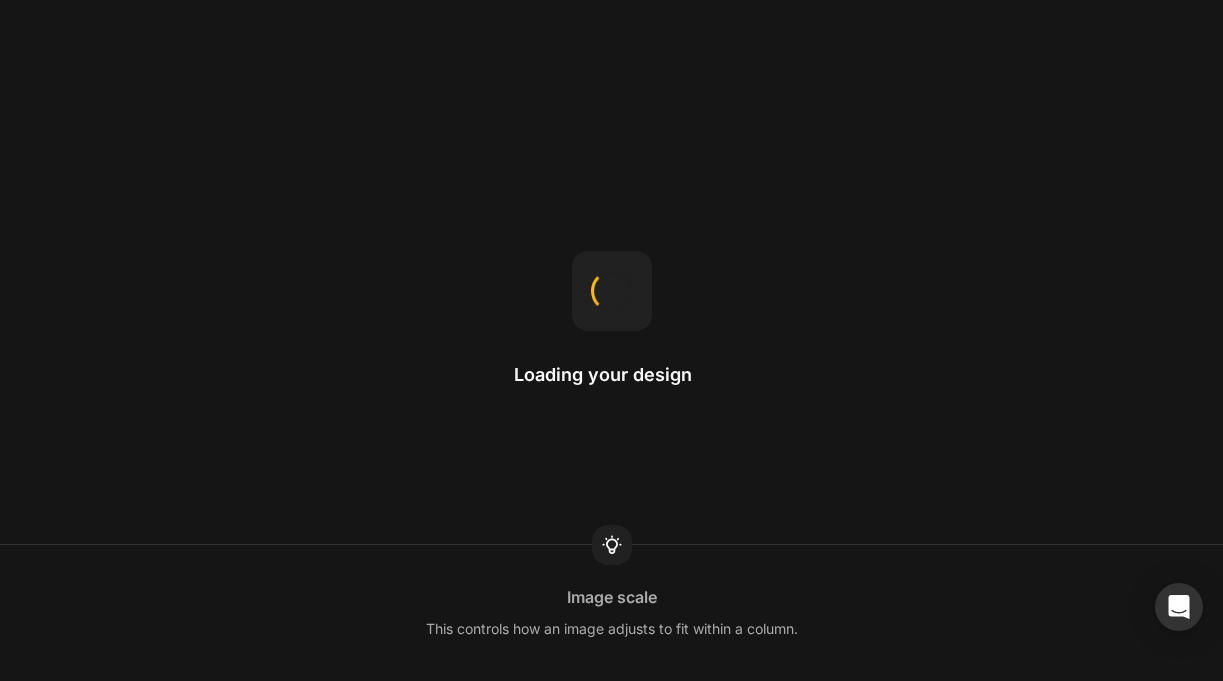 scroll, scrollTop: 0, scrollLeft: 0, axis: both 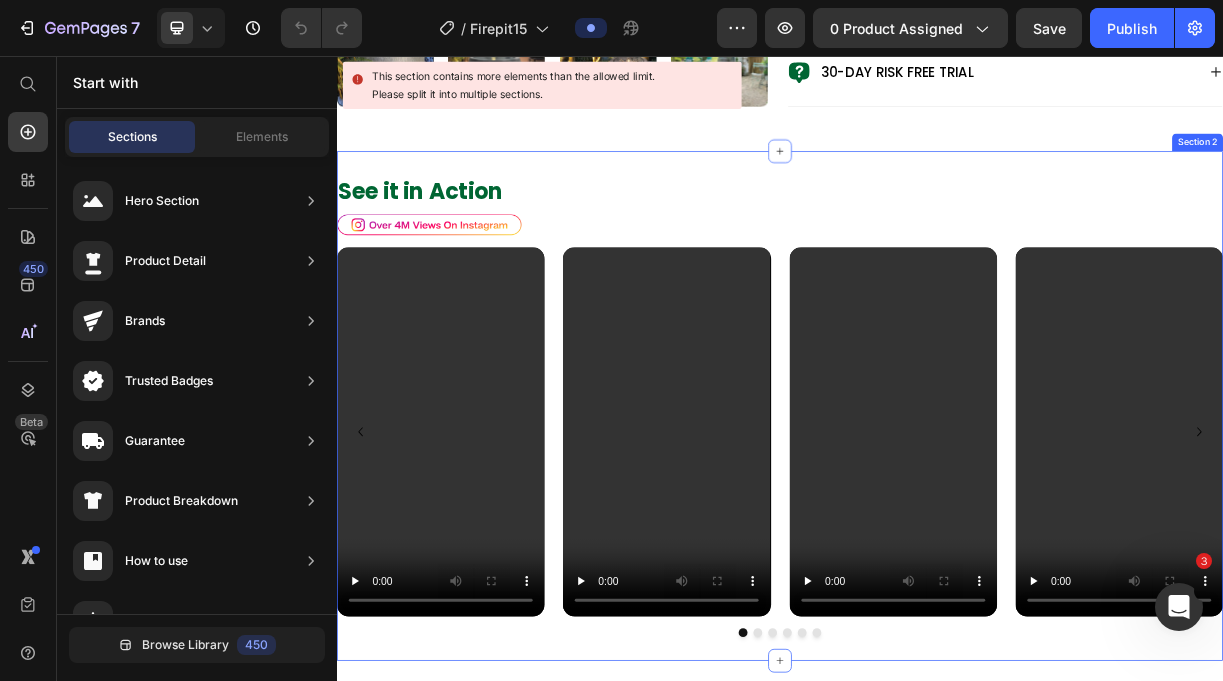 click on "See it in Action Heading Image Row
Video Video Video Video Video Video
Carousel Section 2" at bounding box center (937, 531) 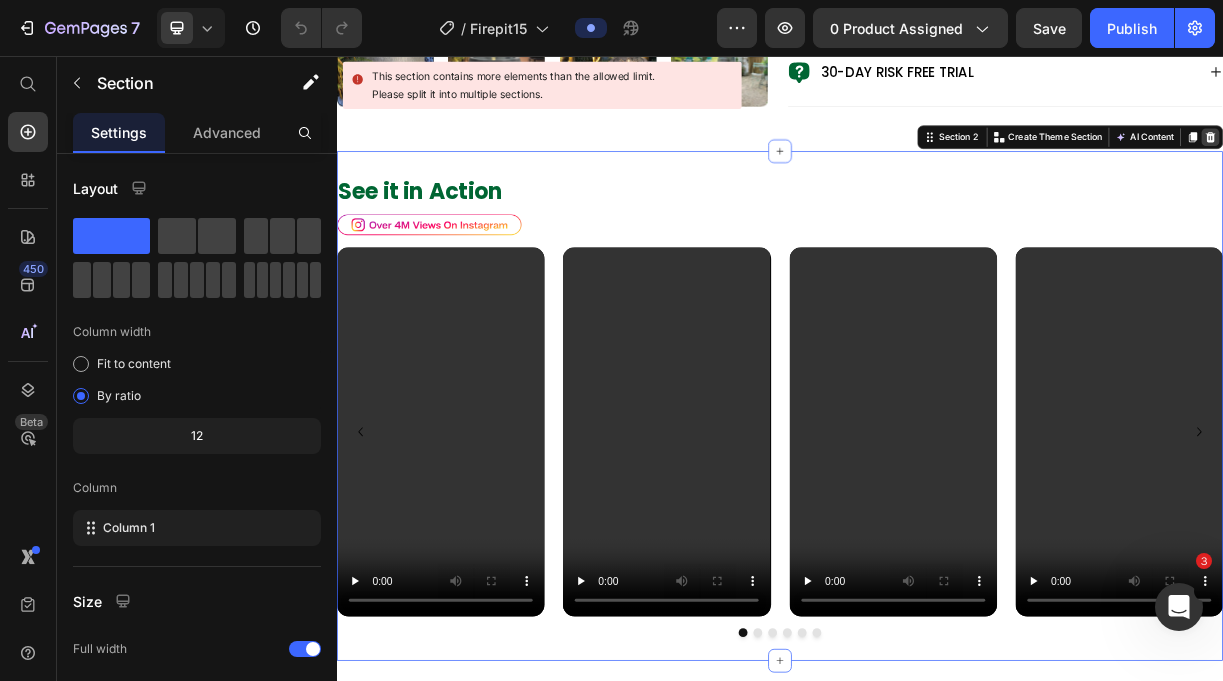 click 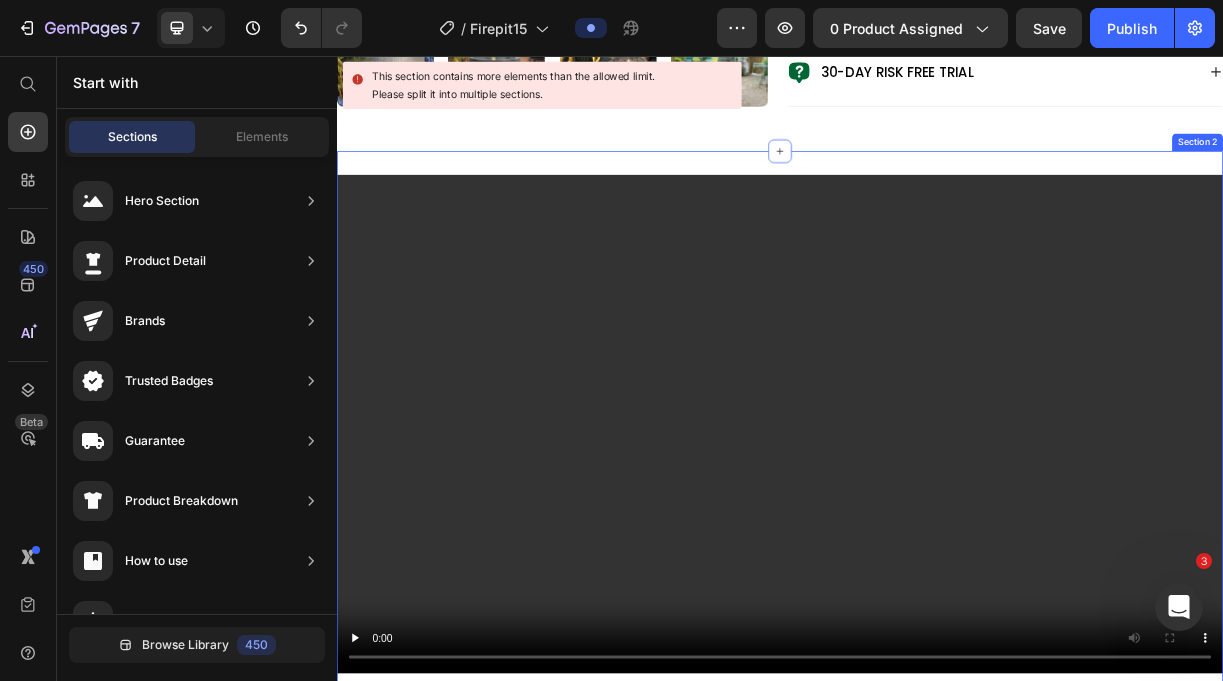 click on "Video Section 2" at bounding box center [937, 555] 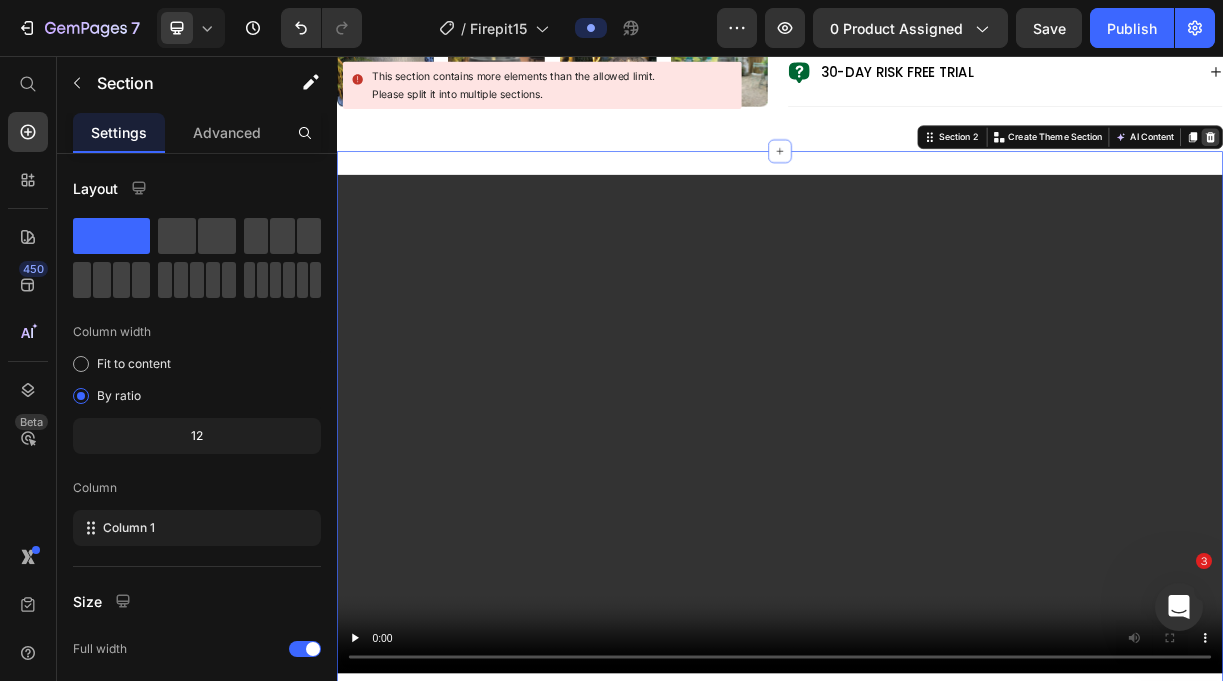 click 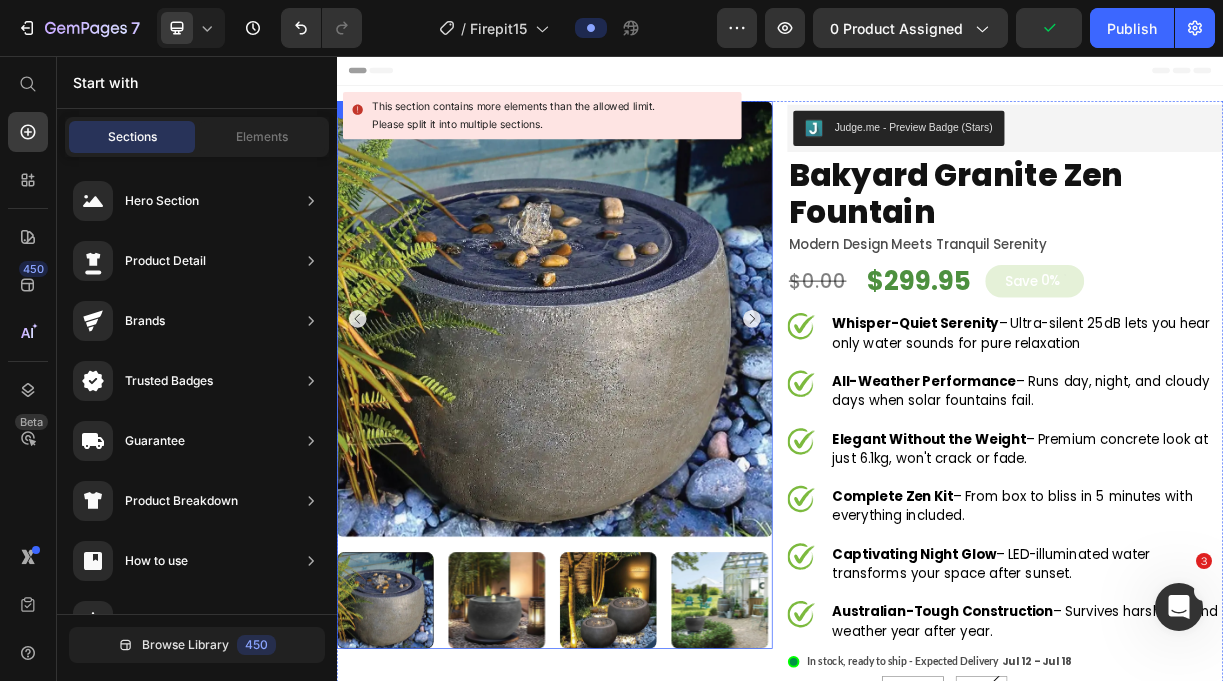scroll, scrollTop: 0, scrollLeft: 0, axis: both 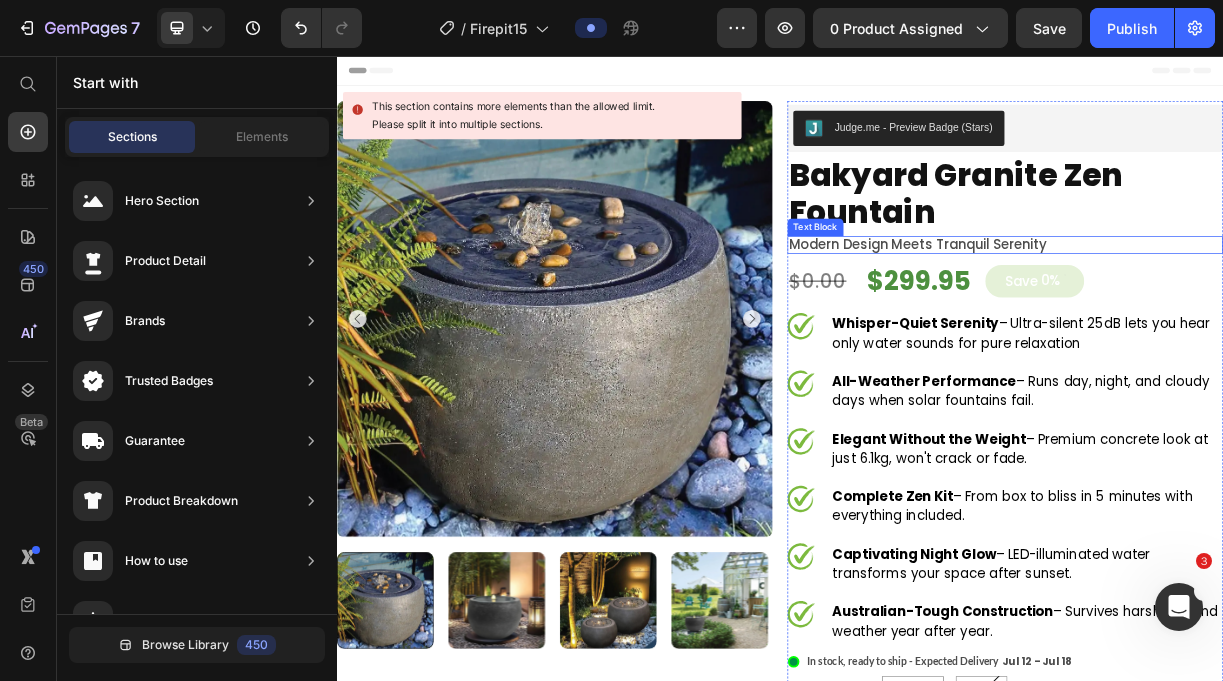 click on "Modern Design Meets Tranquil Serenity" at bounding box center [1242, 312] 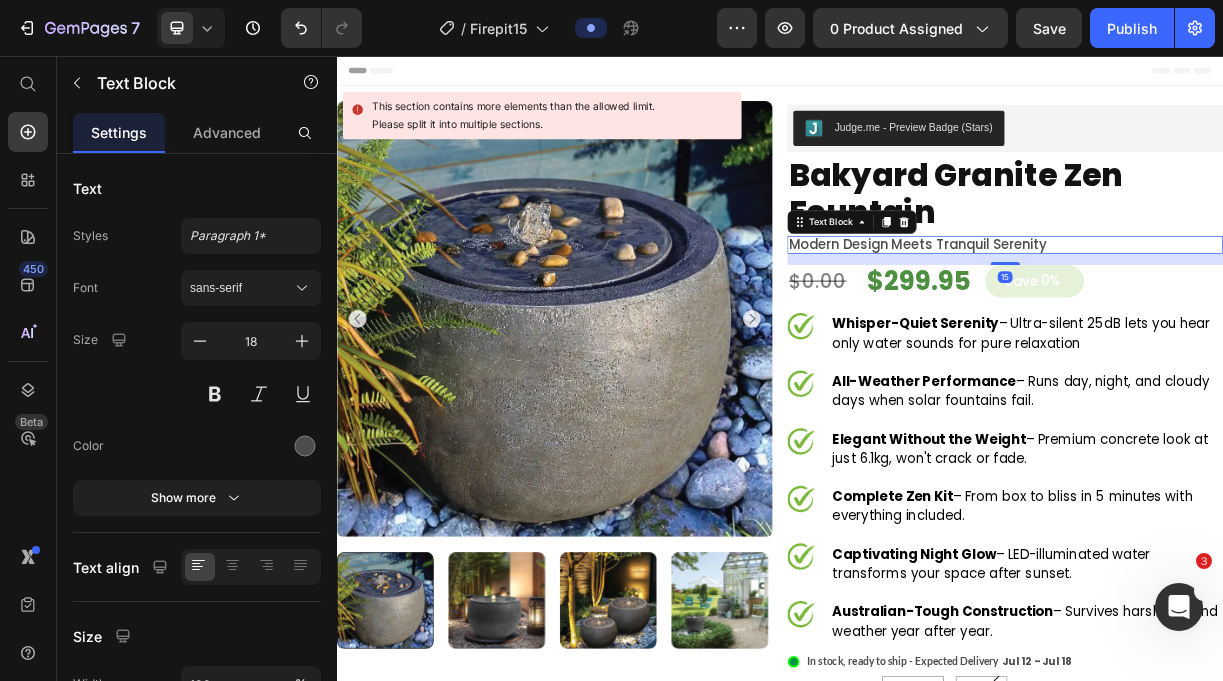 click on "Modern Design Meets Tranquil Serenity" at bounding box center (1242, 312) 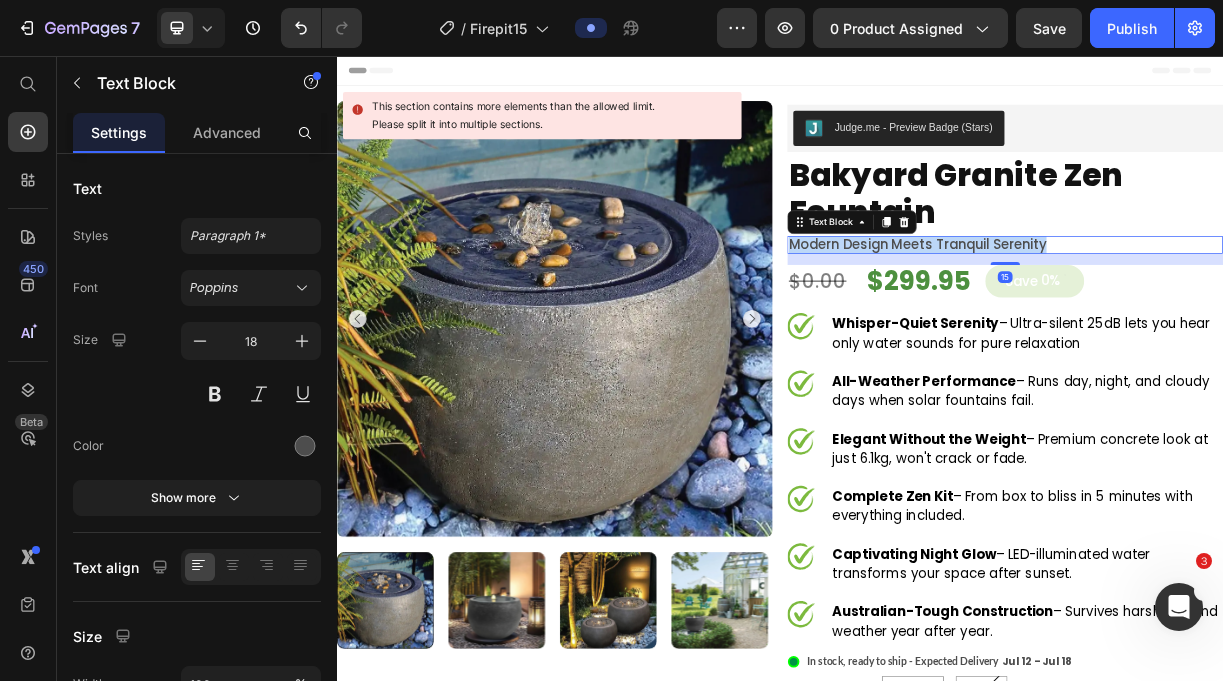 click on "Modern Design Meets Tranquil Serenity" at bounding box center [1242, 312] 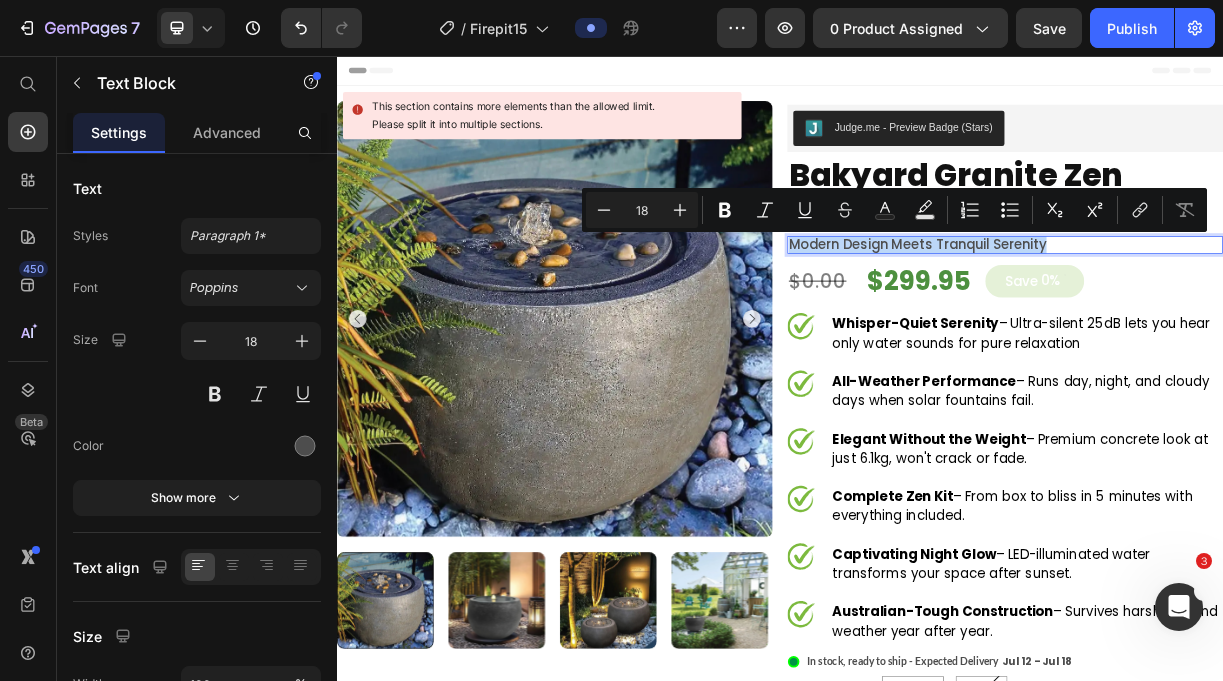 type on "11" 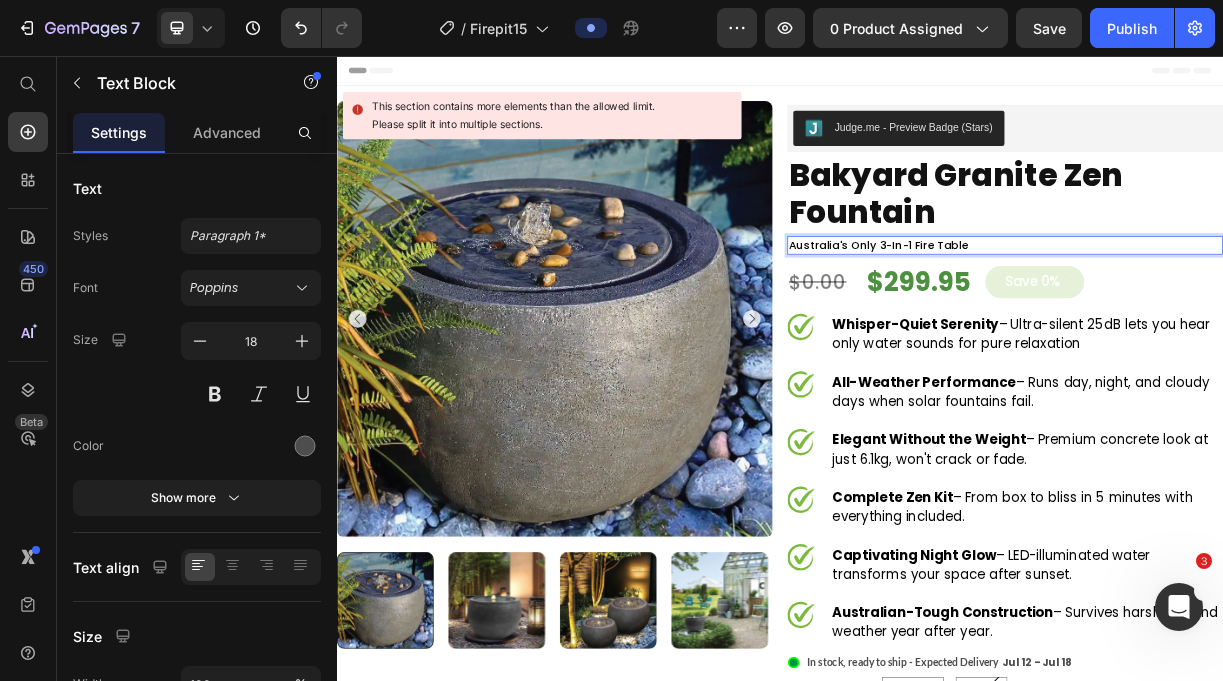 click on "Australia's Only 3-in-1 Fire Table" at bounding box center [1070, 313] 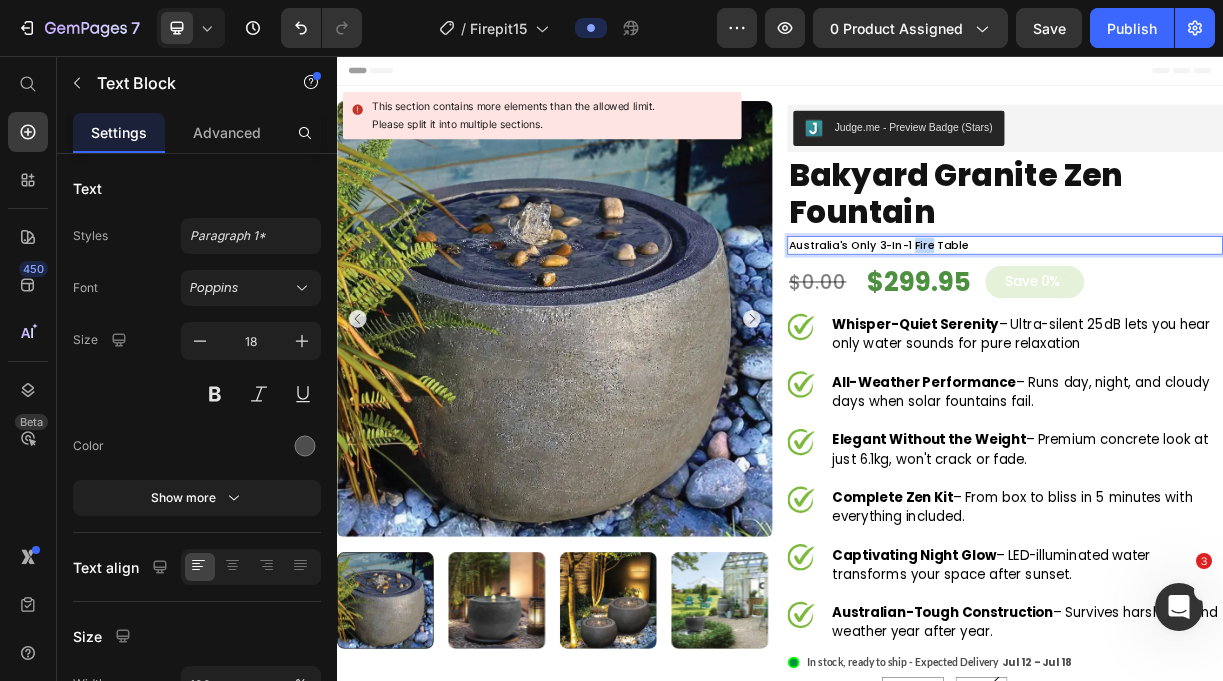 click on "Australia's Only 3-in-1 Fire Table" at bounding box center (1070, 313) 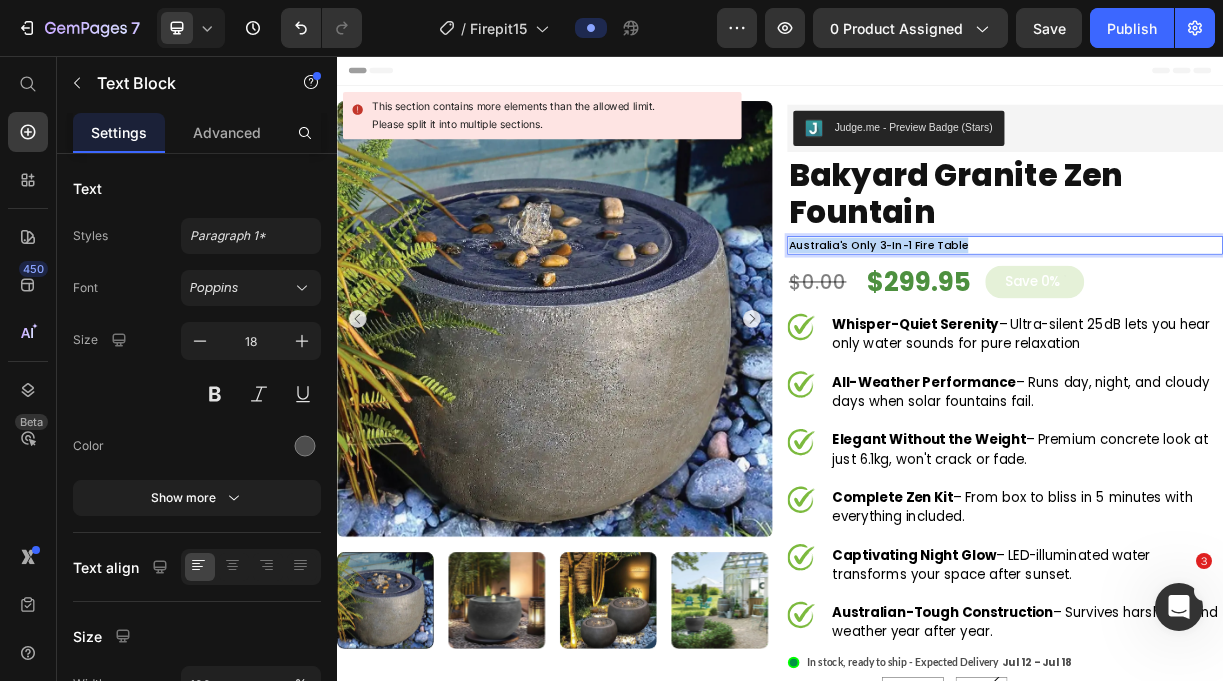 click on "Australia's Only 3-in-1 Fire Table" at bounding box center [1070, 313] 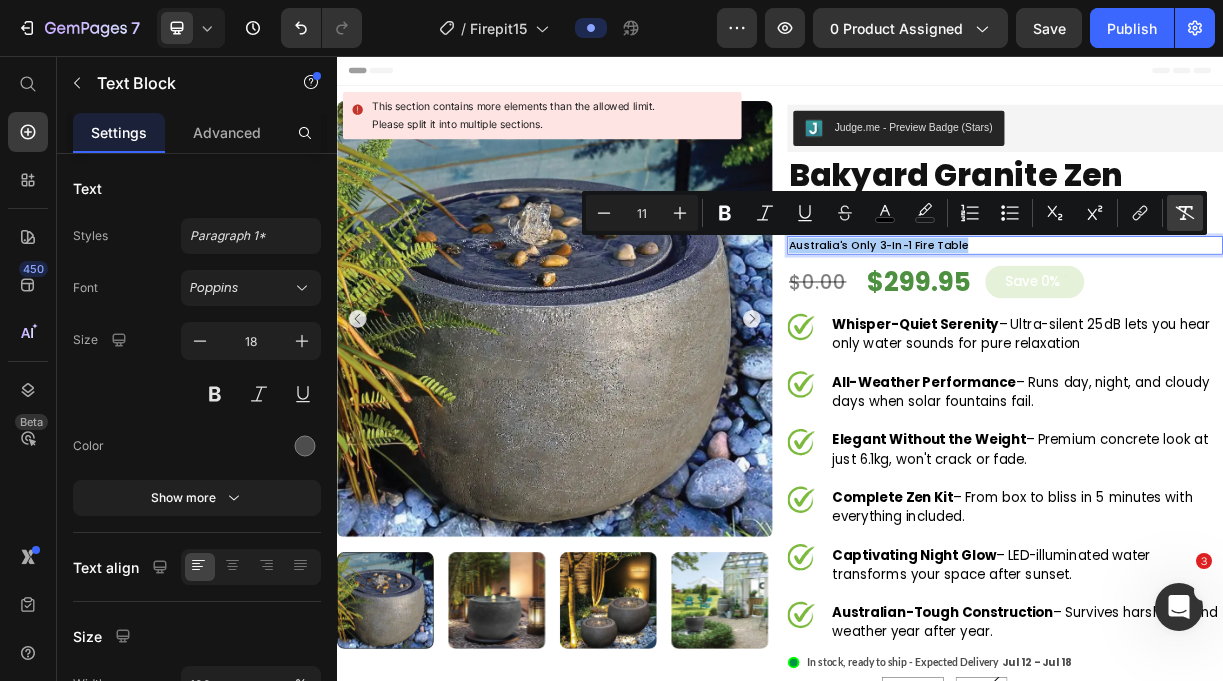 click 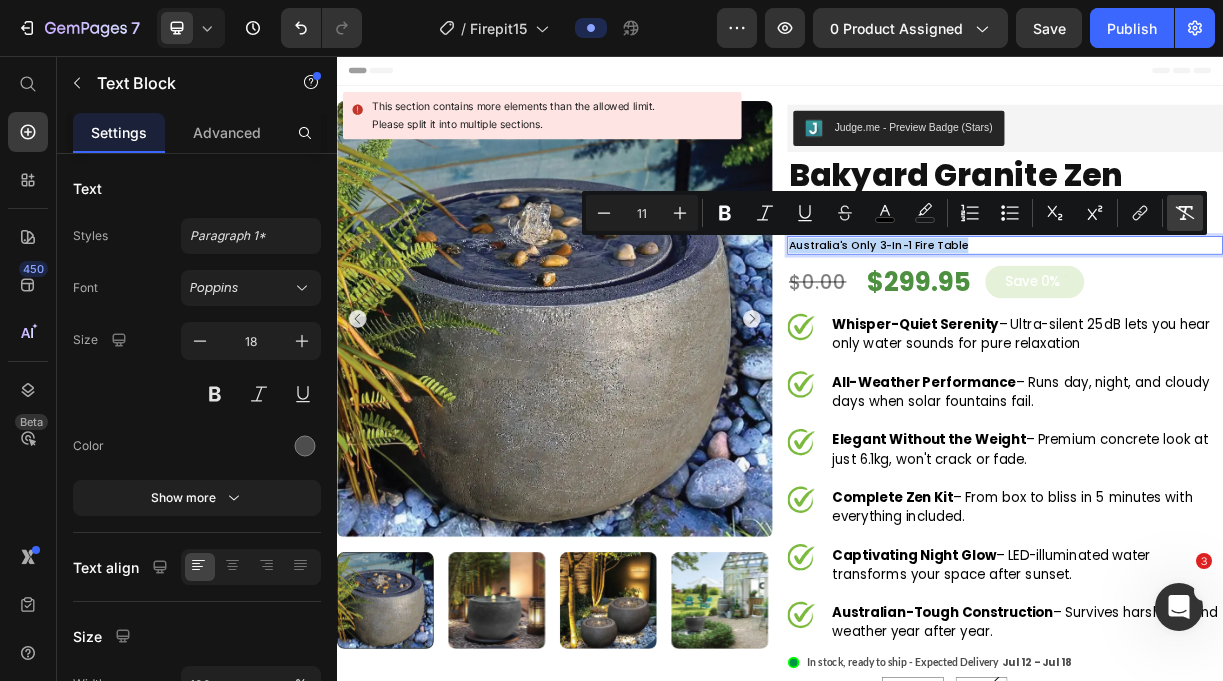 type on "18" 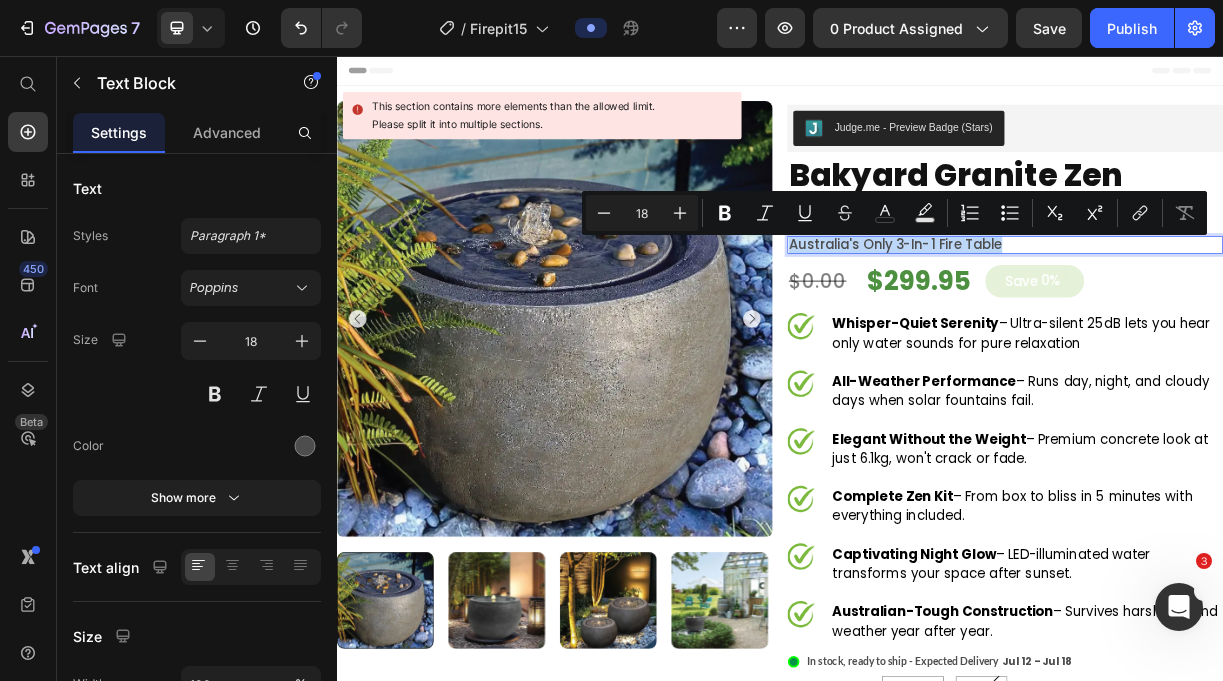 click on "Australia's Only 3-in-1 Fire Table" at bounding box center (1242, 312) 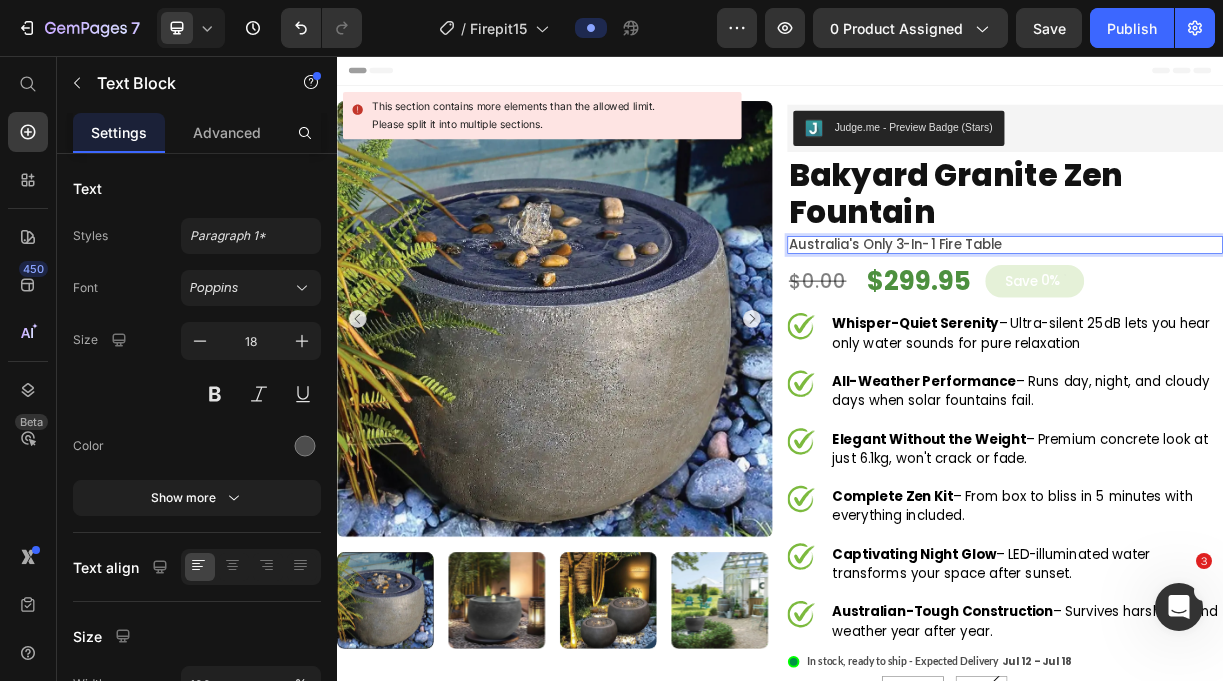 click on "Australia's Only 3-in-1 Fire Table" at bounding box center (1242, 312) 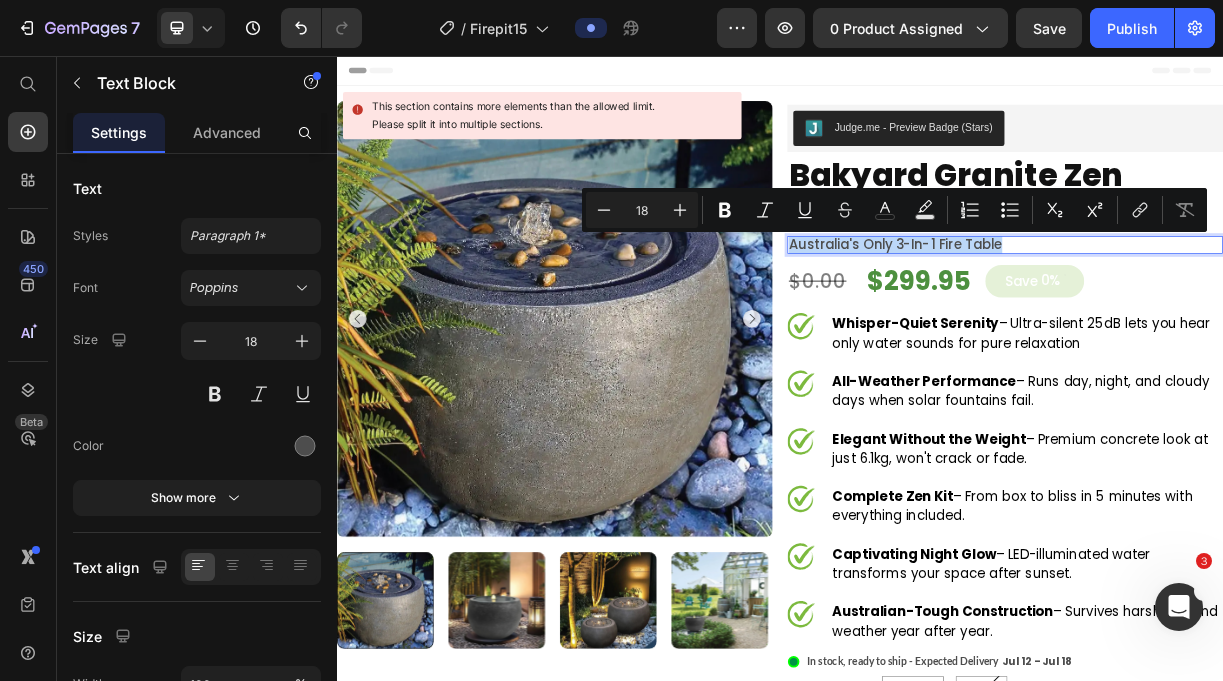 click on "Australia's Only 3-in-1 Fire Table" at bounding box center [1242, 312] 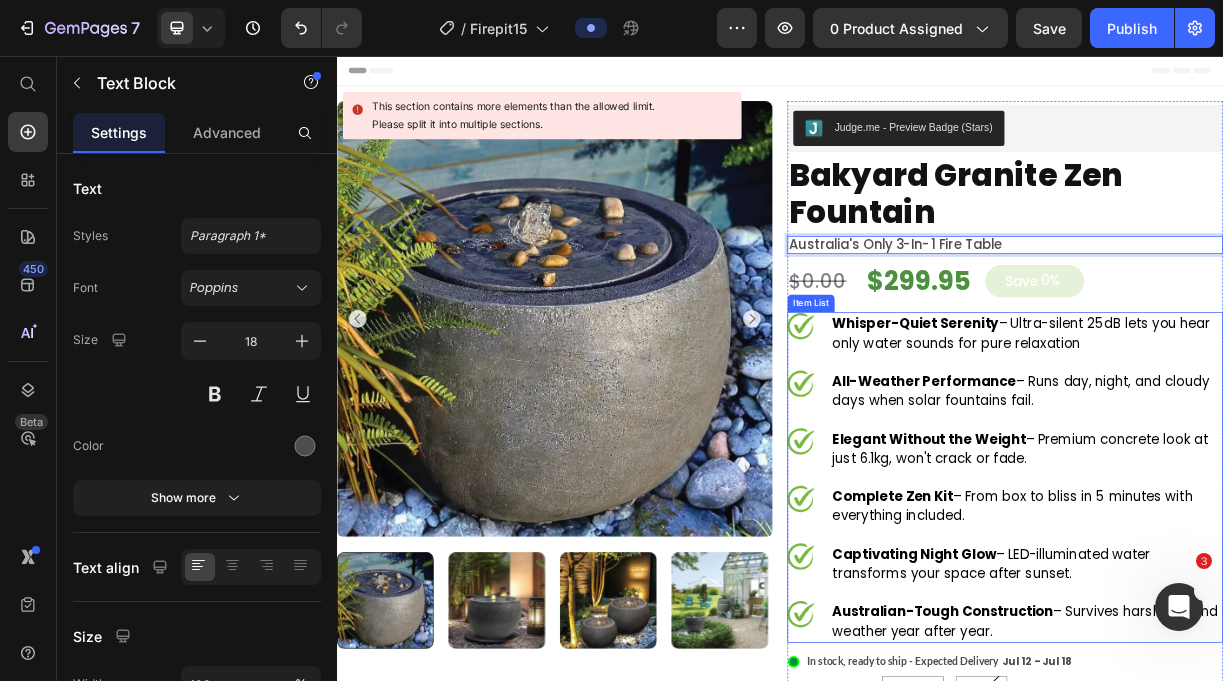 click on "Whisper-Quiet Serenity  – Ultra-silent 25dB lets you hear only water sounds for pure relaxation" at bounding box center (1271, 432) 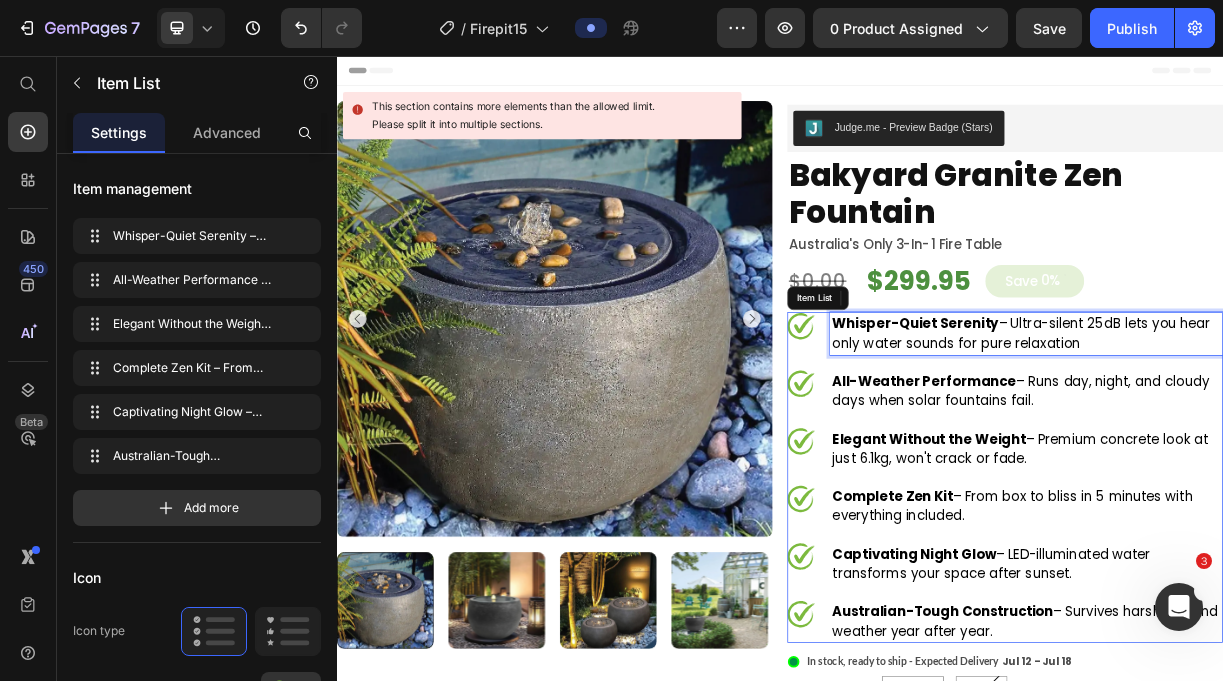 click on "Whisper-Quiet Serenity  – Ultra-silent 25dB lets you hear only water sounds for pure relaxation" at bounding box center (1271, 432) 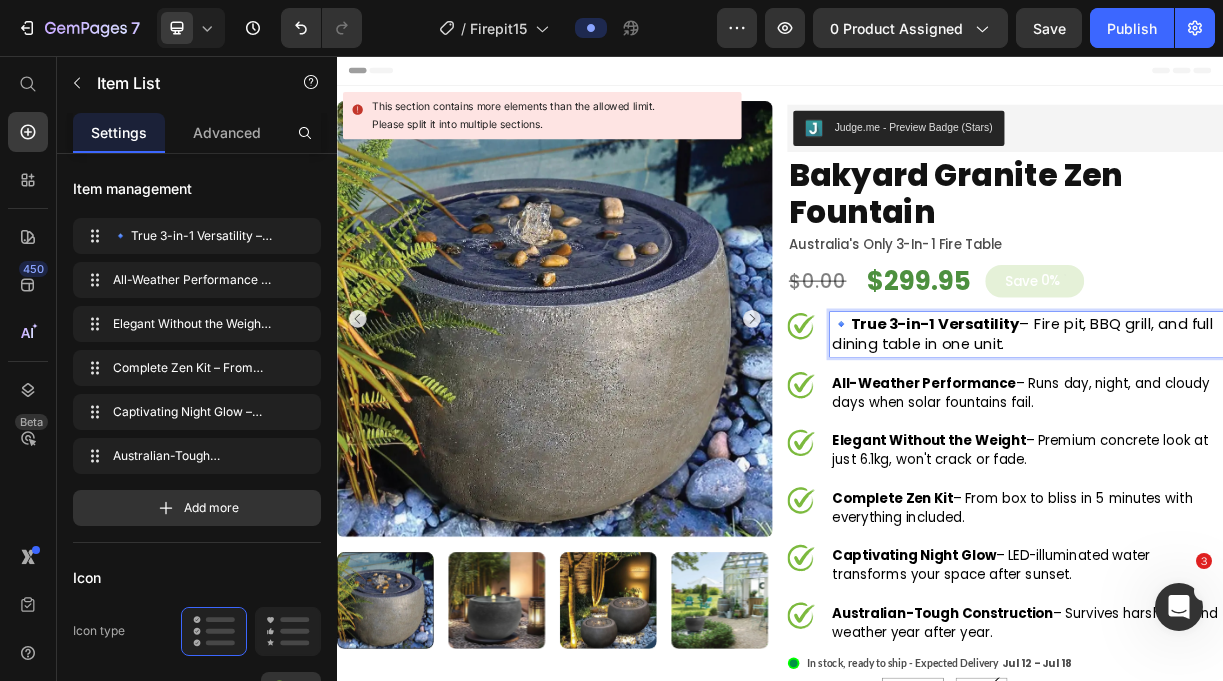 click on "All-Weather Performance  – Runs day, night, and cloudy days when solar fountains fail." at bounding box center (1271, 512) 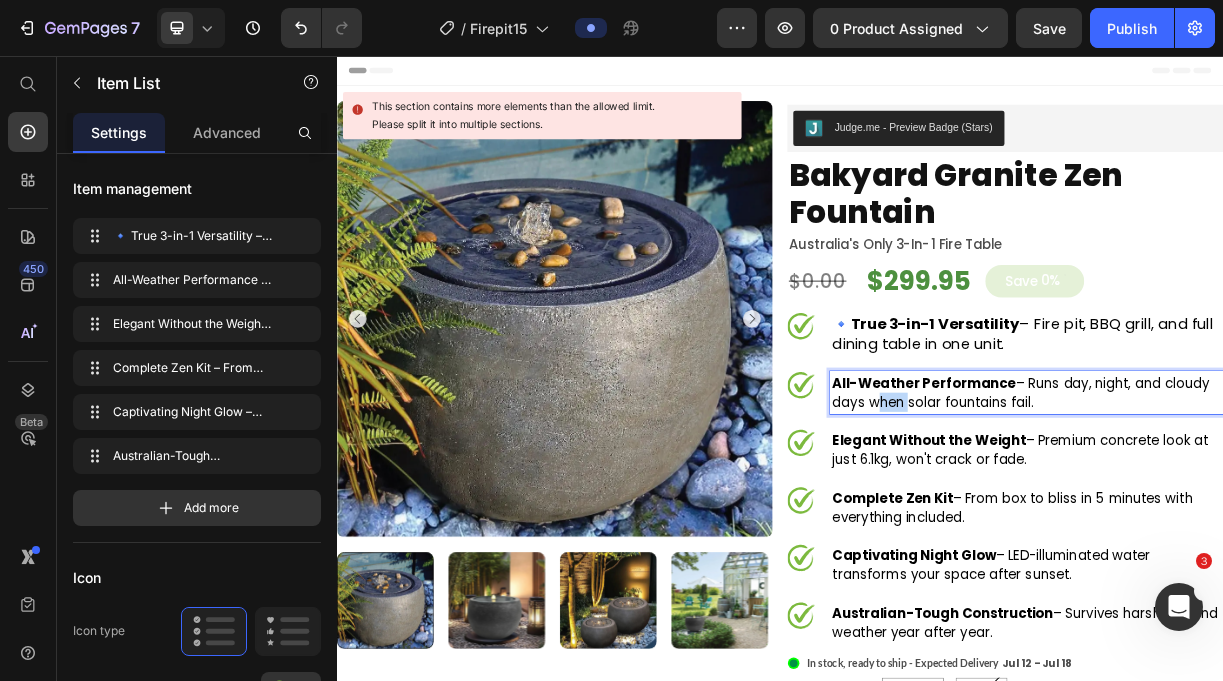 click on "All-Weather Performance  – Runs day, night, and cloudy days when solar fountains fail." at bounding box center [1271, 512] 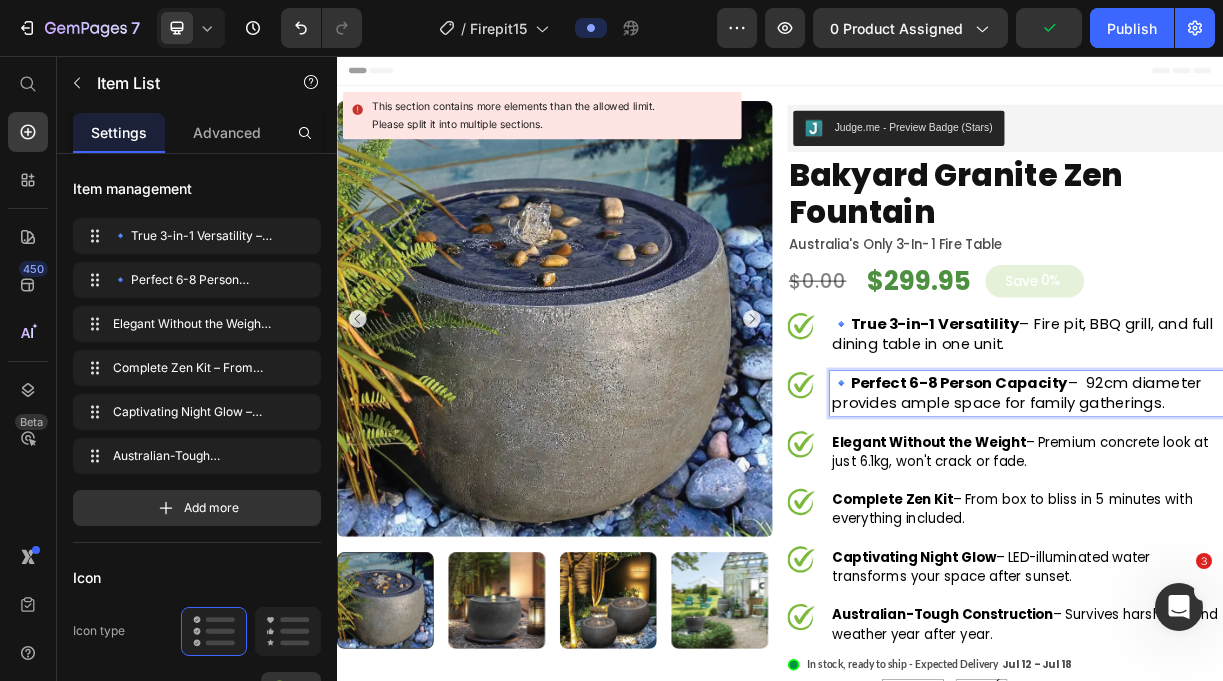 click on "Elegant Without the Weight  – Premium concrete look at just 6.1kg, won't crack or fade." at bounding box center (1271, 592) 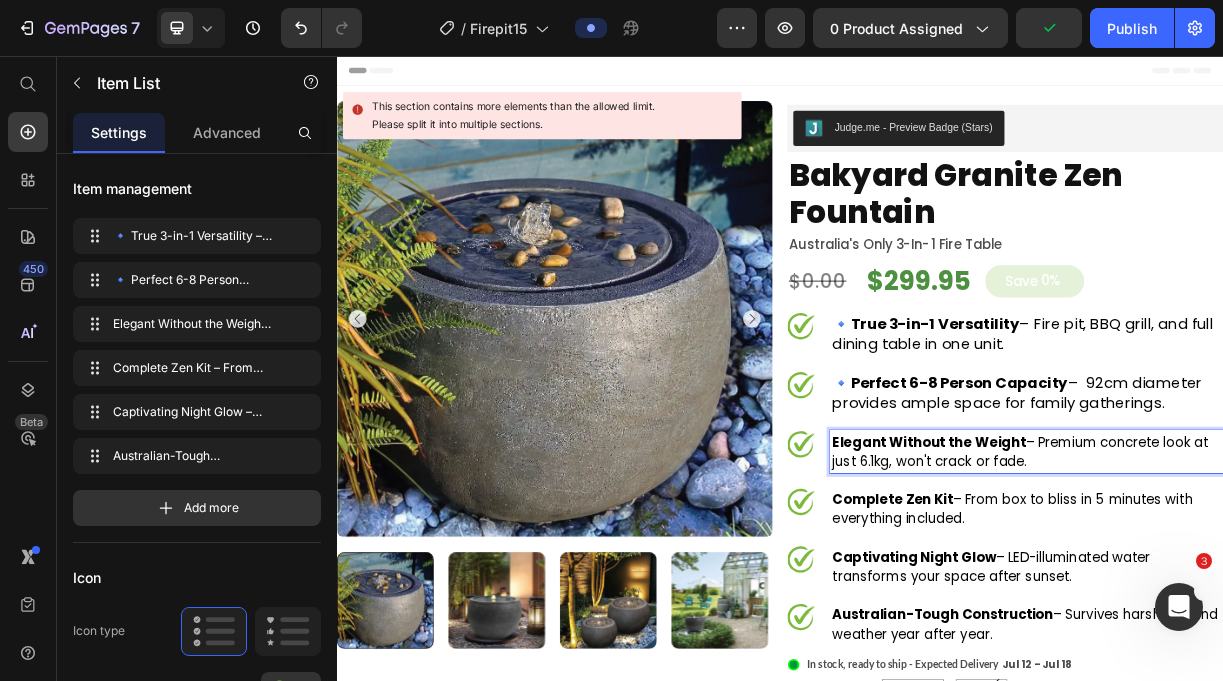 click on "Elegant Without the Weight  – Premium concrete look at just 6.1kg, won't crack or fade." at bounding box center [1271, 592] 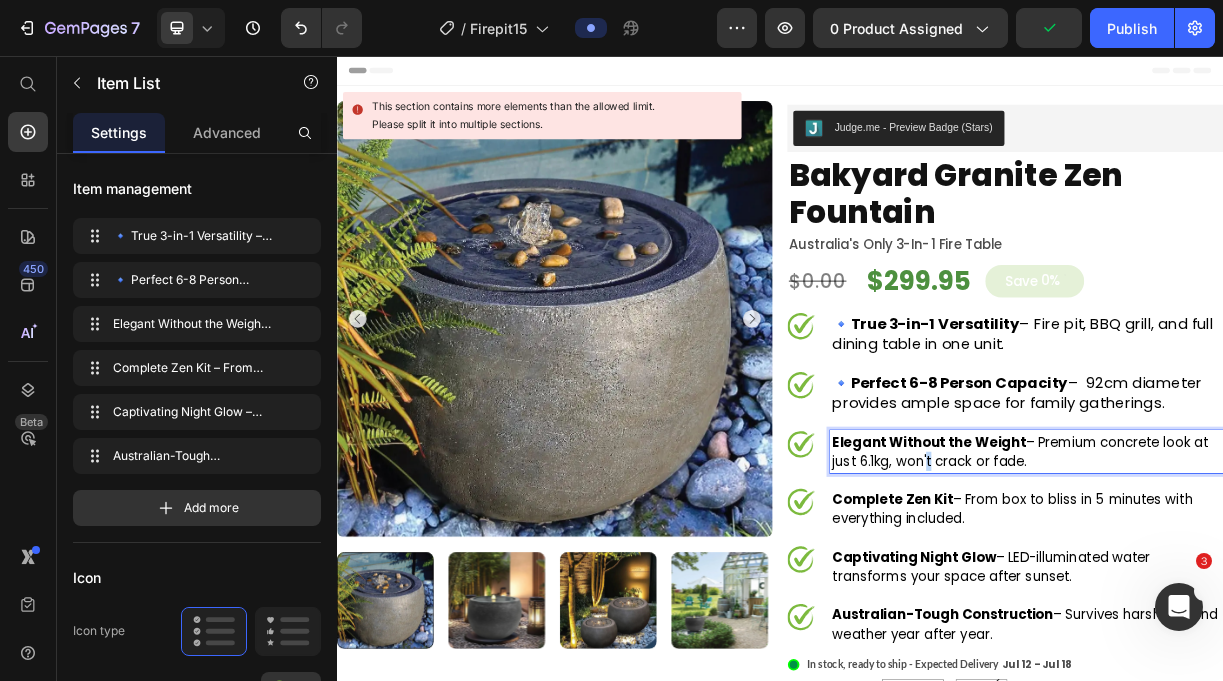 click on "Elegant Without the Weight  – Premium concrete look at just 6.1kg, won't crack or fade." at bounding box center [1271, 592] 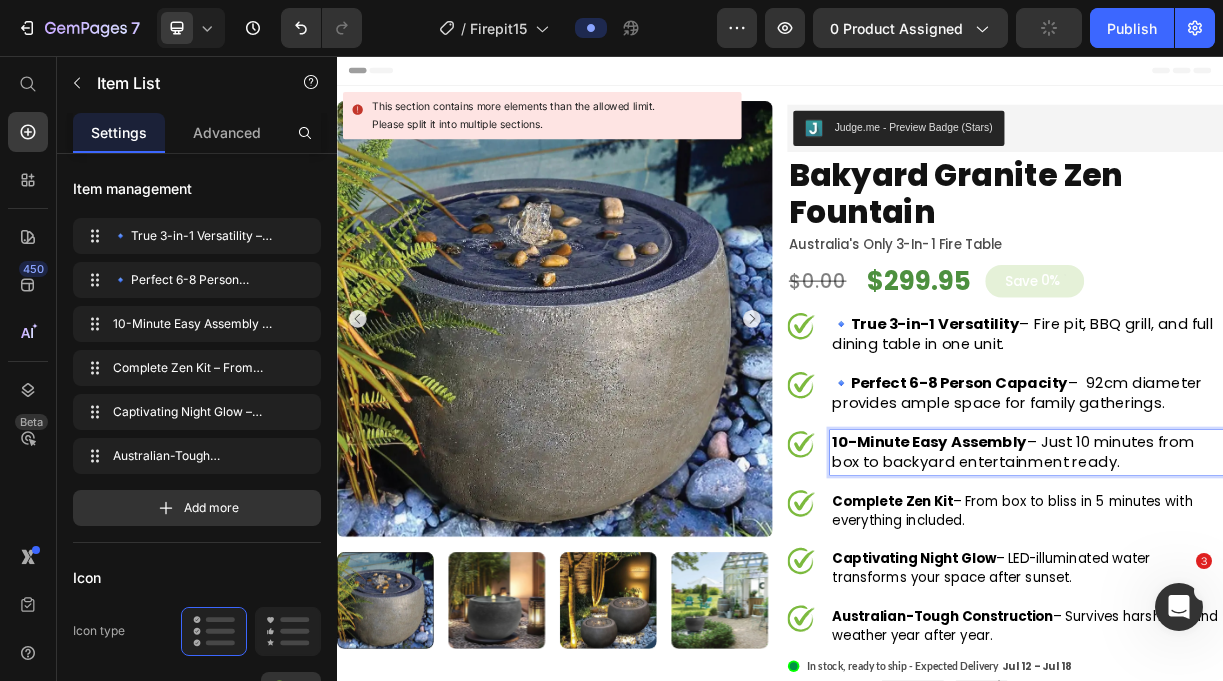 click on "Complete Zen Kit  – From box to bliss in 5 minutes with everything included." at bounding box center (1271, 672) 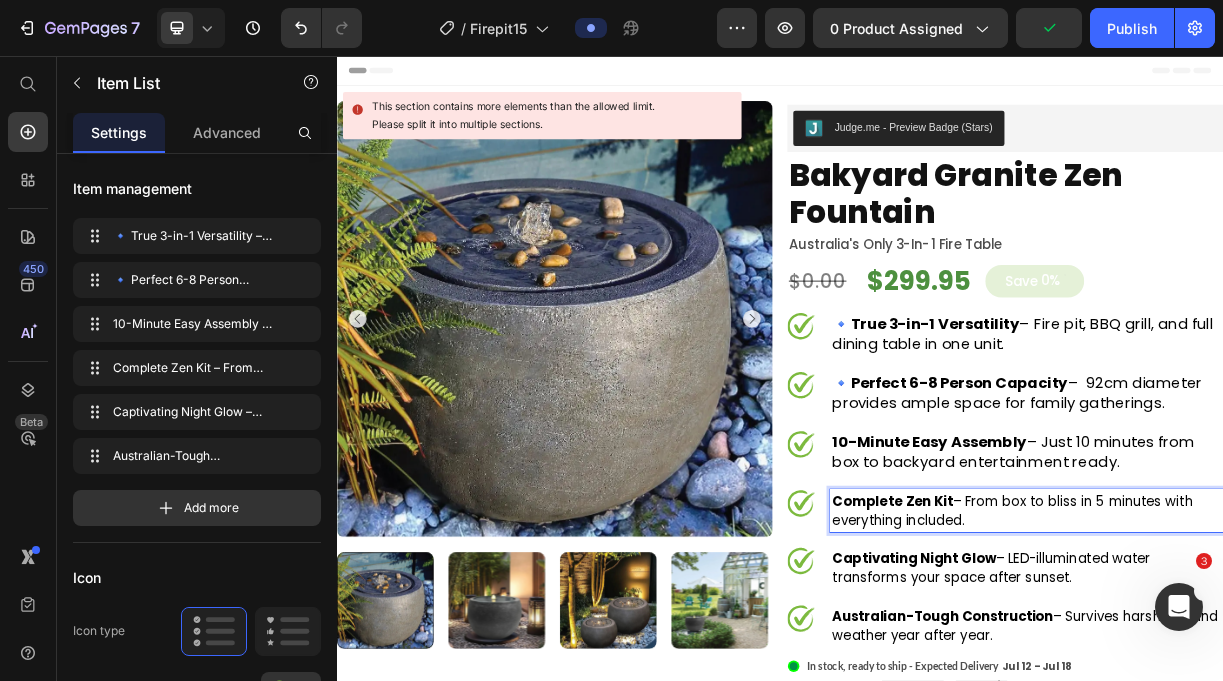 click on "Complete Zen Kit  – From box to bliss in 5 minutes with everything included." at bounding box center (1271, 672) 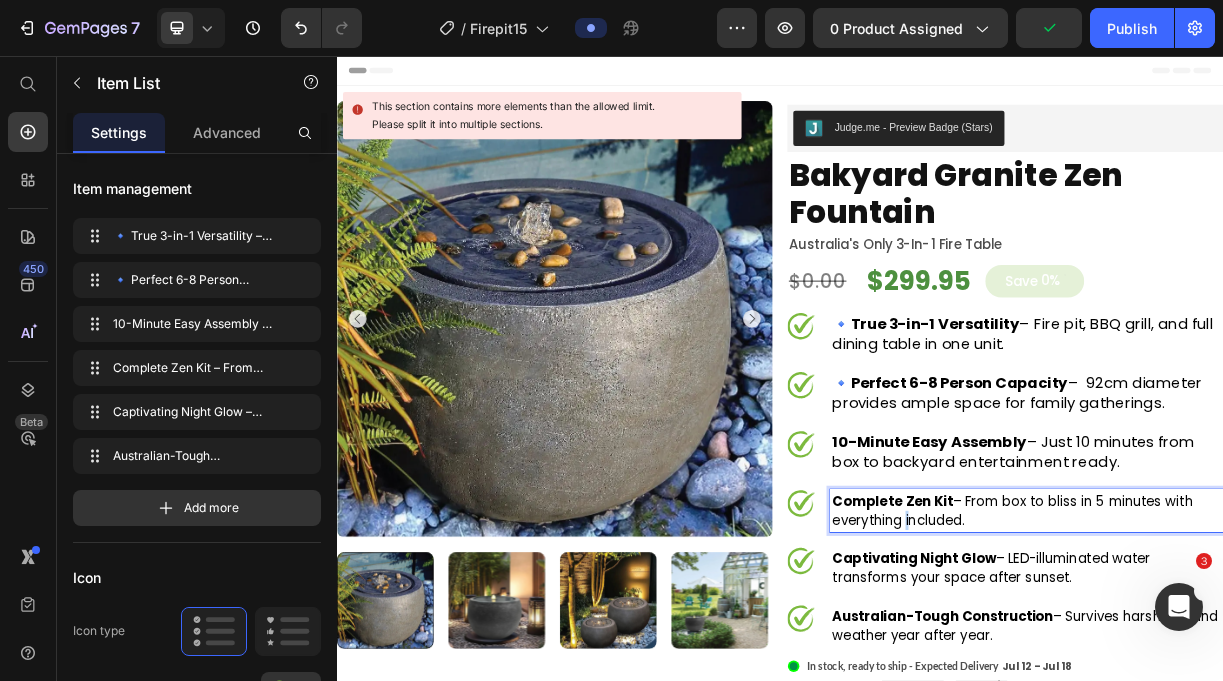 click on "Complete Zen Kit  – From box to bliss in 5 minutes with everything included." at bounding box center (1271, 672) 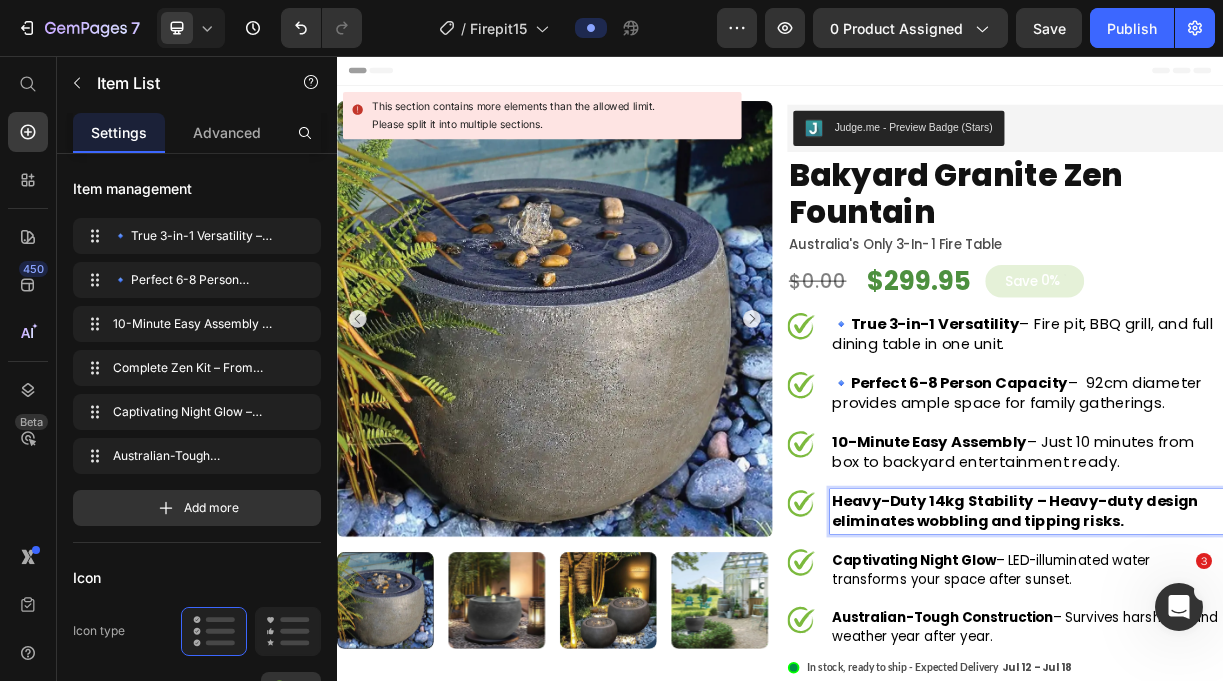 scroll, scrollTop: 39, scrollLeft: 0, axis: vertical 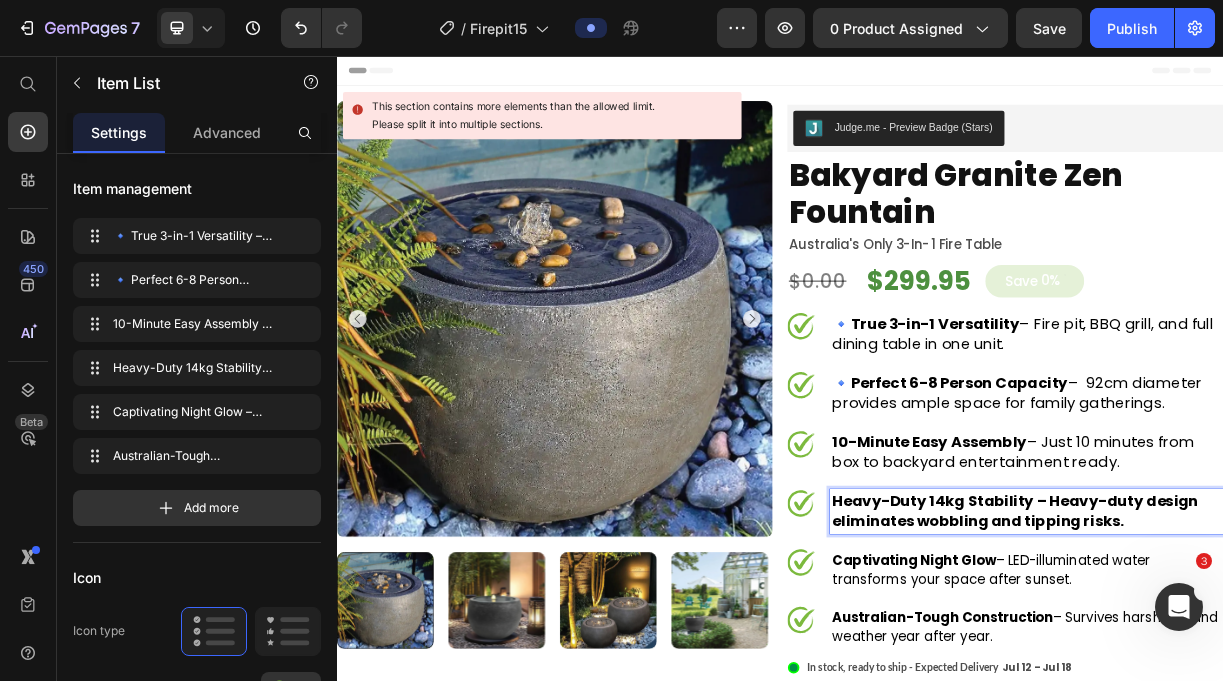 click on "Captivating Night Glow" at bounding box center [1119, 738] 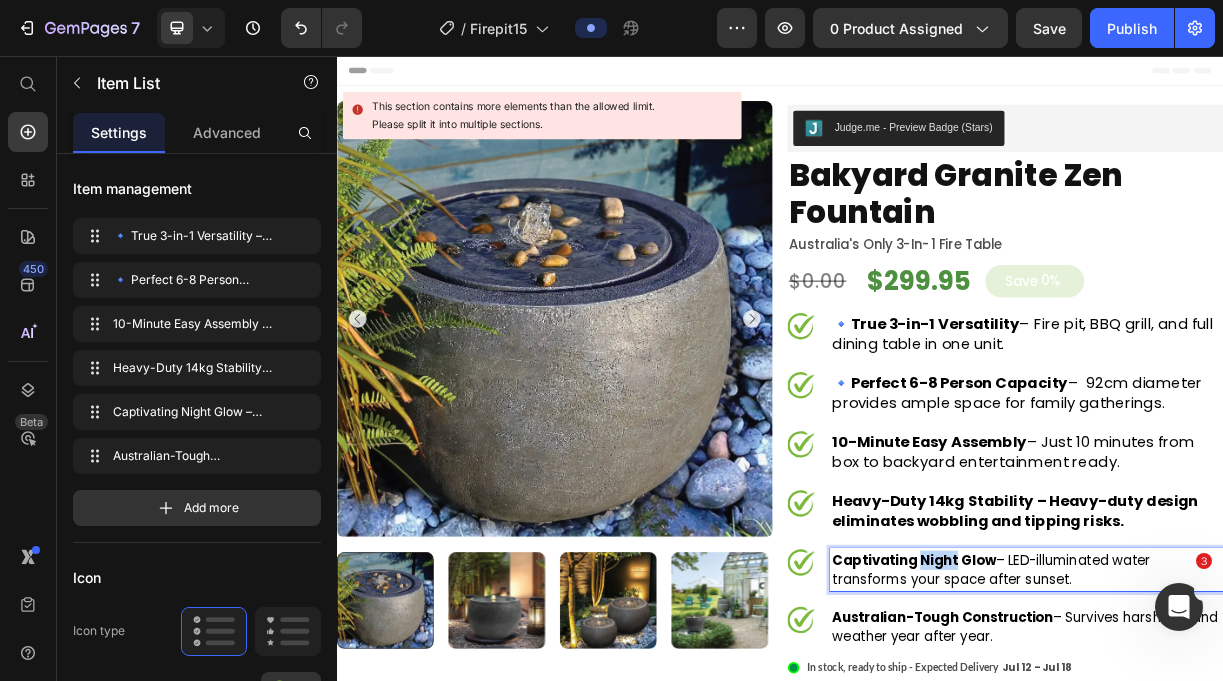 click on "Captivating Night Glow" at bounding box center [1119, 738] 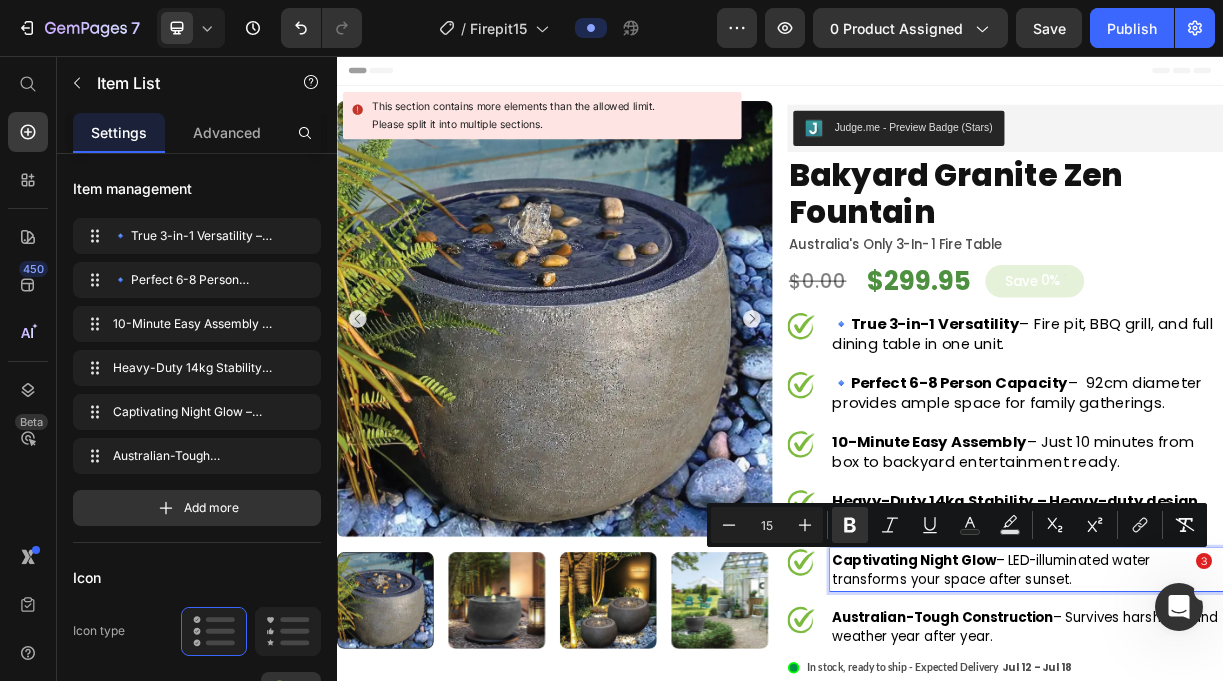 scroll, scrollTop: 158, scrollLeft: 0, axis: vertical 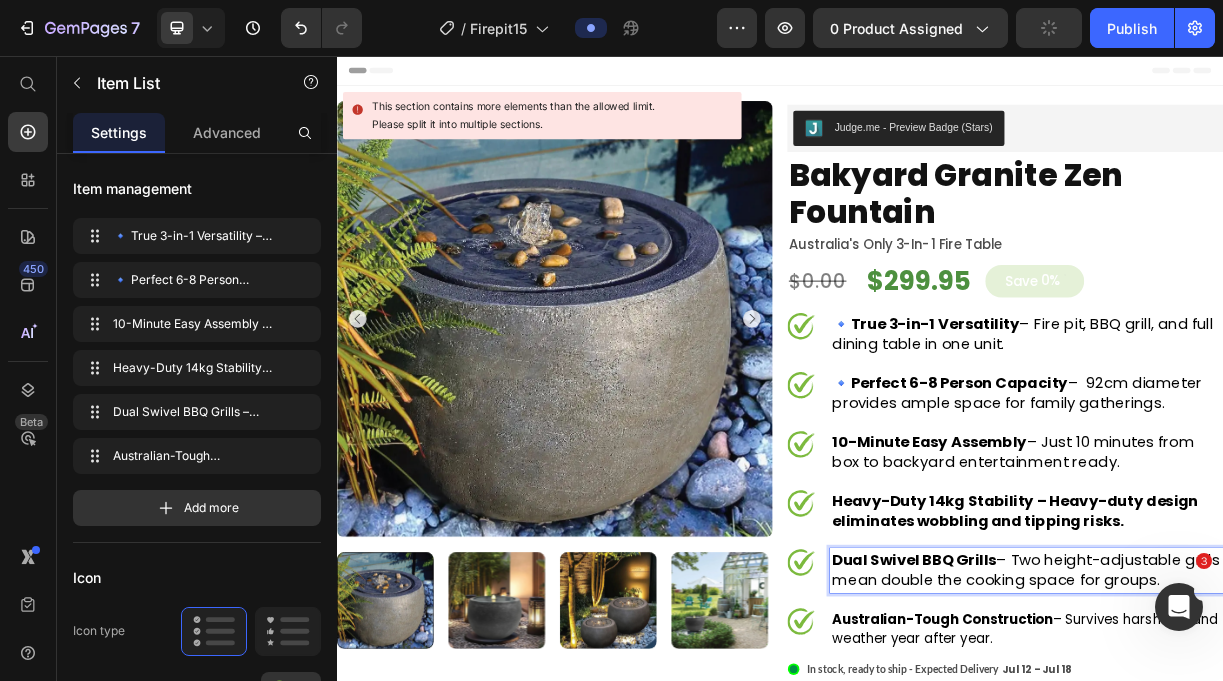 click on "Australian-Tough Construction  – Survives harsh sun and weather year after year." at bounding box center [1271, 832] 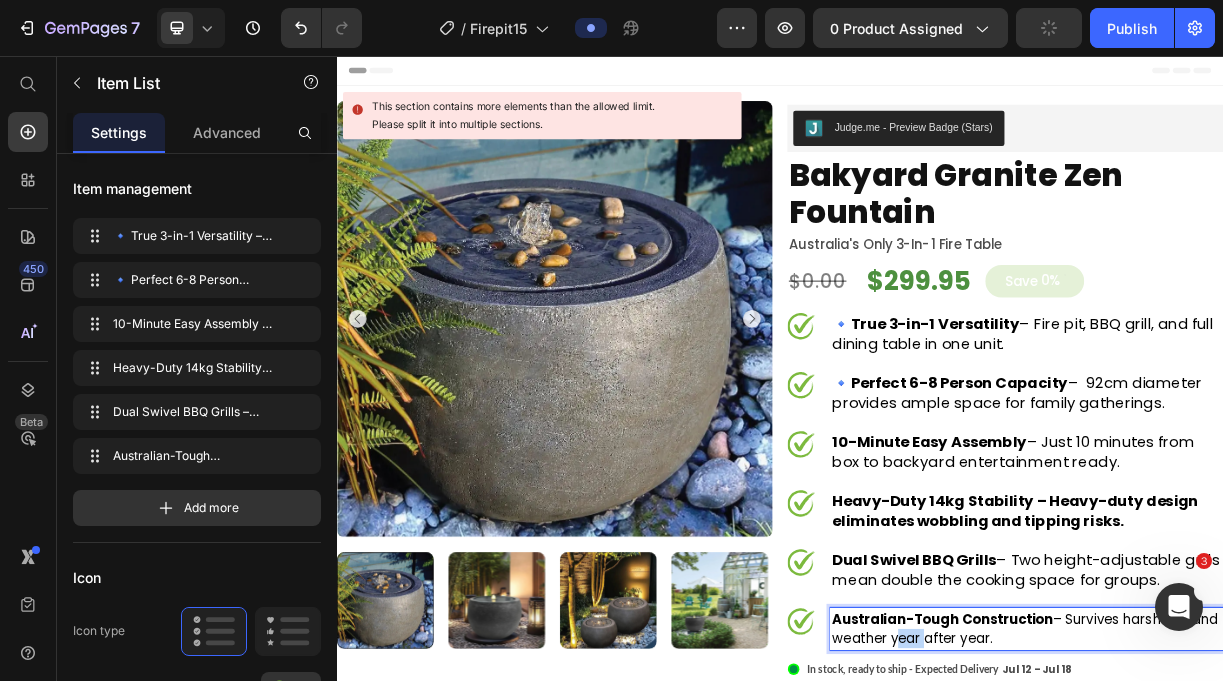 click on "Australian-Tough Construction  – Survives harsh sun and weather year after year." at bounding box center (1271, 832) 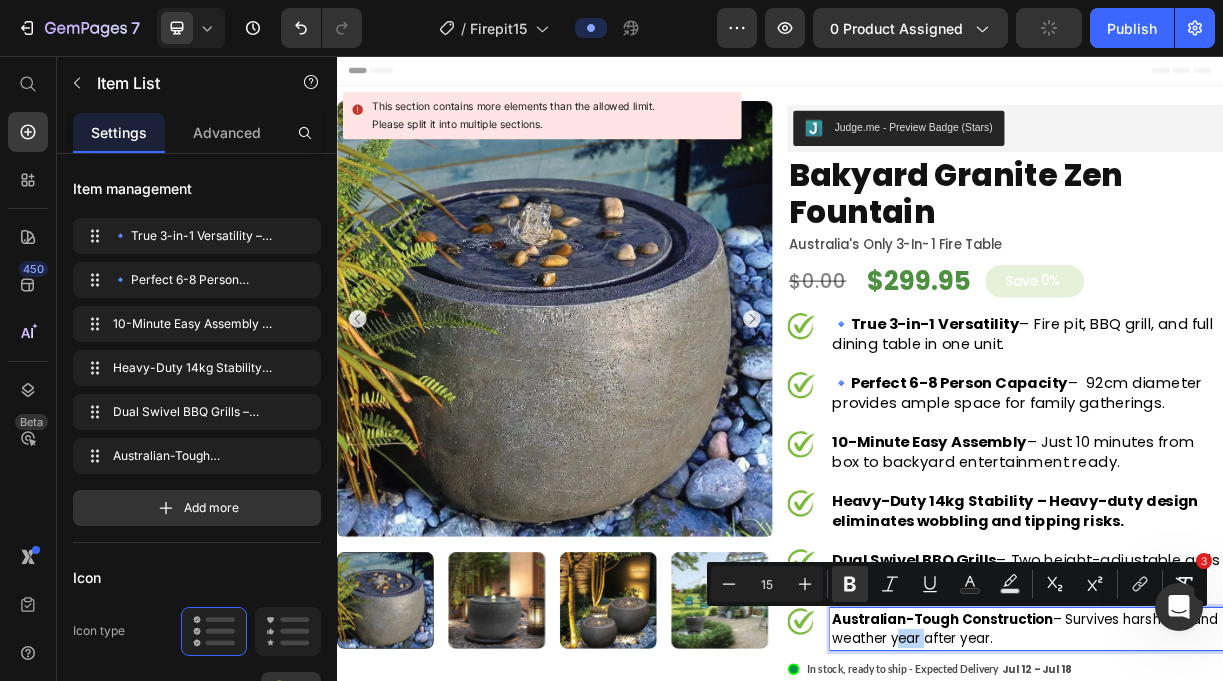 scroll, scrollTop: 357, scrollLeft: 0, axis: vertical 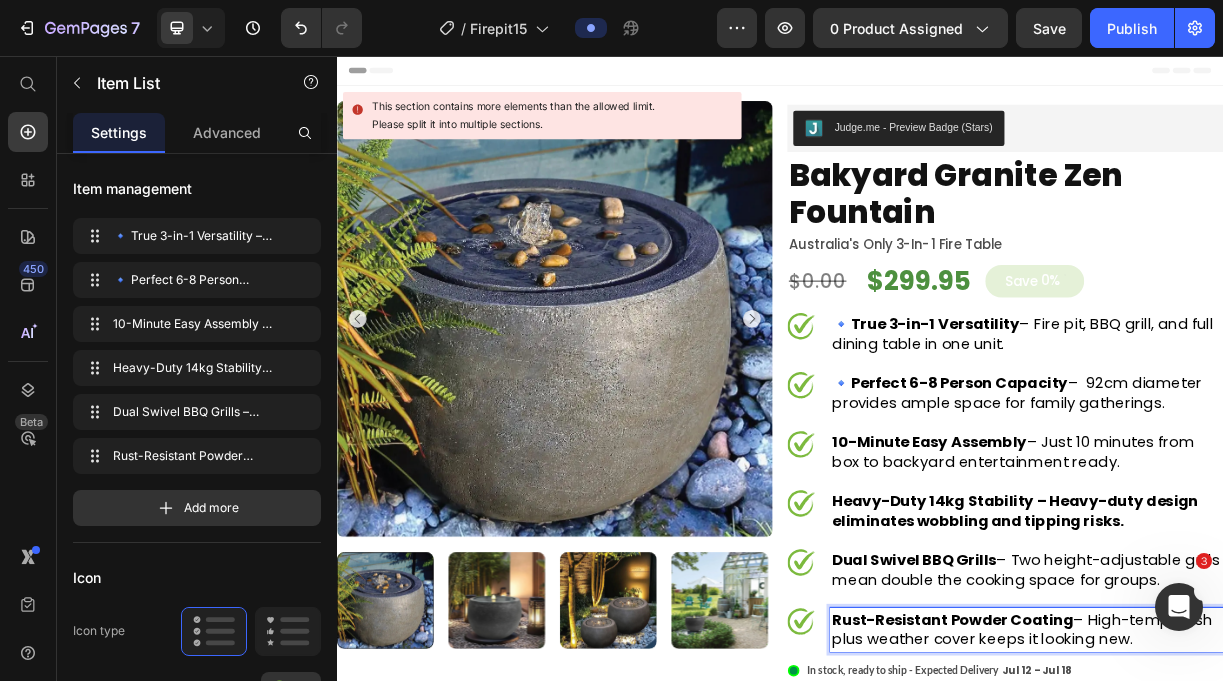 click on "True 3-in-1 Versatility" at bounding box center [1147, 419] 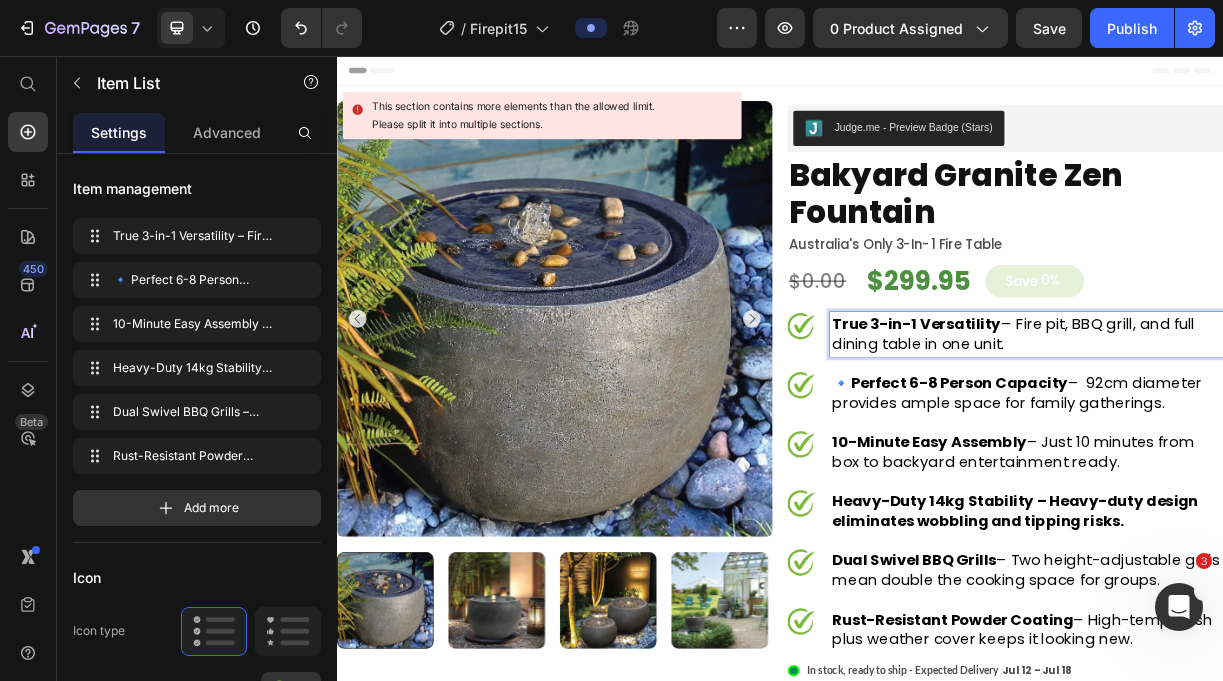 click on "Perfect 6-8 Person Capacity" at bounding box center (1180, 499) 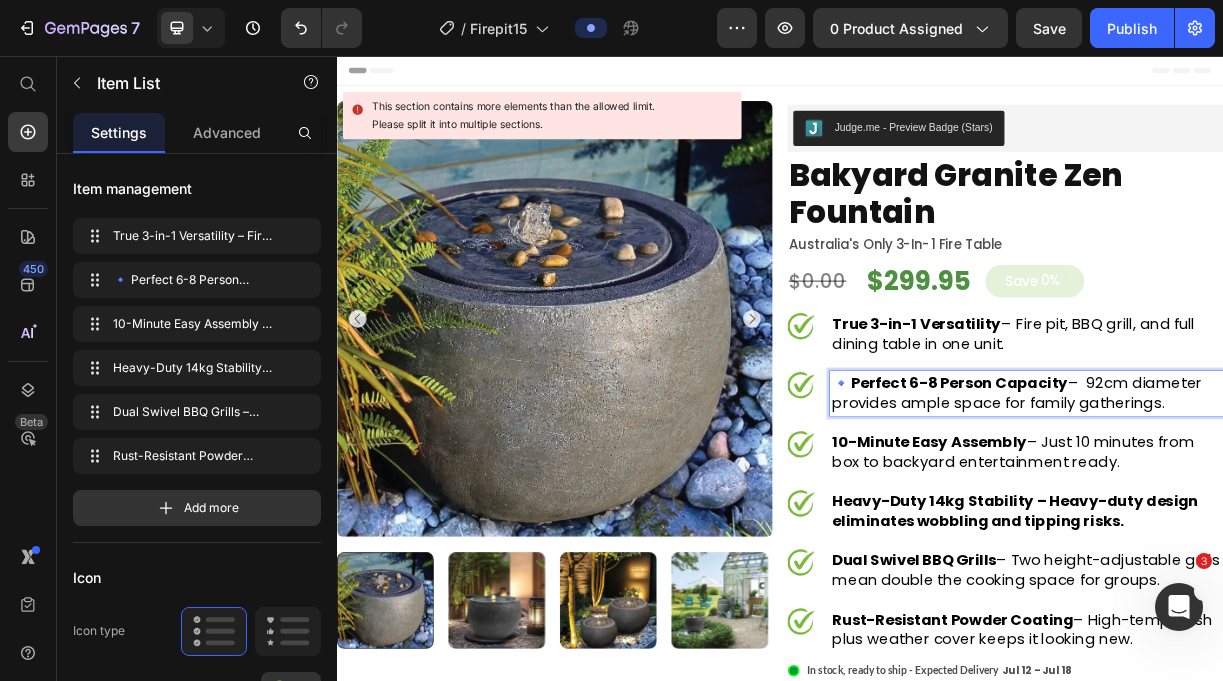 click on "Perfect 6-8 Person Capacity" at bounding box center [1180, 499] 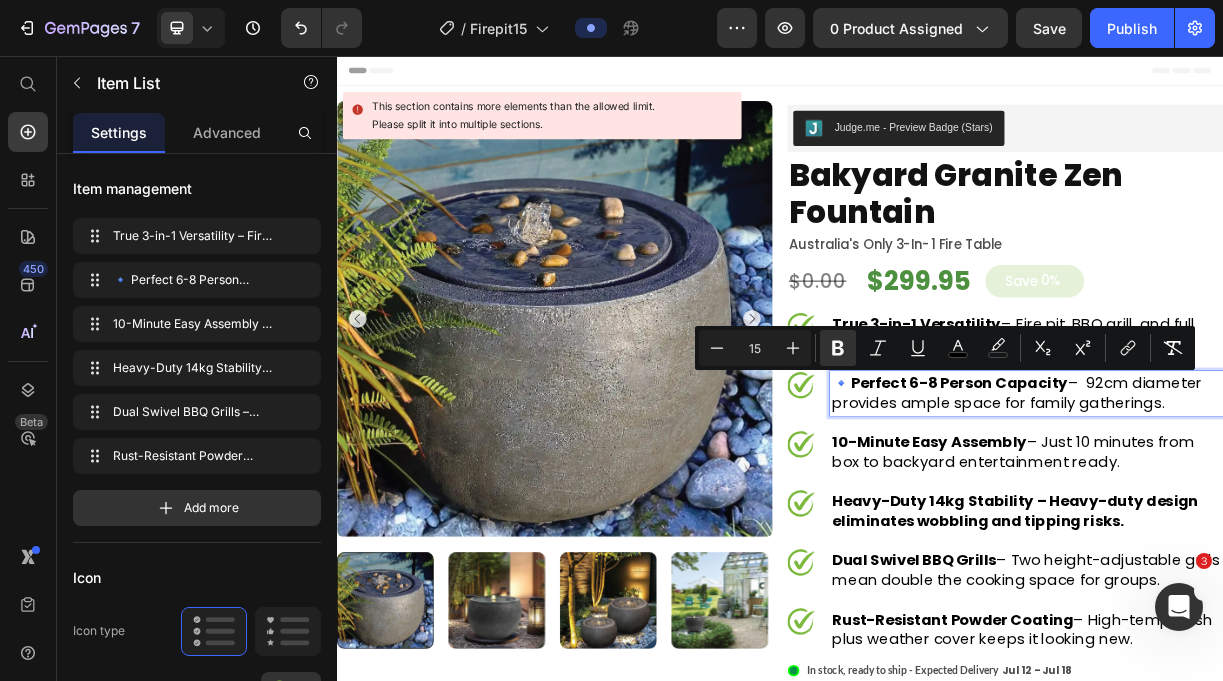 click on "Perfect 6-8 Person Capacity" at bounding box center (1180, 499) 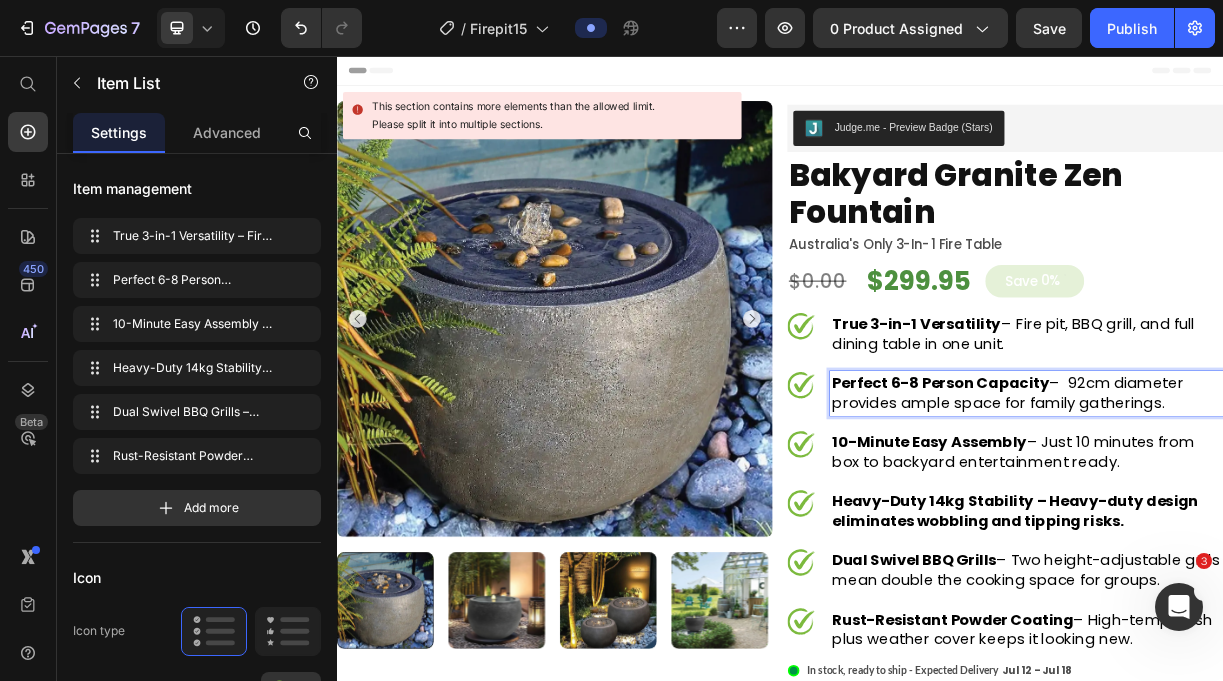 click on "True 3-in-1 Versatility  – Fire pit, BBQ grill, and full dining table in one unit." at bounding box center [1253, 432] 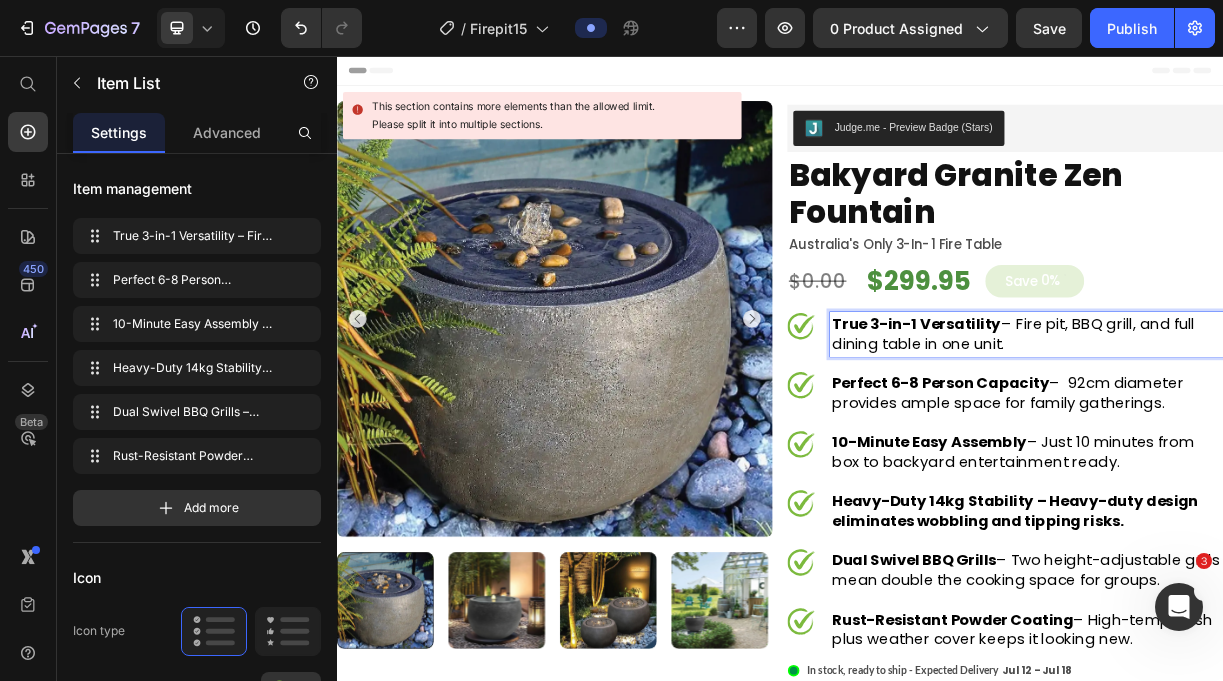 click on "True 3-in-1 Versatility  – Fire pit, BBQ grill, and full dining table in one unit." at bounding box center (1253, 432) 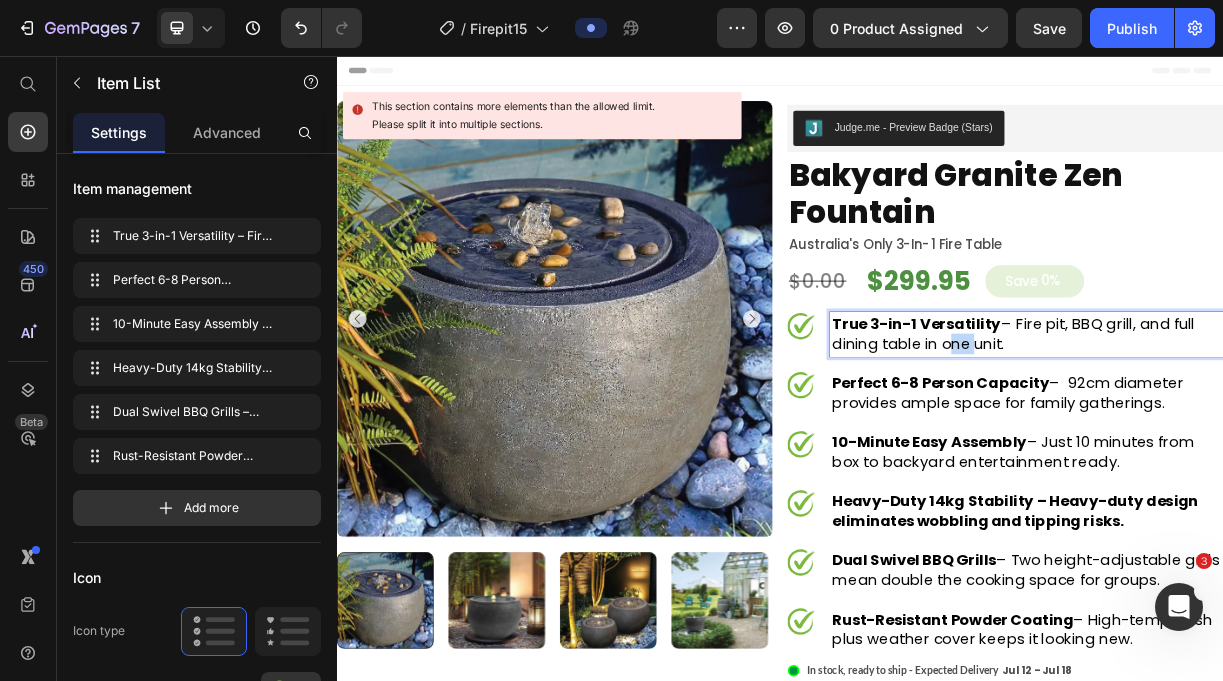 click on "True 3-in-1 Versatility  – Fire pit, BBQ grill, and full dining table in one unit." at bounding box center [1253, 432] 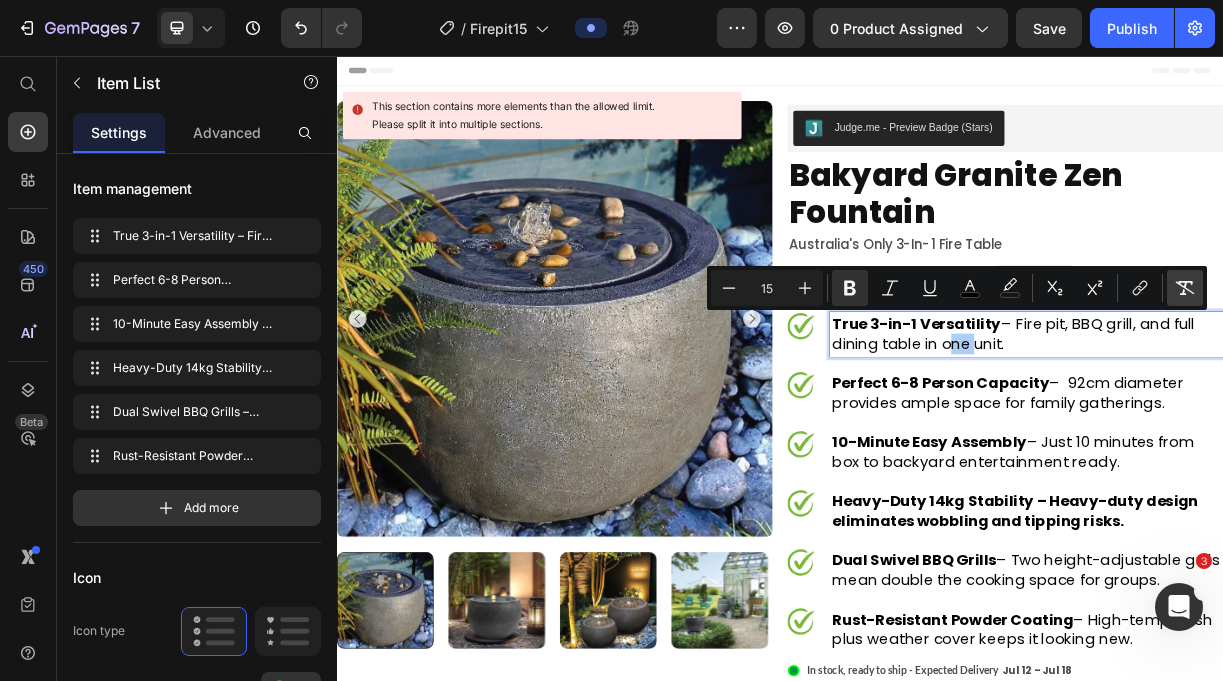 click 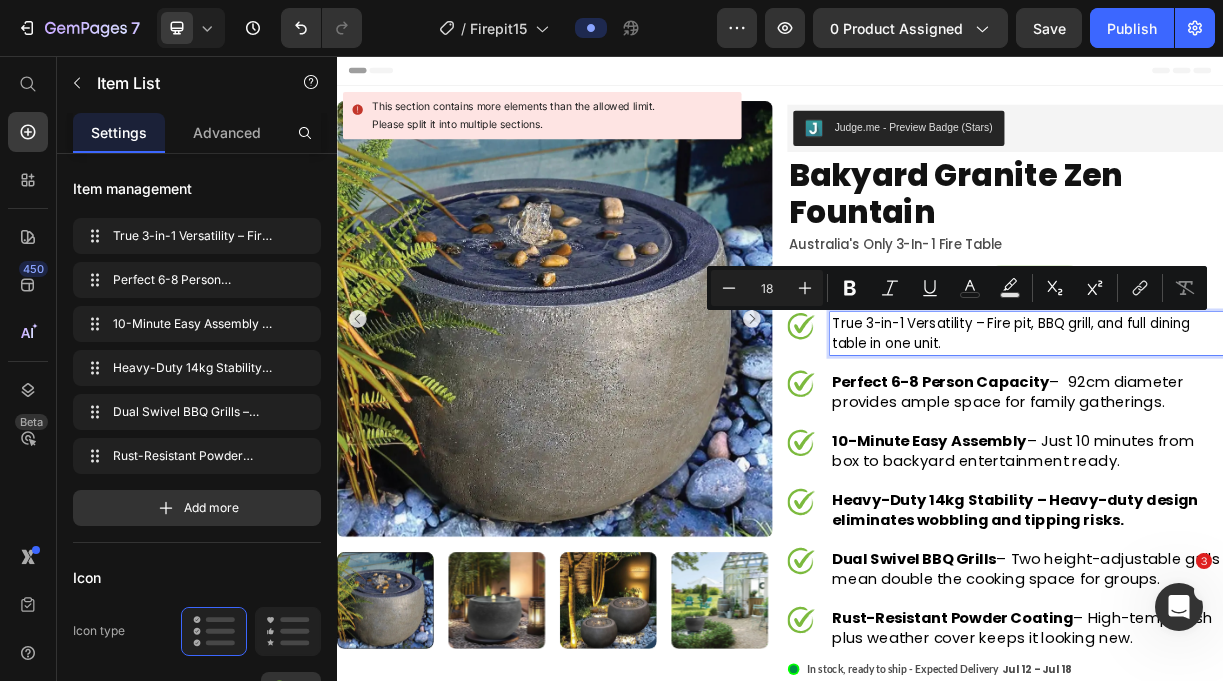 click on "Perfect 6-8 Person Capacity  –  92cm diameter provides ample space for family gatherings." at bounding box center (1246, 510) 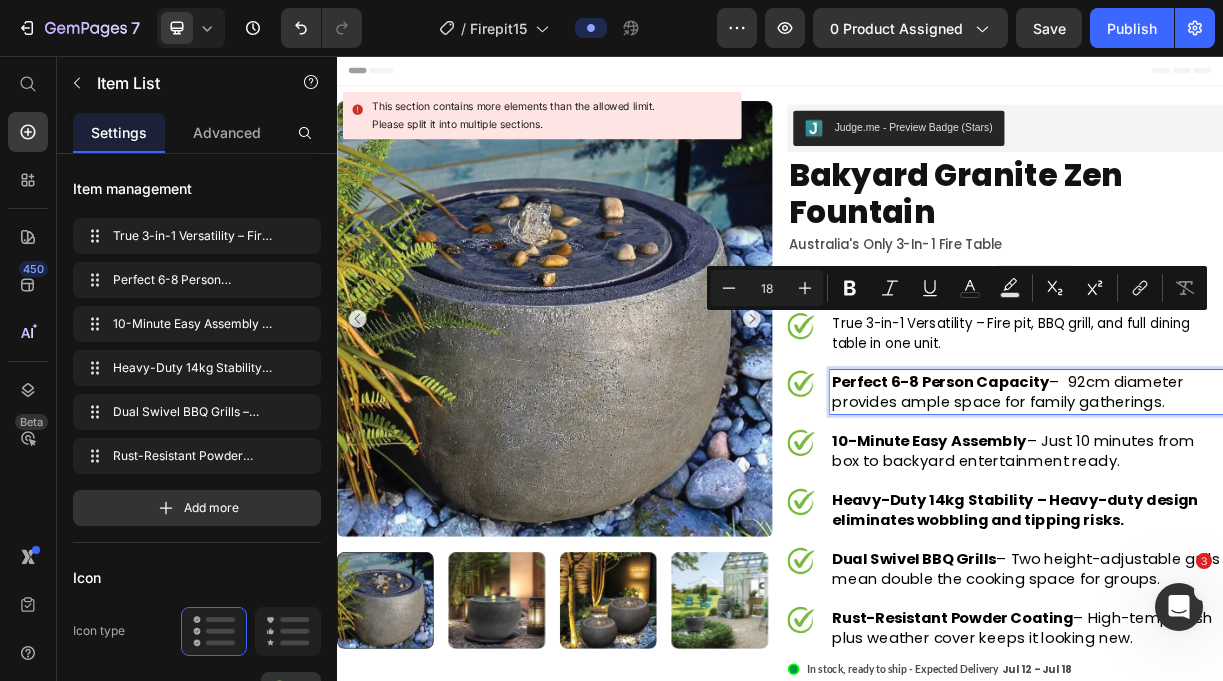 type on "20" 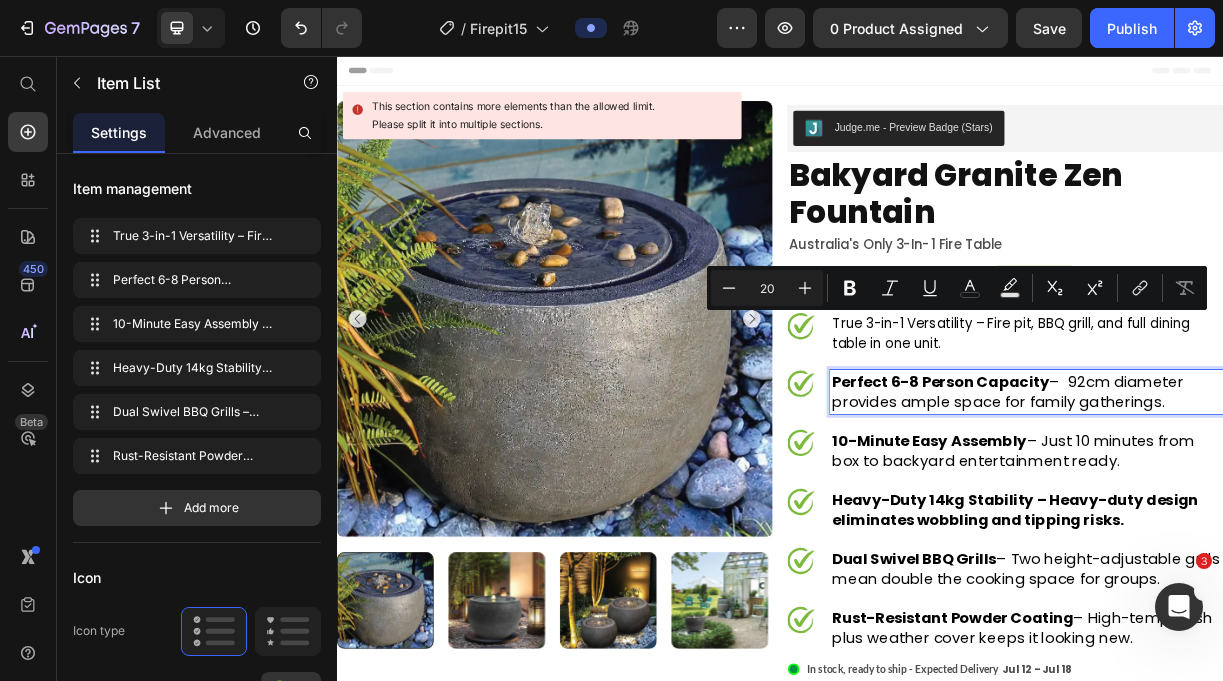 click on "Perfect 6-8 Person Capacity  –  92cm diameter provides ample space for family gatherings." at bounding box center [1246, 510] 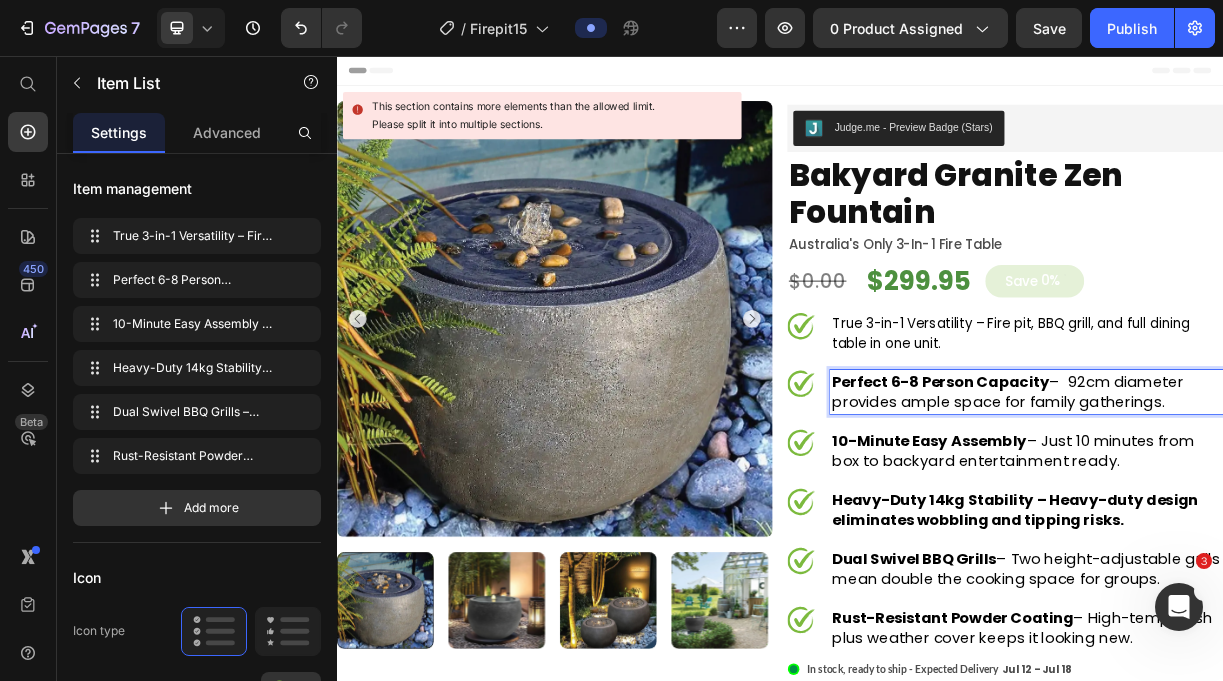 click on "Perfect 6-8 Person Capacity  –  92cm diameter provides ample space for family gatherings." at bounding box center (1246, 510) 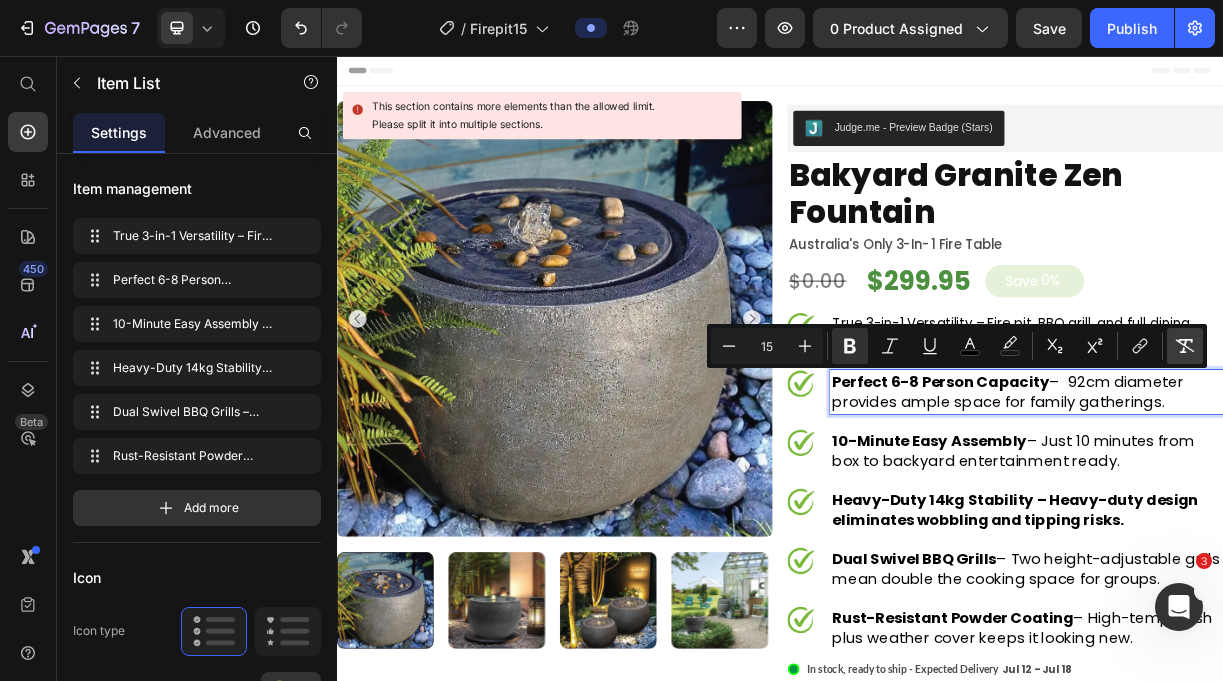 click 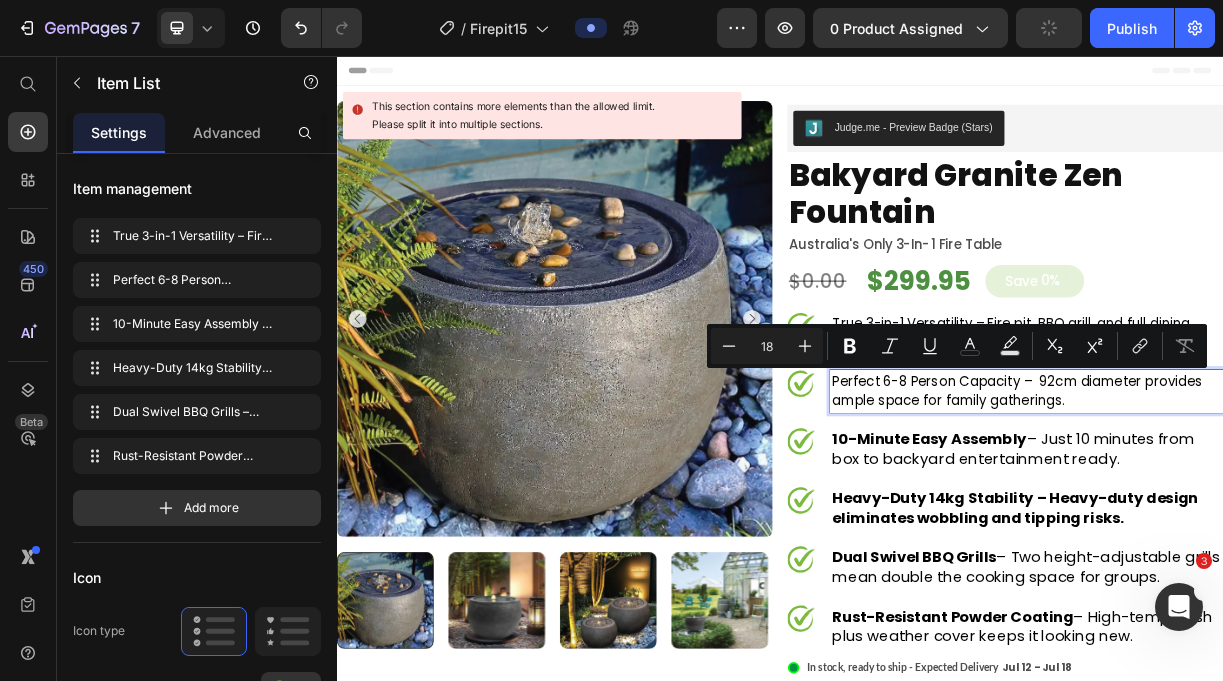click on "True 3-in-1 Versatility – Fire pit, BBQ grill, and full dining table in one unit. Perfect 6-8 Person Capacity –  92cm diameter provides ample space for family gatherings. 10-Minute Easy Assembly  – Just 10 minutes from box to backyard entertainment ready. Heavy-Duty 14kg Stability – Heavy-duty design eliminates wobbling and tipping risks. Dual Swivel BBQ Grills  – Two height-adjustable grills mean double the cooking space for groups. Rust-Resistant Powder Coating  – High-temp finish plus weather cover keeps it looking new." at bounding box center [1242, 631] 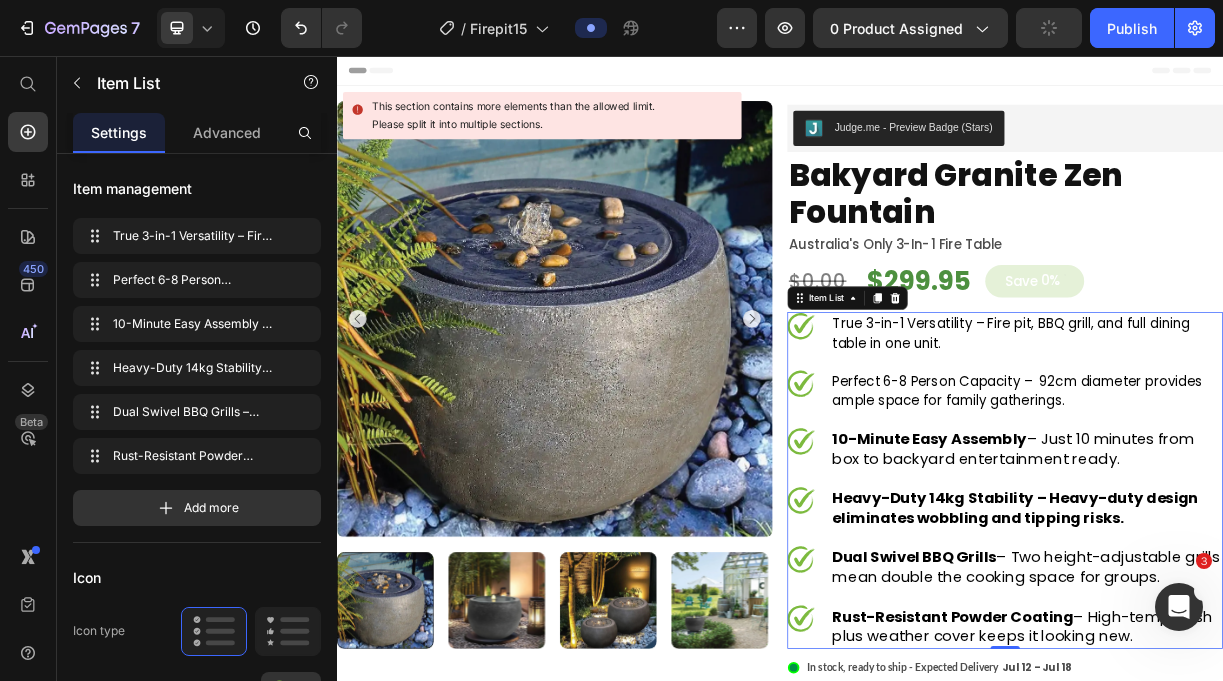 click on "10-Minute Easy Assembly  – Just 10 minutes from box to backyard entertainment ready." at bounding box center (1253, 588) 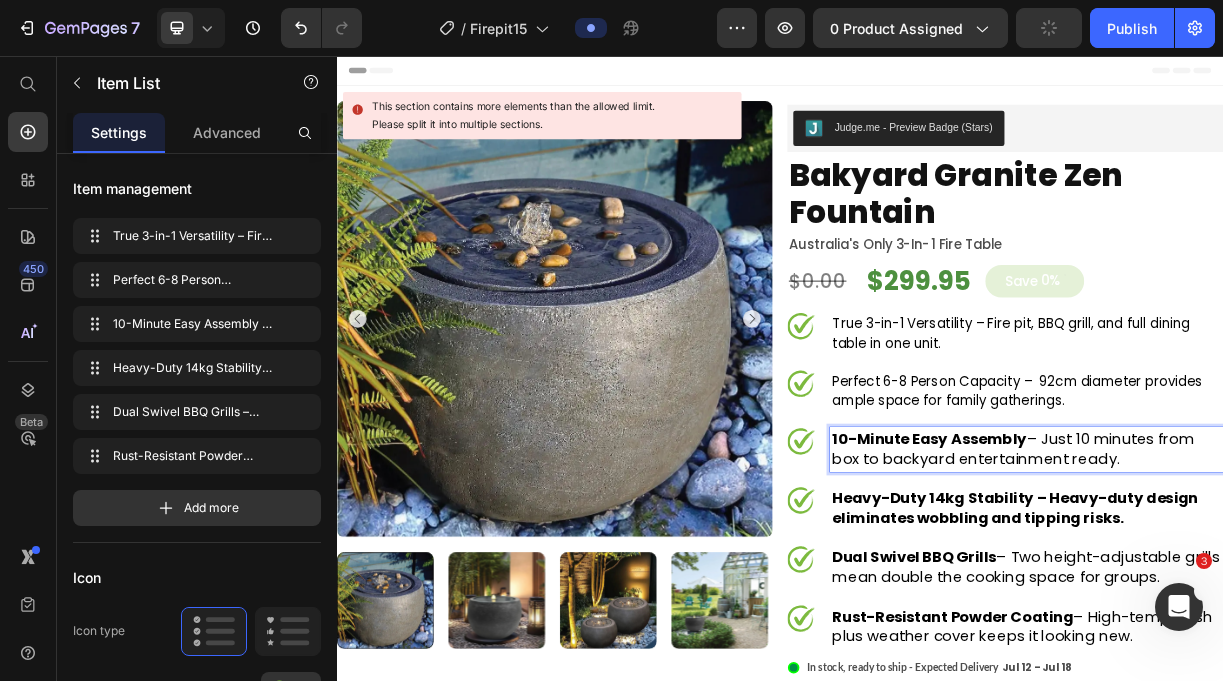 click on "10-Minute Easy Assembly  – Just 10 minutes from box to backyard entertainment ready." at bounding box center (1253, 588) 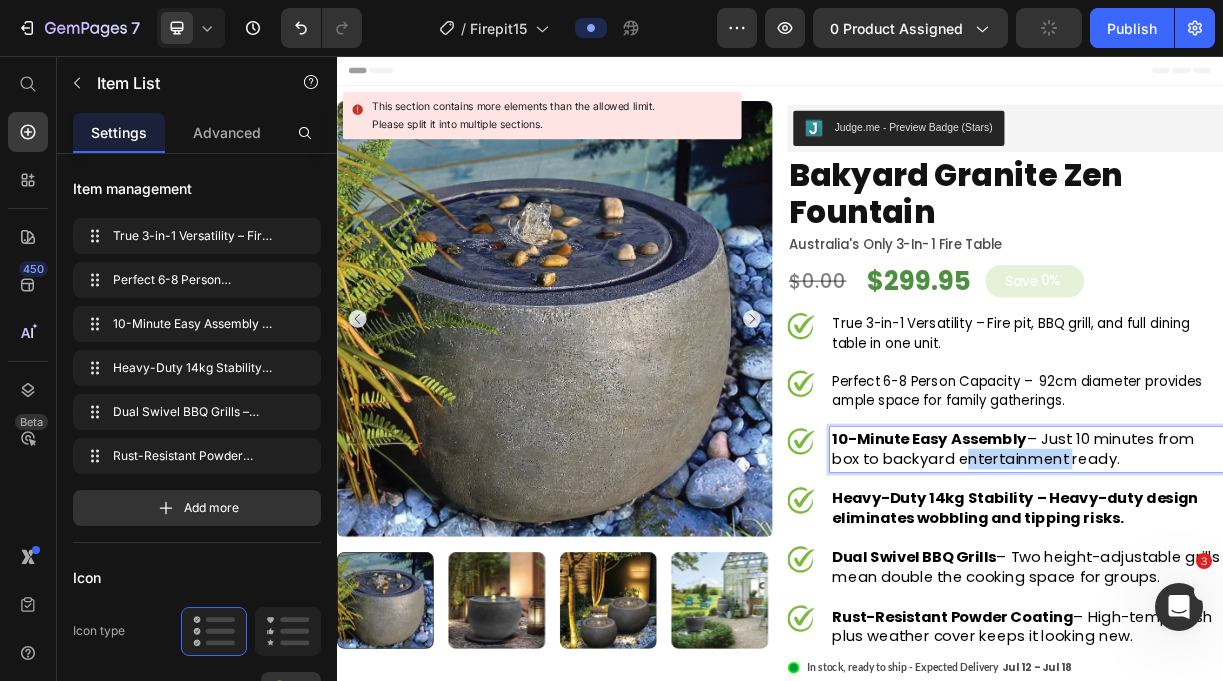 click on "10-Minute Easy Assembly  – Just 10 minutes from box to backyard entertainment ready." at bounding box center [1253, 588] 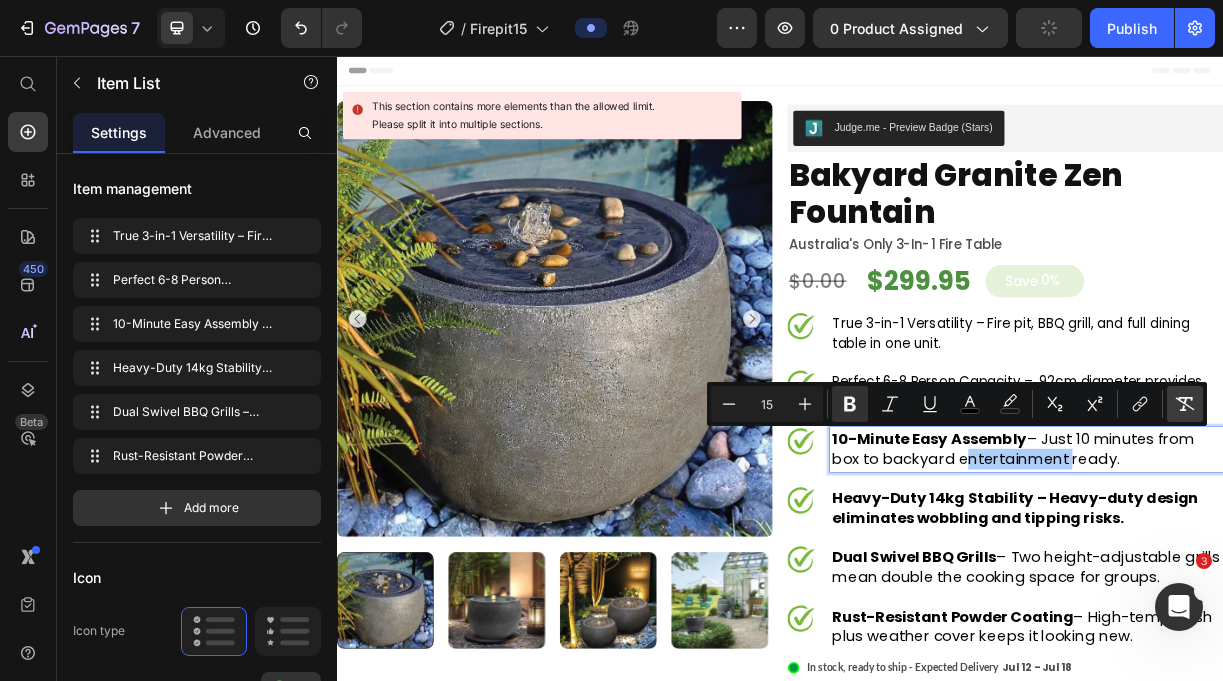 click 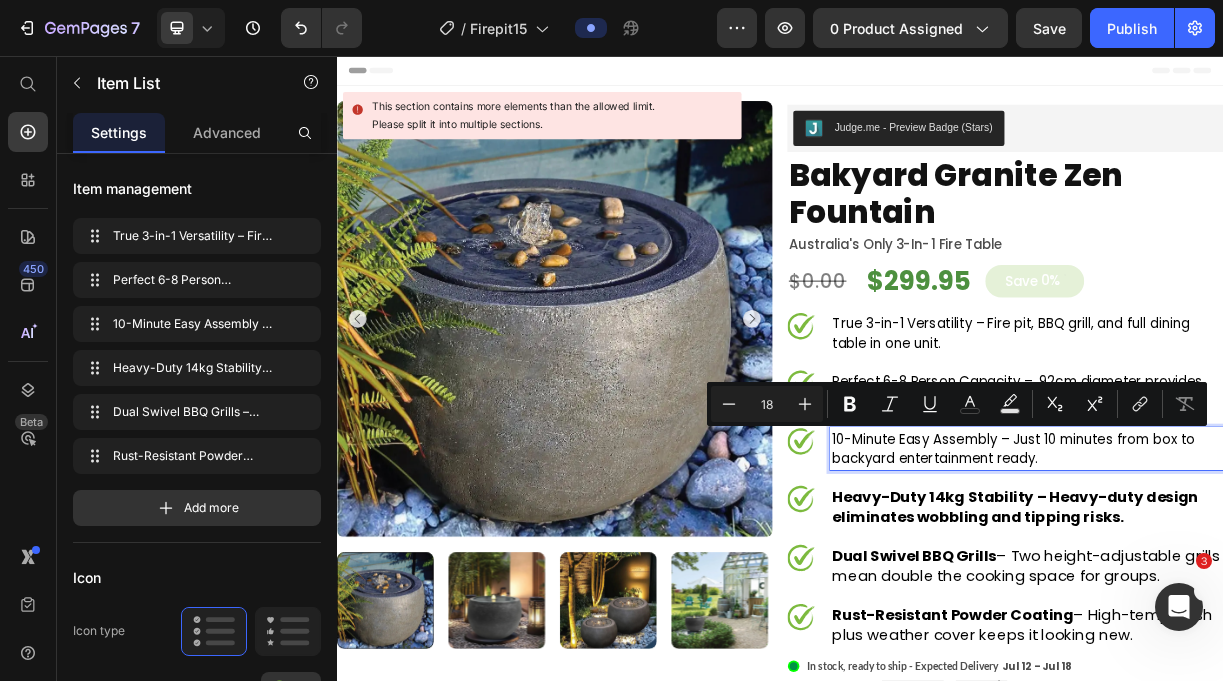 click on "Heavy-Duty 14kg Stability – Heavy-duty design eliminates wobbling and tipping risks." at bounding box center [1255, 666] 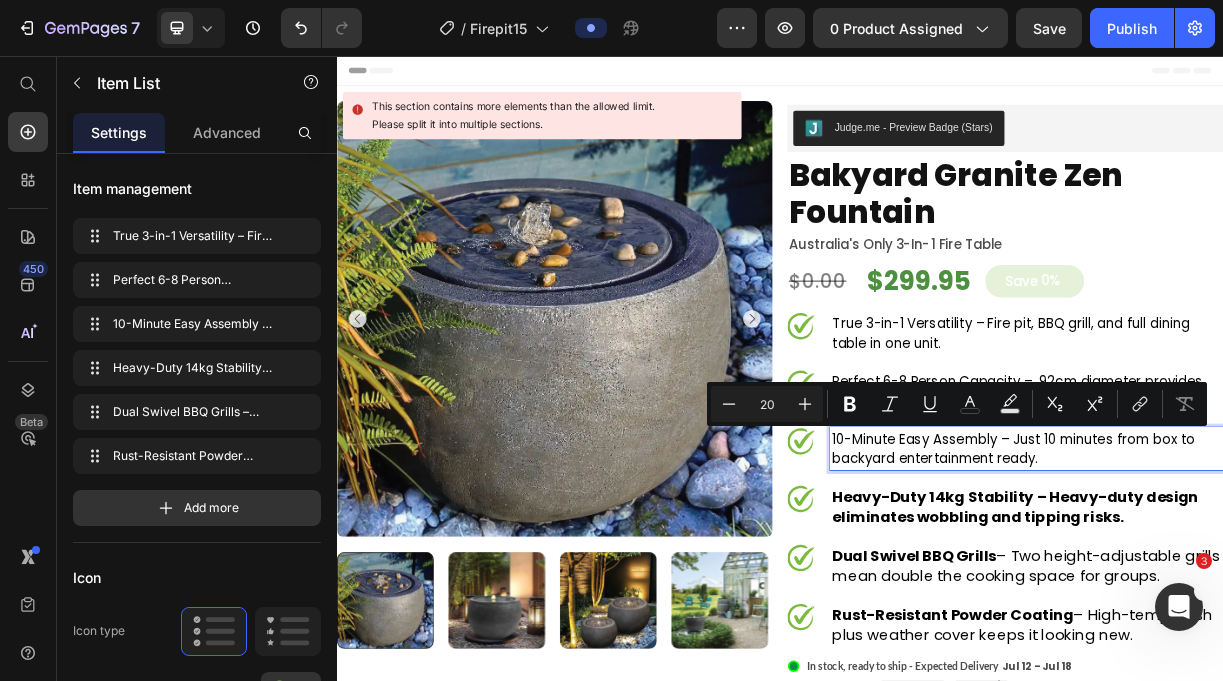 click on "Heavy-Duty 14kg Stability – Heavy-duty design eliminates wobbling and tipping risks." at bounding box center (1255, 666) 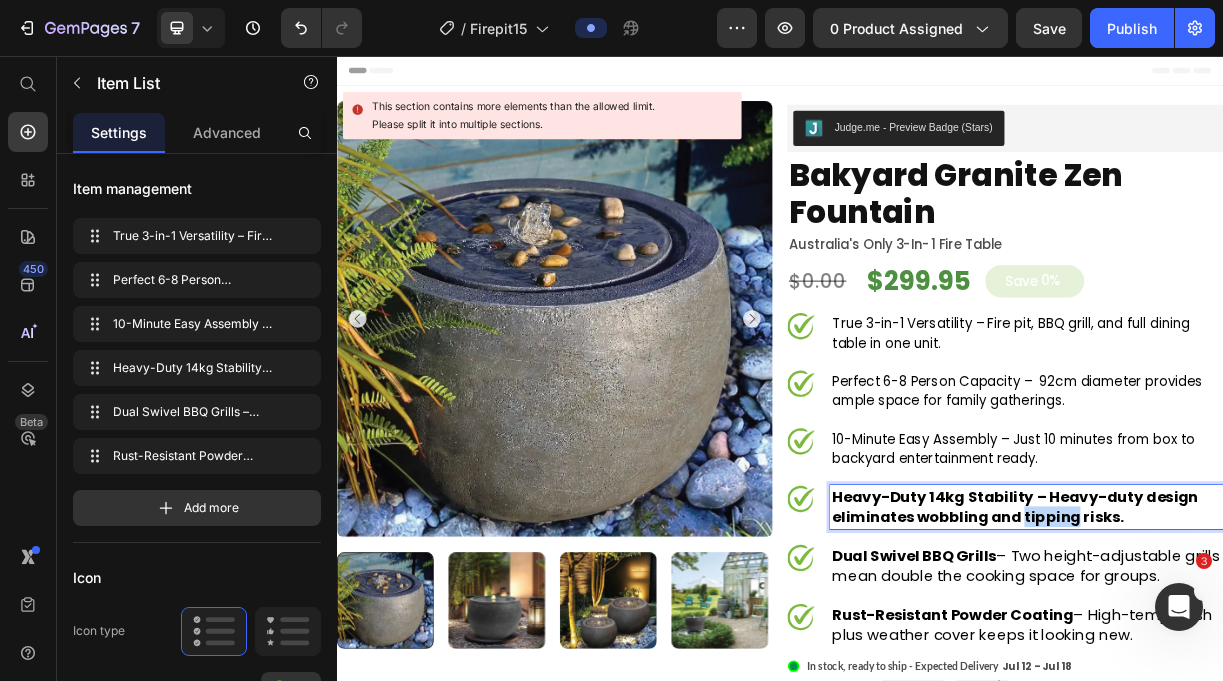 click on "Heavy-Duty 14kg Stability – Heavy-duty design eliminates wobbling and tipping risks." at bounding box center [1255, 666] 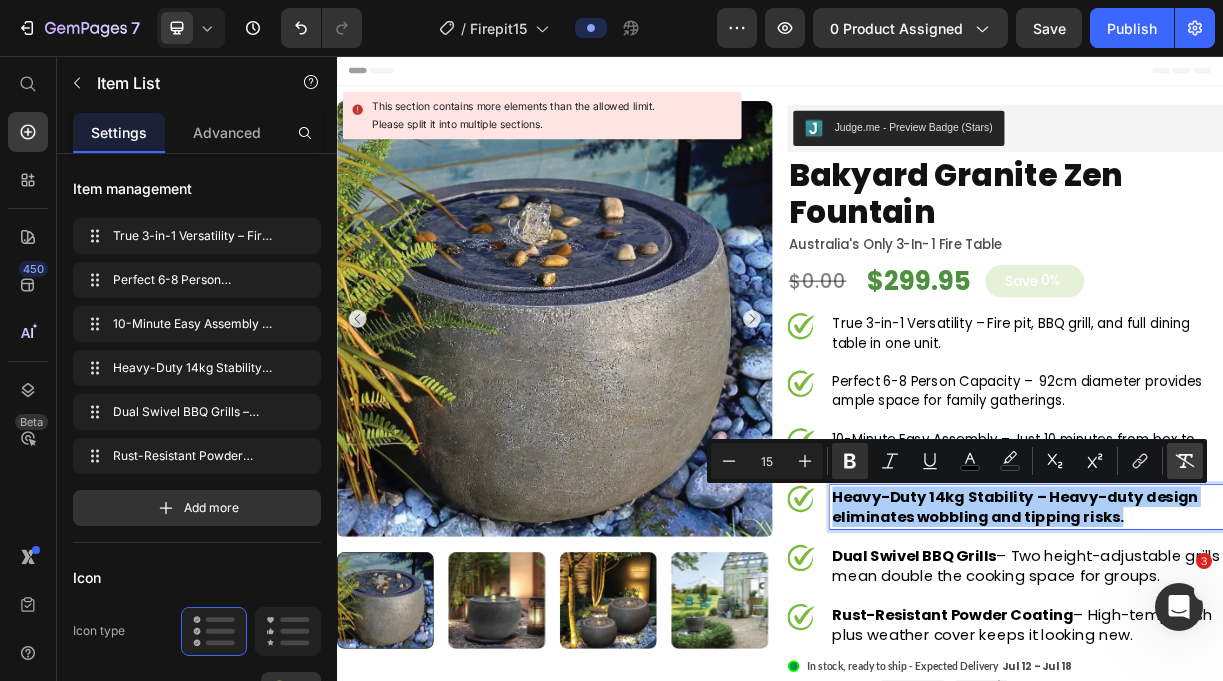 click 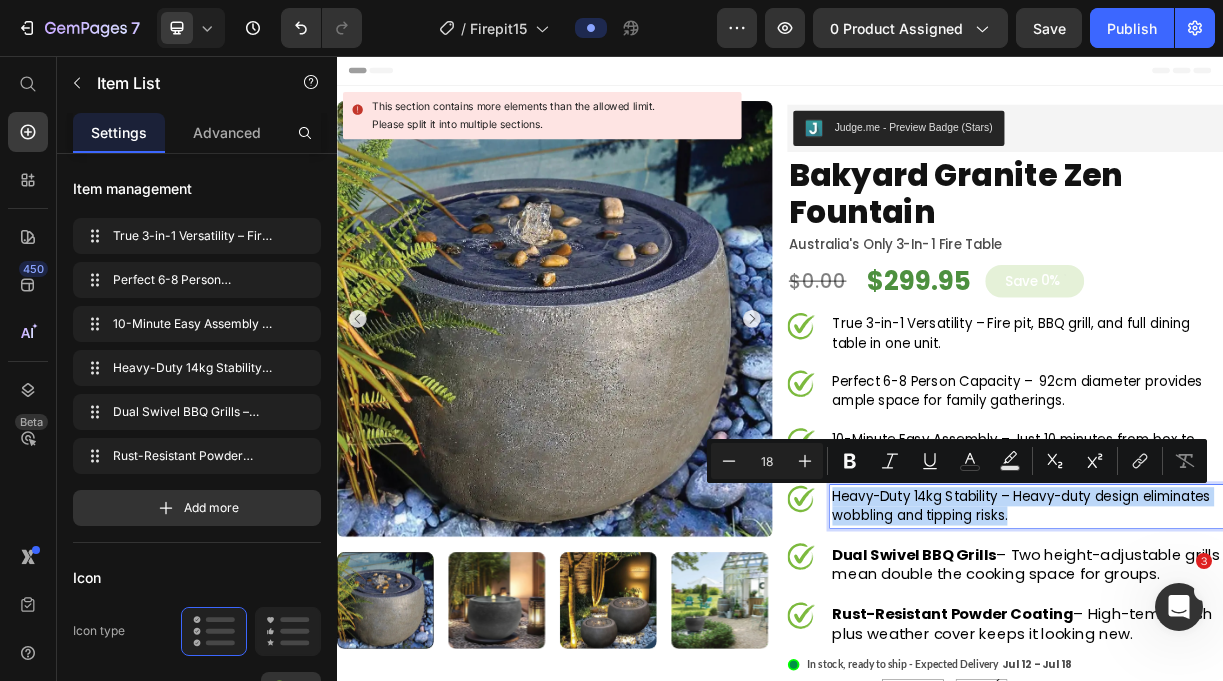 click on "Dual Swivel BBQ Grills  – Two height-adjustable grills mean double the cooking space for groups." at bounding box center [1270, 744] 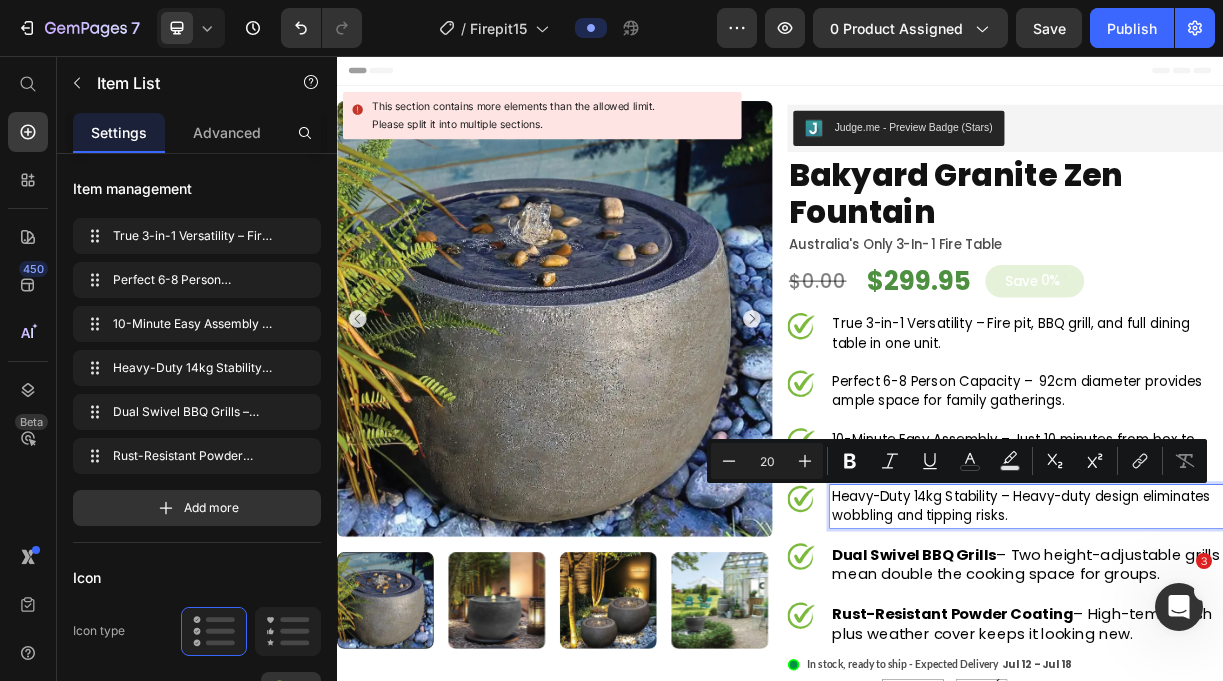 click on "Dual Swivel BBQ Grills  – Two height-adjustable grills mean double the cooking space for groups." at bounding box center (1270, 744) 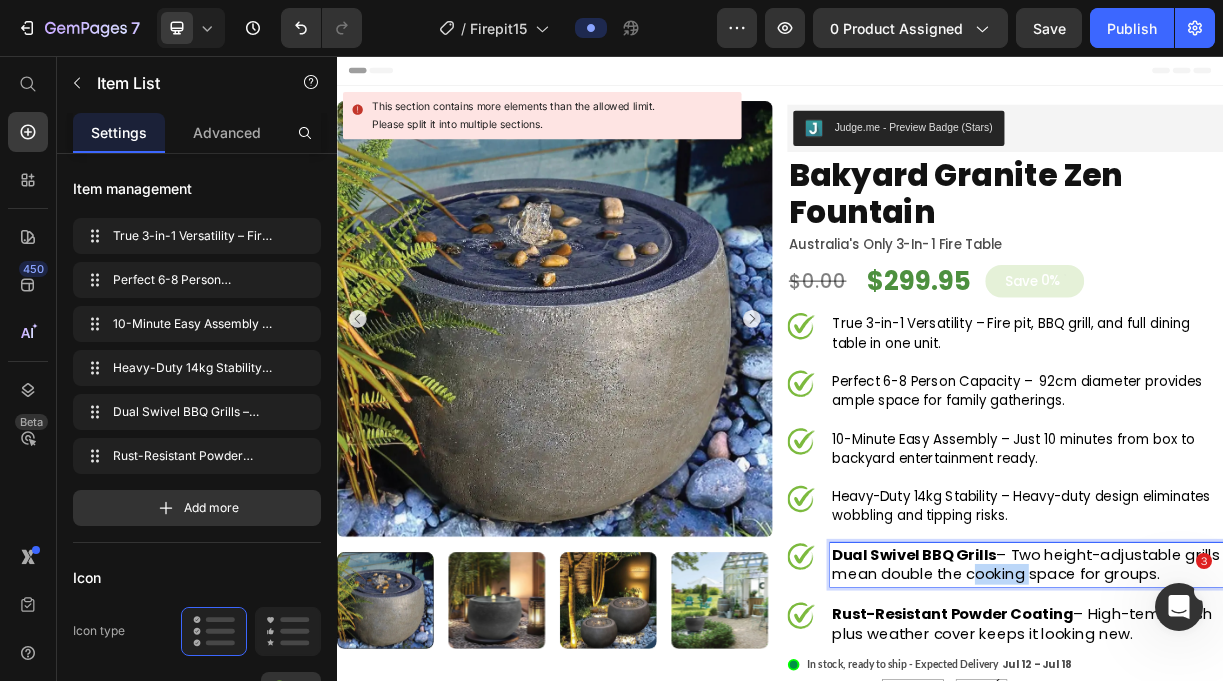 click on "Dual Swivel BBQ Grills  – Two height-adjustable grills mean double the cooking space for groups." at bounding box center [1270, 744] 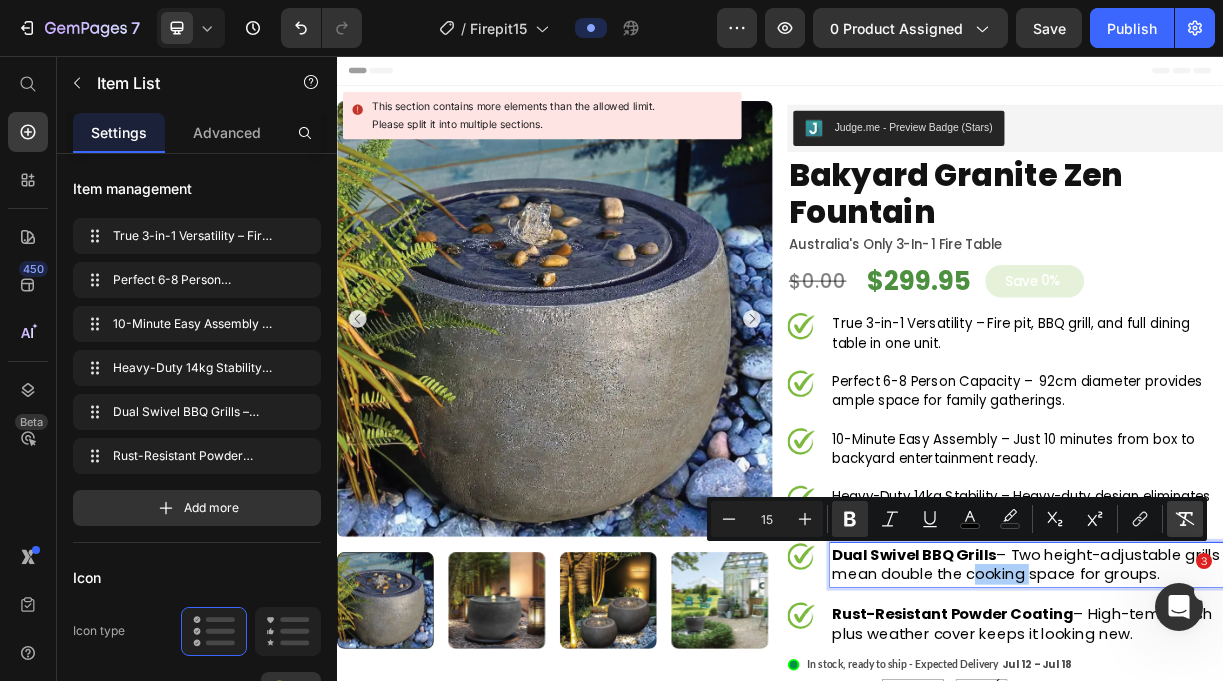 click 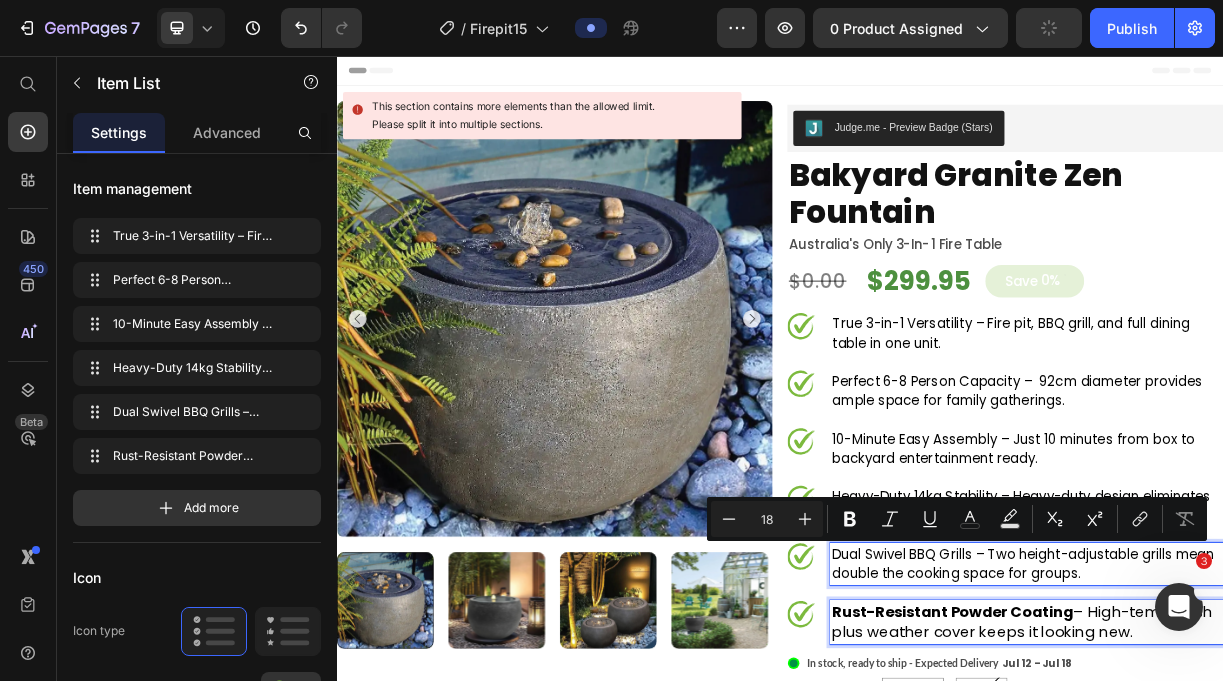 click on "Rust-Resistant Powder Coating  – High-temp finish plus weather cover keeps it looking new." at bounding box center (1265, 822) 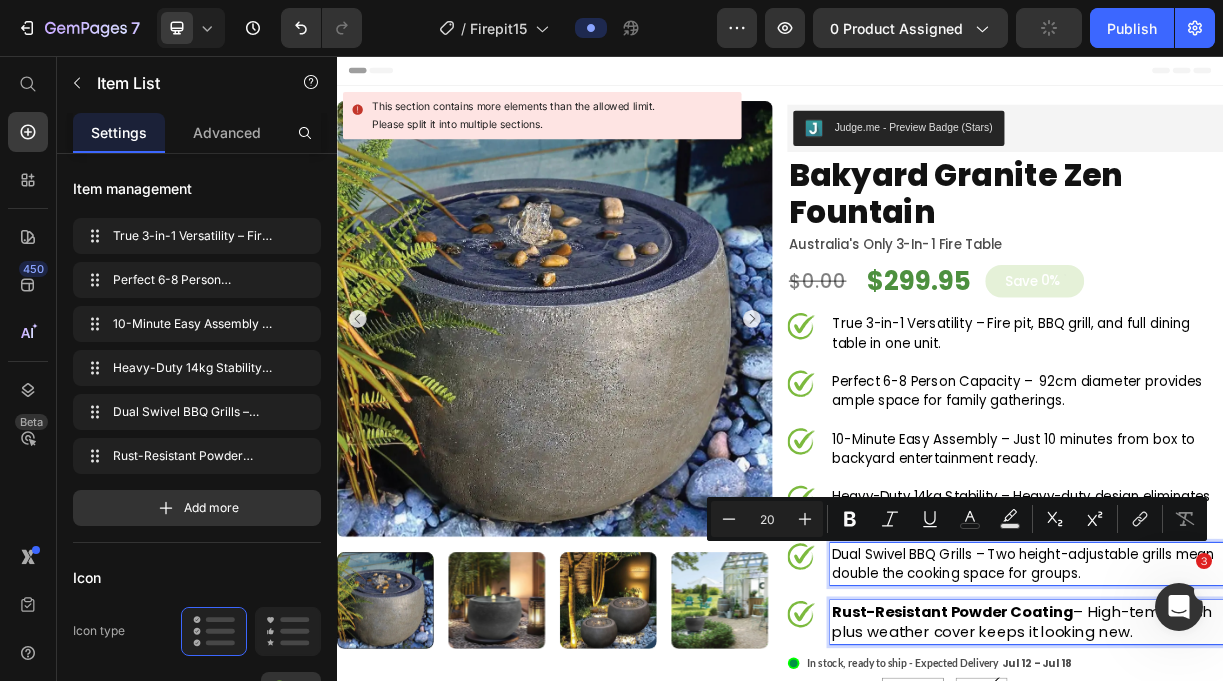 click on "Rust-Resistant Powder Coating  – High-temp finish plus weather cover keeps it looking new." at bounding box center [1265, 822] 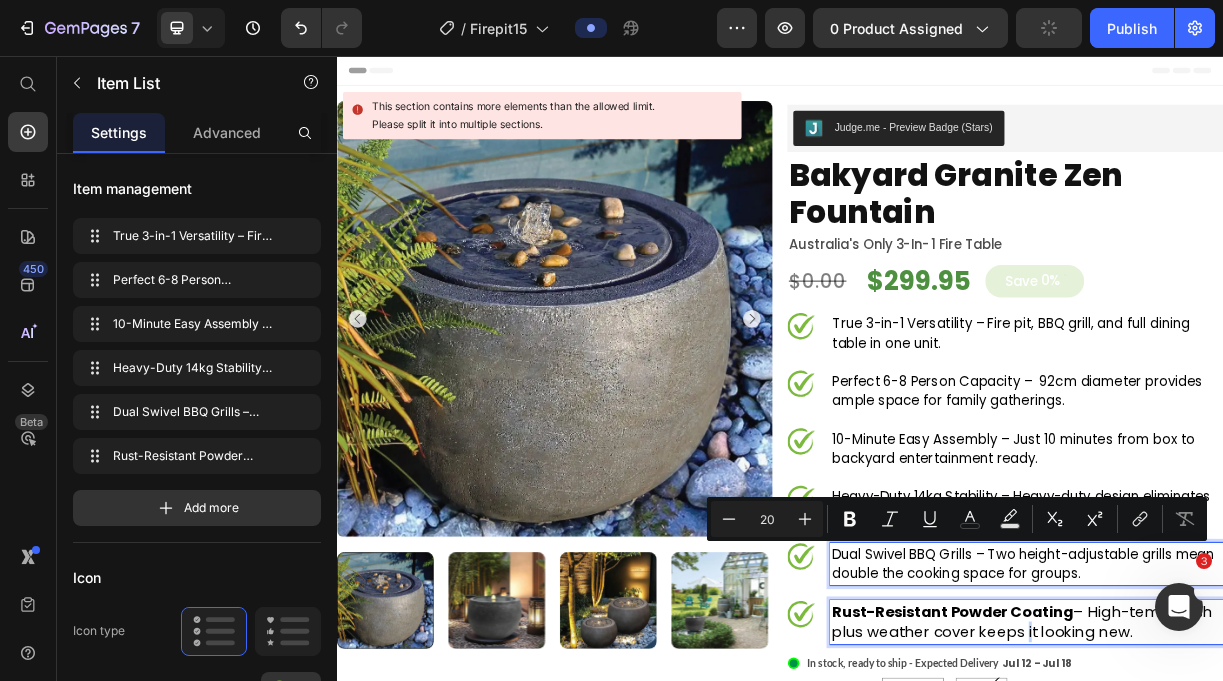 click on "Rust-Resistant Powder Coating  – High-temp finish plus weather cover keeps it looking new." at bounding box center [1265, 822] 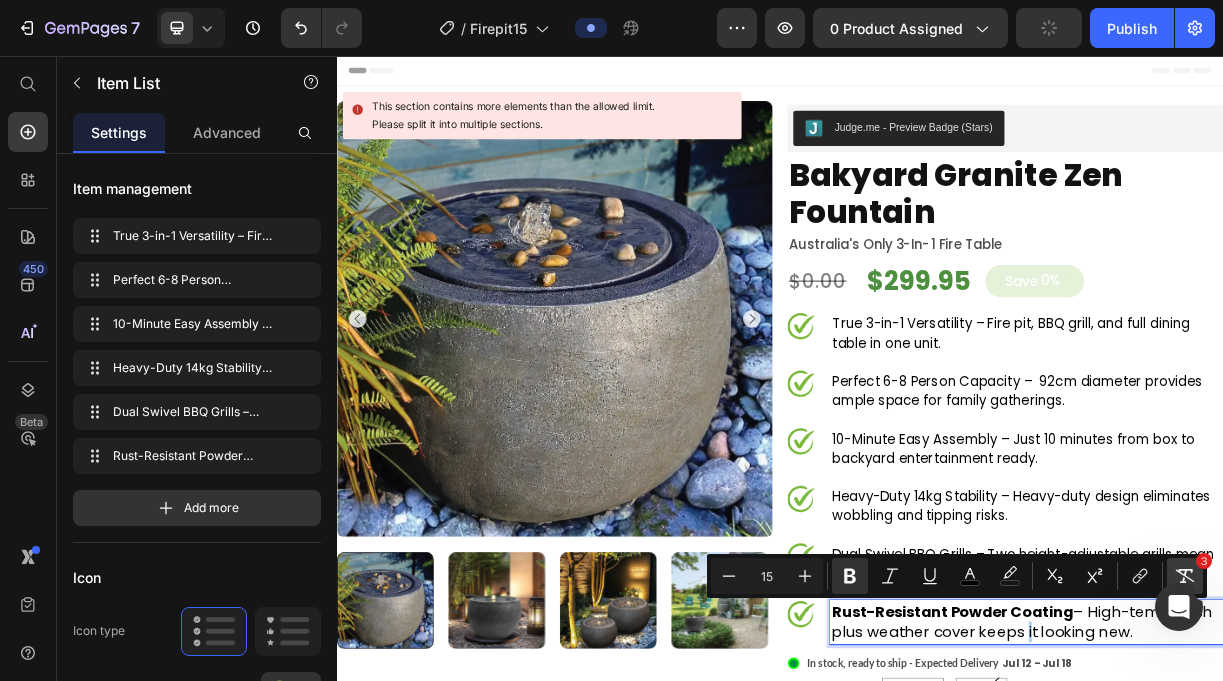 click 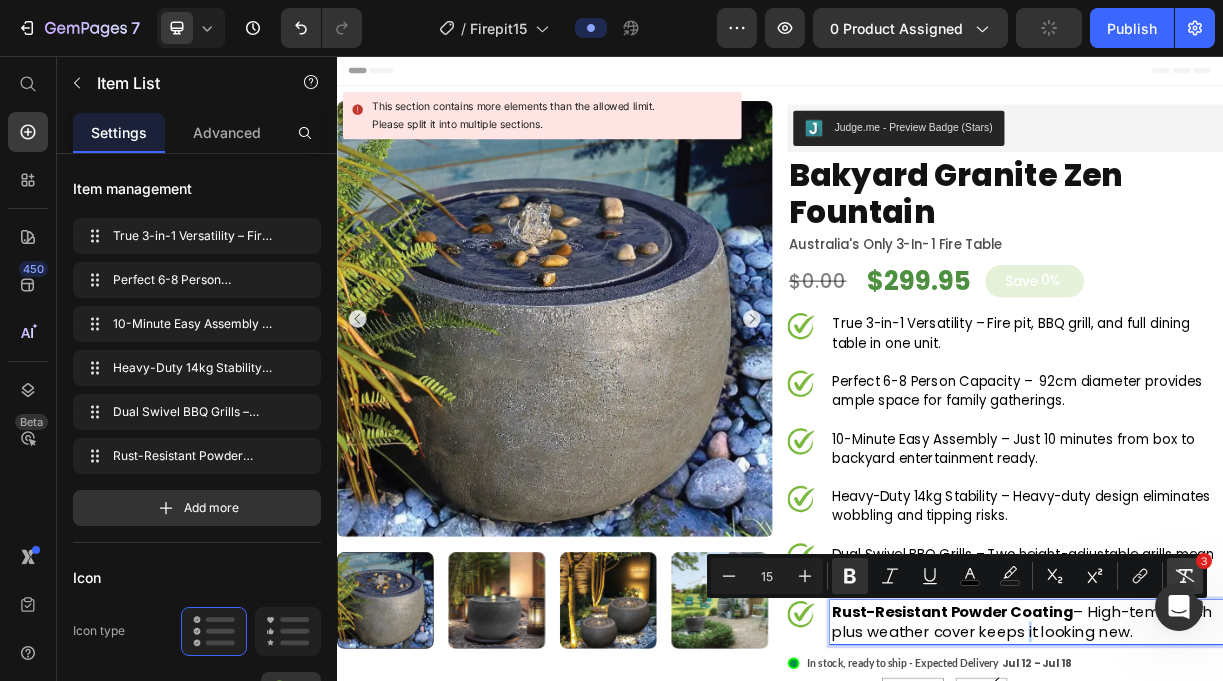 type on "18" 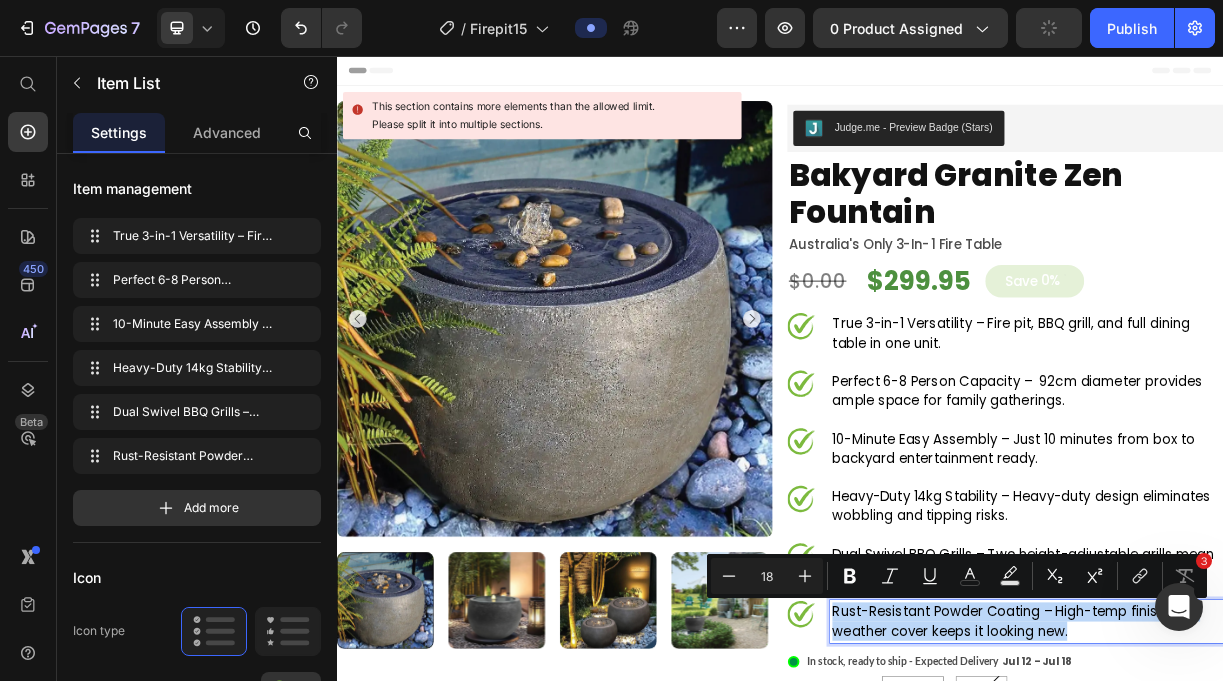 click on "True 3-in-1 Versatility – Fire pit, BBQ grill, and full dining table in one unit." at bounding box center (1271, 432) 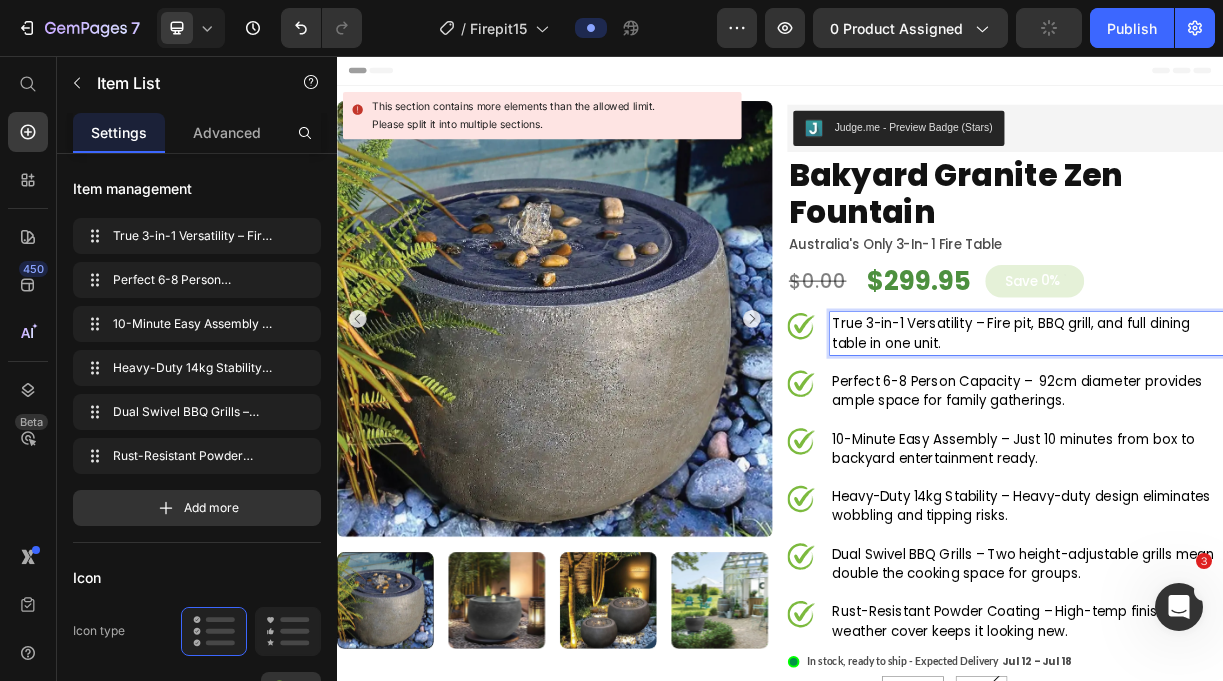 click on "True 3-in-1 Versatility – Fire pit, BBQ grill, and full dining table in one unit." at bounding box center (1271, 432) 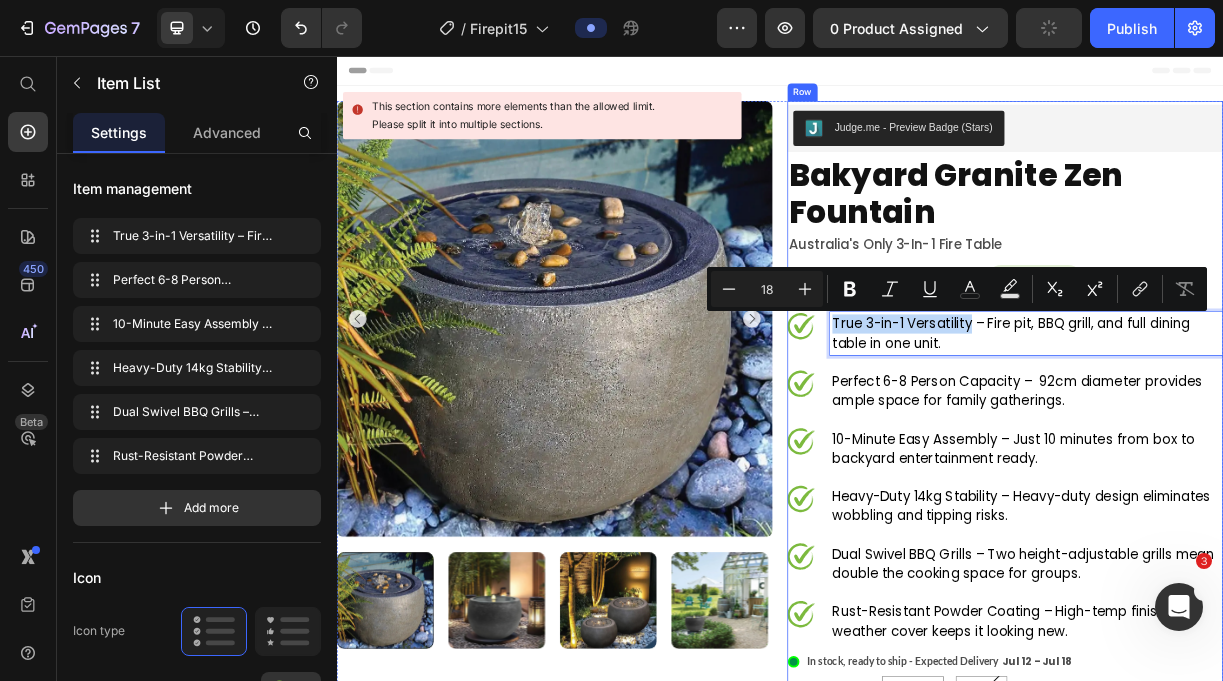 drag, startPoint x: 1194, startPoint y: 426, endPoint x: 1055, endPoint y: 392, distance: 143.09787 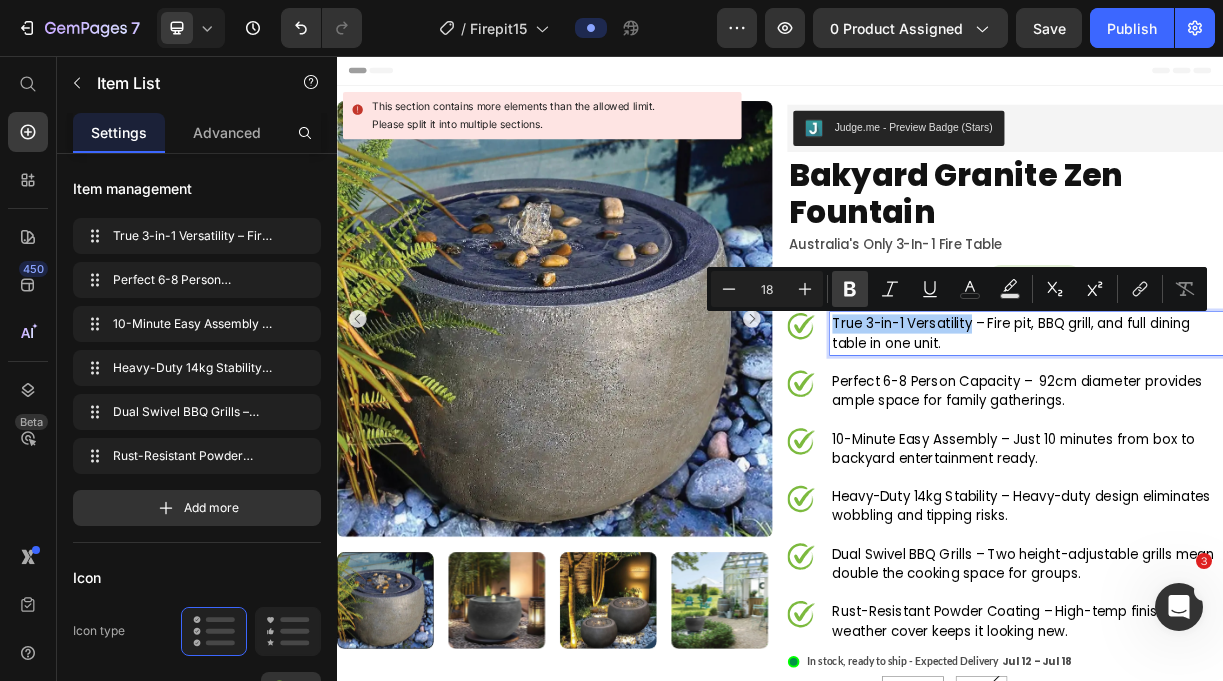 click 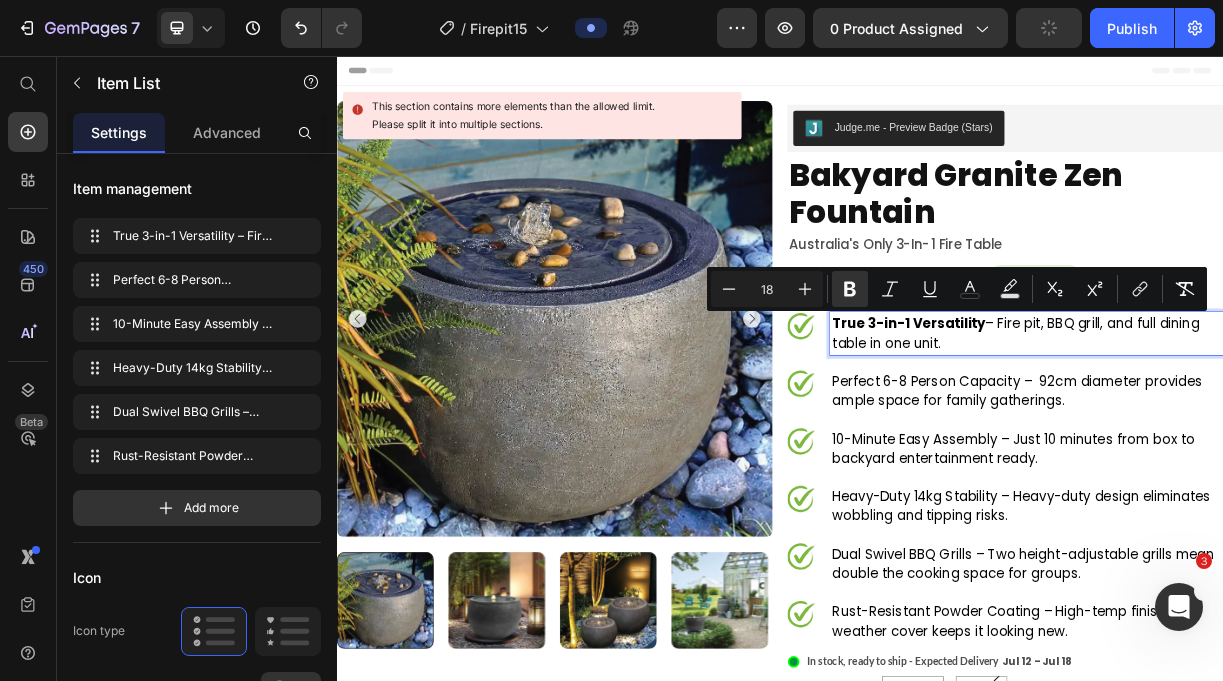 click on "Perfect 6-8 Person Capacity –  92cm diameter provides ample space for family gatherings." at bounding box center [1271, 510] 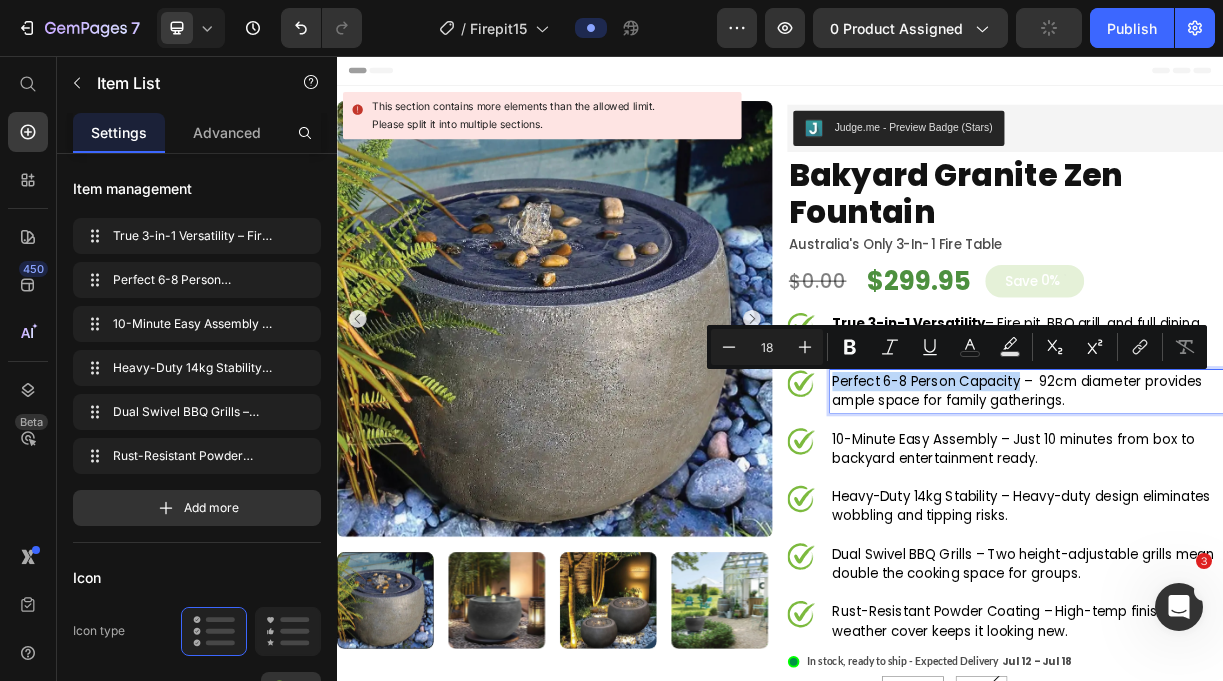drag, startPoint x: 1261, startPoint y: 500, endPoint x: 1026, endPoint y: 483, distance: 235.61409 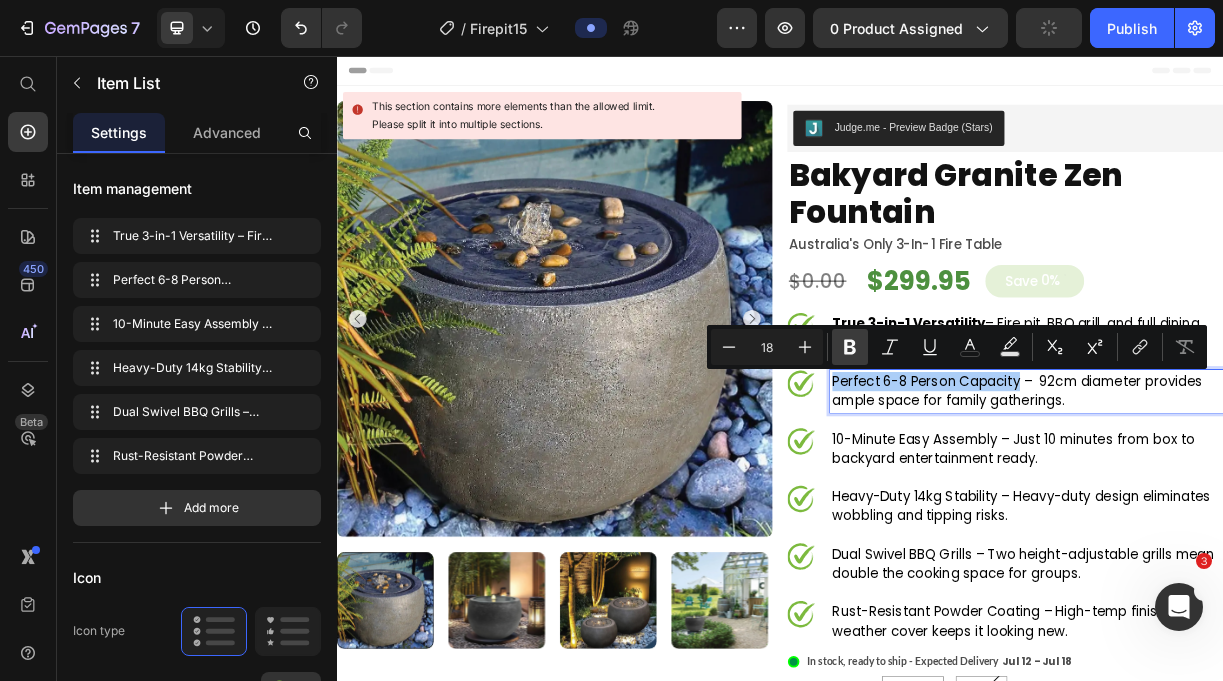 click on "Bold" at bounding box center [850, 347] 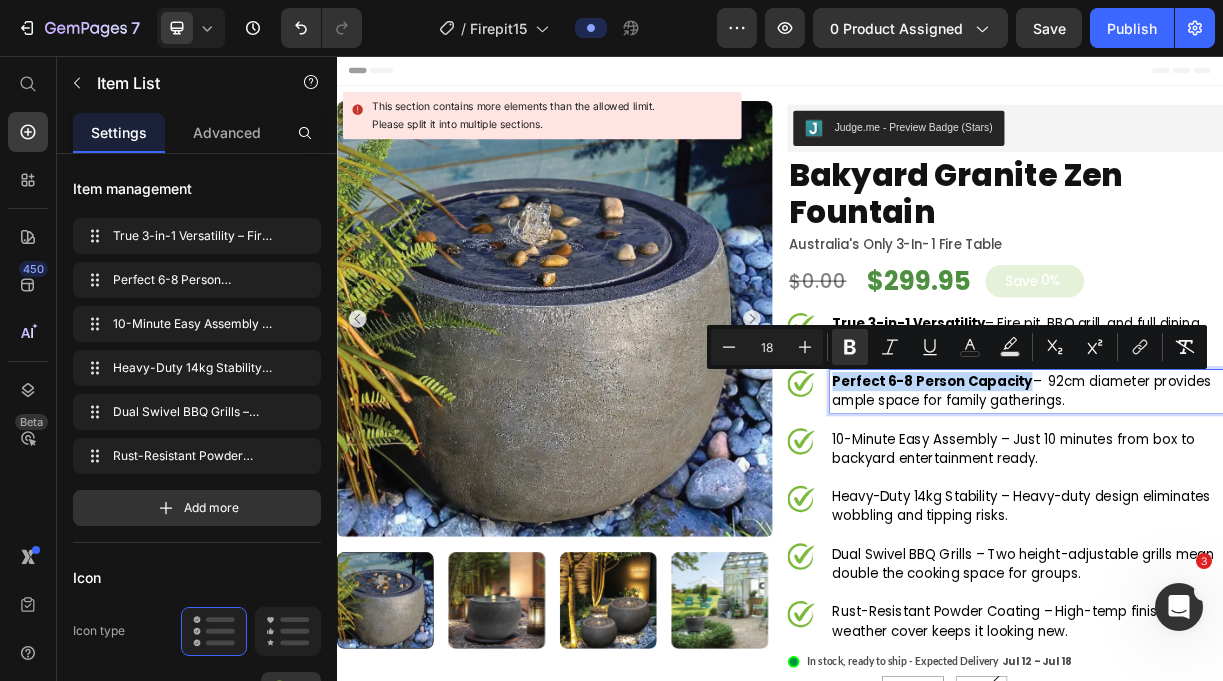click on "10-Minute Easy Assembly – Just 10 minutes from box to backyard entertainment ready." at bounding box center [1271, 588] 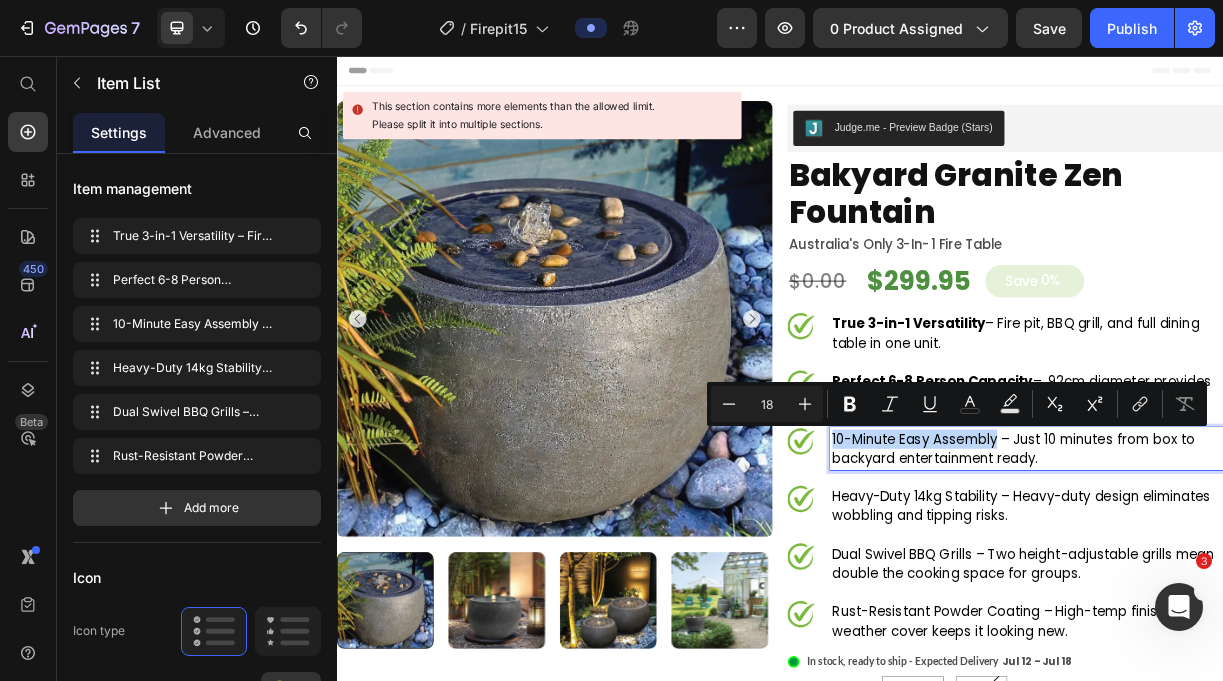drag, startPoint x: 1231, startPoint y: 579, endPoint x: 1021, endPoint y: 553, distance: 211.60341 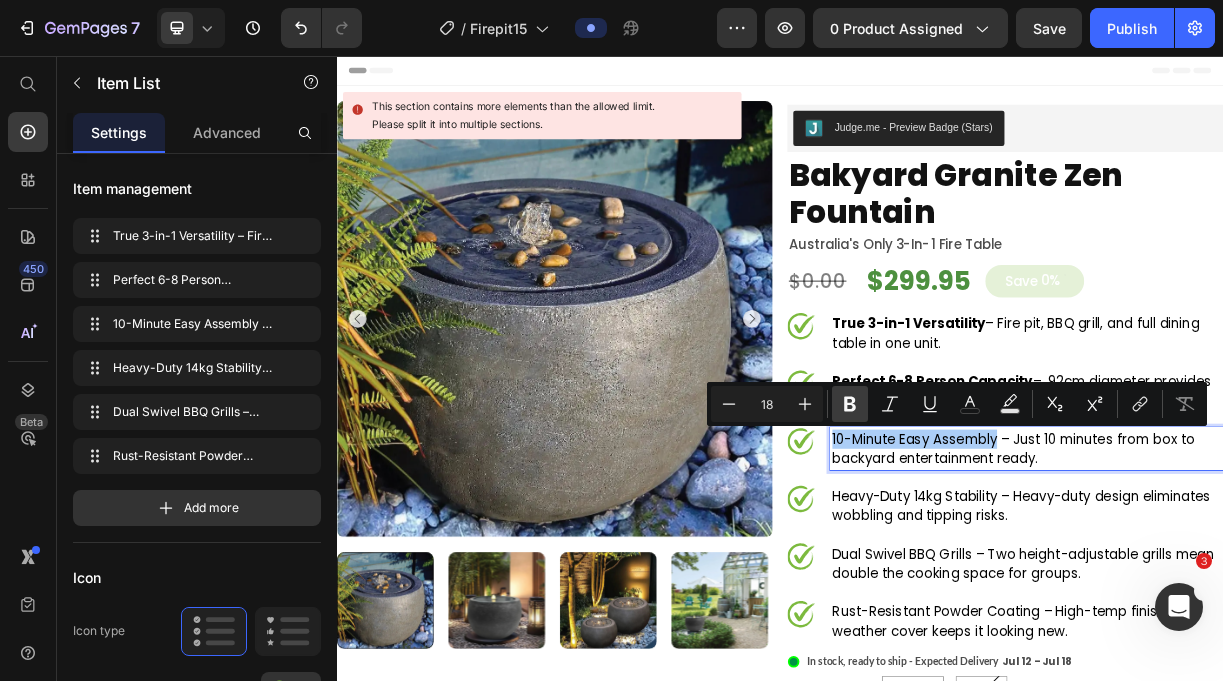 click 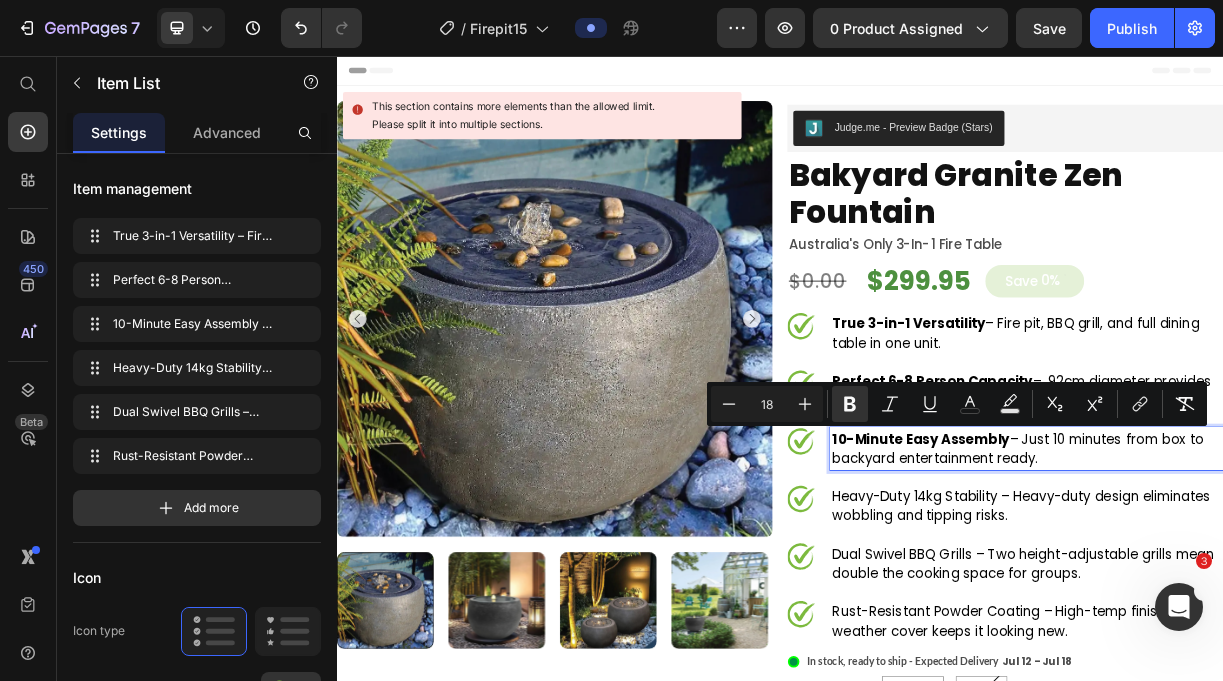 click on "Heavy-Duty 14kg Stability – Heavy-duty design eliminates wobbling and tipping risks." at bounding box center (1271, 666) 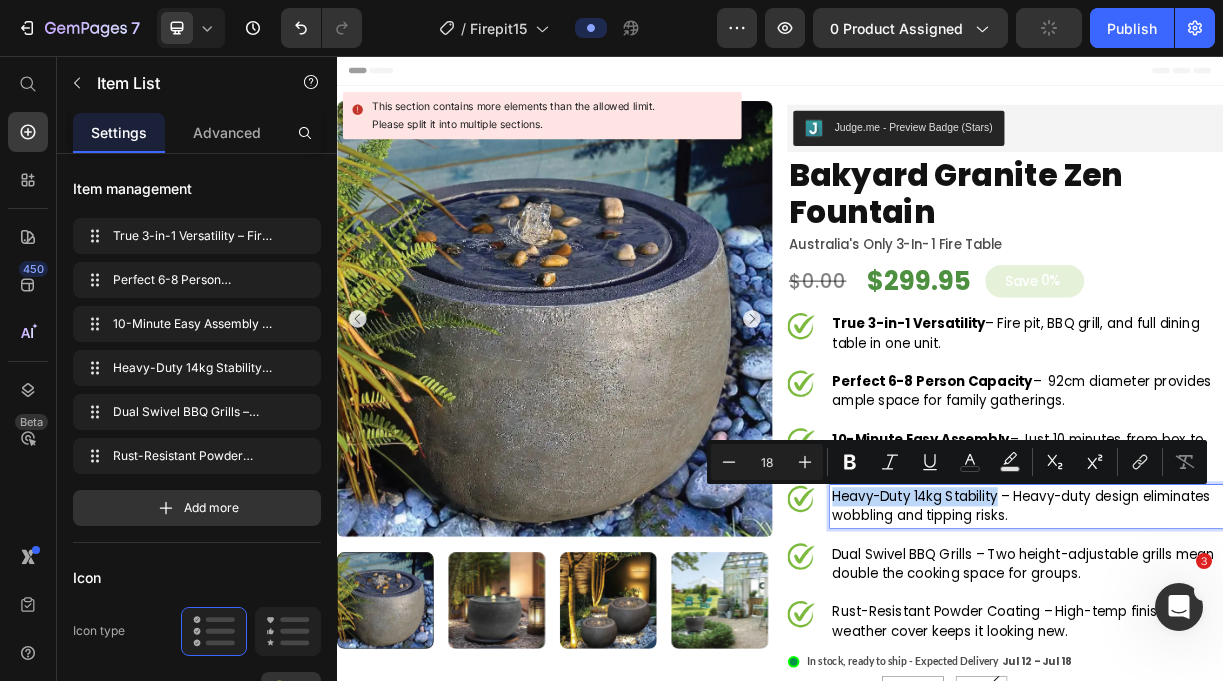 drag, startPoint x: 1236, startPoint y: 660, endPoint x: 991, endPoint y: 649, distance: 245.24681 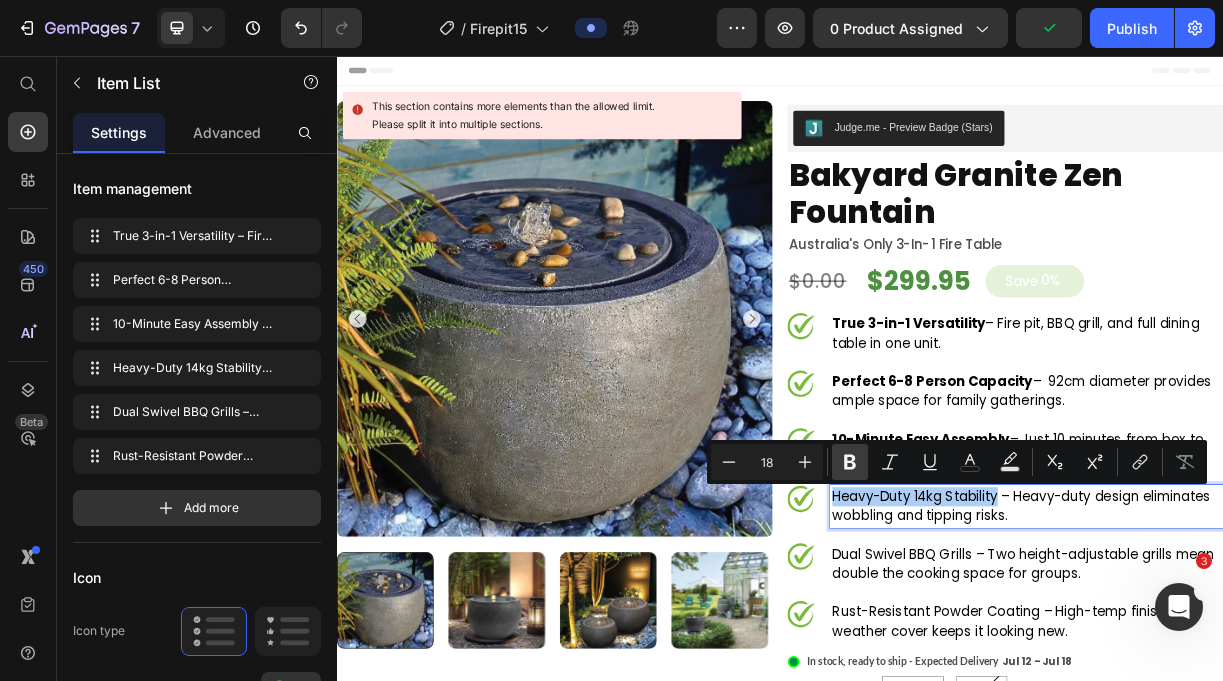 click 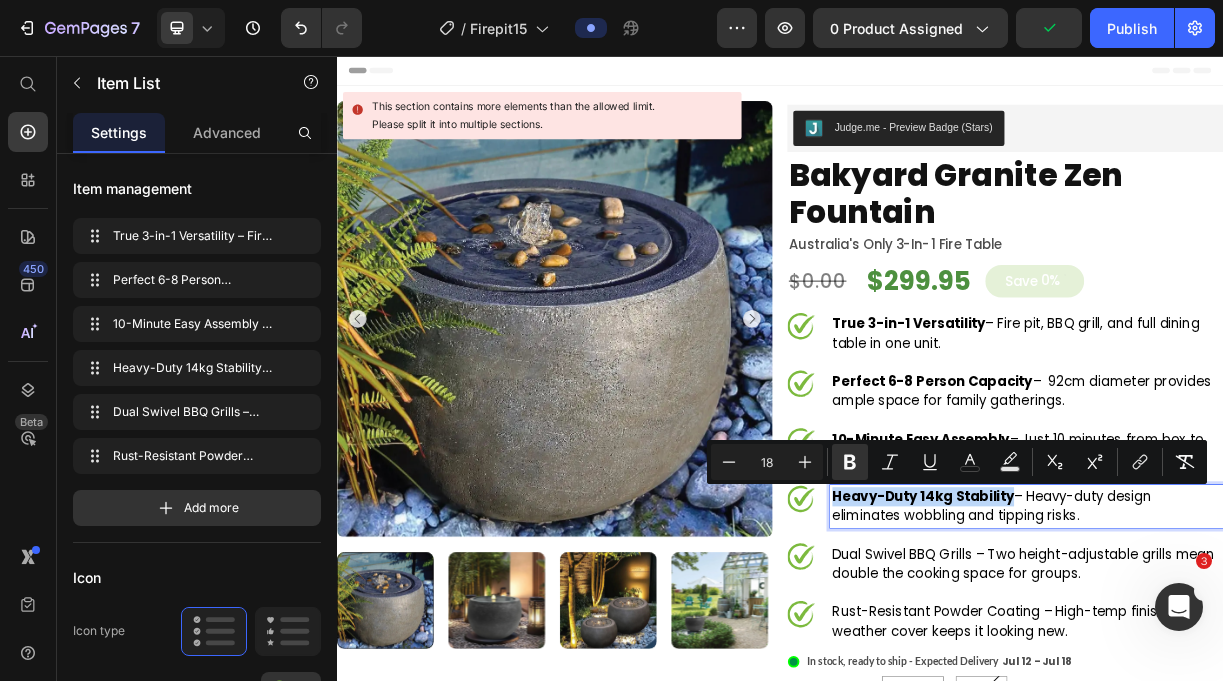 click on "Dual Swivel BBQ Grills – Two height-adjustable grills mean double the cooking space for groups." at bounding box center (1271, 744) 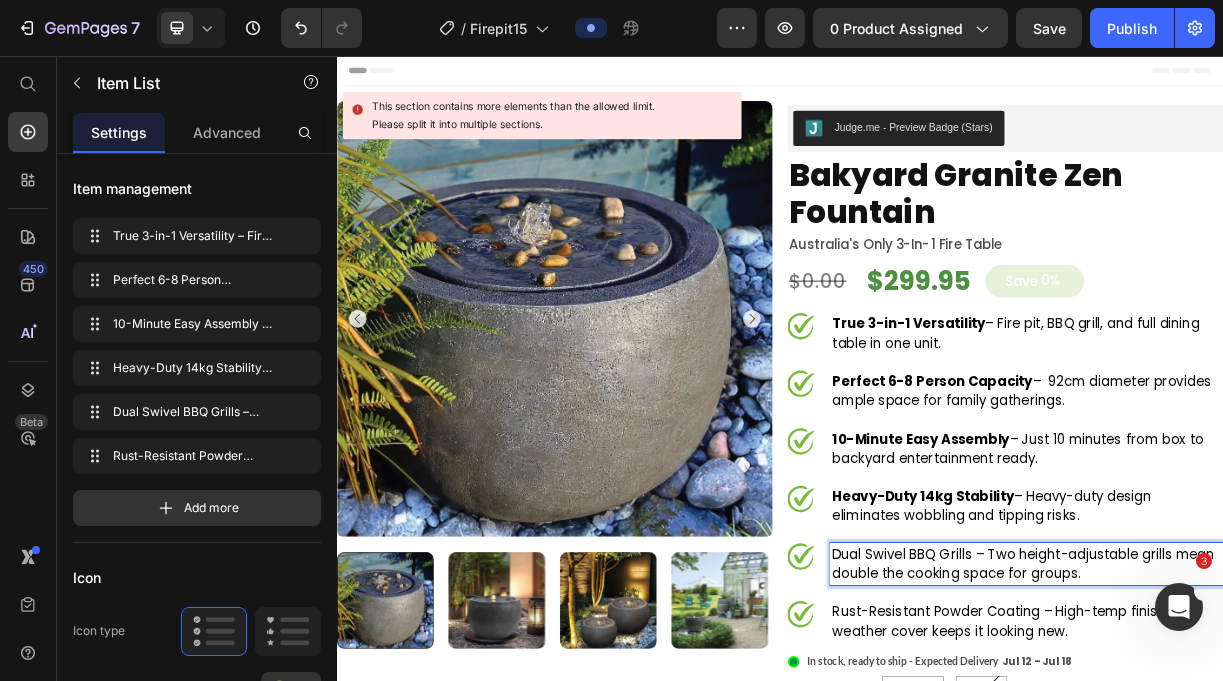 click on "Dual Swivel BBQ Grills – Two height-adjustable grills mean double the cooking space for groups." at bounding box center (1271, 744) 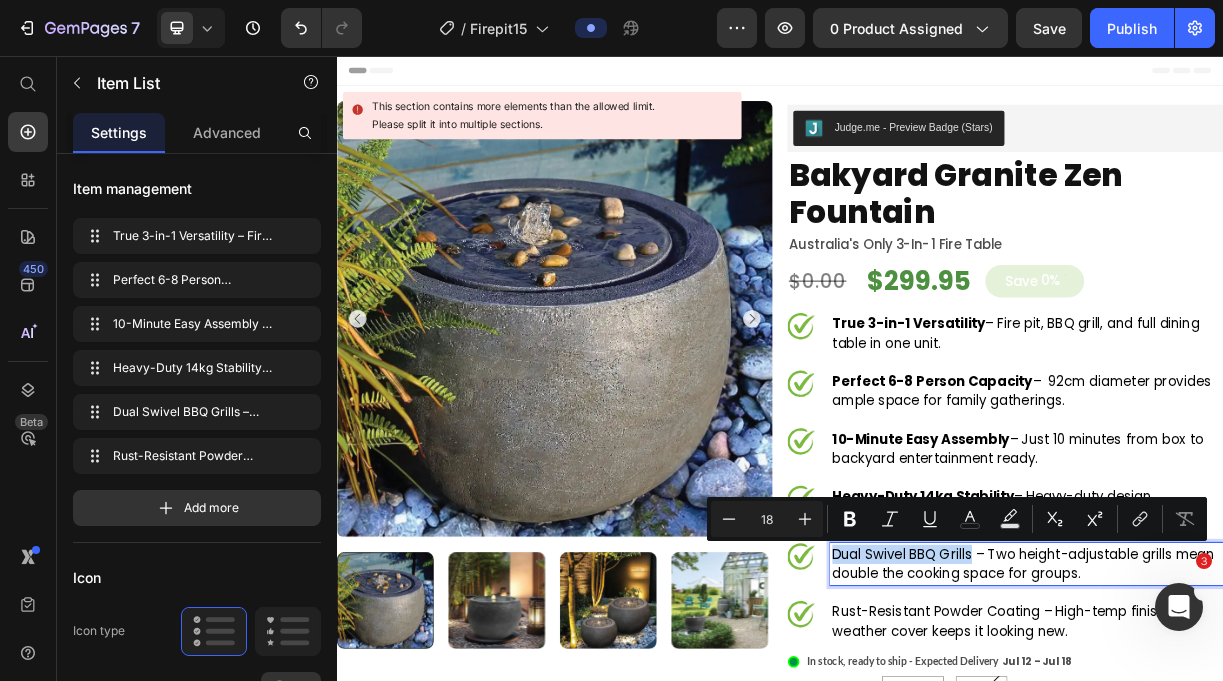 drag, startPoint x: 1194, startPoint y: 735, endPoint x: 1005, endPoint y: 720, distance: 189.5943 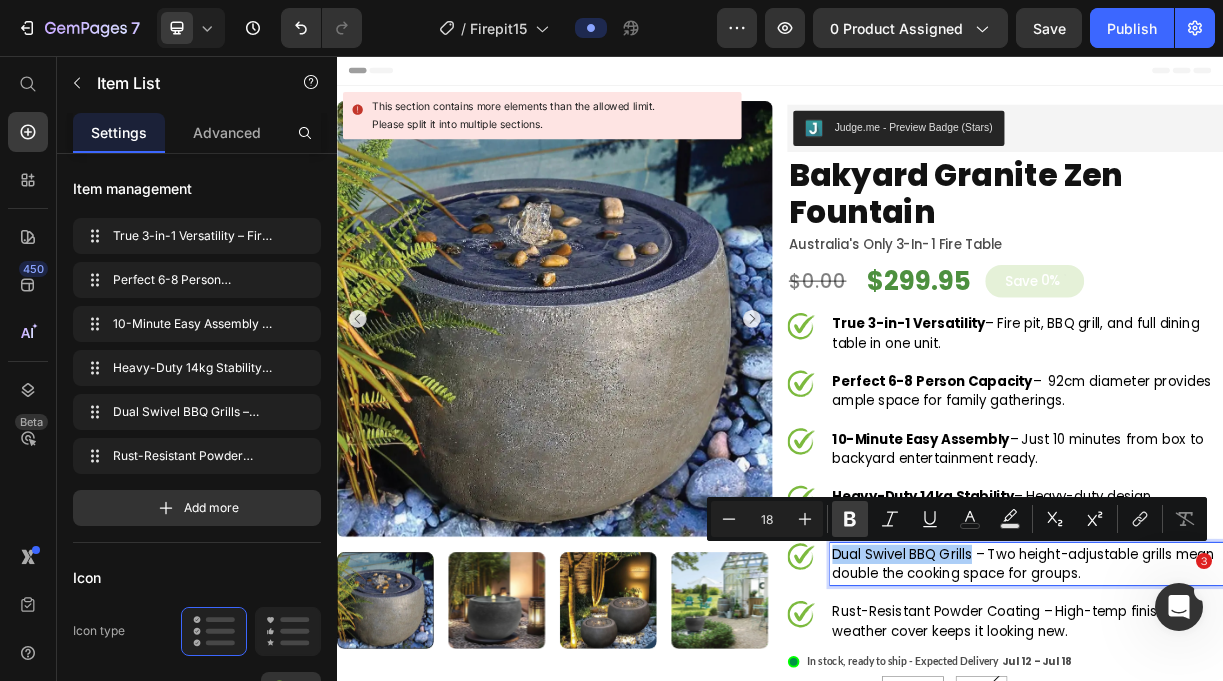 click 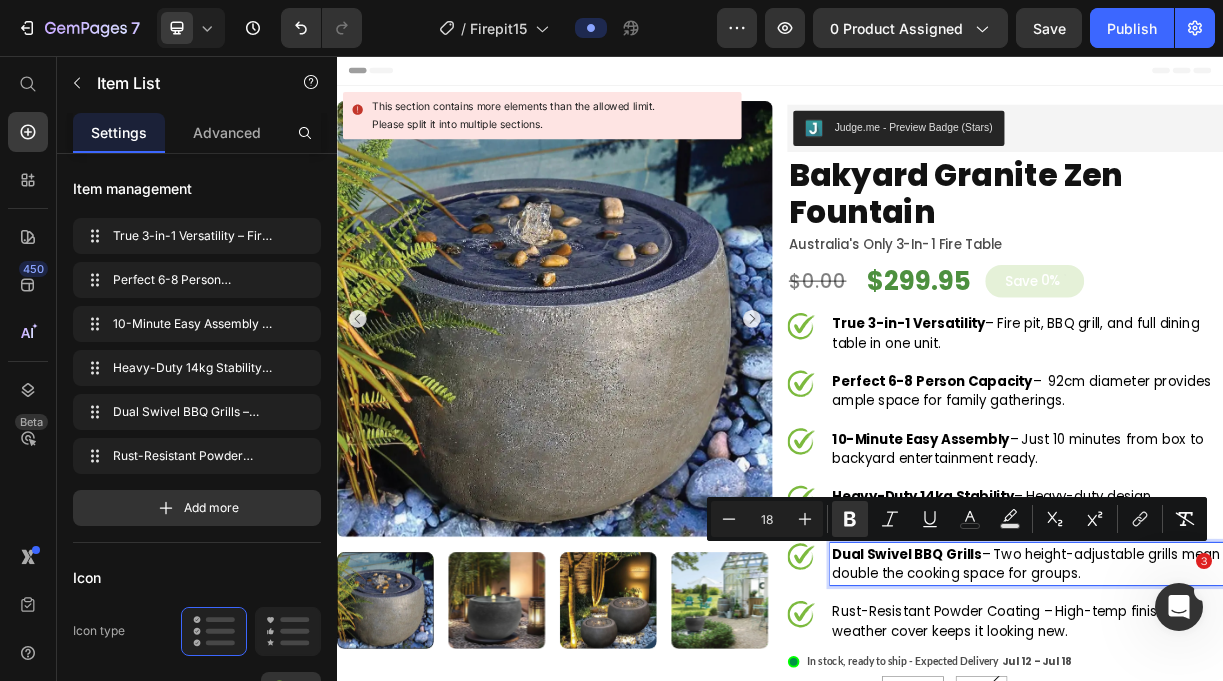 click on "Rust-Resistant Powder Coating – High-temp finish plus weather cover keeps it looking new." at bounding box center (1271, 822) 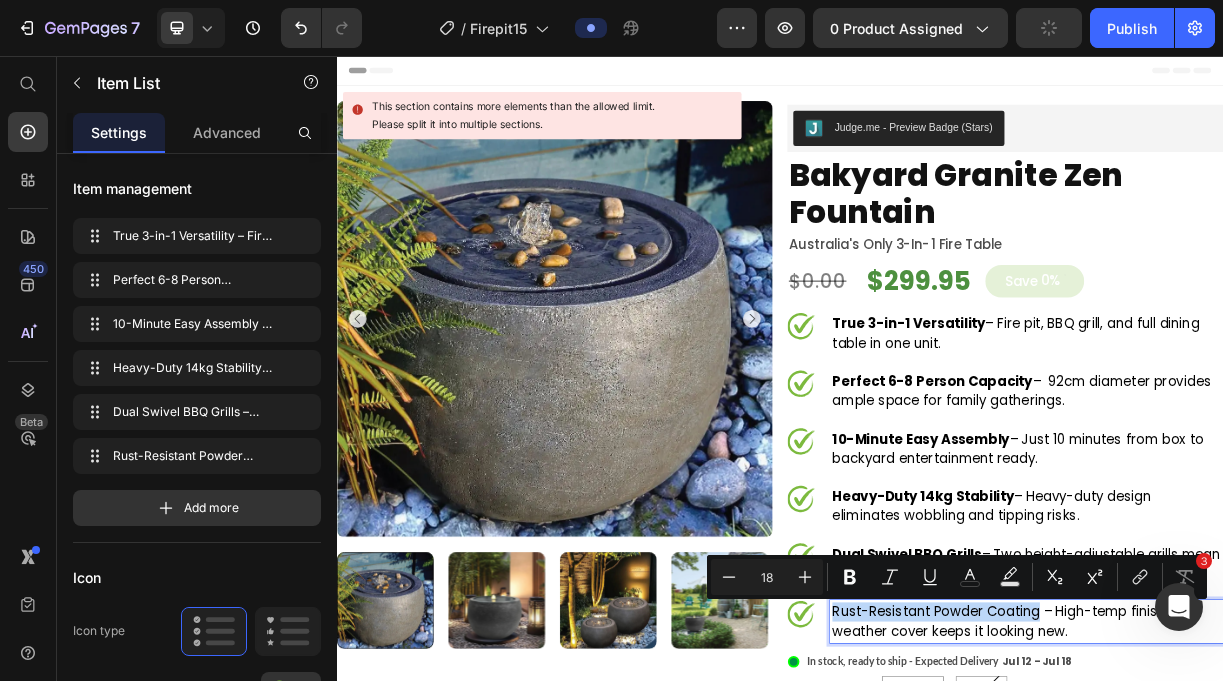 drag, startPoint x: 1281, startPoint y: 814, endPoint x: 1030, endPoint y: 787, distance: 252.44801 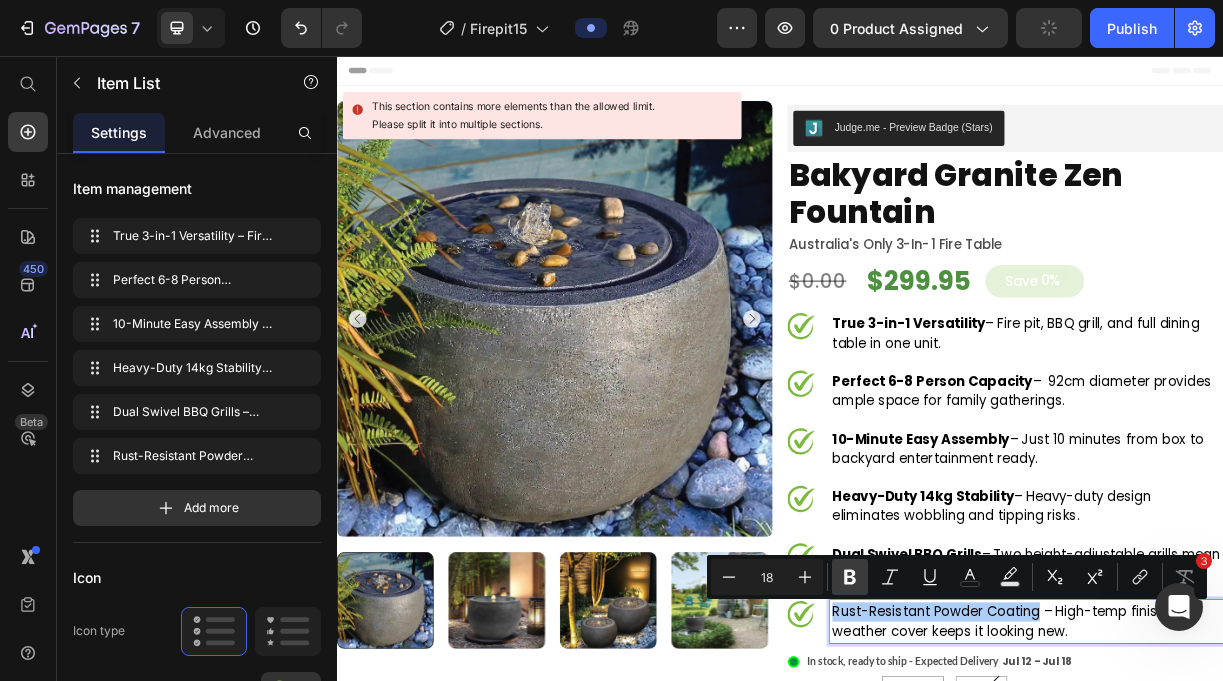 click 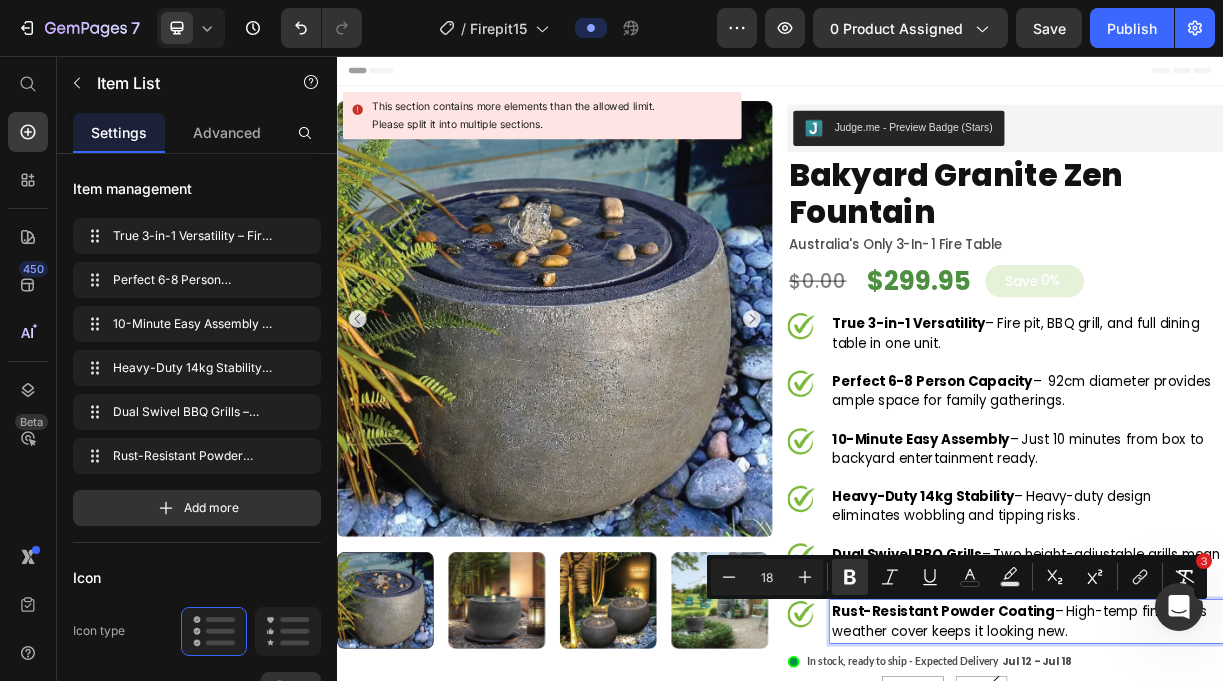 click on "Heavy-Duty 14kg Stability  – Heavy-duty design eliminates wobbling and tipping risks." at bounding box center (1242, 666) 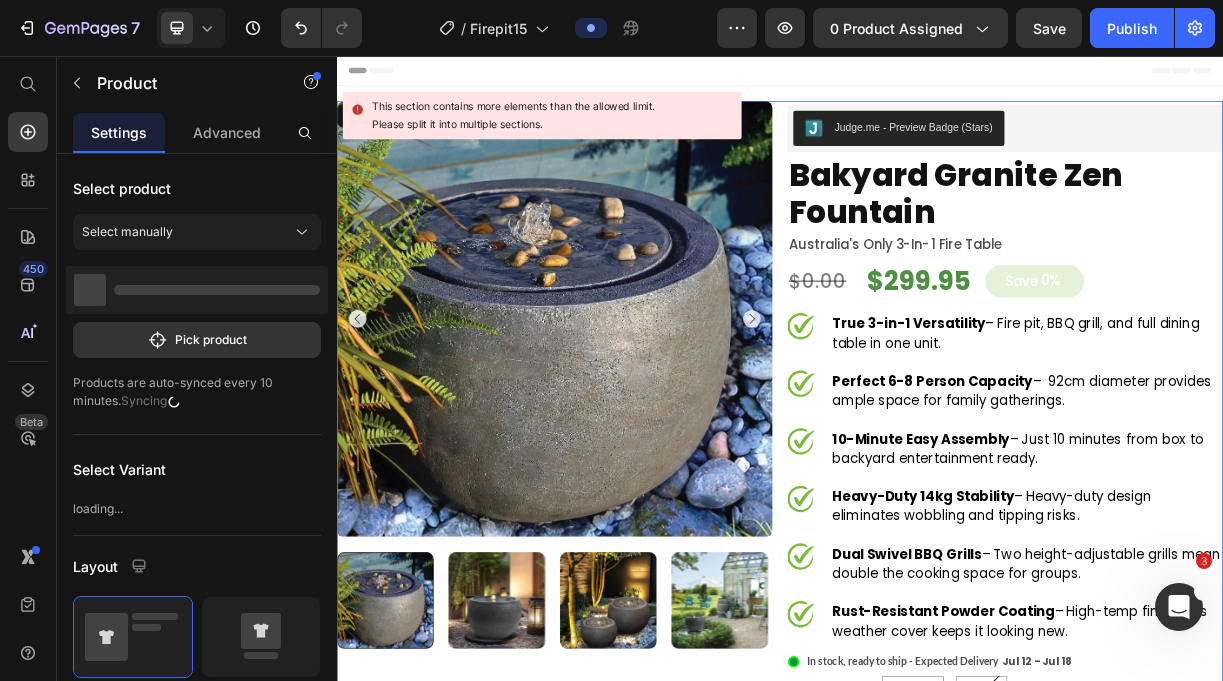 click on "Product Images Judge.me - Preview Badge (Stars) Judge.me Bakyard Granite Zen Fountain Product Title Australia's Only 3-in-1 Fire Table Text Block $0.00 Product Price $299.95 Product Price save 0% Discount Tag Row True 3-in-1 Versatility  – Fire pit, BBQ grill, and full dining table in one unit. Perfect 6-8 Person Capacity  –  92cm diameter provides ample space for family gatherings. 10-Minute Easy Assembly  – Just 10 minutes from box to backyard entertainment ready. Heavy-Duty 14kg Stability  – Heavy-duty design eliminates wobbling and tipping risks. Dual Swivel BBQ Grills  – Two height-adjustable grills mean double the cooking space for groups. Rust-Resistant Powder Coating  – High-temp finish plus weather cover keeps it looking new. Item List   0
.id550458245588714486 .st0{display:none;fill:#00FF00;}
.id550458245588714486 .st1{display:none;fill:#009245;}
.id550458245588714486 .st2{fill:#00FF00;}
.id550458245588714486 .st3{fill:#009245;}
Icon" at bounding box center [937, 837] 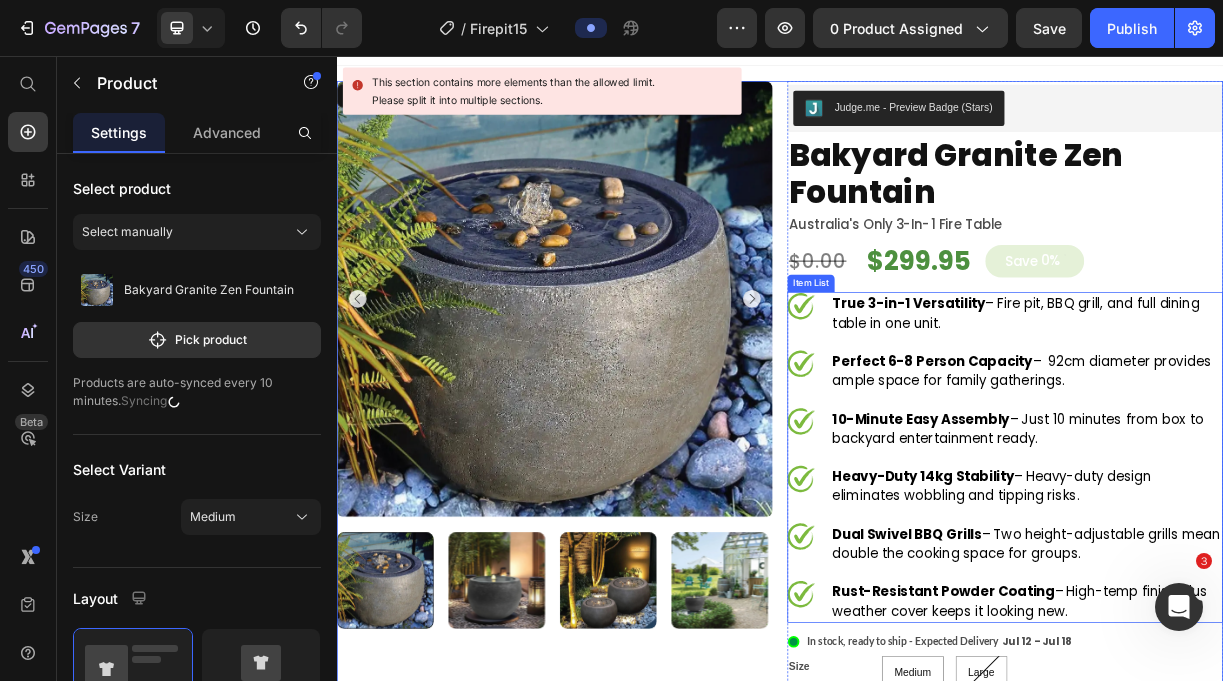 scroll, scrollTop: 35, scrollLeft: 0, axis: vertical 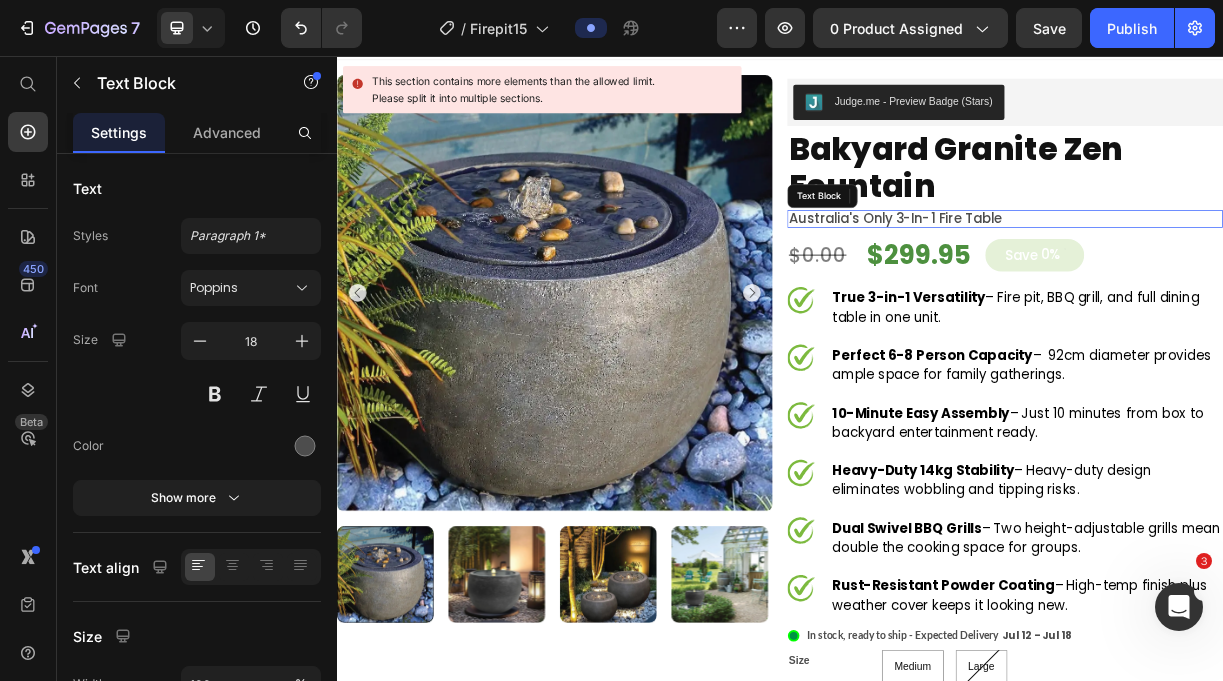 click on "Australia's Only 3-in-1 Fire Table" at bounding box center (1242, 277) 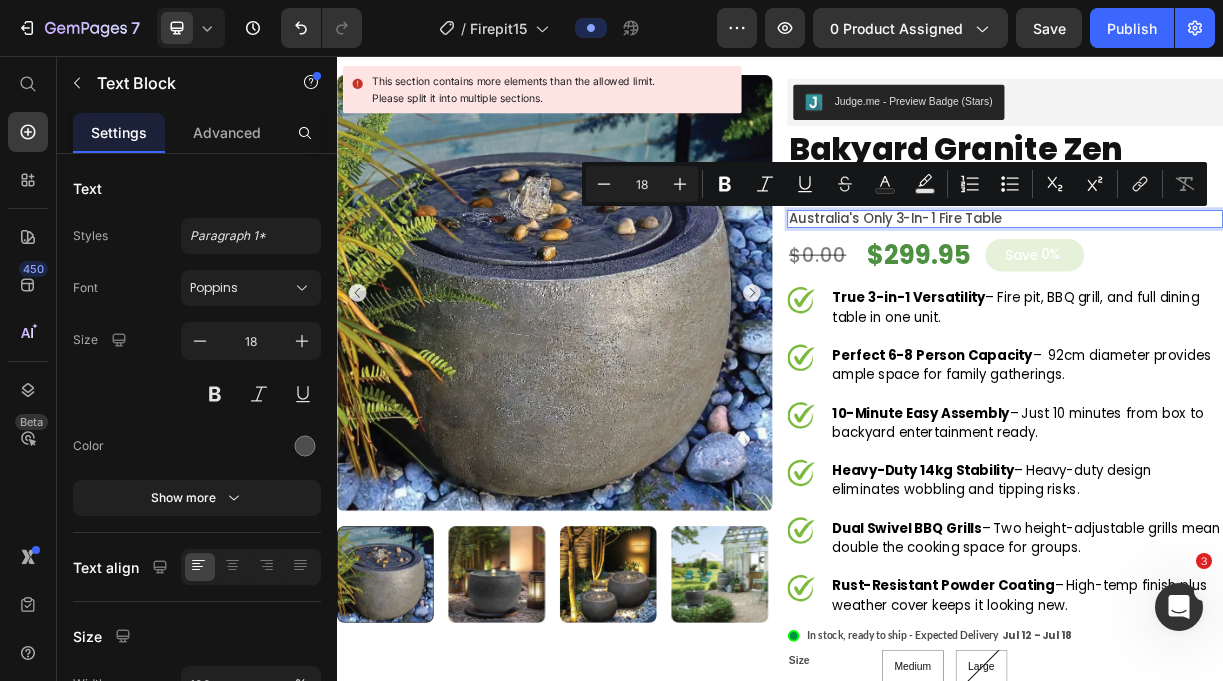 click on "Australia's Only 3-in-1 Fire Table" at bounding box center [1242, 277] 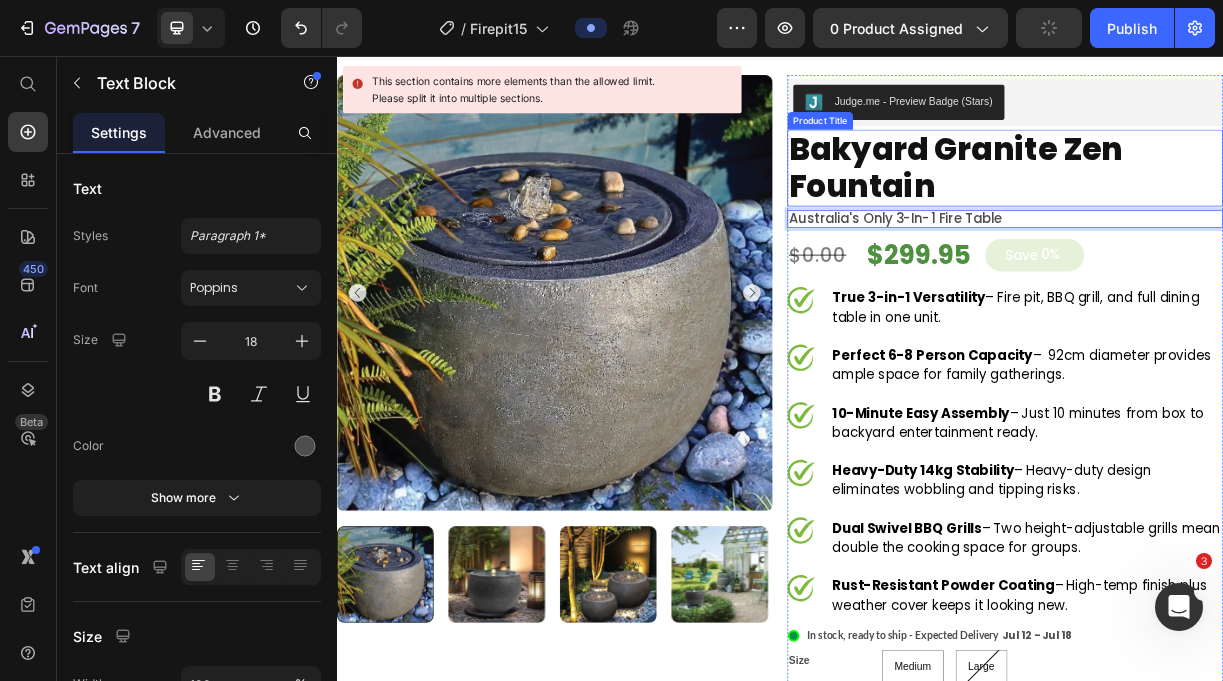 click on "Bakyard Granite Zen Fountain" at bounding box center [1242, 208] 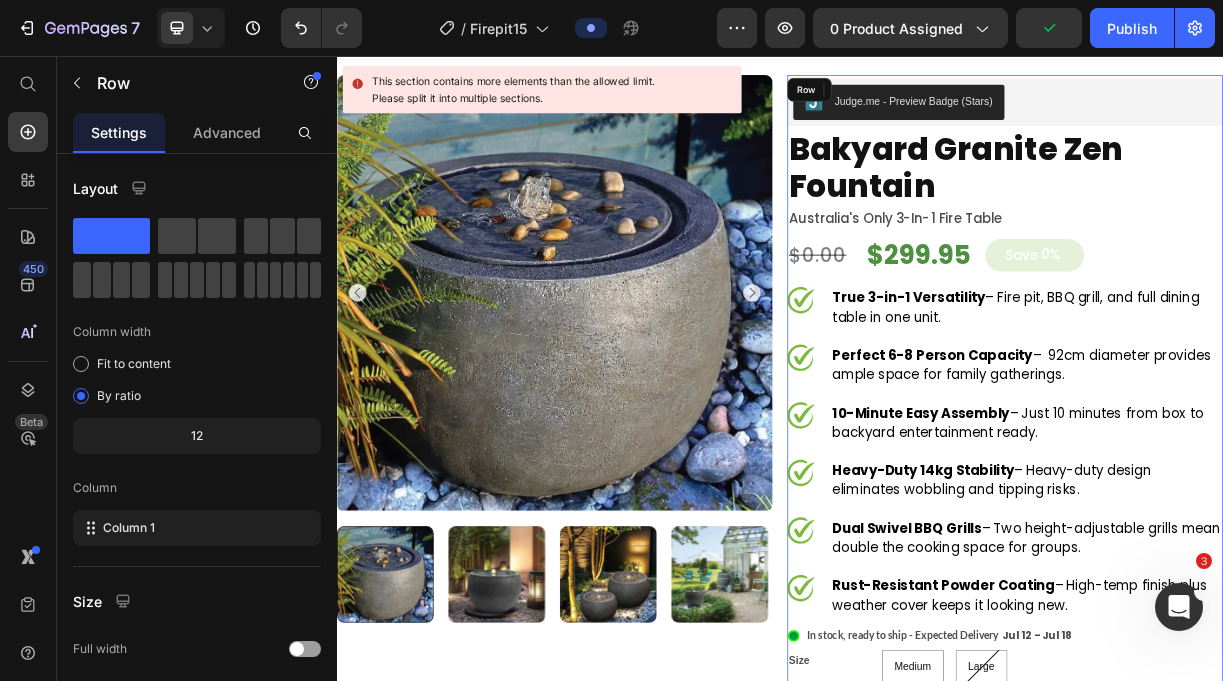 click on "Judge.me - Preview Badge (Stars) Judge.me Bakyard Granite Zen Fountain Product Title   Edit content in Shopify 5 Australia's Only 3-in-1 Fire Table Text Block $0.00 Product Price $299.95 Product Price save 0% Discount Tag Row True 3-in-1 Versatility  – Fire pit, BBQ grill, and full dining table in one unit. Perfect 6-8 Person Capacity  –  92cm diameter provides ample space for family gatherings. 10-Minute Easy Assembly  – Just 10 minutes from box to backyard entertainment ready. Heavy-Duty 14kg Stability  – Heavy-duty design eliminates wobbling and tipping risks. Dual Swivel BBQ Grills  – Two height-adjustable grills mean double the cooking space for groups. Rust-Resistant Powder Coating  – High-temp finish plus weather cover keeps it looking new. Item List
.id550458245588714486 .st0{display:none;fill:#00FF00;}
.id550458245588714486 .st1{display:none;fill:#009245;}
.id550458245588714486 .st2{fill:#00FF00;}
.id550458245588714486 .st3{fill:#009245;}
Icon
Row" at bounding box center (1242, 608) 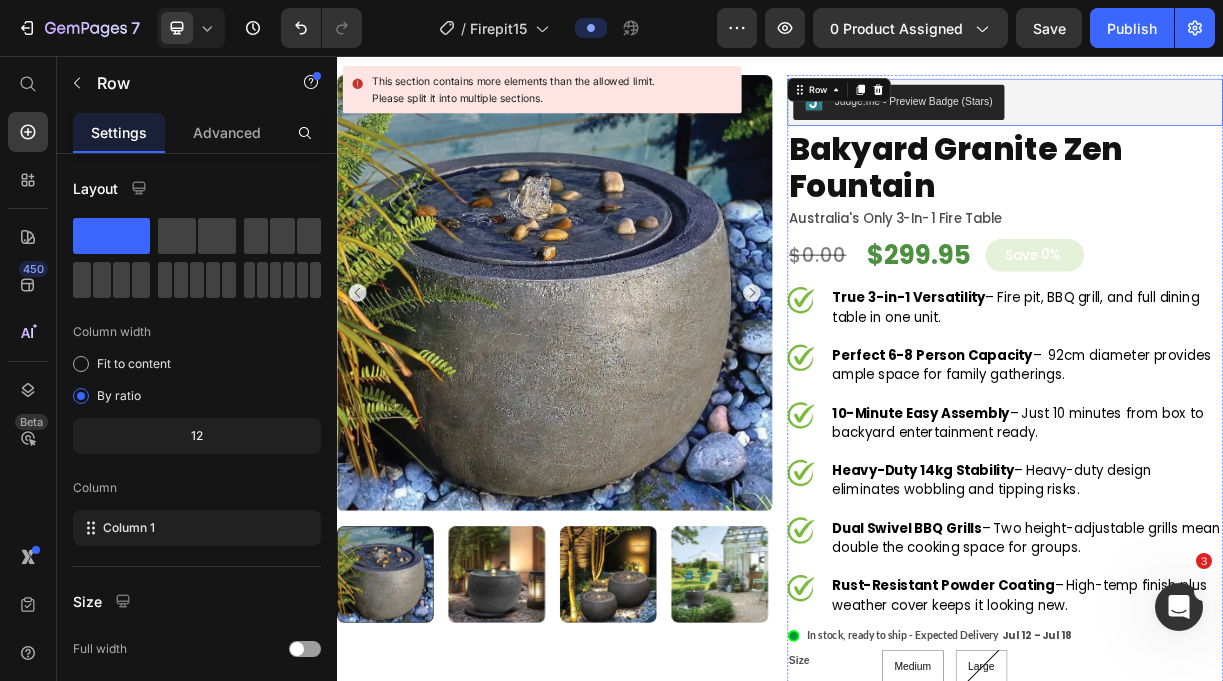 click on "Judge.me - Preview Badge (Stars)" at bounding box center [1242, 119] 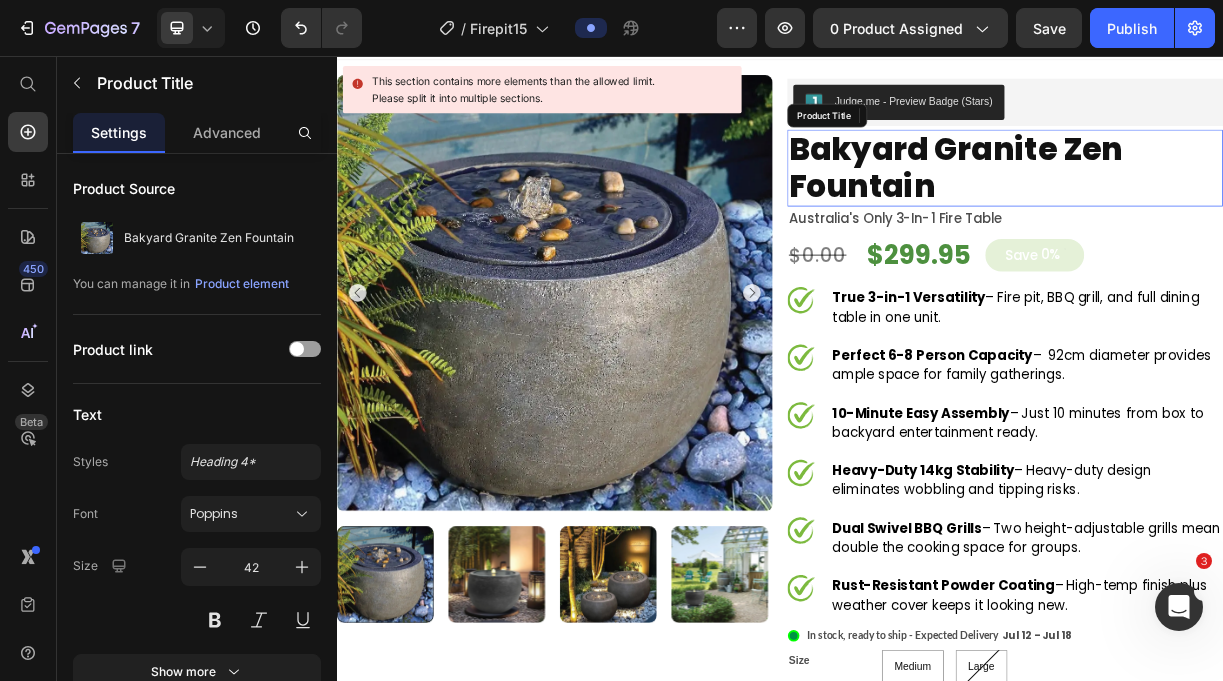 click on "Bakyard Granite Zen Fountain" at bounding box center (1242, 208) 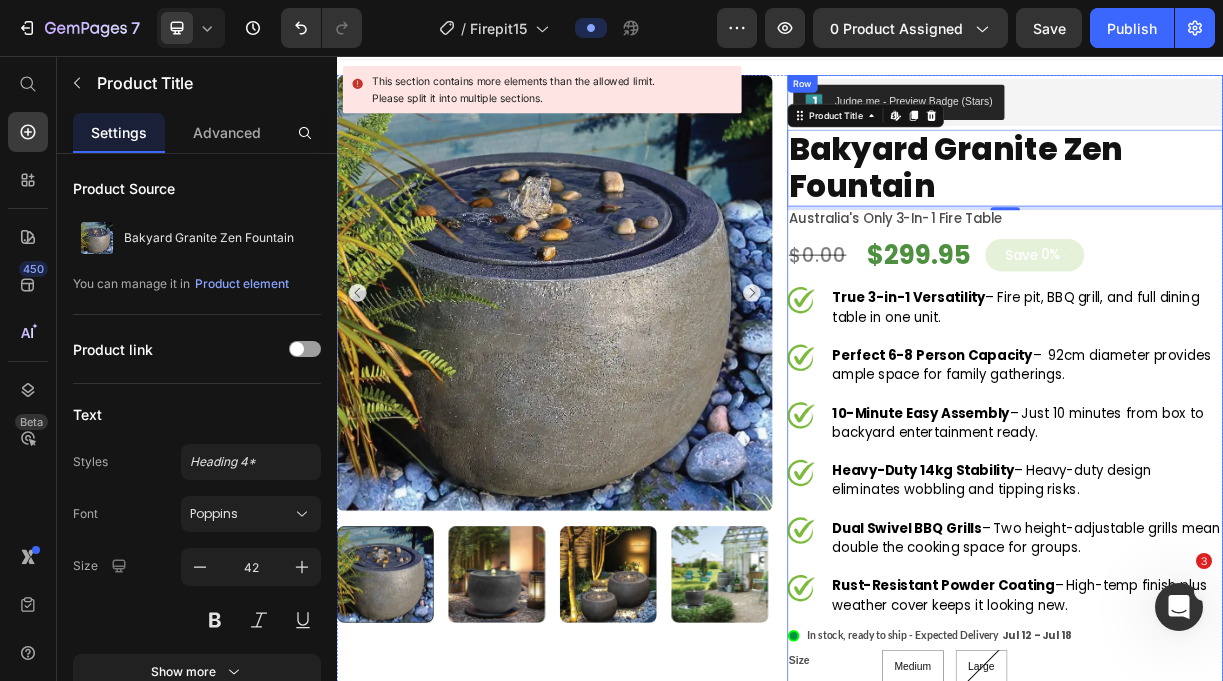 click on "Judge.me - Preview Badge (Stars) Judge.me Bakyard Granite Zen Fountain Product Title   Edit content in Shopify 5 Australia's Only 3-in-1 Fire Table Text Block $0.00 Product Price $299.95 Product Price save 0% Discount Tag Row True 3-in-1 Versatility  – Fire pit, BBQ grill, and full dining table in one unit. Perfect 6-8 Person Capacity  –  92cm diameter provides ample space for family gatherings. 10-Minute Easy Assembly  – Just 10 minutes from box to backyard entertainment ready. Heavy-Duty 14kg Stability  – Heavy-duty design eliminates wobbling and tipping risks. Dual Swivel BBQ Grills  – Two height-adjustable grills mean double the cooking space for groups. Rust-Resistant Powder Coating  – High-temp finish plus weather cover keeps it looking new. Item List
.id550458245588714486 .st0{display:none;fill:#00FF00;}
.id550458245588714486 .st1{display:none;fill:#009245;}
.id550458245588714486 .st2{fill:#00FF00;}
.id550458245588714486 .st3{fill:#009245;}
Icon
Row" at bounding box center (1242, 608) 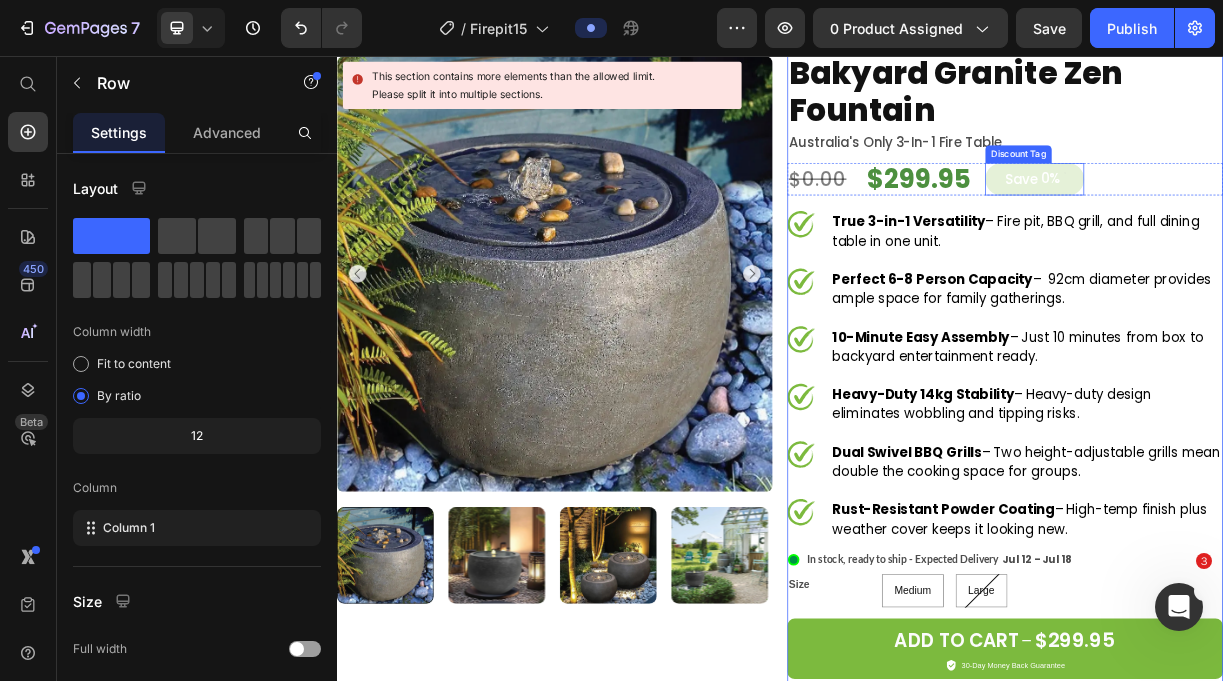 scroll, scrollTop: 152, scrollLeft: 0, axis: vertical 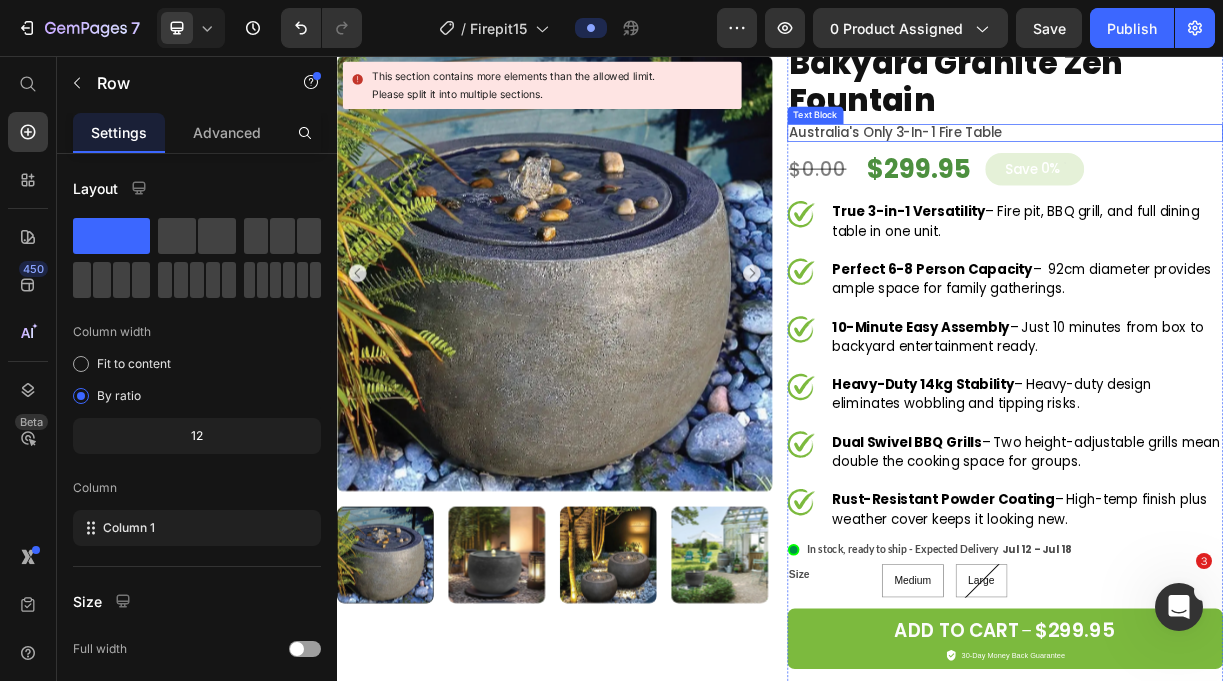 click on "Australia's Only 3-in-1 Fire Table" at bounding box center (1242, 160) 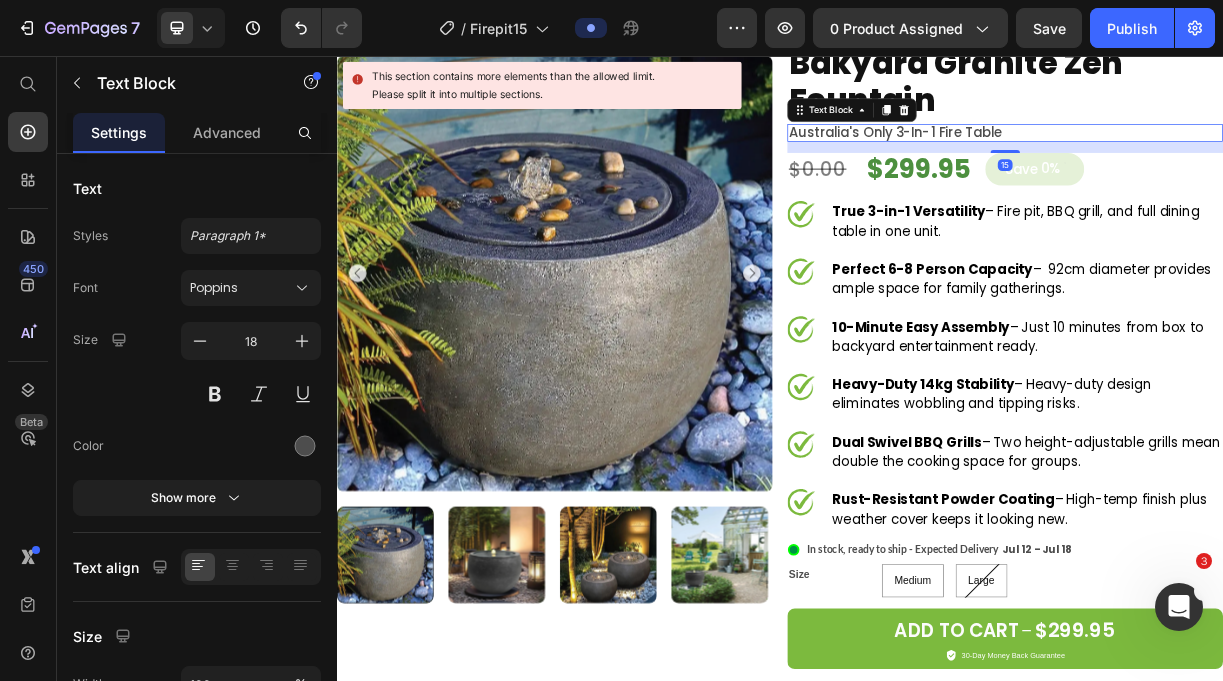 click on "Australia's Only 3-in-1 Fire Table" at bounding box center [1242, 160] 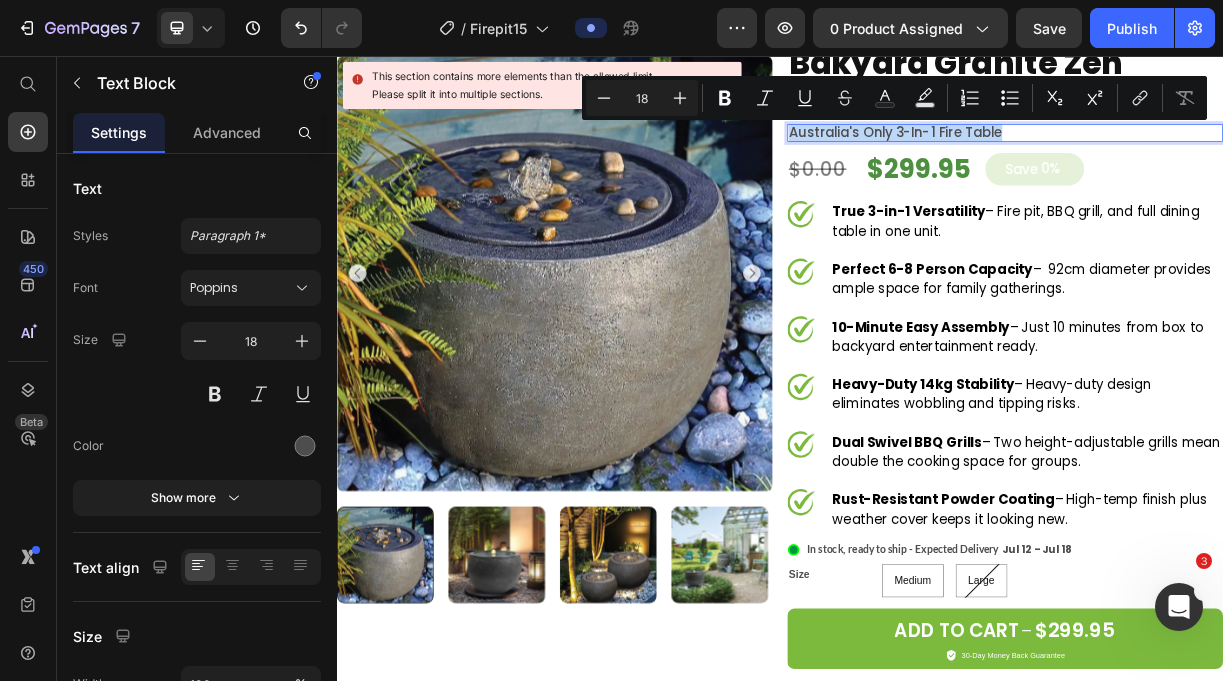 click on "Australia's Only 3-in-1 Fire Table" at bounding box center [1242, 160] 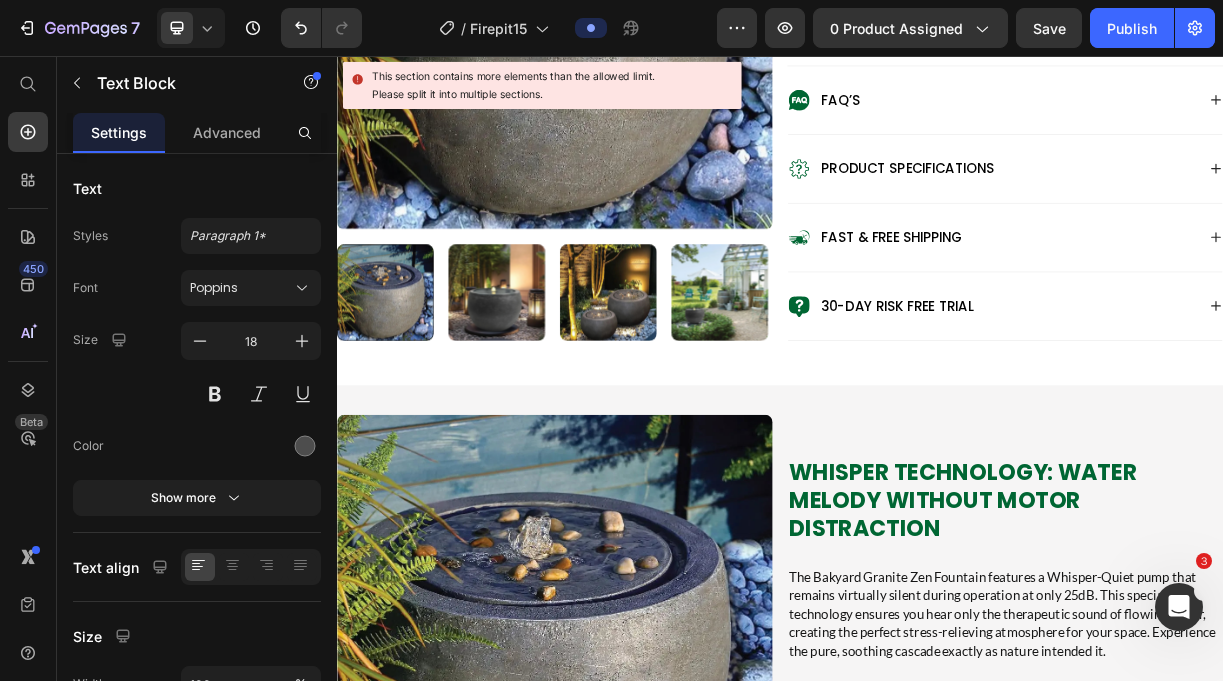 scroll, scrollTop: 1117, scrollLeft: 0, axis: vertical 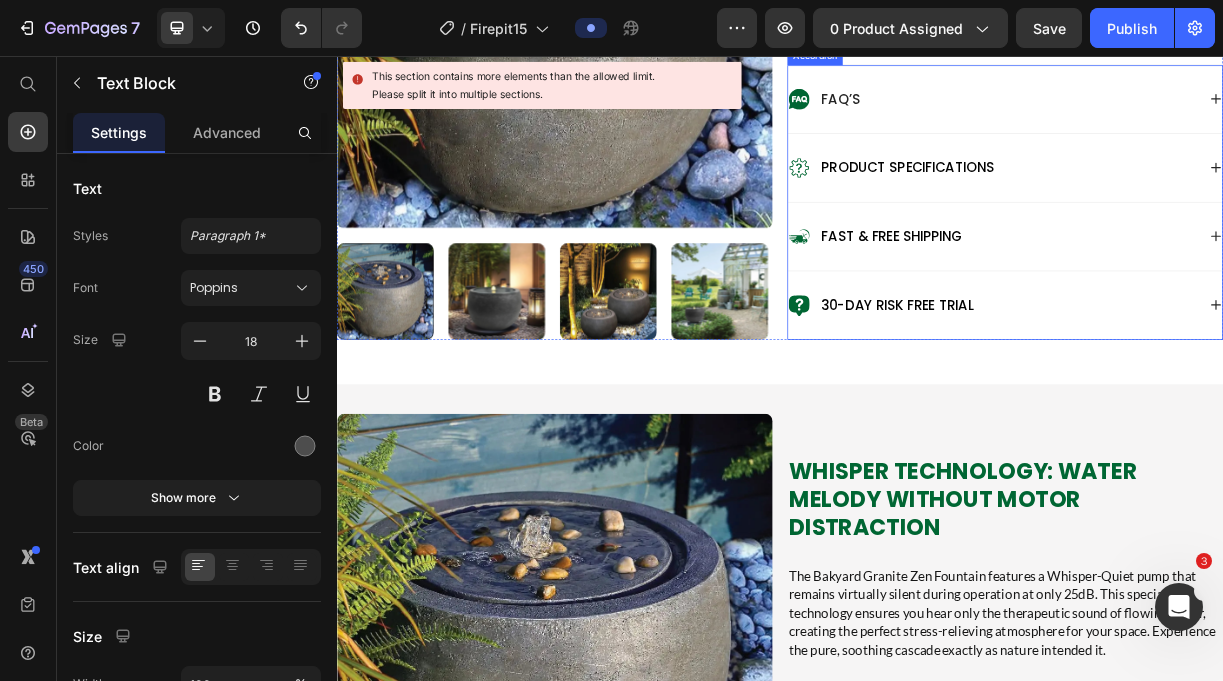 click 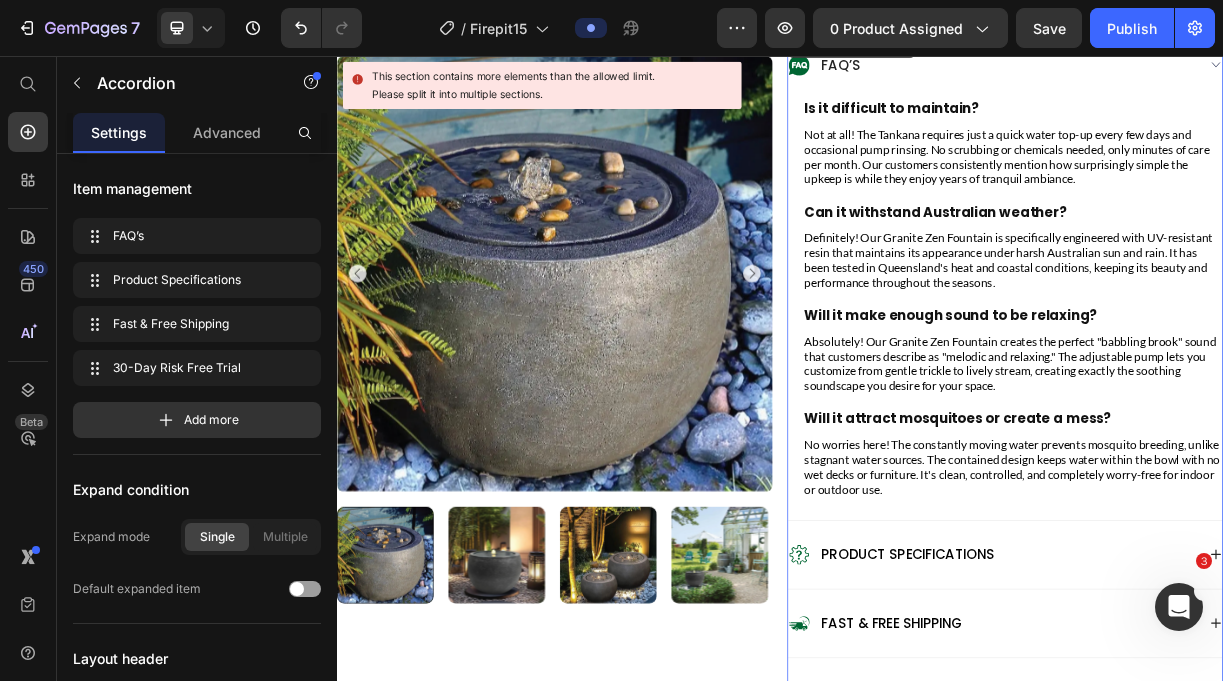 scroll, scrollTop: 1171, scrollLeft: 0, axis: vertical 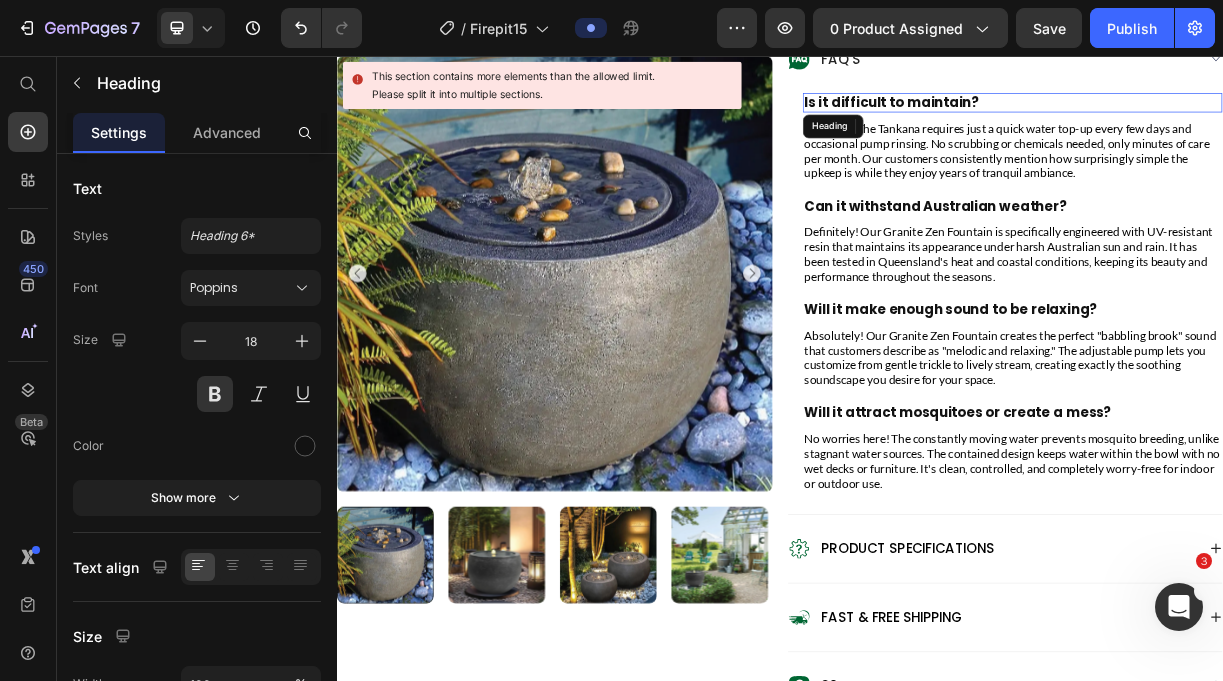 click on "Is it difficult to maintain?" at bounding box center [1252, 120] 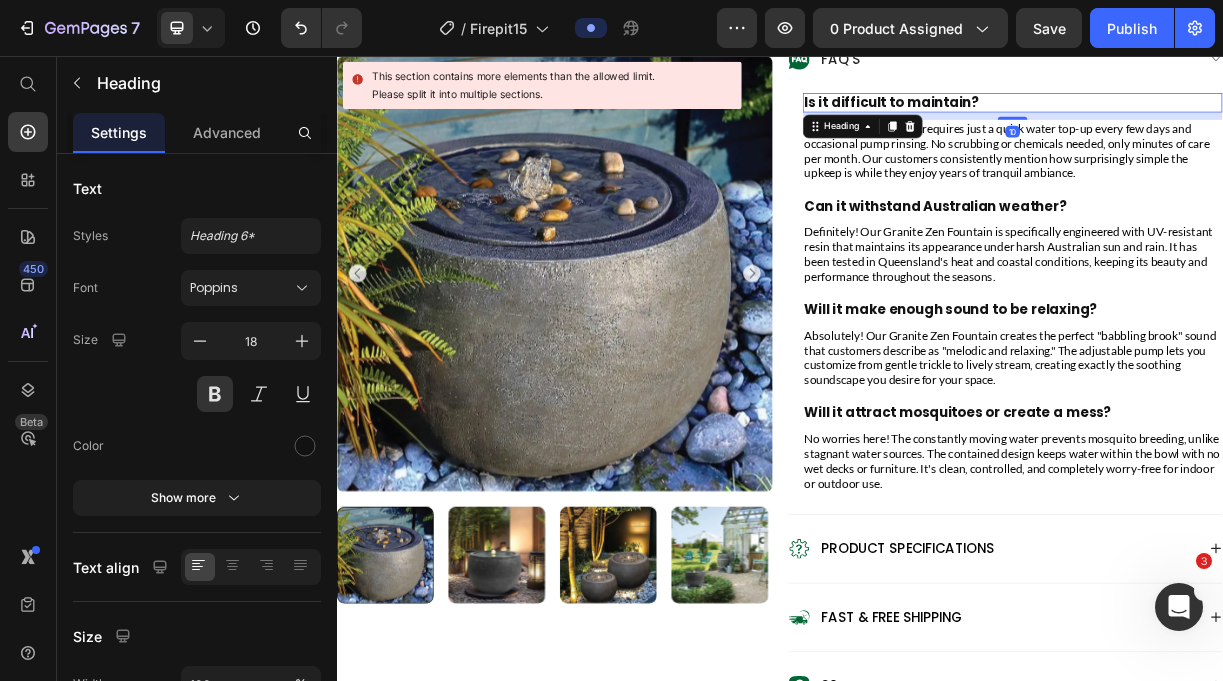 click on "Is it difficult to maintain?" at bounding box center (1252, 120) 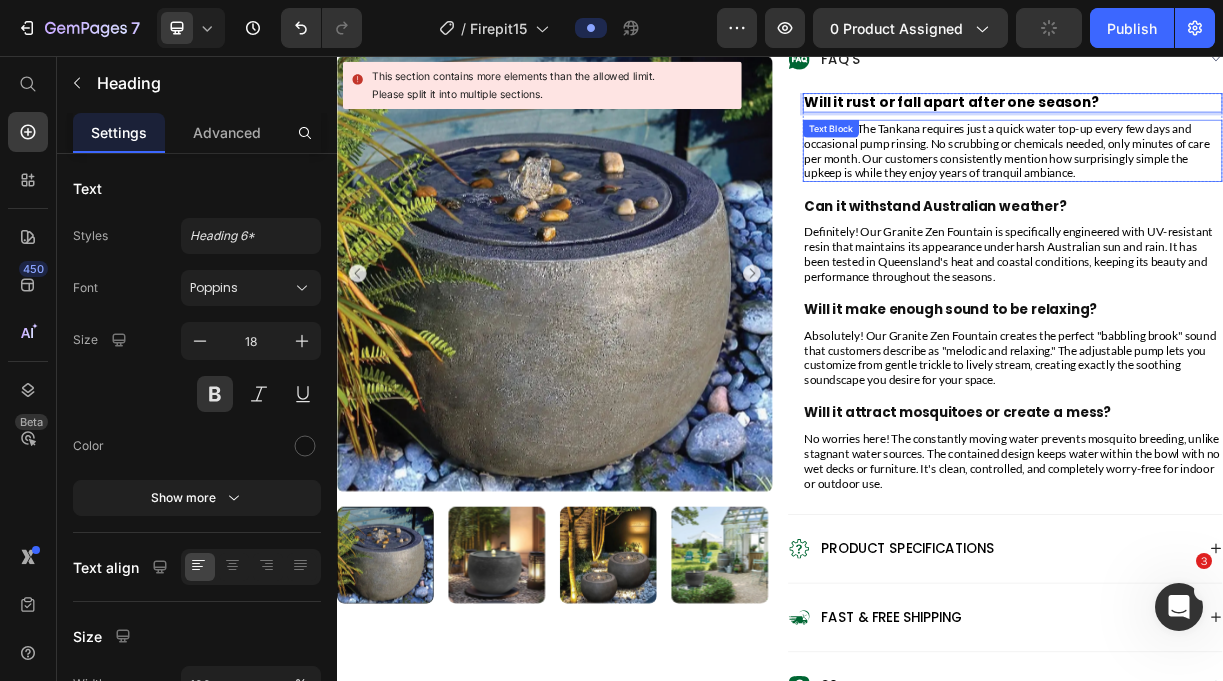 click on "Not at all! The Tankana requires just a quick water top-up every few days and occasional pump rinsing. No scrubbing or chemicals needed, only minutes of care per month. Our customers consistently mention how surprisingly simple the upkeep is while they enjoy years of tranquil ambiance." at bounding box center (1252, 185) 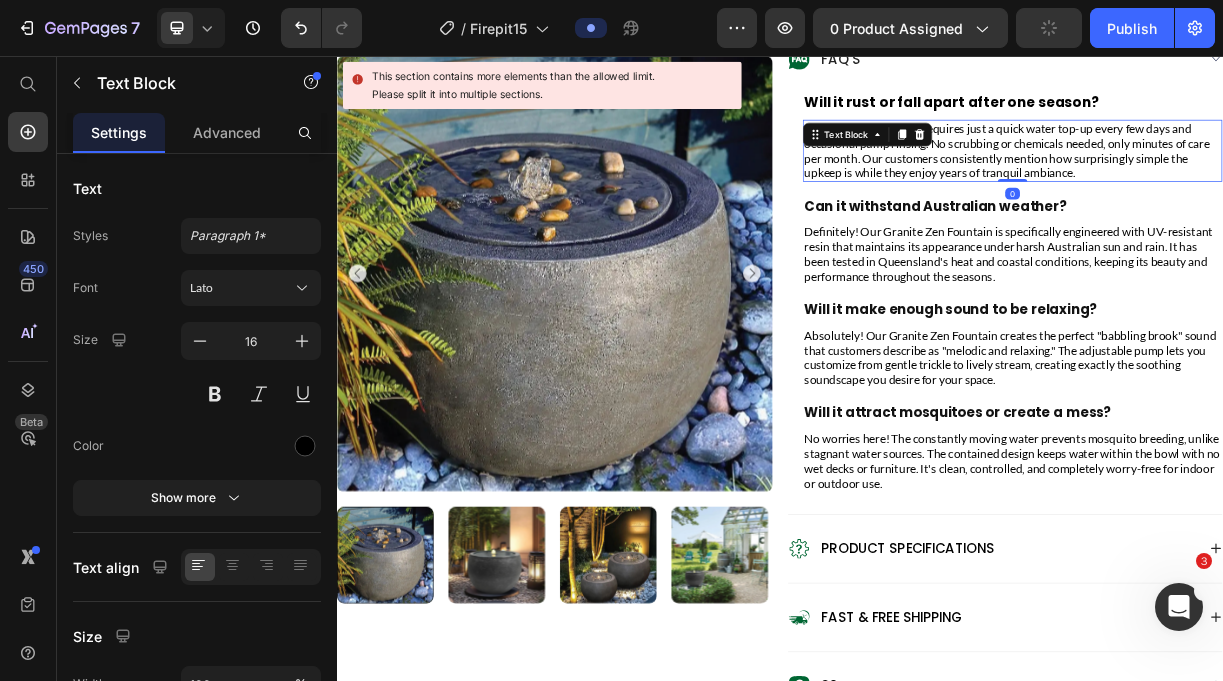 click on "Not at all! The Tankana requires just a quick water top-up every few days and occasional pump rinsing. No scrubbing or chemicals needed, only minutes of care per month. Our customers consistently mention how surprisingly simple the upkeep is while they enjoy years of tranquil ambiance." at bounding box center [1252, 185] 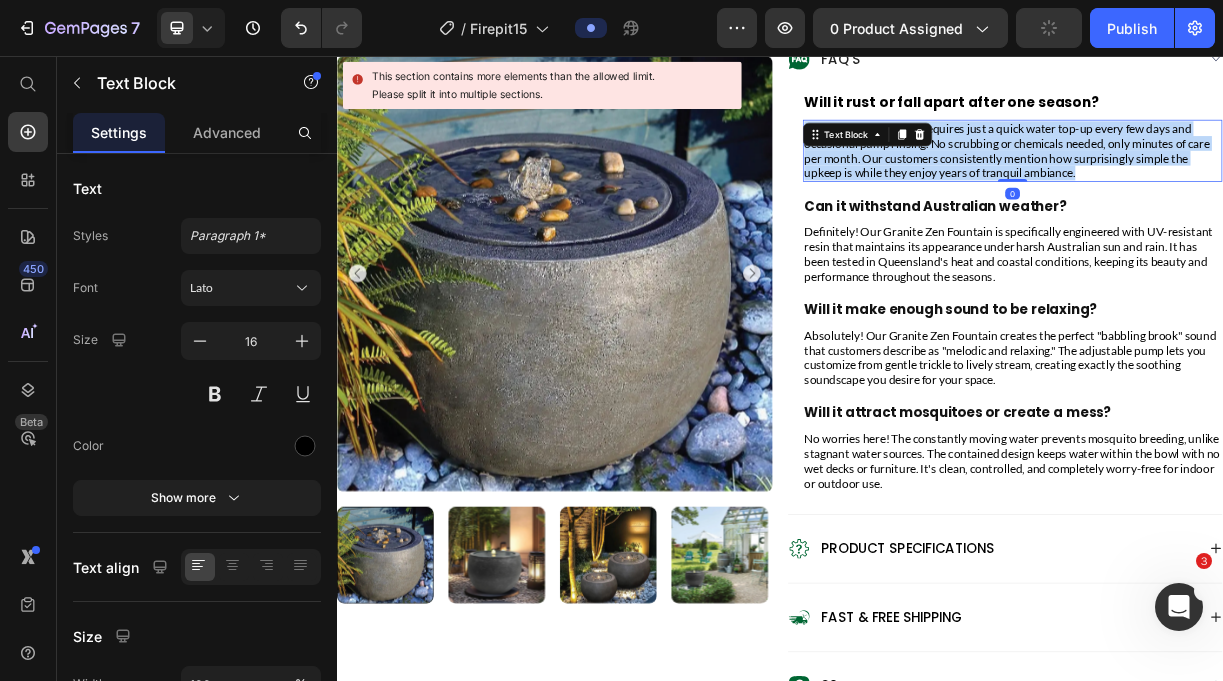 click on "Not at all! The Tankana requires just a quick water top-up every few days and occasional pump rinsing. No scrubbing or chemicals needed, only minutes of care per month. Our customers consistently mention how surprisingly simple the upkeep is while they enjoy years of tranquil ambiance." at bounding box center [1252, 185] 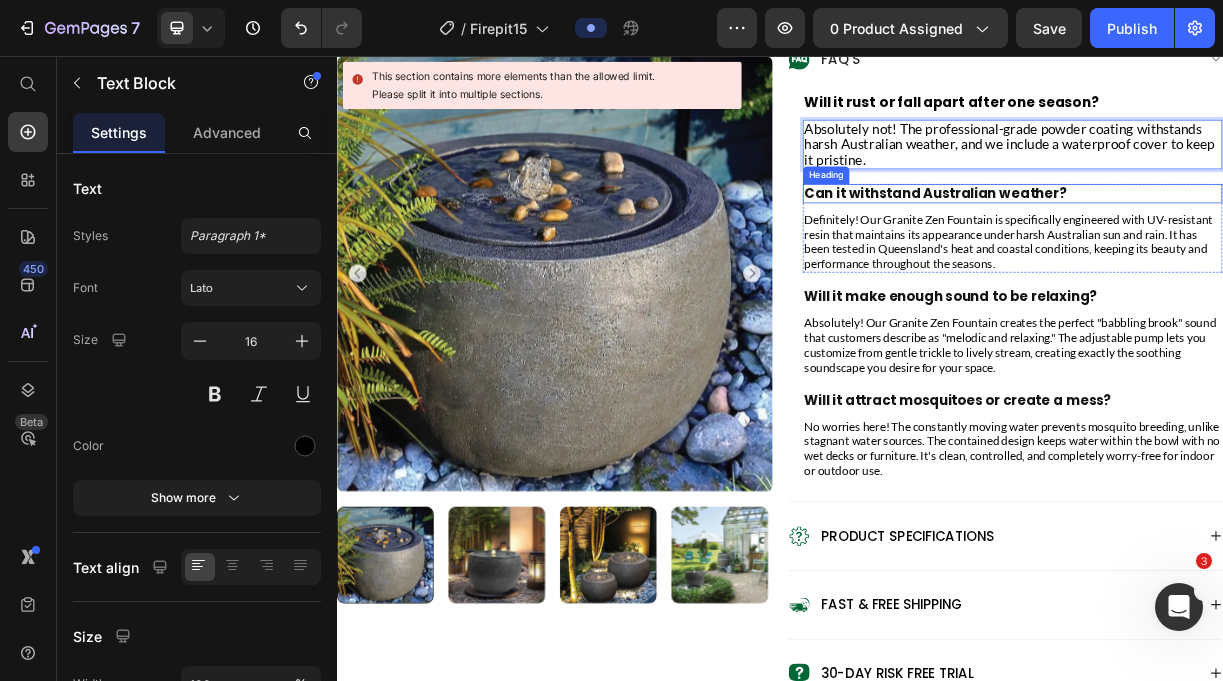 click on "Can it withstand Australian weather?" at bounding box center (1252, 243) 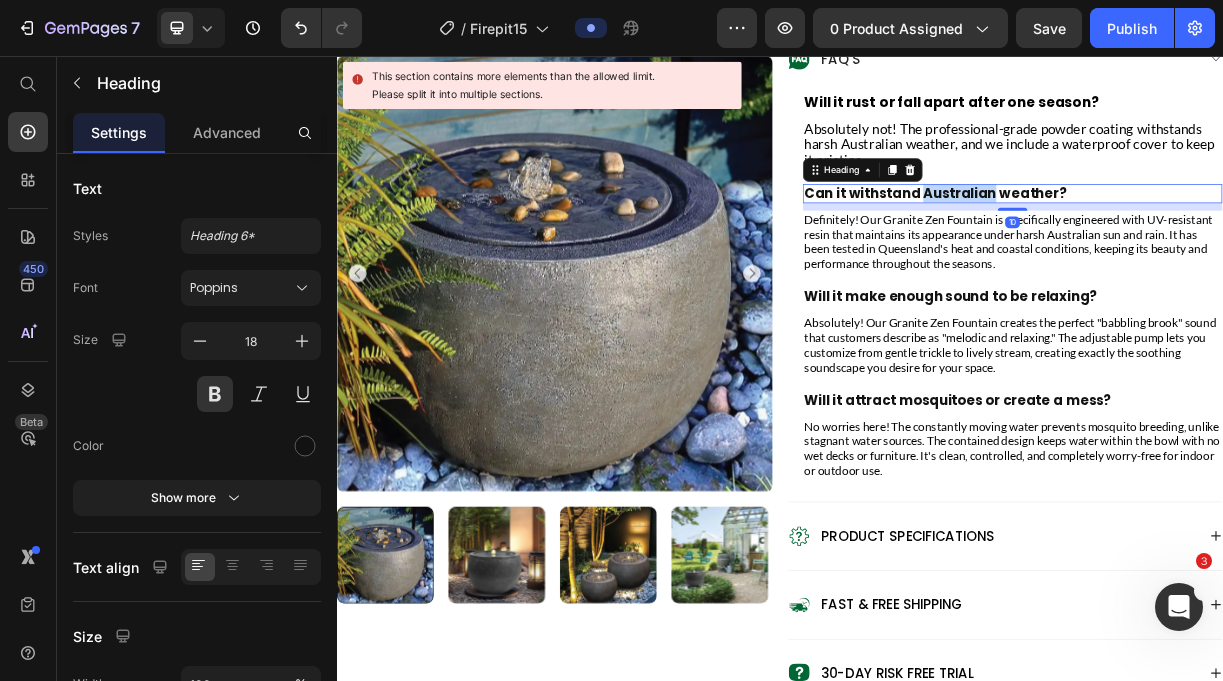 click on "Can it withstand Australian weather?" at bounding box center [1252, 243] 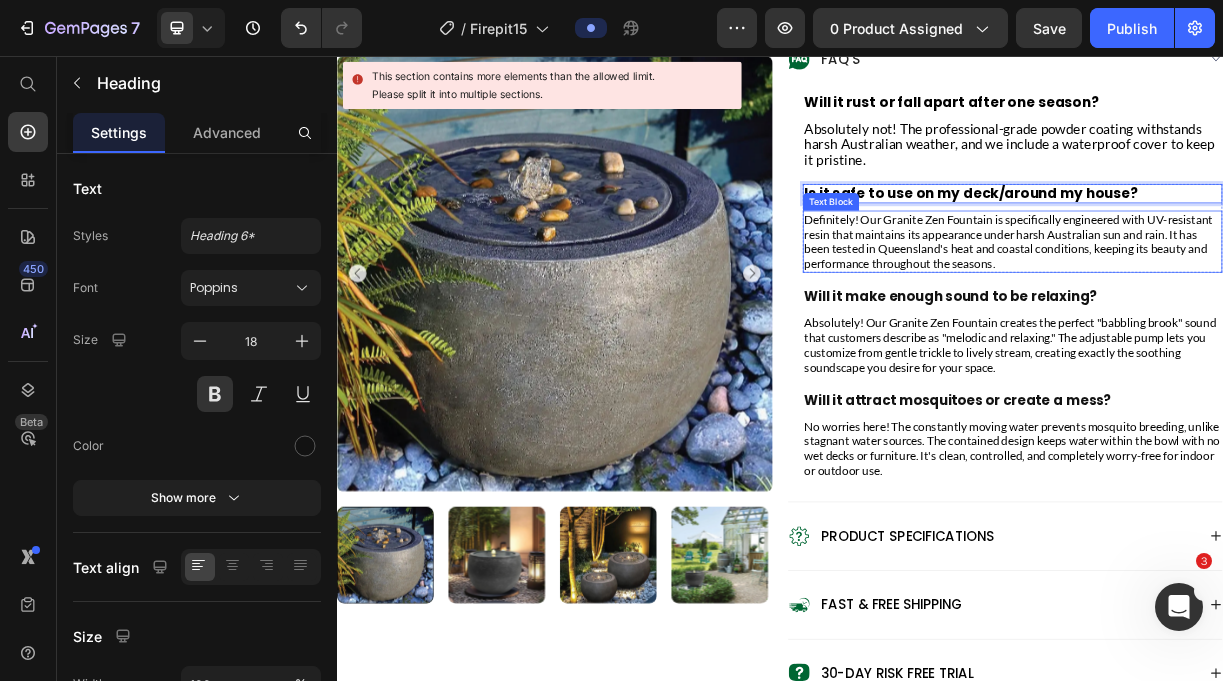 click on "Definitely! Our Granite Zen Fountain is specifically engineered with UV-resistant resin that maintains its appearance under harsh Australian sun and rain. It has been tested in Queensland's heat and coastal conditions, keeping its beauty and performance throughout the seasons." at bounding box center (1252, 308) 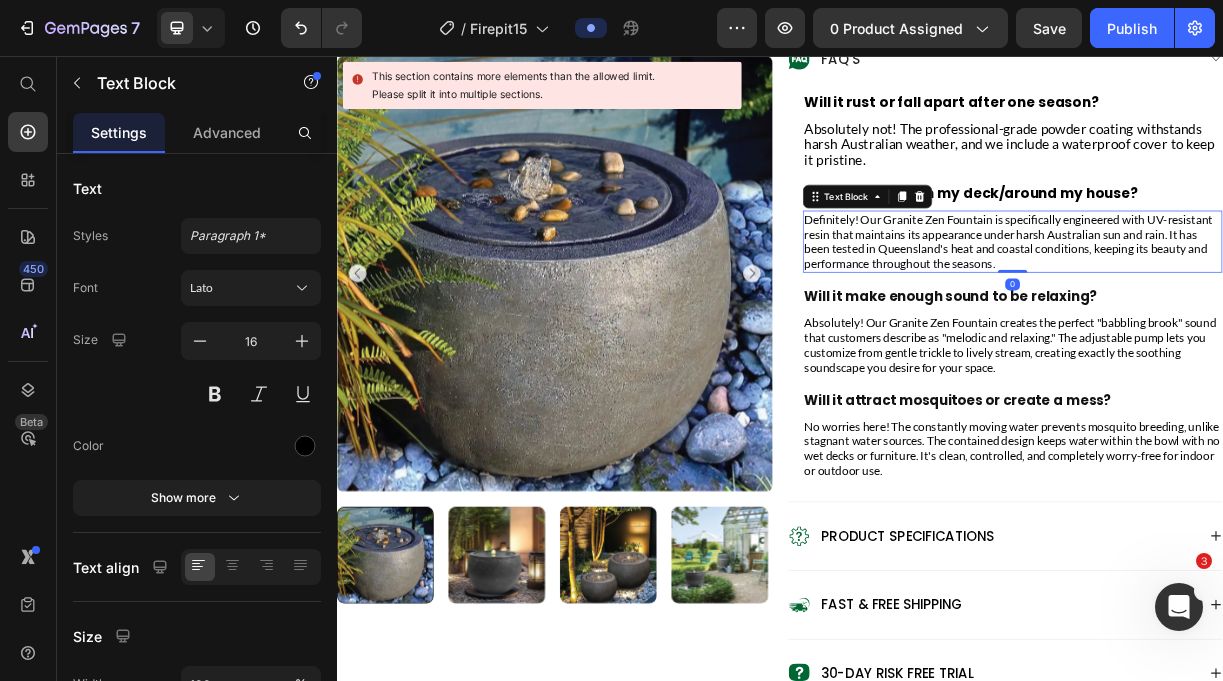 click on "Definitely! Our Granite Zen Fountain is specifically engineered with UV-resistant resin that maintains its appearance under harsh Australian sun and rain. It has been tested in Queensland's heat and coastal conditions, keeping its beauty and performance throughout the seasons." at bounding box center [1252, 308] 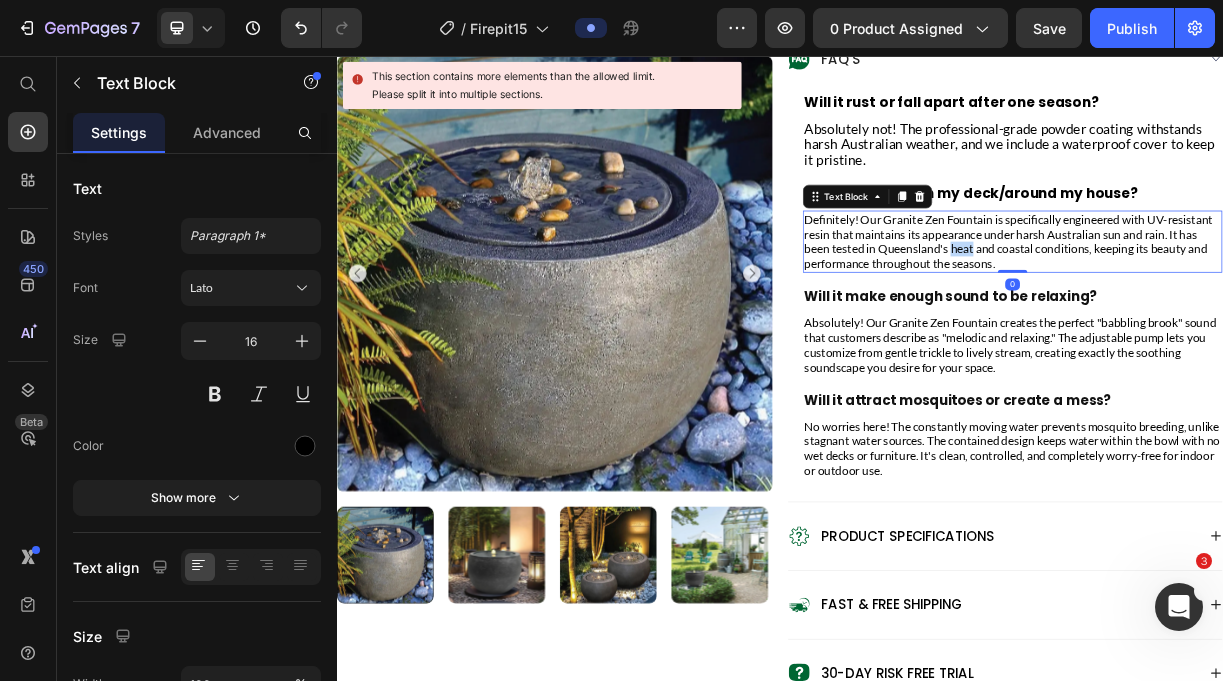 click on "Definitely! Our Granite Zen Fountain is specifically engineered with UV-resistant resin that maintains its appearance under harsh Australian sun and rain. It has been tested in Queensland's heat and coastal conditions, keeping its beauty and performance throughout the seasons." at bounding box center (1252, 308) 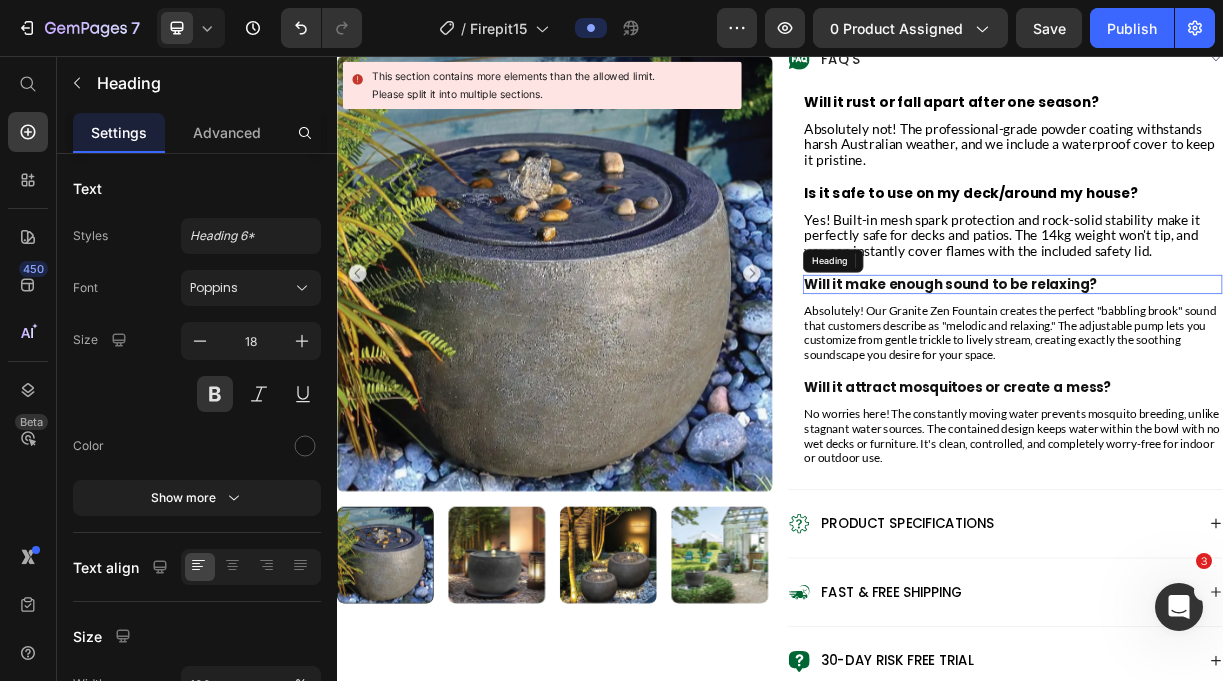 click on "Will it make enough sound to be relaxing?" at bounding box center [1252, 366] 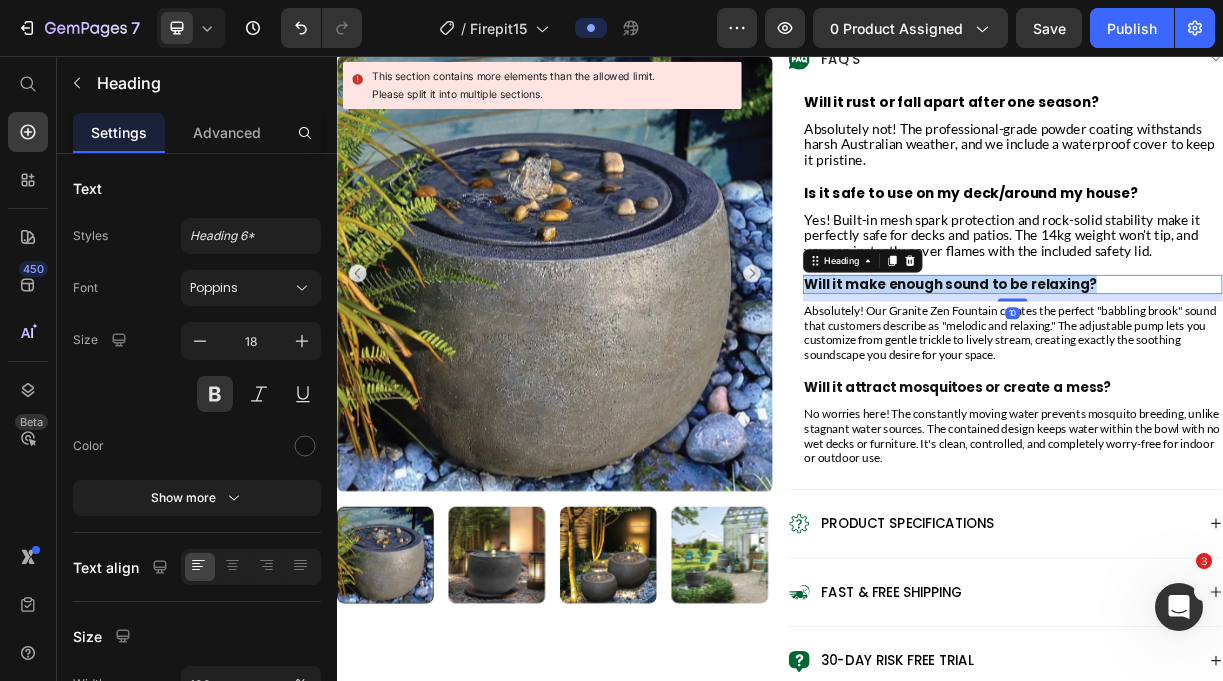 click on "Will it make enough sound to be relaxing?" at bounding box center [1252, 366] 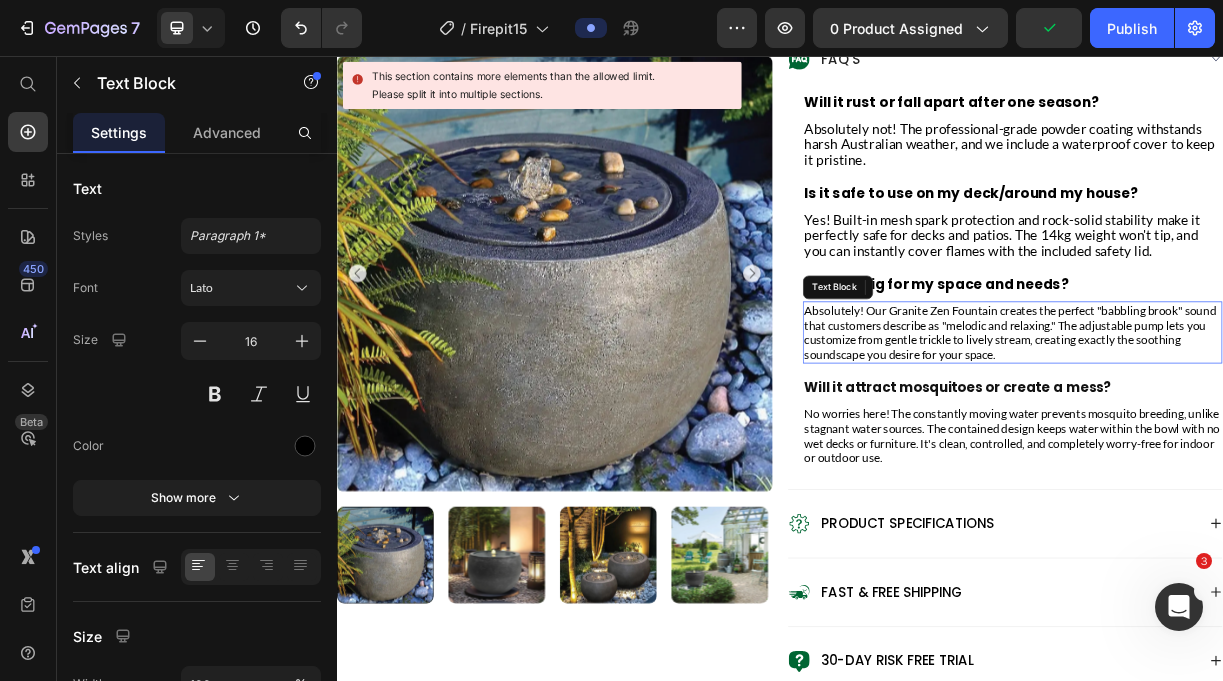 click on "Absolutely! Our Granite Zen Fountain creates the perfect "babbling brook" sound that customers describe as "melodic and relaxing." The adjustable pump lets you customize from gentle trickle to lively stream, creating exactly the soothing soundscape you desire for your space." at bounding box center (1252, 431) 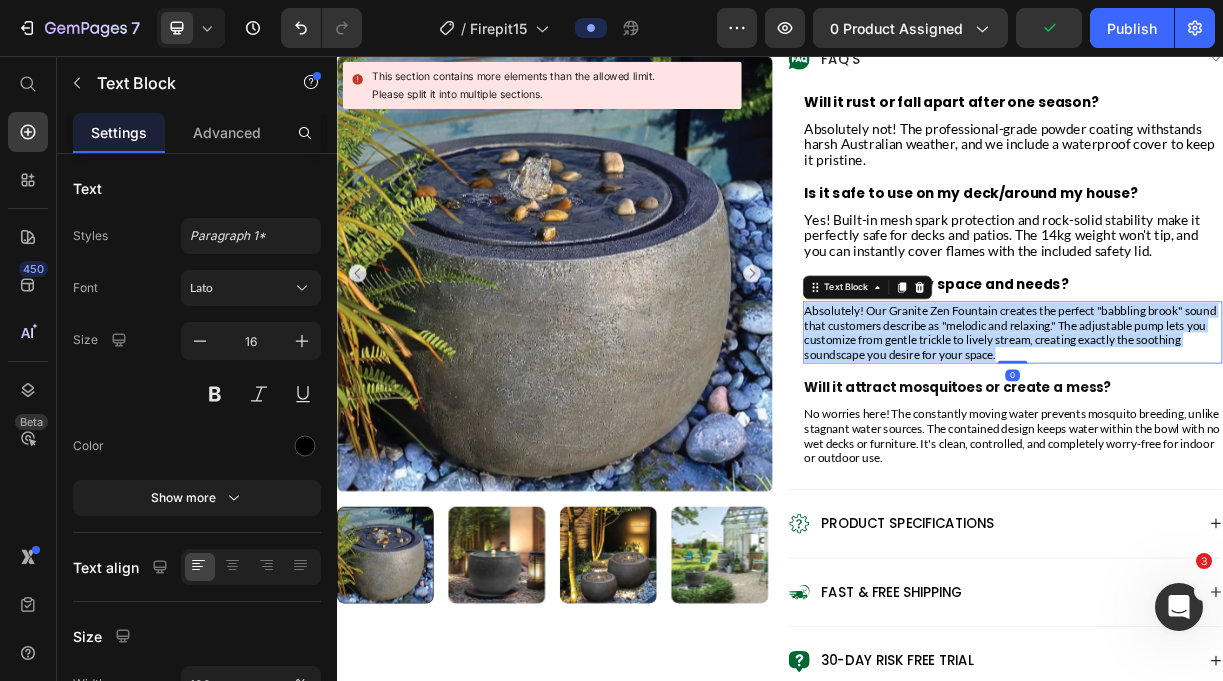 click on "Absolutely! Our Granite Zen Fountain creates the perfect "babbling brook" sound that customers describe as "melodic and relaxing." The adjustable pump lets you customize from gentle trickle to lively stream, creating exactly the soothing soundscape you desire for your space." at bounding box center [1252, 431] 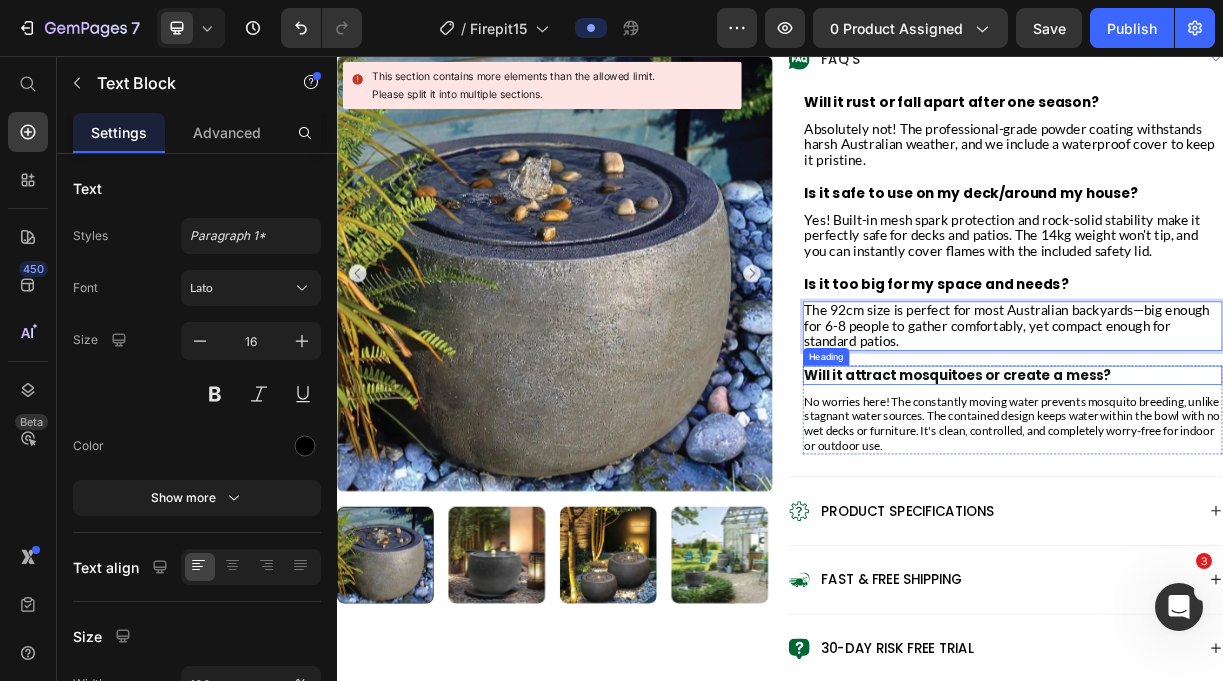 click on "Will it attract mosquitoes or create a mess?" at bounding box center (1252, 489) 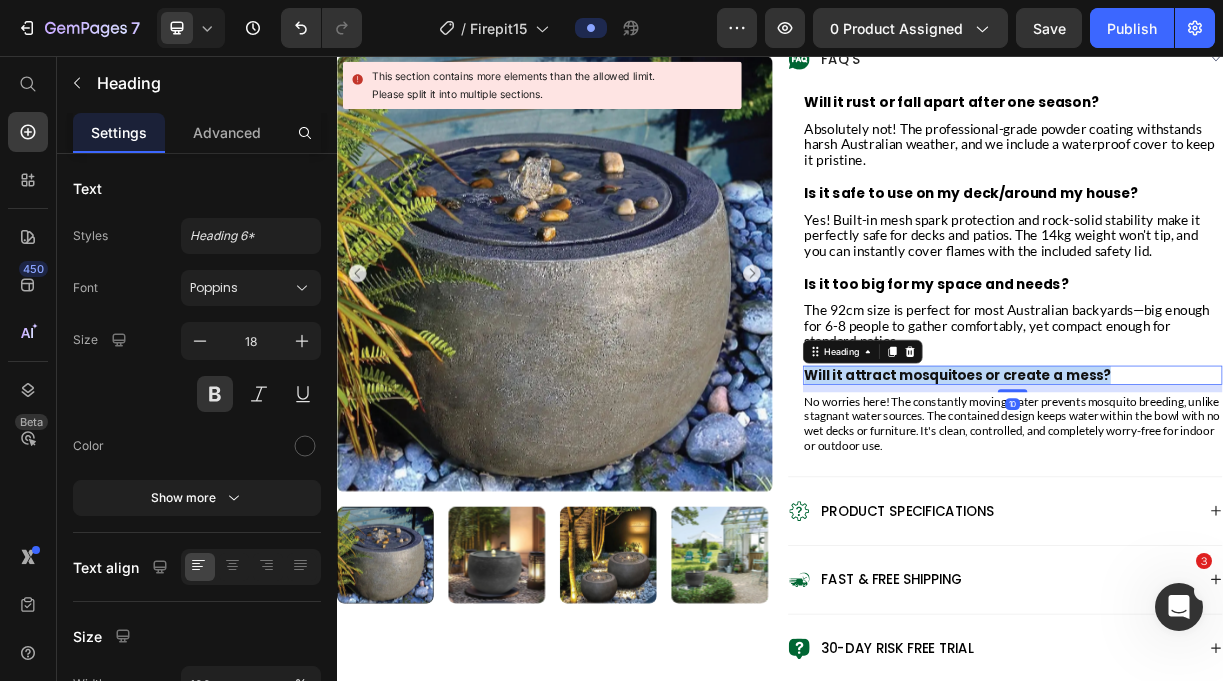click on "Will it attract mosquitoes or create a mess?" at bounding box center (1252, 489) 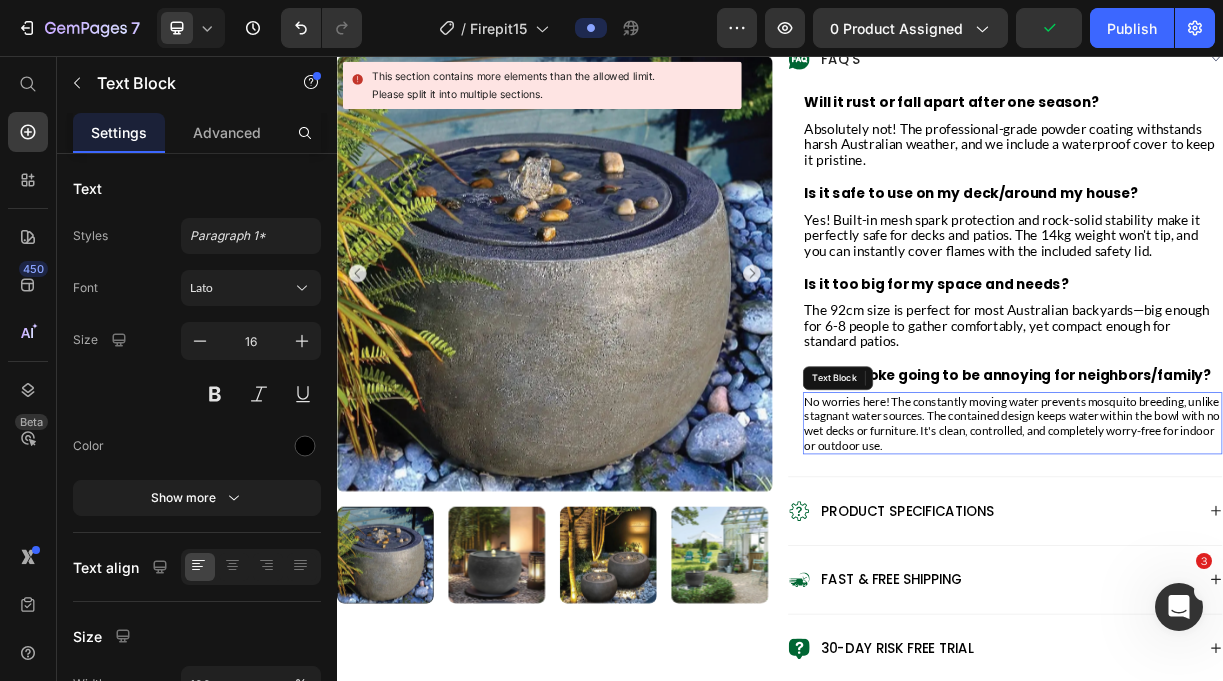 click on "No worries here! The constantly moving water prevents mosquito breeding, unlike stagnant water sources. The contained design keeps water within the bowl with no wet decks or furniture. It's clean, controlled, and completely worry-free for indoor or outdoor use." at bounding box center [1252, 554] 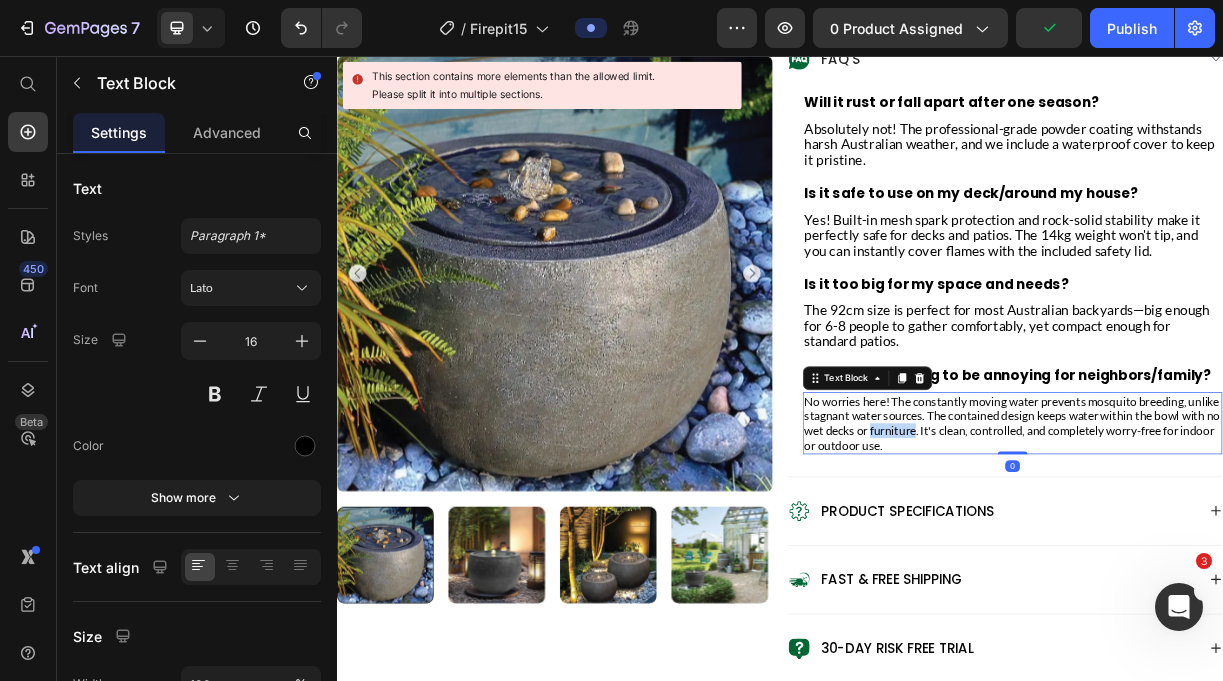 click on "No worries here! The constantly moving water prevents mosquito breeding, unlike stagnant water sources. The contained design keeps water within the bowl with no wet decks or furniture. It's clean, controlled, and completely worry-free for indoor or outdoor use." at bounding box center (1252, 554) 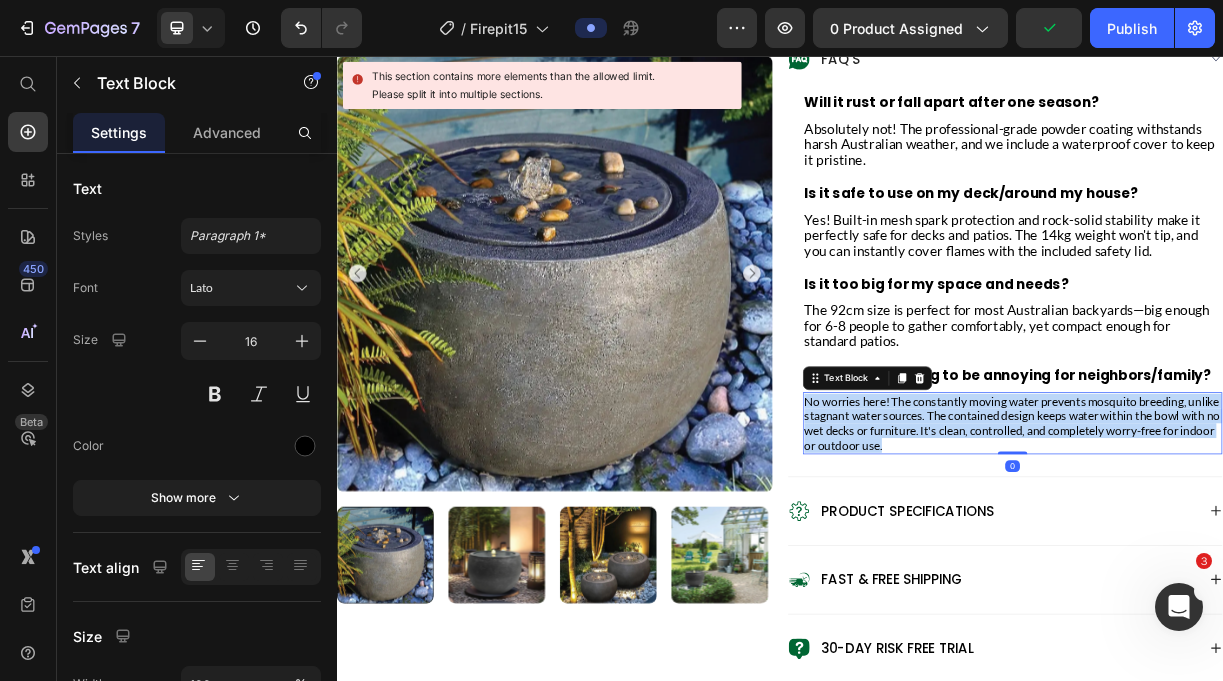 click on "No worries here! The constantly moving water prevents mosquito breeding, unlike stagnant water sources. The contained design keeps water within the bowl with no wet decks or furniture. It's clean, controlled, and completely worry-free for indoor or outdoor use." at bounding box center [1252, 554] 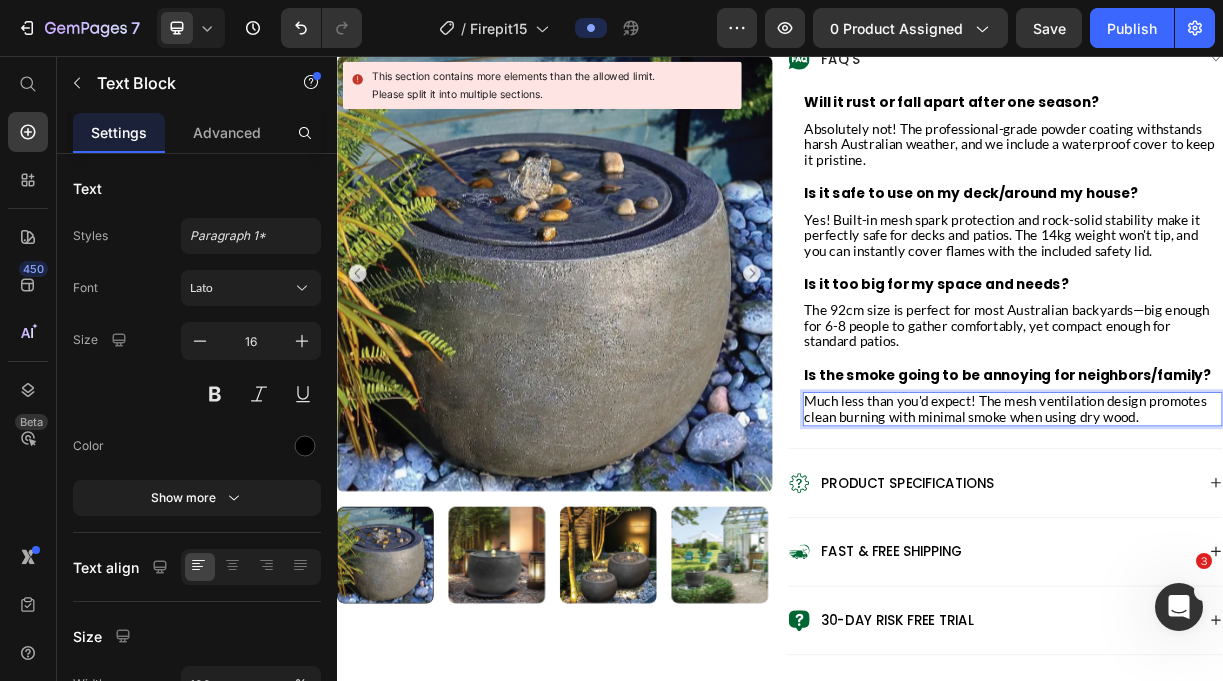 click on "Much less than you'd expect! The mesh ventilation design promotes clean burning with minimal smoke when using dry wood." at bounding box center [1242, 534] 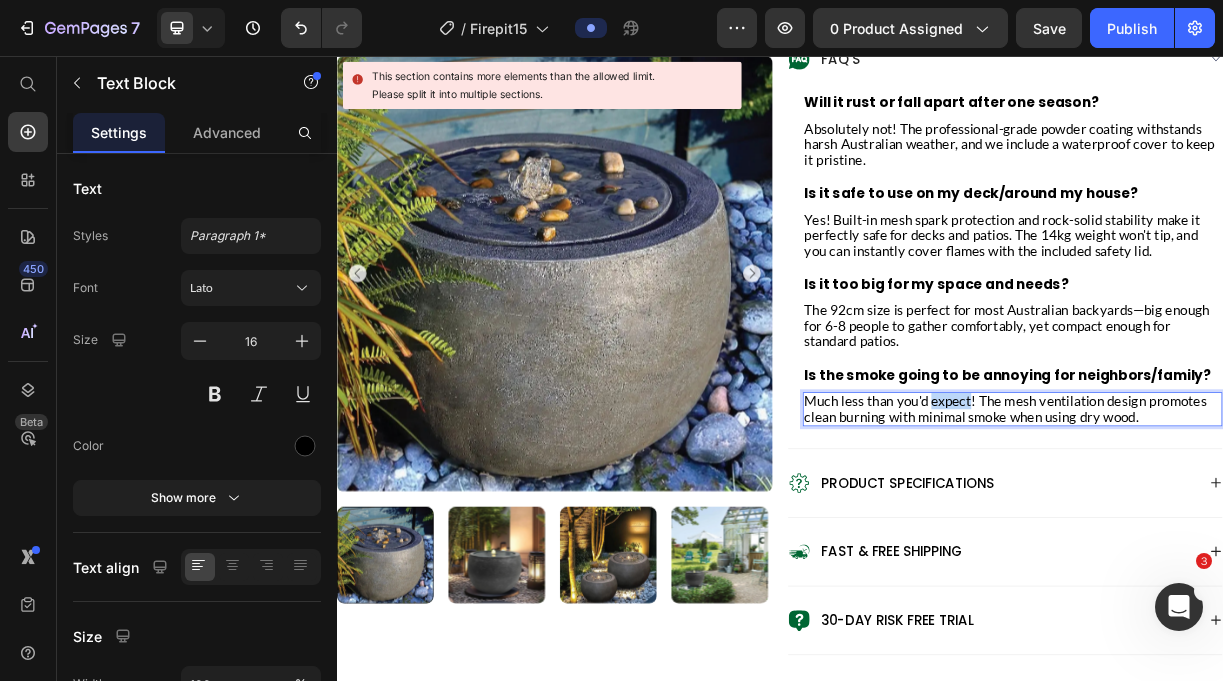 click on "Much less than you'd expect! The mesh ventilation design promotes clean burning with minimal smoke when using dry wood." at bounding box center (1242, 534) 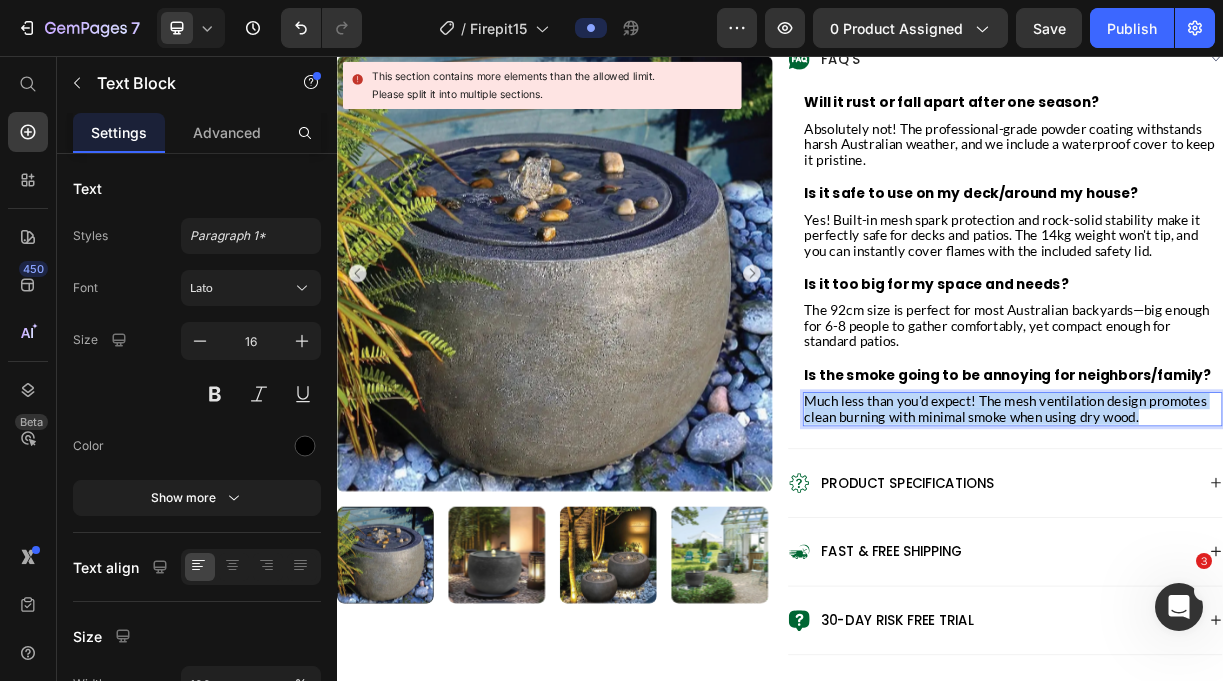 click on "Much less than you'd expect! The mesh ventilation design promotes clean burning with minimal smoke when using dry wood." at bounding box center (1242, 534) 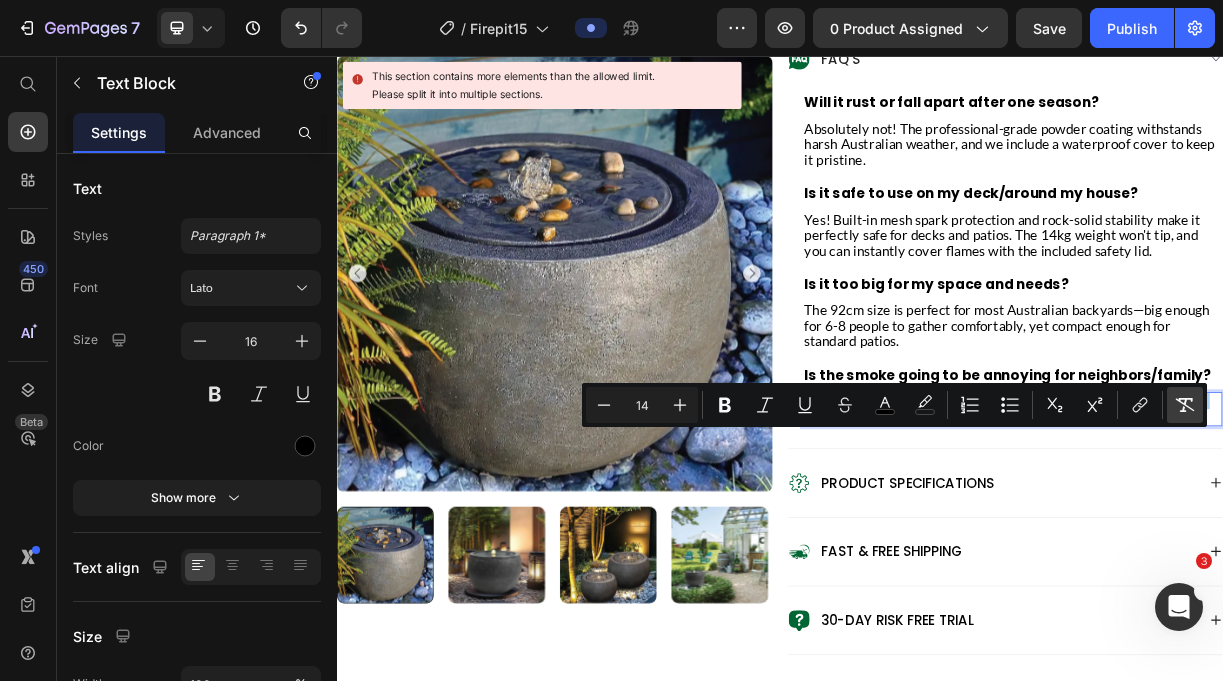 click 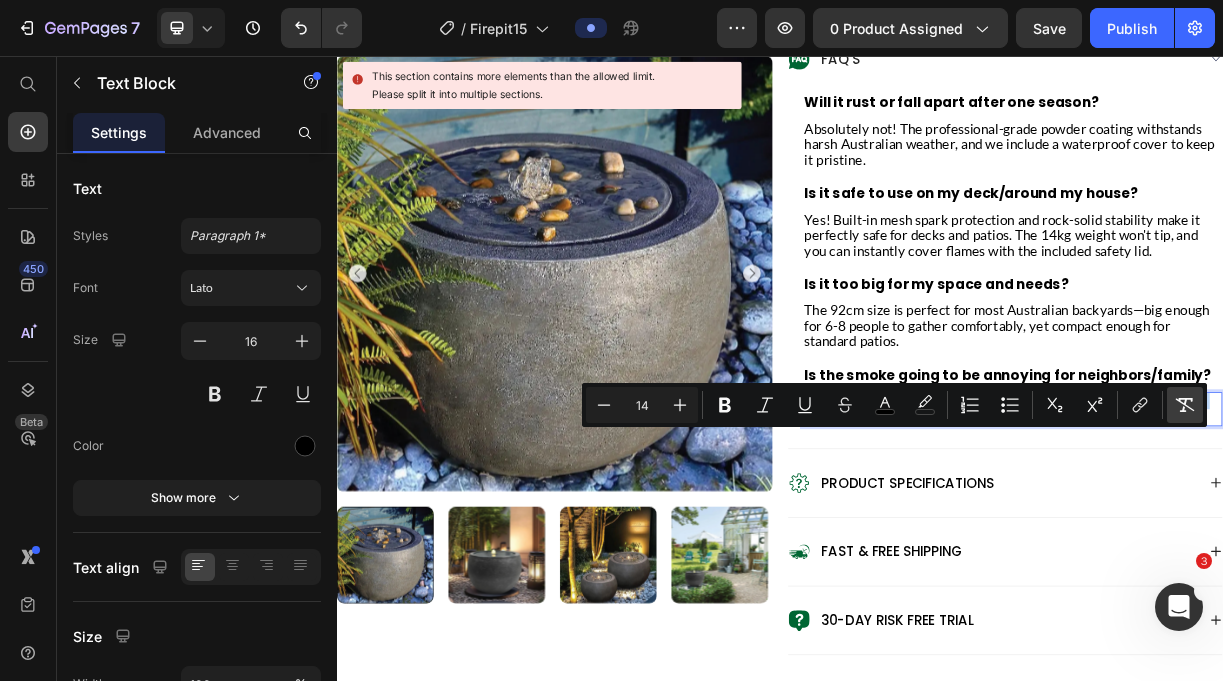 type on "16" 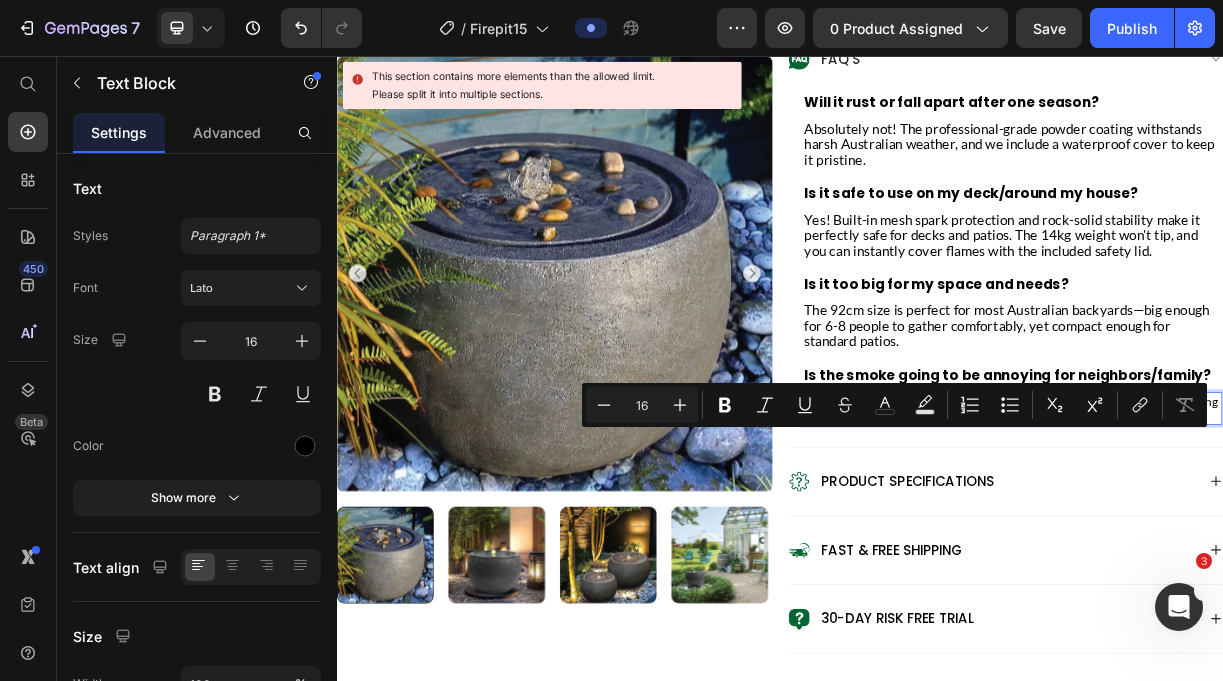 click on "Much less than you'd expect! The mesh ventilation design promotes clean burning with minimal smoke when using dry wood." at bounding box center [1252, 534] 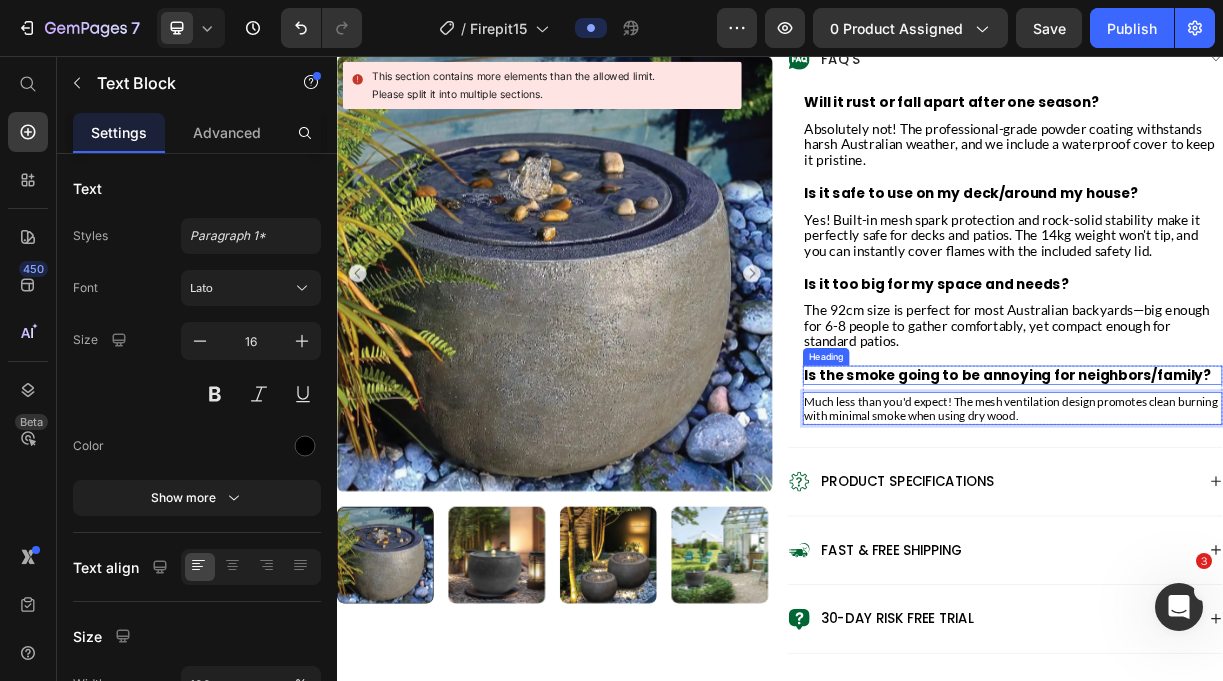 click on "Is the smoke going to be annoying for neighbors/family?" at bounding box center [1245, 488] 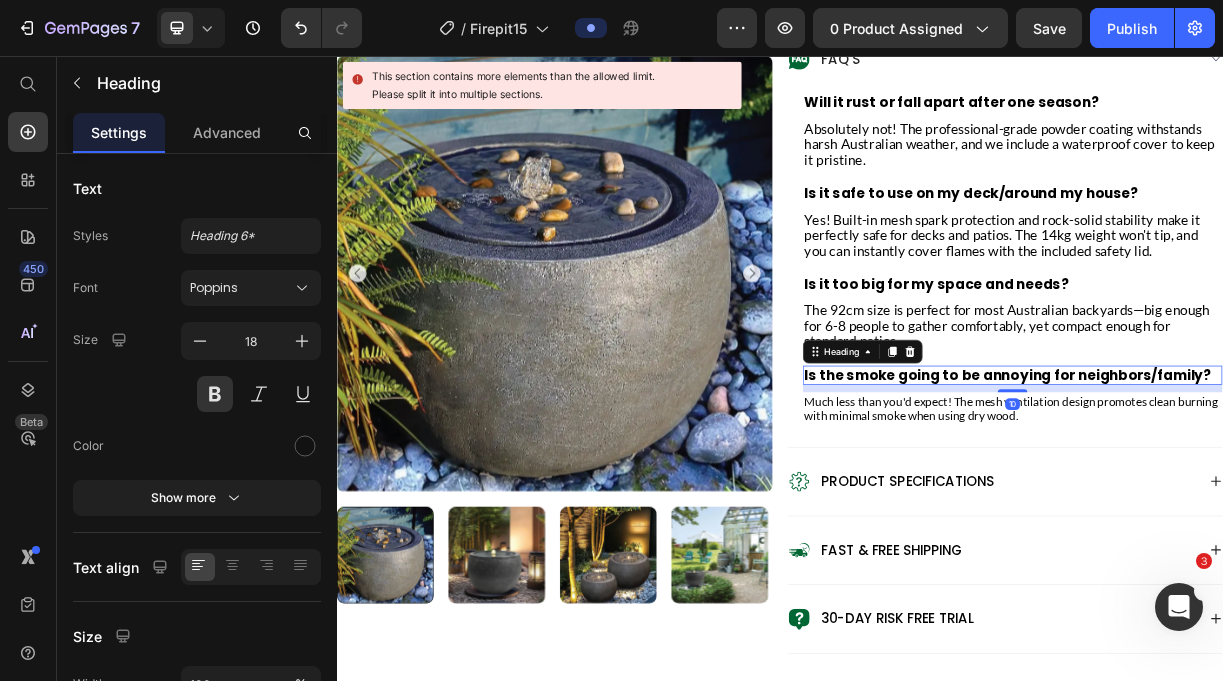click on "Is the smoke going to be annoying for neighbors/family?" at bounding box center (1245, 488) 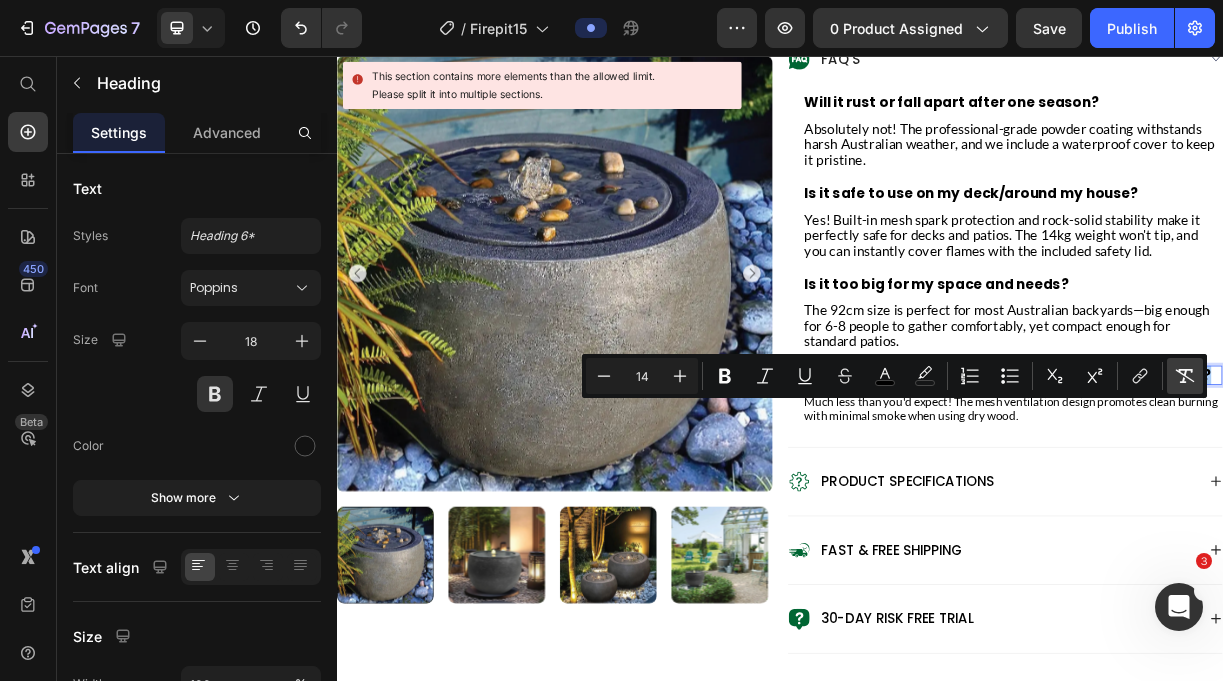 click 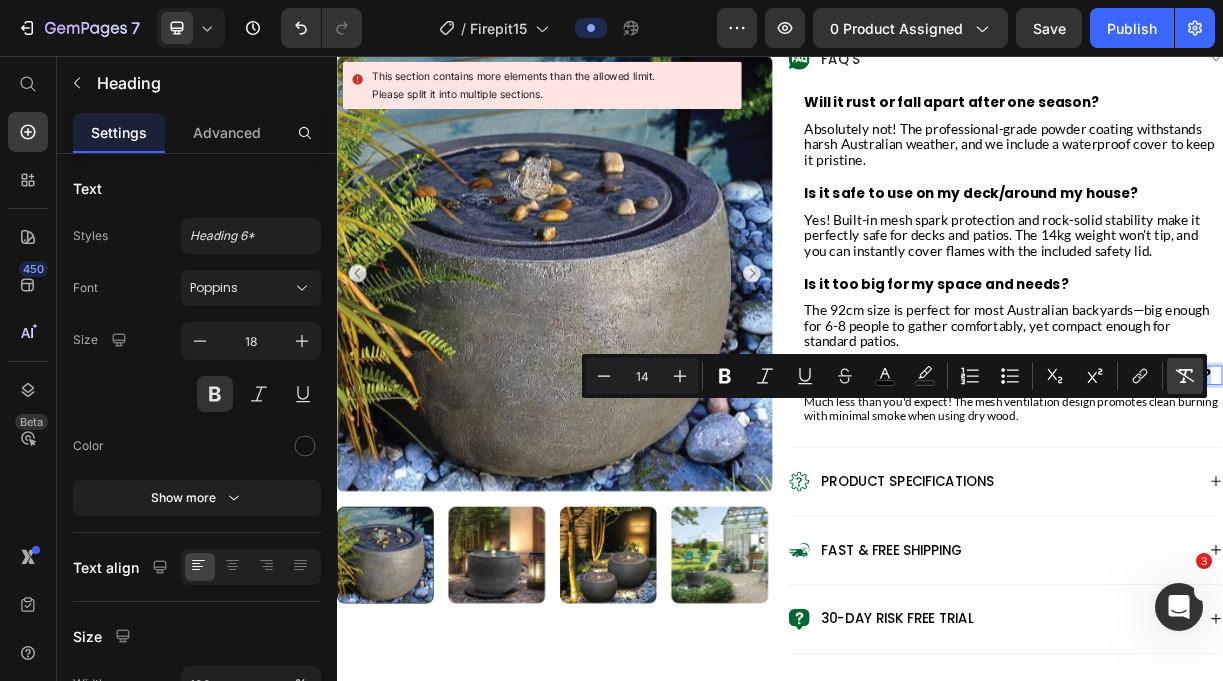 type on "18" 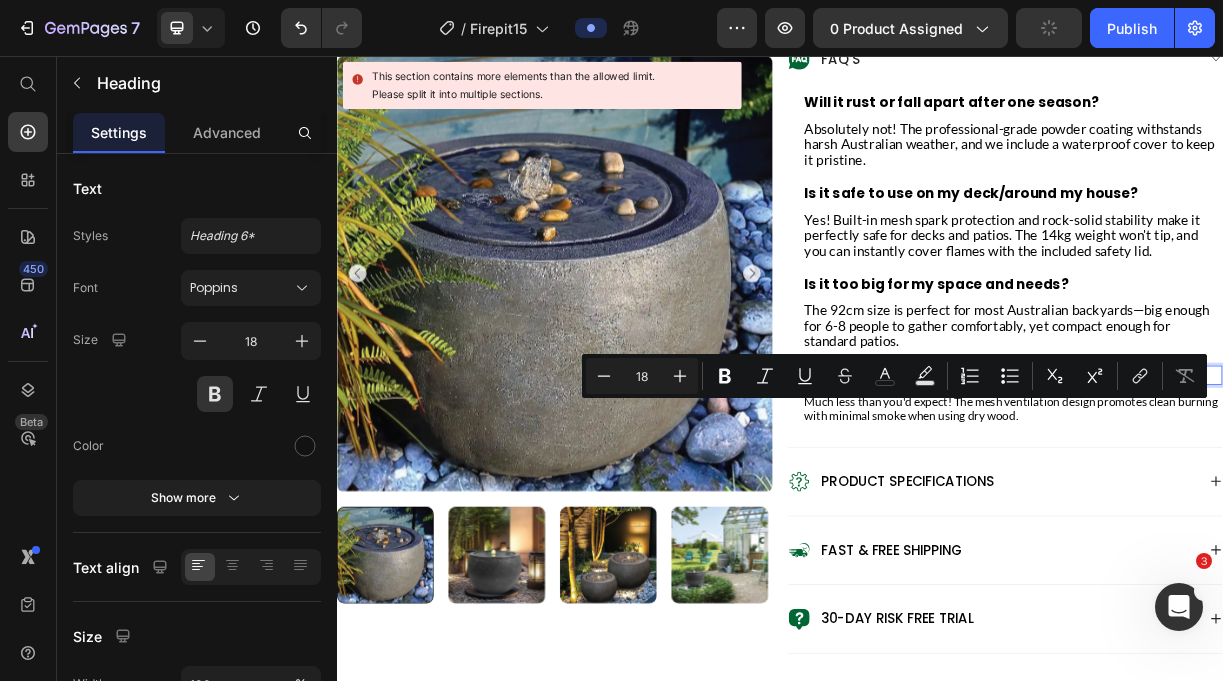 click on "Is the smoke going to be annoying for neighbors/family?" at bounding box center (1252, 489) 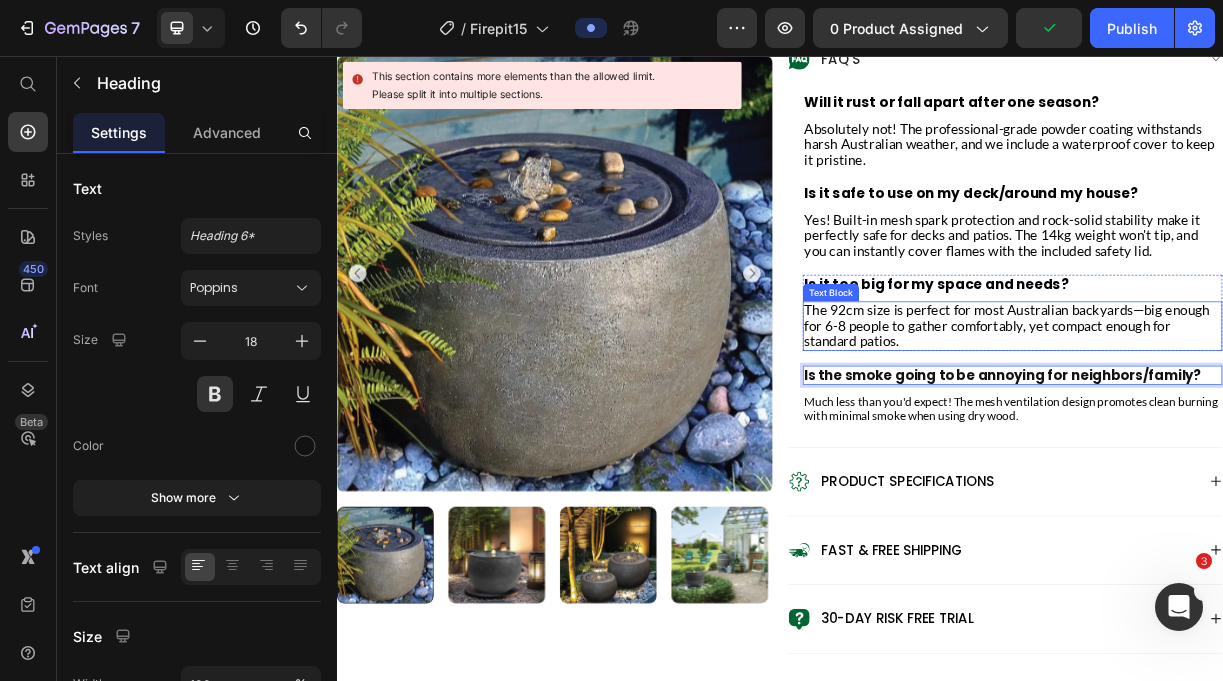 click on "The 92cm size is perfect for most Australian backyards—big enough for 6-8 people to gather comfortably, yet compact enough for standard patios." at bounding box center [1244, 422] 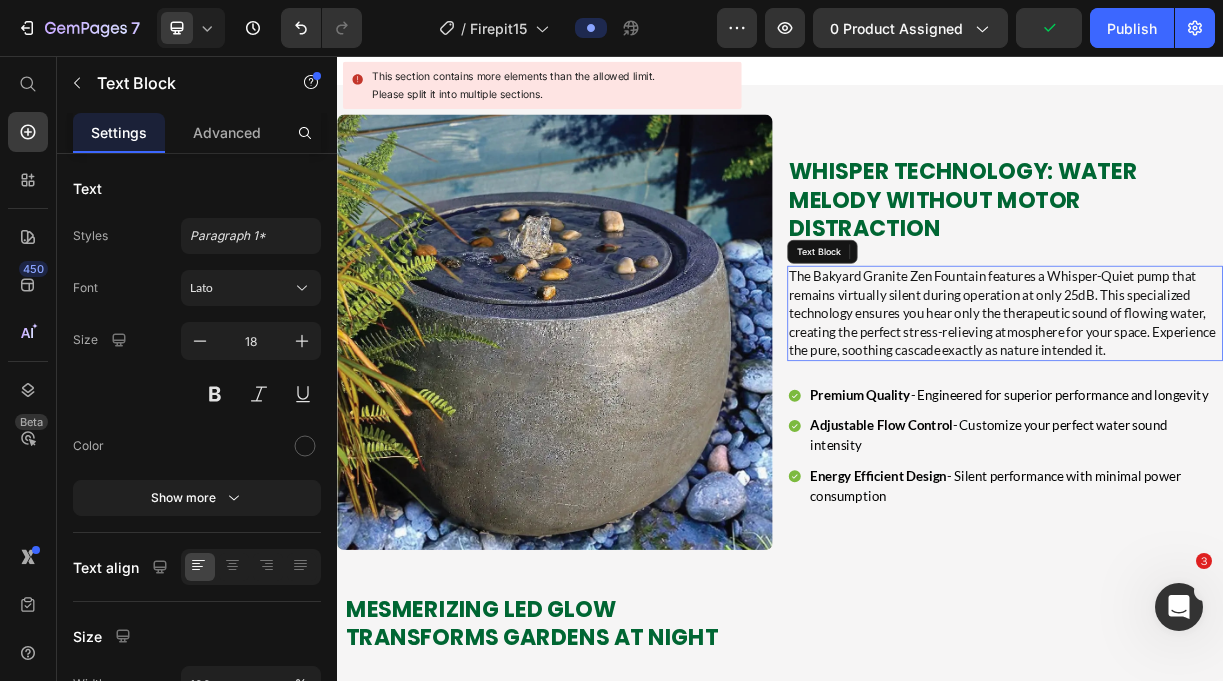 click on "The Bakyard Granite Zen Fountain features a Whisper-Quiet pump that remains virtually silent during operation at only 25dB. This specialized technology ensures you hear only the therapeutic sound of flowing water, creating the perfect stress-relieving atmosphere for your space. Experience the pure, soothing cascade exactly as nature intended it." at bounding box center [1242, 404] 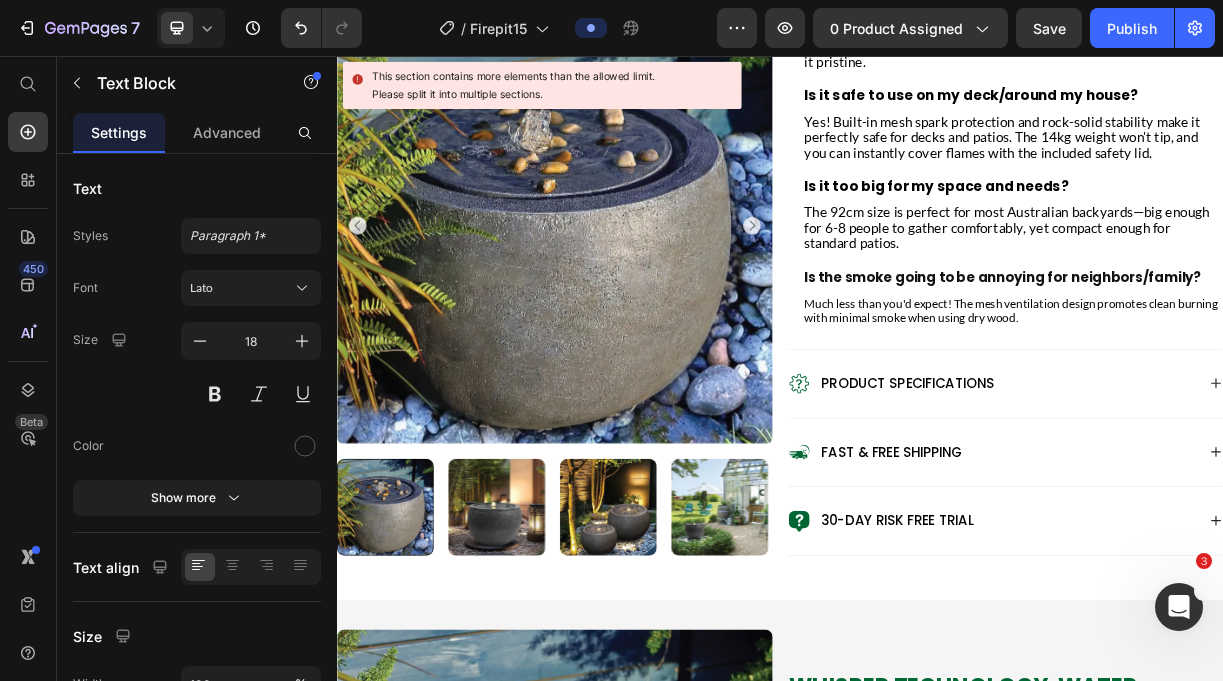 scroll, scrollTop: 1299, scrollLeft: 0, axis: vertical 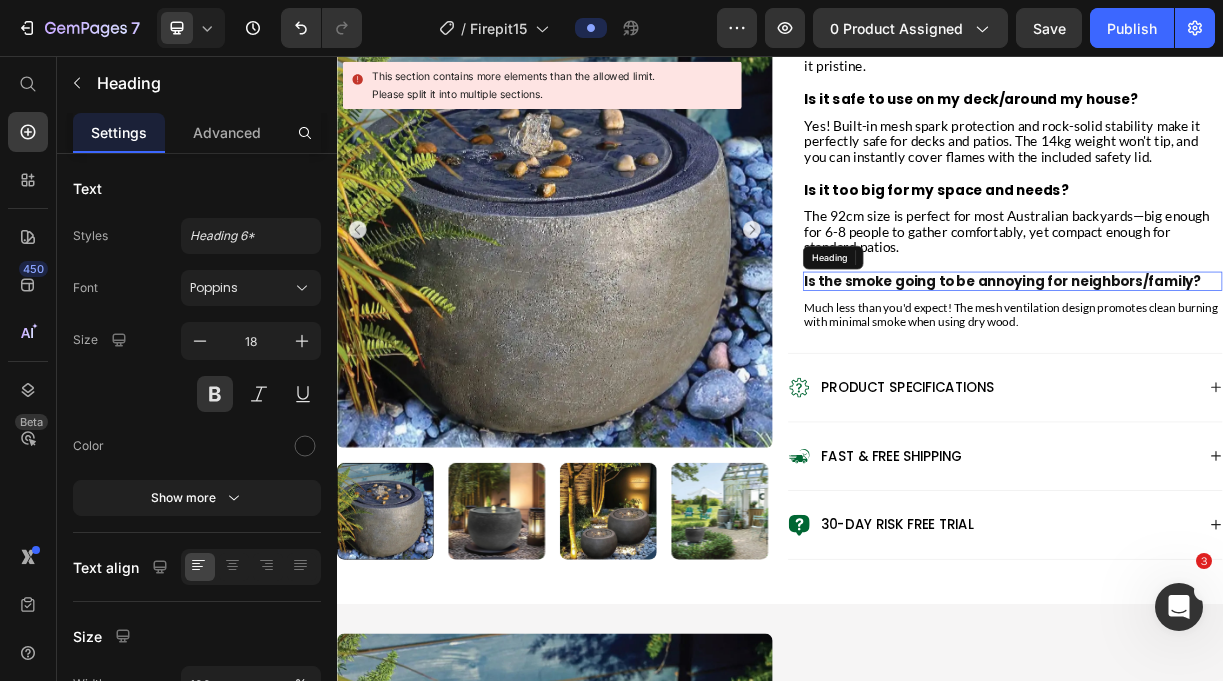 click on "Is the smoke going to be annoying for neighbors/family?" at bounding box center [1252, 361] 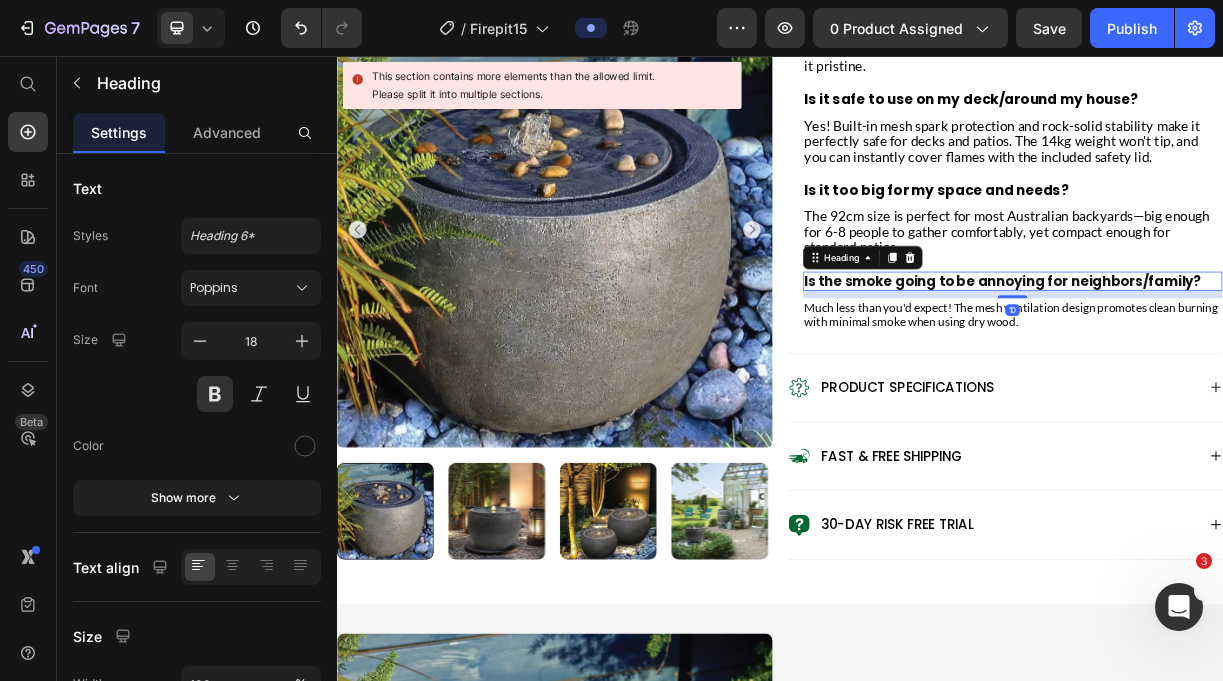 click on "Is the smoke going to be annoying for neighbors/family?" at bounding box center [1252, 361] 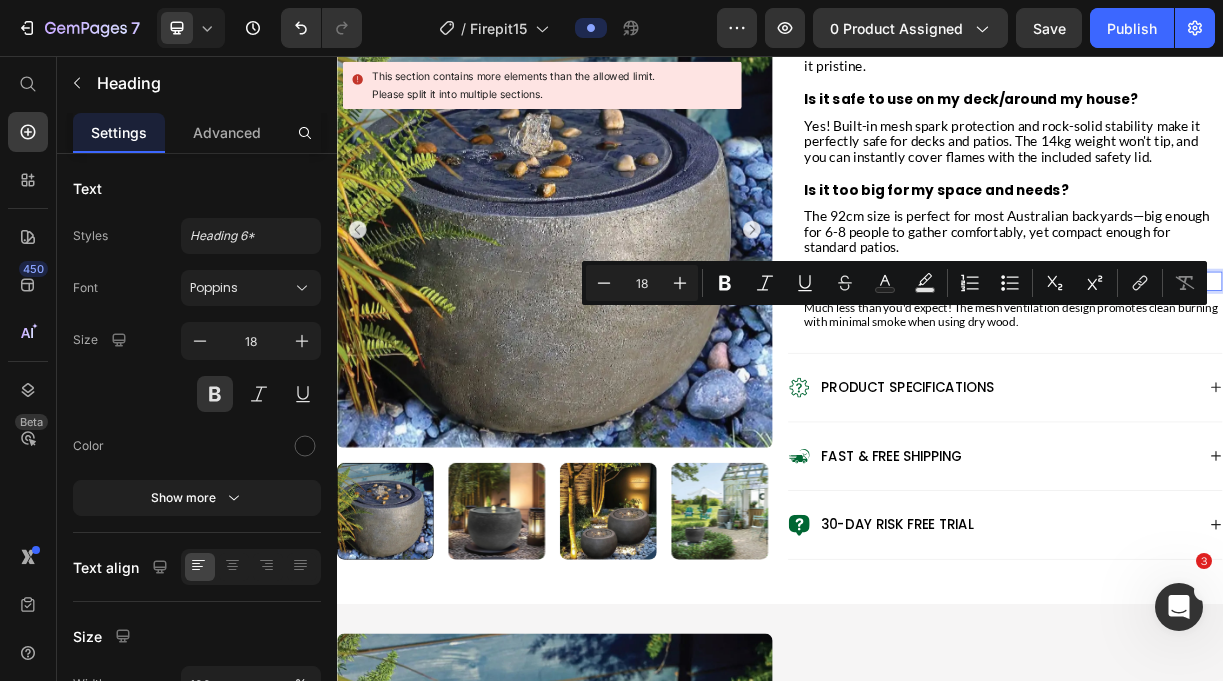 click on "Is the smoke going to be annoying for neighbors/family?" at bounding box center [1252, 361] 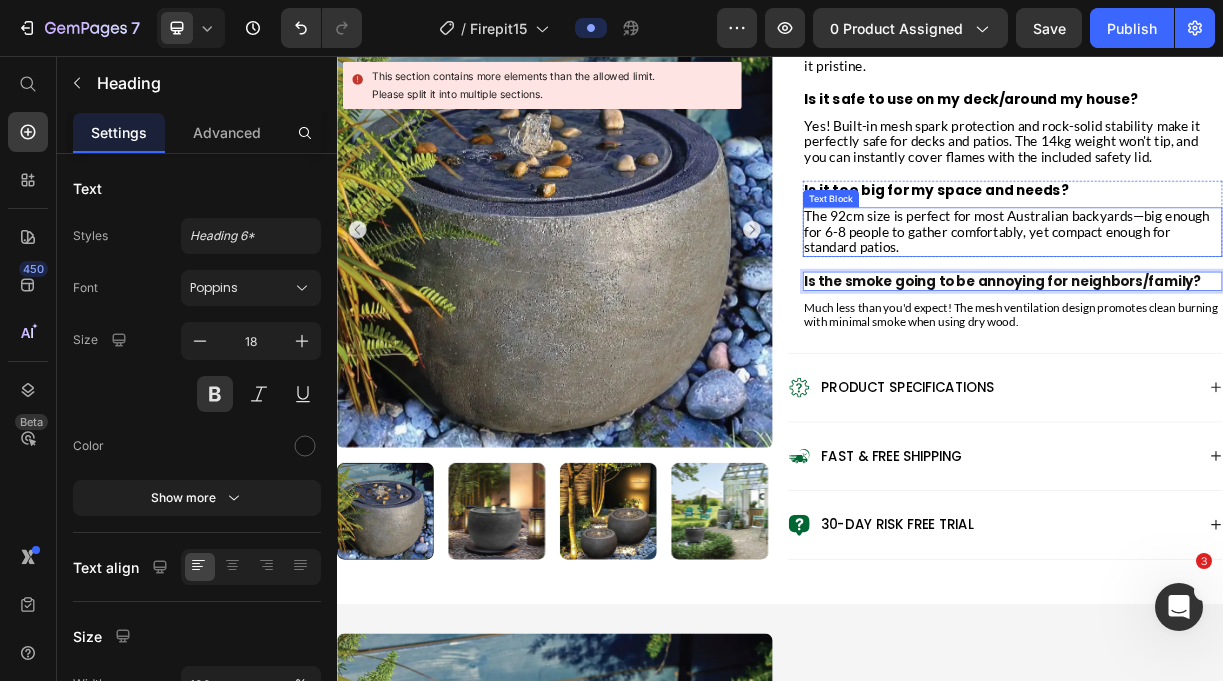 click on "Product Images Judge.me - Preview Badge (Stars) Judge.me Bakyard Granite Zen Fountain Product Title Australia's Only 3-in-1 Fire Table Text Block $0.00 Product Price $299.95 Product Price save 0% Discount Tag Row True 3-in-1 Versatility  – Fire pit, BBQ grill, and full dining table in one unit. Perfect 6-8 Person Capacity  –  92cm diameter provides ample space for family gatherings. 10-Minute Easy Assembly  – Just 10 minutes from box to backyard entertainment ready. Heavy-Duty 14kg Stability  – Heavy-duty design eliminates wobbling and tipping risks. Dual Swivel BBQ Grills  – Two height-adjustable grills mean double the cooking space for groups. Rust-Resistant Powder Coating  – High-temp finish plus weather cover keeps it looking new. Item List
.id550458245588714486 .st0{display:none;fill:#00FF00;}
.id550458245588714486 .st1{display:none;fill:#009245;}
.id550458245588714486 .st2{fill:#00FF00;}
.id550458245588714486 .st3{fill:#009245;}
Icon" at bounding box center (937, 4206) 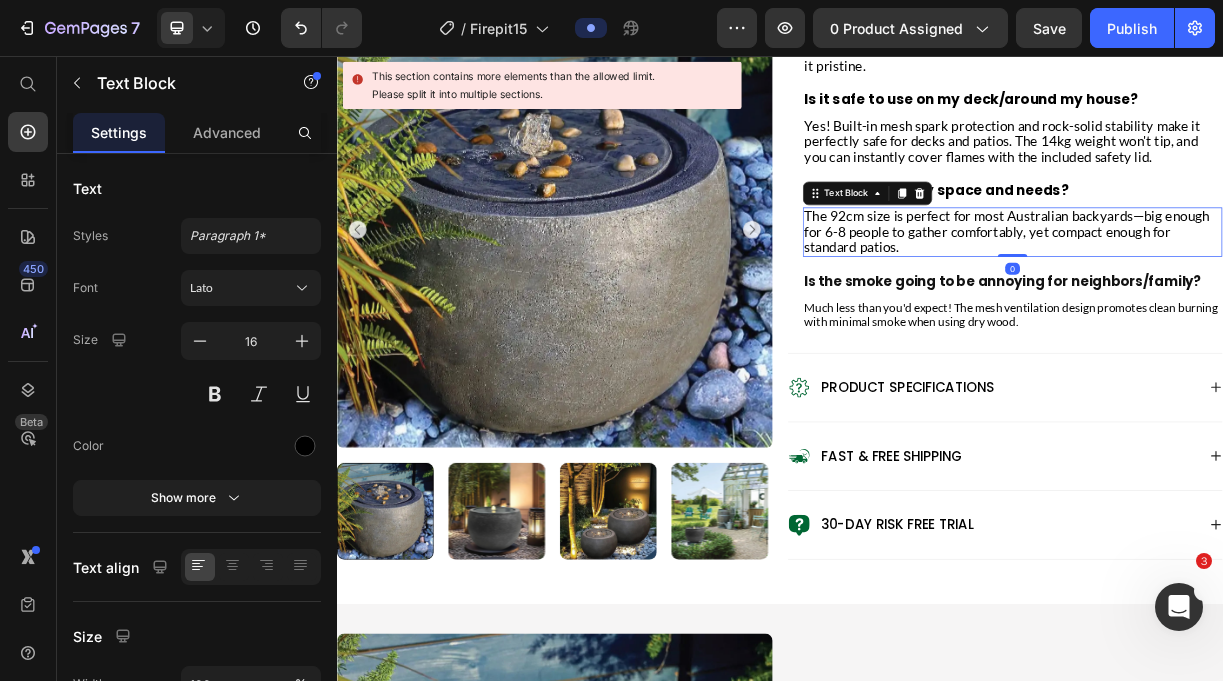 scroll, scrollTop: 1874, scrollLeft: 0, axis: vertical 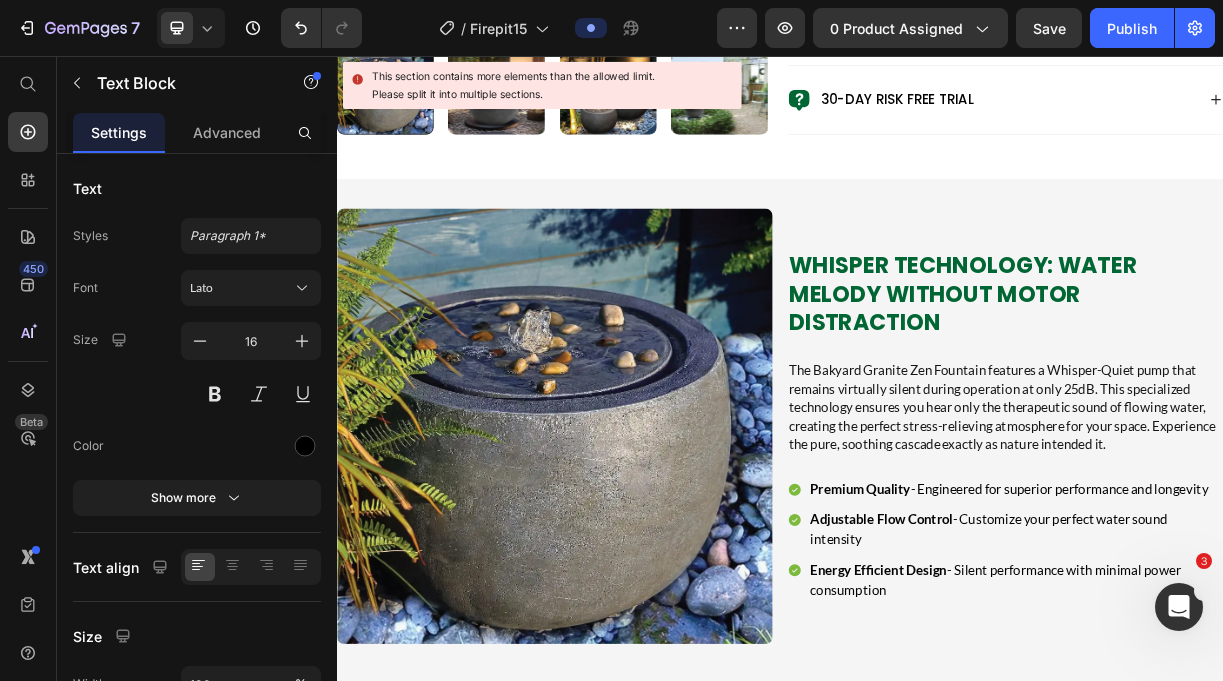 click on "Whisper Technology: Water Melody Without Motor Distraction Heading The Bakyard Granite Zen Fountain features a Whisper-Quiet pump that remains virtually silent during operation at only 25dB. This specialized technology ensures you hear only the therapeutic sound of flowing water, creating the perfect stress-relieving atmosphere for your space. Experience the pure, soothing cascade exactly as nature intended it. Text Block Premium Quality  - Engineered for superior performance and longevity Adjustable Flow Control  - Customize your perfect water sound intensity Energy Efficient Design  - Silent performance with minimal power consumption Item List" at bounding box center [1242, 558] 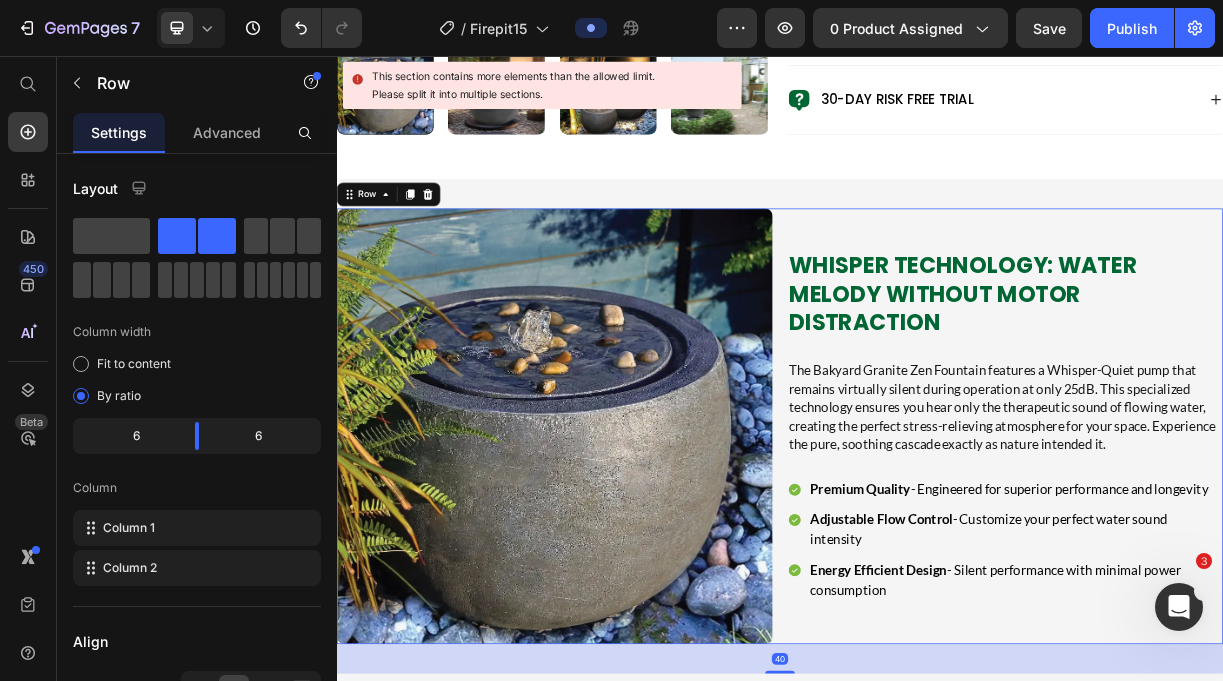 click on "Whisper Technology: Water Melody Without Motor Distraction Heading The Bakyard Granite Zen Fountain features a Whisper-Quiet pump that remains virtually silent during operation at only 25dB. This specialized technology ensures you hear only the therapeutic sound of flowing water, creating the perfect stress-relieving atmosphere for your space. Experience the pure, soothing cascade exactly as nature intended it. Text Block Premium Quality  - Engineered for superior performance and longevity Adjustable Flow Control  - Customize your perfect water sound intensity Energy Efficient Design  - Silent performance with minimal power consumption Item List" at bounding box center [1242, 558] 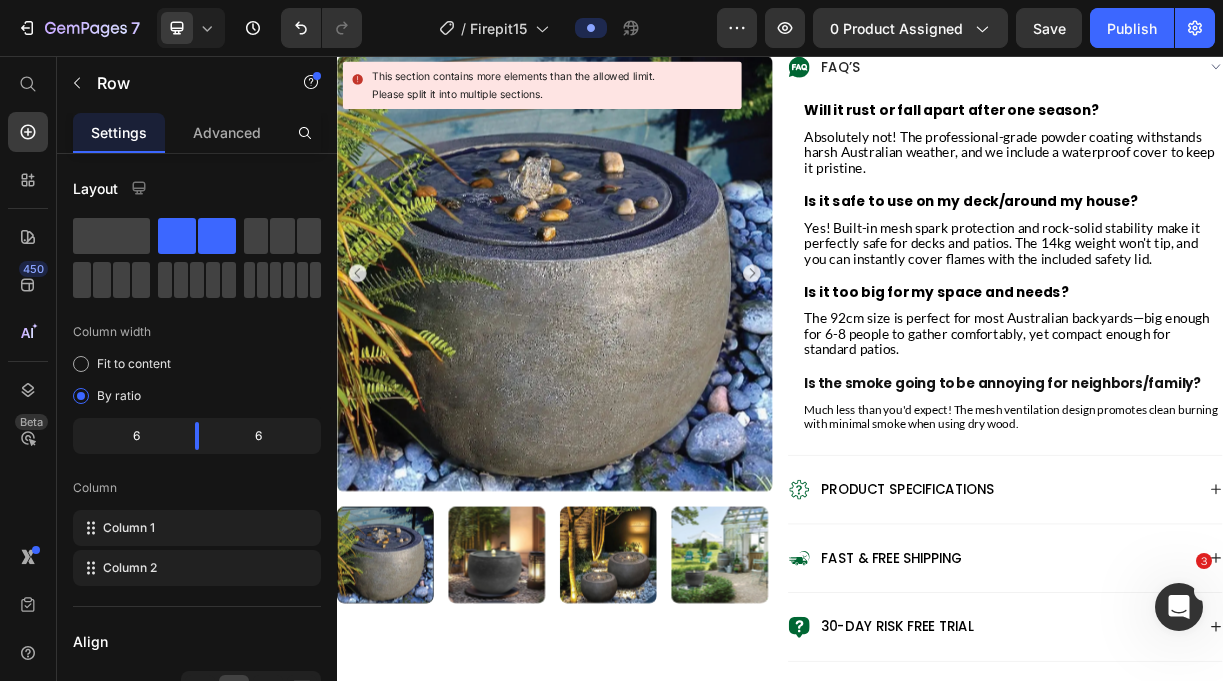 scroll, scrollTop: 1152, scrollLeft: 0, axis: vertical 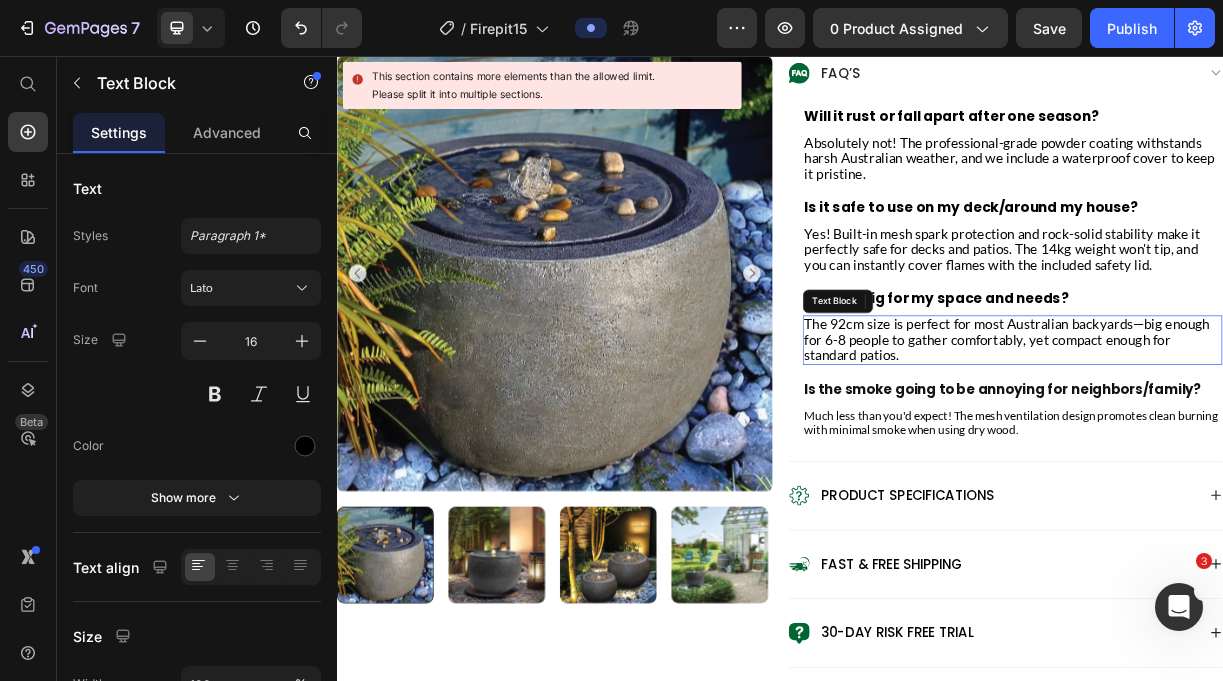 click on "The 92cm size is perfect for most Australian backyards—big enough for 6-8 people to gather comfortably, yet compact enough for standard patios." at bounding box center (1244, 441) 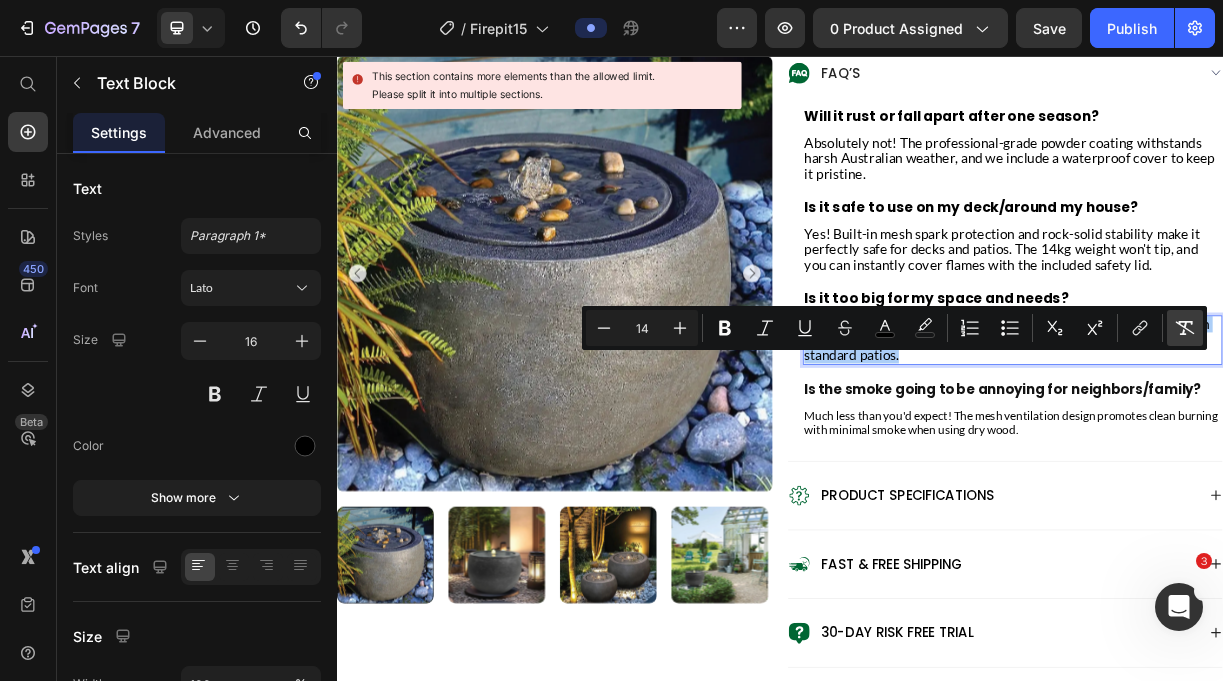 click 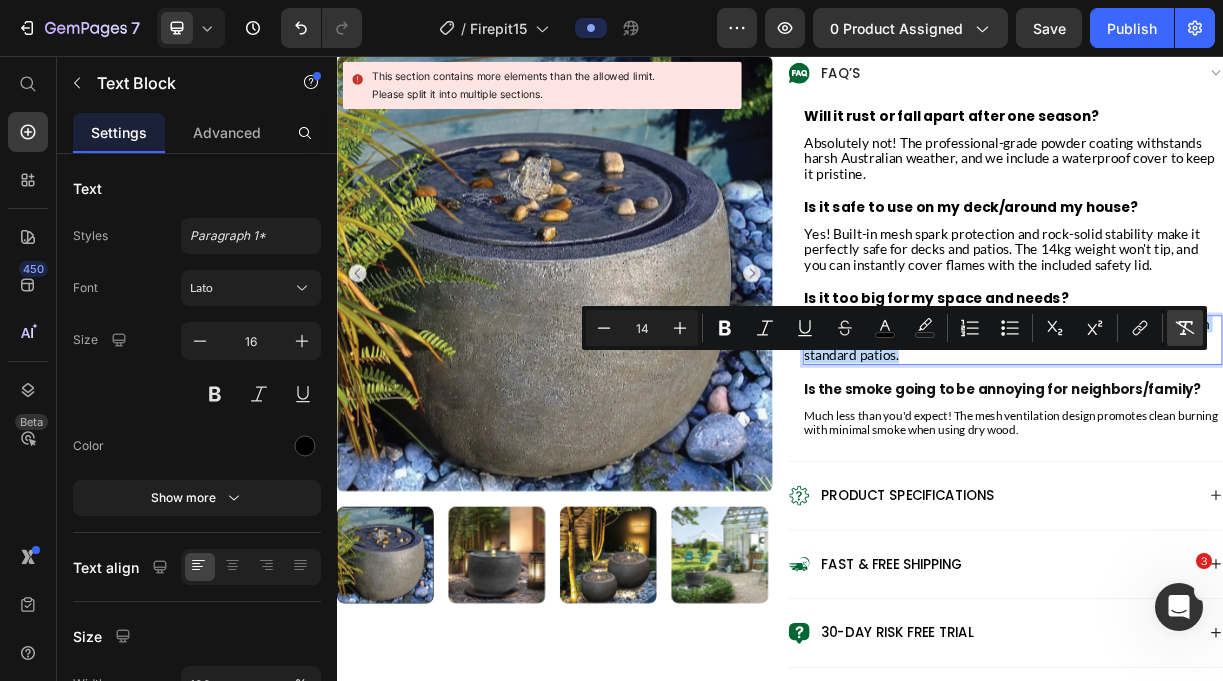 type on "16" 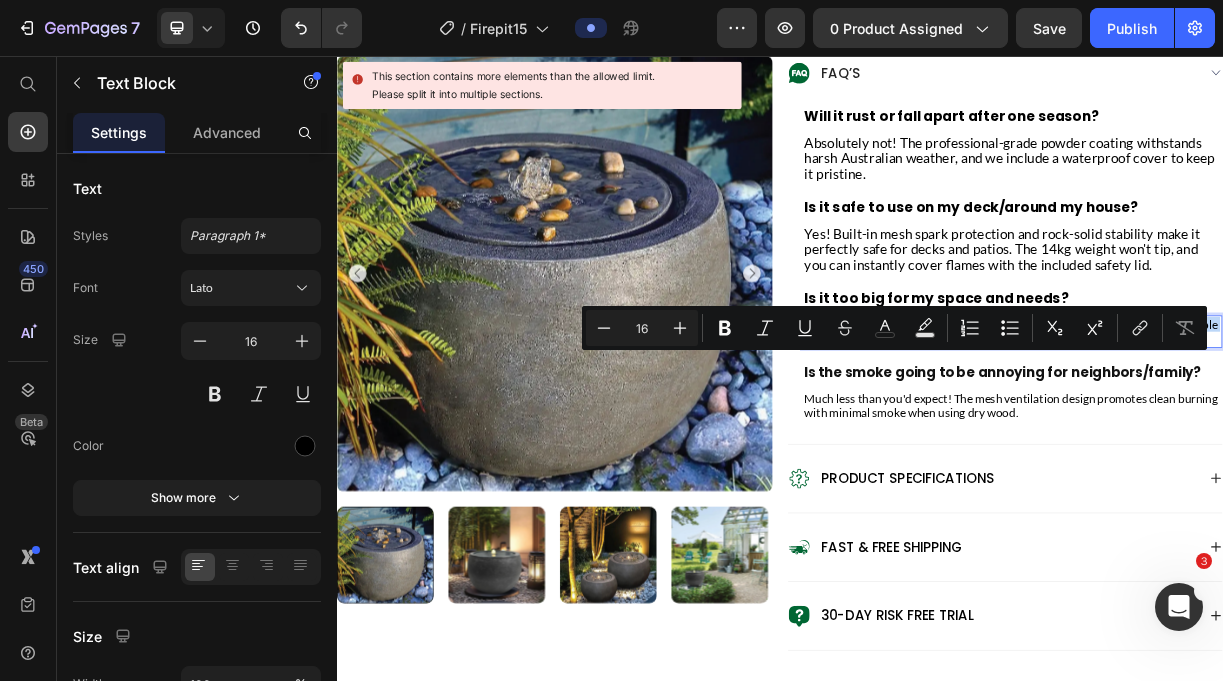 click on "The 92cm size is perfect for most Australian backyards—big enough for 6-8 people to gather comfortably, yet compact enough for standard patios." at bounding box center (1252, 430) 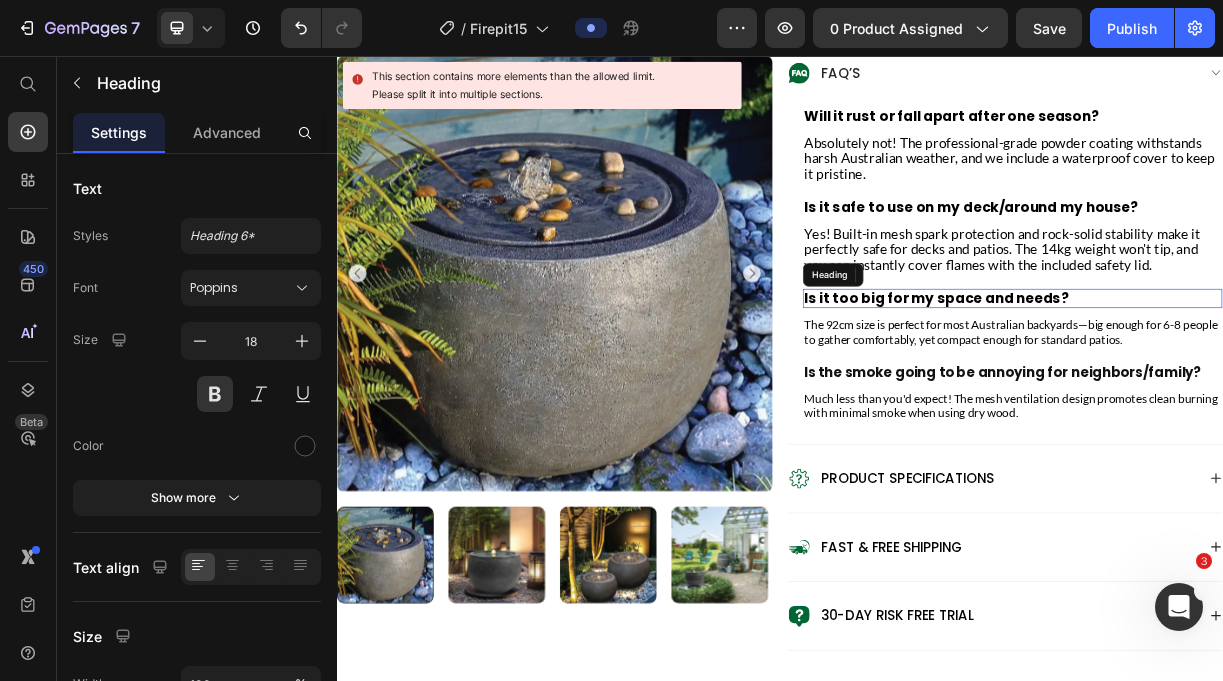 click on "⁠⁠⁠⁠⁠⁠⁠ Is it too big for my space and needs?" at bounding box center [1252, 385] 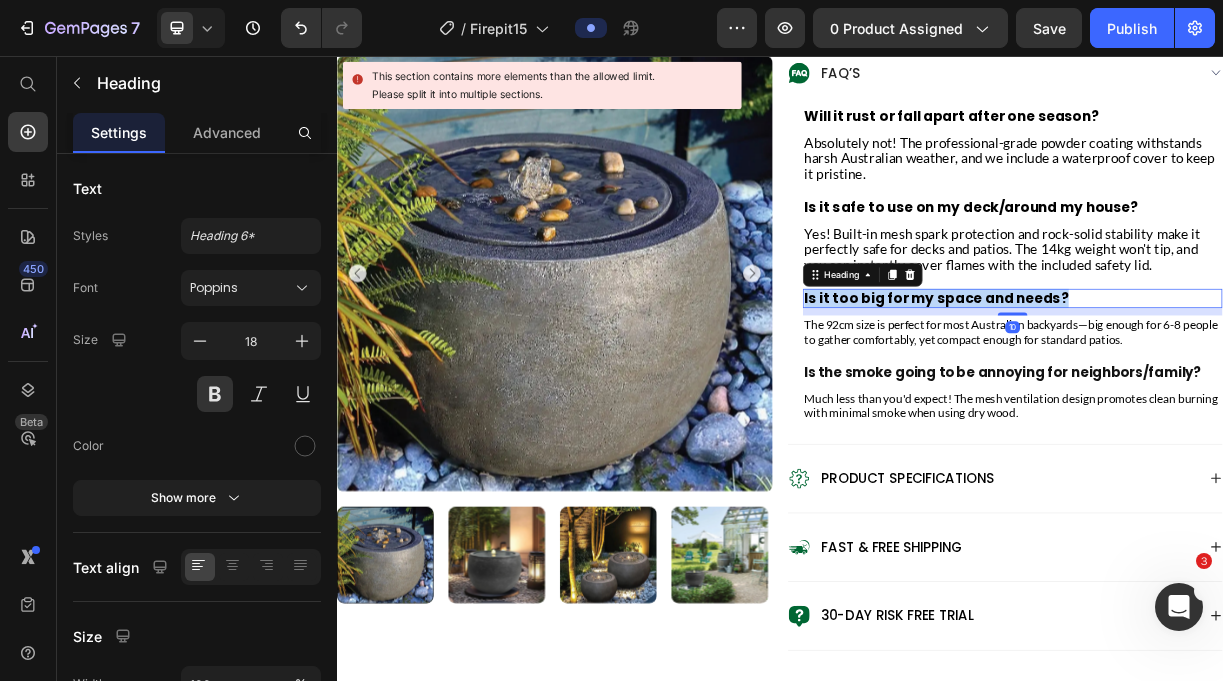 click on "Is it too big for my space and needs?" at bounding box center [1252, 385] 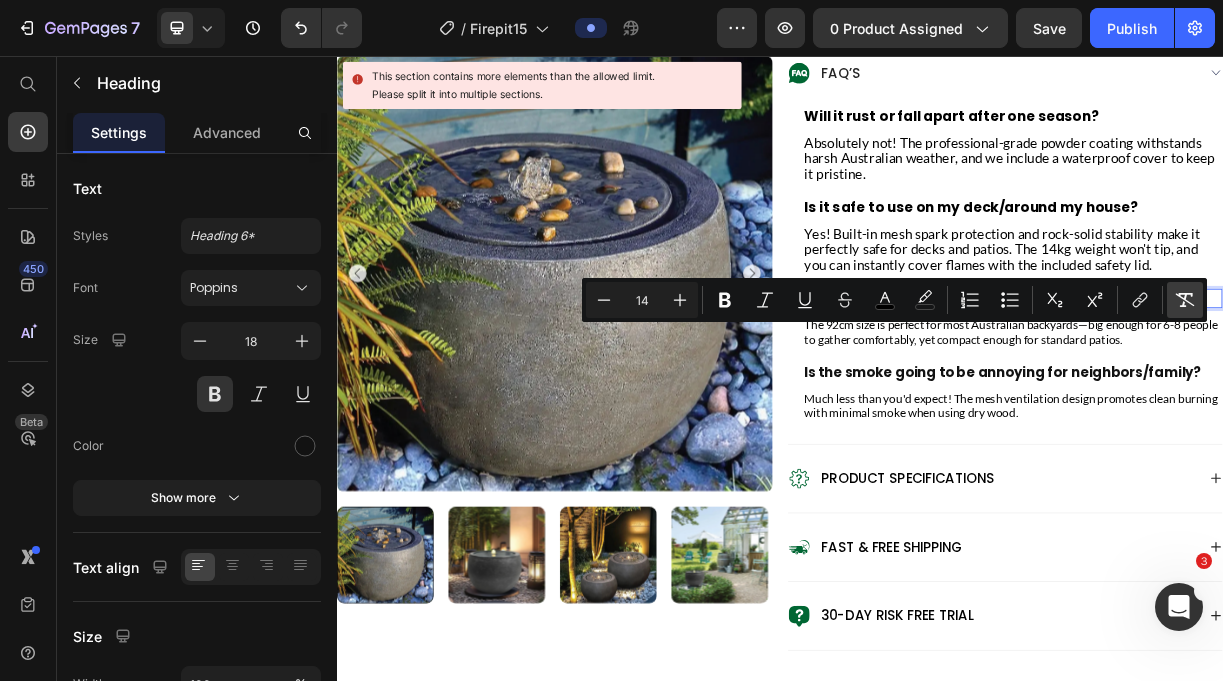 click 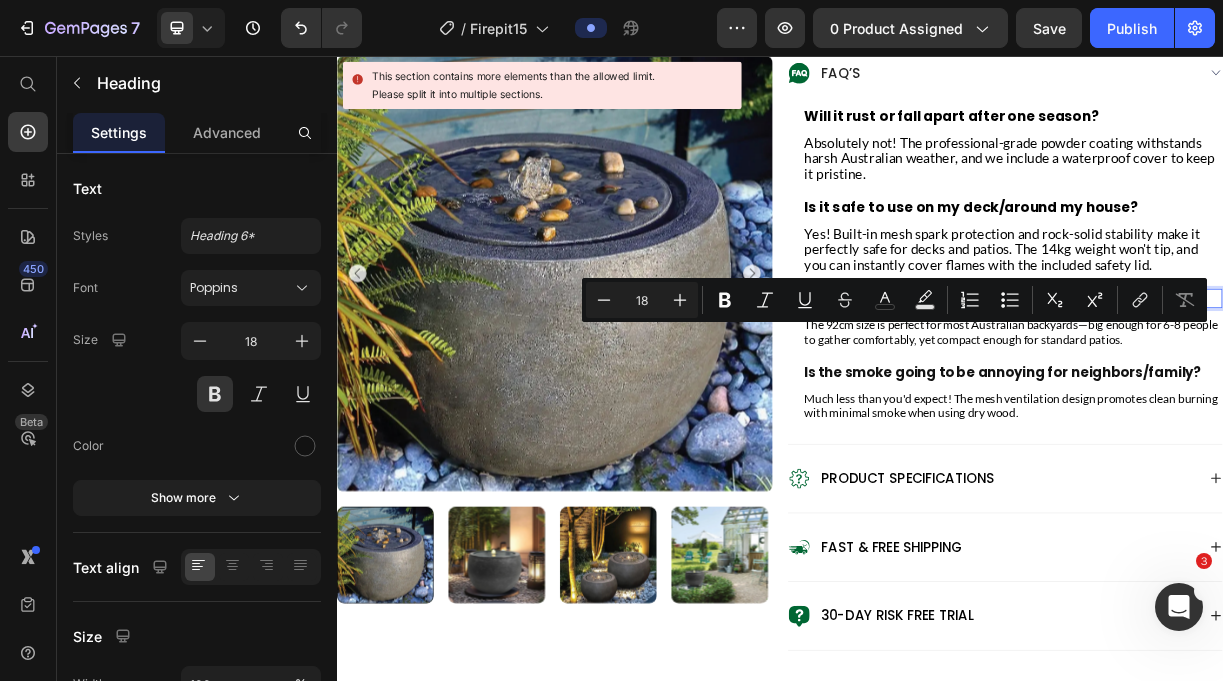 click on "Is it too big for my space and needs?" at bounding box center [1252, 385] 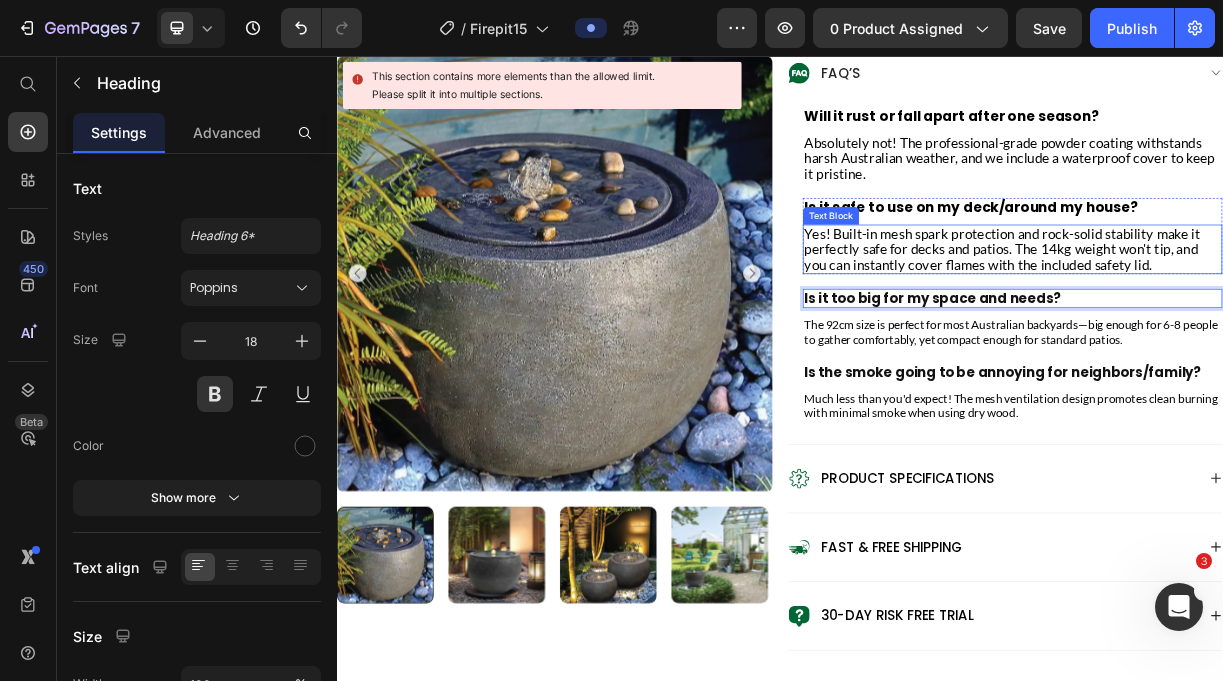 click on "Yes! Built-in mesh spark protection and rock-solid stability make it perfectly safe for decks and patios. The 14kg weight won't tip, and you can instantly cover flames with the included safety lid." at bounding box center [1238, 318] 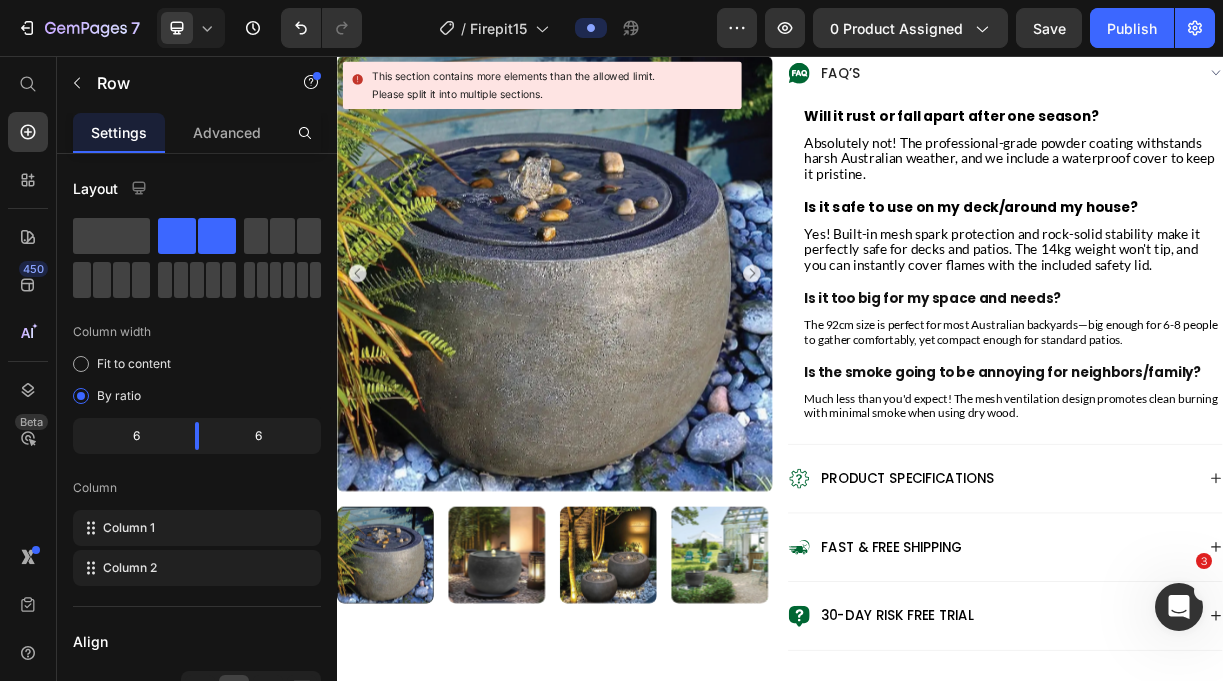 scroll, scrollTop: 1979, scrollLeft: 0, axis: vertical 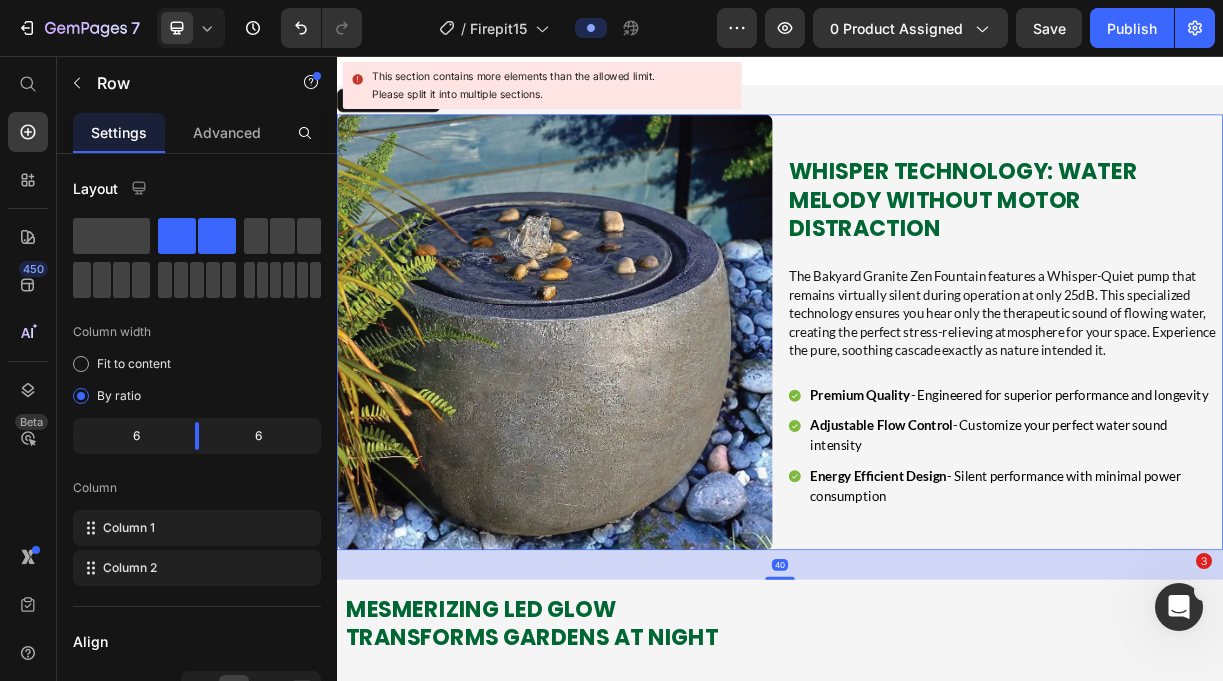 click on "Whisper Technology: Water Melody Without Motor Distraction Heading The Bakyard Granite Zen Fountain features a Whisper-Quiet pump that remains virtually silent during operation at only 25dB. This specialized technology ensures you hear only the therapeutic sound of flowing water, creating the perfect stress-relieving atmosphere for your space. Experience the pure, soothing cascade exactly as nature intended it. Text Block Premium Quality  - Engineered for superior performance and longevity Adjustable Flow Control  - Customize your perfect water sound intensity Energy Efficient Design  - Silent performance with minimal power consumption Item List" at bounding box center (1242, 430) 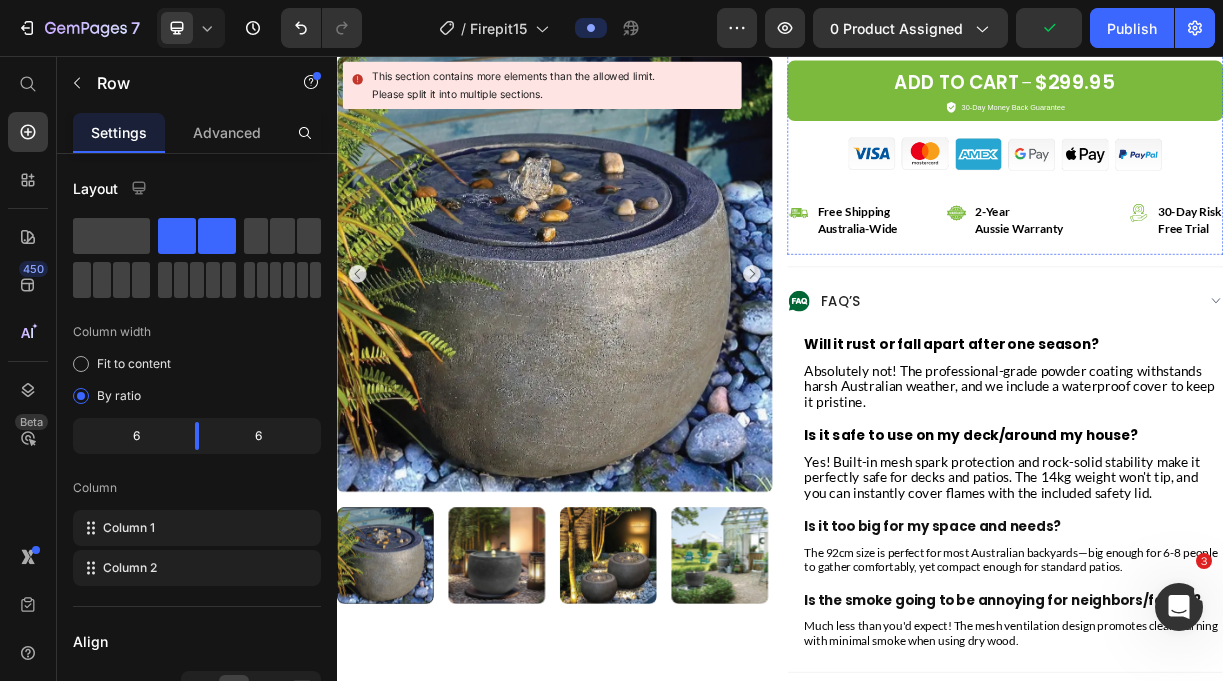 scroll, scrollTop: 925, scrollLeft: 0, axis: vertical 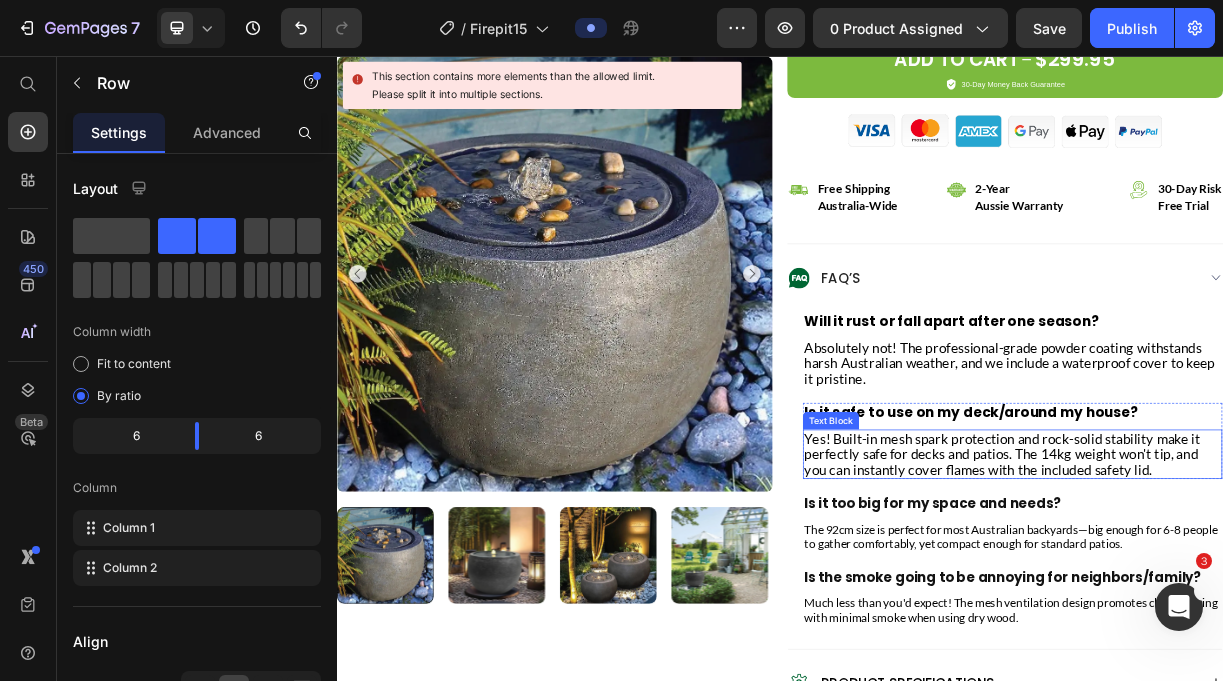 click on "Yes! Built-in mesh spark protection and rock-solid stability make it perfectly safe for decks and patios. The 14kg weight won't tip, and you can instantly cover flames with the included safety lid." at bounding box center (1238, 595) 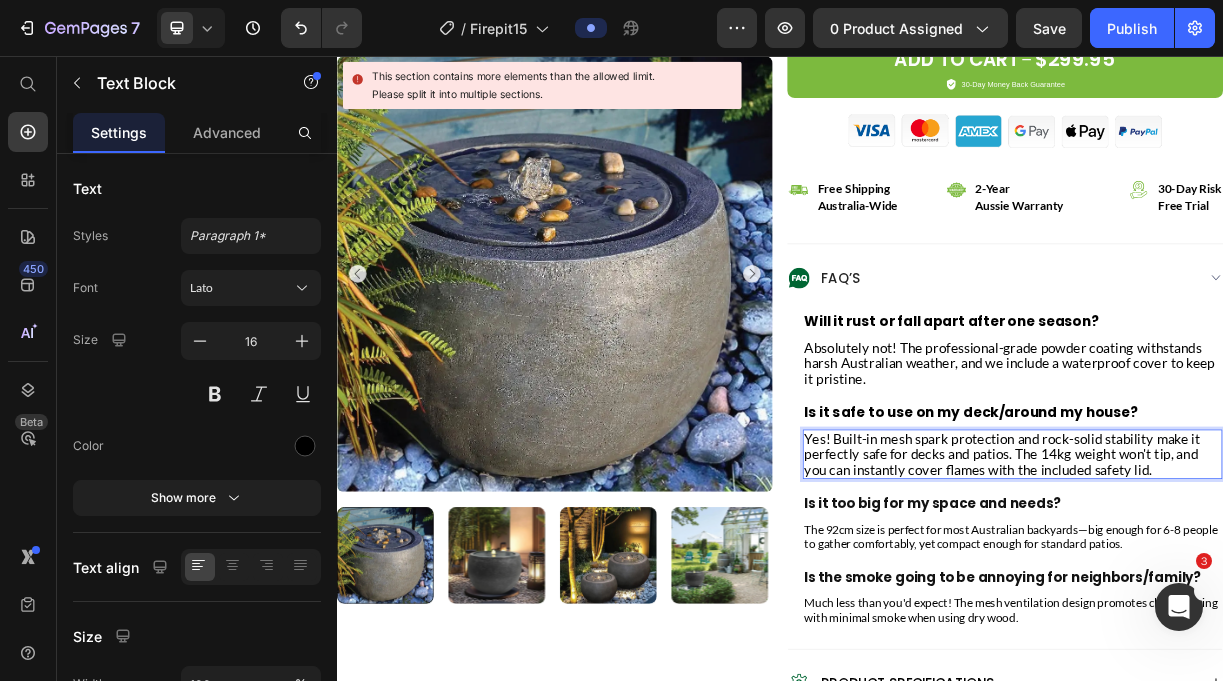 click on "Yes! Built-in mesh spark protection and rock-solid stability make it perfectly safe for decks and patios. The 14kg weight won't tip, and you can instantly cover flames with the included safety lid." at bounding box center (1238, 595) 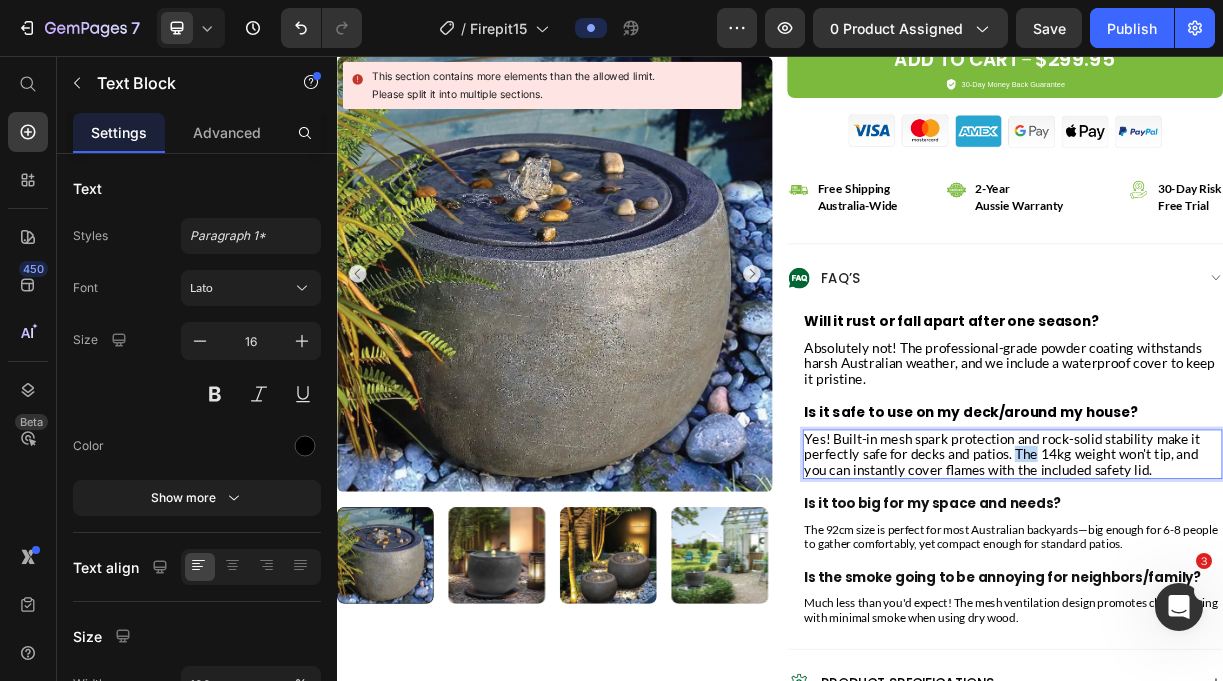click on "Yes! Built-in mesh spark protection and rock-solid stability make it perfectly safe for decks and patios. The 14kg weight won't tip, and you can instantly cover flames with the included safety lid." at bounding box center (1238, 595) 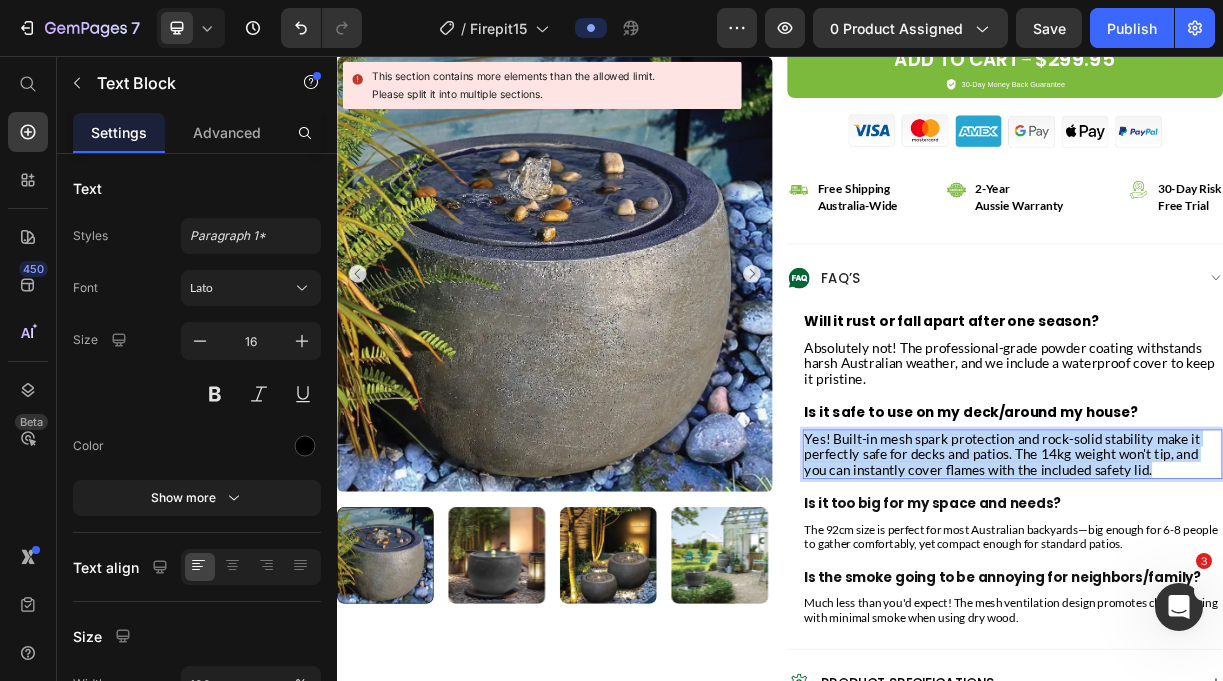 click on "Yes! Built-in mesh spark protection and rock-solid stability make it perfectly safe for decks and patios. The 14kg weight won't tip, and you can instantly cover flames with the included safety lid." at bounding box center (1238, 595) 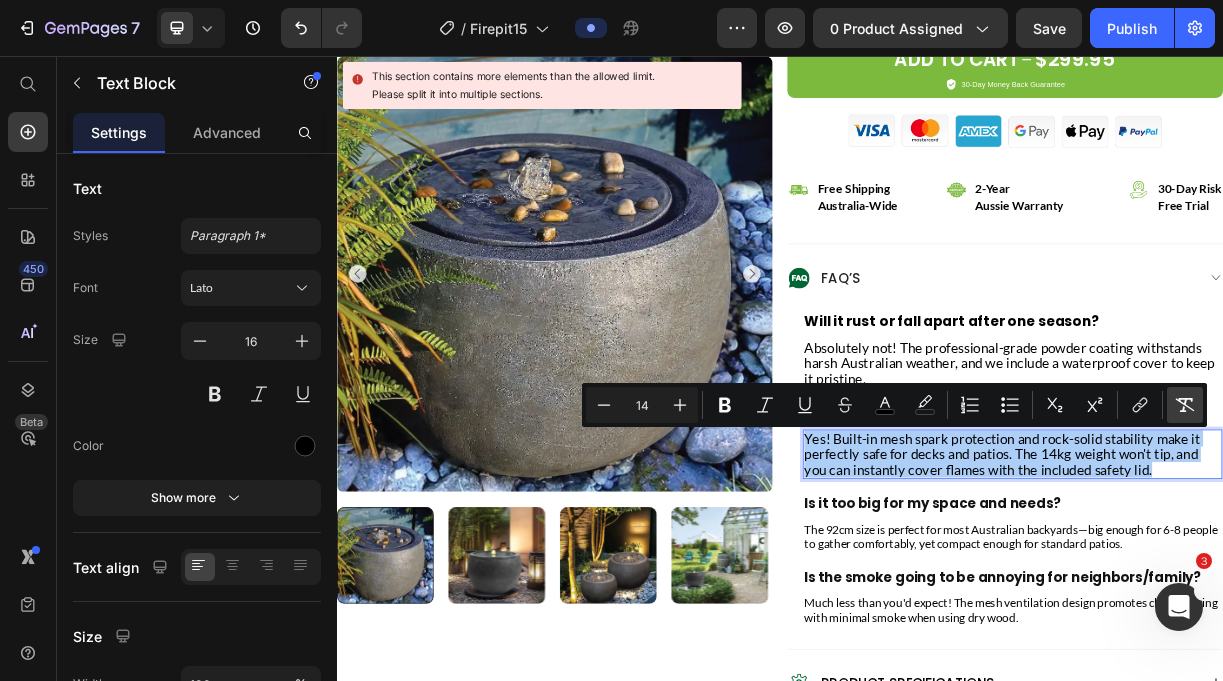click 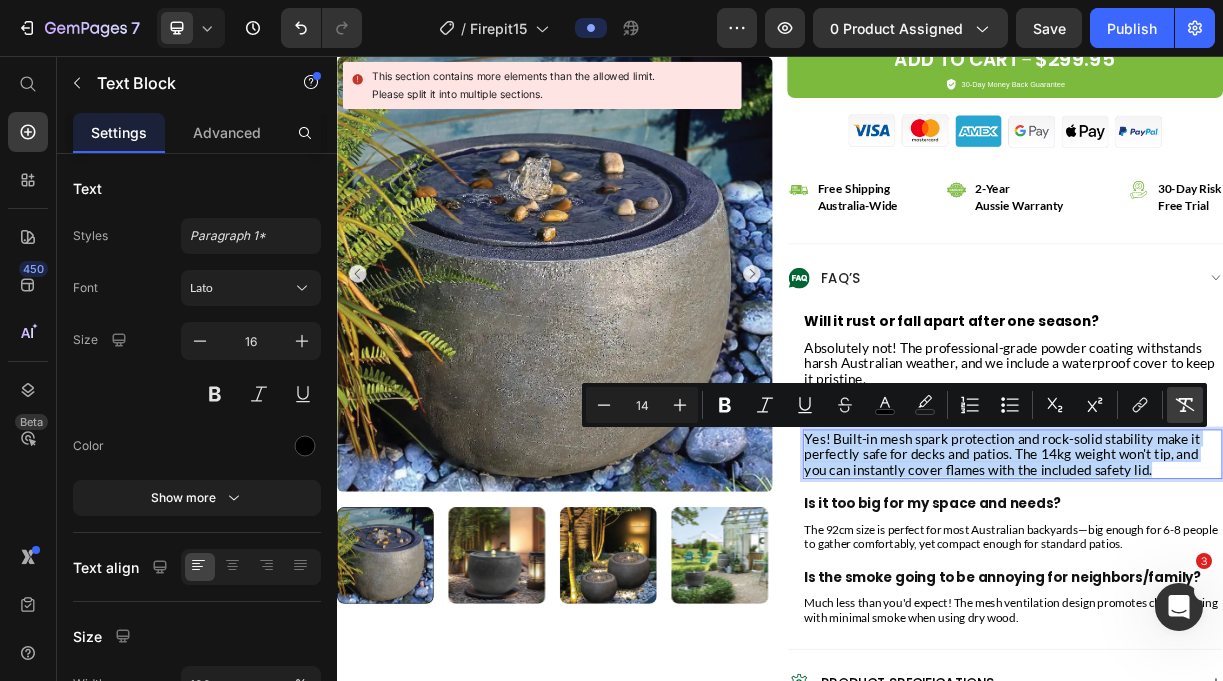 type on "16" 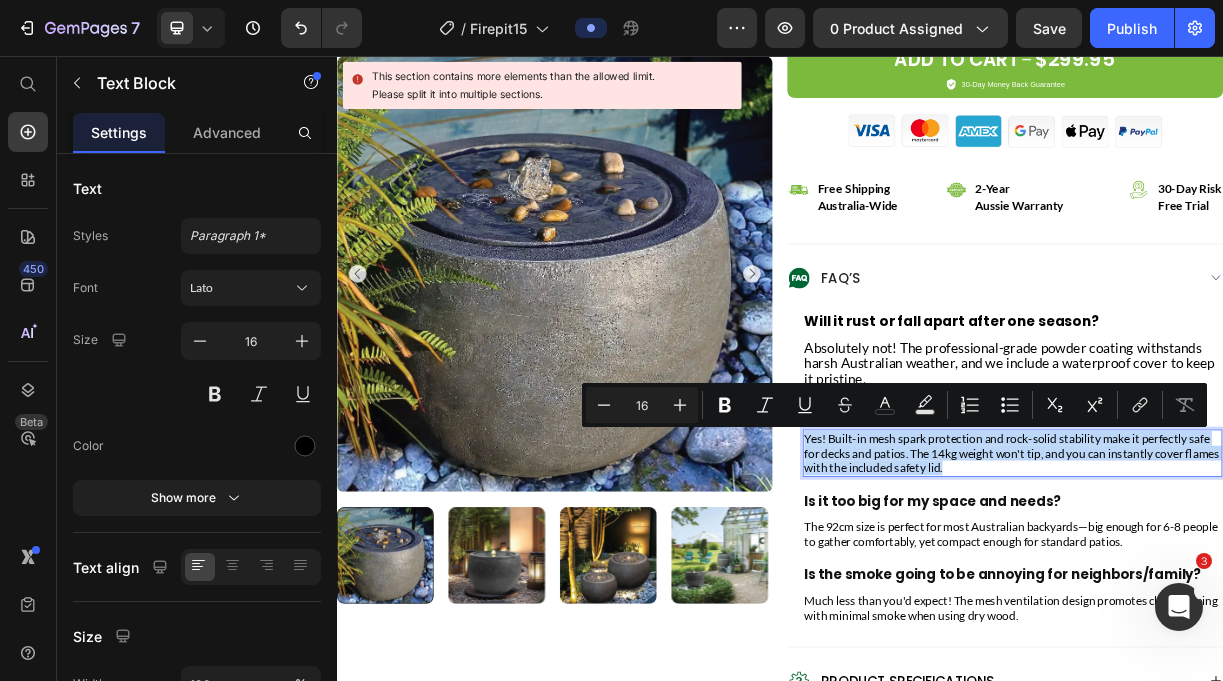 click on "Yes! Built-in mesh spark protection and rock-solid stability make it perfectly safe for decks and patios. The 14kg weight won't tip, and you can instantly cover flames with the included safety lid." at bounding box center (1252, 594) 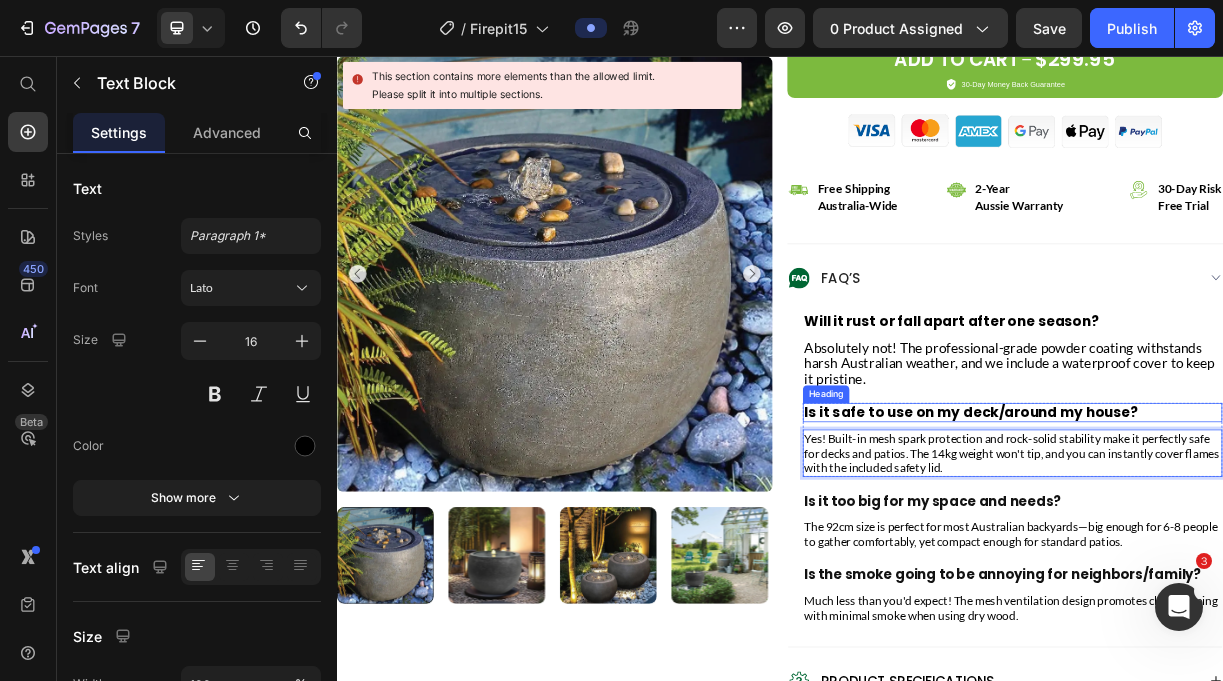 click on "Is it safe to use on my deck/around my house?" at bounding box center [1196, 538] 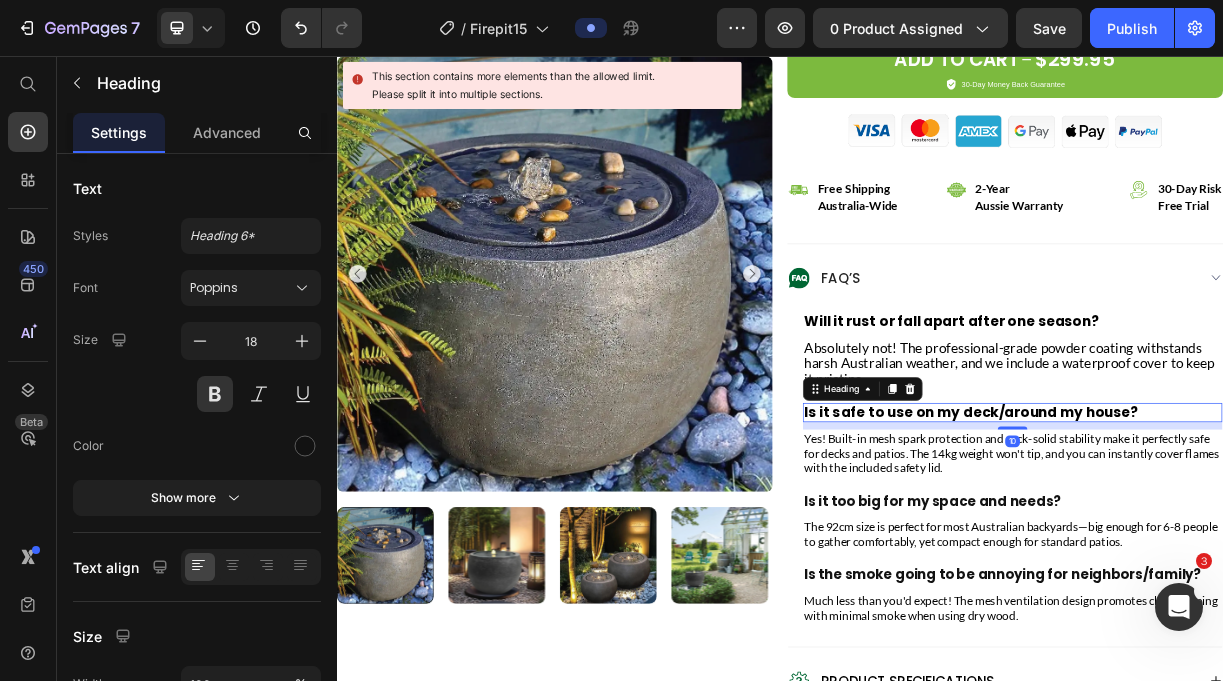 click on "Is it safe to use on my deck/around my house?" at bounding box center [1196, 538] 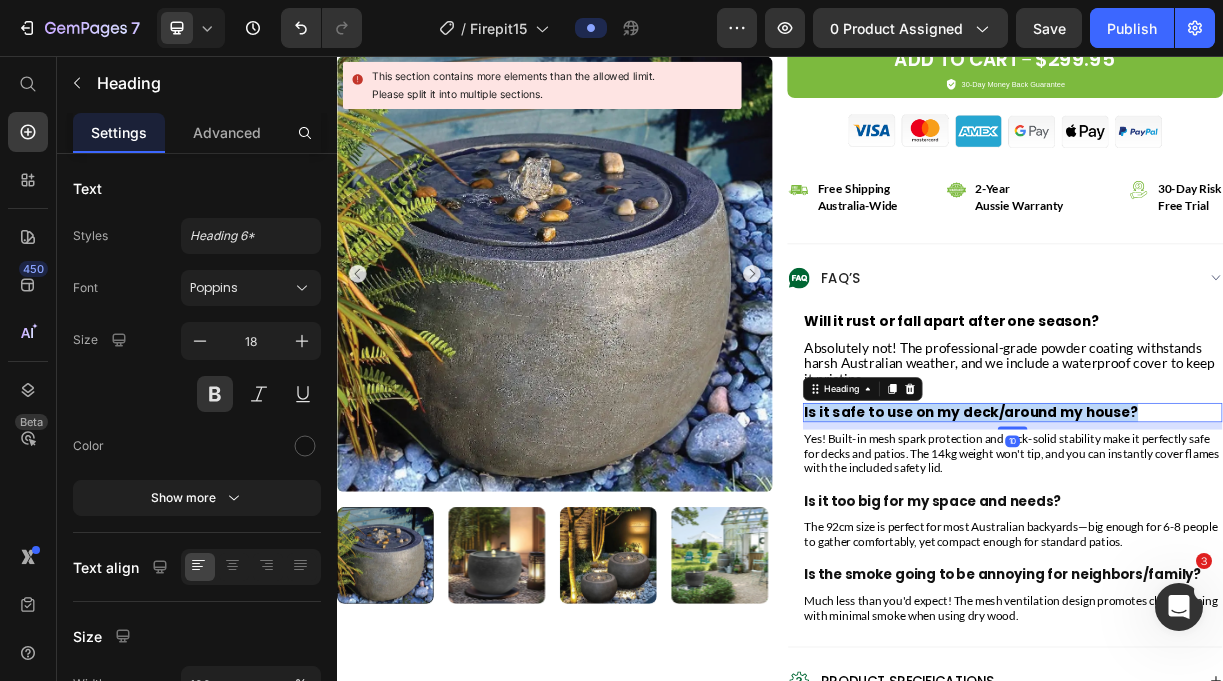 click on "Is it safe to use on my deck/around my house?" at bounding box center [1196, 538] 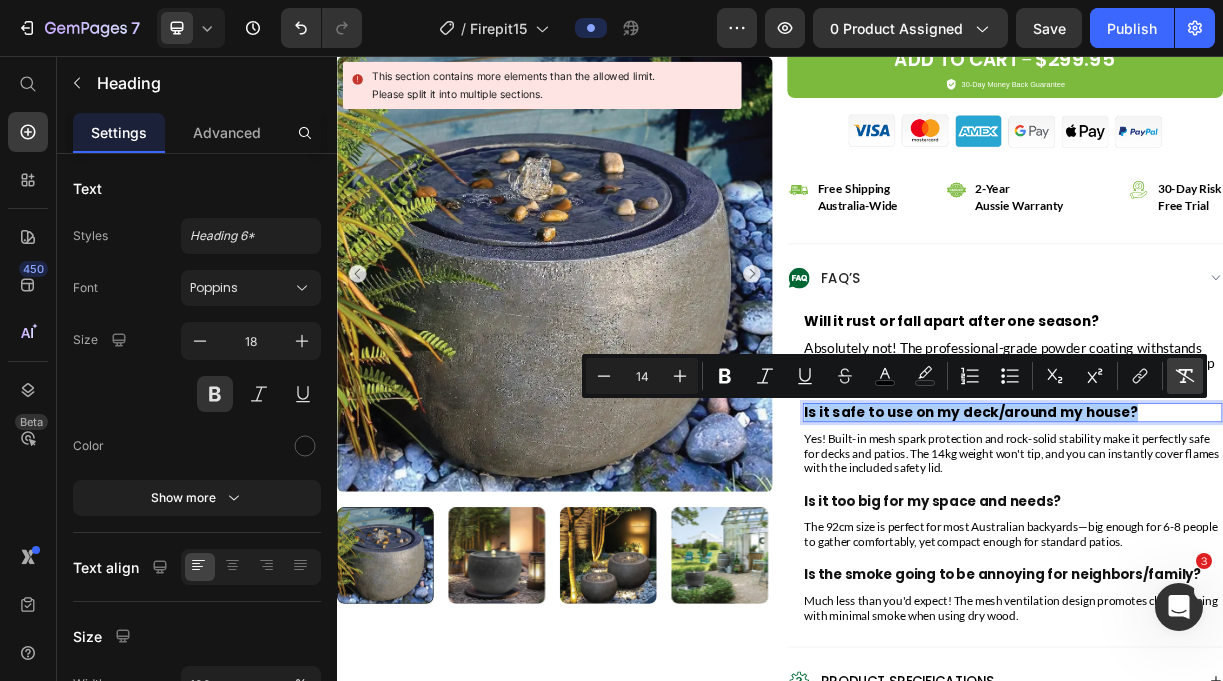 click 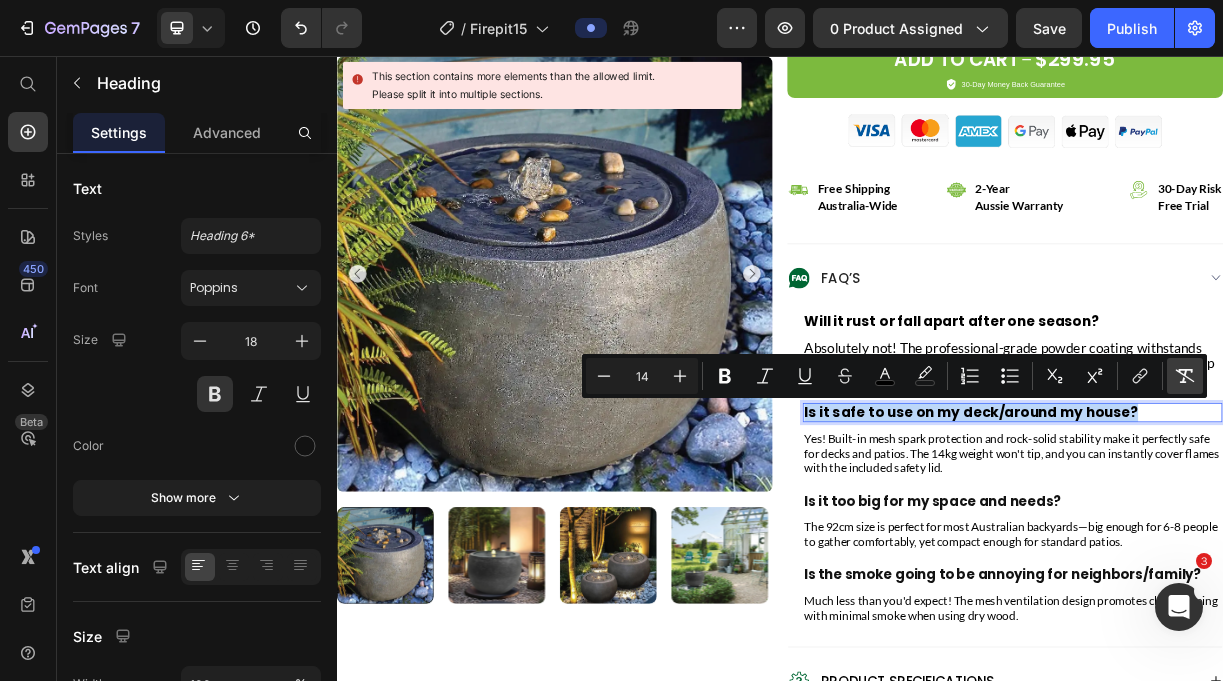 type on "18" 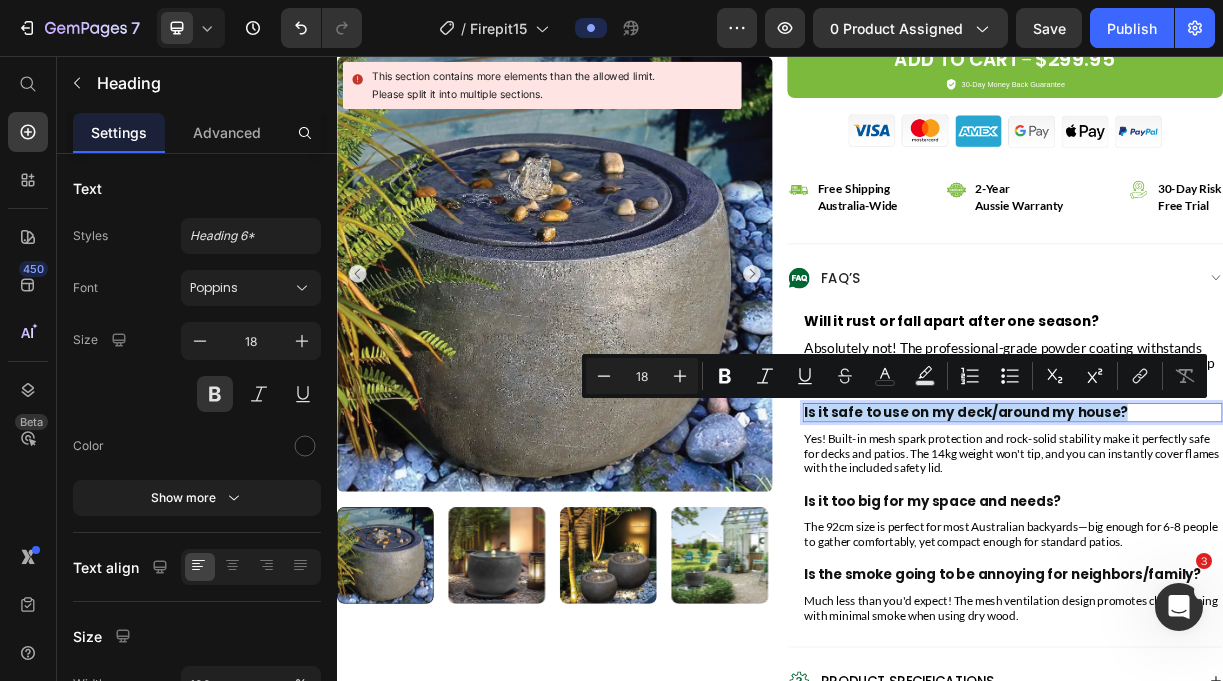 click on "Is it safe to use on my deck/around my house?" at bounding box center (1252, 539) 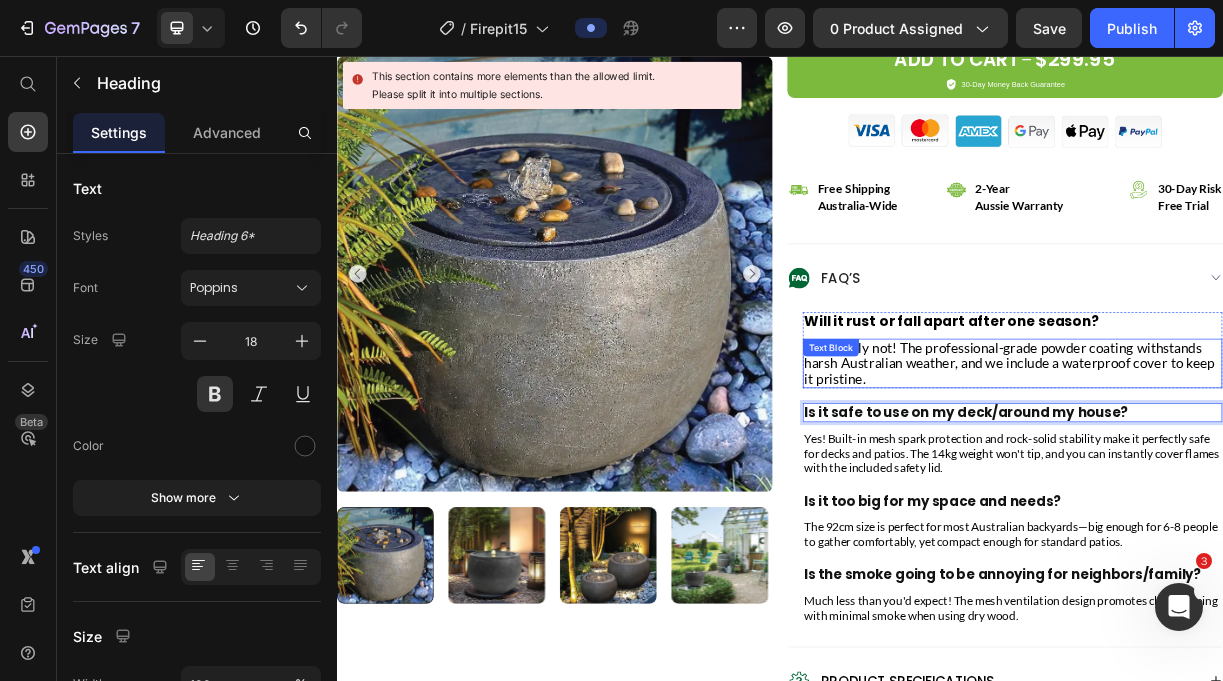 click on "Product Images Judge.me - Preview Badge (Stars) Judge.me Bakyard Granite Zen Fountain Product Title Australia's Only 3-in-1 Fire Table Text Block $0.00 Product Price $299.95 Product Price save 0% Discount Tag Row True 3-in-1 Versatility  – Fire pit, BBQ grill, and full dining table in one unit. Perfect 6-8 Person Capacity  –  92cm diameter provides ample space for family gatherings. 10-Minute Easy Assembly  – Just 10 minutes from box to backyard entertainment ready. Heavy-Duty 14kg Stability  – Heavy-duty design eliminates wobbling and tipping risks. Dual Swivel BBQ Grills  – Two height-adjustable grills mean double the cooking space for groups. Rust-Resistant Powder Coating  – High-temp finish plus weather cover keeps it looking new. Item List
.id550458245588714486 .st0{display:none;fill:#00FF00;}
.id550458245588714486 .st1{display:none;fill:#009245;}
.id550458245588714486 .st2{fill:#00FF00;}
.id550458245588714486 .st3{fill:#009245;}
Icon" at bounding box center (937, 4592) 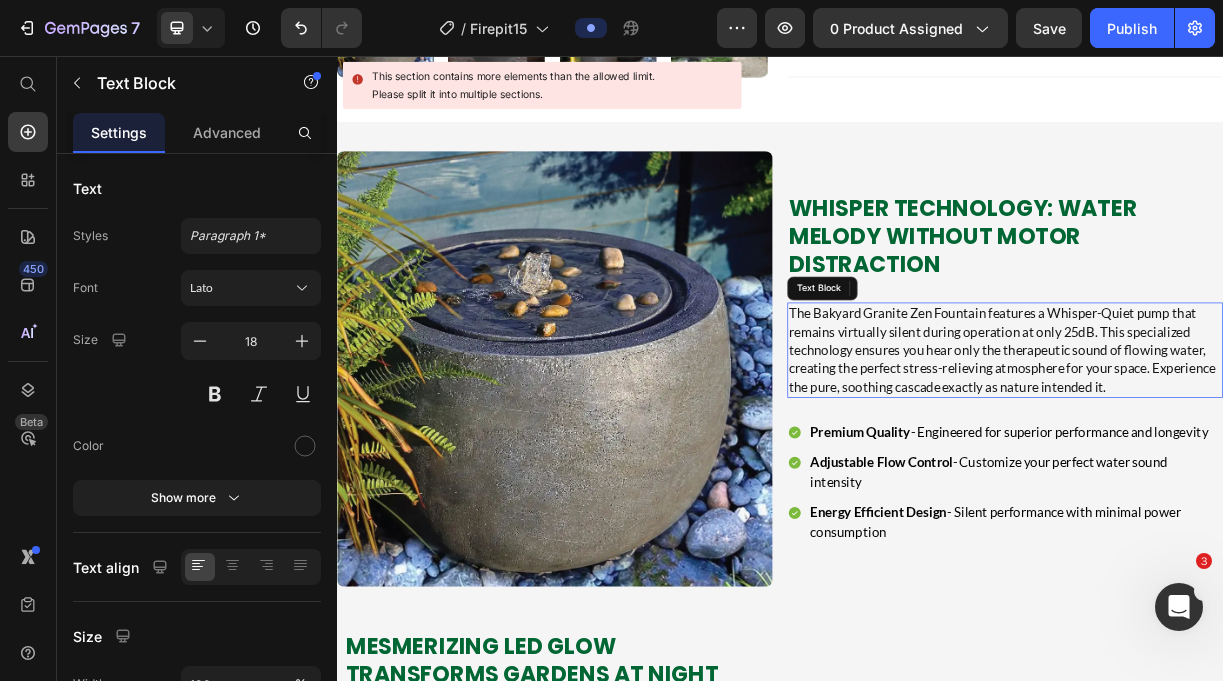 click on "The Bakyard Granite Zen Fountain features a Whisper-Quiet pump that remains virtually silent during operation at only 25dB. This specialized technology ensures you hear only the therapeutic sound of flowing water, creating the perfect stress-relieving atmosphere for your space. Experience the pure, soothing cascade exactly as nature intended it." at bounding box center [1242, 454] 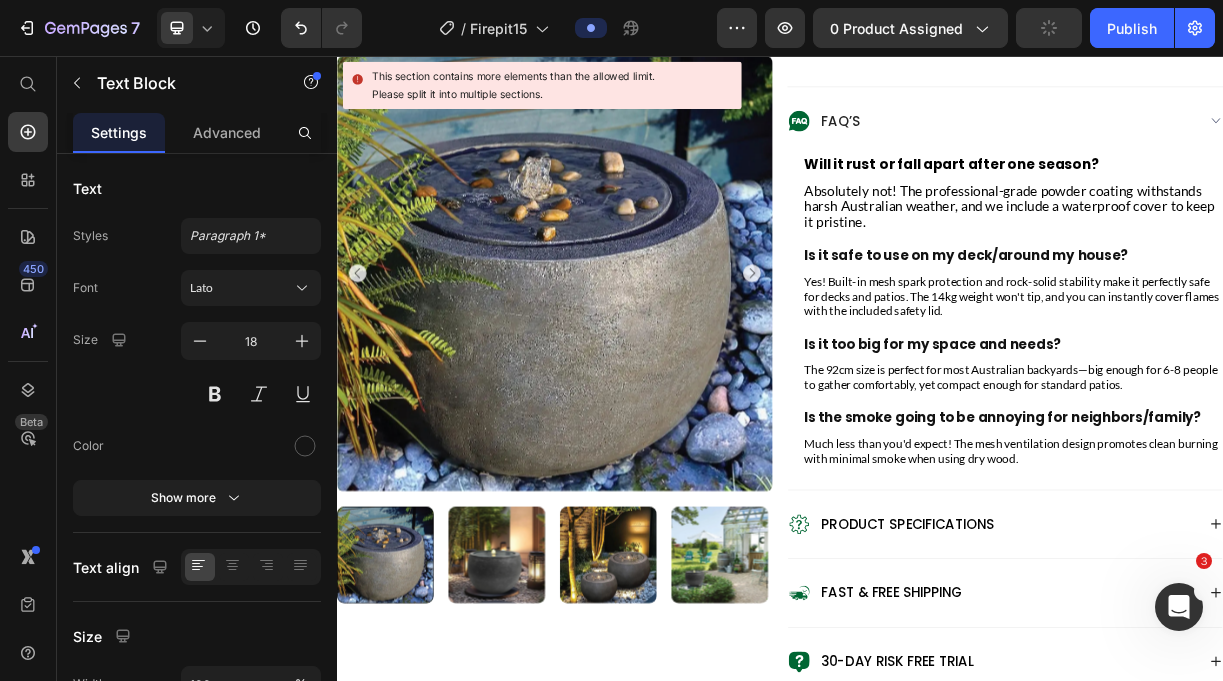 scroll, scrollTop: 1121, scrollLeft: 0, axis: vertical 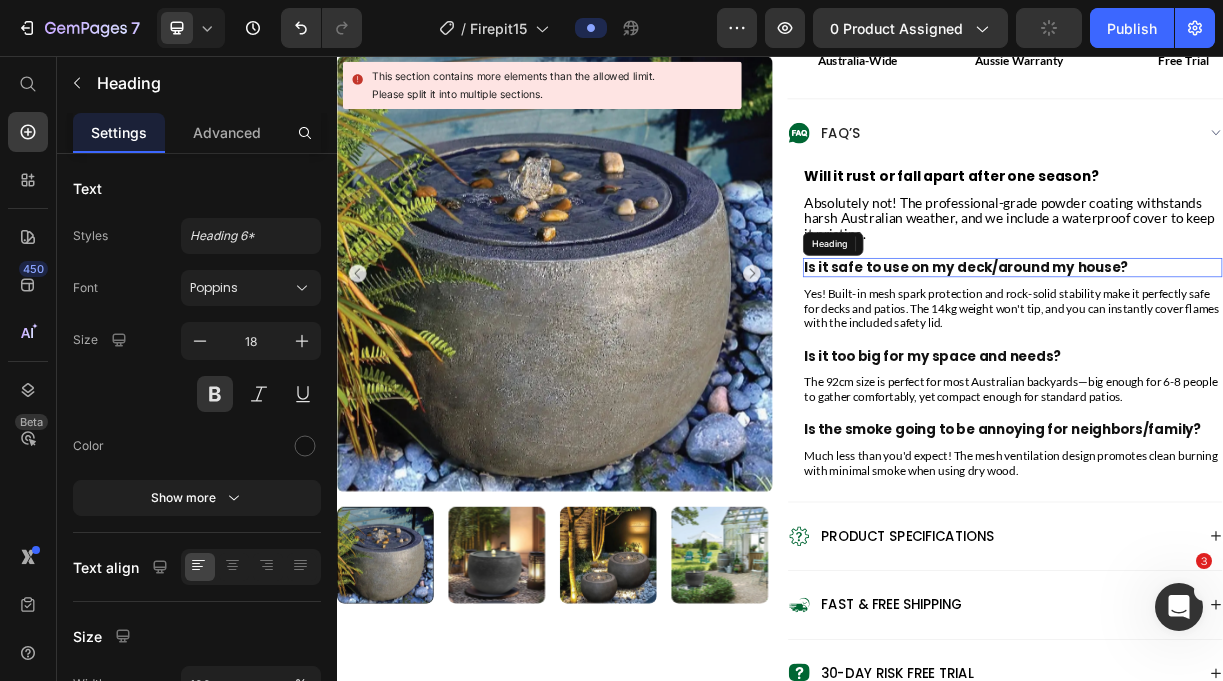 click on "Is it safe to use on my deck/around my house?" at bounding box center [1252, 343] 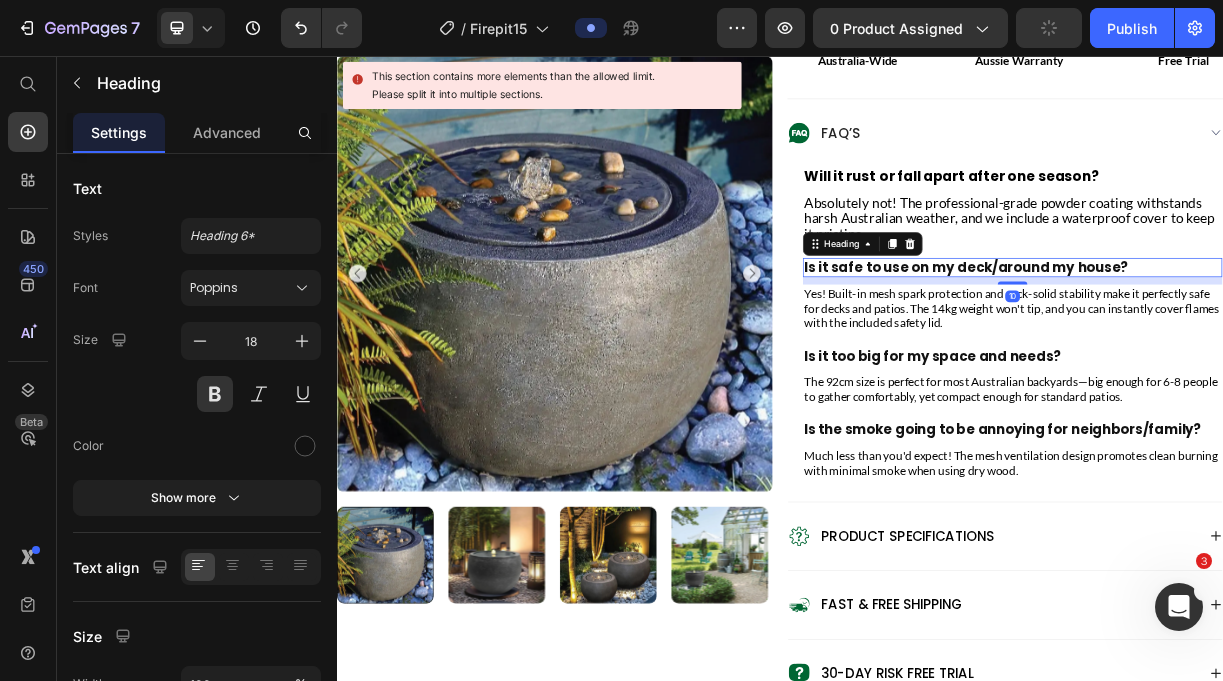 click on "Is it safe to use on my deck/around my house?" at bounding box center [1252, 343] 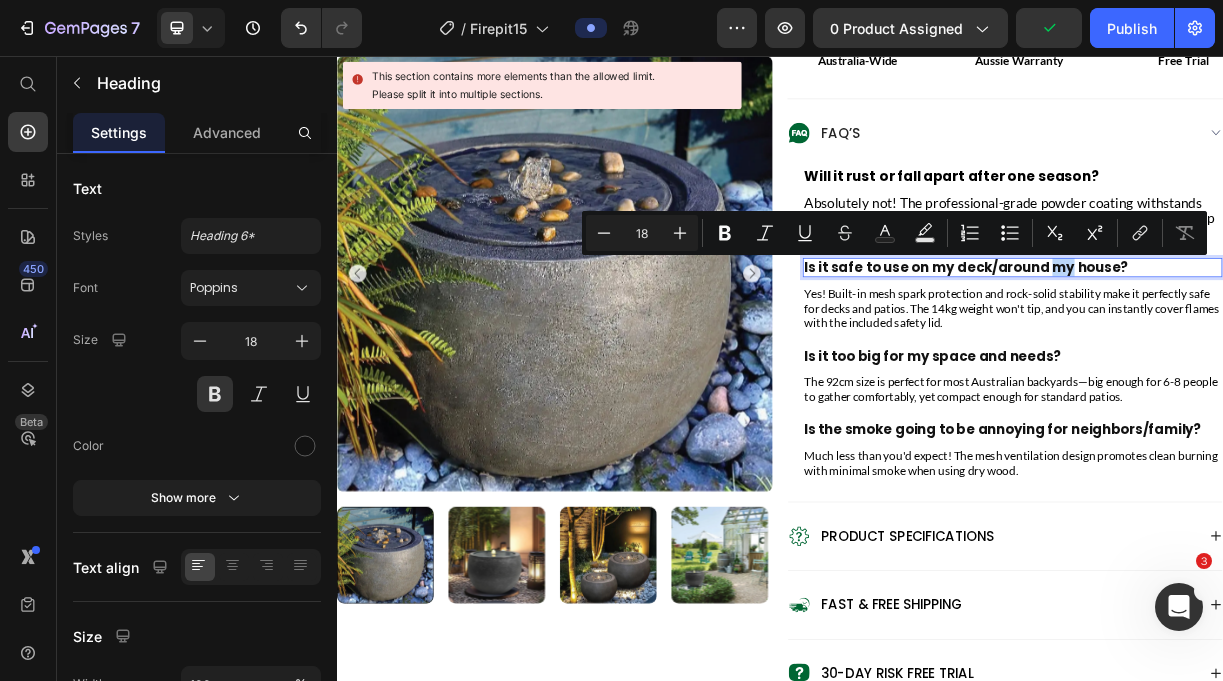 click on "Is it safe to use on my deck/around my house?" at bounding box center [1252, 343] 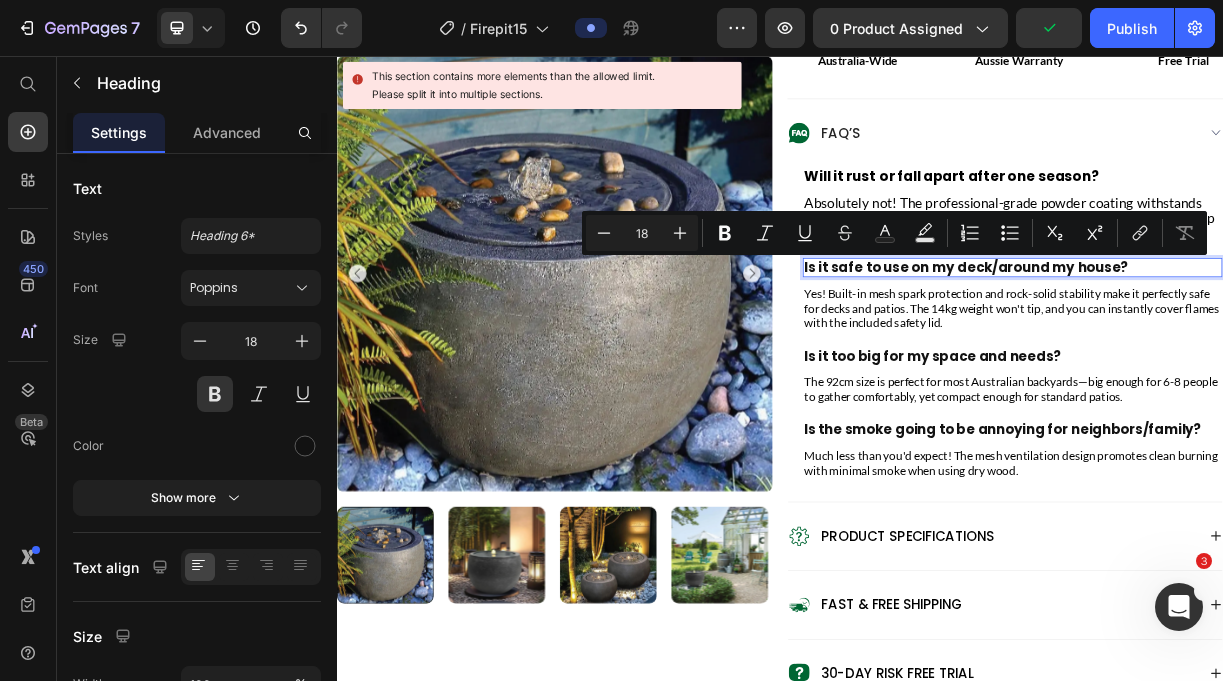 click on "Is it safe to use on my deck/around my house?" at bounding box center [1252, 343] 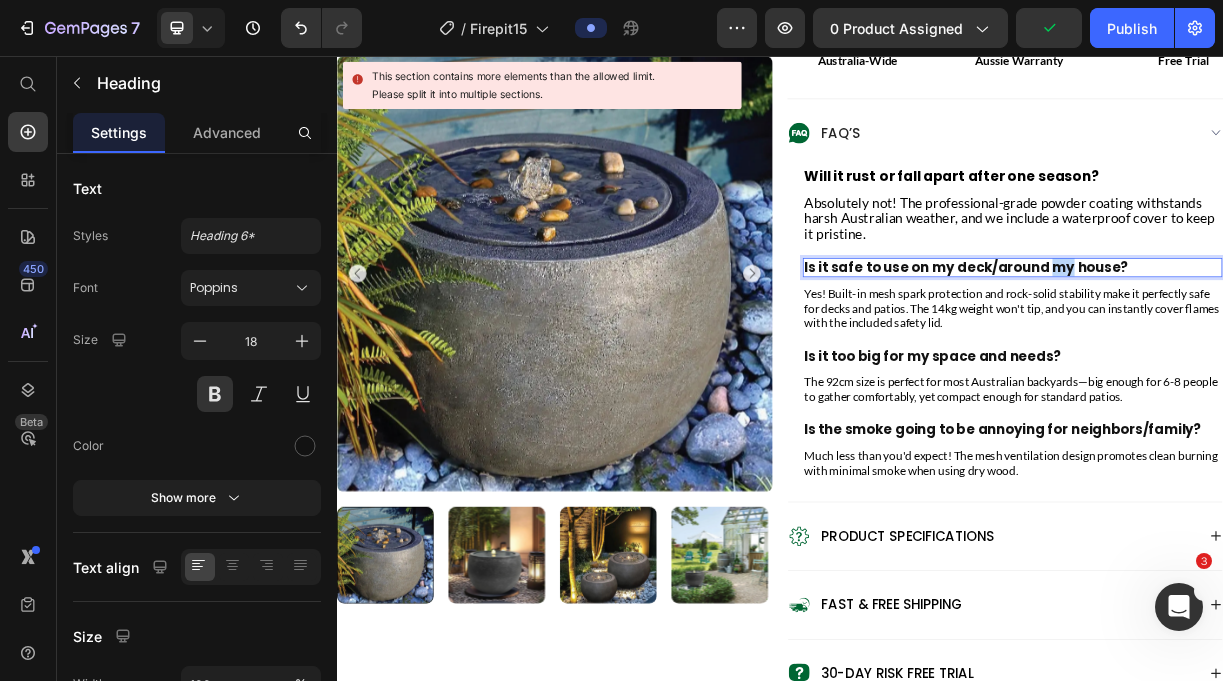 click on "Is it safe to use on my deck/around my house?" at bounding box center [1252, 343] 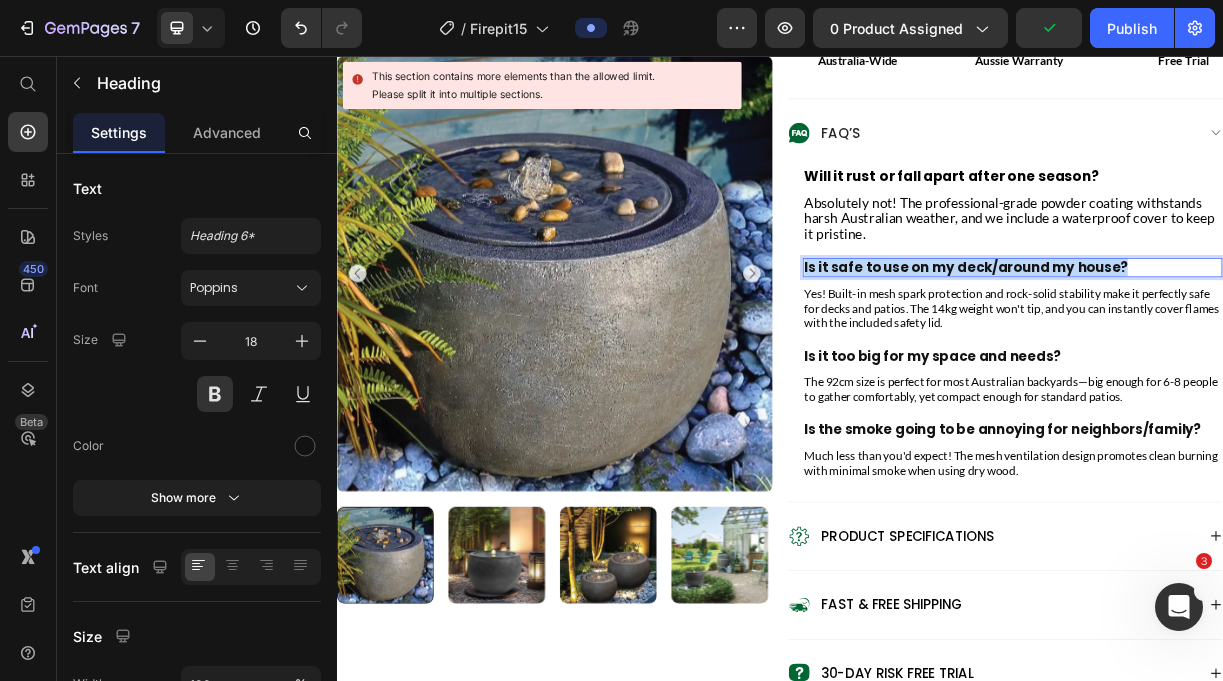 click on "Is it safe to use on my deck/around my house?" at bounding box center (1252, 343) 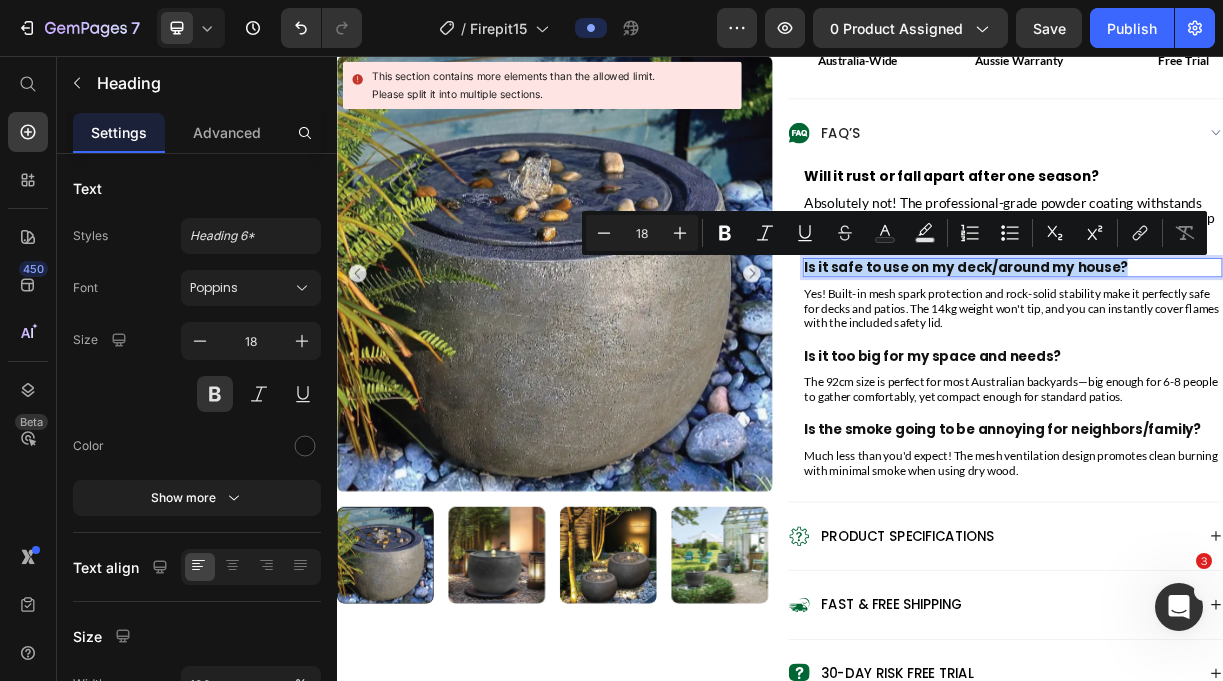 click on "Is it safe to use on my deck/around my house?" at bounding box center (1252, 343) 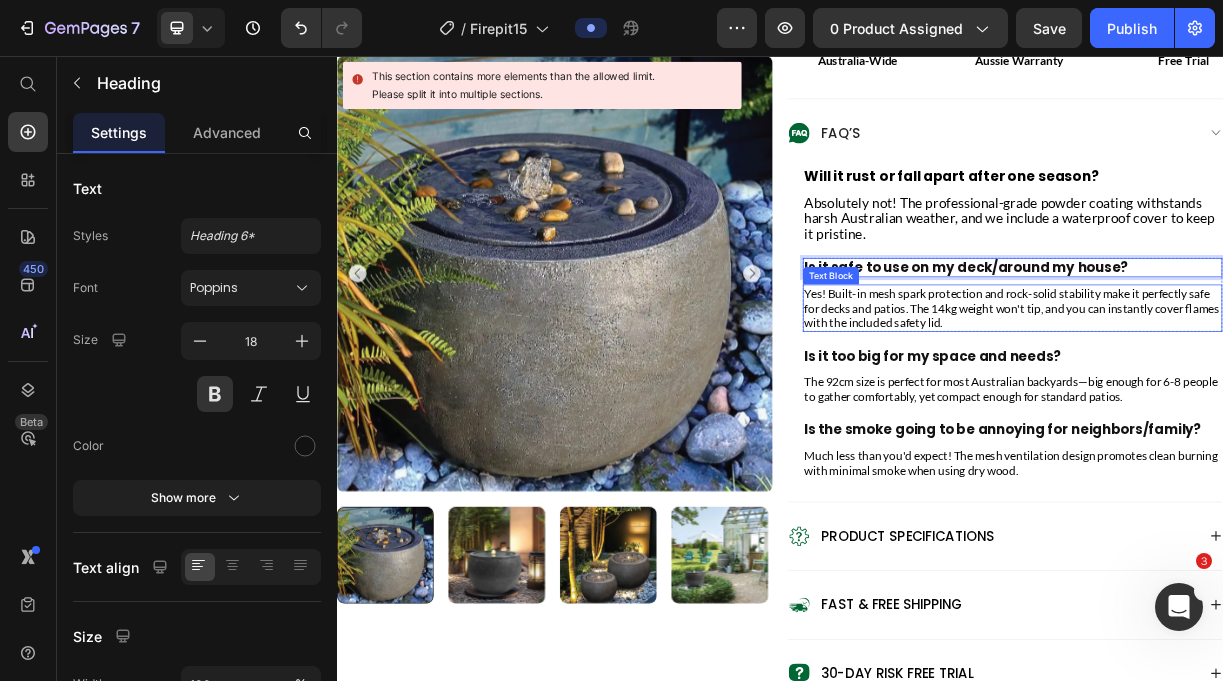 click on "Product Images Judge.me - Preview Badge (Stars) Judge.me Bakyard Granite Zen Fountain Product Title Australia's Only 3-in-1 Fire Table Text Block $0.00 Product Price $299.95 Product Price save 0% Discount Tag Row True 3-in-1 Versatility  – Fire pit, BBQ grill, and full dining table in one unit. Perfect 6-8 Person Capacity  –  92cm diameter provides ample space for family gatherings. 10-Minute Easy Assembly  – Just 10 minutes from box to backyard entertainment ready. Heavy-Duty 14kg Stability  – Heavy-duty design eliminates wobbling and tipping risks. Dual Swivel BBQ Grills  – Two height-adjustable grills mean double the cooking space for groups. Rust-Resistant Powder Coating  – High-temp finish plus weather cover keeps it looking new. Item List
.id550458245588714486 .st0{display:none;fill:#00FF00;}
.id550458245588714486 .st1{display:none;fill:#009245;}
.id550458245588714486 .st2{fill:#00FF00;}
.id550458245588714486 .st3{fill:#009245;}
Icon" at bounding box center [937, 4396] 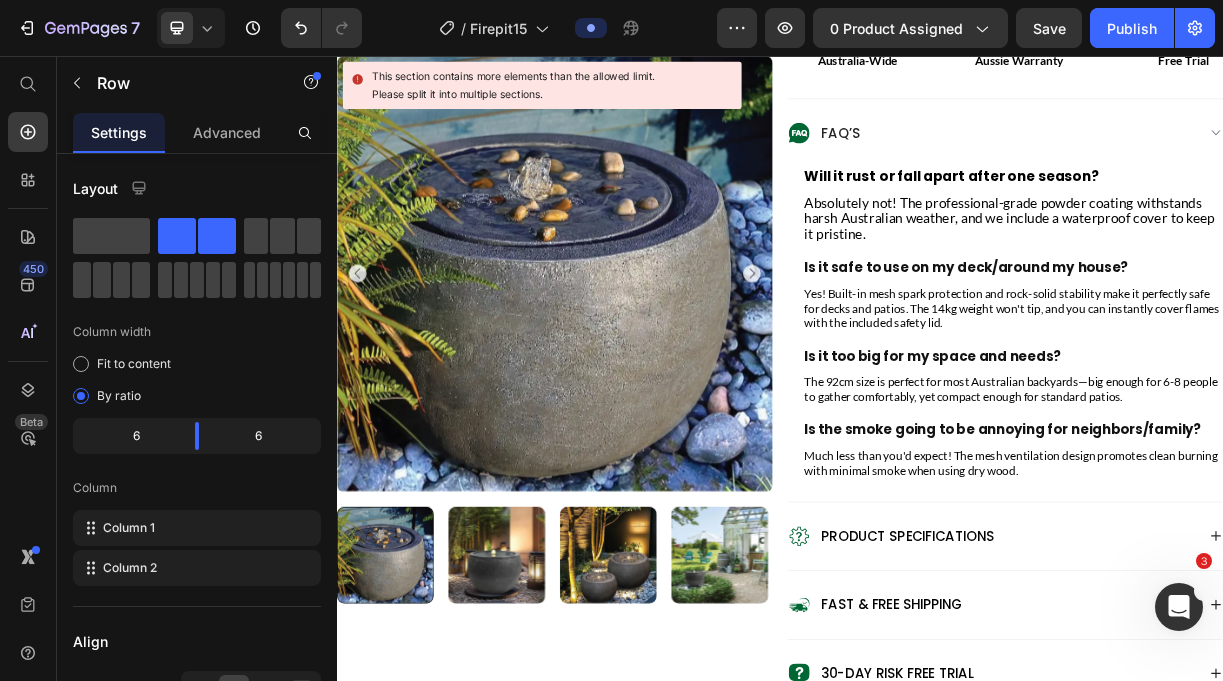click on "Whisper Technology: Water Melody Without Motor Distraction Heading The Bakyard Granite Zen Fountain features a Whisper-Quiet pump that remains virtually silent during operation at only 25dB. This specialized technology ensures you hear only the therapeutic sound of flowing water, creating the perfect stress-relieving atmosphere for your space. Experience the pure, soothing cascade exactly as nature intended it. Text Block Premium Quality  - Engineered for superior performance and longevity Adjustable Flow Control  - Customize your perfect water sound intensity Energy Efficient Design  - Silent performance with minimal power consumption Item List" at bounding box center (1242, 1335) 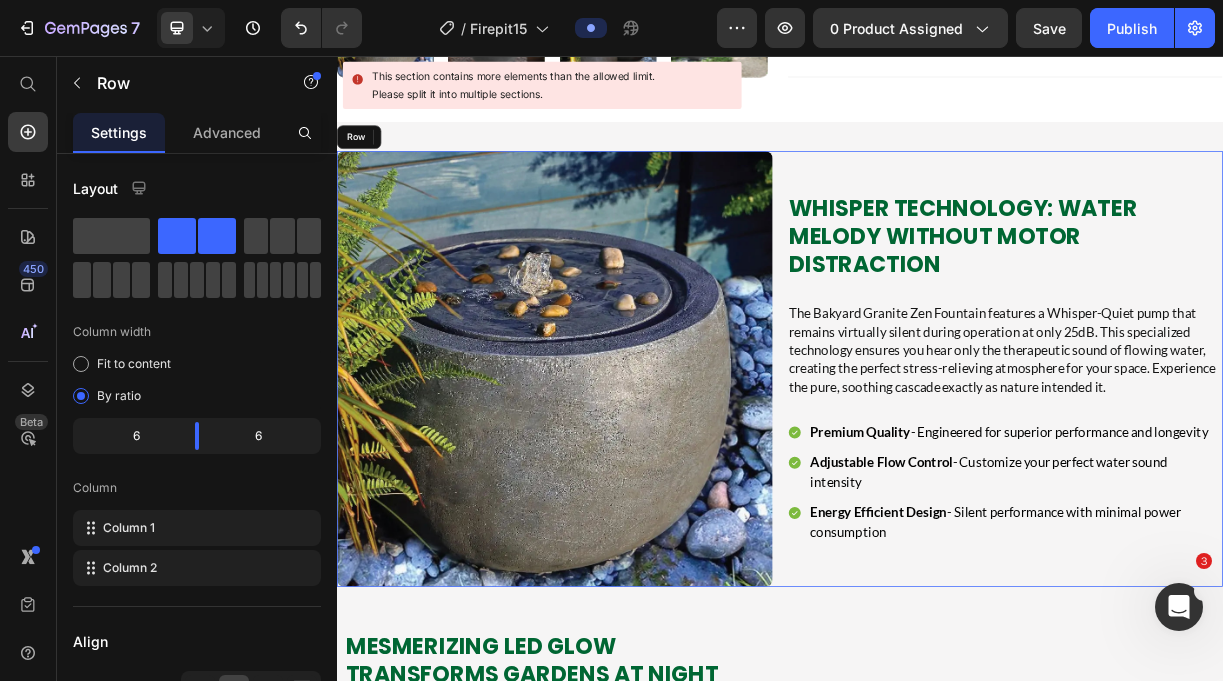 click on "Whisper Technology: Water Melody Without Motor Distraction Heading The Bakyard Granite Zen Fountain features a Whisper-Quiet pump that remains virtually silent during operation at only 25dB. This specialized technology ensures you hear only the therapeutic sound of flowing water, creating the perfect stress-relieving atmosphere for your space. Experience the pure, soothing cascade exactly as nature intended it. Text Block Premium Quality  - Engineered for superior performance and longevity Adjustable Flow Control  - Customize your perfect water sound intensity Energy Efficient Design  - Silent performance with minimal power consumption Item List" at bounding box center [1242, 480] 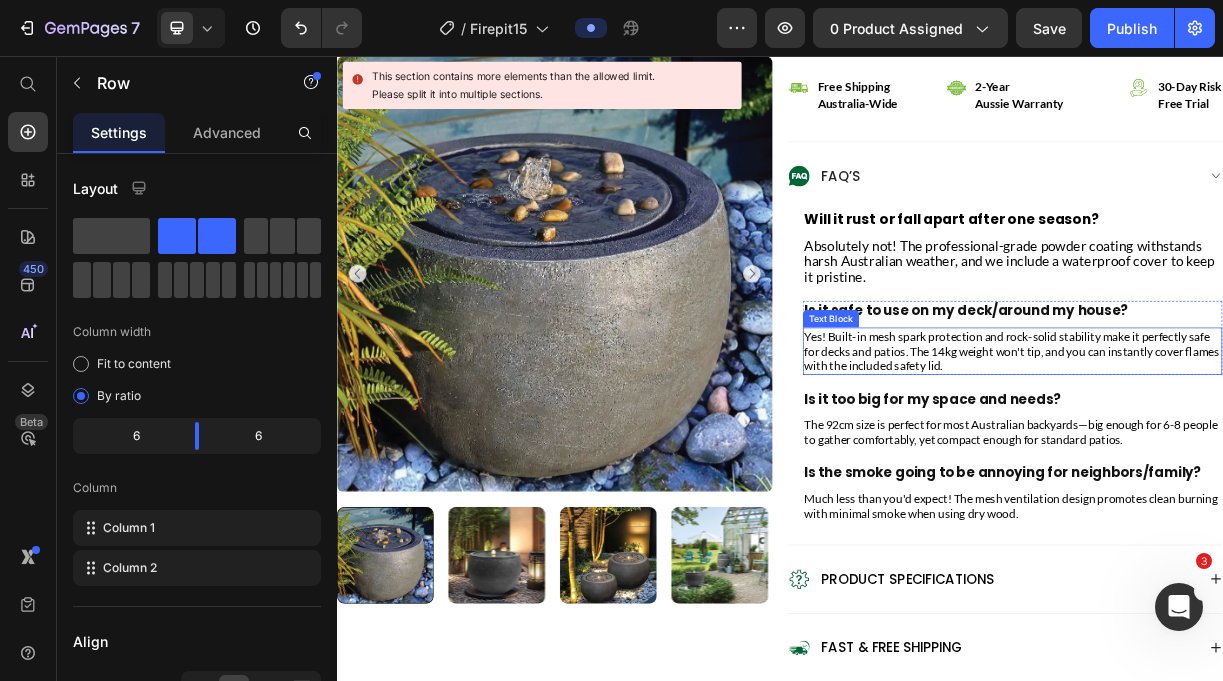scroll, scrollTop: 1054, scrollLeft: 0, axis: vertical 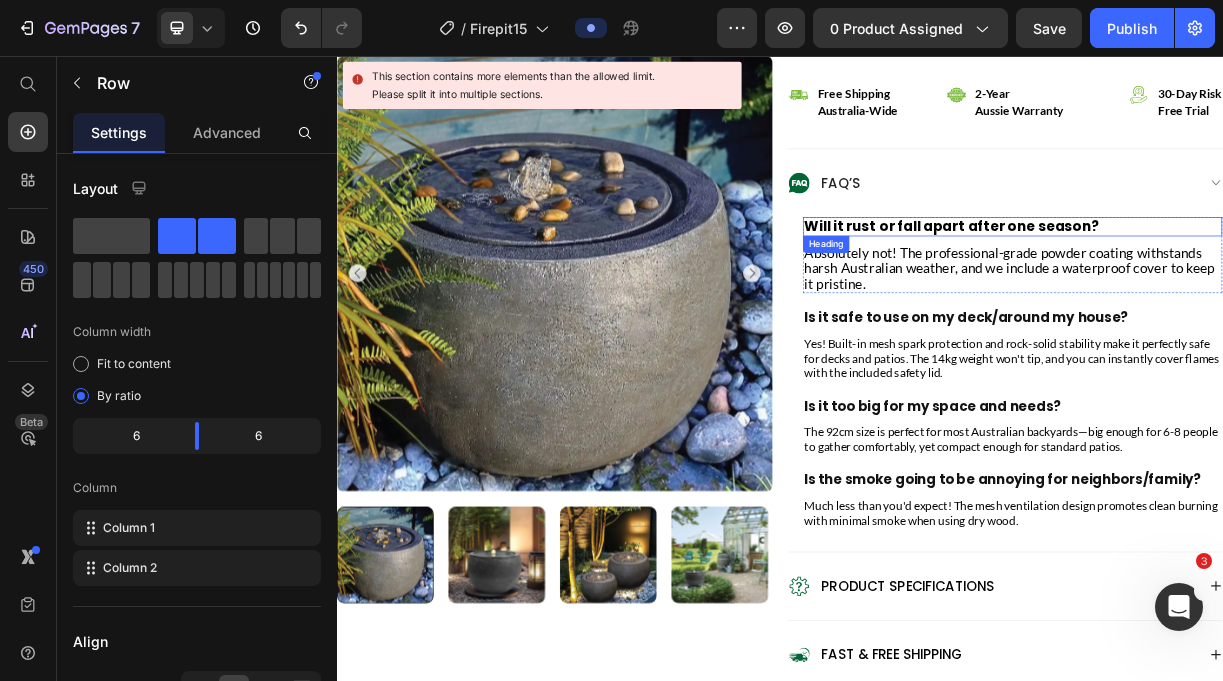 click on "Will it rust or fall apart after one season?" at bounding box center (1169, 286) 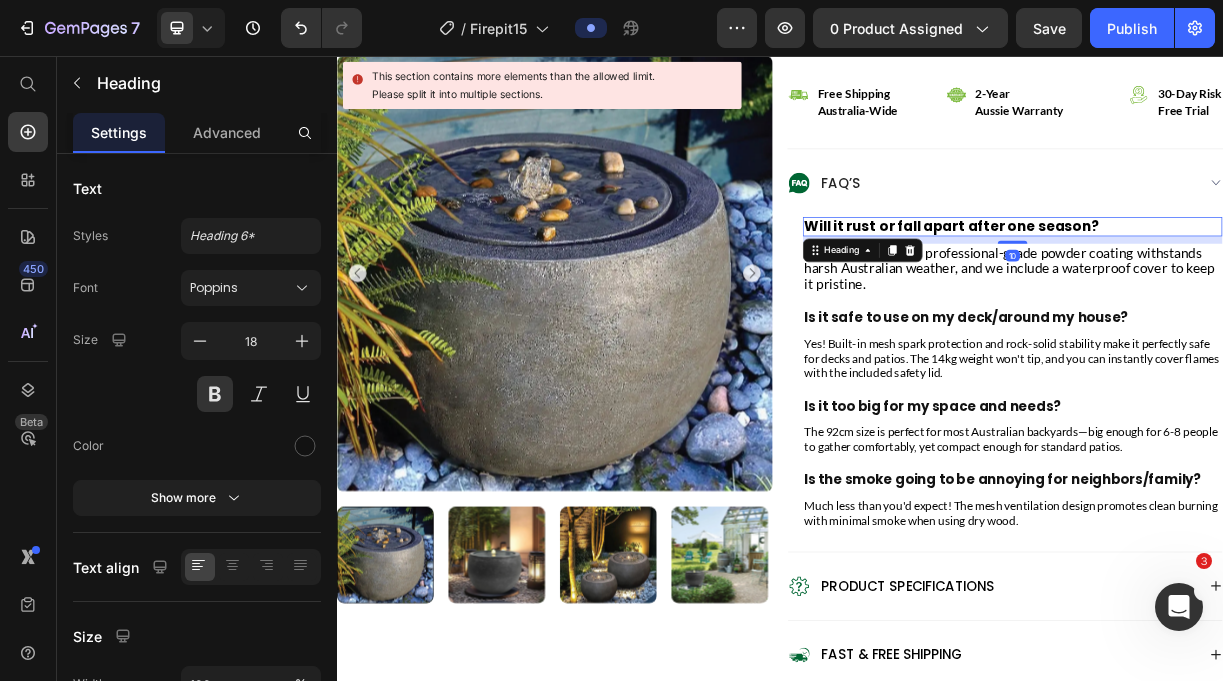 click on "Will it rust or fall apart after one season?" at bounding box center [1169, 286] 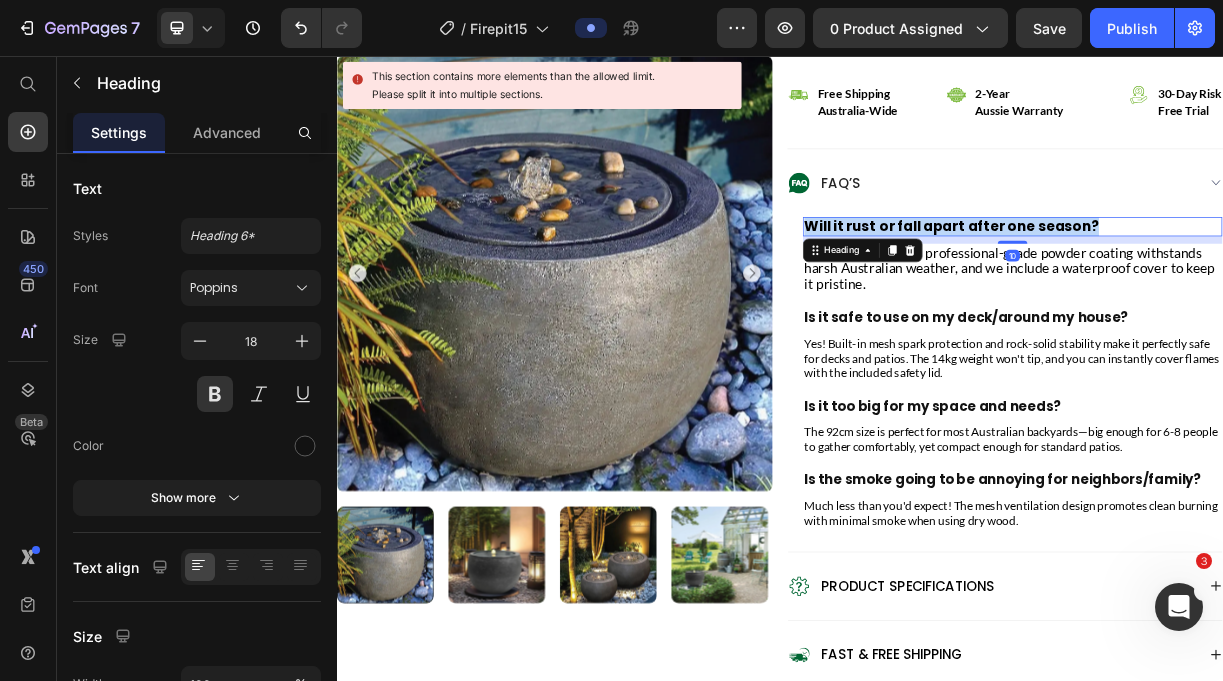 click on "Will it rust or fall apart after one season?" at bounding box center (1169, 286) 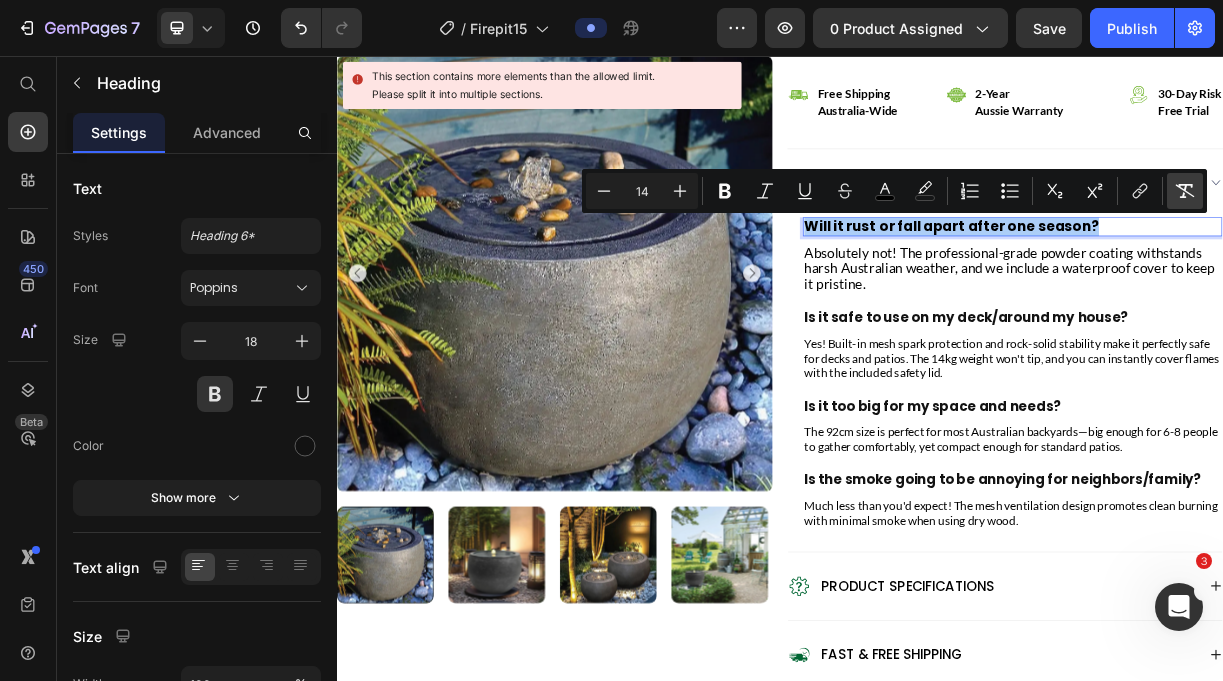 click 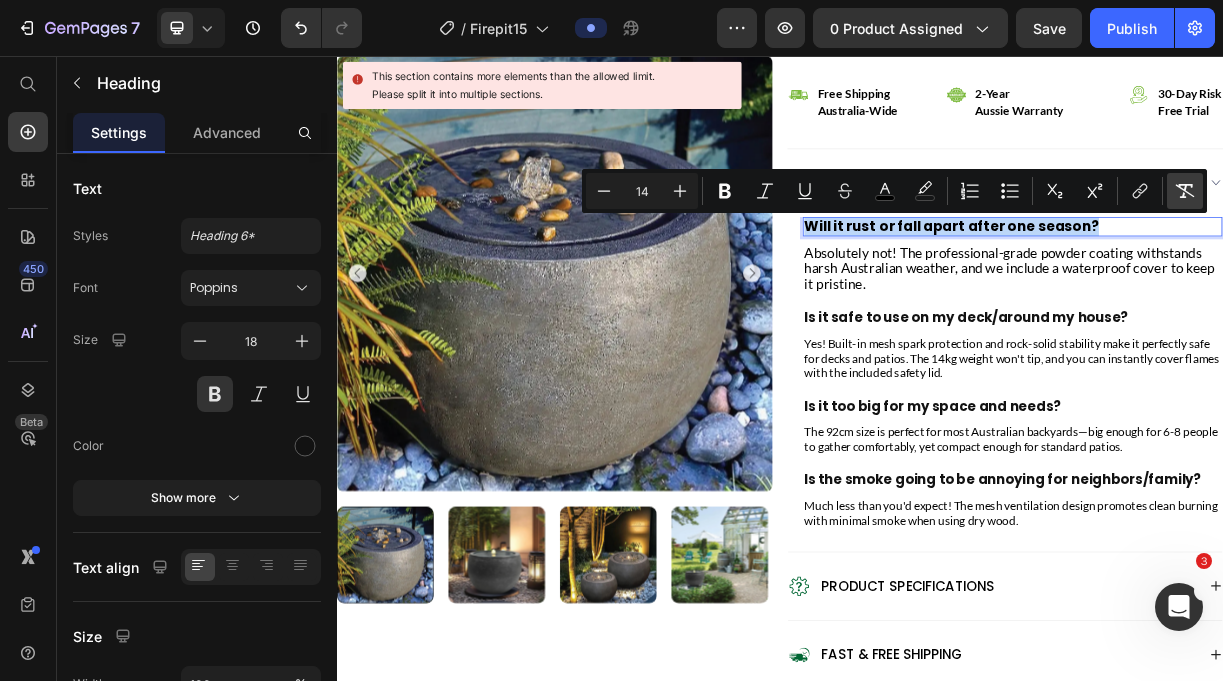 type on "18" 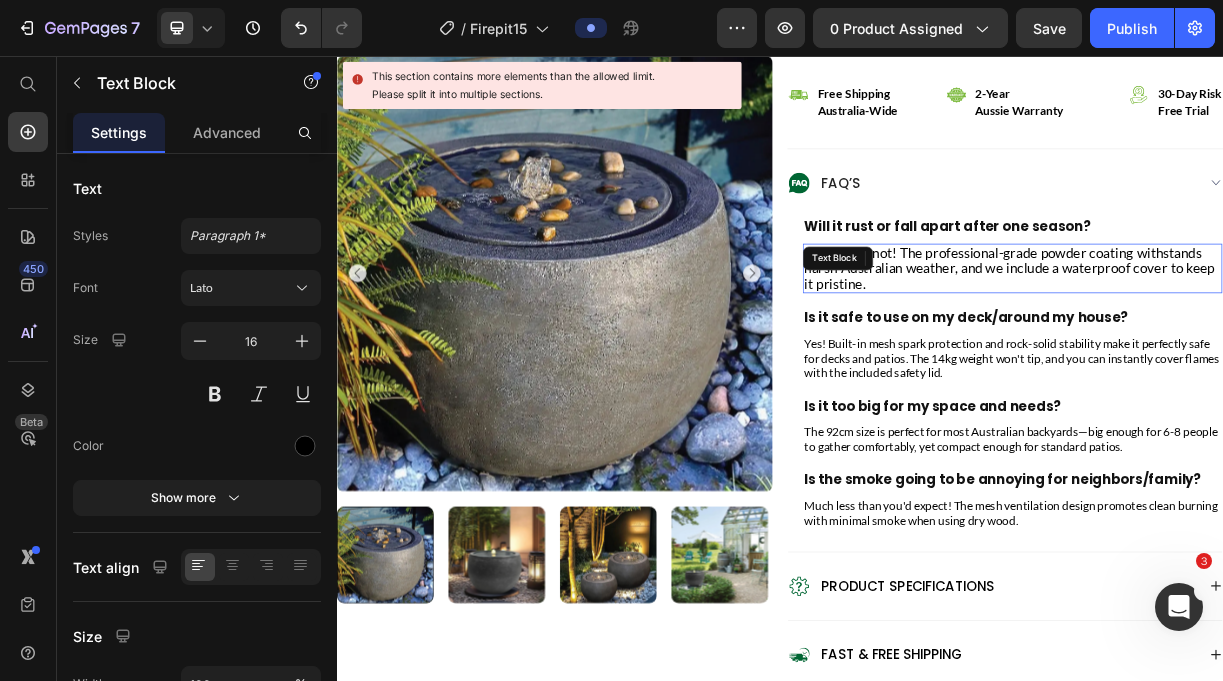click on "Absolutely not! The professional-grade powder coating withstands harsh Australian weather, and we include a waterproof cover to keep it pristine." at bounding box center (1248, 343) 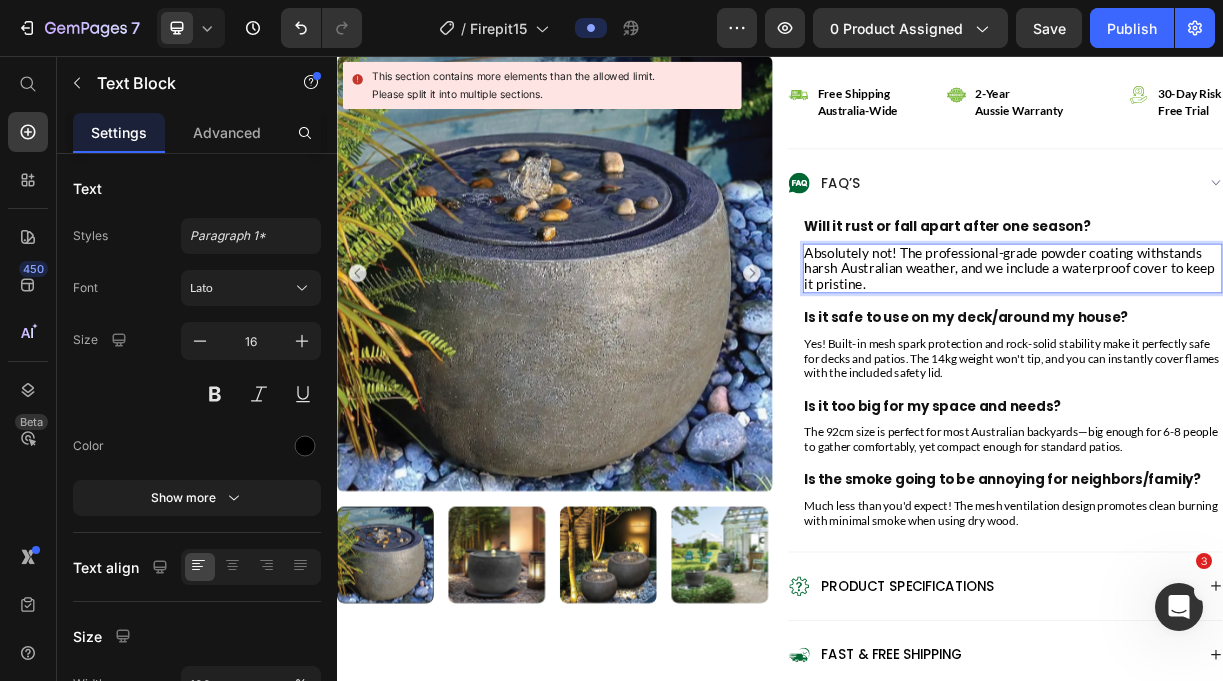 click on "Absolutely not! The professional-grade powder coating withstands harsh Australian weather, and we include a waterproof cover to keep it pristine." at bounding box center [1248, 343] 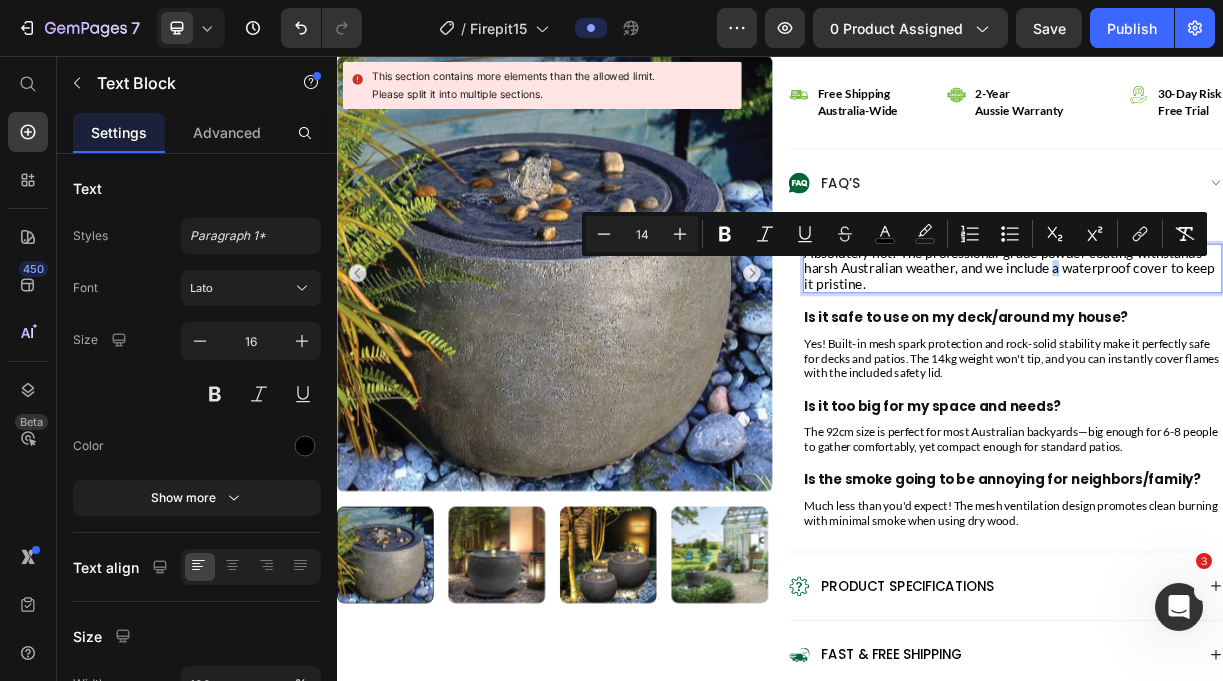 click on "Absolutely not! The professional-grade powder coating withstands harsh Australian weather, and we include a waterproof cover to keep it pristine." at bounding box center [1248, 343] 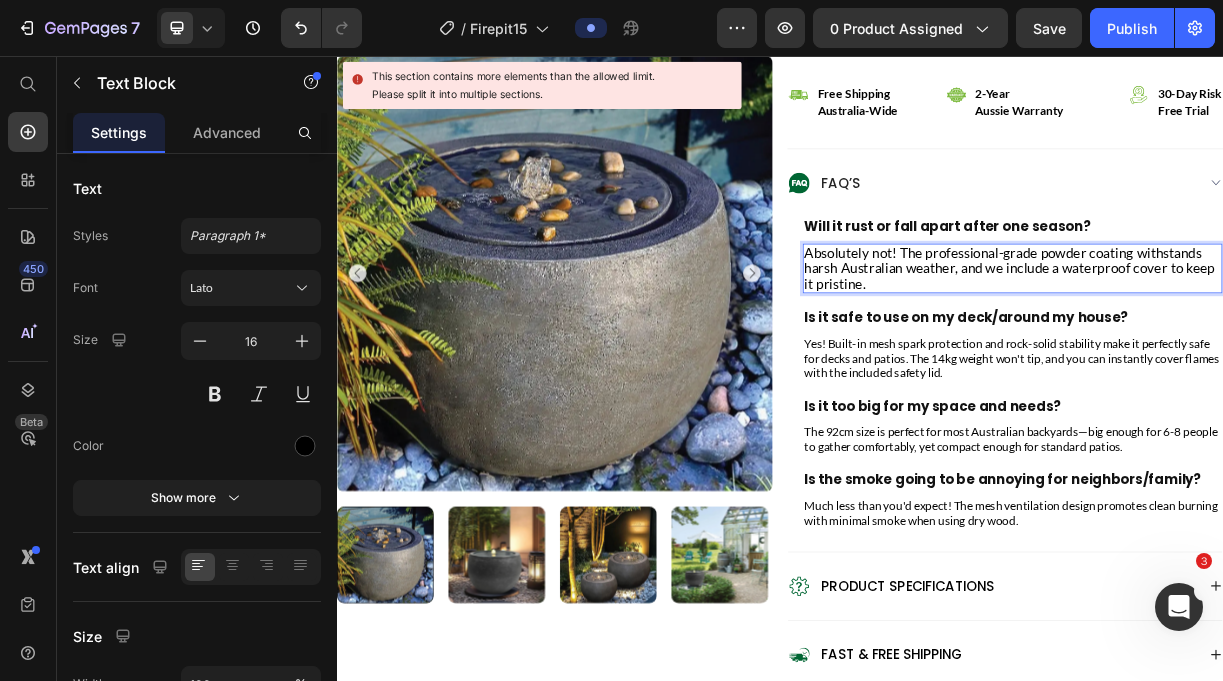 click on "Absolutely not! The professional-grade powder coating withstands harsh Australian weather, and we include a waterproof cover to keep it pristine." at bounding box center [1248, 343] 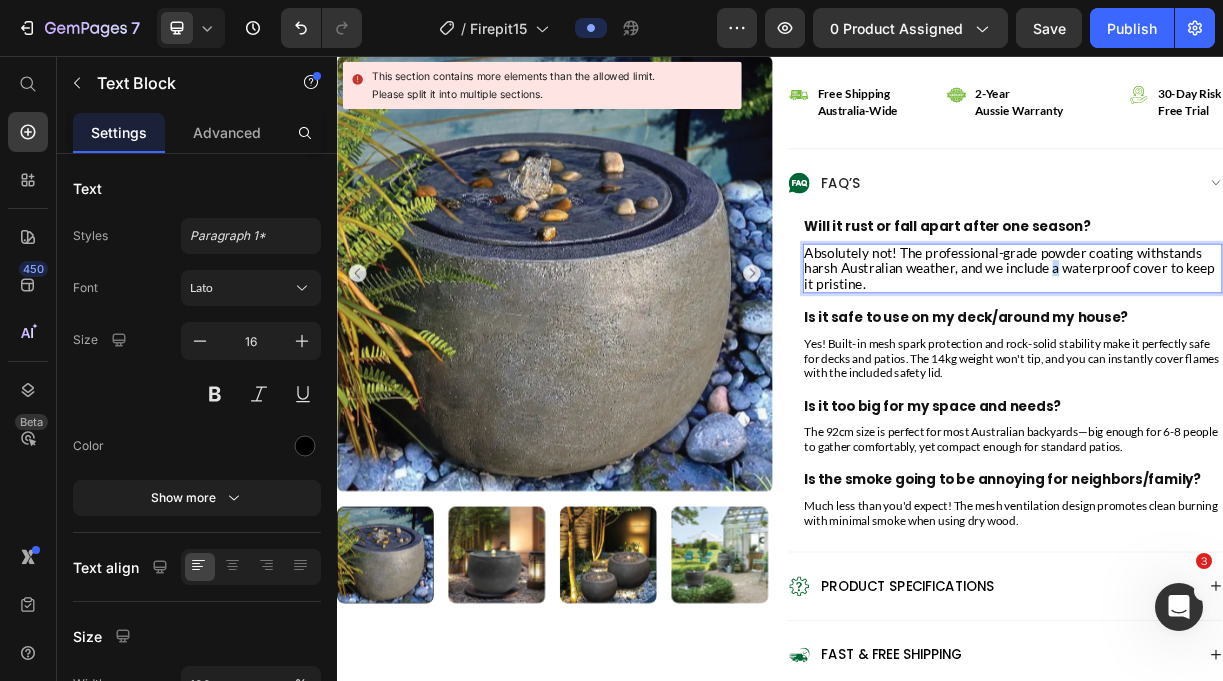 click on "Absolutely not! The professional-grade powder coating withstands harsh Australian weather, and we include a waterproof cover to keep it pristine." at bounding box center (1248, 343) 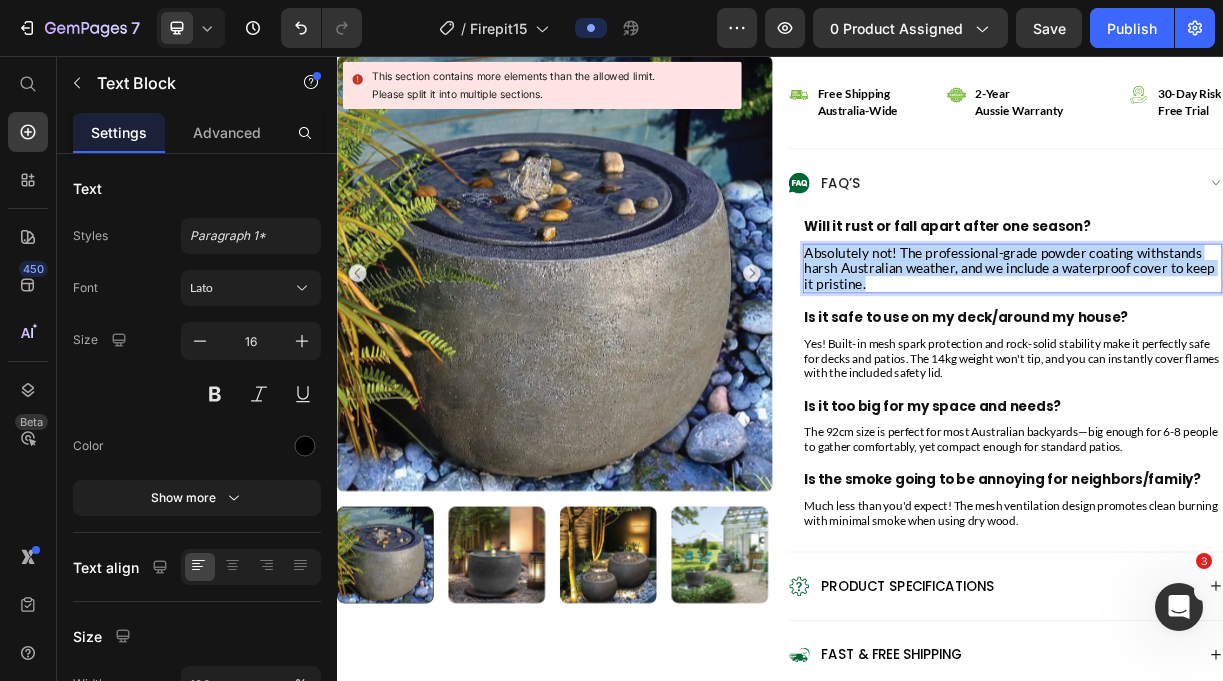 click on "Absolutely not! The professional-grade powder coating withstands harsh Australian weather, and we include a waterproof cover to keep it pristine." at bounding box center [1248, 343] 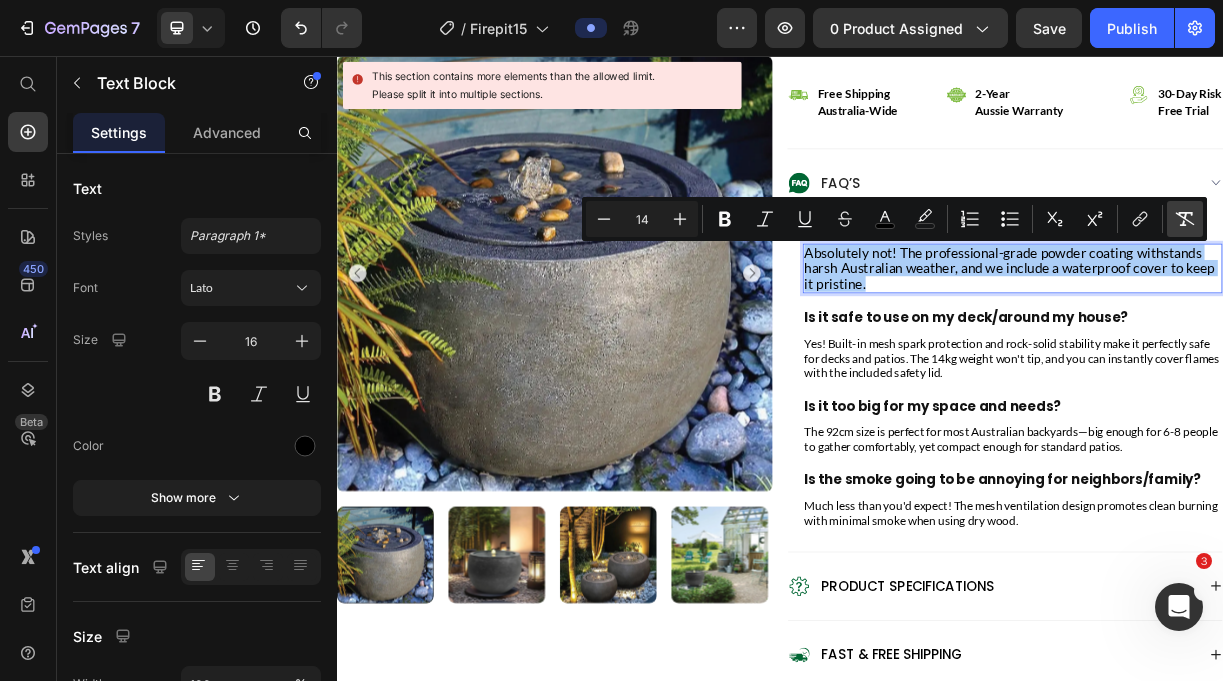 click 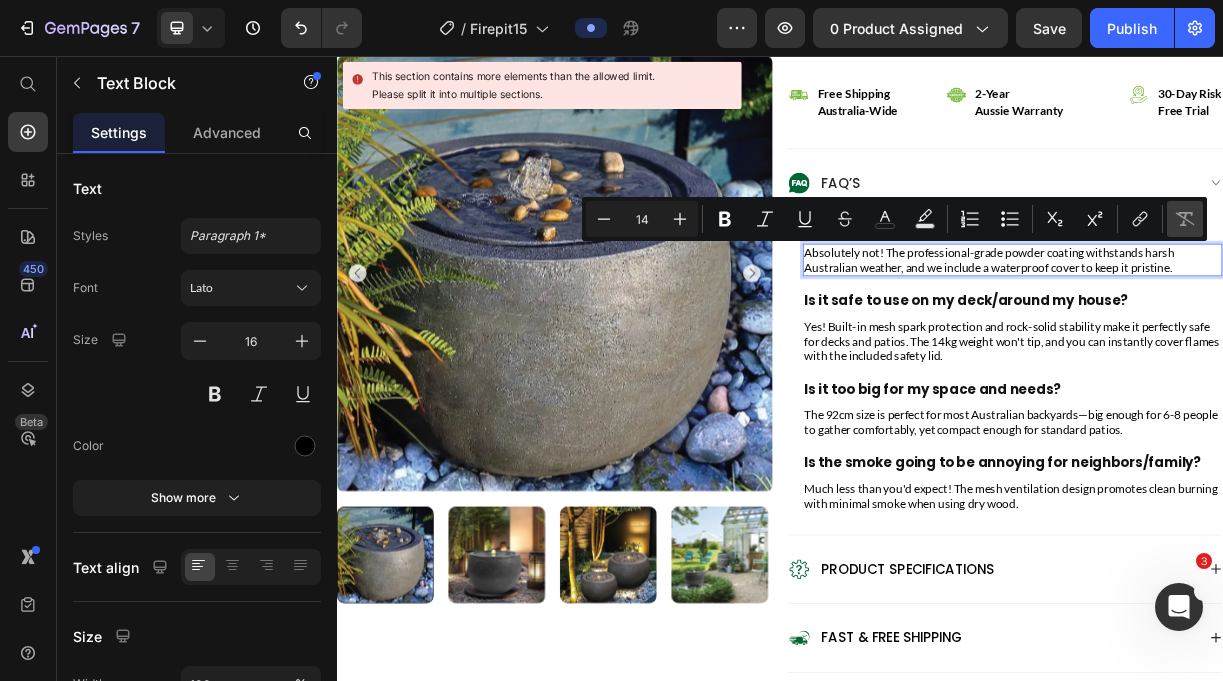 type on "16" 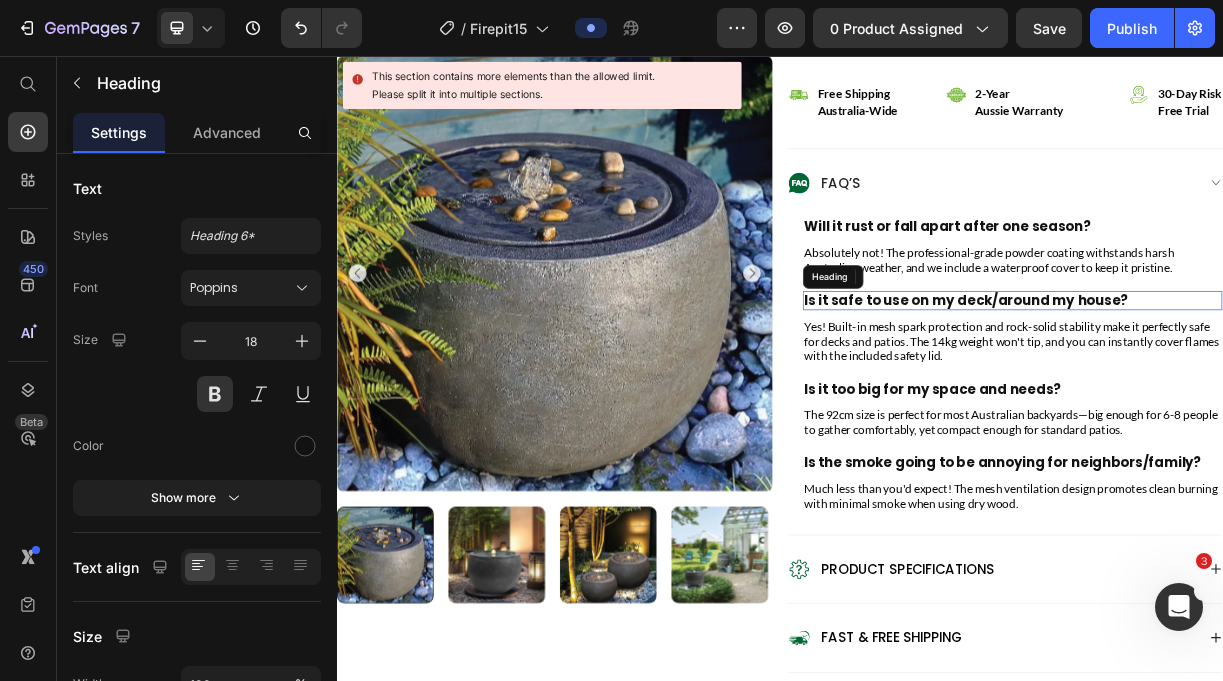 click on "Is it safe to use on my deck/around my house?" at bounding box center (1252, 387) 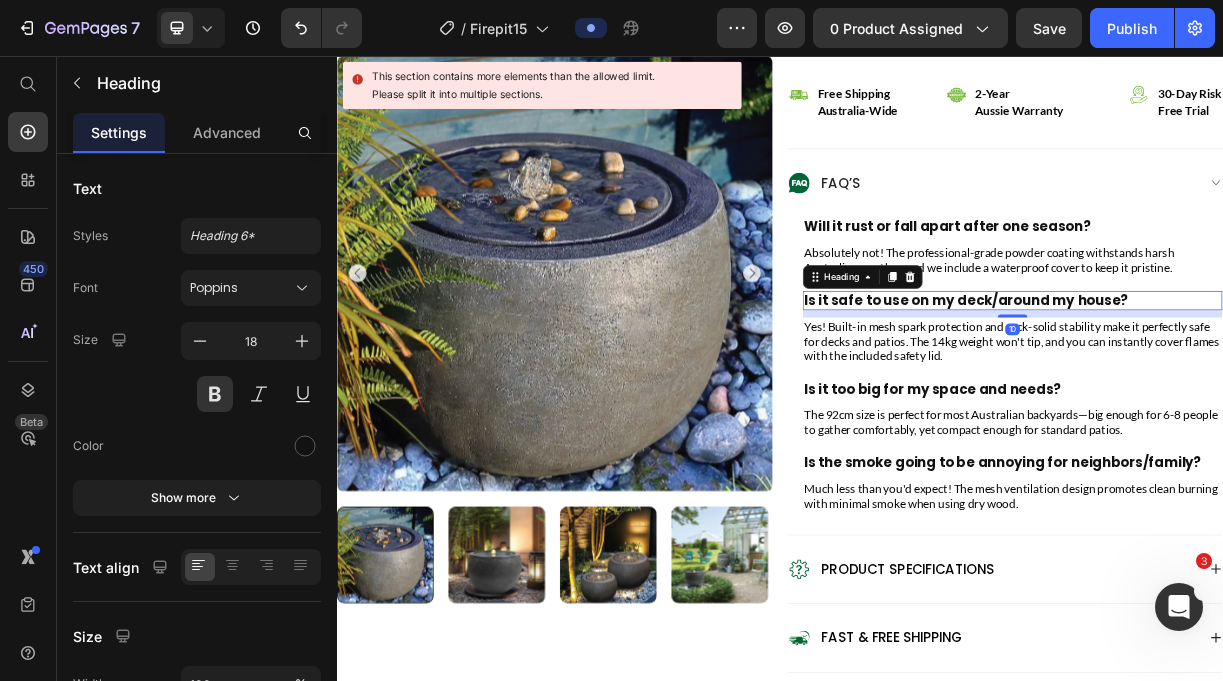click on "Is it safe to use on my deck/around my house?" at bounding box center (1252, 387) 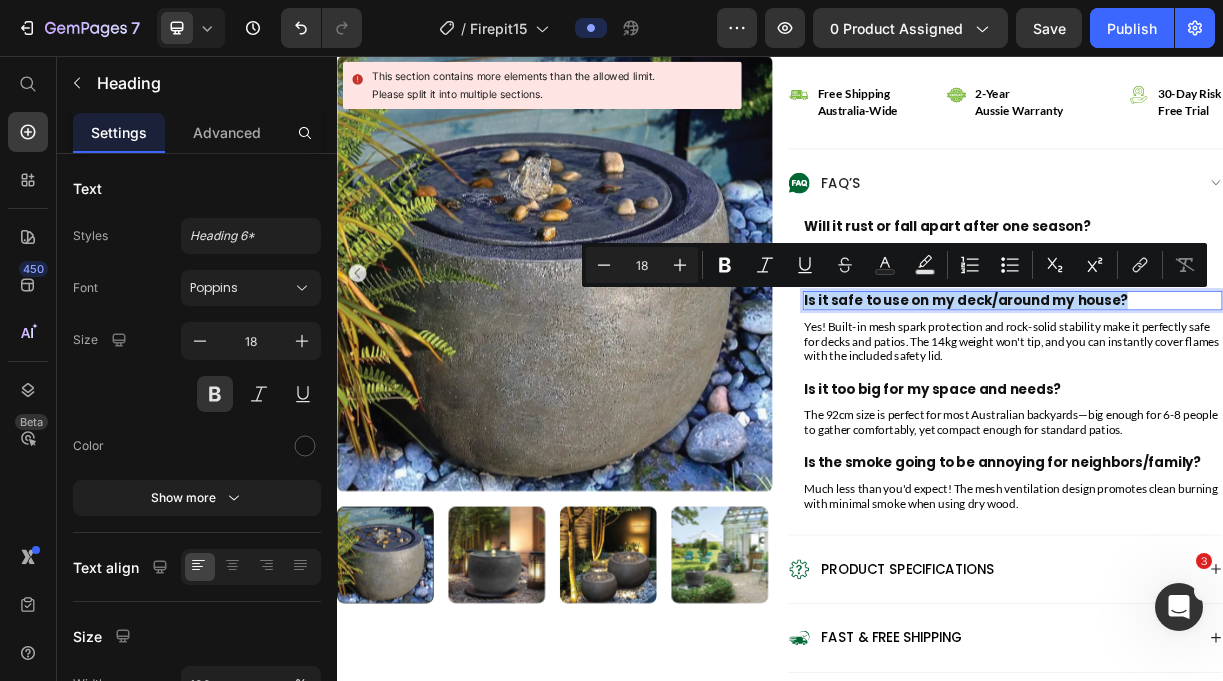 click on "Is it safe to use on my deck/around my house?" at bounding box center (1252, 387) 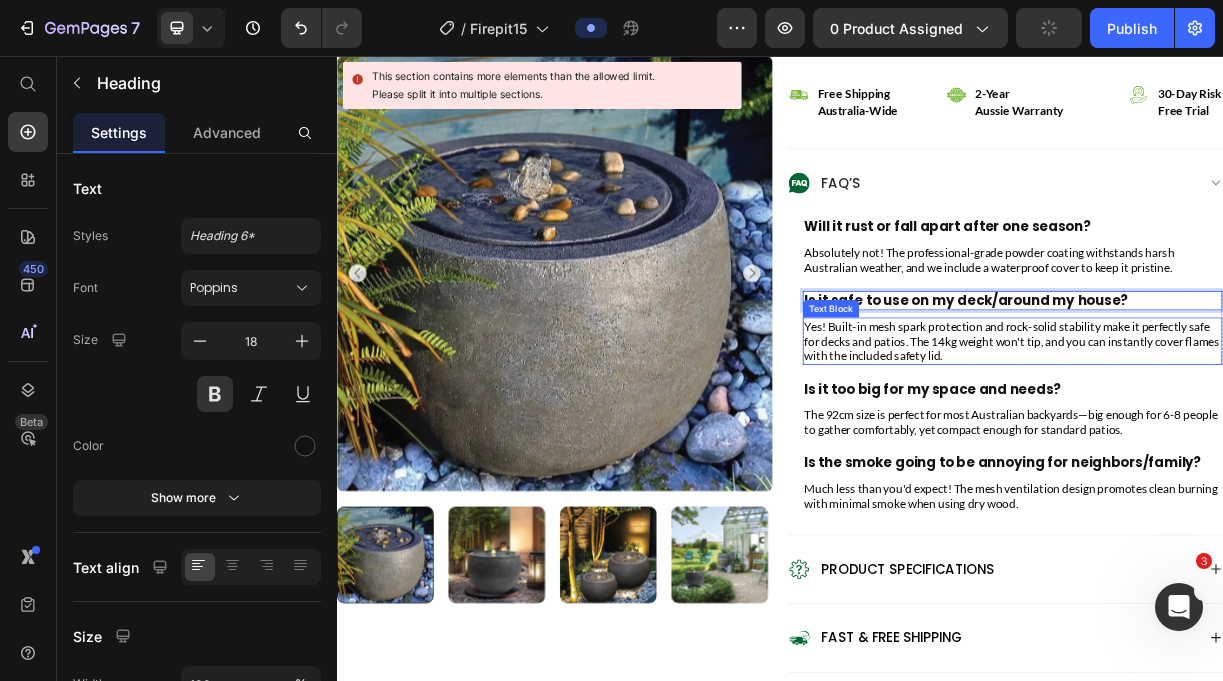 click on "Product Images Judge.me - Preview Badge (Stars) Judge.me Bakyard Granite Zen Fountain Product Title Australia's Only 3-in-1 Fire Table Text Block $0.00 Product Price $299.95 Product Price save 0% Discount Tag Row True 3-in-1 Versatility  – Fire pit, BBQ grill, and full dining table in one unit. Perfect 6-8 Person Capacity  –  92cm diameter provides ample space for family gatherings. 10-Minute Easy Assembly  – Just 10 minutes from box to backyard entertainment ready. Heavy-Duty 14kg Stability  – Heavy-duty design eliminates wobbling and tipping risks. Dual Swivel BBQ Grills  – Two height-adjustable grills mean double the cooking space for groups. Rust-Resistant Powder Coating  – High-temp finish plus weather cover keeps it looking new. Item List
.id550458245588714486 .st0{display:none;fill:#00FF00;}
.id550458245588714486 .st1{display:none;fill:#009245;}
.id550458245588714486 .st2{fill:#00FF00;}
.id550458245588714486 .st3{fill:#009245;}
Icon" at bounding box center (937, 4451) 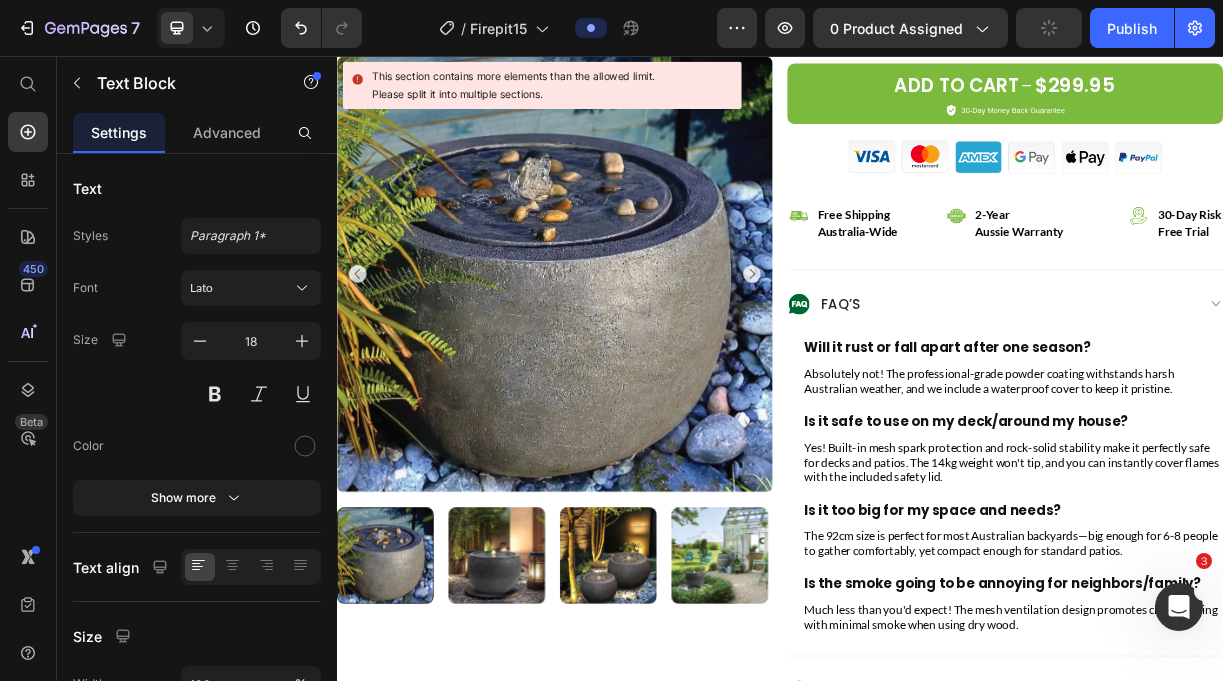 scroll, scrollTop: 885, scrollLeft: 0, axis: vertical 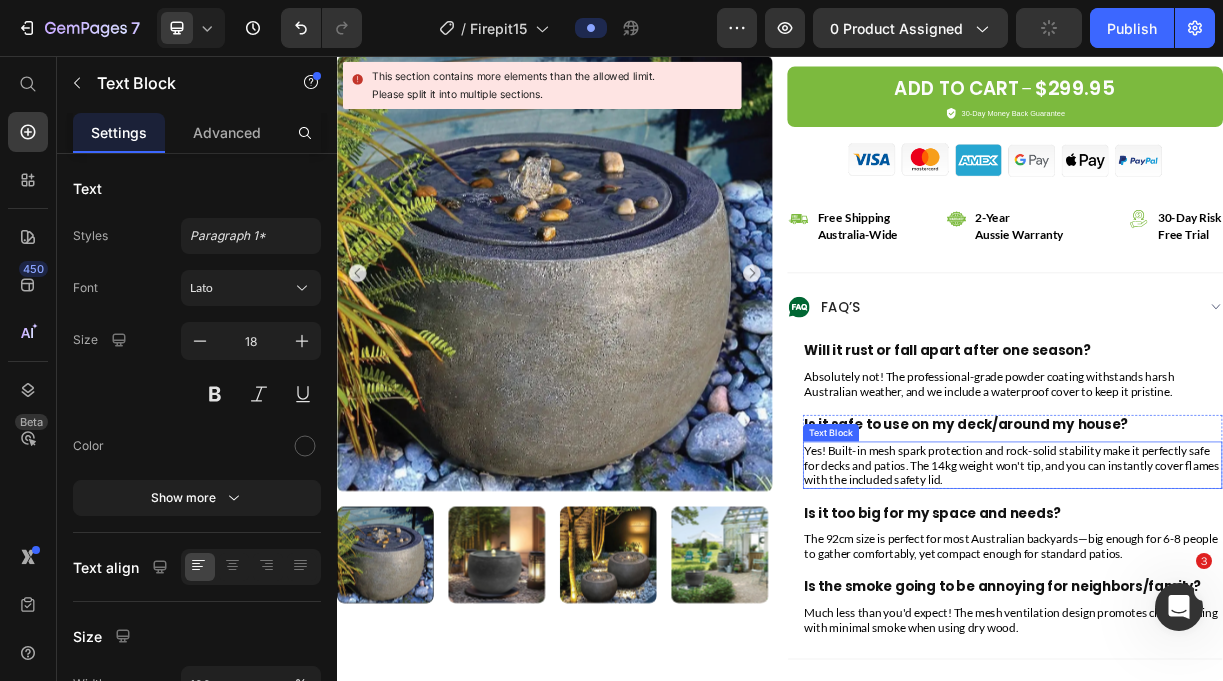 click on "Yes! Built-in mesh spark protection and rock-solid stability make it perfectly safe for decks and patios. The 14kg weight won't tip, and you can instantly cover flames with the included safety lid." at bounding box center [1252, 611] 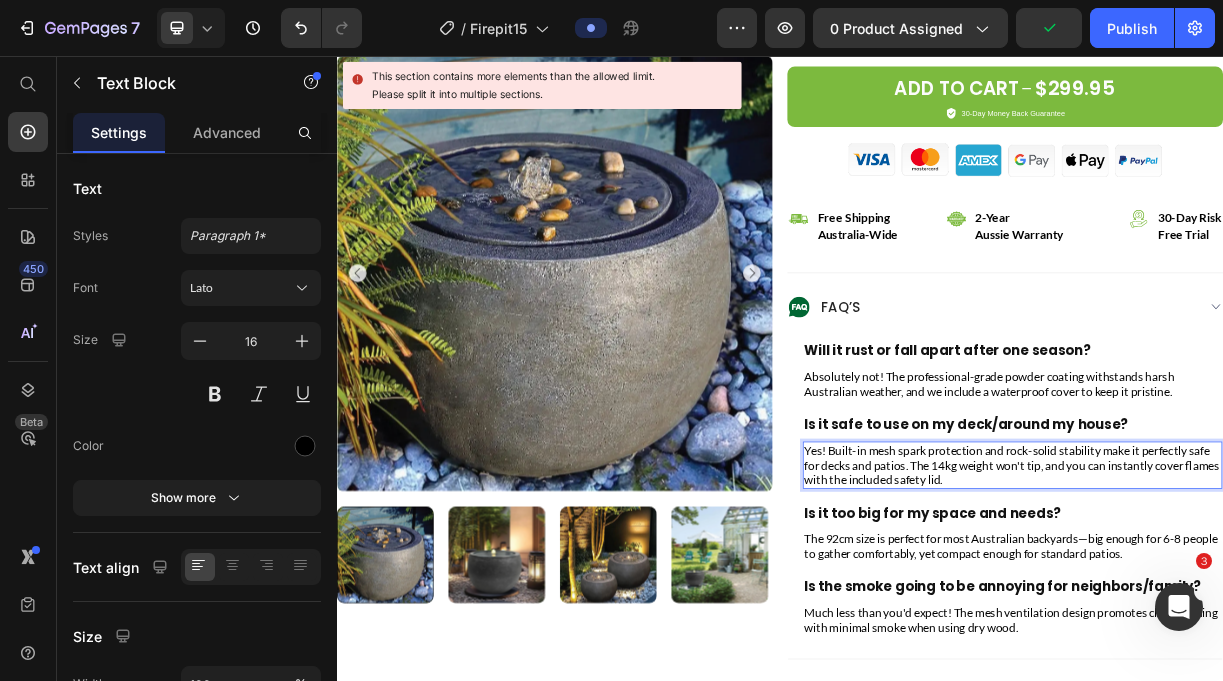click on "Yes! Built-in mesh spark protection and rock-solid stability make it perfectly safe for decks and patios. The 14kg weight won't tip, and you can instantly cover flames with the included safety lid." at bounding box center [1252, 611] 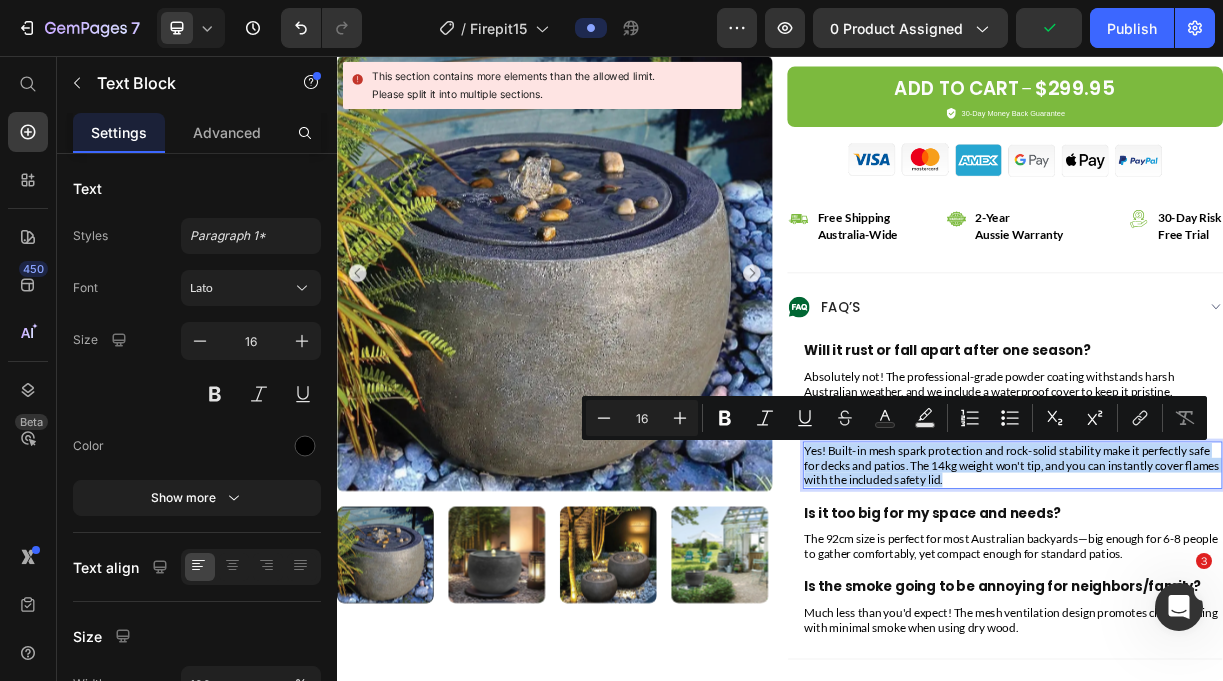 click on "Yes! Built-in mesh spark protection and rock-solid stability make it perfectly safe for decks and patios. The 14kg weight won't tip, and you can instantly cover flames with the included safety lid." at bounding box center (1252, 611) 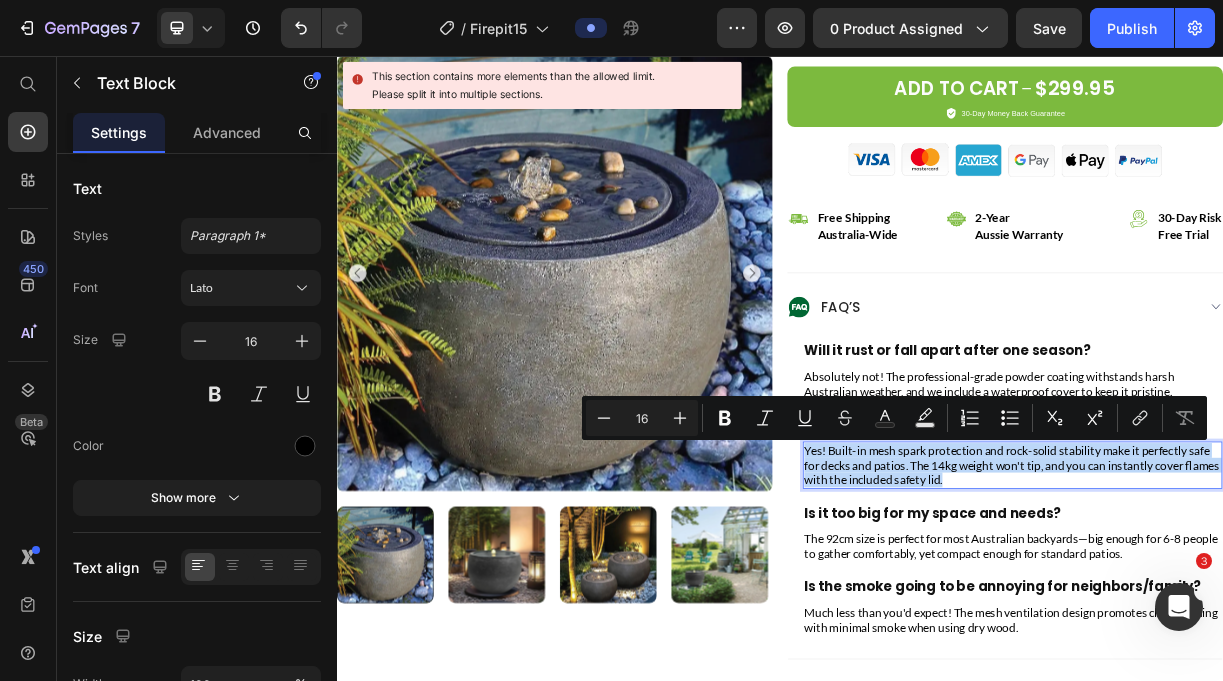 click on "Yes! Built-in mesh spark protection and rock-solid stability make it perfectly safe for decks and patios. The 14kg weight won't tip, and you can instantly cover flames with the included safety lid." at bounding box center [1252, 611] 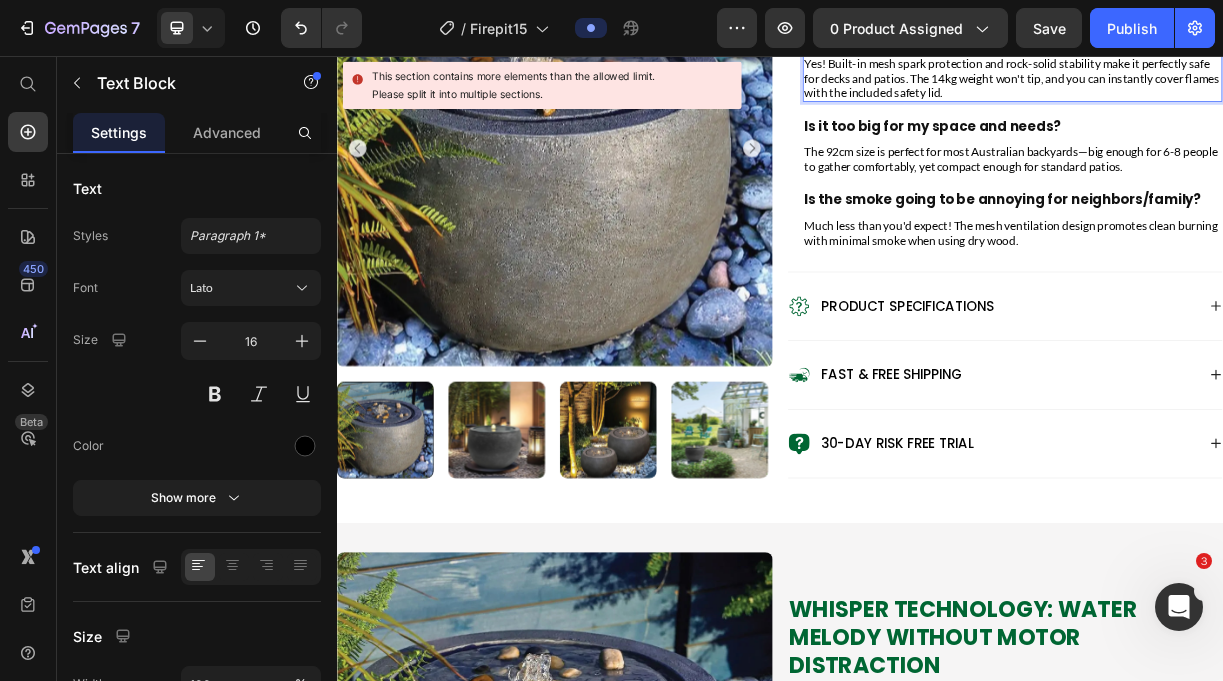 scroll, scrollTop: 1424, scrollLeft: 0, axis: vertical 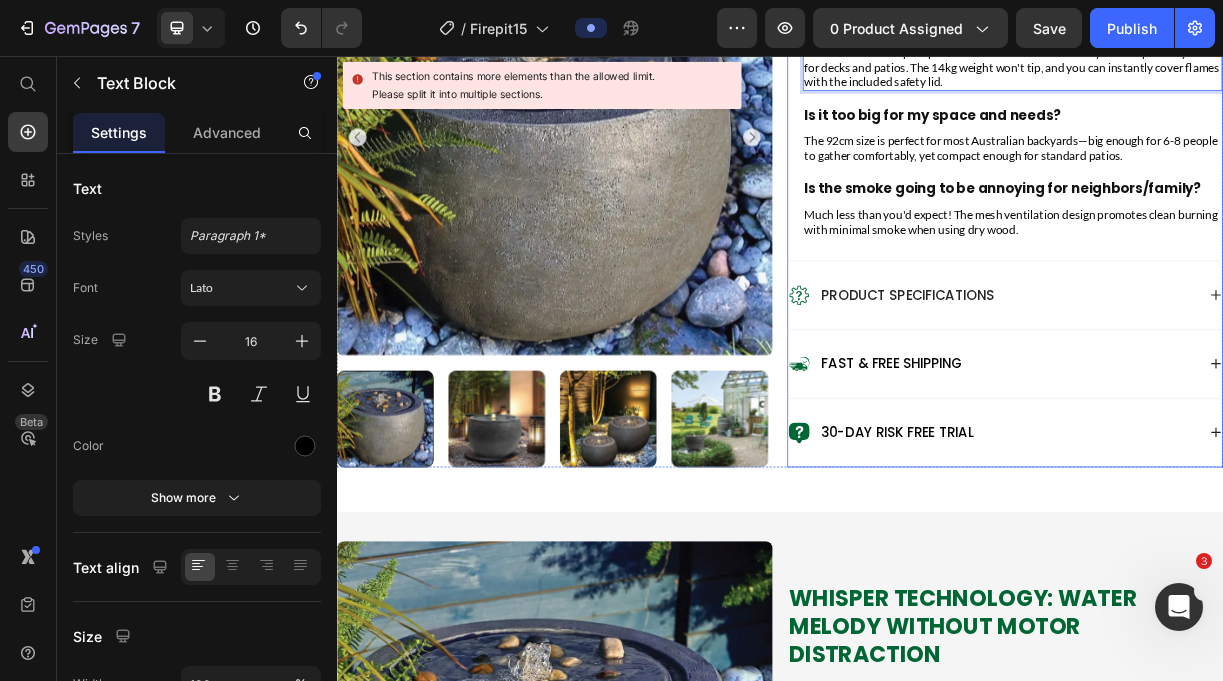 click 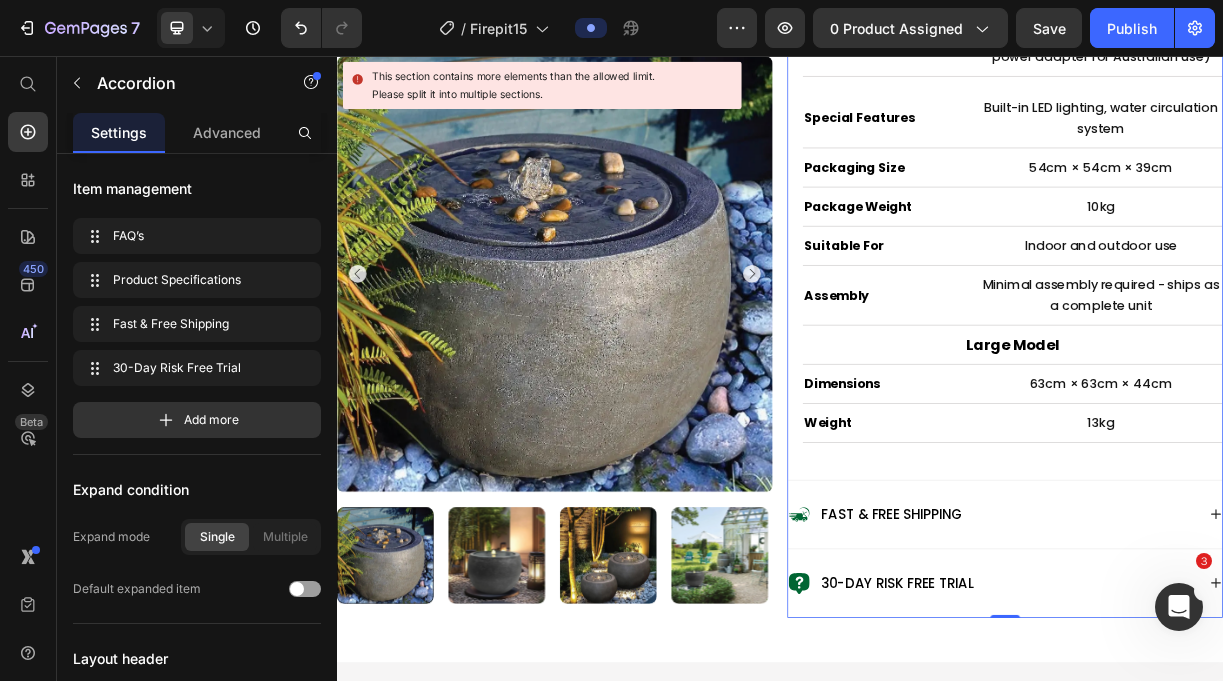 scroll, scrollTop: 1808, scrollLeft: 0, axis: vertical 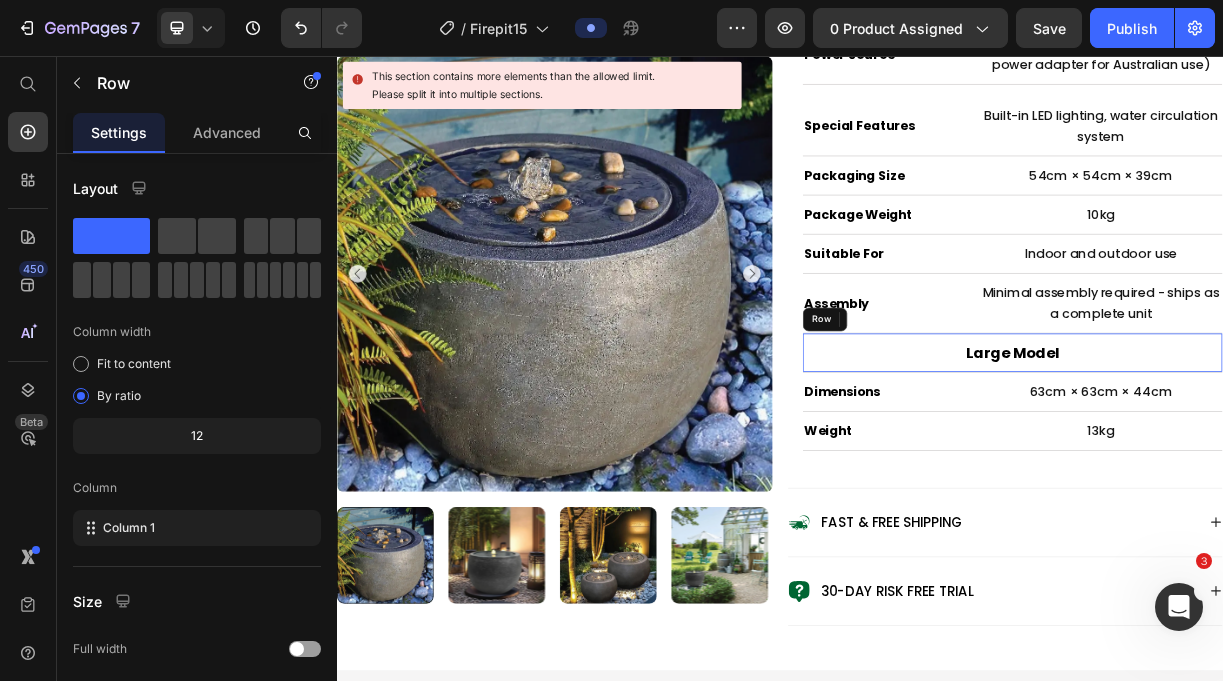 click on "Large Model Heading Row" at bounding box center [1252, 458] 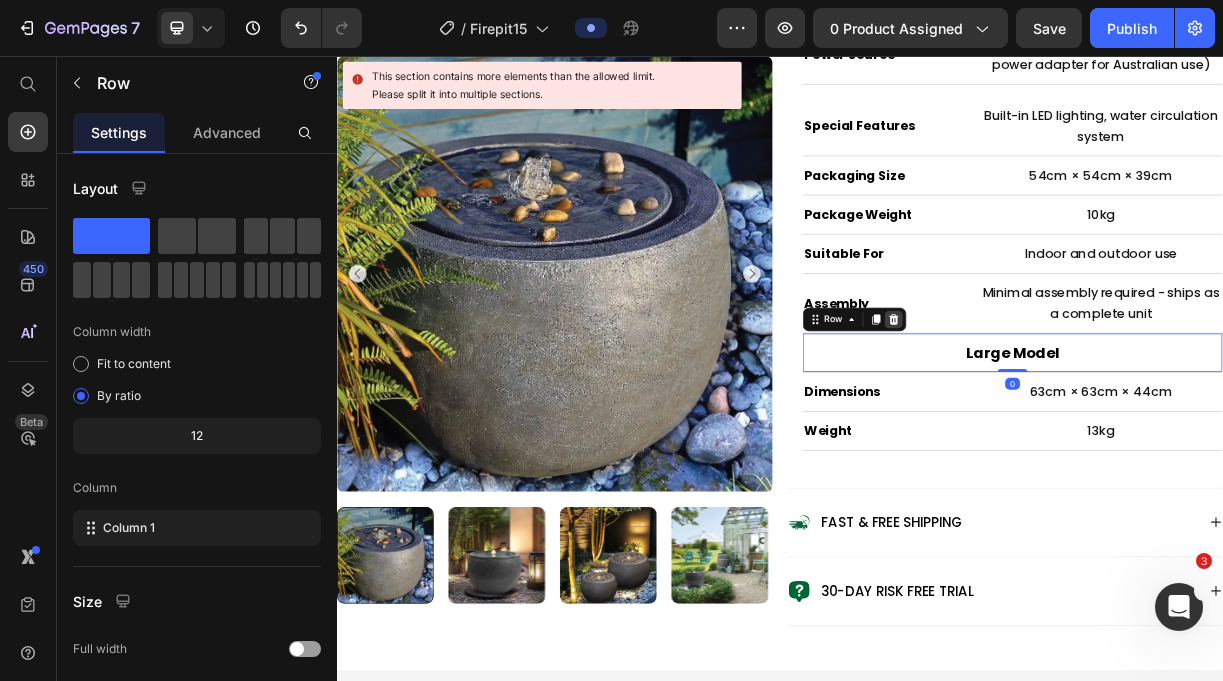 click 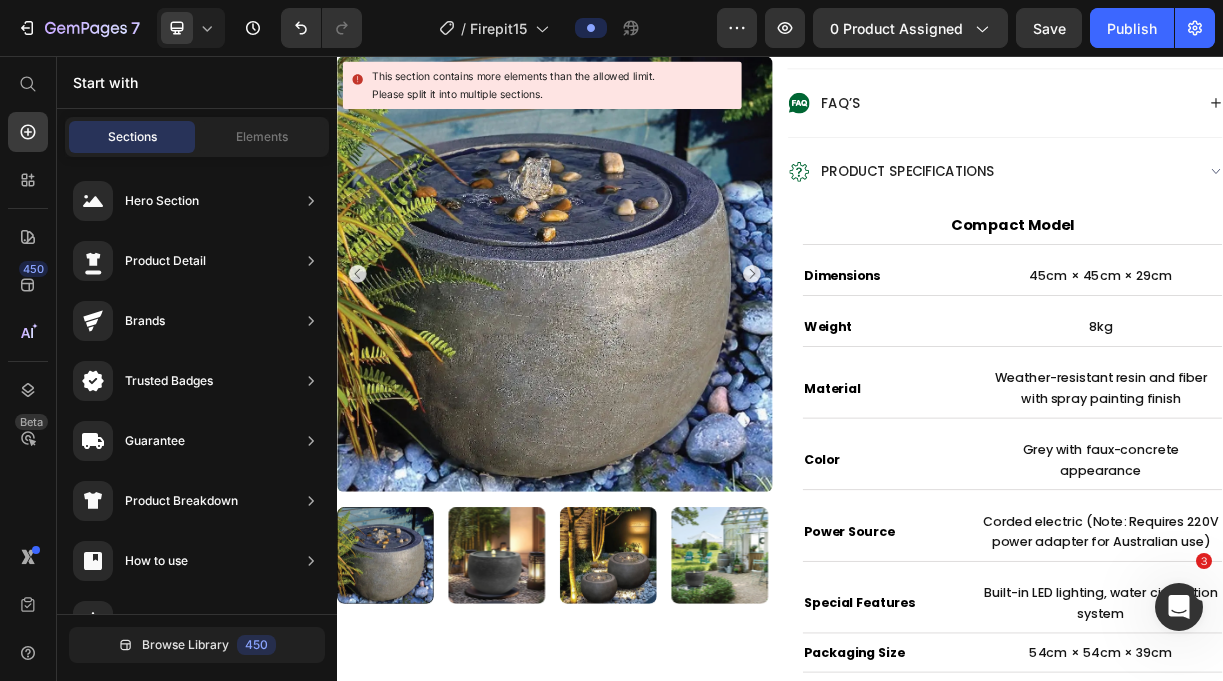 scroll, scrollTop: 1159, scrollLeft: 0, axis: vertical 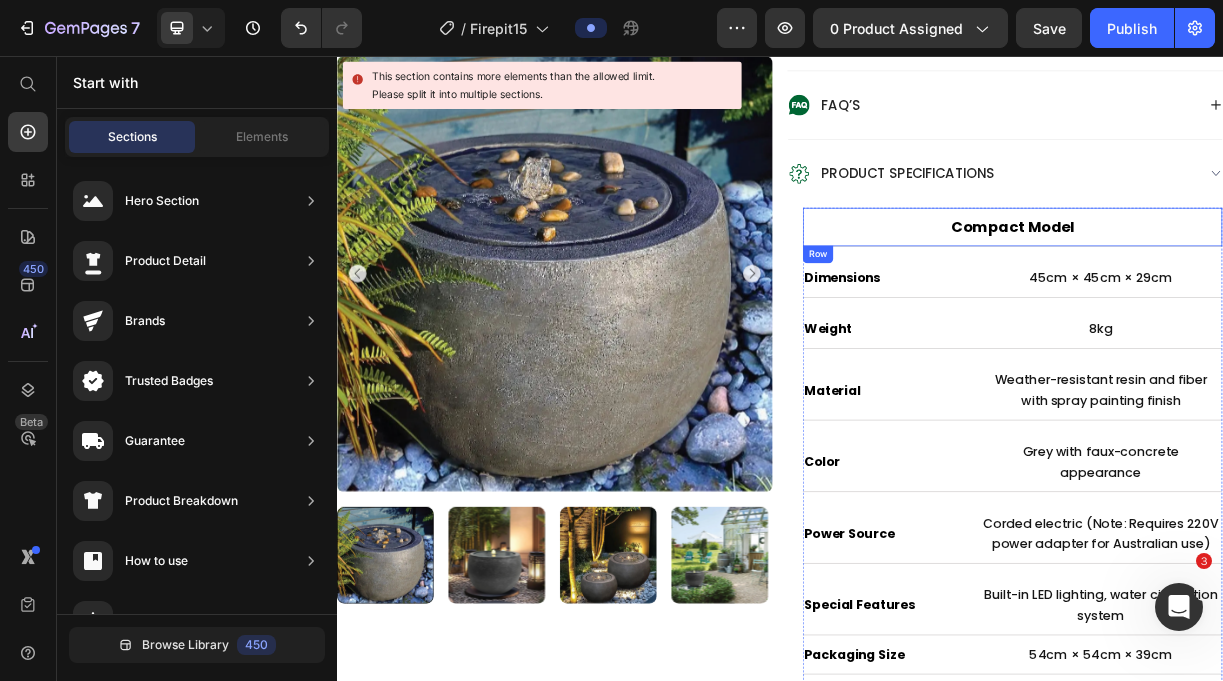 click on "Compact Model Heading Row" at bounding box center [1252, 288] 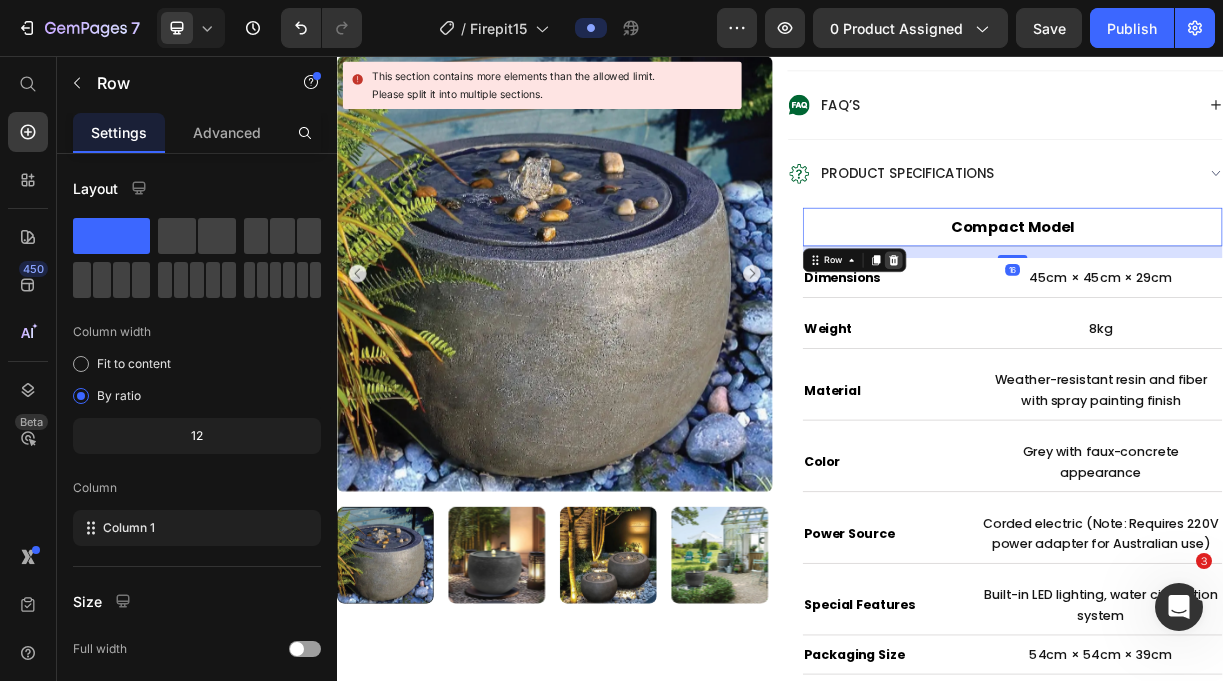 click 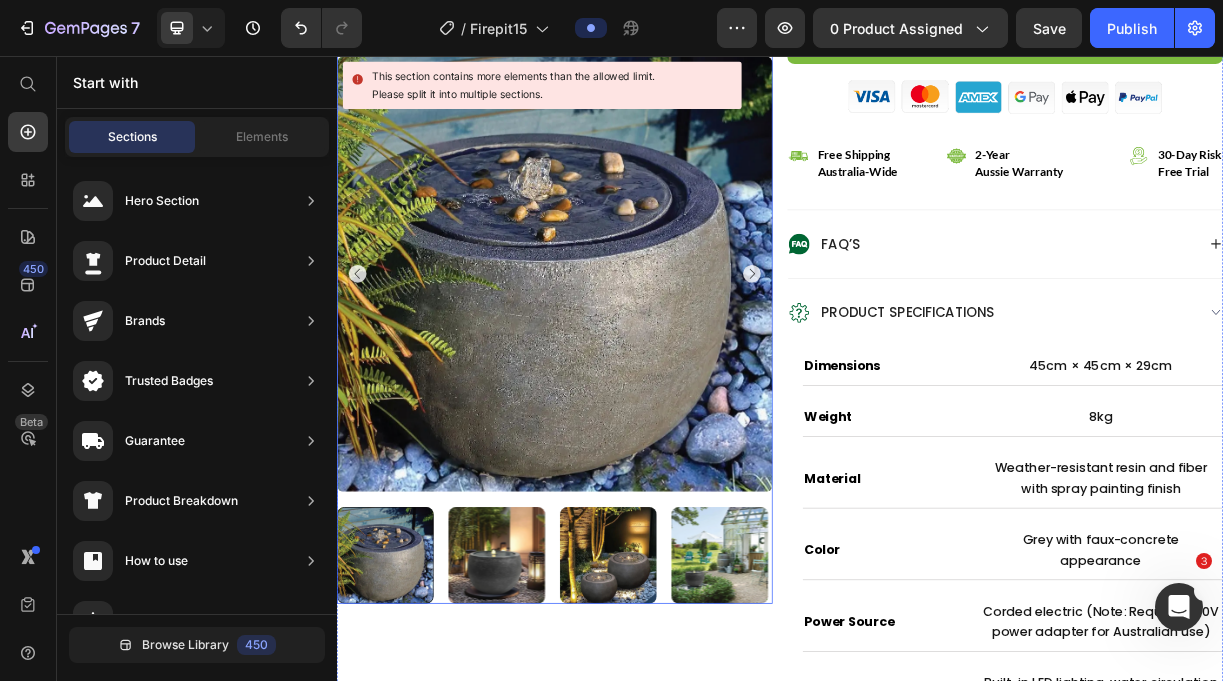 scroll, scrollTop: 976, scrollLeft: 0, axis: vertical 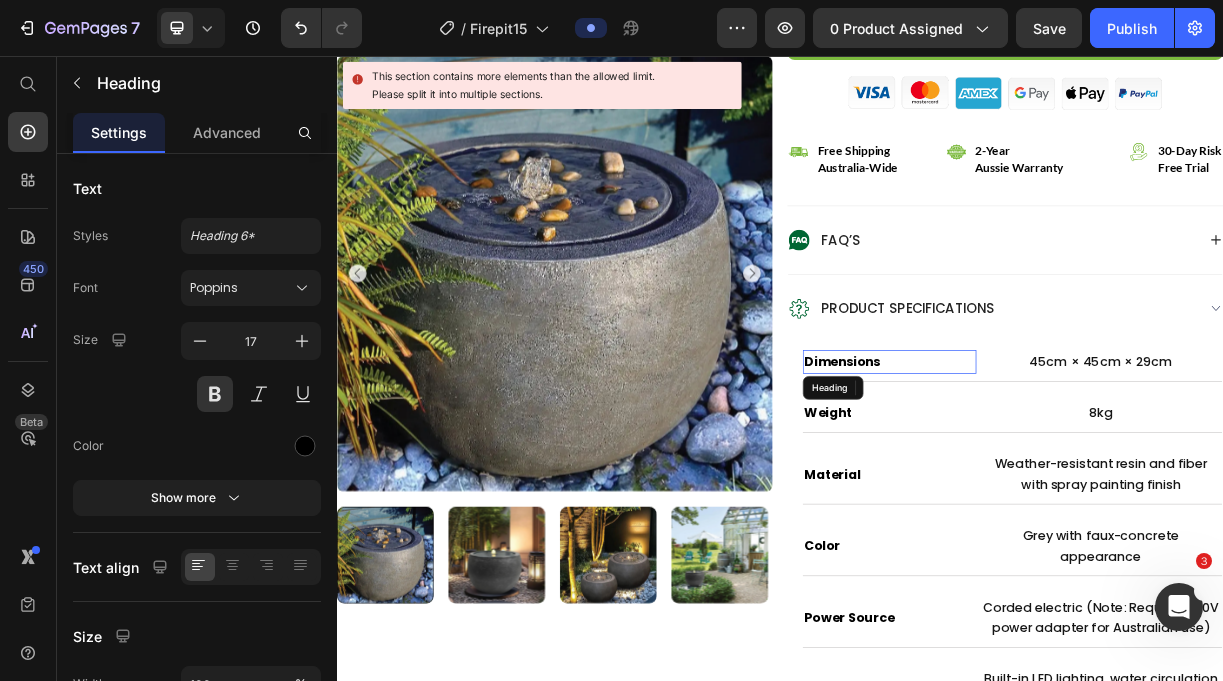 click on "Dimensions" at bounding box center [1085, 471] 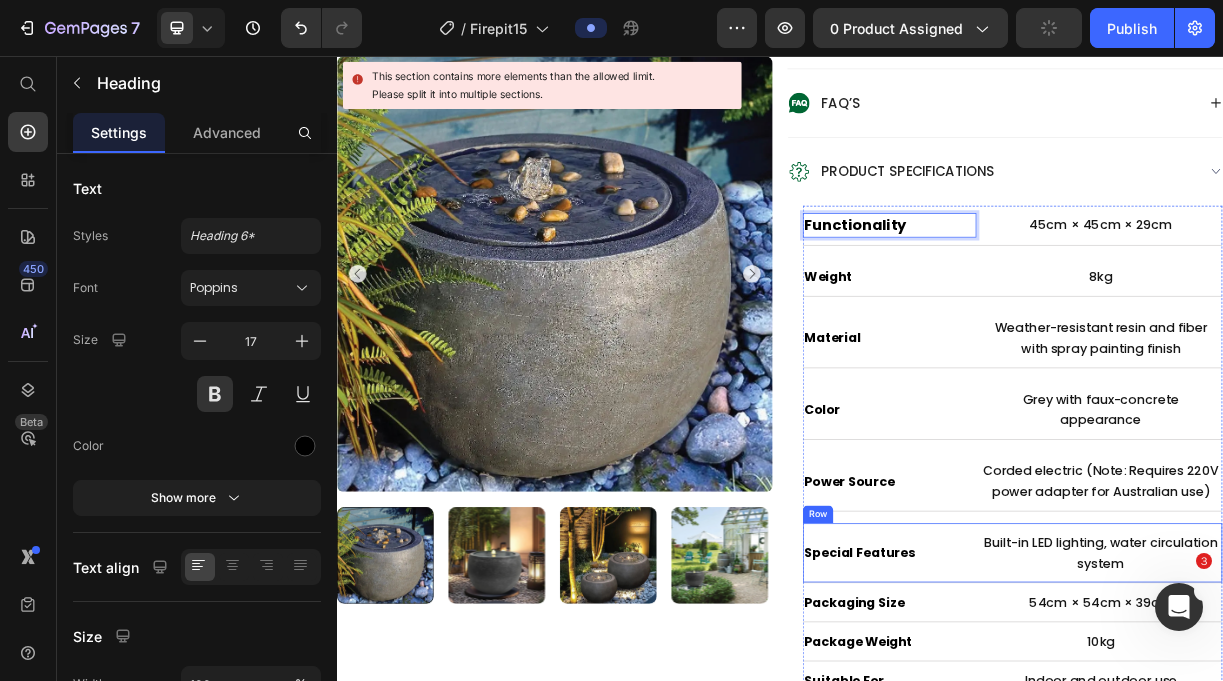 scroll, scrollTop: 1158, scrollLeft: 0, axis: vertical 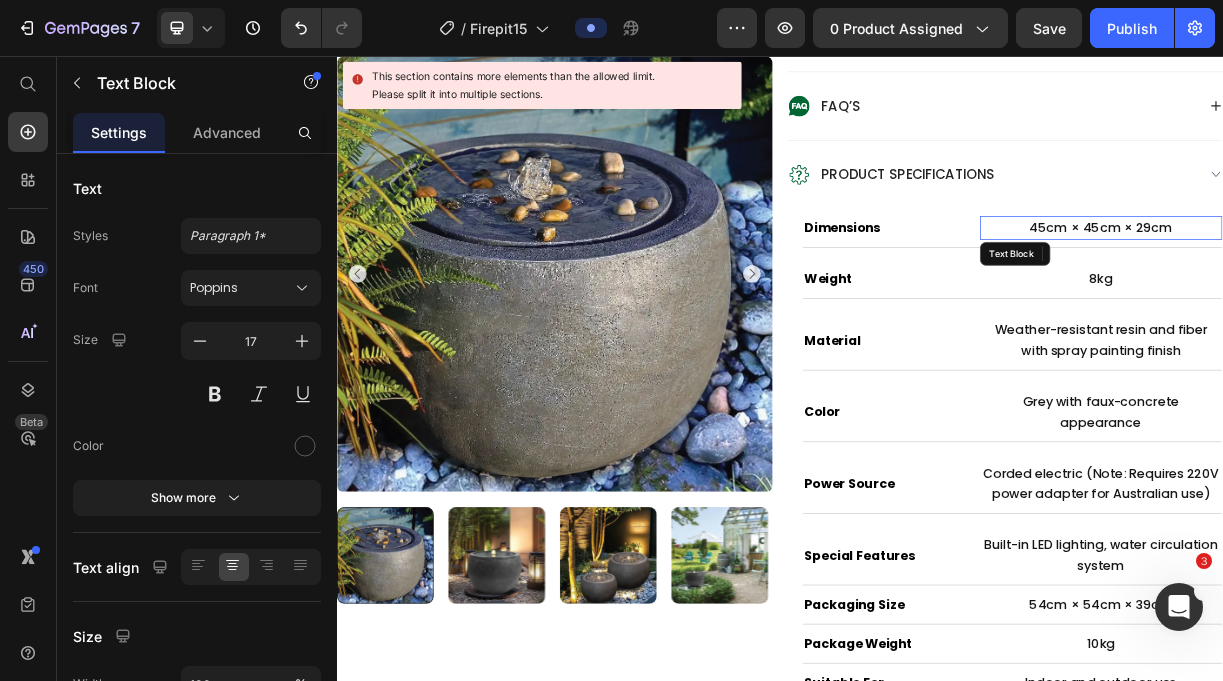 click on "45cm × 45cm × 29cm" at bounding box center (1372, 289) 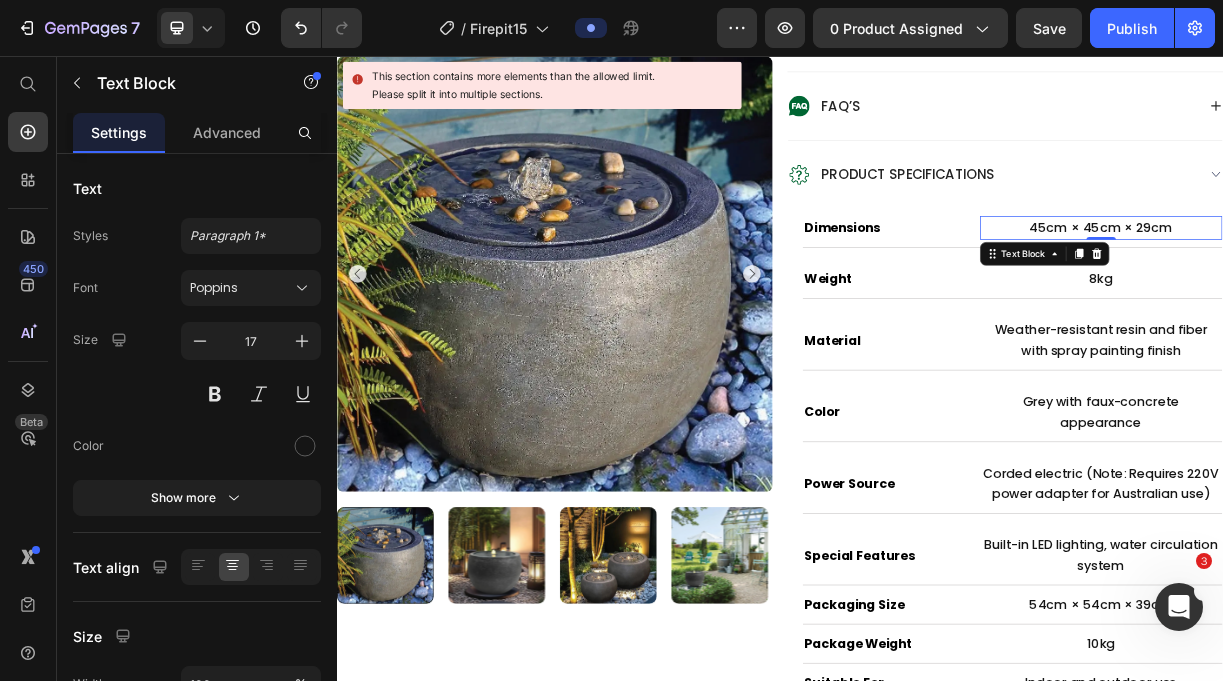 click on "45cm × 45cm × 29cm" at bounding box center (1372, 289) 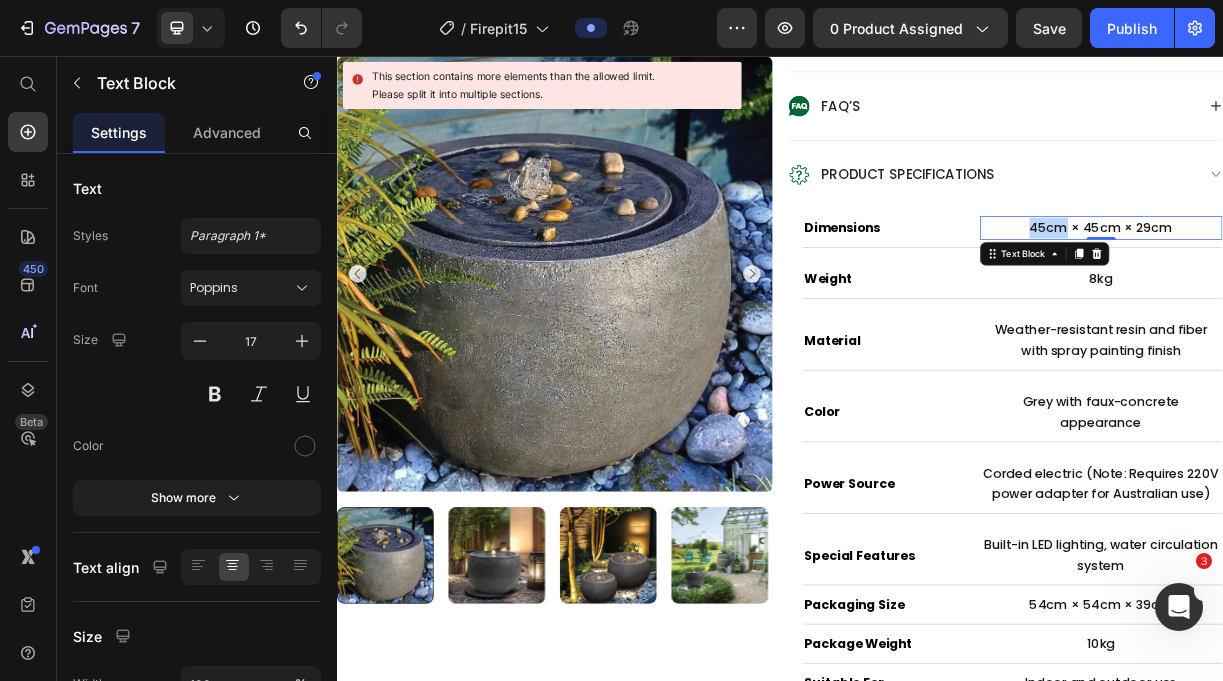 click on "45cm × 45cm × 29cm" at bounding box center (1372, 289) 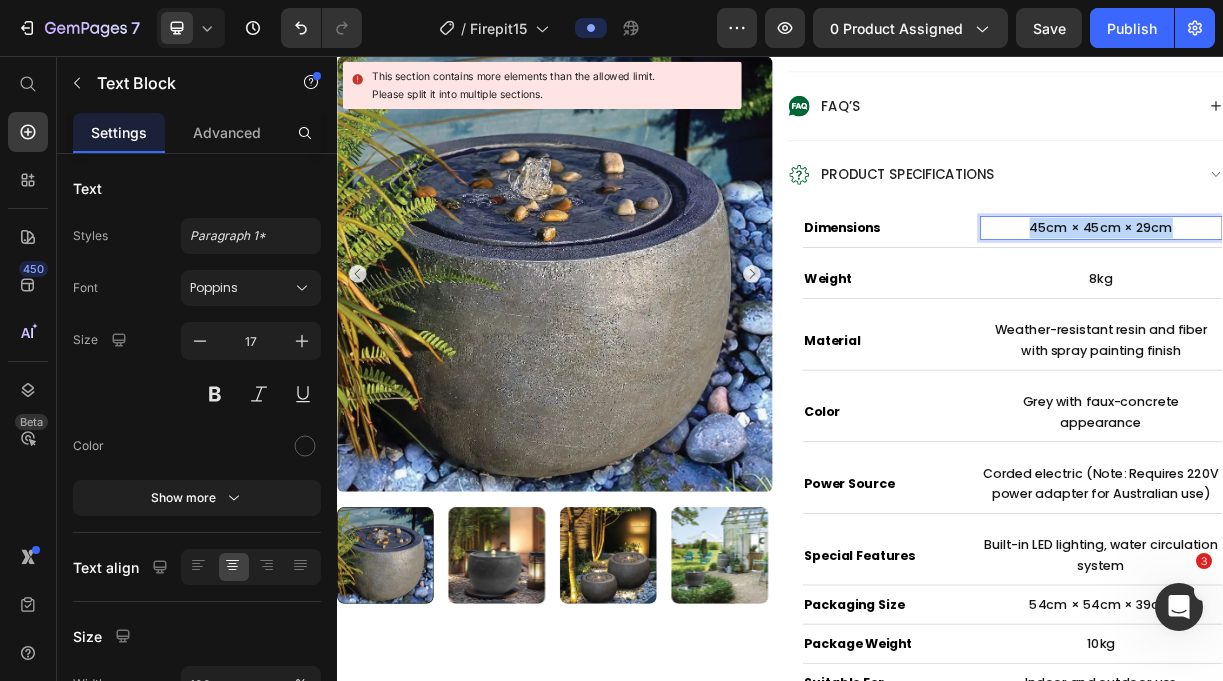 click on "45cm × 45cm × 29cm" at bounding box center [1372, 289] 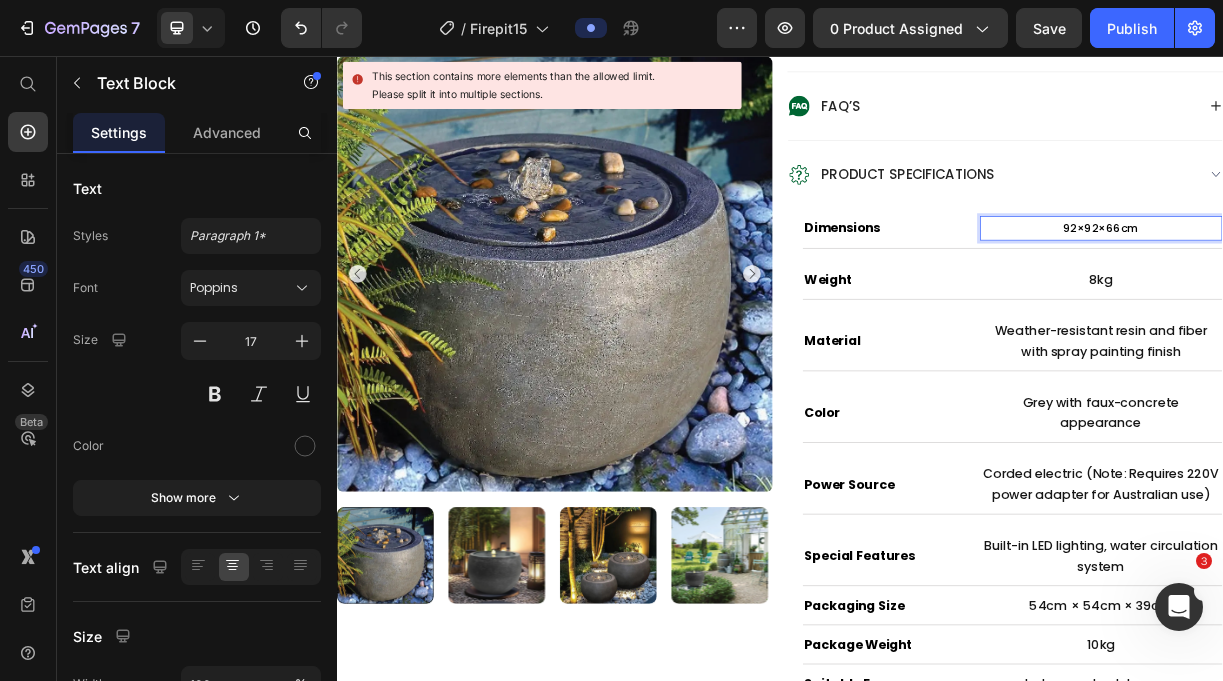click on "92×92×66cm" at bounding box center (1372, 289) 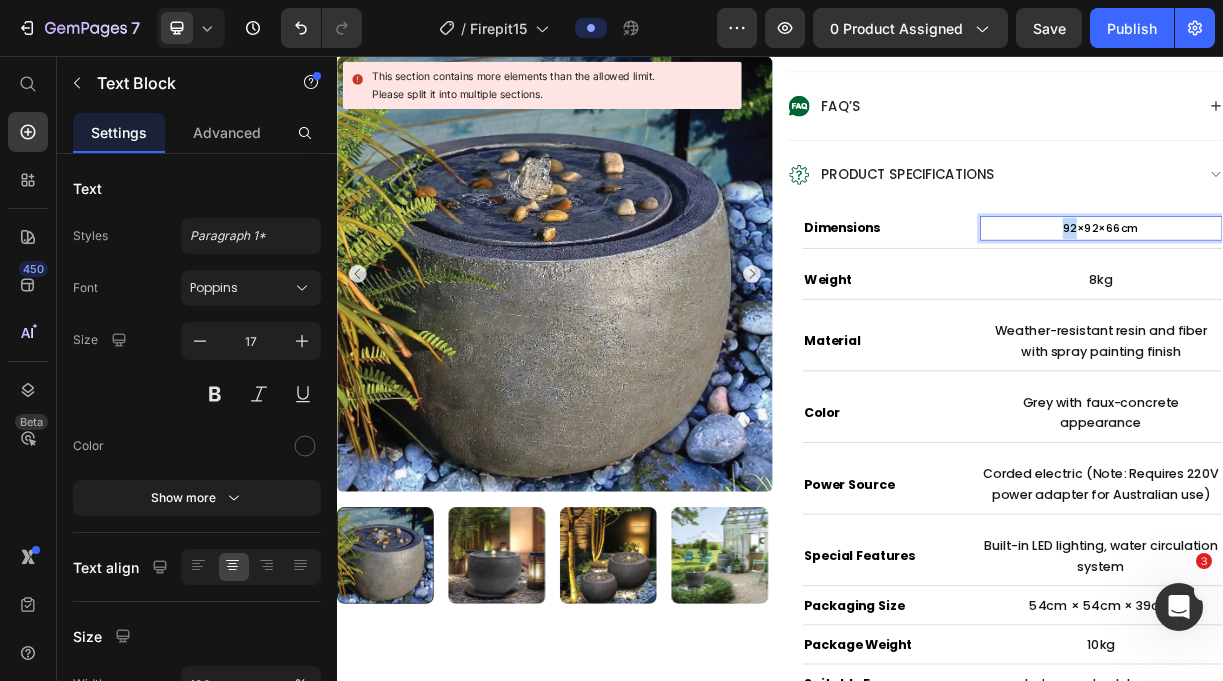 click on "92×92×66cm" at bounding box center (1372, 289) 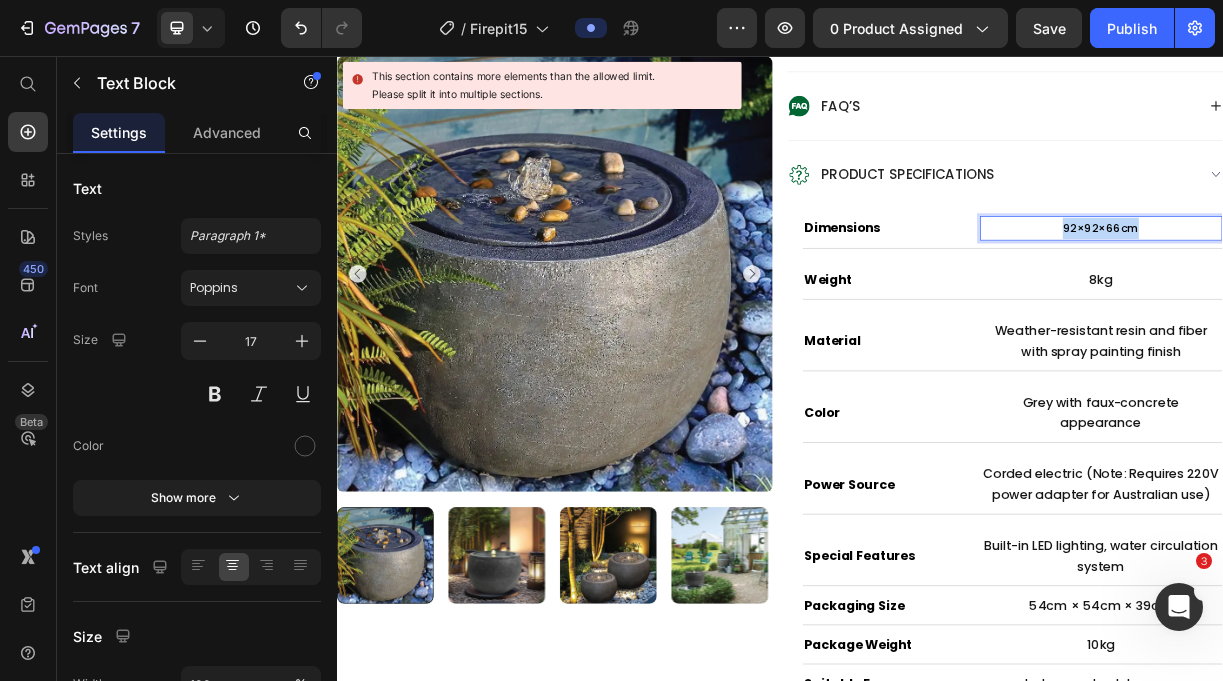 click on "92×92×66cm" at bounding box center (1372, 289) 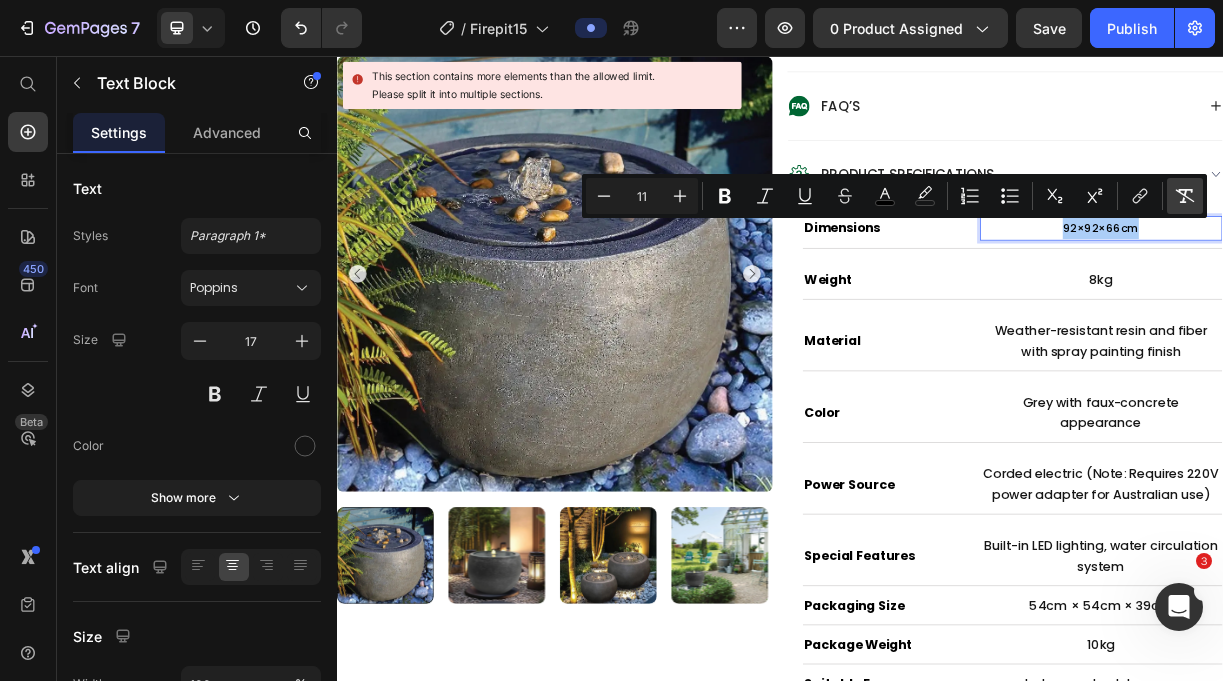 click 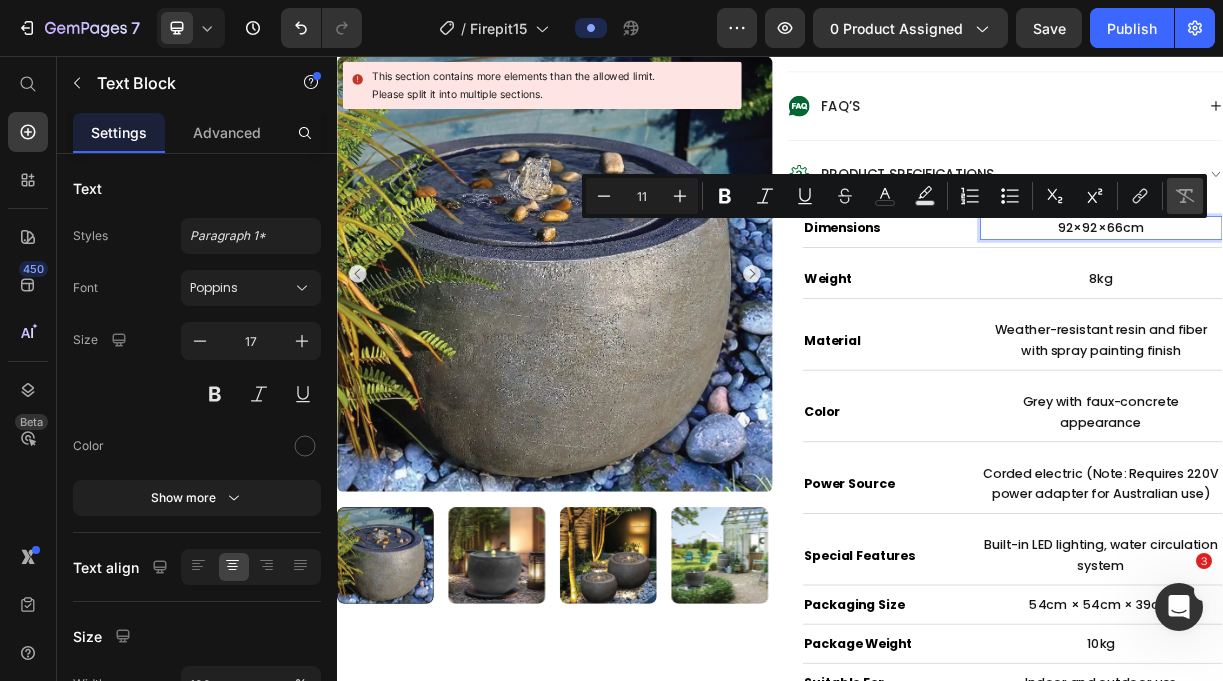 type on "17" 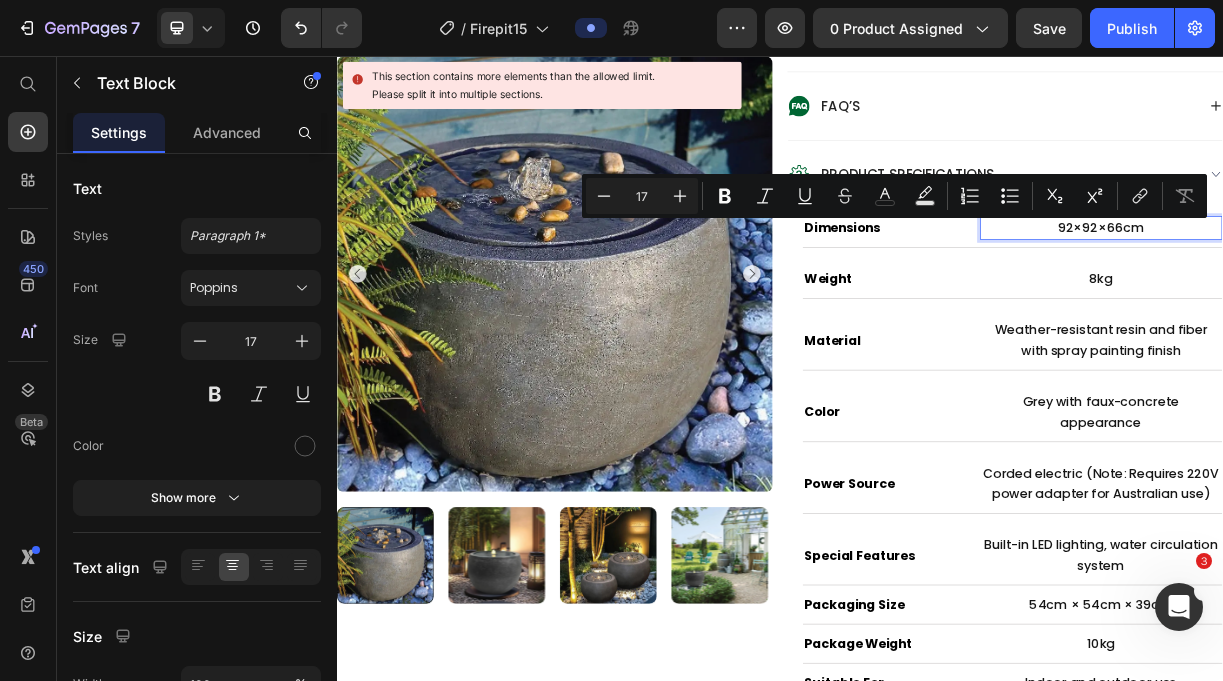 click on "92×92×66cm" at bounding box center (1372, 289) 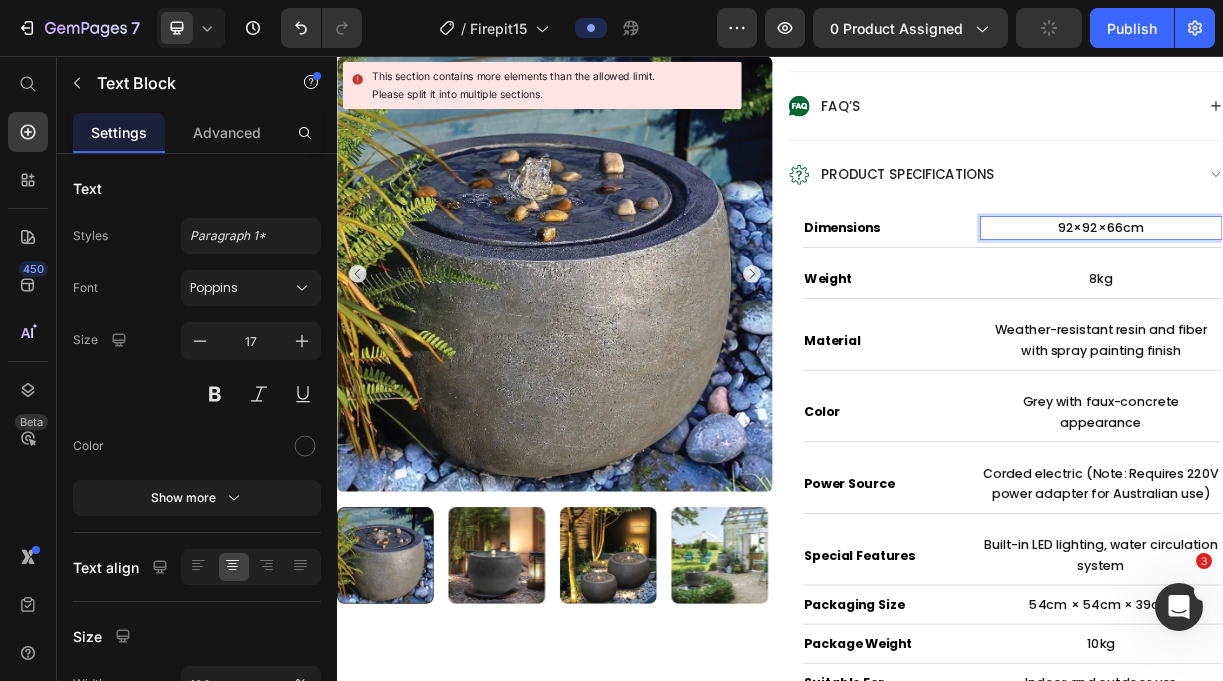 click on "92×92×66cm" at bounding box center [1372, 289] 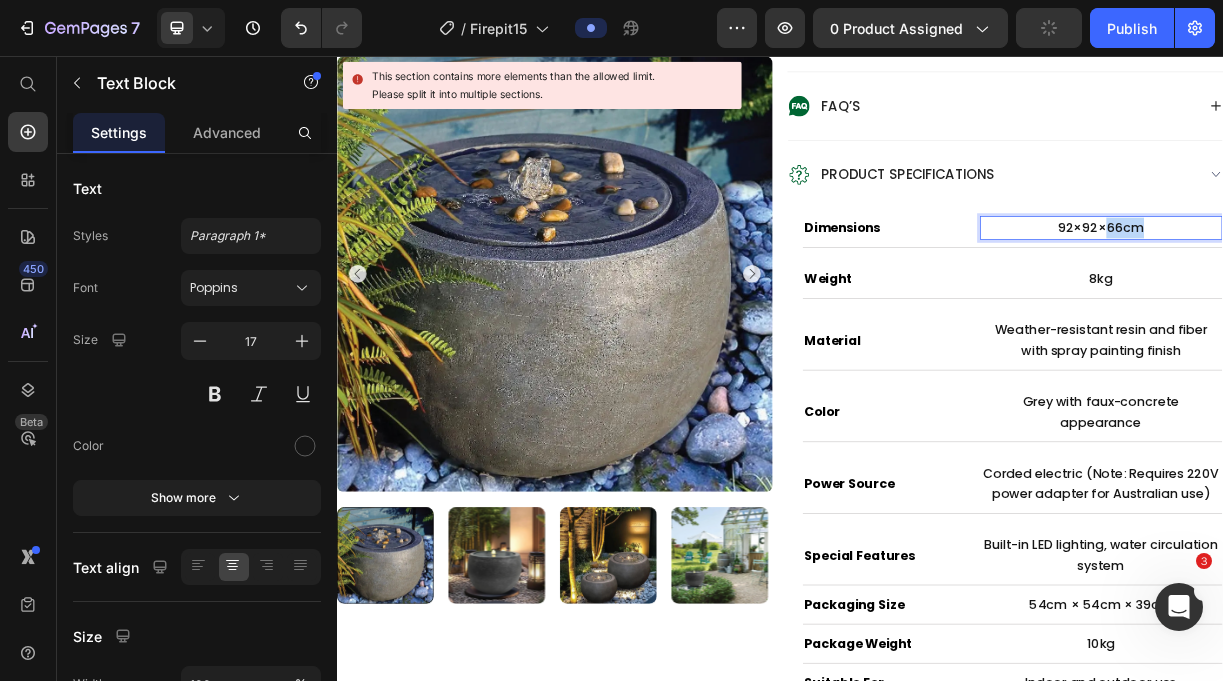 click on "92×92×66cm" at bounding box center (1372, 289) 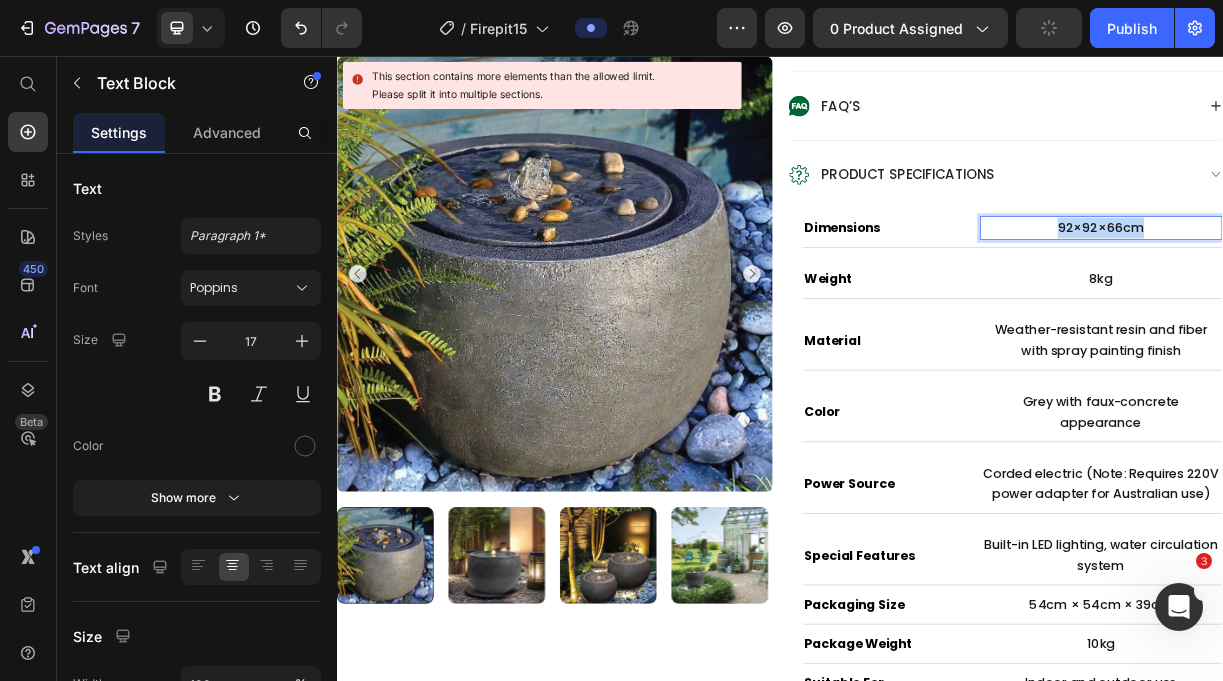 click on "92×92×66cm" at bounding box center (1372, 289) 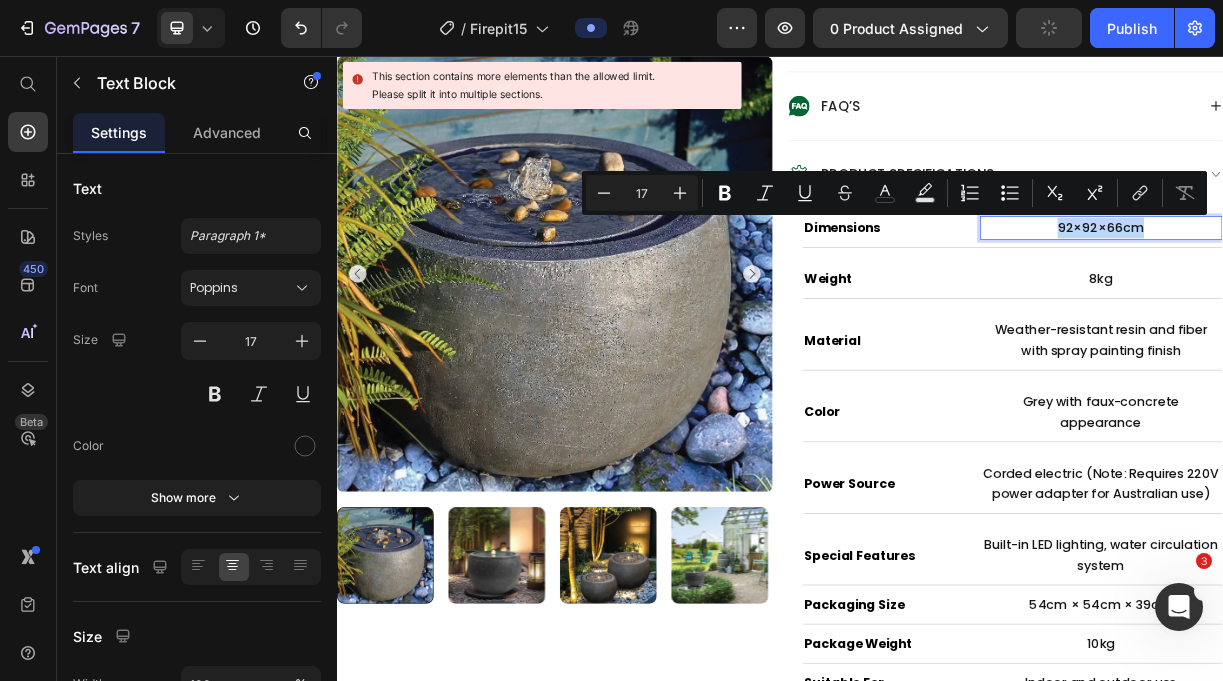 click on "92×92×66cm" at bounding box center [1372, 289] 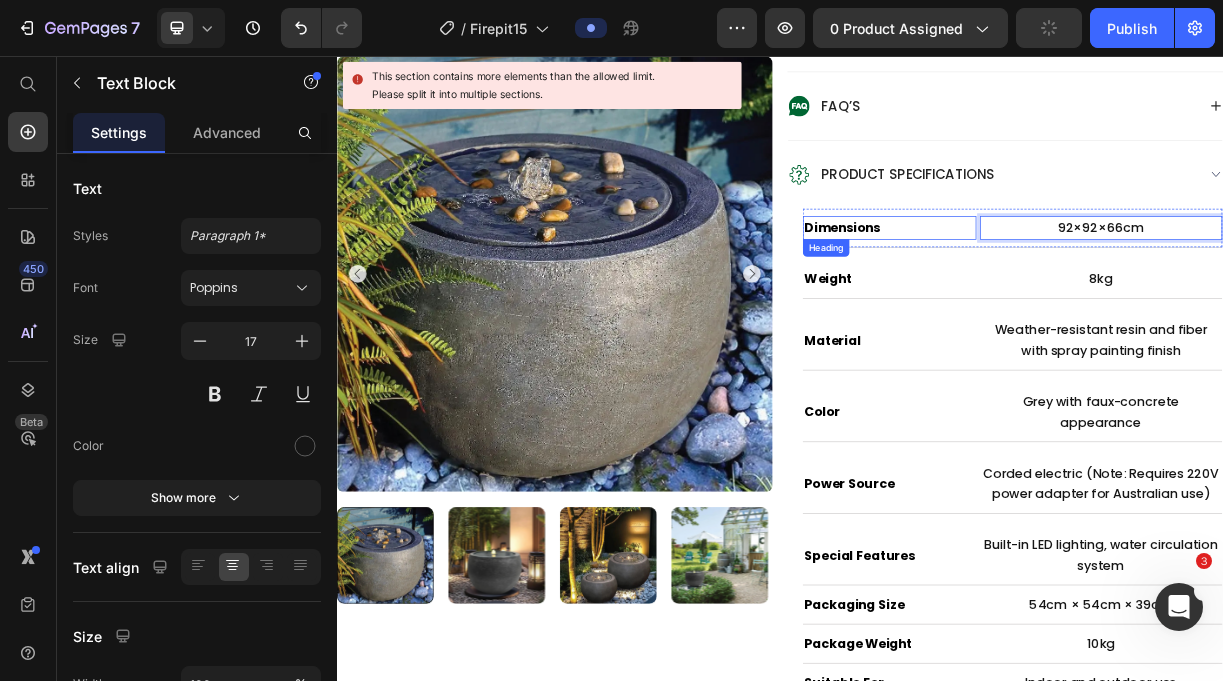 click on "Dimensions" at bounding box center (1085, 289) 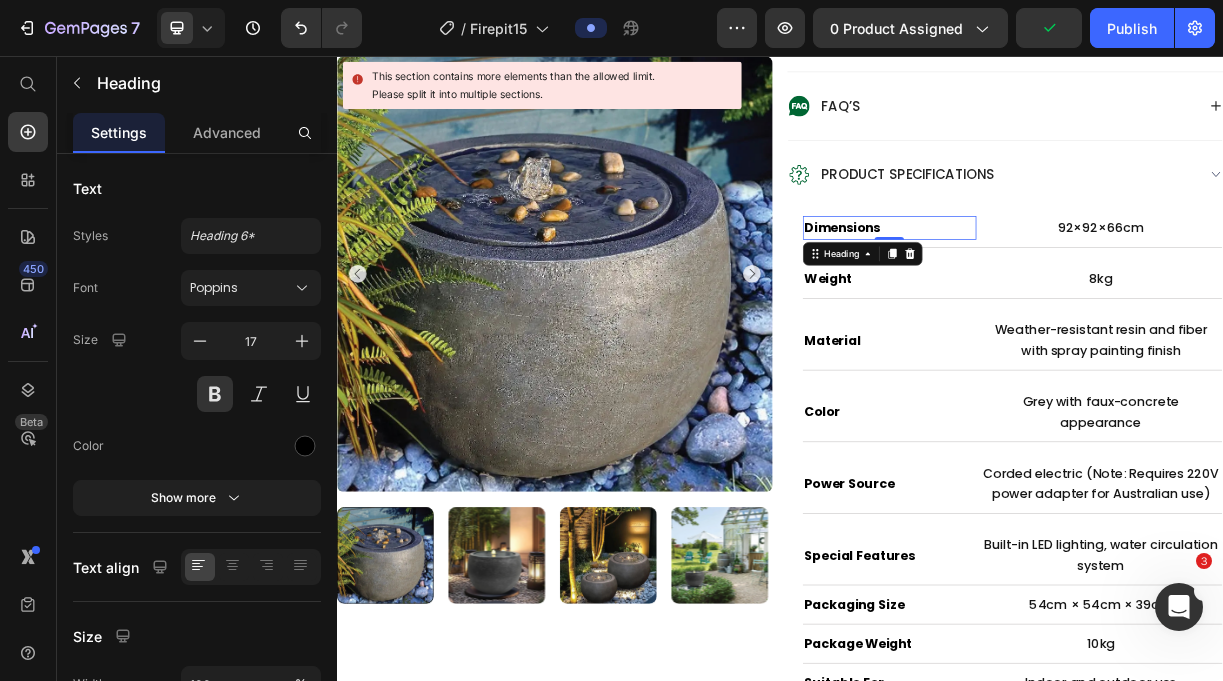 click on "Dimensions" at bounding box center [1085, 289] 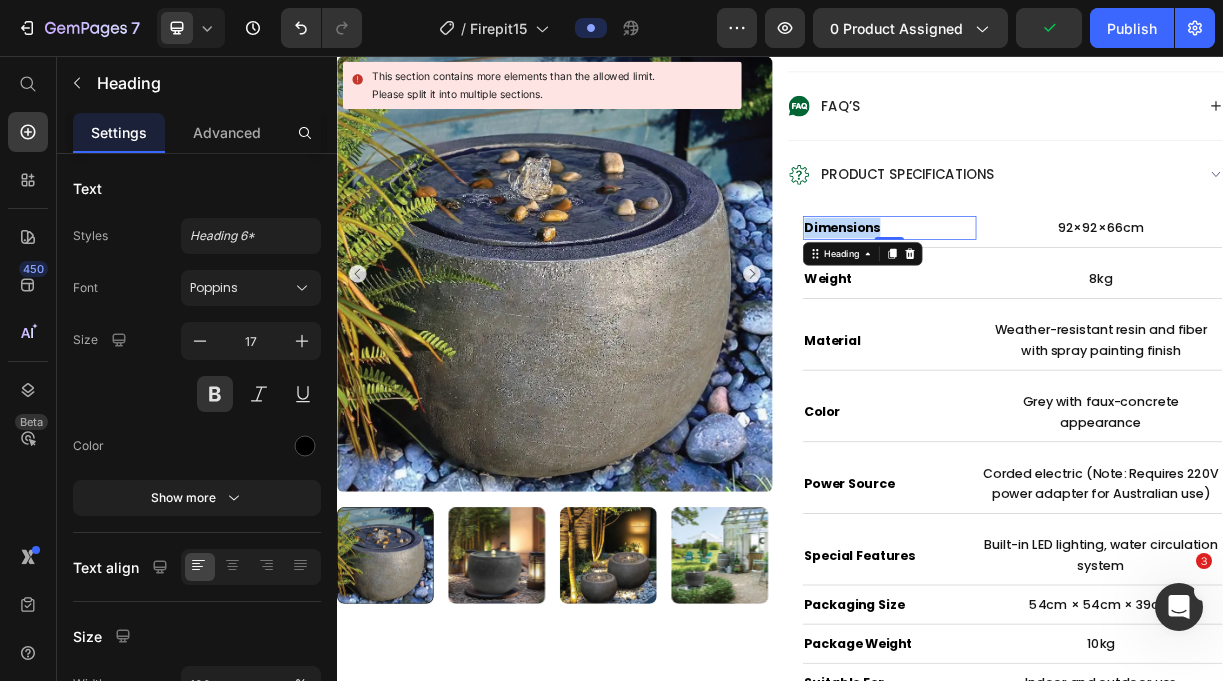 click on "Dimensions" at bounding box center [1085, 289] 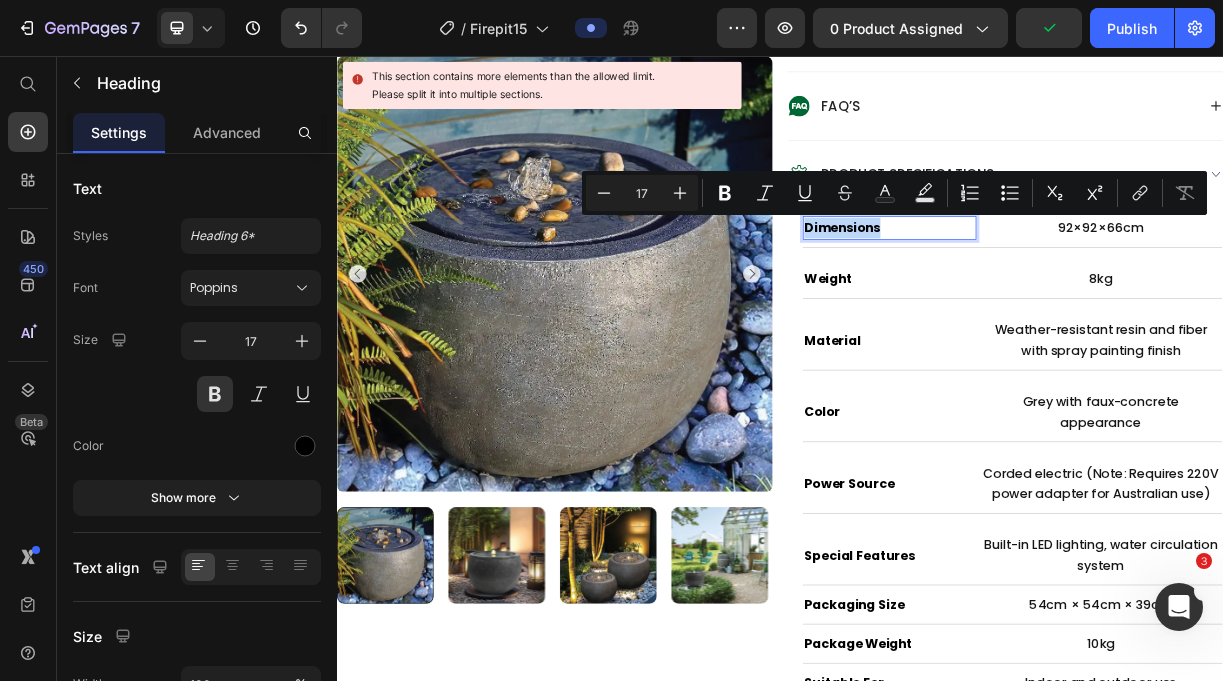 click on "Dimensions" at bounding box center (1085, 289) 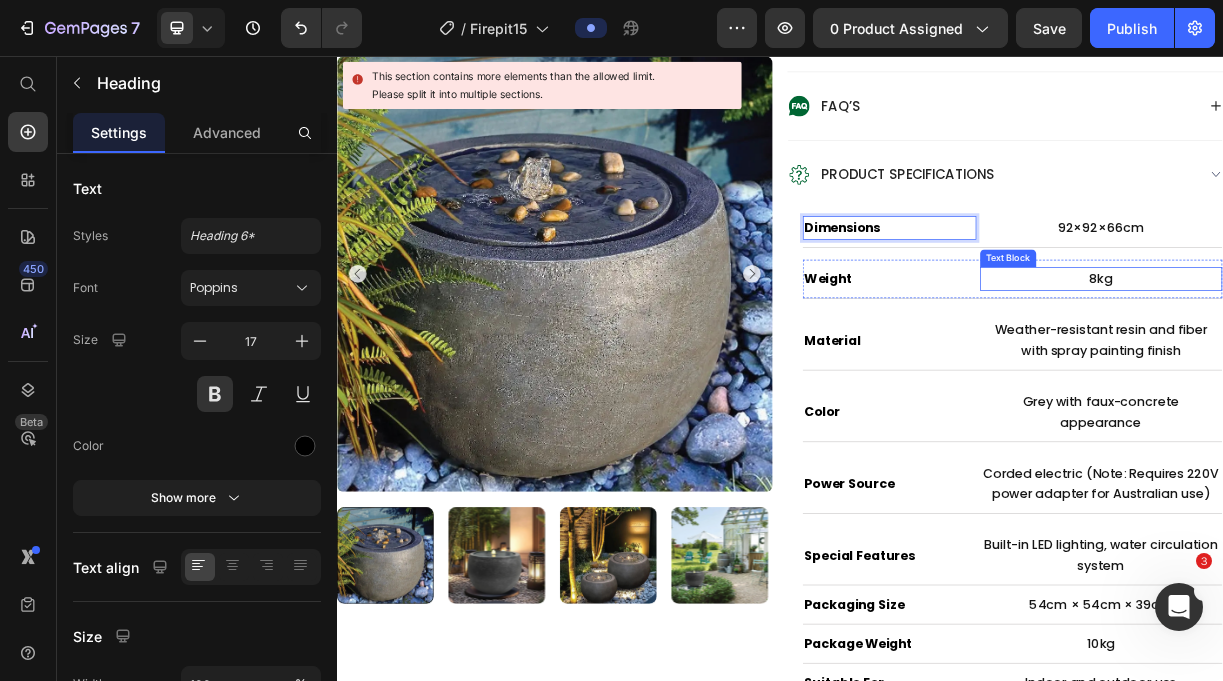 click on "Product Images Judge.me - Preview Badge (Stars) Judge.me Bakyard Granite Zen Fountain Product Title Australia's Only 3-in-1 Fire Table Text Block $0.00 Product Price $299.95 Product Price save 0% Discount Tag Row True 3-in-1 Versatility  – Fire pit, BBQ grill, and full dining table in one unit. Perfect 6-8 Person Capacity  –  92cm diameter provides ample space for family gatherings. 10-Minute Easy Assembly  – Just 10 minutes from box to backyard entertainment ready. Heavy-Duty 14kg Stability  – Heavy-duty design eliminates wobbling and tipping risks. Dual Swivel BBQ Grills  – Two height-adjustable grills mean double the cooking space for groups. Rust-Resistant Powder Coating  – High-temp finish plus weather cover keeps it looking new. Item List
.id550458245588714486 .st0{display:none;fill:#00FF00;}
.id550458245588714486 .st1{display:none;fill:#009245;}
.id550458245588714486 .st2{fill:#00FF00;}
.id550458245588714486 .st3{fill:#009245;}
Icon" at bounding box center [937, 4585] 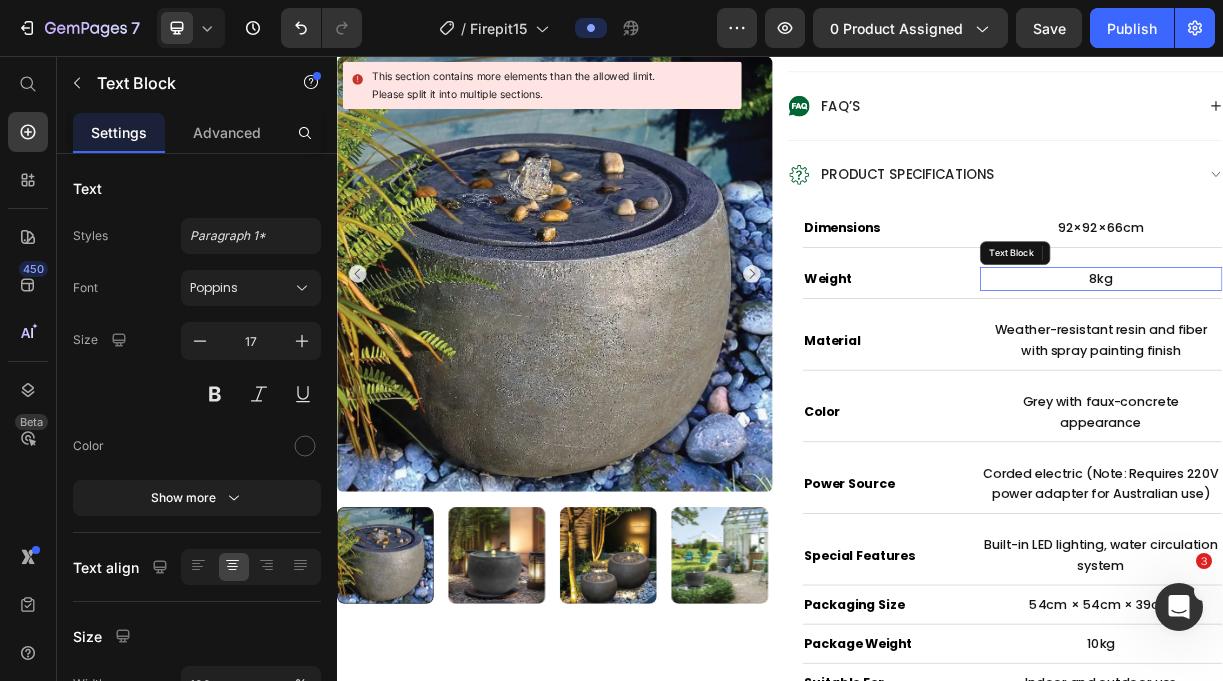 click on "Whisper Technology: Water Melody Without Motor Distraction" at bounding box center [1242, 1572] 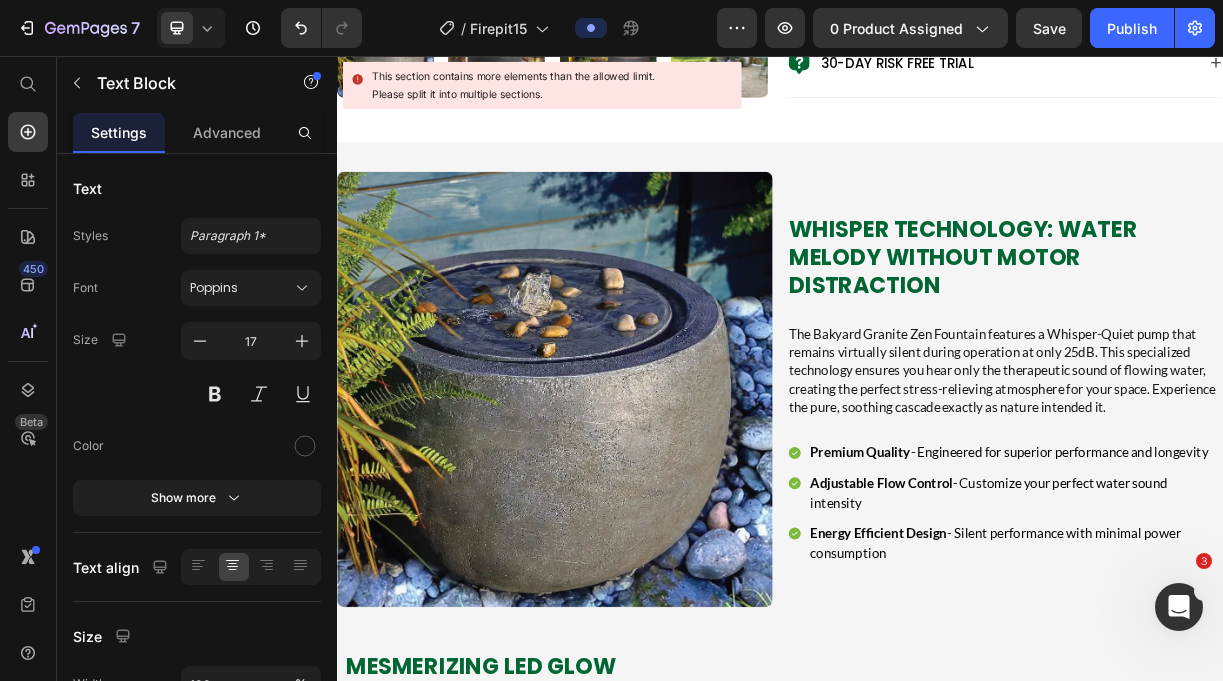 click on "Whisper Technology: Water Melody Without Motor Distraction" at bounding box center (1242, 329) 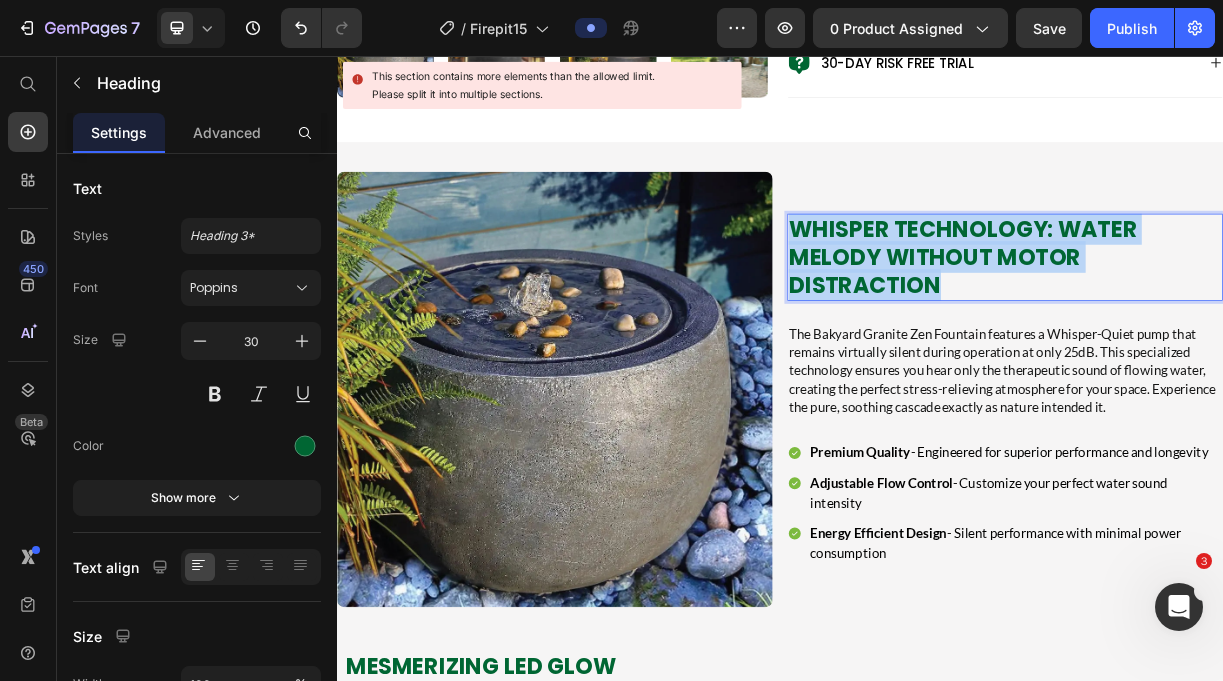 click on "Whisper Technology: Water Melody Without Motor Distraction" at bounding box center [1242, 329] 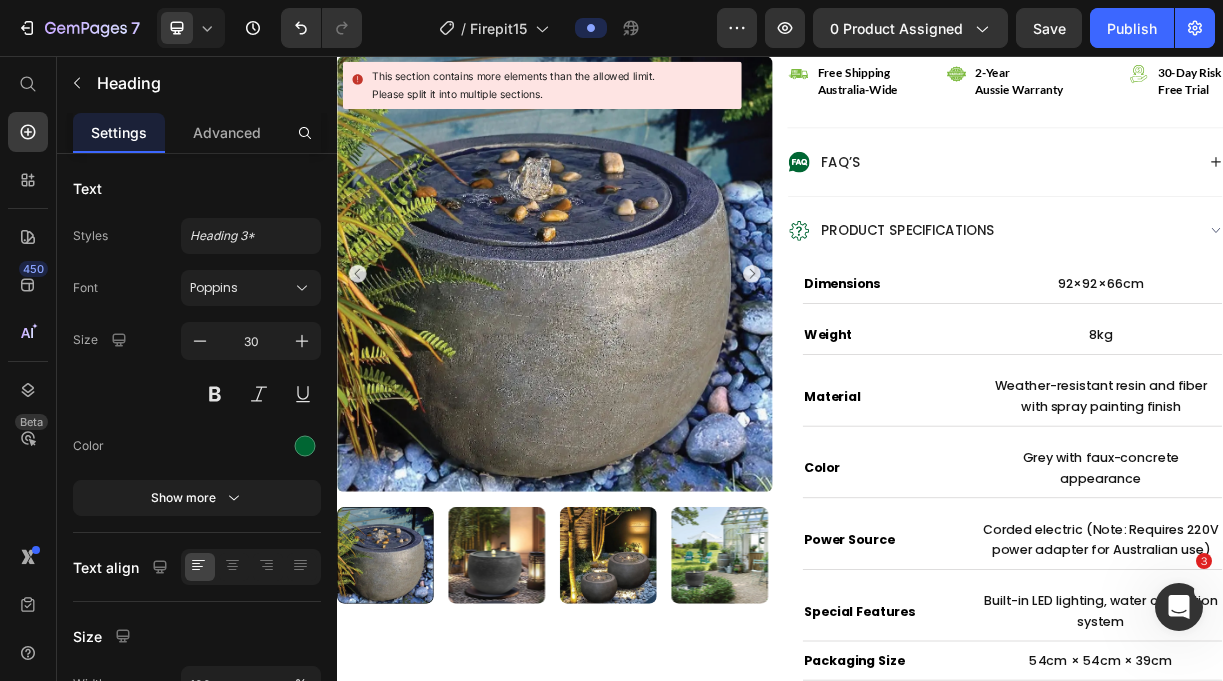 scroll, scrollTop: 1078, scrollLeft: 0, axis: vertical 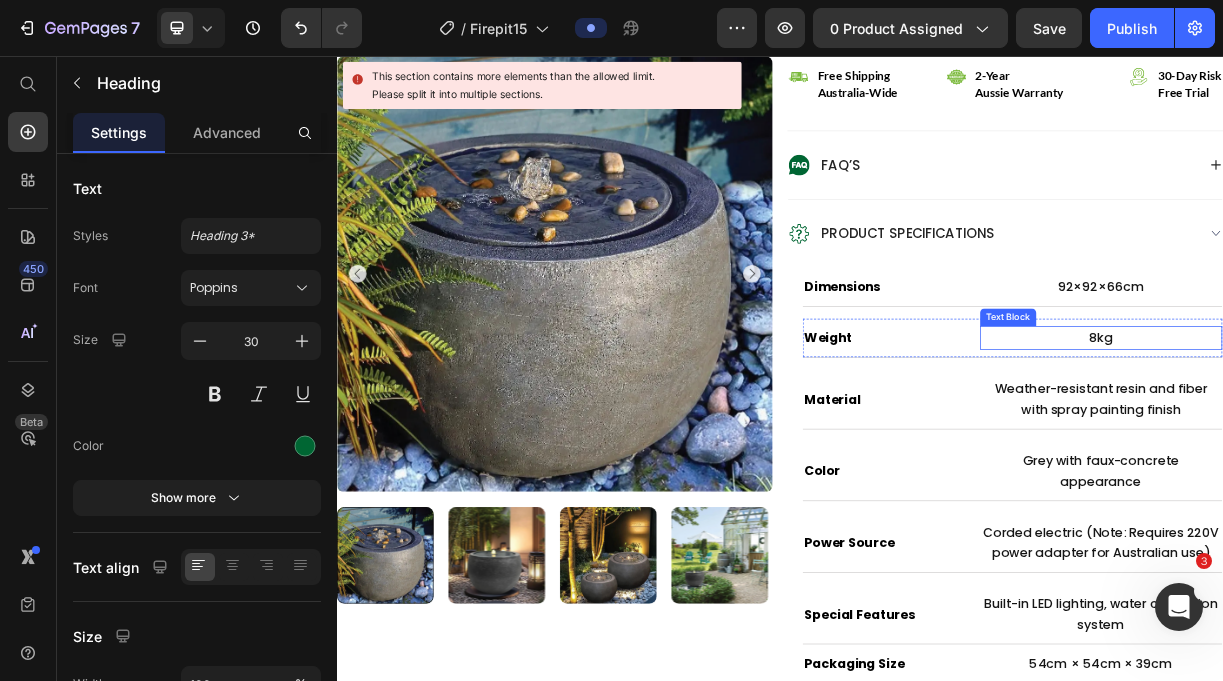click on "8kg" at bounding box center (1372, 438) 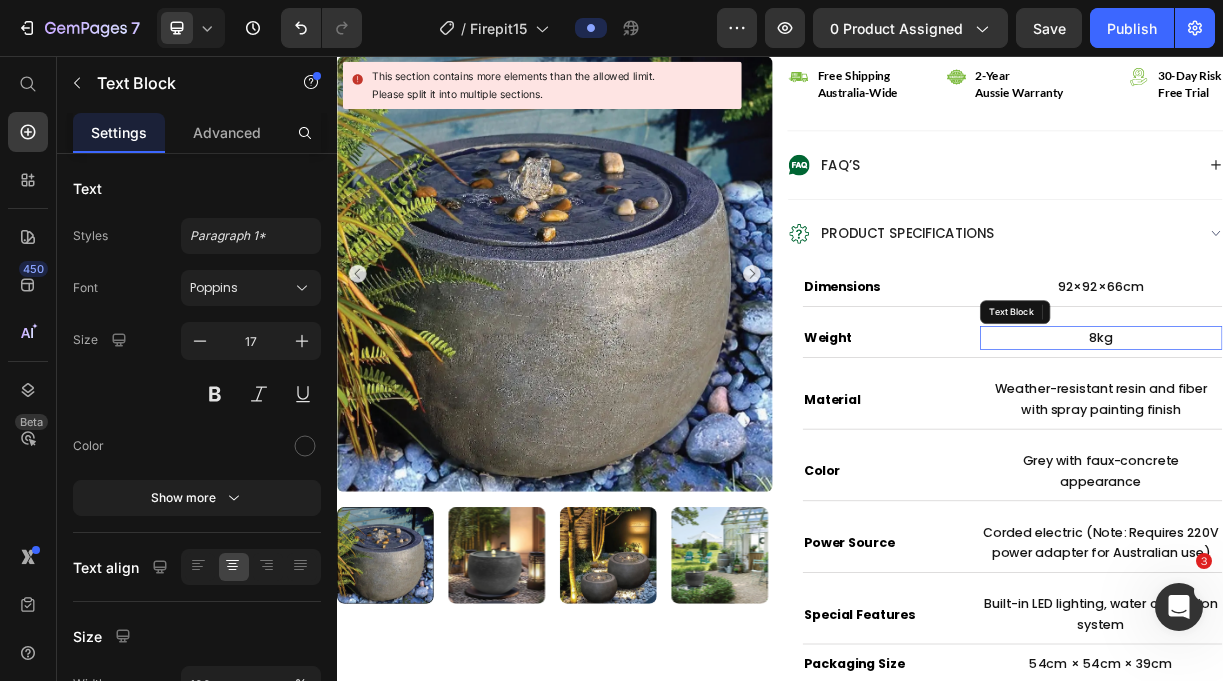 click on "8kg" at bounding box center (1372, 438) 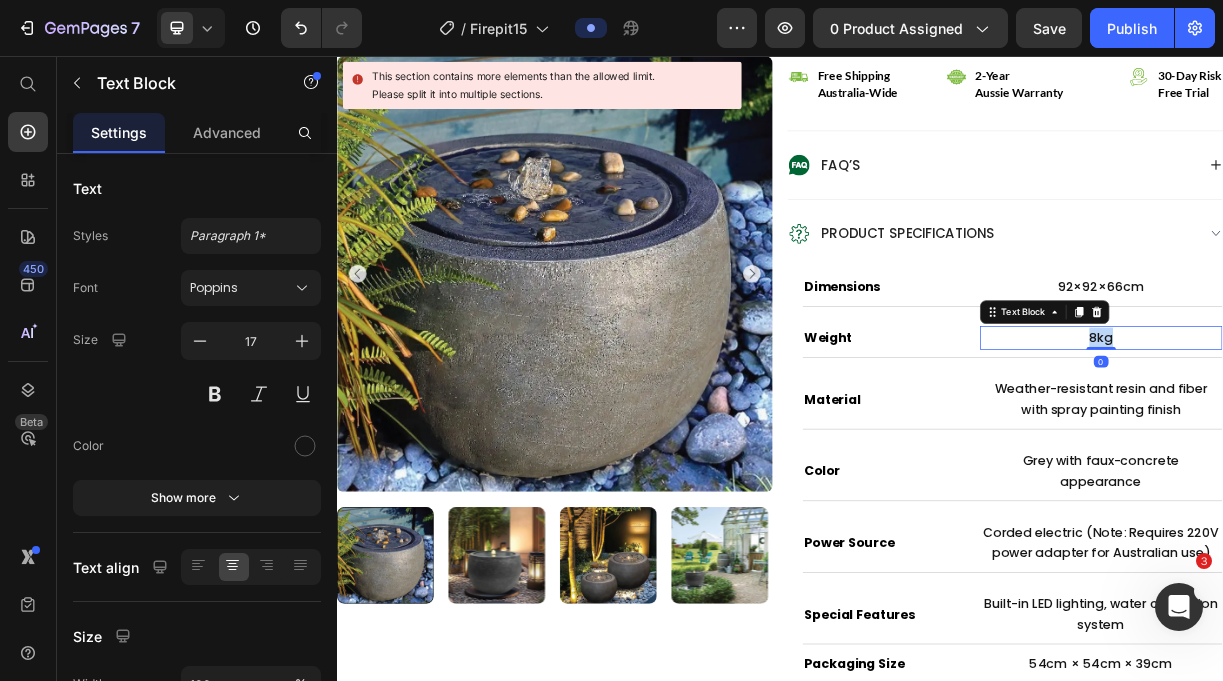 click on "8kg" at bounding box center [1372, 438] 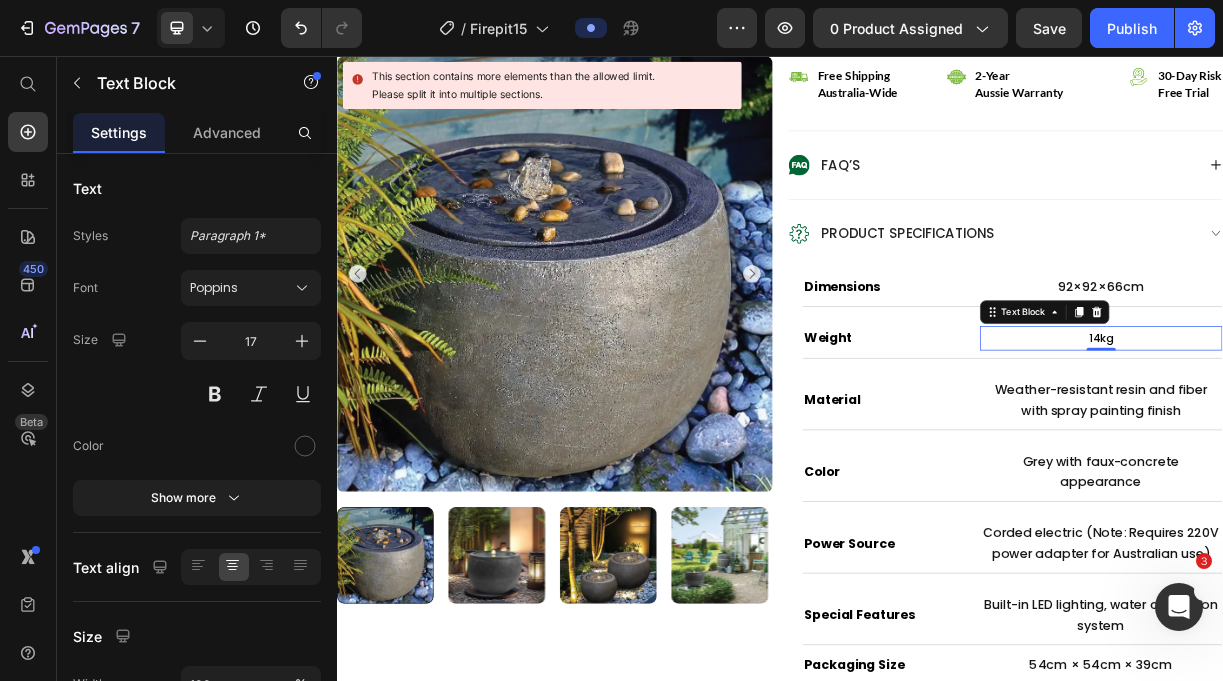 click on "14kg" at bounding box center (1371, 439) 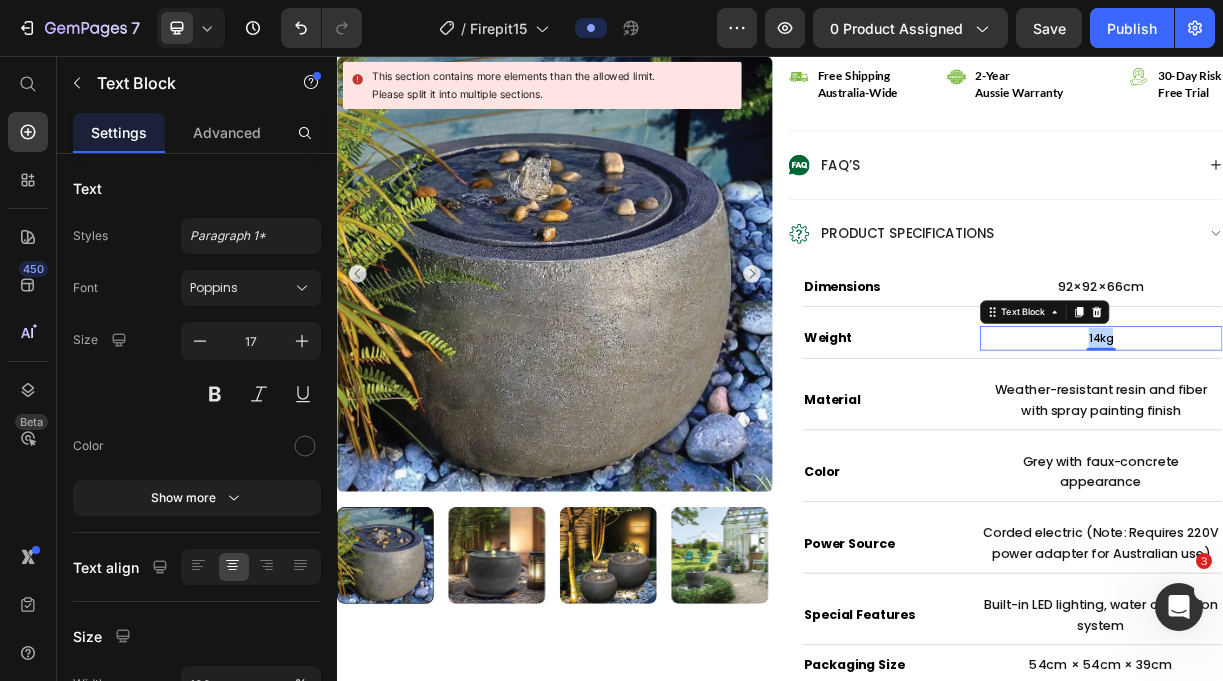 click on "14kg" at bounding box center [1371, 439] 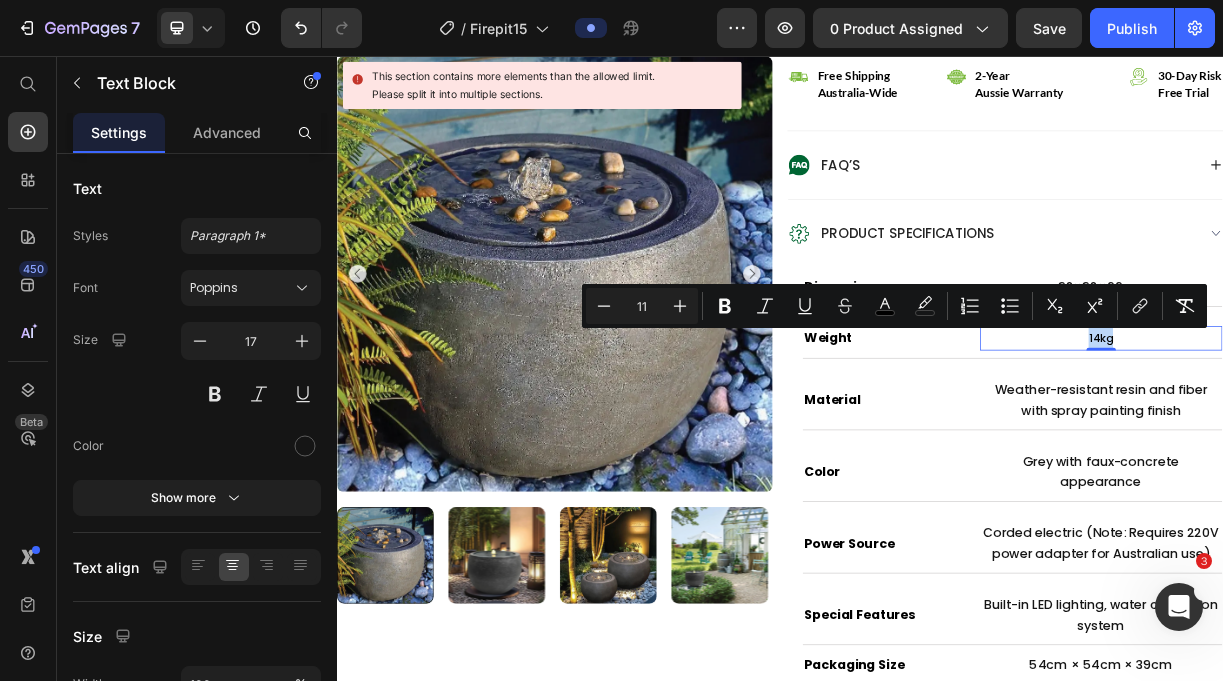 click on "14kg" at bounding box center (1371, 439) 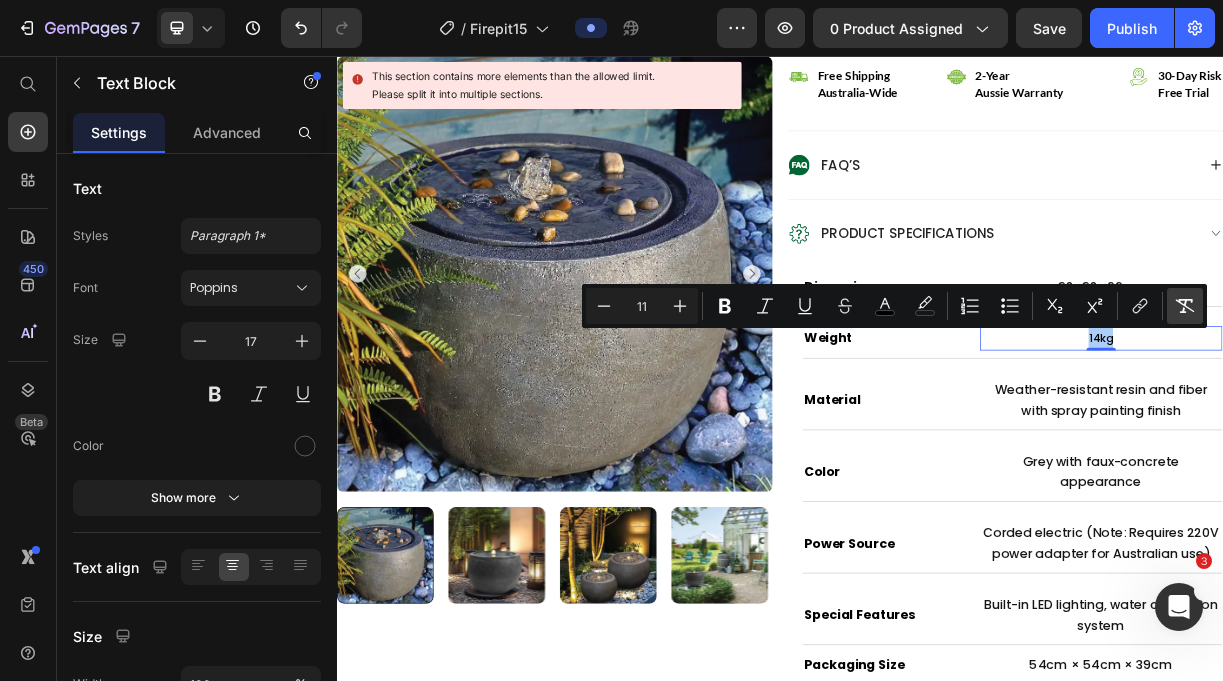 click 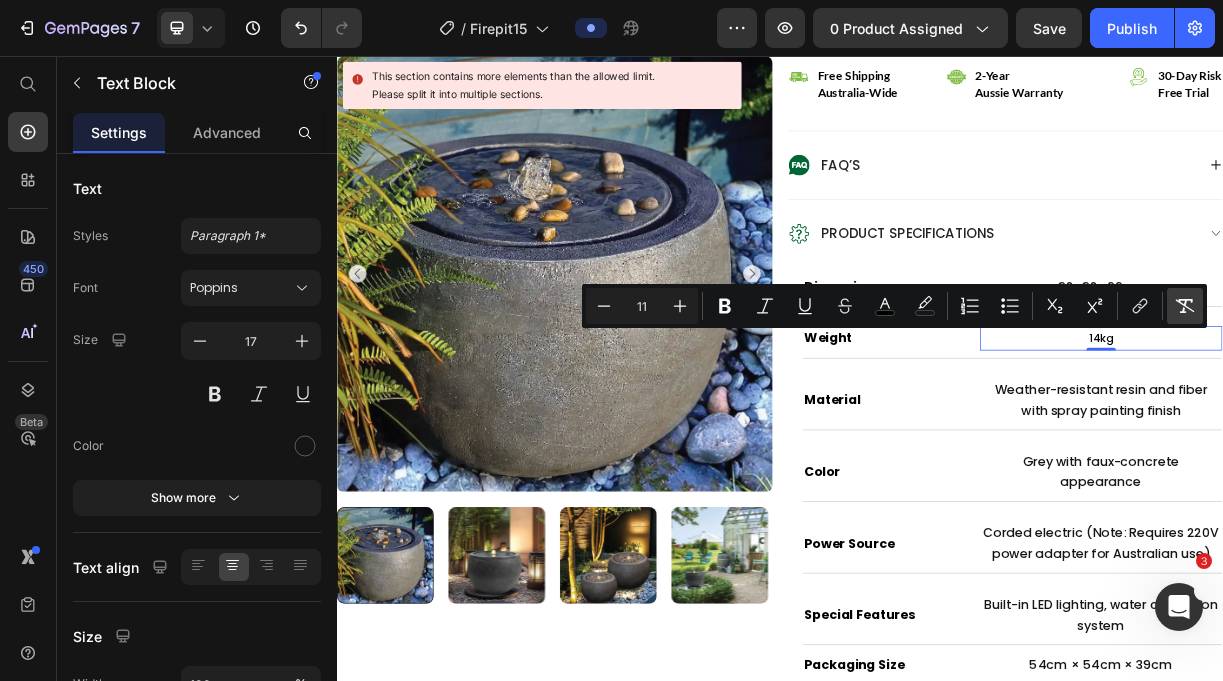 type on "17" 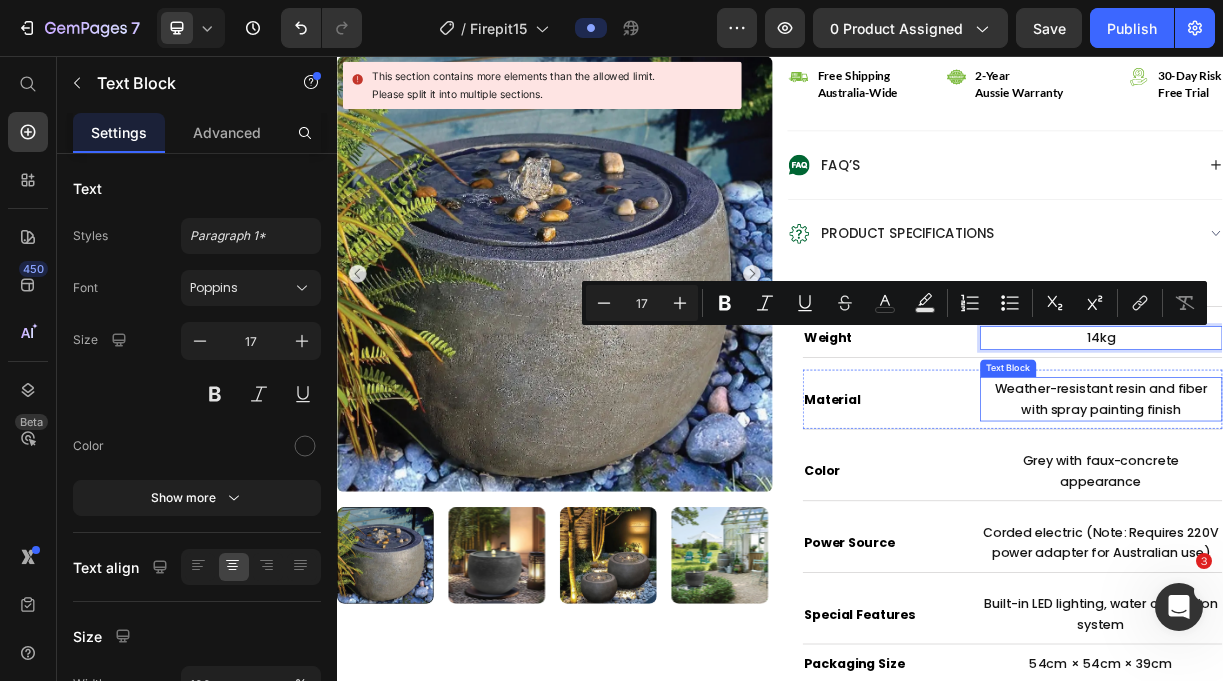click on "Weather-resistant resin and fiber with spray painting finish" at bounding box center (1372, 521) 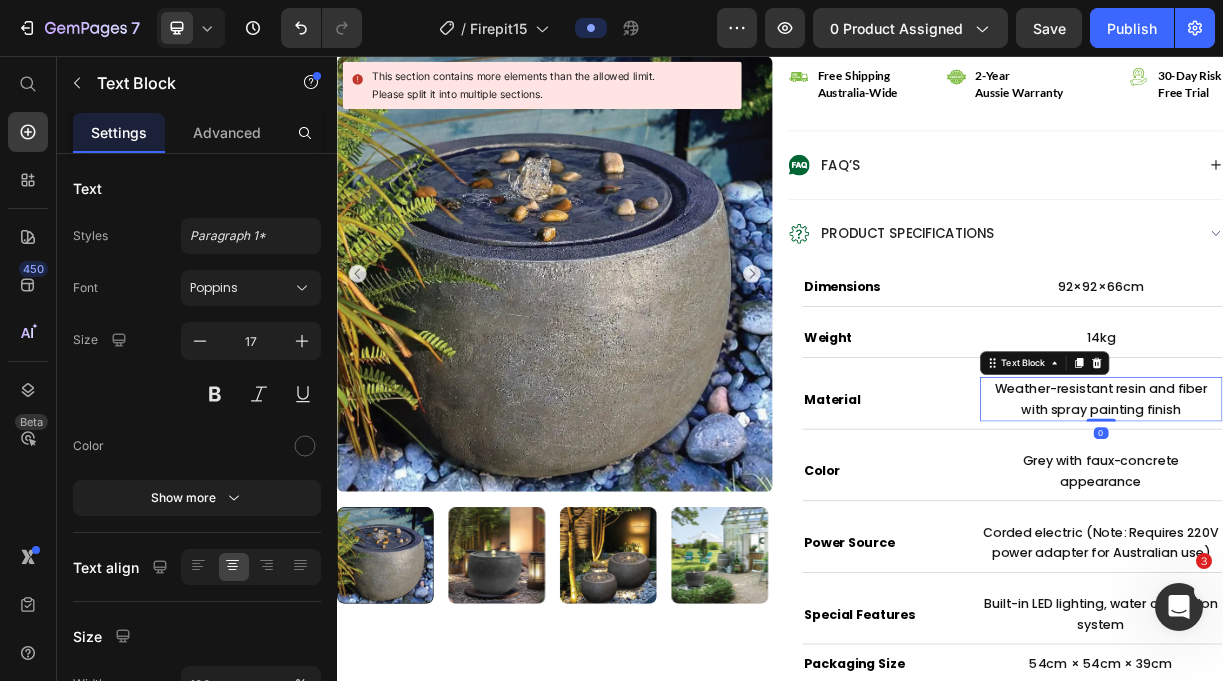 click on "Weather-resistant resin and fiber with spray painting finish" at bounding box center (1372, 521) 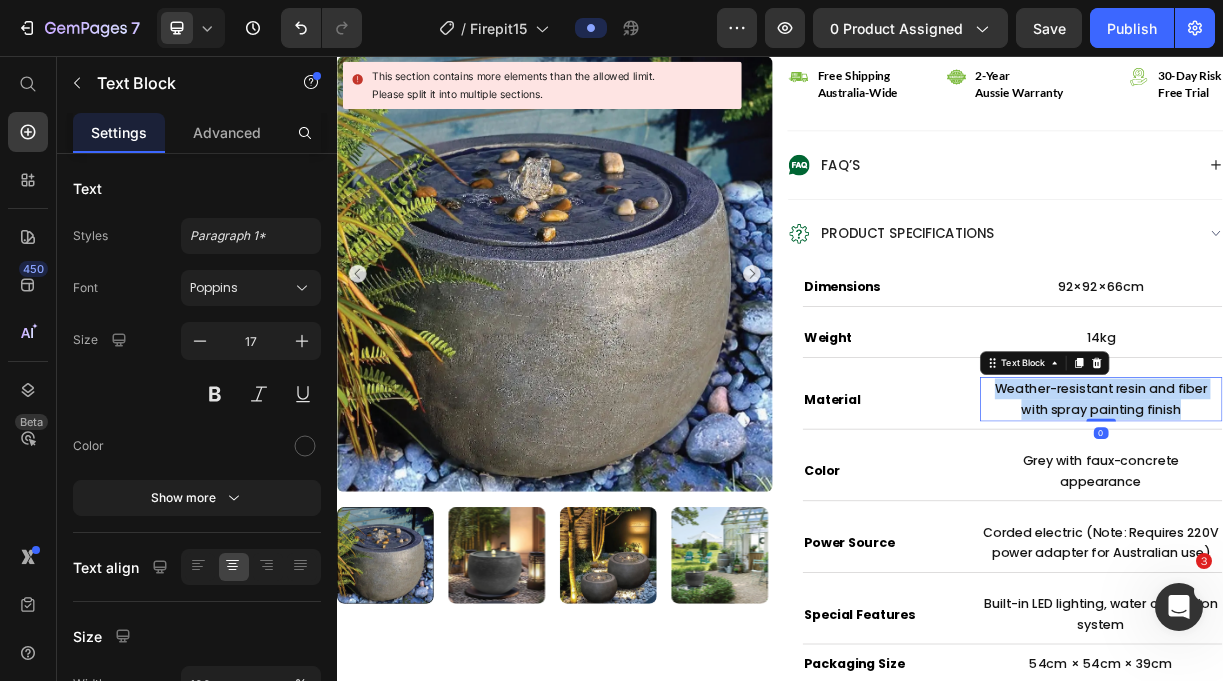 click on "Weather-resistant resin and fiber with spray painting finish" at bounding box center [1372, 521] 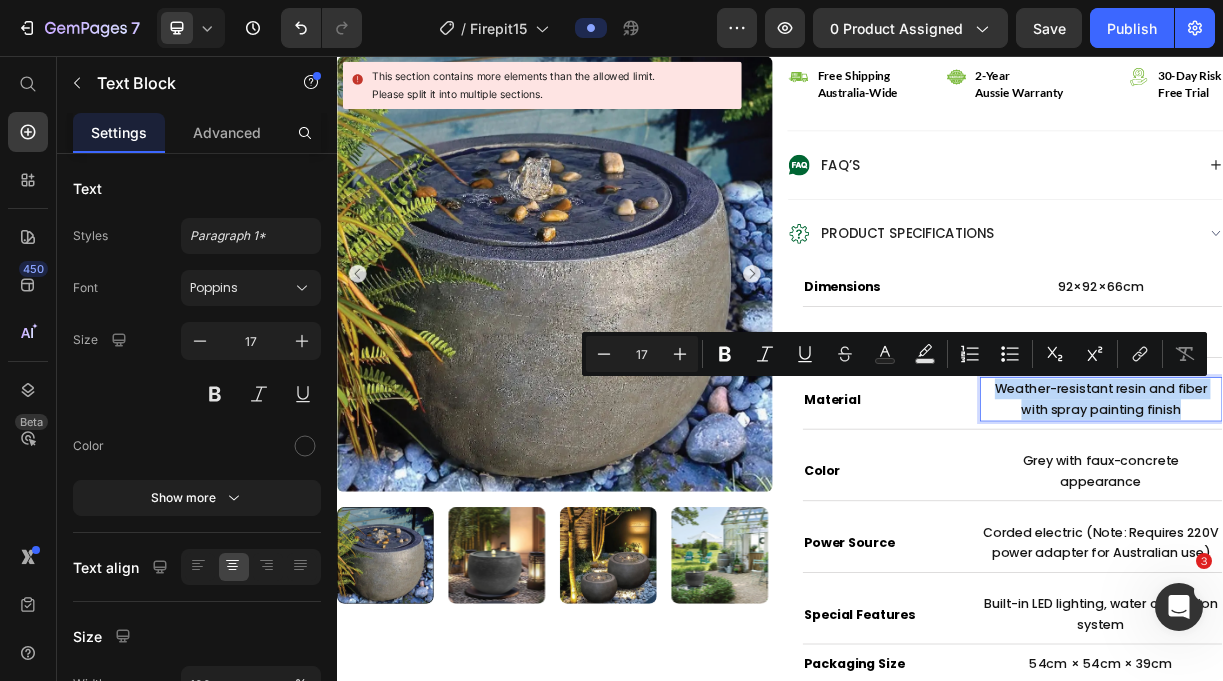 type on "11" 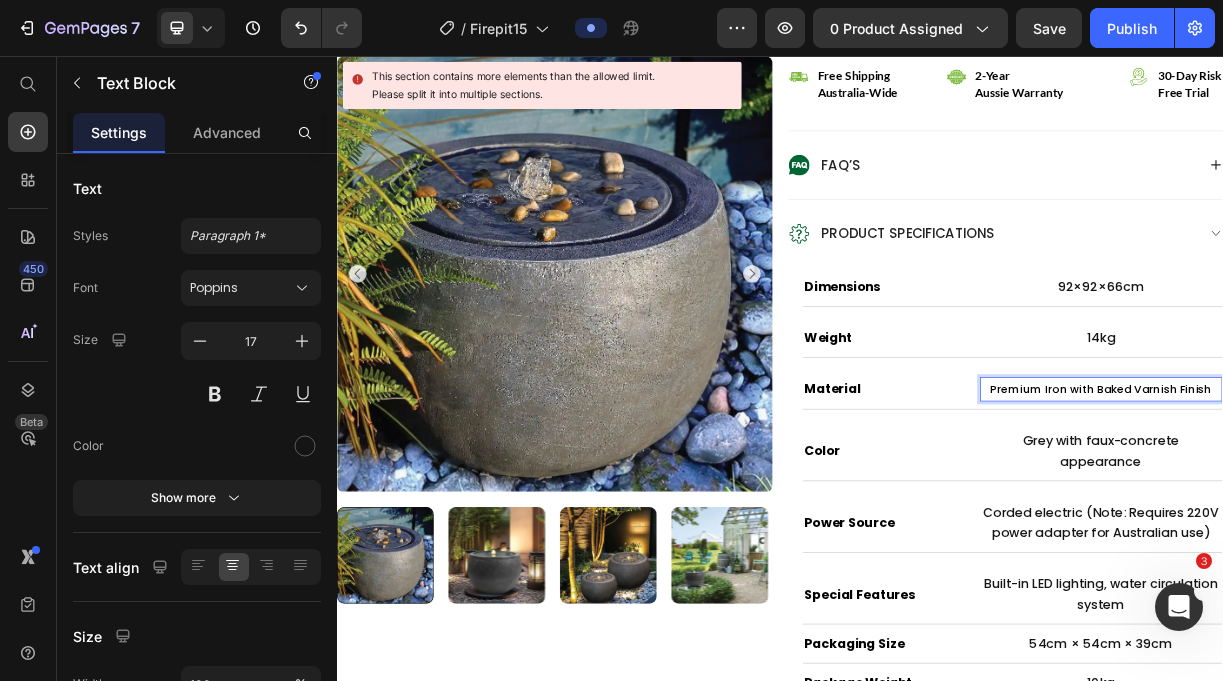 click on "Premium Iron with Baked Varnish Finish" at bounding box center (1372, 508) 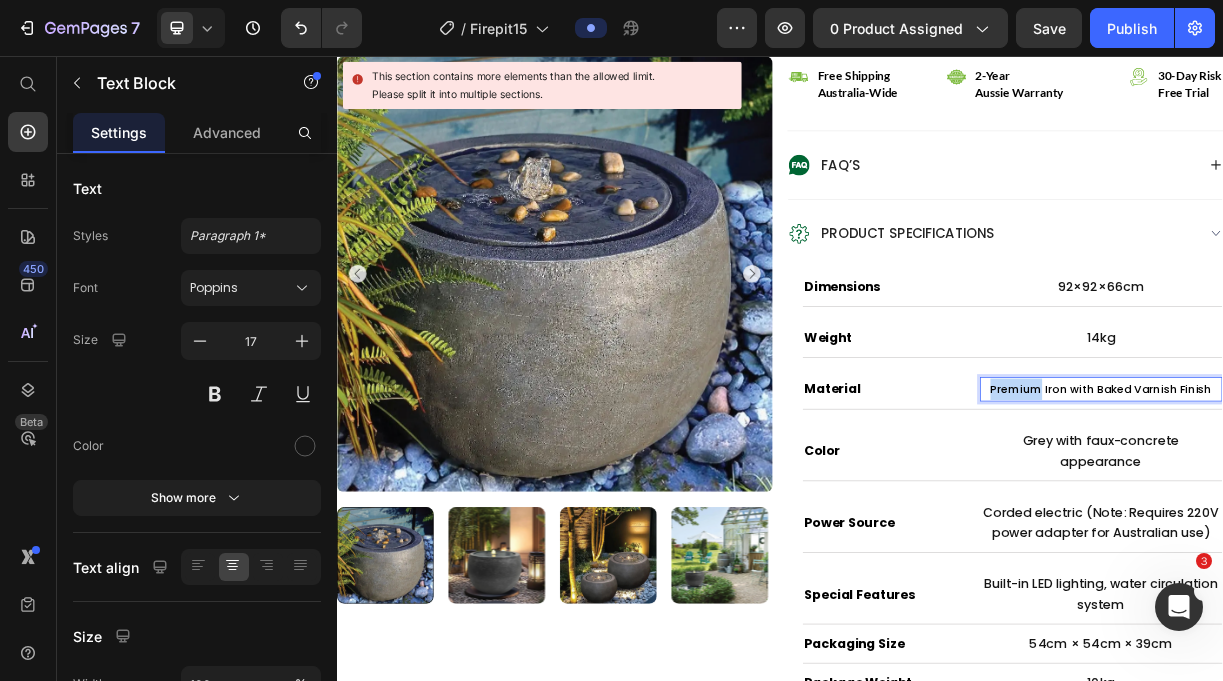 click on "Premium Iron with Baked Varnish Finish" at bounding box center (1372, 508) 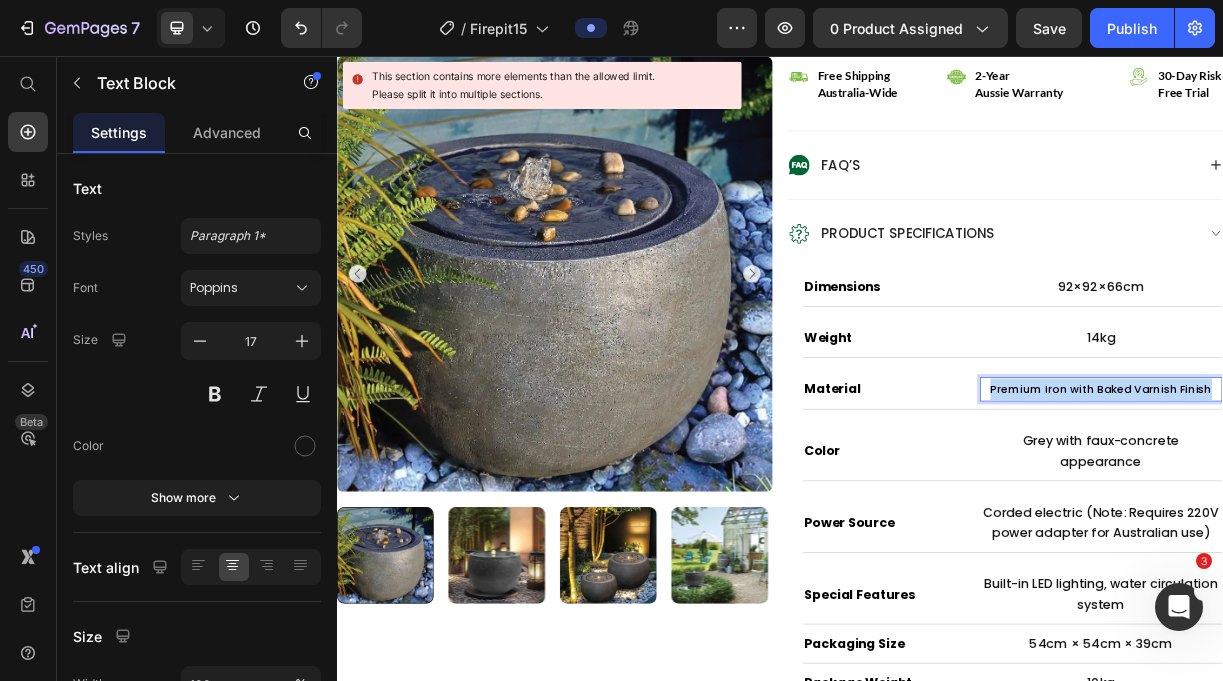 click on "Premium Iron with Baked Varnish Finish" at bounding box center (1372, 508) 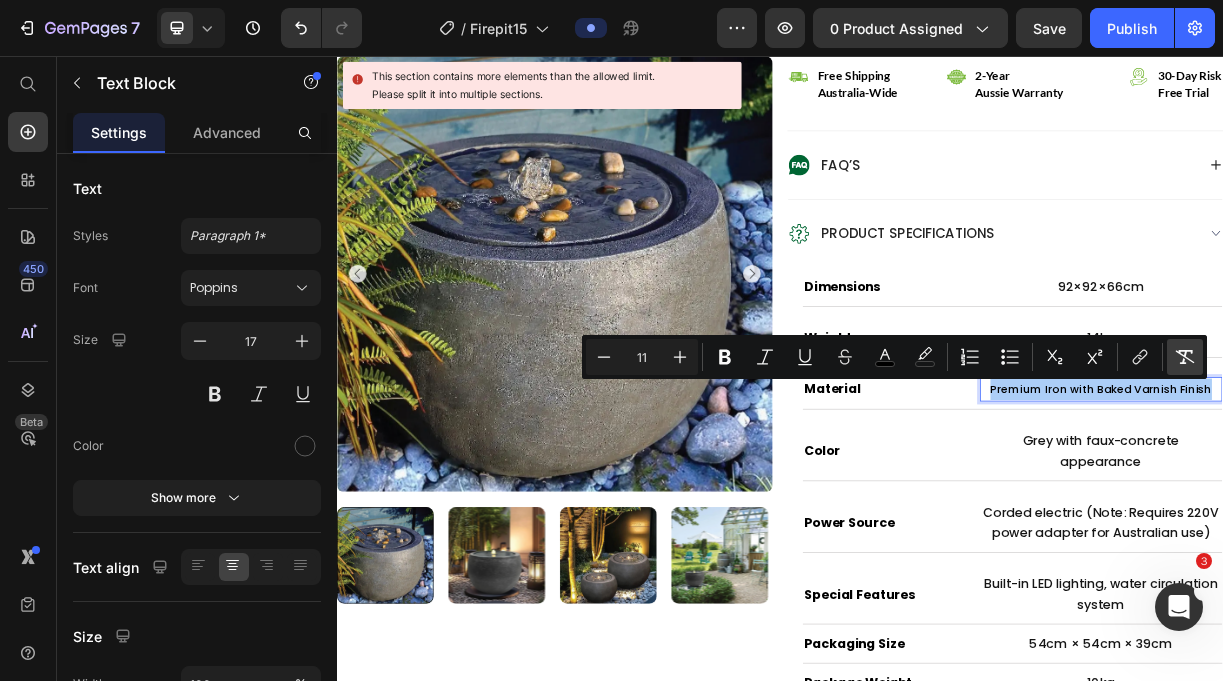 click 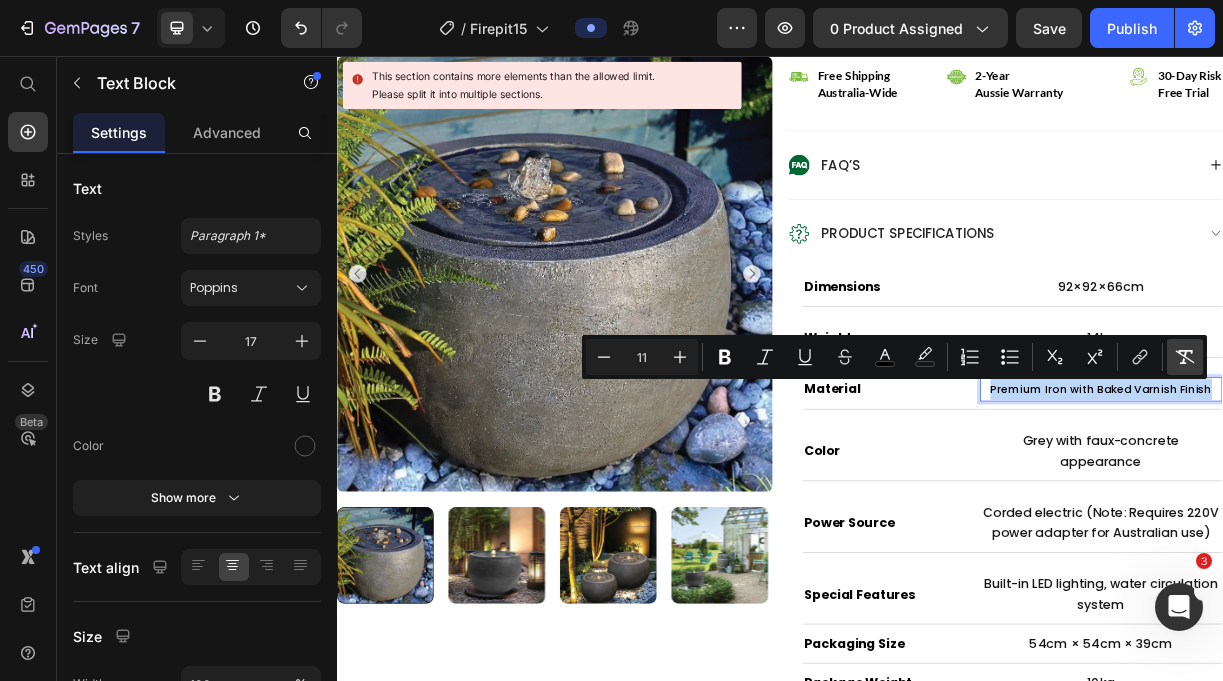 type on "17" 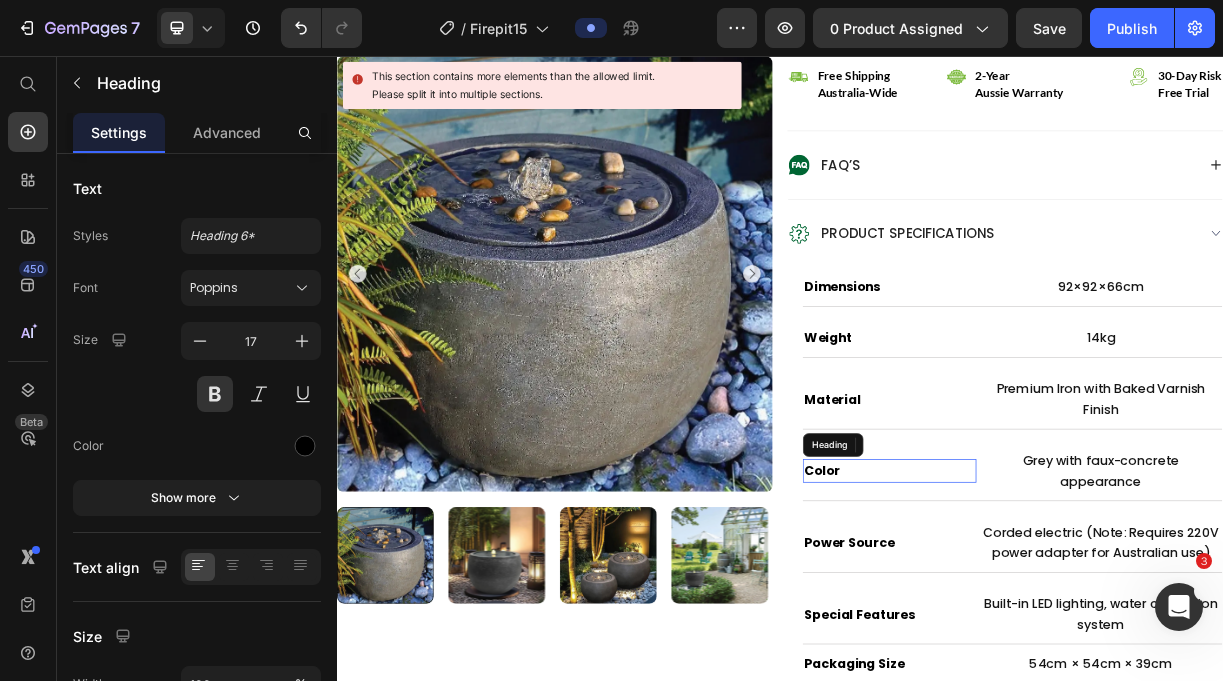 click on "Color" at bounding box center [1085, 618] 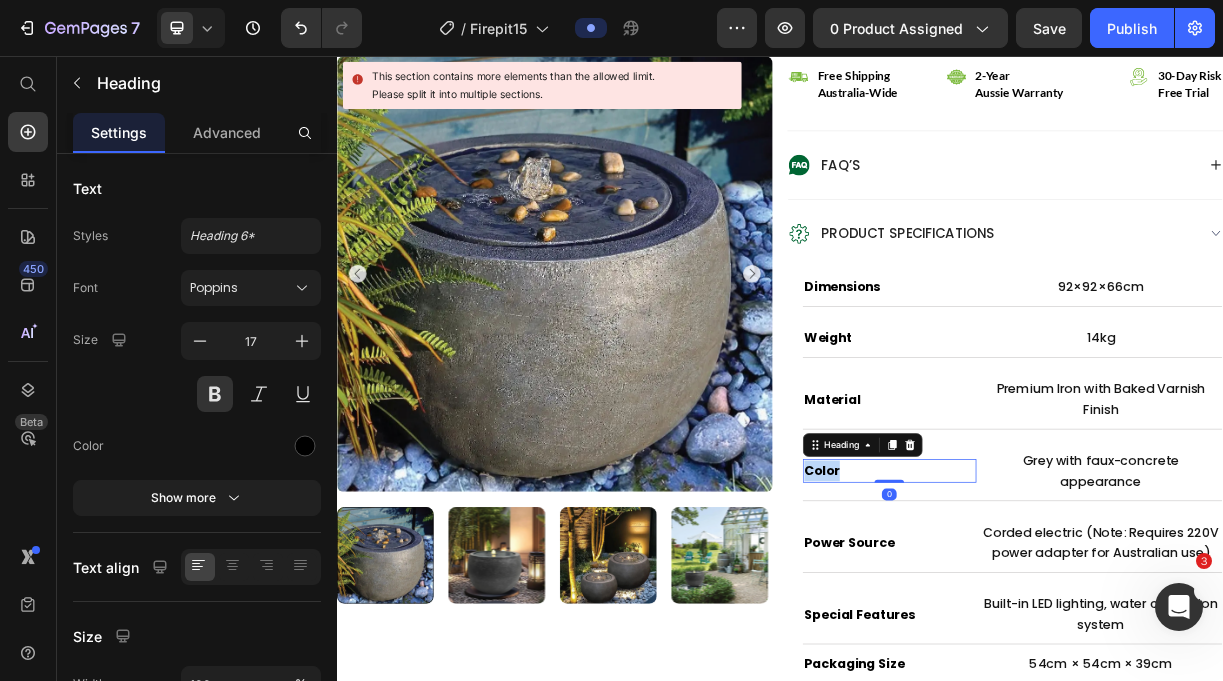 click on "Color" at bounding box center [1085, 618] 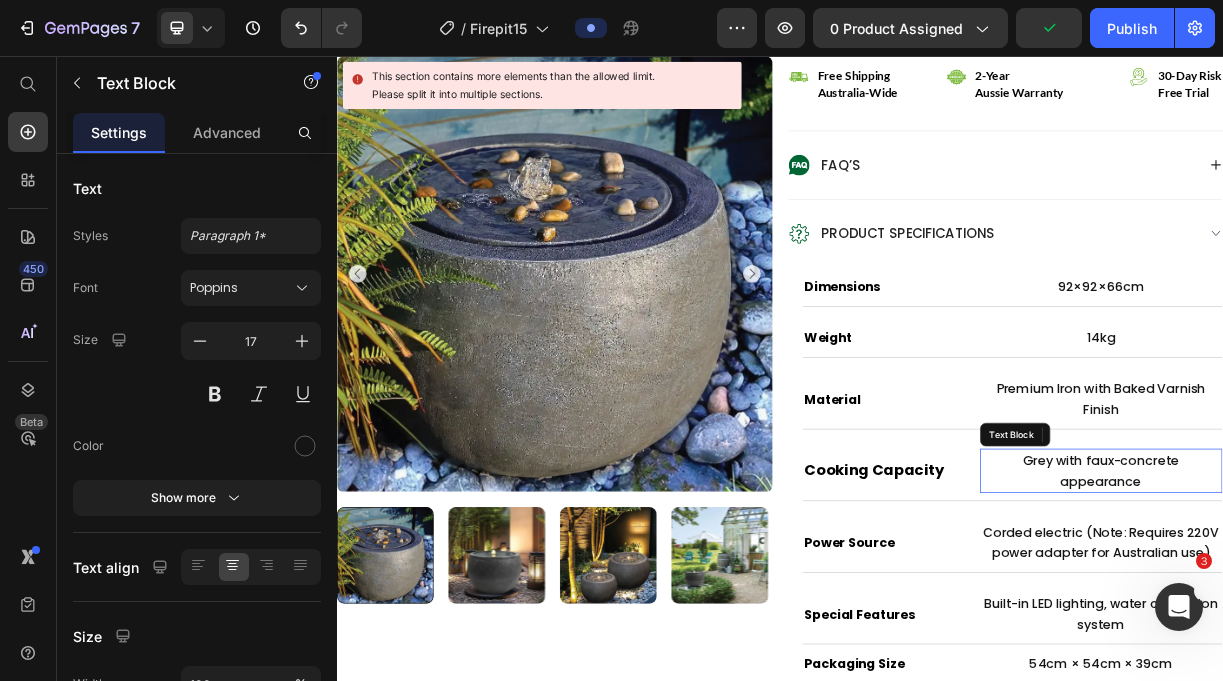 click on "Grey with faux-concrete appearance" at bounding box center [1372, 618] 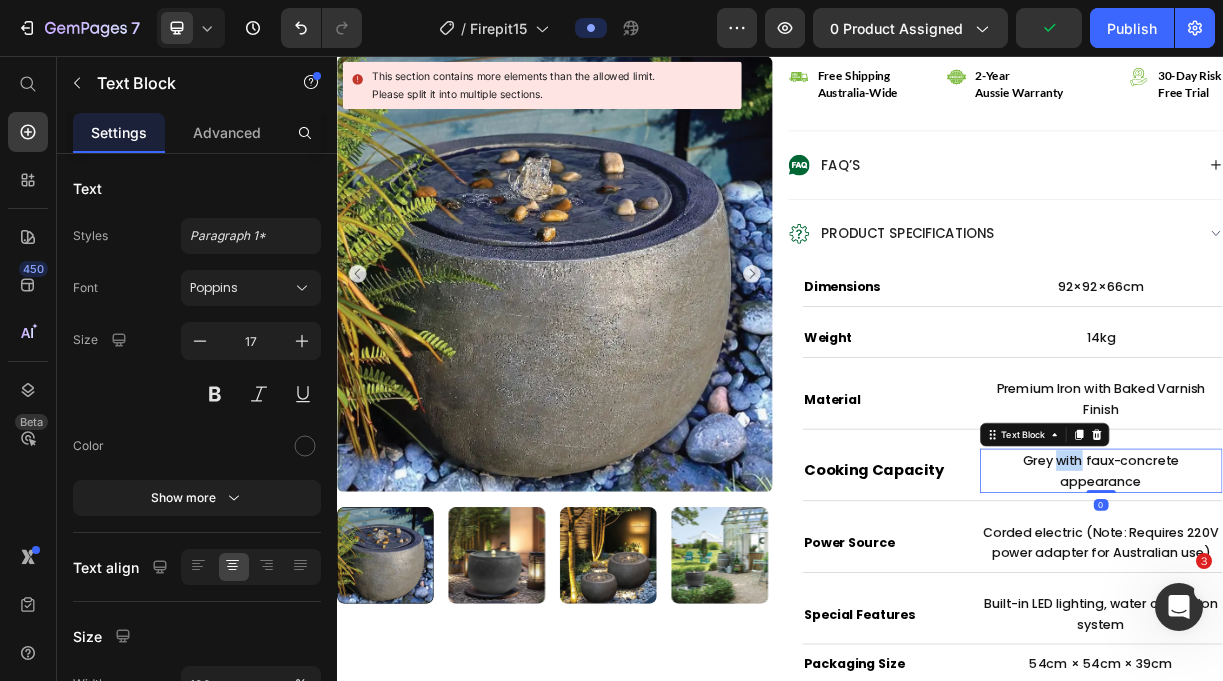 click on "Grey with faux-concrete appearance" at bounding box center [1372, 618] 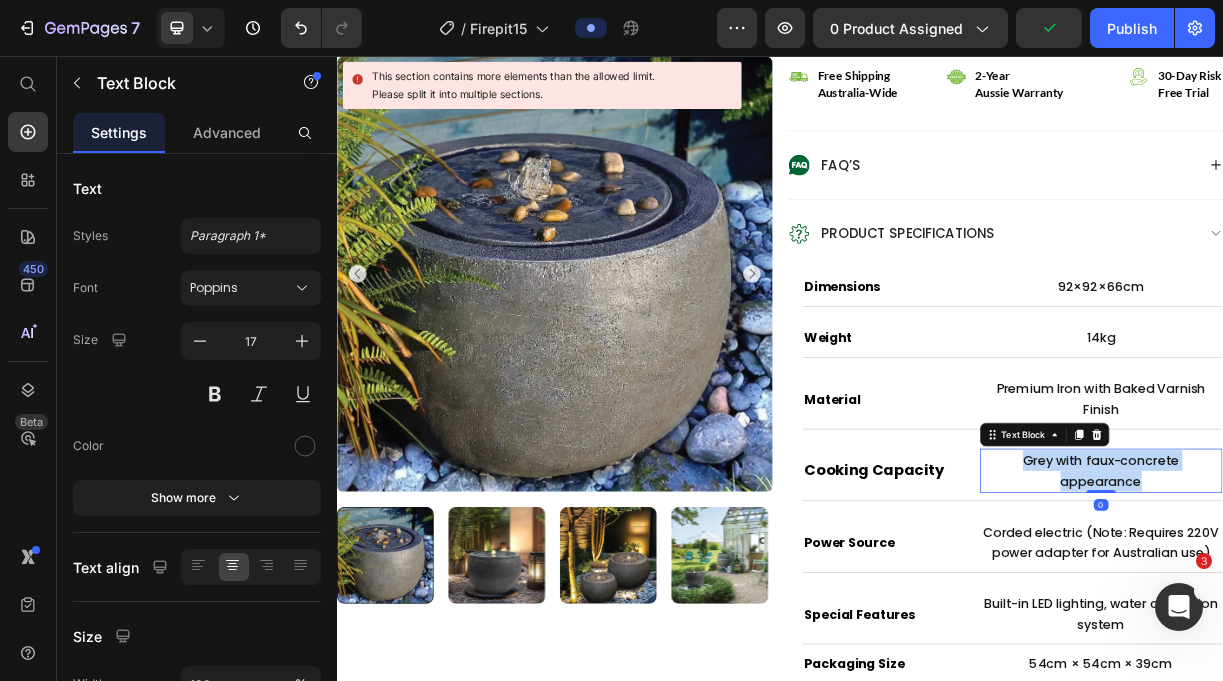 click on "Grey with faux-concrete appearance" at bounding box center (1372, 618) 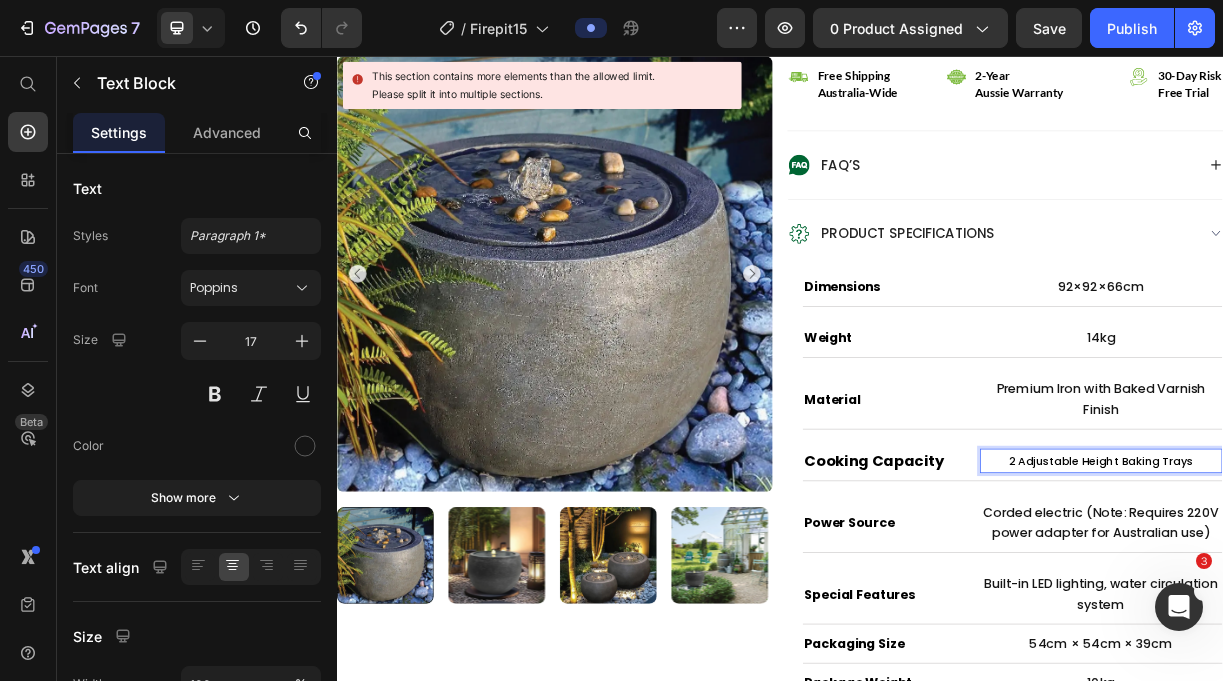 click on "2 Adjustable Height Baking Trays" at bounding box center (1372, 605) 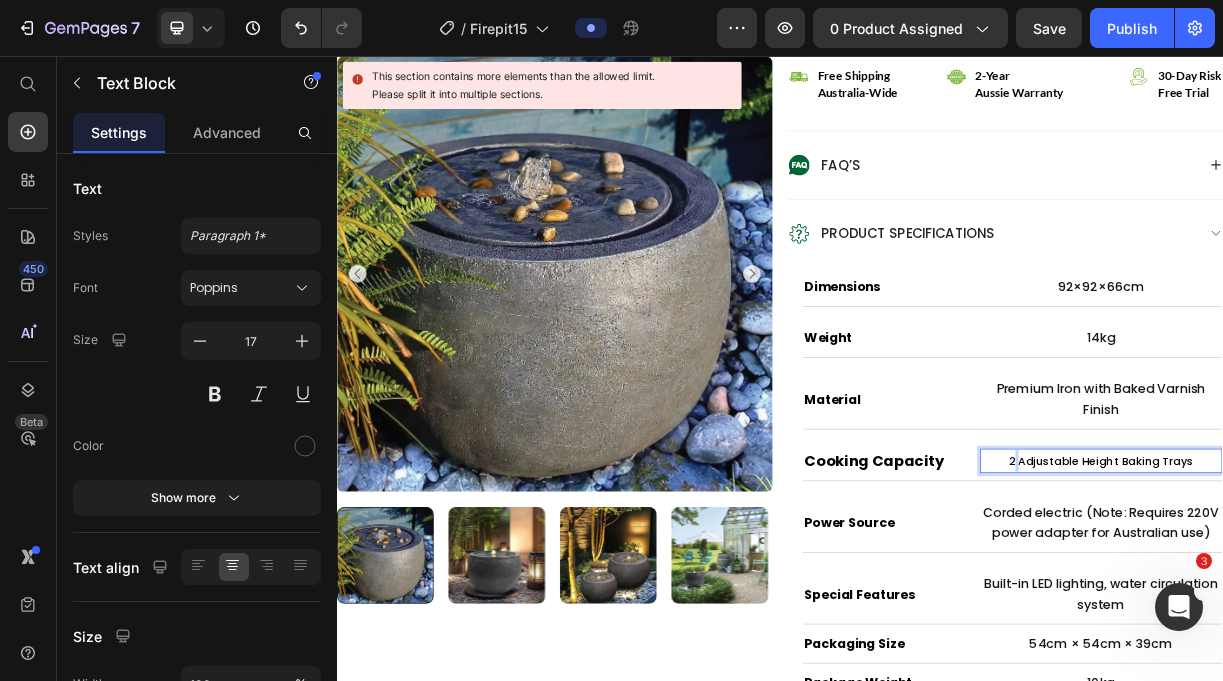 click on "2 Adjustable Height Baking Trays" at bounding box center [1372, 605] 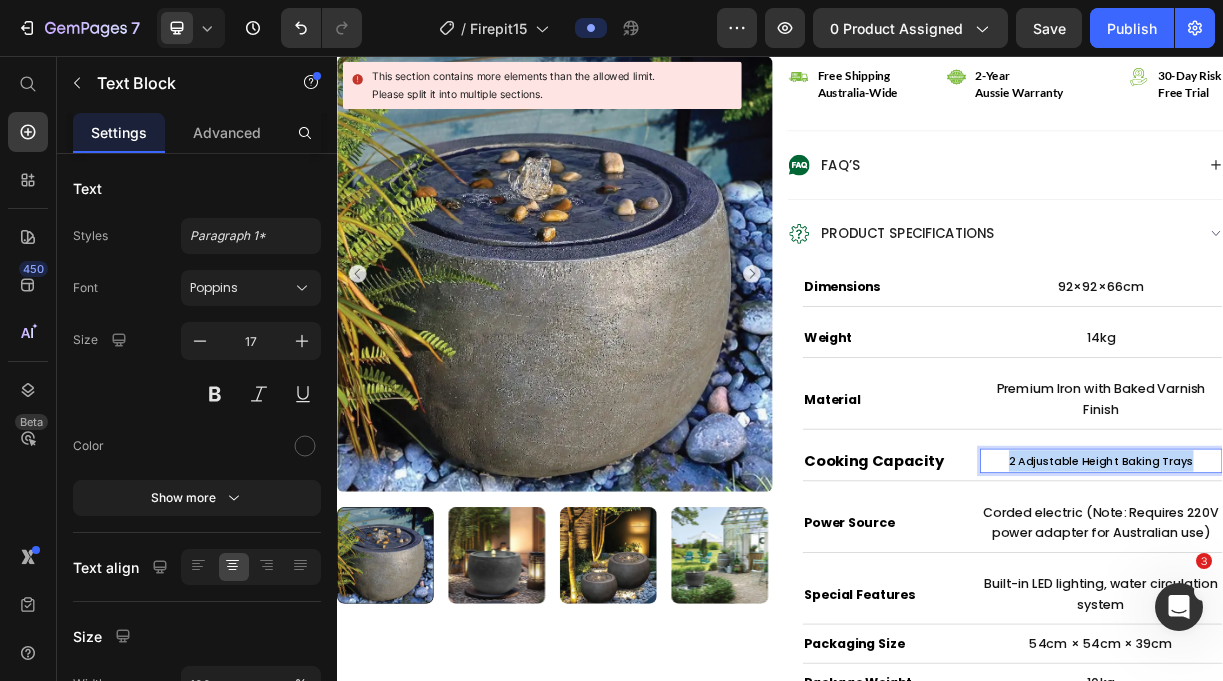 click on "2 Adjustable Height Baking Trays" at bounding box center [1372, 605] 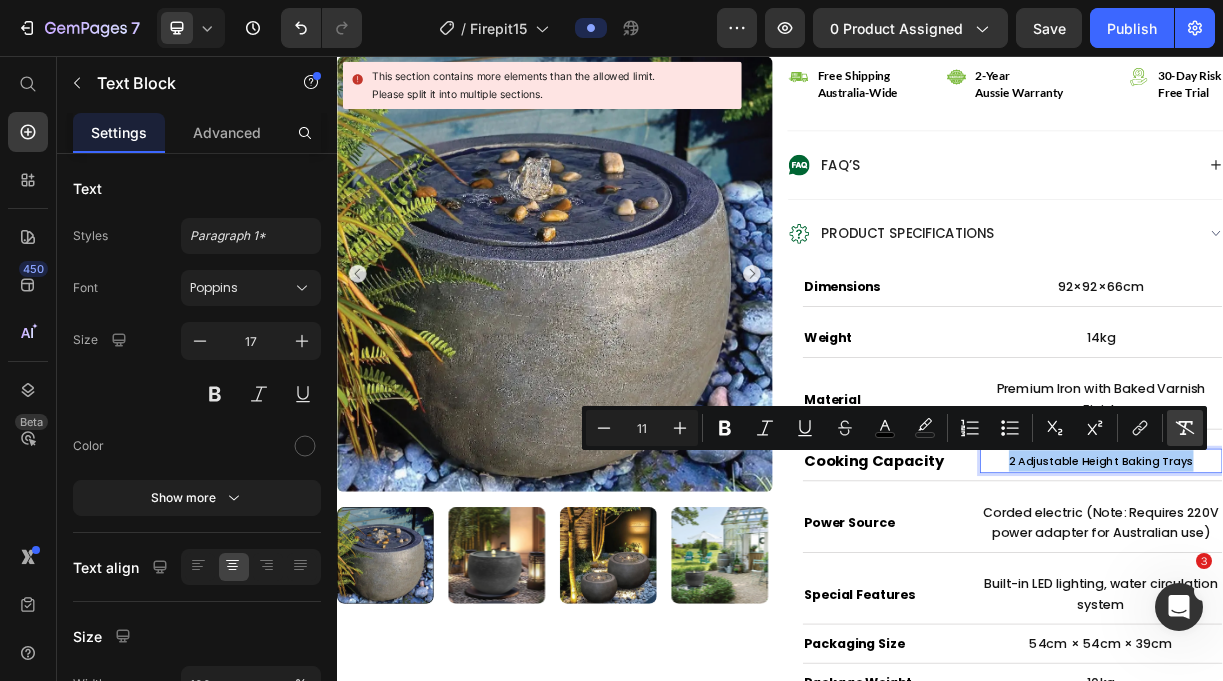 click 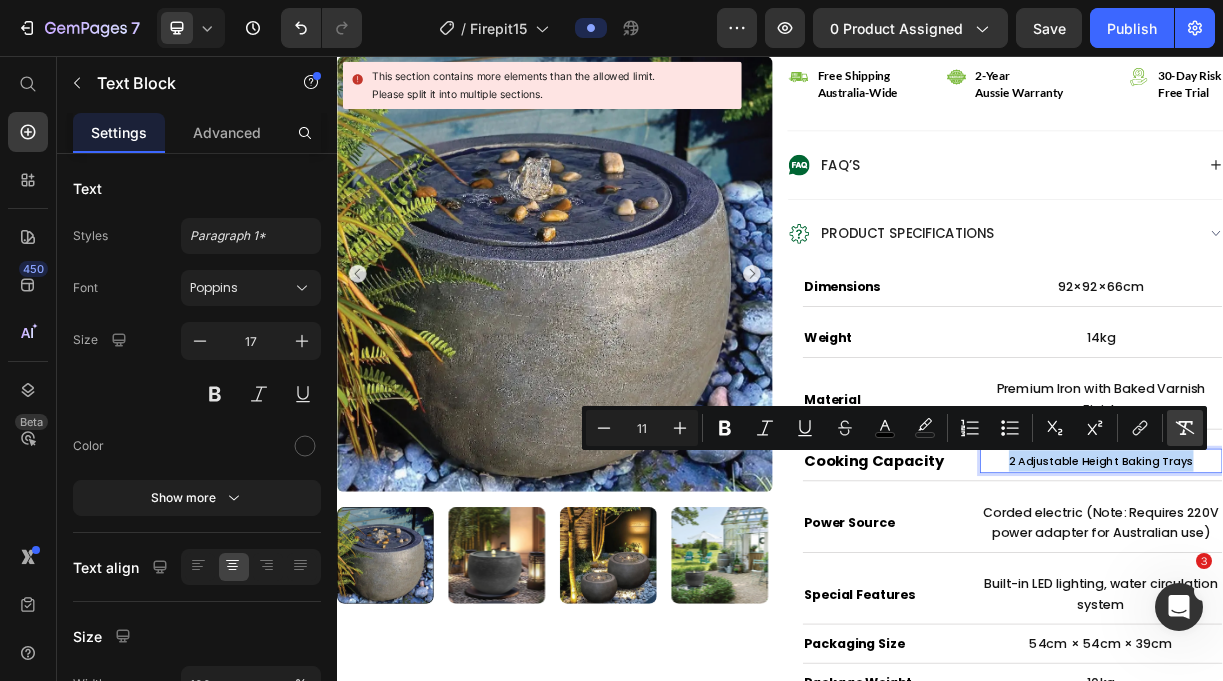 type on "17" 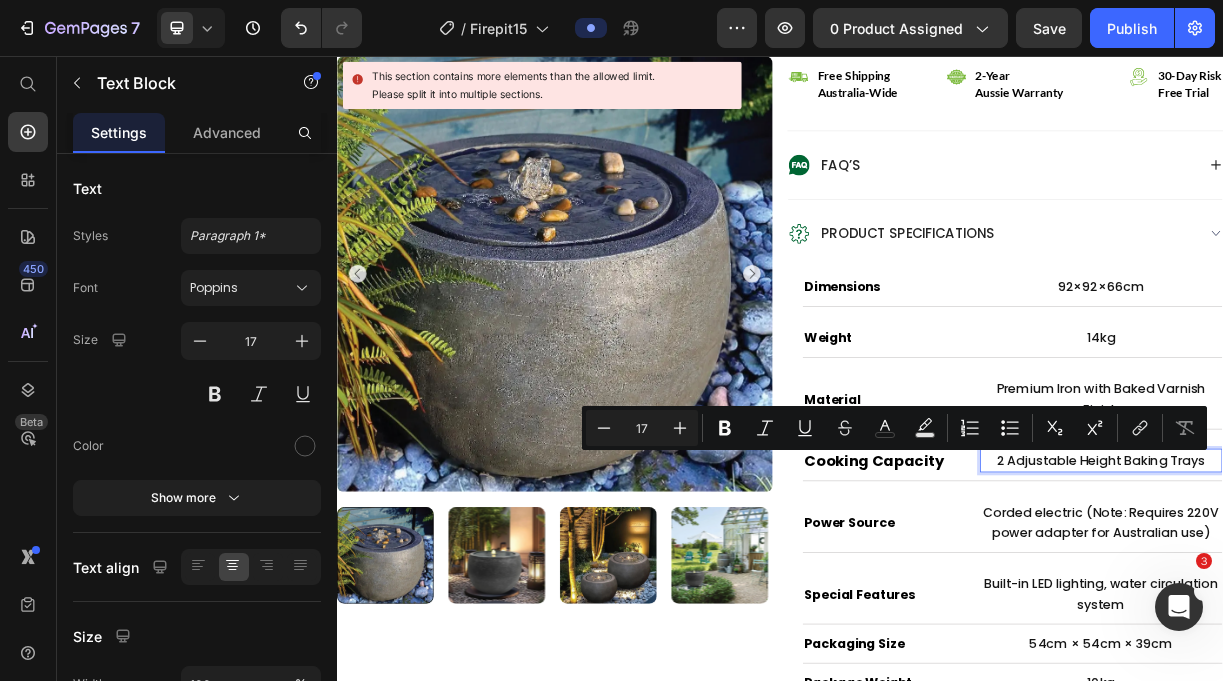 click on "2 Adjustable Height Baking Trays" at bounding box center [1372, 604] 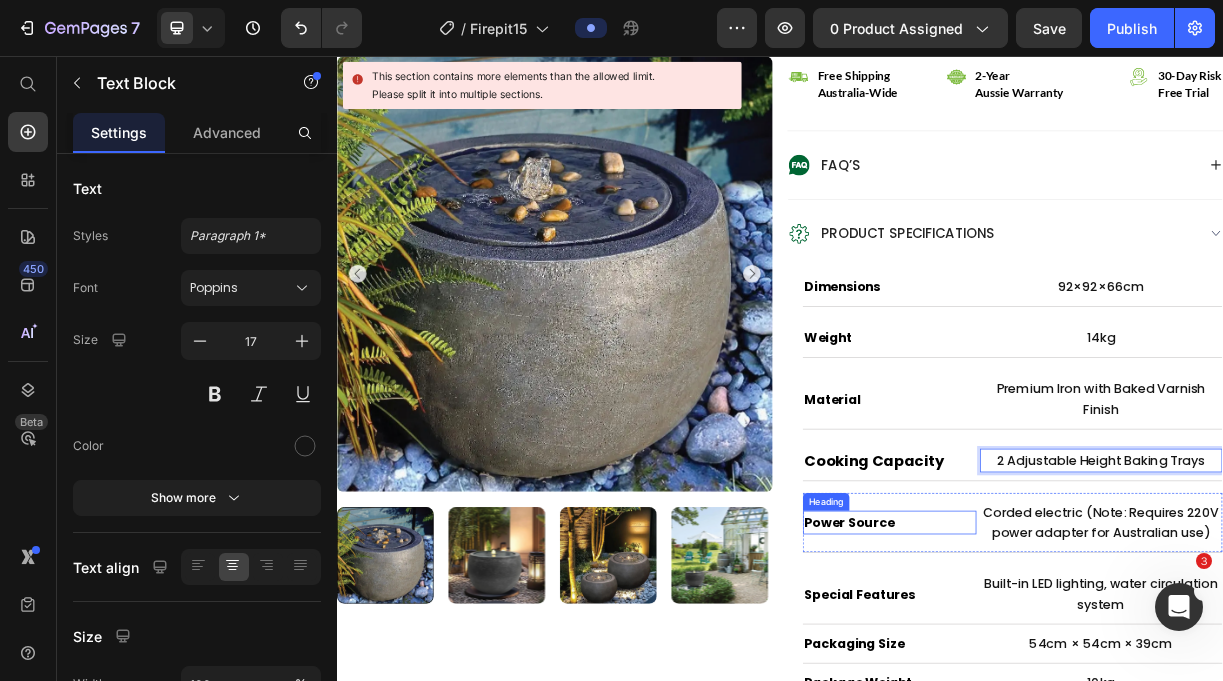 click on "Power Source" at bounding box center (1085, 688) 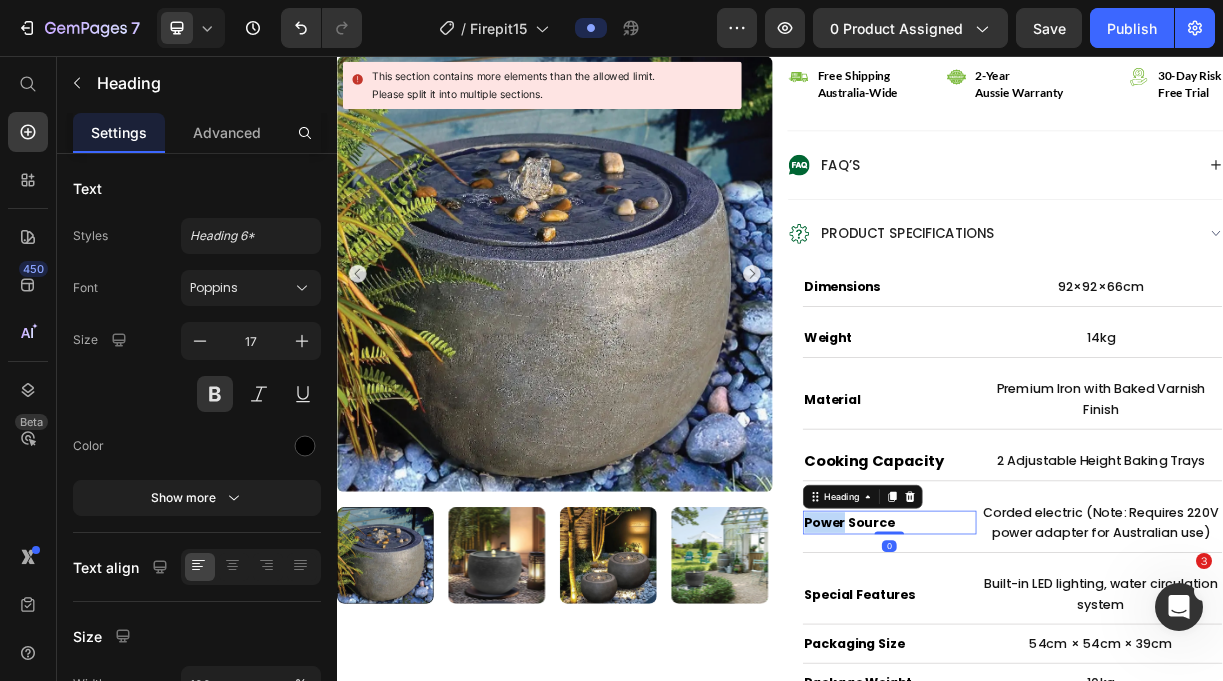 click on "Power Source" at bounding box center [1085, 688] 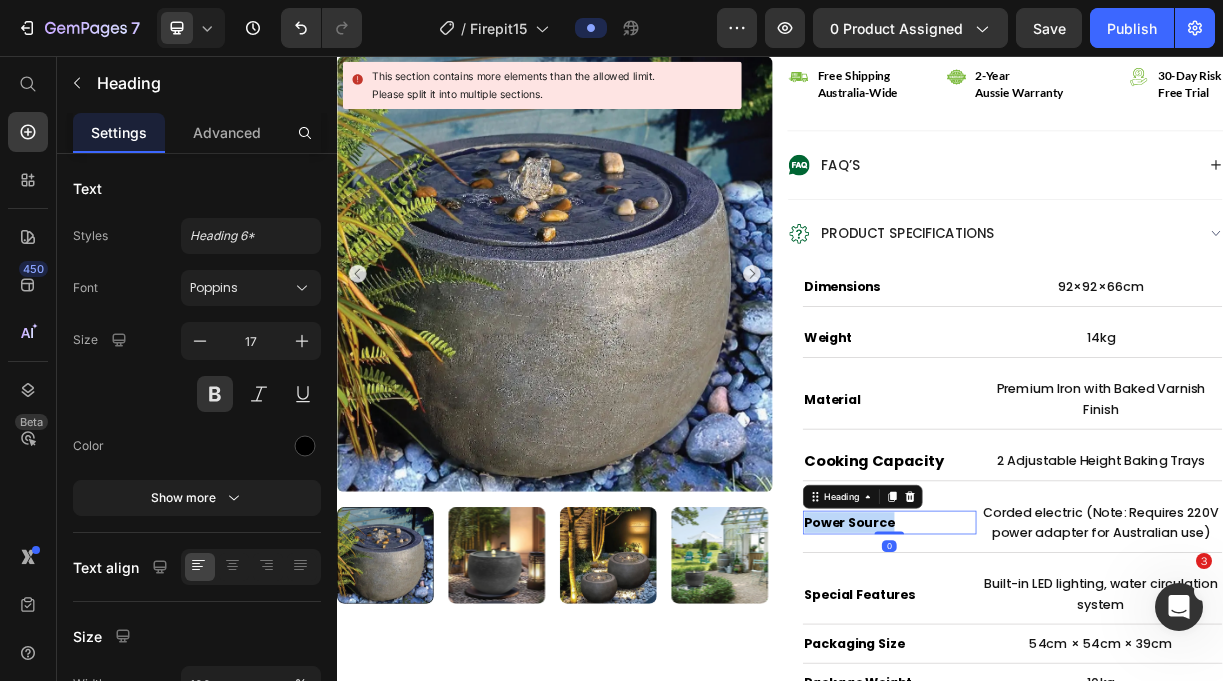 click on "Power Source" at bounding box center (1085, 688) 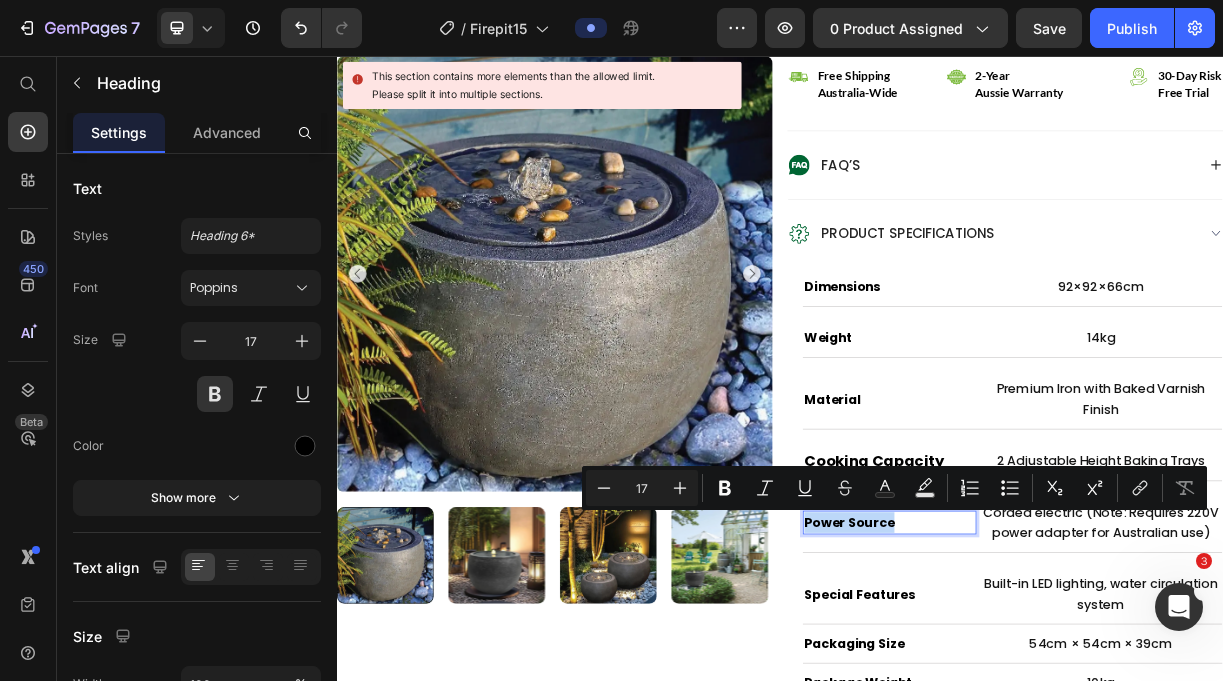 type on "15" 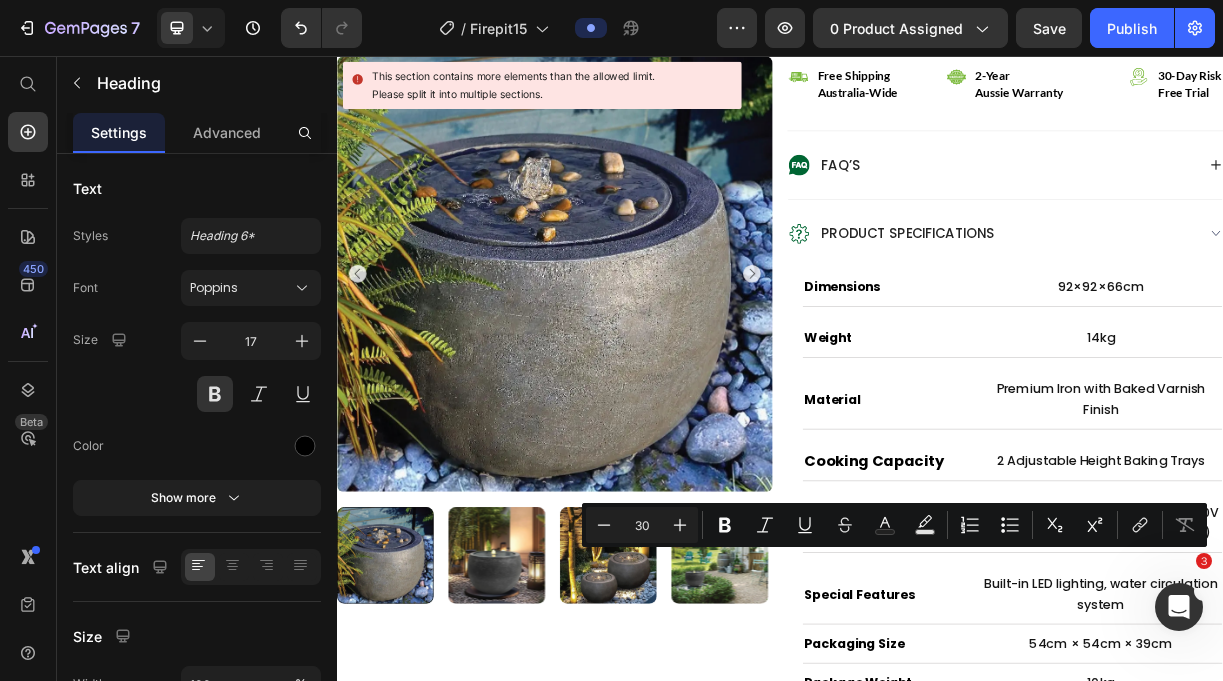 scroll, scrollTop: 39, scrollLeft: 0, axis: vertical 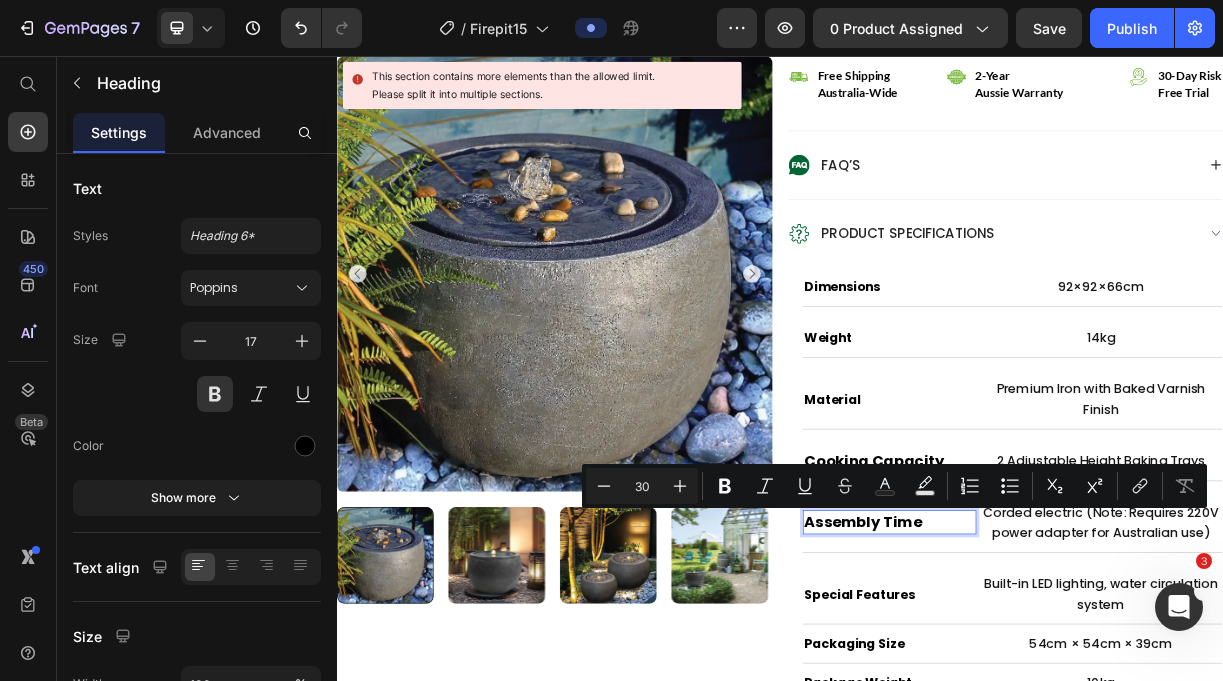 click on "Assembly Time" at bounding box center [1049, 687] 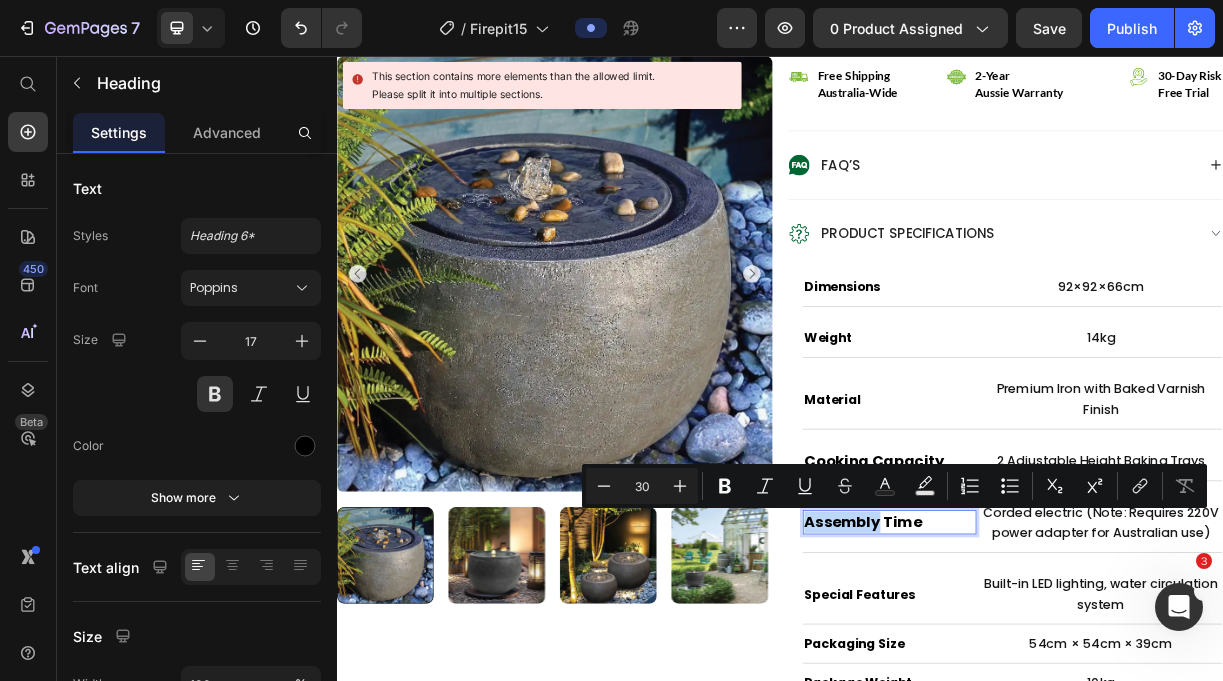click on "Assembly Time" at bounding box center (1049, 687) 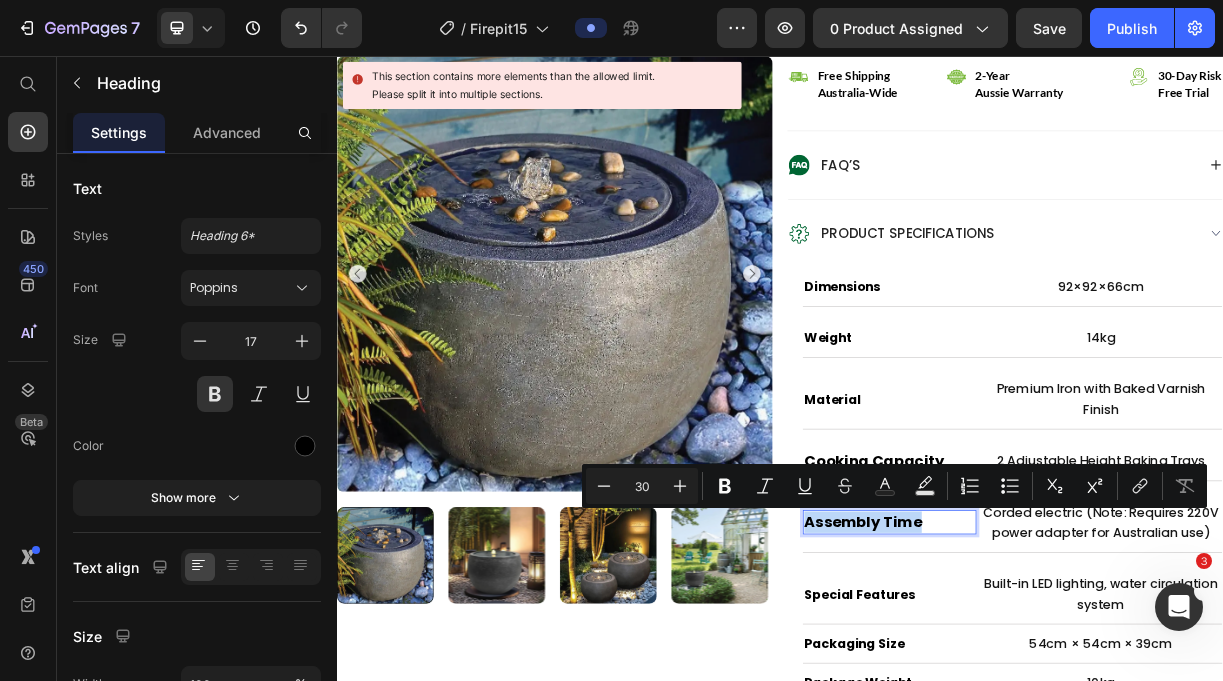 click on "Assembly Time" at bounding box center [1049, 687] 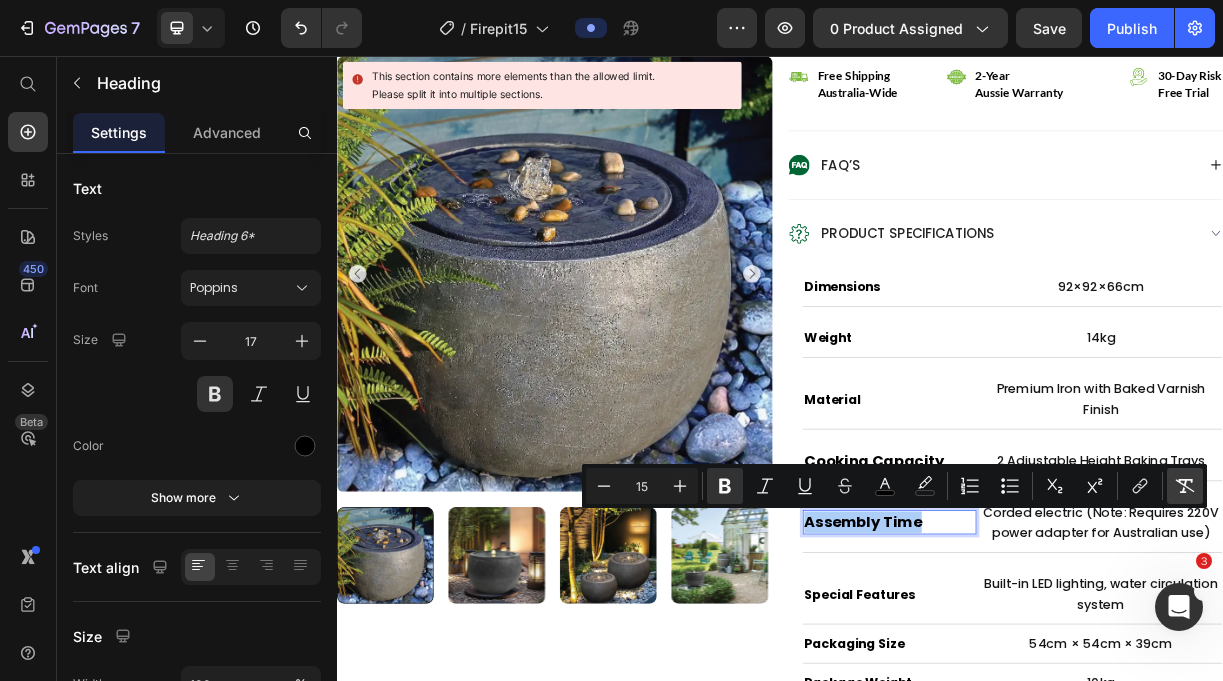 click 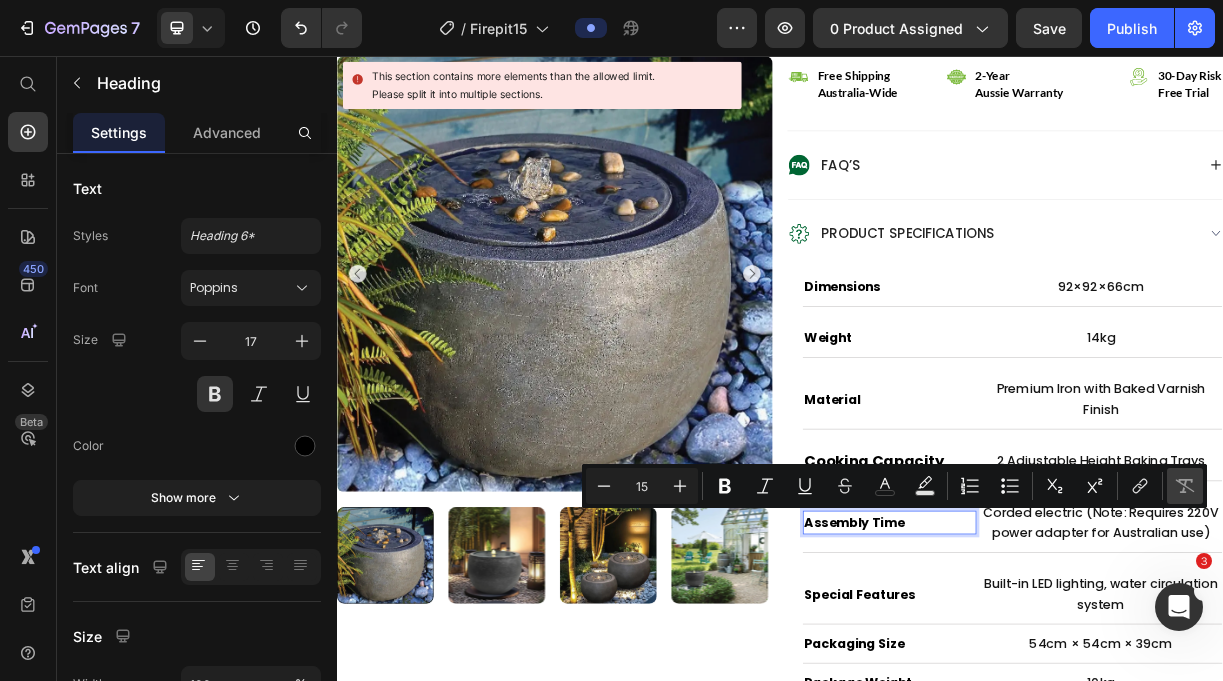 type on "17" 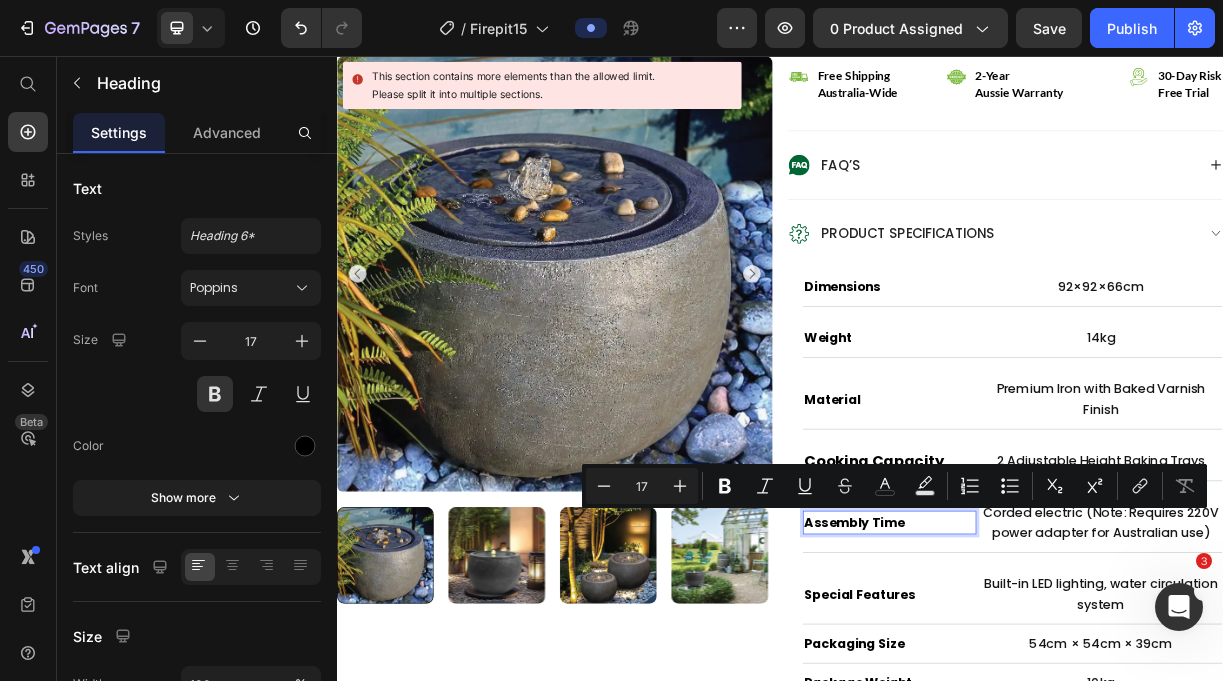 click on "Assembly Time" at bounding box center [1085, 688] 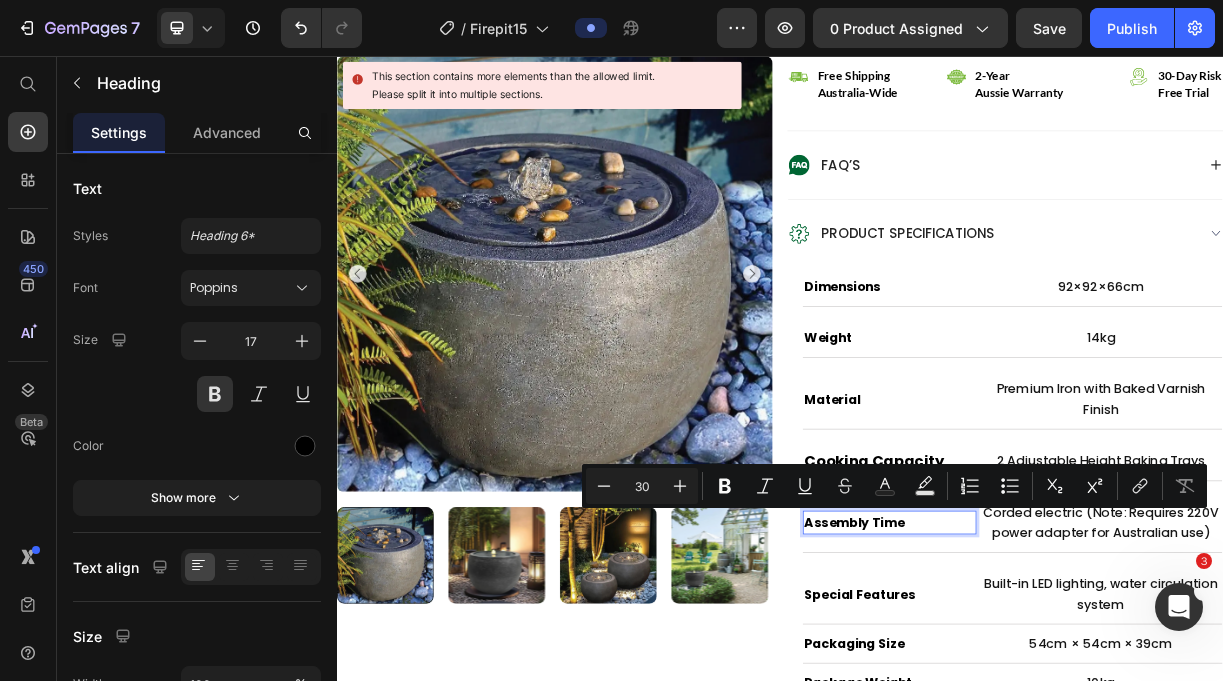 click on "Assembly Time" at bounding box center [1085, 688] 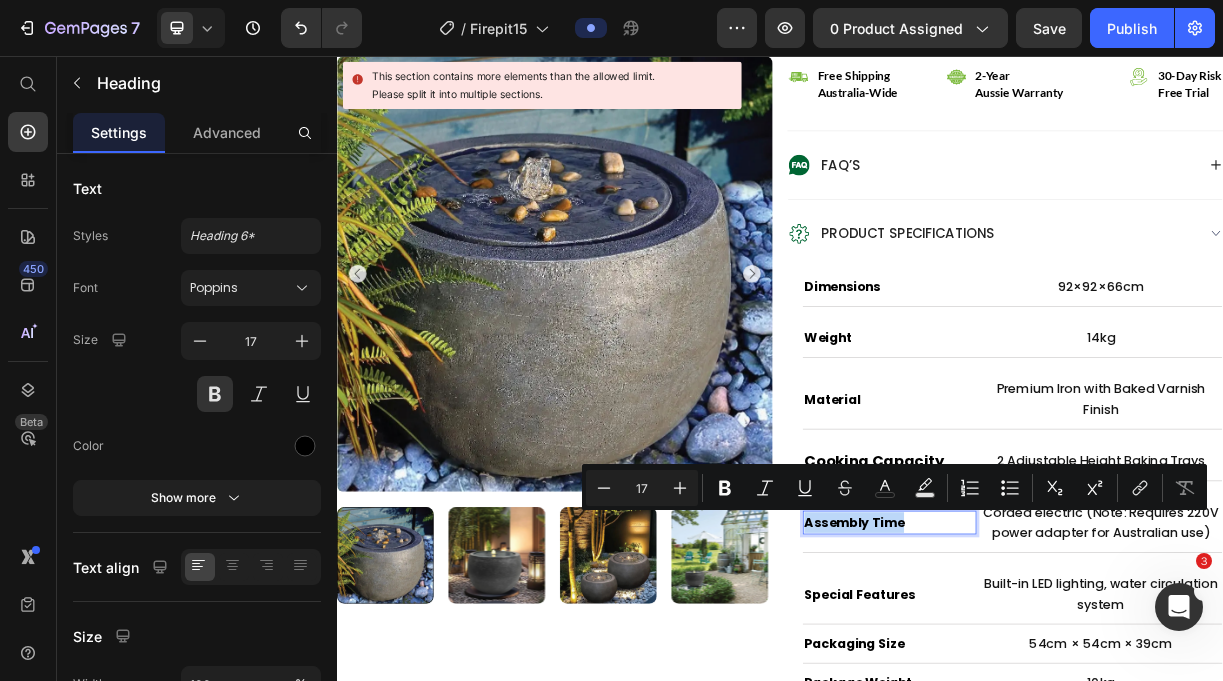 click on "Assembly Time" at bounding box center [1085, 688] 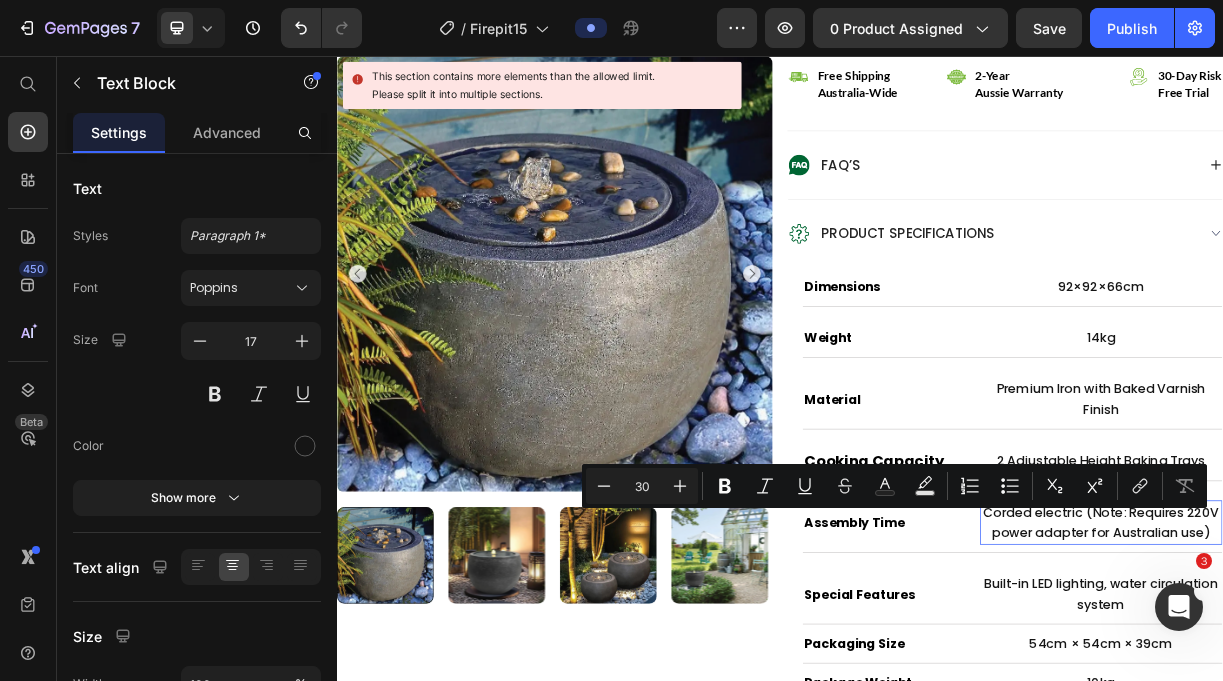 click on "Judge.me - Preview Badge (Stars) Judge.me Bakyard Granite Zen Fountain Product Title Australia's Only 3-in-1 Fire Table Text Block $0.00 Product Price $299.95 Product Price save 0% Discount Tag Row True 3-in-1 Versatility  – Fire pit, BBQ grill, and full dining table in one unit. Perfect 6-8 Person Capacity  –  92cm diameter provides ample space for family gatherings. 10-Minute Easy Assembly  – Just 10 minutes from box to backyard entertainment ready. Heavy-Duty 14kg Stability  – Heavy-duty design eliminates wobbling and tipping risks. Dual Swivel BBQ Grills  – Two height-adjustable grills mean double the cooking space for groups. Rust-Resistant Powder Coating  – High-temp finish plus weather cover keeps it looking new. Item List
.id550458245588714486 .st0{display:none;fill:#00FF00;}
.id550458245588714486 .st1{display:none;fill:#009245;}
.id550458245588714486 .st2{fill:#00FF00;}
.id550458245588714486 .st3{fill:#009245;}
Icon
Jul 12 - Jul 18
Row" at bounding box center (1242, 224) 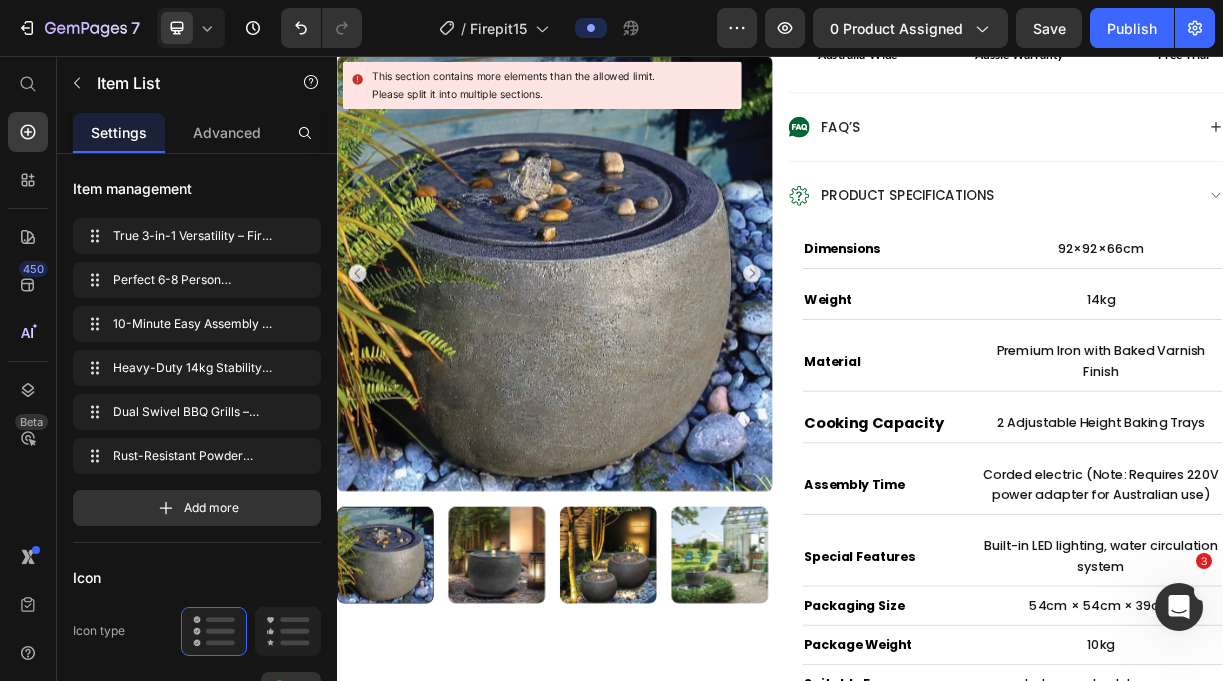 scroll, scrollTop: 1156, scrollLeft: 0, axis: vertical 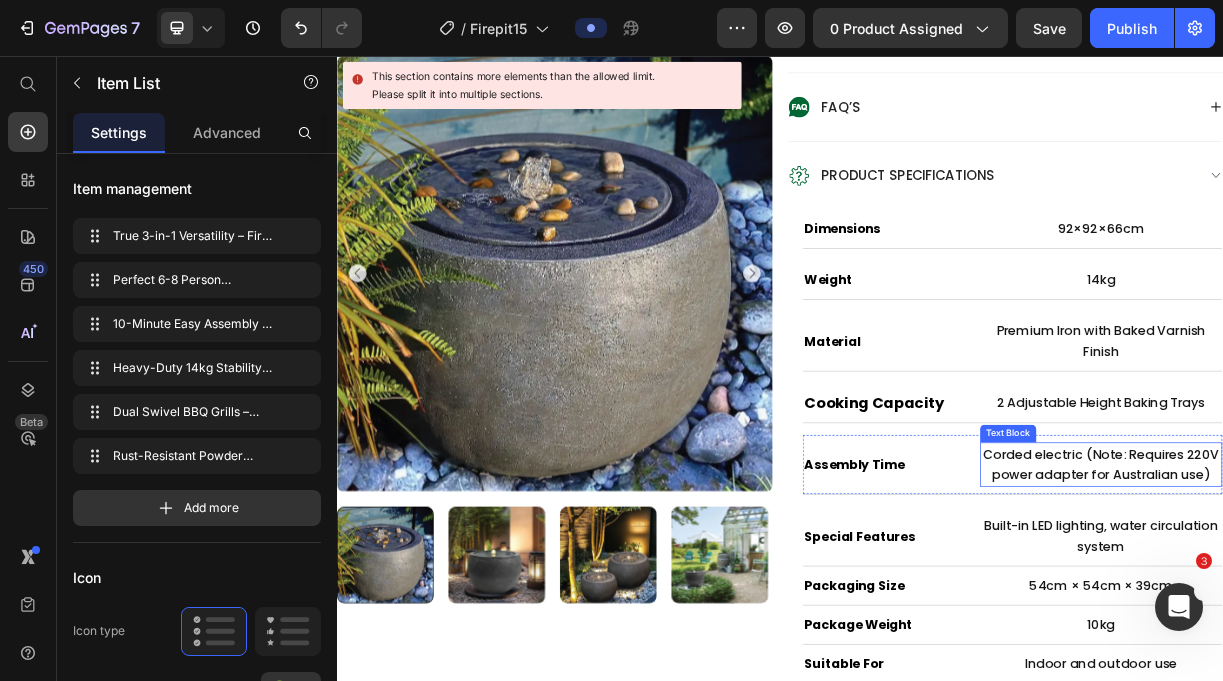click on "Corded electric (Note: Requires 220V power adapter for Australian use)" at bounding box center (1372, 610) 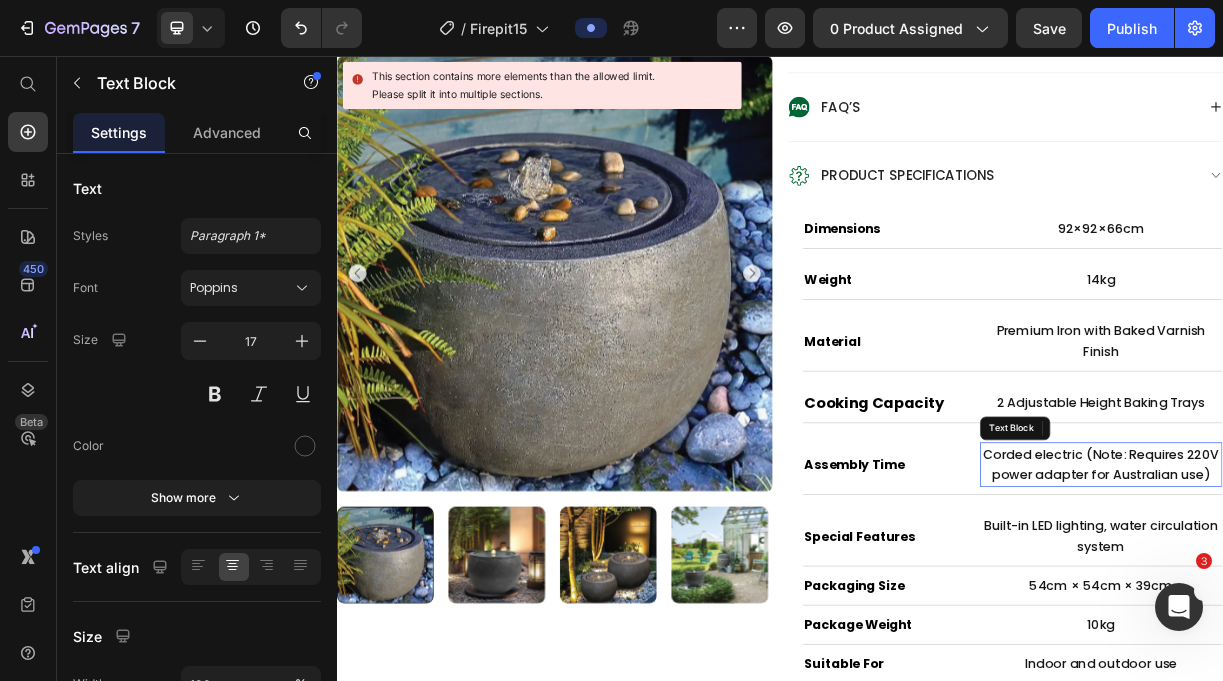 click on "Corded electric (Note: Requires 220V power adapter for Australian use)" at bounding box center (1372, 610) 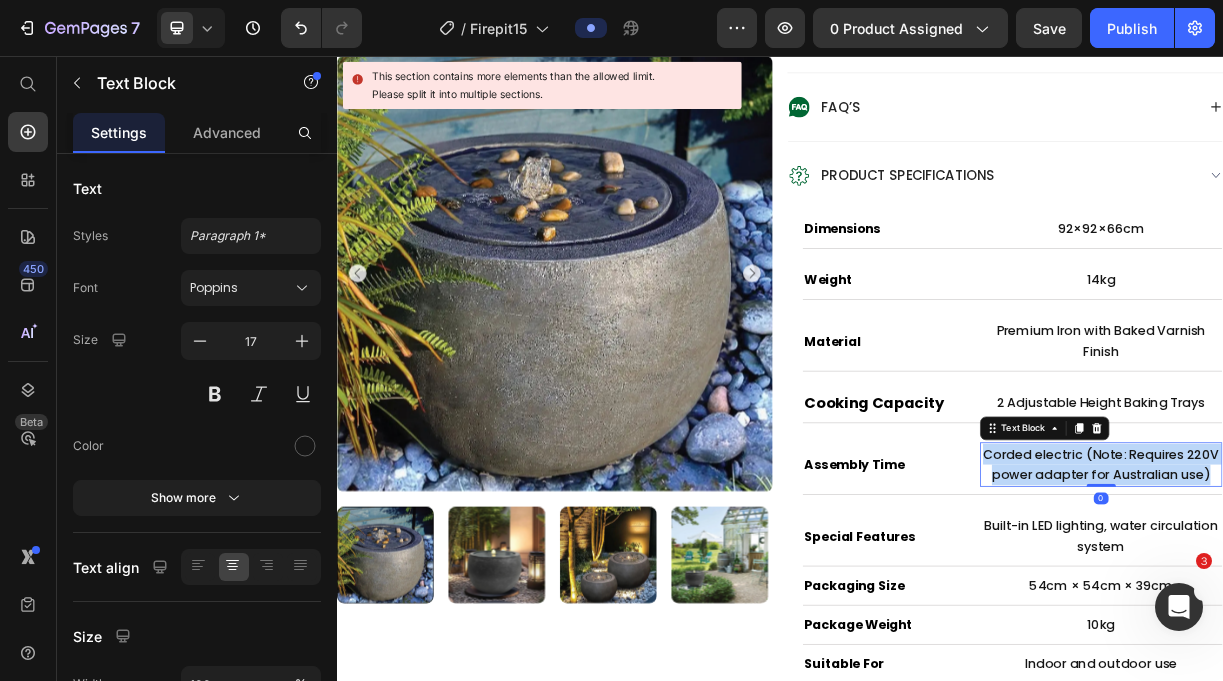 click on "Corded electric (Note: Requires 220V power adapter for Australian use)" at bounding box center [1372, 610] 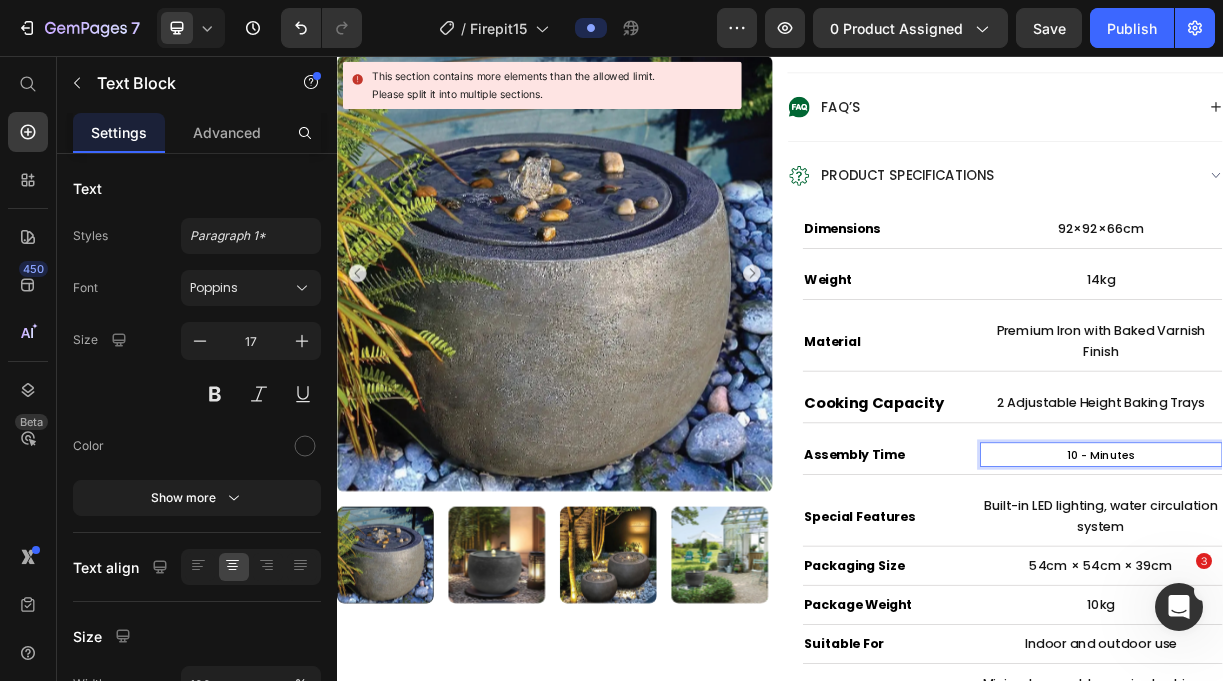 click on "10 - Minutes" at bounding box center (1372, 597) 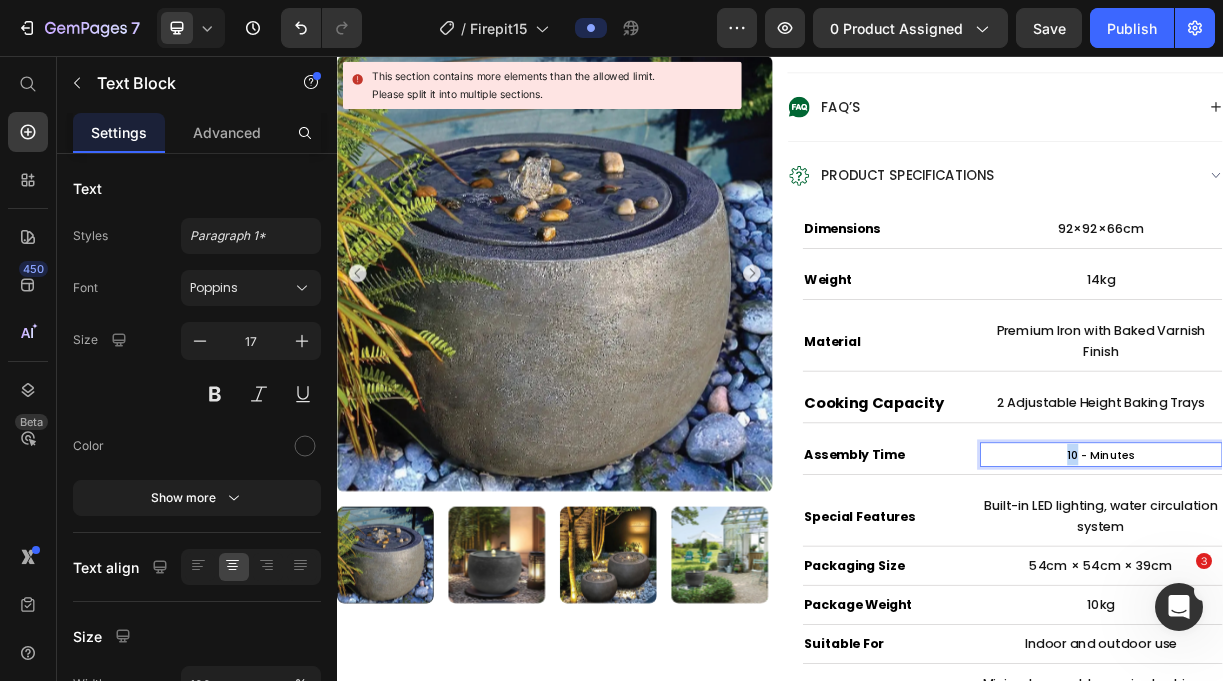 click on "10 - Minutes" at bounding box center (1372, 597) 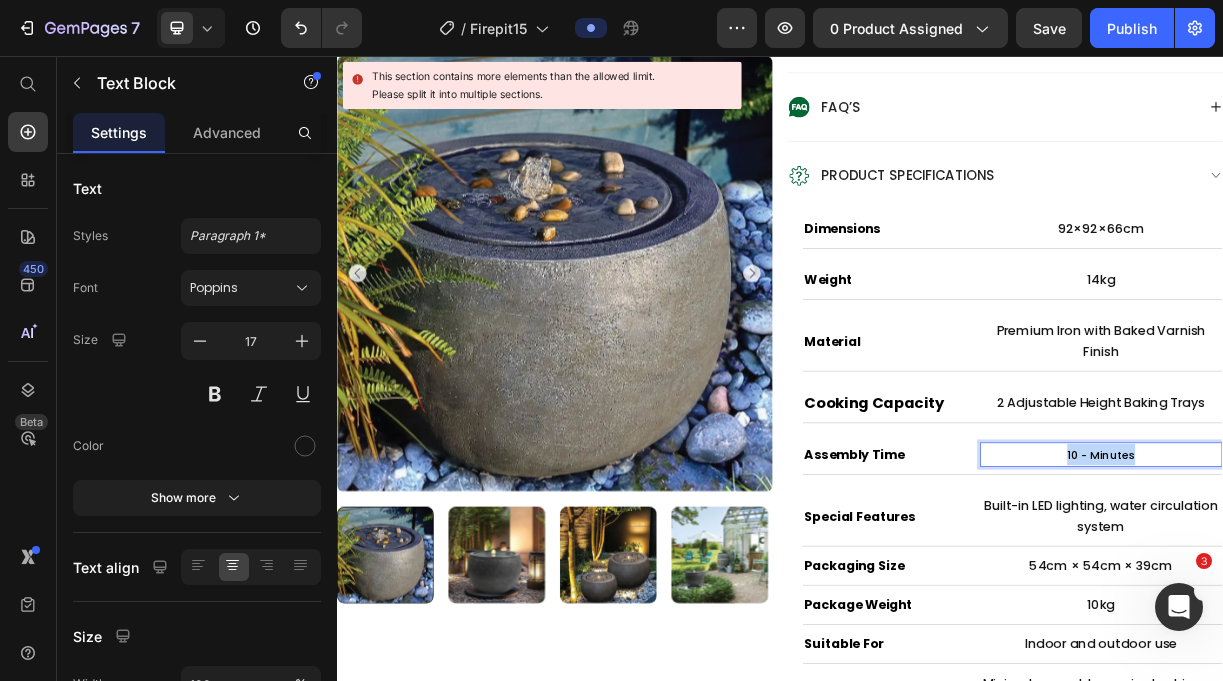 click on "10 - Minutes" at bounding box center [1372, 597] 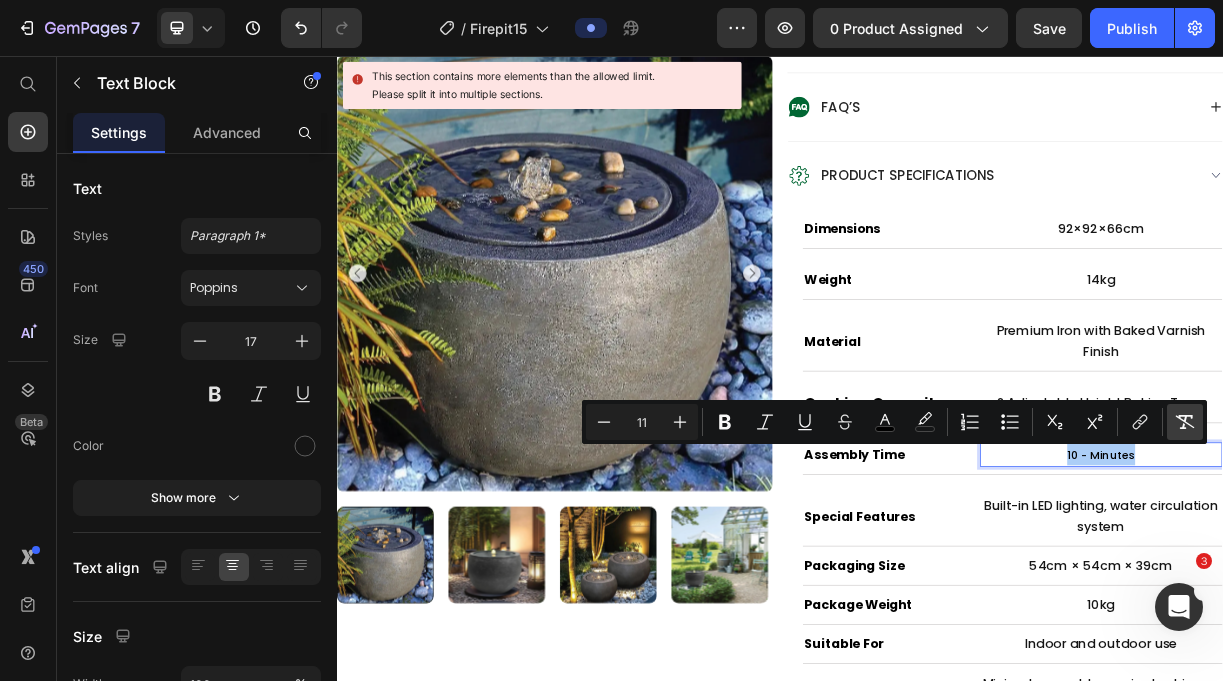 click 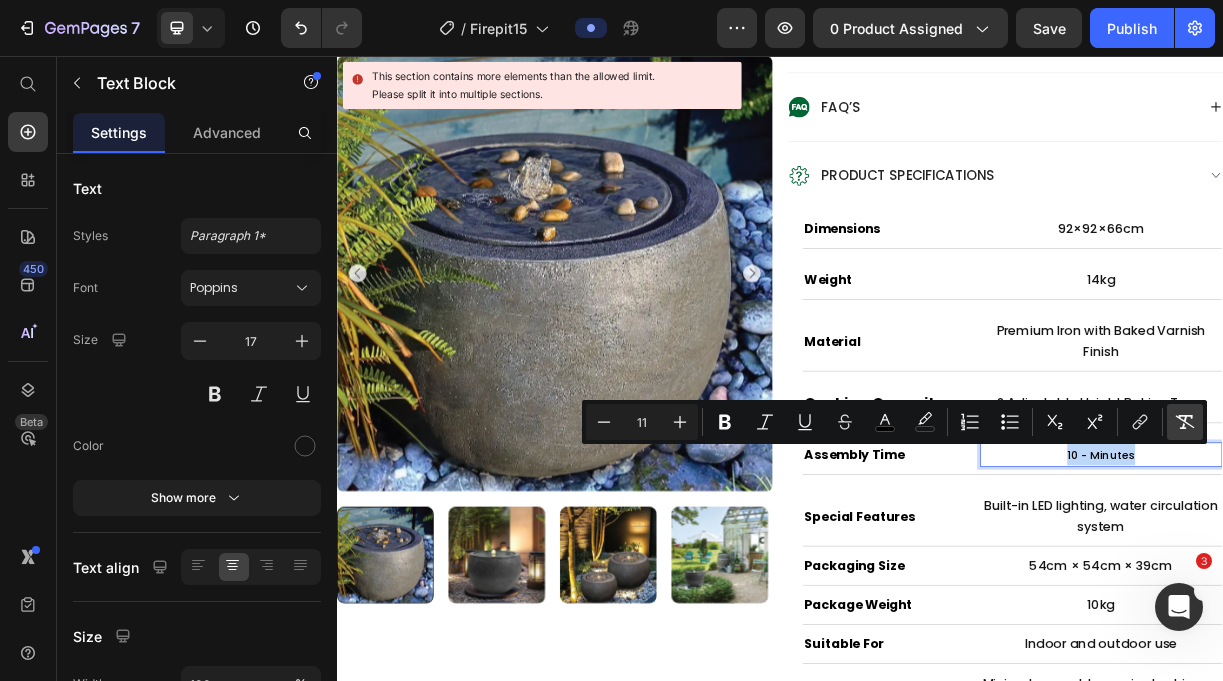 type on "17" 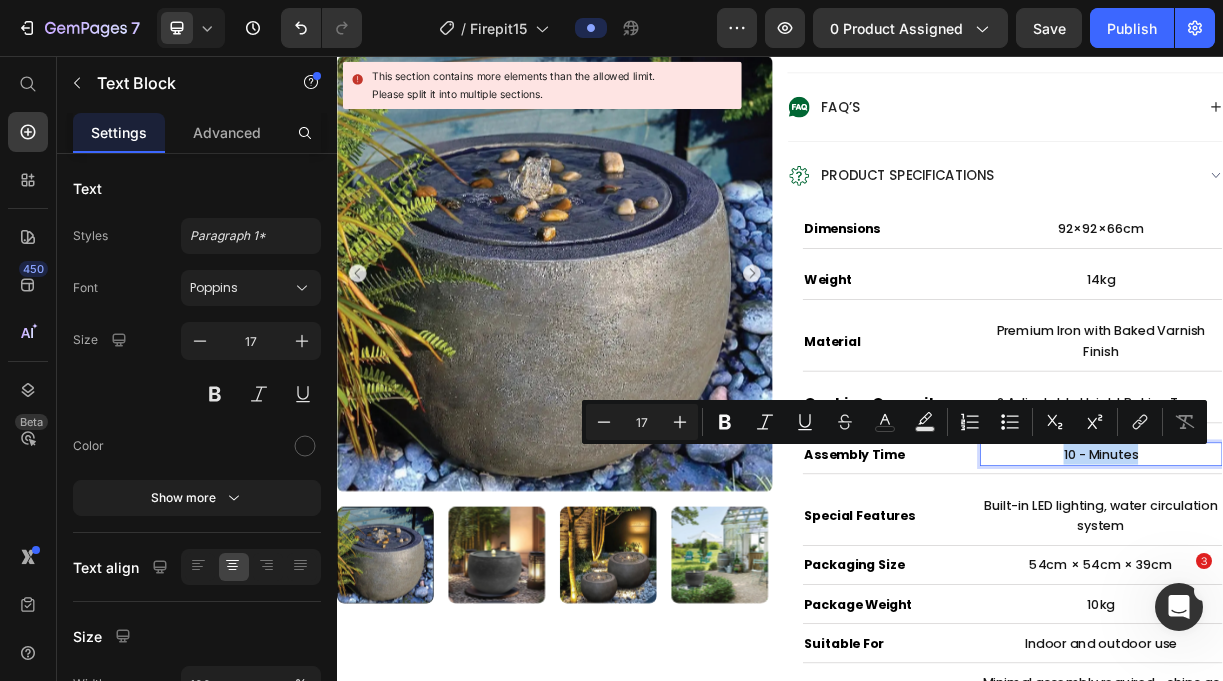 click on "10 - Minutes" at bounding box center (1372, 596) 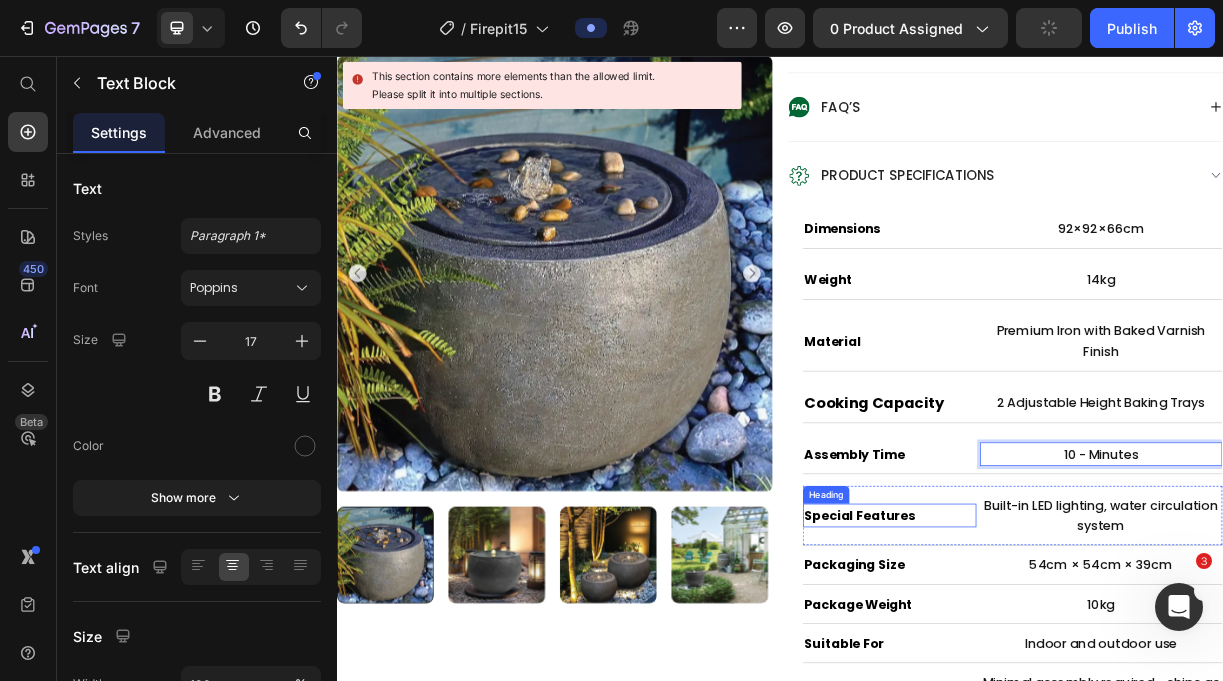 click on "Special Features" at bounding box center (1085, 679) 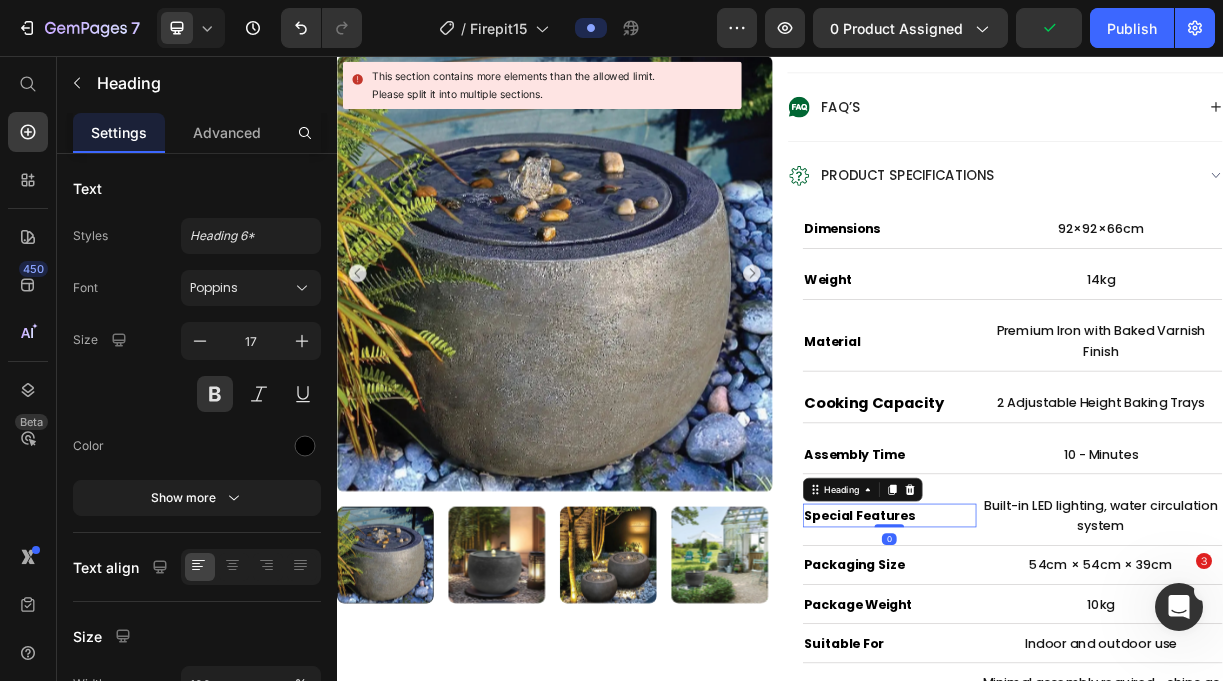 click on "Special Features" at bounding box center [1085, 679] 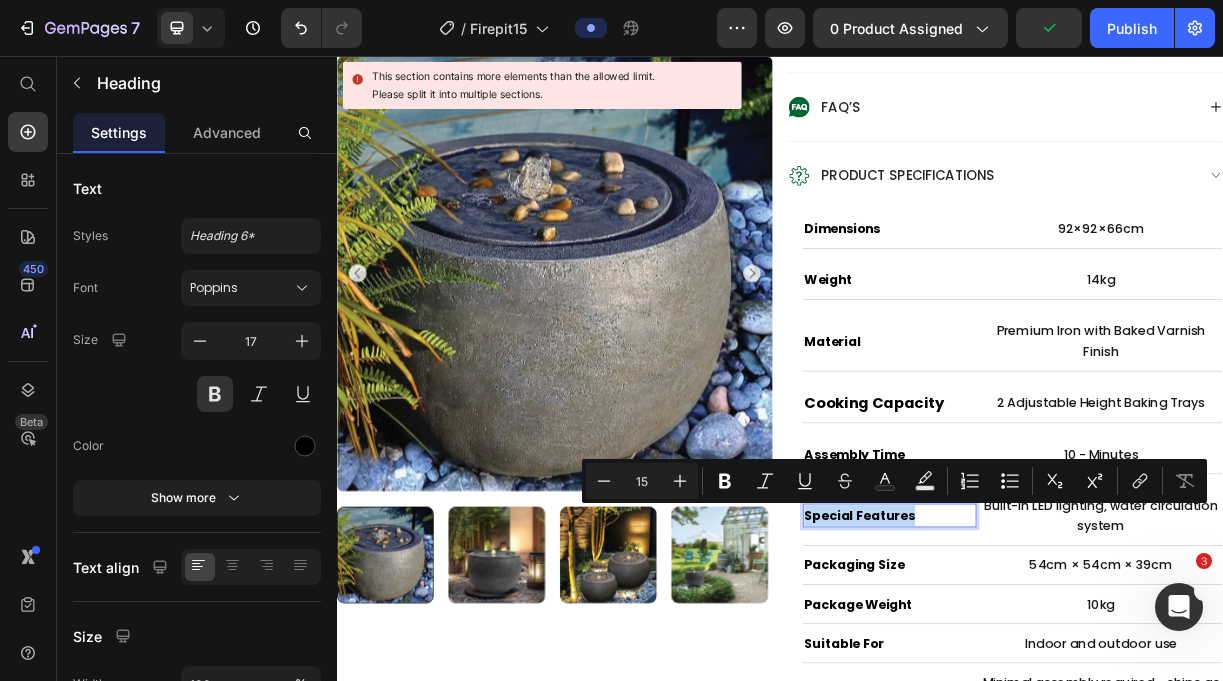 scroll, scrollTop: 30, scrollLeft: 0, axis: vertical 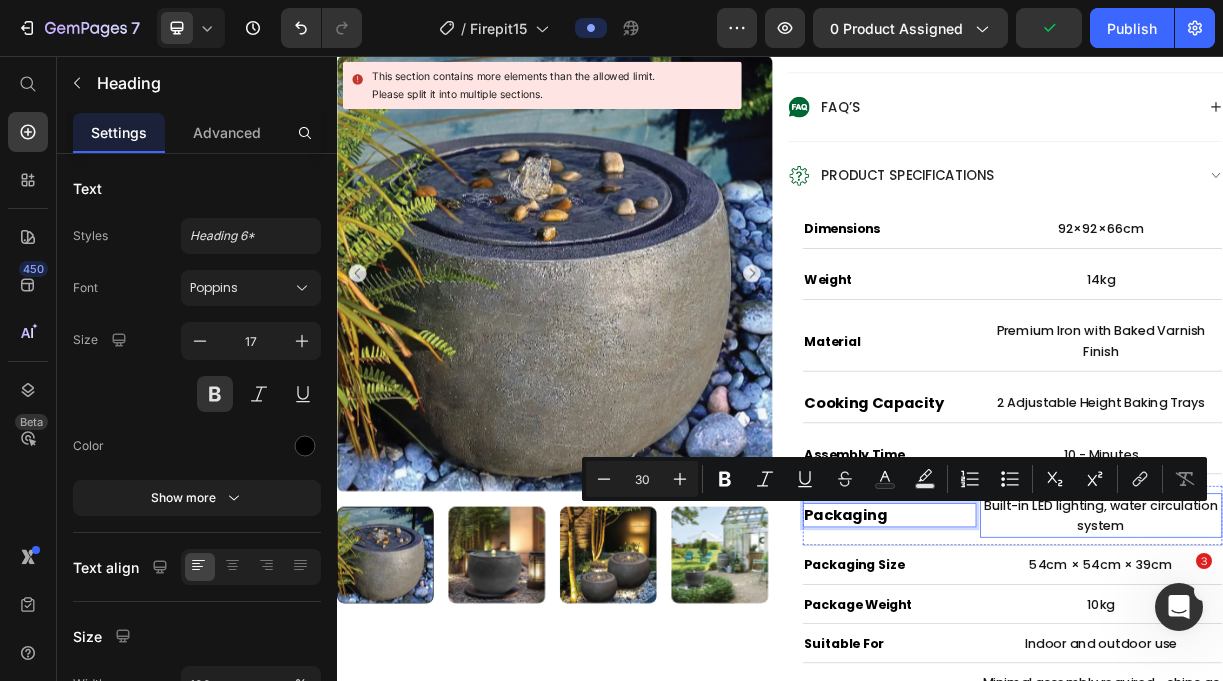 click on "Built-in LED lighting, water circulation system" at bounding box center [1372, 679] 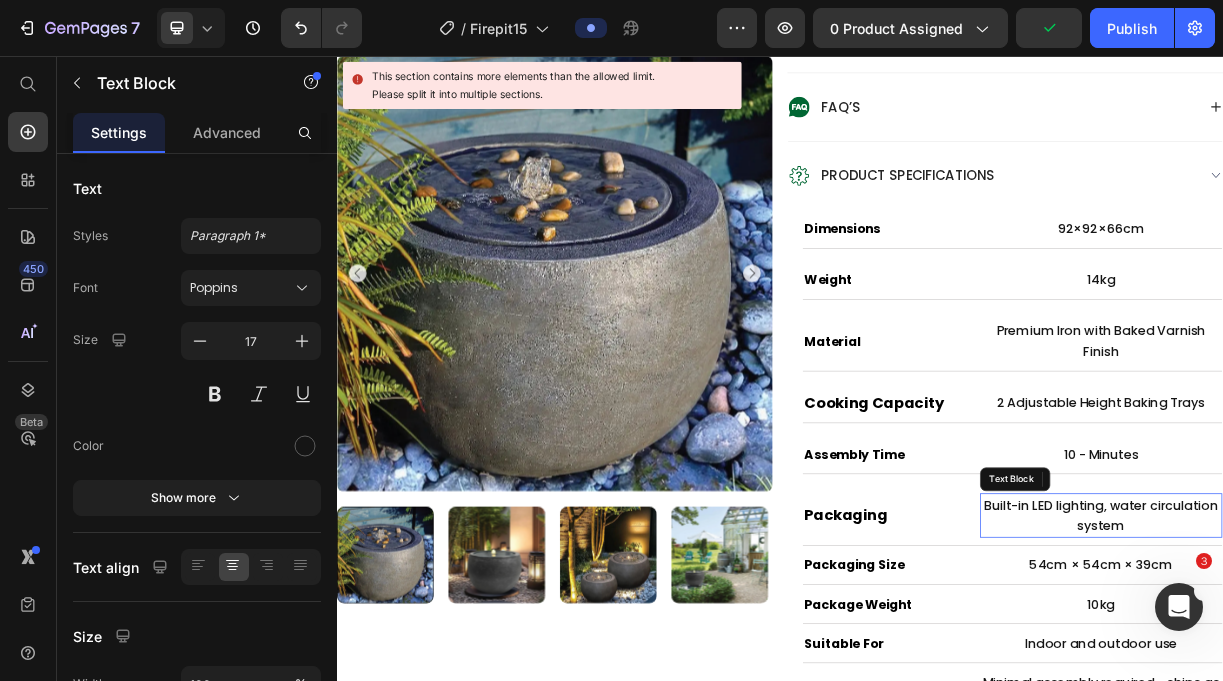 scroll, scrollTop: 0, scrollLeft: 0, axis: both 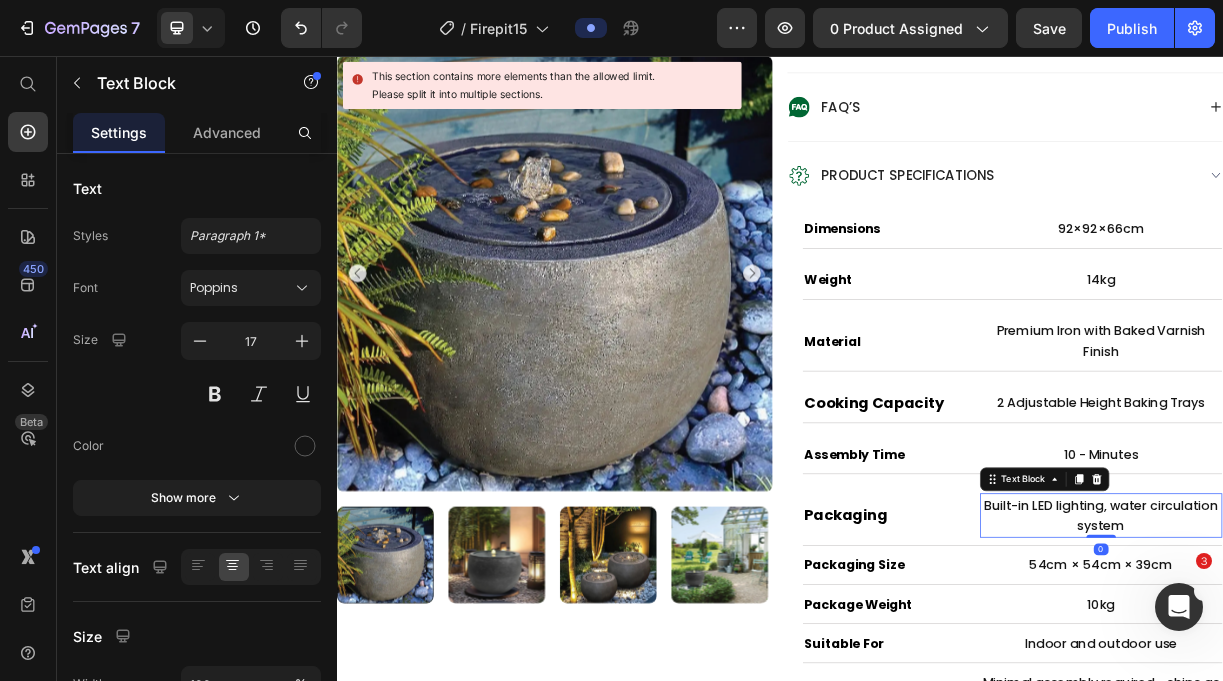 click on "Built-in LED lighting, water circulation system" at bounding box center [1372, 679] 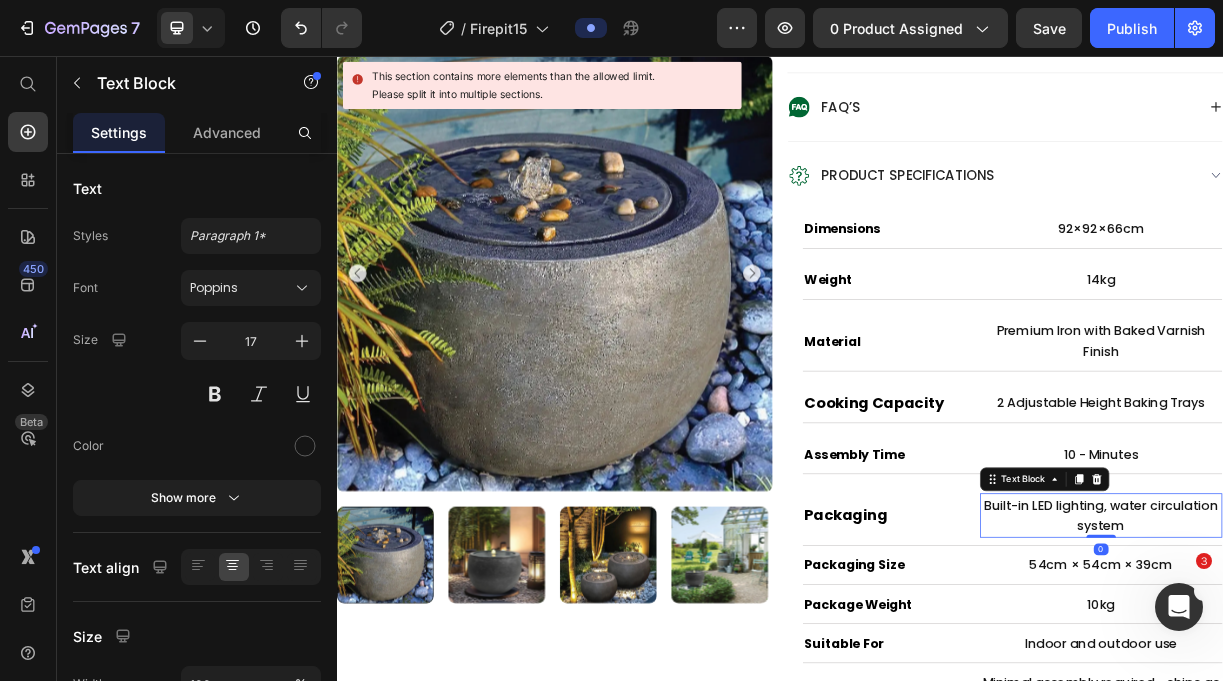 click on "Built-in LED lighting, water circulation system" at bounding box center (1372, 679) 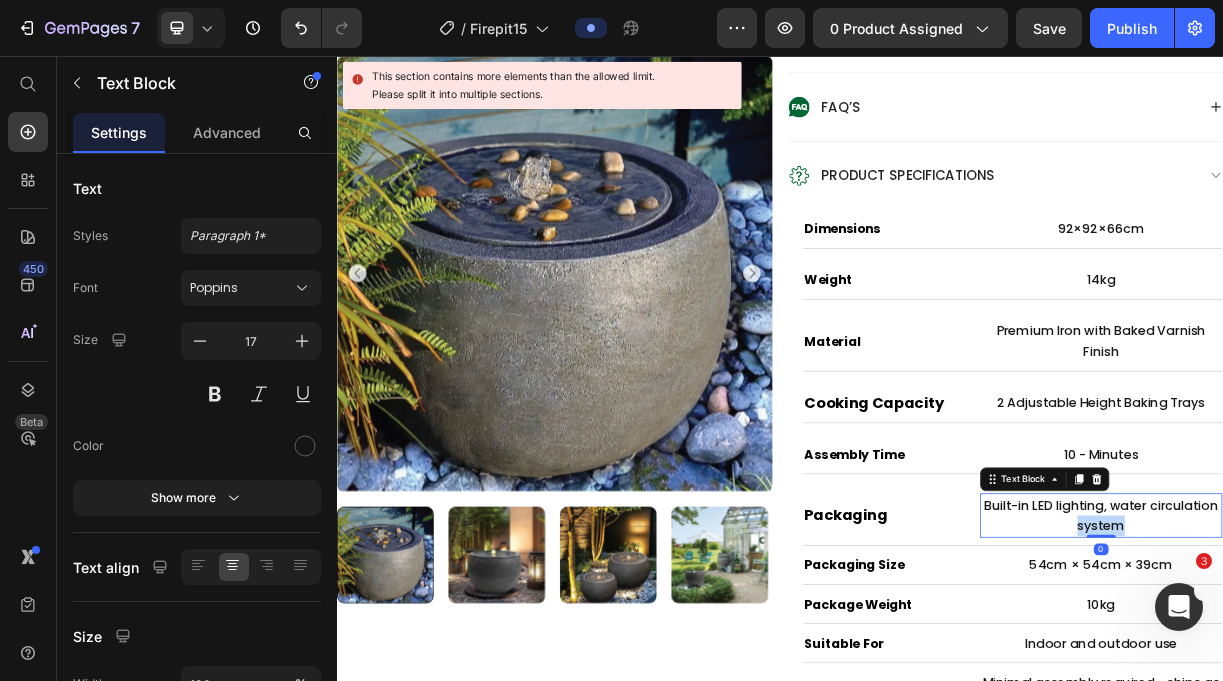 click on "Built-in LED lighting, water circulation system" at bounding box center (1372, 679) 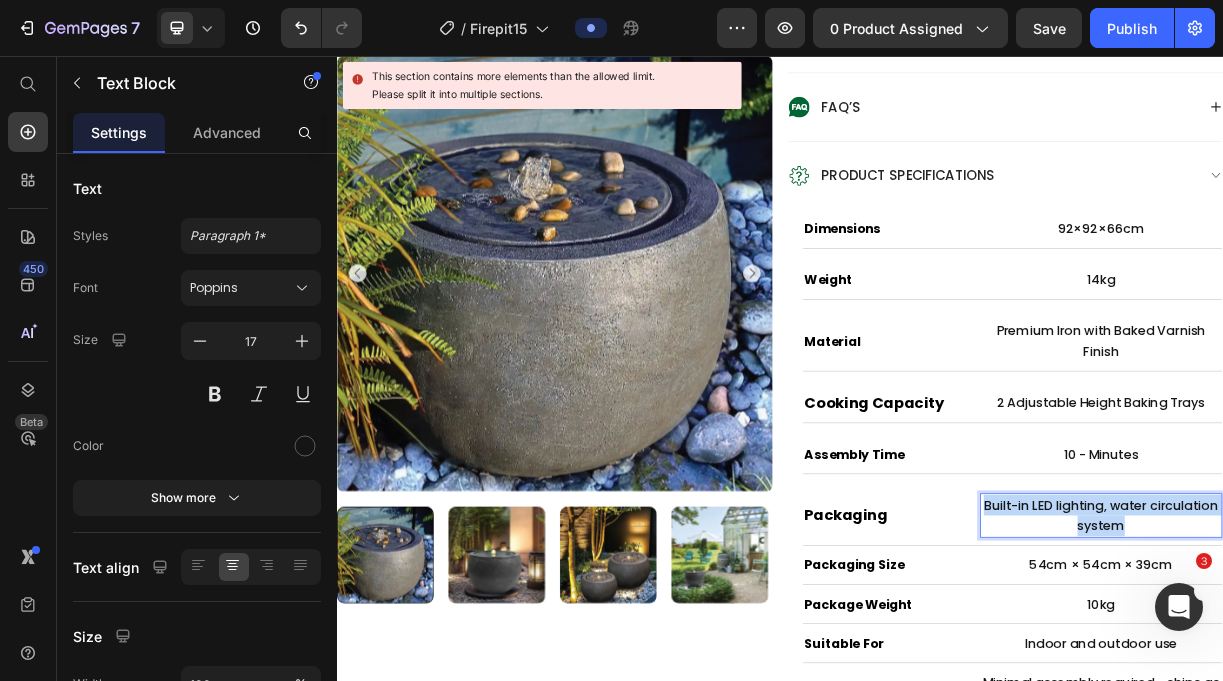 click on "Built-in LED lighting, water circulation system" at bounding box center (1372, 679) 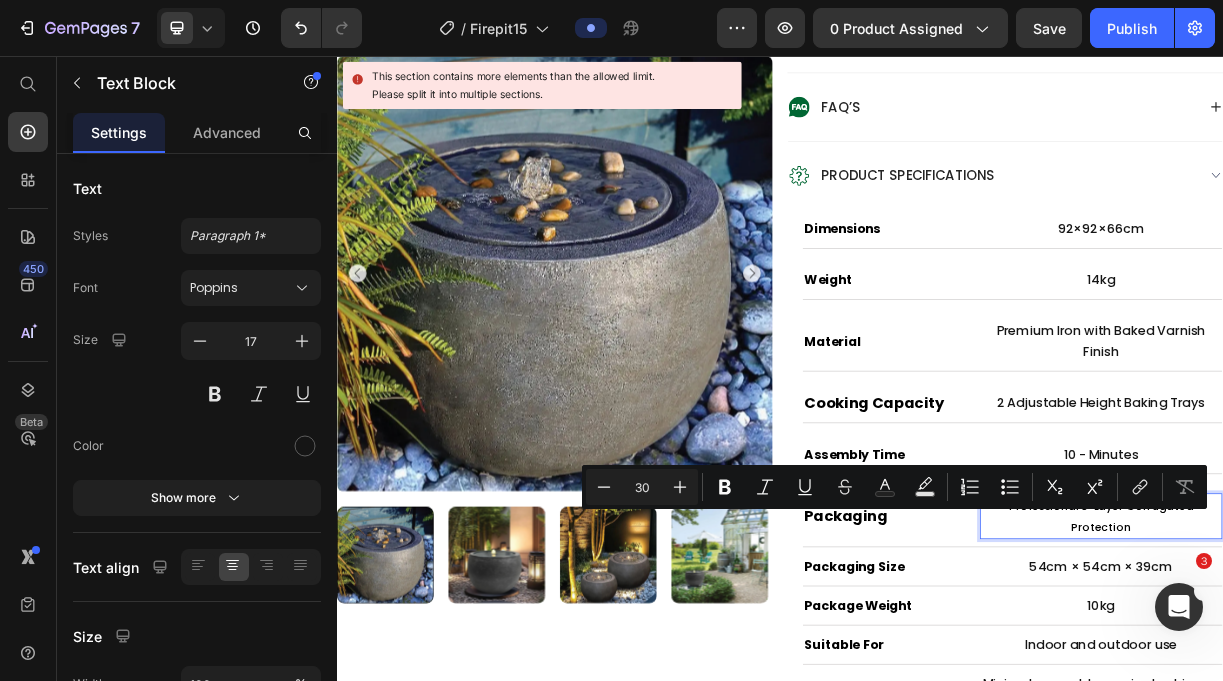 scroll, scrollTop: 14, scrollLeft: 0, axis: vertical 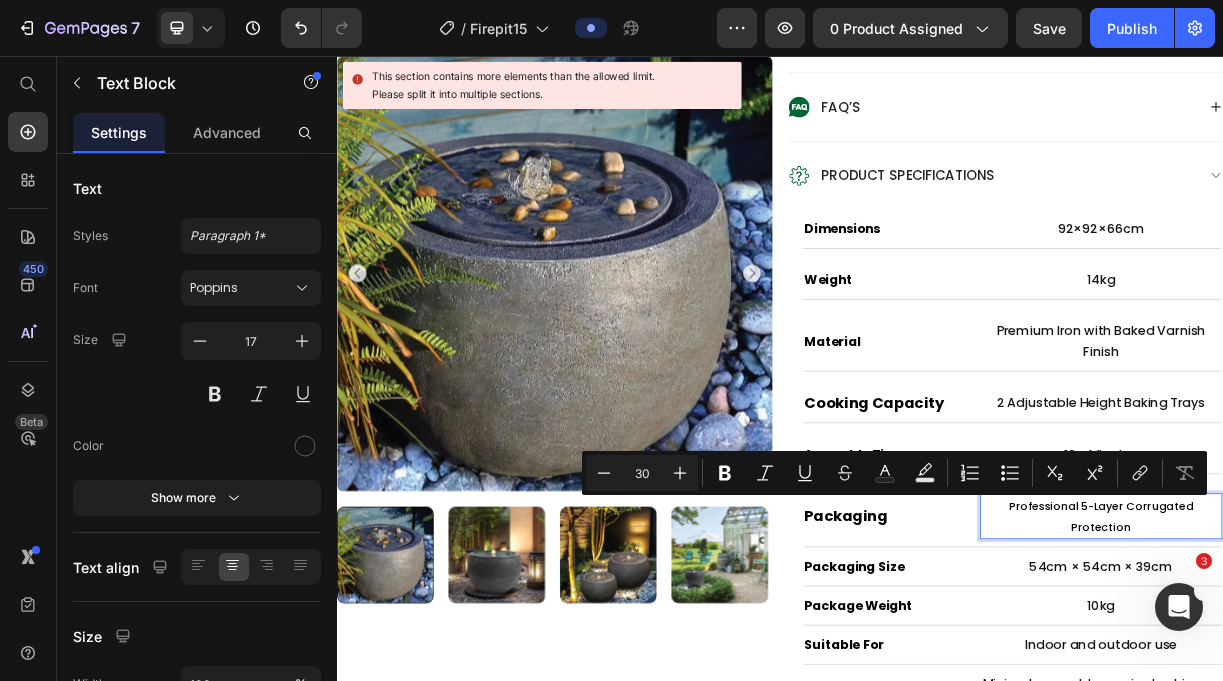 click on "Professional 5-Layer Corrugated Protection" at bounding box center [1371, 680] 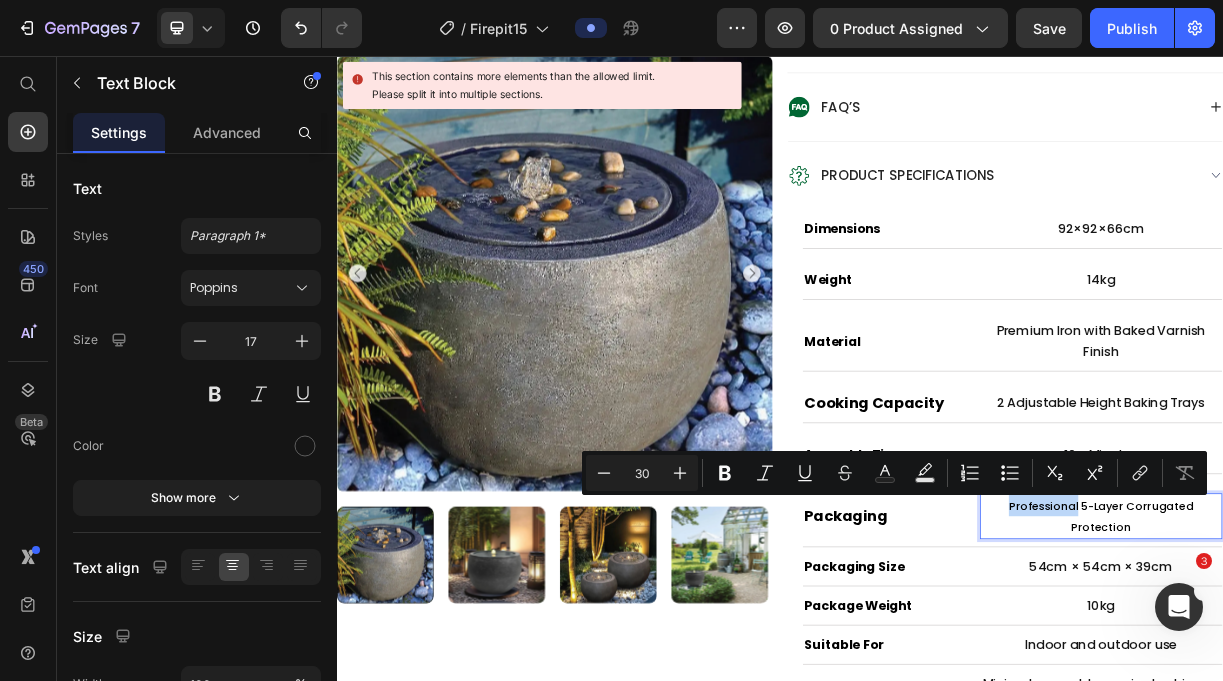 click on "Professional 5-Layer Corrugated Protection" at bounding box center (1371, 680) 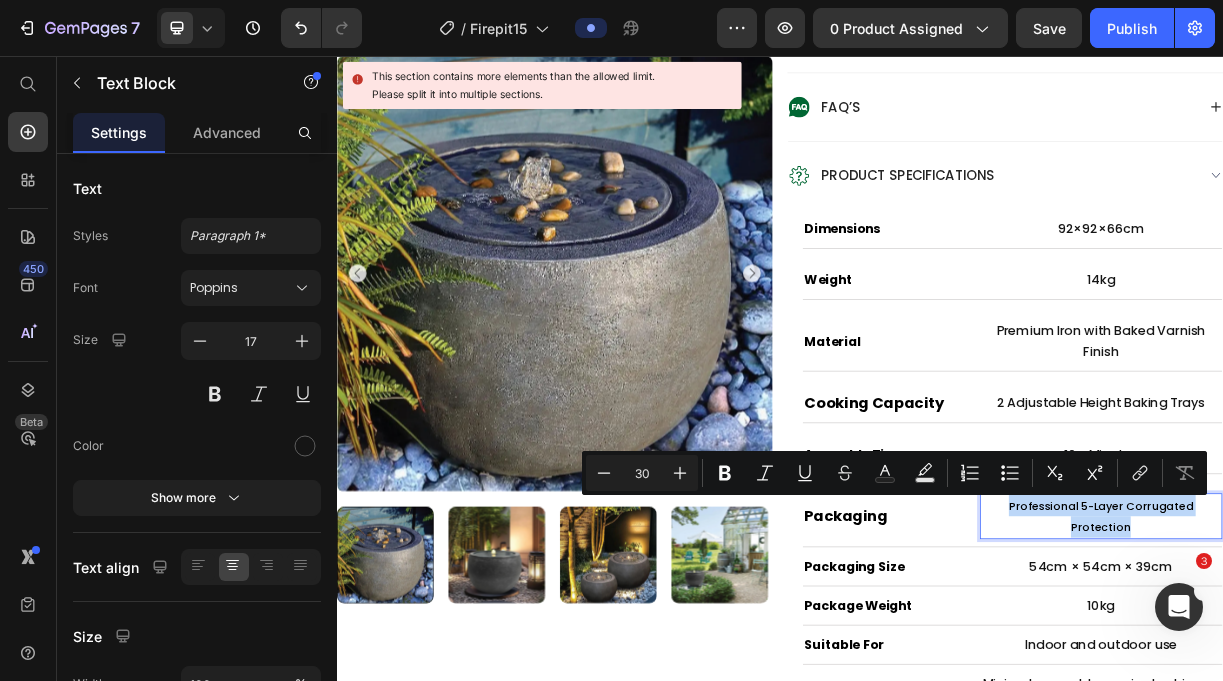 click on "Professional 5-Layer Corrugated Protection" at bounding box center (1371, 680) 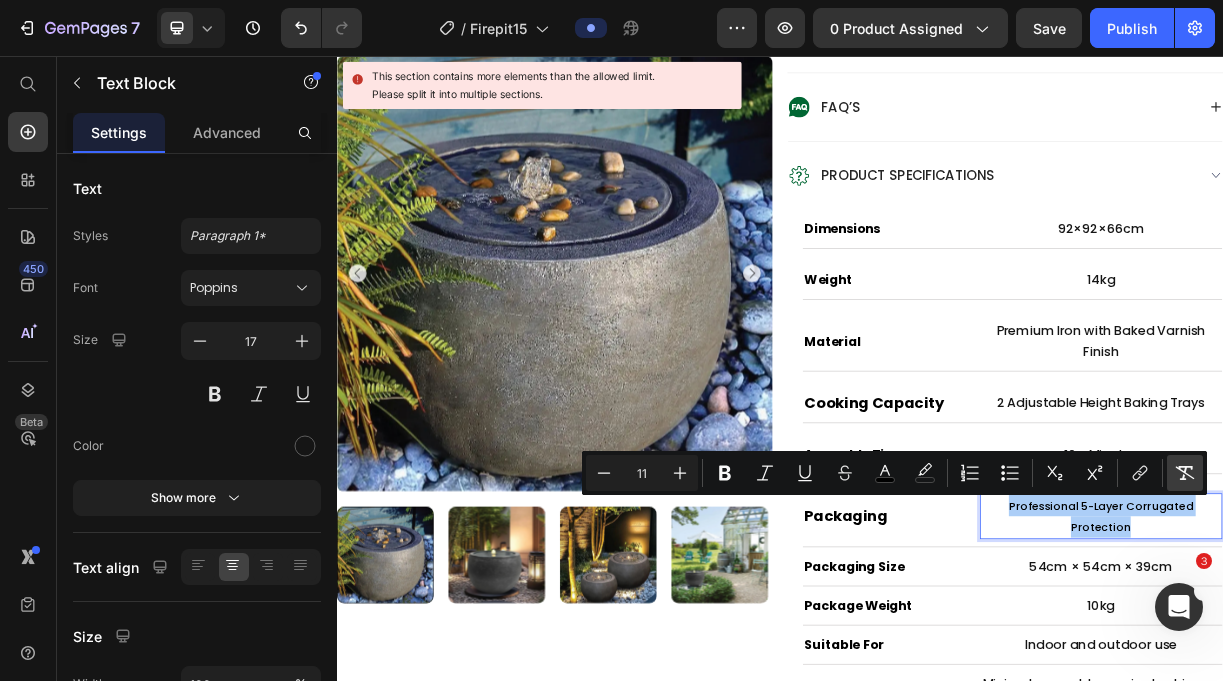 click 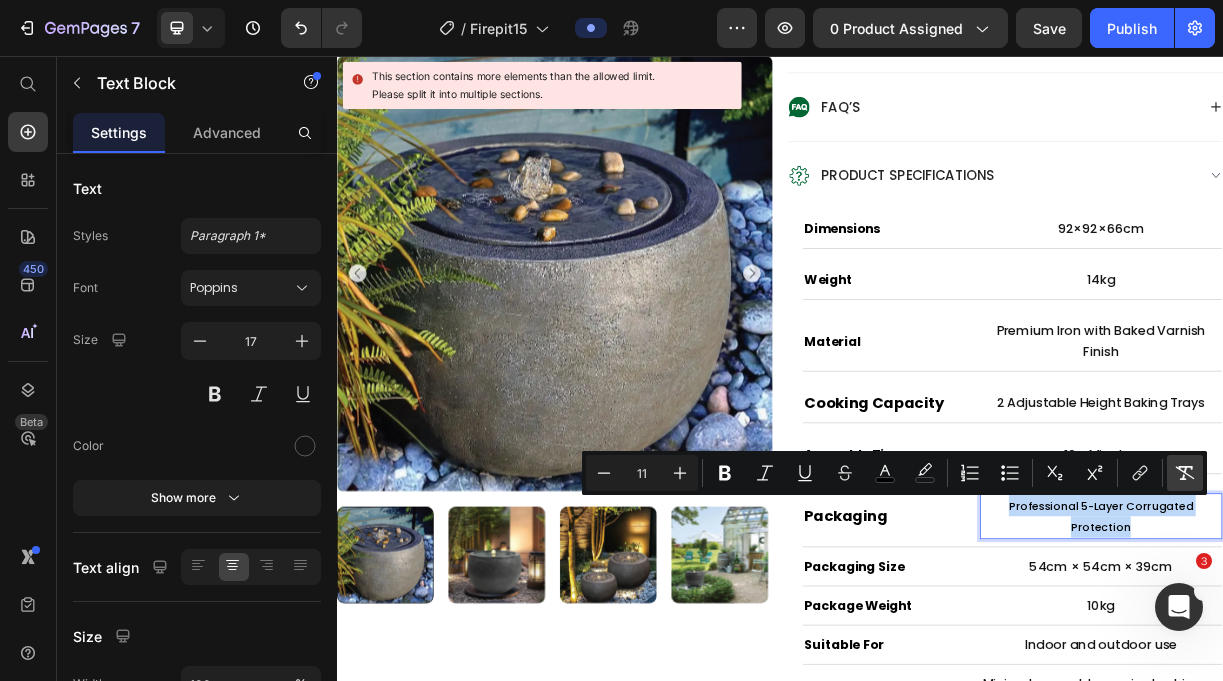 type on "17" 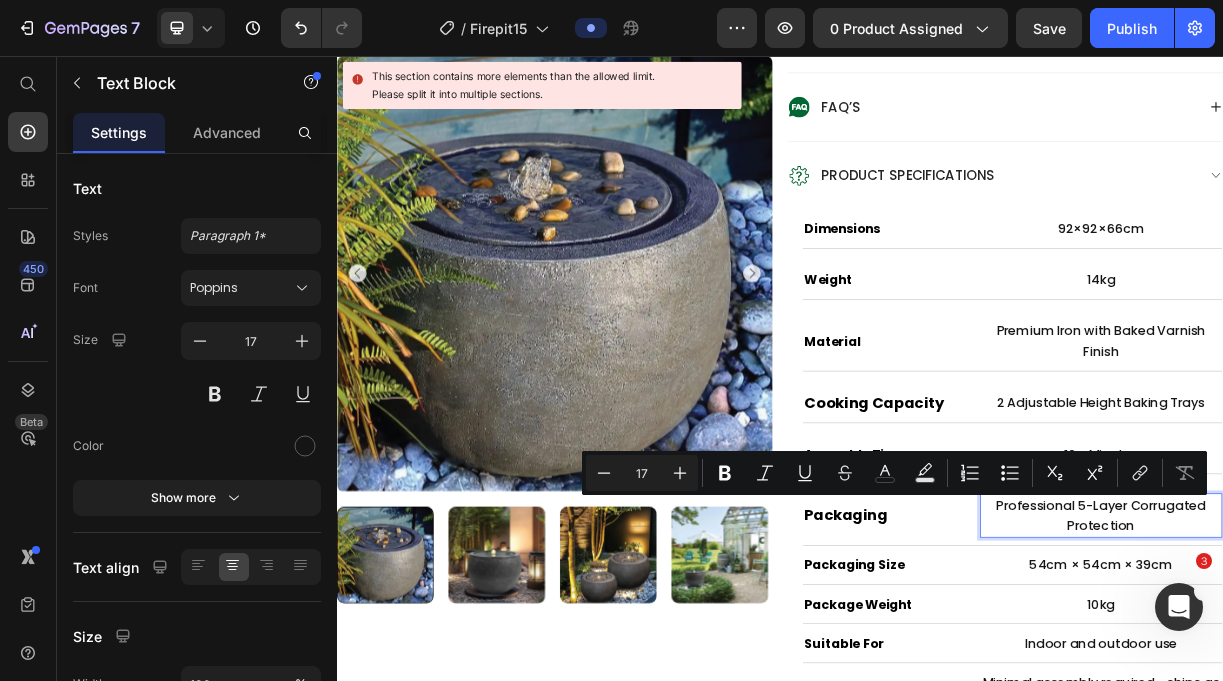click on "Professional 5-Layer Corrugated Protection" at bounding box center (1372, 679) 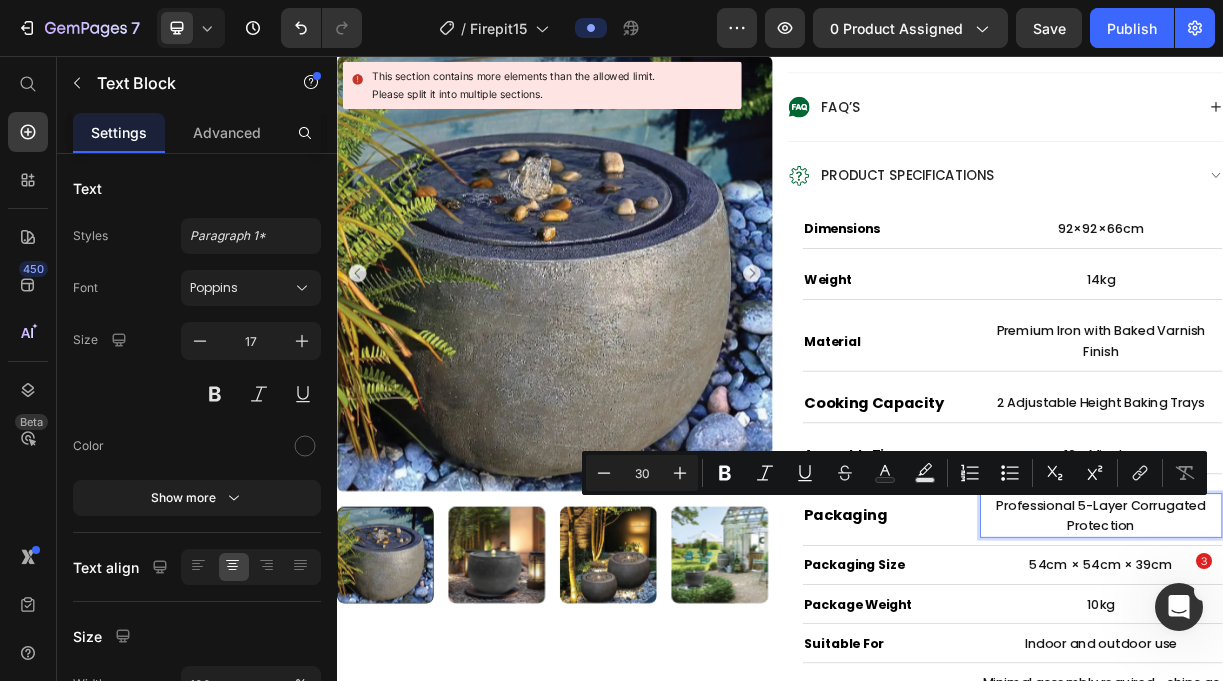 click on "Professional 5-Layer Corrugated Protection" at bounding box center [1372, 679] 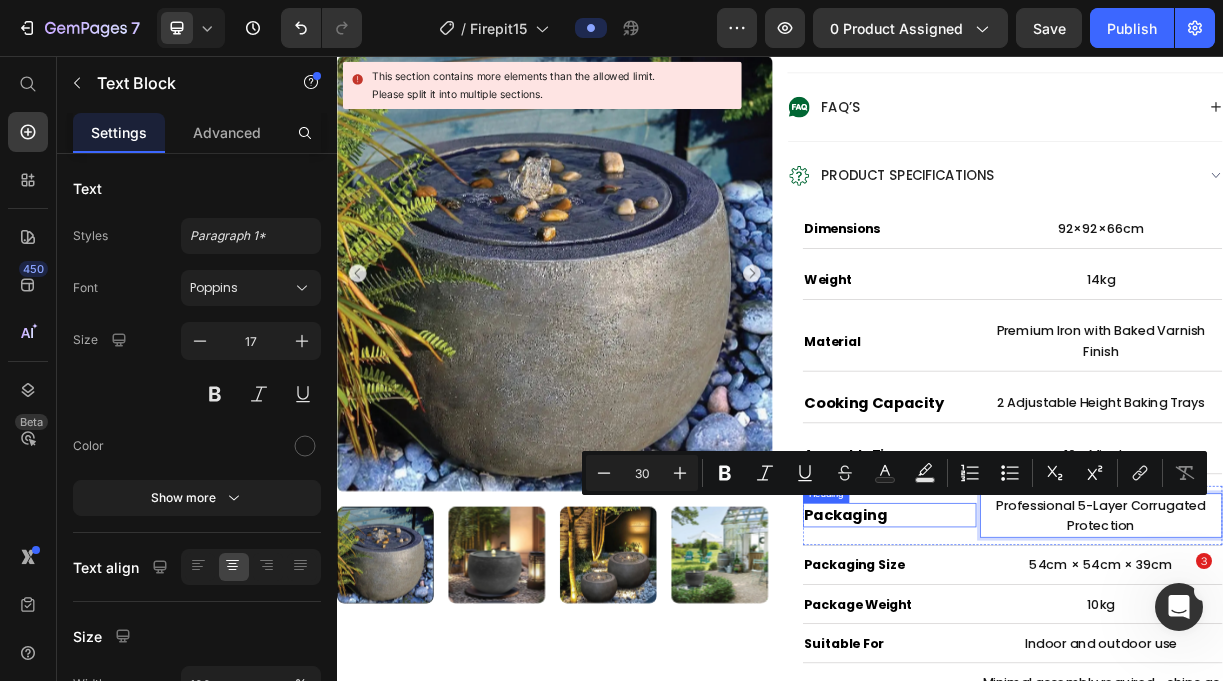 click on "⁠⁠⁠⁠⁠⁠⁠ Packaging" at bounding box center (1085, 678) 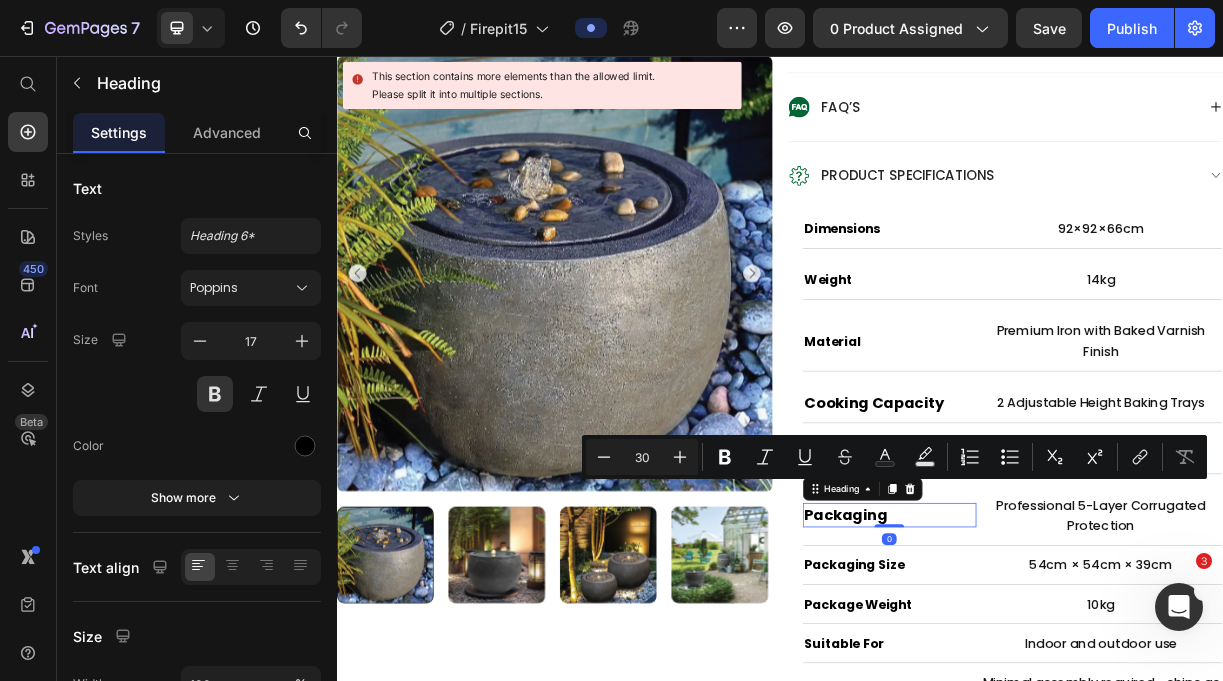 scroll, scrollTop: 0, scrollLeft: 0, axis: both 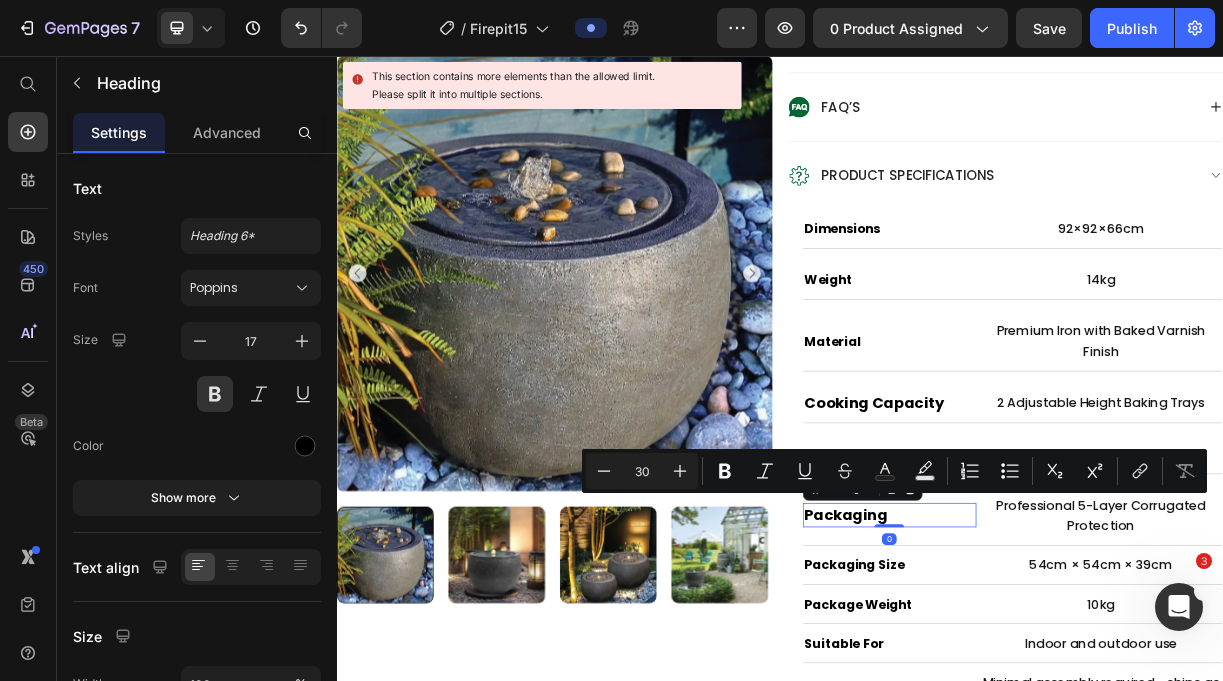 click on "Packaging" at bounding box center (1085, 678) 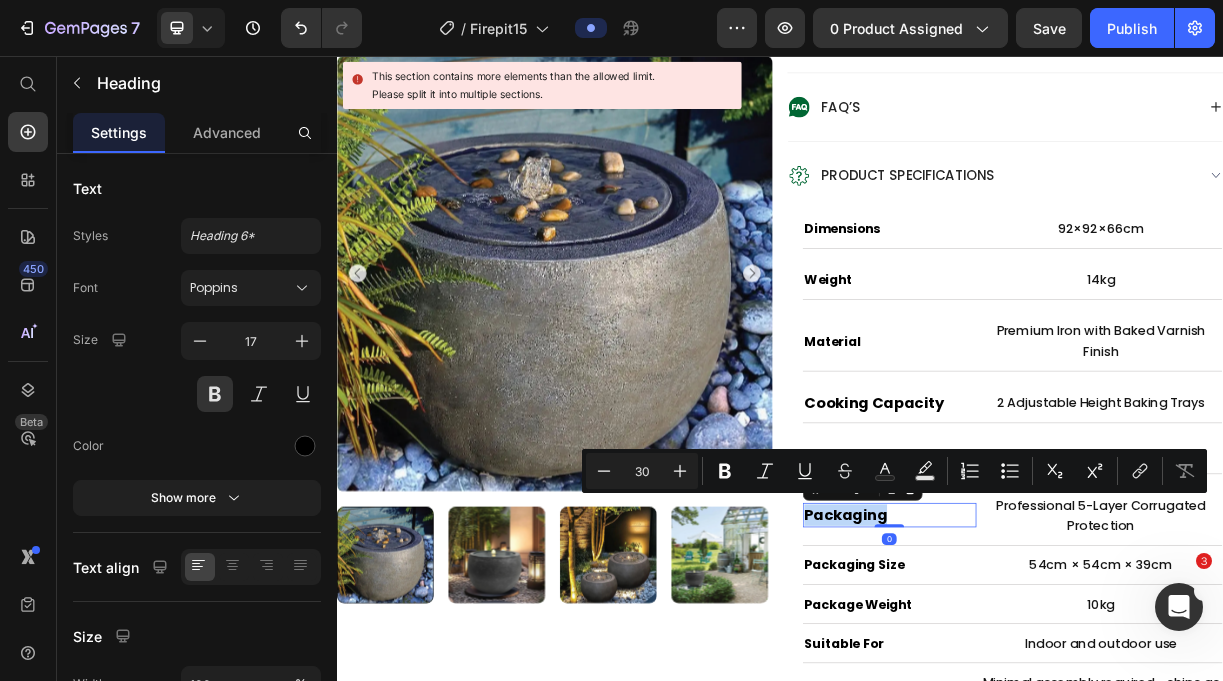 click on "Packaging" at bounding box center (1085, 678) 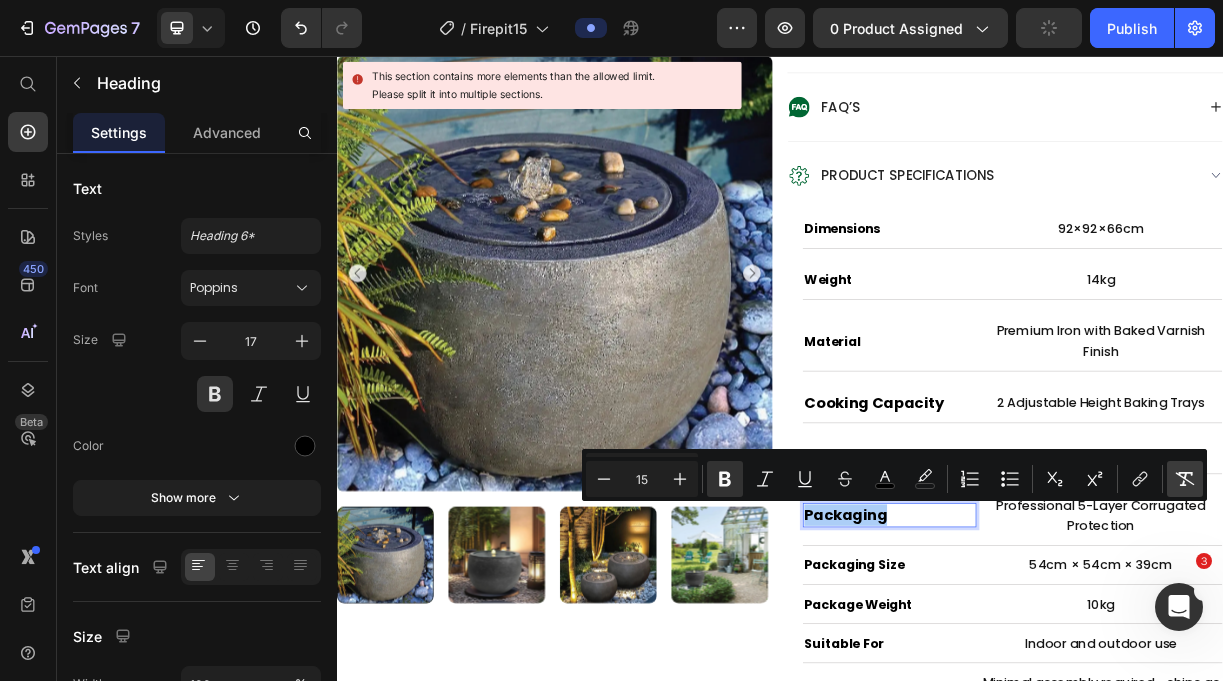 click 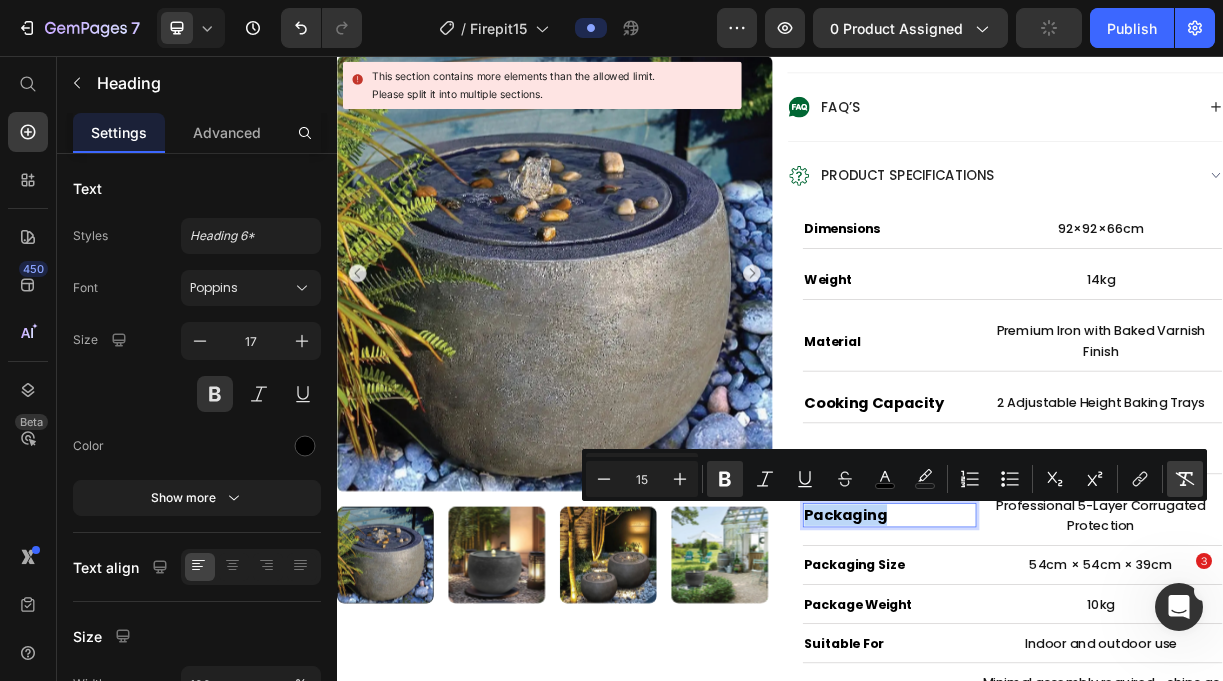 type on "17" 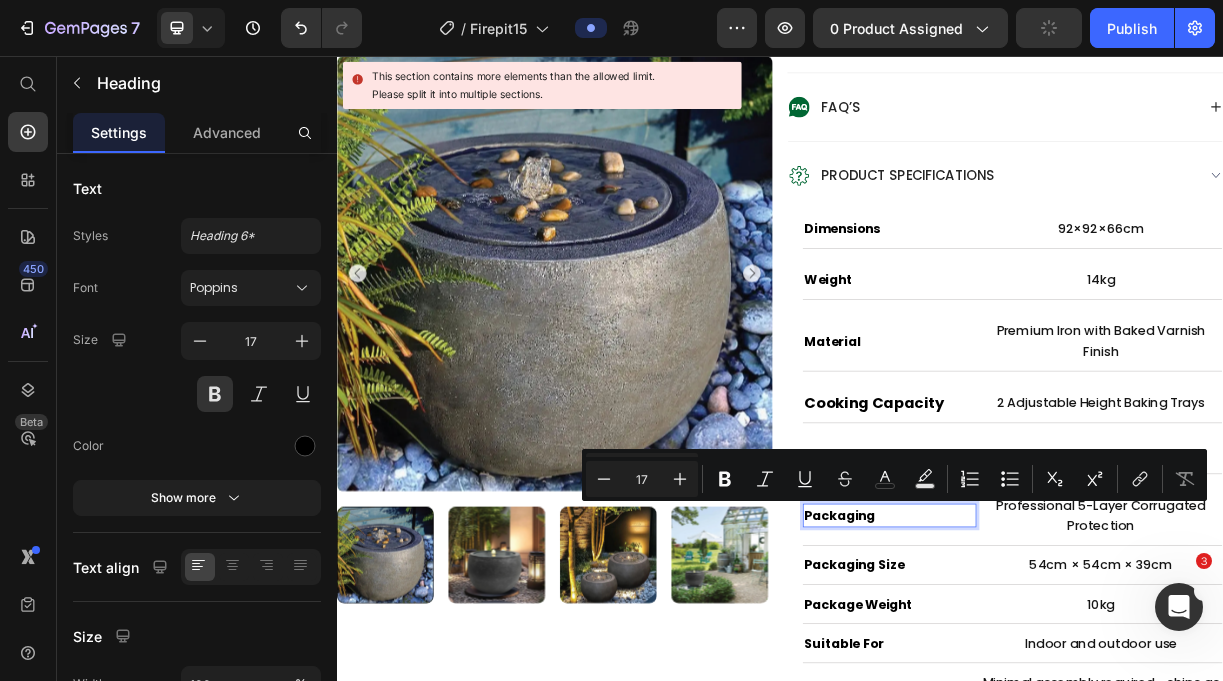 click on "Packaging" at bounding box center [1085, 679] 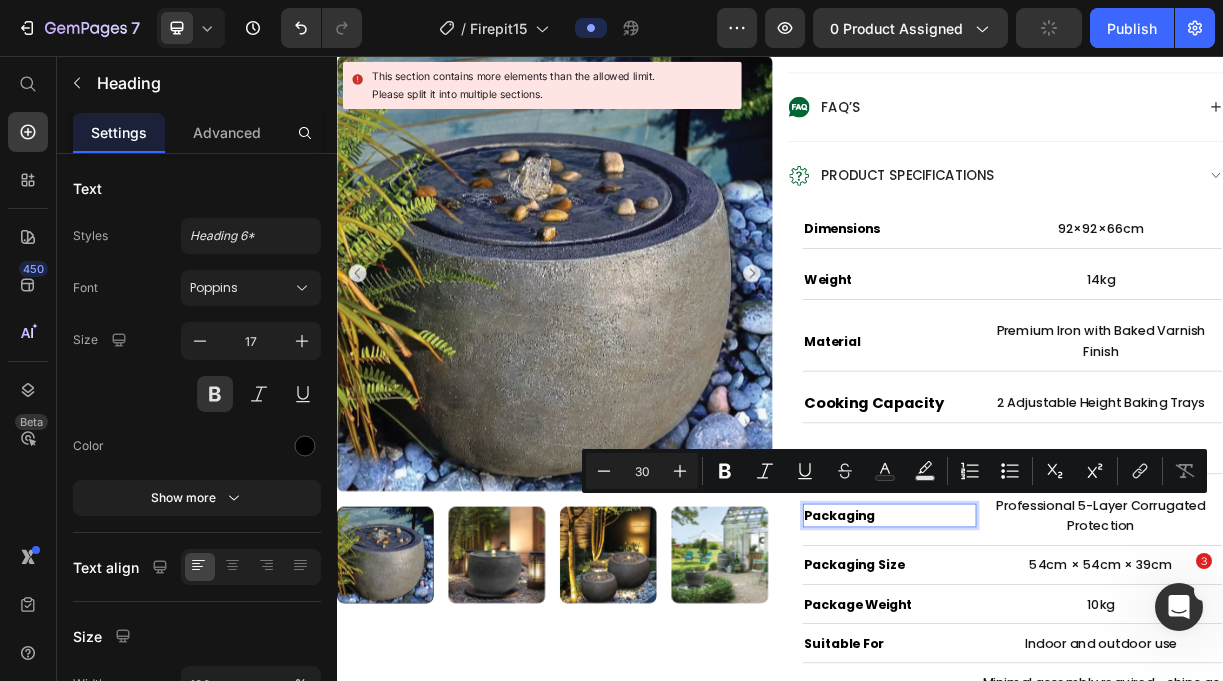click on "Packaging" at bounding box center (1085, 679) 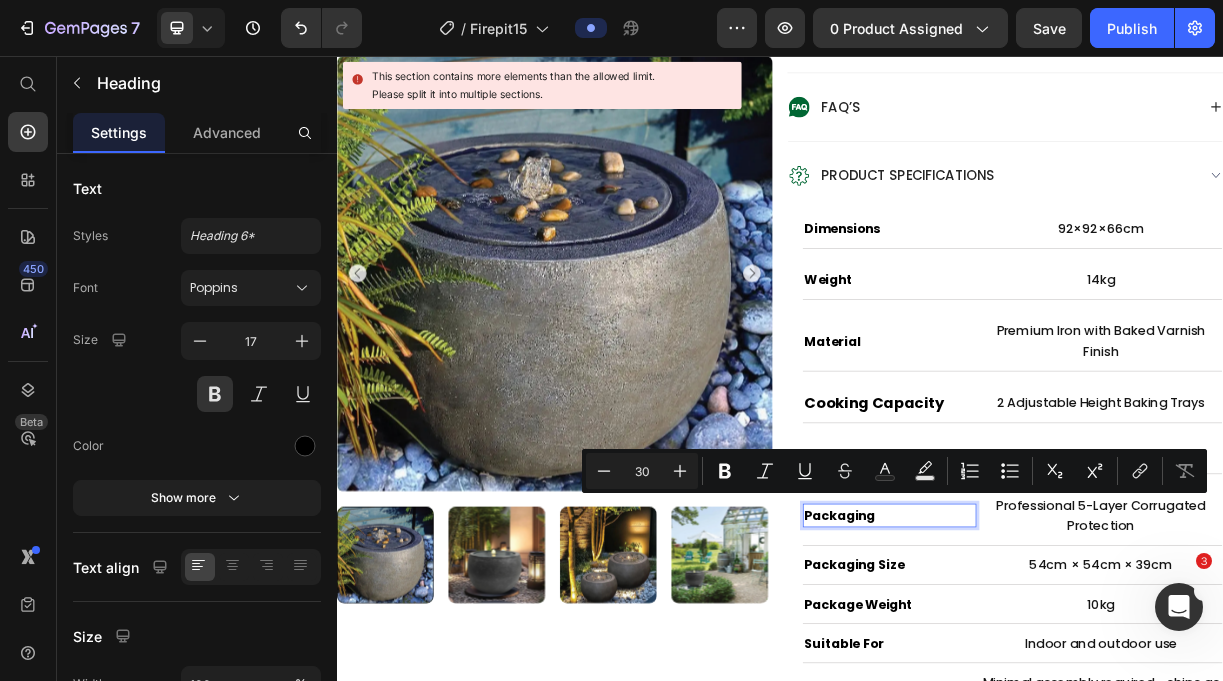 click on "Packaging" at bounding box center [1085, 679] 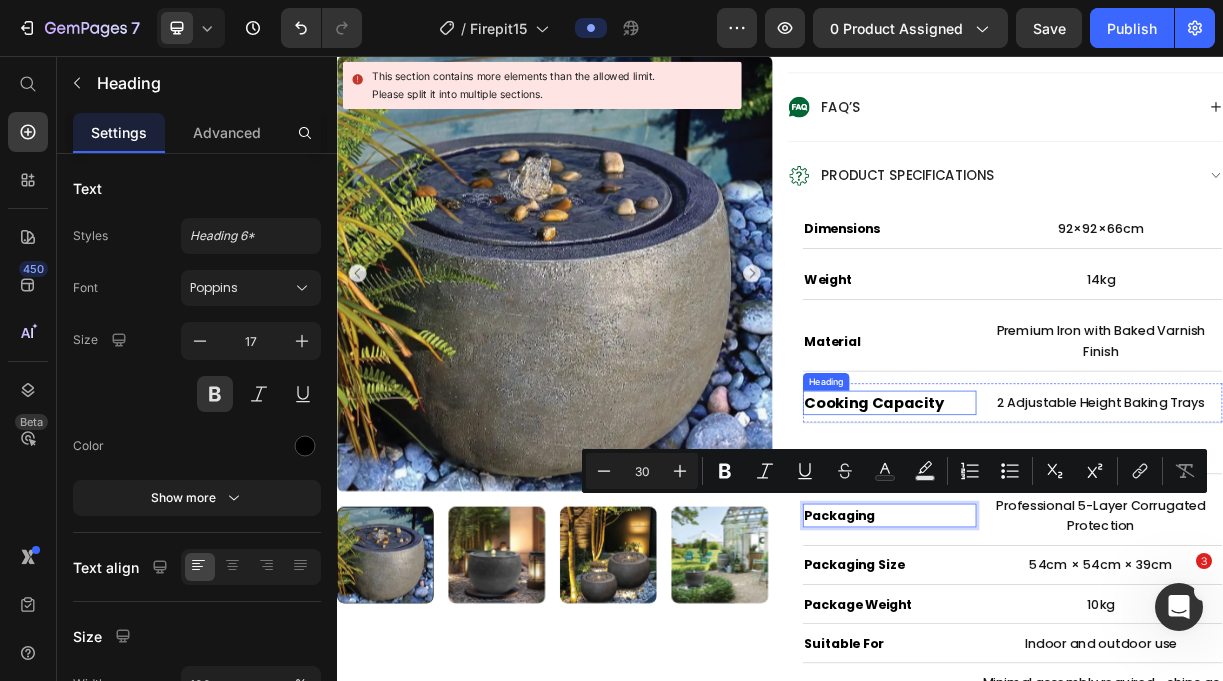 click on "Product Images Judge.me - Preview Badge (Stars) Judge.me Bakyard Granite Zen Fountain Product Title Australia's Only 3-in-1 Fire Table Text Block $0.00 Product Price $299.95 Product Price save 0% Discount Tag Row True 3-in-1 Versatility  – Fire pit, BBQ grill, and full dining table in one unit. Perfect 6-8 Person Capacity  –  92cm diameter provides ample space for family gatherings. 10-Minute Easy Assembly  – Just 10 minutes from box to backyard entertainment ready. Heavy-Duty 14kg Stability  – Heavy-duty design eliminates wobbling and tipping risks. Dual Swivel BBQ Grills  – Two height-adjustable grills mean double the cooking space for groups. Rust-Resistant Powder Coating  – High-temp finish plus weather cover keeps it looking new. Item List
.id550458245588714486 .st0{display:none;fill:#00FF00;}
.id550458245588714486 .st1{display:none;fill:#009245;}
.id550458245588714486 .st2{fill:#00FF00;}
.id550458245588714486 .st3{fill:#009245;}
Icon" at bounding box center [937, 4560] 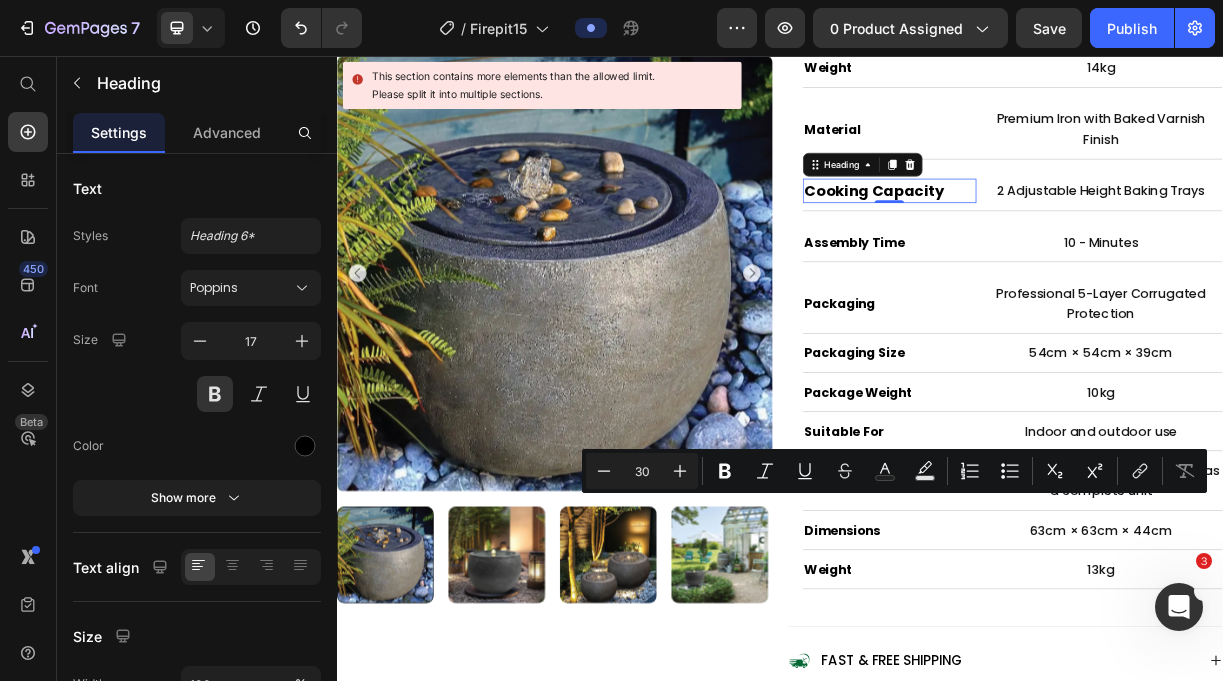scroll, scrollTop: 1432, scrollLeft: 0, axis: vertical 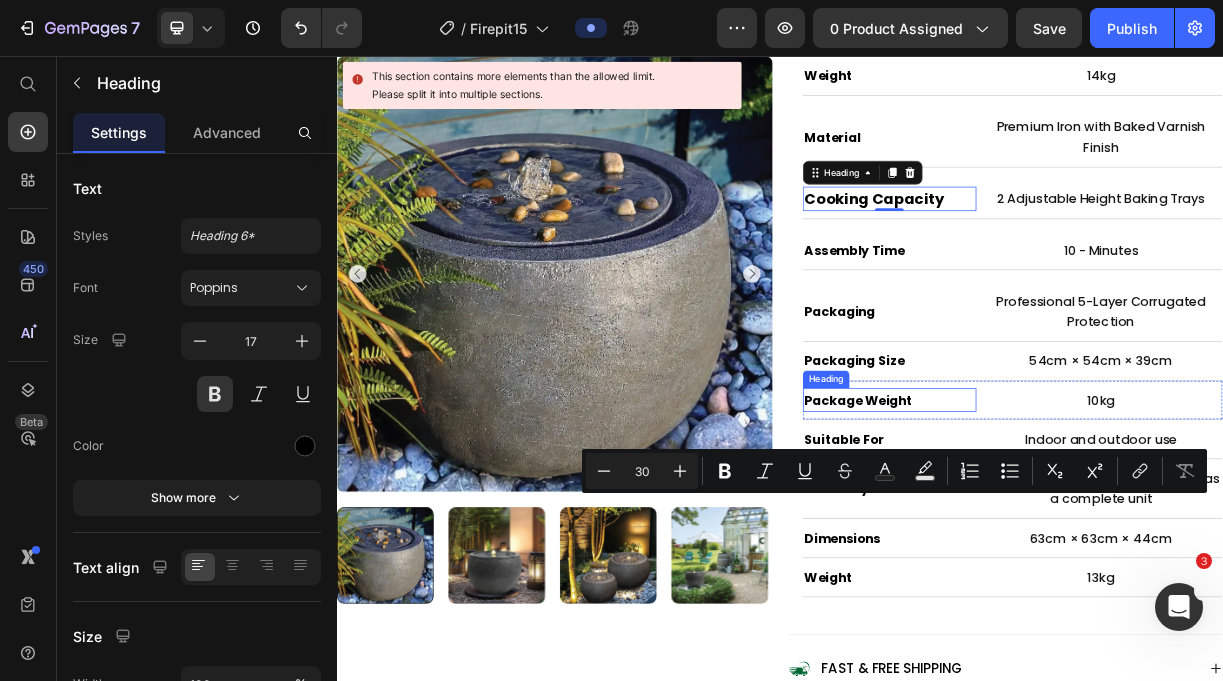 click on "Package Weight" at bounding box center (1085, 523) 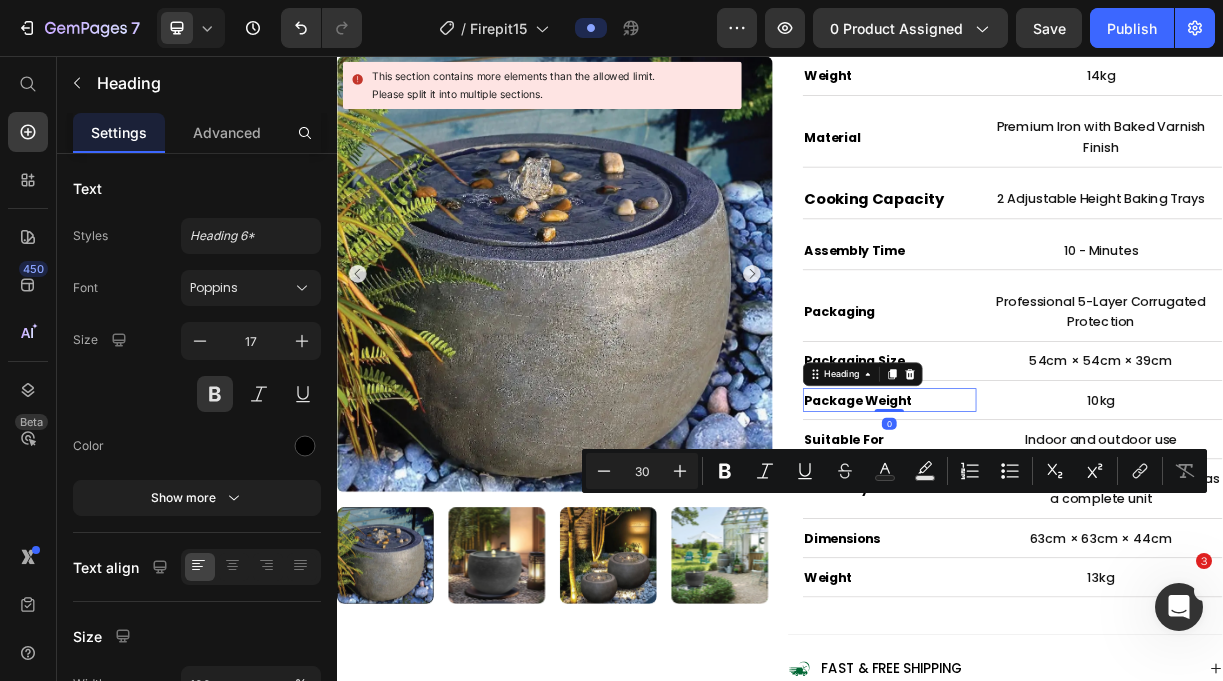 click on "Package Weight" at bounding box center (1085, 523) 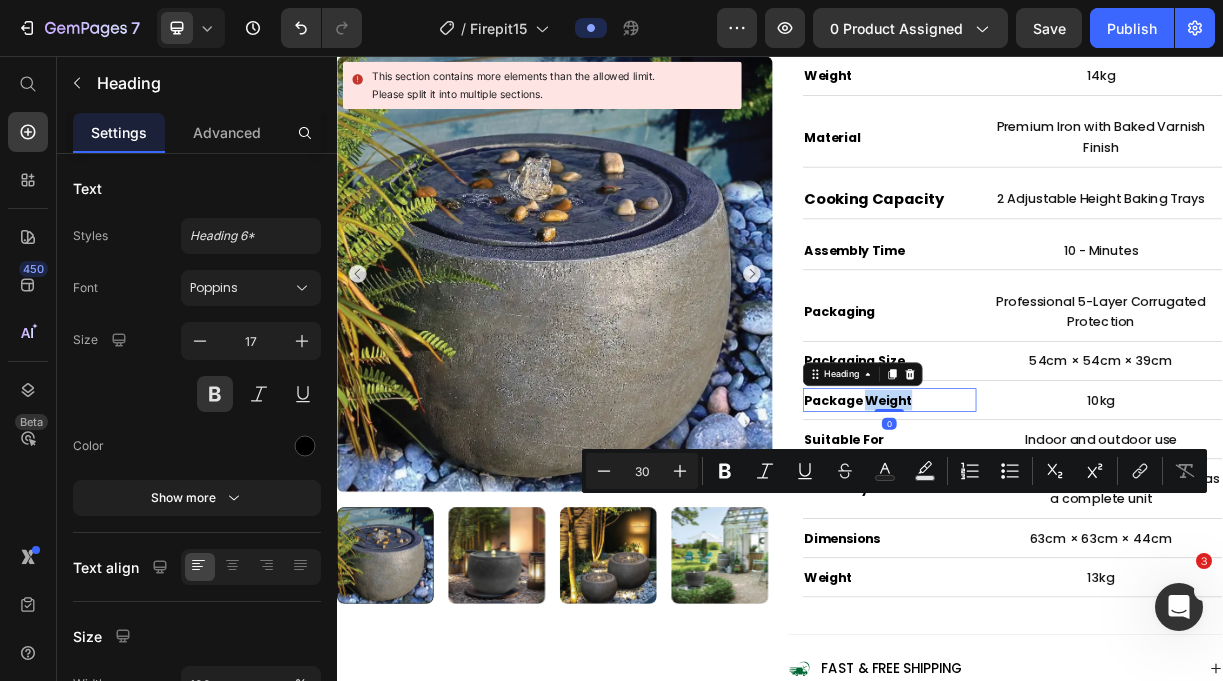 click on "Package Weight" at bounding box center [1085, 523] 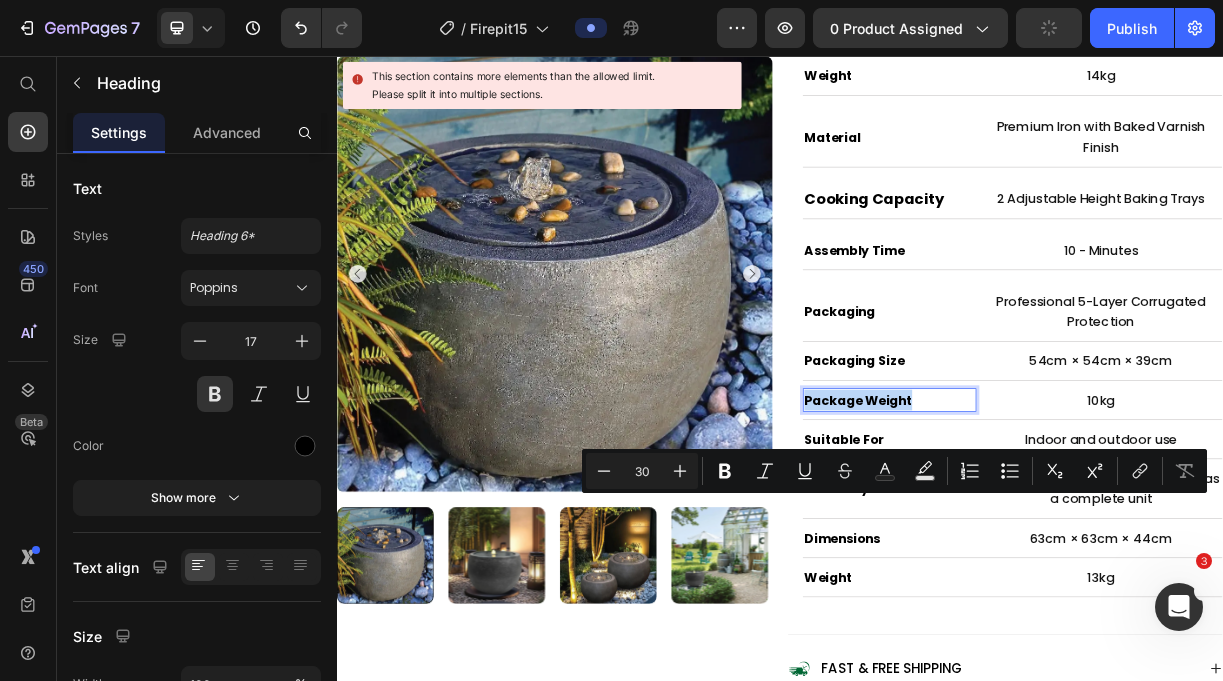 click on "Package Weight" at bounding box center [1085, 523] 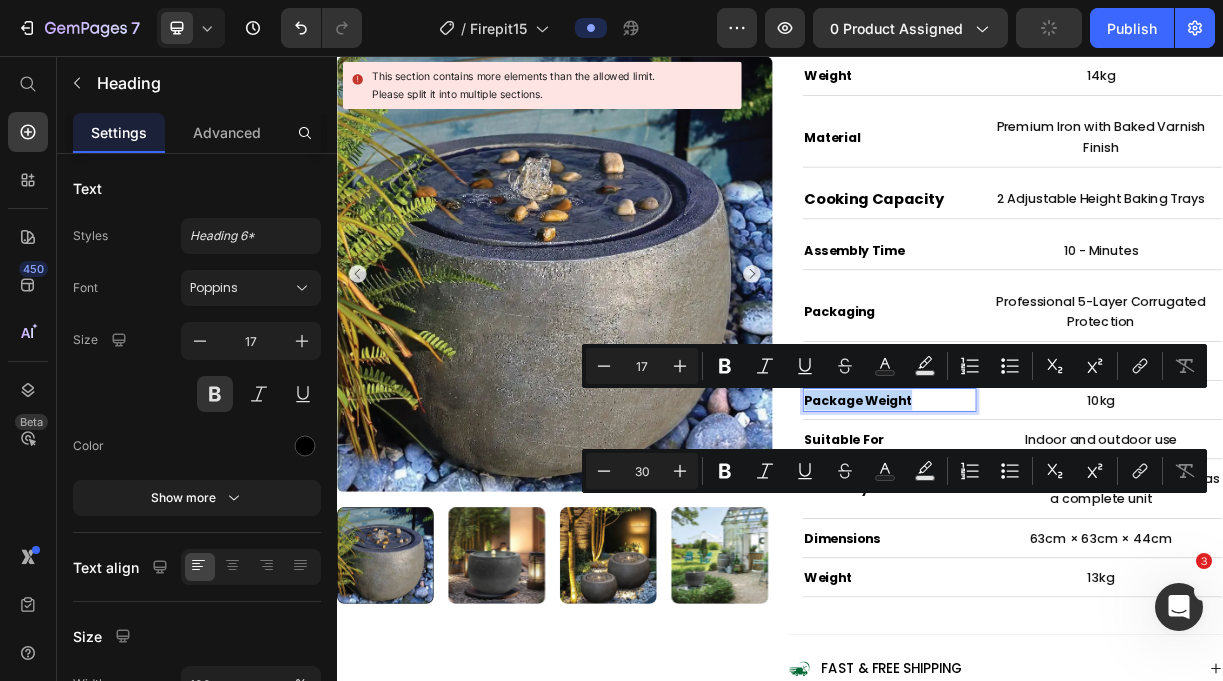 click on "Package Weight" at bounding box center (1085, 523) 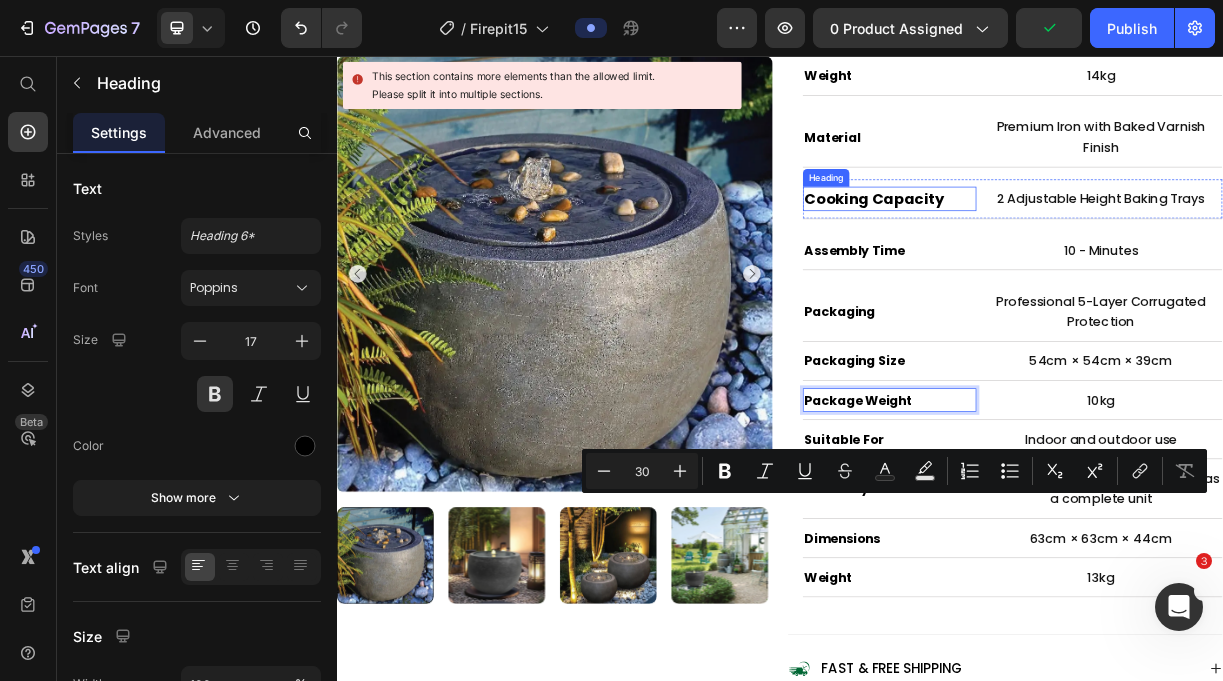 click on "Product Images Judge.me - Preview Badge (Stars) Judge.me Bakyard Granite Zen Fountain Product Title Australia's Only 3-in-1 Fire Table Text Block $0.00 Product Price $299.95 Product Price save 0% Discount Tag Row True 3-in-1 Versatility  – Fire pit, BBQ grill, and full dining table in one unit. Perfect 6-8 Person Capacity  –  92cm diameter provides ample space for family gatherings. 10-Minute Easy Assembly  – Just 10 minutes from box to backyard entertainment ready. Heavy-Duty 14kg Stability  – Heavy-duty design eliminates wobbling and tipping risks. Dual Swivel BBQ Grills  – Two height-adjustable grills mean double the cooking space for groups. Rust-Resistant Powder Coating  – High-temp finish plus weather cover keeps it looking new. Item List
.id550458245588714486 .st0{display:none;fill:#00FF00;}
.id550458245588714486 .st1{display:none;fill:#009245;}
.id550458245588714486 .st2{fill:#00FF00;}
.id550458245588714486 .st3{fill:#009245;}
Icon" at bounding box center (937, 4284) 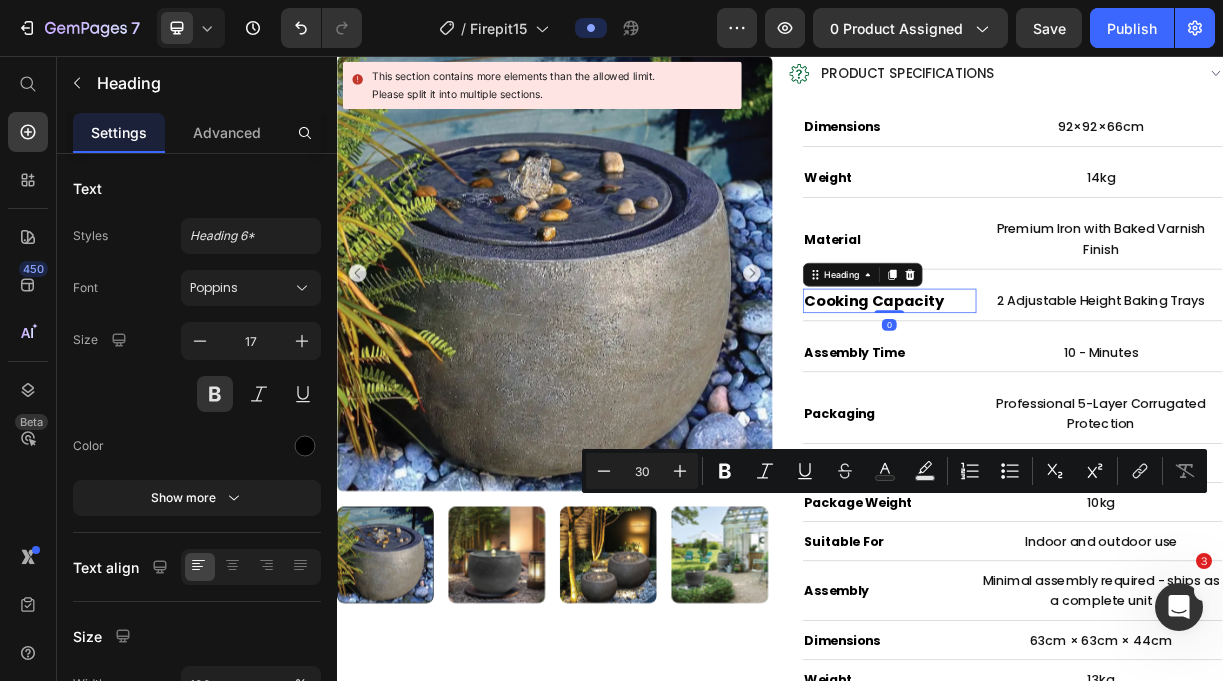 scroll, scrollTop: 1240, scrollLeft: 0, axis: vertical 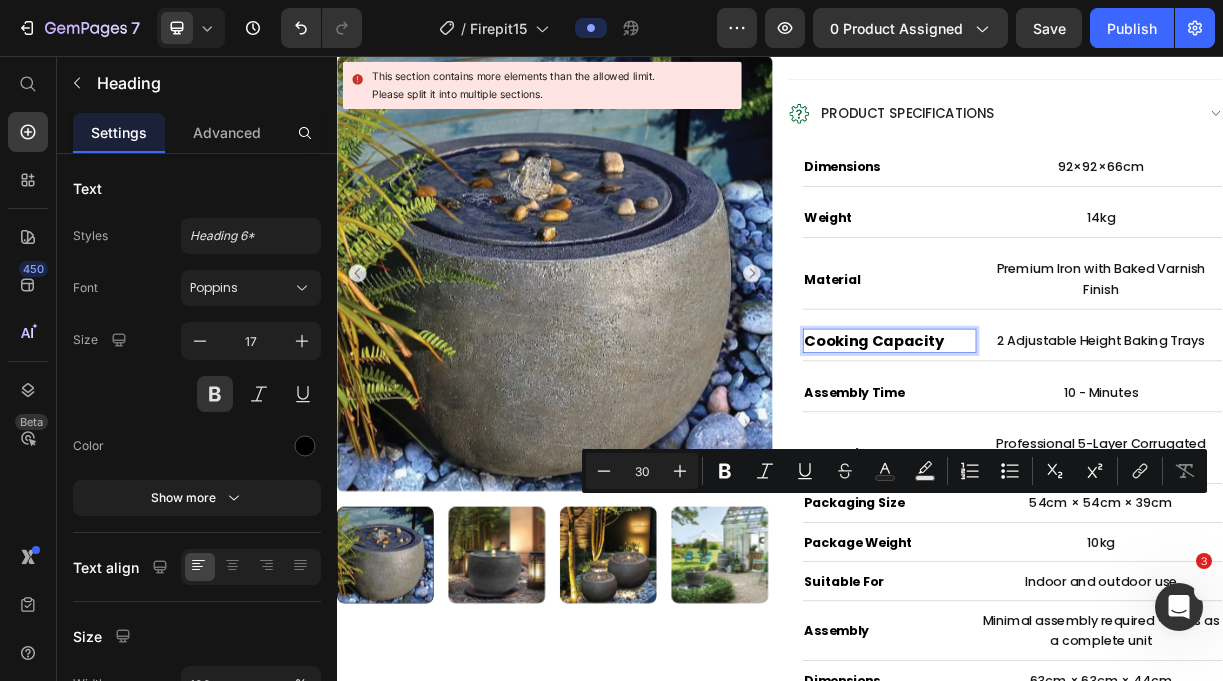 click on "Cooking Capacity" at bounding box center (1085, 442) 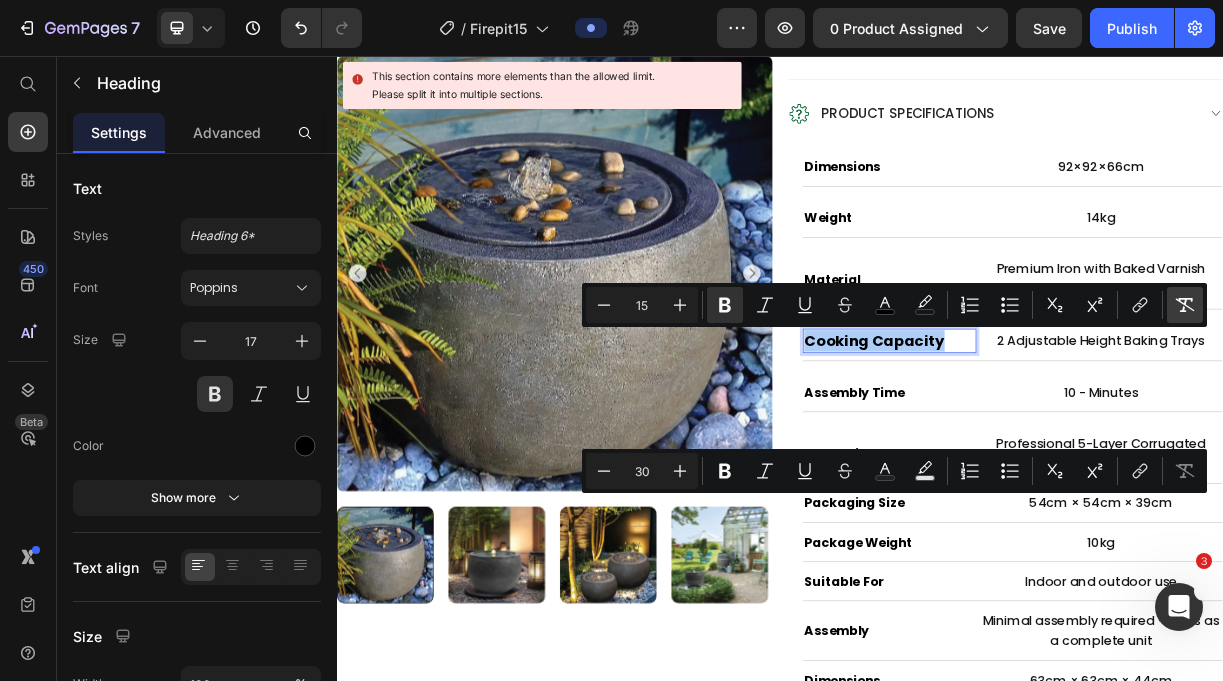 click 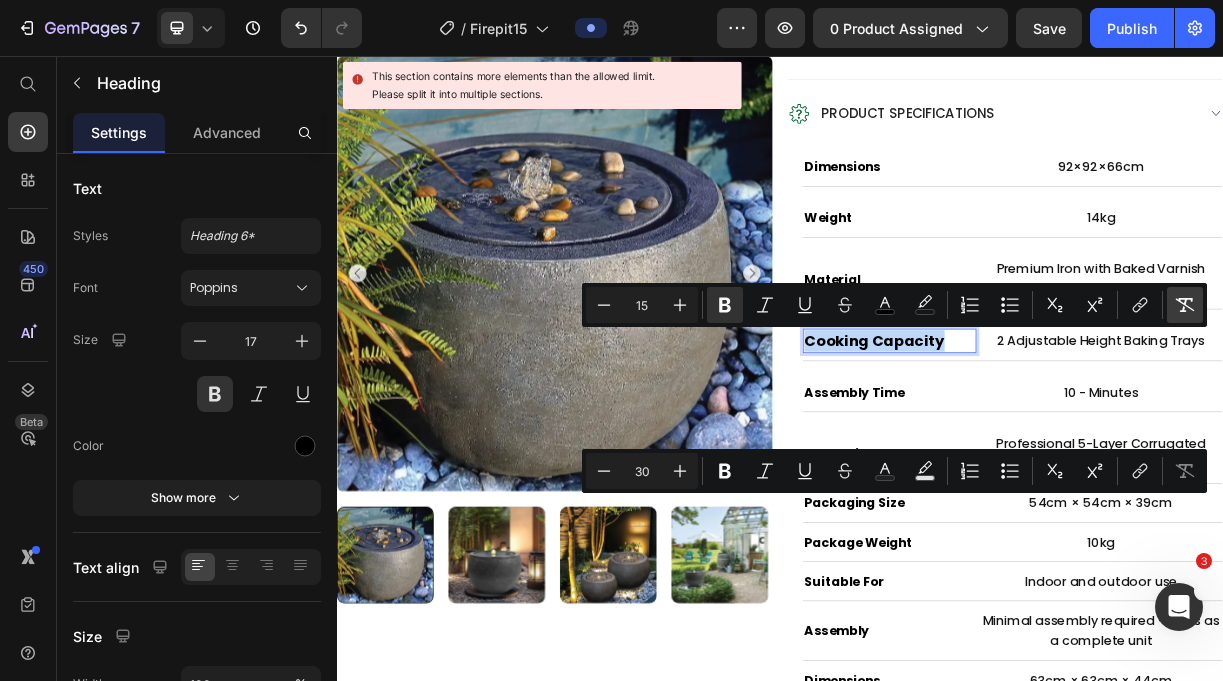 type on "17" 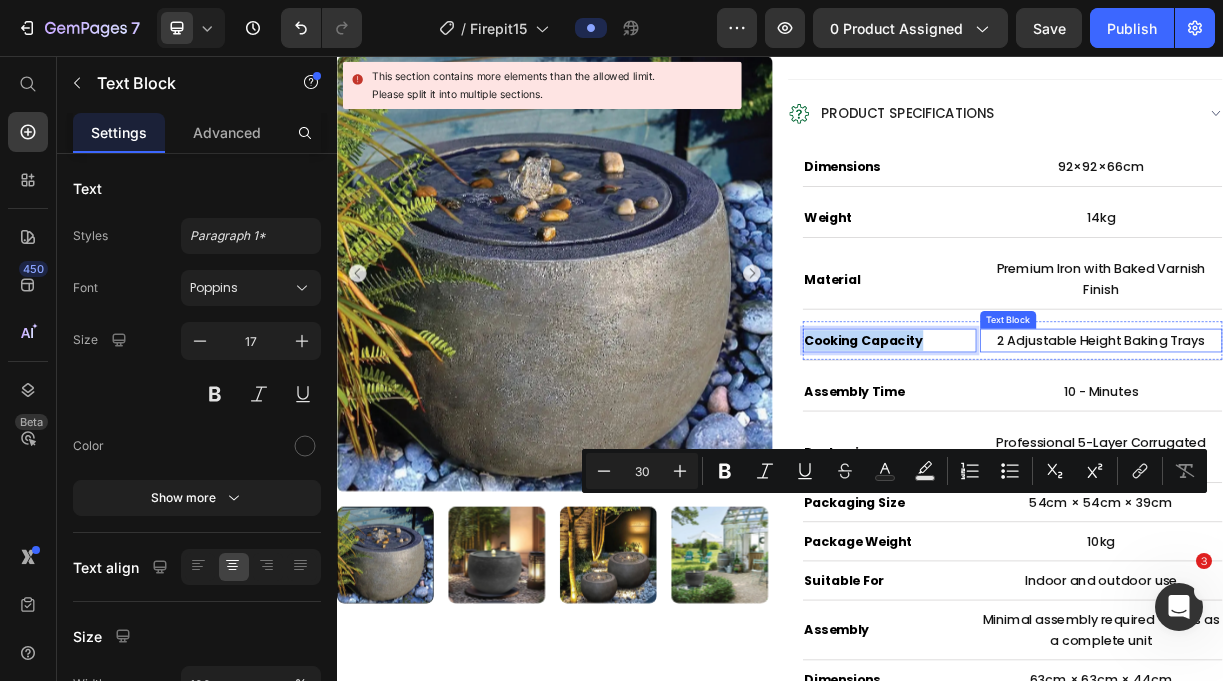 click on "2 Adjustable Height Baking Trays" at bounding box center [1372, 442] 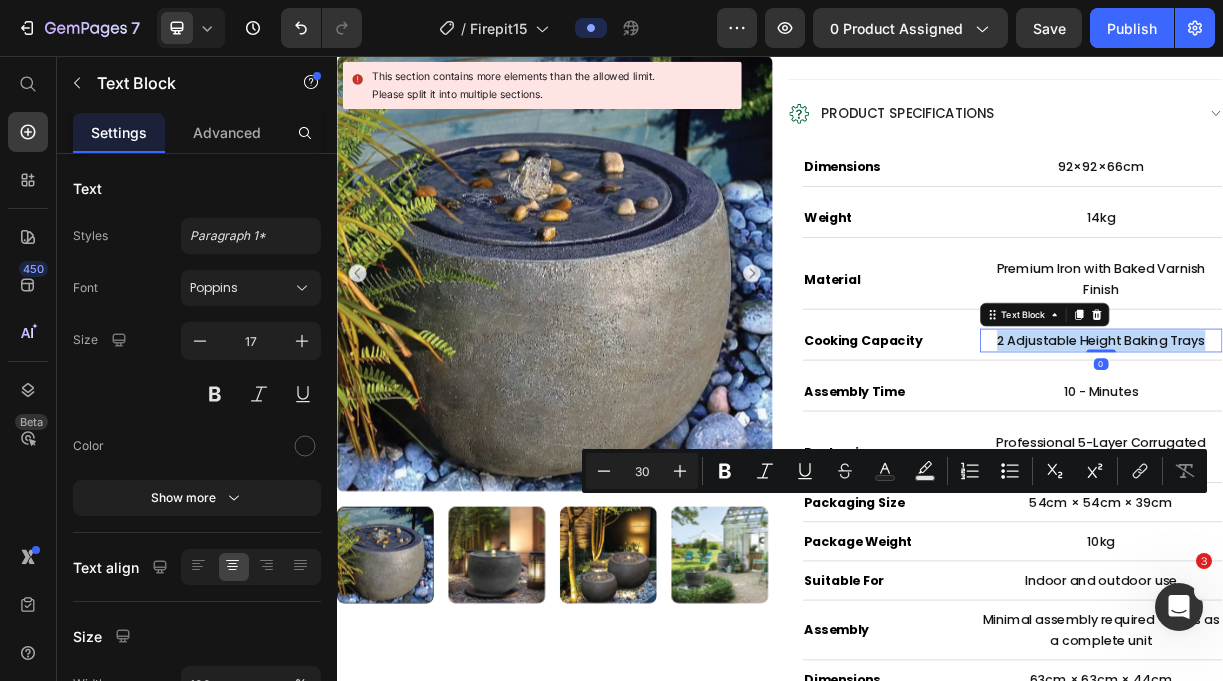 click on "2 Adjustable Height Baking Trays" at bounding box center [1372, 442] 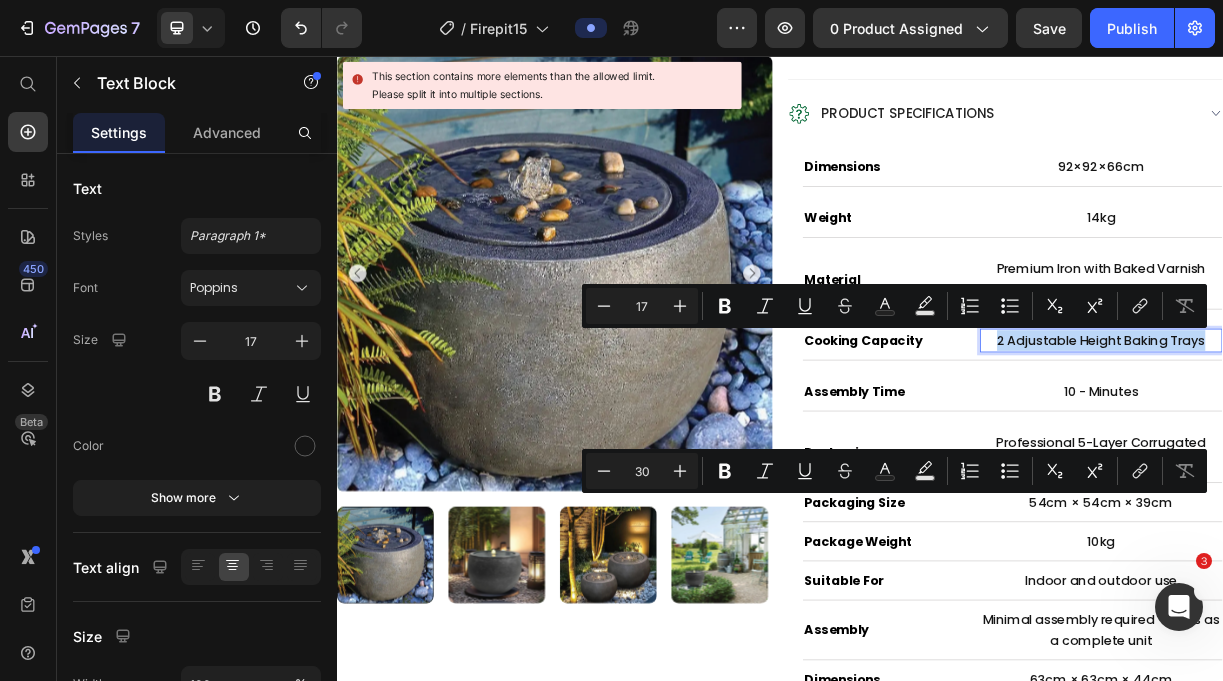 click on "2 Adjustable Height Baking Trays" at bounding box center [1372, 442] 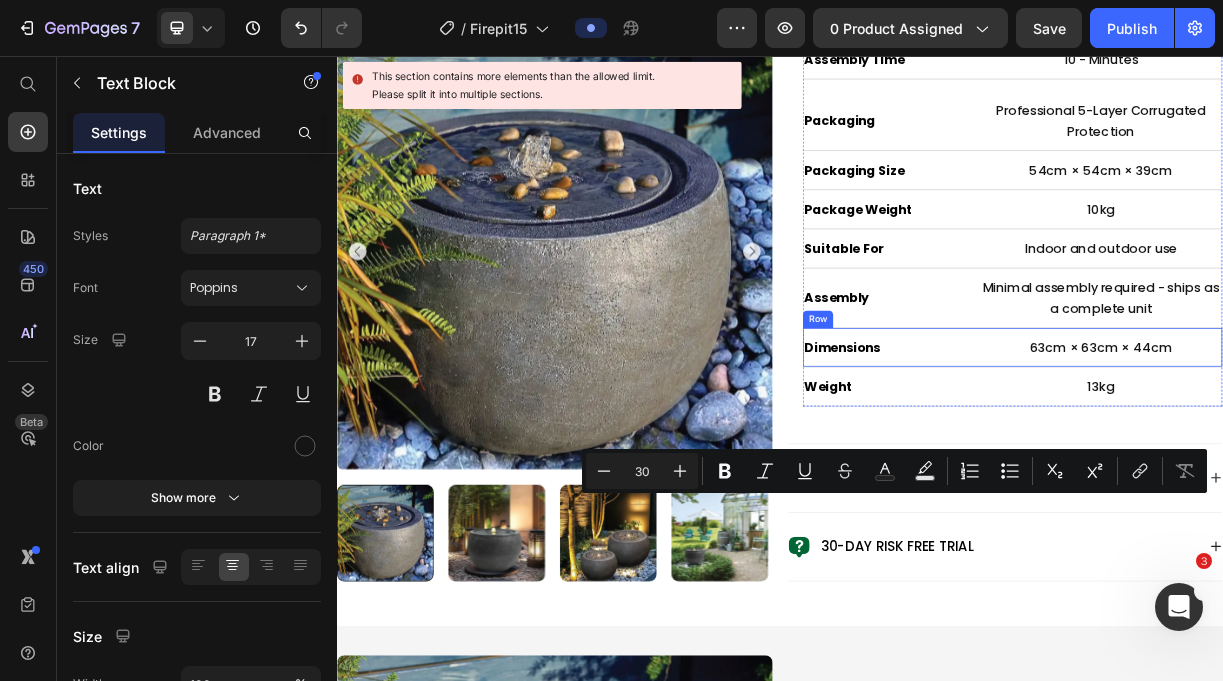 scroll, scrollTop: 1692, scrollLeft: 0, axis: vertical 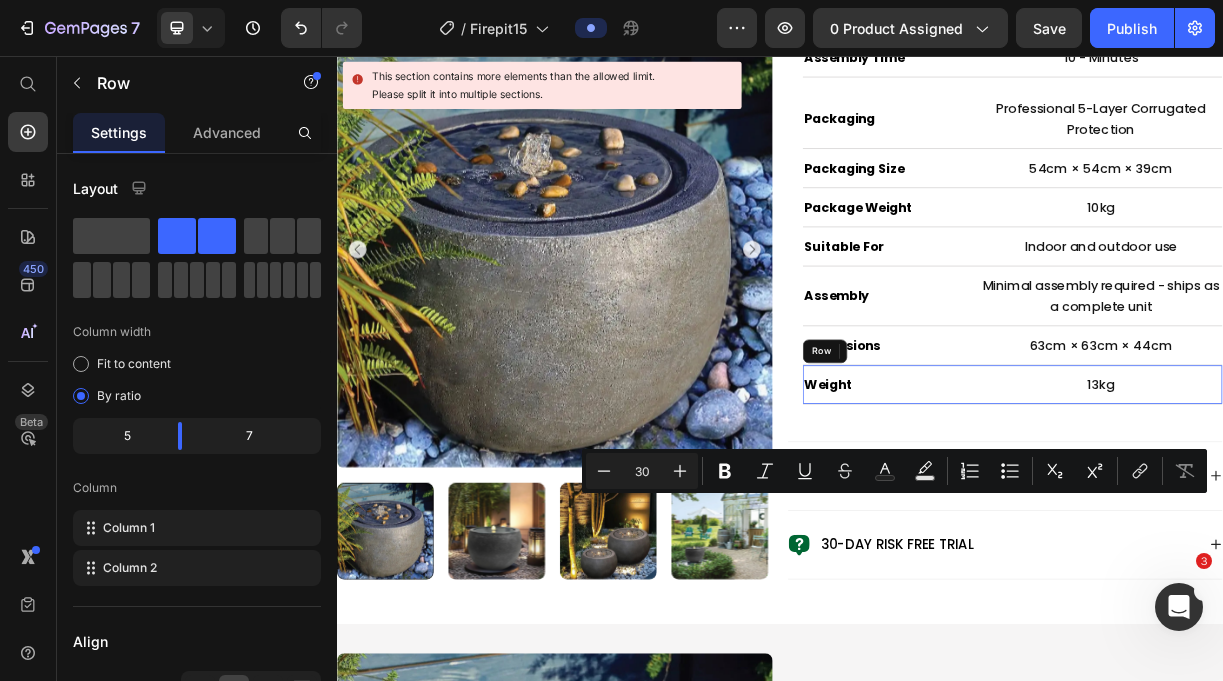 click on "Weight Heading 13kg Text Block Row" at bounding box center [1252, 502] 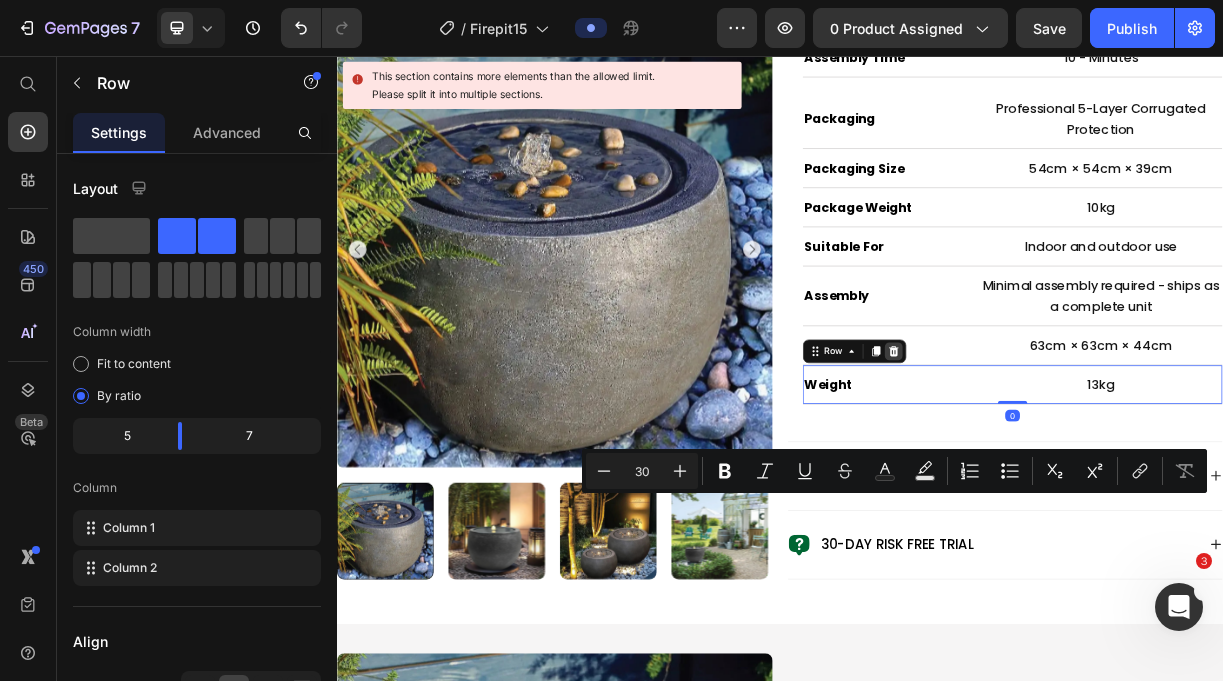 click 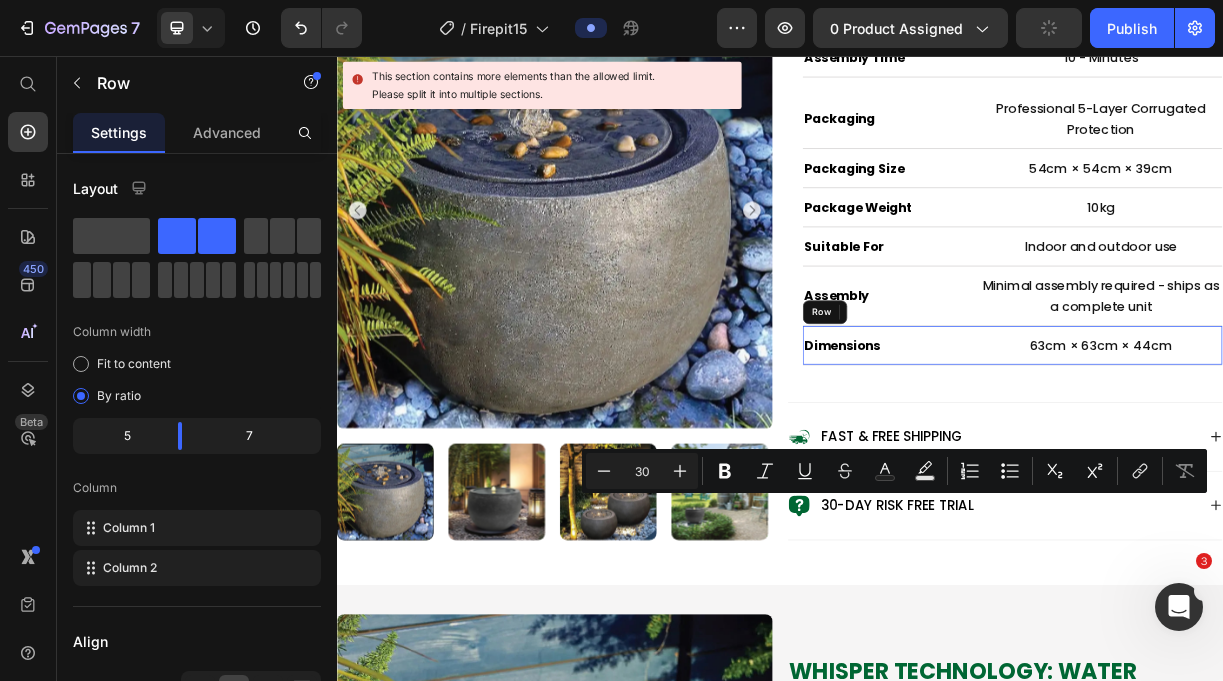 click on "Dimensions Heading 63cm × 63cm × 44cm Text Block Row" at bounding box center [1252, 449] 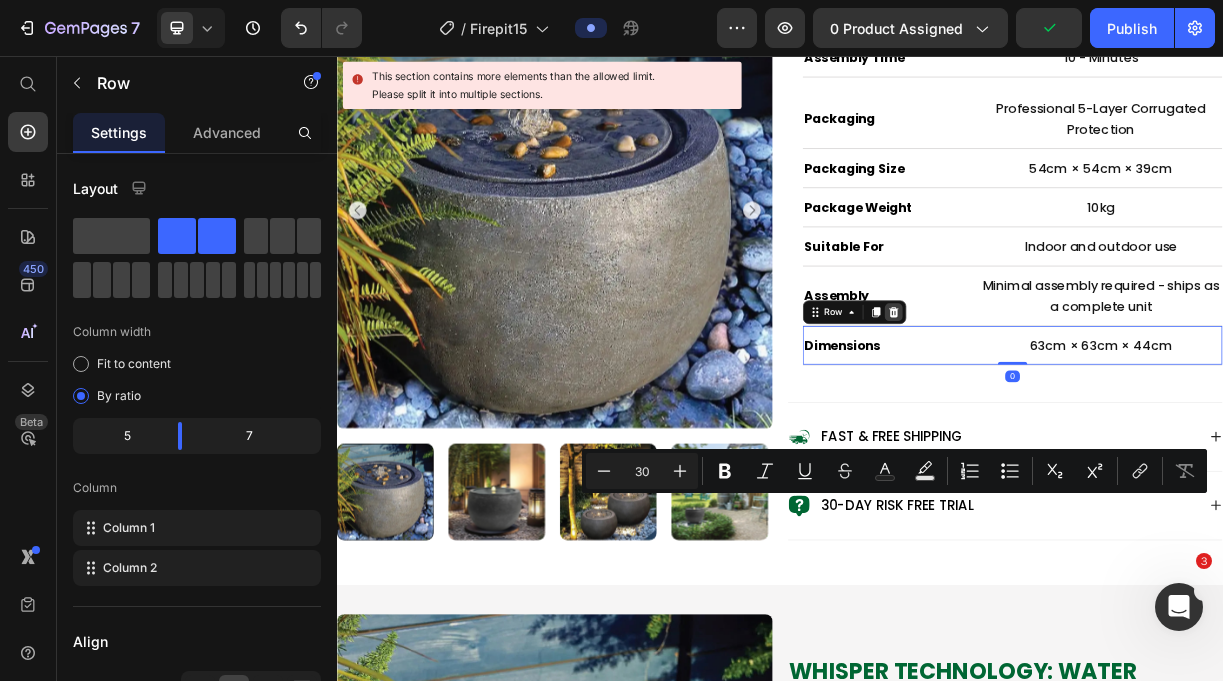 click 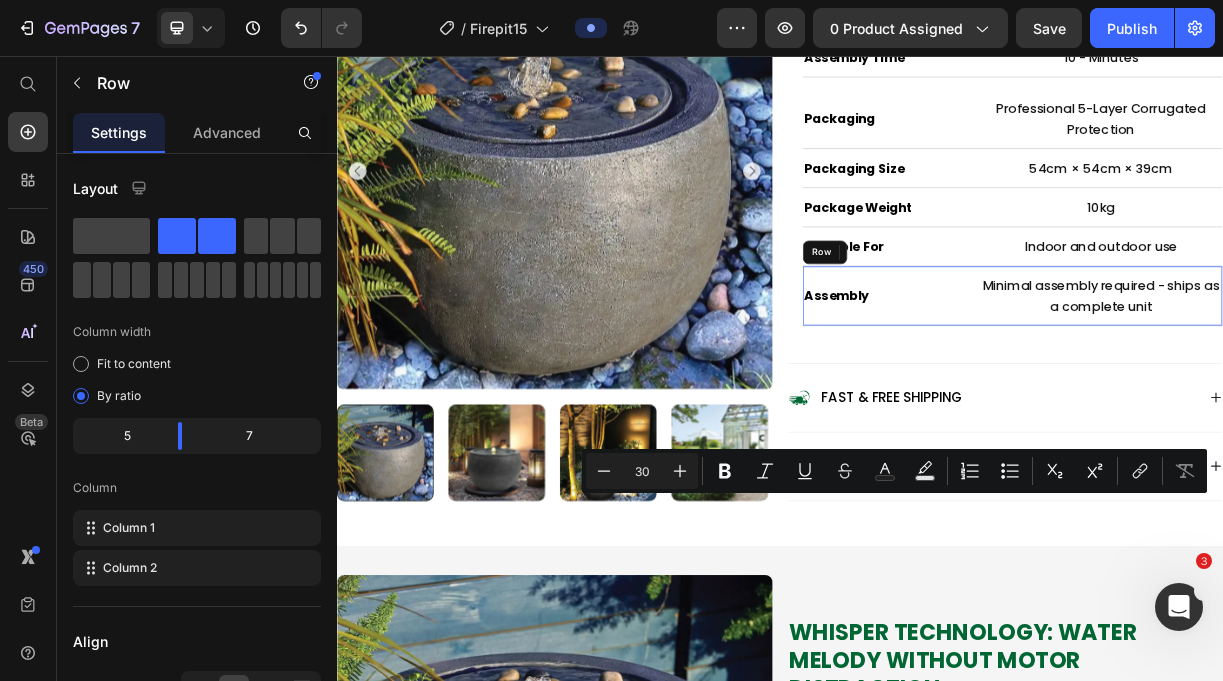 click on "Assembly Heading Minimal assembly required - ships as a complete unit Text Block Row" at bounding box center (1252, 382) 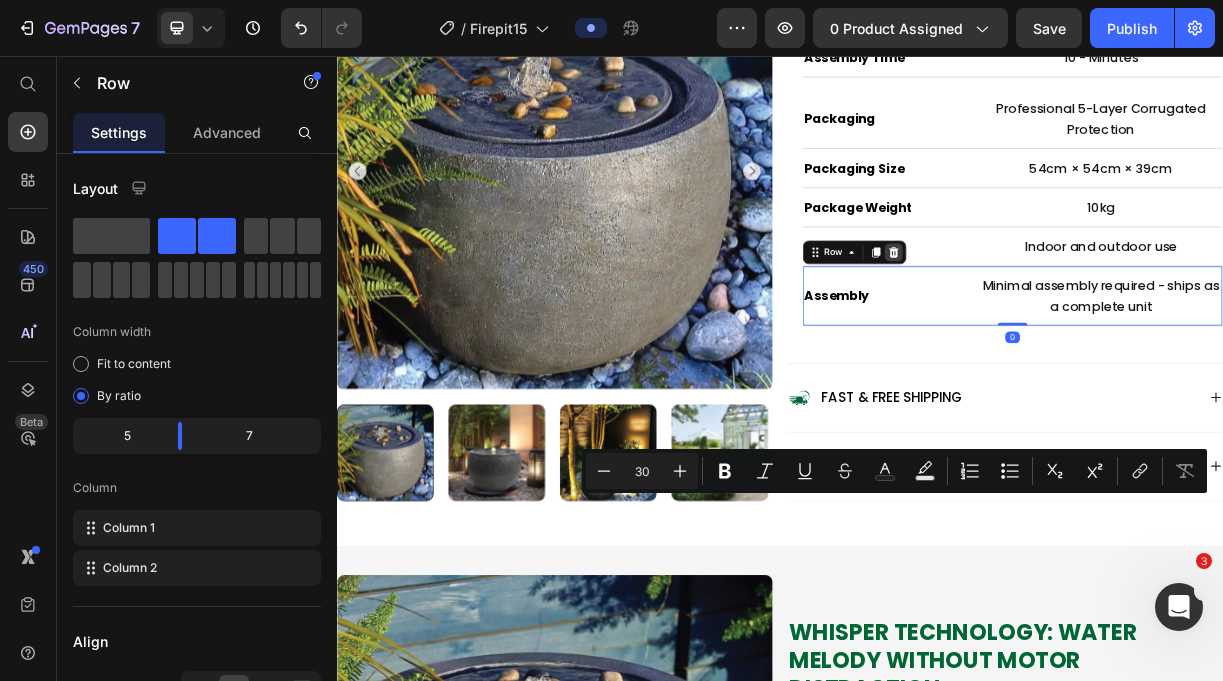click 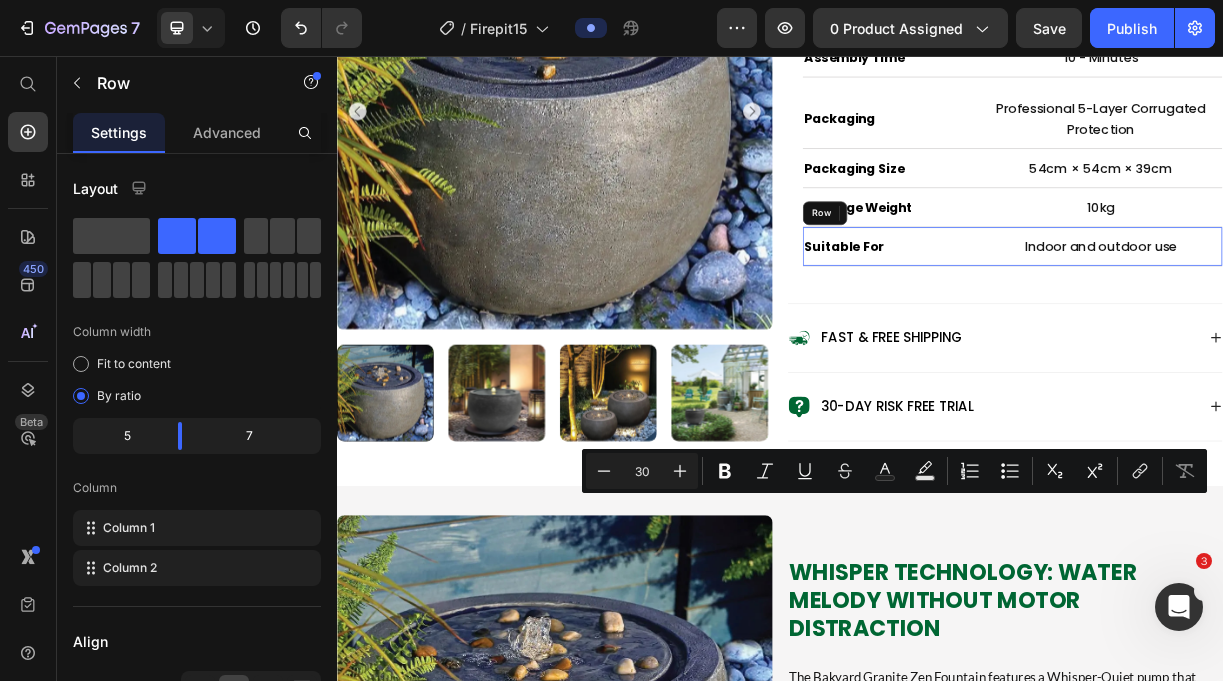 click on "Suitable For Heading Indoor and outdoor use Text Block Row" at bounding box center [1252, 315] 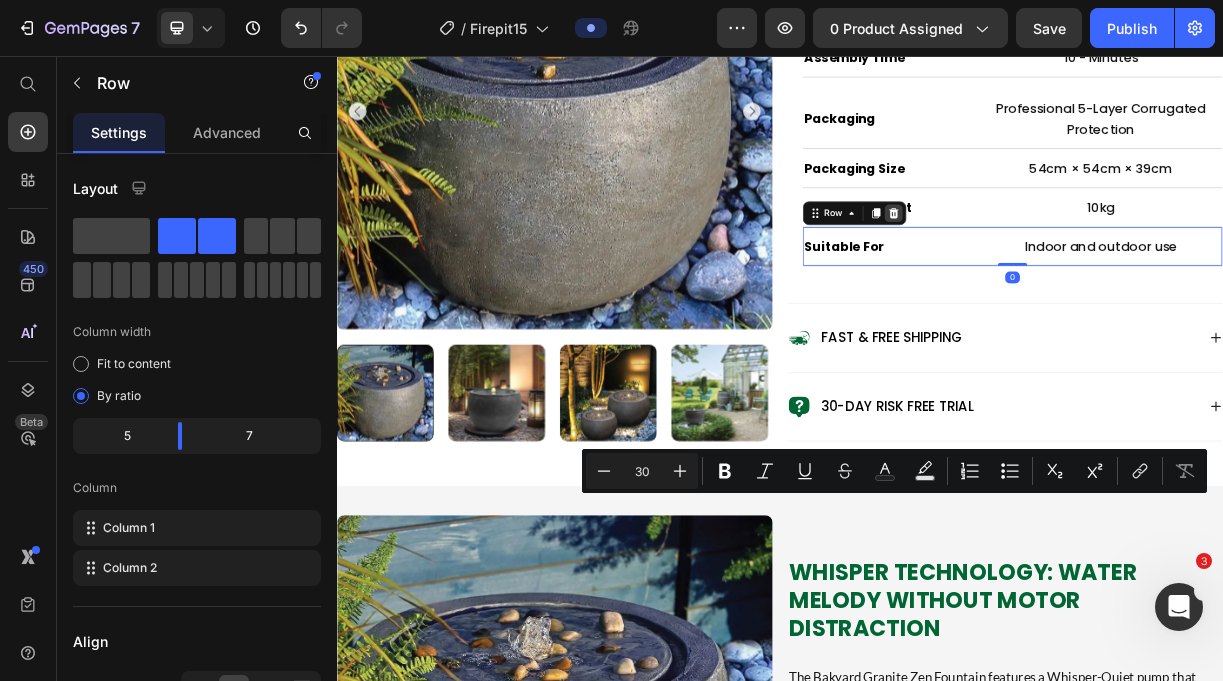 click 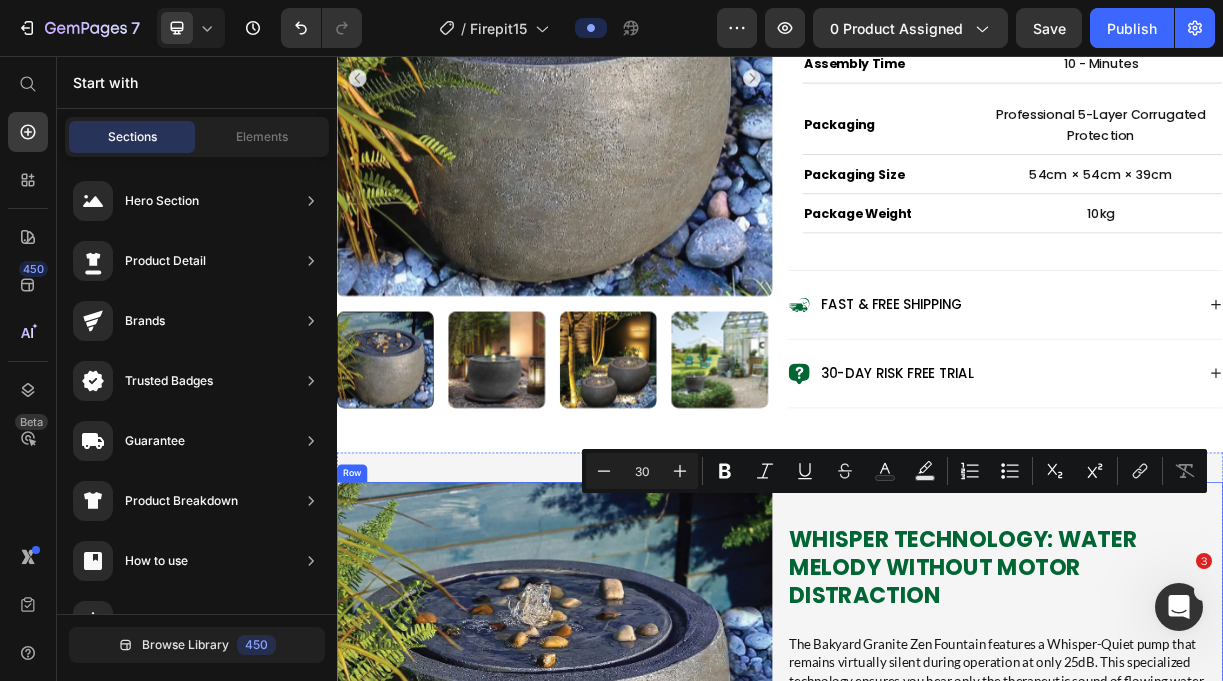 scroll, scrollTop: 1651, scrollLeft: 0, axis: vertical 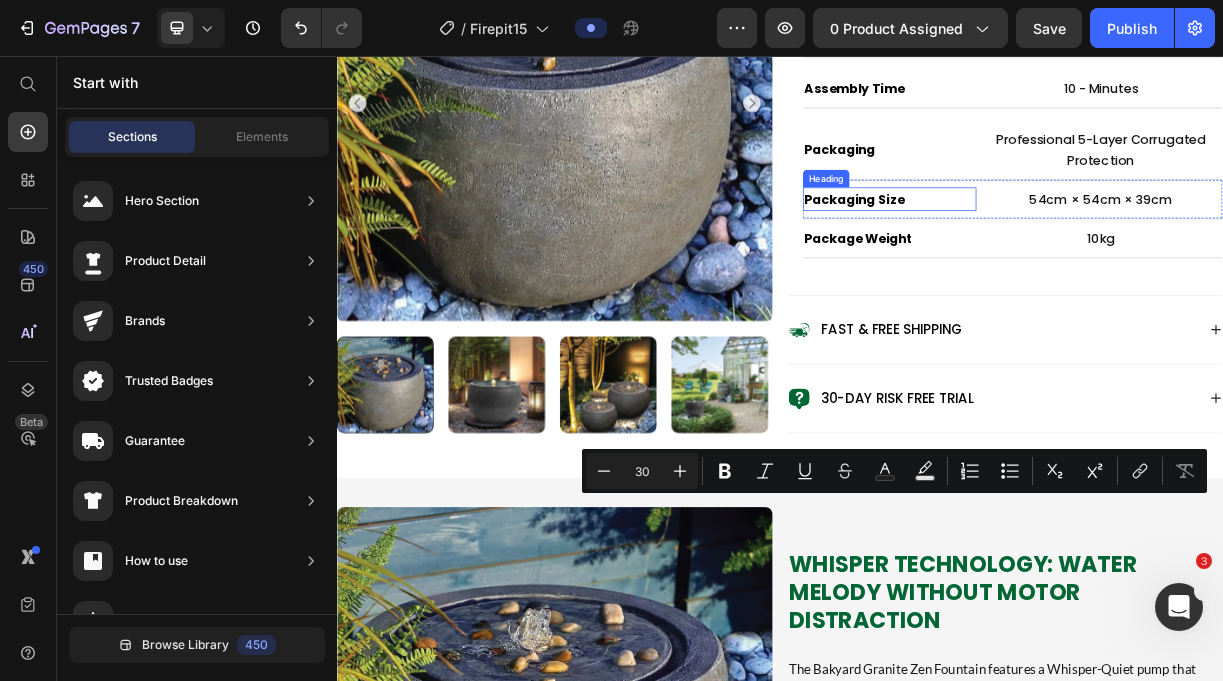 click on "Packaging Size" at bounding box center [1085, 250] 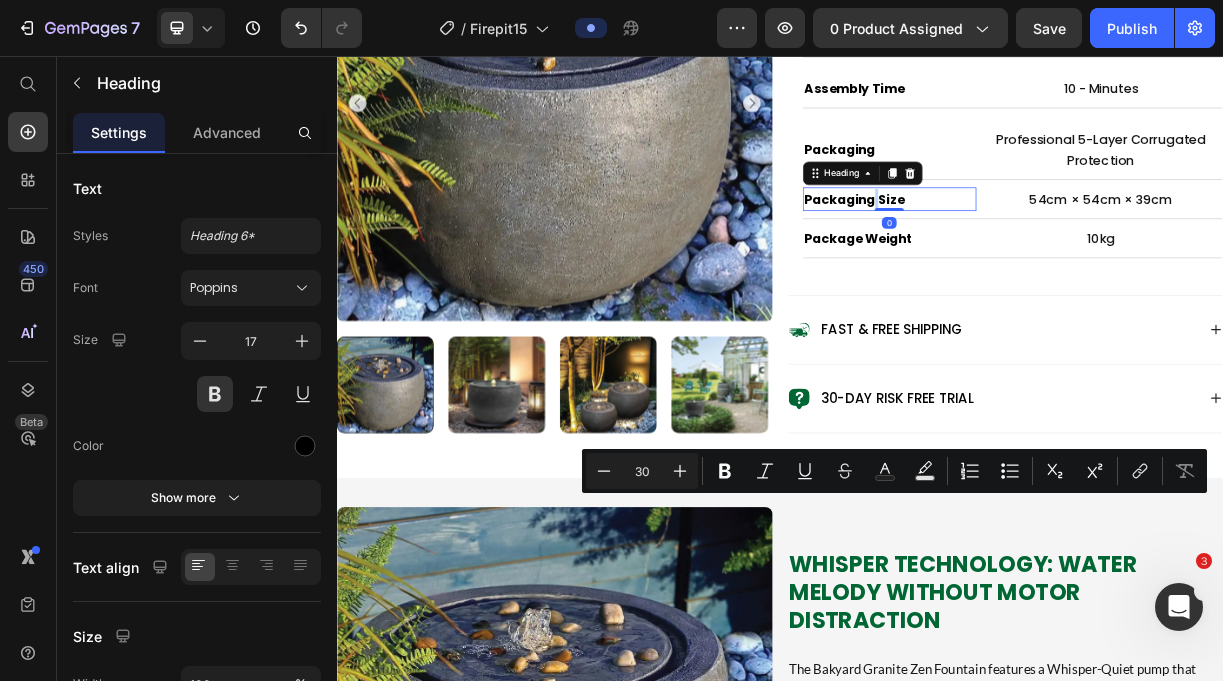 click on "Packaging Size" at bounding box center [1085, 250] 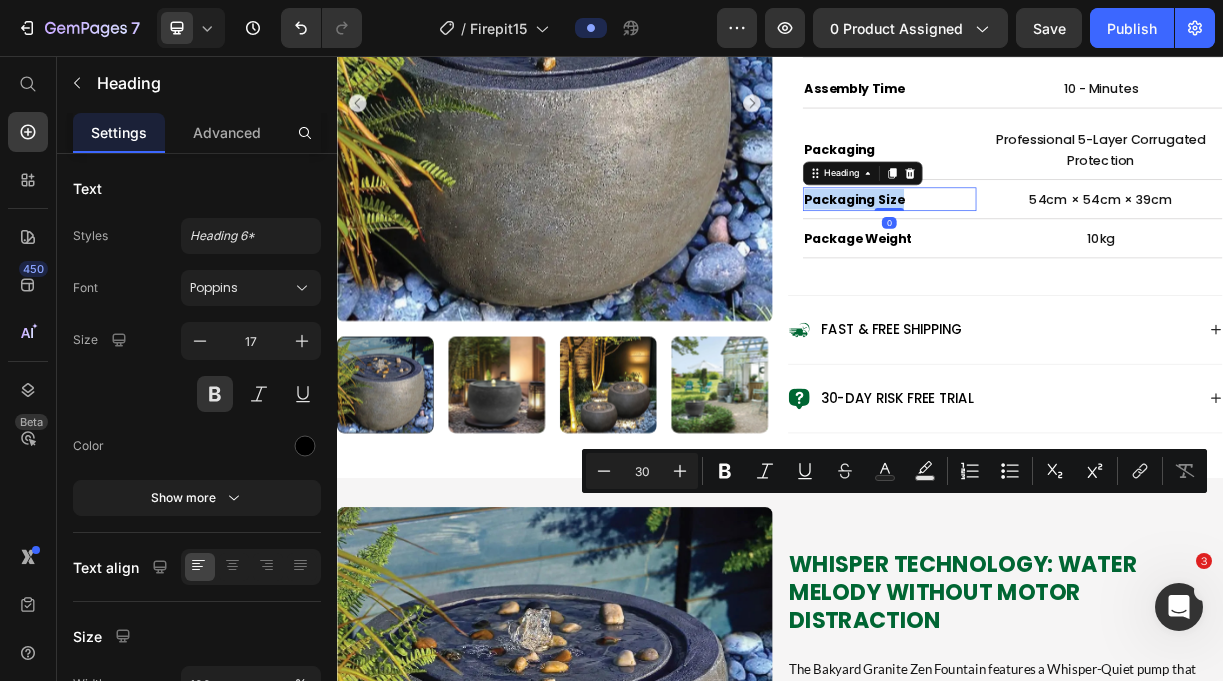 click on "Packaging Size" at bounding box center (1085, 250) 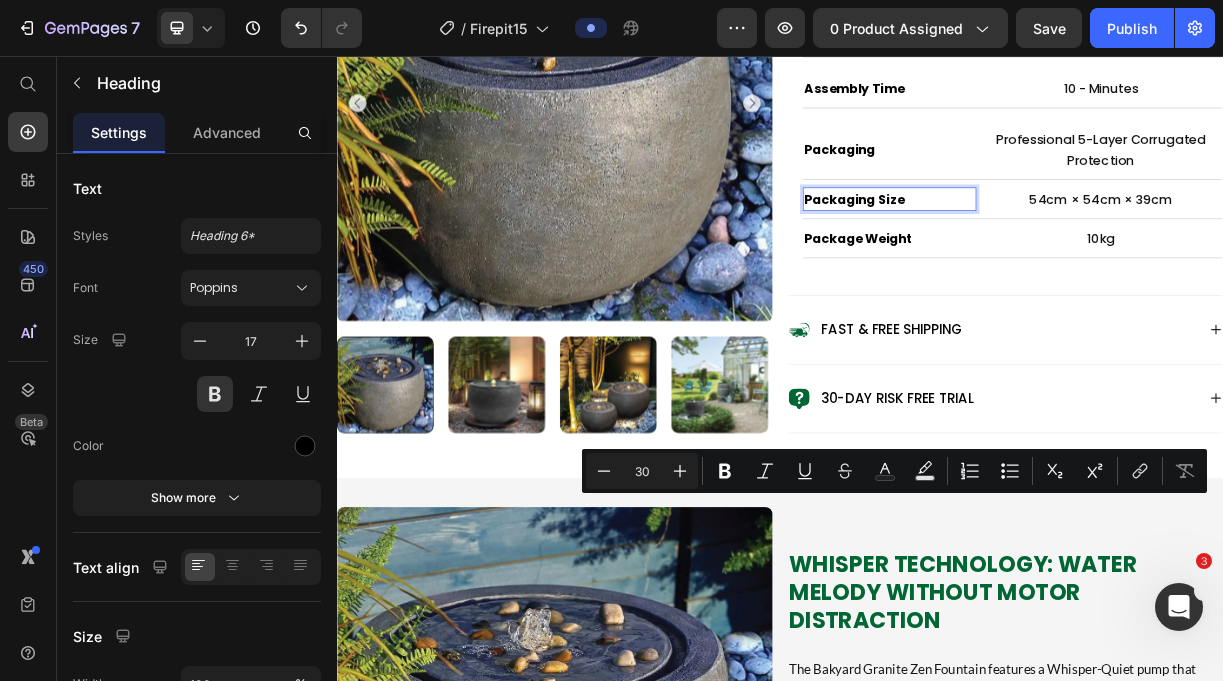 click on "Packaging Size" at bounding box center (1085, 250) 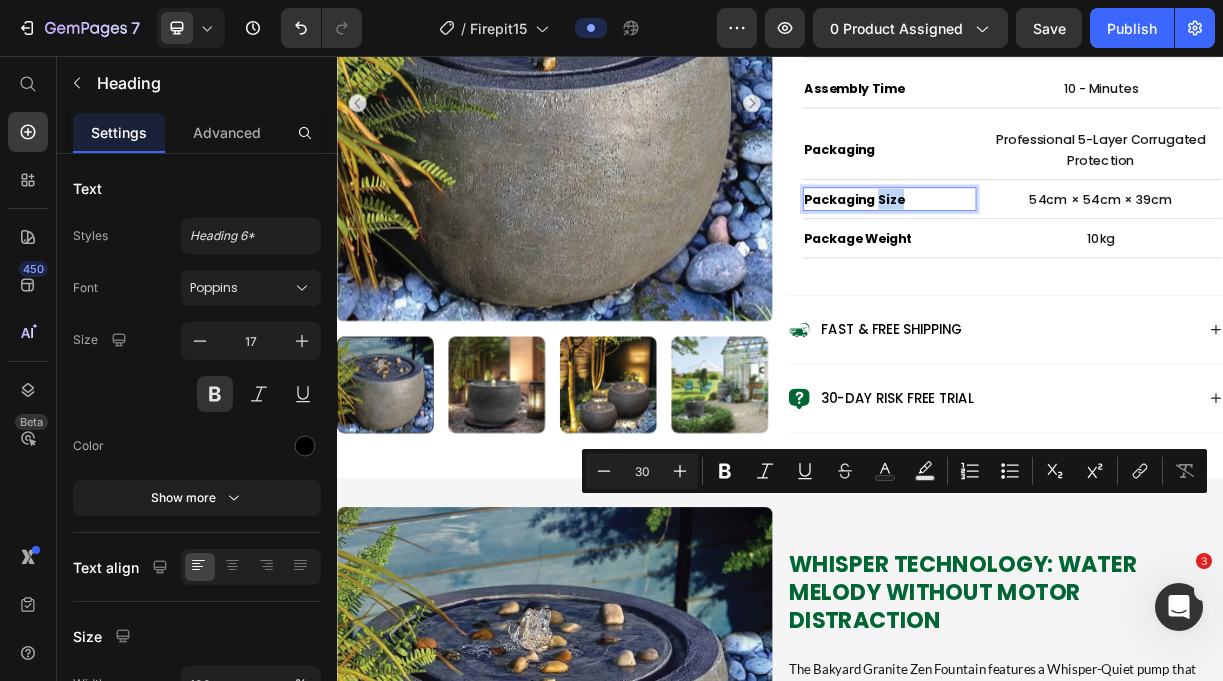 click on "Packaging Size" at bounding box center (1085, 250) 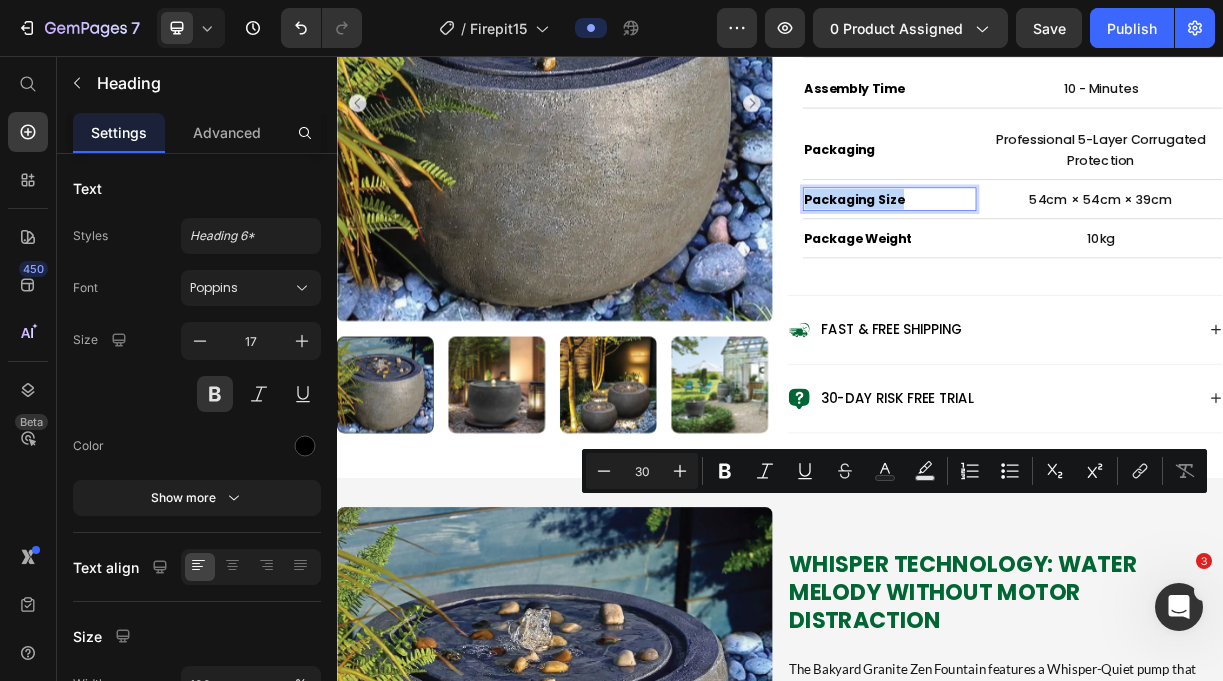click on "Packaging Size" at bounding box center (1085, 250) 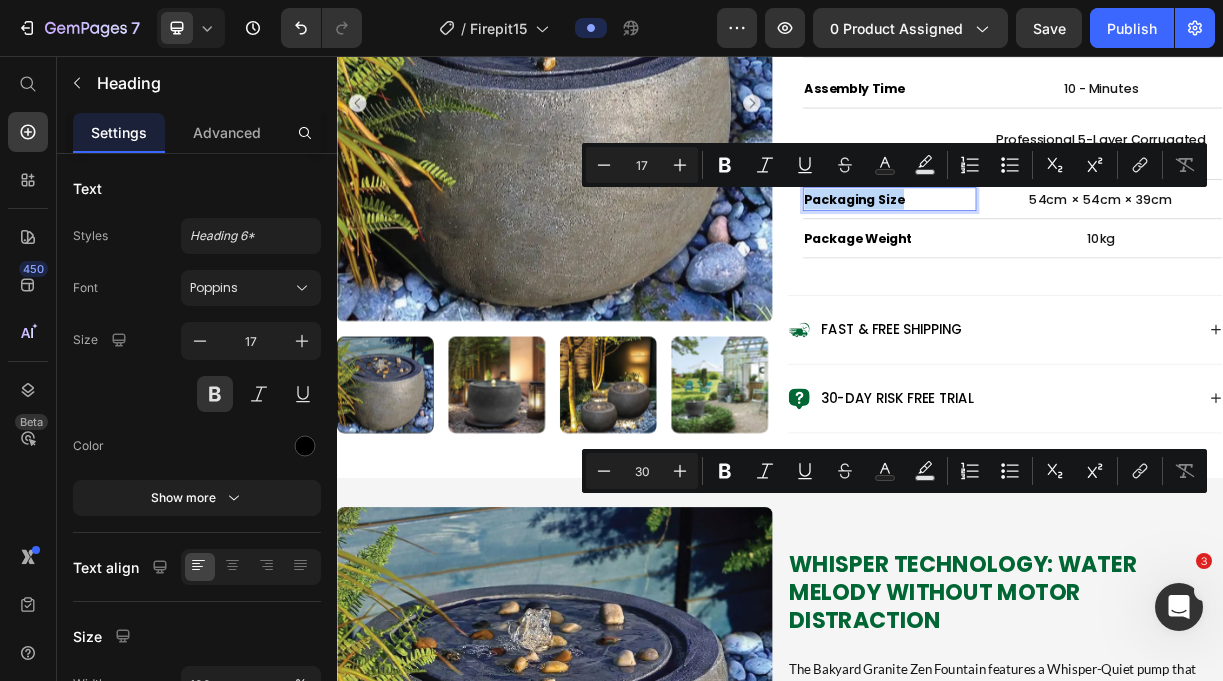 type on "15" 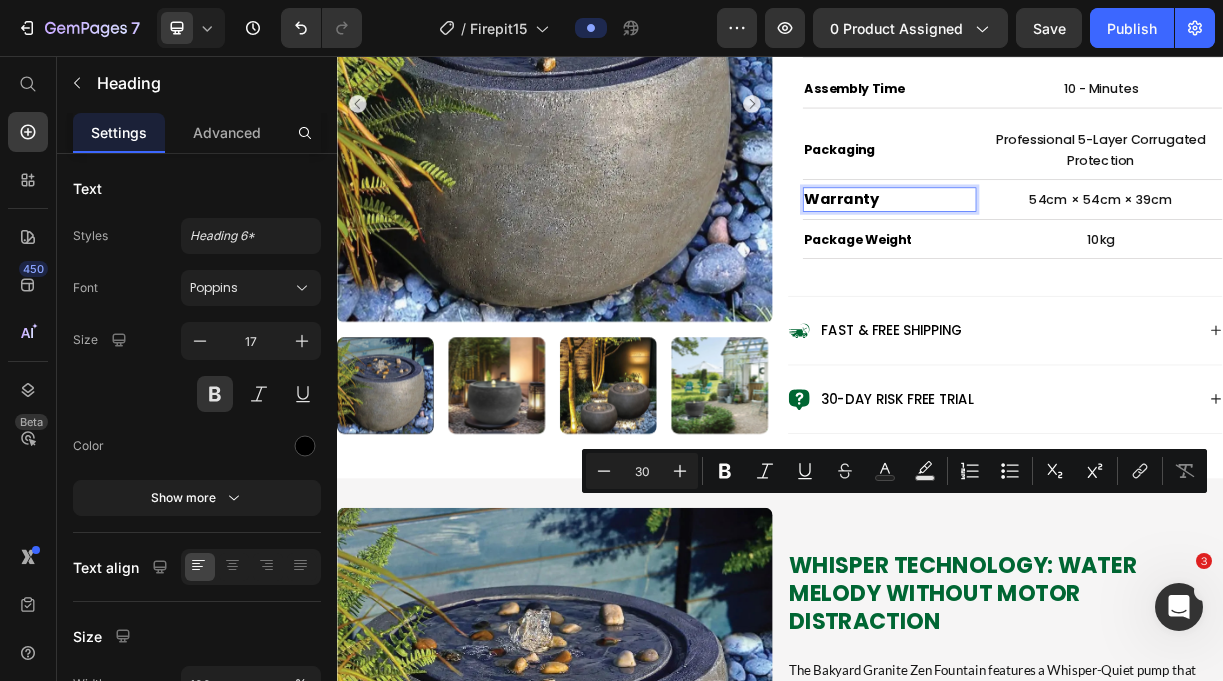 click on "Warranty" at bounding box center [1021, 250] 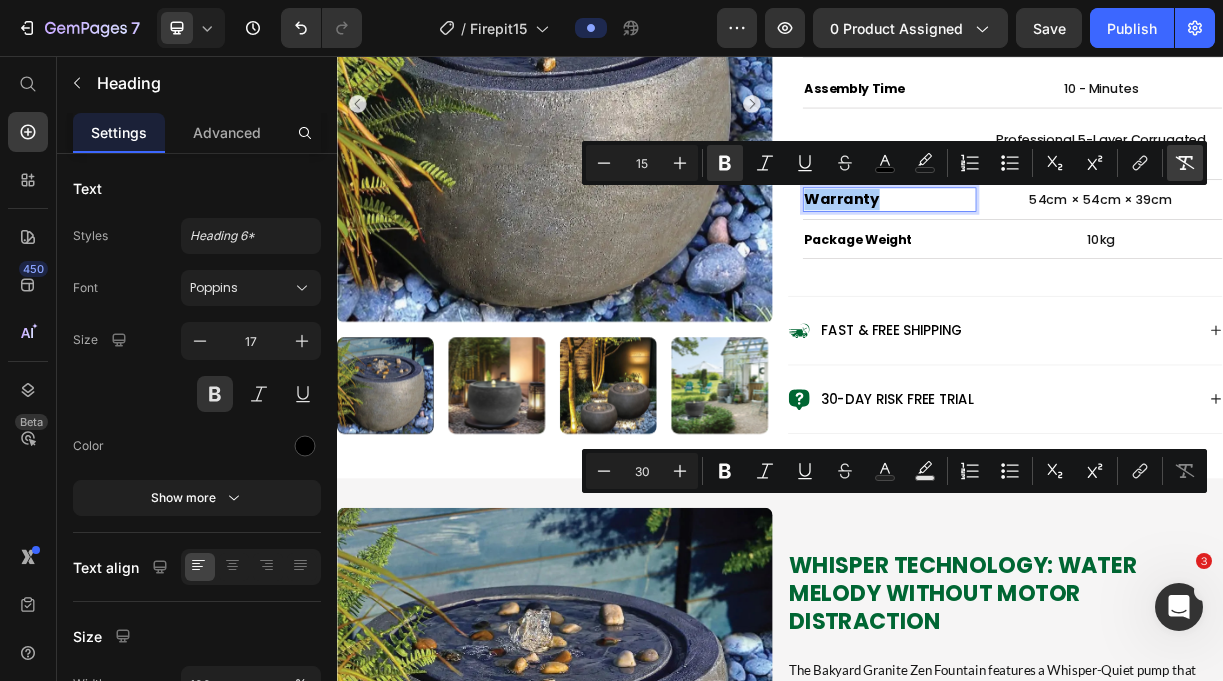 click 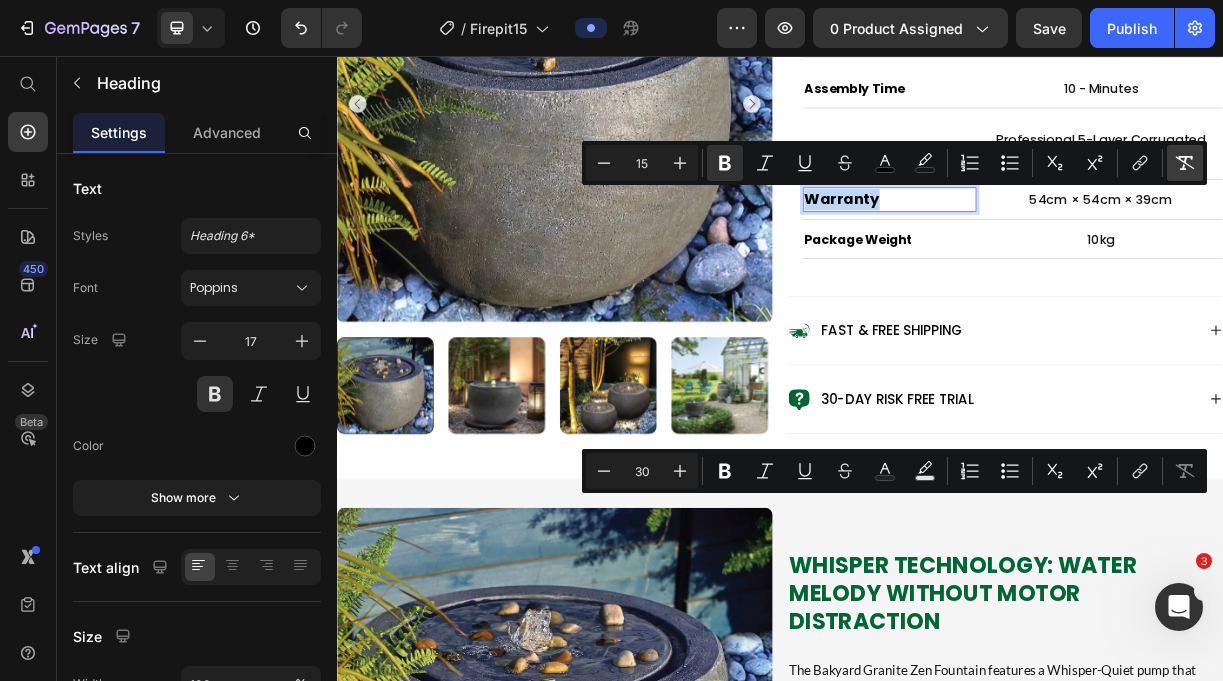 type on "17" 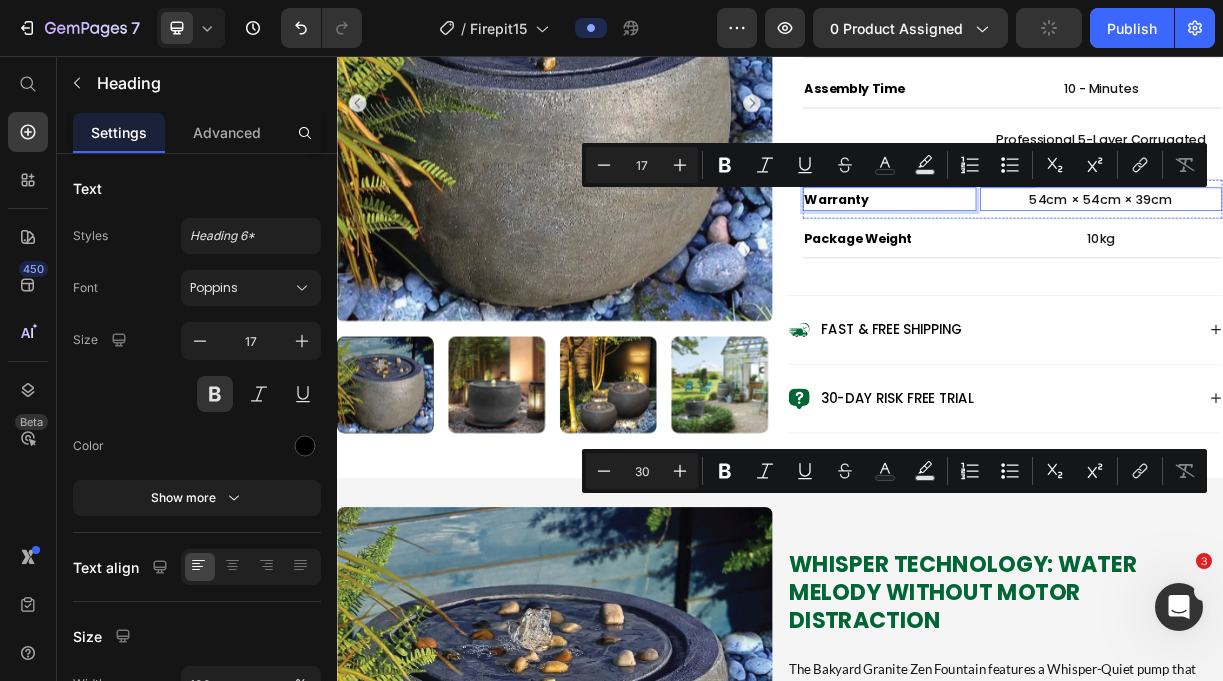 click on "54cm × 54cm × 39cm" at bounding box center [1372, 250] 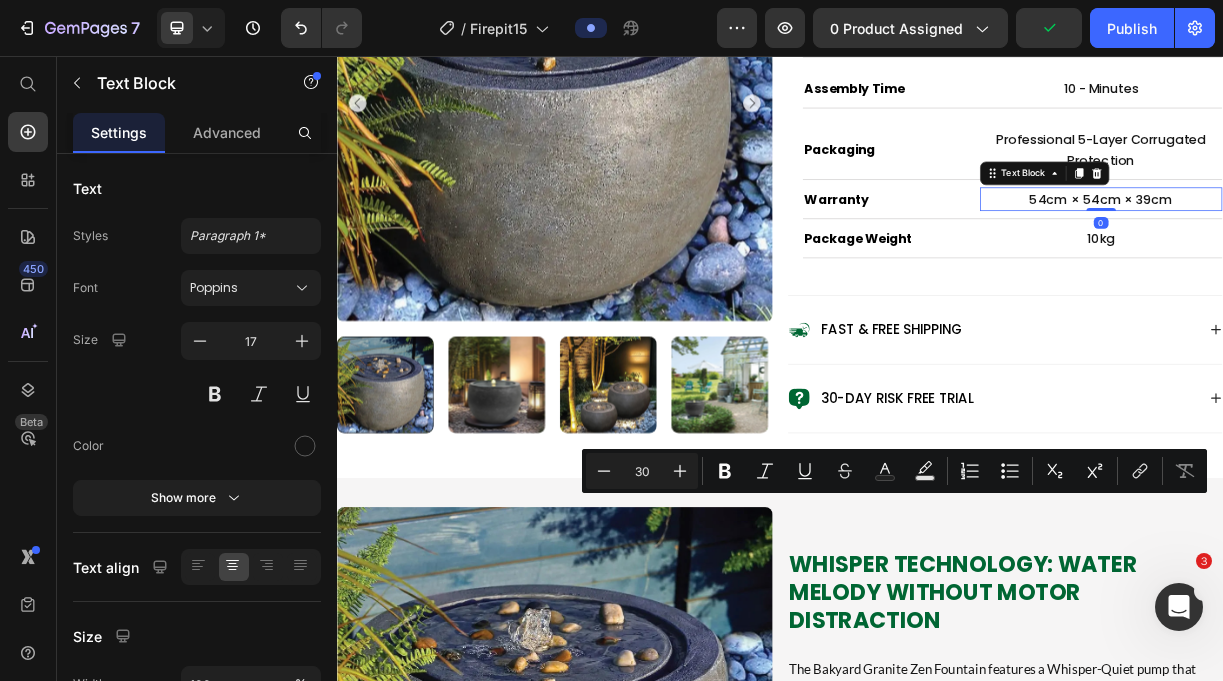 click on "54cm × 54cm × 39cm" at bounding box center [1372, 250] 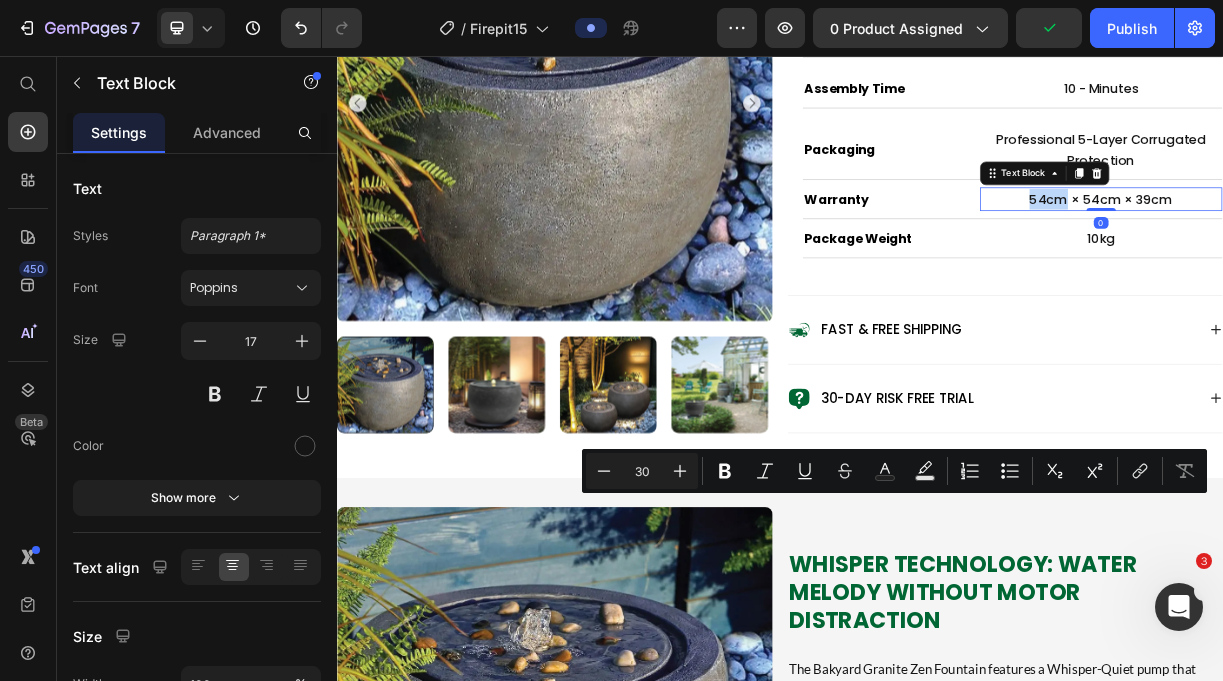 click on "54cm × 54cm × 39cm" at bounding box center [1372, 250] 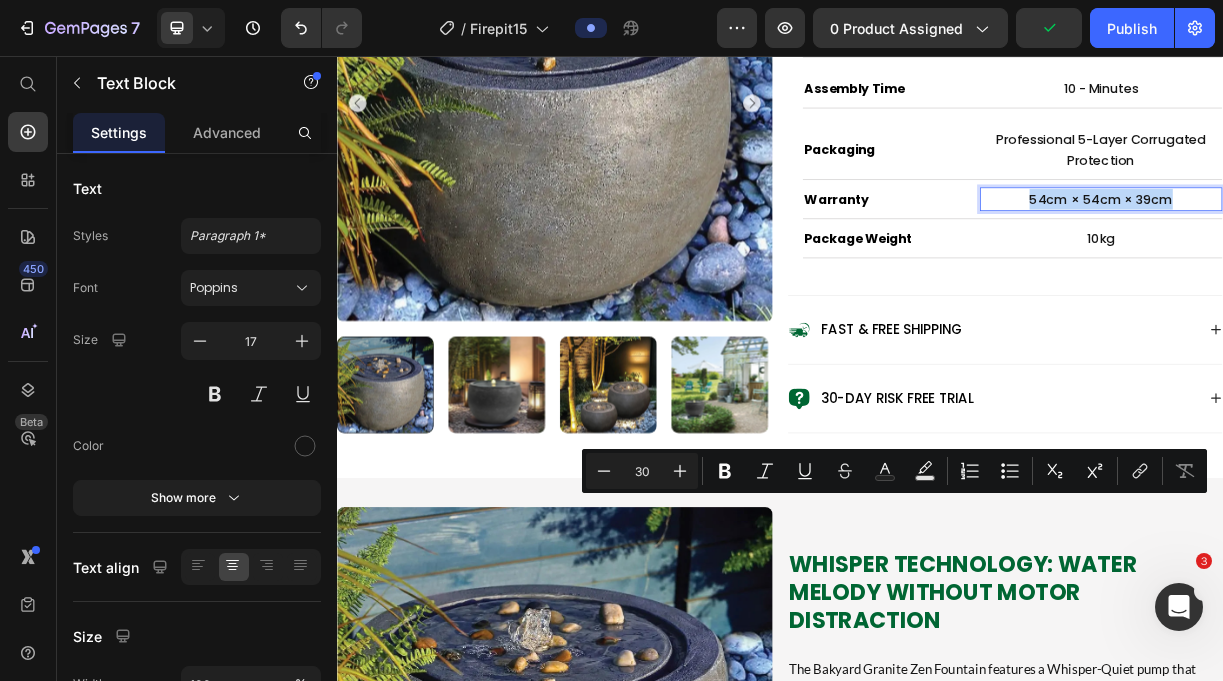 click on "54cm × 54cm × 39cm" at bounding box center [1372, 250] 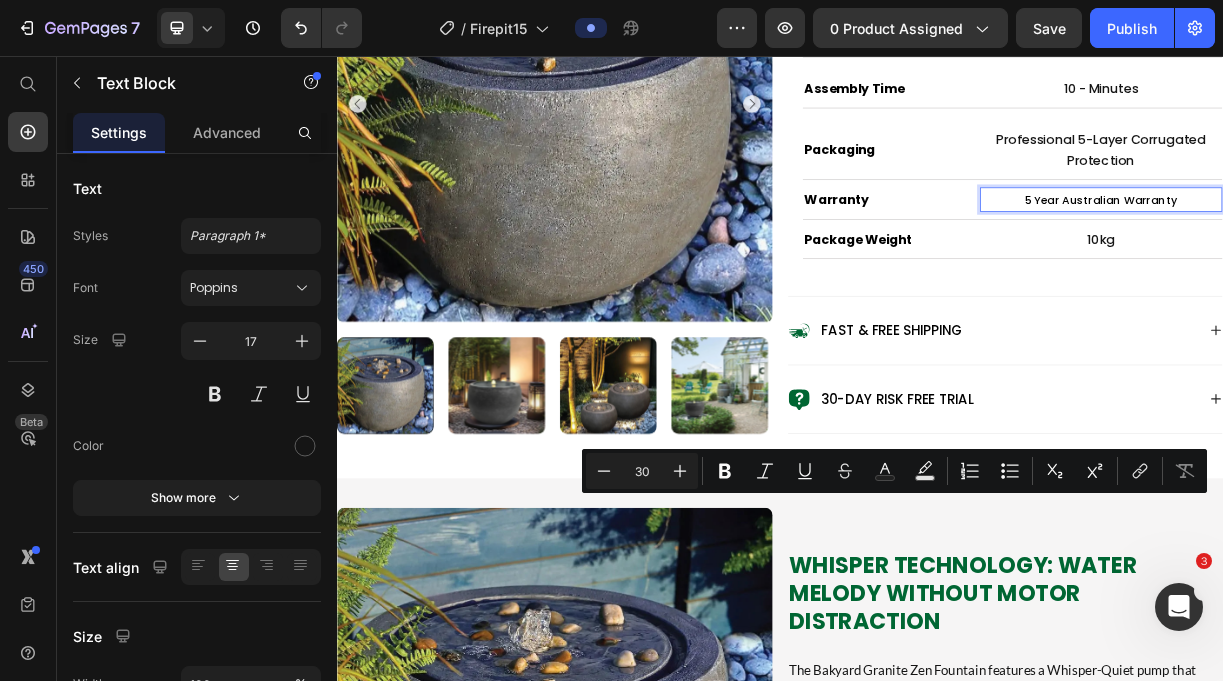 click on "5 Year Australian Warranty" at bounding box center (1371, 251) 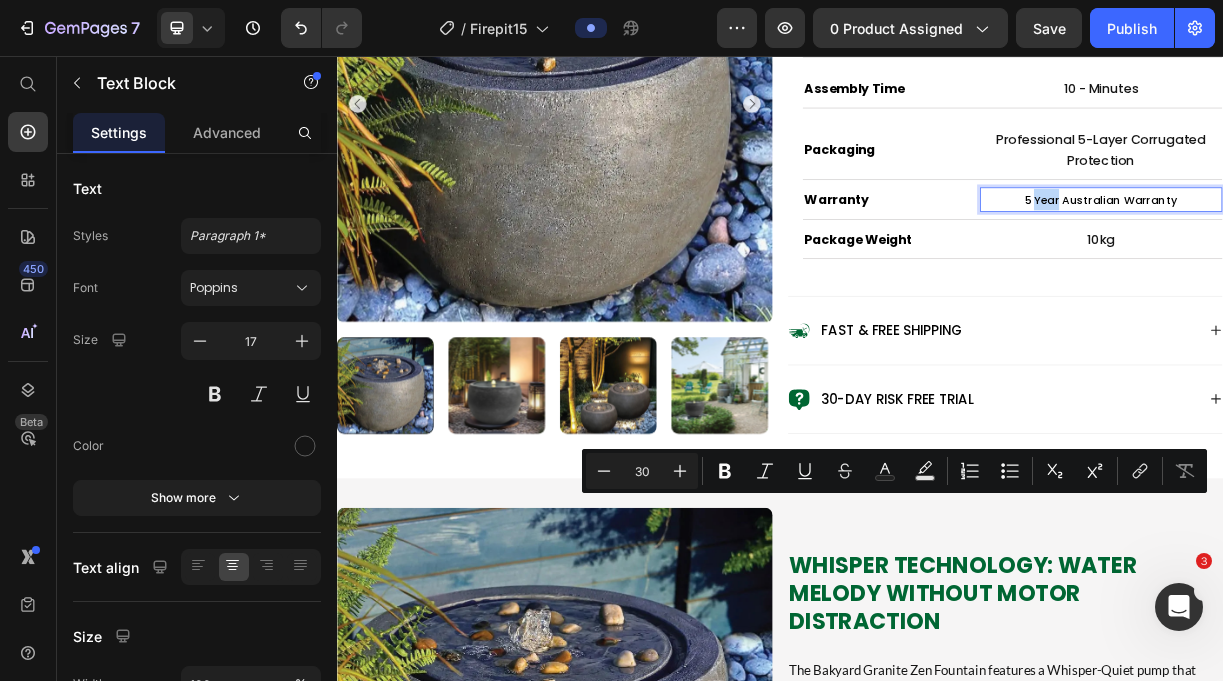 click on "5 Year Australian Warranty" at bounding box center (1371, 251) 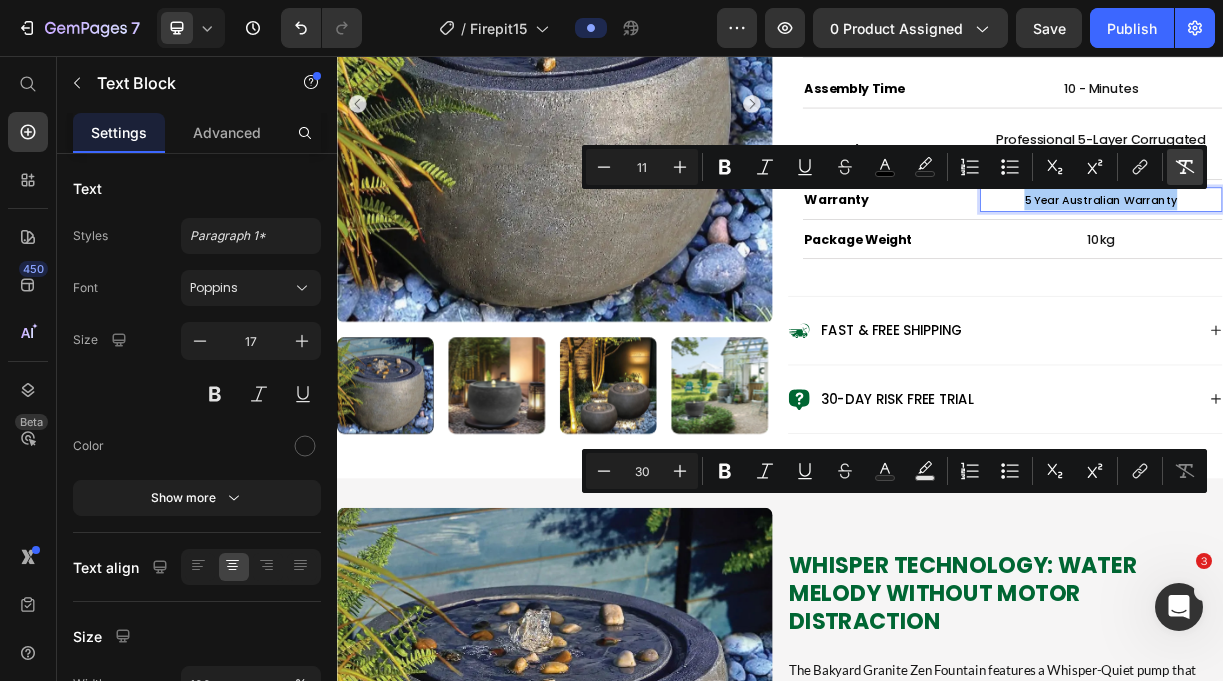 click 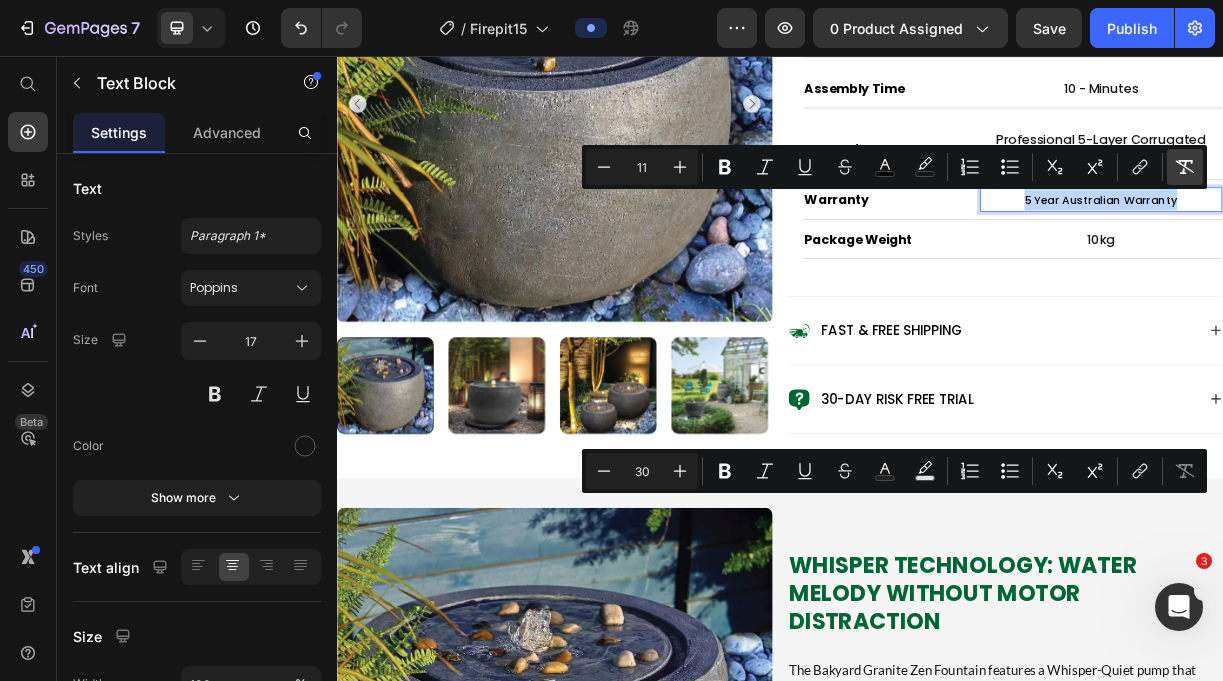 type on "17" 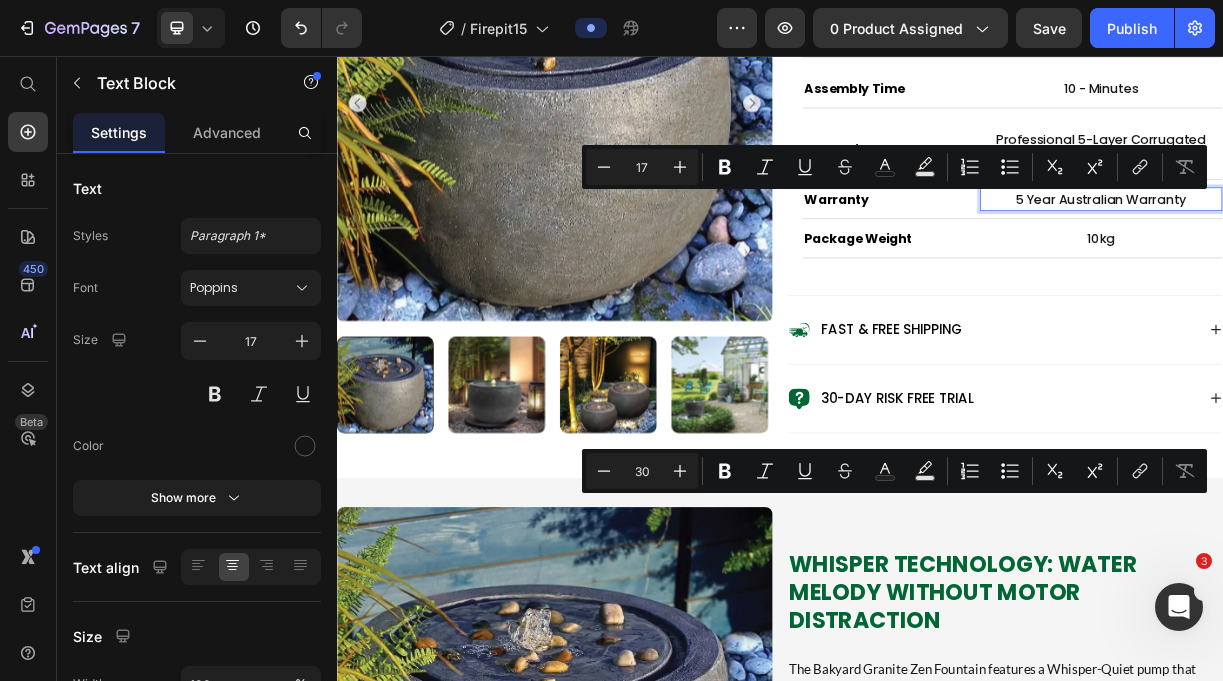 click on "5 Year Australian Warranty" at bounding box center (1372, 250) 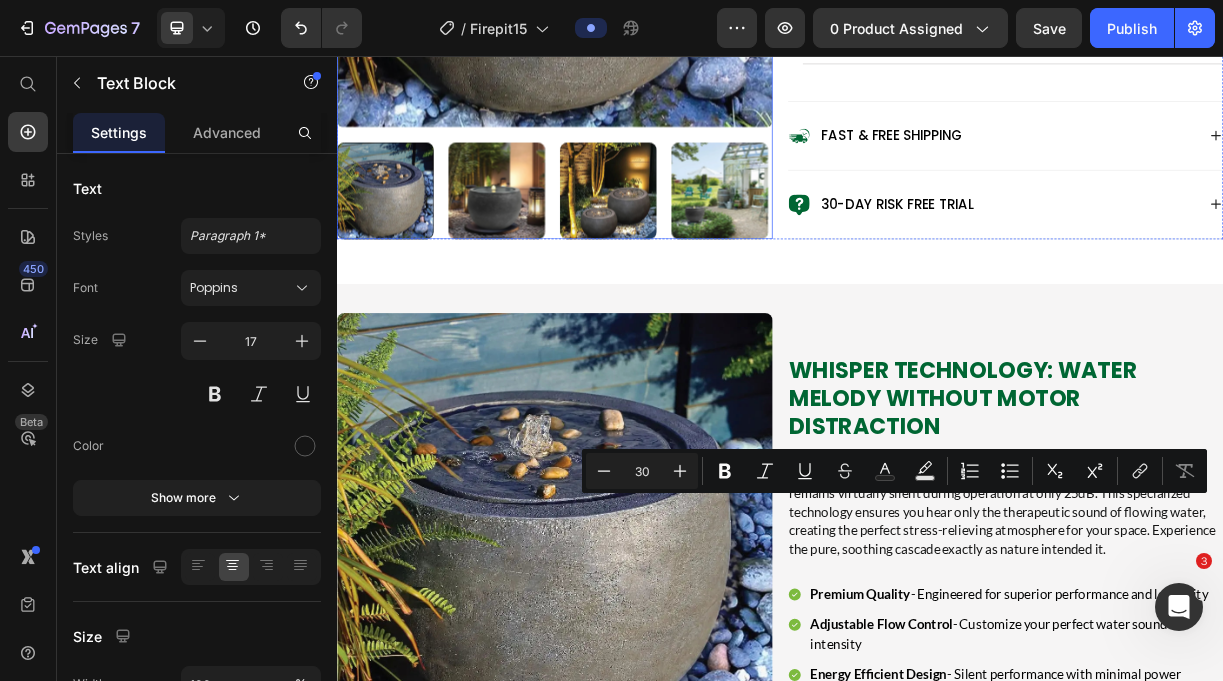 scroll, scrollTop: 1965, scrollLeft: 0, axis: vertical 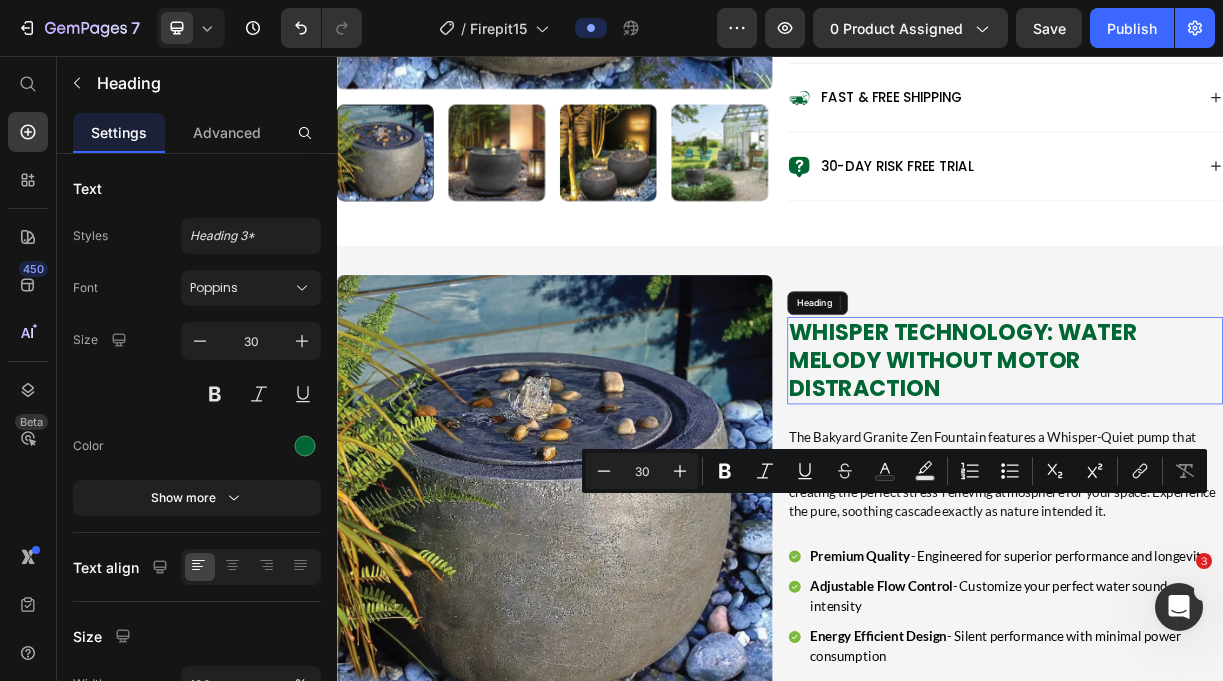 click on "Whisper Technology: Water Melody Without Motor Distraction" at bounding box center (1242, 469) 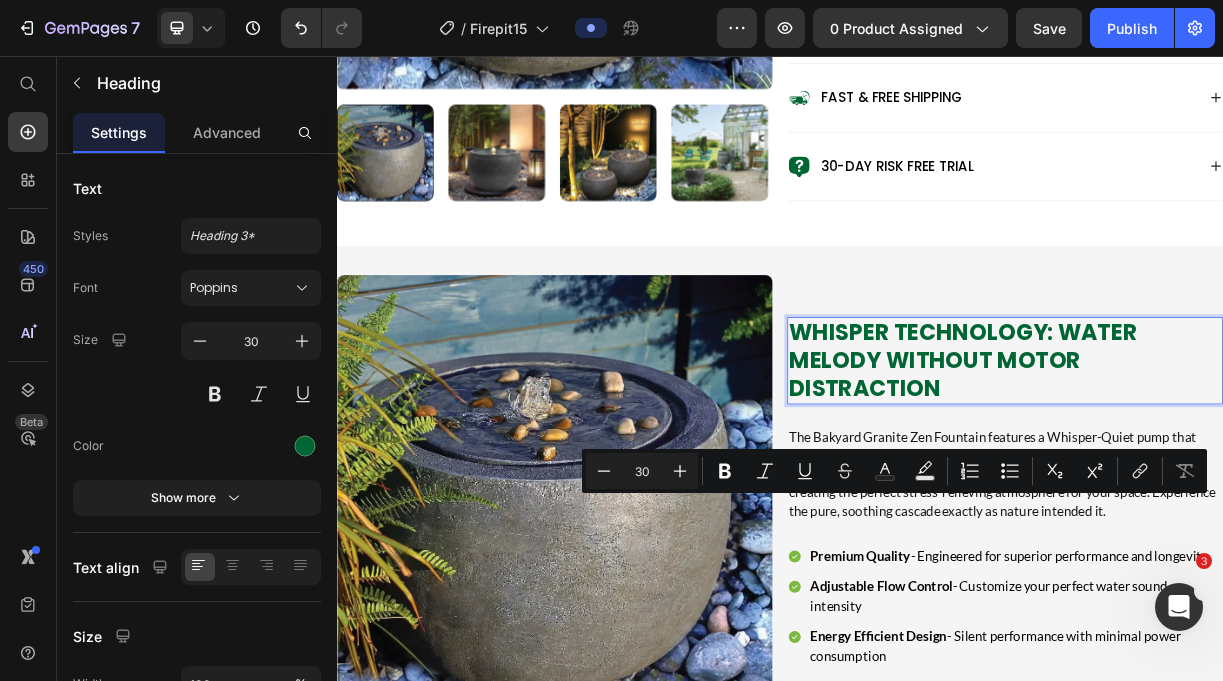 click on "Whisper Technology: Water Melody Without Motor Distraction" at bounding box center (1242, 469) 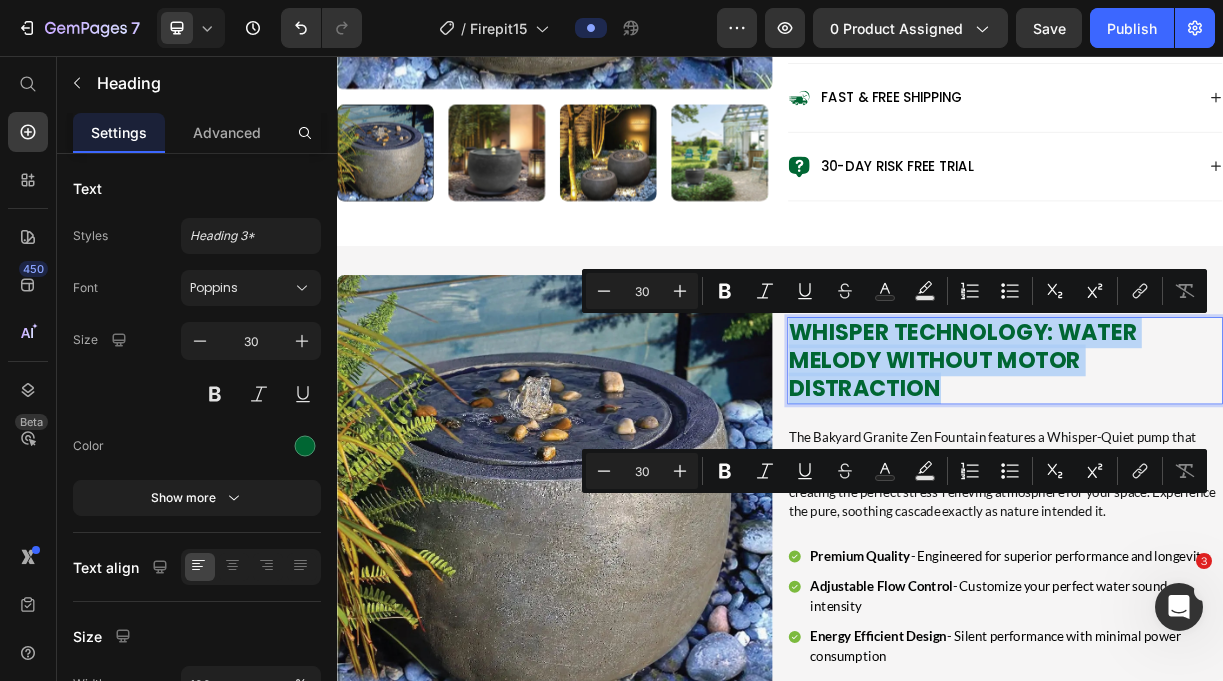 type on "15" 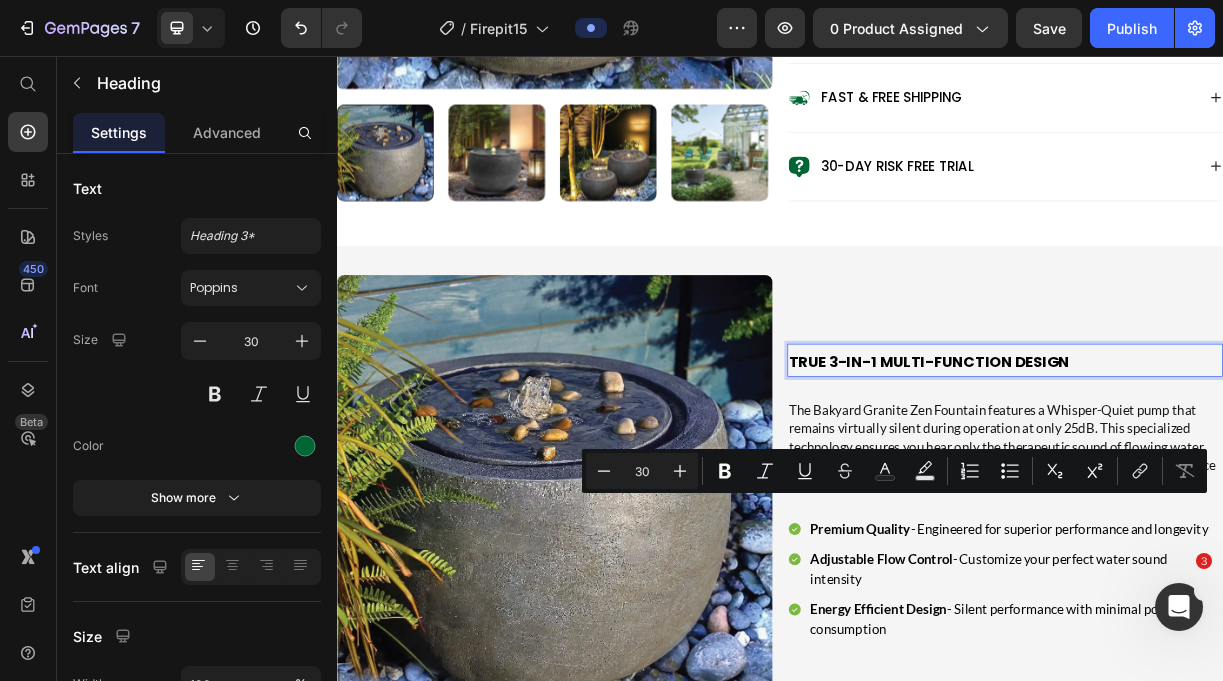 click on "True 3-in-1 Multi-Function Design" at bounding box center (1139, 470) 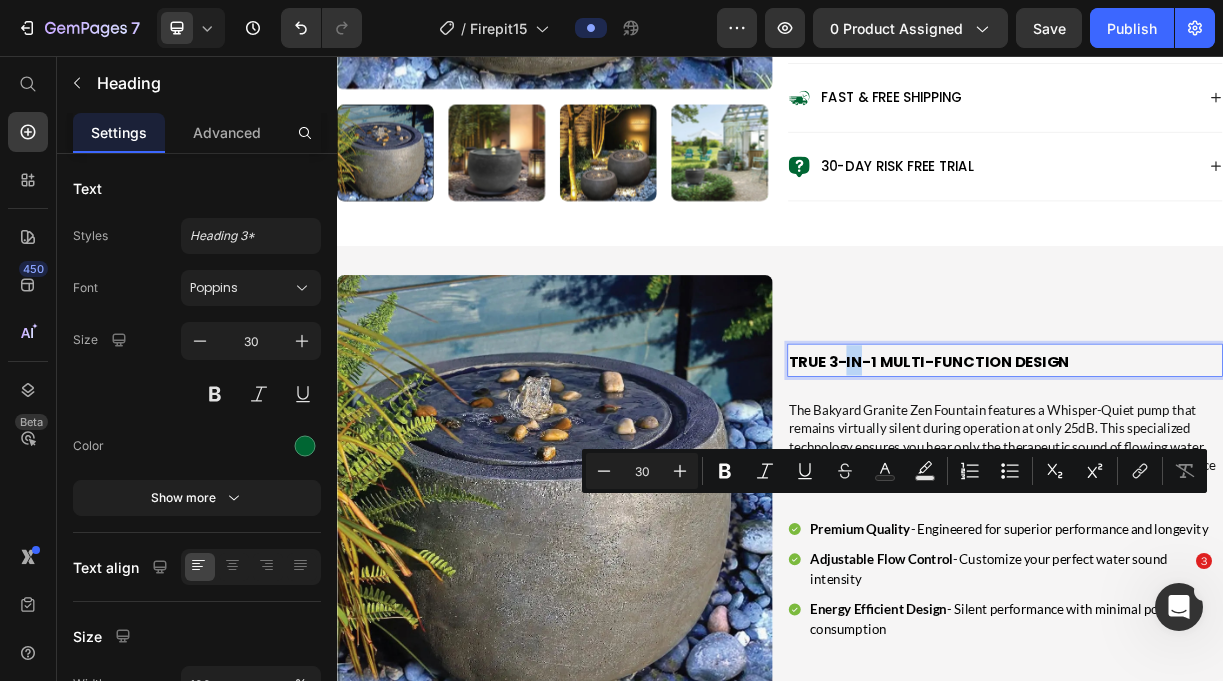 click on "True 3-in-1 Multi-Function Design" at bounding box center [1139, 470] 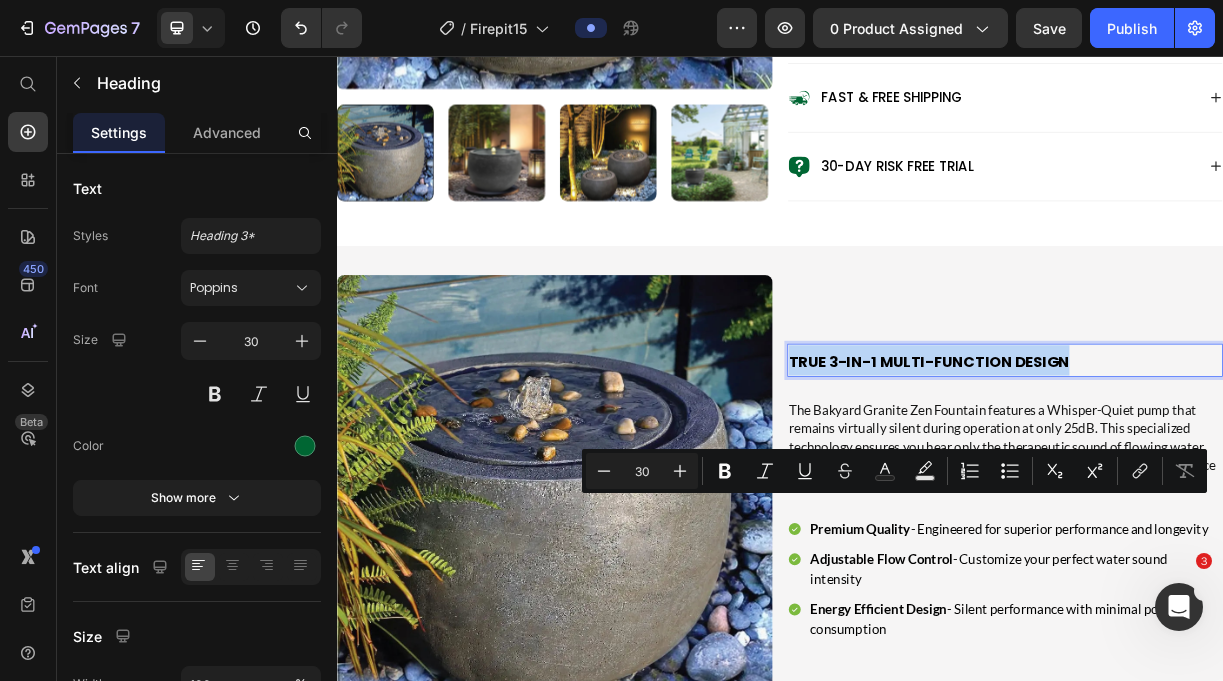 click on "True 3-in-1 Multi-Function Design" at bounding box center (1139, 470) 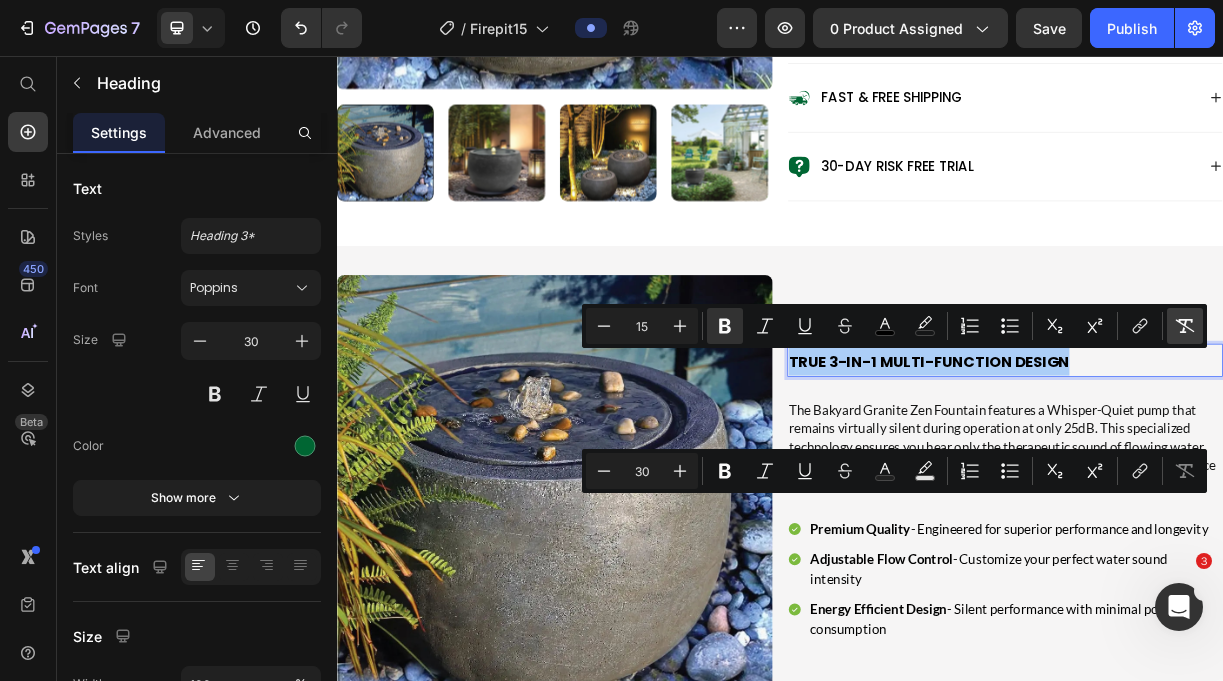 click 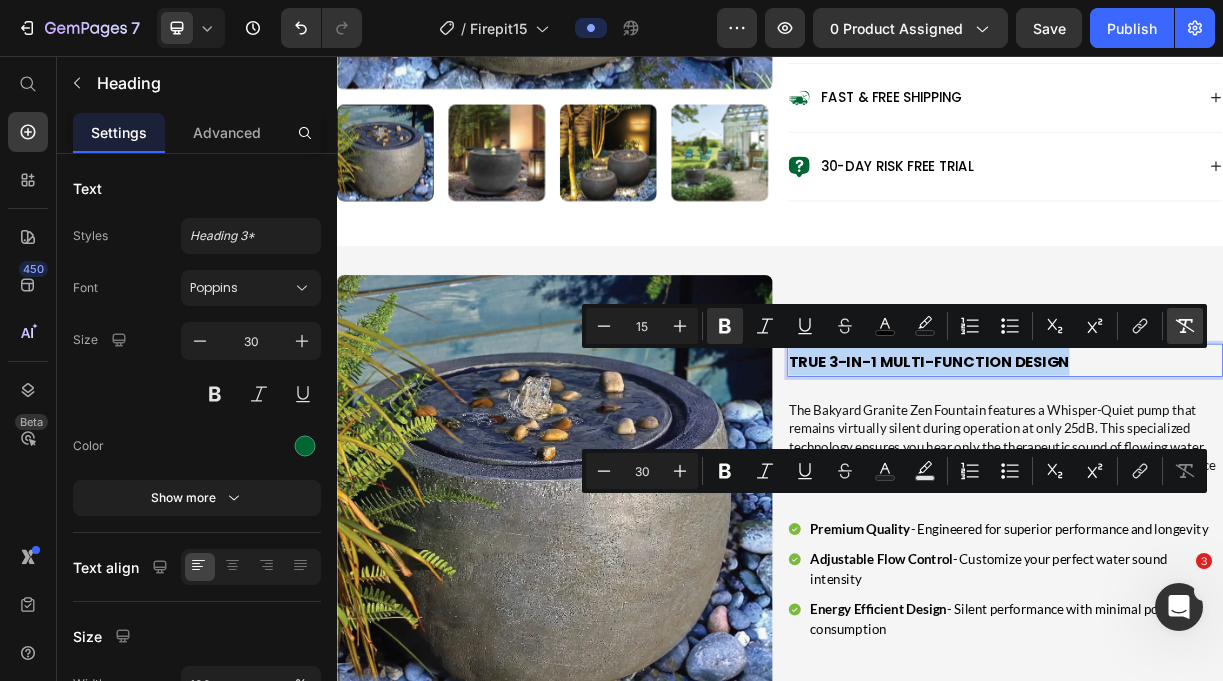 type on "30" 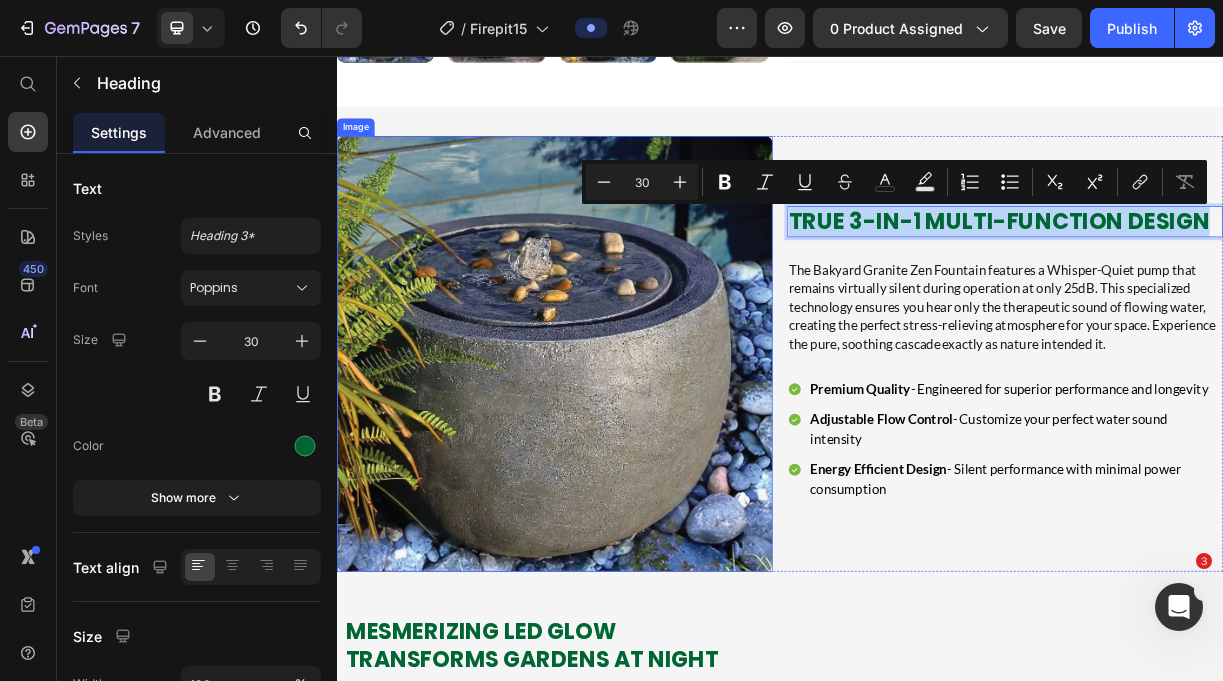 scroll, scrollTop: 2157, scrollLeft: 0, axis: vertical 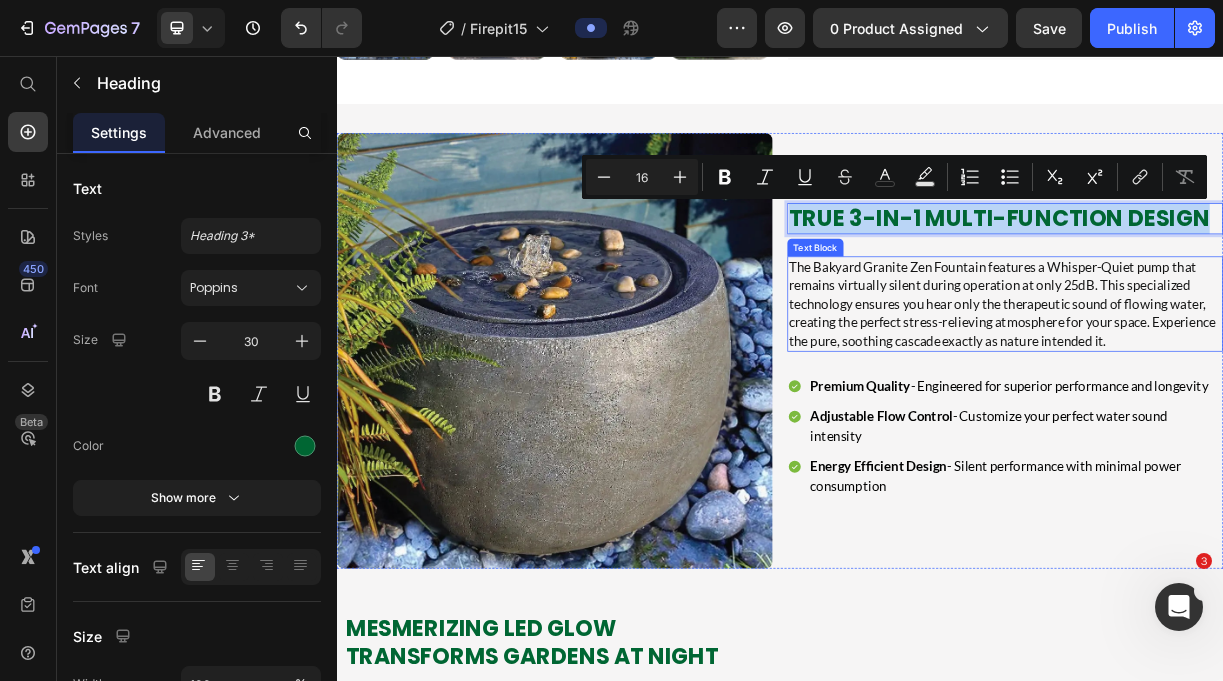 click on "The Bakyard Granite Zen Fountain features a Whisper-Quiet pump that remains virtually silent during operation at only 25dB. This specialized technology ensures you hear only the therapeutic sound of flowing water, creating the perfect stress-relieving atmosphere for your space. Experience the pure, soothing cascade exactly as nature intended it." at bounding box center (1242, 392) 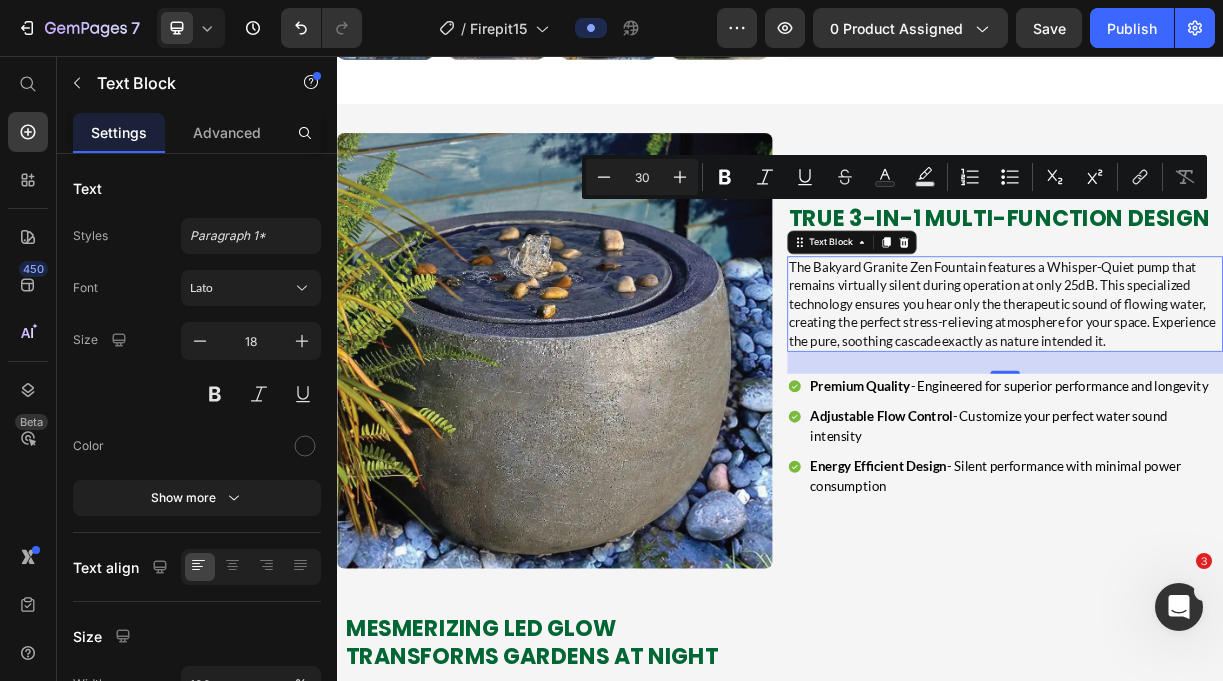 click on "The Bakyard Granite Zen Fountain features a Whisper-Quiet pump that remains virtually silent during operation at only 25dB. This specialized technology ensures you hear only the therapeutic sound of flowing water, creating the perfect stress-relieving atmosphere for your space. Experience the pure, soothing cascade exactly as nature intended it." at bounding box center (1242, 392) 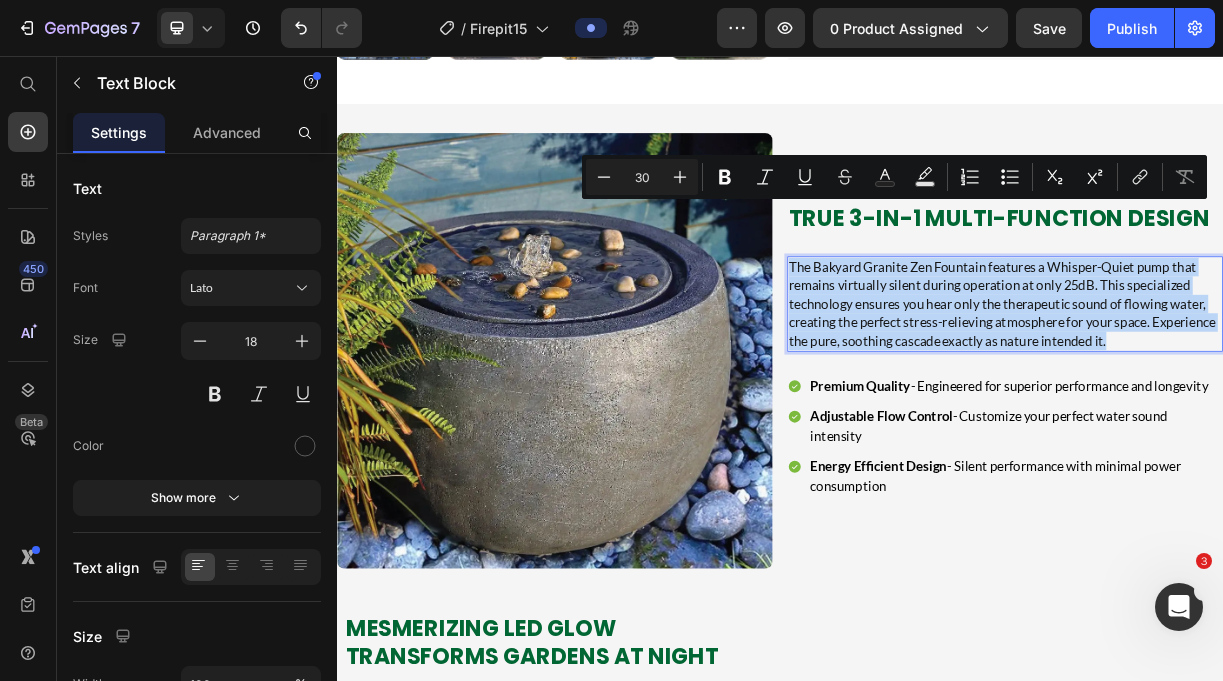 click on "The Bakyard Granite Zen Fountain features a Whisper-Quiet pump that remains virtually silent during operation at only 25dB. This specialized technology ensures you hear only the therapeutic sound of flowing water, creating the perfect stress-relieving atmosphere for your space. Experience the pure, soothing cascade exactly as nature intended it." at bounding box center [1242, 392] 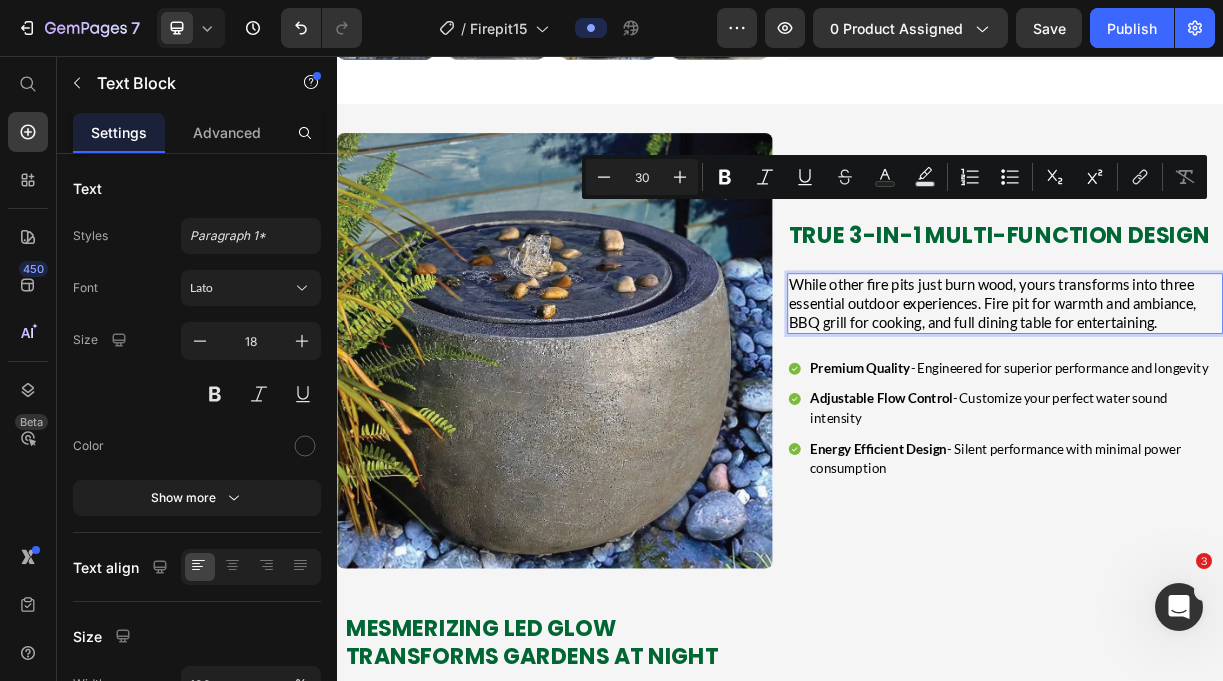 click on "While other fire pits just burn wood, yours transforms into three essential outdoor experiences. Fire pit for warmth and ambiance, BBQ grill for cooking, and full dining table for entertaining." at bounding box center (1225, 391) 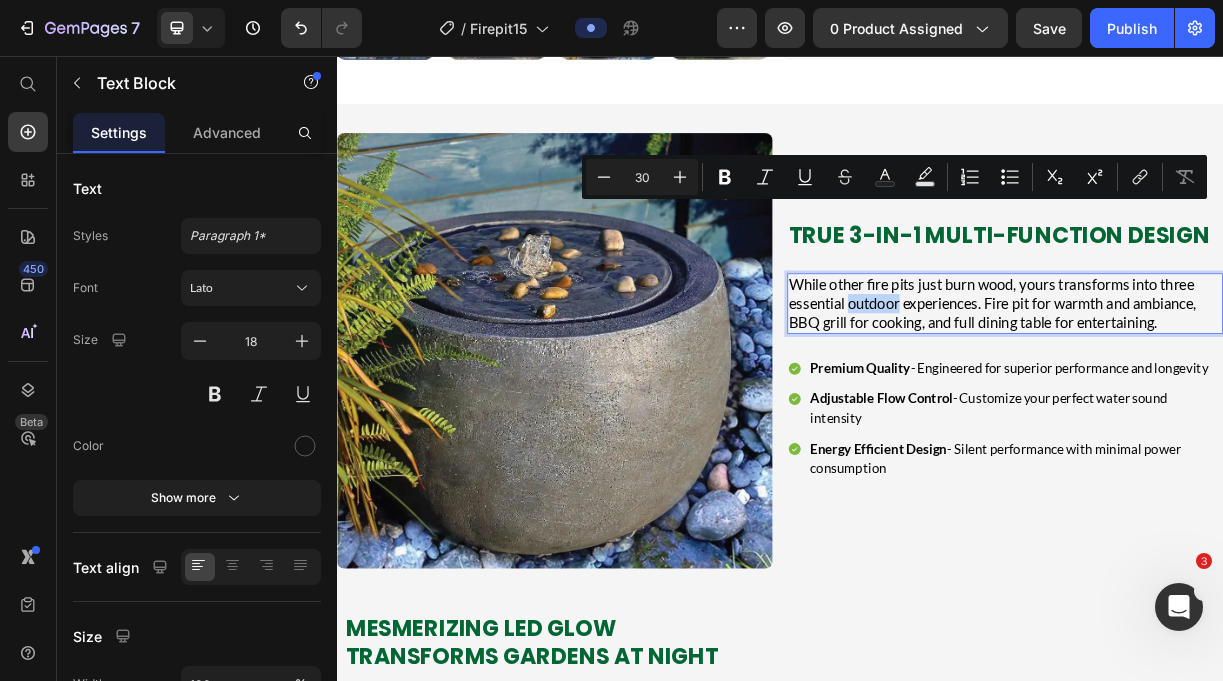 click on "While other fire pits just burn wood, yours transforms into three essential outdoor experiences. Fire pit for warmth and ambiance, BBQ grill for cooking, and full dining table for entertaining." at bounding box center (1225, 391) 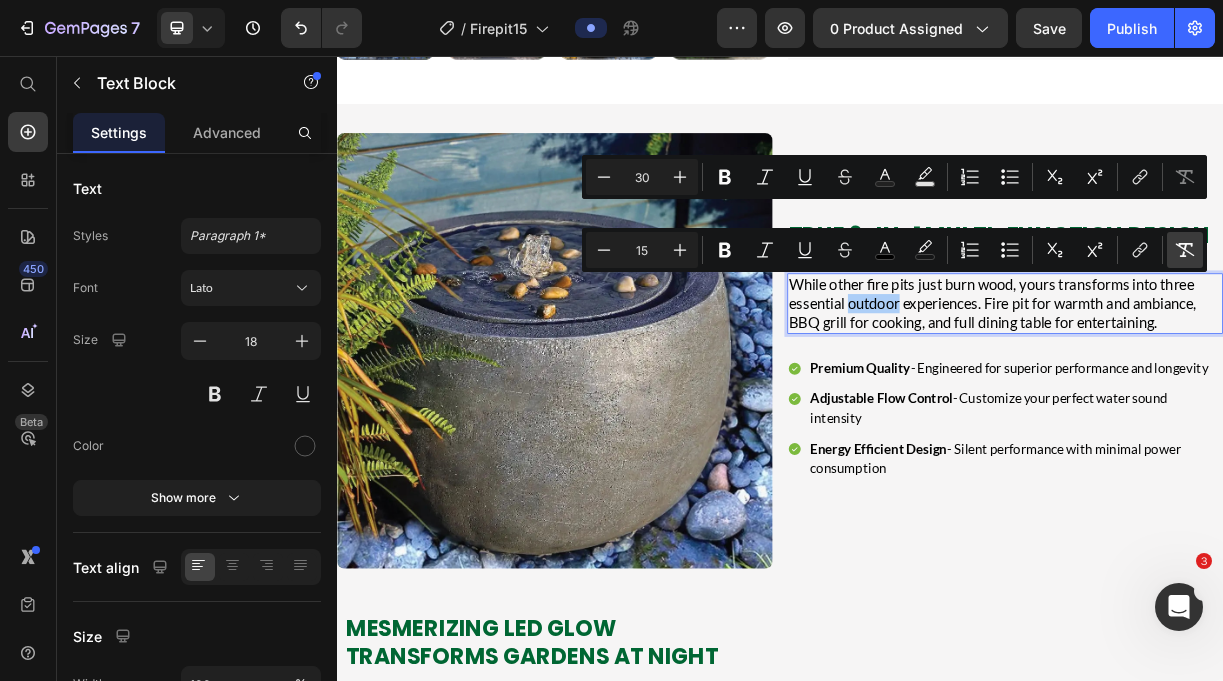 click 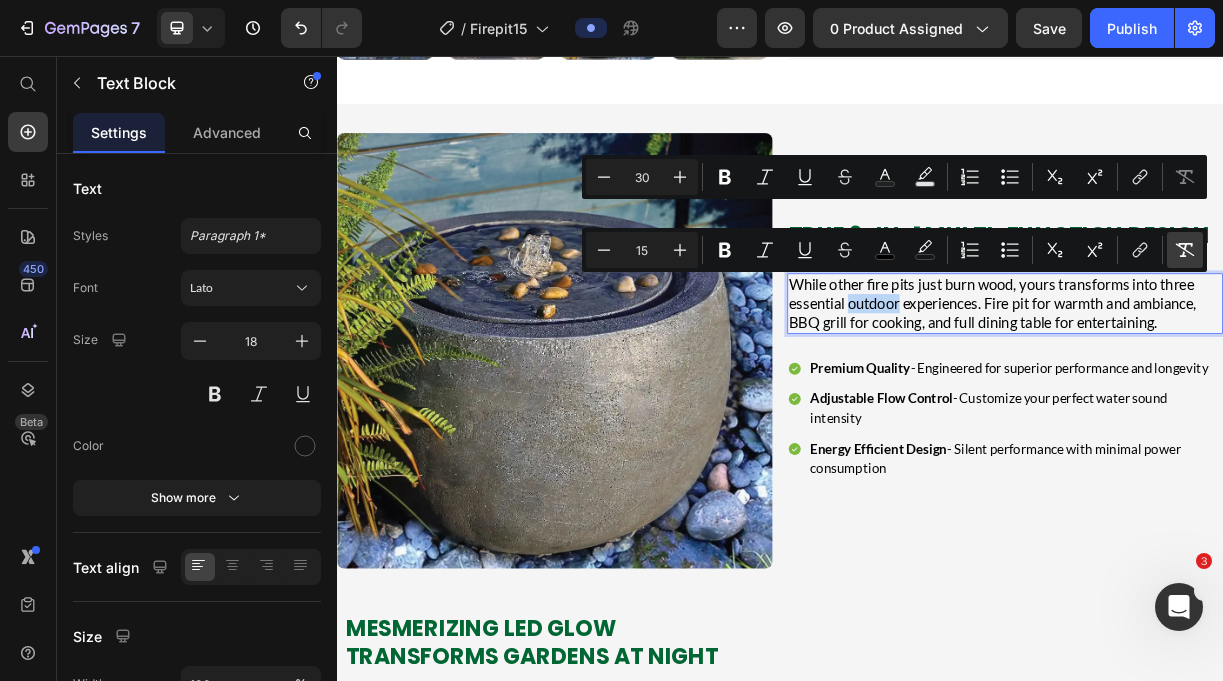 type on "18" 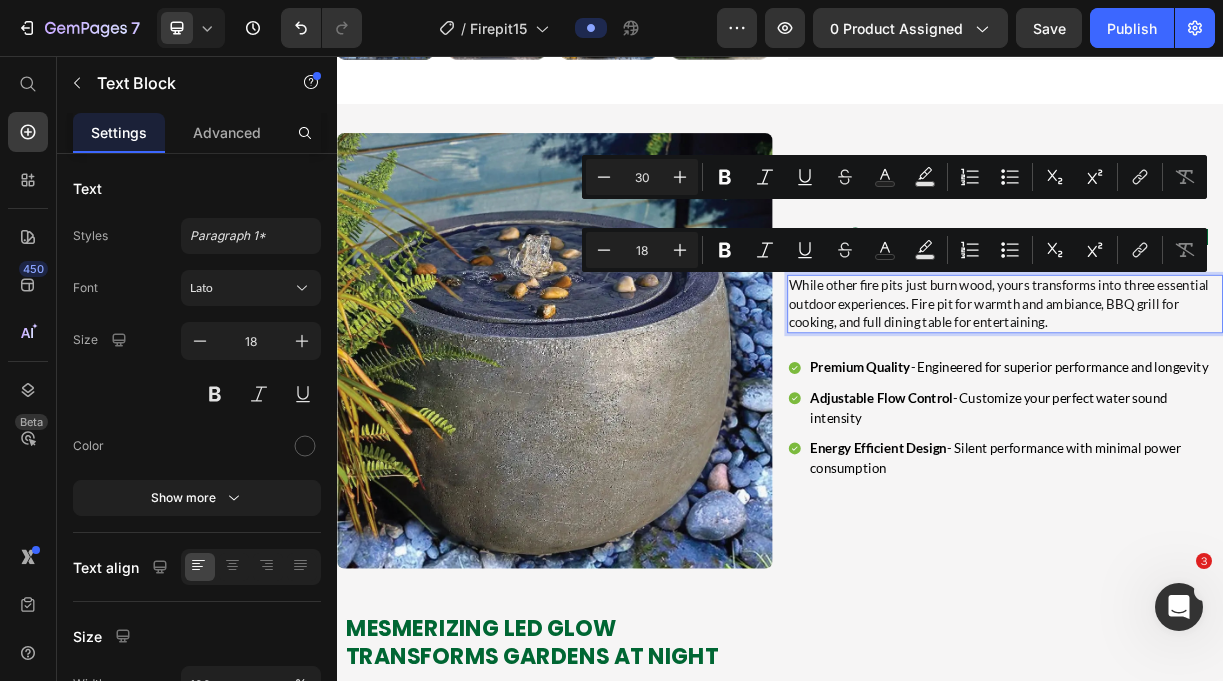 click on "While other fire pits just burn wood, yours transforms into three essential outdoor experiences. Fire pit for warmth and ambiance, BBQ grill for cooking, and full dining table for entertaining." at bounding box center (1242, 392) 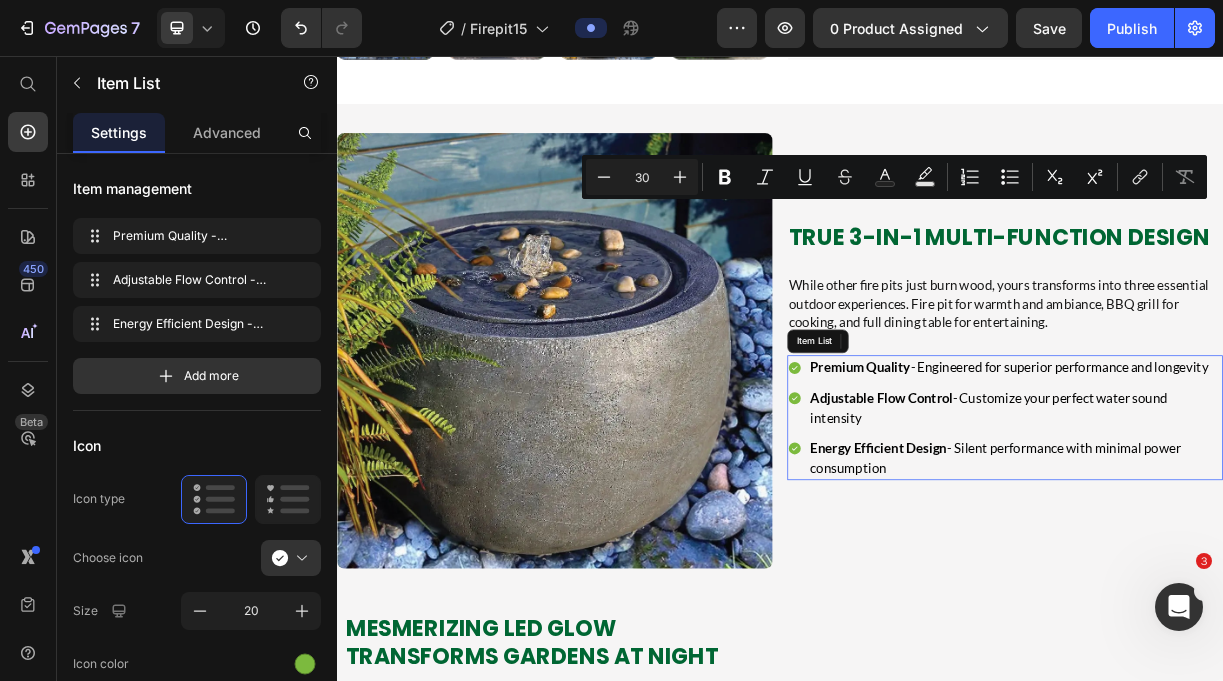 click on "Premium Quality" at bounding box center (1046, 478) 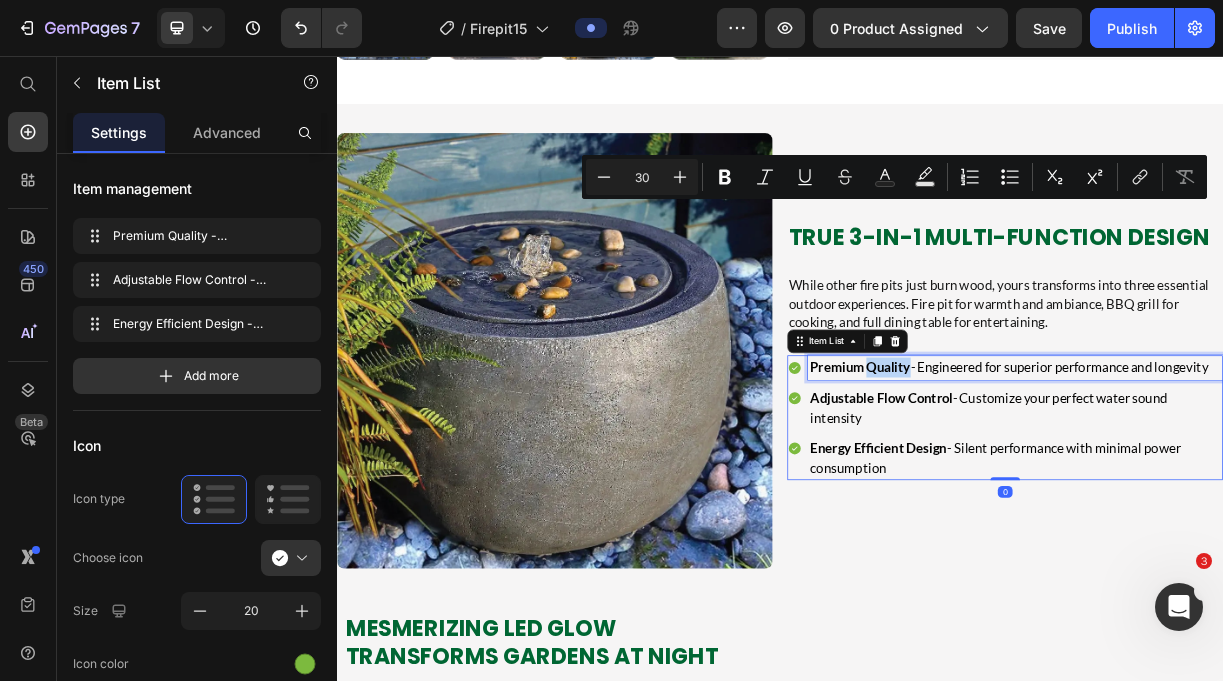 click on "Premium Quality" at bounding box center [1046, 478] 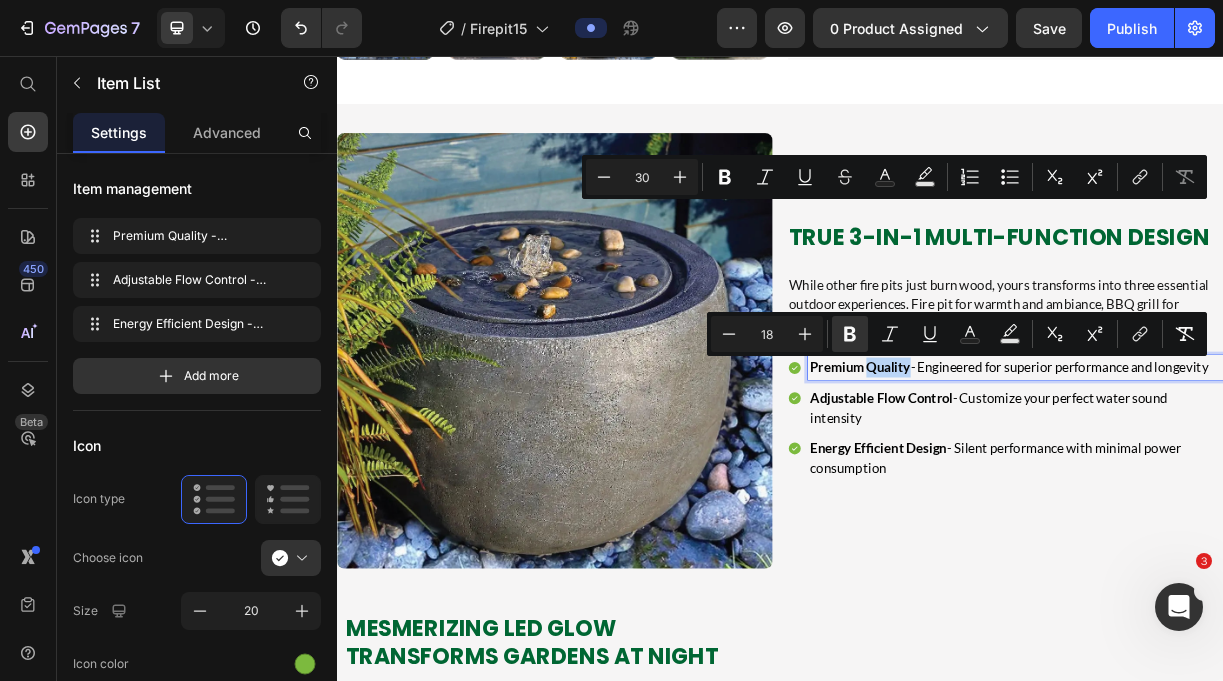 type on "15" 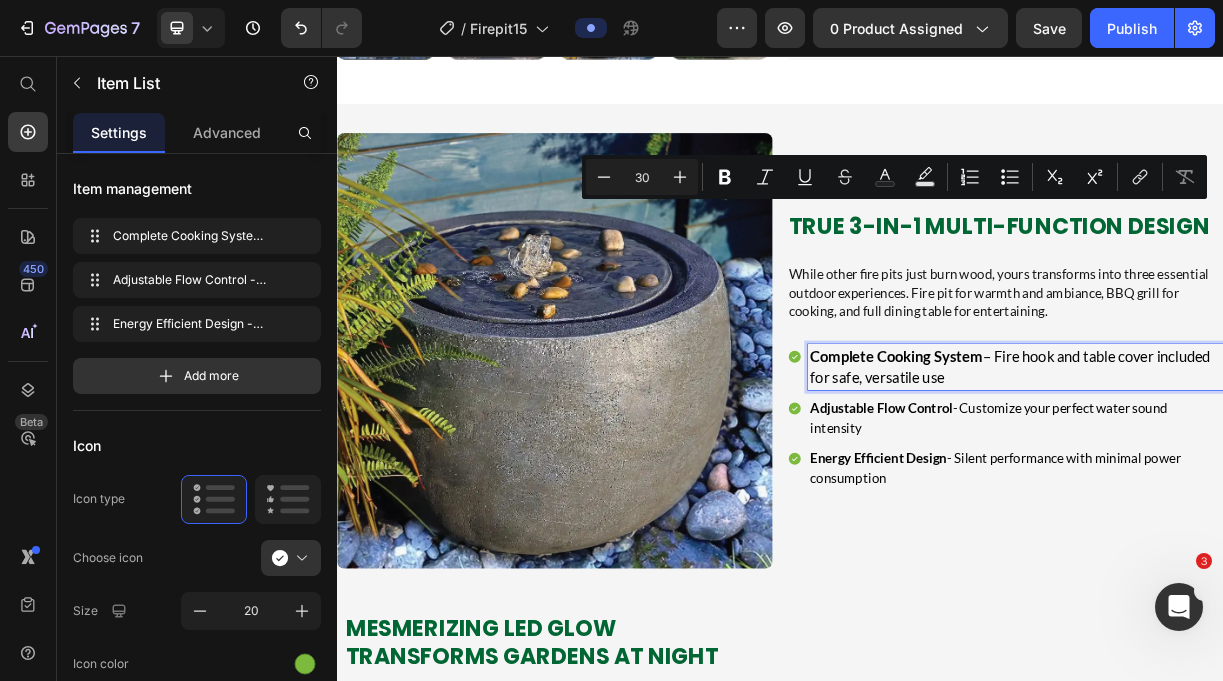 click on "Complete Cooking System  – Fire hook and table cover included for safe, versatile use" at bounding box center (1249, 477) 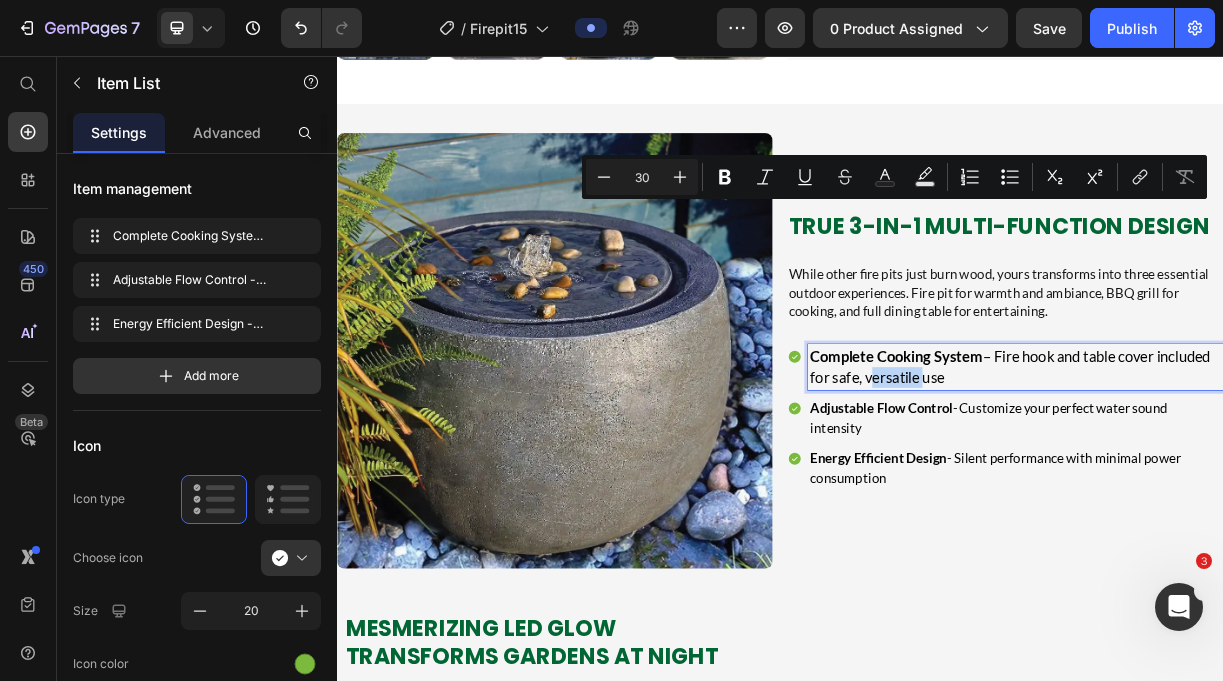 click on "Complete Cooking System  – Fire hook and table cover included for safe, versatile use" at bounding box center [1249, 477] 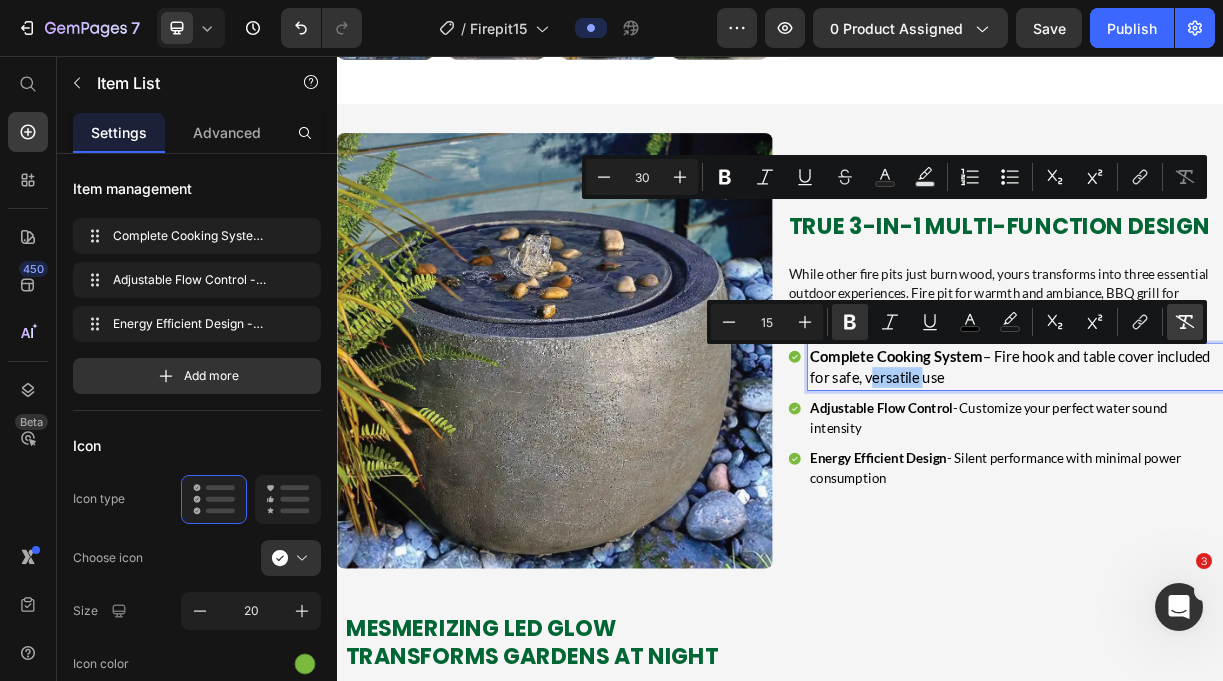 click 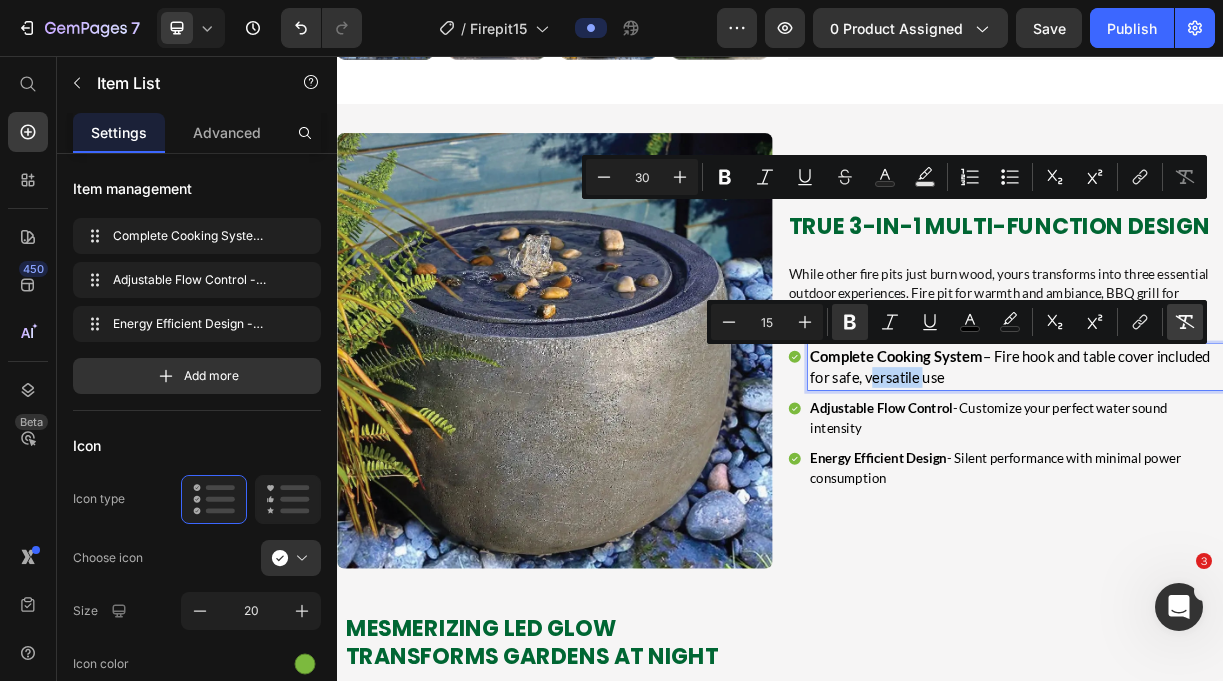 type on "18" 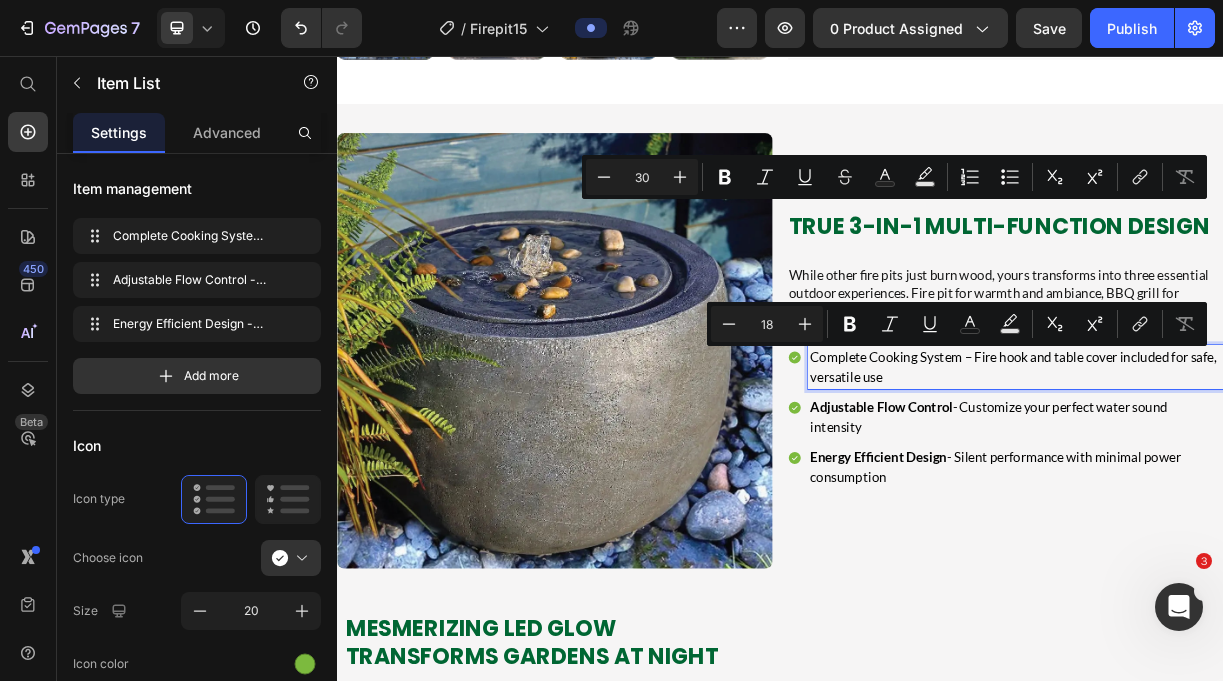 click on "Adjustable Flow Control" at bounding box center [1074, 532] 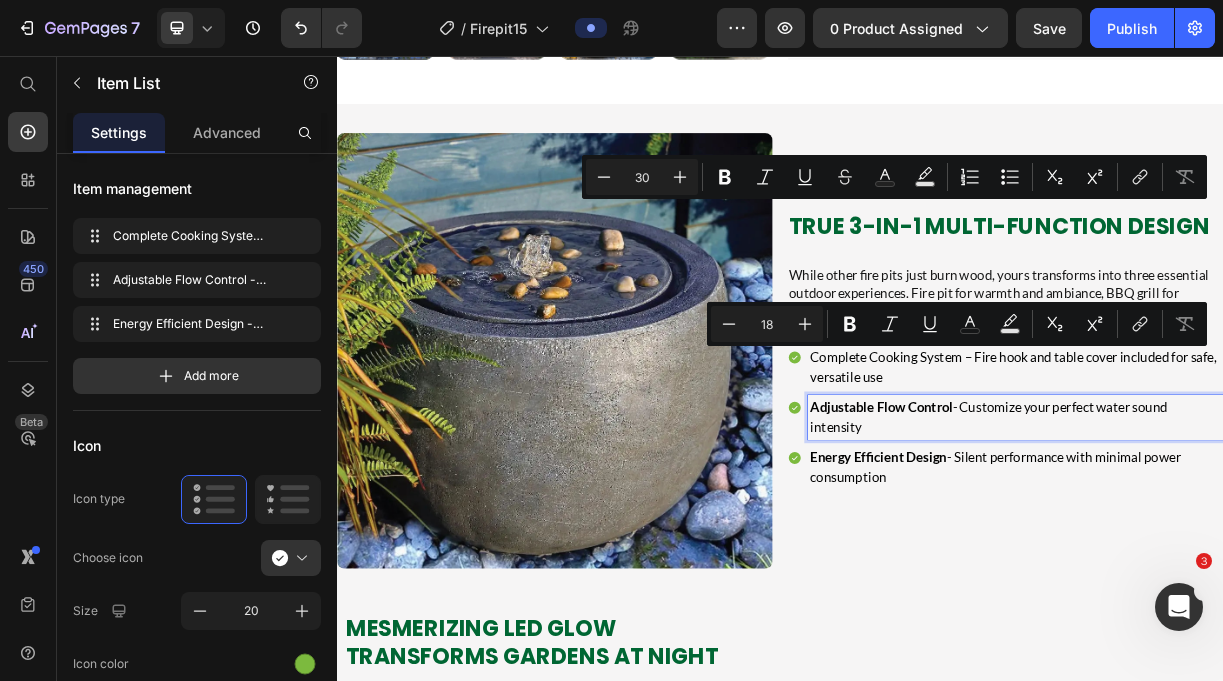 click on "Adjustable Flow Control" at bounding box center [1074, 532] 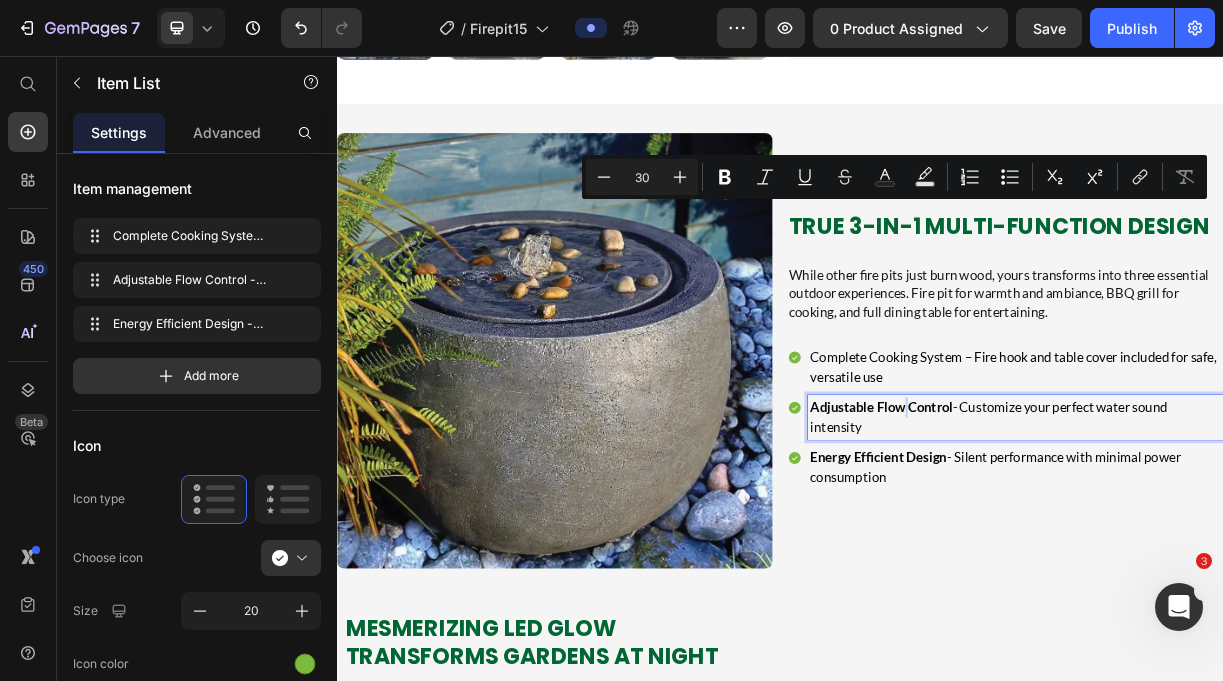 click on "Adjustable Flow Control" at bounding box center [1074, 532] 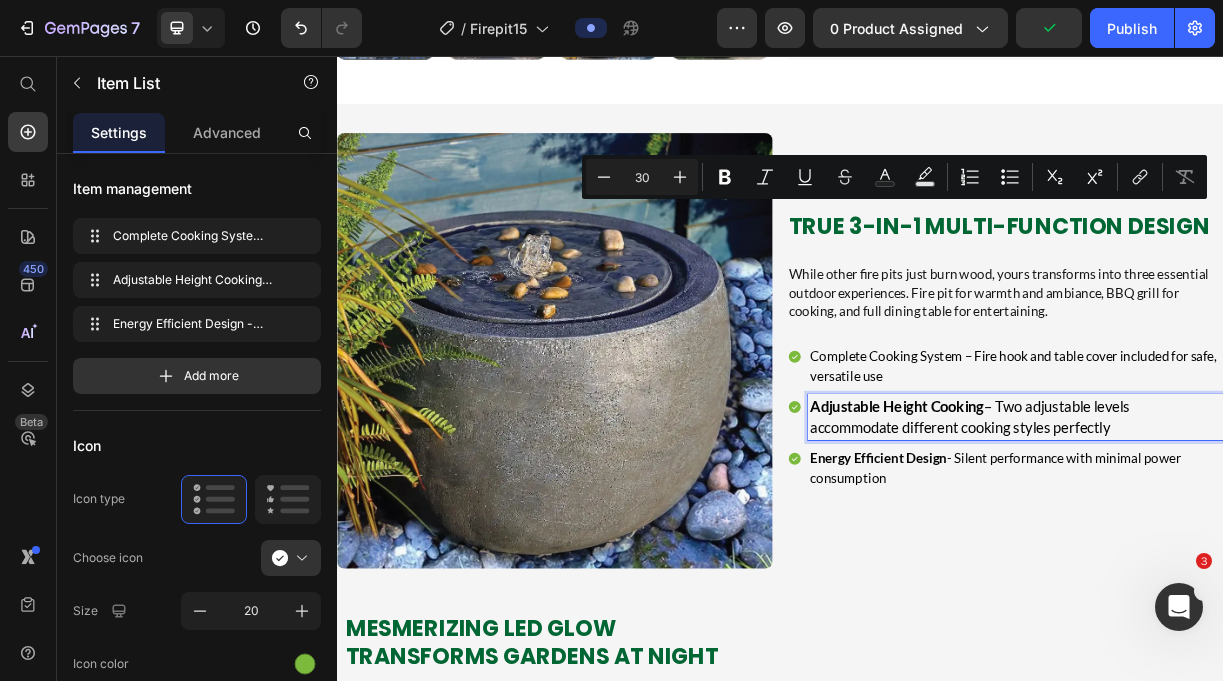 click on "Energy Efficient Design  - Silent performance with minimal power consumption" at bounding box center [1256, 615] 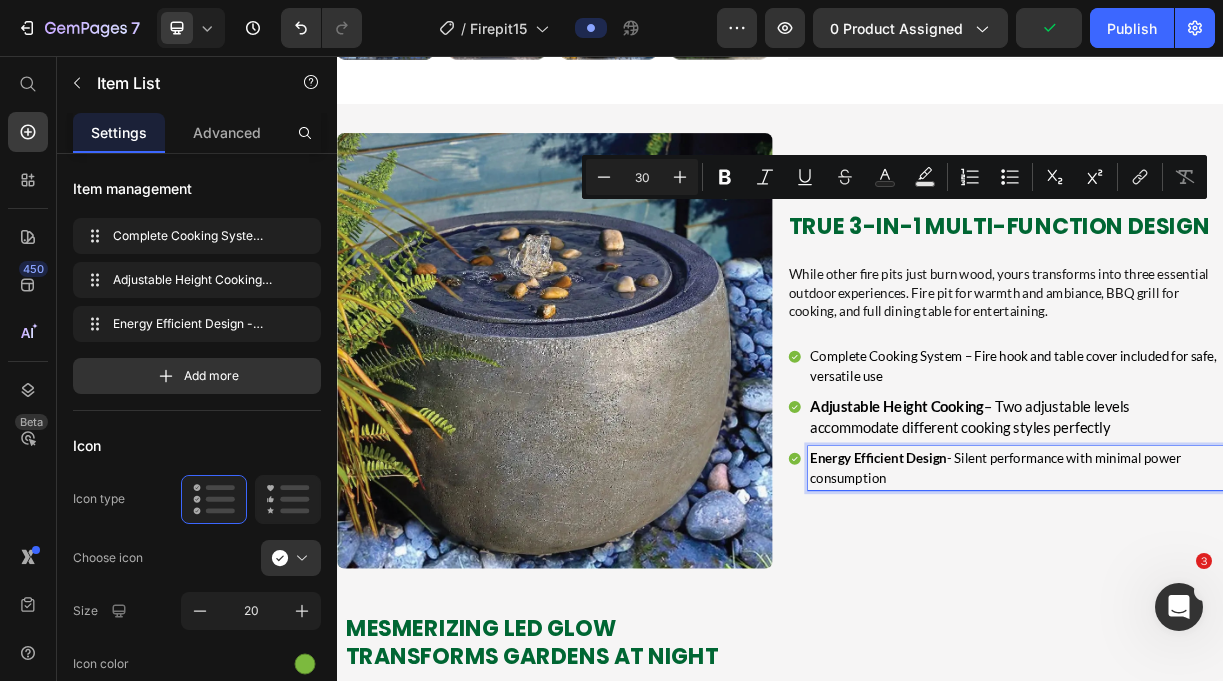 click on "Energy Efficient Design  - Silent performance with minimal power consumption" at bounding box center [1256, 615] 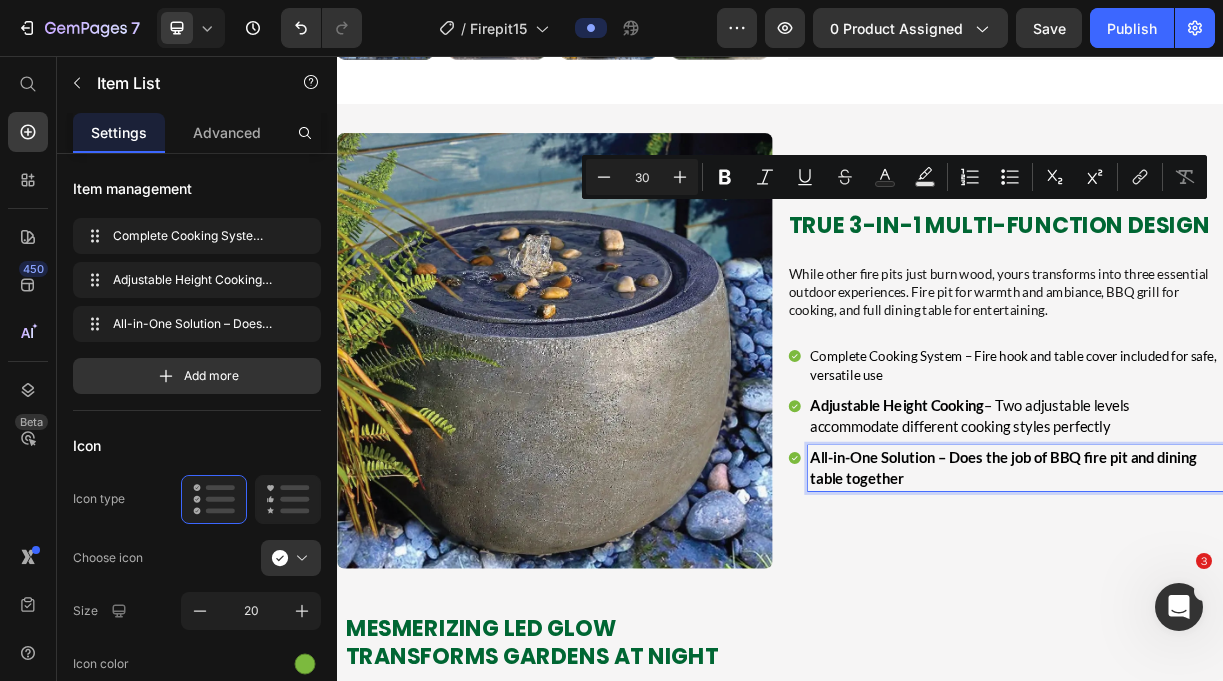 click on "All-in-One Solution – Does the job of BBQ fire pit and dining table together" at bounding box center (1239, 614) 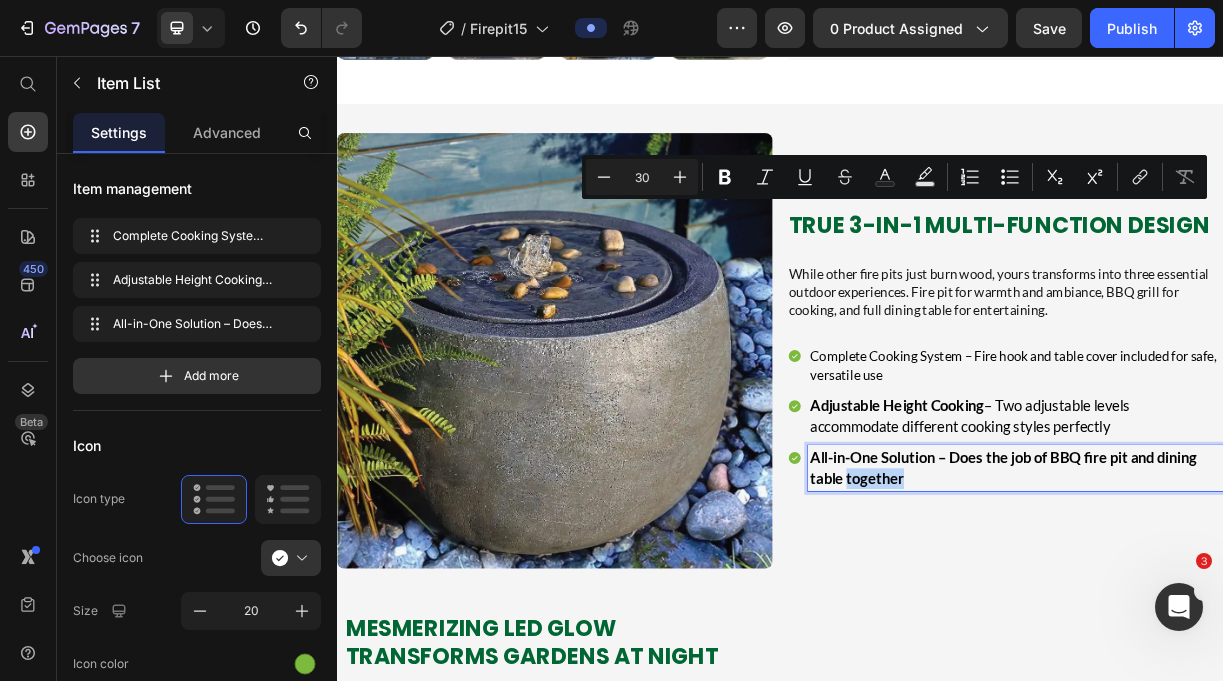 click on "All-in-One Solution – Does the job of BBQ fire pit and dining table together" at bounding box center [1239, 614] 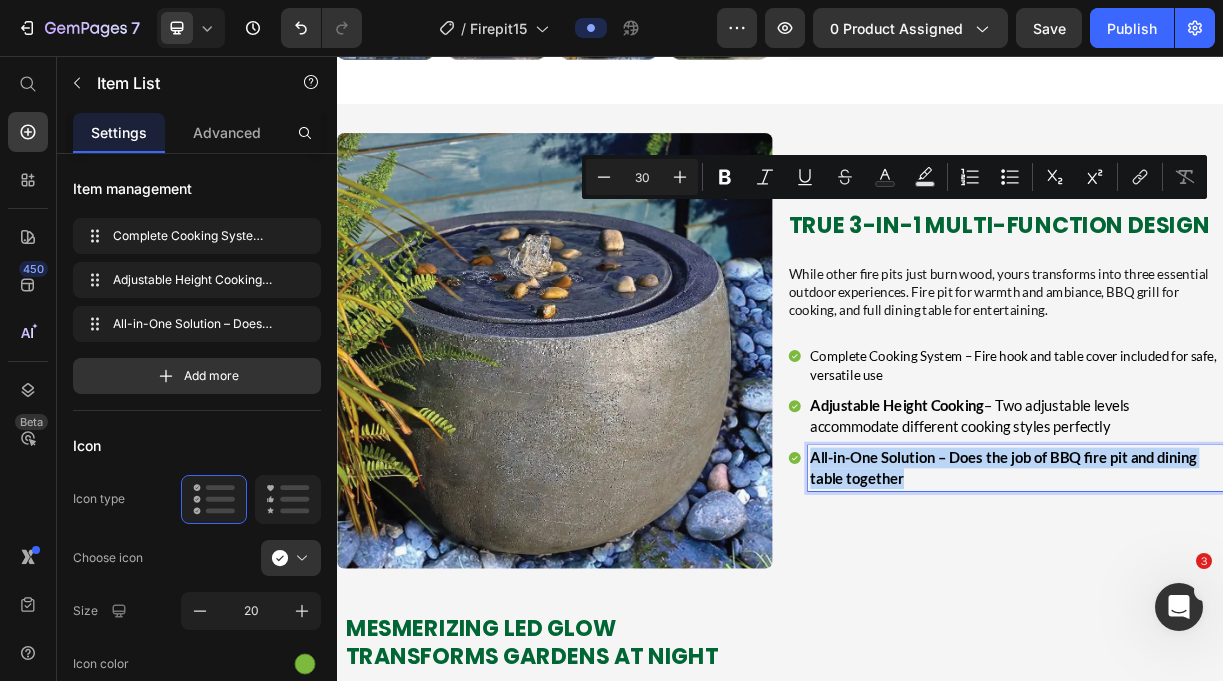 click on "All-in-One Solution – Does the job of BBQ fire pit and dining table together" at bounding box center (1239, 614) 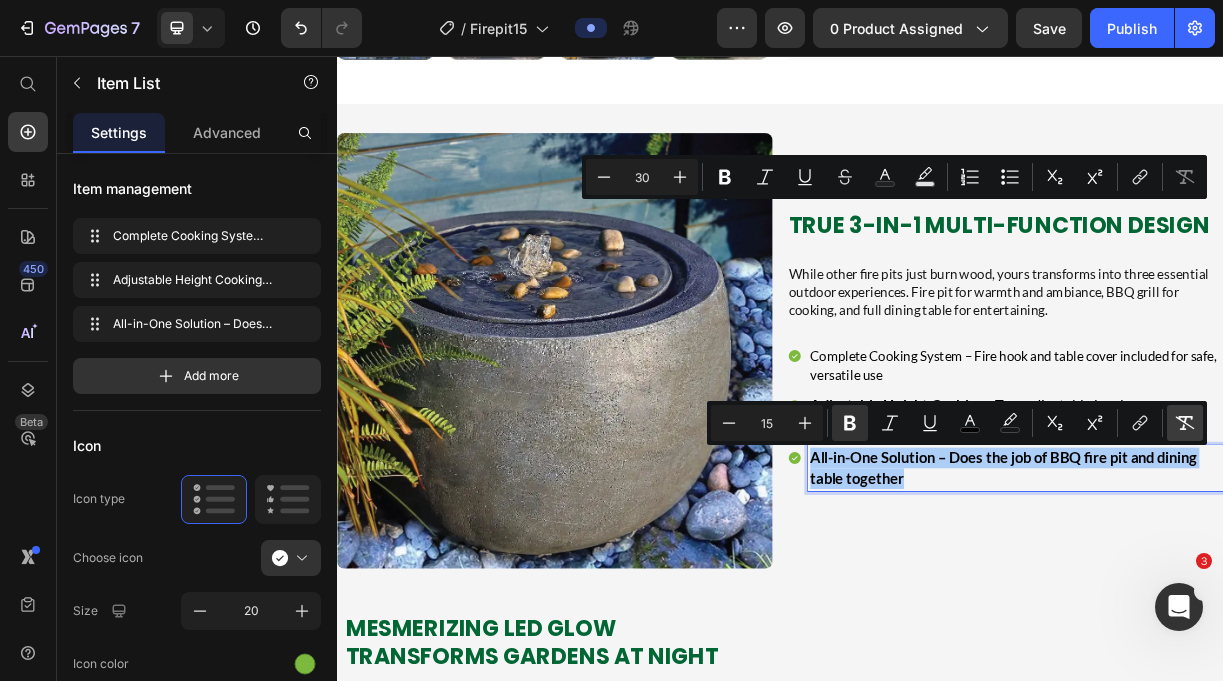click 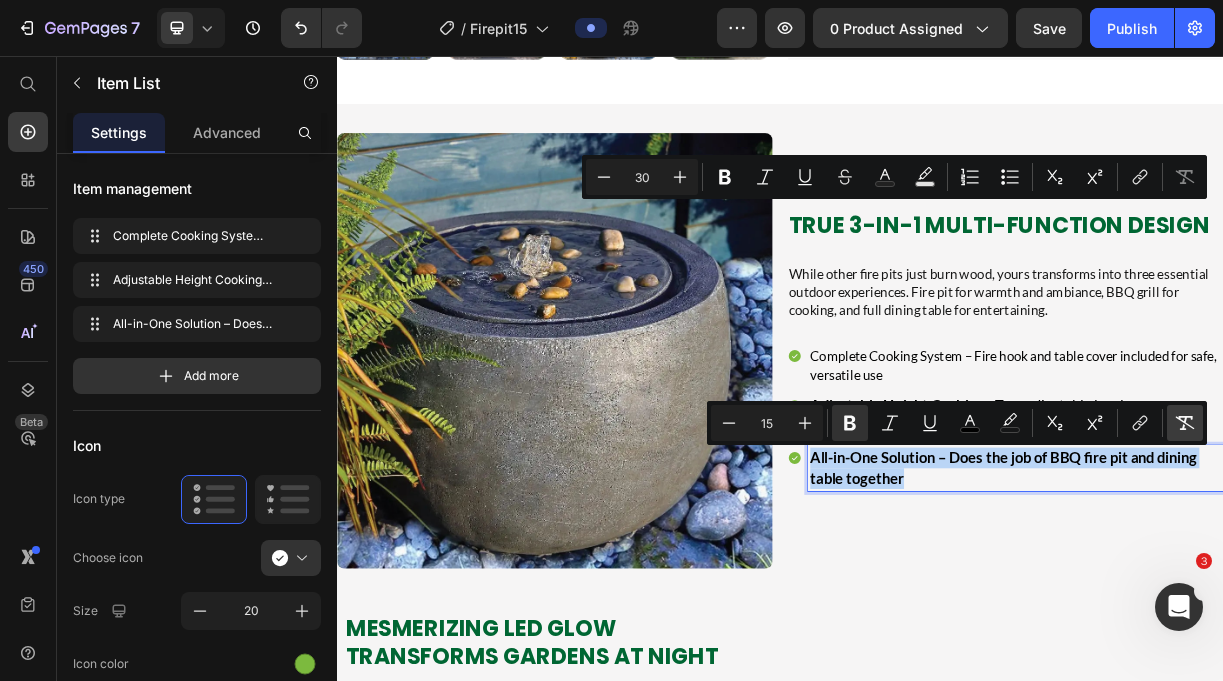 type on "18" 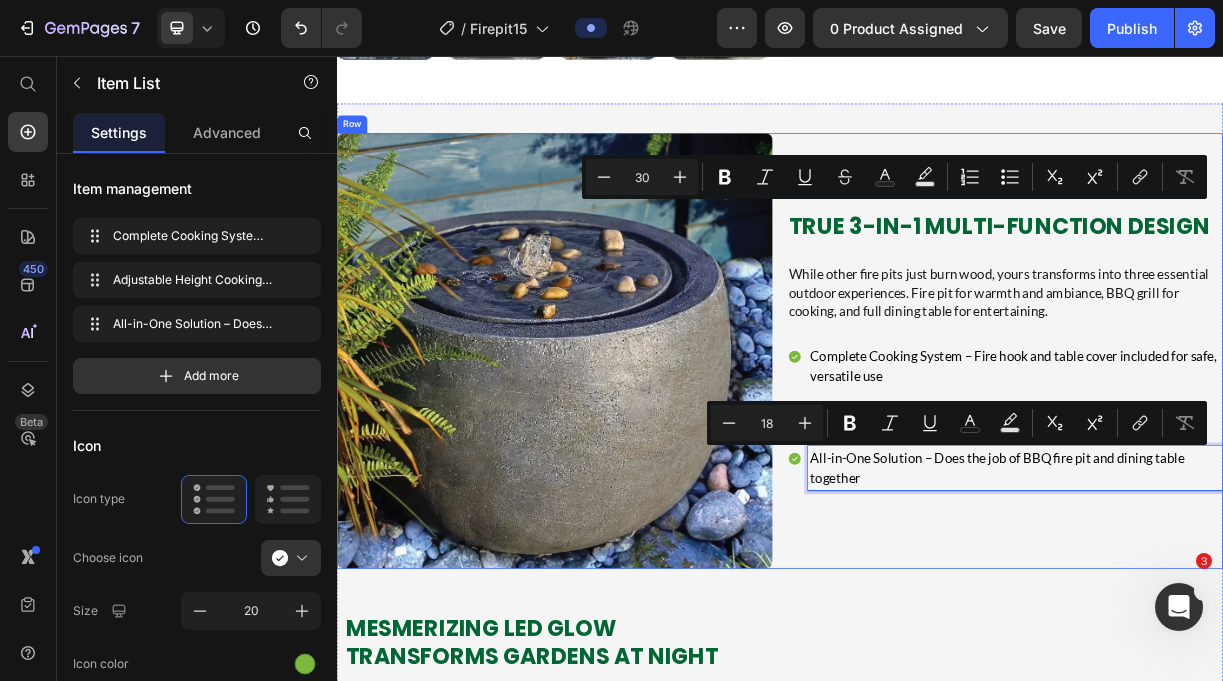 click on "True 3-in-1 Multi-Function Design Heading While other fire pits just burn wood, yours transforms into three essential outdoor experiences. Fire pit for warmth and ambiance, BBQ grill for cooking, and full dining table for entertaining.  Text Block Complete Cooking System – Fire hook and table cover included for safe, versatile use Adjustable Height Cooking  – Two adjustable levels accommodate different cooking styles perfectly All-in-One Solution – Does the job of BBQ fire pit and dining table together Item List   0" at bounding box center (1242, 456) 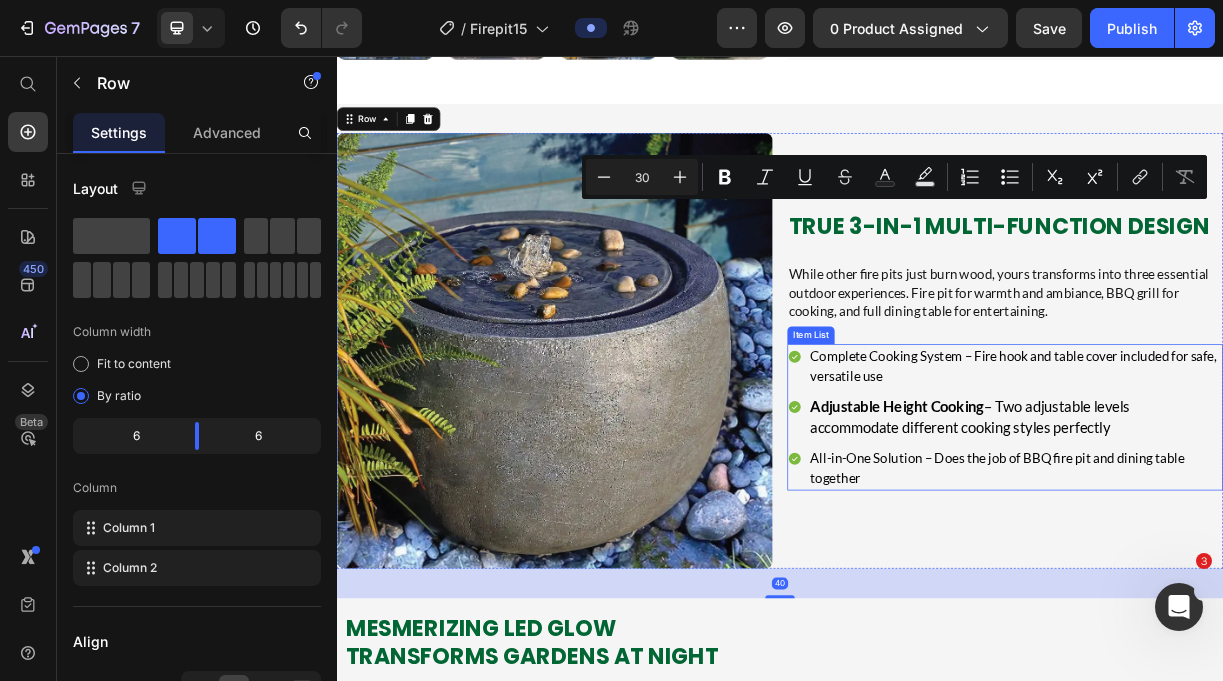click on "Adjustable Height Cooking  – Two adjustable levels accommodate different cooking styles perfectly" at bounding box center (1194, 545) 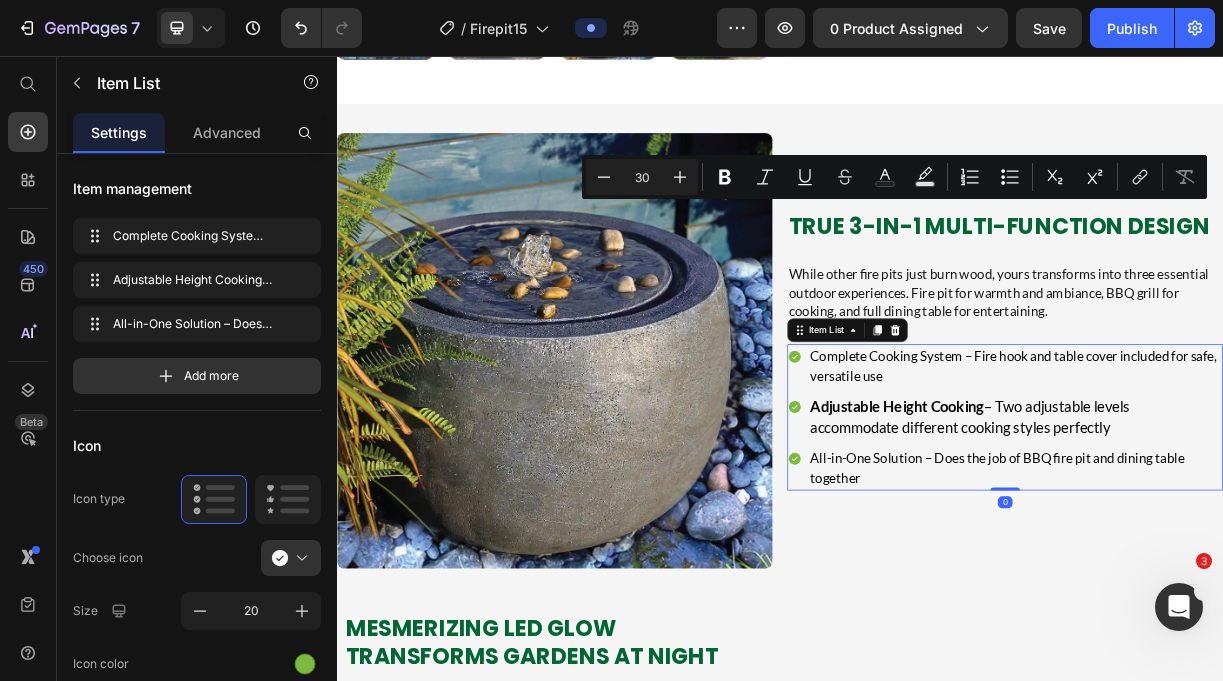 click on "Adjustable Height Cooking  – Two adjustable levels accommodate different cooking styles perfectly" at bounding box center (1194, 545) 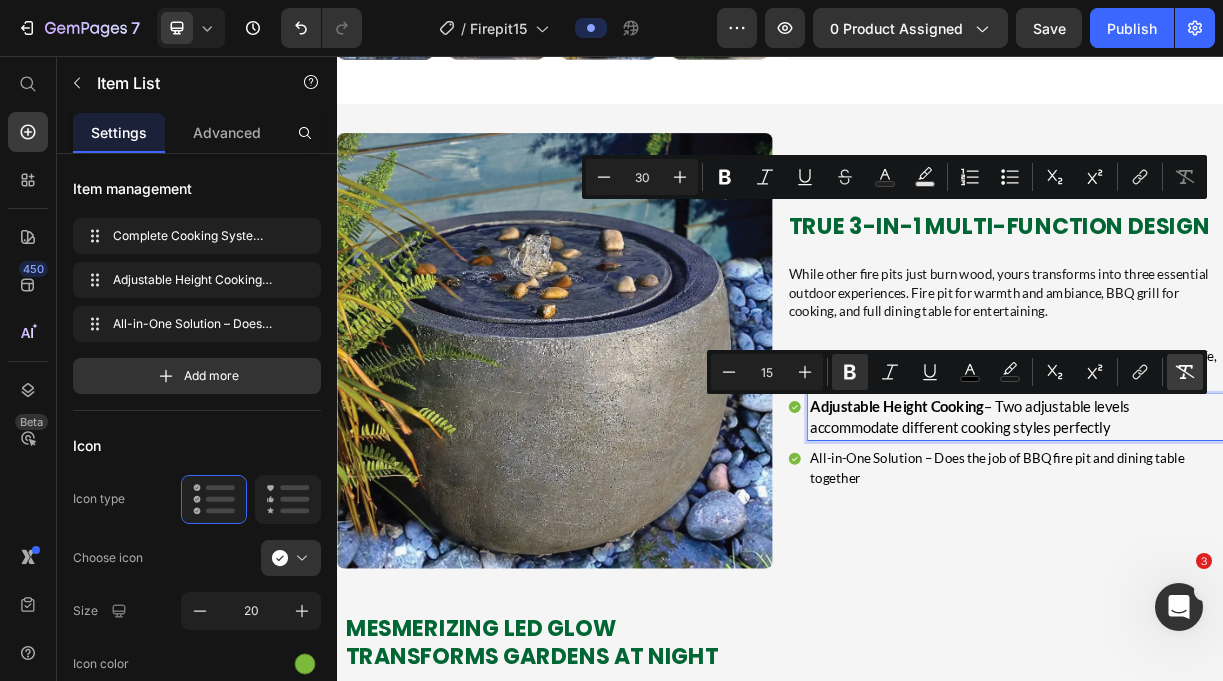 click 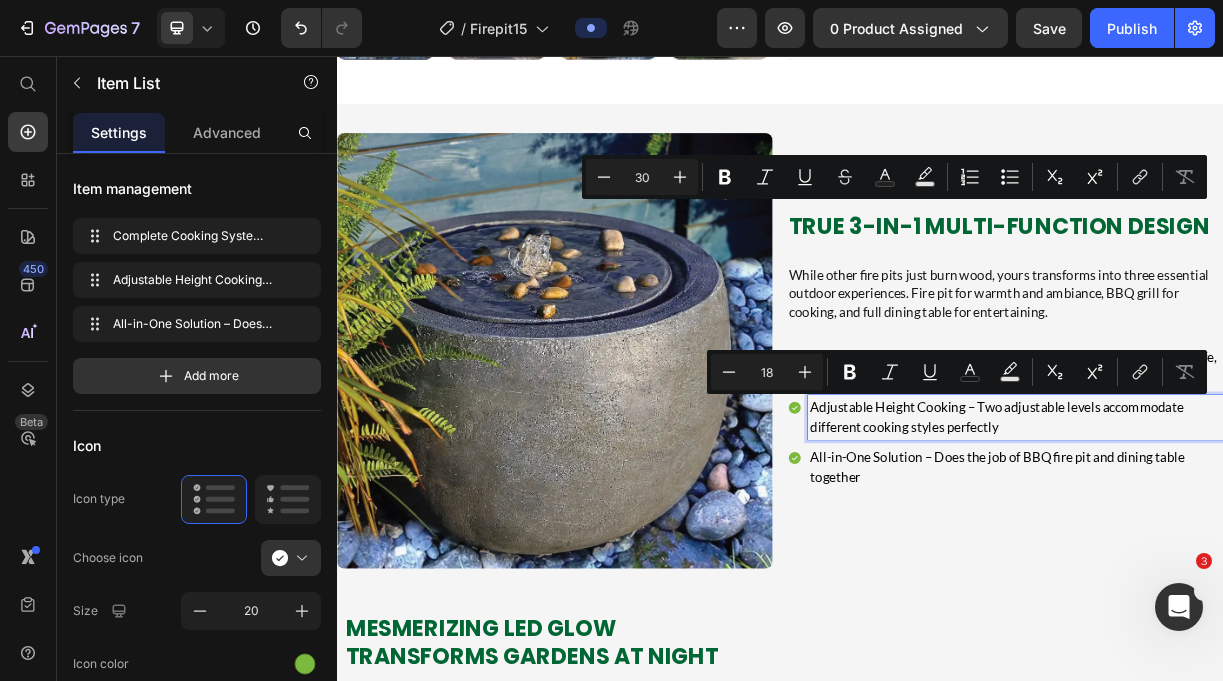 click on "Adjustable Height Cooking – Two adjustable levels accommodate different cooking styles perfectly" at bounding box center (1256, 546) 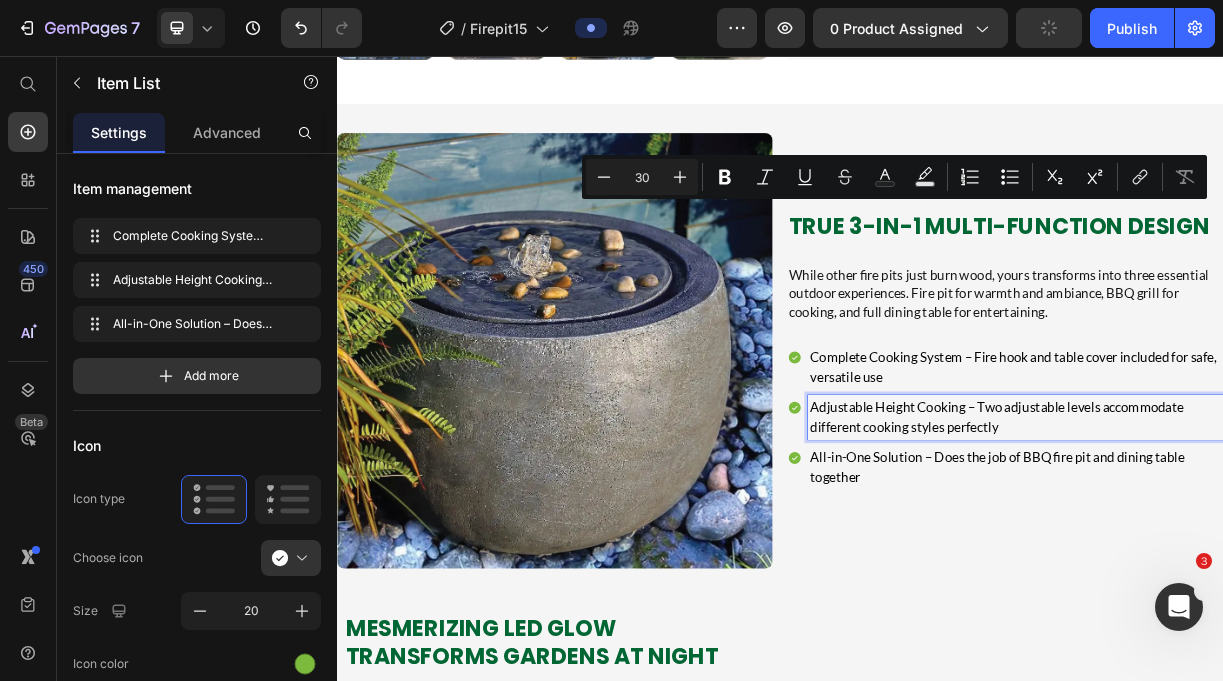 click on "Complete Cooking System – Fire hook and table cover included for safe, versatile use" at bounding box center [1256, 478] 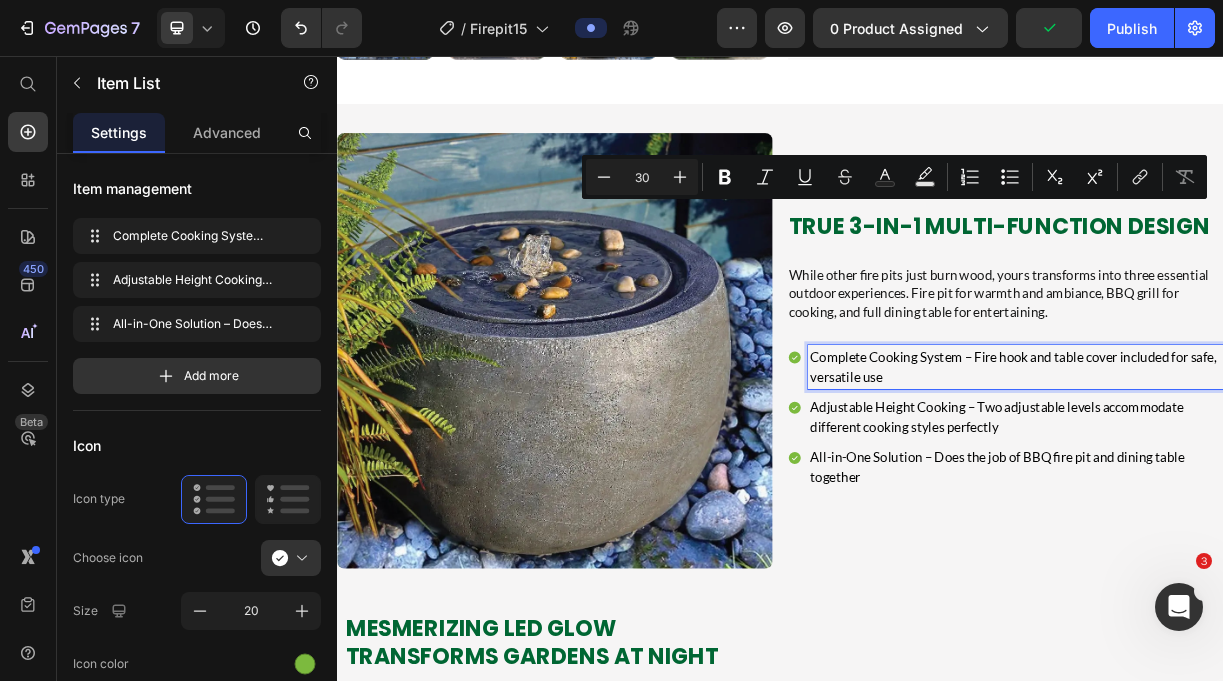 click on "Complete Cooking System – Fire hook and table cover included for safe, versatile use" at bounding box center [1256, 478] 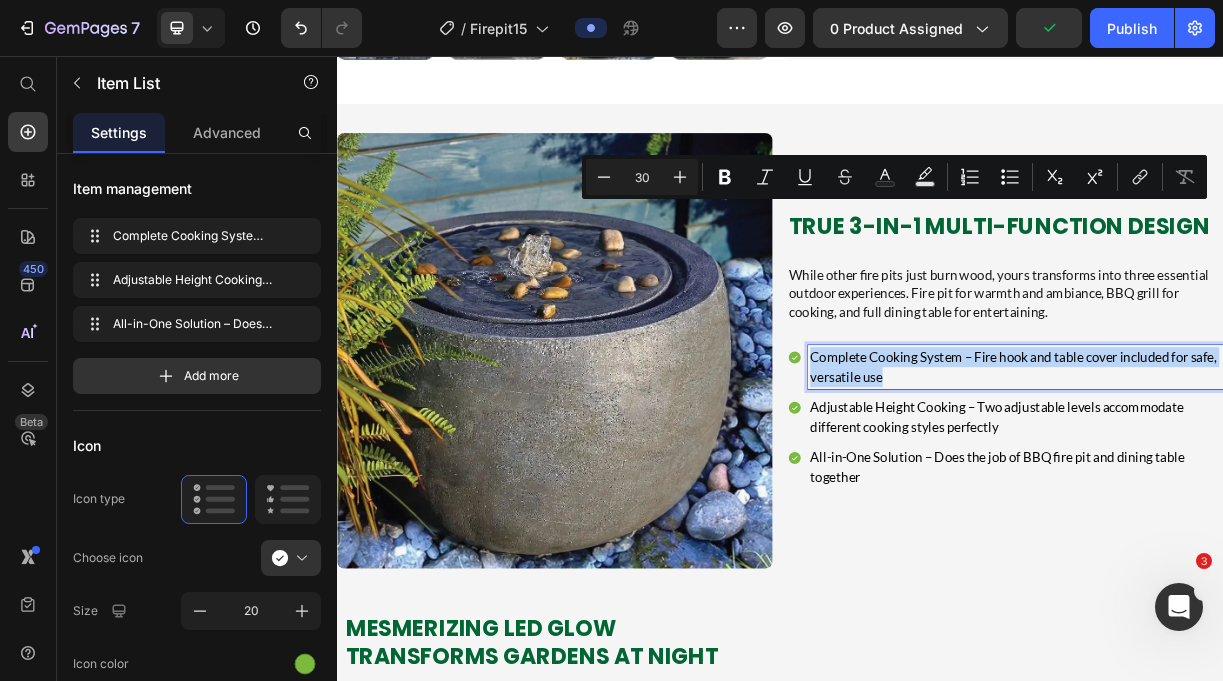 click on "Complete Cooking System – Fire hook and table cover included for safe, versatile use" at bounding box center [1256, 478] 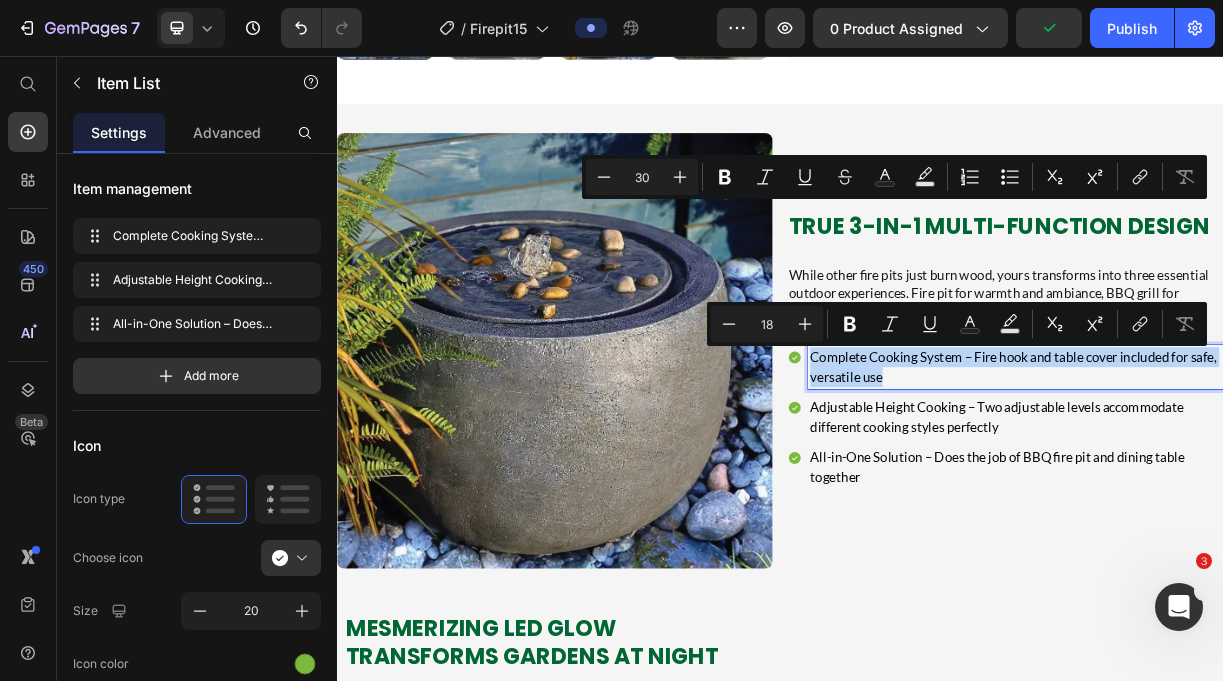 click on "Complete Cooking System – Fire hook and table cover included for safe, versatile use" at bounding box center [1256, 478] 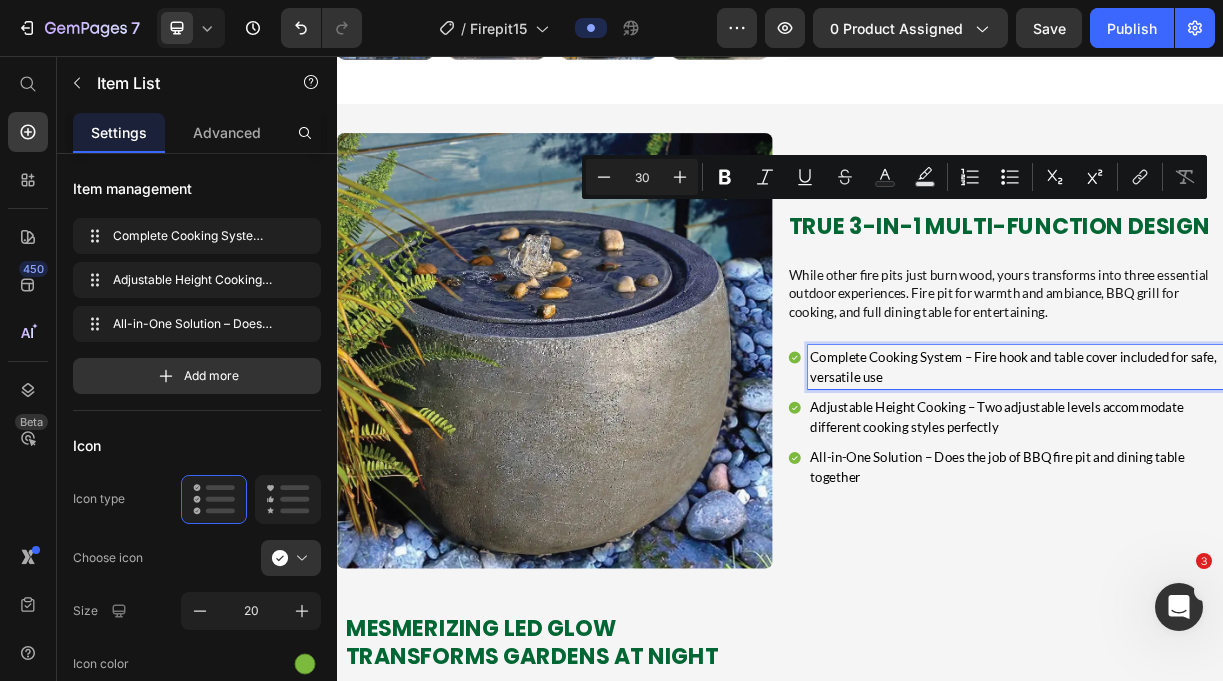 click on "Complete Cooking System – Fire hook and table cover included for safe, versatile use" at bounding box center [1256, 478] 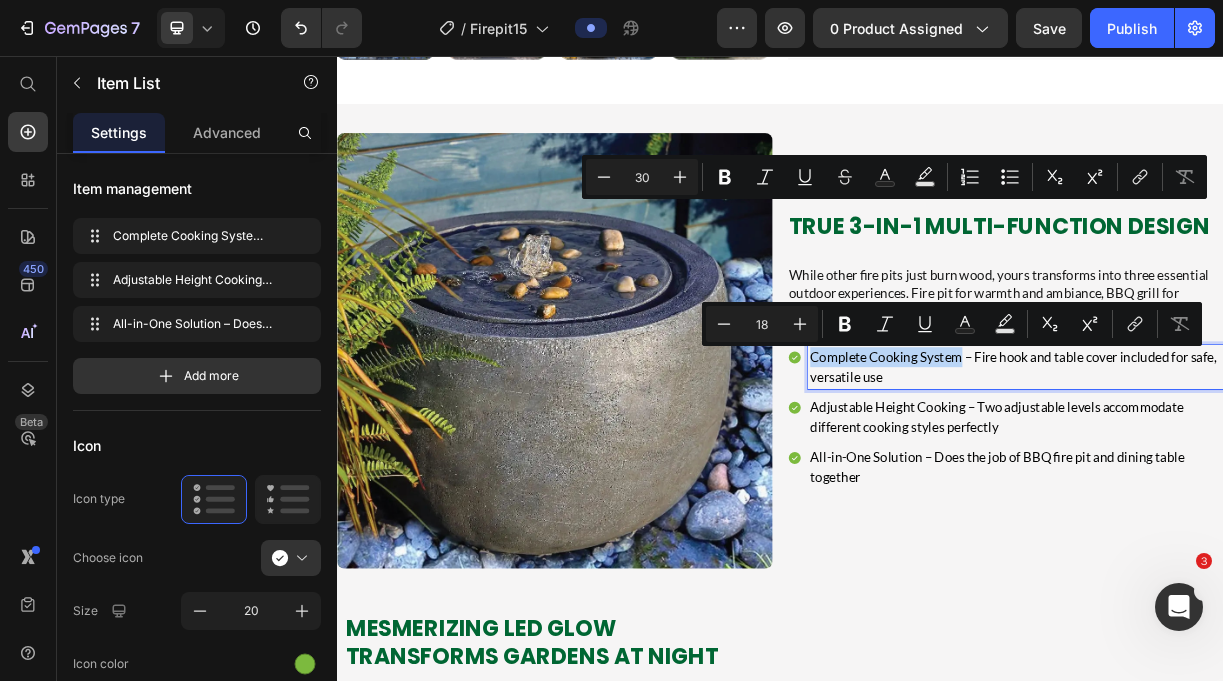 drag, startPoint x: 1182, startPoint y: 469, endPoint x: 975, endPoint y: 464, distance: 207.06038 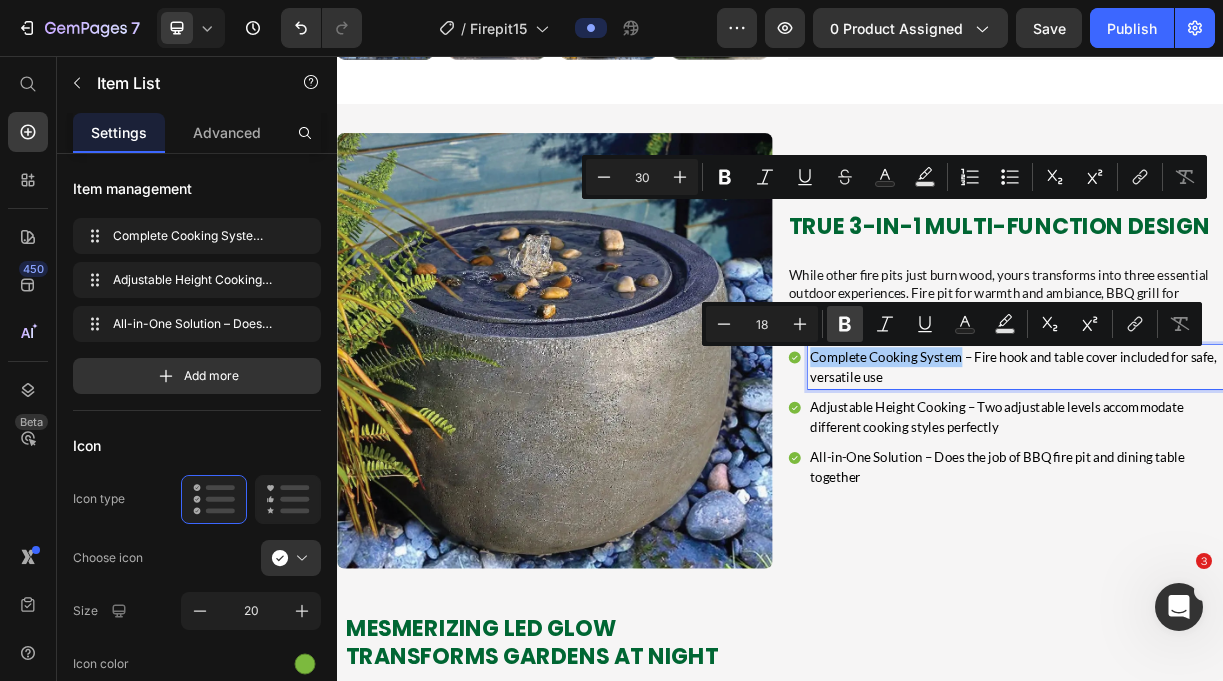 click 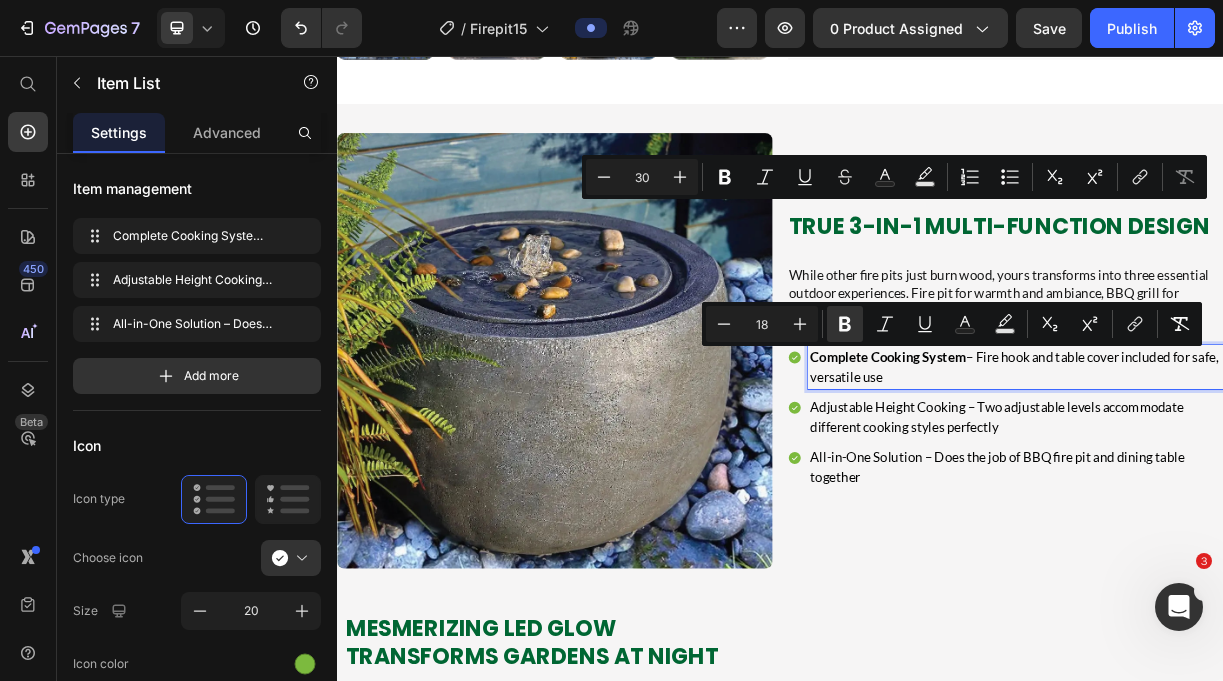 click on "Adjustable Height Cooking – Two adjustable levels accommodate different cooking styles perfectly" at bounding box center [1256, 546] 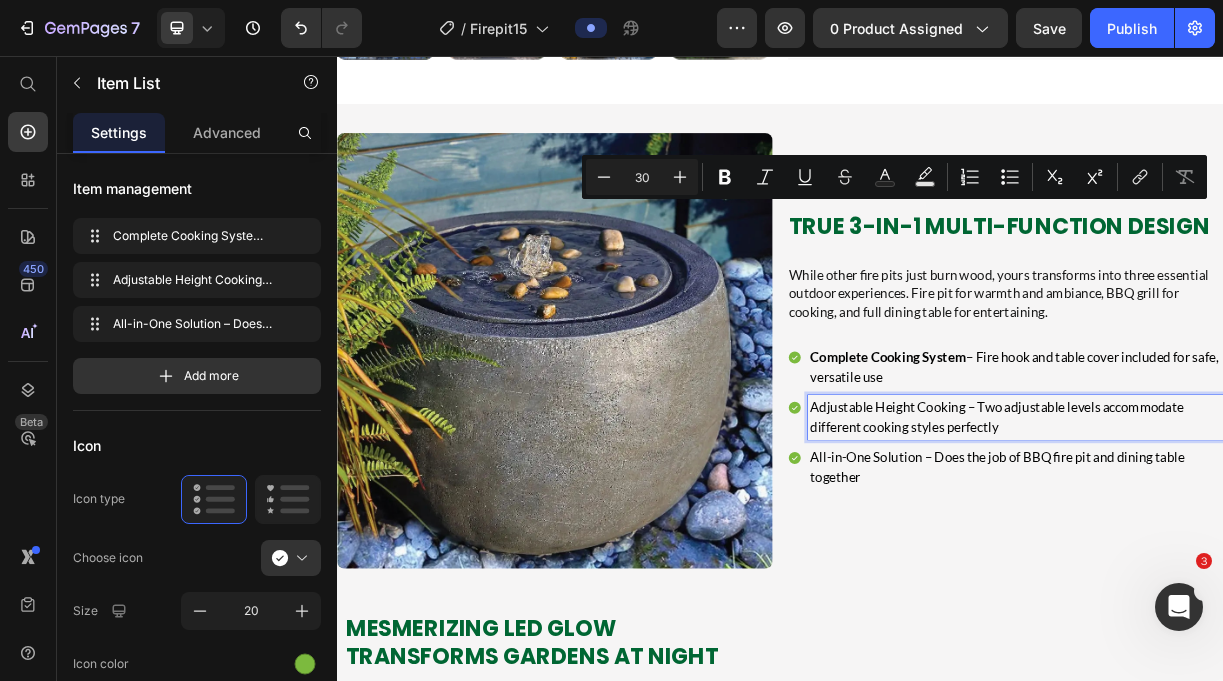 click on "Adjustable Height Cooking – Two adjustable levels accommodate different cooking styles perfectly" at bounding box center (1256, 546) 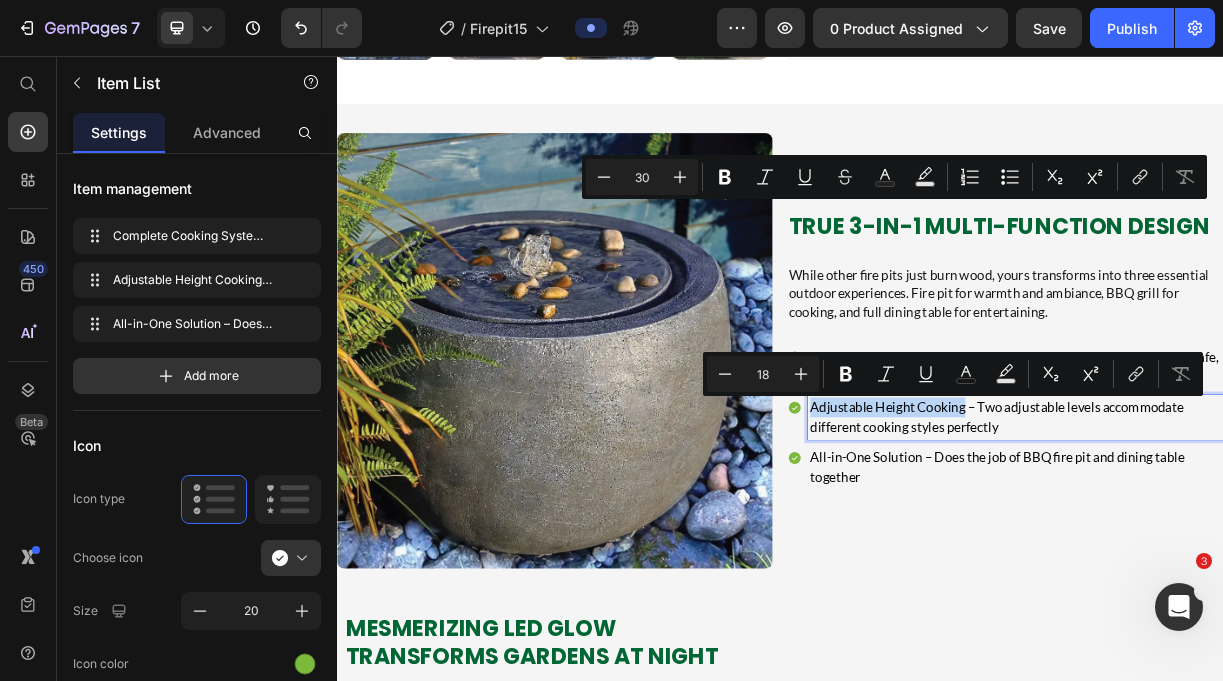 drag, startPoint x: 1188, startPoint y: 537, endPoint x: 999, endPoint y: 514, distance: 190.39433 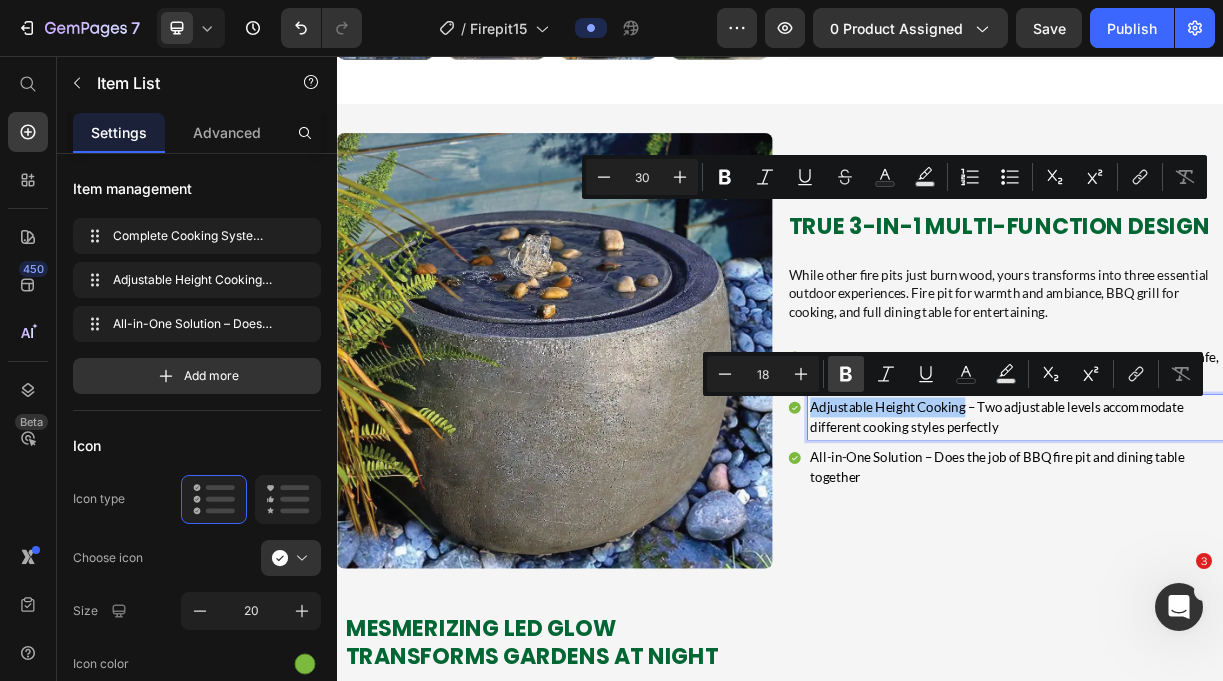 click 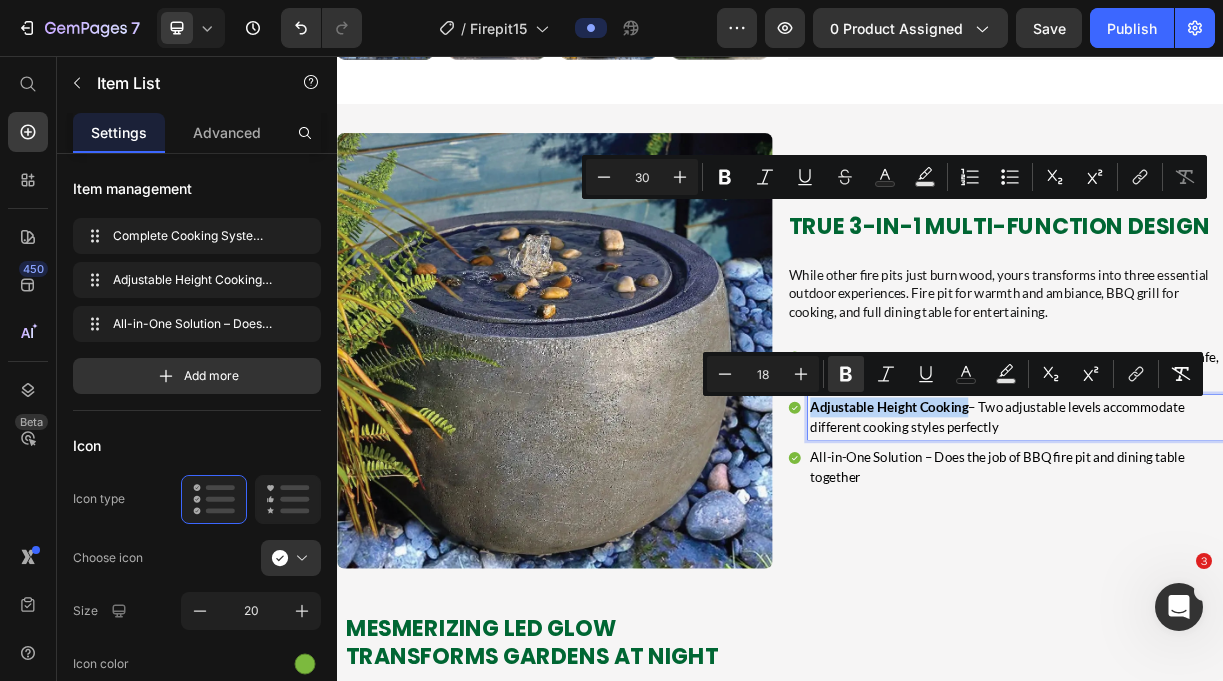 click on "All-in-One Solution – Does the job of BBQ fire pit and dining table together" at bounding box center [1256, 614] 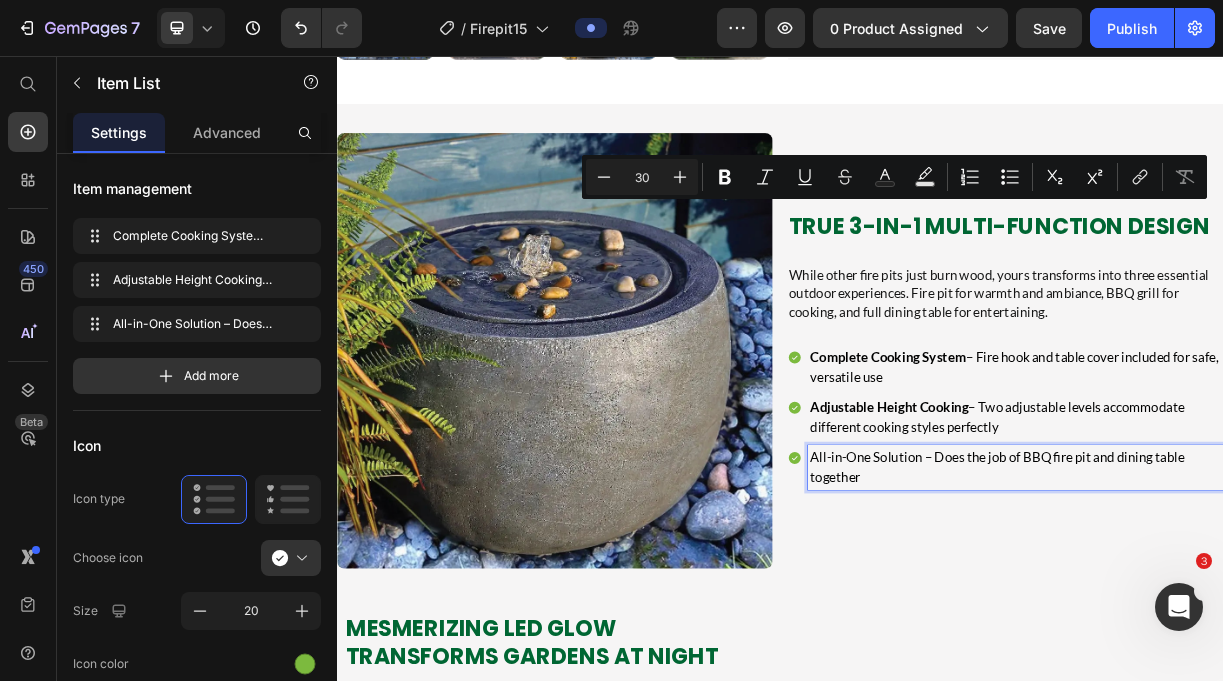 click on "All-in-One Solution – Does the job of BBQ fire pit and dining table together" at bounding box center [1256, 614] 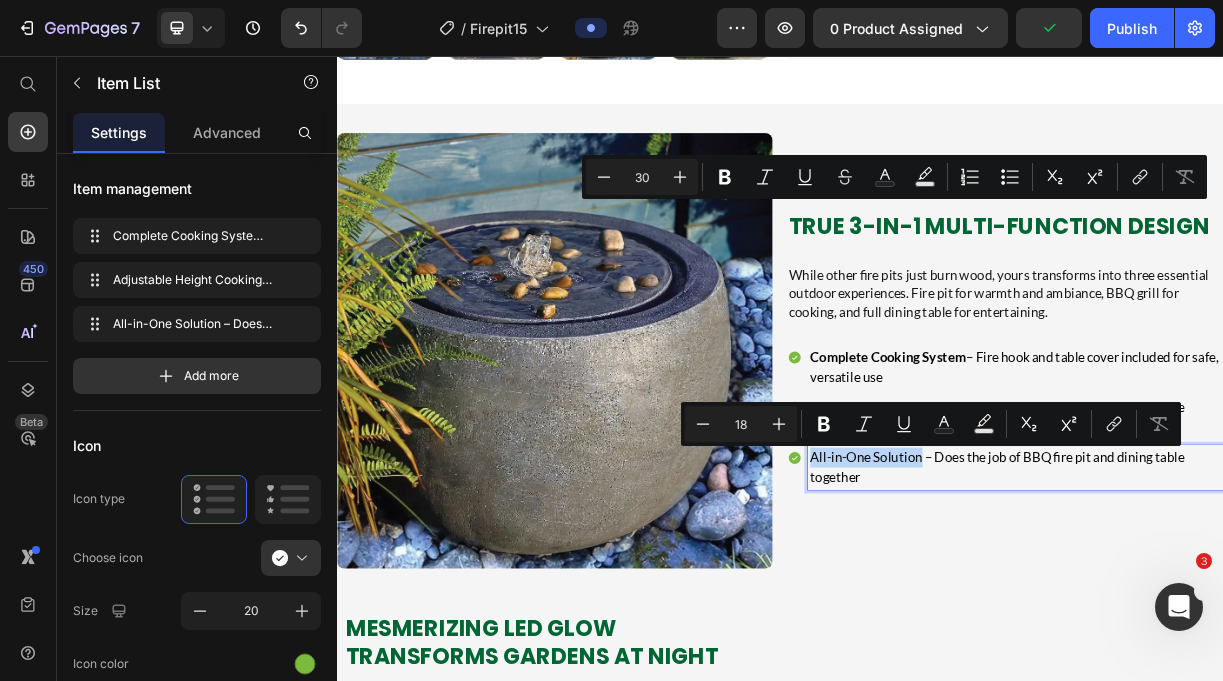 drag, startPoint x: 1125, startPoint y: 603, endPoint x: 974, endPoint y: 596, distance: 151.16217 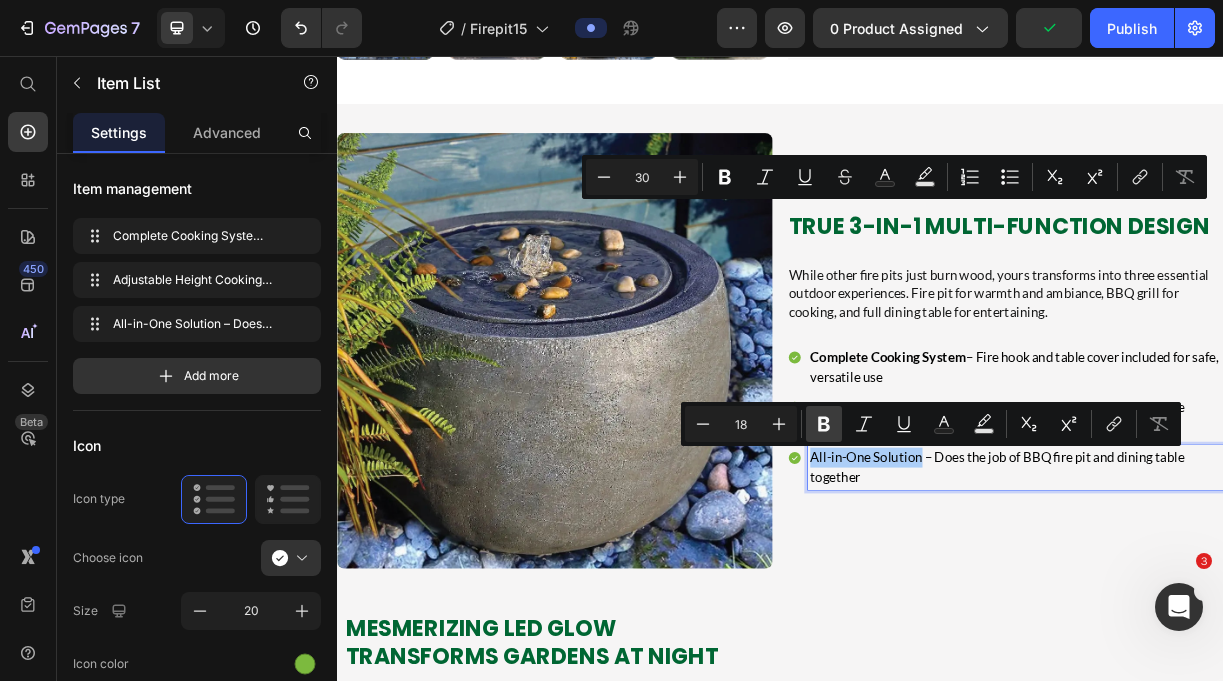 click 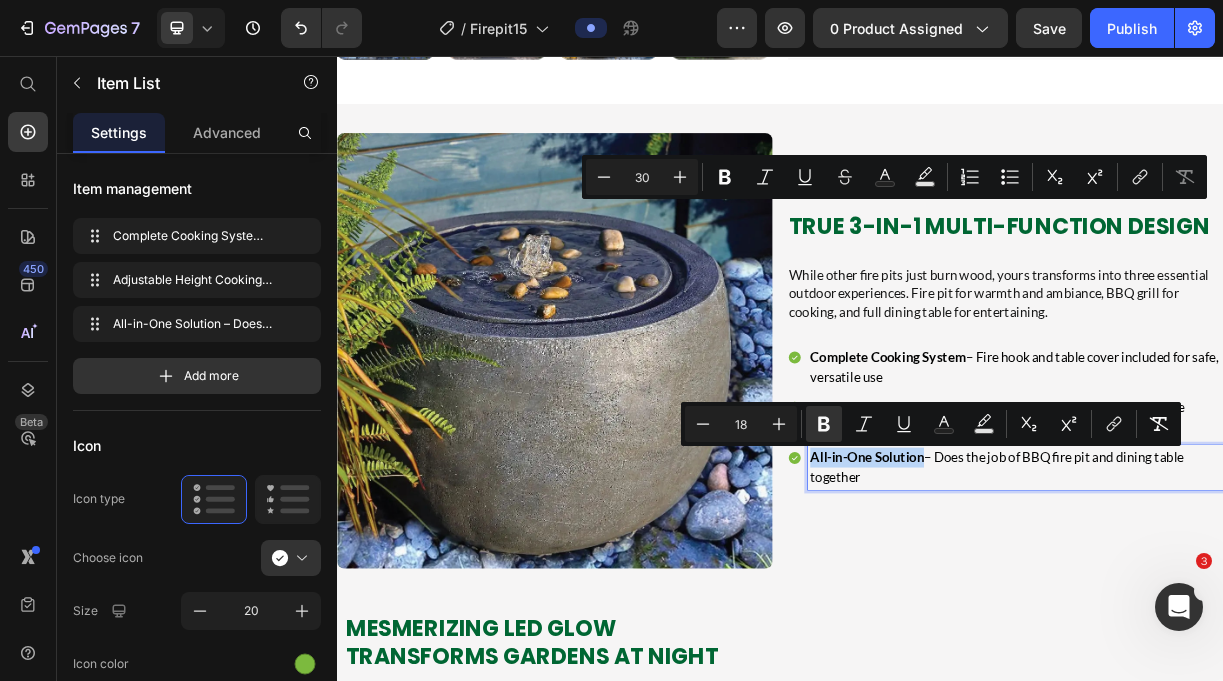 click on "All-in-One Solution  – Does the job of BBQ fire pit and dining table together" at bounding box center (1256, 614) 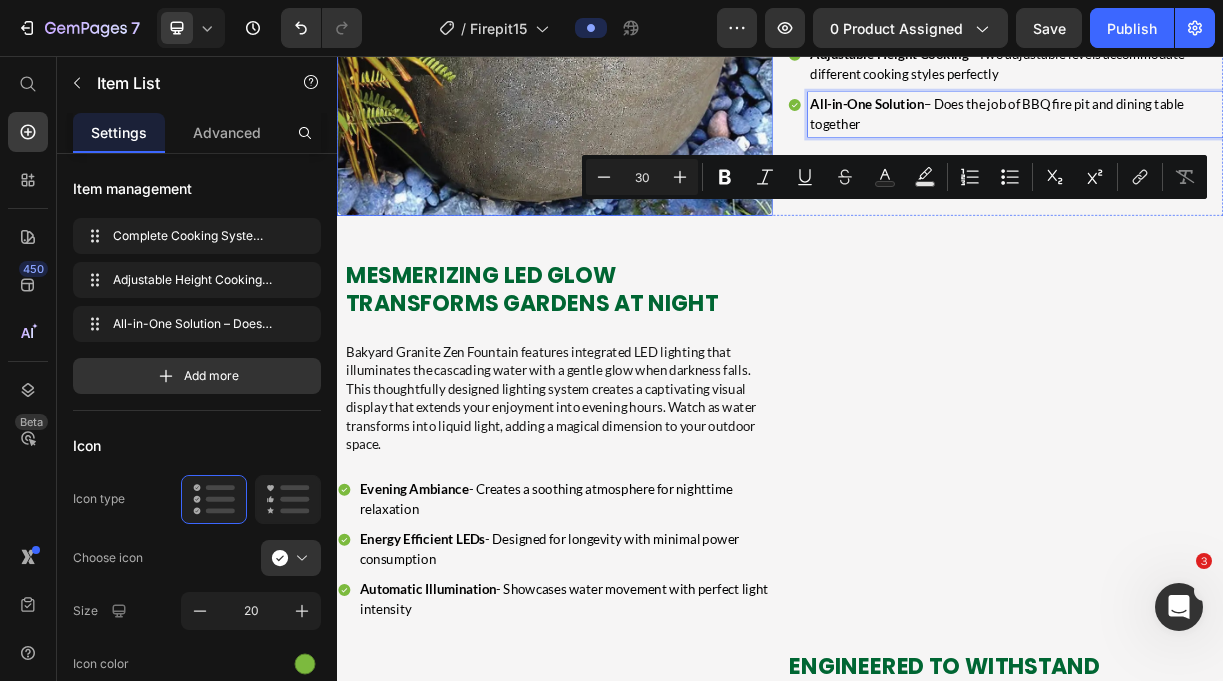 scroll, scrollTop: 2636, scrollLeft: 0, axis: vertical 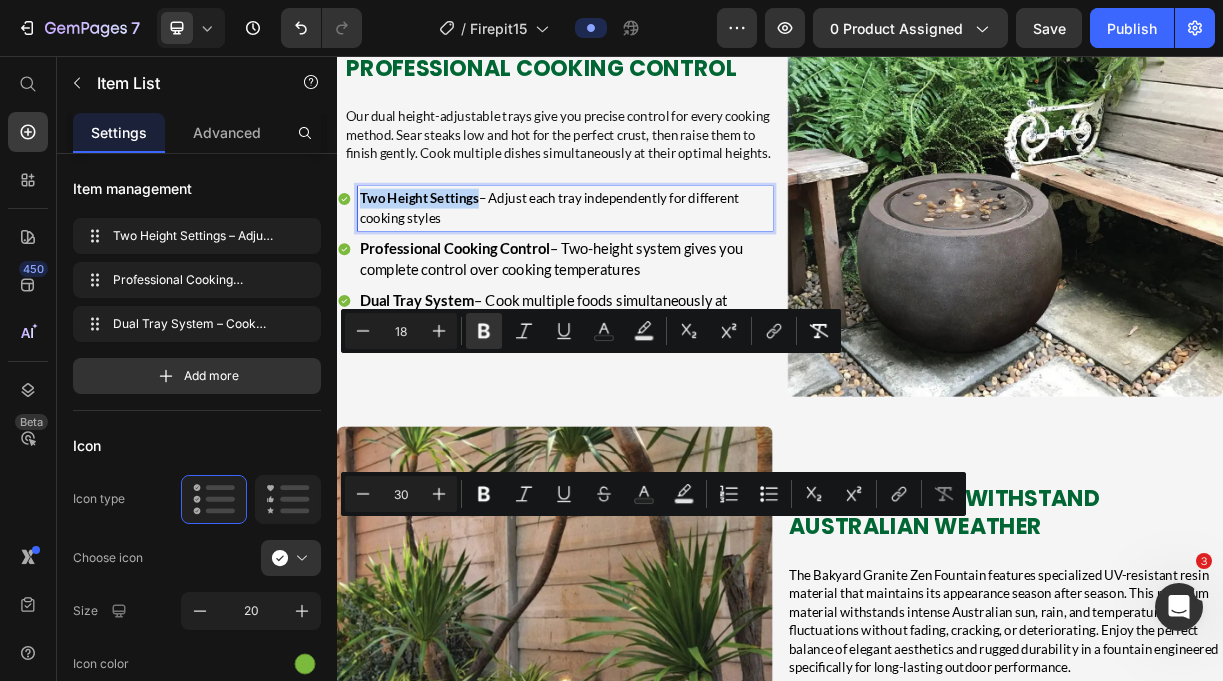 click on "Professional Cooking Control" at bounding box center (496, 317) 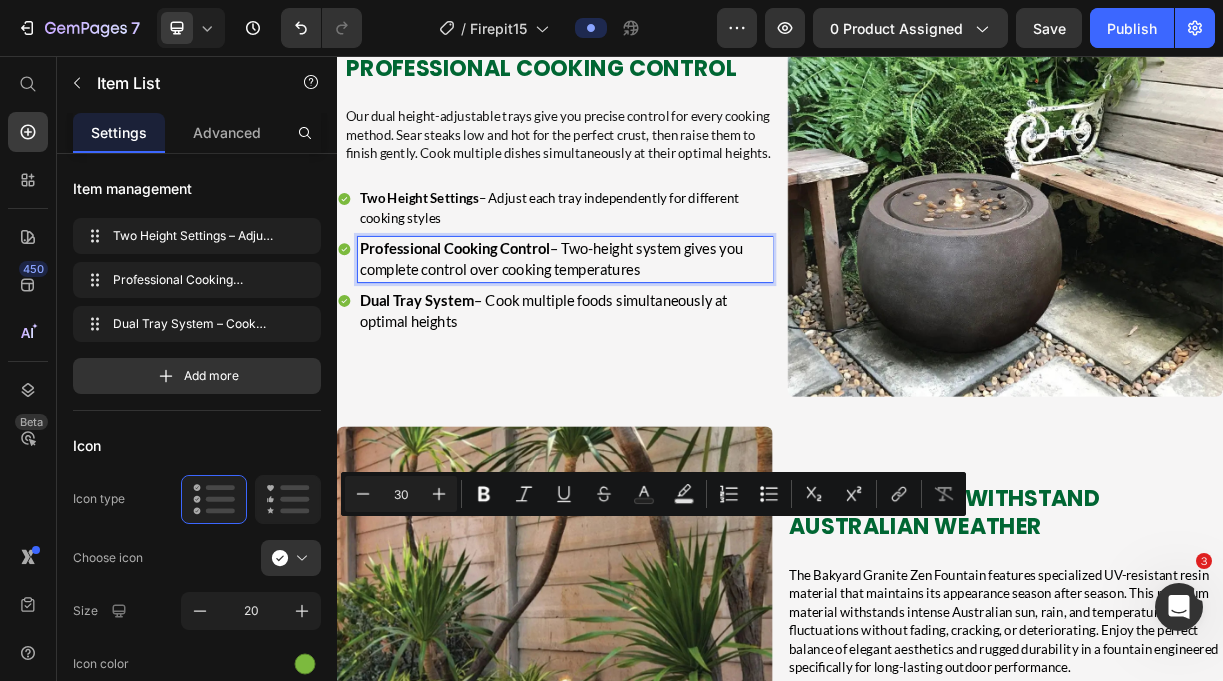 click on "Professional Cooking Control" at bounding box center (496, 317) 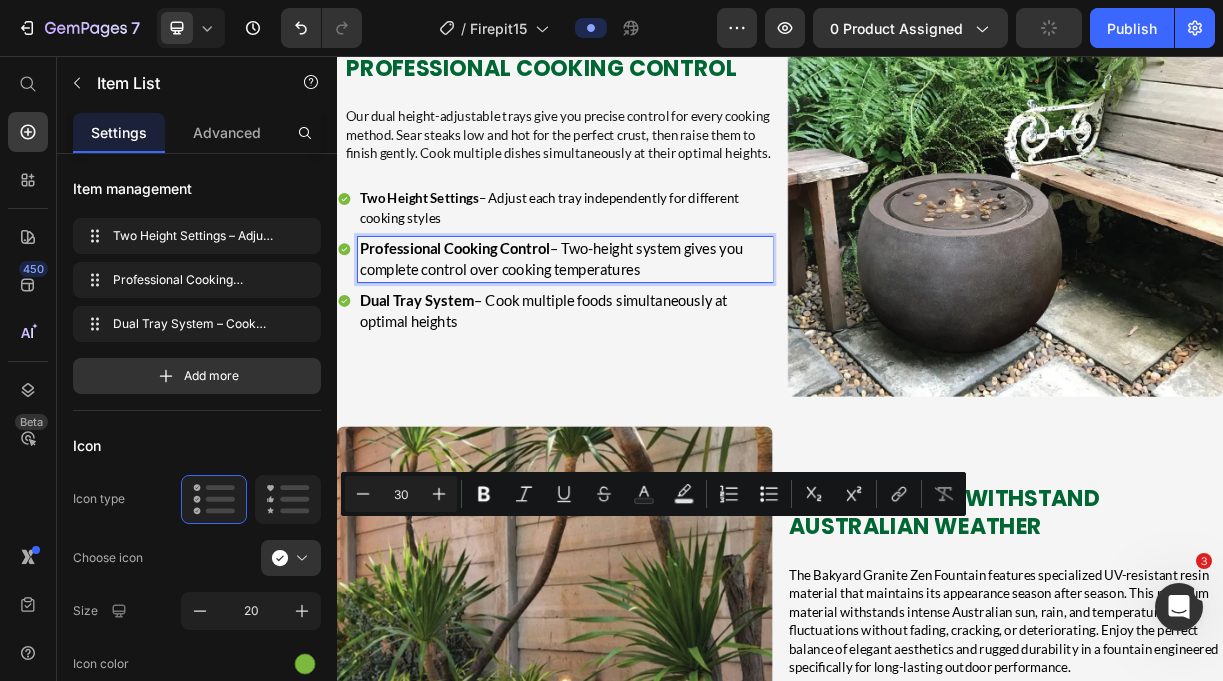 click on "Professional Cooking Control" at bounding box center (496, 317) 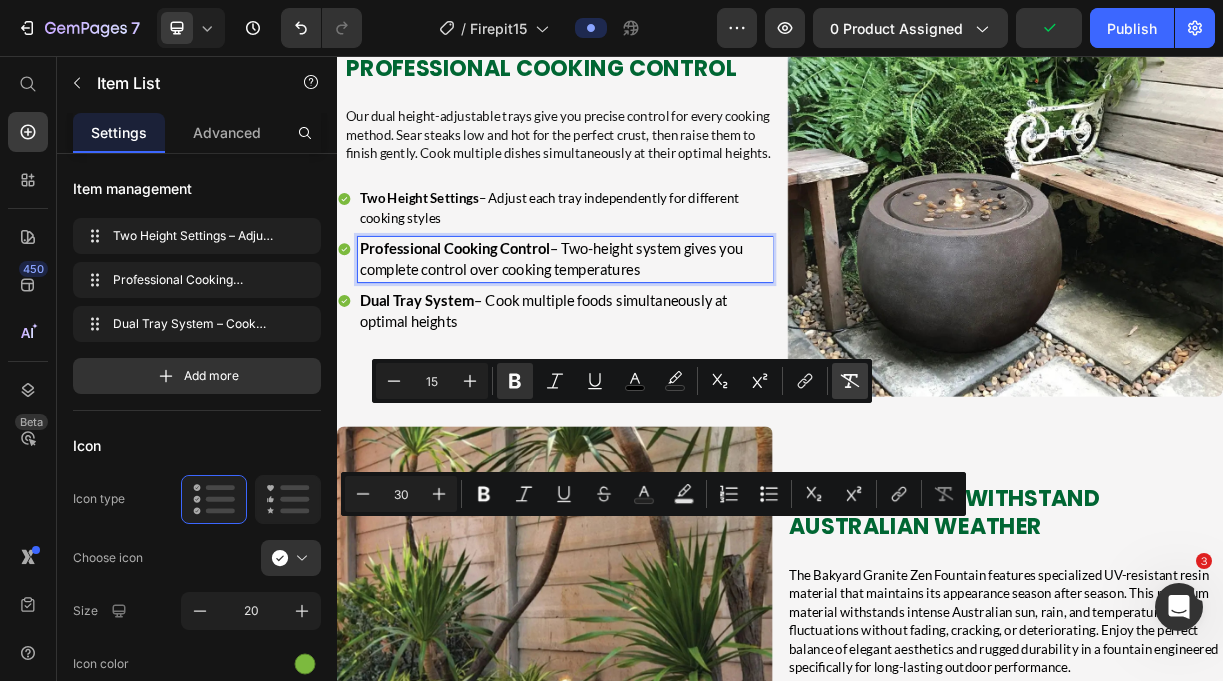 click 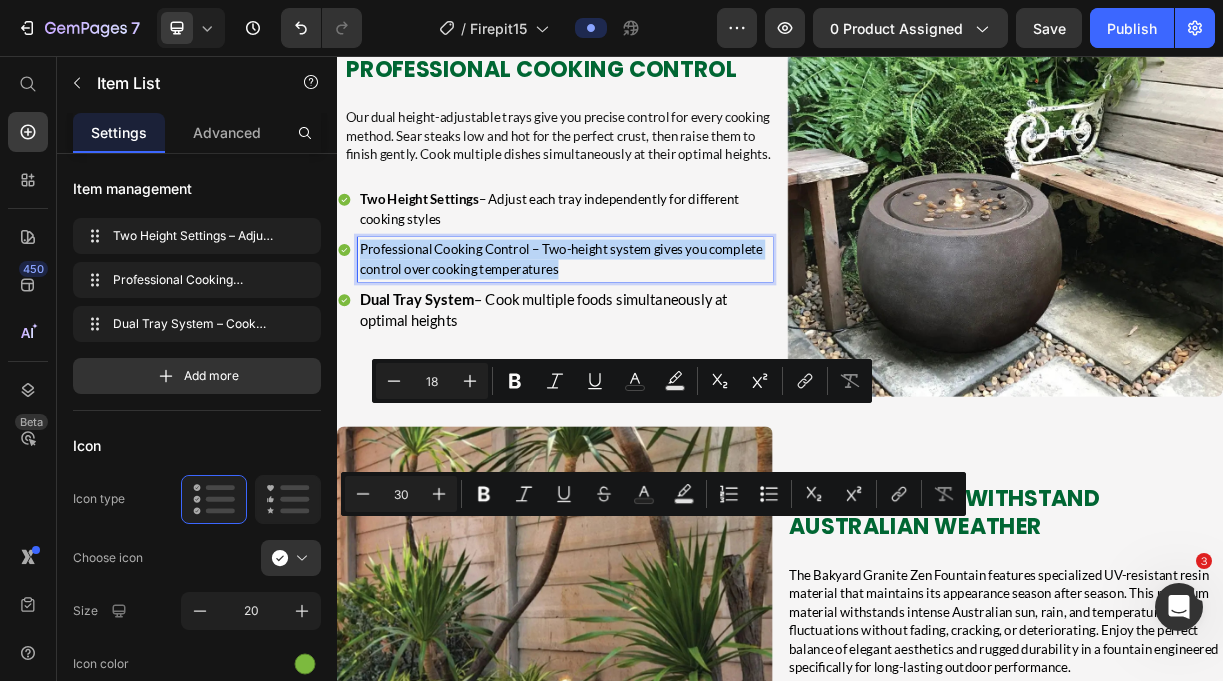 click on "Professional Cooking Control – Two-height system gives you complete control over cooking temperatures" at bounding box center [646, 332] 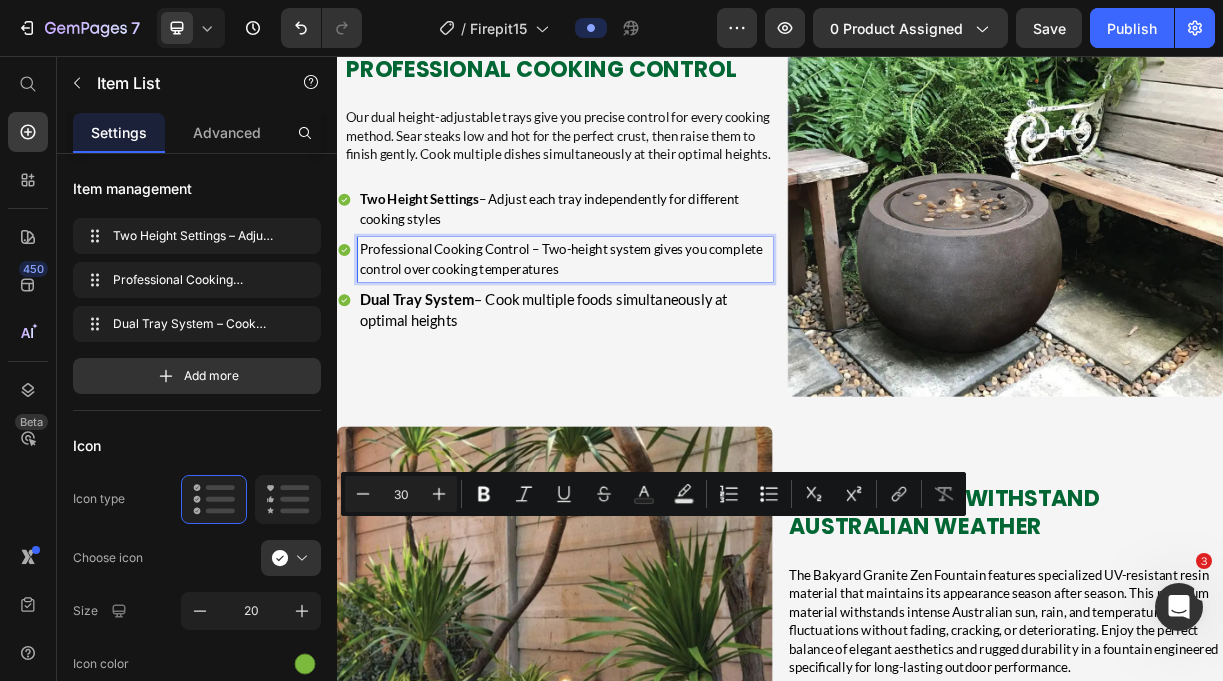 click on "Professional Cooking Control – Two-height system gives you complete control over cooking temperatures" at bounding box center (646, 332) 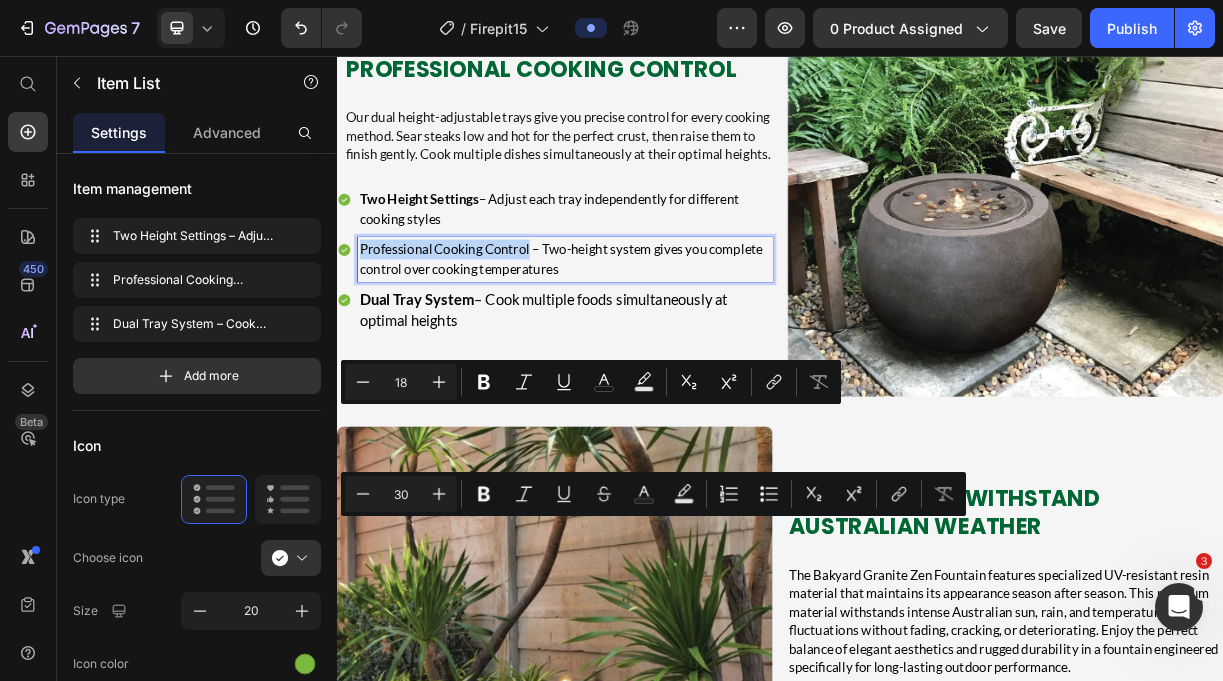 drag, startPoint x: 600, startPoint y: 548, endPoint x: 356, endPoint y: 552, distance: 244.03279 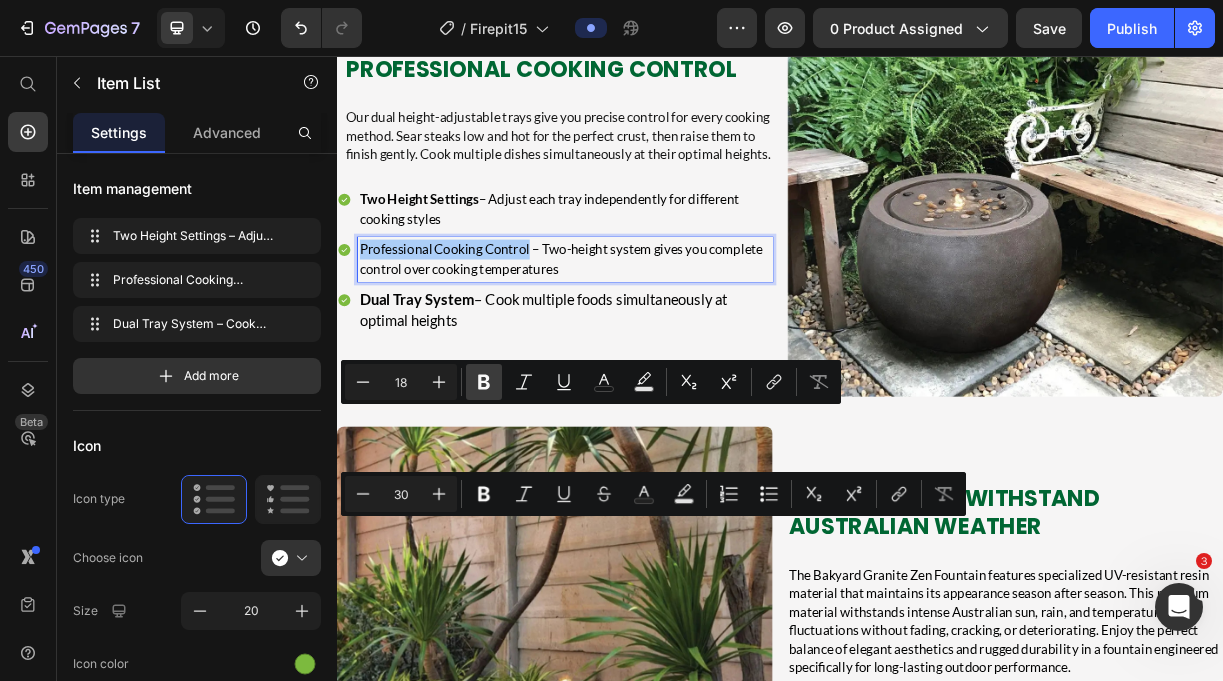 click 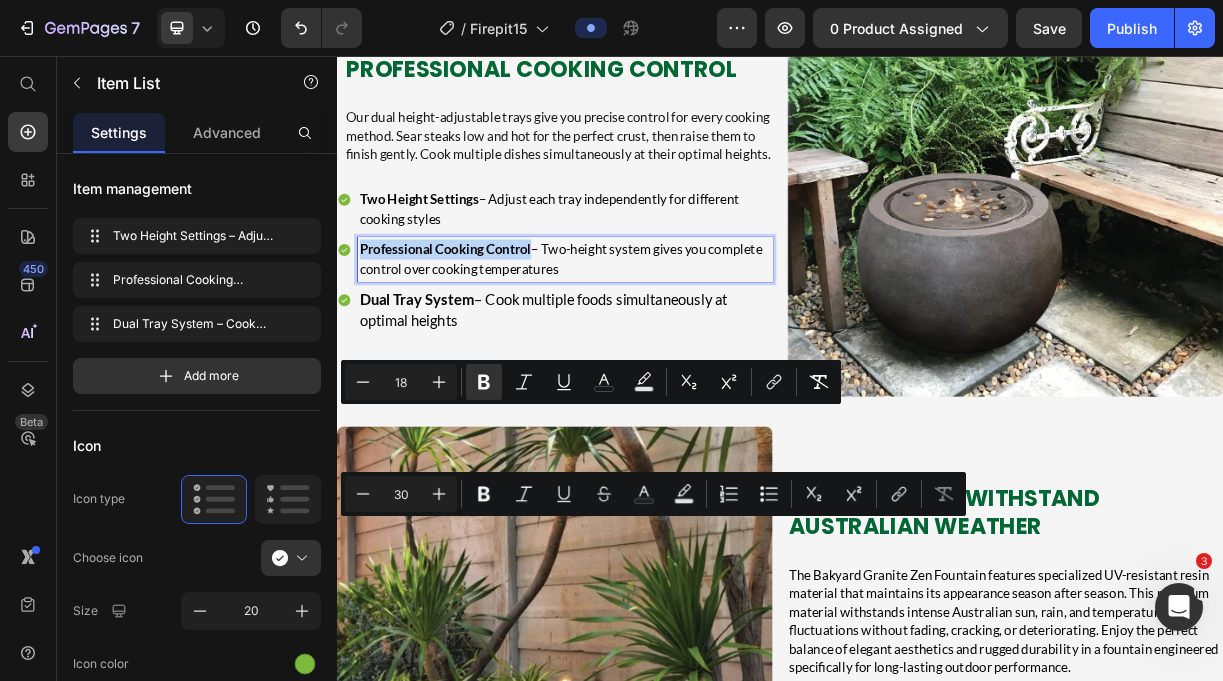 click on "Professional Cooking Control  – Two-height system gives you complete control over cooking temperatures" at bounding box center (646, 332) 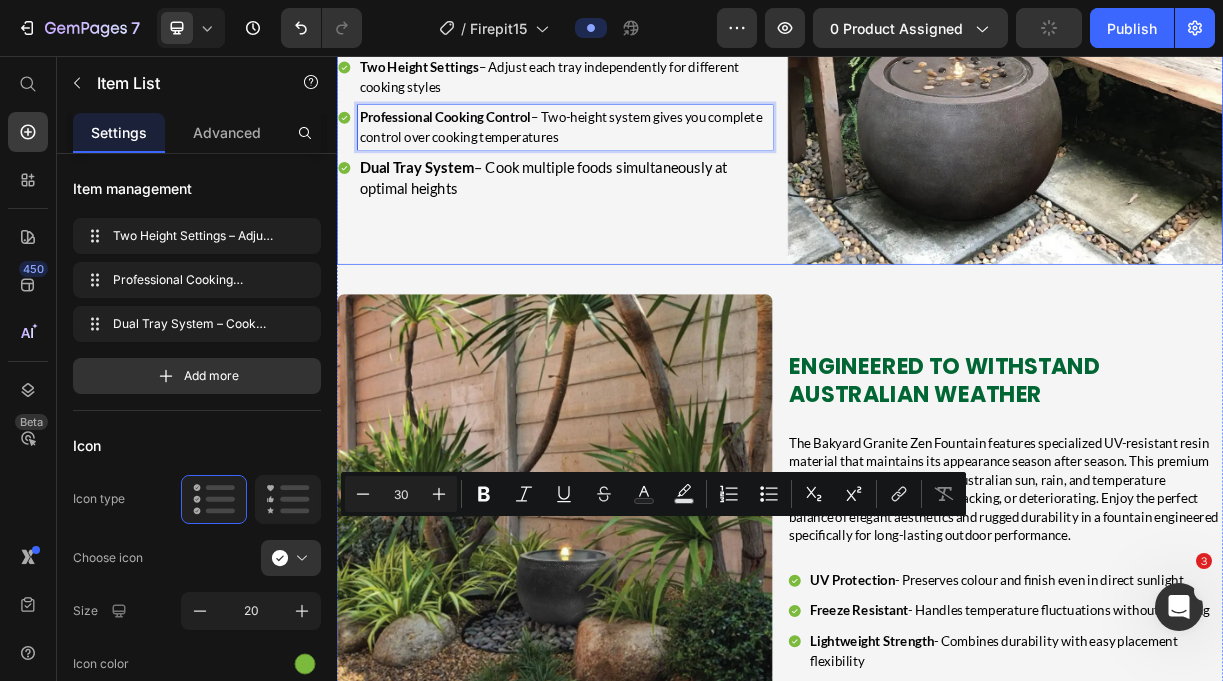 scroll, scrollTop: 2383, scrollLeft: 0, axis: vertical 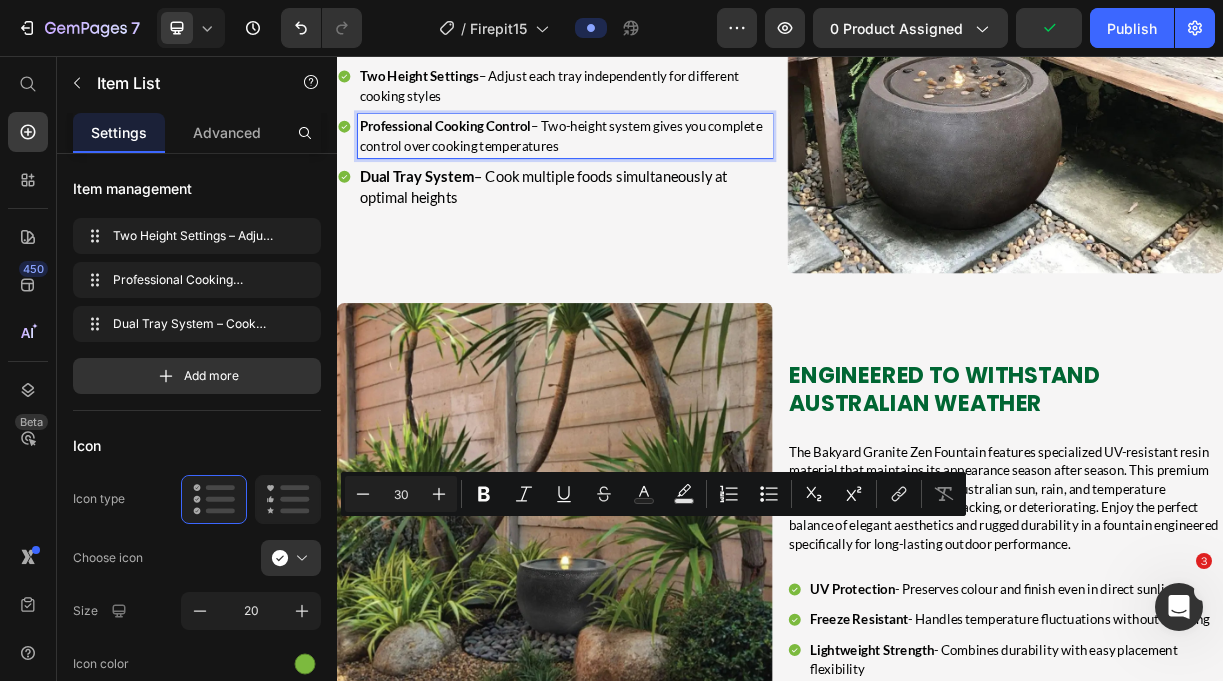 click on "Dual Tray System  – Cook multiple foods simultaneously at optimal heights" at bounding box center [617, 233] 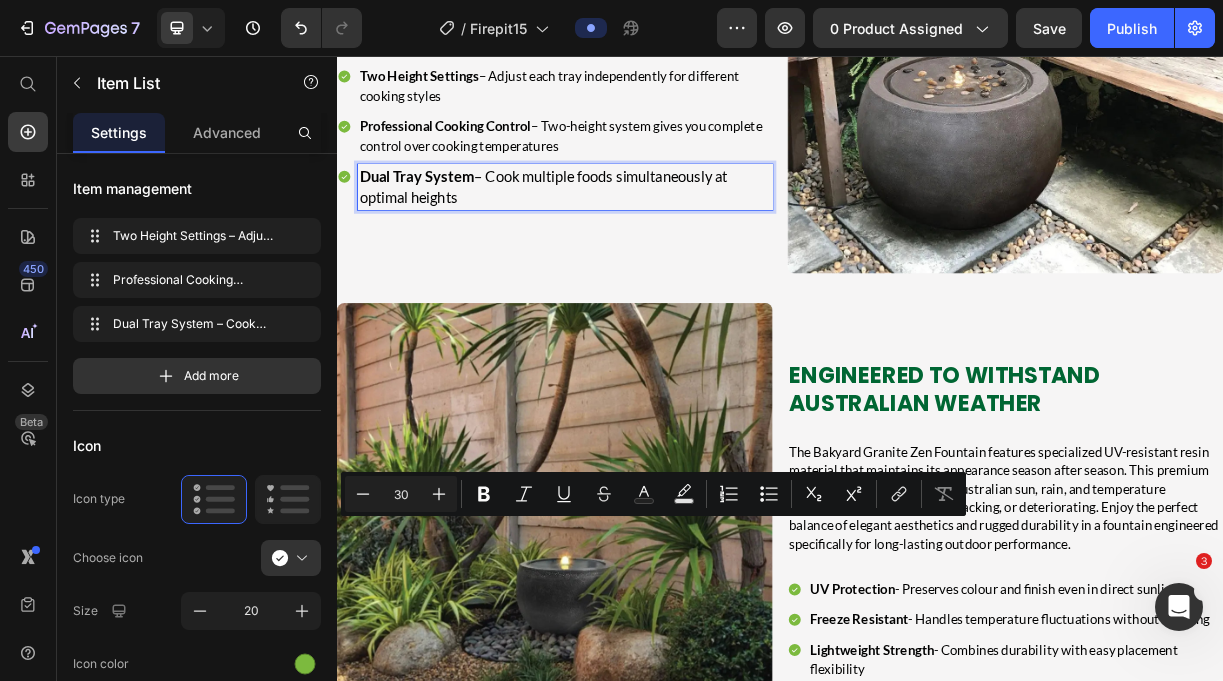 click on "Dual Tray System  – Cook multiple foods simultaneously at optimal heights" at bounding box center [617, 233] 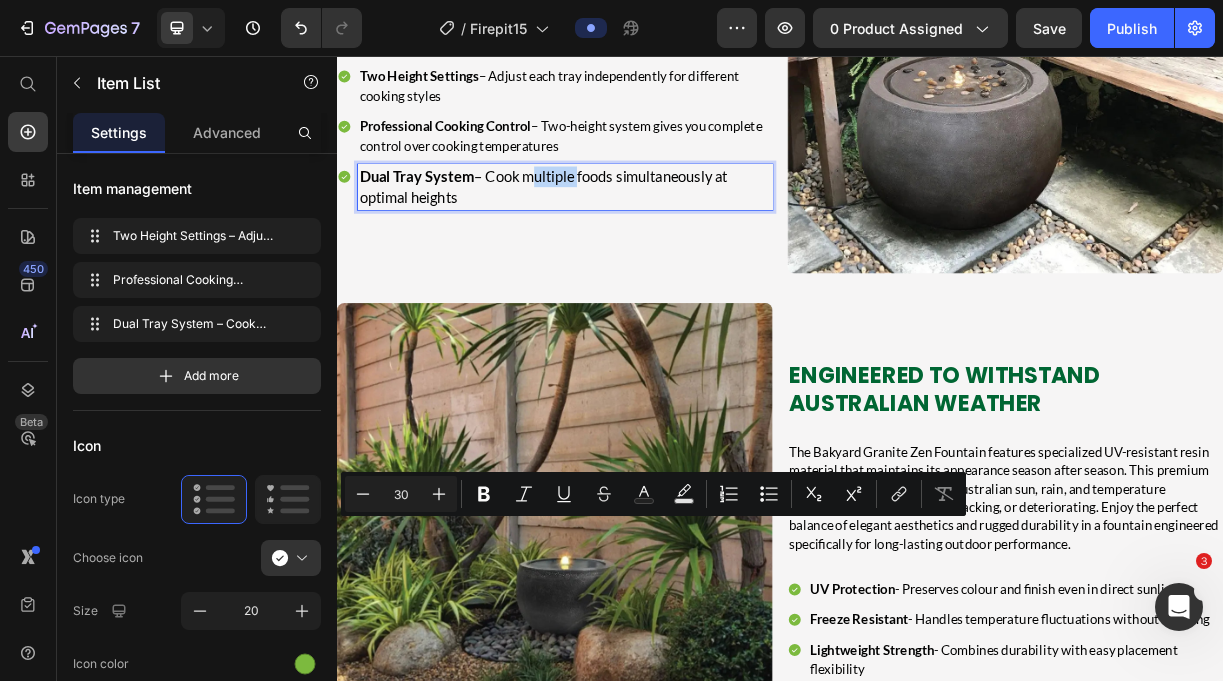 click on "Dual Tray System  – Cook multiple foods simultaneously at optimal heights" at bounding box center (617, 233) 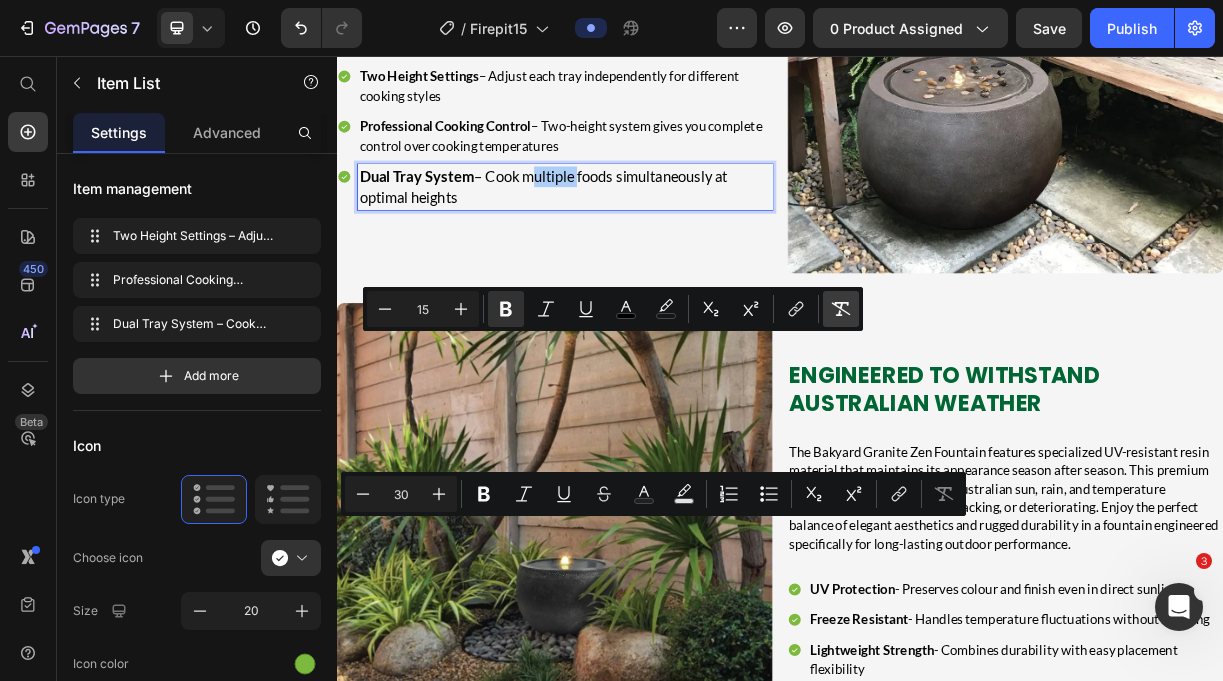 click 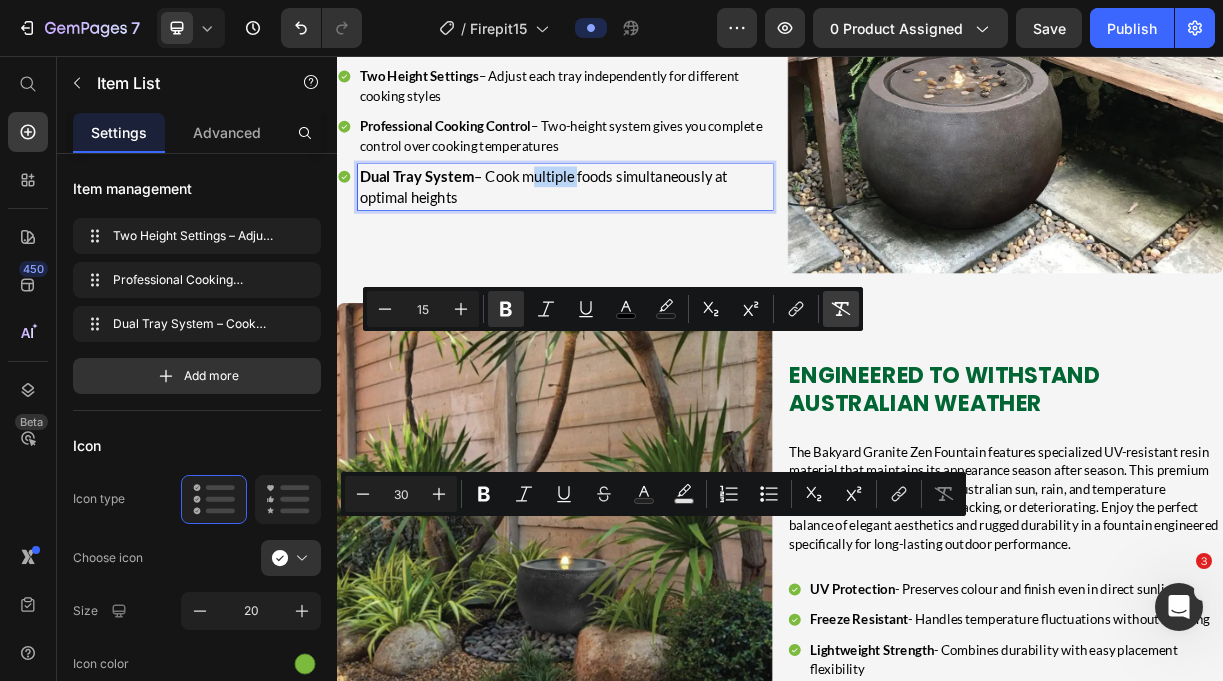 type on "18" 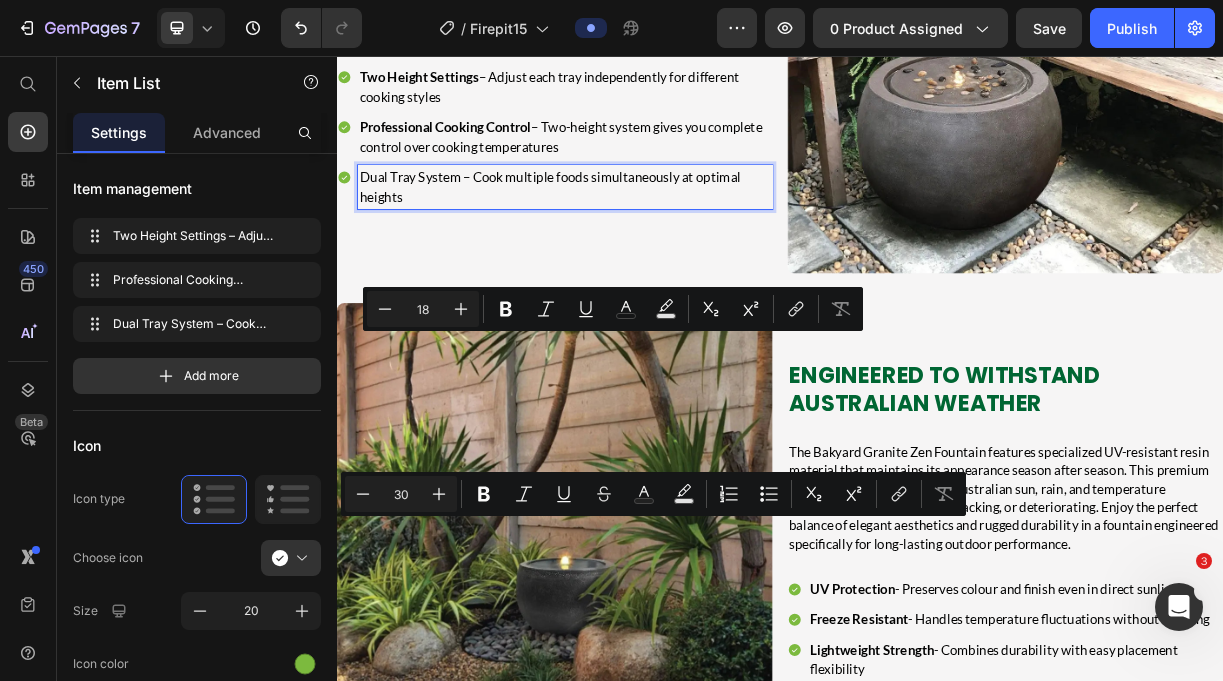 click on "Dual Tray System – Cook multiple foods simultaneously at optimal heights" at bounding box center [646, 234] 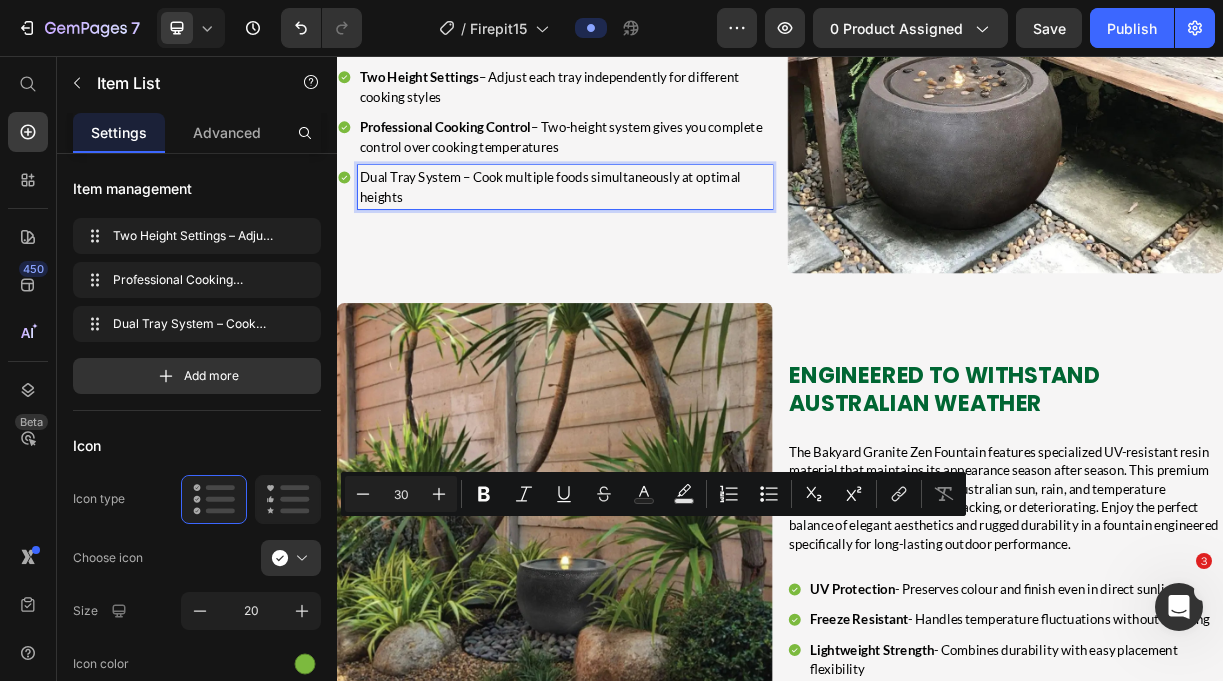 click on "Dual Tray System – Cook multiple foods simultaneously at optimal heights" at bounding box center (646, 234) 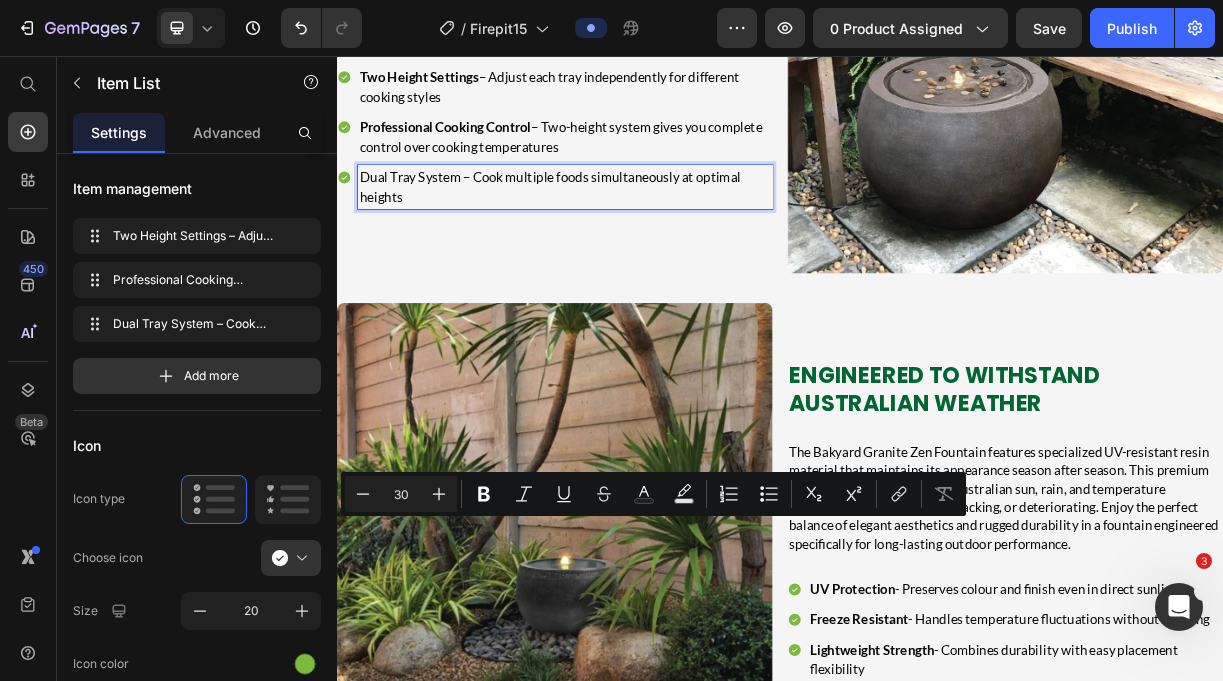 click on "Dual Tray System – Cook multiple foods simultaneously at optimal heights" at bounding box center [646, 234] 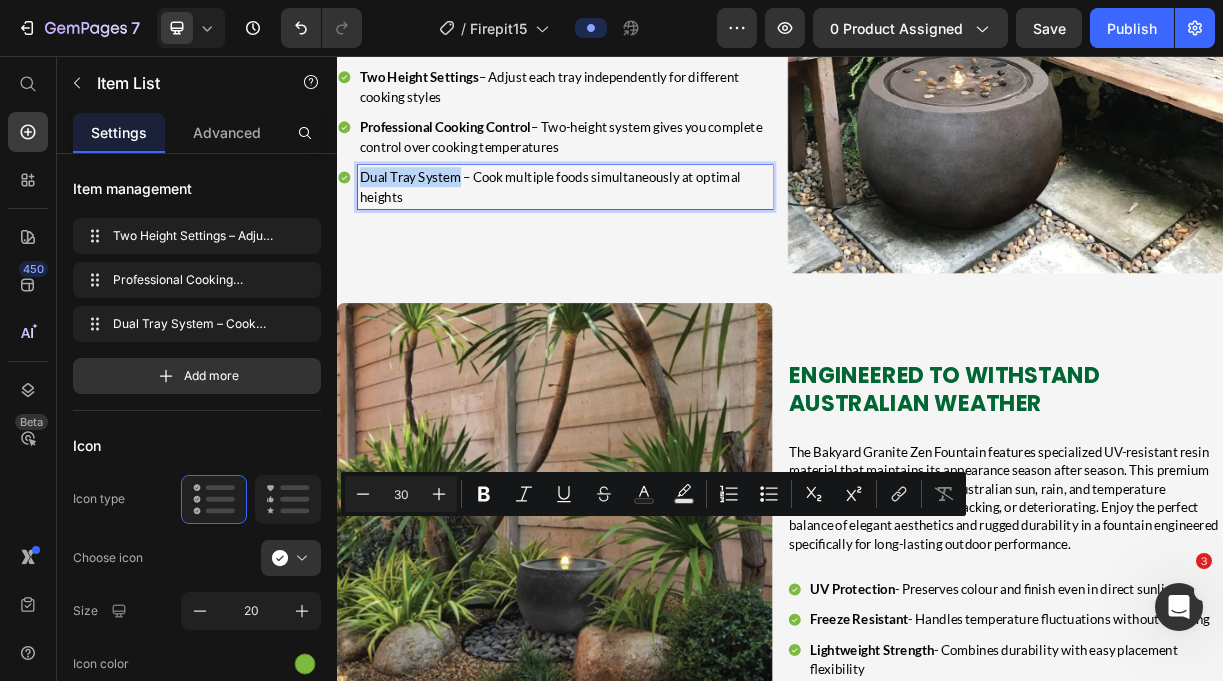 drag, startPoint x: 504, startPoint y: 447, endPoint x: 353, endPoint y: 434, distance: 151.55856 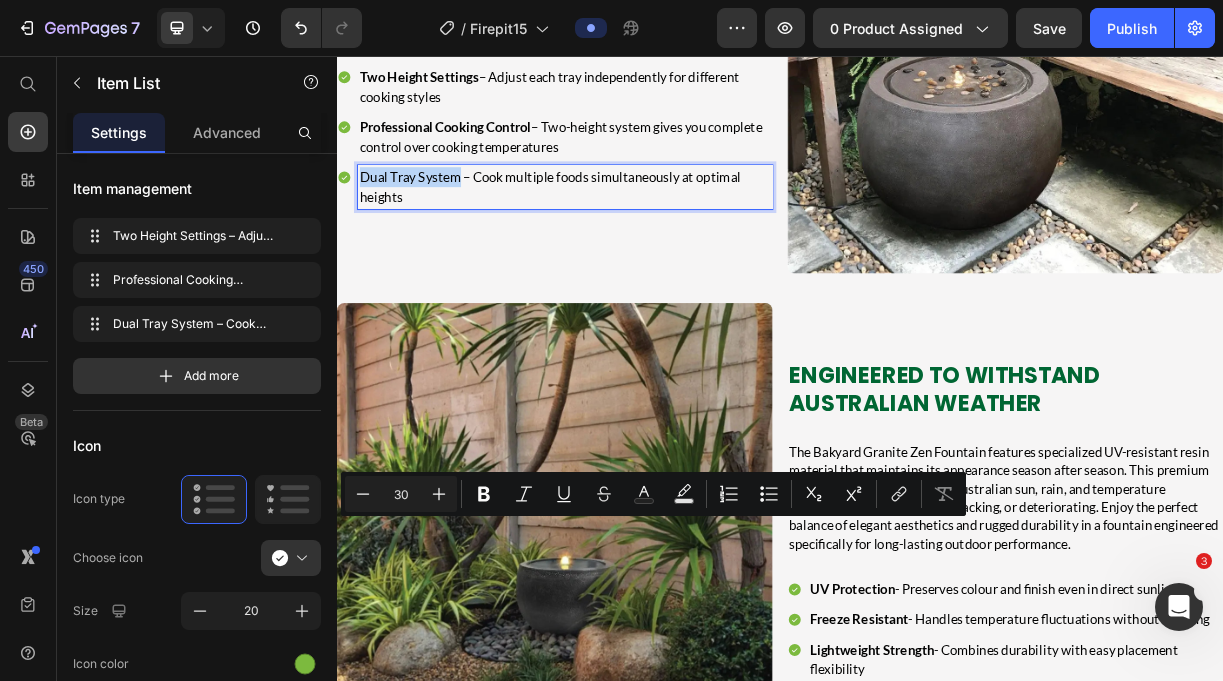 click on "Dual Tray System – Cook multiple foods simultaneously at optimal heights" at bounding box center (632, 234) 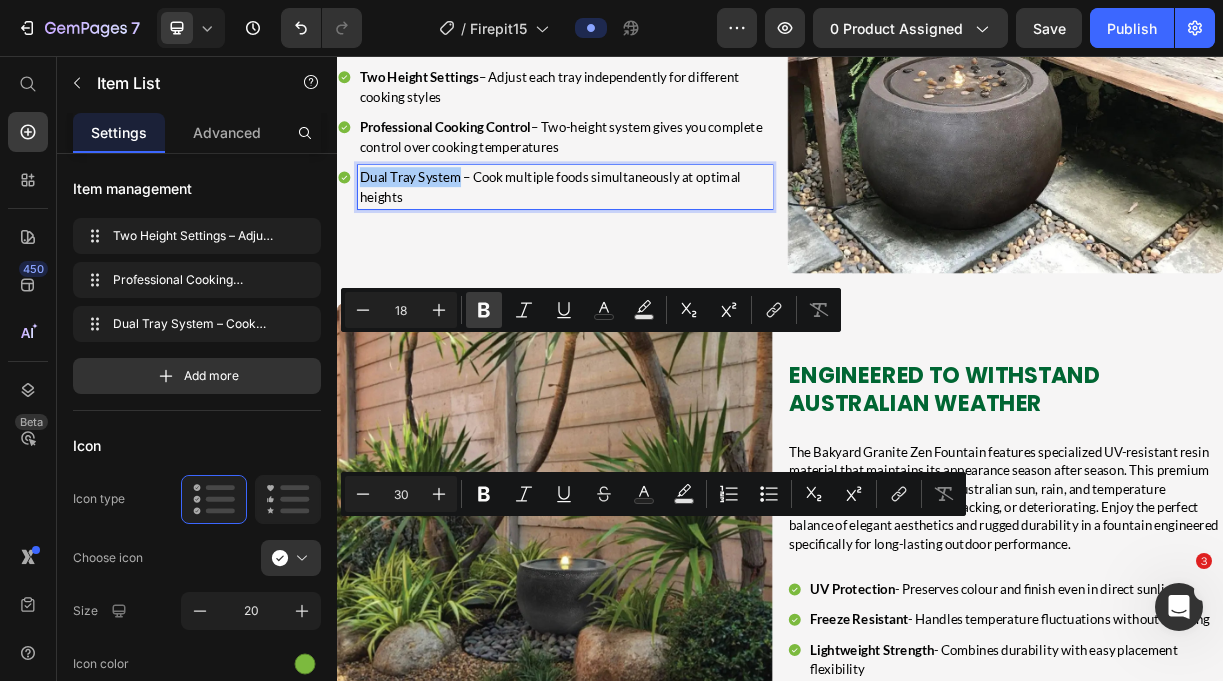 click 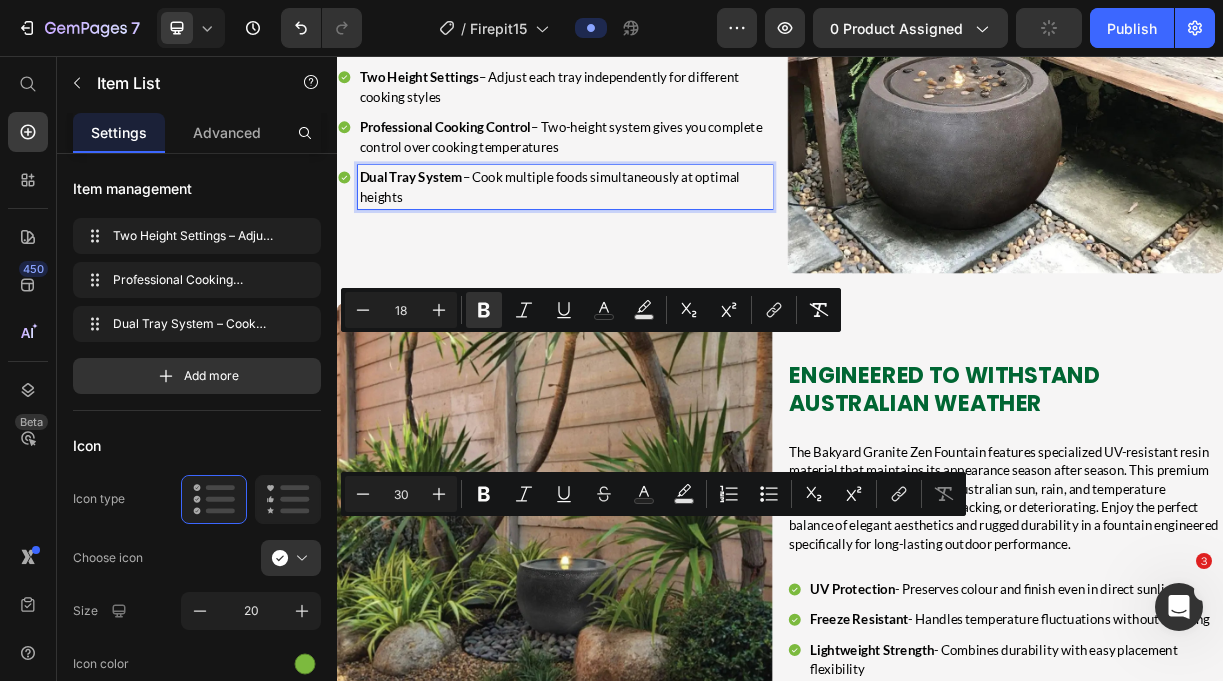 click on "Dual Tray System  – Cook multiple foods simultaneously at optimal heights" at bounding box center [646, 234] 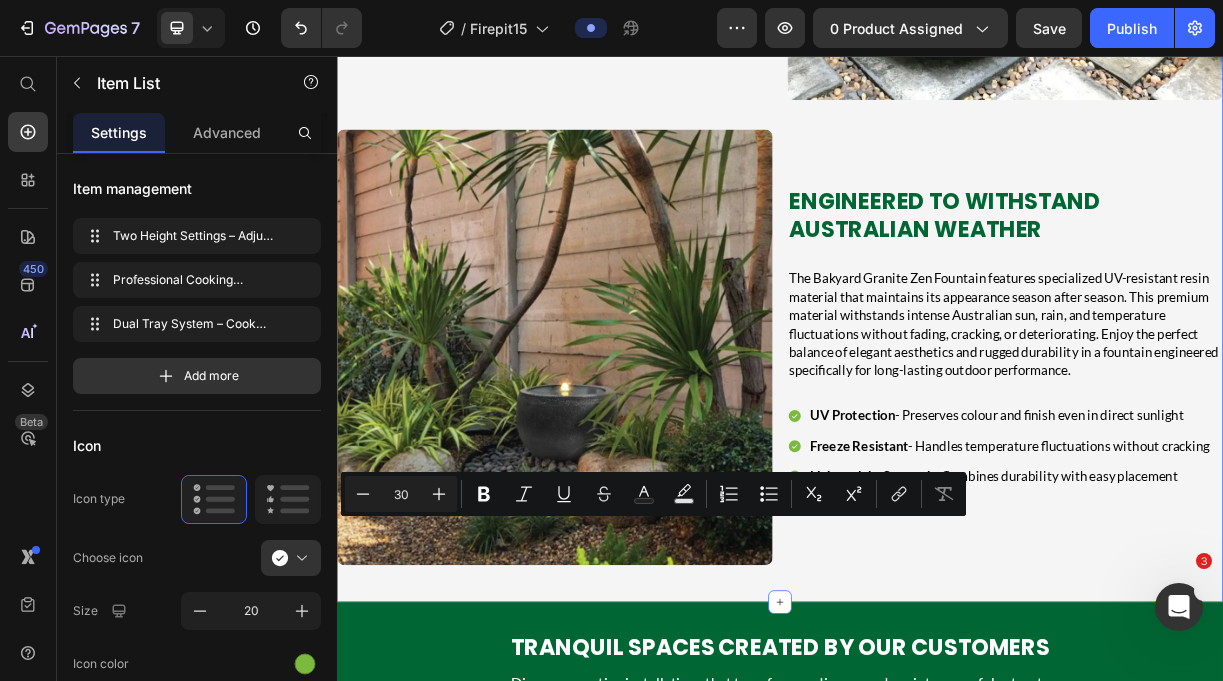 scroll, scrollTop: 2622, scrollLeft: 0, axis: vertical 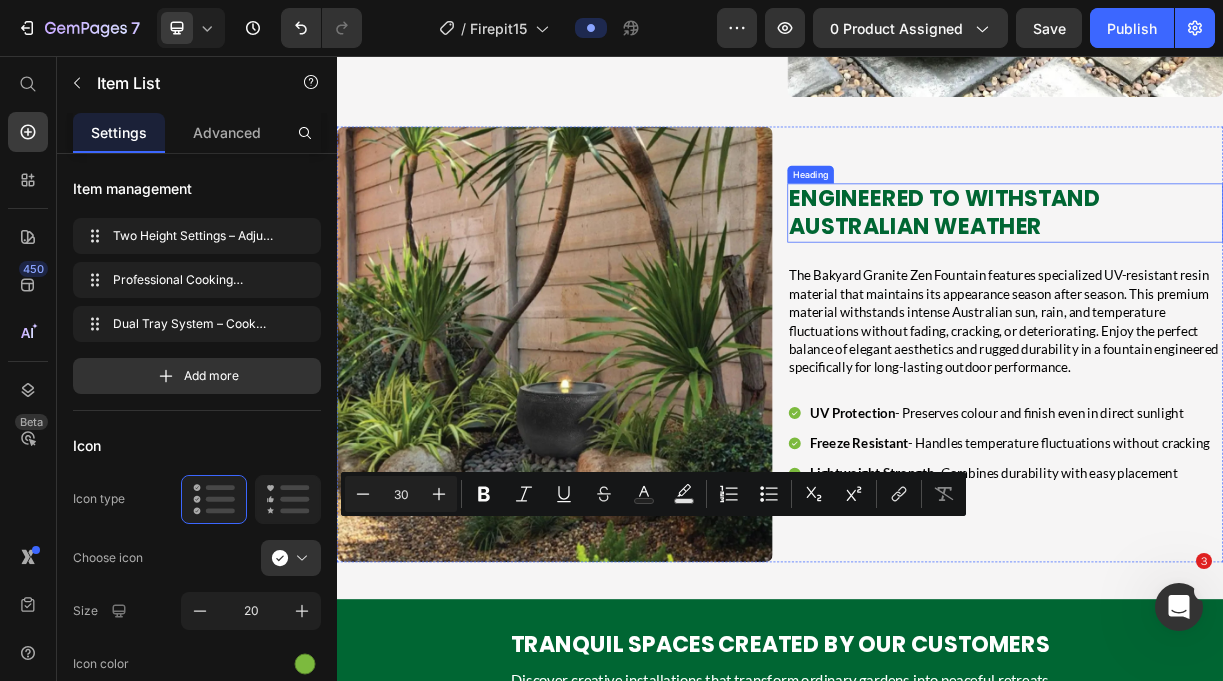 click on "Engineered to Withstand Australian Weather" at bounding box center (1239, 269) 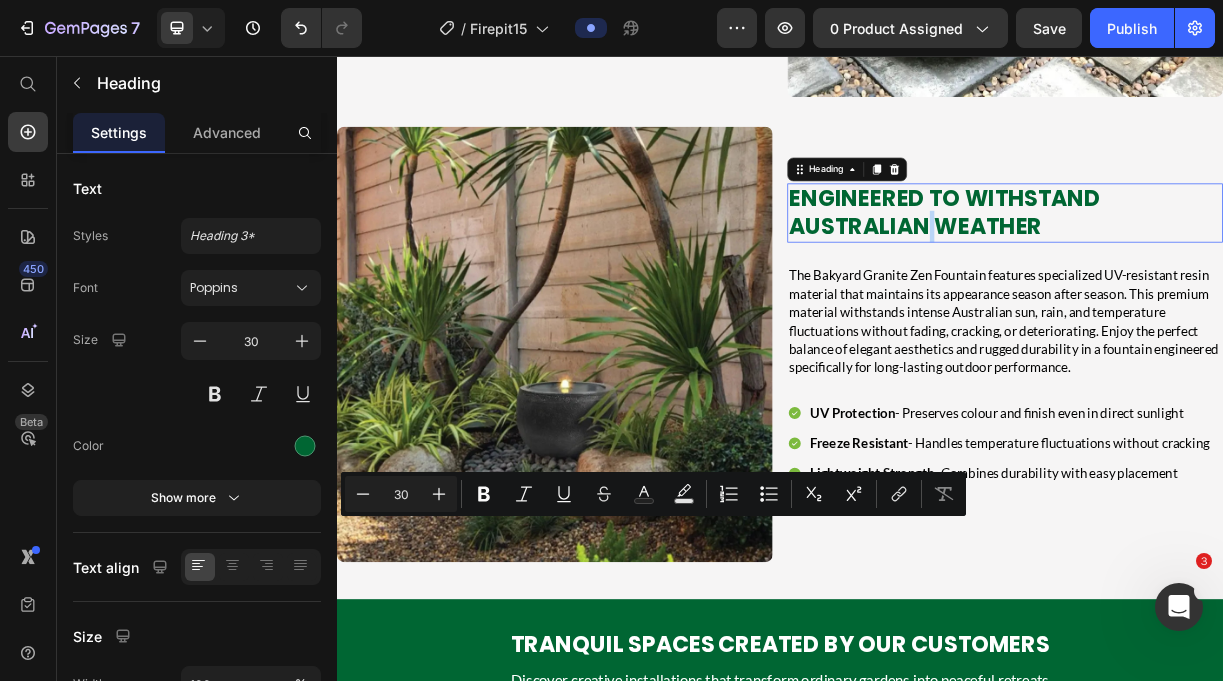 click on "Engineered to Withstand Australian Weather" at bounding box center (1239, 269) 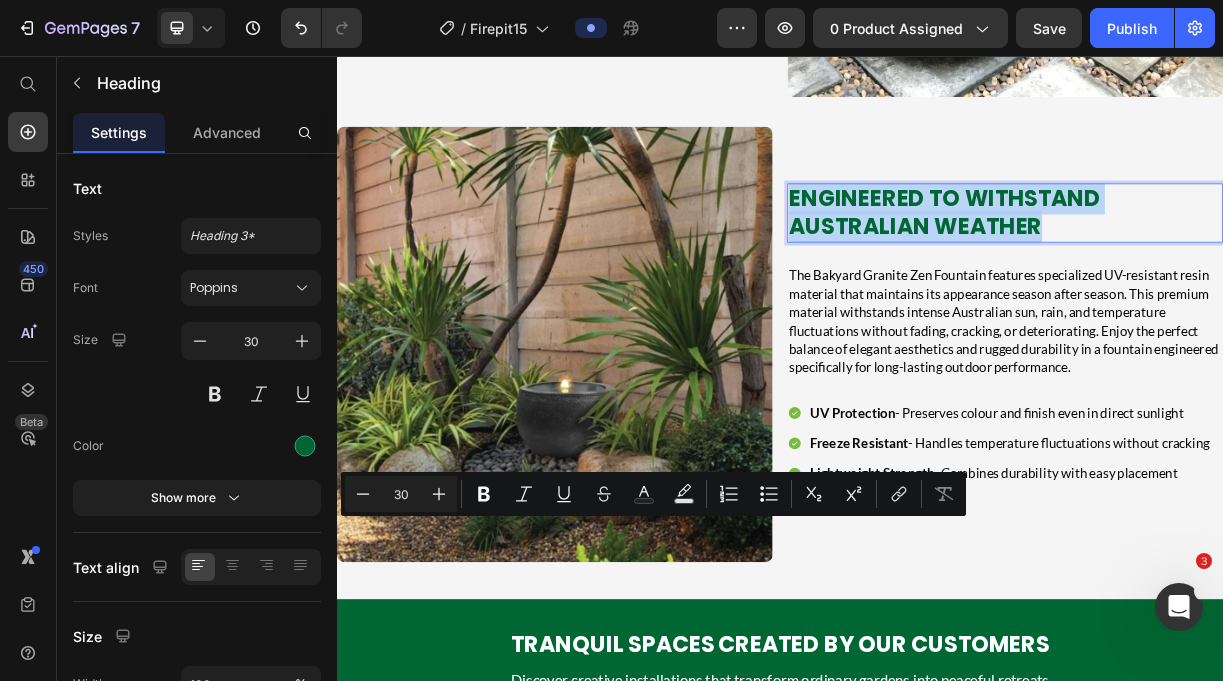 click on "Engineered to Withstand Australian Weather" at bounding box center (1239, 269) 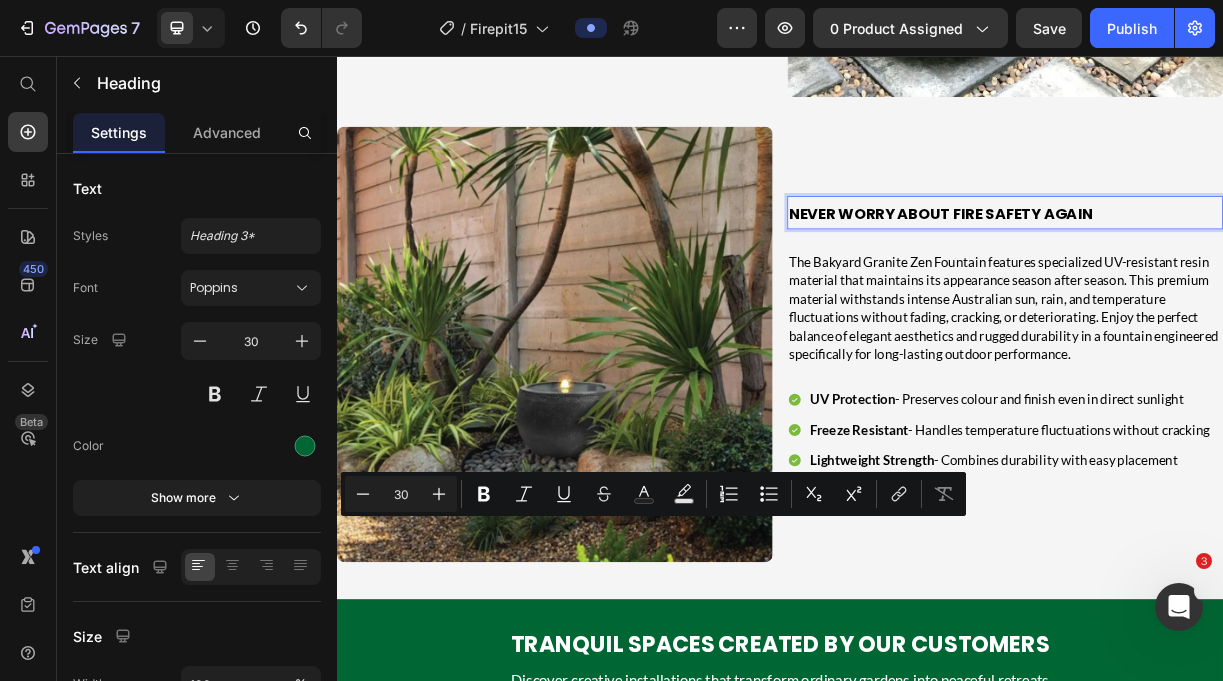 click on "Never Worry About Fire Safety Again" at bounding box center [1155, 270] 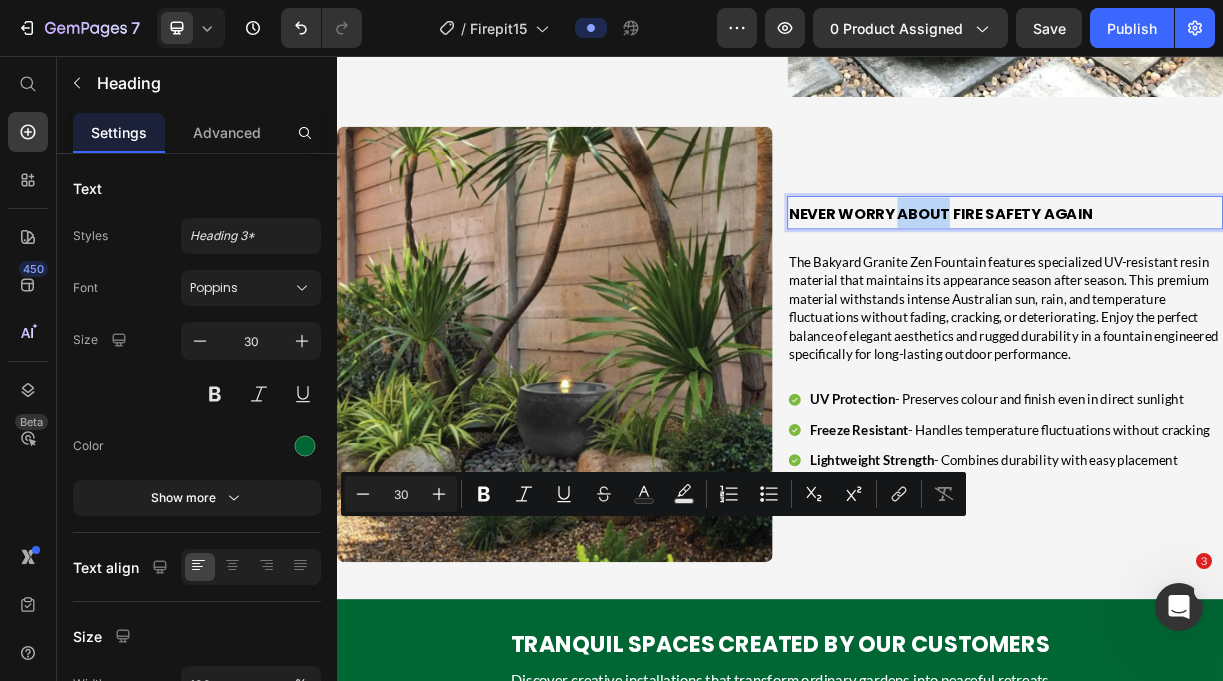 click on "Never Worry About Fire Safety Again" at bounding box center (1155, 270) 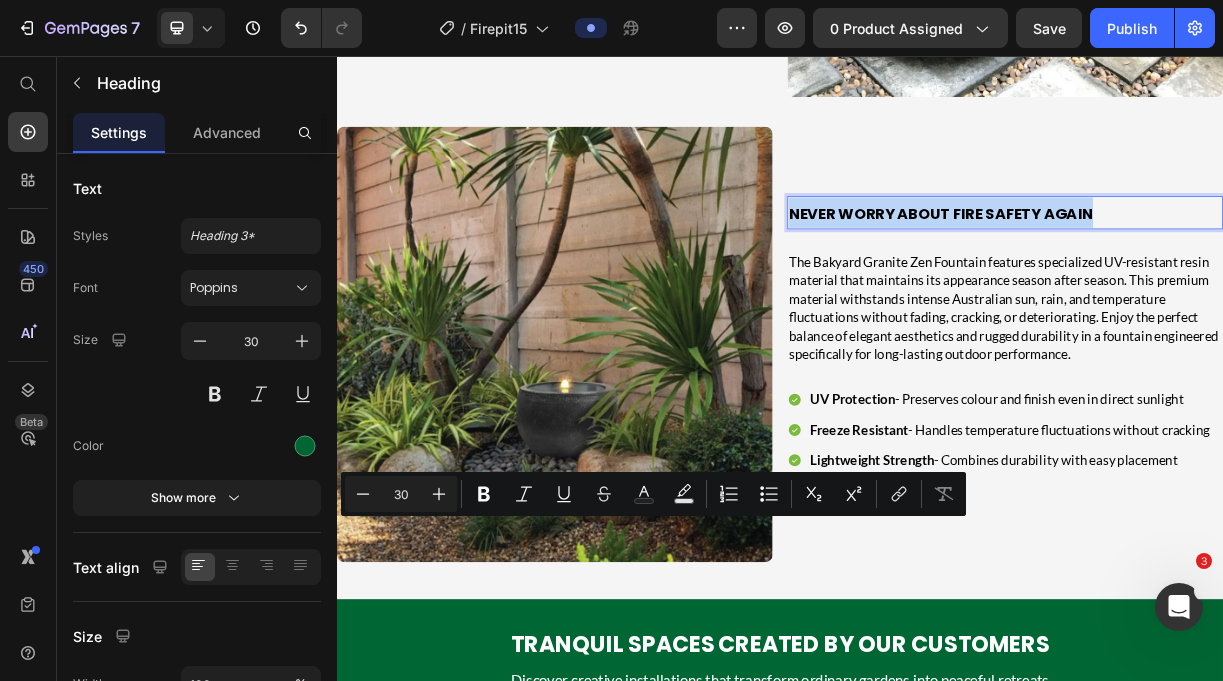 click on "Never Worry About Fire Safety Again" at bounding box center [1155, 270] 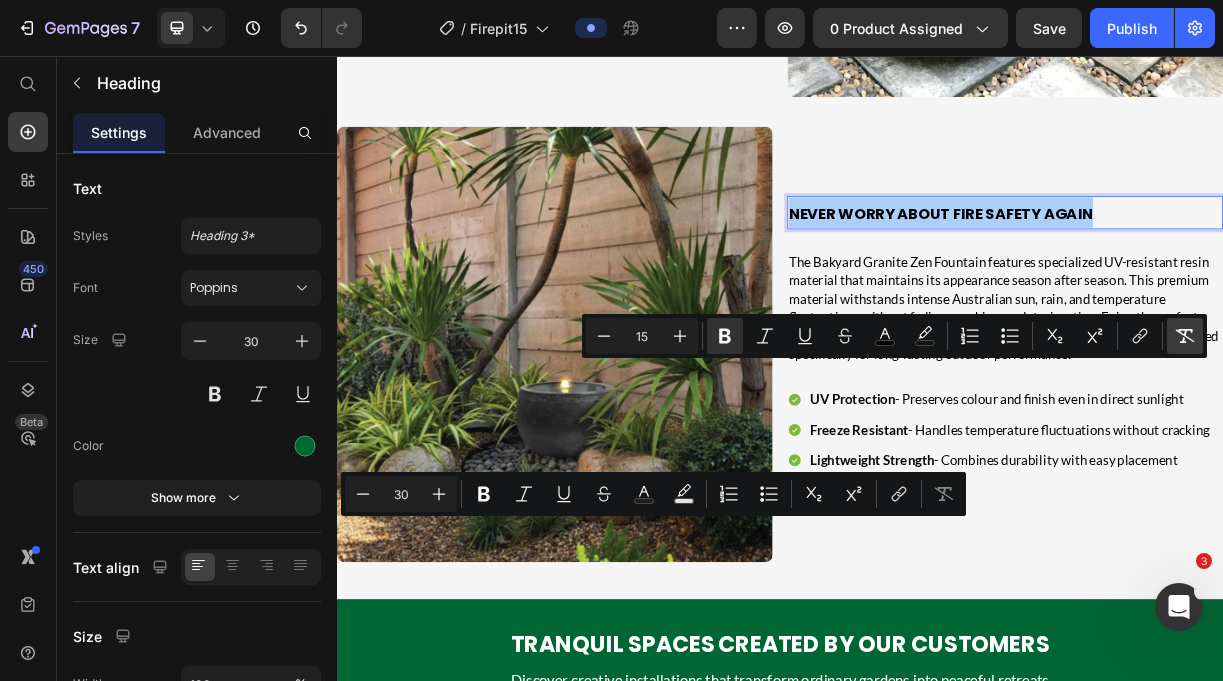 click on "Remove Format" at bounding box center [1185, 336] 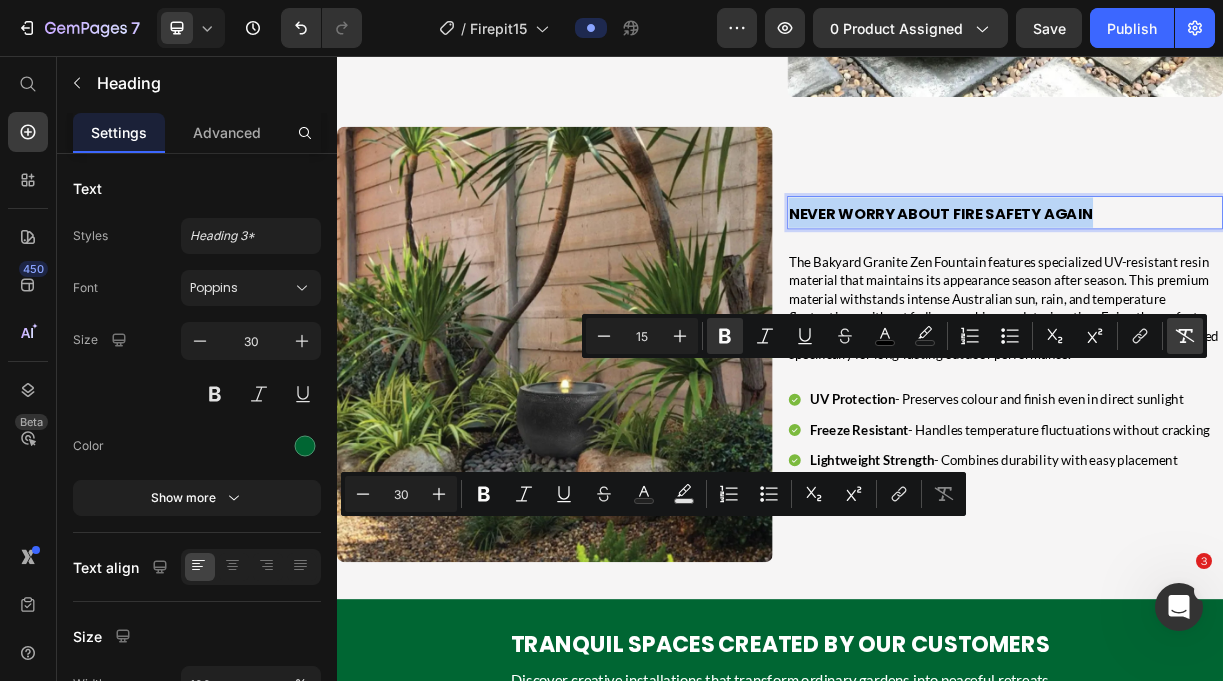 type on "30" 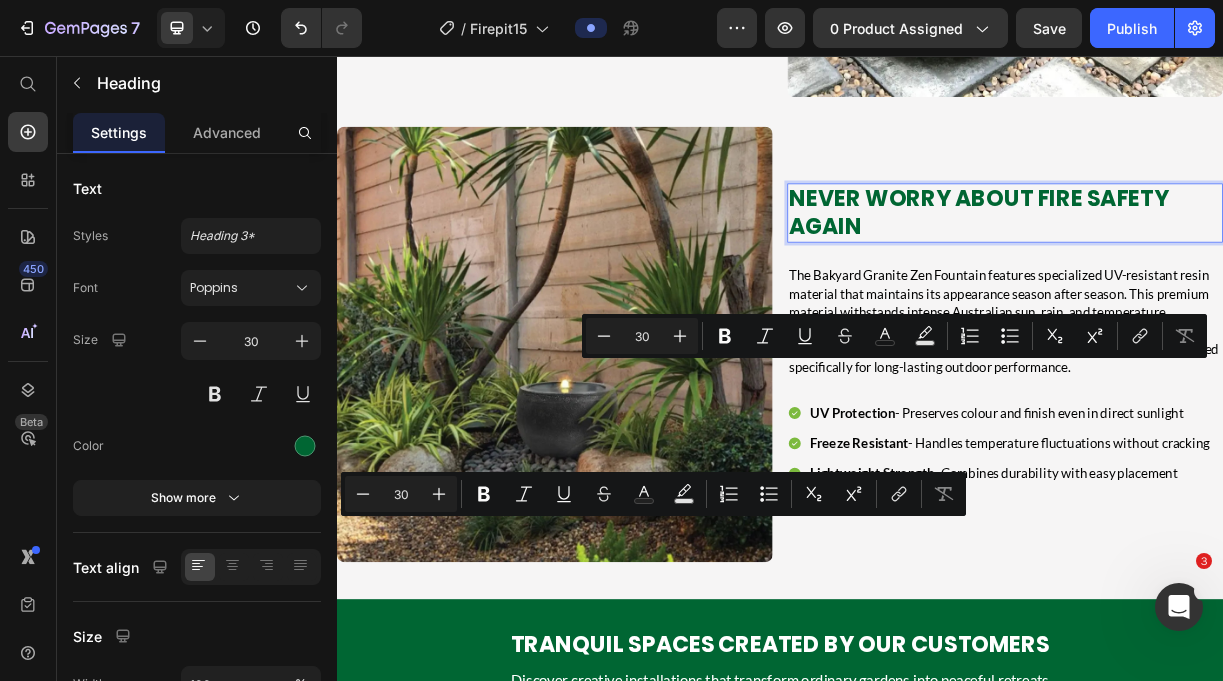click on "Never Worry About Fire Safety Again" at bounding box center [1239, 269] 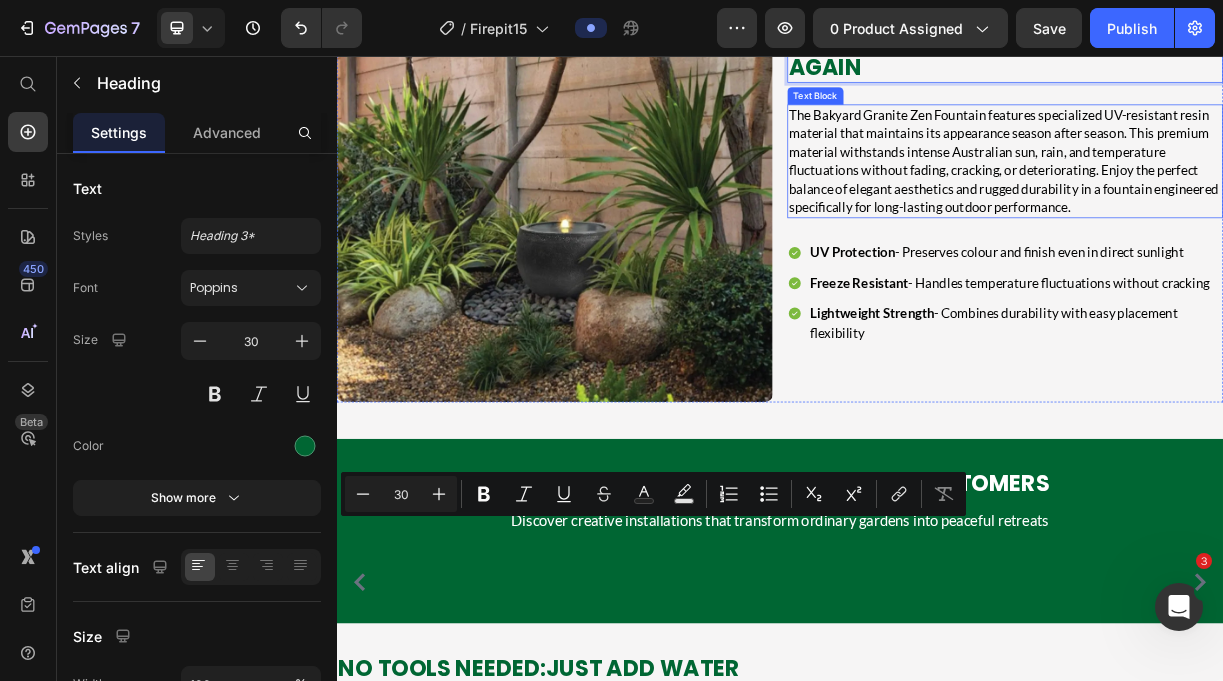 scroll, scrollTop: 2855, scrollLeft: 0, axis: vertical 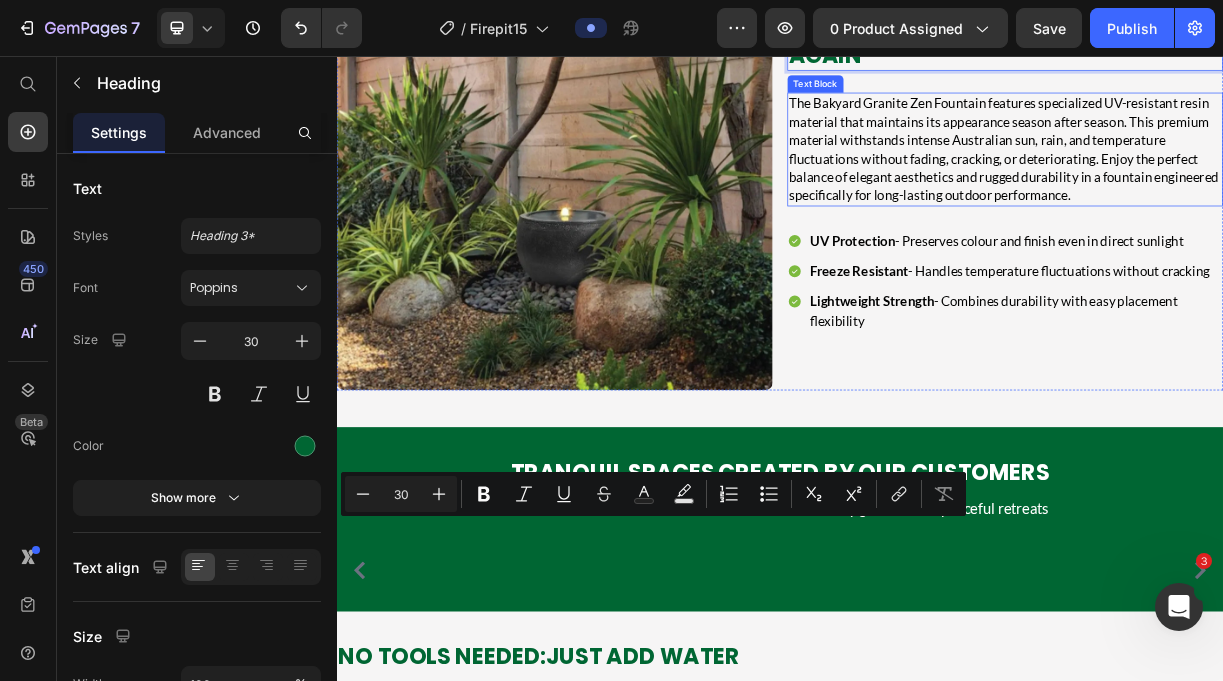 click on "Image True 3-in-1 Multi-Function Design Heading While other fire pits just burn wood, yours transforms into three essential outdoor experiences. Fire pit for warmth and ambiance, BBQ grill for cooking, and full dining table for entertaining.  Text Block Complete Cooking System  – Fire hook and table cover included for safe, versatile use Adjustable Height Cooking  – Two adjustable levels accommodate different cooking styles perfectly All-in-One Solution  – Does the job of BBQ fire pit and dining table together Item List Row Image Dual Adjustable Trays: Professional Cooking Control Heading Our dual height-adjustable trays give you precise control for every cooking method. Sear steaks low and hot for the perfect crust, then raise them to finish gently. Cook multiple dishes simultaneously at their optimal heights. Text Block Two Height Settings  – Adjust each tray independently for different cooking styles Professional Cooking Control Dual Tray System Item List Row Image Heading   30 Text Block Row Row" at bounding box center [937, 2429] 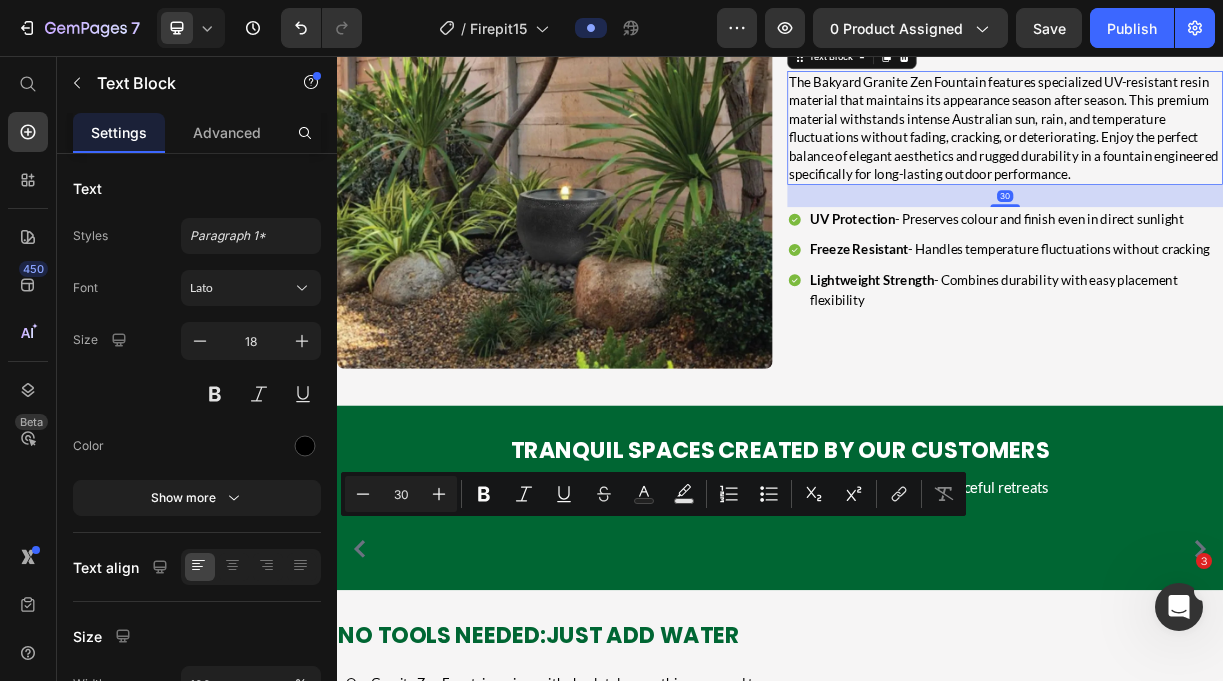 scroll, scrollTop: 2869, scrollLeft: 0, axis: vertical 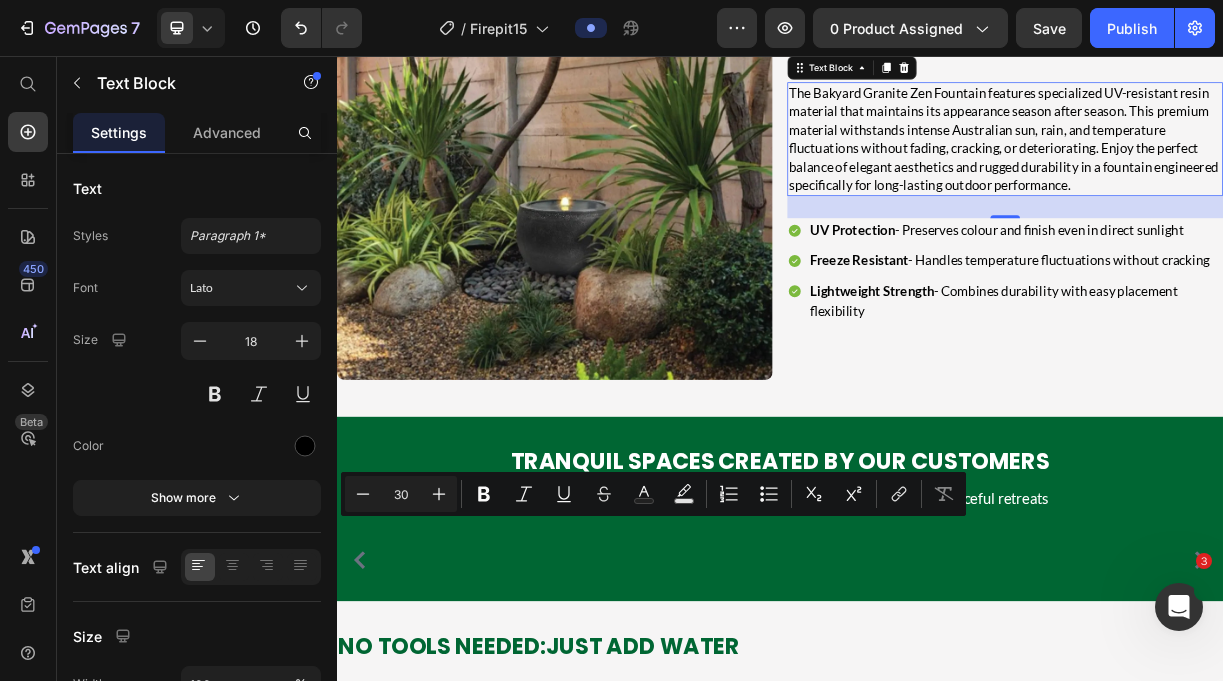 click on "The Bakyard Granite Zen Fountain features specialized UV-resistant resin material that maintains its appearance season after season. This premium material withstands intense Australian sun, rain, and temperature fluctuations without fading, cracking, or deteriorating. Enjoy the perfect balance of elegant aesthetics and rugged durability in a fountain engineered specifically for long-lasting outdoor performance." at bounding box center (1242, 169) 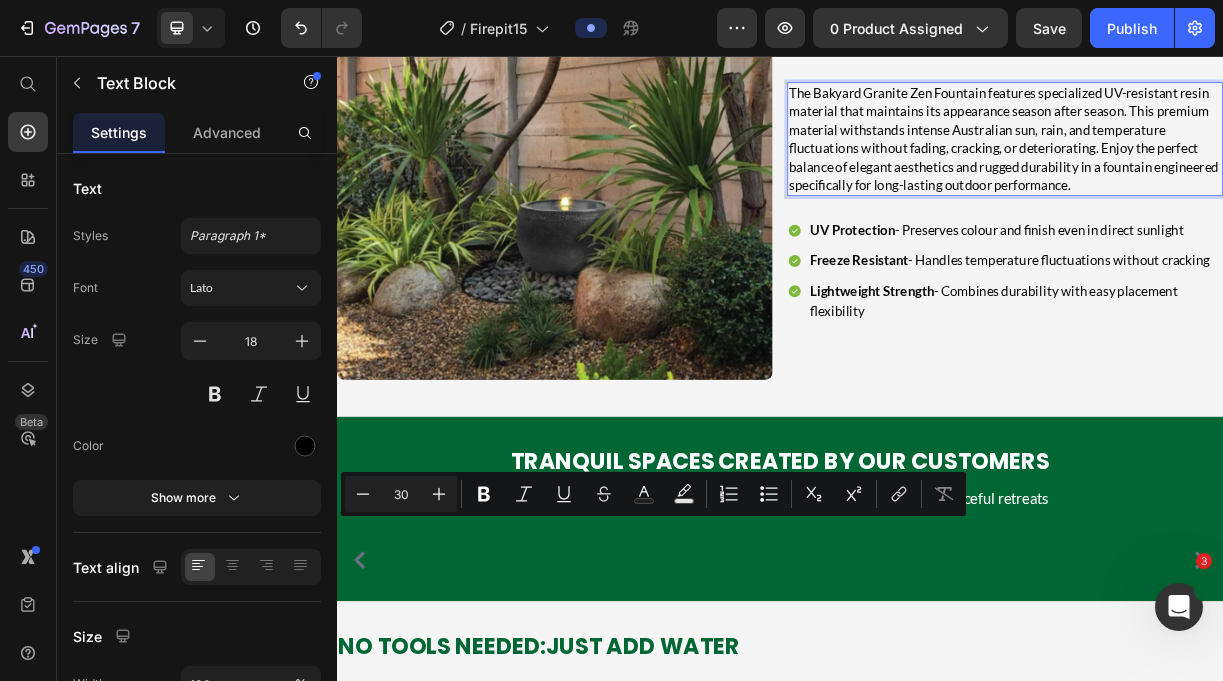 click on "The Bakyard Granite Zen Fountain features specialized UV-resistant resin material that maintains its appearance season after season. This premium material withstands intense Australian sun, rain, and temperature fluctuations without fading, cracking, or deteriorating. Enjoy the perfect balance of elegant aesthetics and rugged durability in a fountain engineered specifically for long-lasting outdoor performance." at bounding box center [1242, 169] 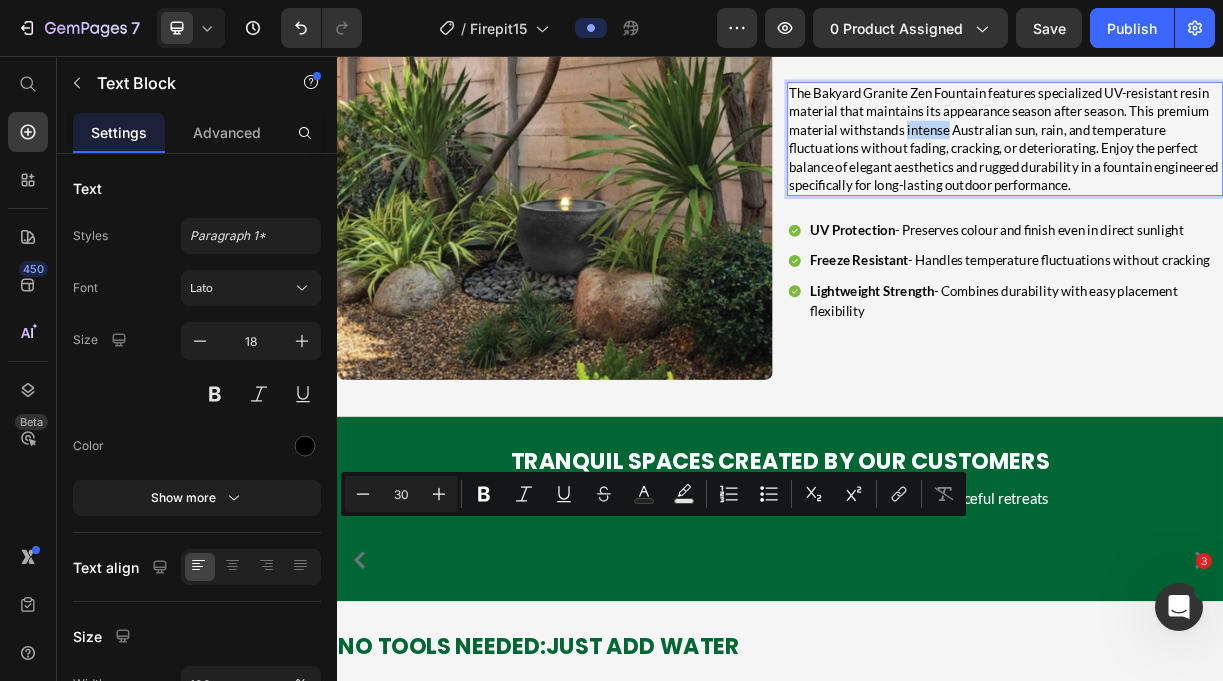 click on "The Bakyard Granite Zen Fountain features specialized UV-resistant resin material that maintains its appearance season after season. This premium material withstands intense Australian sun, rain, and temperature fluctuations without fading, cracking, or deteriorating. Enjoy the perfect balance of elegant aesthetics and rugged durability in a fountain engineered specifically for long-lasting outdoor performance." at bounding box center [1242, 169] 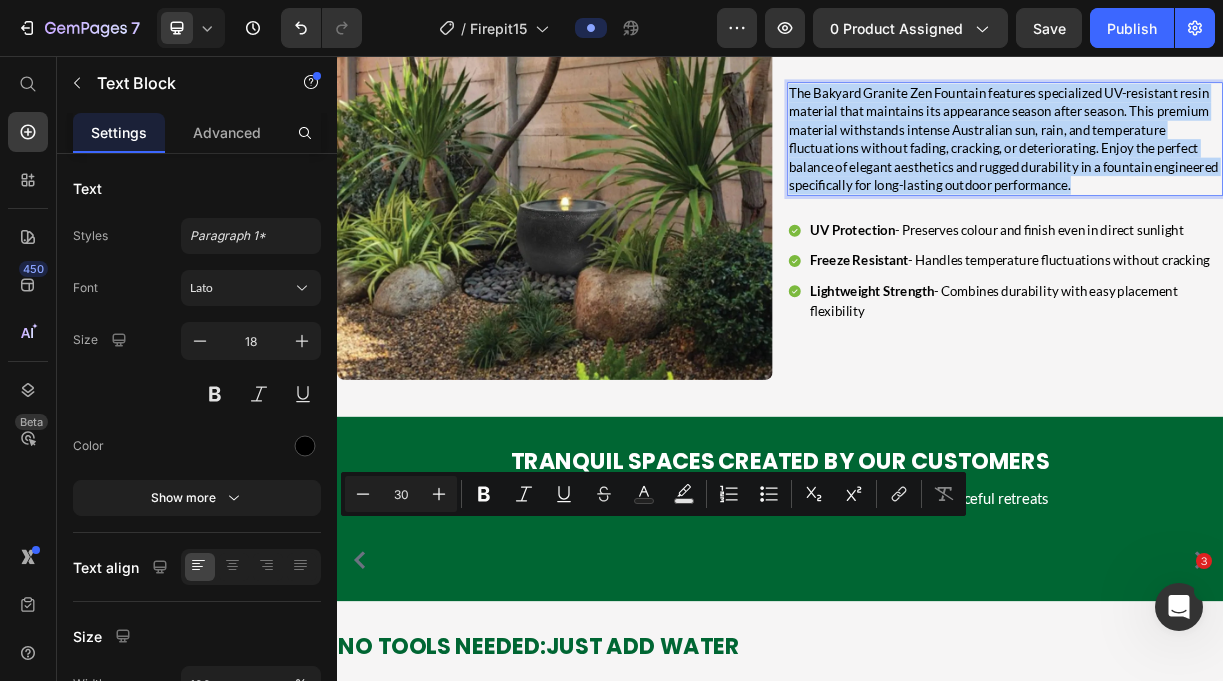 click on "The Bakyard Granite Zen Fountain features specialized UV-resistant resin material that maintains its appearance season after season. This premium material withstands intense Australian sun, rain, and temperature fluctuations without fading, cracking, or deteriorating. Enjoy the perfect balance of elegant aesthetics and rugged durability in a fountain engineered specifically for long-lasting outdoor performance." at bounding box center [1242, 169] 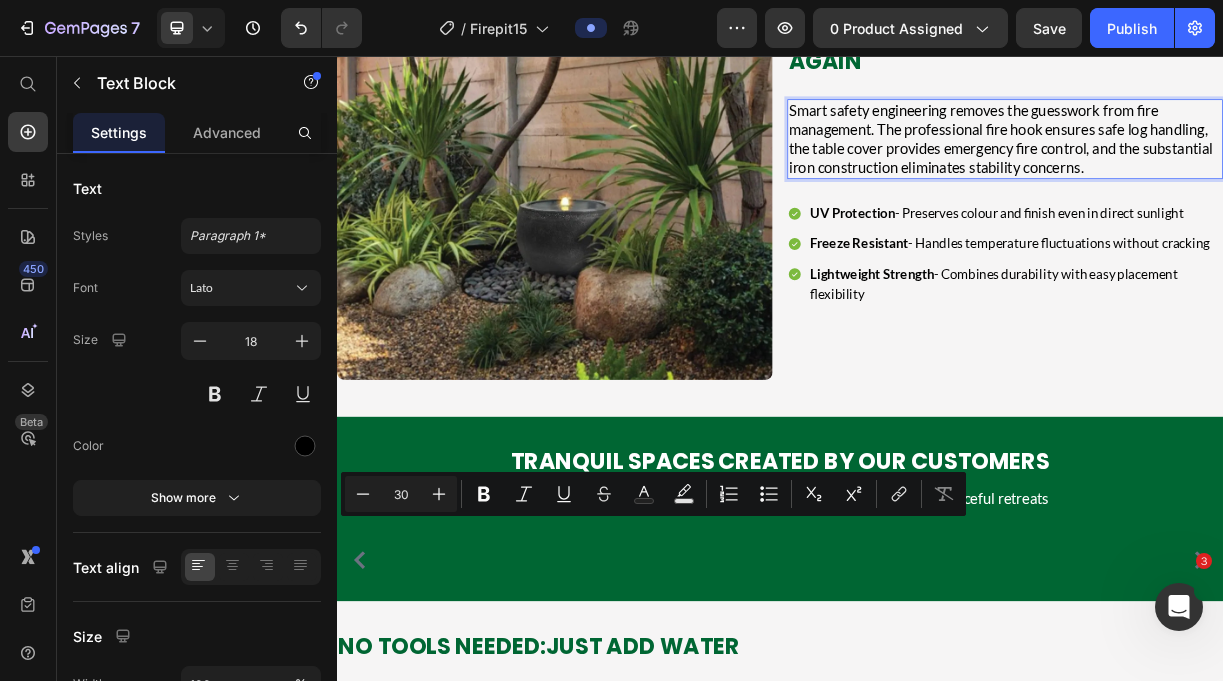 click on "Smart safety engineering removes the guesswork from fire management. The professional fire hook ensures safe log handling, the table cover provides emergency fire control, and the substantial iron construction eliminates stability concerns." at bounding box center [1236, 168] 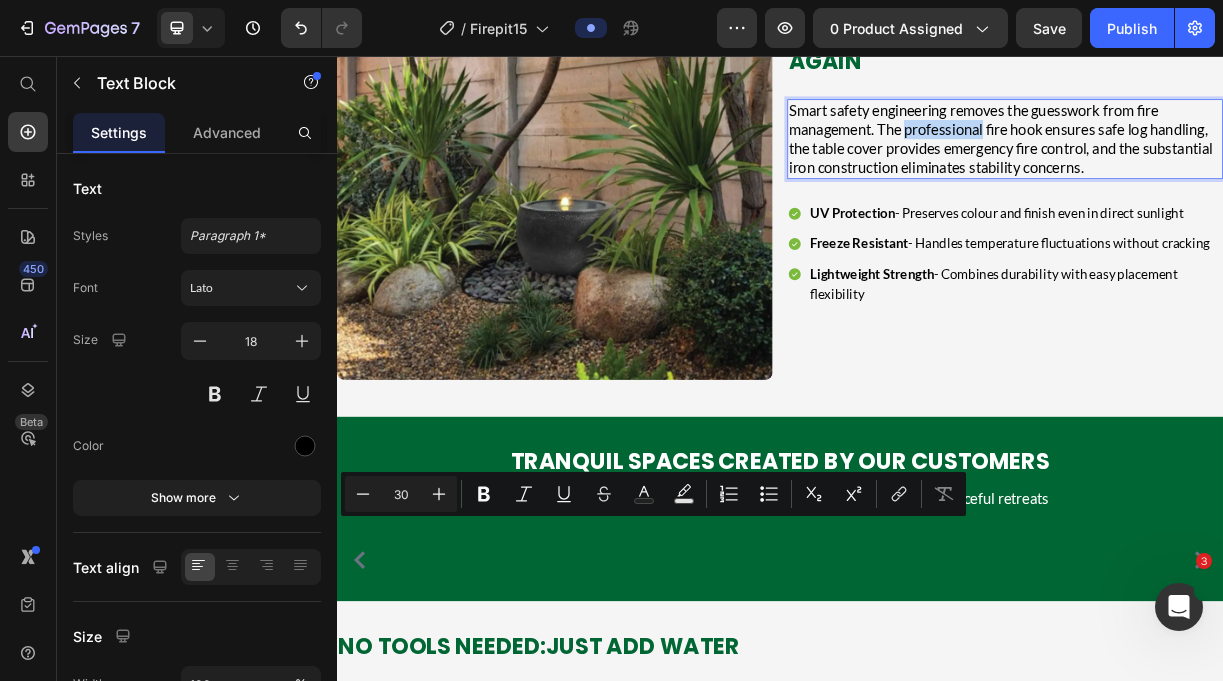click on "Smart safety engineering removes the guesswork from fire management. The professional fire hook ensures safe log handling, the table cover provides emergency fire control, and the substantial iron construction eliminates stability concerns." at bounding box center [1236, 168] 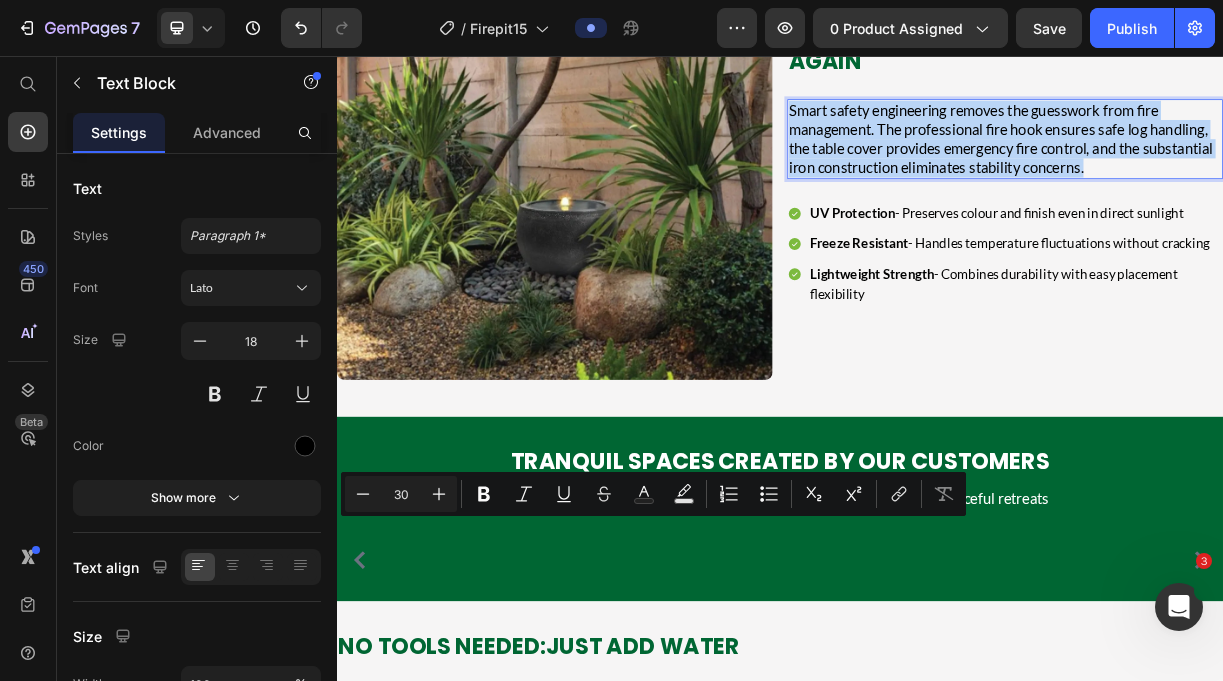 click on "Smart safety engineering removes the guesswork from fire management. The professional fire hook ensures safe log handling, the table cover provides emergency fire control, and the substantial iron construction eliminates stability concerns." at bounding box center [1236, 168] 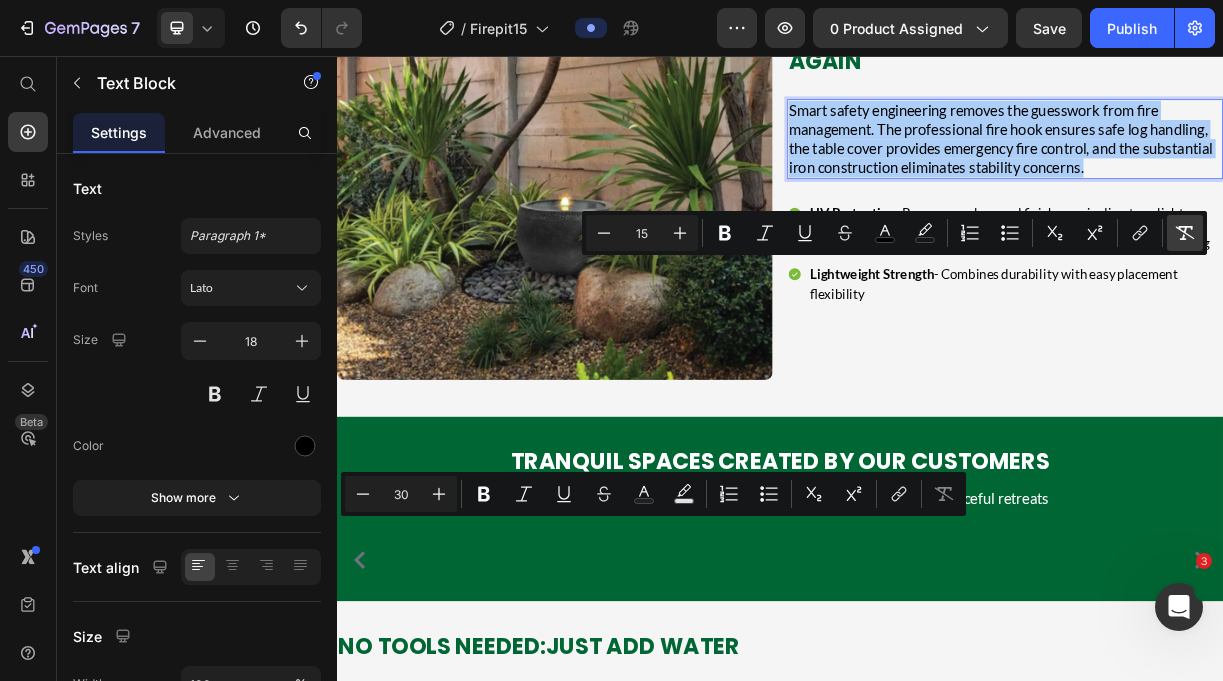 click 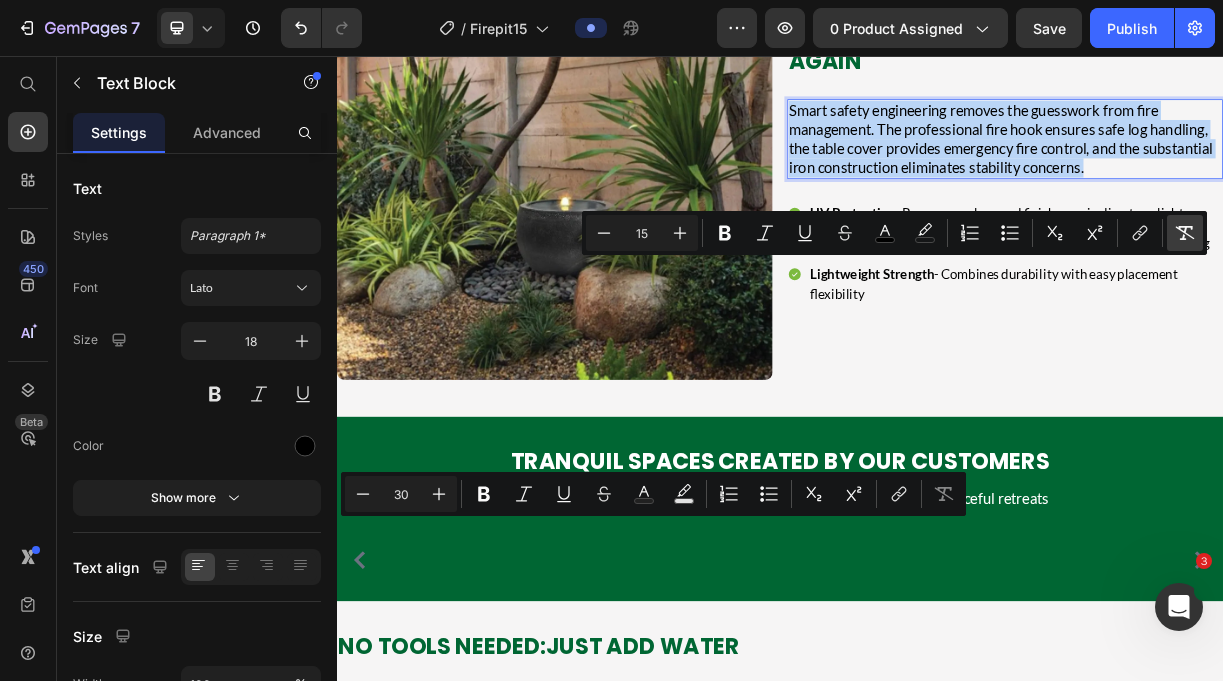type on "18" 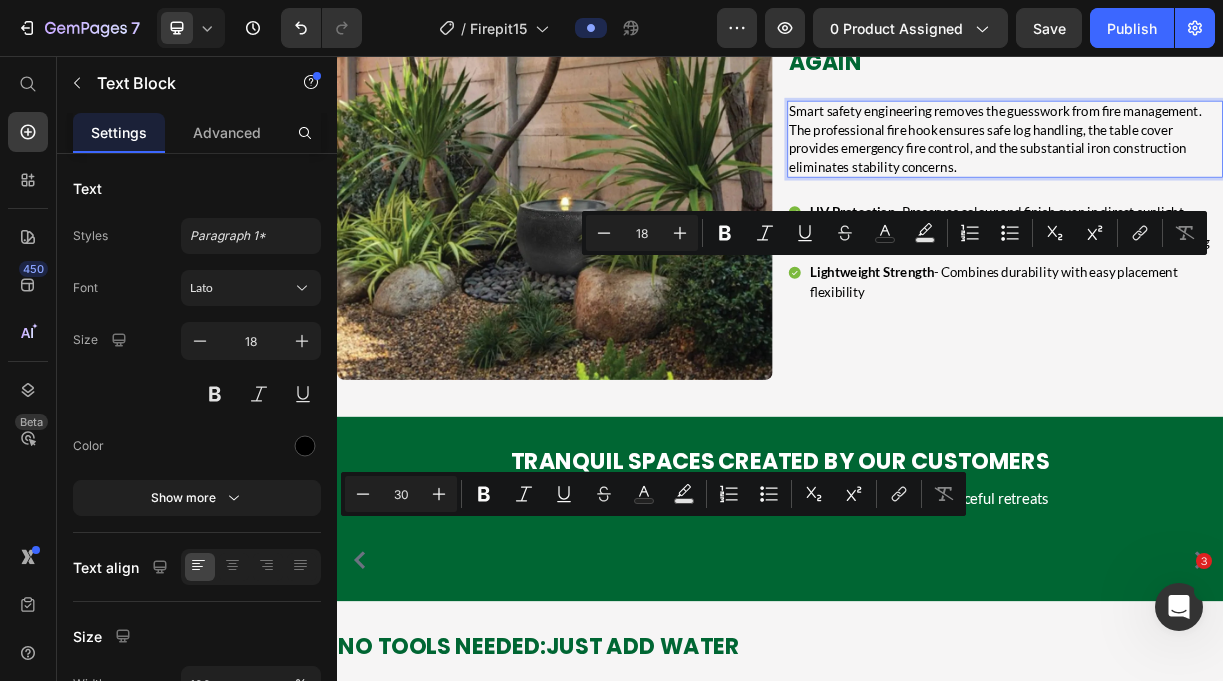 click on "Smart safety engineering removes the guesswork from fire management. The professional fire hook ensures safe log handling, the table cover provides emergency fire control, and the substantial iron construction eliminates stability concerns." at bounding box center (1242, 169) 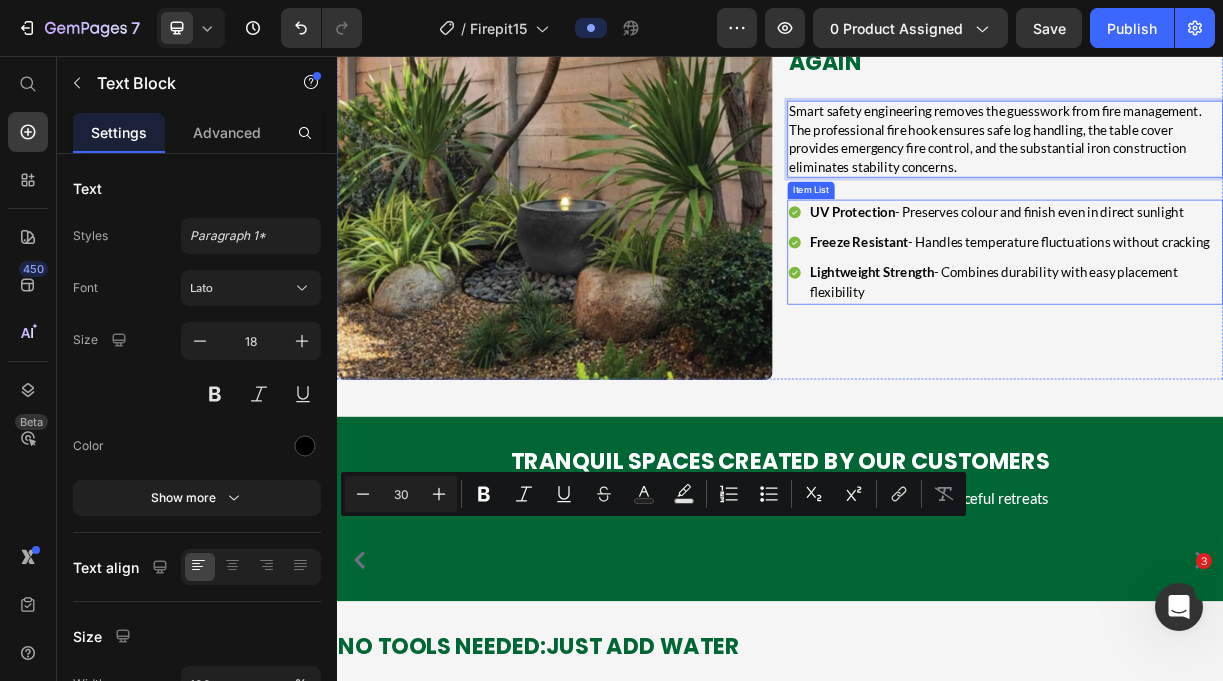 click on "UV Protection  - Preserves colour and finish even in direct sunlight" at bounding box center (1256, 267) 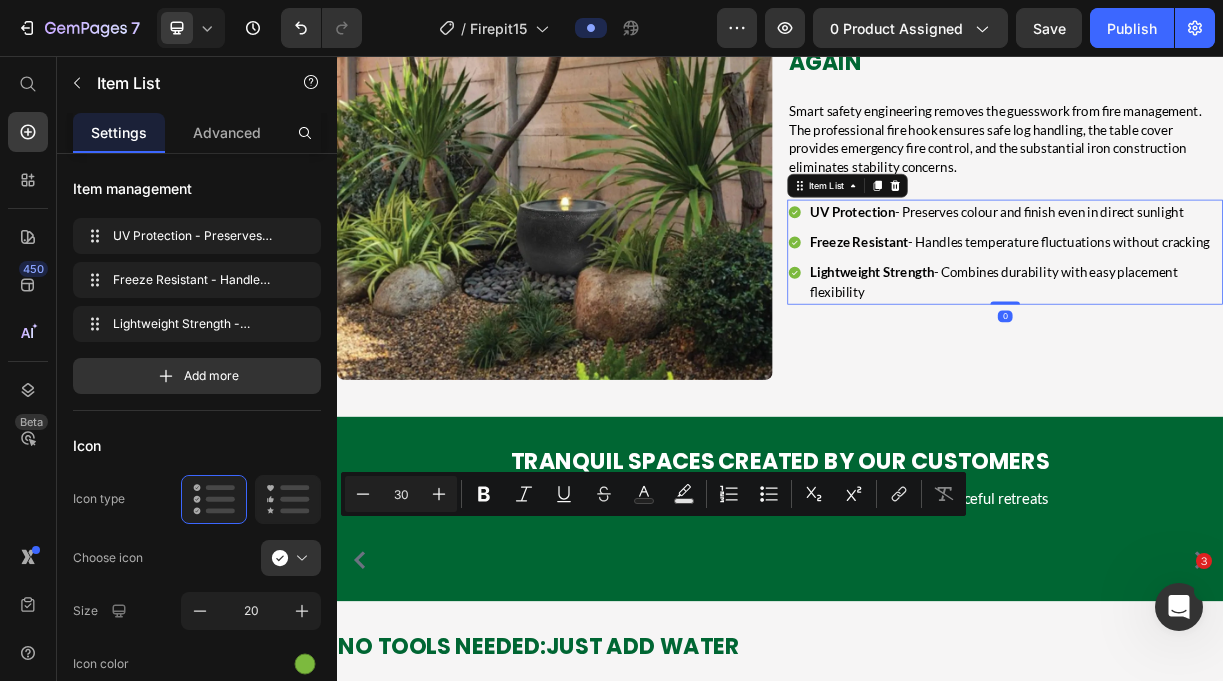 click on "UV Protection  - Preserves colour and finish even in direct sunlight" at bounding box center [1256, 267] 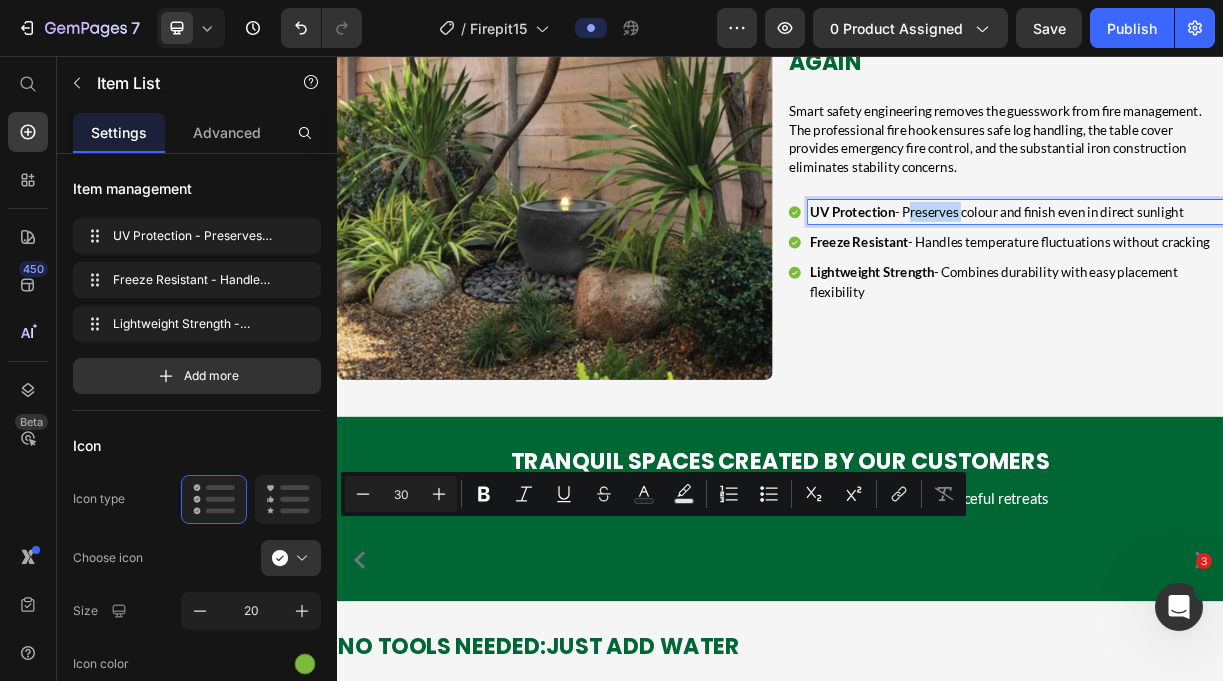 click on "UV Protection  - Preserves colour and finish even in direct sunlight" at bounding box center [1256, 267] 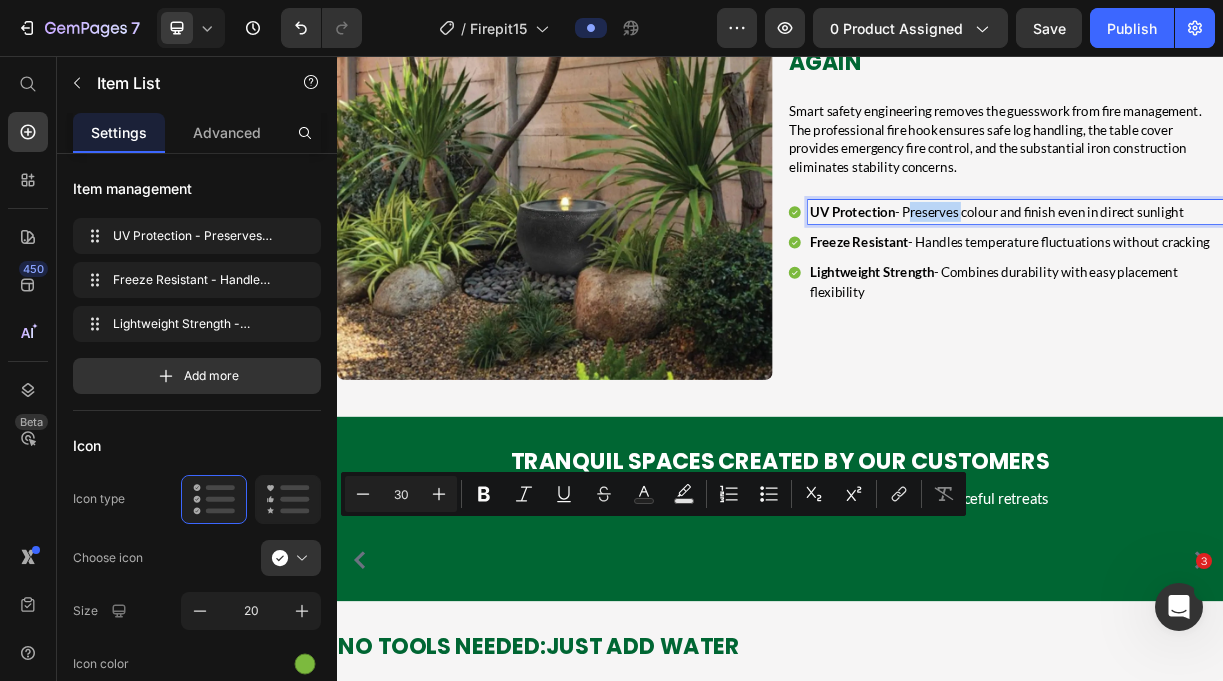 click on "UV Protection  - Preserves colour and finish even in direct sunlight" at bounding box center [1256, 267] 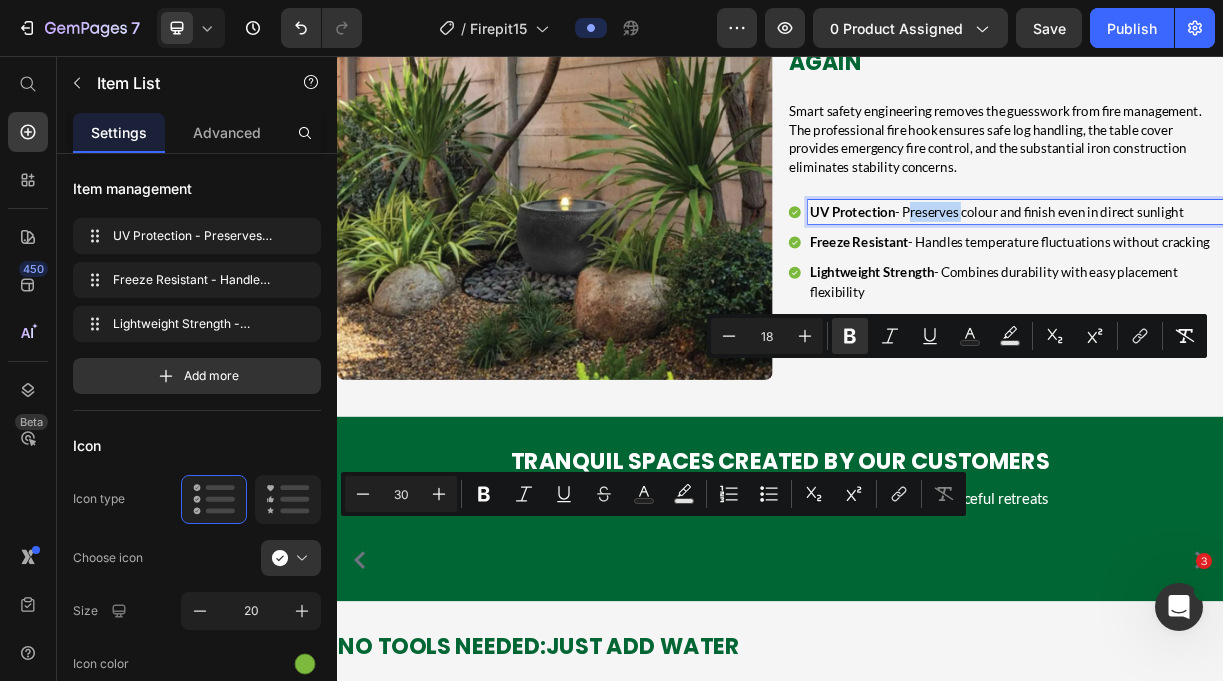 type on "15" 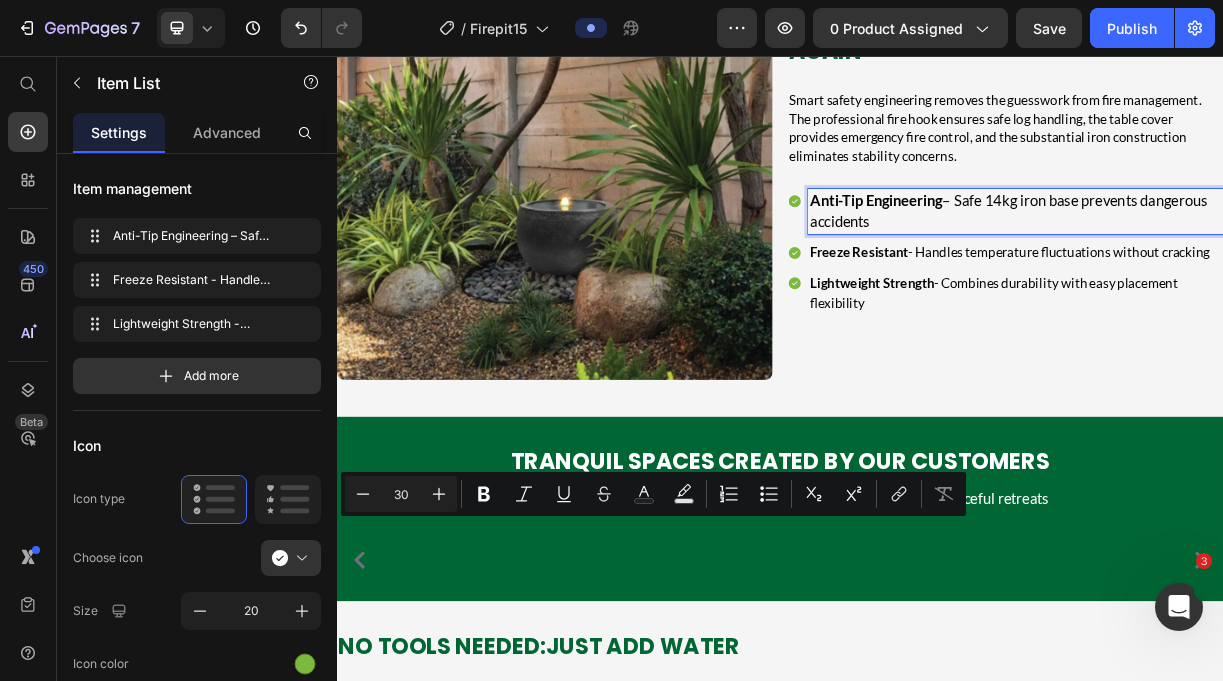 click on "Anti-Tip Engineering  – Safe 14kg iron base prevents dangerous accidents" at bounding box center (1256, 267) 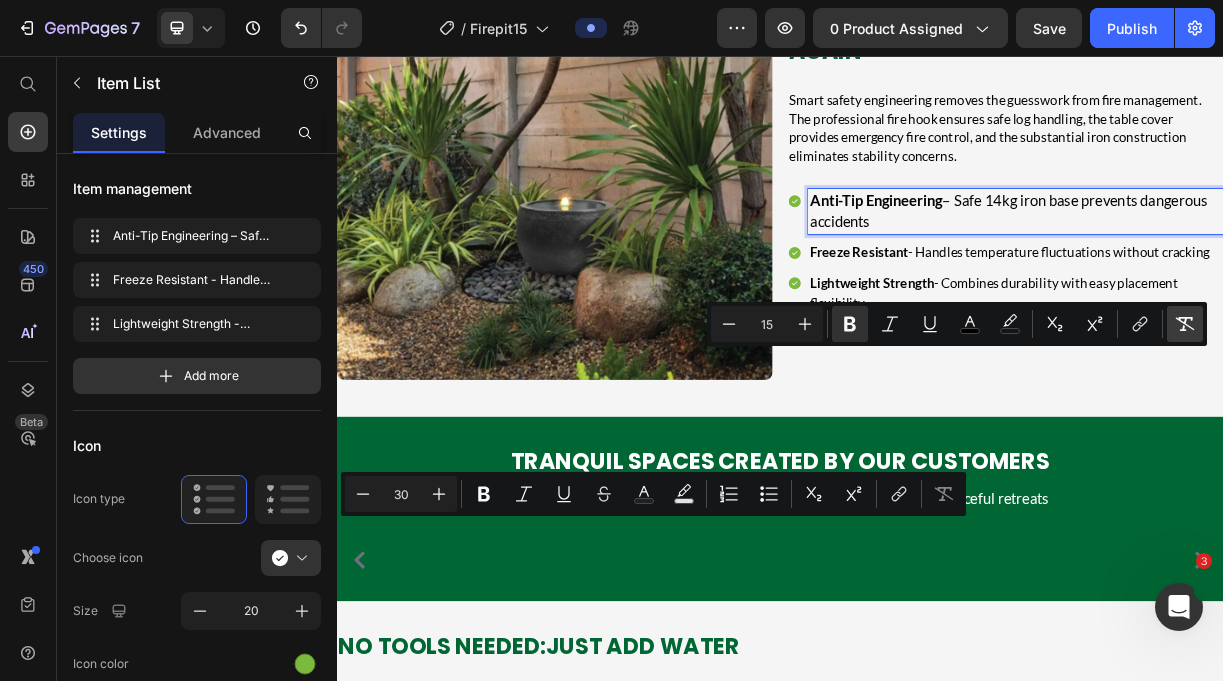 click 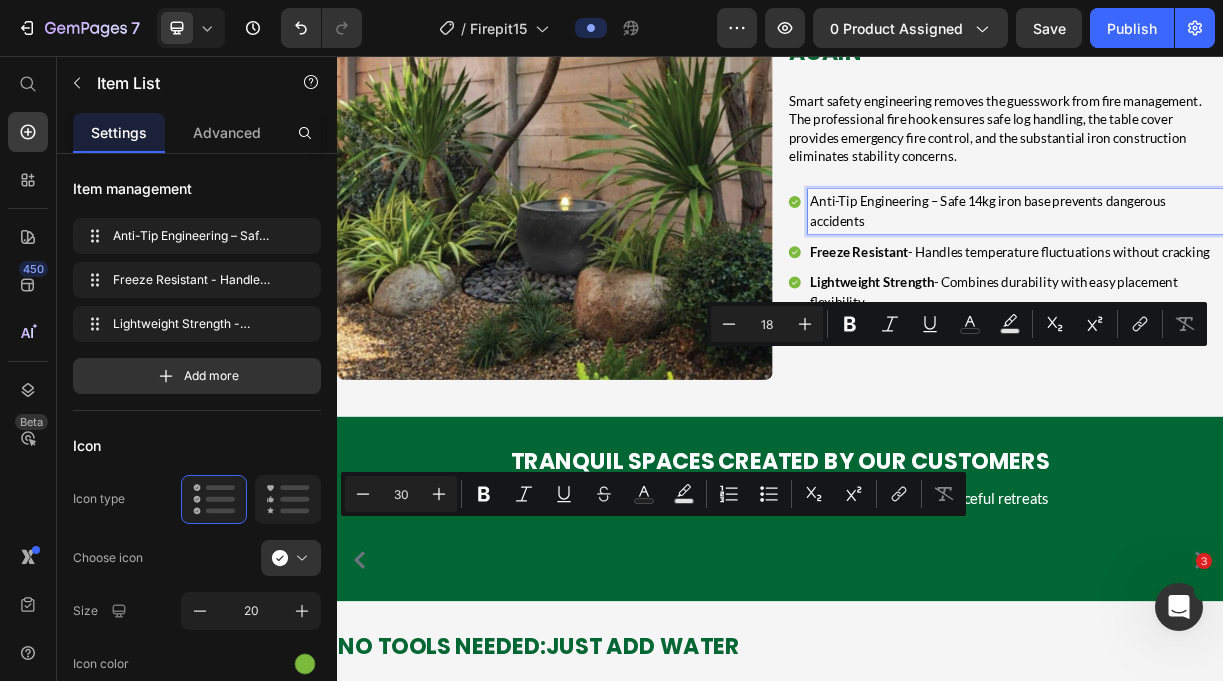 click on "Anti-Tip Engineering – Safe 14kg iron base prevents dangerous accidents" at bounding box center [1256, 267] 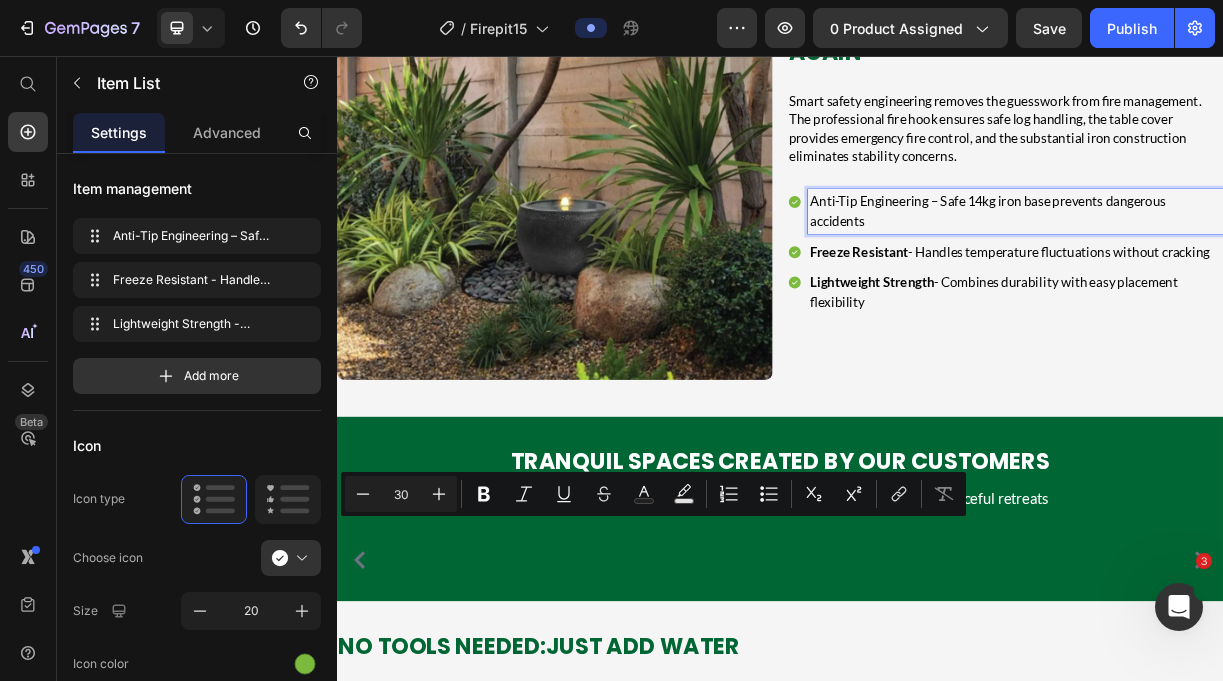 click on "Freeze Resistant  - Handles temperature fluctuations without cracking" at bounding box center [1256, 321] 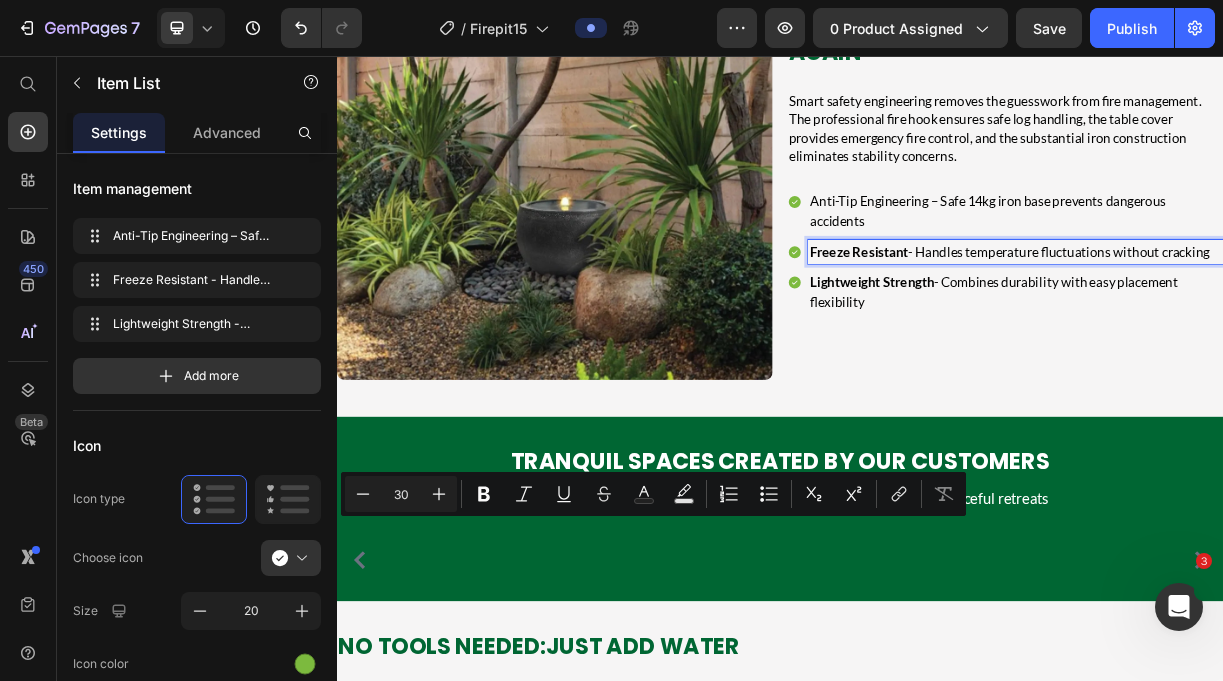 click on "Freeze Resistant  - Handles temperature fluctuations without cracking" at bounding box center [1256, 321] 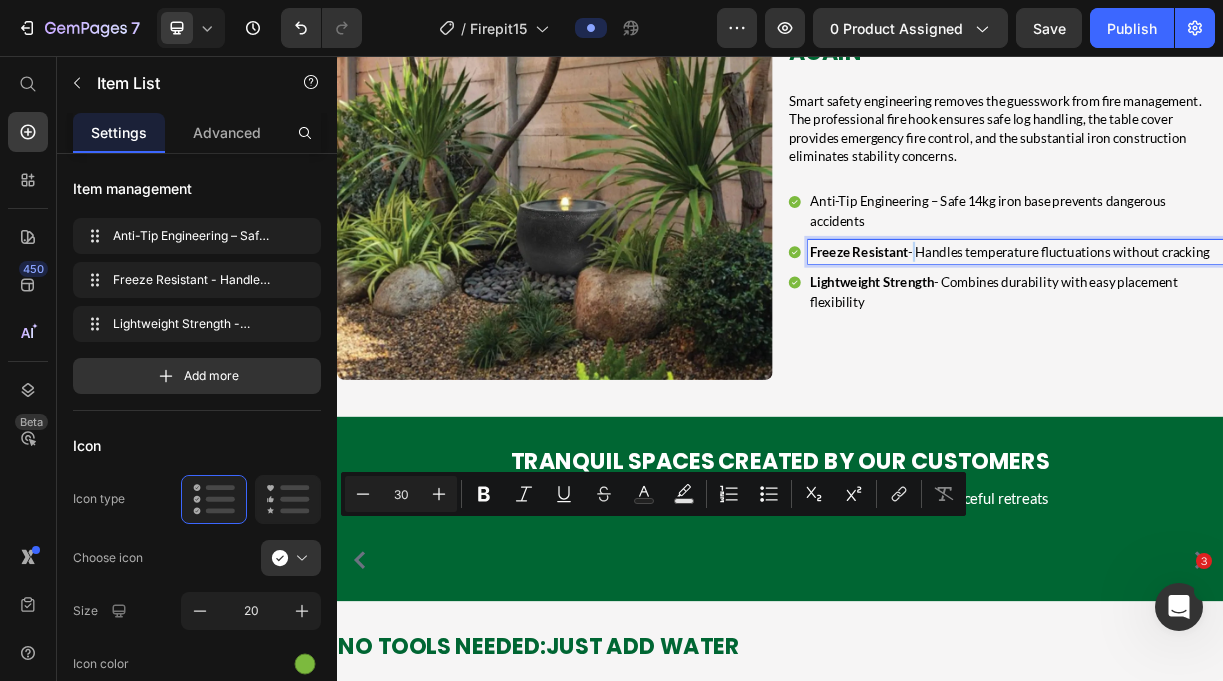 click on "Freeze Resistant  - Handles temperature fluctuations without cracking" at bounding box center [1256, 321] 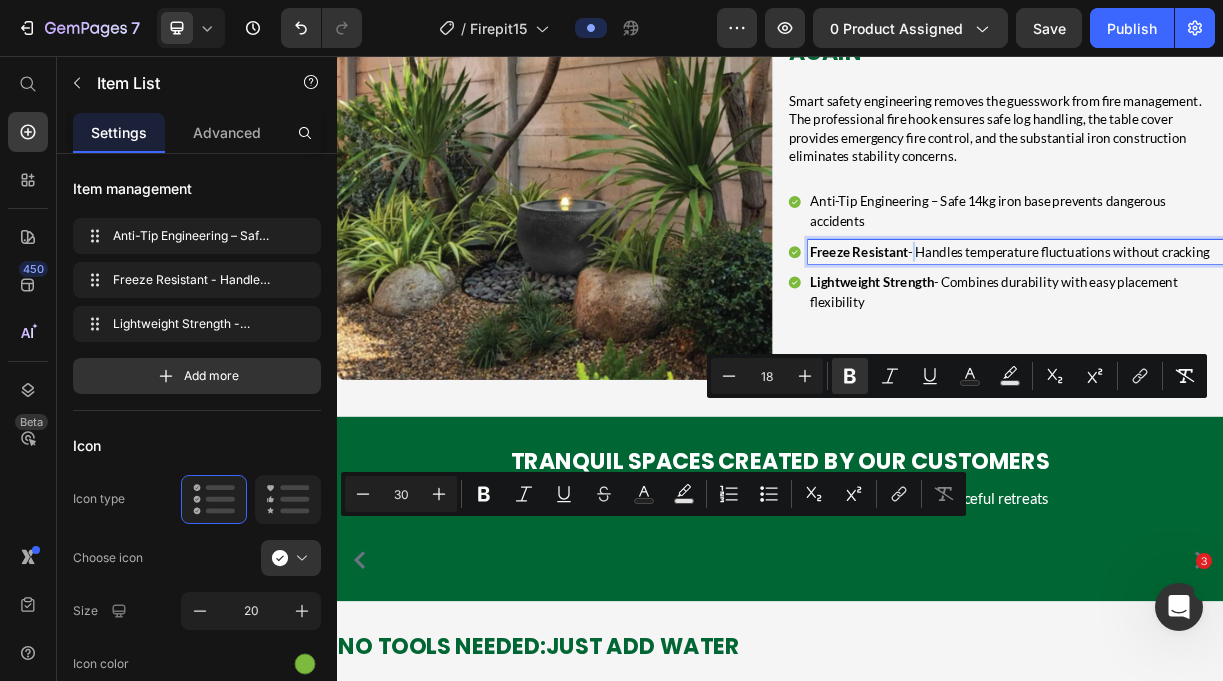 click on "Freeze Resistant  - Handles temperature fluctuations without cracking" at bounding box center (1256, 321) 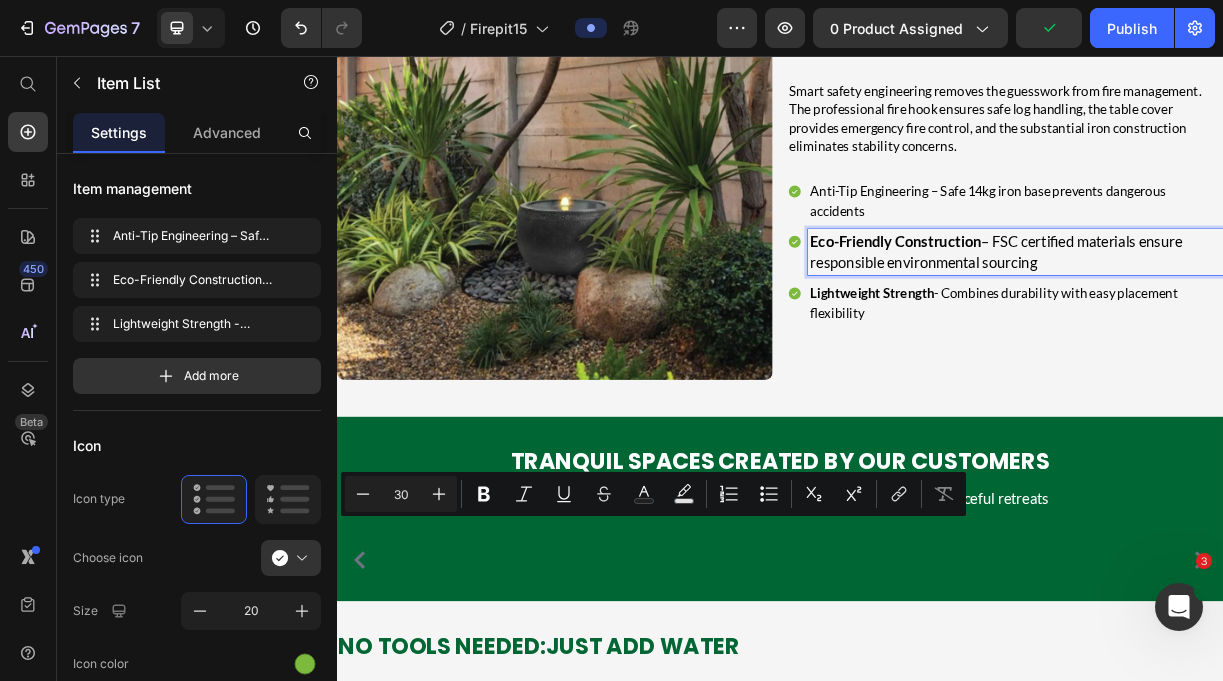 click on "Lightweight Strength  - Combines durability with easy placement flexibility" at bounding box center (1256, 391) 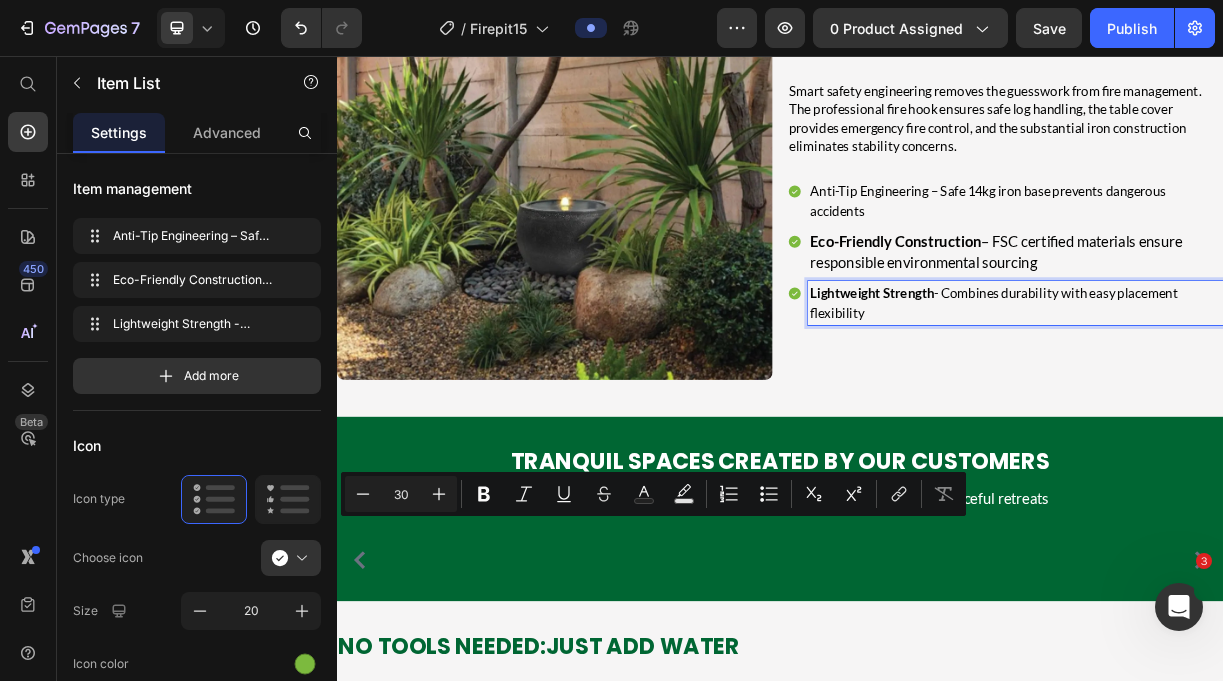 click on "Lightweight Strength  - Combines durability with easy placement flexibility" at bounding box center (1256, 391) 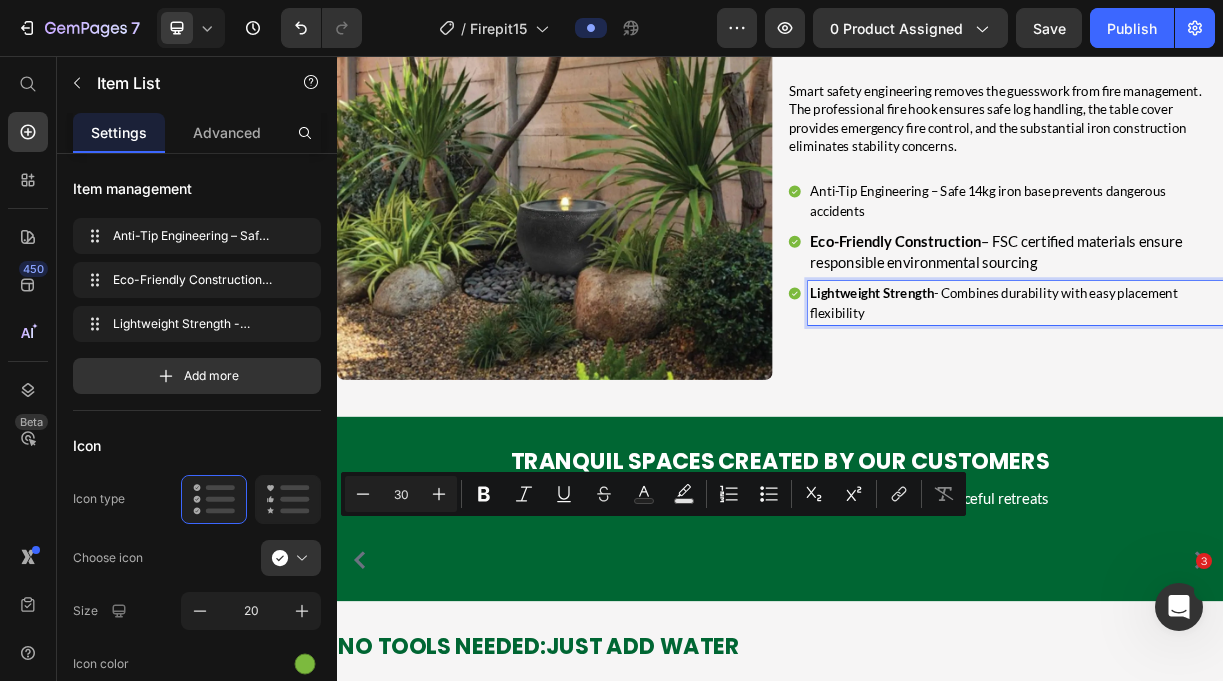 click on "Lightweight Strength  - Combines durability with easy placement flexibility" at bounding box center (1256, 391) 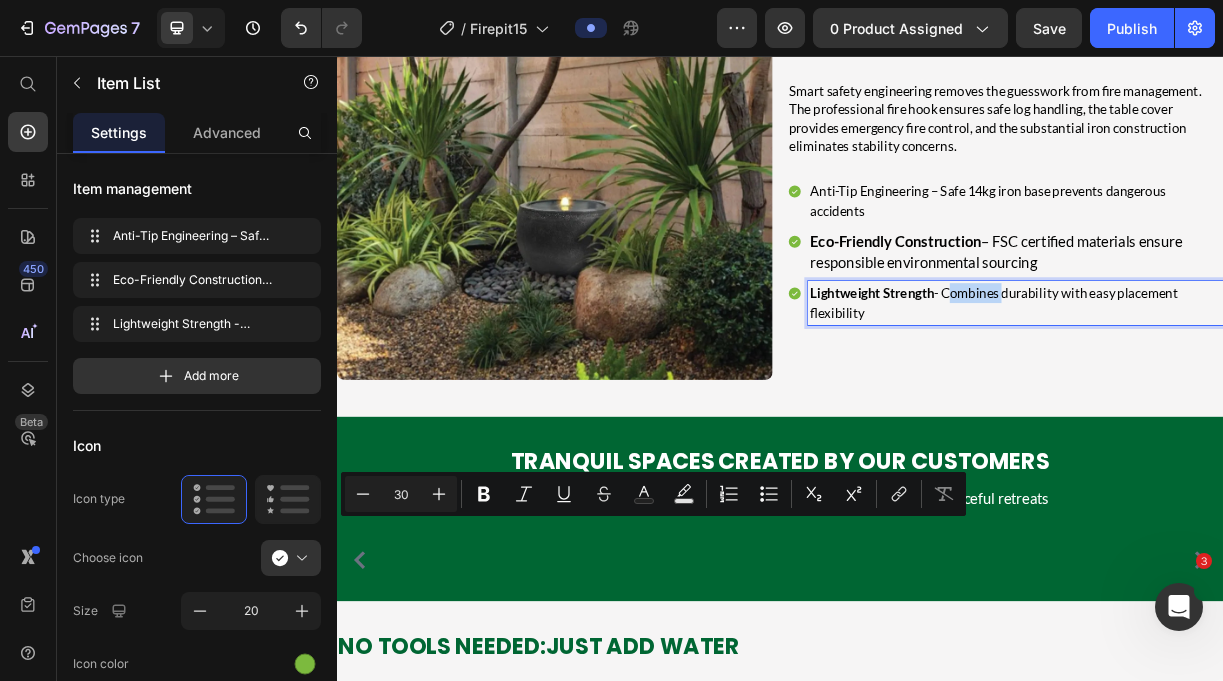 click on "Lightweight Strength  - Combines durability with easy placement flexibility" at bounding box center [1256, 391] 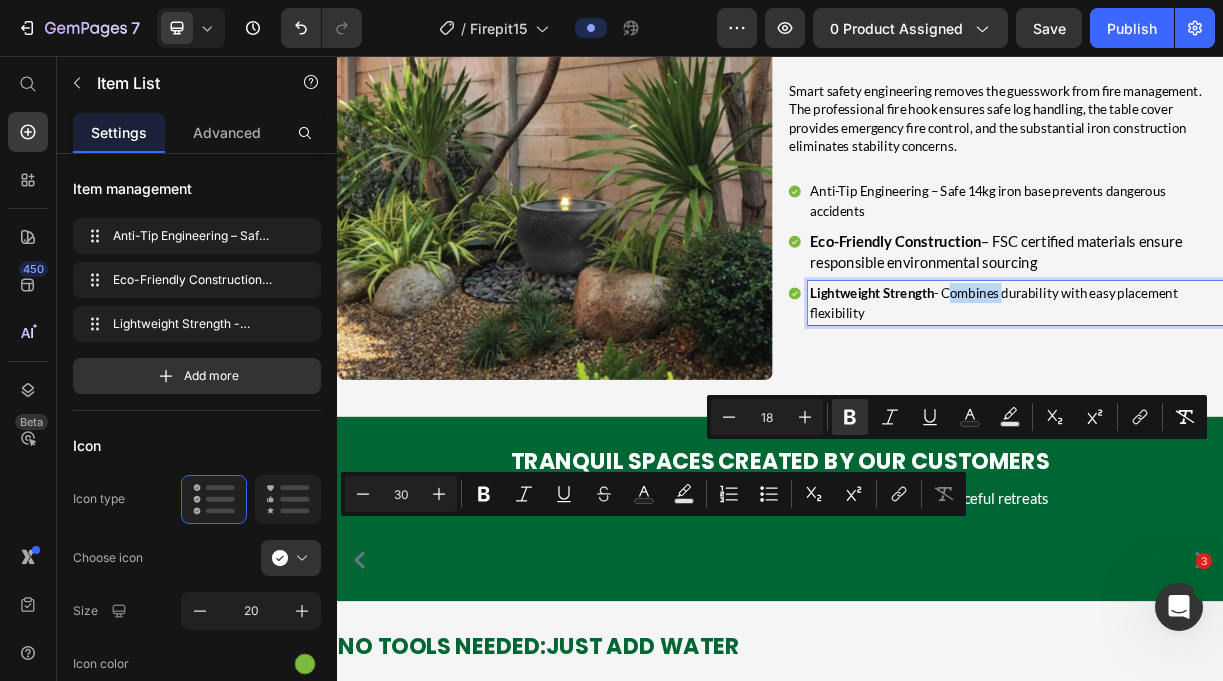 click on "Lightweight Strength  - Combines durability with easy placement flexibility" at bounding box center (1256, 391) 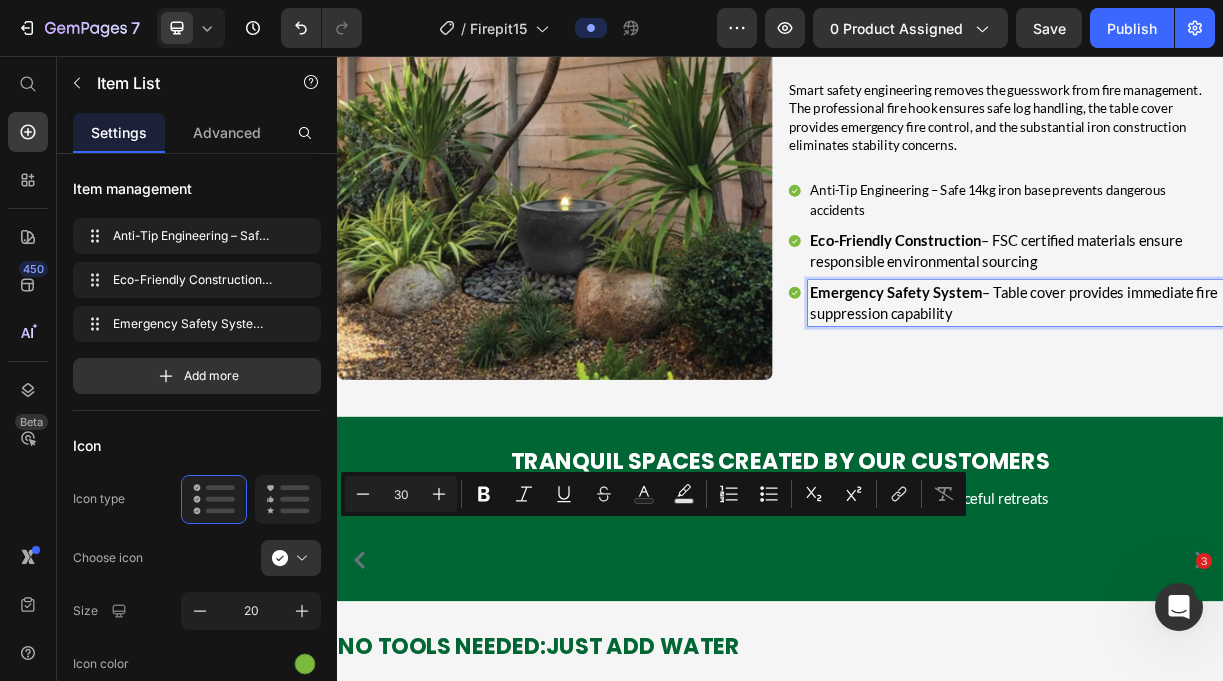 click on "Eco-Friendly Construction" at bounding box center (1093, 306) 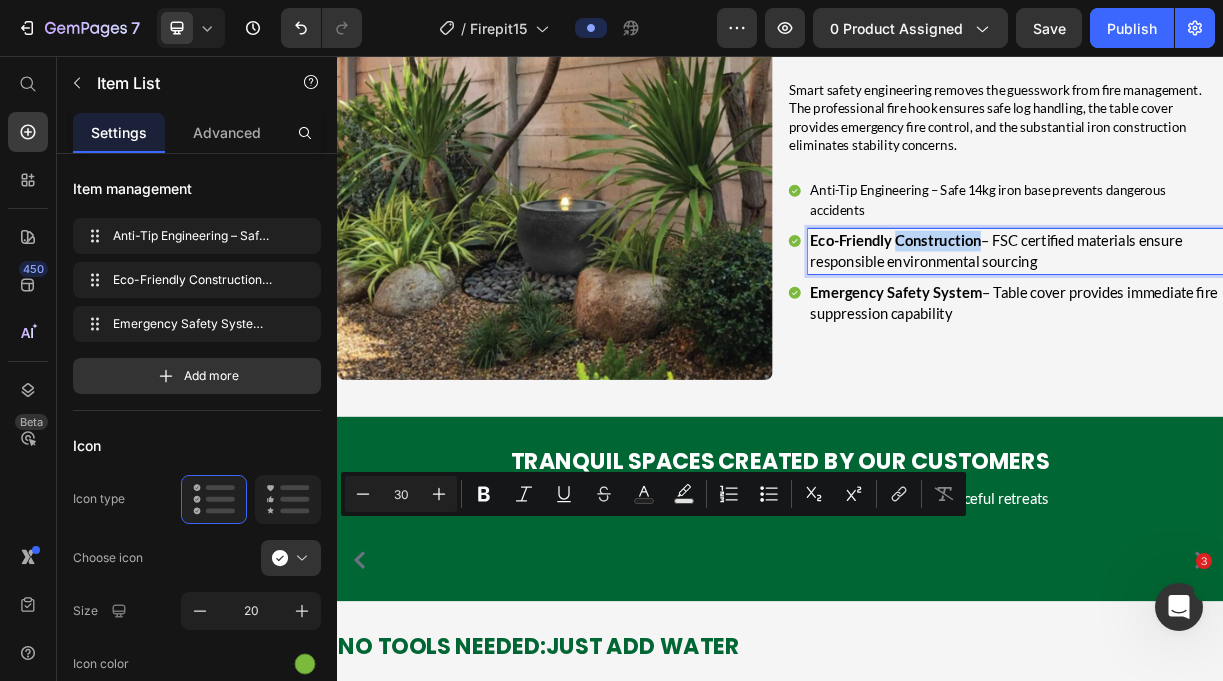 click on "Eco-Friendly Construction" at bounding box center (1093, 306) 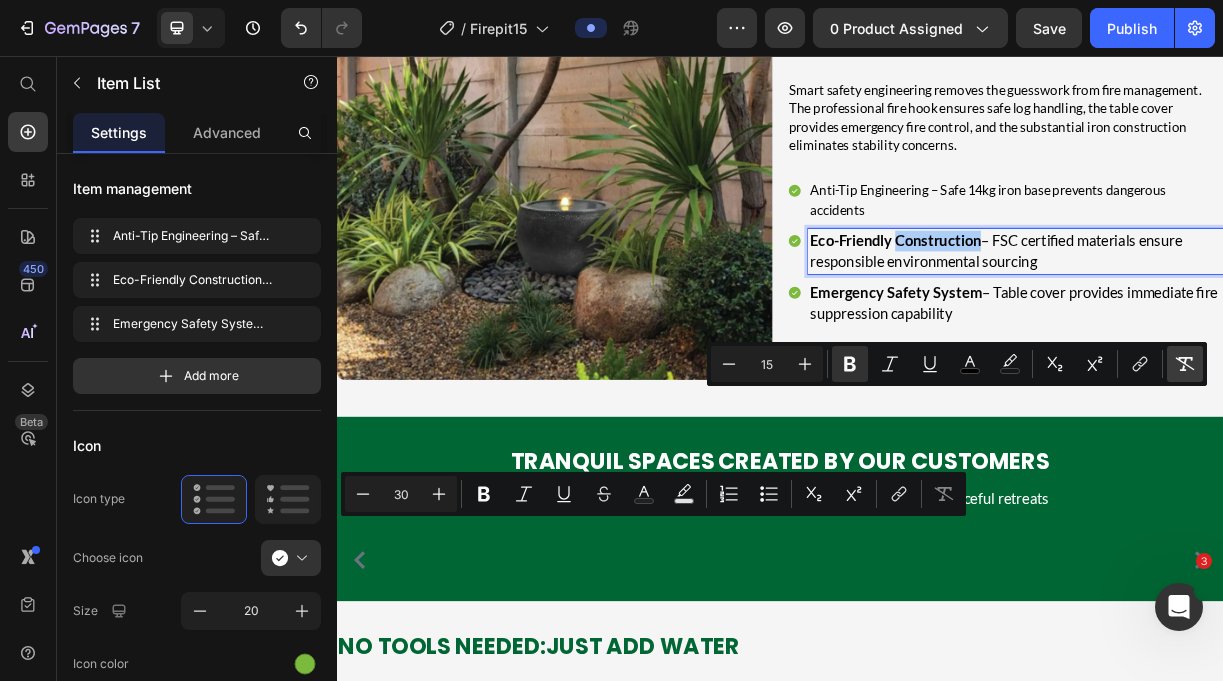 click 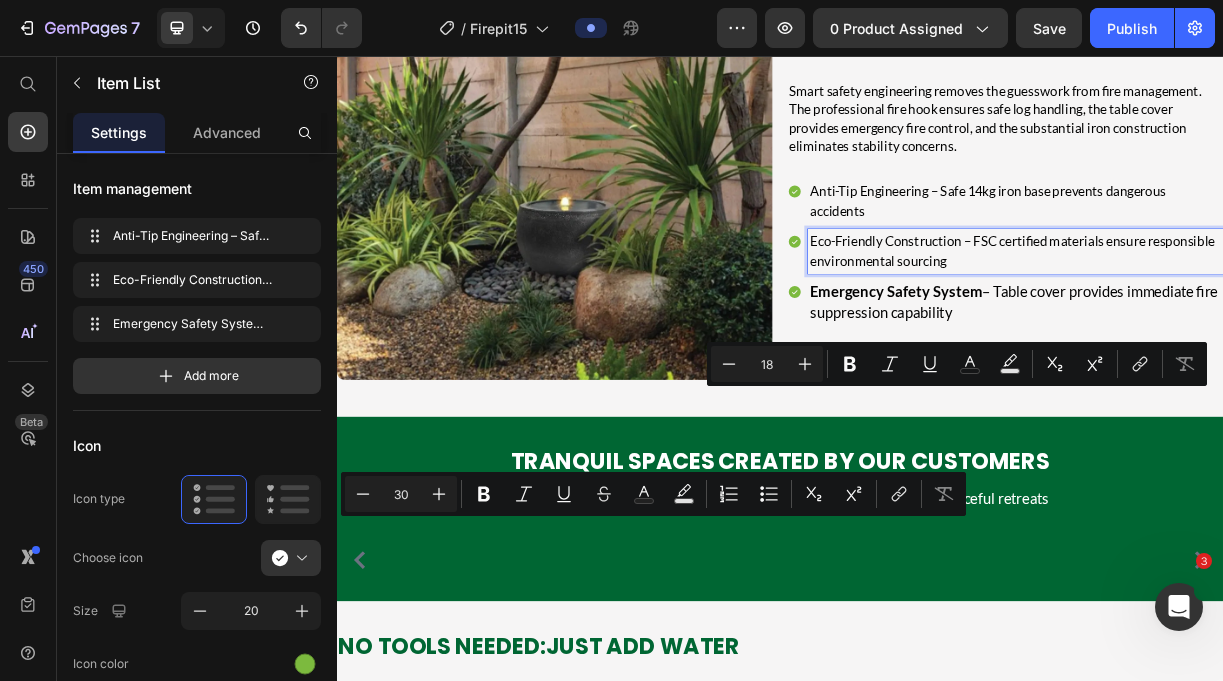 click on "Emergency Safety System  – Table cover provides immediate fire suppression capability" at bounding box center (1254, 389) 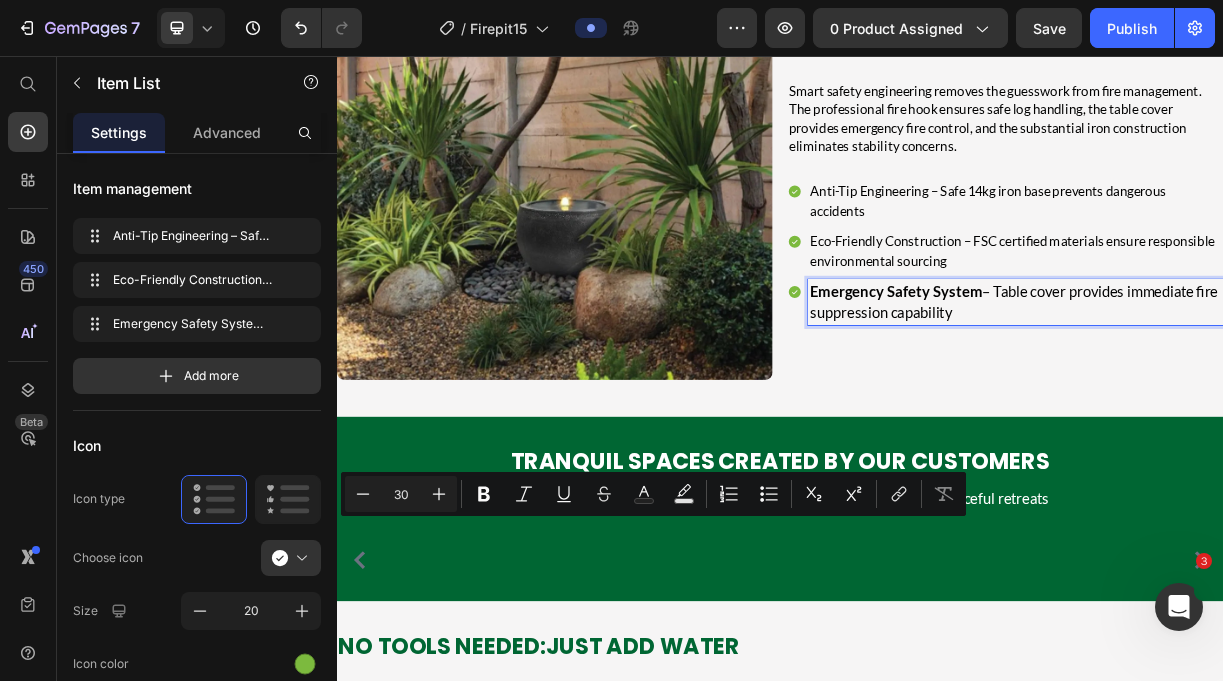 click on "Emergency Safety System  – Table cover provides immediate fire suppression capability" at bounding box center [1254, 389] 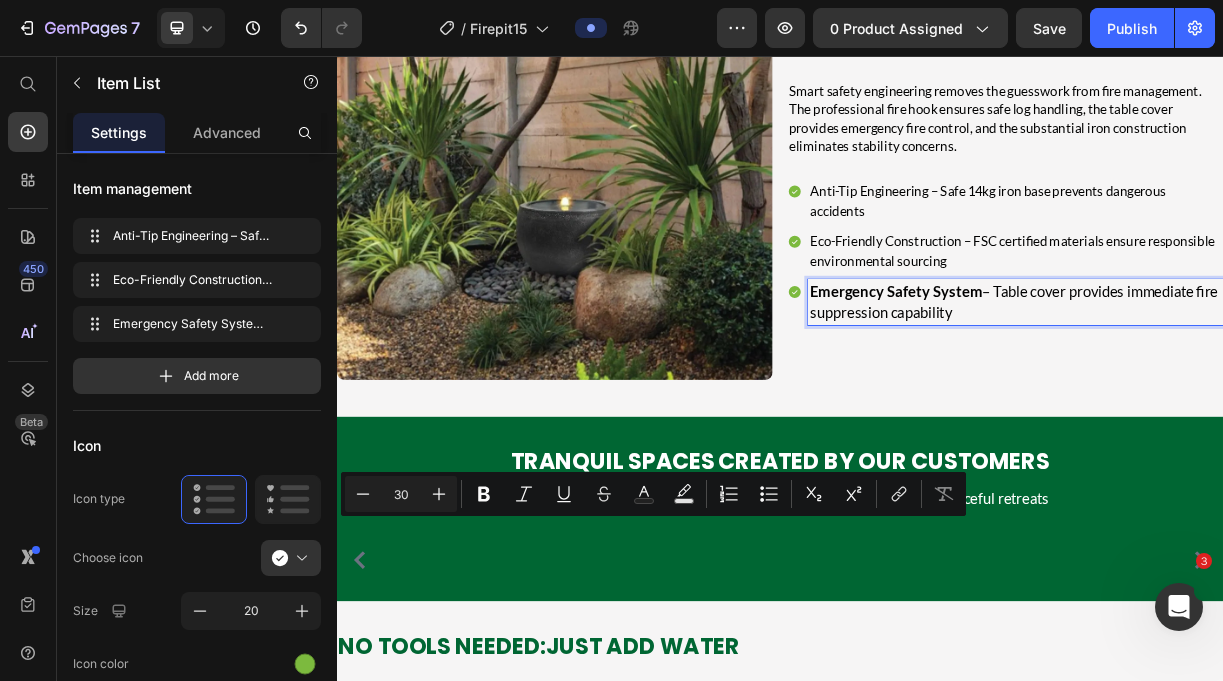 click on "Emergency Safety System  – Table cover provides immediate fire suppression capability" at bounding box center [1254, 389] 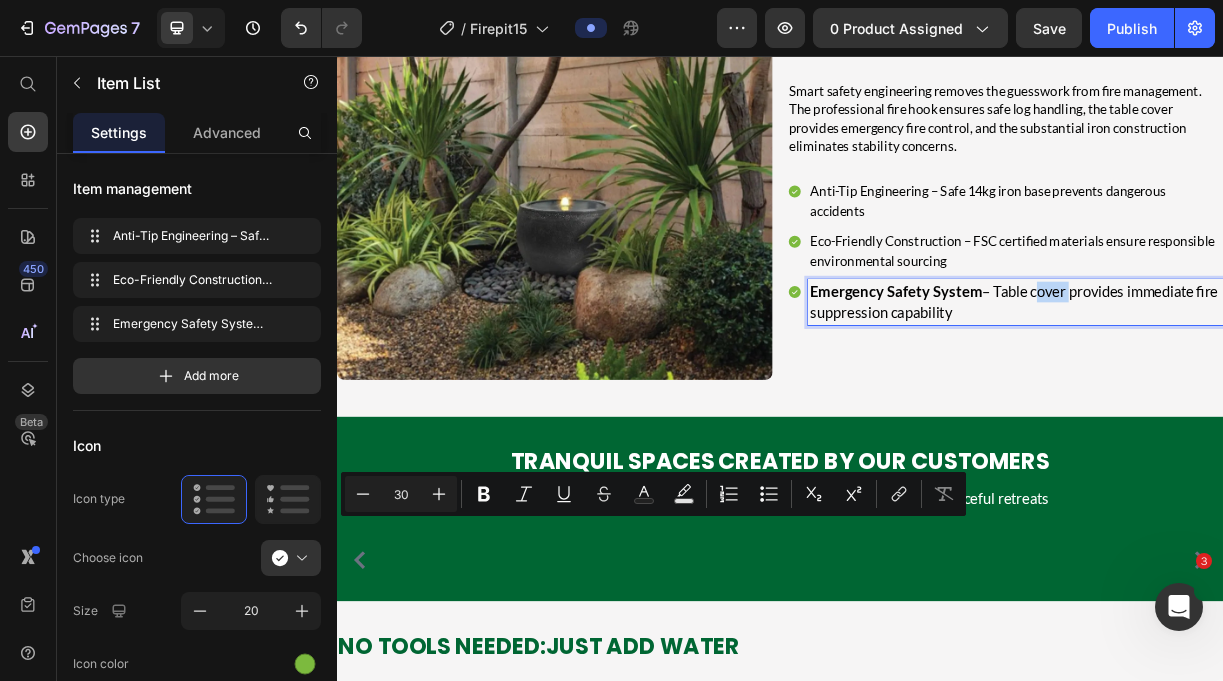 click on "Emergency Safety System  – Table cover provides immediate fire suppression capability" at bounding box center [1254, 389] 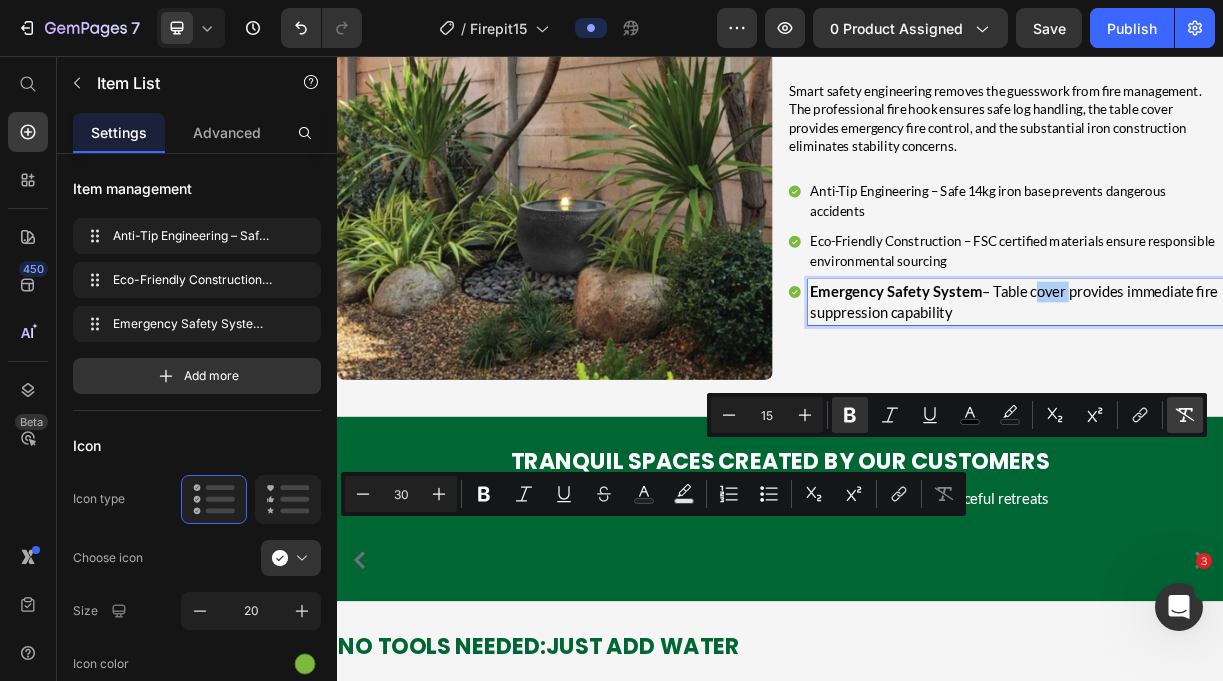 click 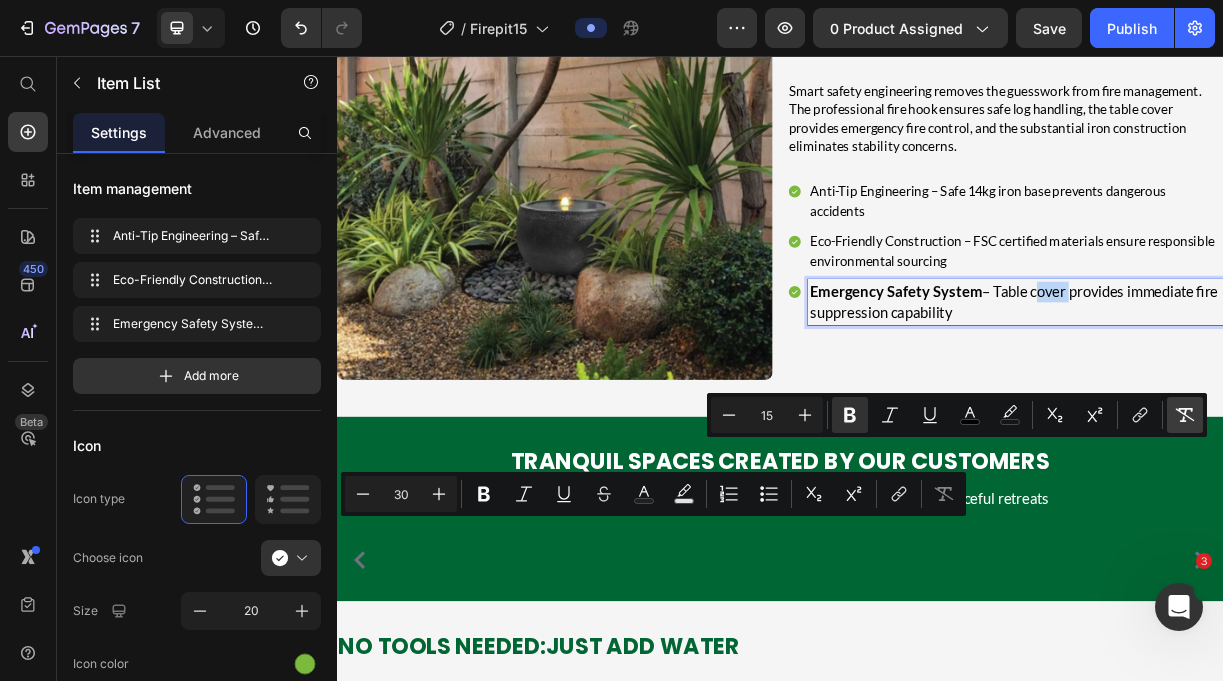 type on "18" 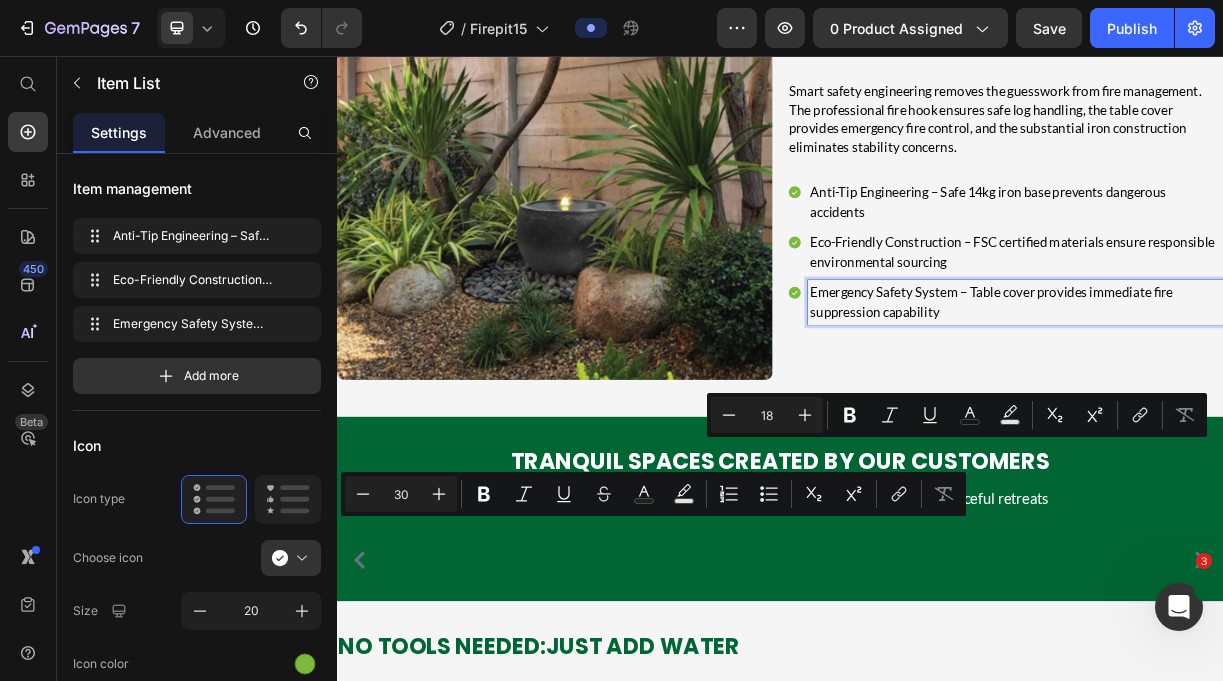 click on "Emergency Safety System – Table cover provides immediate fire suppression capability" at bounding box center [1256, 390] 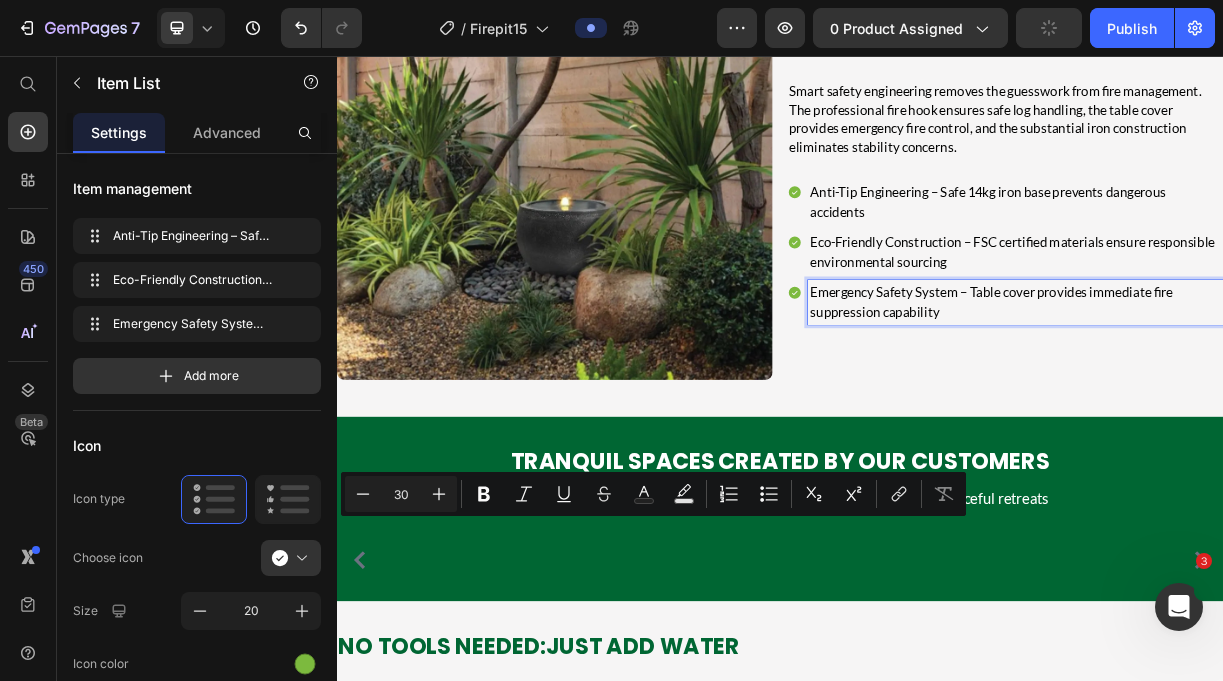 click on "Anti-Tip Engineering – Safe 14kg iron base prevents dangerous accidents" at bounding box center [1256, 254] 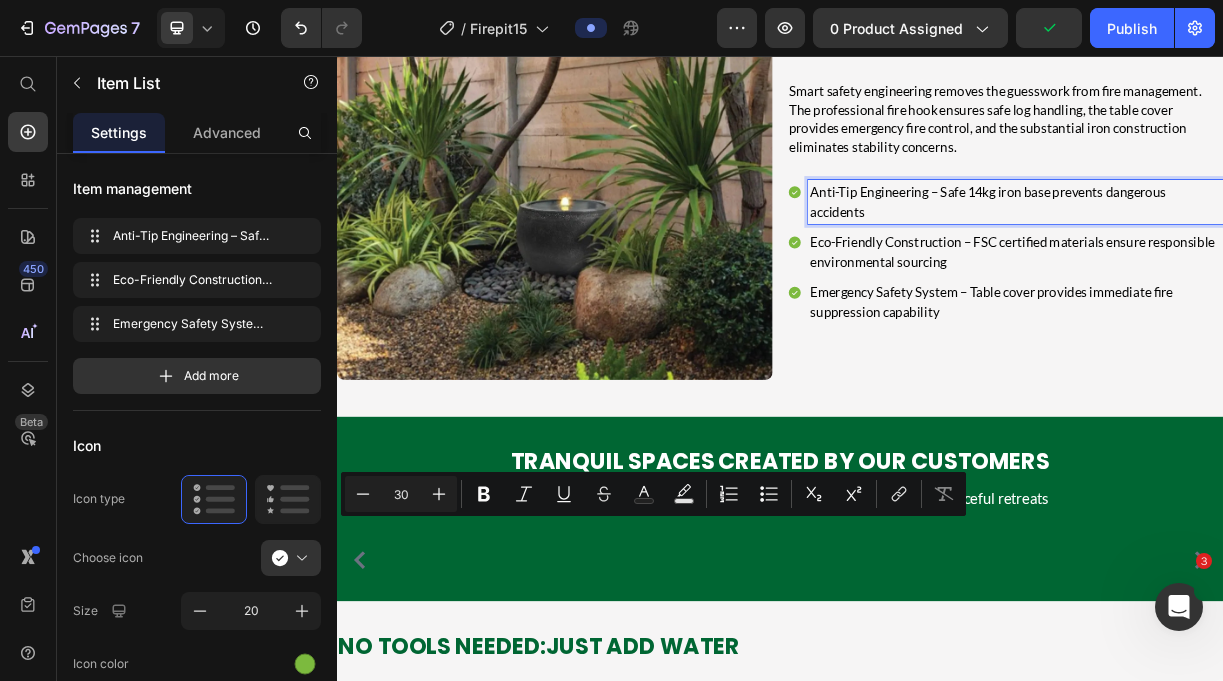 click on "Anti-Tip Engineering – Safe 14kg iron base prevents dangerous accidents" at bounding box center [1256, 254] 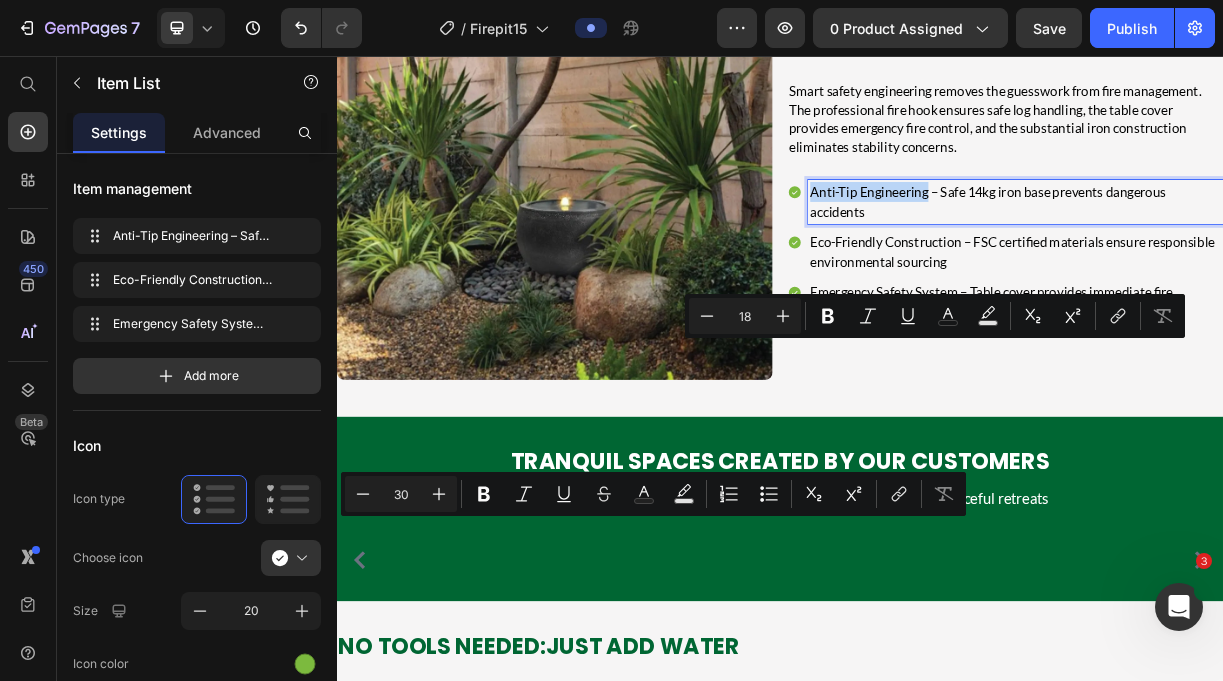 drag, startPoint x: 1136, startPoint y: 460, endPoint x: 979, endPoint y: 450, distance: 157.31815 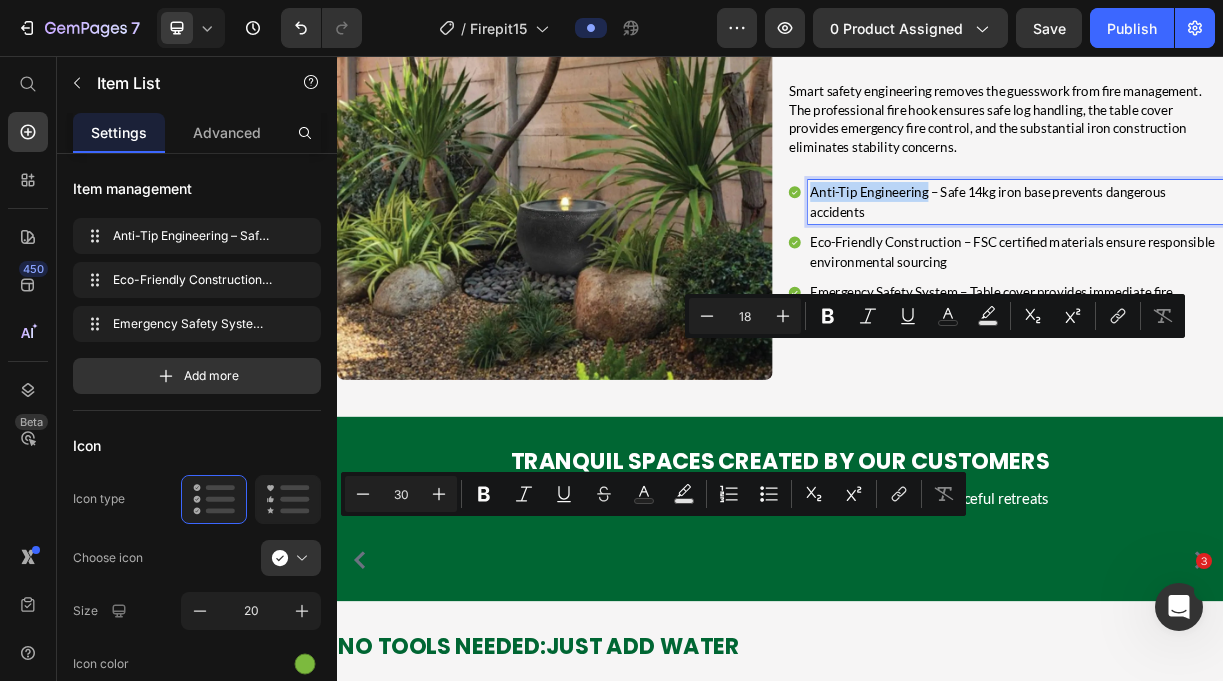 click on "Anti-Tip Engineering – Safe 14kg iron base prevents dangerous accidents" at bounding box center [1256, 254] 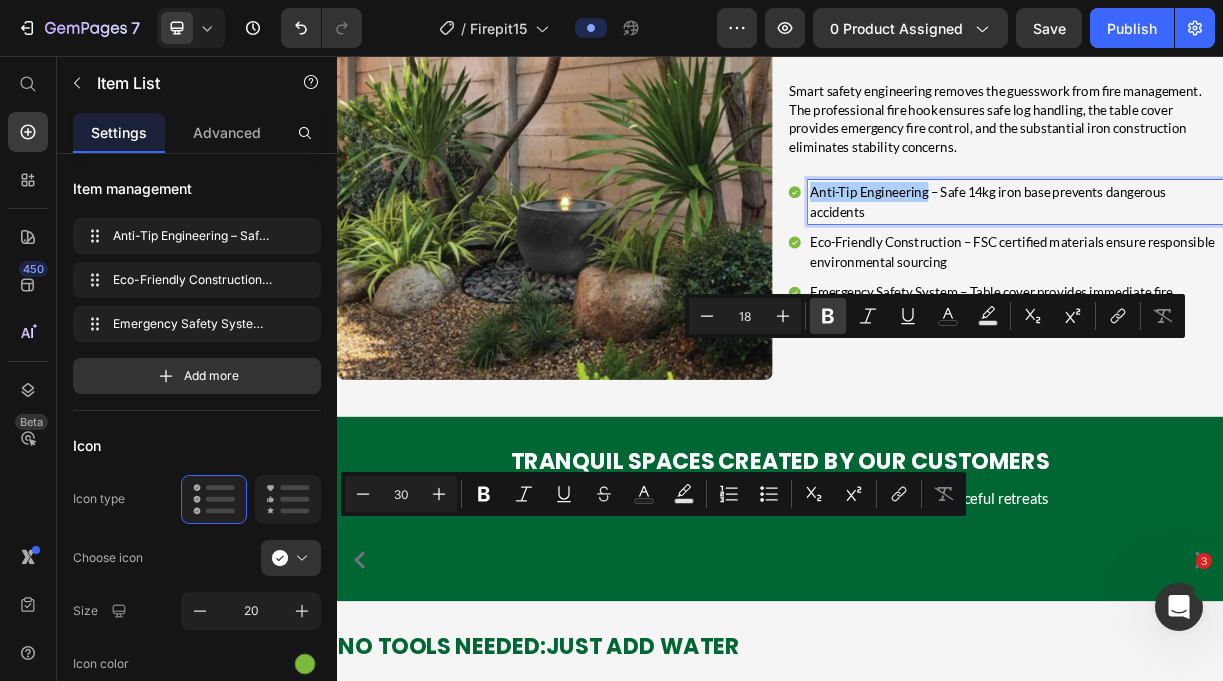 click 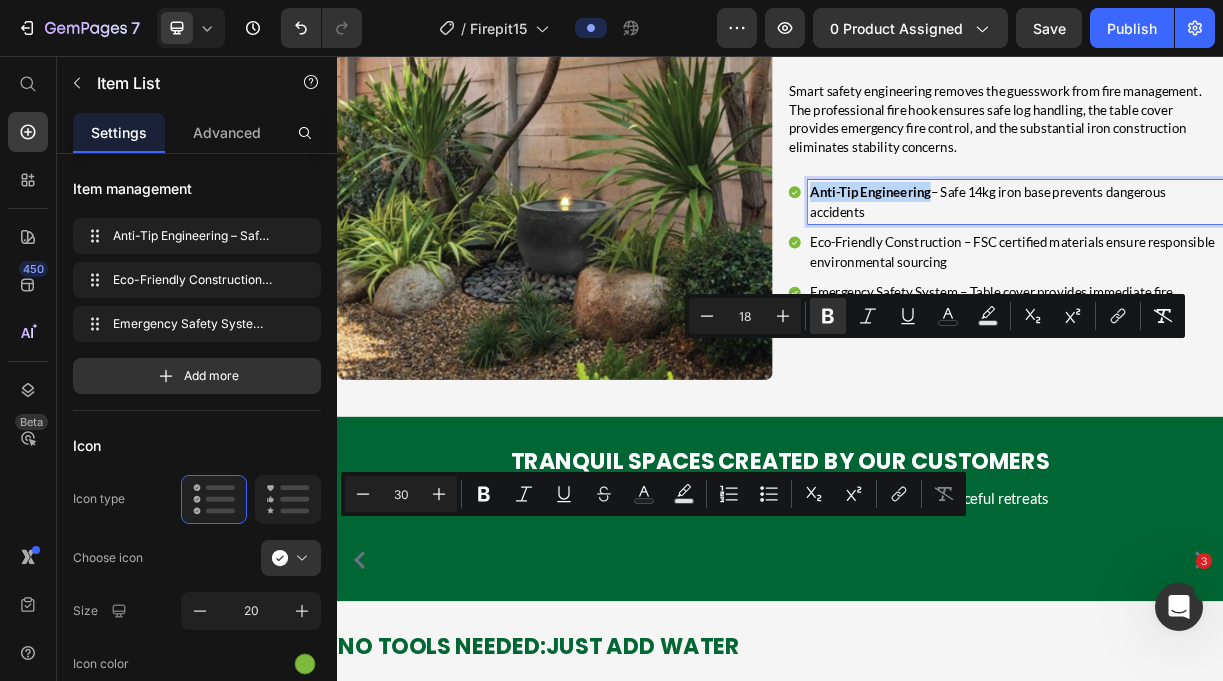 click on "Eco-Friendly Construction – FSC certified materials ensure responsible environmental sourcing" at bounding box center [1256, 322] 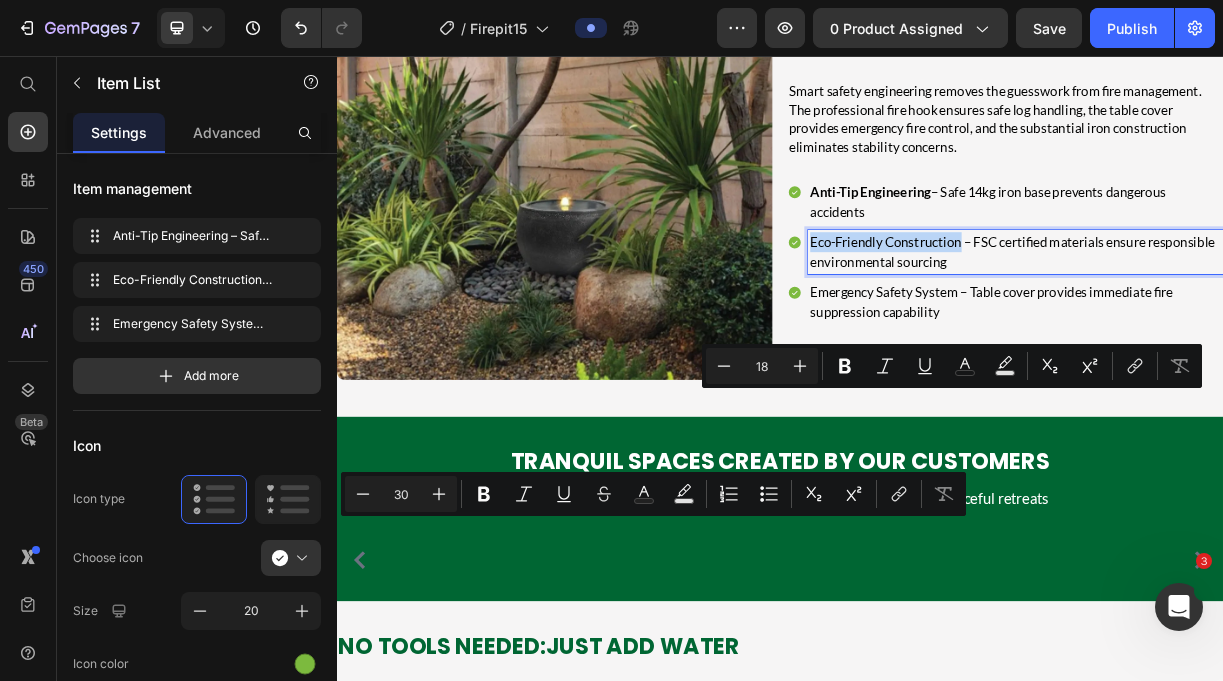 drag, startPoint x: 1181, startPoint y: 526, endPoint x: 976, endPoint y: 510, distance: 205.62344 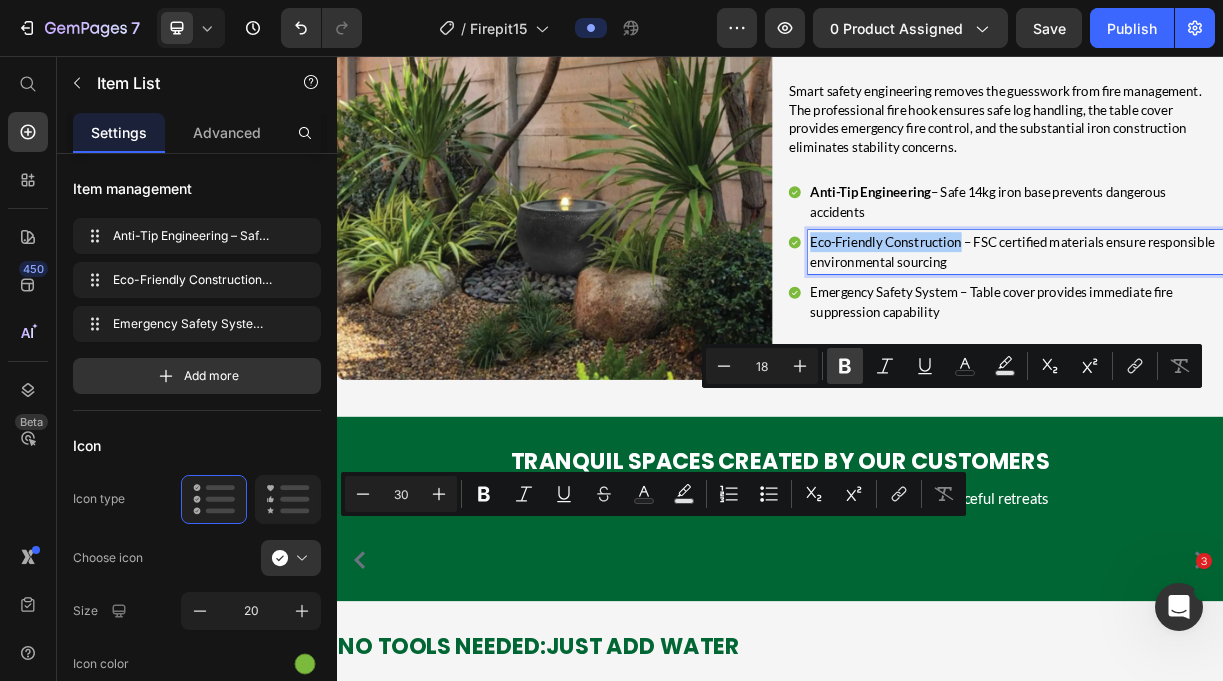 click 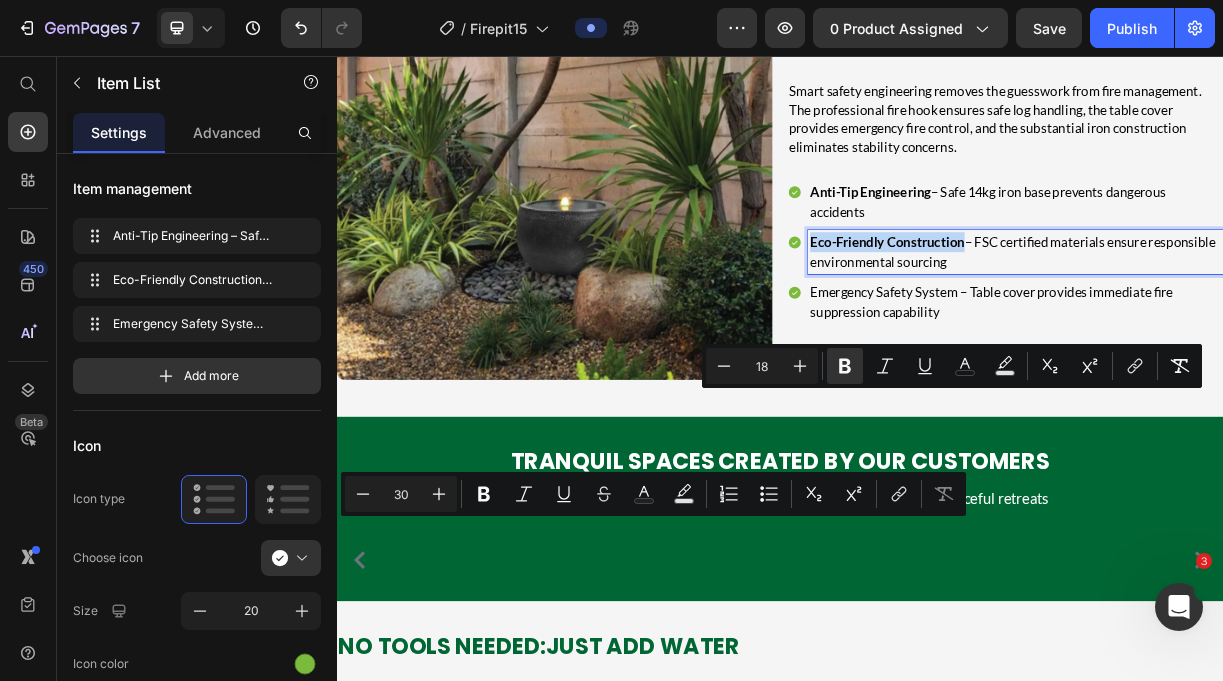 click on "Emergency Safety System – Table cover provides immediate fire suppression capability" at bounding box center [1256, 390] 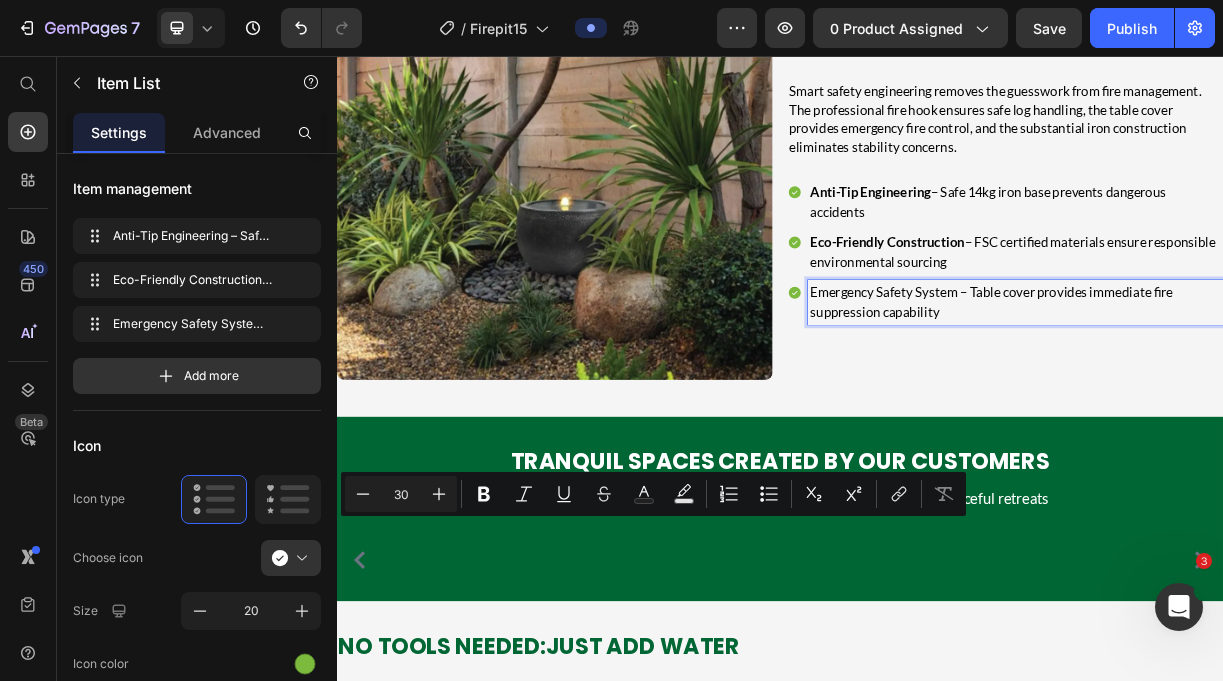 click on "Emergency Safety System – Table cover provides immediate fire suppression capability" at bounding box center (1256, 390) 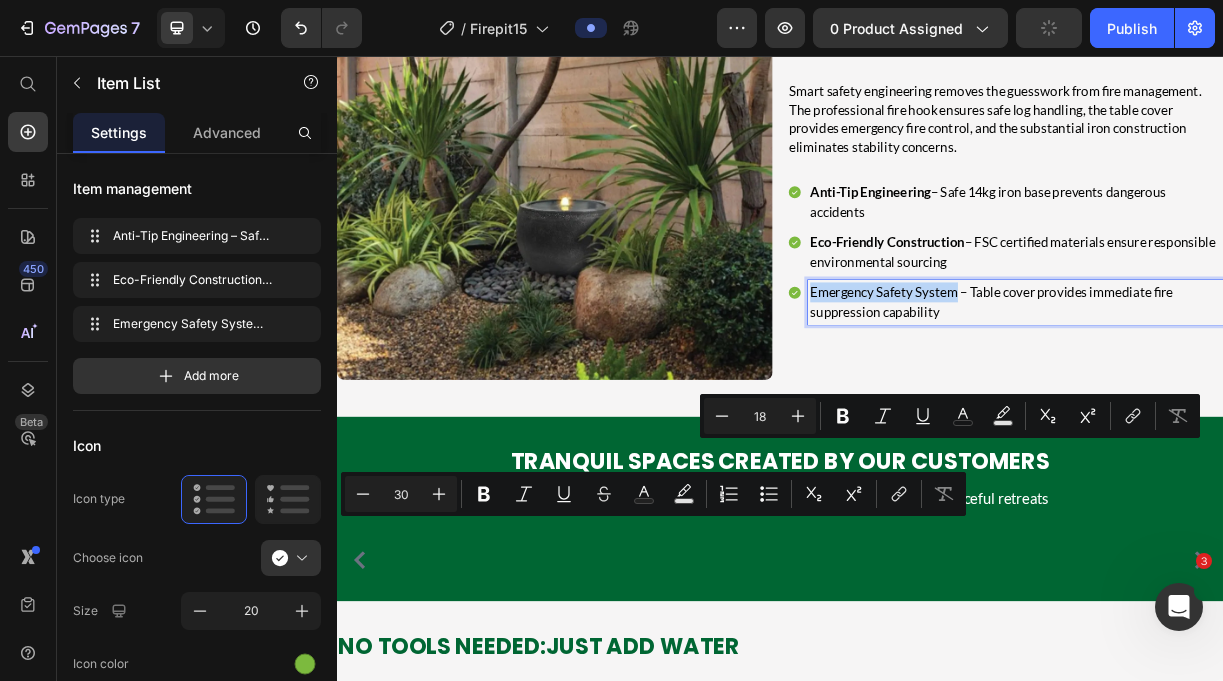 drag, startPoint x: 1177, startPoint y: 586, endPoint x: 984, endPoint y: 568, distance: 193.83755 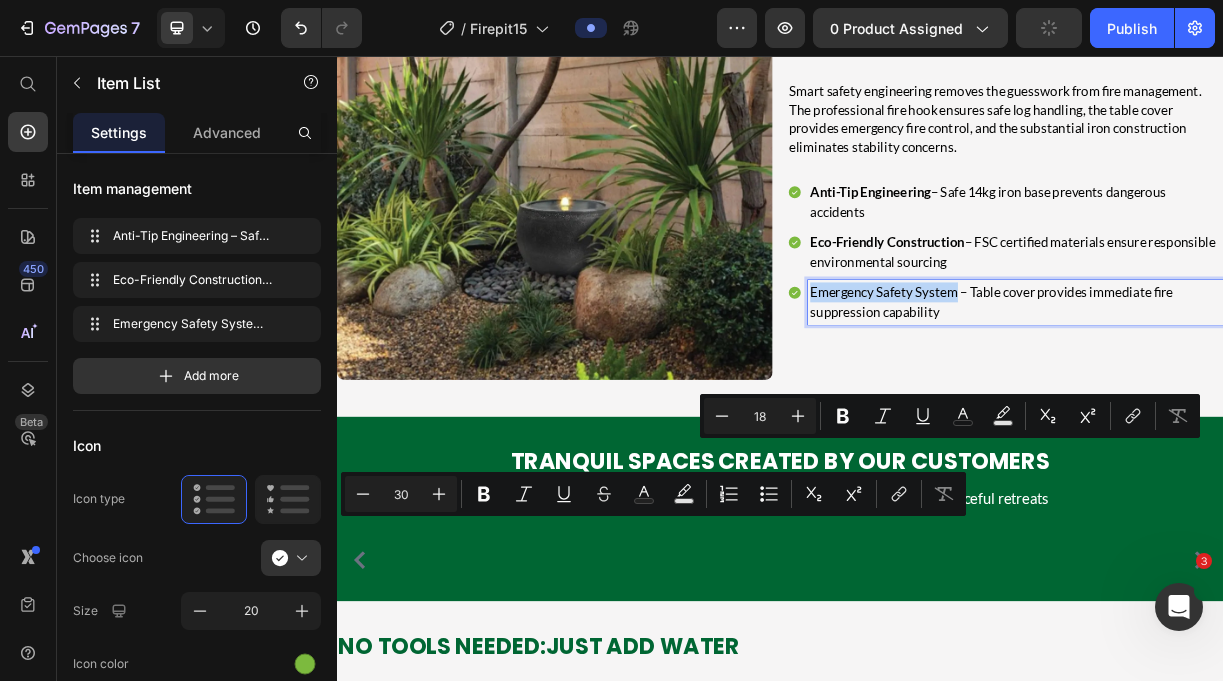 click on "Anti-Tip Engineering  – Safe 14kg iron base prevents dangerous accidents Eco-Friendly Construction  – FSC certified materials ensure responsible environmental sourcing Emergency Safety System – Table cover provides immediate fire suppression capability" at bounding box center [1242, 322] 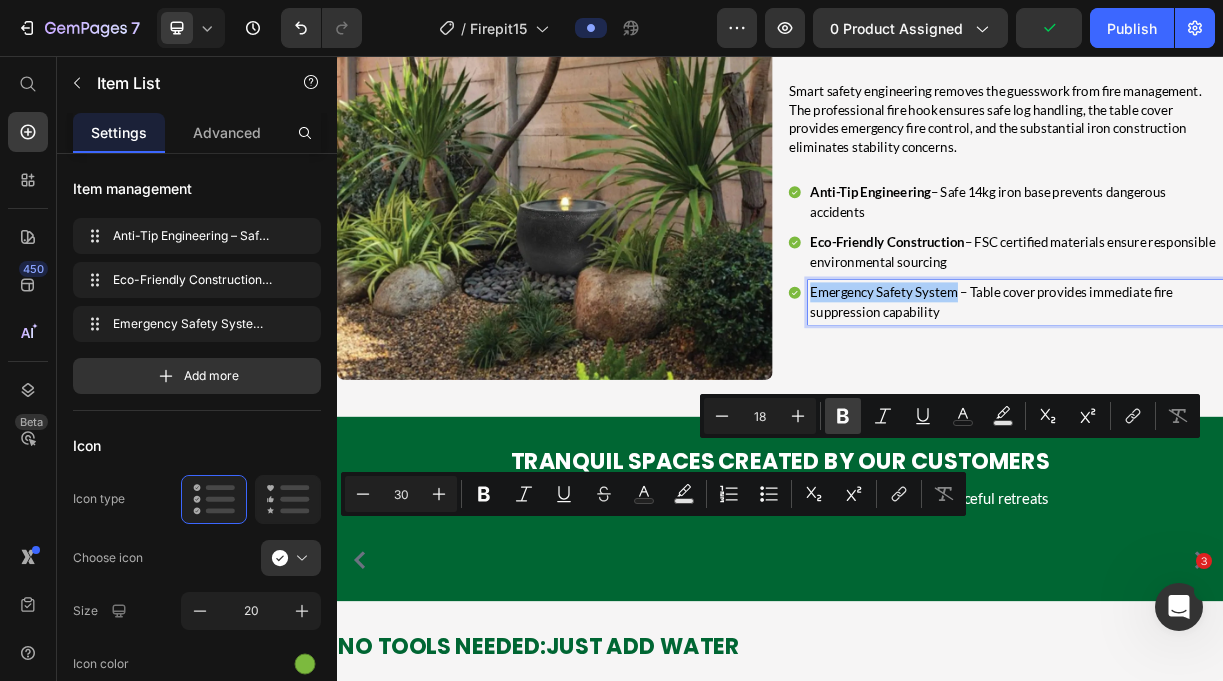 click 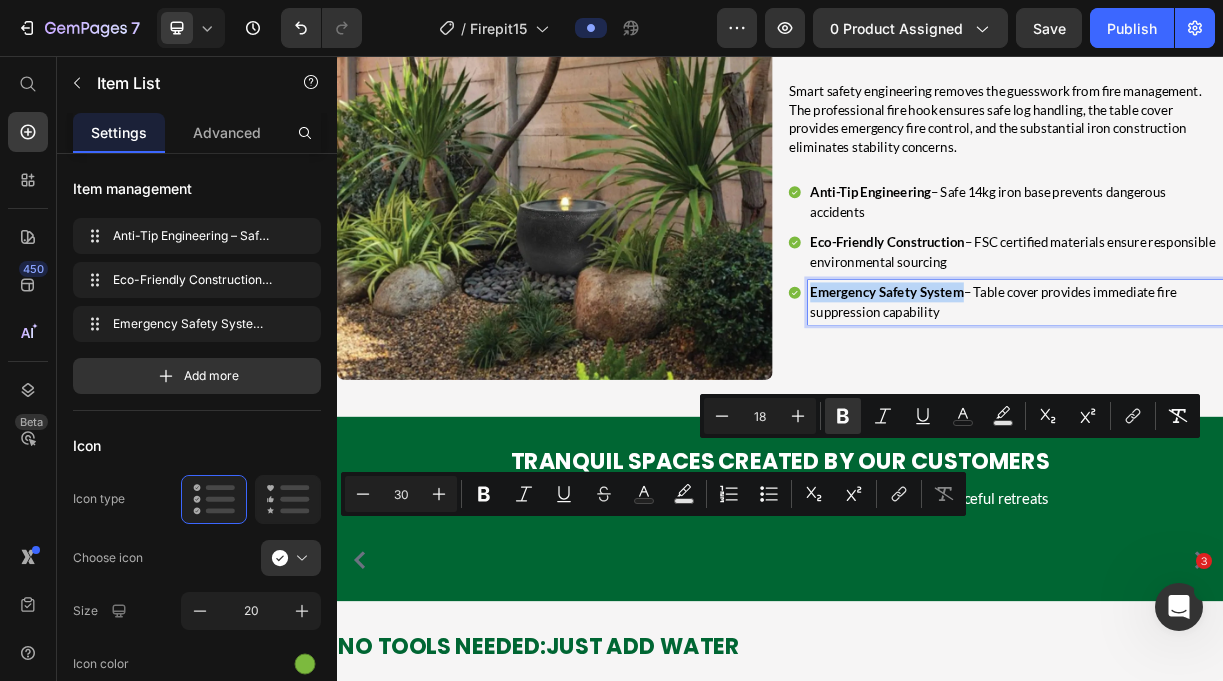 click on "Emergency Safety System  – Table cover provides immediate fire suppression capability" at bounding box center (1256, 390) 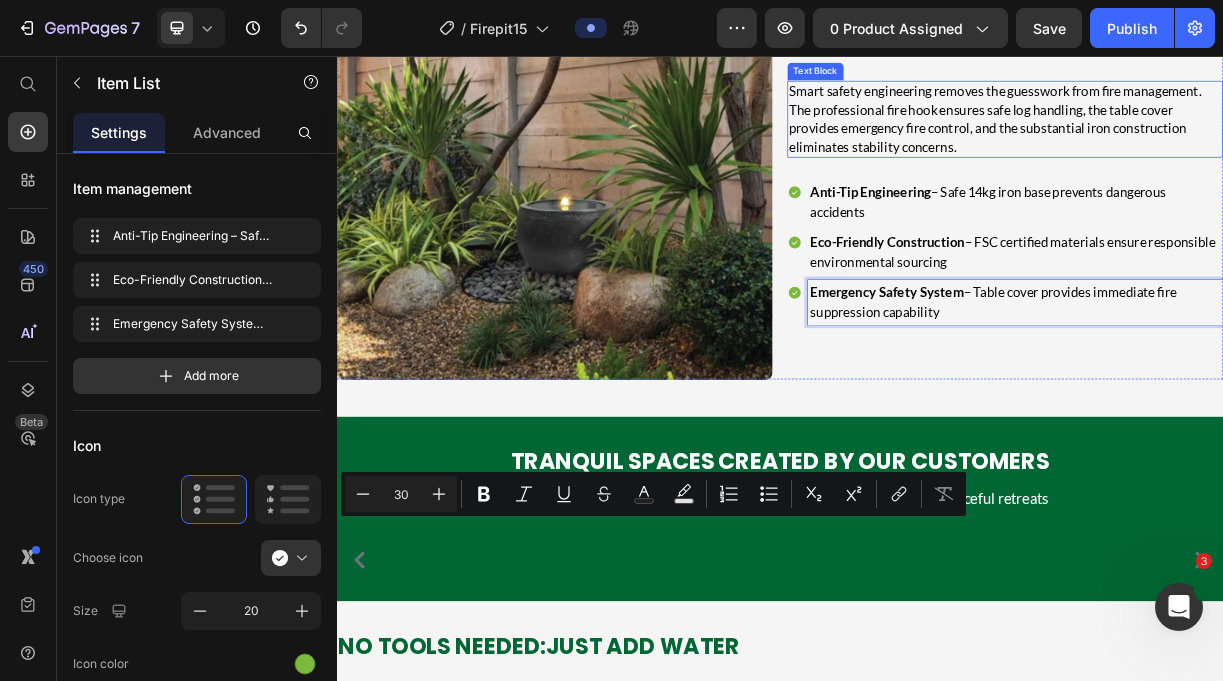click on "Smart safety engineering removes the guesswork from fire management. The professional fire hook ensures safe log handling, the table cover provides emergency fire control, and the substantial iron construction eliminates stability concerns." at bounding box center [1242, 142] 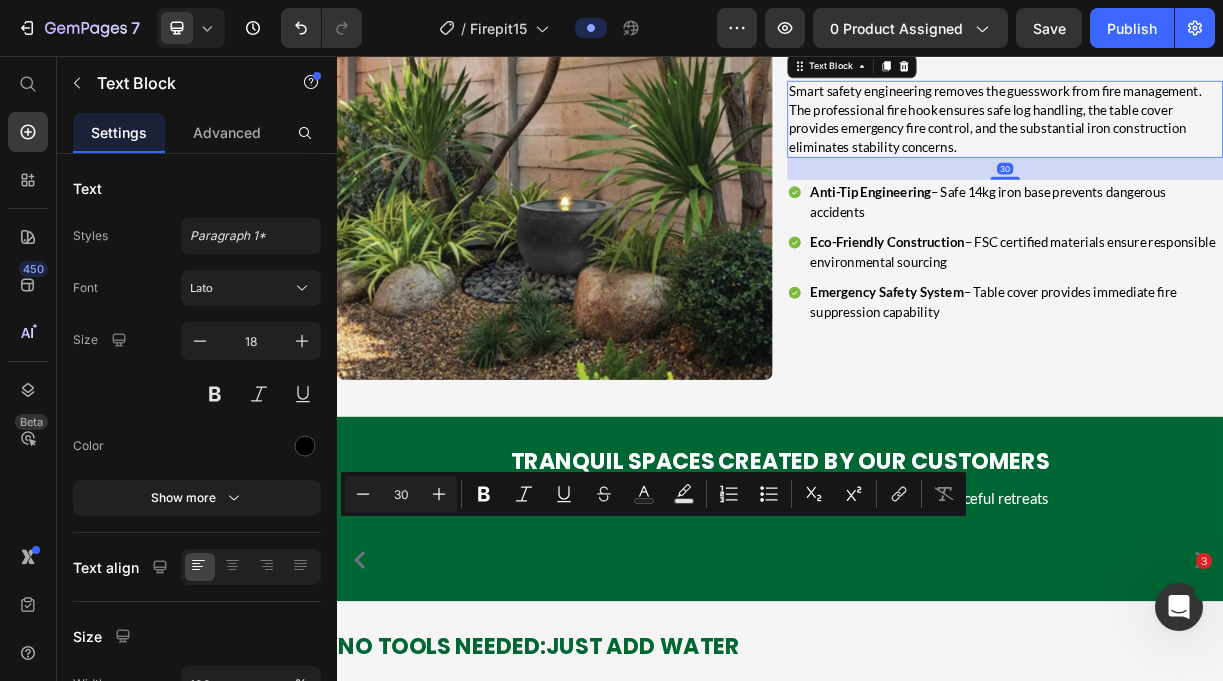 click on "Smart safety engineering removes the guesswork from fire management. The professional fire hook ensures safe log handling, the table cover provides emergency fire control, and the substantial iron construction eliminates stability concerns." at bounding box center (1242, 142) 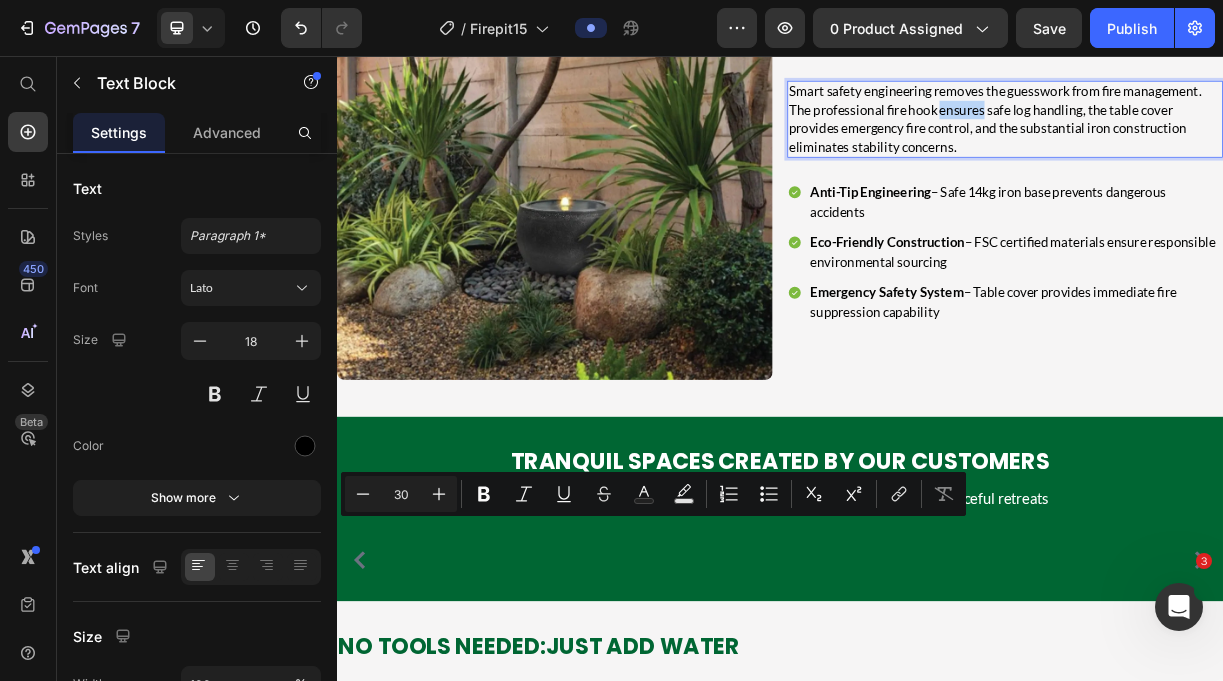 click on "Smart safety engineering removes the guesswork from fire management. The professional fire hook ensures safe log handling, the table cover provides emergency fire control, and the substantial iron construction eliminates stability concerns." at bounding box center (1242, 142) 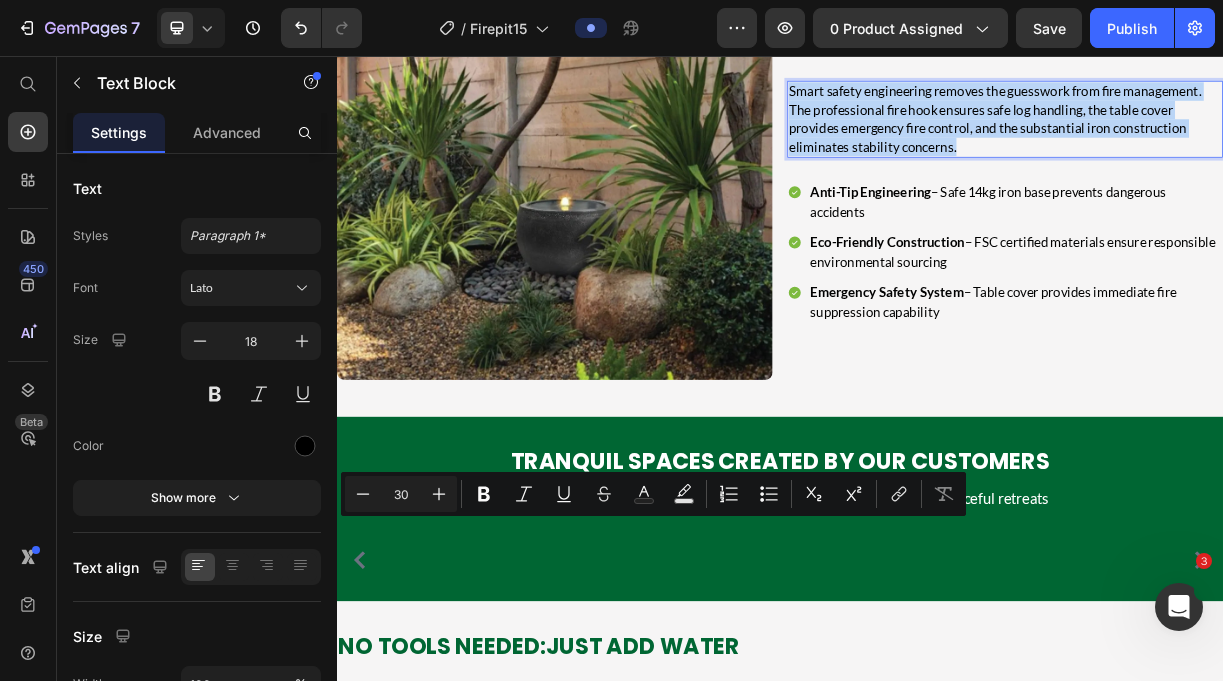 click on "Smart safety engineering removes the guesswork from fire management. The professional fire hook ensures safe log handling, the table cover provides emergency fire control, and the substantial iron construction eliminates stability concerns." at bounding box center [1242, 142] 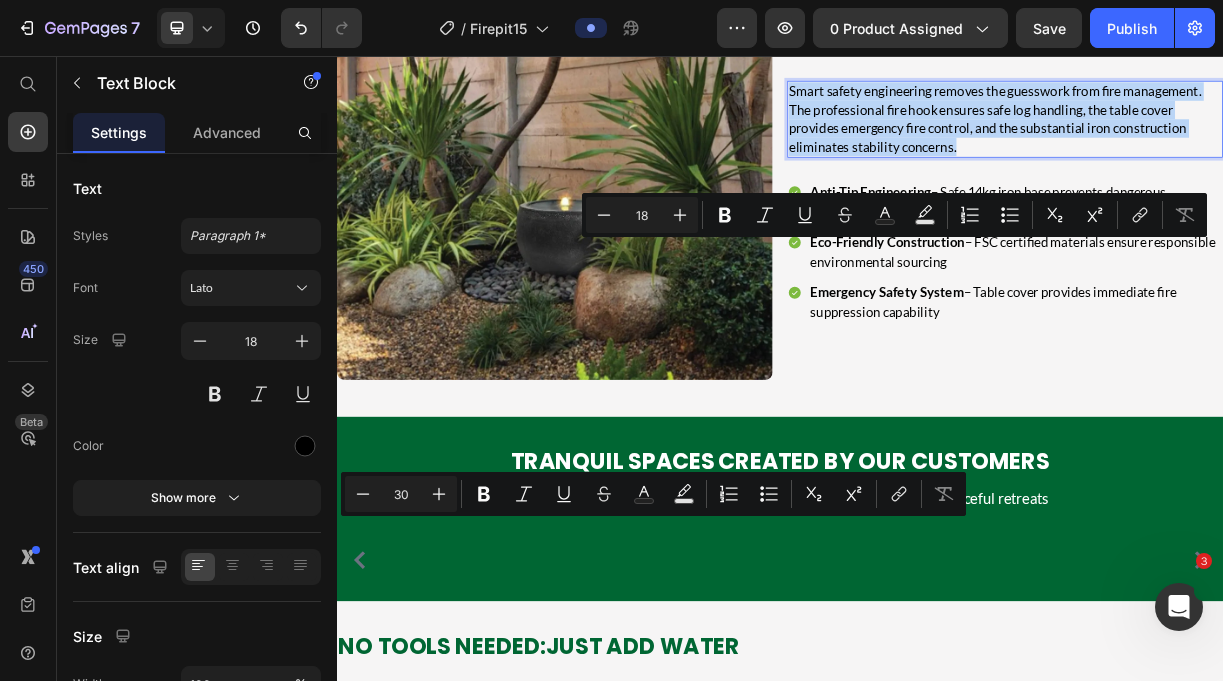 click on "Smart safety engineering removes the guesswork from fire management. The professional fire hook ensures safe log handling, the table cover provides emergency fire control, and the substantial iron construction eliminates stability concerns." at bounding box center [1242, 142] 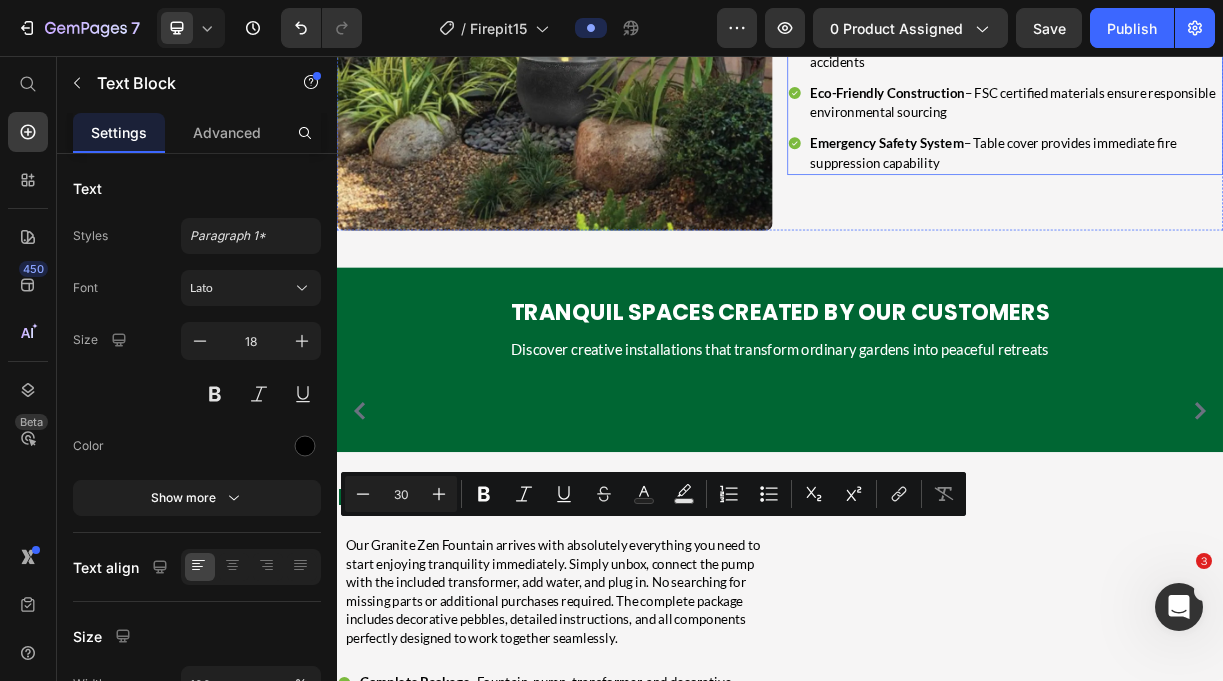scroll, scrollTop: 3074, scrollLeft: 0, axis: vertical 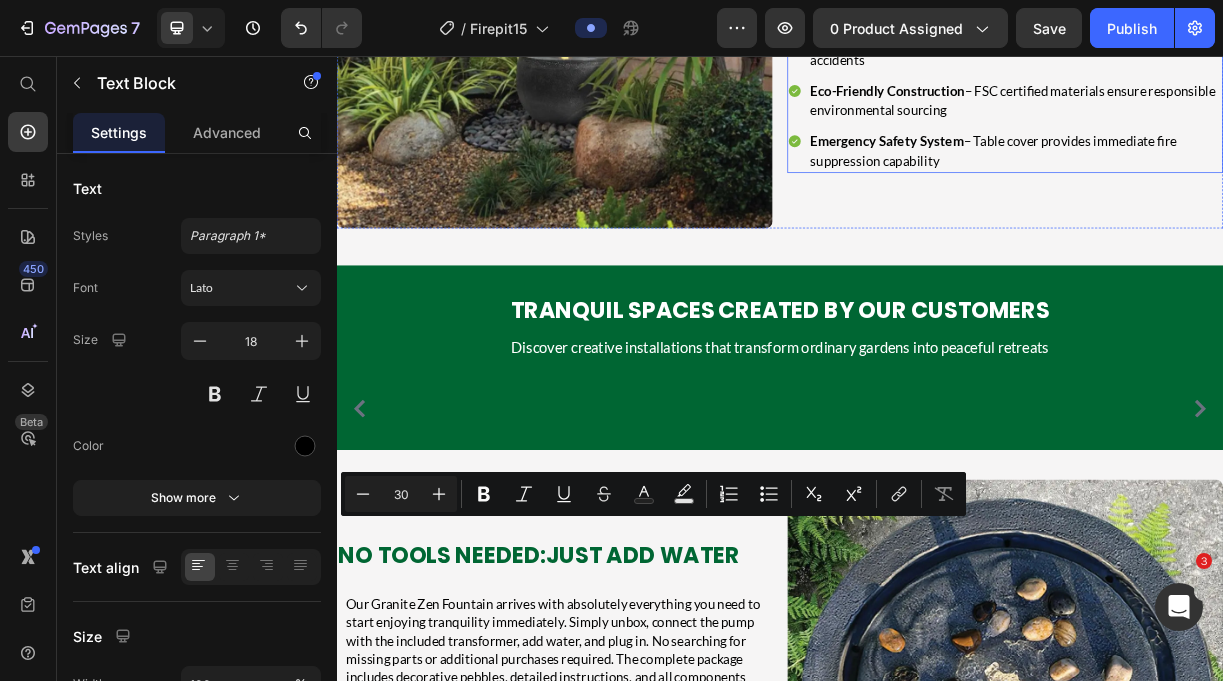 click on "Anti-Tip Engineering" at bounding box center [1059, 35] 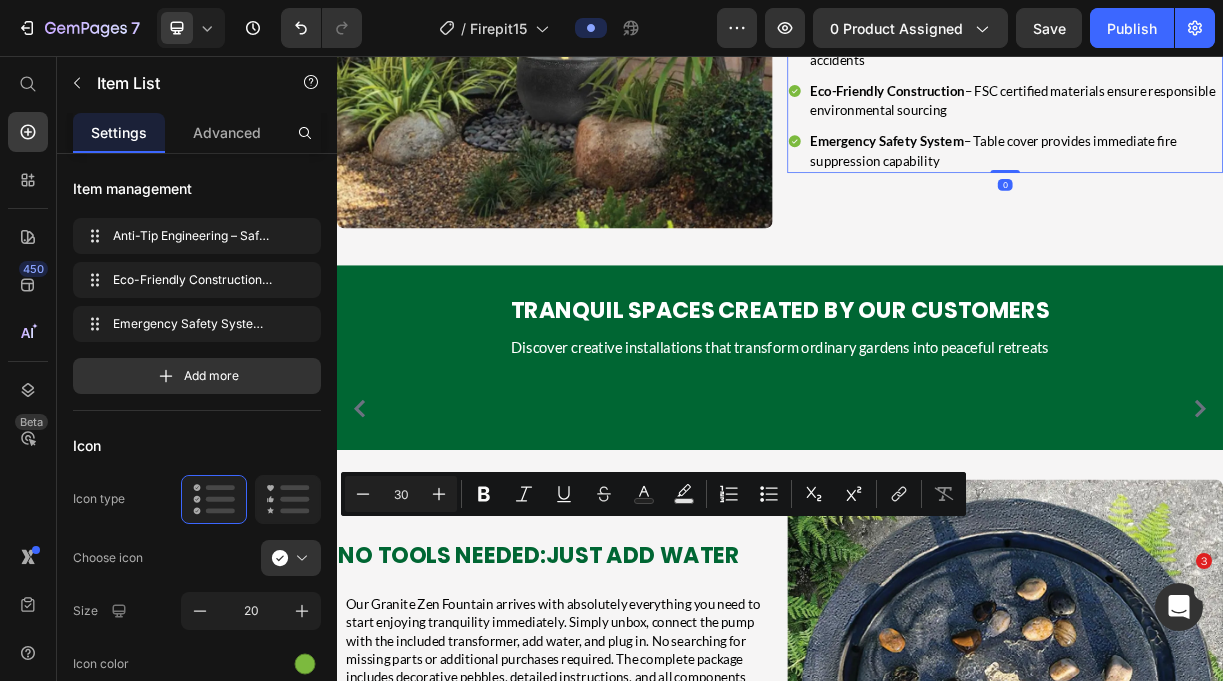 click on "Anti-Tip Engineering" at bounding box center (1059, 35) 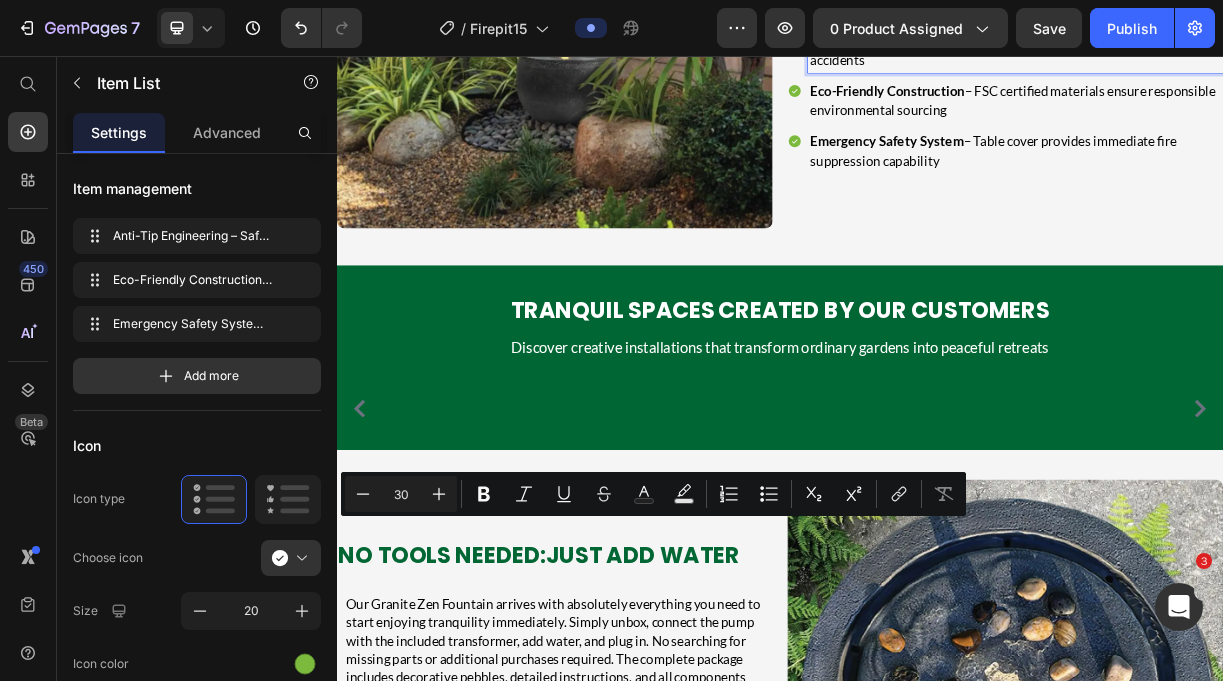 click on "Anti-Tip Engineering" at bounding box center (1059, 35) 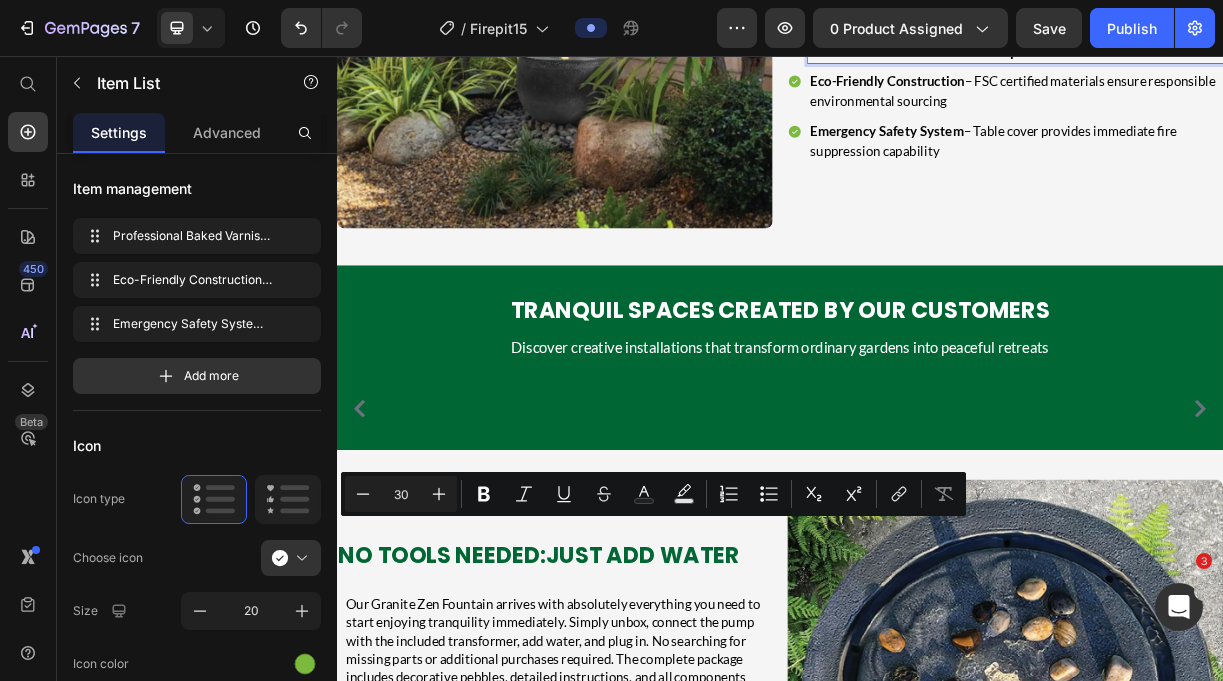 click on "Eco-Friendly Construction" at bounding box center (1082, 90) 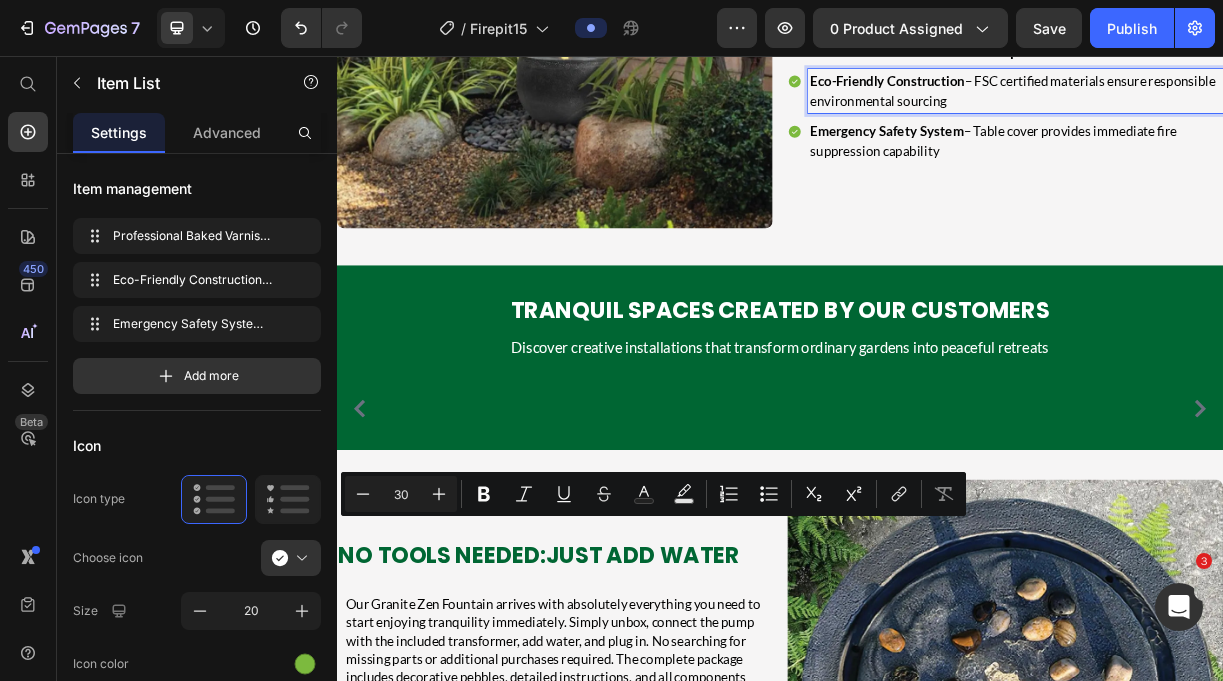 click on "Eco-Friendly Construction" at bounding box center [1082, 90] 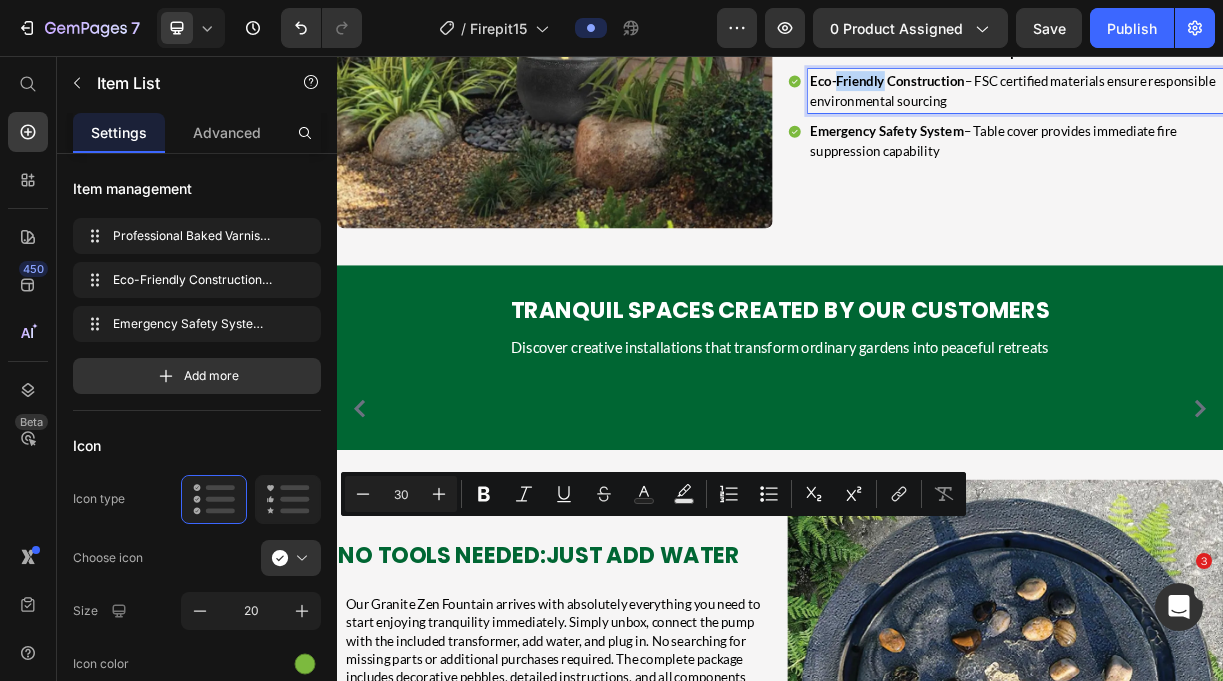 click on "Eco-Friendly Construction" at bounding box center [1082, 90] 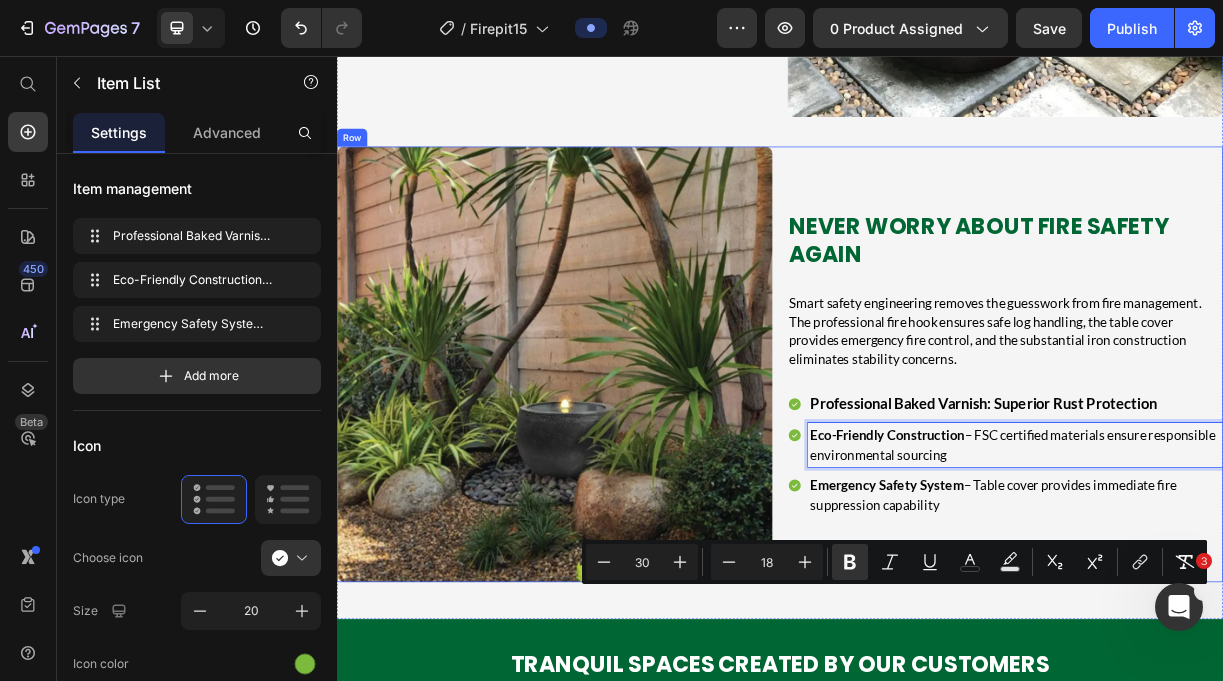 scroll, scrollTop: 2590, scrollLeft: 0, axis: vertical 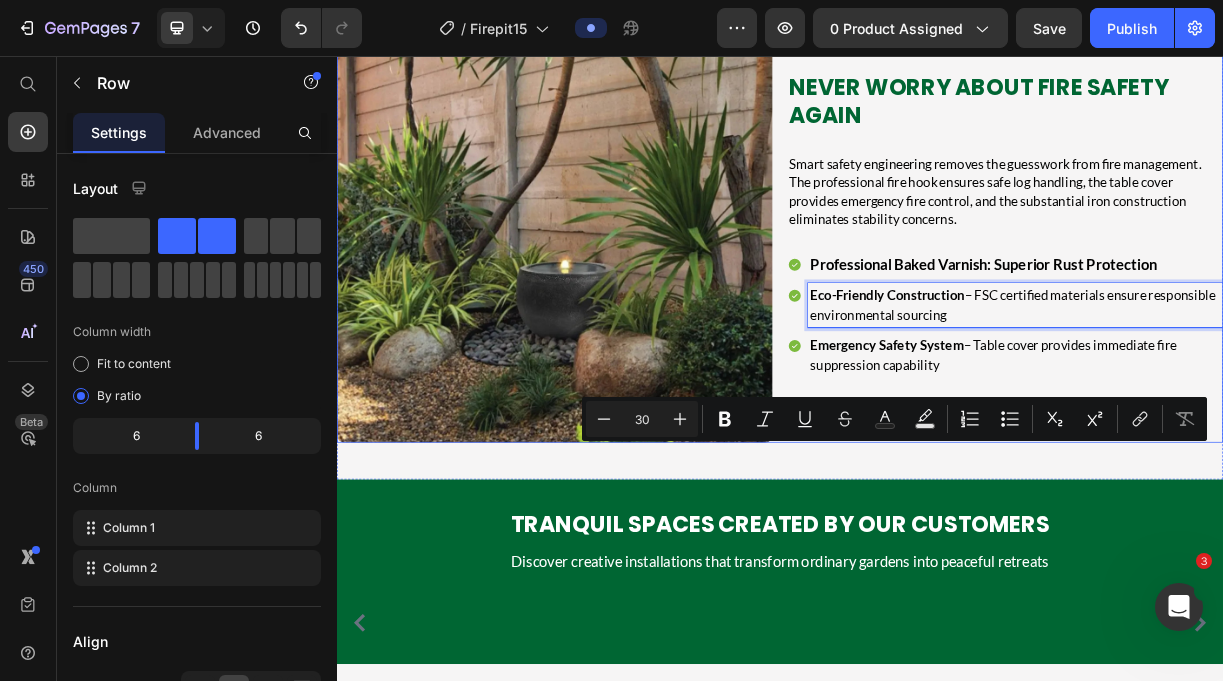 click on "Never Worry About Fire Safety Again Heading Smart safety engineering removes the guesswork from fire management. The professional fire hook ensures safe log handling, the table cover provides emergency fire control, and the substantial iron construction eliminates stability concerns. Text Block Professional Baked Varnish: Superior Rust Protection Eco-Friendly Construction  – FSC certified materials ensure responsible environmental sourcing Emergency Safety System  – Table cover provides immediate fire suppression capability Item List   0" at bounding box center (1242, 284) 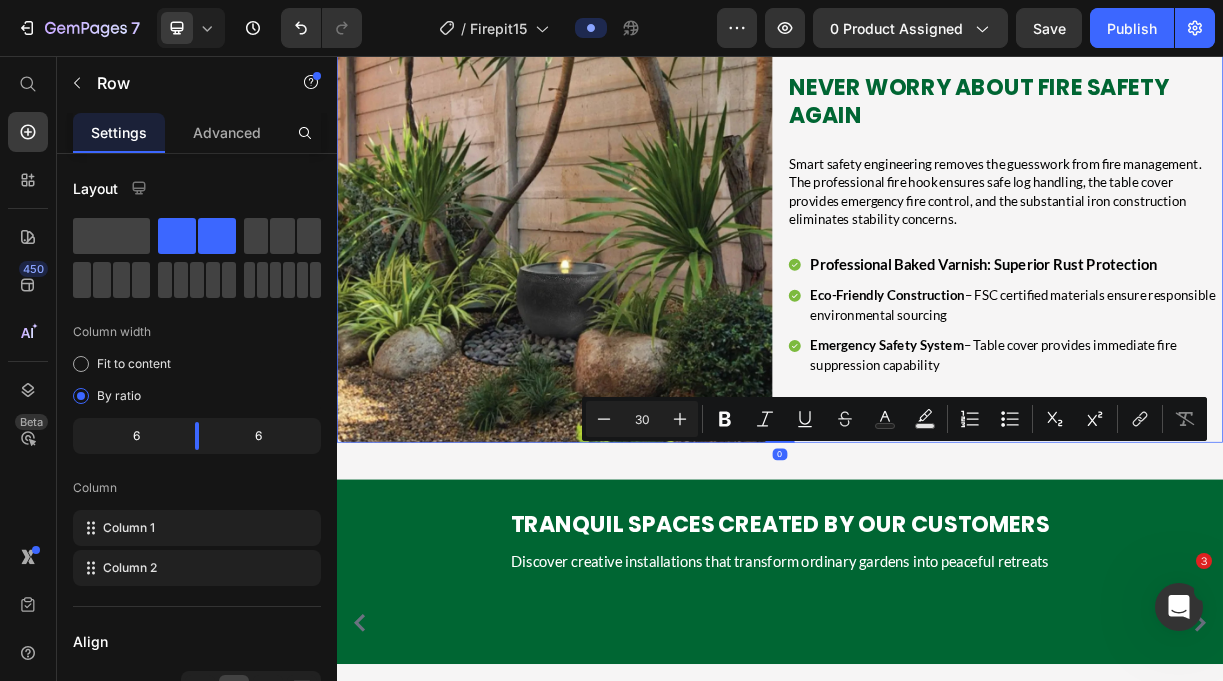 click on "Never Worry About Fire Safety Again Heading Smart safety engineering removes the guesswork from fire management. The professional fire hook ensures safe log handling, the table cover provides emergency fire control, and the substantial iron construction eliminates stability concerns. Text Block Professional Baked Varnish: Superior Rust Protection Eco-Friendly Construction  – FSC certified materials ensure responsible environmental sourcing Emergency Safety System  – Table cover provides immediate fire suppression capability Item List" at bounding box center (1242, 284) 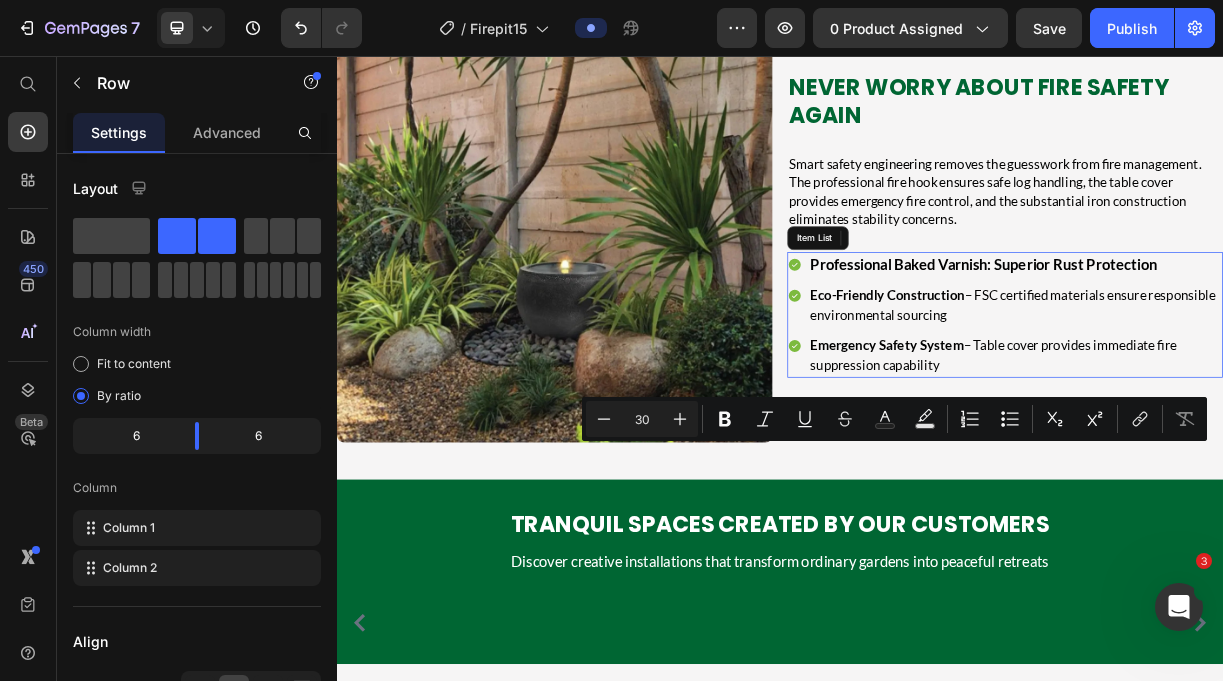 click on "Emergency Safety System" at bounding box center [1082, 448] 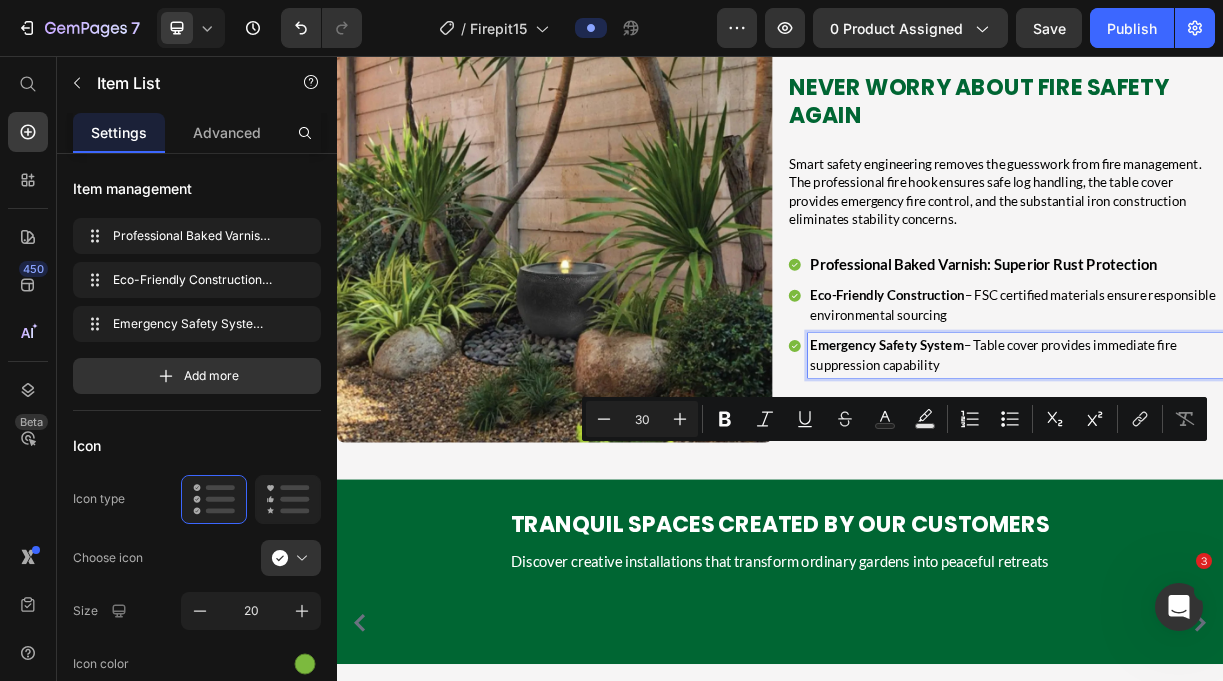 click on "Emergency Safety System" at bounding box center (1082, 448) 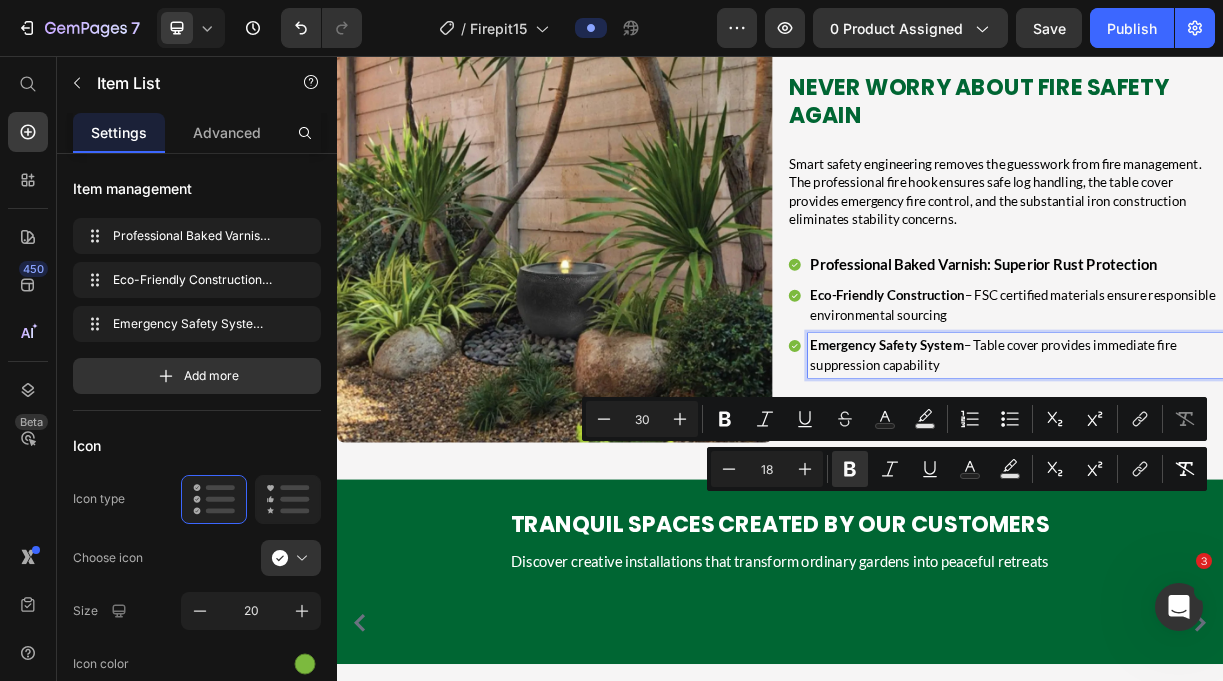 click on "Emergency Safety System  – Table cover provides immediate fire suppression capability" at bounding box center (1256, 462) 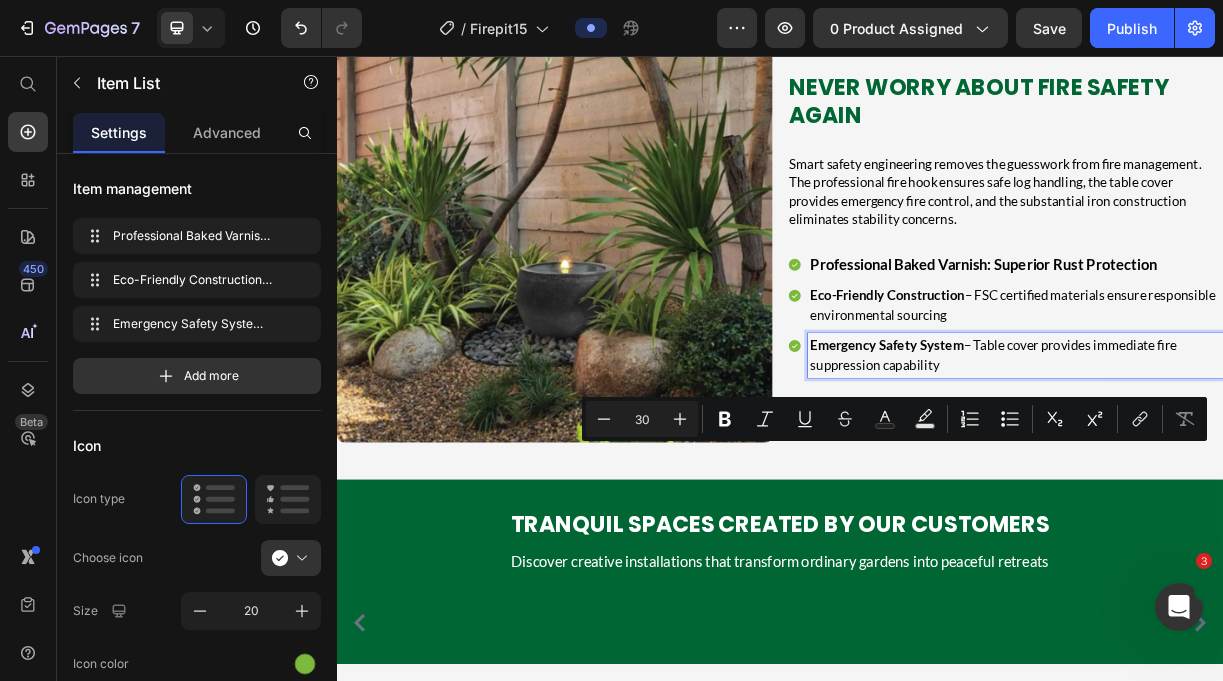 click on "Emergency Safety System  – Table cover provides immediate fire suppression capability" at bounding box center [1256, 462] 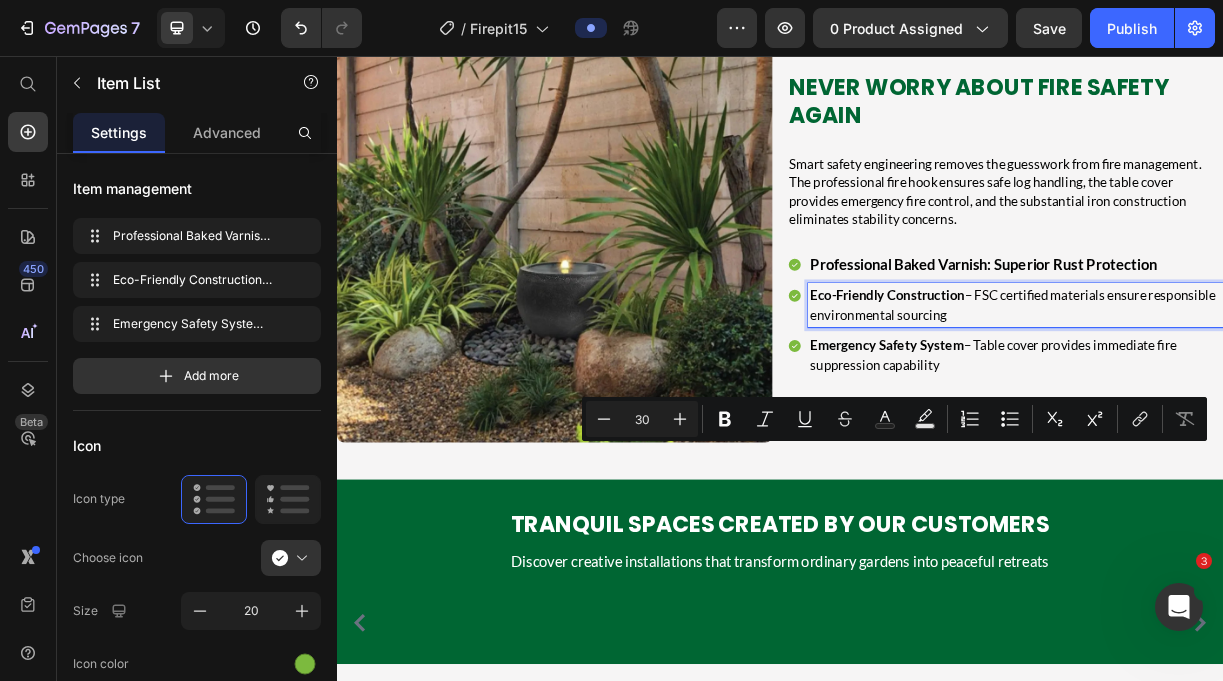 click on "Eco-Friendly Construction  – FSC certified materials ensure responsible environmental sourcing" at bounding box center [1256, 394] 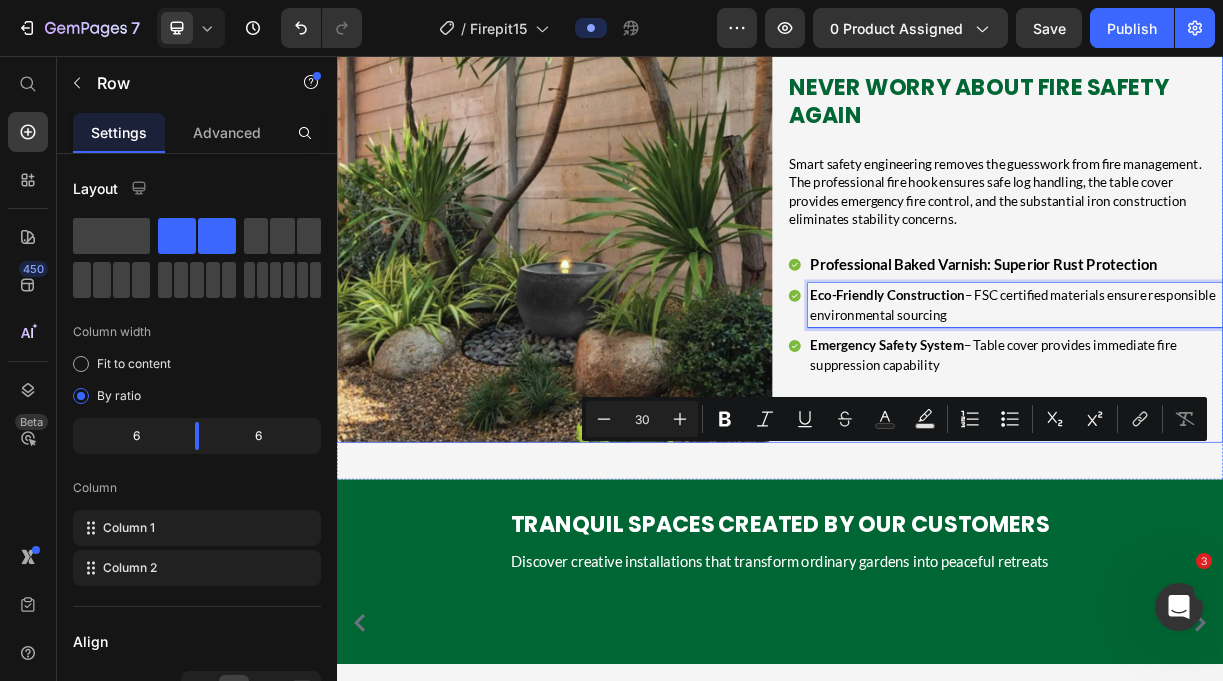 click on "Never Worry About Fire Safety Again Heading Smart safety engineering removes the guesswork from fire management. The professional fire hook ensures safe log handling, the table cover provides emergency fire control, and the substantial iron construction eliminates stability concerns. Text Block Professional Baked Varnish: Superior Rust Protection Eco-Friendly Construction  – FSC certified materials ensure responsible environmental sourcing Emergency Safety System  – Table cover provides immediate fire suppression capability Item List   0" at bounding box center [1242, 284] 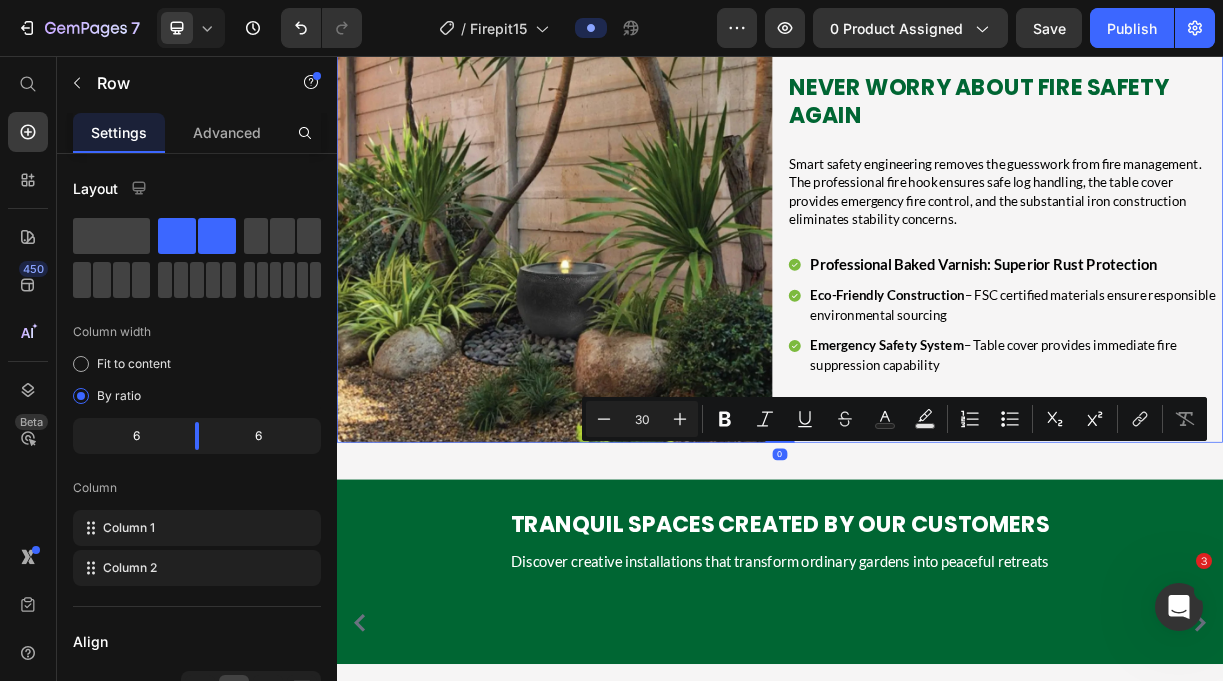 click on "Never Worry About Fire Safety Again Heading Smart safety engineering removes the guesswork from fire management. The professional fire hook ensures safe log handling, the table cover provides emergency fire control, and the substantial iron construction eliminates stability concerns. Text Block Professional Baked Varnish: Superior Rust Protection Eco-Friendly Construction  – FSC certified materials ensure responsible environmental sourcing Emergency Safety System  – Table cover provides immediate fire suppression capability Item List" at bounding box center (1242, 284) 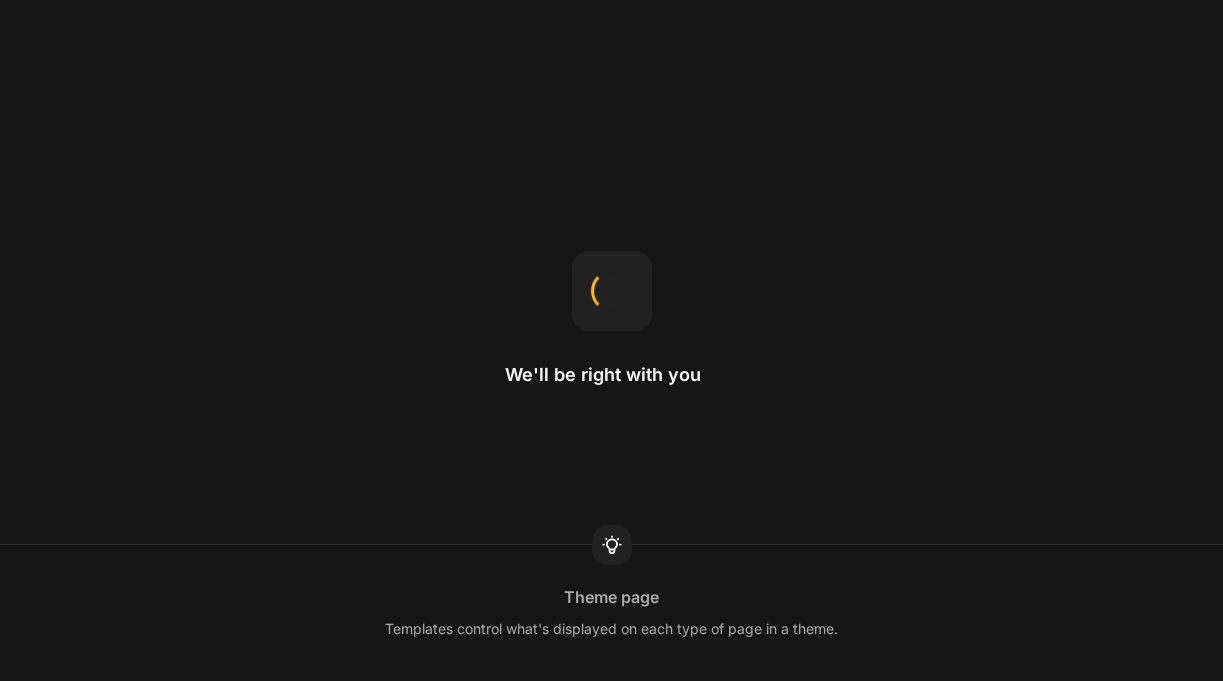 scroll, scrollTop: 0, scrollLeft: 0, axis: both 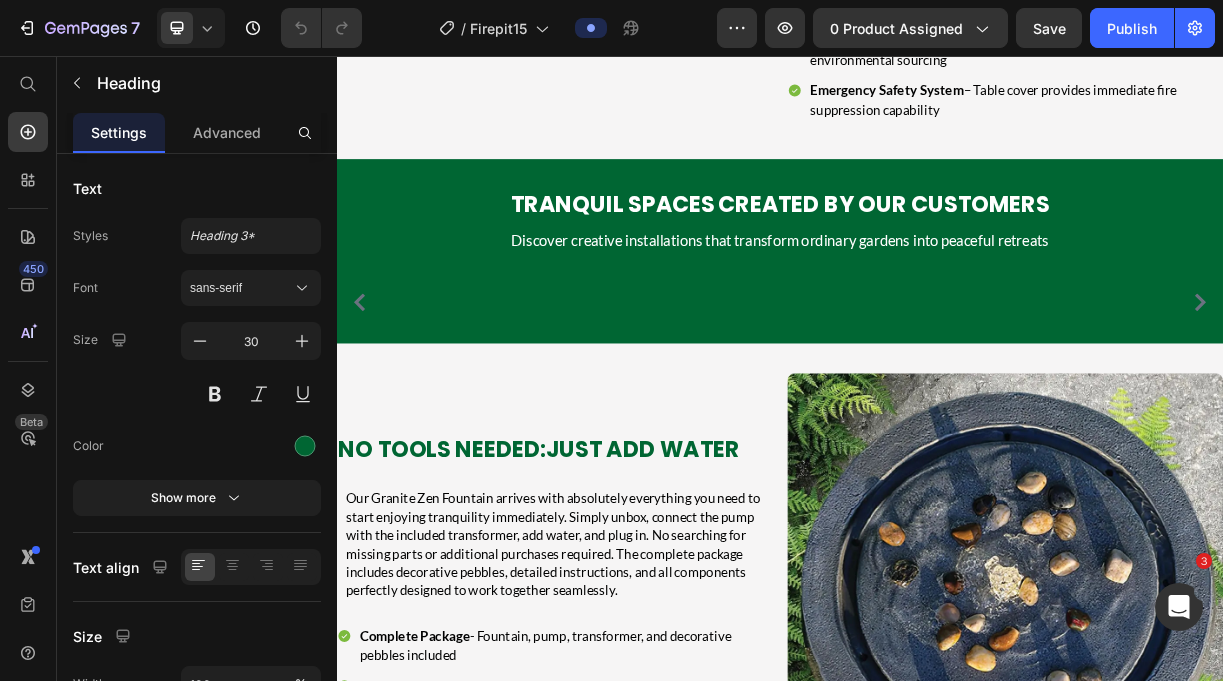 click on "Never Worry About Fire Safety Again" at bounding box center [1239, -228] 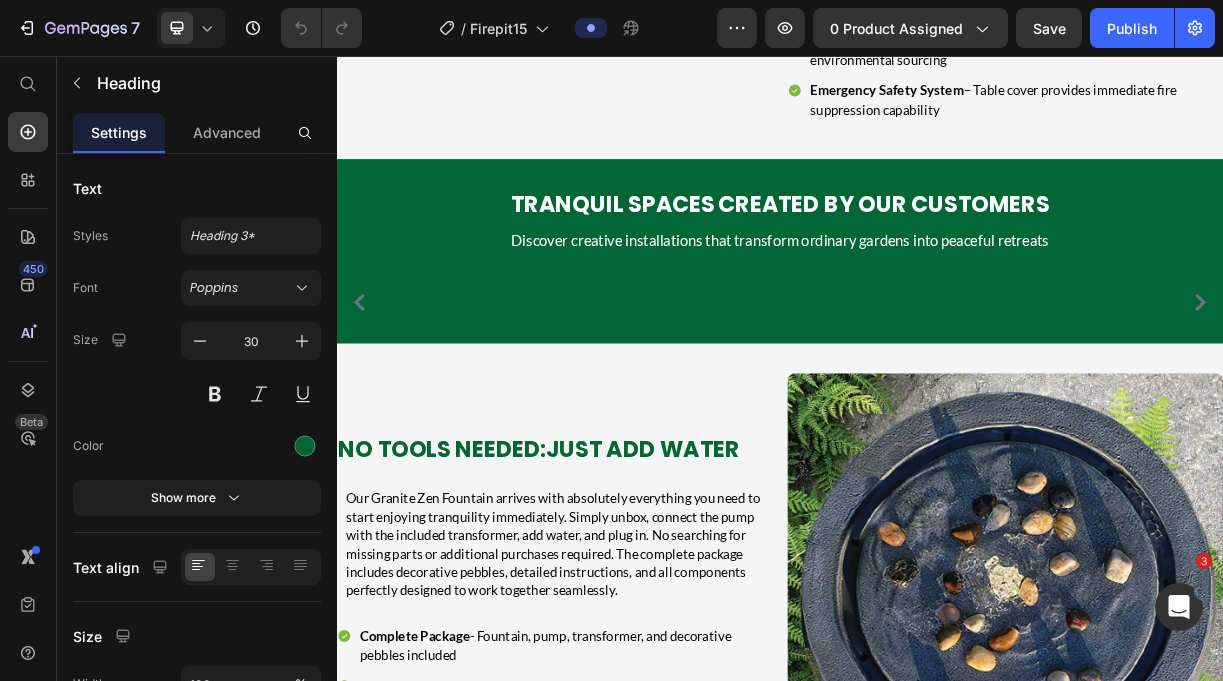 click on "Never Worry About Fire Safety Again" at bounding box center [1239, -228] 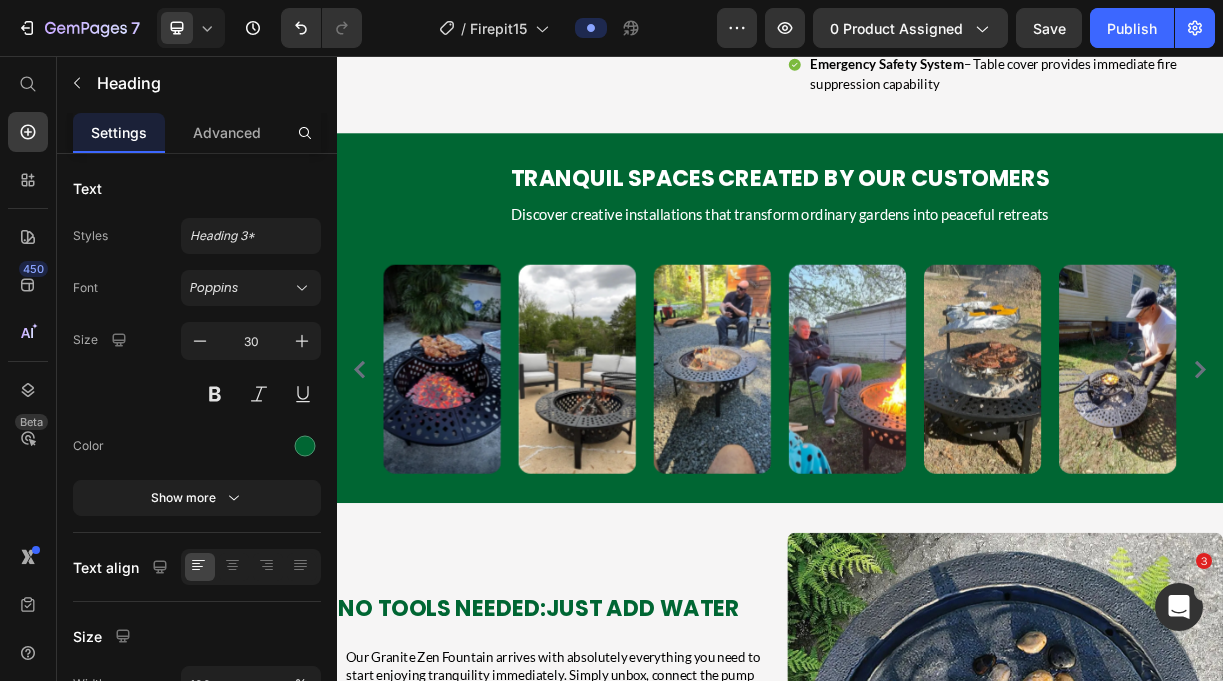 click on "Never Worry About Fire Safety Again" at bounding box center (1155, -244) 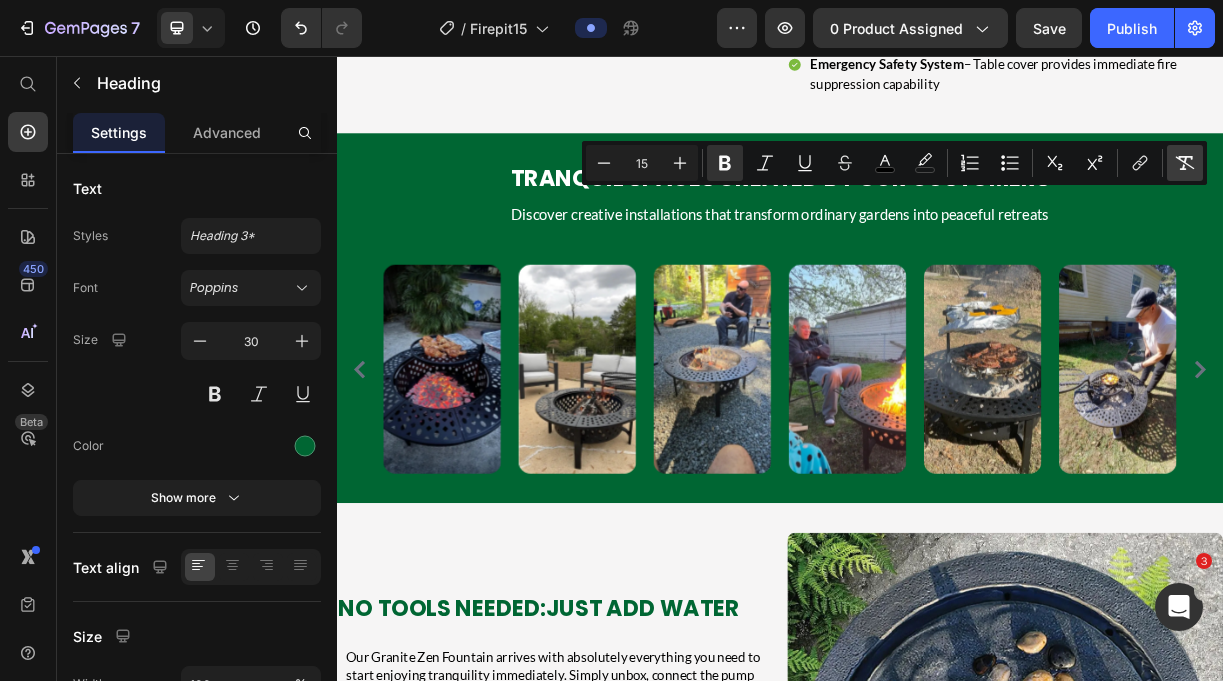 click 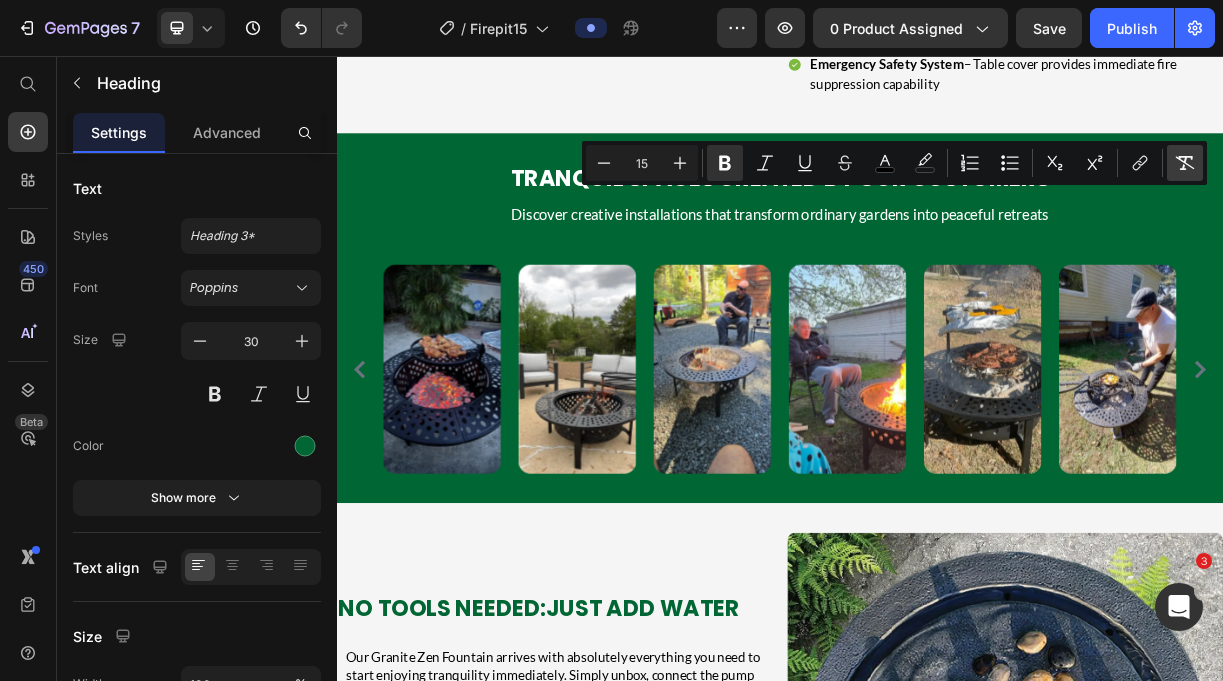 type on "30" 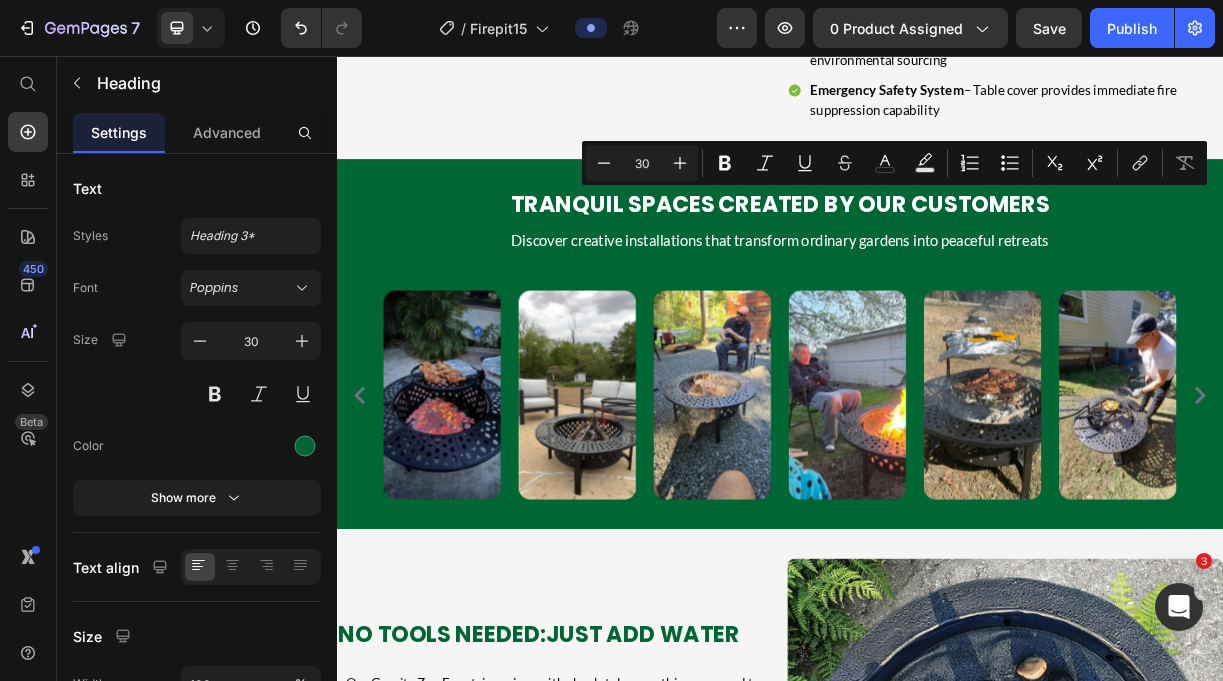 click on "Never Worry About Fire Safety Again" at bounding box center (1239, -228) 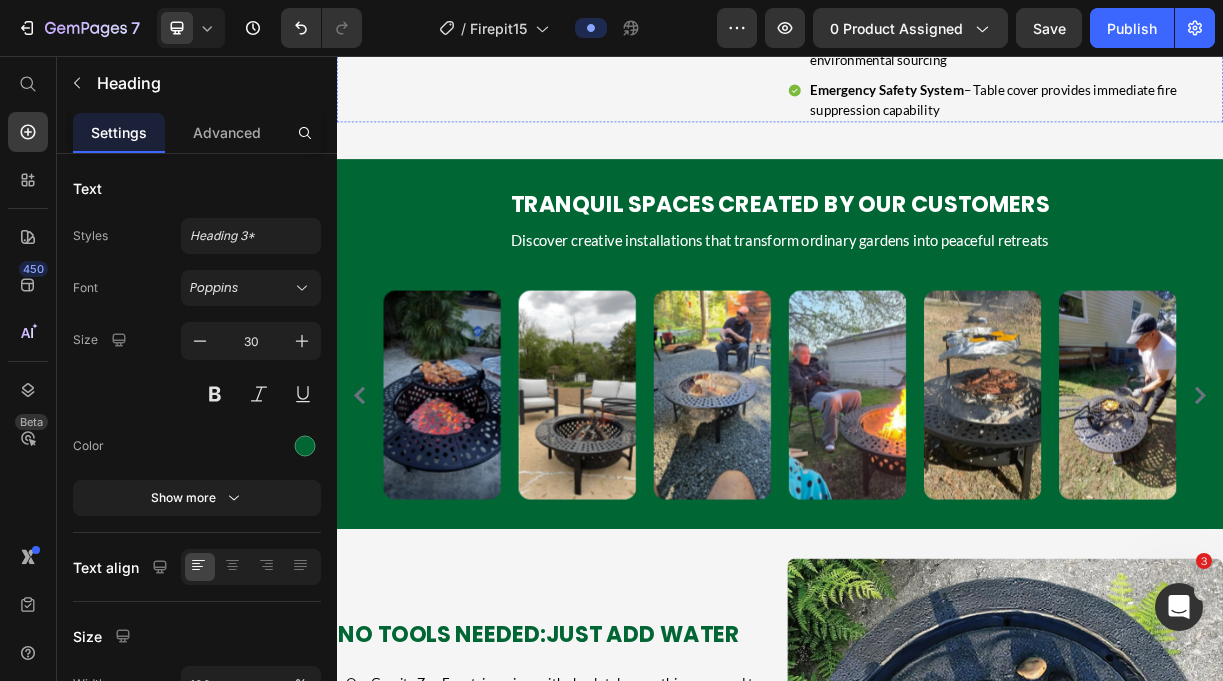 click on "Image True 3-in-1 Multi-Function Design Heading While other fire pits just burn wood, yours transforms into three essential outdoor experiences. Fire pit for warmth and ambiance, BBQ grill for cooking, and full dining table for entertaining.  Text Block Complete Cooking System  – Fire hook and table cover included for safe, versatile use Adjustable Height Cooking  – Two adjustable levels accommodate different cooking styles perfectly All-in-One Solution  – Does the job of BBQ fire pit and dining table together Item List Row Image Dual Adjustable Trays: Professional Cooking Control Heading Our dual height-adjustable trays give you precise control for every cooking method. Sear steaks low and hot for the perfect crust, then raise them to finish gently. Cook multiple dishes simultaneously at their optimal heights. Text Block Two Height Settings  – Adjust each tray independently for different cooking styles Professional Cooking Control Dual Tray System Item List Row Image Heading   30 Text Block Row Row" at bounding box center [937, 2494] 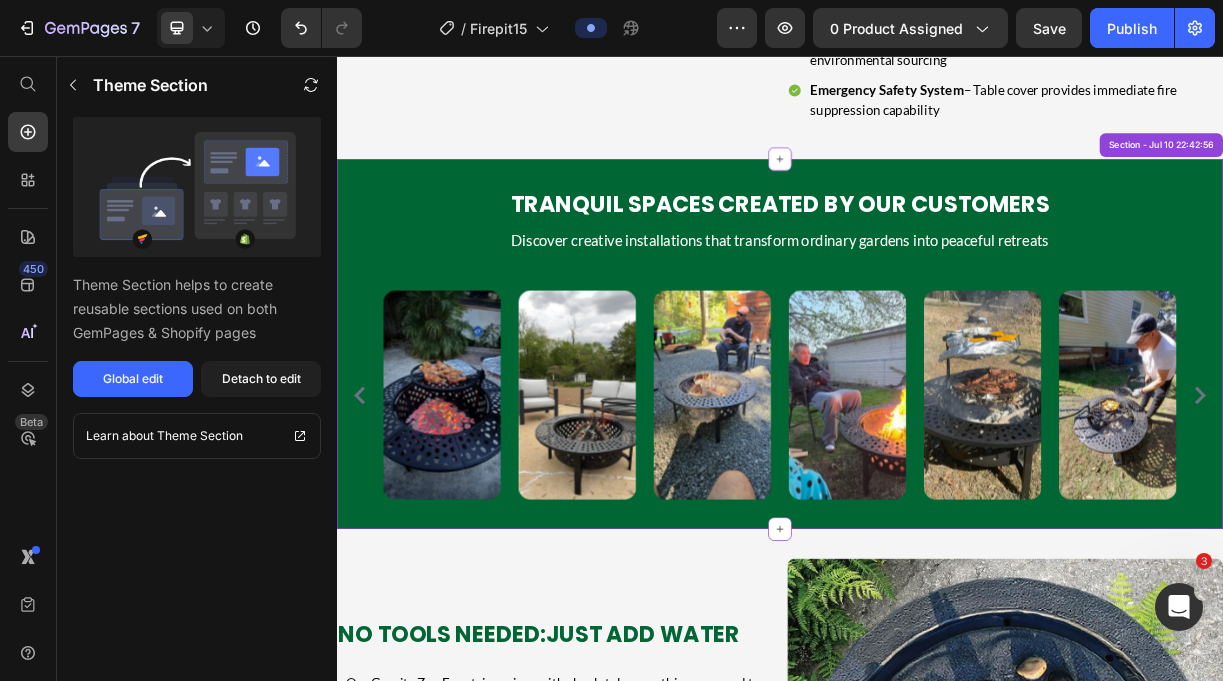 click at bounding box center [1211, 515] 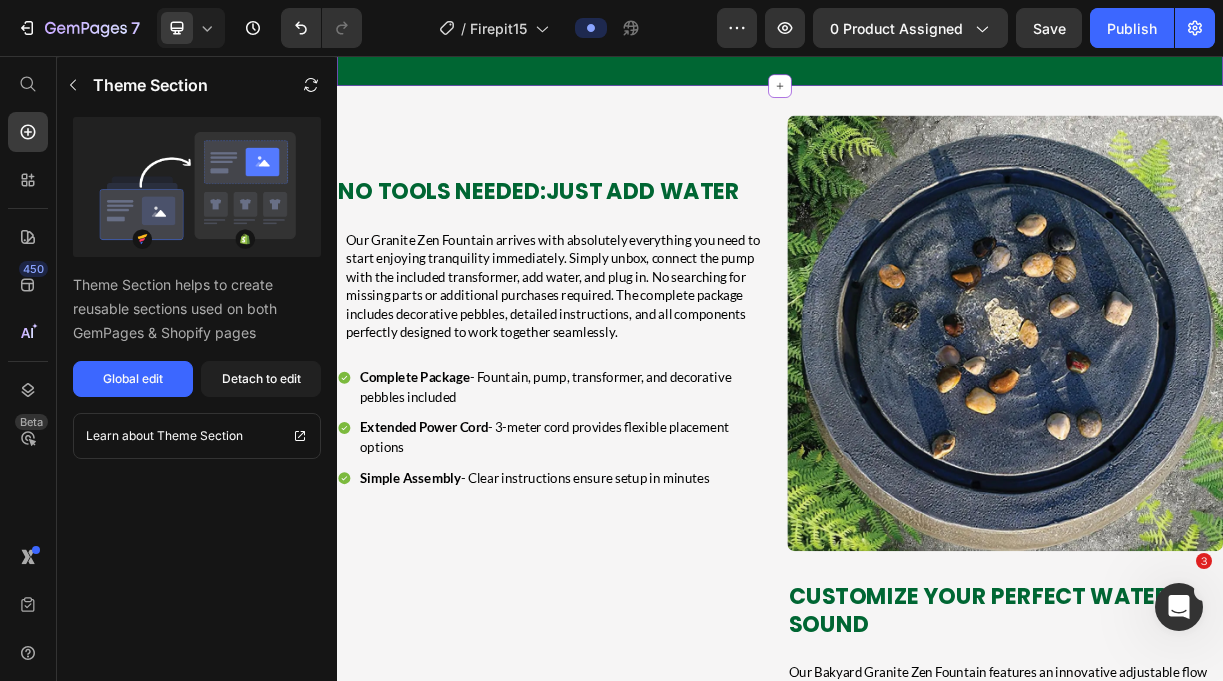 click at bounding box center [1211, -85] 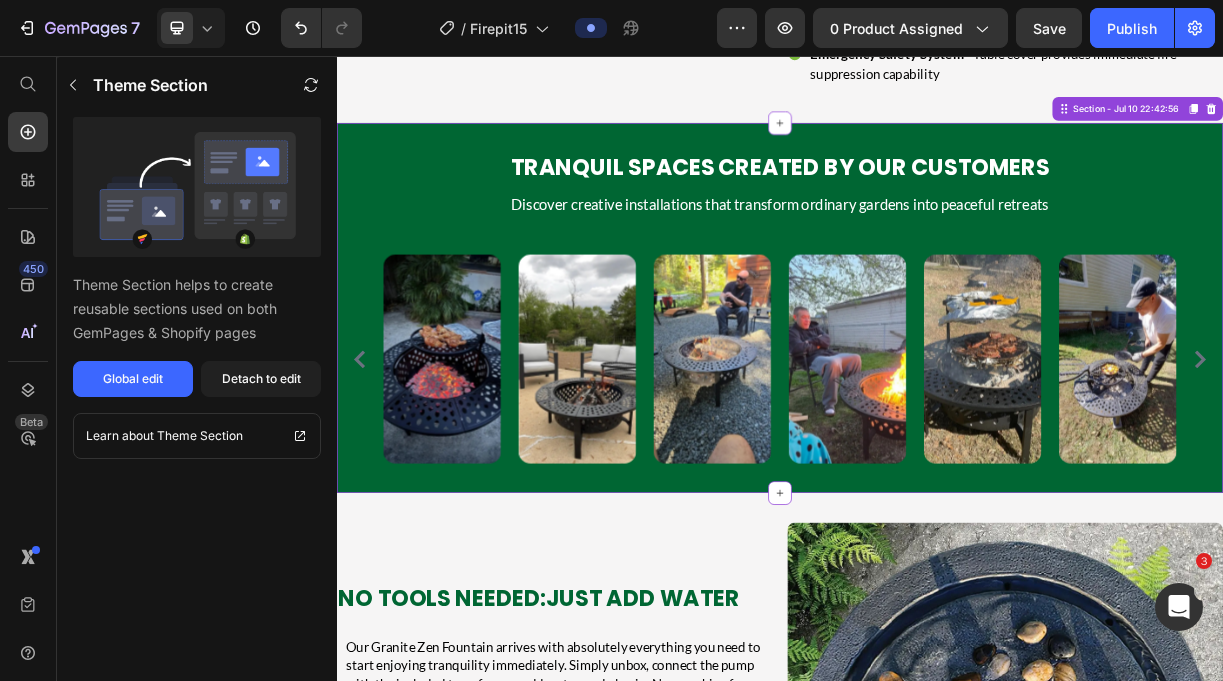 scroll, scrollTop: 2905, scrollLeft: 0, axis: vertical 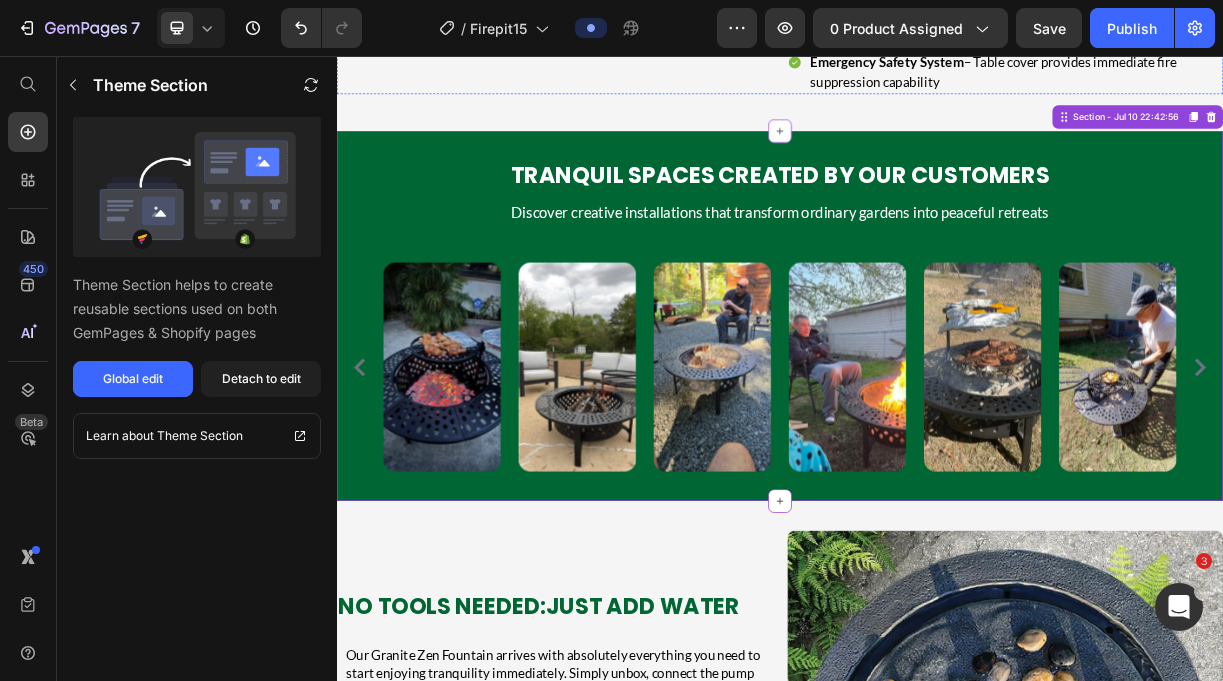 click on "Smart safety engineering removes the guesswork from fire management. The professional fire hook ensures safe log handling, the table cover provides emergency fire control, and the substantial iron construction eliminates stability concerns." at bounding box center (1242, -144) 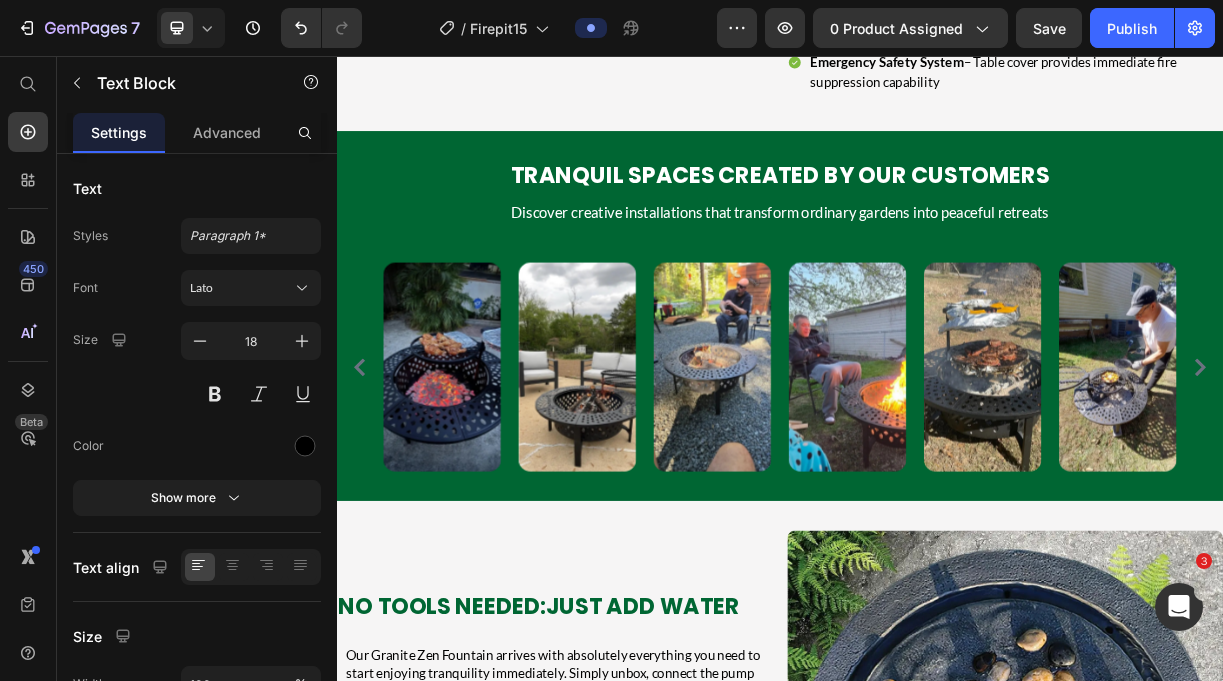click on "Smart safety engineering removes the guesswork from fire management. The professional fire hook ensures safe log handling, the table cover provides emergency fire control, and the substantial iron construction eliminates stability concerns." at bounding box center [1242, -144] 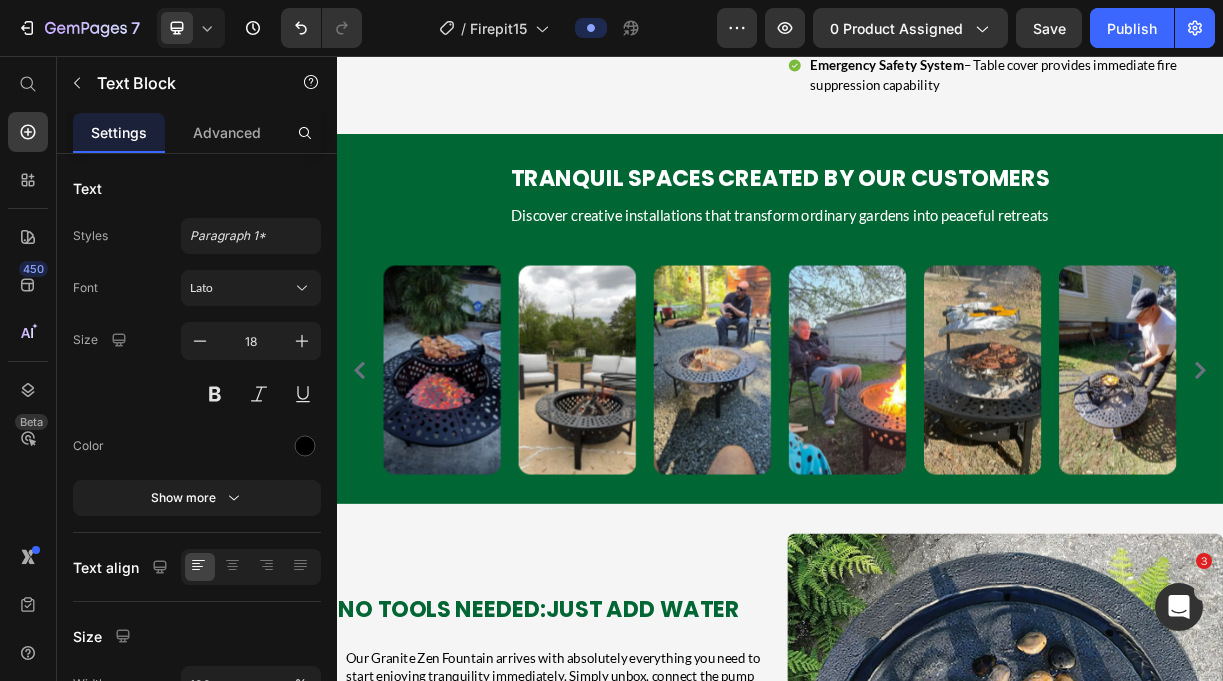 click on "Smart safety engineering removes the guesswork from fire management. The professional fire hook ensures safe log handling, the table cover provides emergency fire control, and the substantial iron construction eliminates stability concerns." at bounding box center (1236, -143) 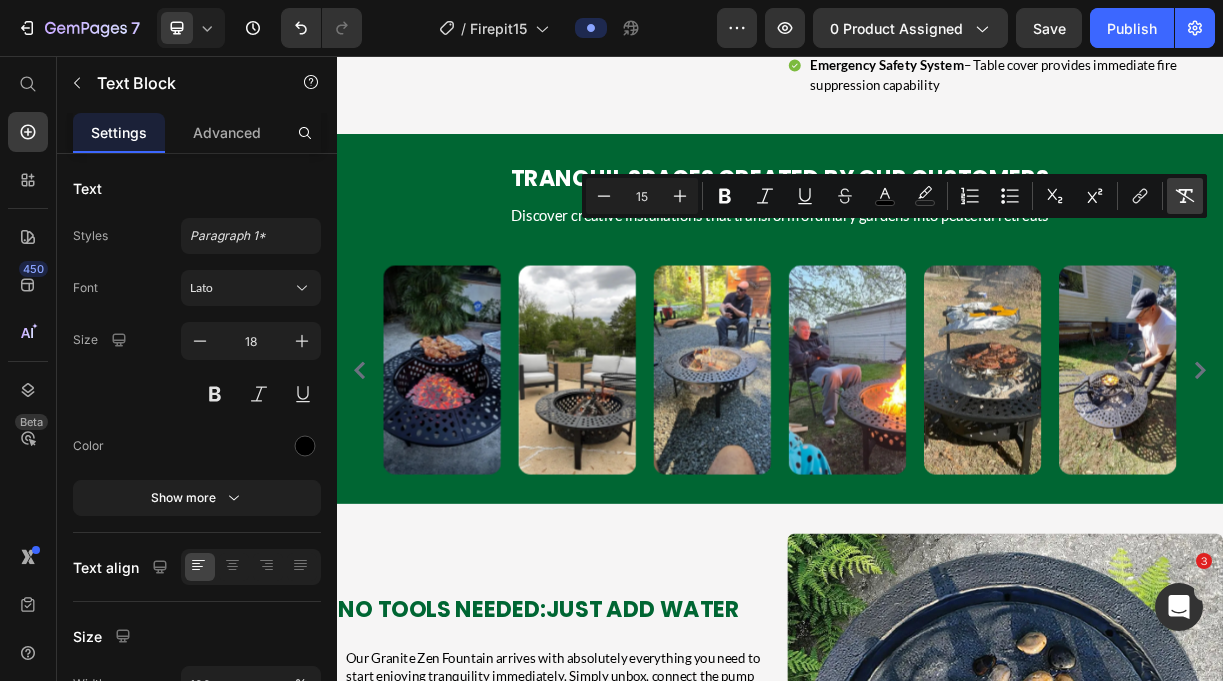 click on "Remove Format" at bounding box center [1185, 196] 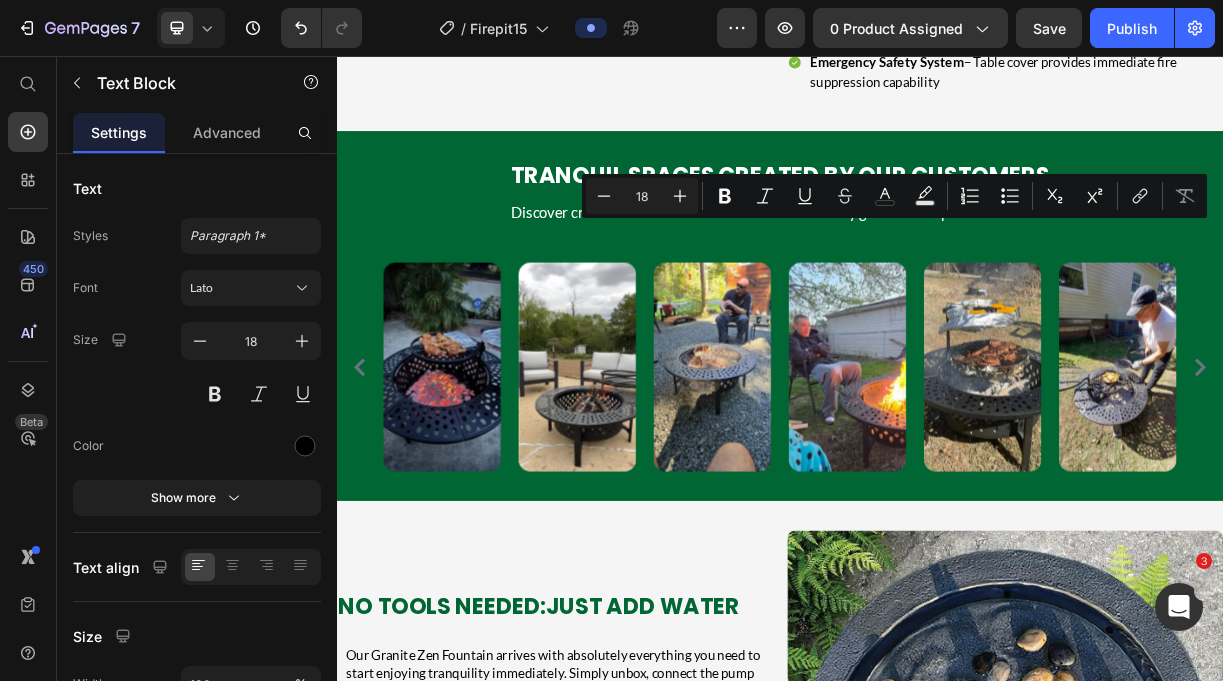 click on "Smart safety engineering removes the guesswork from fire management. The professional fire hook ensures safe log handling, the table cover provides emergency fire control, and the substantial iron construction eliminates stability concerns." at bounding box center (1242, -144) 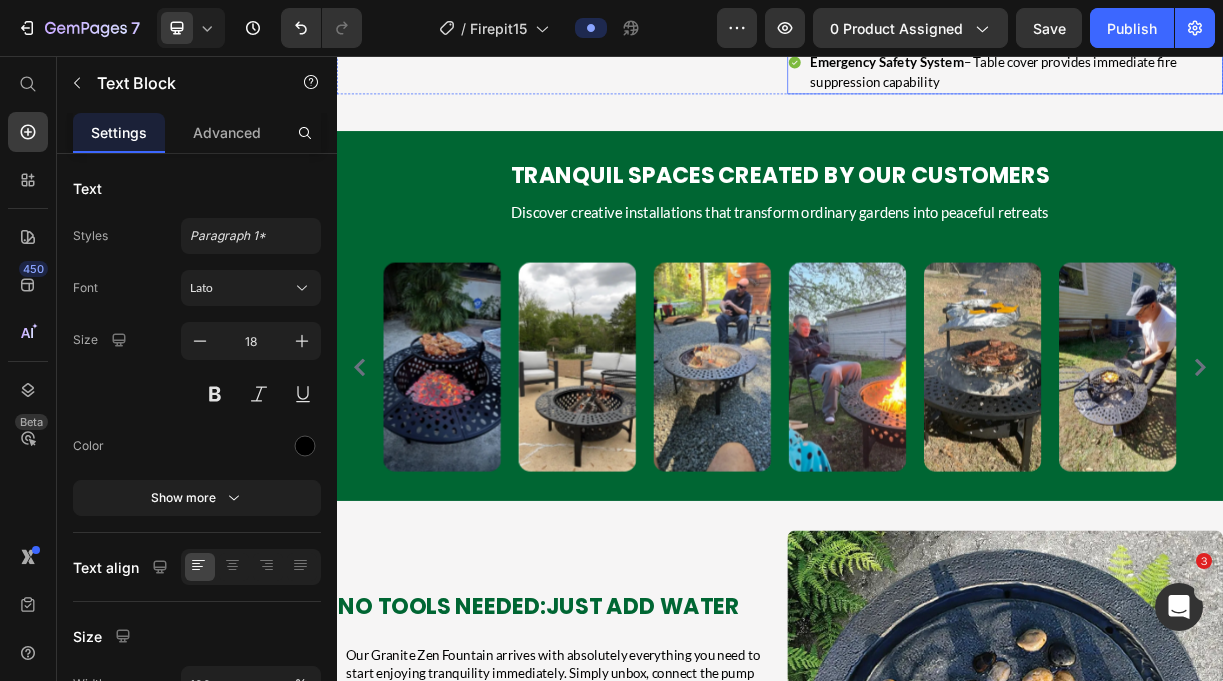 click on "Professional Baked Varnish: Superior Rust Protection" at bounding box center [1213, -46] 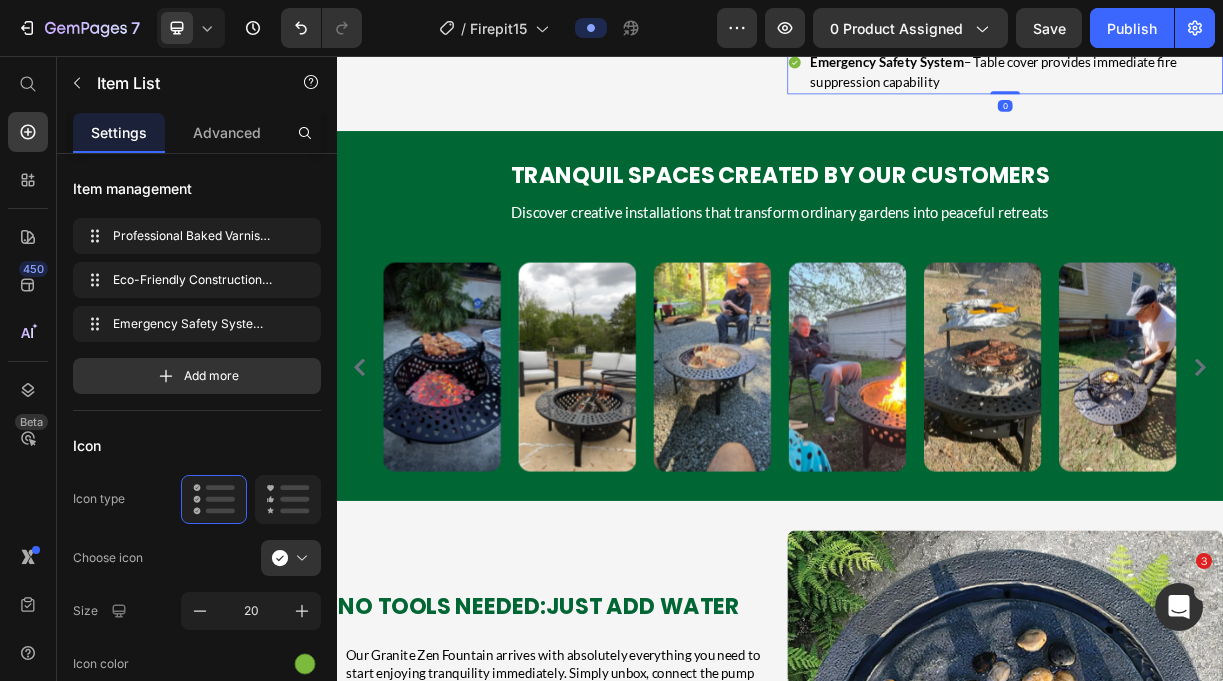 click on "Professional Baked Varnish: Superior Rust Protection" at bounding box center [1213, -46] 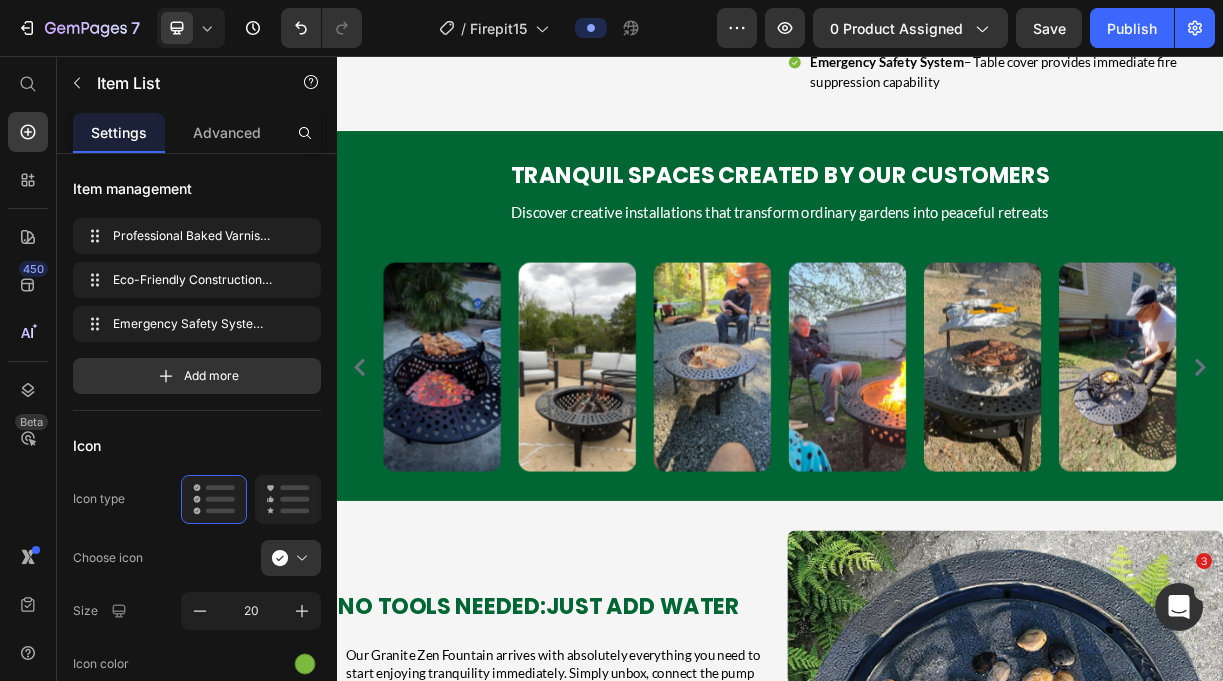 click on "Professional Baked Varnish: Superior Rust Protection" at bounding box center (1213, -46) 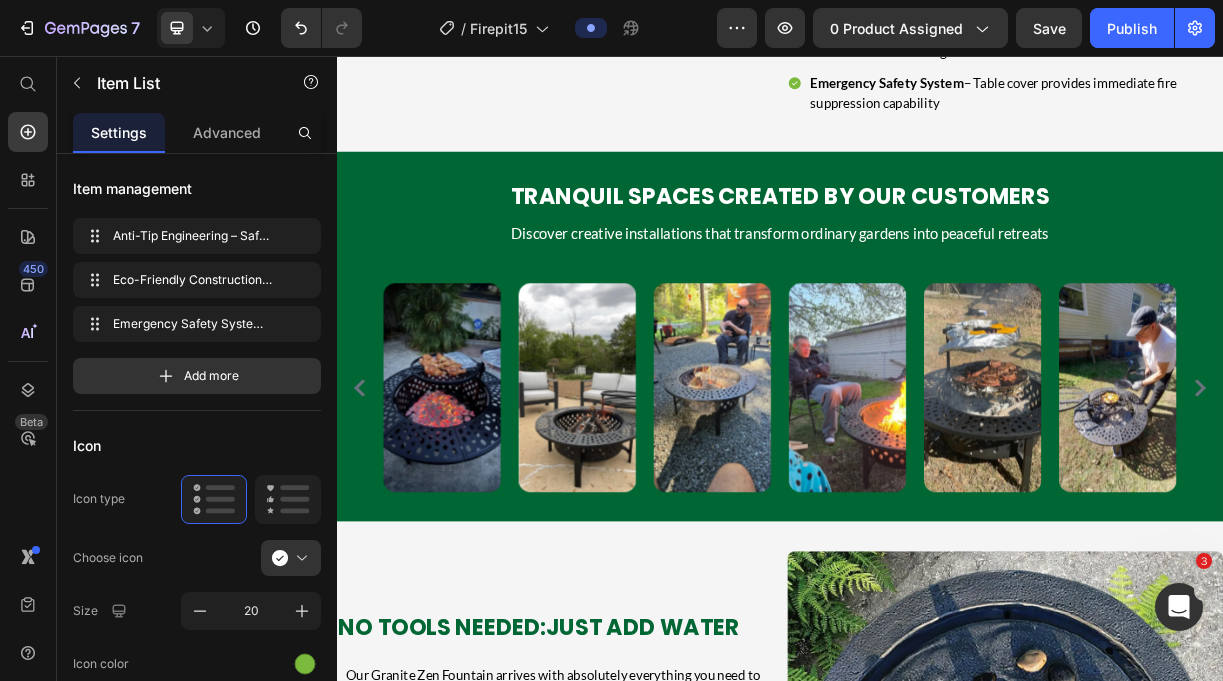click on "Eco-Friendly Construction  – FSC certified materials ensure responsible environmental sourcing" at bounding box center (1256, 38) 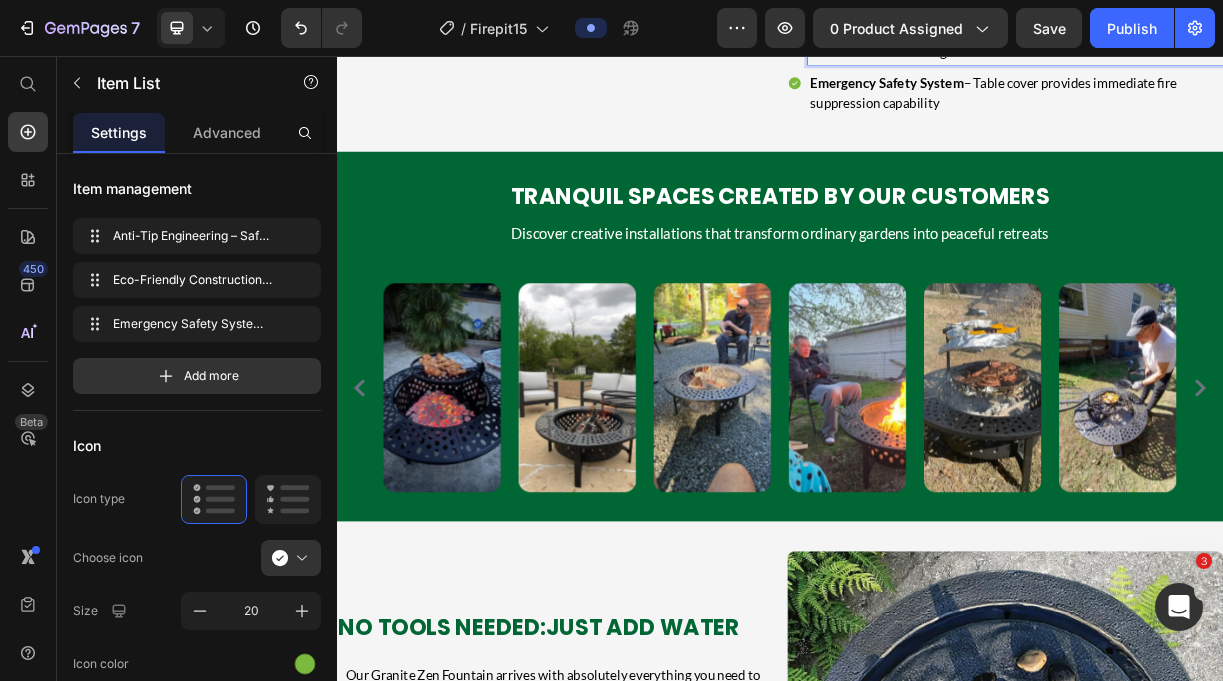 click on "Eco-Friendly Construction  – FSC certified materials ensure responsible environmental sourcing" at bounding box center (1256, 38) 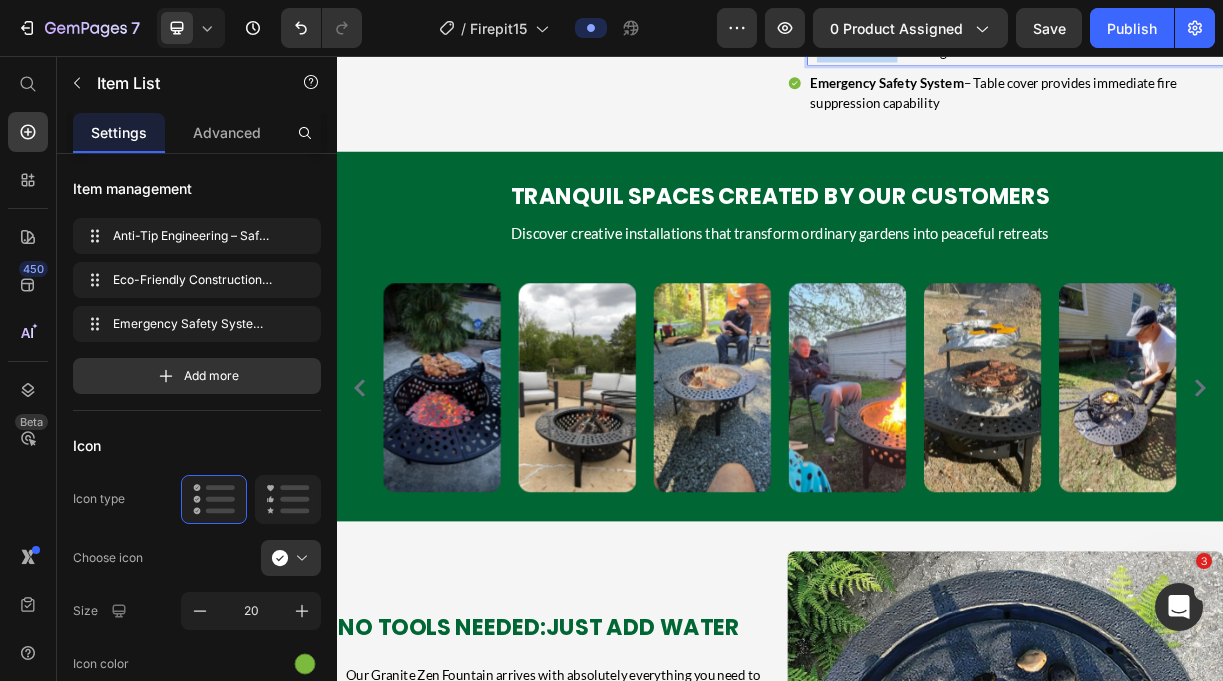 click on "Eco-Friendly Construction  – FSC certified materials ensure responsible environmental sourcing" at bounding box center (1256, 38) 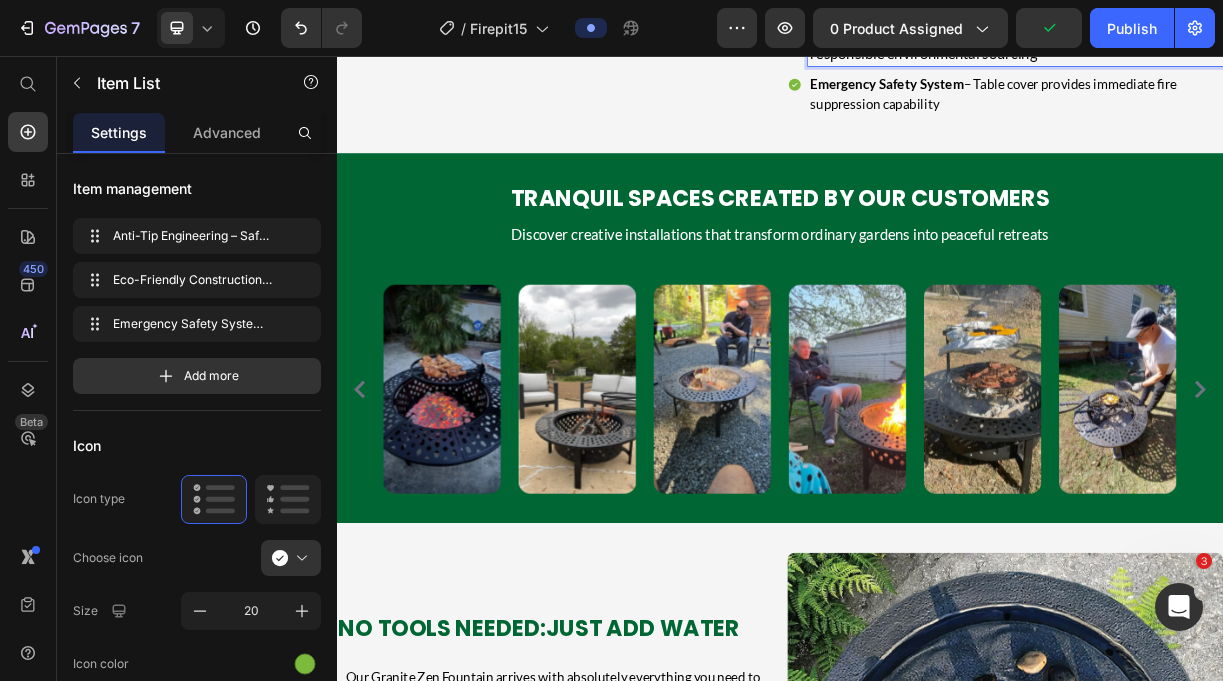 click on "Emergency Safety System" at bounding box center [1082, 94] 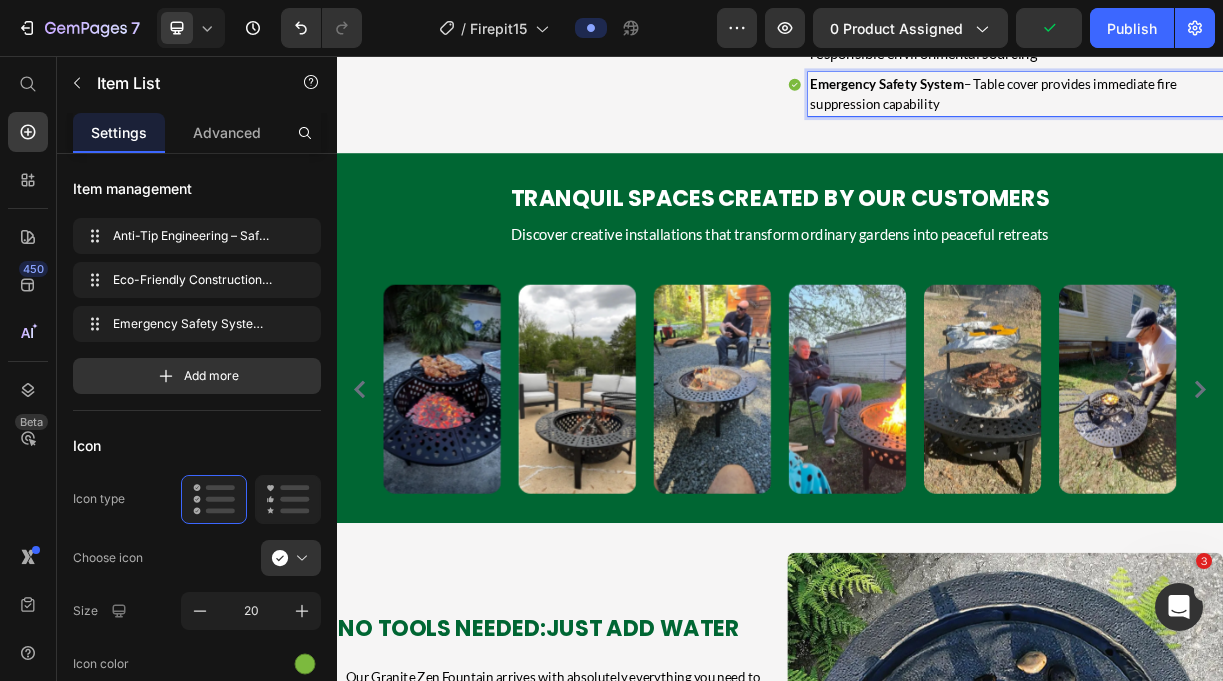click on "Emergency Safety System" at bounding box center (1082, 94) 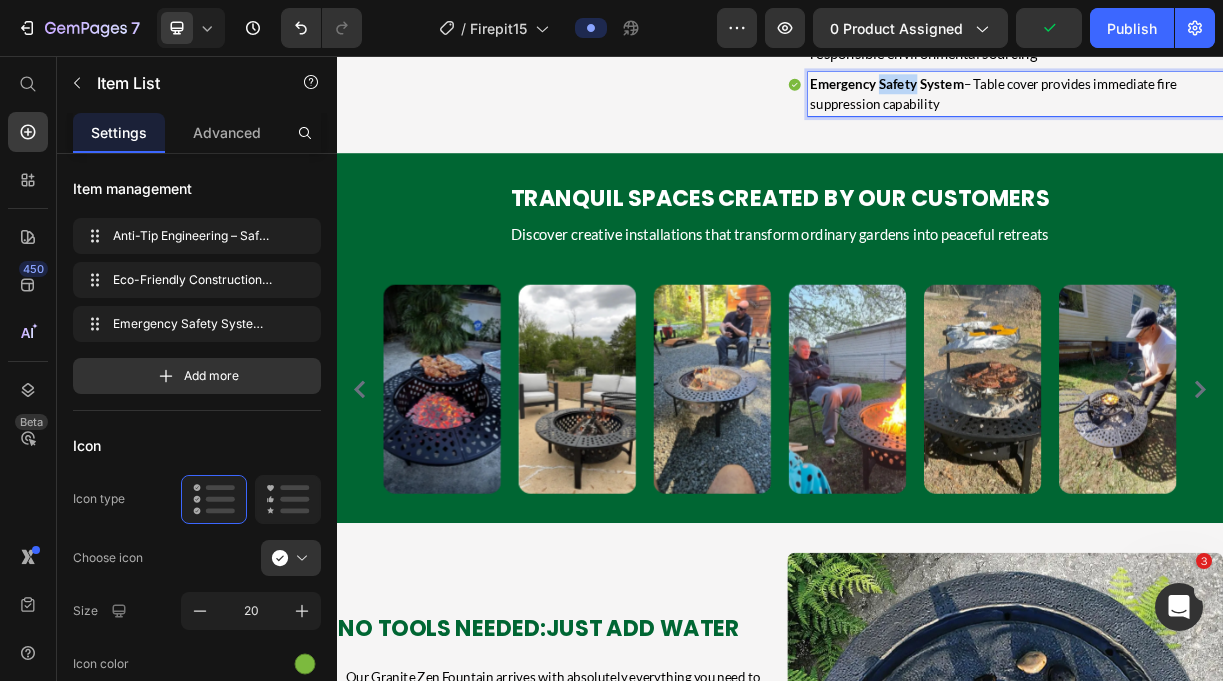 click on "Emergency Safety System" at bounding box center [1082, 94] 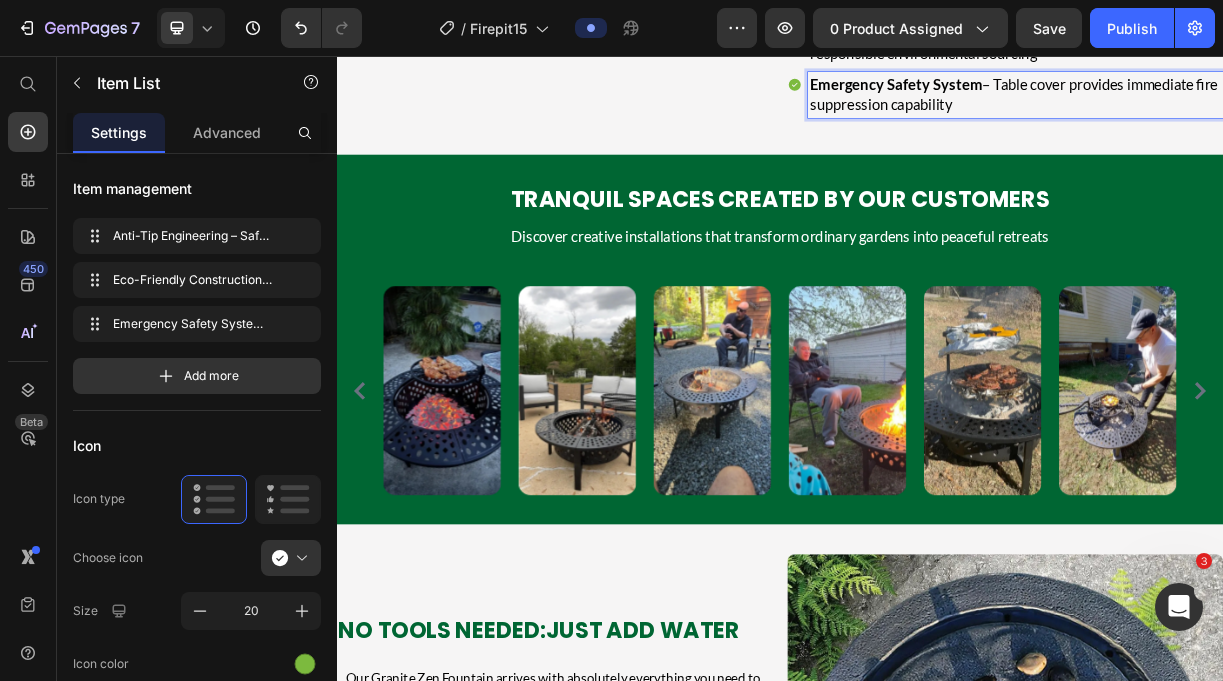 click on "Anti-Tip Engineering" at bounding box center (1067, -46) 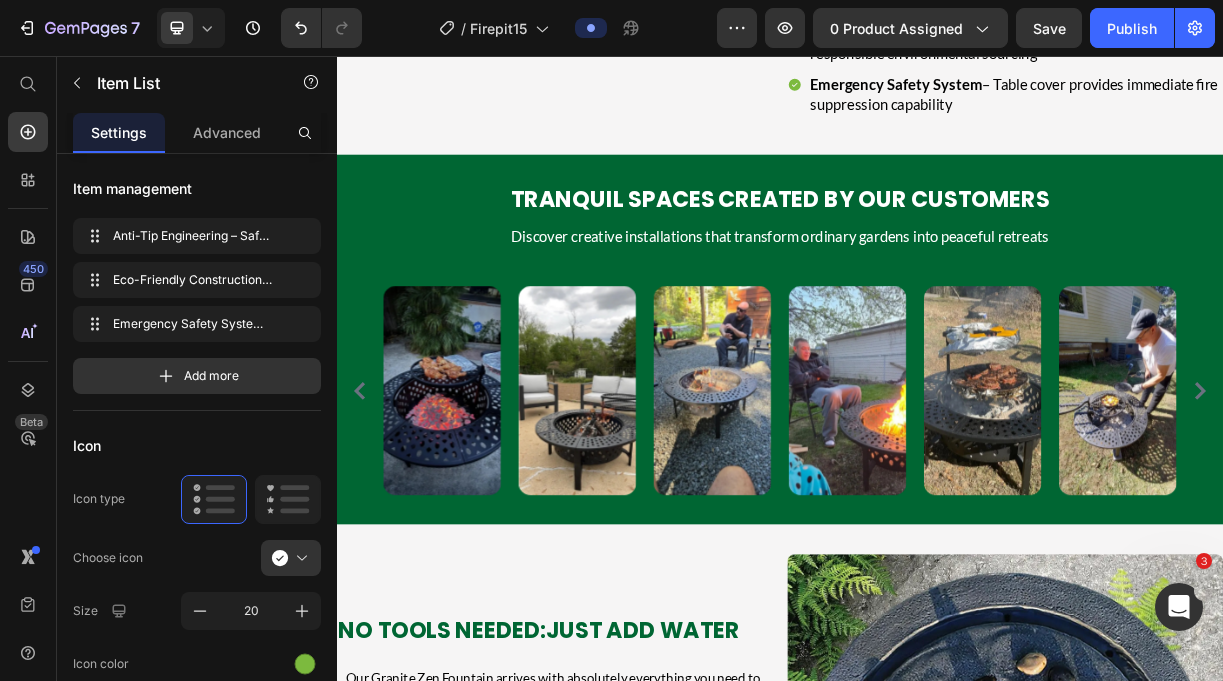 click on "Anti-Tip Engineering" at bounding box center [1067, -46] 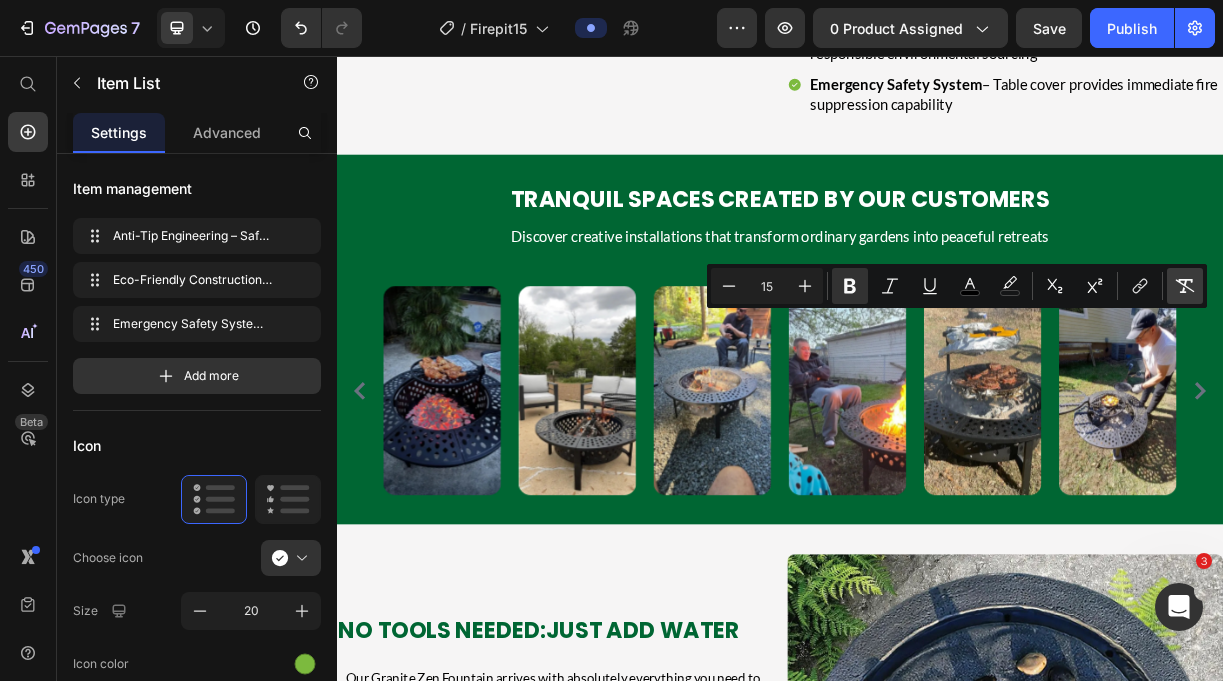 click 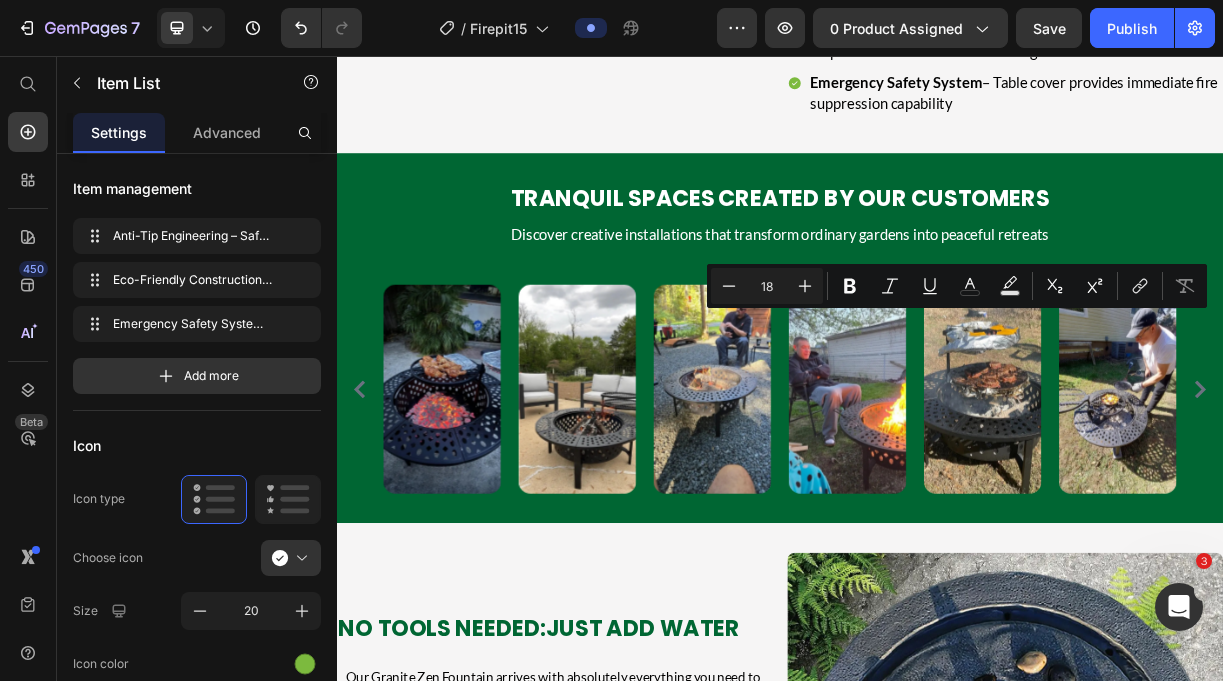 click on "Anti-Tip Engineering – Safe 14kg iron base prevents dangerous accidents" at bounding box center [1256, -32] 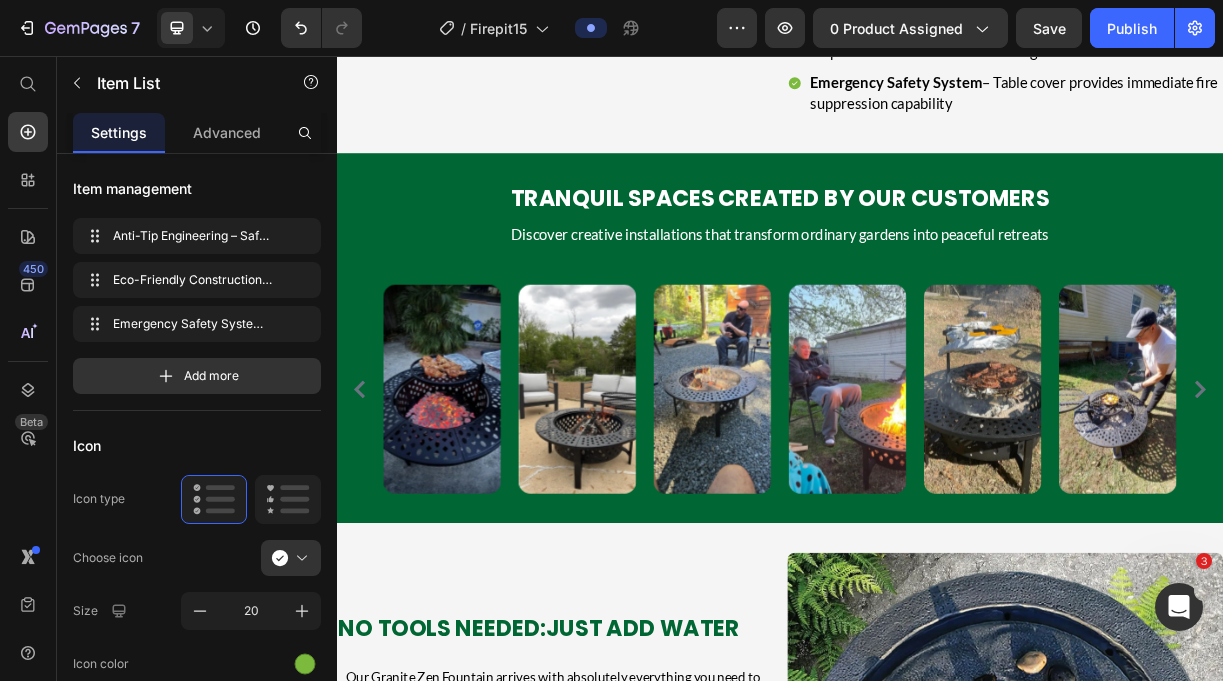 click on "Anti-Tip Engineering – Safe 14kg iron base prevents dangerous accidents" at bounding box center (1256, -32) 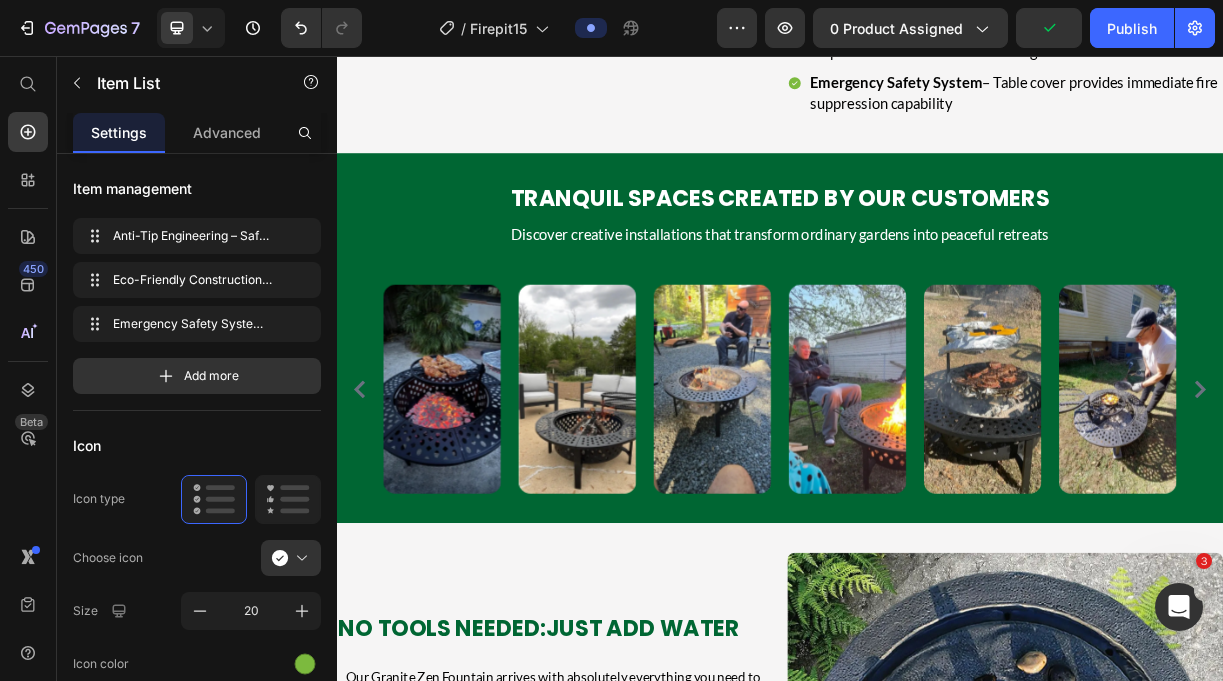 click on "Anti-Tip Engineering – Safe 14kg iron base prevents dangerous accidents" at bounding box center (1256, -32) 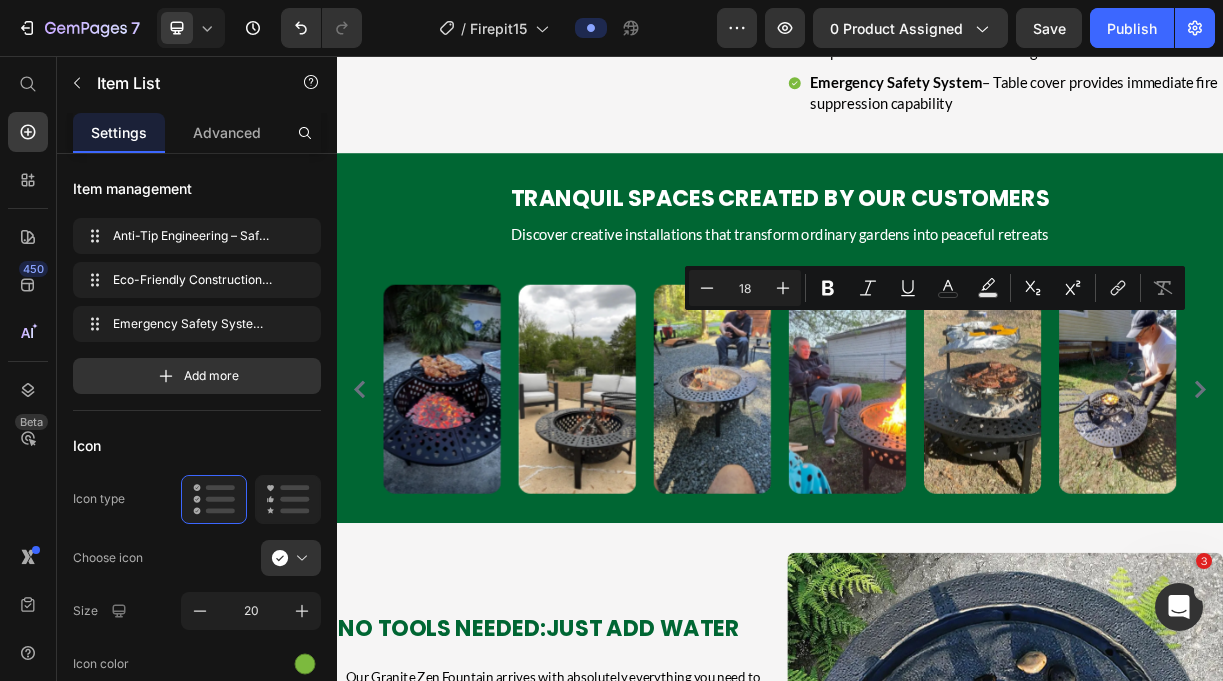 drag, startPoint x: 1136, startPoint y: 422, endPoint x: 974, endPoint y: 407, distance: 162.69296 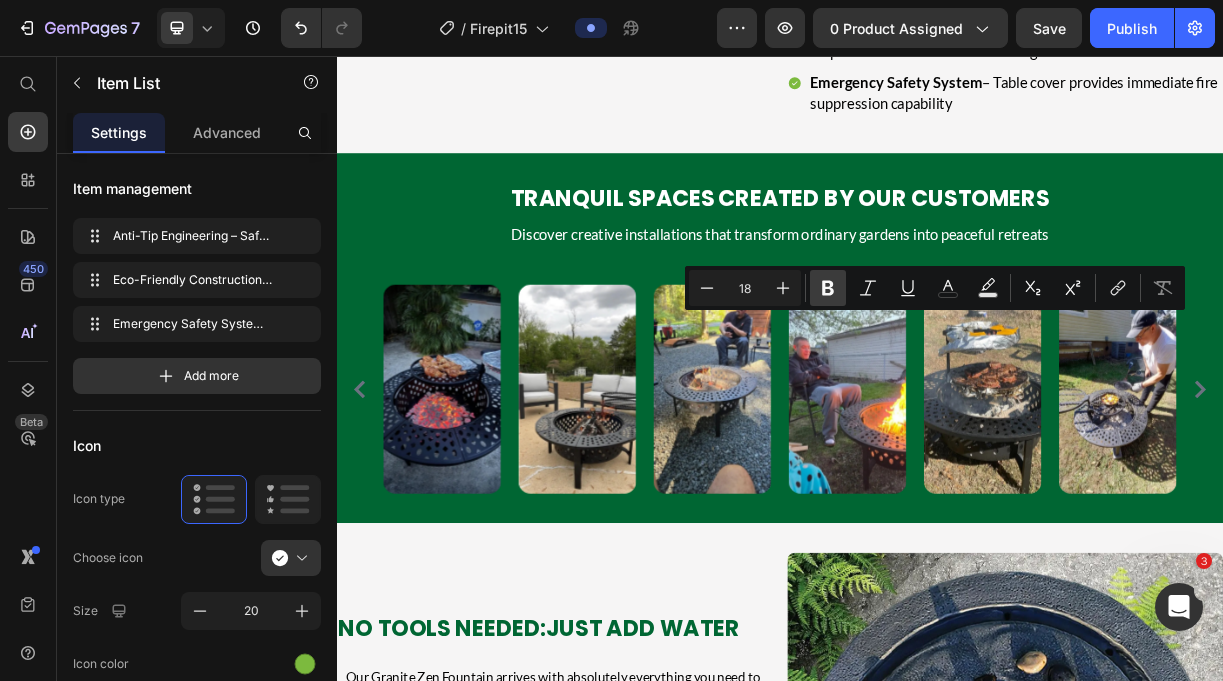 click 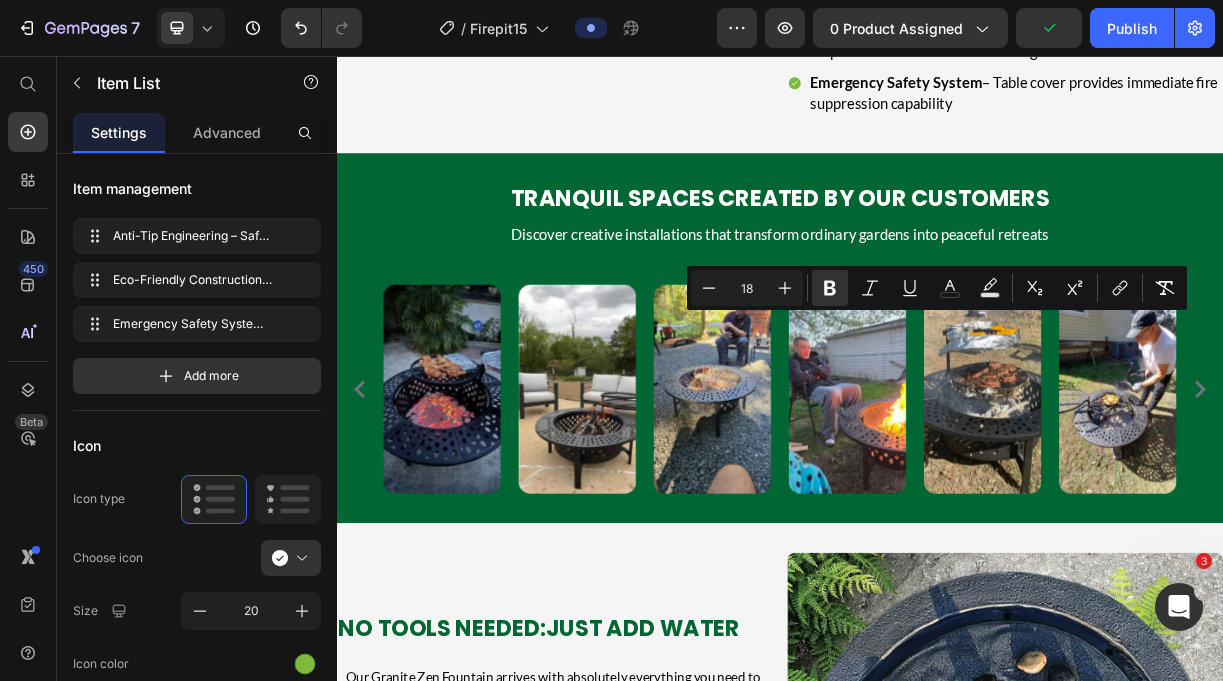 click on "Eco-Friendly Construction  – FSC certified materials ensure responsible environmental sourcing" at bounding box center (1230, 36) 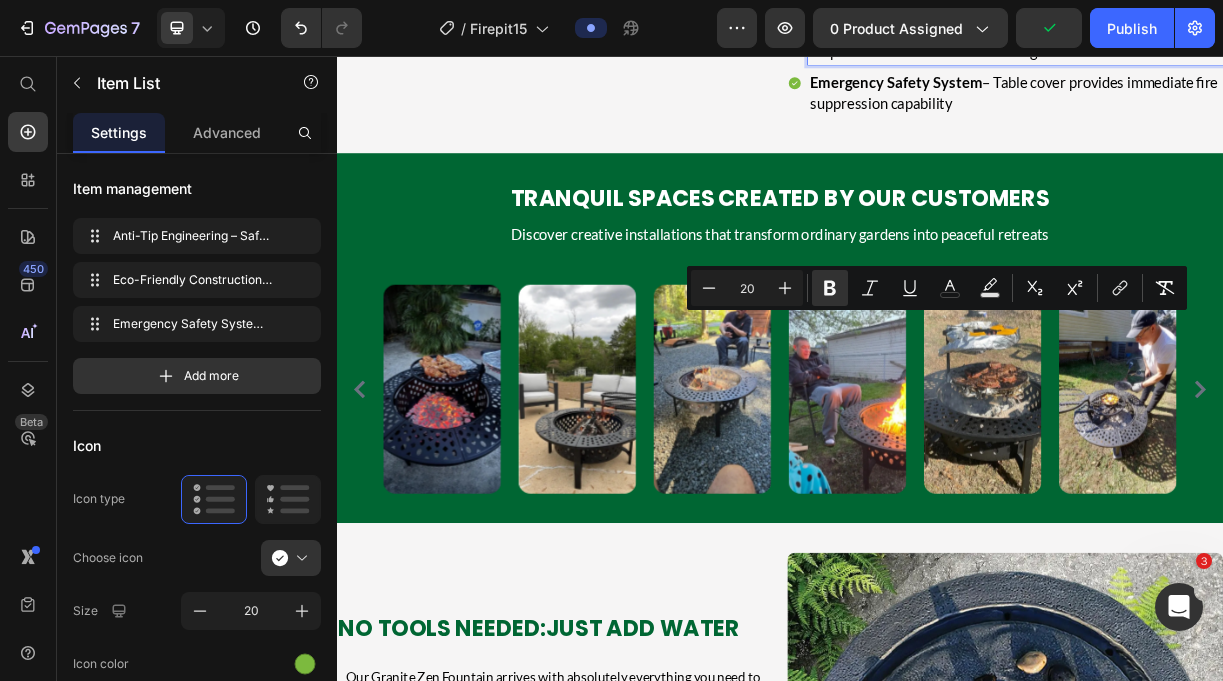 click on "Eco-Friendly Construction  – FSC certified materials ensure responsible environmental sourcing" at bounding box center (1230, 36) 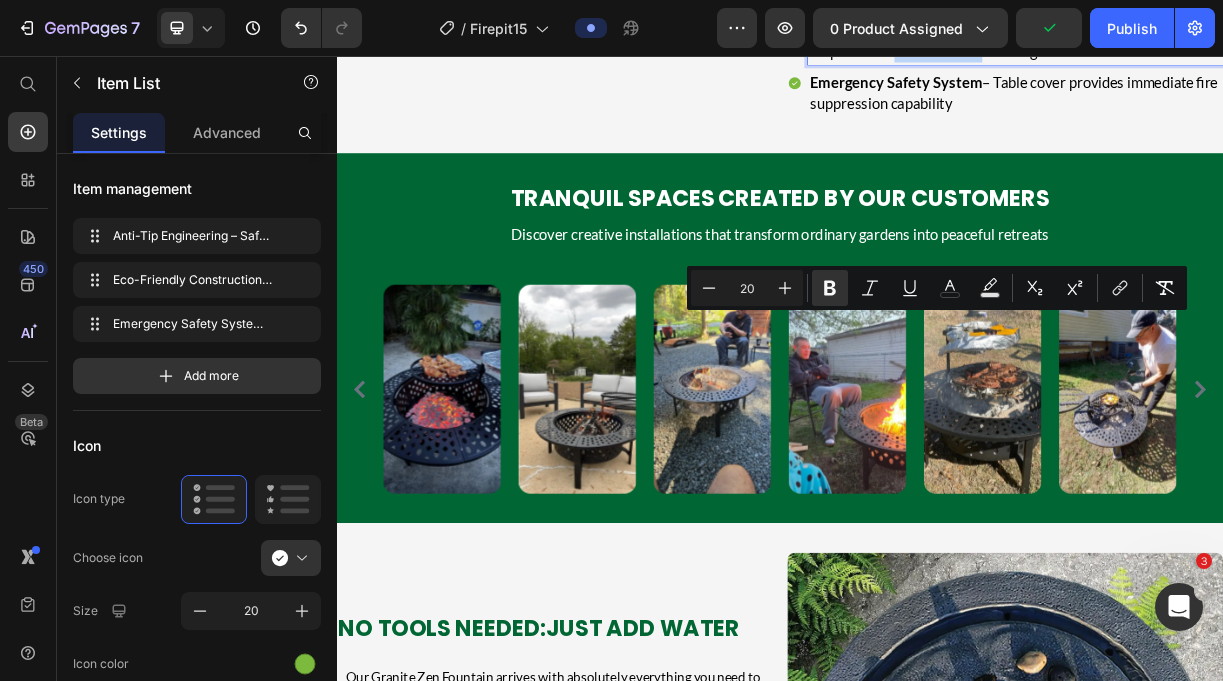click on "Eco-Friendly Construction  – FSC certified materials ensure responsible environmental sourcing" at bounding box center [1230, 36] 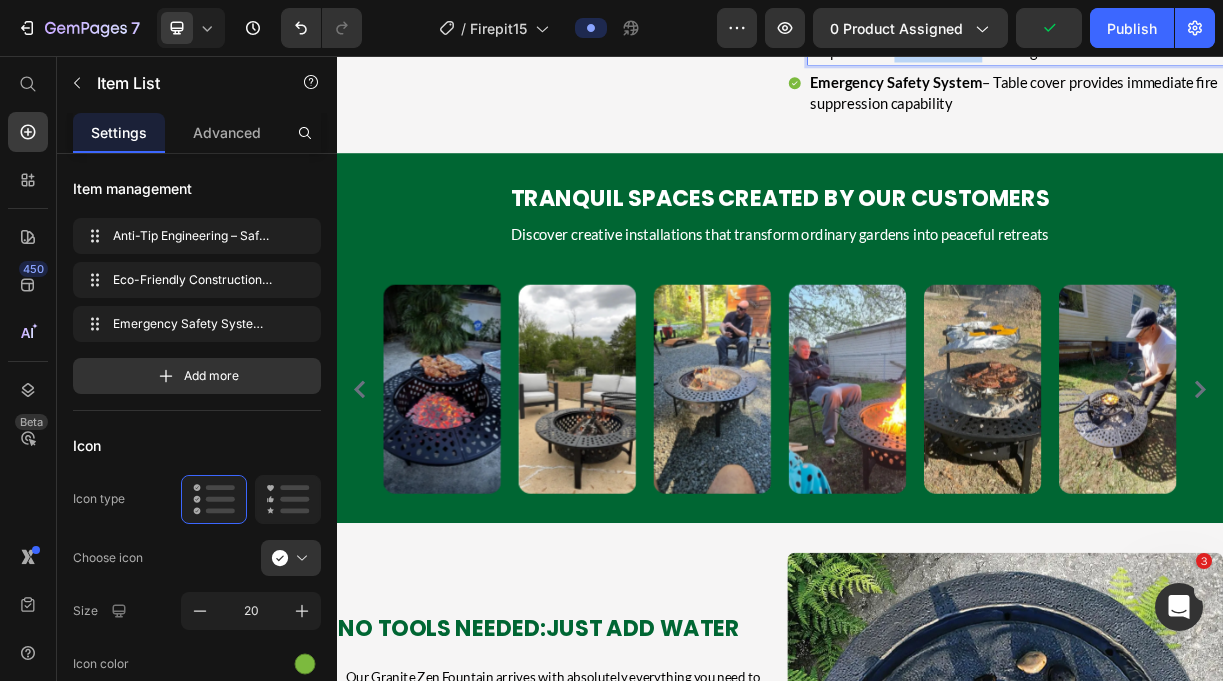 click on "Eco-Friendly Construction  – FSC certified materials ensure responsible environmental sourcing" at bounding box center [1230, 36] 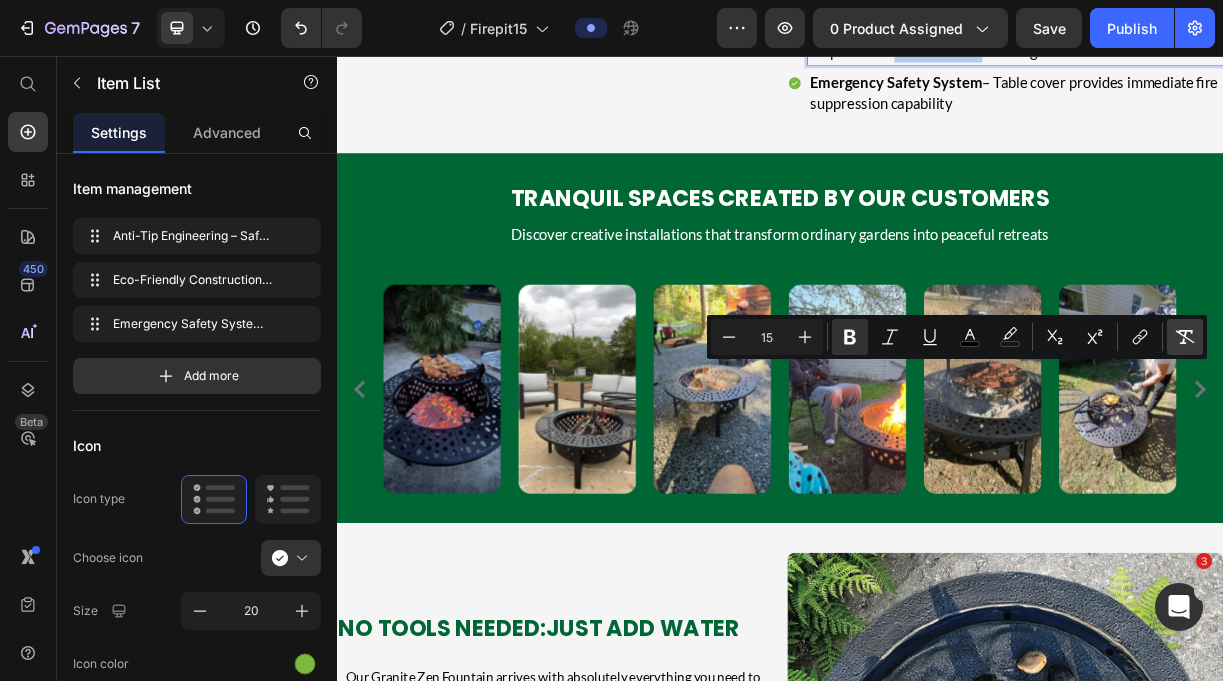 click 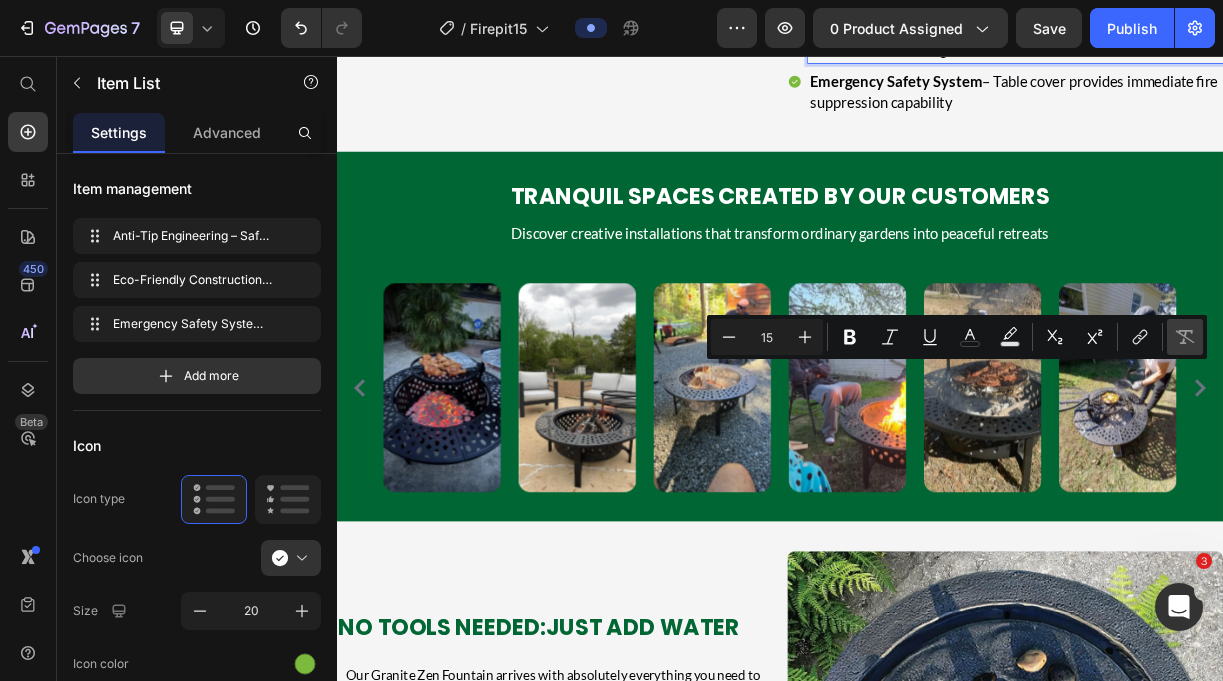 type on "18" 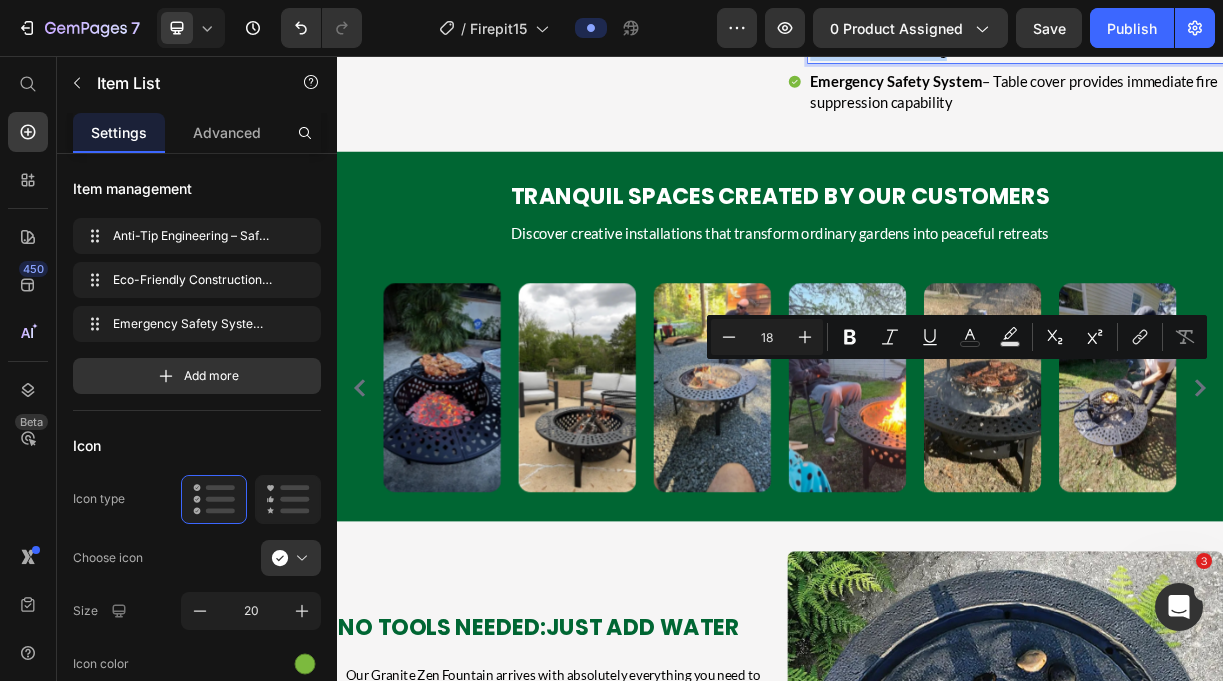 click on "Eco-Friendly Construction – FSC certified materials ensure responsible environmental sourcing" at bounding box center [1256, 36] 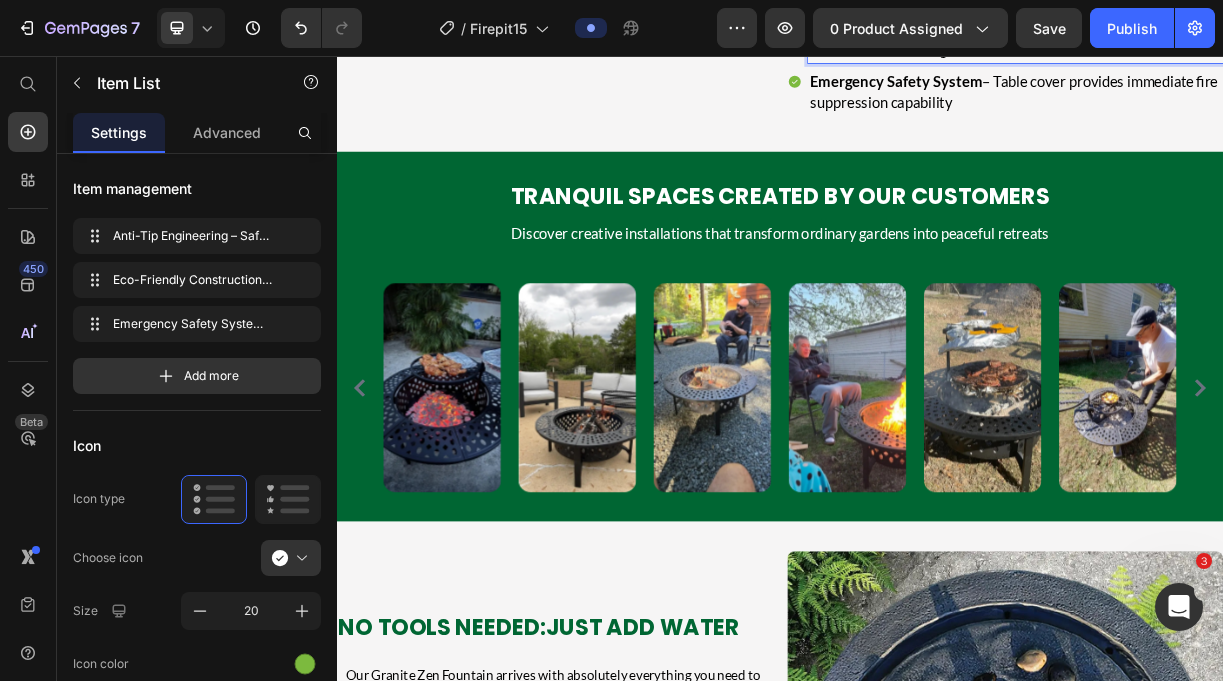 click on "Eco-Friendly Construction – FSC certified materials ensure responsible environmental sourcing" at bounding box center (1256, 36) 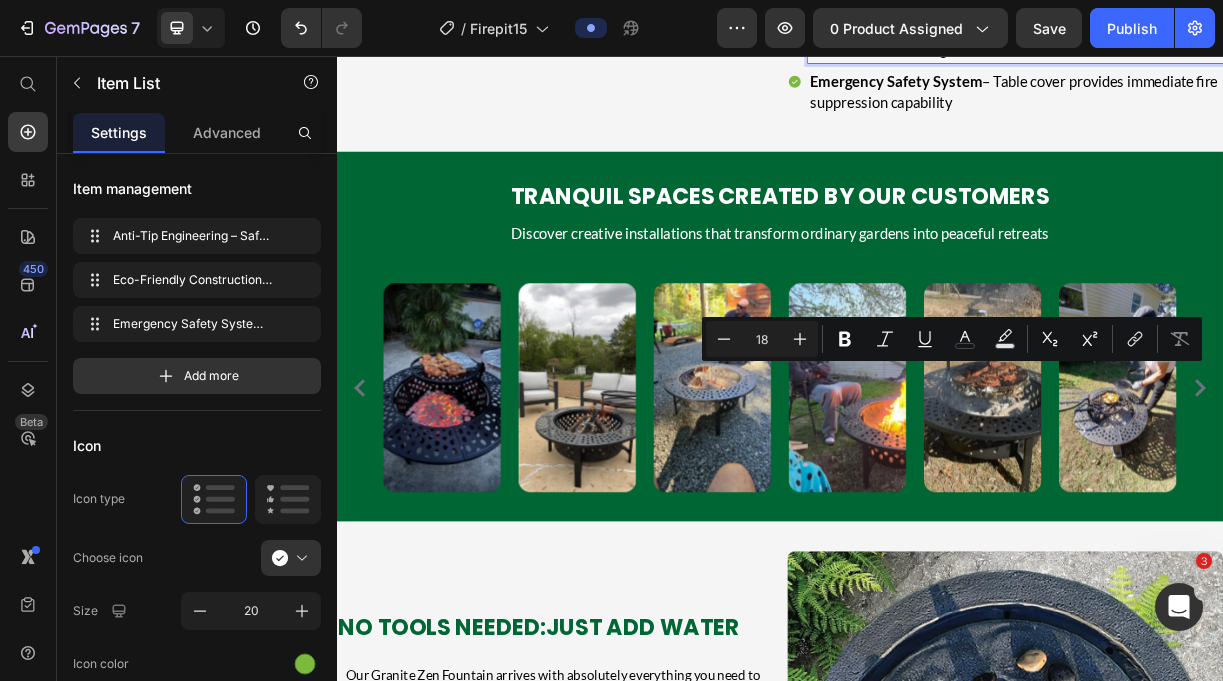 drag, startPoint x: 1185, startPoint y: 489, endPoint x: 978, endPoint y: 466, distance: 208.27386 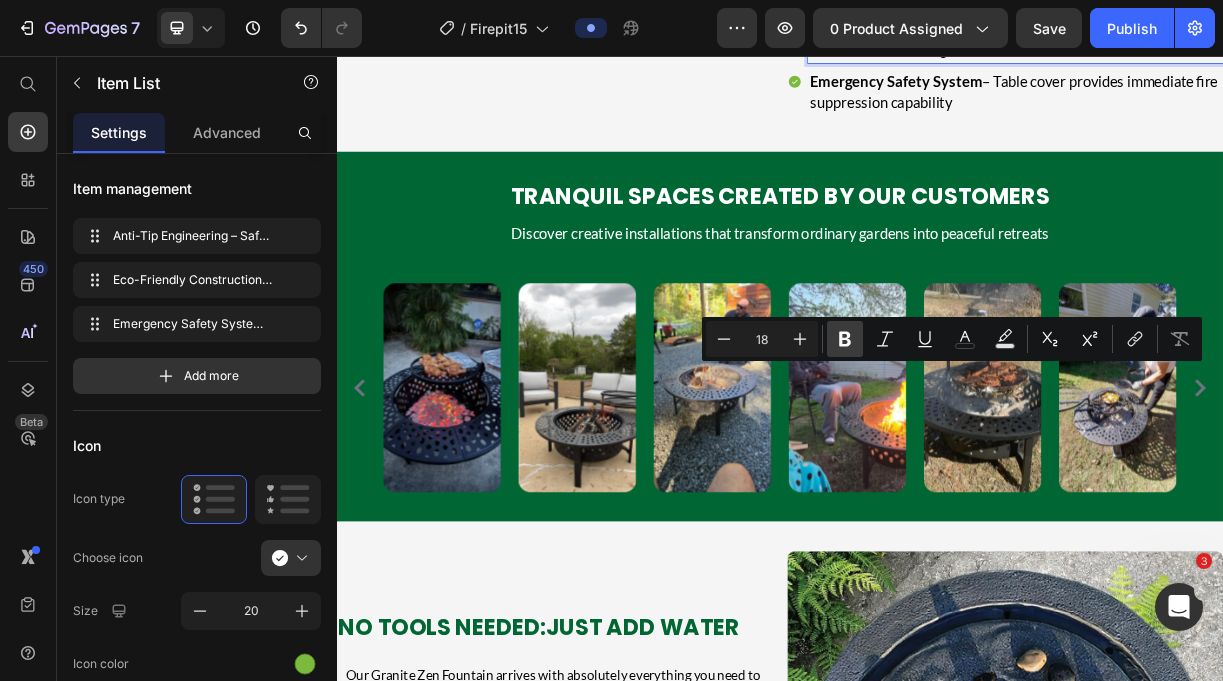 click 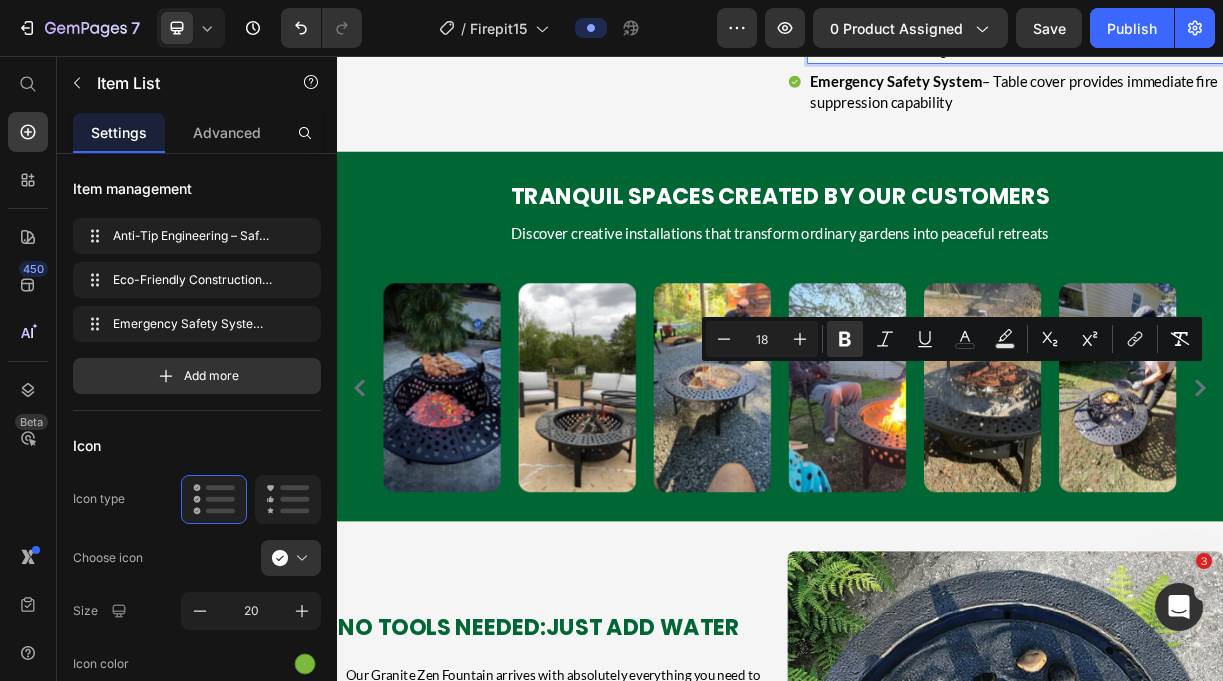 click on "Emergency Safety System  – Table cover provides immediate fire suppression capability" at bounding box center (1254, 104) 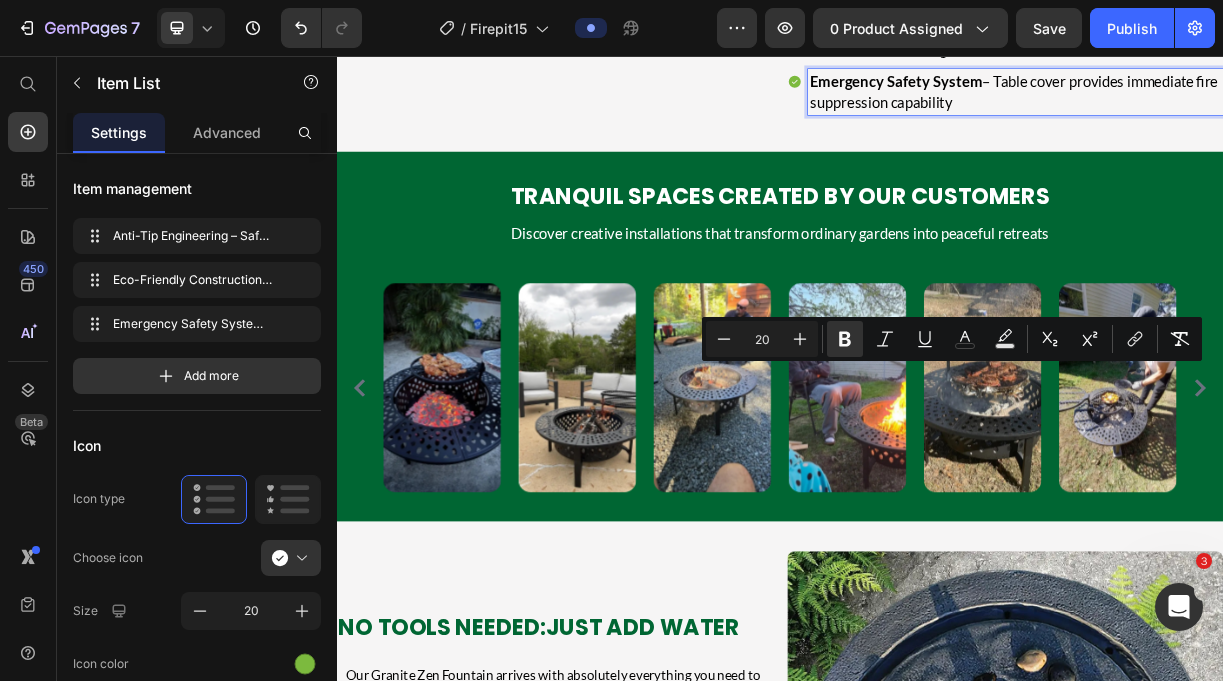 click on "Emergency Safety System  – Table cover provides immediate fire suppression capability" at bounding box center [1254, 104] 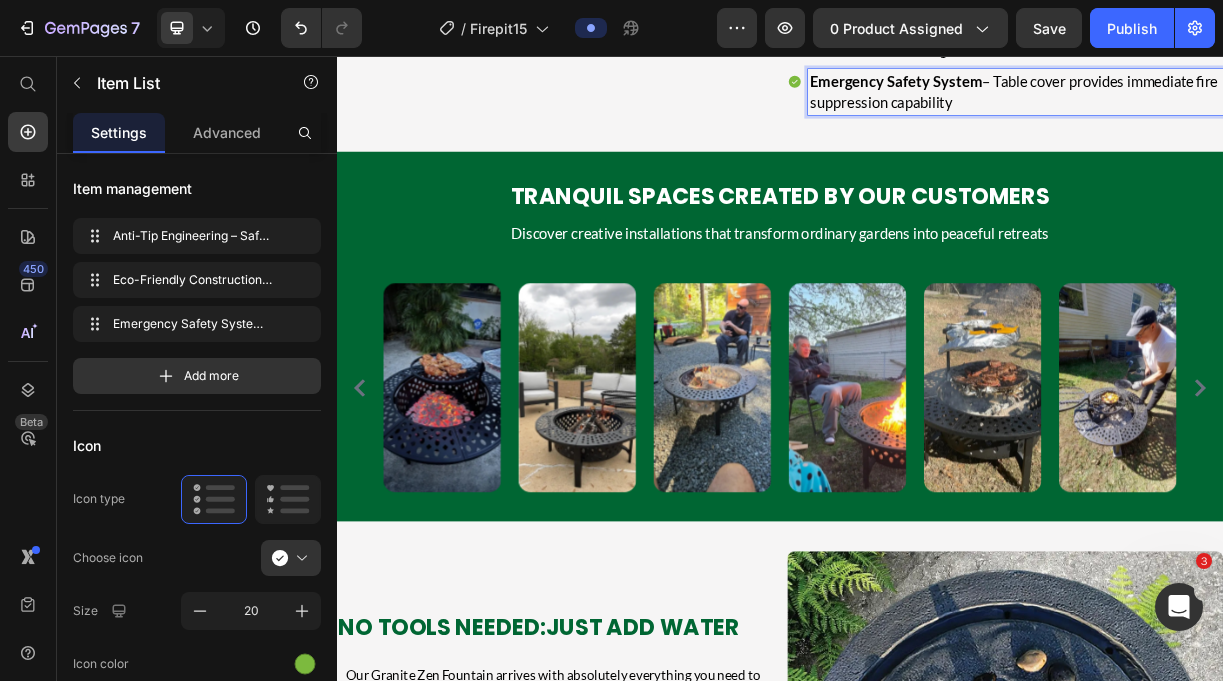 click on "Emergency Safety System  – Table cover provides immediate fire suppression capability" at bounding box center (1254, 104) 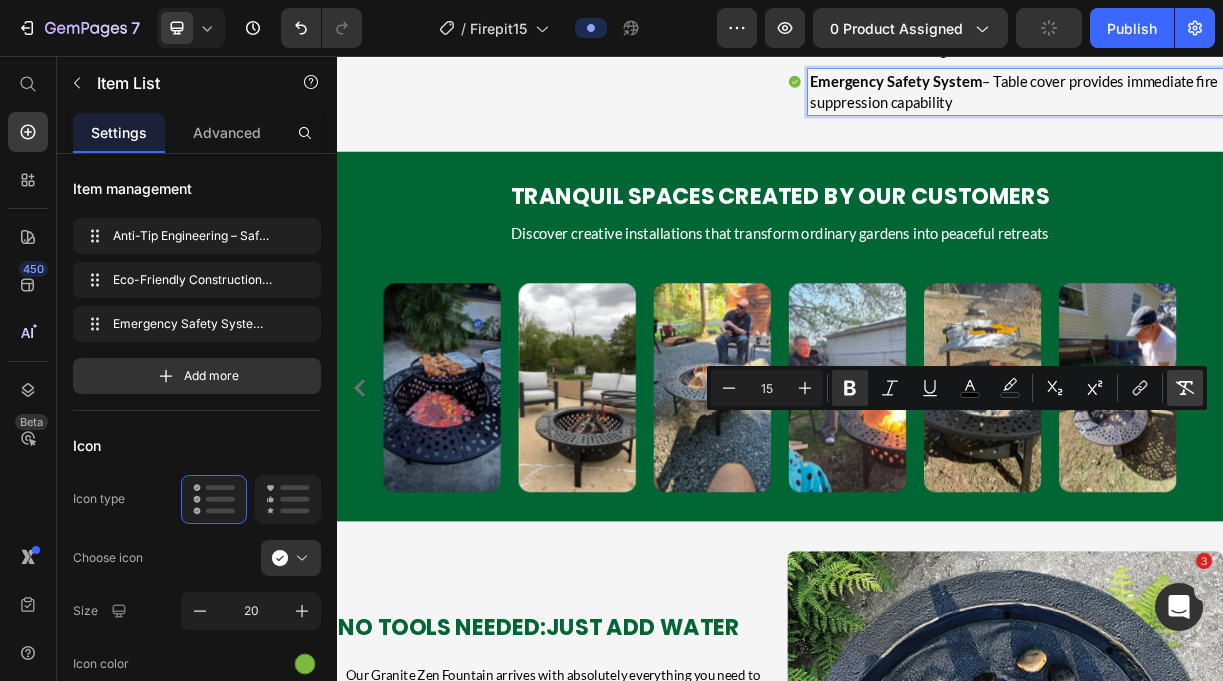 click 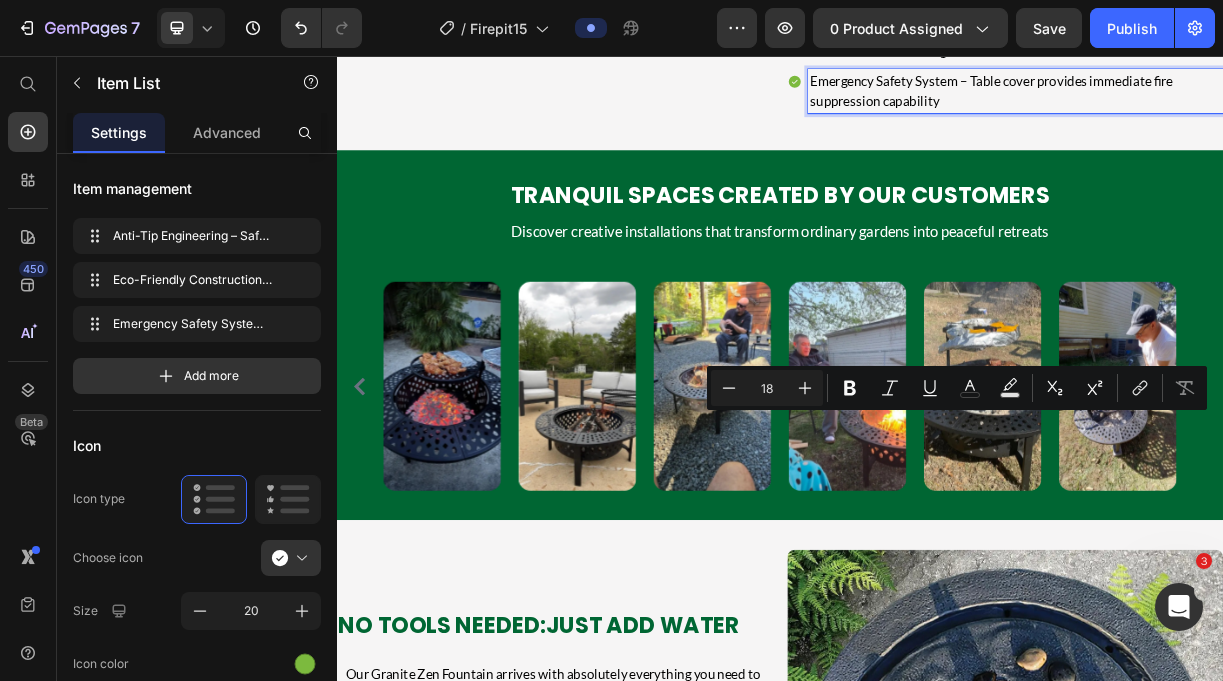 click on "Emergency Safety System – Table cover provides immediate fire suppression capability" at bounding box center (1256, 104) 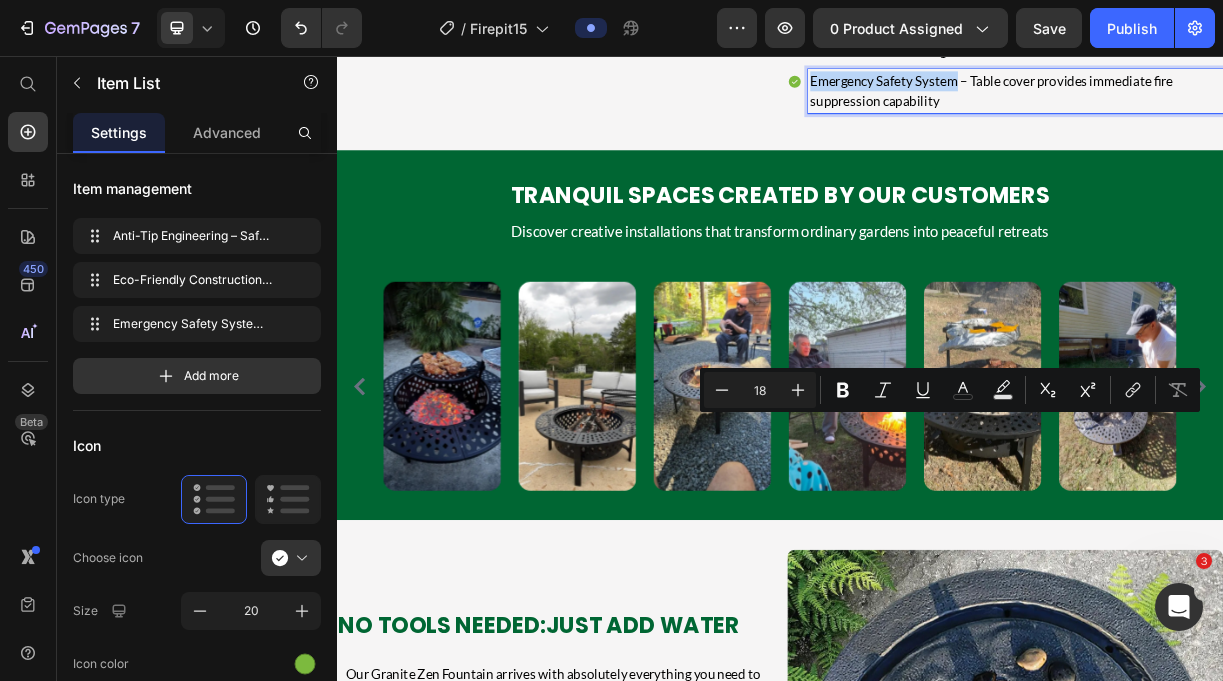 drag, startPoint x: 1174, startPoint y: 558, endPoint x: 976, endPoint y: 557, distance: 198.00252 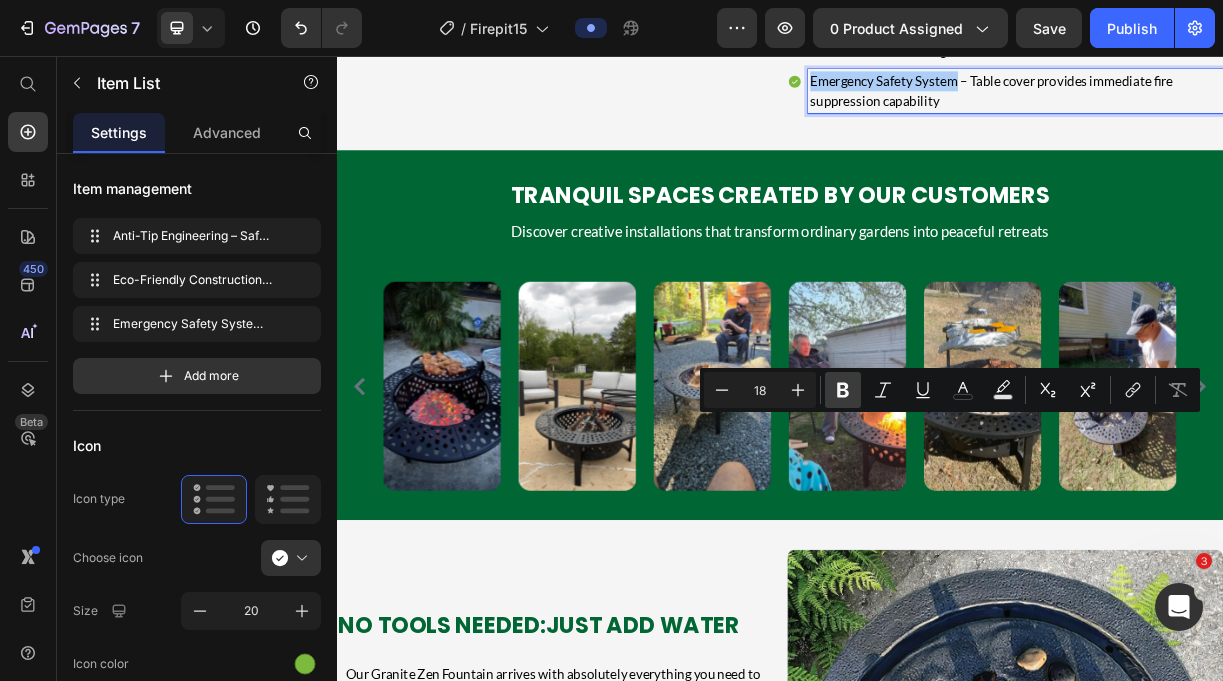 click 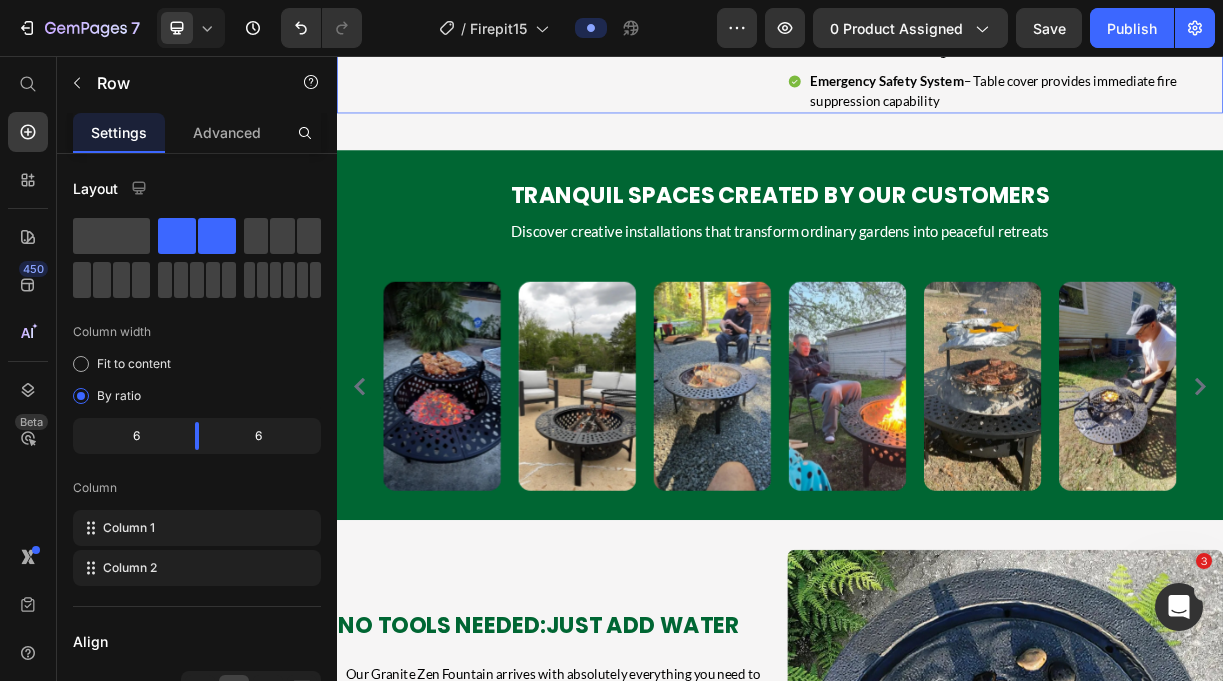 click on "Never Worry About Fire Safety Again Heading Smart safety engineering removes the guesswork from fire management. The professional fire hook ensures safe log handling, the table cover provides emergency fire control, and the substantial iron construction eliminates stability concerns. Text Block Anti-Tip Engineering  – Safe 14kg iron base prevents dangerous accidents Eco-Friendly Construction  – FSC certified materials ensure responsible environmental sourcing Emergency Safety System  – Table cover provides immediate fire suppression capability Item List   0" at bounding box center [1242, -86] 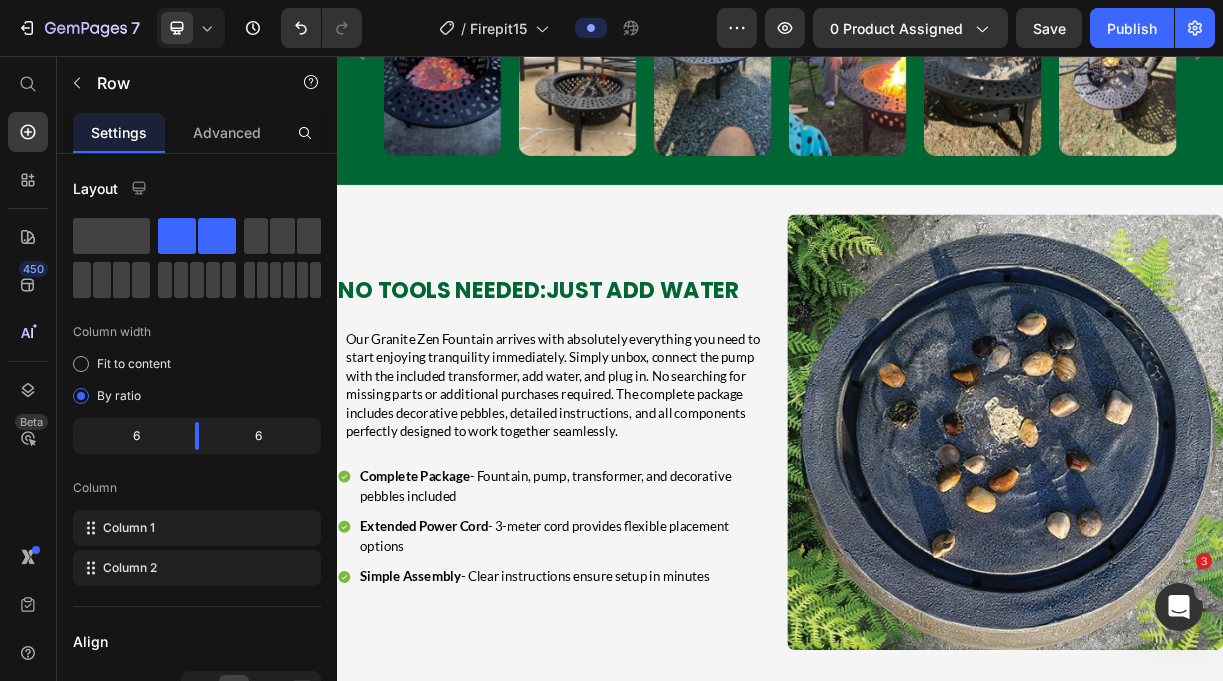 scroll, scrollTop: 3356, scrollLeft: 0, axis: vertical 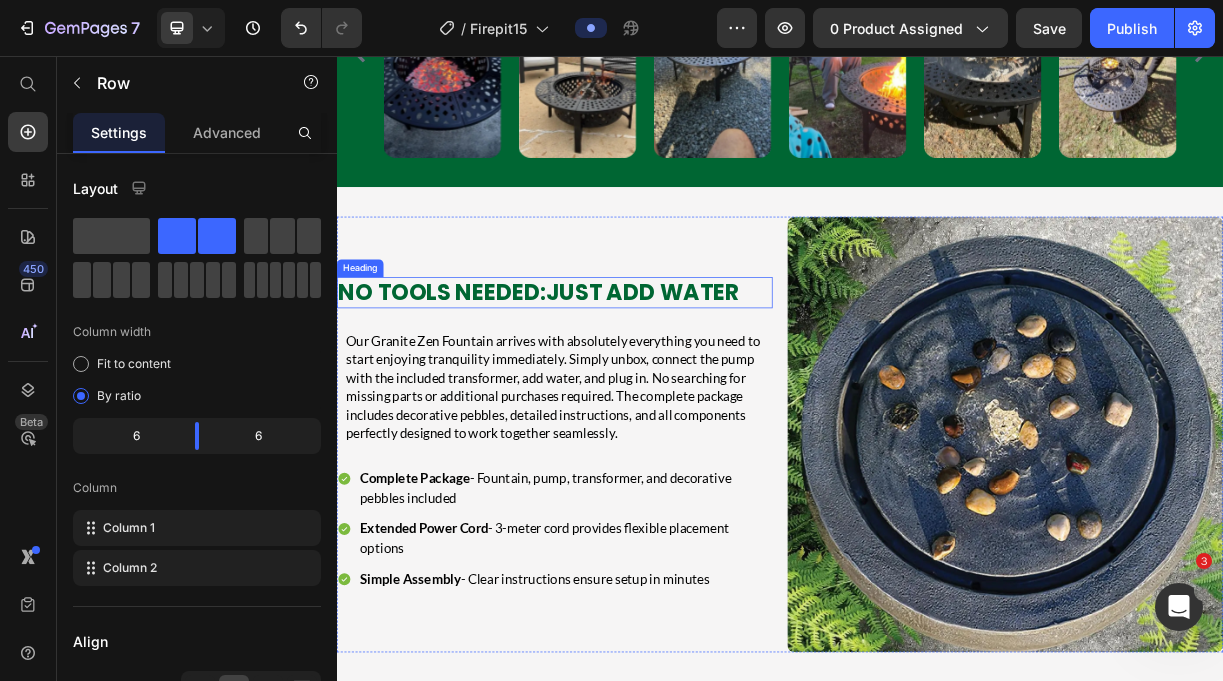 click on "No Tools Needed:Just Add Water" at bounding box center [629, 377] 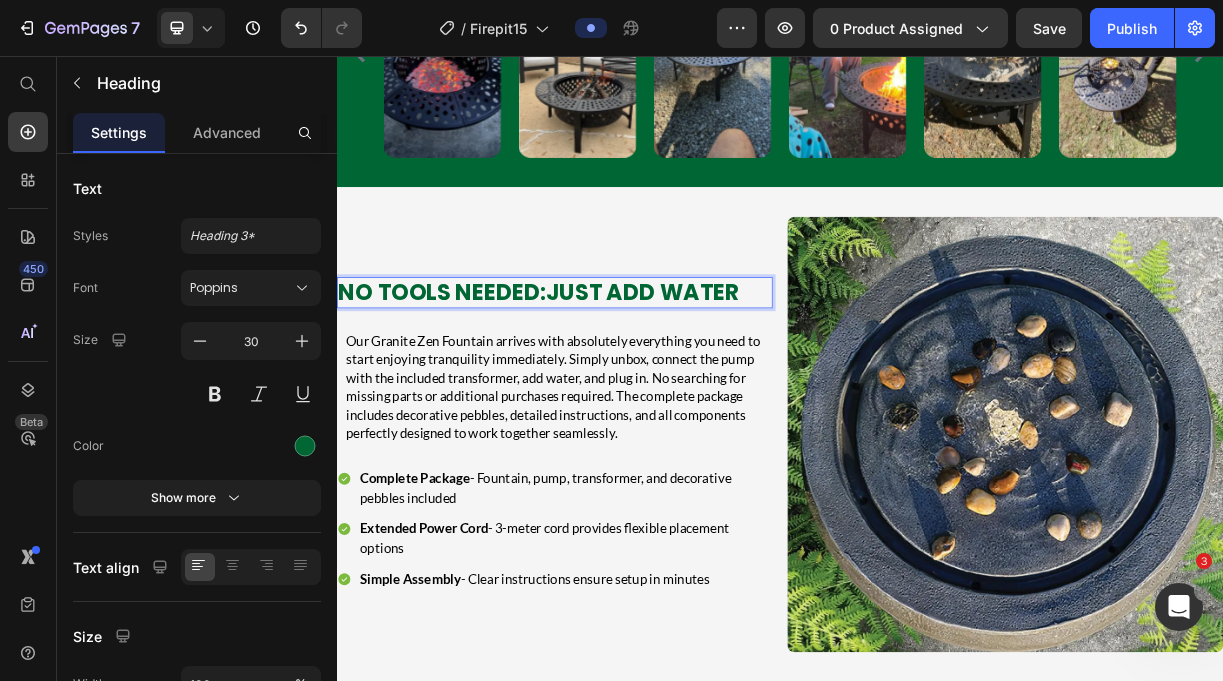 click on "No Tools Needed:Just Add Water" at bounding box center (629, 377) 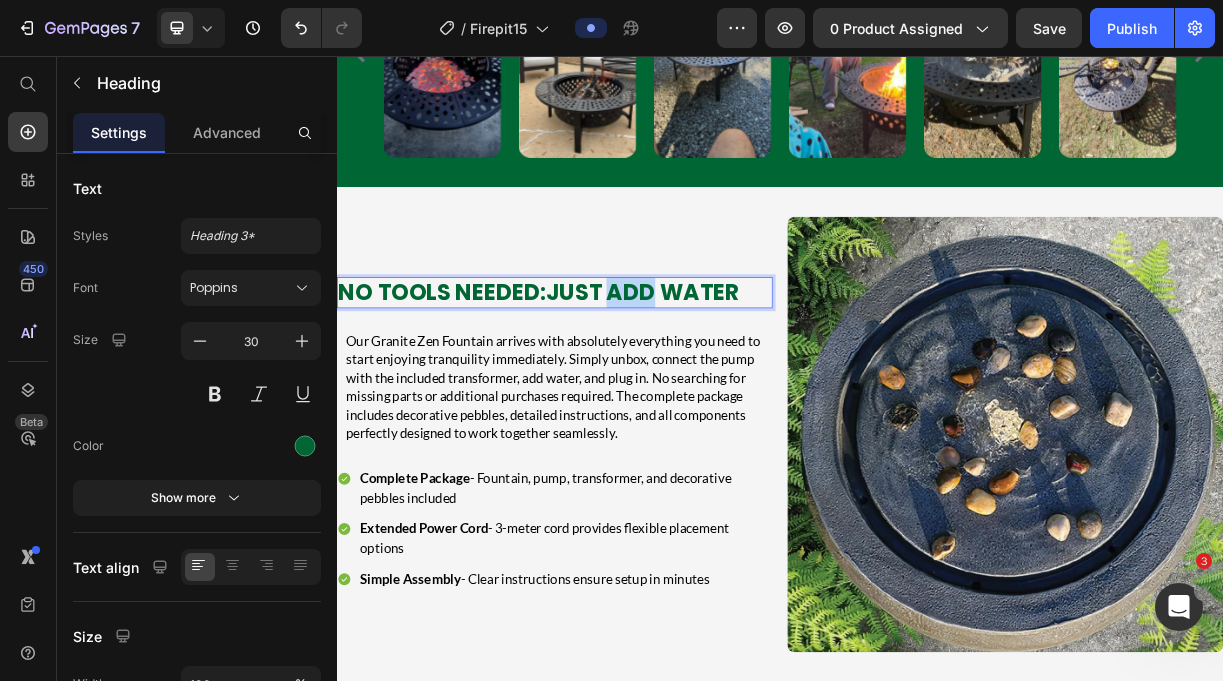 click on "No Tools Needed:Just Add Water" at bounding box center [629, 377] 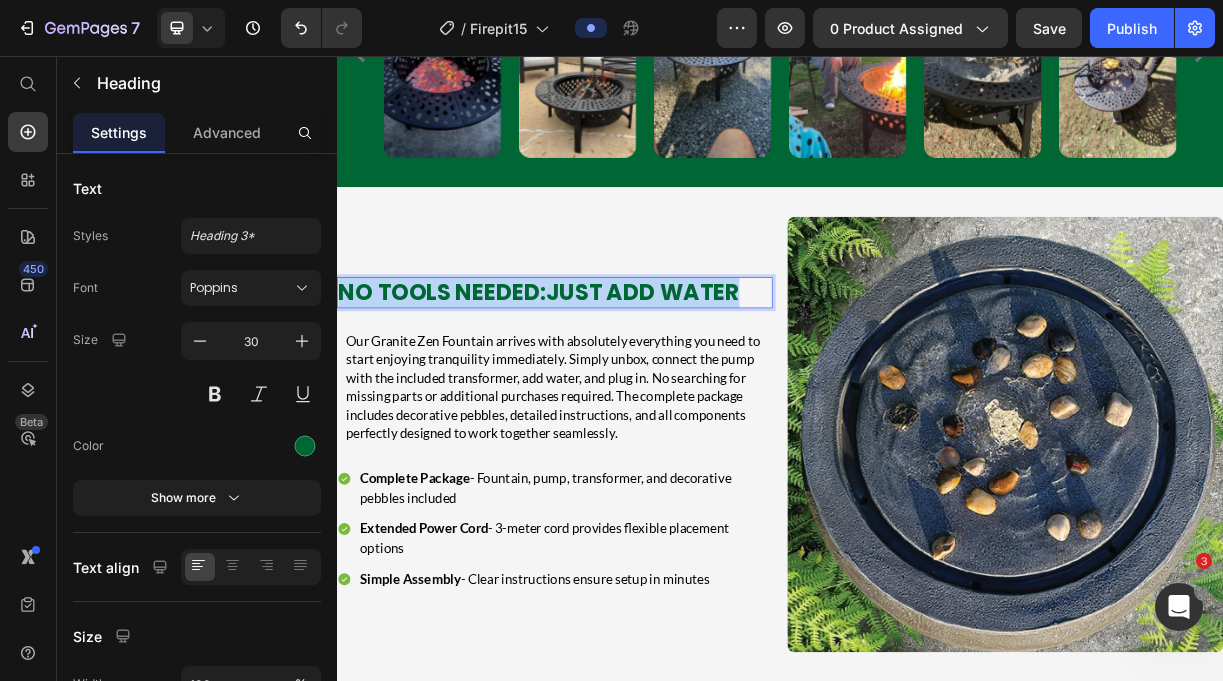 click on "No Tools Needed:Just Add Water" at bounding box center [629, 377] 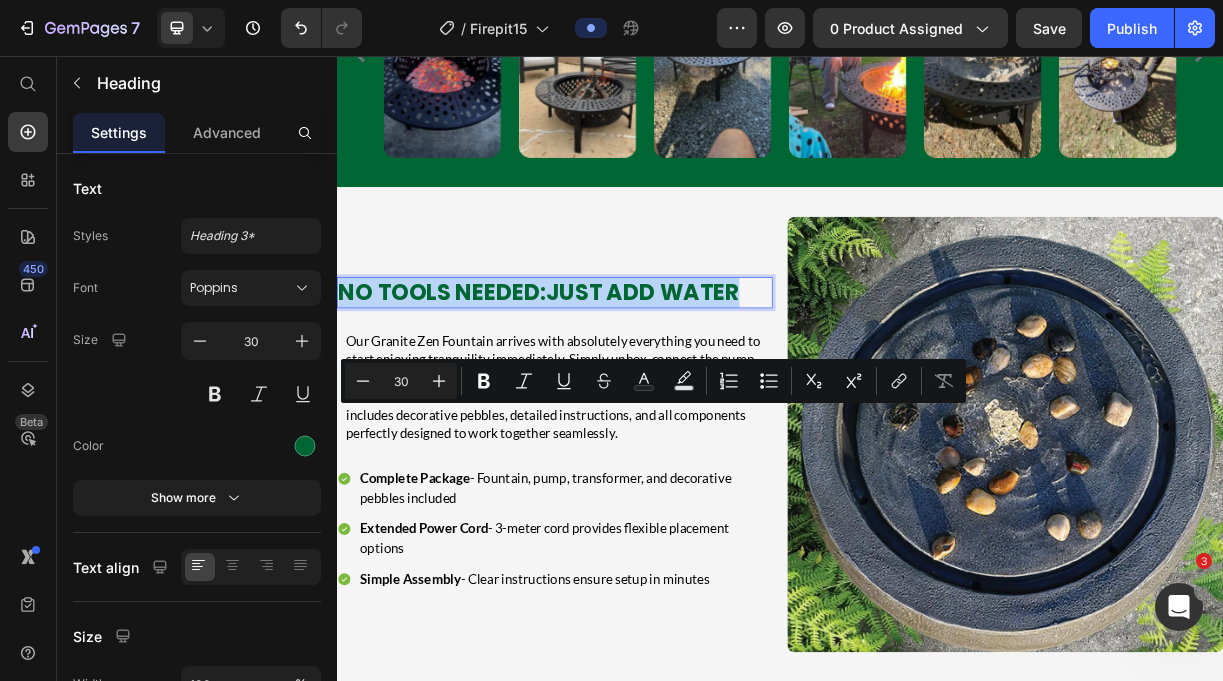 type on "15" 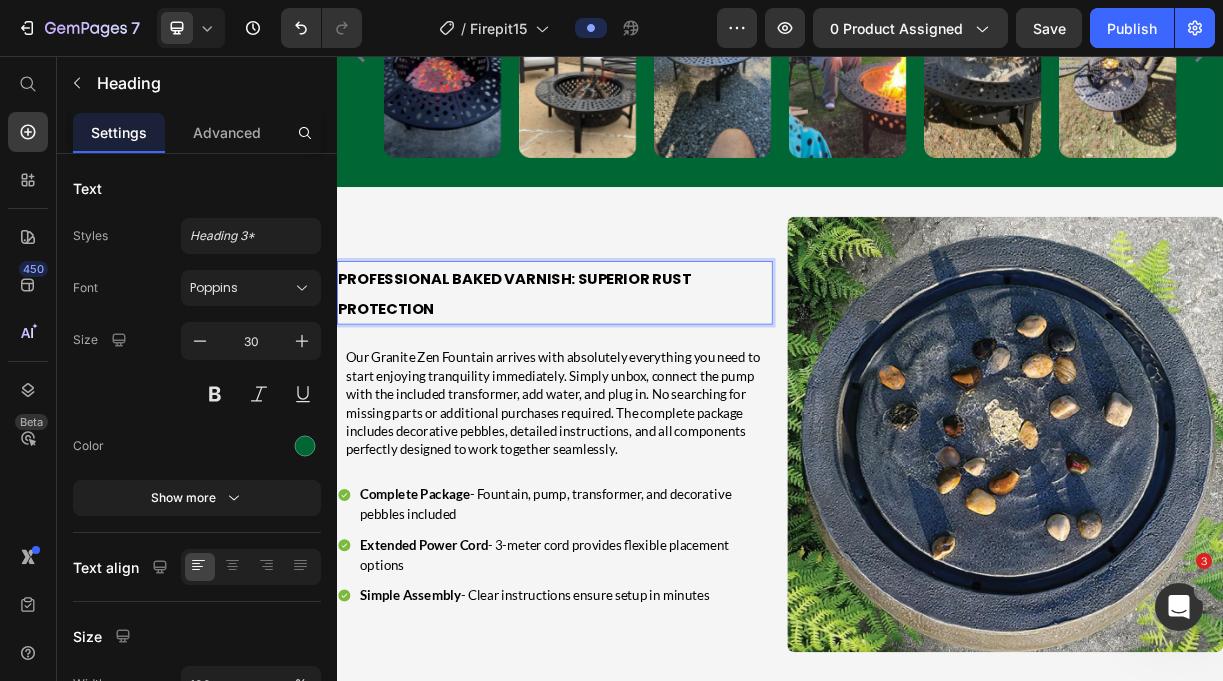 click on "Professional Baked Varnish: Superior Rust Protection" at bounding box center [629, 377] 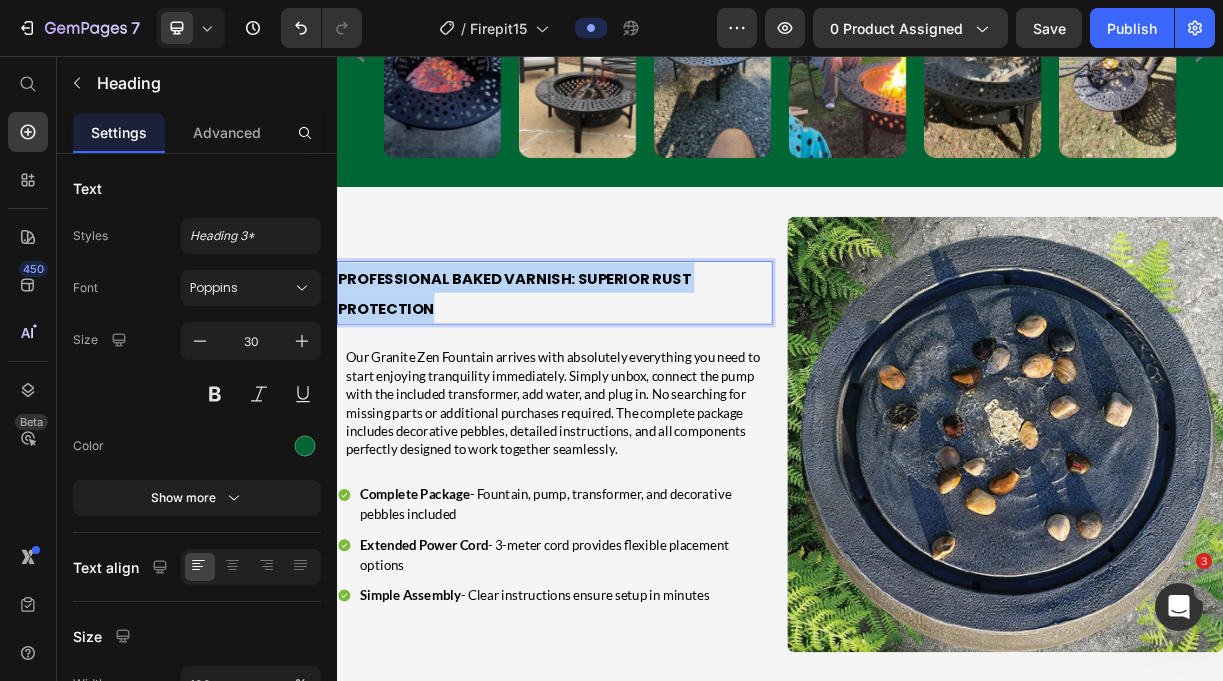 click on "Professional Baked Varnish: Superior Rust Protection" at bounding box center [629, 377] 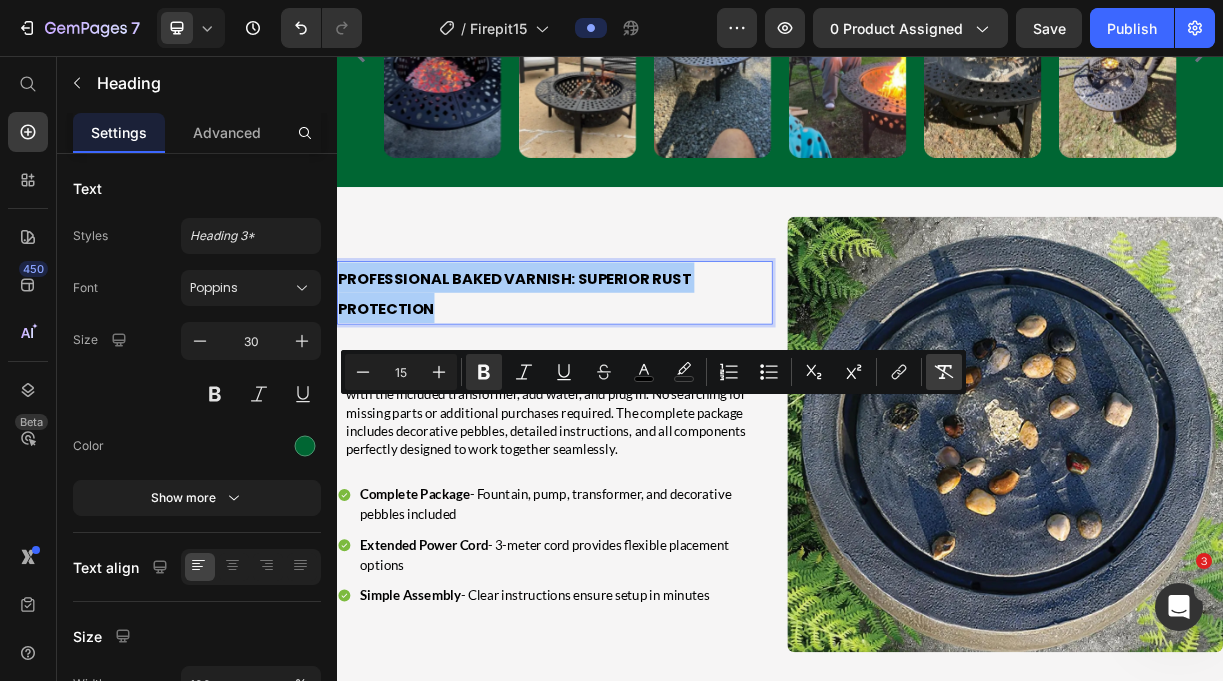 click 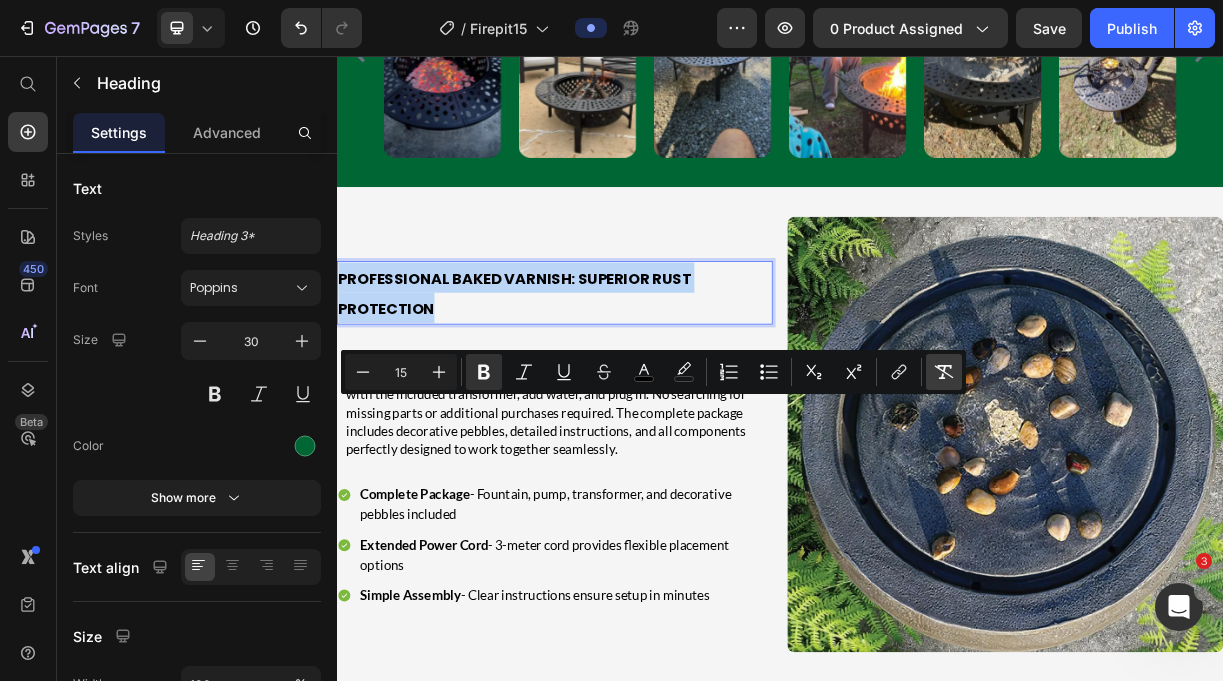 type on "30" 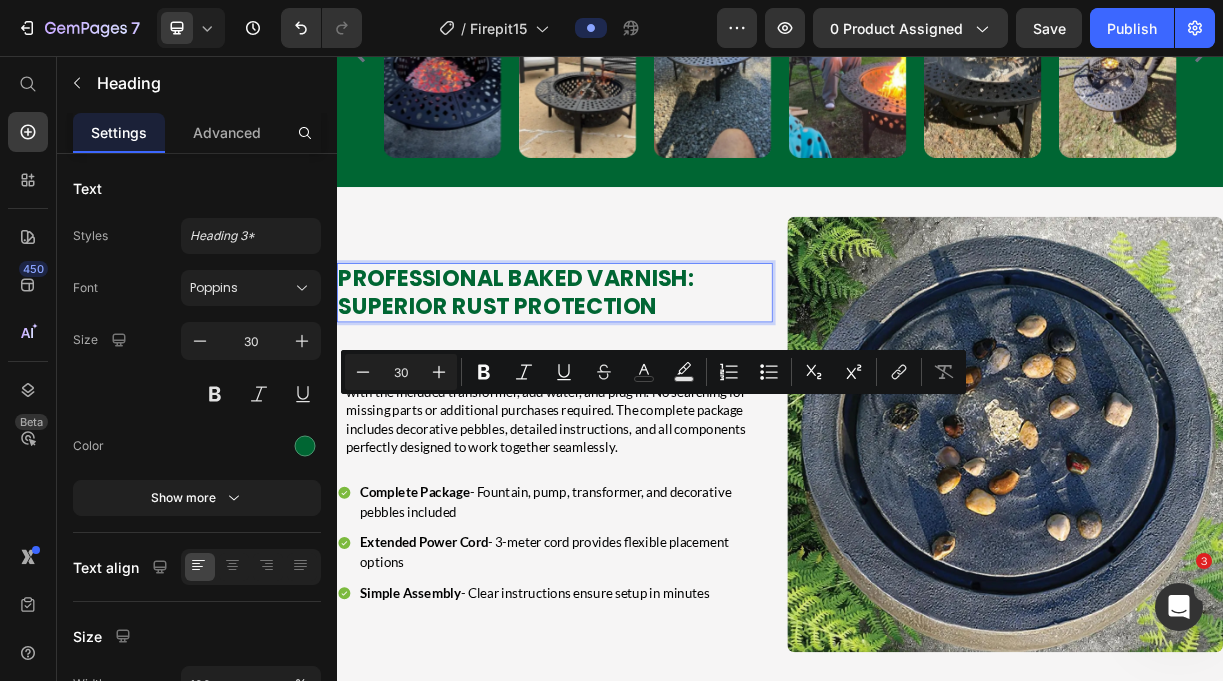 click on "Professional Baked Varnish: Superior Rust Protection" at bounding box center (629, 377) 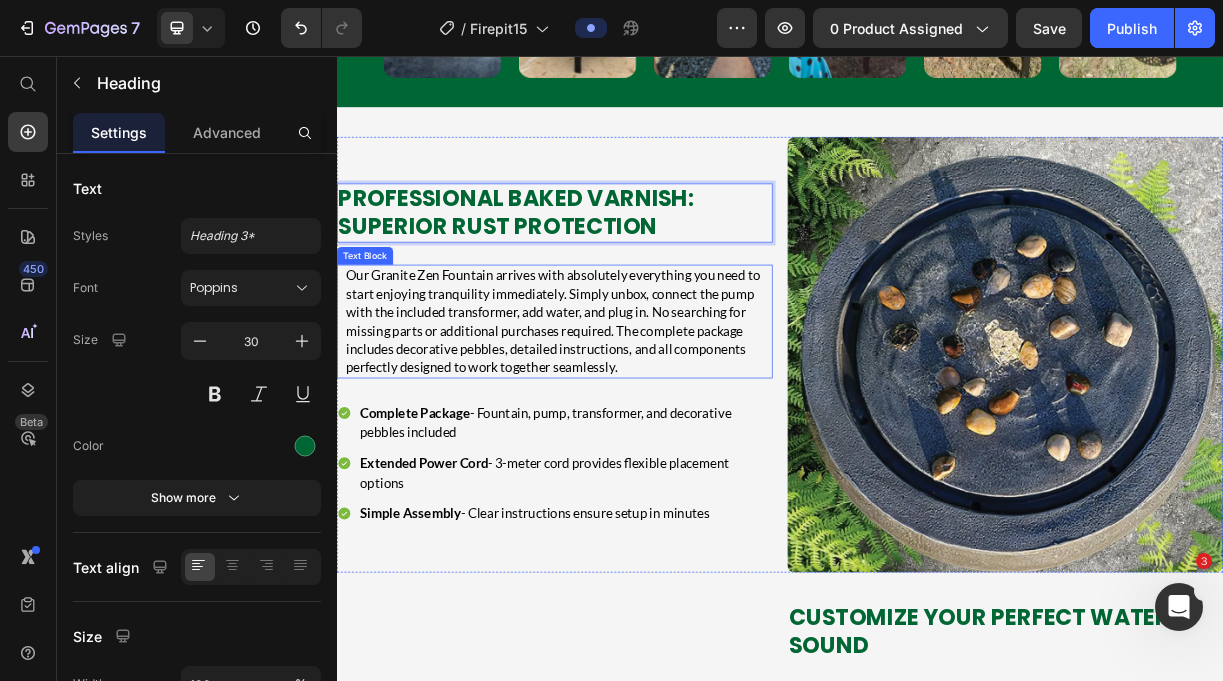 scroll, scrollTop: 3521, scrollLeft: 0, axis: vertical 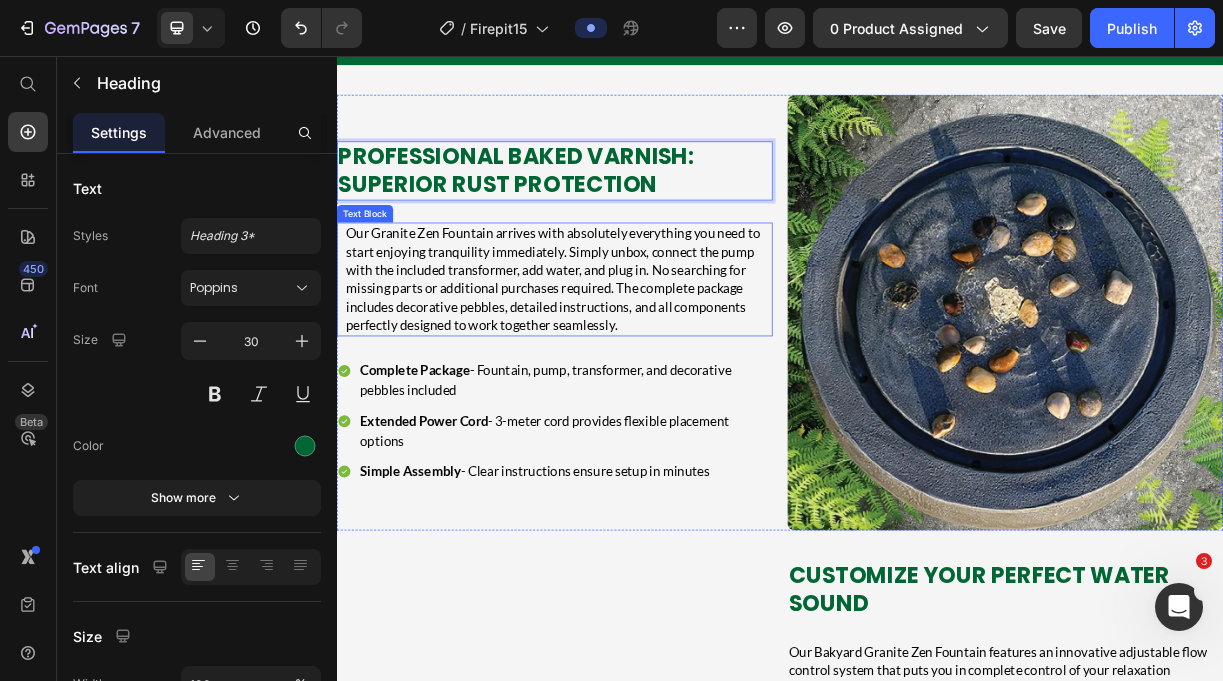 click on "Image Professional Baked Varnish: Superior Rust Protection Heading   30 Our Granite Zen Fountain arrives with absolutely everything you need to start enjoying tranquility immediately. Simply unbox, connect the pump with the included transformer, add water, and plug in. No searching for missing parts or additional purchases required. The complete package includes decorative pebbles, detailed instructions, and all components perfectly designed to work together seamlessly. Text Block Complete Package  - Fountain, pump, transformer, and decorative pebbles included Extended Power Cord  - 3-meter cord provides flexible placement options Simple Assembly  - Clear instructions ensure setup in minutes Item List Row Image Customize Your Perfect Water Sound Heading Text Block Precision Control  - Fine-tune water flow exactly to your preference Mood Versatility  - Subtle background sound or prominent water feature Easy Adjustment  - Simple dial requires no tools or technical knowledge Item List Row Image Heading Item List" at bounding box center (937, 834) 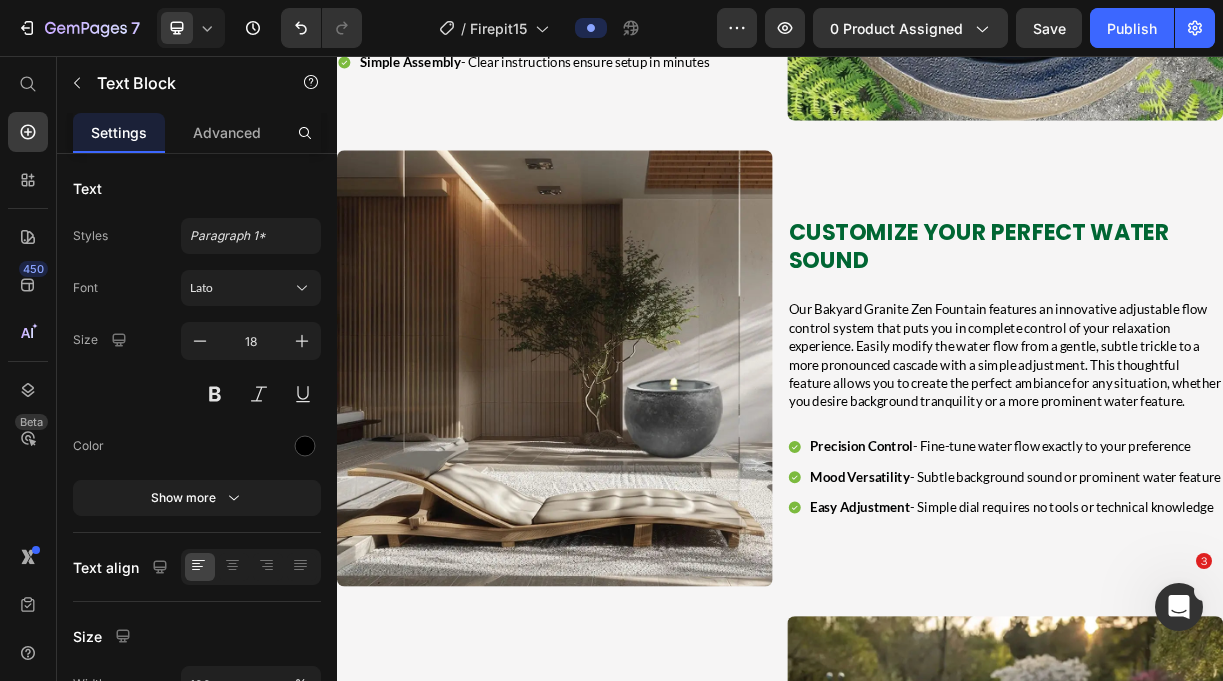 click at bounding box center (632, 479) 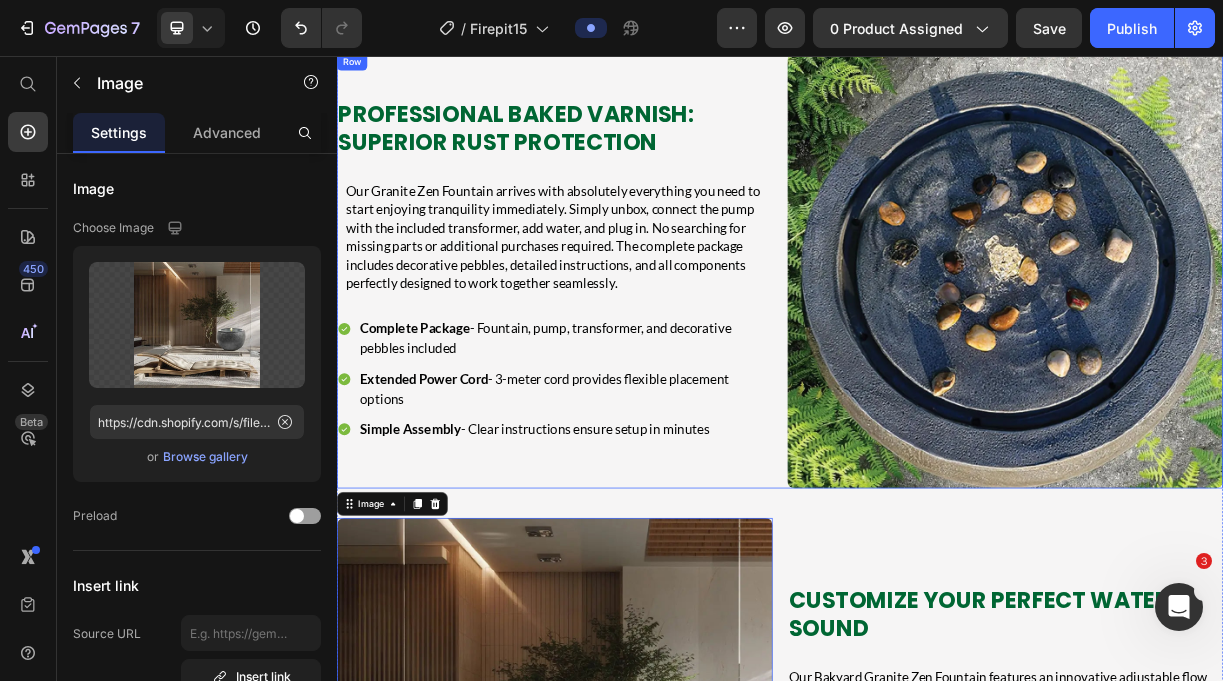 scroll, scrollTop: 3596, scrollLeft: 0, axis: vertical 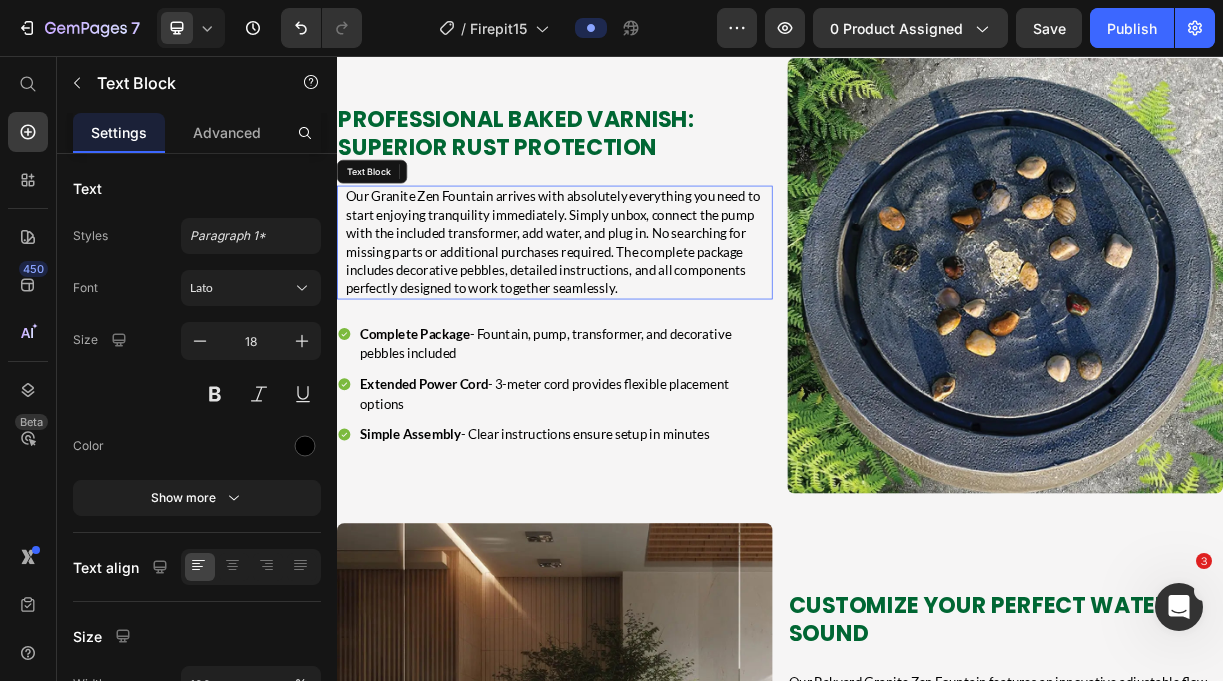 click on "Our Granite Zen Fountain arrives with absolutely everything you need to start enjoying tranquility immediately. Simply unbox, connect the pump with the included transformer, add water, and plug in. No searching for missing parts or additional purchases required. The complete package includes decorative pebbles, detailed instructions, and all components perfectly designed to work together seamlessly." at bounding box center [637, 309] 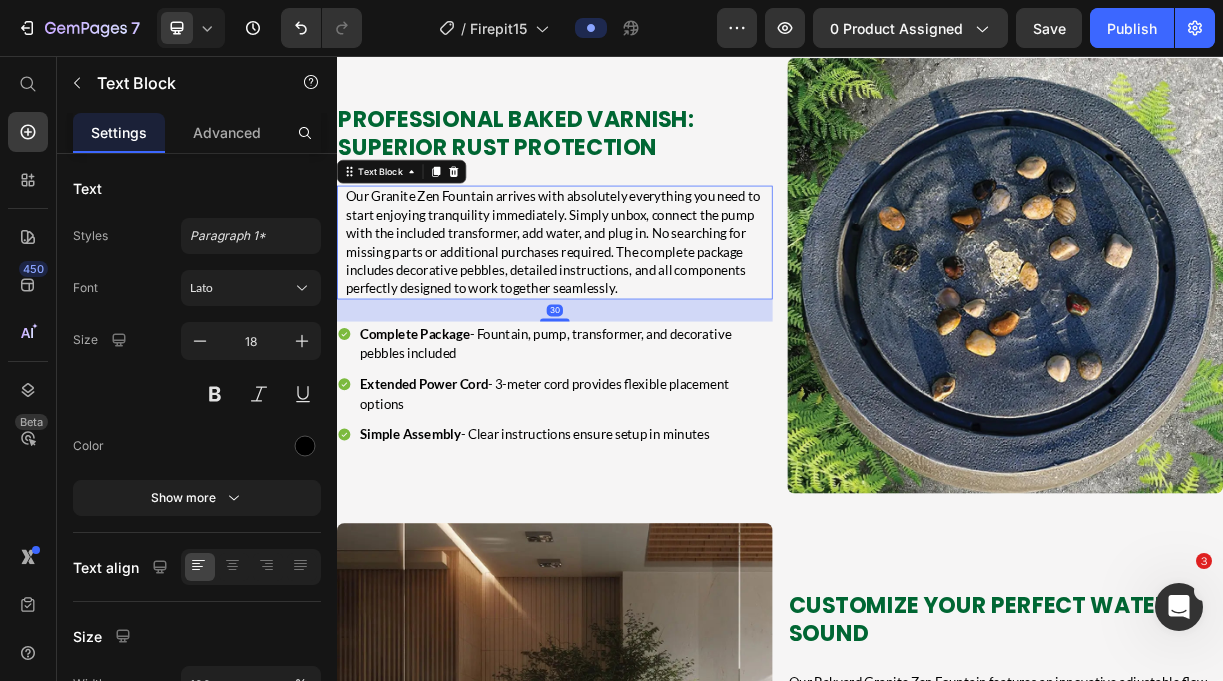 click on "Our Granite Zen Fountain arrives with absolutely everything you need to start enjoying tranquility immediately. Simply unbox, connect the pump with the included transformer, add water, and plug in. No searching for missing parts or additional purchases required. The complete package includes decorative pebbles, detailed instructions, and all components perfectly designed to work together seamlessly." at bounding box center [637, 309] 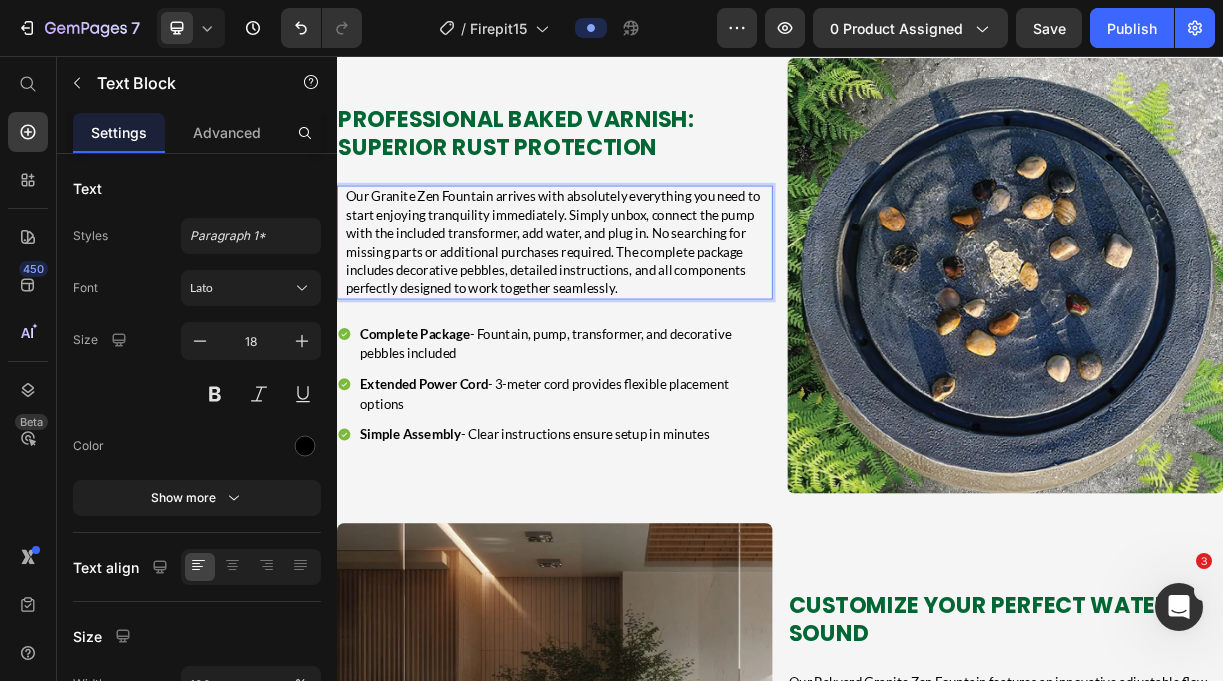 click on "Our Granite Zen Fountain arrives with absolutely everything you need to start enjoying tranquility immediately. Simply unbox, connect the pump with the included transformer, add water, and plug in. No searching for missing parts or additional purchases required. The complete package includes decorative pebbles, detailed instructions, and all components perfectly designed to work together seamlessly." at bounding box center [637, 309] 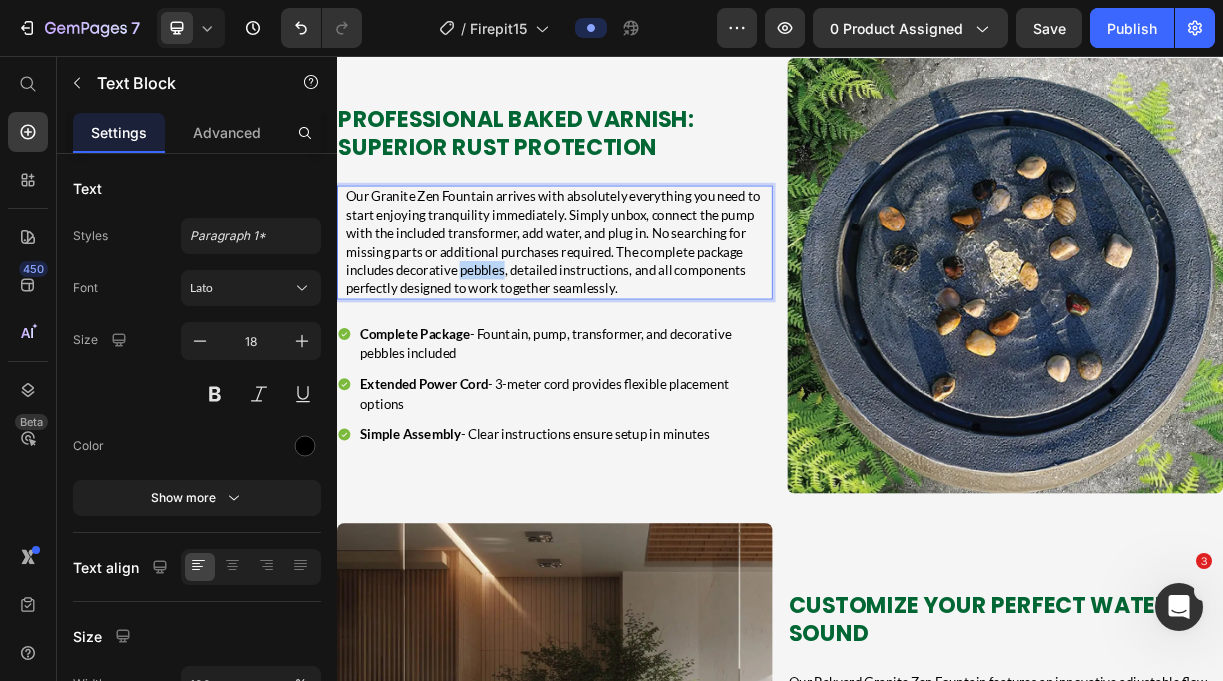 click on "Our Granite Zen Fountain arrives with absolutely everything you need to start enjoying tranquility immediately. Simply unbox, connect the pump with the included transformer, add water, and plug in. No searching for missing parts or additional purchases required. The complete package includes decorative pebbles, detailed instructions, and all components perfectly designed to work together seamlessly." at bounding box center [637, 309] 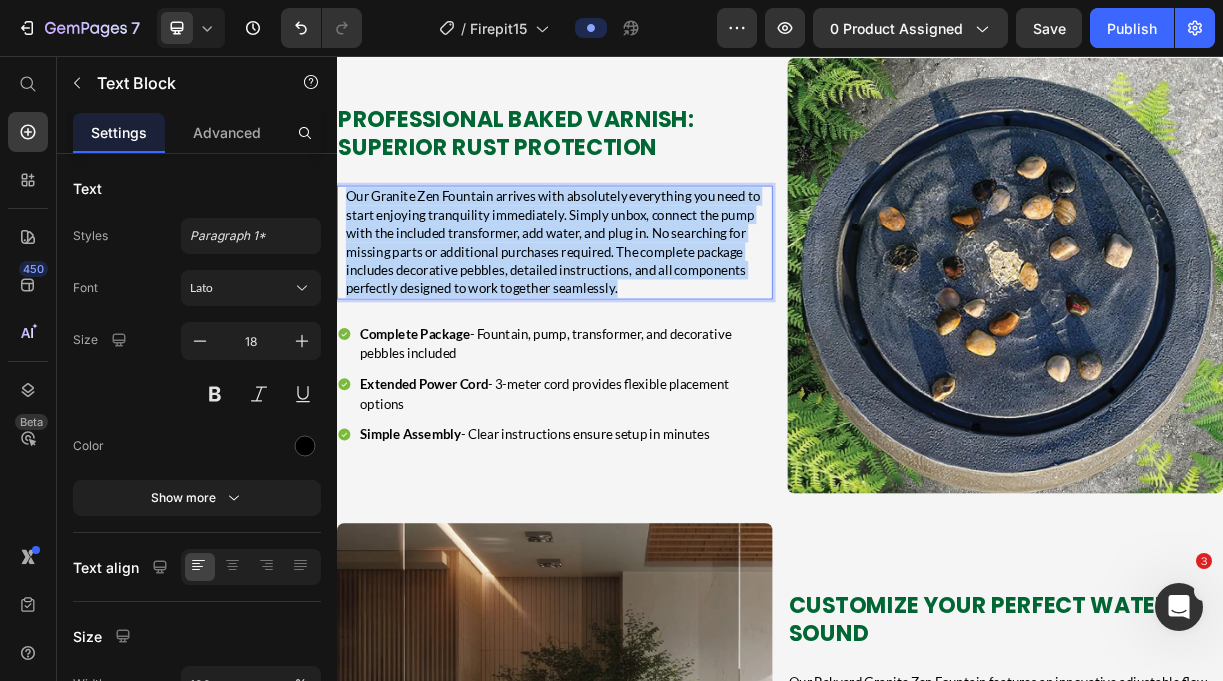click on "Our Granite Zen Fountain arrives with absolutely everything you need to start enjoying tranquility immediately. Simply unbox, connect the pump with the included transformer, add water, and plug in. No searching for missing parts or additional purchases required. The complete package includes decorative pebbles, detailed instructions, and all components perfectly designed to work together seamlessly." at bounding box center [637, 309] 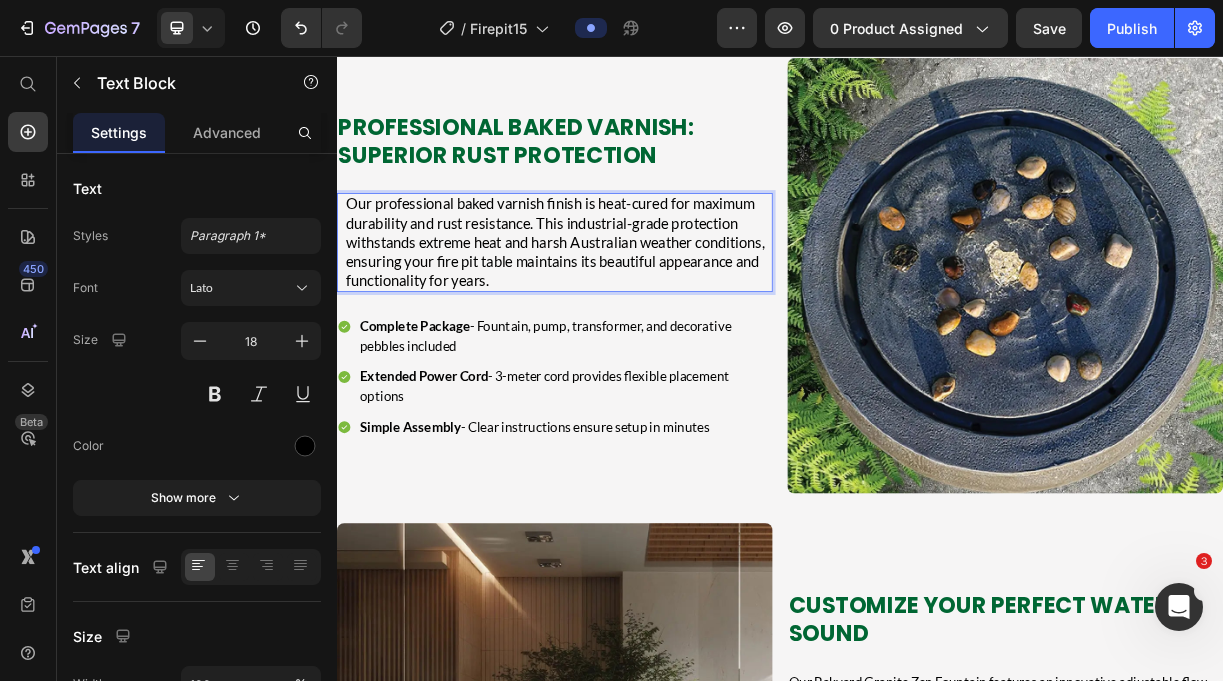 click on "Our professional baked varnish finish is heat-cured for maximum durability and rust resistance. This industrial-grade protection withstands extreme heat and harsh Australian weather conditions, ensuring your fire pit table maintains its beautiful appearance and functionality for years." at bounding box center (632, 308) 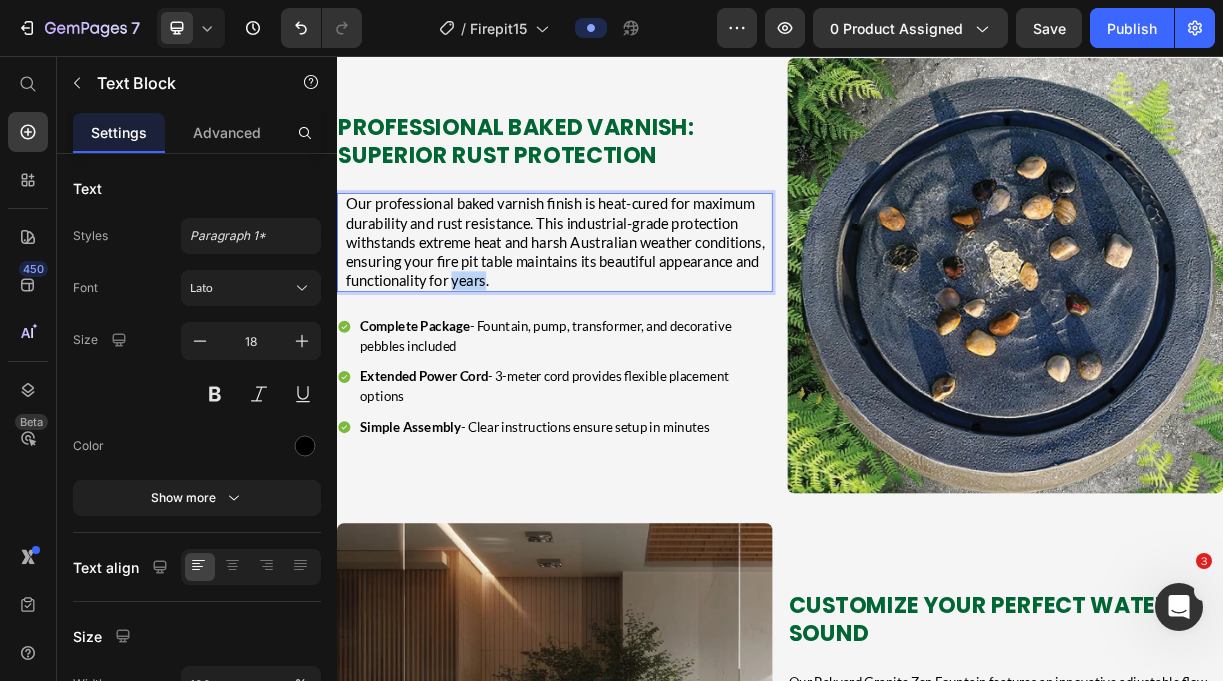 click on "Our professional baked varnish finish is heat-cured for maximum durability and rust resistance. This industrial-grade protection withstands extreme heat and harsh Australian weather conditions, ensuring your fire pit table maintains its beautiful appearance and functionality for years." at bounding box center (632, 308) 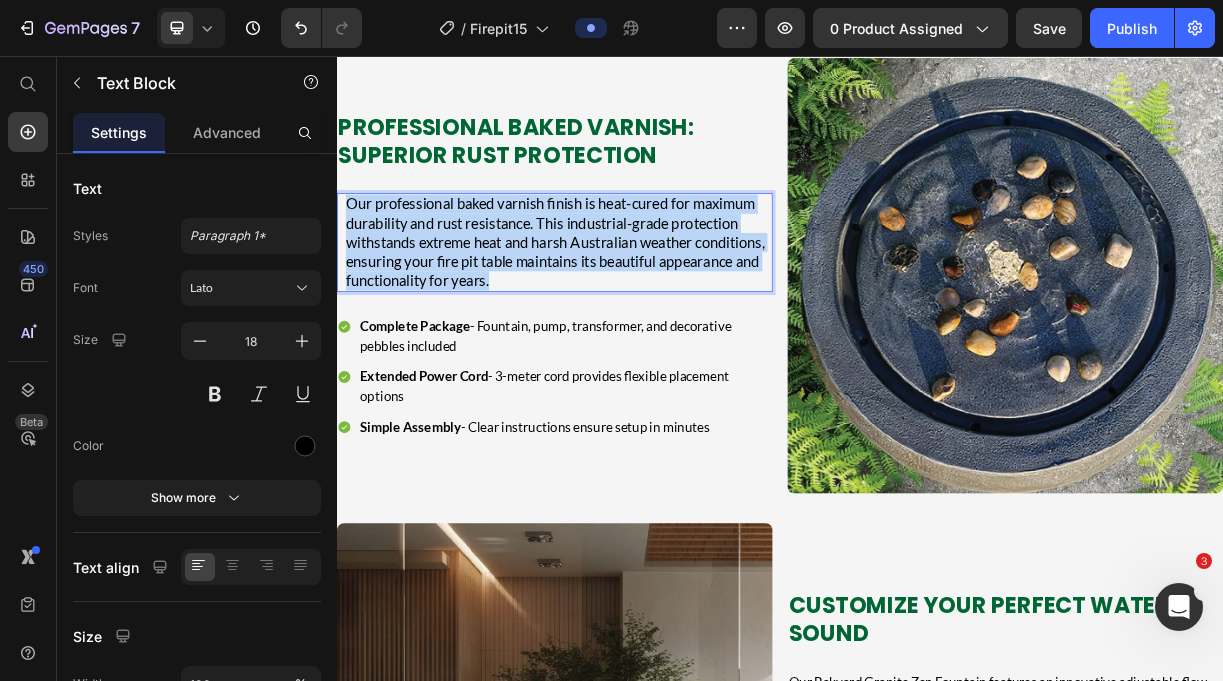 click on "Our professional baked varnish finish is heat-cured for maximum durability and rust resistance. This industrial-grade protection withstands extreme heat and harsh Australian weather conditions, ensuring your fire pit table maintains its beautiful appearance and functionality for years." at bounding box center (632, 308) 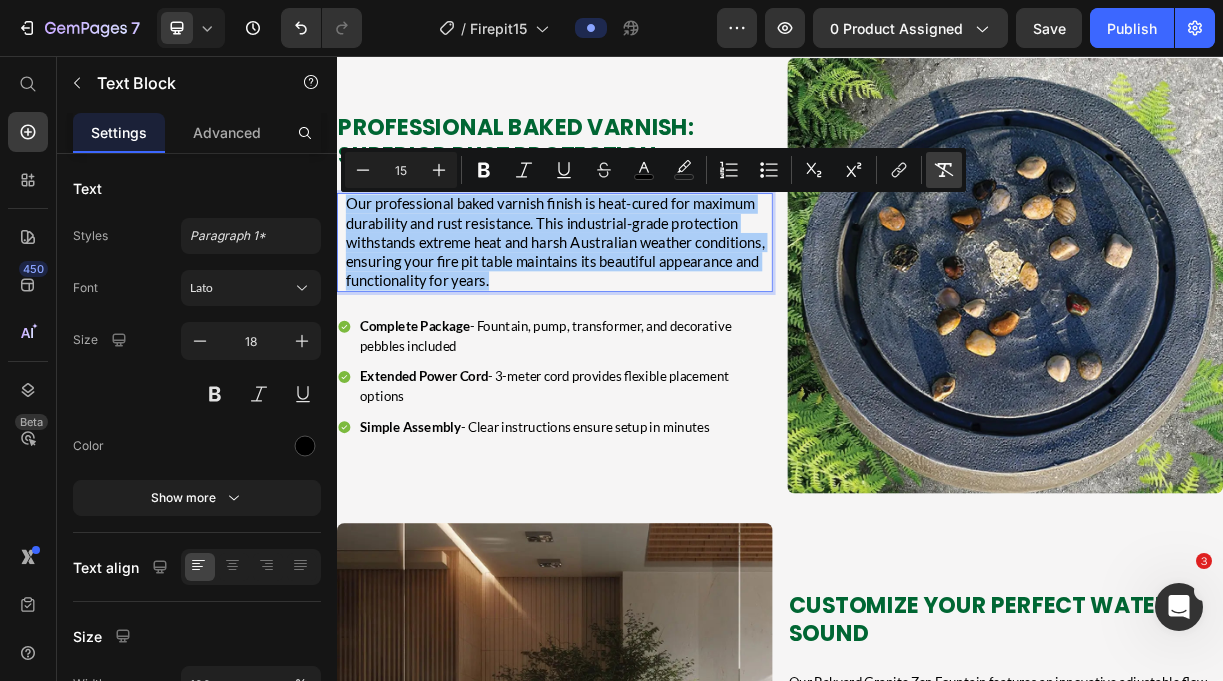click 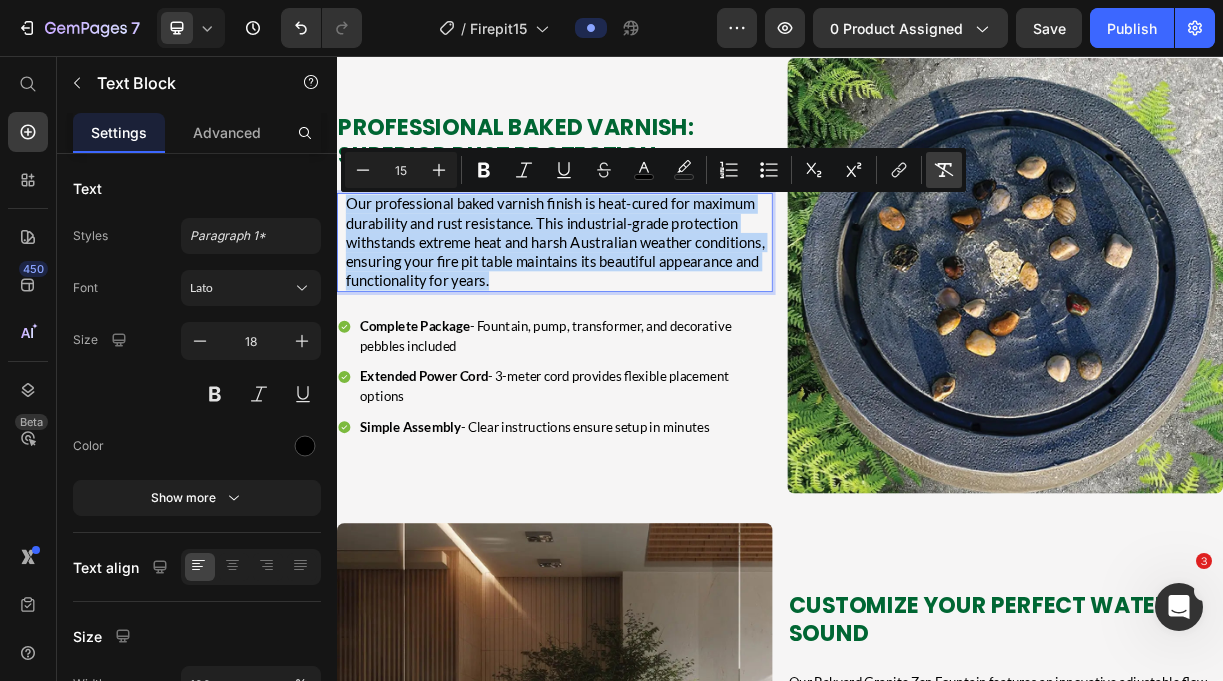 type on "18" 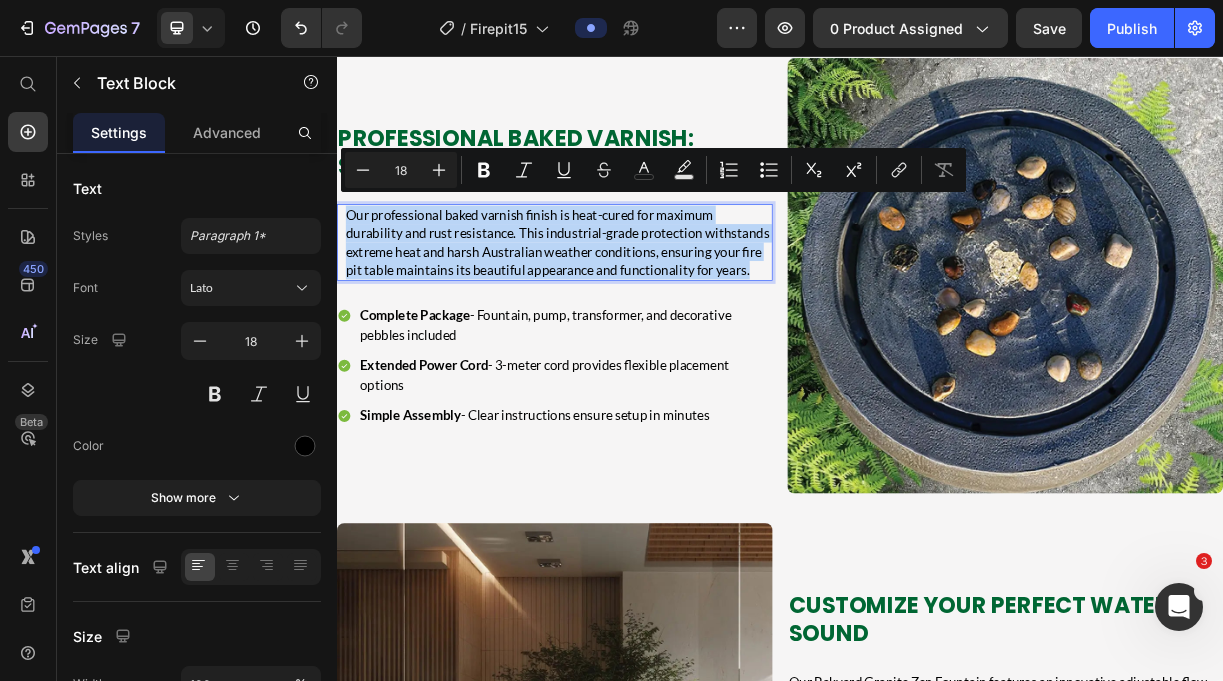 click on "Our professional baked varnish finish is heat-cured for maximum durability and rust resistance. This industrial-grade protection withstands extreme heat and harsh Australian weather conditions, ensuring your fire pit table maintains its beautiful appearance and functionality for years." at bounding box center (637, 309) 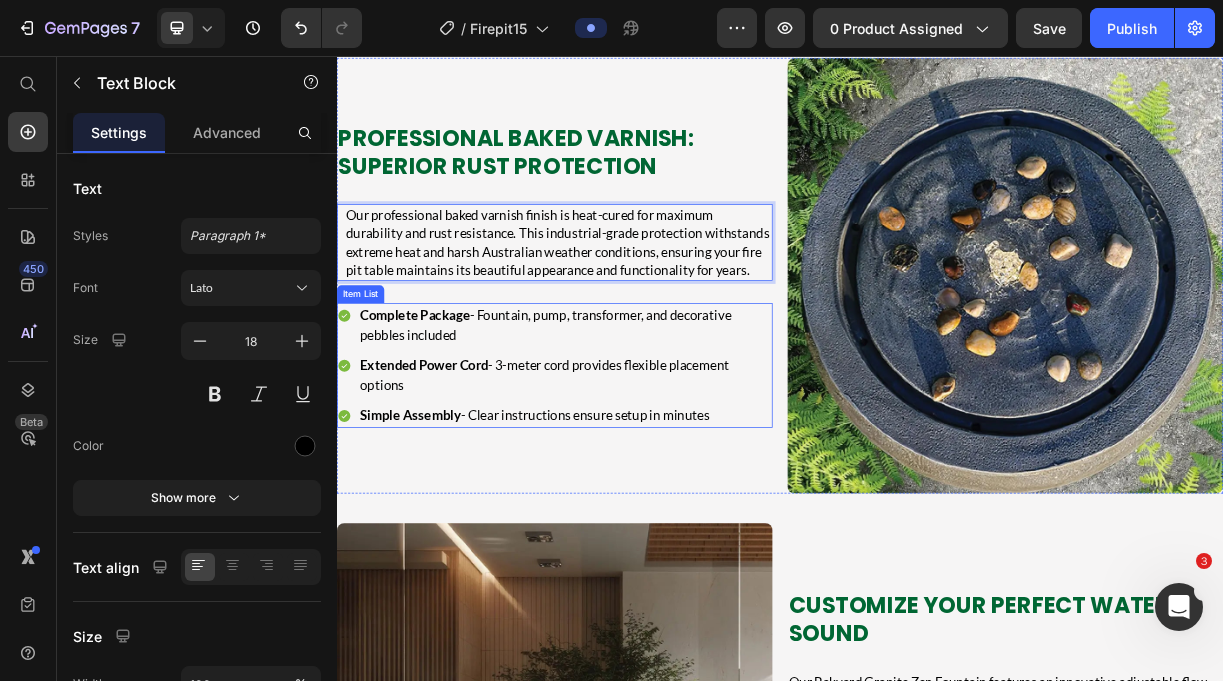 click on "Complete Package  - Fountain, pump, transformer, and decorative pebbles included" at bounding box center [646, 421] 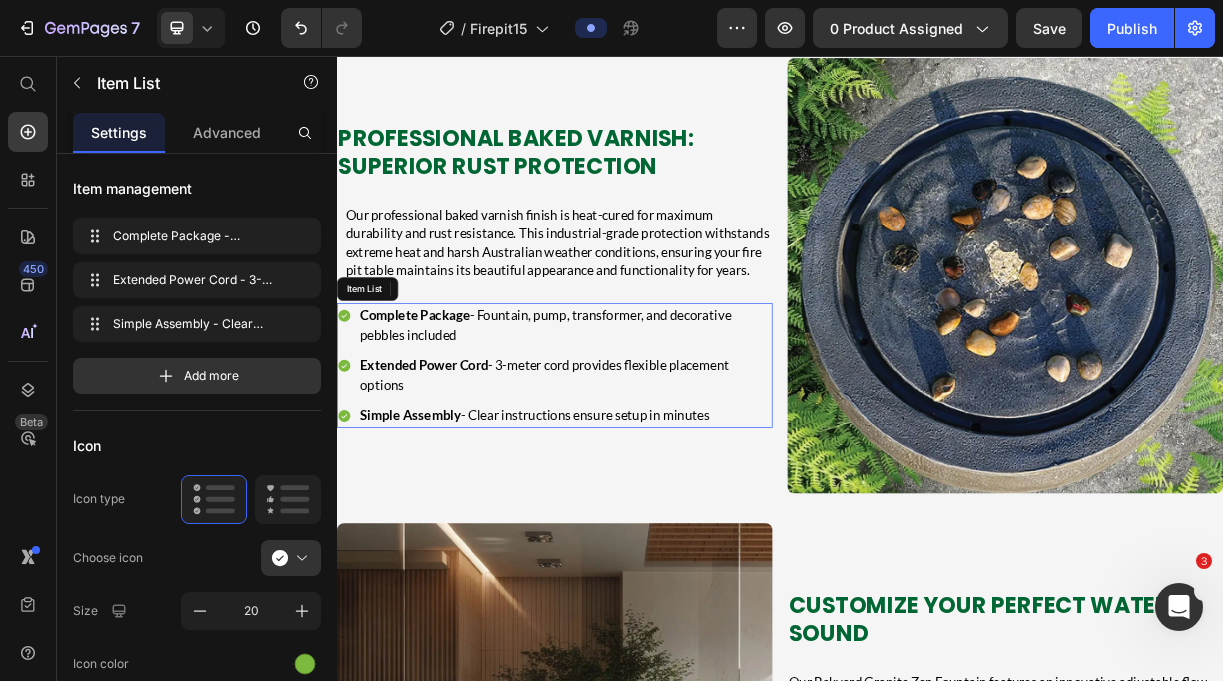 click on "Complete Package  - Fountain, pump, transformer, and decorative pebbles included" at bounding box center (646, 421) 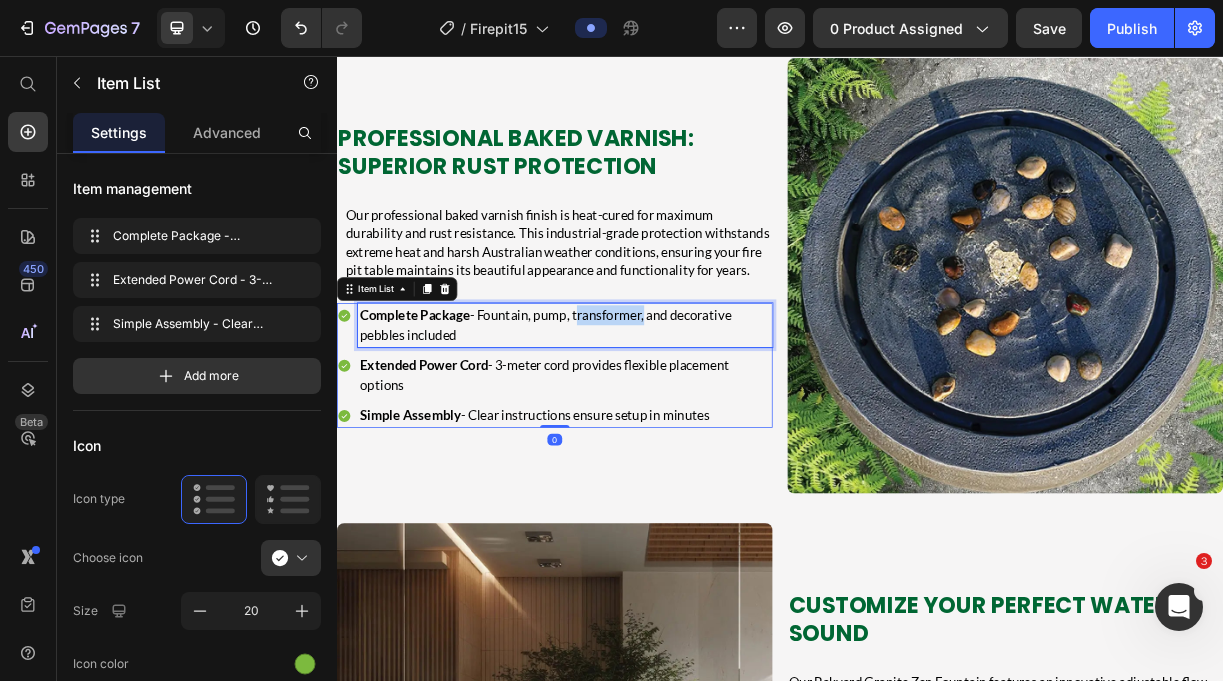 click on "Complete Package  - Fountain, pump, transformer, and decorative pebbles included" at bounding box center (646, 421) 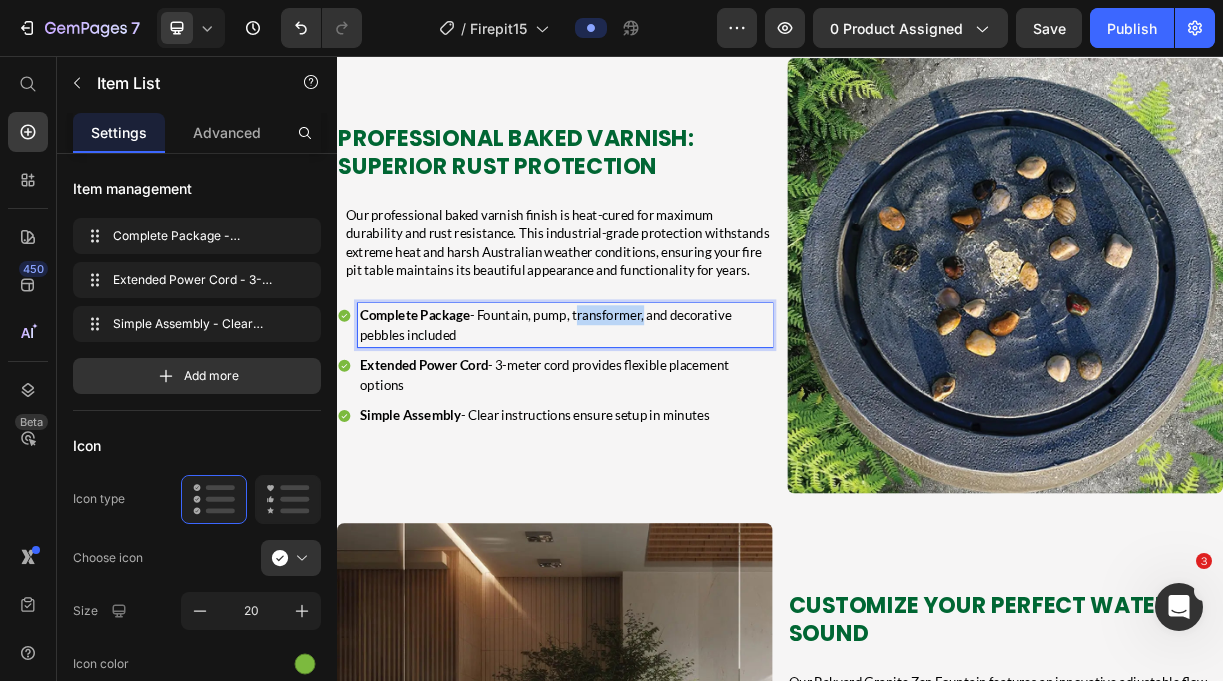 click on "Complete Package  - Fountain, pump, transformer, and decorative pebbles included" at bounding box center (646, 421) 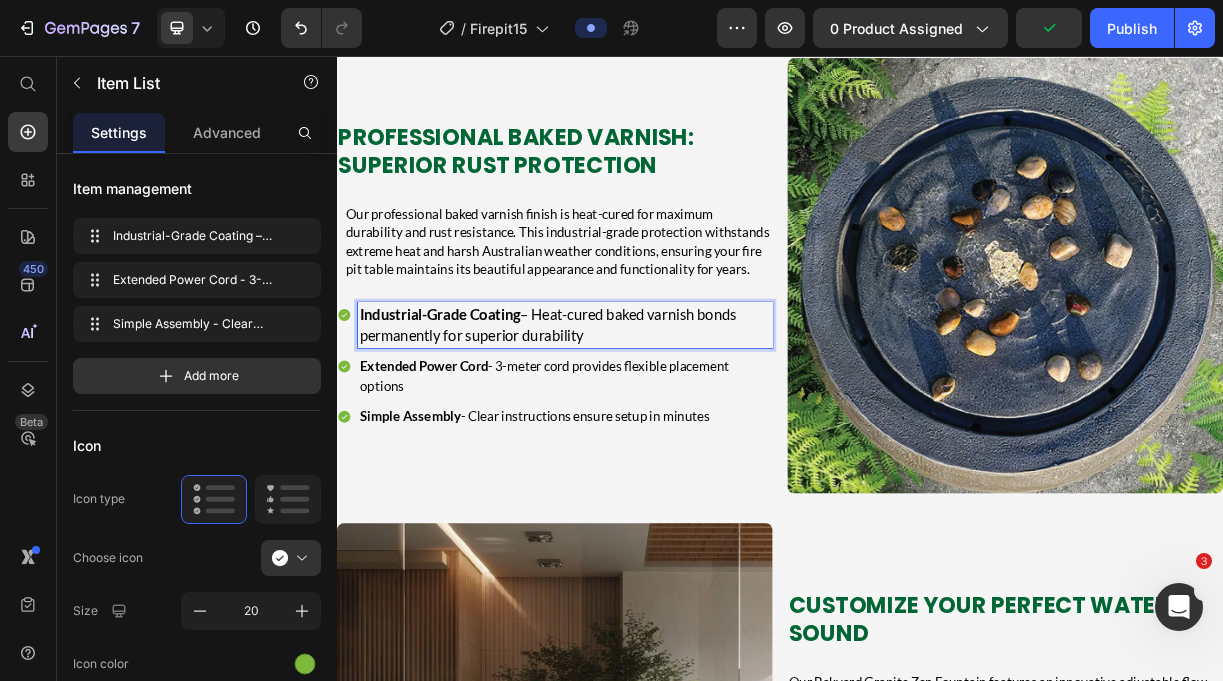 click on "Extended Power Cord  - 3-meter cord provides flexible placement options" at bounding box center [646, 490] 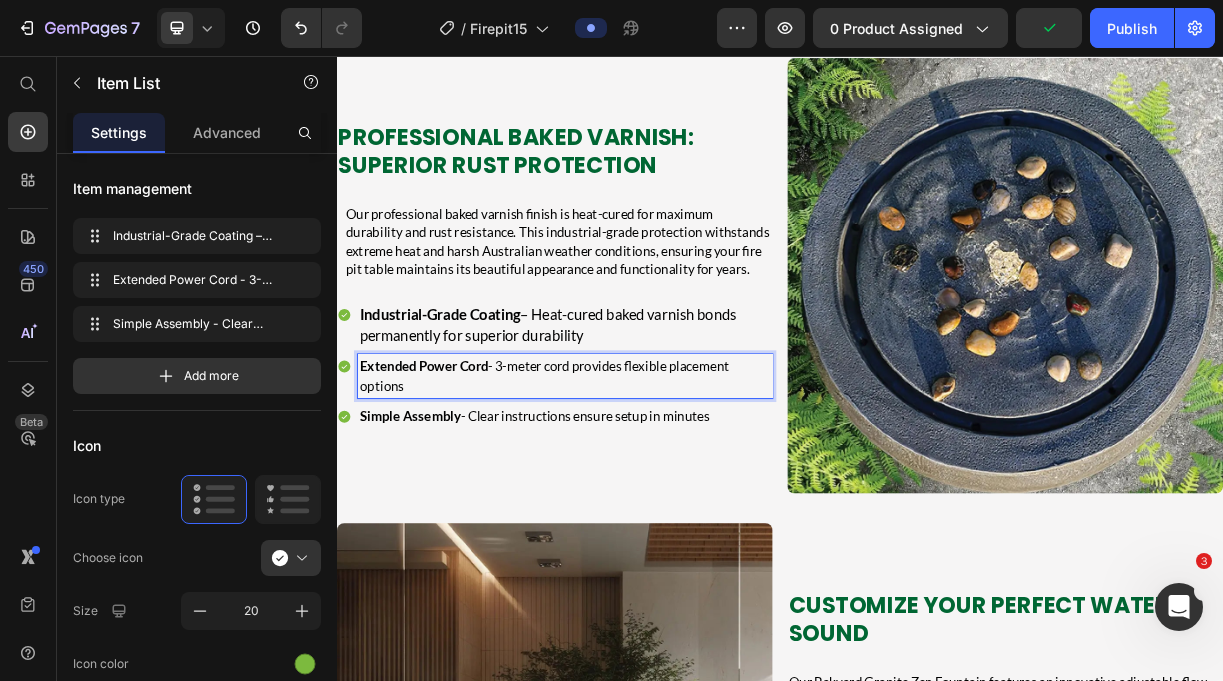 click on "Extended Power Cord  - 3-meter cord provides flexible placement options" at bounding box center (646, 490) 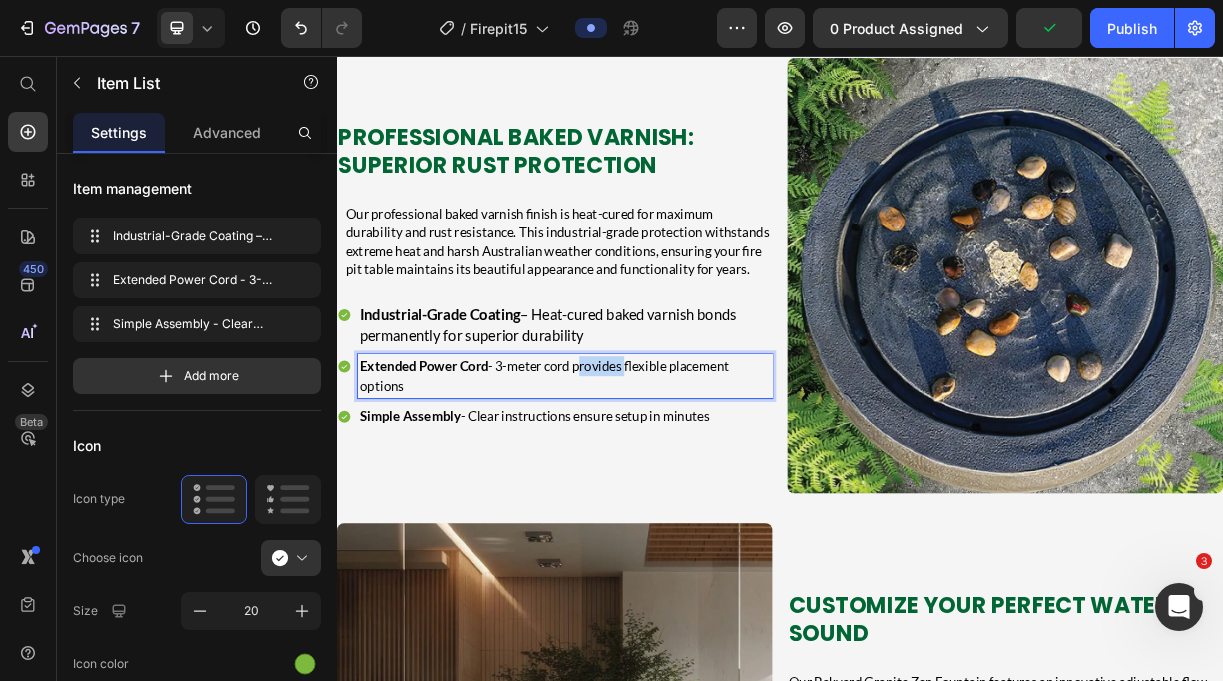 click on "Extended Power Cord  - 3-meter cord provides flexible placement options" at bounding box center [646, 490] 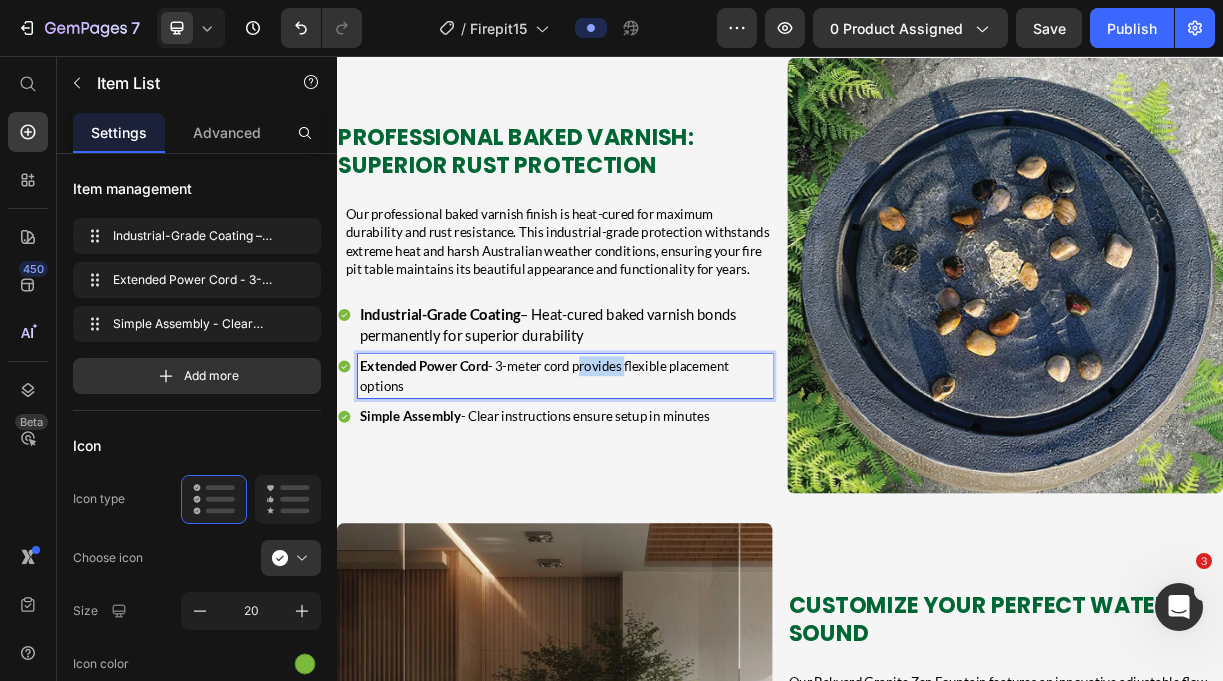 click on "Extended Power Cord  - 3-meter cord provides flexible placement options" at bounding box center (646, 490) 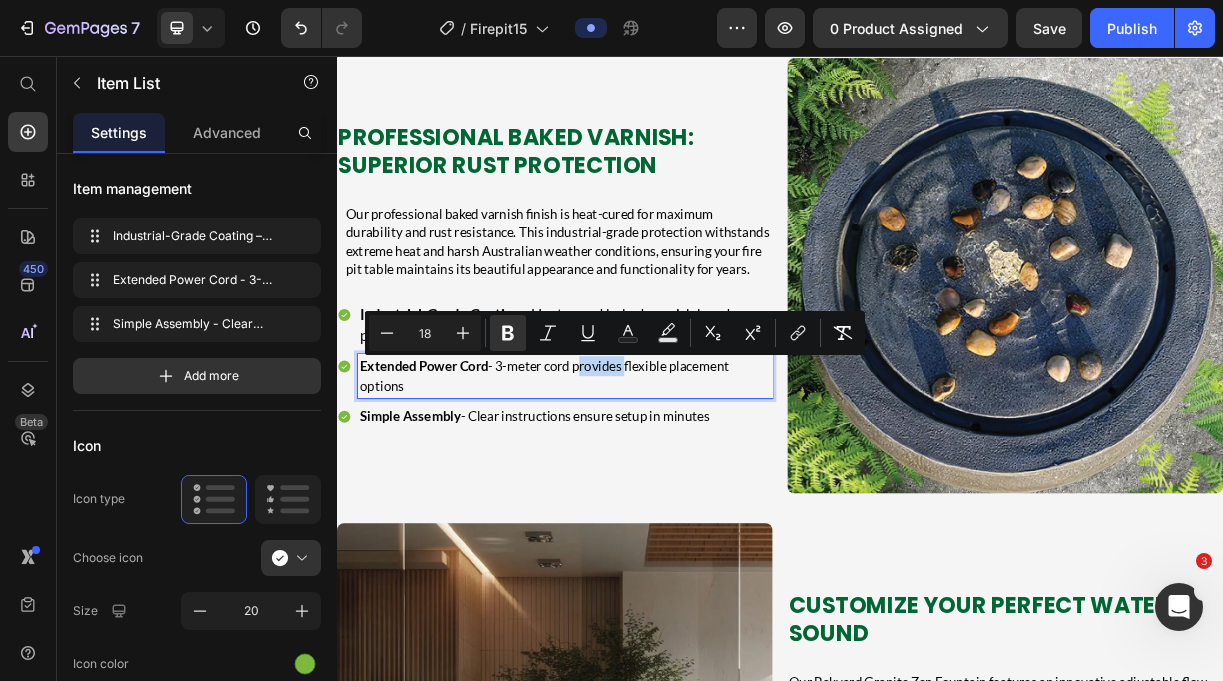 click on "Extended Power Cord  - 3-meter cord provides flexible placement options" at bounding box center [646, 490] 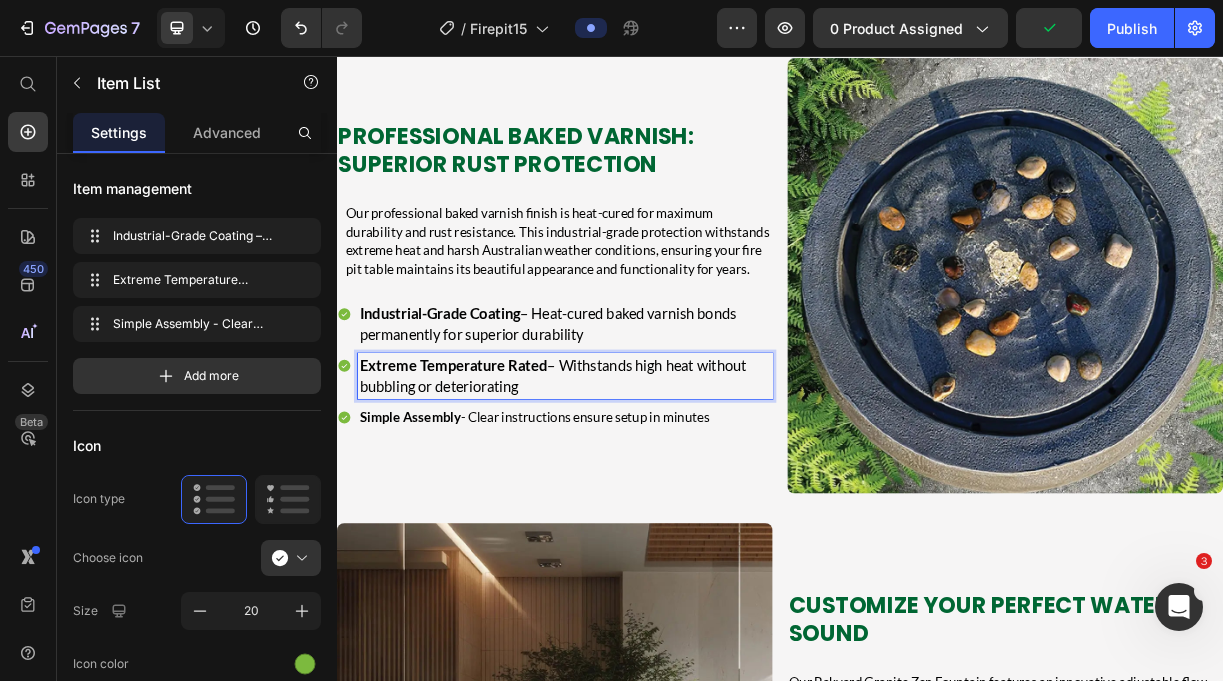 click on "Simple Assembly  - Clear instructions ensure setup in minutes" at bounding box center (646, 545) 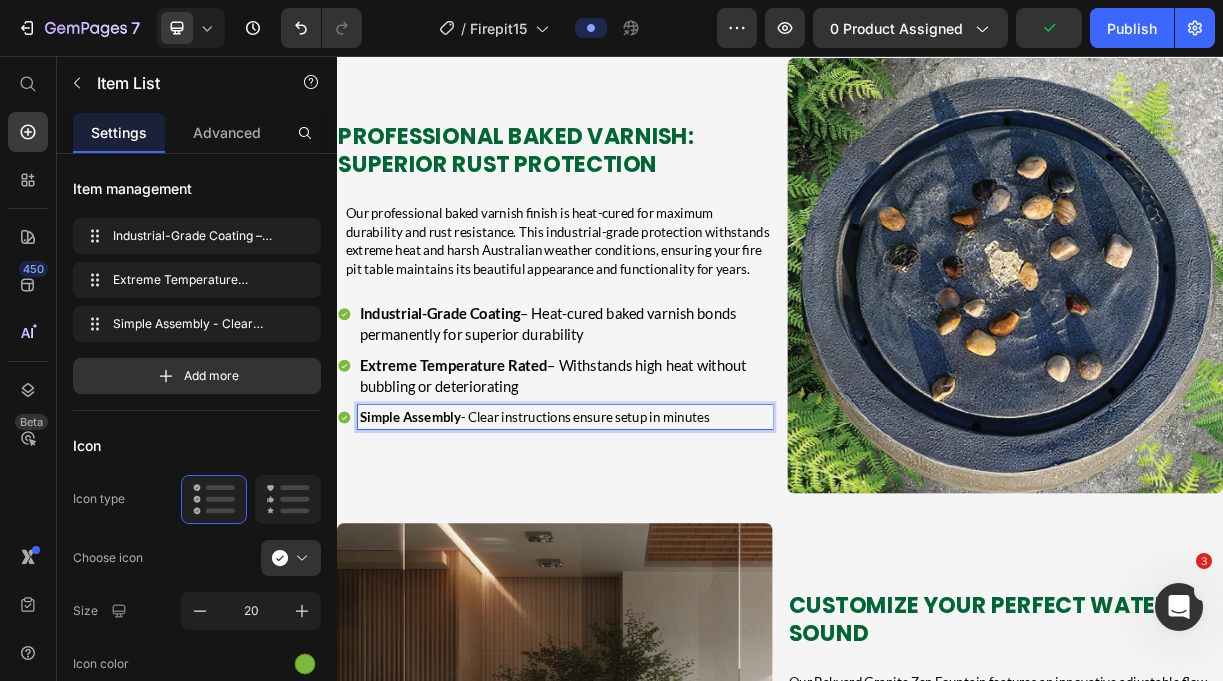 click on "Simple Assembly  - Clear instructions ensure setup in minutes" at bounding box center [646, 545] 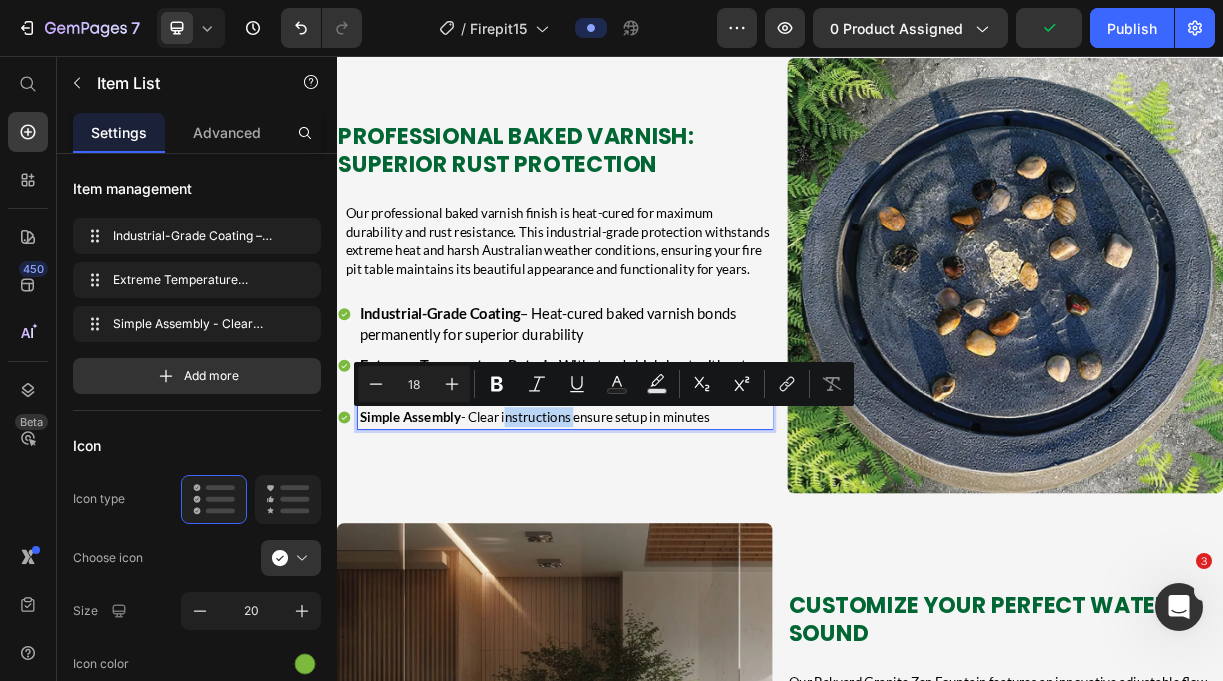 click on "Simple Assembly  - Clear instructions ensure setup in minutes" at bounding box center (646, 545) 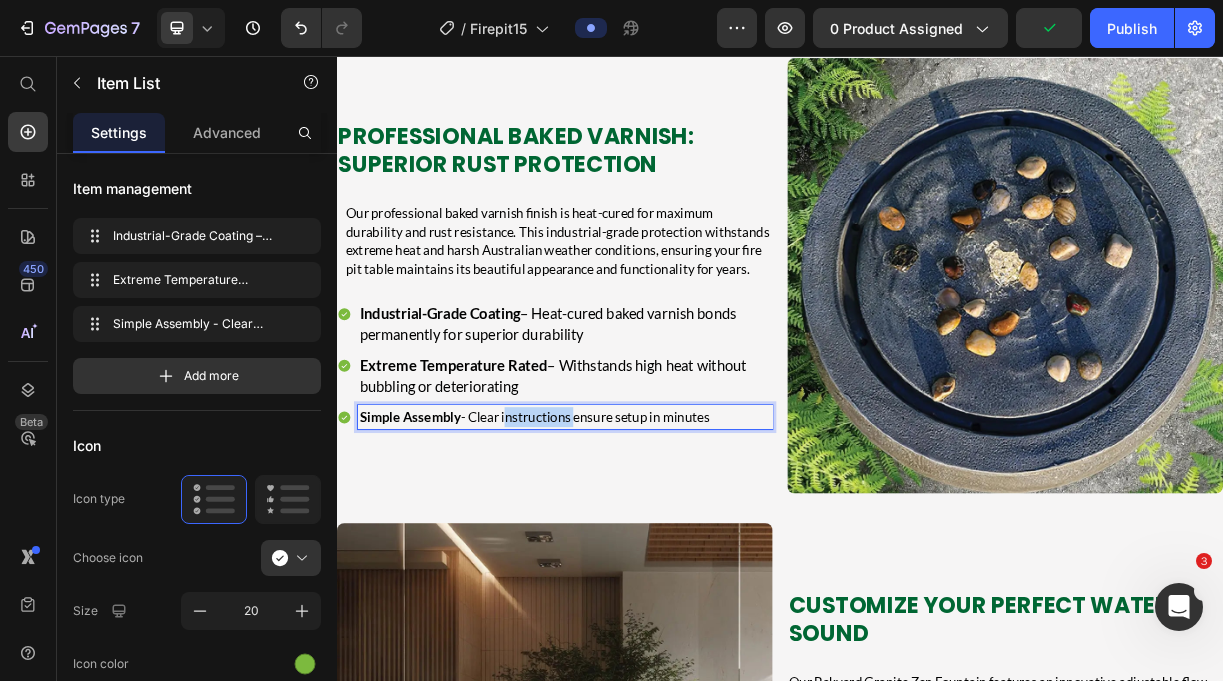 click on "Simple Assembly  - Clear instructions ensure setup in minutes" at bounding box center [646, 545] 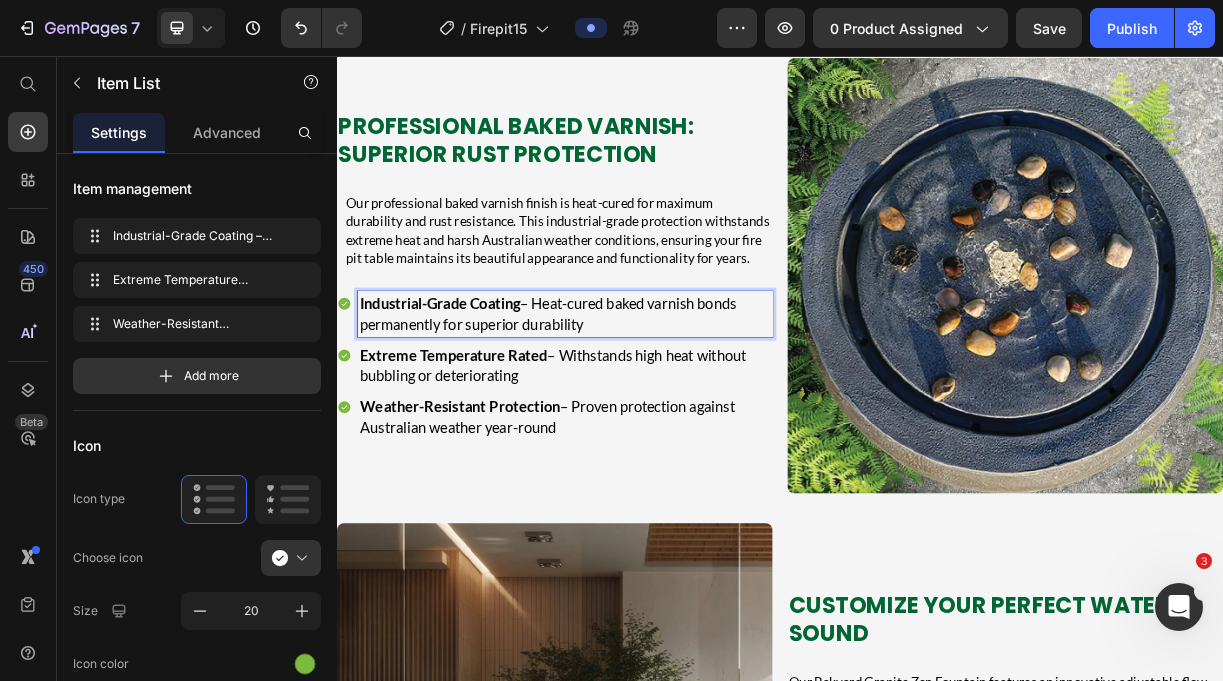 click on "Industrial-Grade Coating  – Heat-cured baked varnish bonds permanently for superior durability" at bounding box center [646, 406] 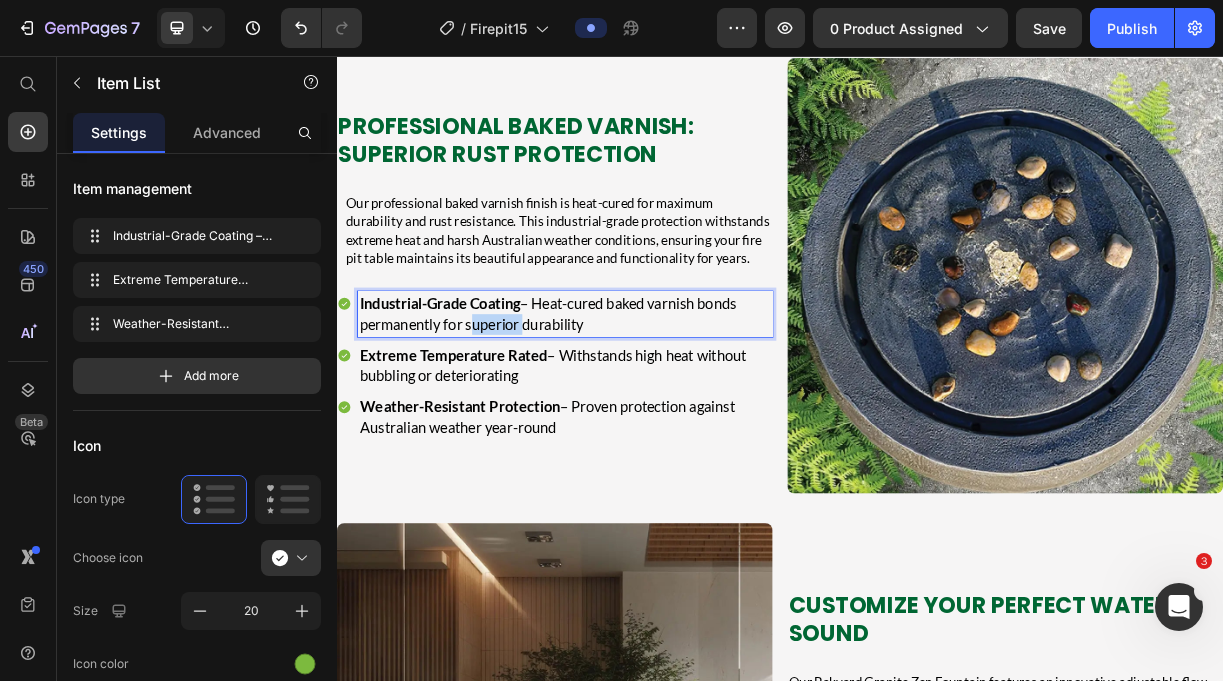 click on "Industrial-Grade Coating  – Heat-cured baked varnish bonds permanently for superior durability" at bounding box center [646, 406] 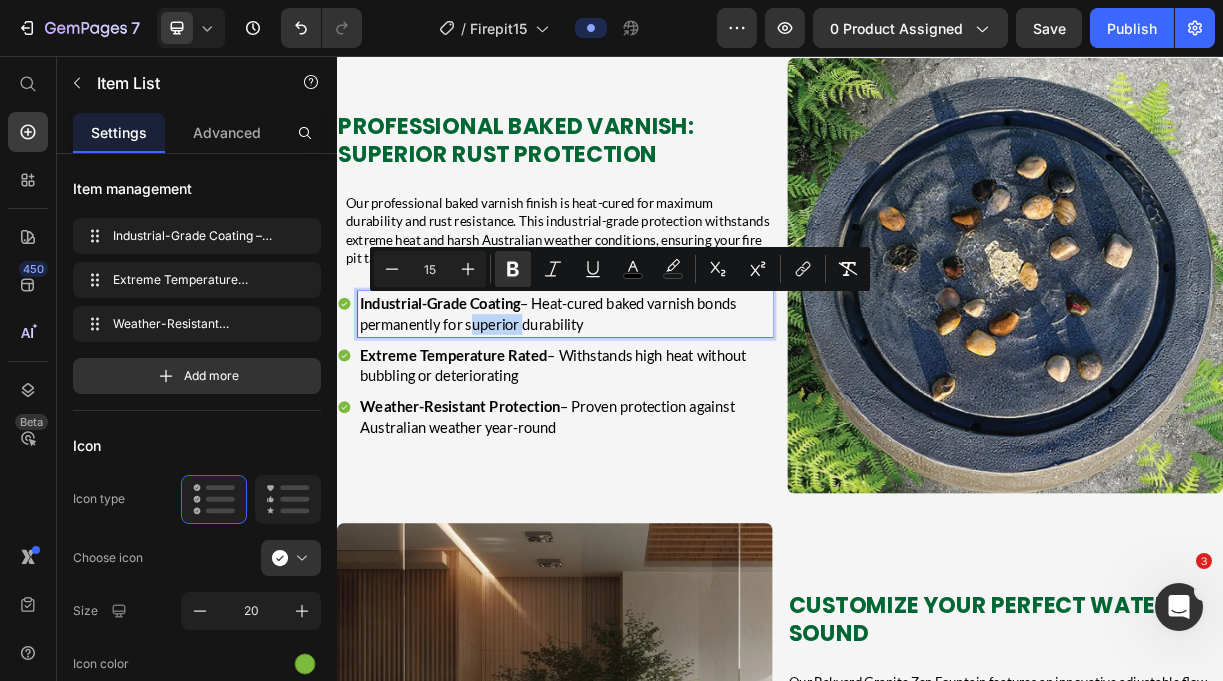 click on "Industrial-Grade Coating  – Heat-cured baked varnish bonds permanently for superior durability" at bounding box center [646, 406] 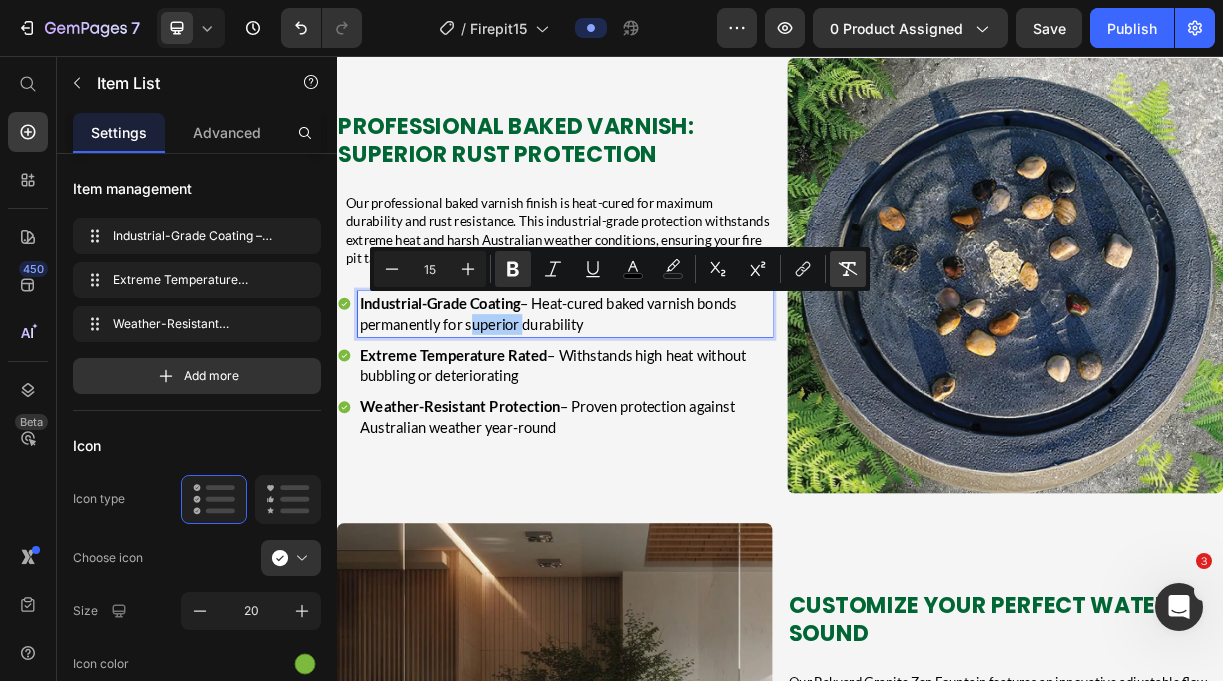 click 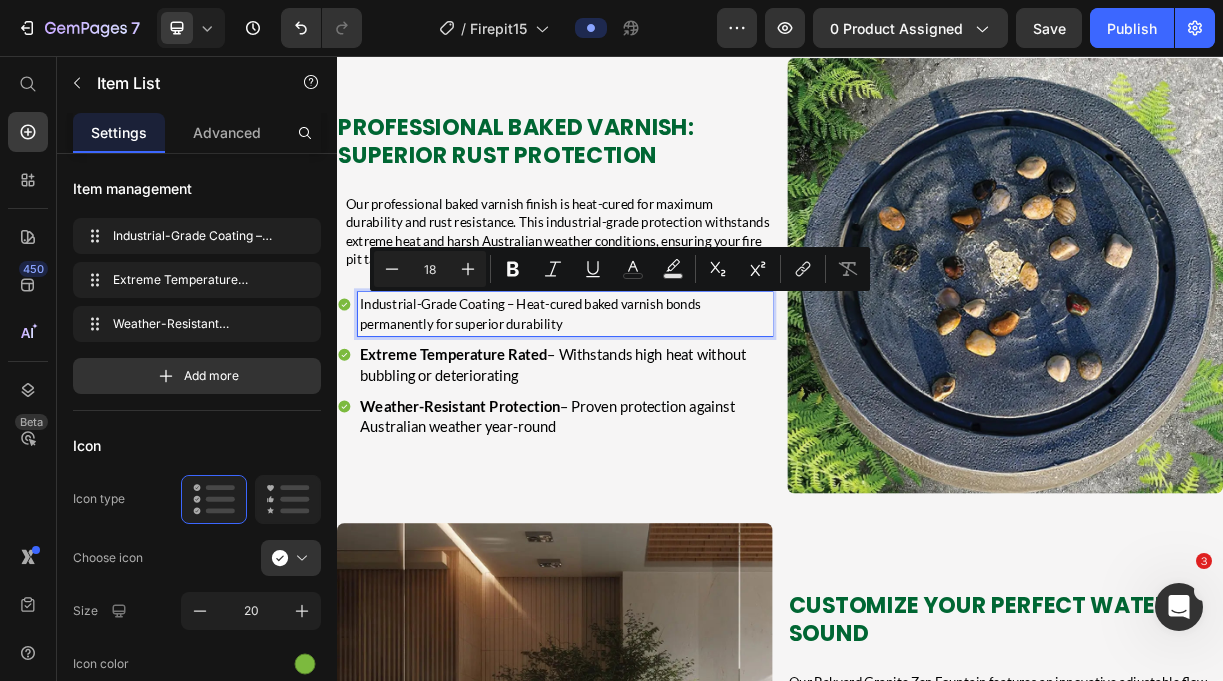 click on "Extreme Temperature Rated  – Withstands high heat without bubbling or deteriorating" at bounding box center [629, 474] 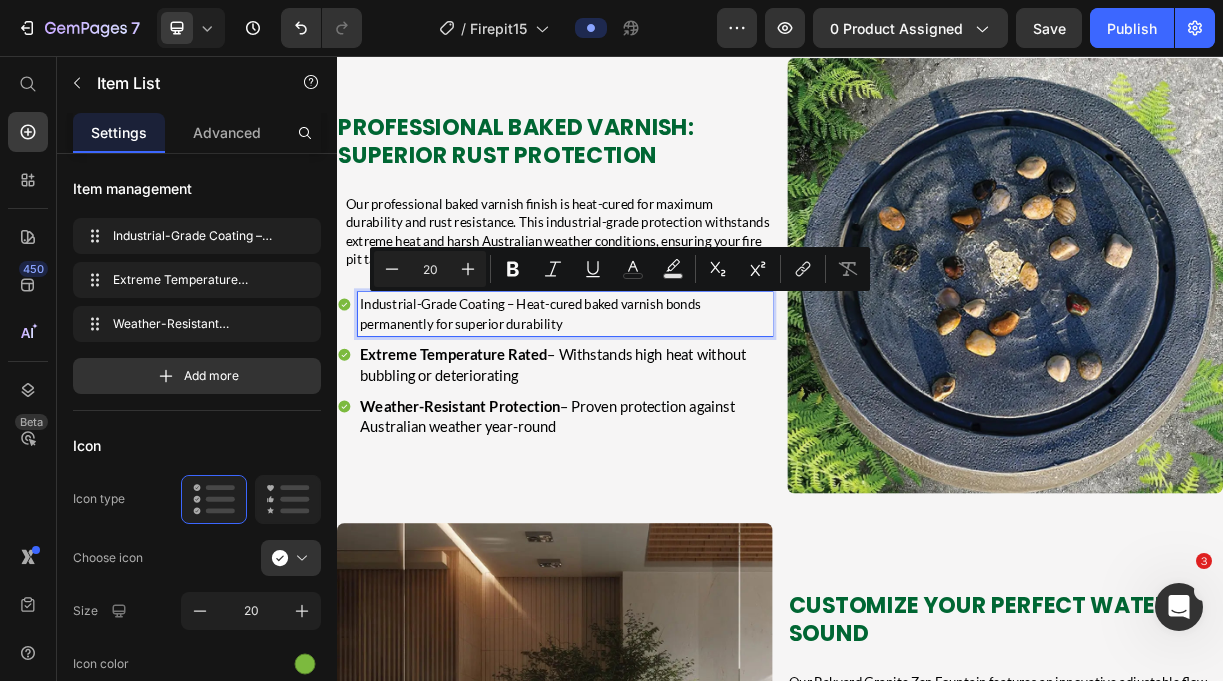 click on "Extreme Temperature Rated  – Withstands high heat without bubbling or deteriorating" at bounding box center [629, 474] 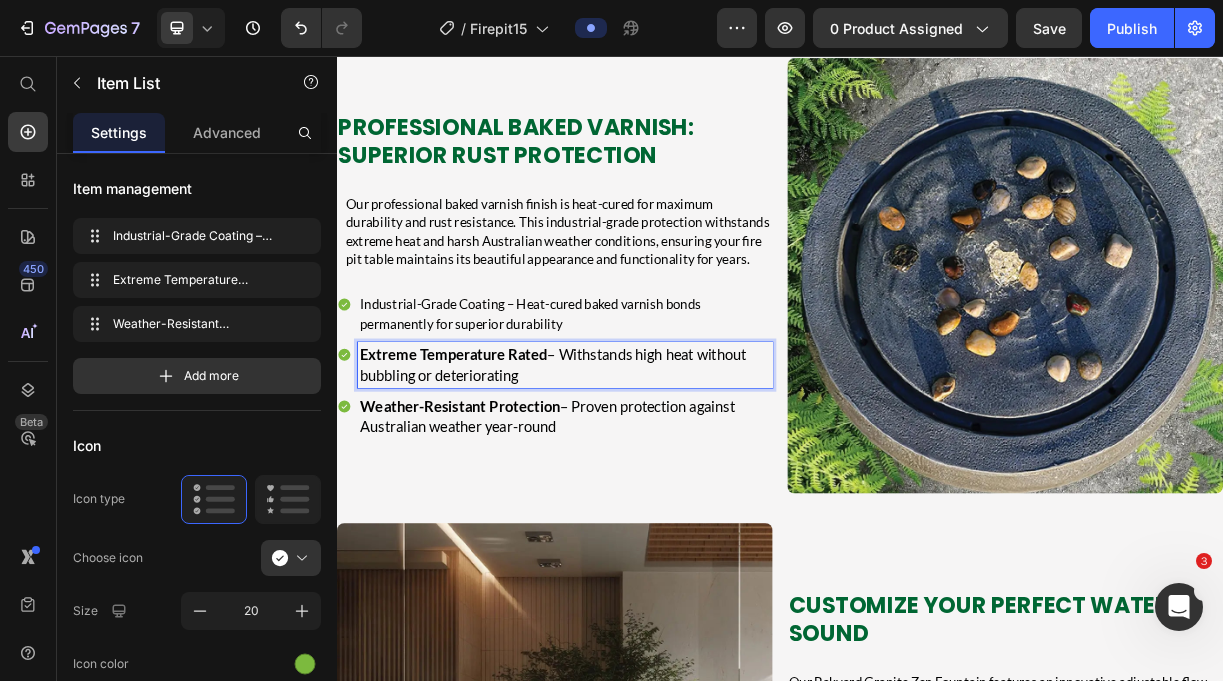 click on "Extreme Temperature Rated  – Withstands high heat without bubbling or deteriorating" at bounding box center (629, 474) 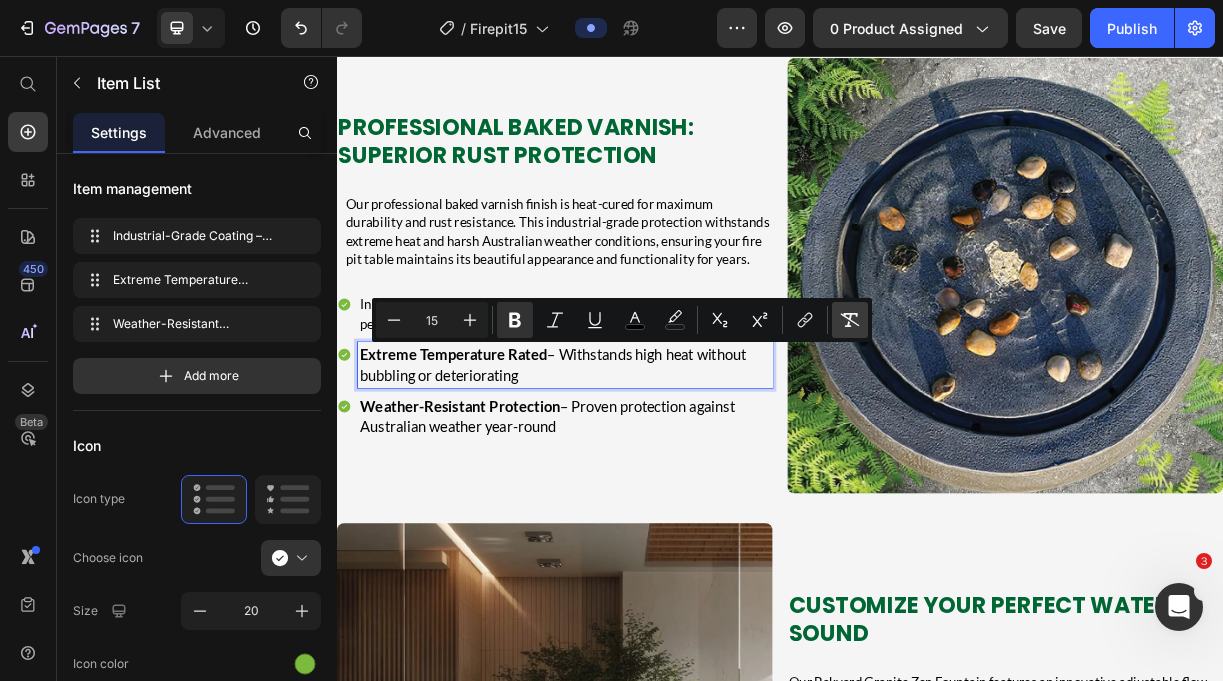 click 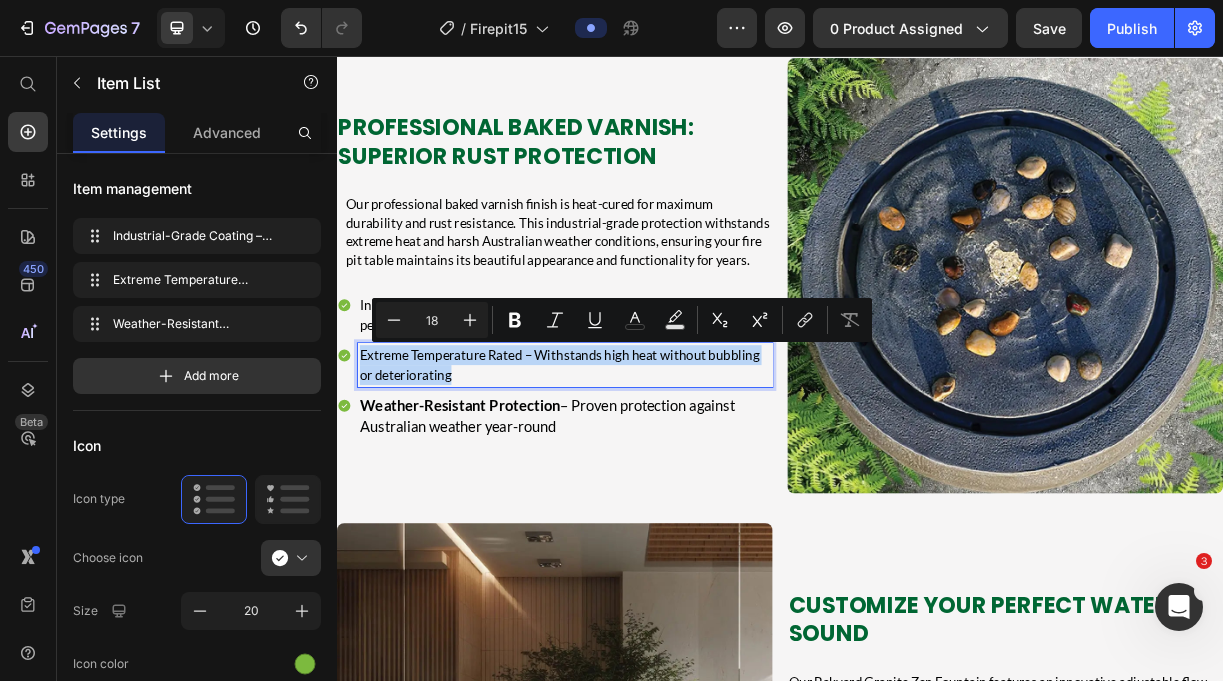 click on "Weather-Resistant Protection  – Proven protection against Australian weather year-round" at bounding box center [646, 544] 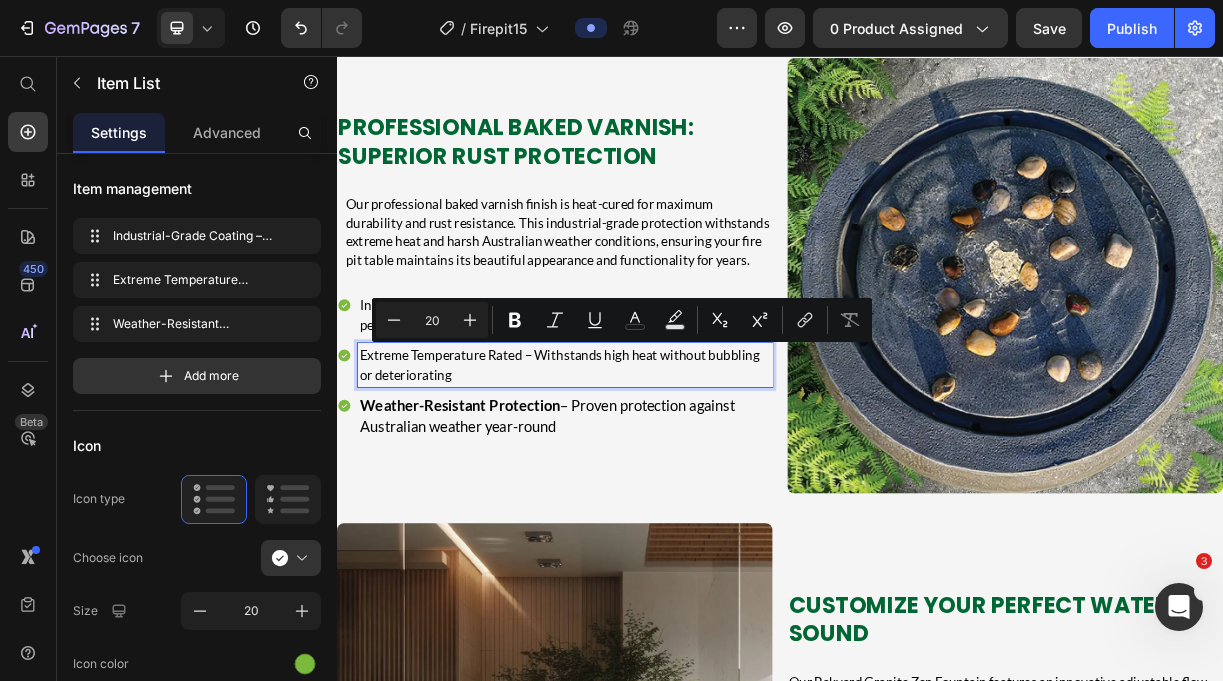 click on "Weather-Resistant Protection  – Proven protection against Australian weather year-round" at bounding box center (646, 544) 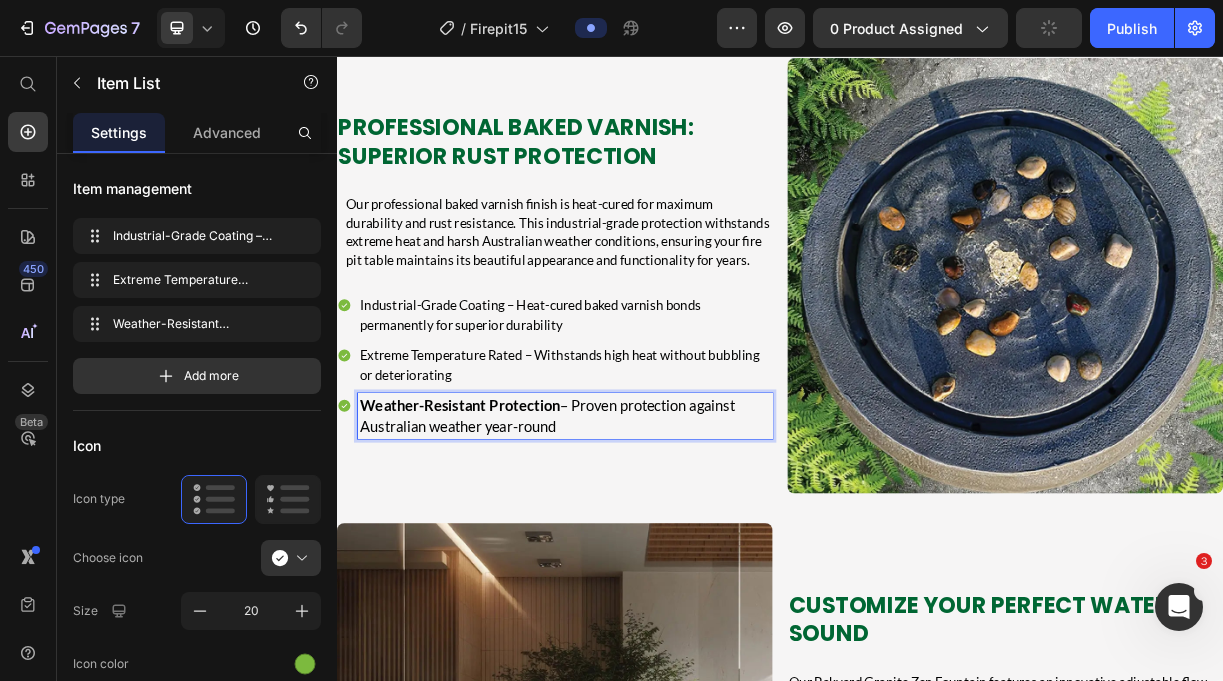 click on "Weather-Resistant Protection  – Proven protection against Australian weather year-round" at bounding box center (646, 544) 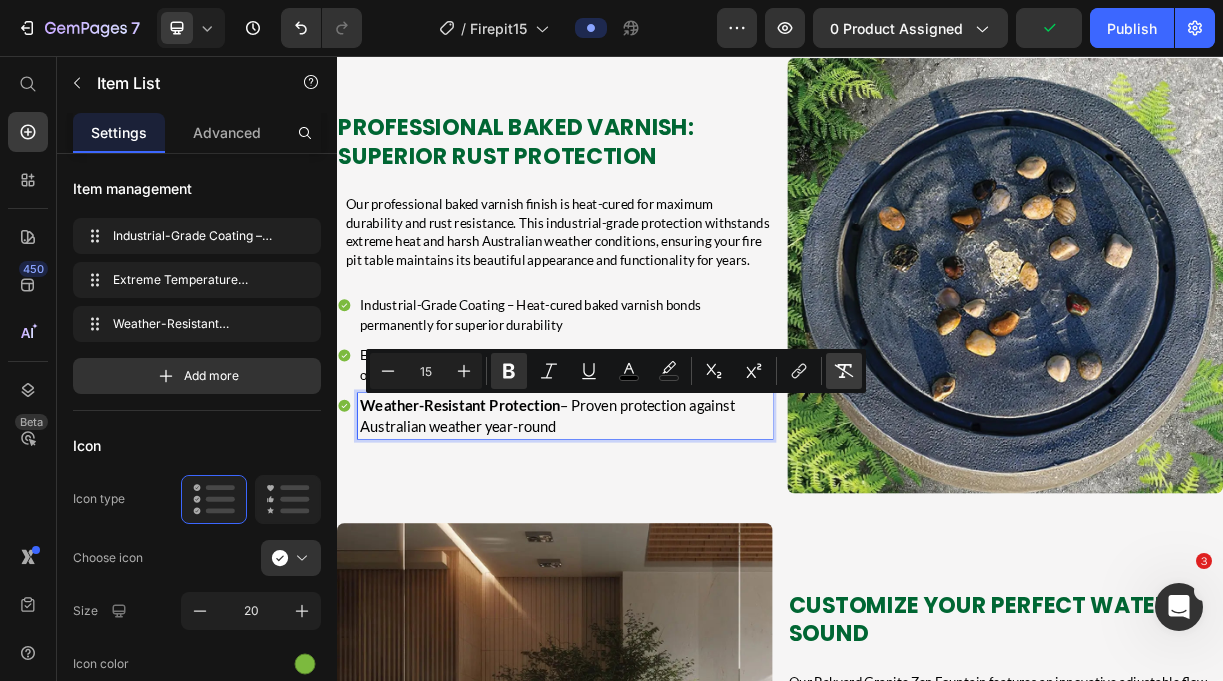 click 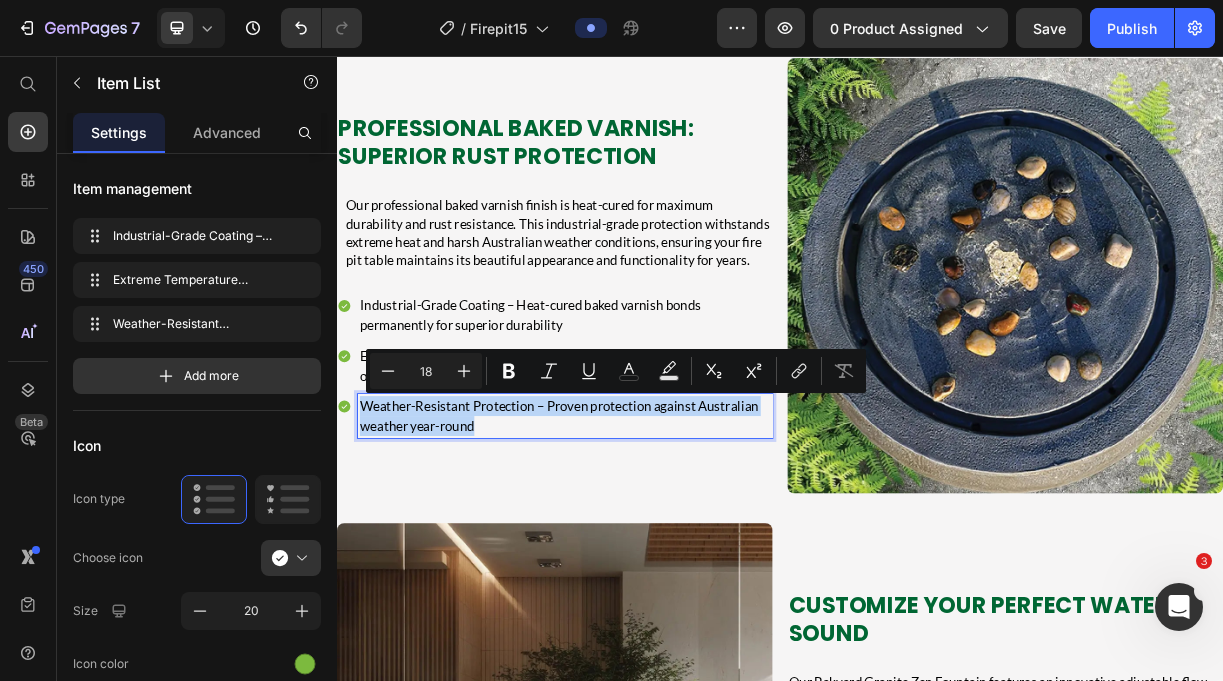 click on "Weather-Resistant Protection – Proven protection against Australian weather year-round" at bounding box center (646, 544) 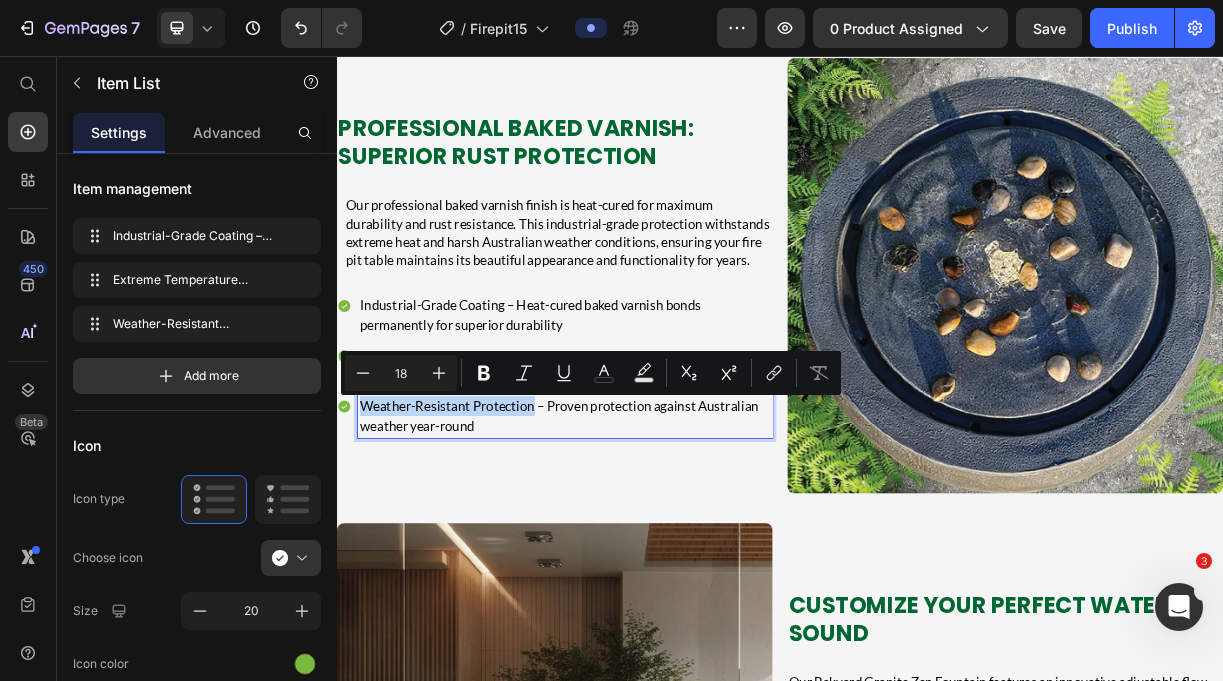 drag, startPoint x: 607, startPoint y: 537, endPoint x: 356, endPoint y: 535, distance: 251.00797 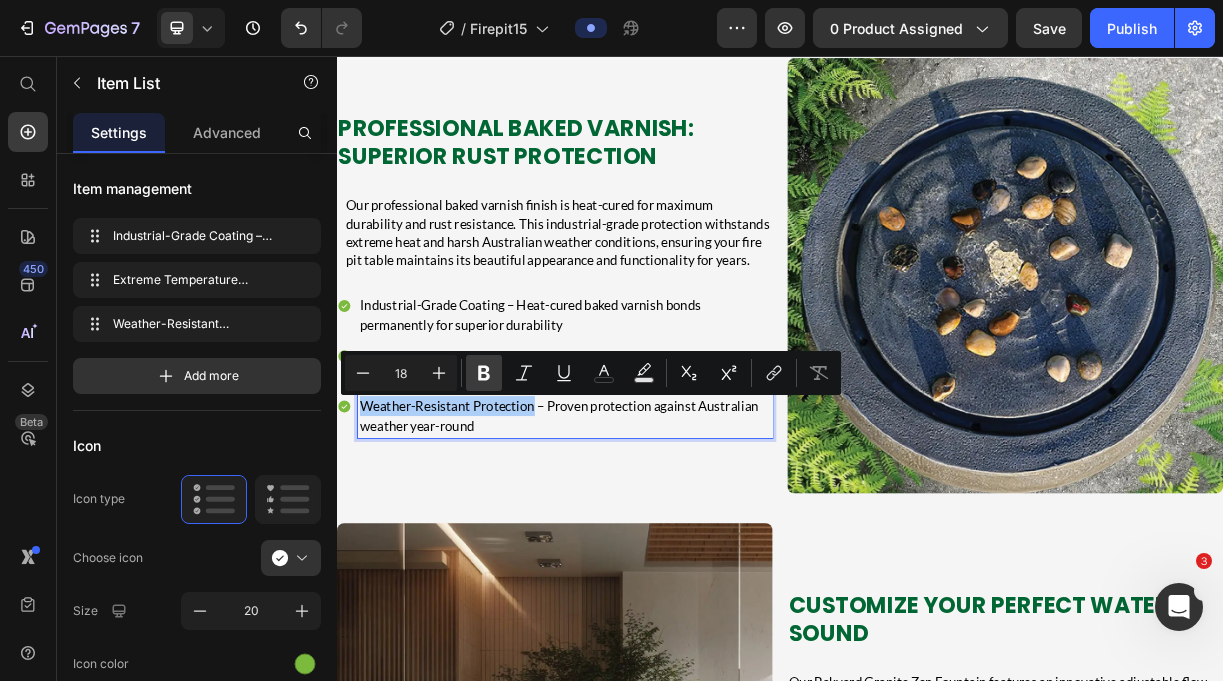 click 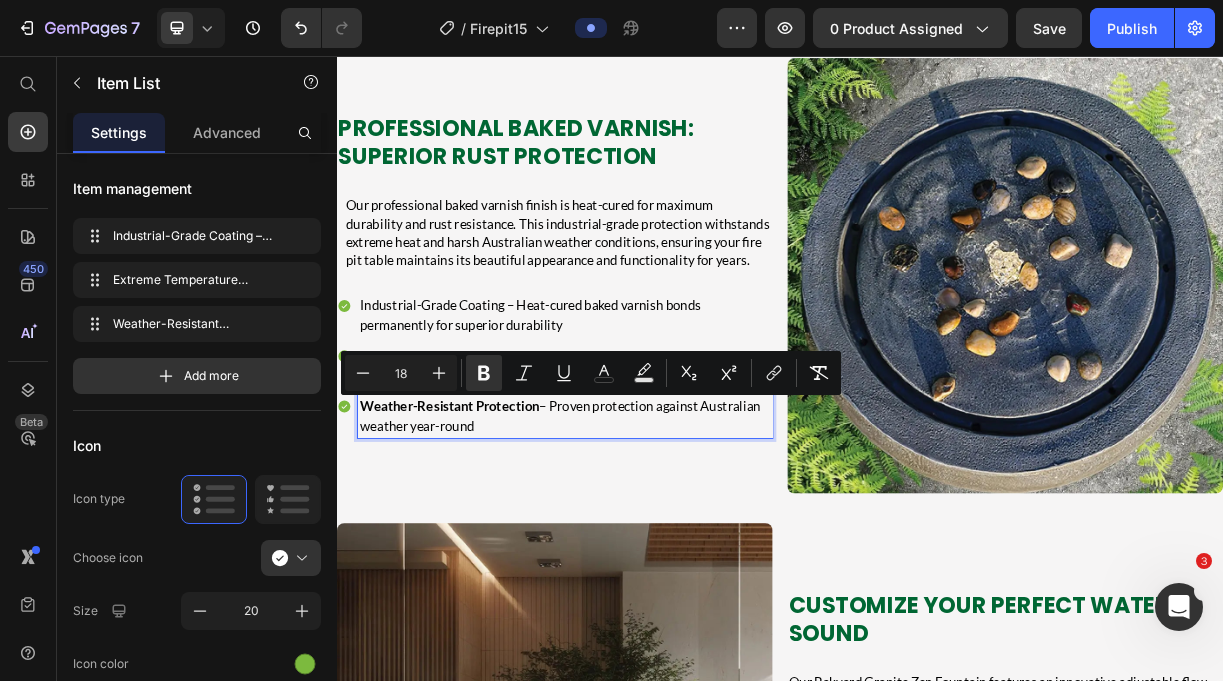 click on "Weather-Resistant Protection" at bounding box center (489, 530) 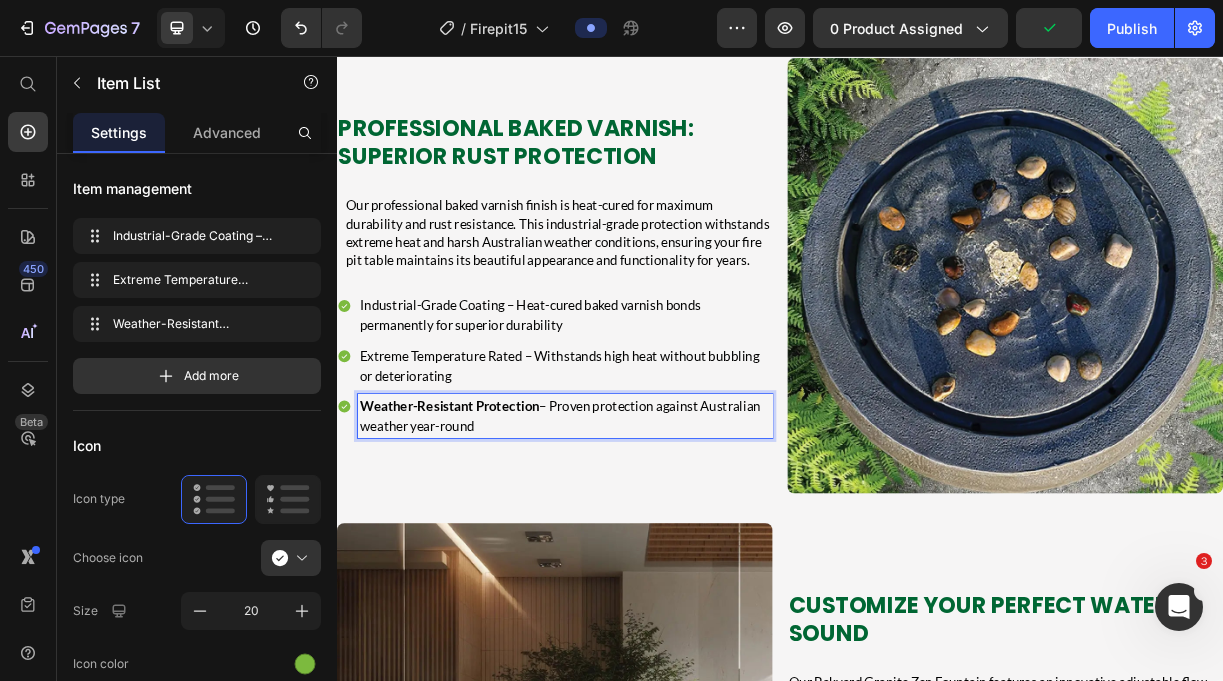 click on "Extreme Temperature Rated – Withstands high heat without bubbling or deteriorating" at bounding box center [646, 476] 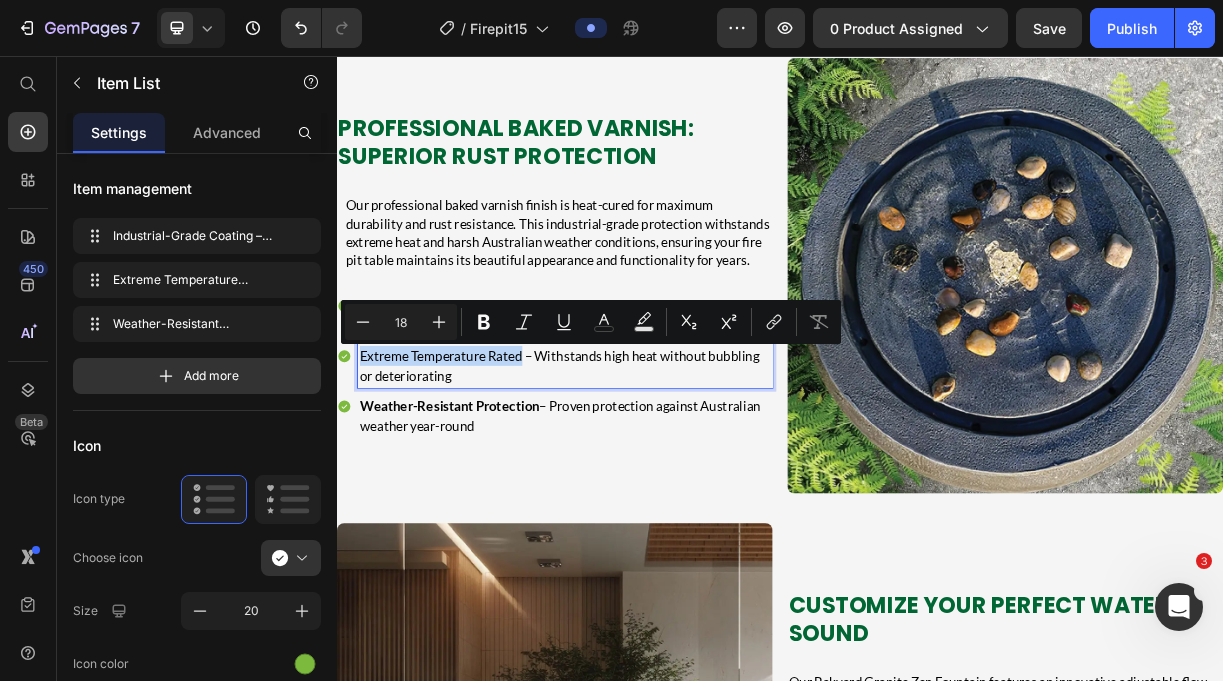 drag, startPoint x: 588, startPoint y: 470, endPoint x: 363, endPoint y: 470, distance: 225 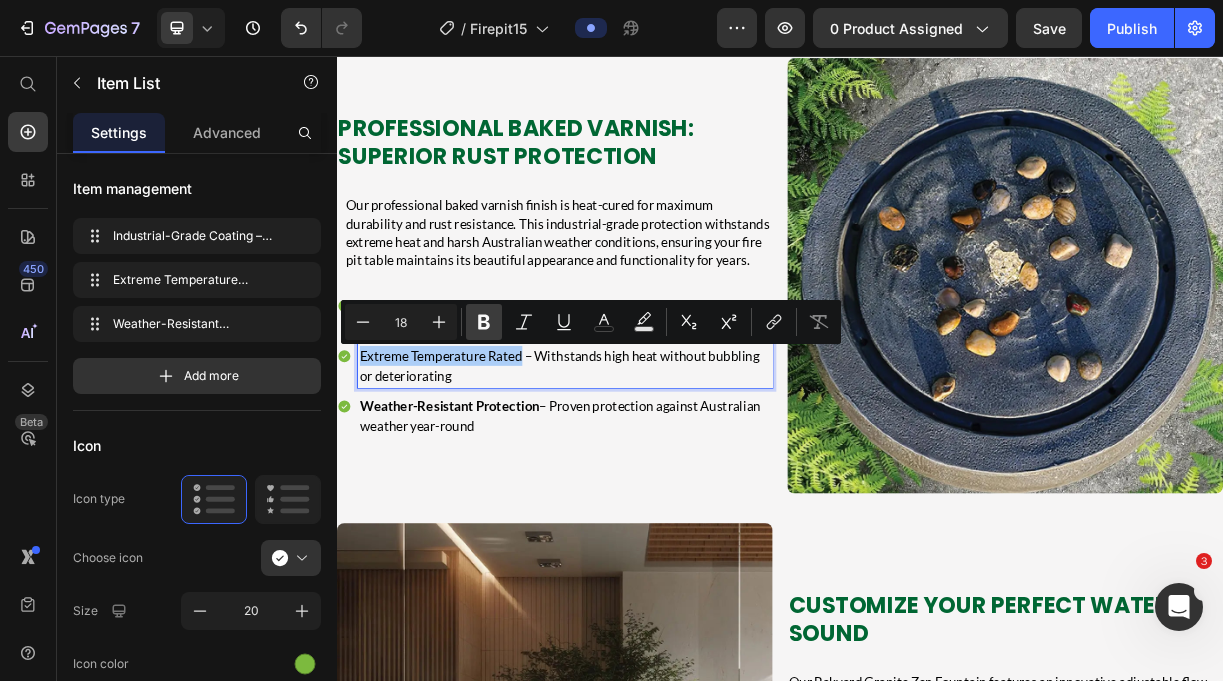 click 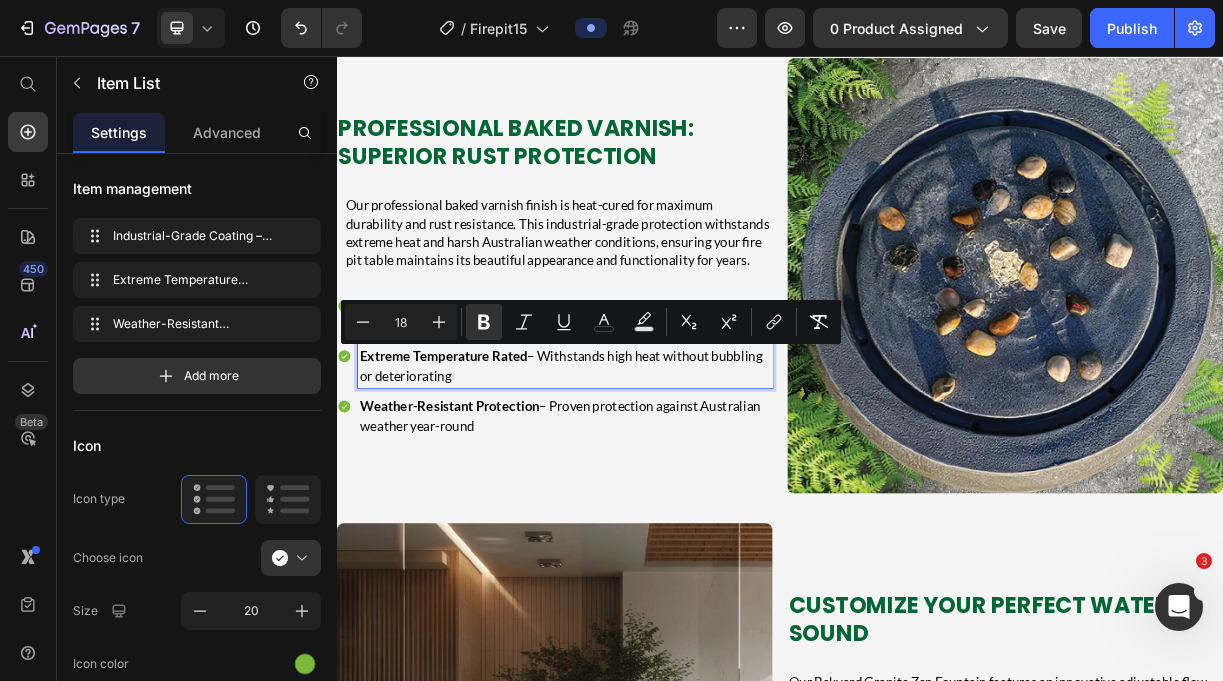 click on "Extreme Temperature Rated" at bounding box center [481, 462] 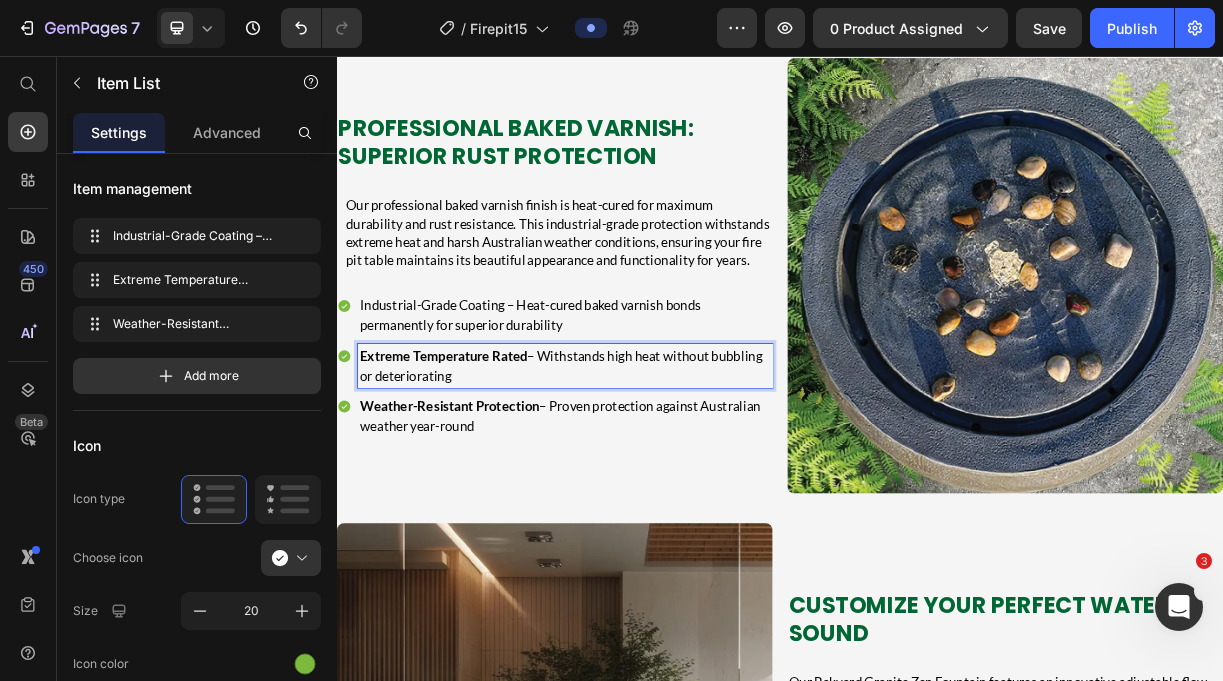 click on "Industrial-Grade Coating – Heat-cured baked varnish bonds permanently for superior durability" at bounding box center (646, 408) 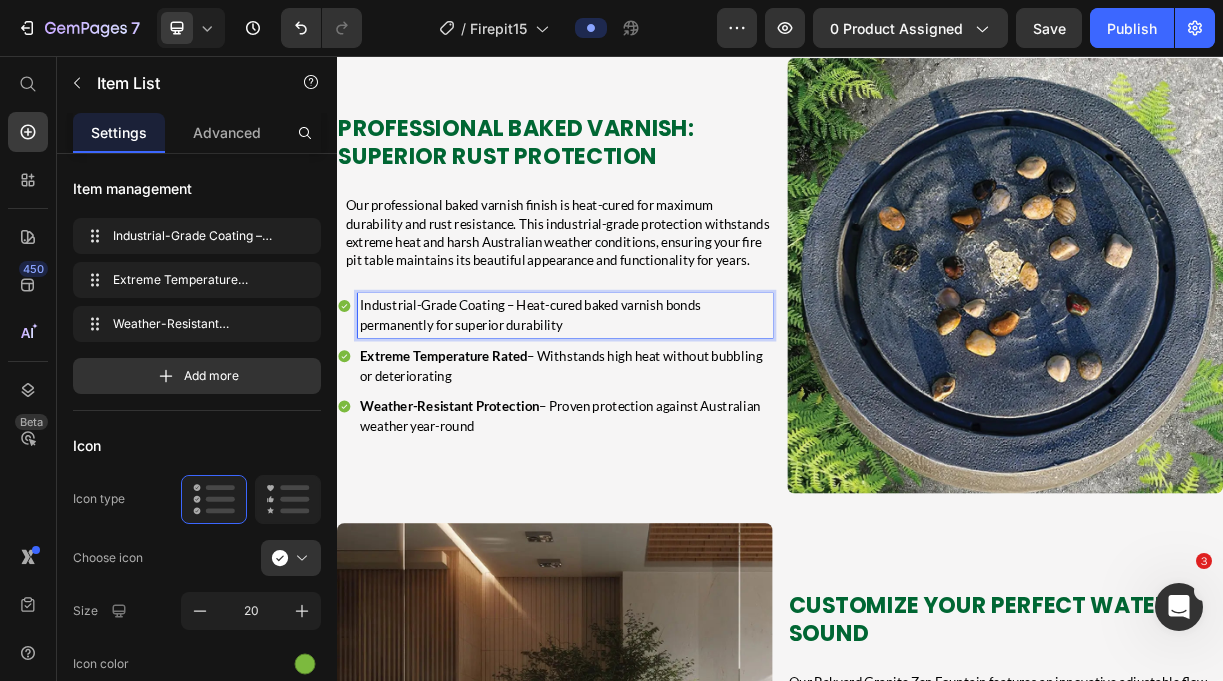 click on "Industrial-Grade Coating – Heat-cured baked varnish bonds permanently for superior durability" at bounding box center (646, 408) 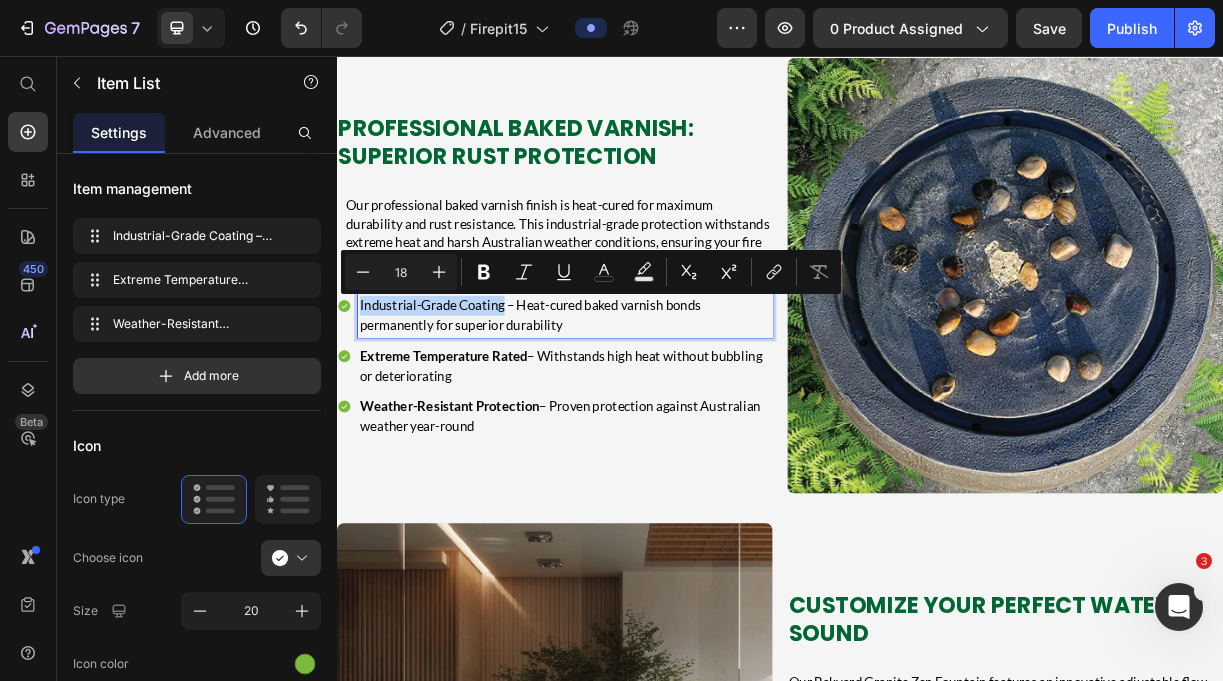 drag, startPoint x: 565, startPoint y: 401, endPoint x: 359, endPoint y: 388, distance: 206.40979 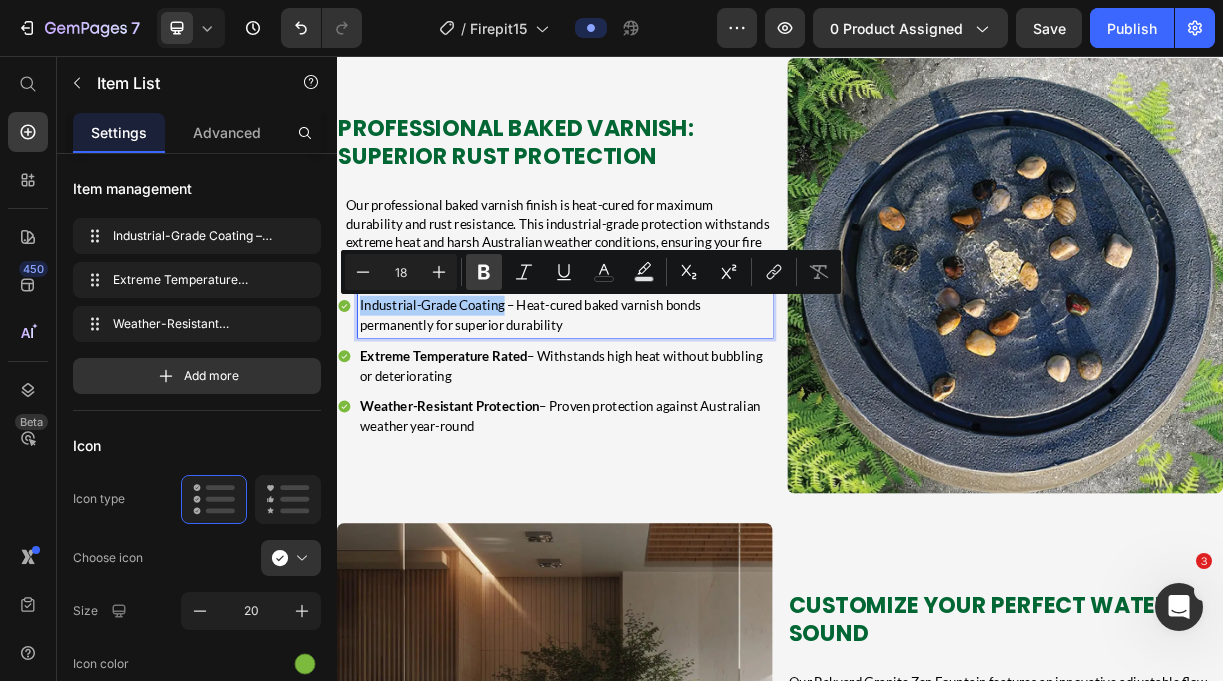 click 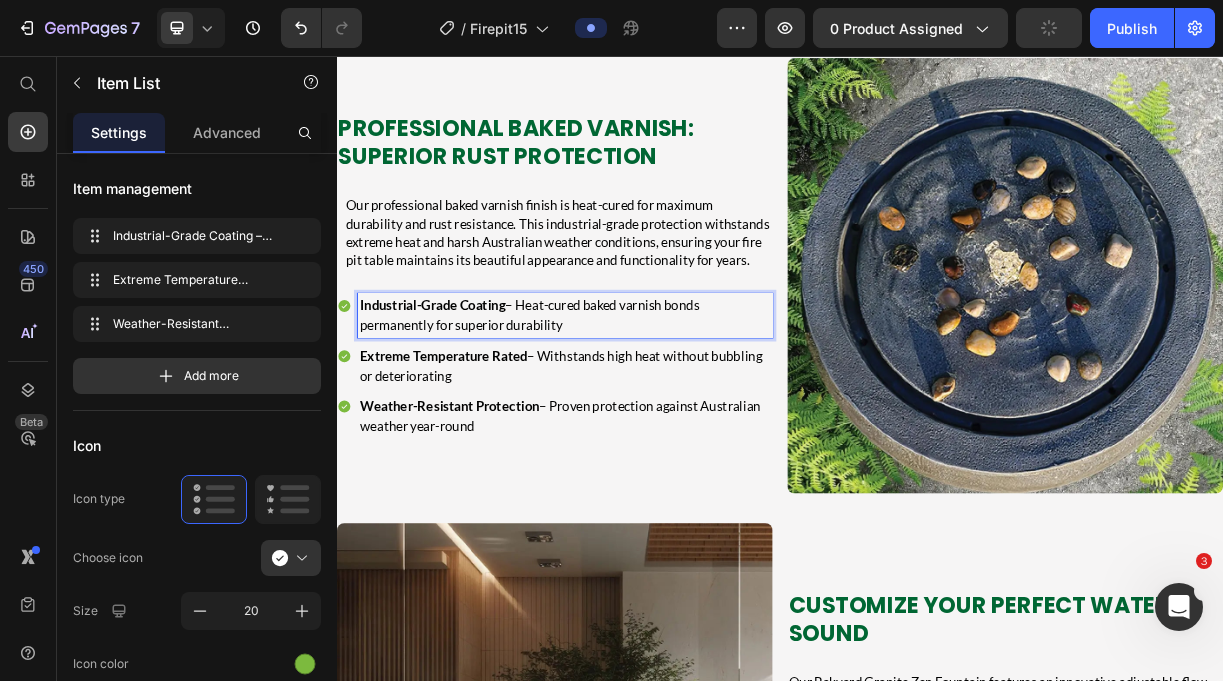 click on "Industrial-Grade Coating  – Heat-cured baked varnish bonds permanently for superior durability" at bounding box center (646, 408) 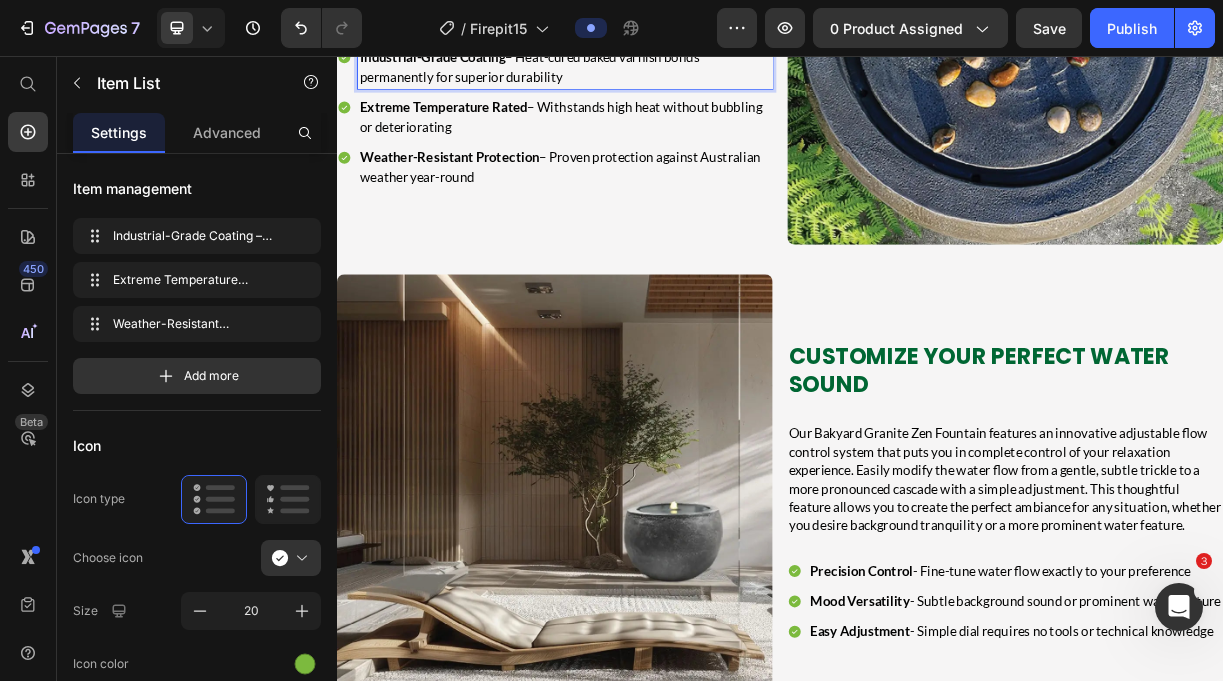 scroll, scrollTop: 3939, scrollLeft: 0, axis: vertical 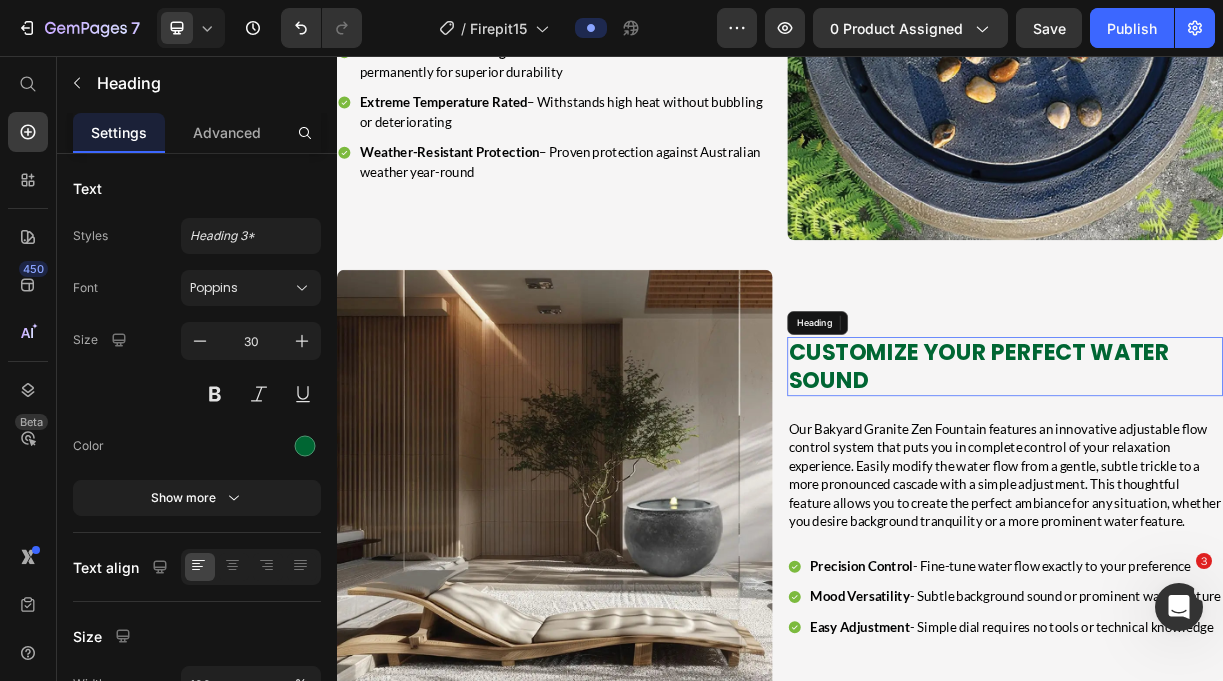 click on "Customize Your Perfect Water Sound" at bounding box center [1239, 477] 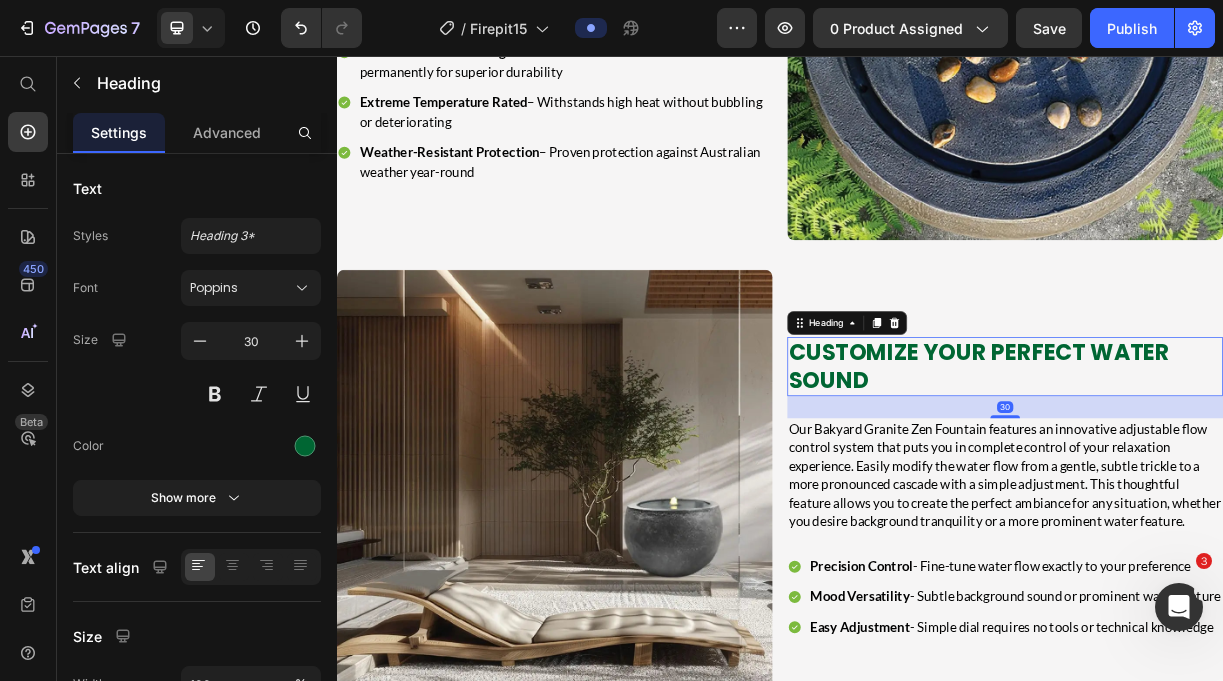 click on "Customize Your Perfect Water Sound" at bounding box center (1239, 477) 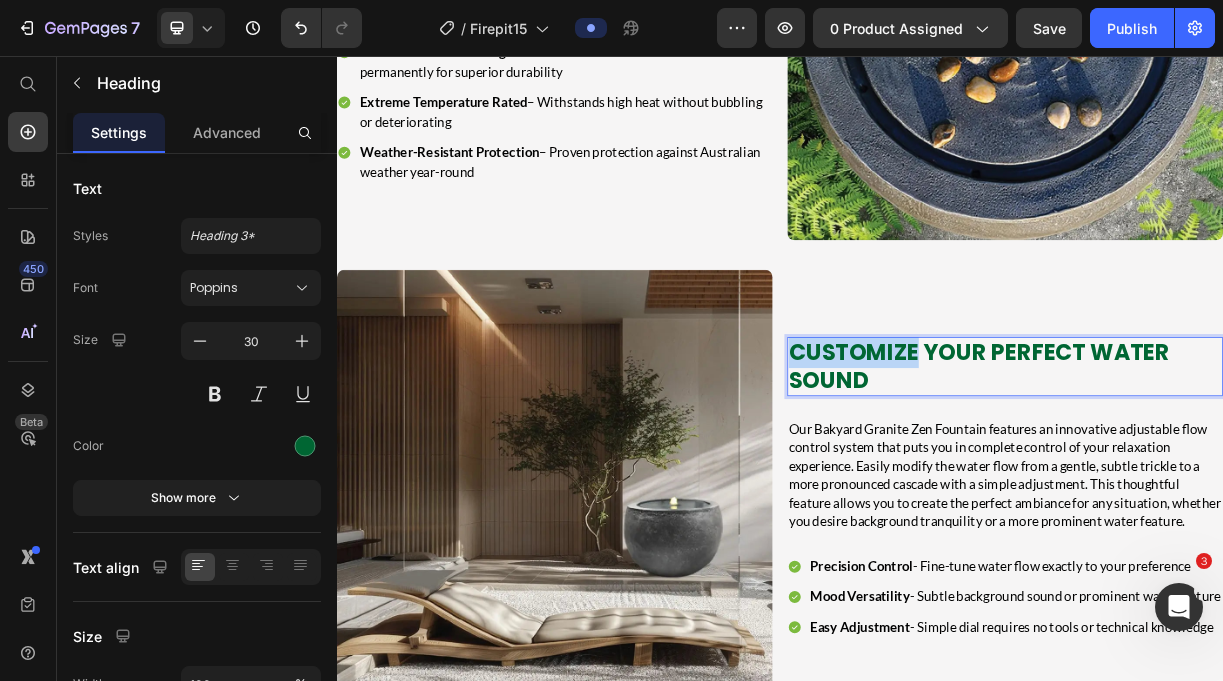 click on "Customize Your Perfect Water Sound" at bounding box center (1239, 477) 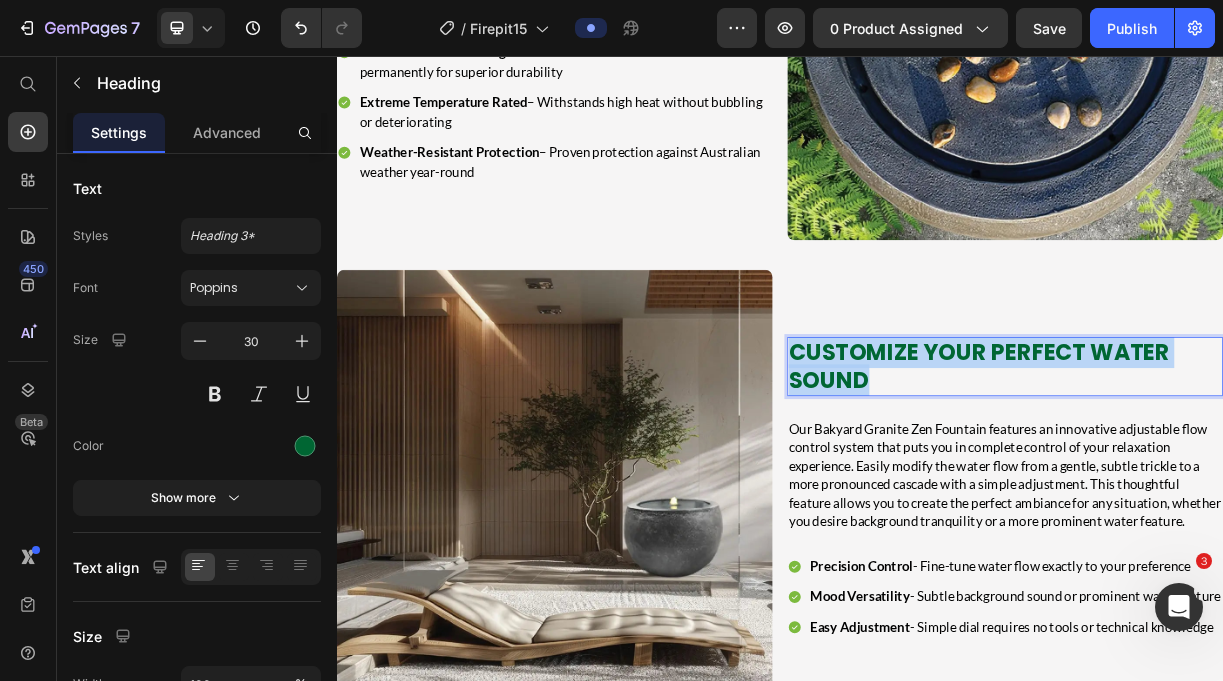 click on "Customize Your Perfect Water Sound" at bounding box center (1239, 477) 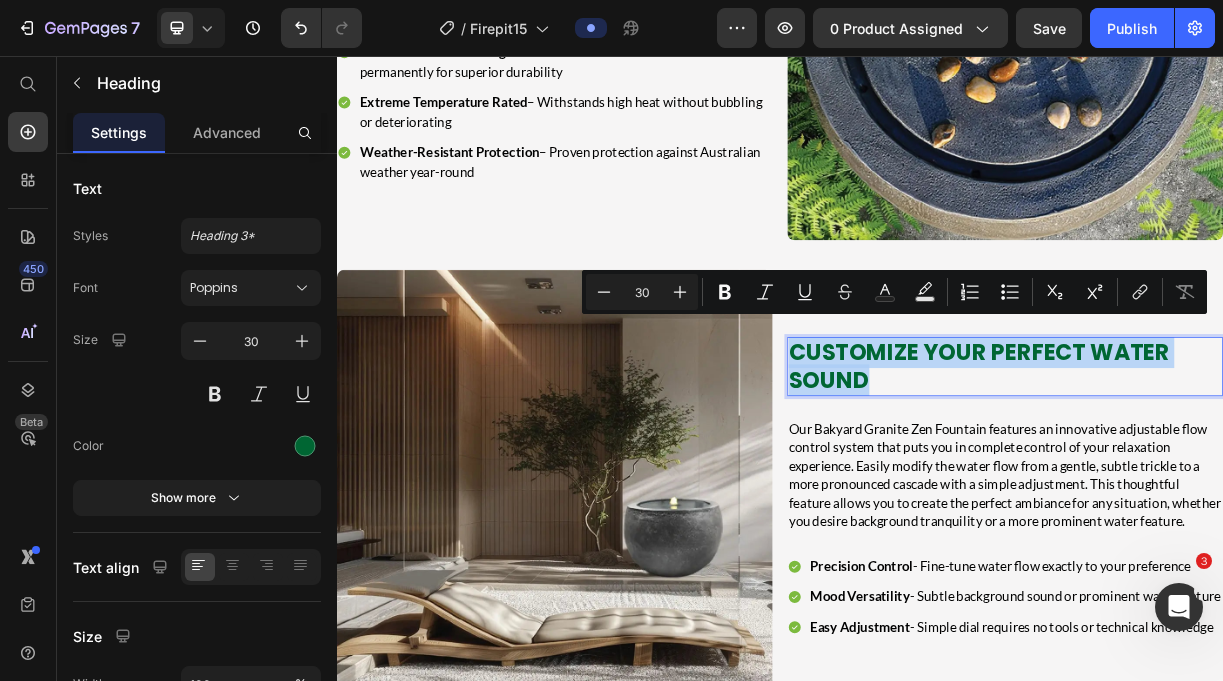 type on "15" 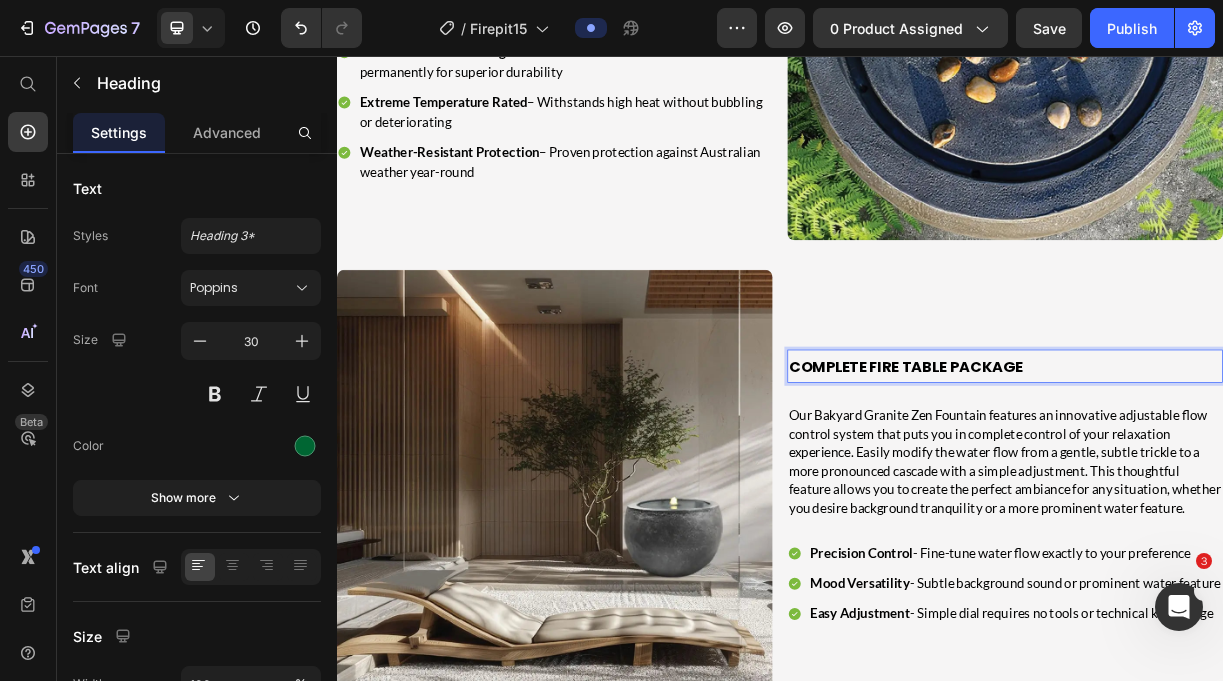 click on "Complete Fire Table Package" at bounding box center (1107, 478) 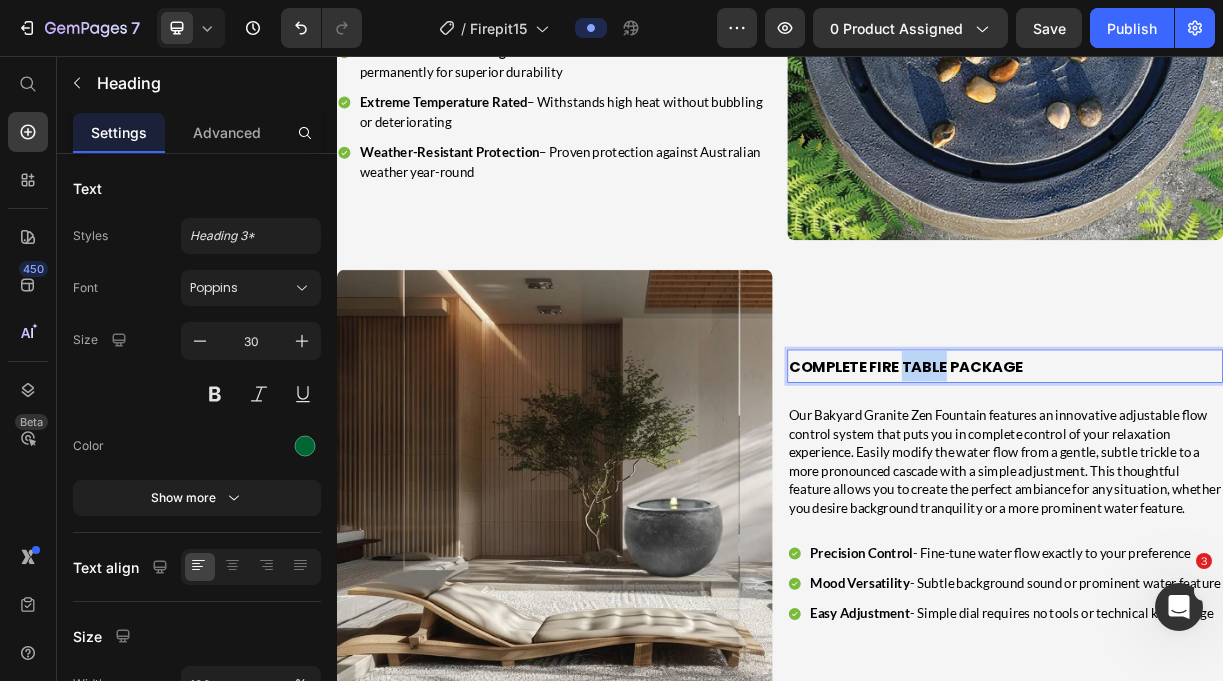 click on "Complete Fire Table Package" at bounding box center [1107, 478] 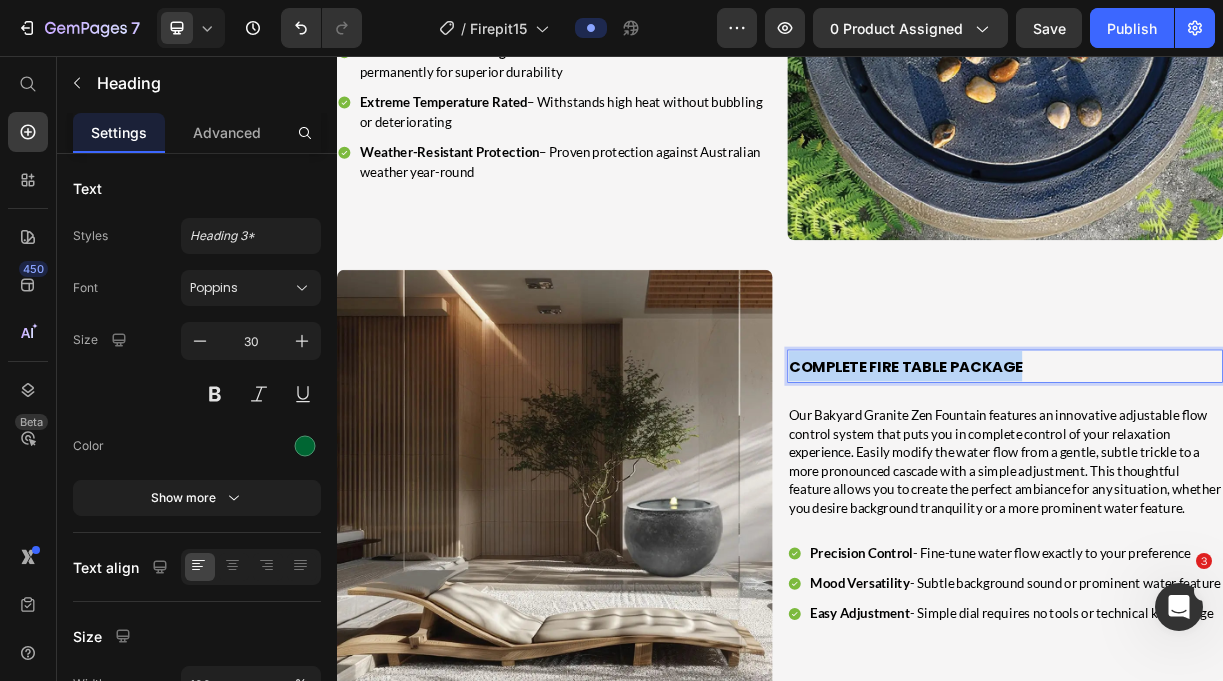 click on "Complete Fire Table Package" at bounding box center [1107, 478] 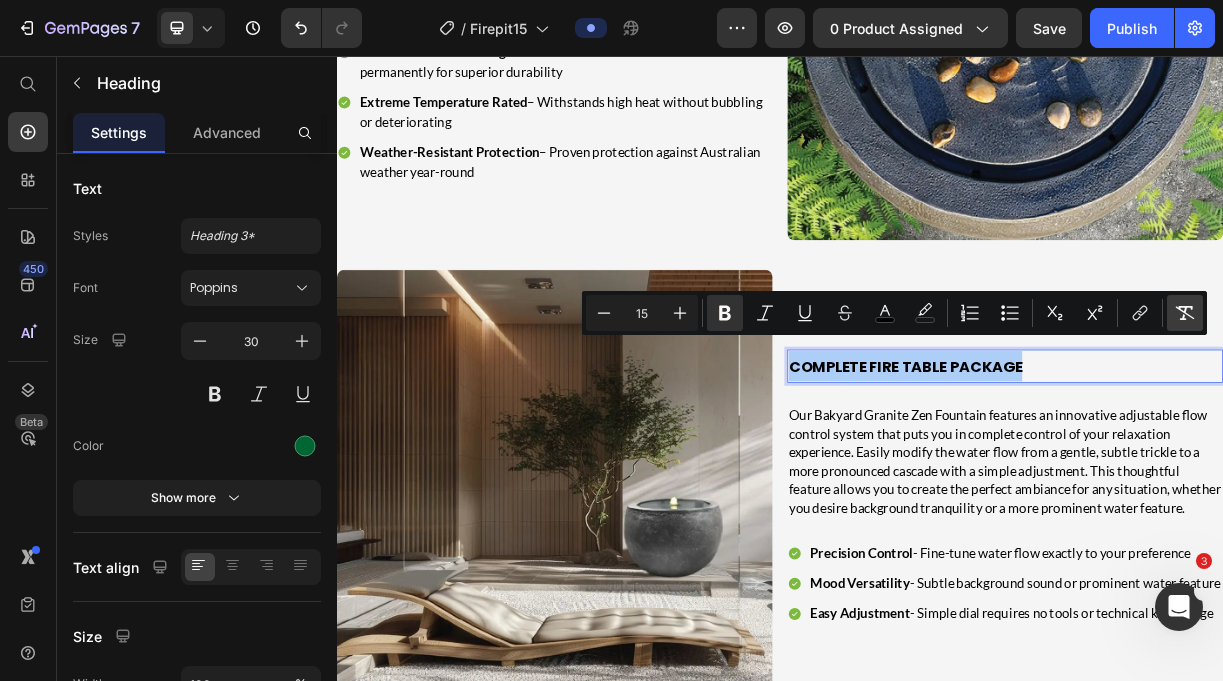 click 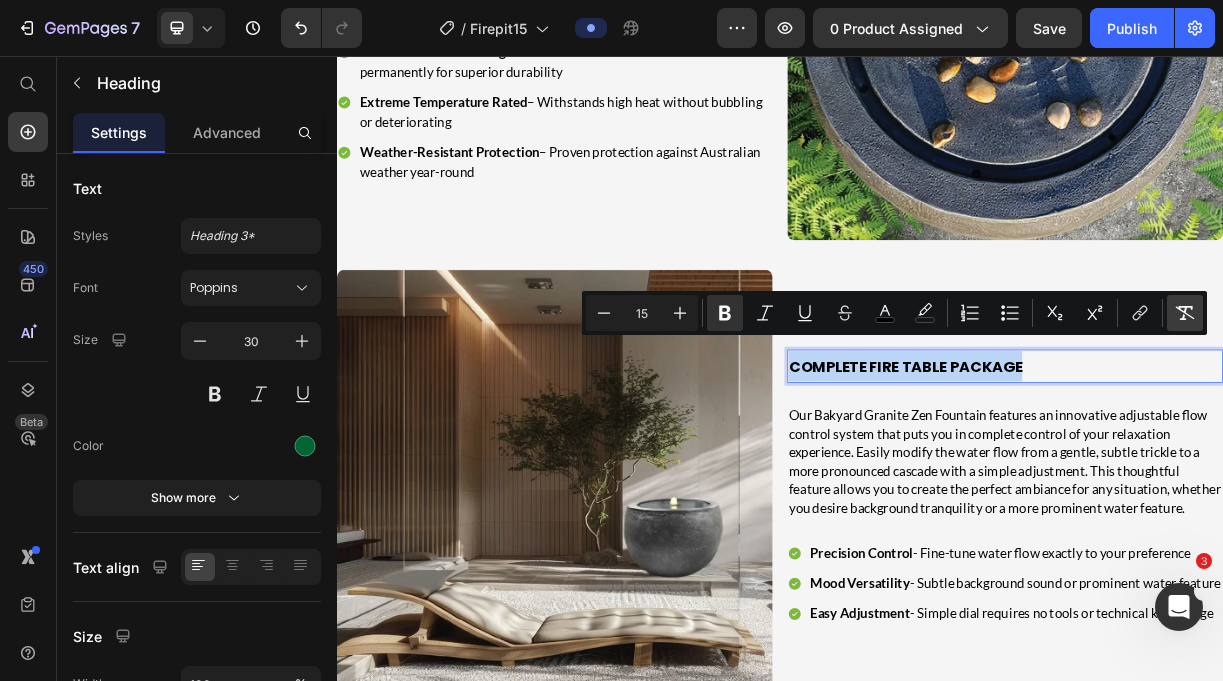 type on "30" 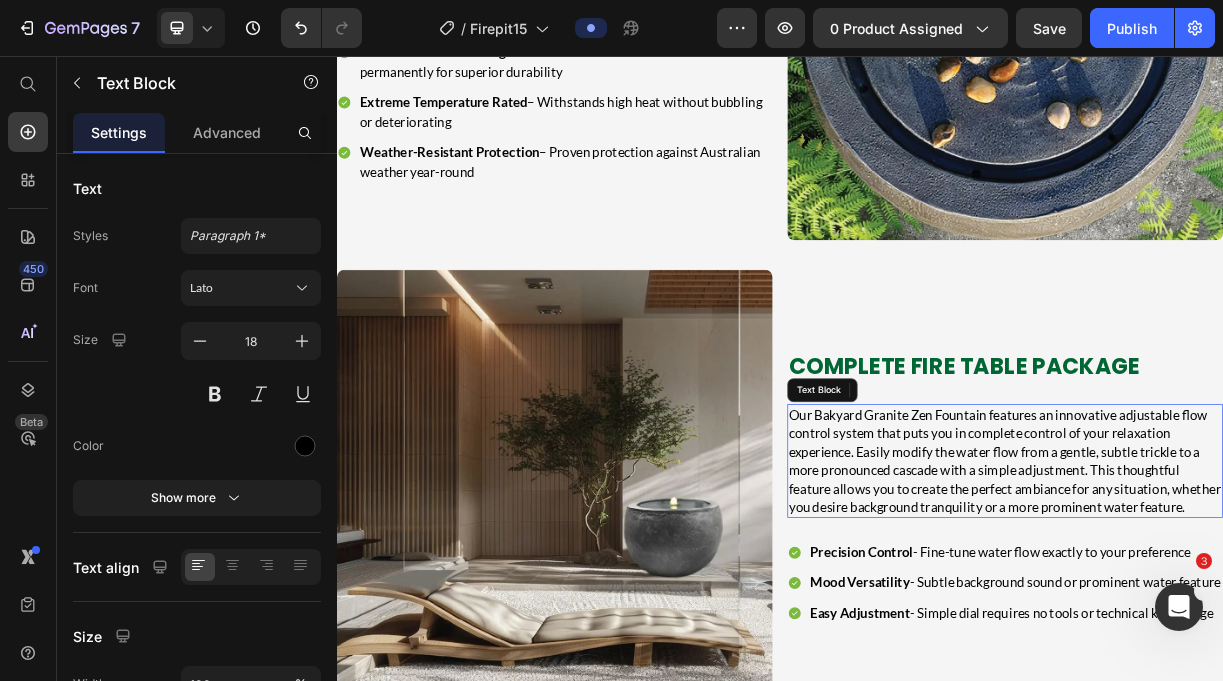 click on "Our Bakyard Granite Zen Fountain features an innovative adjustable flow control system that puts you in complete control of your relaxation experience. Easily modify the water flow from a gentle, subtle trickle to a more pronounced cascade with a simple adjustment. This thoughtful feature allows you to create the perfect ambiance for any situation, whether you desire background tranquility or a more prominent water feature." at bounding box center (1242, 605) 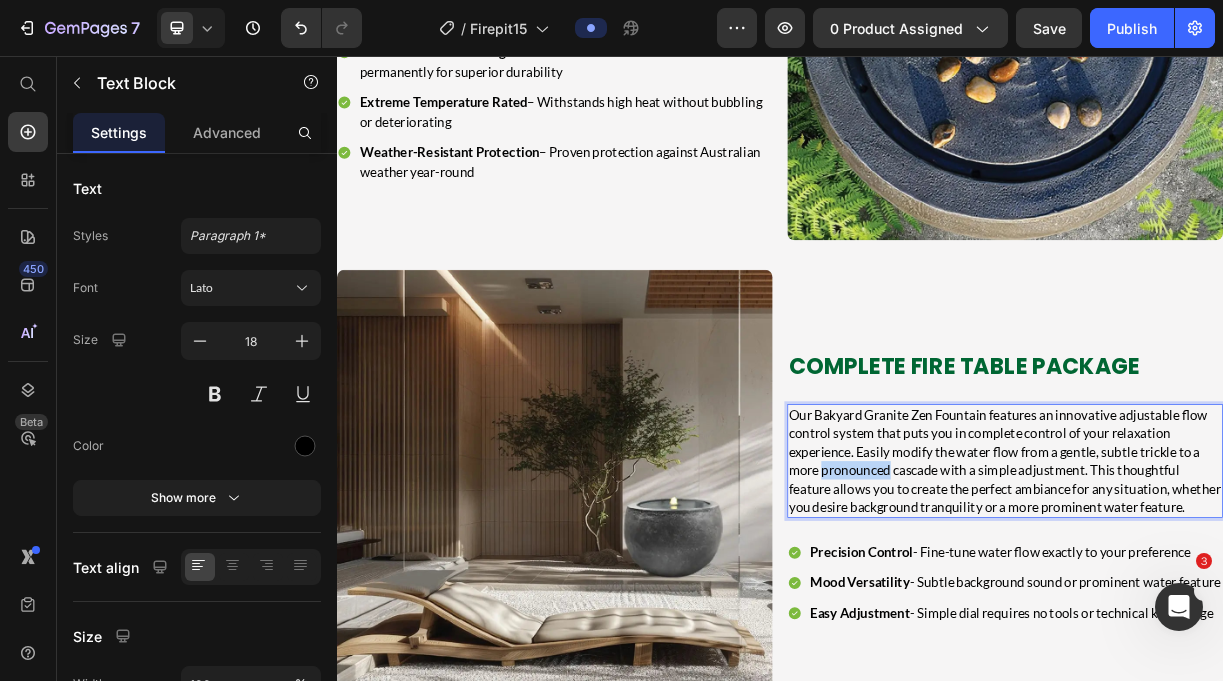 click on "Our Bakyard Granite Zen Fountain features an innovative adjustable flow control system that puts you in complete control of your relaxation experience. Easily modify the water flow from a gentle, subtle trickle to a more pronounced cascade with a simple adjustment. This thoughtful feature allows you to create the perfect ambiance for any situation, whether you desire background tranquility or a more prominent water feature." at bounding box center [1242, 605] 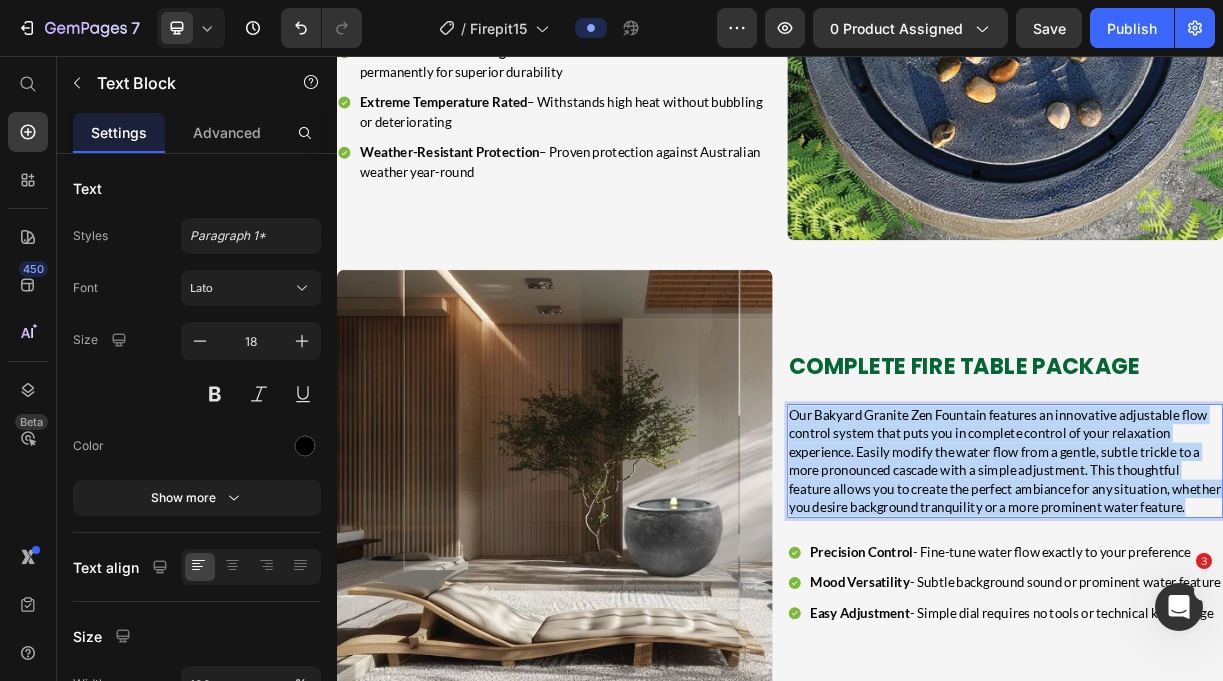 click on "Our Bakyard Granite Zen Fountain features an innovative adjustable flow control system that puts you in complete control of your relaxation experience. Easily modify the water flow from a gentle, subtle trickle to a more pronounced cascade with a simple adjustment. This thoughtful feature allows you to create the perfect ambiance for any situation, whether you desire background tranquility or a more prominent water feature." at bounding box center (1242, 605) 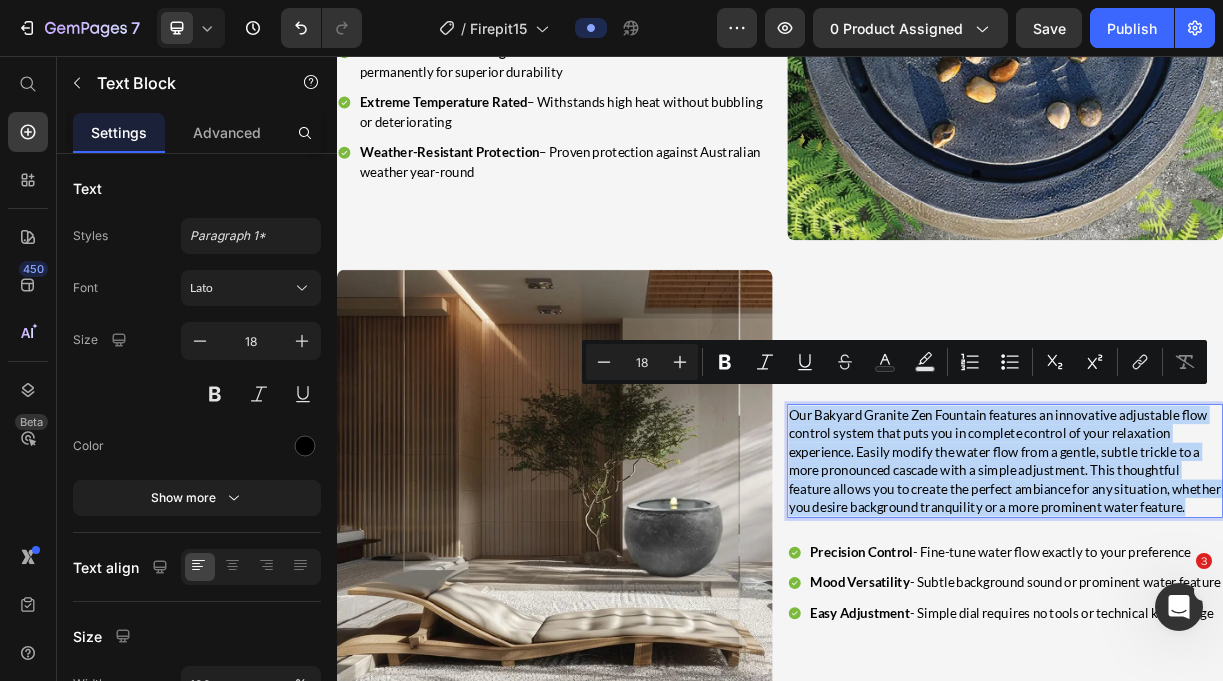 type on "15" 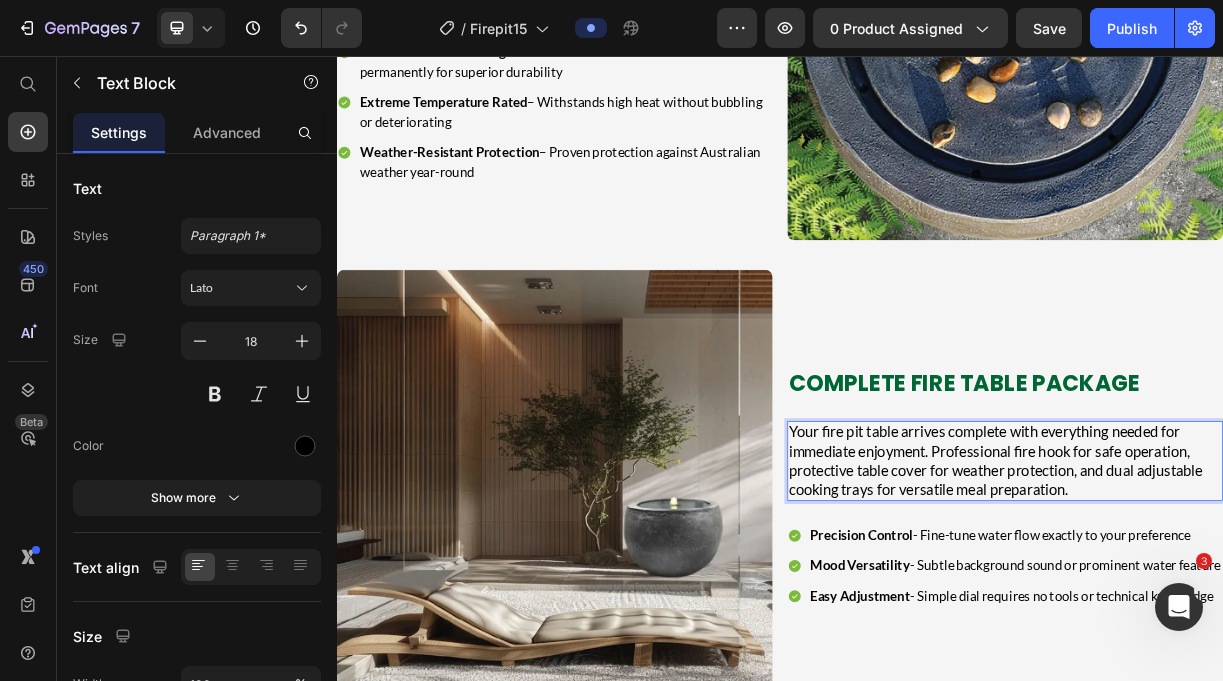 click on "Your fire pit table arrives complete with everything needed for immediate enjoyment. Professional fire hook for safe operation, protective table cover for weather protection, and dual adjustable cooking trays for versatile meal preparation." at bounding box center (1229, 604) 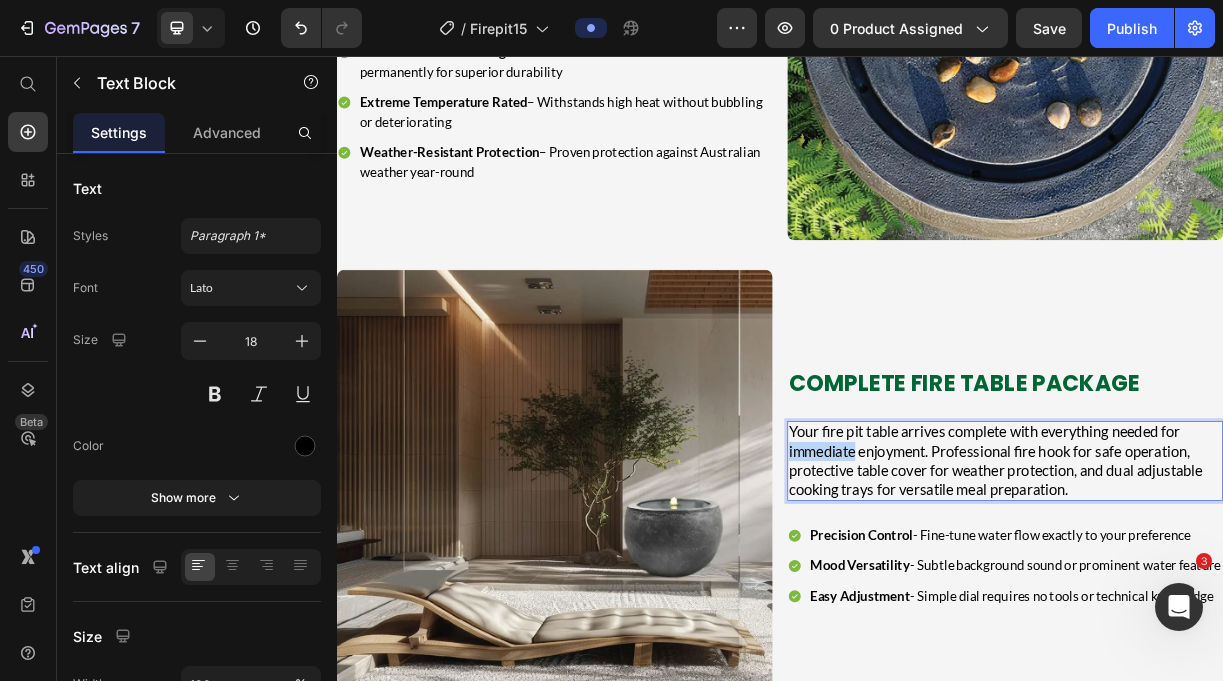 click on "Your fire pit table arrives complete with everything needed for immediate enjoyment. Professional fire hook for safe operation, protective table cover for weather protection, and dual adjustable cooking trays for versatile meal preparation." at bounding box center [1229, 604] 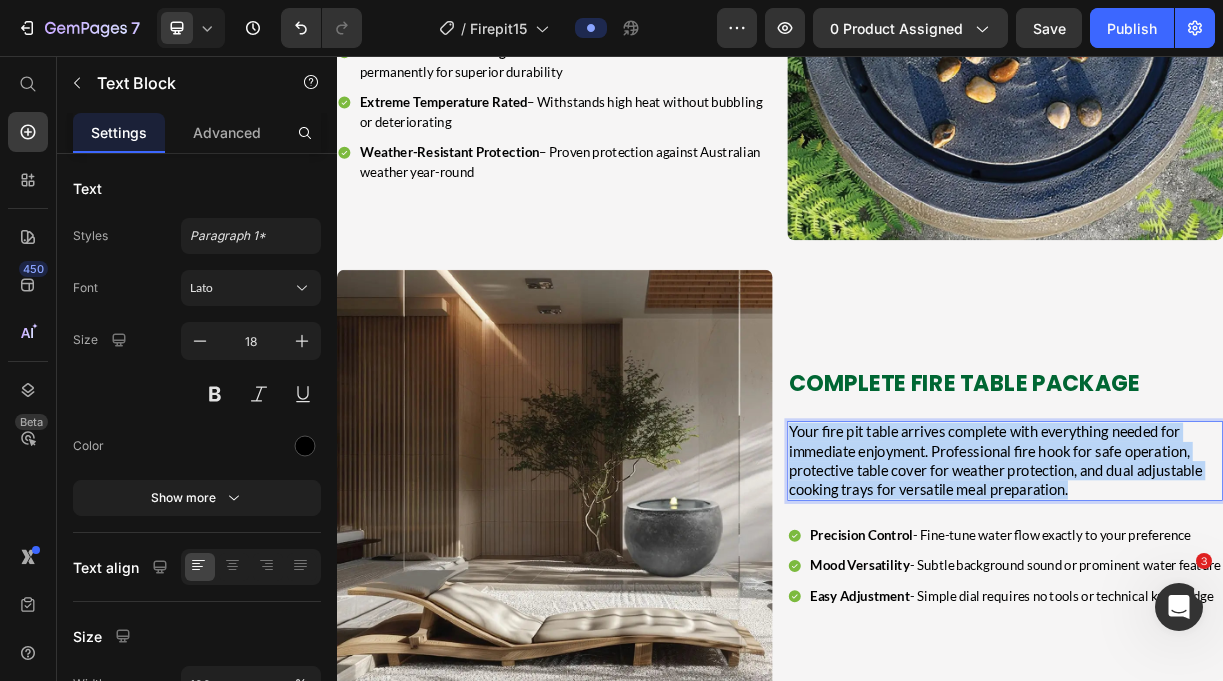 click on "Your fire pit table arrives complete with everything needed for immediate enjoyment. Professional fire hook for safe operation, protective table cover for weather protection, and dual adjustable cooking trays for versatile meal preparation." at bounding box center (1229, 604) 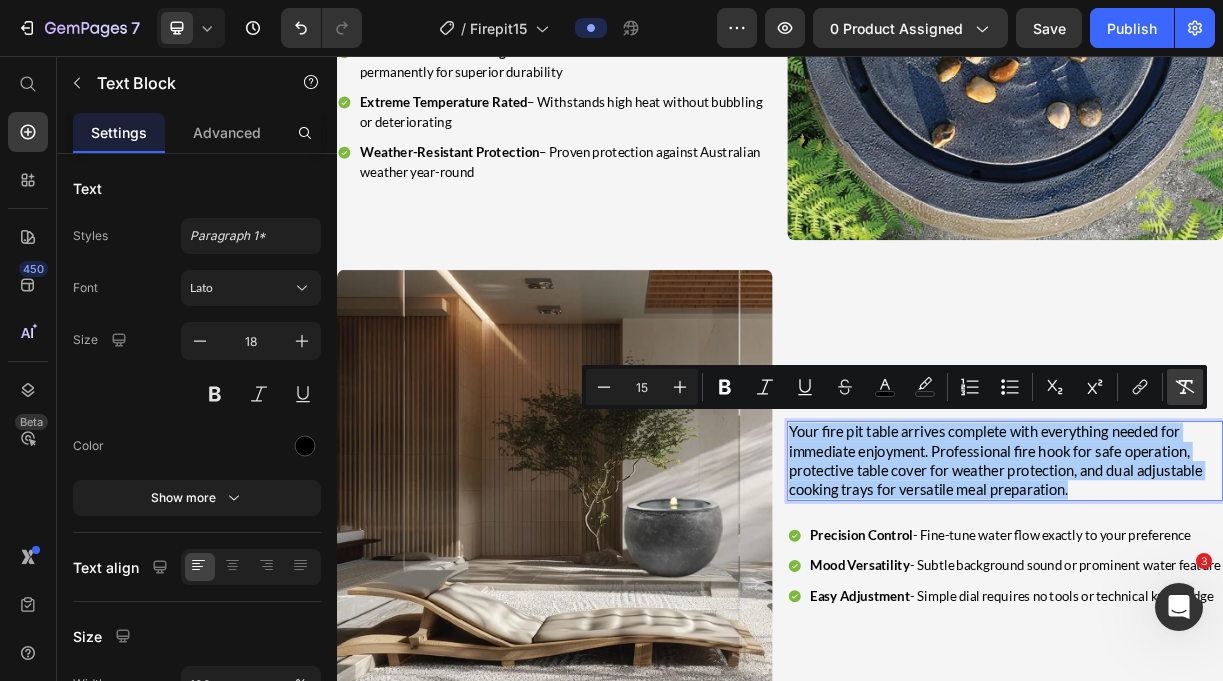 click 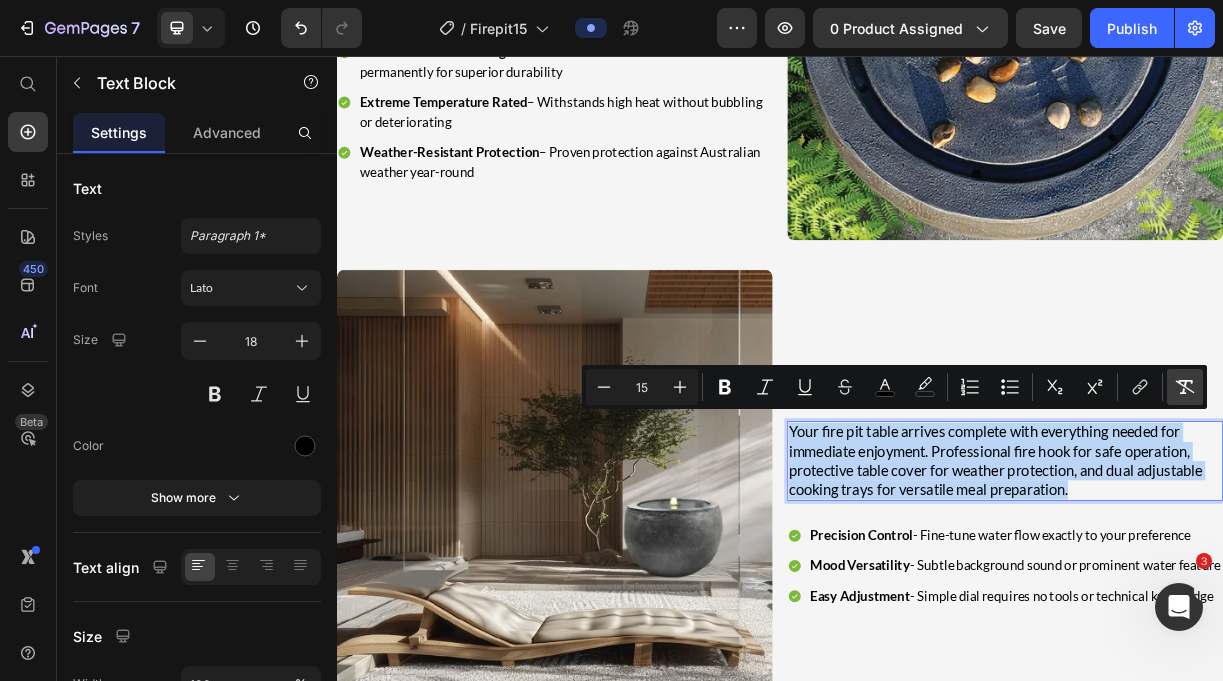 type on "18" 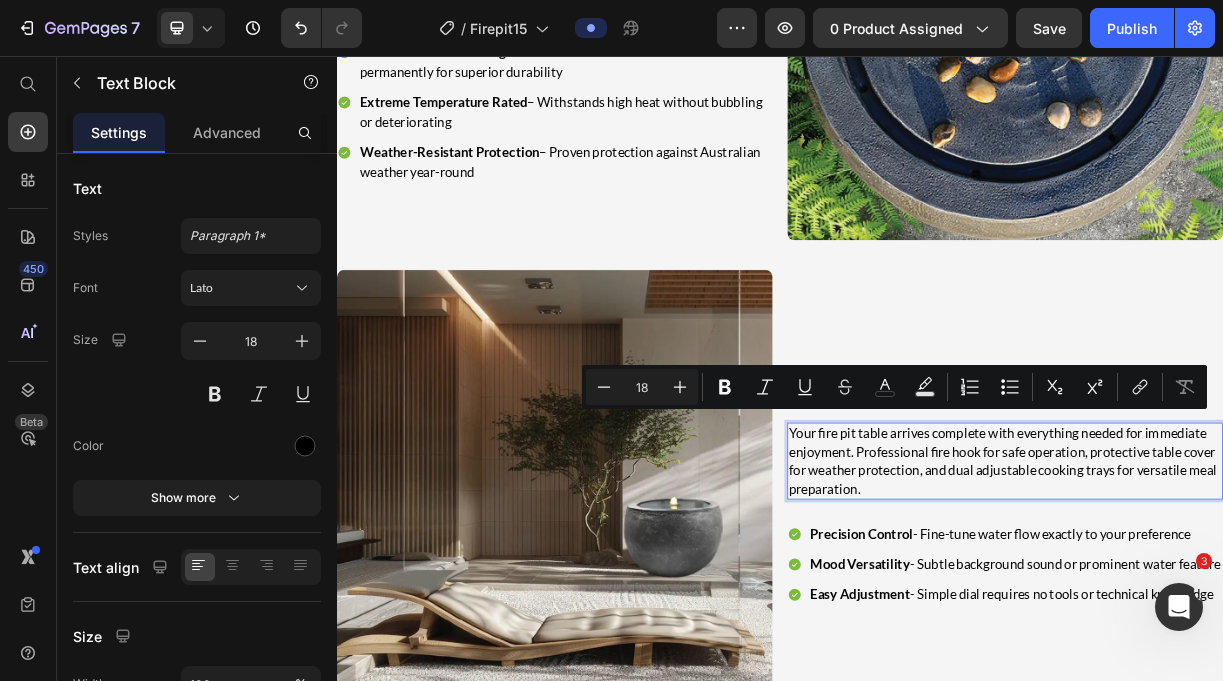 click on "Your fire pit table arrives complete with everything needed for immediate enjoyment. Professional fire hook for safe operation, protective table cover for weather protection, and dual adjustable cooking trays for versatile meal preparation." at bounding box center (1242, 605) 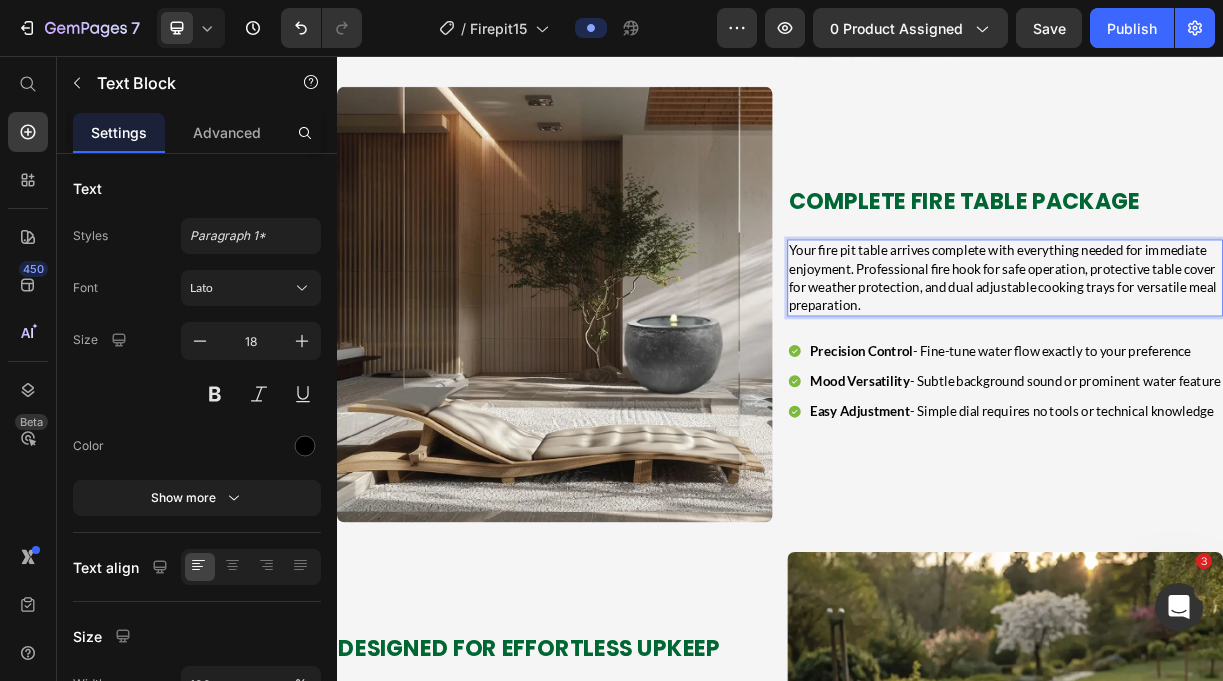 scroll, scrollTop: 4242, scrollLeft: 0, axis: vertical 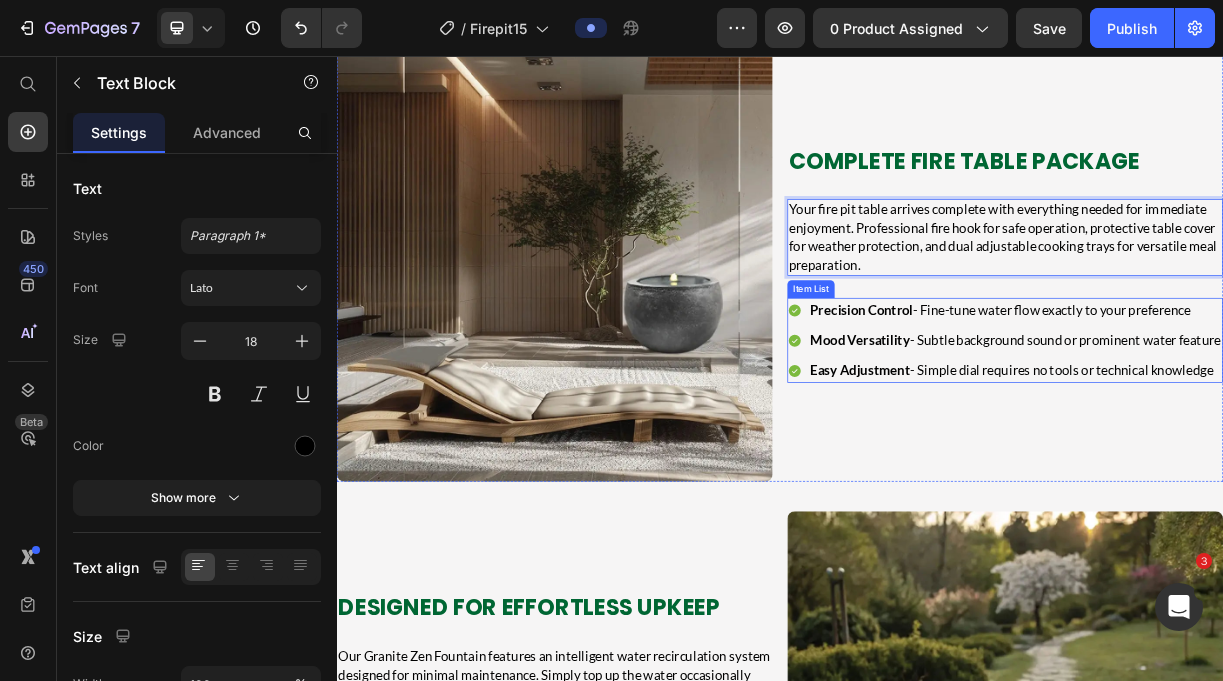 click on "Precision Control" at bounding box center (1047, 400) 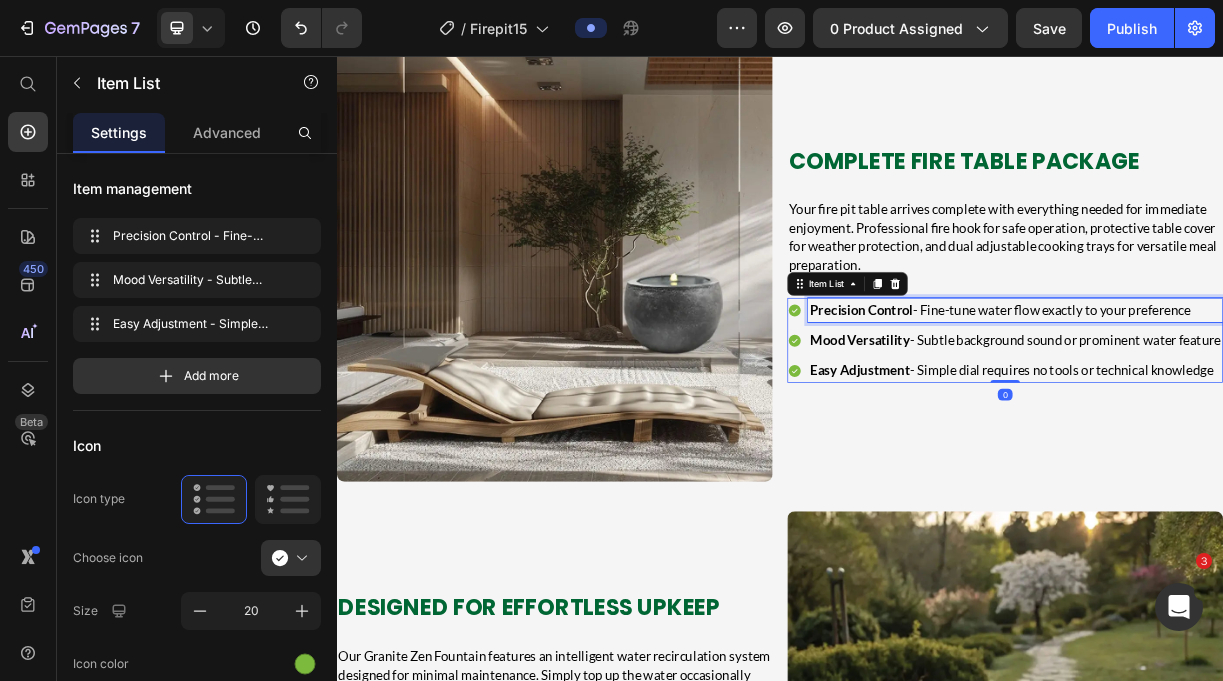 click on "Precision Control" at bounding box center [1047, 400] 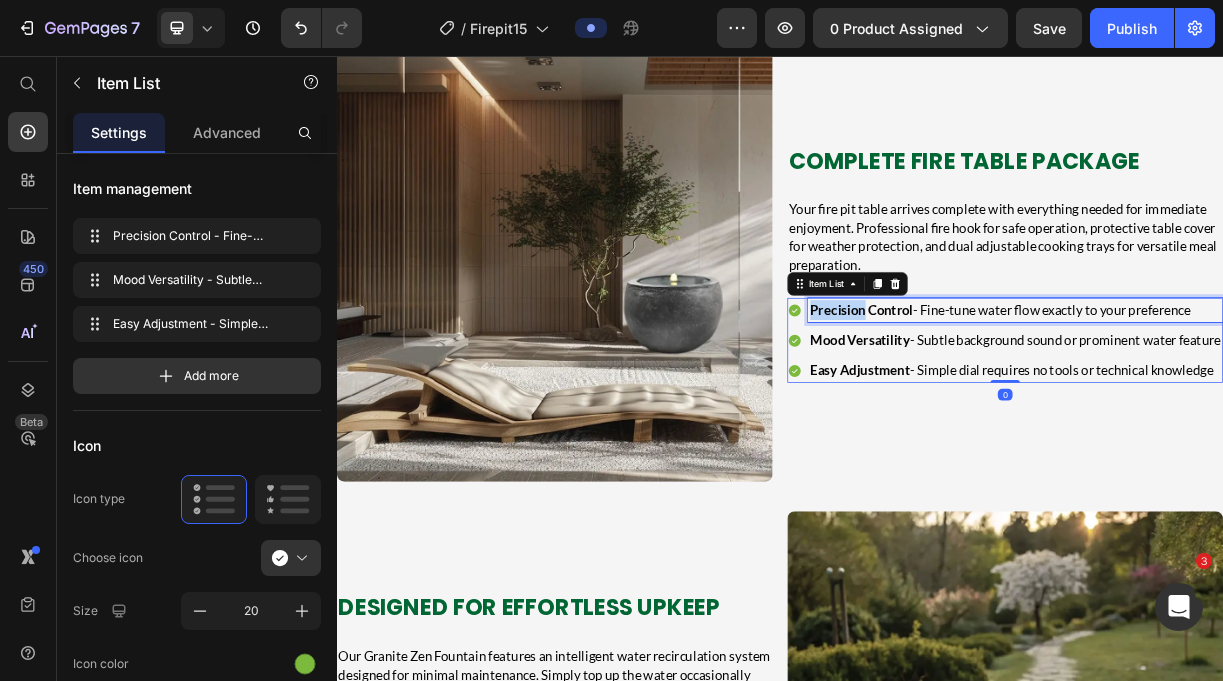 click on "Precision Control" at bounding box center (1047, 400) 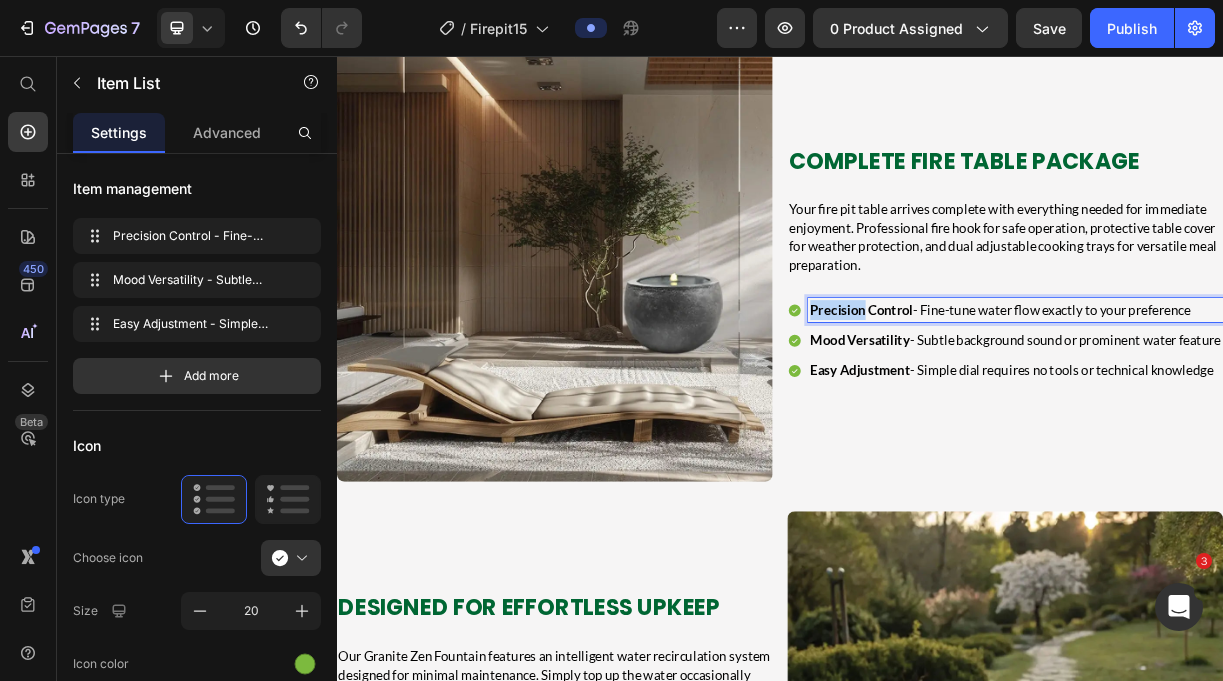 click on "Precision Control" at bounding box center (1047, 400) 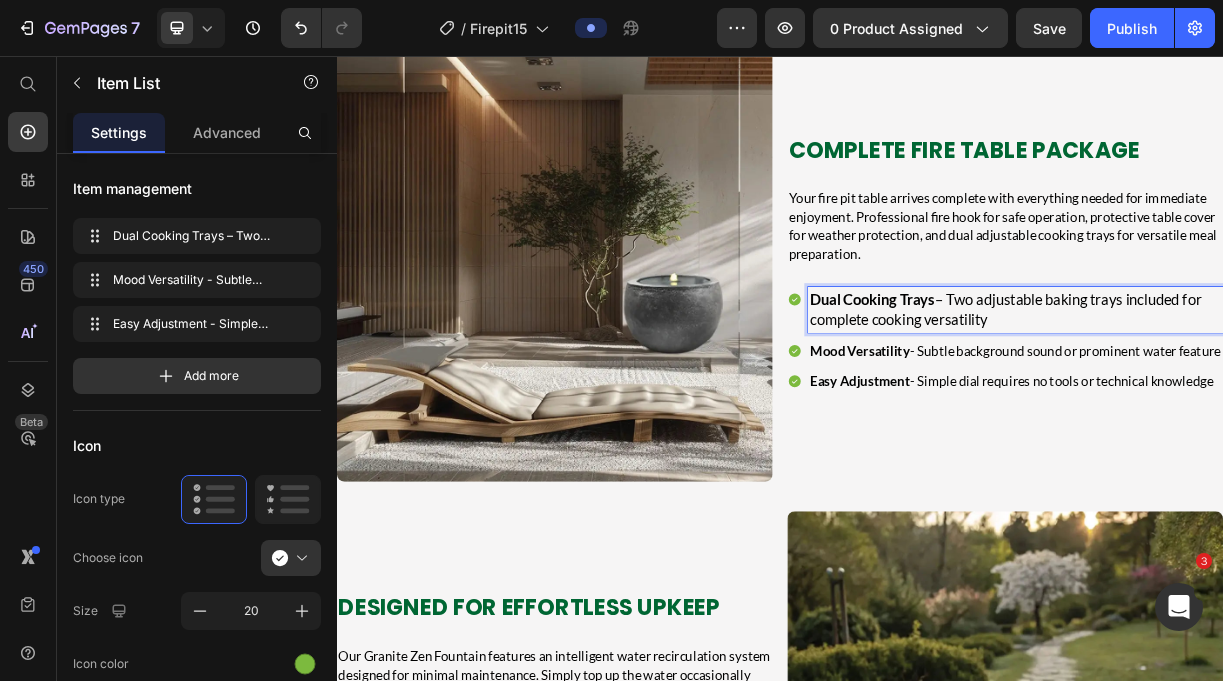 click on "Mood Versatility" at bounding box center [1045, 455] 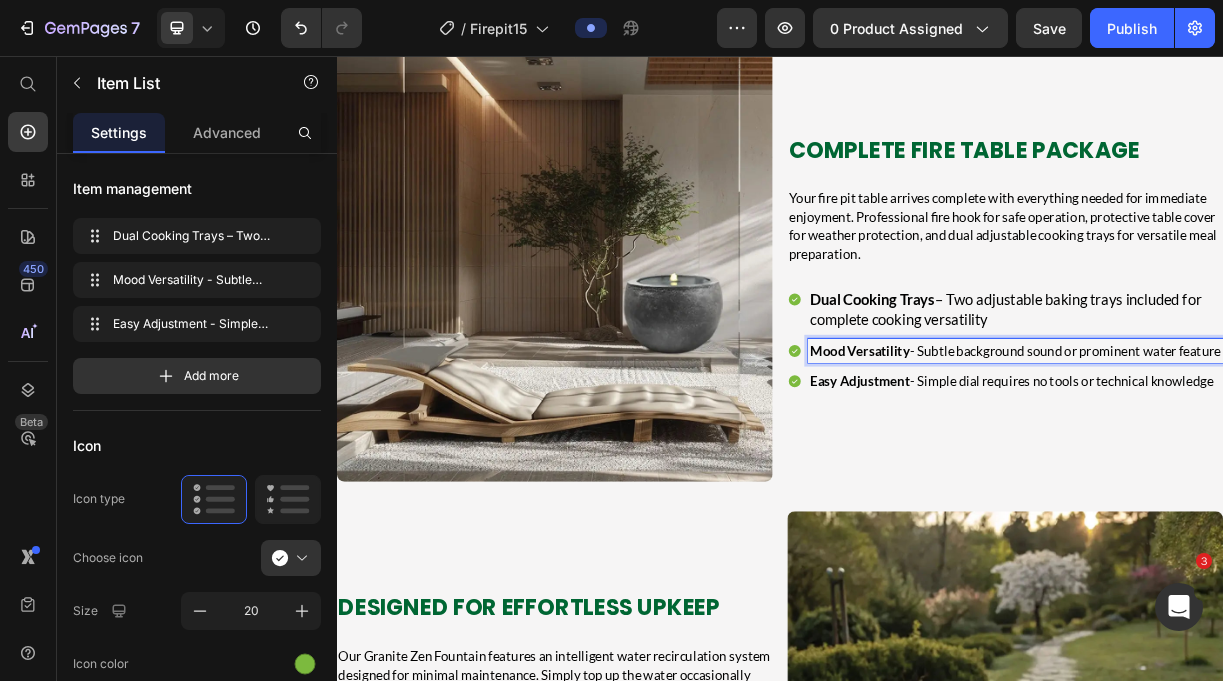 click on "Mood Versatility" at bounding box center (1045, 455) 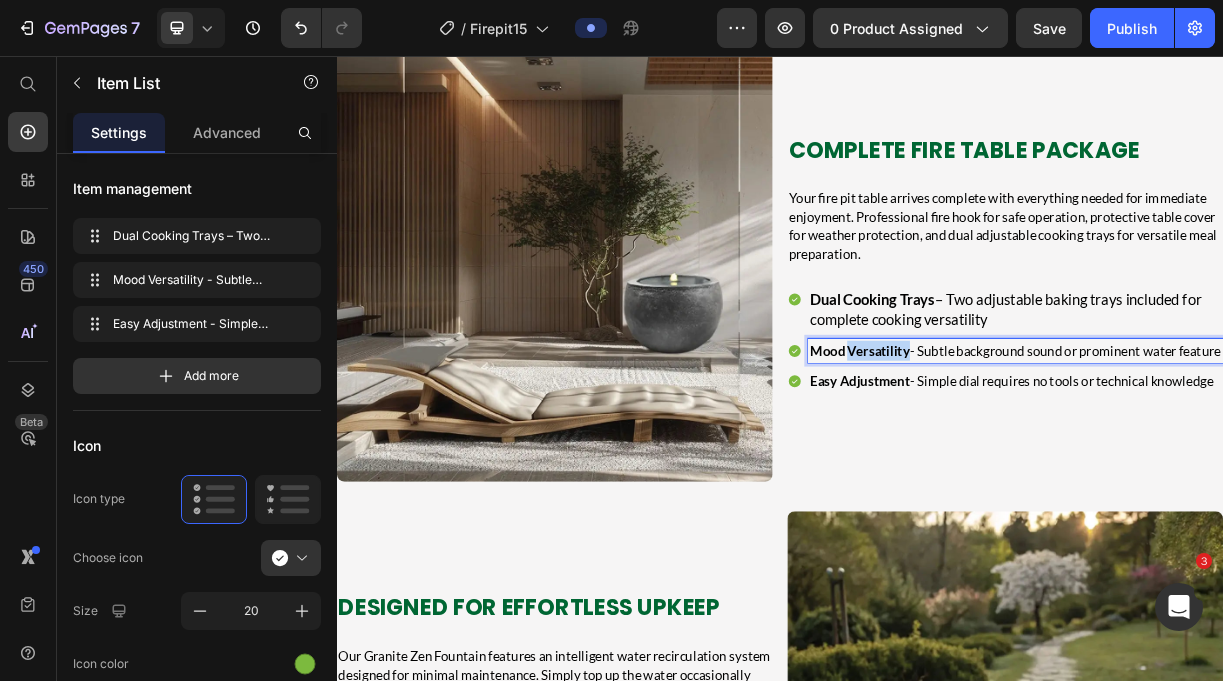 click on "Mood Versatility" at bounding box center (1045, 455) 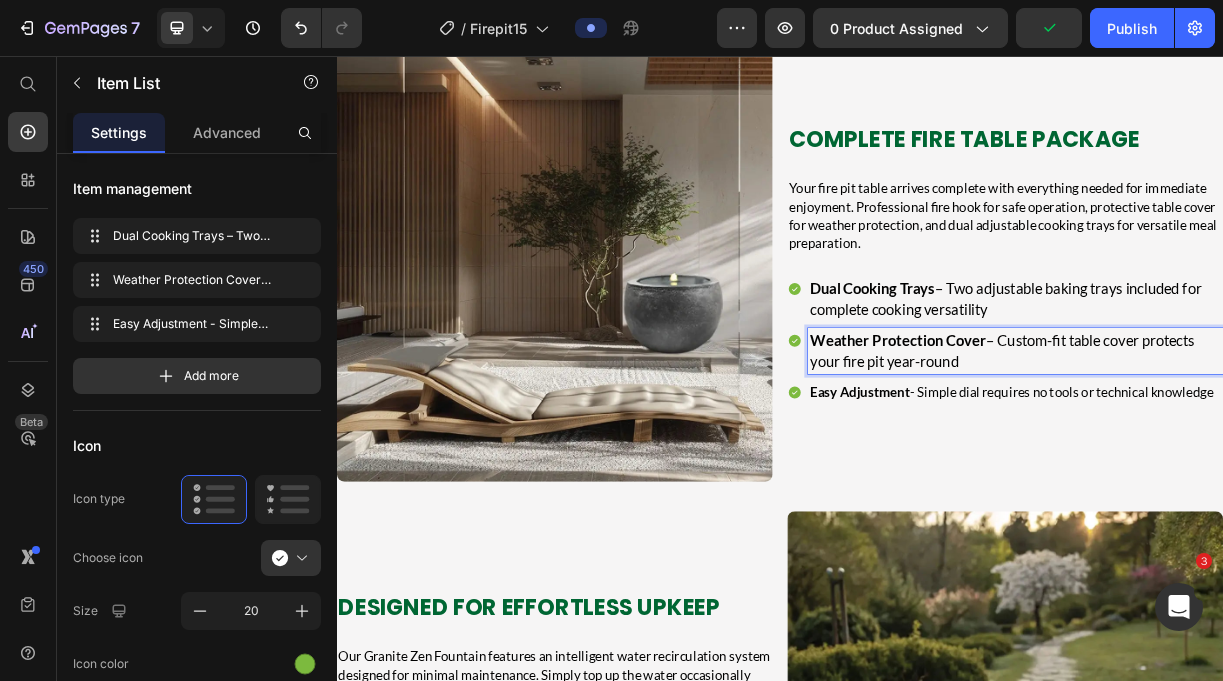 click on "Easy Adjustment" at bounding box center (1045, 511) 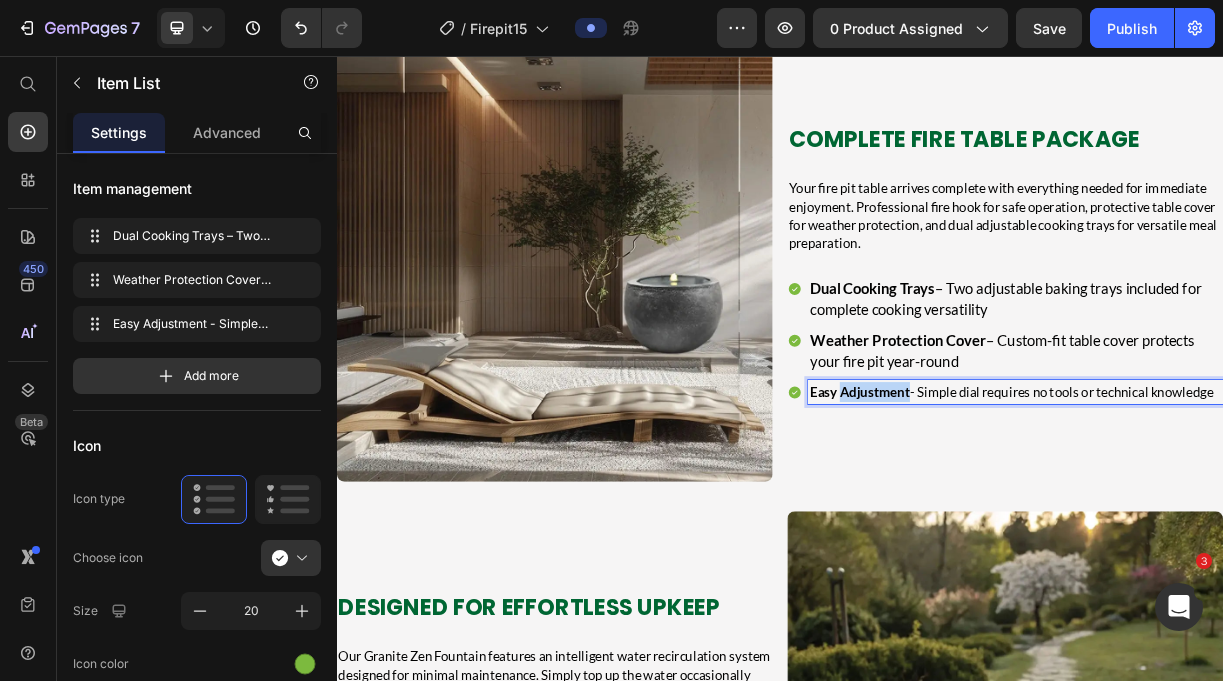 click on "Easy Adjustment" at bounding box center [1045, 511] 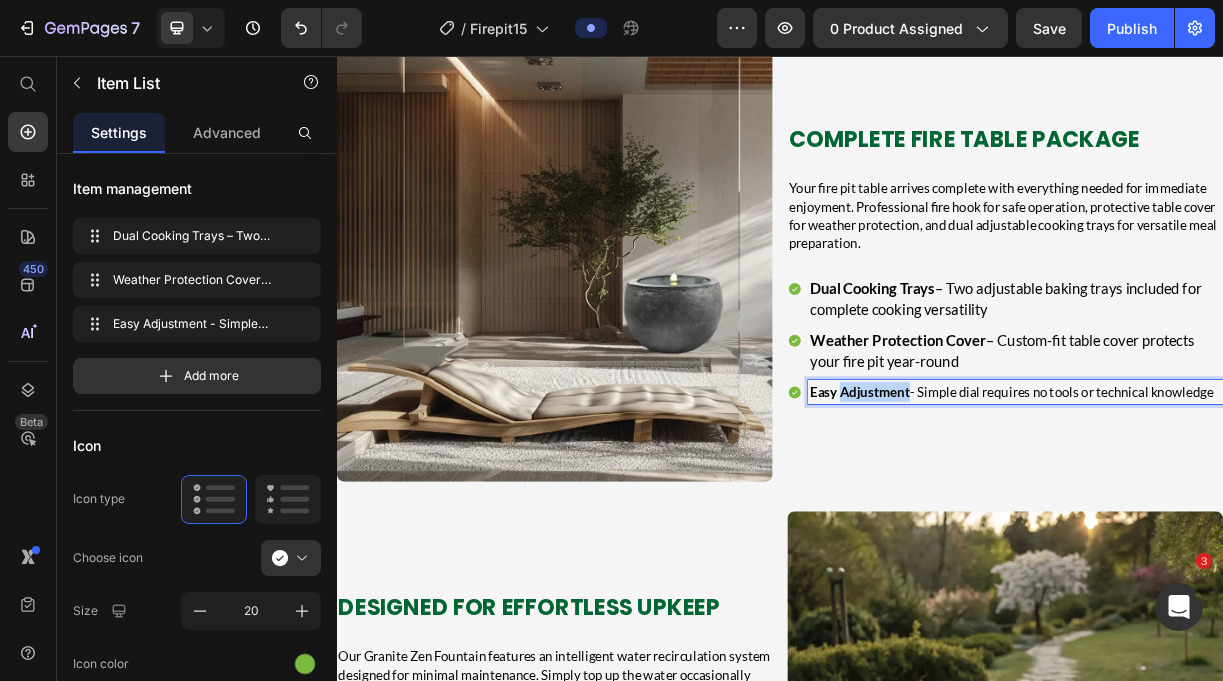 click on "Easy Adjustment" at bounding box center (1045, 511) 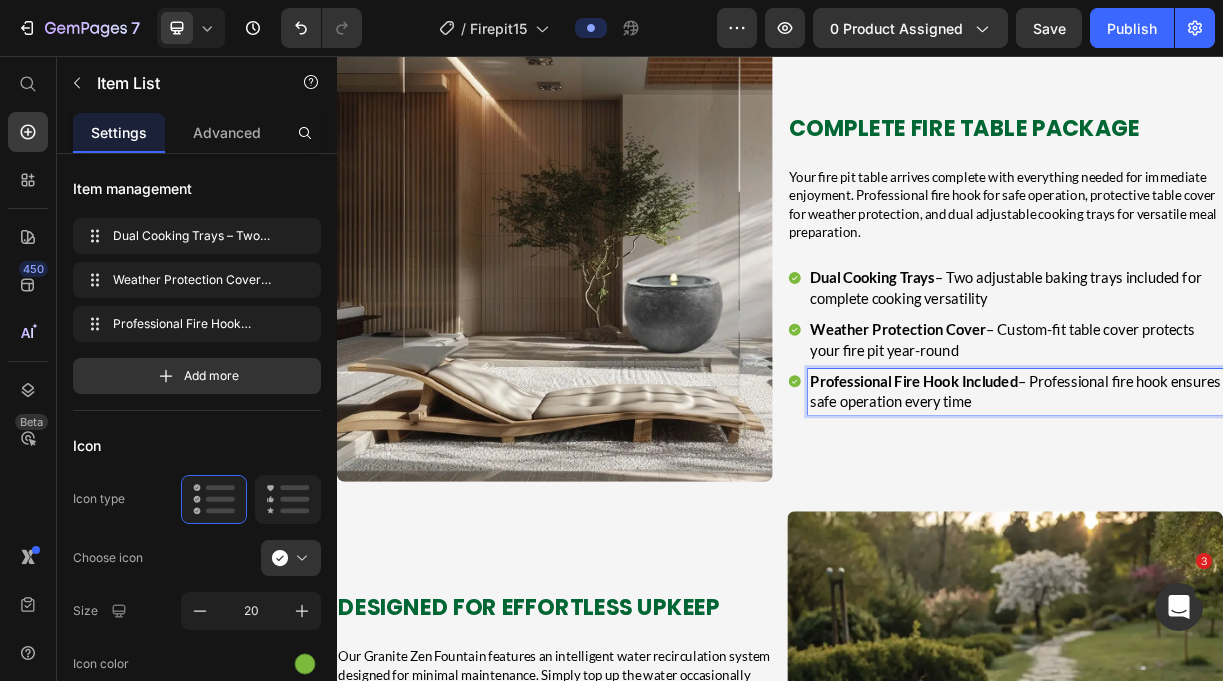 click on "Dual Cooking Trays  – Two adjustable baking trays included for complete cooking versatility" at bounding box center (1243, 370) 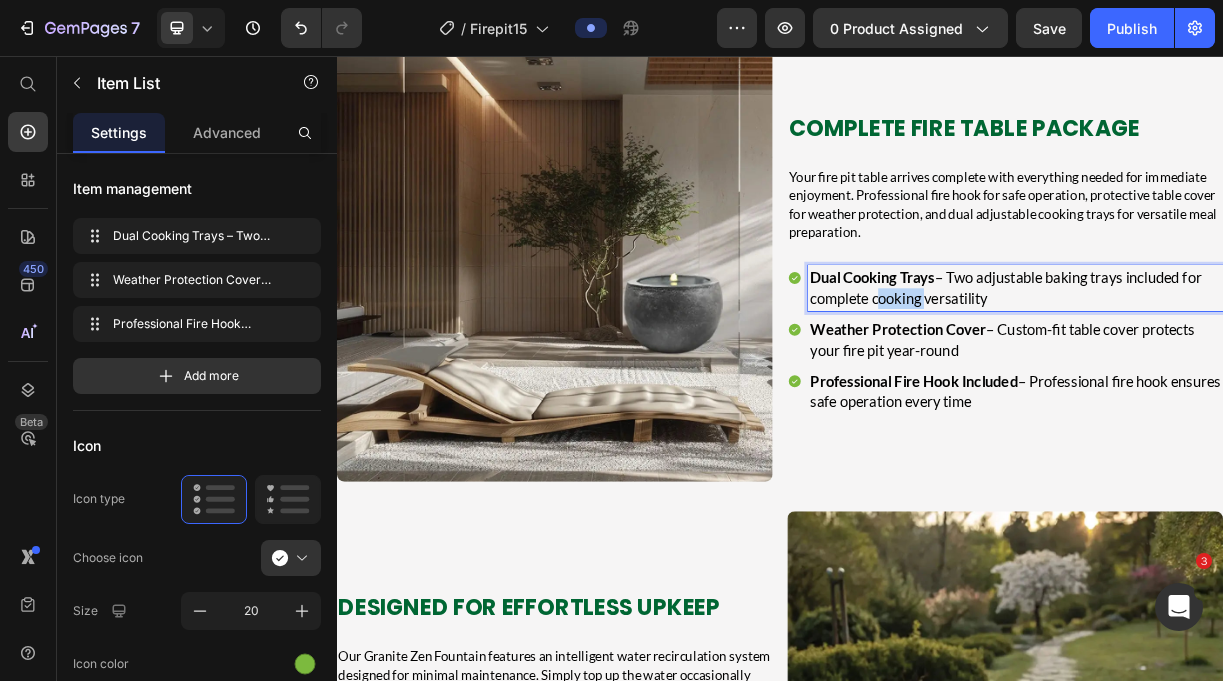 click on "Dual Cooking Trays  – Two adjustable baking trays included for complete cooking versatility" at bounding box center (1243, 370) 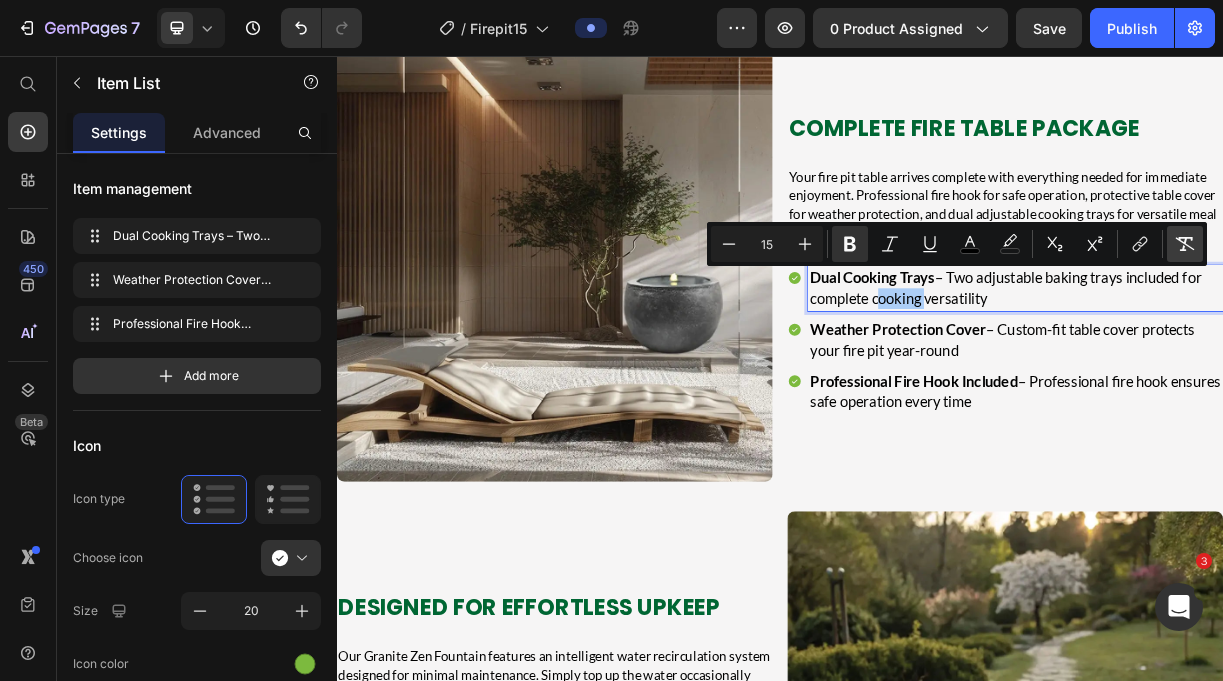 click 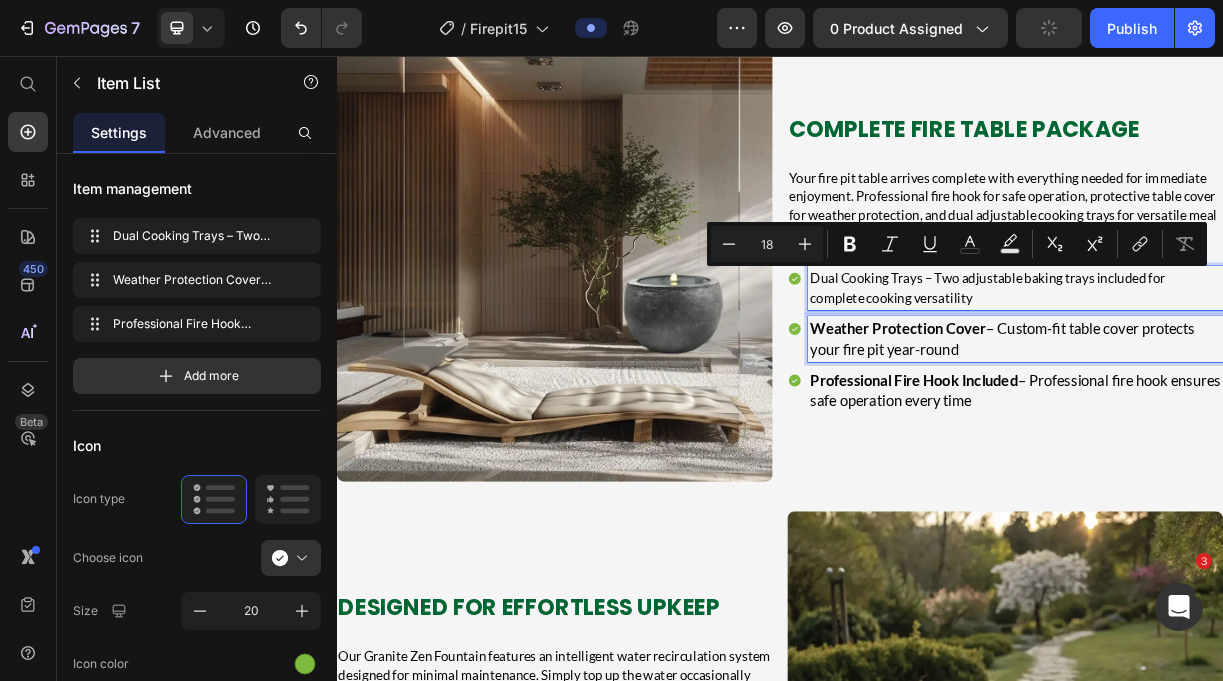 click on "Weather Protection Cover  – Custom-fit table cover protects your fire pit year-round" at bounding box center [1238, 439] 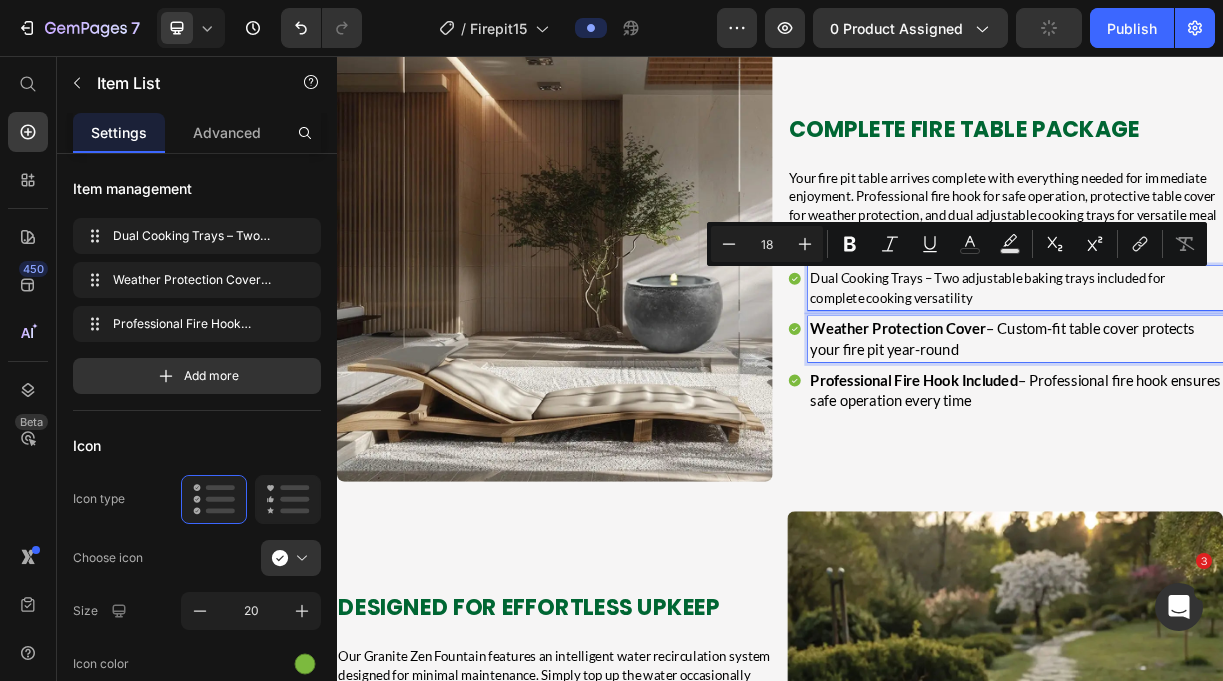 type on "20" 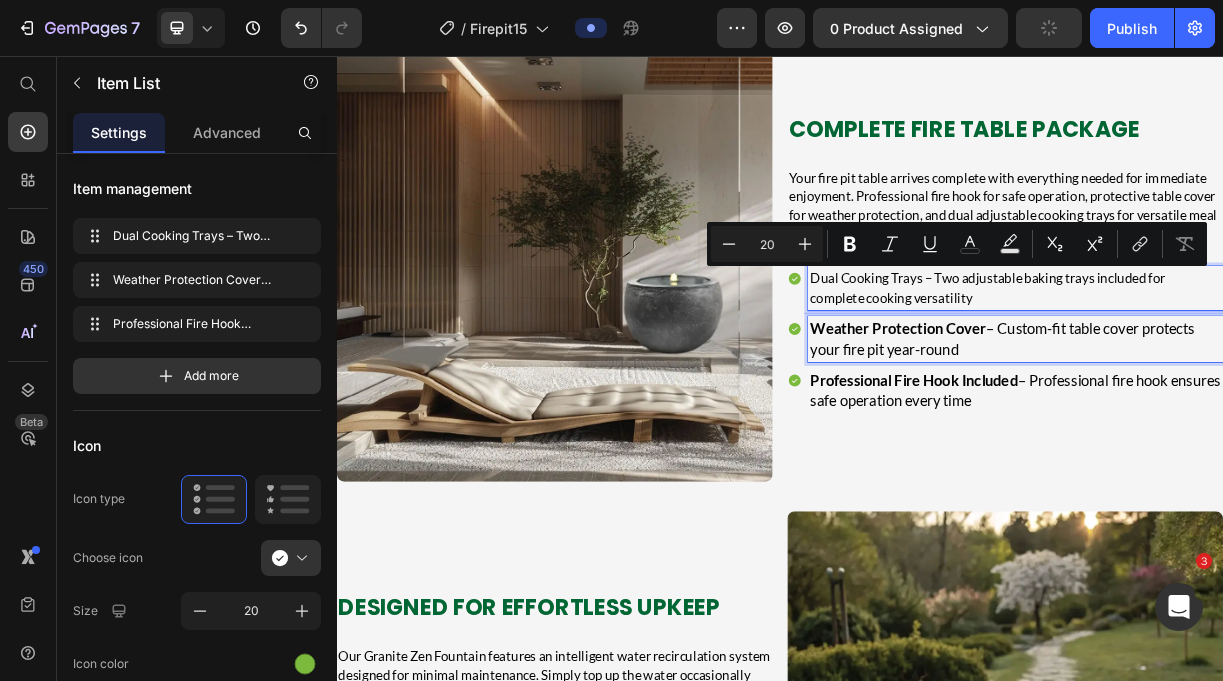 click on "Weather Protection Cover  – Custom-fit table cover protects your fire pit year-round" at bounding box center (1238, 439) 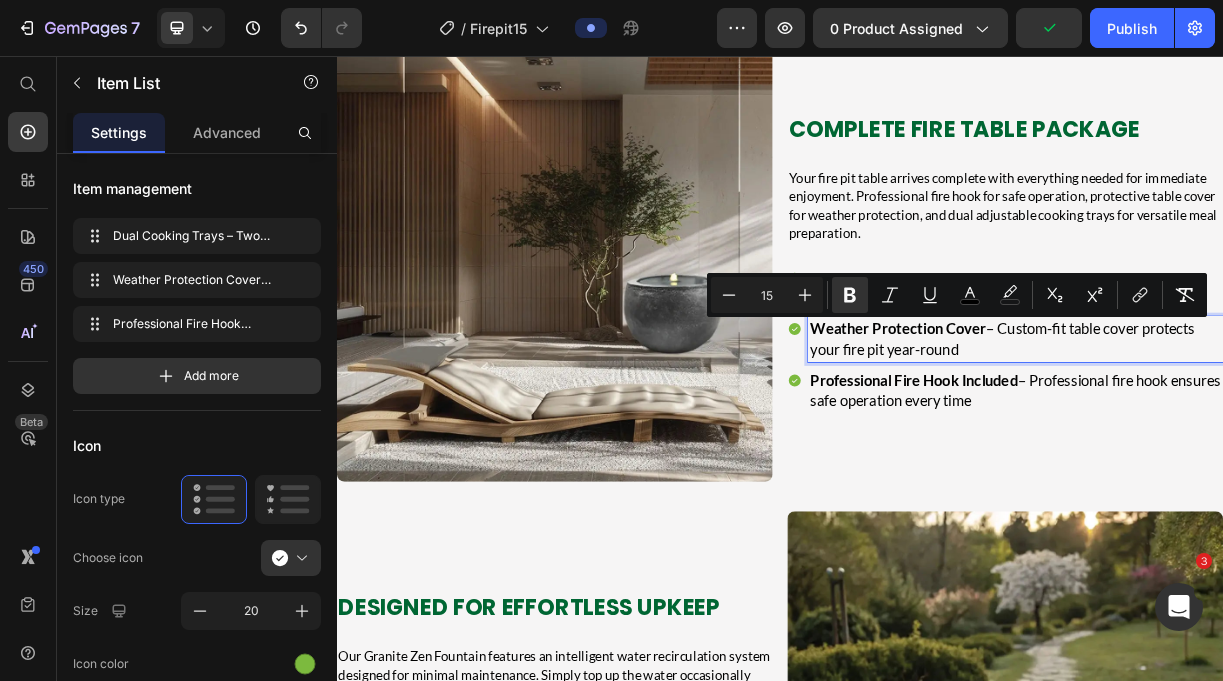 click on "Weather Protection Cover  – Custom-fit table cover protects your fire pit year-round" at bounding box center [1238, 439] 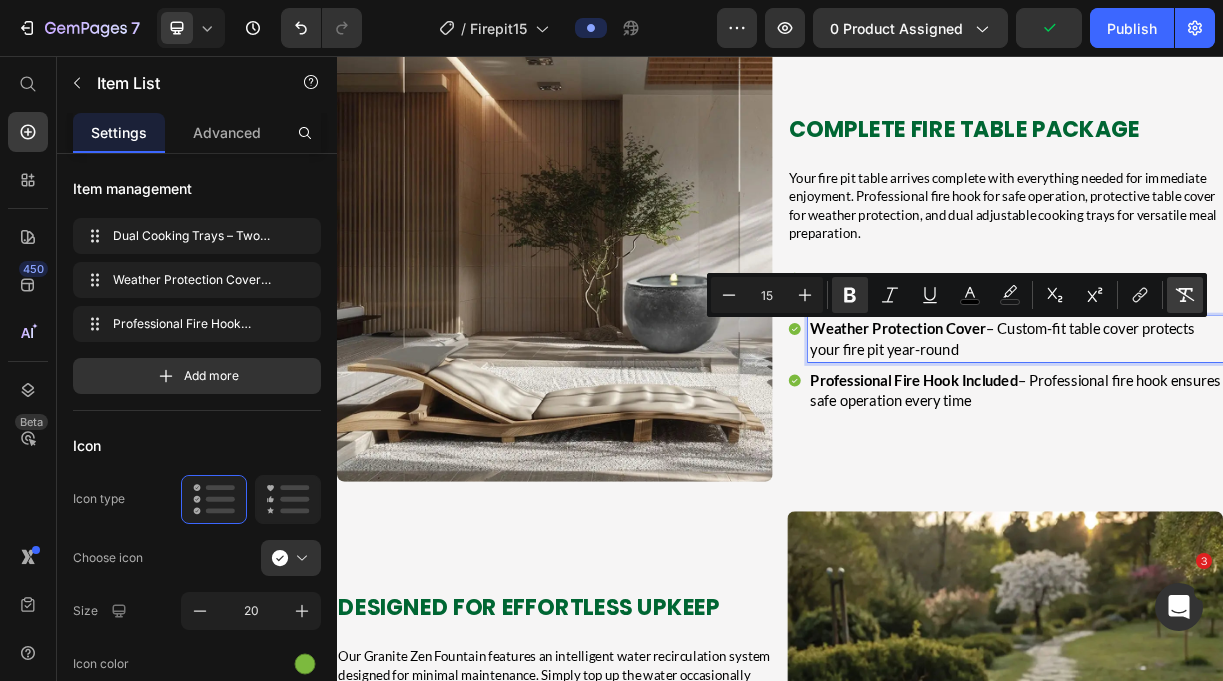 click 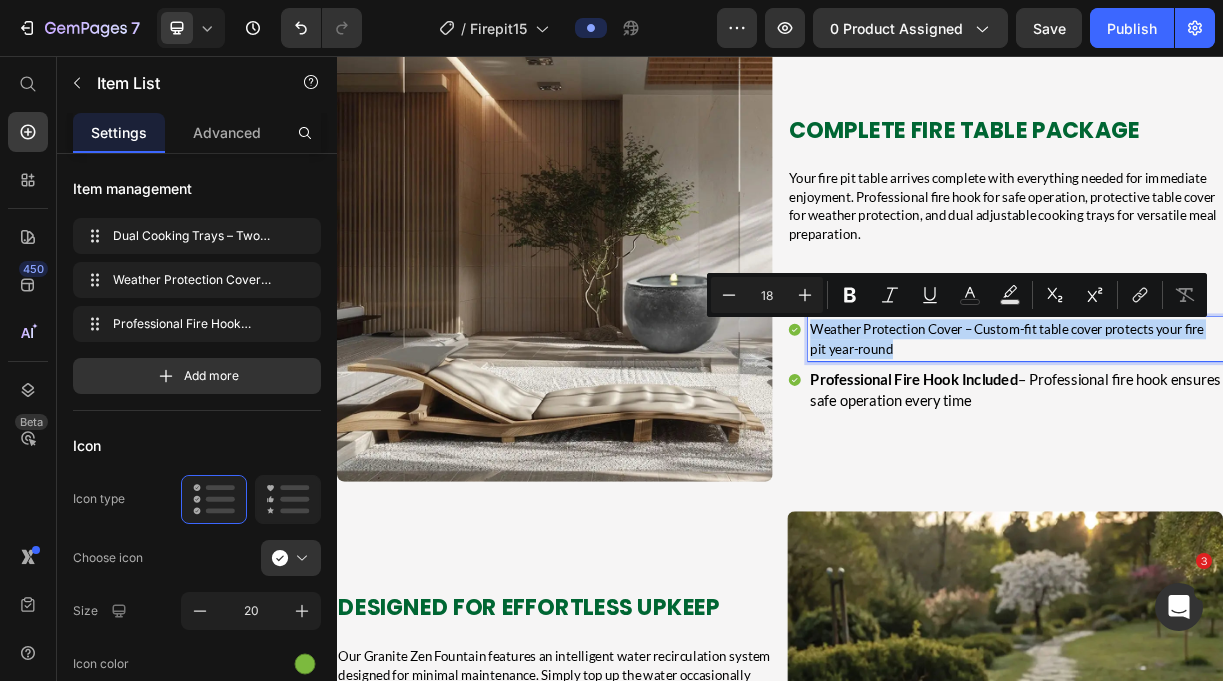 click on "Professional Fire Hook Included  – Professional fire hook ensures safe operation every time" at bounding box center (1256, 508) 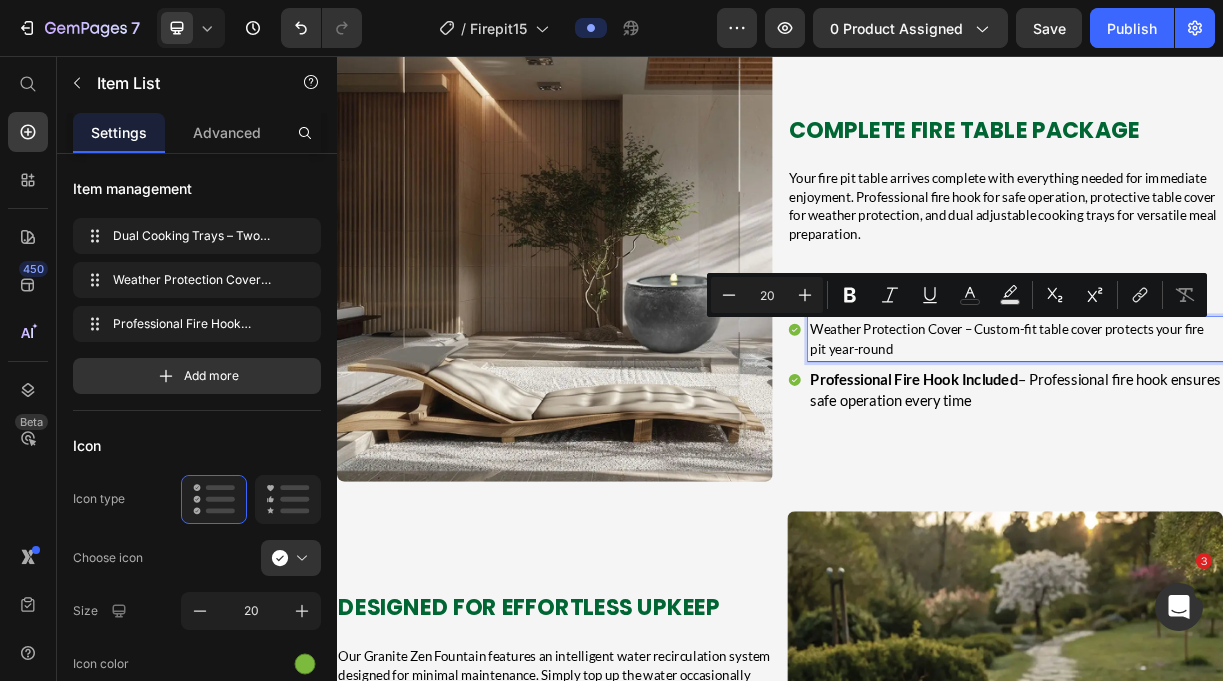 click on "Professional Fire Hook Included  – Professional fire hook ensures safe operation every time" at bounding box center [1256, 508] 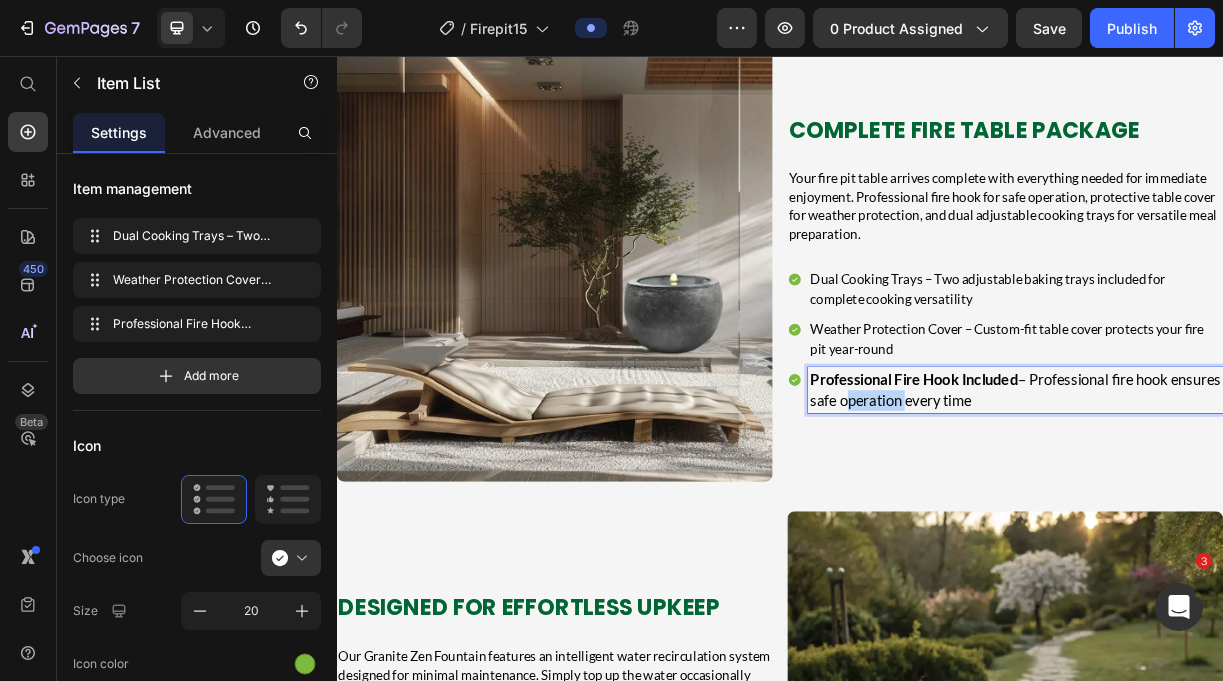click on "Professional Fire Hook Included  – Professional fire hook ensures safe operation every time" at bounding box center (1256, 508) 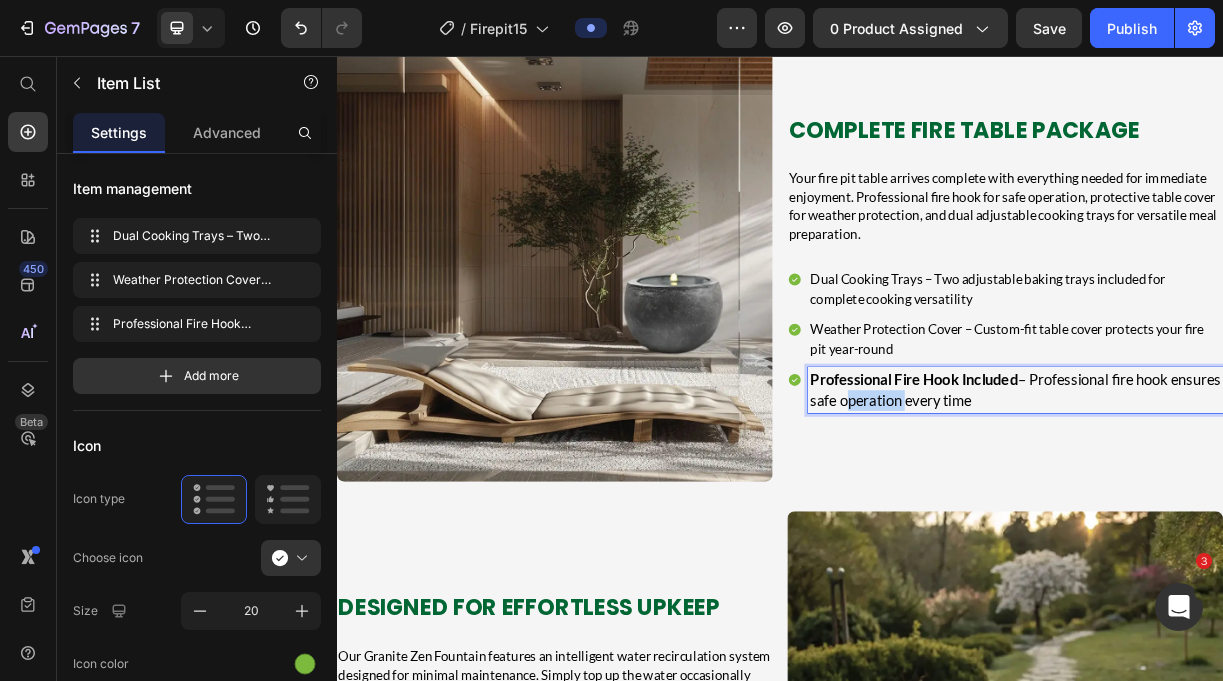 click on "Professional Fire Hook Included  – Professional fire hook ensures safe operation every time" at bounding box center (1256, 508) 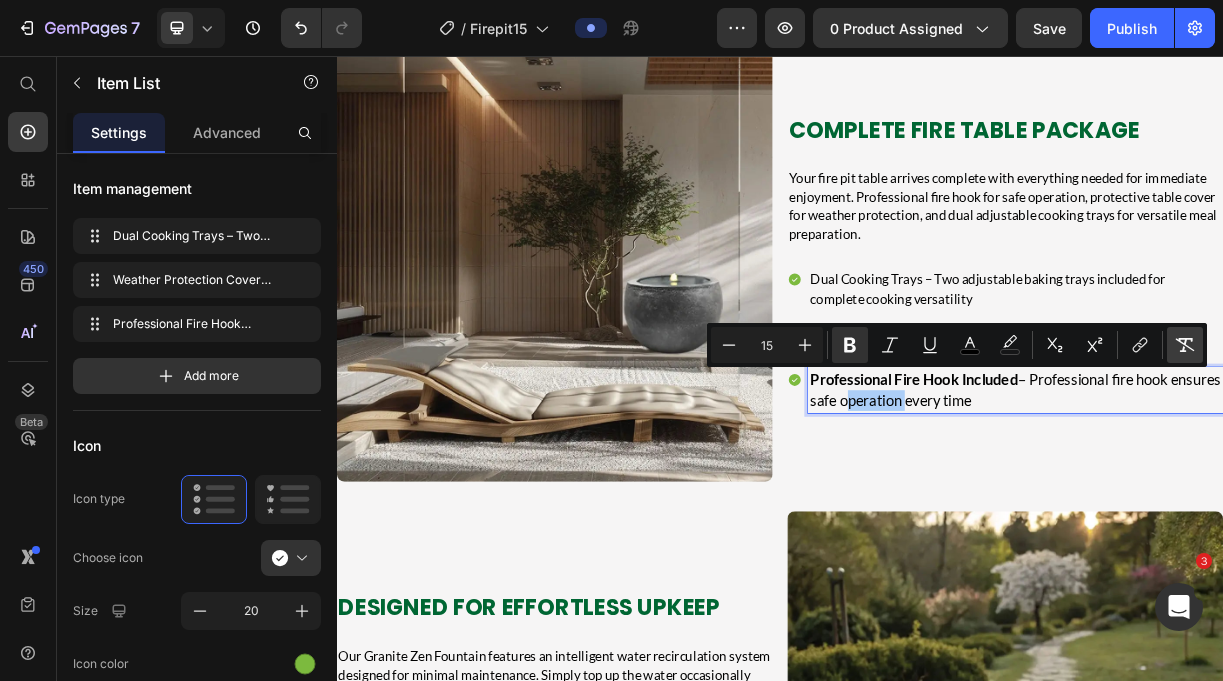 click 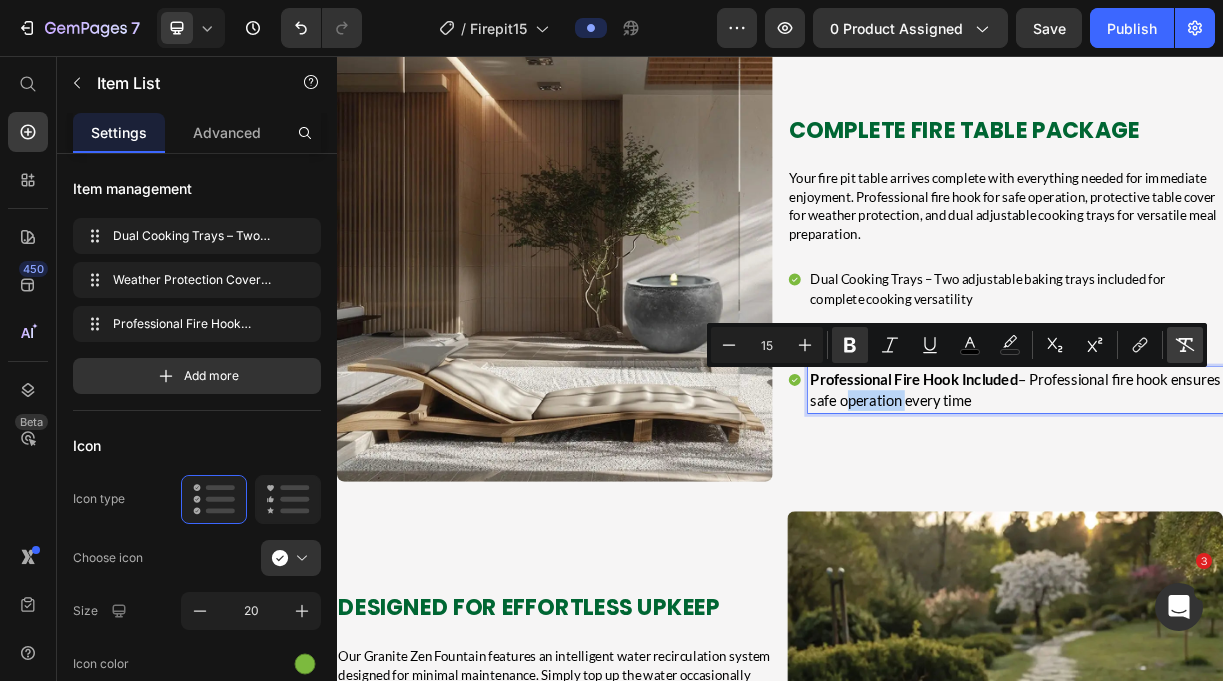 type on "18" 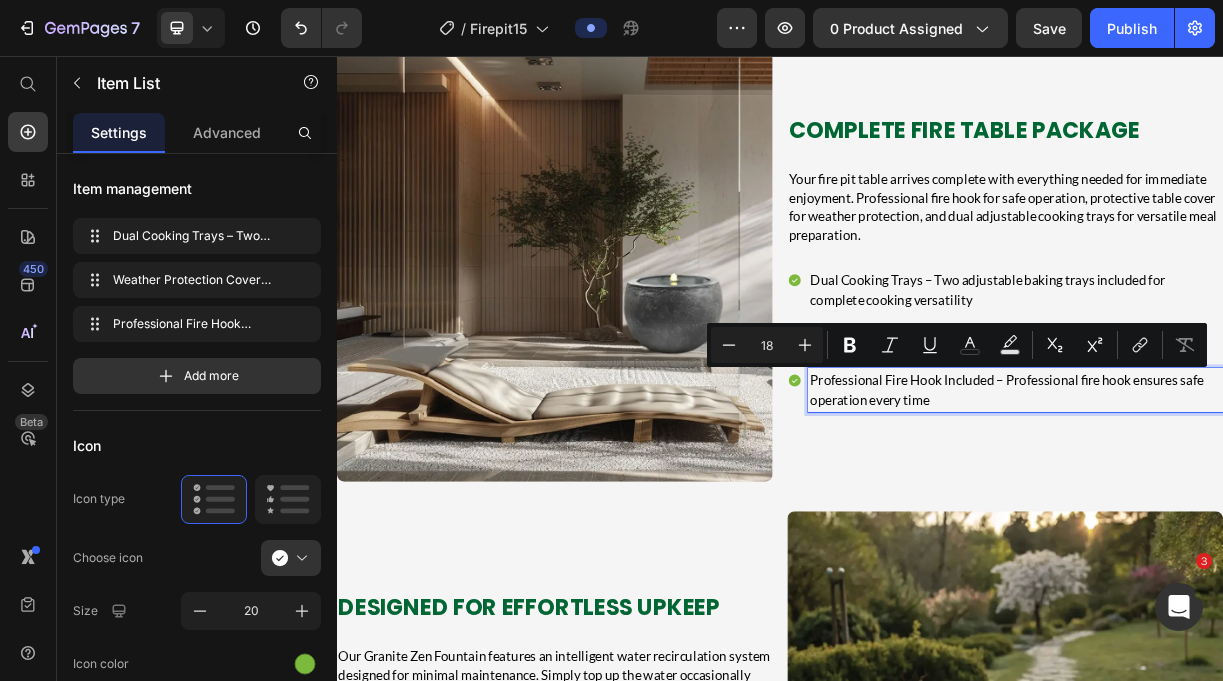 click on "Professional Fire Hook Included – Professional fire hook ensures safe operation every time" at bounding box center [1256, 509] 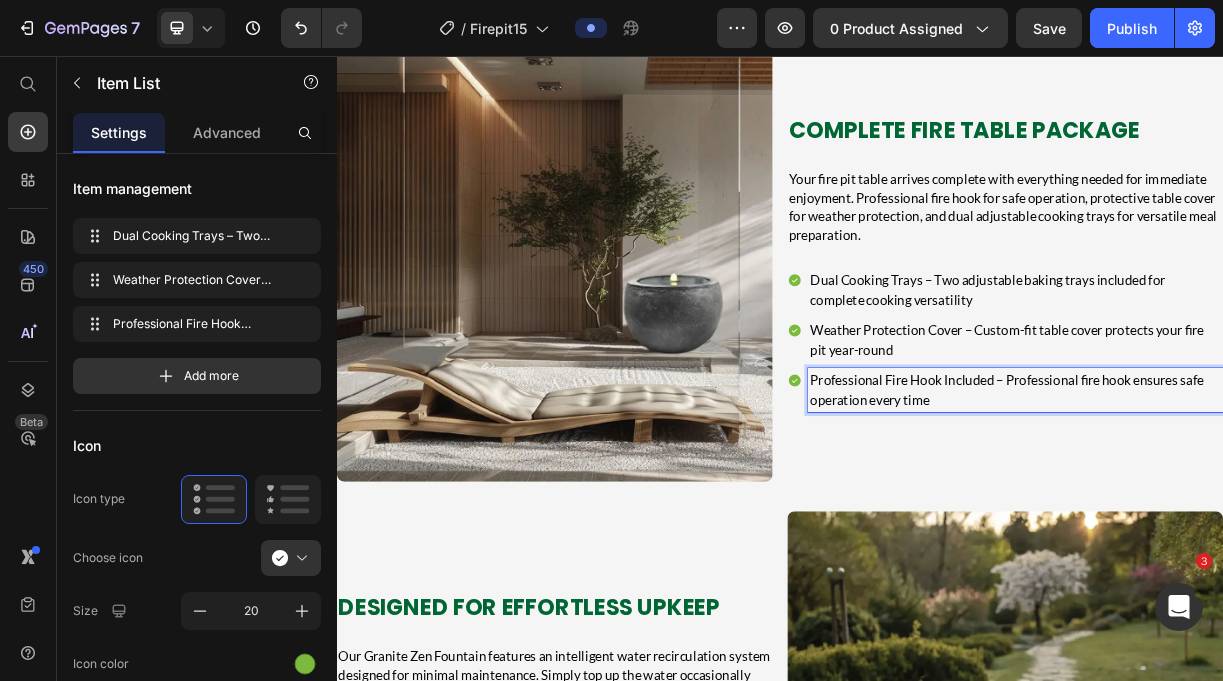 click on "Dual Cooking Trays – Two adjustable baking trays included for complete cooking versatility" at bounding box center [1256, 373] 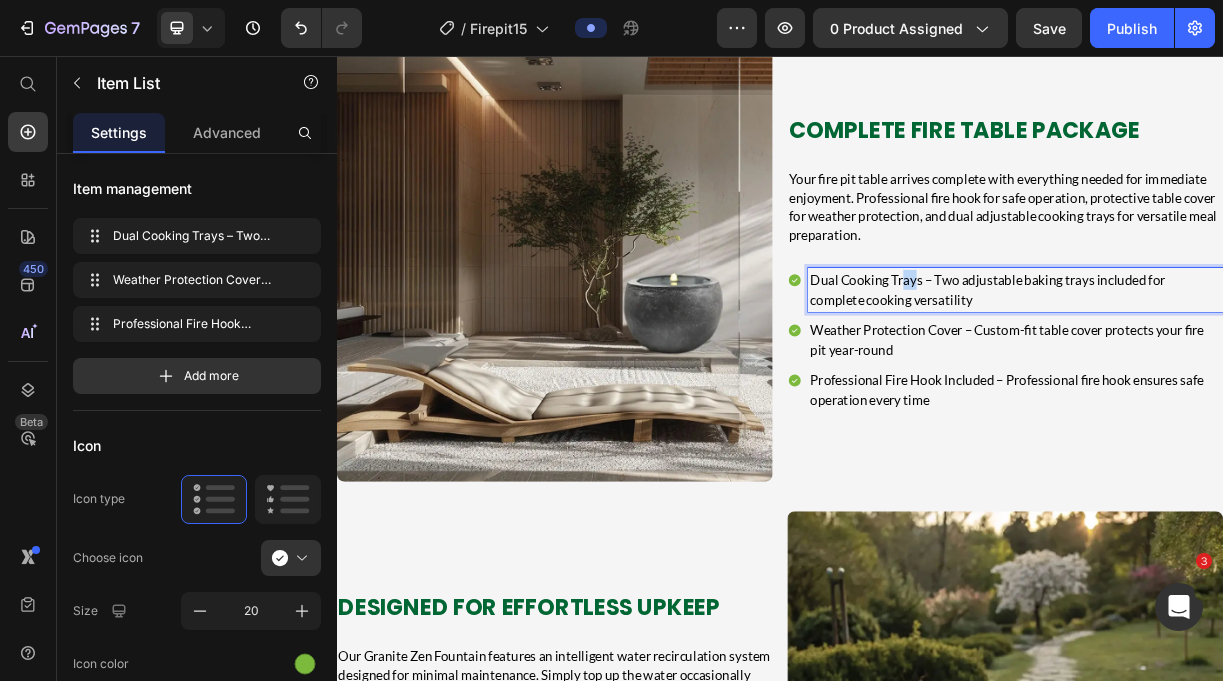 drag, startPoint x: 1125, startPoint y: 366, endPoint x: 1109, endPoint y: 366, distance: 16 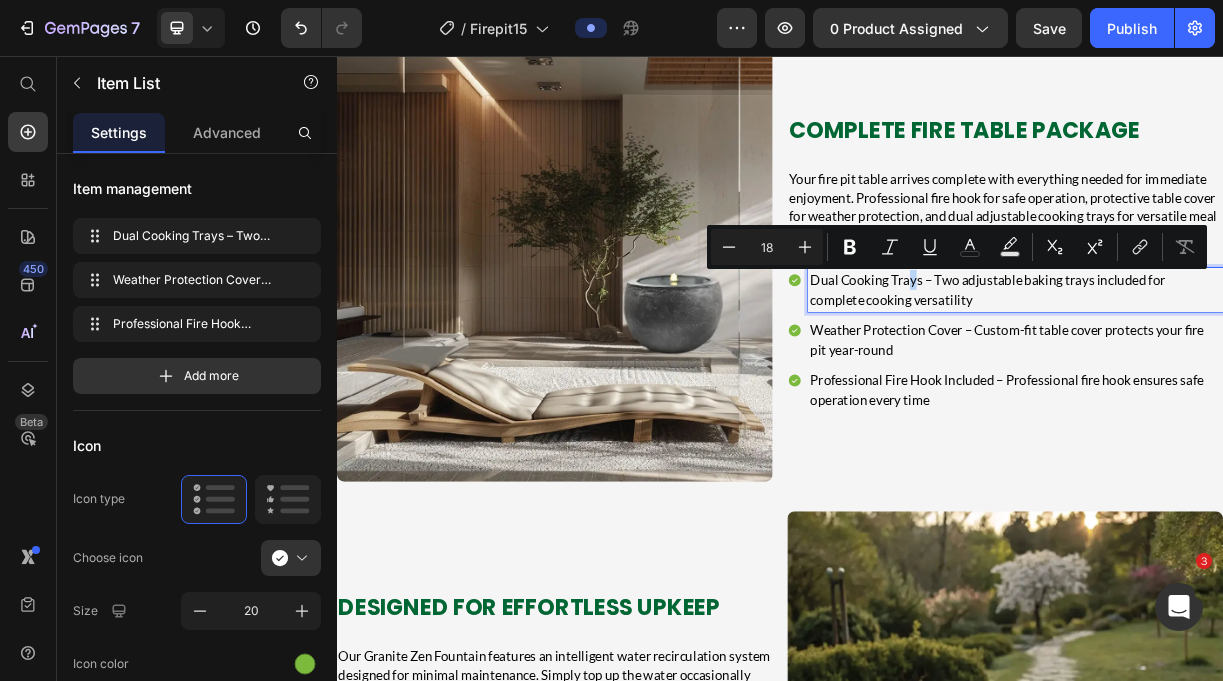 click on "Dual Cooking Trays – Two adjustable baking trays included for complete cooking versatility" at bounding box center [1256, 373] 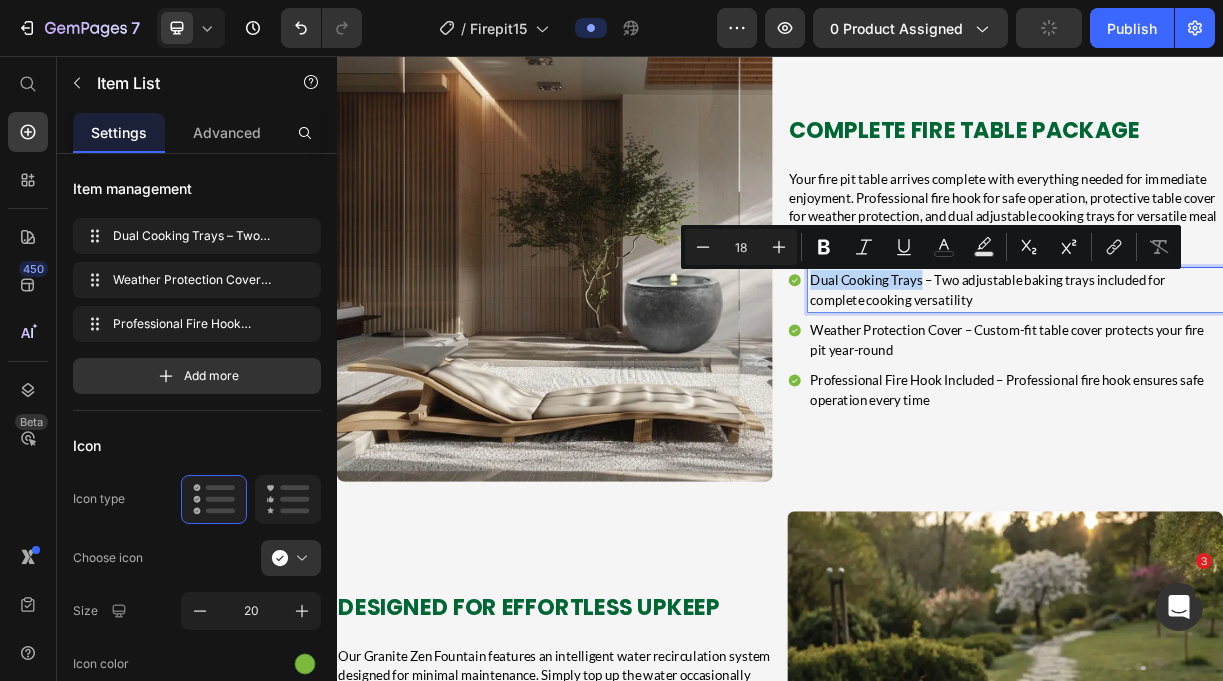 drag, startPoint x: 1129, startPoint y: 366, endPoint x: 972, endPoint y: 353, distance: 157.5373 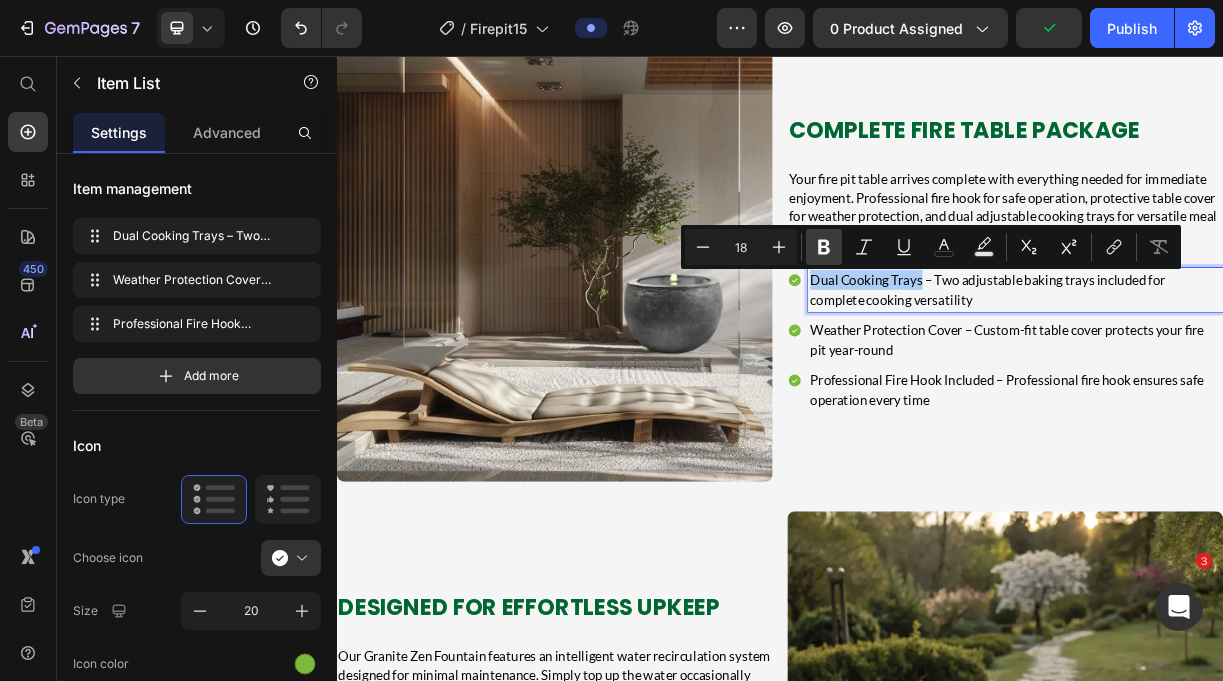 click 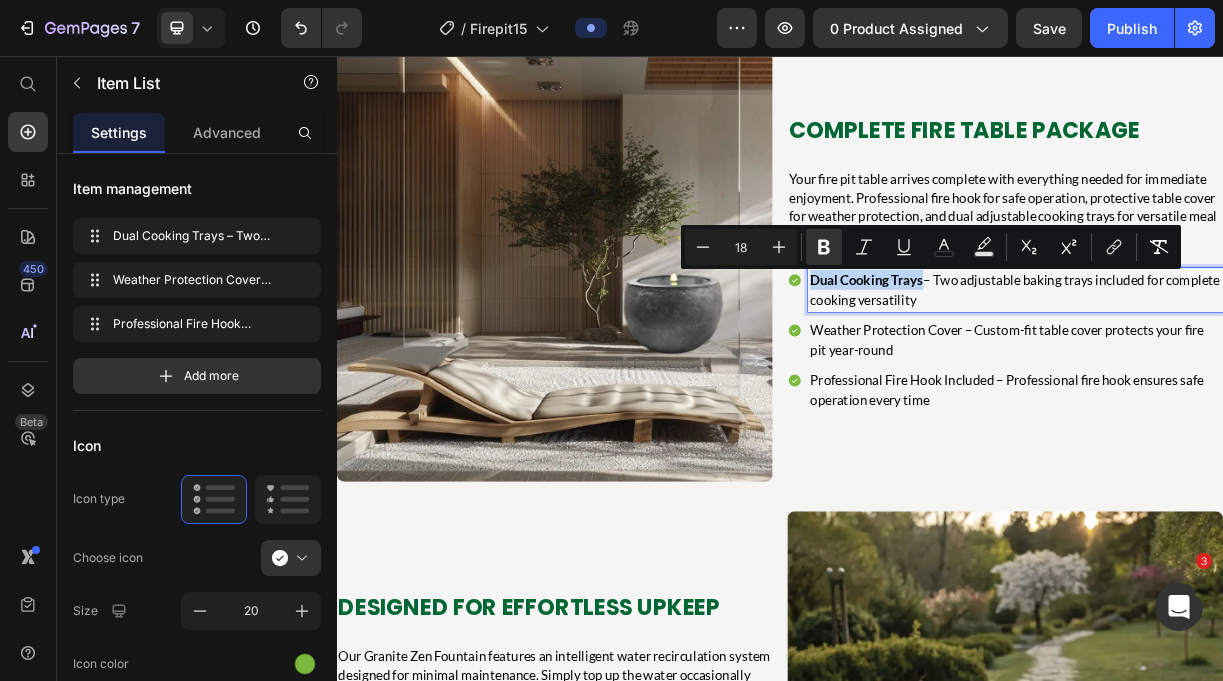 click on "Weather Protection Cover – Custom-fit table cover protects your fire pit year-round" at bounding box center [1256, 441] 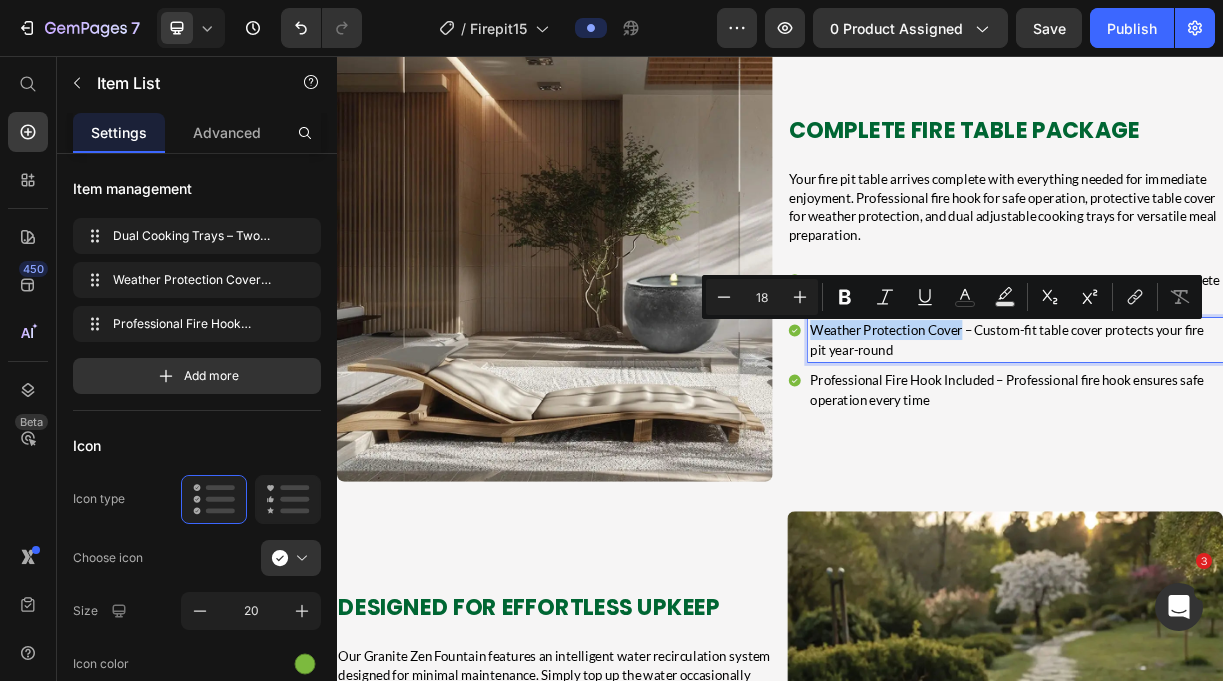 drag, startPoint x: 1185, startPoint y: 434, endPoint x: 968, endPoint y: 418, distance: 217.58907 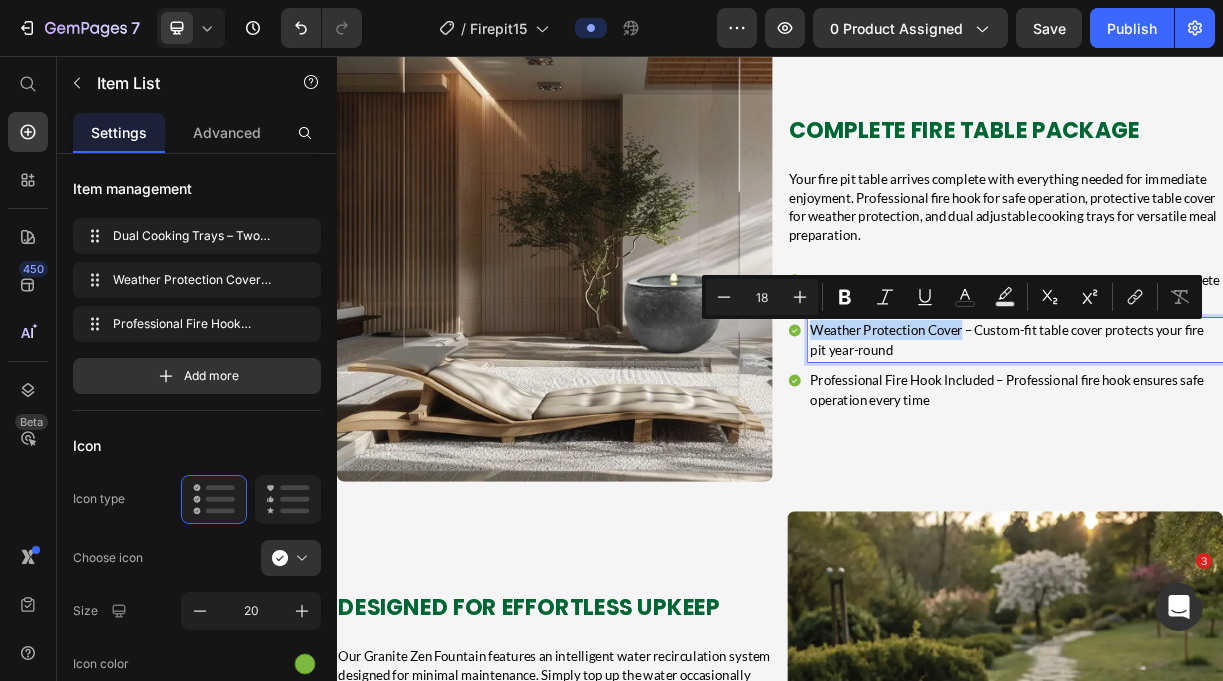 click on "Weather Protection Cover – Custom-fit table cover protects your fire pit year-round" at bounding box center [1242, 441] 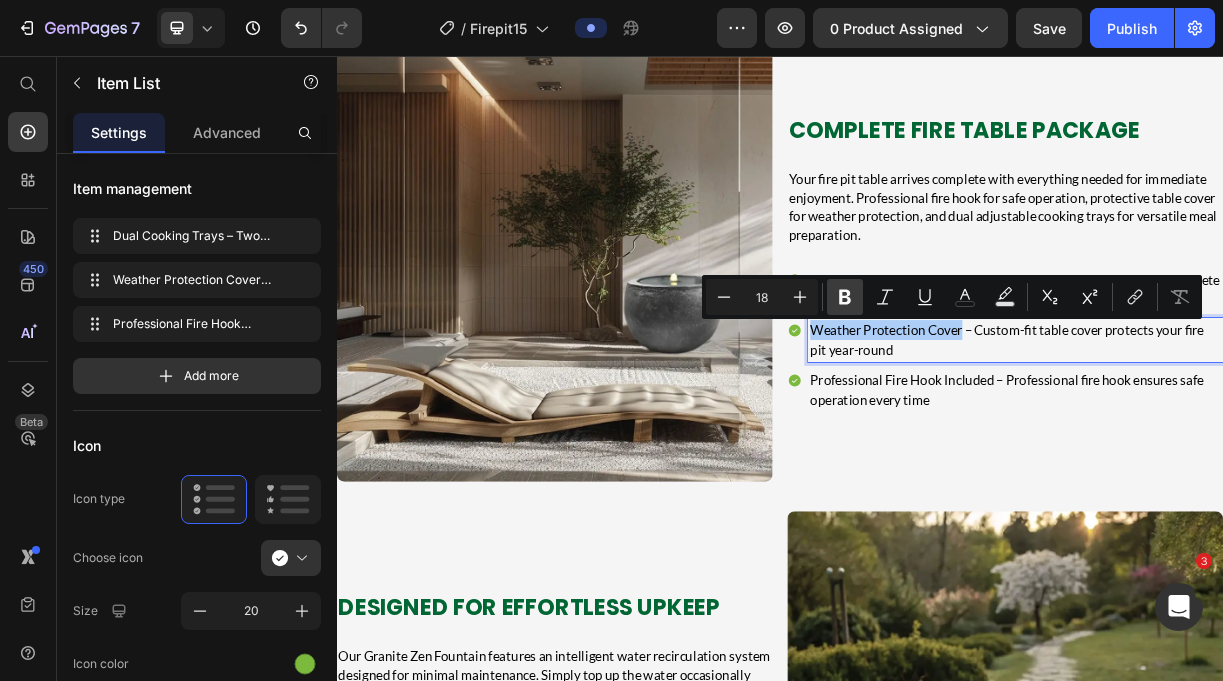click 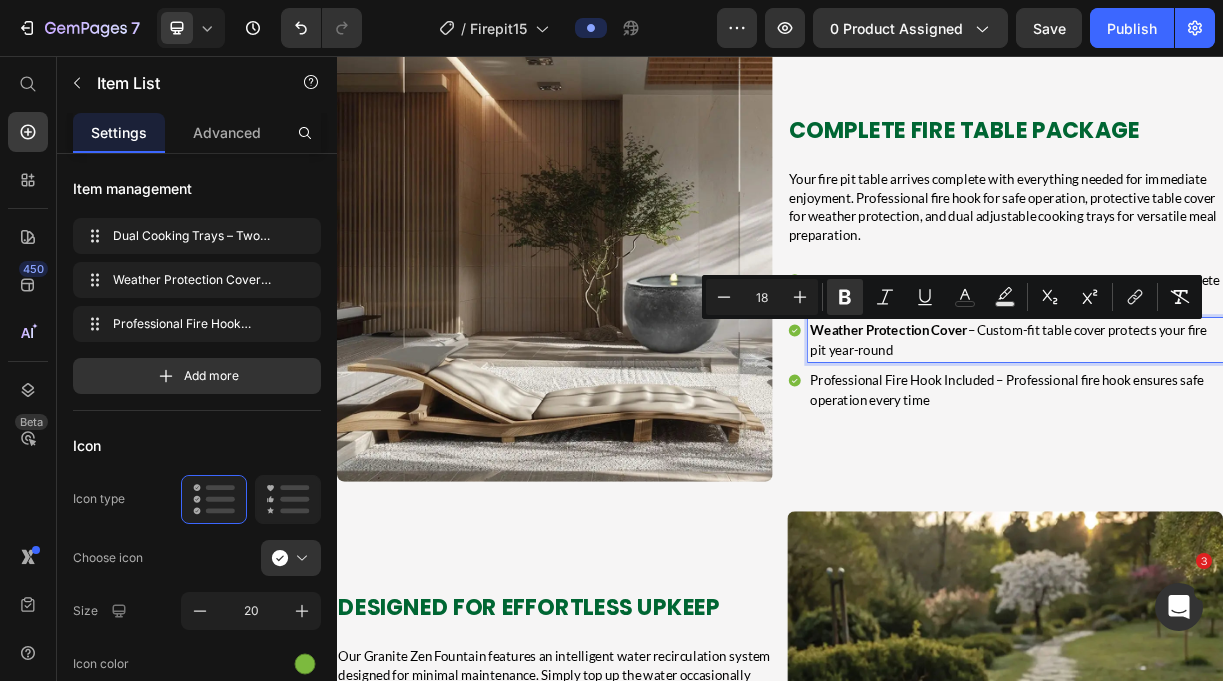 click on "Professional Fire Hook Included – Professional fire hook ensures safe operation every time" at bounding box center [1256, 509] 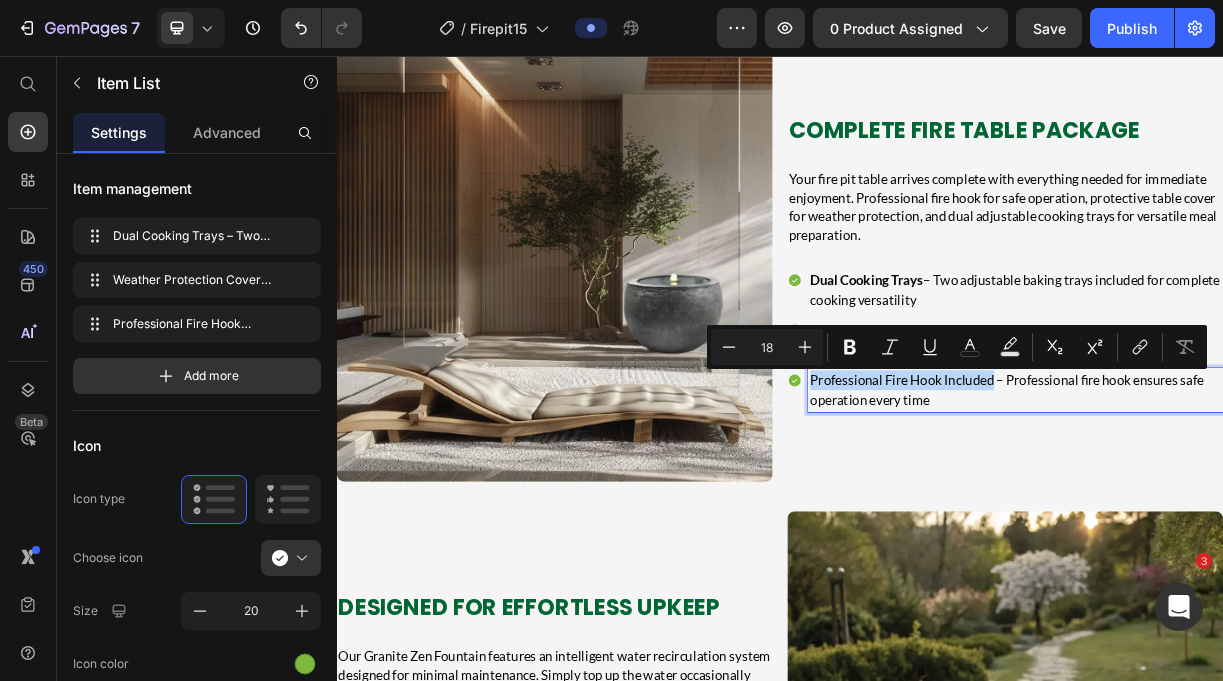 drag, startPoint x: 1227, startPoint y: 495, endPoint x: 997, endPoint y: 477, distance: 230.70328 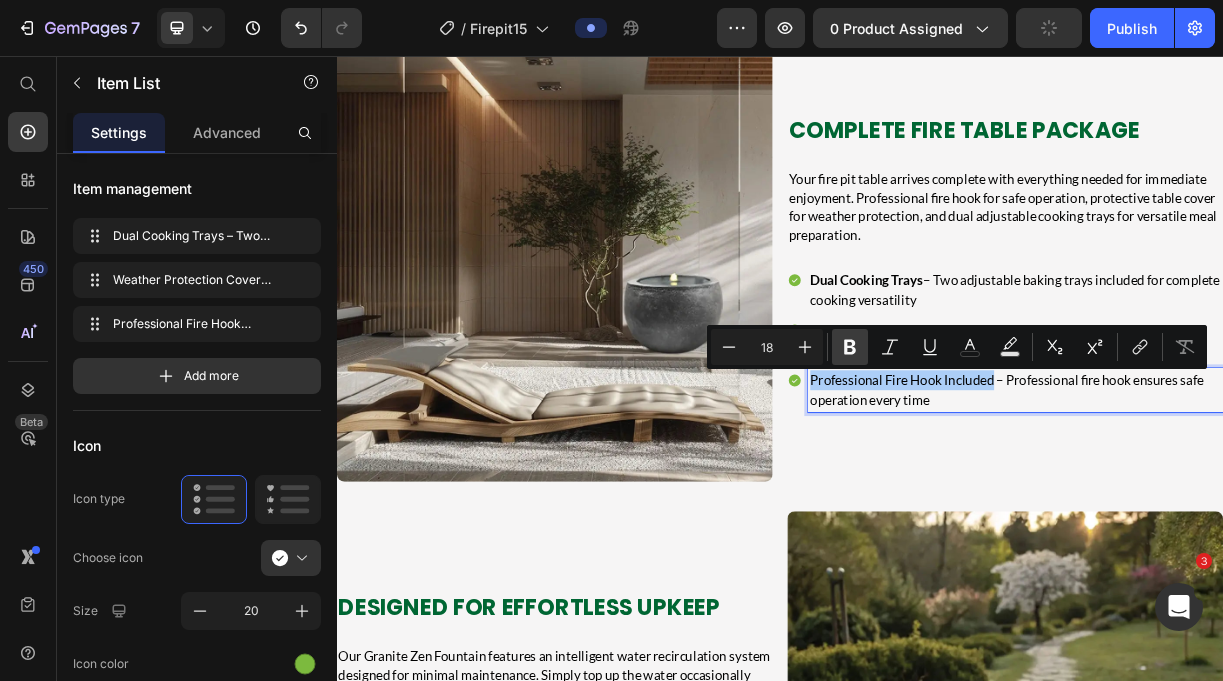 click 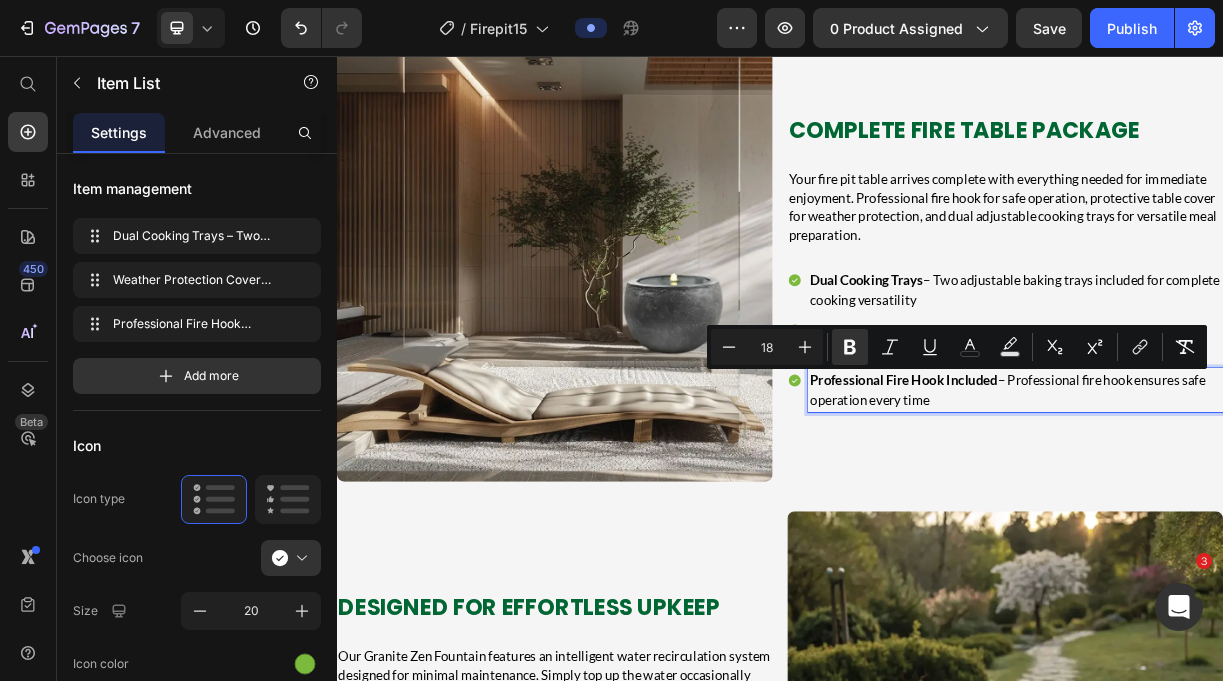click on "Professional Fire Hook Included" at bounding box center (1105, 495) 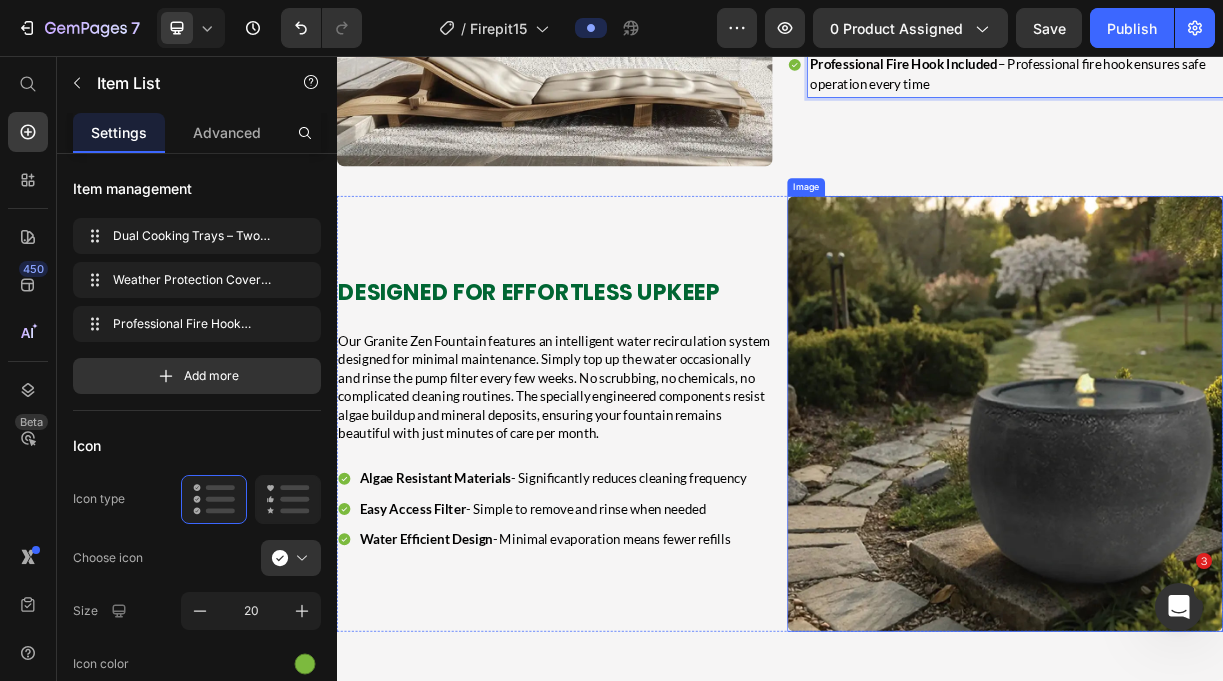 scroll, scrollTop: 4671, scrollLeft: 0, axis: vertical 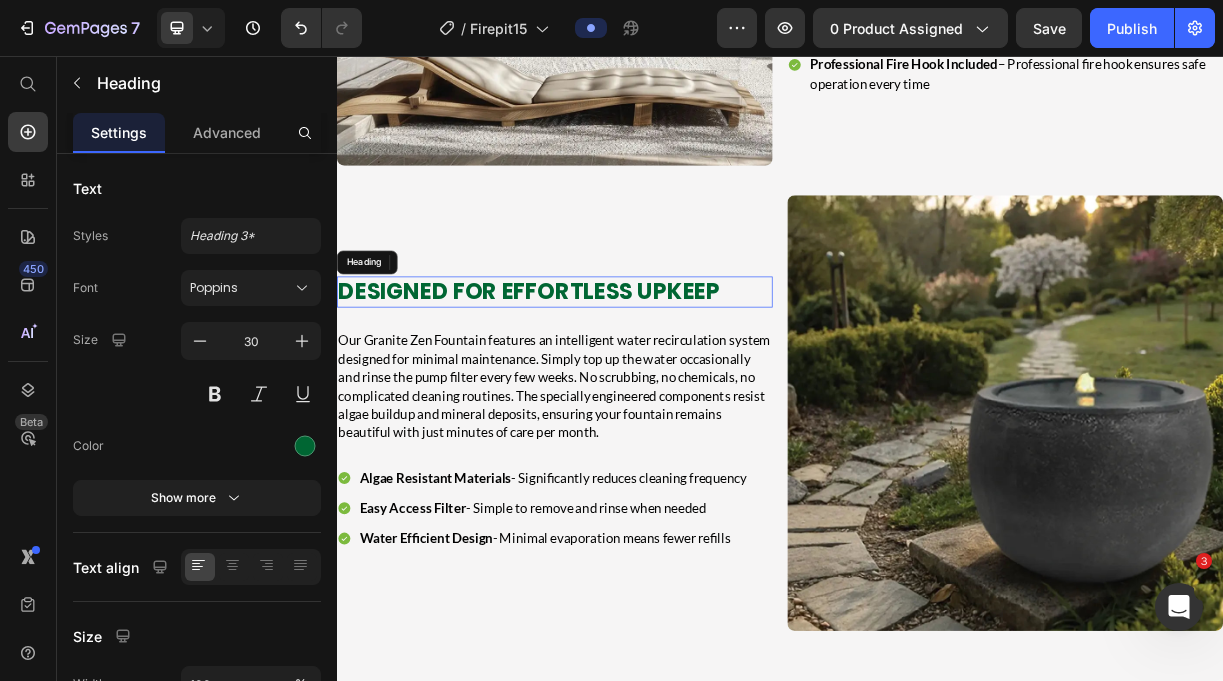 click on "Designed for Effortless Upkeep" at bounding box center (629, 376) 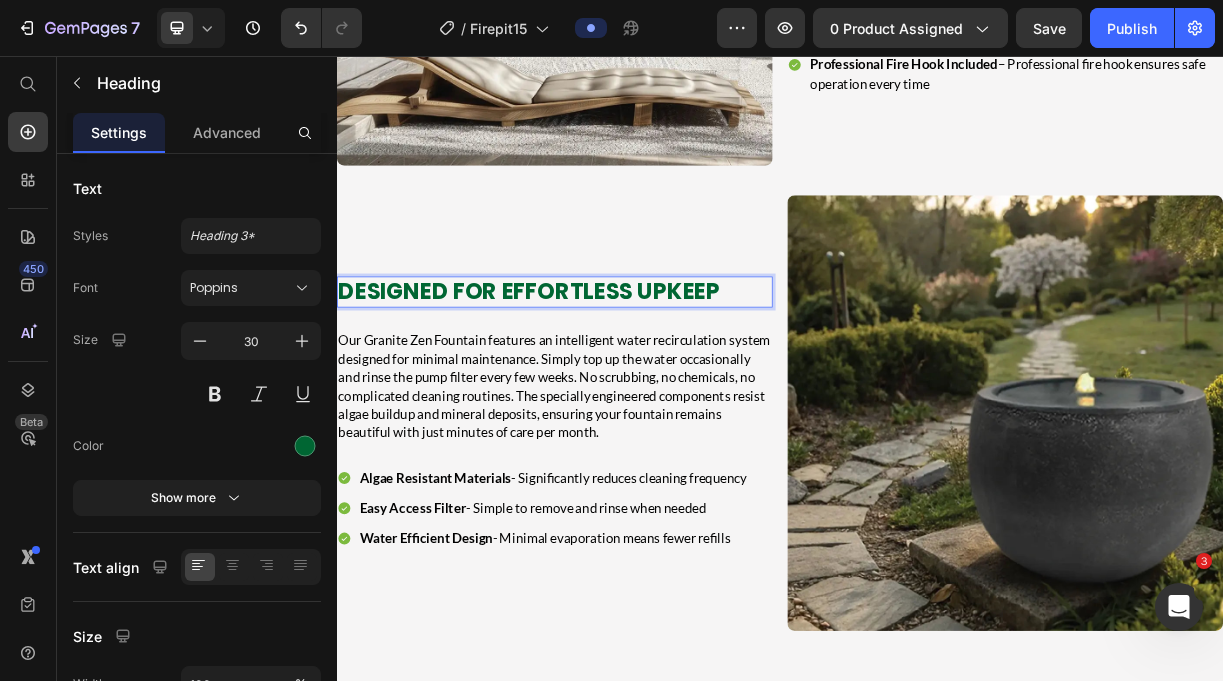 click on "Designed for Effortless Upkeep" at bounding box center (629, 376) 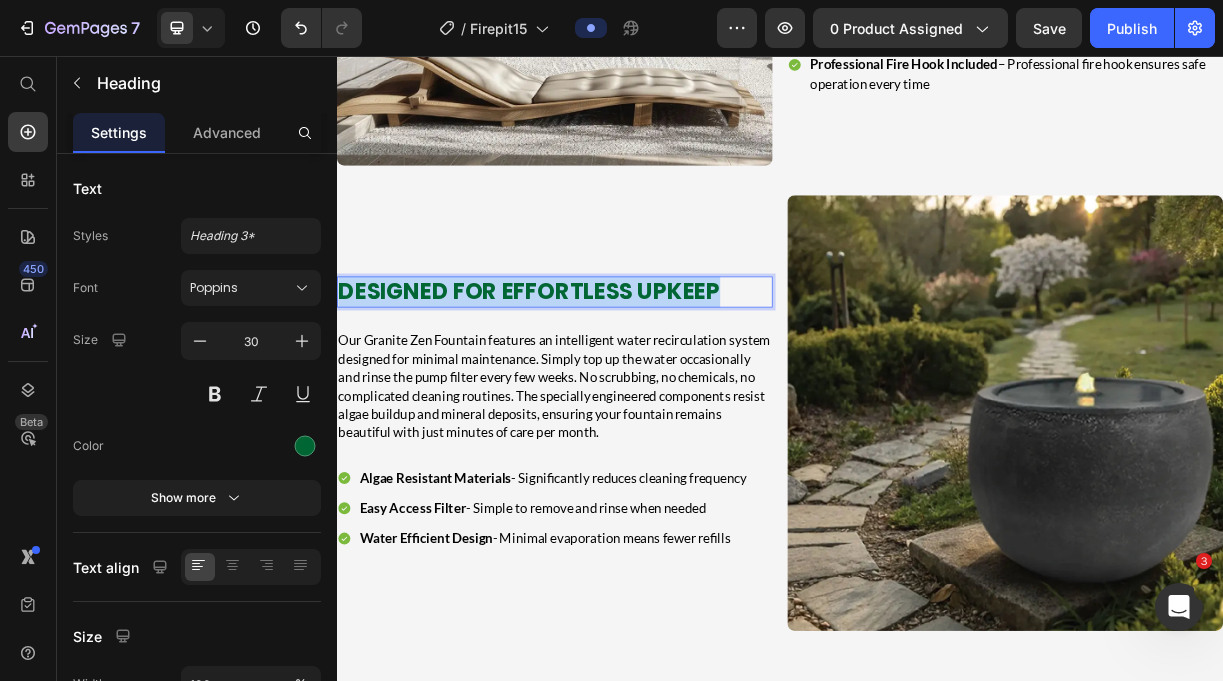 click on "Designed for Effortless Upkeep" at bounding box center [629, 376] 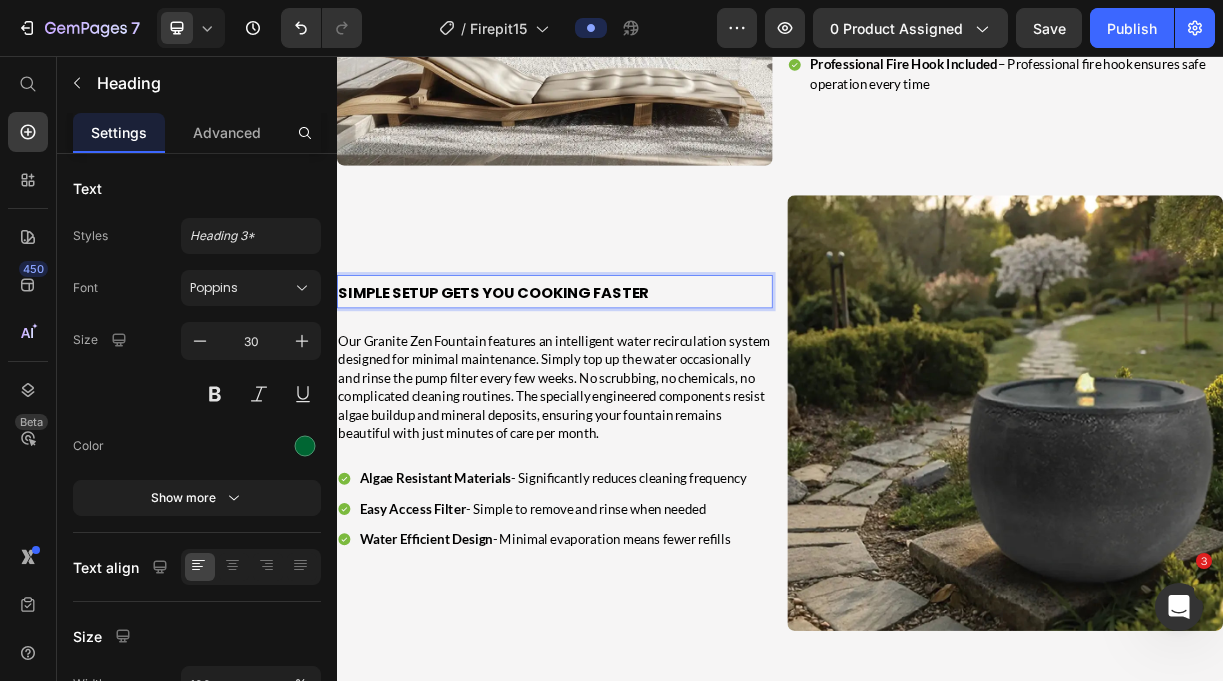 click on "Simple Setup Gets You Cooking Faster" at bounding box center [549, 377] 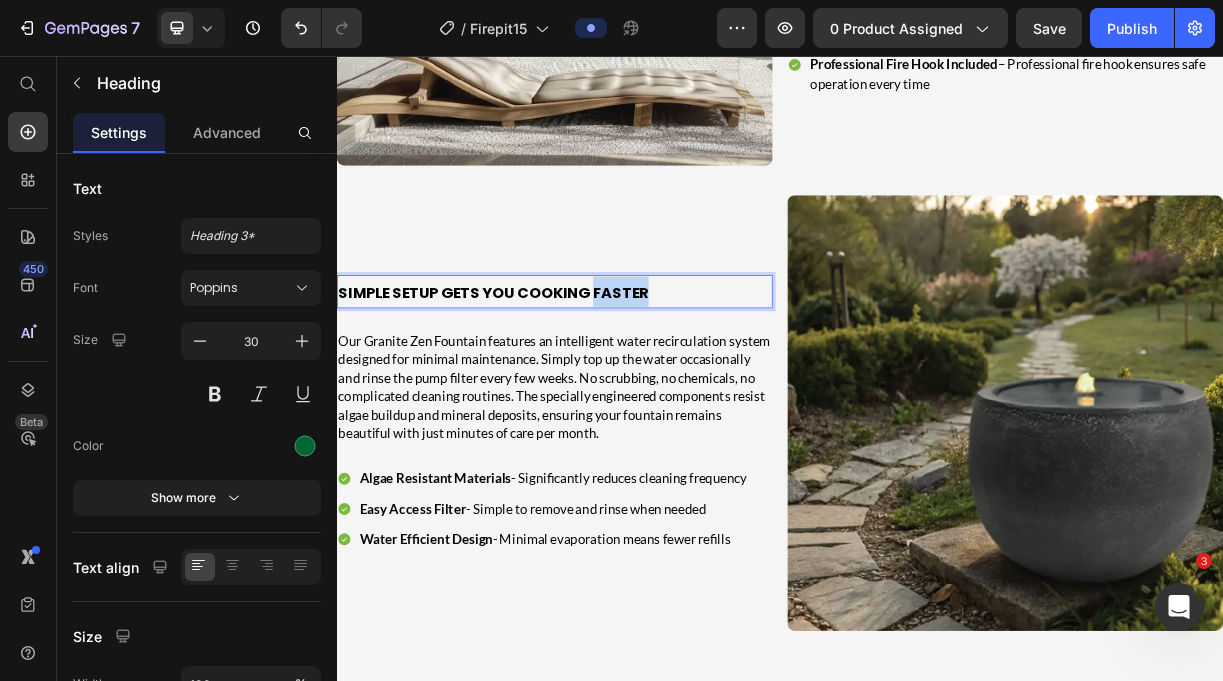 click on "Simple Setup Gets You Cooking Faster" at bounding box center (549, 377) 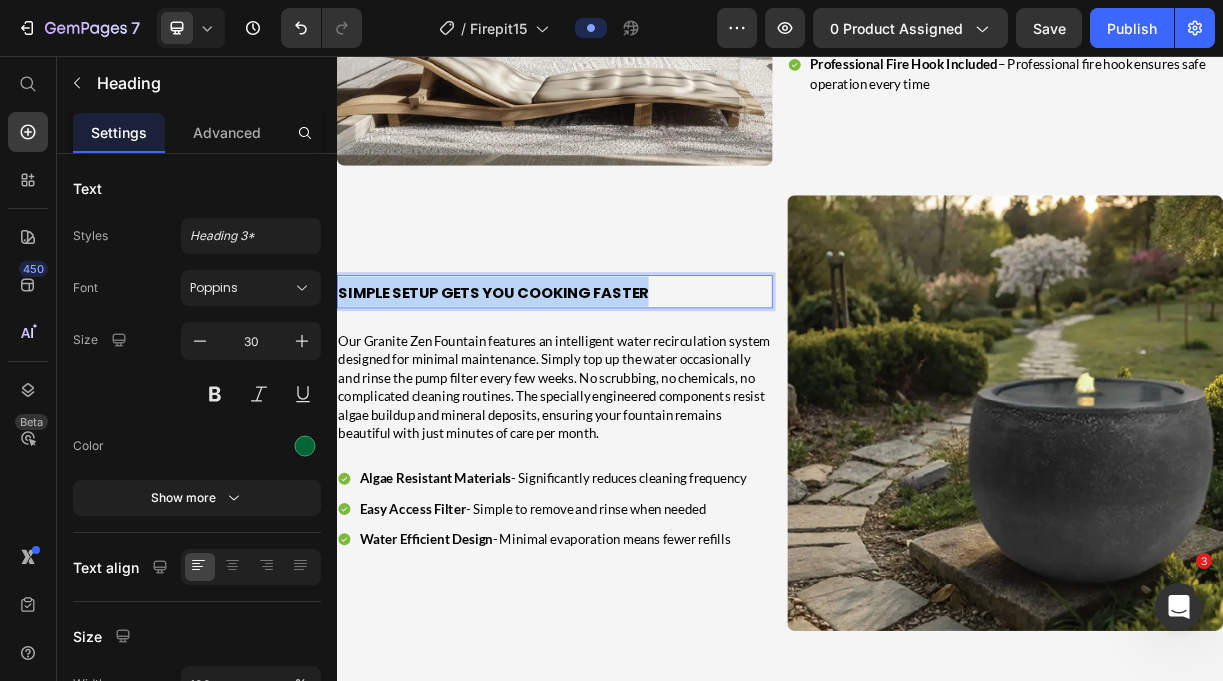 click on "Simple Setup Gets You Cooking Faster" at bounding box center [549, 377] 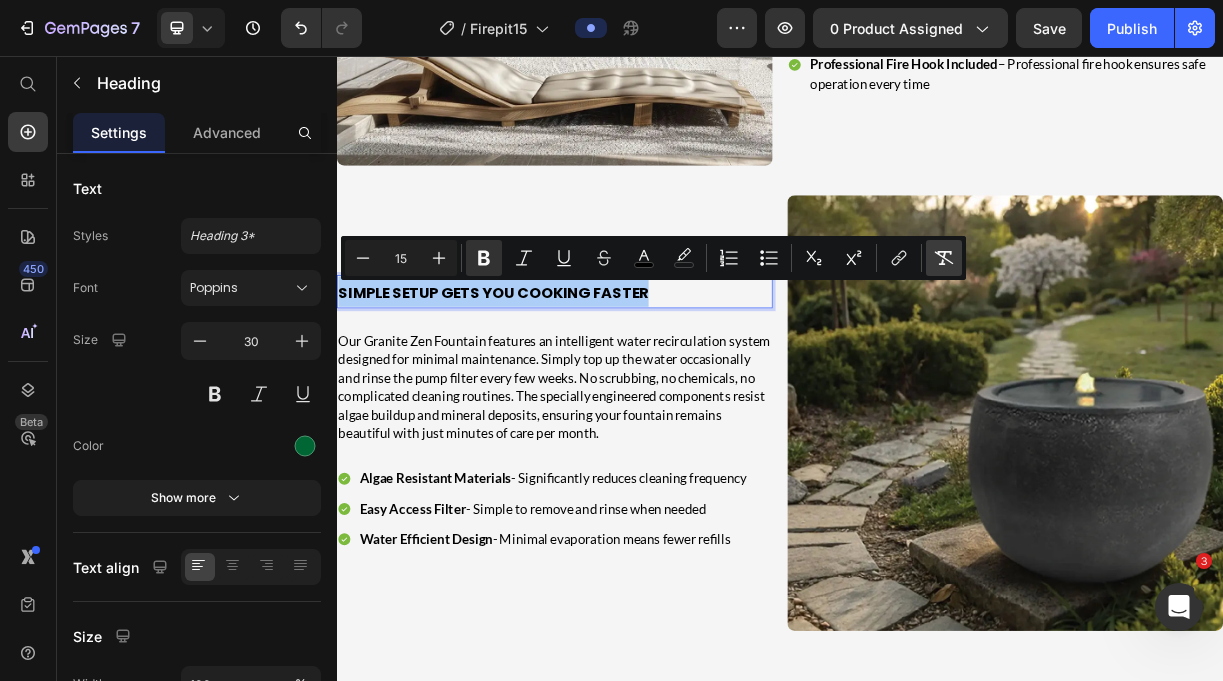 click 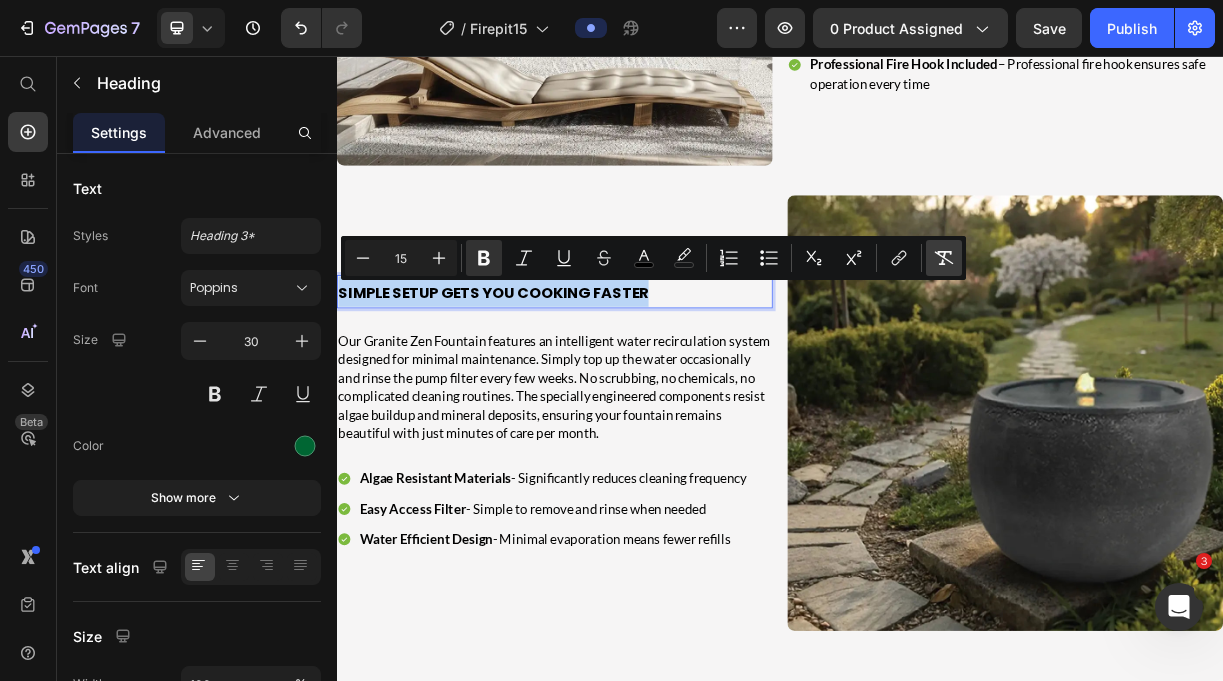 type on "30" 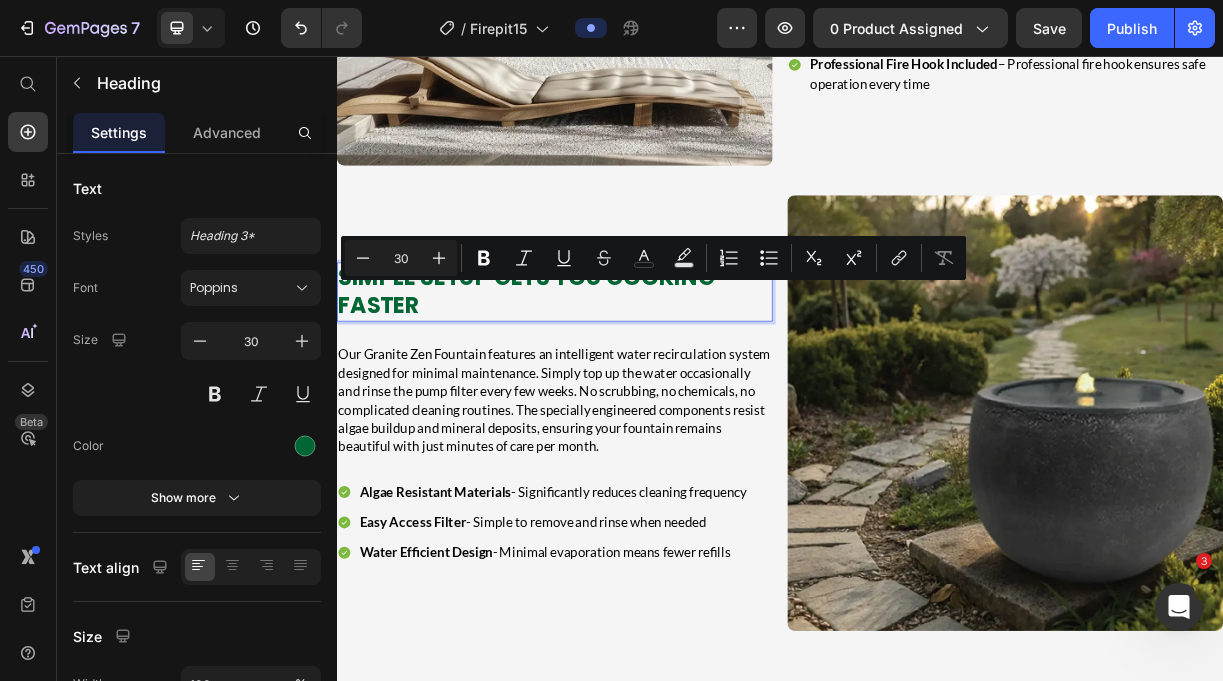 click on "Simple Setup Gets You Cooking Faster" at bounding box center (629, 376) 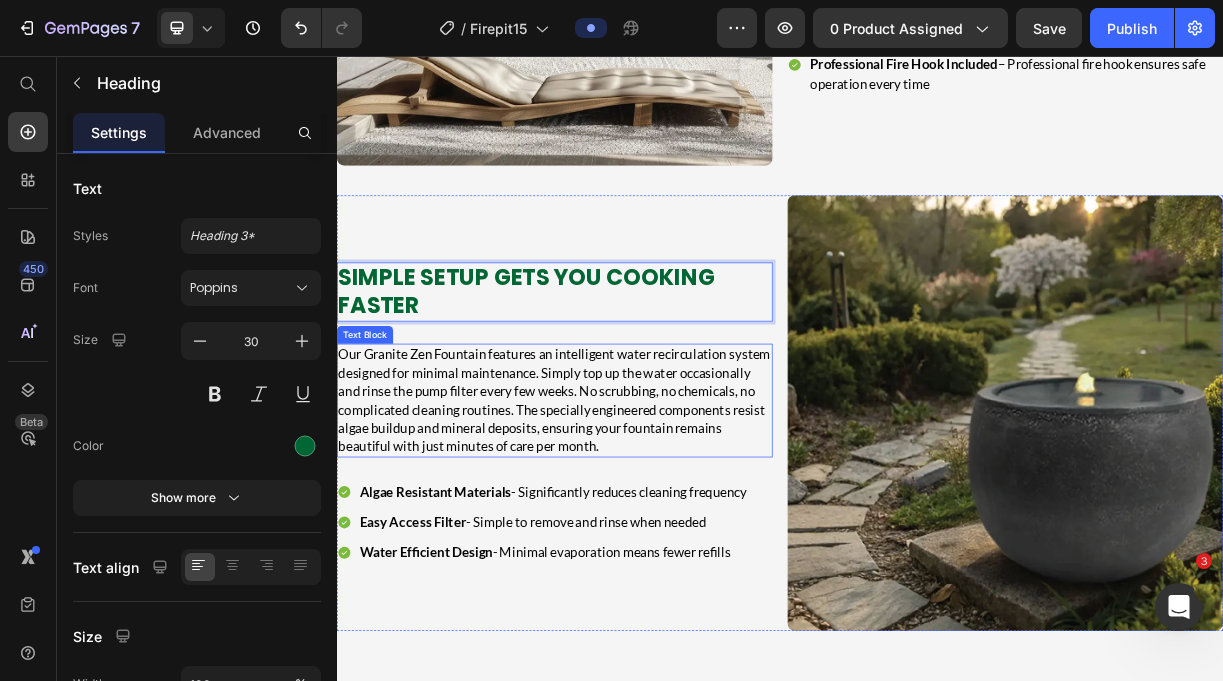 click on "Image Professional Baked Varnish: Superior Rust Protection Heading Our professional baked varnish finish is heat-cured for maximum durability and rust resistance. This industrial-grade protection withstands extreme heat and harsh Australian weather conditions, ensuring your fire pit table maintains its beautiful appearance and functionality for years. Text Block Industrial-Grade Coating  – Heat-cured baked varnish bonds permanently for superior durability Extreme Temperature Rated  – Withstands high heat without bubbling or deteriorating Weather-Resistant Protection  – Proven protection against Australian weather year-round Item List Row Image Complete Fire Table Package Heading Your fire pit table arrives complete with everything needed for immediate enjoyment. Professional fire hook for safe operation, protective table cover for weather protection, and dual adjustable cooking trays for versatile meal preparation. Text Block Dual Cooking Trays Weather Protection Cover Professional Fire Hook Included" at bounding box center [937, 907] 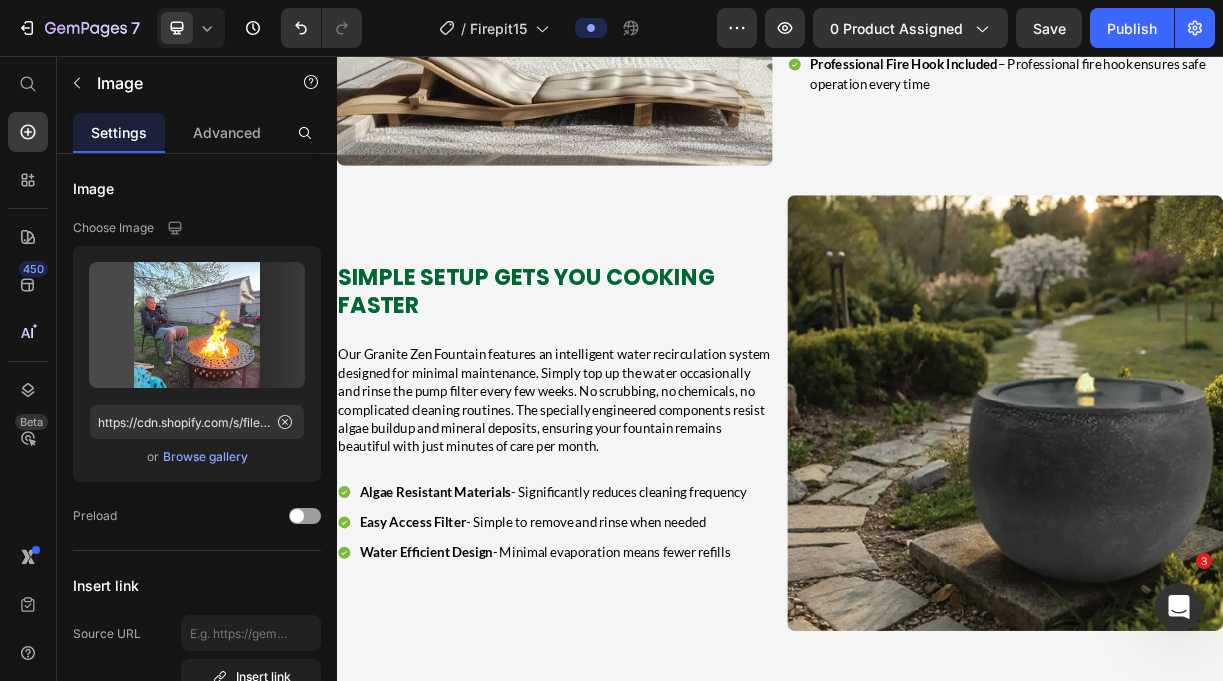 click at bounding box center (708, 1151) 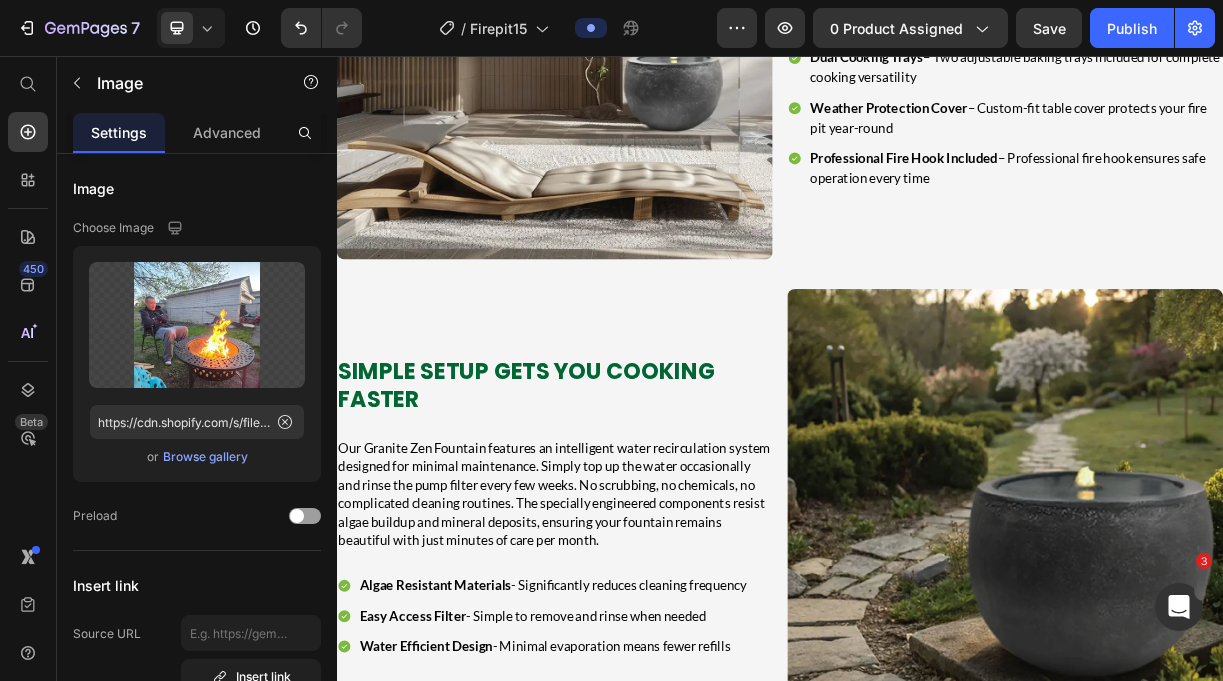 scroll, scrollTop: 4542, scrollLeft: 0, axis: vertical 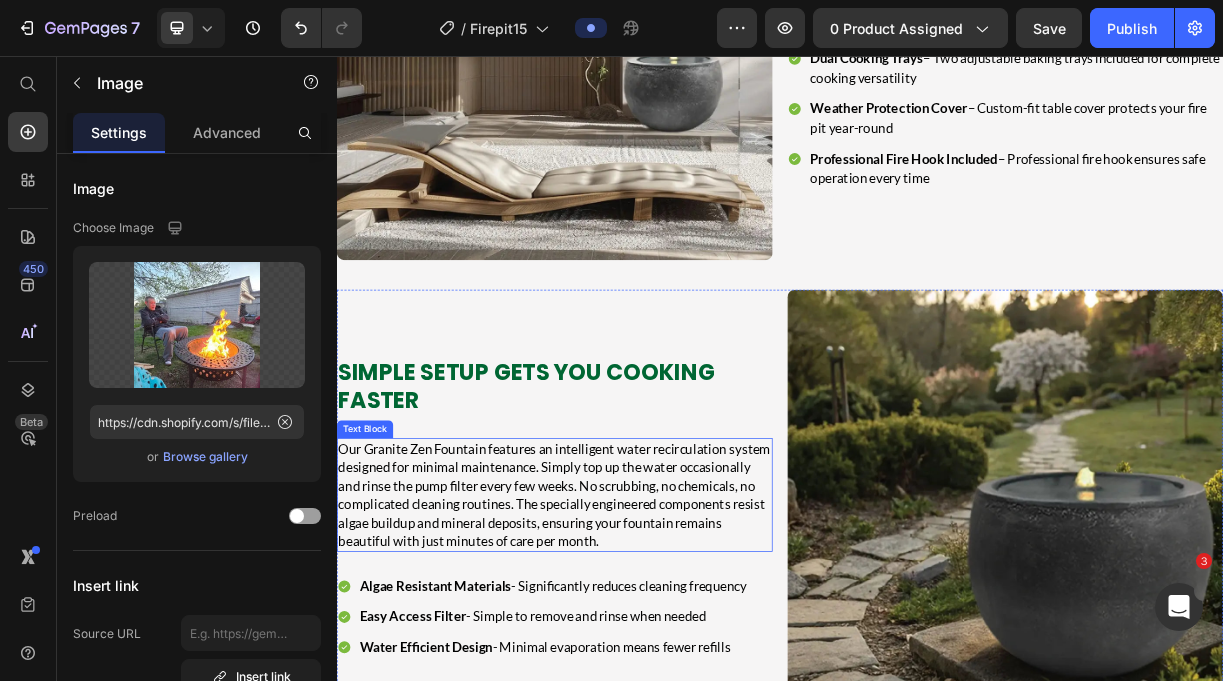 click on "Our Granite Zen Fountain features an intelligent water recirculation system designed for minimal maintenance. Simply top up the water occasionally and rinse the pump filter every few weeks. No scrubbing, no chemicals, no complicated cleaning routines. The specially engineered components resist algae buildup and mineral deposits, ensuring your fountain remains beautiful with just minutes of care per month." at bounding box center (632, 651) 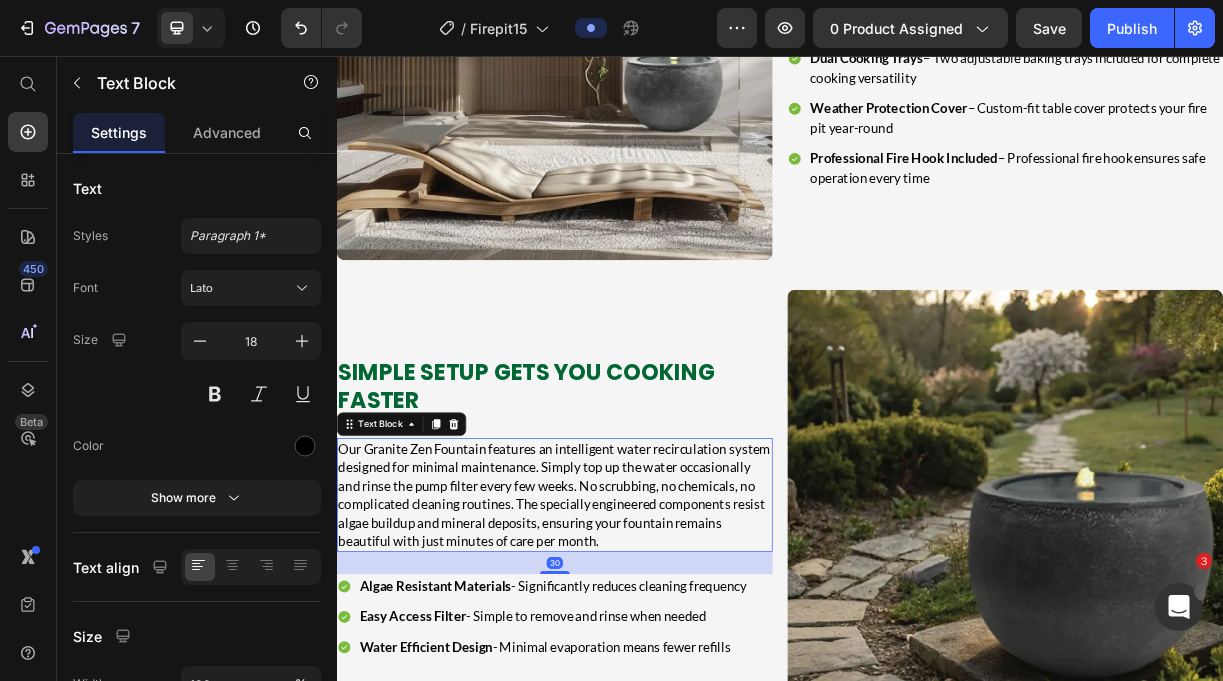 click on "Our Granite Zen Fountain features an intelligent water recirculation system designed for minimal maintenance. Simply top up the water occasionally and rinse the pump filter every few weeks. No scrubbing, no chemicals, no complicated cleaning routines. The specially engineered components resist algae buildup and mineral deposits, ensuring your fountain remains beautiful with just minutes of care per month." at bounding box center [632, 651] 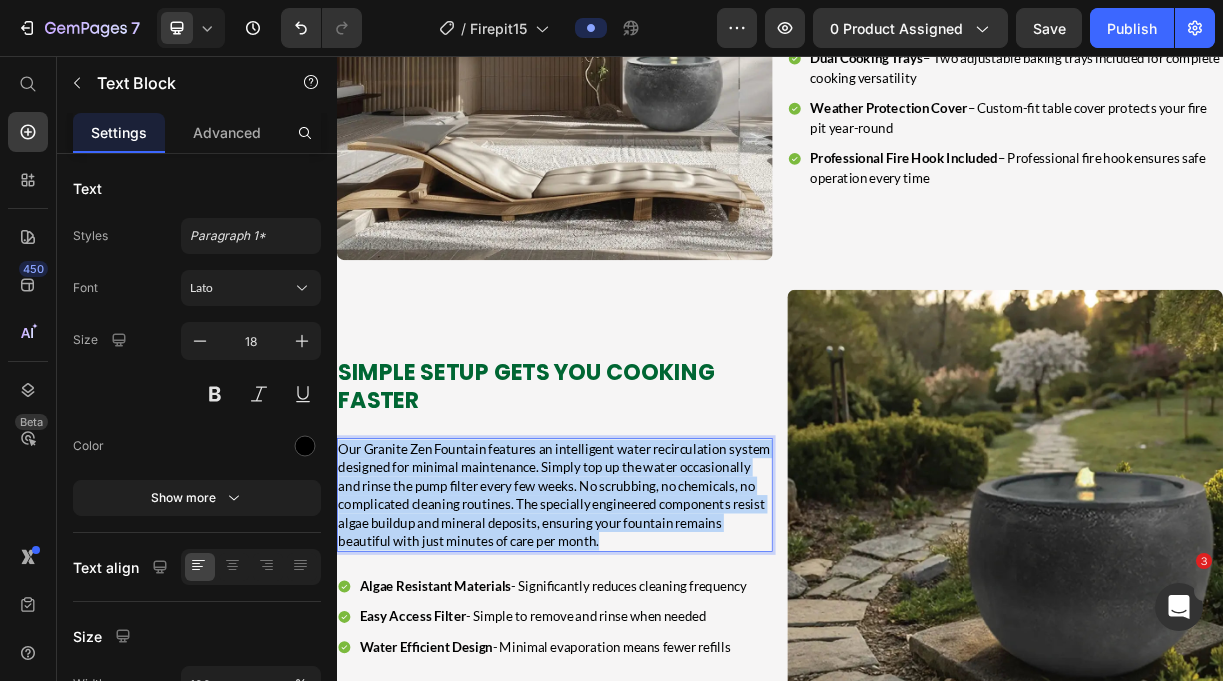 click on "Our Granite Zen Fountain features an intelligent water recirculation system designed for minimal maintenance. Simply top up the water occasionally and rinse the pump filter every few weeks. No scrubbing, no chemicals, no complicated cleaning routines. The specially engineered components resist algae buildup and mineral deposits, ensuring your fountain remains beautiful with just minutes of care per month." at bounding box center (632, 651) 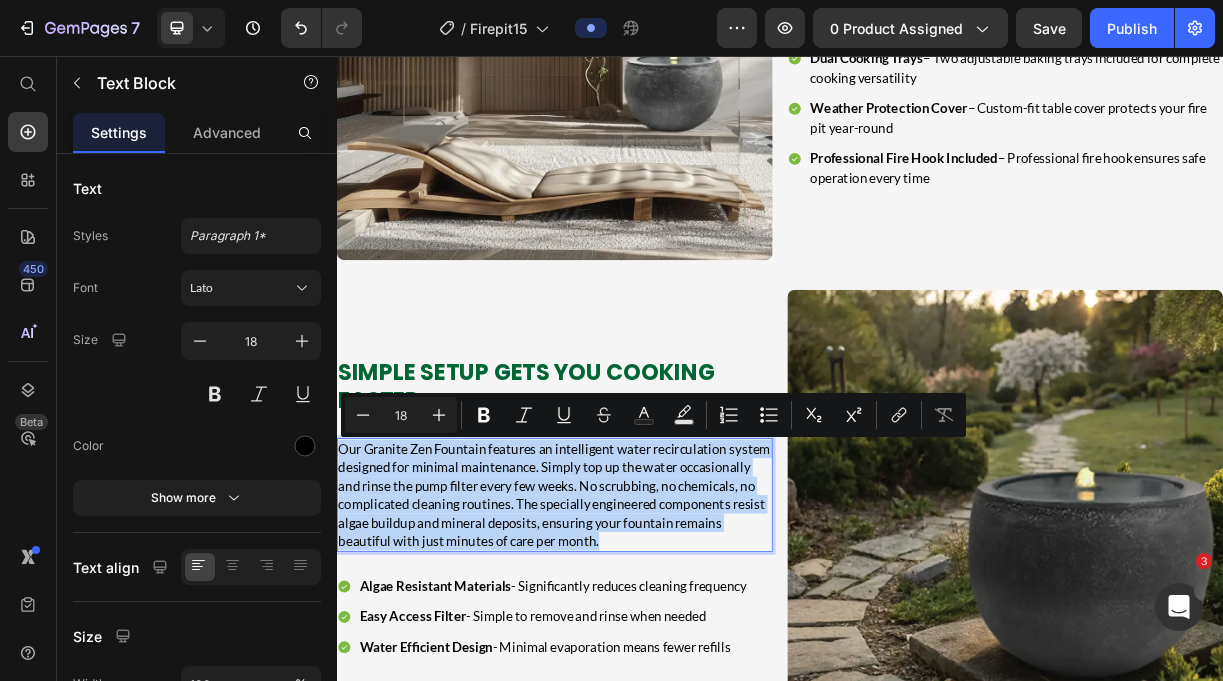 type on "15" 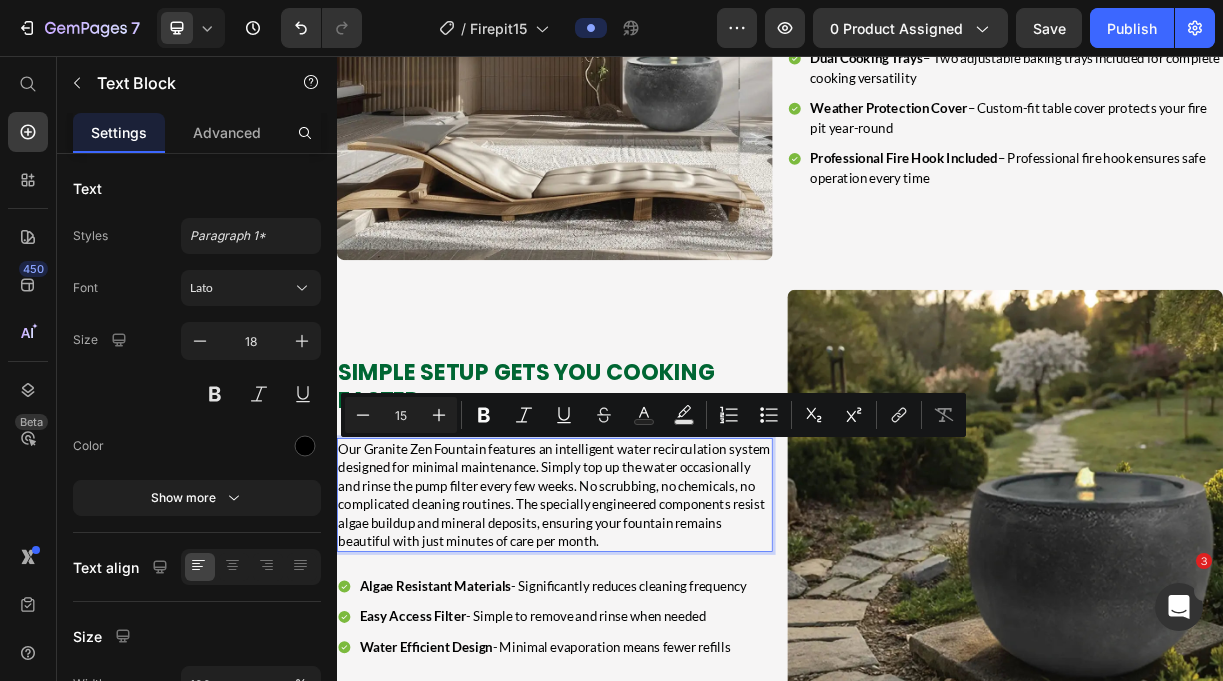 scroll, scrollTop: 26, scrollLeft: 0, axis: vertical 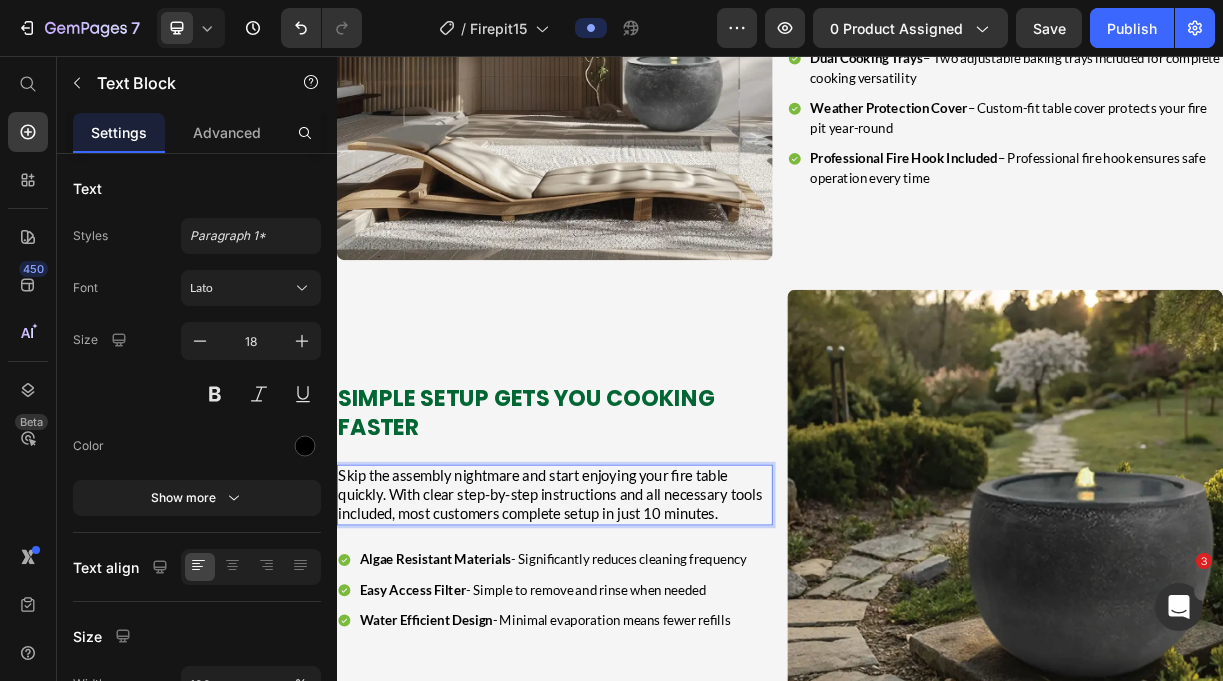 click on "Skip the assembly nightmare and start enjoying your fire table quickly. With clear step-by-step instructions and all necessary tools included, most customers complete setup in just 10 minutes." at bounding box center (626, 650) 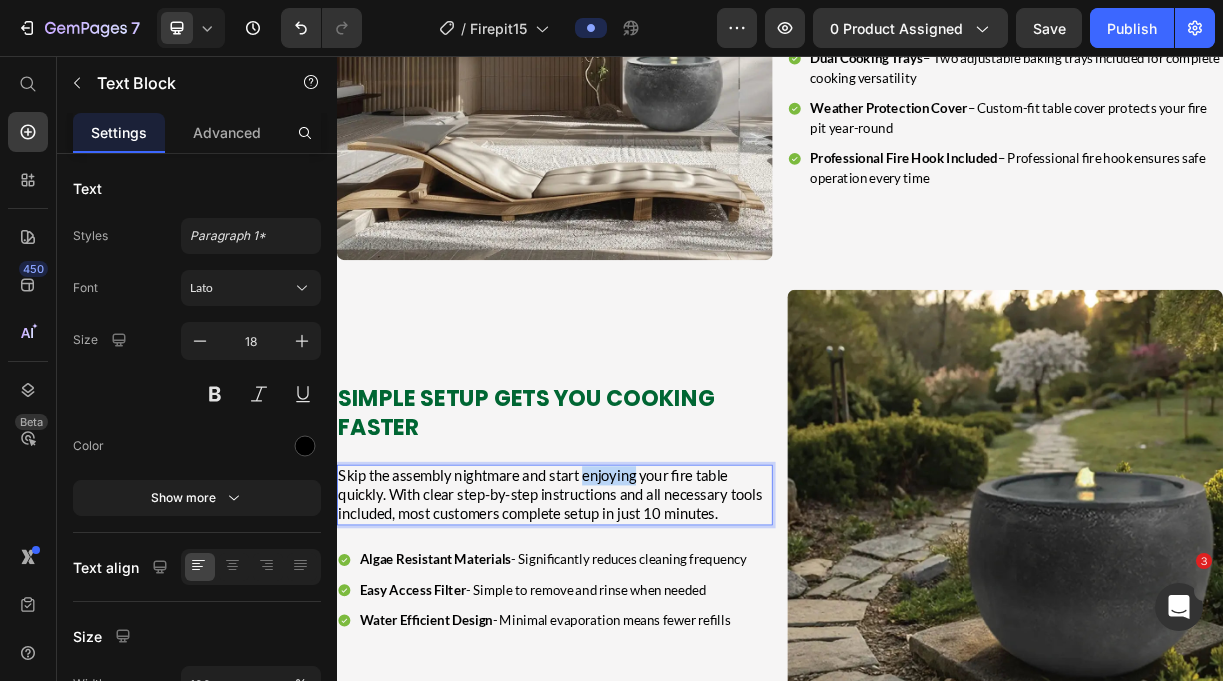 click on "Skip the assembly nightmare and start enjoying your fire table quickly. With clear step-by-step instructions and all necessary tools included, most customers complete setup in just 10 minutes." at bounding box center (626, 650) 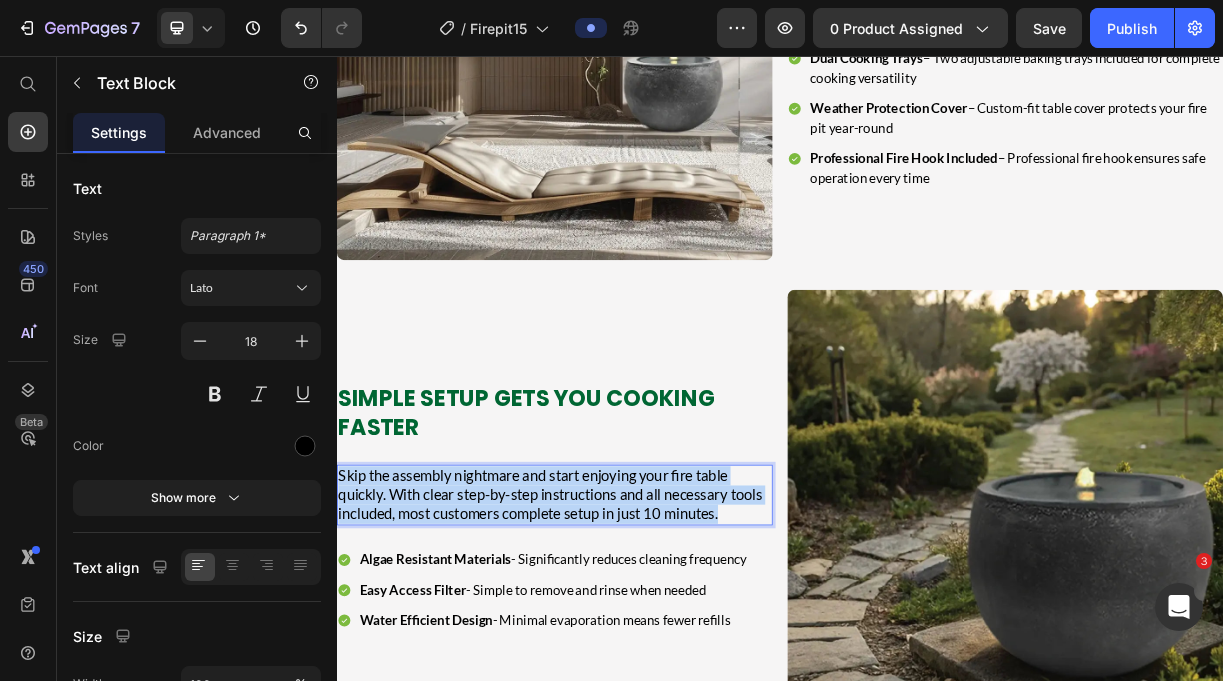 click on "Skip the assembly nightmare and start enjoying your fire table quickly. With clear step-by-step instructions and all necessary tools included, most customers complete setup in just 10 minutes." at bounding box center [626, 650] 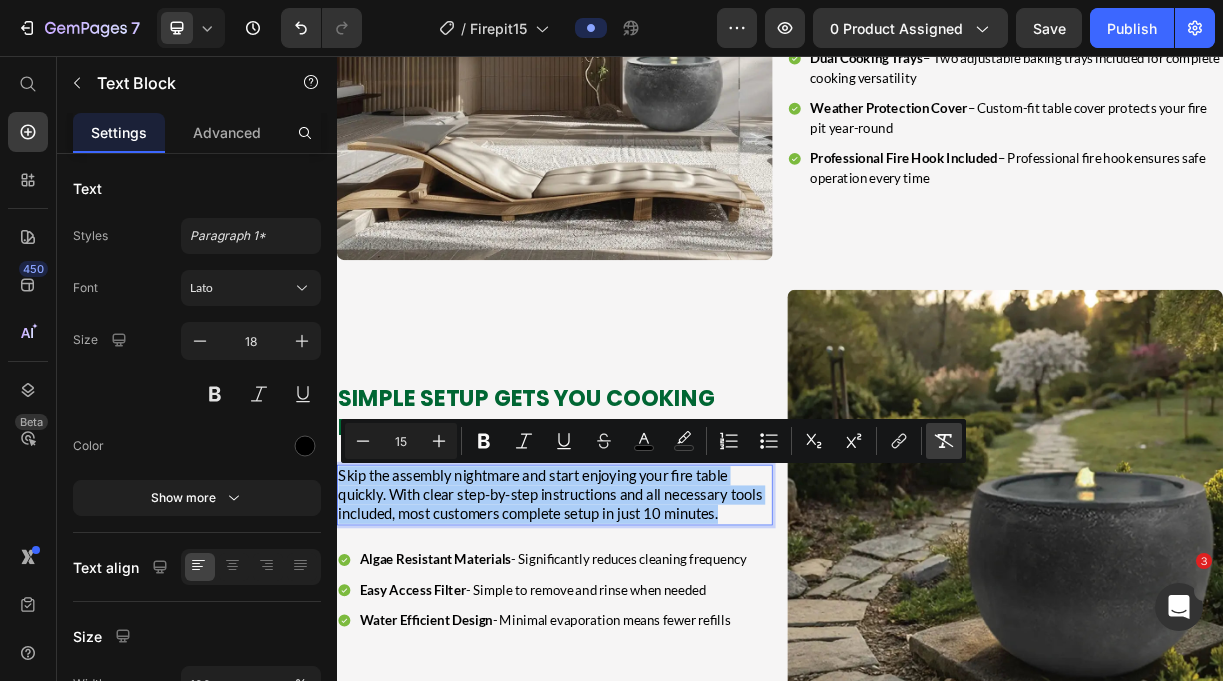 click 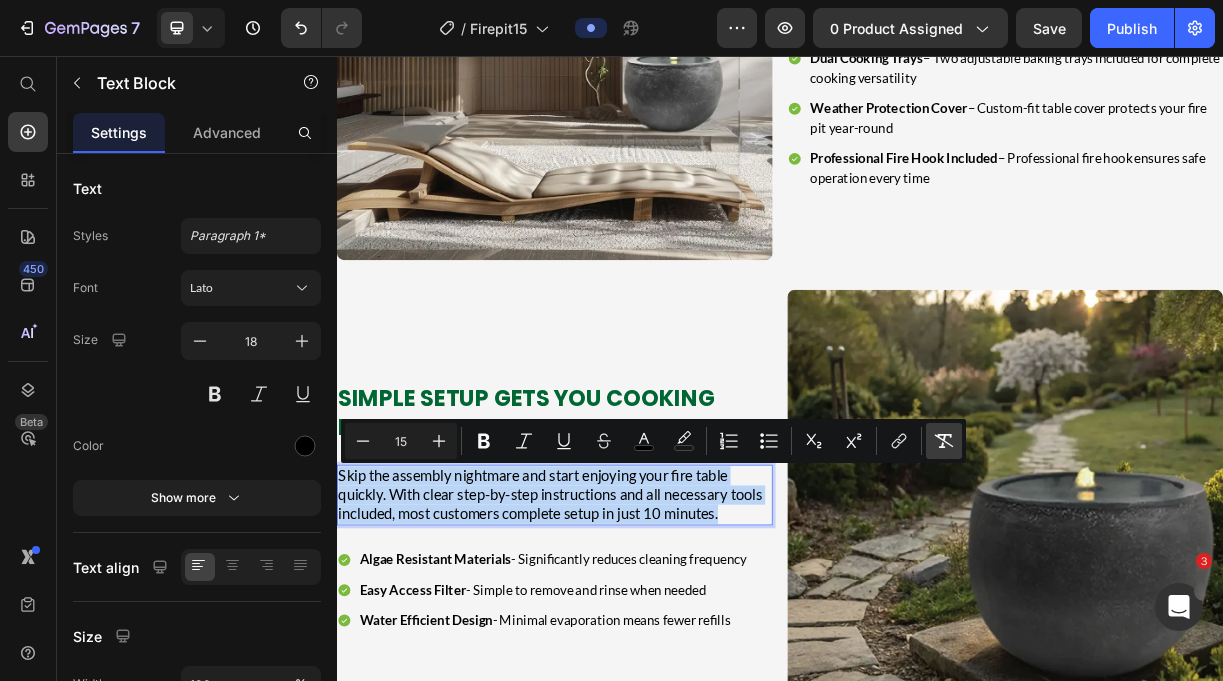 type on "18" 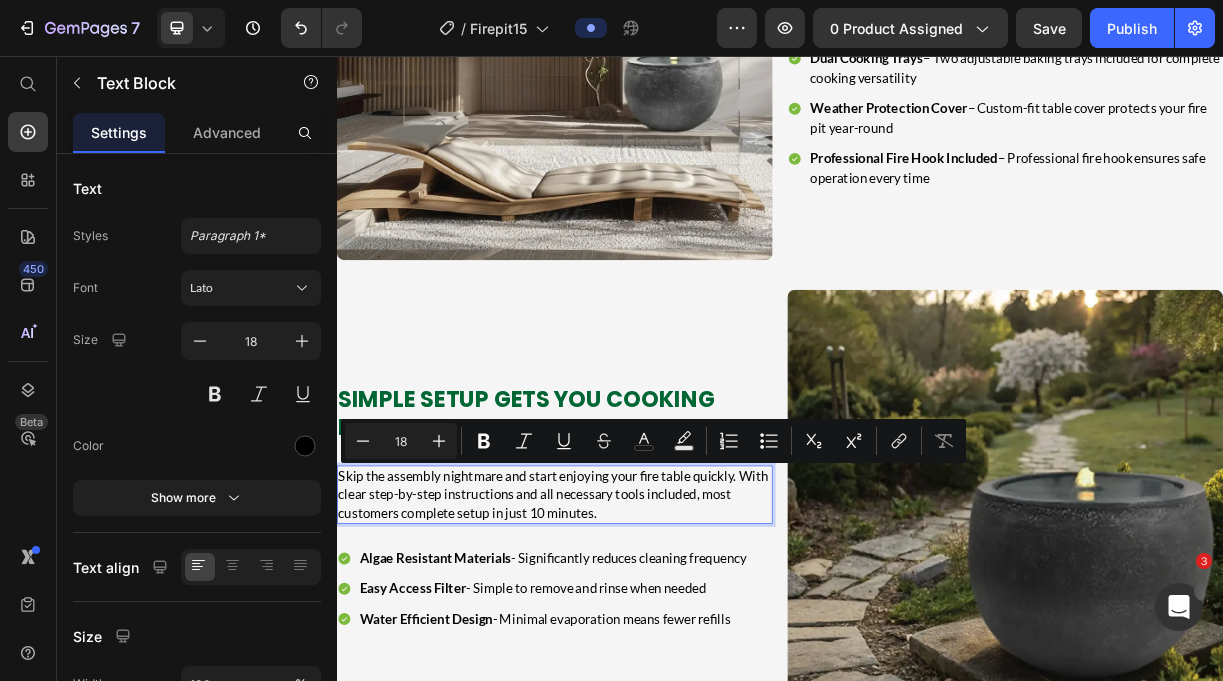 click on "Skip the assembly nightmare and start enjoying your fire table quickly. With clear step-by-step instructions and all necessary tools included, most customers complete setup in just 10 minutes." at bounding box center [632, 650] 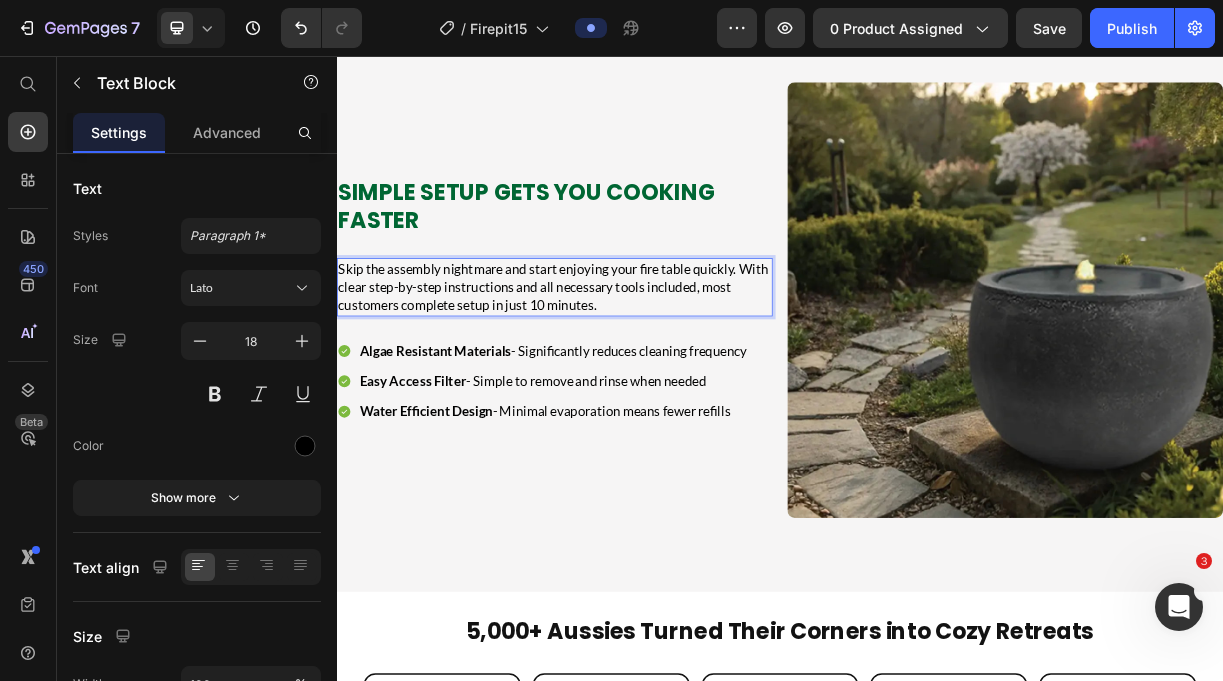 scroll, scrollTop: 4835, scrollLeft: 0, axis: vertical 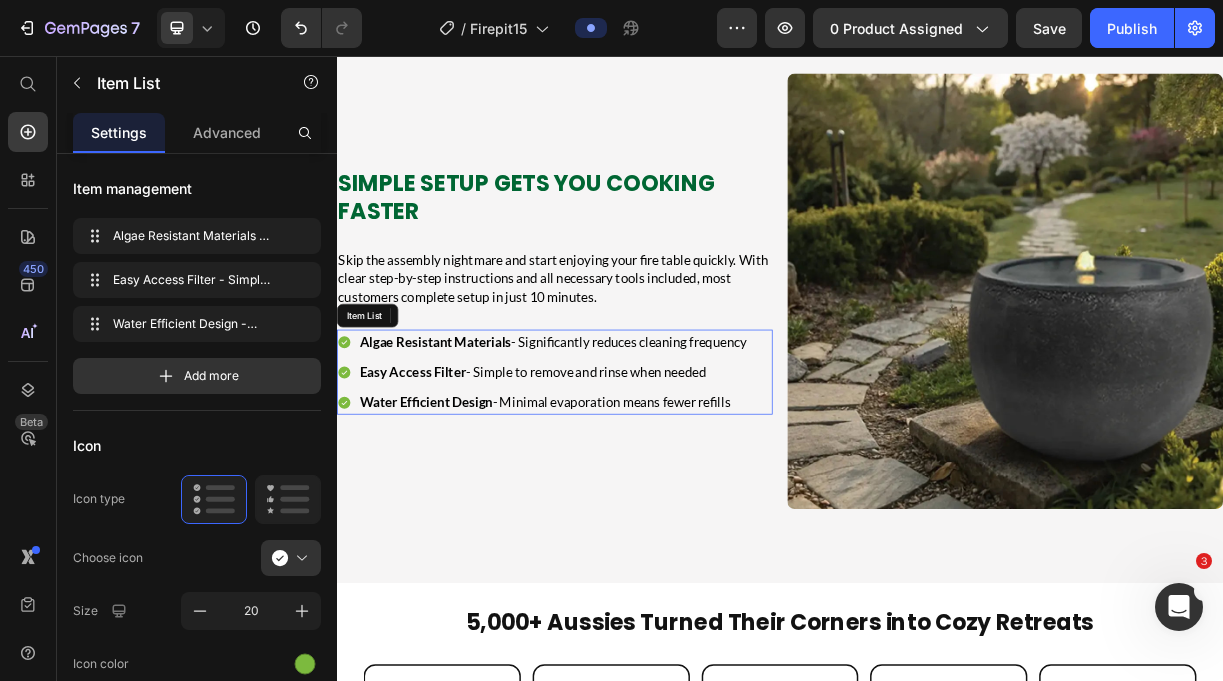 click on "Algae Resistant Materials" at bounding box center (470, 443) 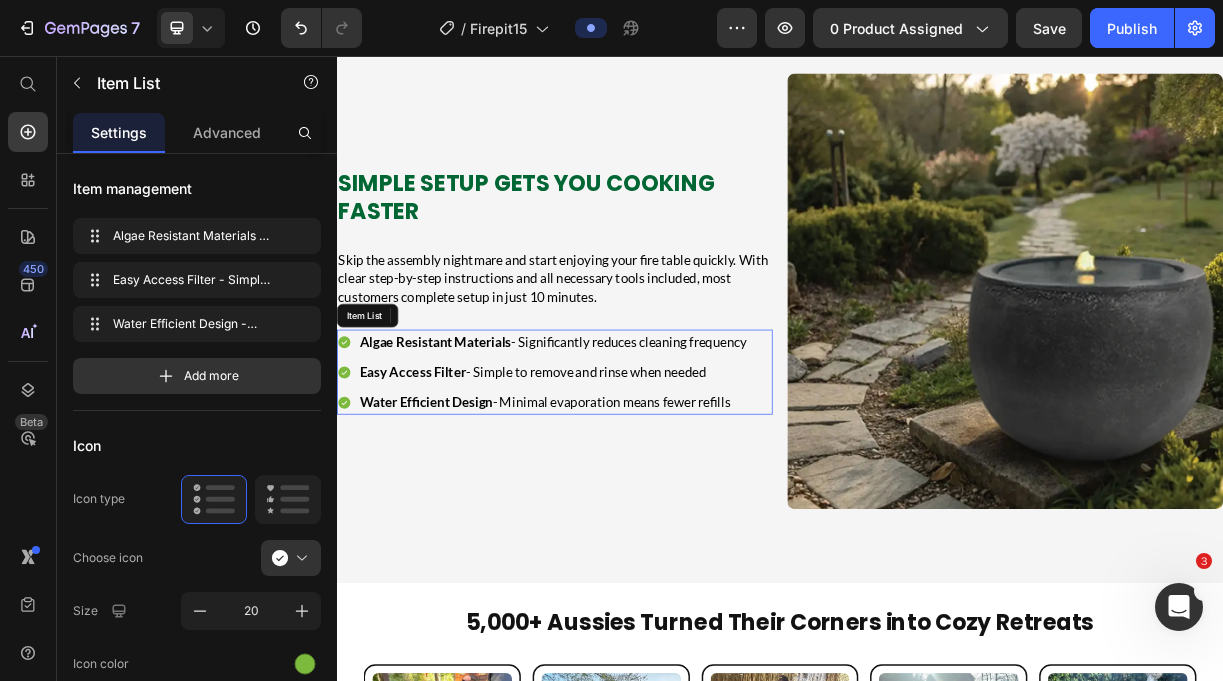 scroll, scrollTop: 0, scrollLeft: 0, axis: both 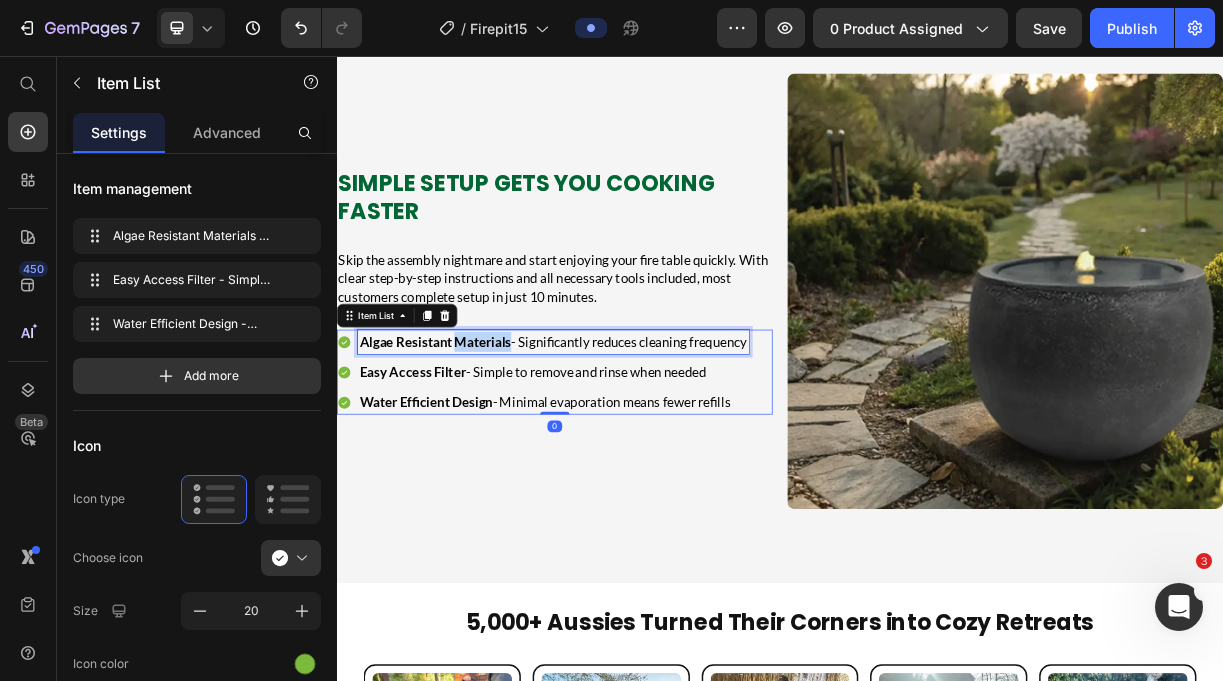 click on "Algae Resistant Materials" at bounding box center [470, 443] 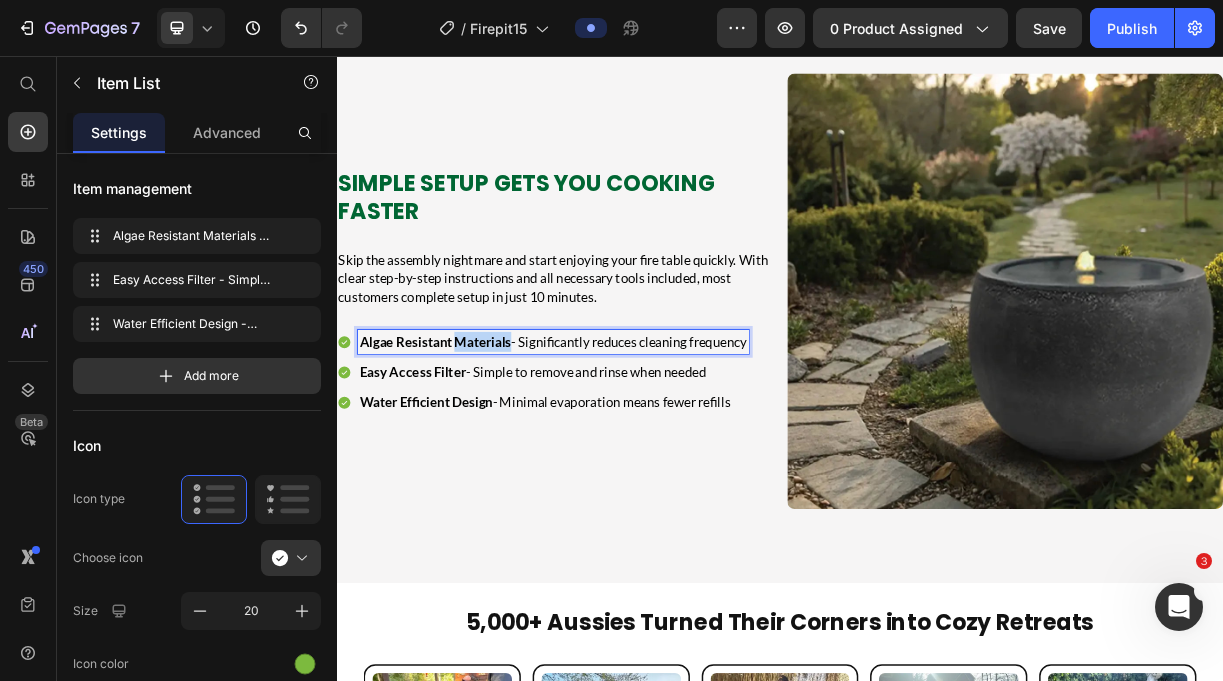 click on "Algae Resistant Materials" at bounding box center (470, 443) 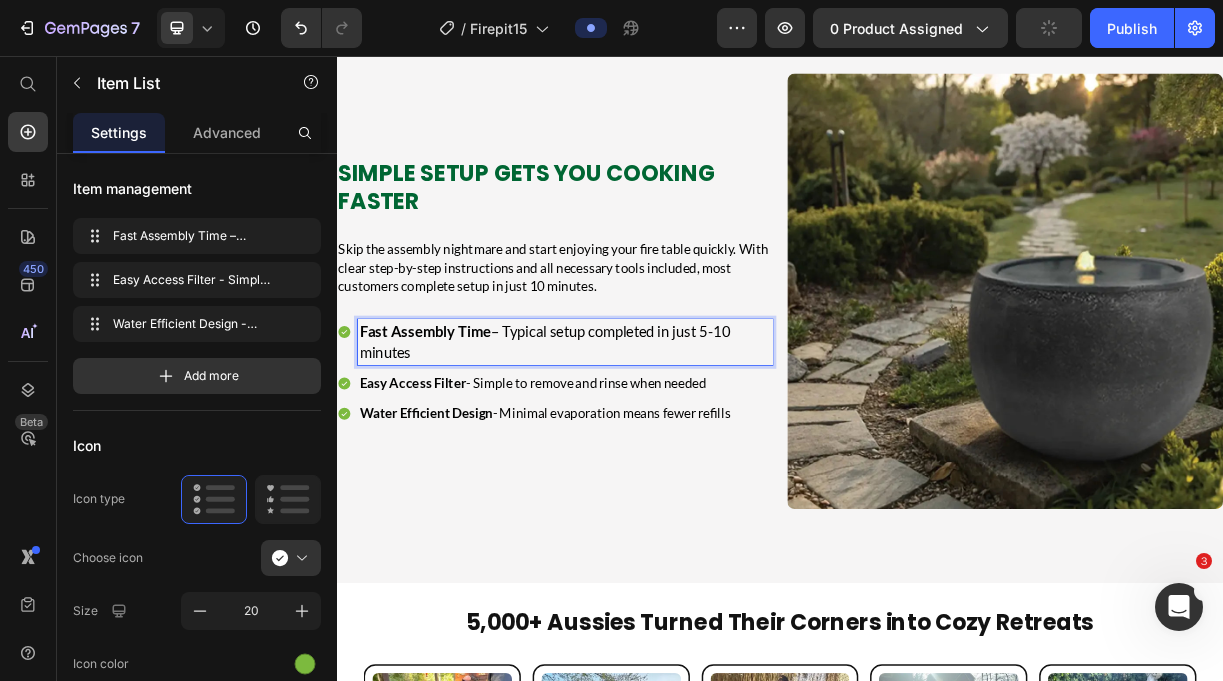click on "Easy Access Filter" at bounding box center (440, 499) 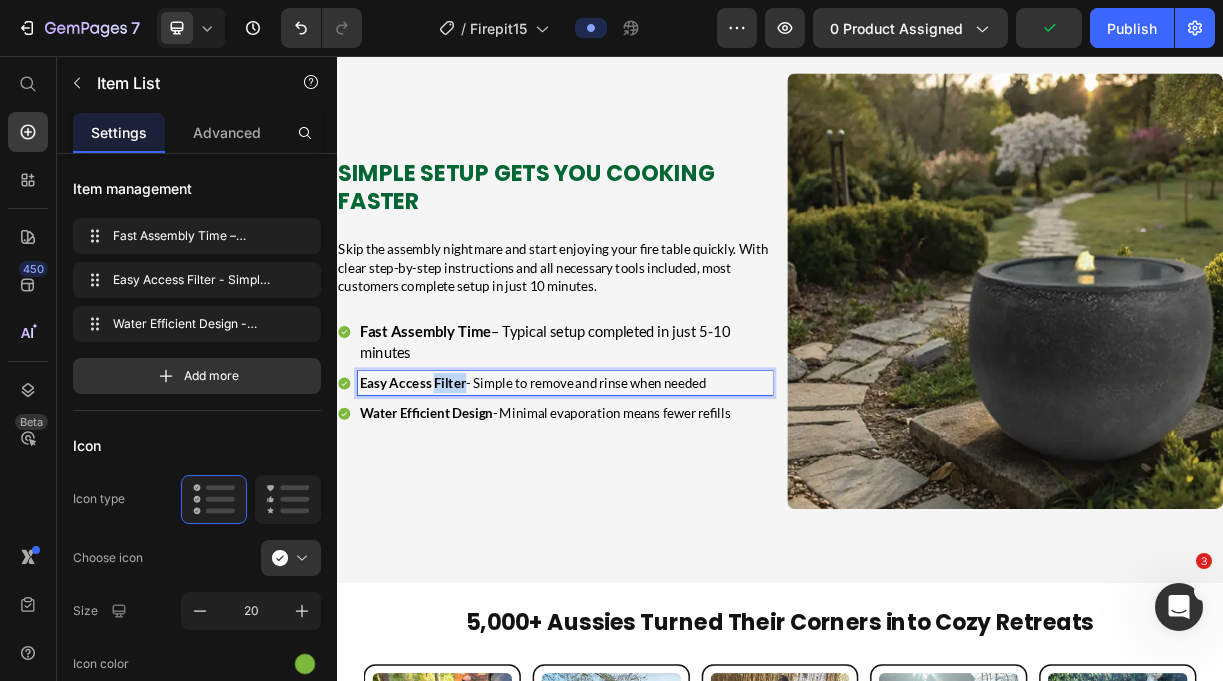 click on "Easy Access Filter" at bounding box center (440, 499) 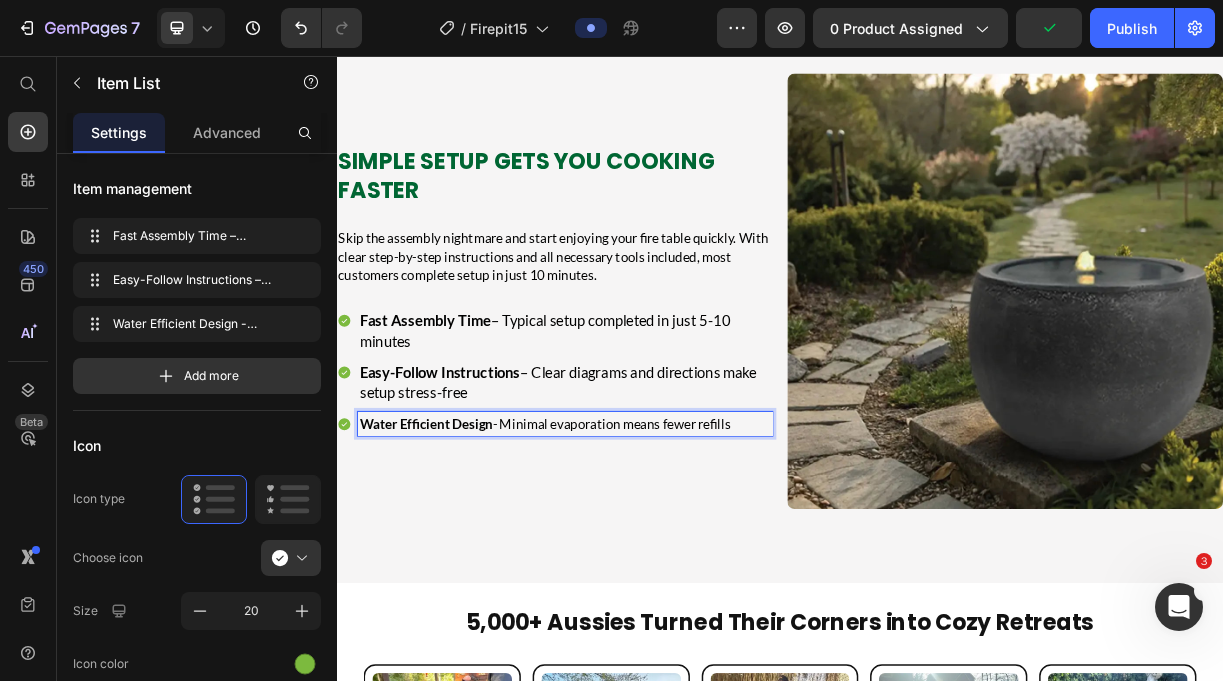 click on "Water Efficient Design  - Minimal evaporation means fewer refills" at bounding box center [646, 554] 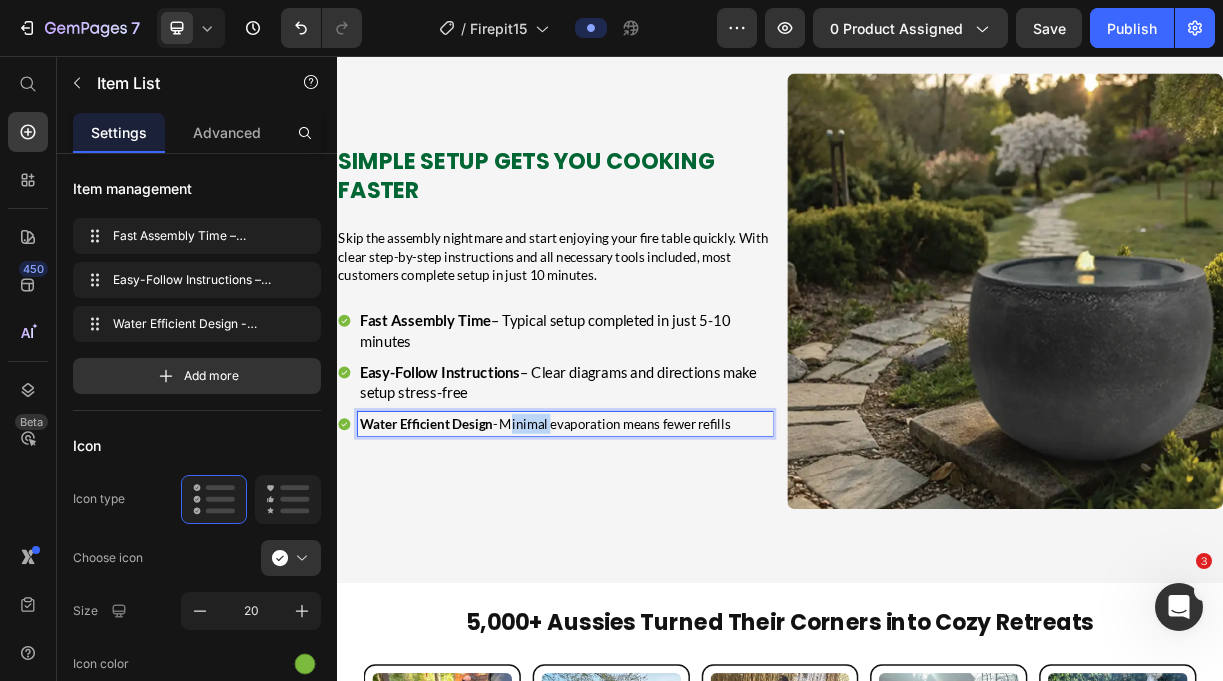 click on "Water Efficient Design  - Minimal evaporation means fewer refills" at bounding box center (646, 554) 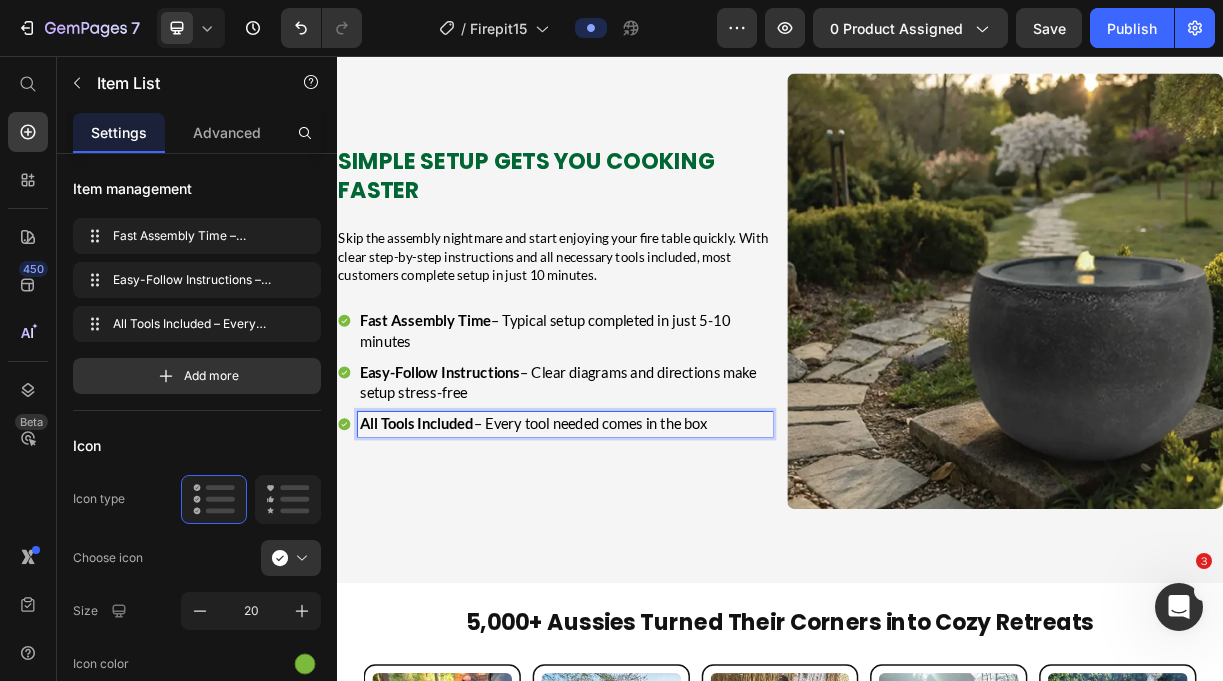 click on "Fast Assembly Time  – Typical setup completed in just 5-10 minutes" at bounding box center [619, 428] 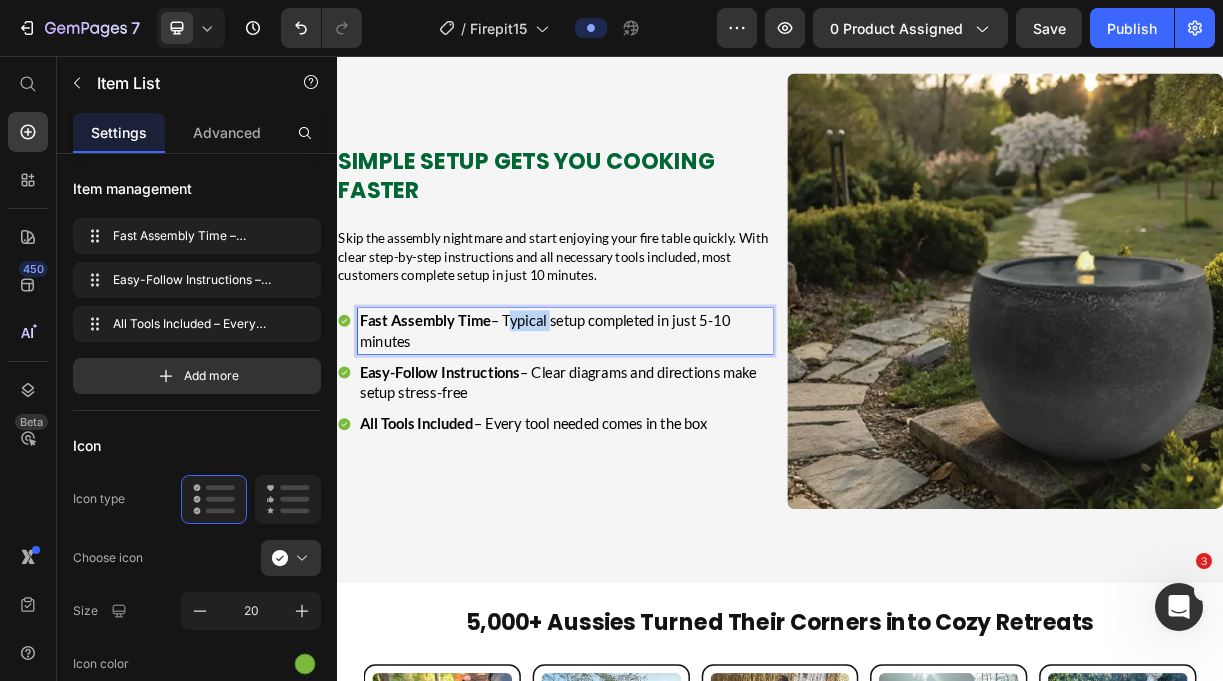 click on "Fast Assembly Time  – Typical setup completed in just 5-10 minutes" at bounding box center (619, 428) 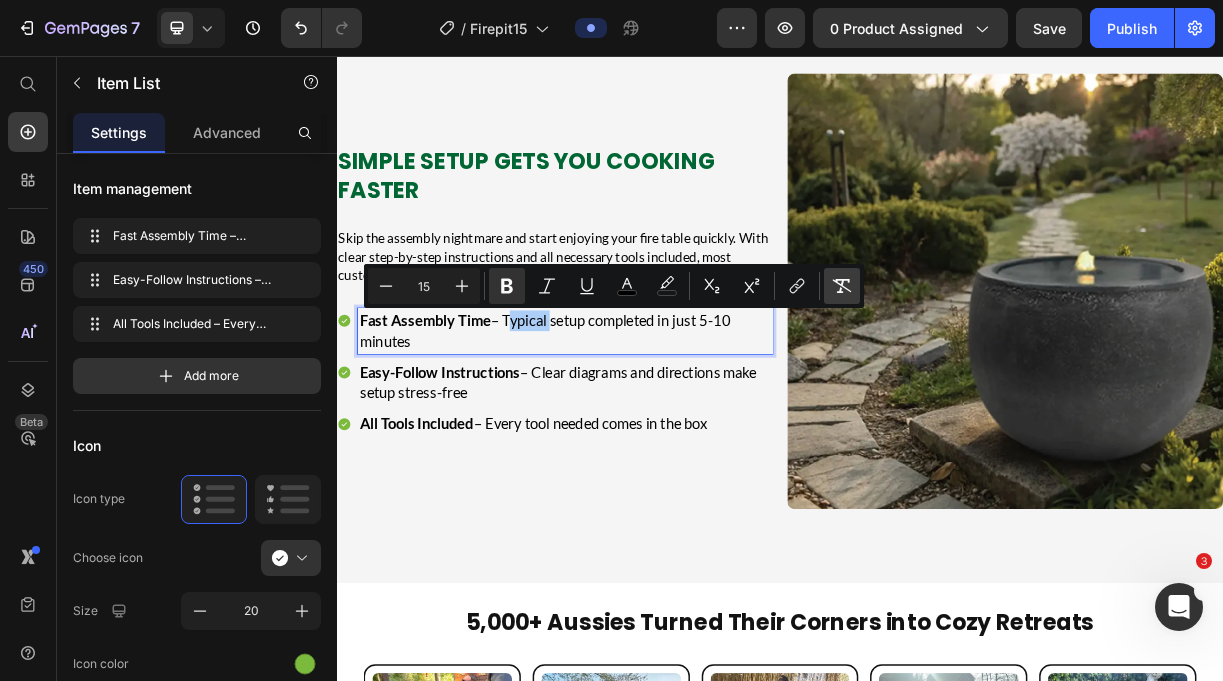 click 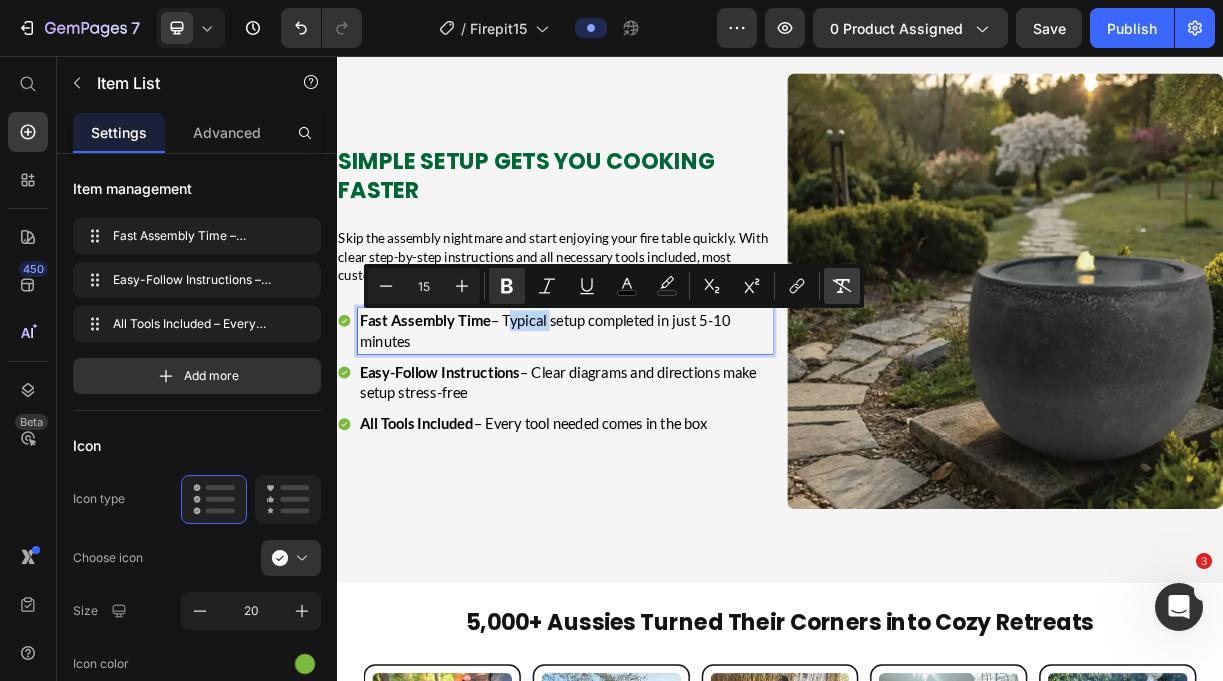 type on "18" 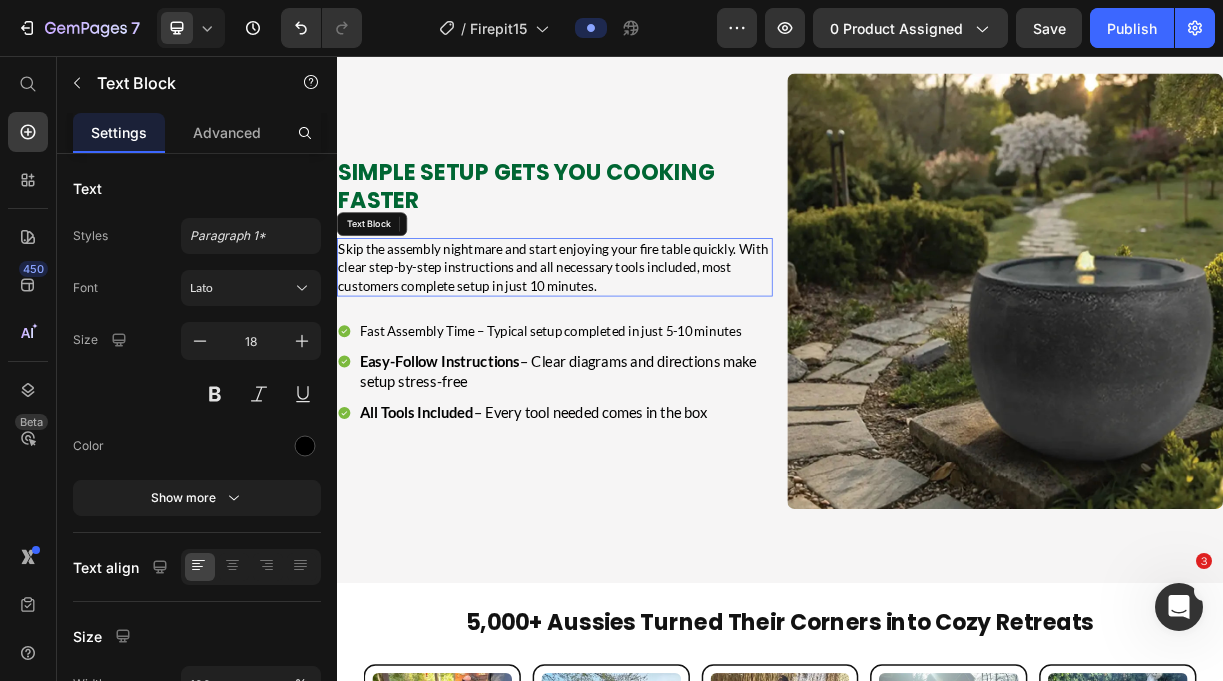 click on "Skip the assembly nightmare and start enjoying your fire table quickly. With clear step-by-step instructions and all necessary tools included, most customers complete setup in just 10 minutes." at bounding box center [632, 342] 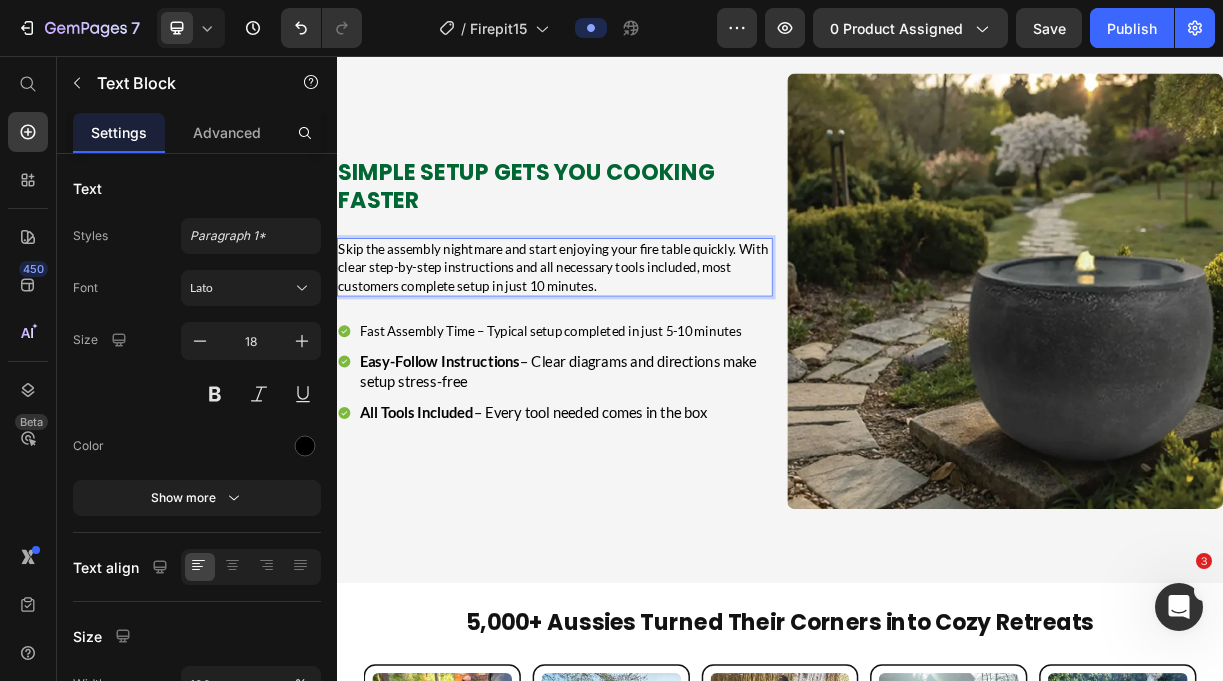 click on "Skip the assembly nightmare and start enjoying your fire table quickly. With clear step-by-step instructions and all necessary tools included, most customers complete setup in just 10 minutes." at bounding box center (632, 342) 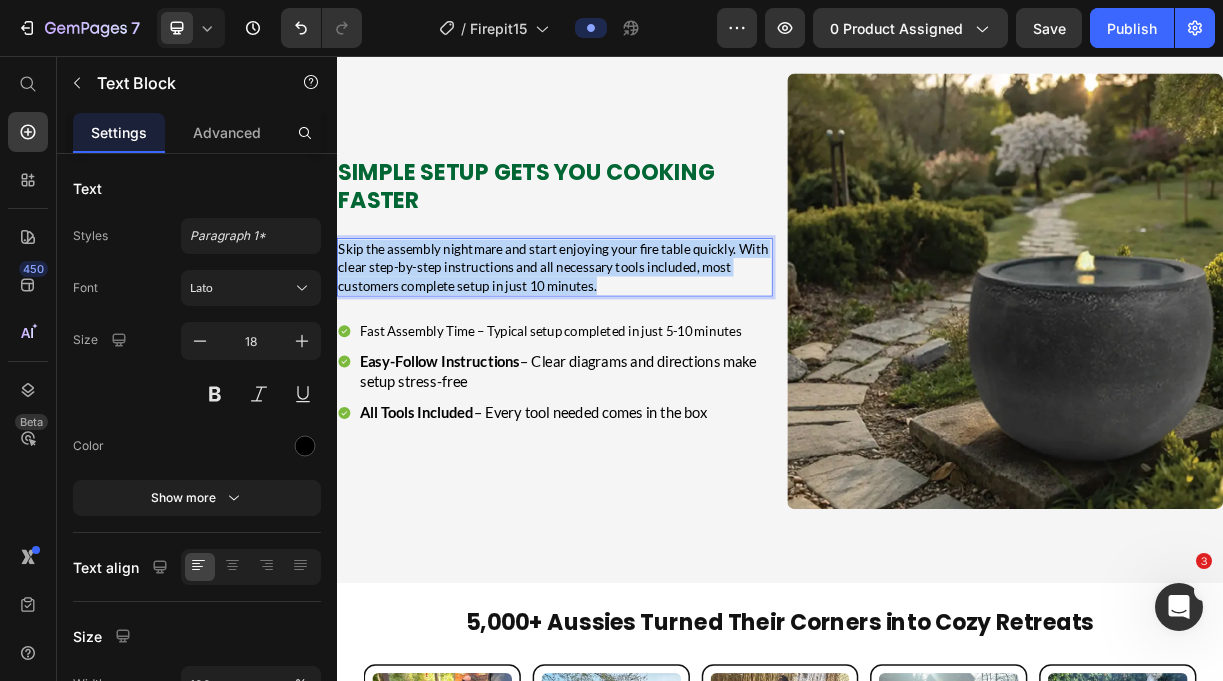 click on "Skip the assembly nightmare and start enjoying your fire table quickly. With clear step-by-step instructions and all necessary tools included, most customers complete setup in just 10 minutes." at bounding box center [632, 342] 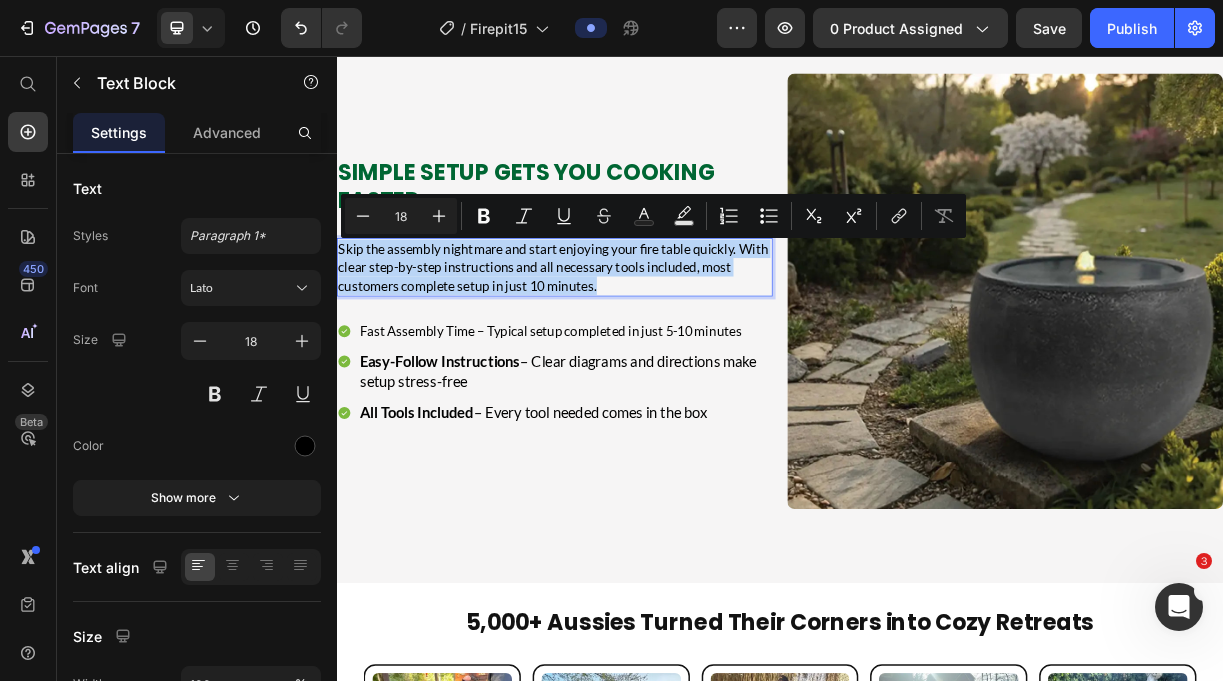 click on "Skip the assembly nightmare and start enjoying your fire table quickly. With clear step-by-step instructions and all necessary tools included, most customers complete setup in just 10 minutes." at bounding box center [632, 342] 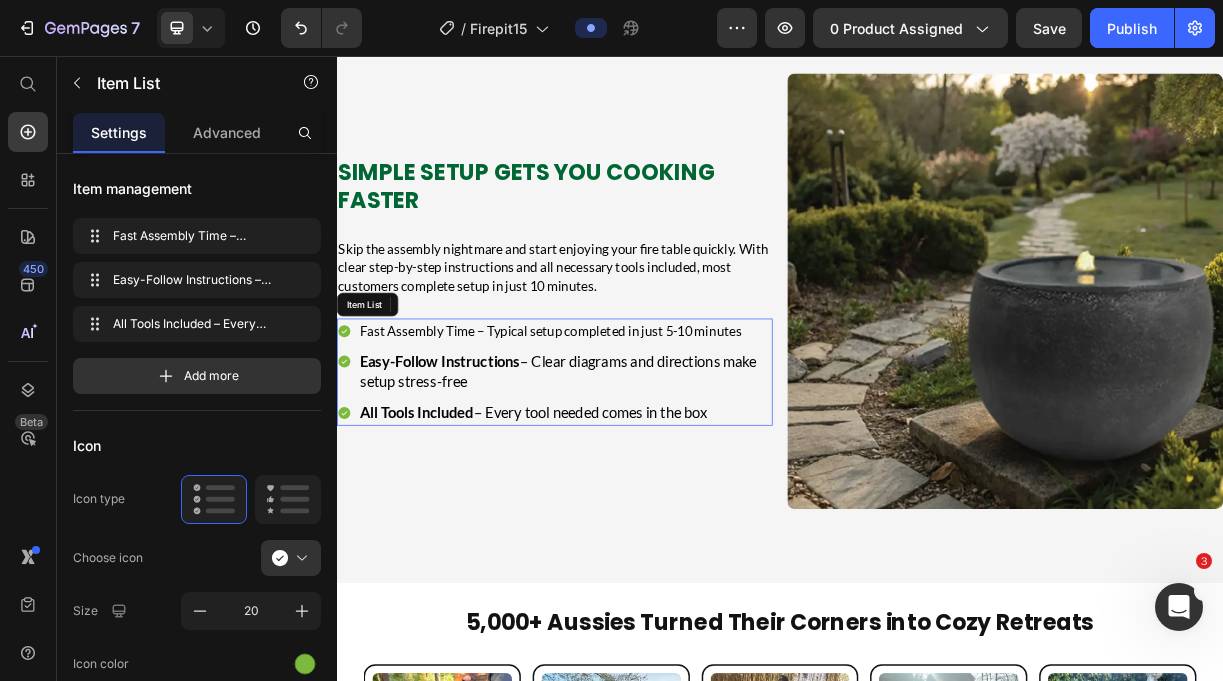 click on "Easy-Follow Instructions  – Clear diagrams and directions make setup stress-free" at bounding box center (636, 483) 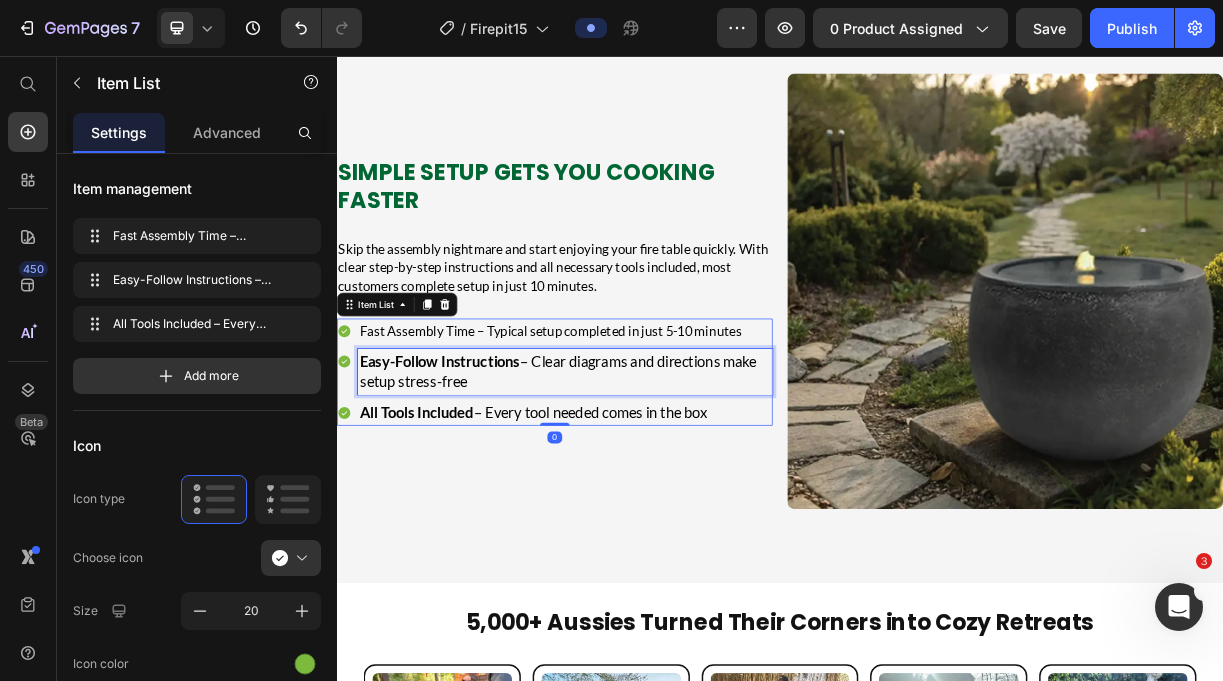 click on "Easy-Follow Instructions  – Clear diagrams and directions make setup stress-free" at bounding box center (636, 483) 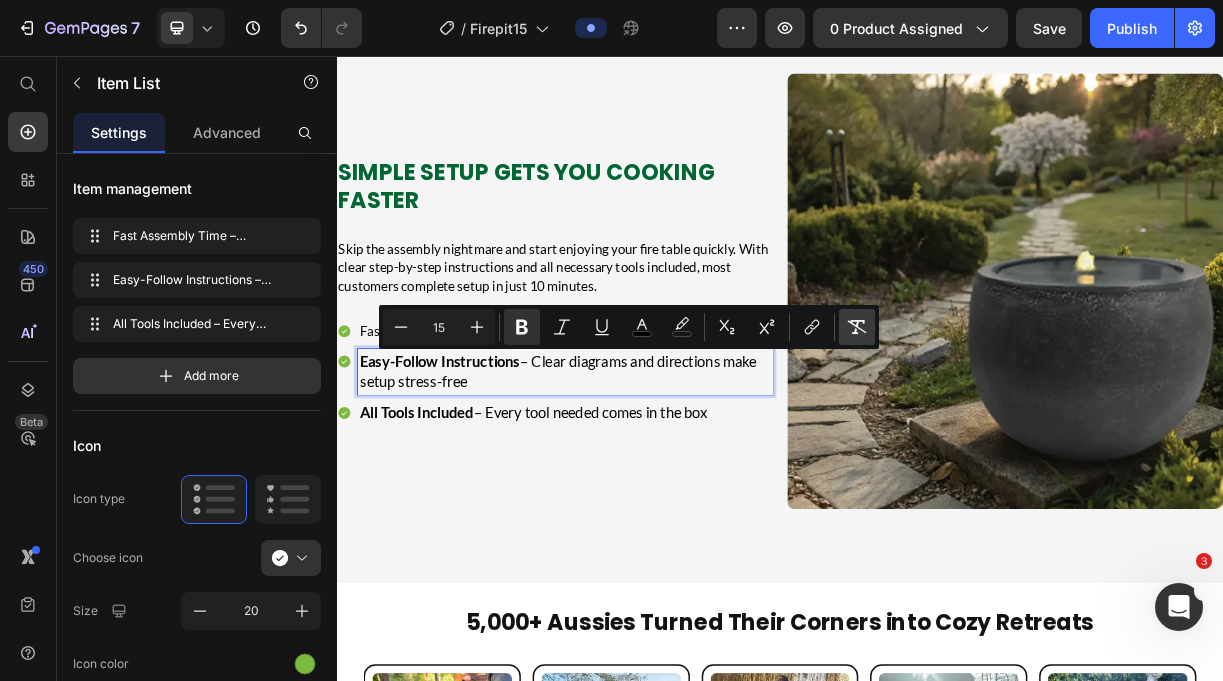 click 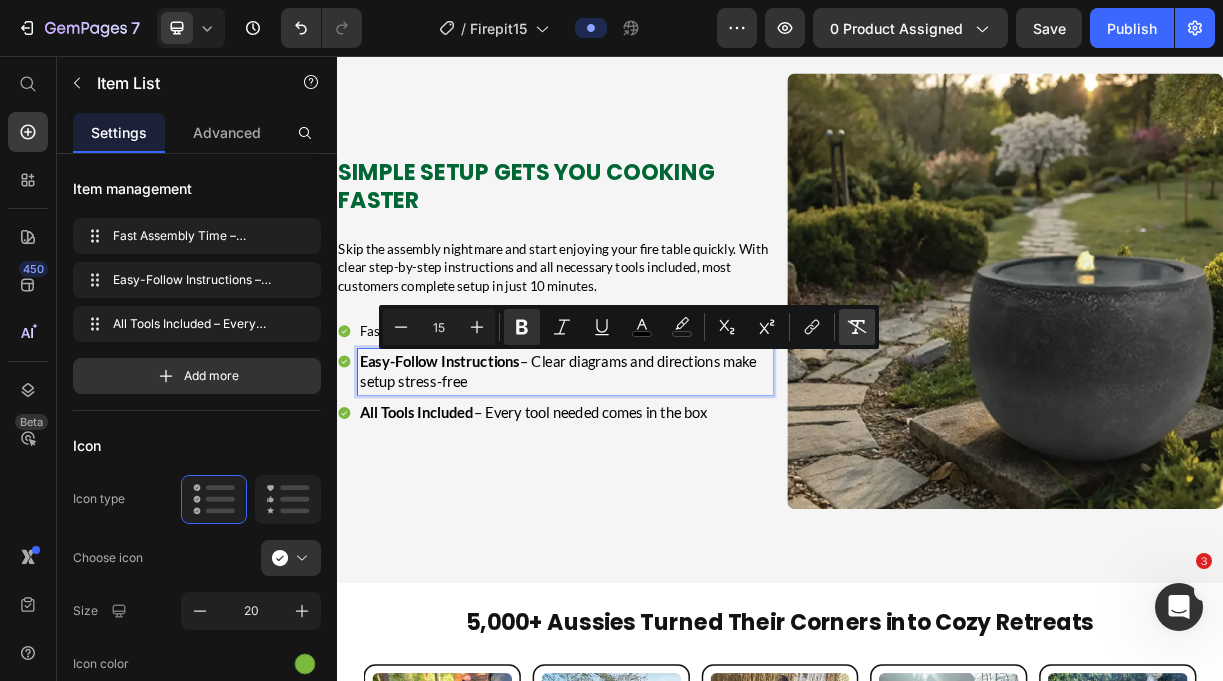type on "18" 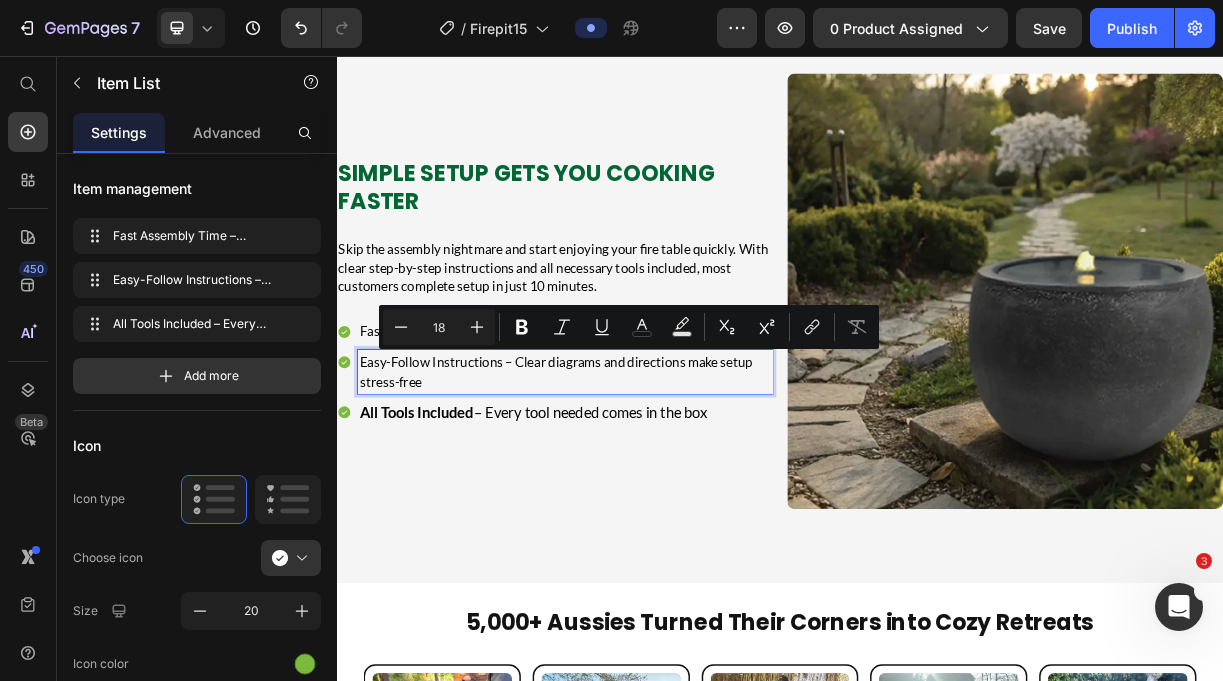 click on "Easy-Follow Instructions – Clear diagrams and directions make setup stress-free" at bounding box center (646, 484) 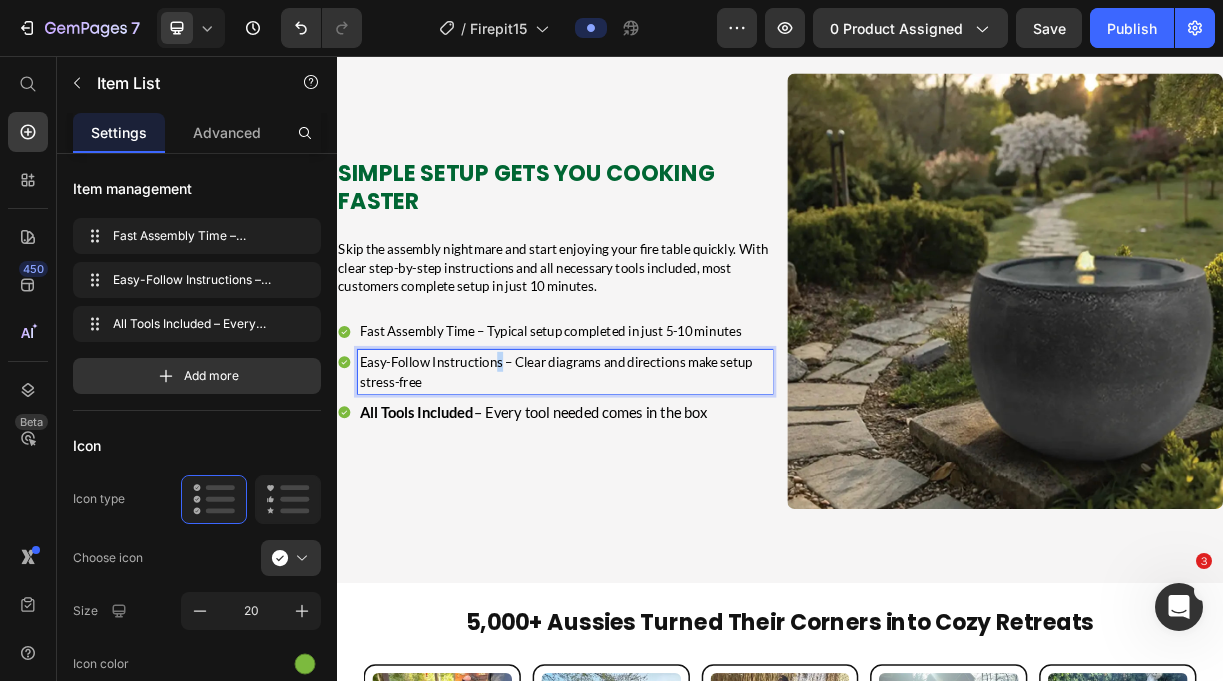 drag, startPoint x: 556, startPoint y: 475, endPoint x: 566, endPoint y: 480, distance: 11.18034 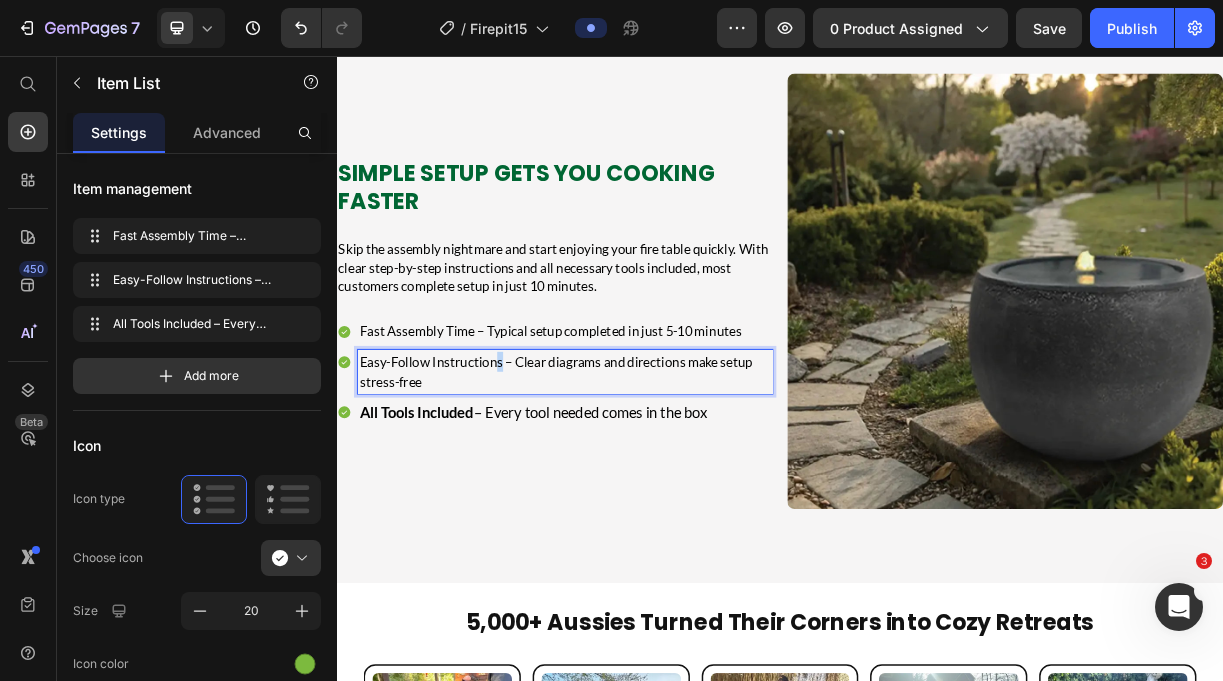 click on "Easy-Follow Instructions – Clear diagrams and directions make setup stress-free" at bounding box center [646, 484] 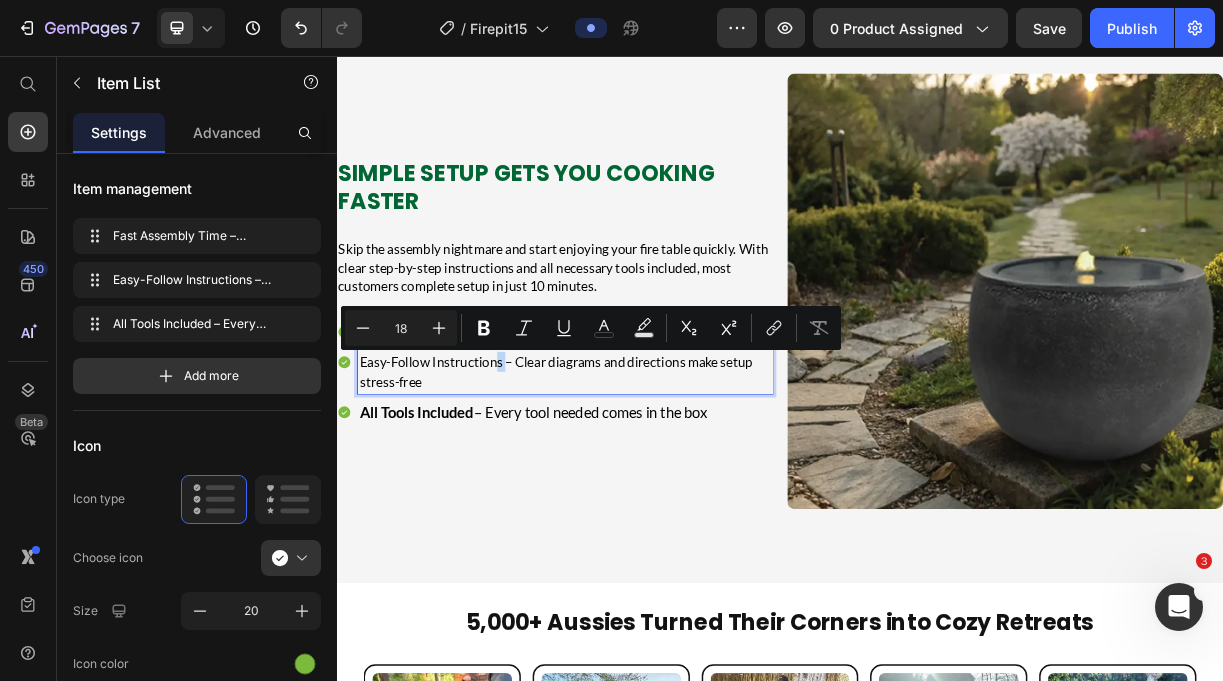 click on "Easy-Follow Instructions – Clear diagrams and directions make setup stress-free" at bounding box center [646, 484] 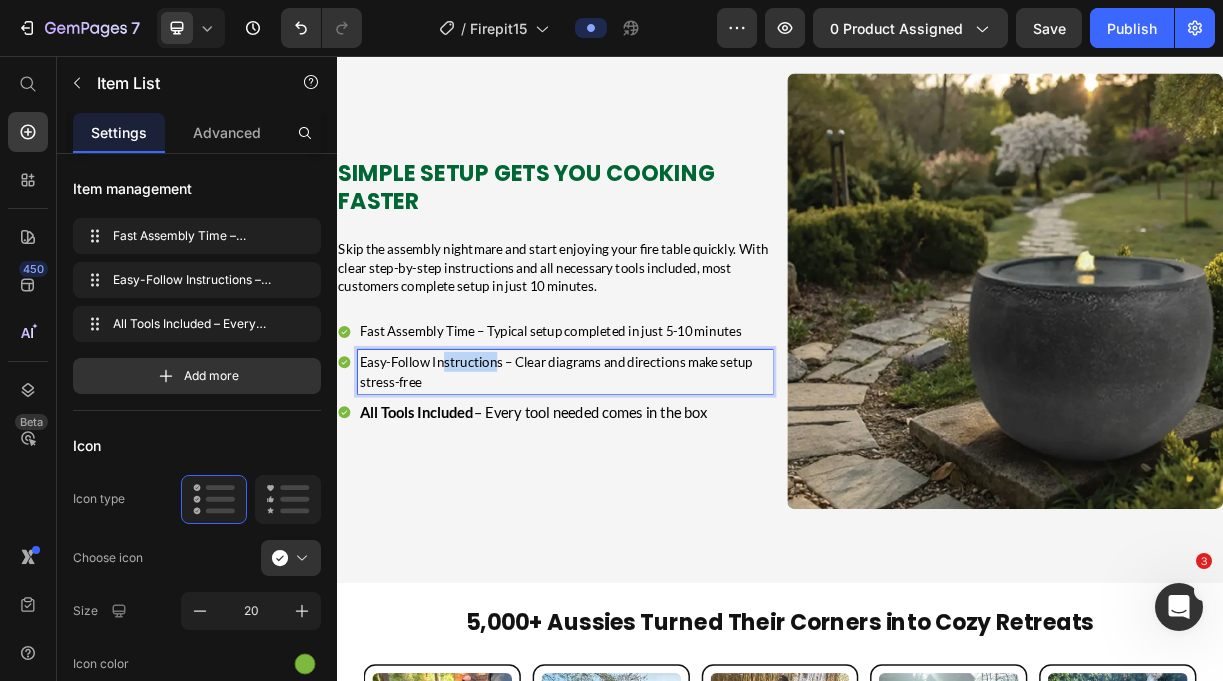 drag, startPoint x: 556, startPoint y: 472, endPoint x: 483, endPoint y: 466, distance: 73.24616 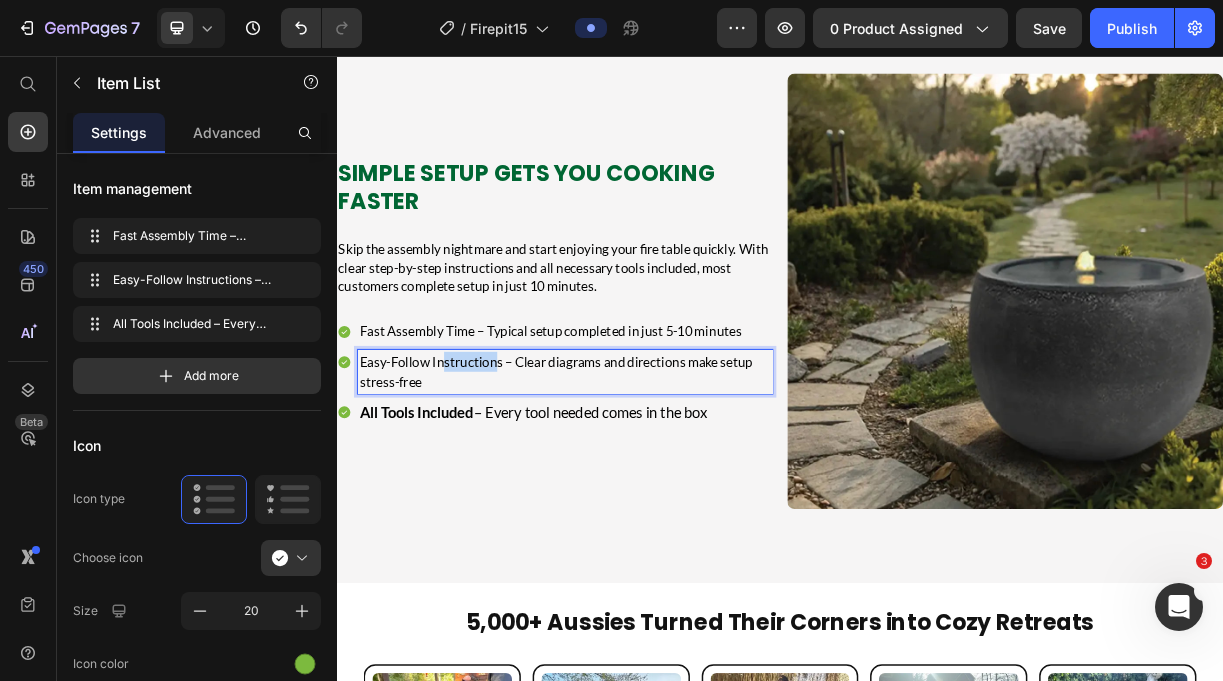 click on "Easy-Follow Instructions – Clear diagrams and directions make setup stress-free" at bounding box center [646, 484] 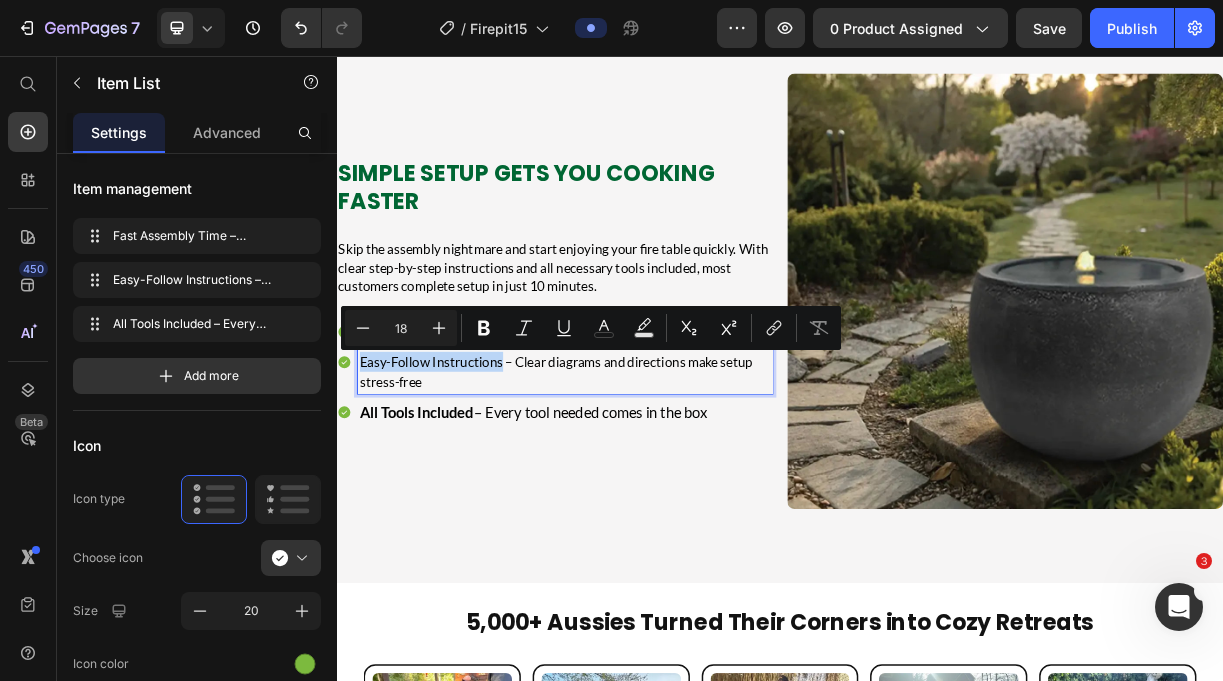 drag, startPoint x: 559, startPoint y: 473, endPoint x: 352, endPoint y: 450, distance: 208.27386 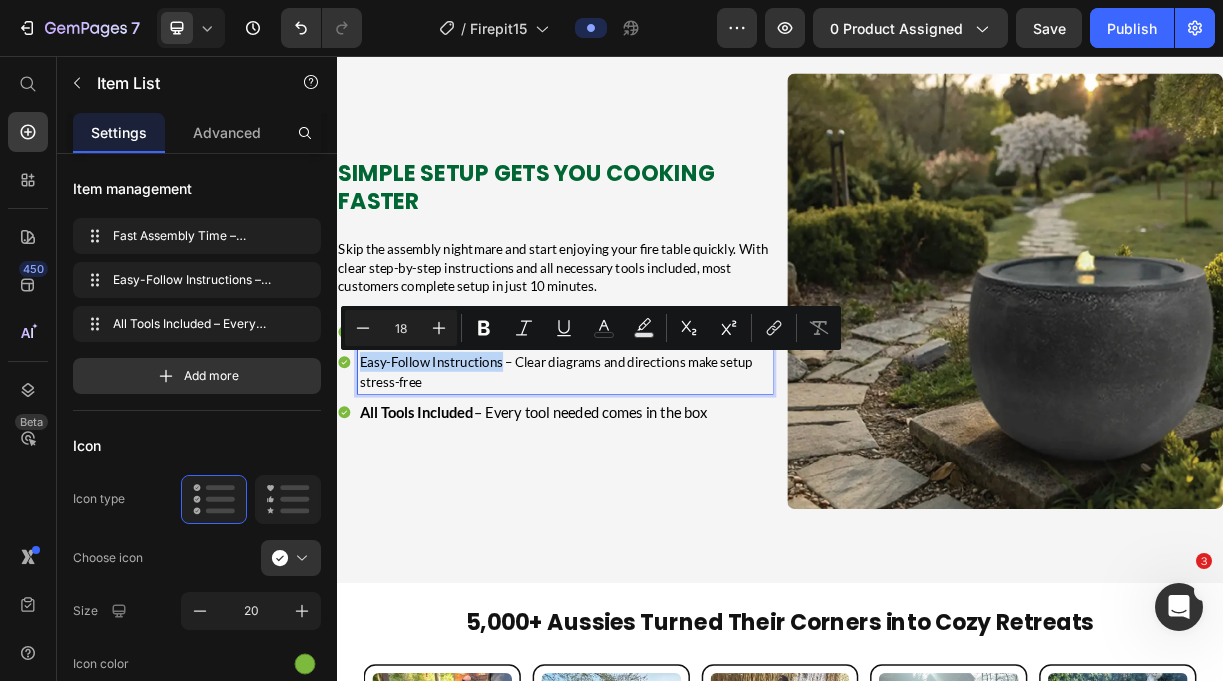 click on "Fast Assembly Time – Typical setup completed in just 5-10 minutes Easy-Follow Instructions – Clear diagrams and directions make setup stress-free All Tools Included  – Every tool needed comes in the box" at bounding box center (632, 484) 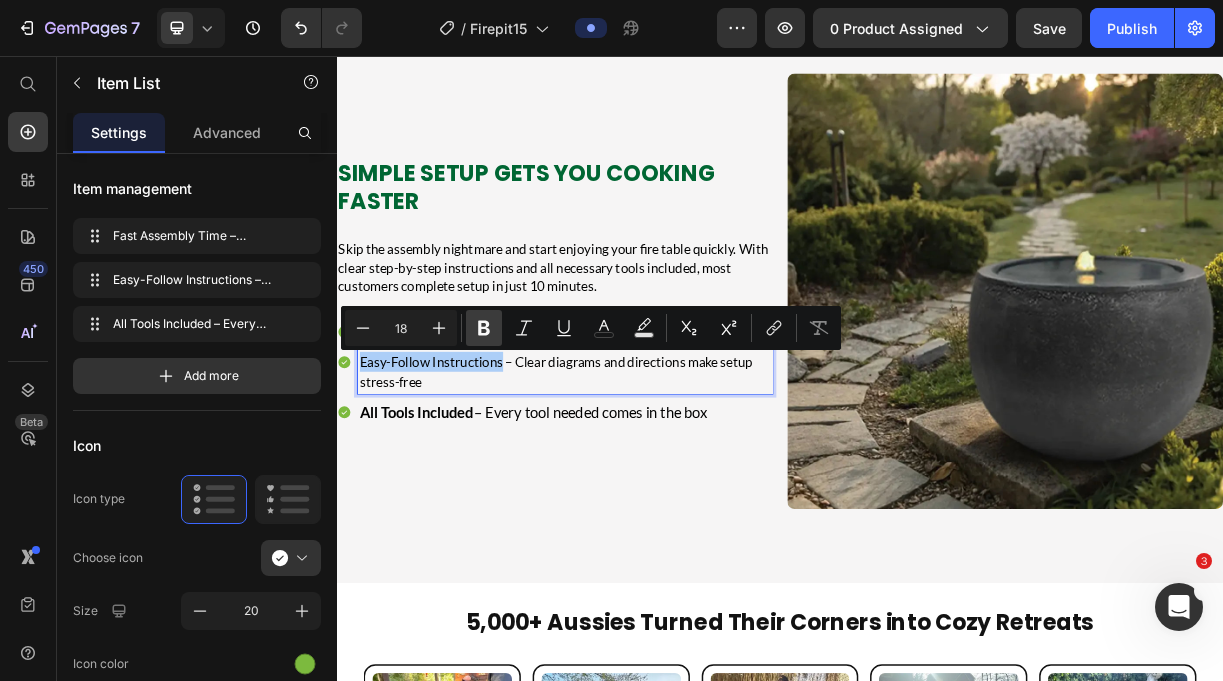 click 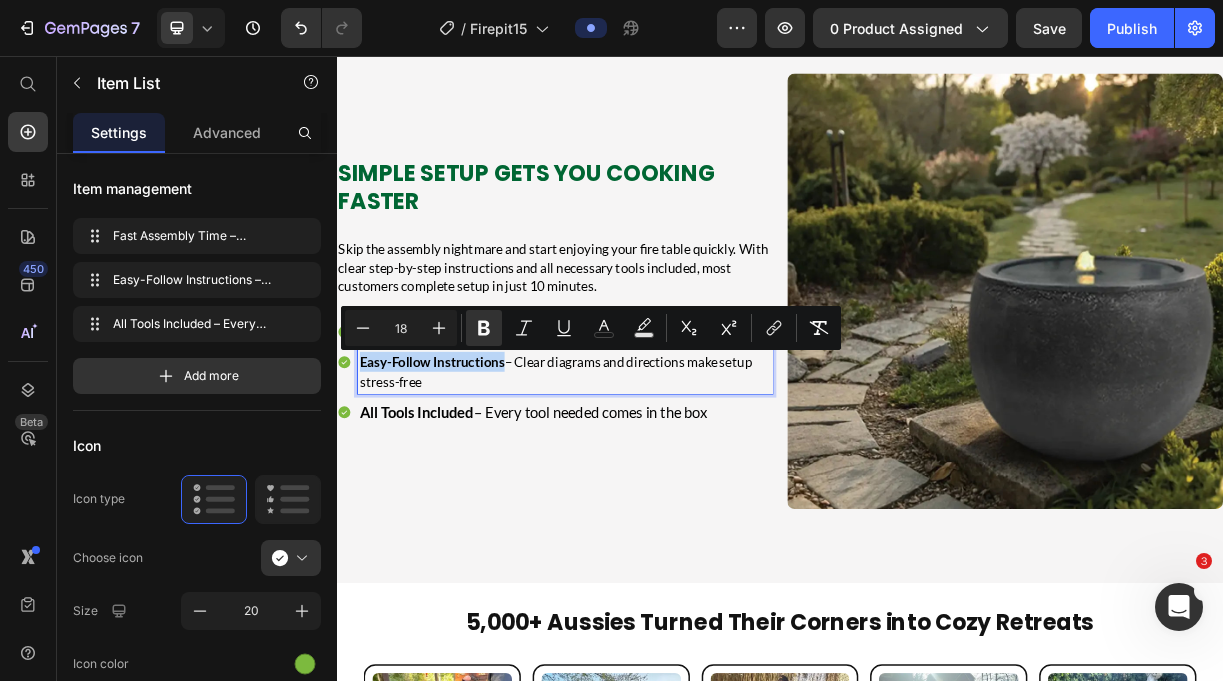 click on "All Tools Included" at bounding box center [445, 538] 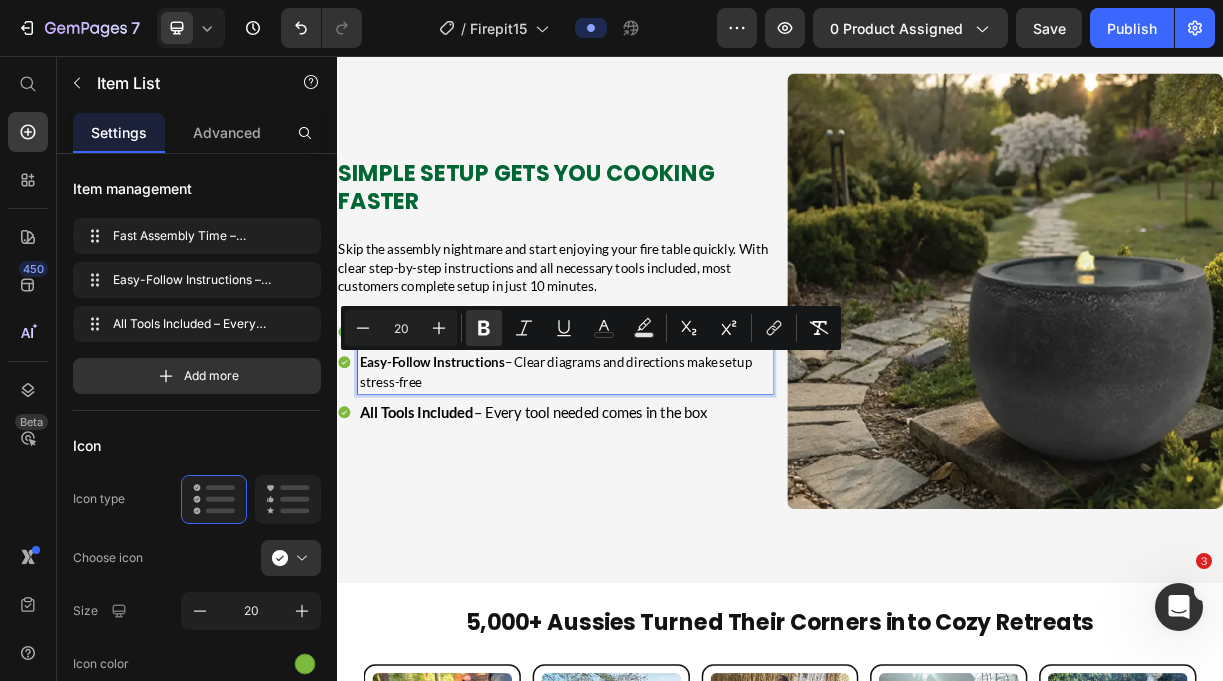 click on "All Tools Included" at bounding box center [445, 538] 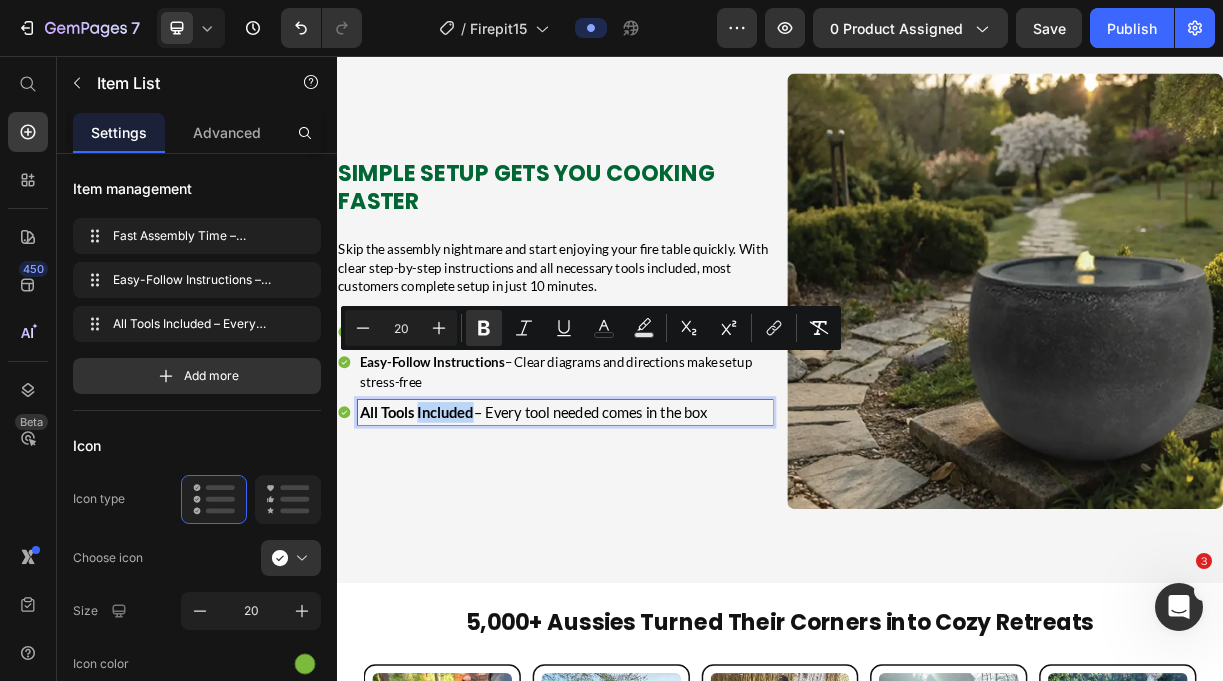 click on "All Tools Included" at bounding box center (445, 538) 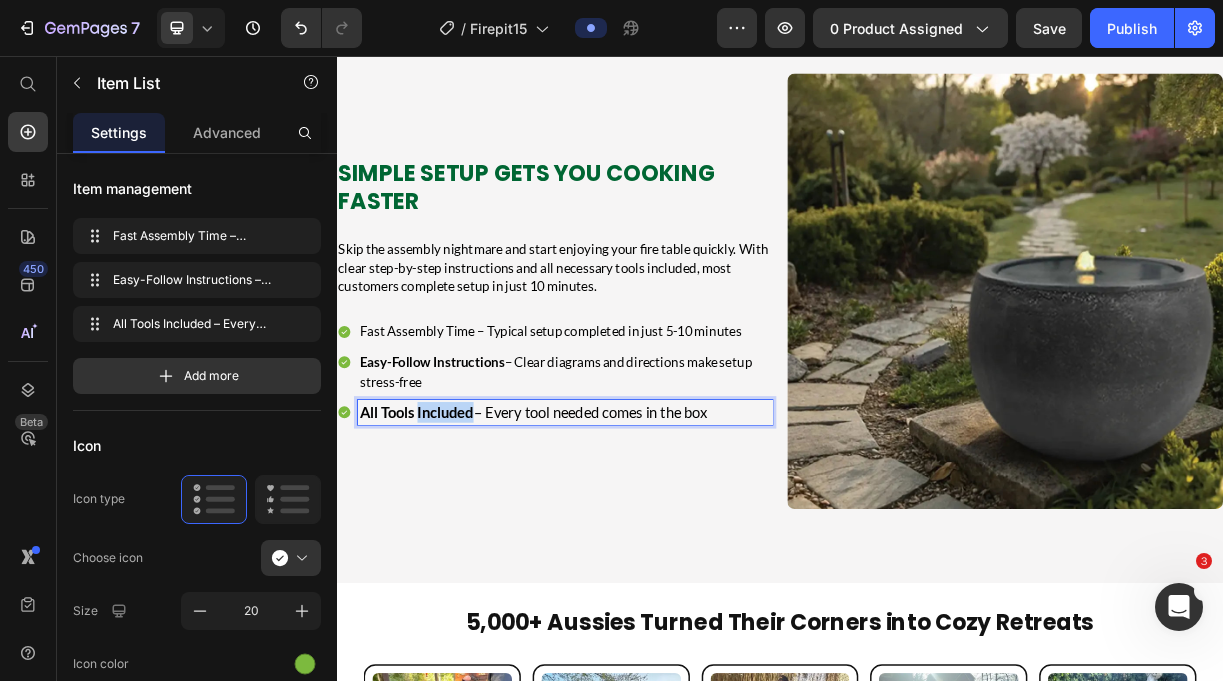 click on "All Tools Included" at bounding box center [445, 538] 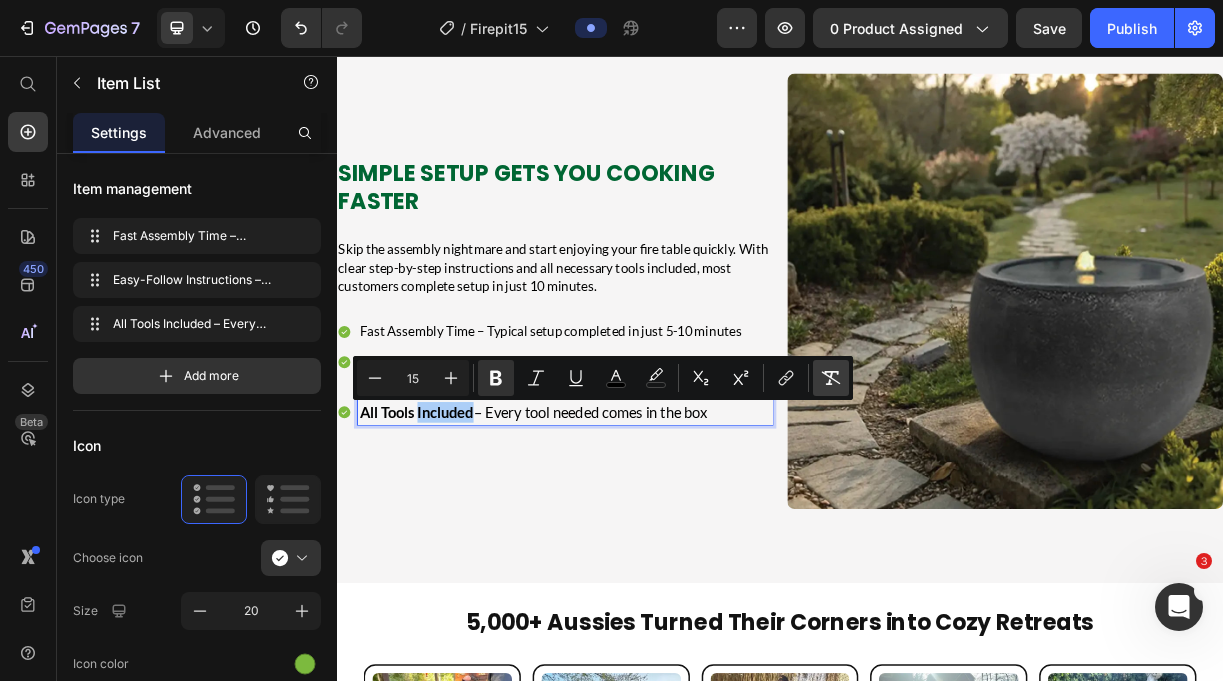 click 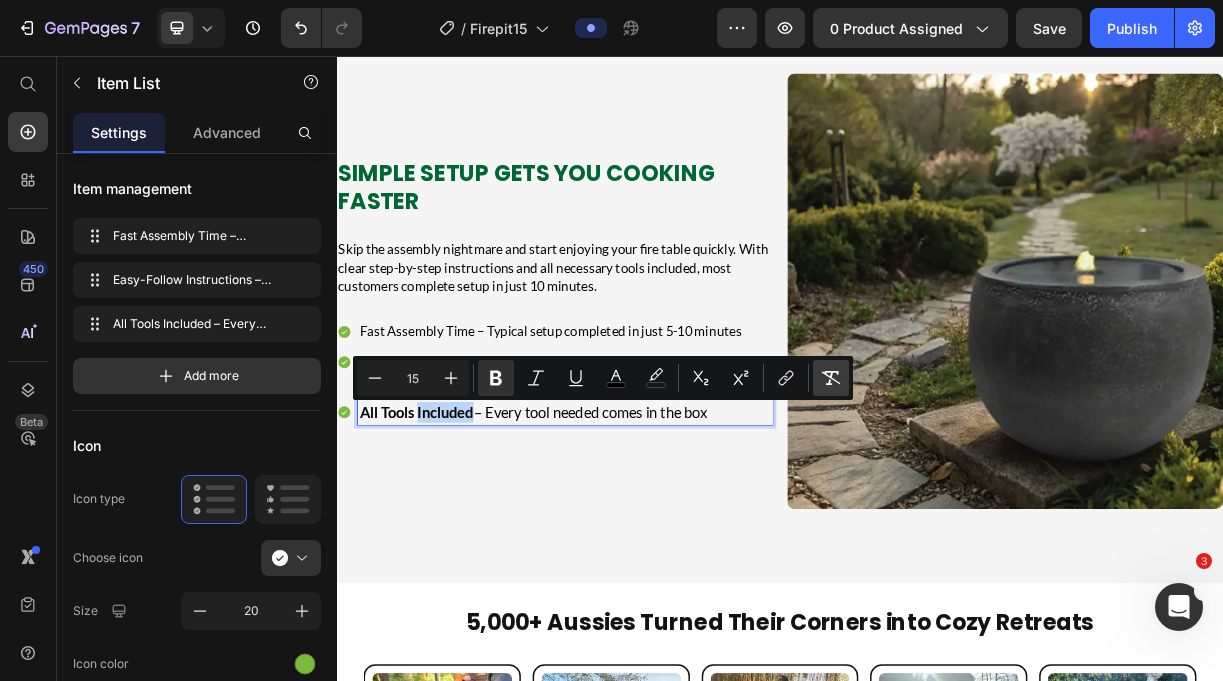 type on "18" 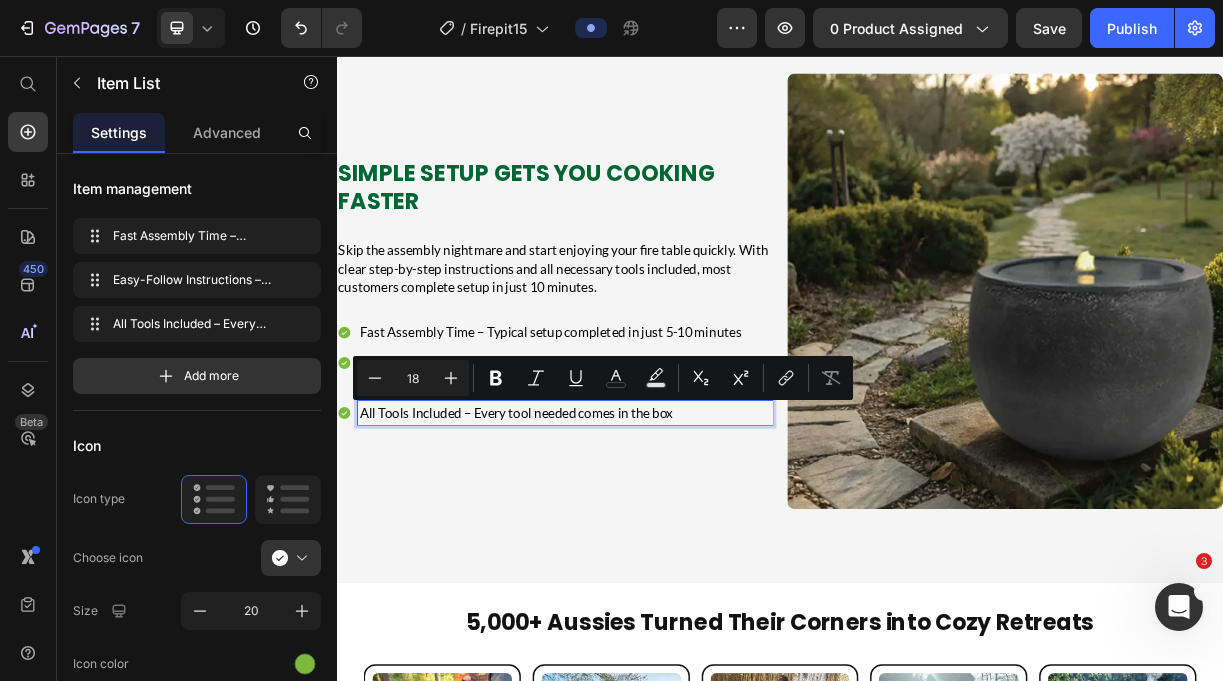 click on "All Tools Included – Every tool needed comes in the box" at bounding box center [646, 539] 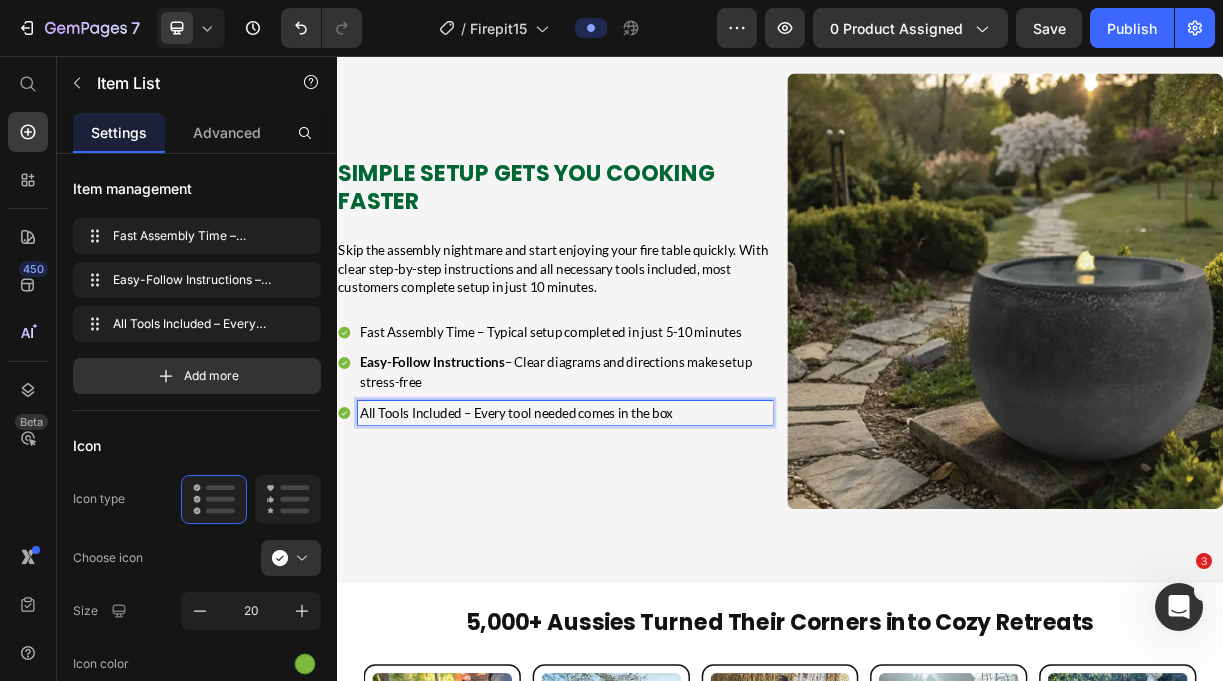 click on "All Tools Included – Every tool needed comes in the box" at bounding box center [646, 539] 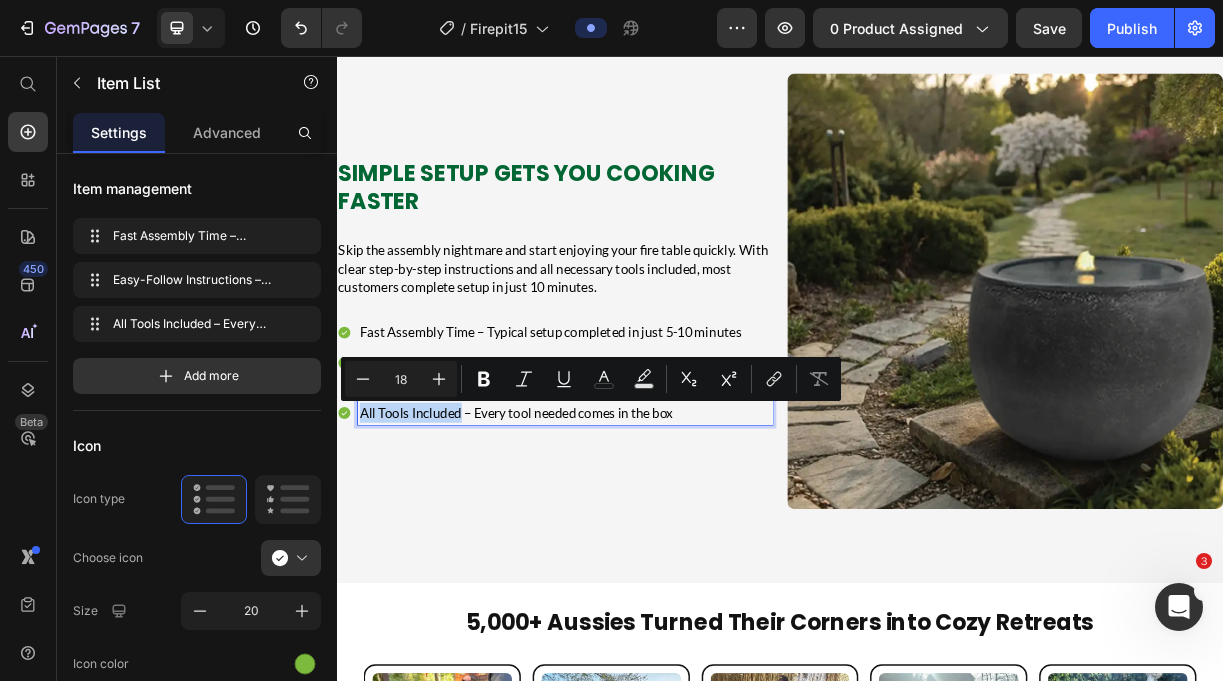 drag, startPoint x: 506, startPoint y: 542, endPoint x: 346, endPoint y: 531, distance: 160.37769 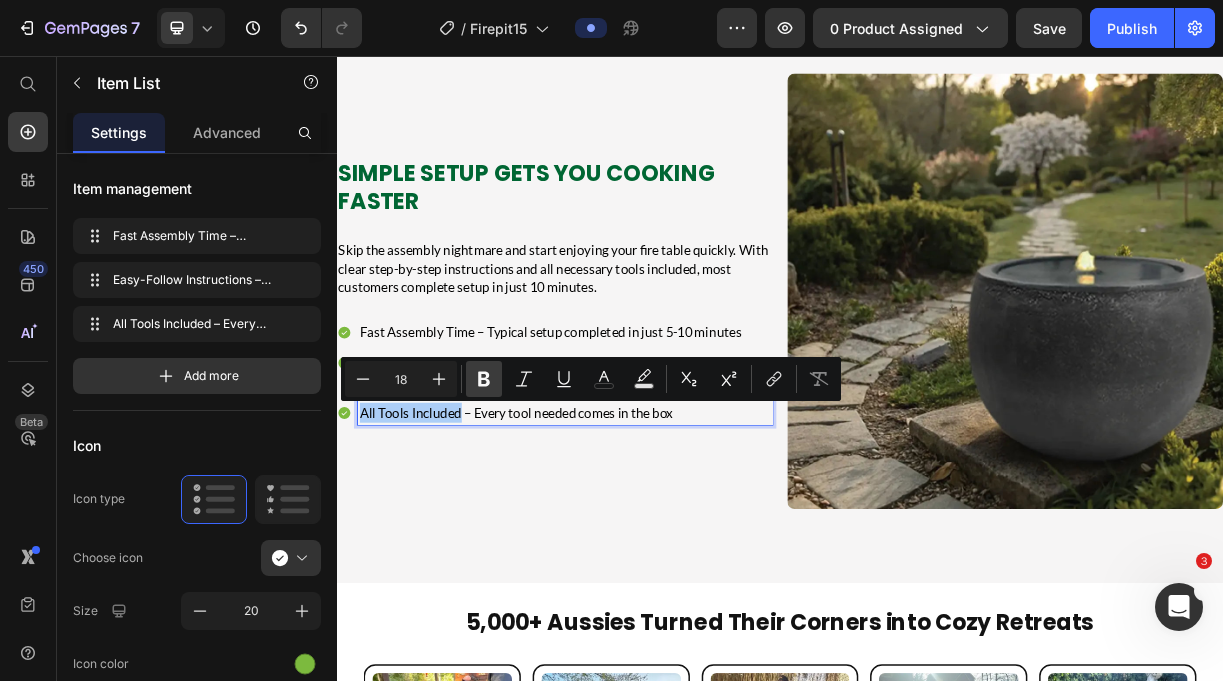 click 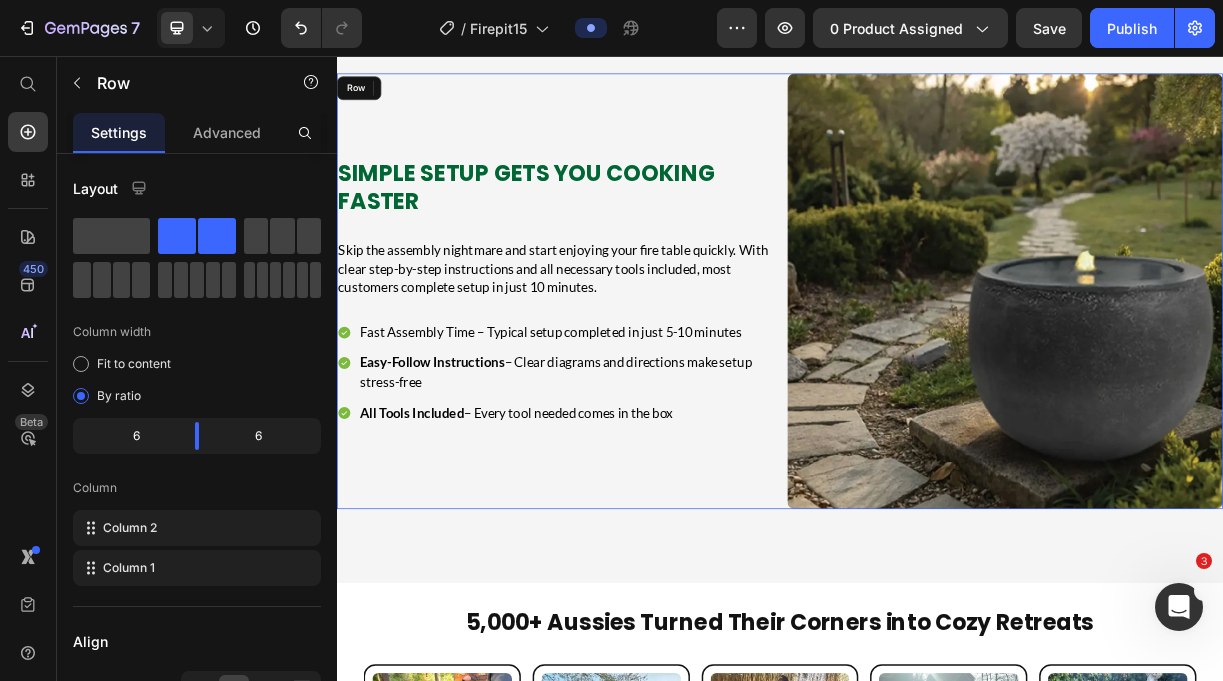 click on "Simple Setup Gets You Cooking Faster Heading Skip the assembly nightmare and start enjoying your fire table quickly. With clear step-by-step instructions and all necessary tools included, most customers complete setup in just 10 minutes. Text Block Fast Assembly Time – Typical setup completed in just 5-10 minutes Easy-Follow Instructions  – Clear diagrams and directions make setup stress-free All Tools Included  – Every tool needed comes in the box Item List   0" at bounding box center (632, 374) 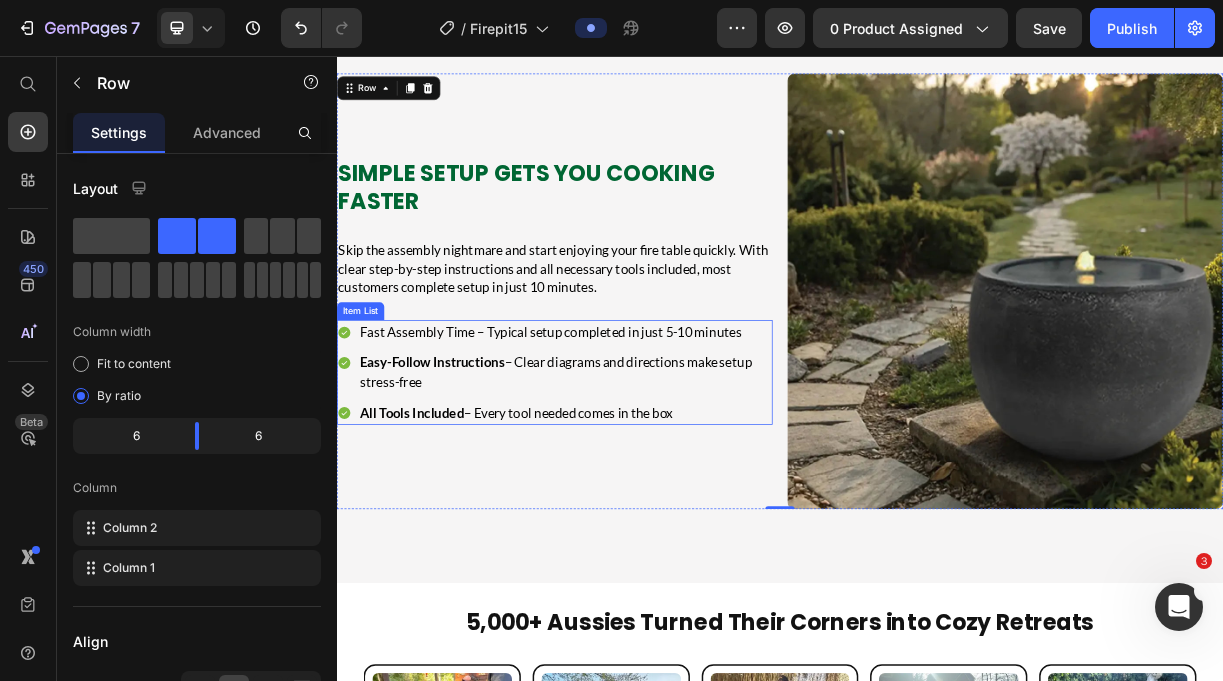 click on "Fast Assembly Time – Typical setup completed in just 5-10 minutes" at bounding box center [646, 430] 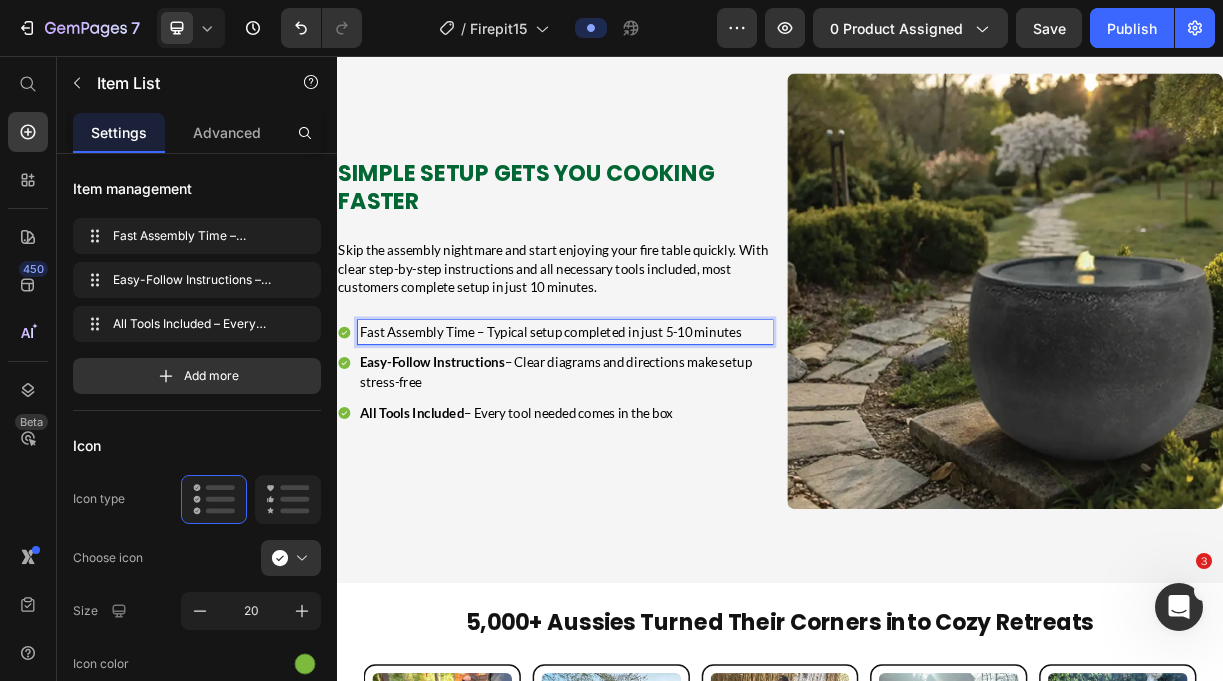 click on "Fast Assembly Time – Typical setup completed in just 5-10 minutes" at bounding box center [646, 430] 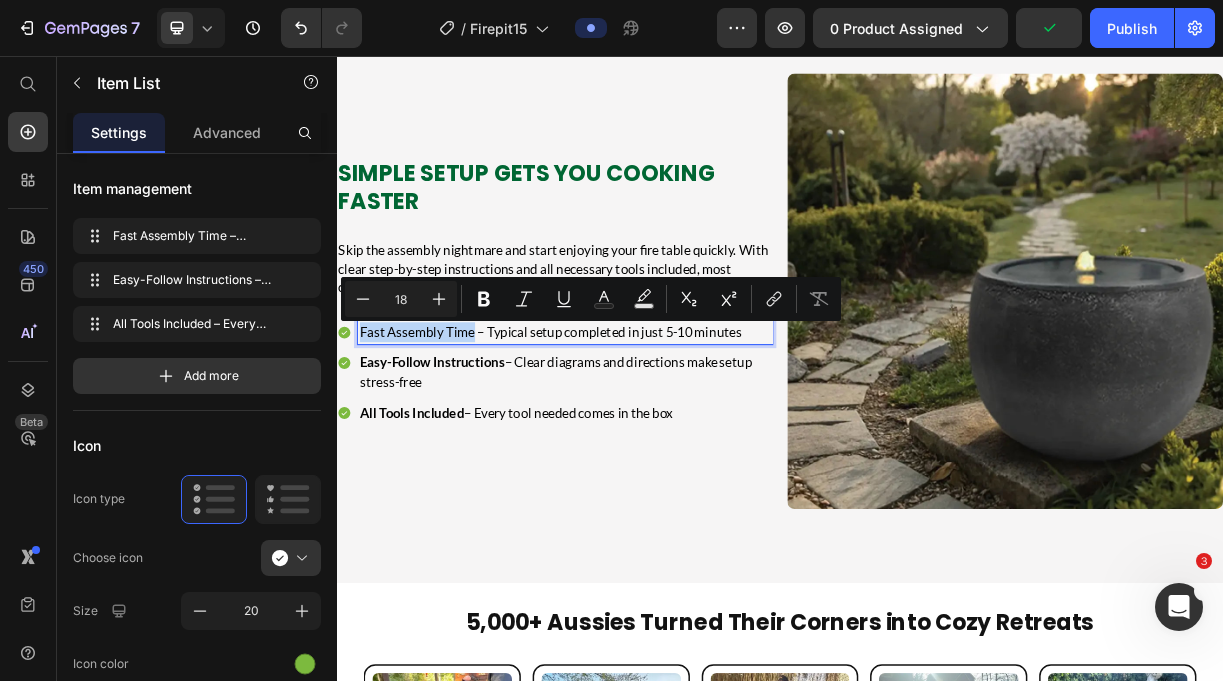 drag, startPoint x: 521, startPoint y: 437, endPoint x: 399, endPoint y: 416, distance: 123.79418 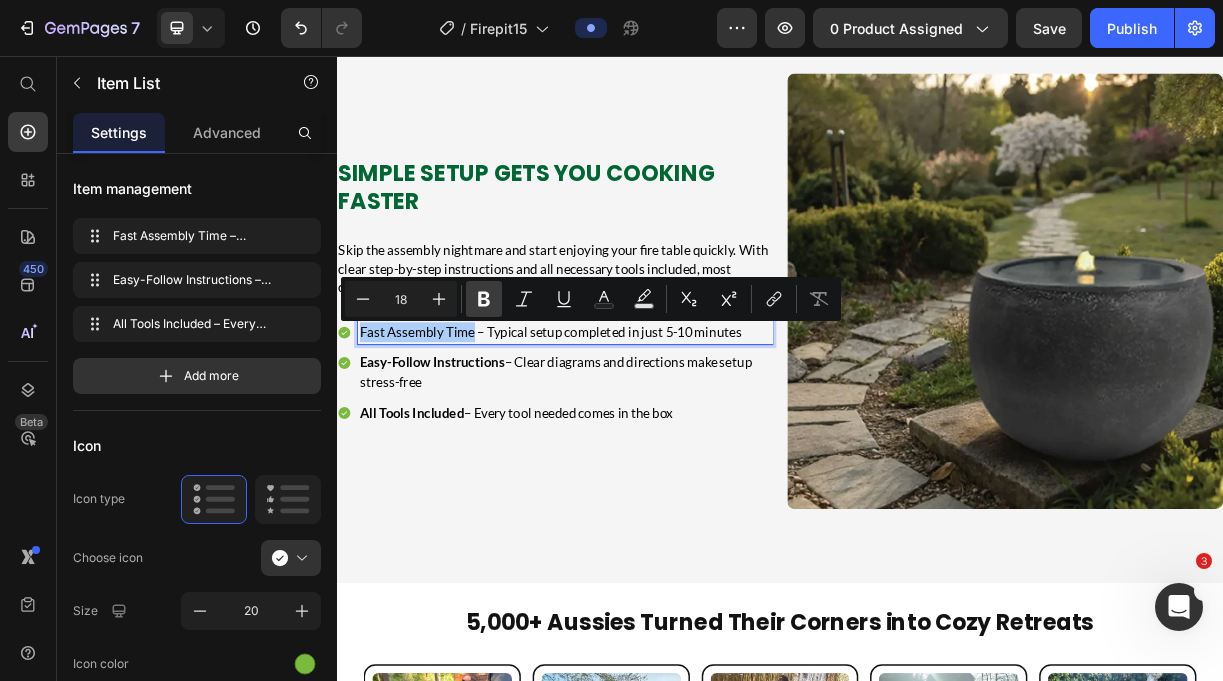 click 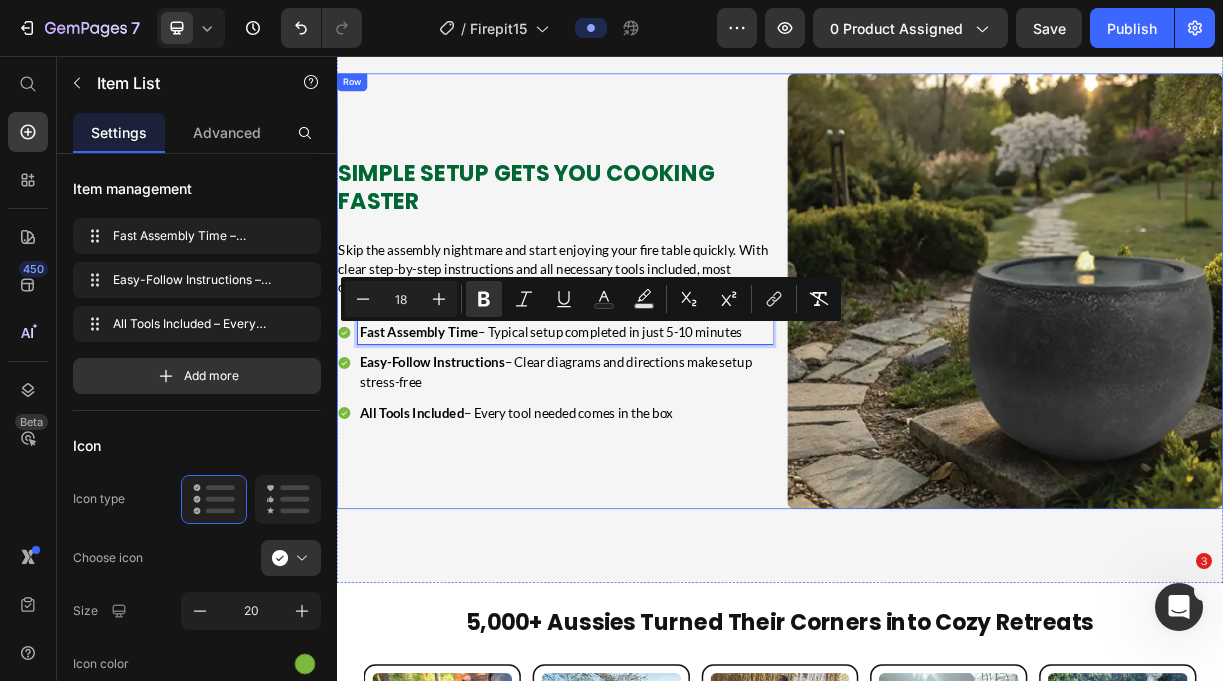 click on "Simple Setup Gets You Cooking Faster Heading Skip the assembly nightmare and start enjoying your fire table quickly. With clear step-by-step instructions and all necessary tools included, most customers complete setup in just 10 minutes. Text Block Fast Assembly Time  – Typical setup completed in just 5-10 minutes Easy-Follow Instructions  – Clear diagrams and directions make setup stress-free All Tools Included  – Every tool needed comes in the box Item List   0" at bounding box center [632, 374] 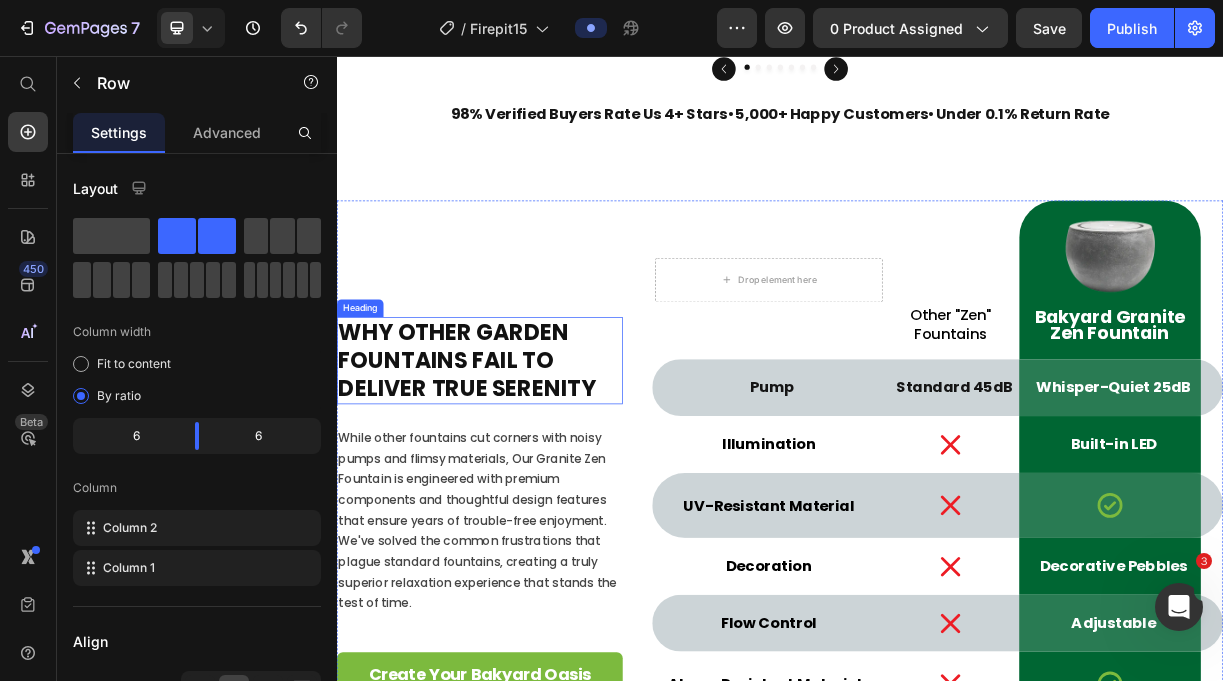 scroll, scrollTop: 6282, scrollLeft: 0, axis: vertical 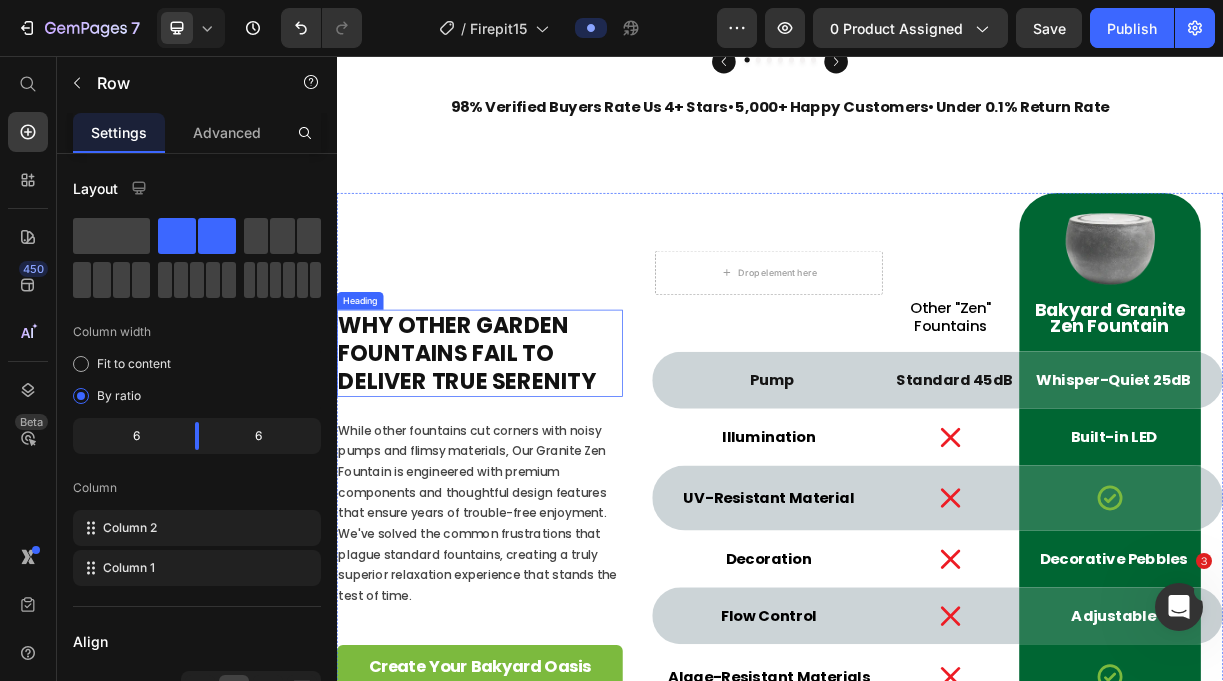 click on "Why Other Garden Fountains Fail to Deliver True Serenity" at bounding box center [530, 459] 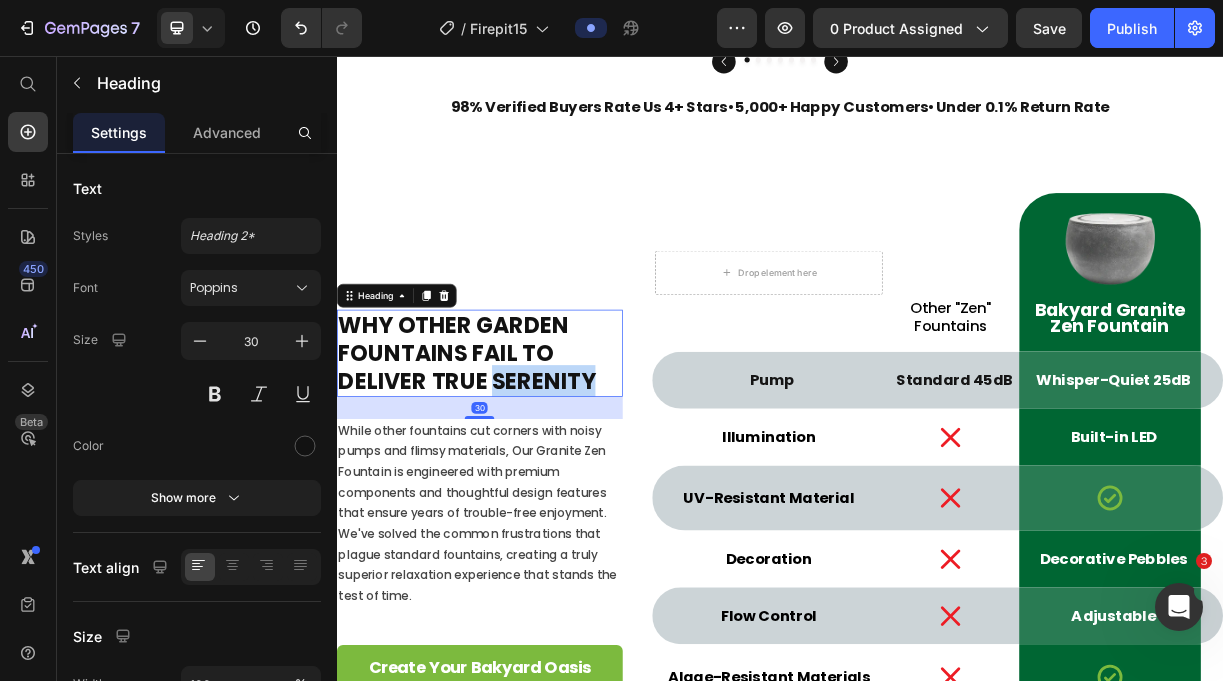 click on "Why Other Garden Fountains Fail to Deliver True Serenity" at bounding box center (530, 459) 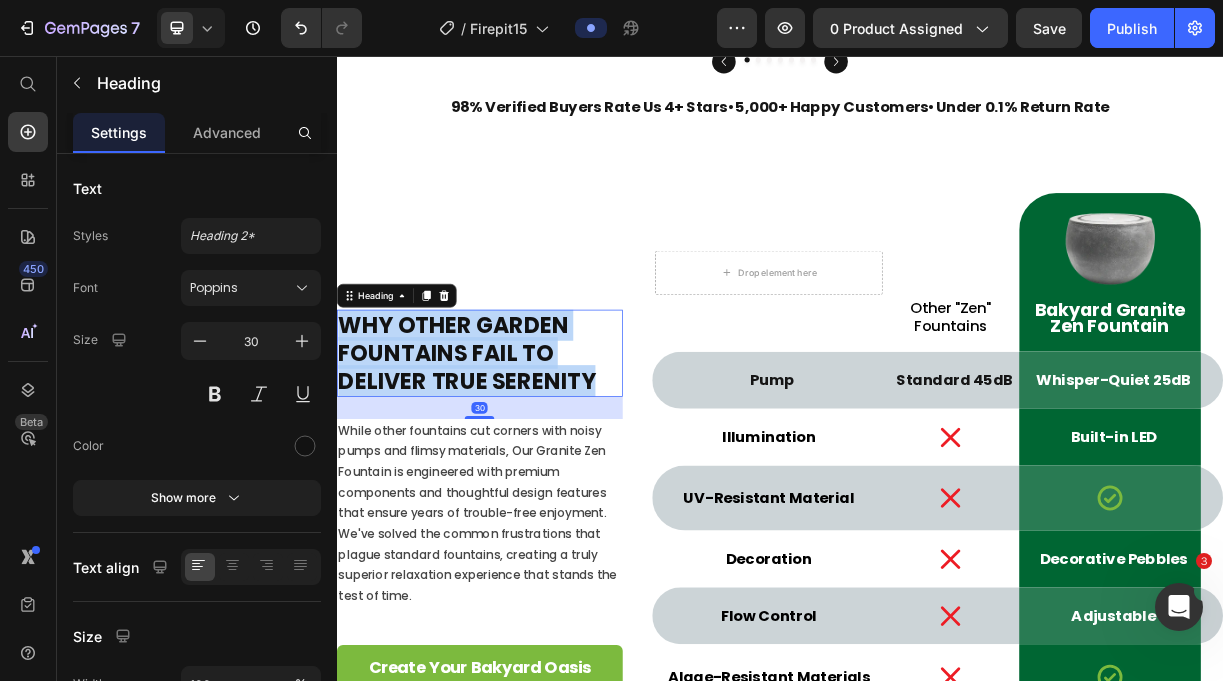 click on "Why Other Garden Fountains Fail to Deliver True Serenity" at bounding box center (530, 459) 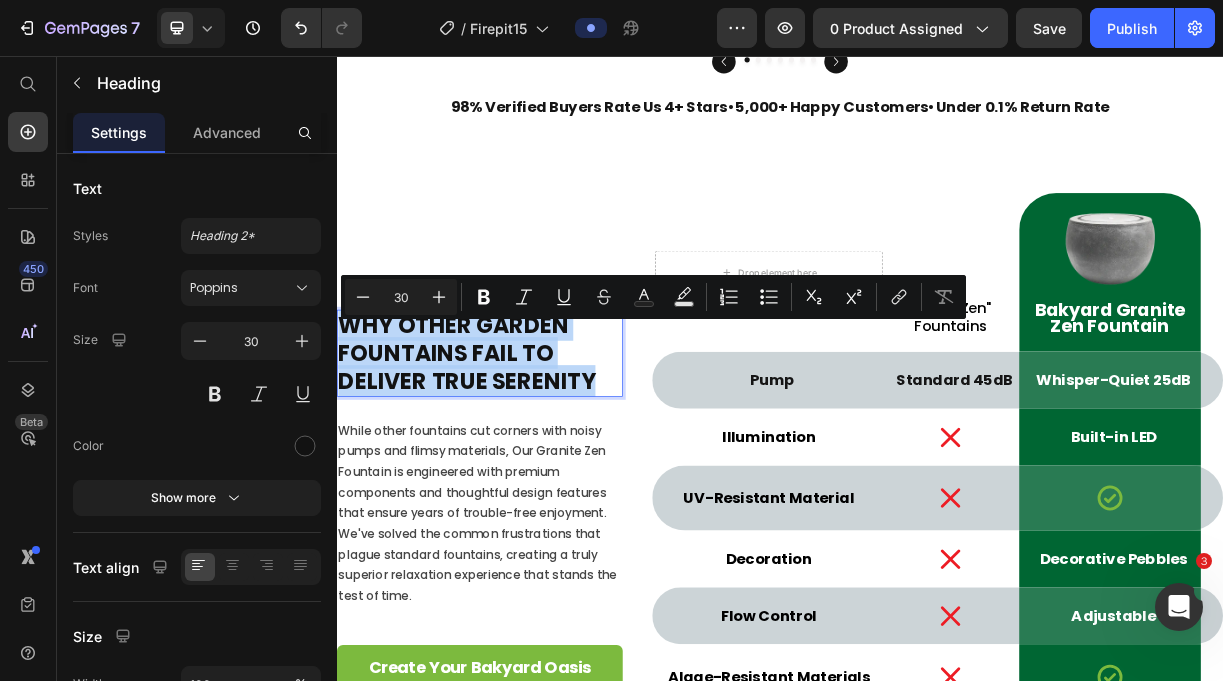 click on "Why Other Garden Fountains Fail to Deliver True Serenity" at bounding box center [530, 459] 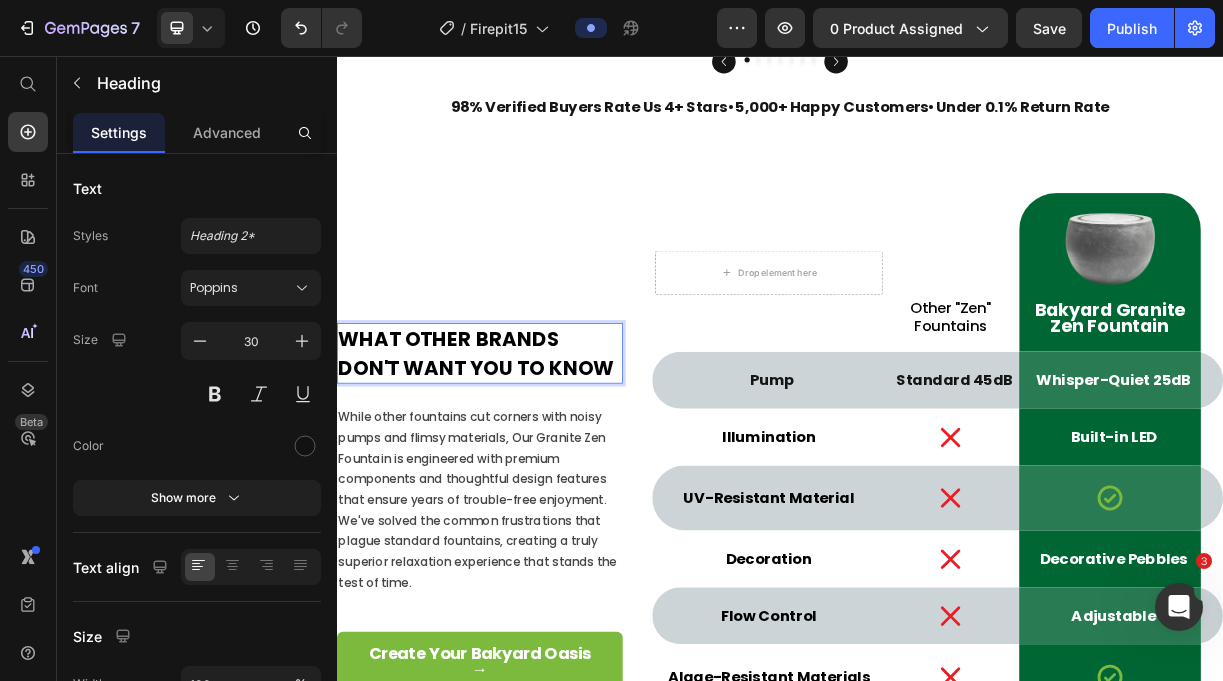 click on "What Other Brands Don't Want You to Know" at bounding box center [525, 459] 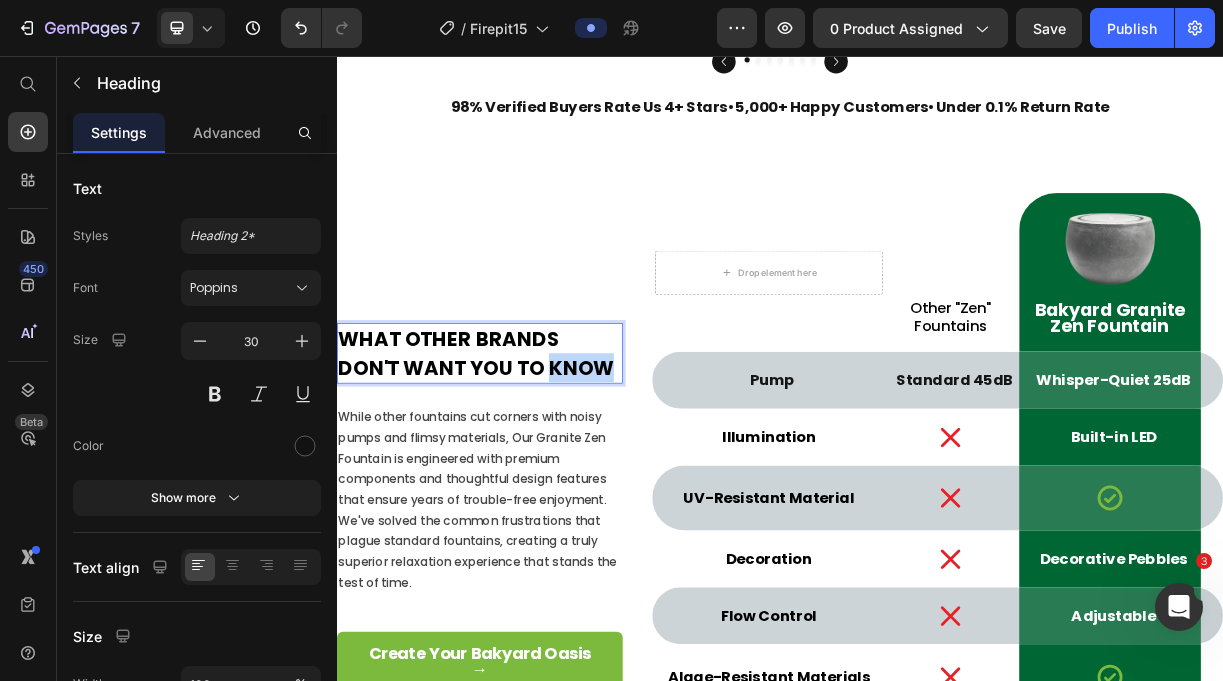 click on "What Other Brands Don't Want You to Know" at bounding box center [525, 459] 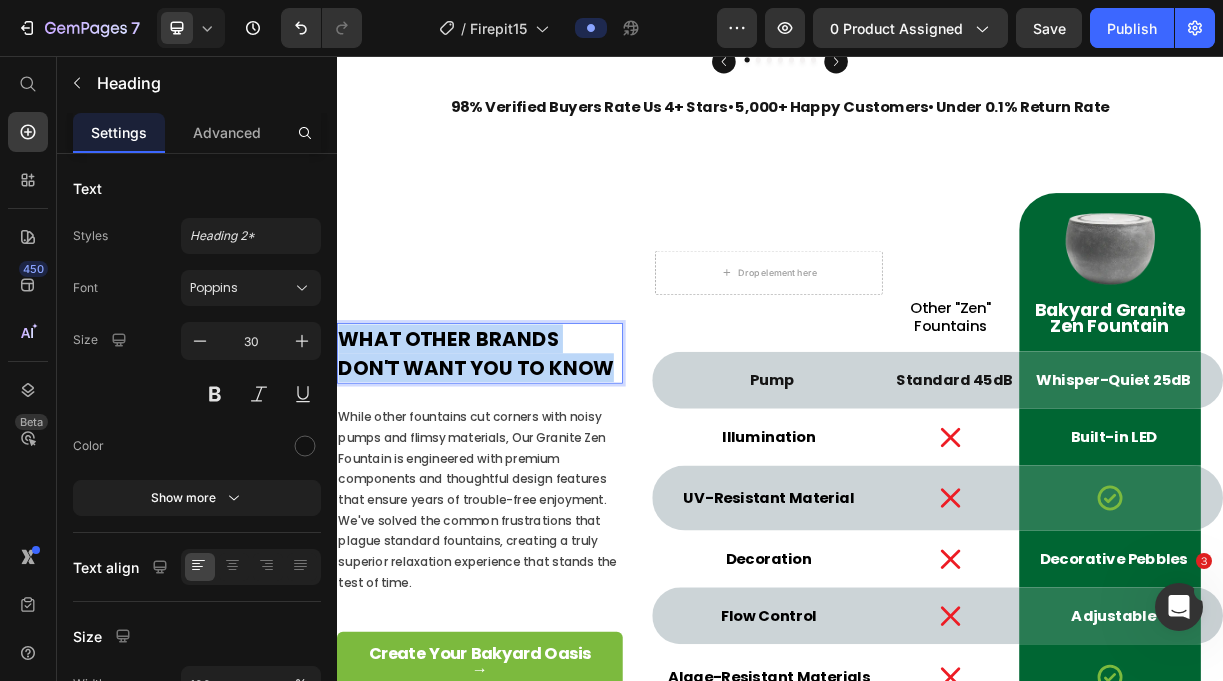 click on "What Other Brands Don't Want You to Know" at bounding box center (525, 459) 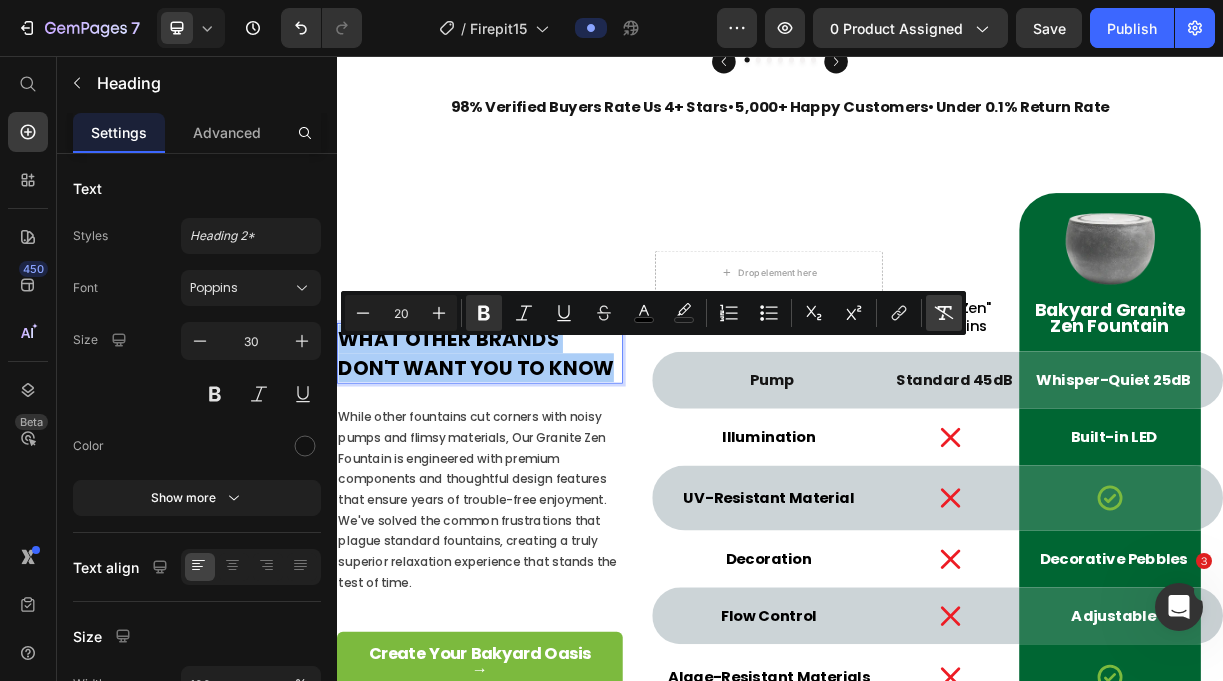 click 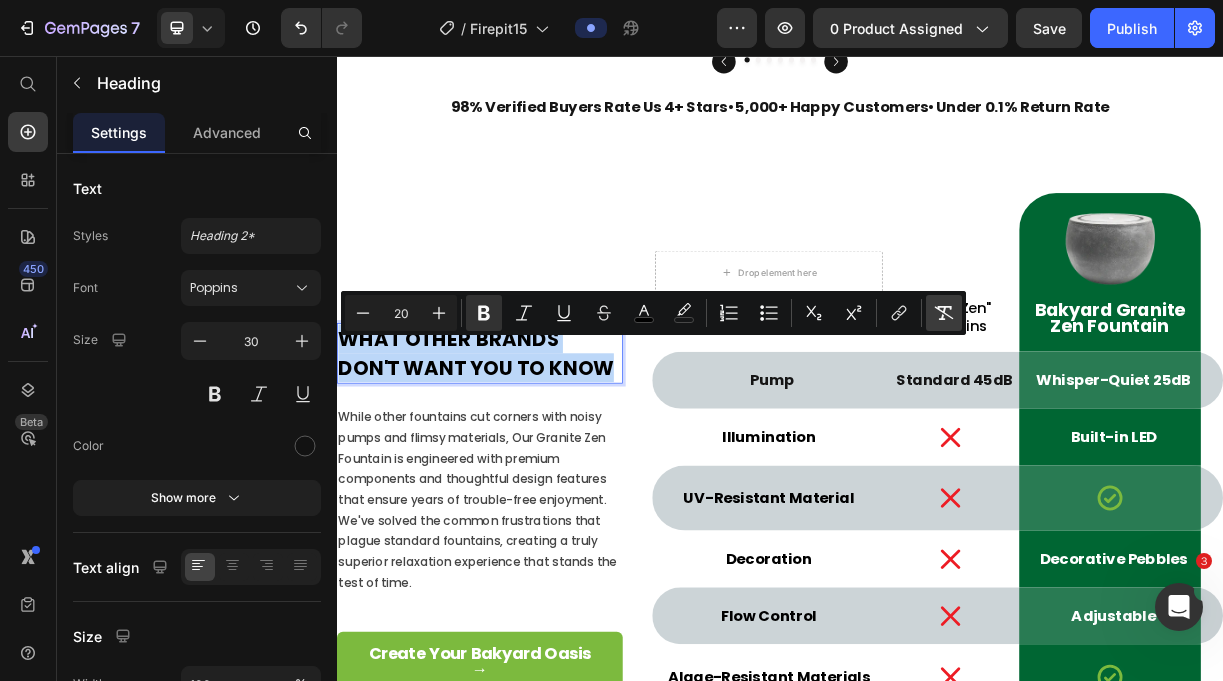 type on "30" 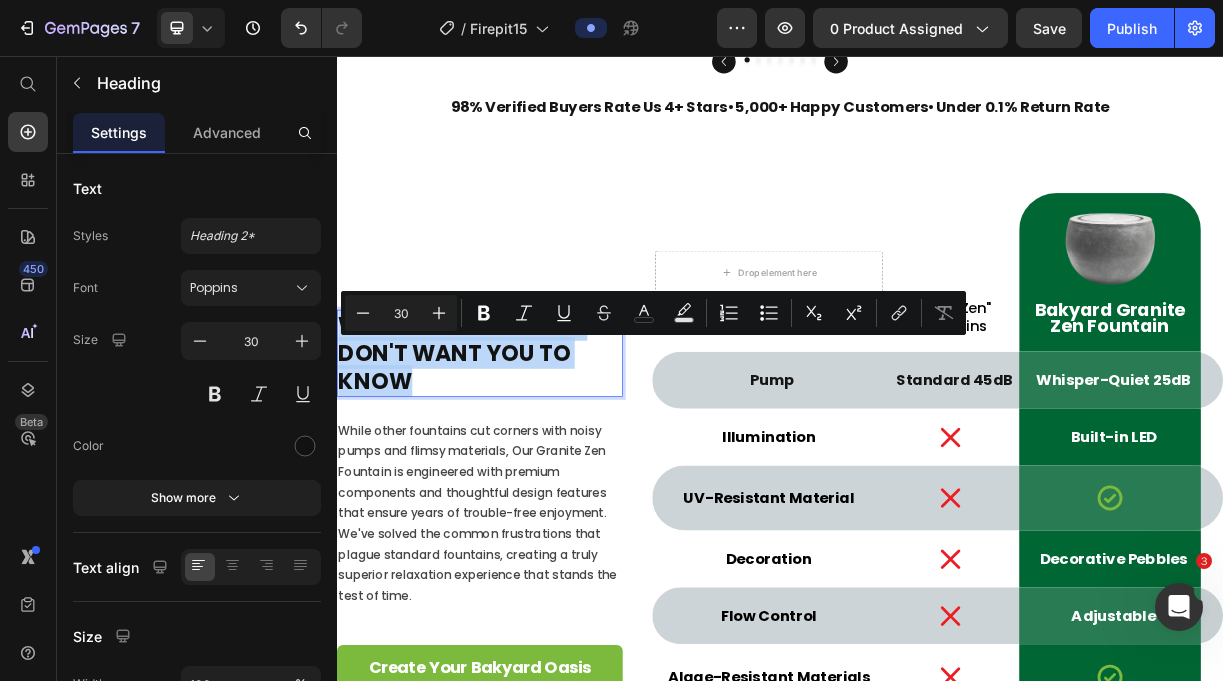 click on "What Other Brands Don't Want You to Know" at bounding box center (530, 459) 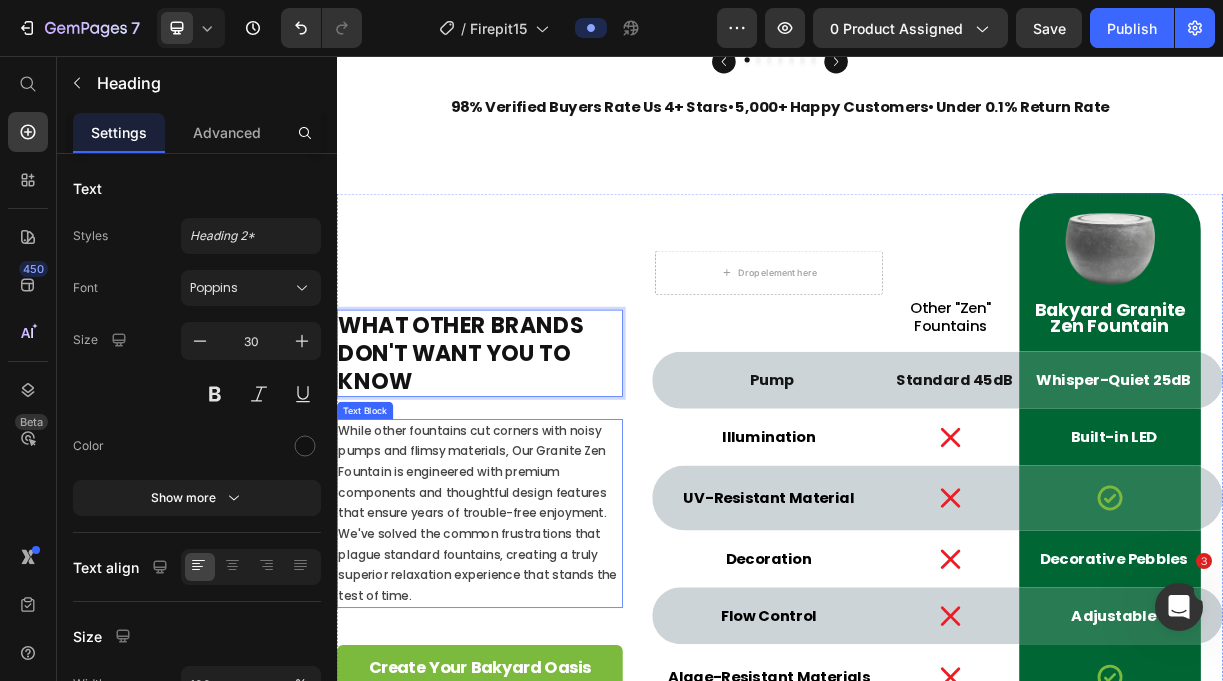 click on "While other fountains cut corners with noisy pumps and flimsy materials, Our Granite Zen Fountain is engineered with premium components and thoughtful design features that ensure years of trouble-free enjoyment. We've solved the common frustrations that plague standard fountains, creating a truly superior relaxation experience that stands the test of time." at bounding box center [530, 676] 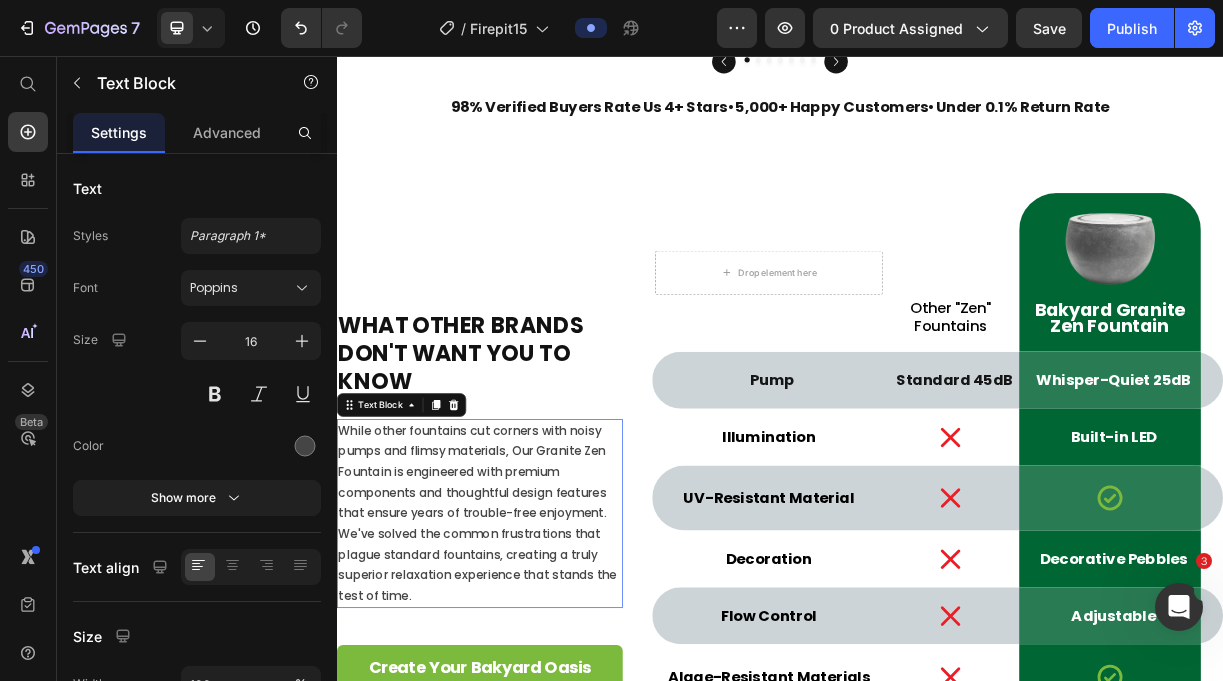 click on "While other fountains cut corners with noisy pumps and flimsy materials, Our Granite Zen Fountain is engineered with premium components and thoughtful design features that ensure years of trouble-free enjoyment. We've solved the common frustrations that plague standard fountains, creating a truly superior relaxation experience that stands the test of time." at bounding box center (530, 676) 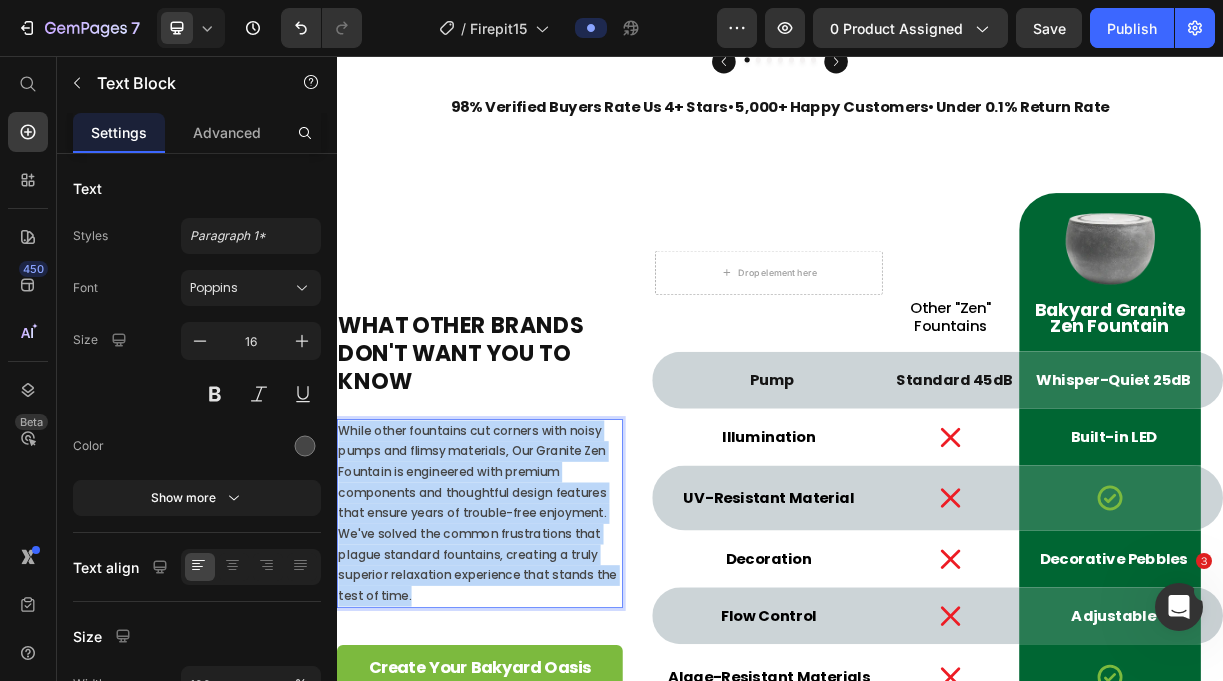 click on "While other fountains cut corners with noisy pumps and flimsy materials, Our Granite Zen Fountain is engineered with premium components and thoughtful design features that ensure years of trouble-free enjoyment. We've solved the common frustrations that plague standard fountains, creating a truly superior relaxation experience that stands the test of time." at bounding box center [530, 676] 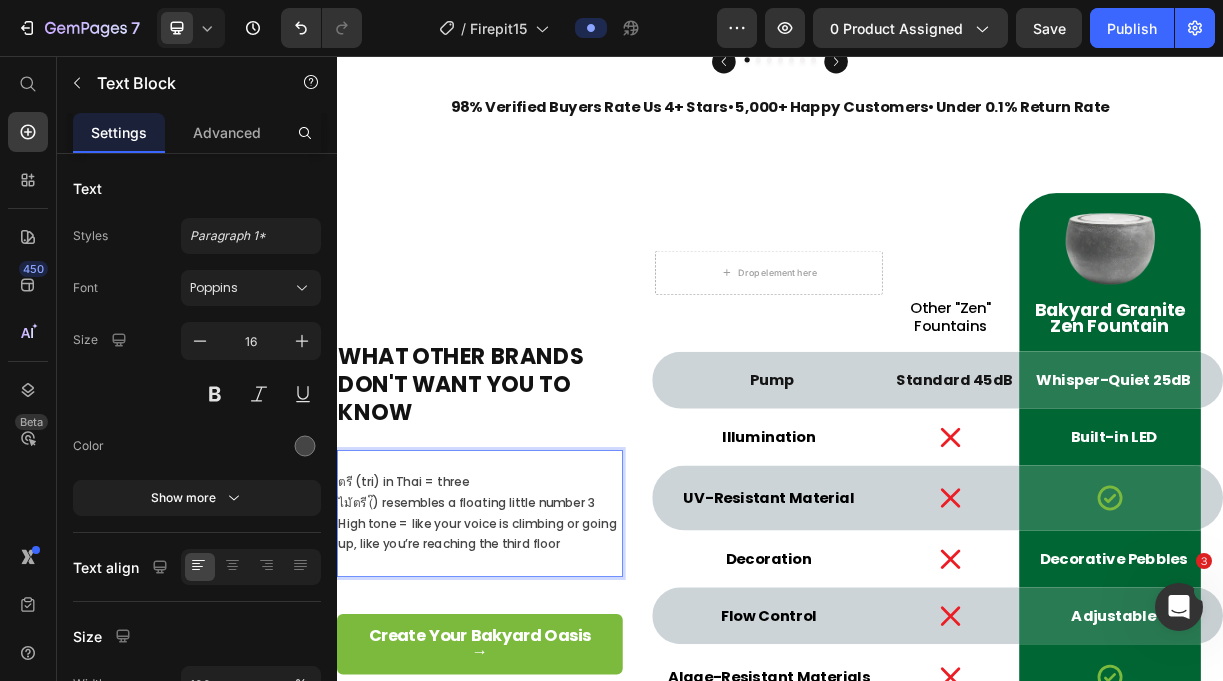 scroll, scrollTop: 97, scrollLeft: 0, axis: vertical 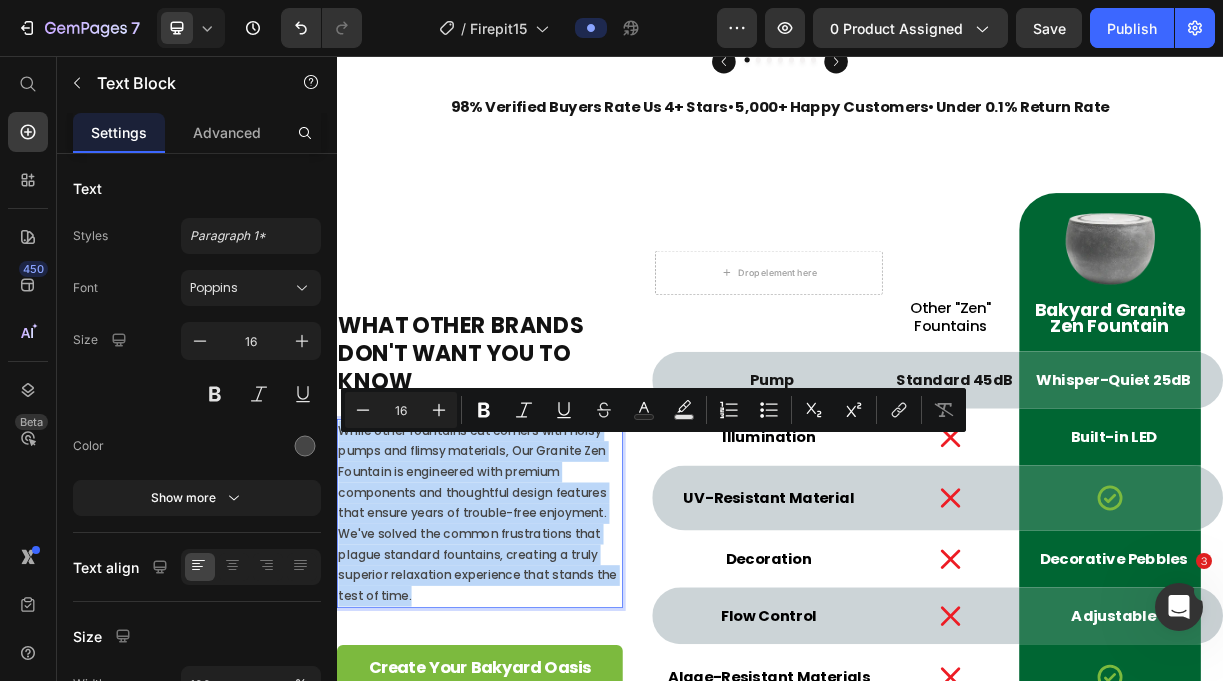 click on "While other fountains cut corners with noisy pumps and flimsy materials, Our Granite Zen Fountain is engineered with premium components and thoughtful design features that ensure years of trouble-free enjoyment. We've solved the common frustrations that plague standard fountains, creating a truly superior relaxation experience that stands the test of time." at bounding box center [530, 676] 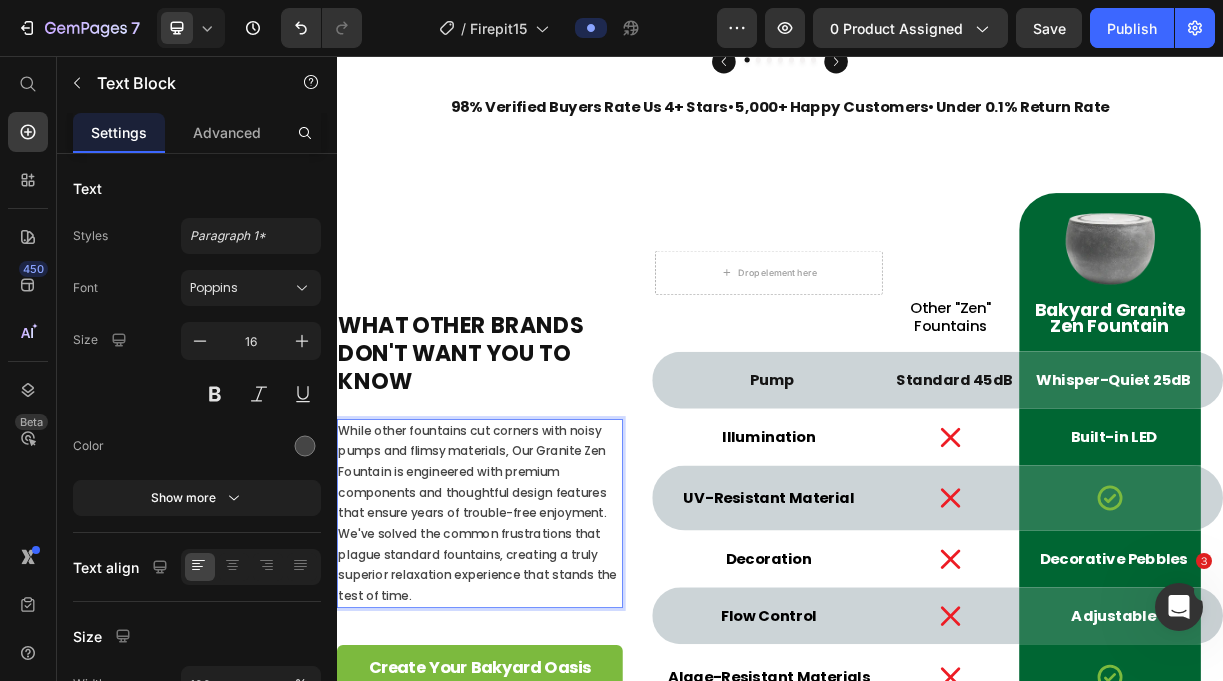 click on "While other fountains cut corners with noisy pumps and flimsy materials, Our Granite Zen Fountain is engineered with premium components and thoughtful design features that ensure years of trouble-free enjoyment. We've solved the common frustrations that plague standard fountains, creating a truly superior relaxation experience that stands the test of time." at bounding box center (530, 676) 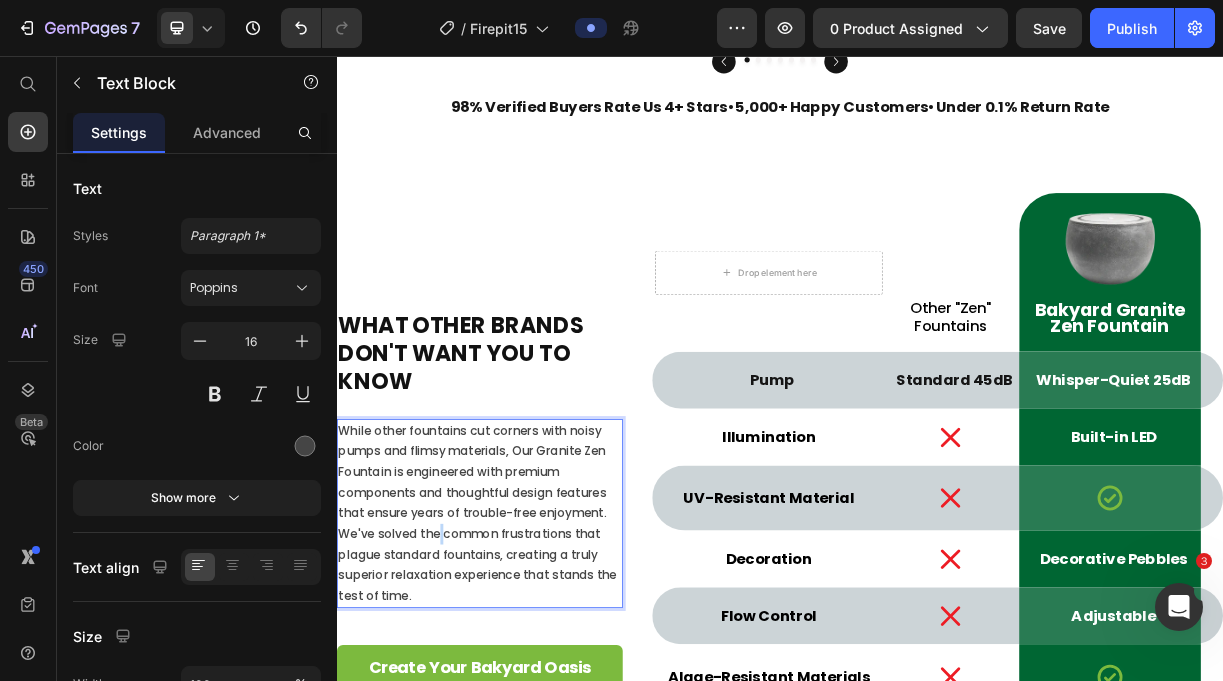 click on "While other fountains cut corners with noisy pumps and flimsy materials, Our Granite Zen Fountain is engineered with premium components and thoughtful design features that ensure years of trouble-free enjoyment. We've solved the common frustrations that plague standard fountains, creating a truly superior relaxation experience that stands the test of time." at bounding box center [530, 676] 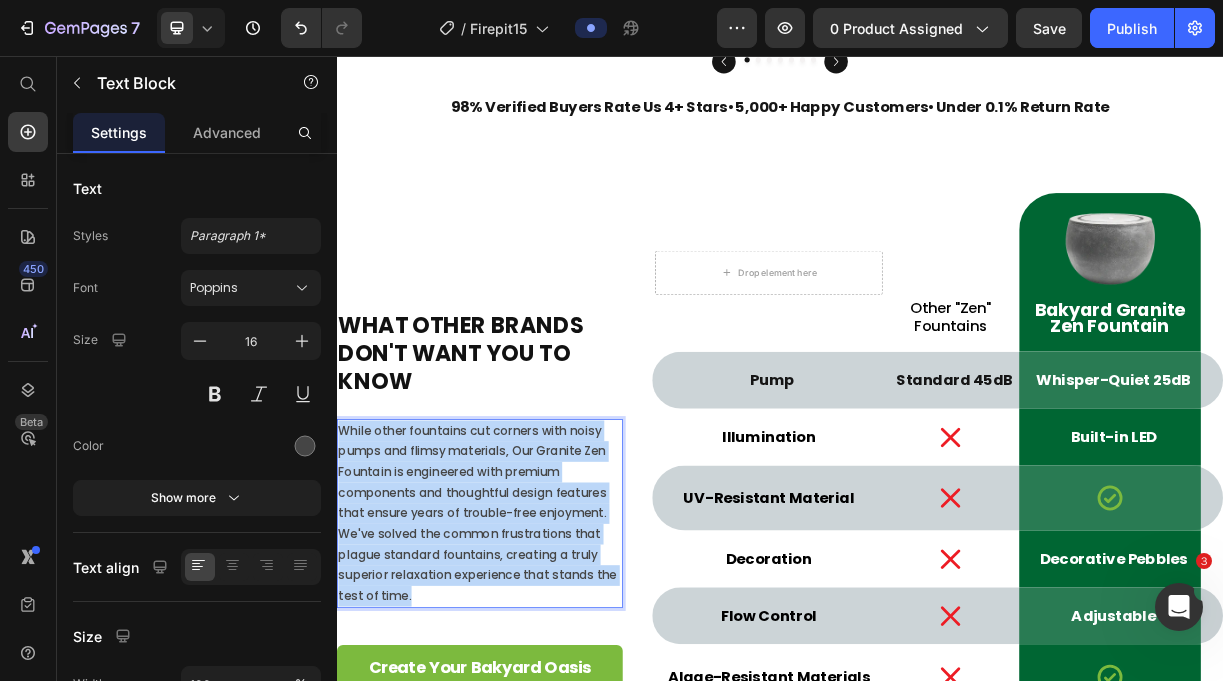 click on "While other fountains cut corners with noisy pumps and flimsy materials, Our Granite Zen Fountain is engineered with premium components and thoughtful design features that ensure years of trouble-free enjoyment. We've solved the common frustrations that plague standard fountains, creating a truly superior relaxation experience that stands the test of time." at bounding box center (530, 676) 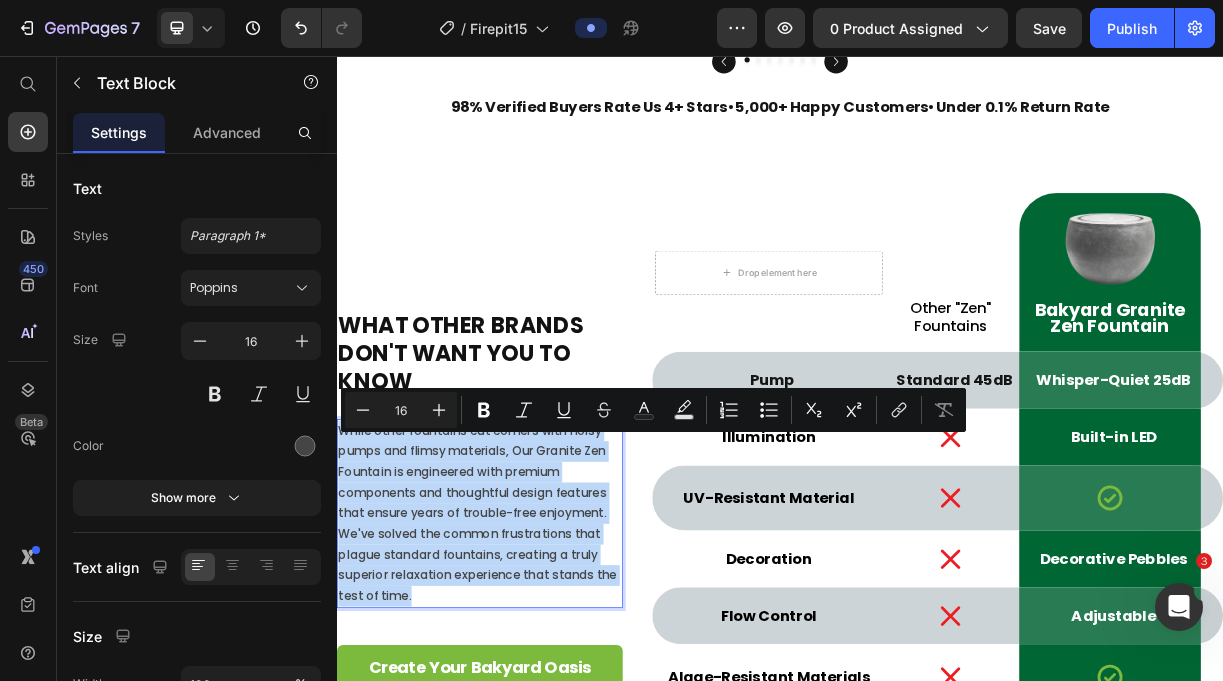 type on "15" 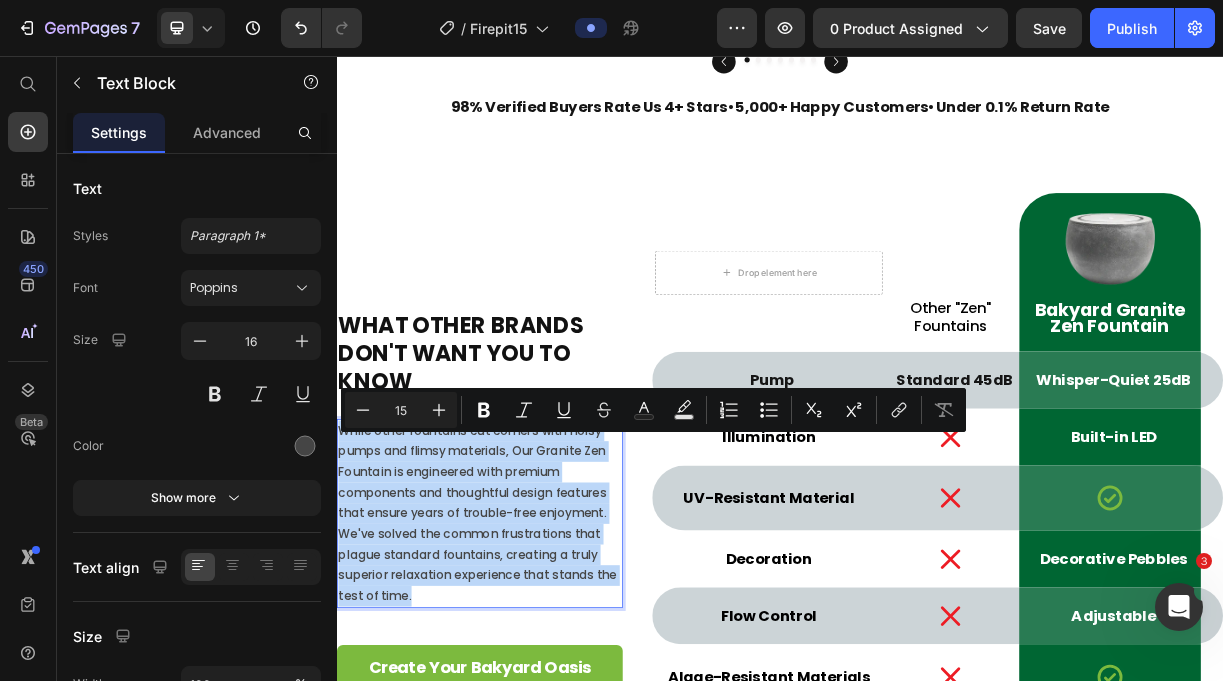 scroll, scrollTop: 194, scrollLeft: 0, axis: vertical 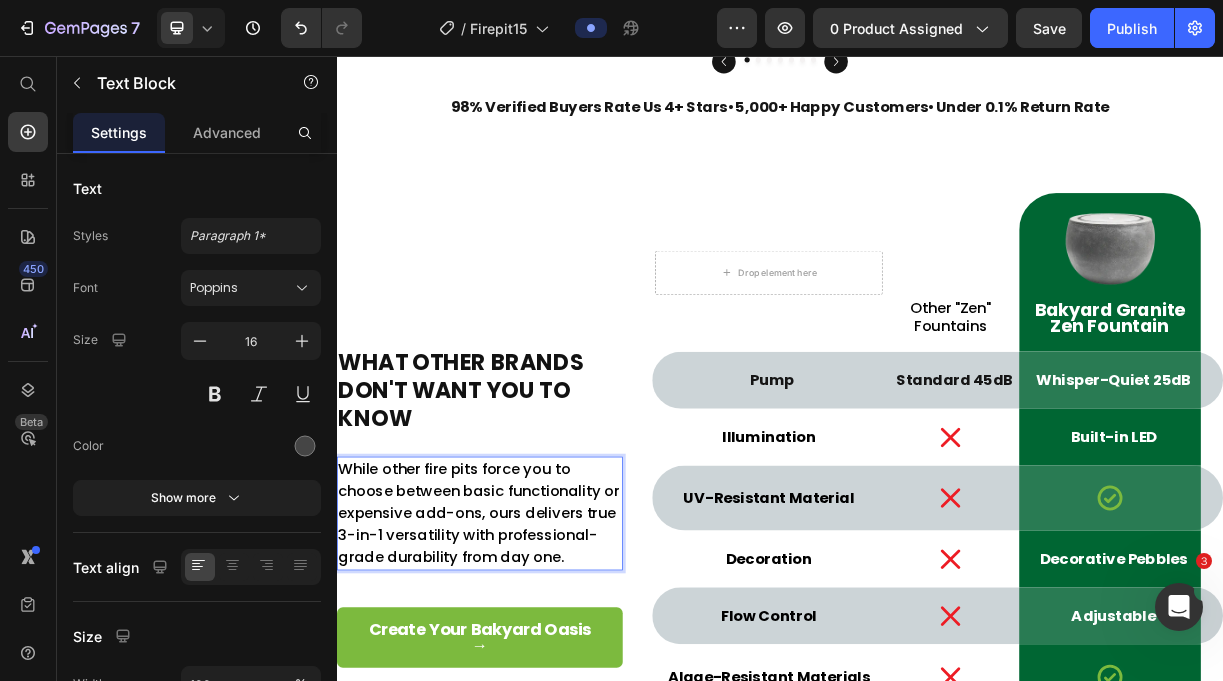 click on "While other fire pits force you to choose between basic functionality or expensive add-ons, ours delivers true 3-in-1 versatility with professional-grade durability from day one." at bounding box center (529, 675) 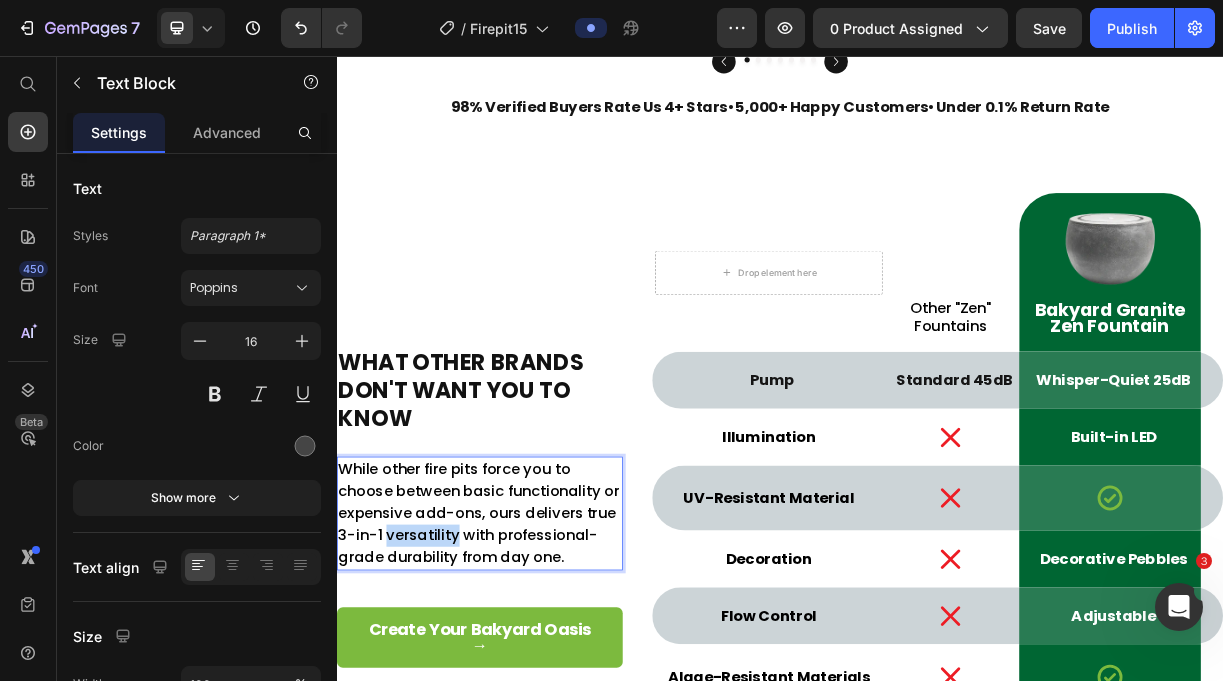 click on "While other fire pits force you to choose between basic functionality or expensive add-ons, ours delivers true 3-in-1 versatility with professional-grade durability from day one." at bounding box center [529, 675] 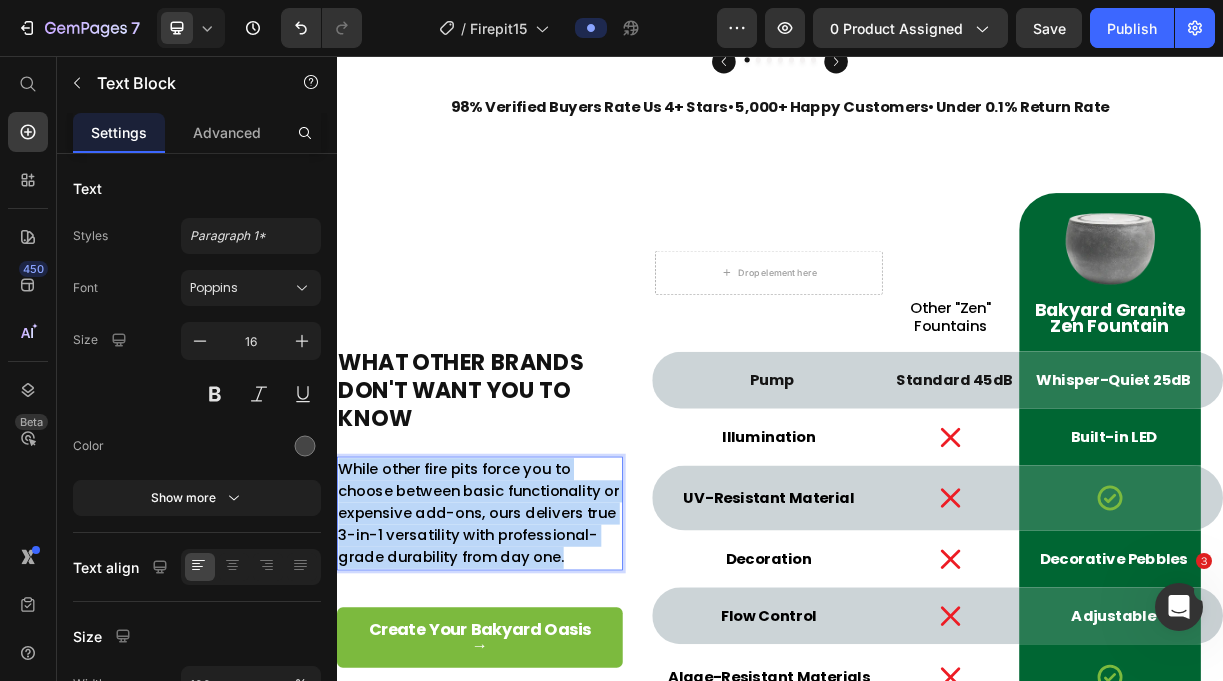 click on "While other fire pits force you to choose between basic functionality or expensive add-ons, ours delivers true 3-in-1 versatility with professional-grade durability from day one." at bounding box center [529, 675] 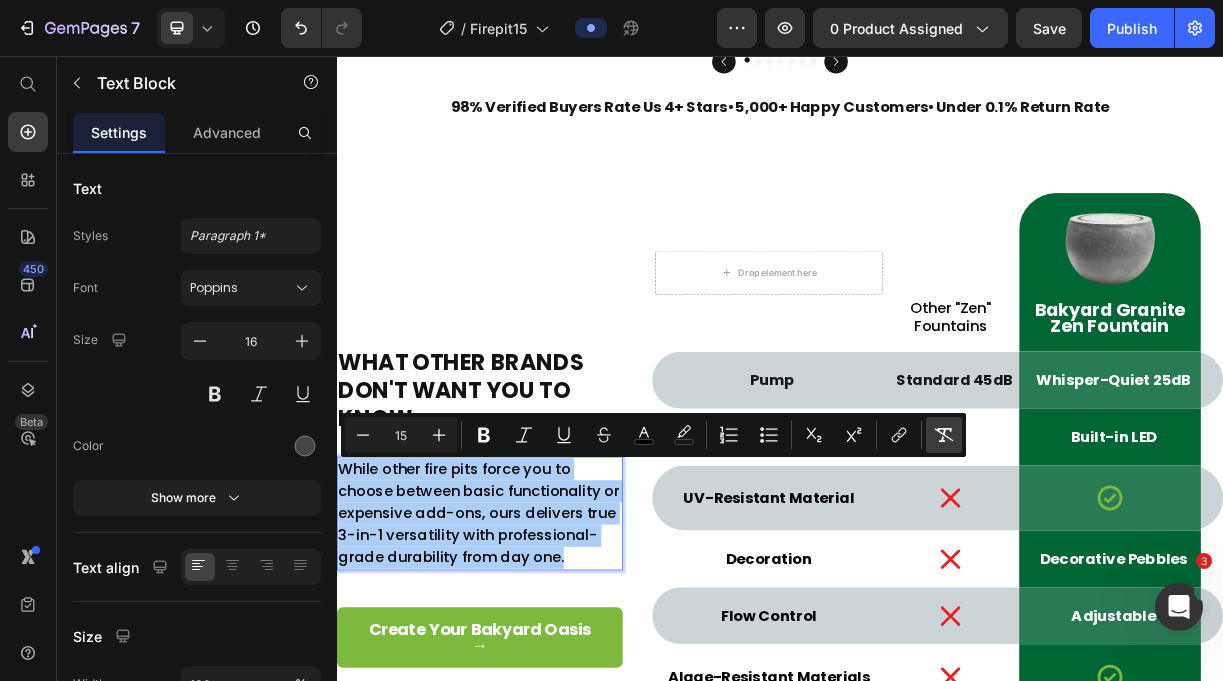 click on "Remove Format" at bounding box center [944, 435] 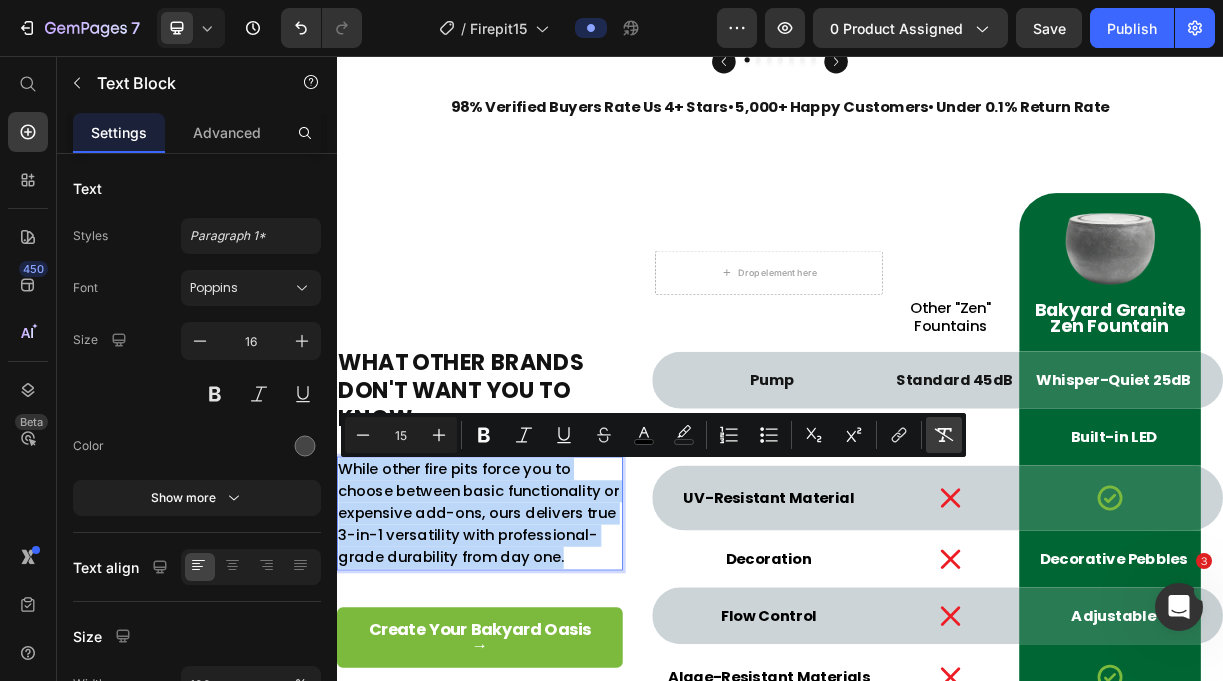 type on "16" 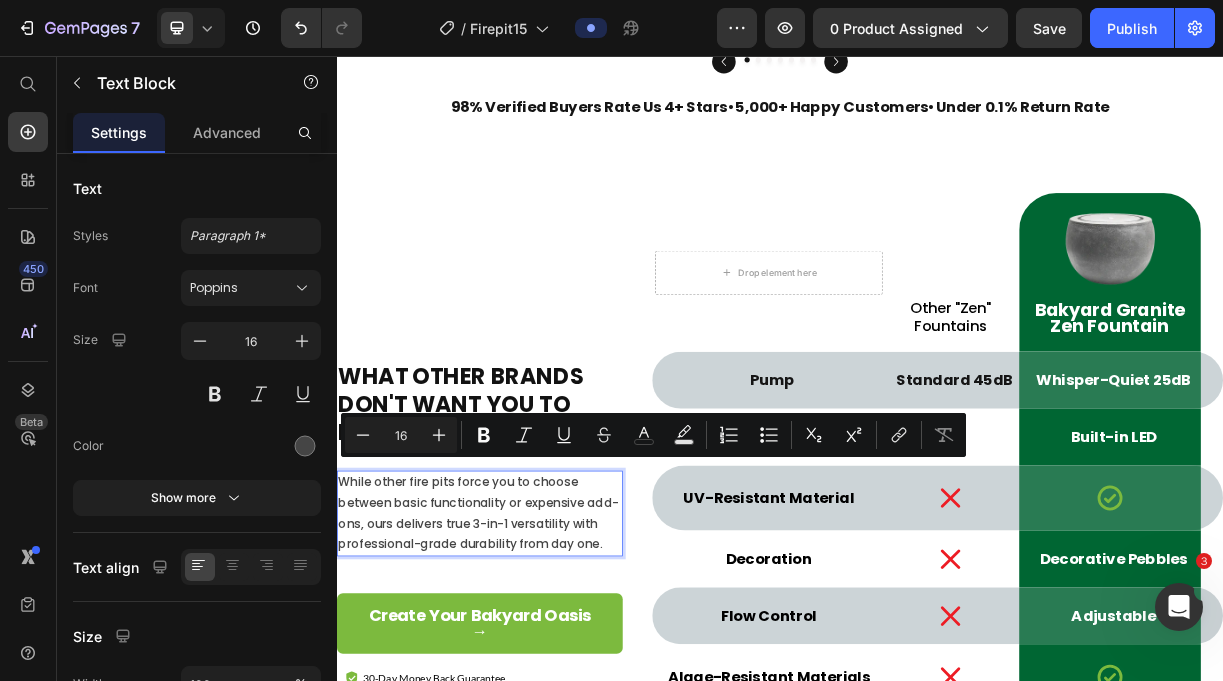 click on "While other fire pits force you to choose between basic functionality or expensive add-ons, ours delivers true 3-in-1 versatility with professional-grade durability from day one." at bounding box center [530, 676] 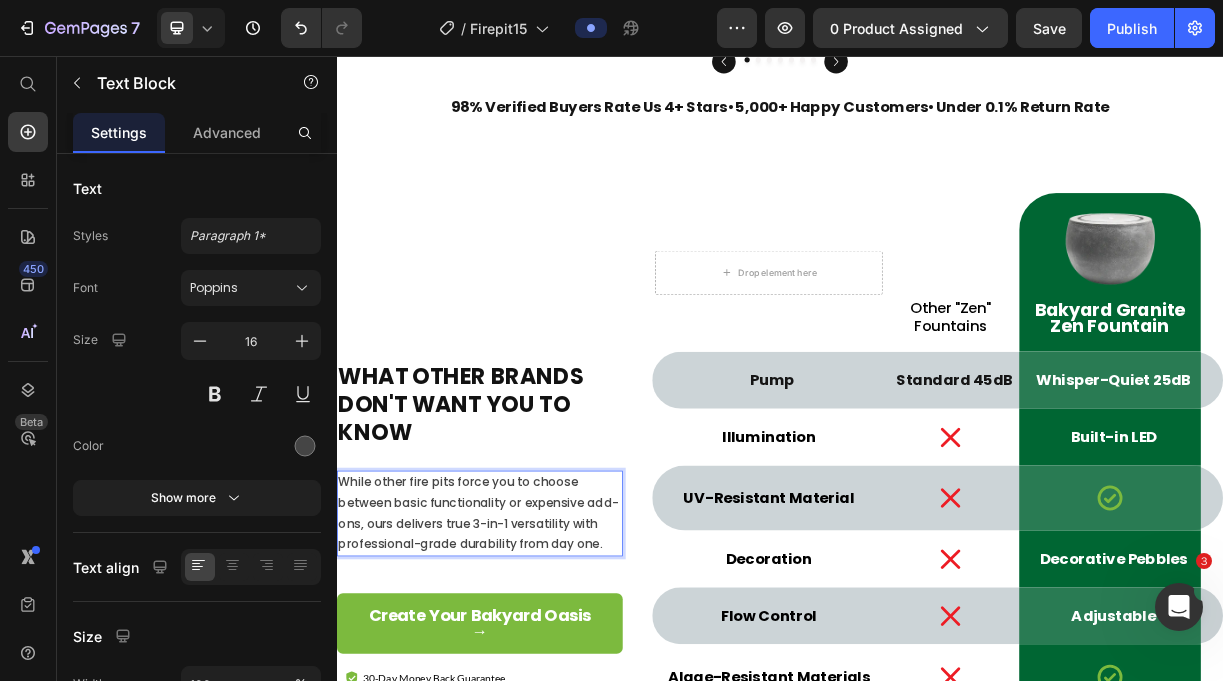 click on "While other fire pits force you to choose between basic functionality or expensive add-ons, ours delivers true 3-in-1 versatility with professional-grade durability from day one." at bounding box center [530, 676] 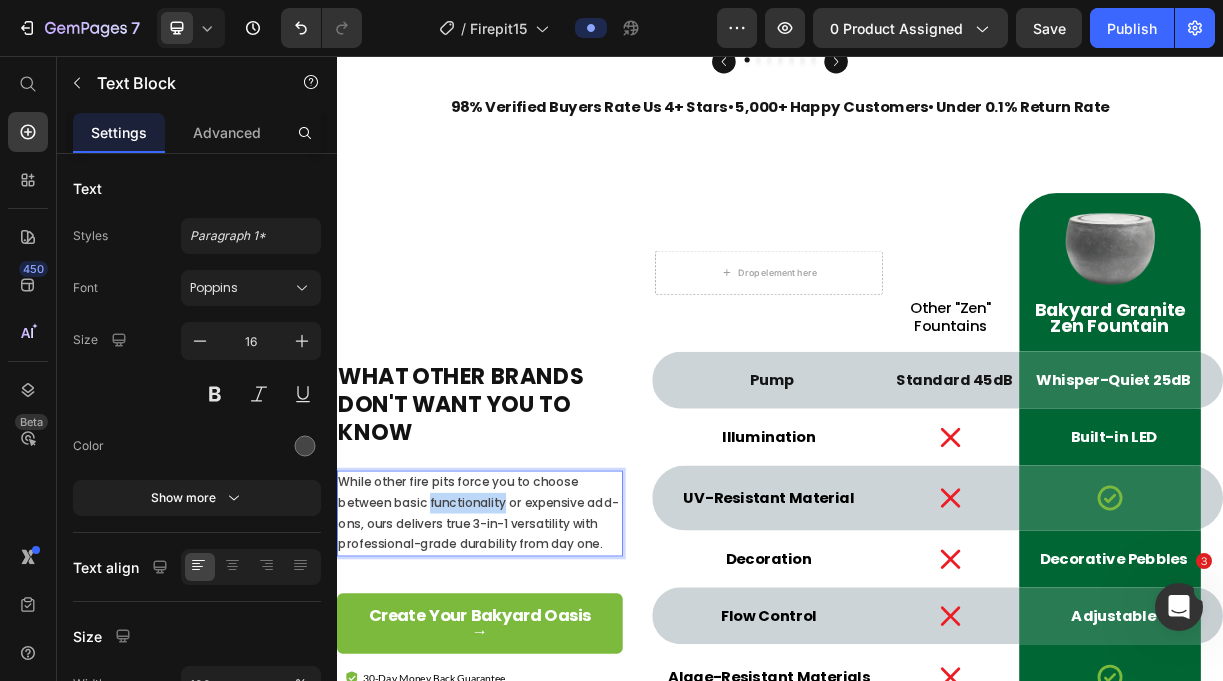 click on "While other fire pits force you to choose between basic functionality or expensive add-ons, ours delivers true 3-in-1 versatility with professional-grade durability from day one." at bounding box center [530, 676] 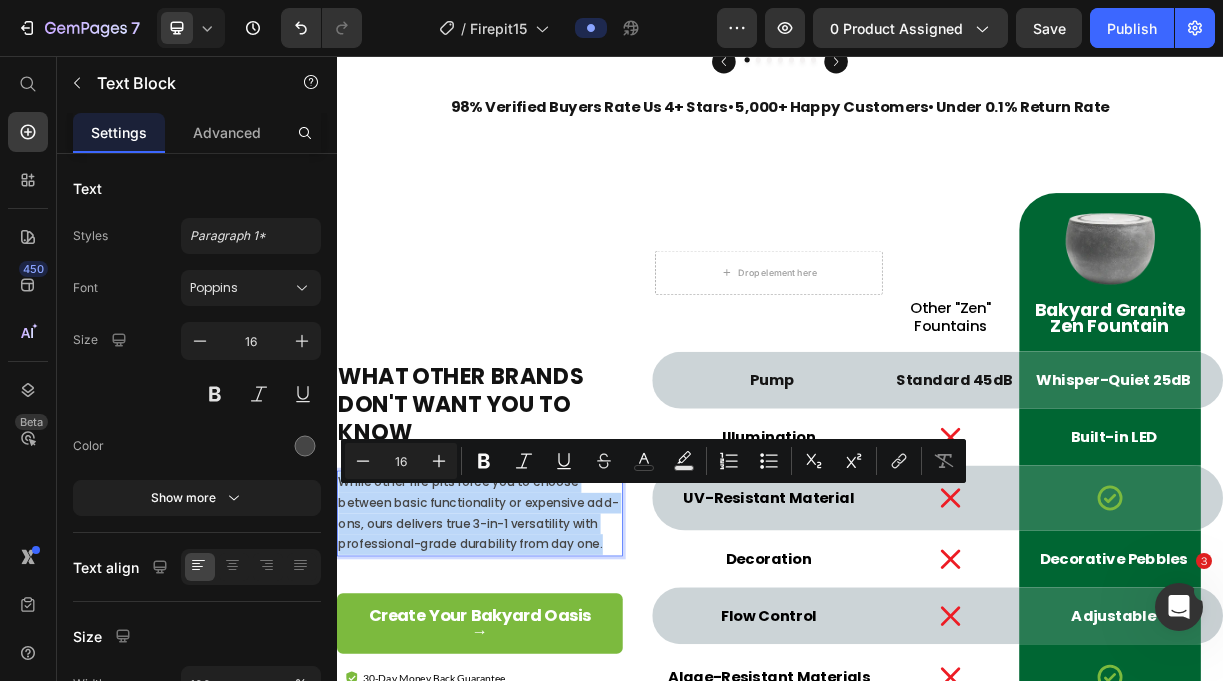 click on "While other fire pits force you to choose between basic functionality or expensive add-ons, ours delivers true 3-in-1 versatility with professional-grade durability from day one." at bounding box center [530, 676] 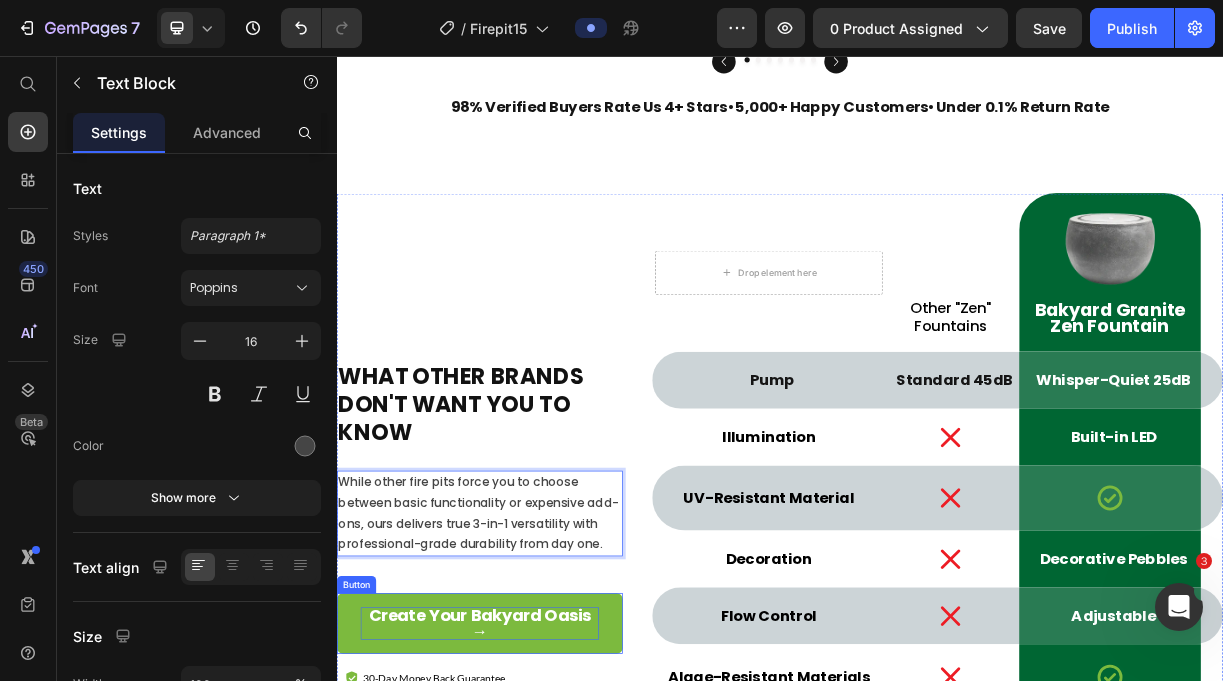 click on "Create Your Bakyard Oasis →" at bounding box center (530, 825) 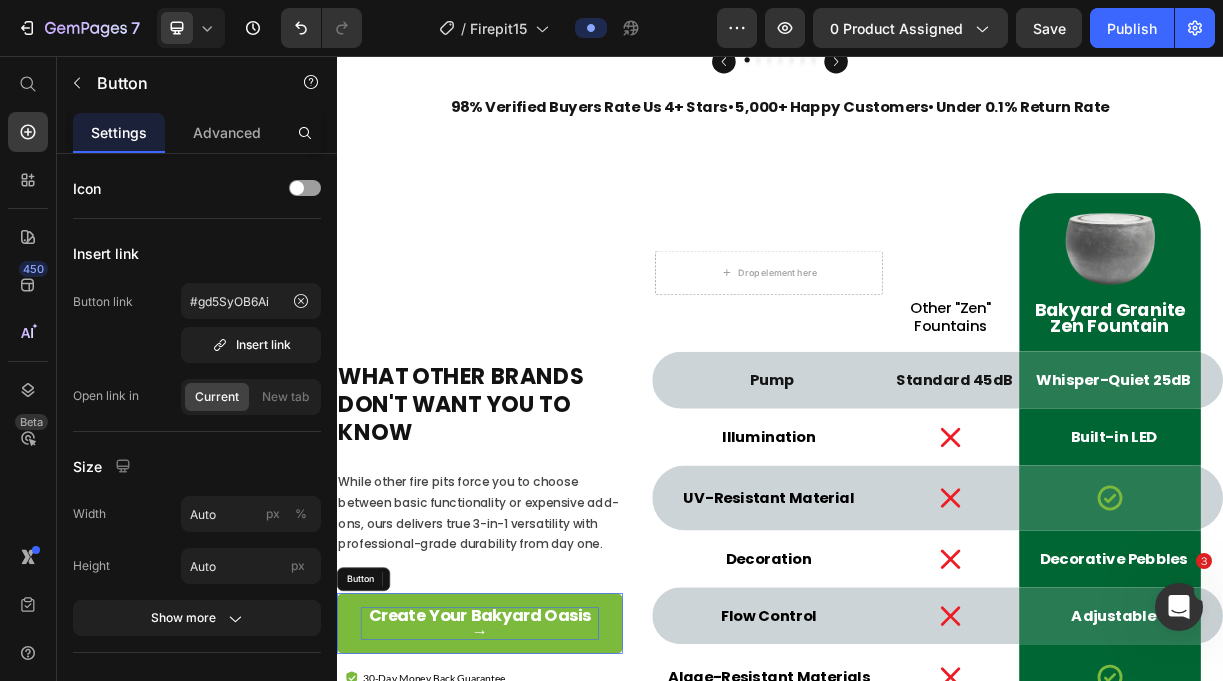 click on "Create Your Bakyard Oasis →" at bounding box center (530, 825) 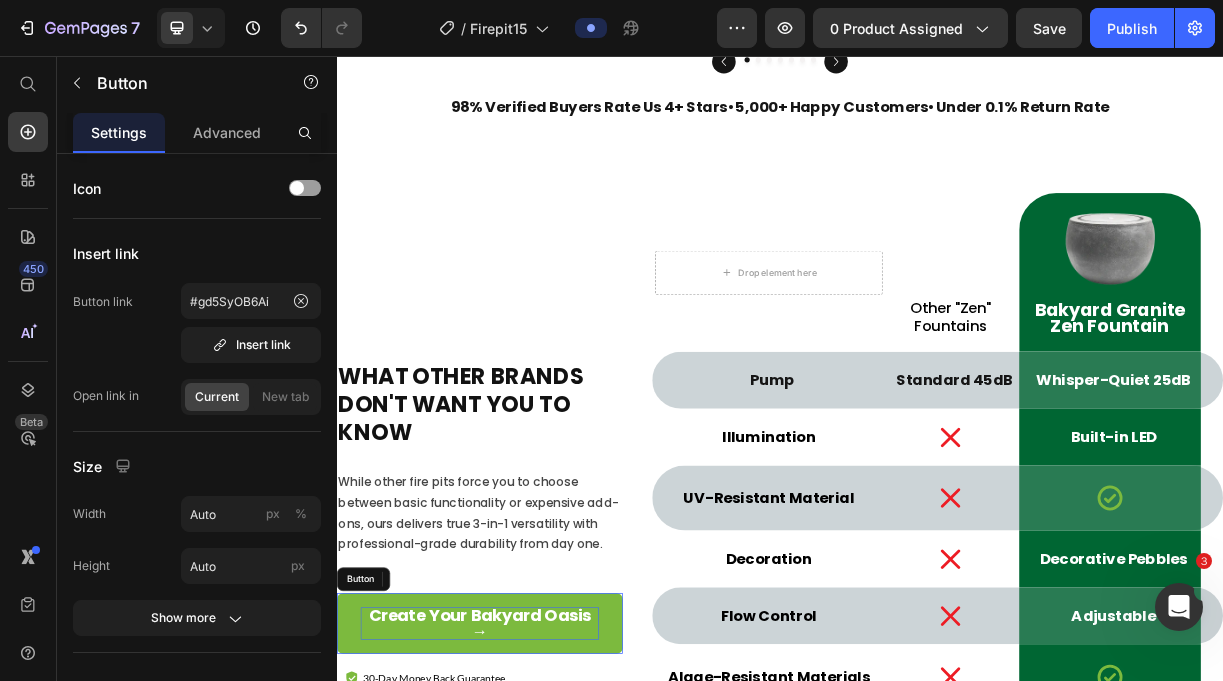 click on "Create Your Bakyard Oasis →" at bounding box center (530, 825) 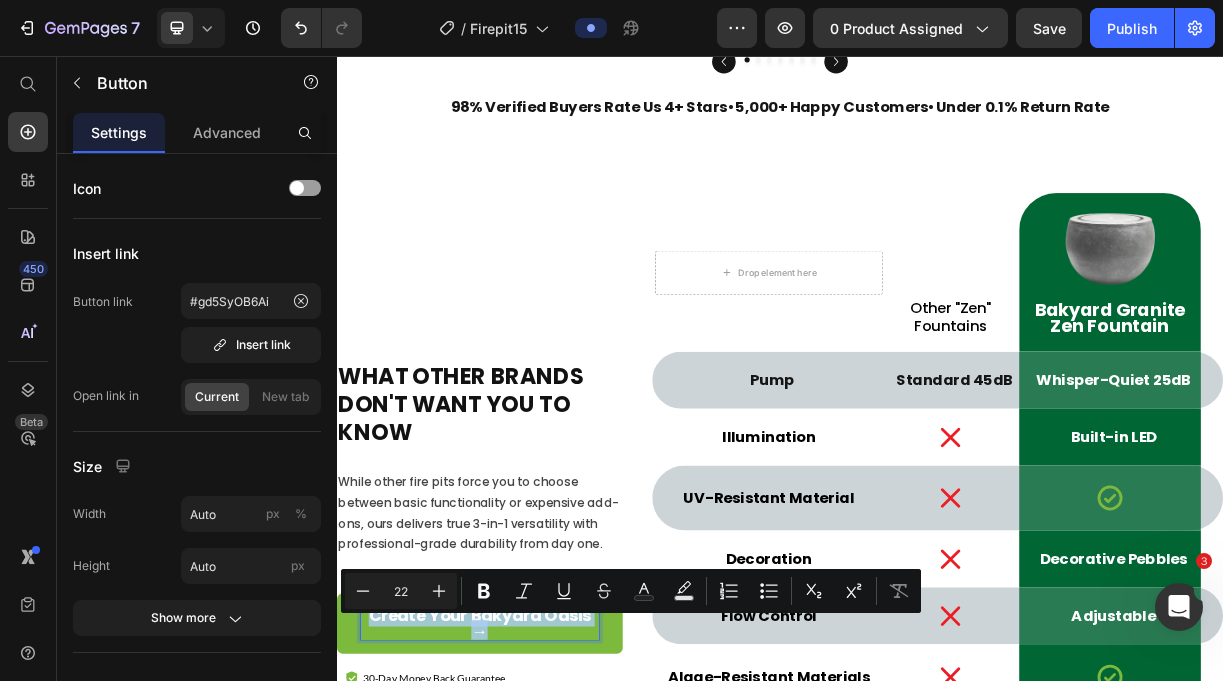 click on "Create Your Bakyard Oasis →" at bounding box center (530, 825) 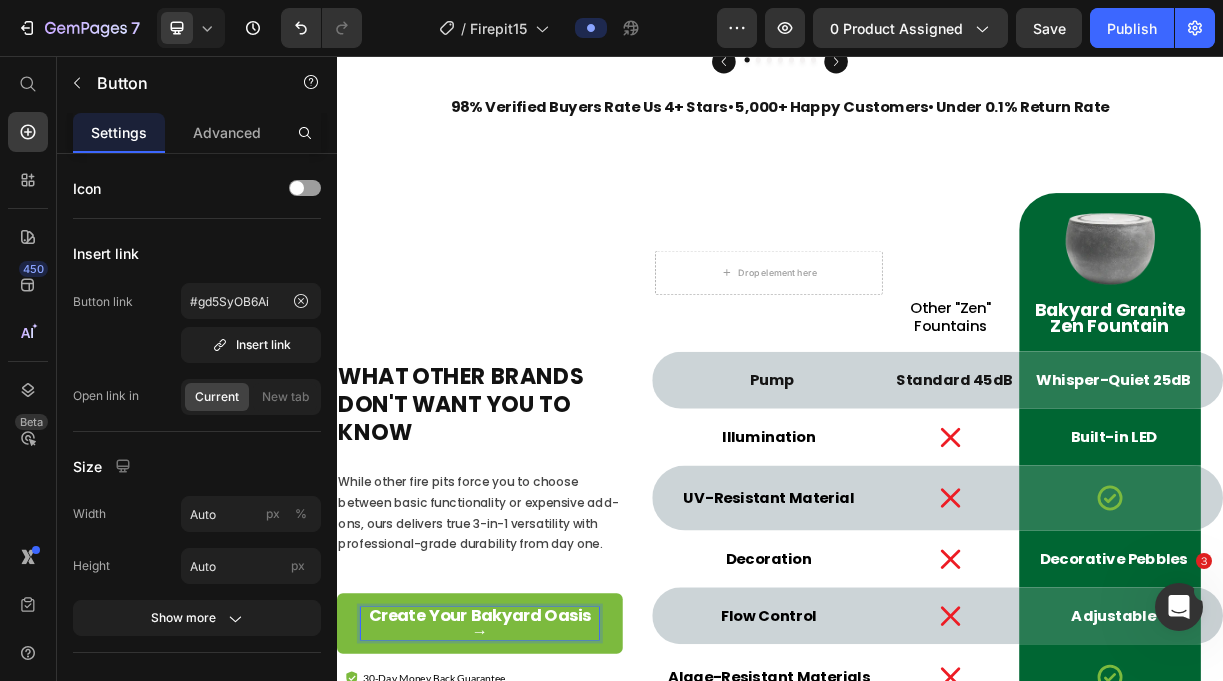 click on "Create Your Bakyard Oasis →" at bounding box center (530, 825) 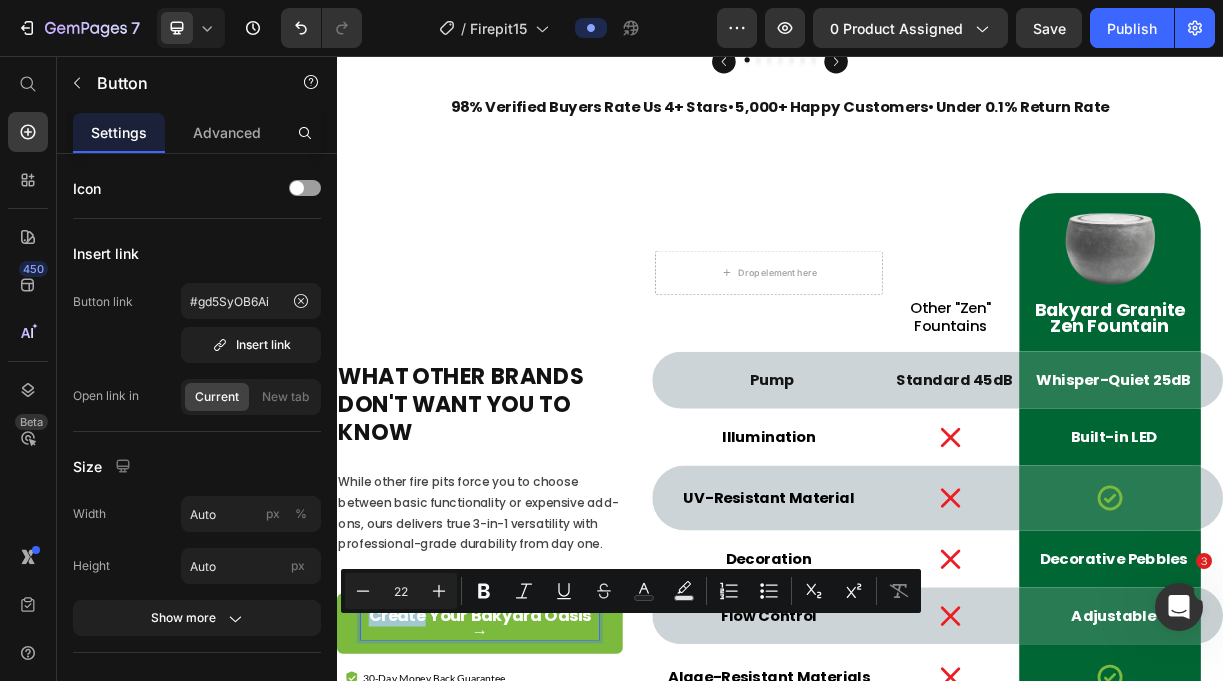 click on "Create Your Bakyard Oasis →" at bounding box center (530, 825) 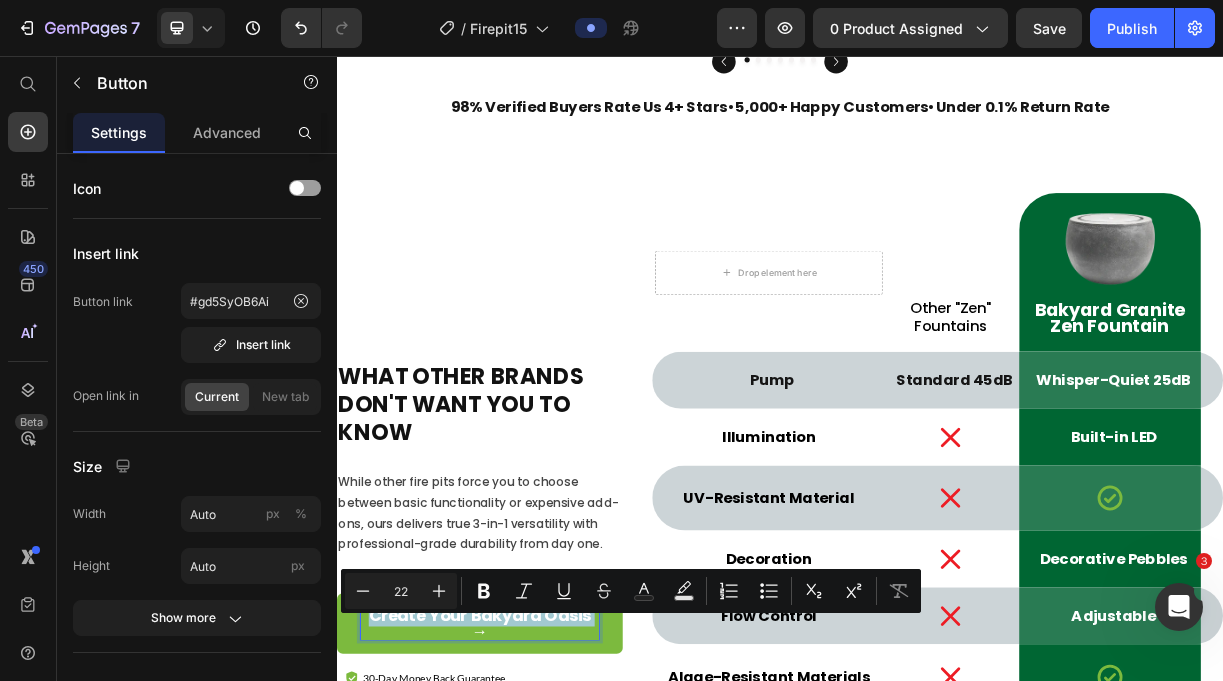 drag, startPoint x: 684, startPoint y: 832, endPoint x: 447, endPoint y: 812, distance: 237.84239 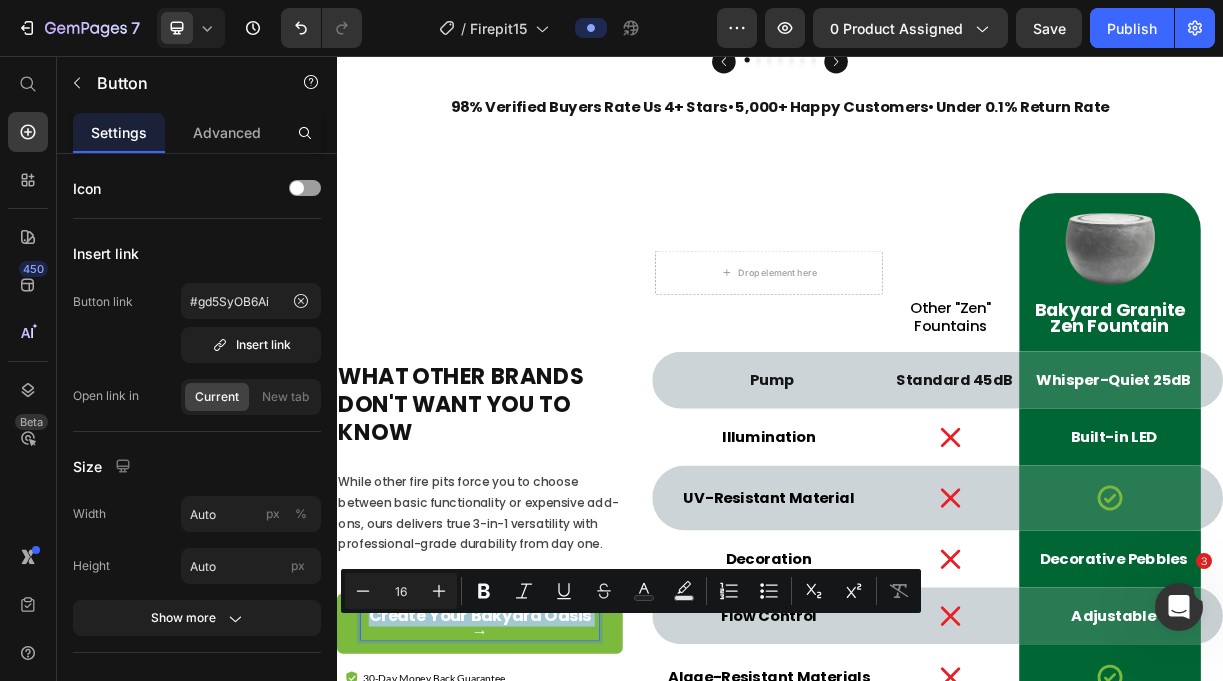 scroll, scrollTop: 3, scrollLeft: 0, axis: vertical 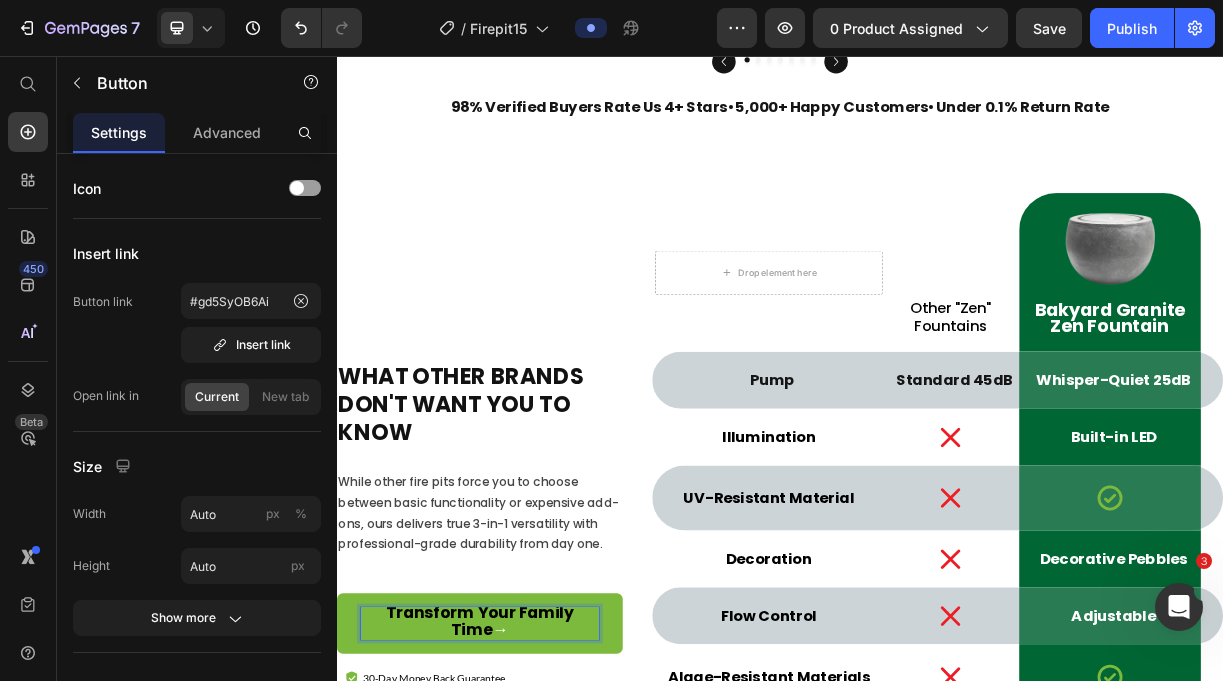 click on "Transform Your Family Time →" at bounding box center (530, 822) 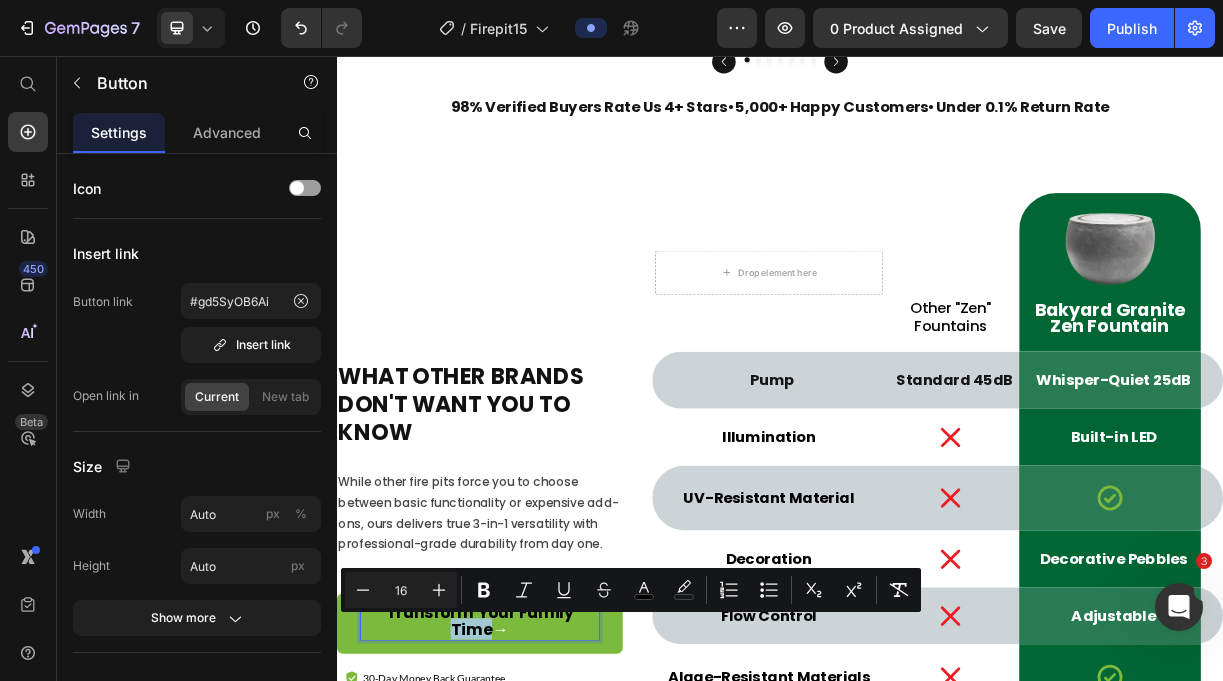 click on "Transform Your Family Time →" at bounding box center [530, 822] 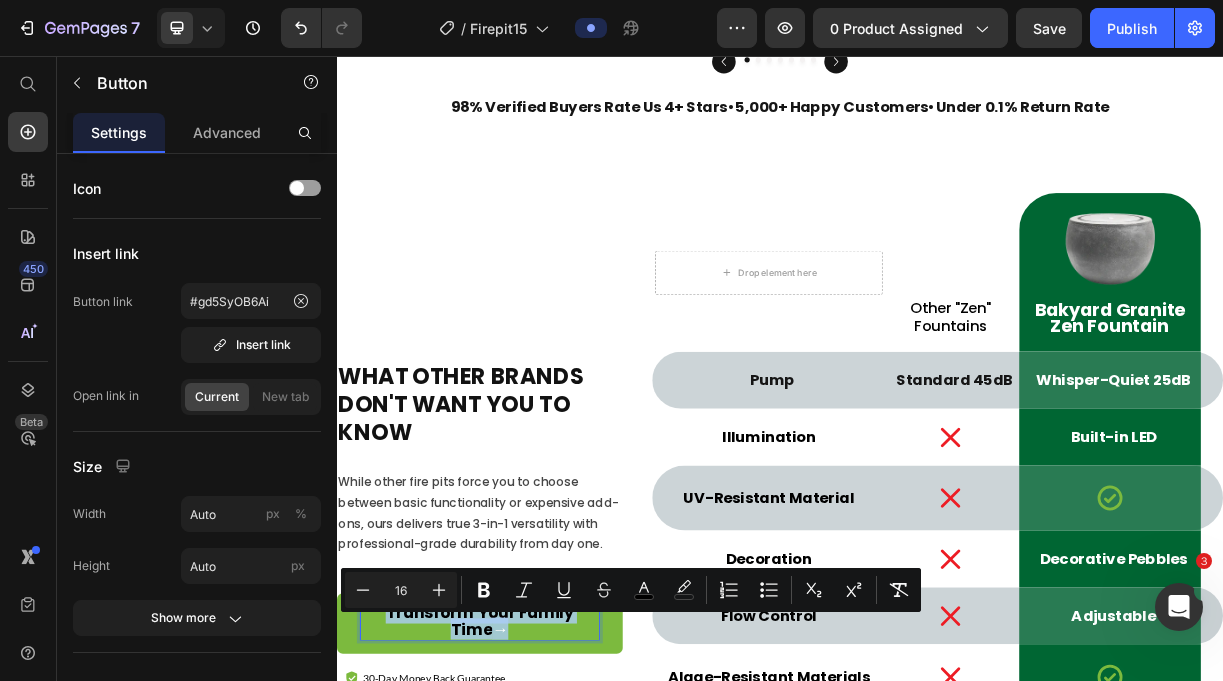 click on "Transform Your Family Time →" at bounding box center (530, 822) 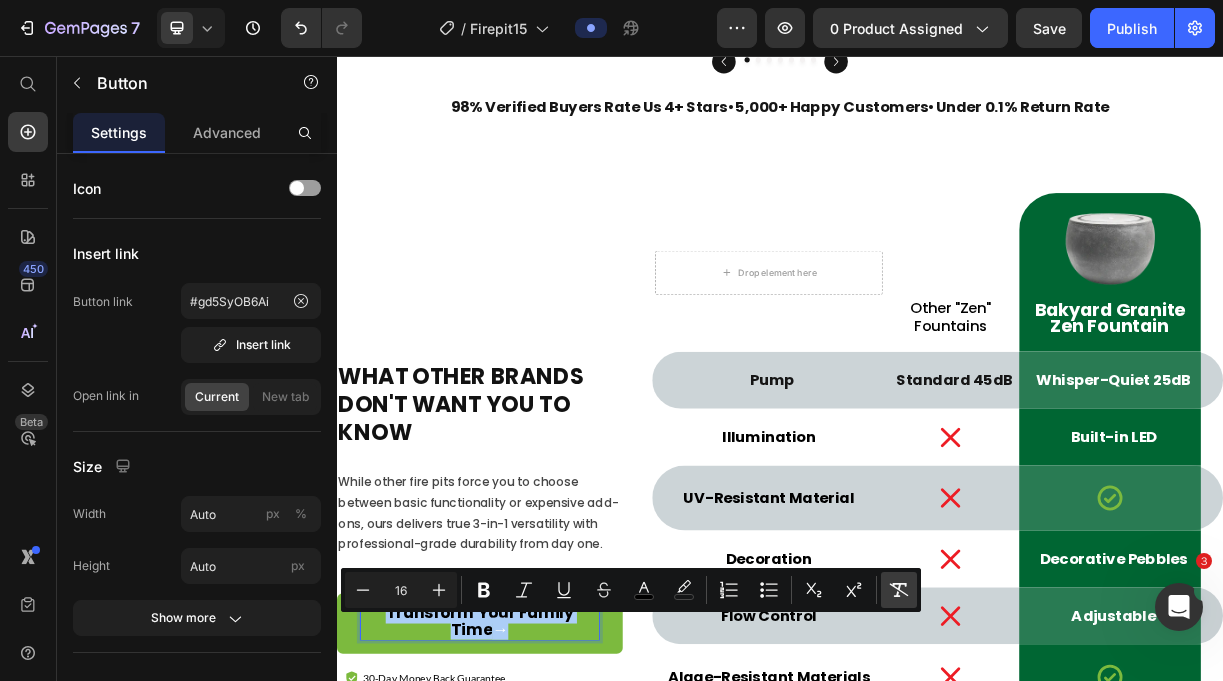 click 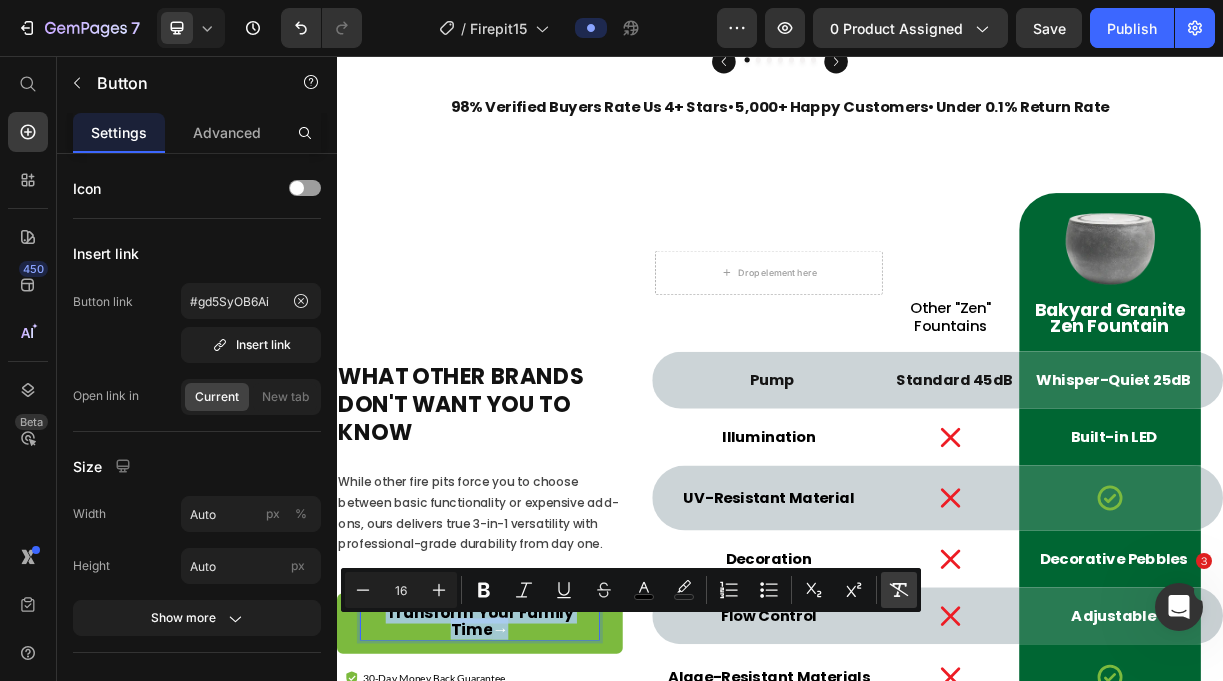 type on "22" 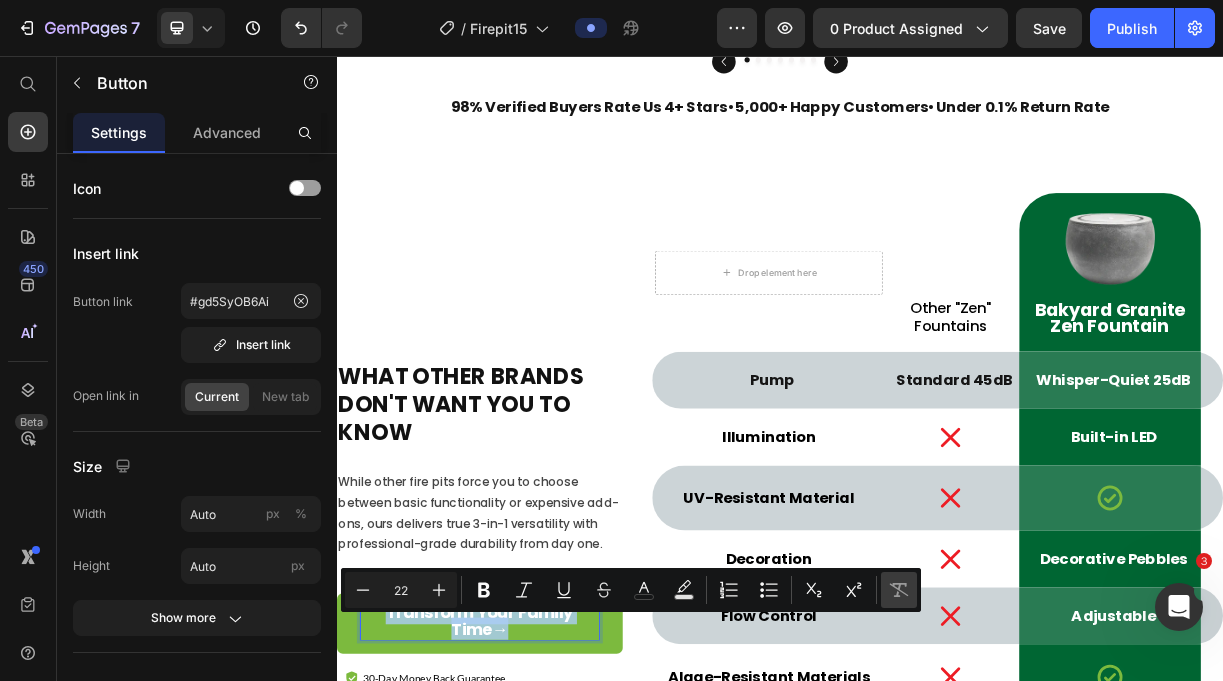 scroll, scrollTop: 0, scrollLeft: 0, axis: both 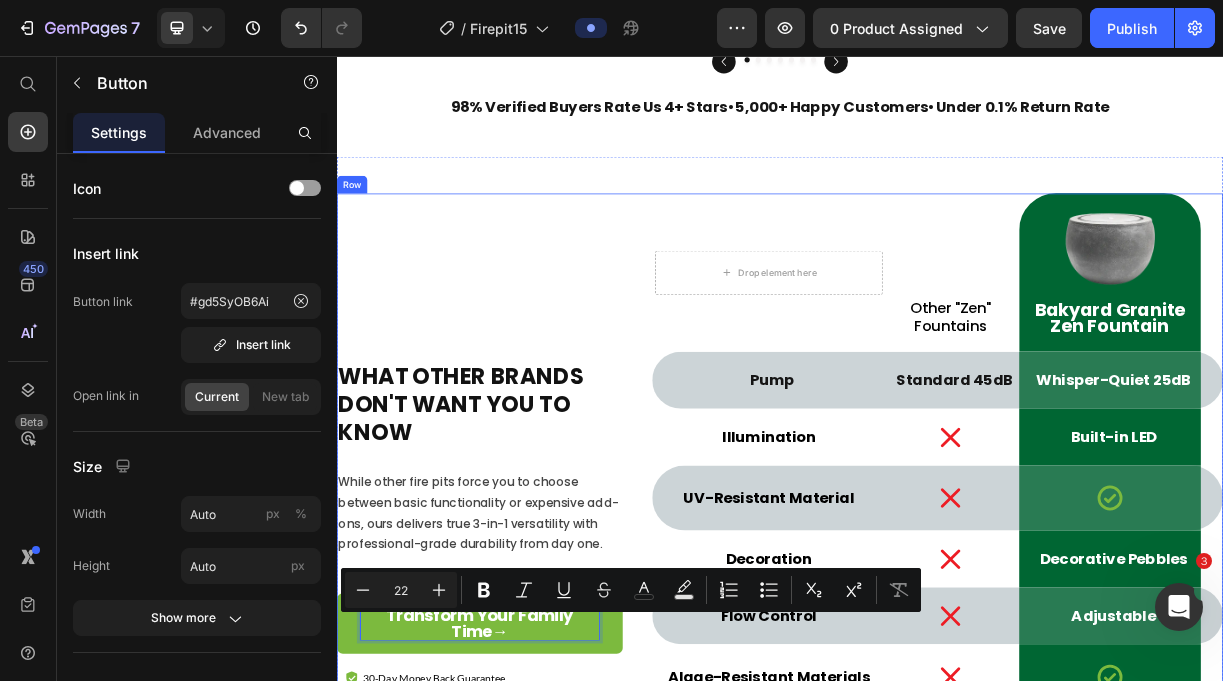 click on "What Other Brands Don't Want You to Know Heading While other fire pits force you to choose between basic functionality or expensive add-ons, ours delivers true 3-in-1 versatility with professional-grade durability from day one. Text Block Transform Your Family Time→ Button   0 30-Day Money Back Guarantee Item List" at bounding box center (530, 689) 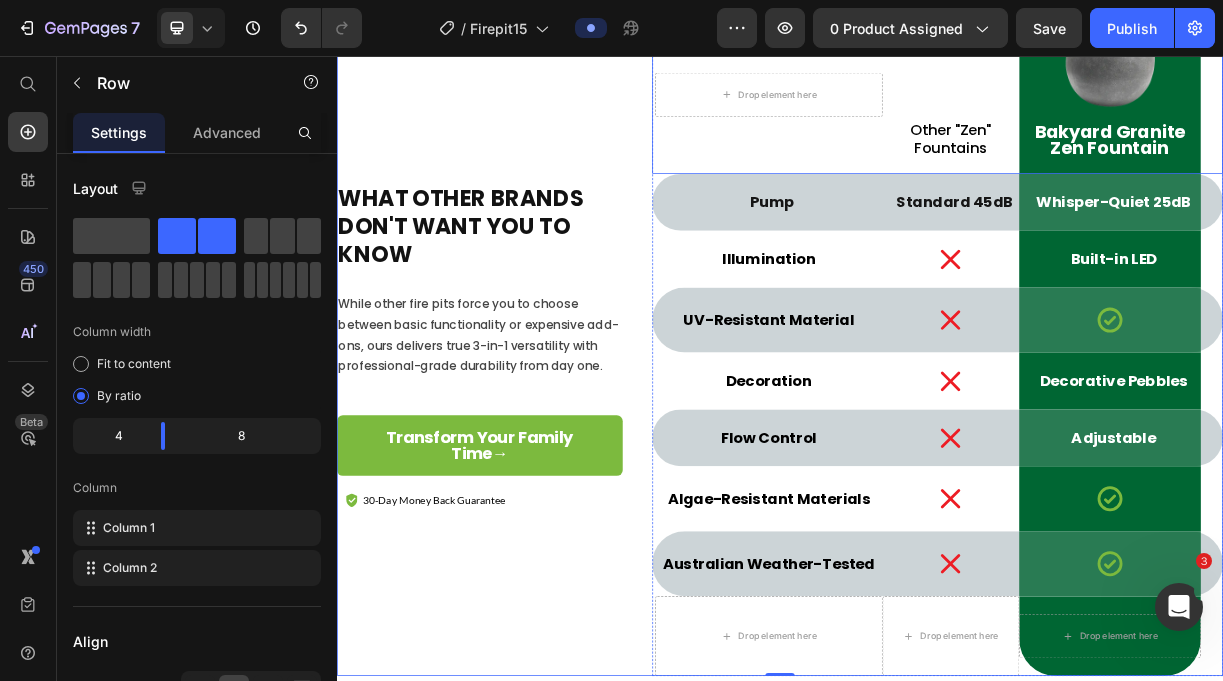 scroll, scrollTop: 6515, scrollLeft: 0, axis: vertical 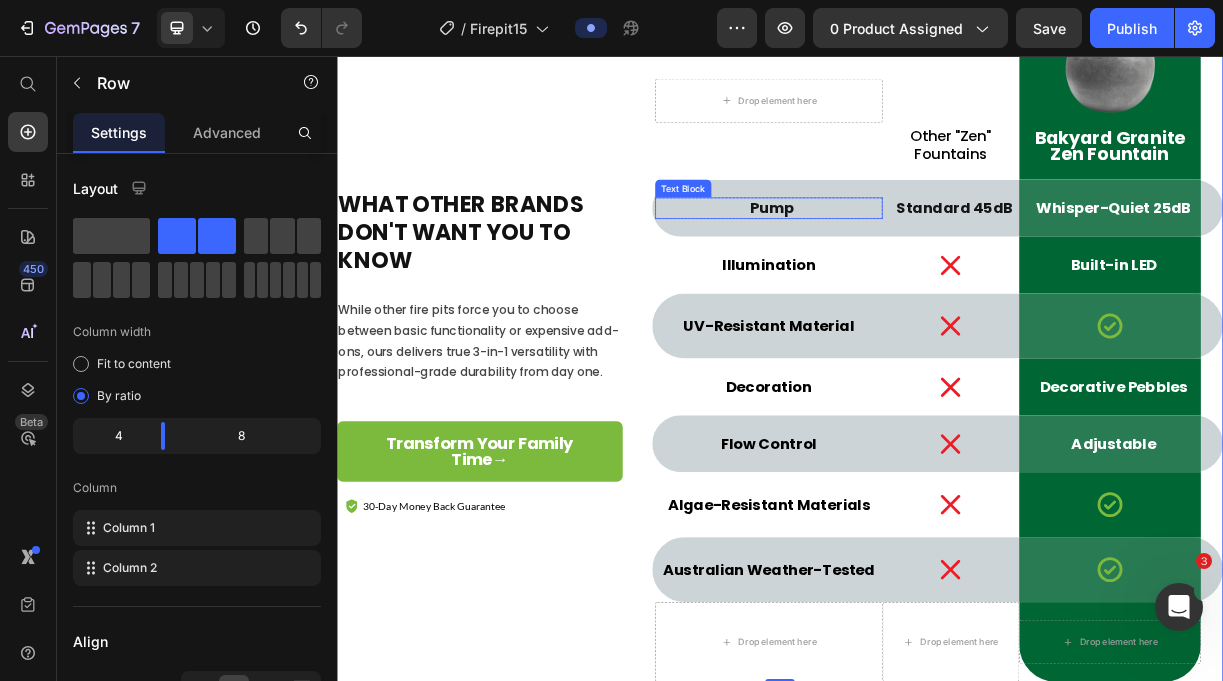 click on "Pump" at bounding box center [927, 262] 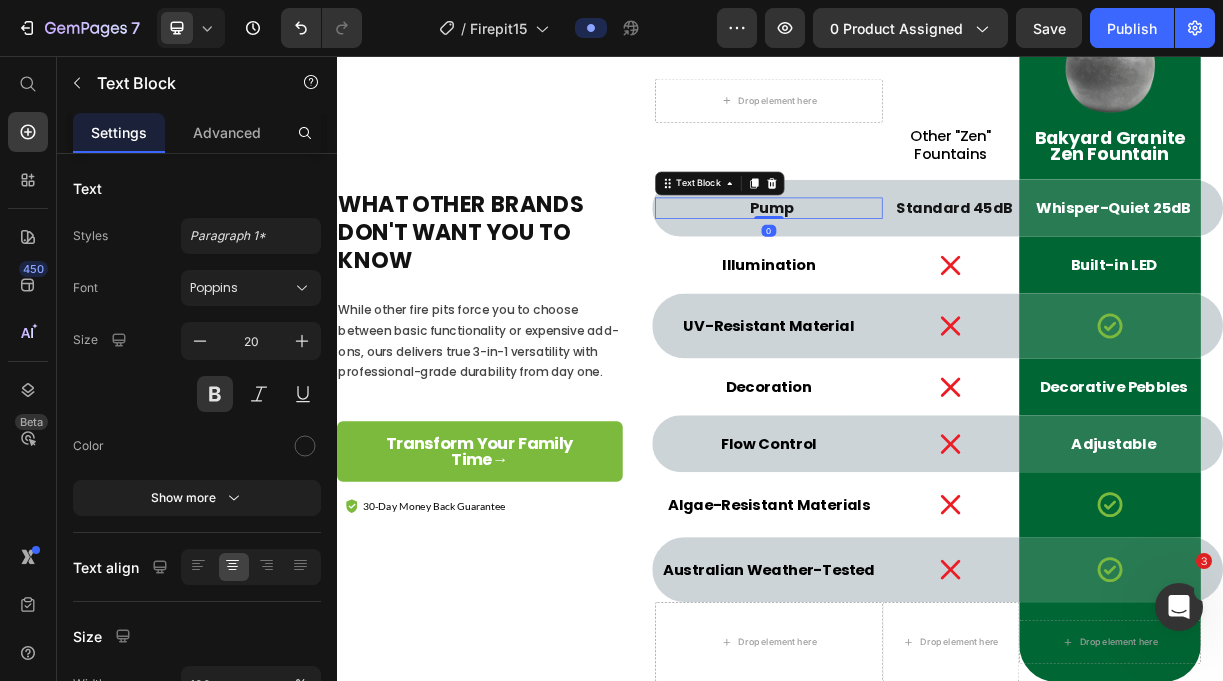click on "Pump" at bounding box center [927, 262] 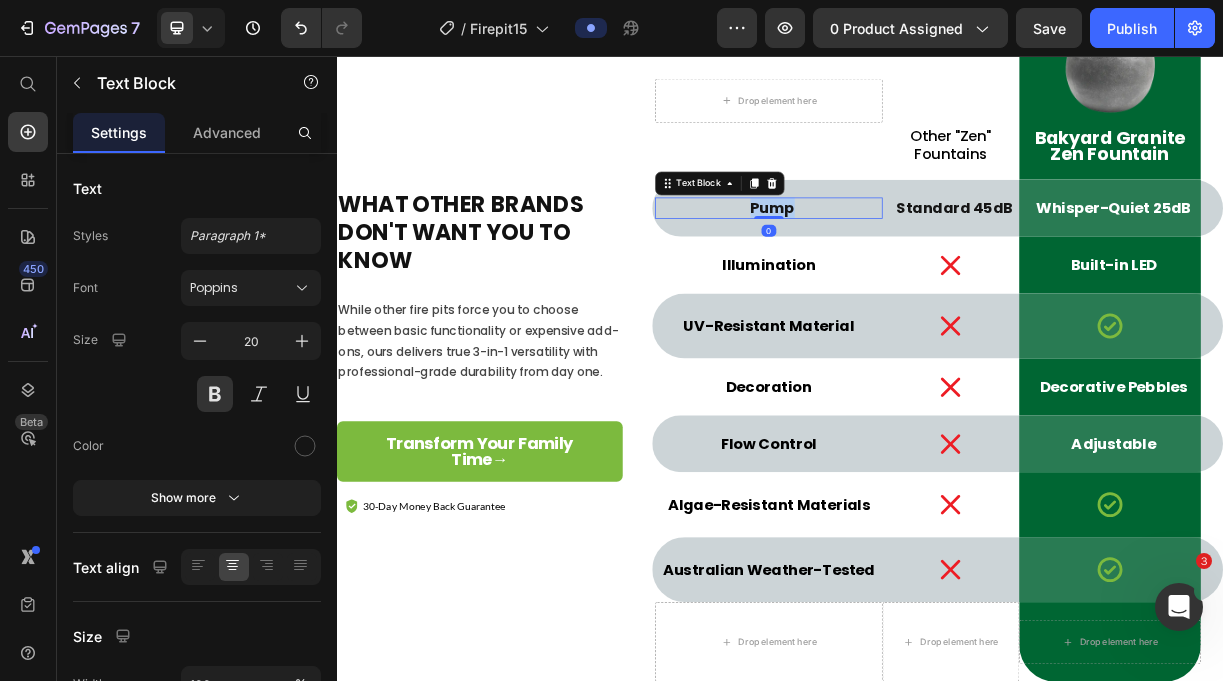 click on "Pump" at bounding box center (927, 262) 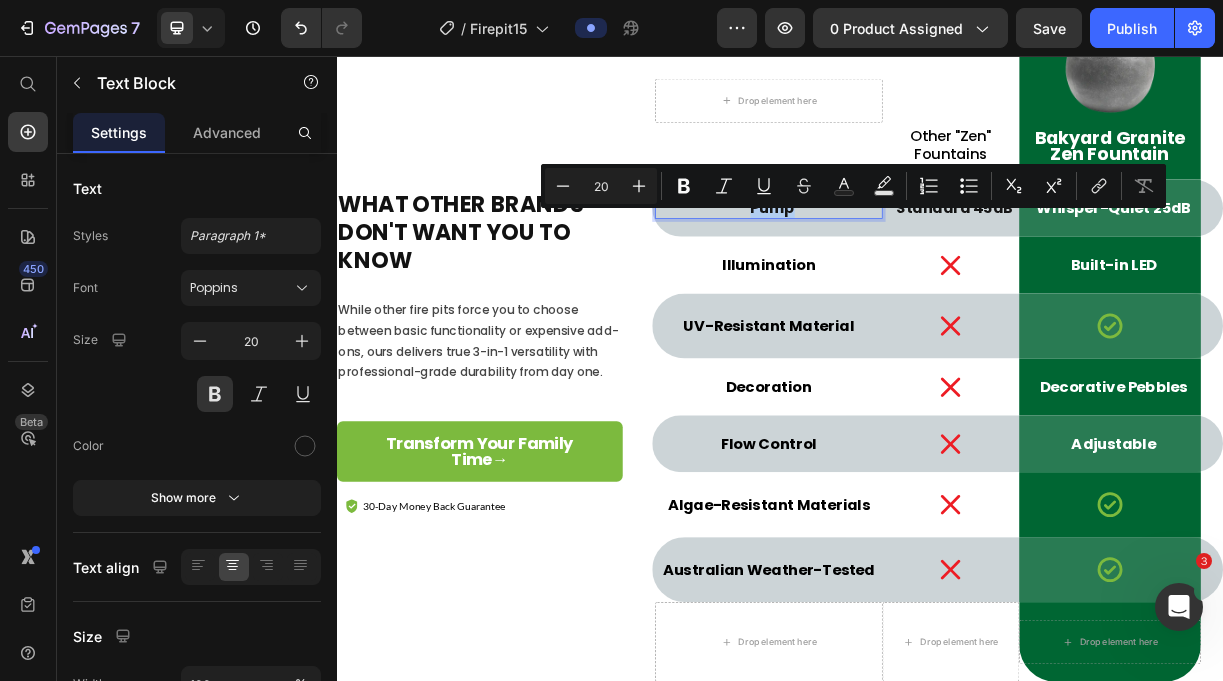 click on "Pump" at bounding box center (927, 262) 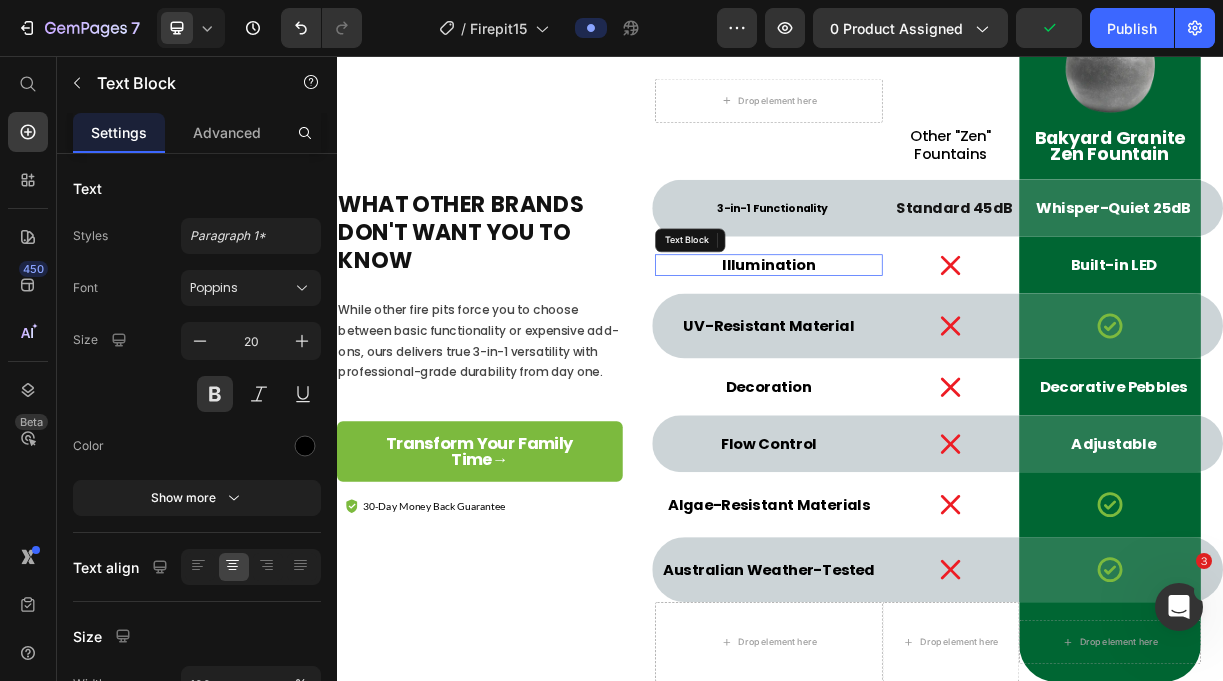 click on "Illumination" at bounding box center (922, 339) 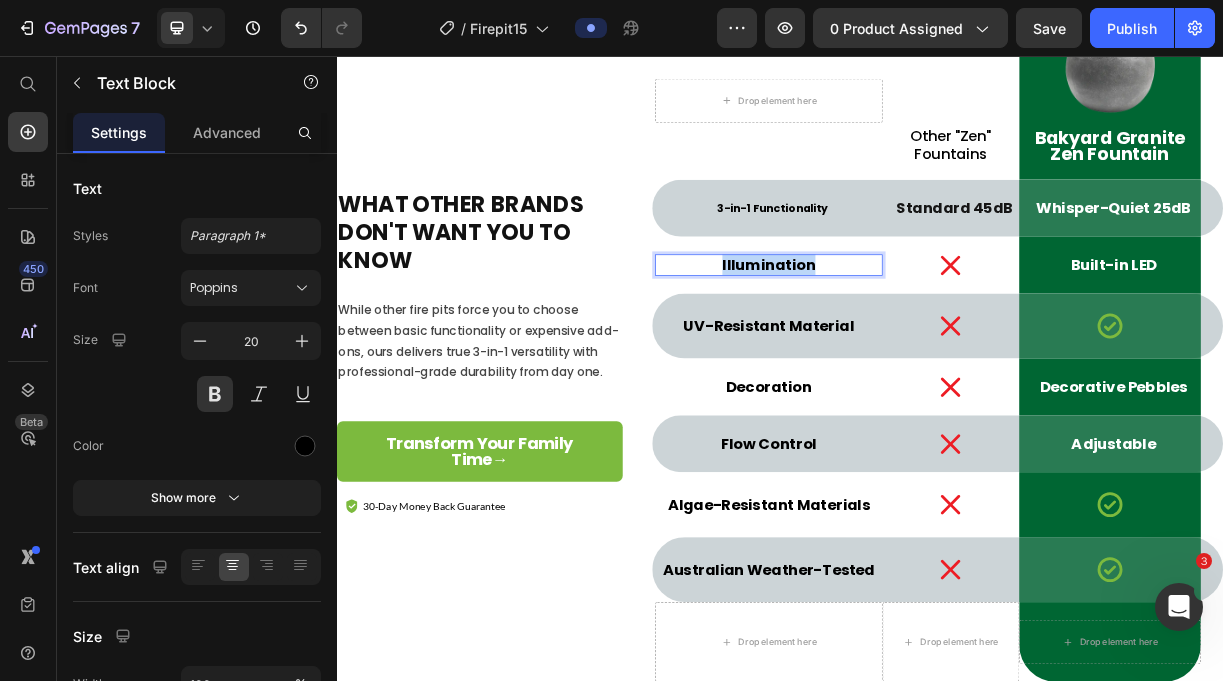 click on "Illumination" at bounding box center [922, 339] 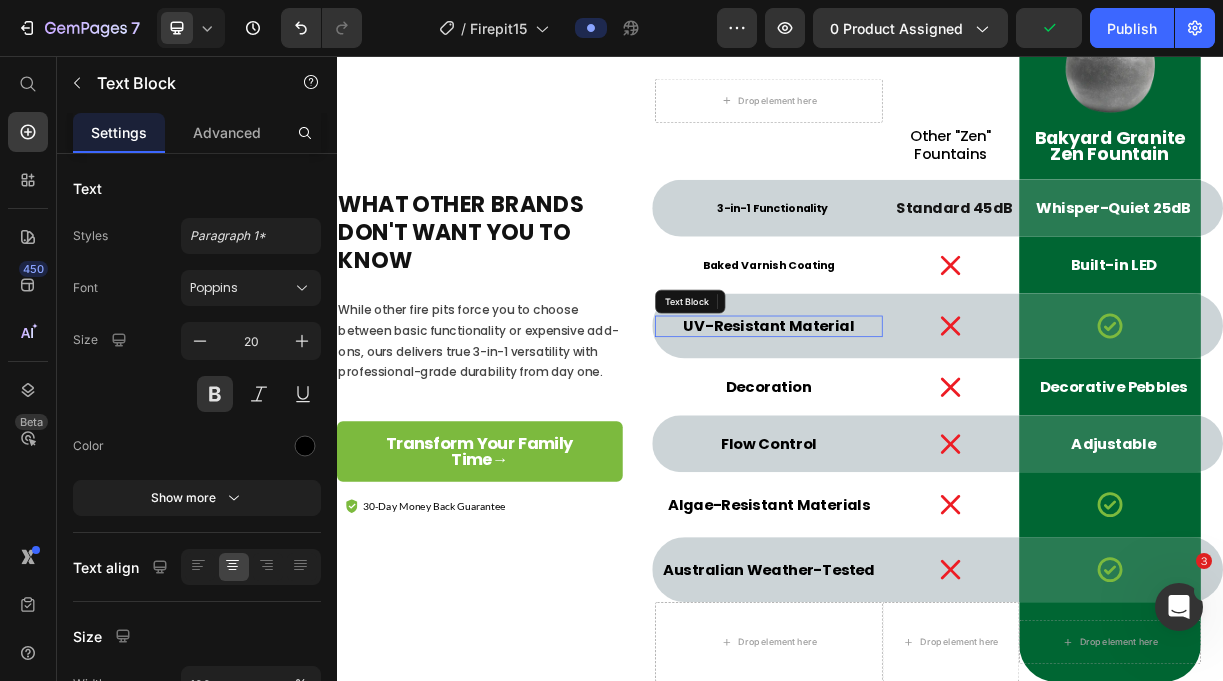 click on "UV-Resistant Material" at bounding box center (922, 422) 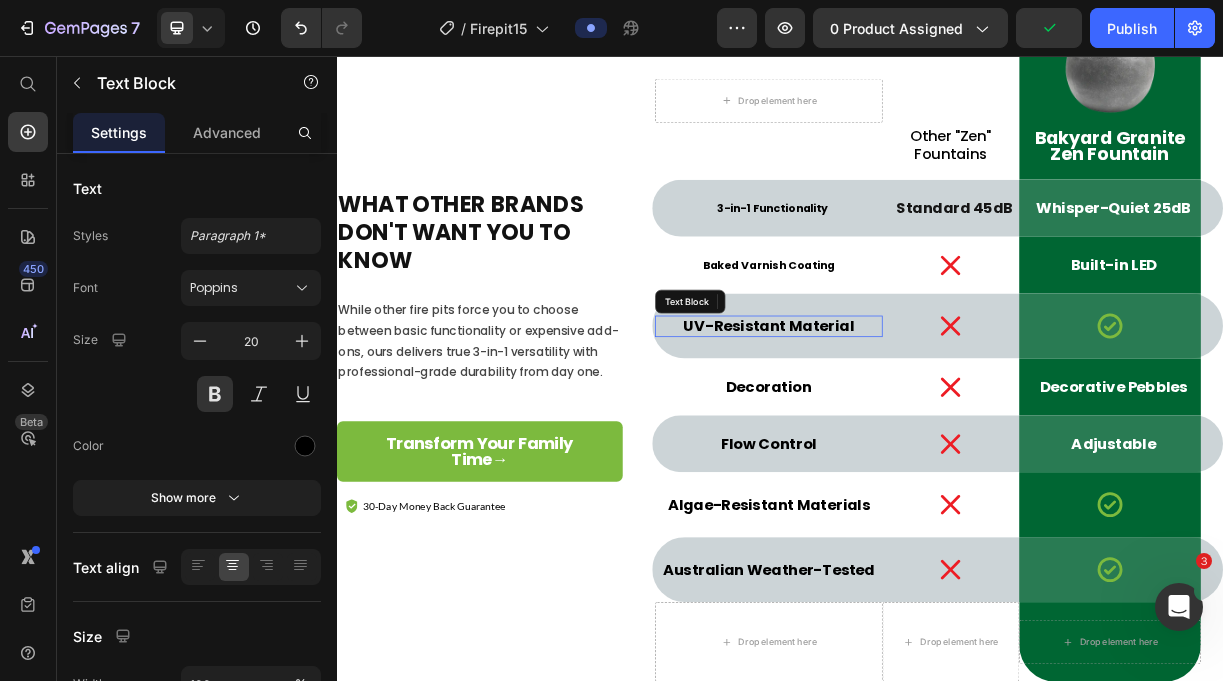 click on "UV-Resistant Material" at bounding box center (922, 422) 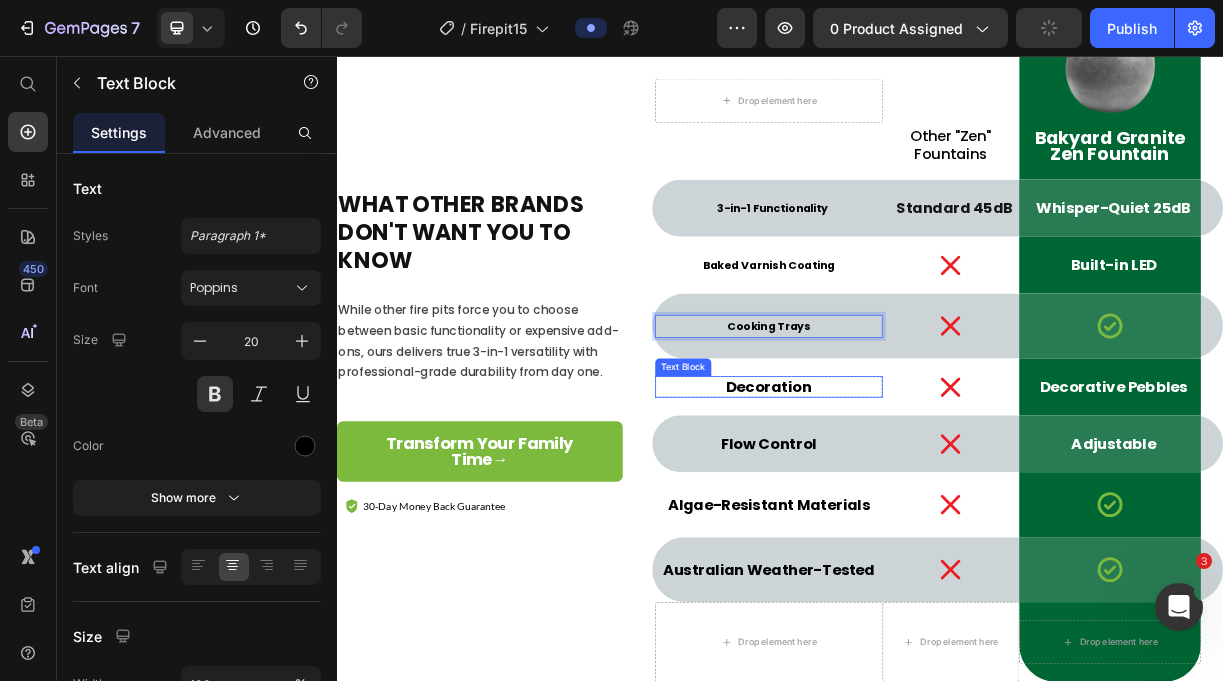click on "Decoration" at bounding box center (922, 504) 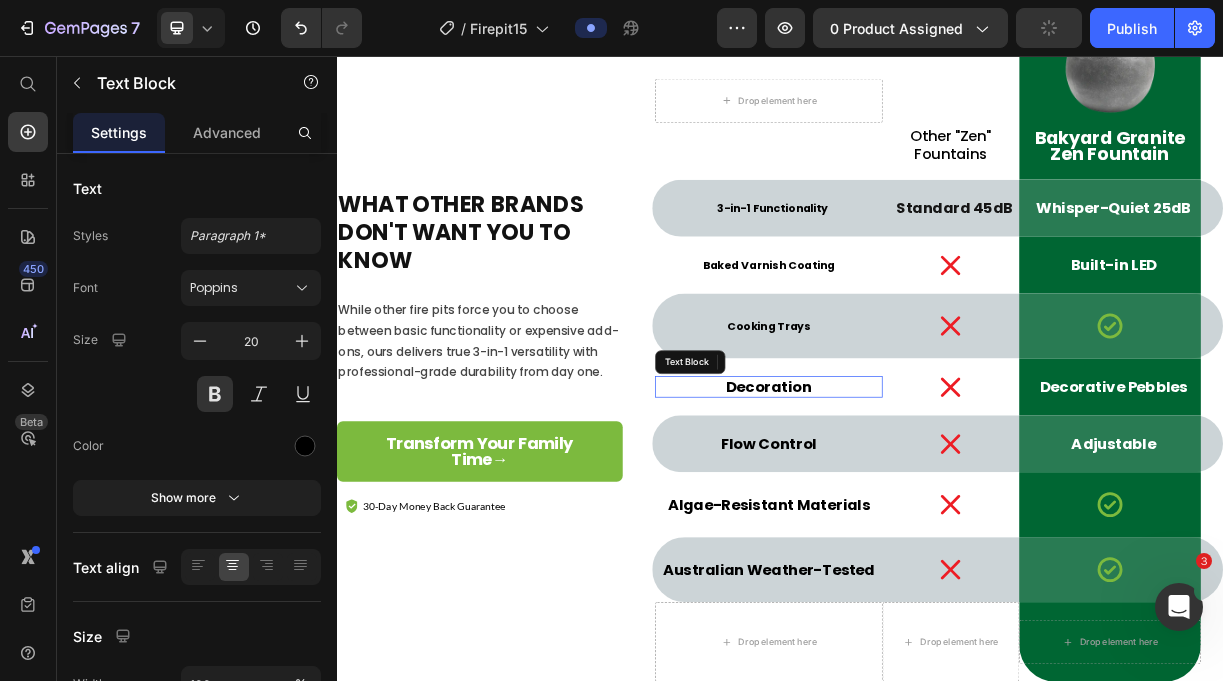 click on "Decoration" at bounding box center [922, 504] 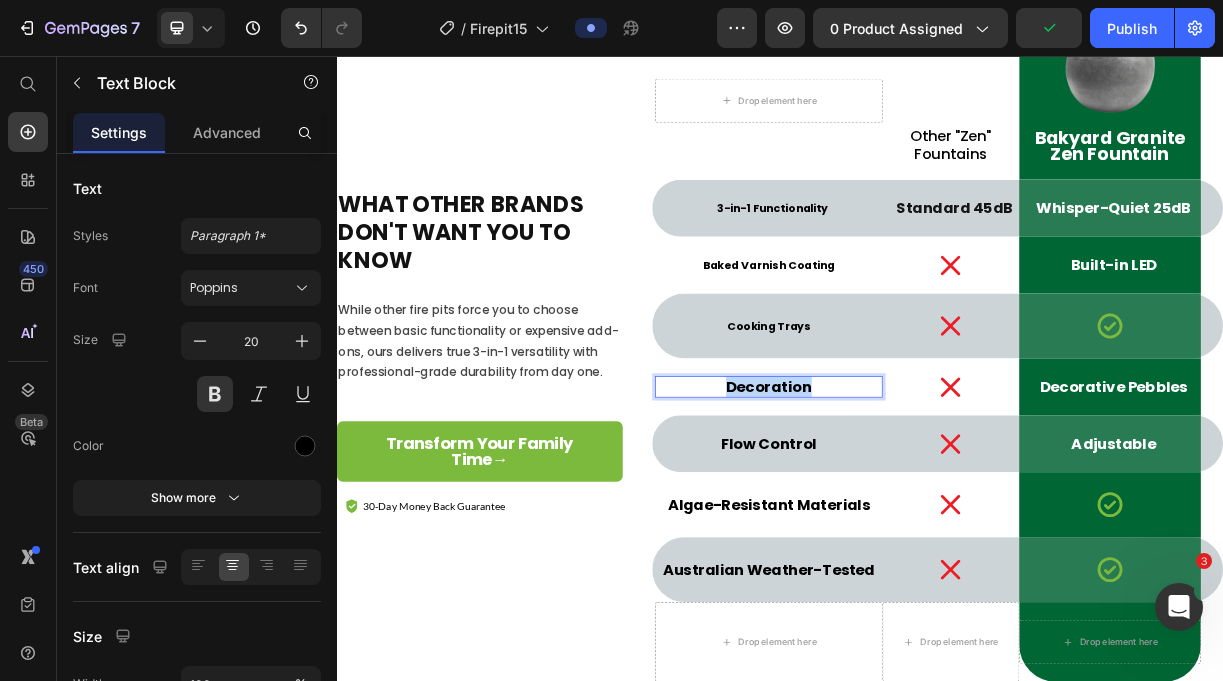 click on "Decoration" at bounding box center [922, 504] 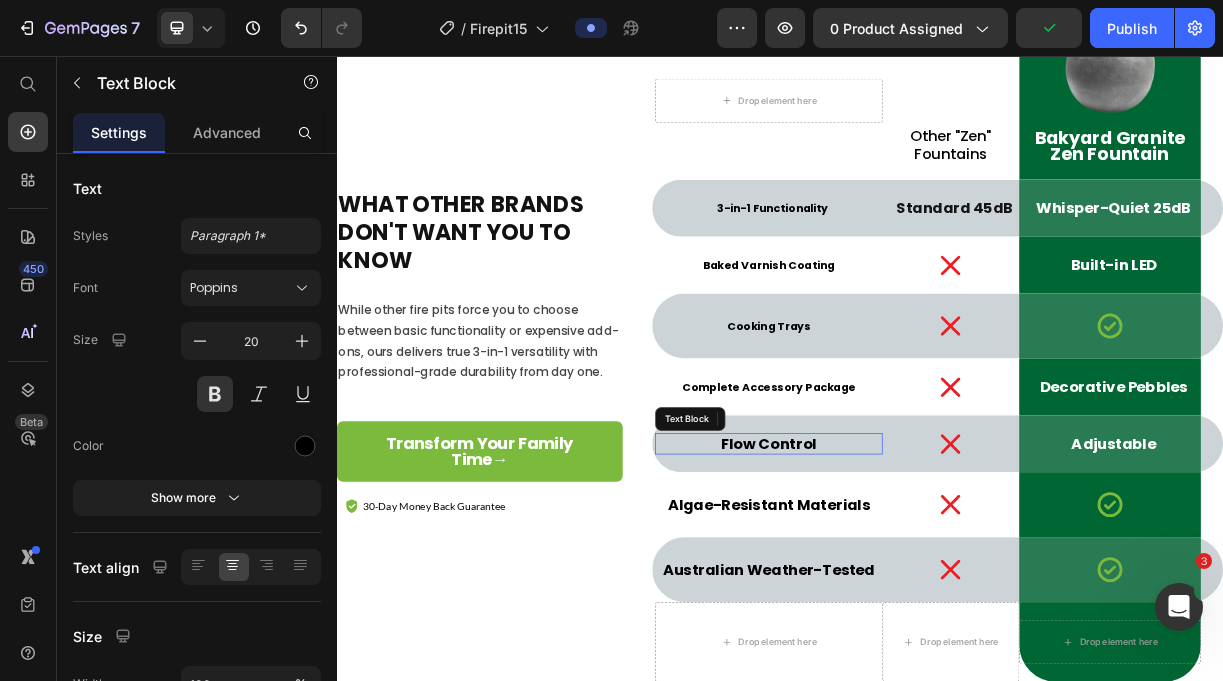 click on "Flow Control" at bounding box center (922, 581) 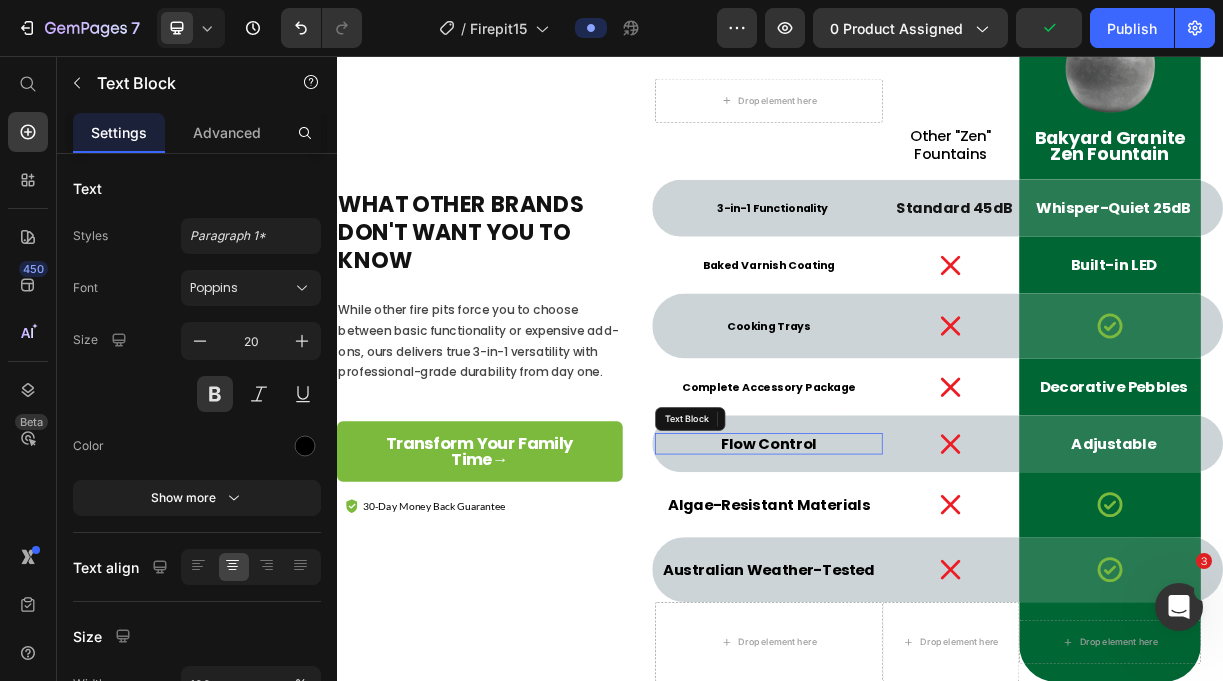 click on "Flow Control" at bounding box center (922, 581) 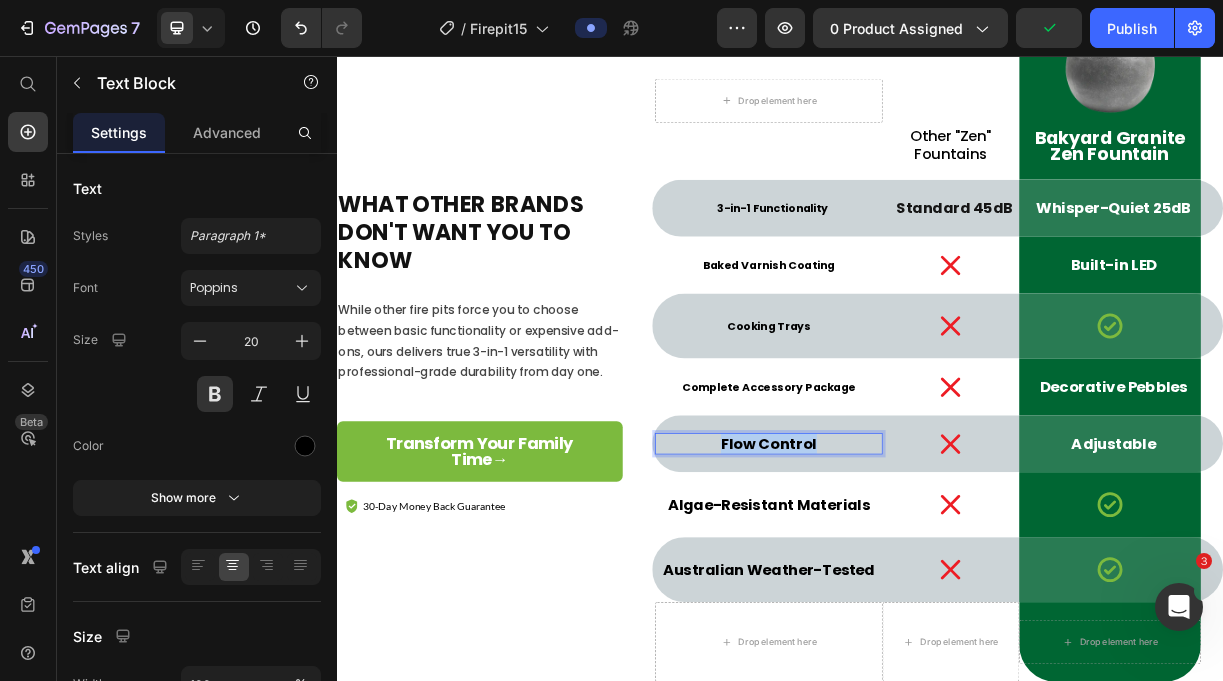 click on "Flow Control" at bounding box center (922, 581) 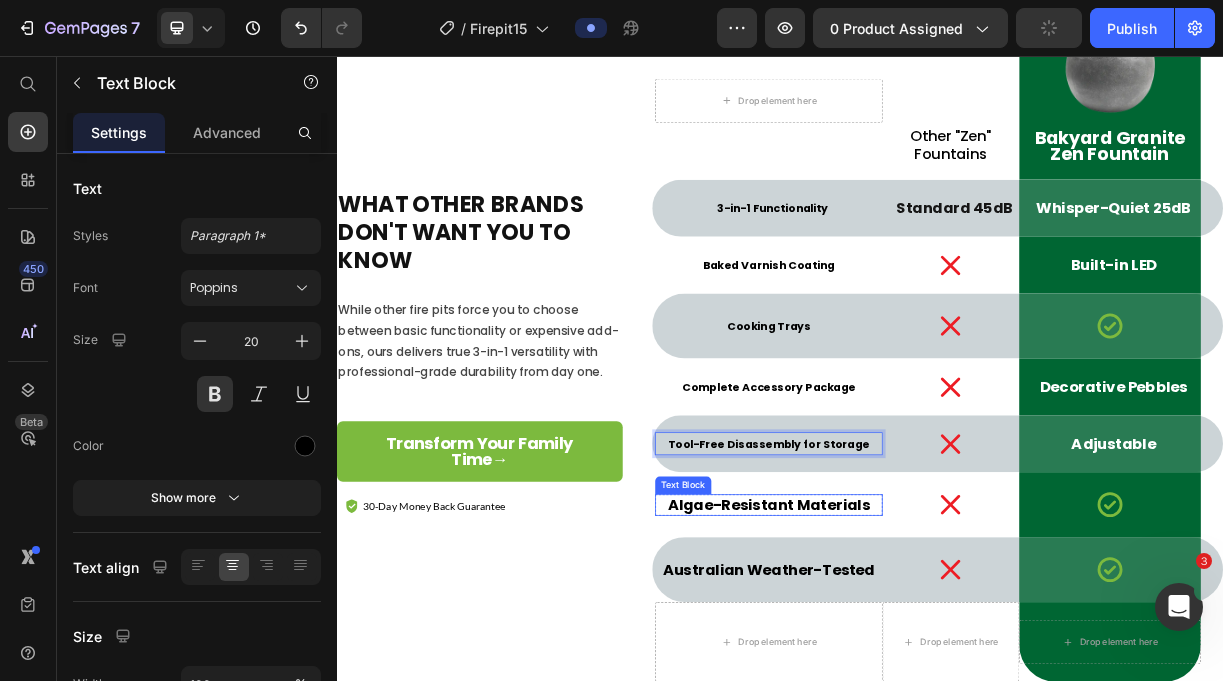 click on "Algae-Resistant Materials" at bounding box center (922, 664) 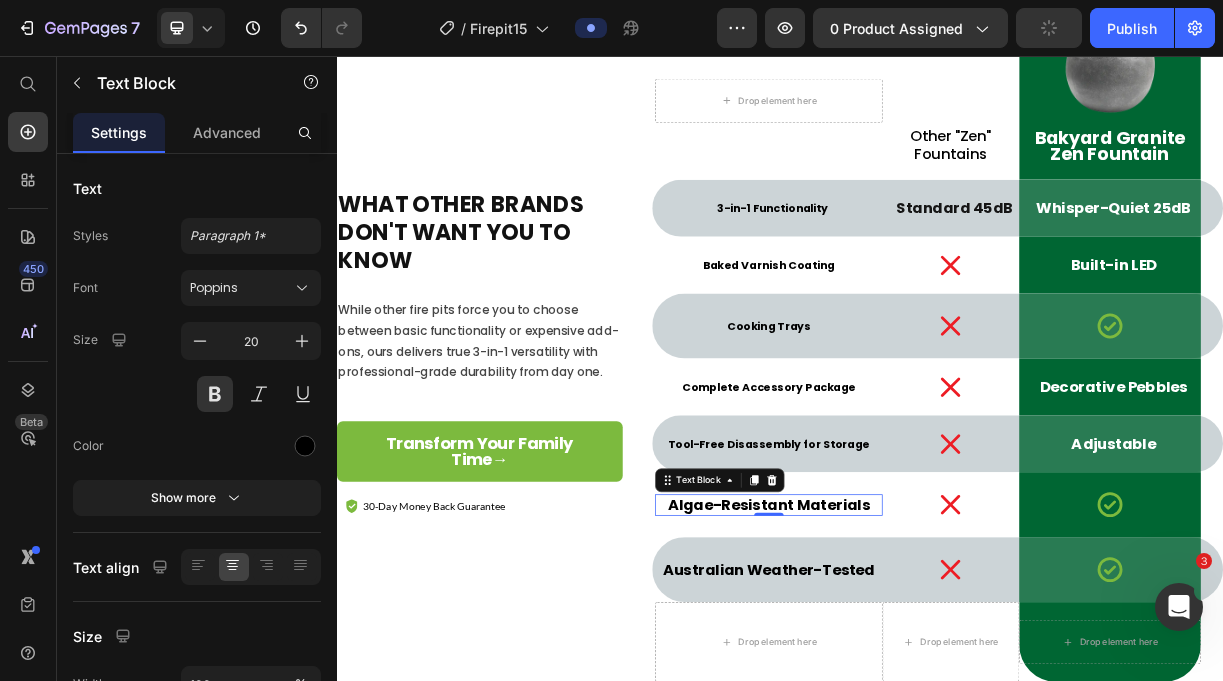 click on "Algae-Resistant Materials" at bounding box center (922, 664) 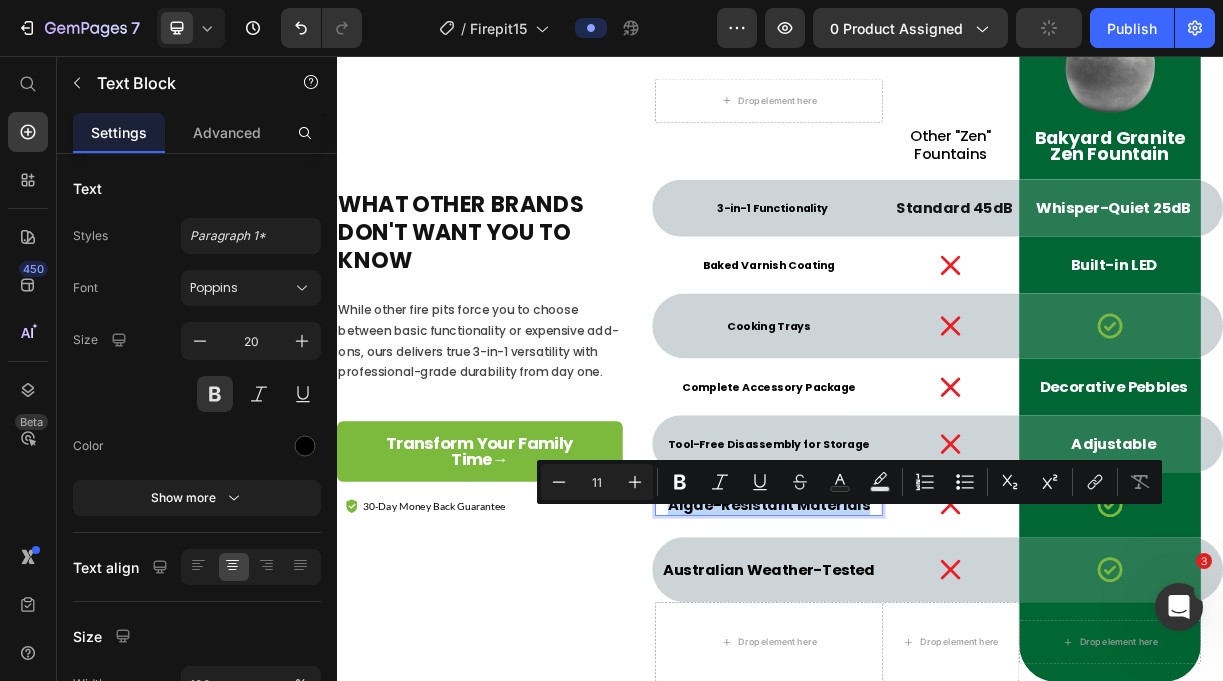 scroll, scrollTop: 31, scrollLeft: 0, axis: vertical 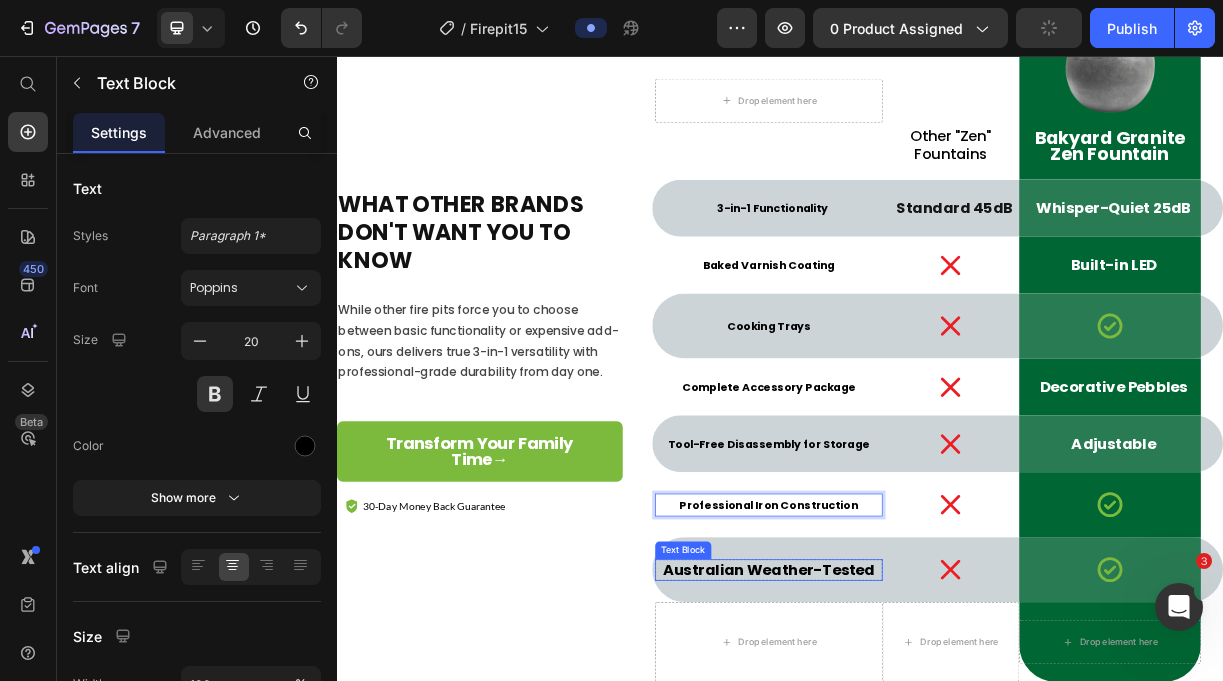 click on "Australian Weather-Tested" at bounding box center [922, 752] 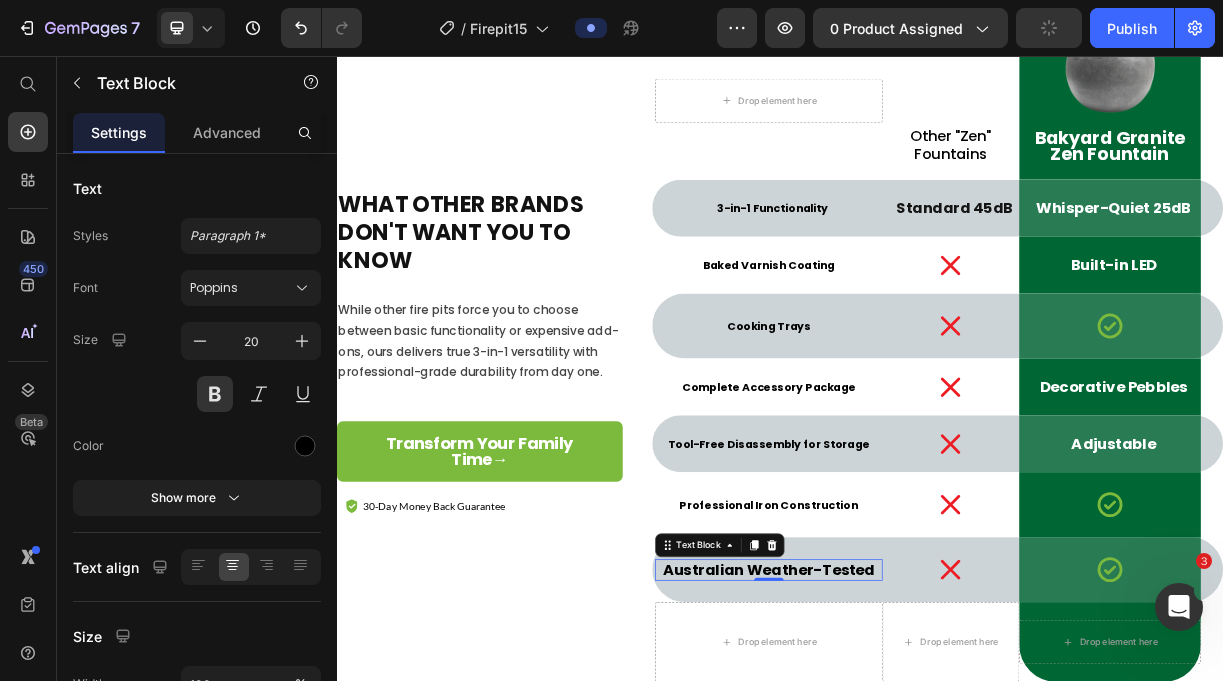 click on "Australian Weather-Tested" at bounding box center [922, 752] 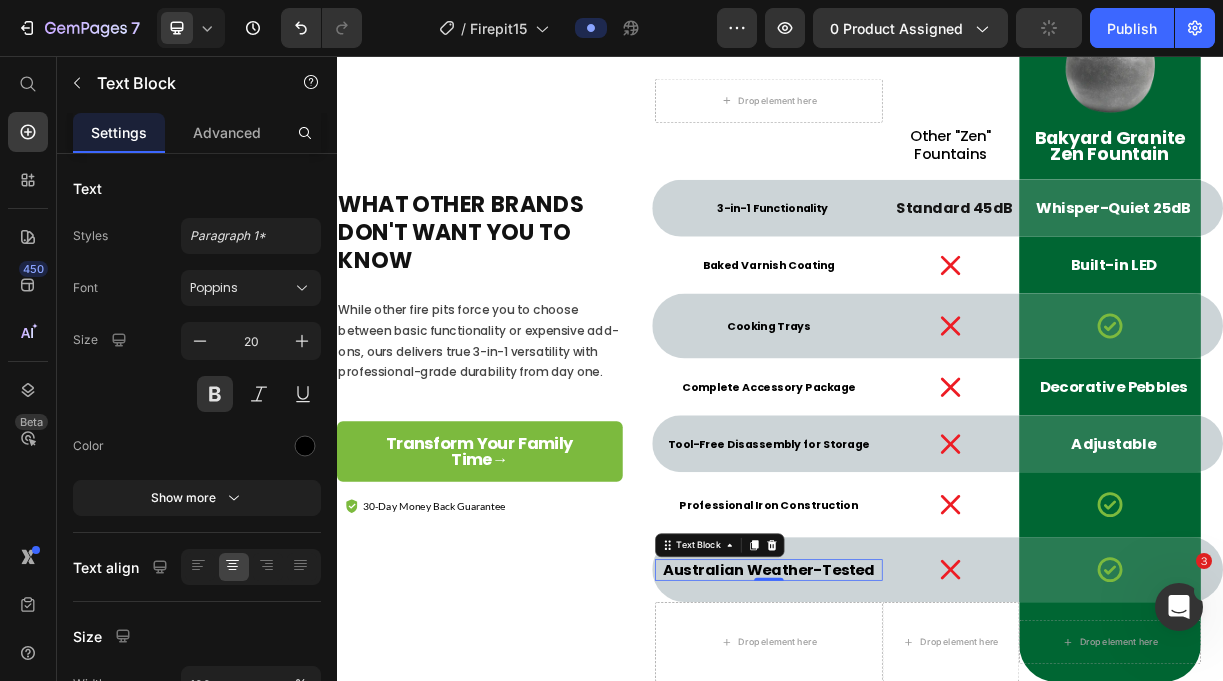 click on "Australian Weather-Tested" at bounding box center (922, 752) 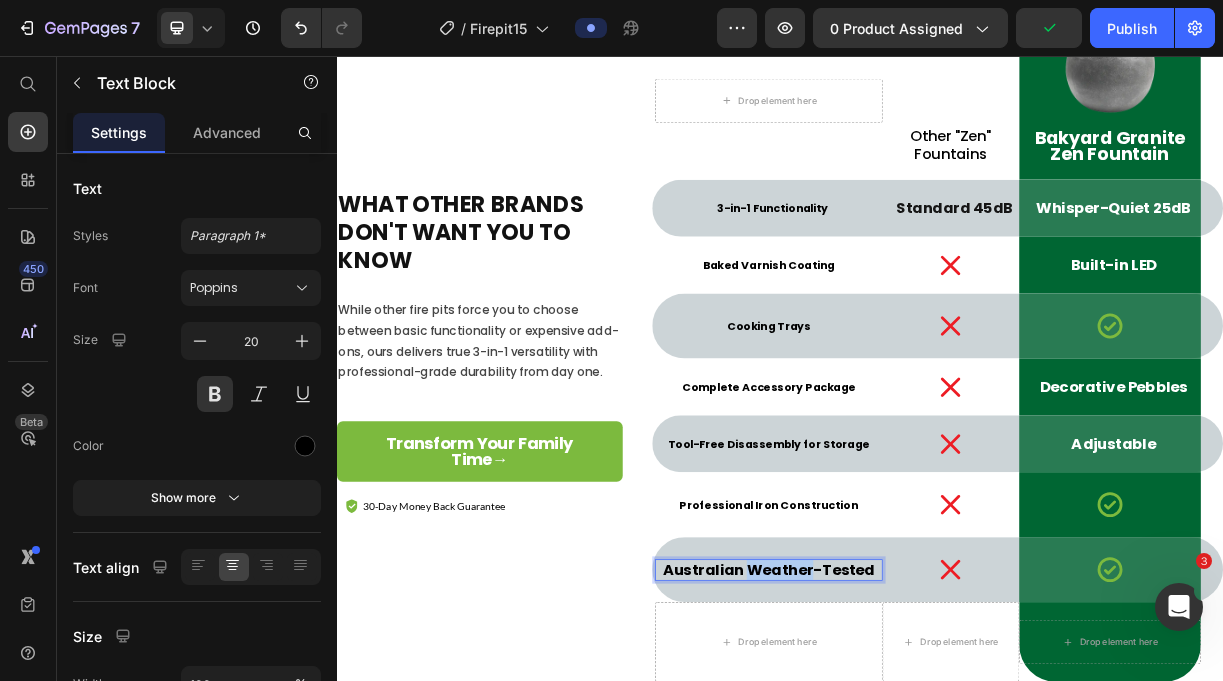 click on "Australian Weather-Tested" at bounding box center (922, 752) 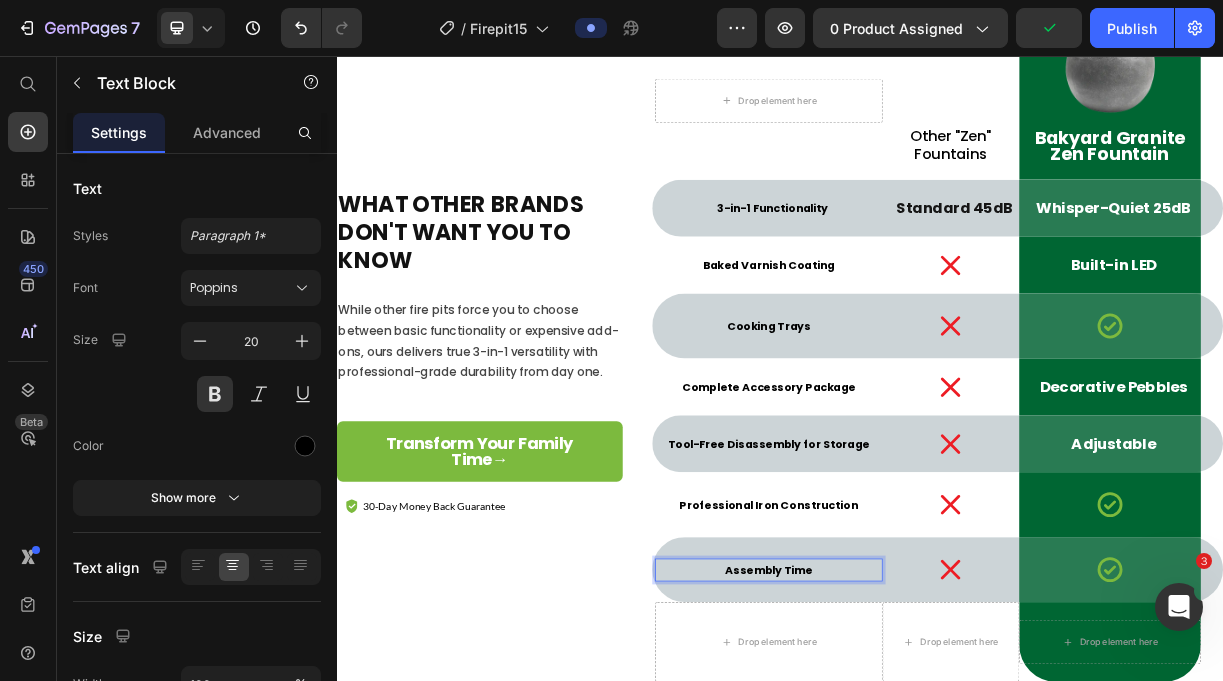 scroll, scrollTop: 97, scrollLeft: 0, axis: vertical 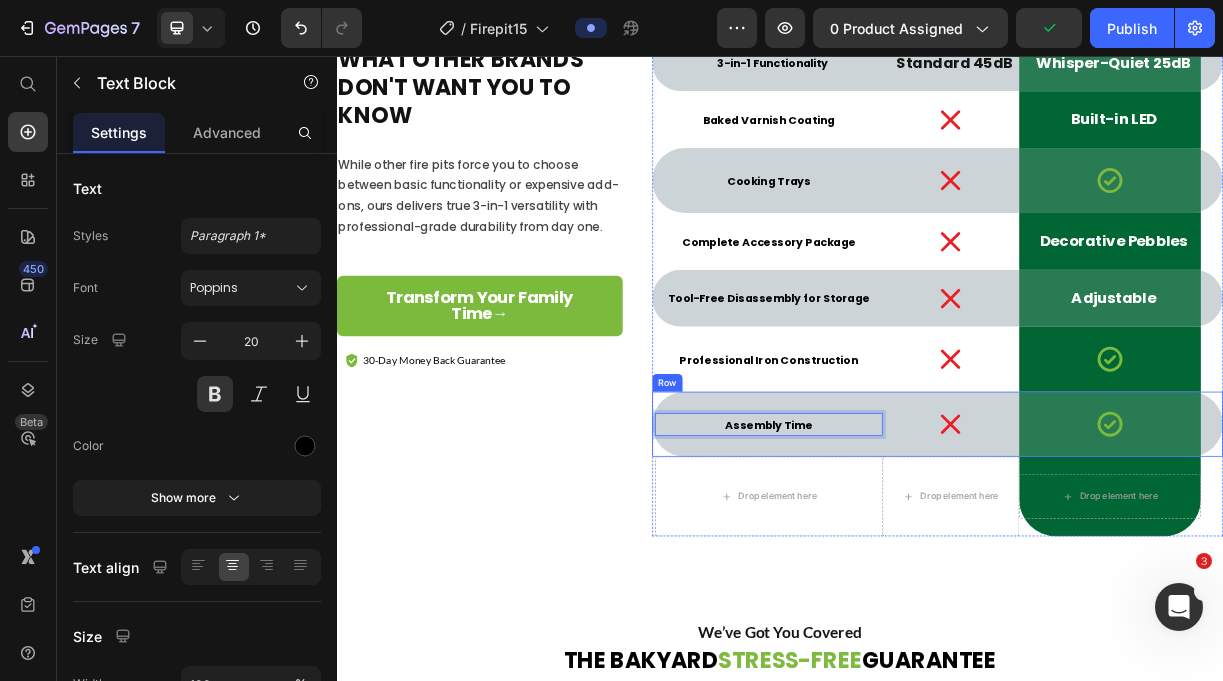 click on "Icon" at bounding box center (1168, 555) 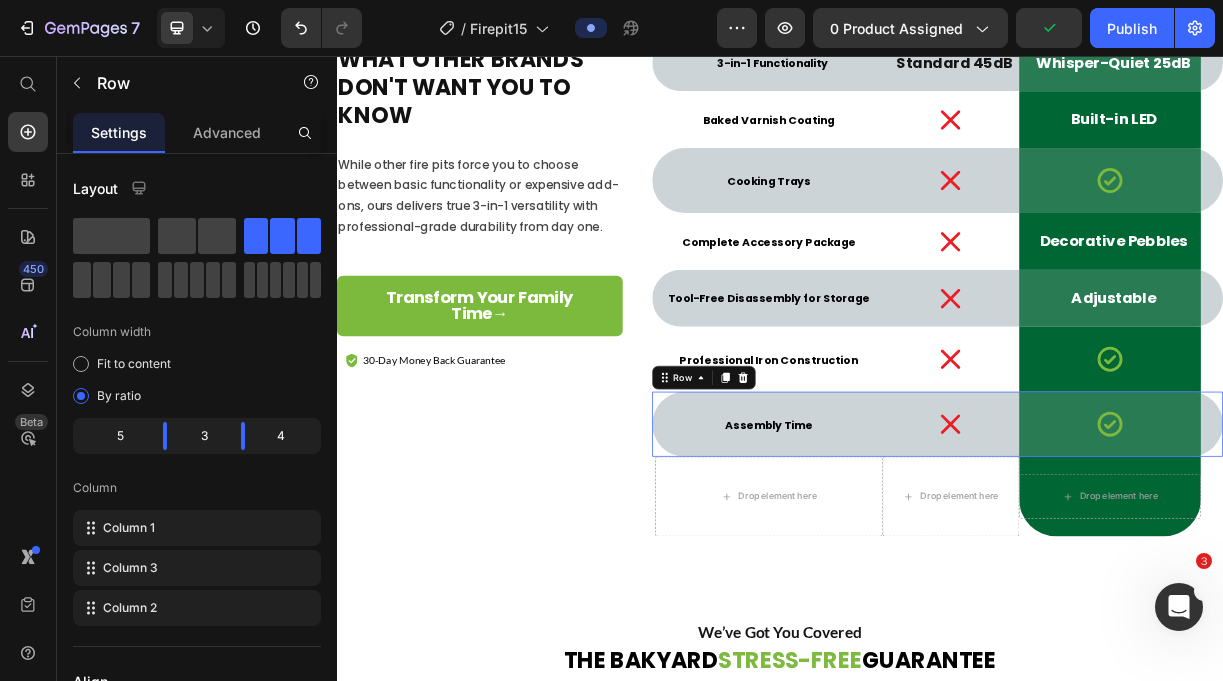 scroll, scrollTop: 0, scrollLeft: 0, axis: both 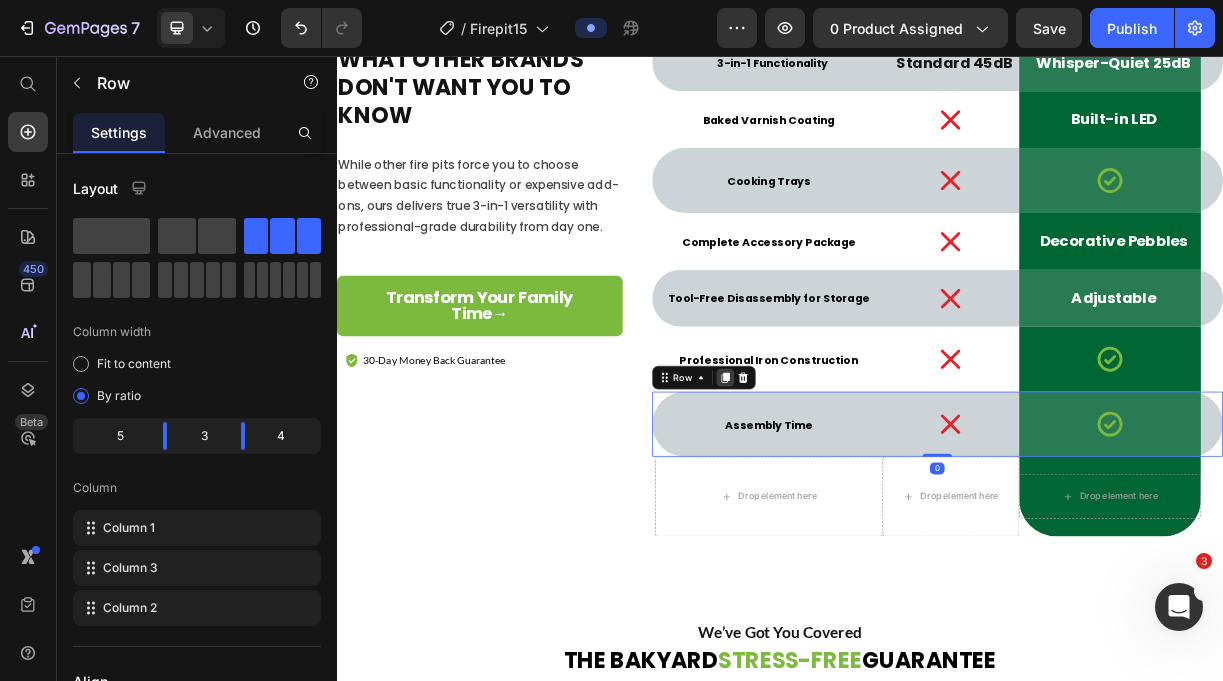 click 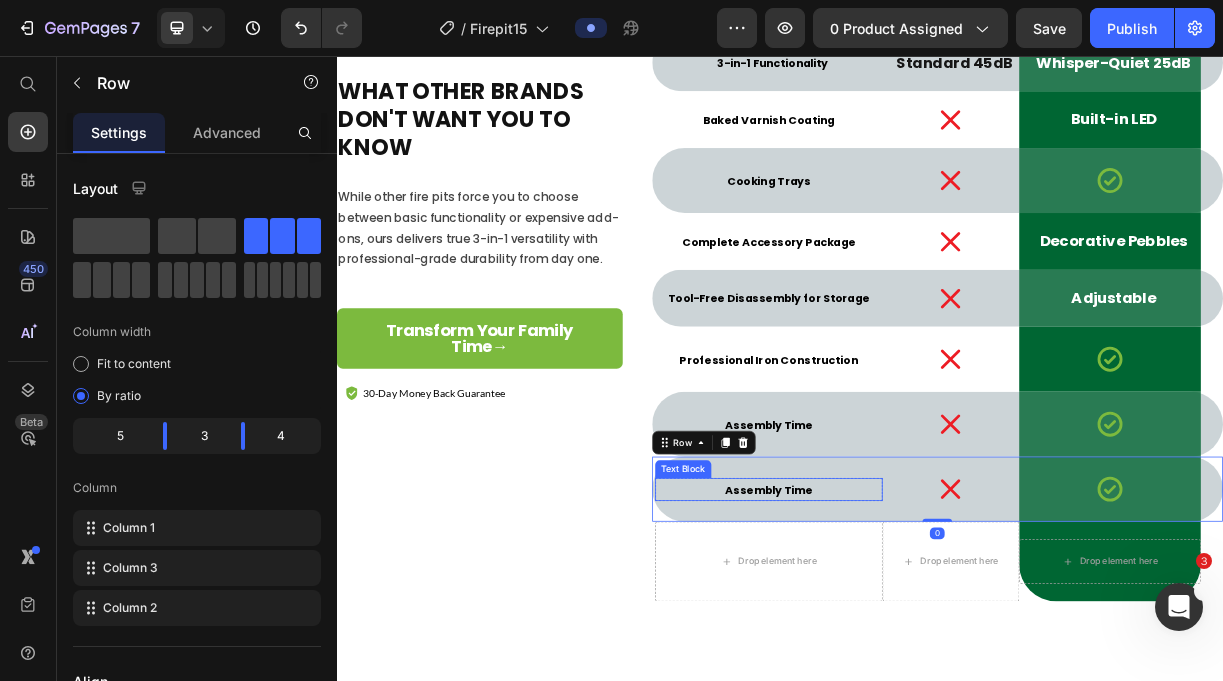 click on "Assembly Time" at bounding box center (921, 644) 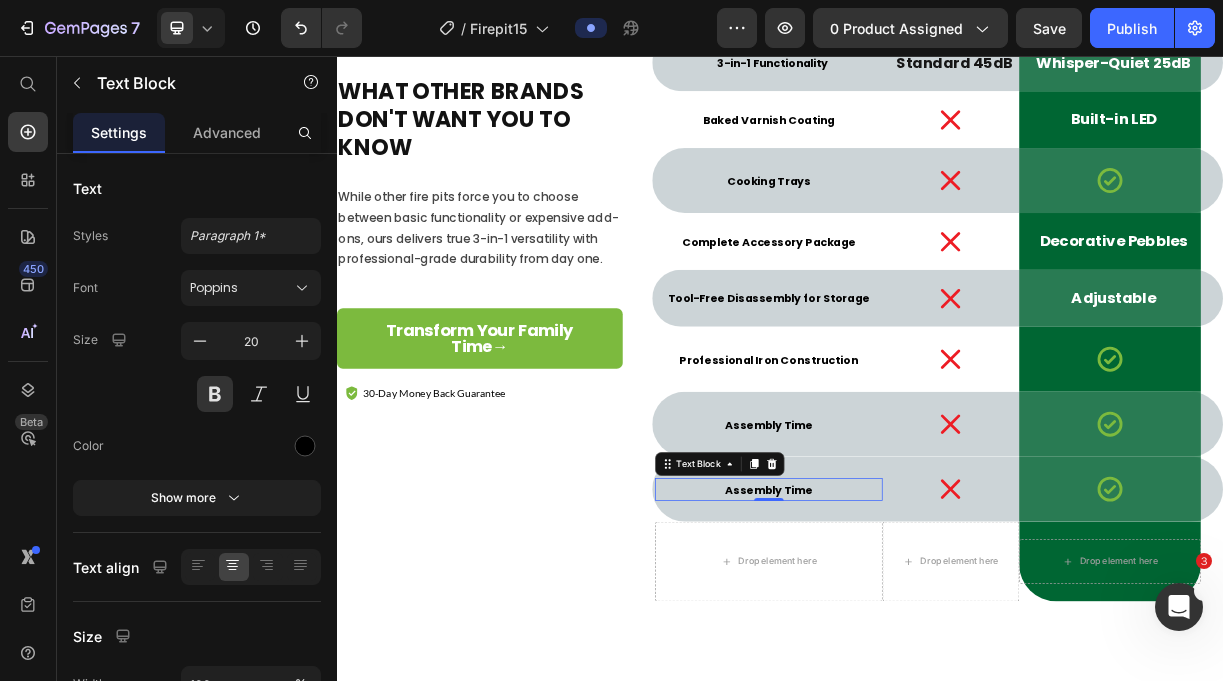 click on "Assembly Time" at bounding box center [921, 644] 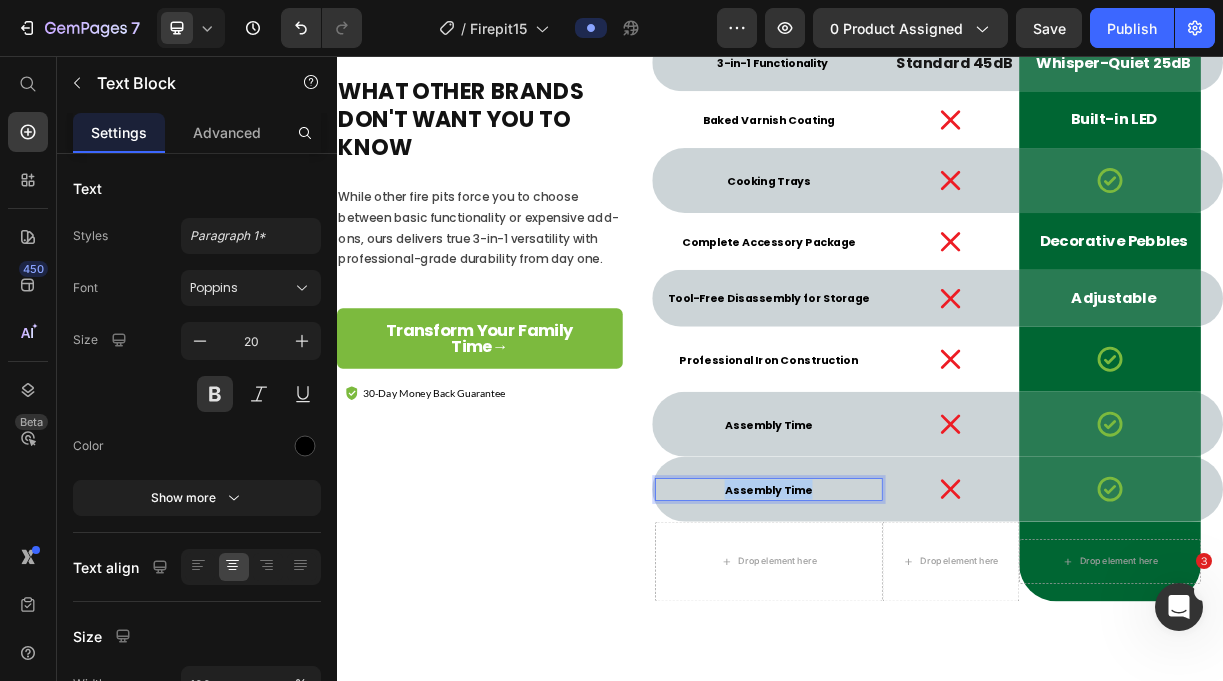 click on "Assembly Time" at bounding box center [921, 644] 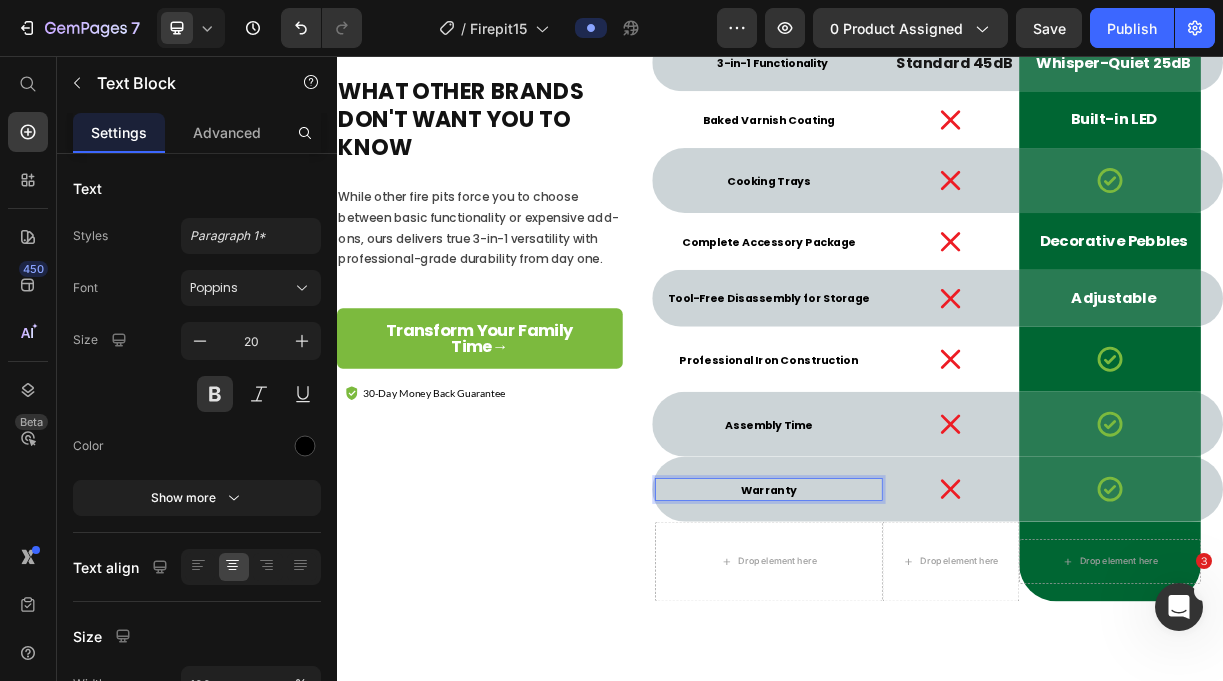 scroll, scrollTop: 10, scrollLeft: 0, axis: vertical 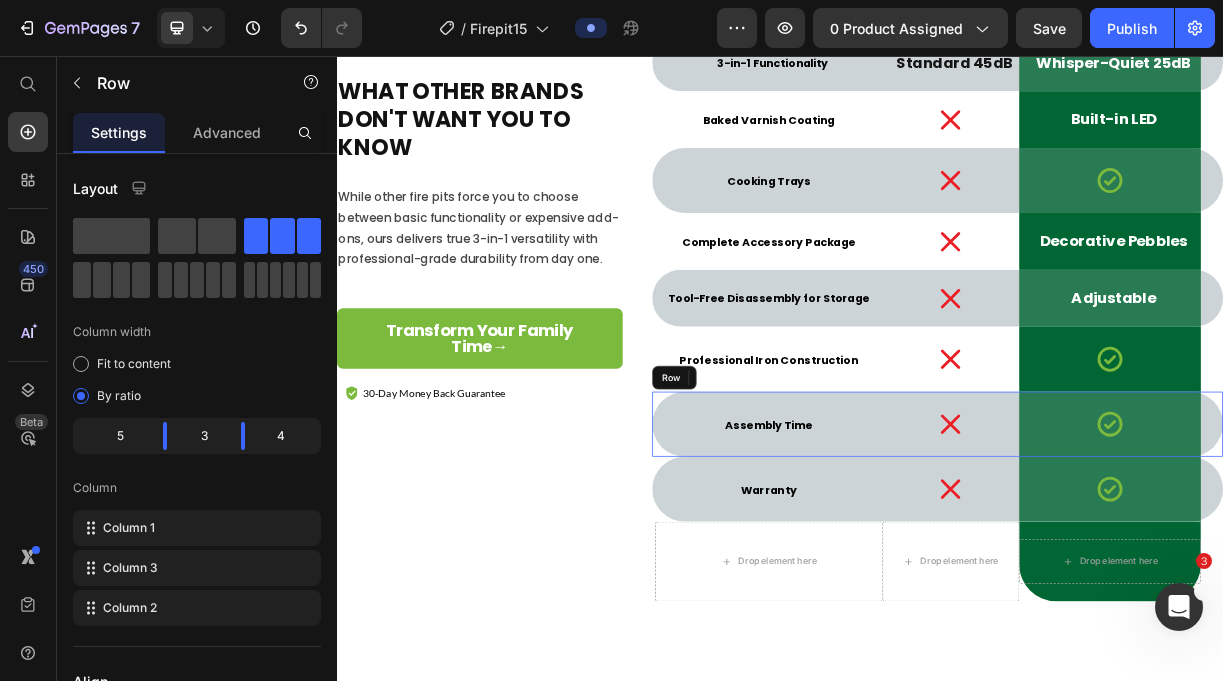 click on "Assembly Time Text Block Row" at bounding box center [922, 555] 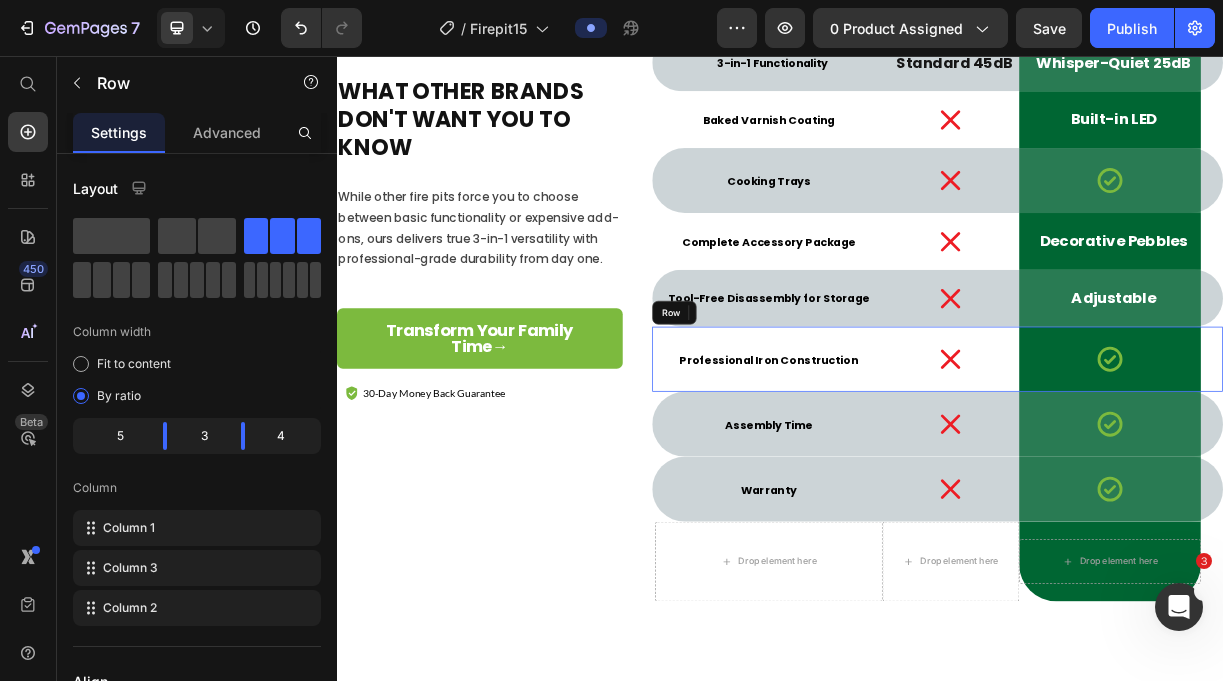 click on "Professional Iron Construction Text Block Row" at bounding box center (922, 467) 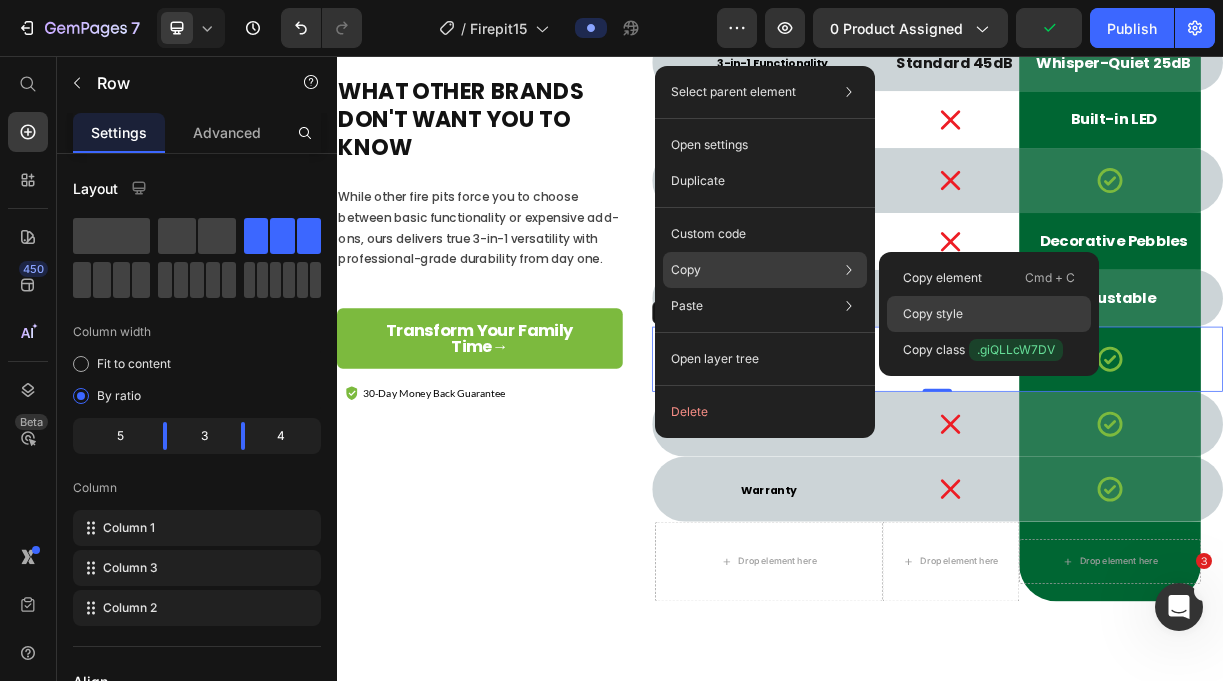 click on "Copy style" at bounding box center [933, 314] 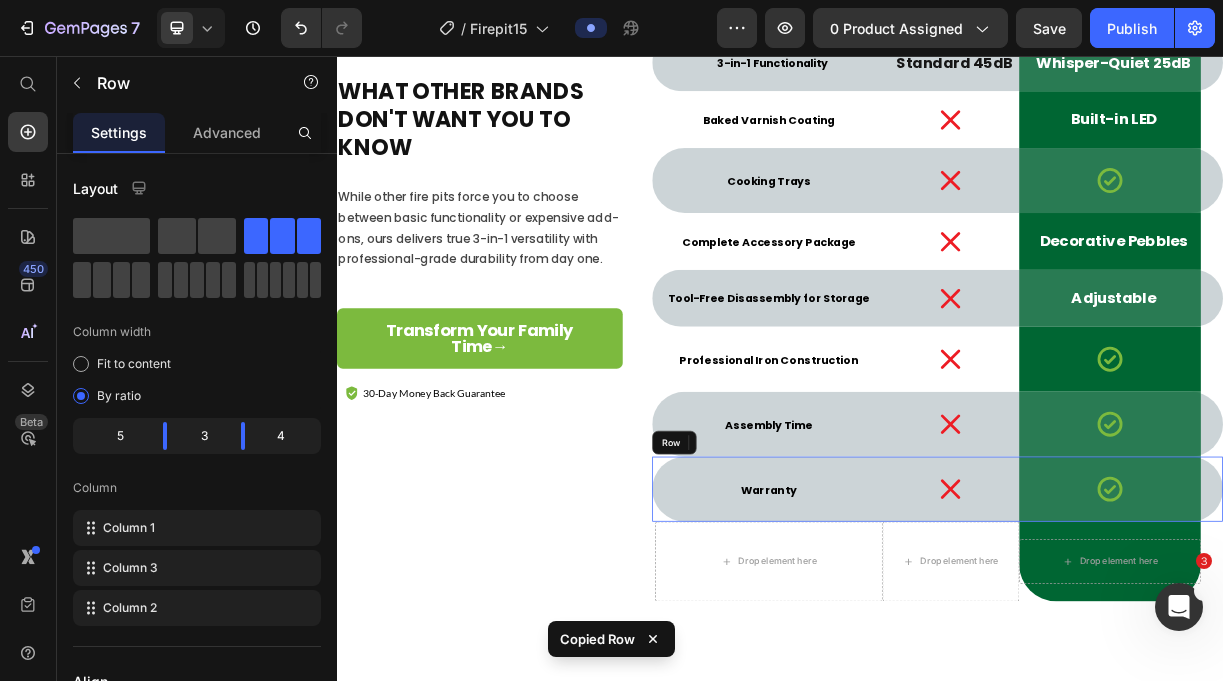 click on "Warranty Text Block Row" at bounding box center (922, 643) 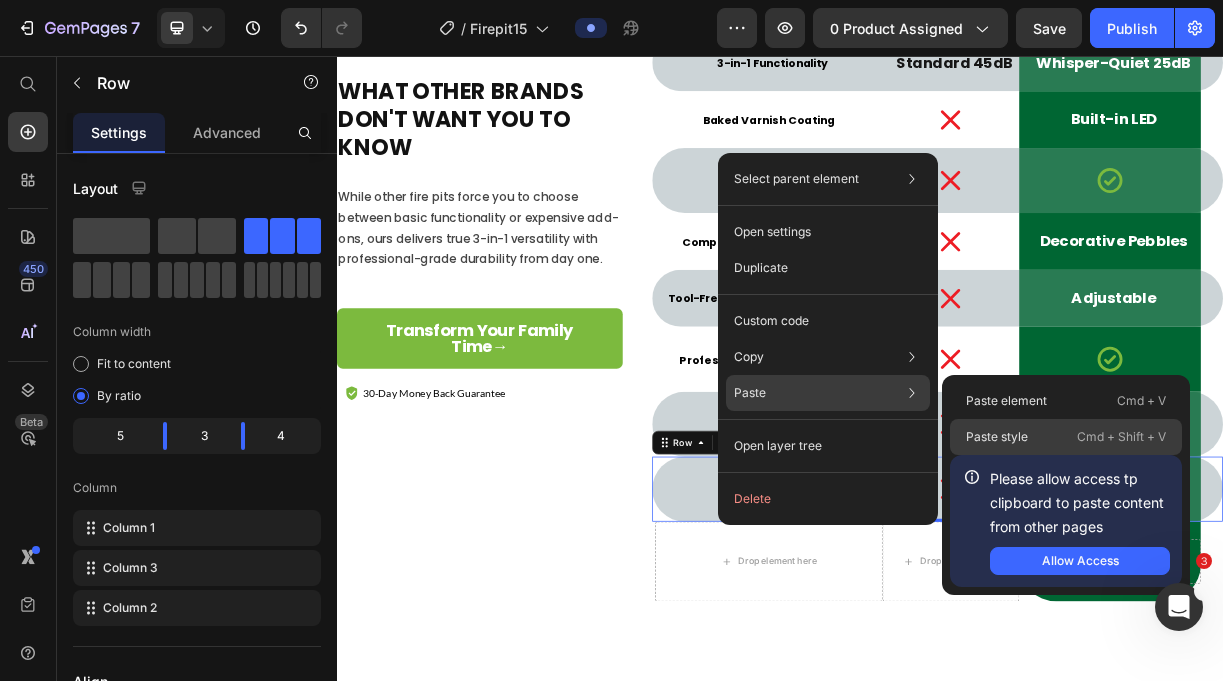 click on "Paste style  Cmd + Shift + V" 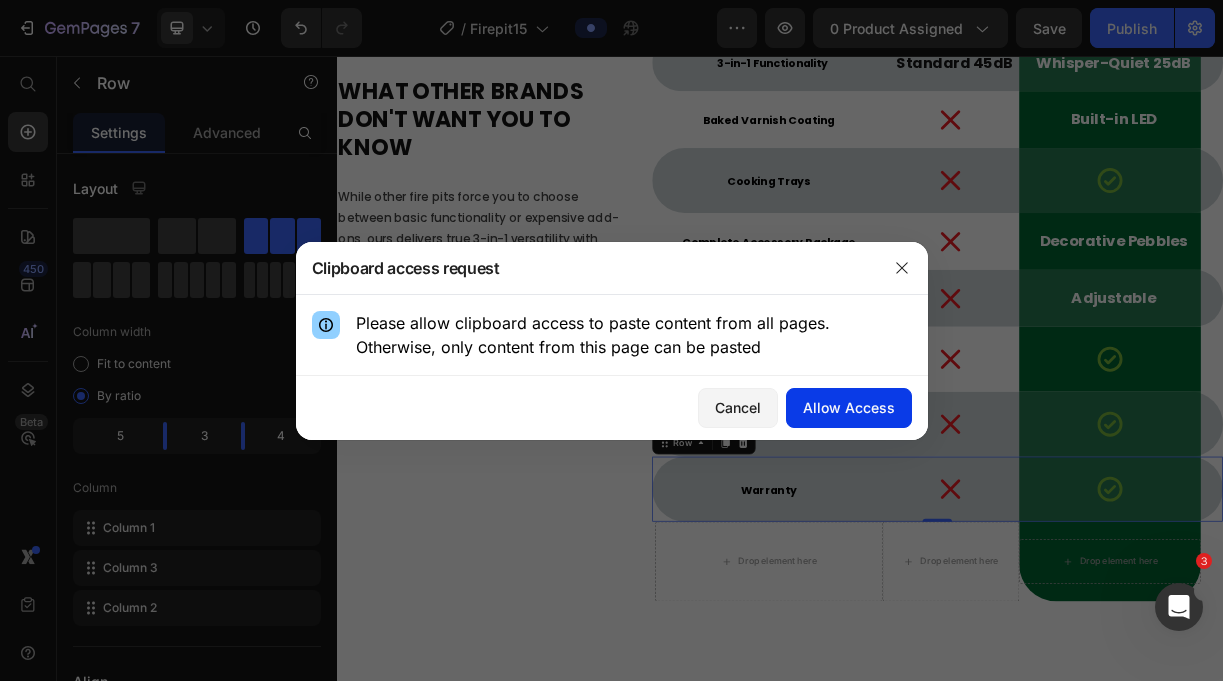 click on "Allow Access" at bounding box center [849, 407] 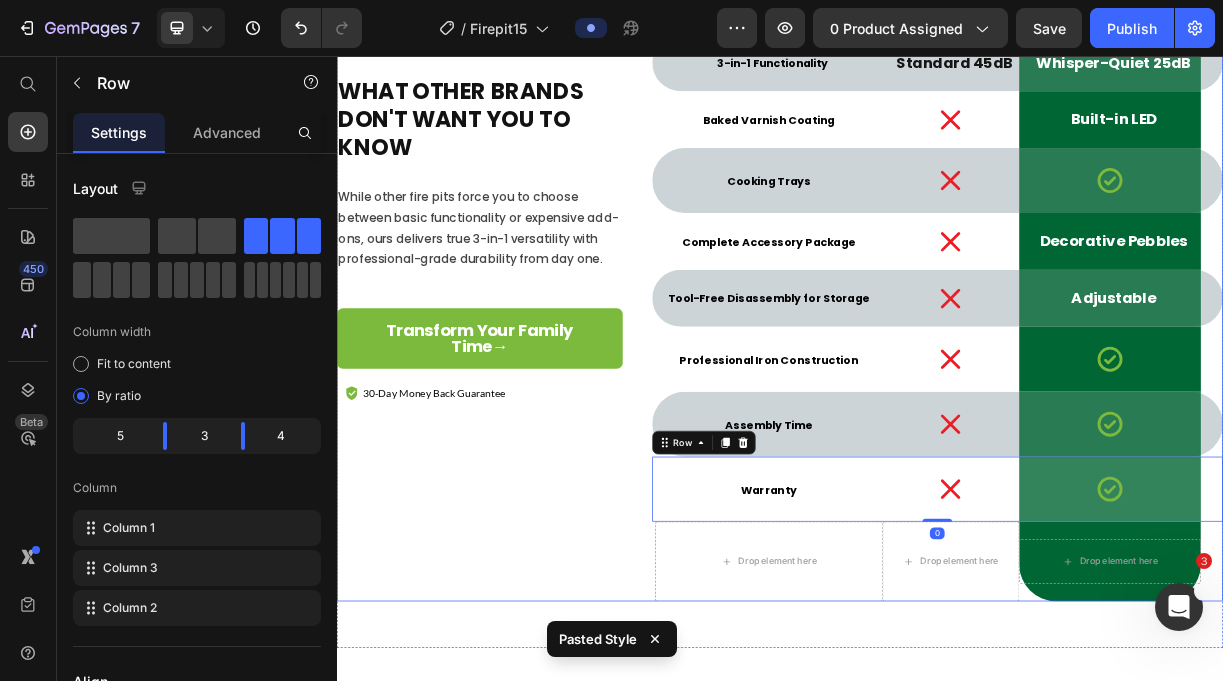 click on "What Other Brands Don't Want You to Know Heading While other fire pits force you to choose between basic functionality or expensive add-ons, ours delivers true 3-in-1 versatility with professional-grade durability from day one. Text Block Transform Your Family Time→ Button 30-Day Money Back Guarantee Item List" at bounding box center (530, 303) 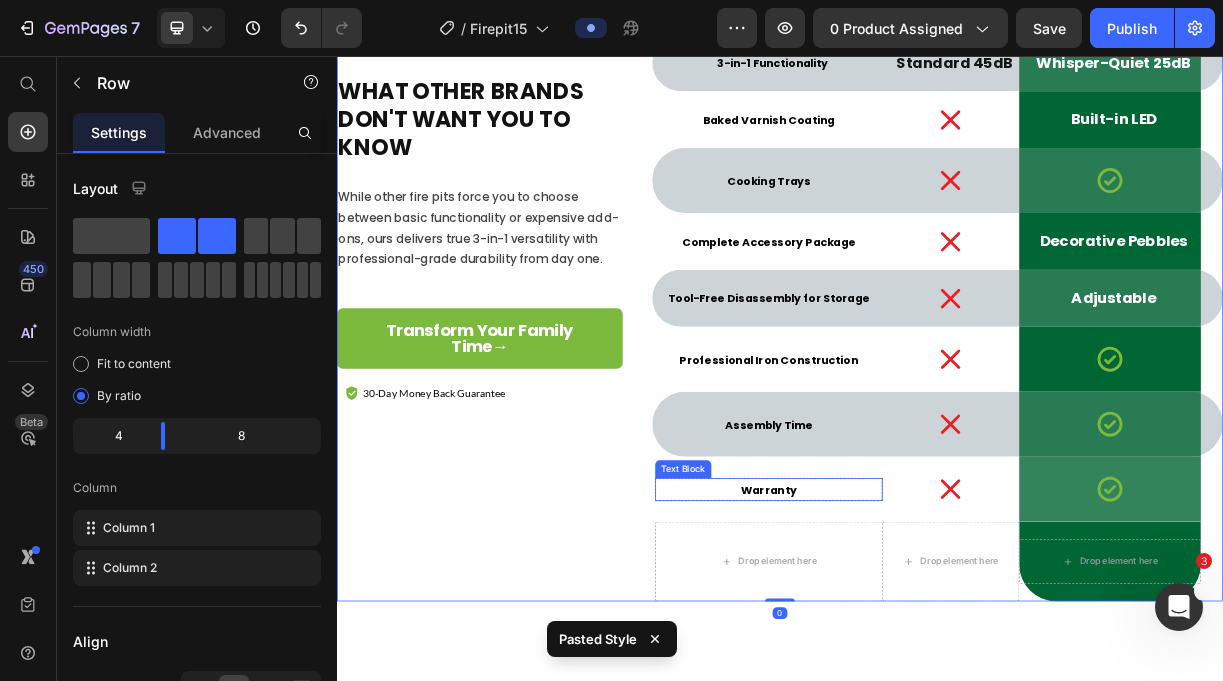click on "Warranty" at bounding box center [921, 644] 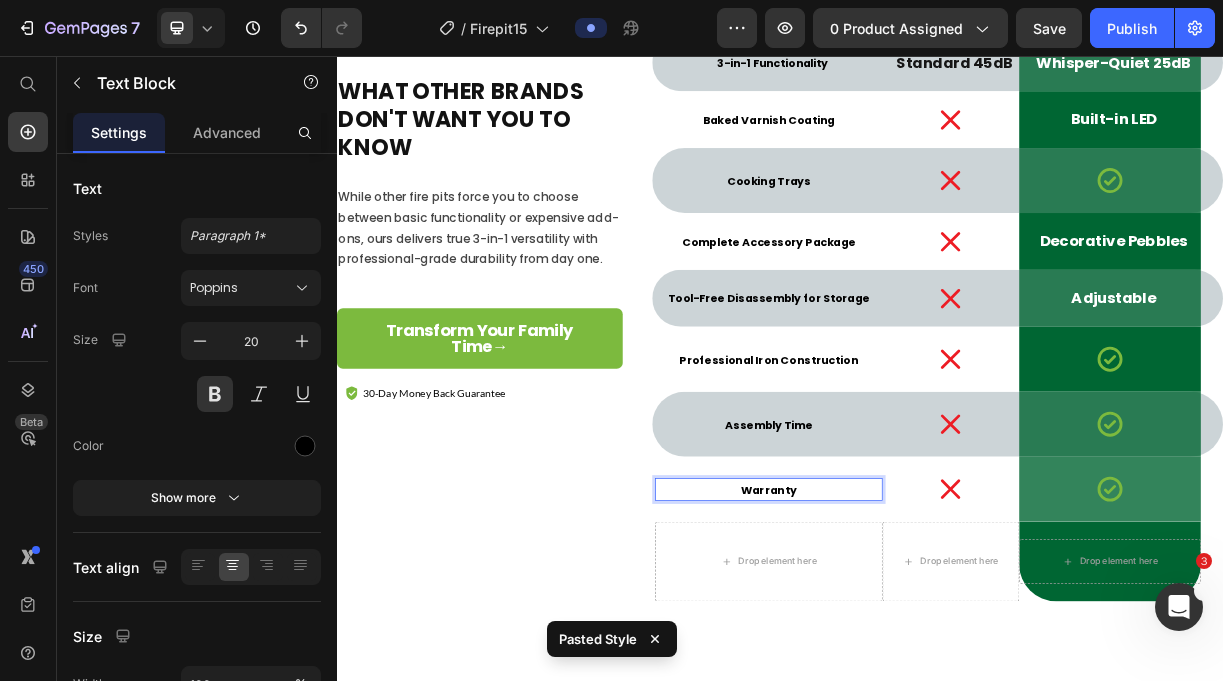 click on "Warranty" at bounding box center (921, 644) 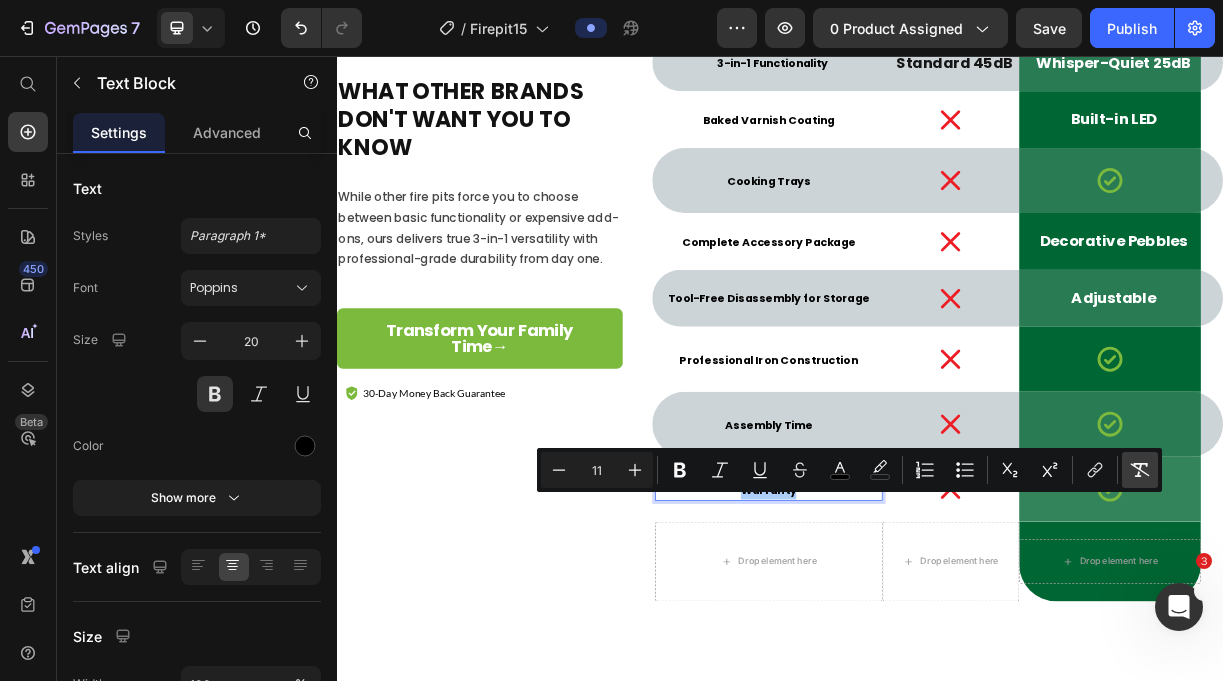 click 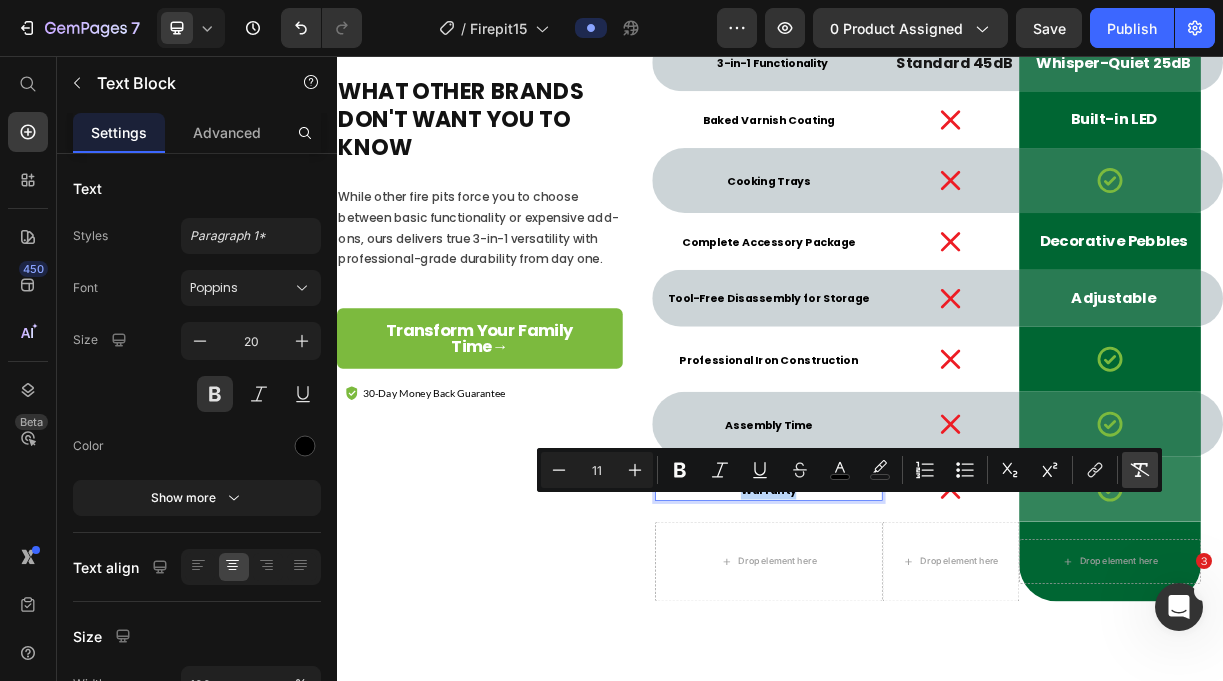 type on "20" 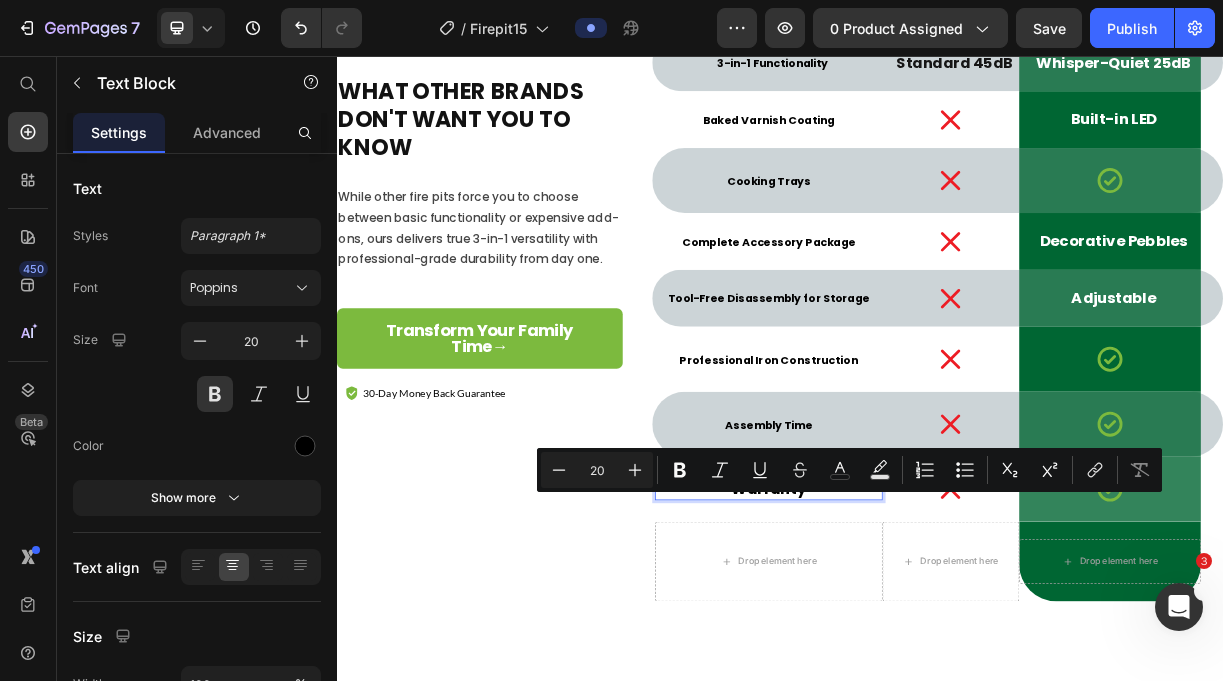 click on "Warranty" at bounding box center [922, 643] 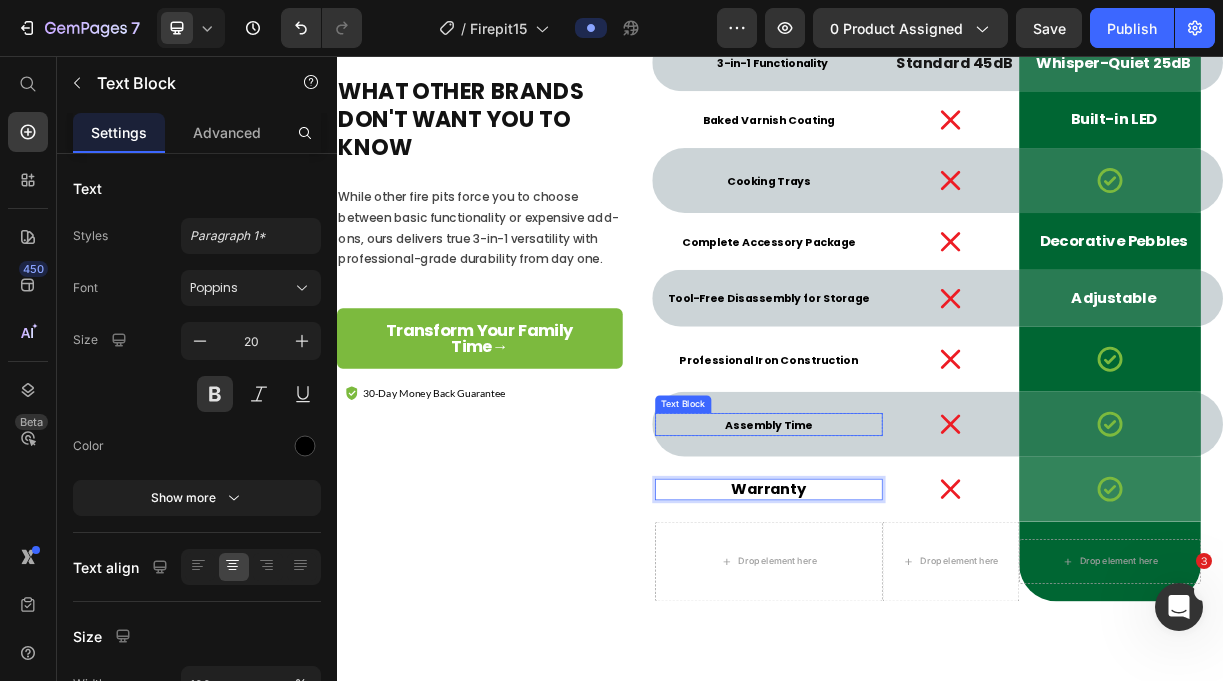 click on "Assembly Time" at bounding box center [921, 556] 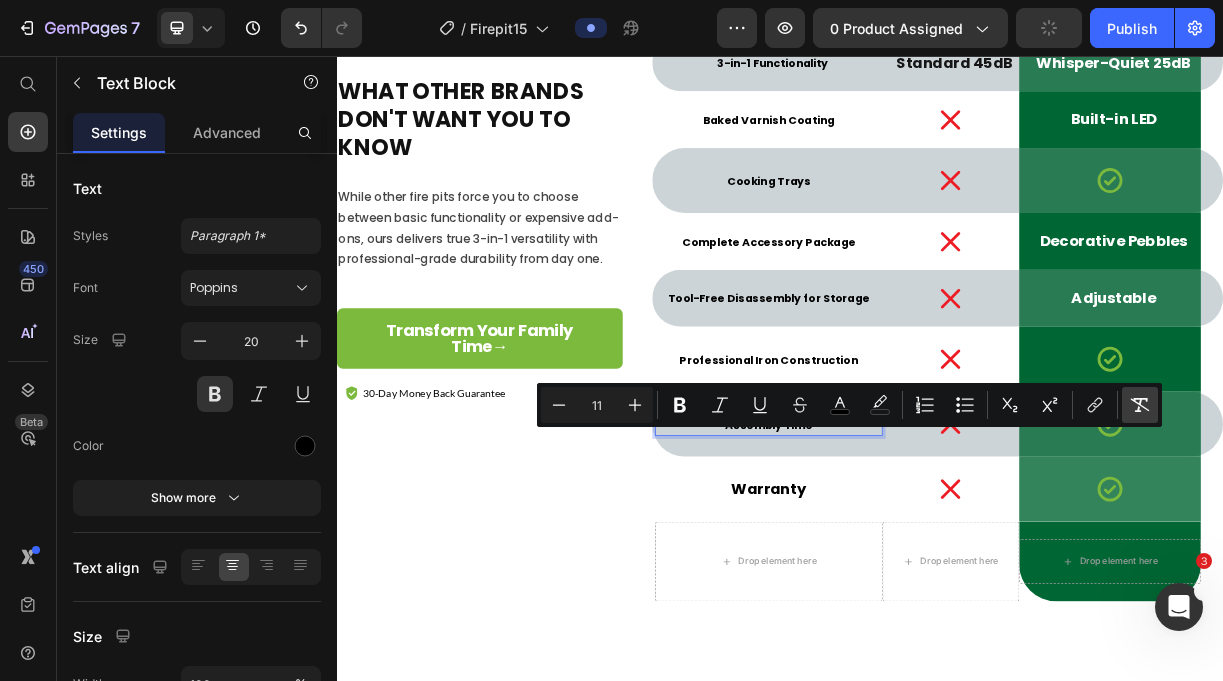 click 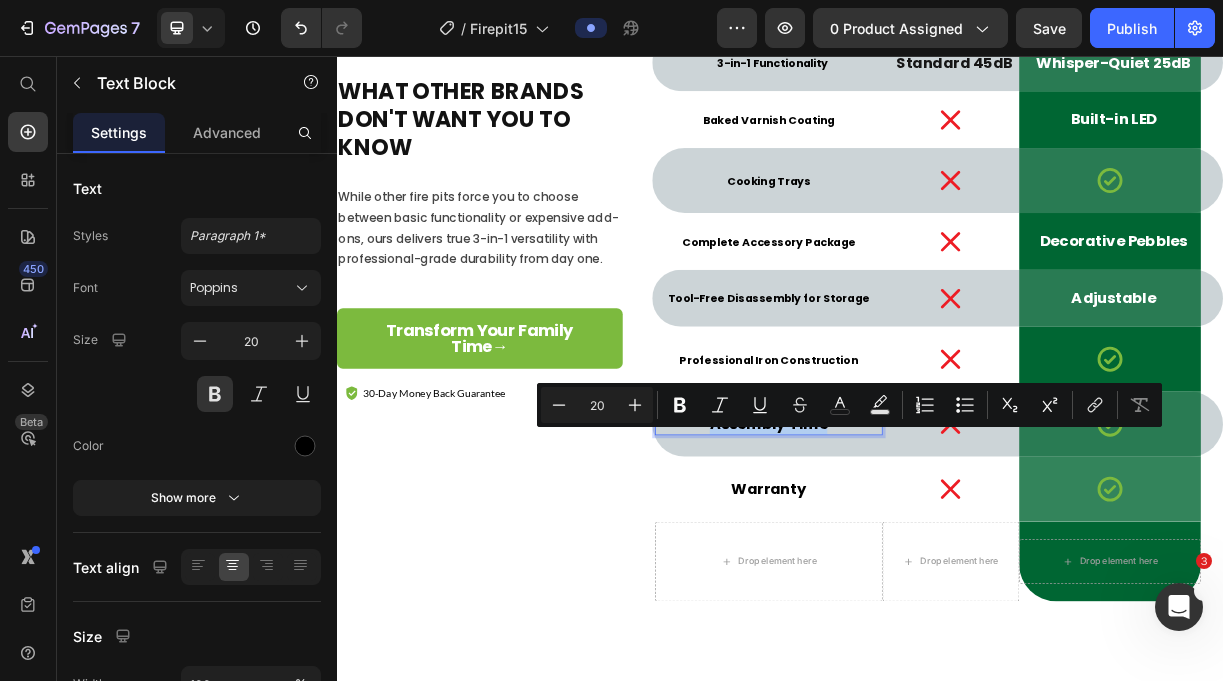 click on "Assembly Time" at bounding box center [922, 555] 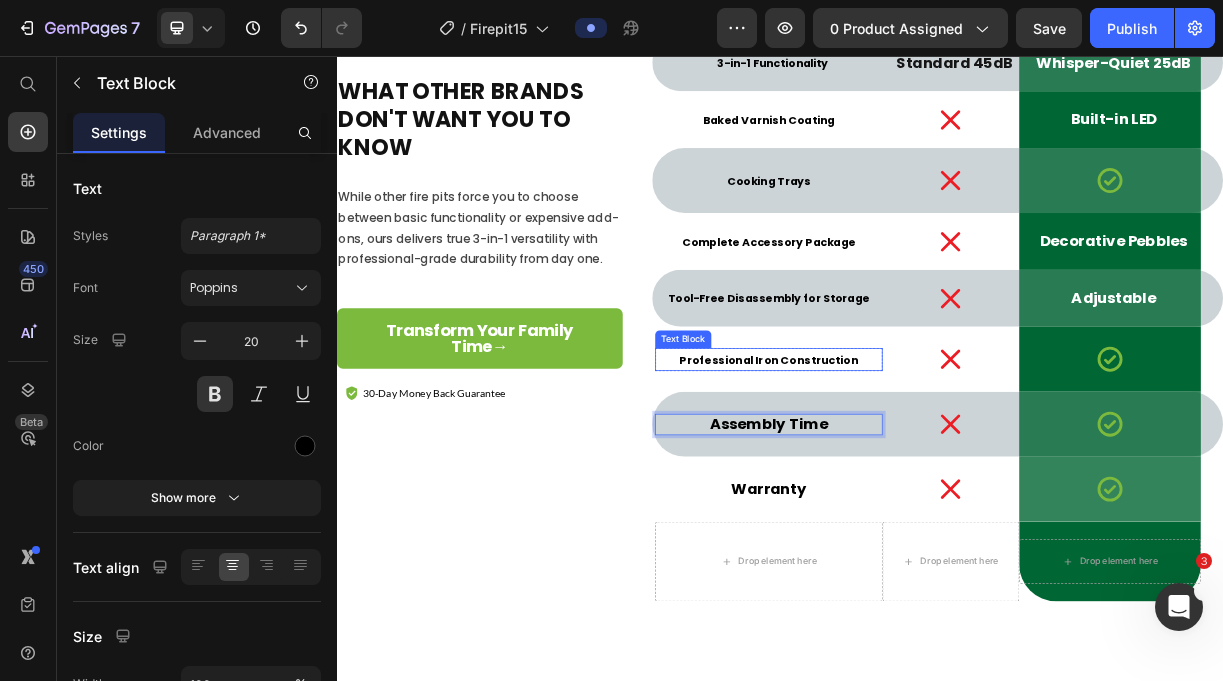 click on "Professional Iron Construction" at bounding box center [922, 468] 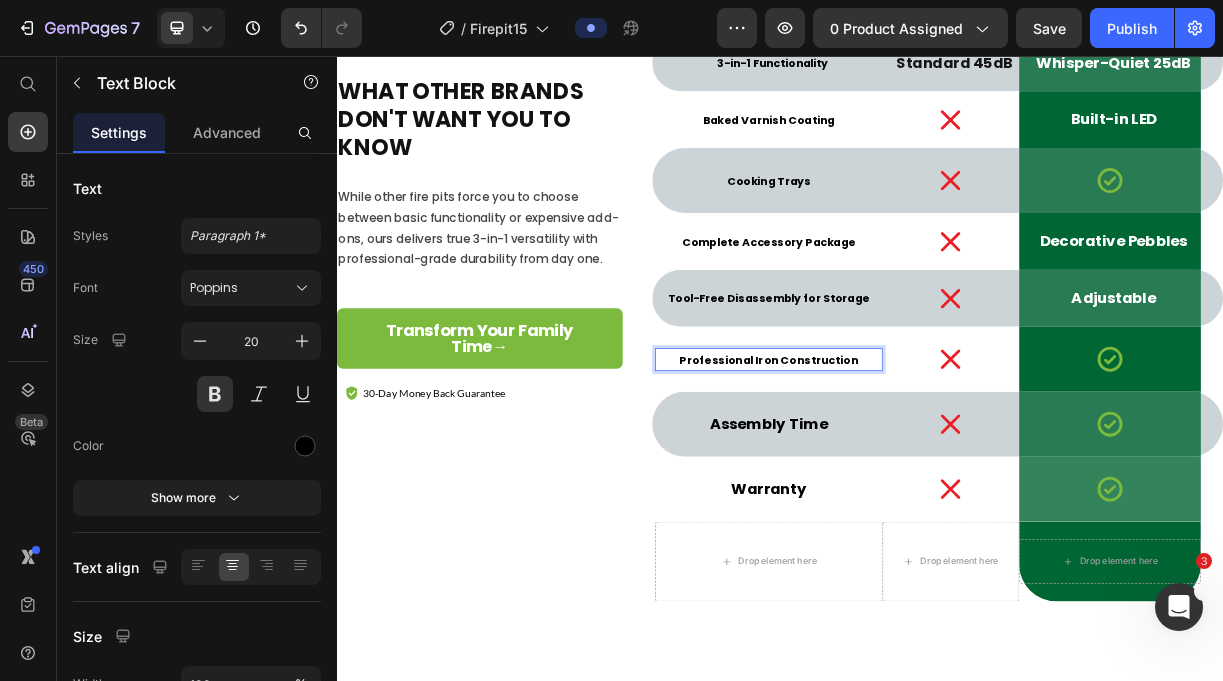 click on "Professional Iron Construction" at bounding box center (922, 468) 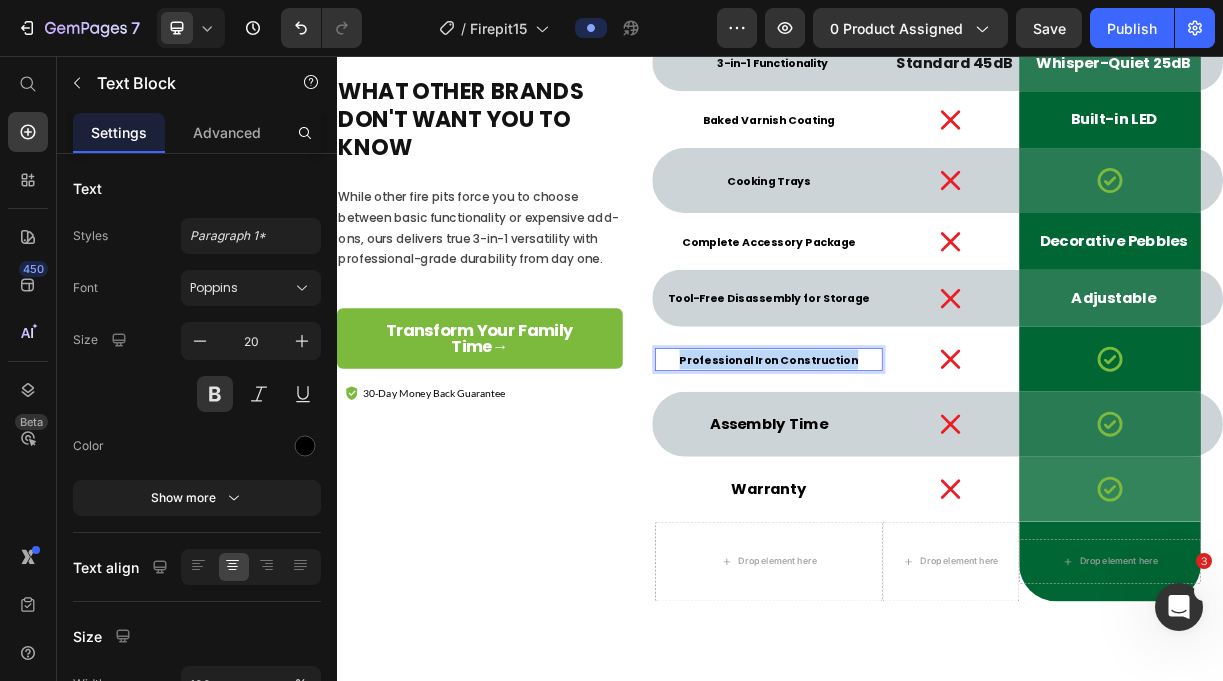 click on "Professional Iron Construction" at bounding box center (922, 468) 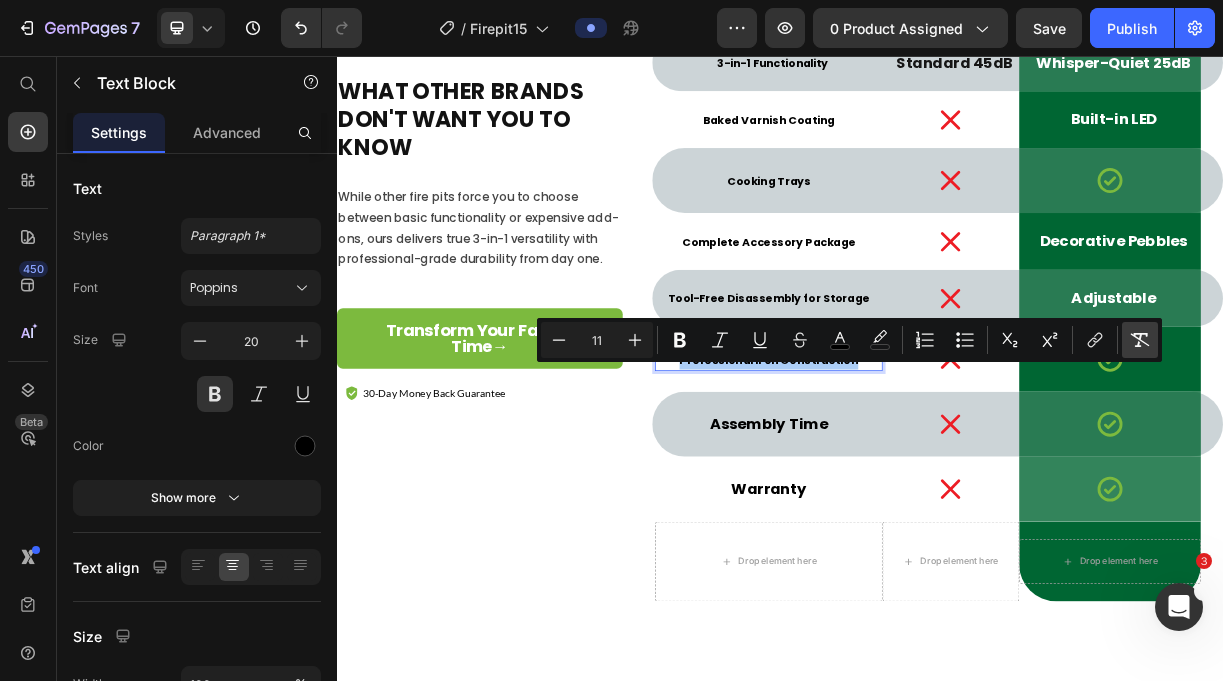 click 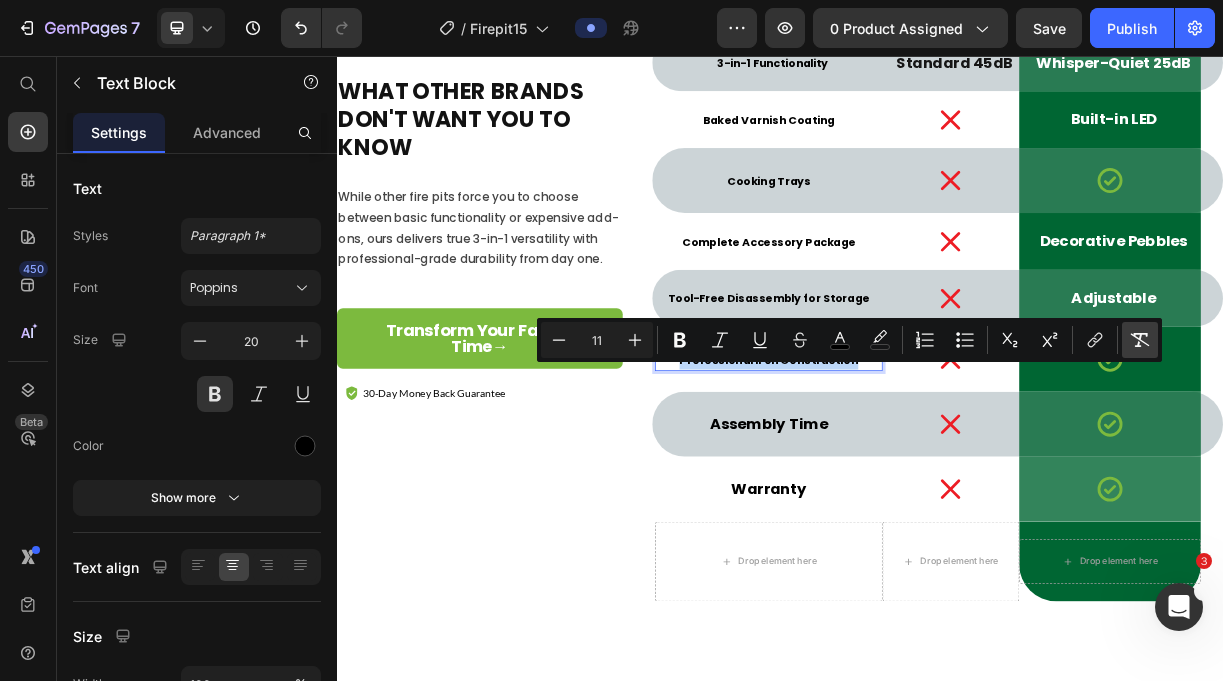 type on "20" 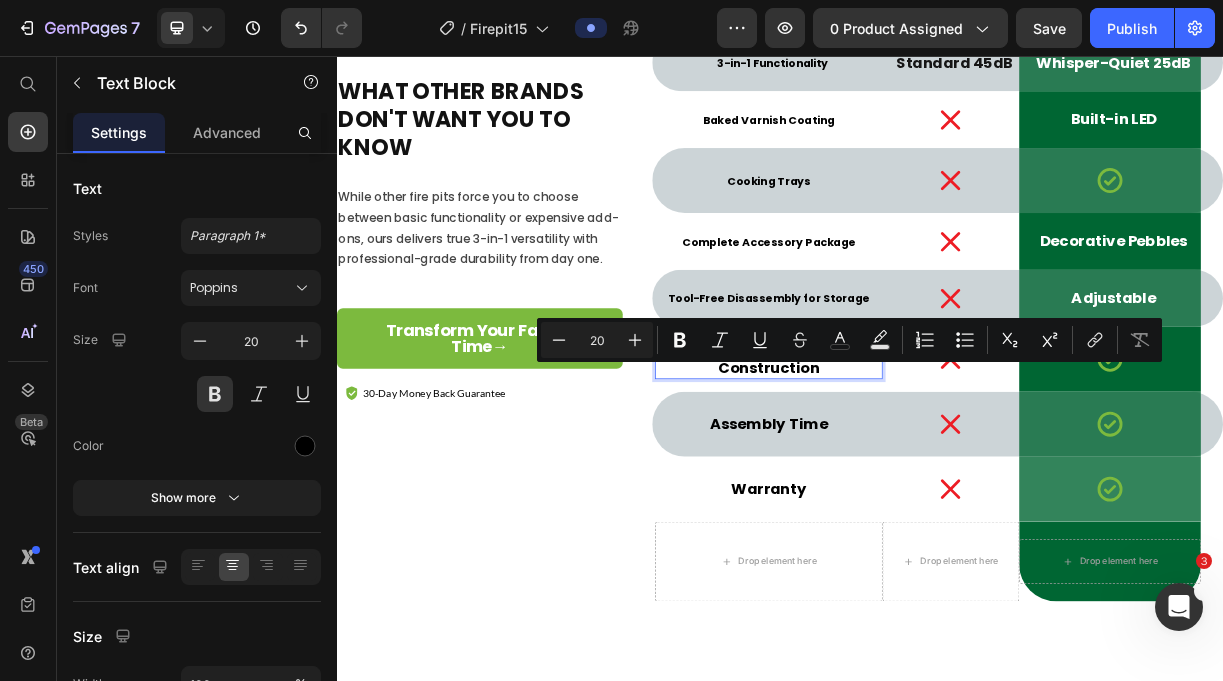 click on "Professional Iron Construction" at bounding box center [922, 467] 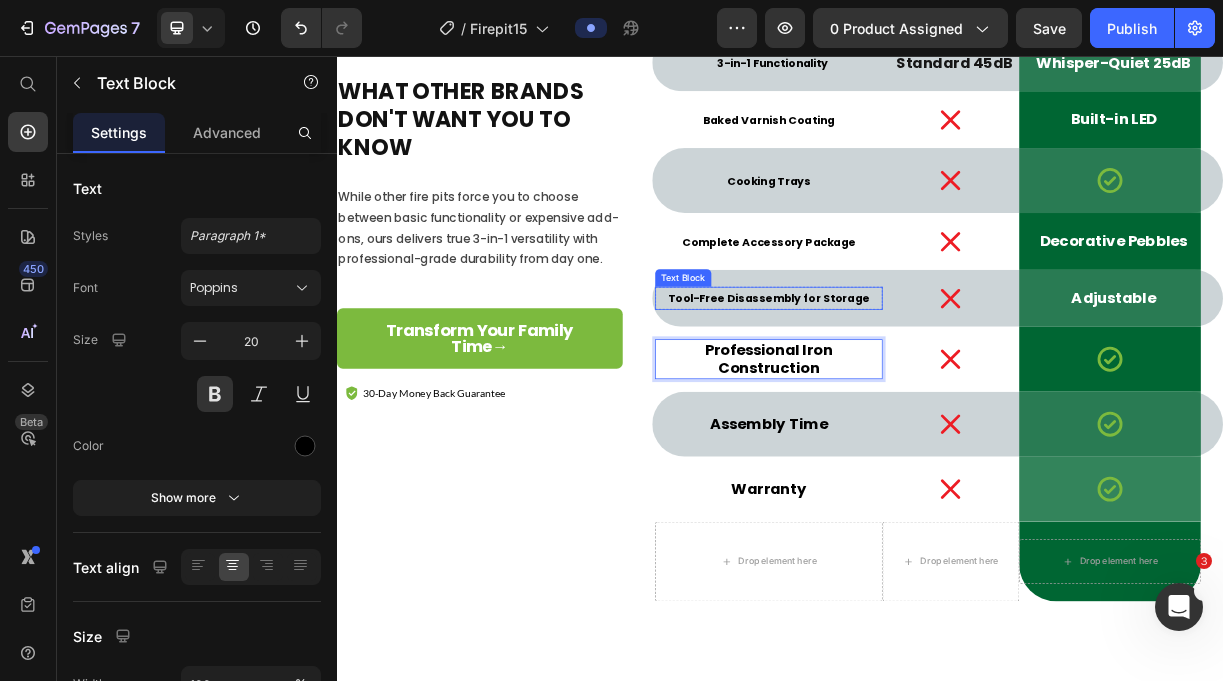 click on "Tool-Free Disassembly for Storage" at bounding box center (921, 385) 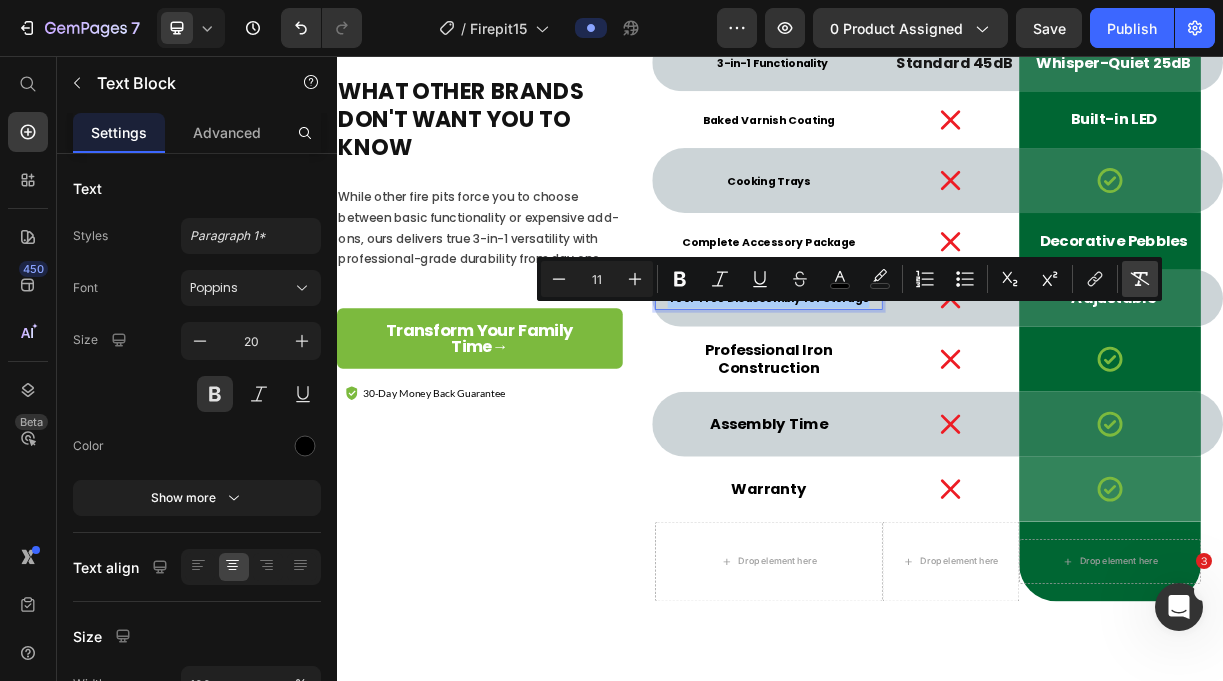 click 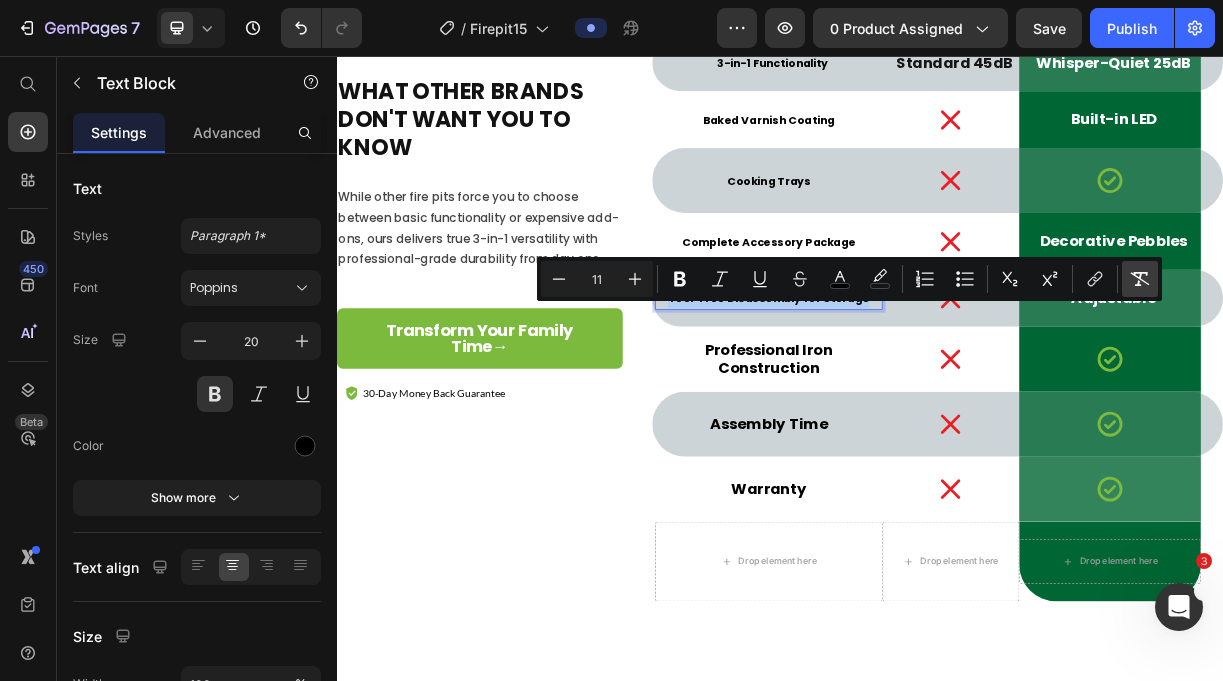type on "20" 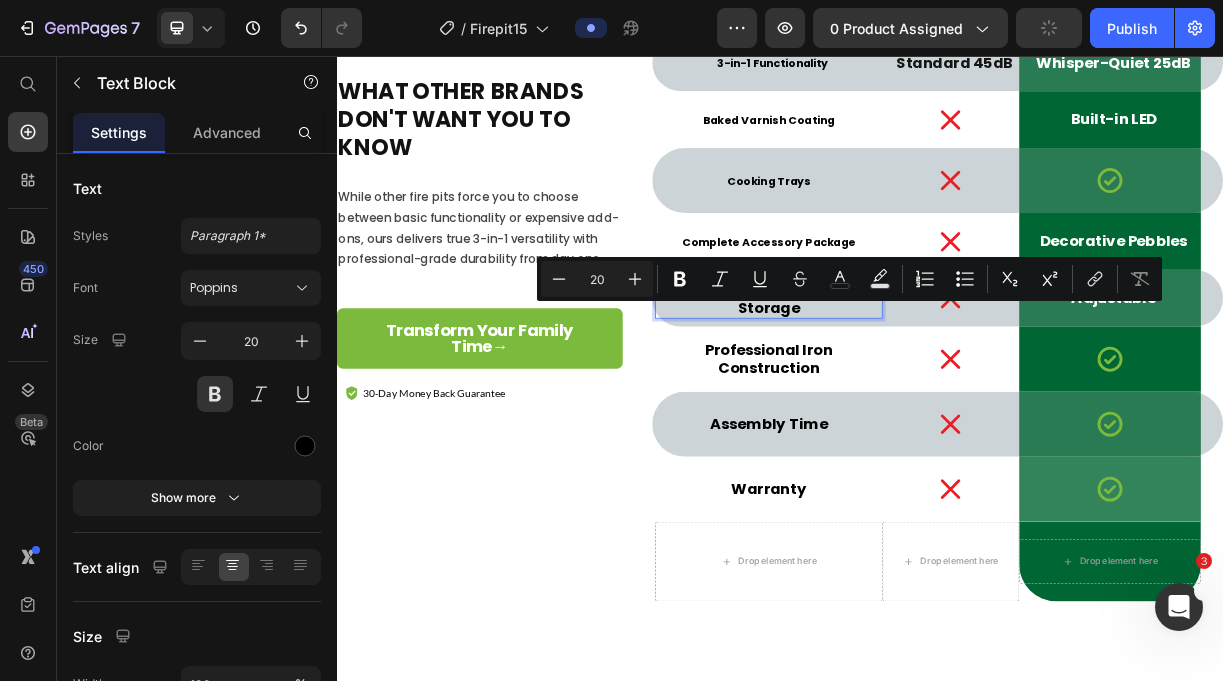 click on "Tool-Free Disassembly for Storage" at bounding box center [922, 385] 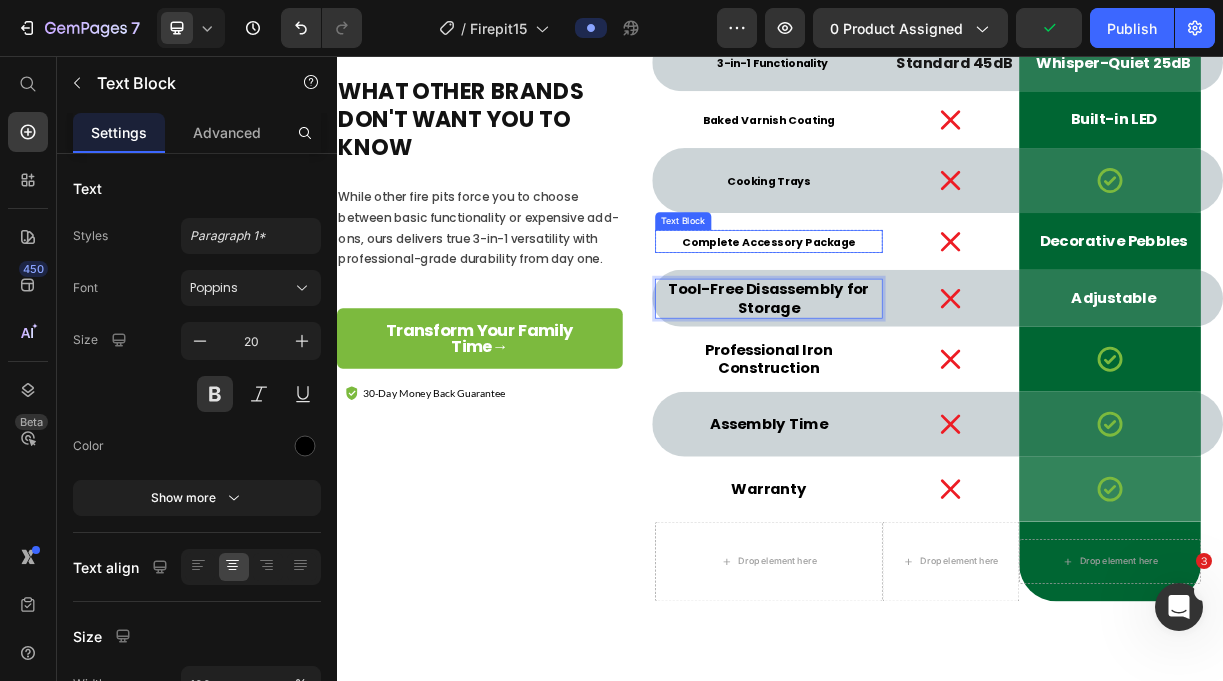 click on "Complete Accessory Package" at bounding box center (921, 308) 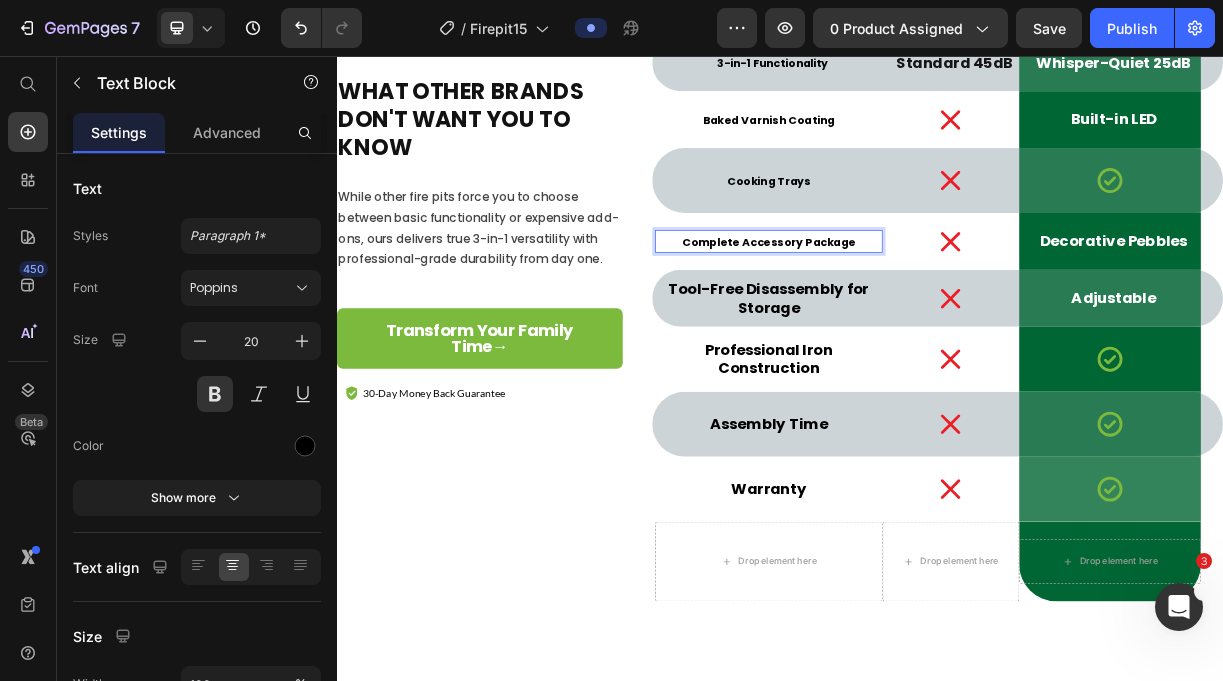 click on "Complete Accessory Package" at bounding box center (921, 308) 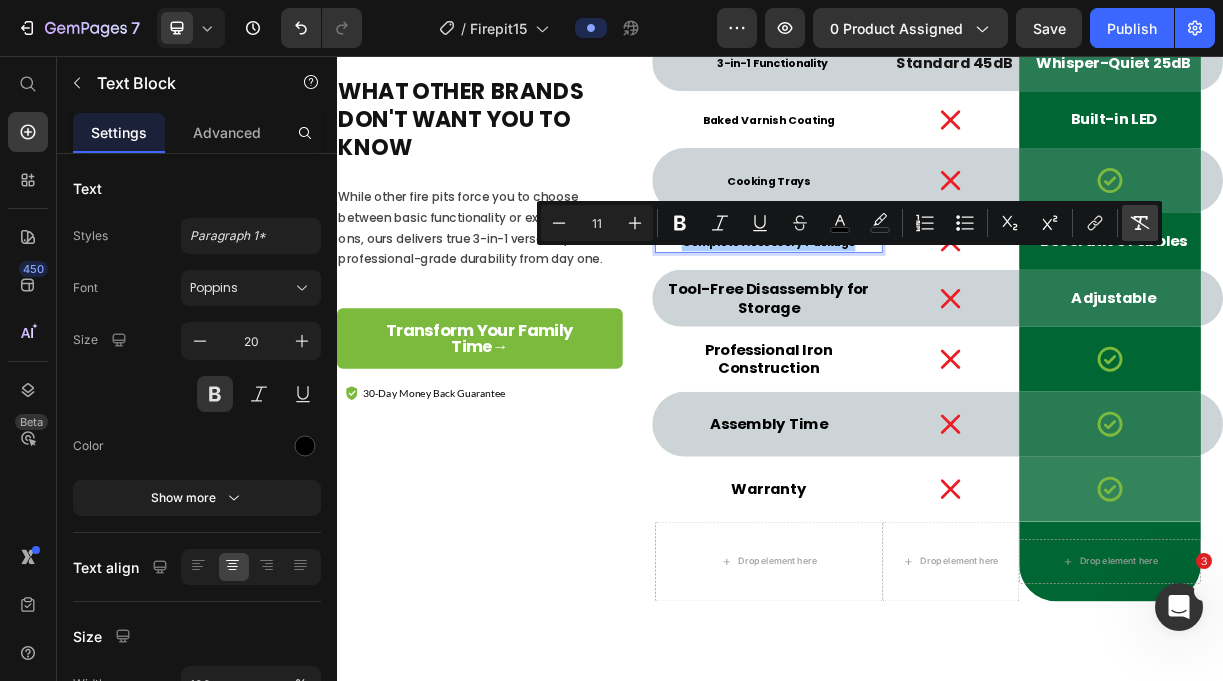 click 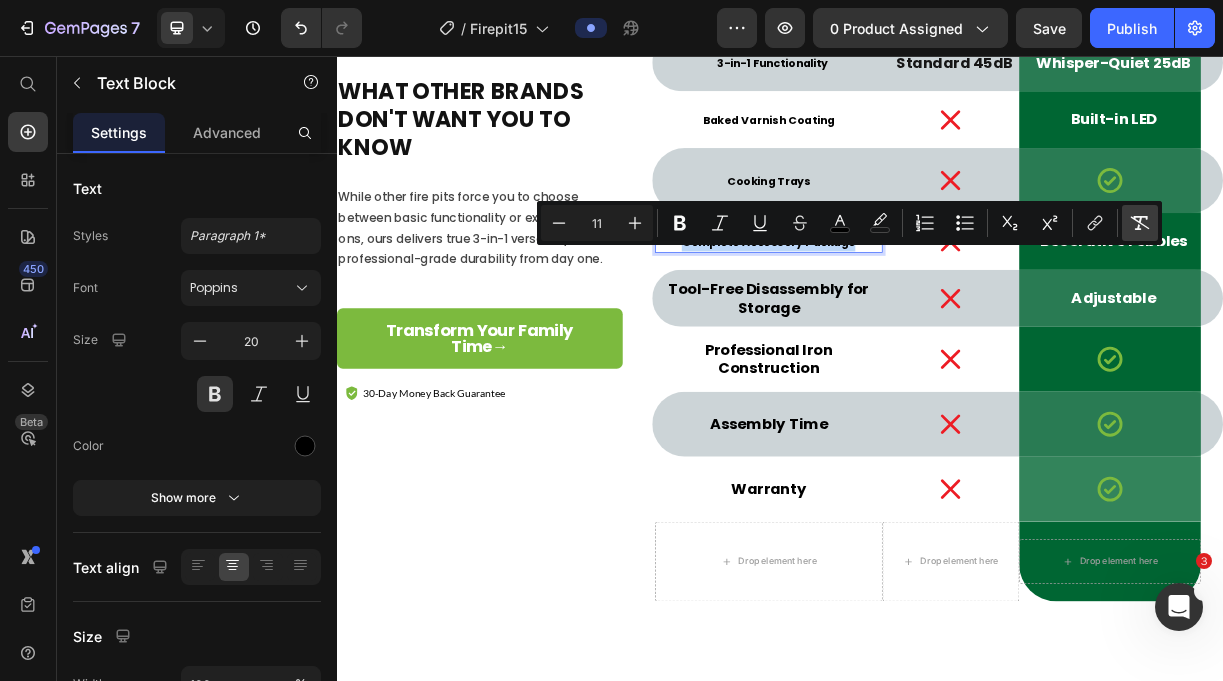 type on "20" 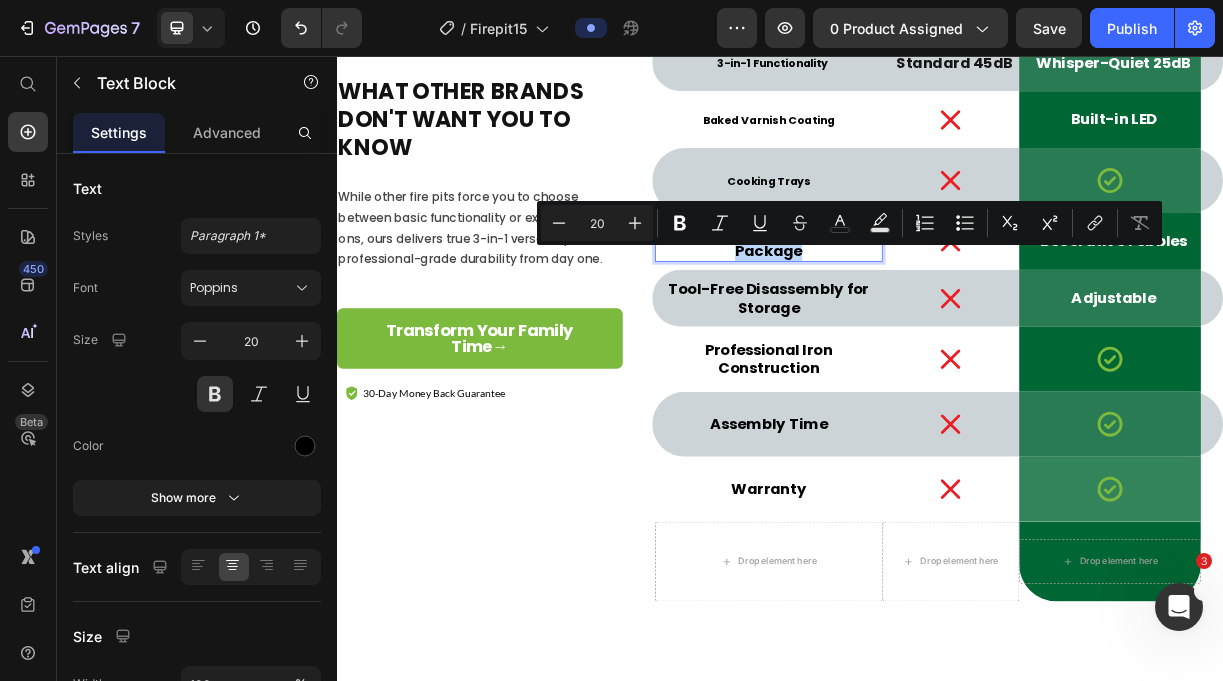 click on "Complete Accessory Package" at bounding box center (922, 308) 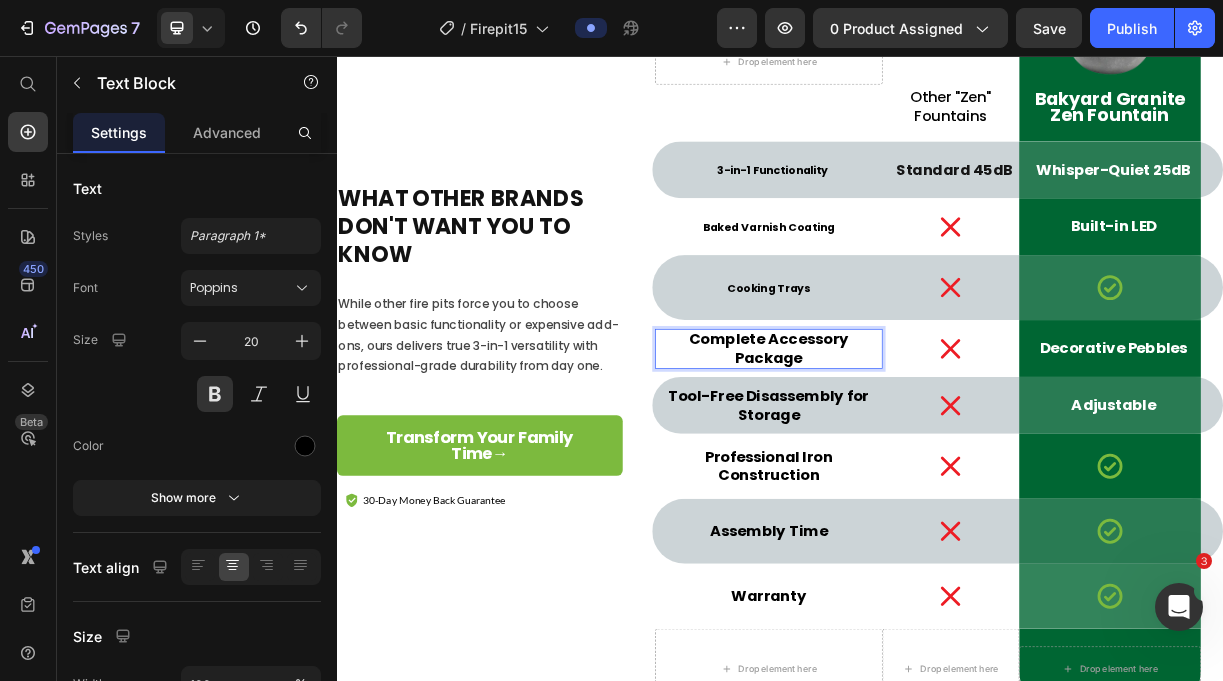 scroll, scrollTop: 6566, scrollLeft: 0, axis: vertical 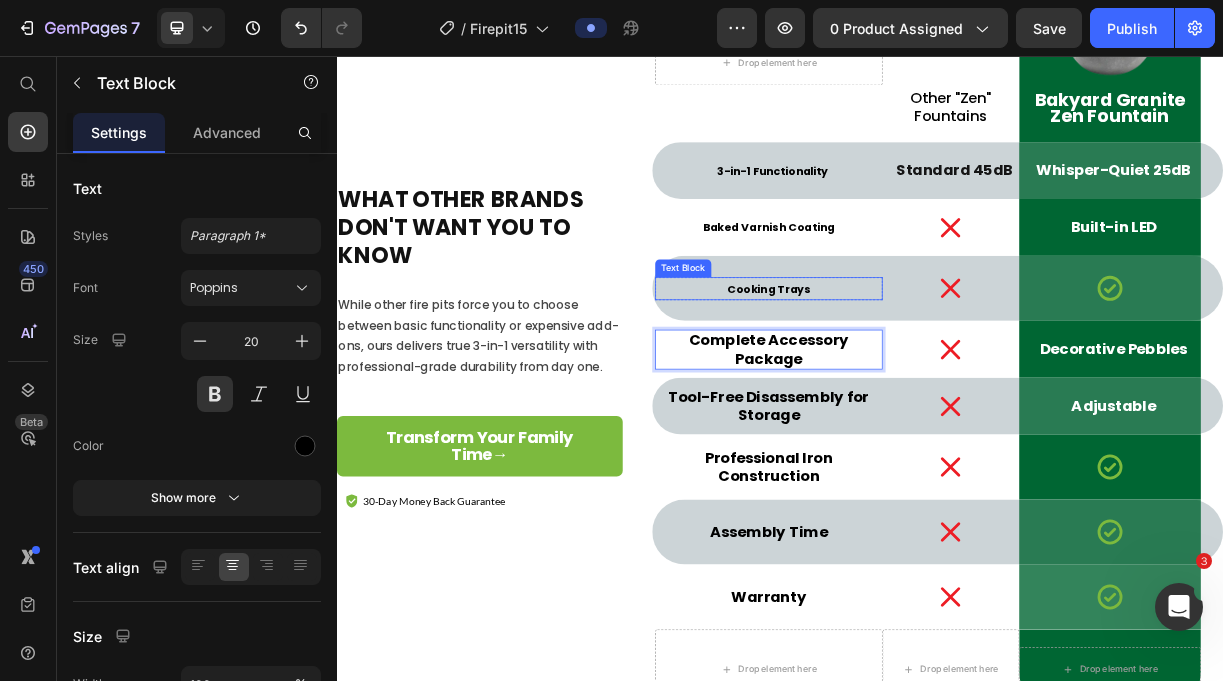 click on "Cooking Trays" at bounding box center [921, 372] 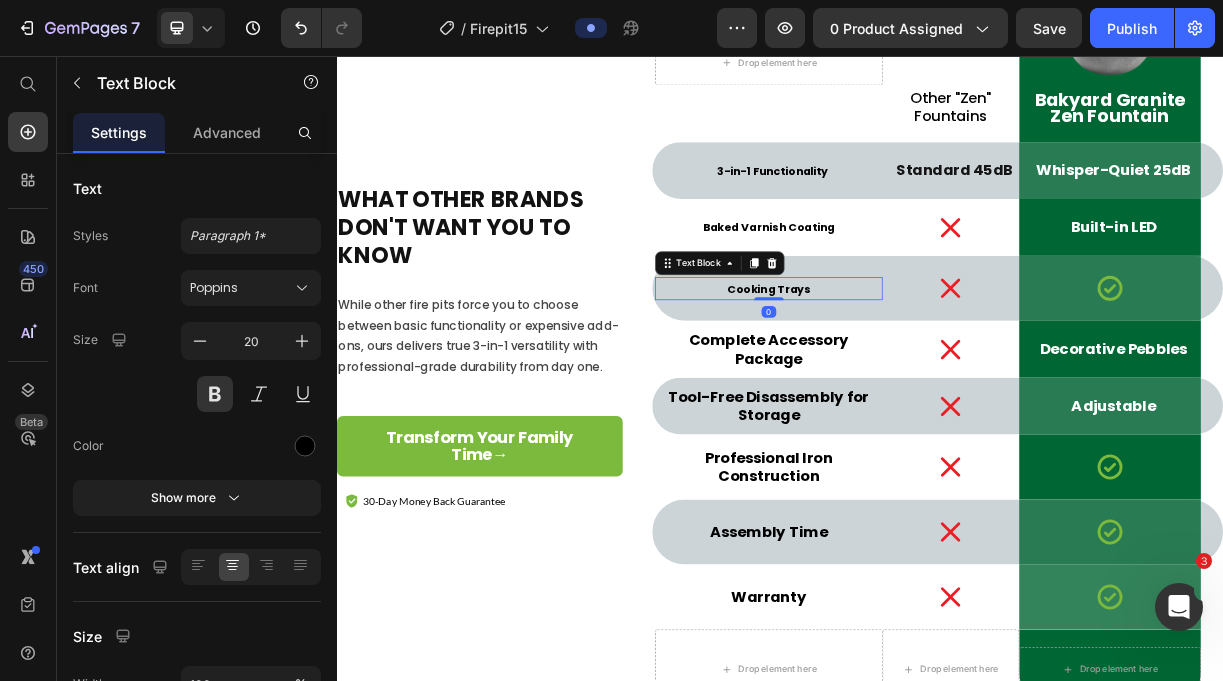 click on "Cooking Trays" at bounding box center (921, 372) 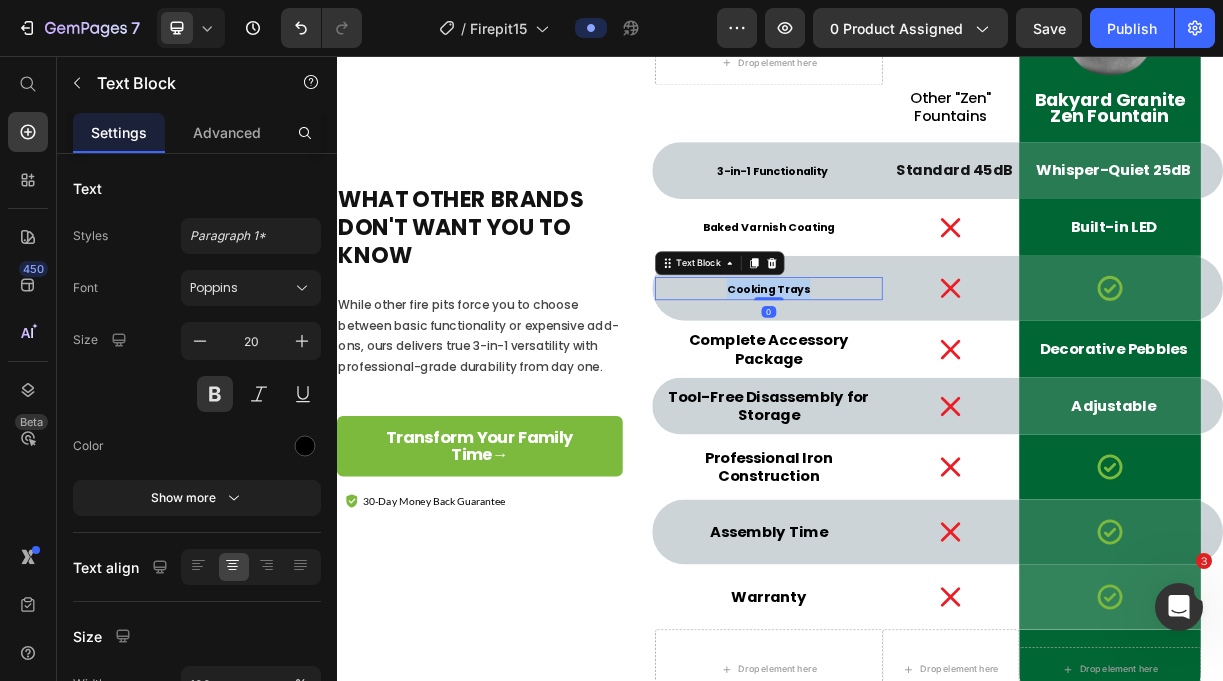 click on "Cooking Trays" at bounding box center (921, 372) 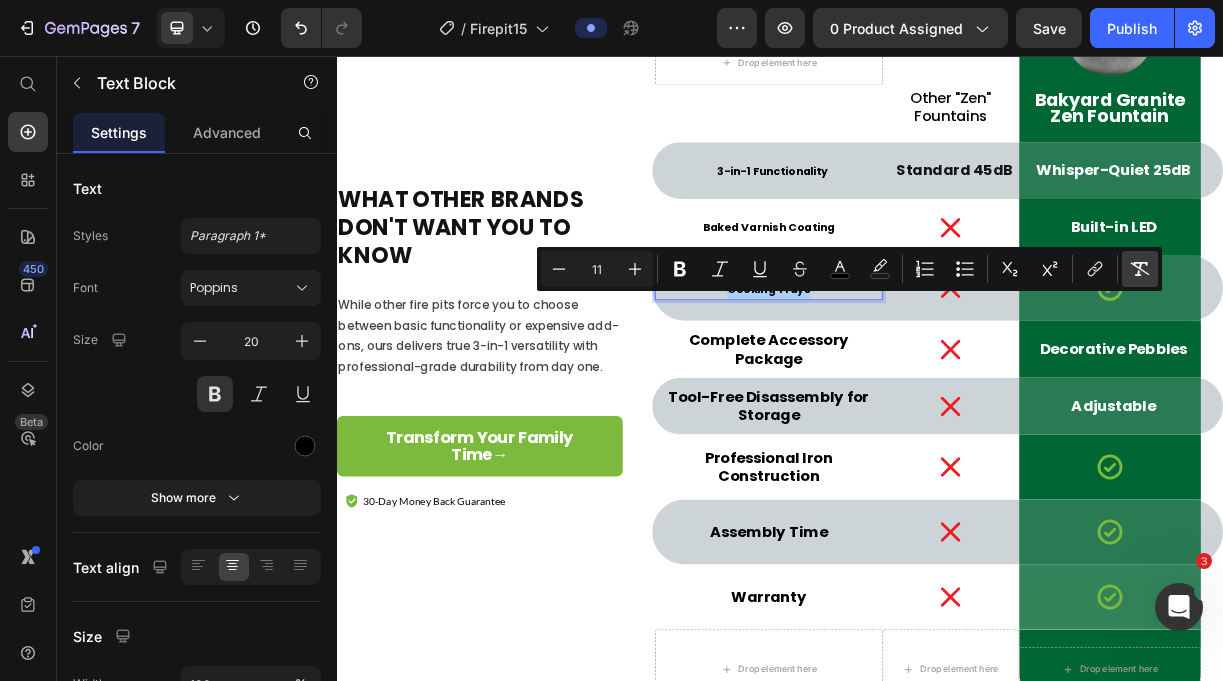click 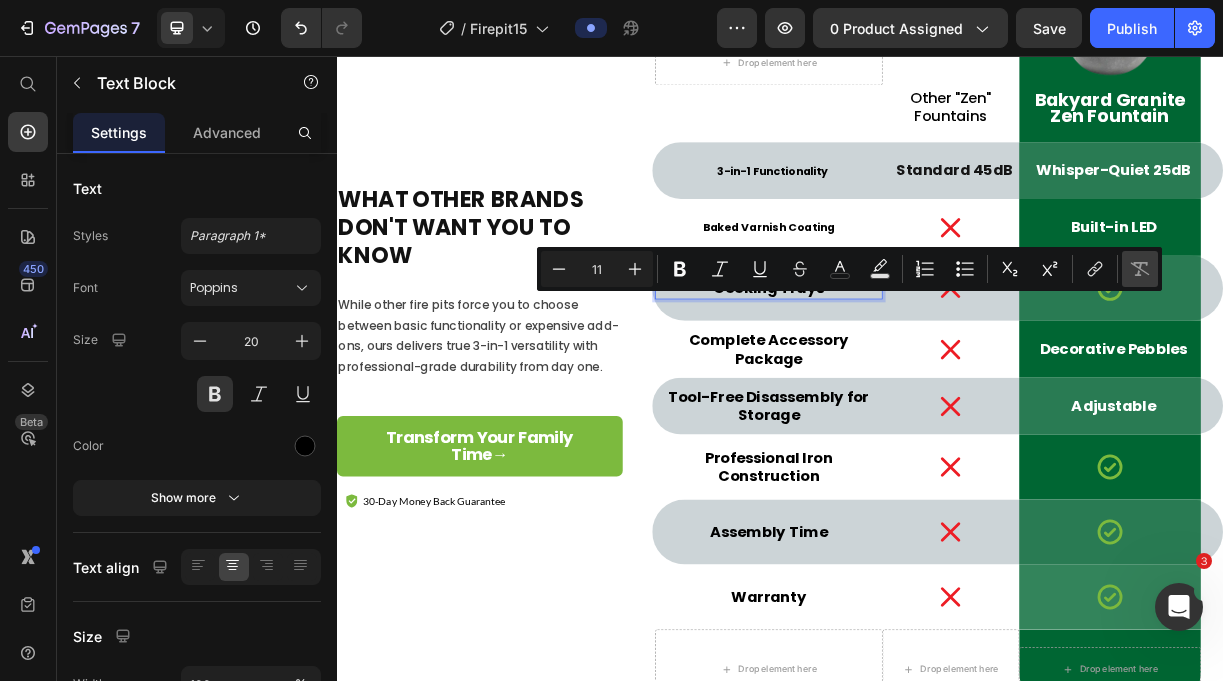 type on "20" 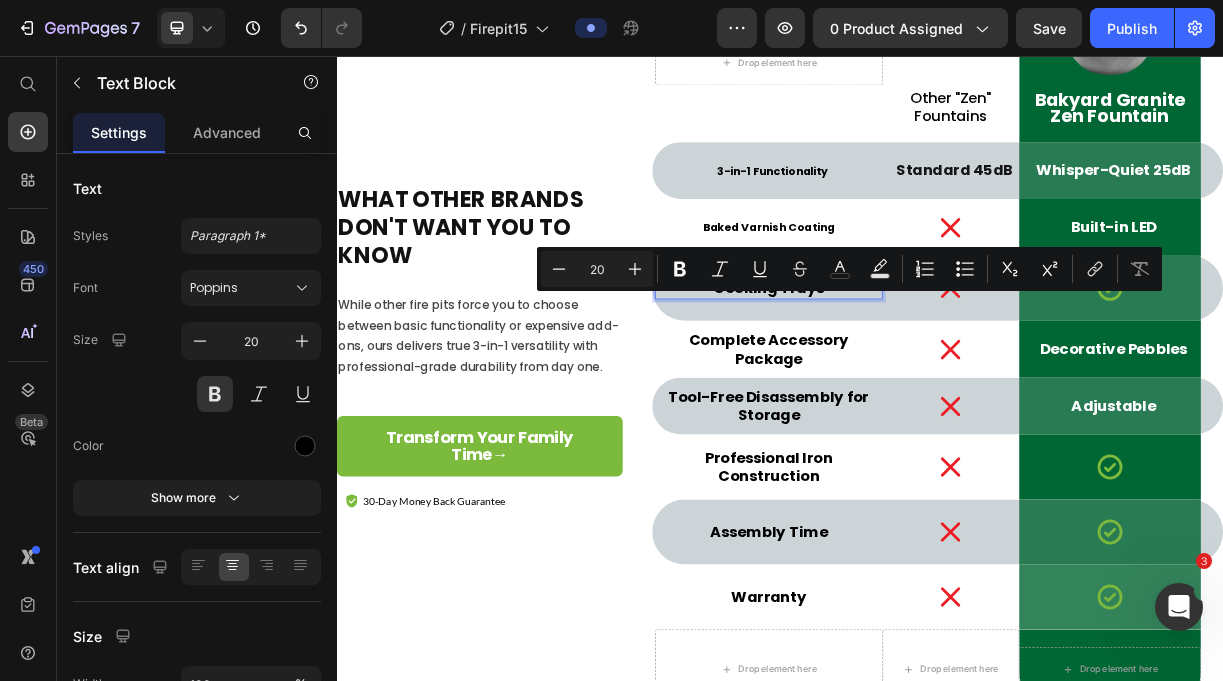 click on "Cooking Trays" at bounding box center [922, 371] 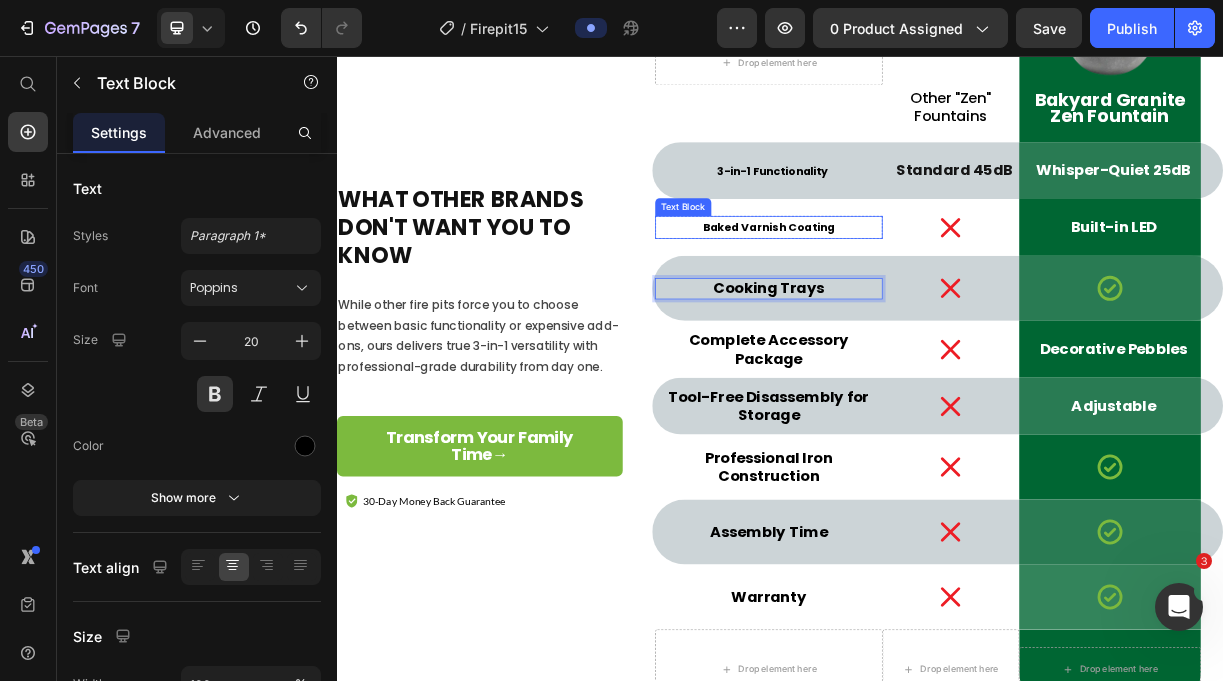 click on "Baked Varnish Coating" at bounding box center (921, 289) 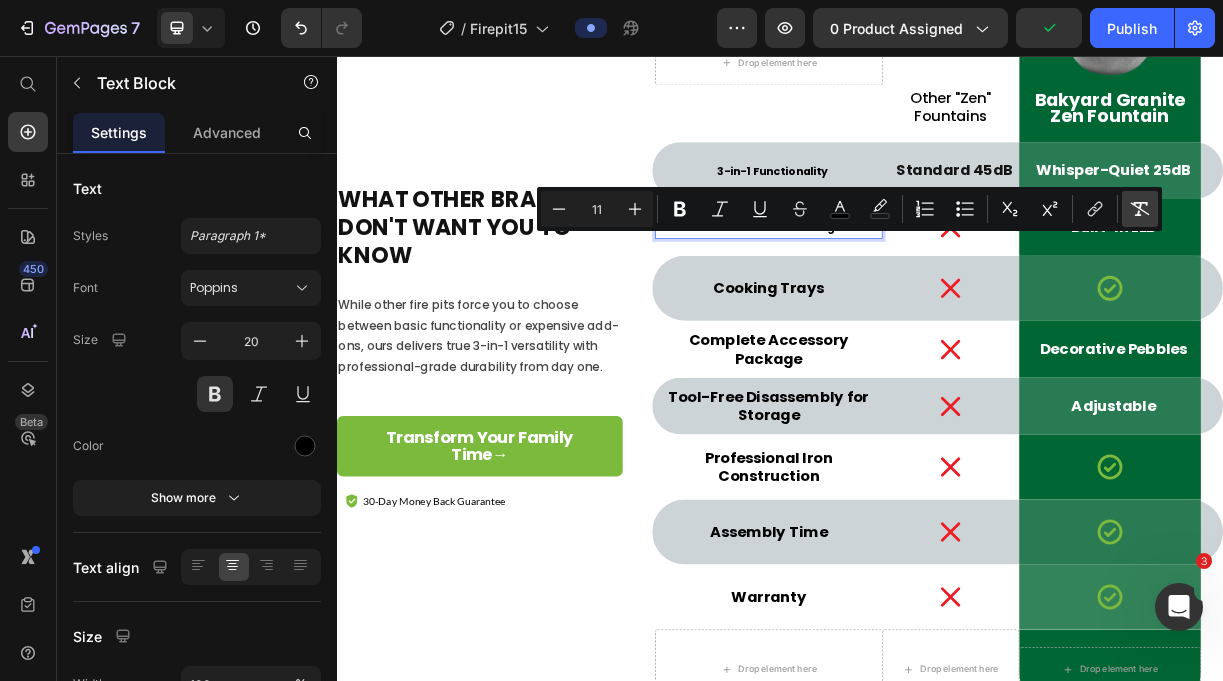 click 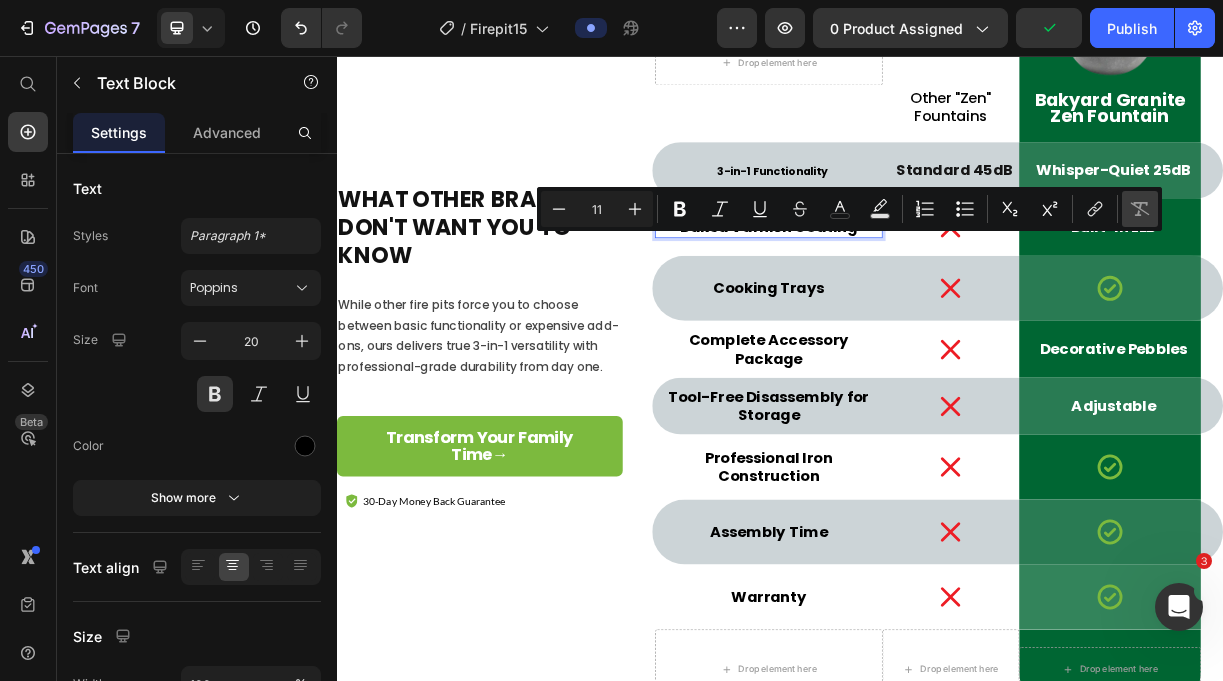 type on "20" 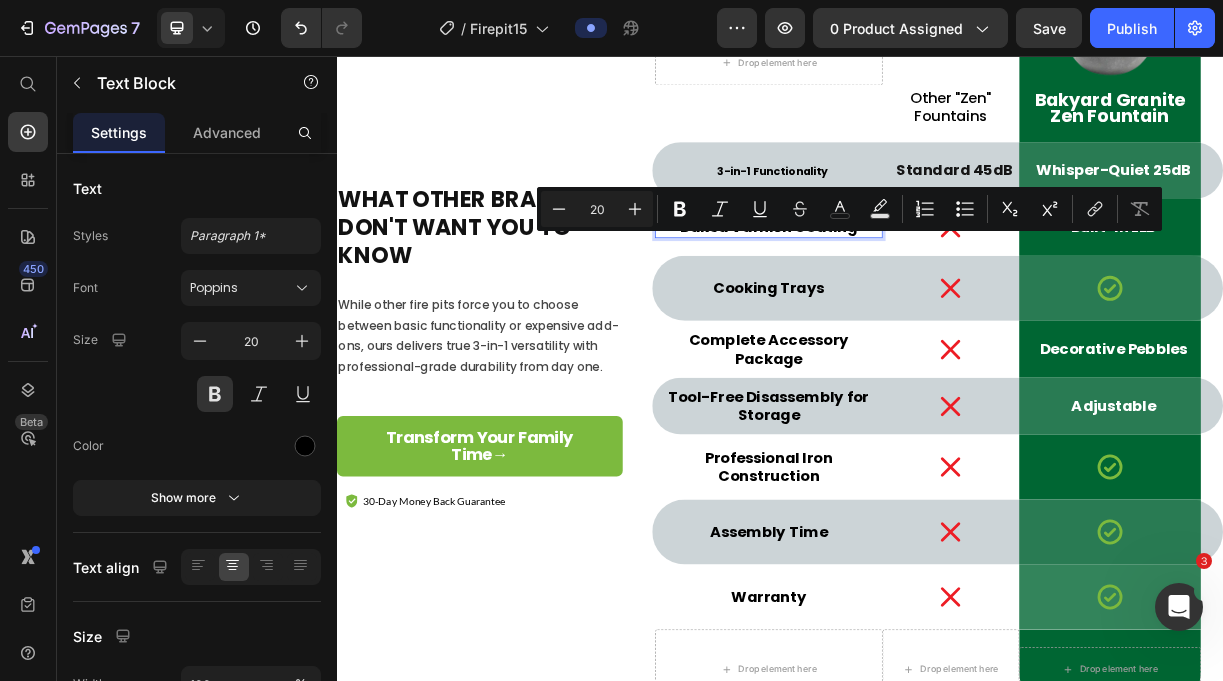 click on "Baked Varnish Coating" at bounding box center (922, 288) 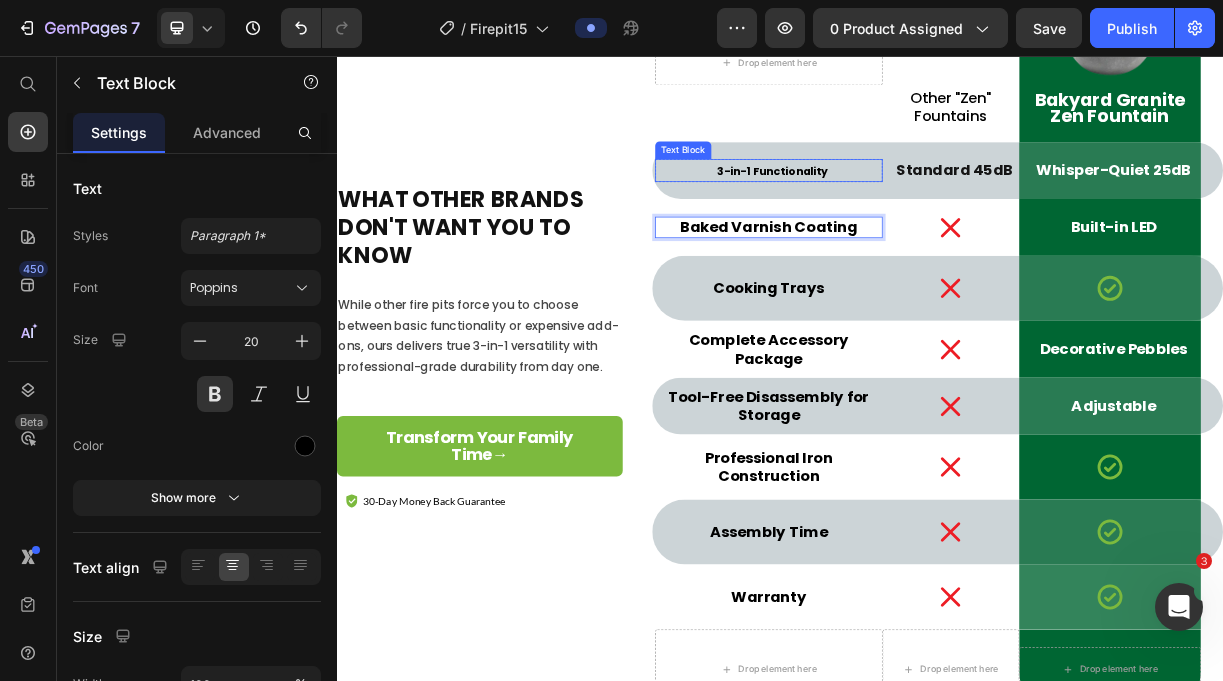 click on "3-in-1 Functionality" at bounding box center (926, 212) 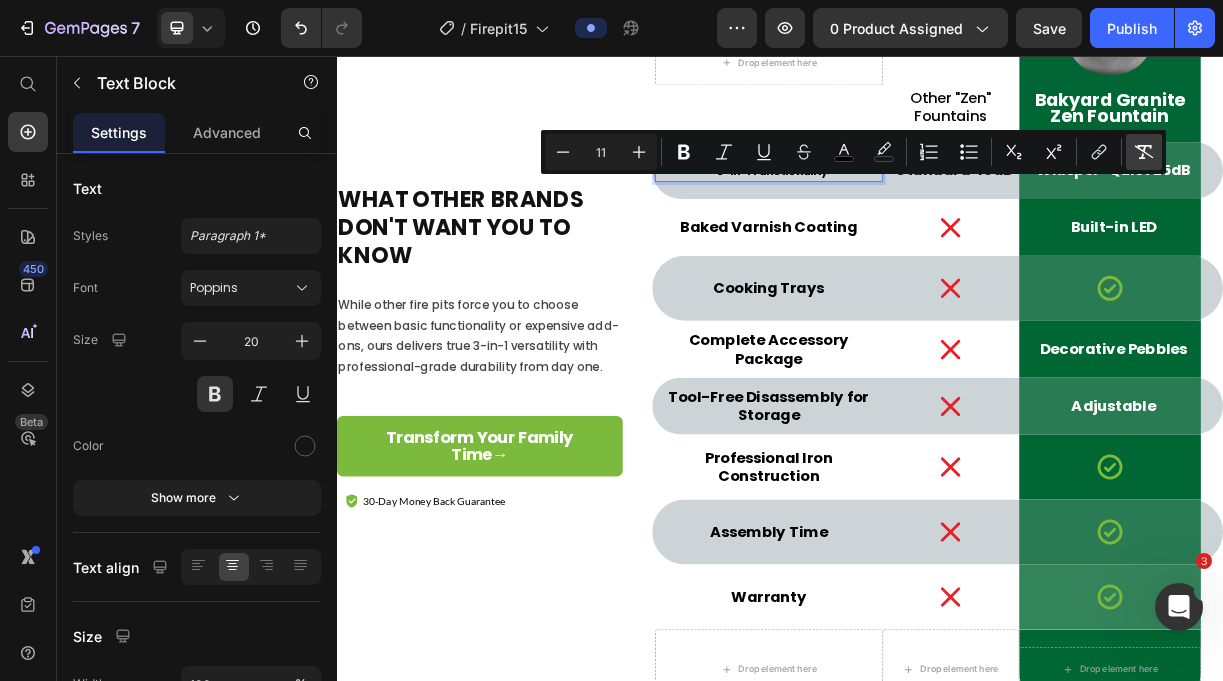 click 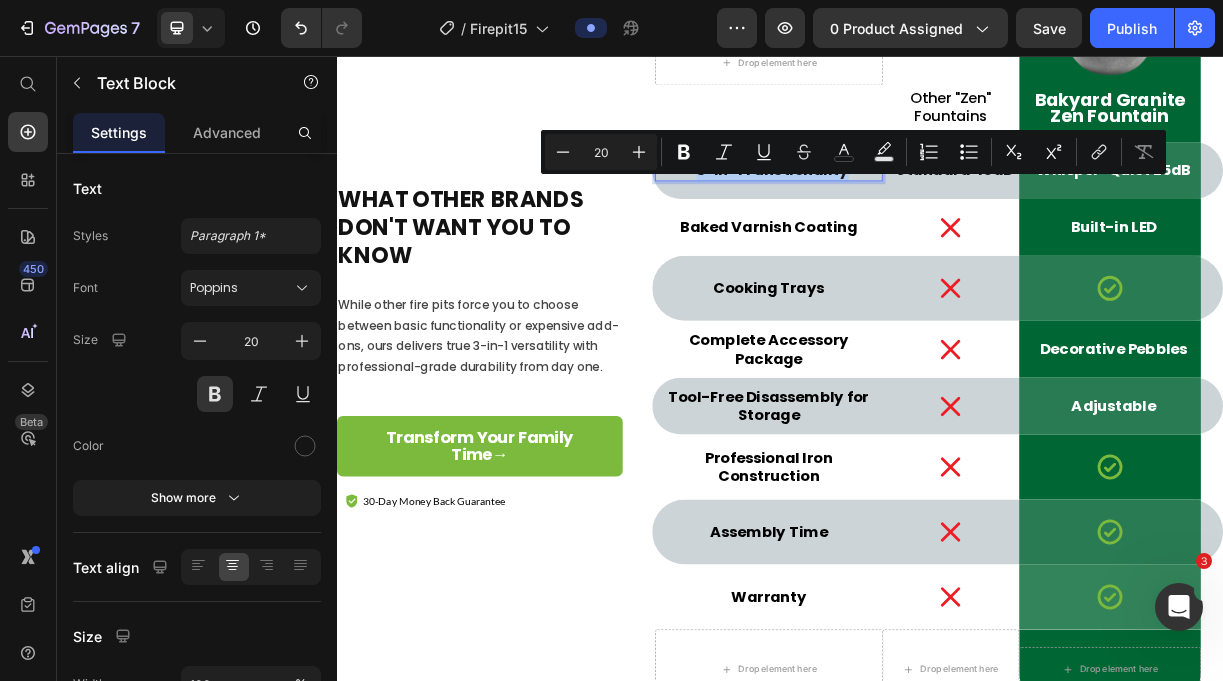 click on "3-in-1 Functionality" at bounding box center [927, 211] 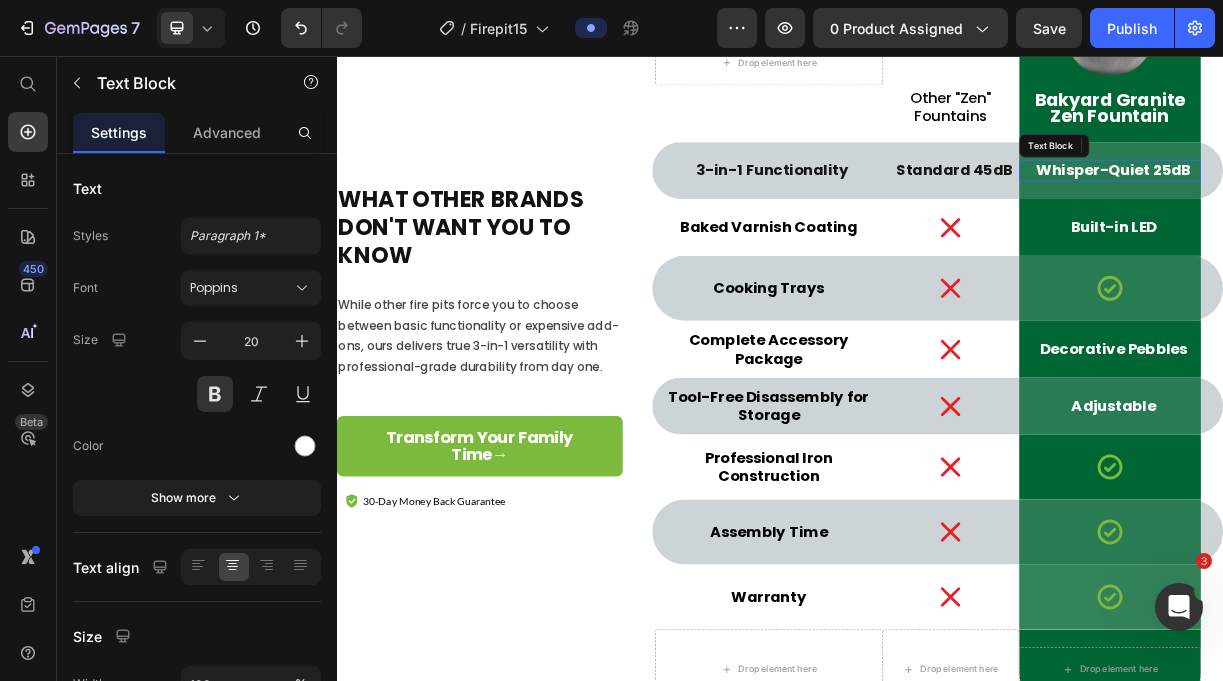 click on "Whisper-Quiet 25dB" at bounding box center [1389, 211] 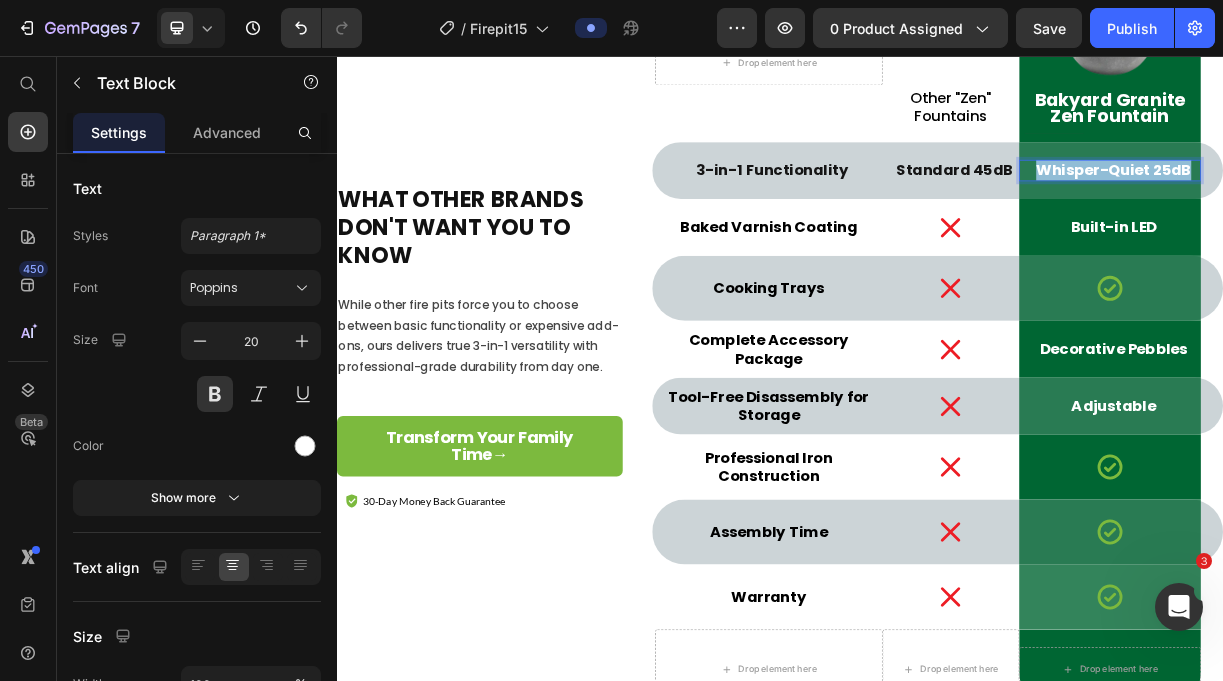 click on "Whisper-Quiet 25dB" at bounding box center [1389, 211] 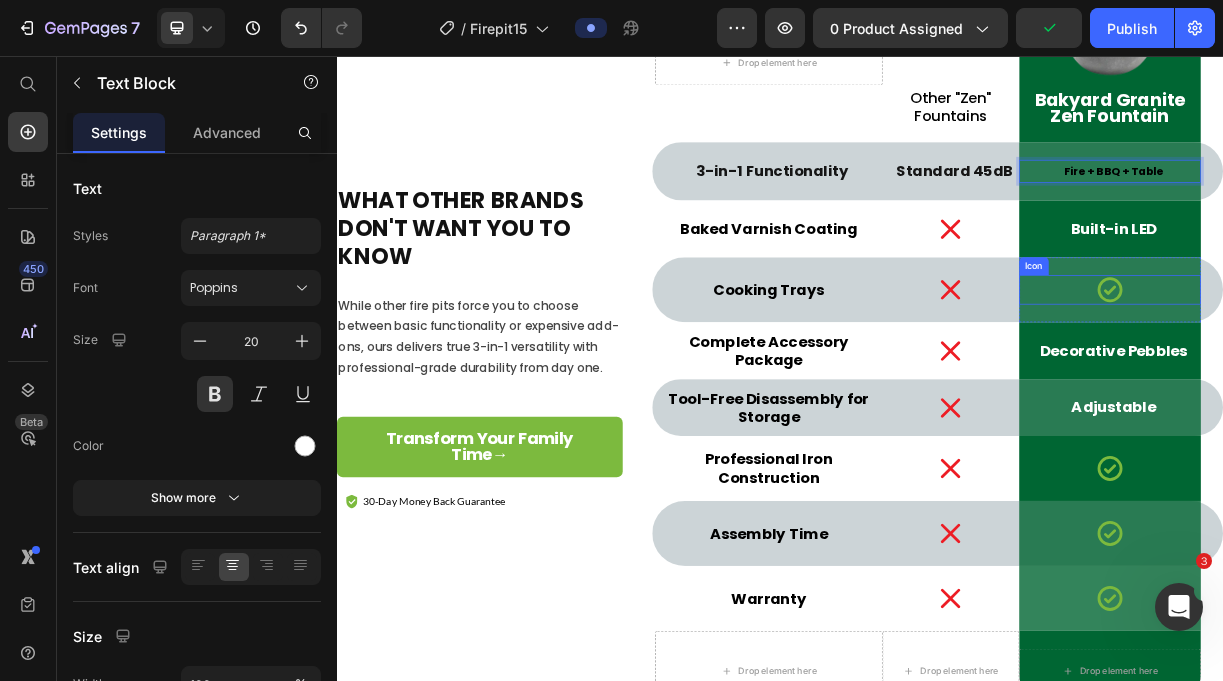 click 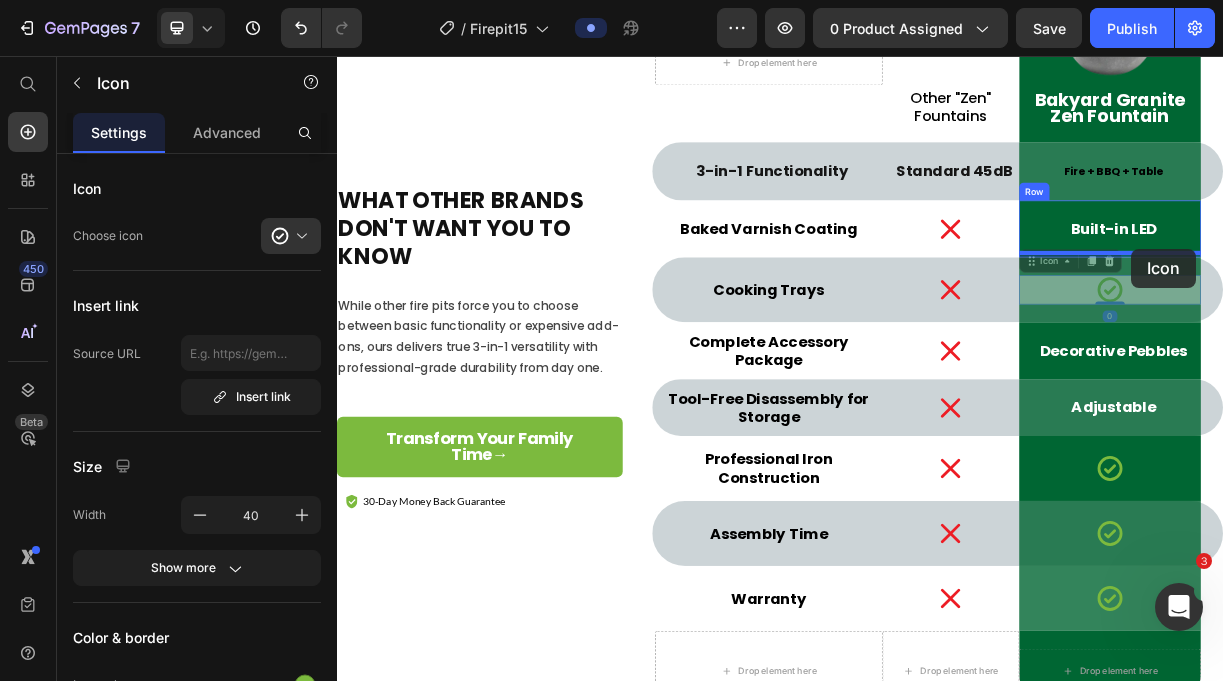 drag, startPoint x: 1393, startPoint y: 393, endPoint x: 1412, endPoint y: 317, distance: 78.339005 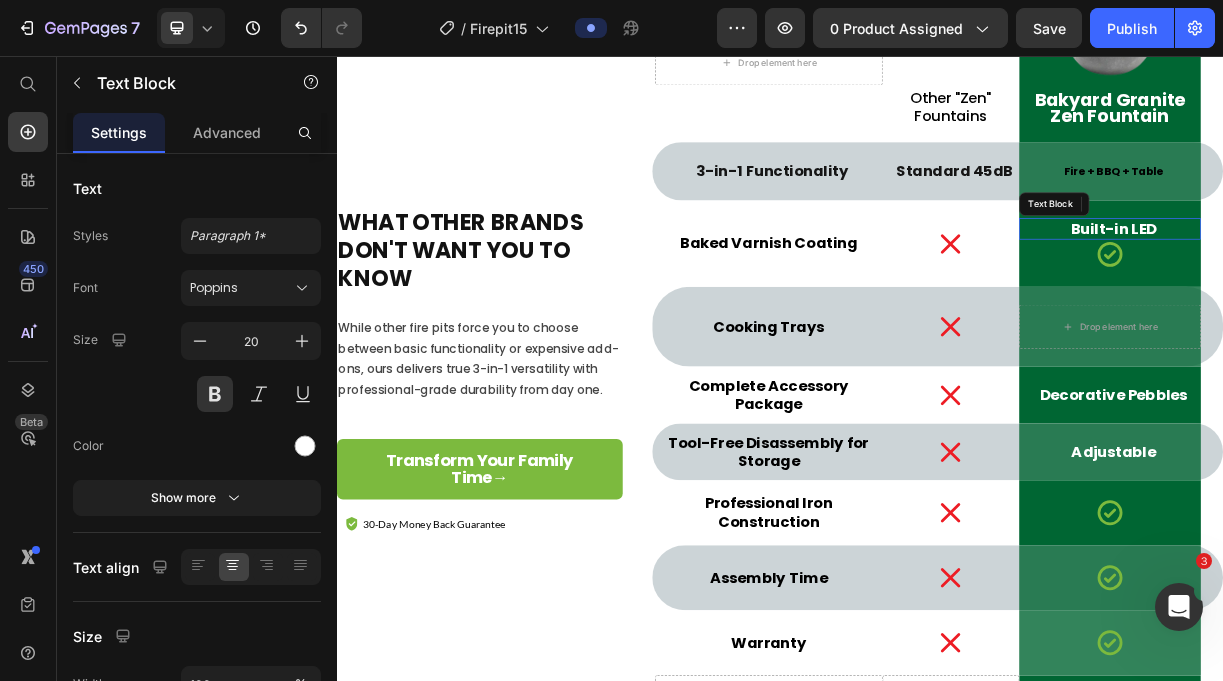 click on "Built-in LED" at bounding box center (1389, 290) 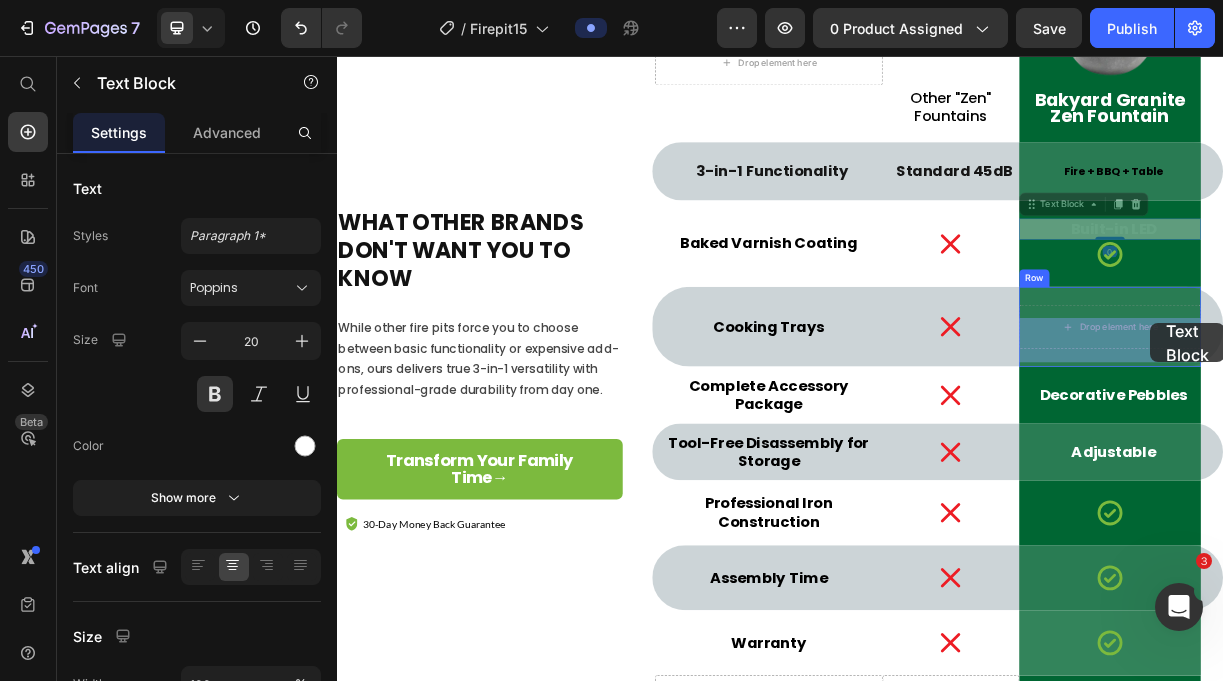 drag, startPoint x: 1435, startPoint y: 309, endPoint x: 1438, endPoint y: 418, distance: 109.041275 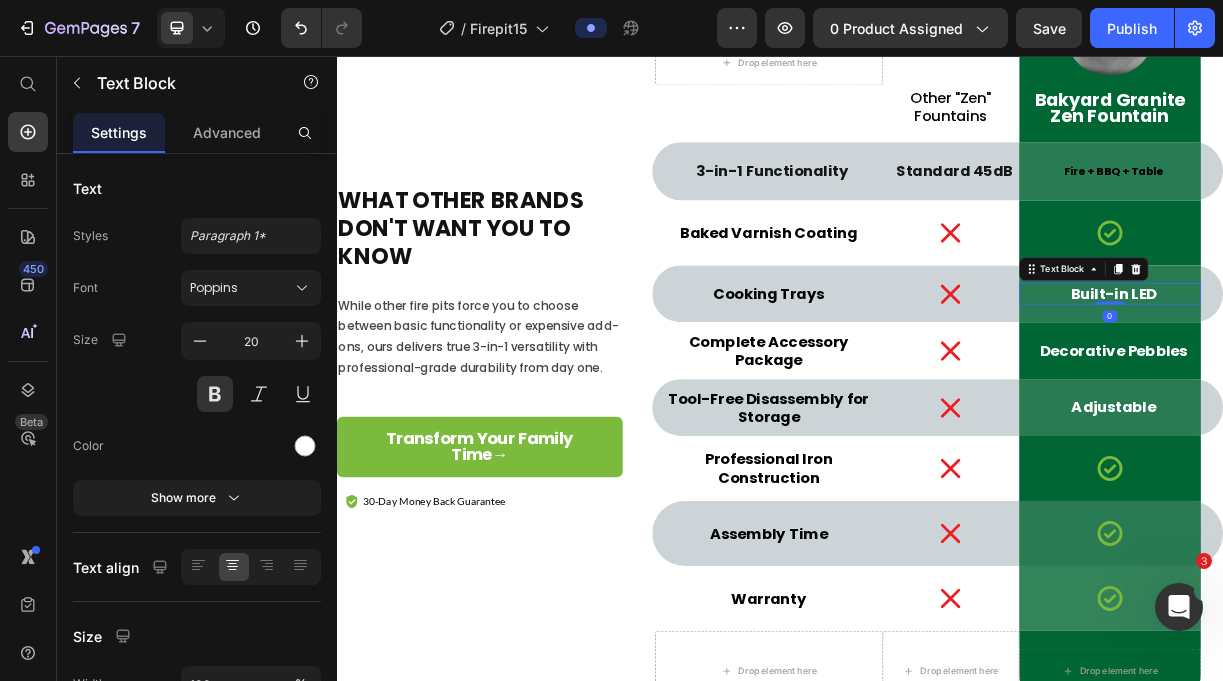 click on "Built-in LED" at bounding box center [1389, 378] 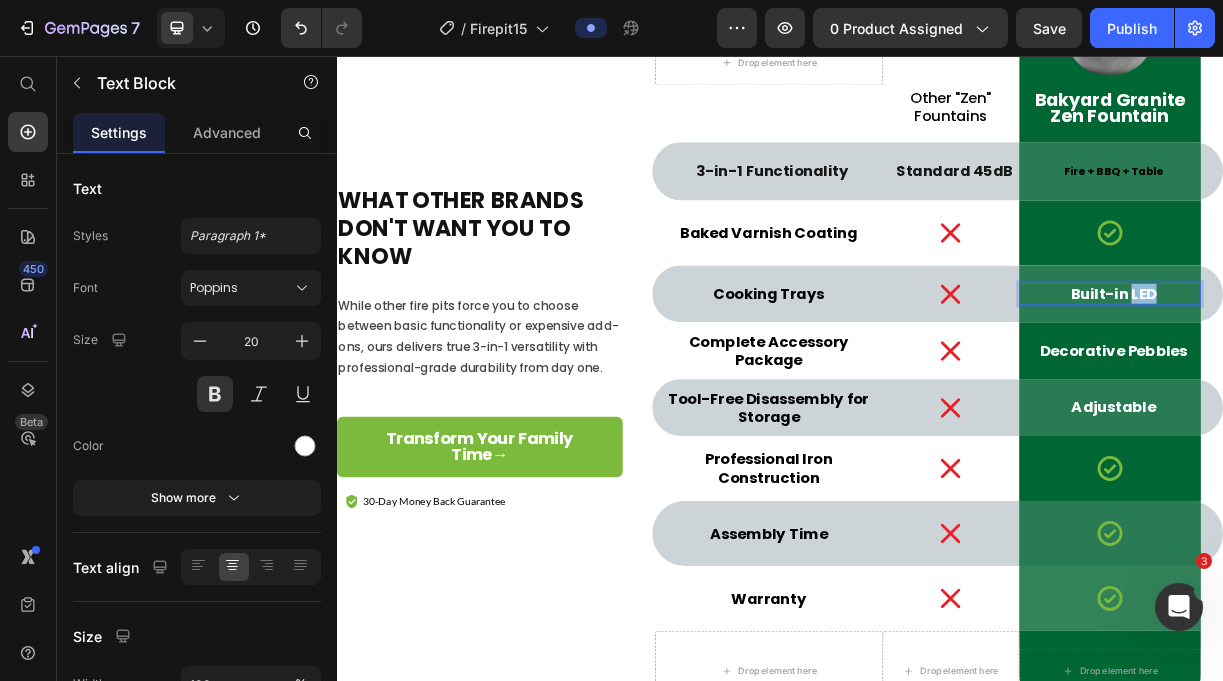 click on "Built-in LED" at bounding box center [1389, 378] 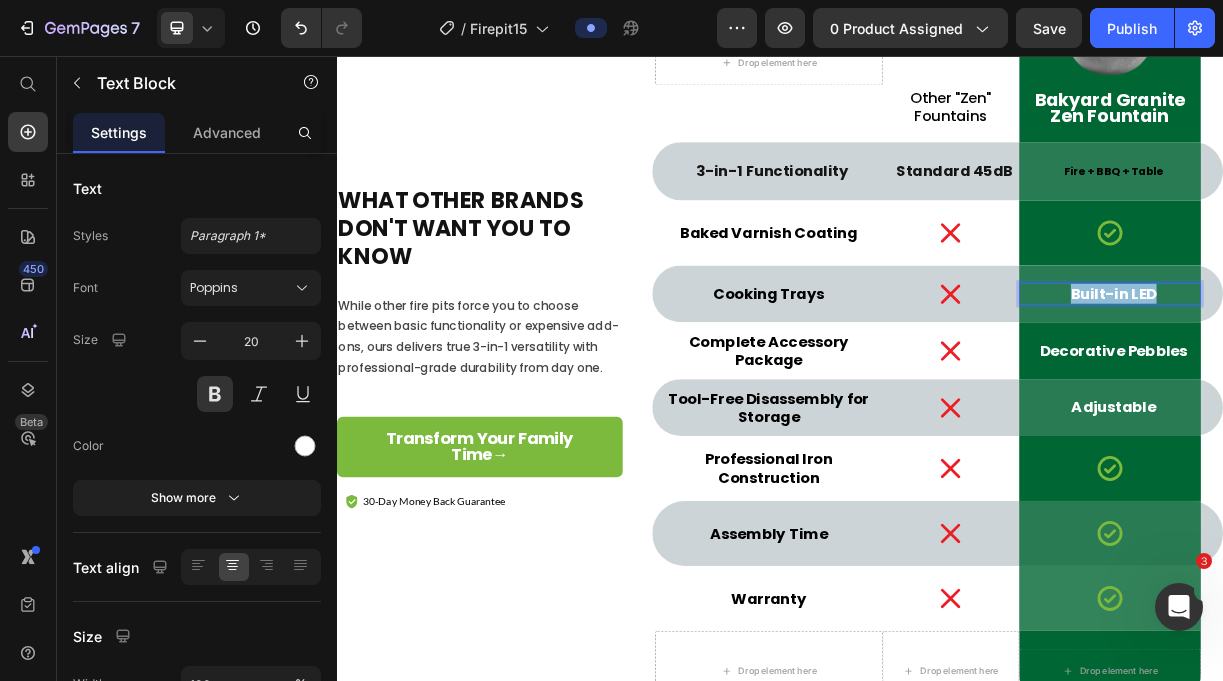 click on "Built-in LED" at bounding box center [1389, 378] 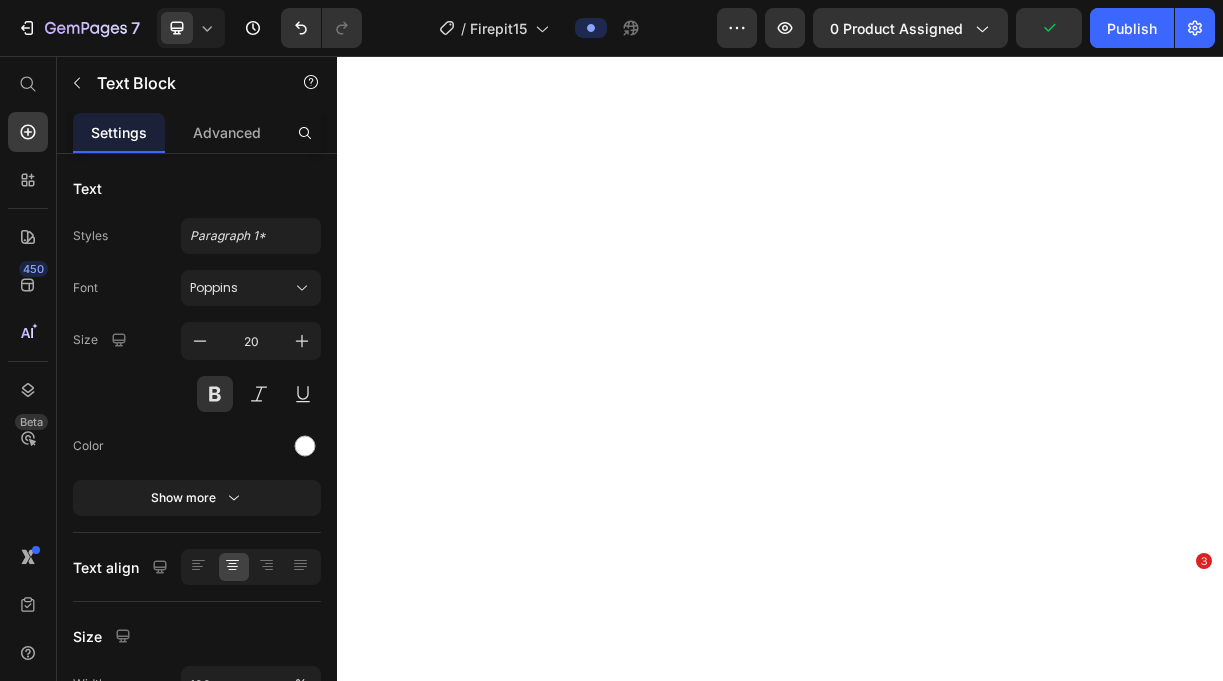 scroll, scrollTop: 0, scrollLeft: 0, axis: both 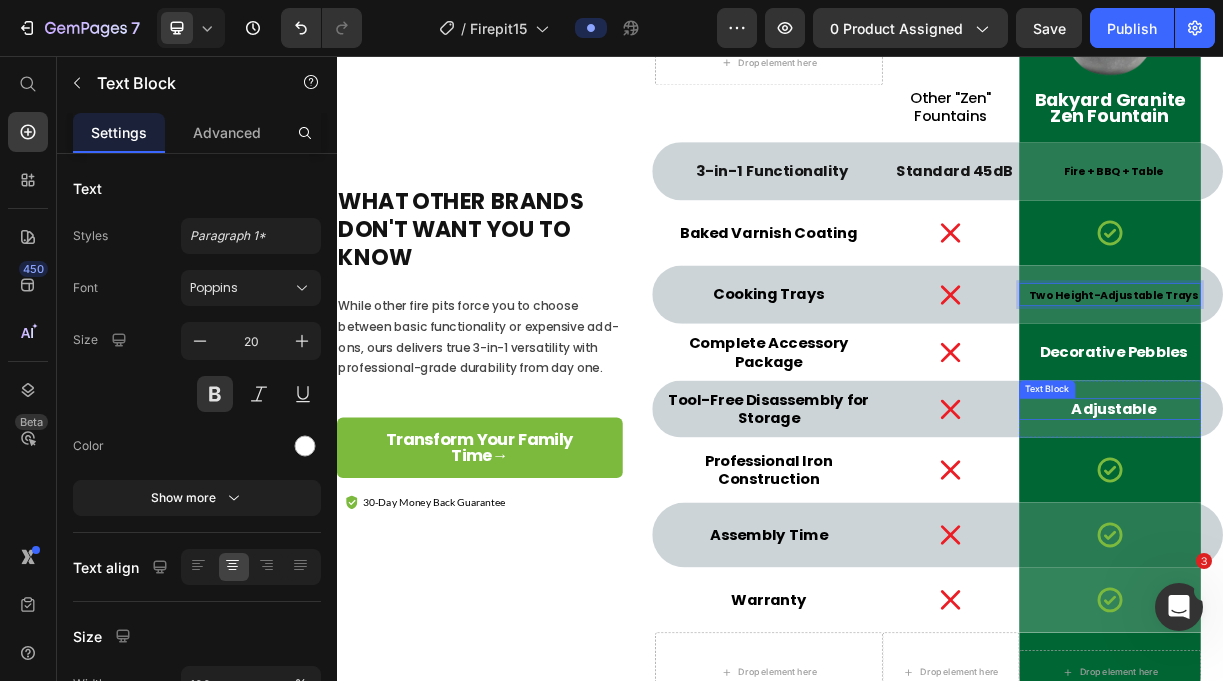click on "Adjustable" at bounding box center [1389, 534] 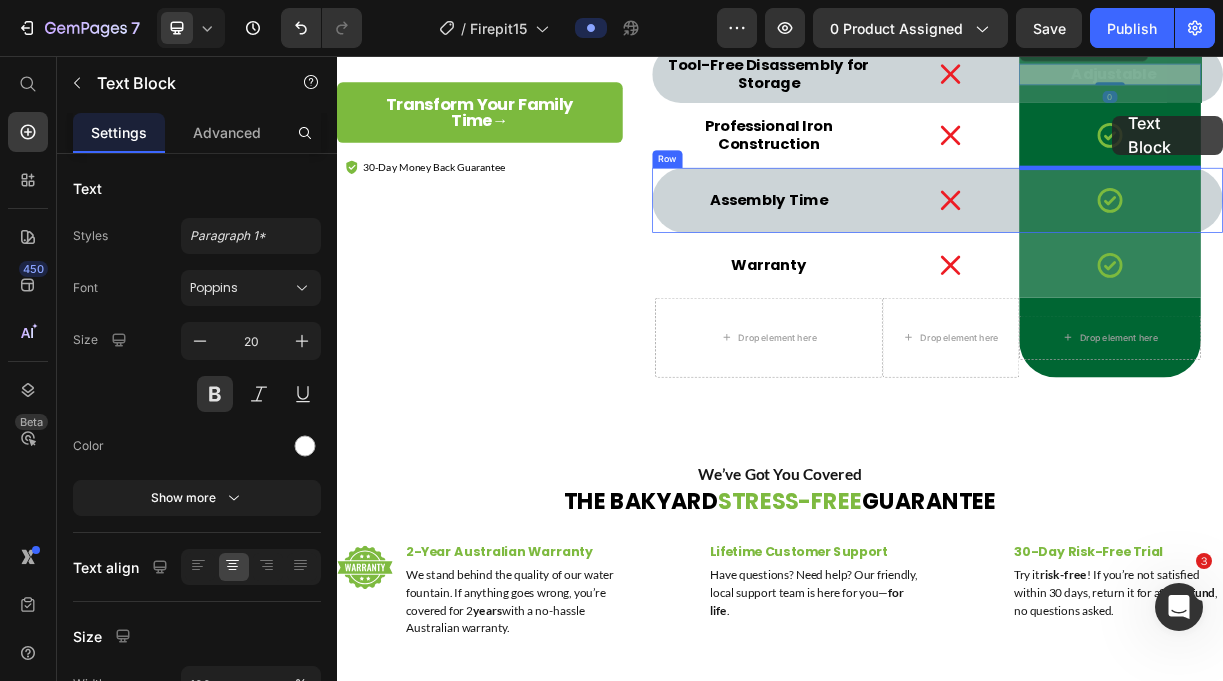 scroll, scrollTop: 7019, scrollLeft: 0, axis: vertical 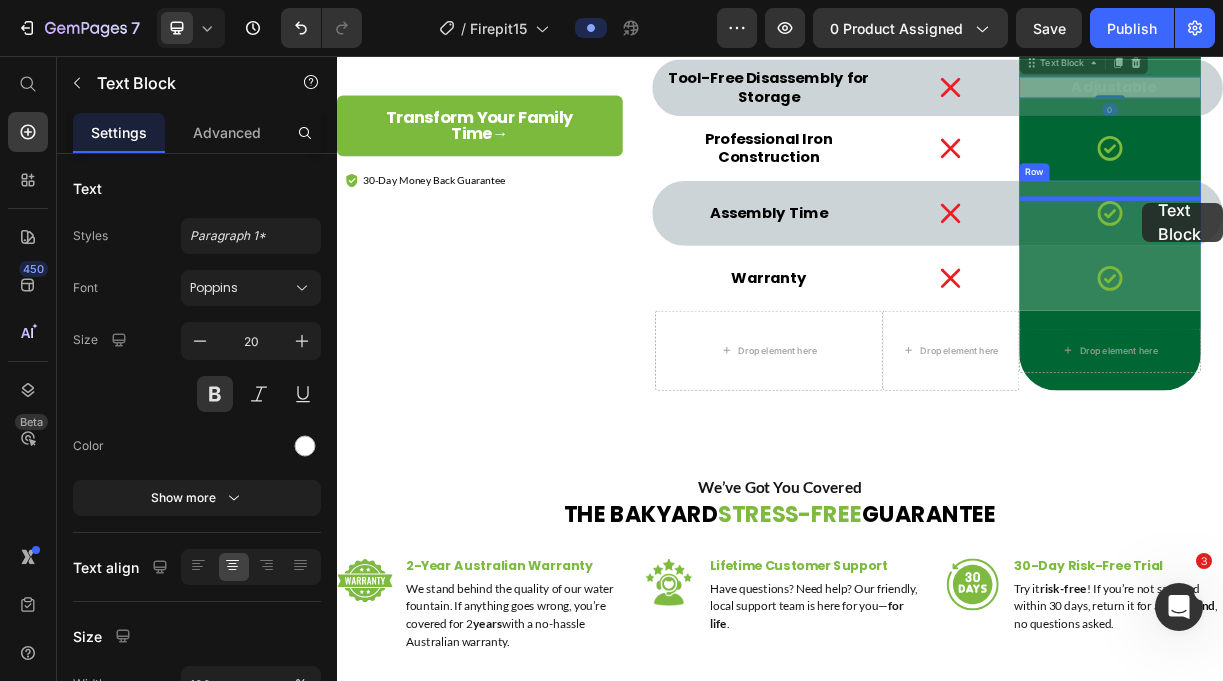 drag, startPoint x: 1372, startPoint y: 549, endPoint x: 1427, endPoint y: 255, distance: 299.1003 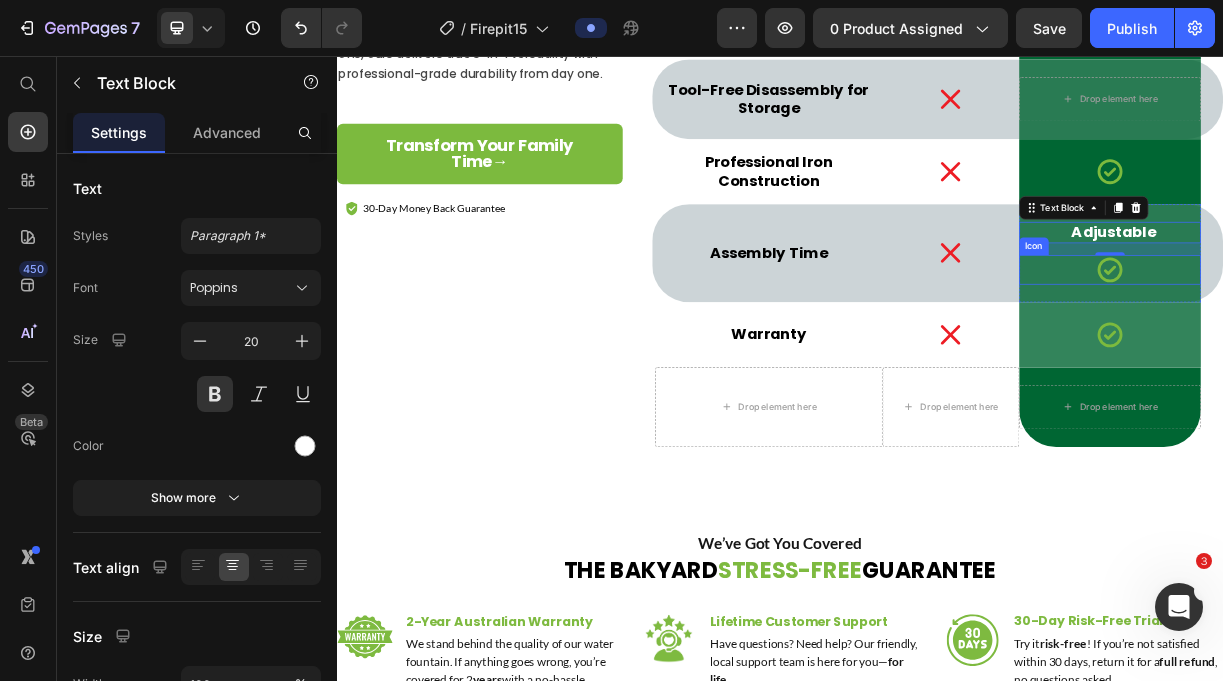 click 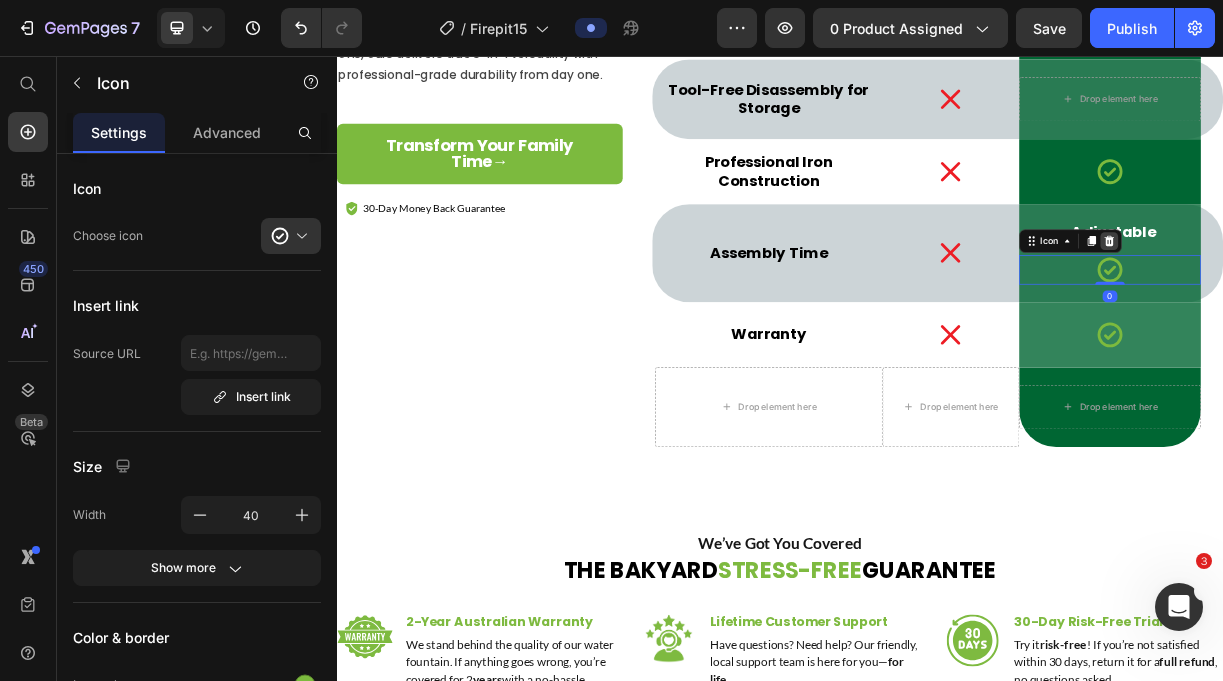 click 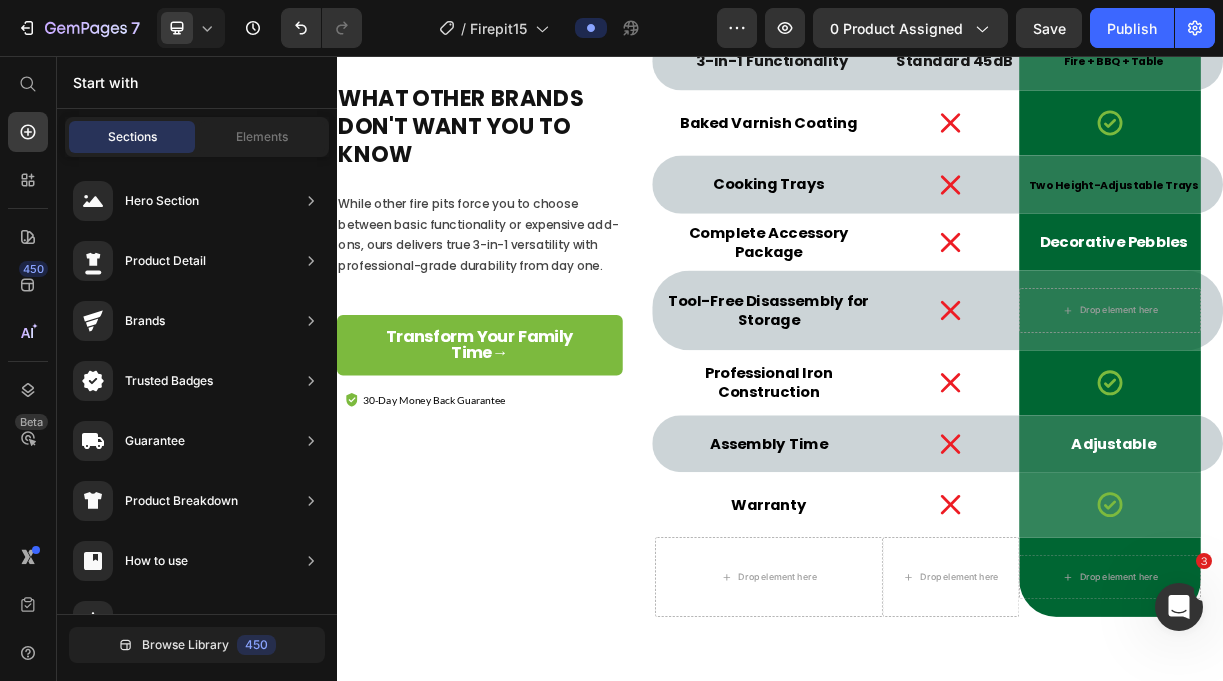 scroll, scrollTop: 6716, scrollLeft: 0, axis: vertical 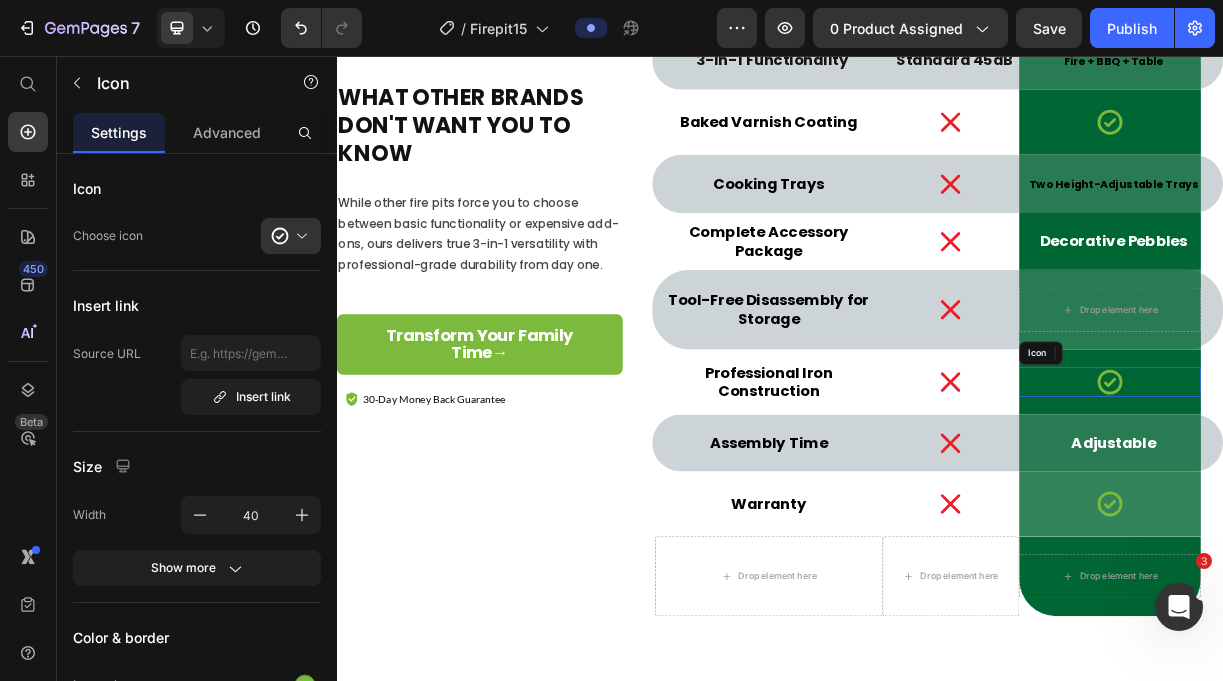 click 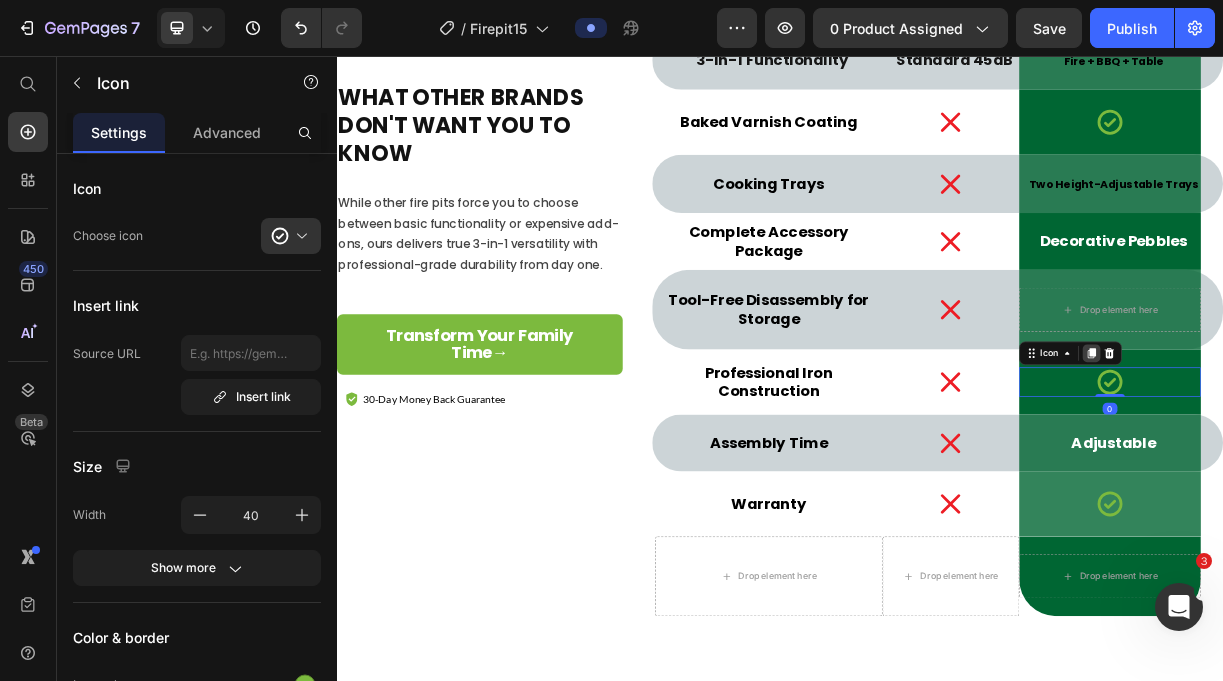 click 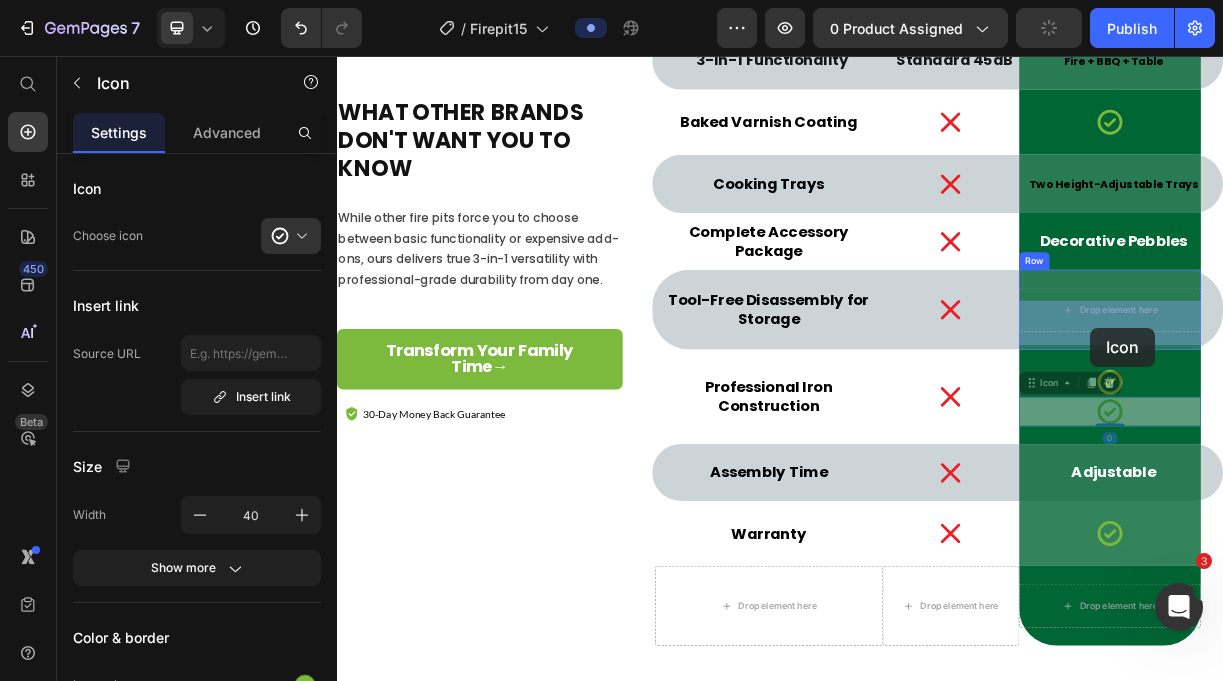 drag, startPoint x: 1296, startPoint y: 521, endPoint x: 1357, endPoint y: 426, distance: 112.898186 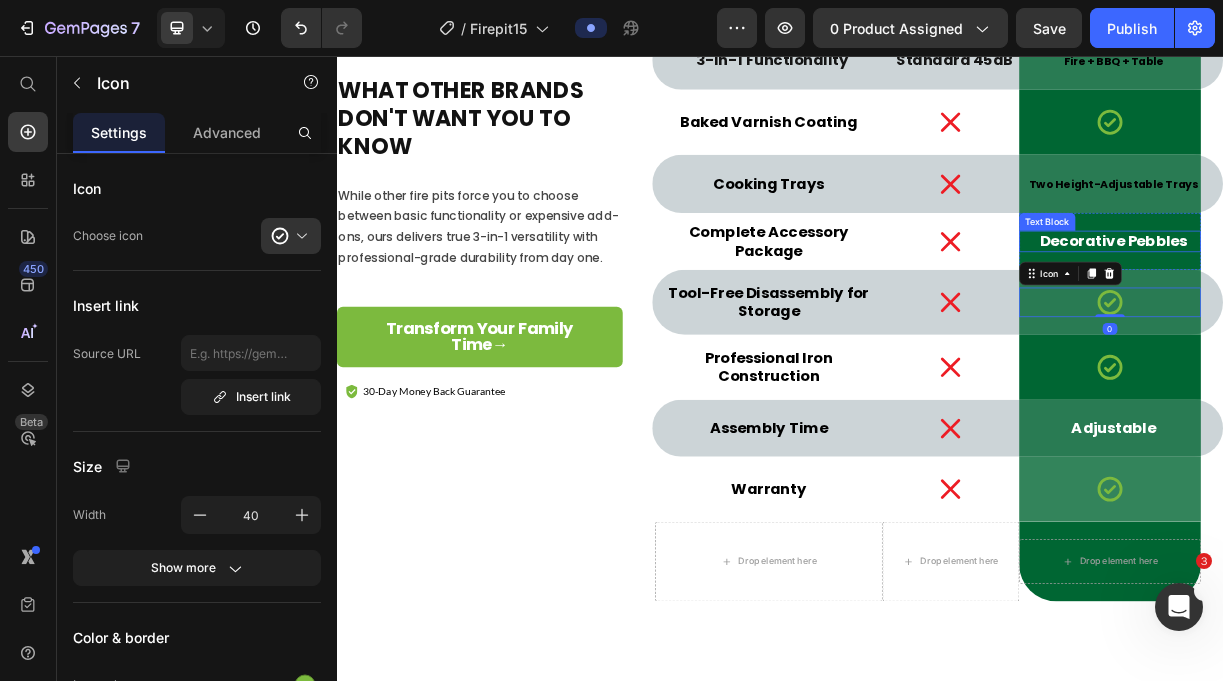 click on "Decorative Pebbles" at bounding box center [1389, 307] 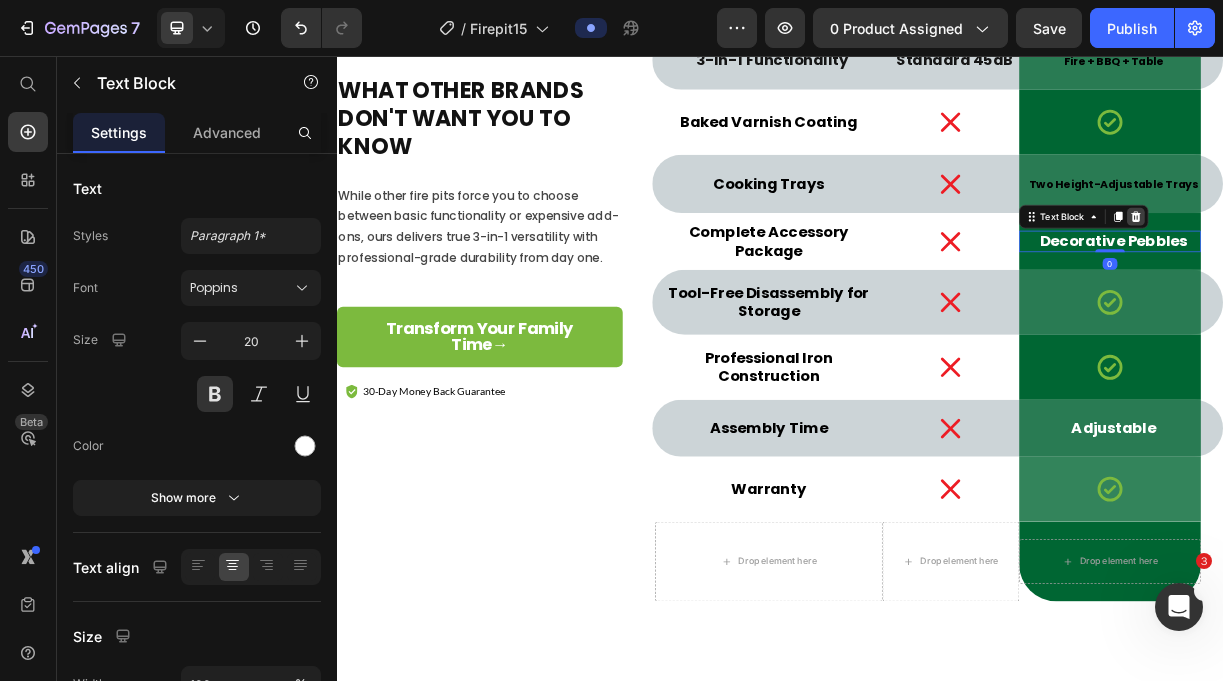 click 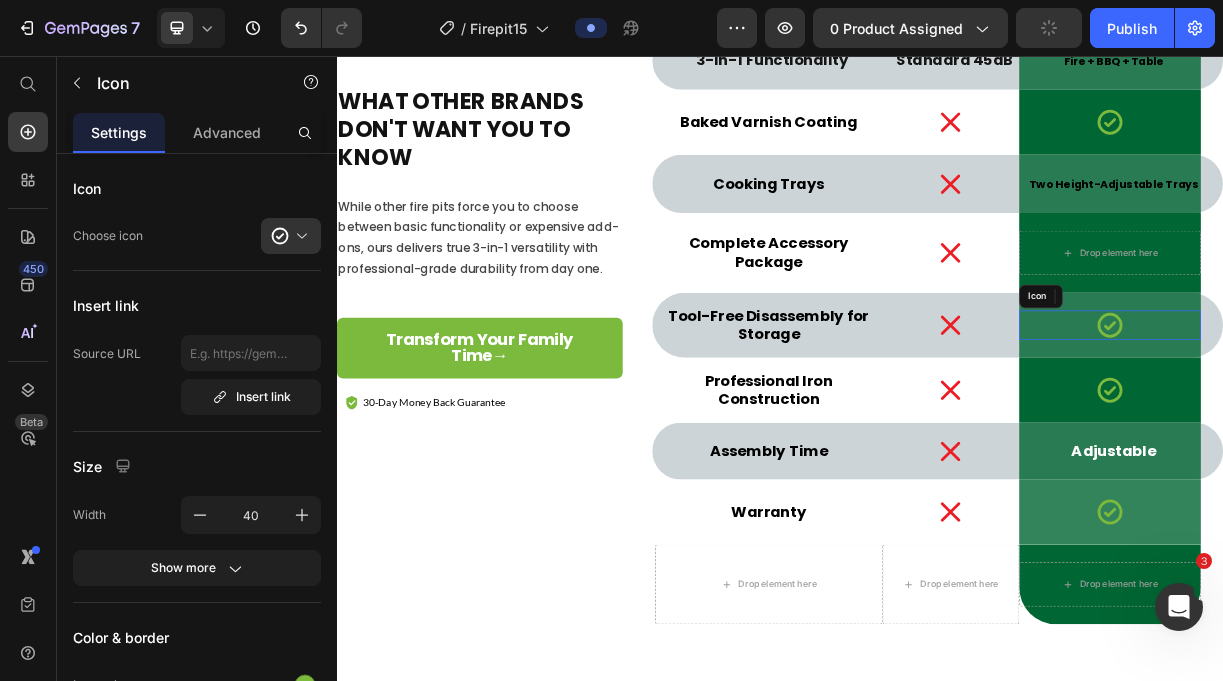 click 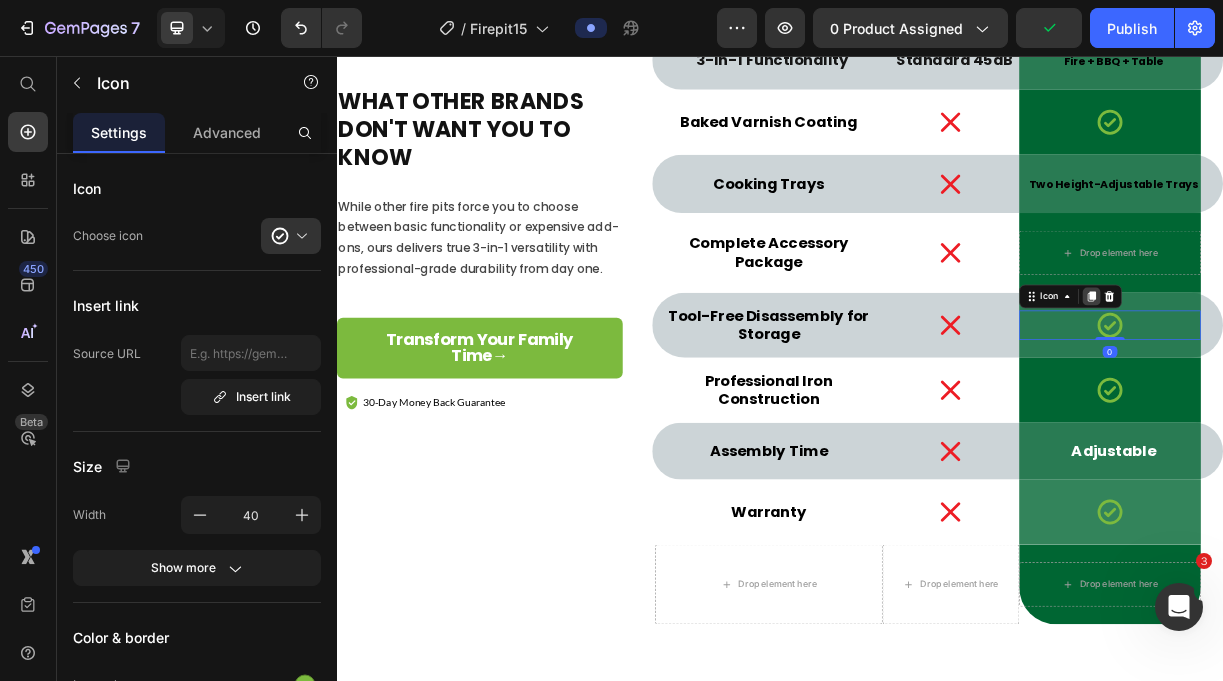 click 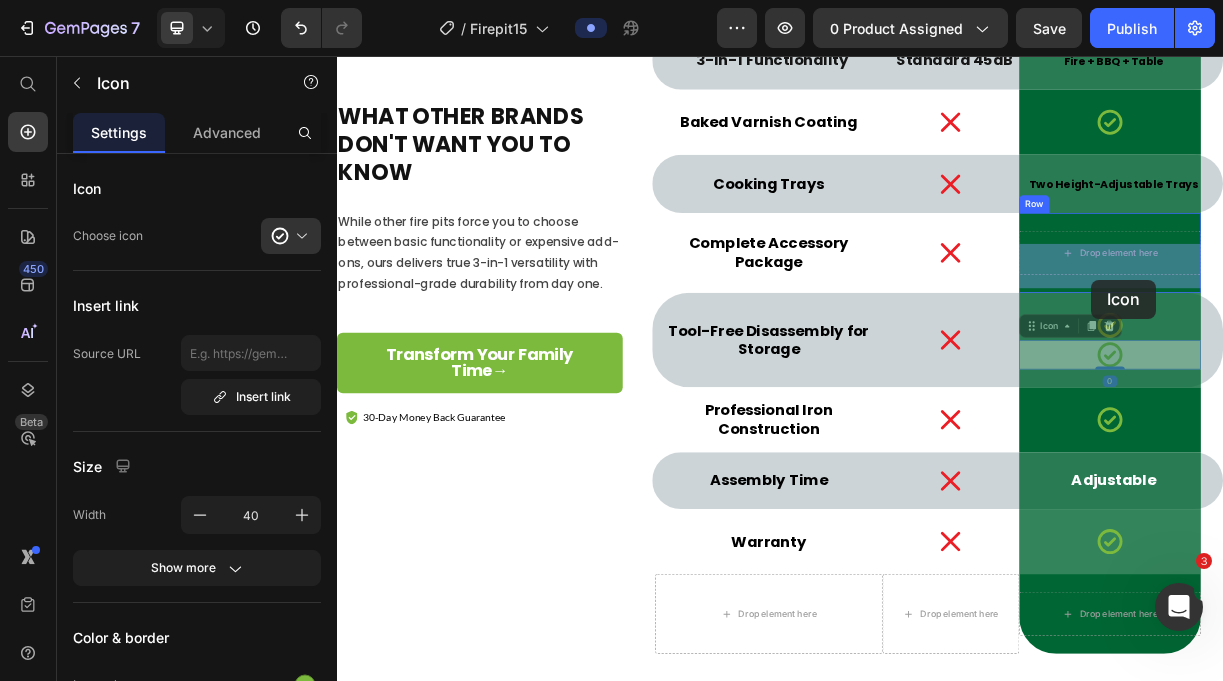 drag, startPoint x: 1295, startPoint y: 441, endPoint x: 1358, endPoint y: 361, distance: 101.828285 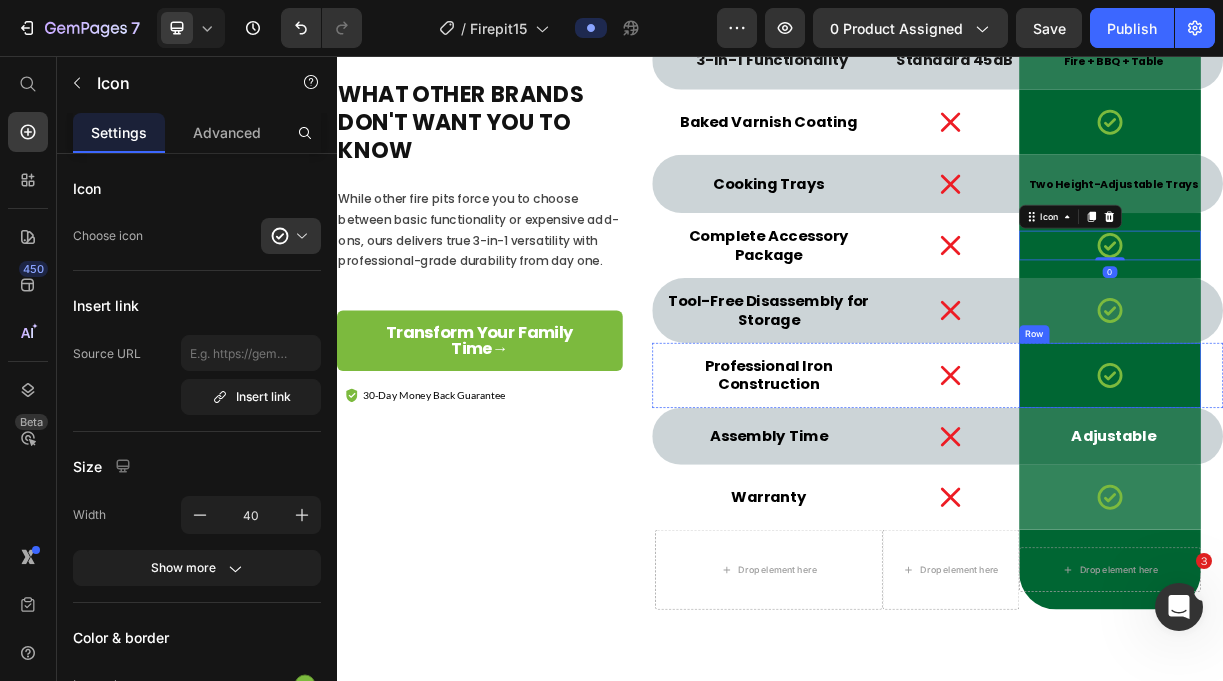 click on "Icon Row" at bounding box center (1384, 489) 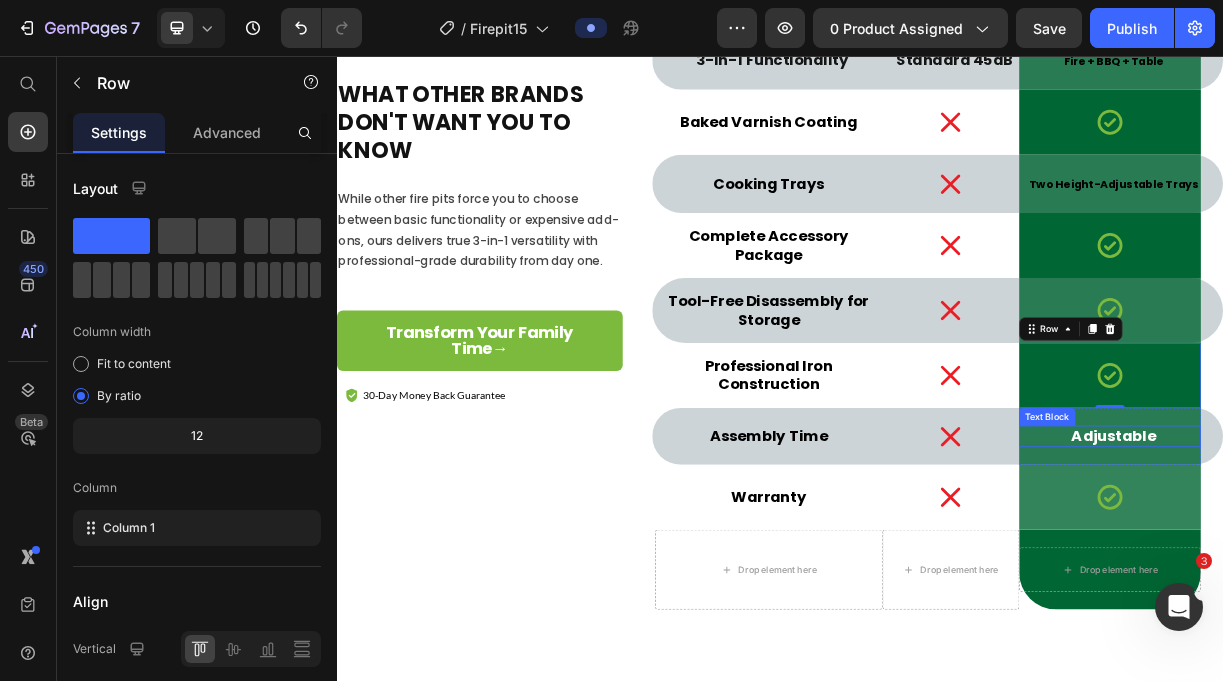 click on "Adjustable" at bounding box center (1389, 571) 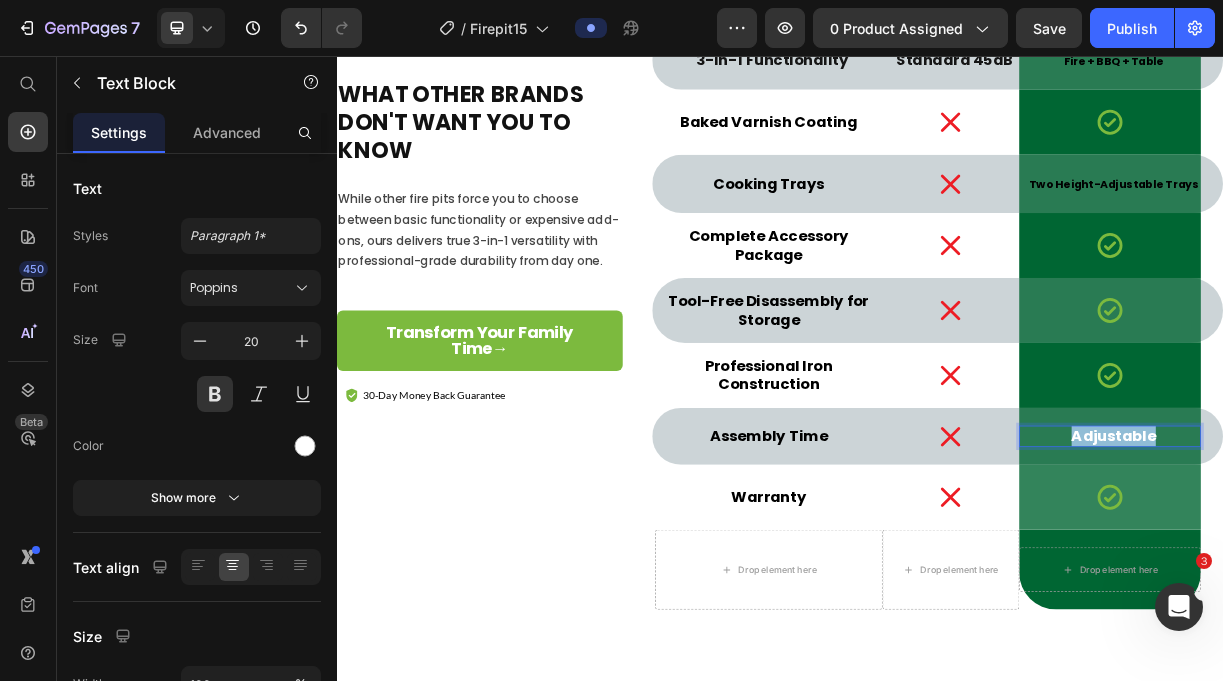 click on "Adjustable" at bounding box center (1389, 571) 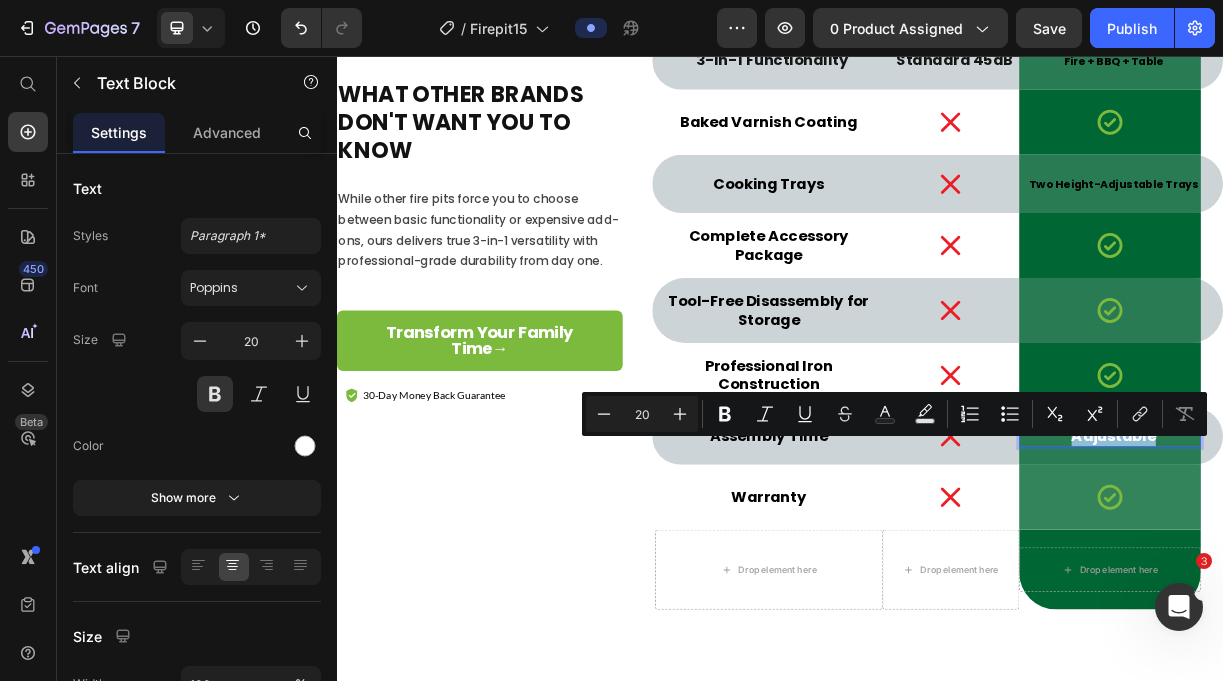 click on "Adjustable" at bounding box center [1389, 571] 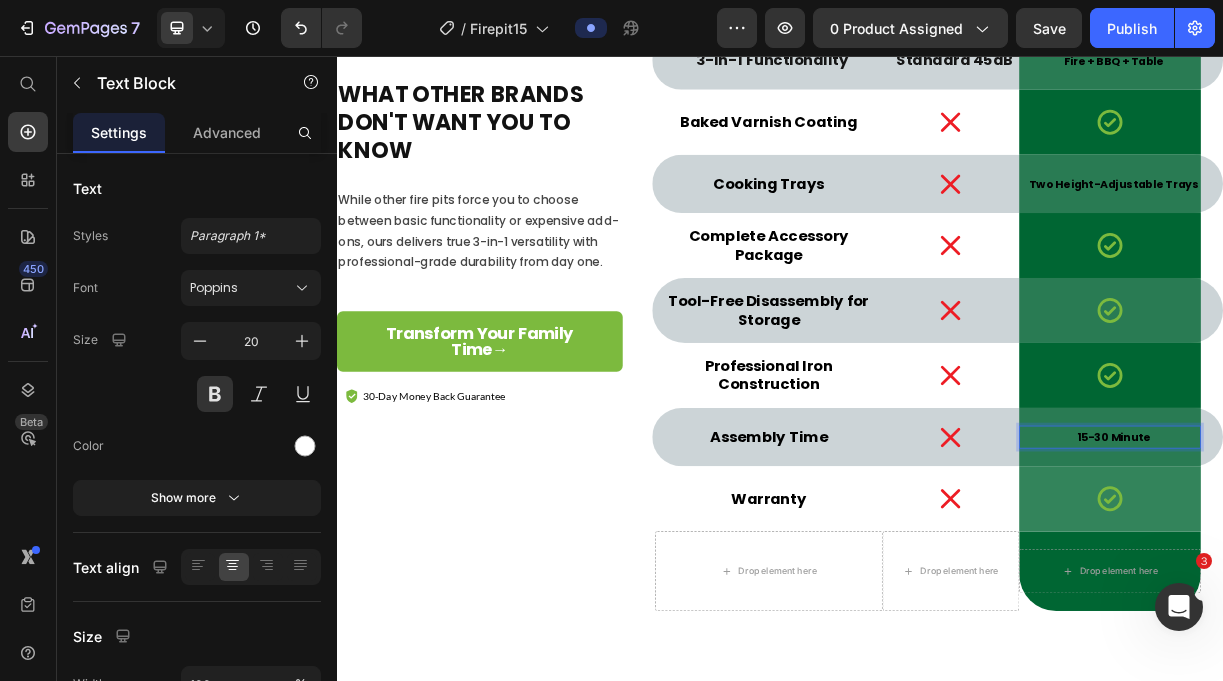 click on "15-30 Minute" at bounding box center (1389, 573) 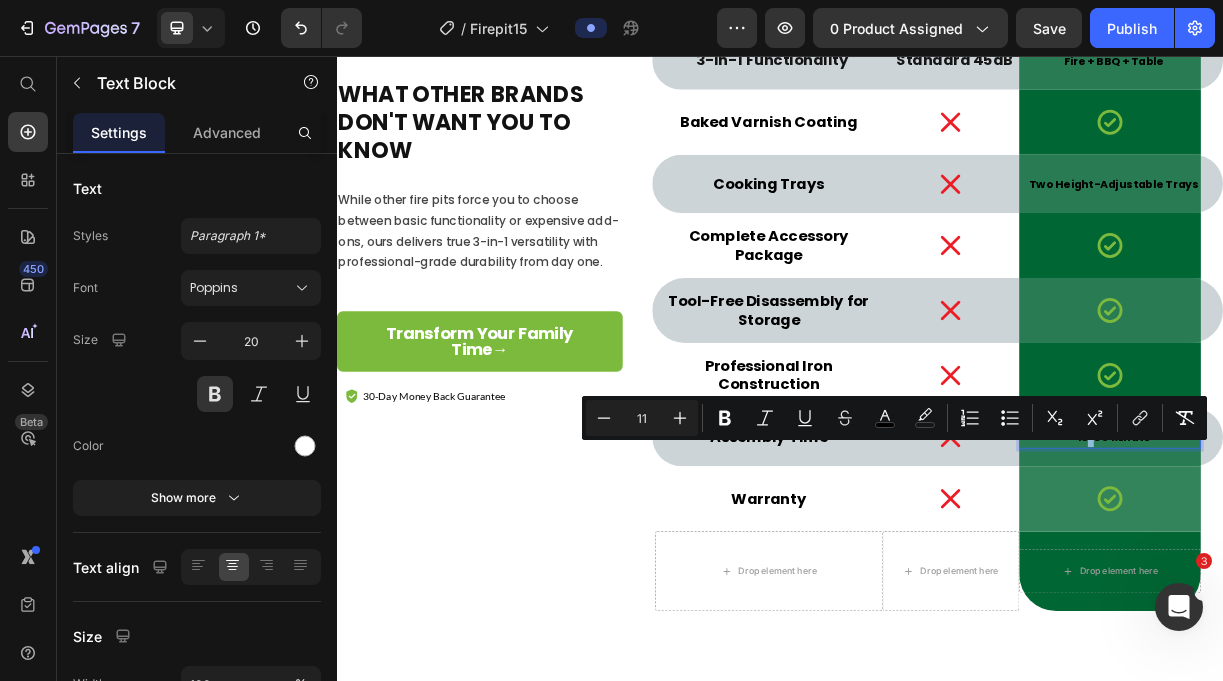 click on "15-30 Minute" at bounding box center (1389, 573) 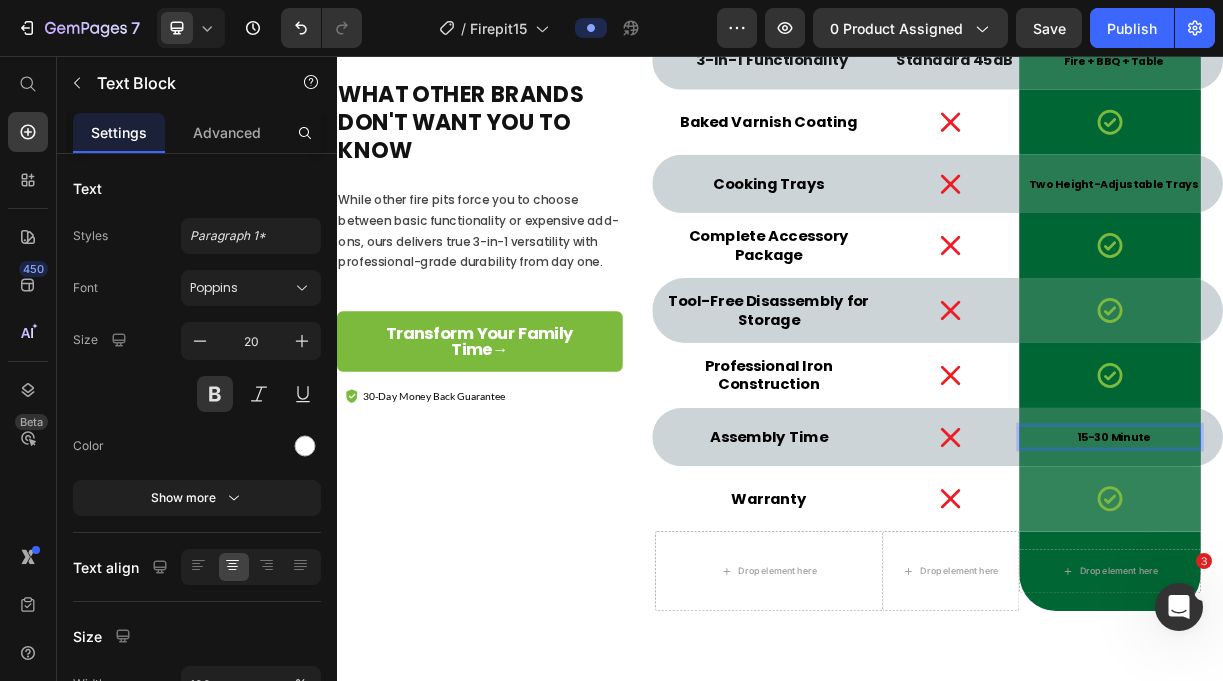click on "15-30 Minute" at bounding box center (1389, 573) 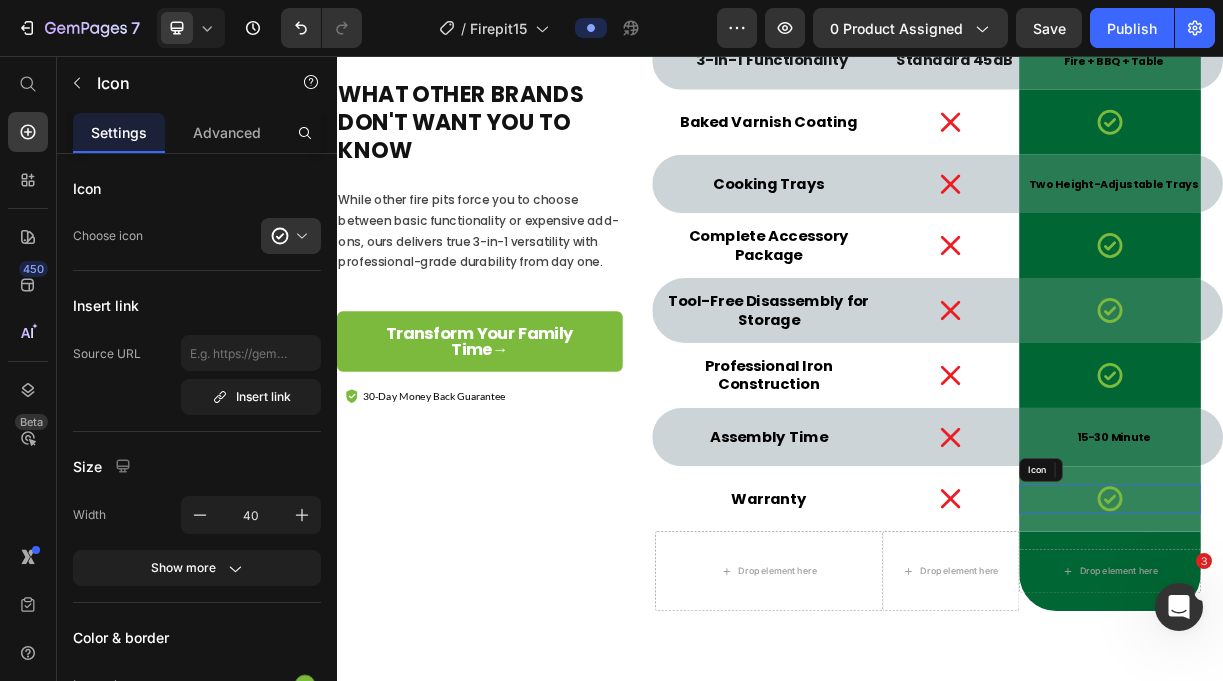 click 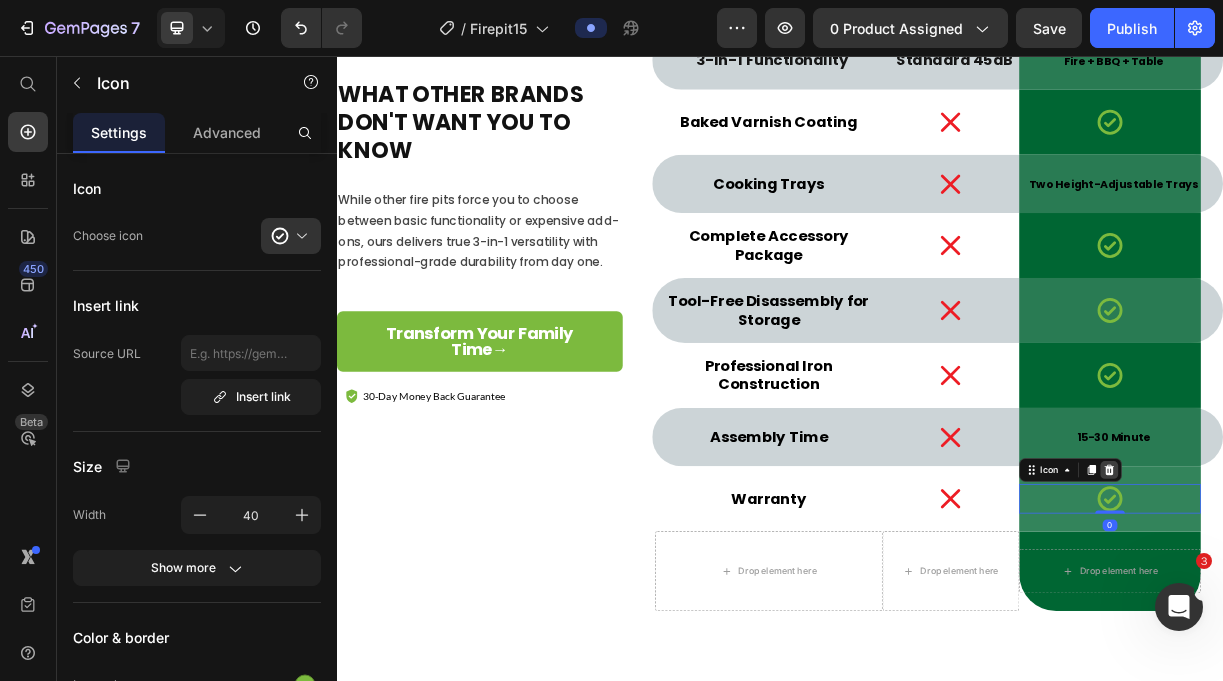 click 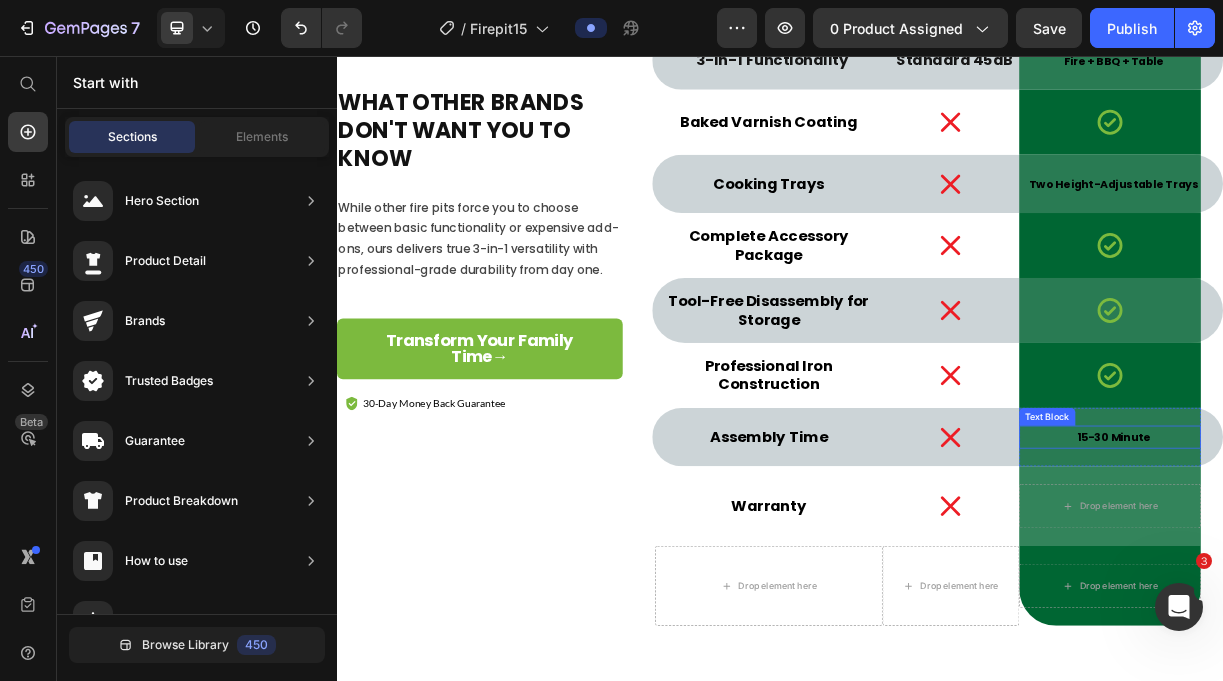 click on "15-30 Minute" at bounding box center (1389, 573) 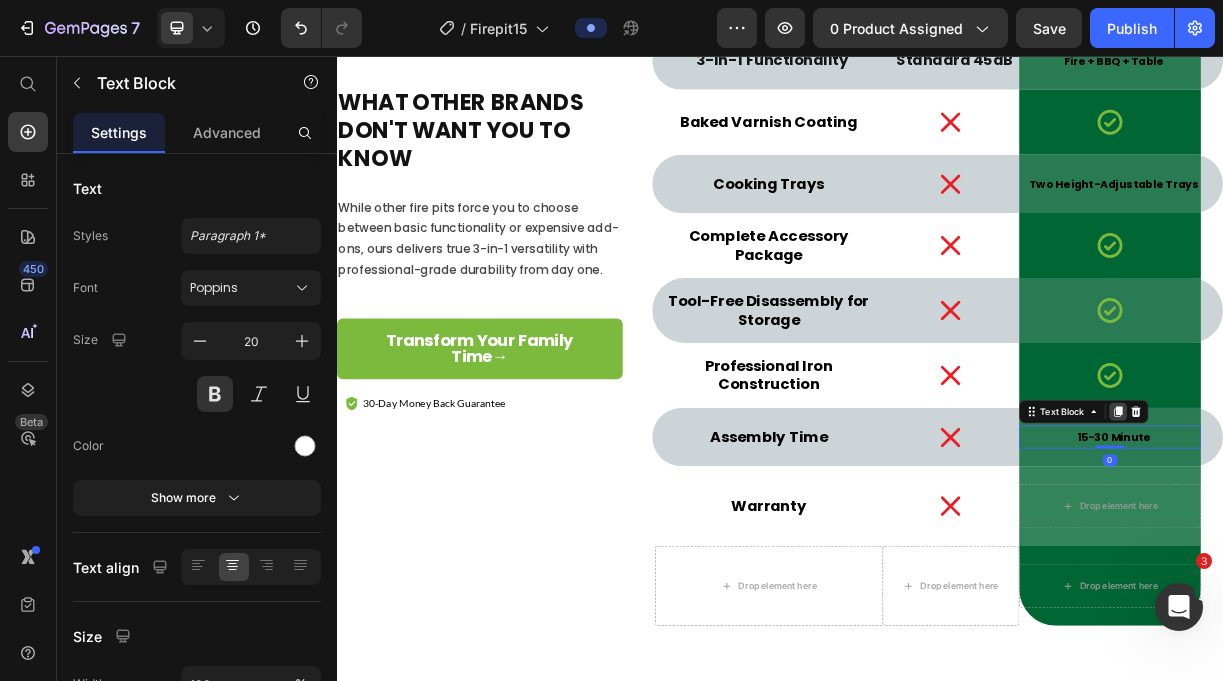 click 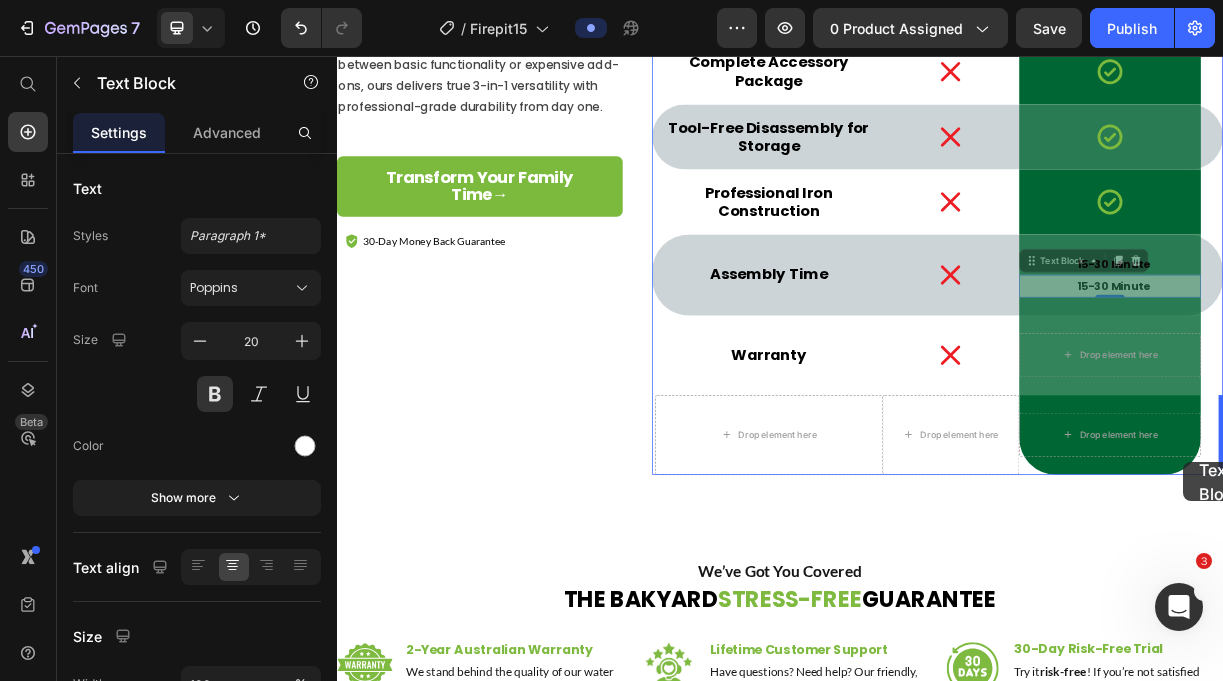 scroll, scrollTop: 7009, scrollLeft: 0, axis: vertical 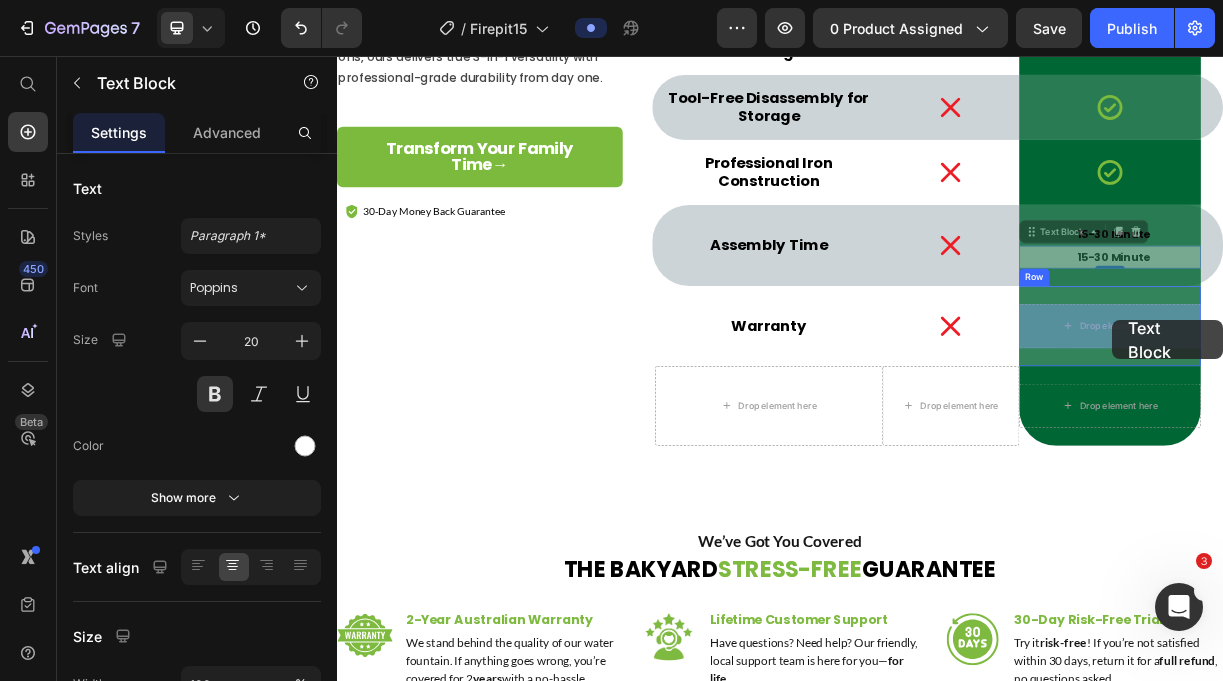 drag, startPoint x: 1290, startPoint y: 595, endPoint x: 1387, endPoint y: 414, distance: 205.35335 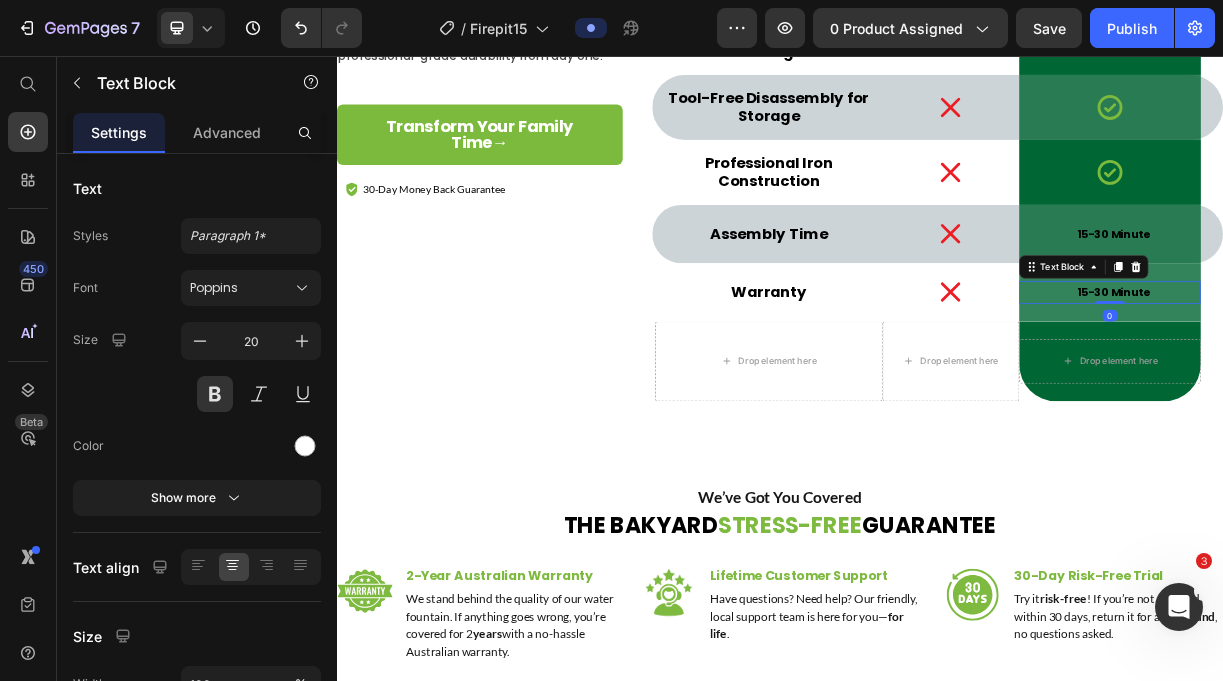 click on "0" at bounding box center [1384, 408] 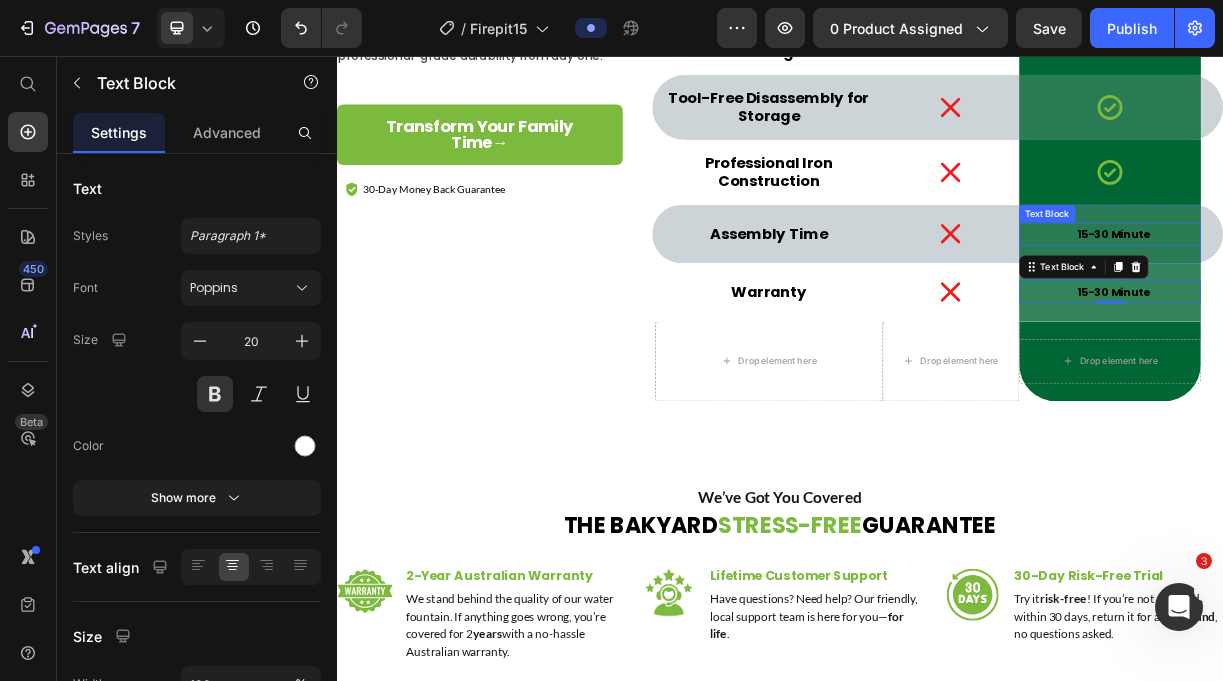click on "15-30 Minute" at bounding box center (1389, 297) 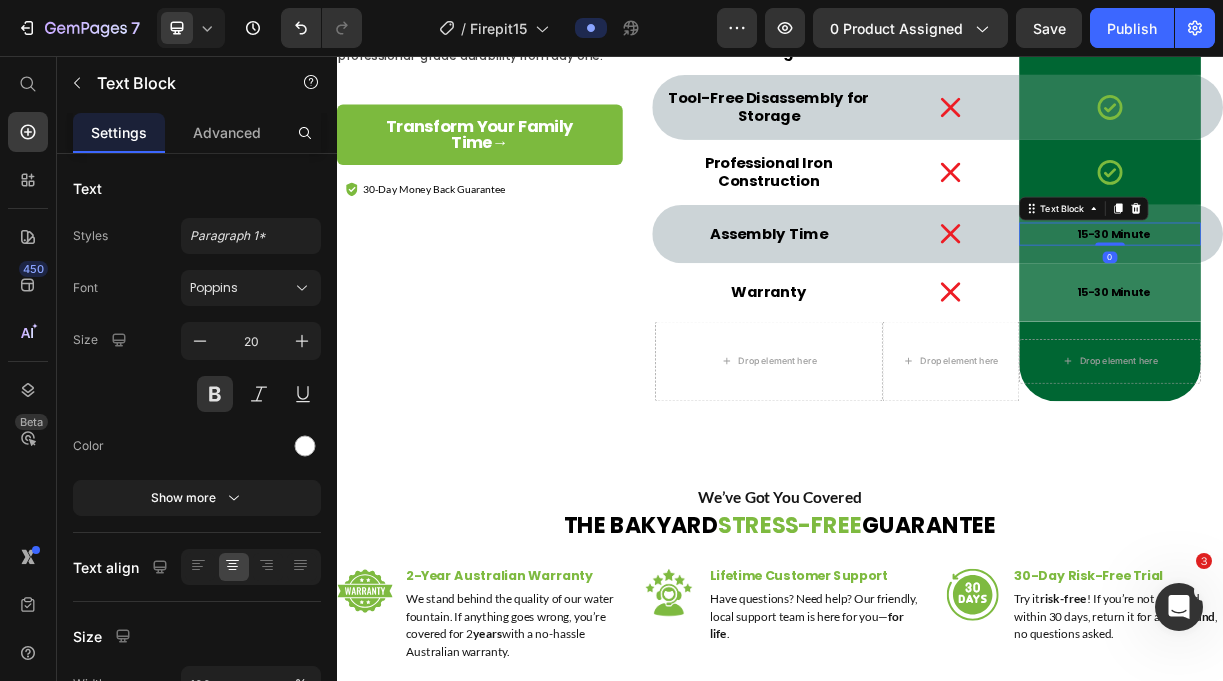 click at bounding box center [1384, 311] 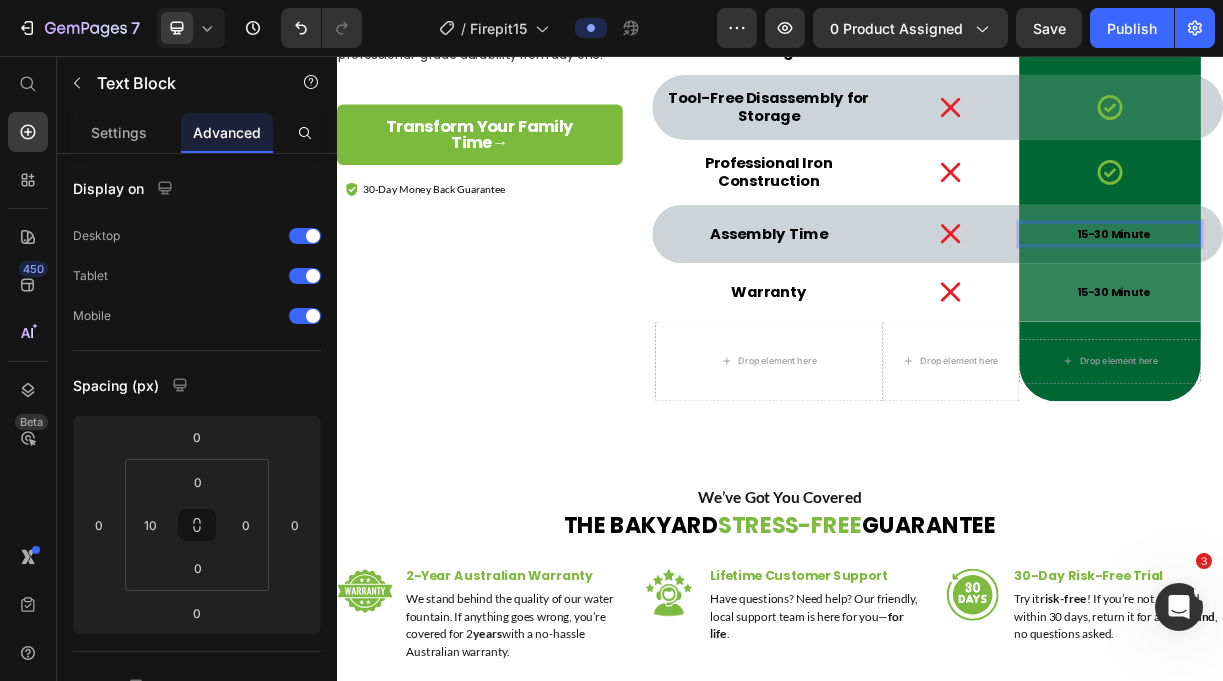 click on "15-30 Minute" at bounding box center (1389, 298) 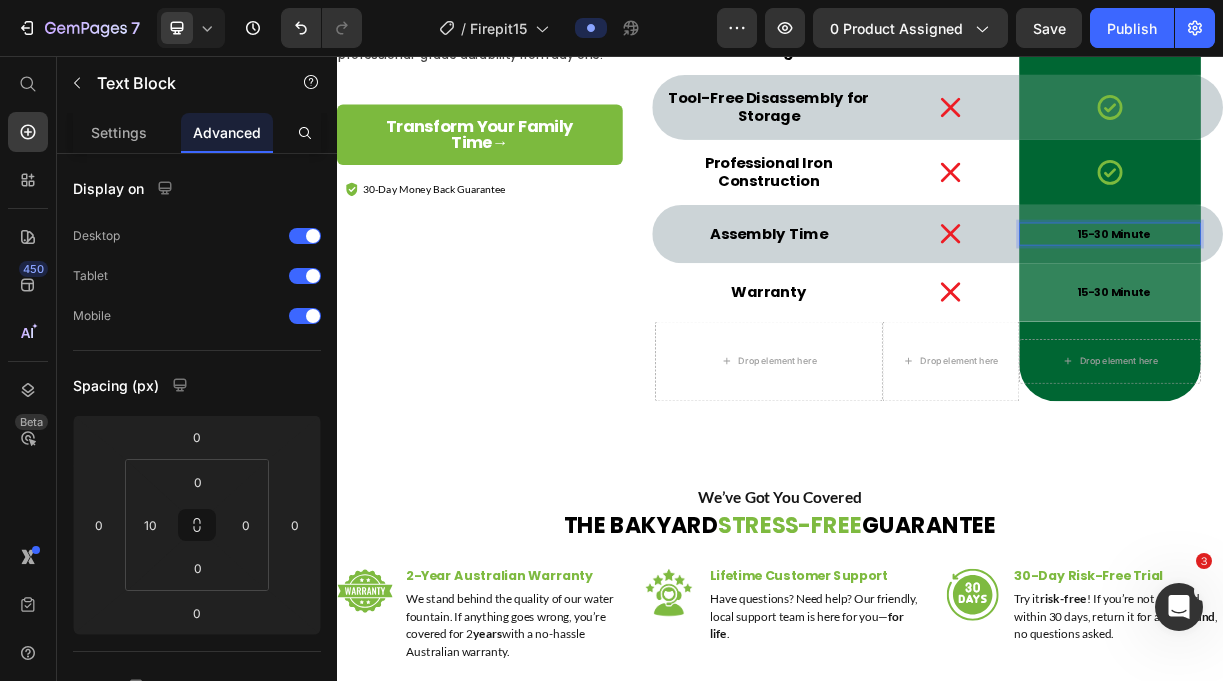 click on "15-30 Minute" at bounding box center [1389, 298] 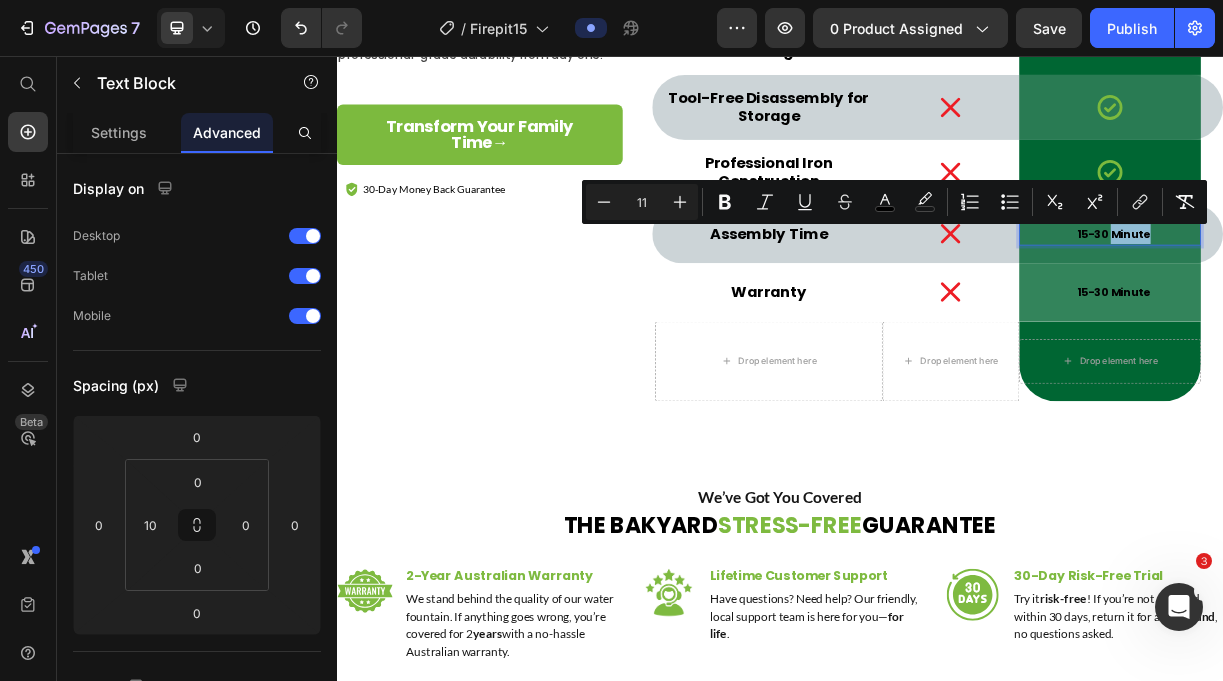 click on "15-30 Minute" at bounding box center [1389, 298] 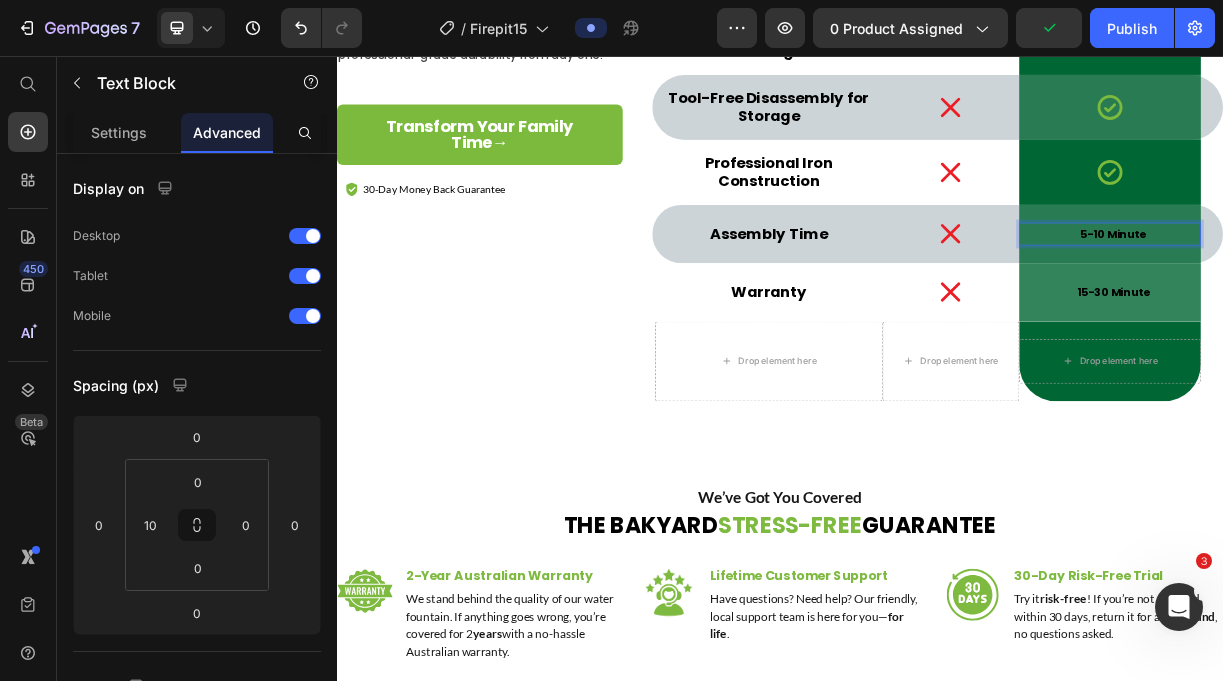click on "5-10 Minute" at bounding box center [1389, 298] 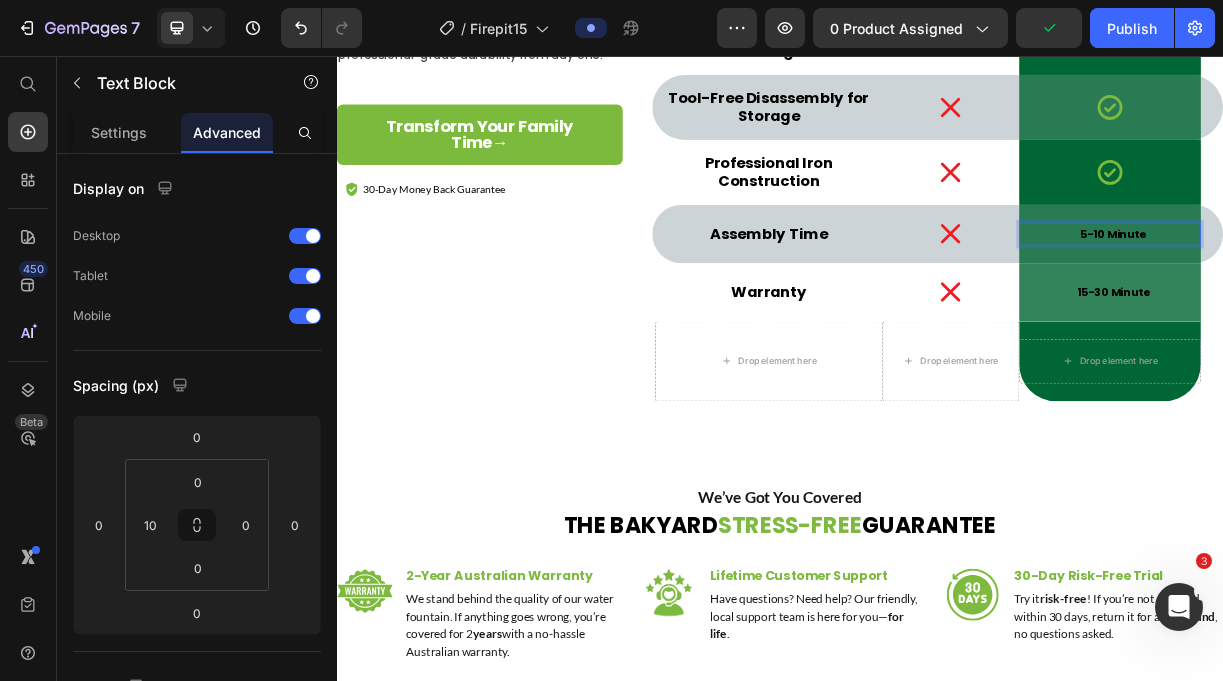 click on "5-10 Minute" at bounding box center [1389, 298] 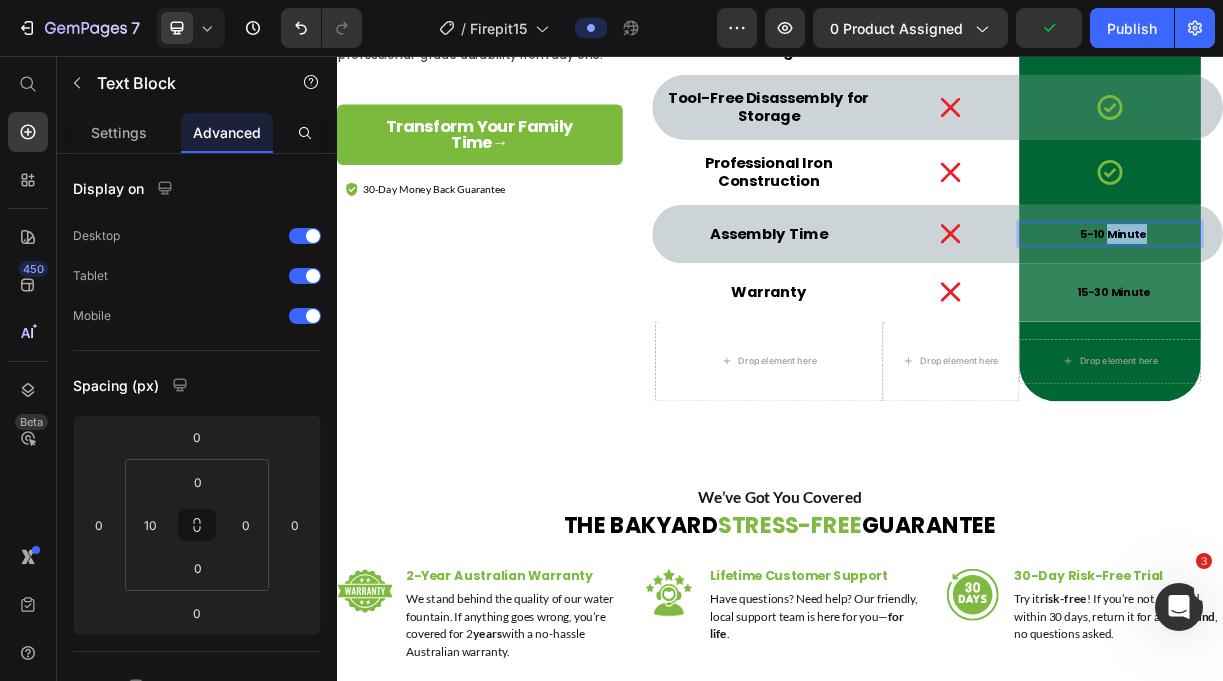 click on "5-10 Minute" at bounding box center [1389, 298] 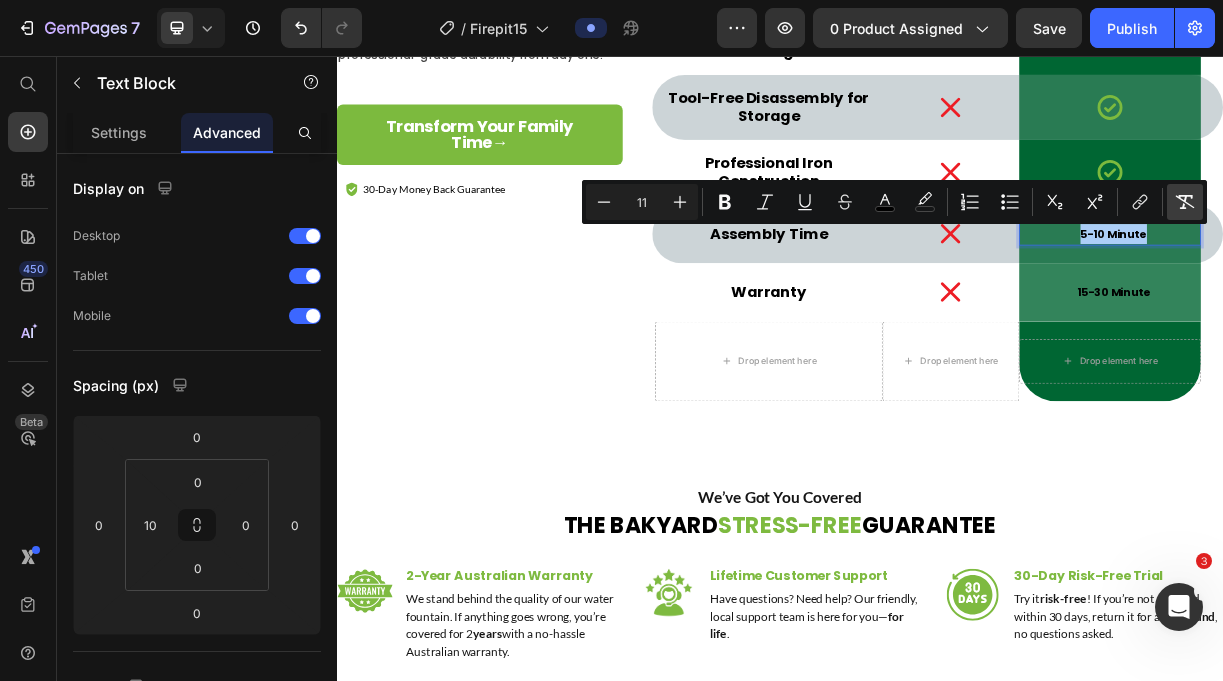 click 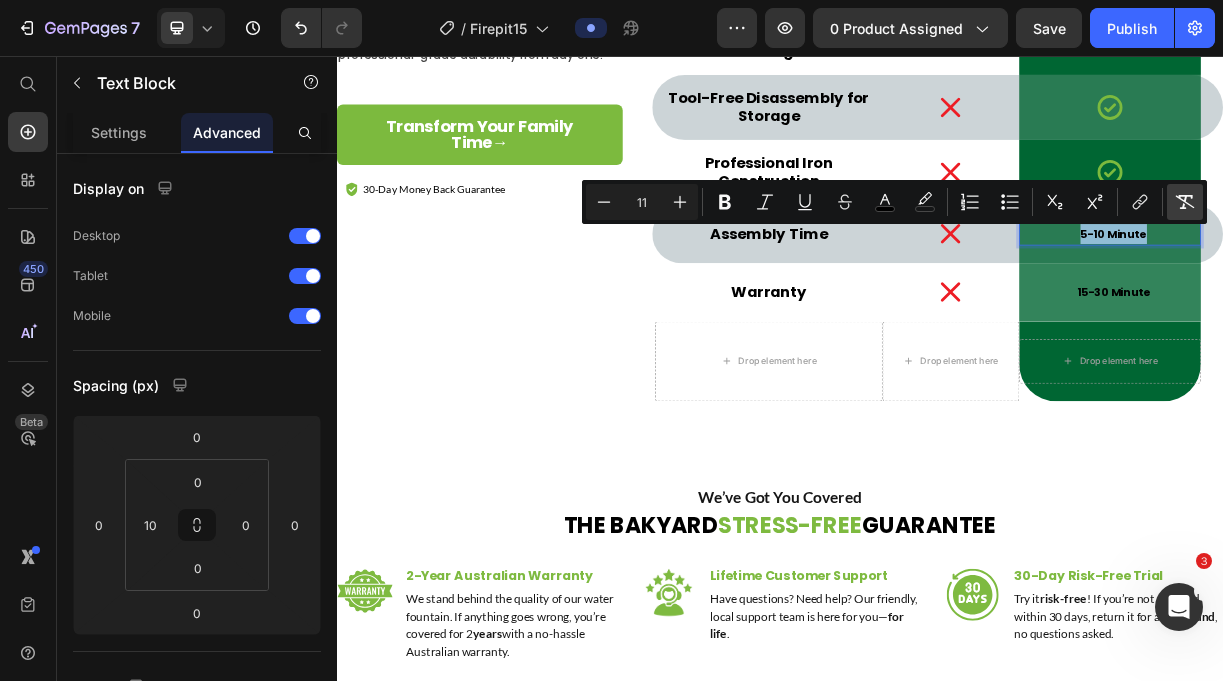 type on "20" 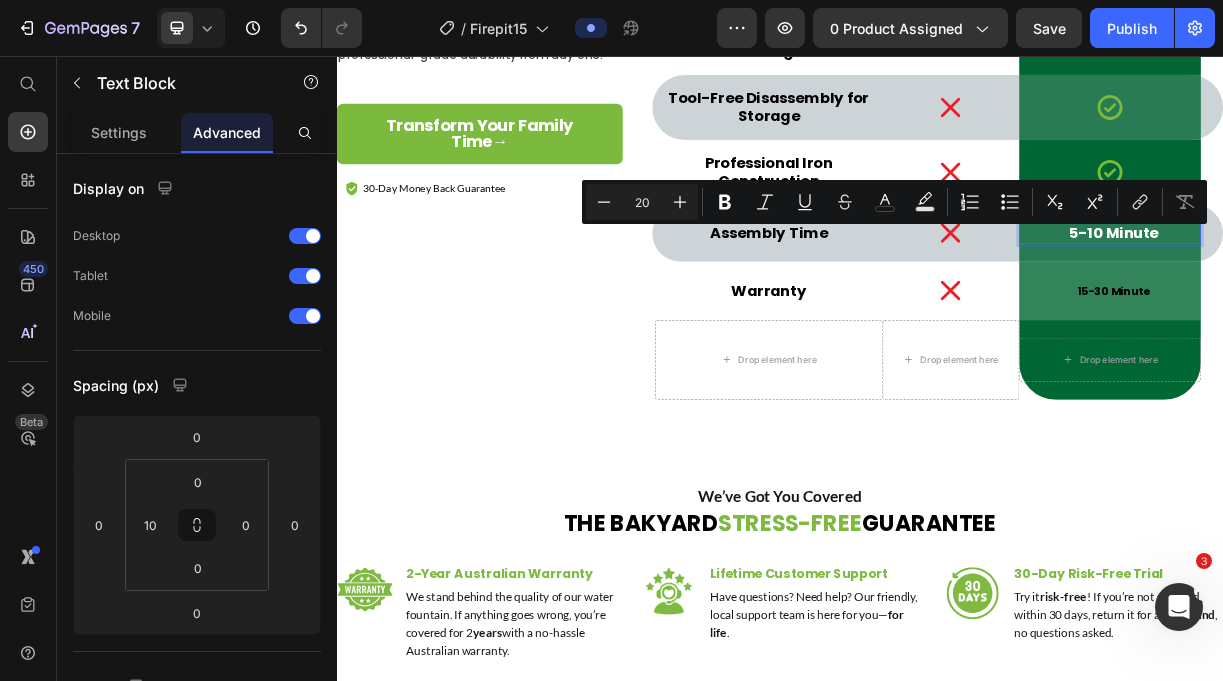 click on "5-10 Minute" at bounding box center (1389, 296) 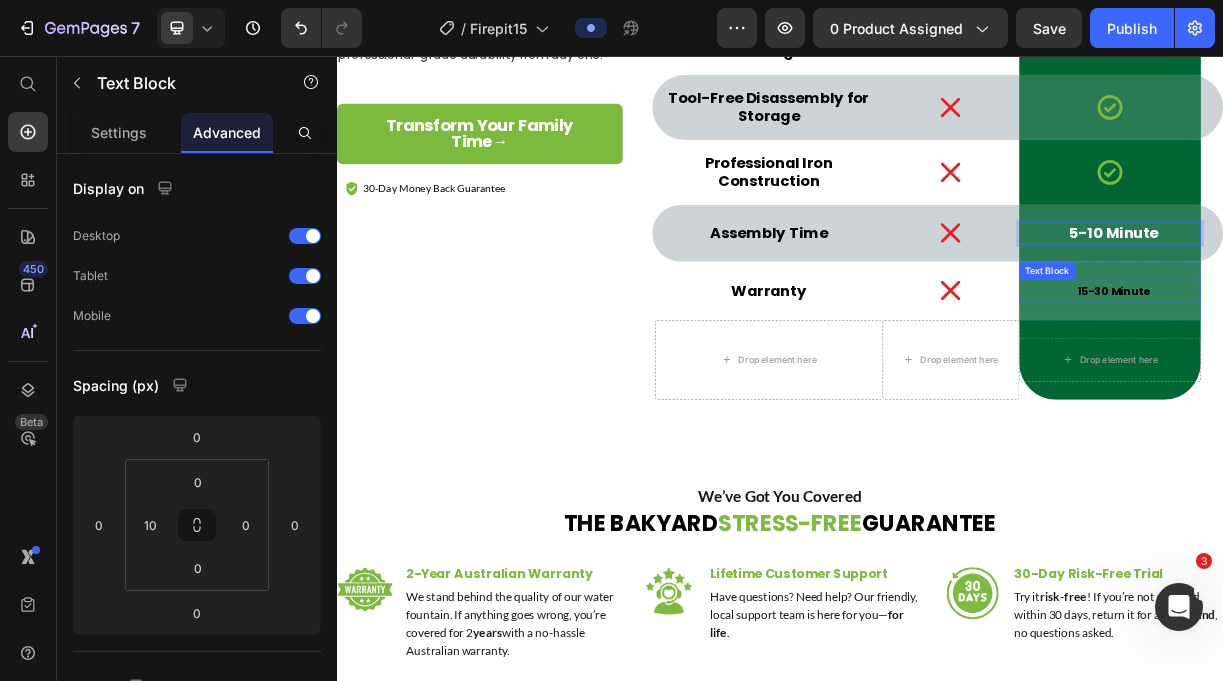 click on "15-30 Minute" at bounding box center (1389, 375) 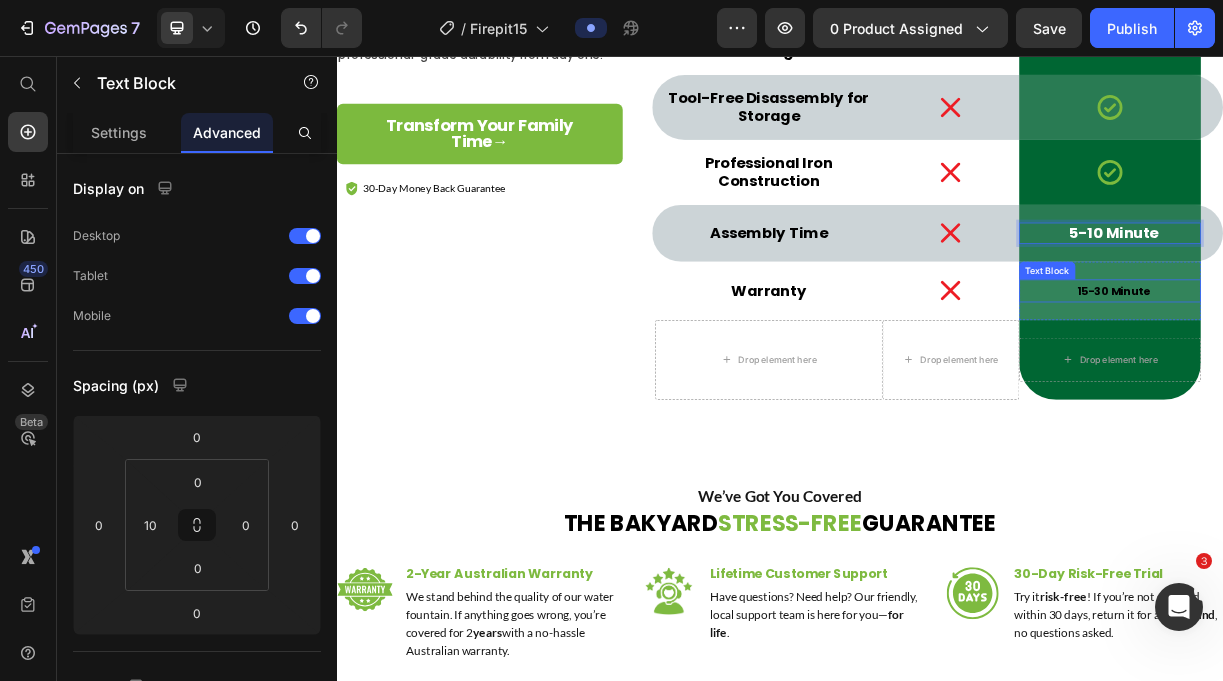 click on "15-30 Minute" at bounding box center [1389, 375] 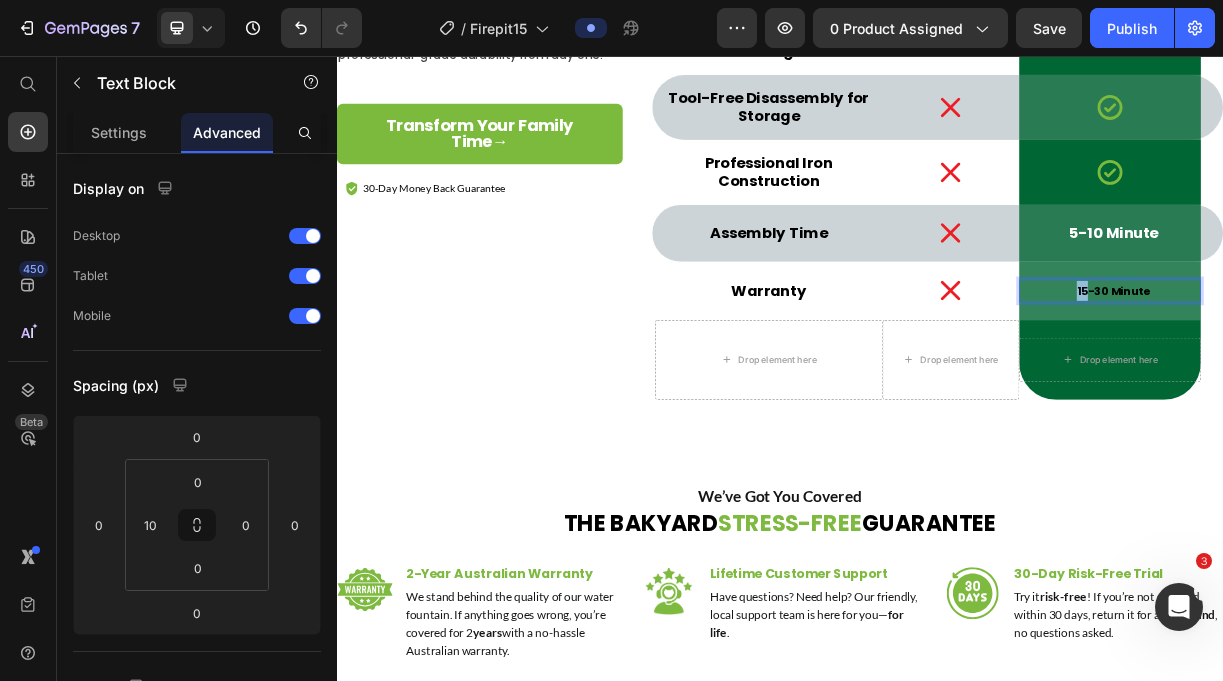 click on "15-30 Minute" at bounding box center (1389, 375) 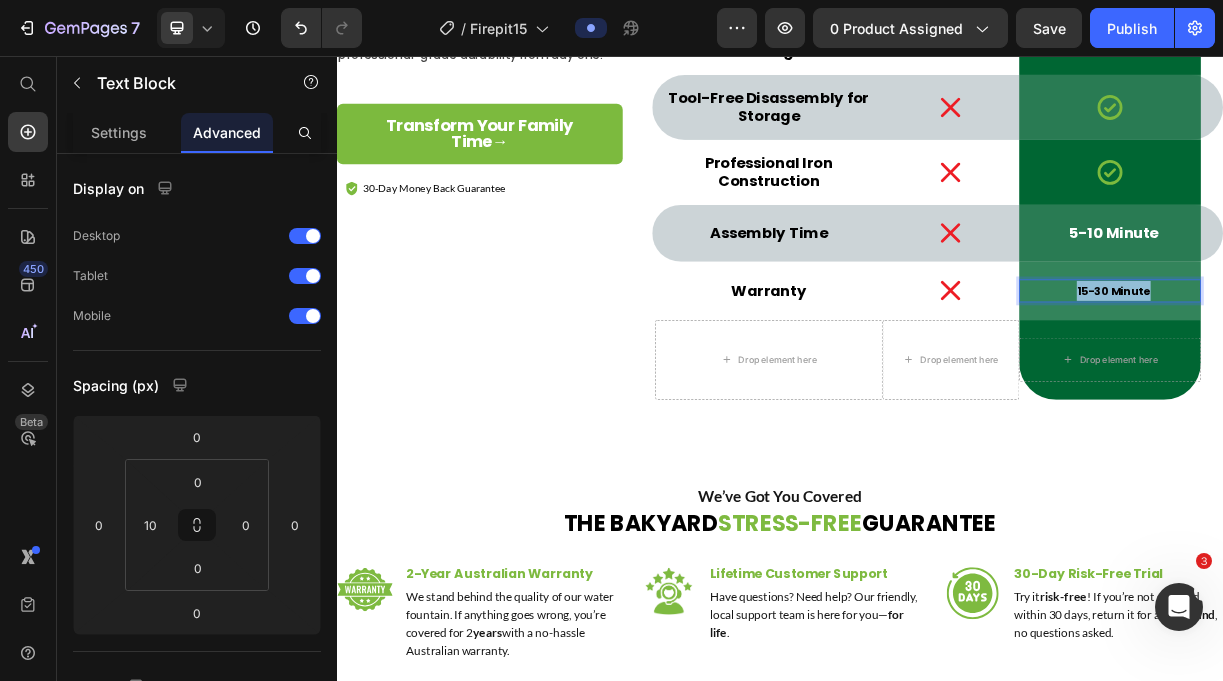 click on "15-30 Minute" at bounding box center (1389, 375) 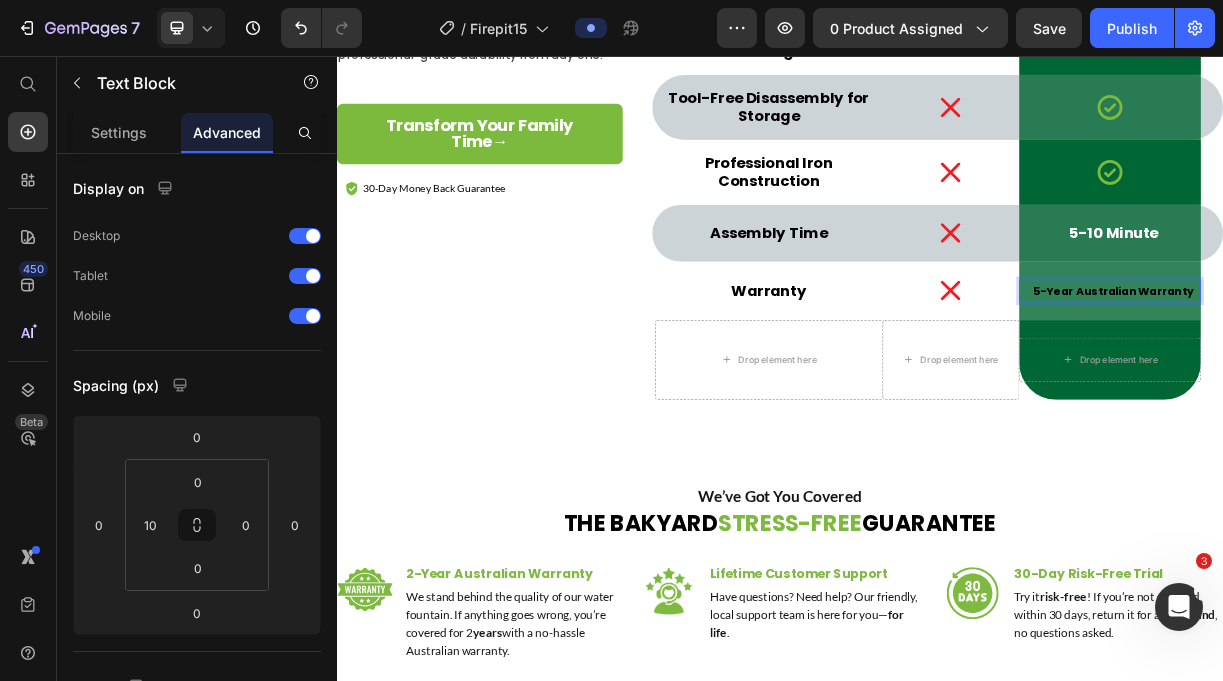 click on "5-Year Australian Warranty" at bounding box center (1388, 375) 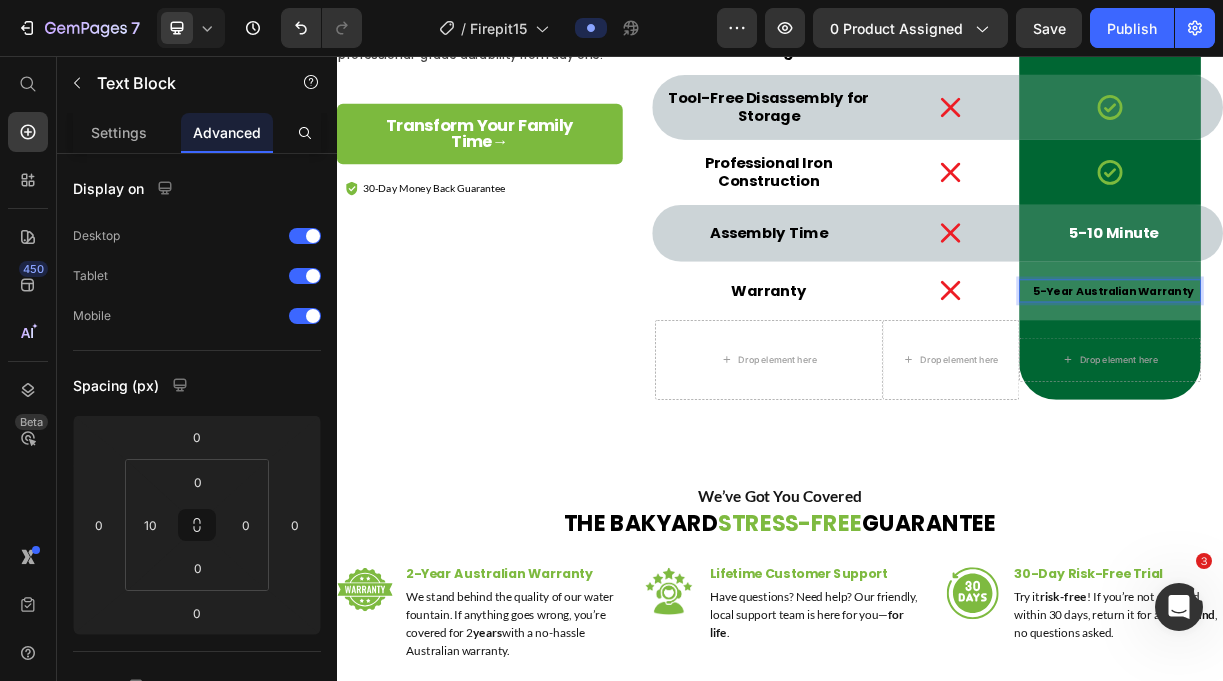 click on "5-Year Australian Warranty" at bounding box center [1388, 375] 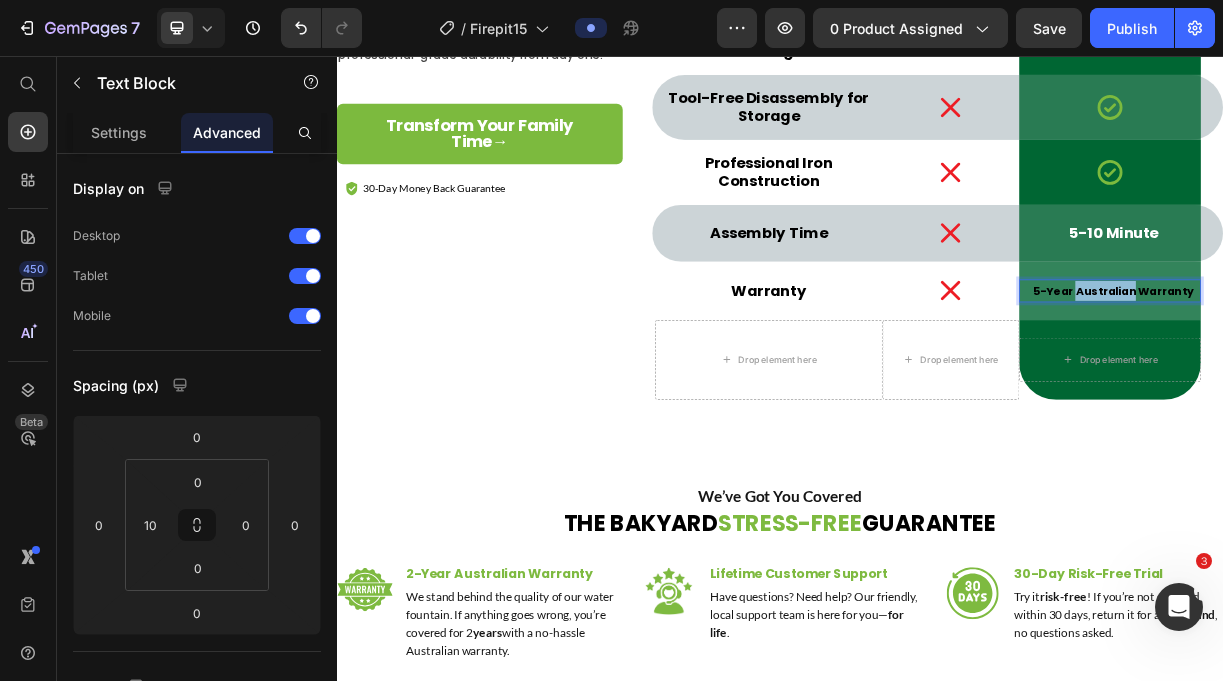 click on "5-Year Australian Warranty" at bounding box center [1388, 375] 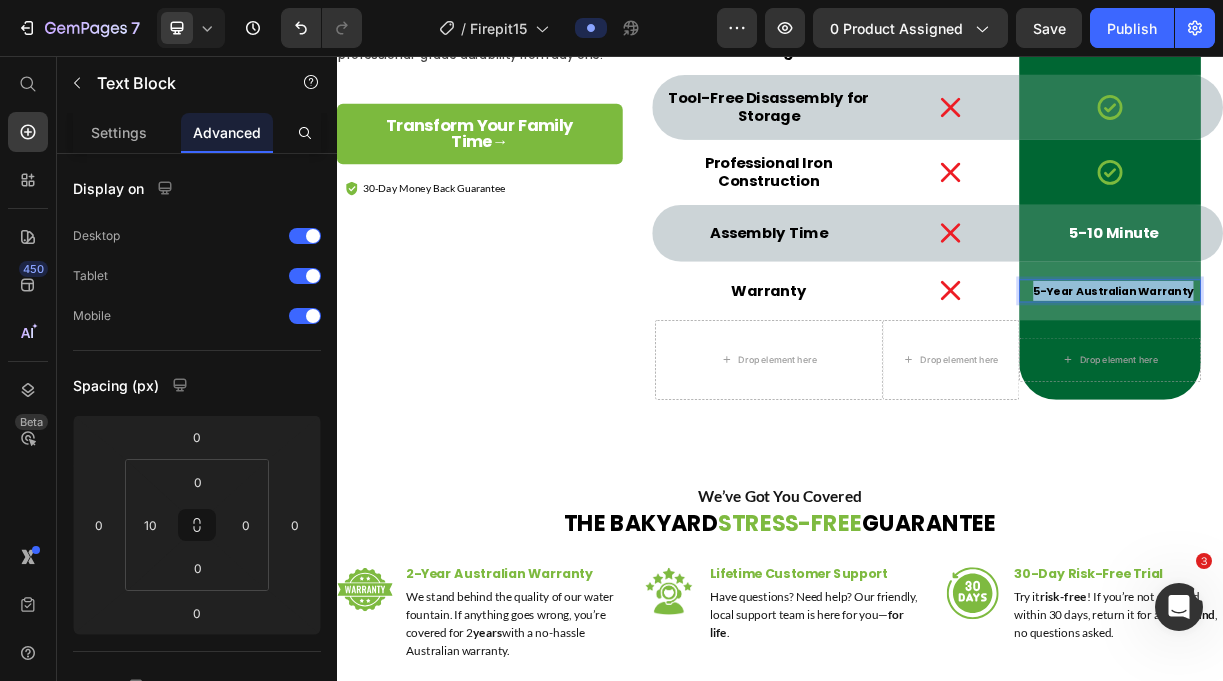 click on "5-Year Australian Warranty" at bounding box center (1388, 375) 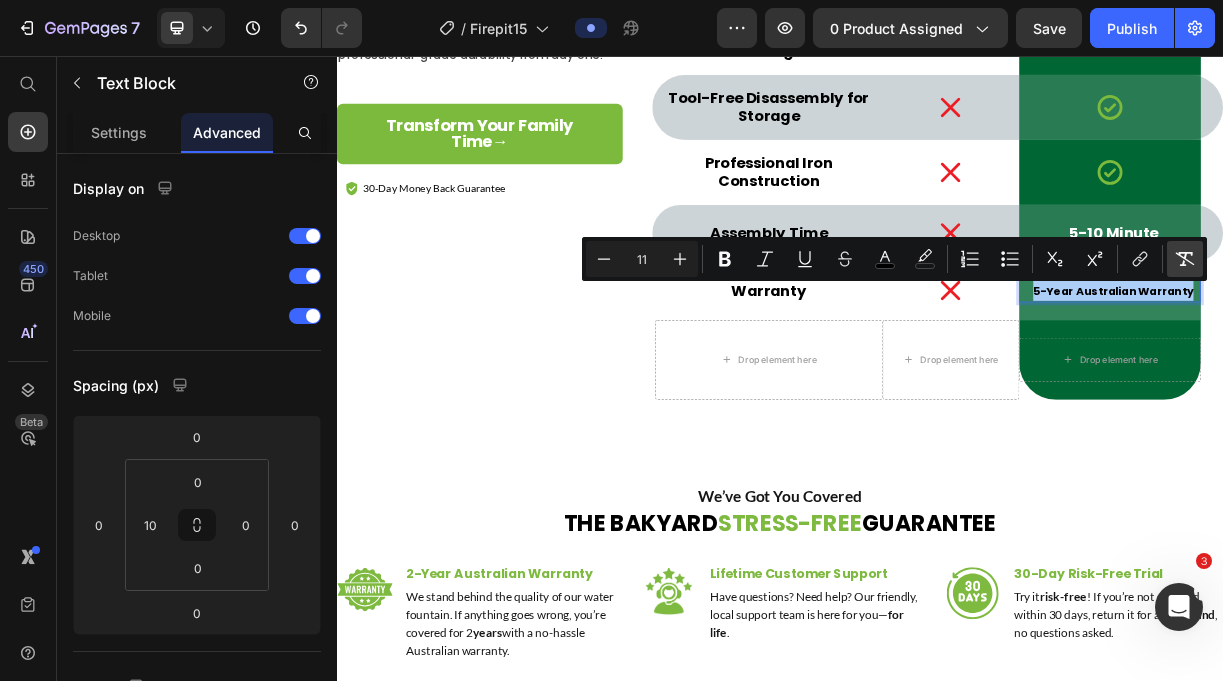 click 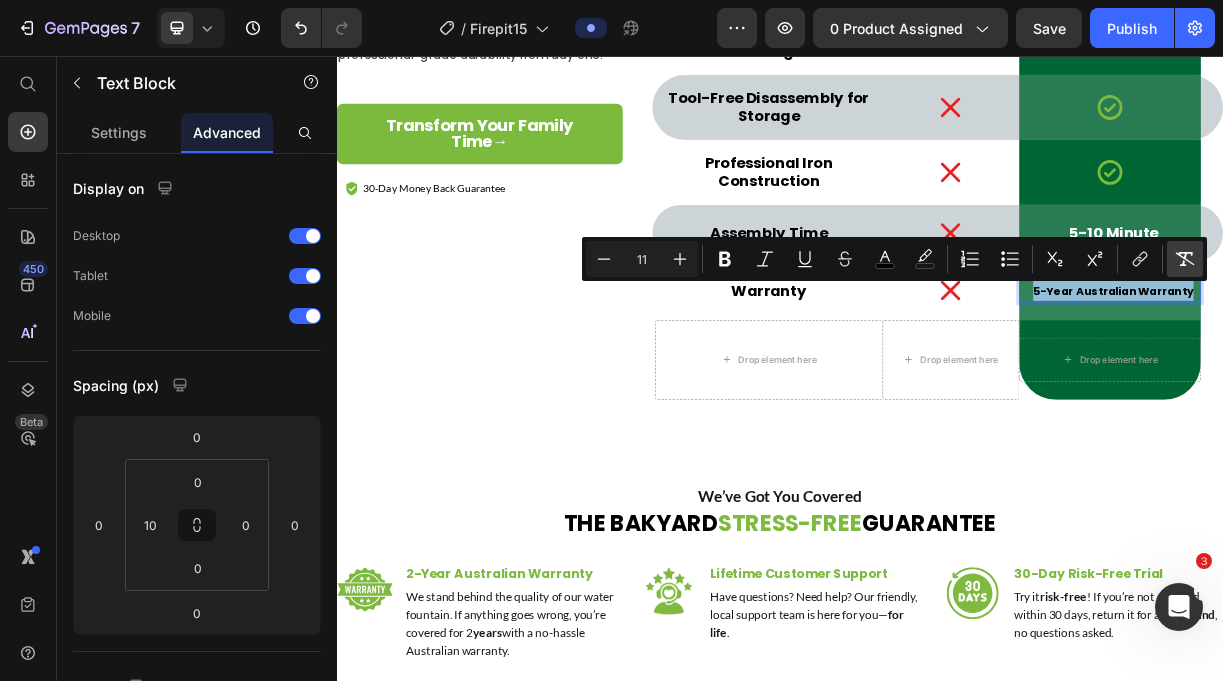 type on "20" 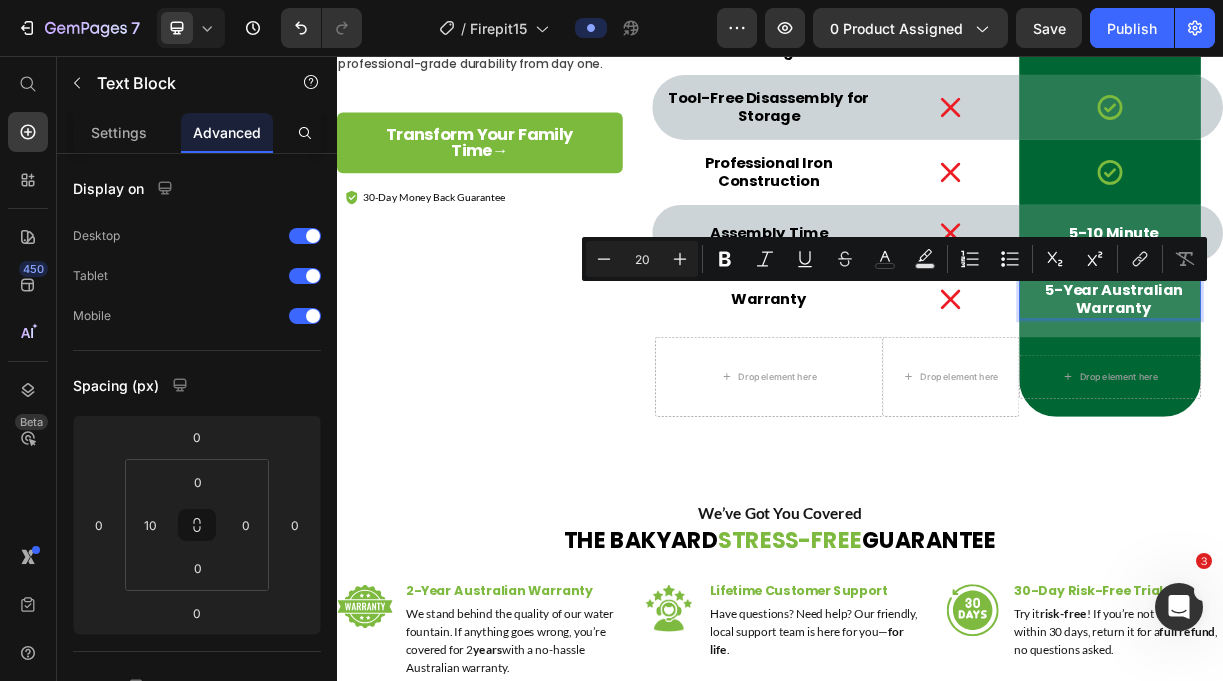 click on "5-Year Australian Warranty" at bounding box center (1389, 386) 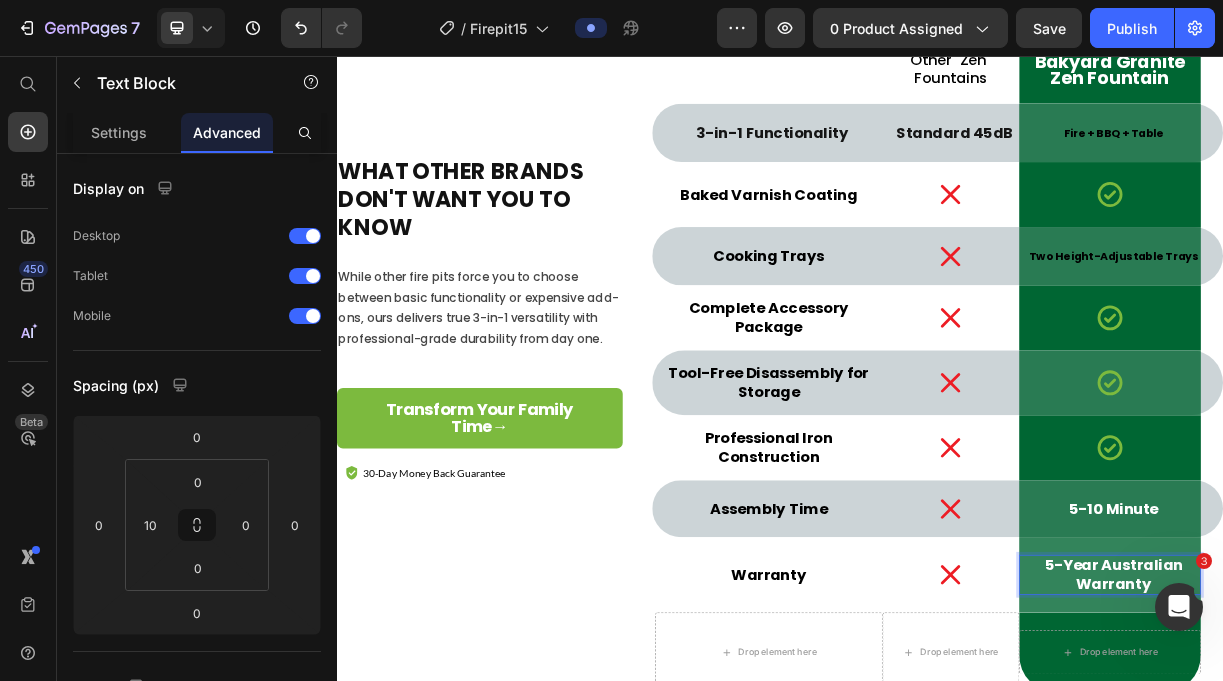 scroll, scrollTop: 6614, scrollLeft: 0, axis: vertical 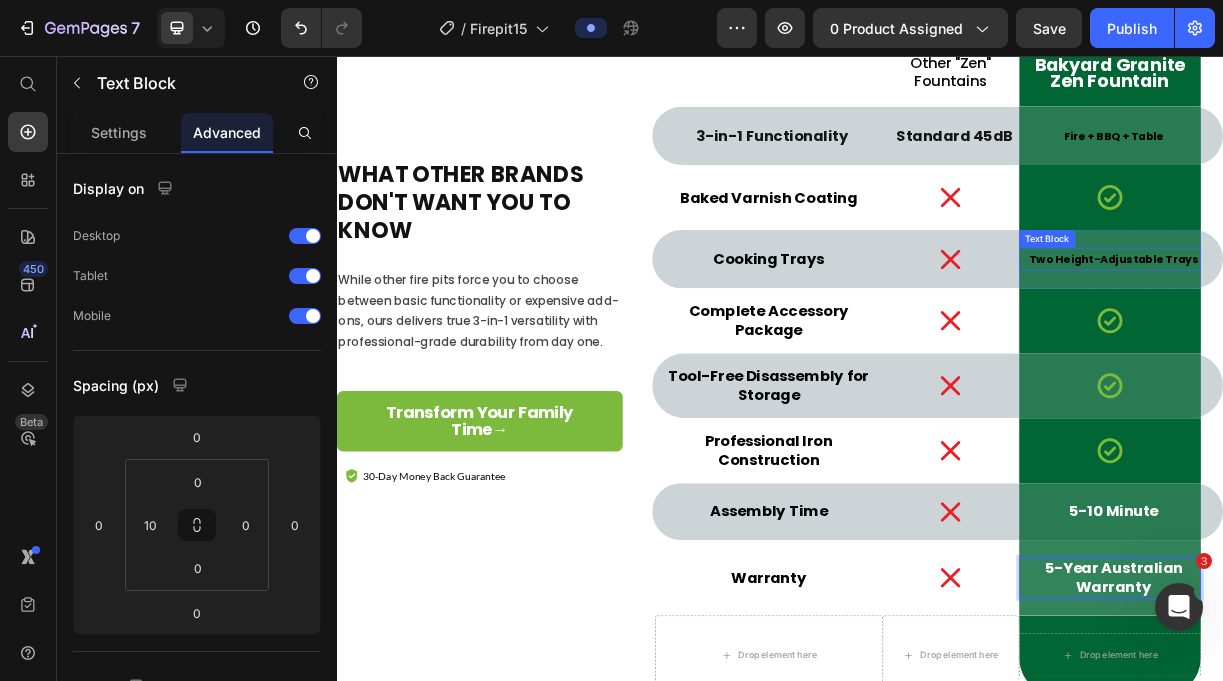 click on "Two Height-Adjustable Trays" at bounding box center [1389, 332] 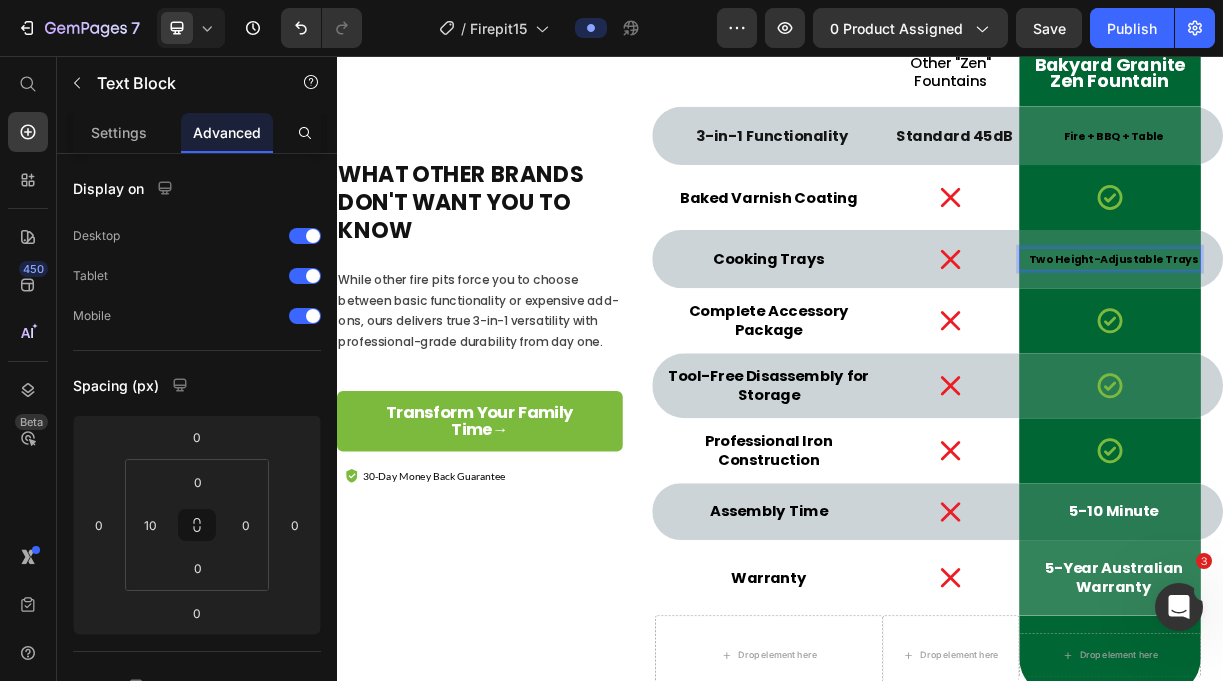 click on "Two Height-Adjustable Trays" at bounding box center [1389, 332] 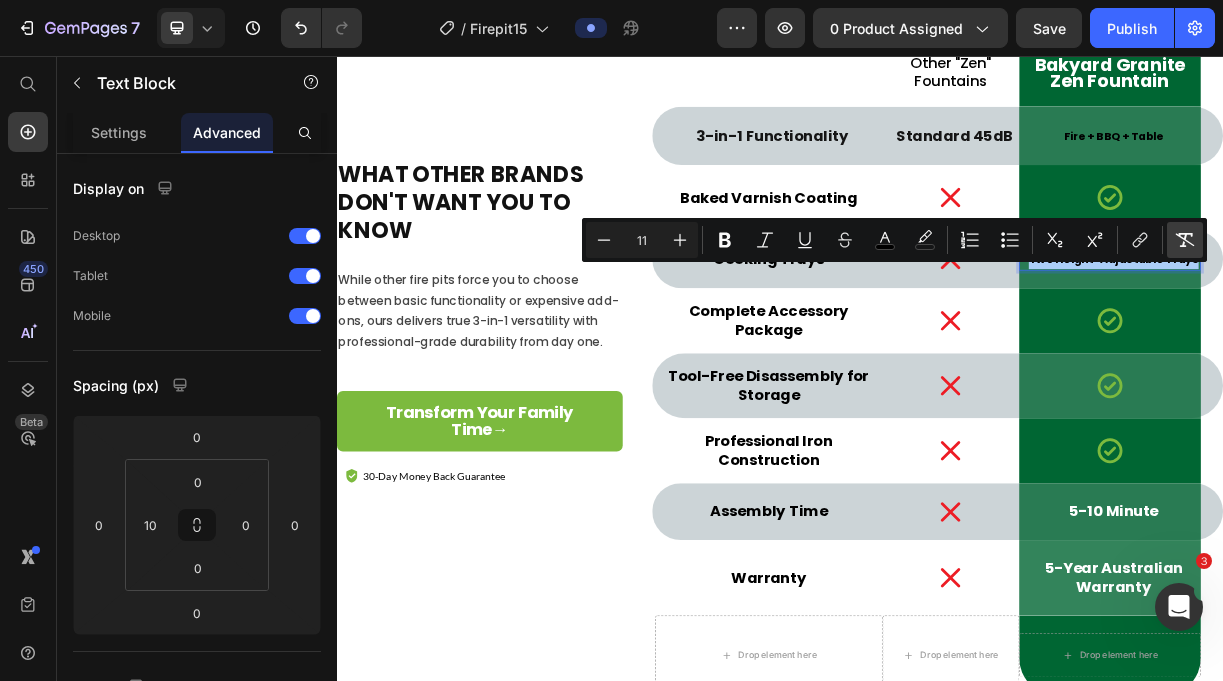 click 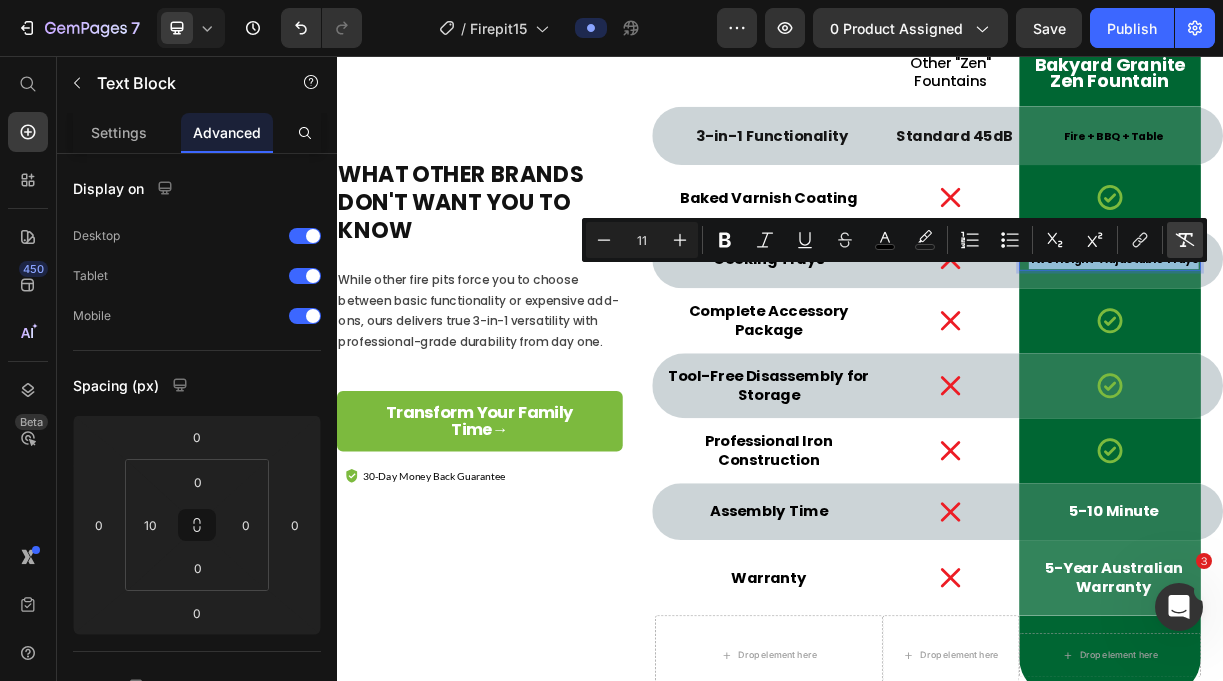 type on "20" 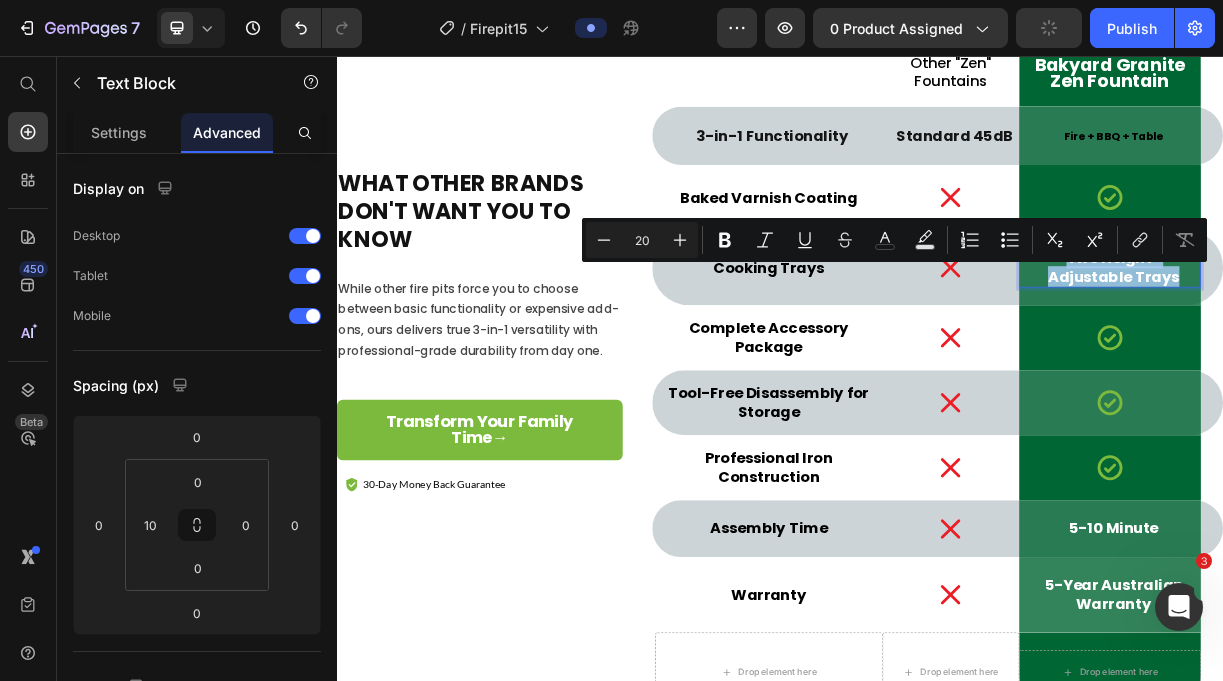 click on "Two Height-Adjustable Trays" at bounding box center (1389, 343) 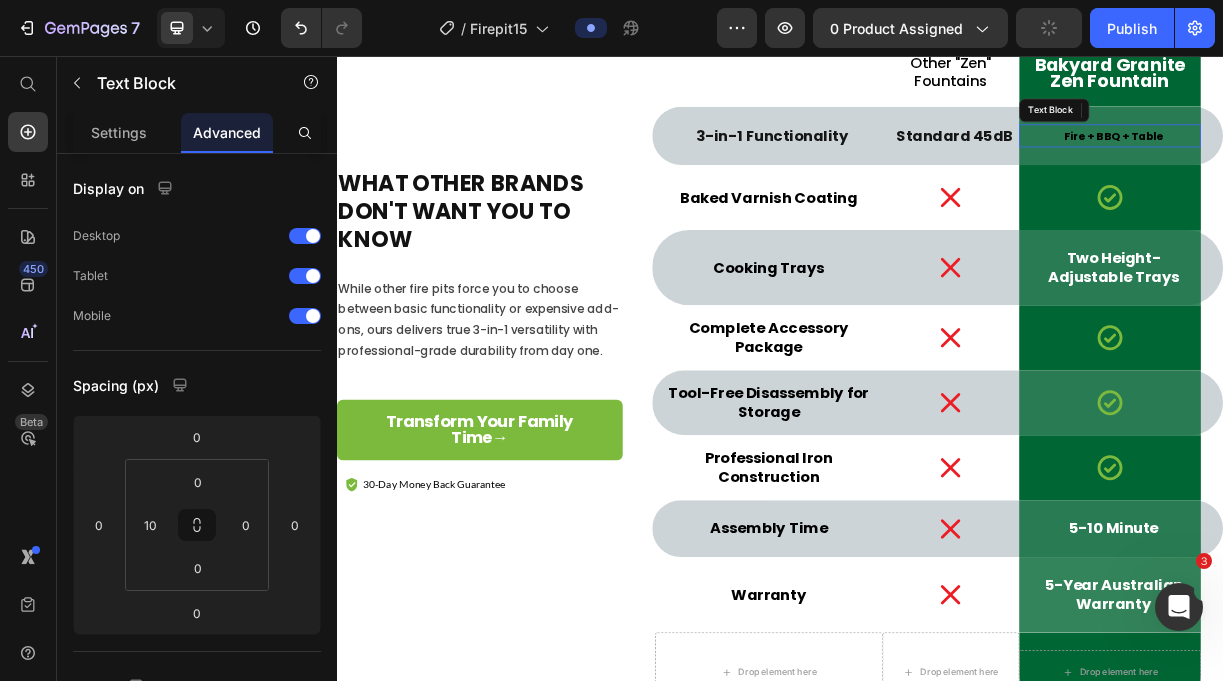 click on "Fire + BBQ + Table" at bounding box center [1388, 165] 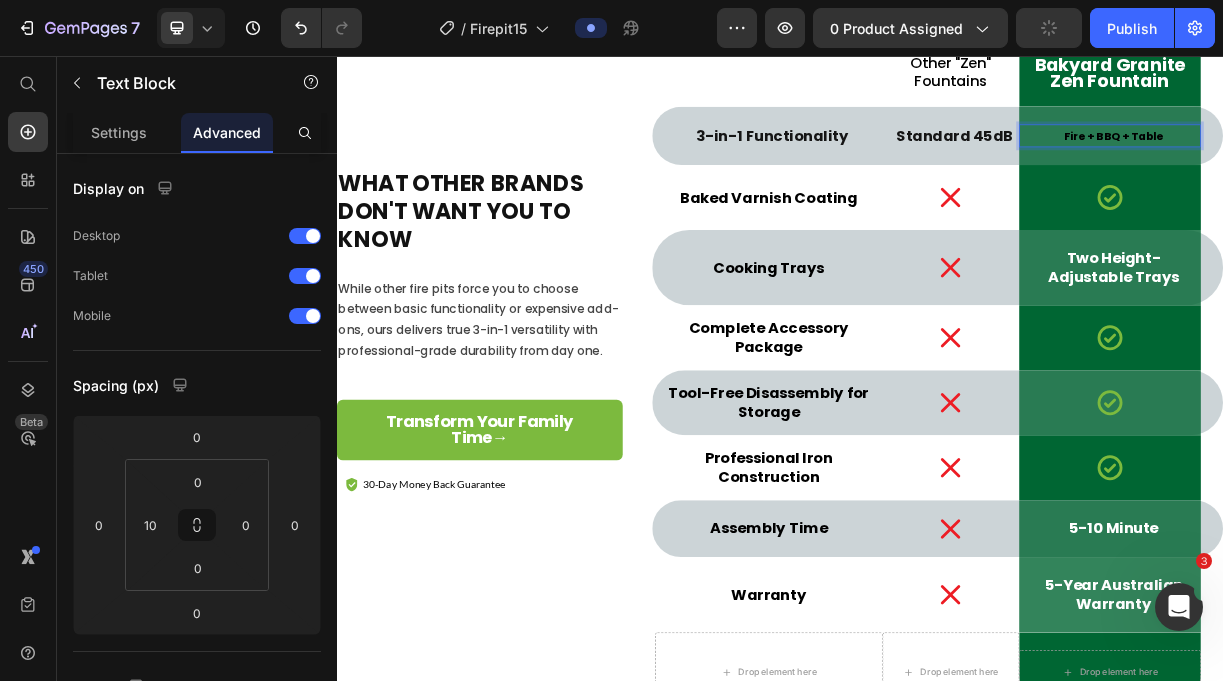 click on "Fire + BBQ + Table" at bounding box center (1388, 165) 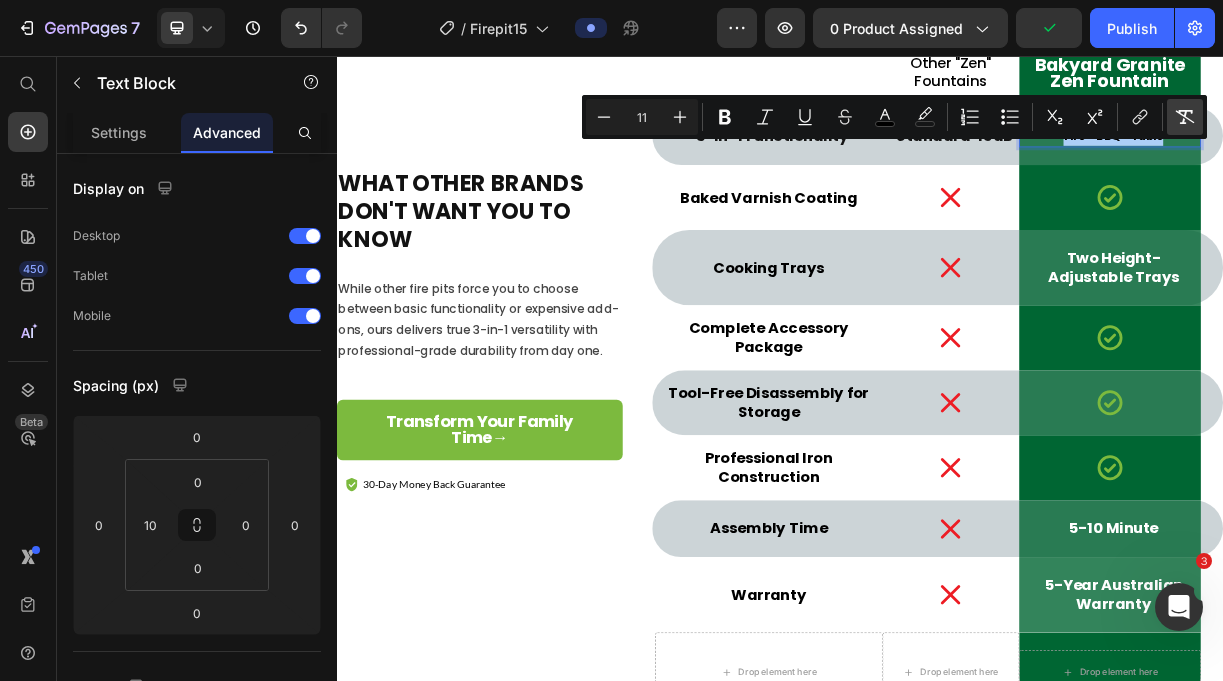 click 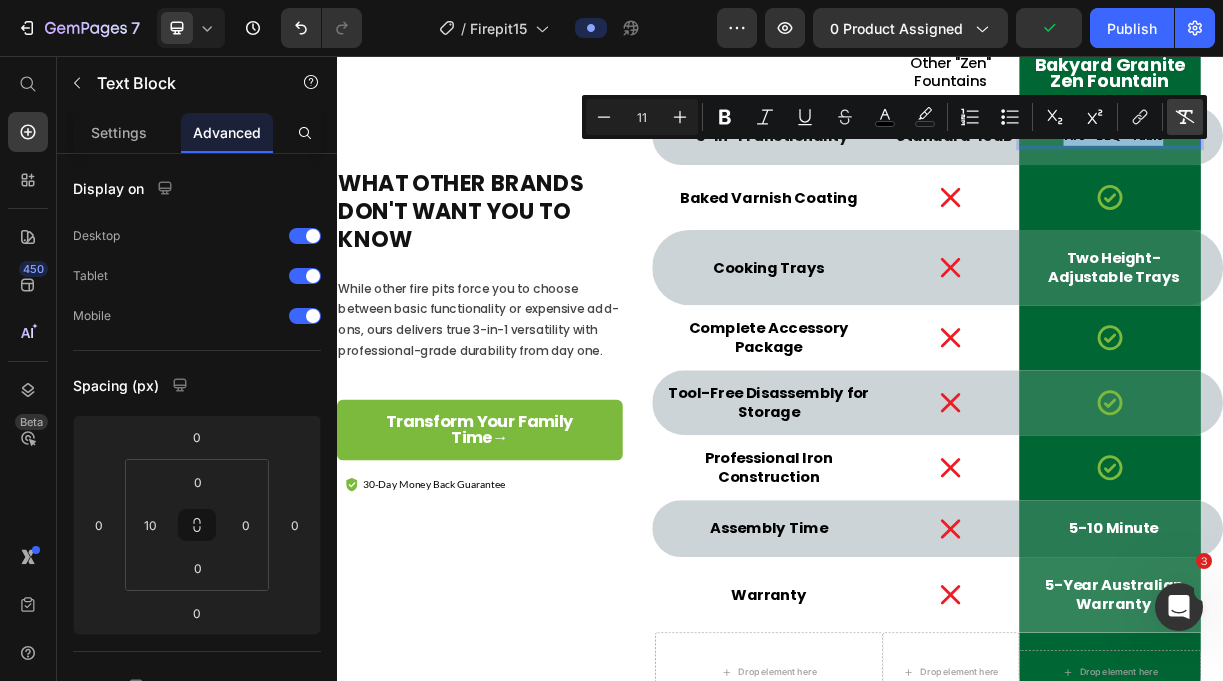 type on "20" 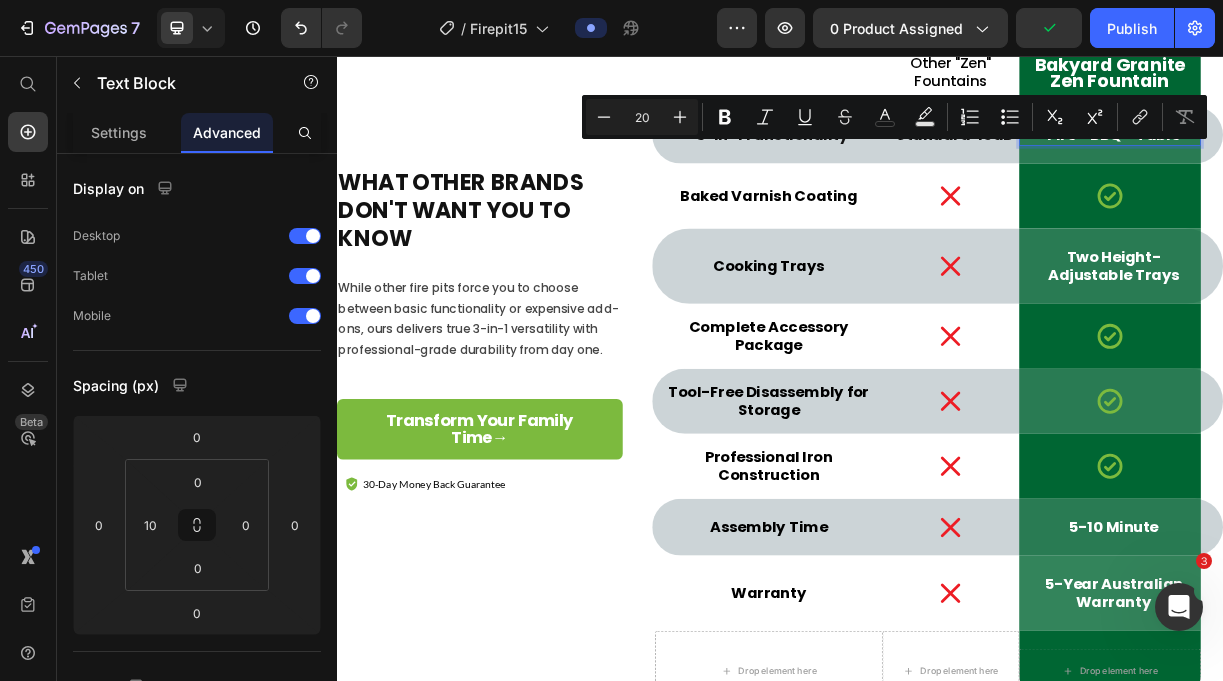 click on "Fire + BBQ + Table" at bounding box center [1389, 163] 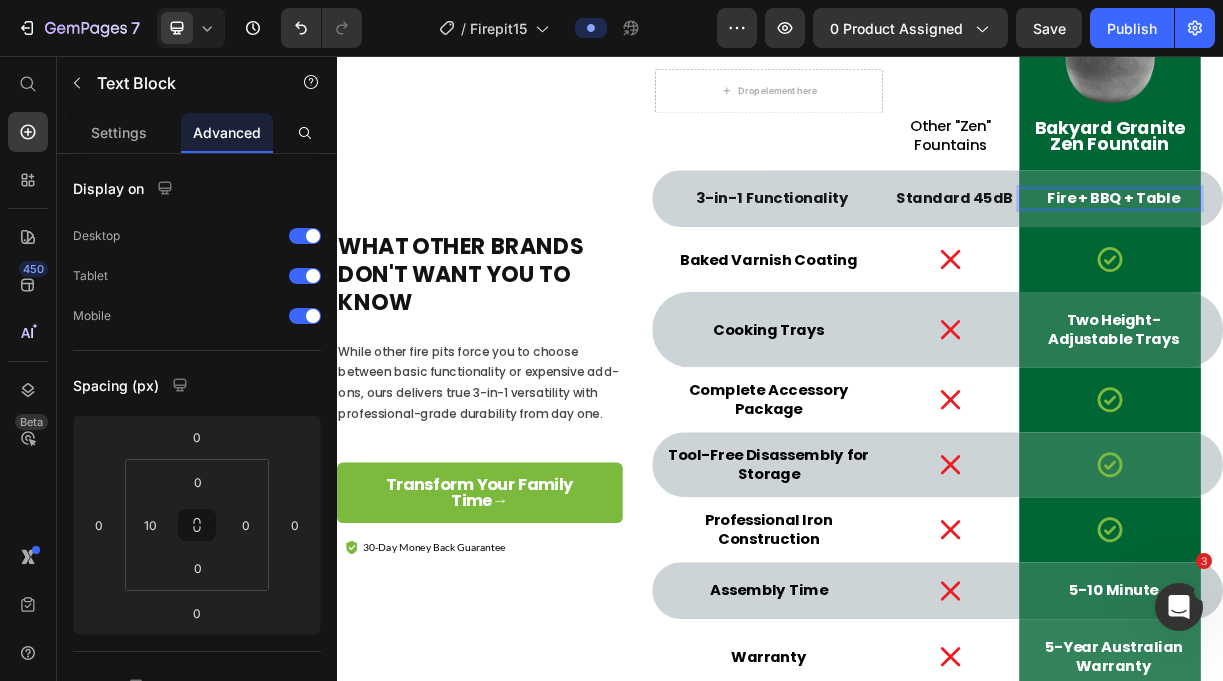 scroll, scrollTop: 6494, scrollLeft: 0, axis: vertical 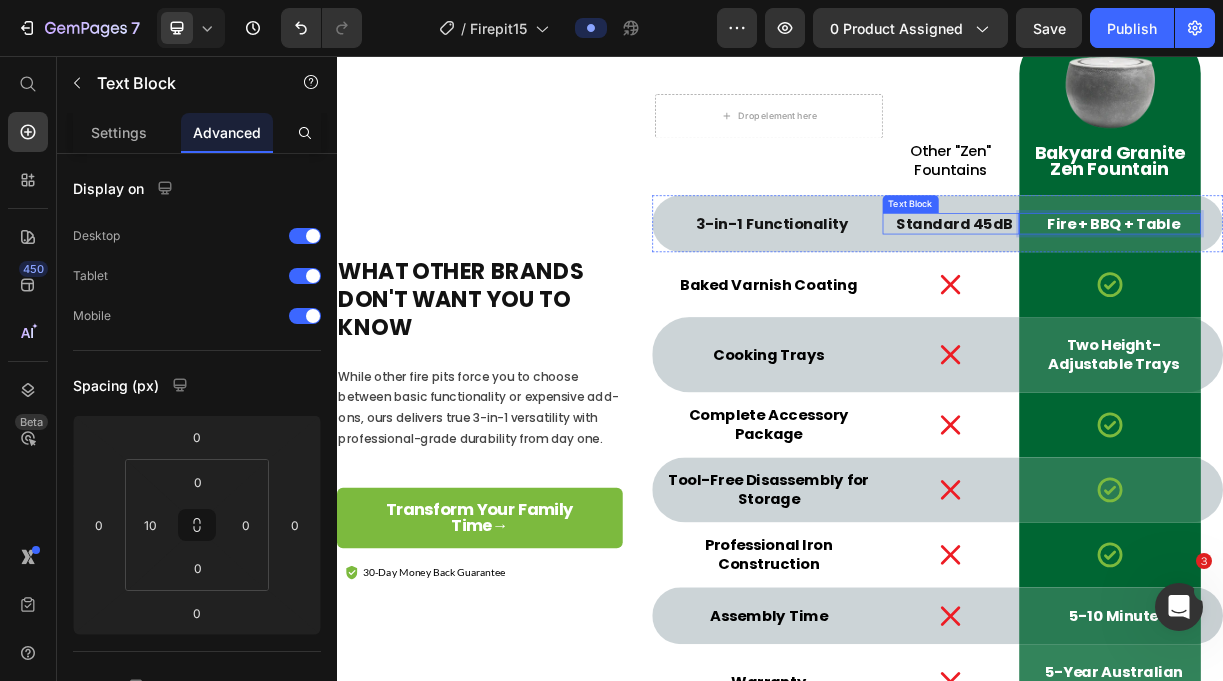 click on "Standard 45dB" at bounding box center (1173, 283) 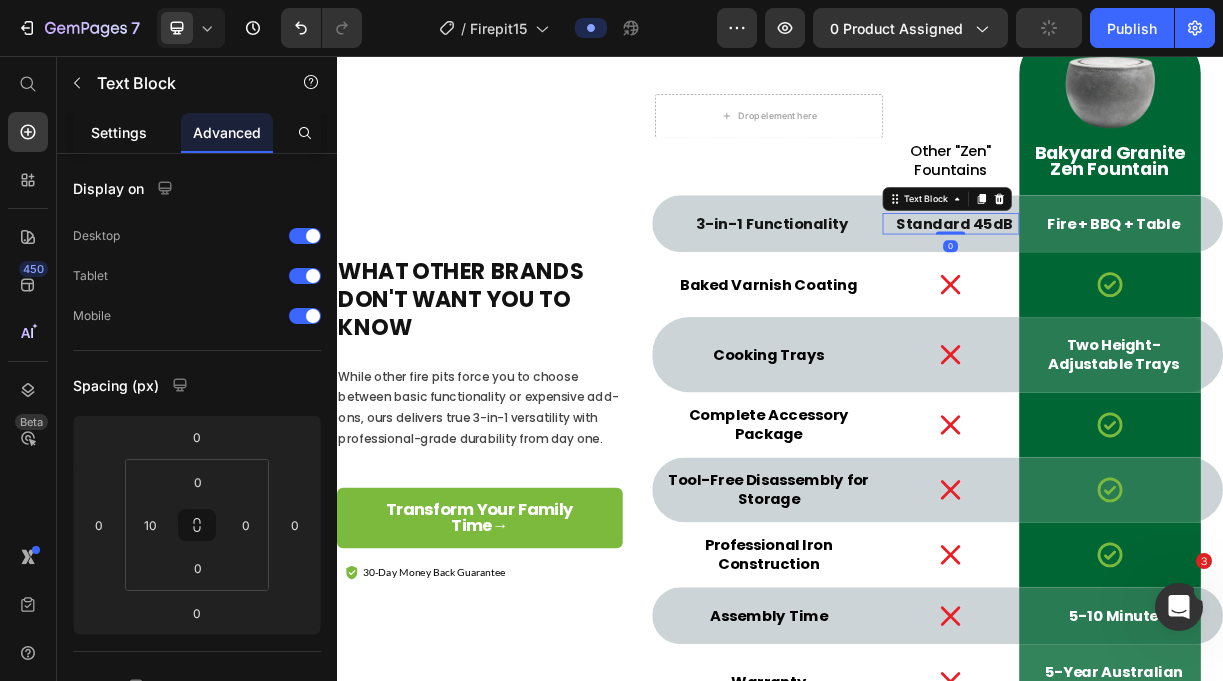 click on "Settings" at bounding box center (119, 132) 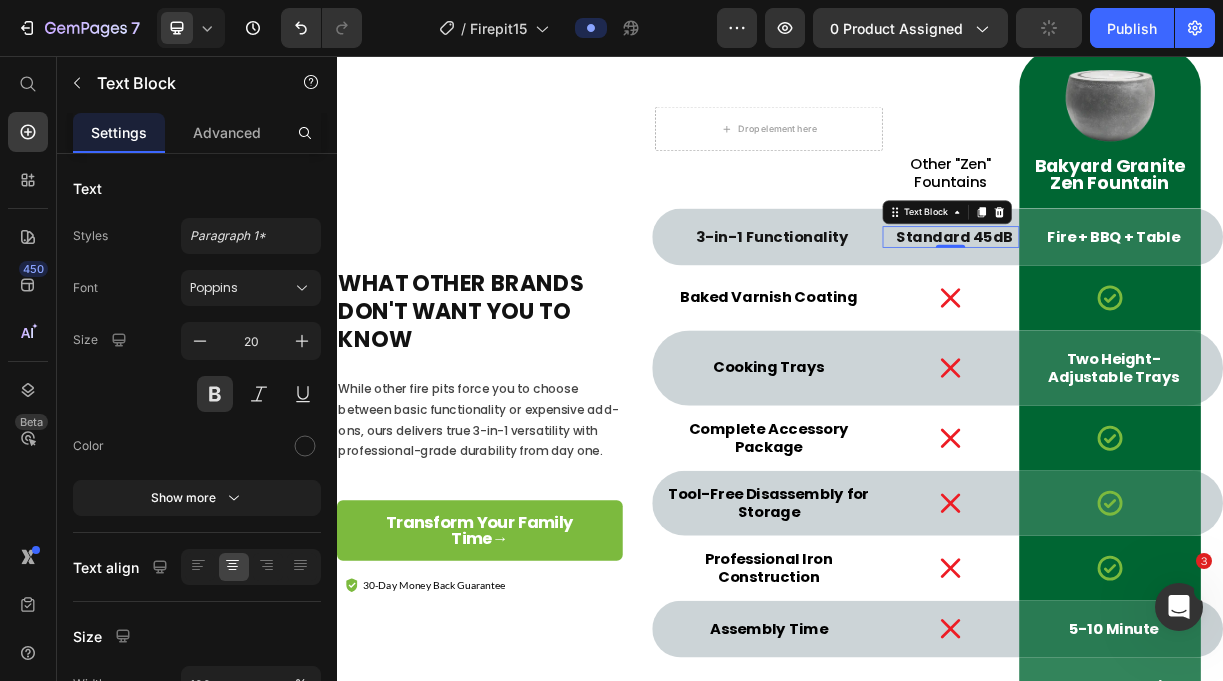 scroll, scrollTop: 7351, scrollLeft: 0, axis: vertical 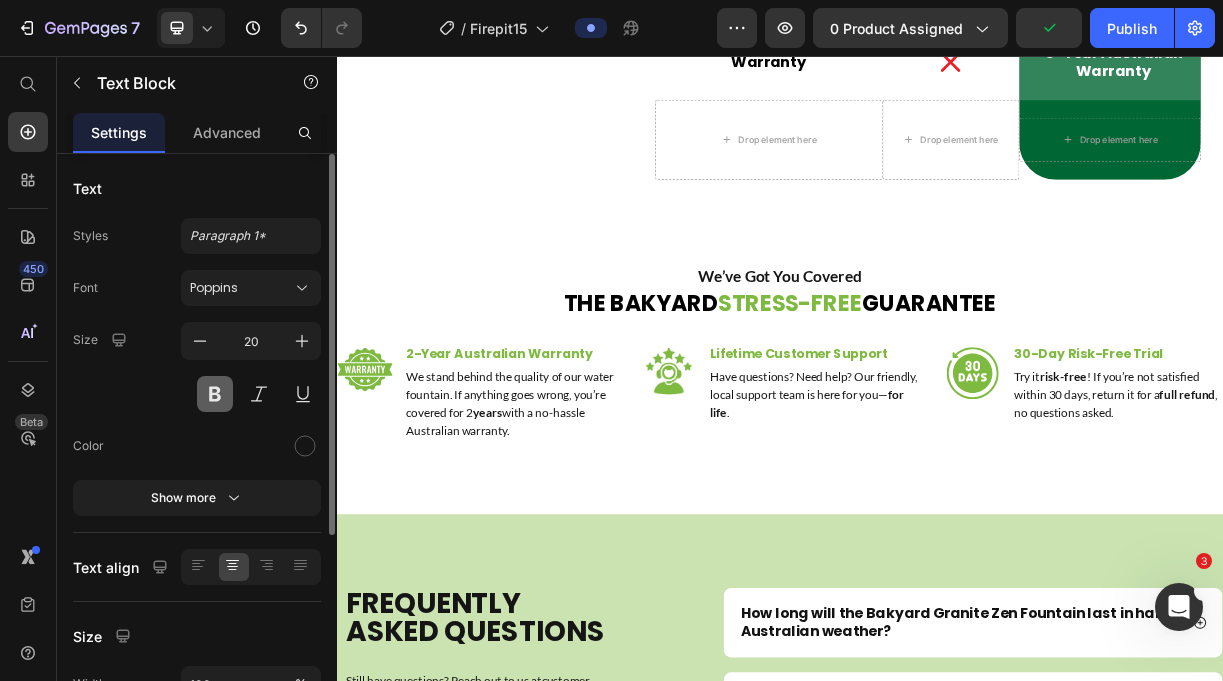 click at bounding box center (215, 394) 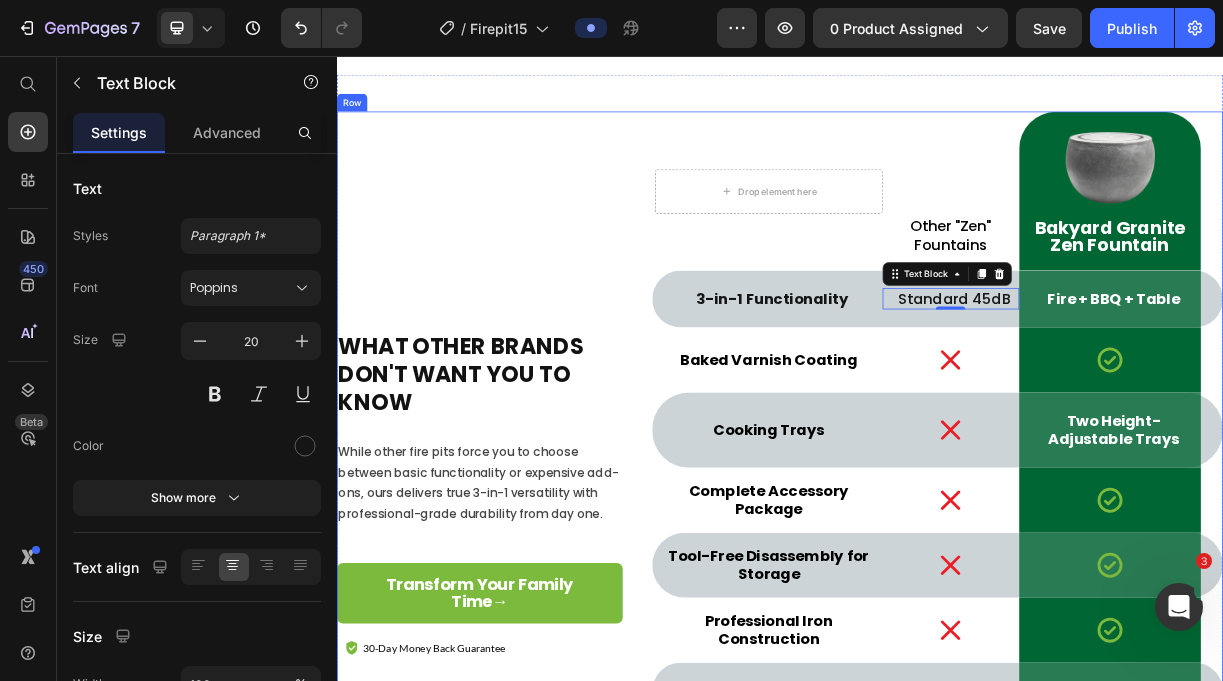 scroll, scrollTop: 6389, scrollLeft: 0, axis: vertical 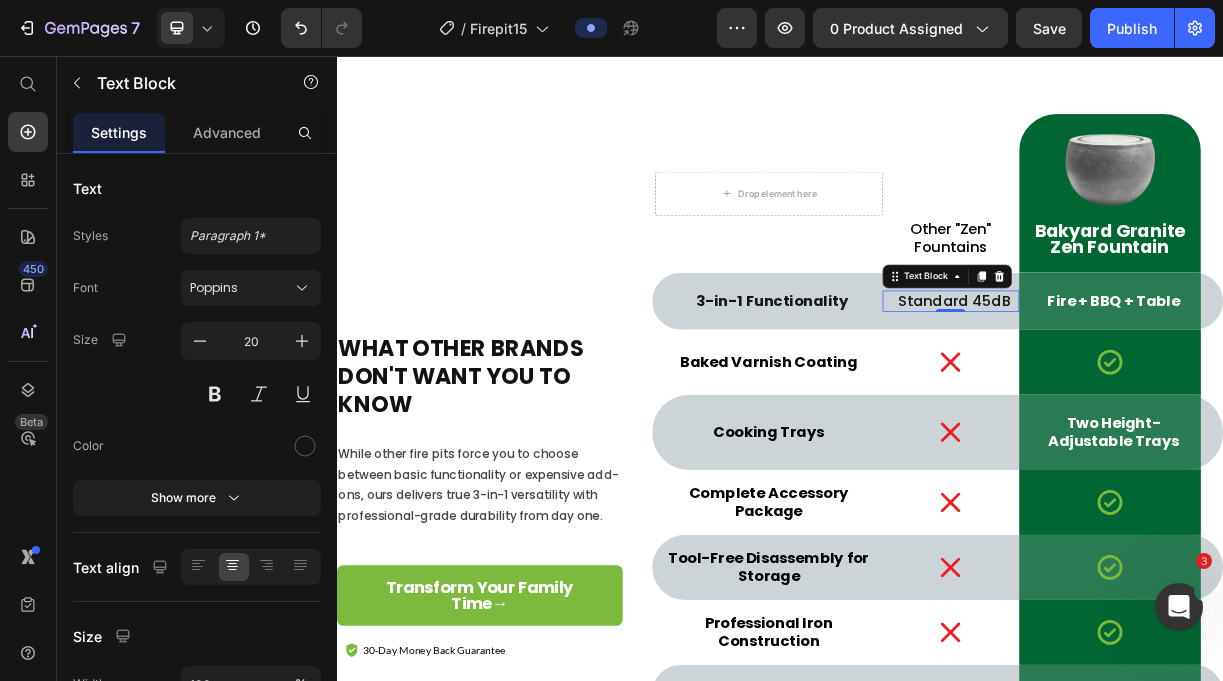 click on "Standard 45dB" at bounding box center (1173, 388) 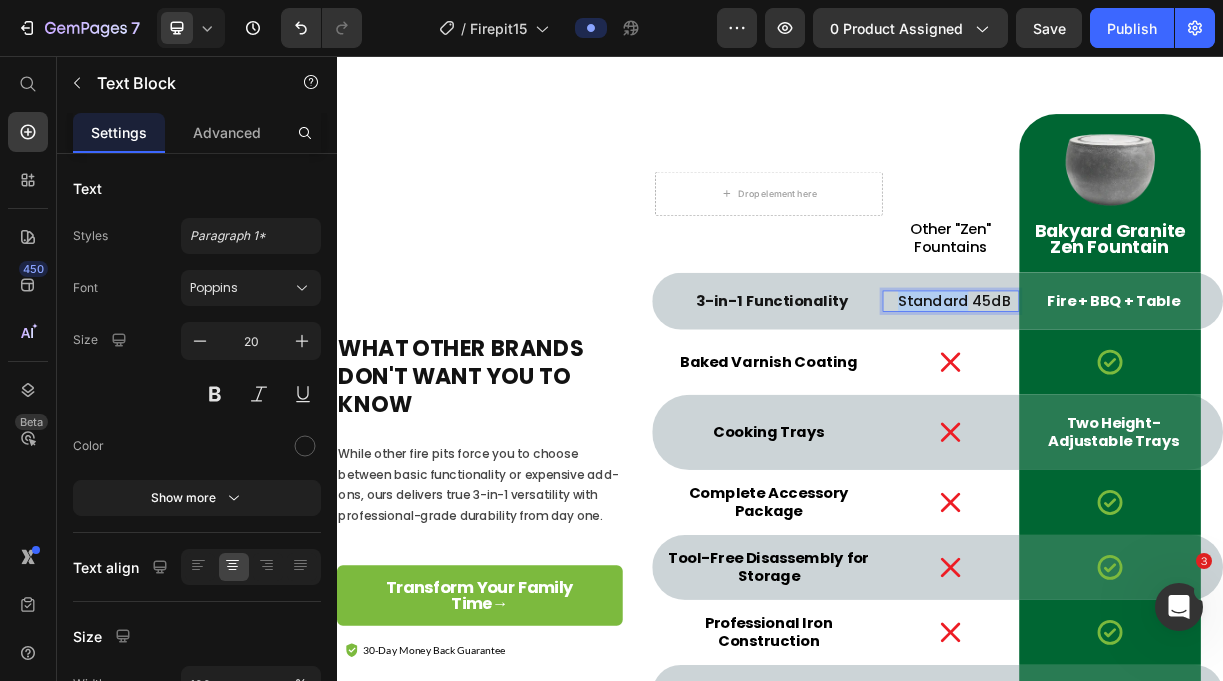 click on "Standard 45dB" at bounding box center [1173, 388] 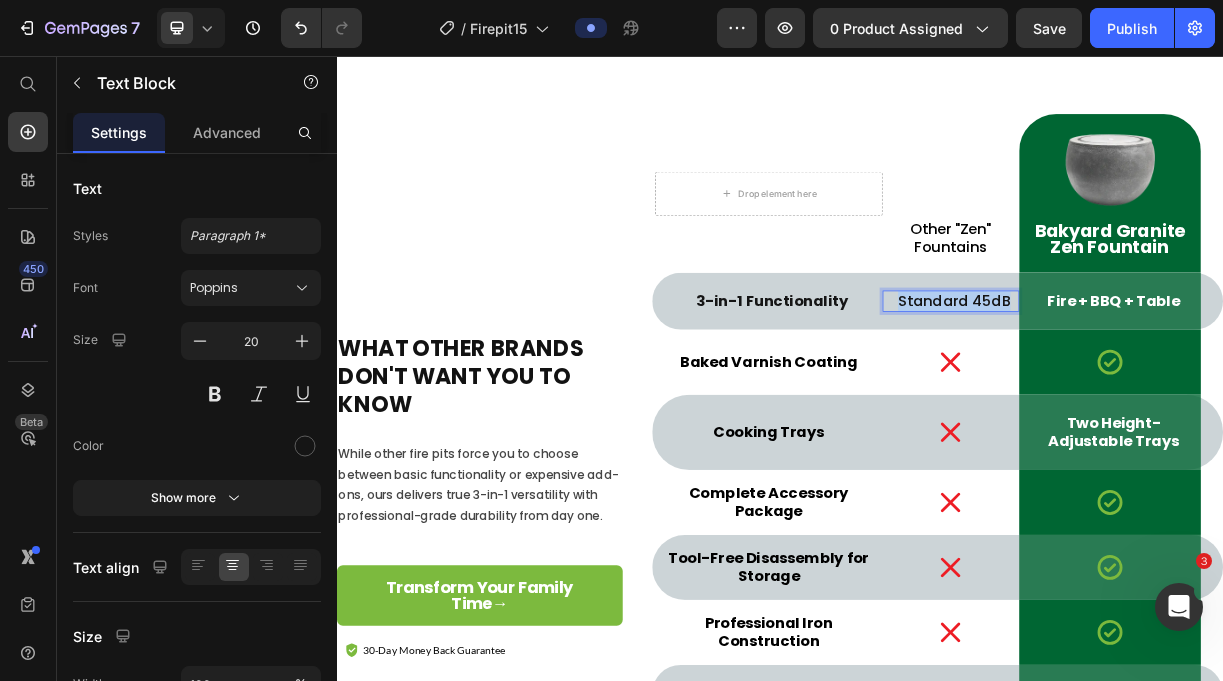 click on "Standard 45dB" at bounding box center [1173, 388] 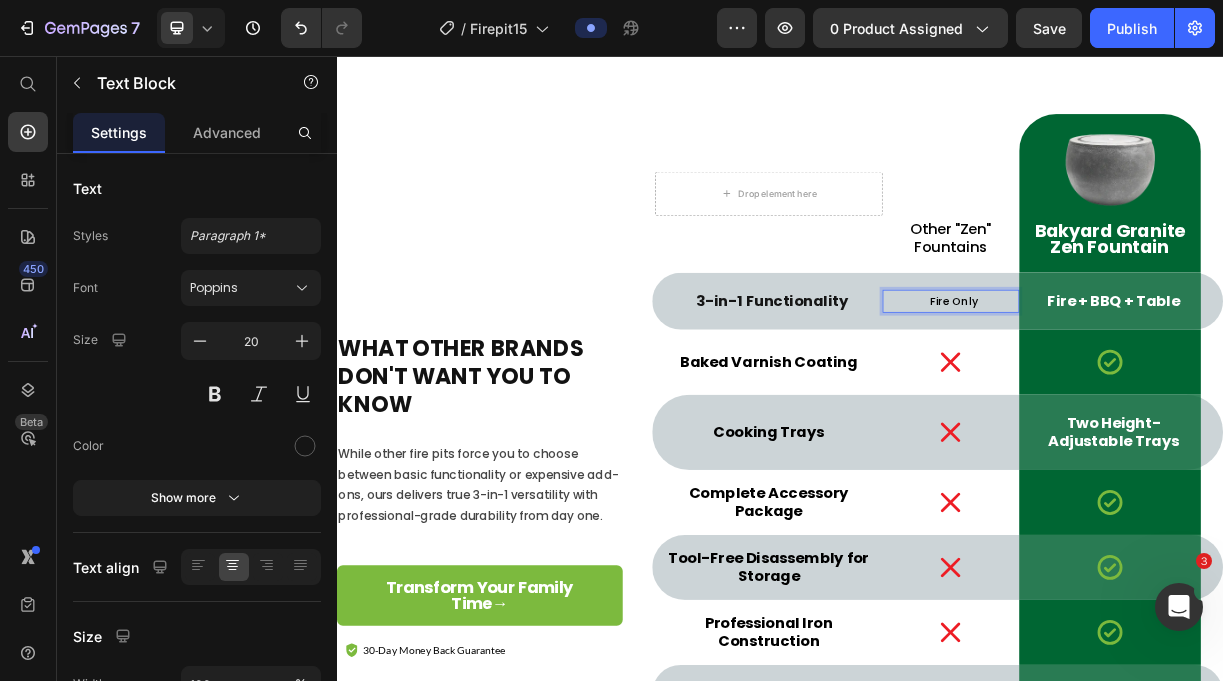click on "Fire Only" at bounding box center (1173, 389) 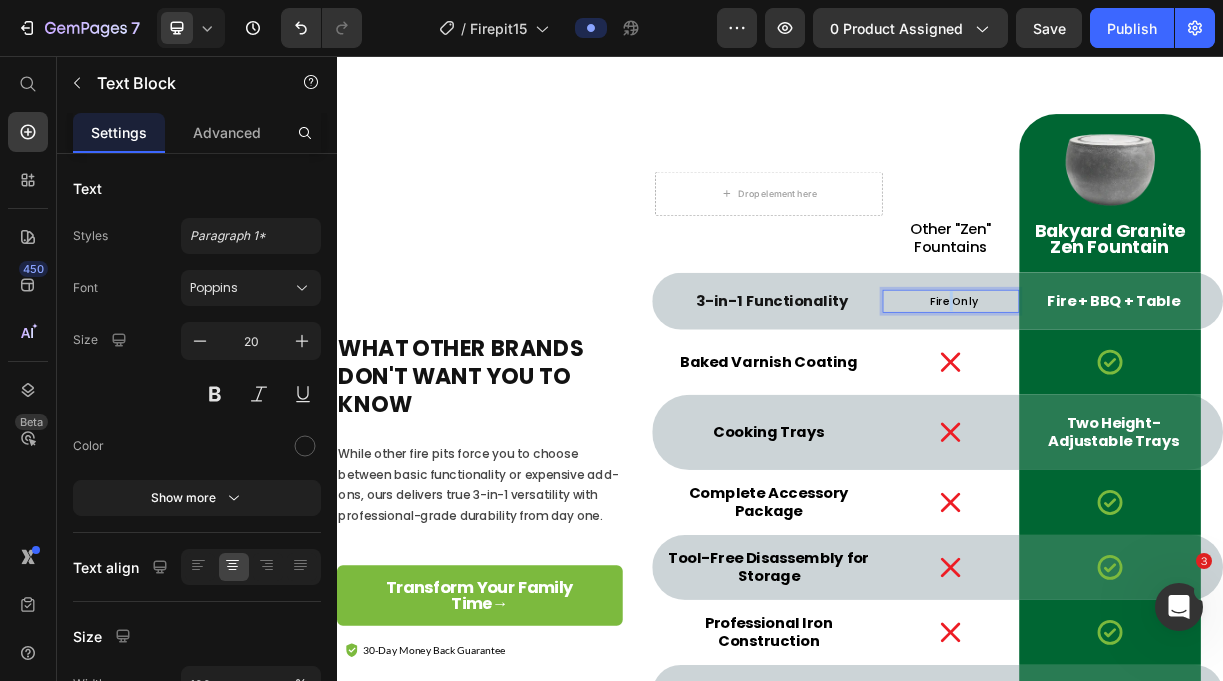 click on "Fire Only" at bounding box center (1173, 389) 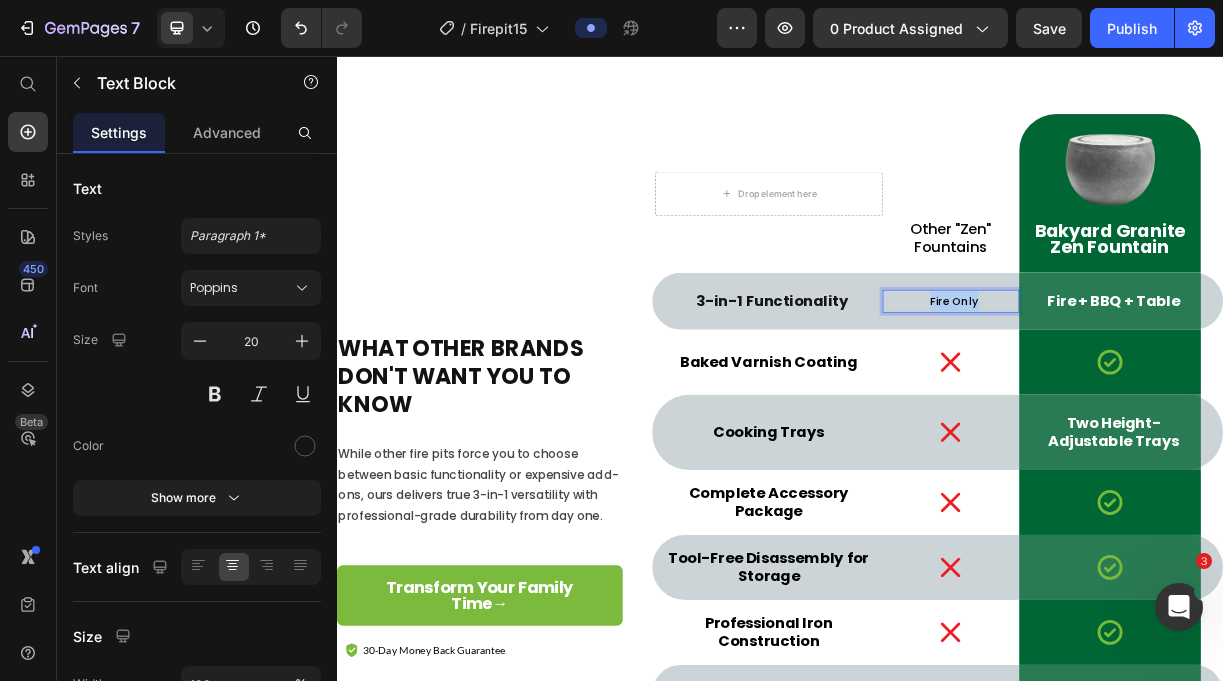 click on "Fire Only" at bounding box center (1173, 389) 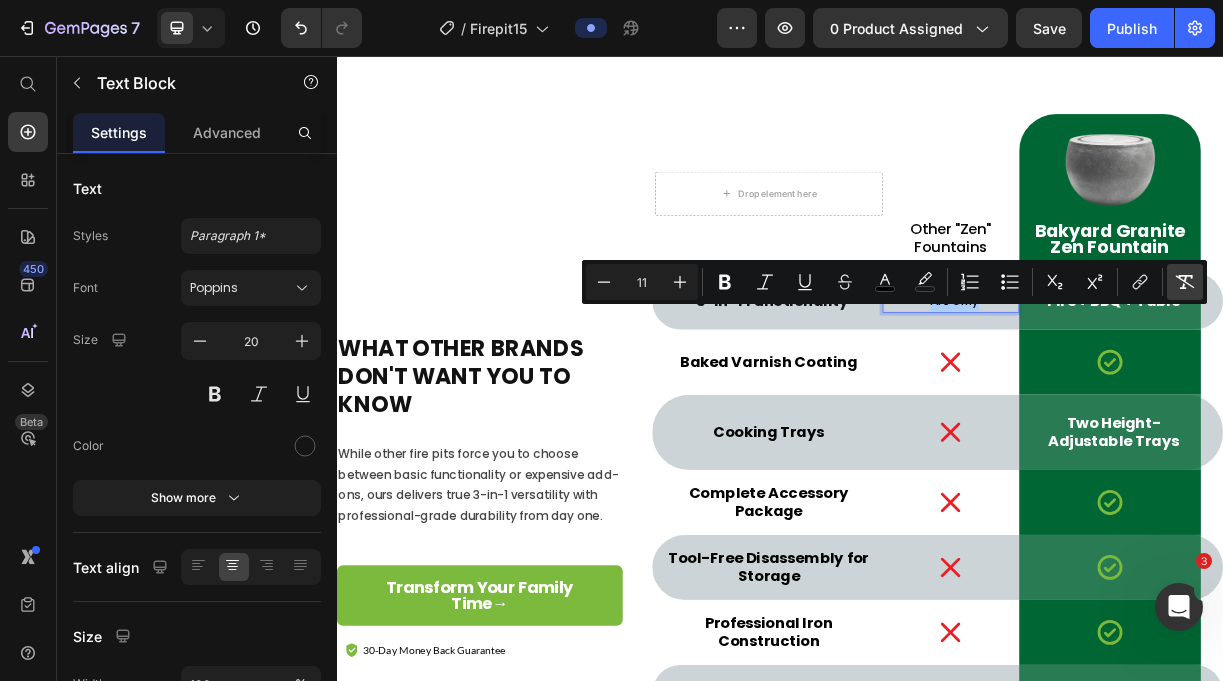 click 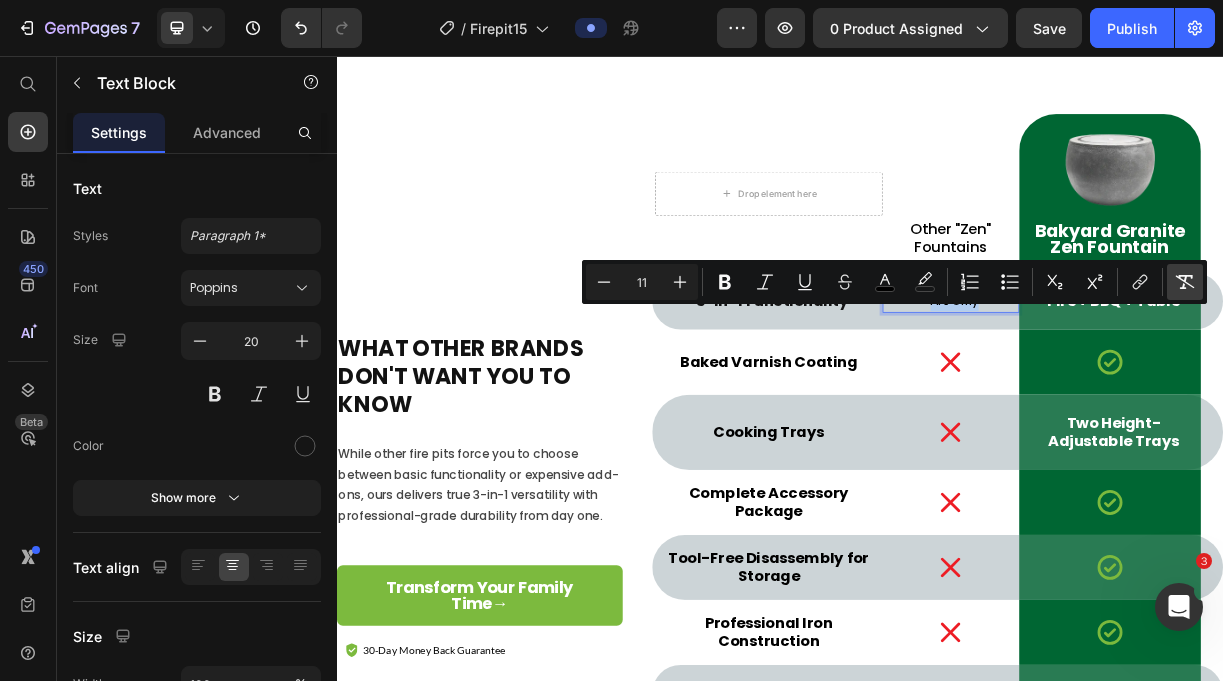 type on "20" 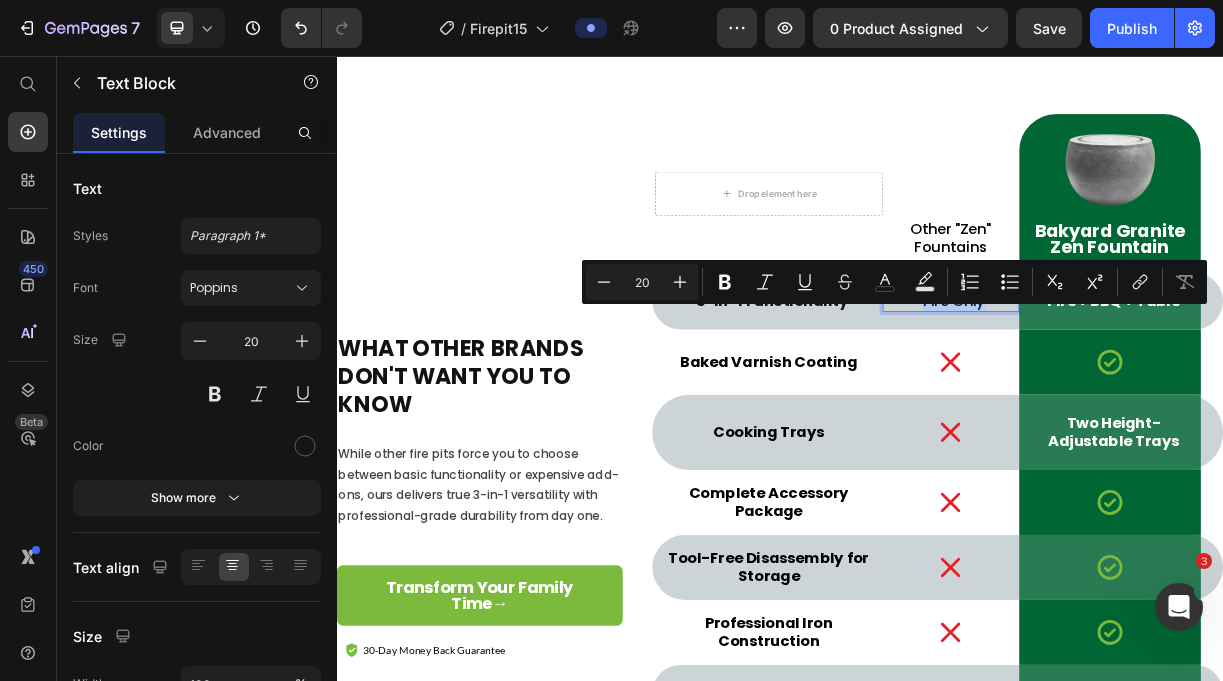 click on "Fire Only" at bounding box center [1173, 388] 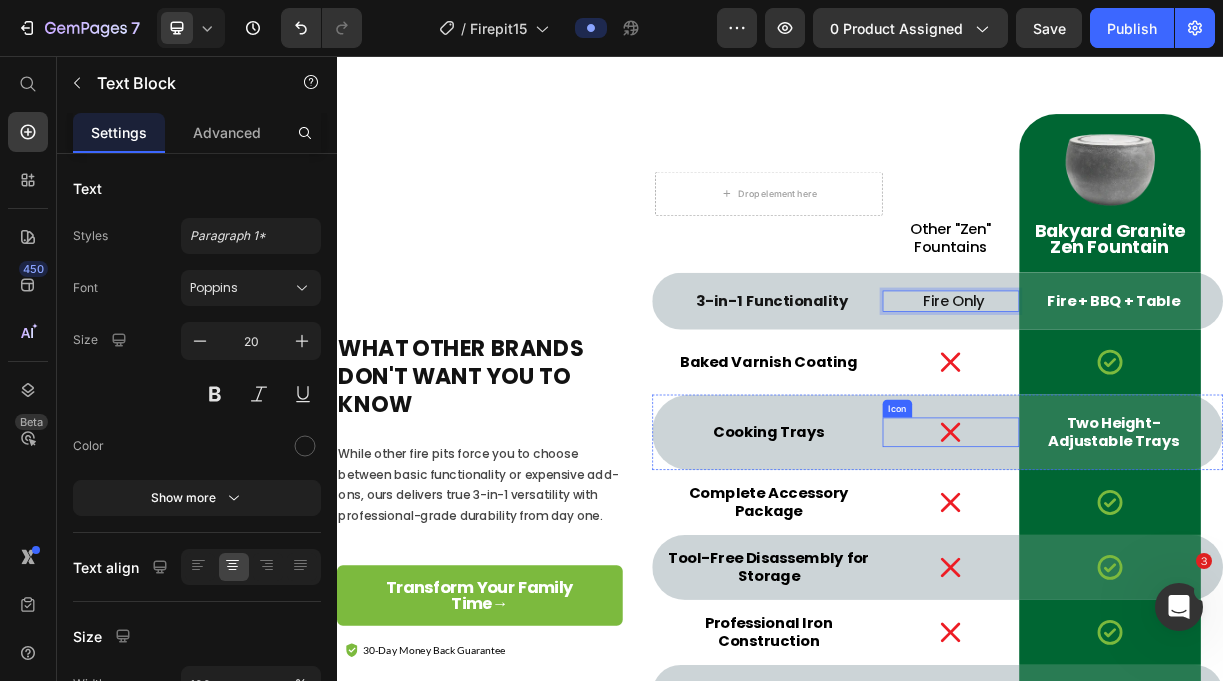 click 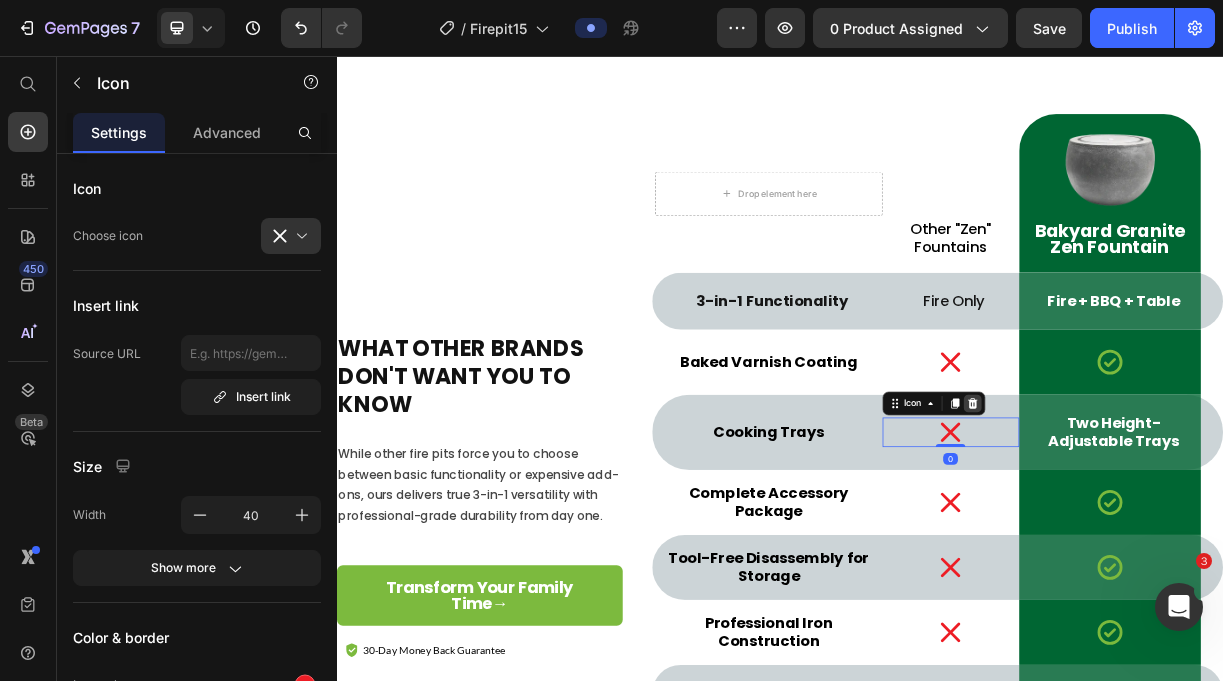 click 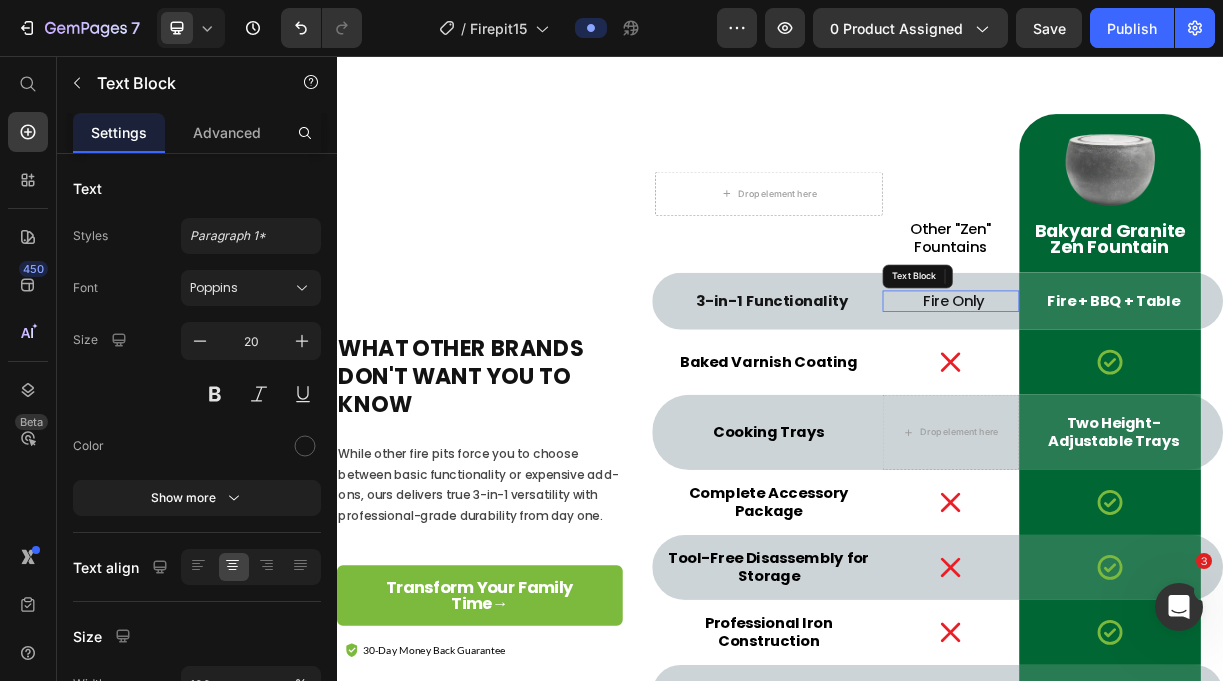 click on "Fire Only" at bounding box center (1173, 388) 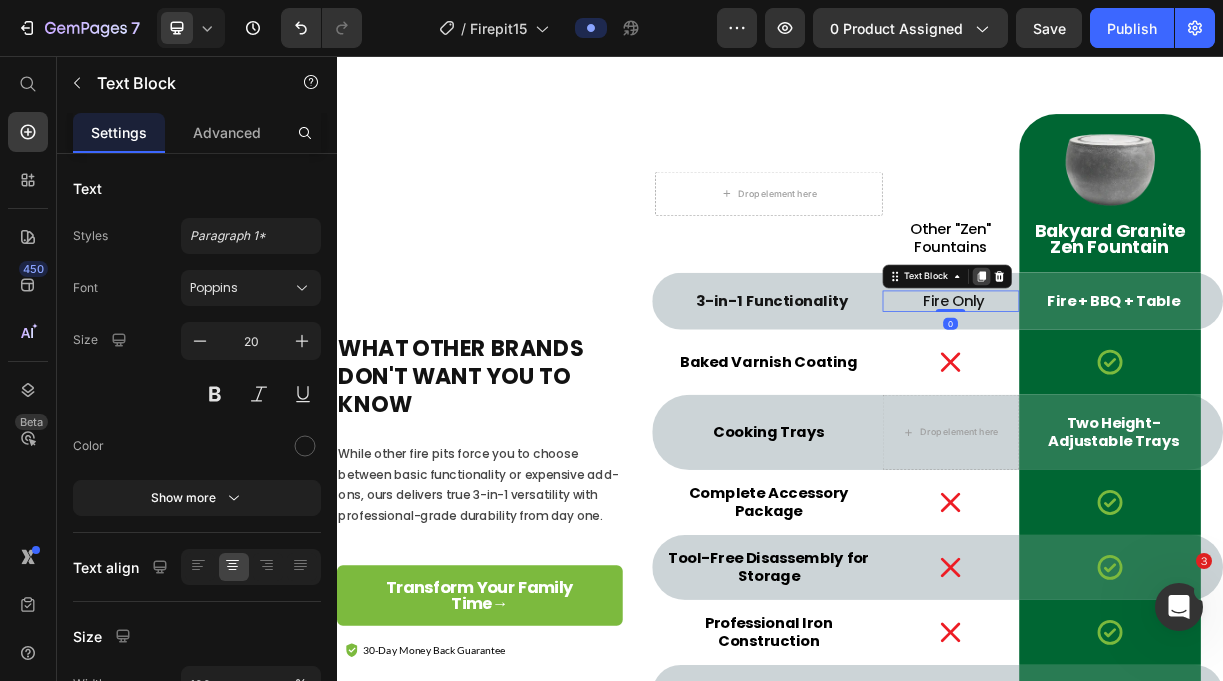 click at bounding box center [1210, 355] 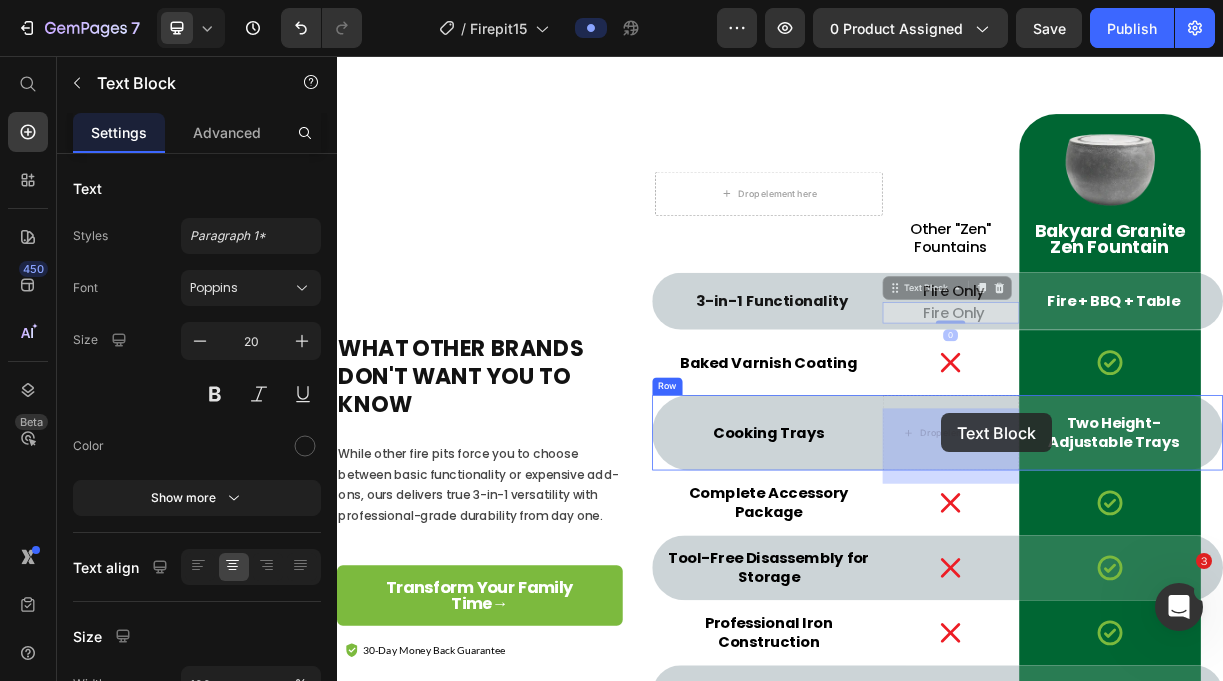 drag, startPoint x: 1102, startPoint y: 392, endPoint x: 1155, endPoint y: 540, distance: 157.20369 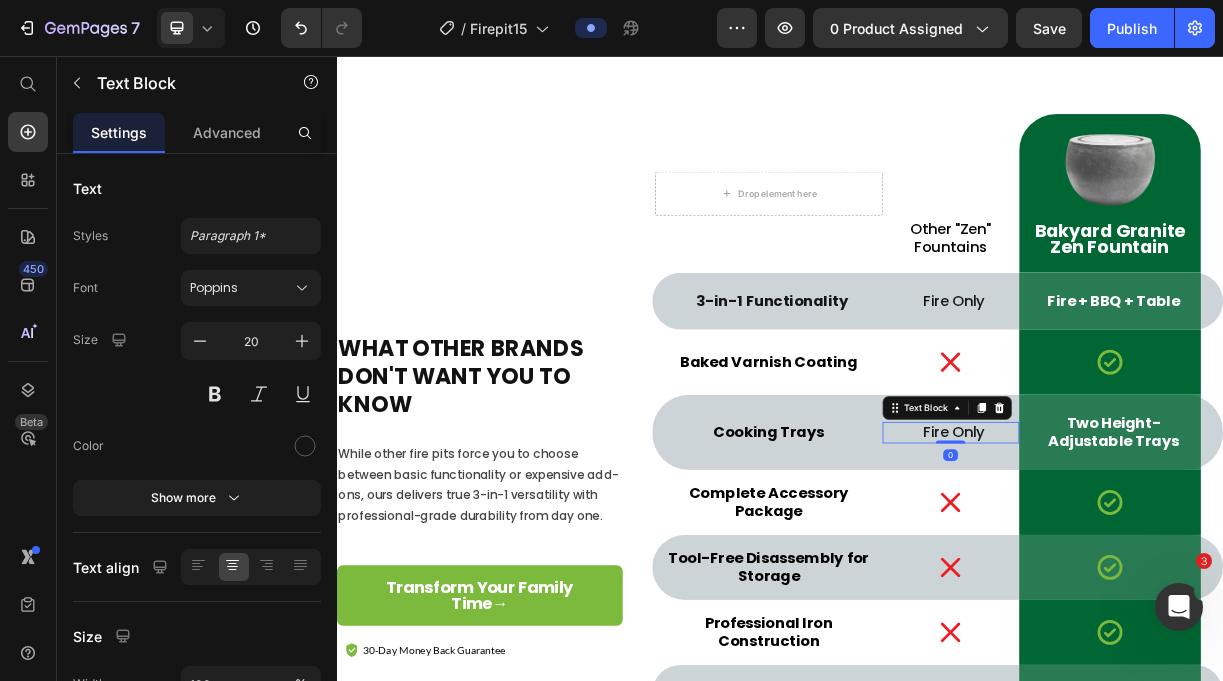 click on "Fire Only" at bounding box center (1173, 566) 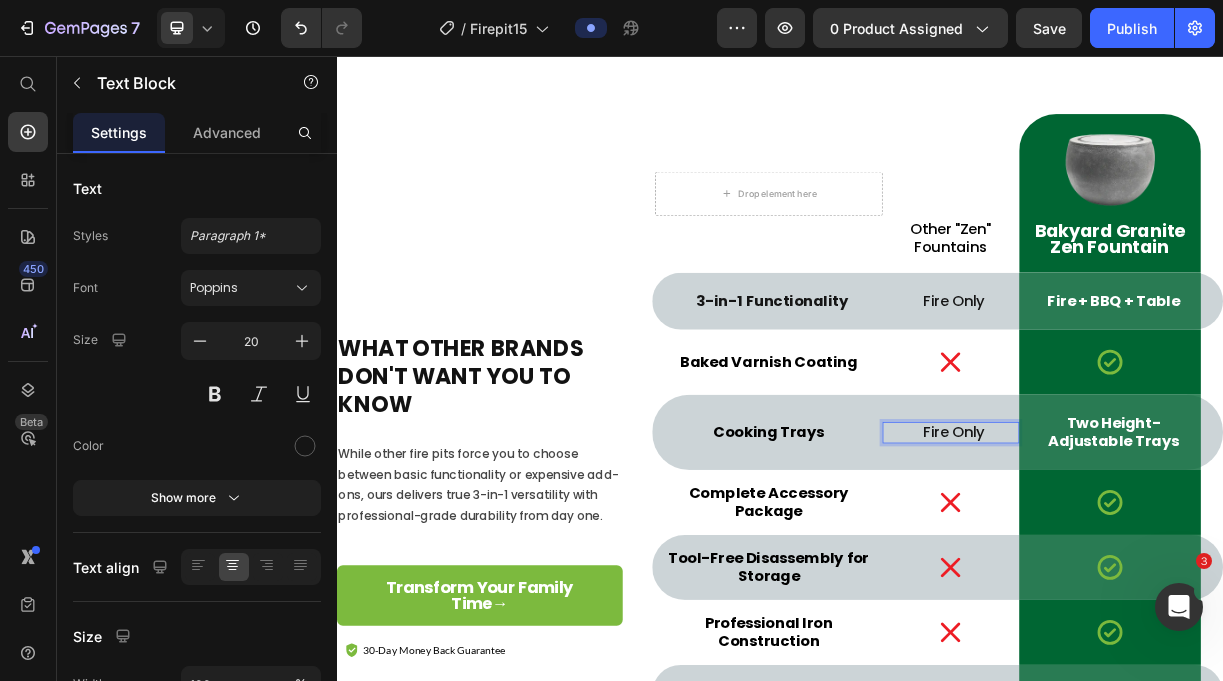 click on "Fire Only" at bounding box center [1173, 566] 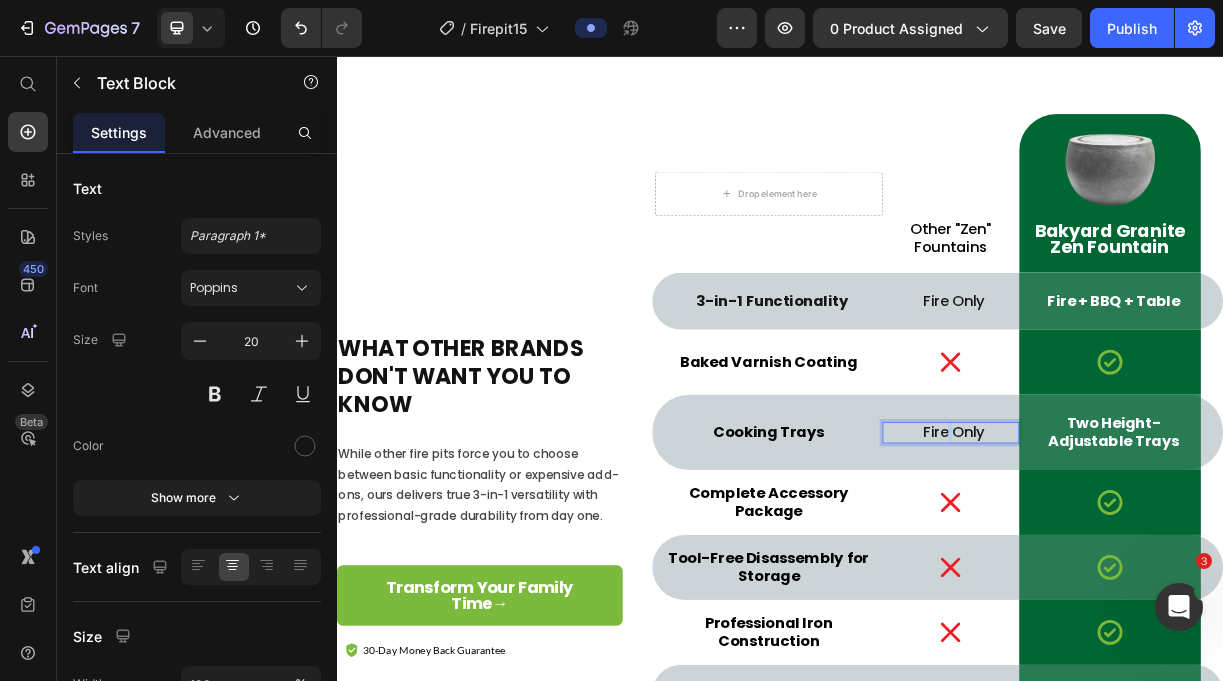click on "Fire Only" at bounding box center [1173, 566] 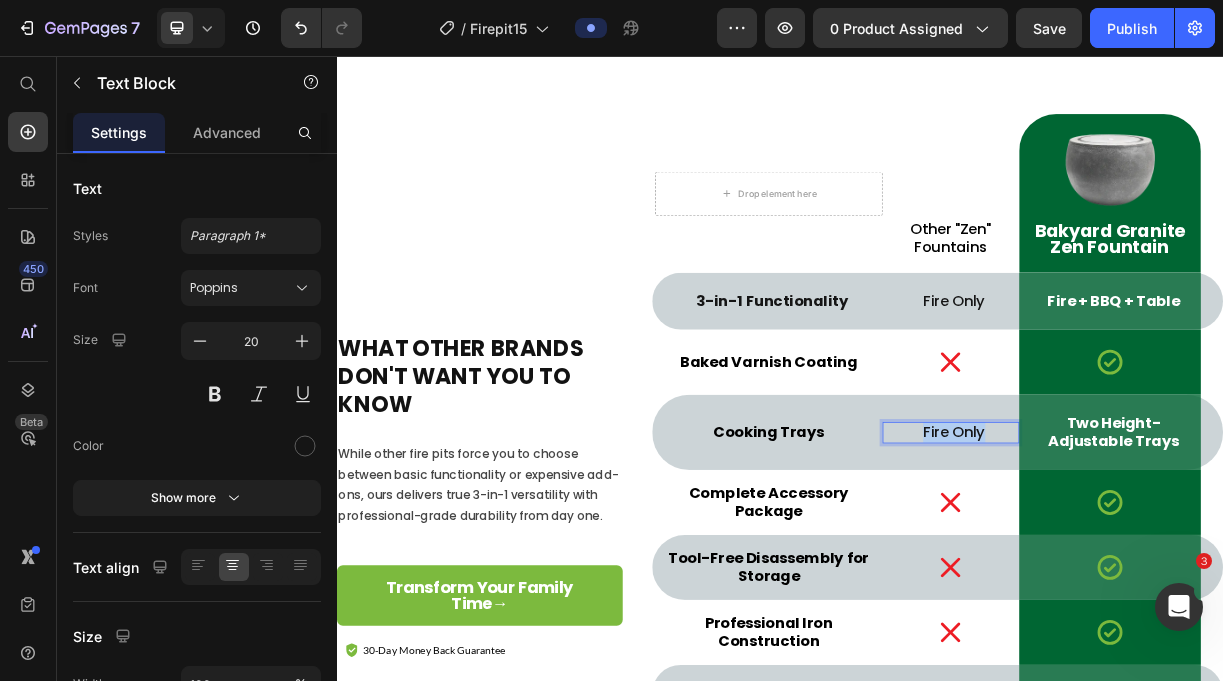 click on "Fire Only" at bounding box center (1173, 566) 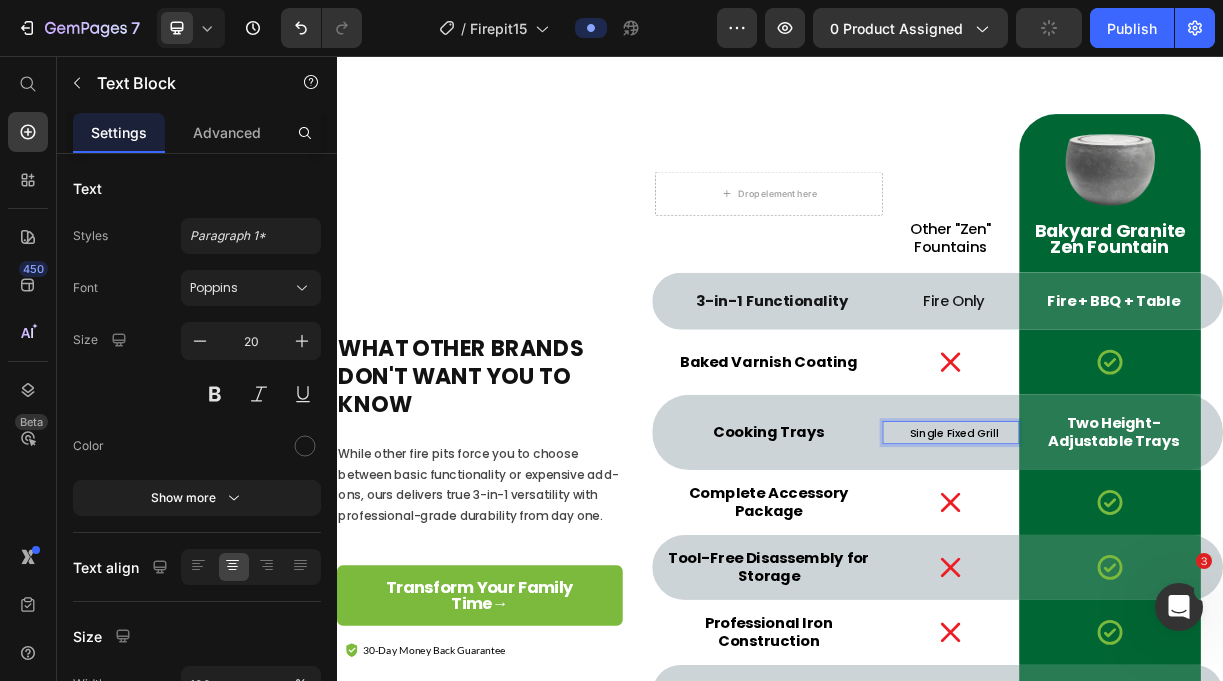 click on "Single Fixed Grill" at bounding box center [1173, 567] 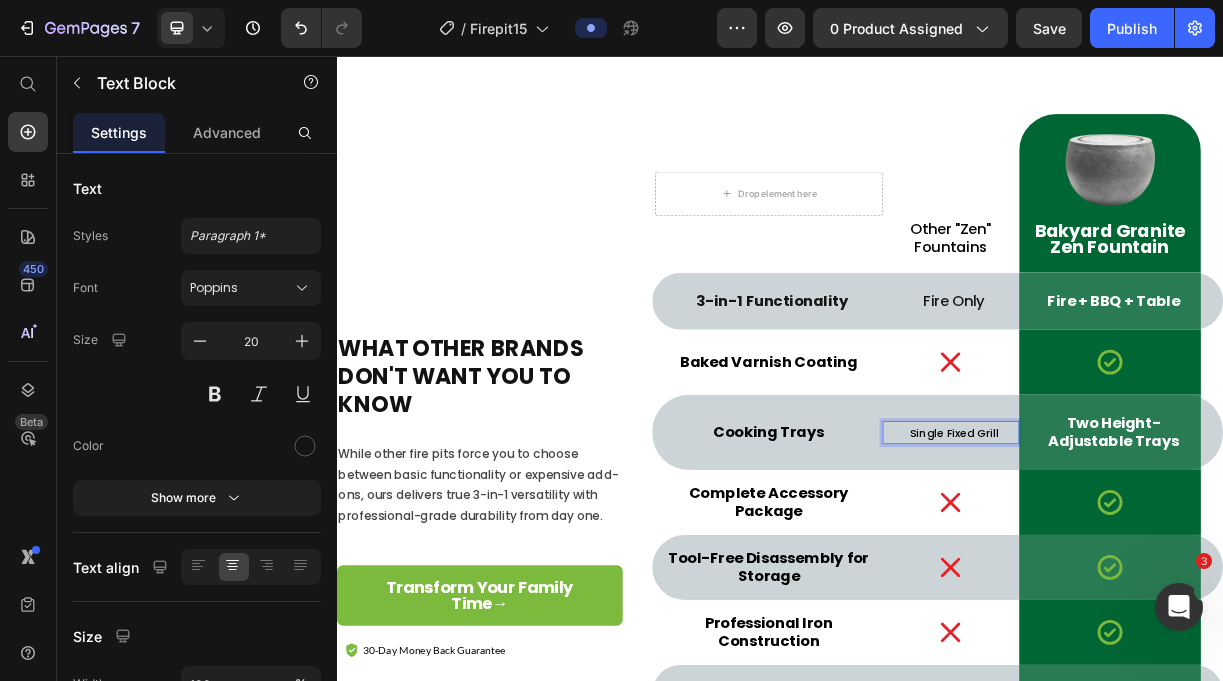 click on "Single Fixed Grill" at bounding box center [1173, 567] 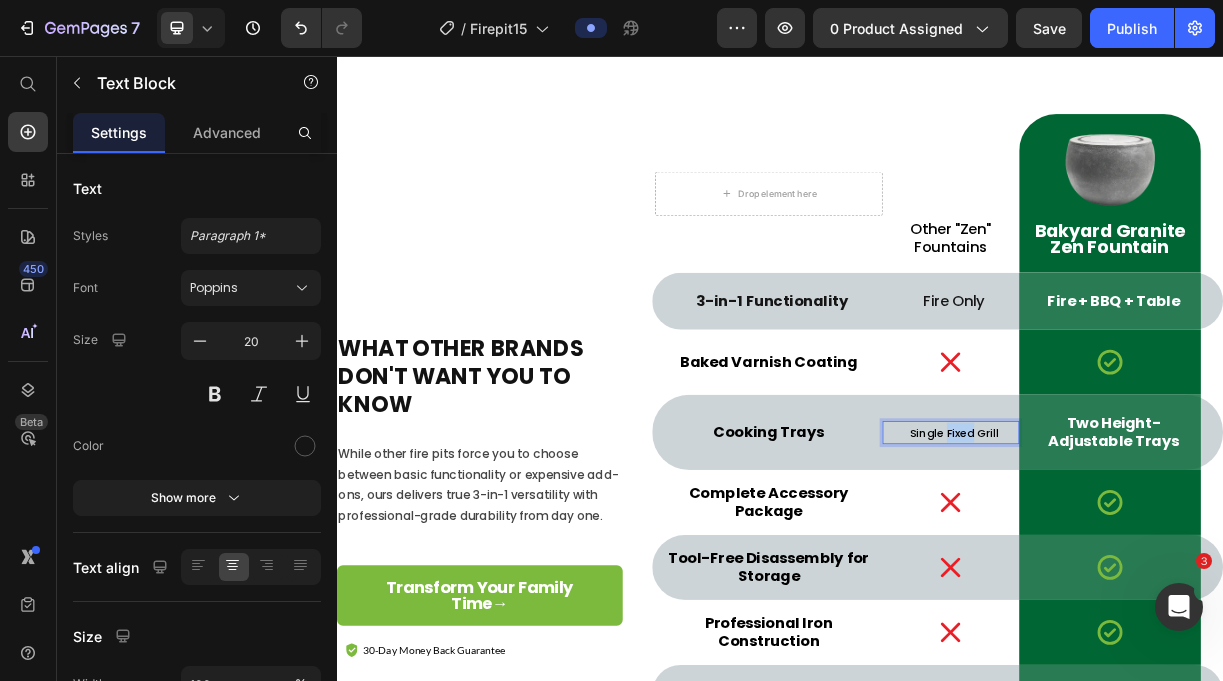 click on "Single Fixed Grill" at bounding box center [1173, 567] 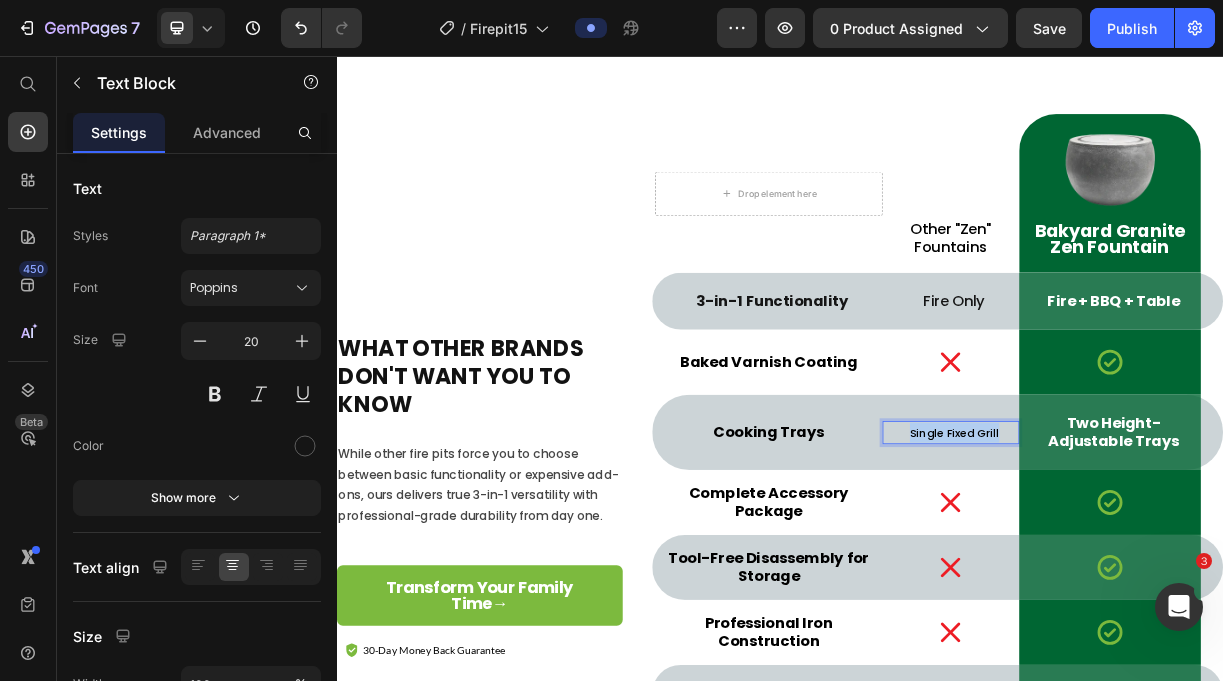 click on "Single Fixed Grill" at bounding box center (1173, 567) 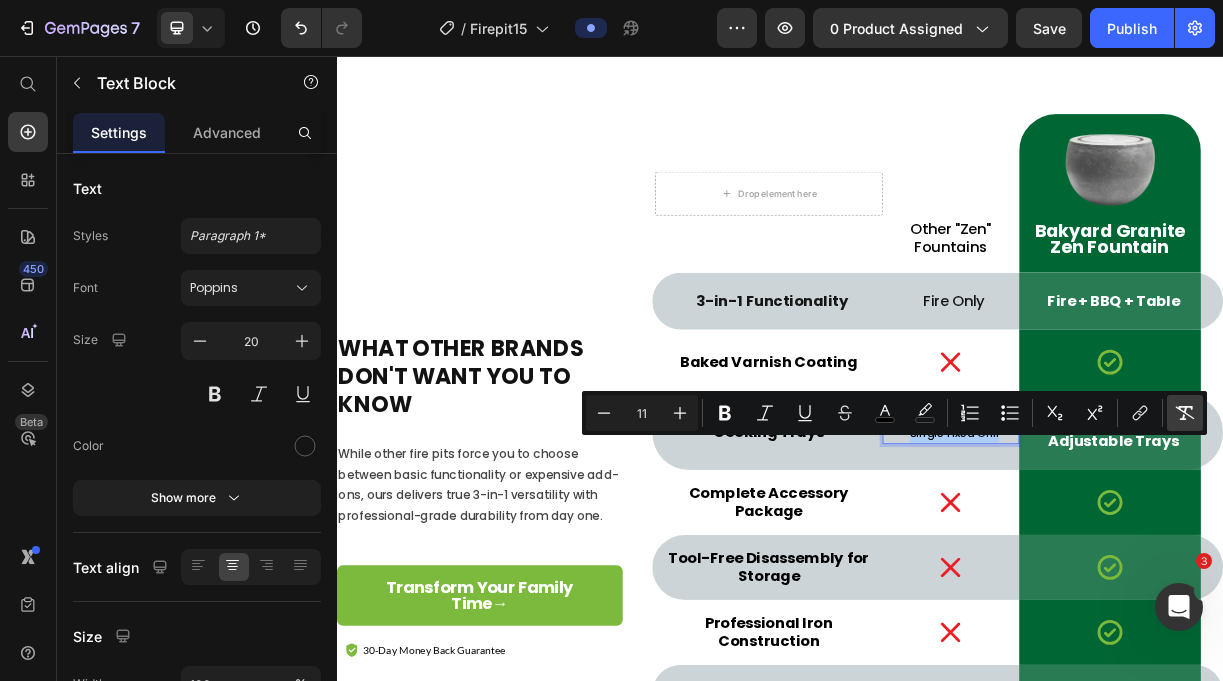 click 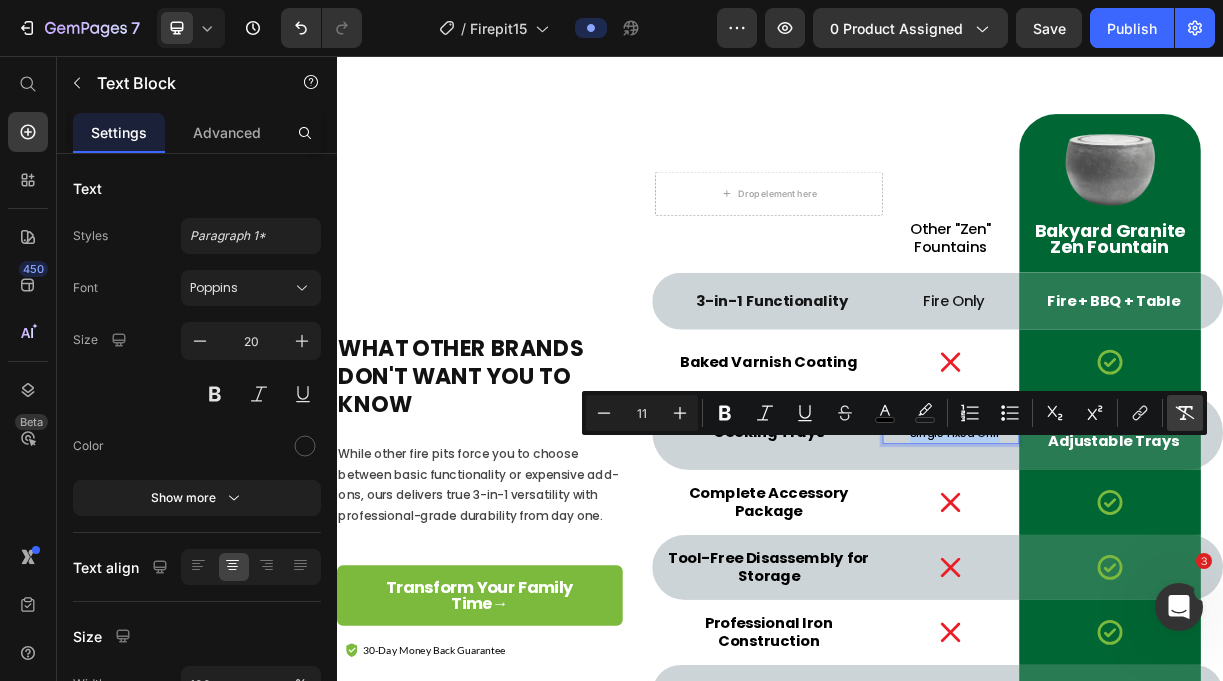 type on "20" 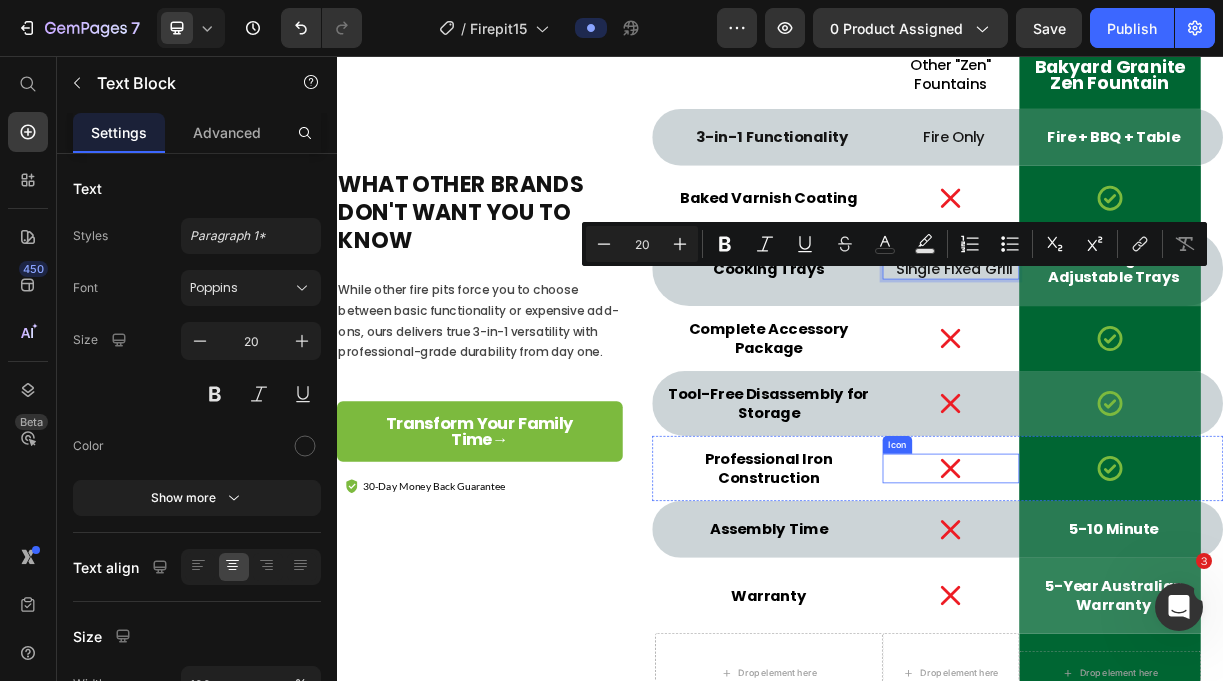 scroll, scrollTop: 6615, scrollLeft: 0, axis: vertical 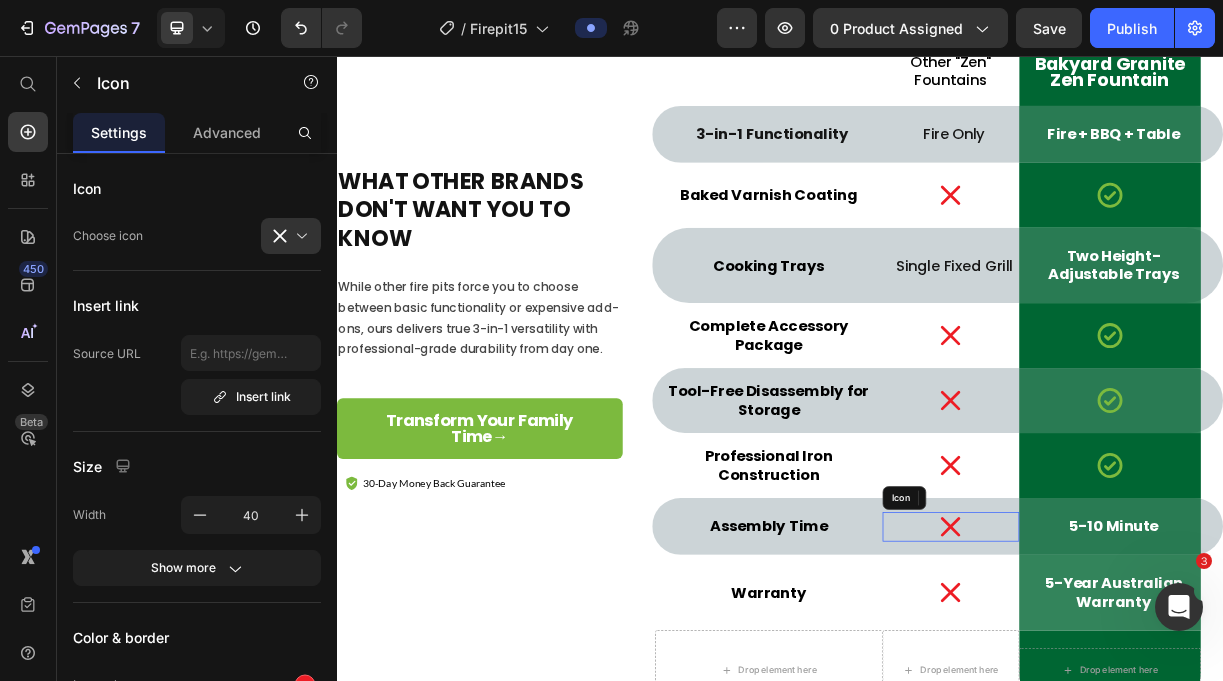 click 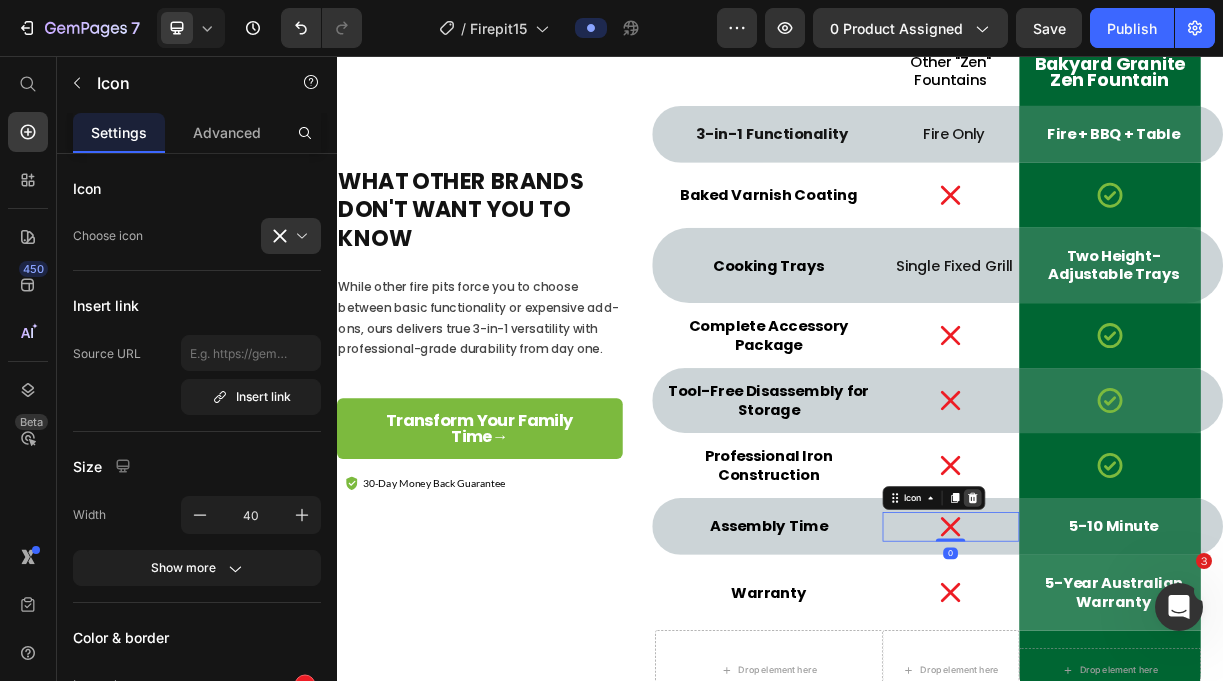 click 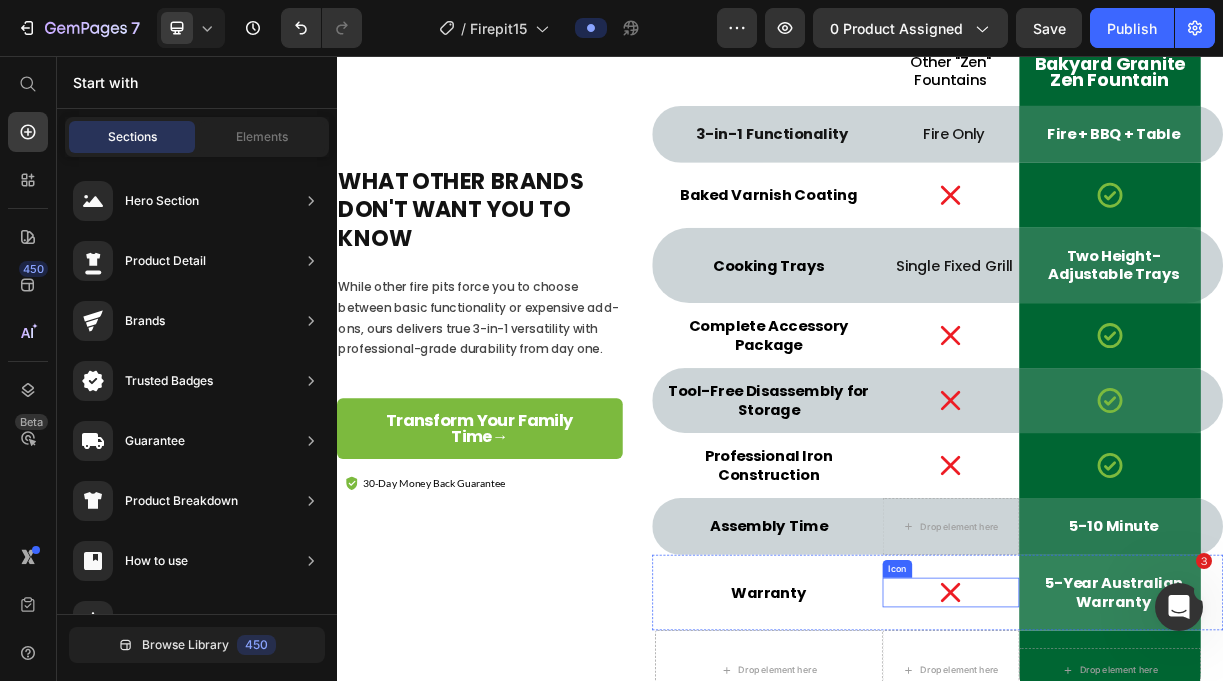 click 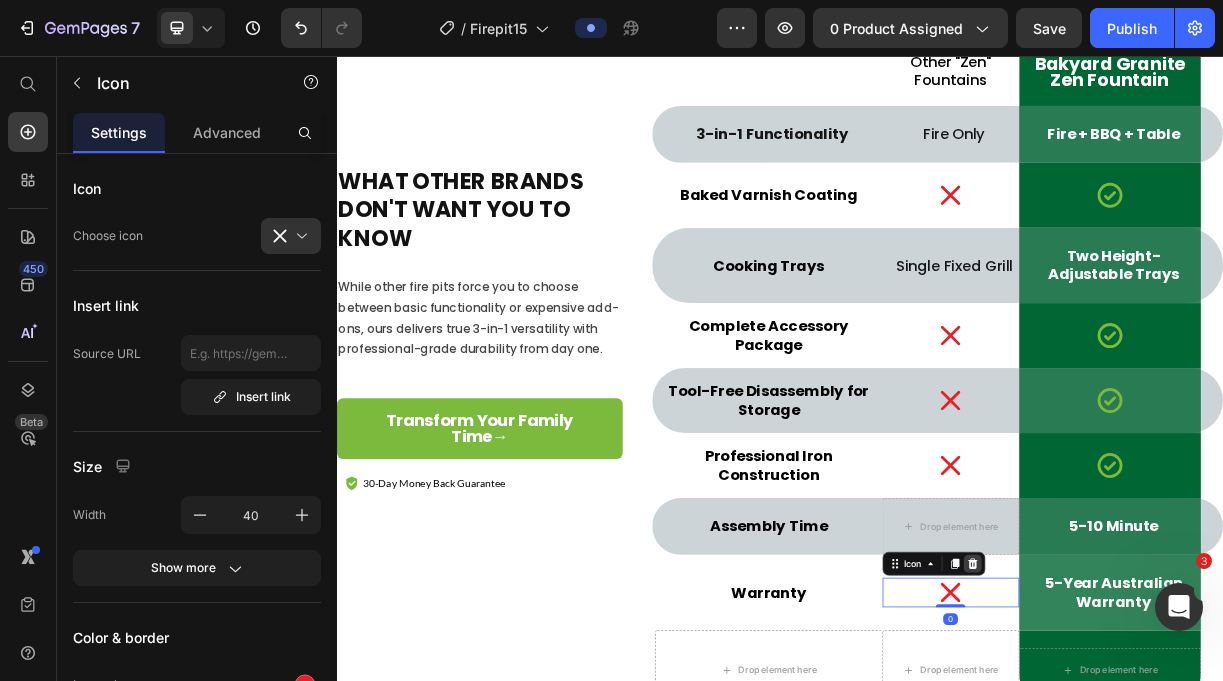 click 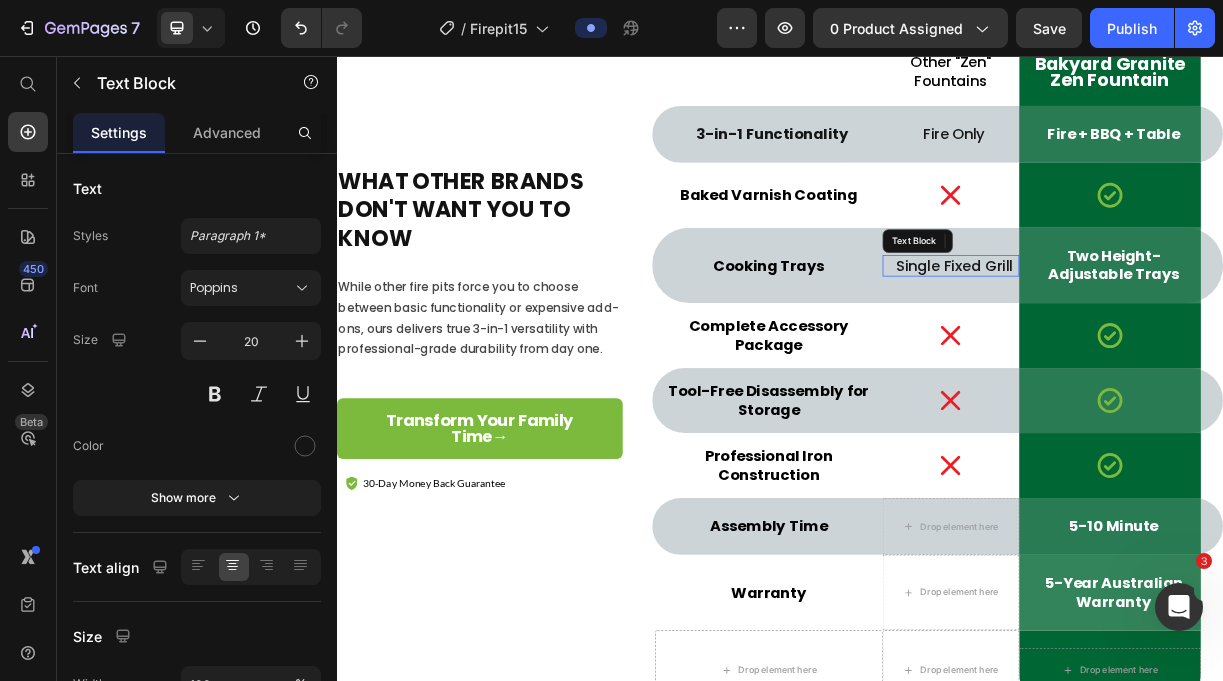 click on "Single Fixed Grill" at bounding box center [1173, 340] 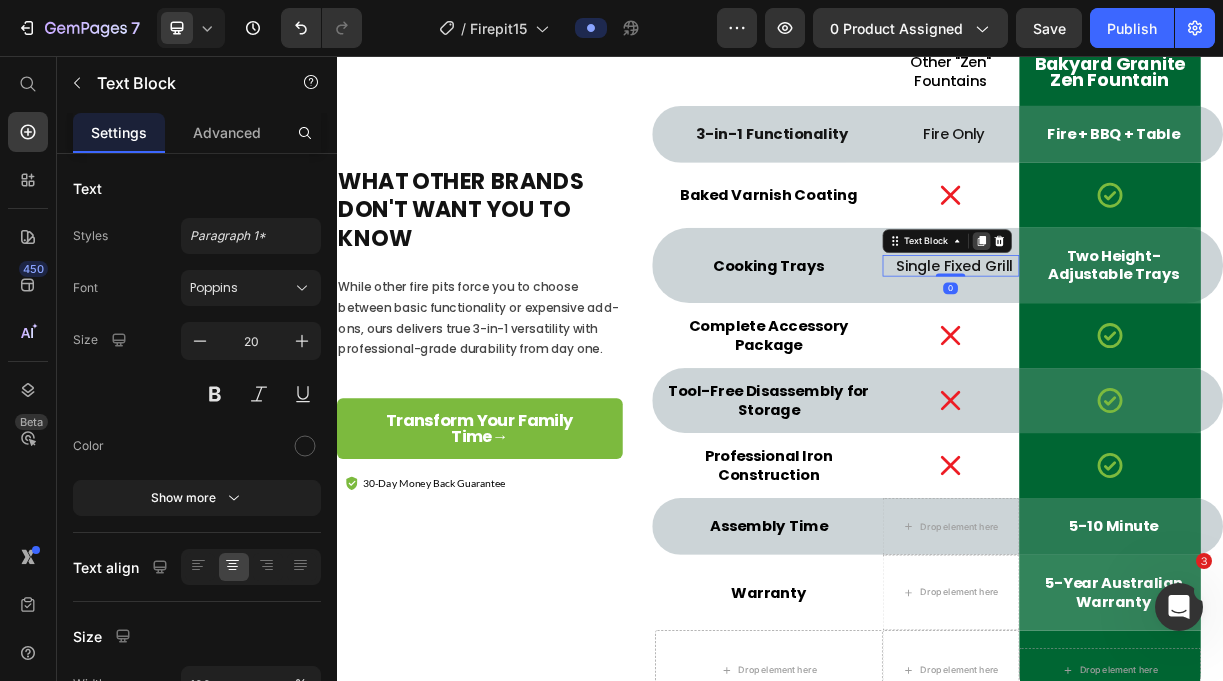 click 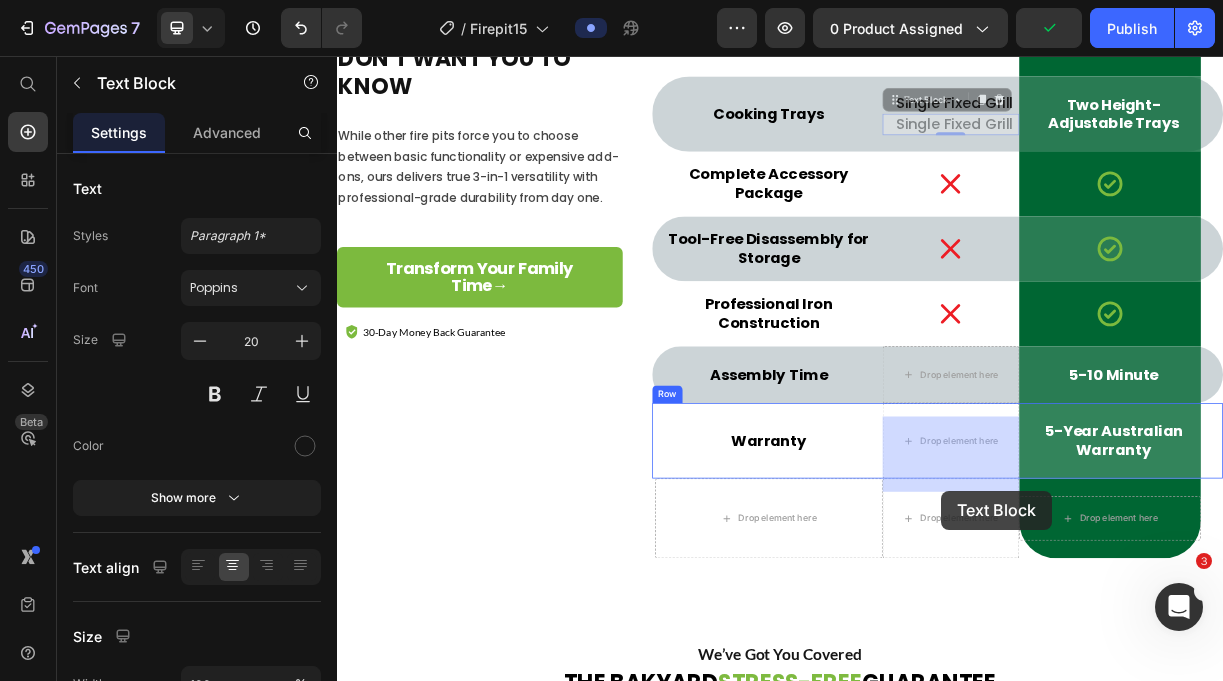 scroll, scrollTop: 6912, scrollLeft: 0, axis: vertical 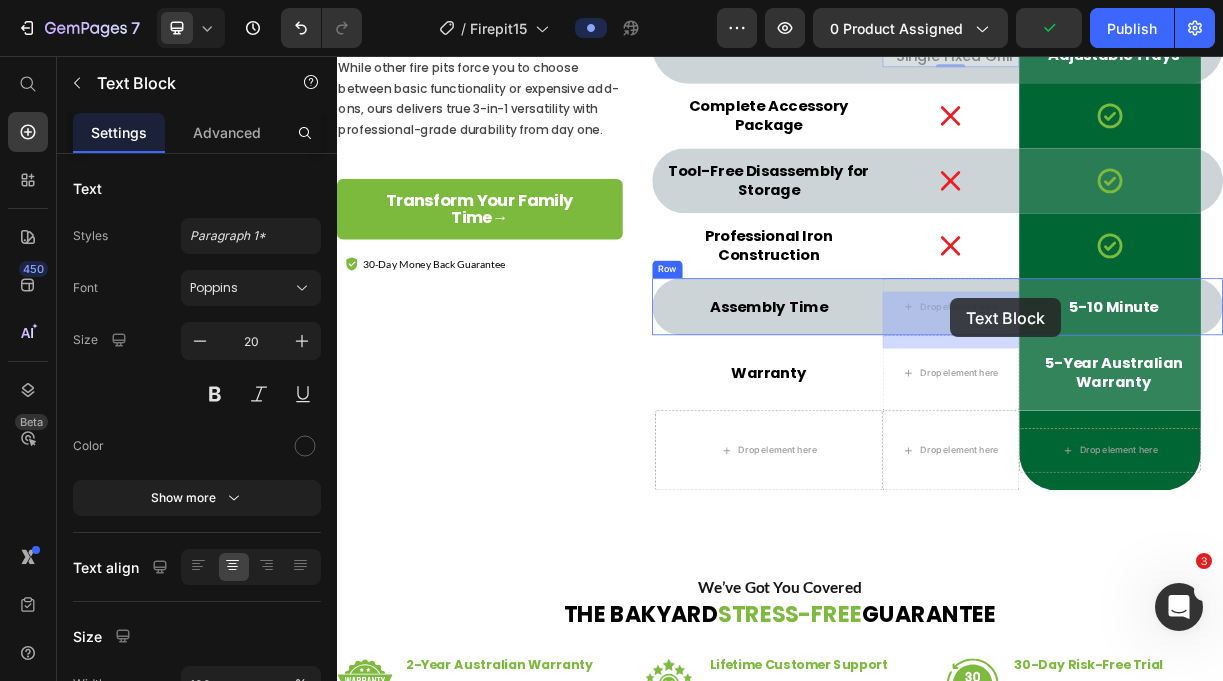 drag, startPoint x: 1097, startPoint y: 347, endPoint x: 1167, endPoint y: 382, distance: 78.26238 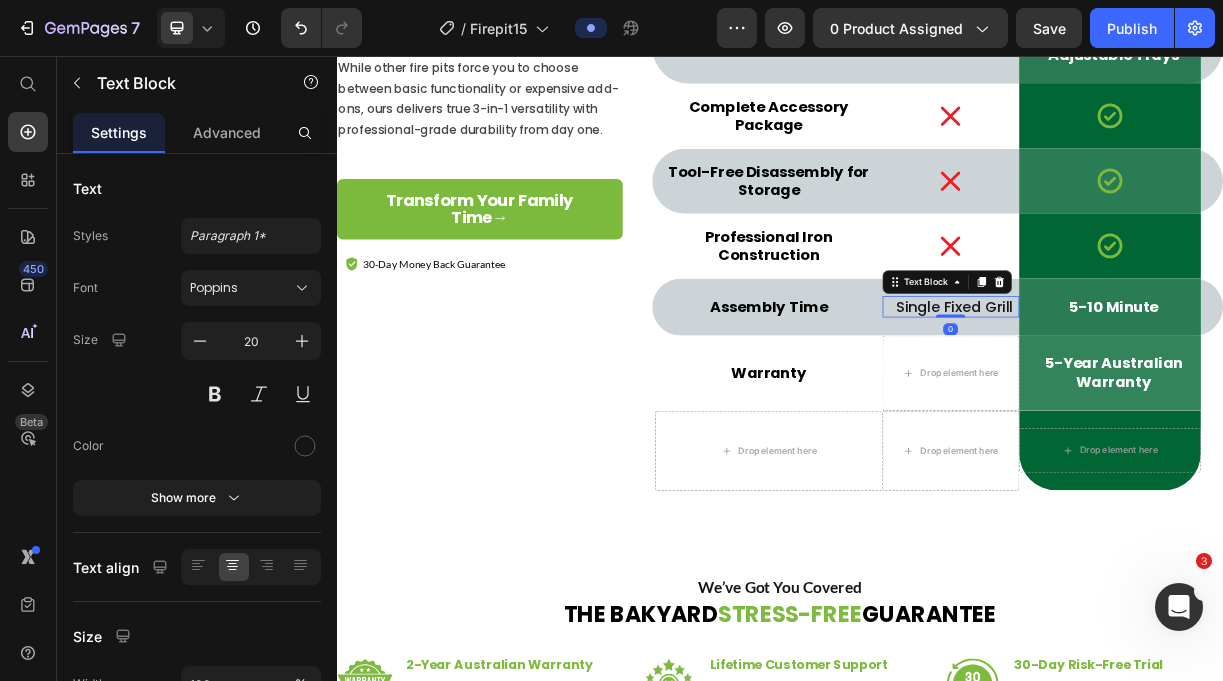 click on "Single Fixed Grill" at bounding box center (1173, 396) 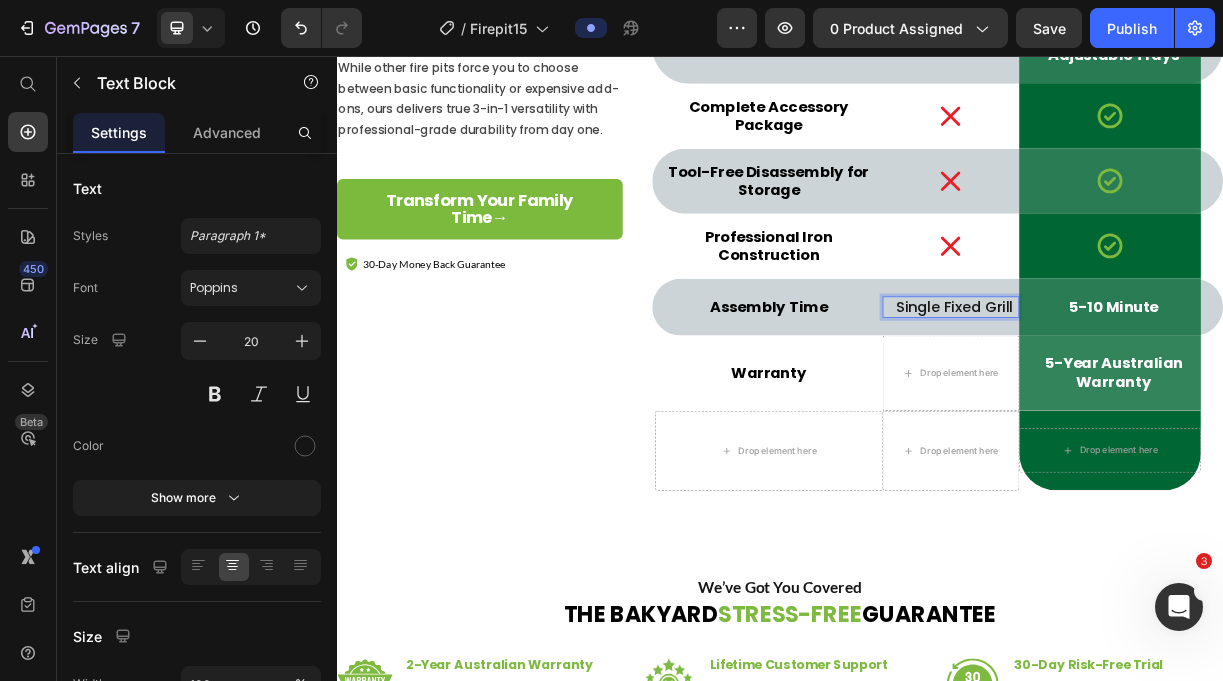 click on "Single Fixed Grill" at bounding box center [1173, 396] 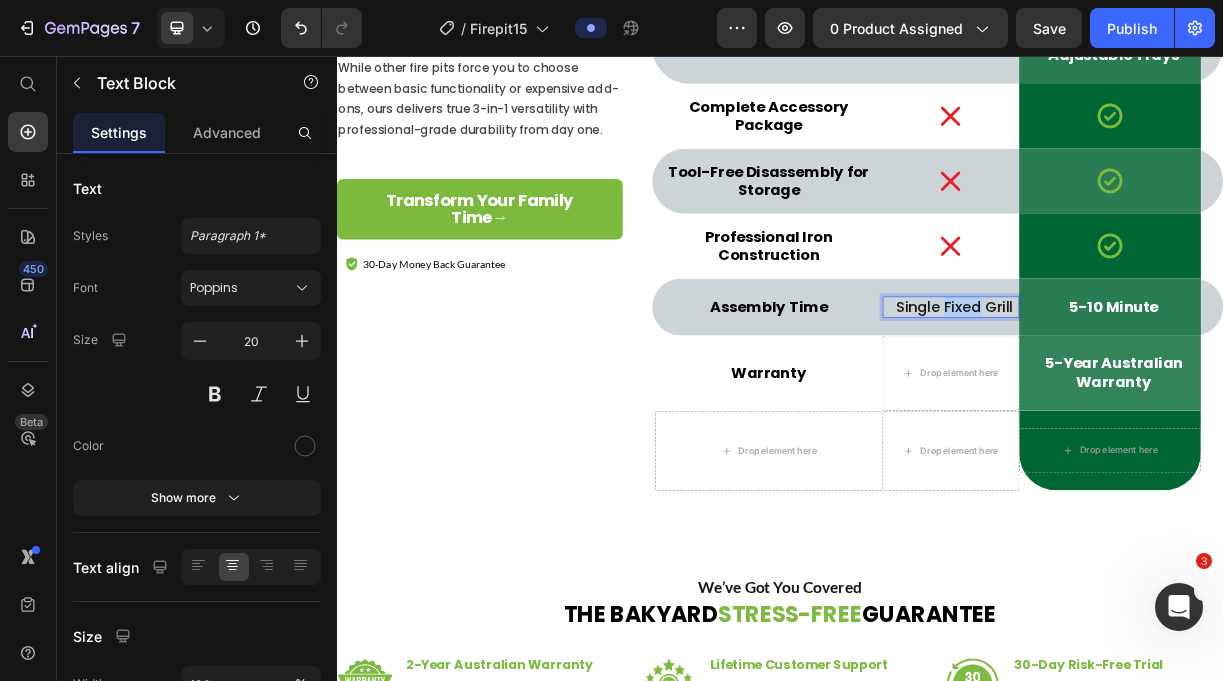 click on "Single Fixed Grill" at bounding box center (1173, 396) 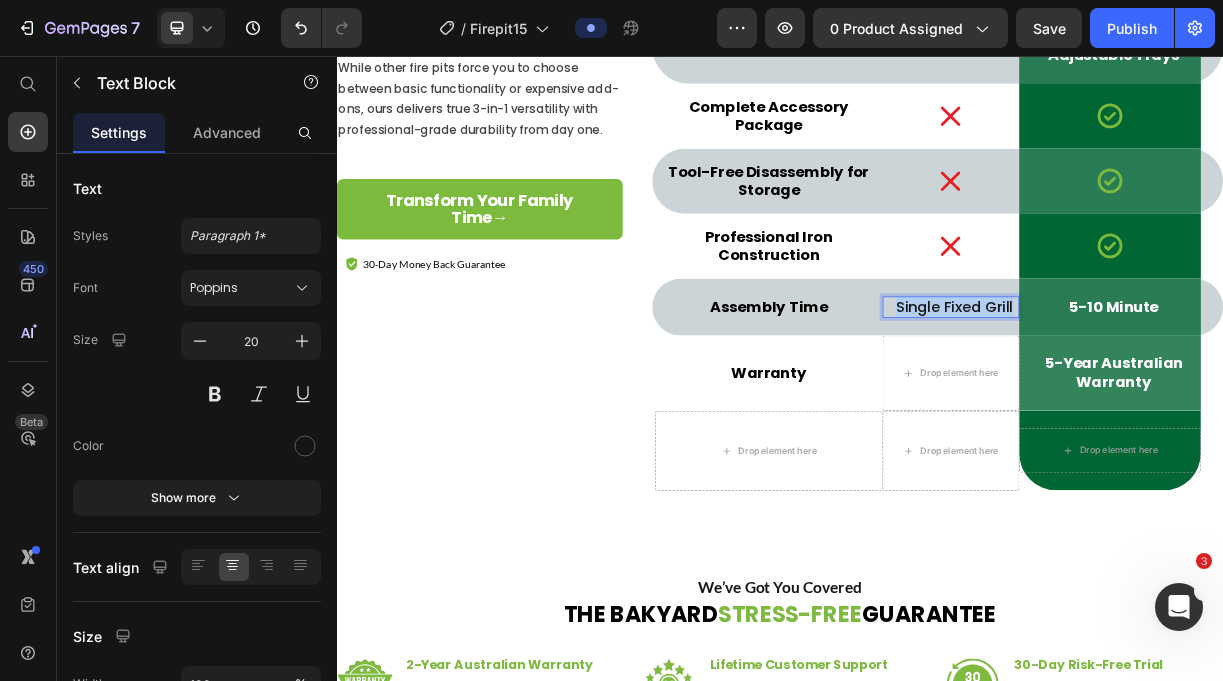 click on "Single Fixed Grill" at bounding box center [1173, 396] 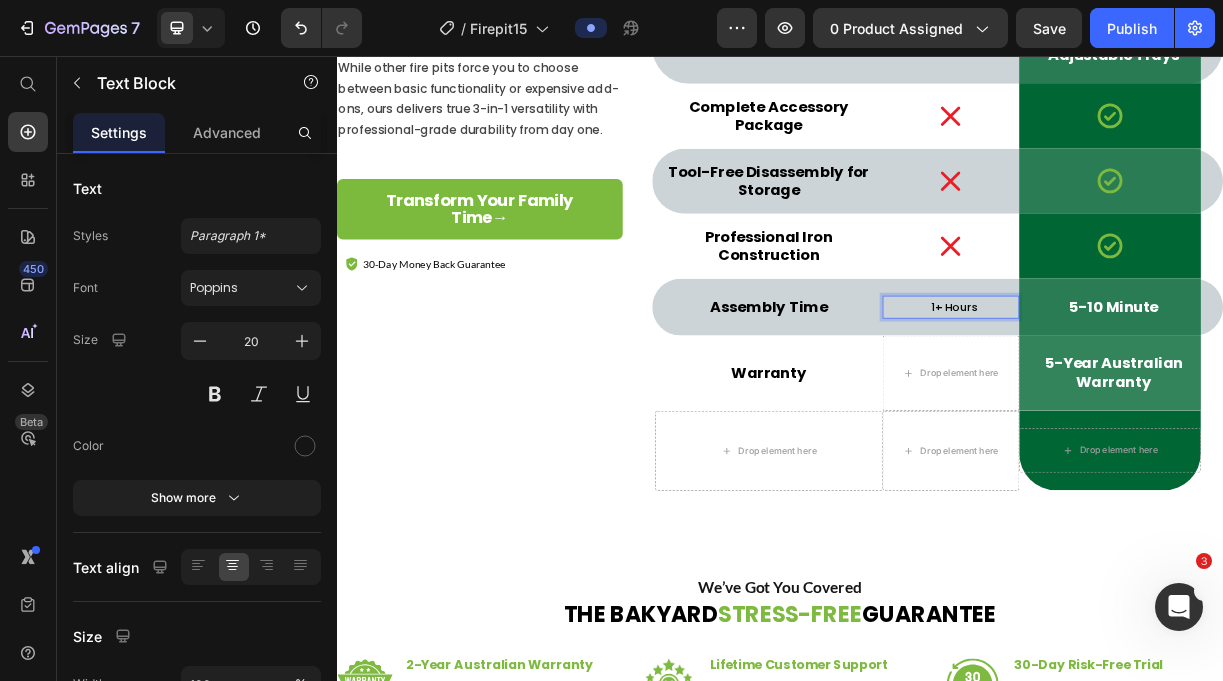click on "1+ Hours" at bounding box center [1173, 397] 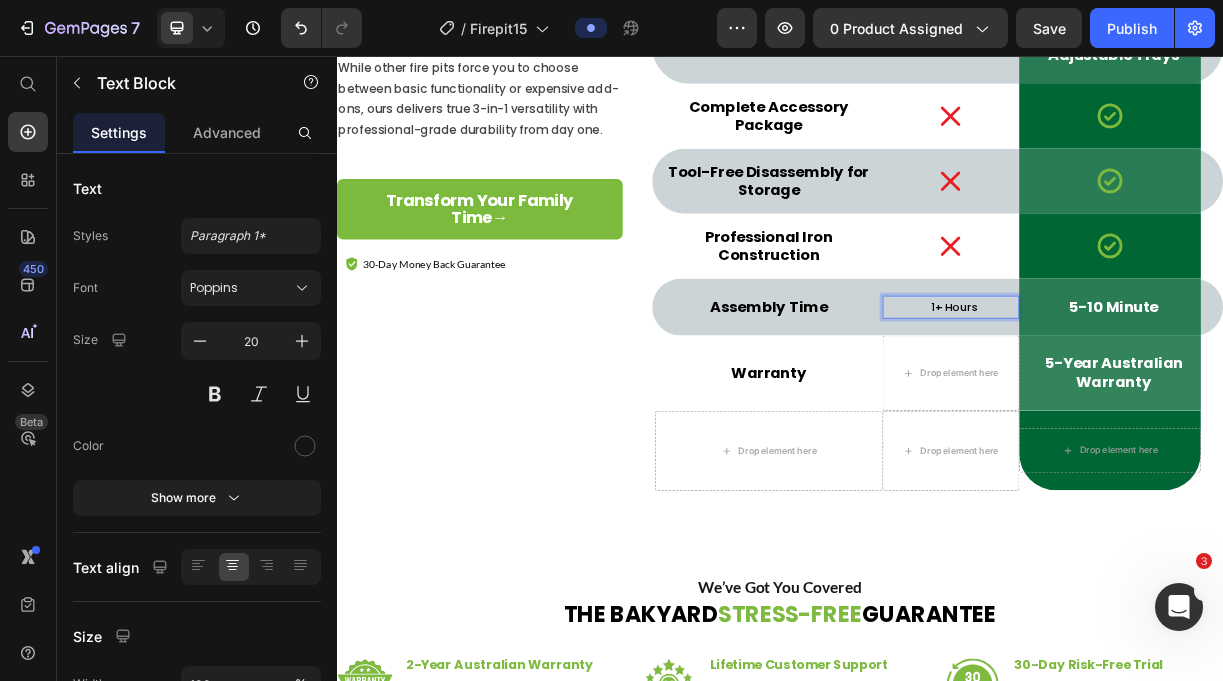 click on "1+ Hours" at bounding box center (1173, 397) 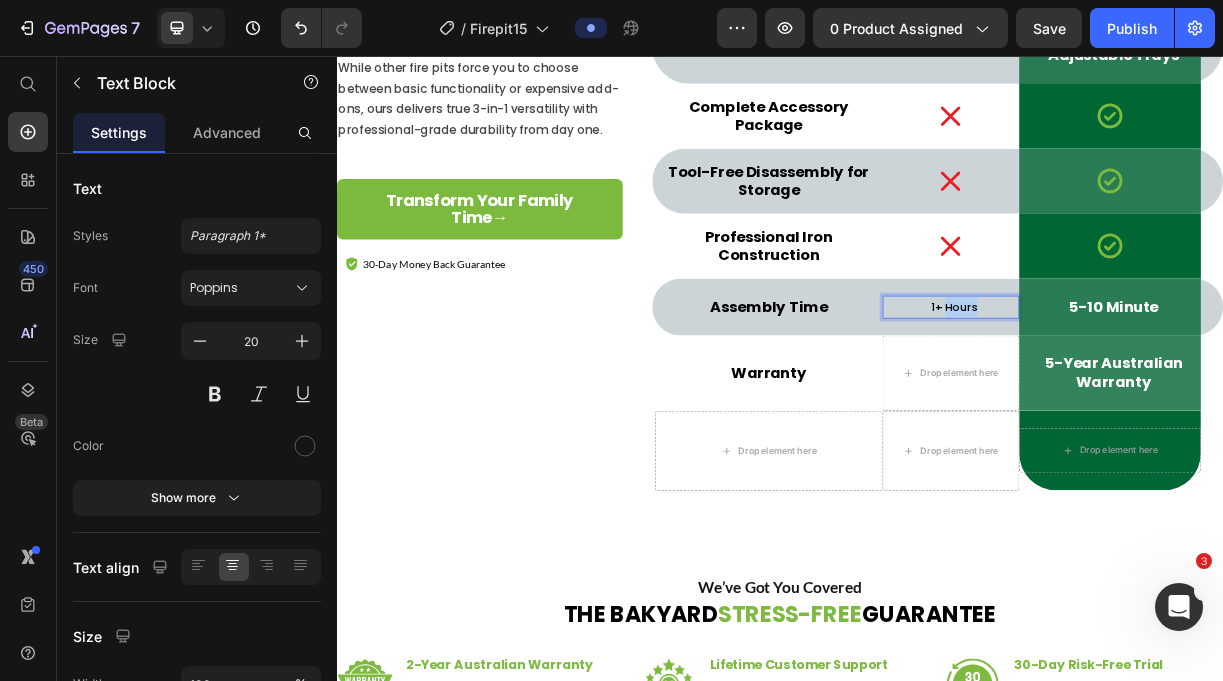 click on "1+ Hours" at bounding box center (1173, 397) 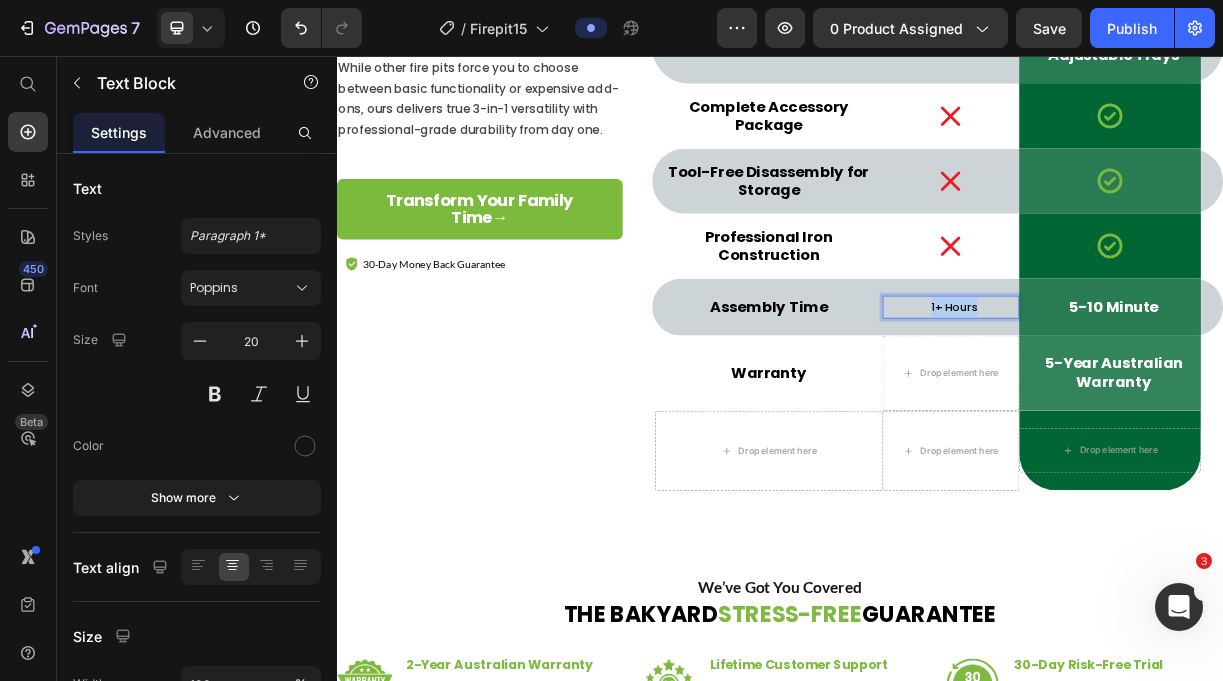 click on "1+ Hours" at bounding box center (1173, 397) 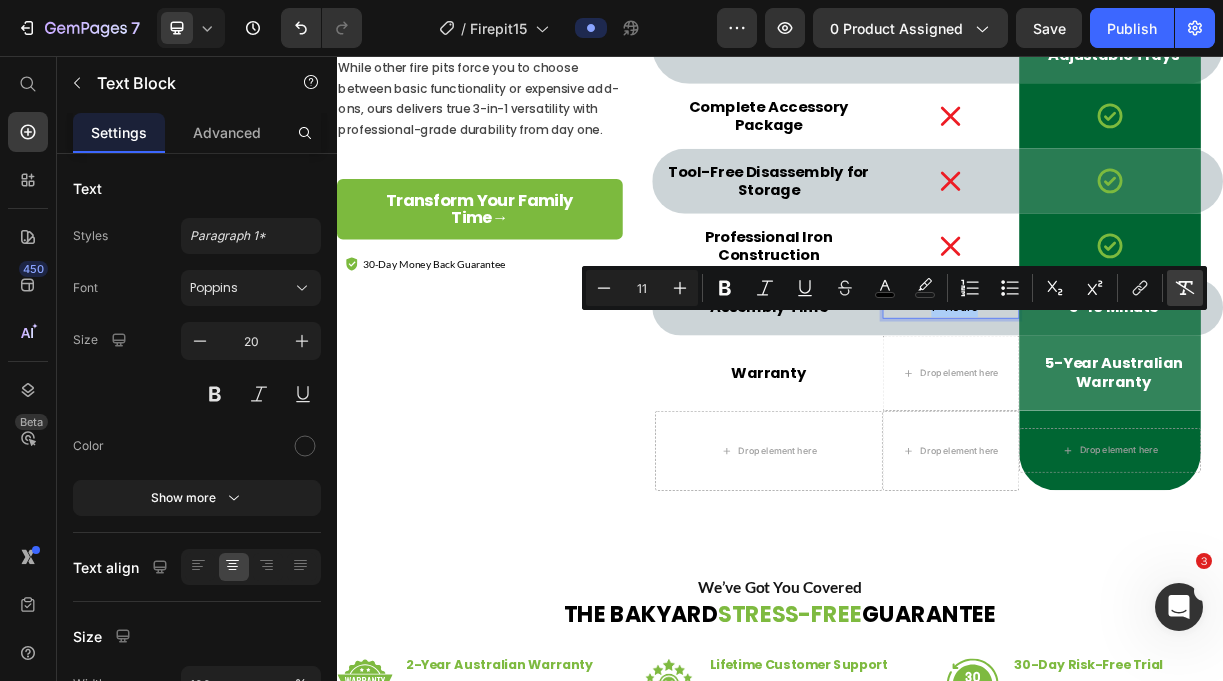 click 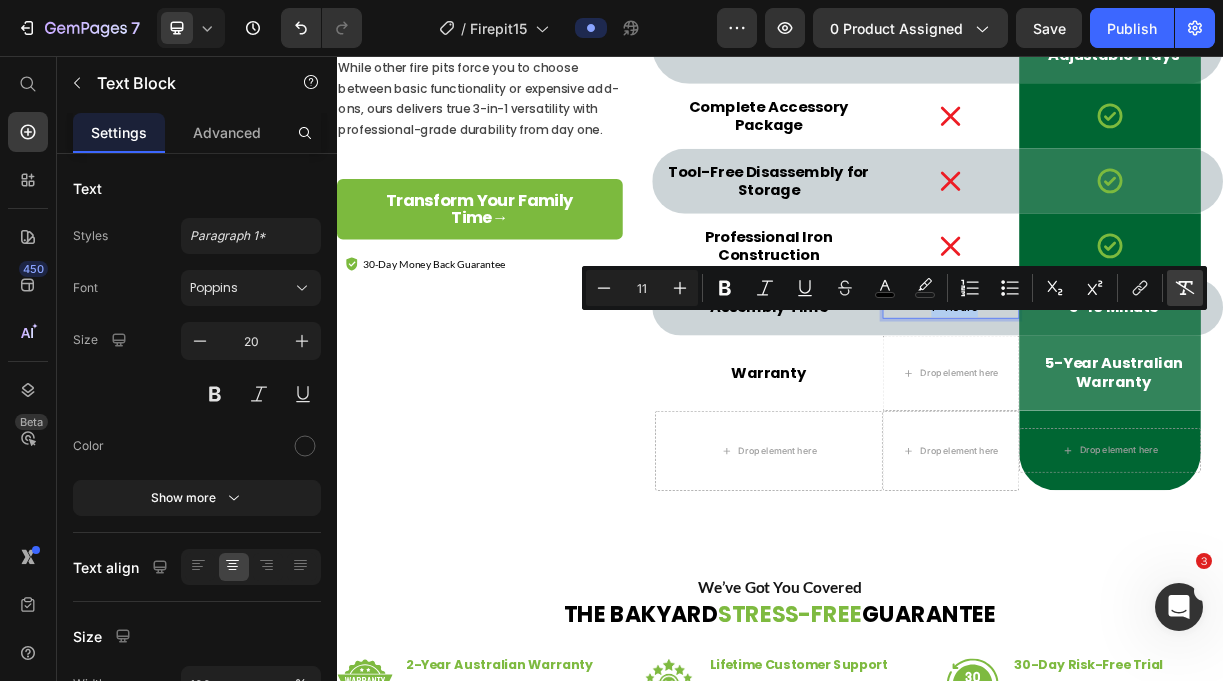 type on "20" 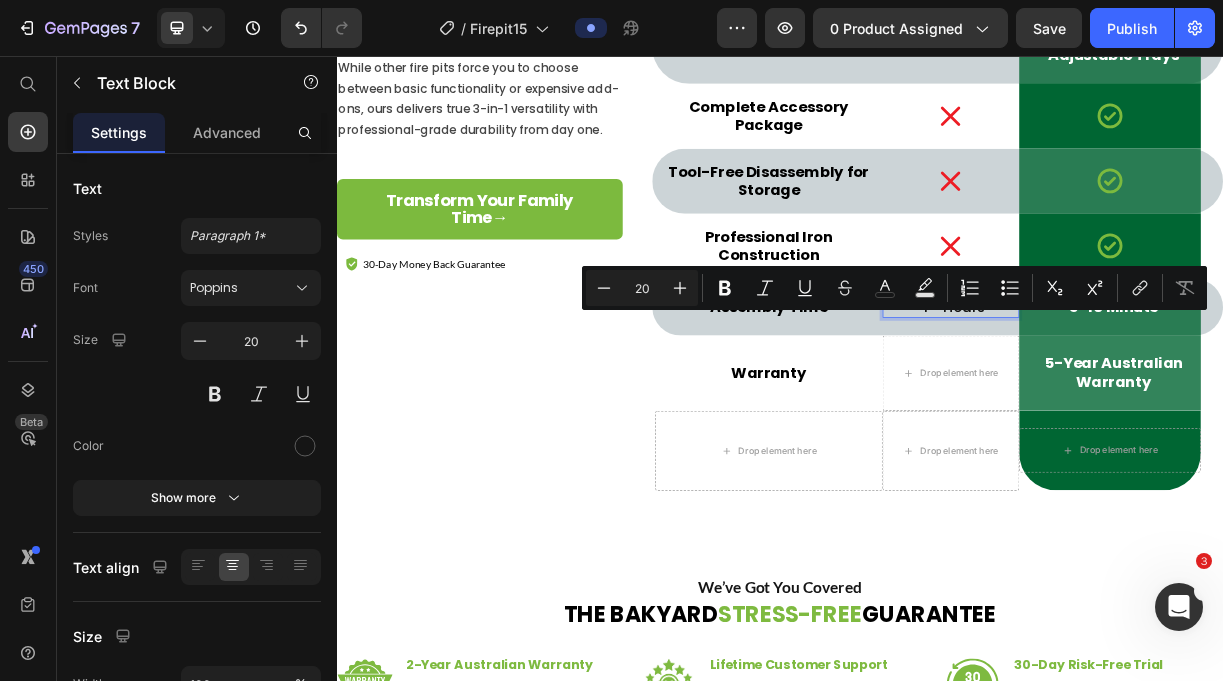 click on "1+ Hours" at bounding box center [1173, 396] 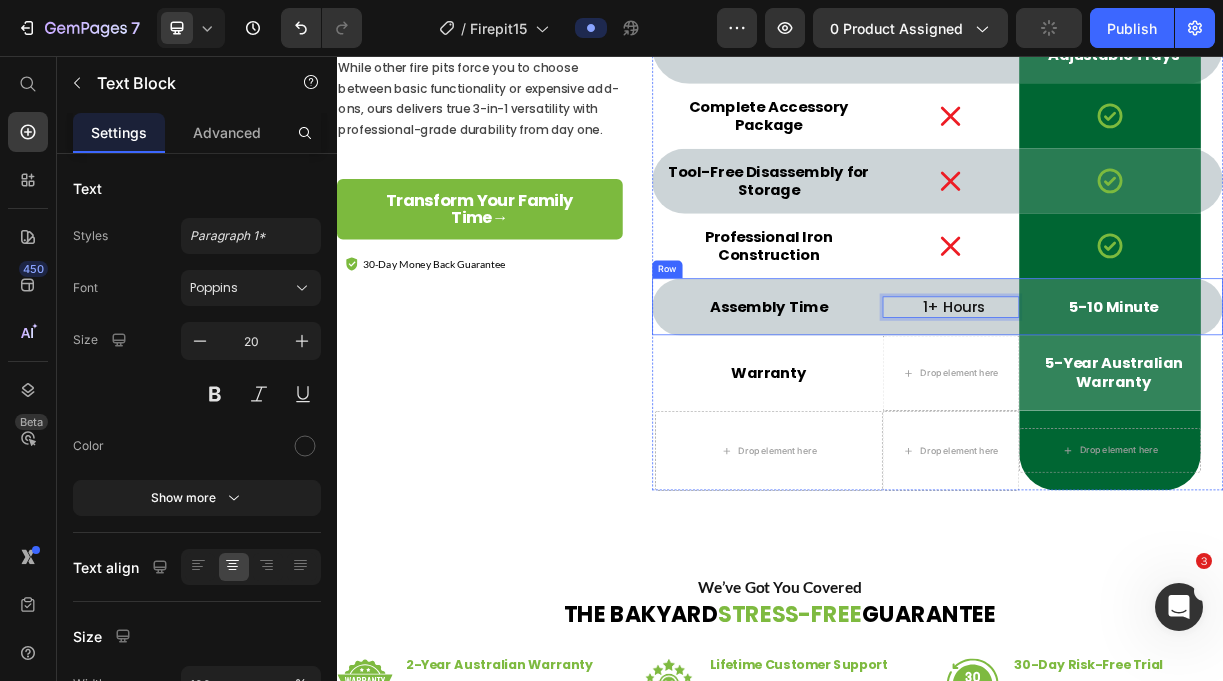 click on "1+ Hours Text Block   0" at bounding box center [1168, 396] 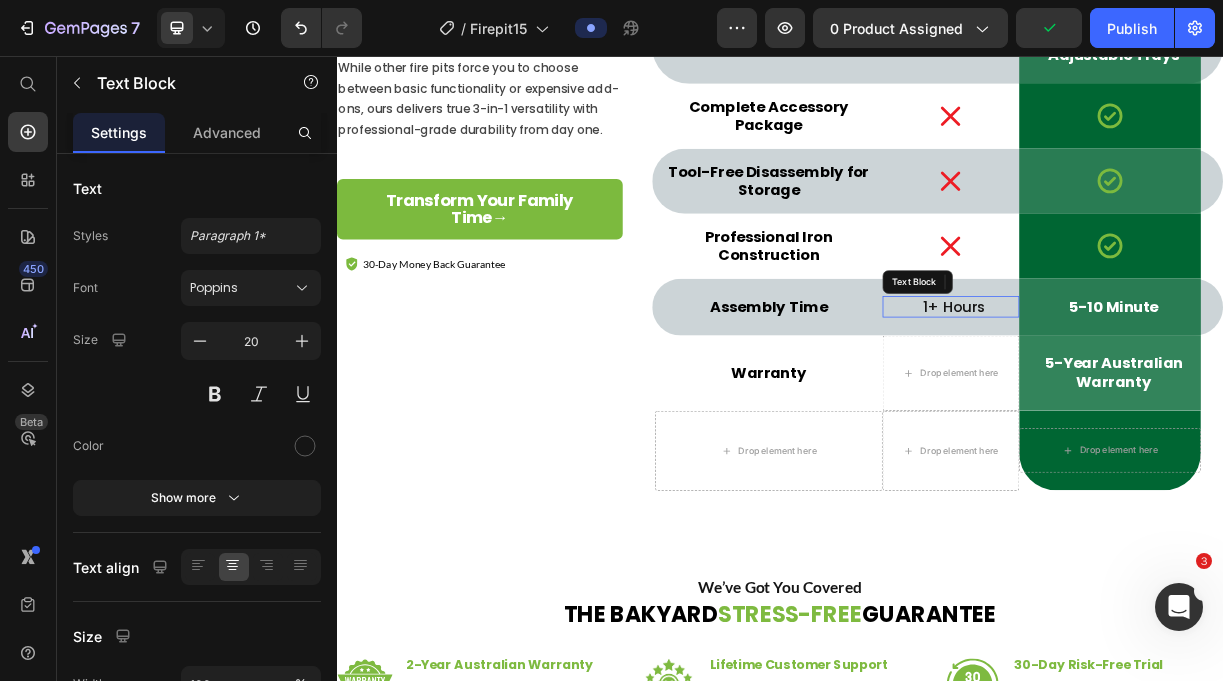 click on "1+ Hours" at bounding box center (1173, 396) 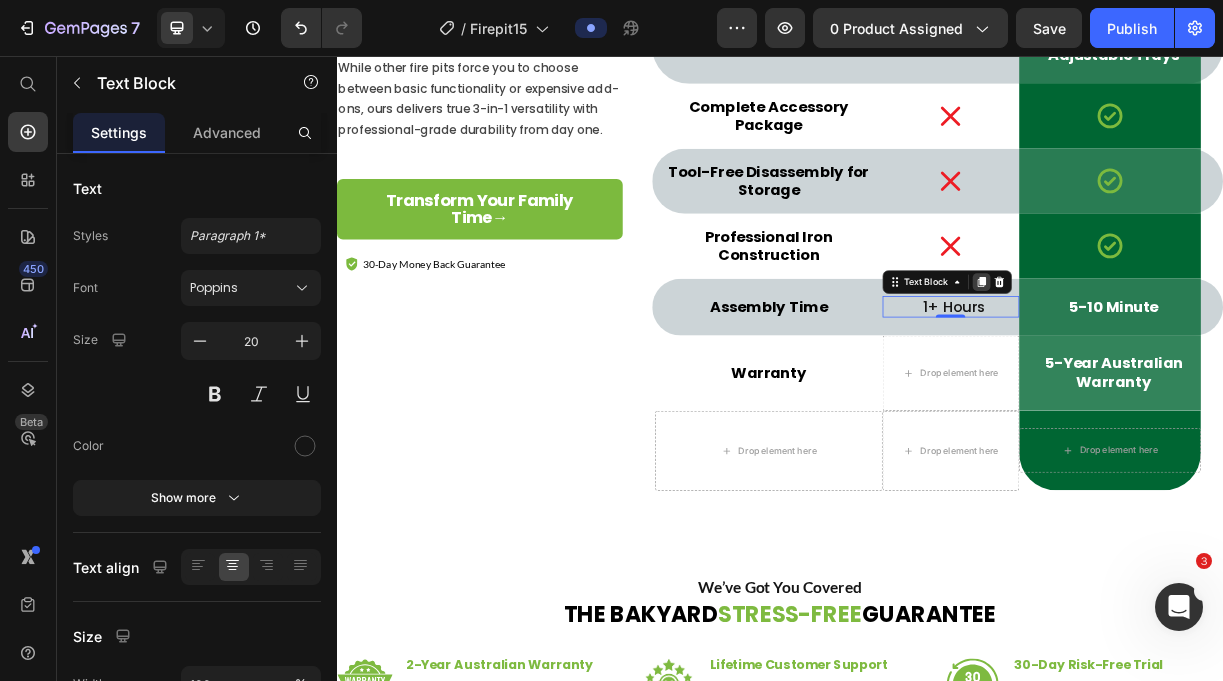 click 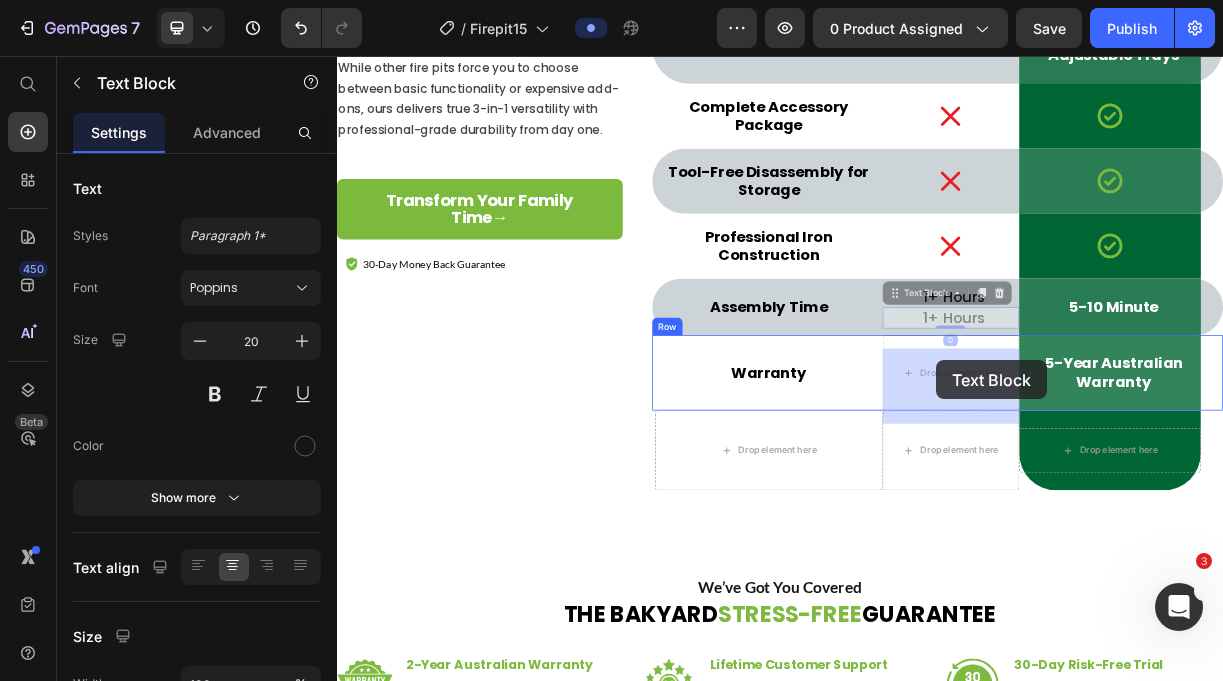 drag, startPoint x: 1120, startPoint y: 396, endPoint x: 1150, endPoint y: 472, distance: 81.706795 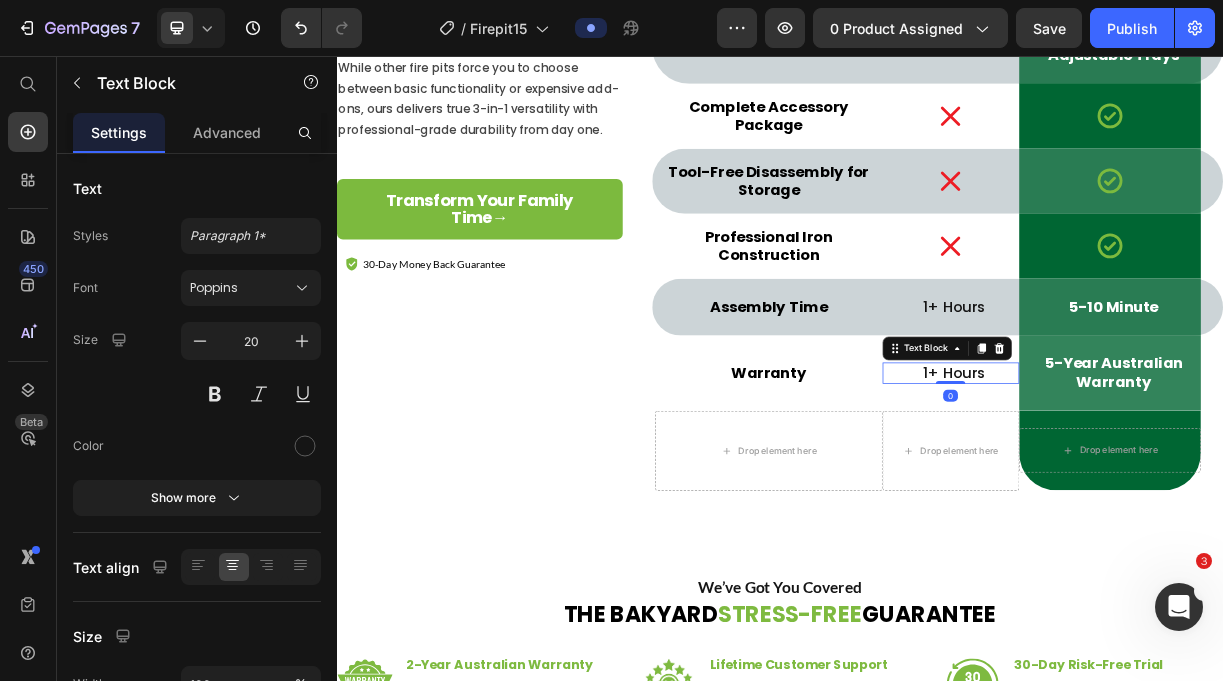 click on "1+ Hours" at bounding box center [1173, 486] 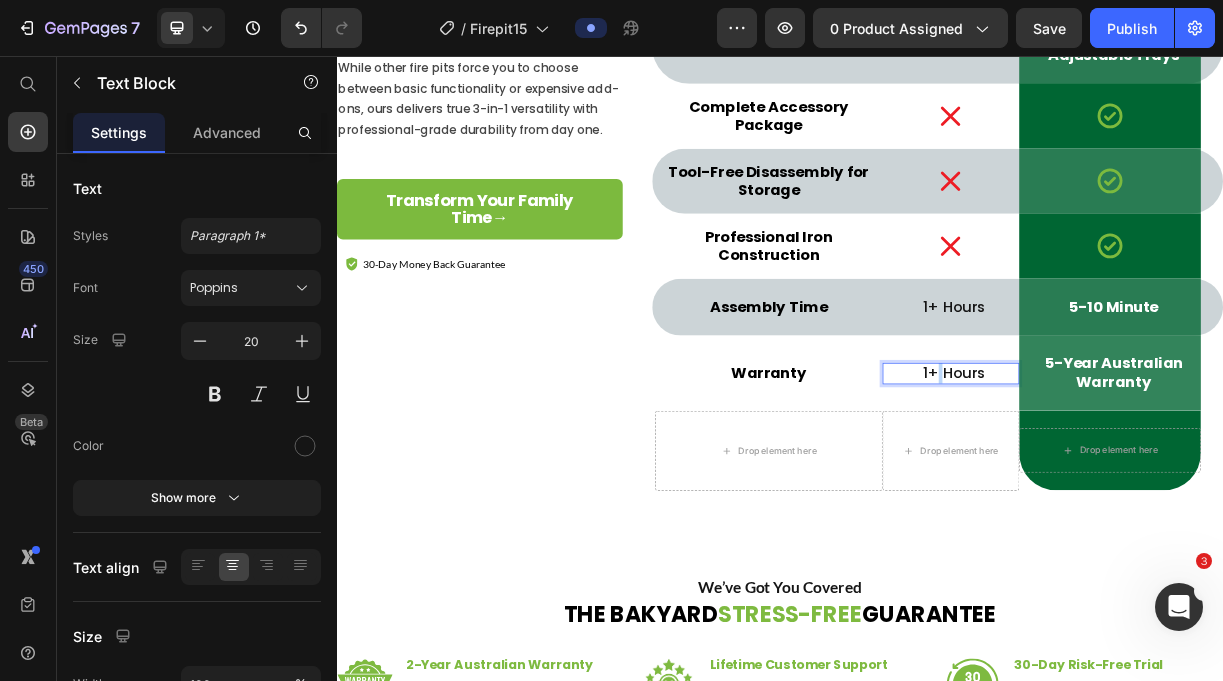 click on "1+ Hours" at bounding box center [1173, 486] 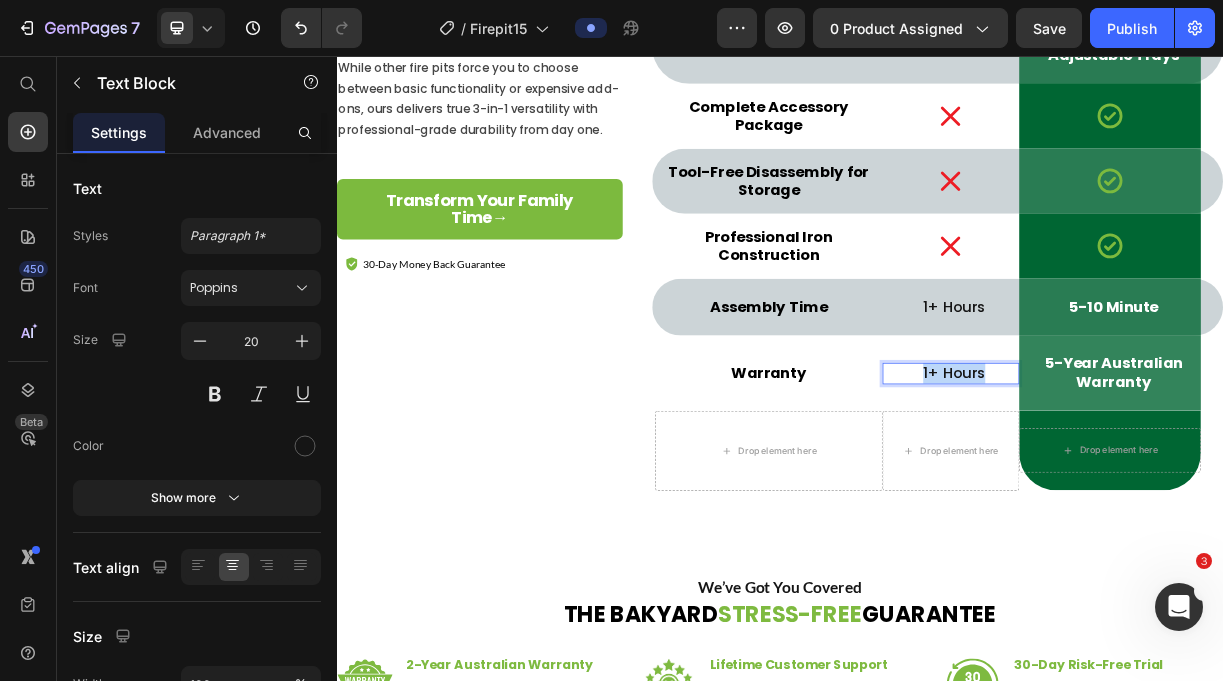 click on "1+ Hours" at bounding box center [1173, 486] 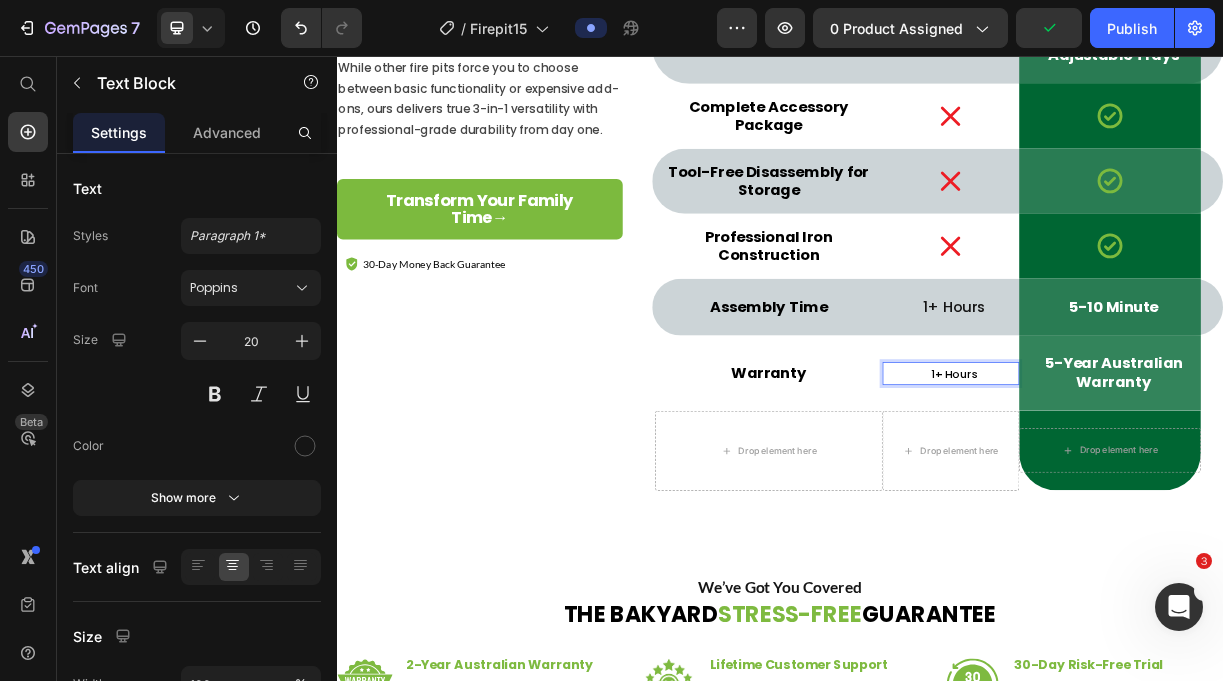 click on "1+ Hours" at bounding box center [1173, 487] 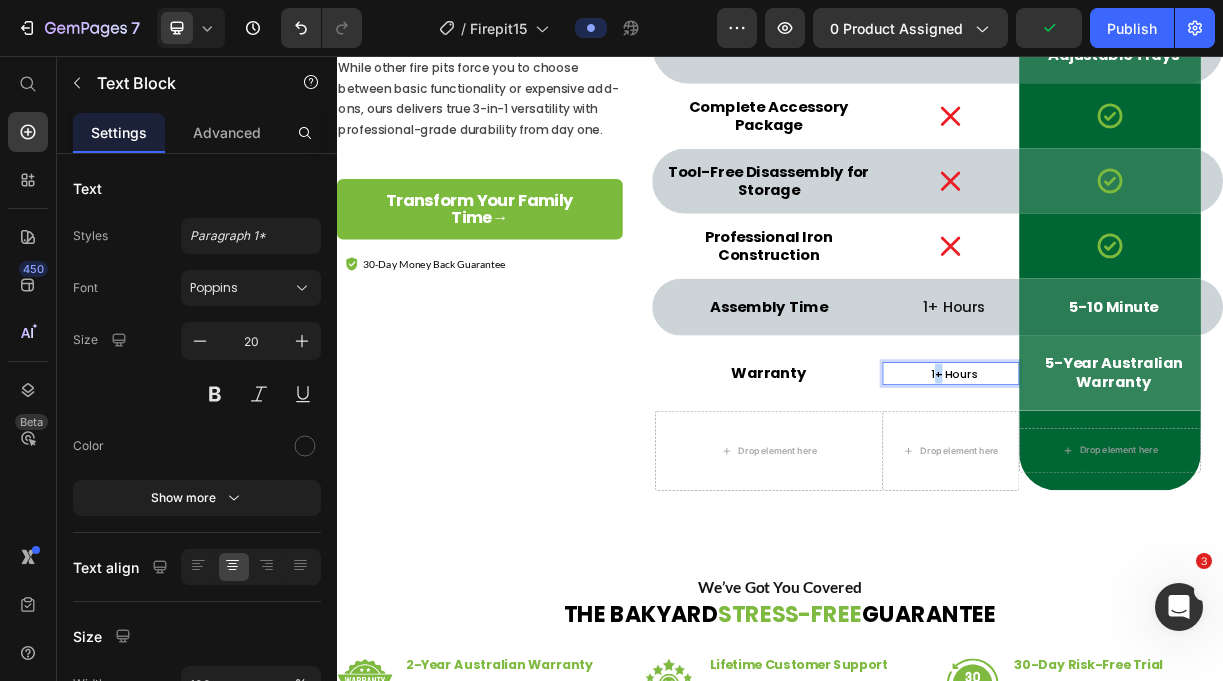 click on "1+ Hours" at bounding box center (1173, 487) 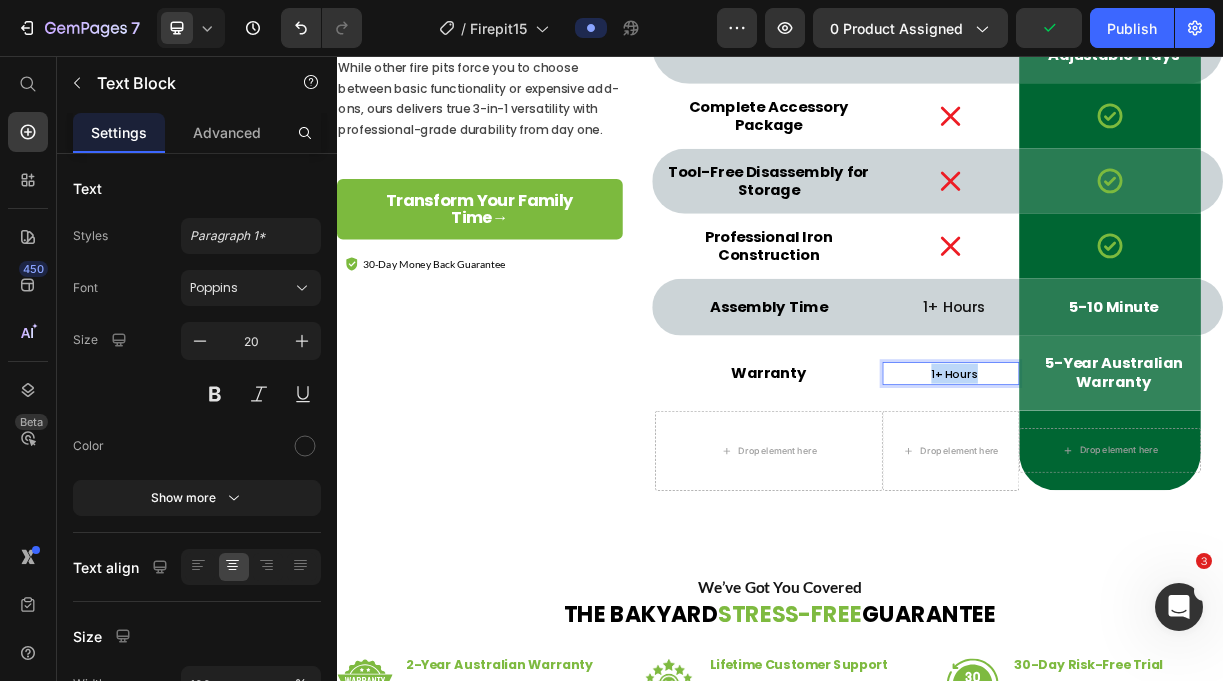 click on "1+ Hours" at bounding box center (1173, 487) 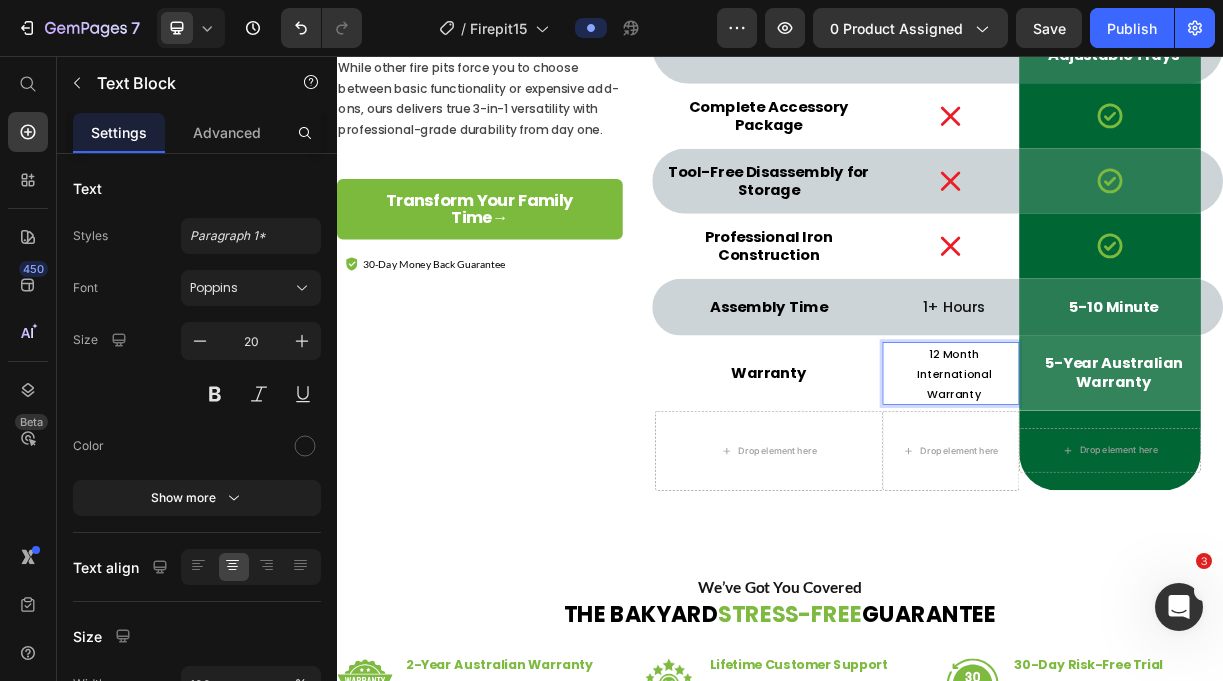 click on "12 Month International Warranty" at bounding box center [1173, 486] 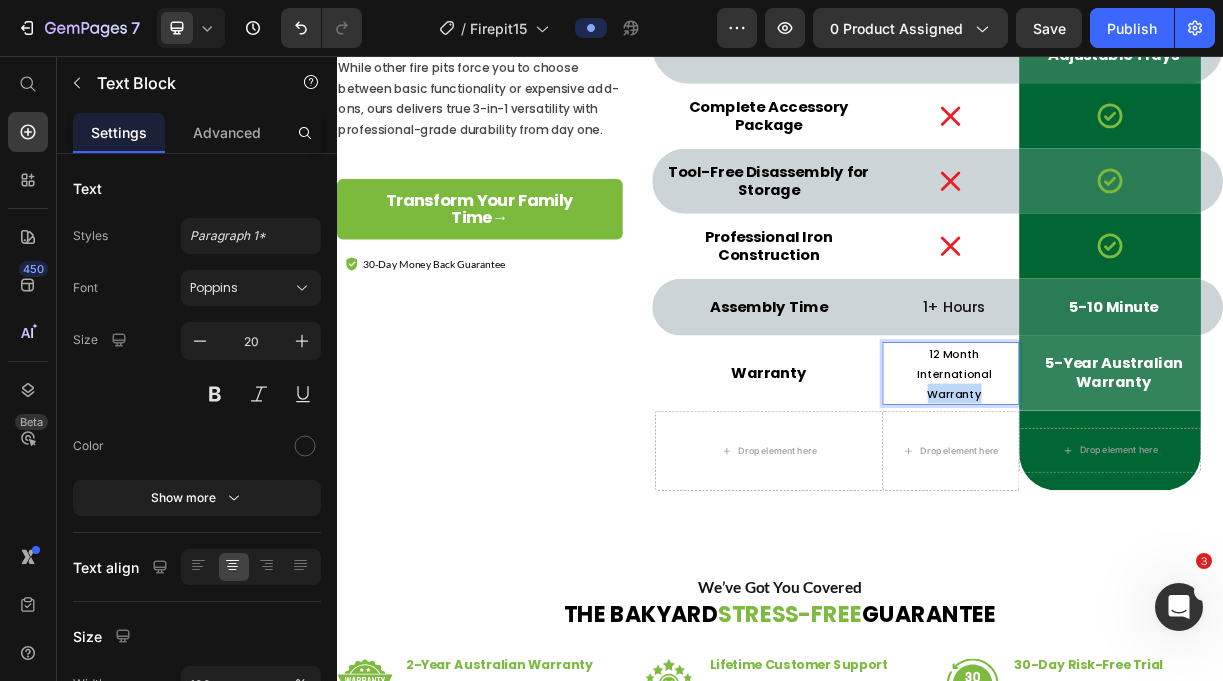 click on "12 Month International Warranty" at bounding box center (1173, 486) 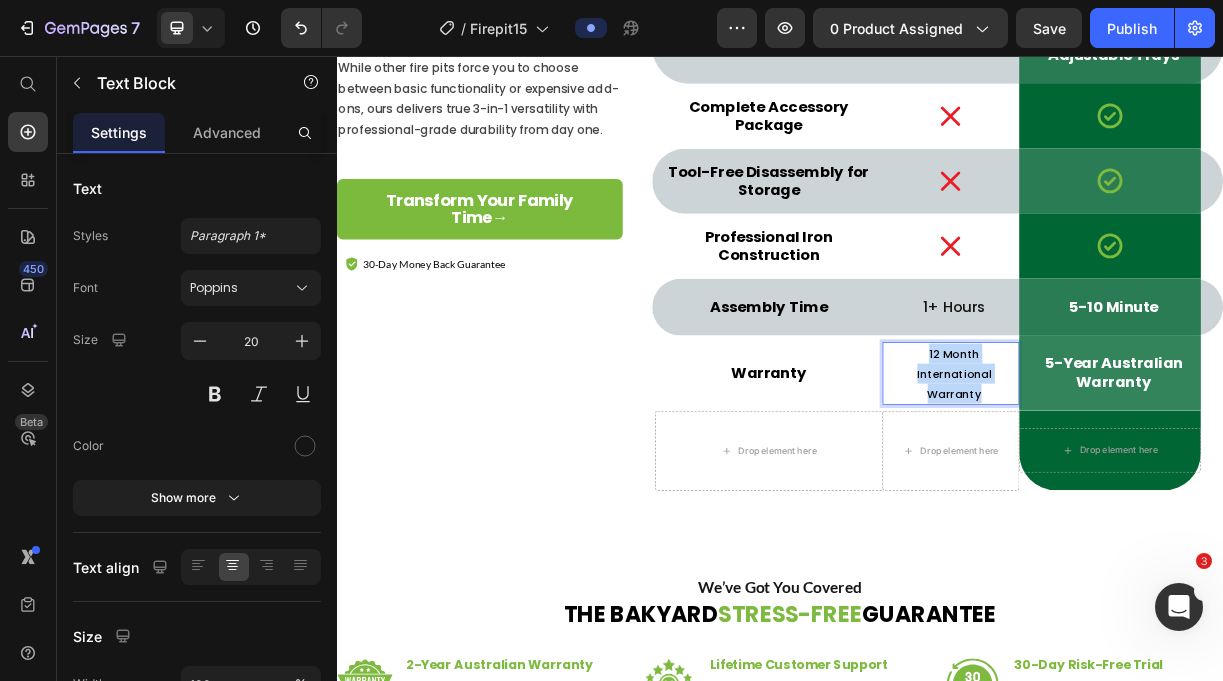 click on "12 Month International Warranty" at bounding box center [1173, 486] 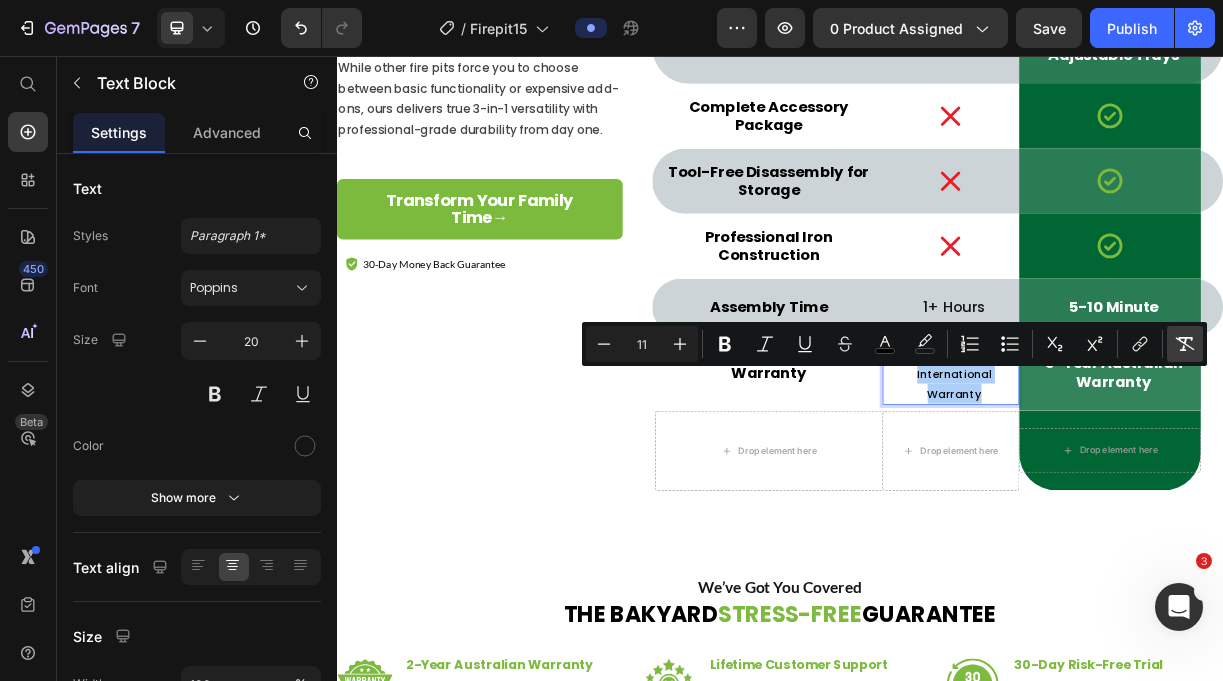 click 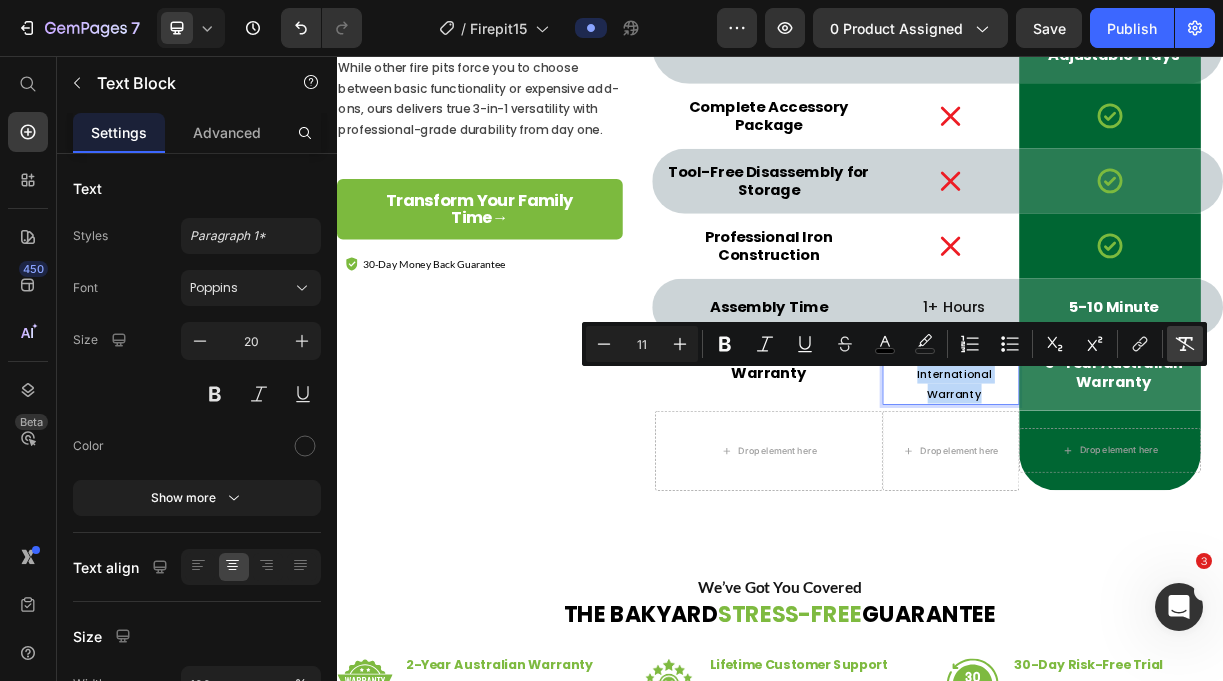 type on "20" 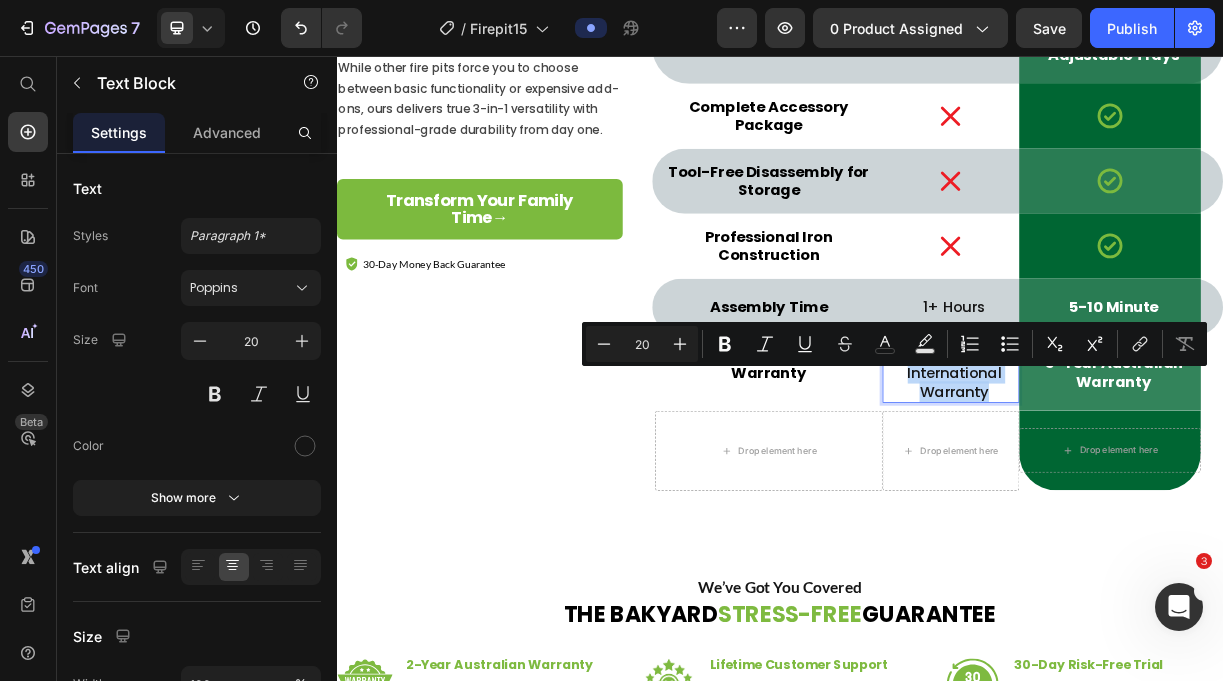 click on "12 Month International Warranty" at bounding box center (1173, 486) 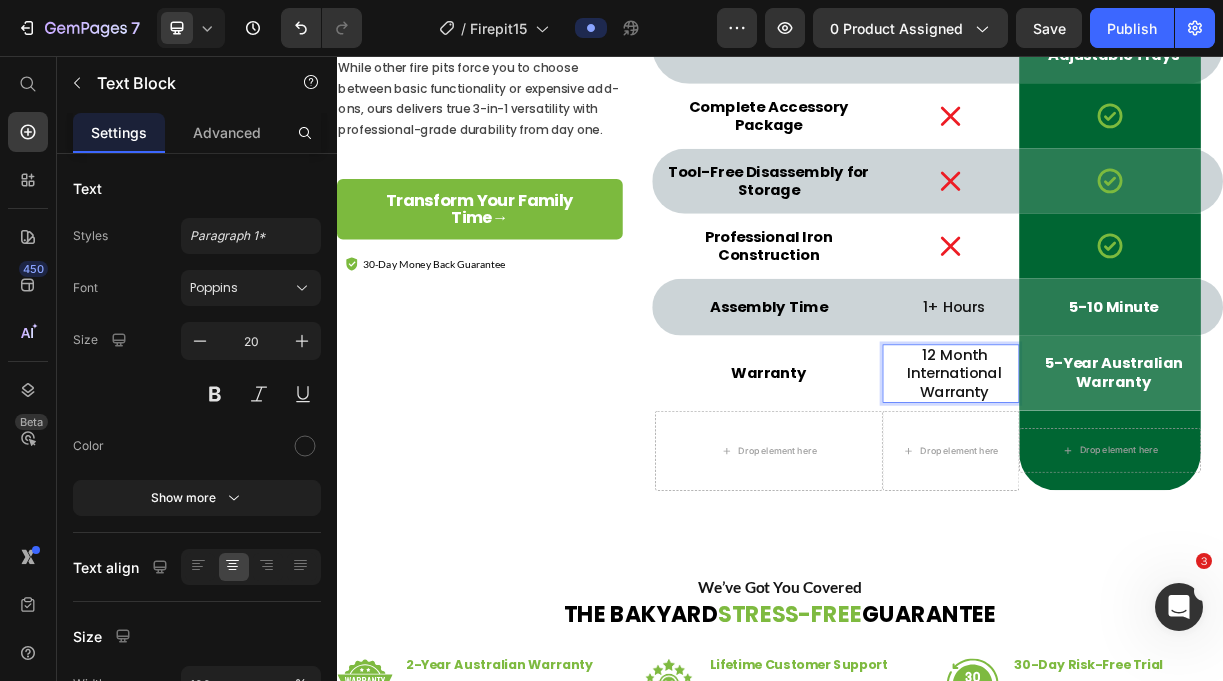 click on "12 Month International Warranty" at bounding box center [1173, 486] 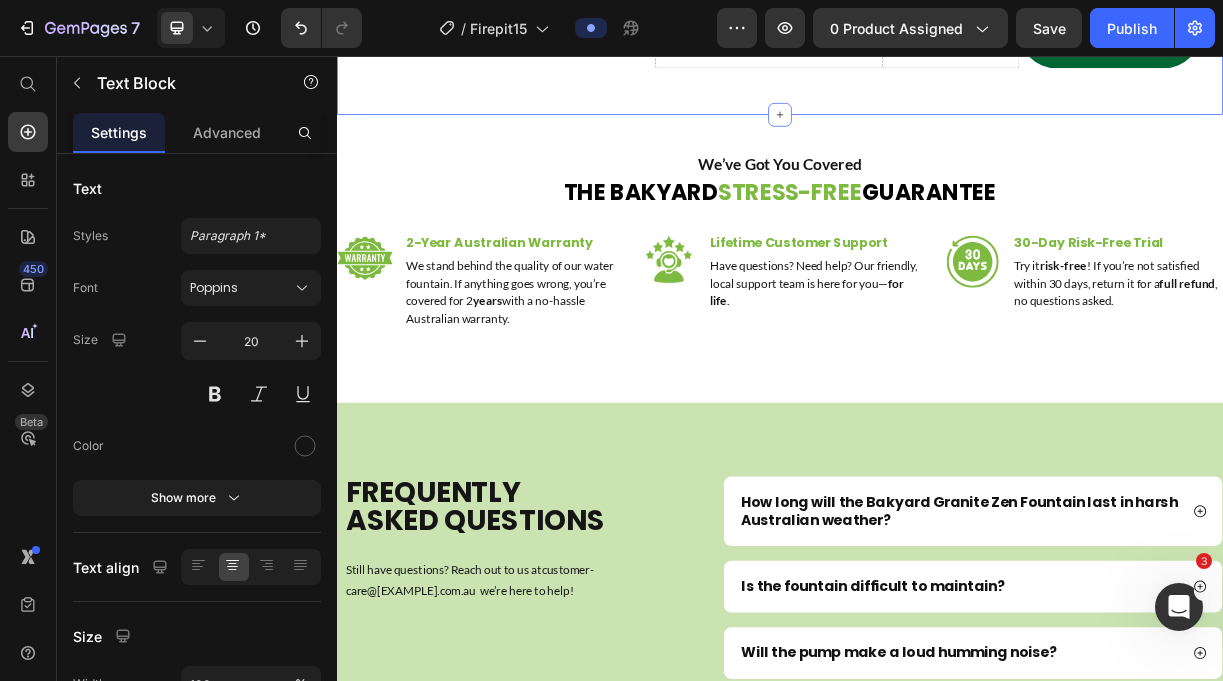 scroll, scrollTop: 7697, scrollLeft: 0, axis: vertical 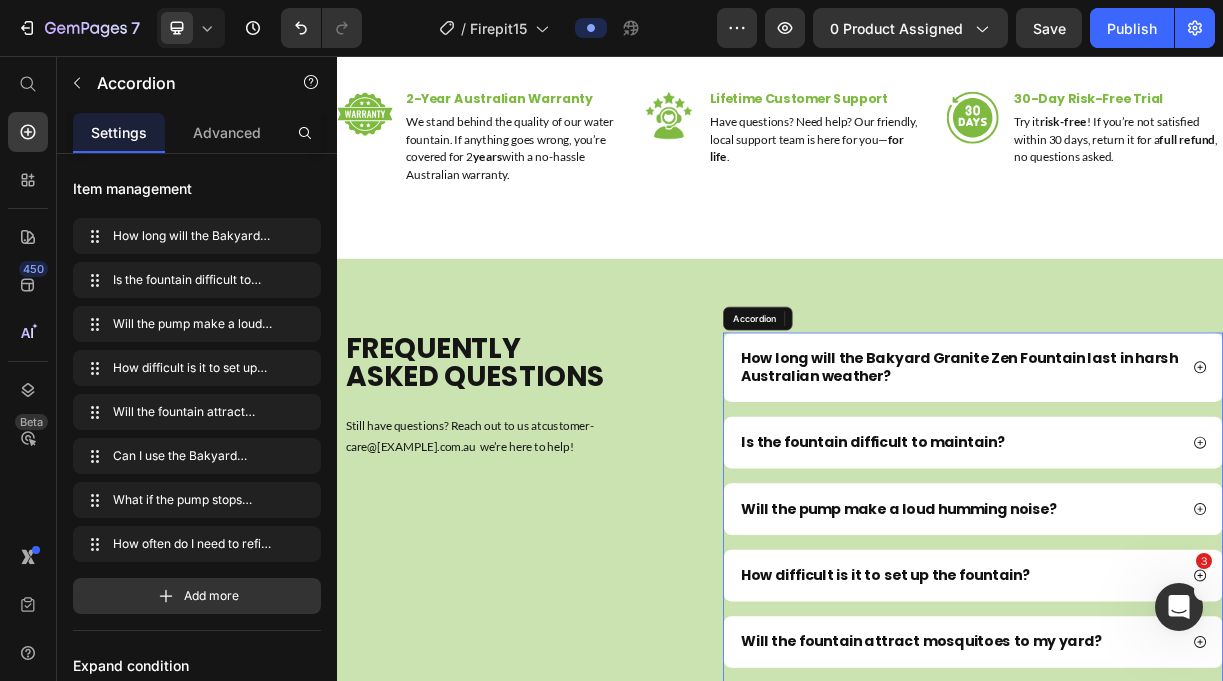 click on "How long will the Bakyard Granite Zen Fountain last in harsh Australian weather?" at bounding box center (1180, 478) 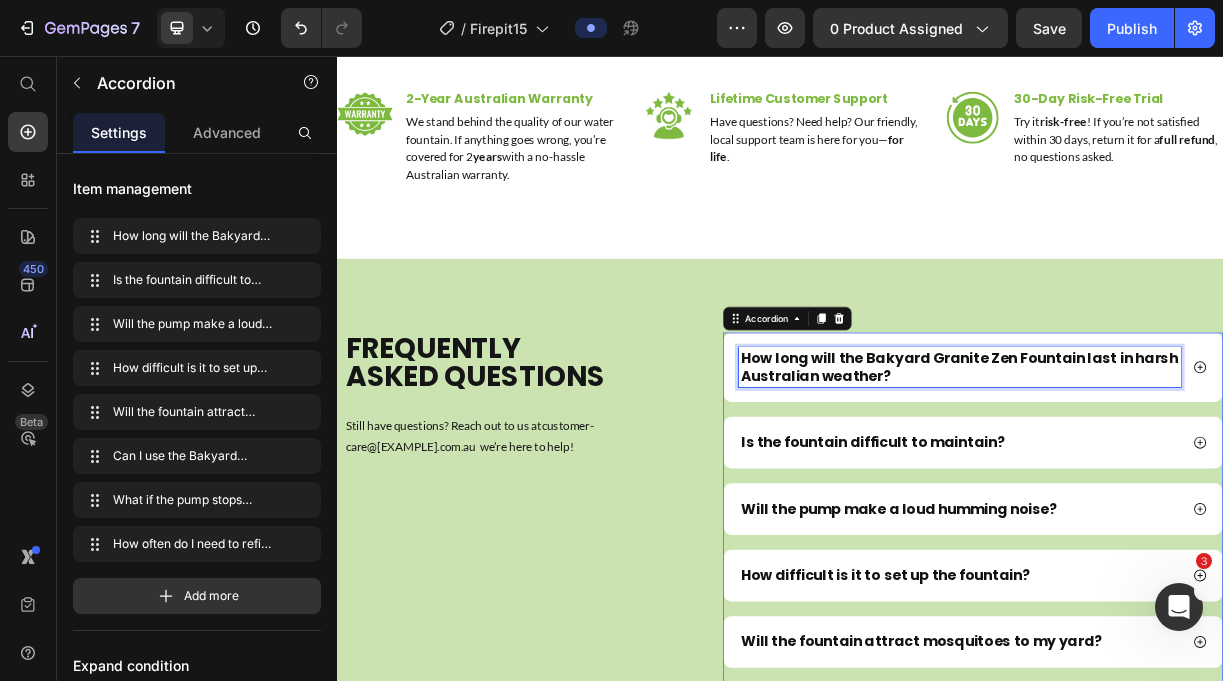 click on "How long will the Bakyard Granite Zen Fountain last in harsh Australian weather?" at bounding box center [1180, 478] 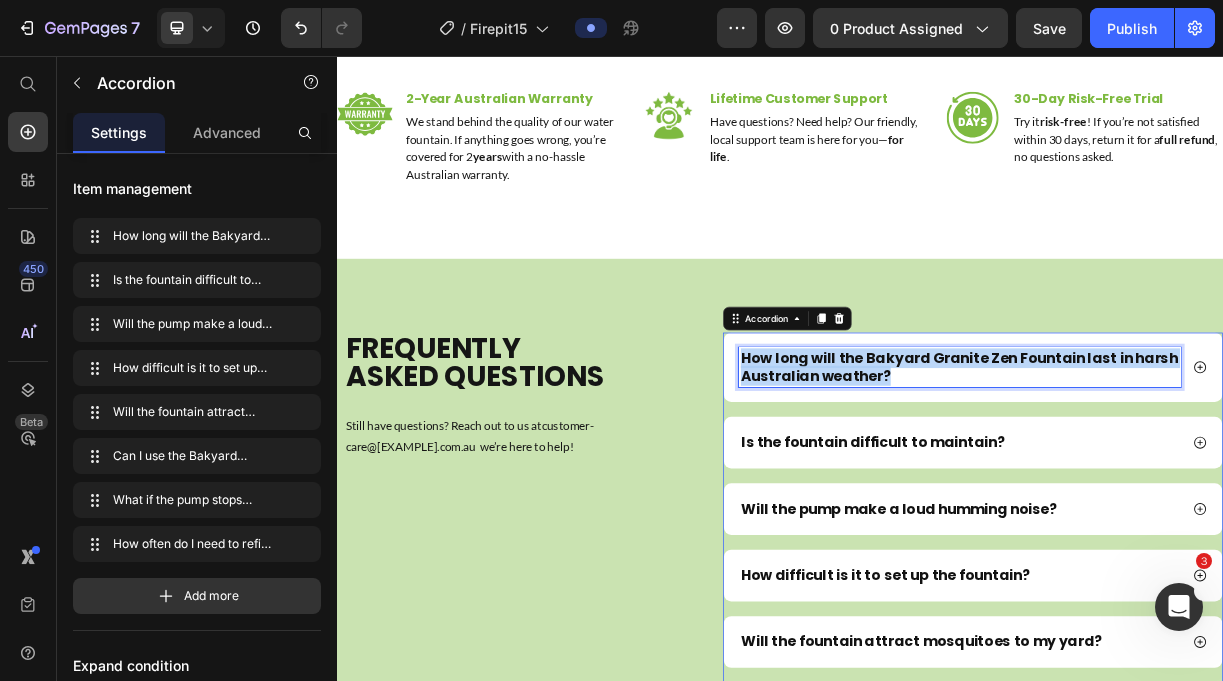 click on "How long will the Bakyard Granite Zen Fountain last in harsh Australian weather?" at bounding box center [1180, 478] 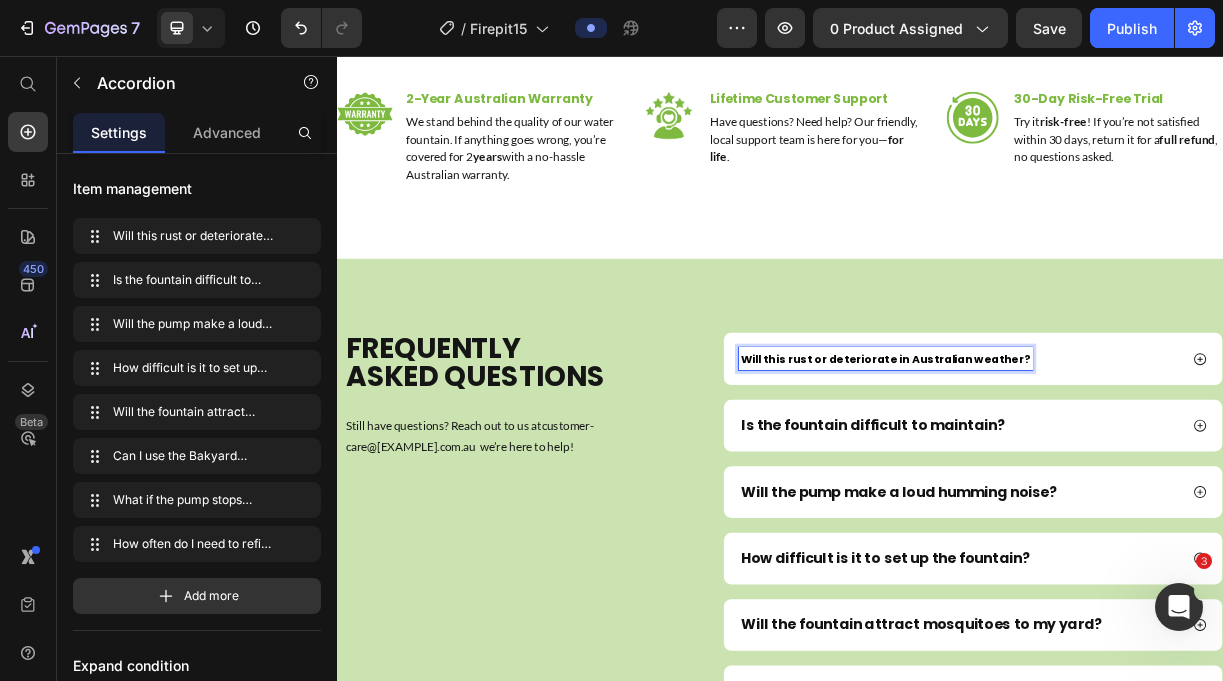 click on "Will this rust or deteriorate in Australian weather?" at bounding box center (1080, 467) 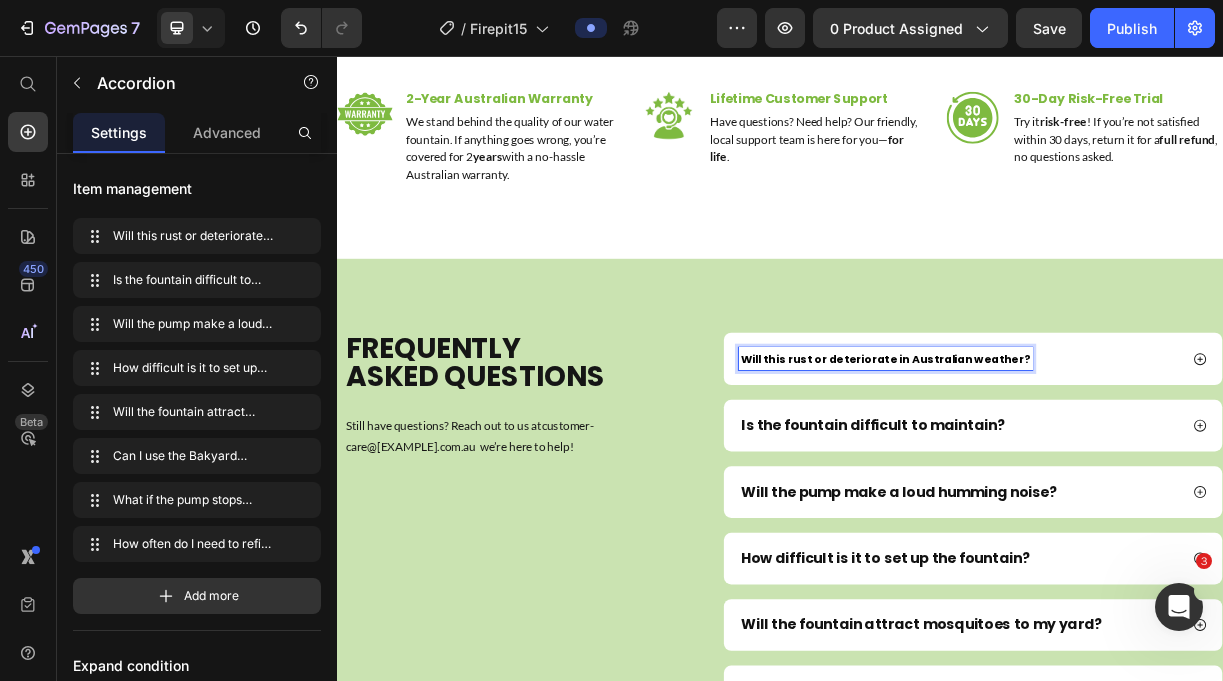 click on "Will this rust or deteriorate in Australian weather?" at bounding box center [1080, 467] 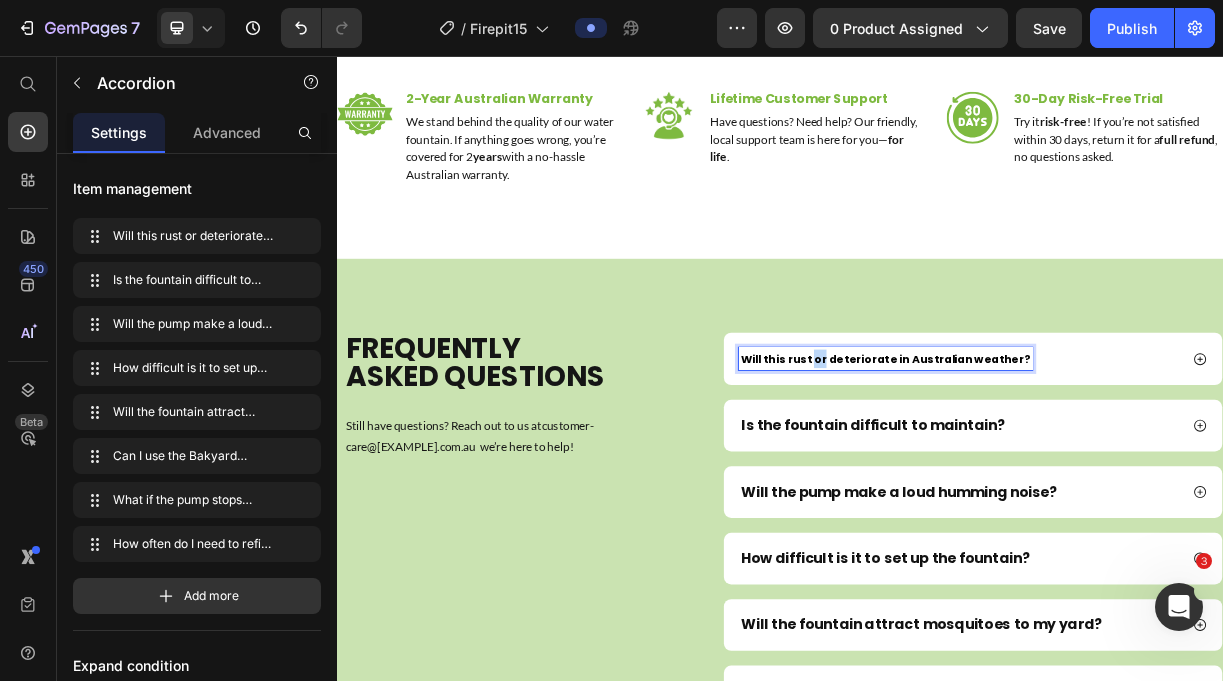 click on "Will this rust or deteriorate in Australian weather?" at bounding box center [1080, 467] 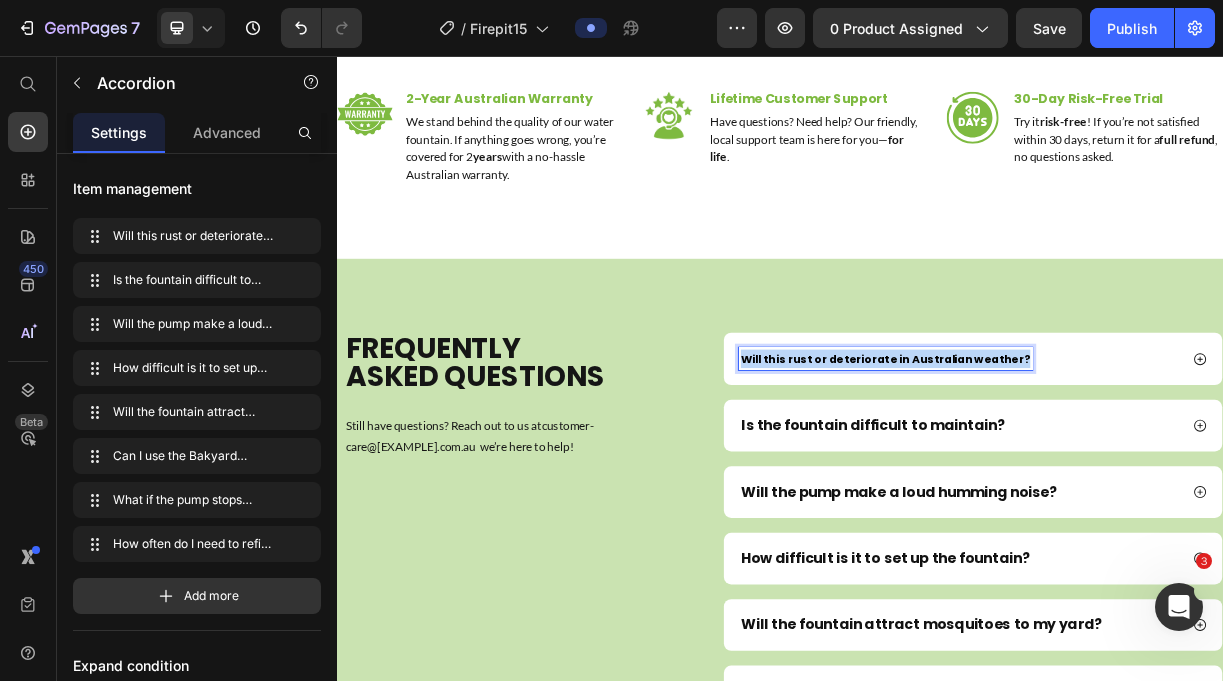 click on "Will this rust or deteriorate in Australian weather?" at bounding box center (1080, 467) 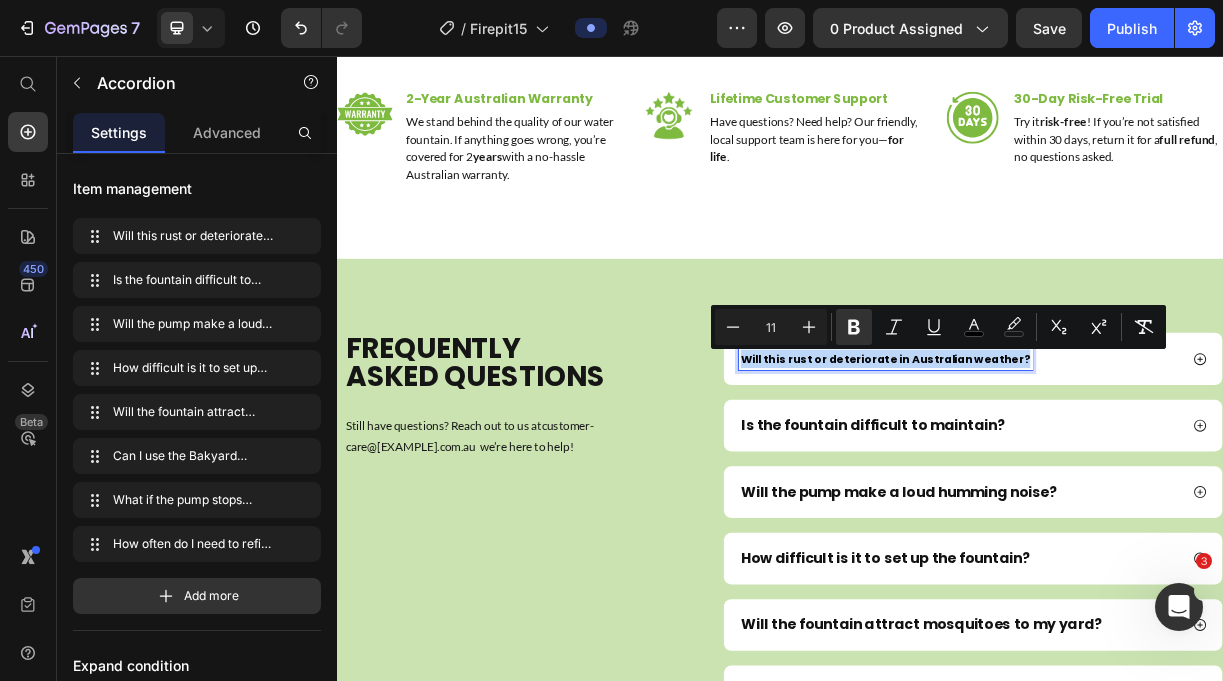 click 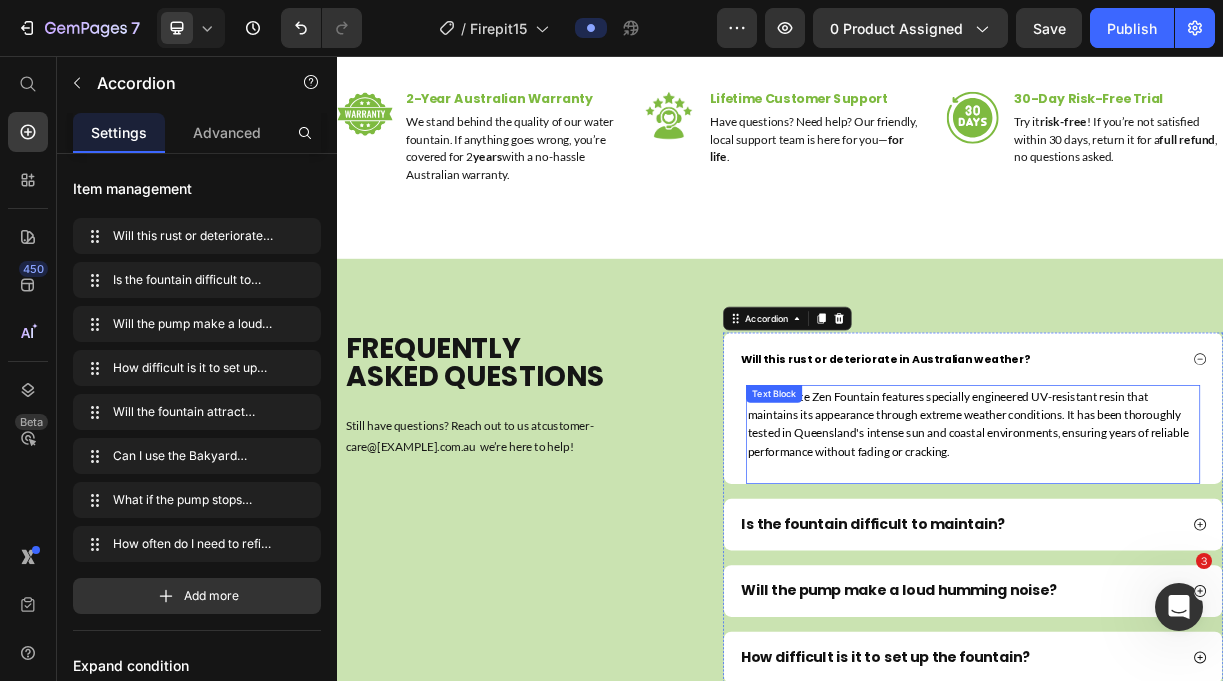 click on "Our Granite Zen Fountain features specially engineered UV-resistant resin that maintains its appearance through extreme weather conditions. It has been thoroughly tested in Queensland's intense sun and coastal environments, ensuring years of reliable performance without fading or cracking." at bounding box center (1198, 554) 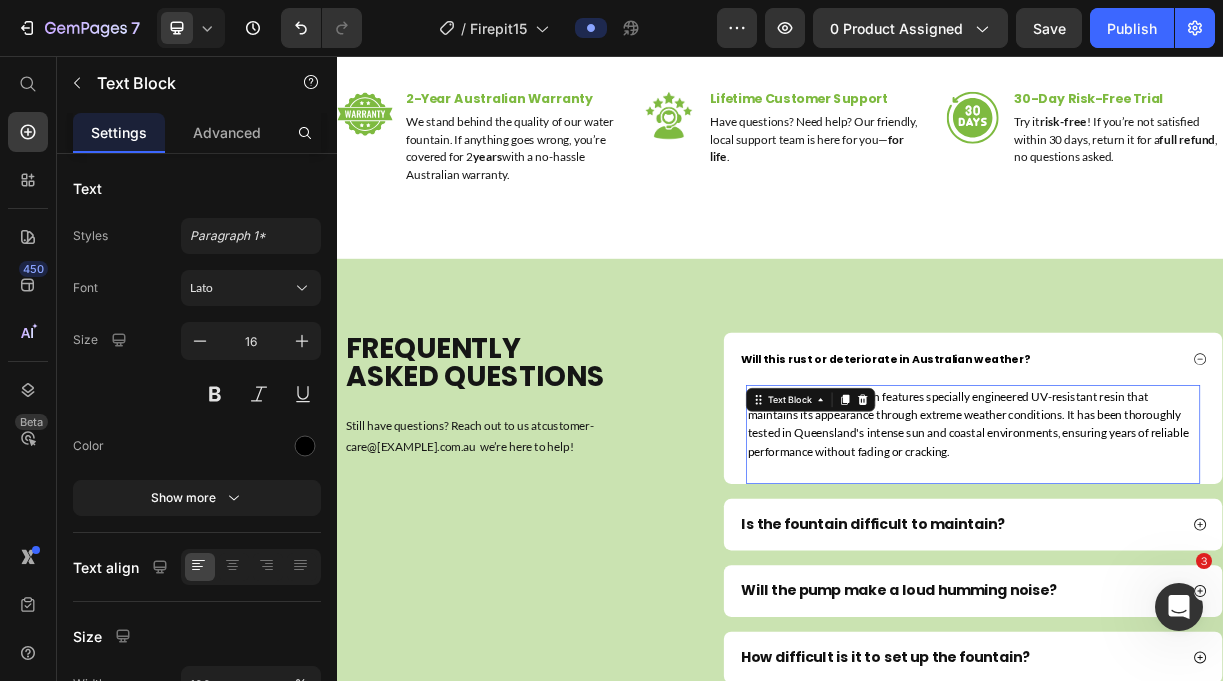 click on "Our Granite Zen Fountain features specially engineered UV-resistant resin that maintains its appearance through extreme weather conditions. It has been thoroughly tested in Queensland's intense sun and coastal environments, ensuring years of reliable performance without fading or cracking." at bounding box center [1198, 554] 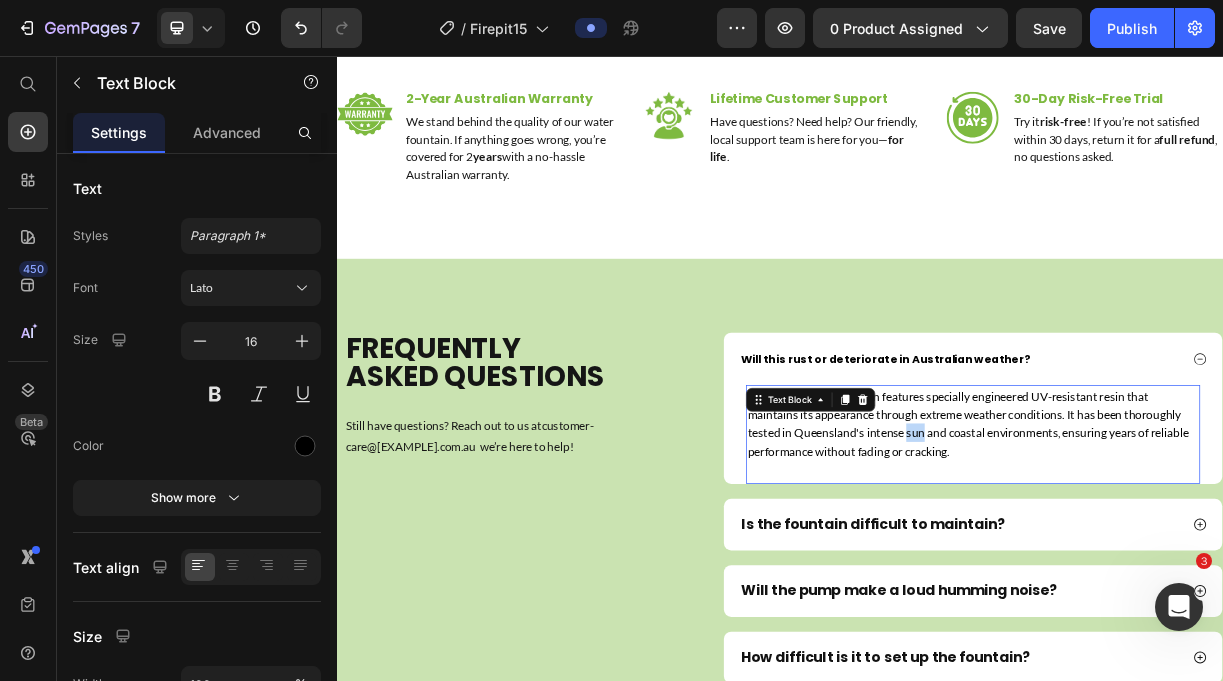 click on "Our Granite Zen Fountain features specially engineered UV-resistant resin that maintains its appearance through extreme weather conditions. It has been thoroughly tested in Queensland's intense sun and coastal environments, ensuring years of reliable performance without fading or cracking." at bounding box center [1198, 554] 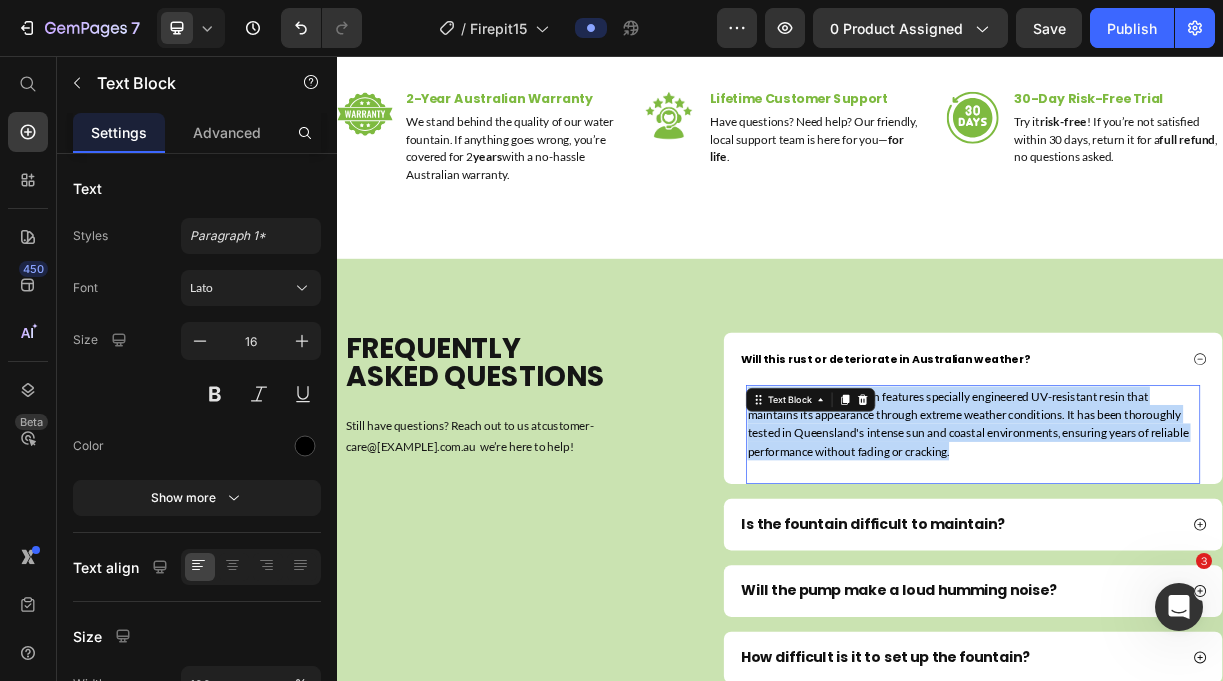 click on "Our Granite Zen Fountain features specially engineered UV-resistant resin that maintains its appearance through extreme weather conditions. It has been thoroughly tested in Queensland's intense sun and coastal environments, ensuring years of reliable performance without fading or cracking." at bounding box center [1198, 554] 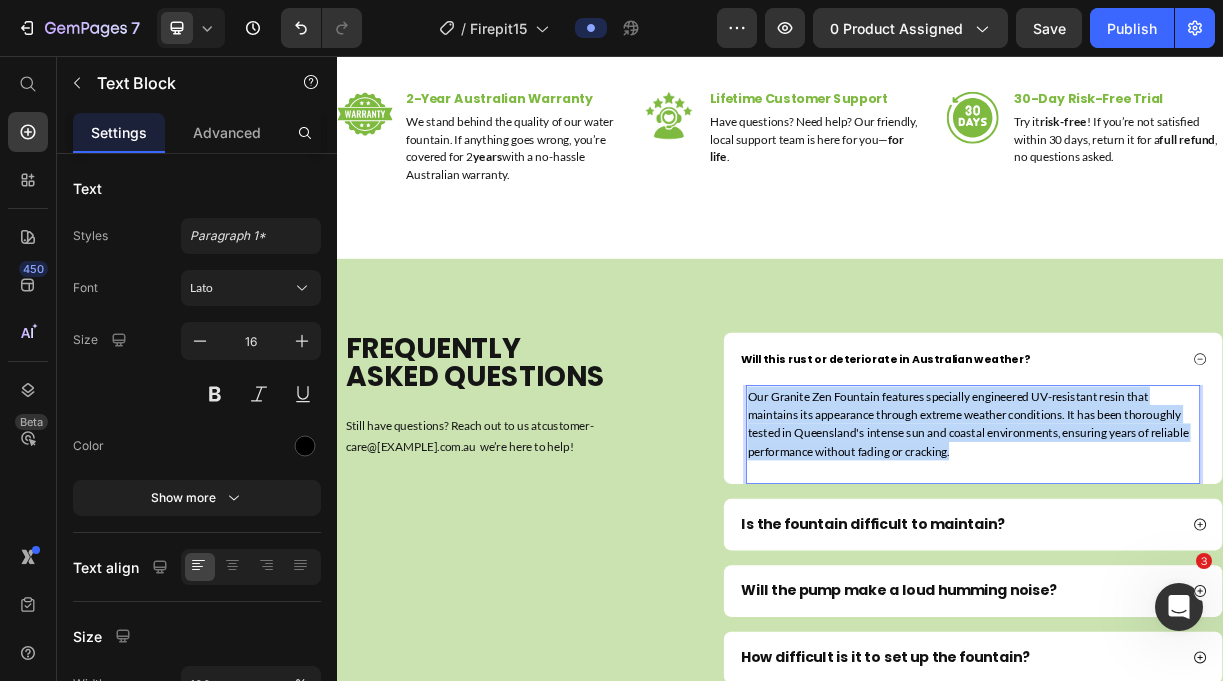 click on "Our Granite Zen Fountain features specially engineered UV-resistant resin that maintains its appearance through extreme weather conditions. It has been thoroughly tested in Queensland's intense sun and coastal environments, ensuring years of reliable performance without fading or cracking." at bounding box center (1198, 554) 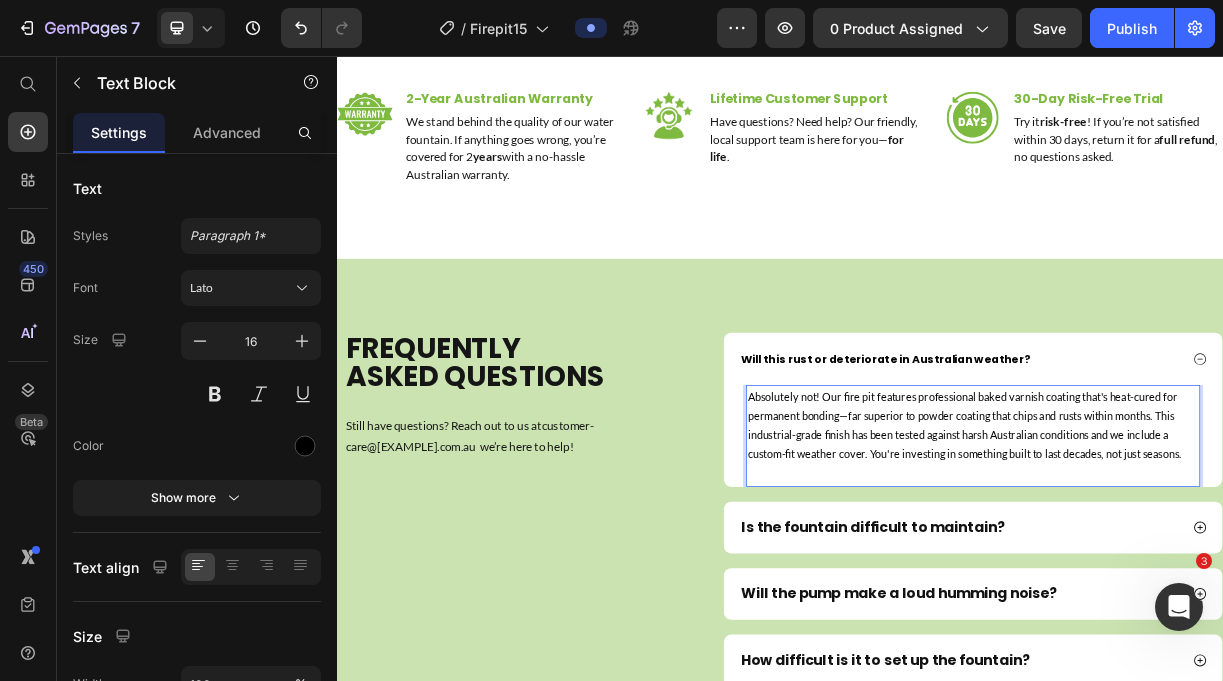 click on "Absolutely not! Our fire pit features professional baked varnish coating that's heat-cured for permanent bonding—far superior to powder coating that chips and rusts within months. This industrial-grade finish has been tested against harsh Australian conditions and we include a custom-fit weather cover. You're investing in something built to last decades, not just seasons." at bounding box center [1186, 556] 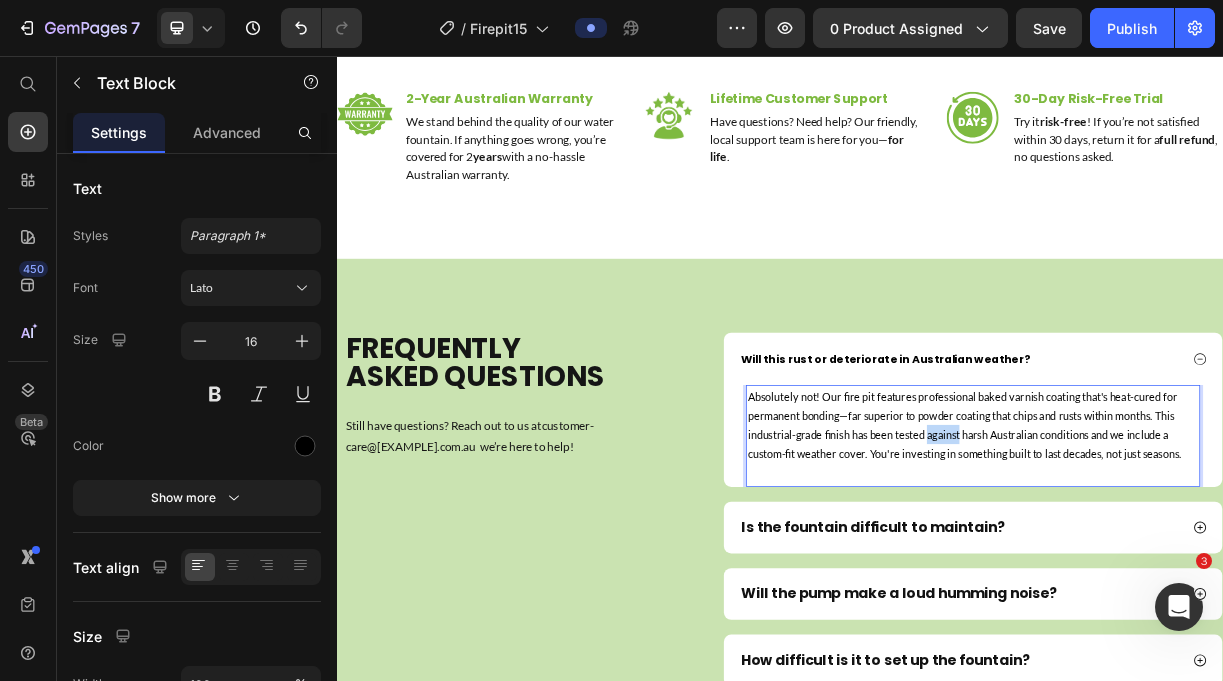 click on "Absolutely not! Our fire pit features professional baked varnish coating that's heat-cured for permanent bonding—far superior to powder coating that chips and rusts within months. This industrial-grade finish has been tested against harsh Australian conditions and we include a custom-fit weather cover. You're investing in something built to last decades, not just seasons." at bounding box center [1186, 556] 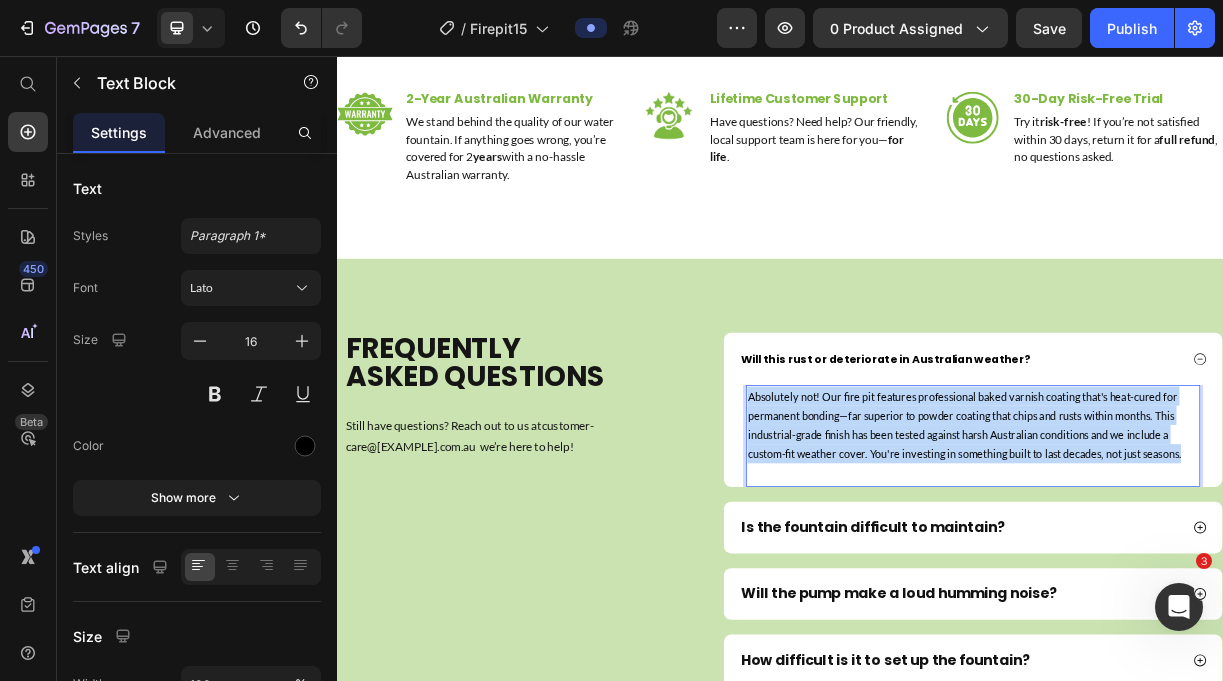 click on "Absolutely not! Our fire pit features professional baked varnish coating that's heat-cured for permanent bonding—far superior to powder coating that chips and rusts within months. This industrial-grade finish has been tested against harsh Australian conditions and we include a custom-fit weather cover. You're investing in something built to last decades, not just seasons." at bounding box center [1186, 556] 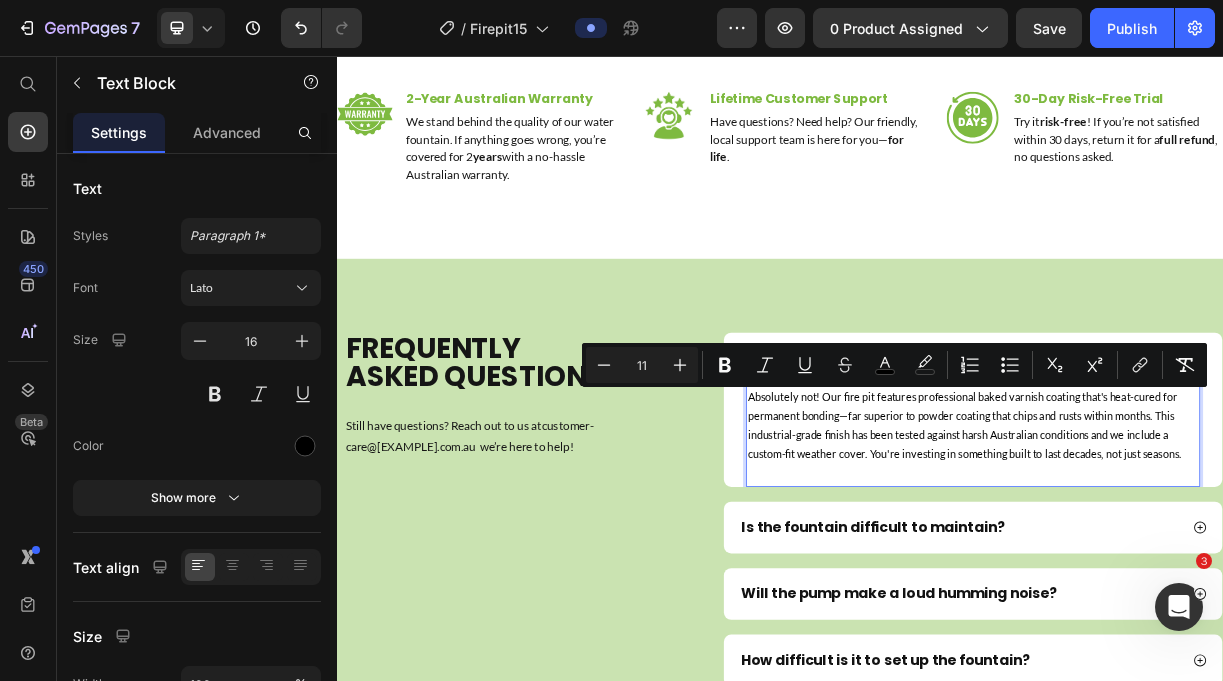 click on "Absolutely not! Our fire pit features professional baked varnish coating that's heat-cured for permanent bonding—far superior to powder coating that chips and rusts within months. This industrial-grade finish has been tested against harsh Australian conditions and we include a custom-fit weather cover. You're investing in something built to last decades, not just seasons." at bounding box center [1186, 556] 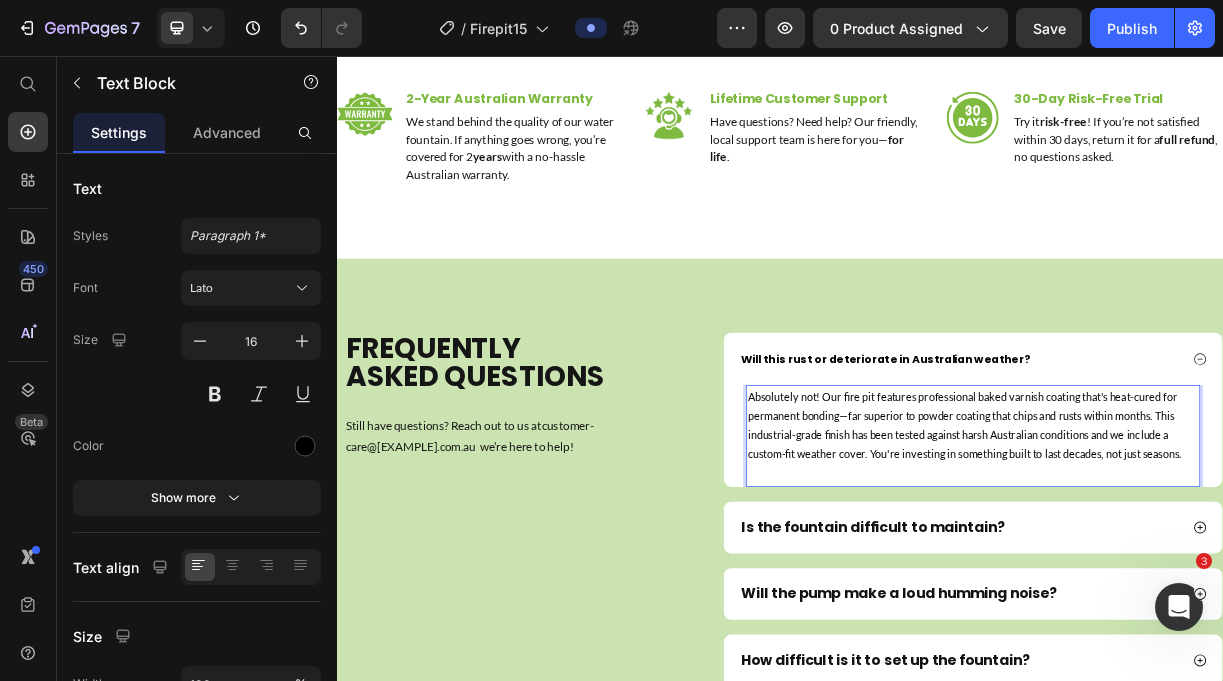 click on "Absolutely not! Our fire pit features professional baked varnish coating that's heat-cured for permanent bonding—far superior to powder coating that chips and rusts within months. This industrial-grade finish has been tested against harsh Australian conditions and we include a custom-fit weather cover. You're investing in something built to last decades, not just seasons." at bounding box center (1186, 556) 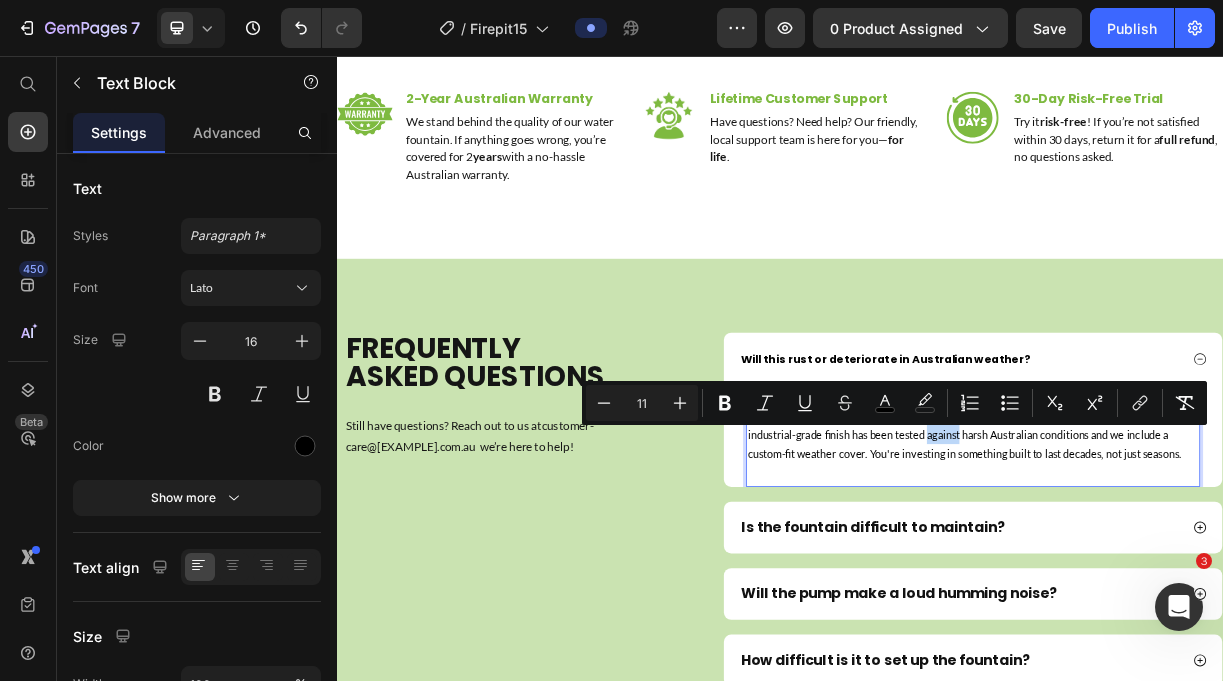 click on "Absolutely not! Our fire pit features professional baked varnish coating that's heat-cured for permanent bonding—far superior to powder coating that chips and rusts within months. This industrial-grade finish has been tested against harsh Australian conditions and we include a custom-fit weather cover. You're investing in something built to last decades, not just seasons." at bounding box center (1186, 556) 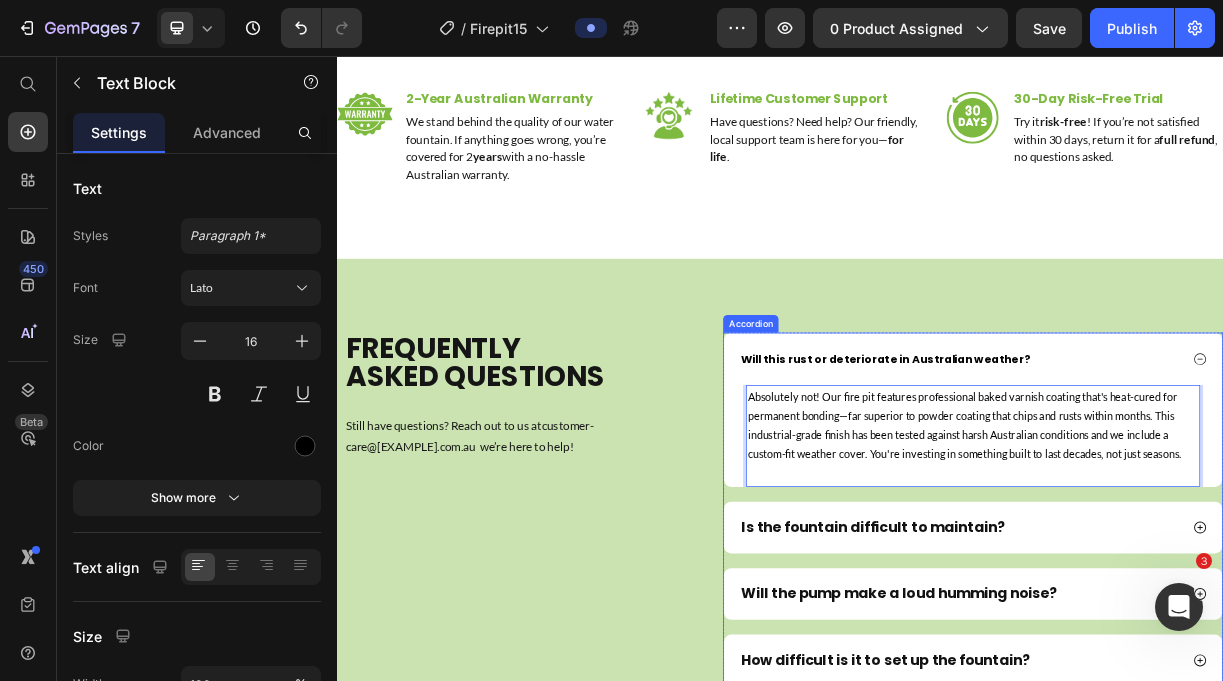 click on "Is the fountain difficult to maintain?" at bounding box center (1062, 695) 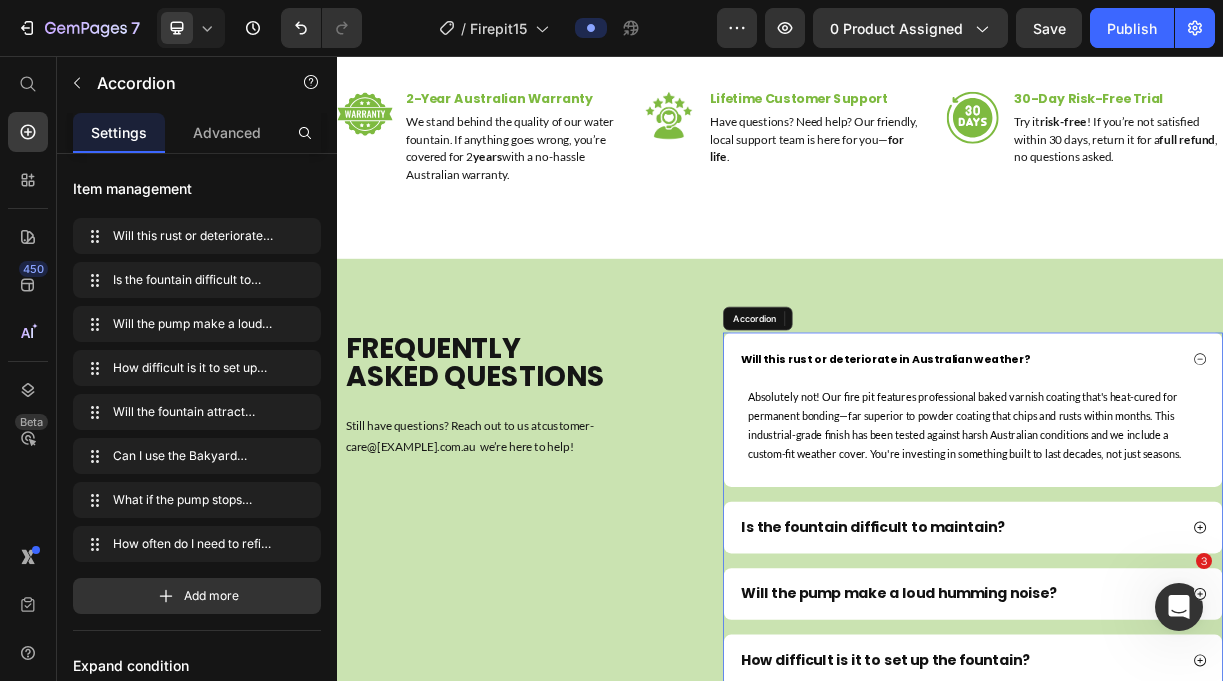 click on "Is the fountain difficult to maintain?" at bounding box center [1062, 695] 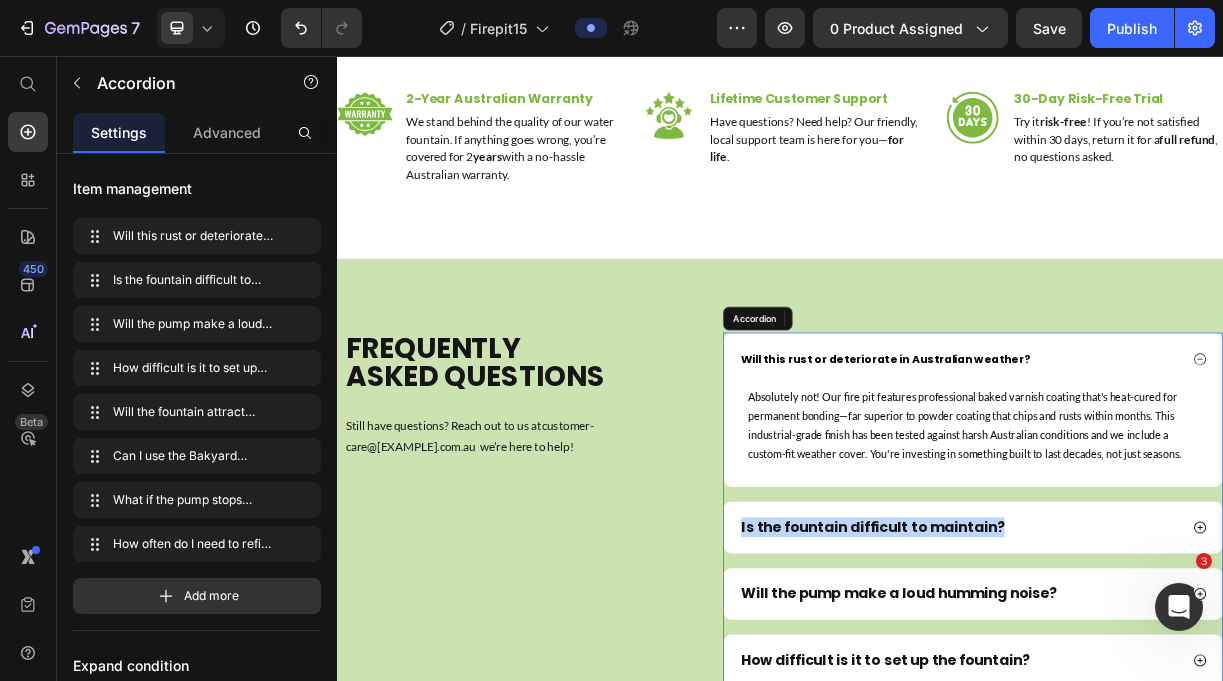 click on "Is the fountain difficult to maintain?" at bounding box center (1062, 695) 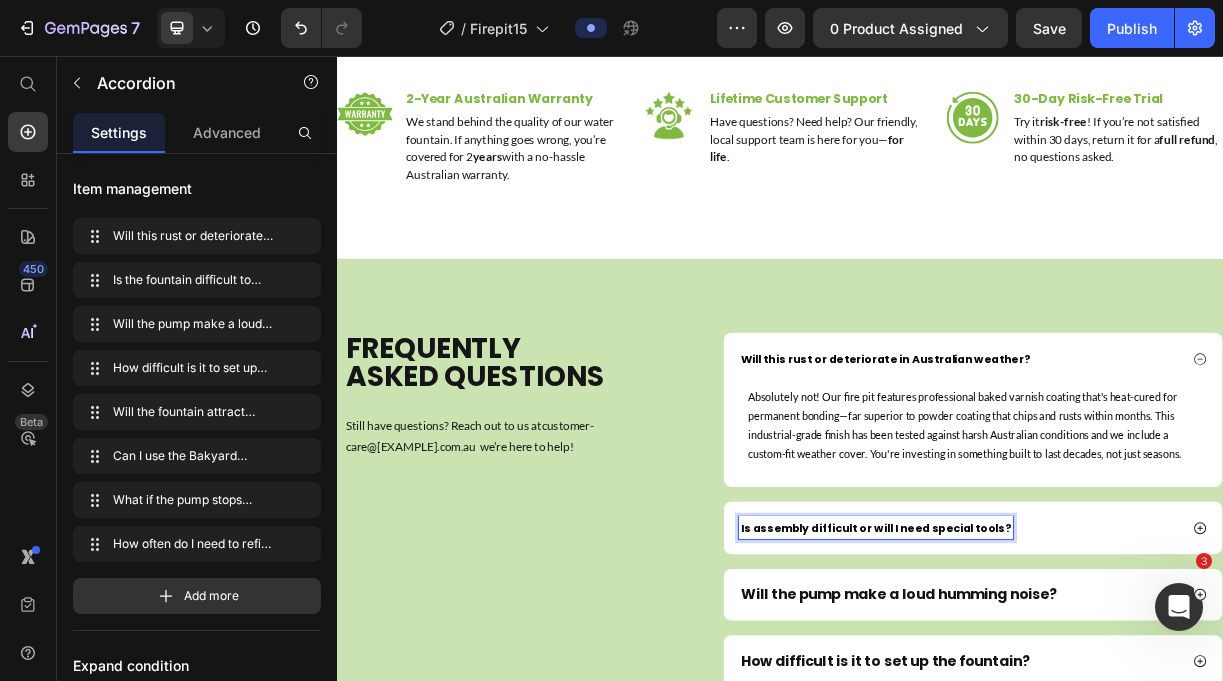 scroll, scrollTop: 44, scrollLeft: 0, axis: vertical 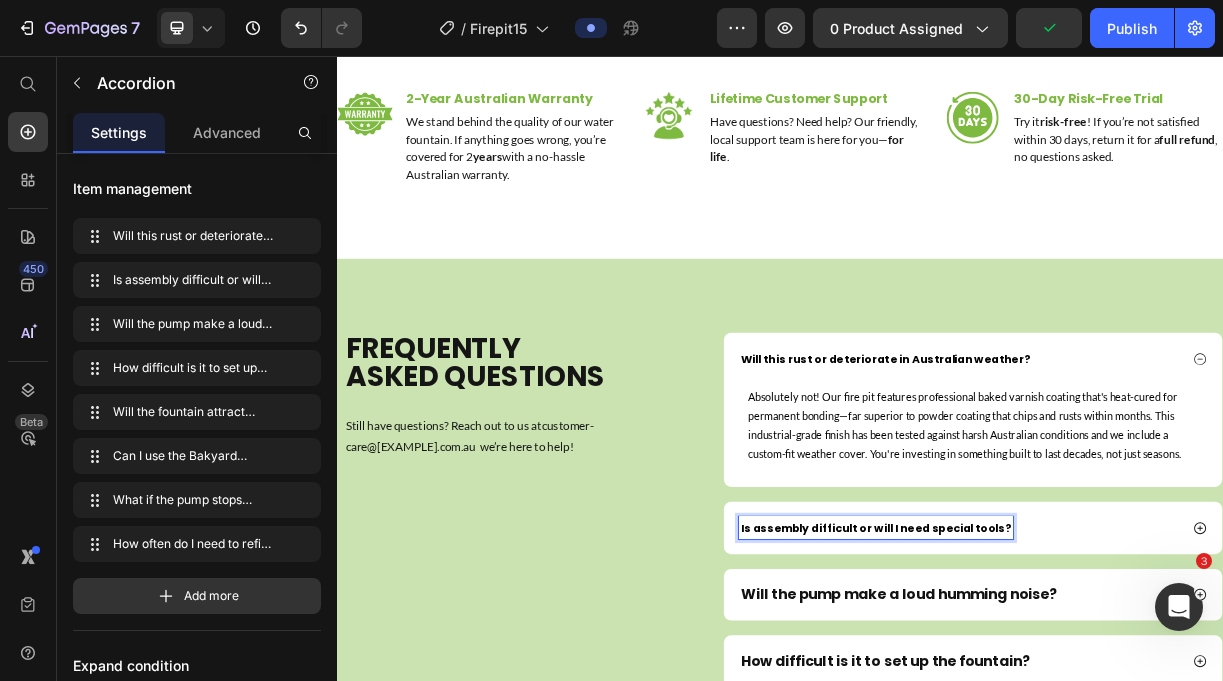 click on "Is assembly difficult or will I need special tools?" at bounding box center [1198, 695] 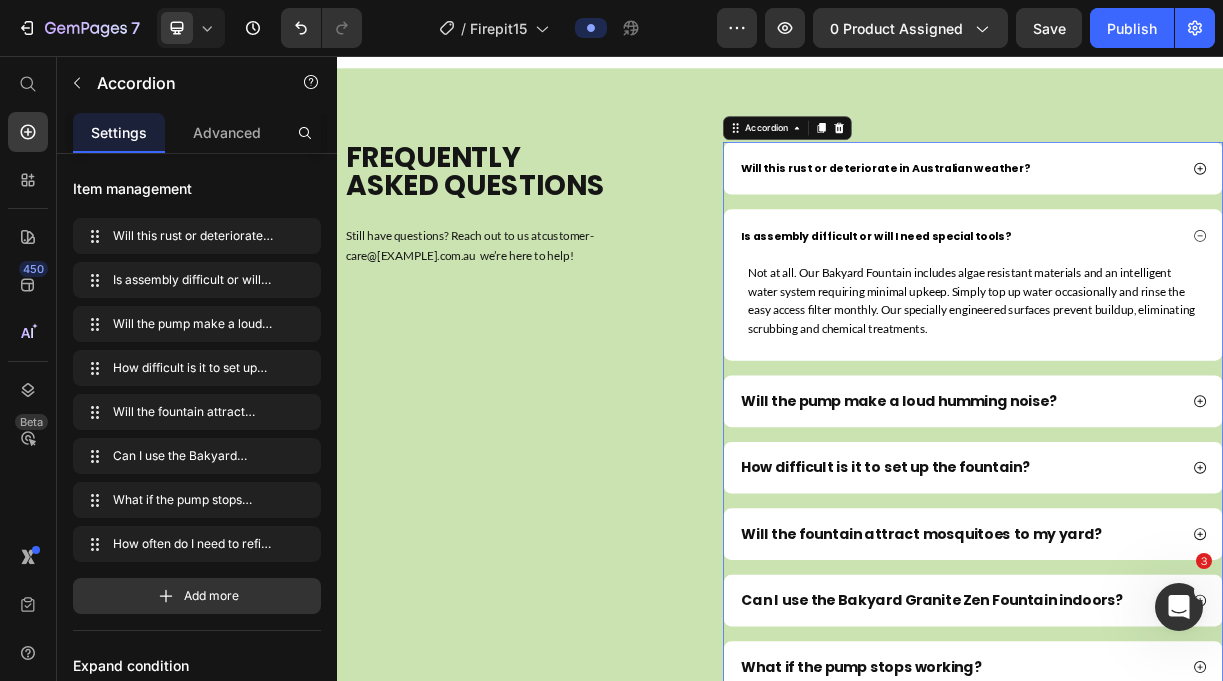 scroll, scrollTop: 7964, scrollLeft: 0, axis: vertical 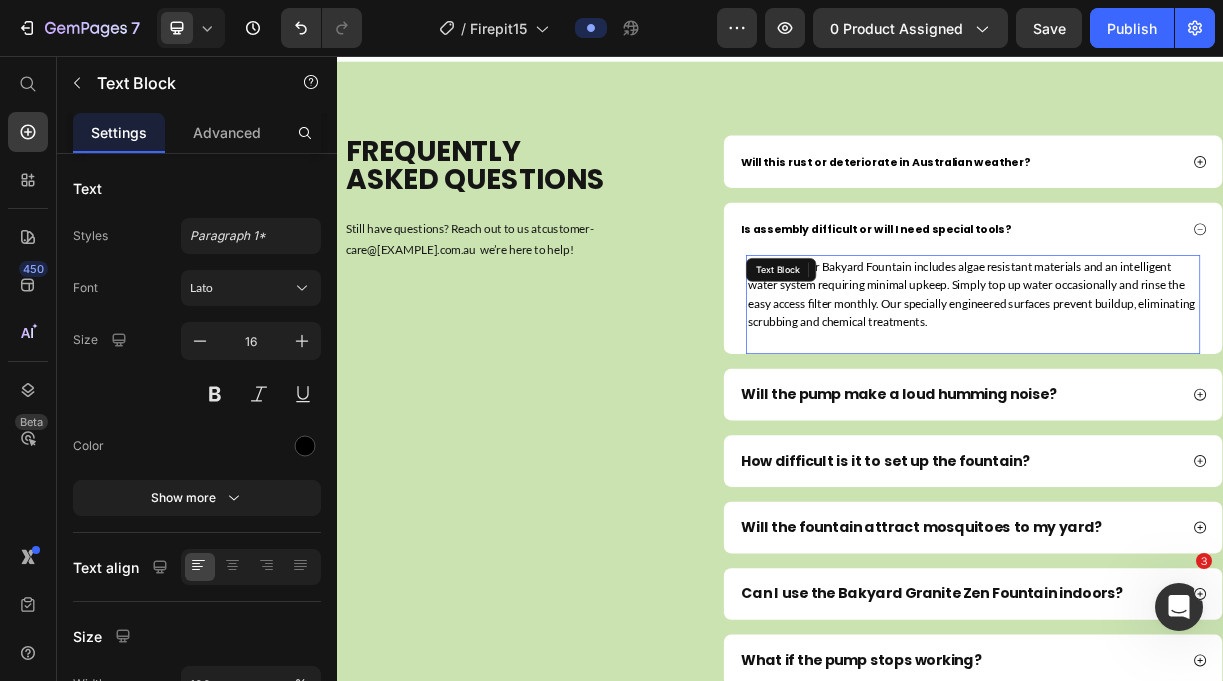click on "Not at all. Our Bakyard Fountain includes algae resistant materials and an intelligent water system requiring minimal upkeep. Simply top up water occasionally and rinse the easy access filter monthly. Our specially engineered surfaces prevent buildup, eliminating scrubbing and chemical treatments." at bounding box center [1198, 378] 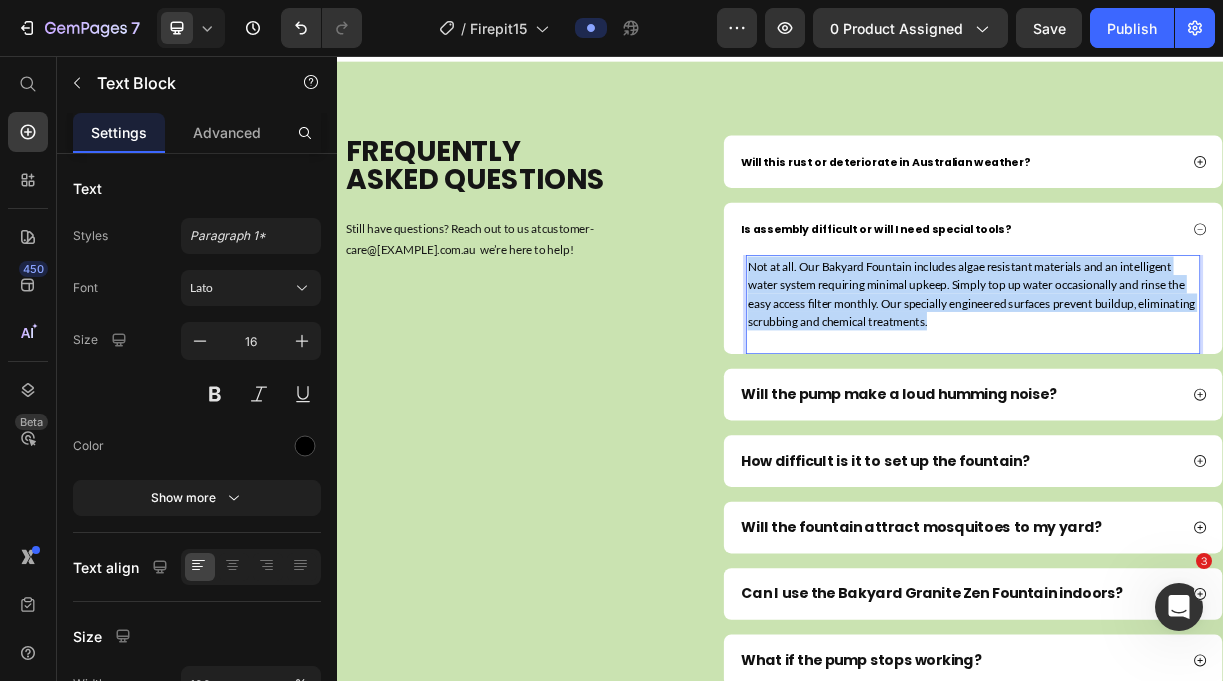 click on "Not at all. Our Bakyard Fountain includes algae resistant materials and an intelligent water system requiring minimal upkeep. Simply top up water occasionally and rinse the easy access filter monthly. Our specially engineered surfaces prevent buildup, eliminating scrubbing and chemical treatments." at bounding box center [1198, 378] 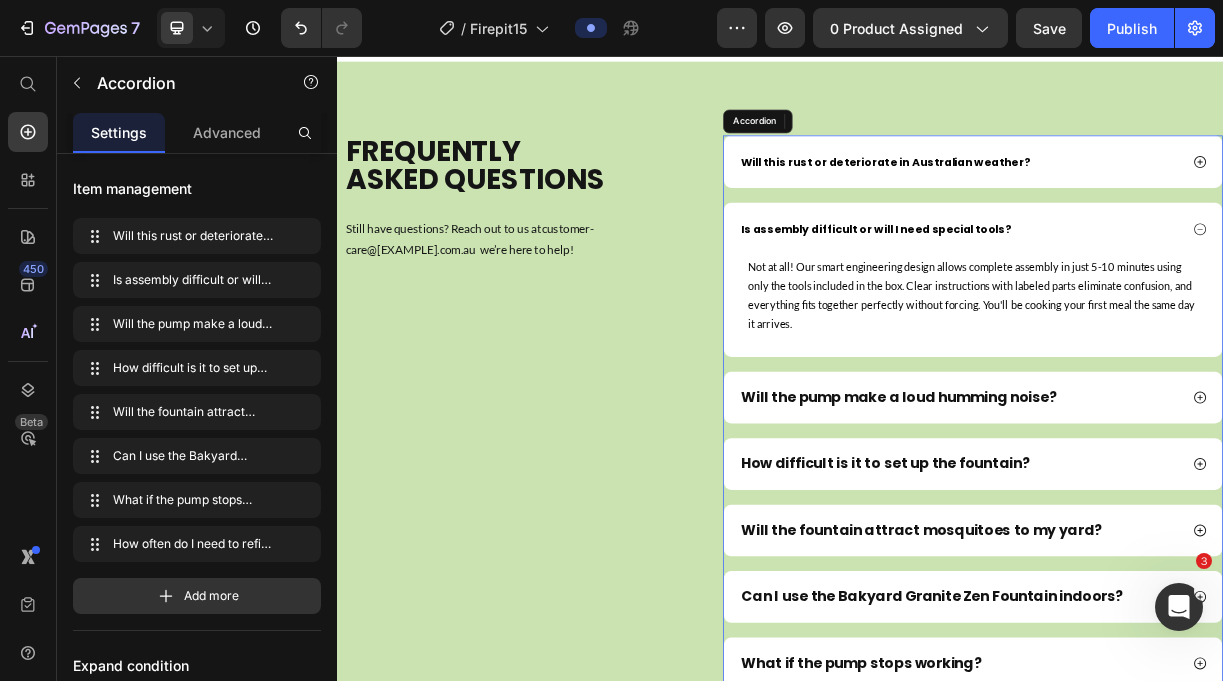 click on "Will the pump make a loud humming noise?" at bounding box center (1098, 519) 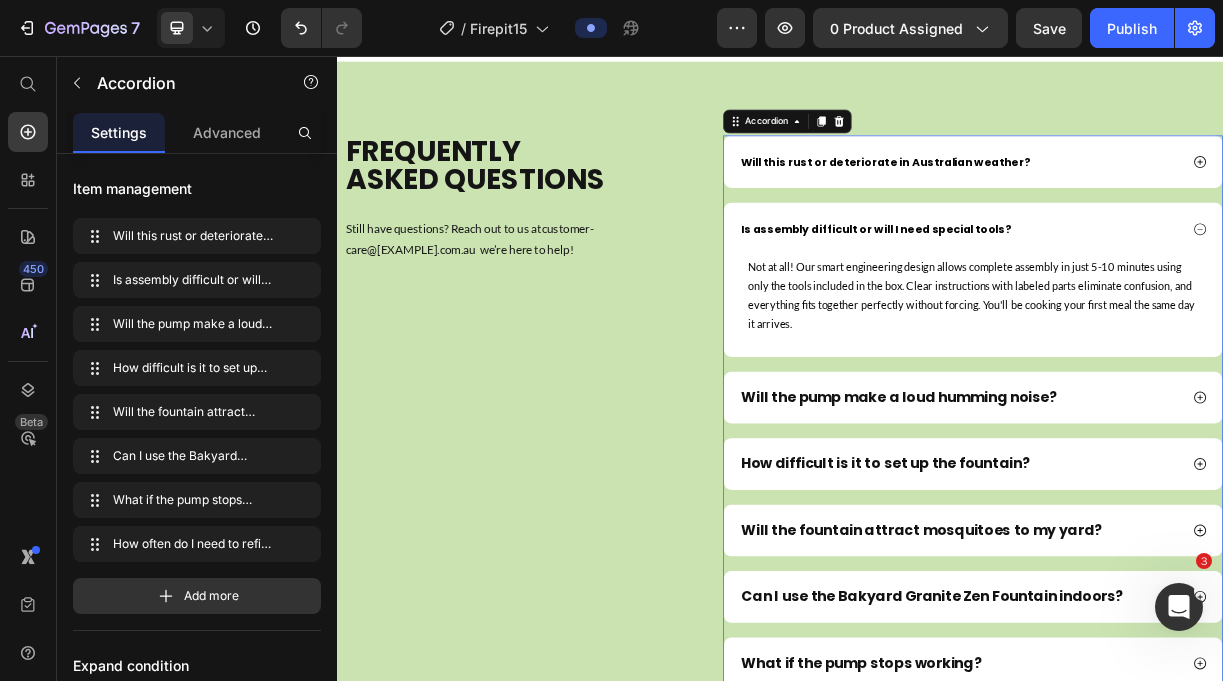 click on "Will the pump make a loud humming noise?" at bounding box center [1098, 519] 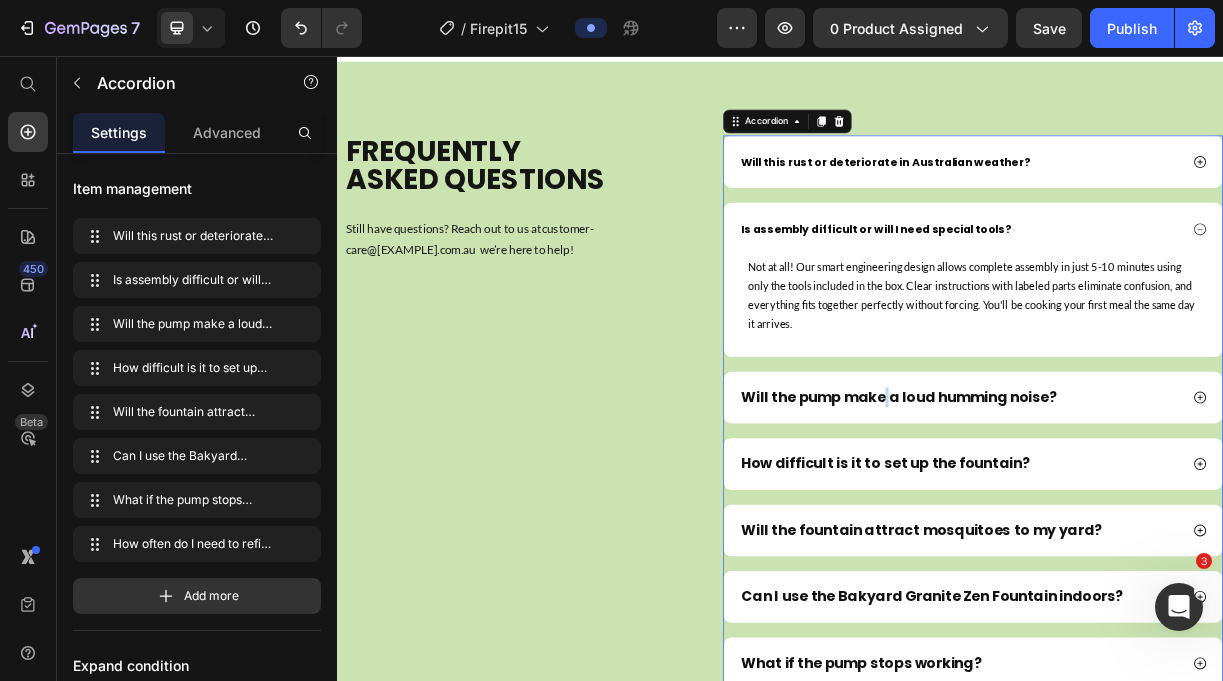 click on "Will the pump make a loud humming noise?" at bounding box center [1098, 519] 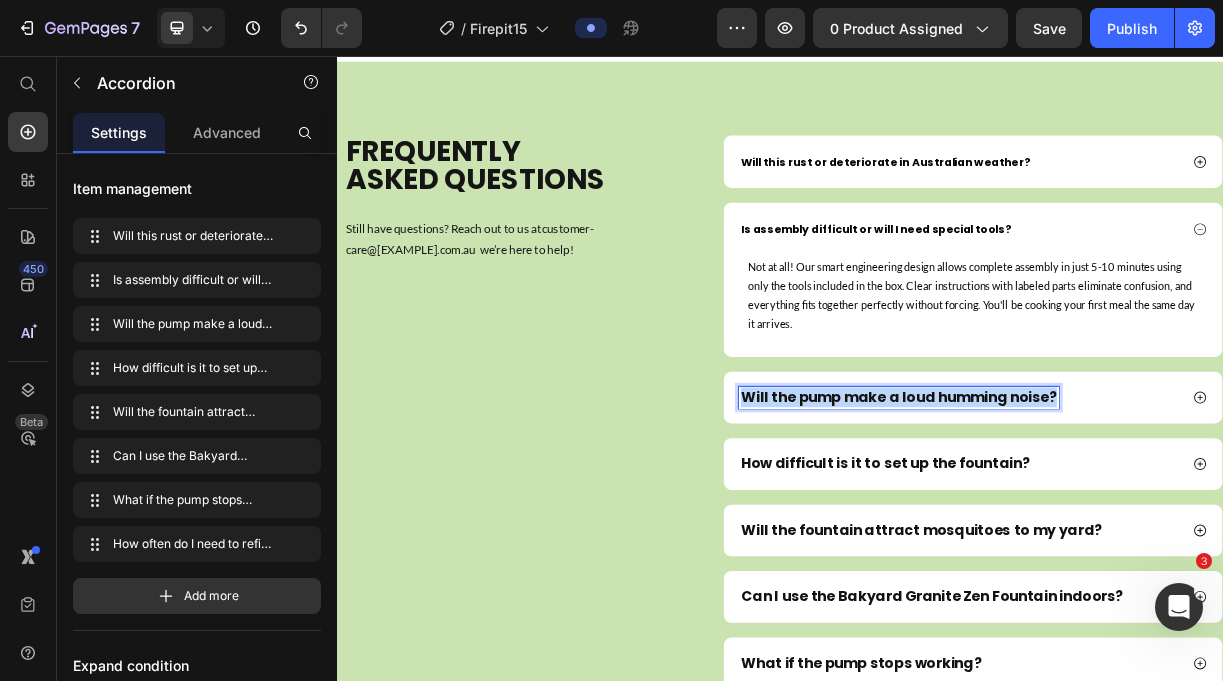 click on "Will the pump make a loud humming noise?" at bounding box center (1098, 519) 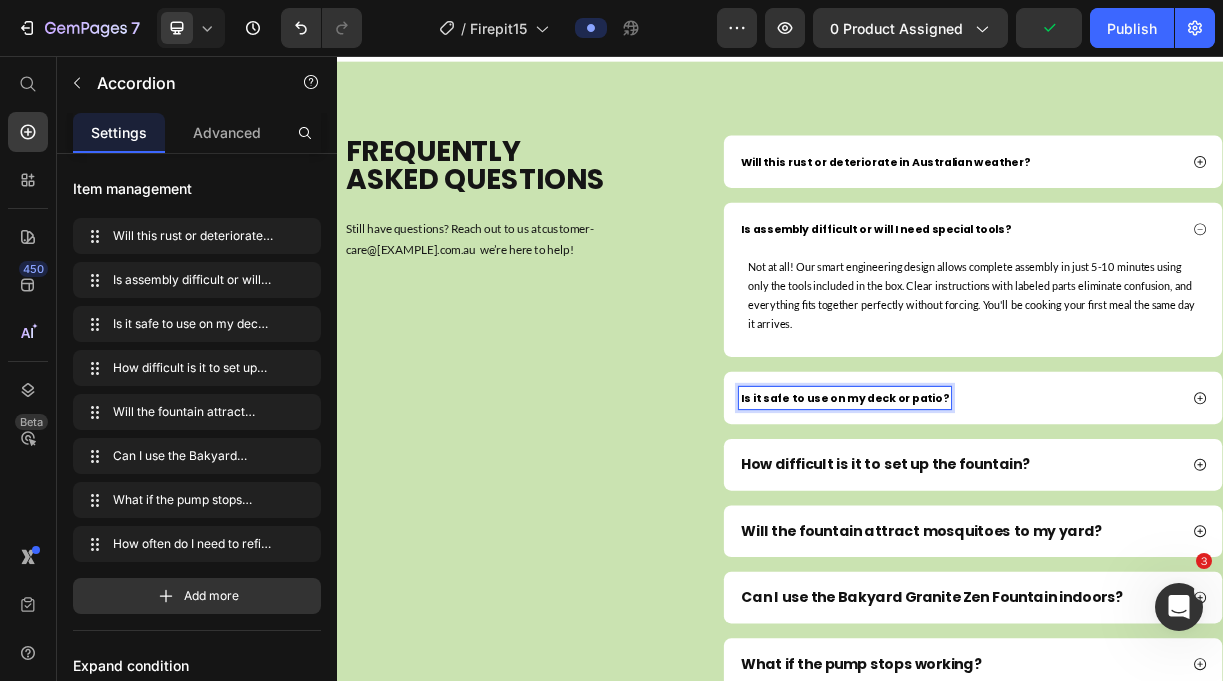 click 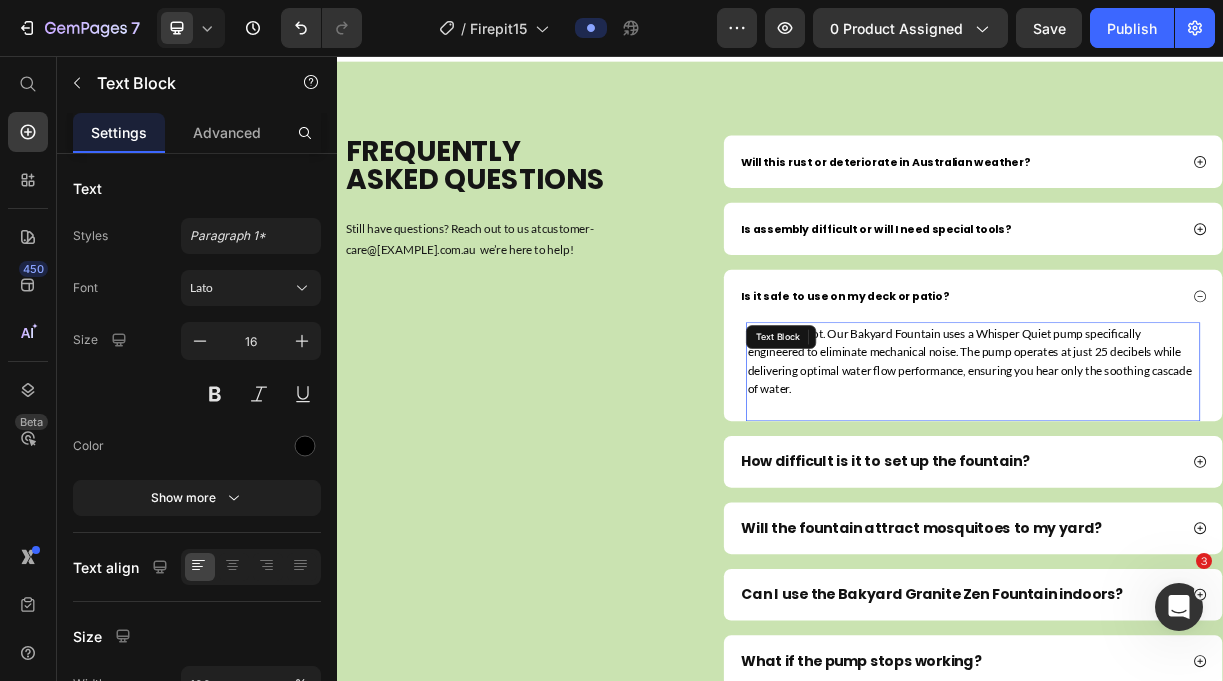 click on "Absolutely not. Our Bakyard Fountain uses a Whisper Quiet pump specifically engineered to eliminate mechanical noise. The pump operates at just 25 decibels while delivering optimal water flow performance, ensuring you hear only the soothing cascade of water." at bounding box center (1198, 469) 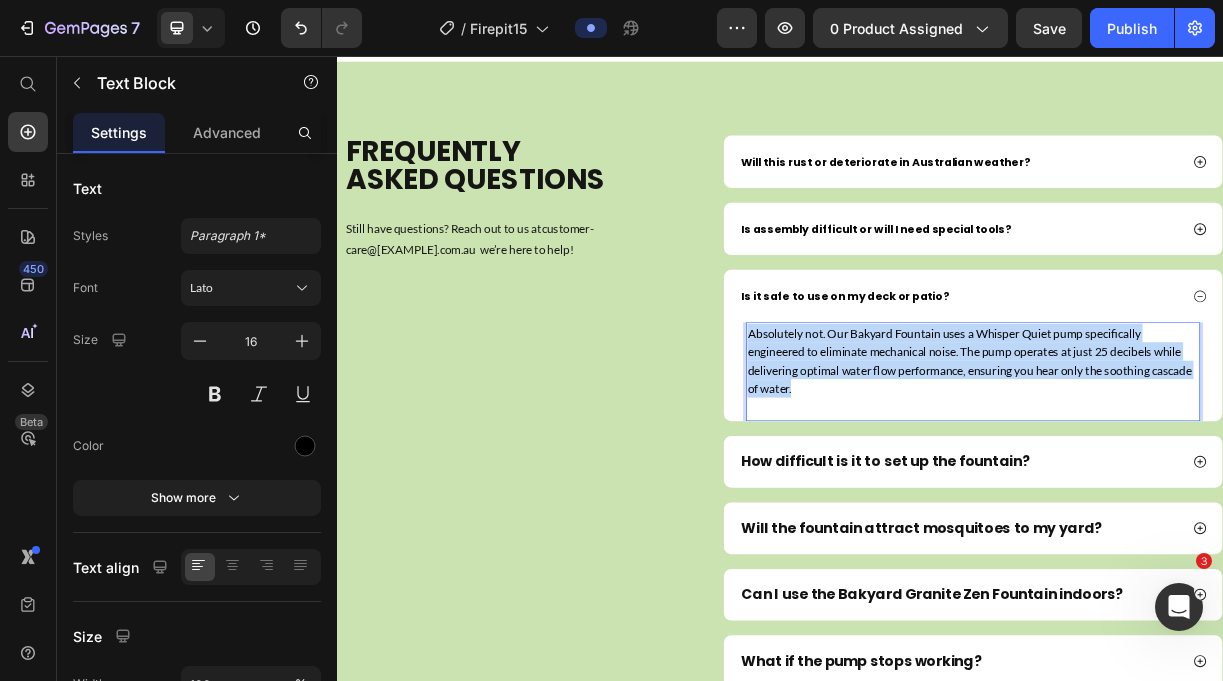 click on "Absolutely not. Our Bakyard Fountain uses a Whisper Quiet pump specifically engineered to eliminate mechanical noise. The pump operates at just 25 decibels while delivering optimal water flow performance, ensuring you hear only the soothing cascade of water." at bounding box center [1198, 469] 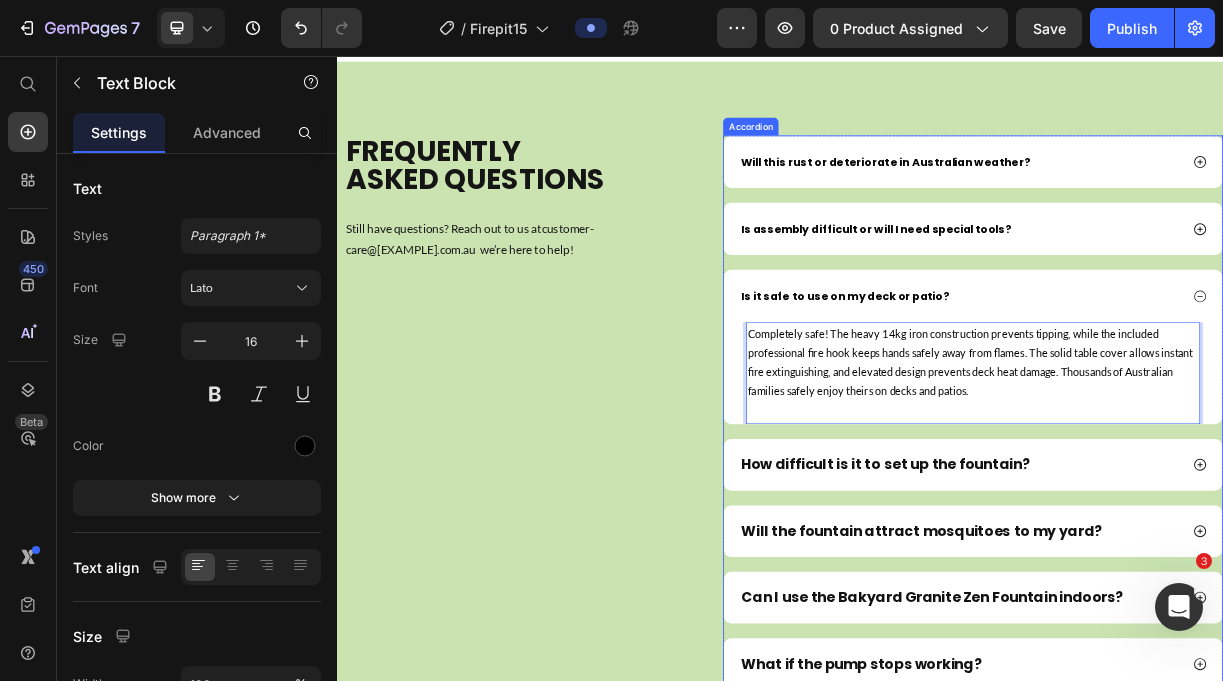 click on "How difficult is it to set up the fountain?" at bounding box center (1079, 610) 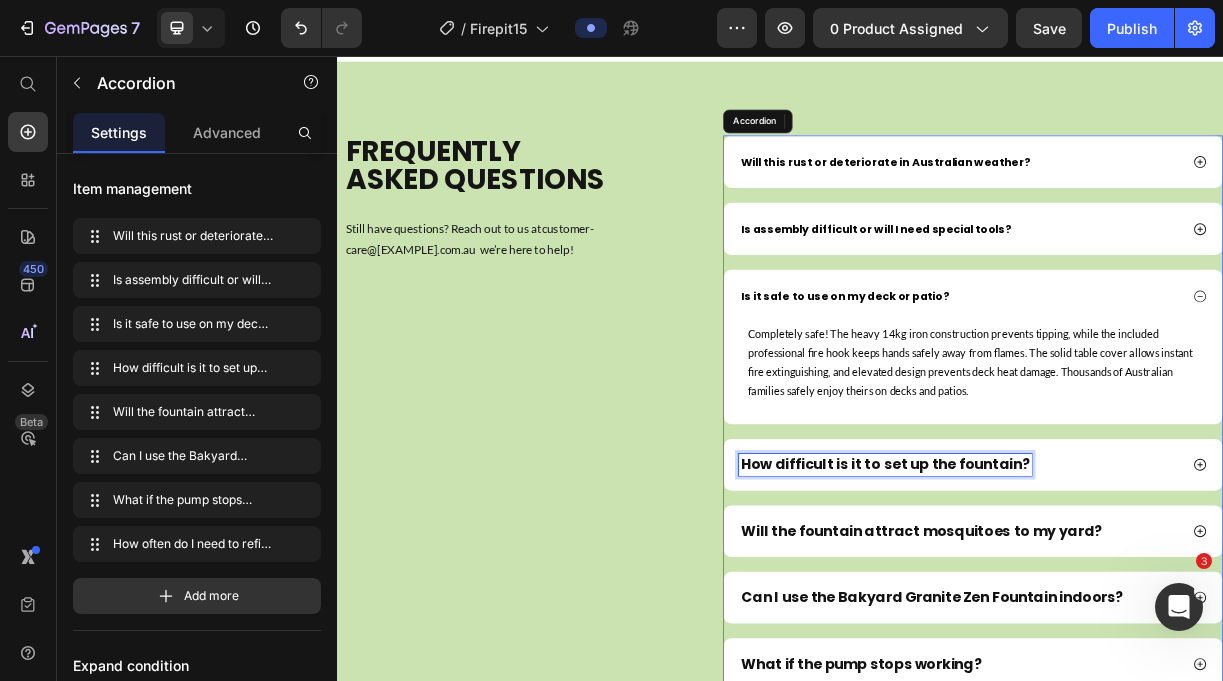 click on "How difficult is it to set up the fountain?" at bounding box center [1079, 610] 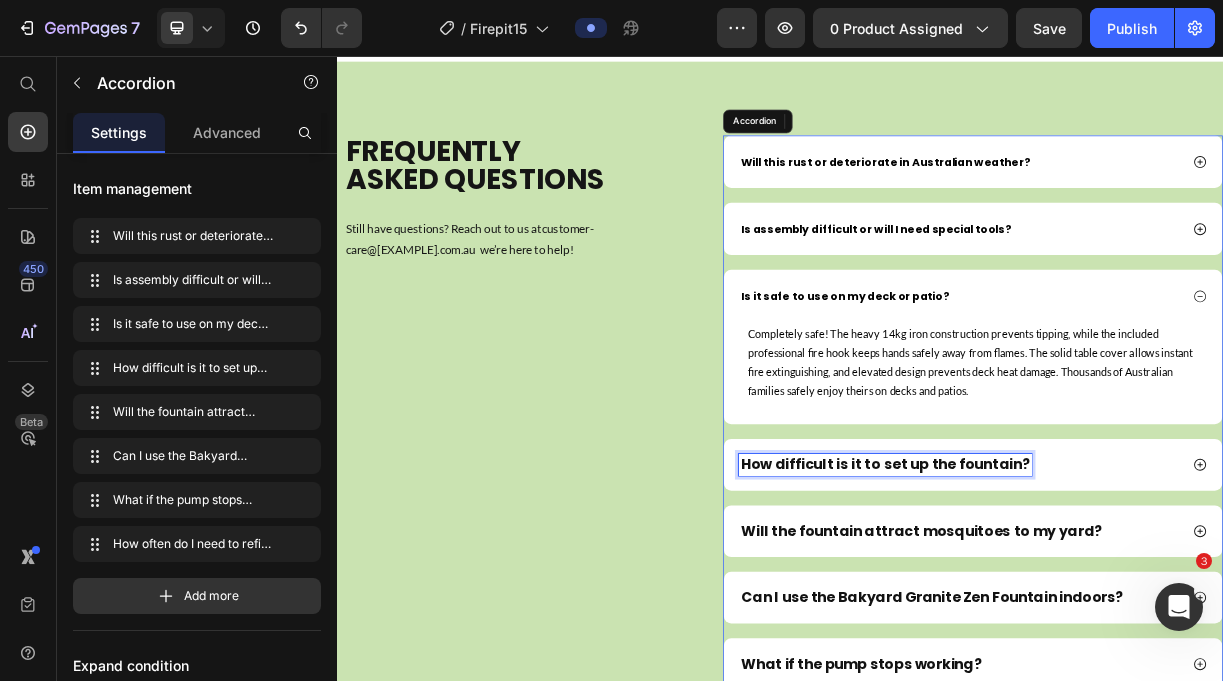 click on "How difficult is it to set up the fountain?" at bounding box center (1079, 610) 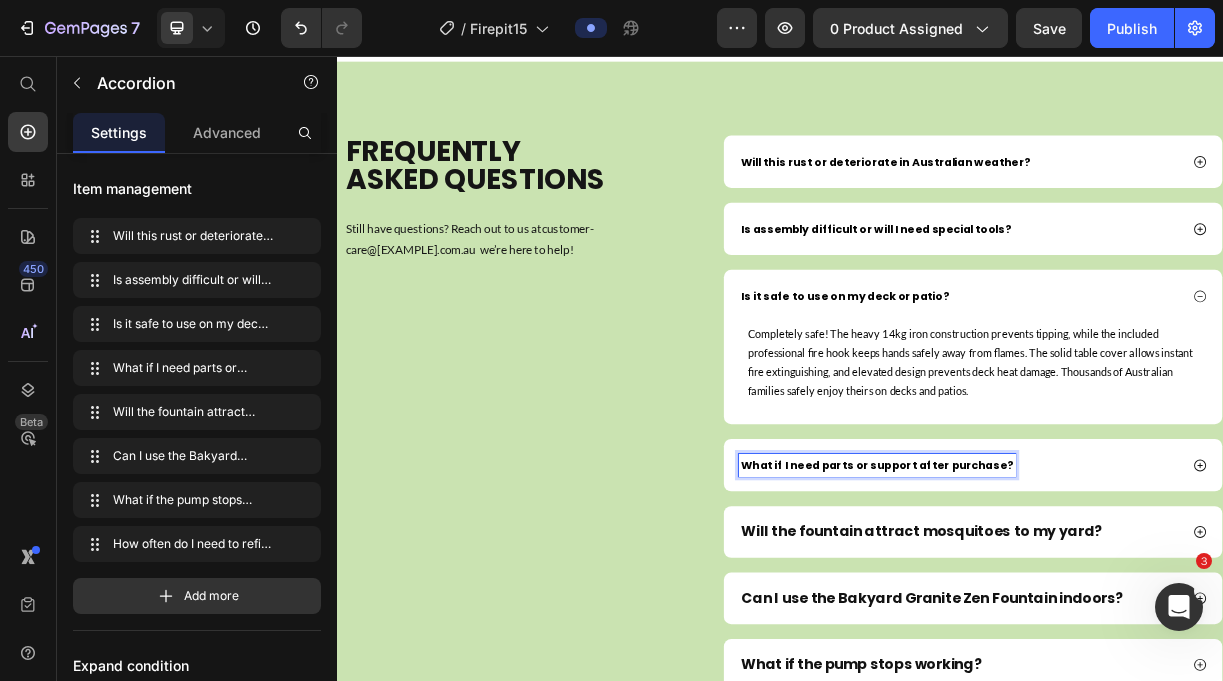 click 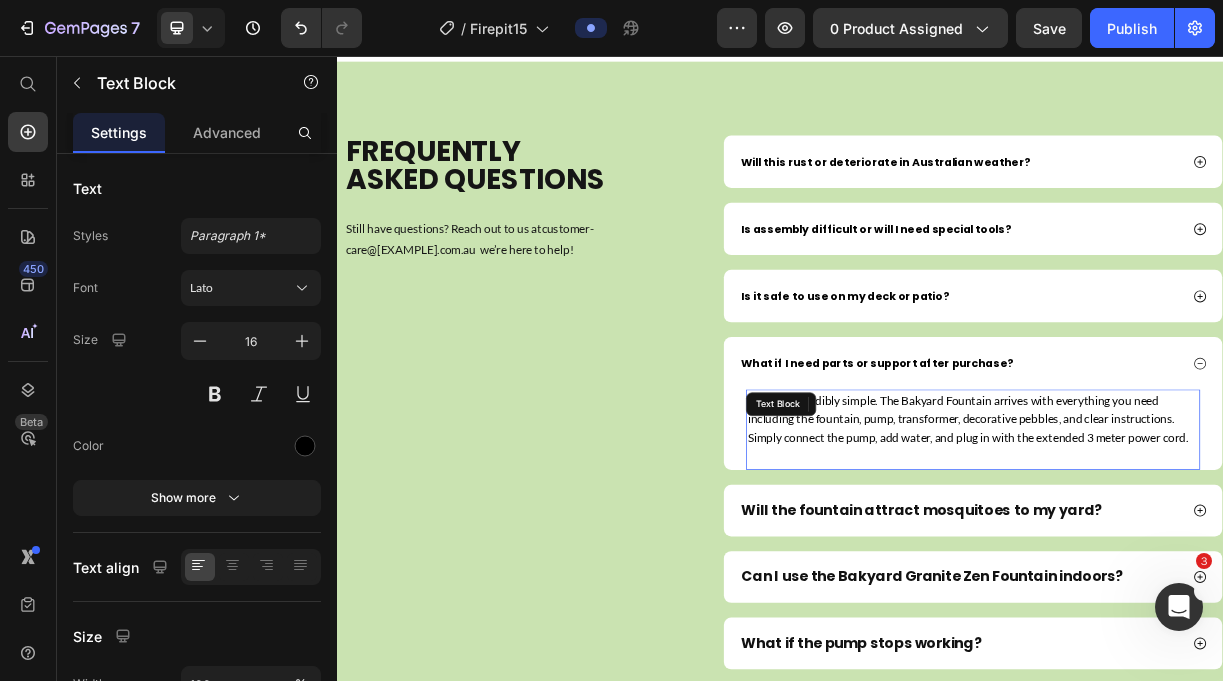 click on "Setup is incredibly simple. The Bakyard Fountain arrives with everything you need including the fountain, pump, transformer, decorative pebbles, and clear instructions. Simply connect the pump, add water, and plug in with the extended 3 meter power cord." at bounding box center (1198, 547) 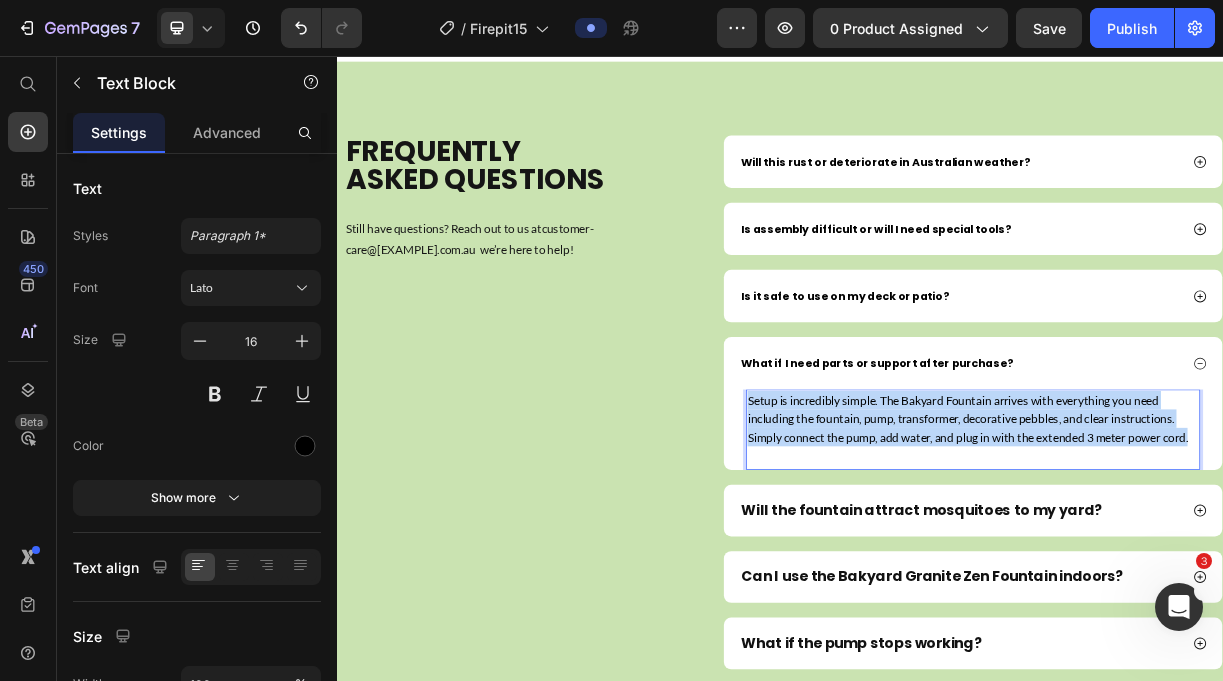 click on "Setup is incredibly simple. The Bakyard Fountain arrives with everything you need including the fountain, pump, transformer, decorative pebbles, and clear instructions. Simply connect the pump, add water, and plug in with the extended 3 meter power cord." at bounding box center [1198, 547] 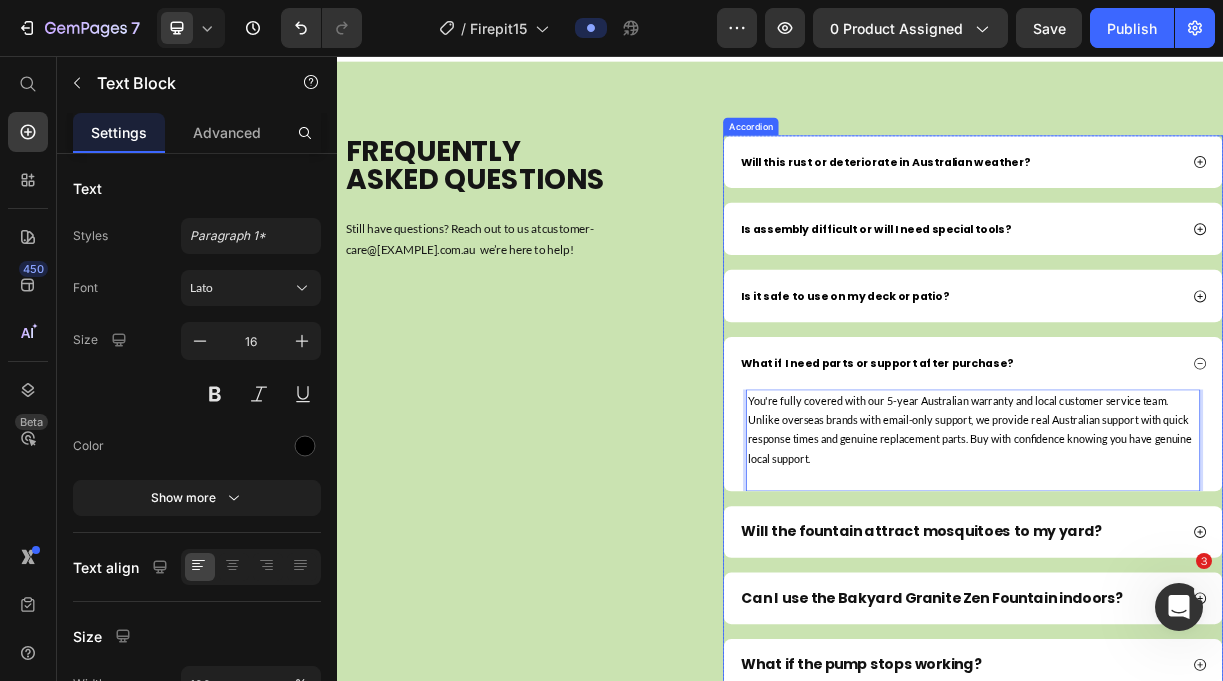 click on "Will the fountain attract mosquitoes to my yard?" at bounding box center [1128, 701] 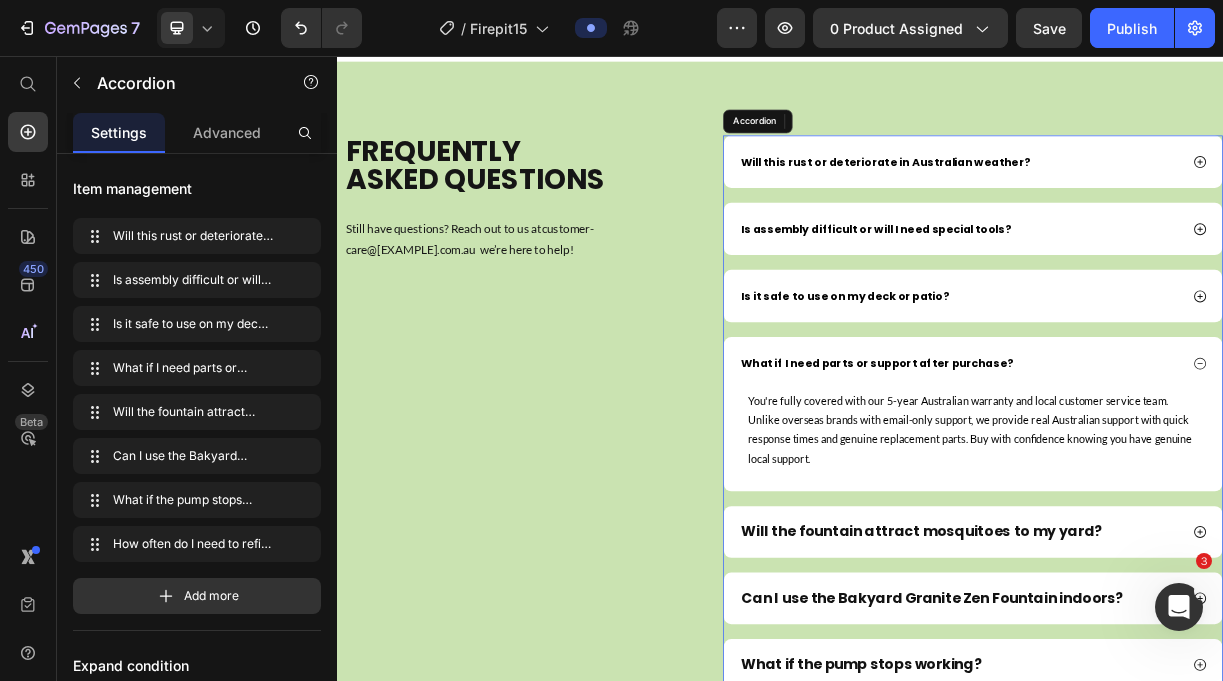 click on "Will the fountain attract mosquitoes to my yard?" at bounding box center [1128, 701] 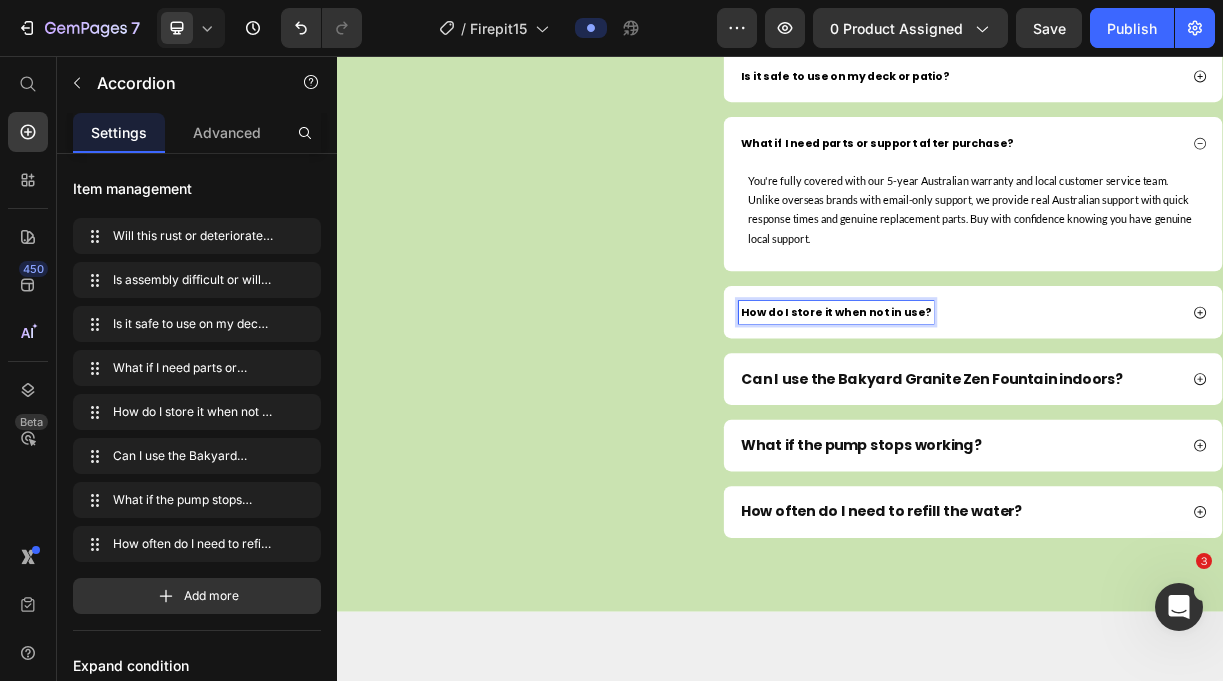 scroll, scrollTop: 8263, scrollLeft: 0, axis: vertical 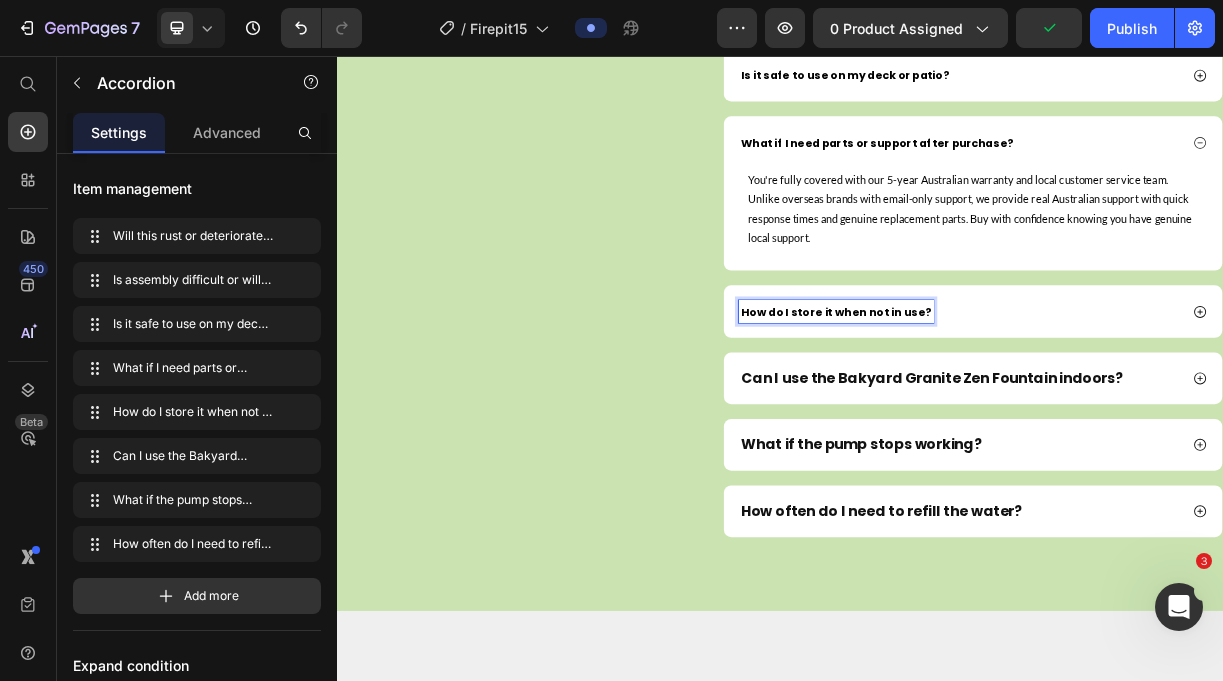 click 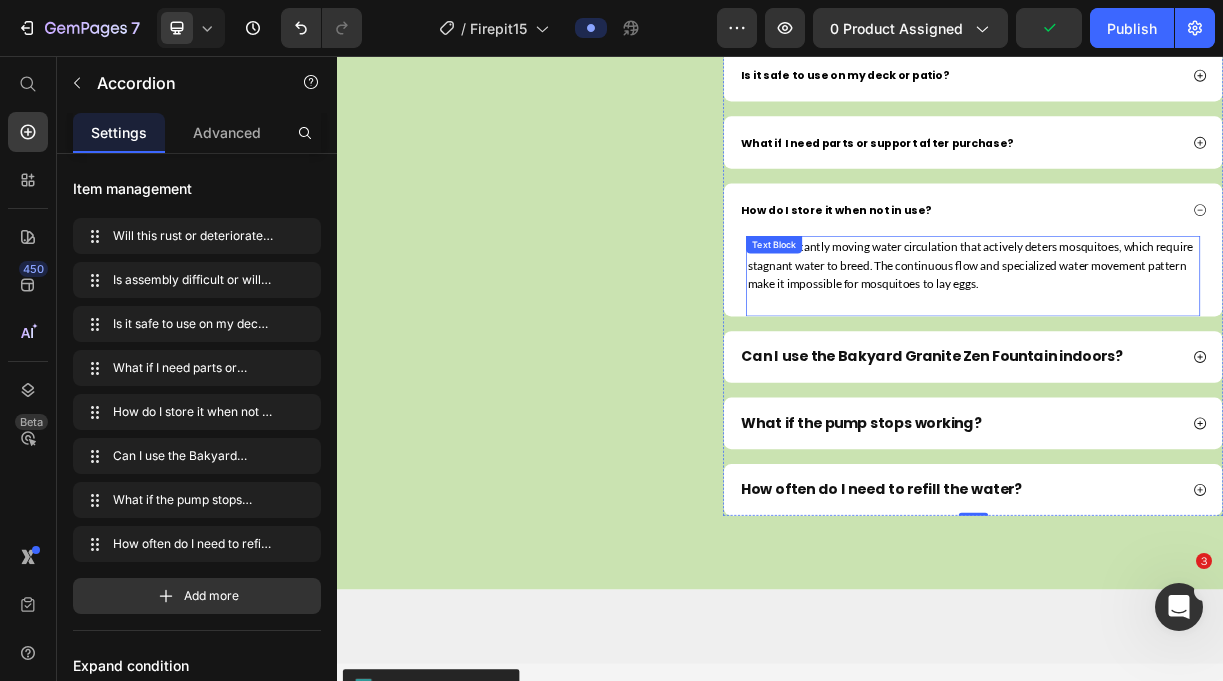 click on "With constantly moving water circulation that actively deters mosquitoes, which require stagnant water to breed. The continuous flow and specialized water movement pattern make it impossible for mosquitoes to lay eggs." at bounding box center [1198, 339] 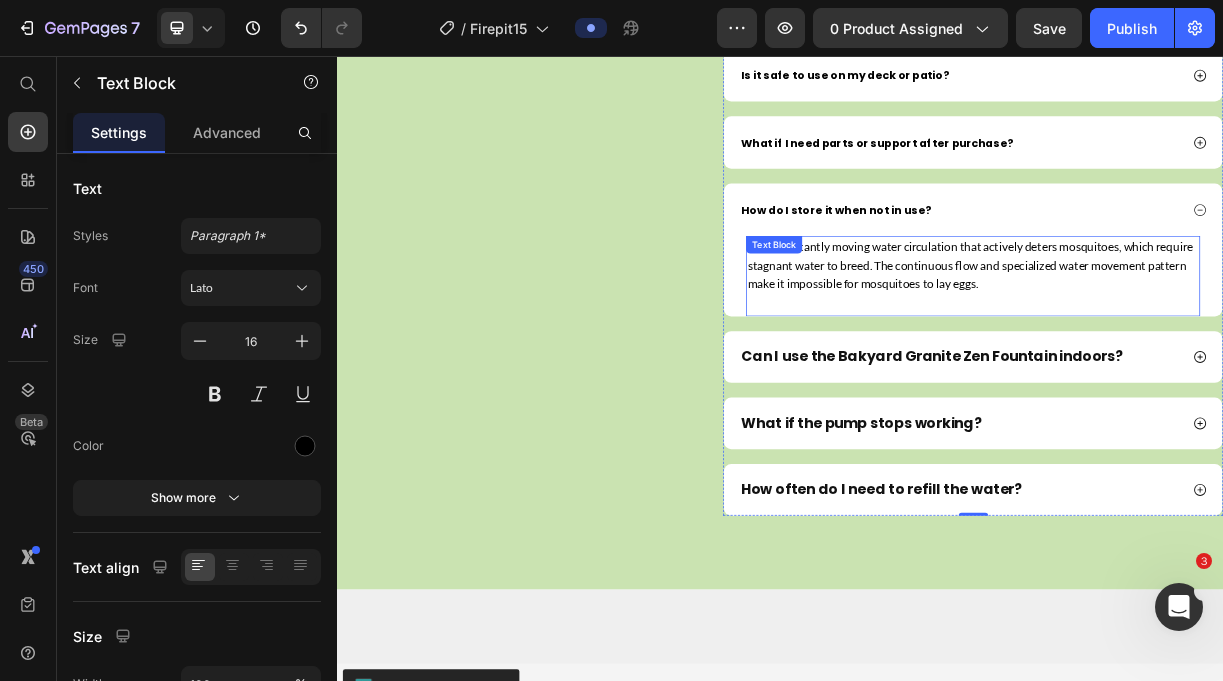 click on "With constantly moving water circulation that actively deters mosquitoes, which require stagnant water to breed. The continuous flow and specialized water movement pattern make it impossible for mosquitoes to lay eggs." at bounding box center (1198, 339) 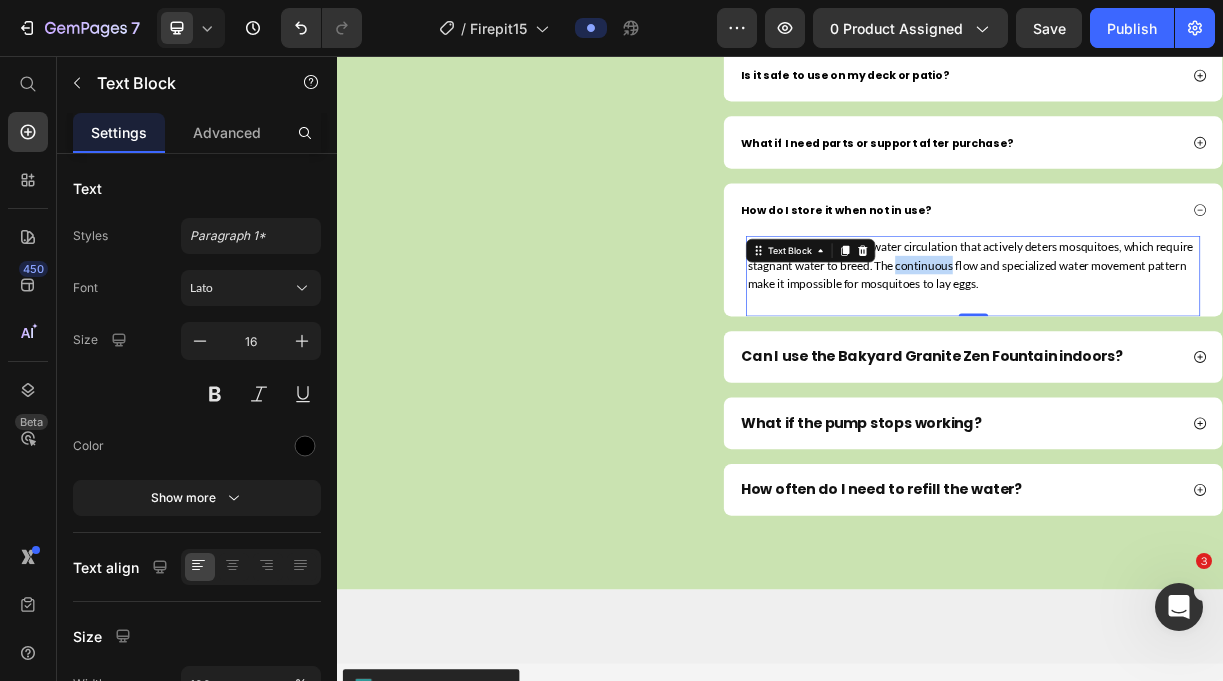 scroll, scrollTop: 0, scrollLeft: 0, axis: both 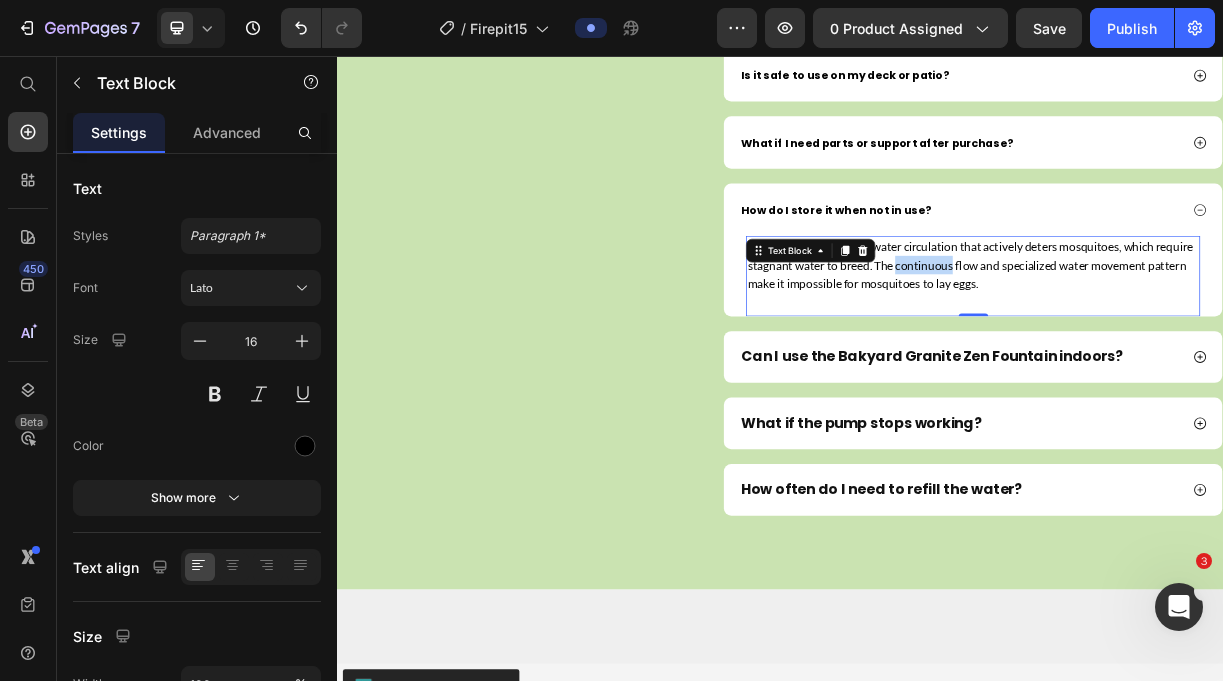 click on "With constantly moving water circulation that actively deters mosquitoes, which require stagnant water to breed. The continuous flow and specialized water movement pattern make it impossible for mosquitoes to lay eggs." at bounding box center (1198, 339) 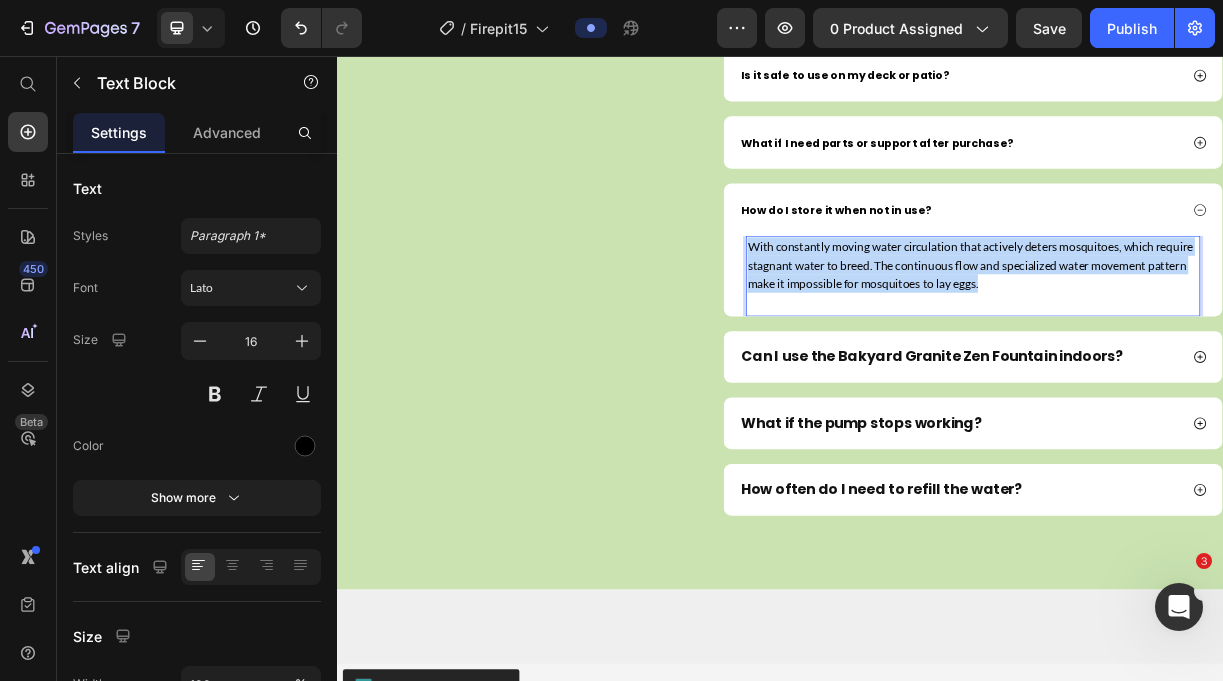 click on "With constantly moving water circulation that actively deters mosquitoes, which require stagnant water to breed. The continuous flow and specialized water movement pattern make it impossible for mosquitoes to lay eggs." at bounding box center [1198, 339] 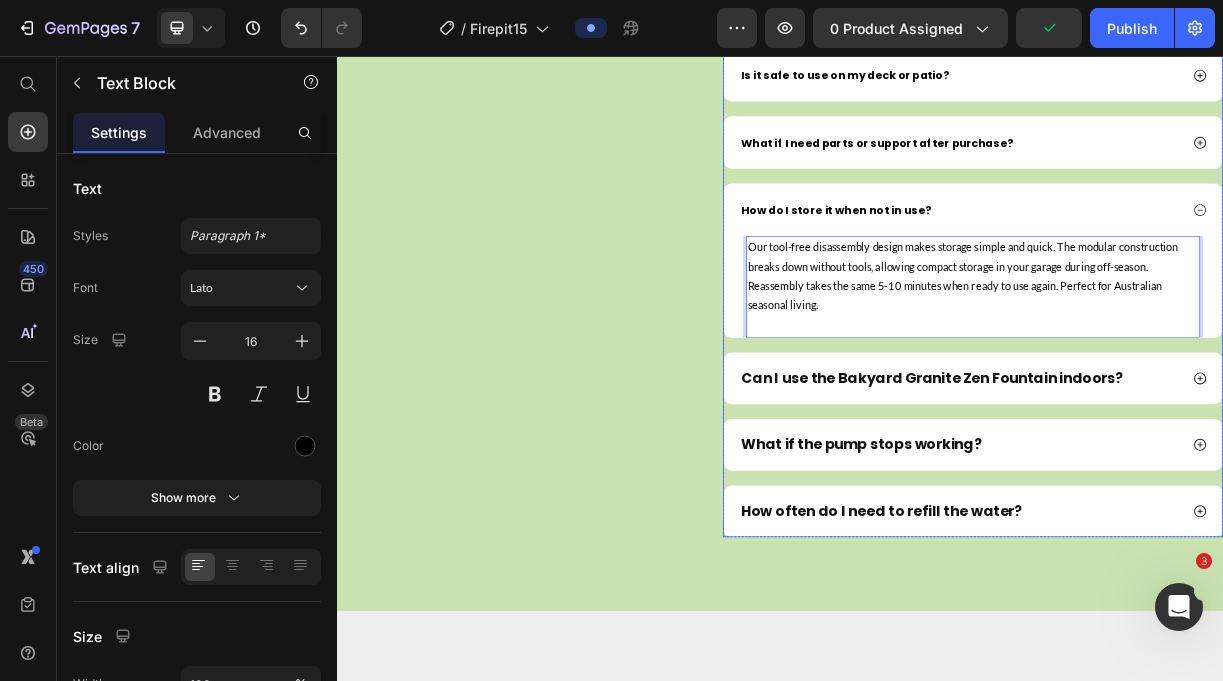 click on "Can I use the Bakyard Granite Zen Fountain indoors?" at bounding box center [1143, 493] 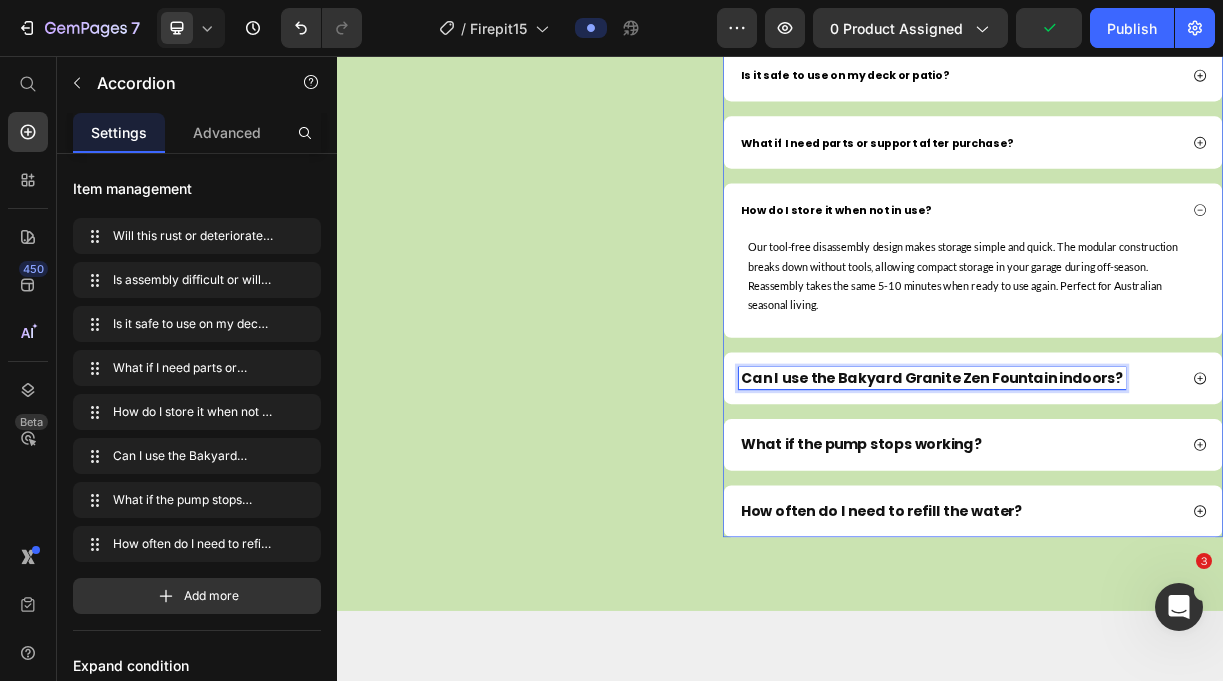 click on "Can I use the Bakyard Granite Zen Fountain indoors?" at bounding box center (1143, 493) 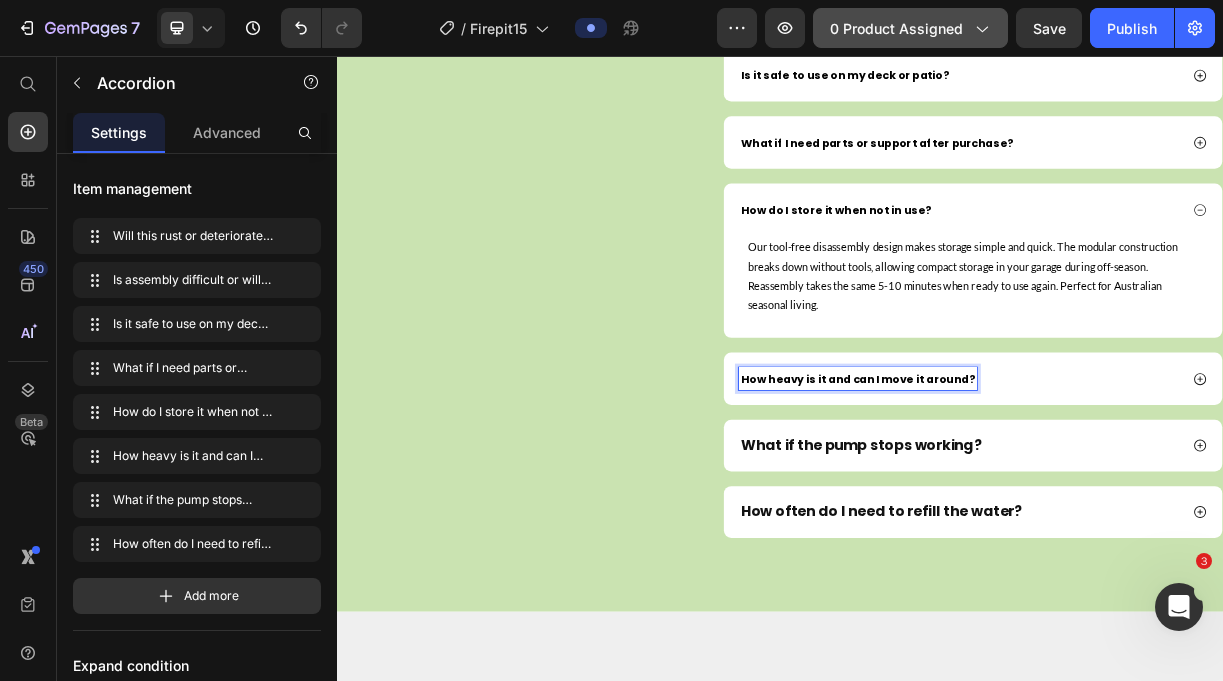 click on "0 product assigned" 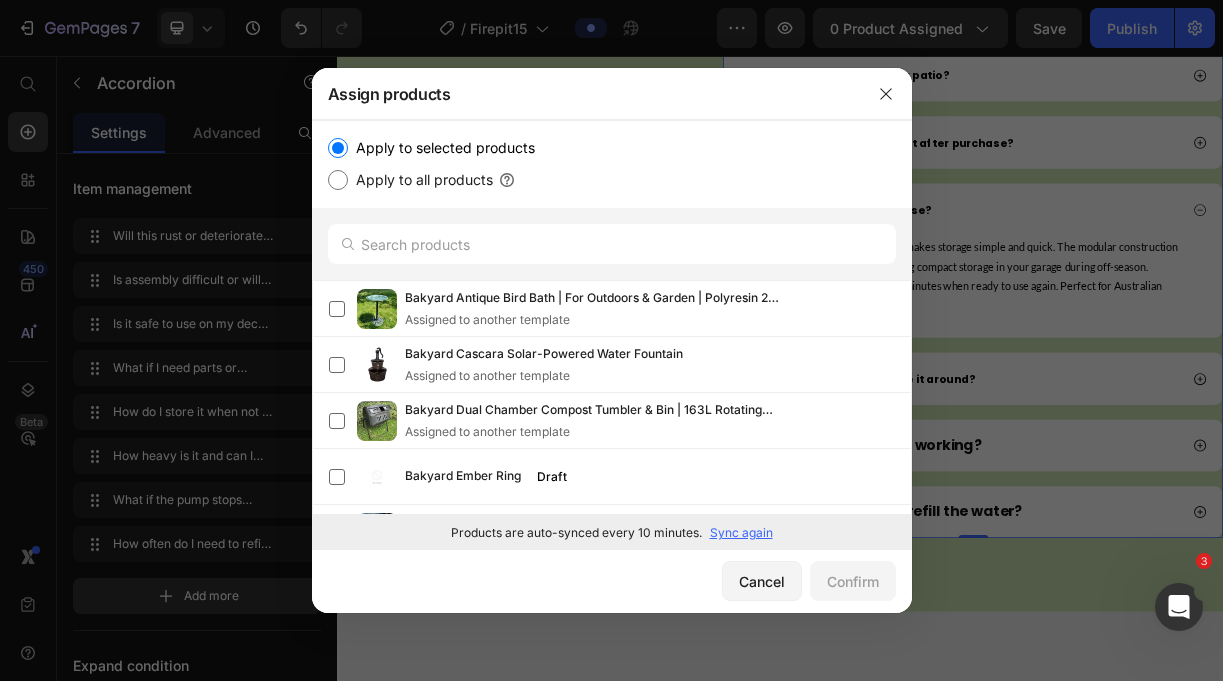 click at bounding box center [611, 340] 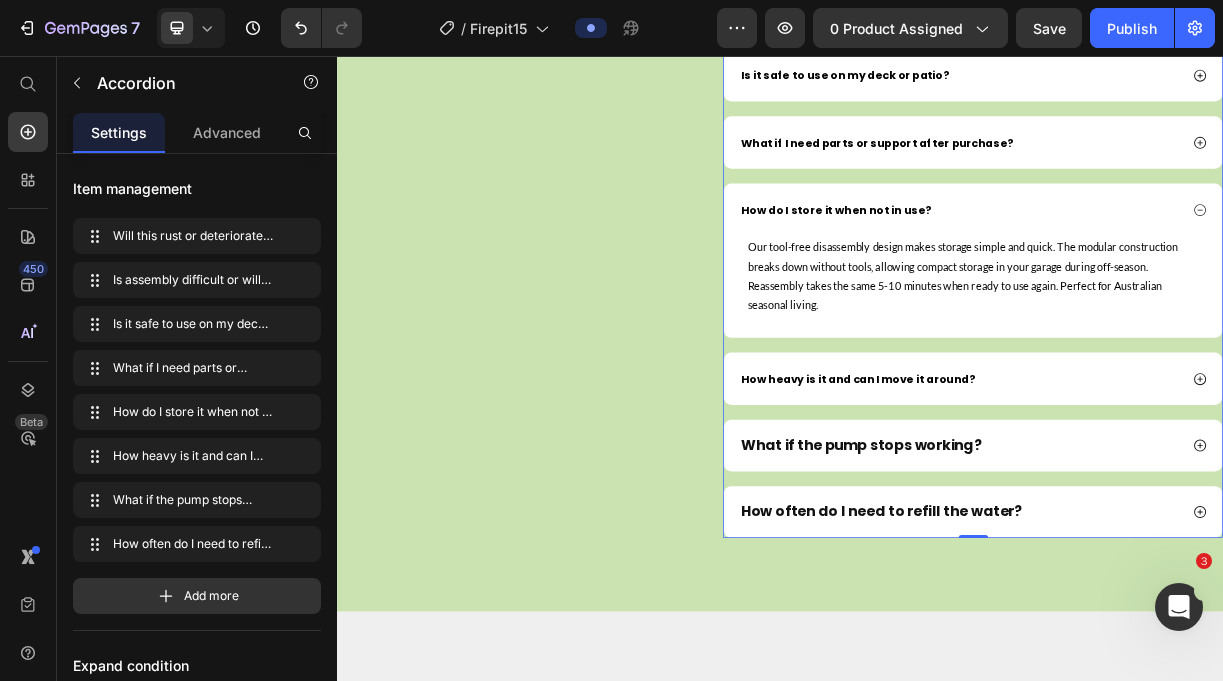 click 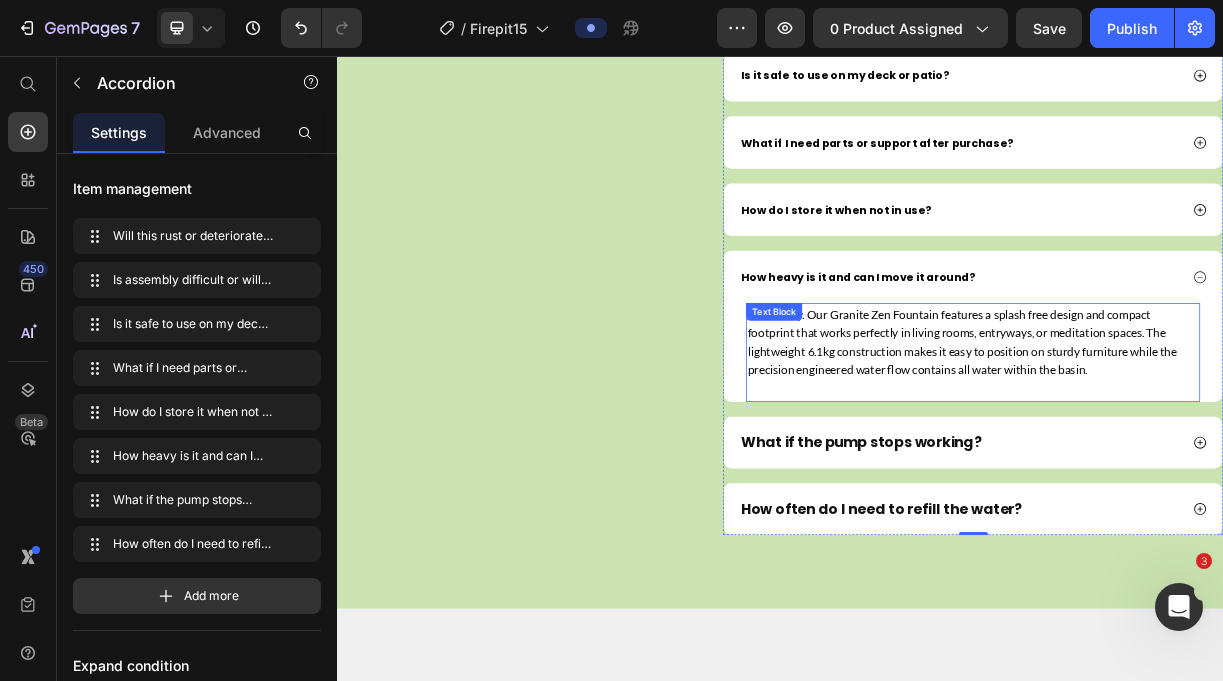 click on "Absolutely. Our Granite Zen Fountain features a splash free design and compact footprint that works perfectly in living rooms, entryways, or meditation spaces. The lightweight 6.1kg construction makes it easy to position on sturdy furniture while the precision engineered water flow contains all water within the basin." at bounding box center [1198, 443] 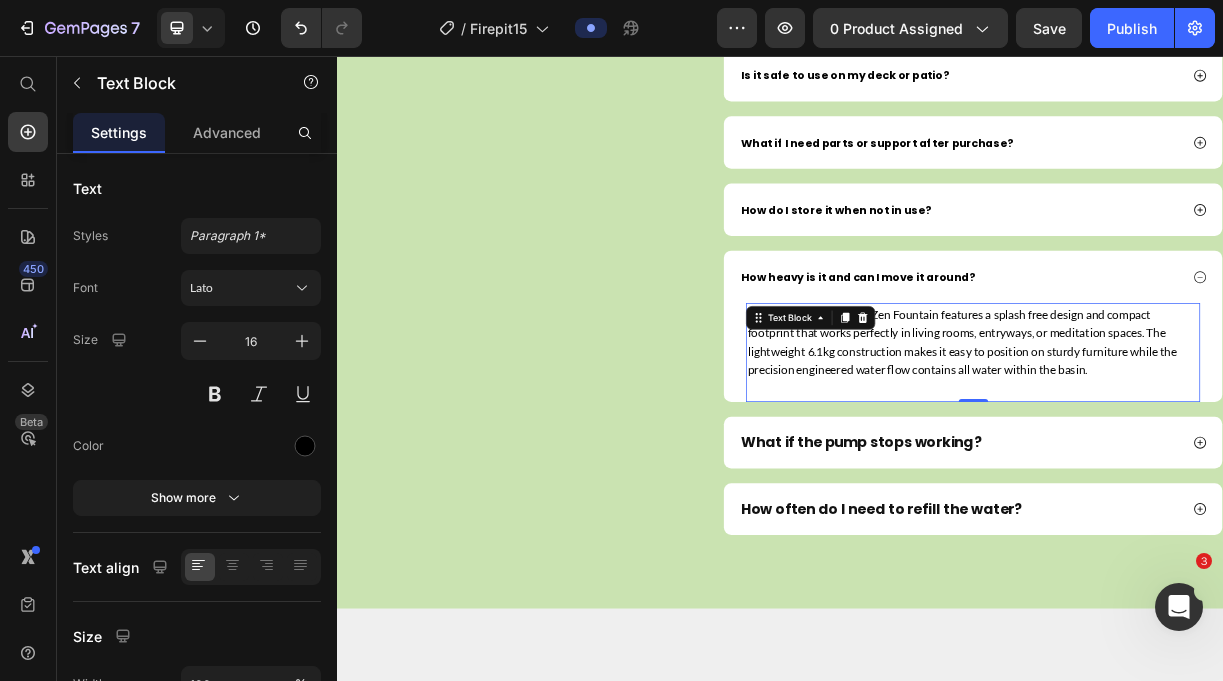 click on "Absolutely. Our Granite Zen Fountain features a splash free design and compact footprint that works perfectly in living rooms, entryways, or meditation spaces. The lightweight 6.1kg construction makes it easy to position on sturdy furniture while the precision engineered water flow contains all water within the basin." at bounding box center [1198, 443] 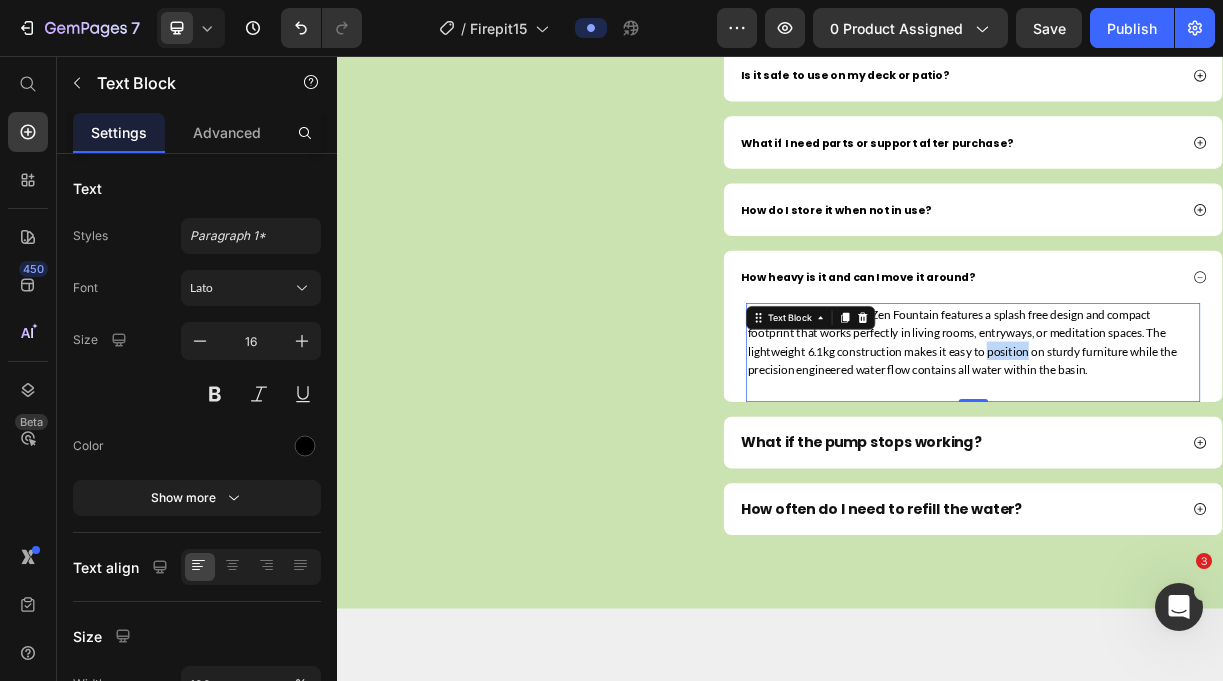 click on "Absolutely. Our Granite Zen Fountain features a splash free design and compact footprint that works perfectly in living rooms, entryways, or meditation spaces. The lightweight 6.1kg construction makes it easy to position on sturdy furniture while the precision engineered water flow contains all water within the basin." at bounding box center (1198, 443) 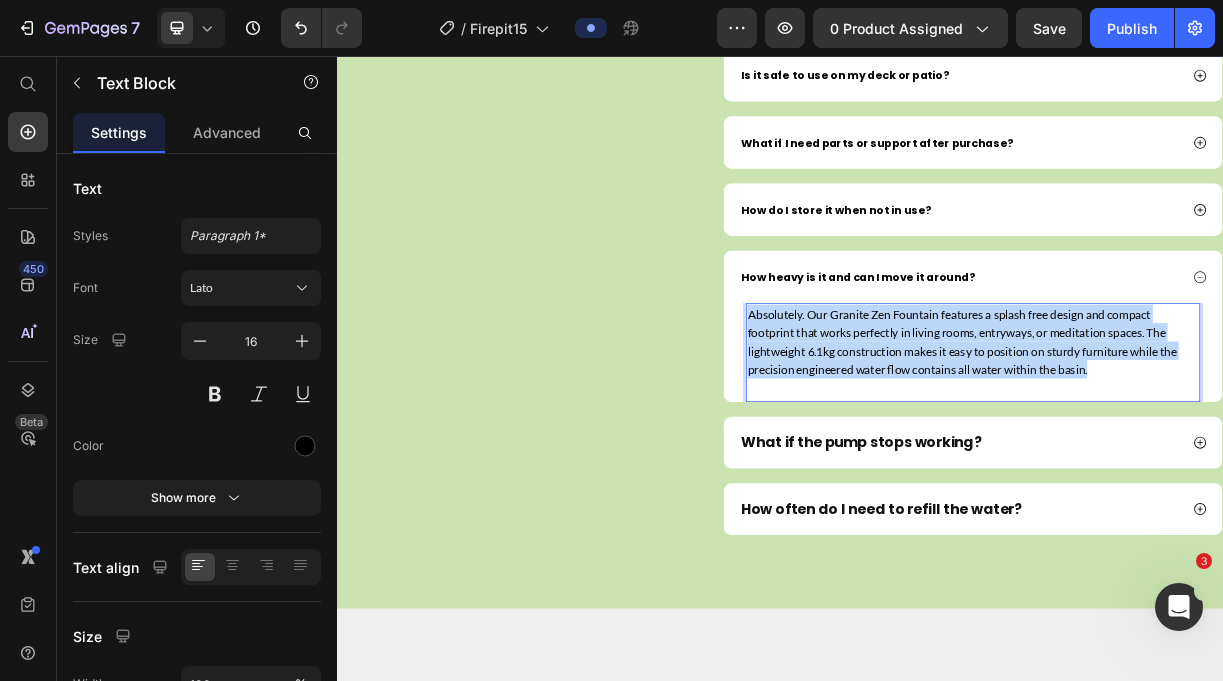 click on "Absolutely. Our Granite Zen Fountain features a splash free design and compact footprint that works perfectly in living rooms, entryways, or meditation spaces. The lightweight 6.1kg construction makes it easy to position on sturdy furniture while the precision engineered water flow contains all water within the basin." at bounding box center [1198, 443] 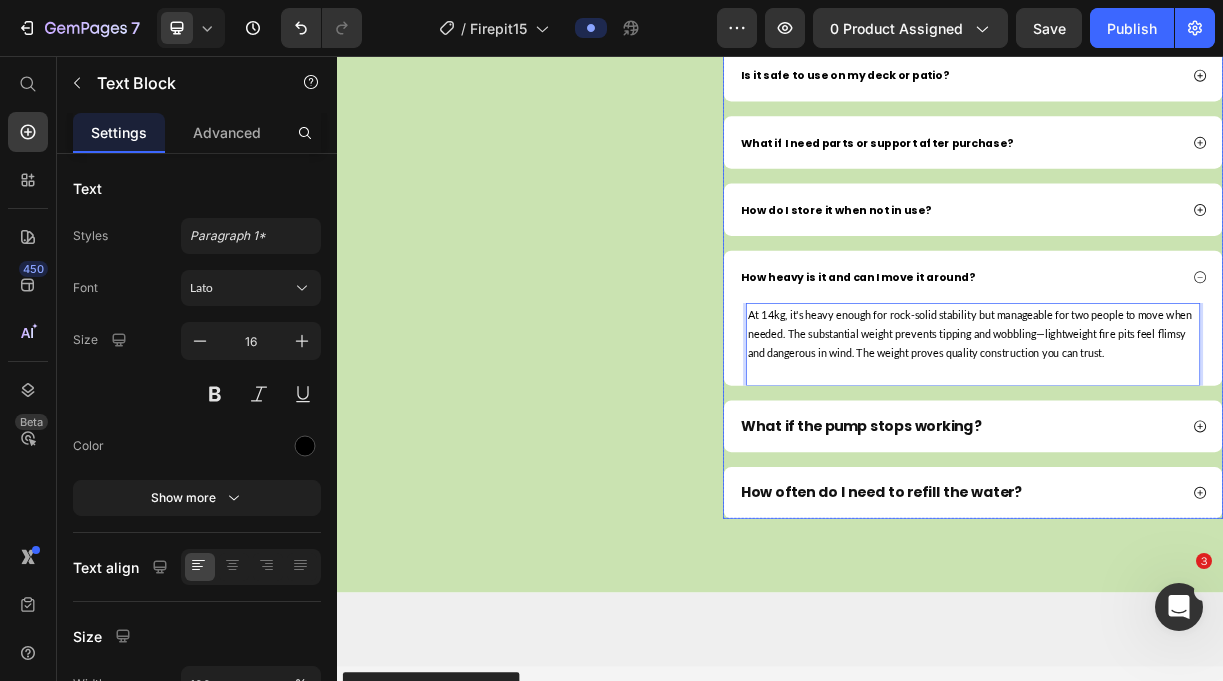 click on "What if the pump stops working?" at bounding box center [1047, 558] 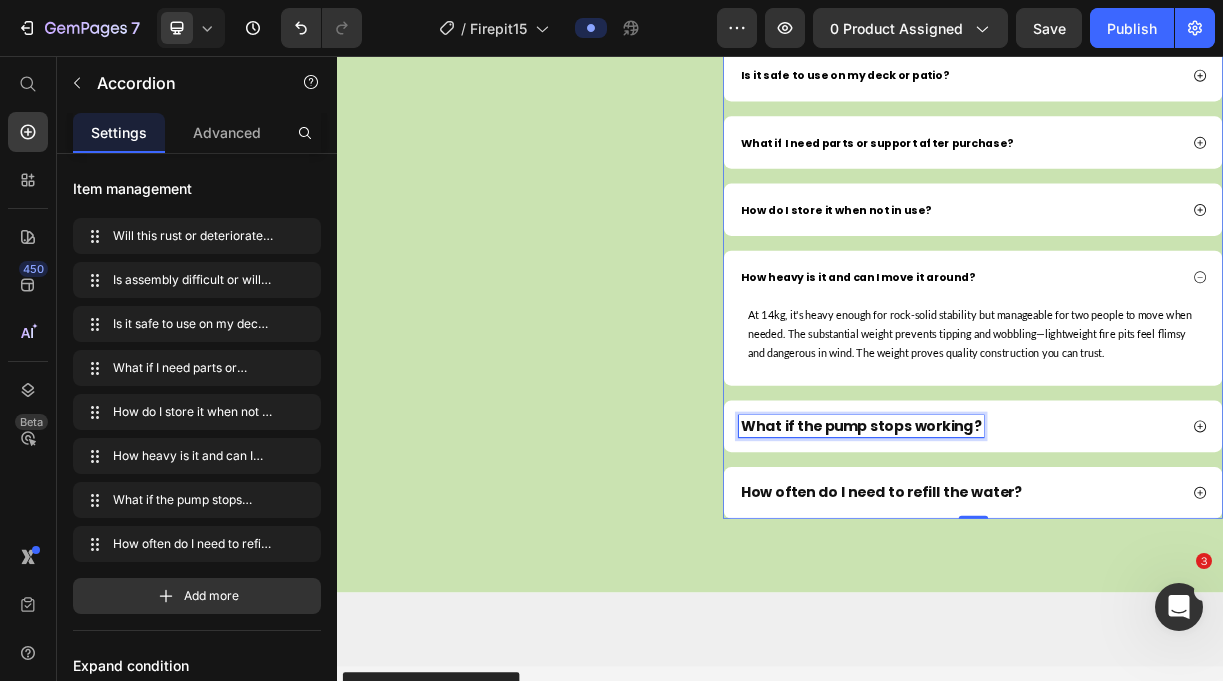 click on "What if the pump stops working?" at bounding box center (1047, 558) 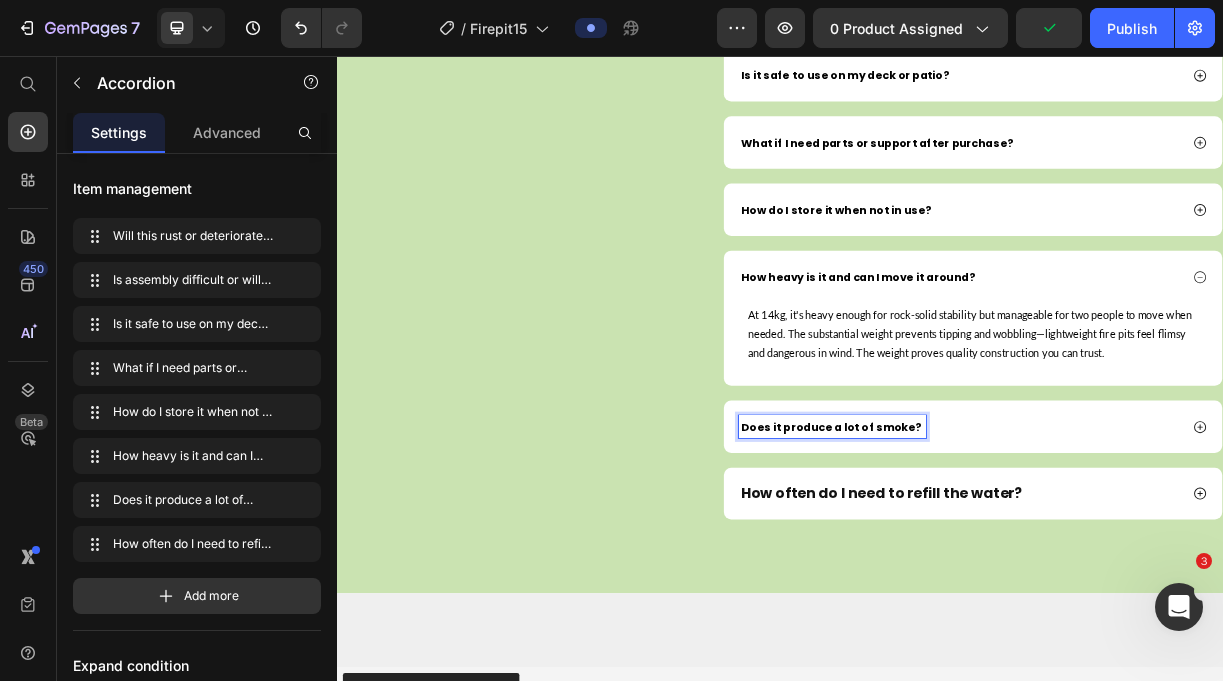 click 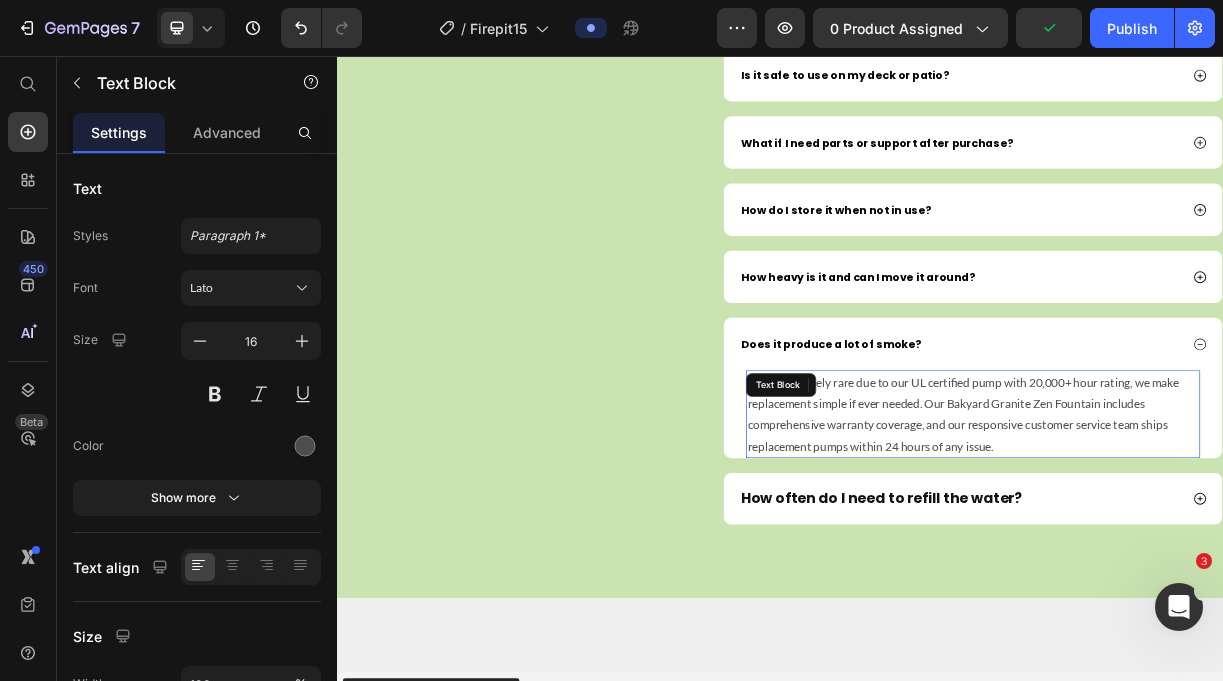 click on "While extremely rare due to our UL certified pump with 20,000+ hour rating, we make replacement simple if ever needed. Our Bakyard Granite Zen Fountain includes comprehensive warranty coverage, and our responsive customer service team ships replacement pumps within 24 hours of any issue." at bounding box center (1198, 541) 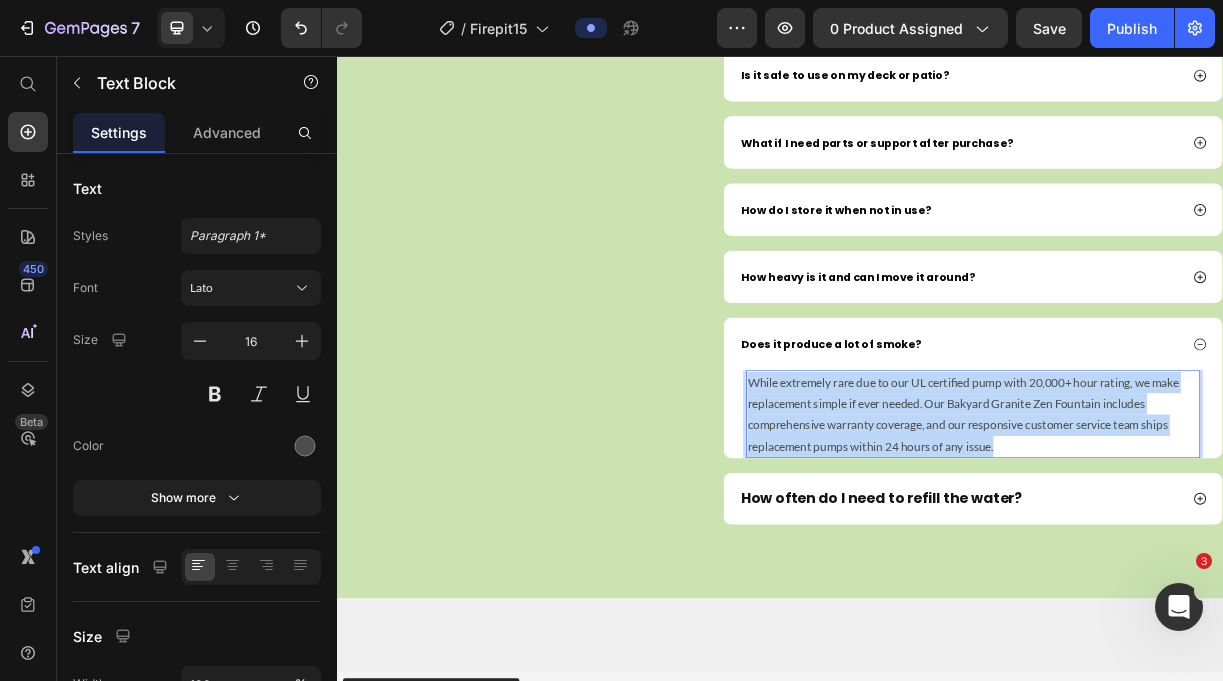 click on "While extremely rare due to our UL certified pump with 20,000+ hour rating, we make replacement simple if ever needed. Our Bakyard Granite Zen Fountain includes comprehensive warranty coverage, and our responsive customer service team ships replacement pumps within 24 hours of any issue." at bounding box center [1198, 541] 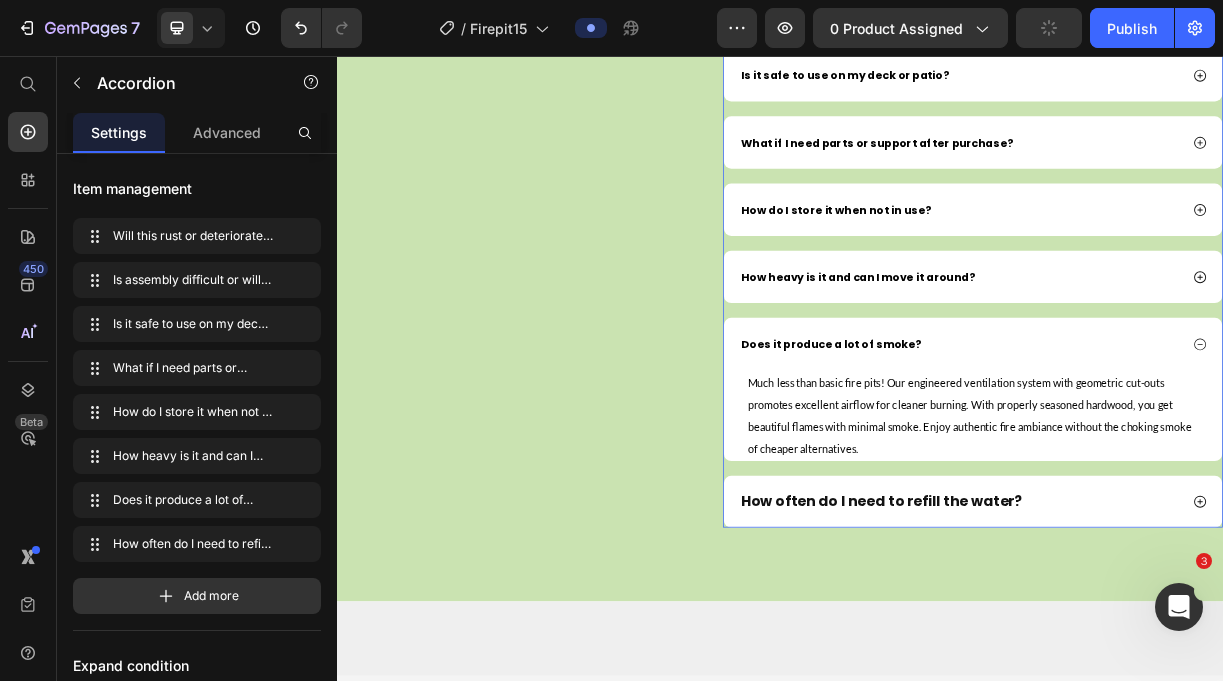 click on "How often do I need to refill the water?" at bounding box center (1074, 660) 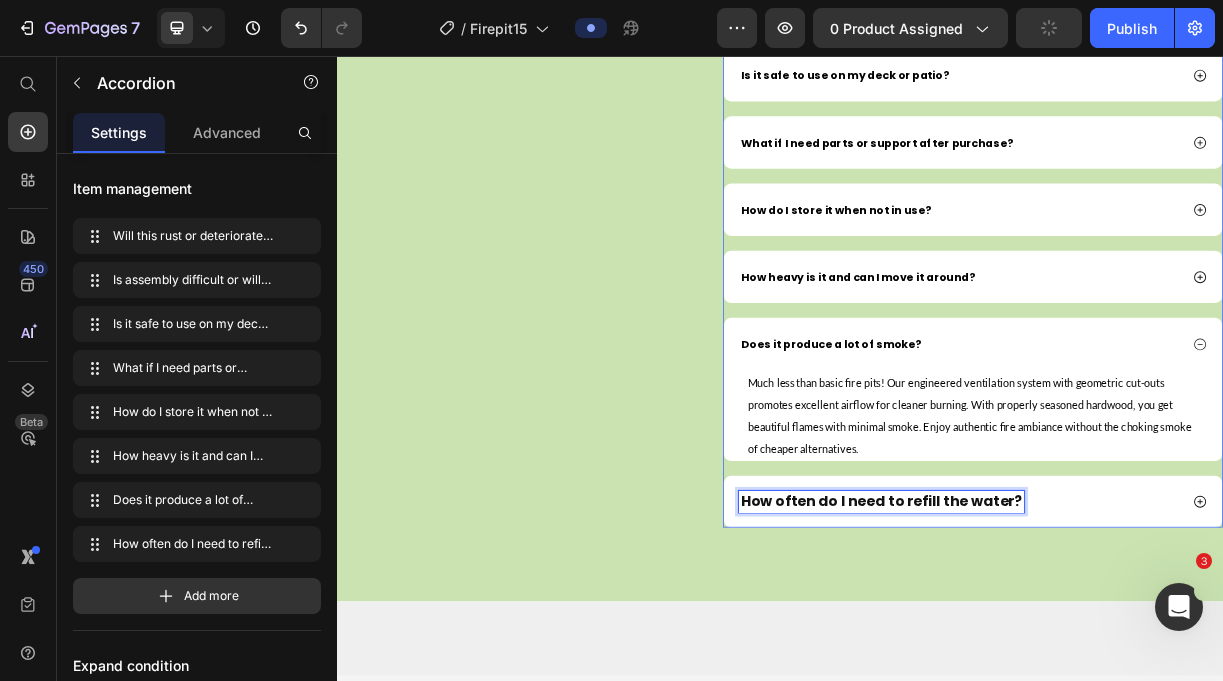 click on "How often do I need to refill the water?" at bounding box center [1074, 660] 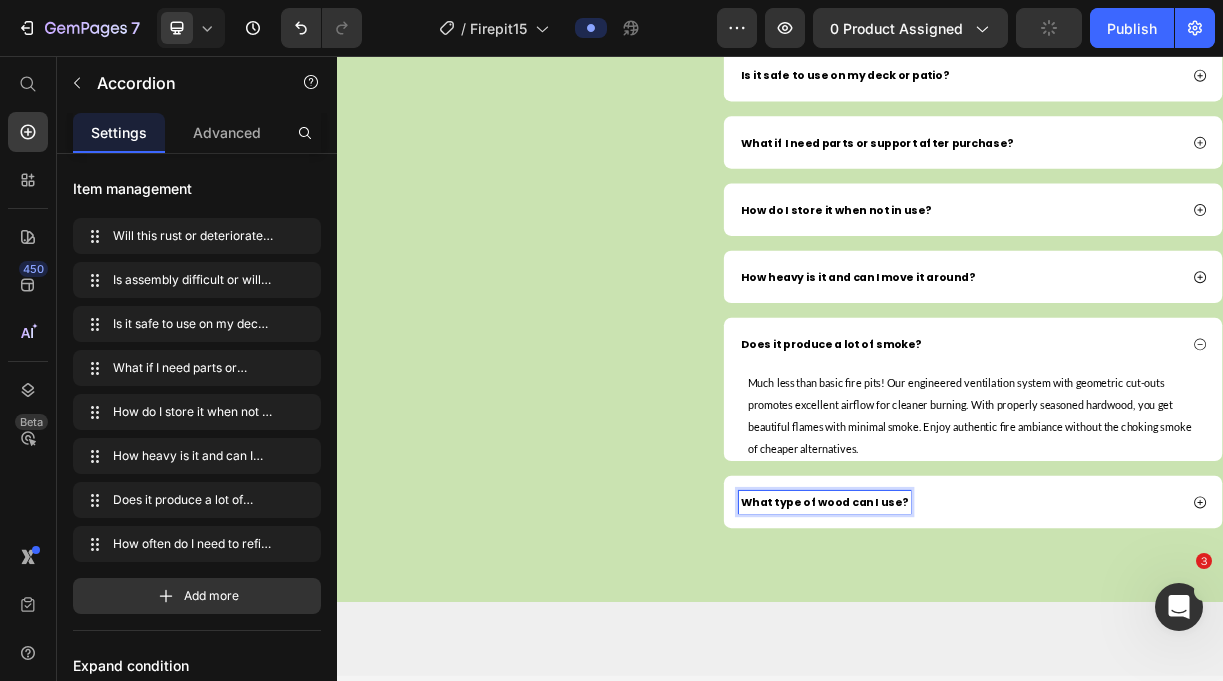 scroll, scrollTop: 6, scrollLeft: 0, axis: vertical 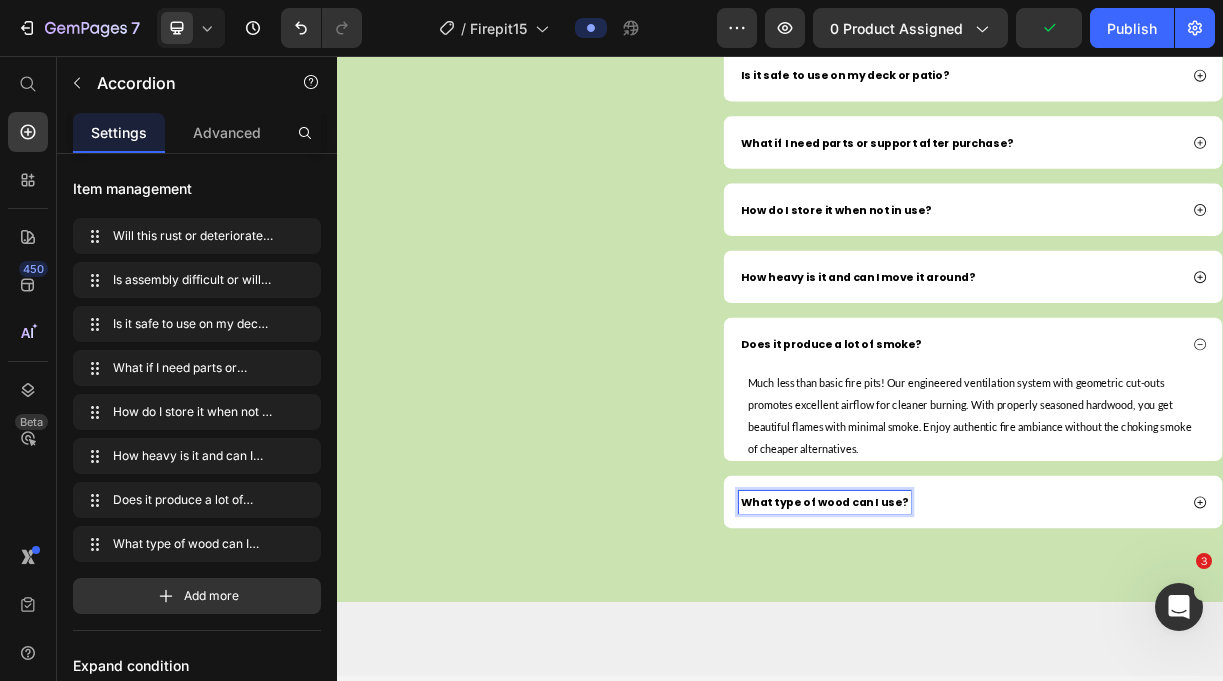 click 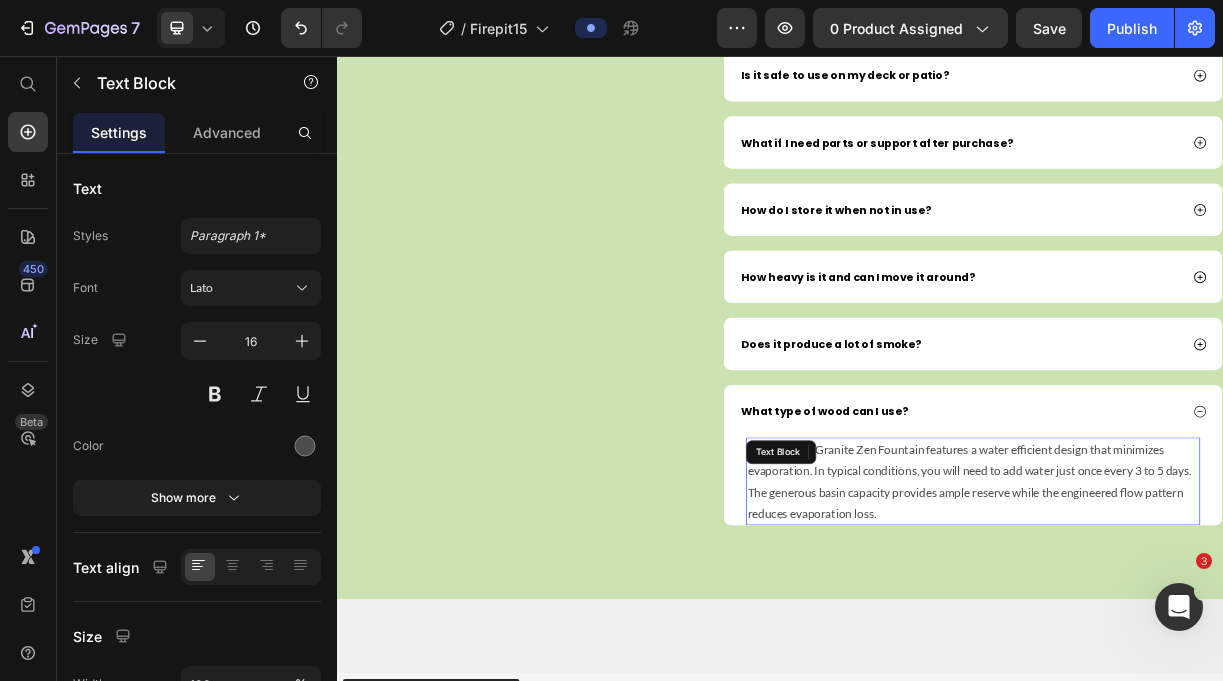 click on "Our Bakyard Granite Zen Fountain features a water efficient design that minimizes evaporation. In typical conditions, you will need to add water just once every 3 to 5 days. The generous basin capacity provides ample reserve while the engineered flow pattern reduces evaporation loss." at bounding box center [1198, 632] 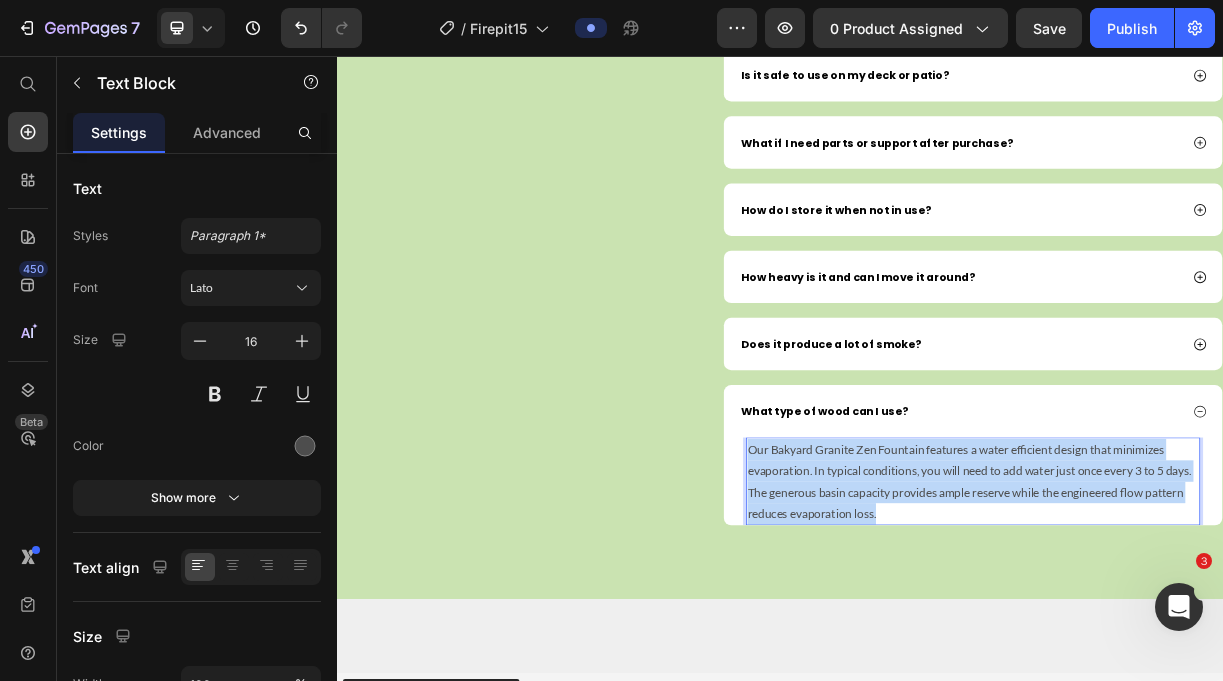 click on "Our Bakyard Granite Zen Fountain features a water efficient design that minimizes evaporation. In typical conditions, you will need to add water just once every 3 to 5 days. The generous basin capacity provides ample reserve while the engineered flow pattern reduces evaporation loss." at bounding box center [1198, 632] 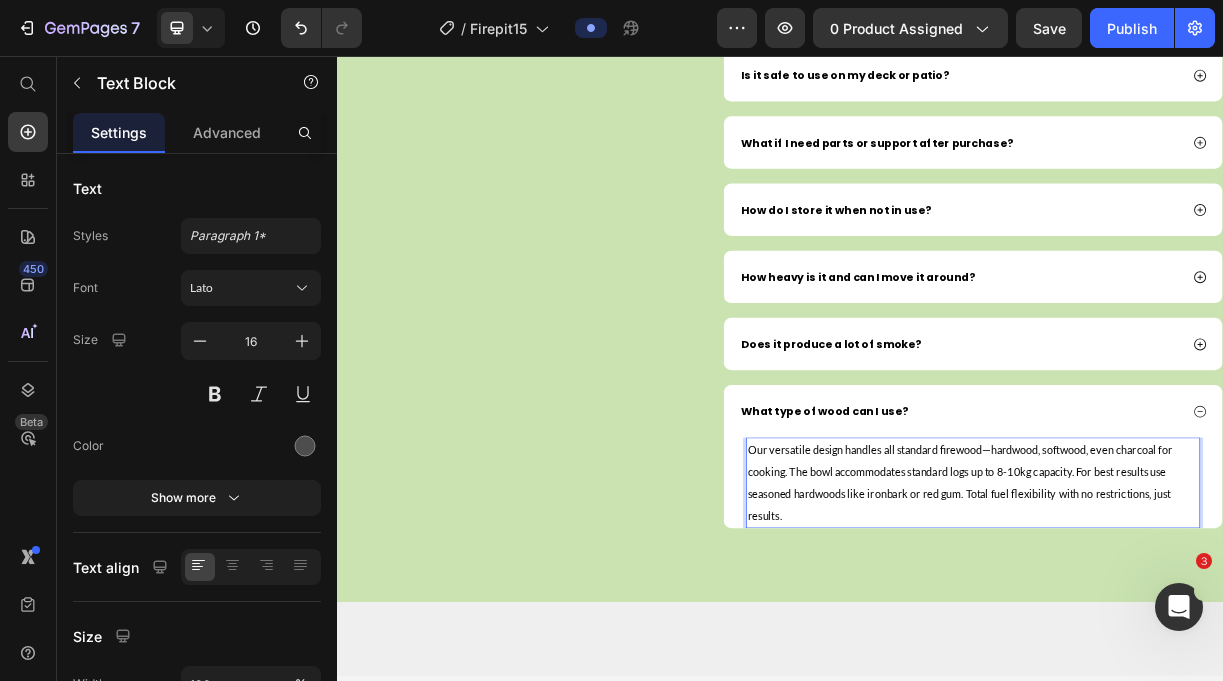 scroll, scrollTop: 23, scrollLeft: 0, axis: vertical 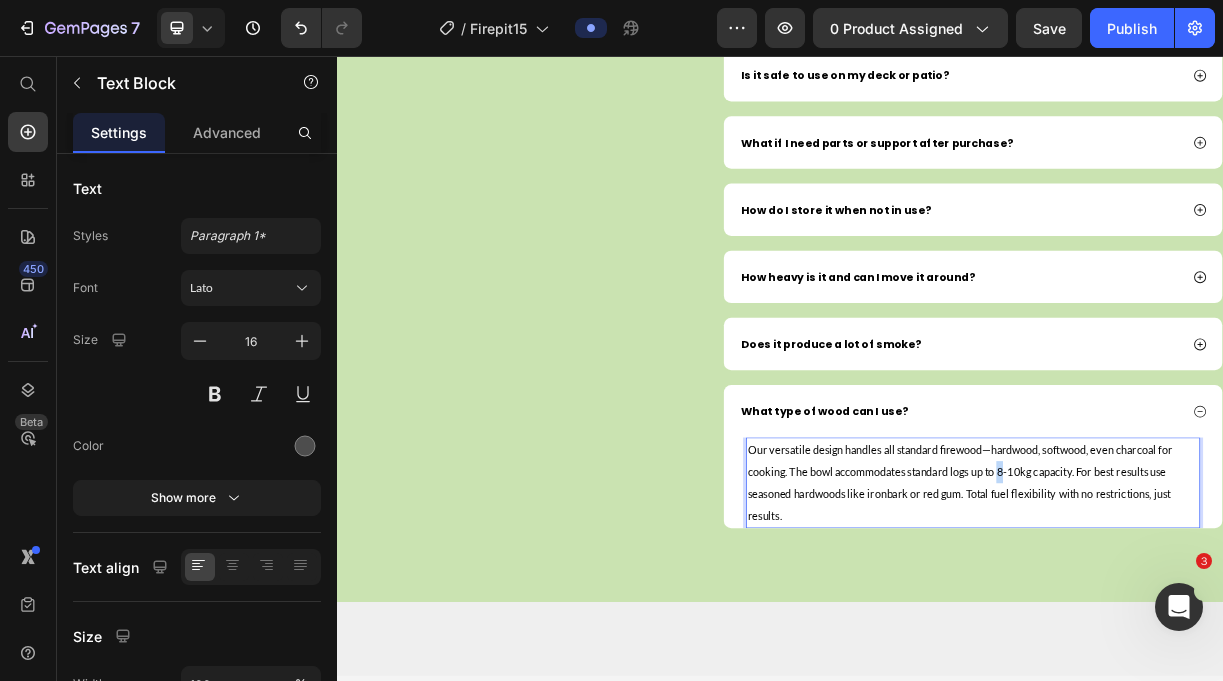 click on "Our versatile design handles all standard firewood—hardwood, softwood, even charcoal for cooking. The bowl accommodates standard logs up to 8-10kg capacity. For best results use seasoned hardwoods like ironbark or red gum. Total fuel flexibility with no restrictions, just results." at bounding box center (1180, 634) 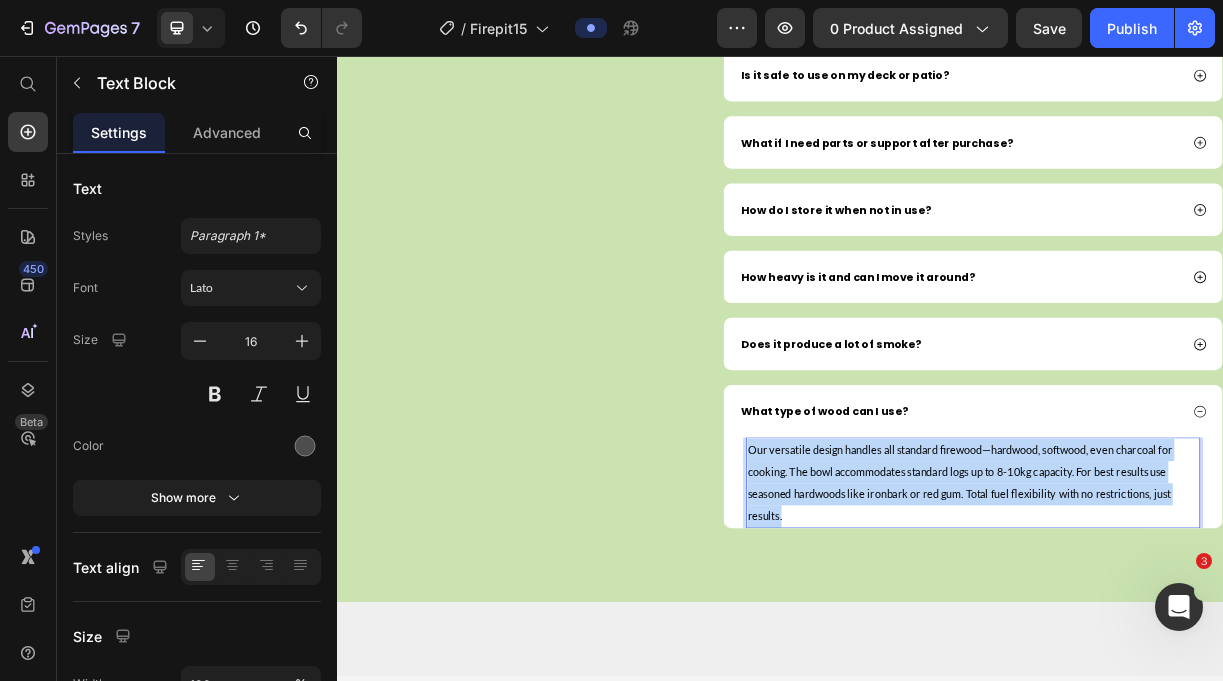 click on "Our versatile design handles all standard firewood—hardwood, softwood, even charcoal for cooking. The bowl accommodates standard logs up to 8-10kg capacity. For best results use seasoned hardwoods like ironbark or red gum. Total fuel flexibility with no restrictions, just results." at bounding box center (1180, 634) 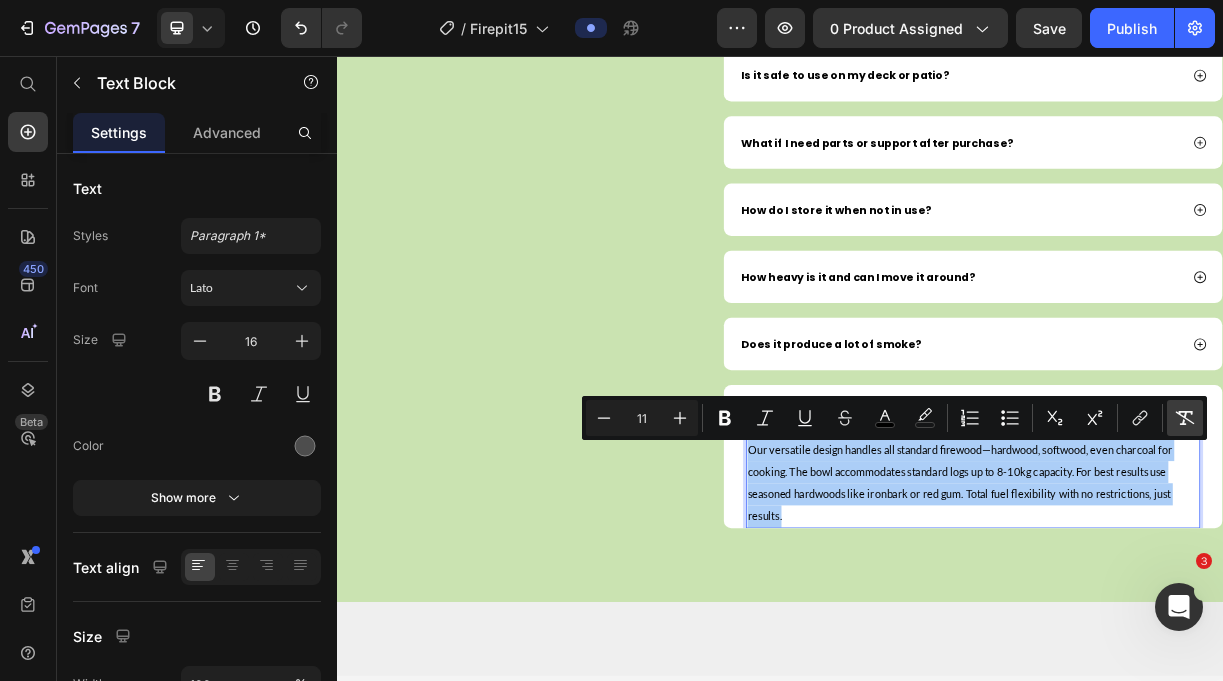 click 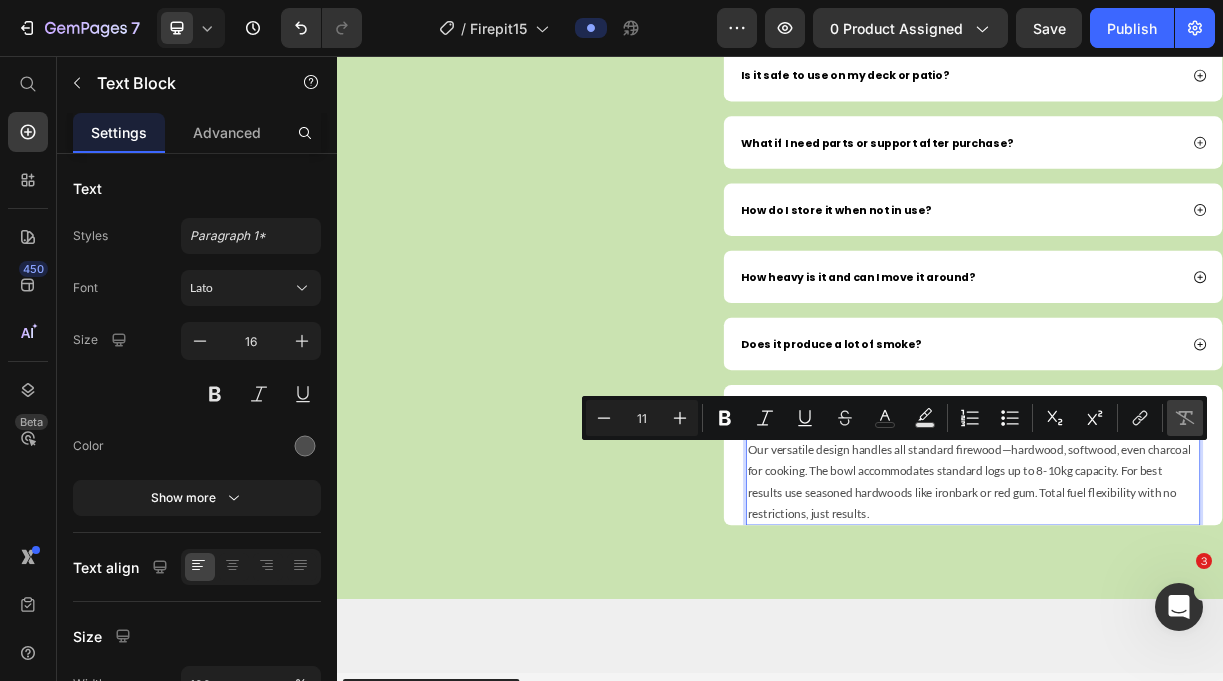 type on "16" 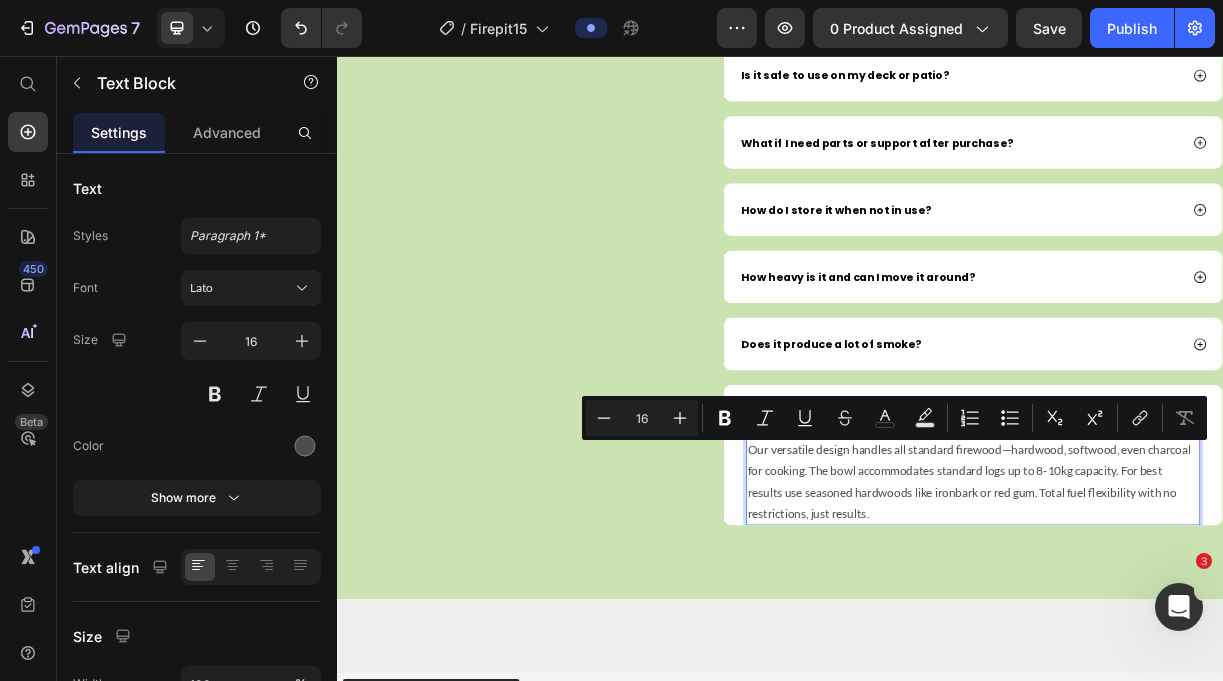 click on "Our versatile design handles all standard firewood—hardwood, softwood, even charcoal for cooking. The bowl accommodates standard logs up to 8-10kg capacity. For best results use seasoned hardwoods like ironbark or red gum. Total fuel flexibility with no restrictions, just results." at bounding box center (1198, 632) 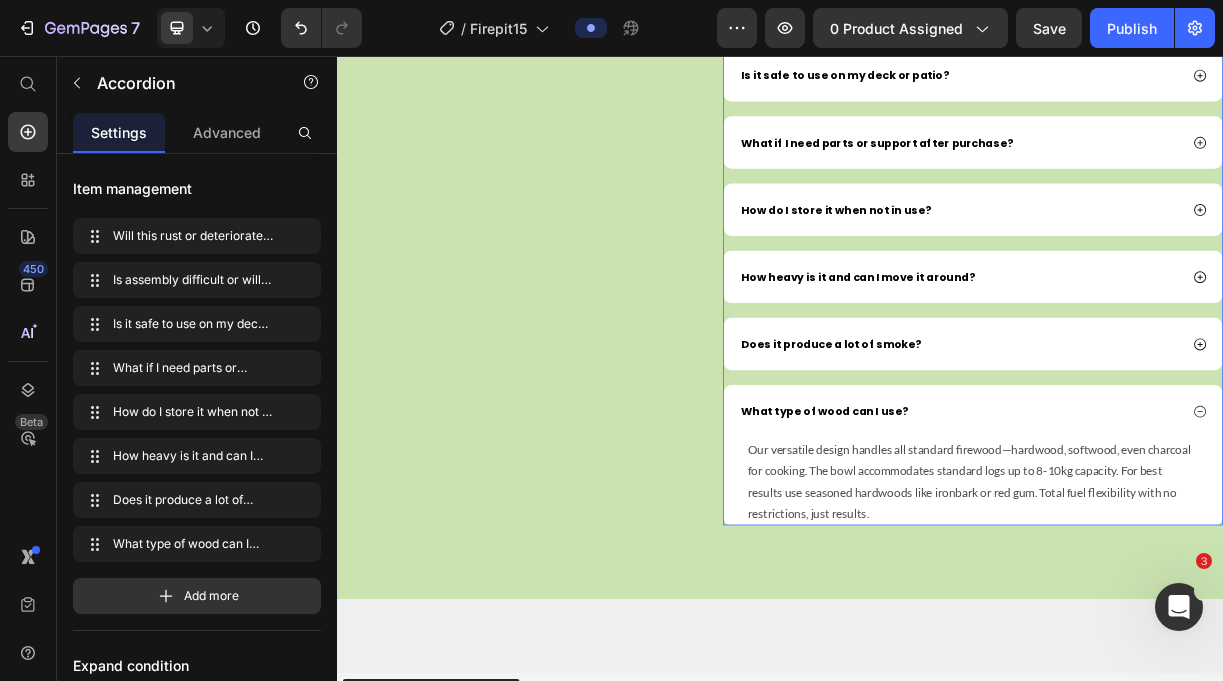 click on "What type of wood can I use?" at bounding box center [997, 538] 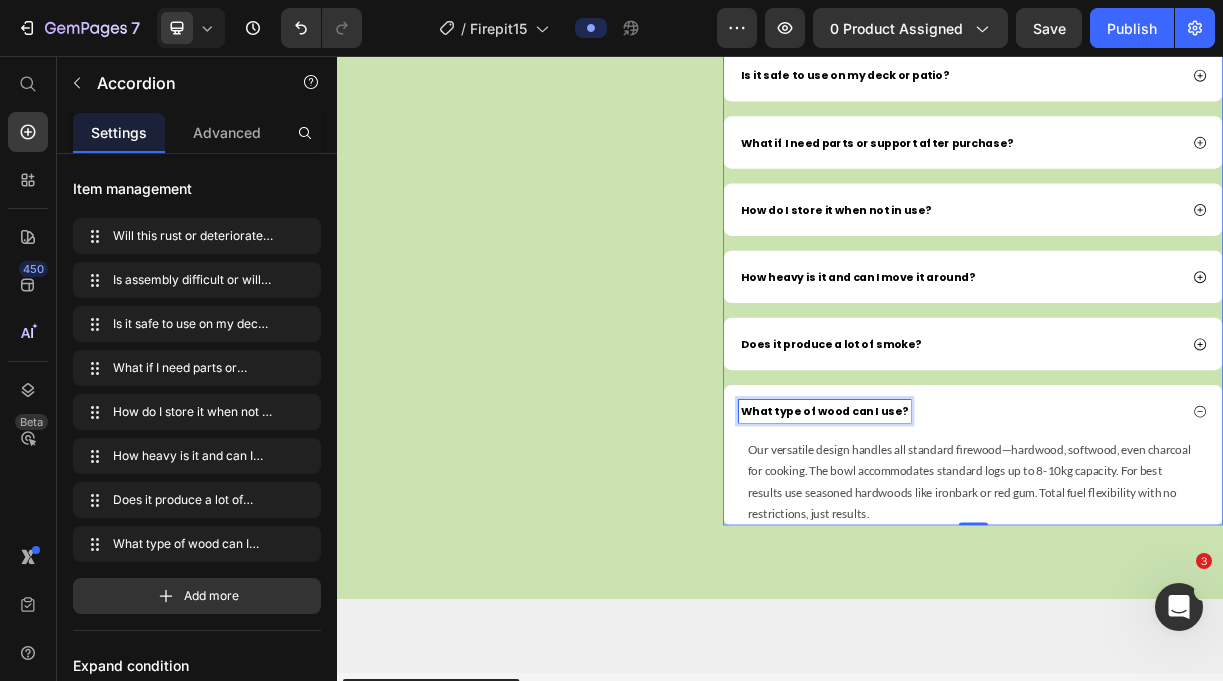 click on "What type of wood can I use?" at bounding box center [997, 538] 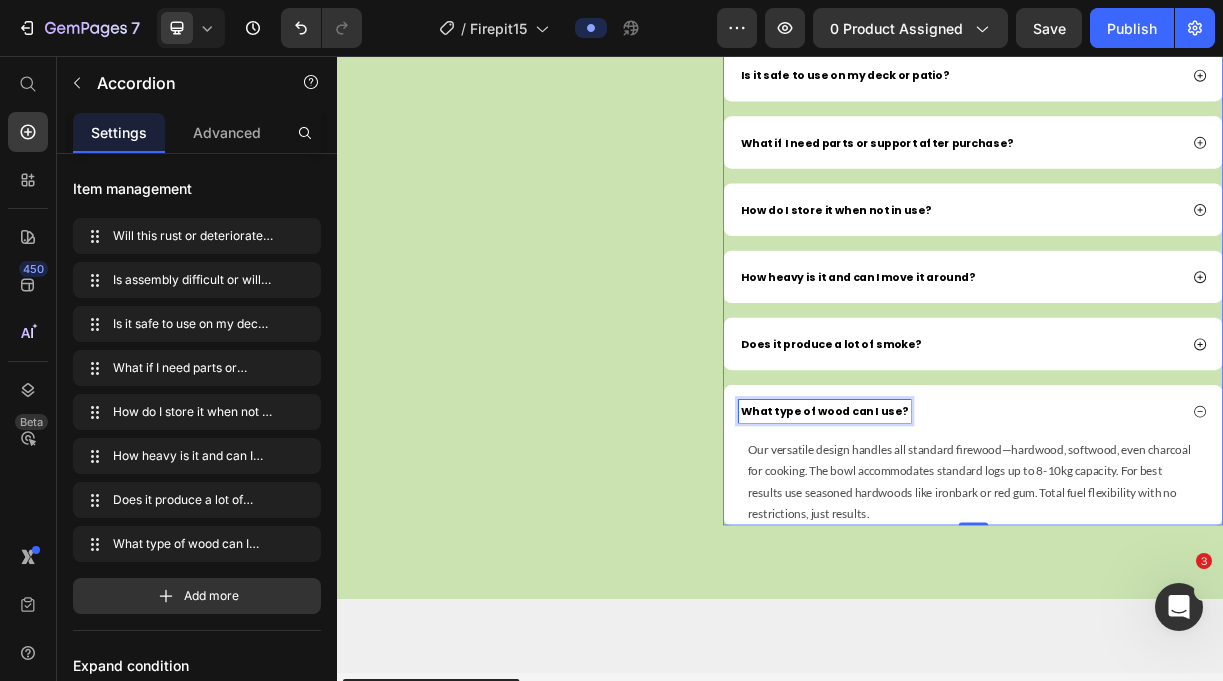 scroll, scrollTop: 0, scrollLeft: 0, axis: both 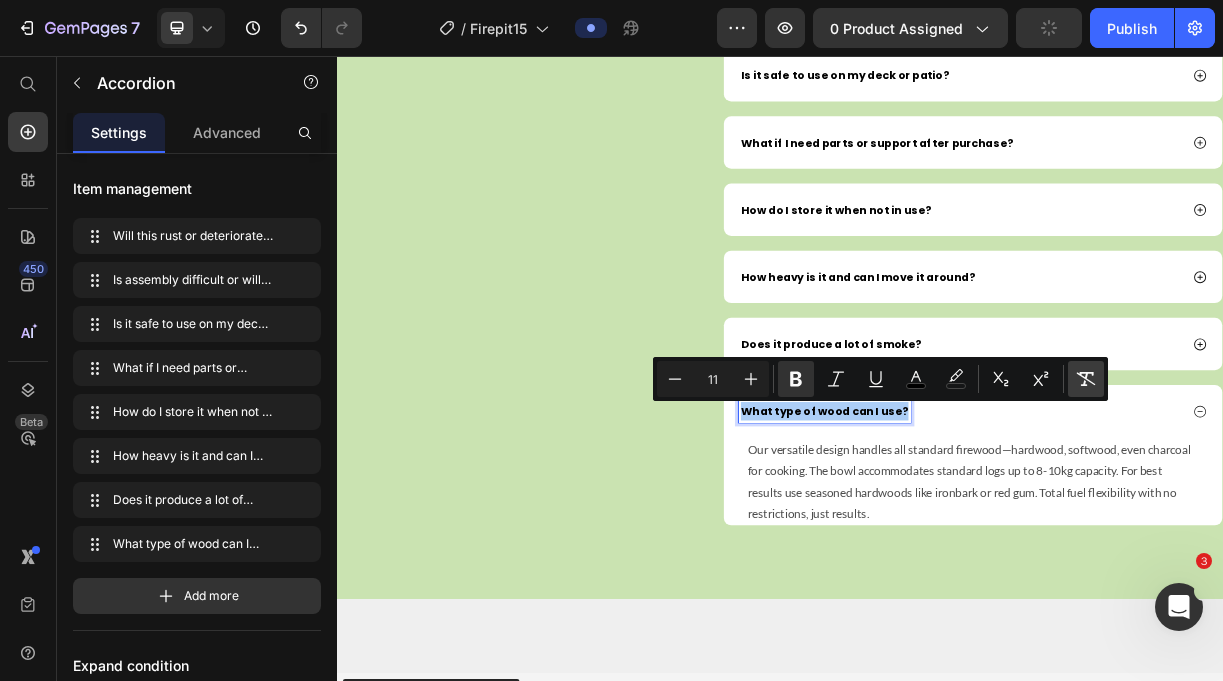 click 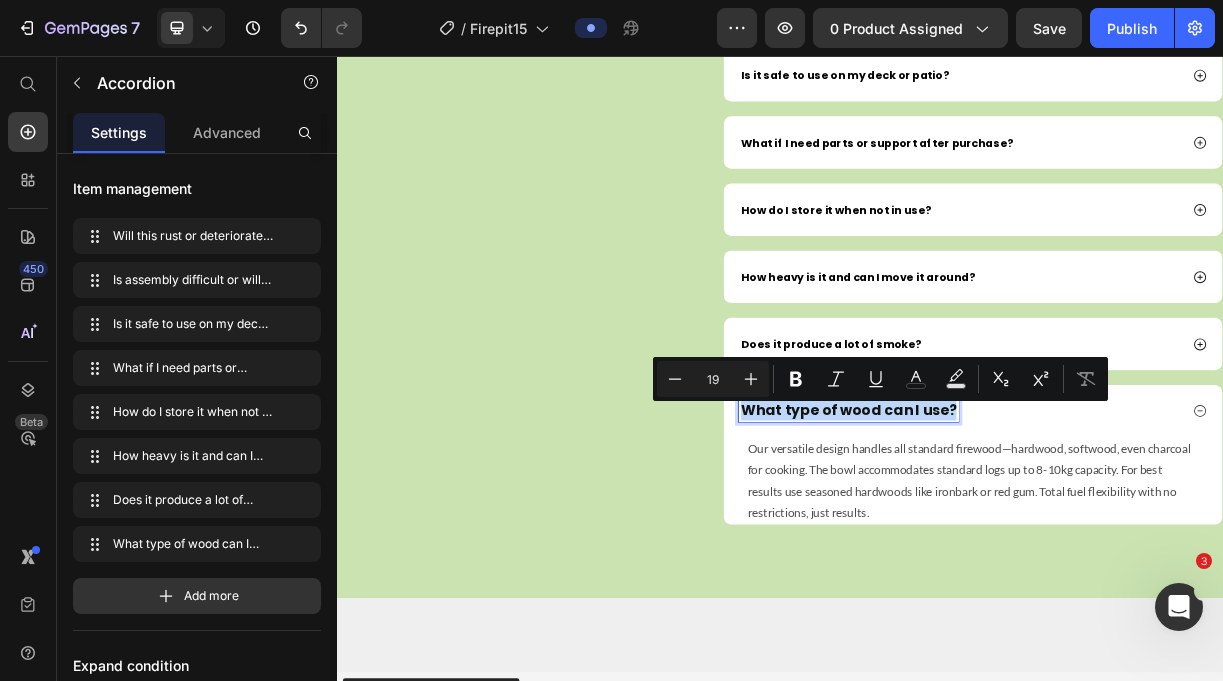 click on "Does it produce a lot of smoke?" at bounding box center (1006, 447) 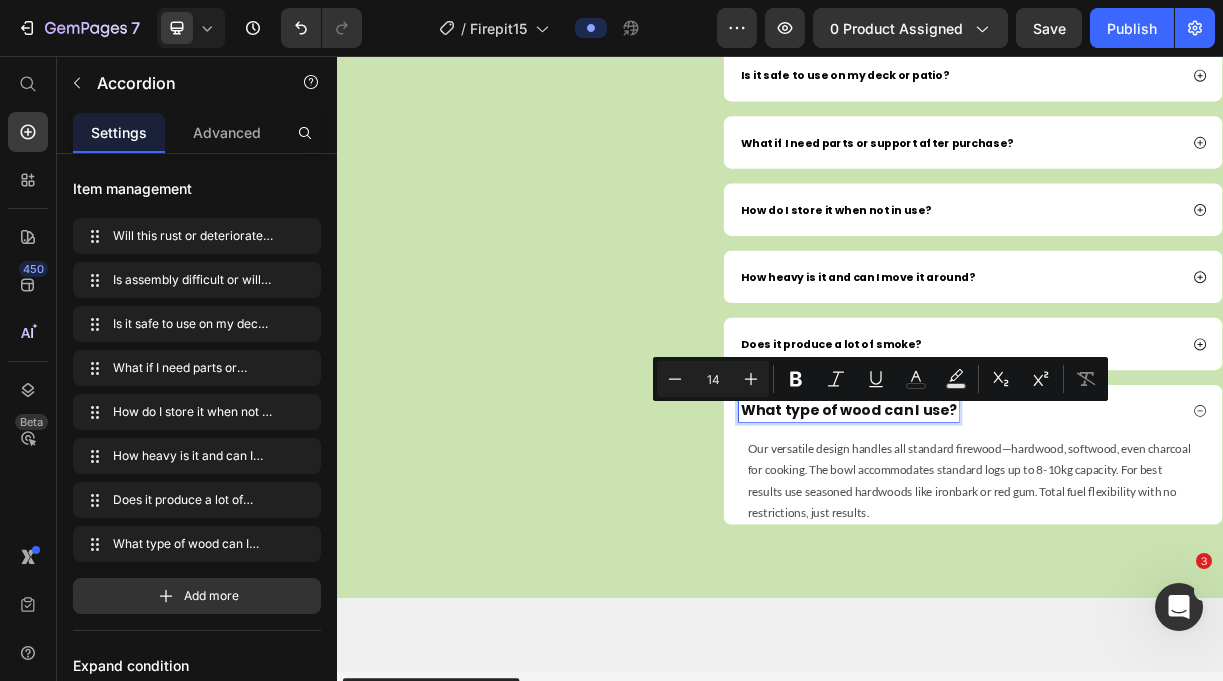 click on "Does it produce a lot of smoke?" at bounding box center [1006, 447] 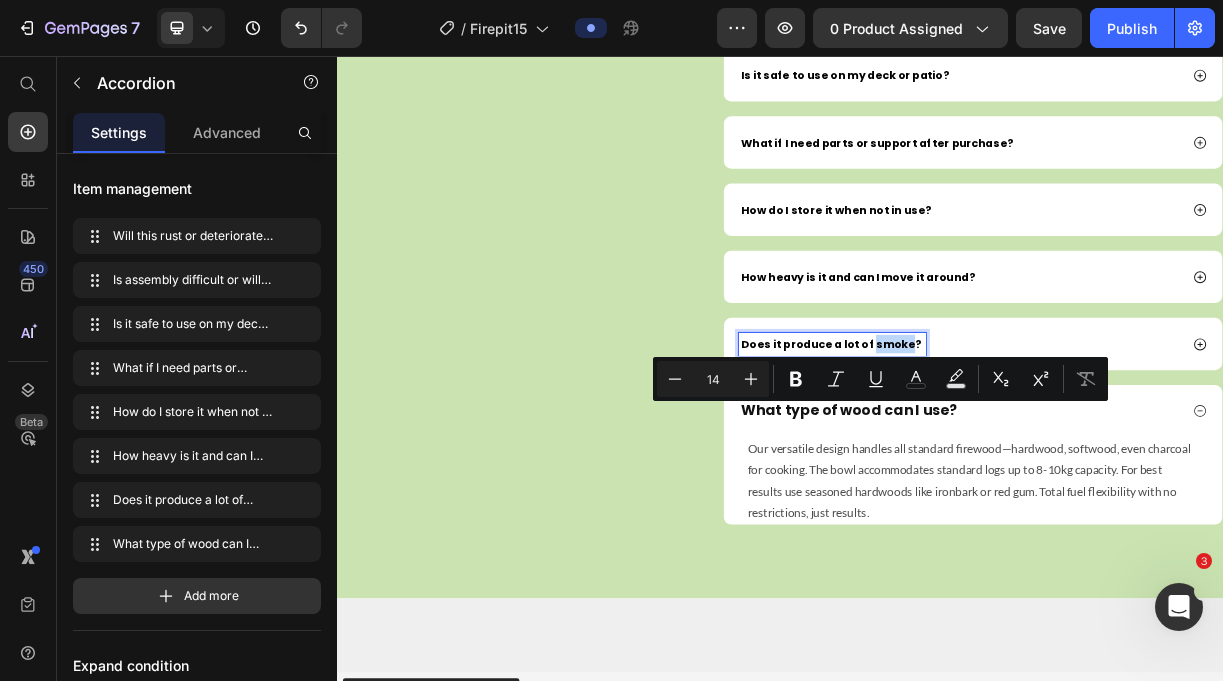 click on "Does it produce a lot of smoke?" at bounding box center (1006, 447) 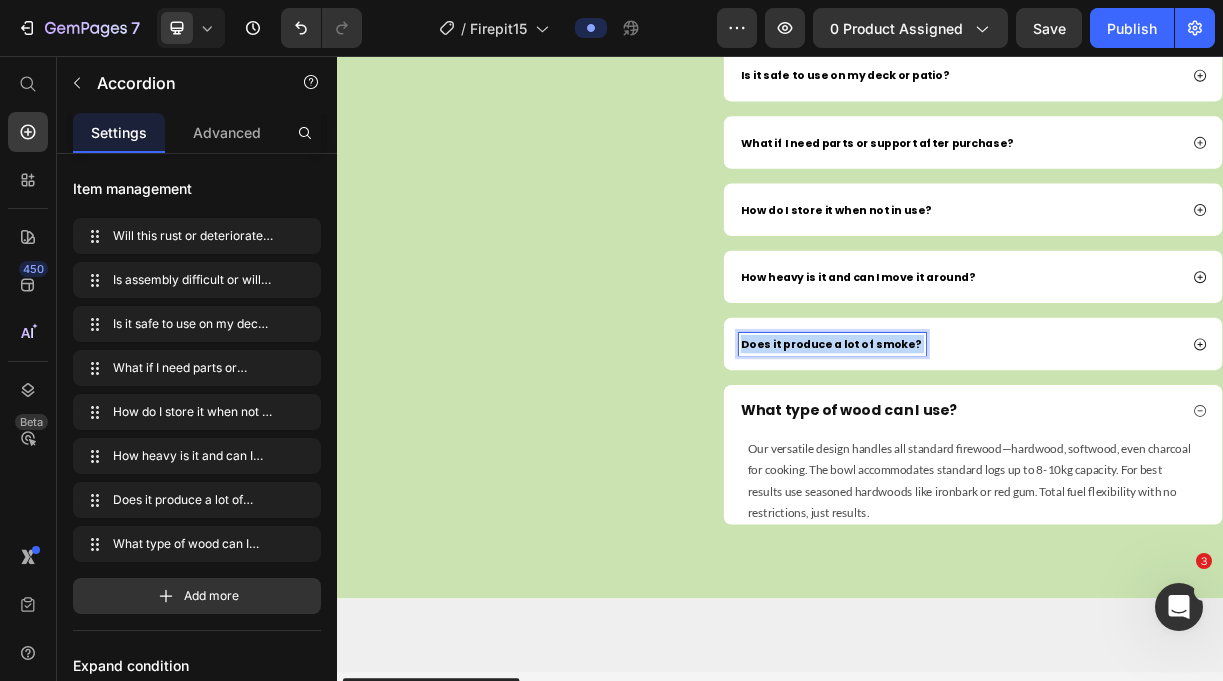 click on "Does it produce a lot of smoke?" at bounding box center [1006, 447] 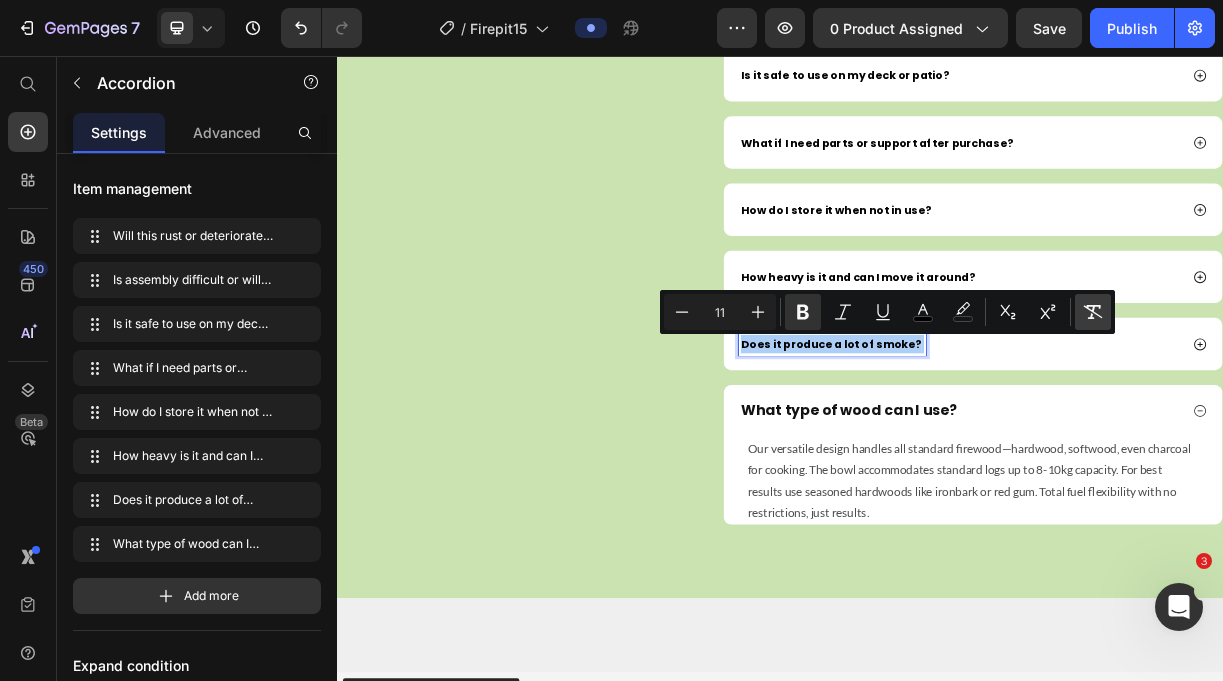 click on "Remove Format" at bounding box center [1093, 312] 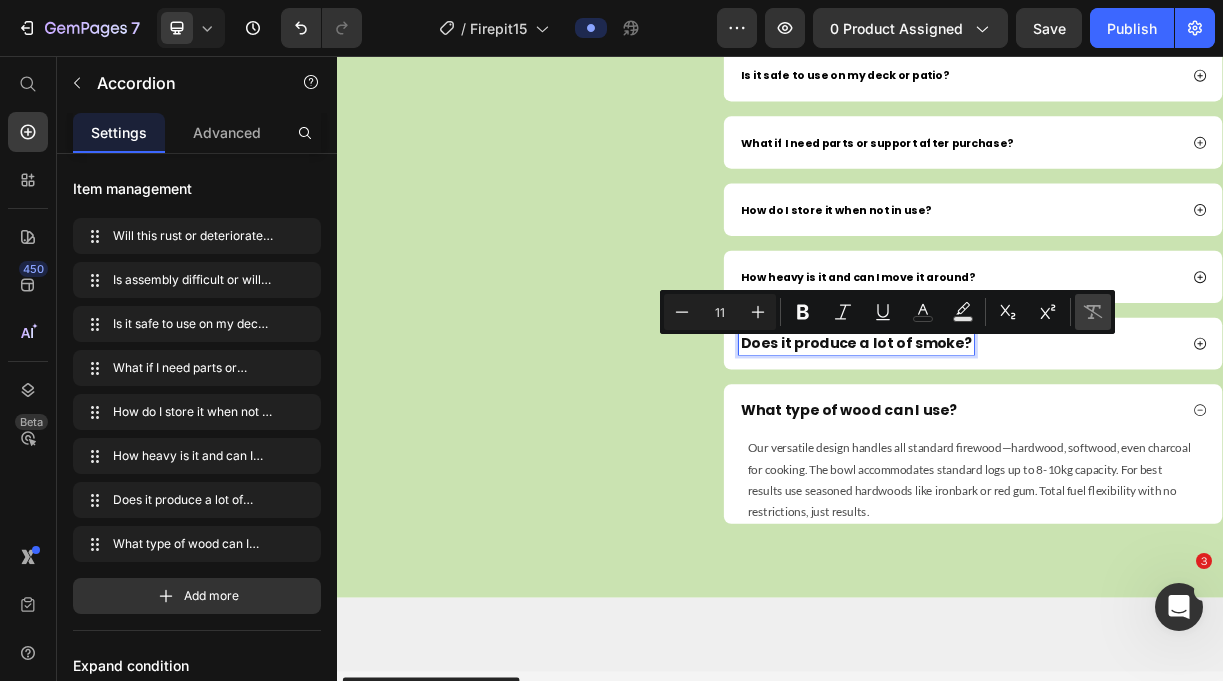 type on "19" 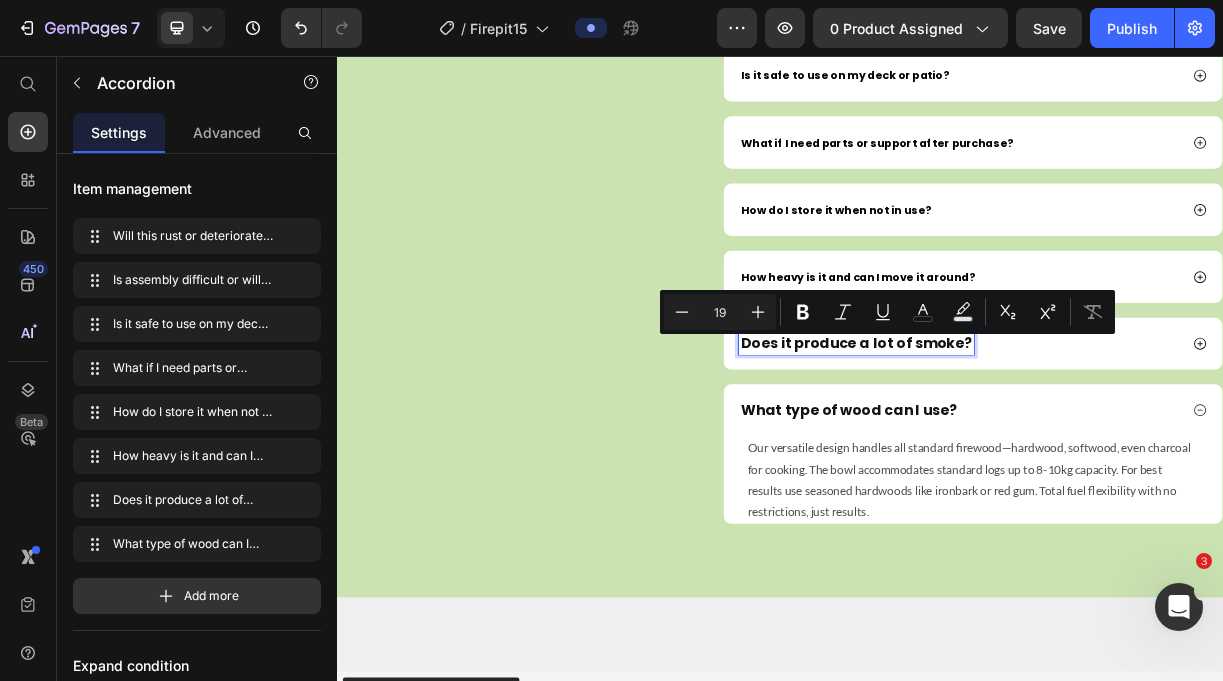 click 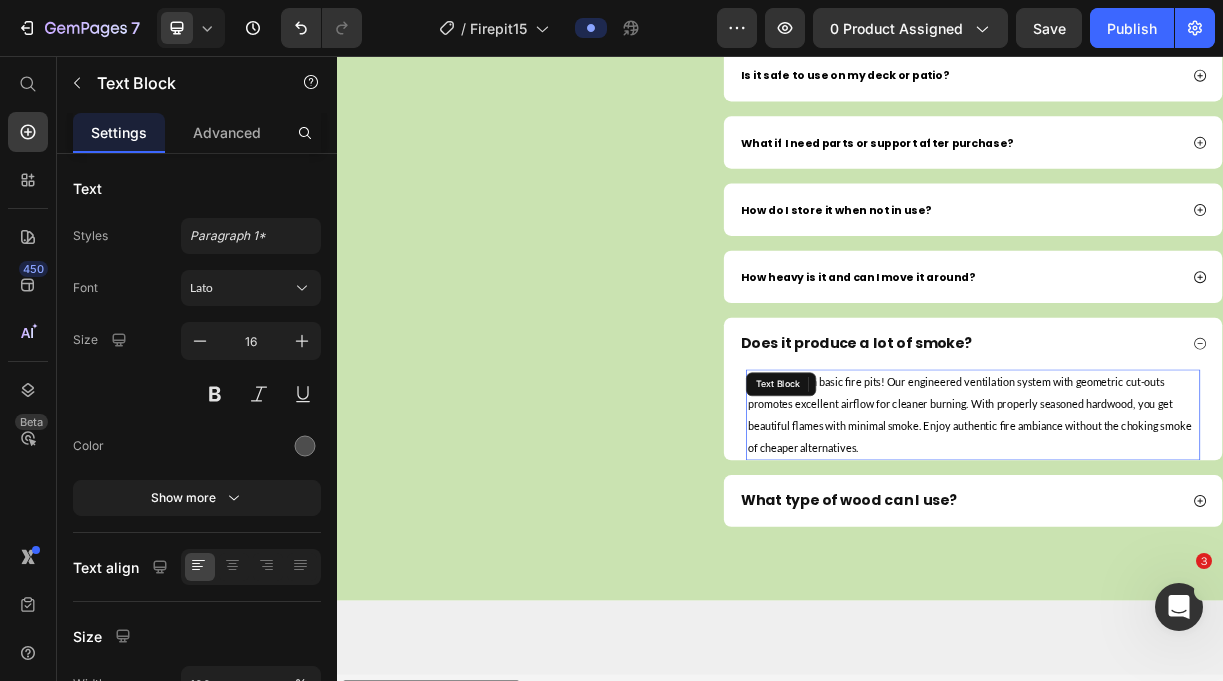 click on "Much less than basic fire pits! Our engineered ventilation system with geometric cut-outs promotes excellent airflow for cleaner burning. With properly seasoned hardwood, you get beautiful flames with minimal smoke. Enjoy authentic fire ambiance without the choking smoke of cheaper alternatives." at bounding box center (1198, 542) 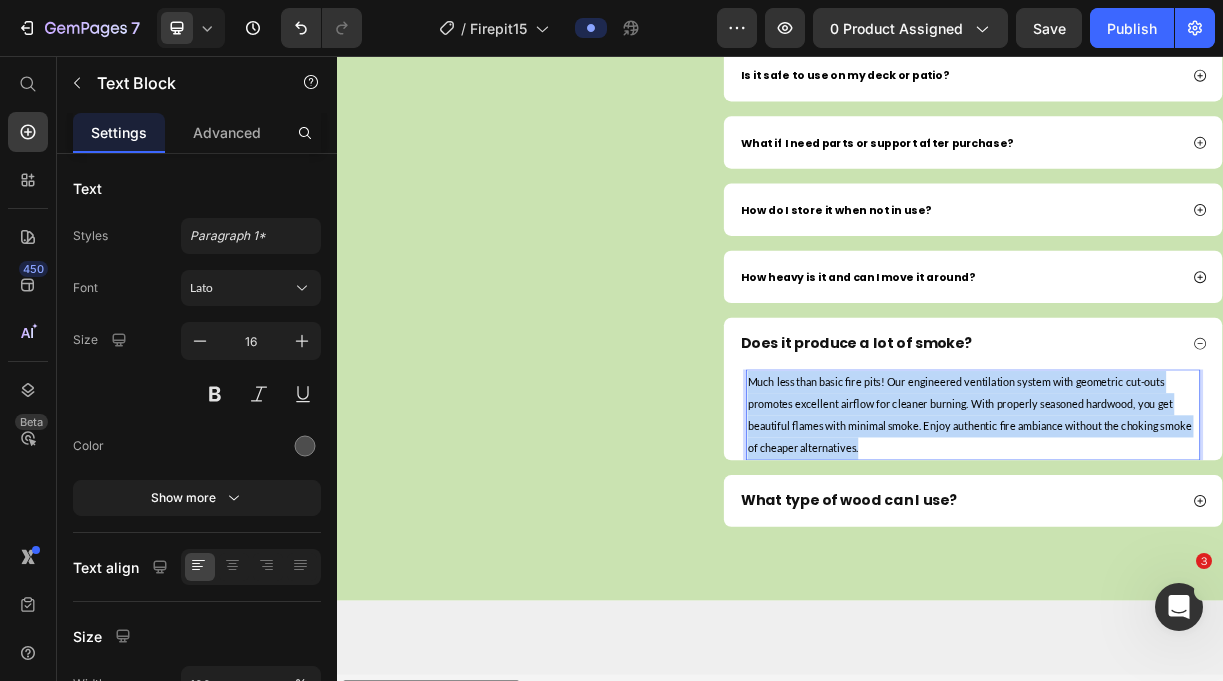 click on "Much less than basic fire pits! Our engineered ventilation system with geometric cut-outs promotes excellent airflow for cleaner burning. With properly seasoned hardwood, you get beautiful flames with minimal smoke. Enjoy authentic fire ambiance without the choking smoke of cheaper alternatives." at bounding box center [1198, 542] 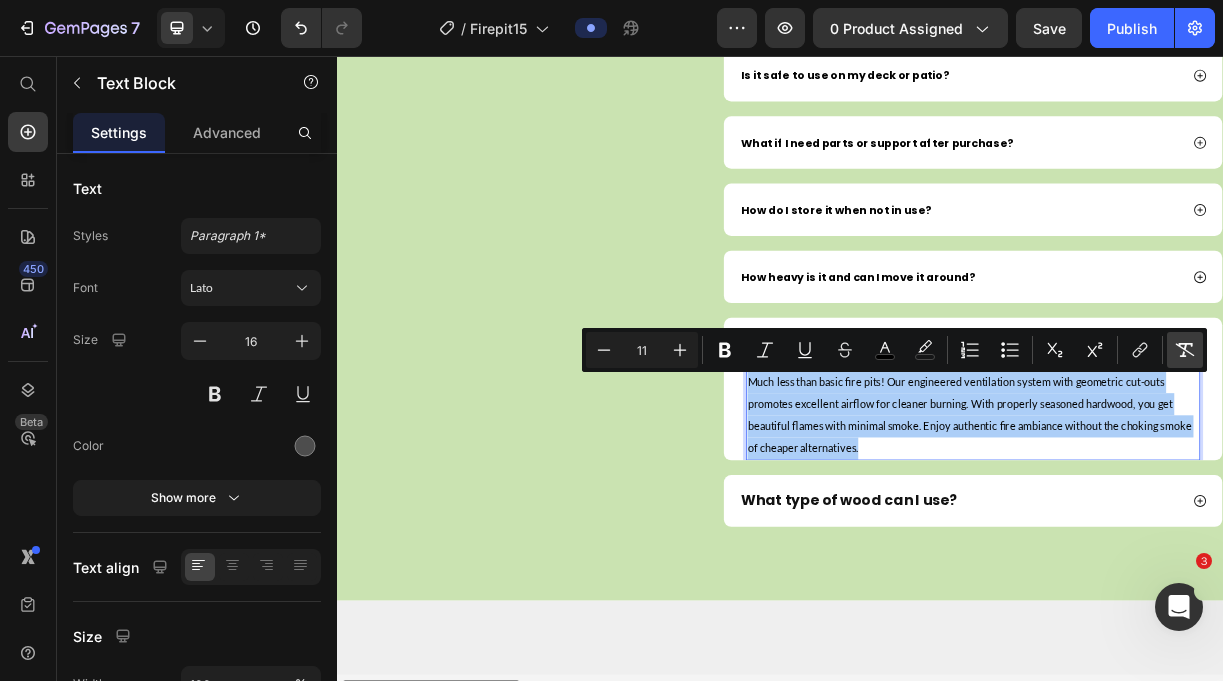click 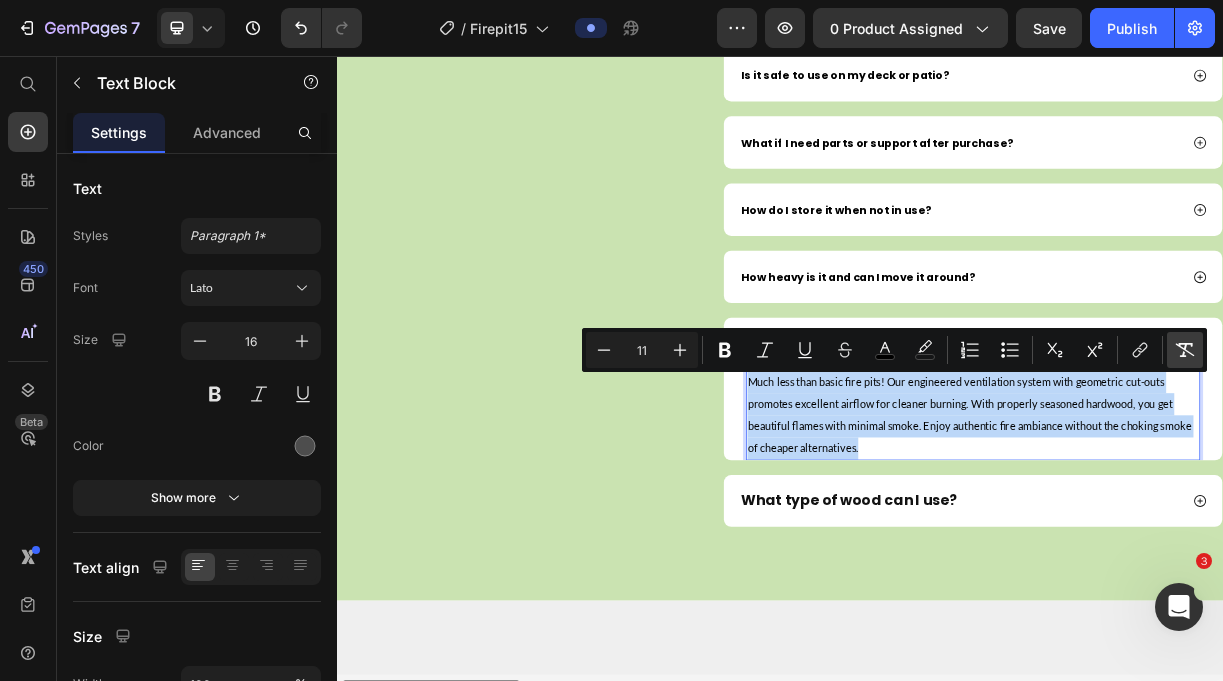 type on "16" 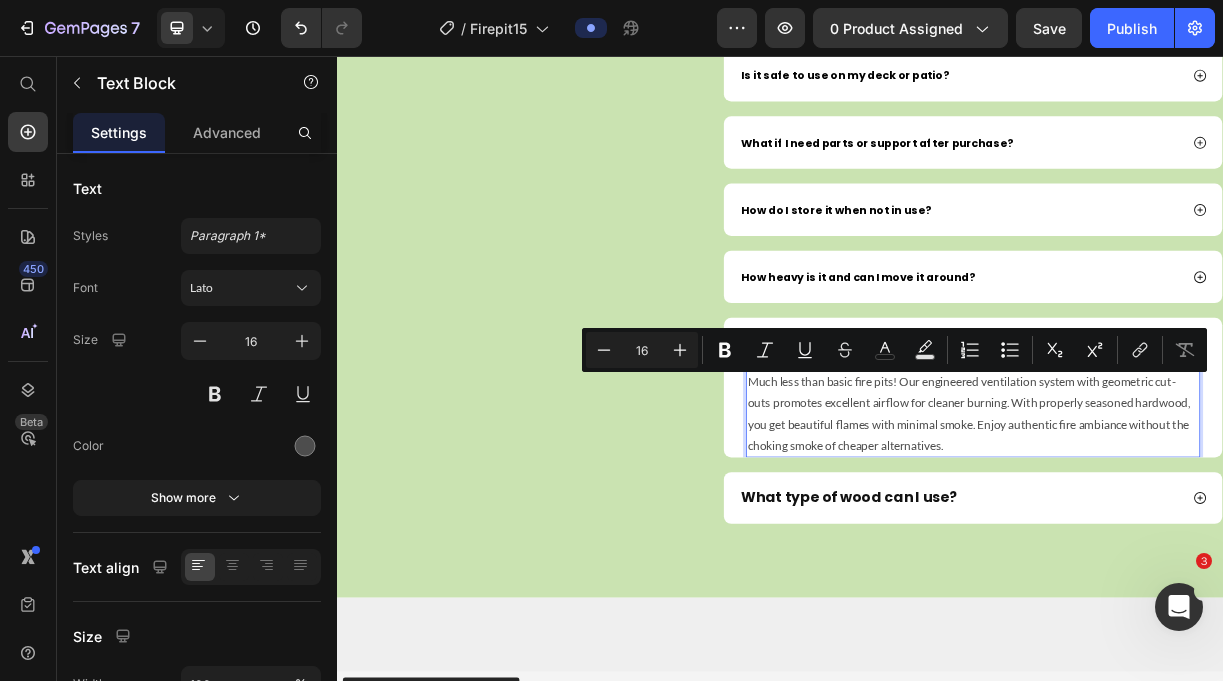 click on "Much less than basic fire pits! Our engineered ventilation system with geometric cut-outs promotes excellent airflow for cleaner burning. With properly seasoned hardwood, you get beautiful flames with minimal smoke. Enjoy authentic fire ambiance without the choking smoke of cheaper alternatives." at bounding box center [1198, 540] 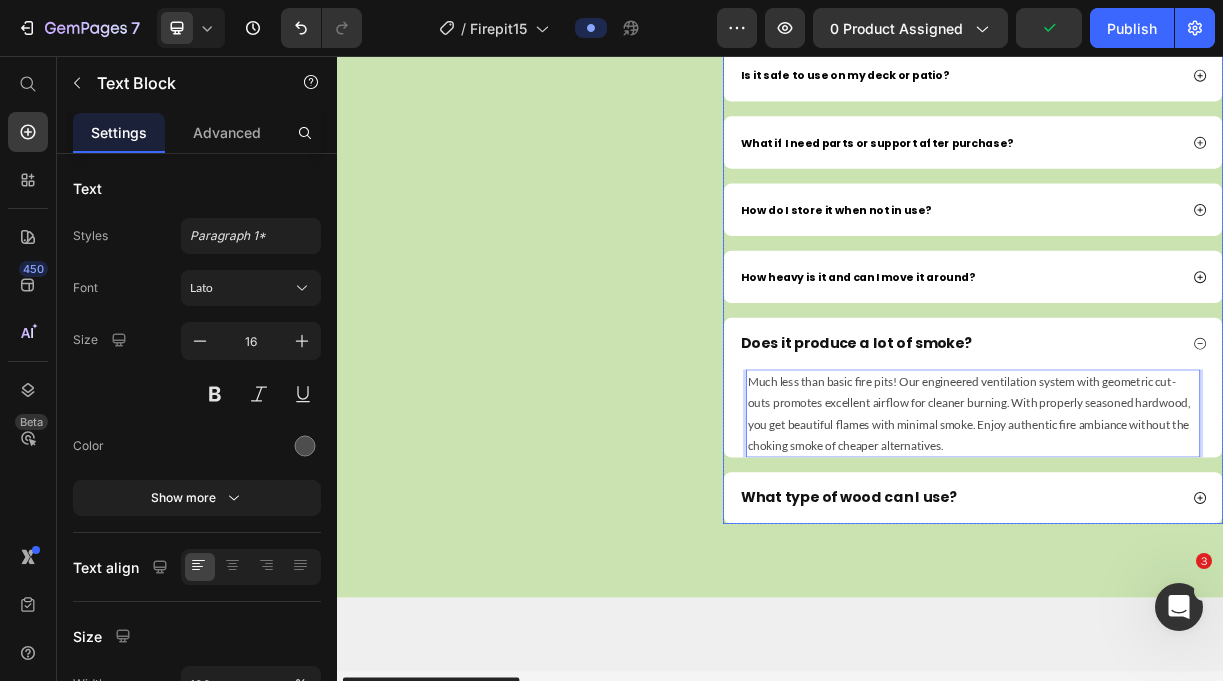 click on "How heavy is it and can I move it around?" at bounding box center [1042, 356] 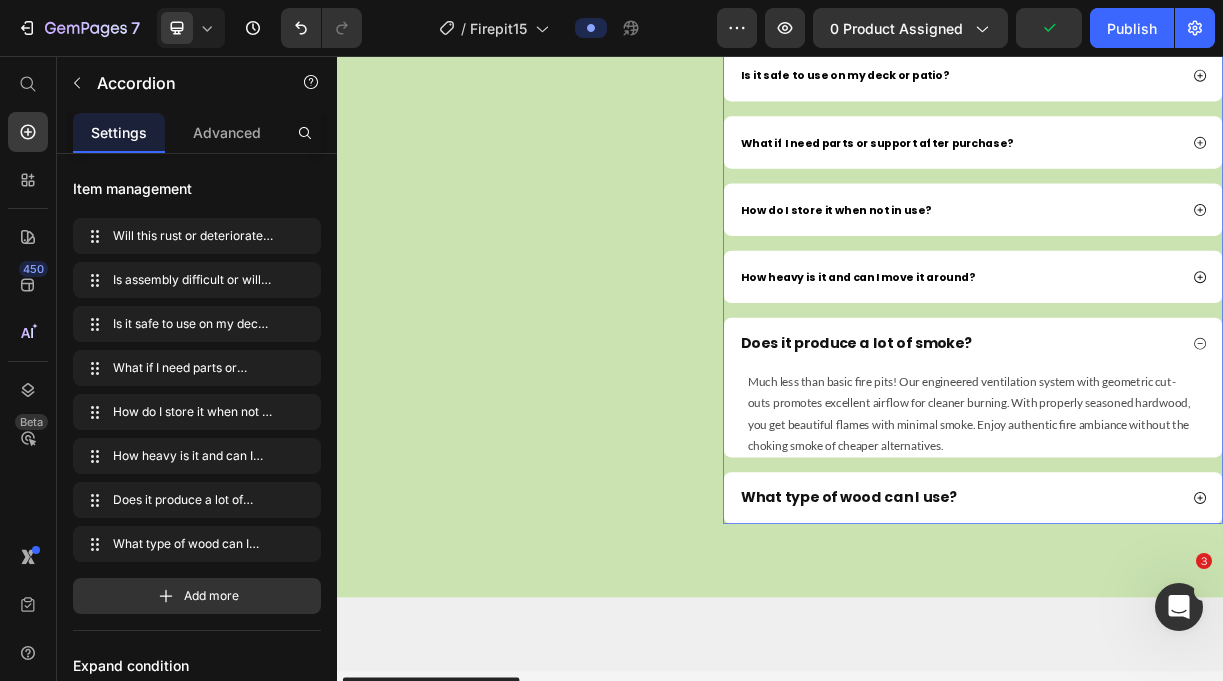 click on "How heavy is it and can I move it around?" at bounding box center [1042, 356] 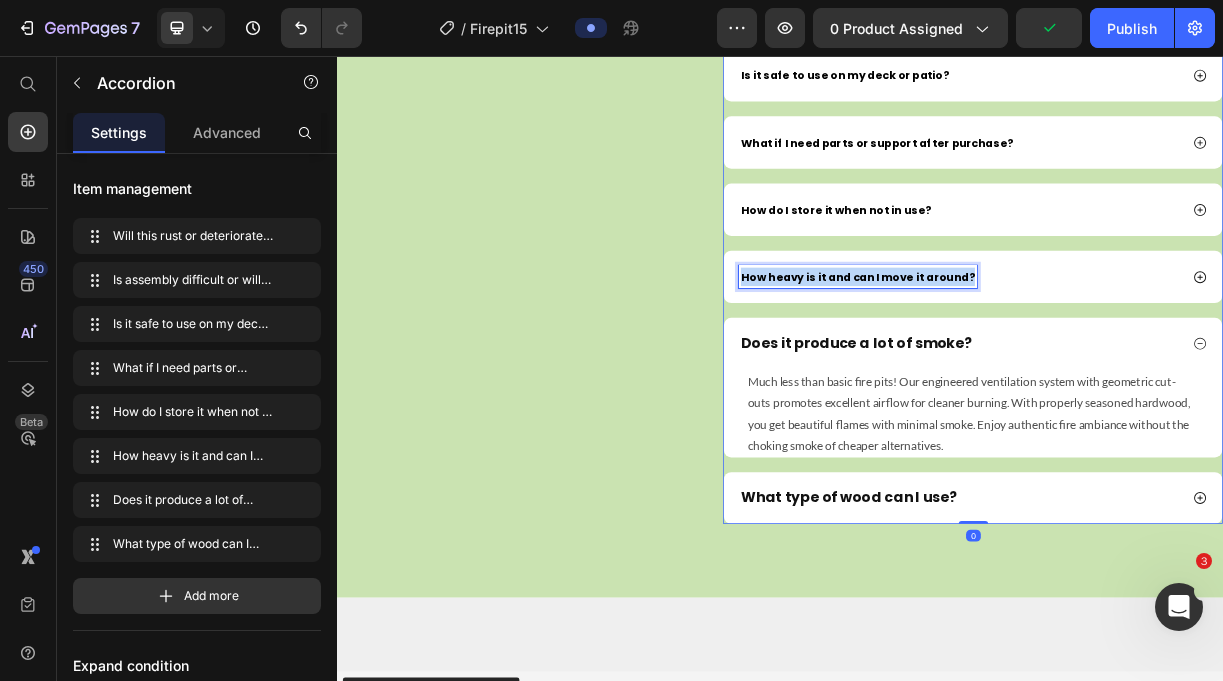 click on "How heavy is it and can I move it around?" at bounding box center (1042, 356) 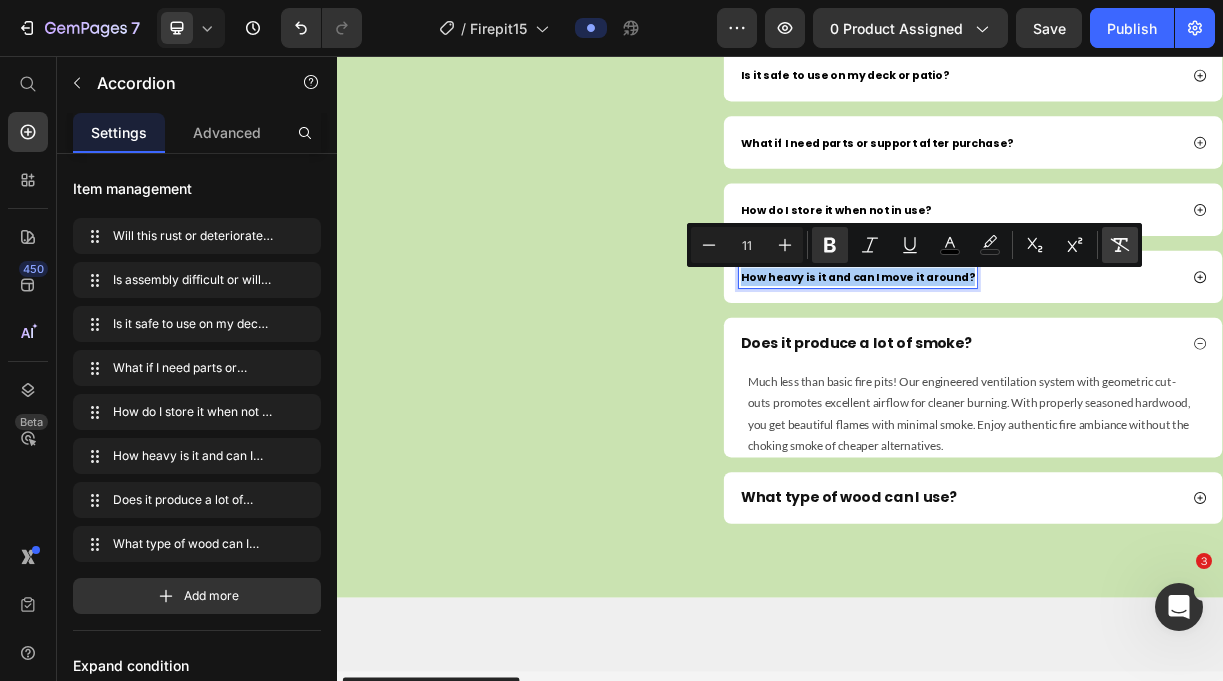 click 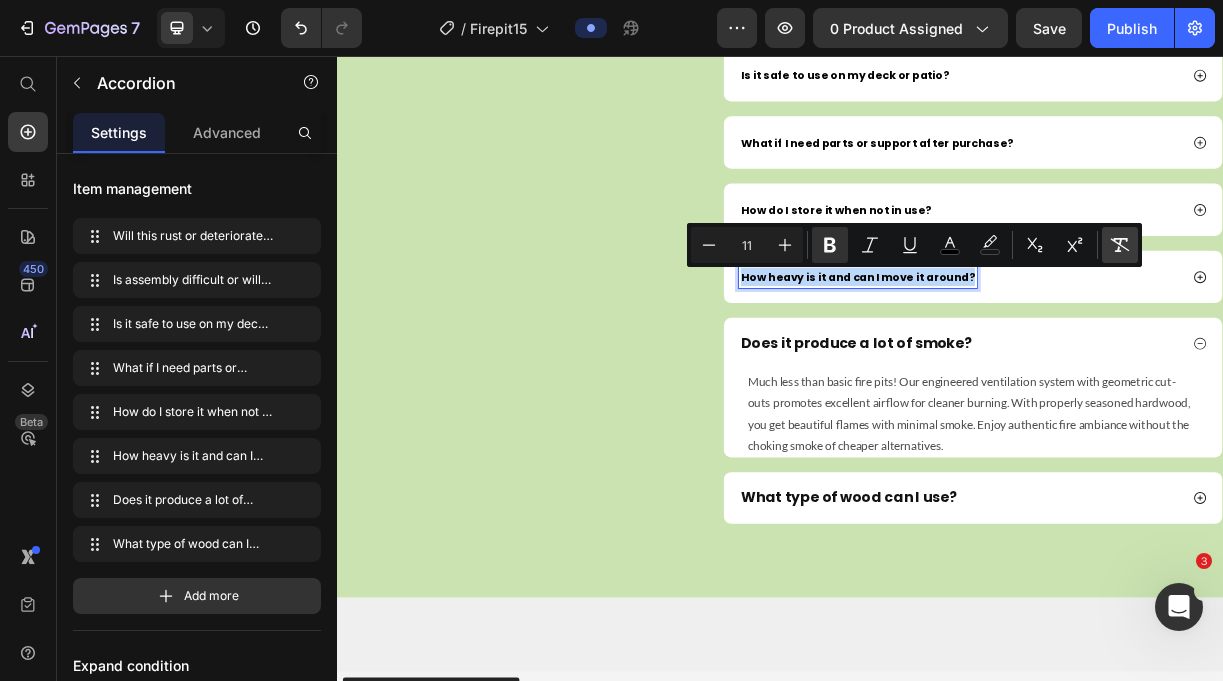 type on "19" 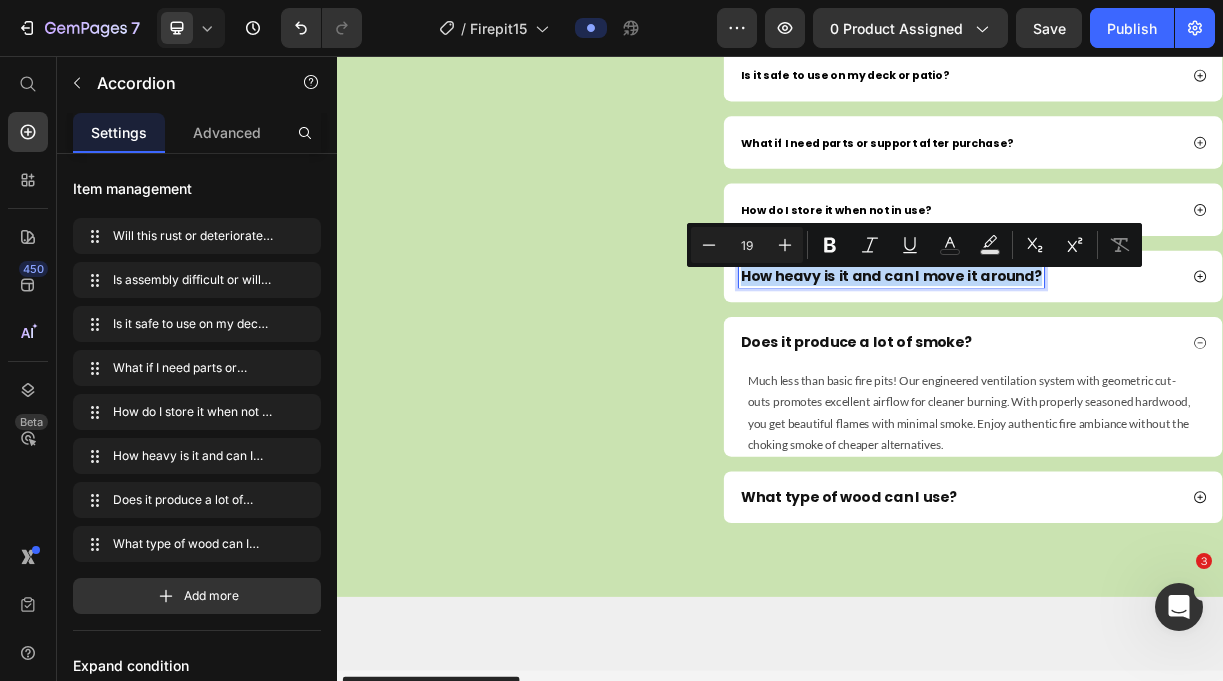 click 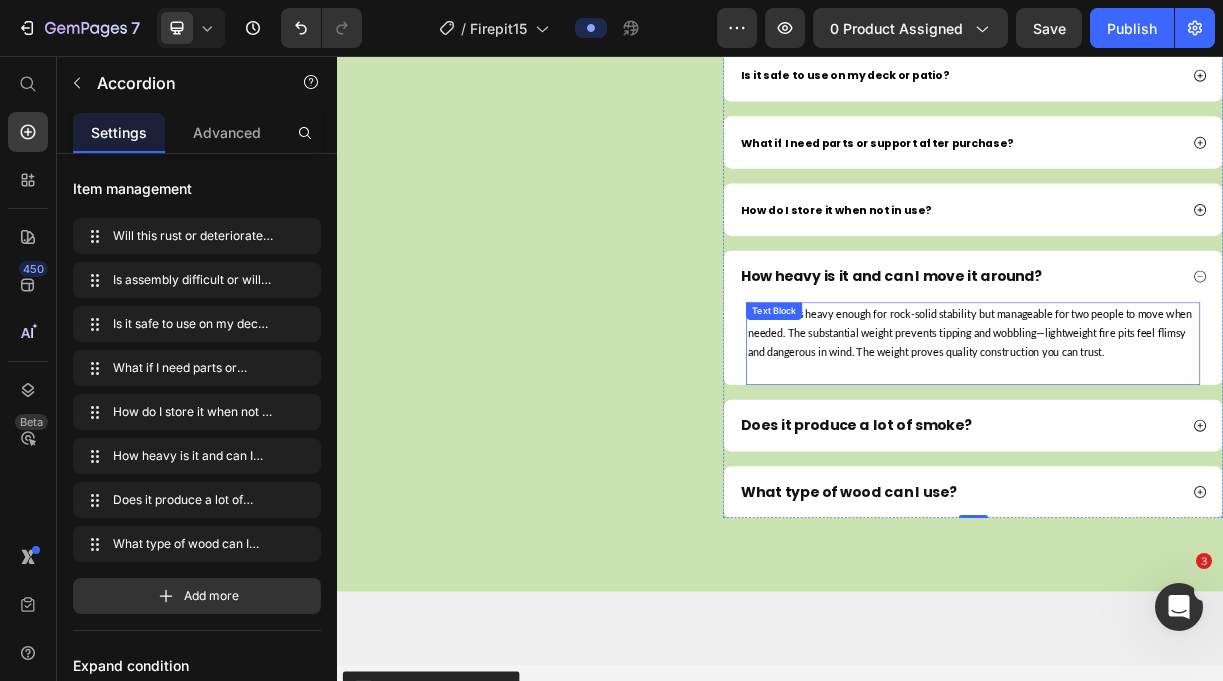 click on "At 14kg, it's heavy enough for rock-solid stability but manageable for two people to move when needed. The substantial weight prevents tipping and wobbling—lightweight fire pits feel flimsy and dangerous in wind. The weight proves quality construction you can trust." at bounding box center [1194, 431] 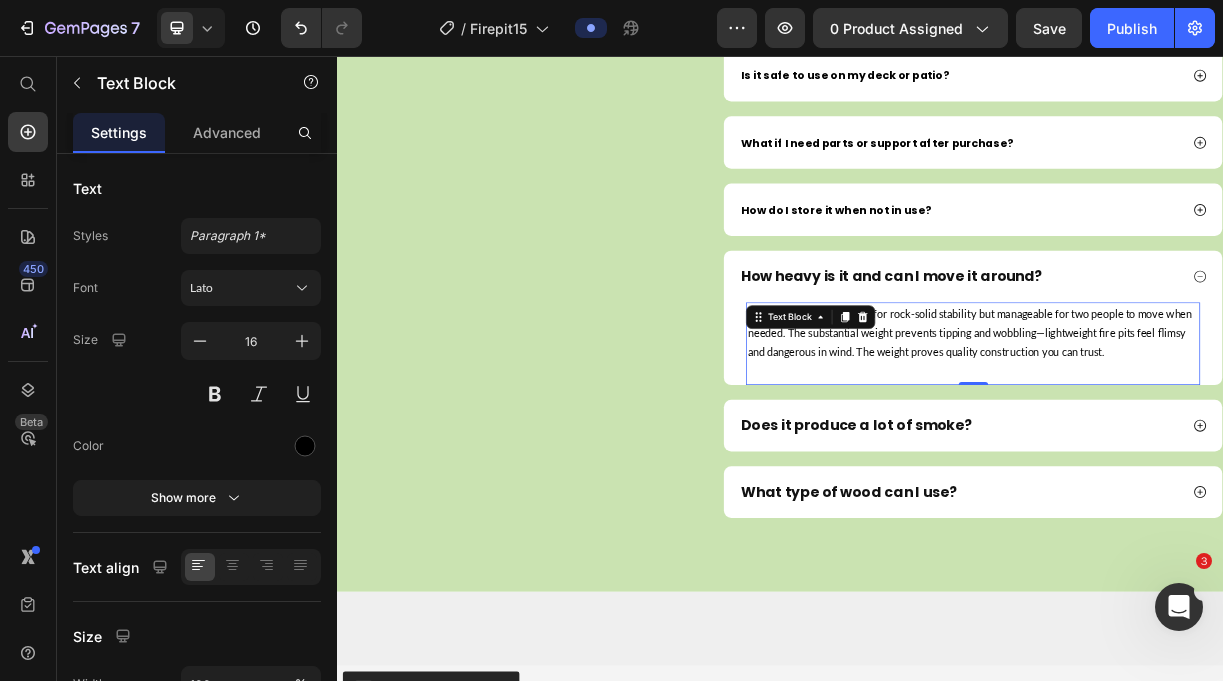 click on "At 14kg, it's heavy enough for rock-solid stability but manageable for two people to move when needed. The substantial weight prevents tipping and wobbling—lightweight fire pits feel flimsy and dangerous in wind. The weight proves quality construction you can trust." at bounding box center [1194, 431] 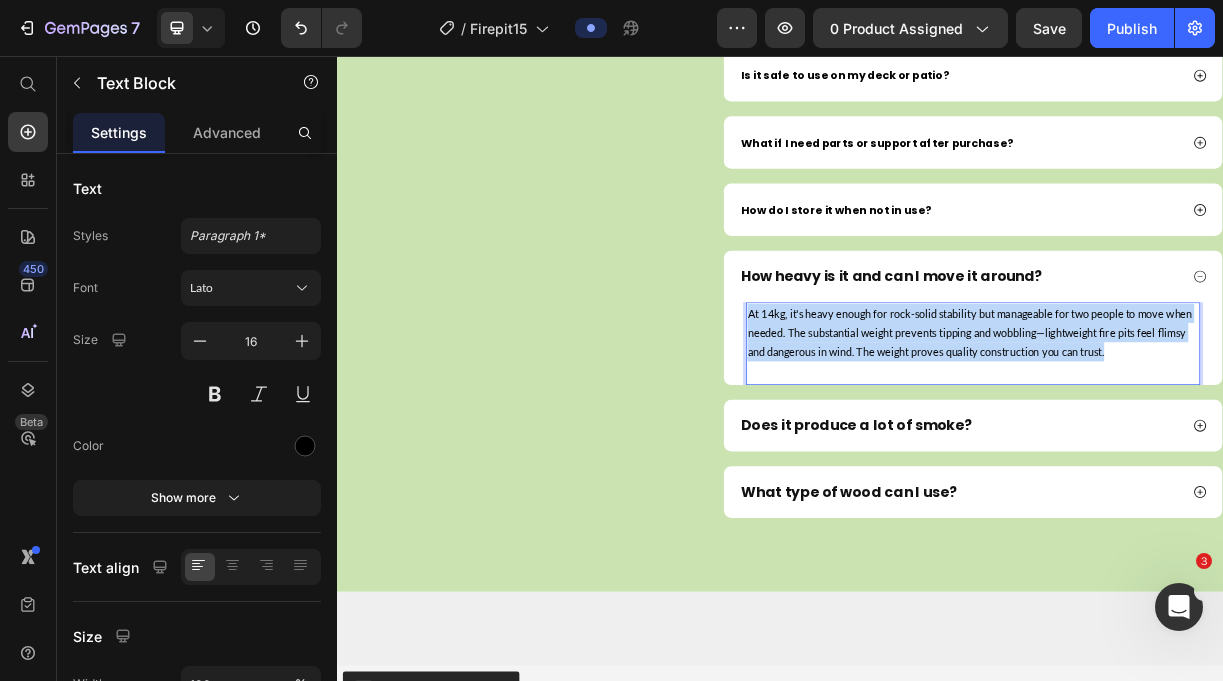 click on "At 14kg, it's heavy enough for rock-solid stability but manageable for two people to move when needed. The substantial weight prevents tipping and wobbling—lightweight fire pits feel flimsy and dangerous in wind. The weight proves quality construction you can trust." at bounding box center [1194, 431] 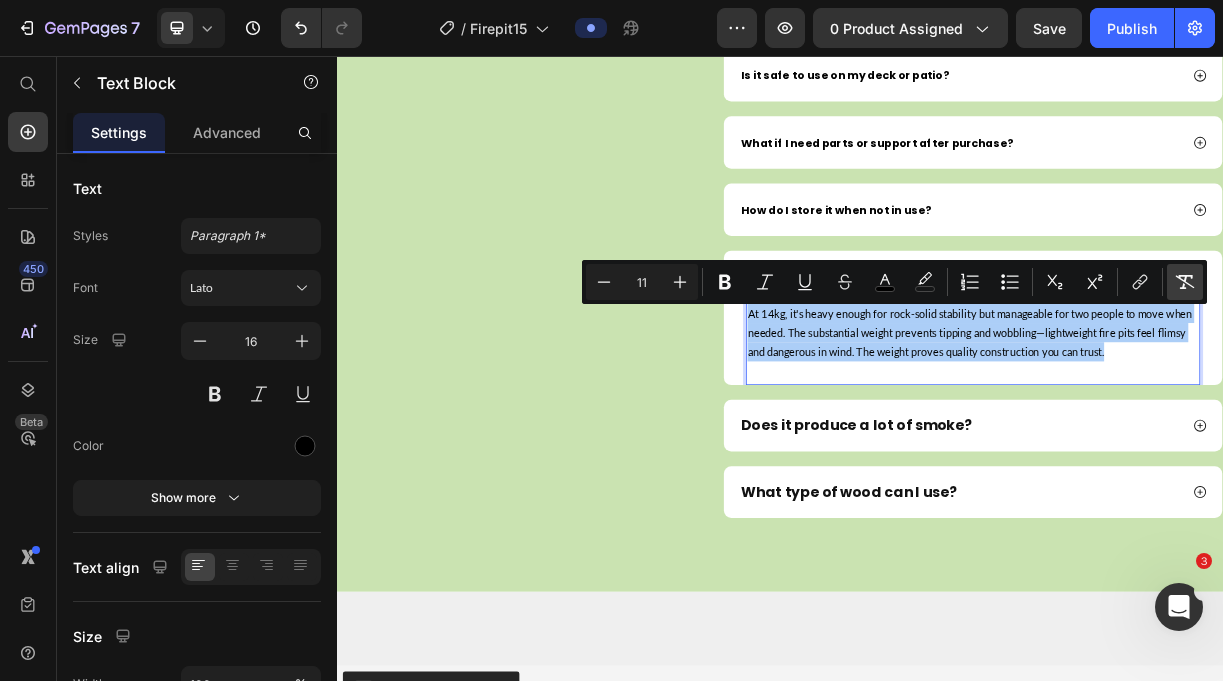 click 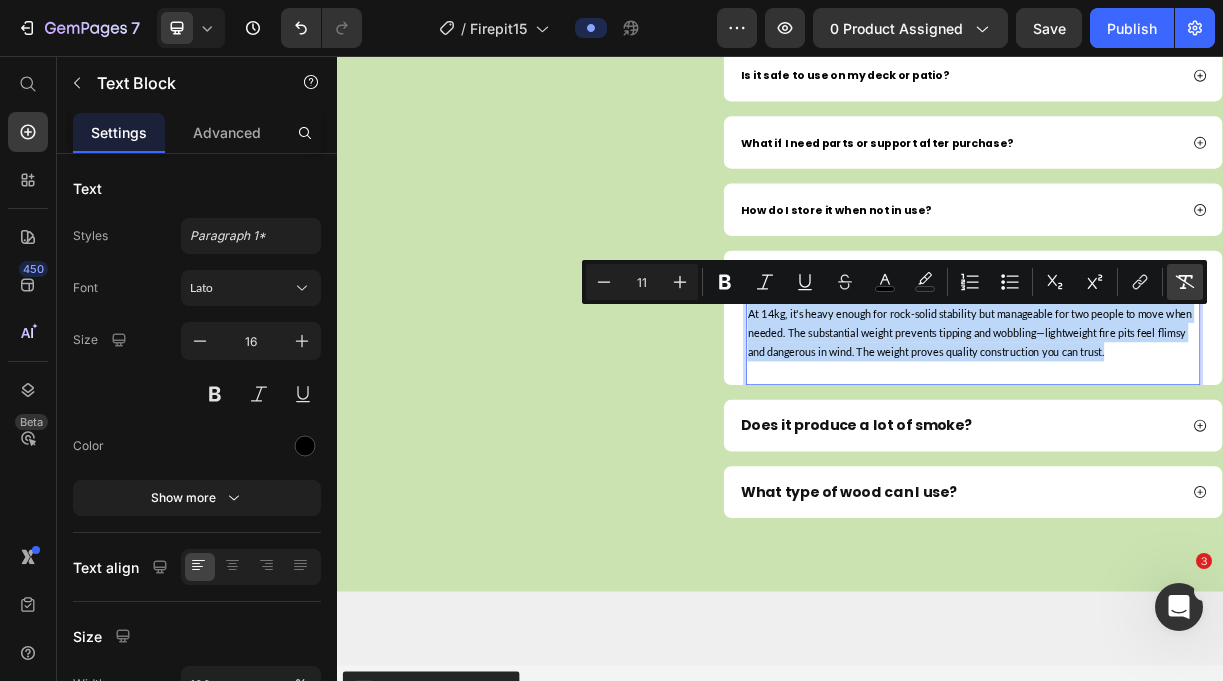 type on "16" 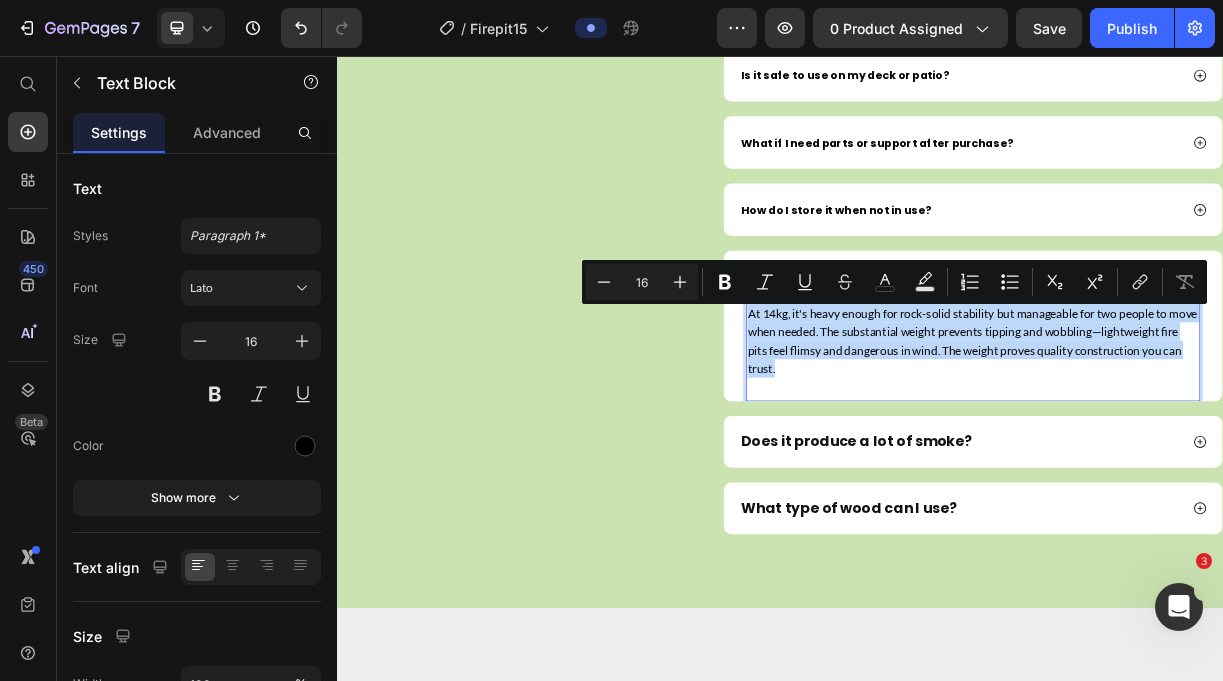 click on "At 14kg, it's heavy enough for rock-solid stability but manageable for two people to move when needed. The substantial weight prevents tipping and wobbling—lightweight fire pits feel flimsy and dangerous in wind. The weight proves quality construction you can trust." at bounding box center [1198, 442] 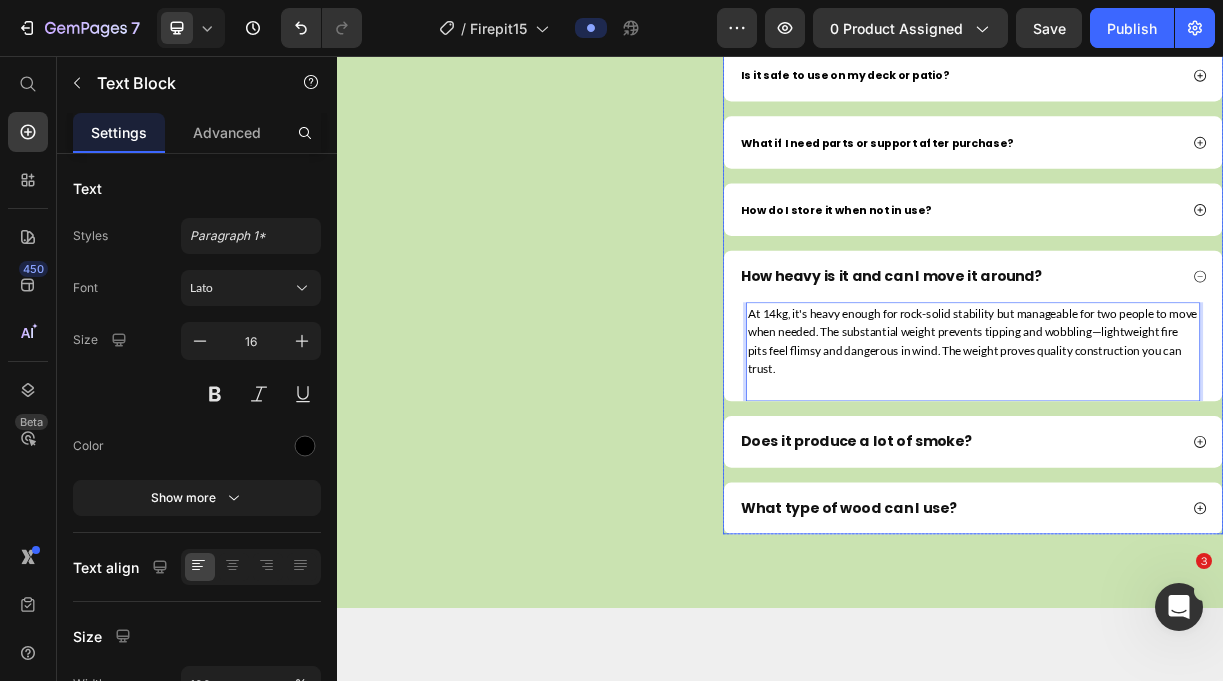click on "How do I store it when not in use?" at bounding box center (1013, 265) 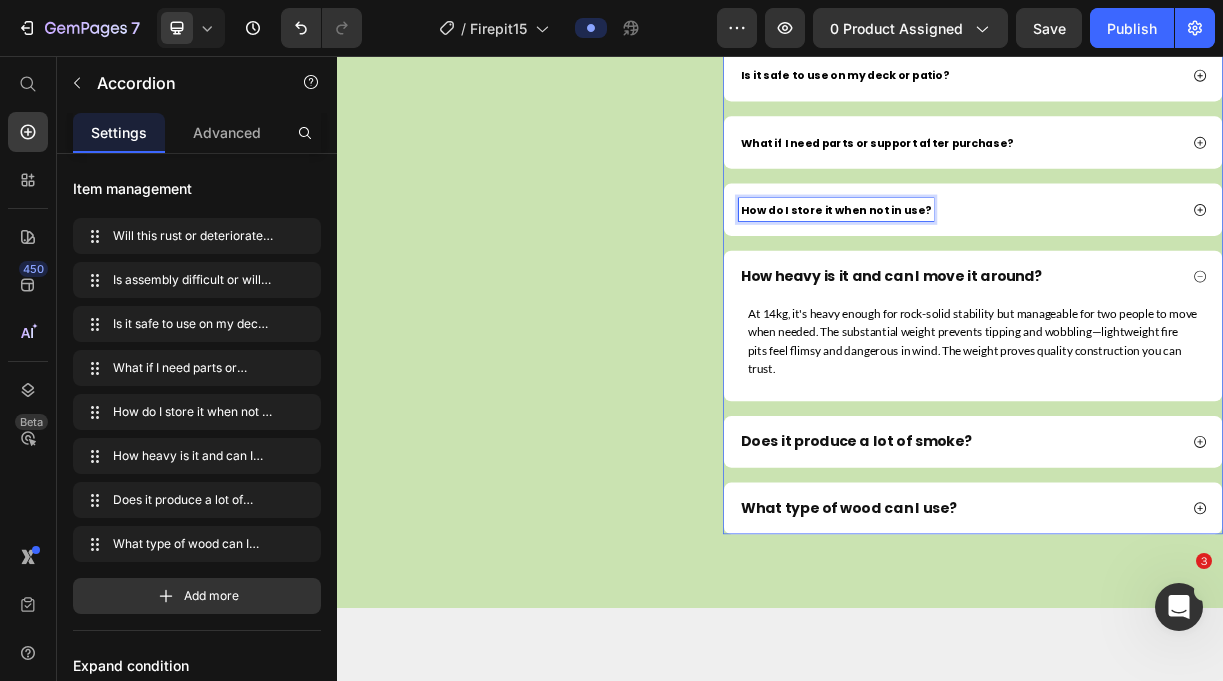 click on "How do I store it when not in use?" at bounding box center (1013, 265) 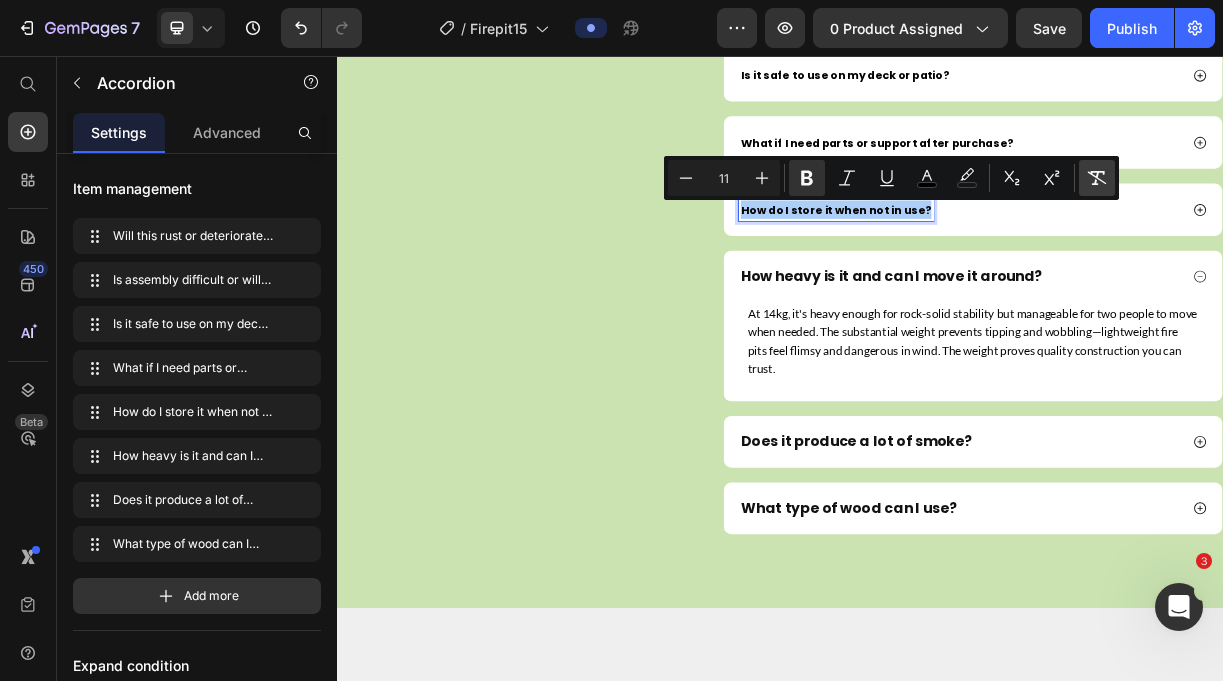 click 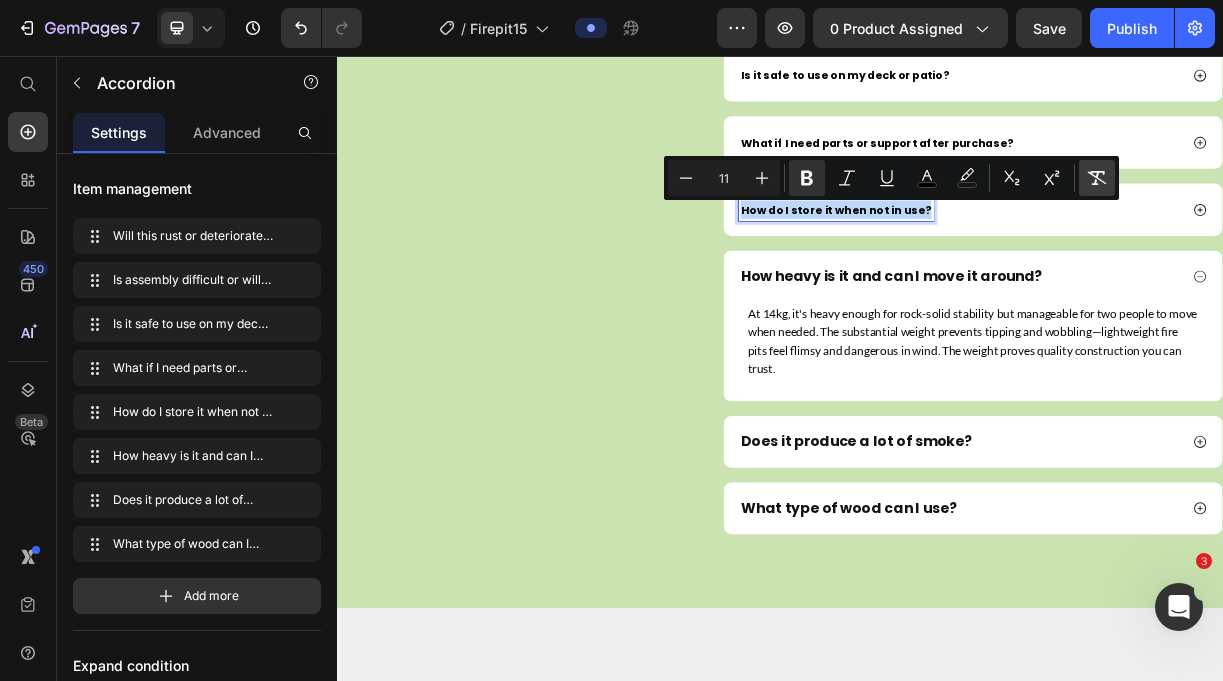 type on "19" 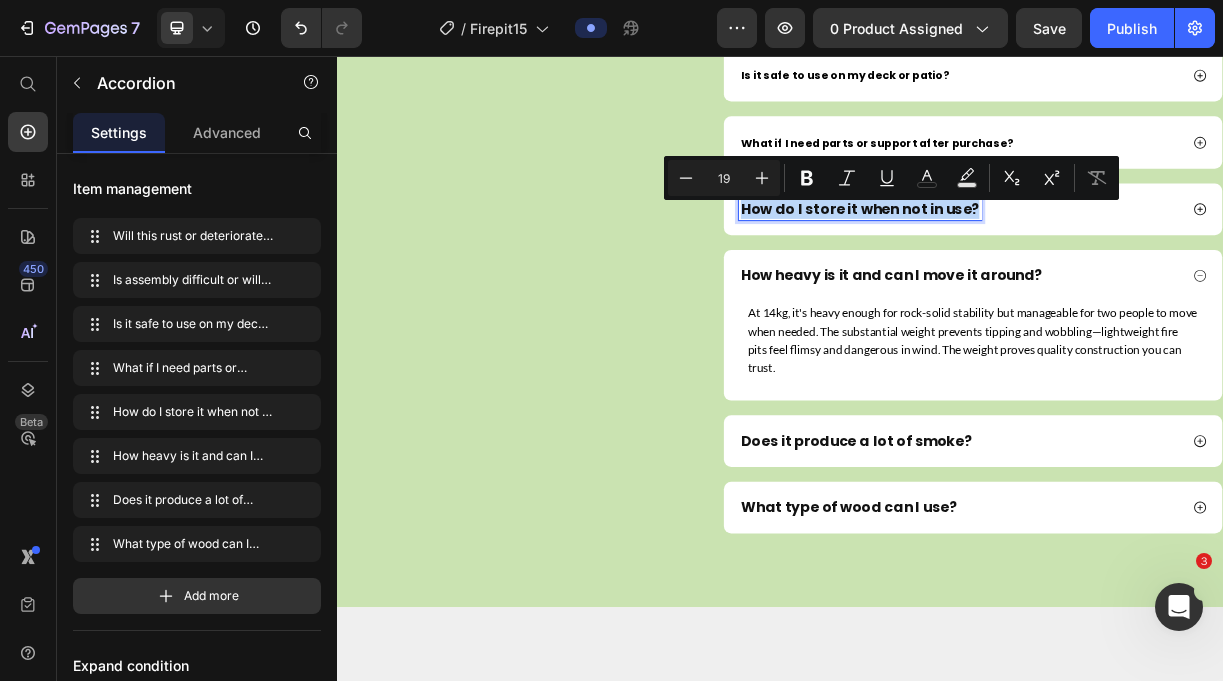 click 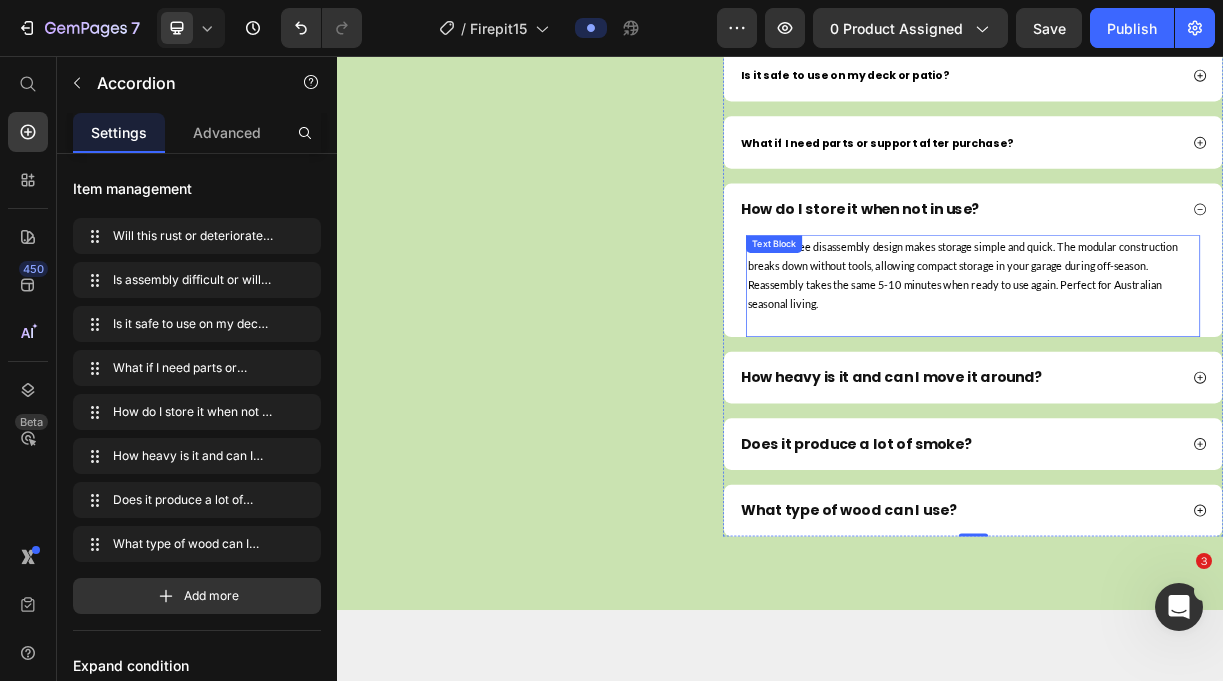 click on "Our tool-free disassembly design makes storage simple and quick. The modular construction breaks down without tools, allowing compact storage in your garage during off-season. Reassembly takes the same 5-10 minutes when ready to use again. Perfect for Australian seasonal living." at bounding box center (1198, 353) 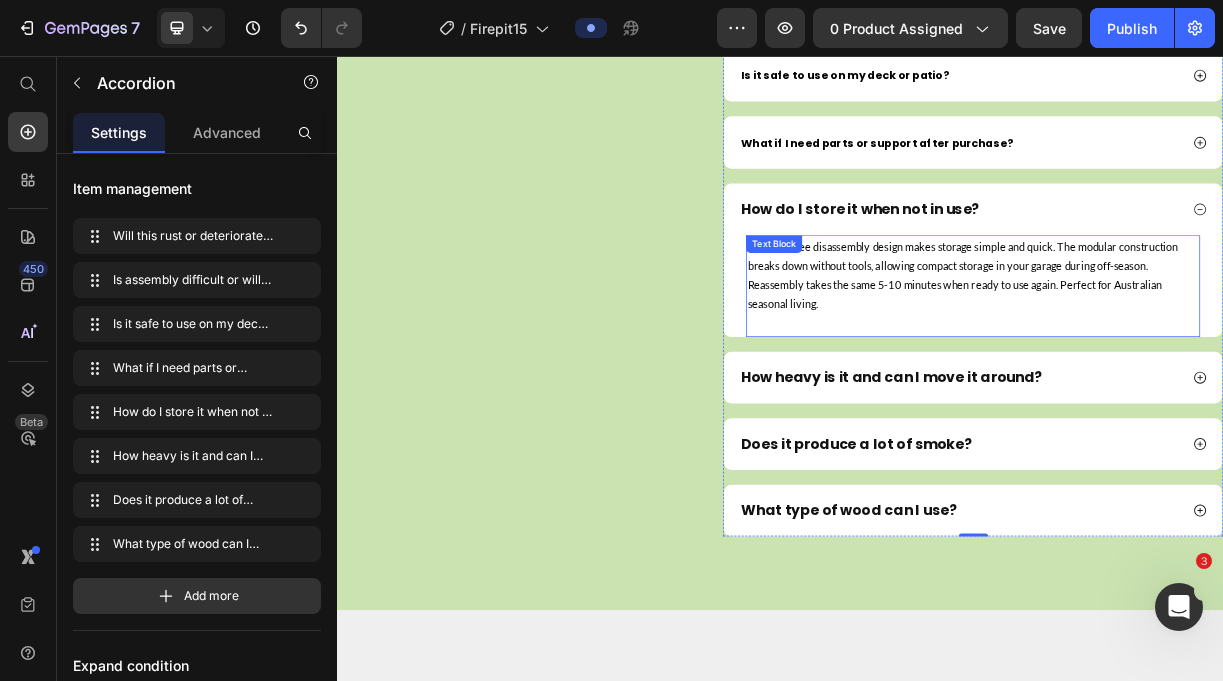 click on "Our tool-free disassembly design makes storage simple and quick. The modular construction breaks down without tools, allowing compact storage in your garage during off-season. Reassembly takes the same 5-10 minutes when ready to use again. Perfect for Australian seasonal living." at bounding box center (1198, 353) 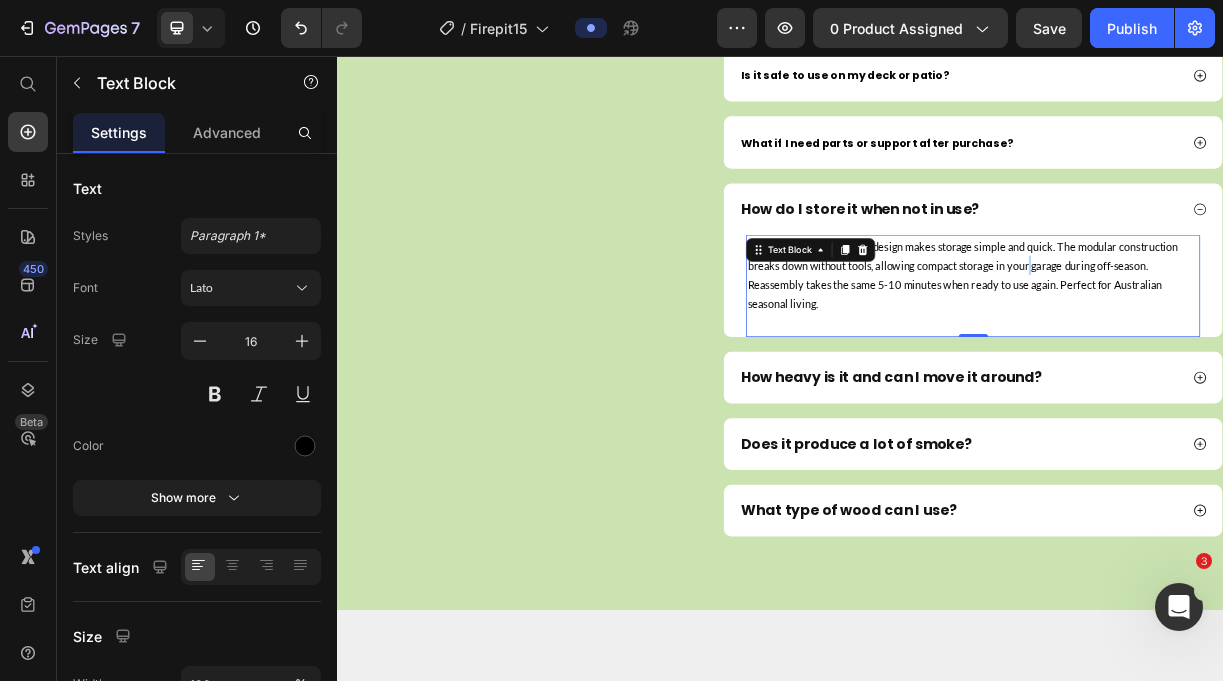 click on "Our tool-free disassembly design makes storage simple and quick. The modular construction breaks down without tools, allowing compact storage in your garage during off-season. Reassembly takes the same 5-10 minutes when ready to use again. Perfect for Australian seasonal living." at bounding box center (1198, 353) 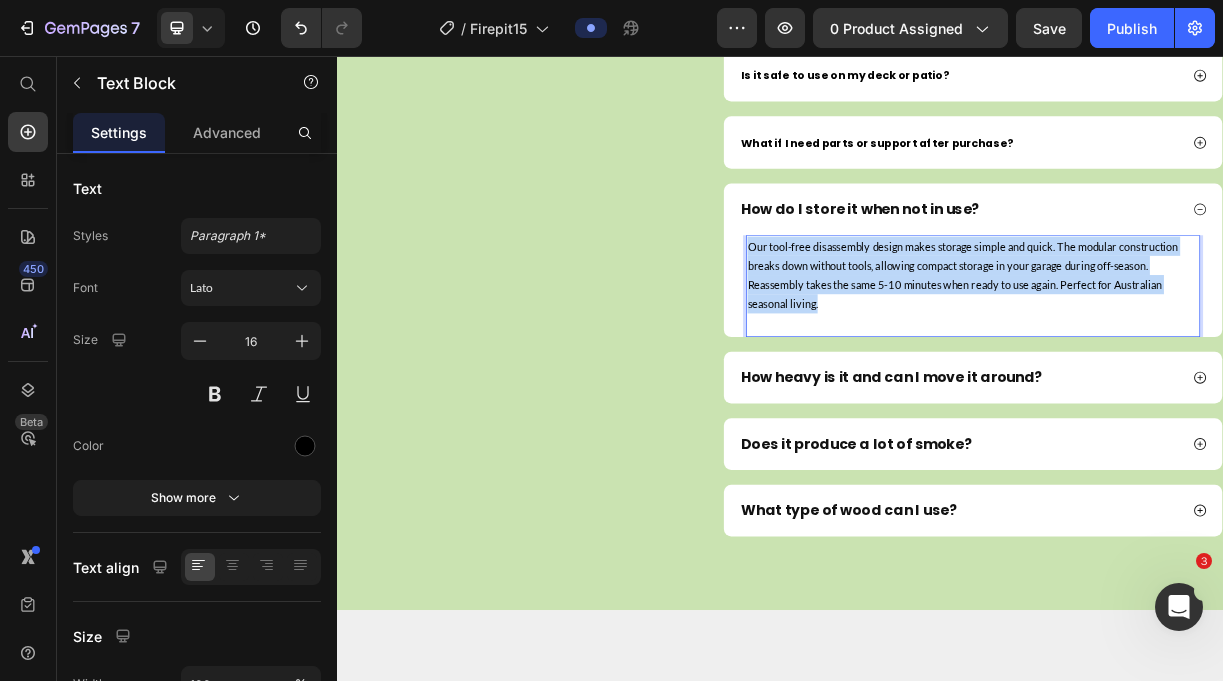 click on "Our tool-free disassembly design makes storage simple and quick. The modular construction breaks down without tools, allowing compact storage in your garage during off-season. Reassembly takes the same 5-10 minutes when ready to use again. Perfect for Australian seasonal living." at bounding box center (1198, 353) 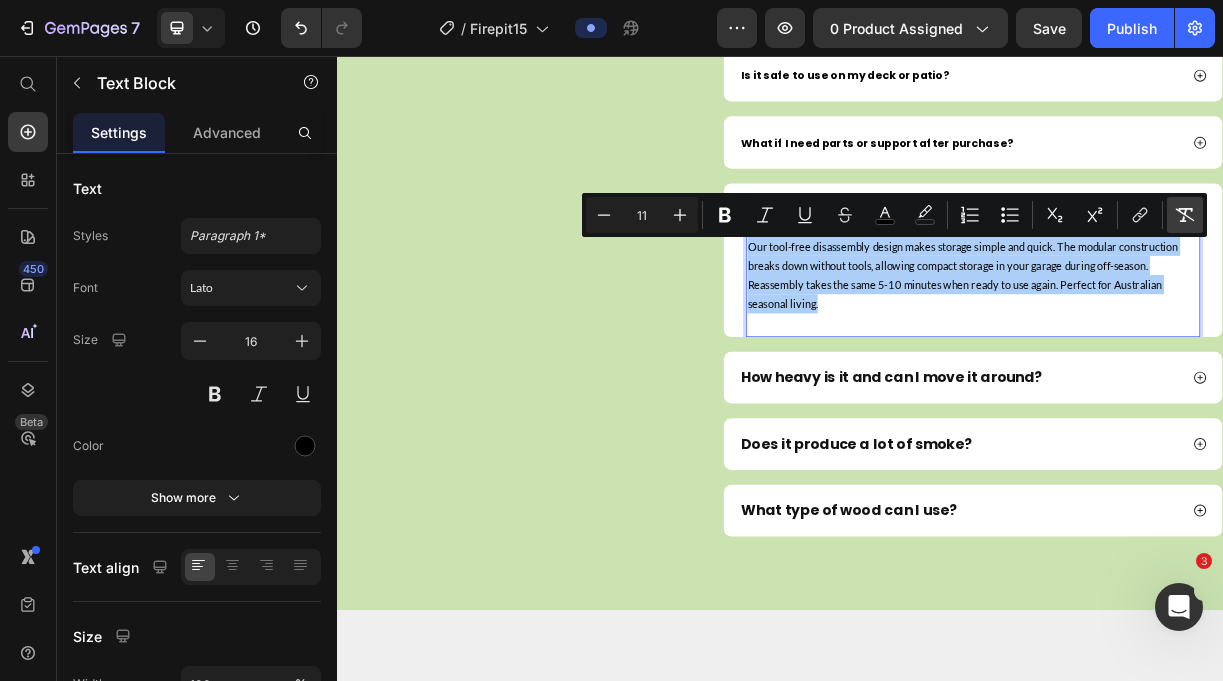click 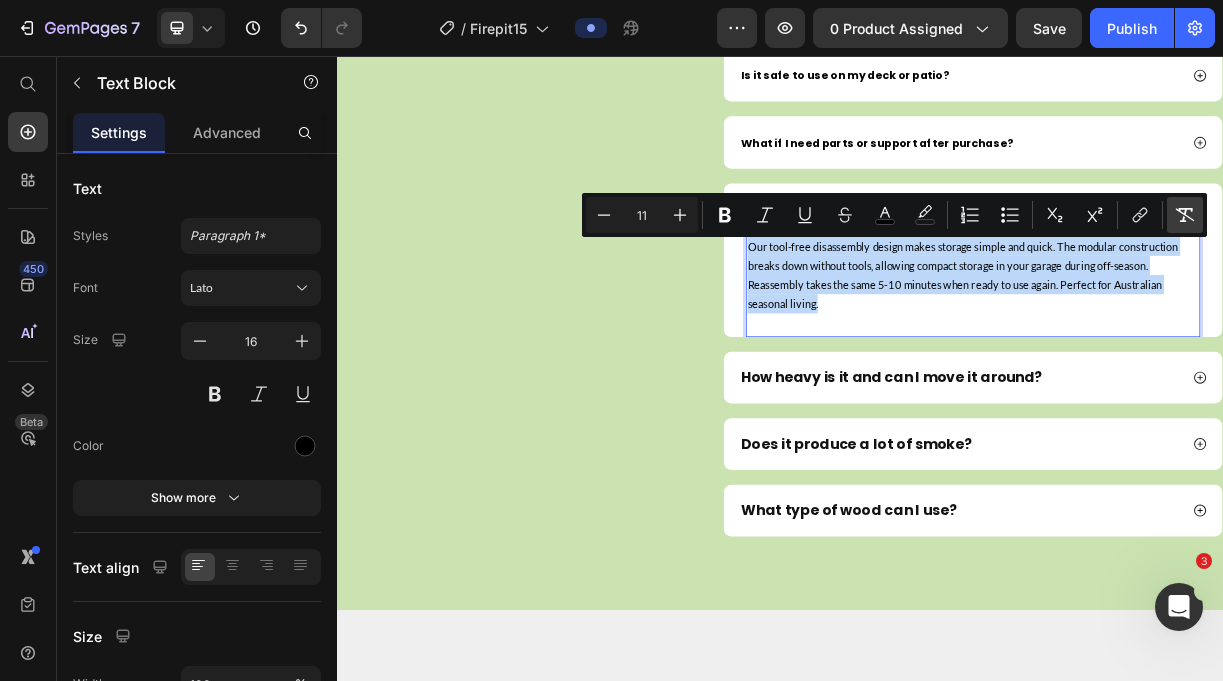 type on "16" 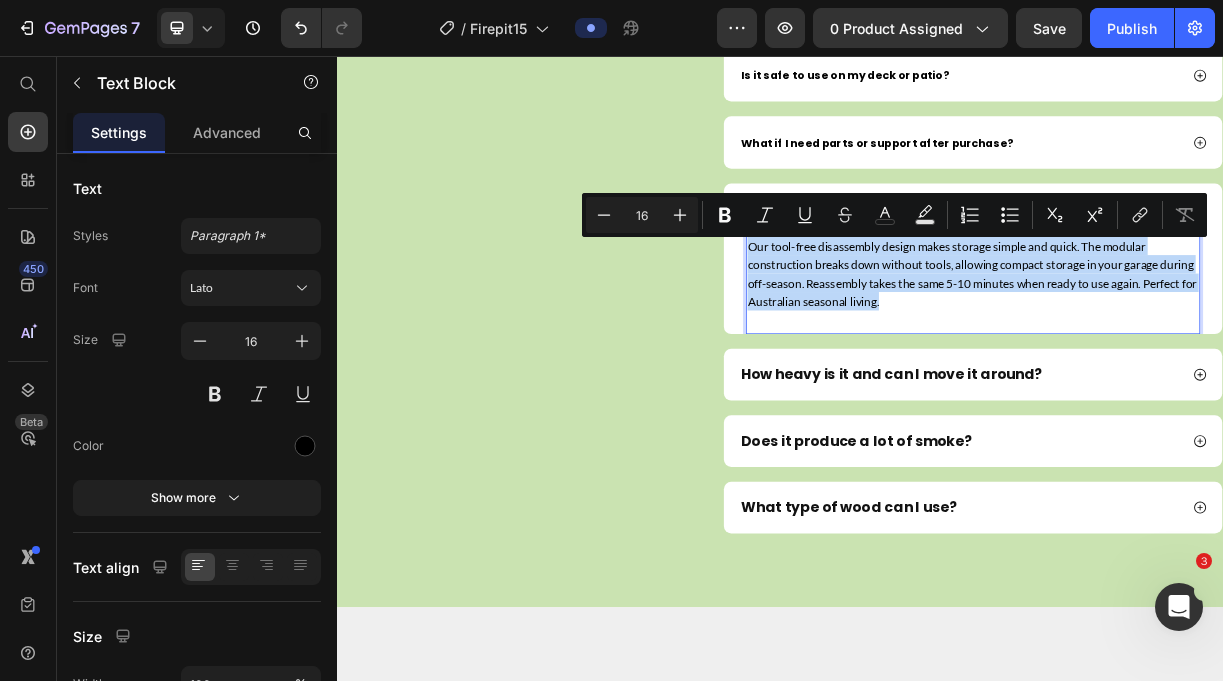 click on "Our tool-free disassembly design makes storage simple and quick. The modular construction breaks down without tools, allowing compact storage in your garage during off-season. Reassembly takes the same 5-10 minutes when ready to use again. Perfect for Australian seasonal living." at bounding box center (1198, 351) 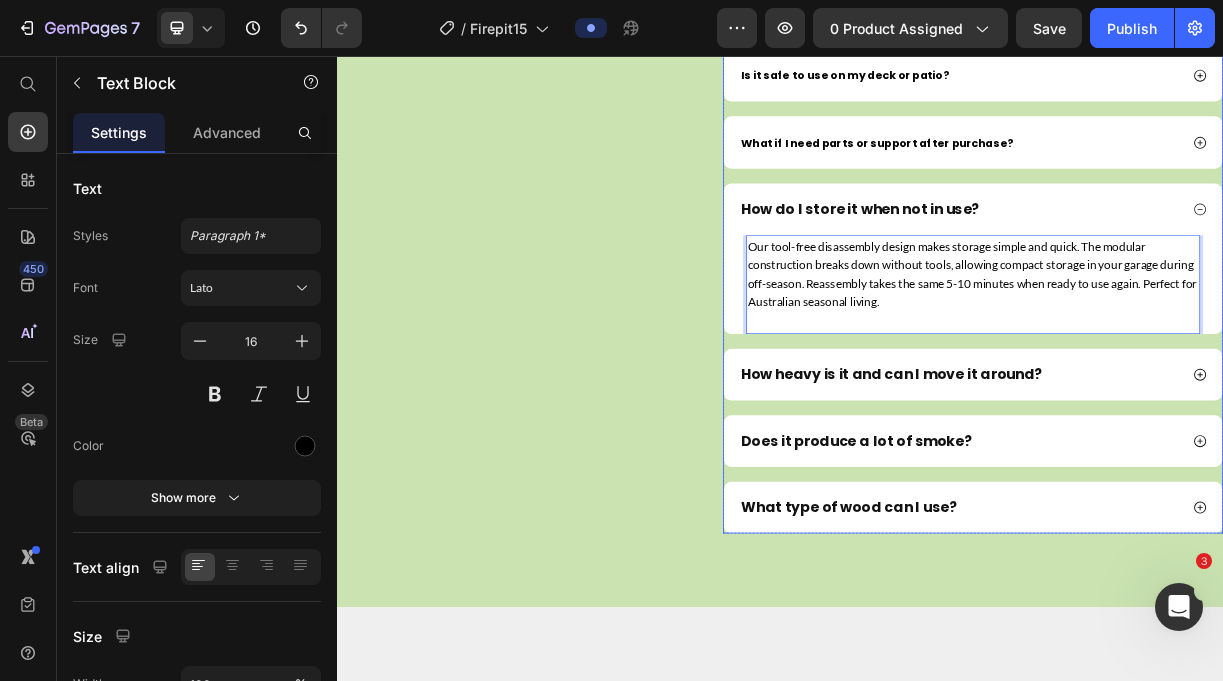 click on "What if I need parts or support after purchase?" at bounding box center (1068, 174) 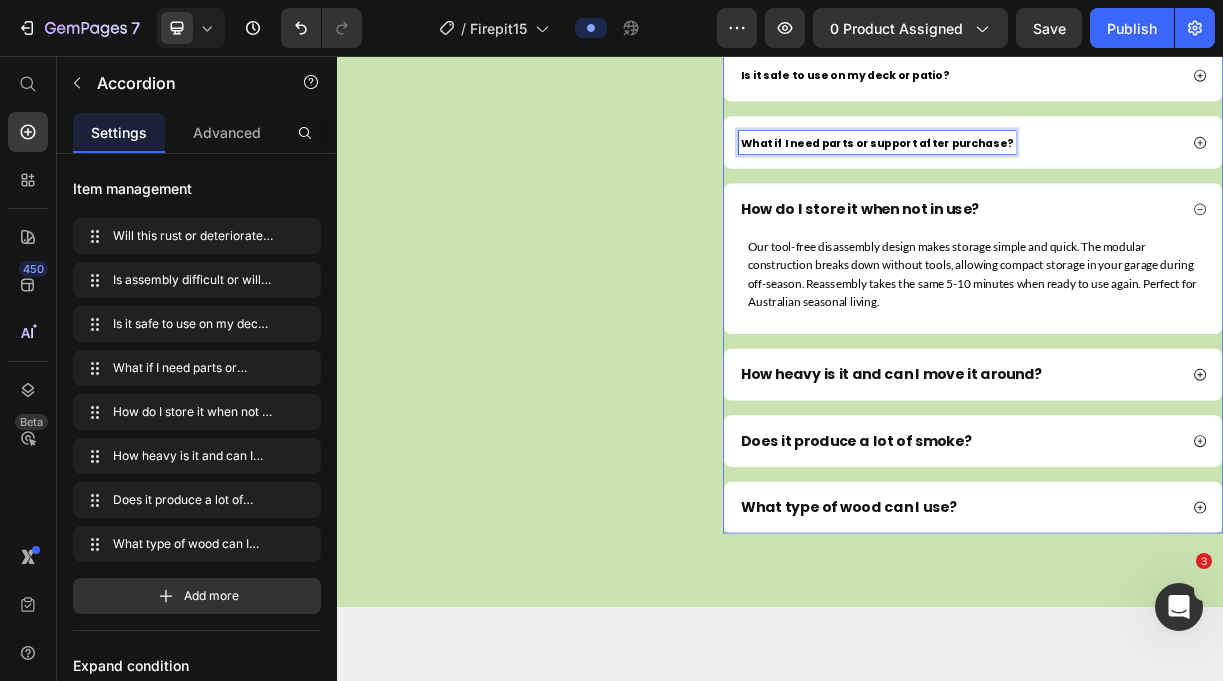 click on "What if I need parts or support after purchase?" at bounding box center (1068, 174) 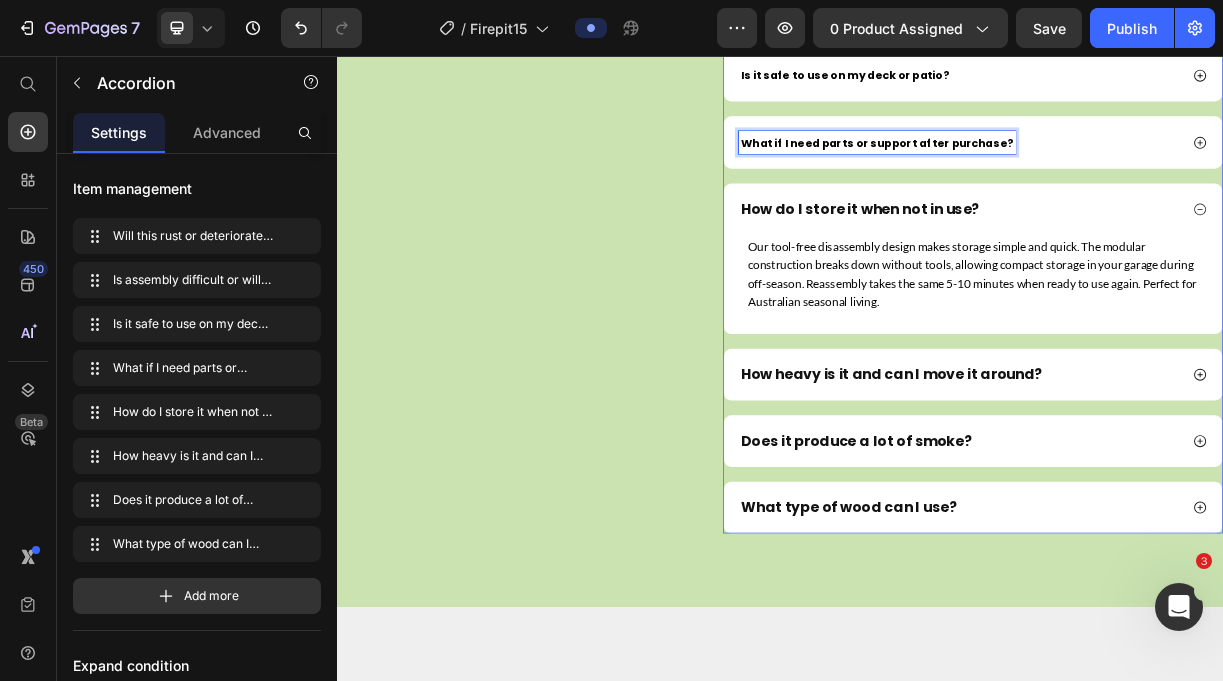 click on "What if I need parts or support after purchase?" at bounding box center (1068, 174) 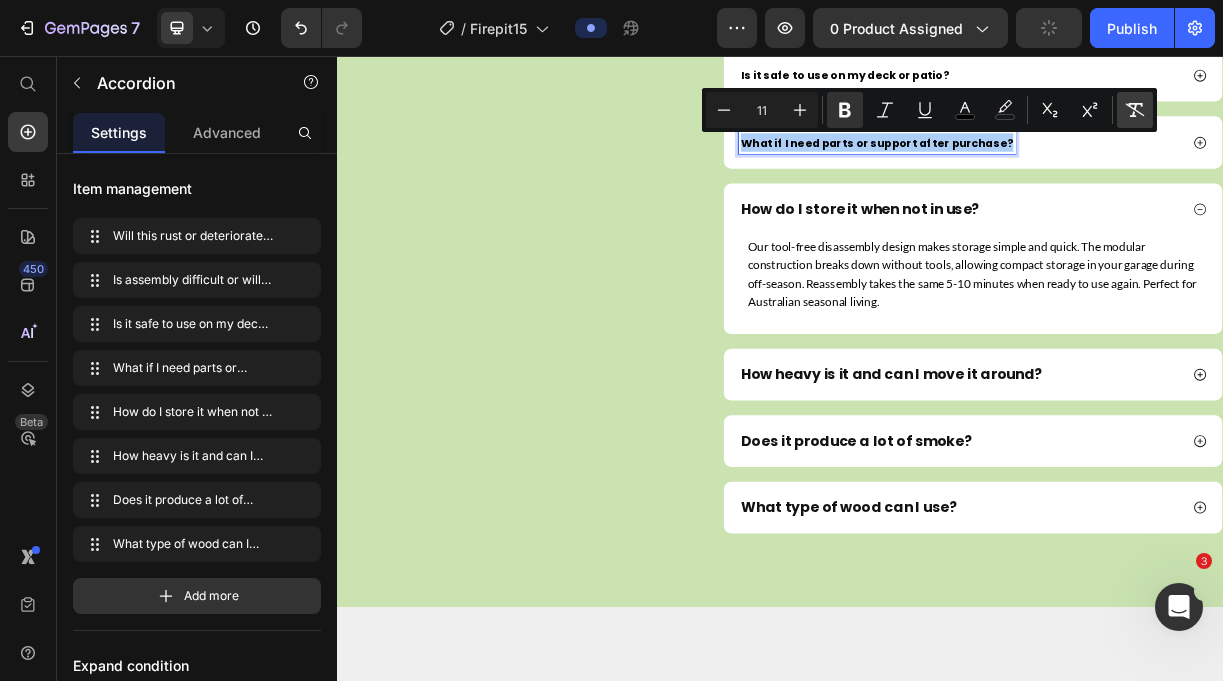 click 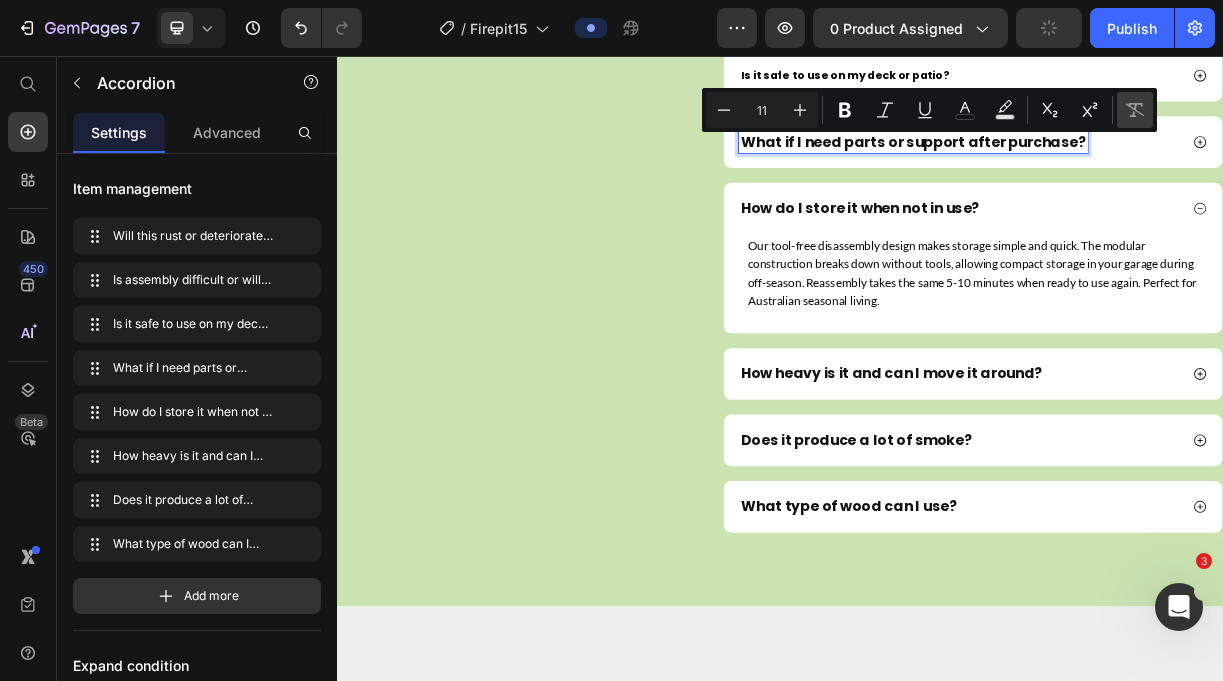 type on "19" 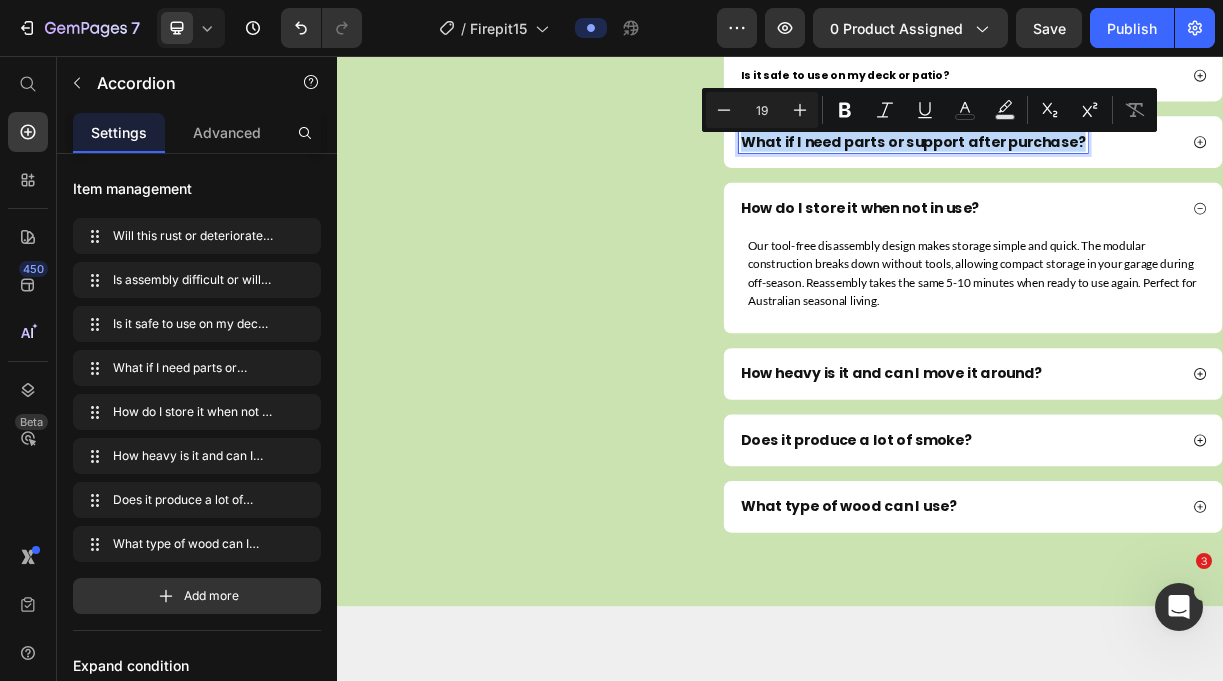 click 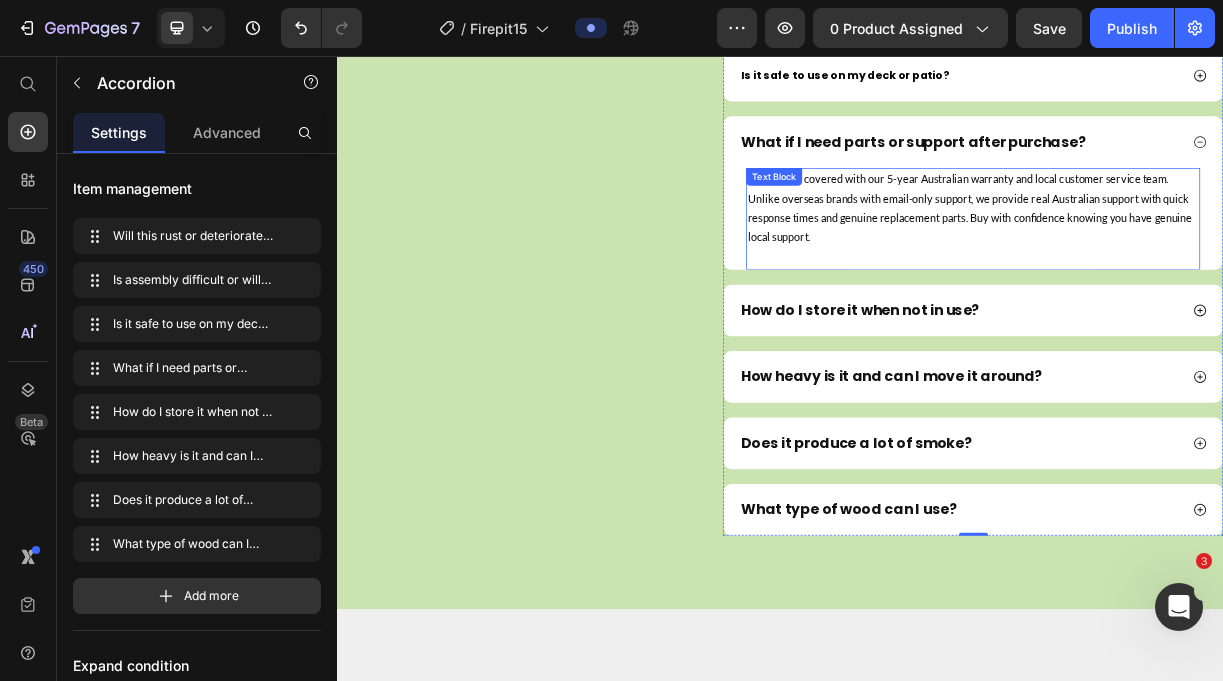 click on "You're fully covered with our 5-year Australian warranty and local customer service team. Unlike overseas brands with email-only support, we provide real Australian support with quick response times and genuine replacement parts. Buy with confidence knowing you have genuine local support." at bounding box center (1198, 262) 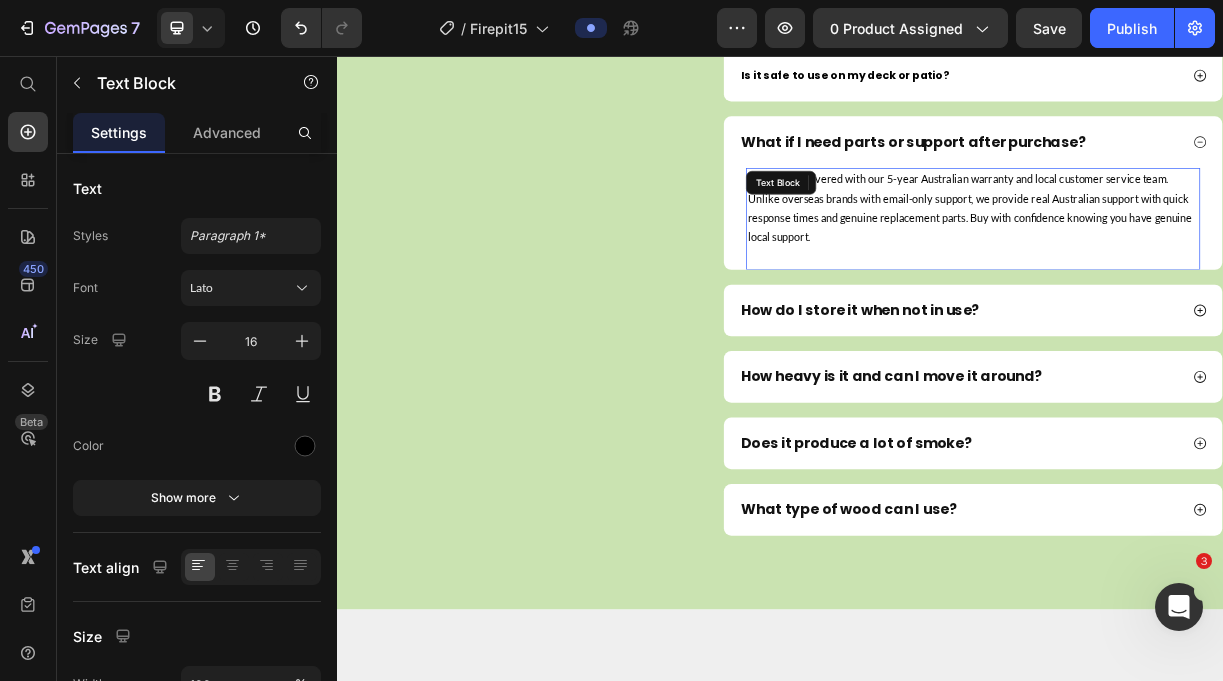 click on "You're fully covered with our 5-year Australian warranty and local customer service team. Unlike overseas brands with email-only support, we provide real Australian support with quick response times and genuine replacement parts. Buy with confidence knowing you have genuine local support." at bounding box center [1198, 262] 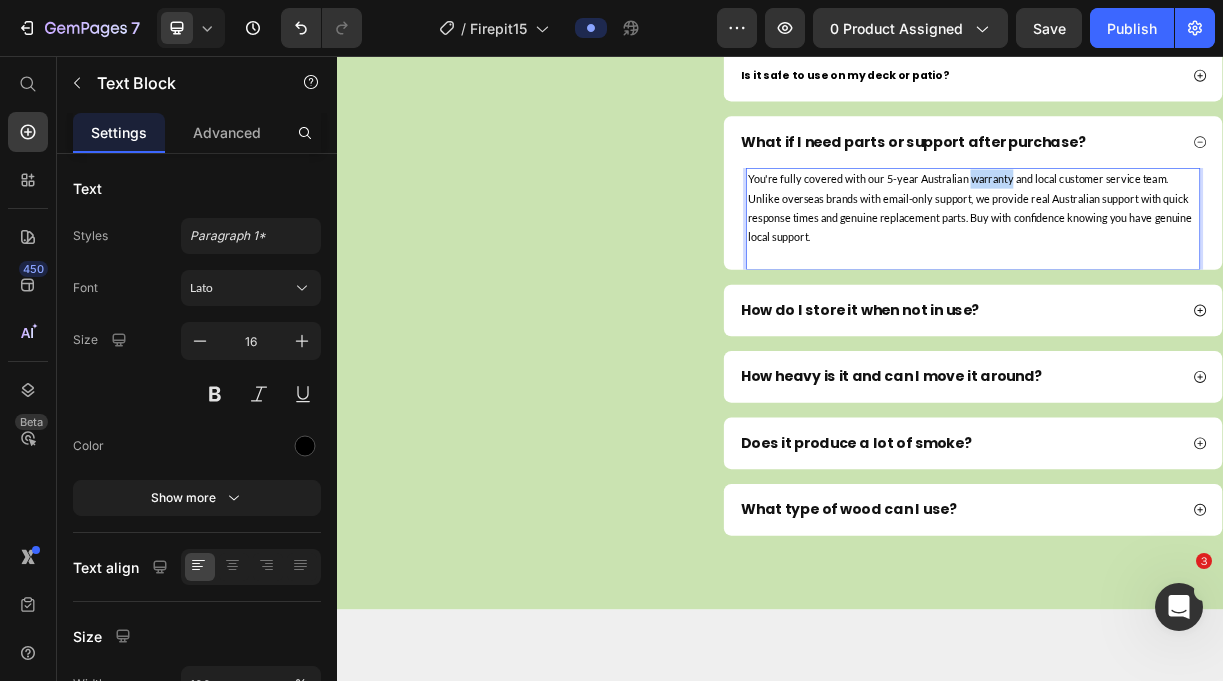 click on "You're fully covered with our 5-year Australian warranty and local customer service team. Unlike overseas brands with email-only support, we provide real Australian support with quick response times and genuine replacement parts. Buy with confidence knowing you have genuine local support." at bounding box center [1198, 262] 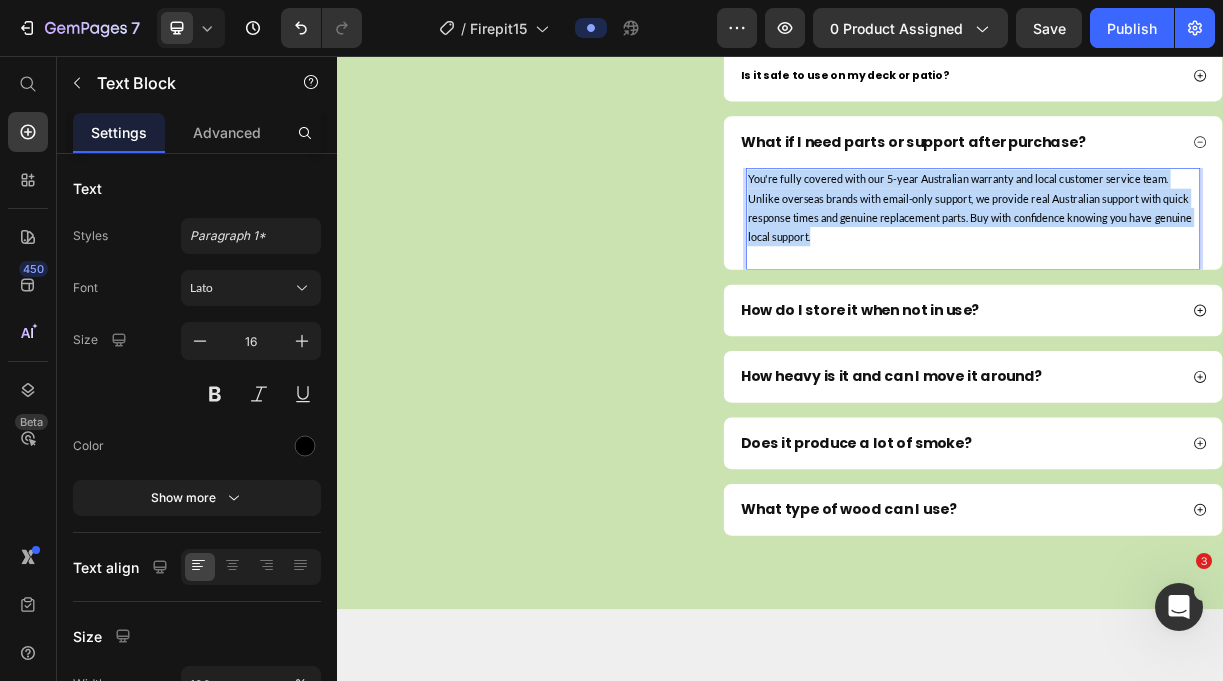 click on "You're fully covered with our 5-year Australian warranty and local customer service team. Unlike overseas brands with email-only support, we provide real Australian support with quick response times and genuine replacement parts. Buy with confidence knowing you have genuine local support." at bounding box center (1198, 262) 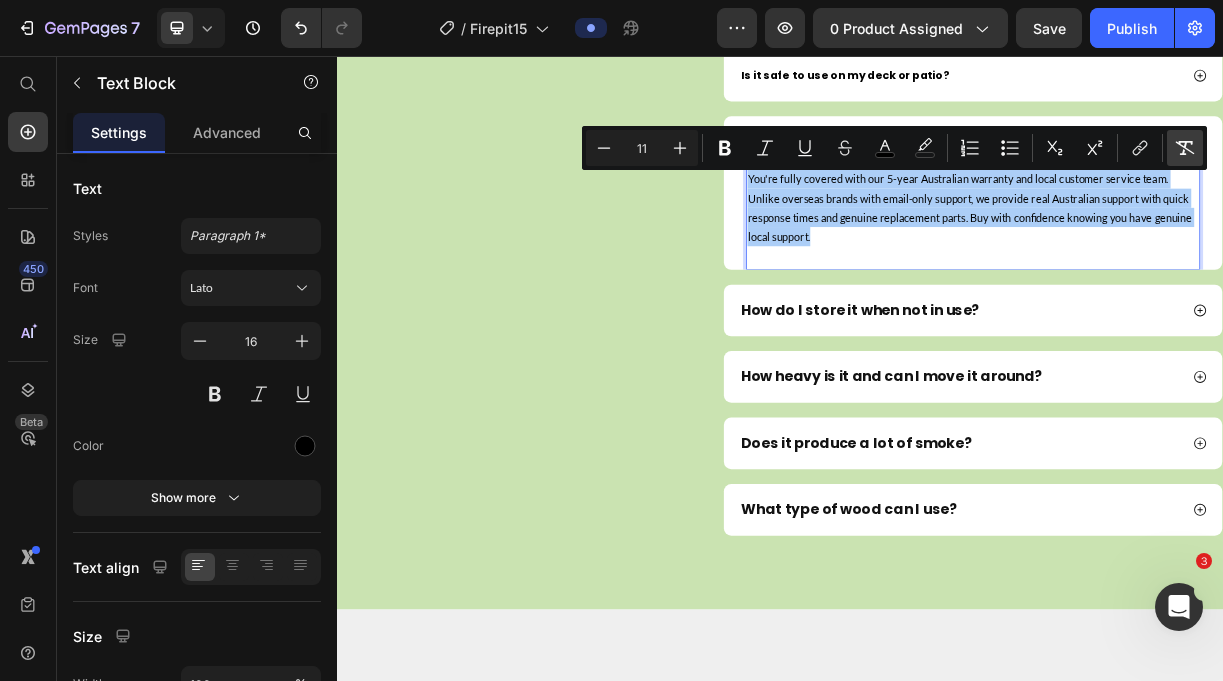 click 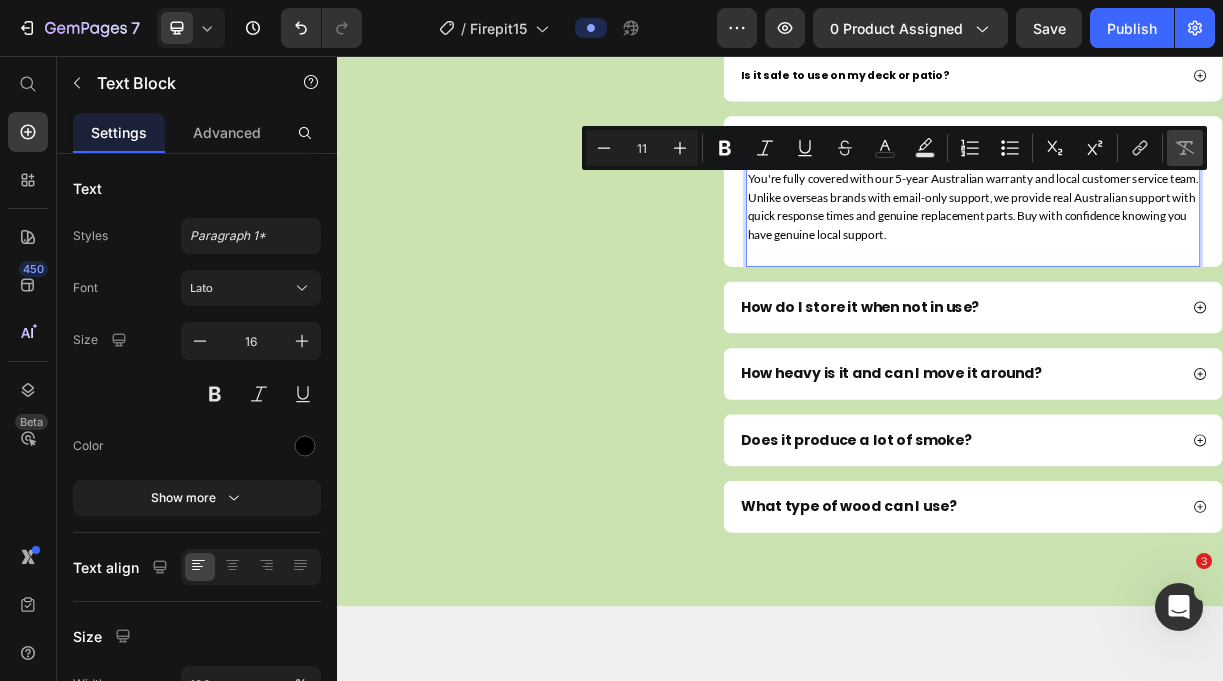 type on "16" 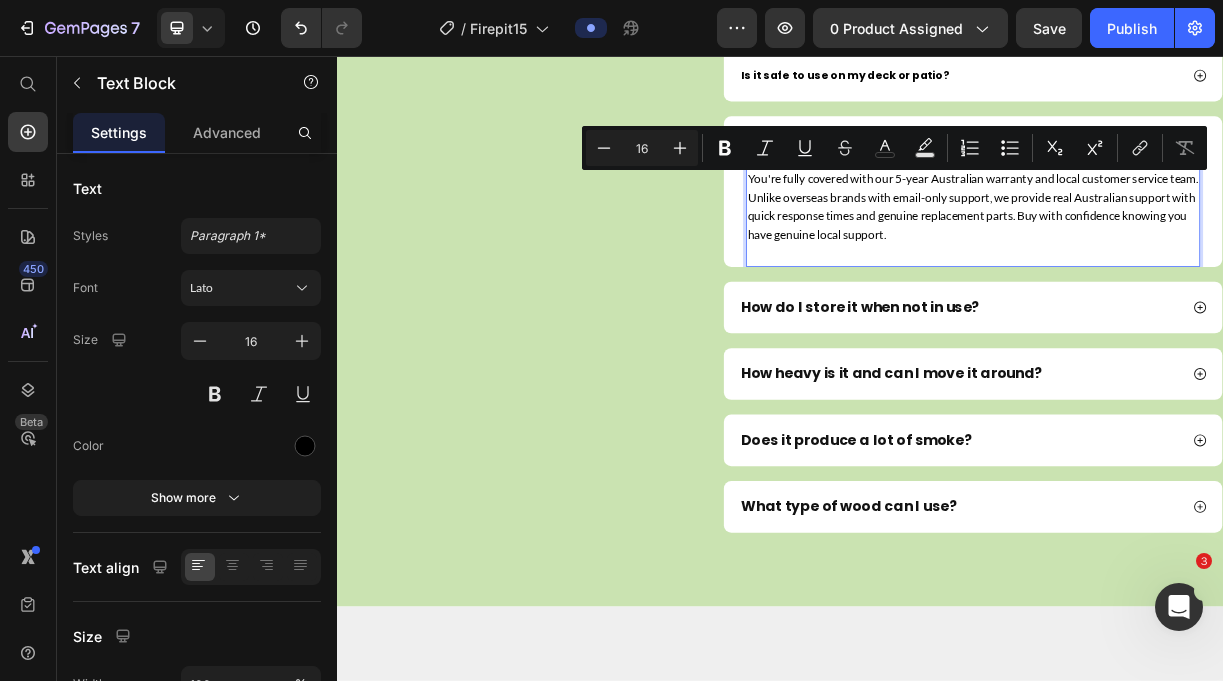 click on "You're fully covered with our 5-year Australian warranty and local customer service team. Unlike overseas brands with email-only support, we provide real Australian support with quick response times and genuine replacement parts. Buy with confidence knowing you have genuine local support." at bounding box center (1198, 260) 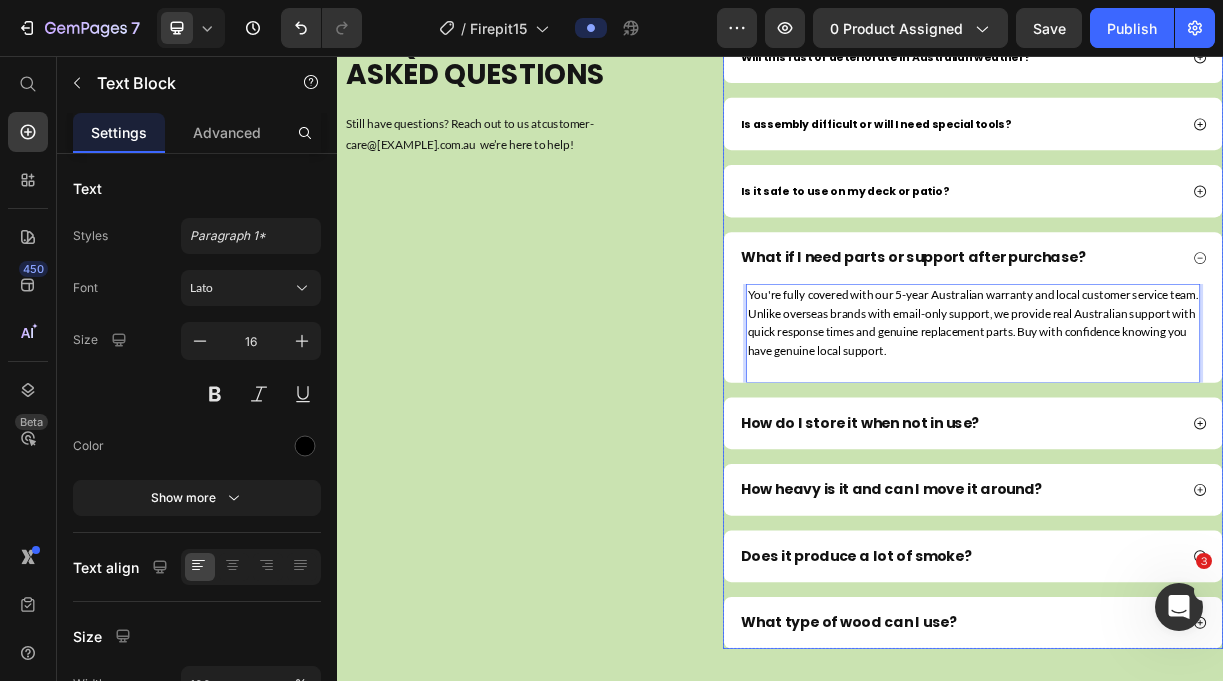 scroll, scrollTop: 8047, scrollLeft: 0, axis: vertical 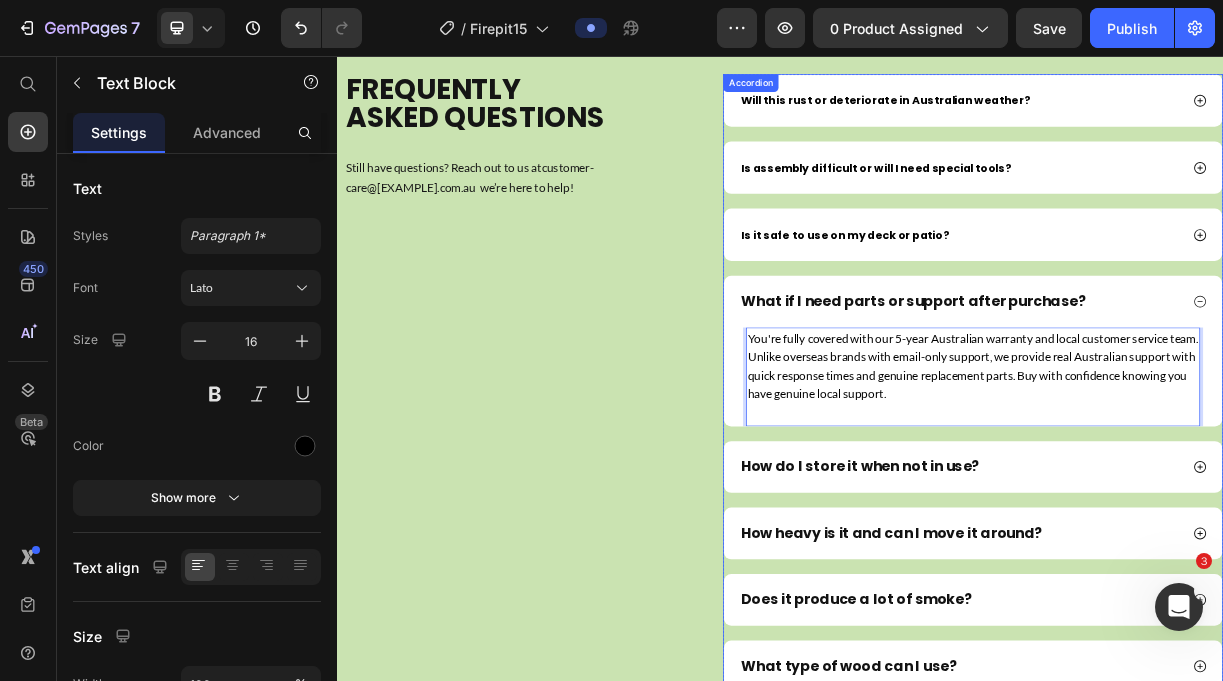 click on "Is it safe to use on my deck or patio?" at bounding box center (1025, 299) 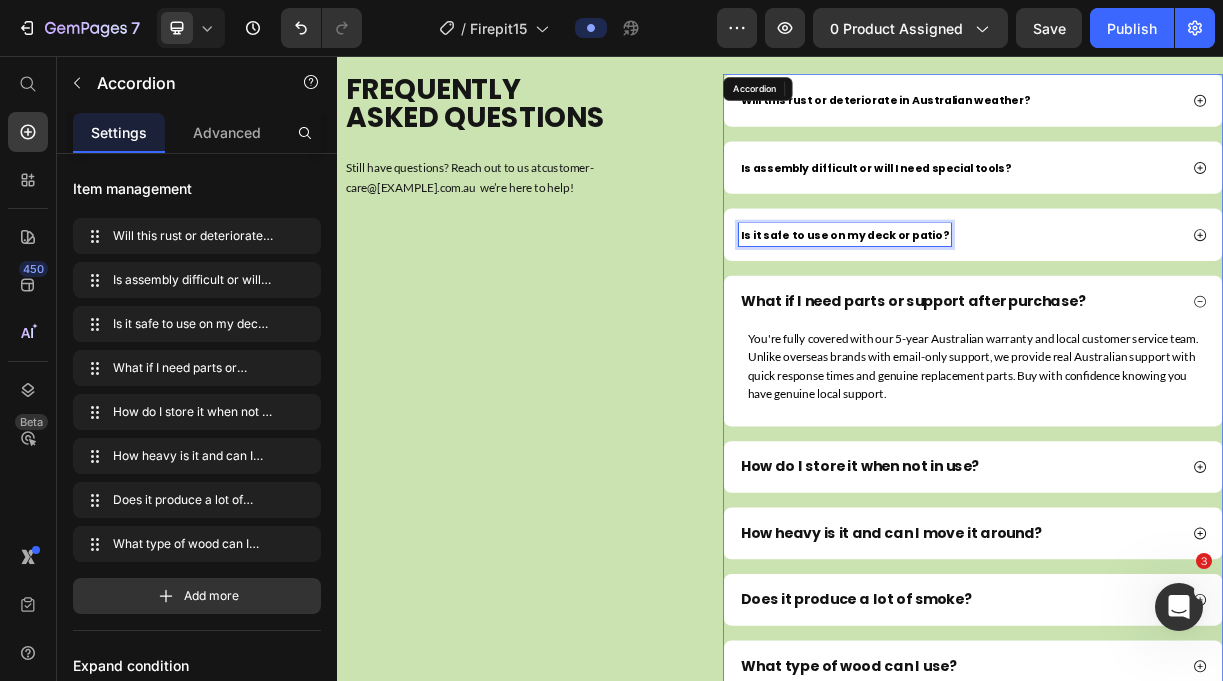 click on "Is it safe to use on my deck or patio?" at bounding box center (1025, 299) 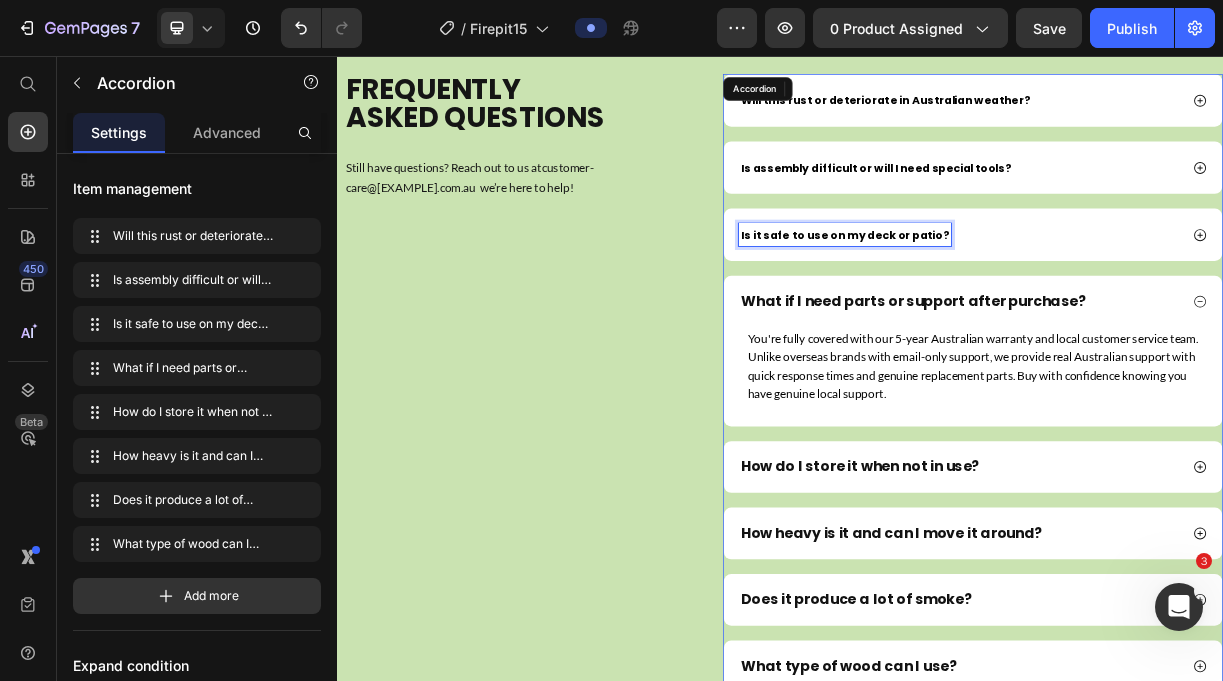 click on "Is it safe to use on my deck or patio?" at bounding box center (1025, 299) 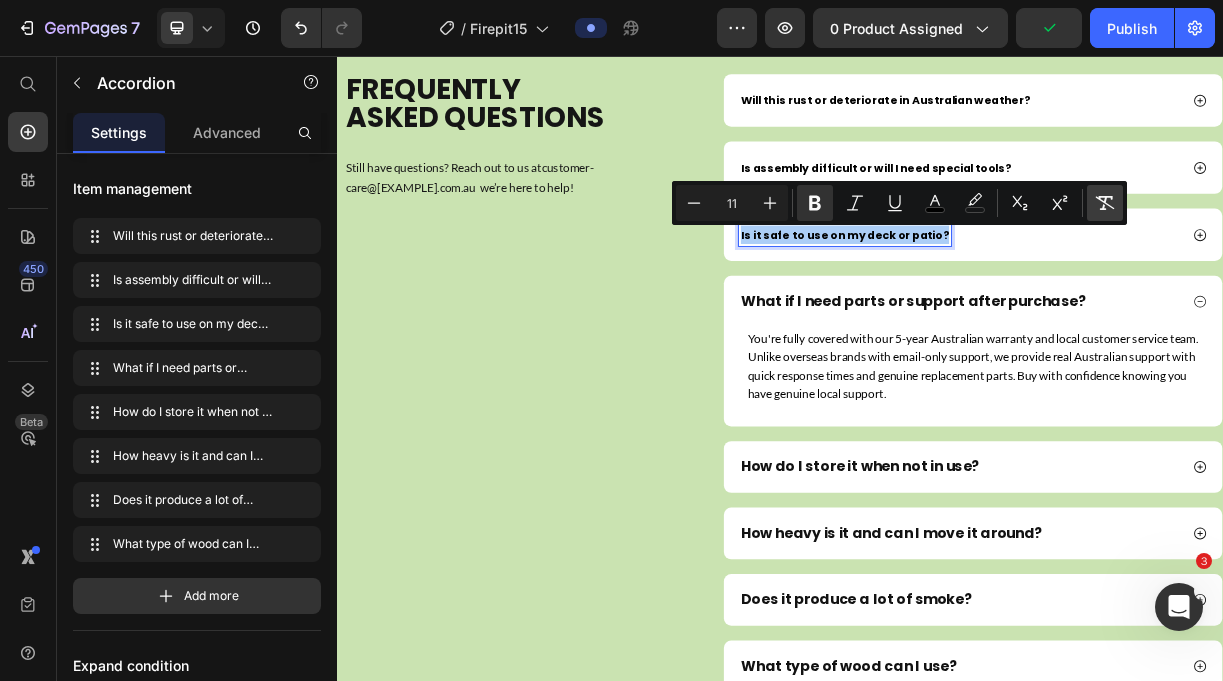 click 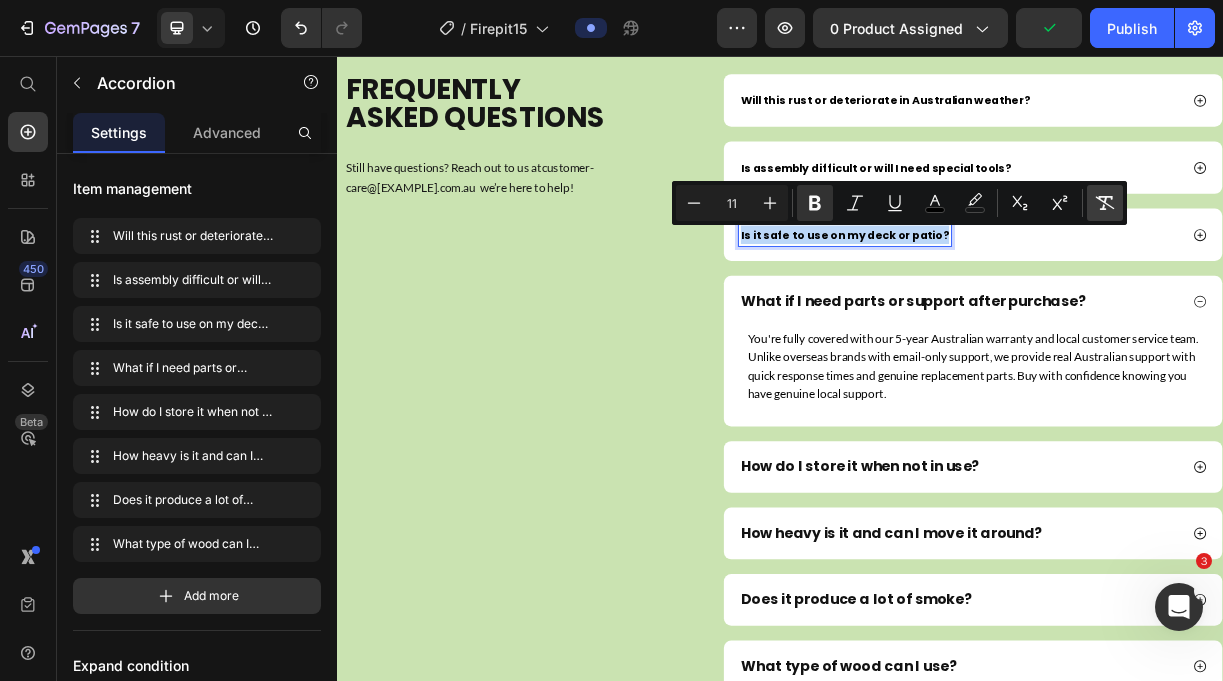 type on "19" 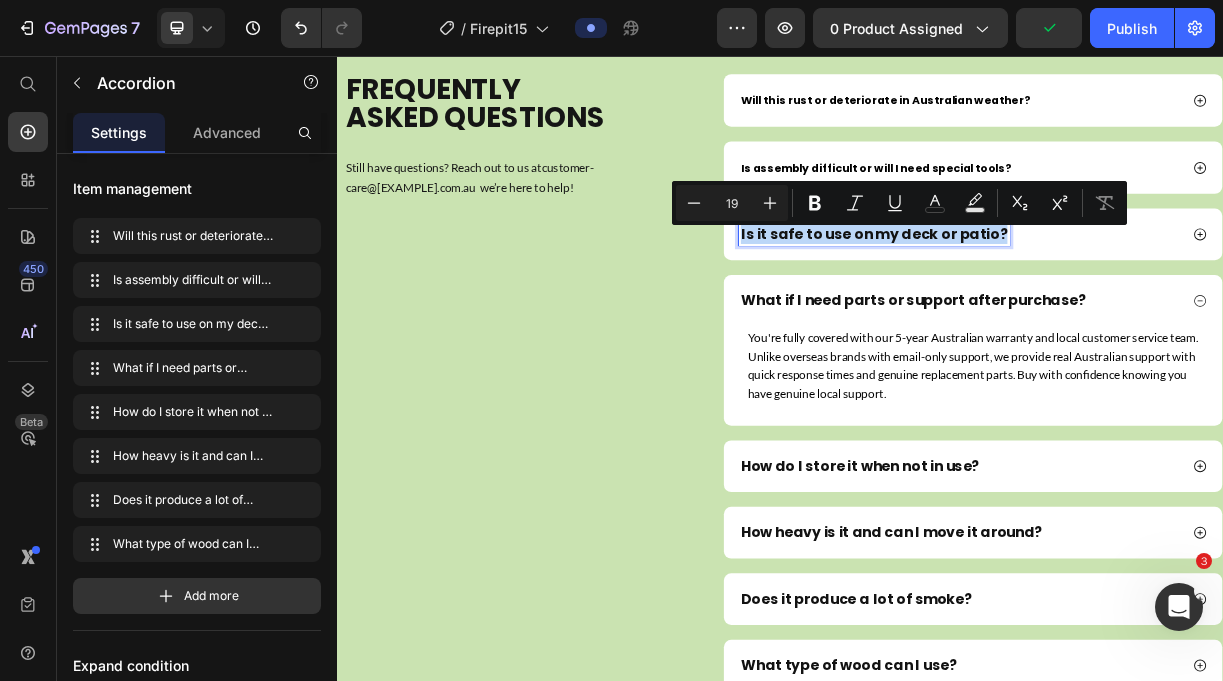 click 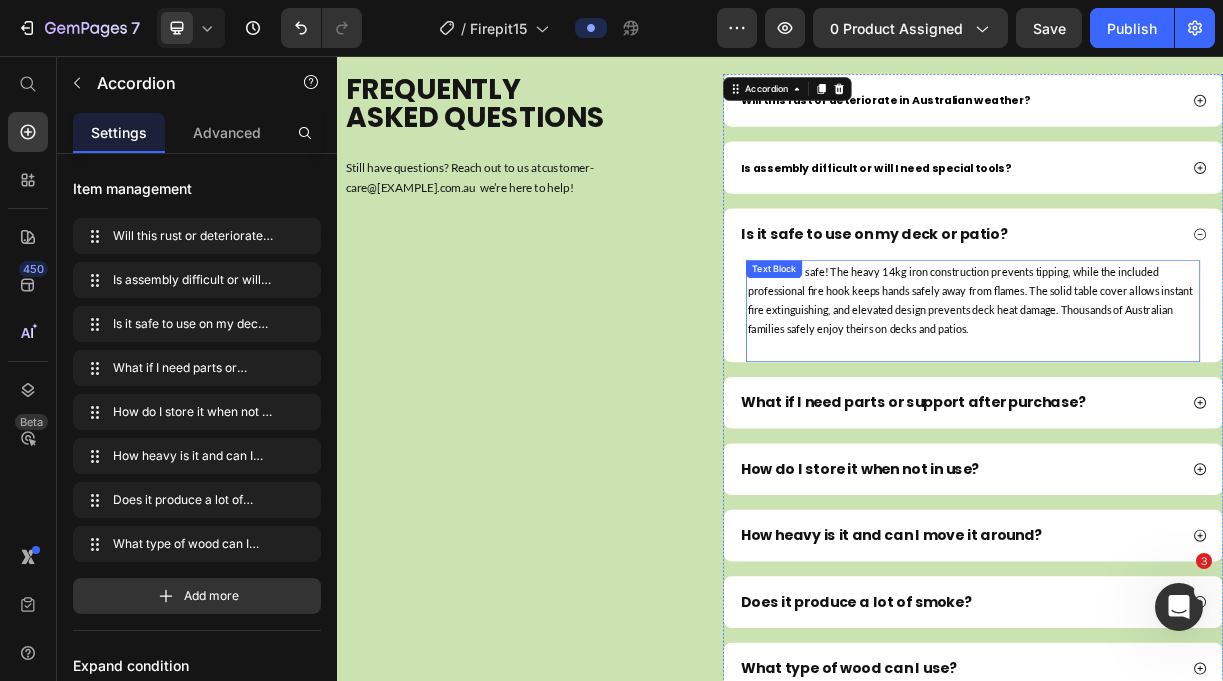 click on "Completely safe! The heavy 14kg iron construction prevents tipping, while the included professional fire hook keeps hands safely away from flames. The solid table cover allows instant fire extinguishing, and elevated design prevents deck heat damage. Thousands of Australian families safely enjoy theirs on decks and patios." at bounding box center [1194, 387] 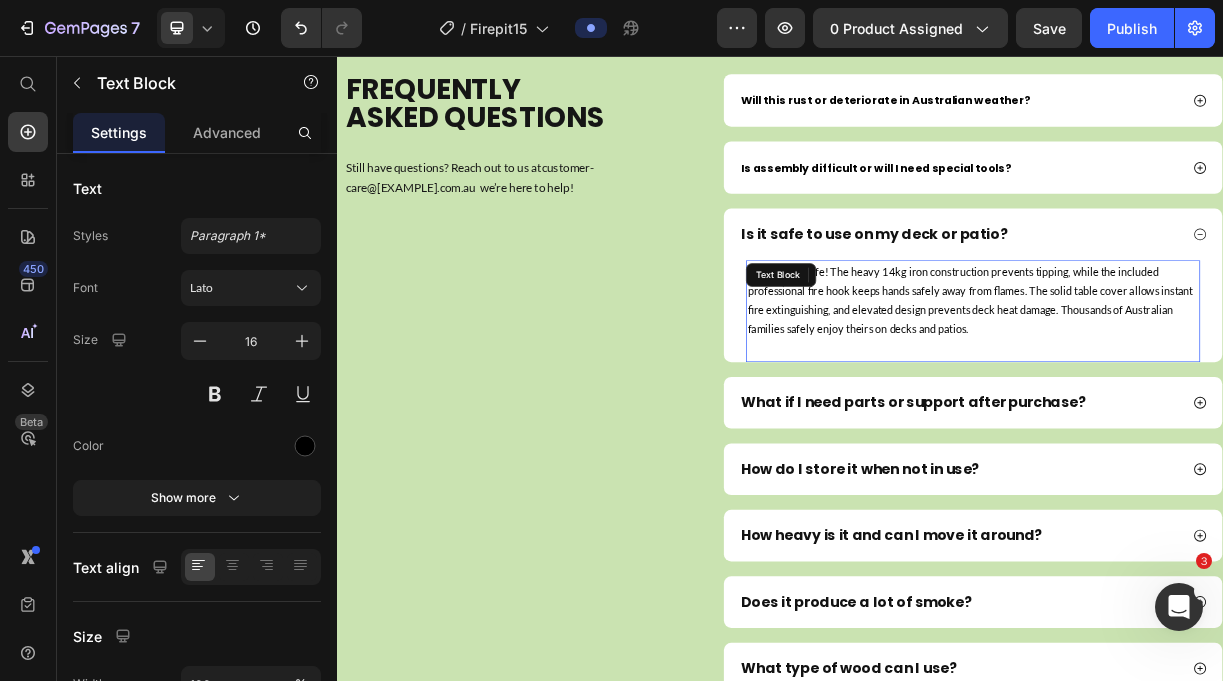 click on "Completely safe! The heavy 14kg iron construction prevents tipping, while the included professional fire hook keeps hands safely away from flames. The solid table cover allows instant fire extinguishing, and elevated design prevents deck heat damage. Thousands of Australian families safely enjoy theirs on decks and patios." at bounding box center [1194, 387] 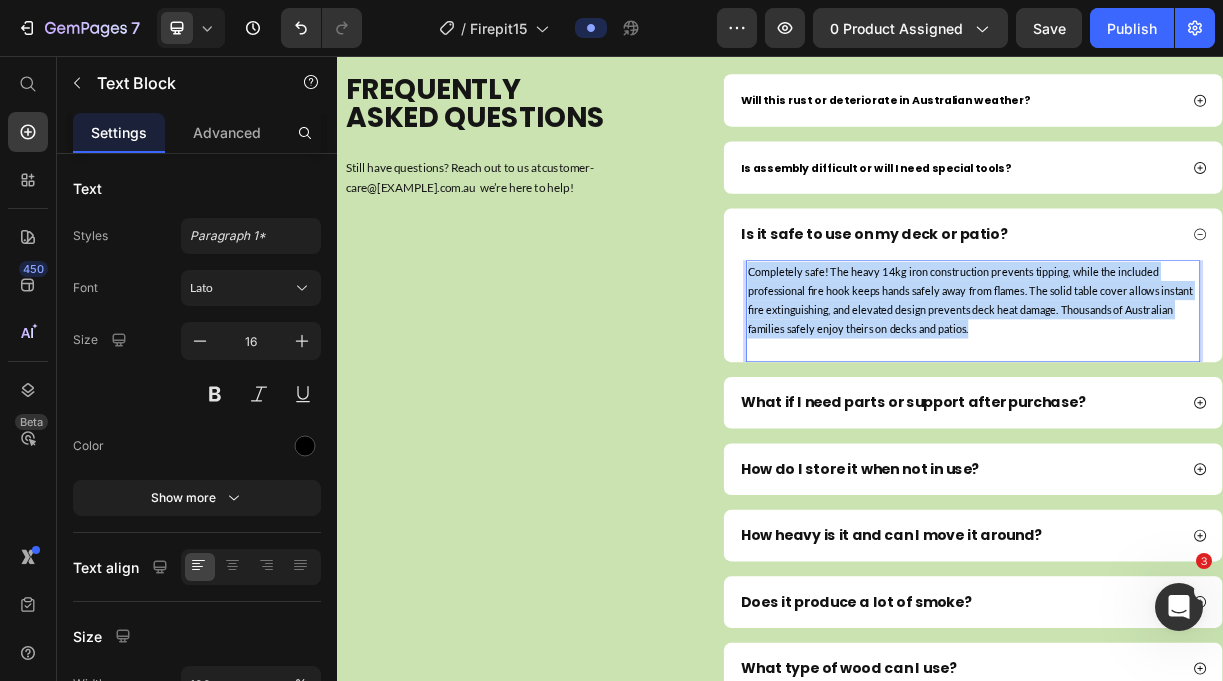 click on "Completely safe! The heavy 14kg iron construction prevents tipping, while the included professional fire hook keeps hands safely away from flames. The solid table cover allows instant fire extinguishing, and elevated design prevents deck heat damage. Thousands of Australian families safely enjoy theirs on decks and patios." at bounding box center (1194, 387) 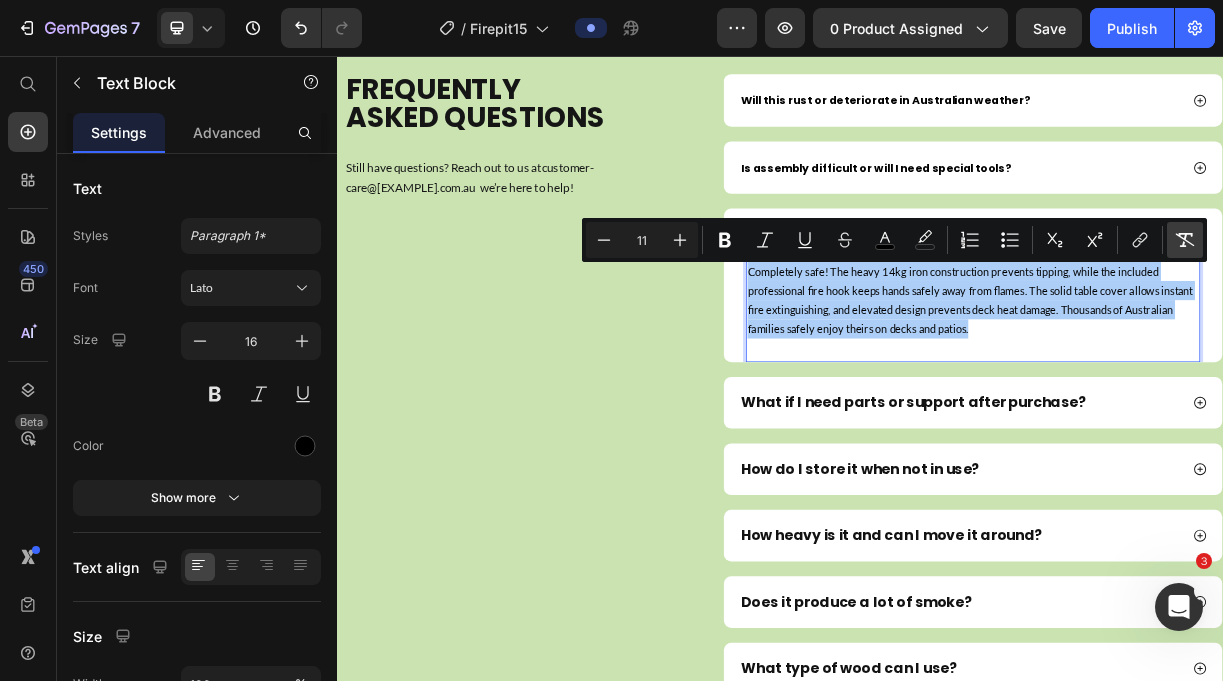 click 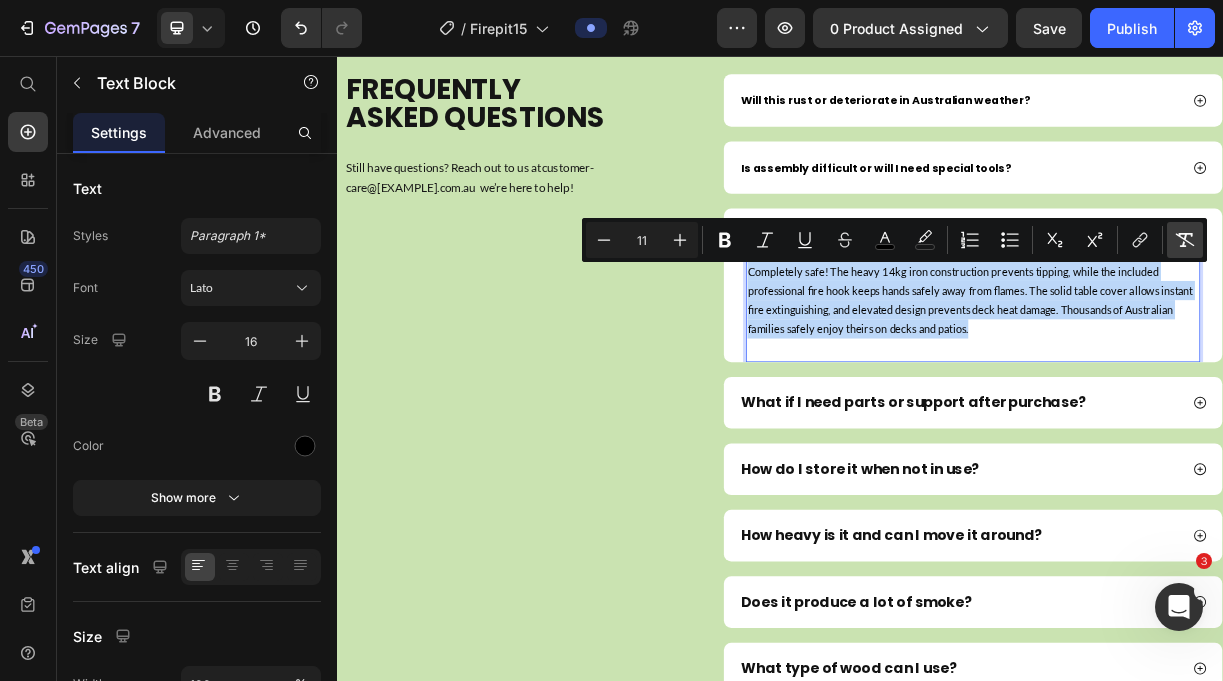 type on "16" 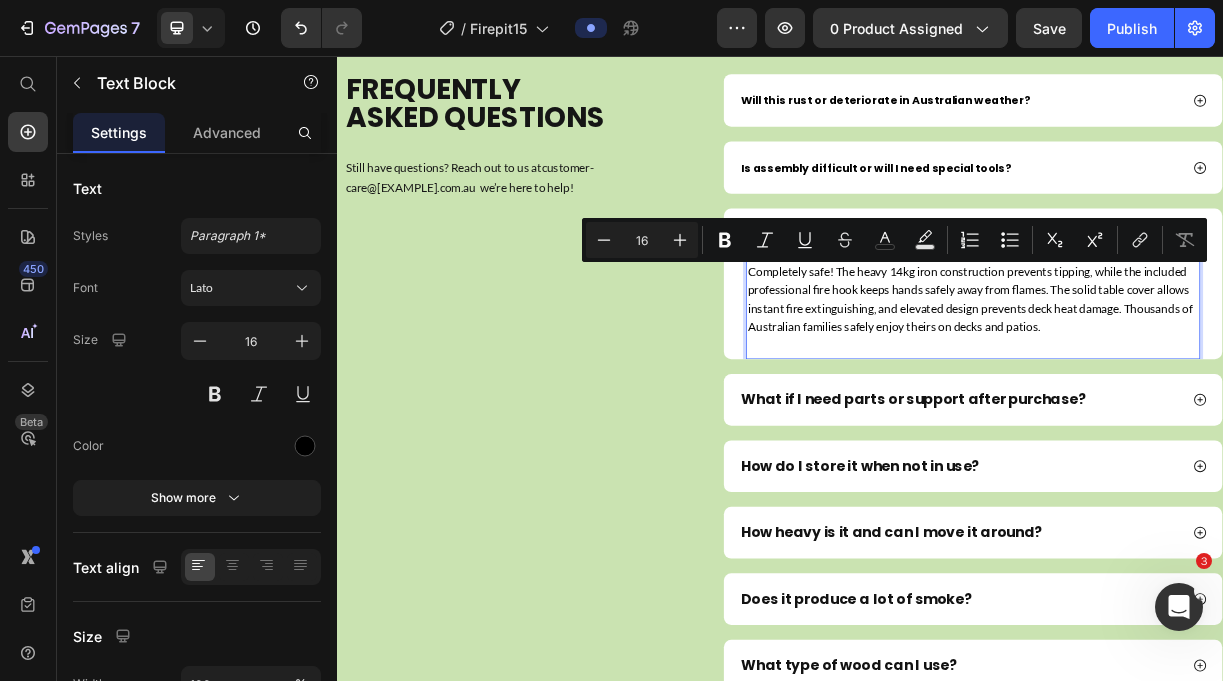 click on "Completely safe! The heavy 14kg iron construction prevents tipping, while the included professional fire hook keeps hands safely away from flames. The solid table cover allows instant fire extinguishing, and elevated design prevents deck heat damage. Thousands of Australian families safely enjoy theirs on decks and patios." at bounding box center [1198, 385] 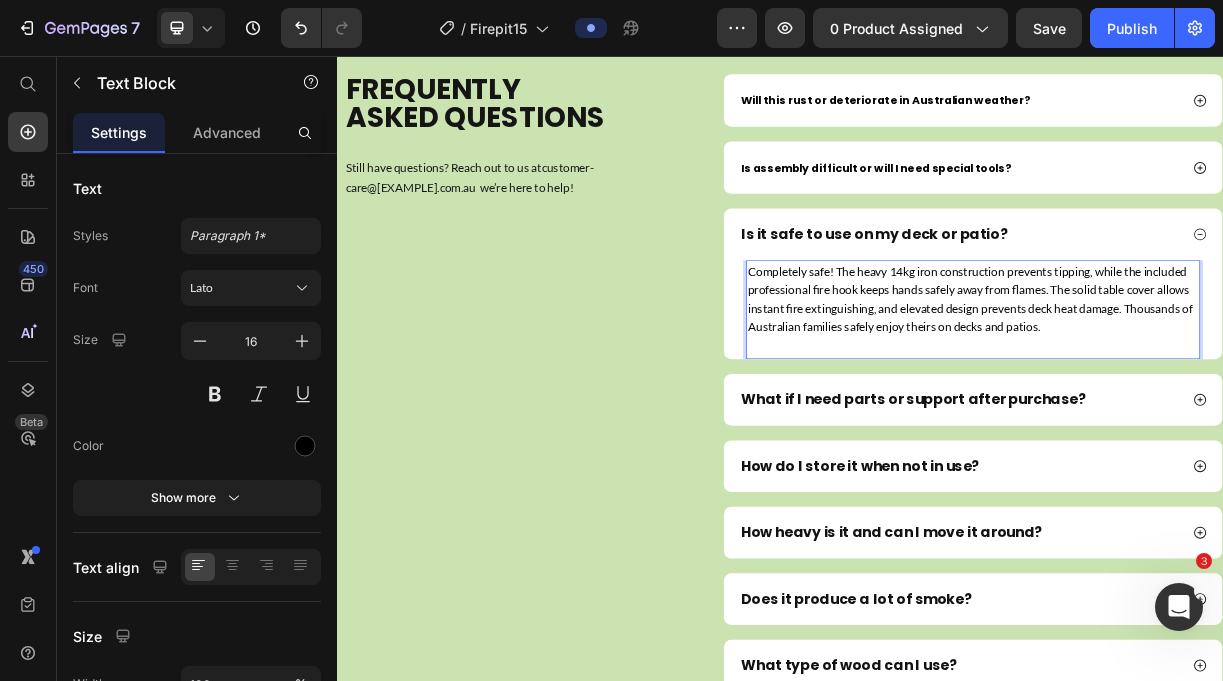 click on "Completely safe! The heavy 14kg iron construction prevents tipping, while the included professional fire hook keeps hands safely away from flames. The solid table cover allows instant fire extinguishing, and elevated design prevents deck heat damage. Thousands of Australian families safely enjoy theirs on decks and patios." at bounding box center (1198, 385) 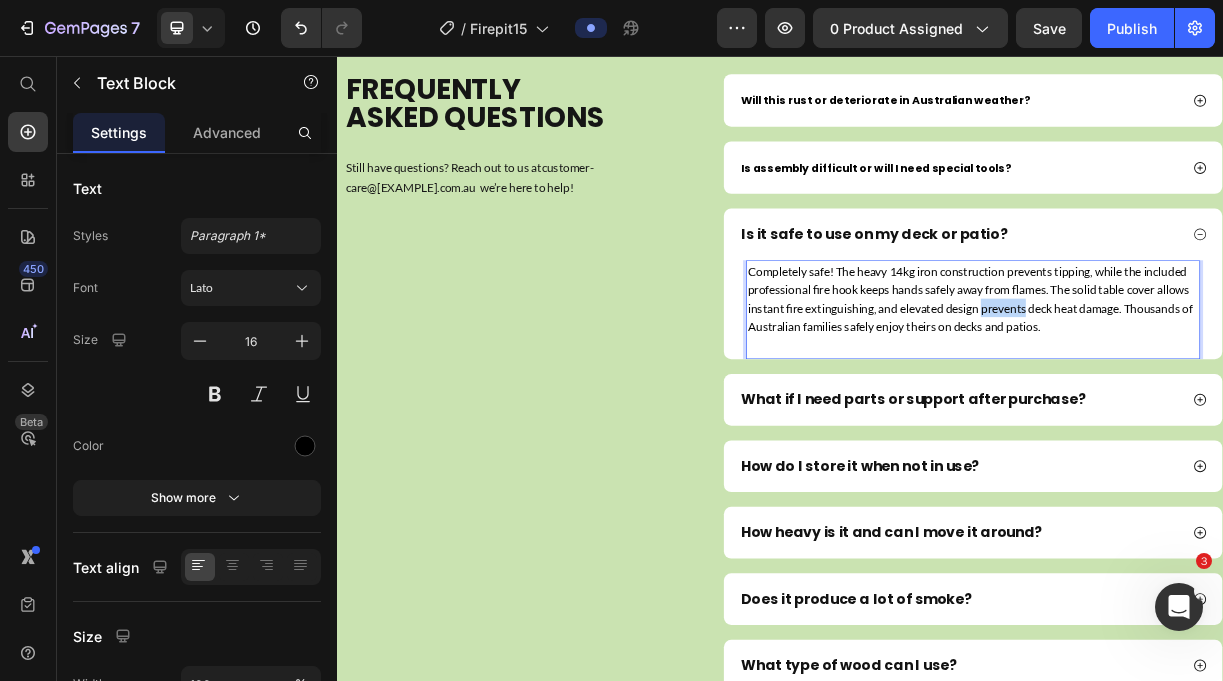 click on "Completely safe! The heavy 14kg iron construction prevents tipping, while the included professional fire hook keeps hands safely away from flames. The solid table cover allows instant fire extinguishing, and elevated design prevents deck heat damage. Thousands of Australian families safely enjoy theirs on decks and patios." at bounding box center [1198, 385] 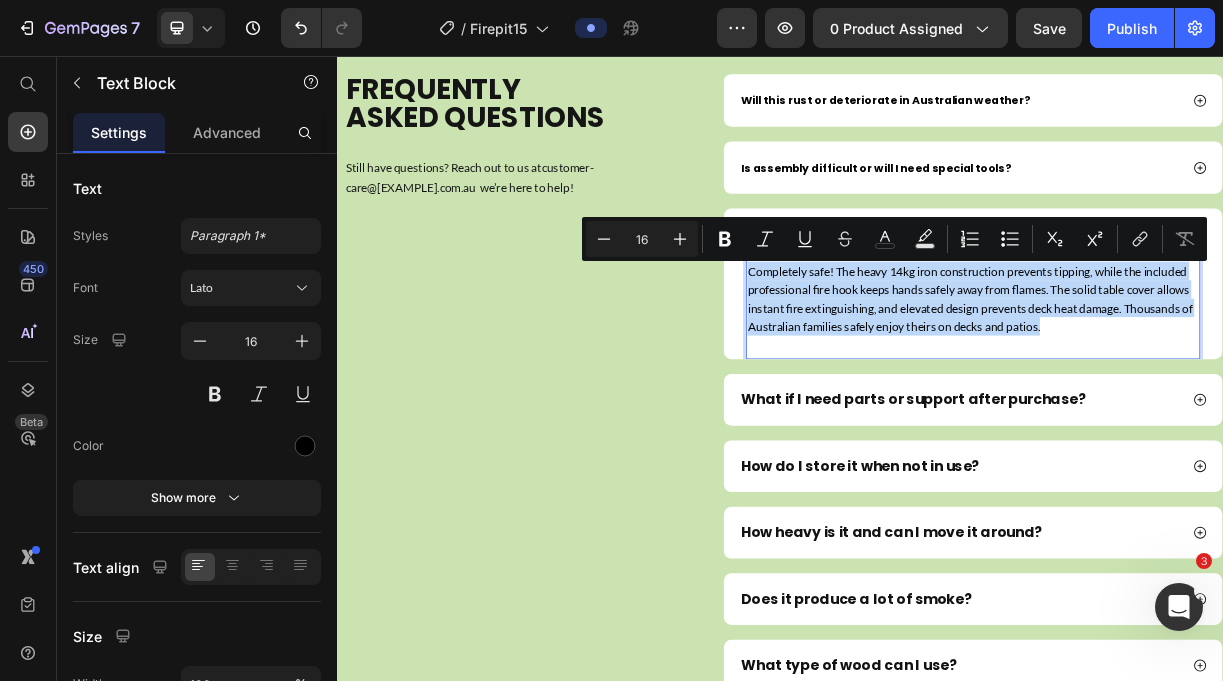click on "Completely safe! The heavy 14kg iron construction prevents tipping, while the included professional fire hook keeps hands safely away from flames. The solid table cover allows instant fire extinguishing, and elevated design prevents deck heat damage. Thousands of Australian families safely enjoy theirs on decks and patios." at bounding box center (1198, 385) 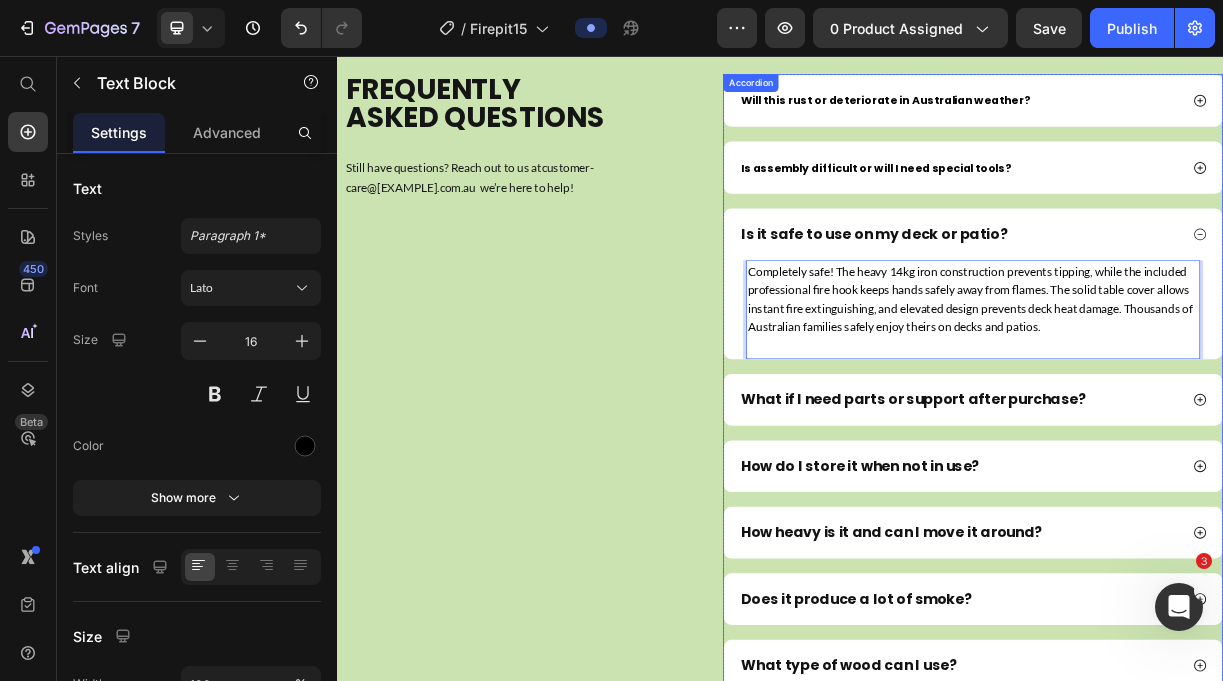 click on "Is assembly difficult or will I need special tools?" at bounding box center [1067, 208] 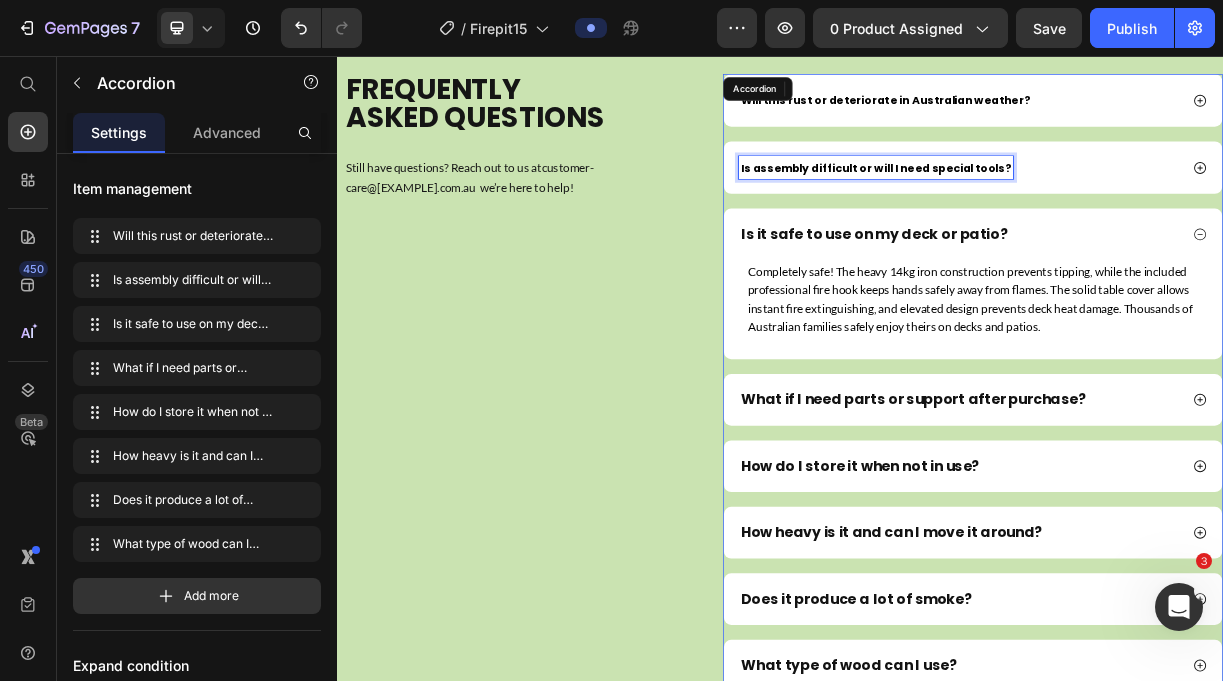 click on "Is assembly difficult or will I need special tools?" at bounding box center [1067, 208] 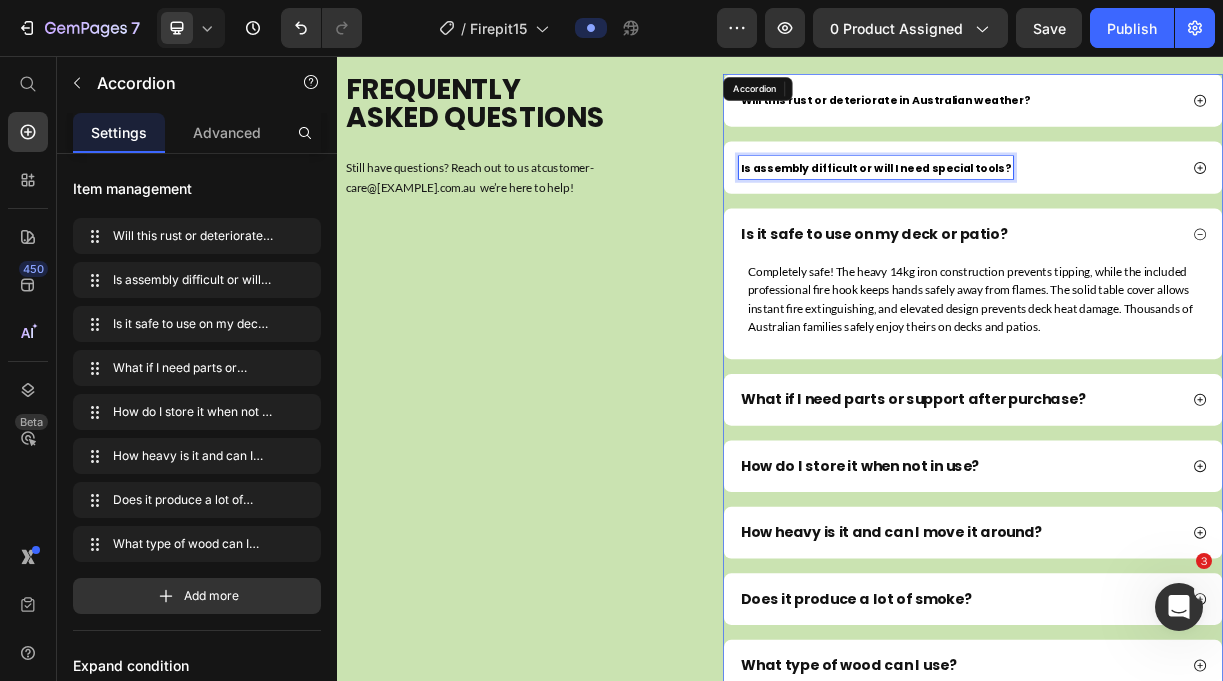 click on "Is assembly difficult or will I need special tools?" at bounding box center (1067, 208) 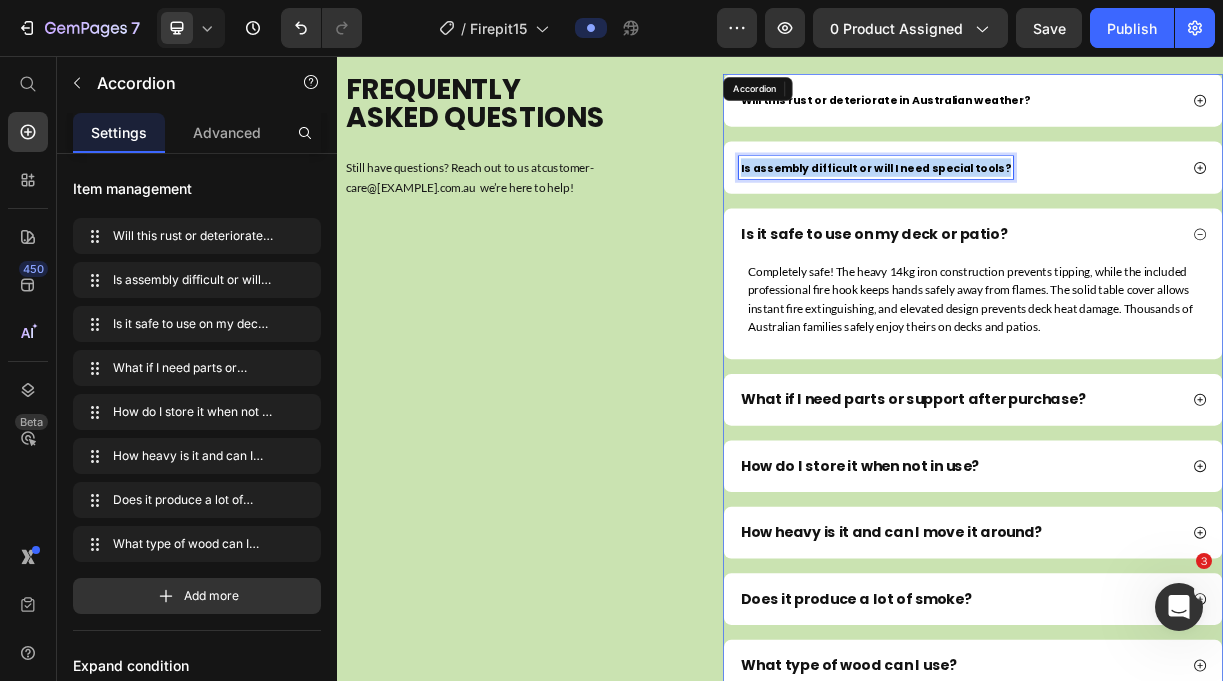 click on "Is assembly difficult or will I need special tools?" at bounding box center [1067, 208] 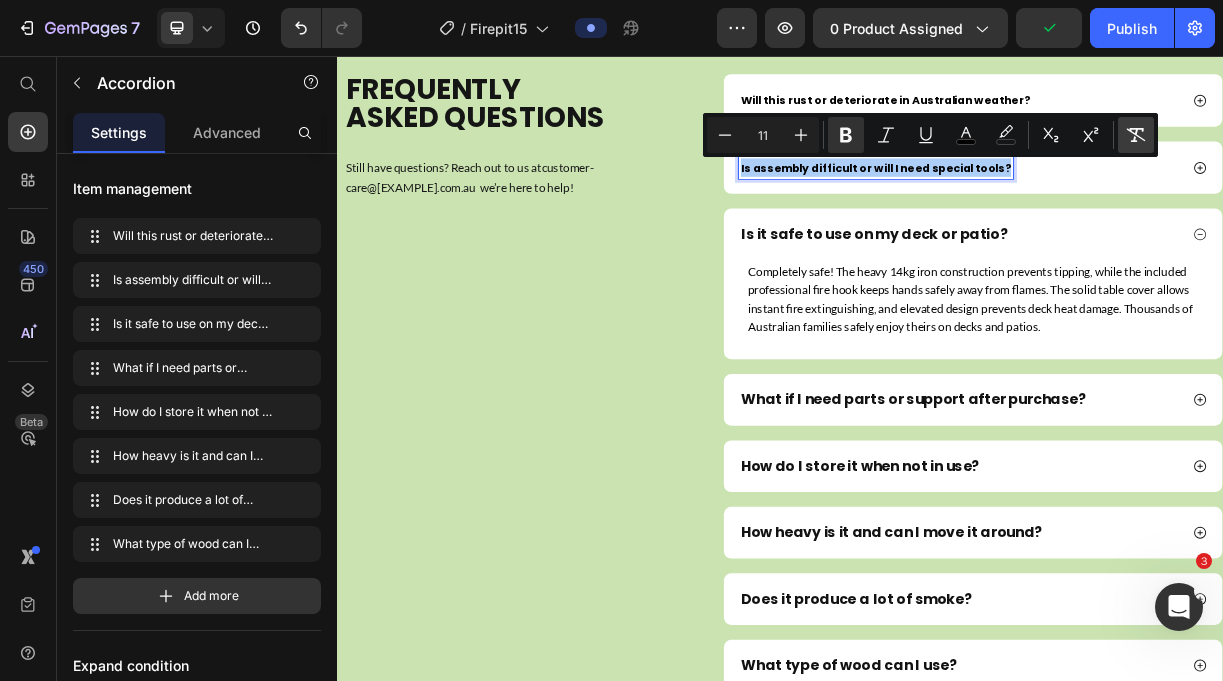 click on "Remove Format" at bounding box center (1136, 135) 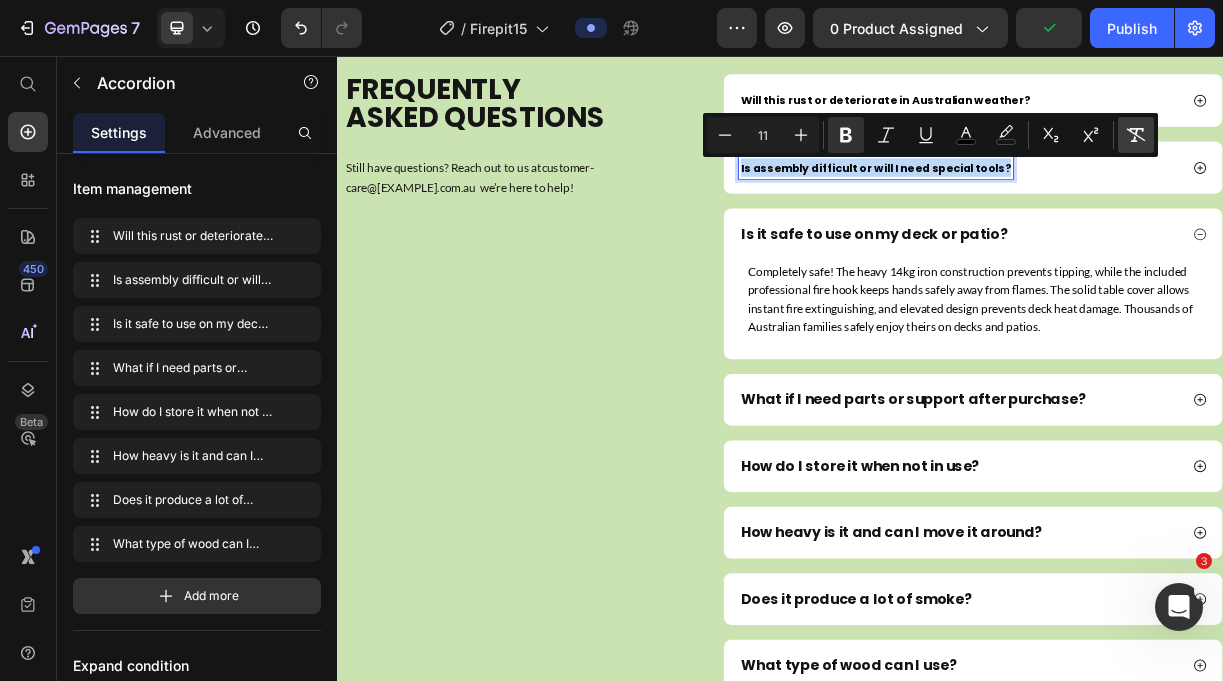 type on "19" 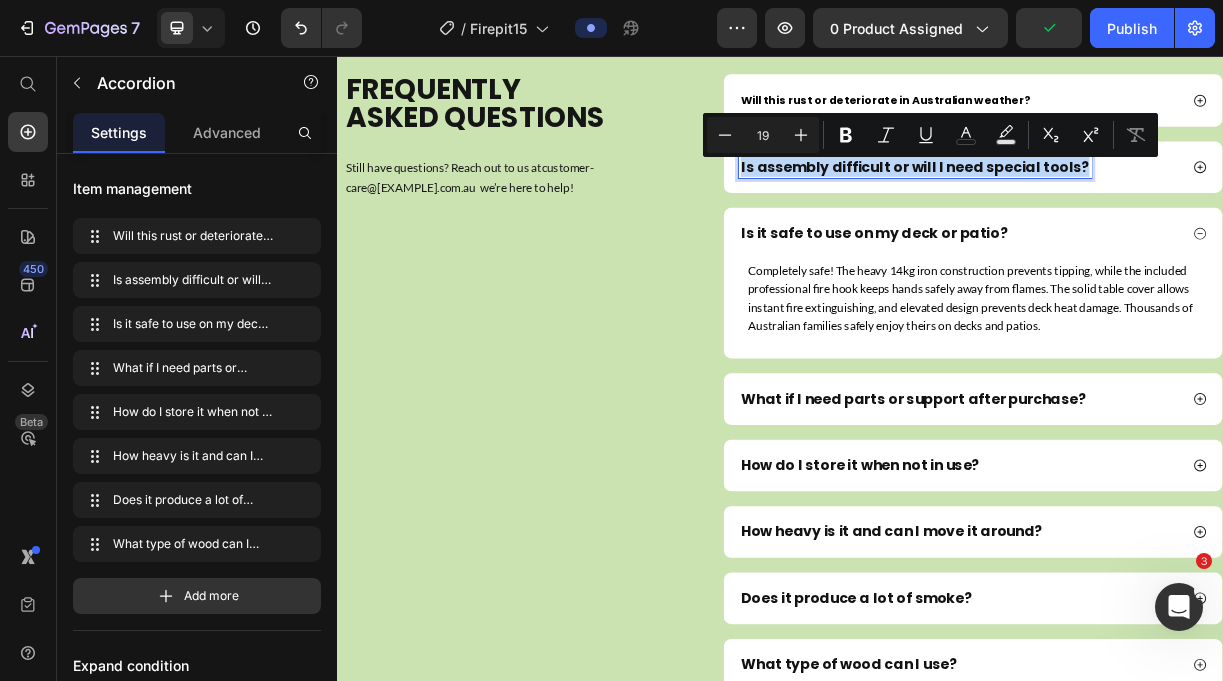 click 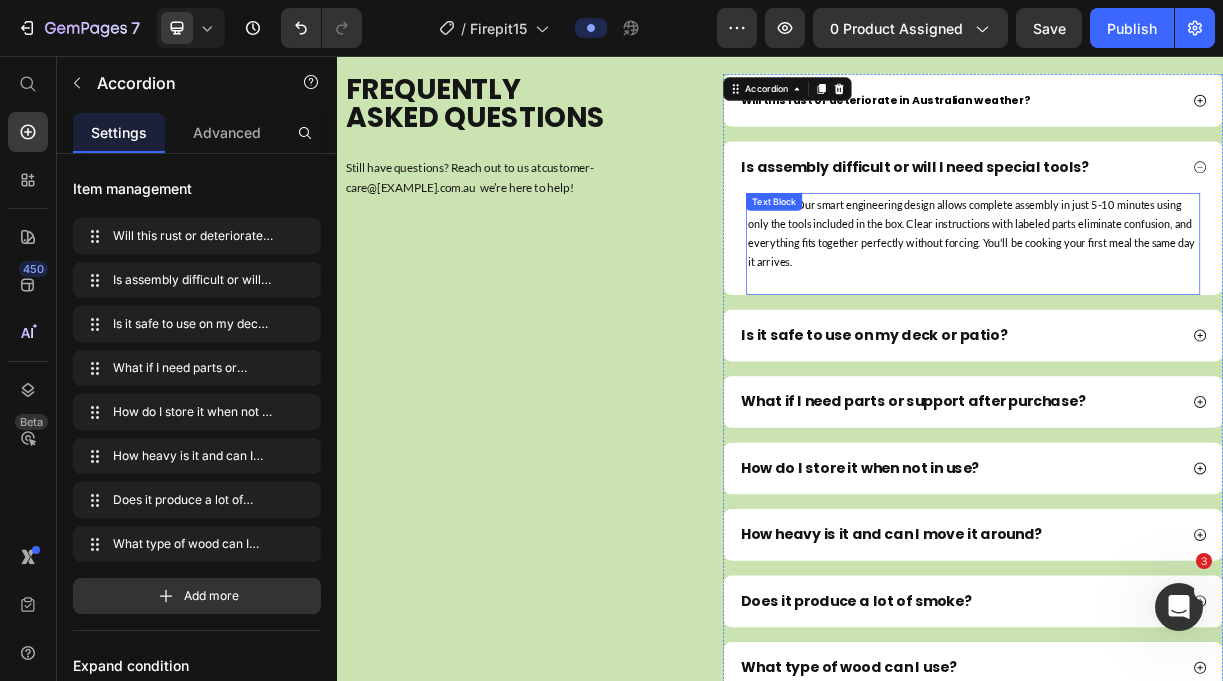 click on "Not at all! Our smart engineering design allows complete assembly in just 5-10 minutes using only the tools included in the box. Clear instructions with labeled parts eliminate confusion, and everything fits together perfectly without forcing. You'll be cooking your first meal the same day it arrives." at bounding box center (1198, 296) 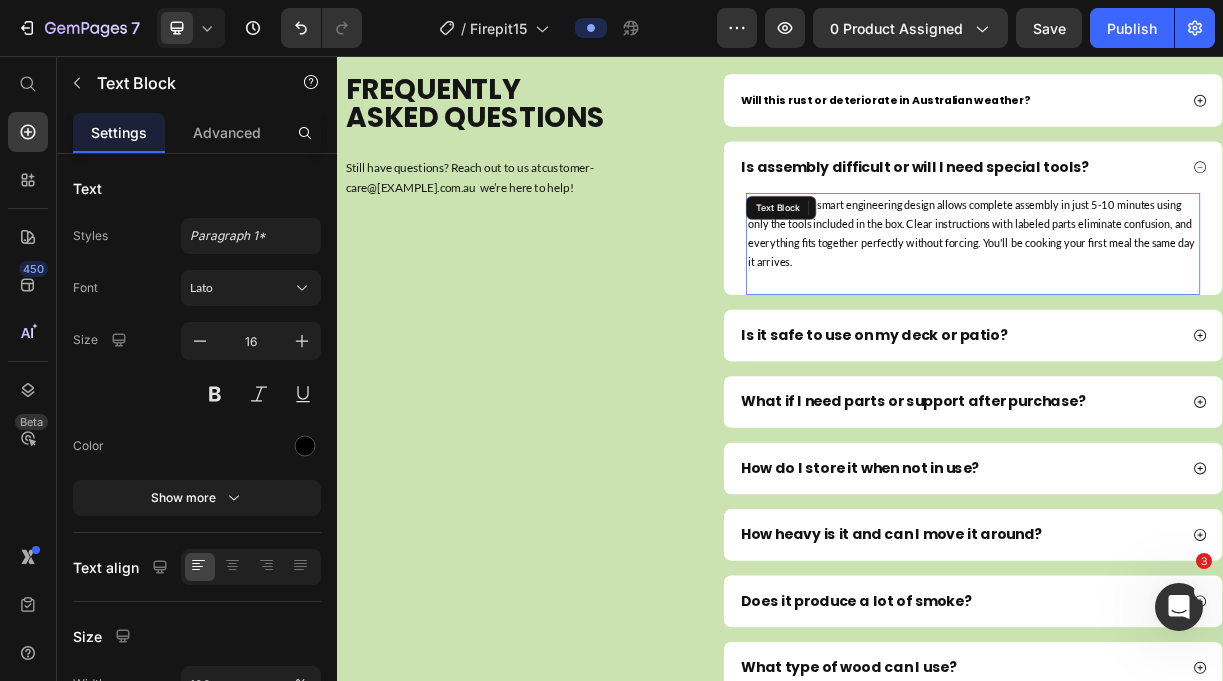 click on "Not at all! Our smart engineering design allows complete assembly in just 5-10 minutes using only the tools included in the box. Clear instructions with labeled parts eliminate confusion, and everything fits together perfectly without forcing. You'll be cooking your first meal the same day it arrives." at bounding box center (1198, 296) 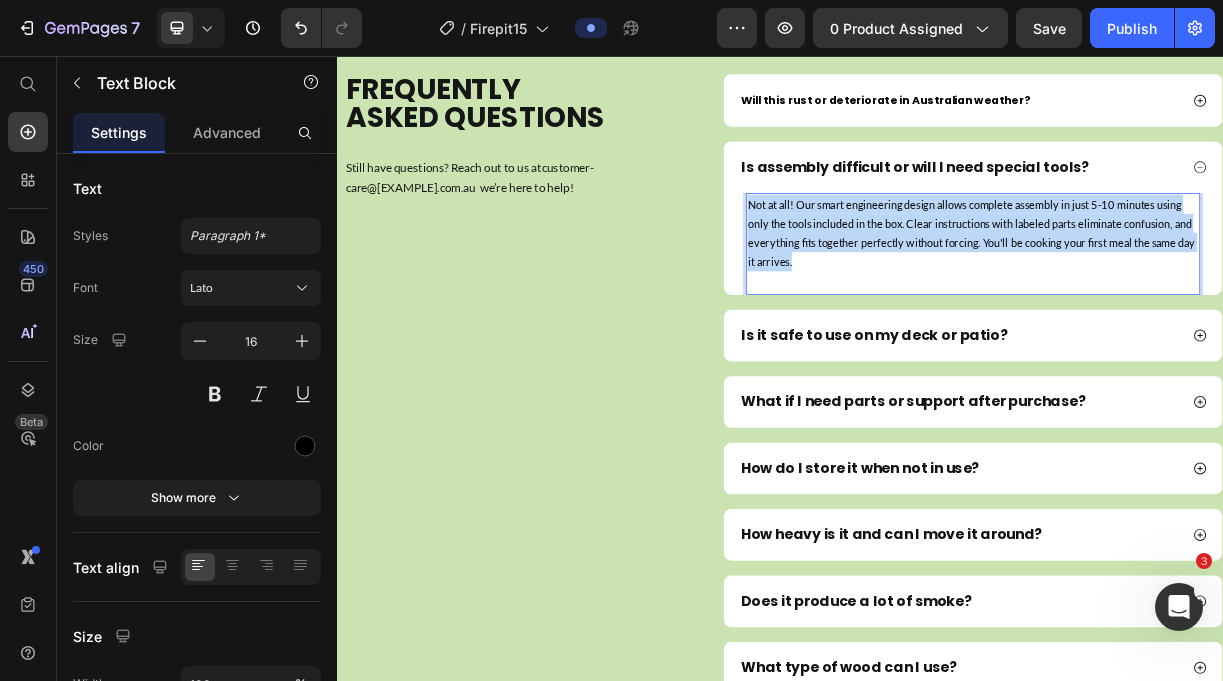 click on "Not at all! Our smart engineering design allows complete assembly in just 5-10 minutes using only the tools included in the box. Clear instructions with labeled parts eliminate confusion, and everything fits together perfectly without forcing. You'll be cooking your first meal the same day it arrives." at bounding box center (1198, 296) 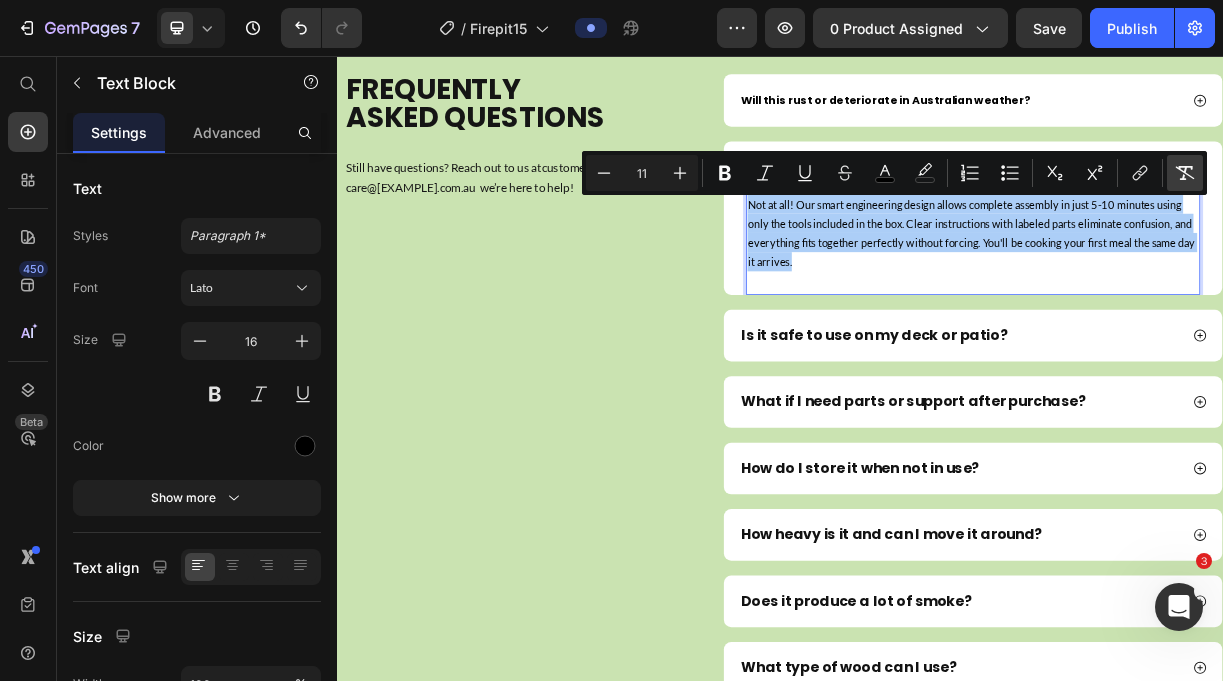 click 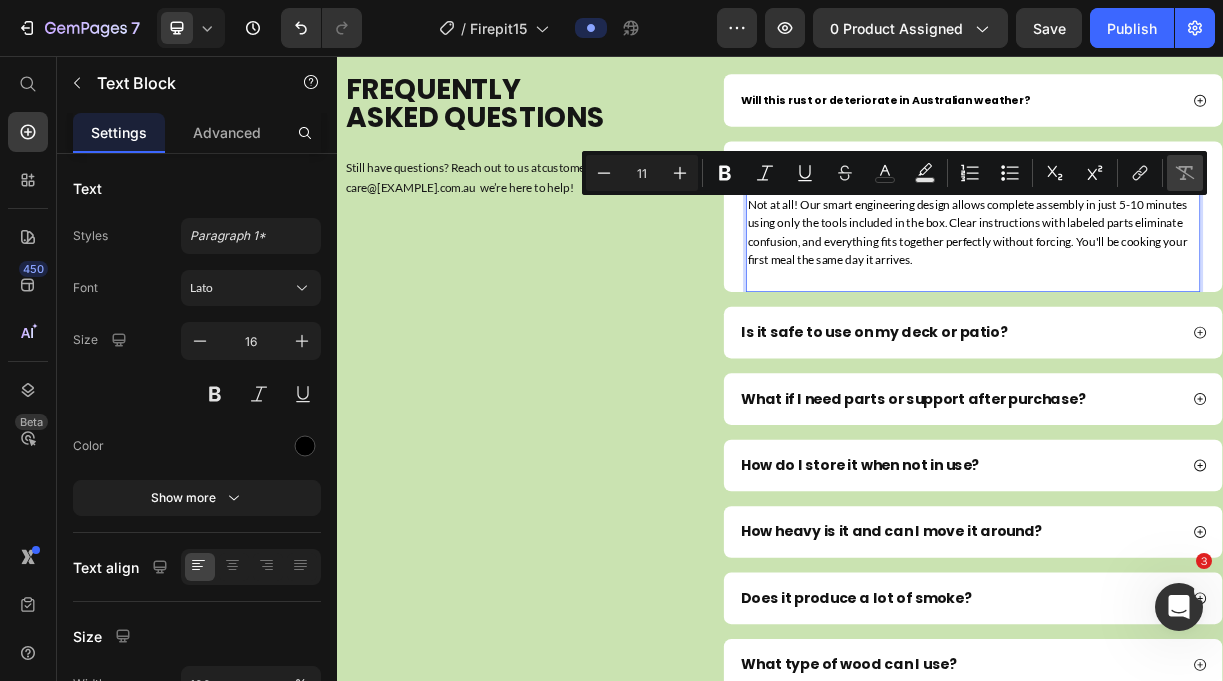 type on "16" 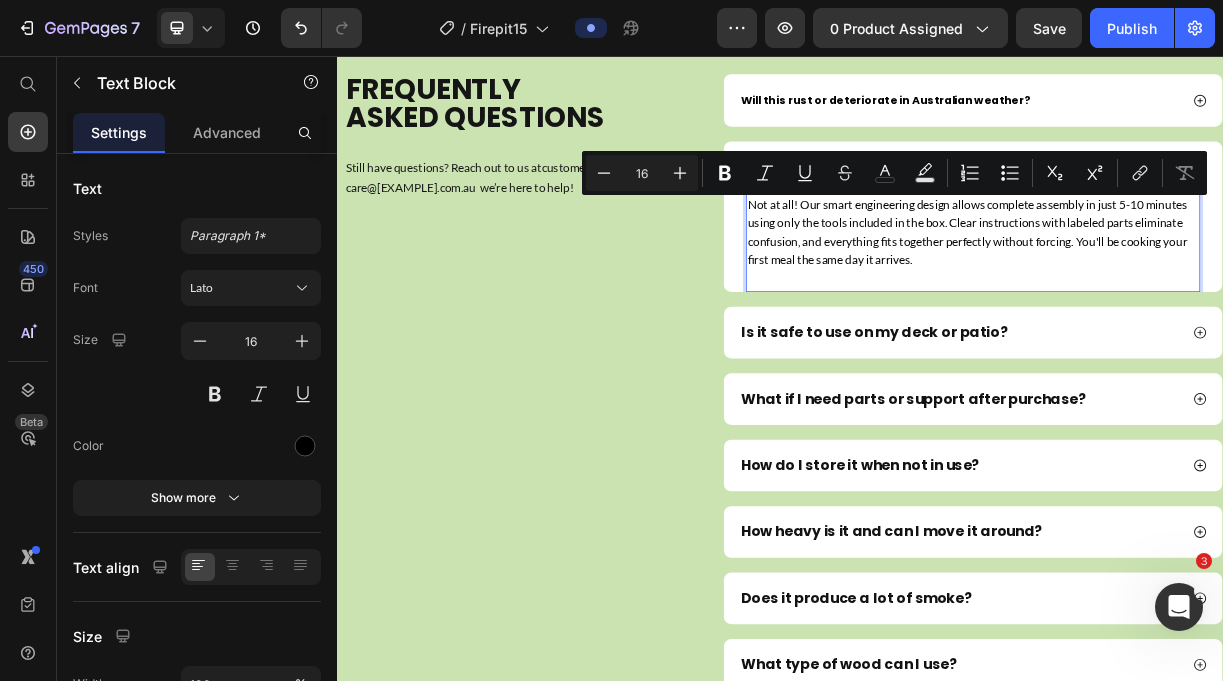 click on "Not at all! Our smart engineering design allows complete assembly in just 5-10 minutes using only the tools included in the box. Clear instructions with labeled parts eliminate confusion, and everything fits together perfectly without forcing. You'll be cooking your first meal the same day it arrives." at bounding box center [1198, 294] 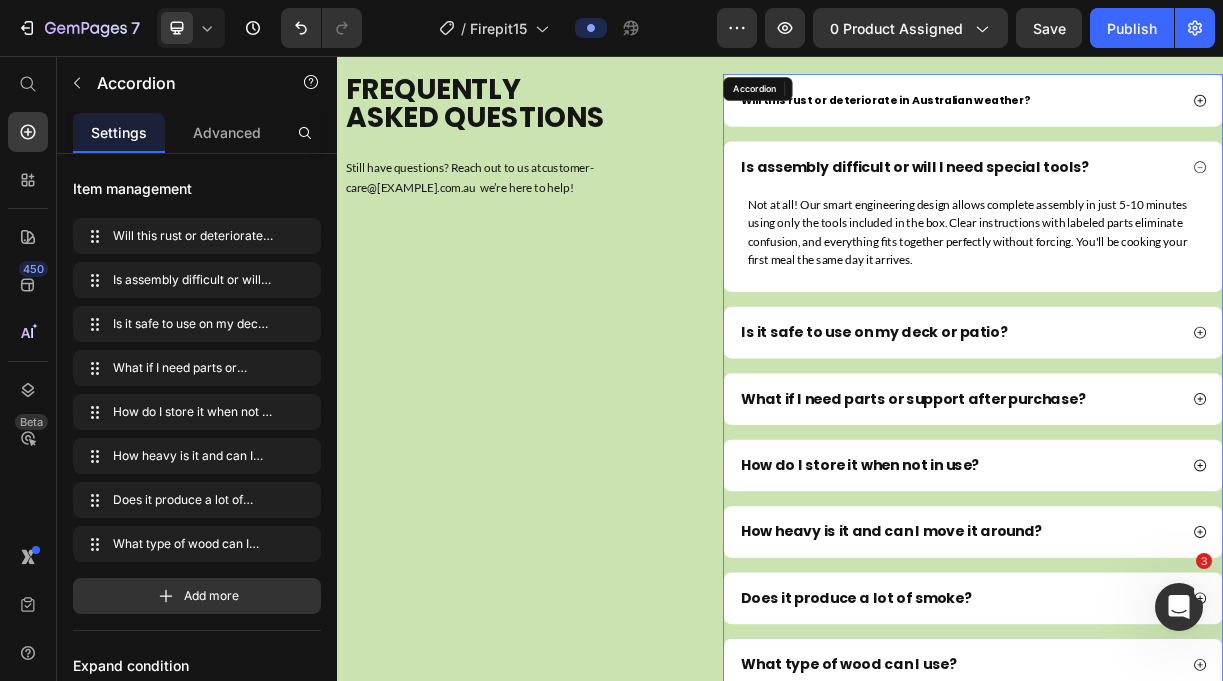 click on "Will this rust or deteriorate in Australian weather?" at bounding box center (1080, 117) 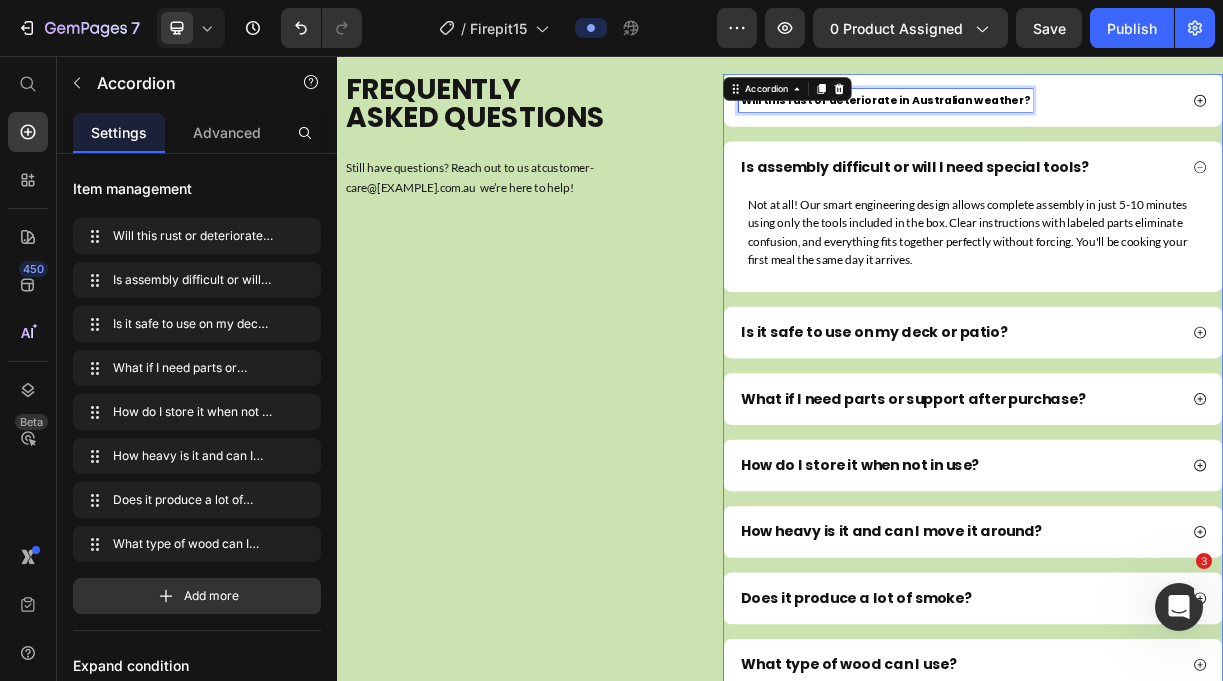 click on "Will this rust or deteriorate in Australian weather?" at bounding box center (1080, 117) 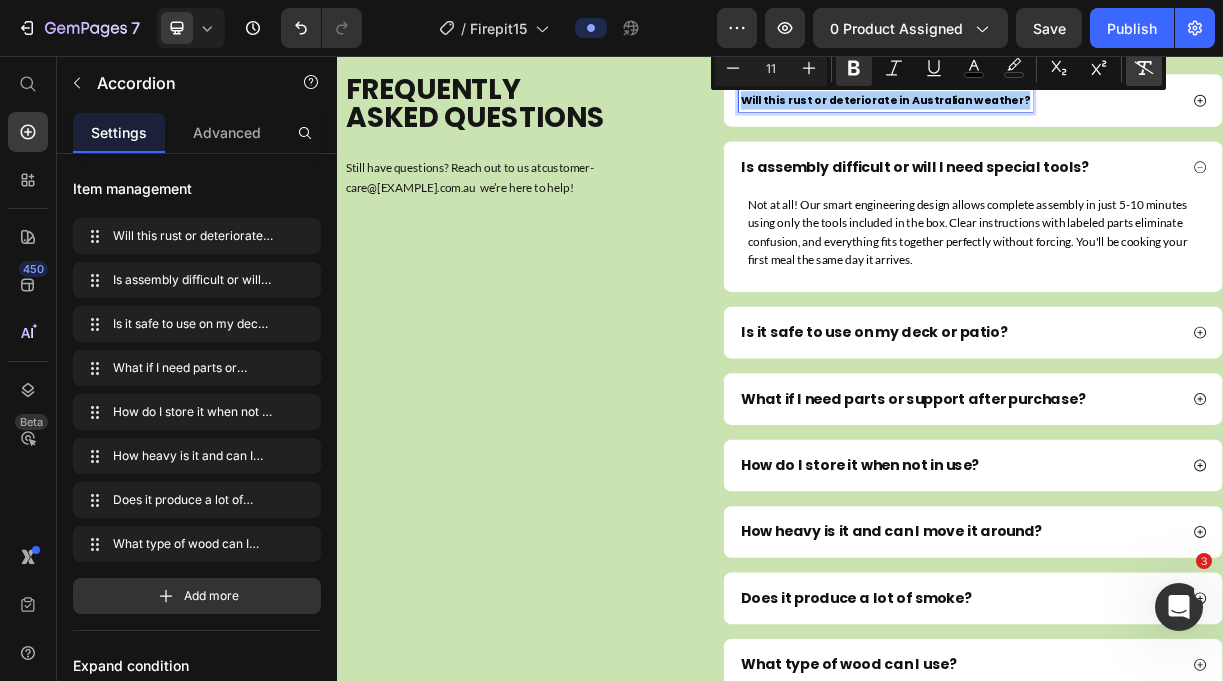 click 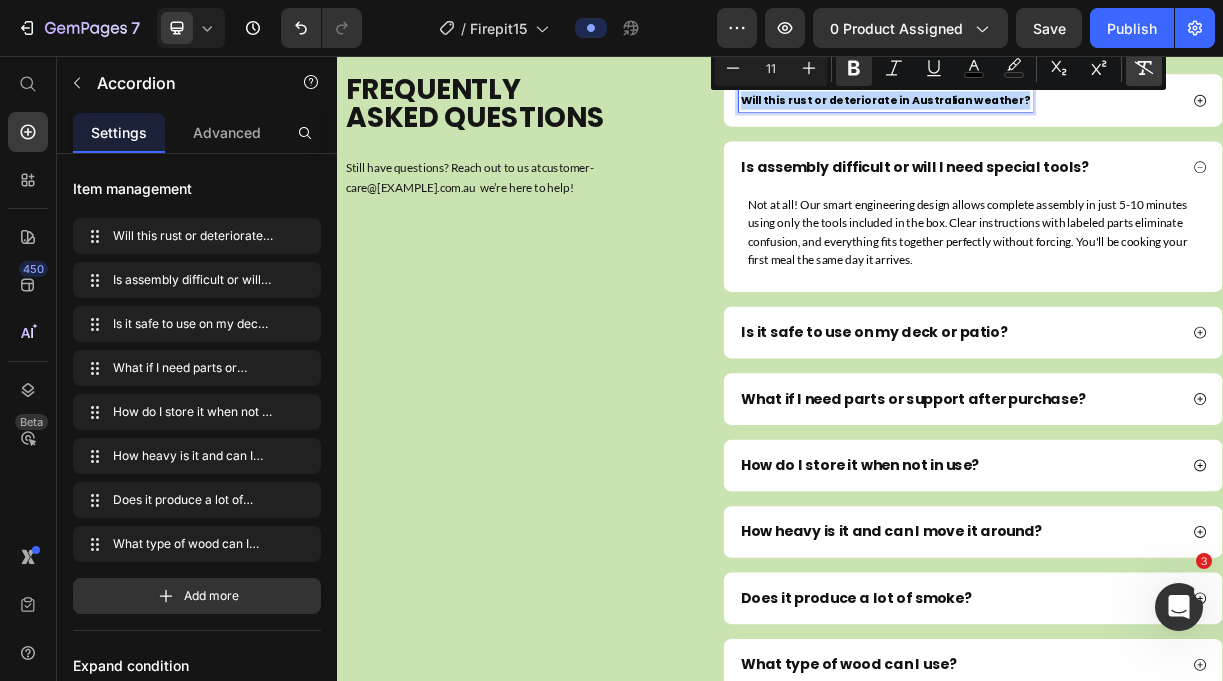 type on "19" 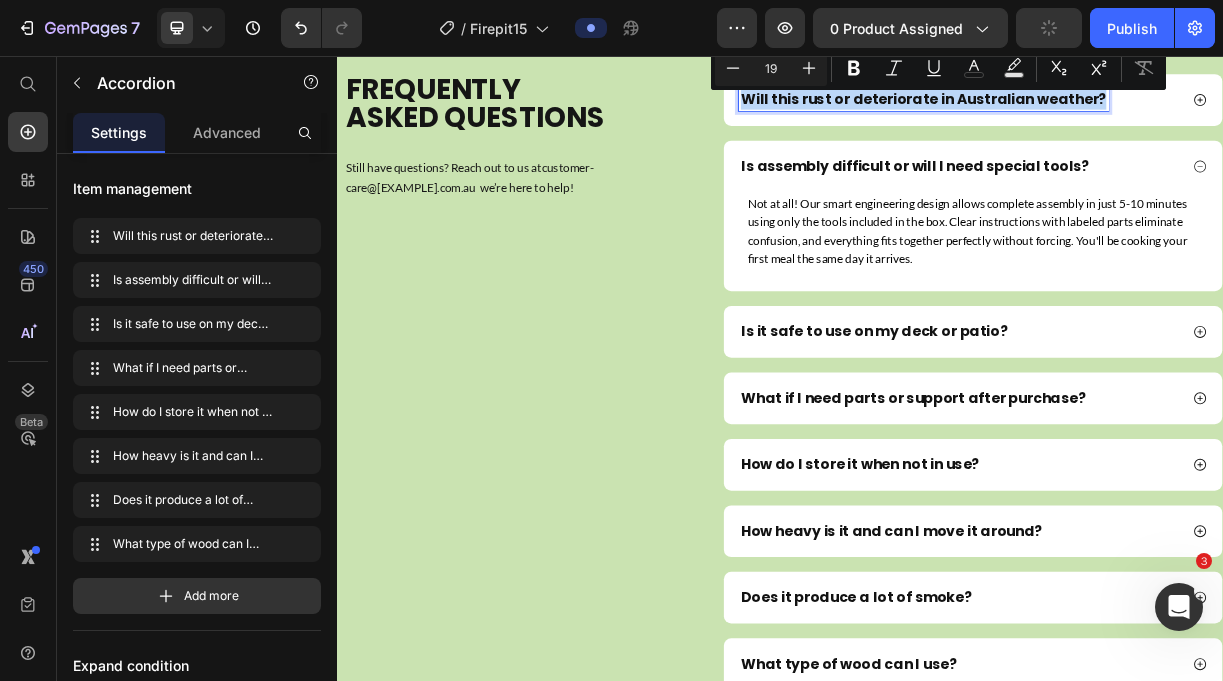 click 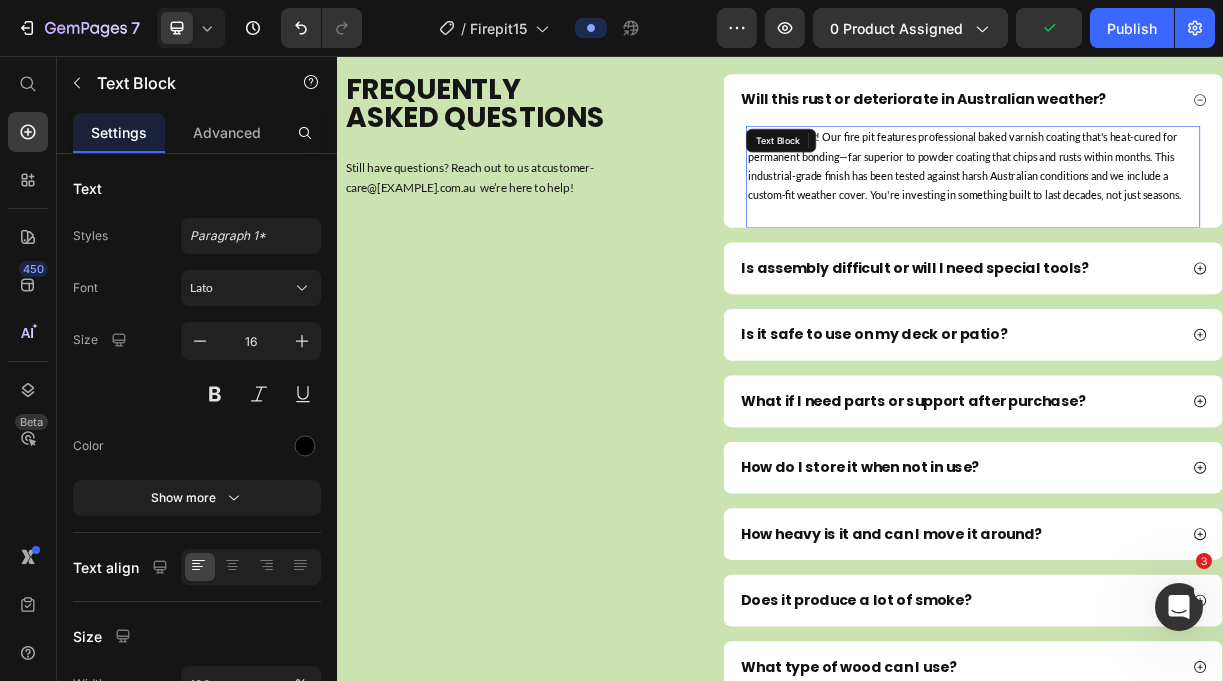 click on "Absolutely not! Our fire pit features professional baked varnish coating that's heat-cured for permanent bonding—far superior to powder coating that chips and rusts within months. This industrial-grade finish has been tested against harsh Australian conditions and we include a custom-fit weather cover. You're investing in something built to last decades, not just seasons." at bounding box center (1186, 205) 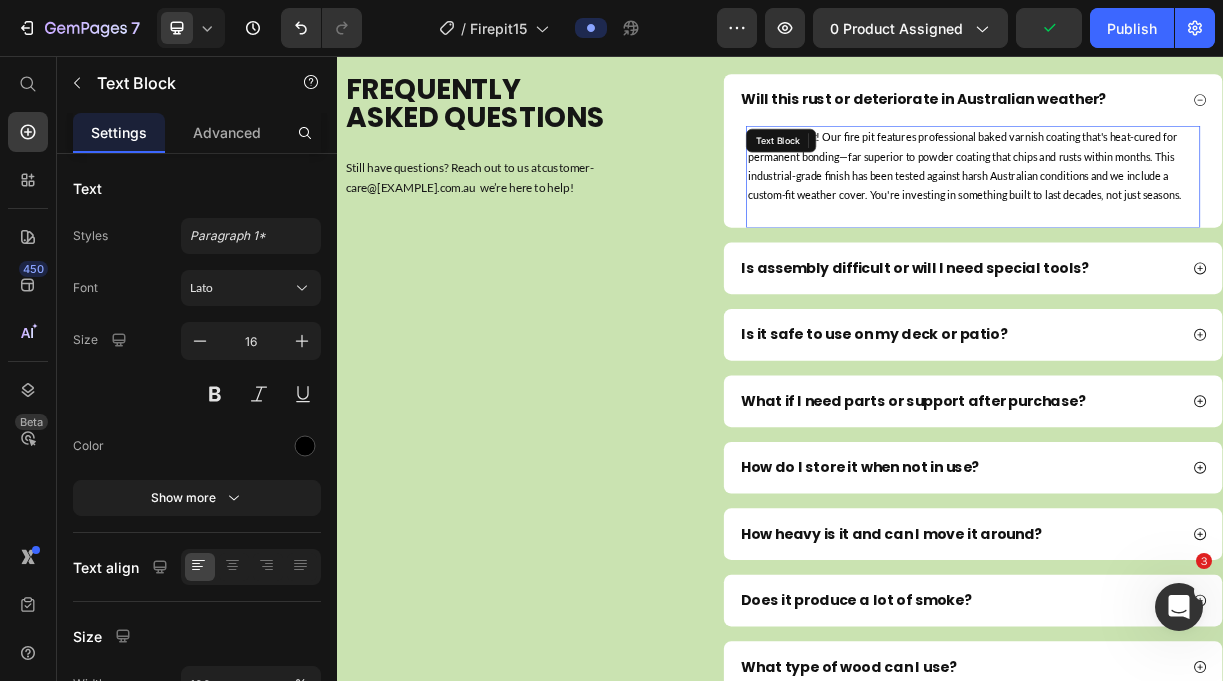 click on "Absolutely not! Our fire pit features professional baked varnish coating that's heat-cured for permanent bonding—far superior to powder coating that chips and rusts within months. This industrial-grade finish has been tested against harsh Australian conditions and we include a custom-fit weather cover. You're investing in something built to last decades, not just seasons." at bounding box center [1186, 205] 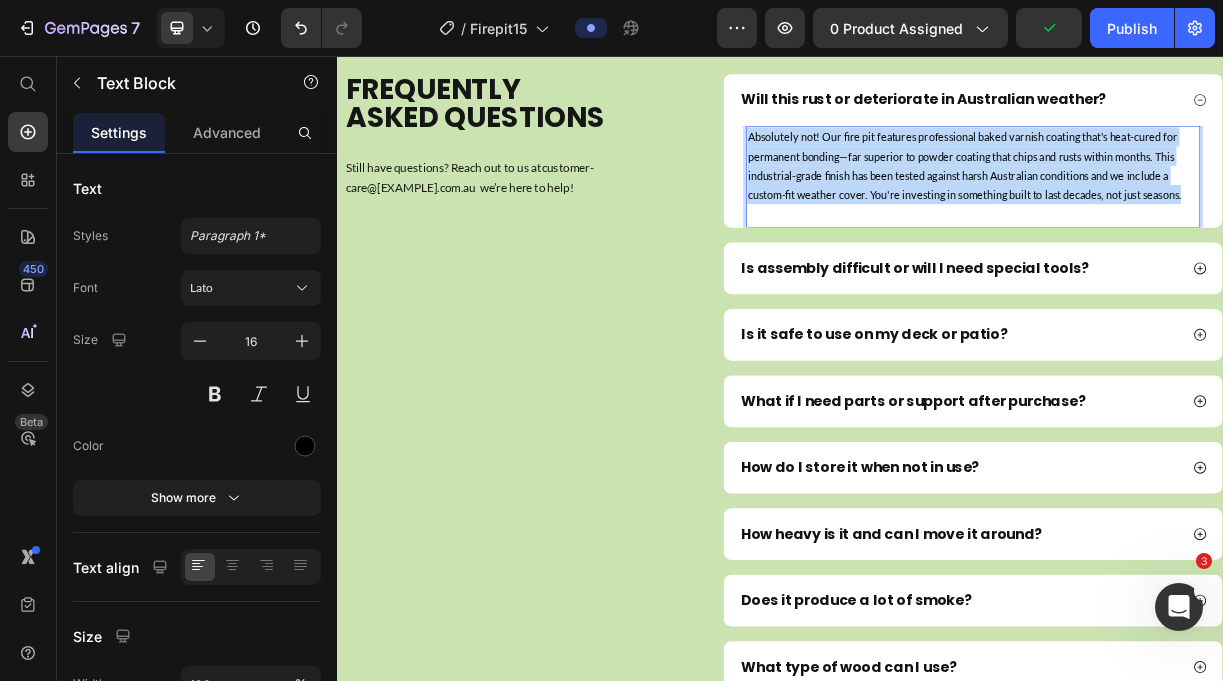 click on "Absolutely not! Our fire pit features professional baked varnish coating that's heat-cured for permanent bonding—far superior to powder coating that chips and rusts within months. This industrial-grade finish has been tested against harsh Australian conditions and we include a custom-fit weather cover. You're investing in something built to last decades, not just seasons." at bounding box center [1186, 205] 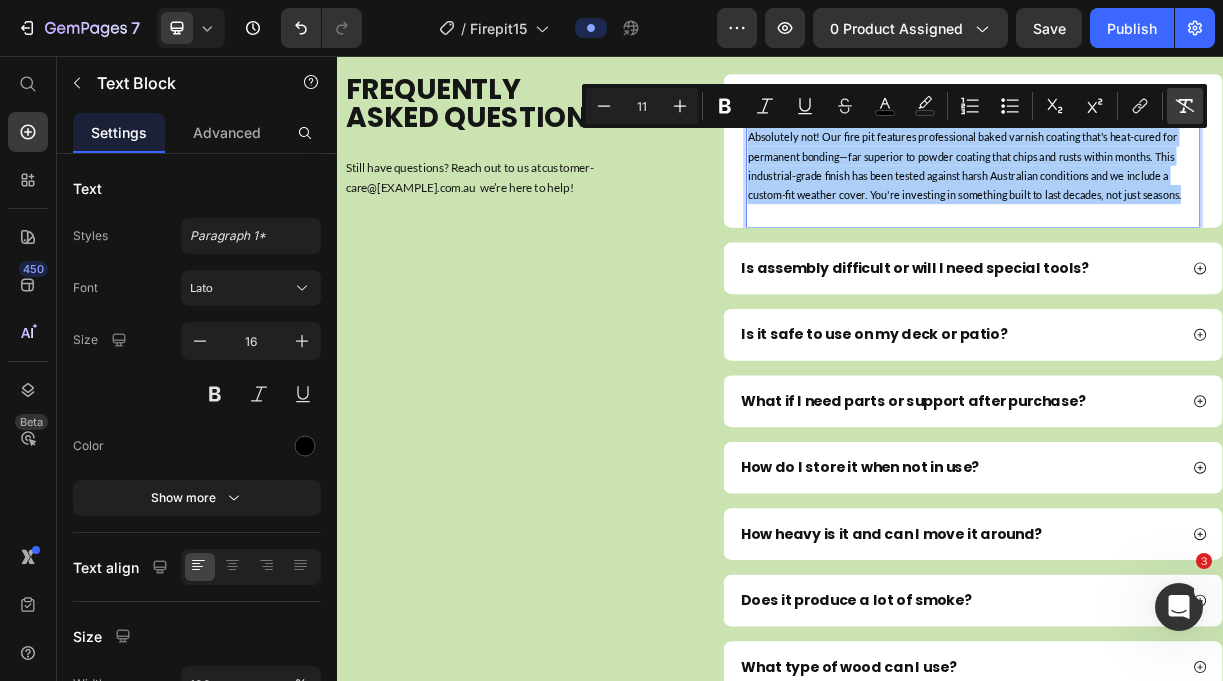 click 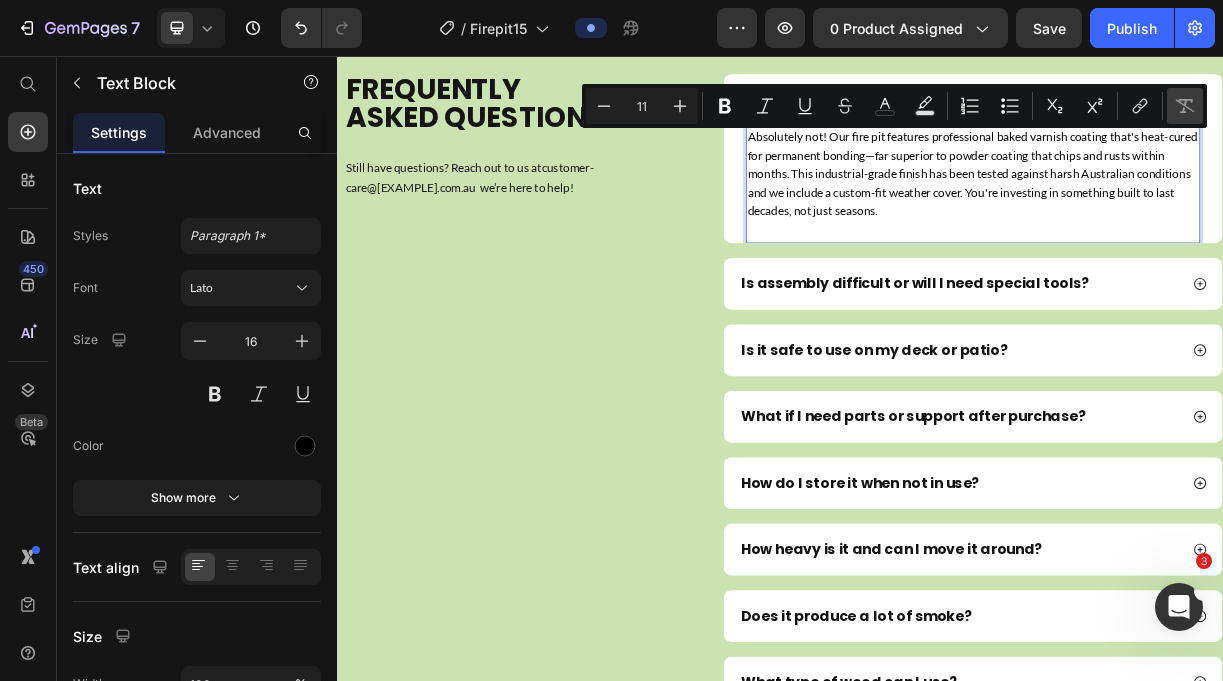 type on "16" 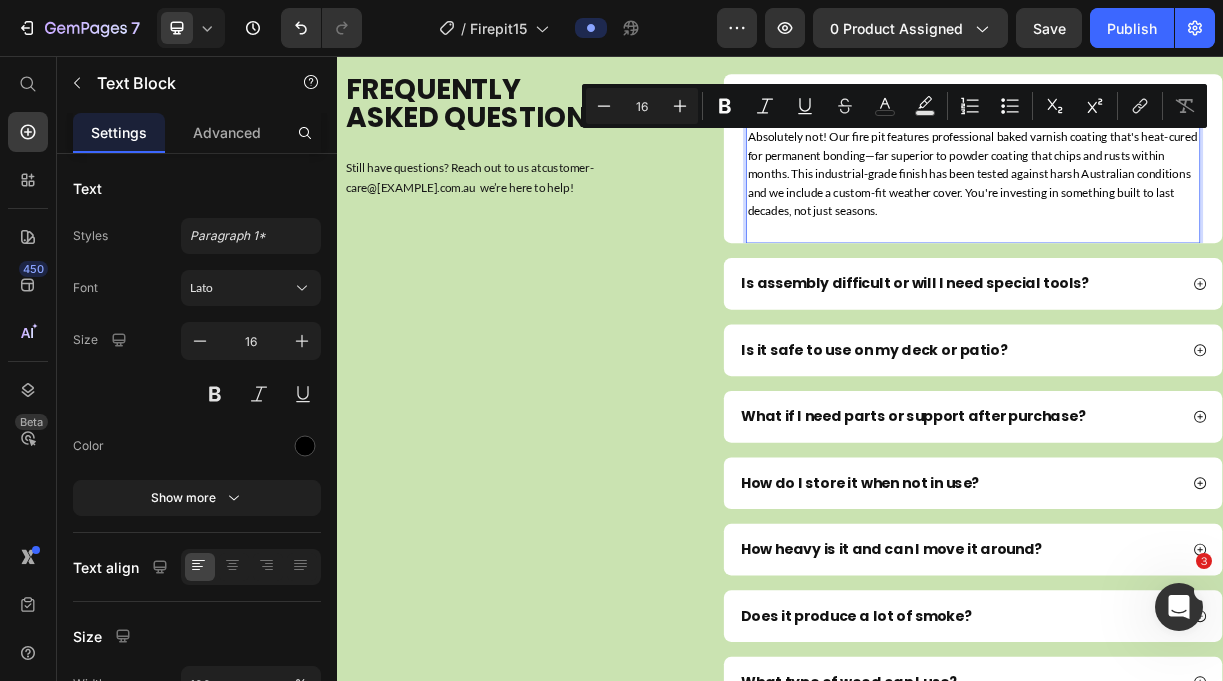 click on "Absolutely not! Our fire pit features professional baked varnish coating that's heat-cured for permanent bonding—far superior to powder coating that chips and rusts within months. This industrial-grade finish has been tested against harsh Australian conditions and we include a custom-fit weather cover. You're investing in something built to last decades, not just seasons." at bounding box center (1198, 215) 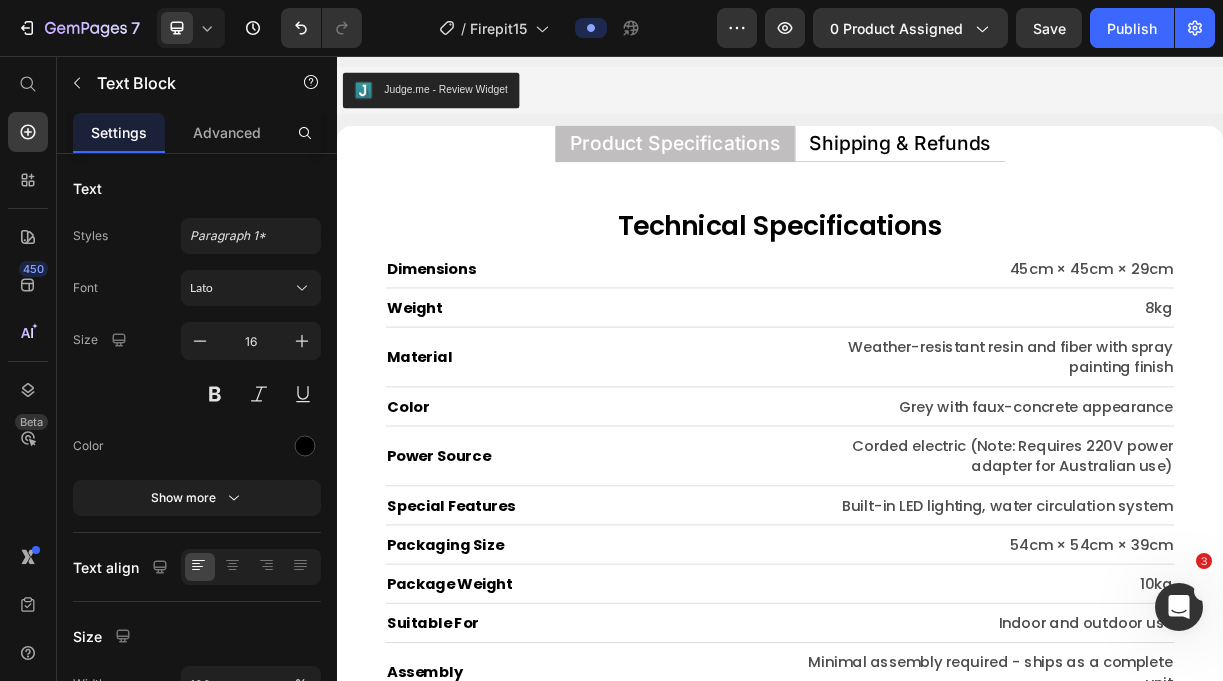 scroll, scrollTop: 9118, scrollLeft: 0, axis: vertical 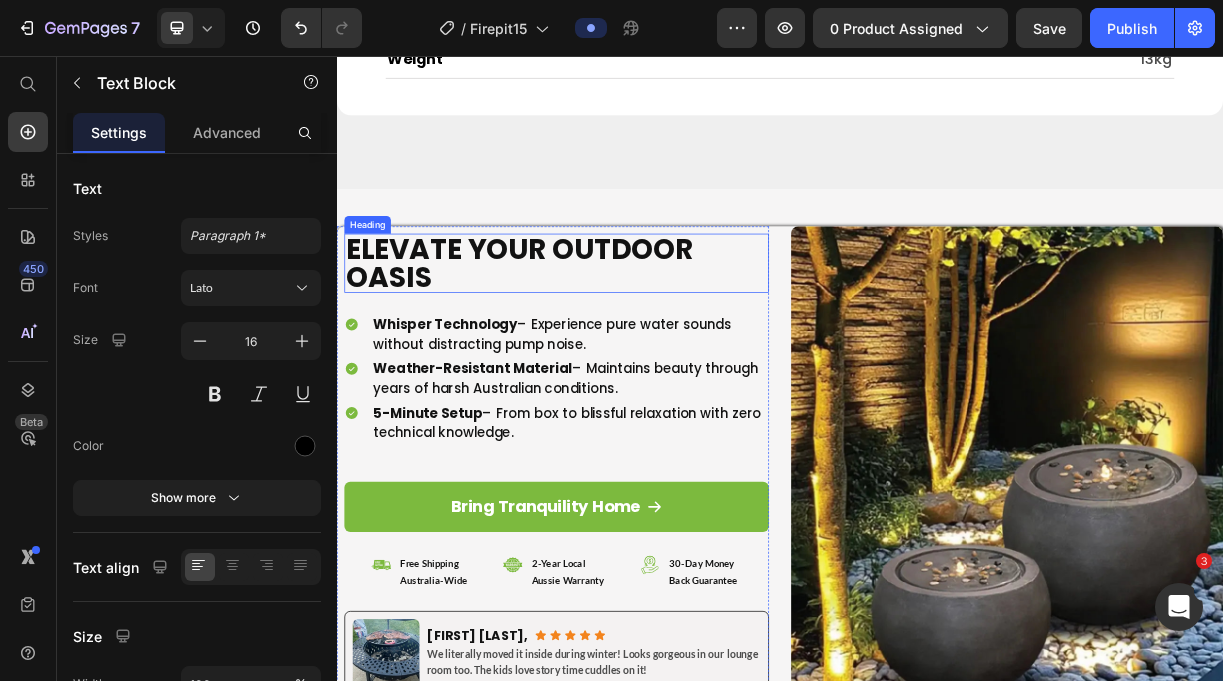click on "Elevate Your Outdoor Oasis" at bounding box center (634, 337) 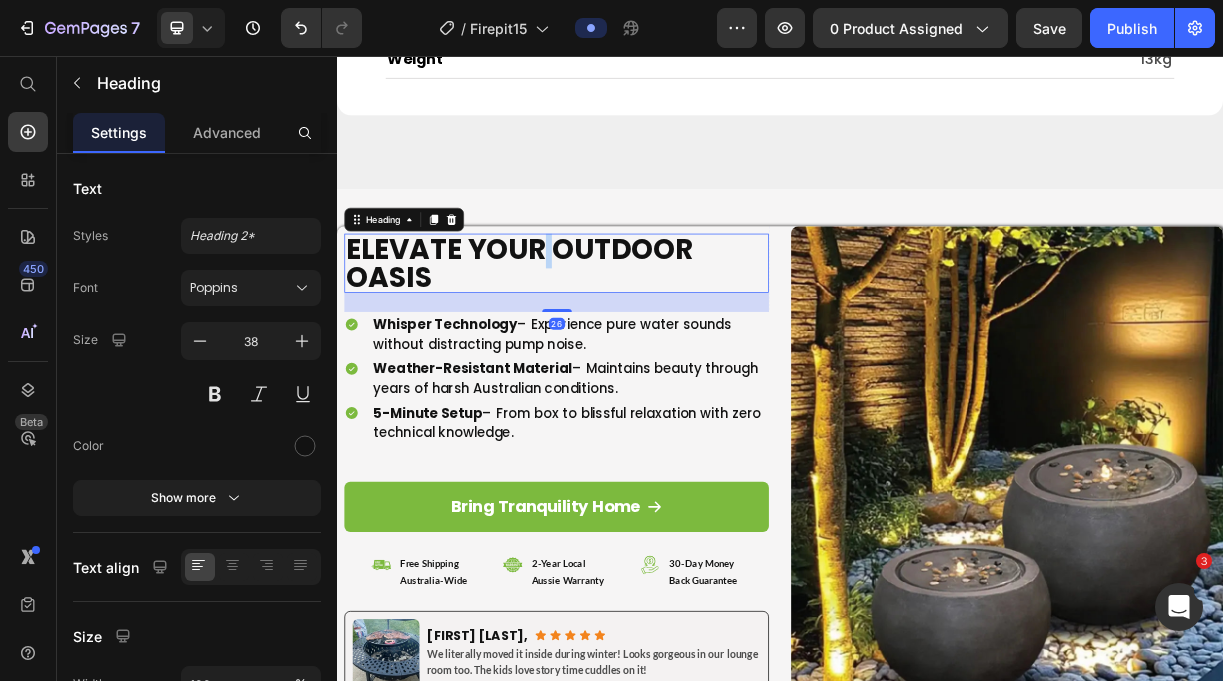 click on "Elevate Your Outdoor Oasis" at bounding box center [634, 337] 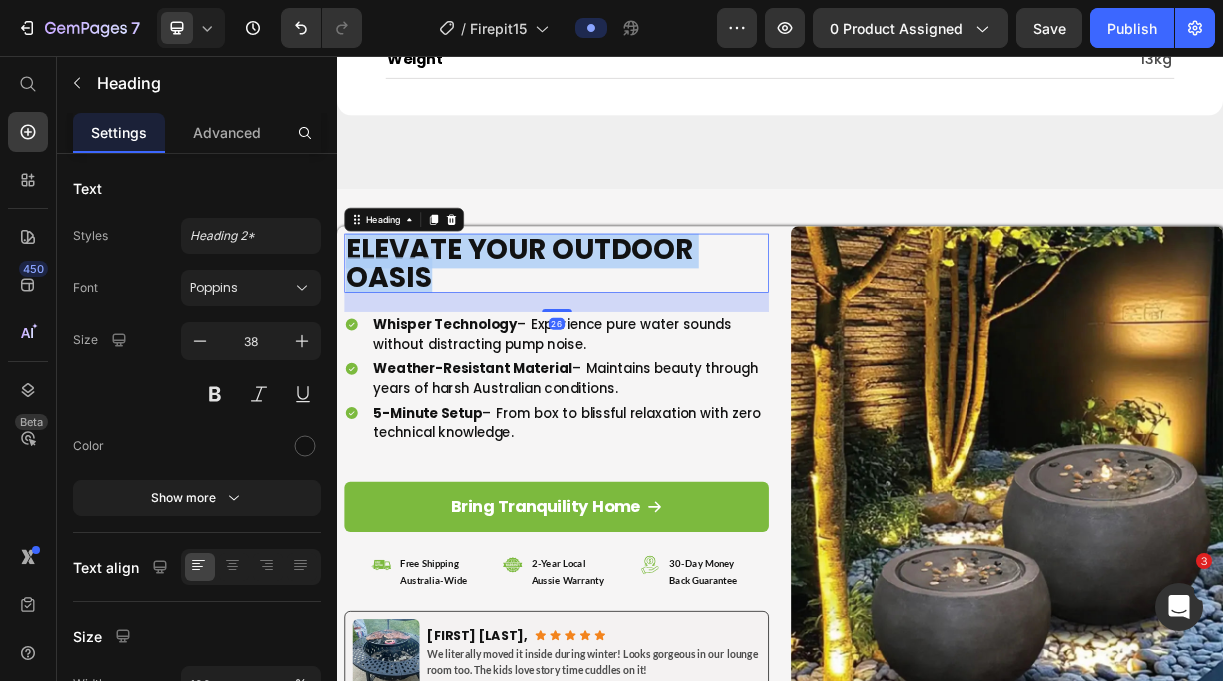 click on "Elevate Your Outdoor Oasis" at bounding box center (634, 337) 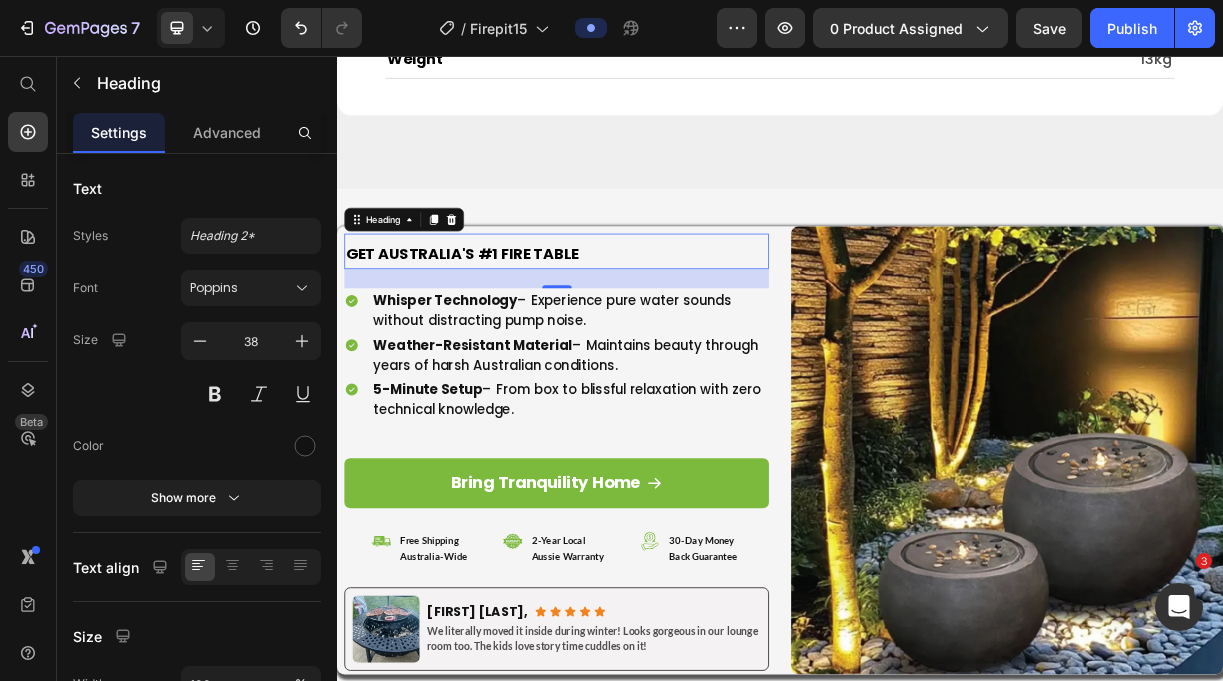 click on "Get Australia's #1 Fire Table" at bounding box center (506, 324) 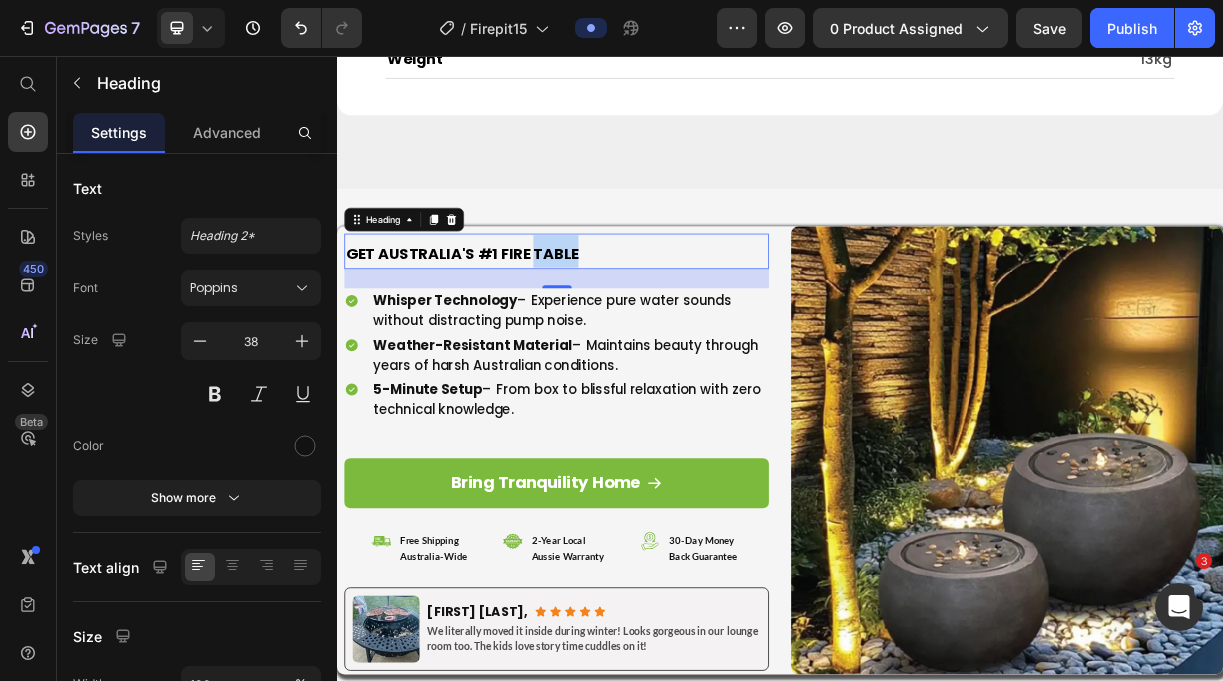 click on "Get Australia's #1 Fire Table" at bounding box center (506, 324) 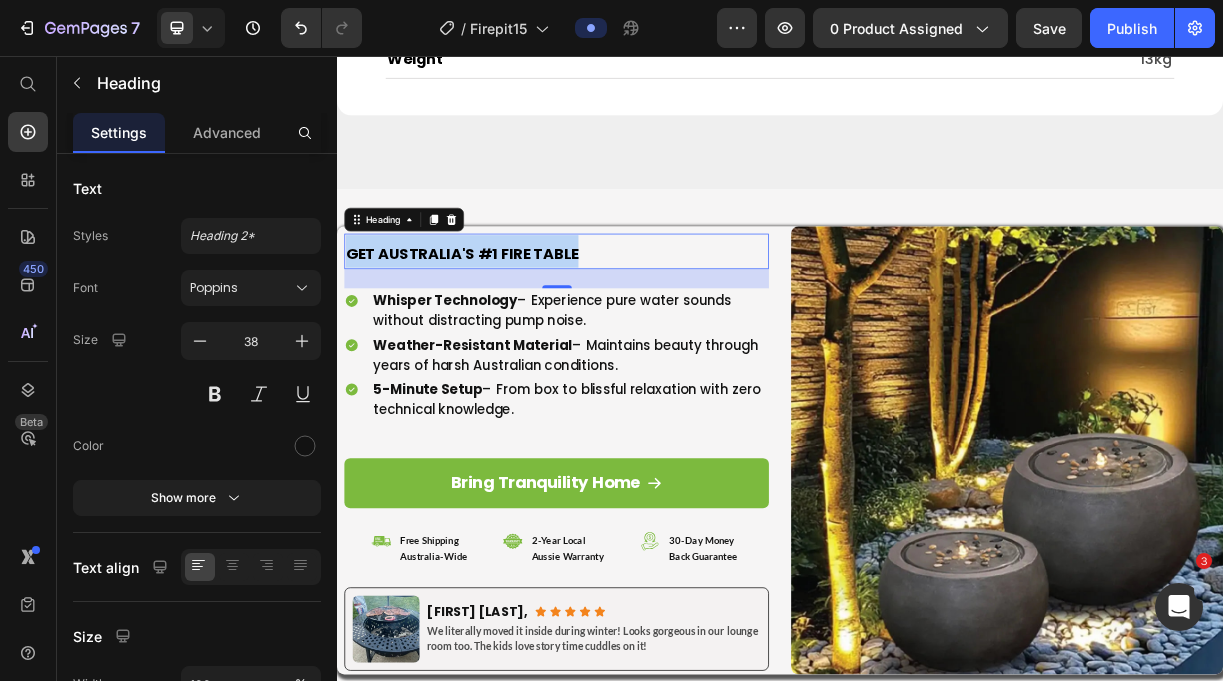 click on "Get Australia's #1 Fire Table" at bounding box center (506, 324) 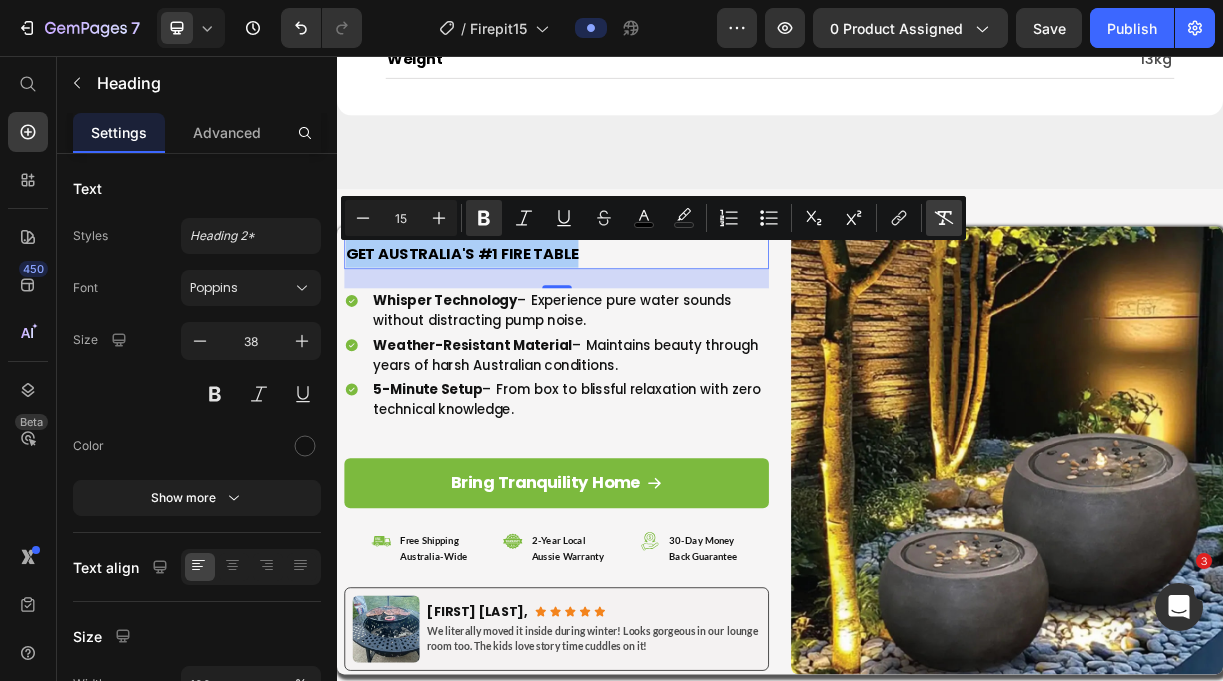 click 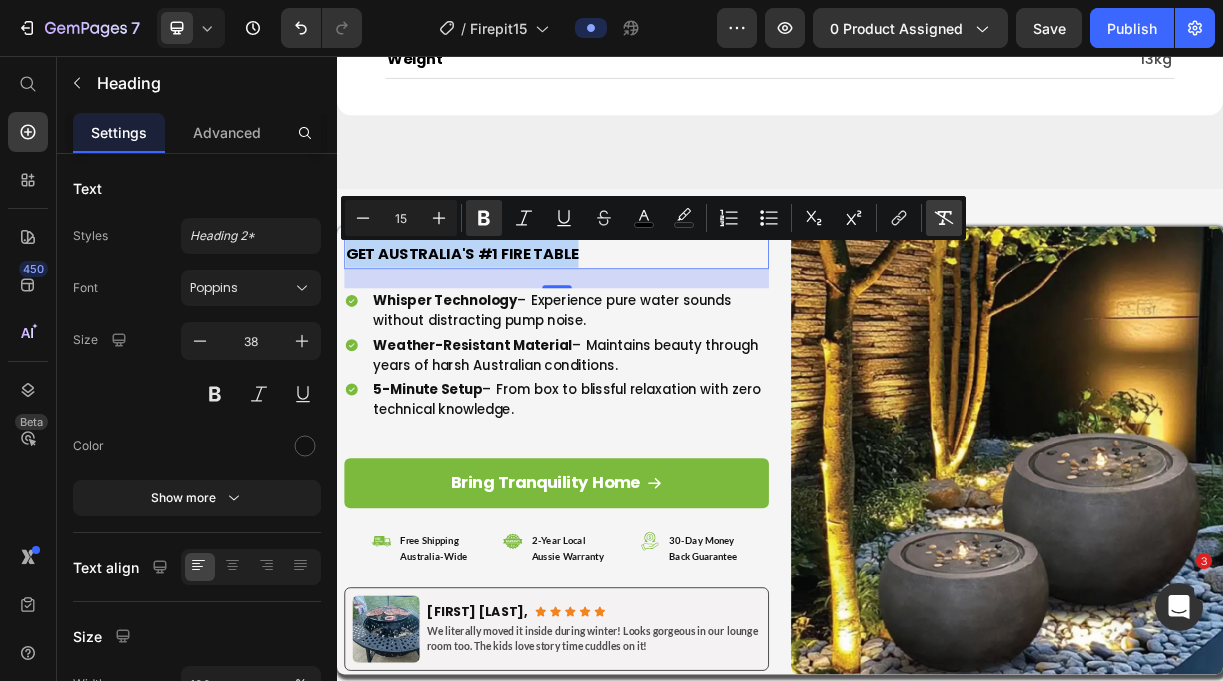 type on "38" 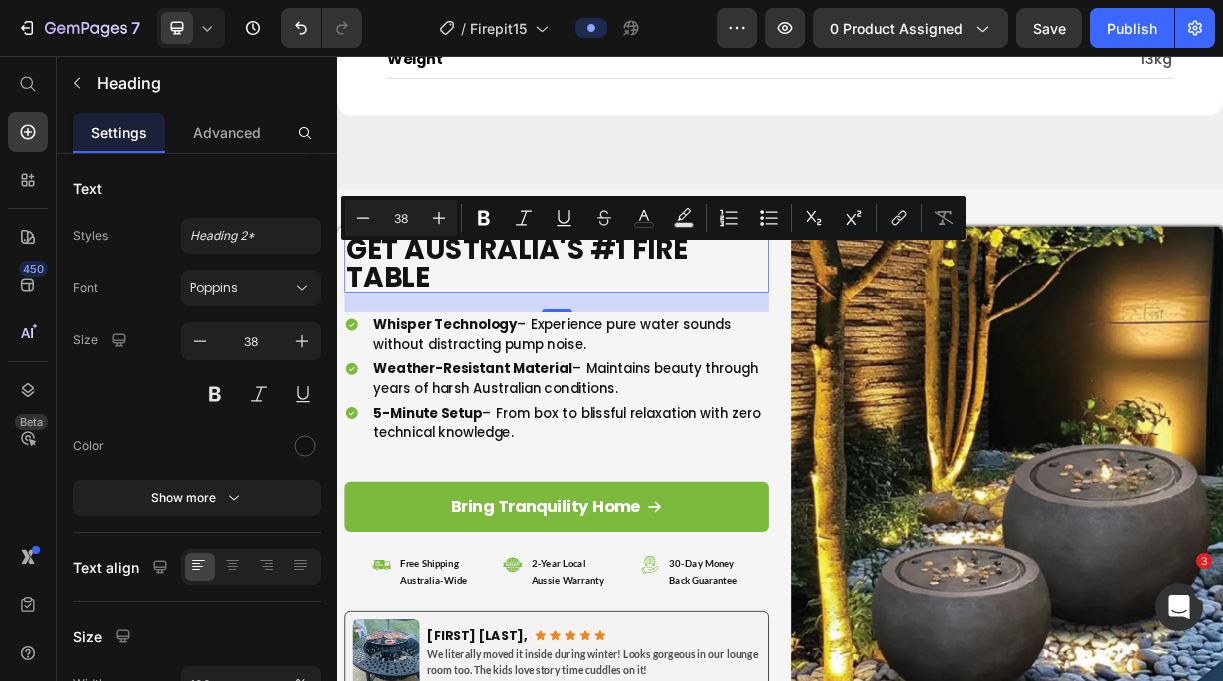 click on "Get Australia's #1 Fire Table" at bounding box center [634, 337] 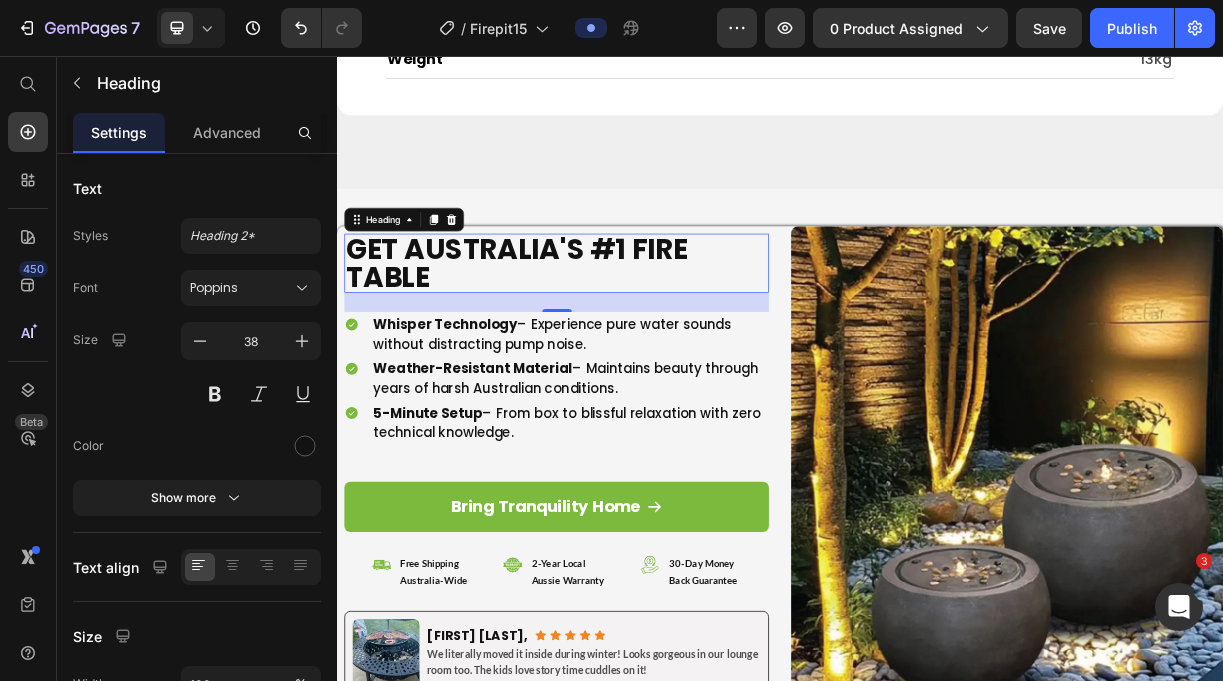 click on "Get Australia's #1 Fire Table" at bounding box center [634, 337] 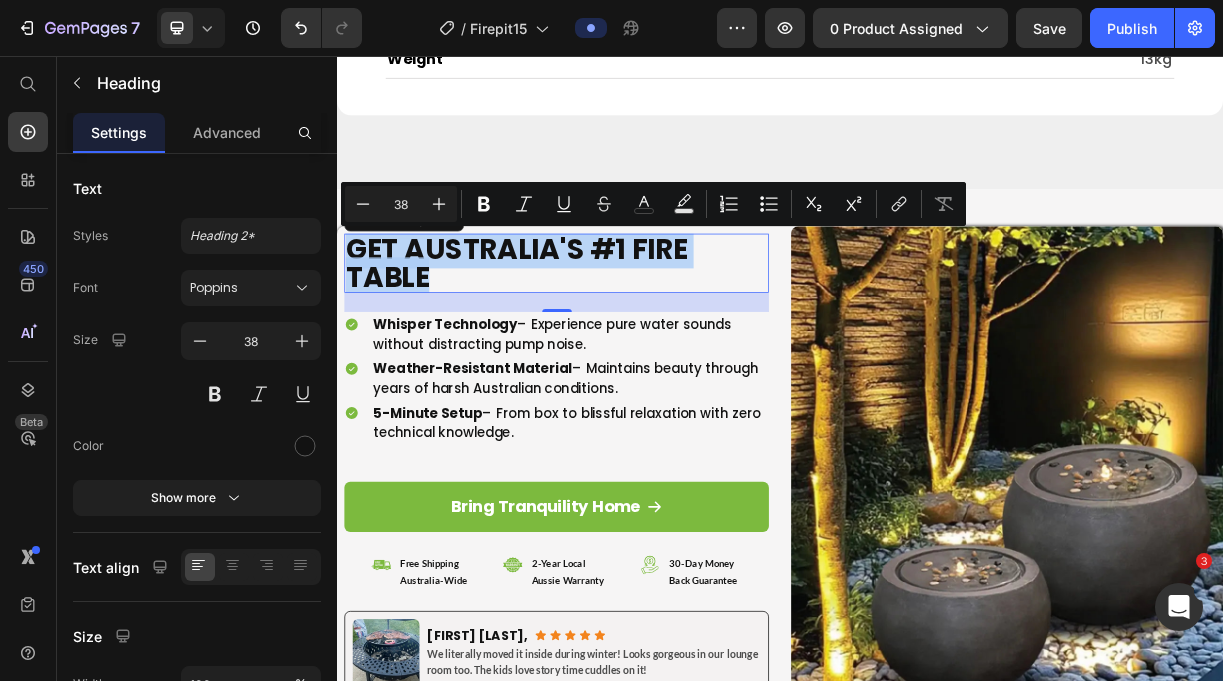 click on "Get Australia's #1 Fire Table" at bounding box center [634, 337] 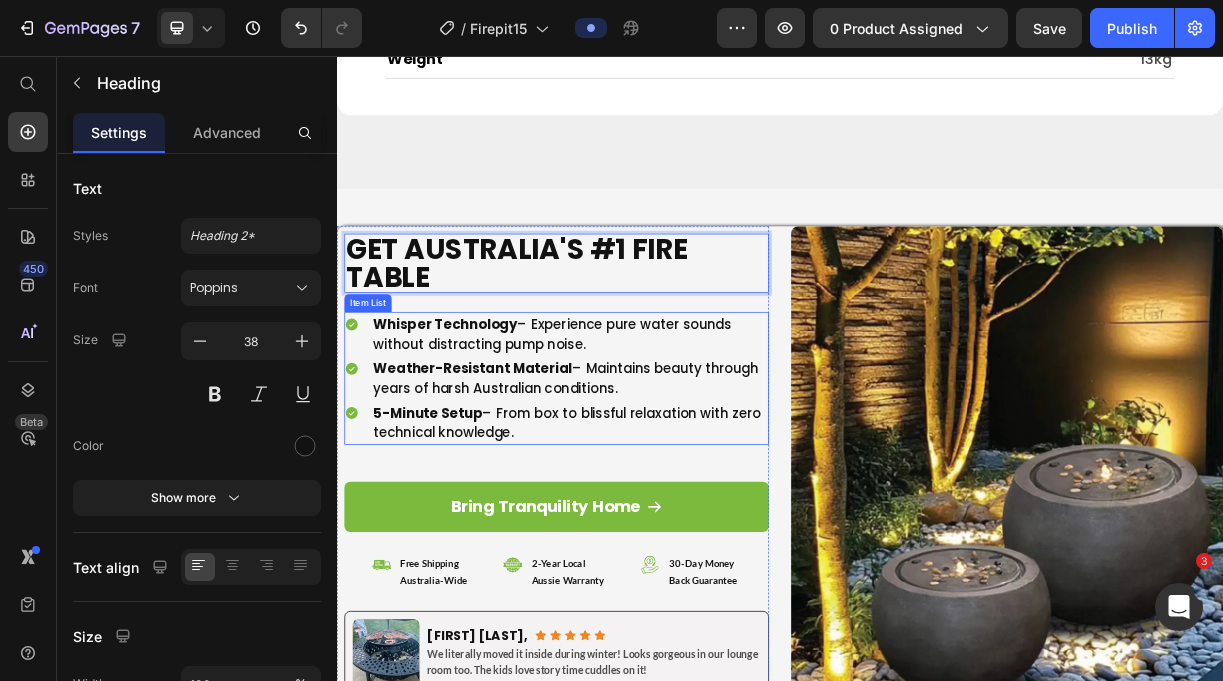 click on "Whisper Technology  – Experience pure water sounds without distracting pump noise." at bounding box center (652, 433) 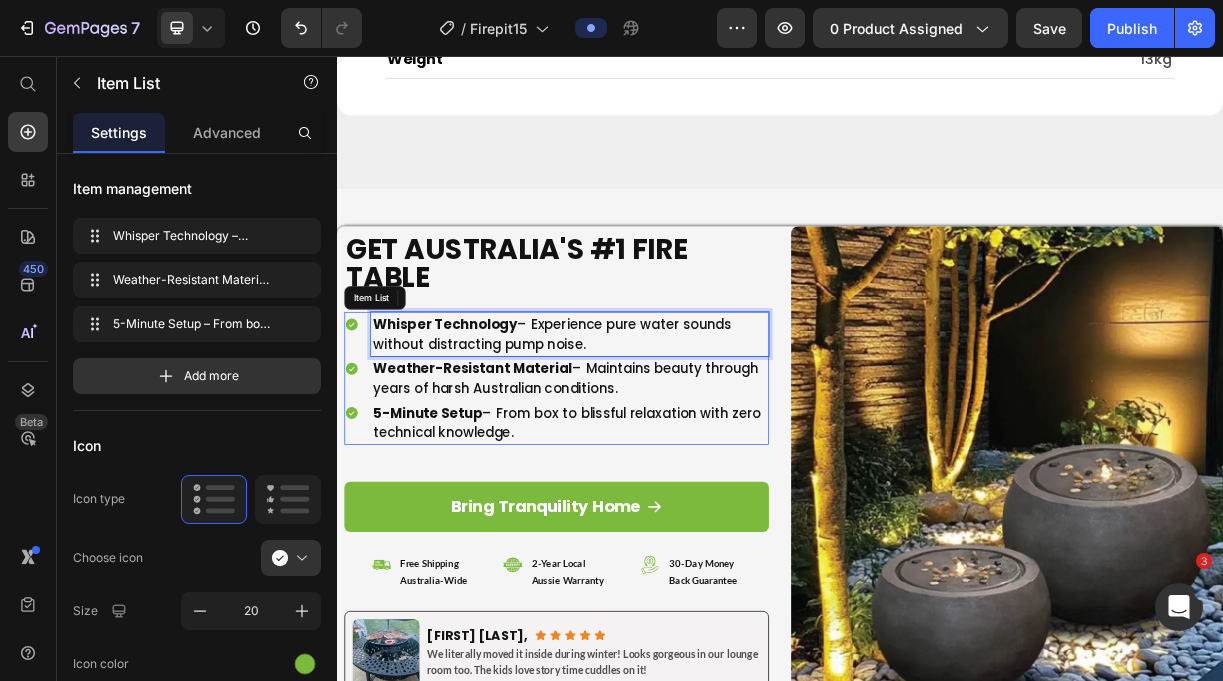 click on "Whisper Technology  – Experience pure water sounds without distracting pump noise." at bounding box center [652, 433] 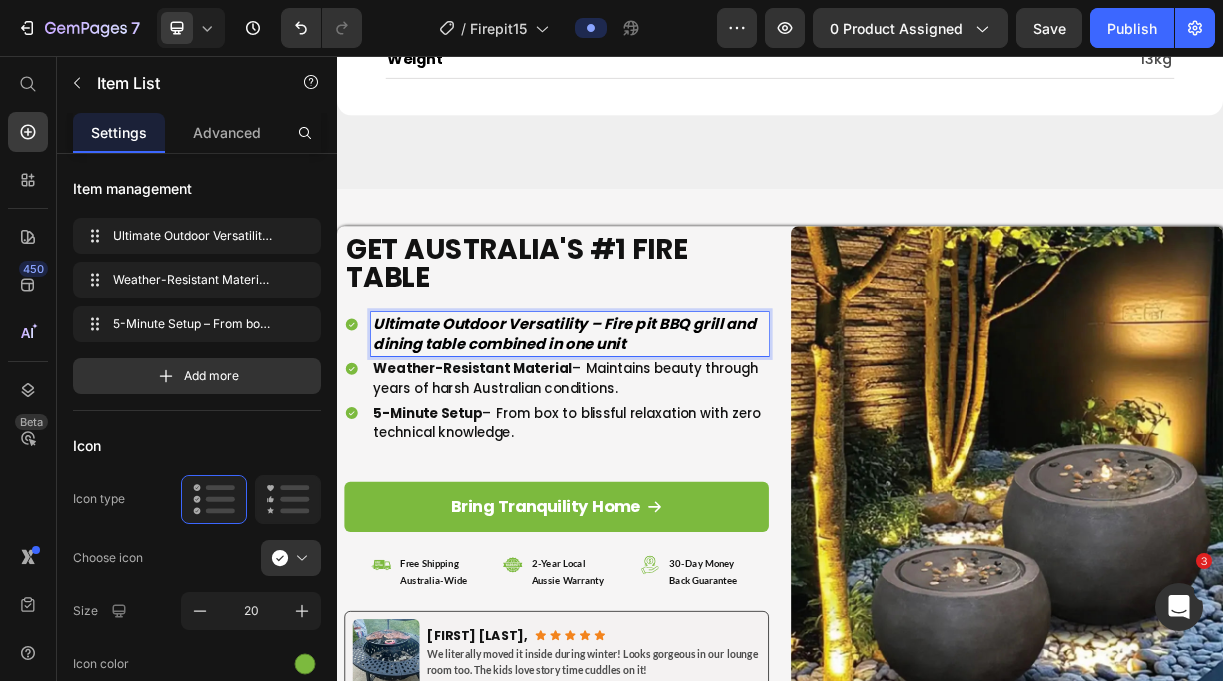 click on "Weather-Resistant Material" at bounding box center (520, 479) 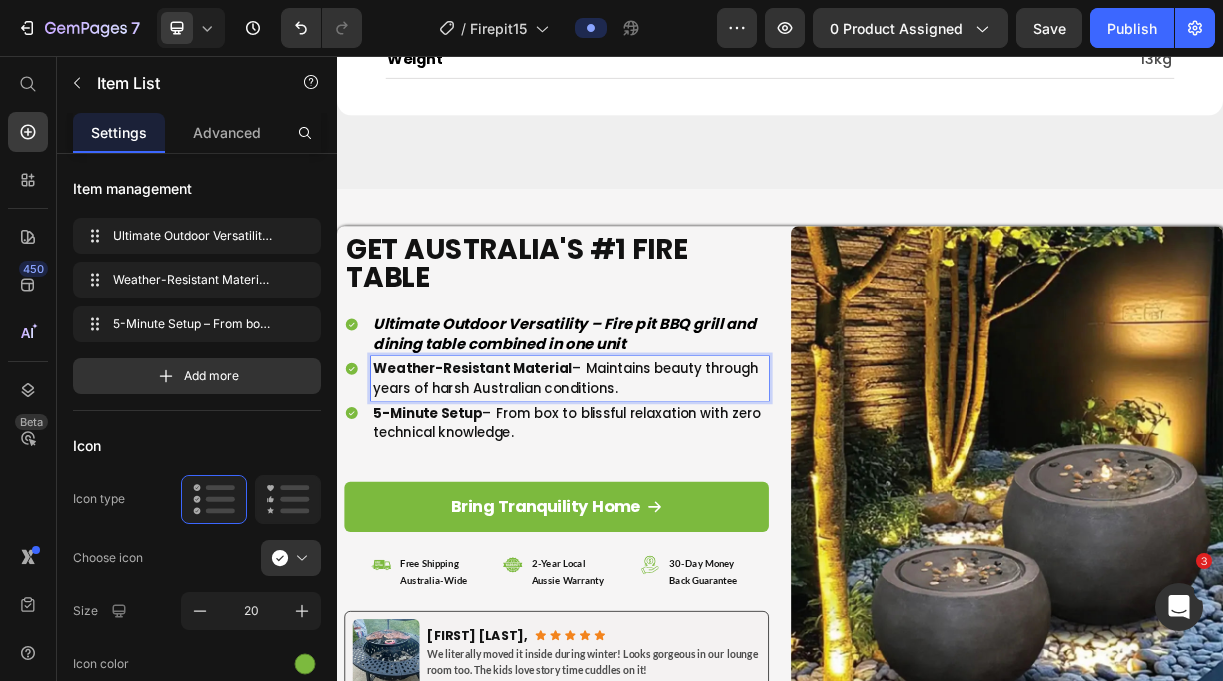 click on "Weather-Resistant Material" at bounding box center [520, 479] 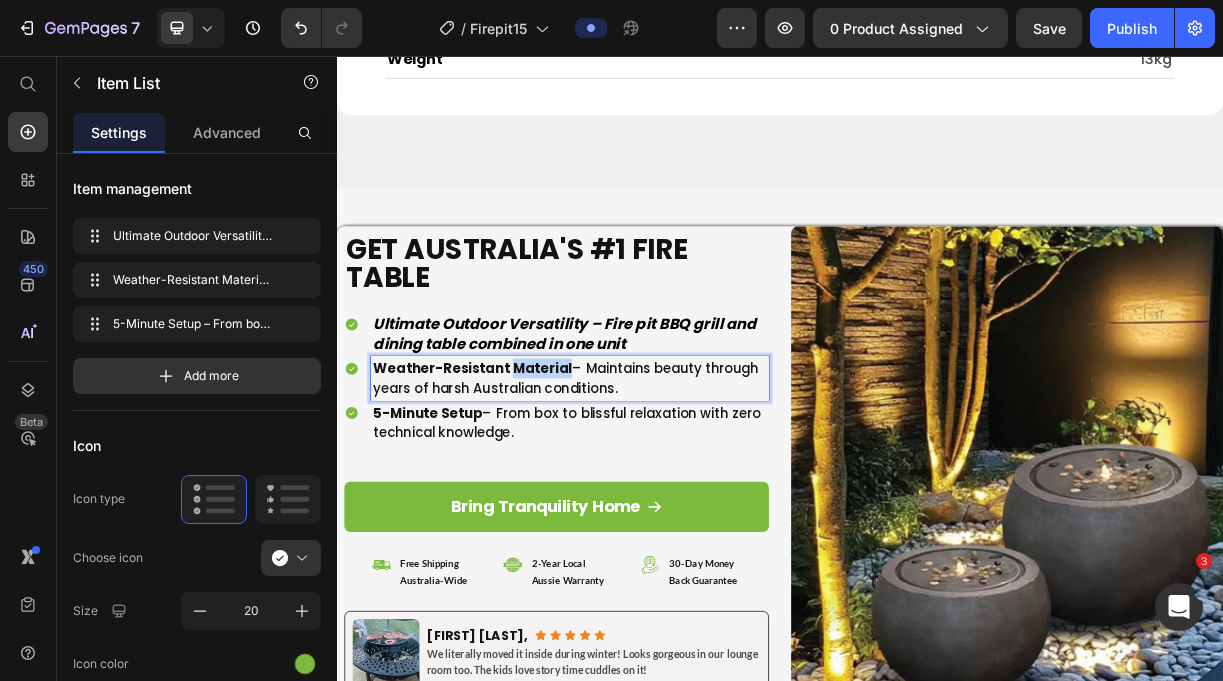 click on "Weather-Resistant Material" at bounding box center (520, 479) 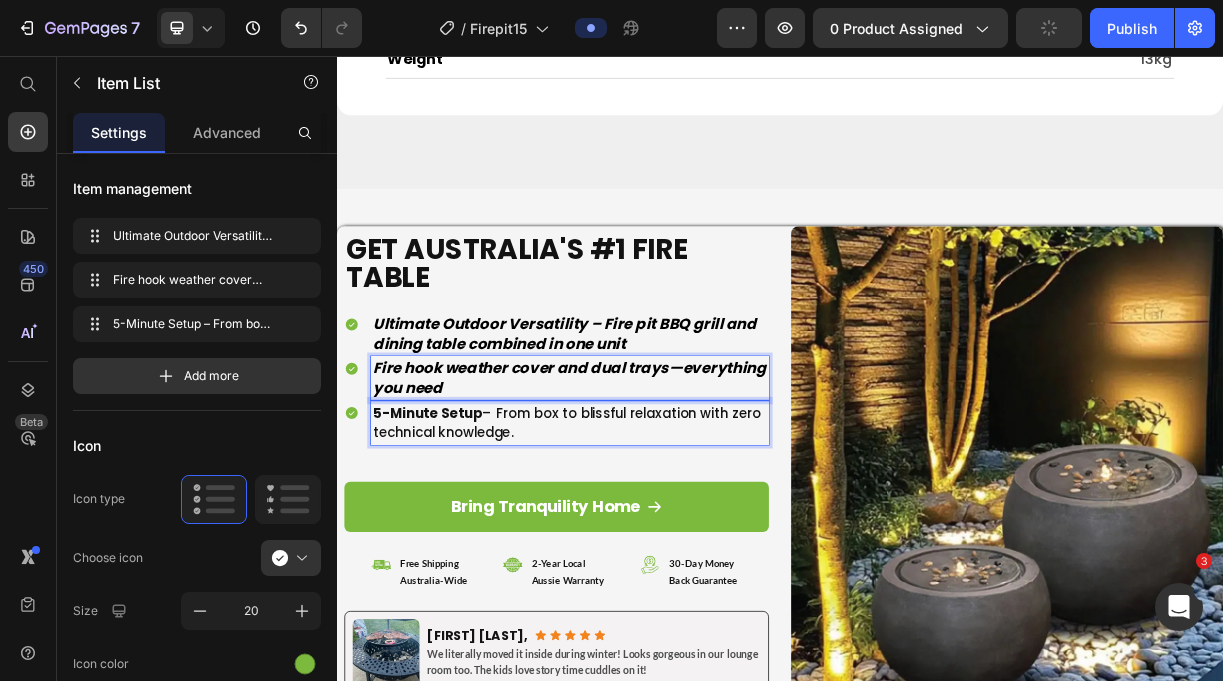 click on "5-Minute Setup  – From box to blissful relaxation with zero technical knowledge." at bounding box center (652, 553) 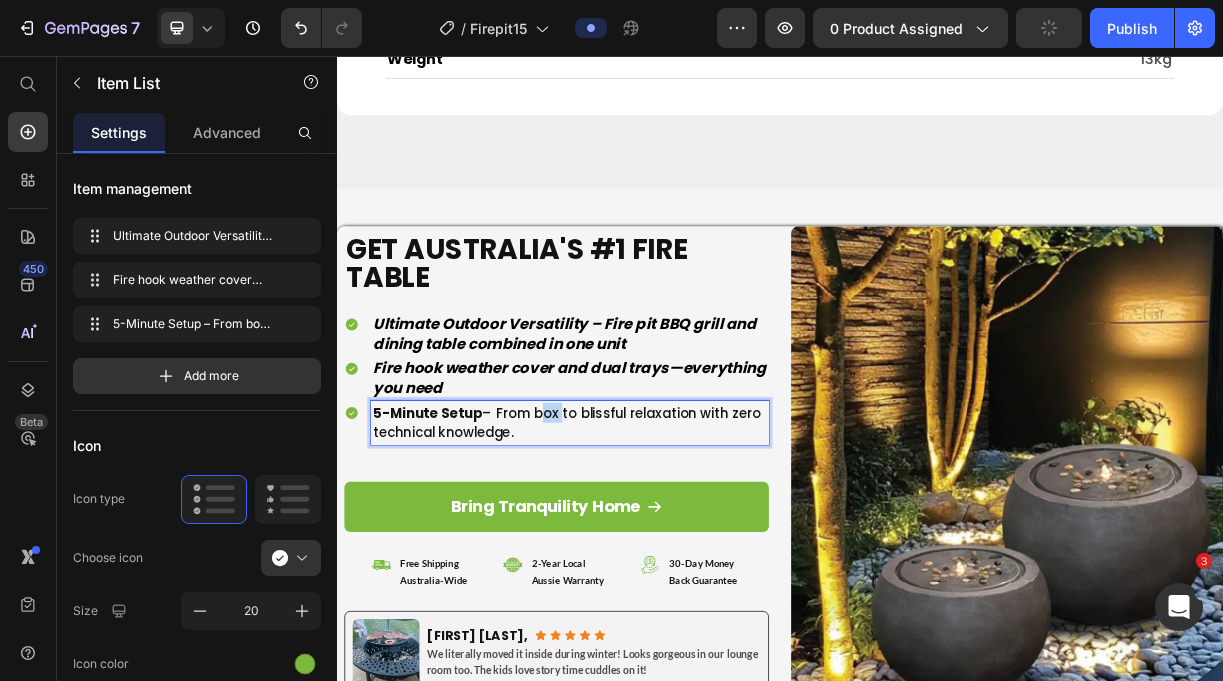 click on "5-Minute Setup  – From box to blissful relaxation with zero technical knowledge." at bounding box center (652, 553) 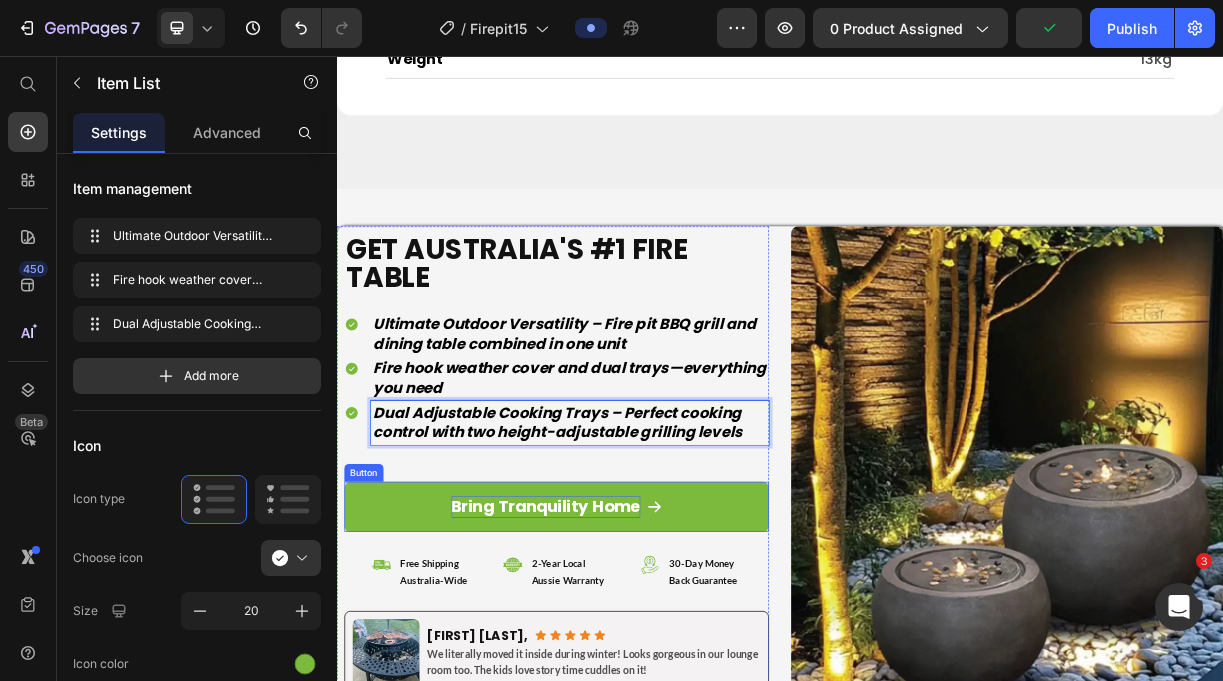 click on "Bring Tranquility Home" at bounding box center [620, 667] 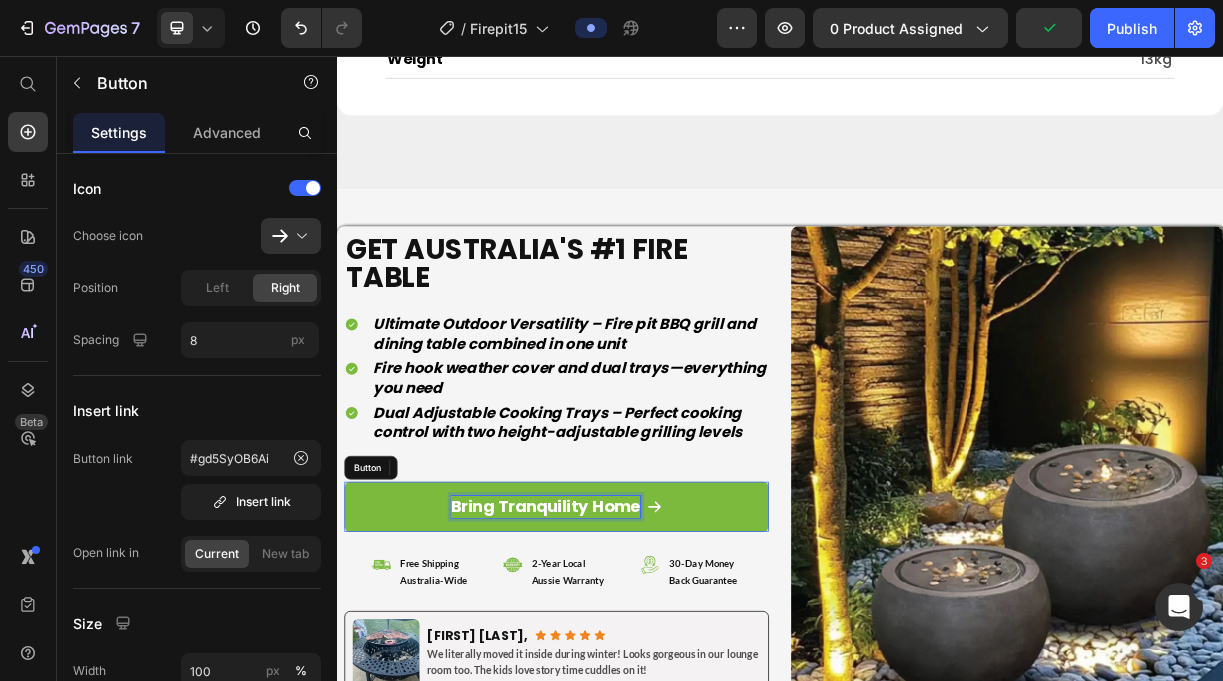 click on "Bring Tranquility Home" at bounding box center (620, 667) 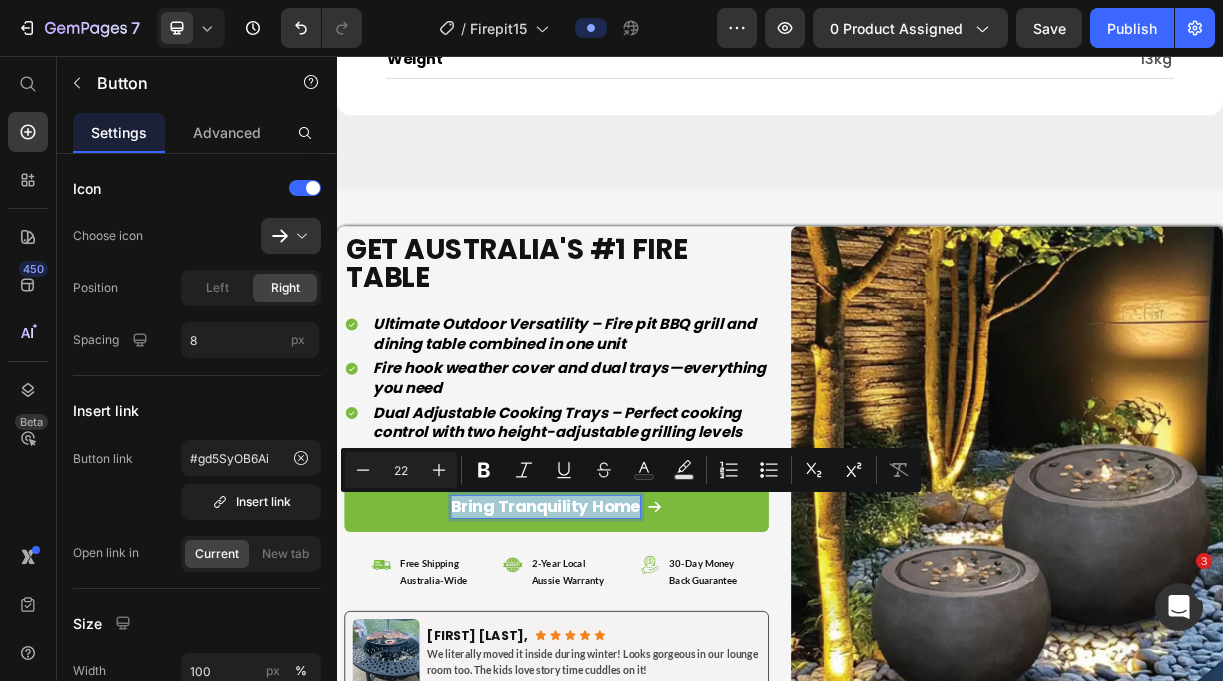 type on "15" 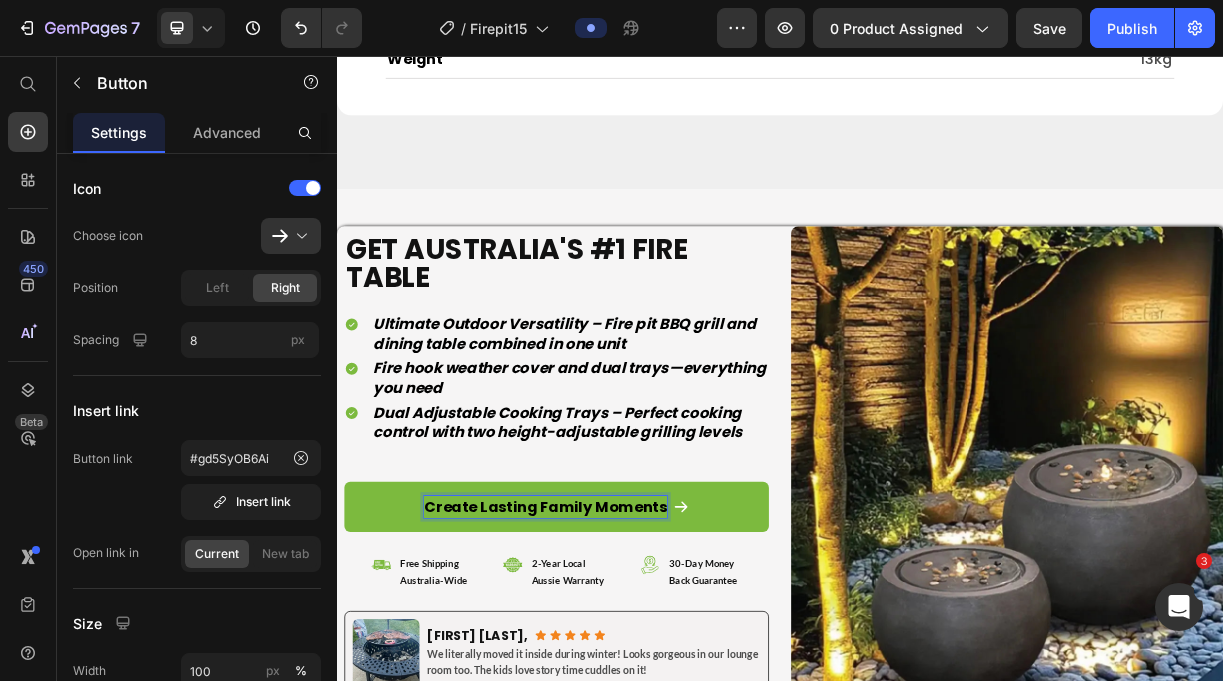 scroll, scrollTop: 19, scrollLeft: 0, axis: vertical 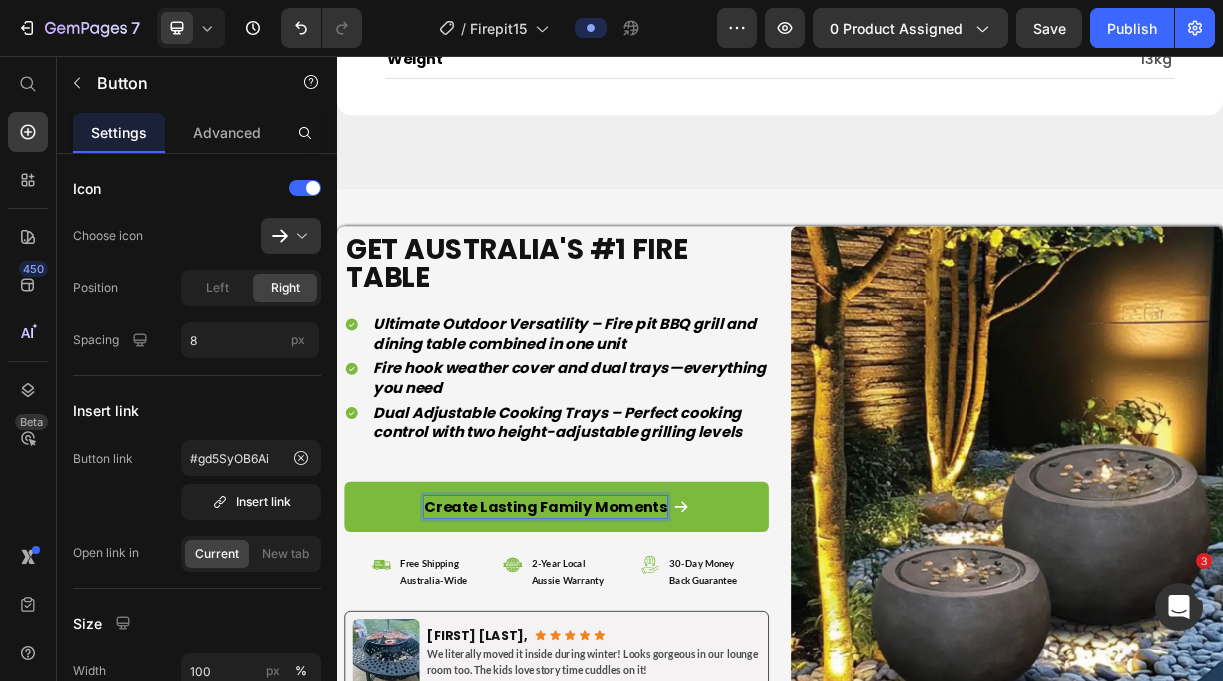 click on "Create Lasting Family Moments" at bounding box center (619, 667) 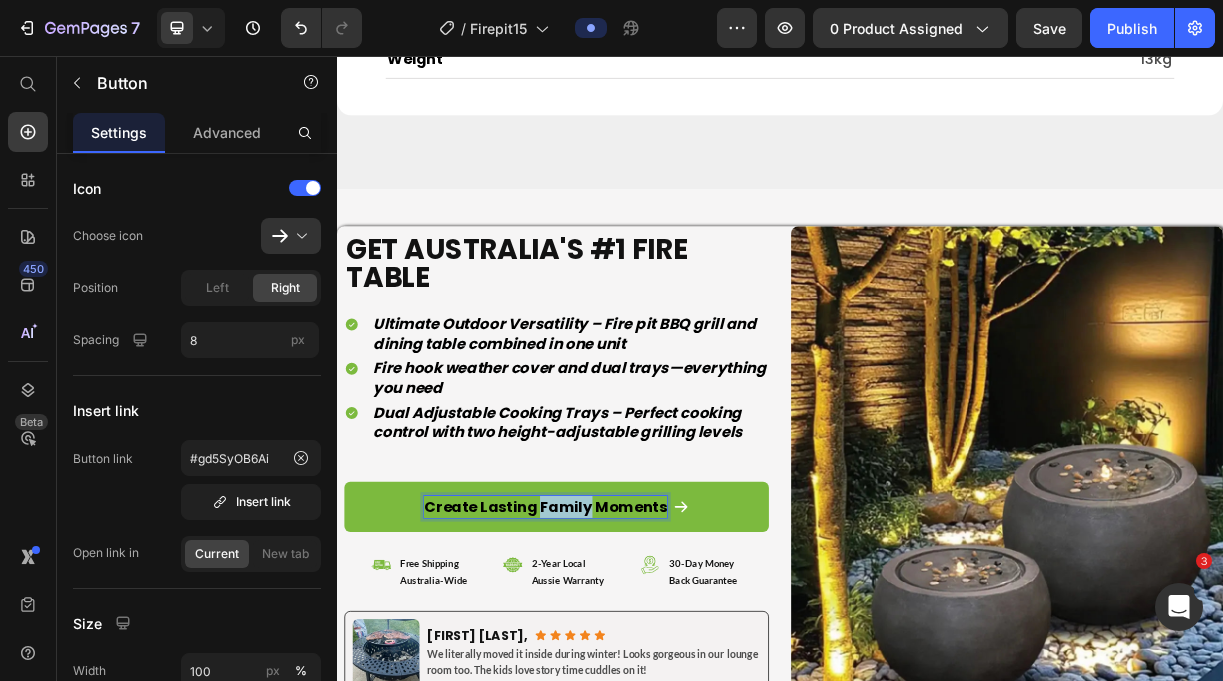 click on "Create Lasting Family Moments" at bounding box center [619, 667] 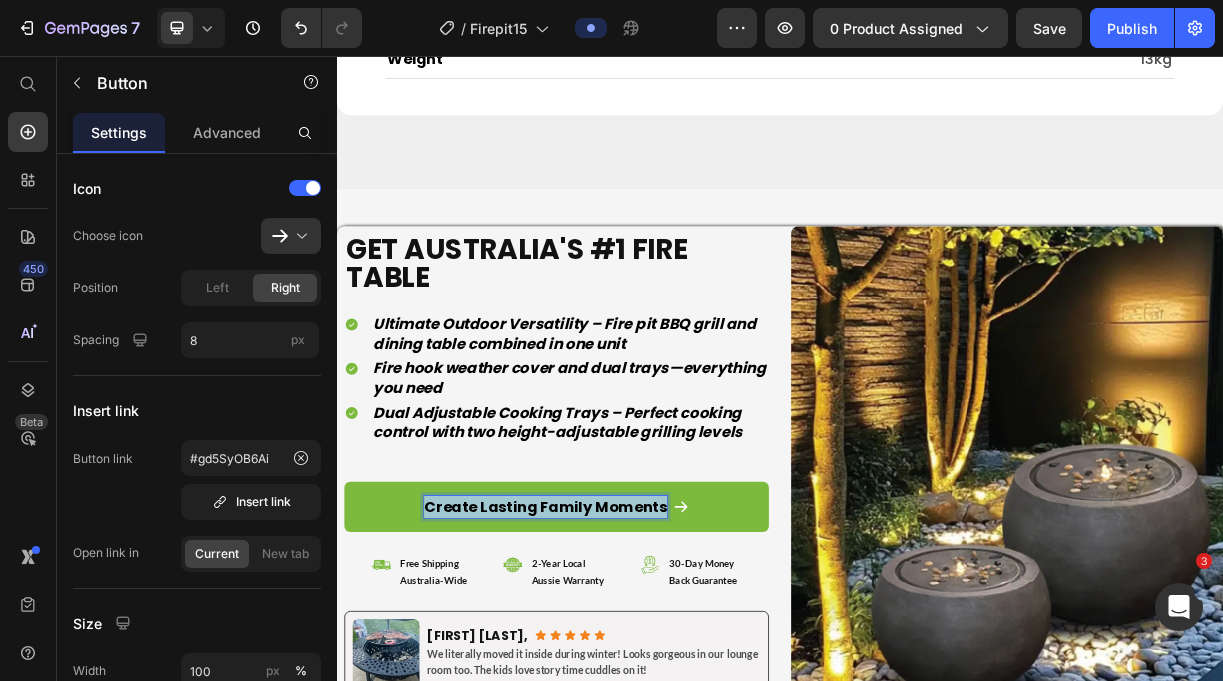 click on "Create Lasting Family Moments" at bounding box center [619, 667] 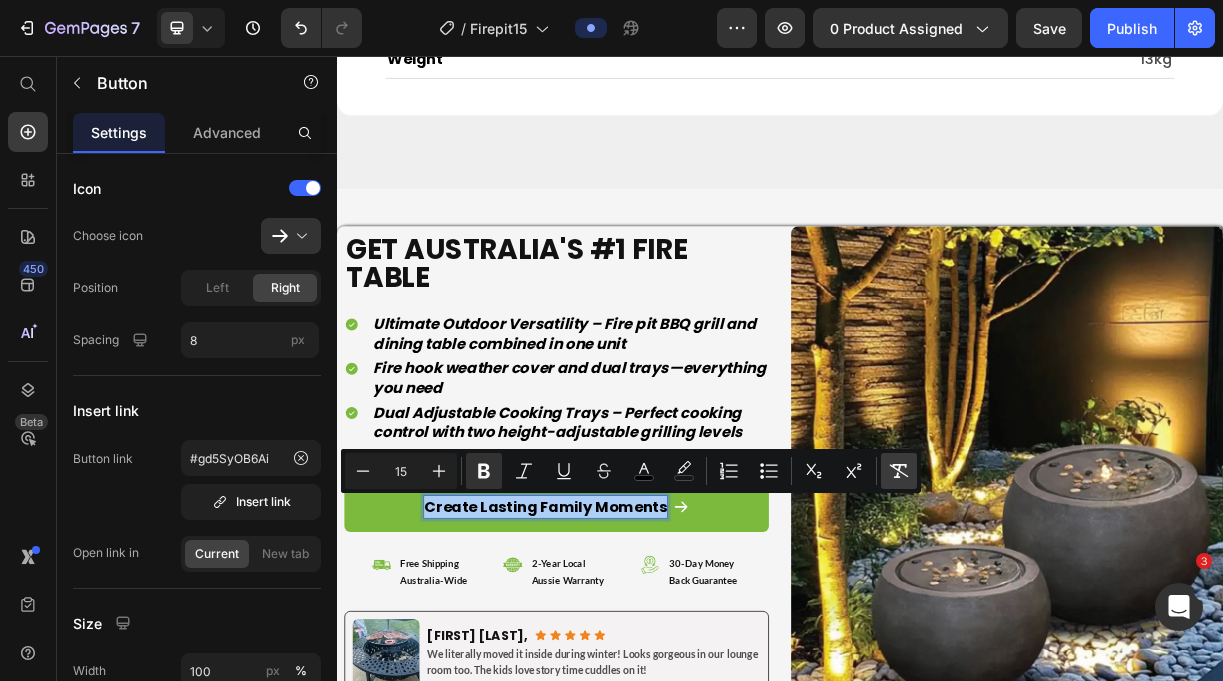 click 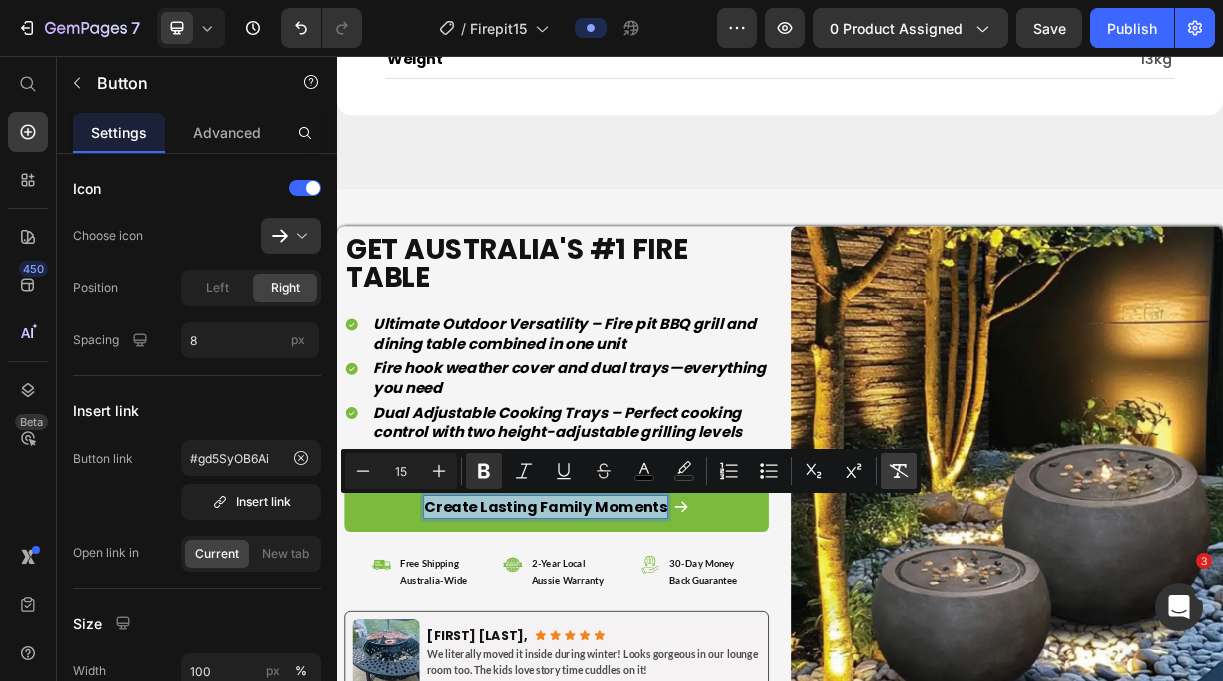 type on "22" 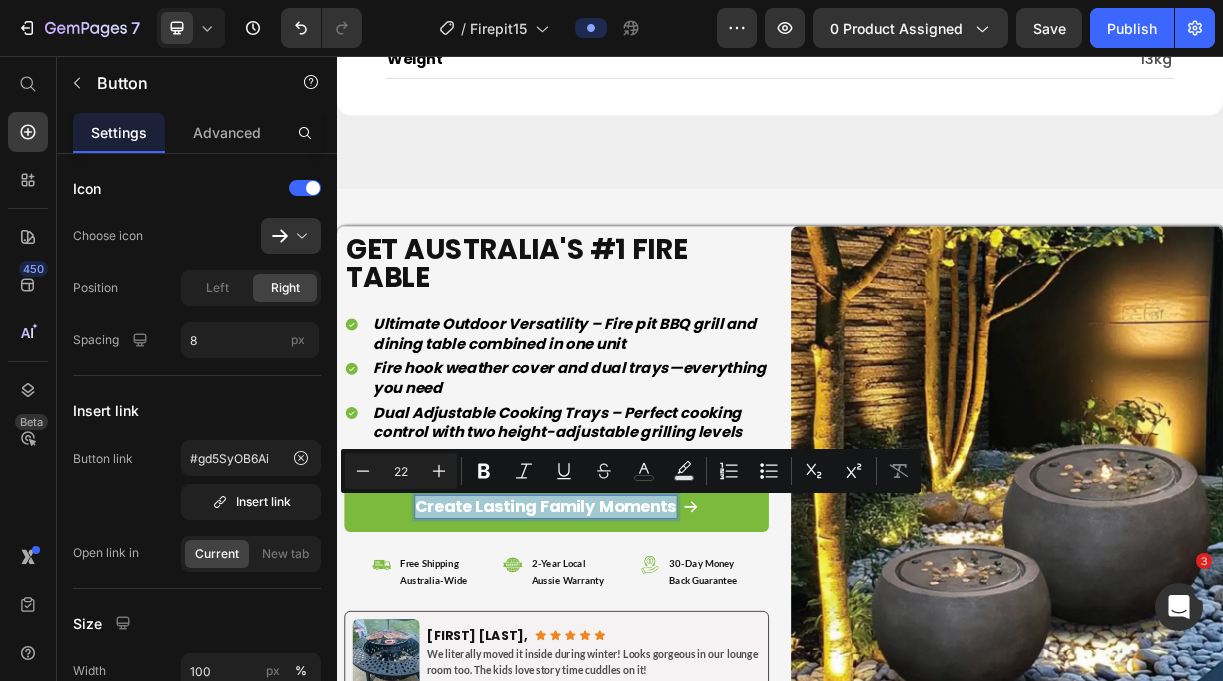 click on "Create Lasting Family Moments" at bounding box center [620, 667] 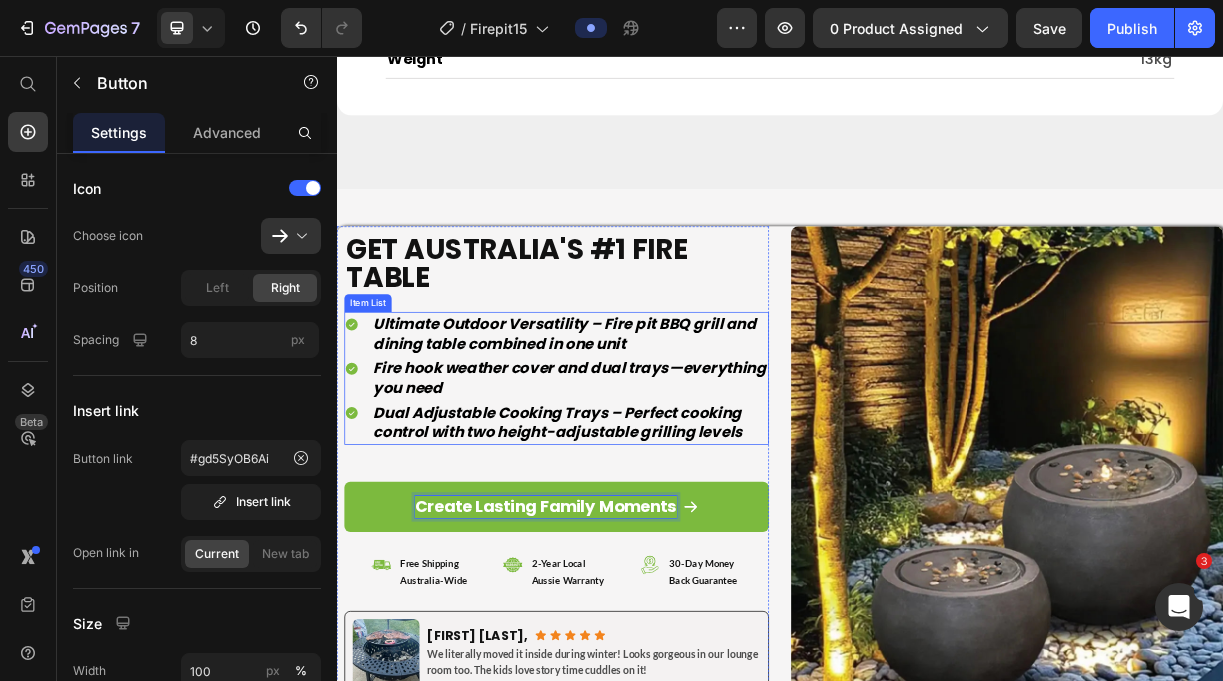 click on "Dual Adjustable Cooking Trays – Perfect cooking control with two height-adjustable grilling levels" at bounding box center (636, 552) 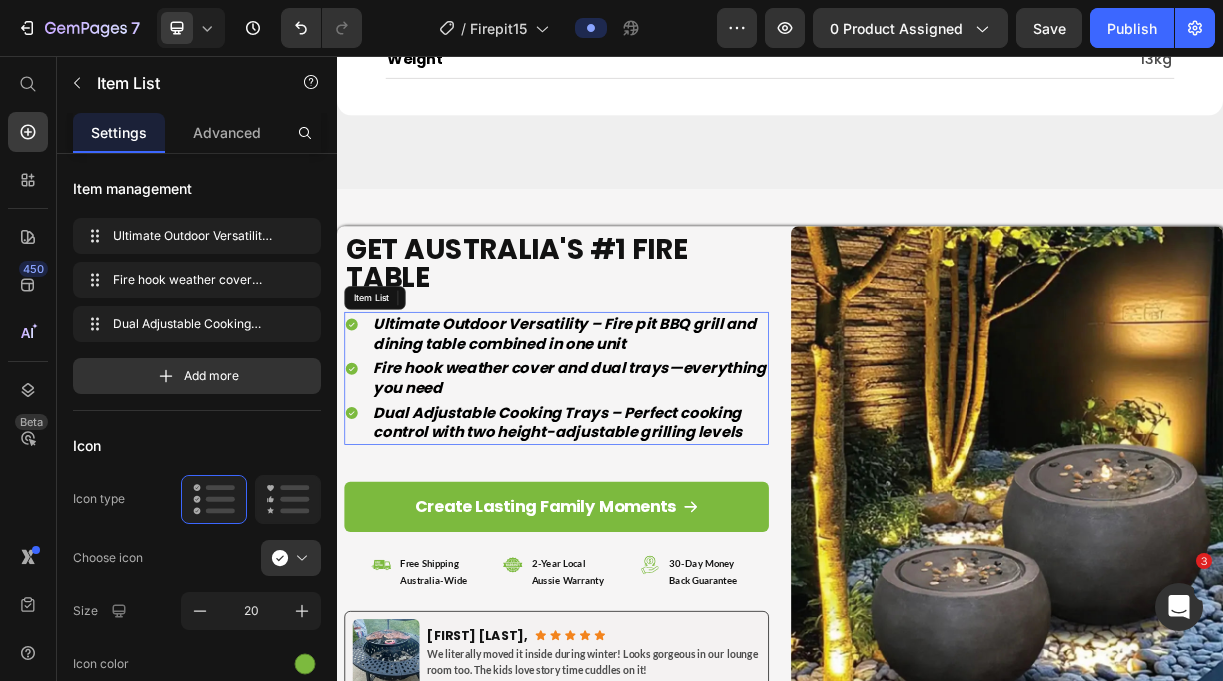 scroll, scrollTop: 0, scrollLeft: 0, axis: both 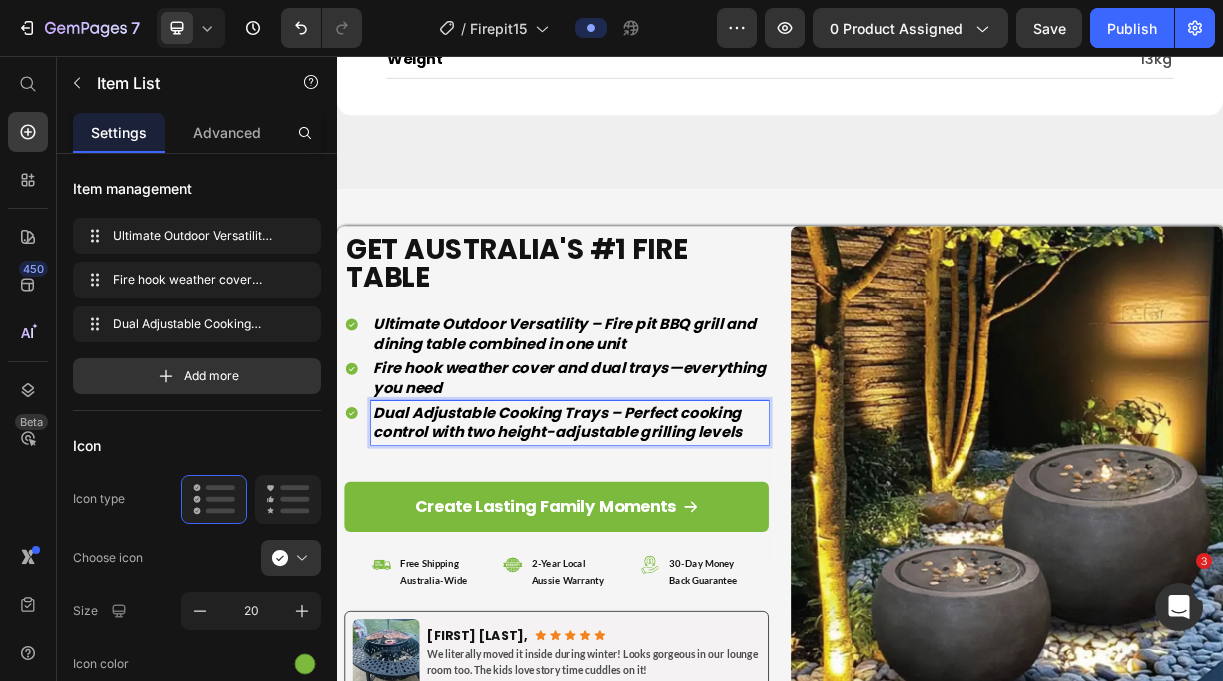 click on "Dual Adjustable Cooking Trays – Perfect cooking control with two height-adjustable grilling levels" at bounding box center (636, 552) 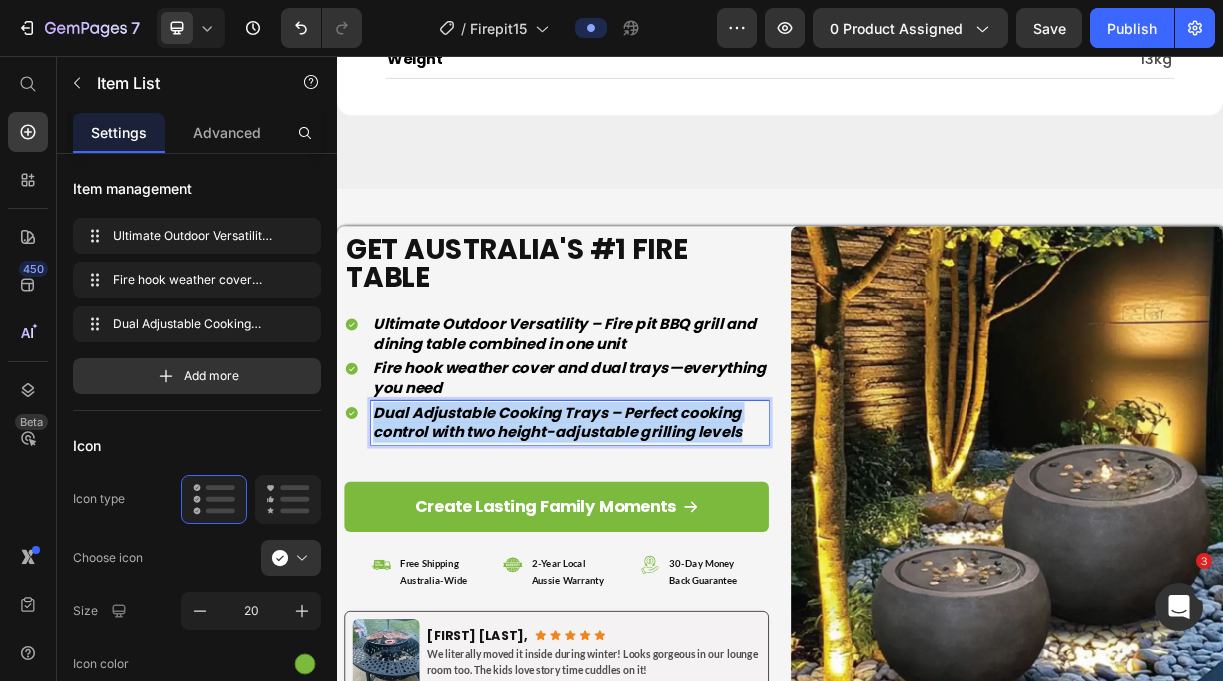 click on "Dual Adjustable Cooking Trays – Perfect cooking control with two height-adjustable grilling levels" at bounding box center (636, 552) 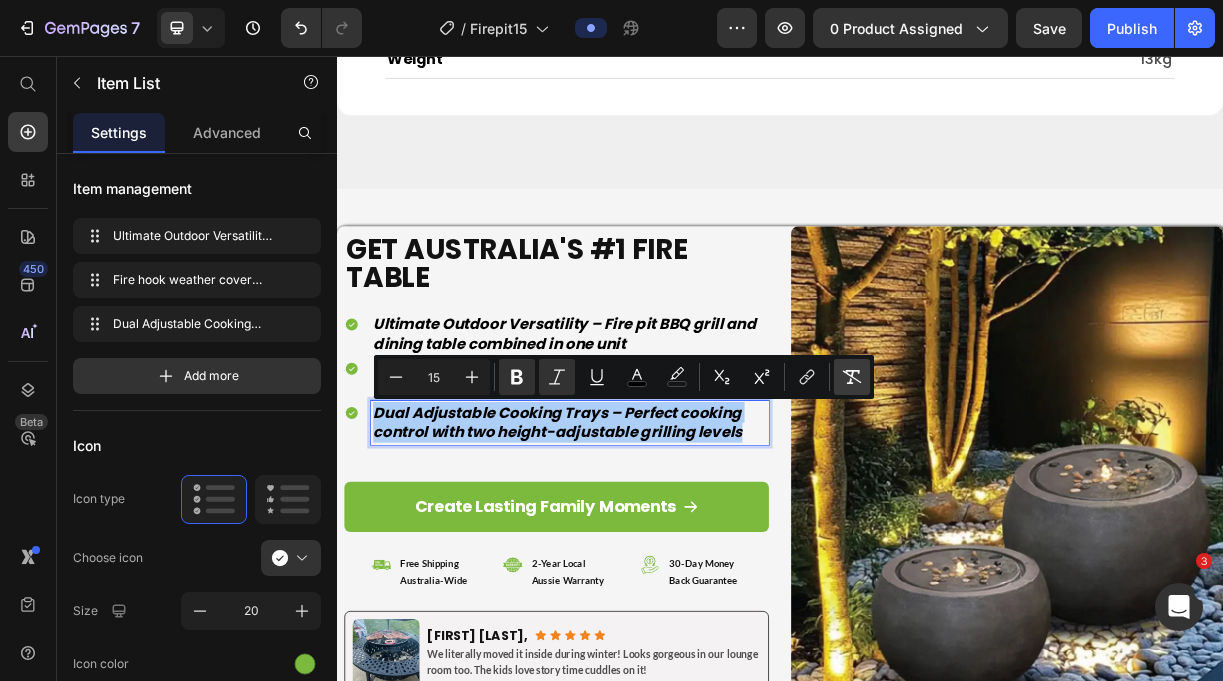 click 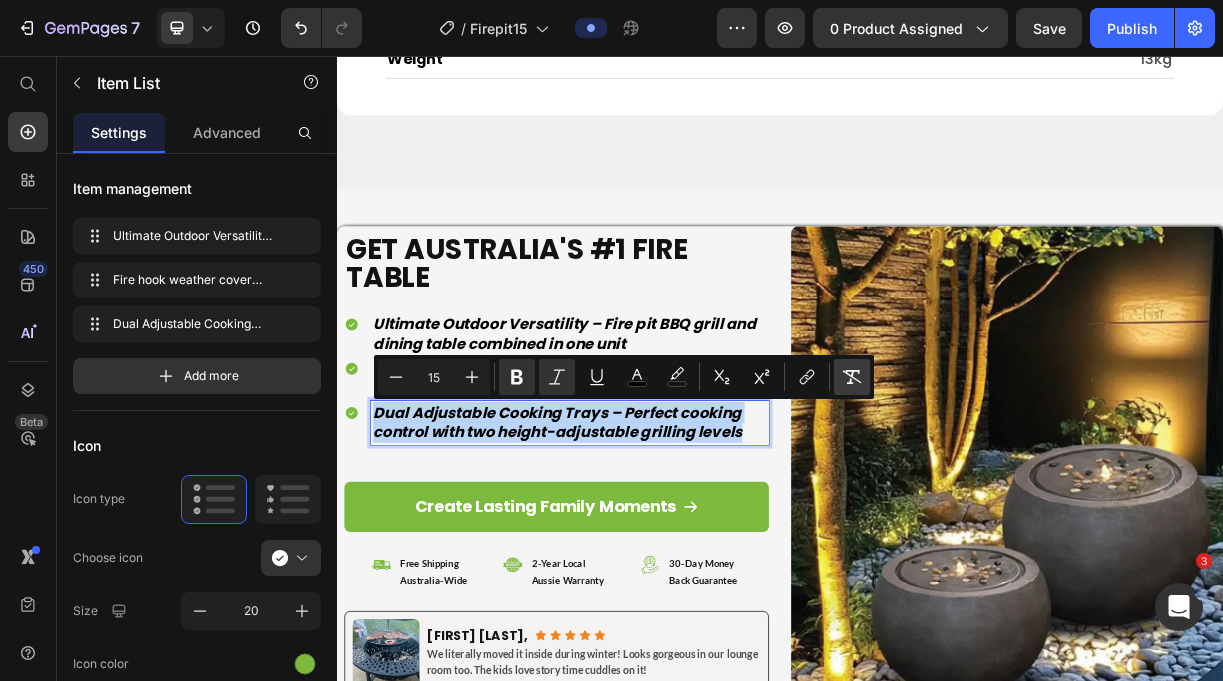 type on "18" 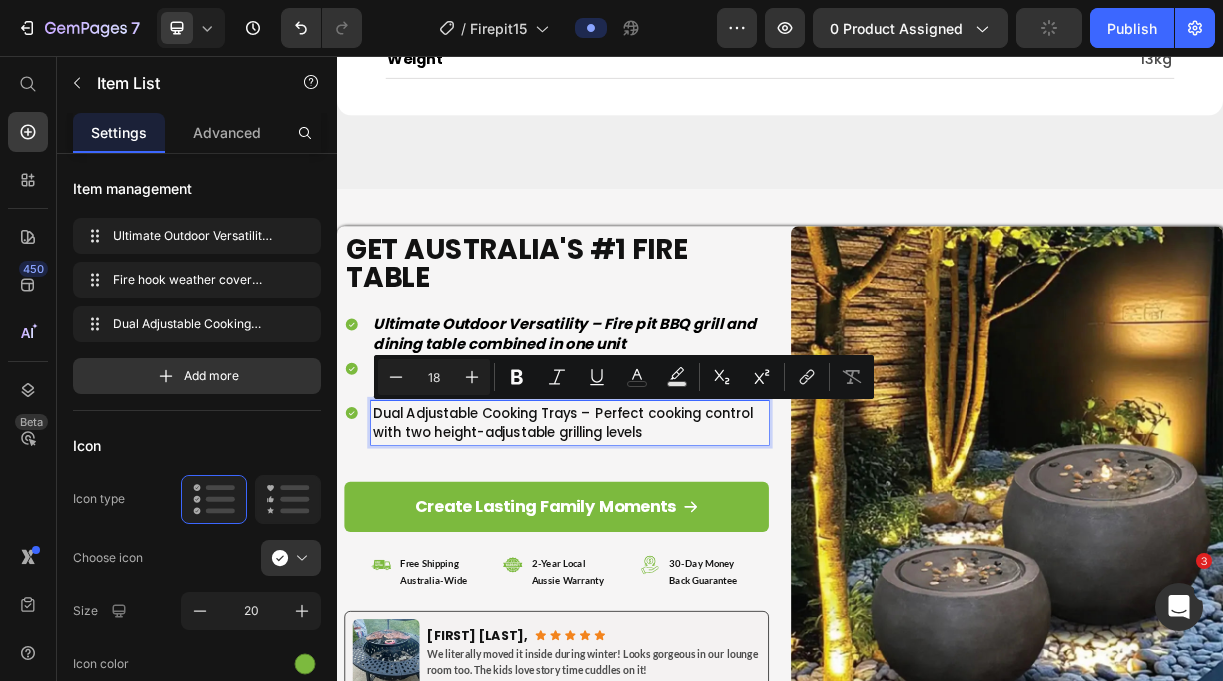 click on "Dual Adjustable Cooking Trays – Perfect cooking control with two height-adjustable grilling levels" at bounding box center [652, 553] 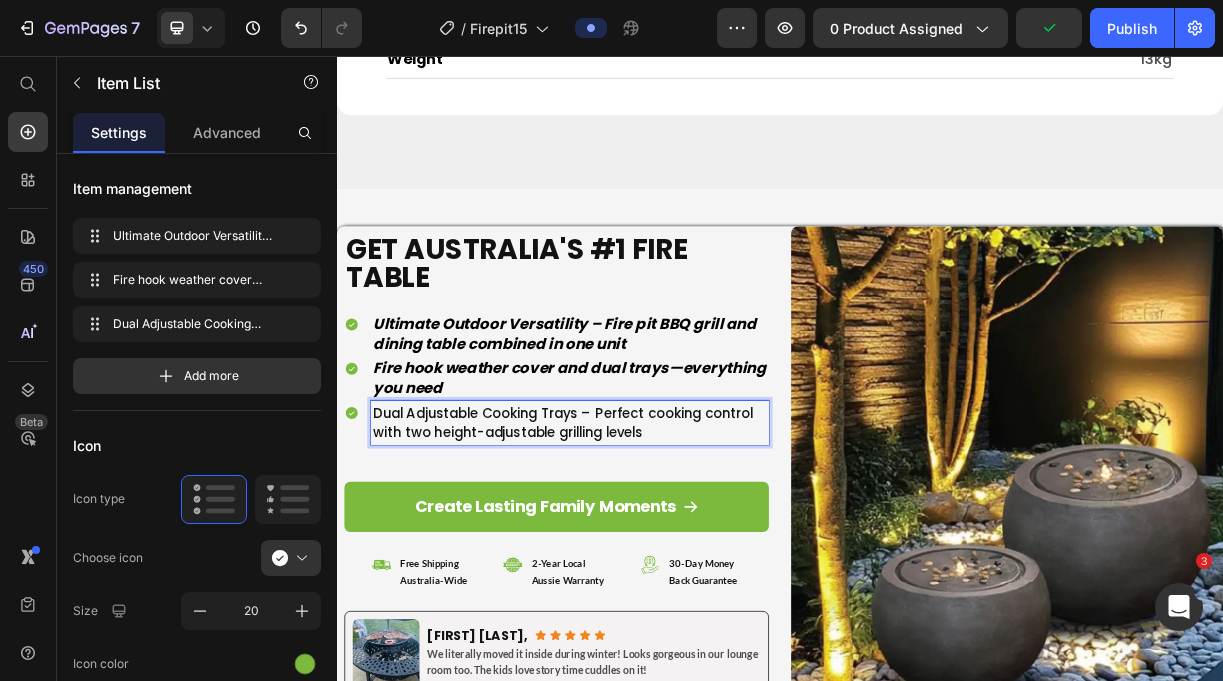 click on "Fire hook weather cover and dual trays—everything you need" at bounding box center (652, 492) 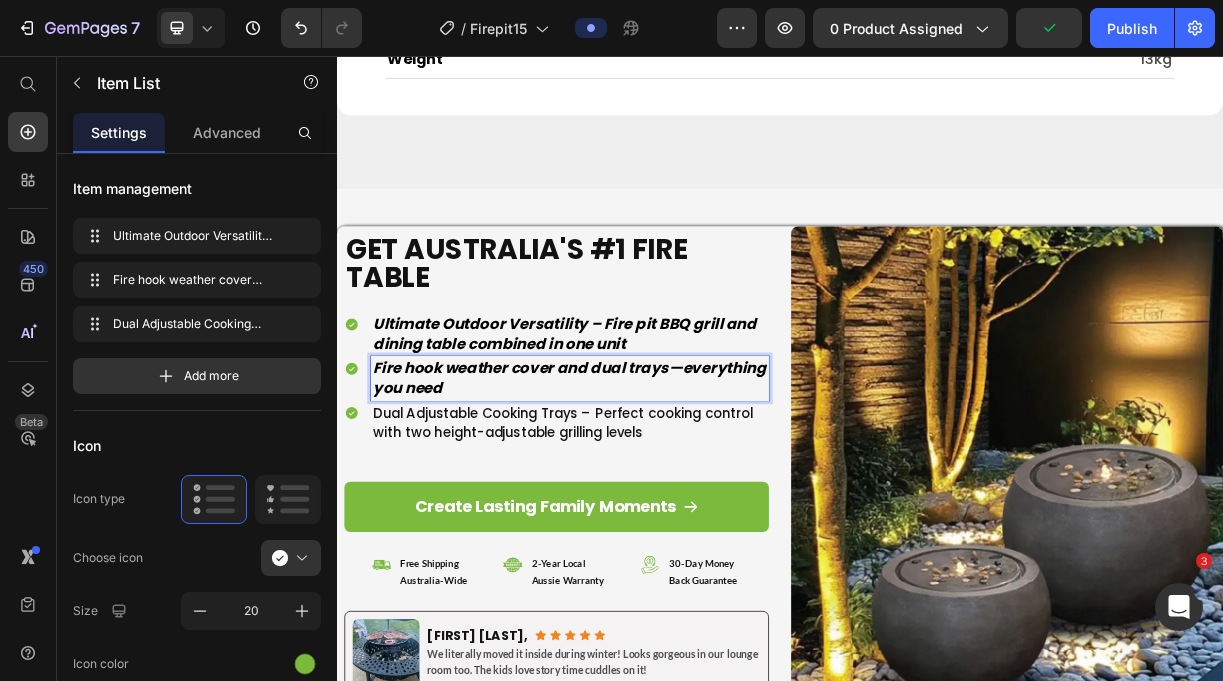 click on "Fire hook weather cover and dual trays—everything you need" at bounding box center [652, 492] 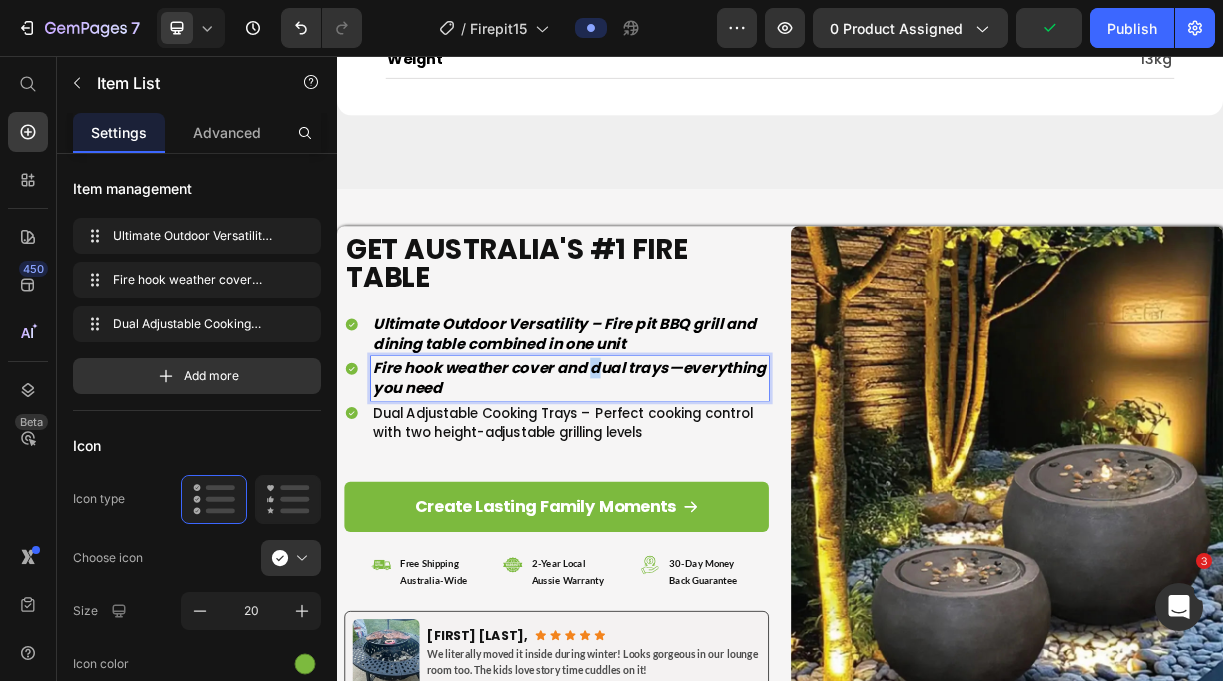 click on "Fire hook weather cover and dual trays—everything you need" at bounding box center (652, 492) 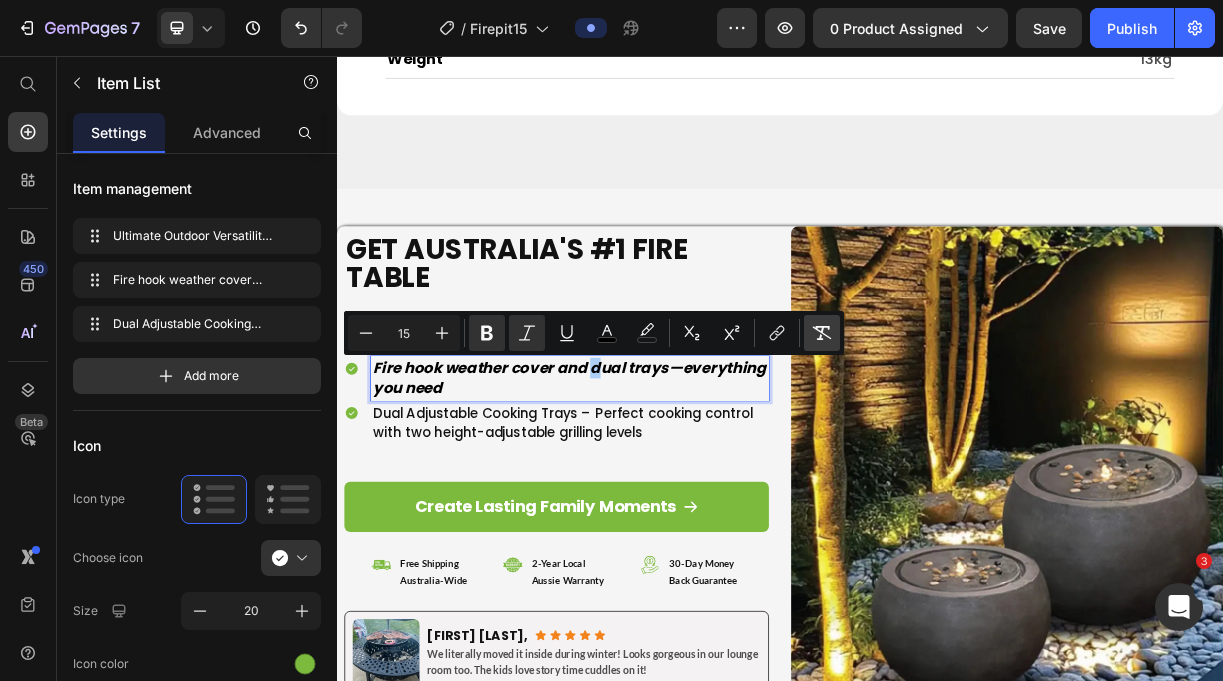 click 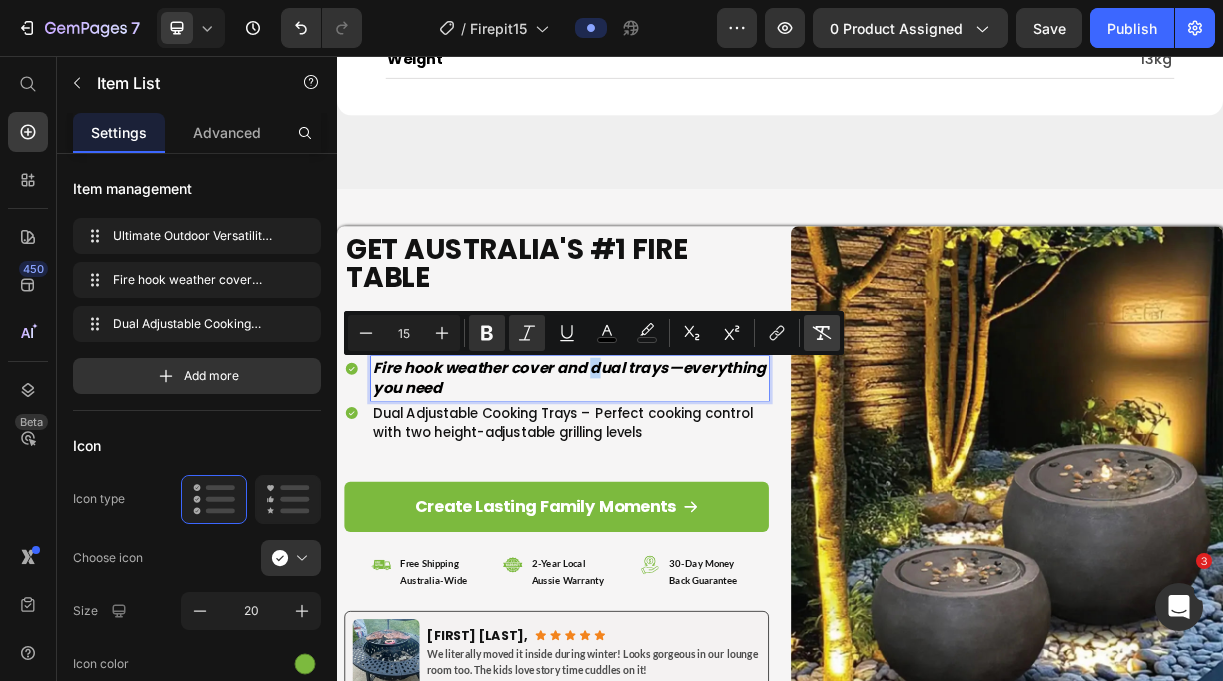 type on "18" 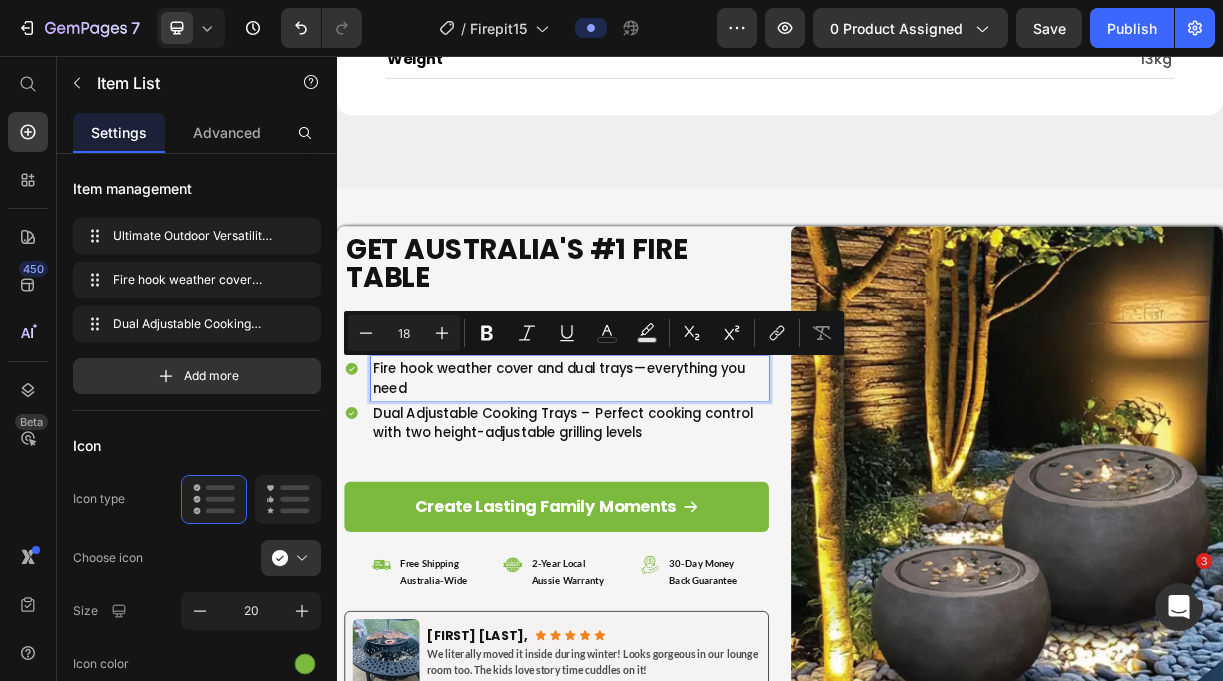 click on "Fire hook weather cover and dual trays—everything you need" at bounding box center [652, 493] 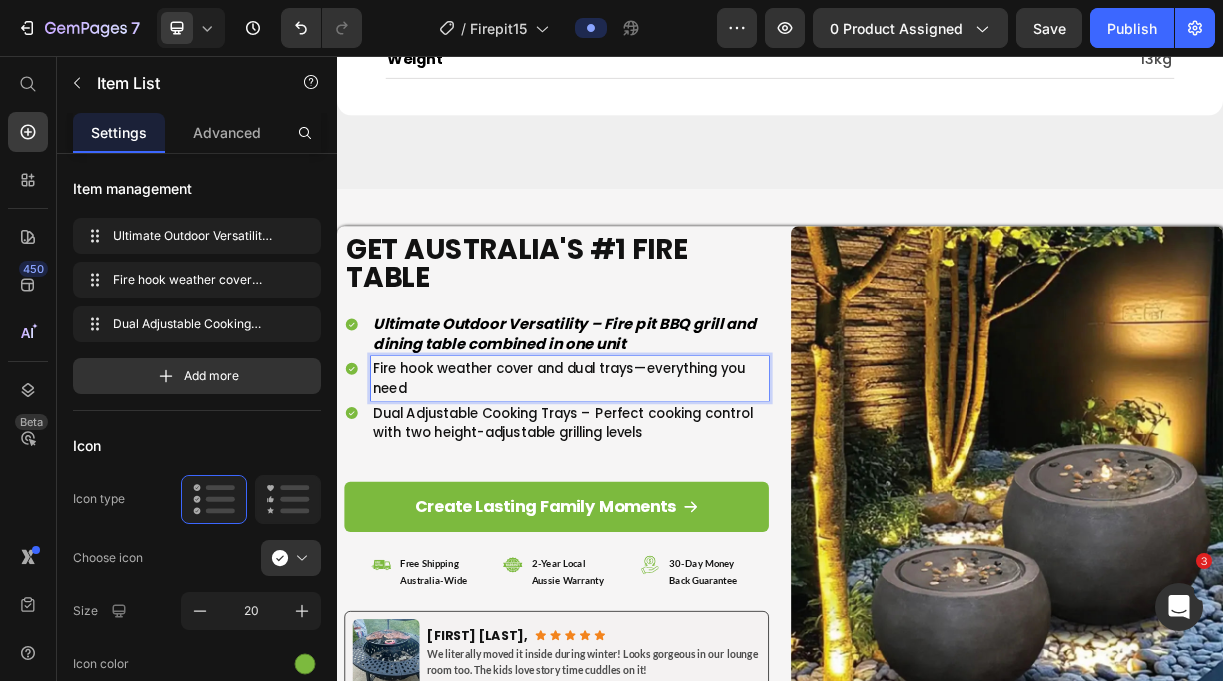 click on "Ultimate Outdoor Versatility – Fire pit BBQ grill and dining table combined in one unit" at bounding box center [645, 432] 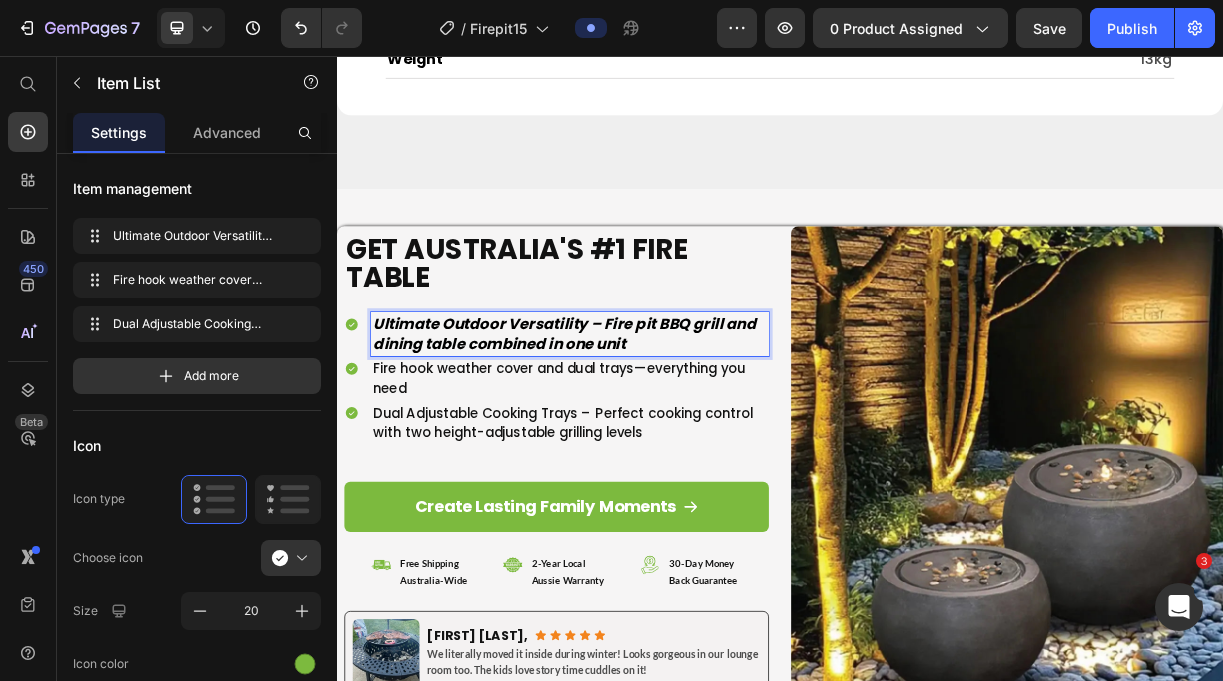 click on "Ultimate Outdoor Versatility – Fire pit BBQ grill and dining table combined in one unit" at bounding box center (645, 432) 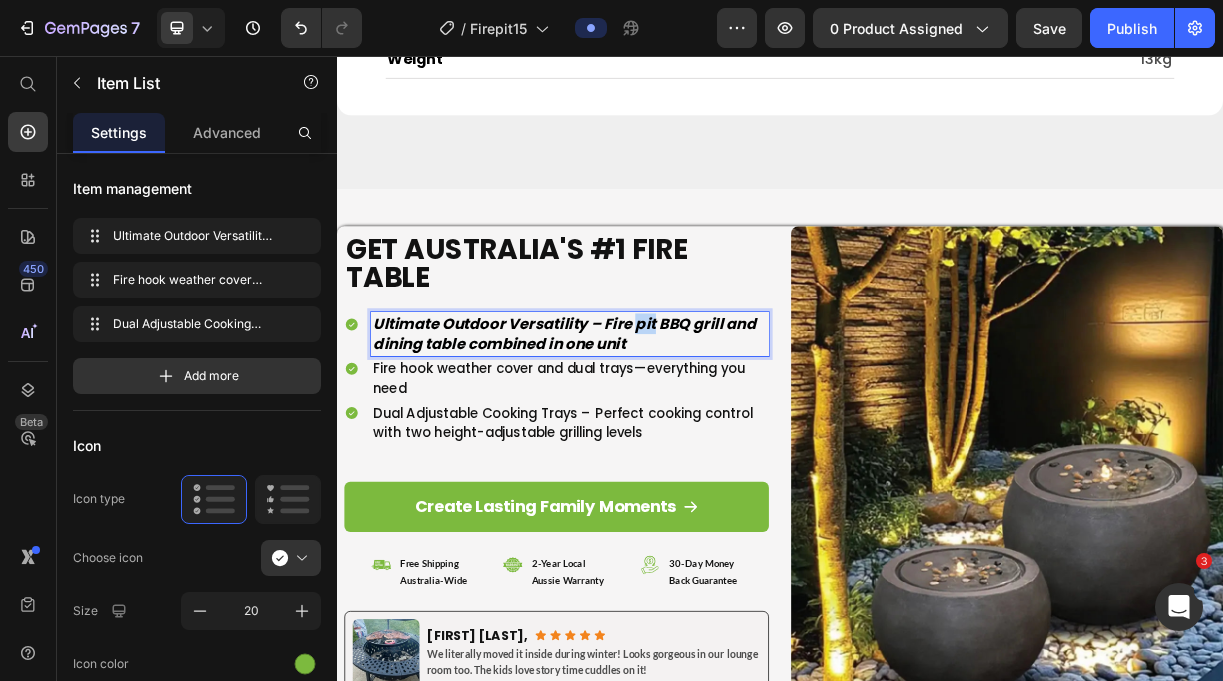 click on "Ultimate Outdoor Versatility – Fire pit BBQ grill and dining table combined in one unit" at bounding box center (645, 432) 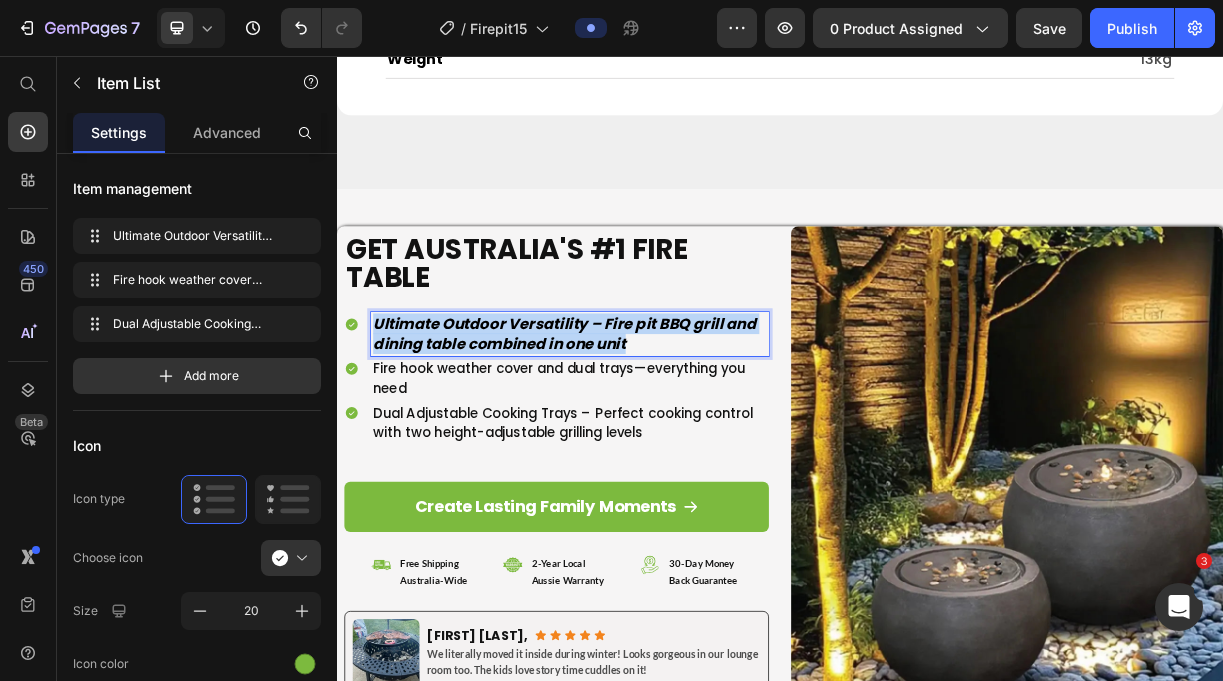 click on "Ultimate Outdoor Versatility – Fire pit BBQ grill and dining table combined in one unit" at bounding box center [645, 432] 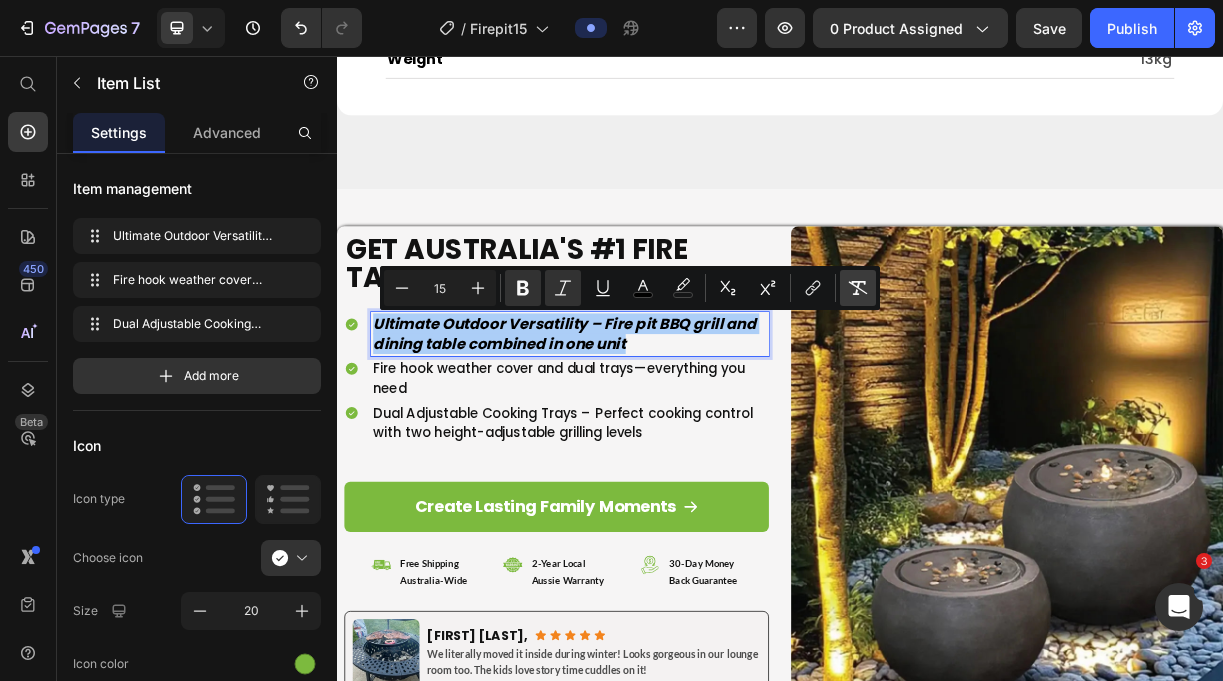 click 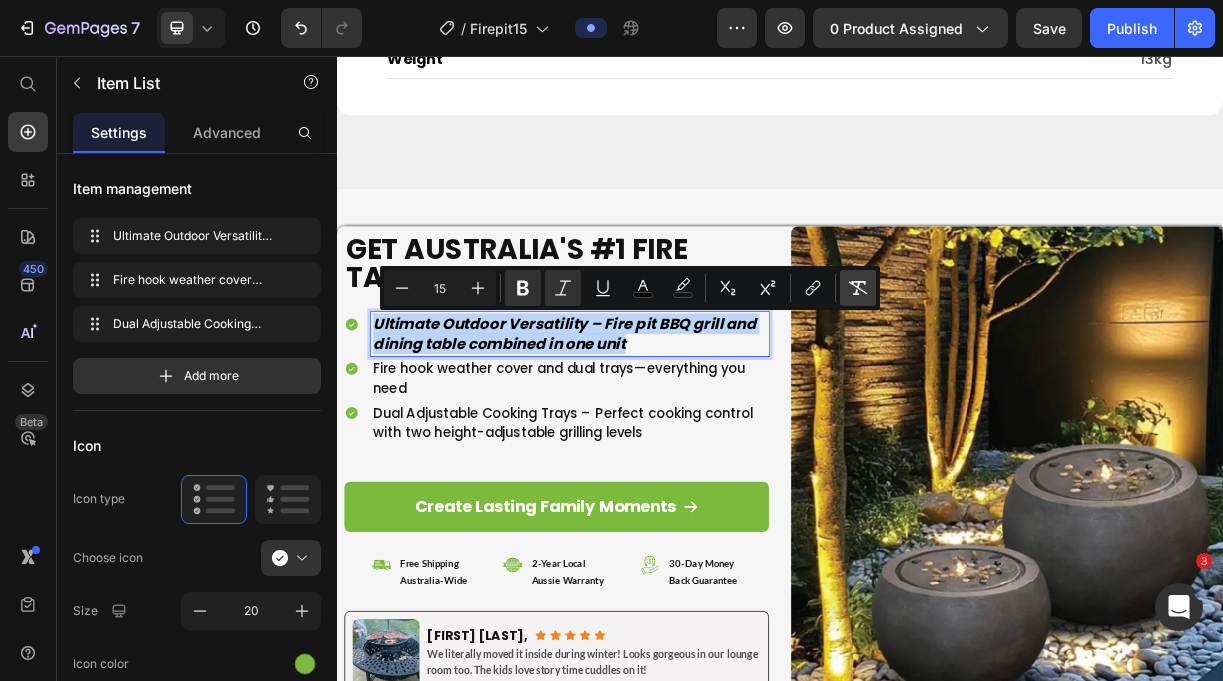 type on "18" 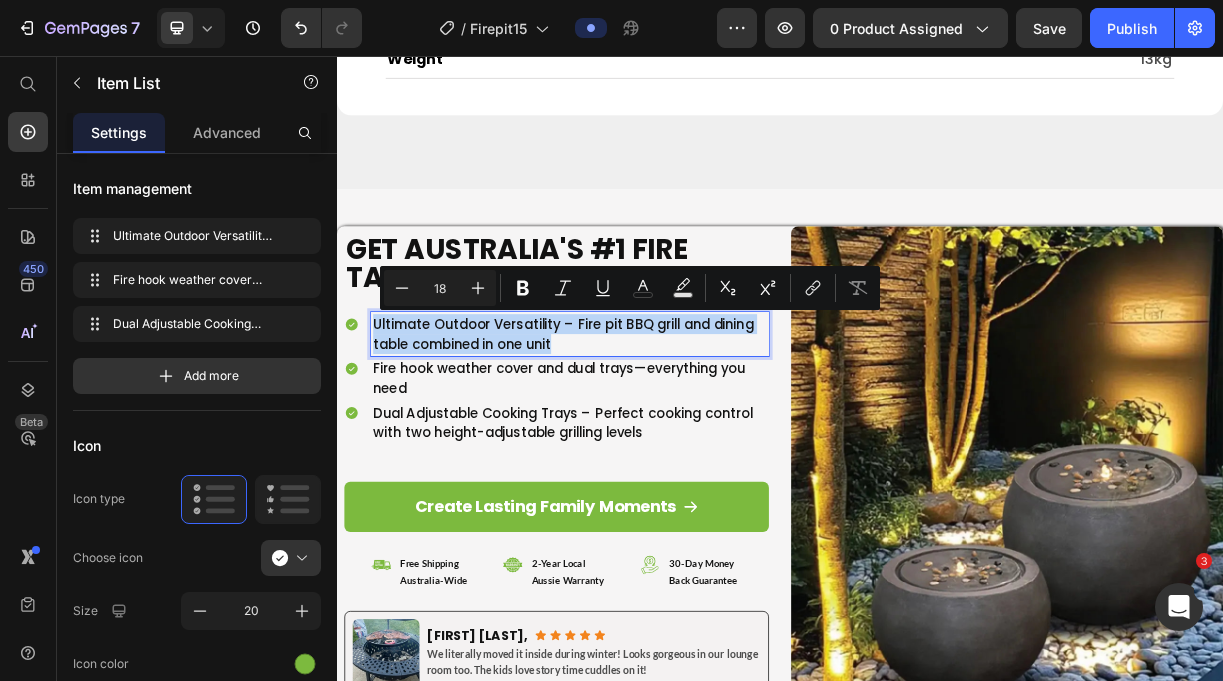 click on "Ultimate Outdoor Versatility – Fire pit BBQ grill and dining table combined in one unit" at bounding box center [652, 433] 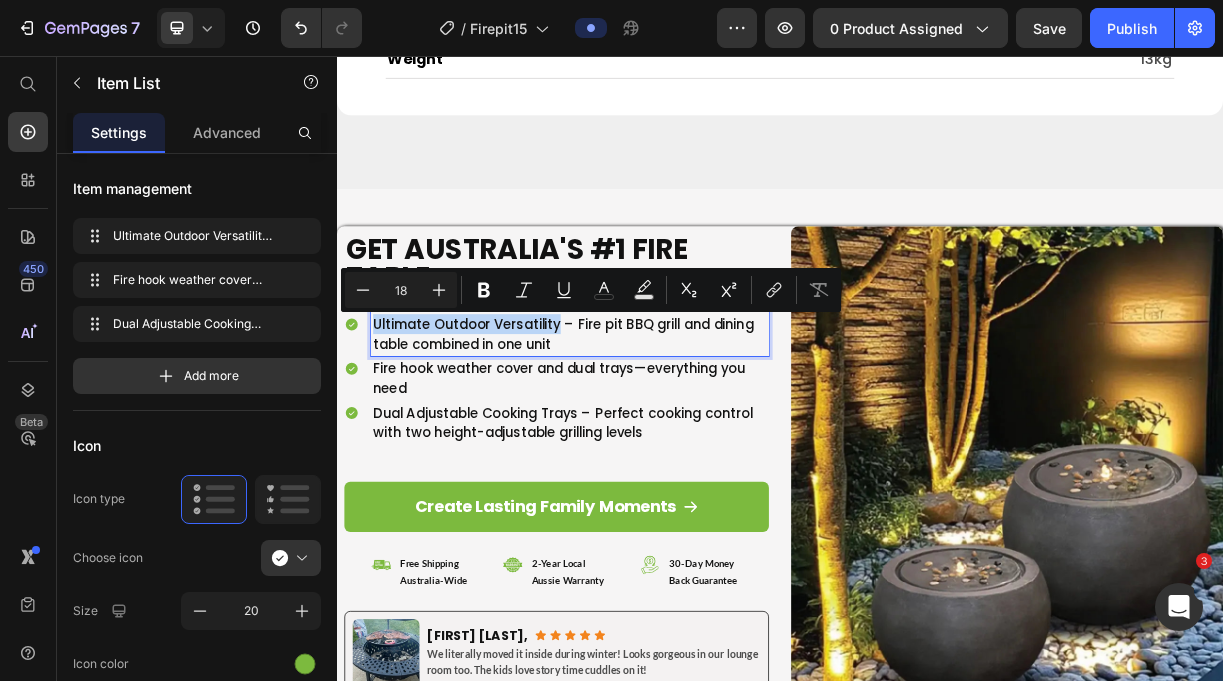 drag, startPoint x: 636, startPoint y: 422, endPoint x: 393, endPoint y: 412, distance: 243.20567 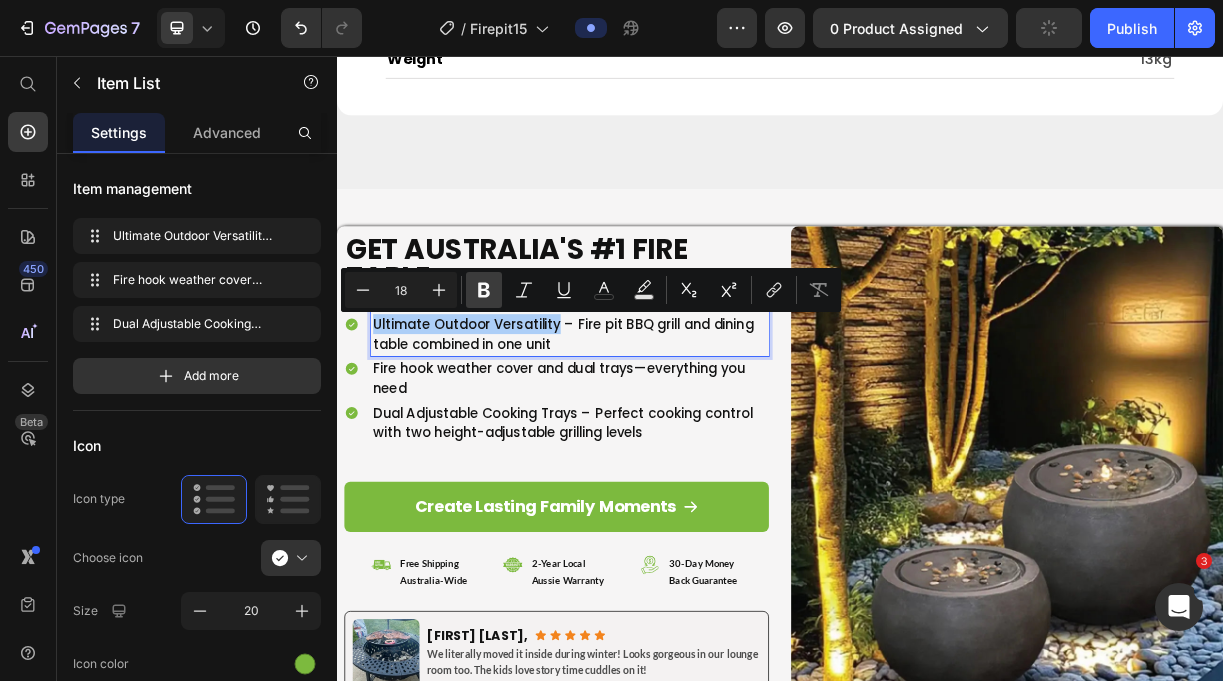 click 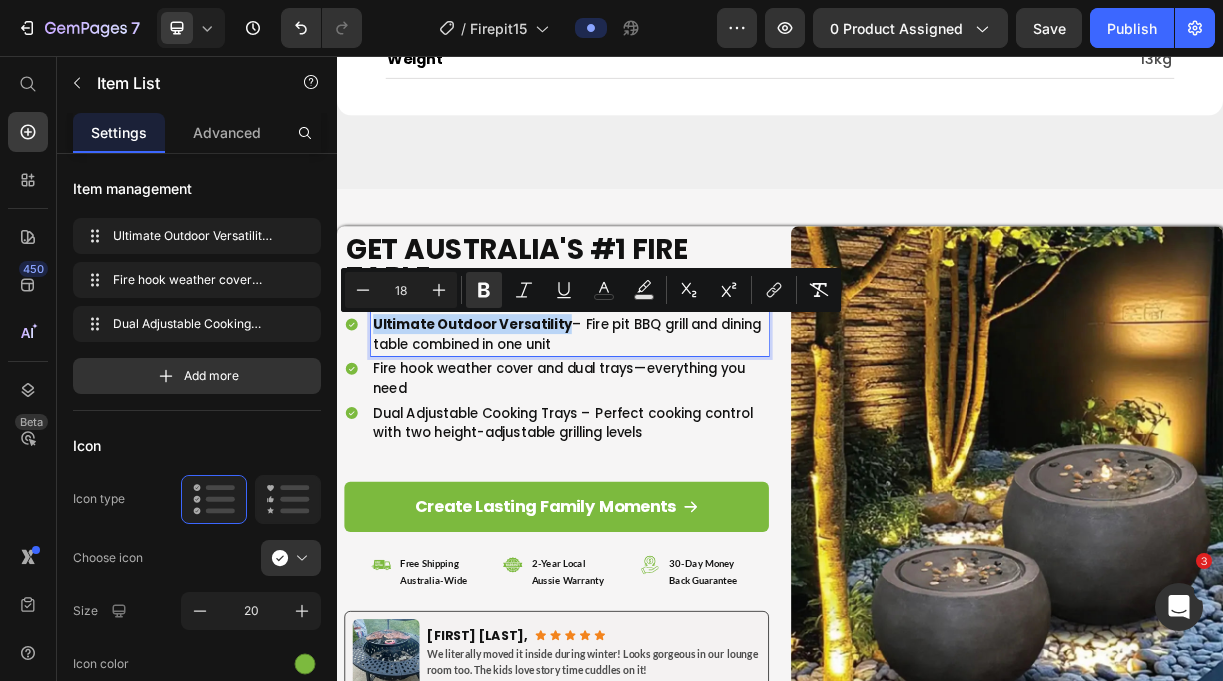 click on "Fire hook weather cover and dual trays—everything you need" at bounding box center (652, 493) 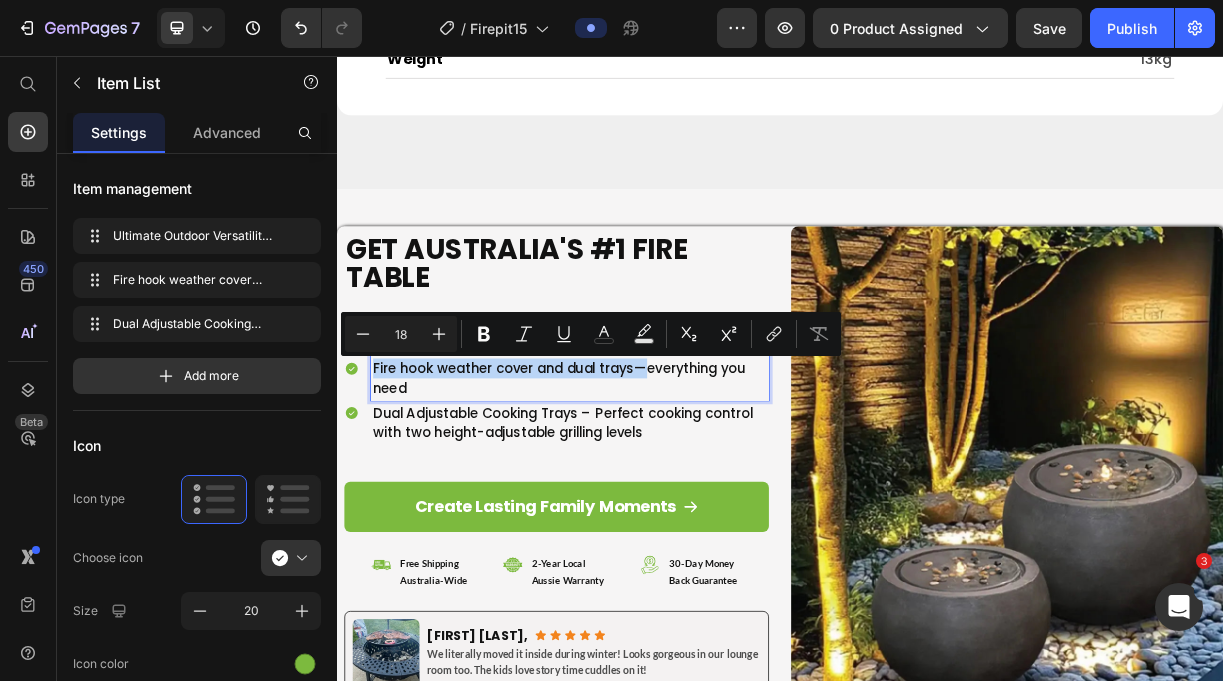 drag, startPoint x: 742, startPoint y: 488, endPoint x: 383, endPoint y: 480, distance: 359.0891 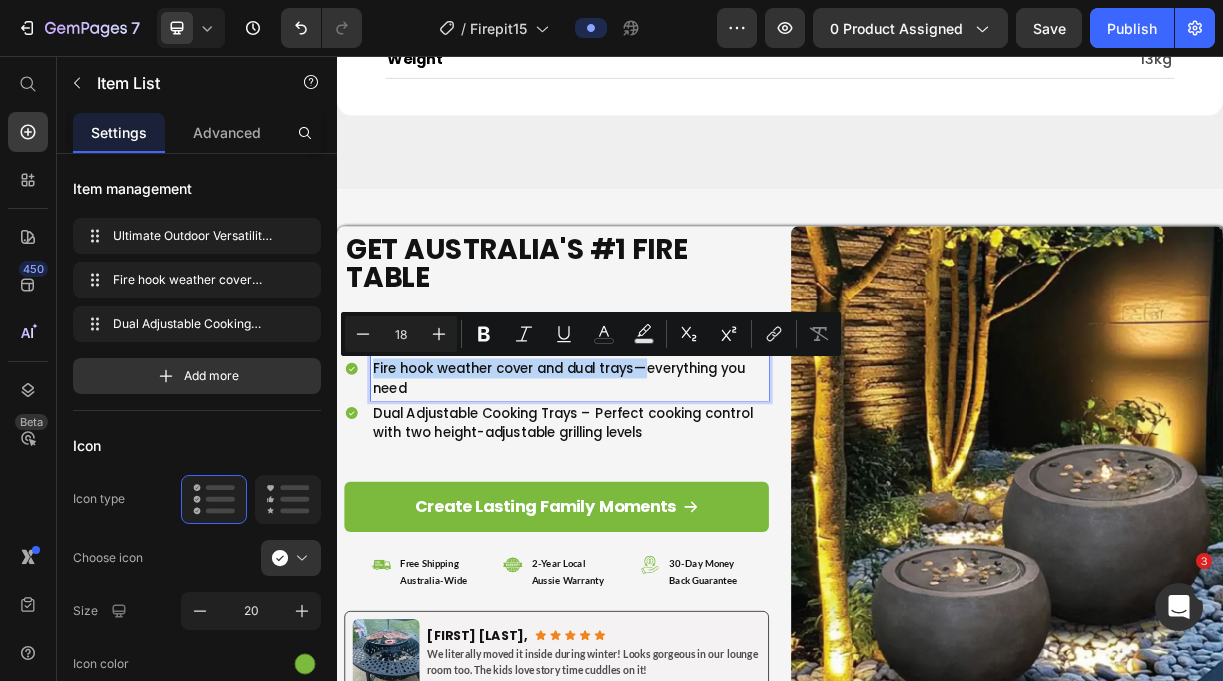 click on "Fire hook weather cover and dual trays—everything you need" at bounding box center [634, 493] 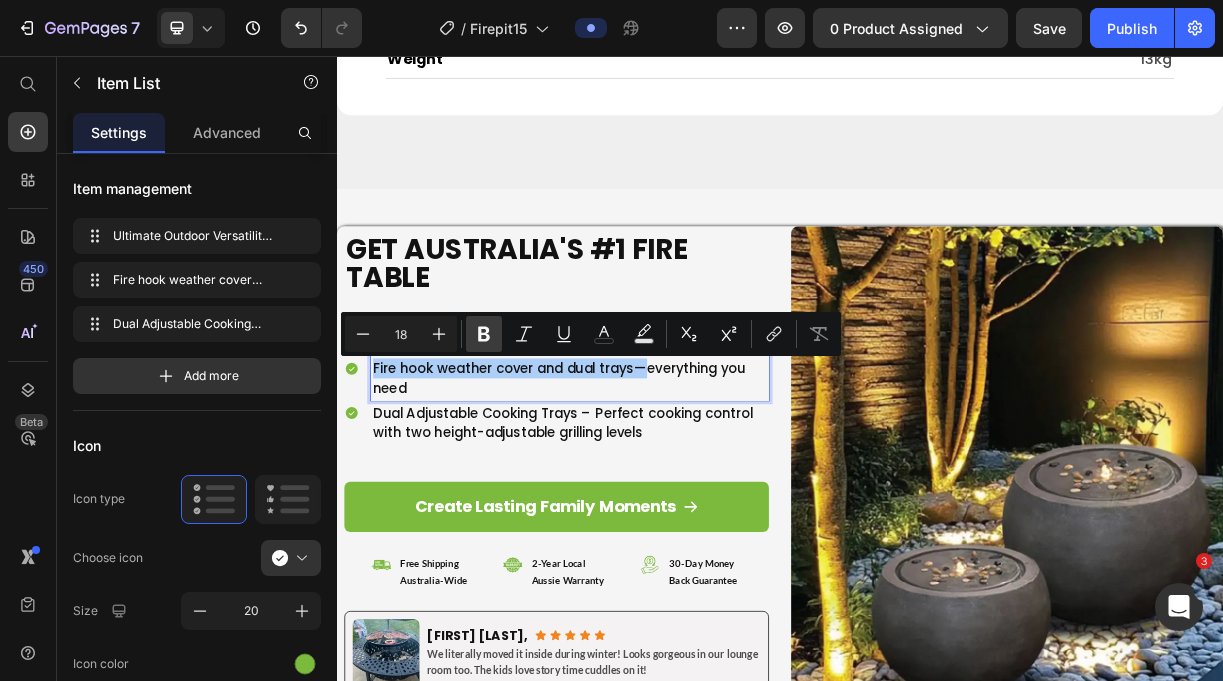 click 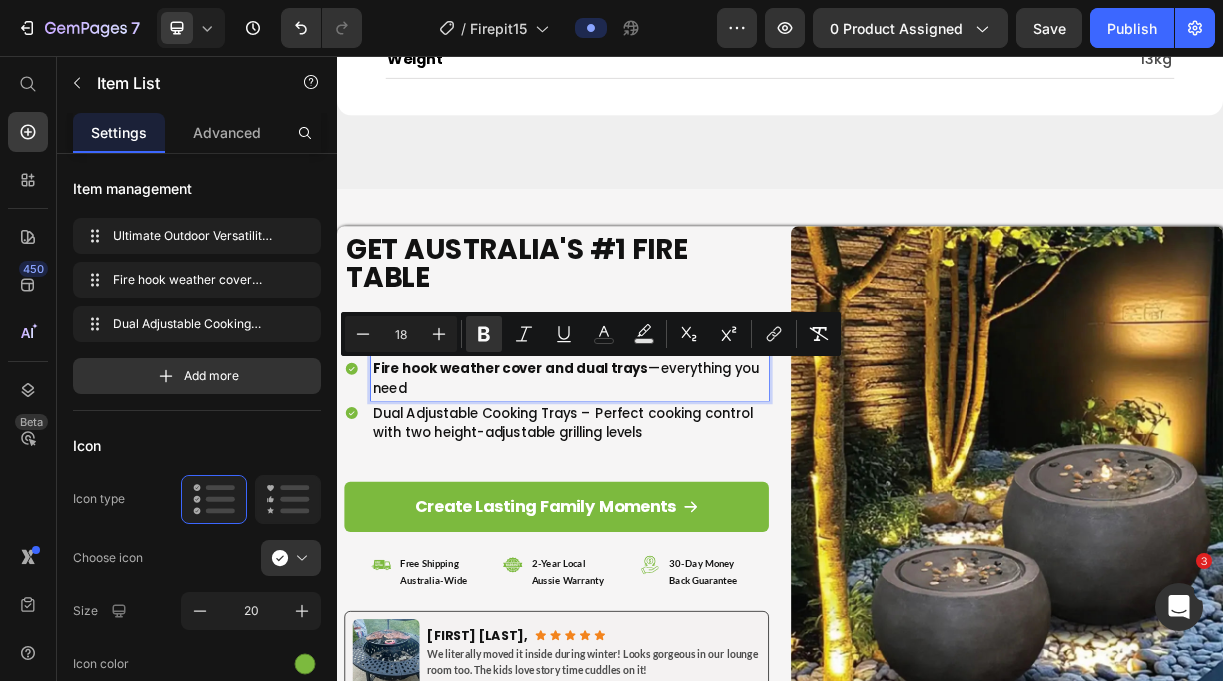 click on "Fire hook weather cover and dual trays —everything you need" at bounding box center (652, 493) 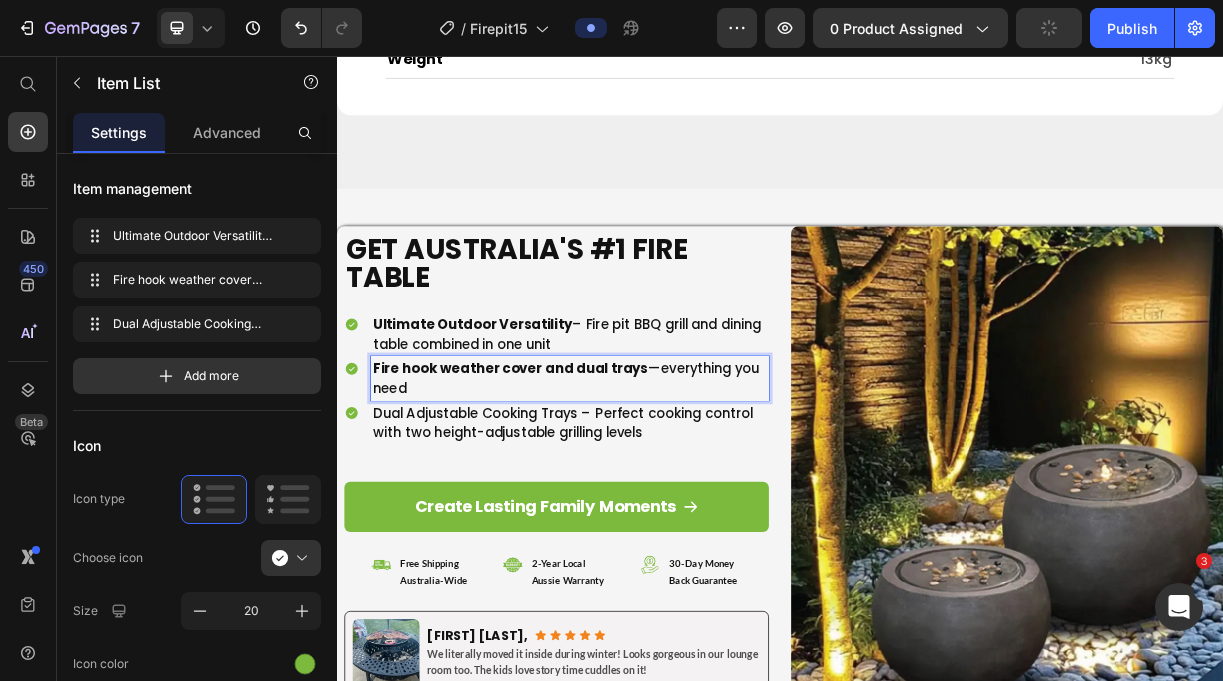 click on "Dual Adjustable Cooking Trays – Perfect cooking control with two height-adjustable grilling levels" at bounding box center [652, 553] 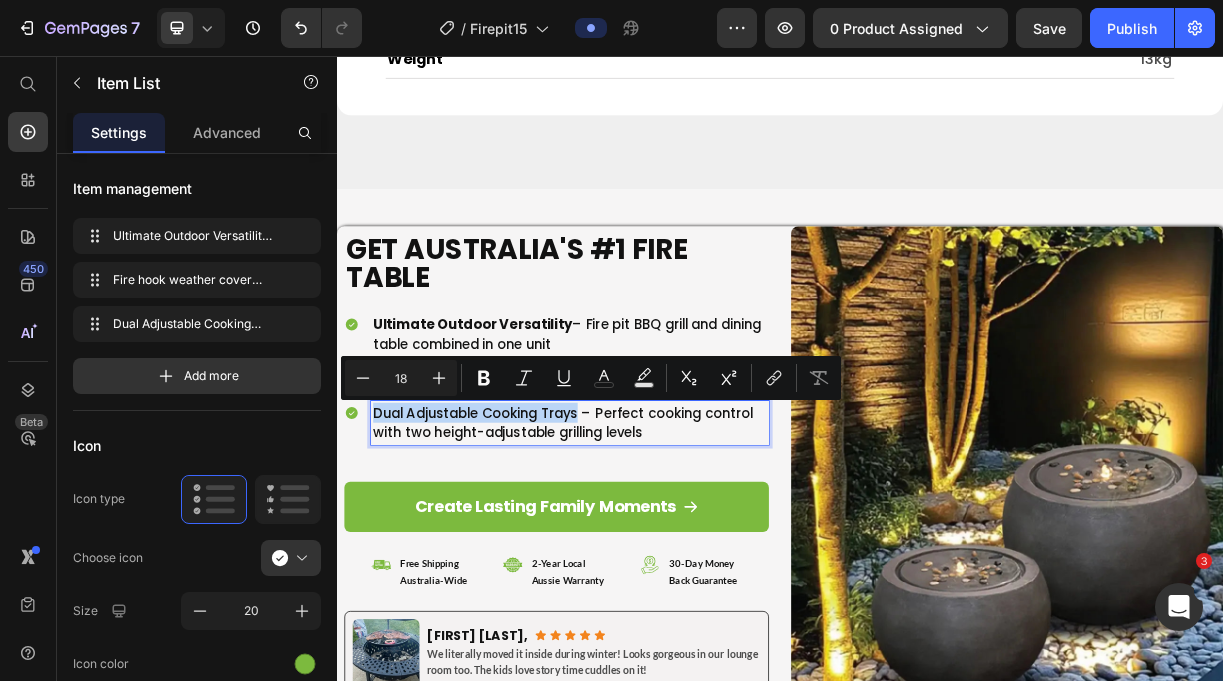 drag, startPoint x: 665, startPoint y: 545, endPoint x: 382, endPoint y: 548, distance: 283.0159 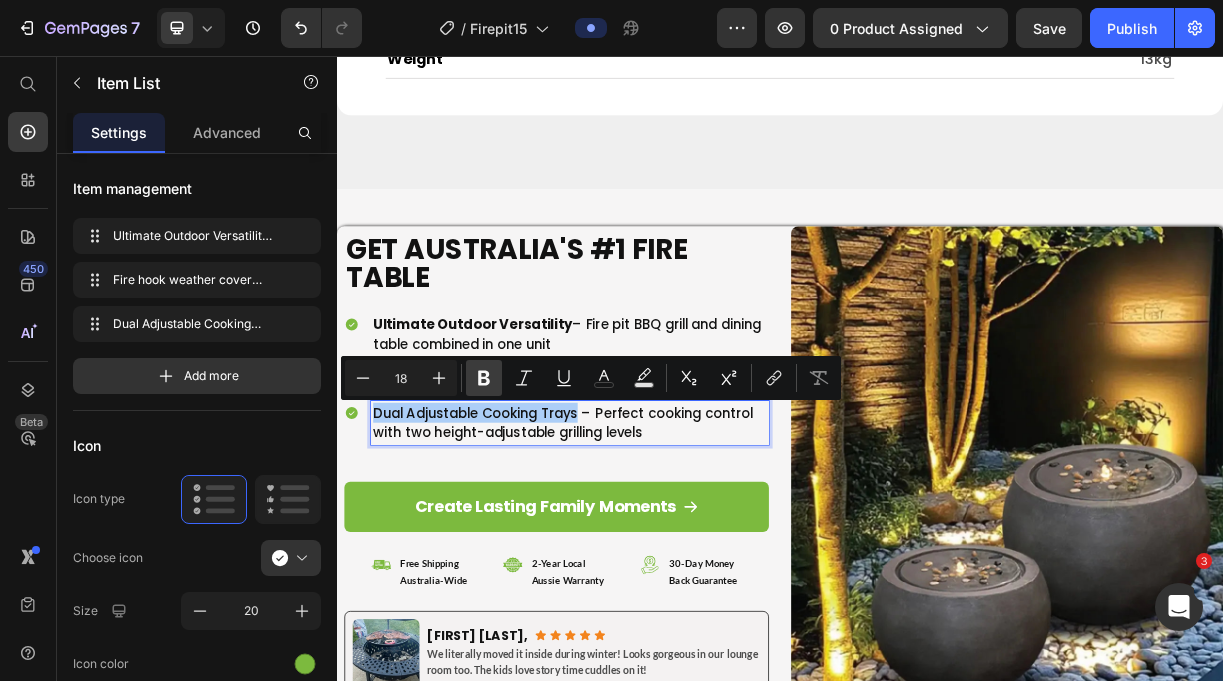 click 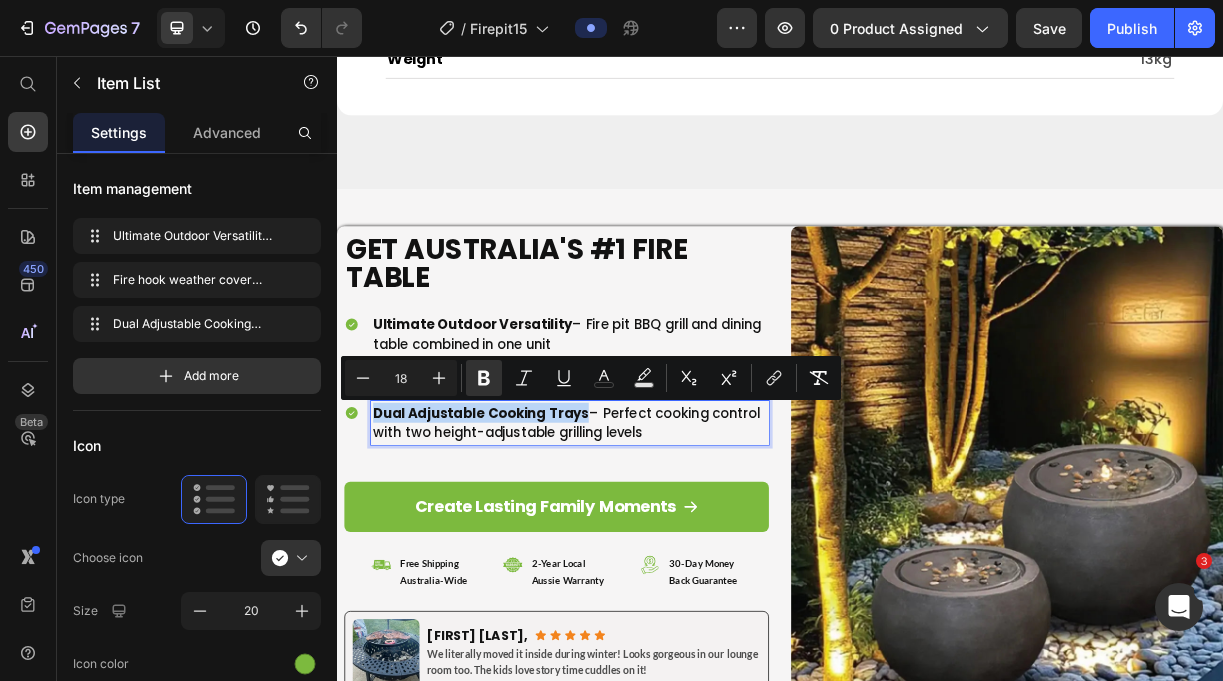 click on "Dual Adjustable Cooking Trays" at bounding box center [532, 539] 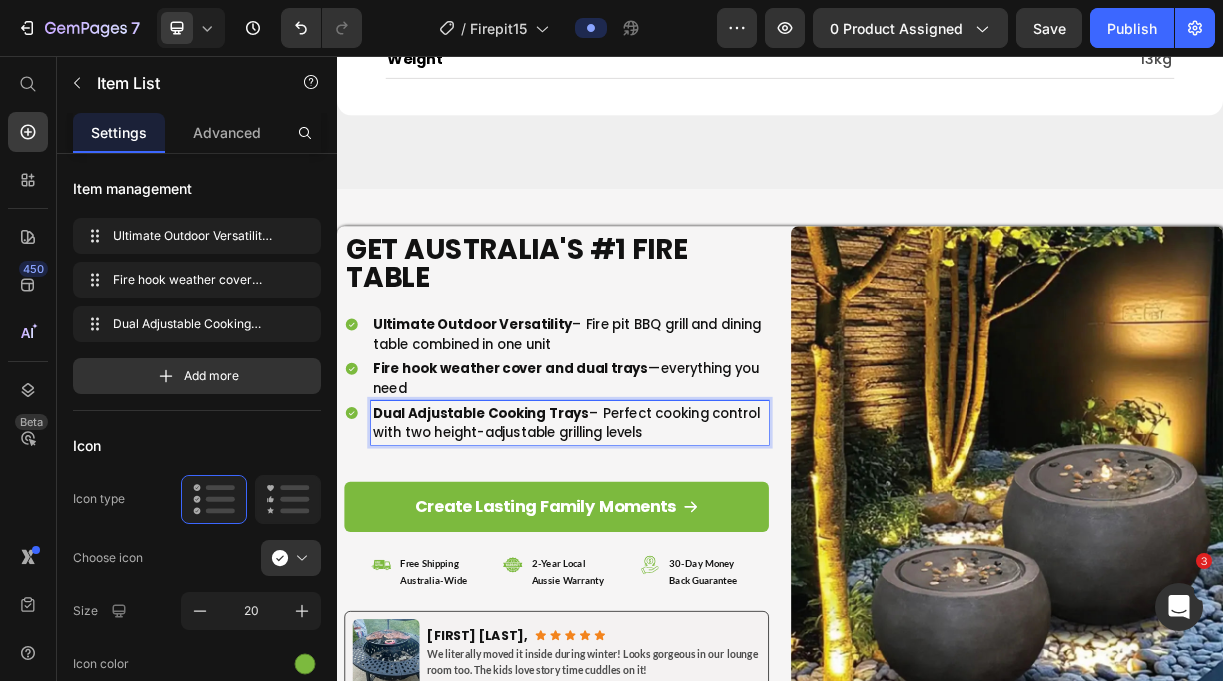 click on "Fire hook weather cover and dual trays —everything you need" at bounding box center (652, 493) 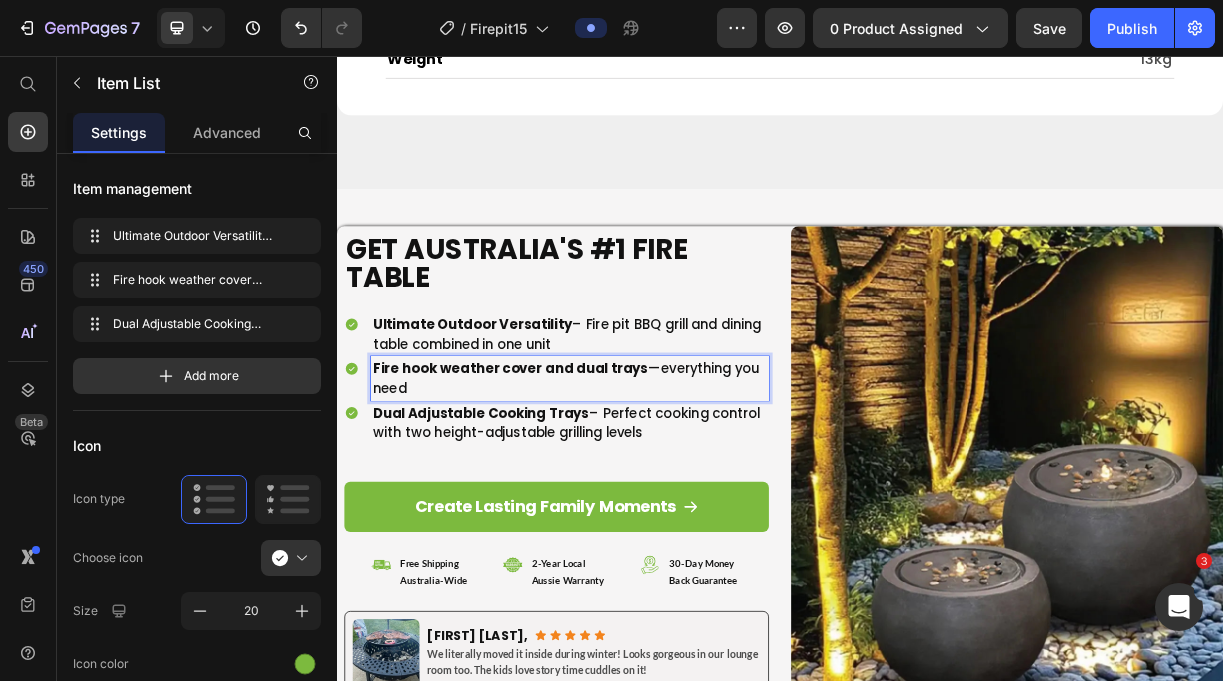 click on "Fire hook weather cover and dual trays" at bounding box center (572, 479) 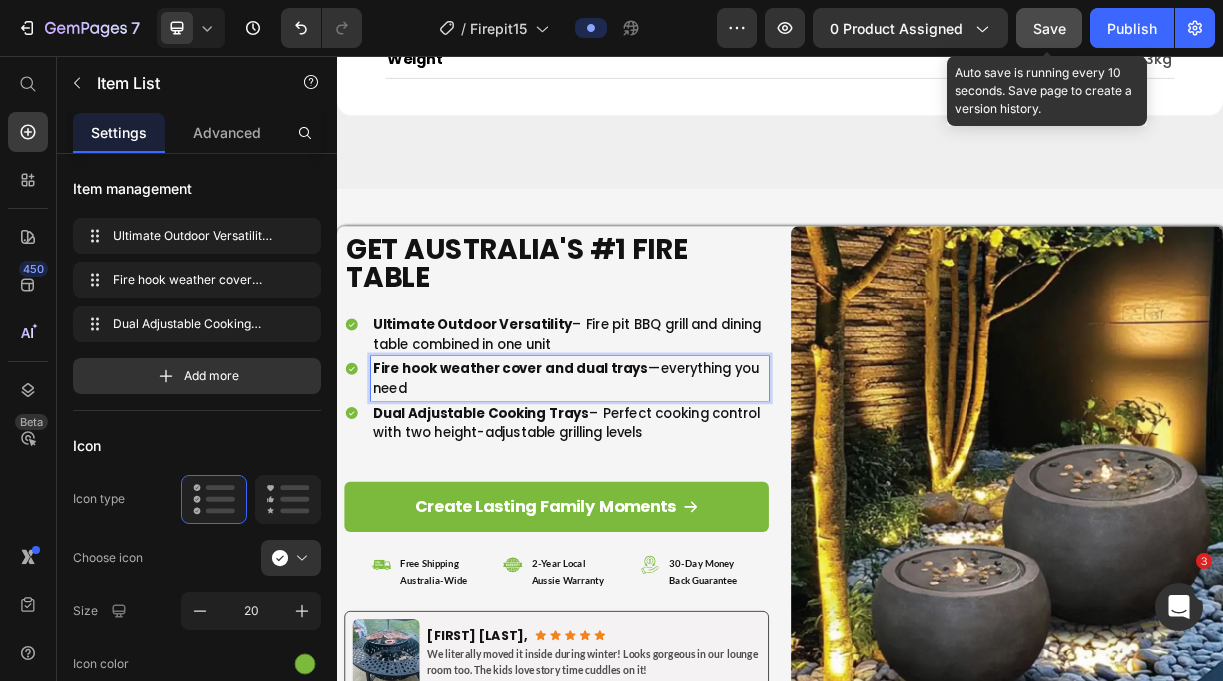 click on "Save" at bounding box center [1049, 28] 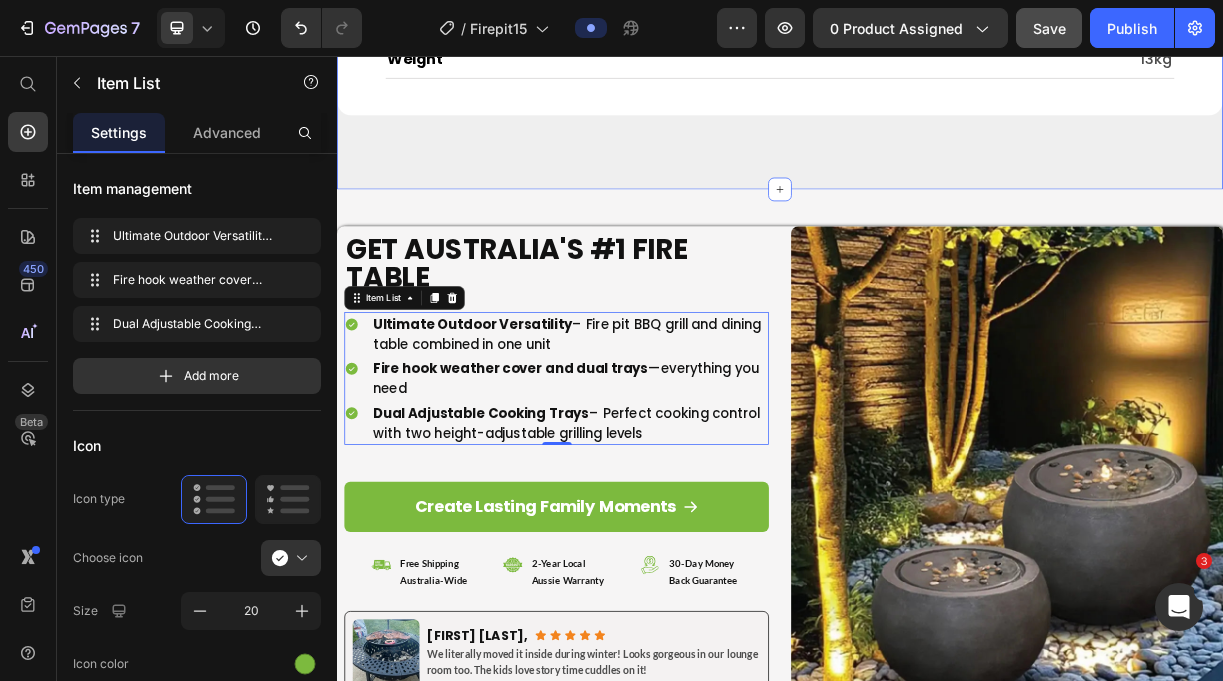 click on "Judge.me - Review Widget Judge.me Product Specifications Shipping & Refunds Technical Specifications Heading Dimensions Heading 45cm × 45cm × 29cm Text Block Row Weight Heading 8kg  Text Block Row Material Heading Weather-resistant resin and fiber with spray painting finish Text Block Row Color Heading Grey with faux-concrete appearance Text Block Row Power Source Heading Corded electric (Note: Requires 220V power adapter for Australian use) Text Block Row Special Features Heading Built-in LED lighting, water circulation system Text Block Row Packaging Size Heading 54cm × 54cm × 39cm Text Block Row Package Weight Heading 10kg Text Block Row Suitable For Heading Indoor and outdoor use Text Block Row Assembly Heading Minimal assembly required - ships as a complete unit Text Block Row Dimensions Heading 63cm × 63cm × 44cm Text Block Row Weight Heading 13kg Text Block Row Row
Custom Code
Preview or Publish the page to see the content. Custom Code Row Heading Text Block Image Text Block Row Row" at bounding box center [937, -372] 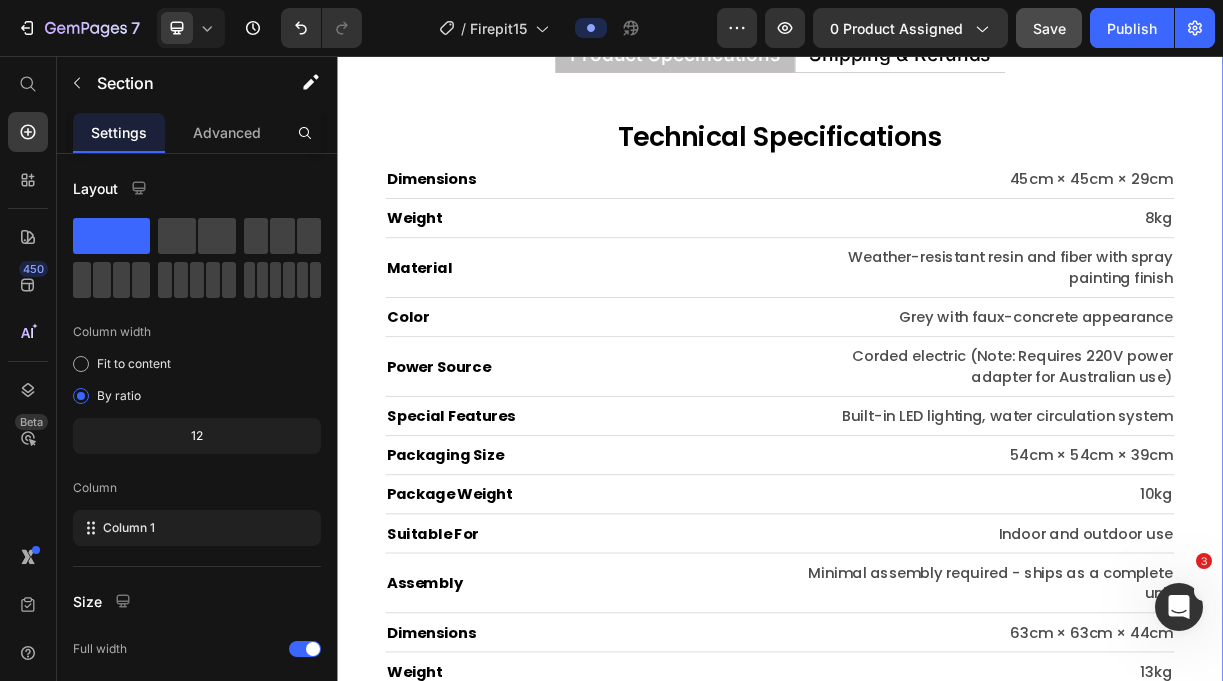 scroll, scrollTop: 9069, scrollLeft: 0, axis: vertical 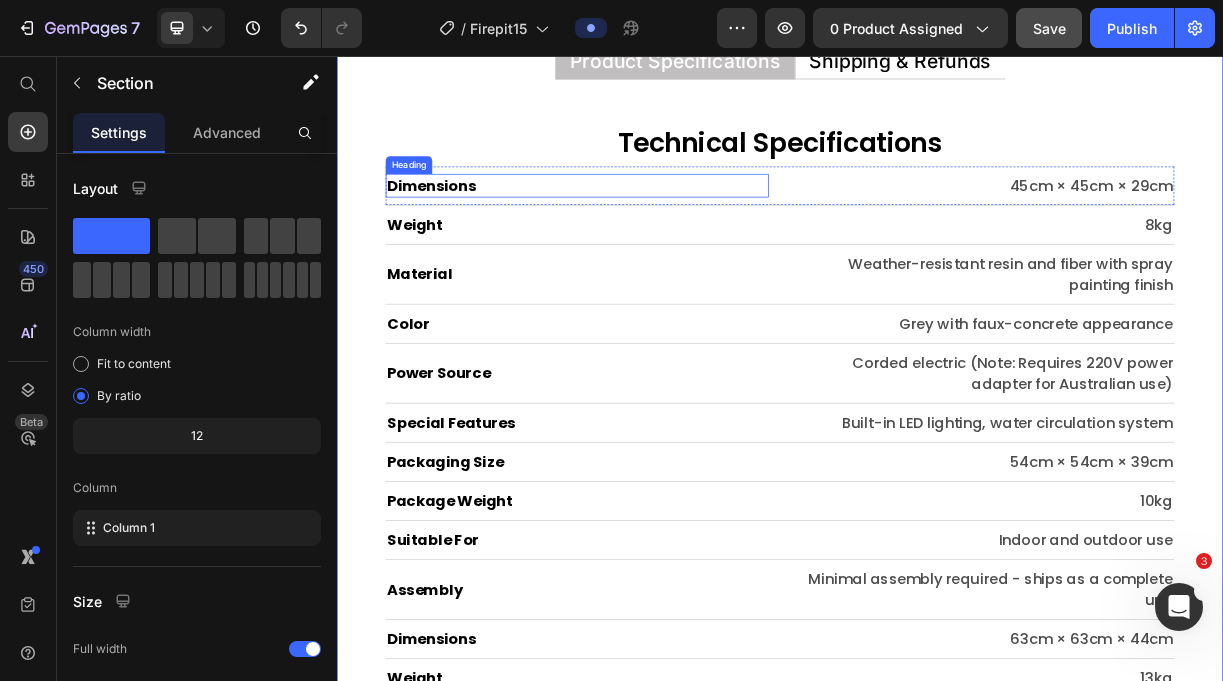 click on "Dimensions" at bounding box center [662, 232] 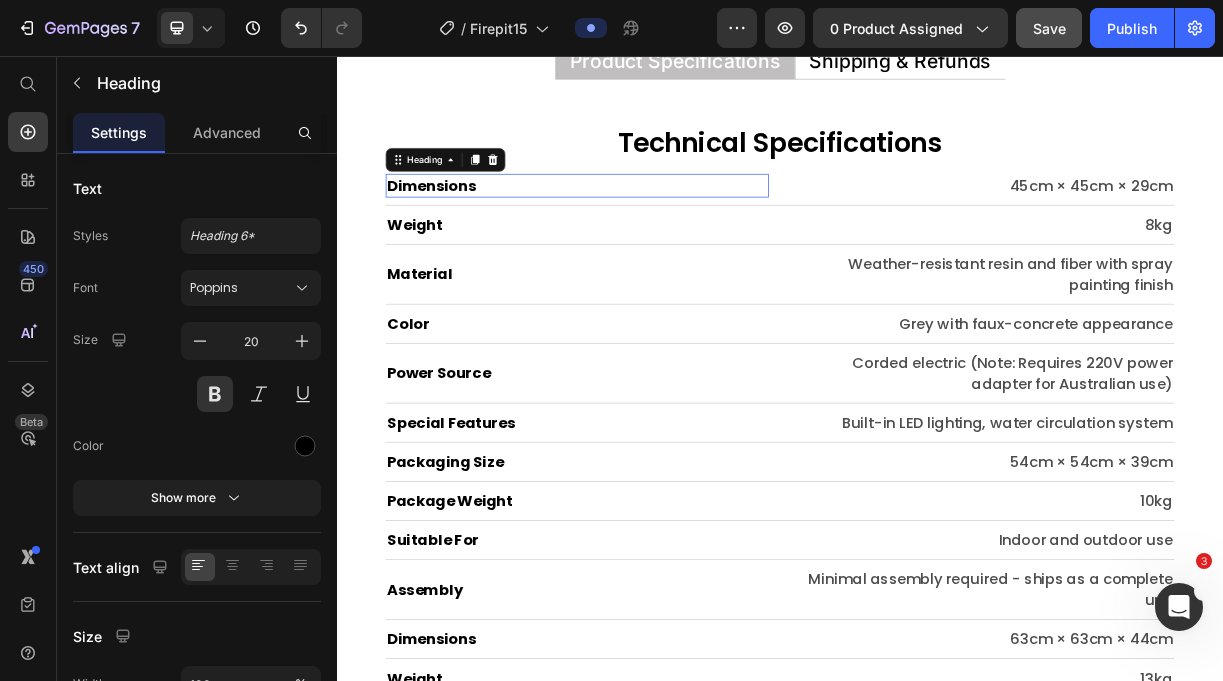 click on "Dimensions" at bounding box center [662, 232] 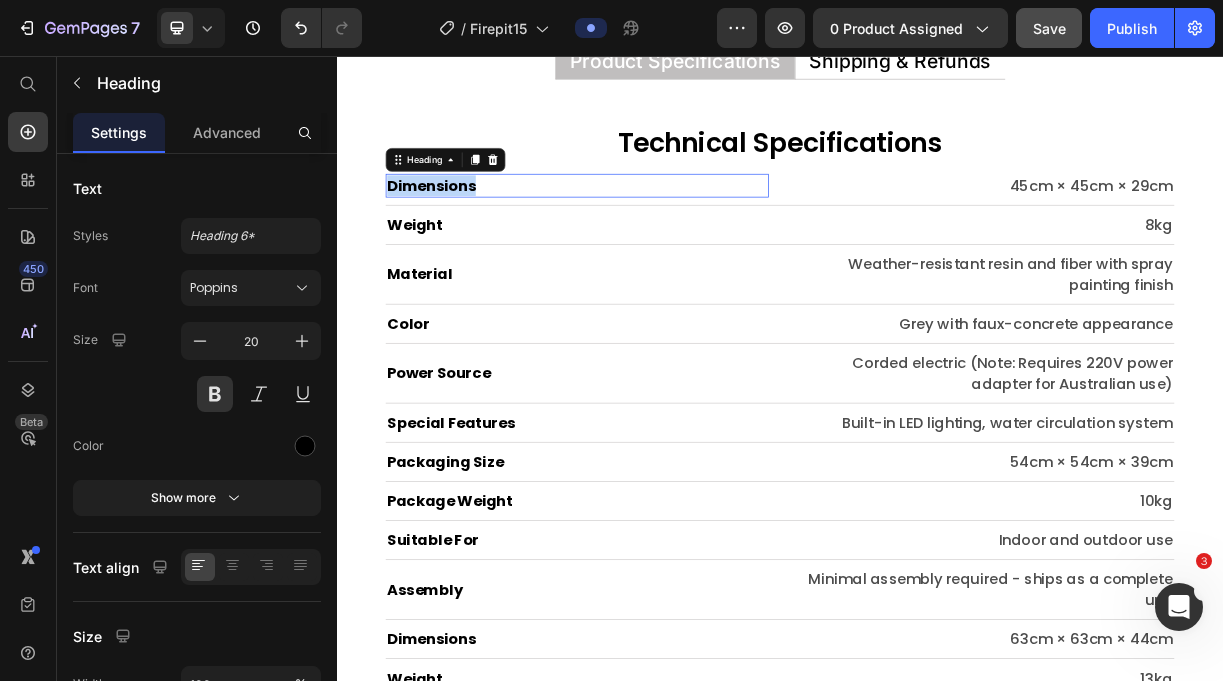 click on "Dimensions" at bounding box center [662, 232] 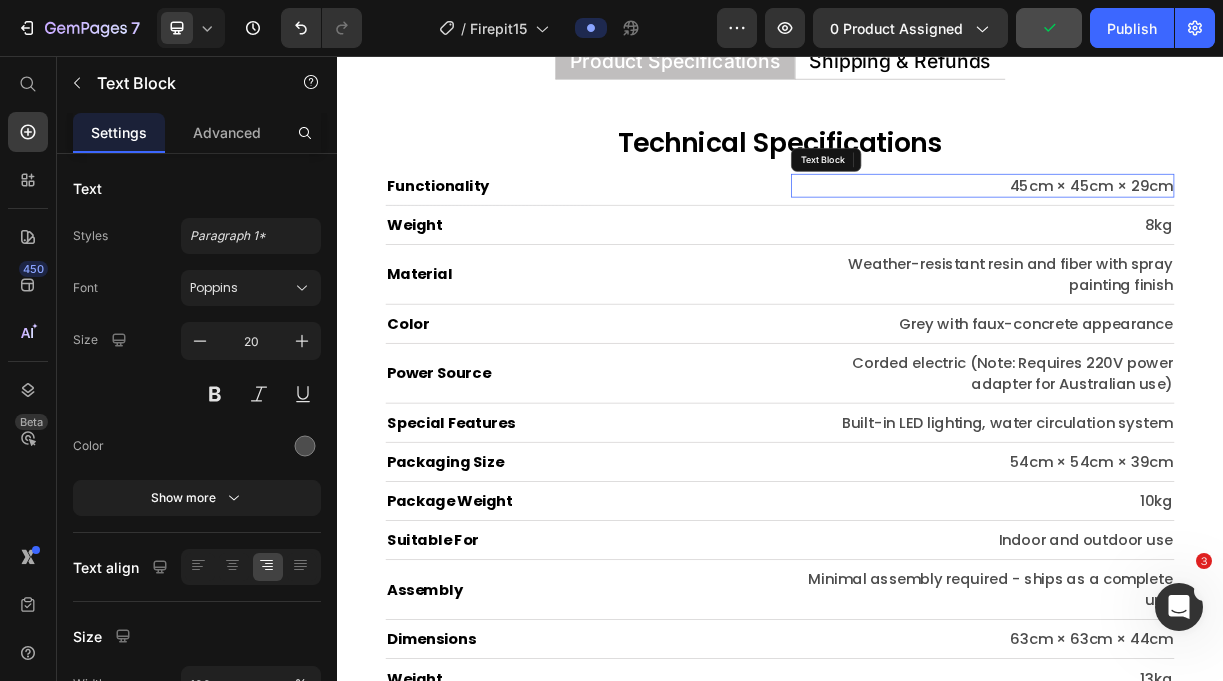 click on "45cm × 45cm × 29cm" at bounding box center (1211, 232) 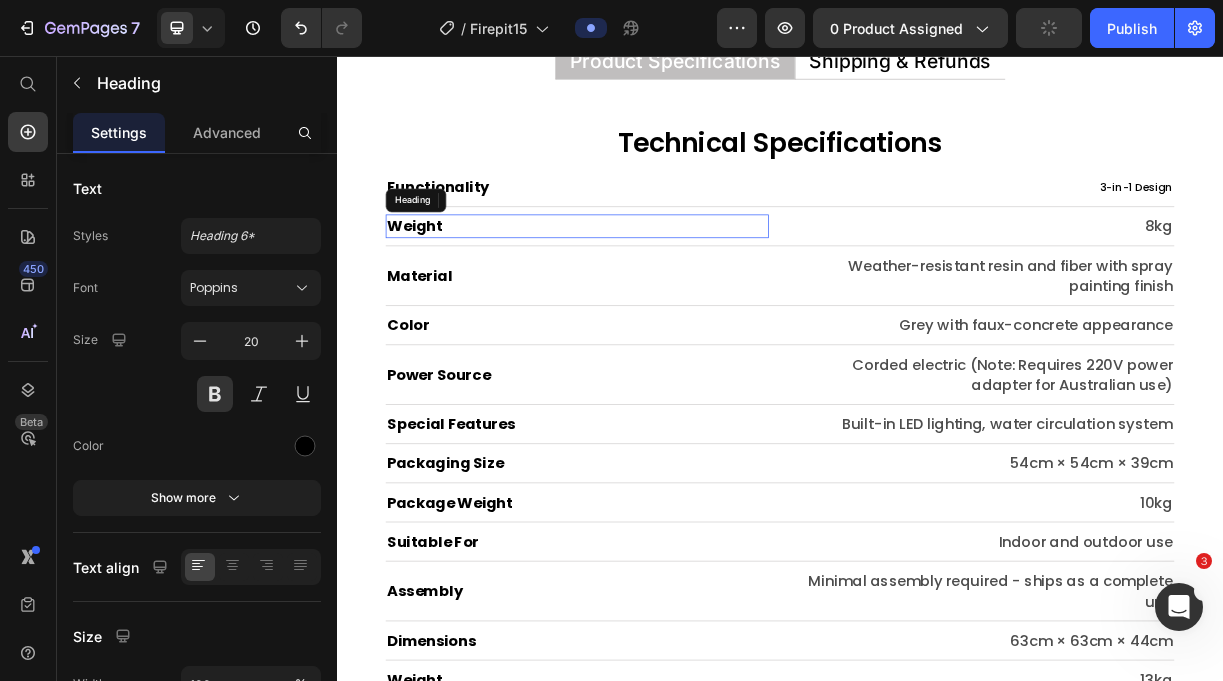 click on "Weight" at bounding box center (662, 287) 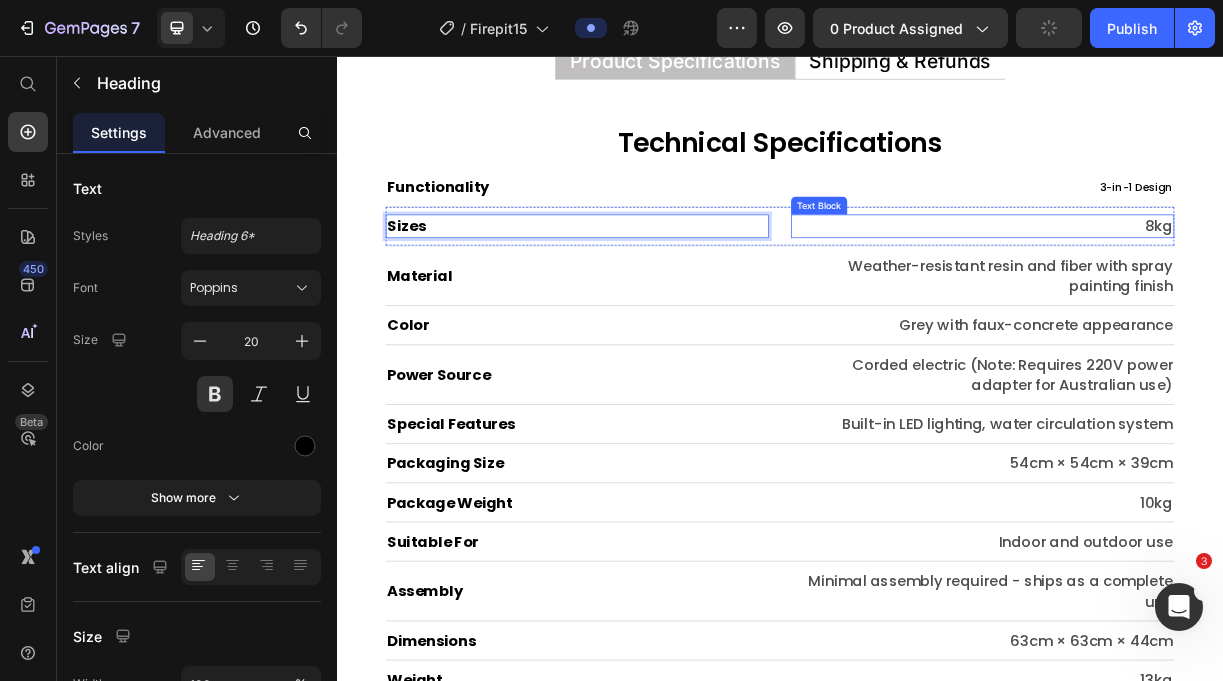 click on "8kg" at bounding box center [1211, 287] 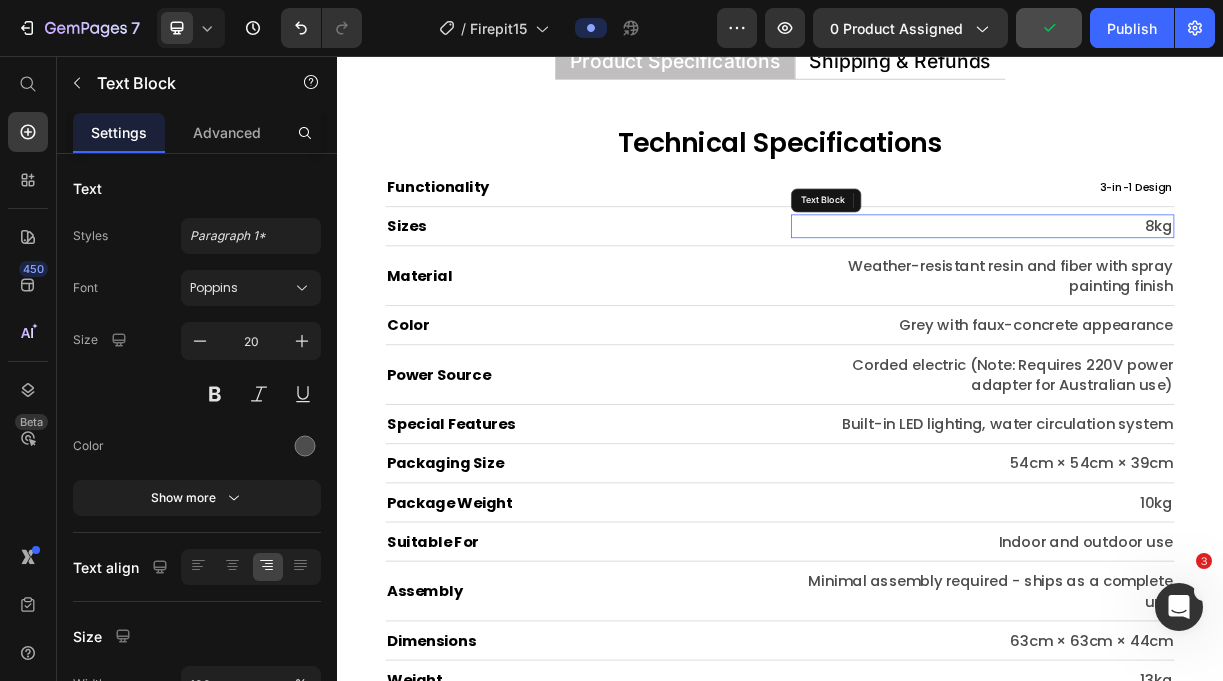 click on "8kg" at bounding box center (1211, 287) 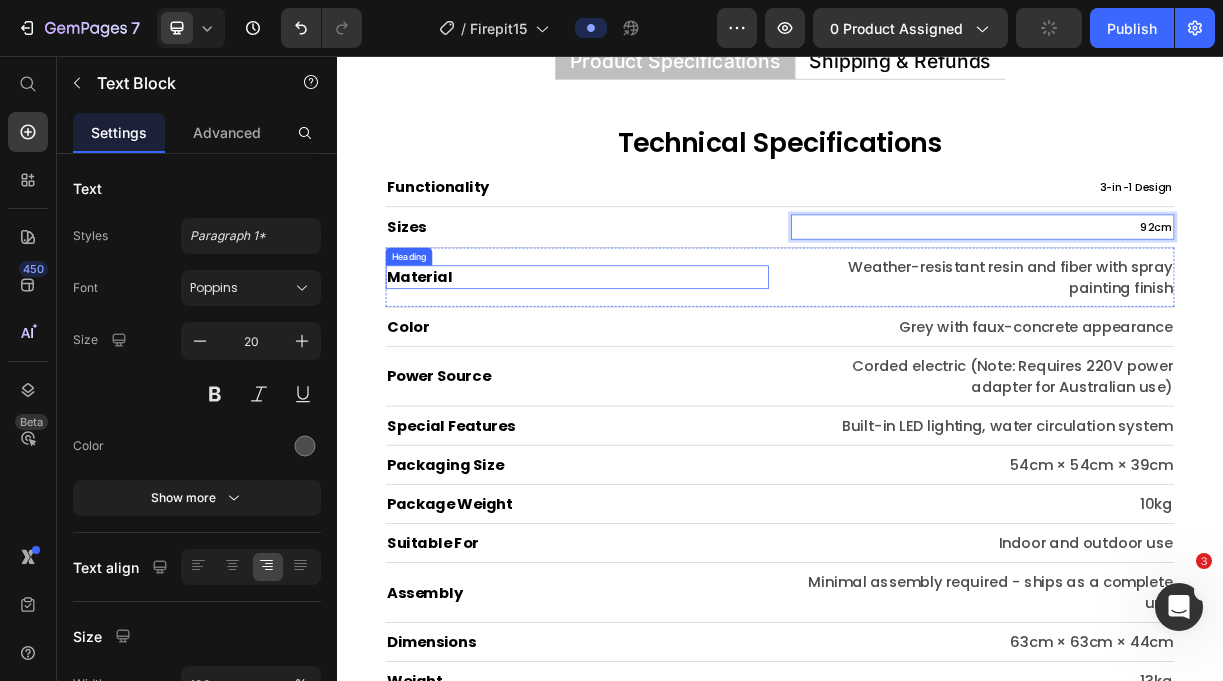 click on "Material" at bounding box center [662, 356] 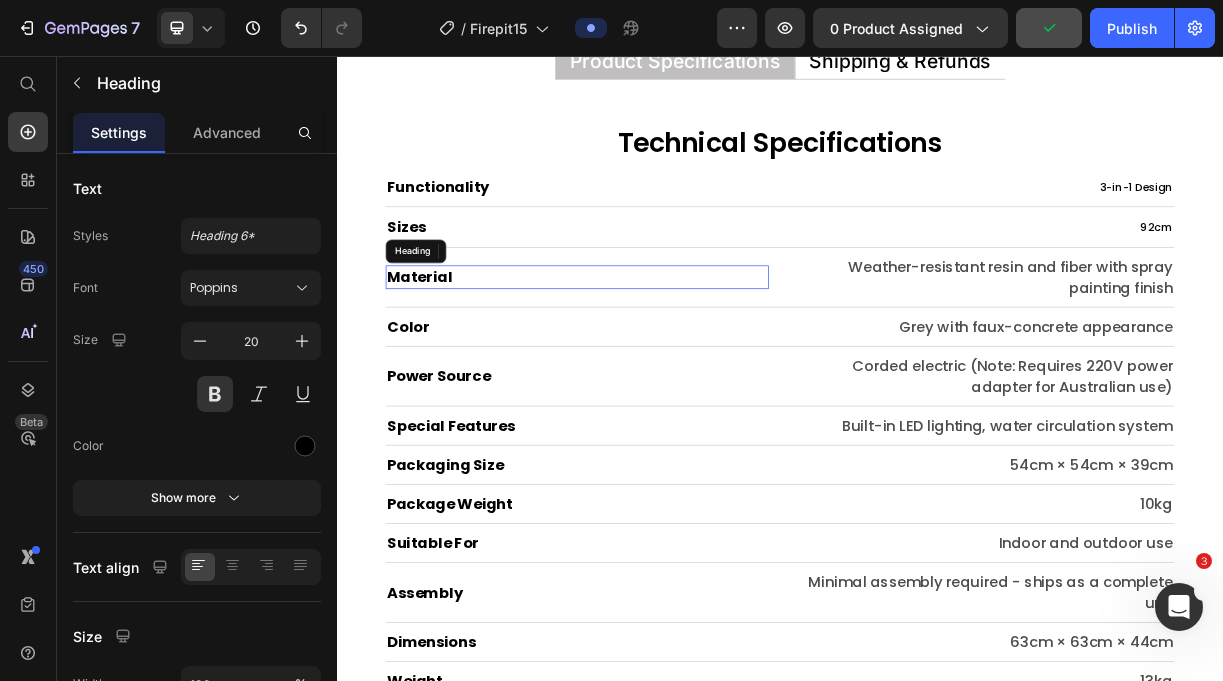 click on "Material" at bounding box center [662, 356] 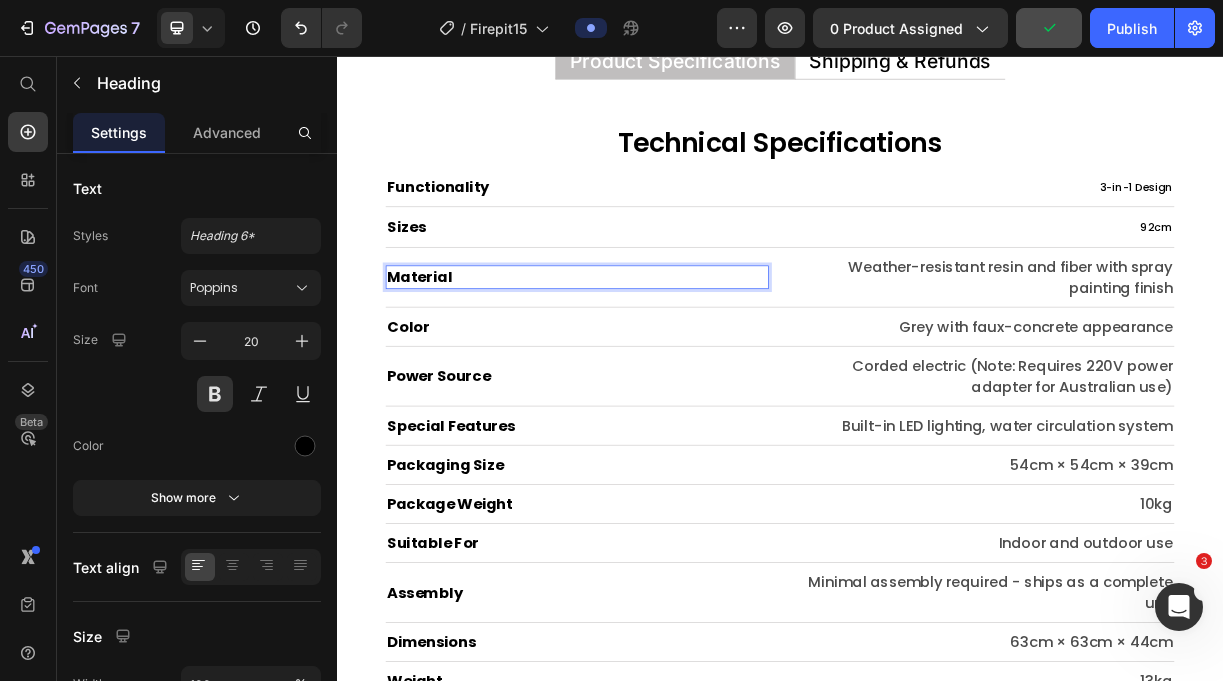 click on "Material" at bounding box center (662, 356) 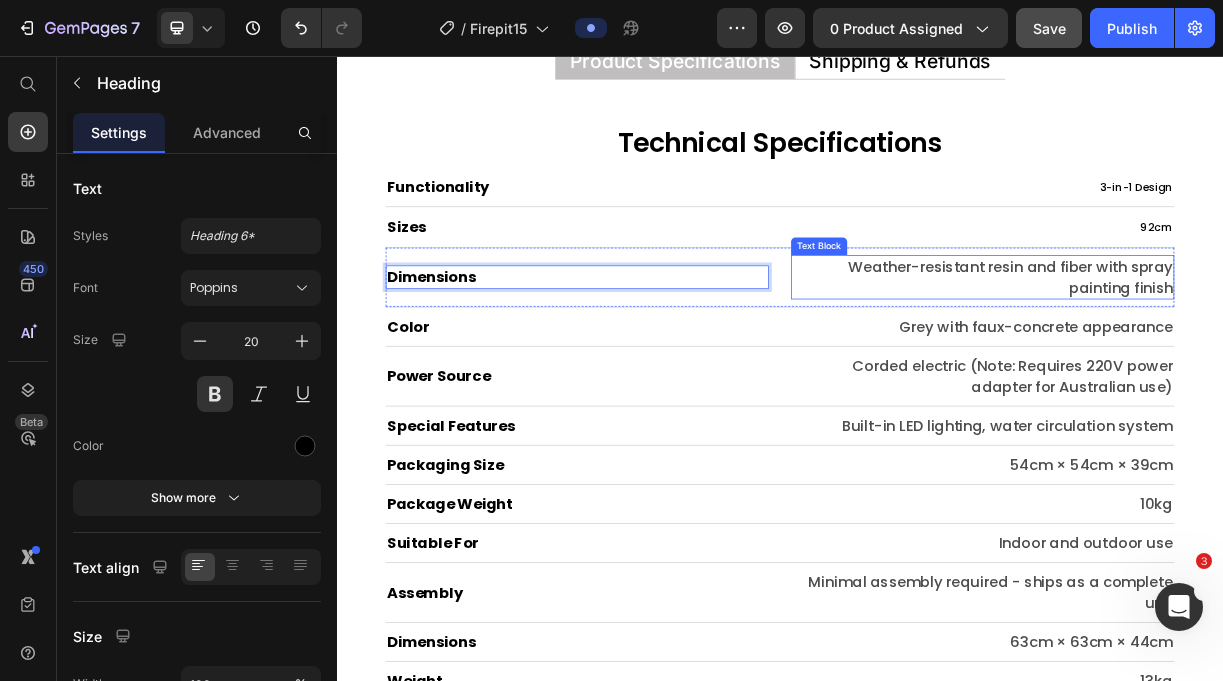 click on "Weather-resistant resin and fiber with spray painting finish" at bounding box center (1211, 356) 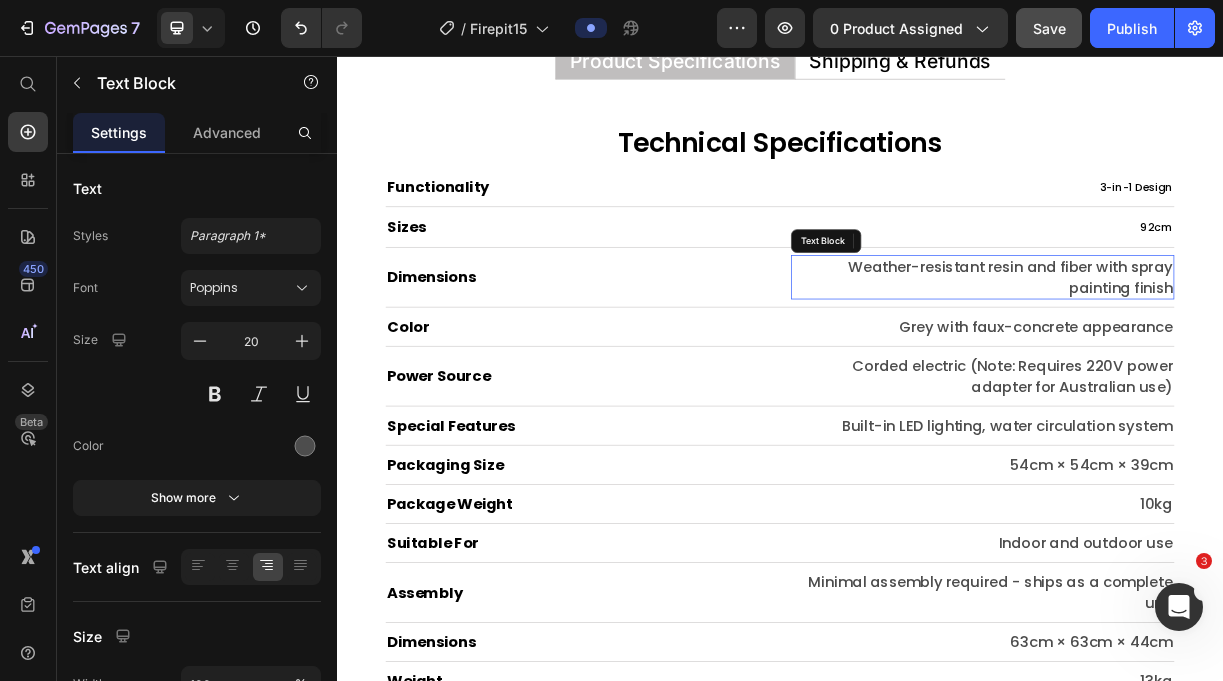 click on "Weather-resistant resin and fiber with spray painting finish" at bounding box center (1211, 356) 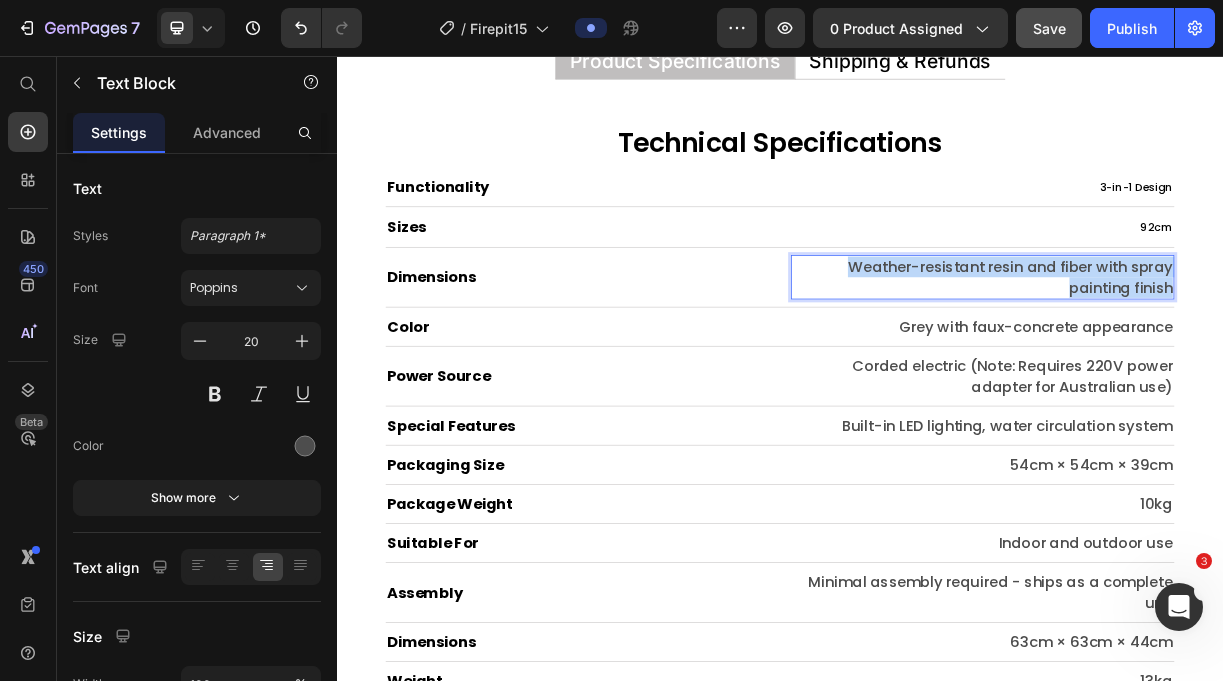 click on "Weather-resistant resin and fiber with spray painting finish" at bounding box center [1211, 356] 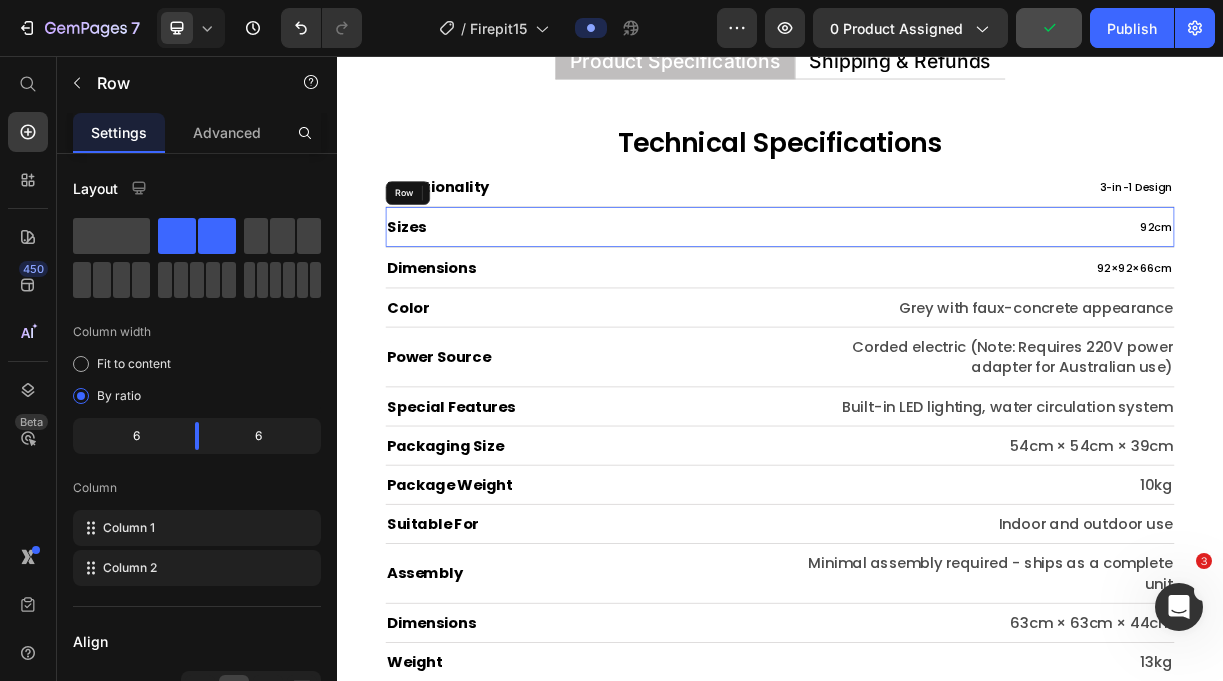 click on "⁠⁠⁠⁠⁠⁠⁠ Sizes Heading 92cm Text Block Row" at bounding box center [937, 288] 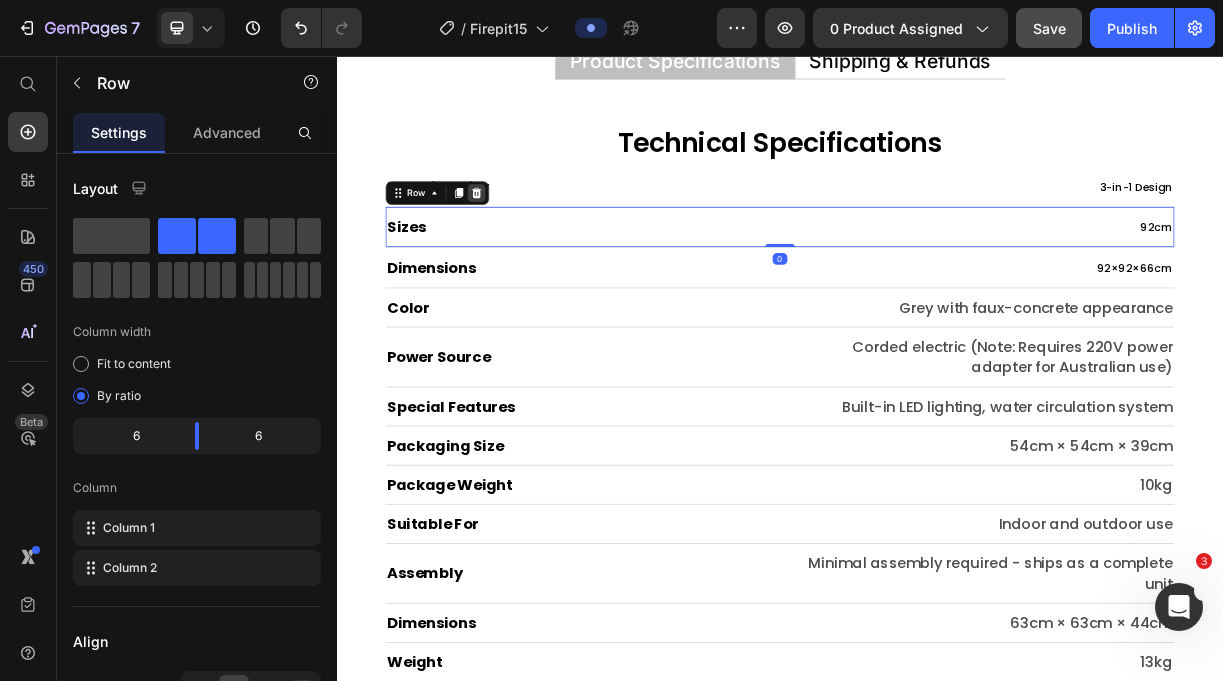 click at bounding box center (526, 242) 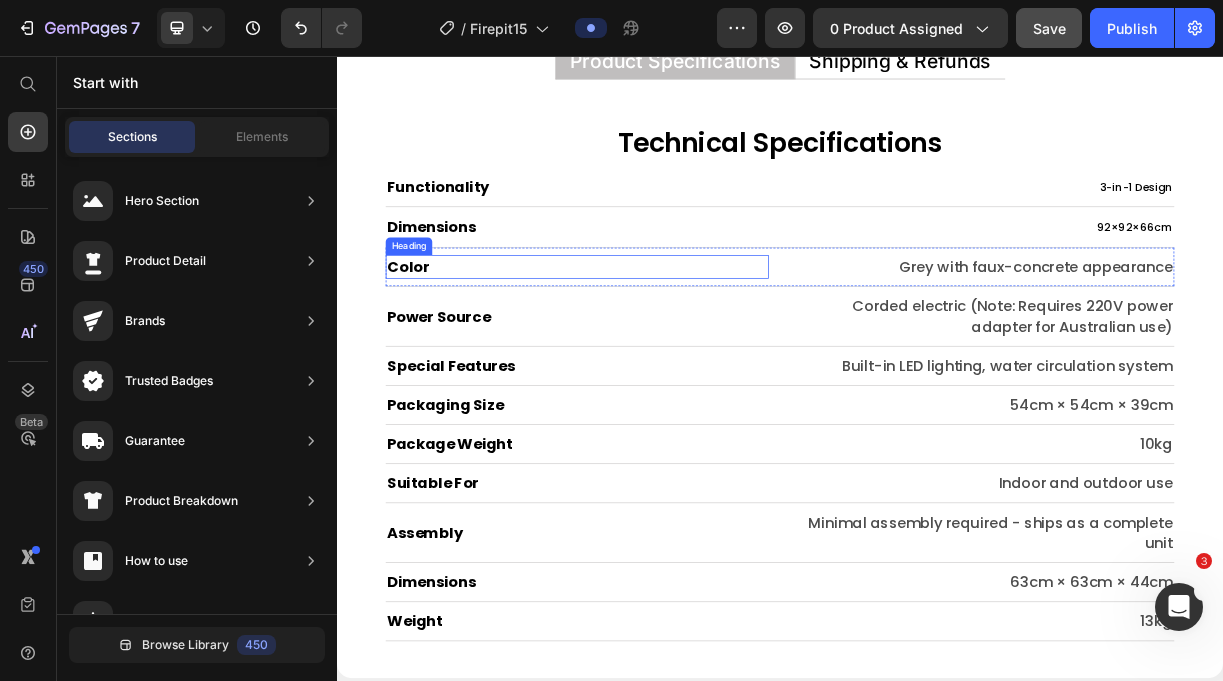 click on "Color" at bounding box center (662, 342) 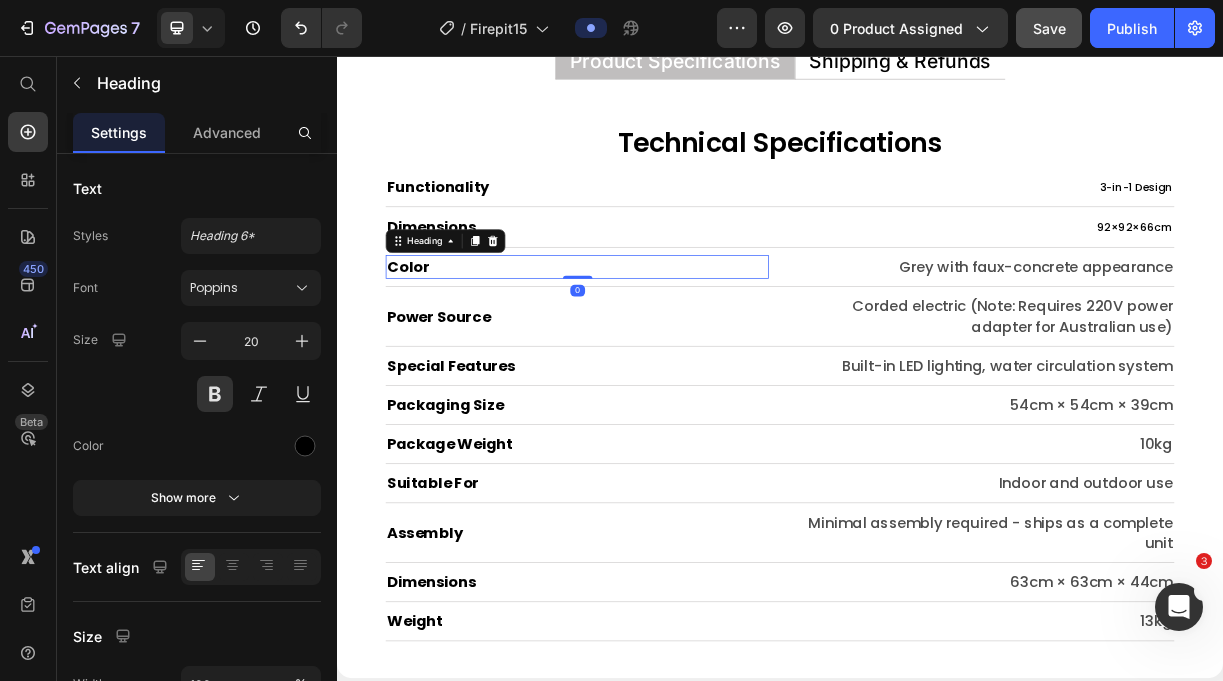 click on "Color" at bounding box center [662, 342] 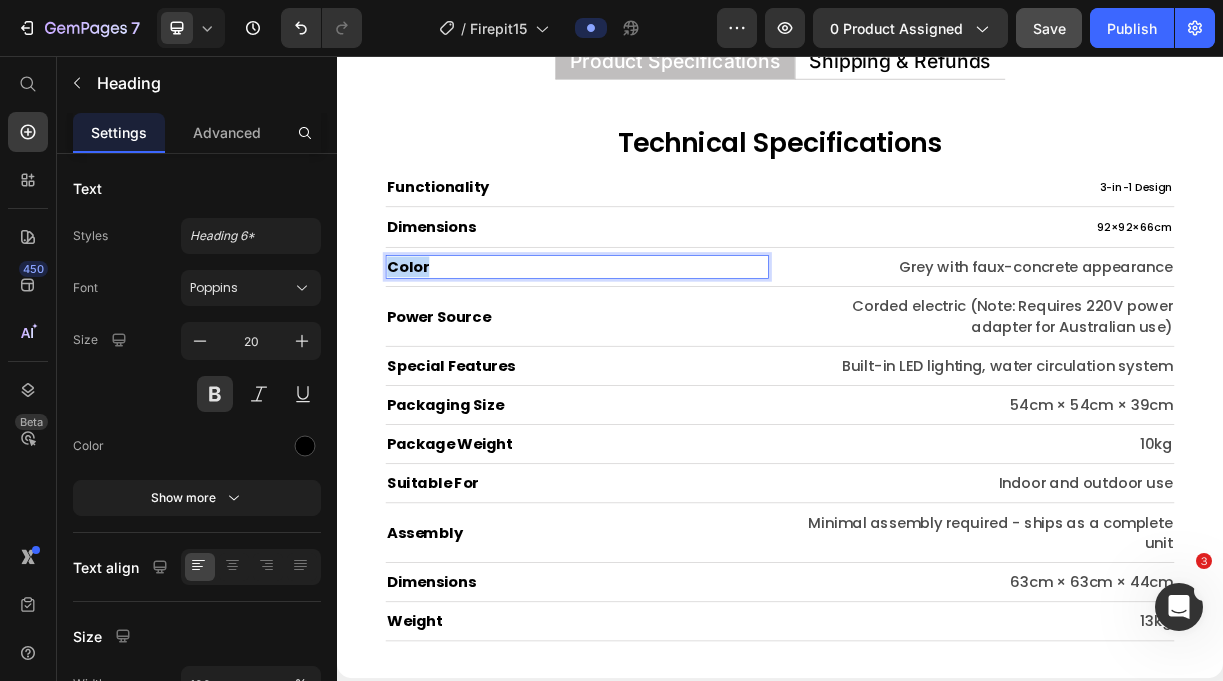click on "Color" at bounding box center [662, 342] 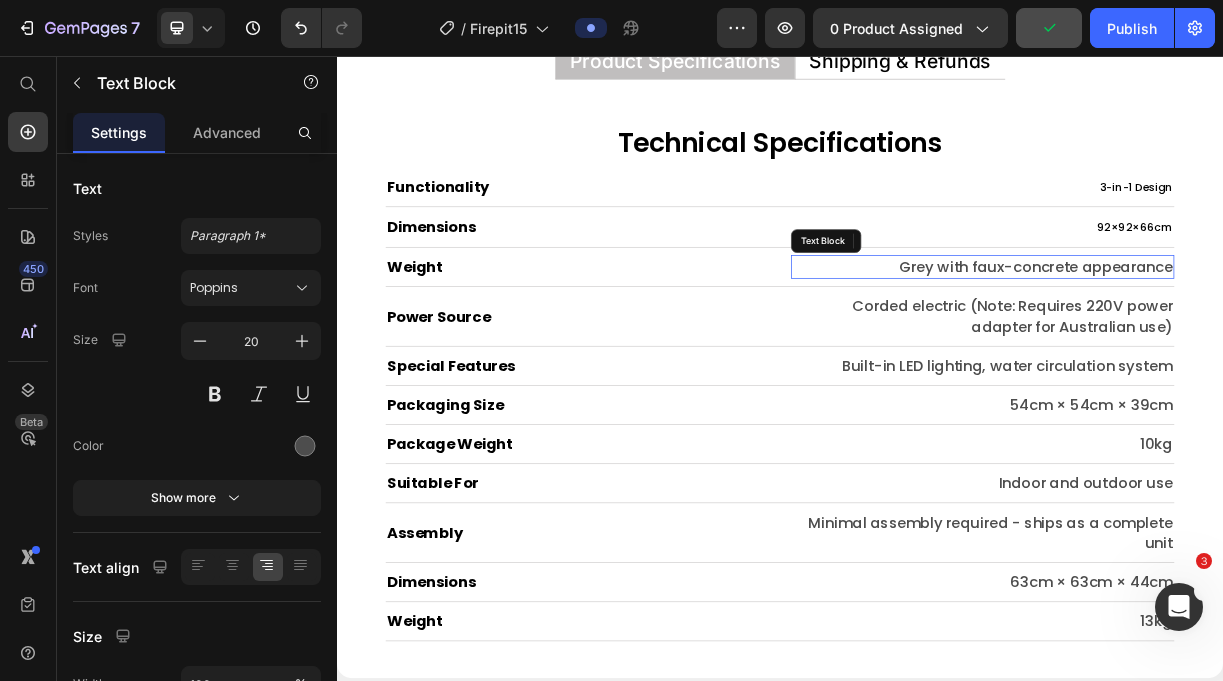 click on "Grey with faux-concrete appearance" at bounding box center [1211, 342] 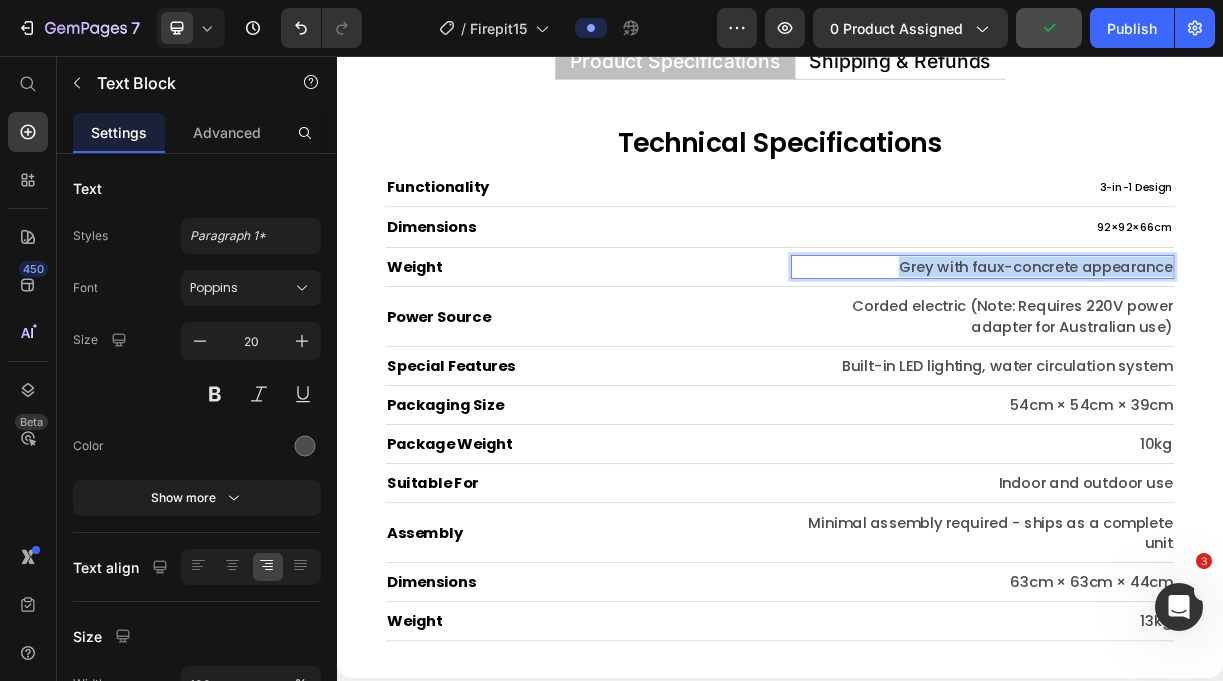 click on "Grey with faux-concrete appearance" at bounding box center (1211, 342) 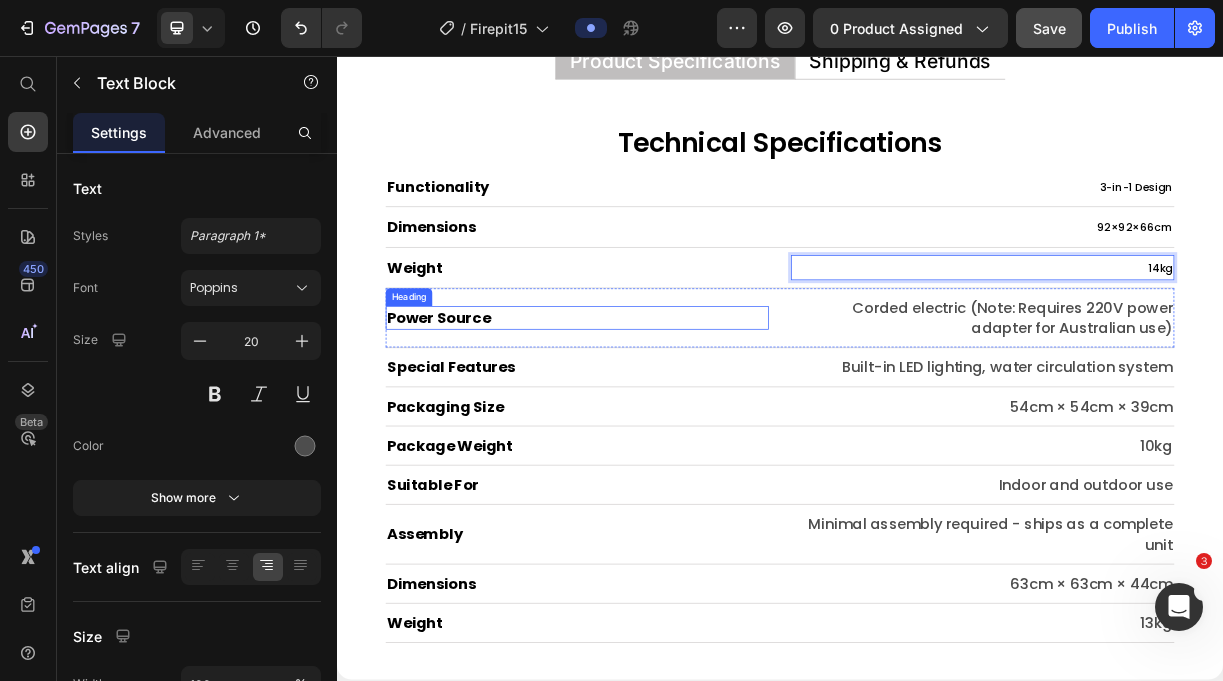 click on "Power Source" at bounding box center [662, 411] 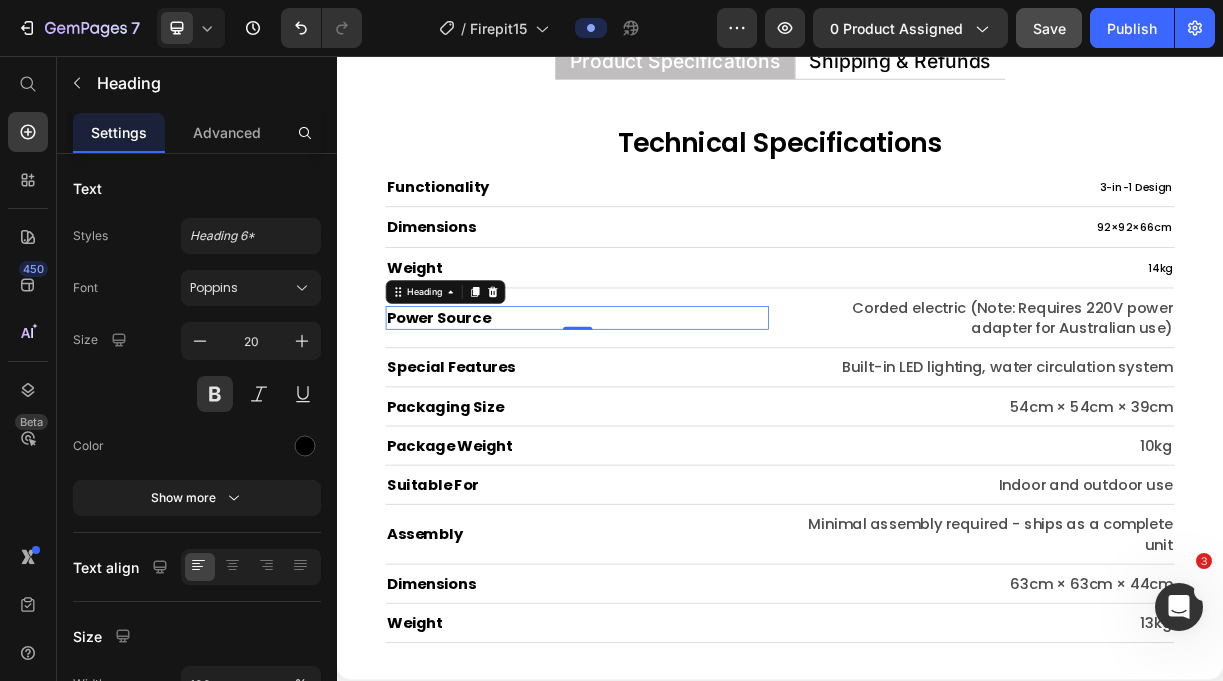 click on "Power Source" at bounding box center (662, 411) 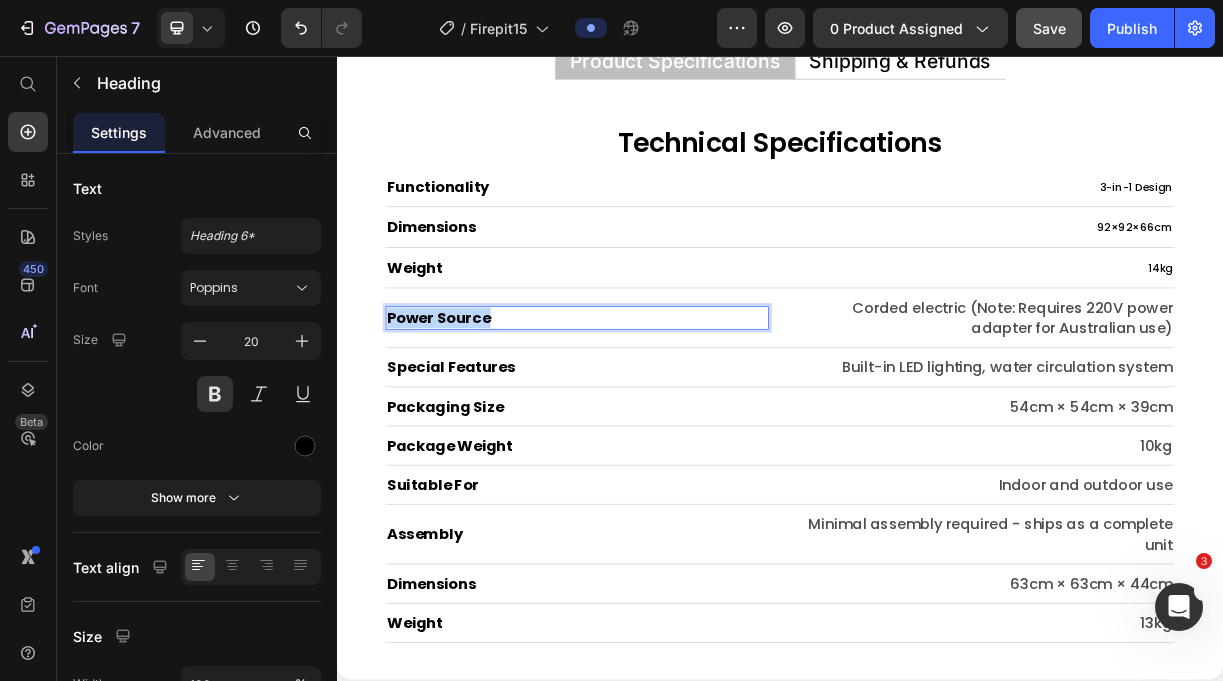 click on "Power Source" at bounding box center (662, 411) 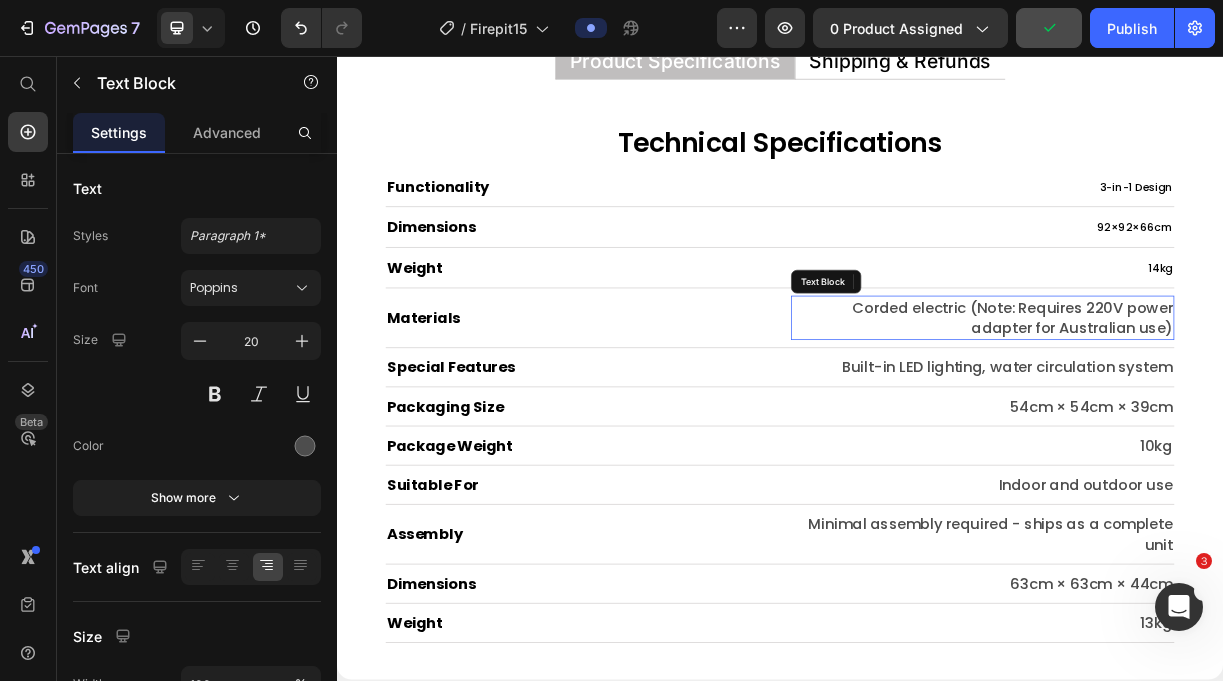 click on "Corded electric (Note: Requires 220V power adapter for Australian use)" at bounding box center [1211, 411] 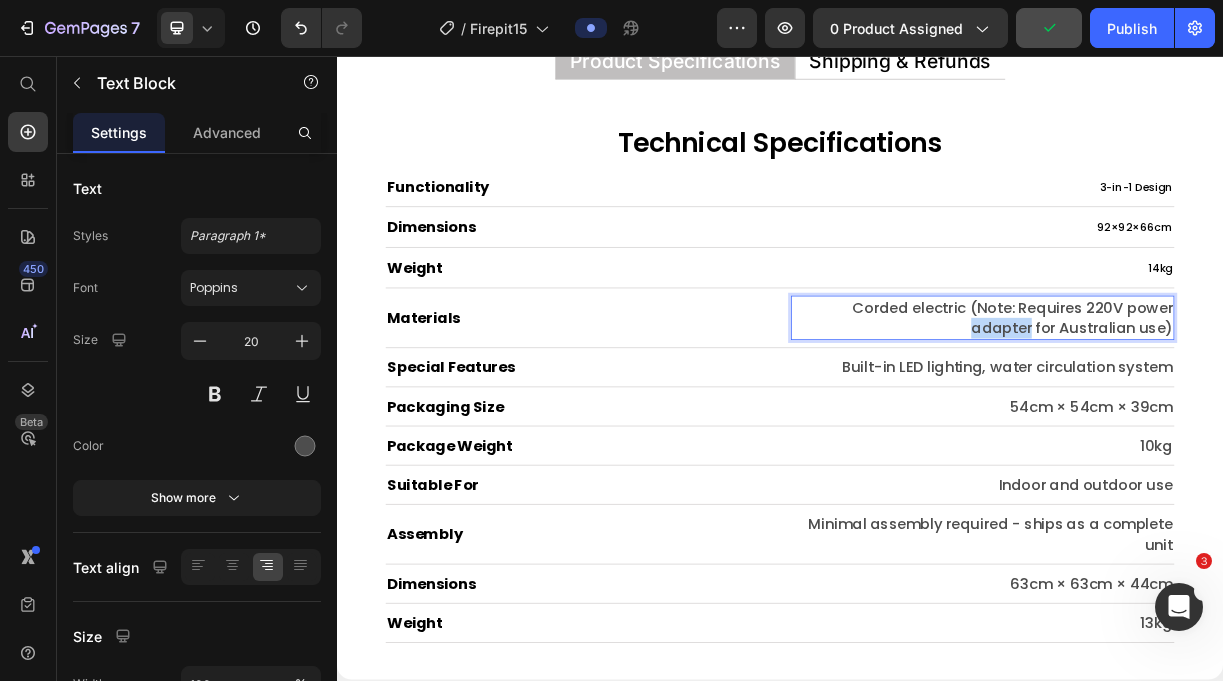 click on "Corded electric (Note: Requires 220V power adapter for Australian use)" at bounding box center [1211, 411] 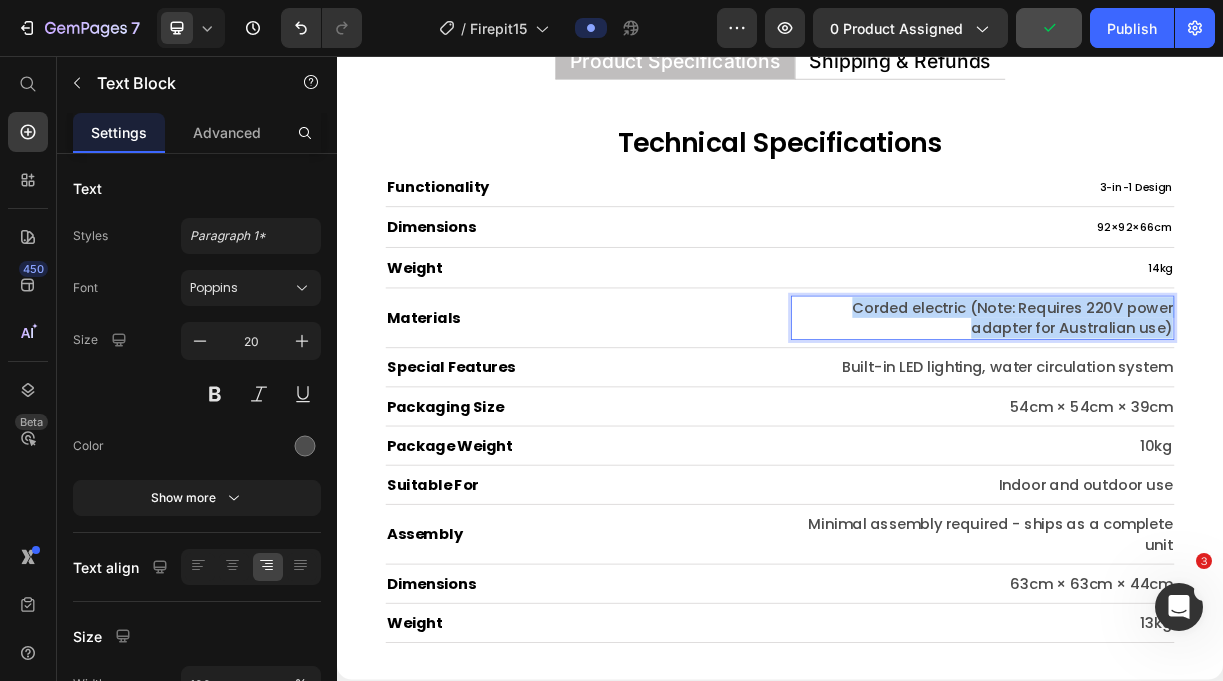 click on "Corded electric (Note: Requires 220V power adapter for Australian use)" at bounding box center (1211, 411) 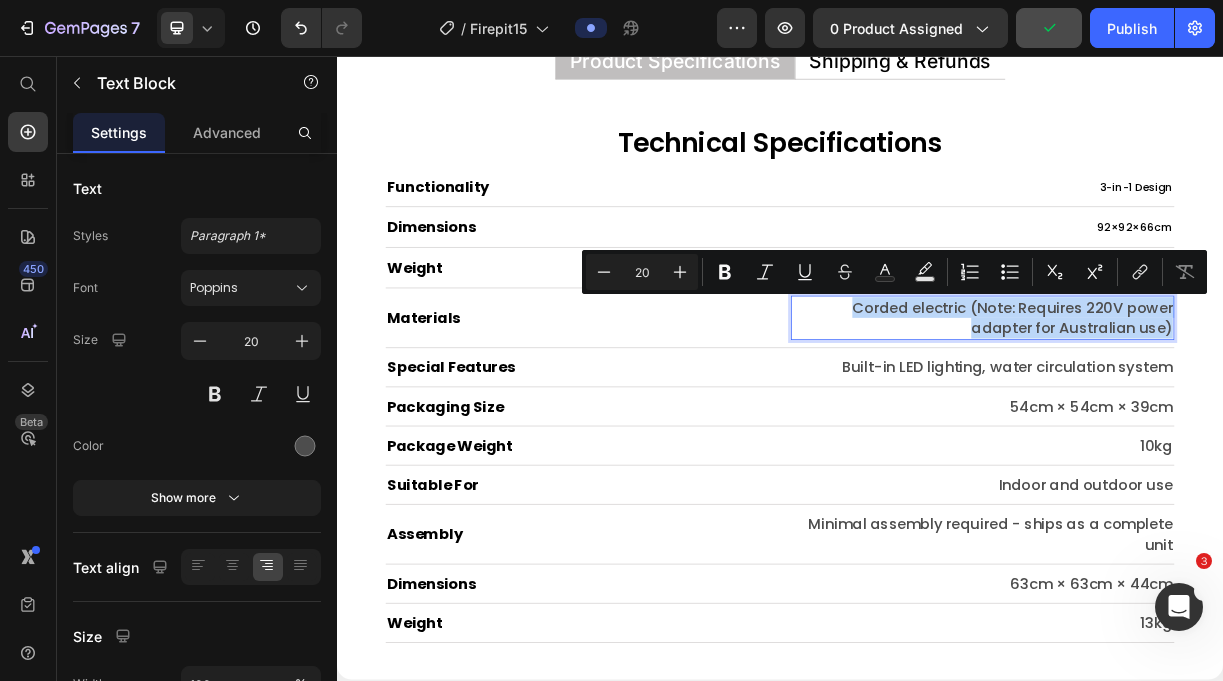 click on "Corded electric (Note: Requires 220V power adapter for Australian use)" at bounding box center [1211, 411] 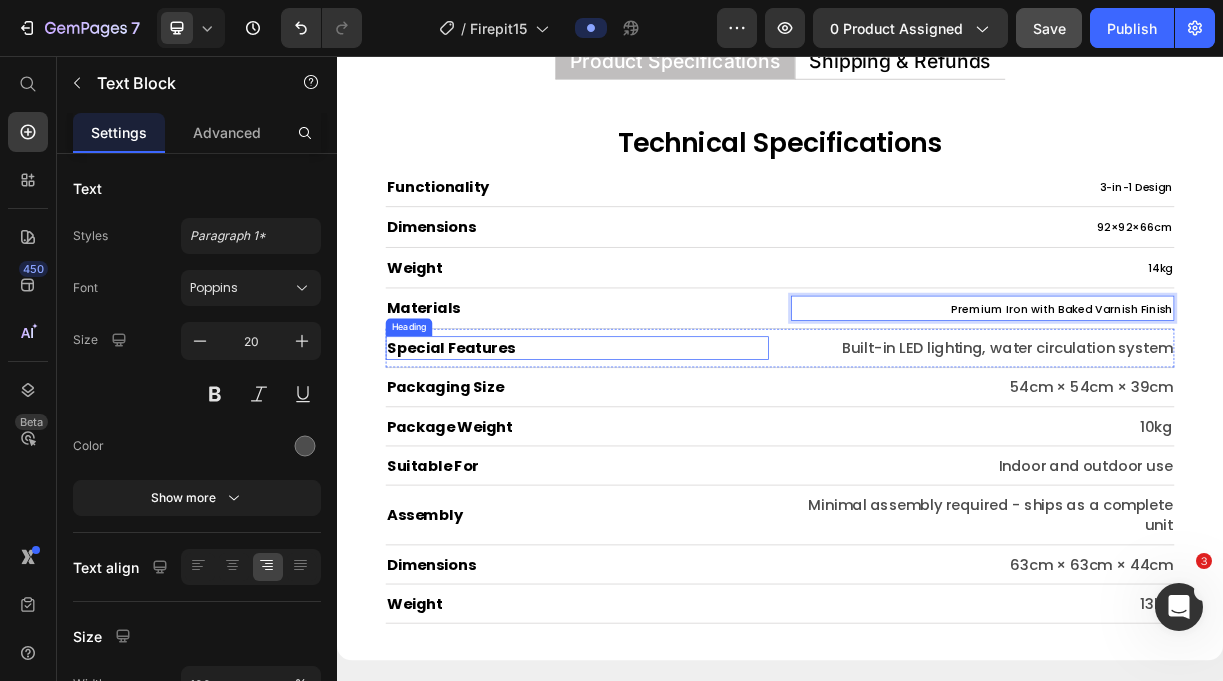 click on "Special Features" at bounding box center (662, 452) 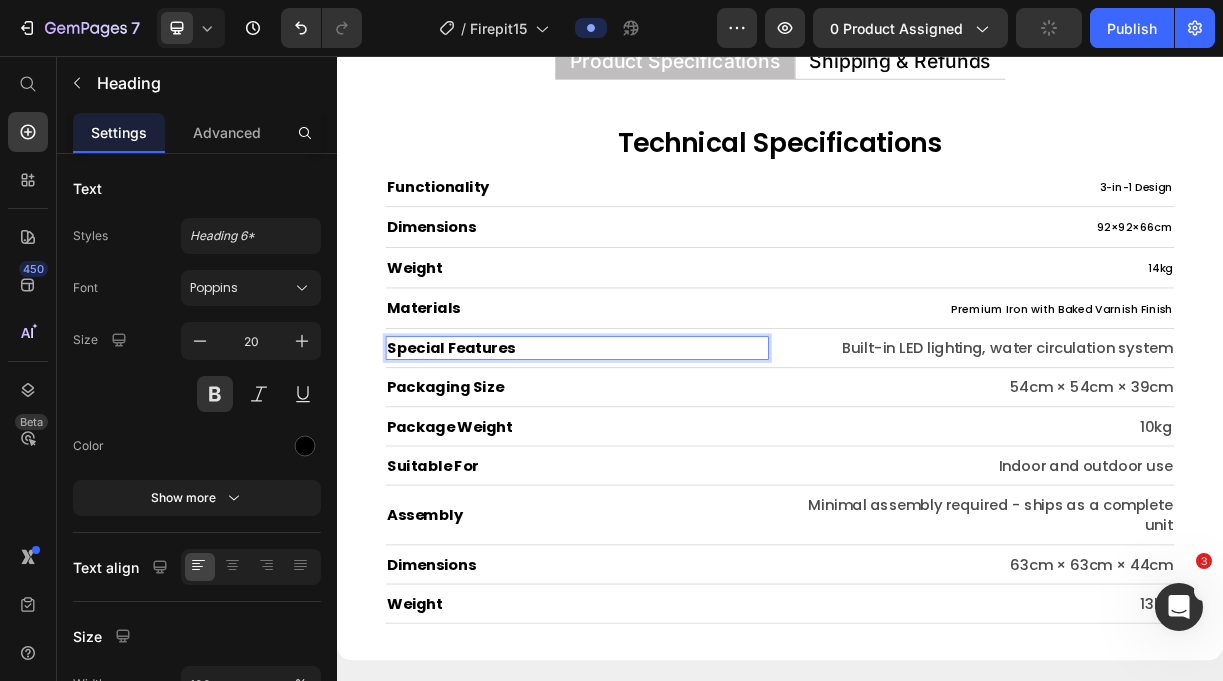 click on "Special Features" at bounding box center (662, 452) 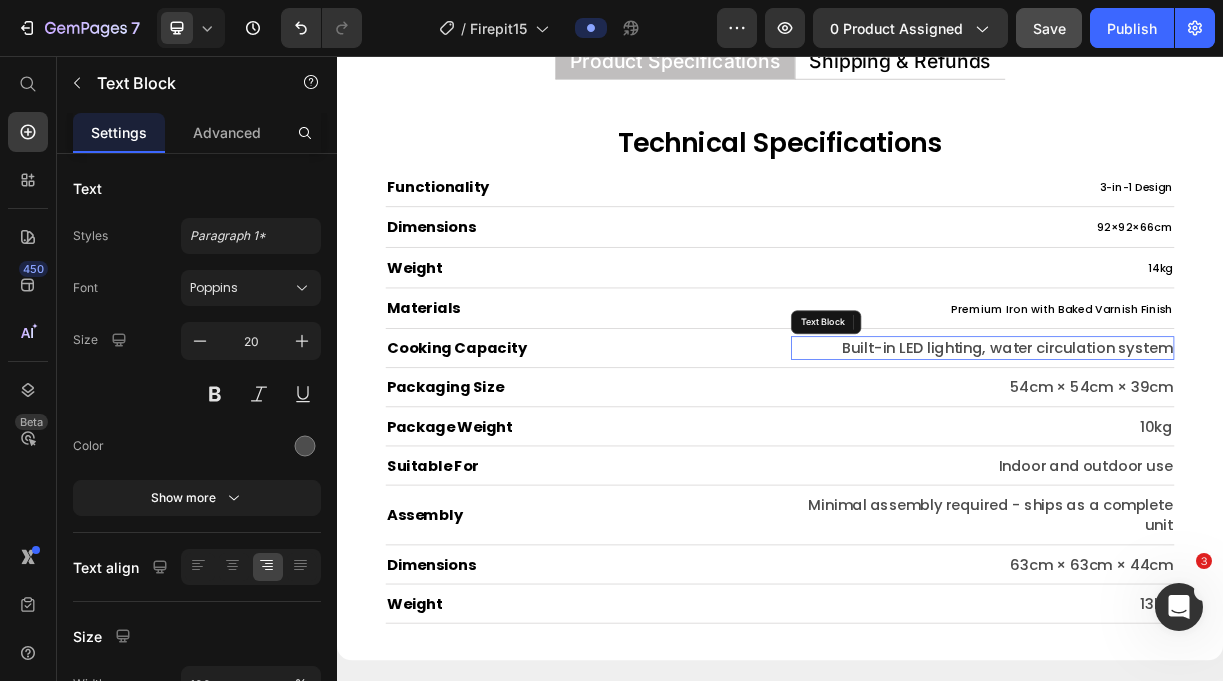 click on "Built-in LED lighting, water circulation system" at bounding box center (1211, 452) 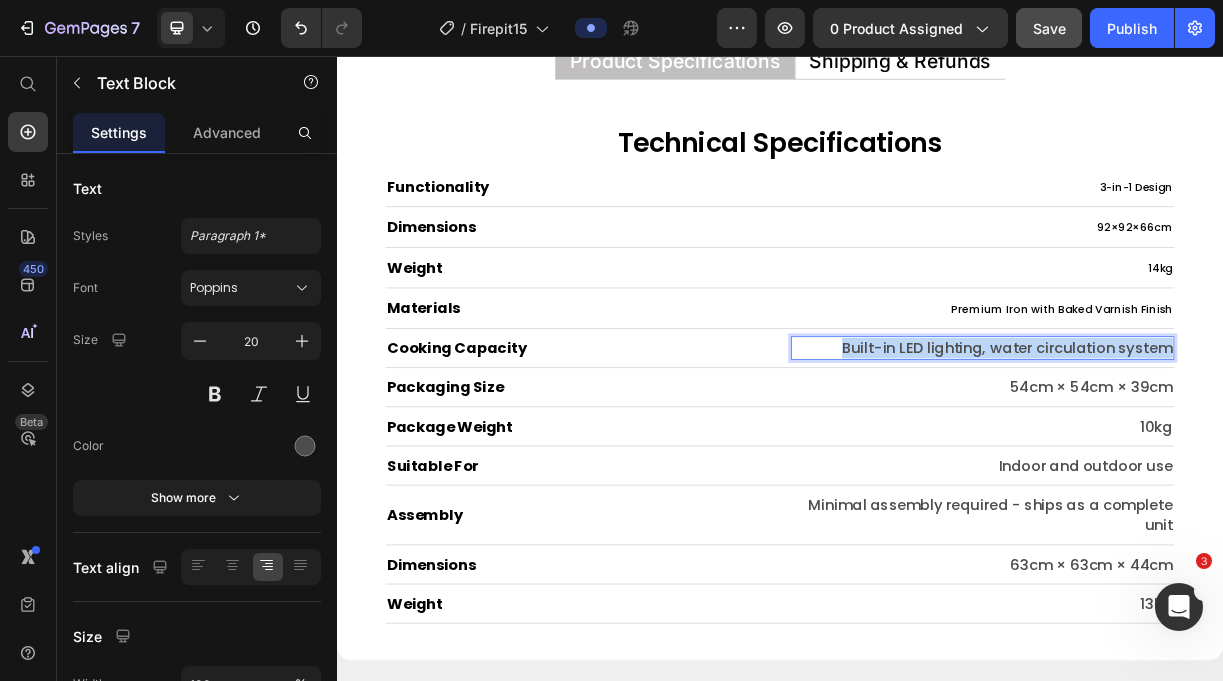 click on "Built-in LED lighting, water circulation system" at bounding box center [1211, 452] 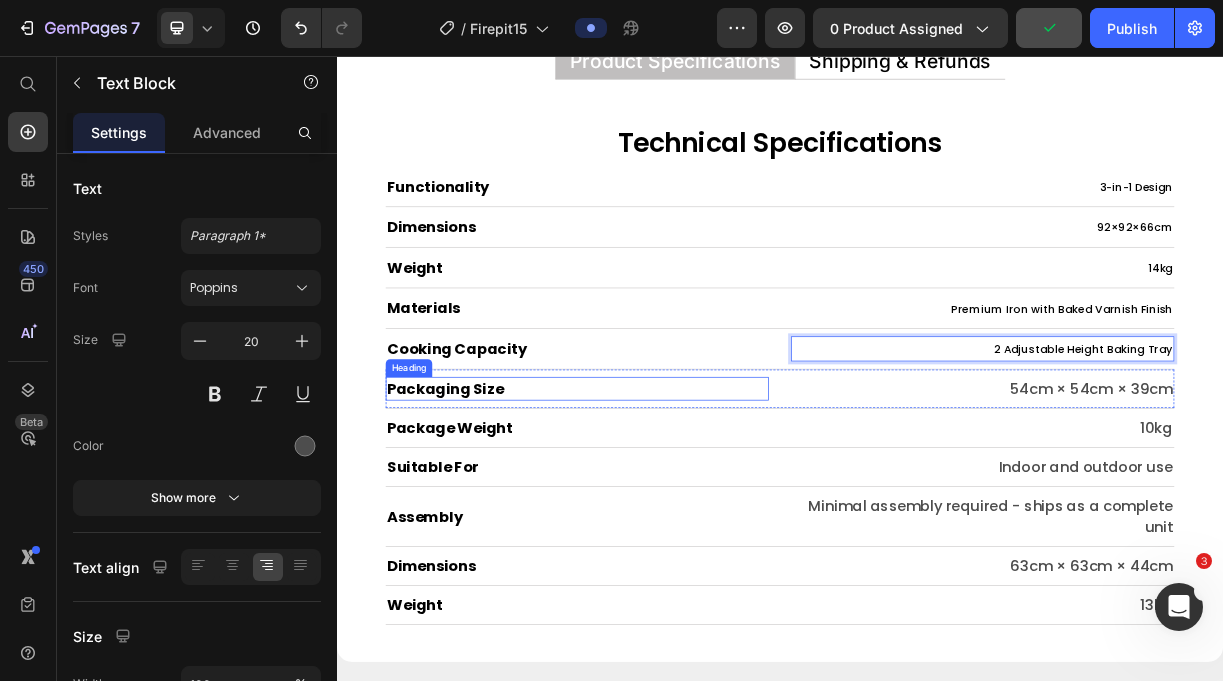 click on "Packaging Size" at bounding box center [662, 507] 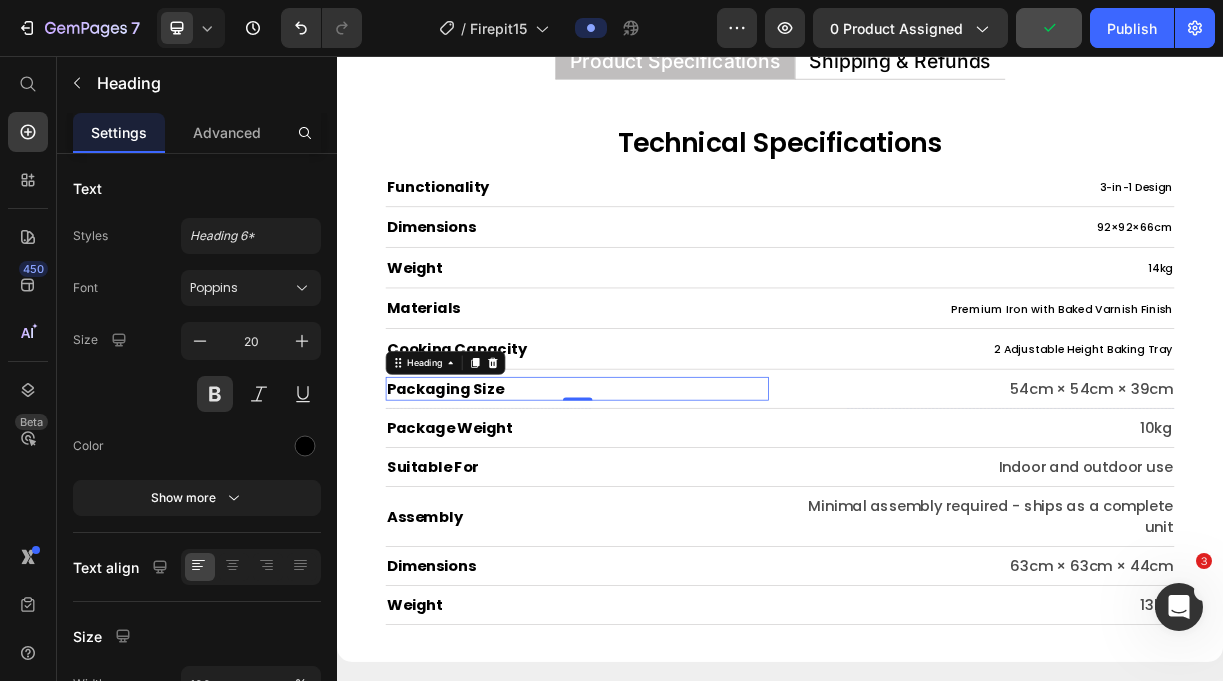 click on "Packaging Size" at bounding box center (662, 507) 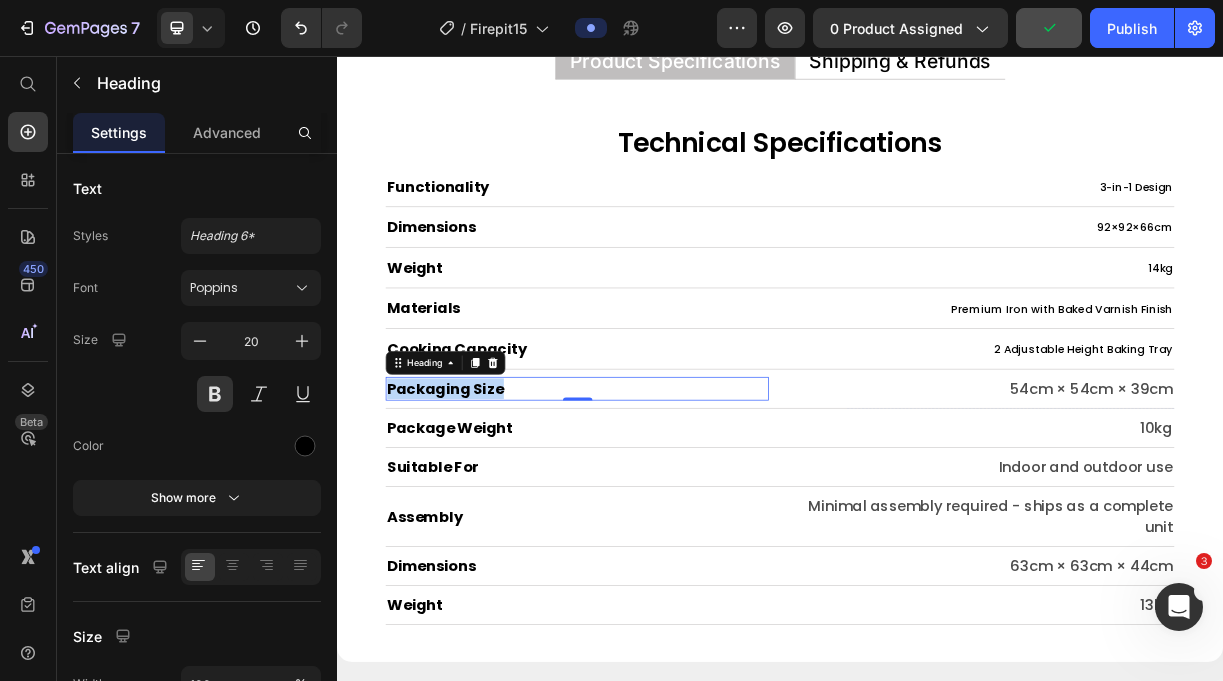 click on "Packaging Size" at bounding box center (662, 507) 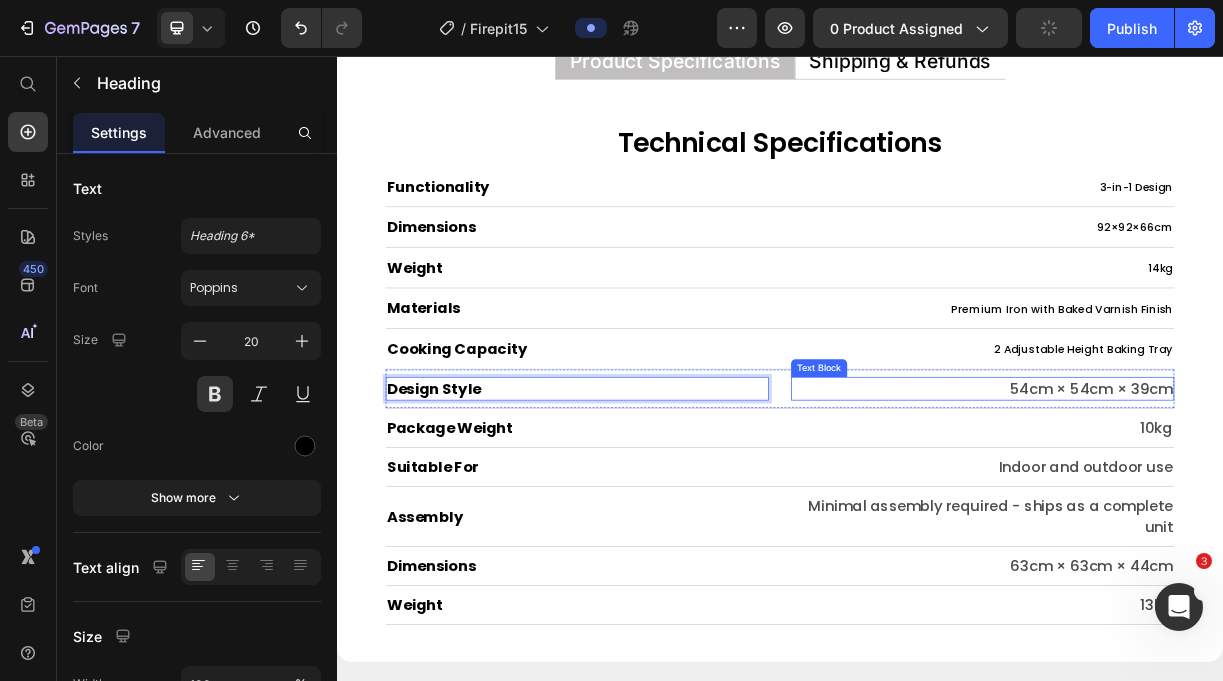click on "54cm × 54cm × 39cm" at bounding box center [1211, 507] 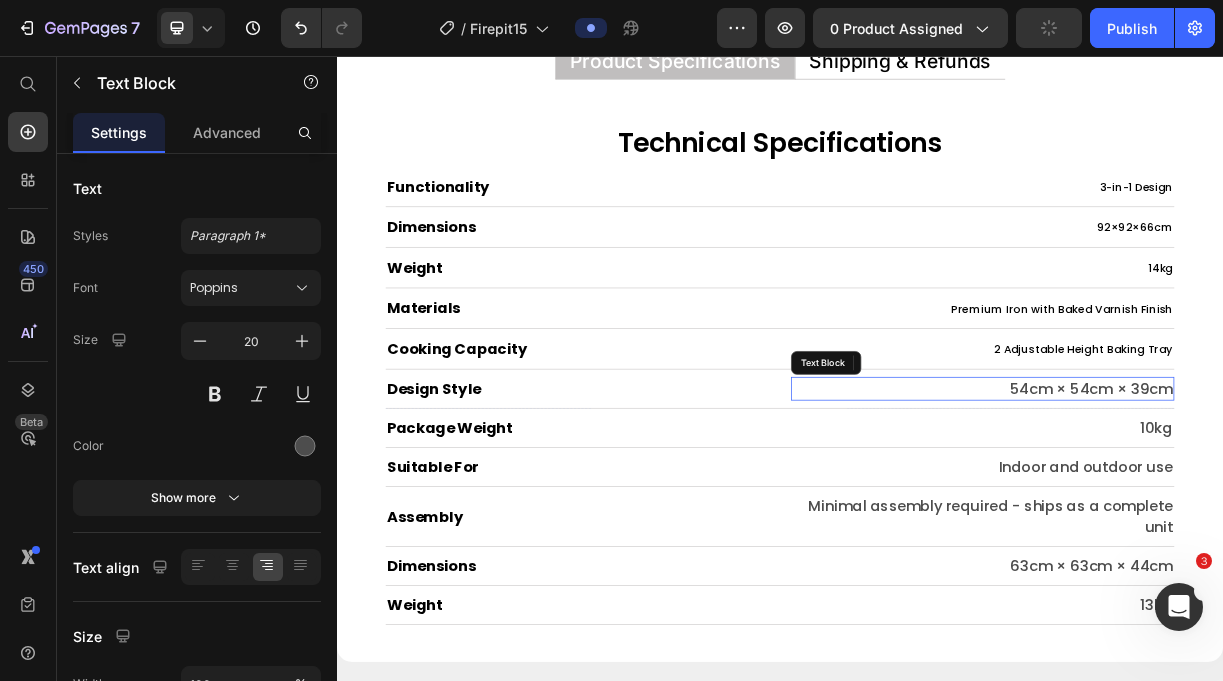 click on "54cm × 54cm × 39cm" at bounding box center [1211, 507] 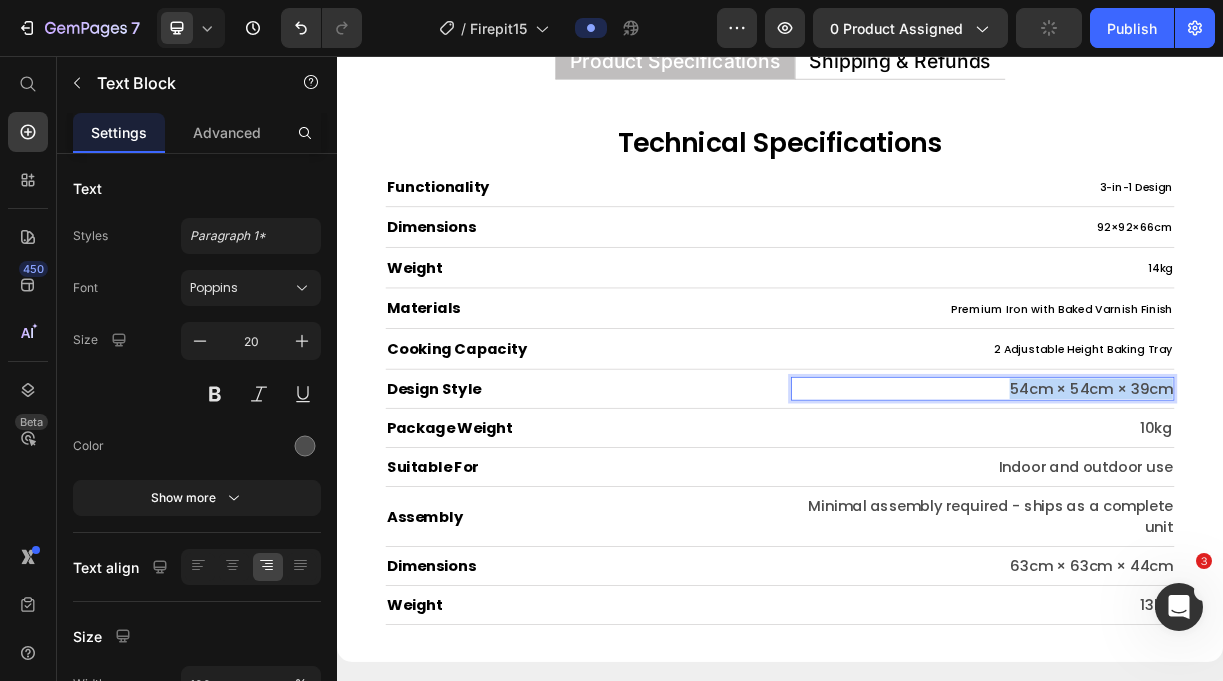 click on "54cm × 54cm × 39cm" at bounding box center [1211, 507] 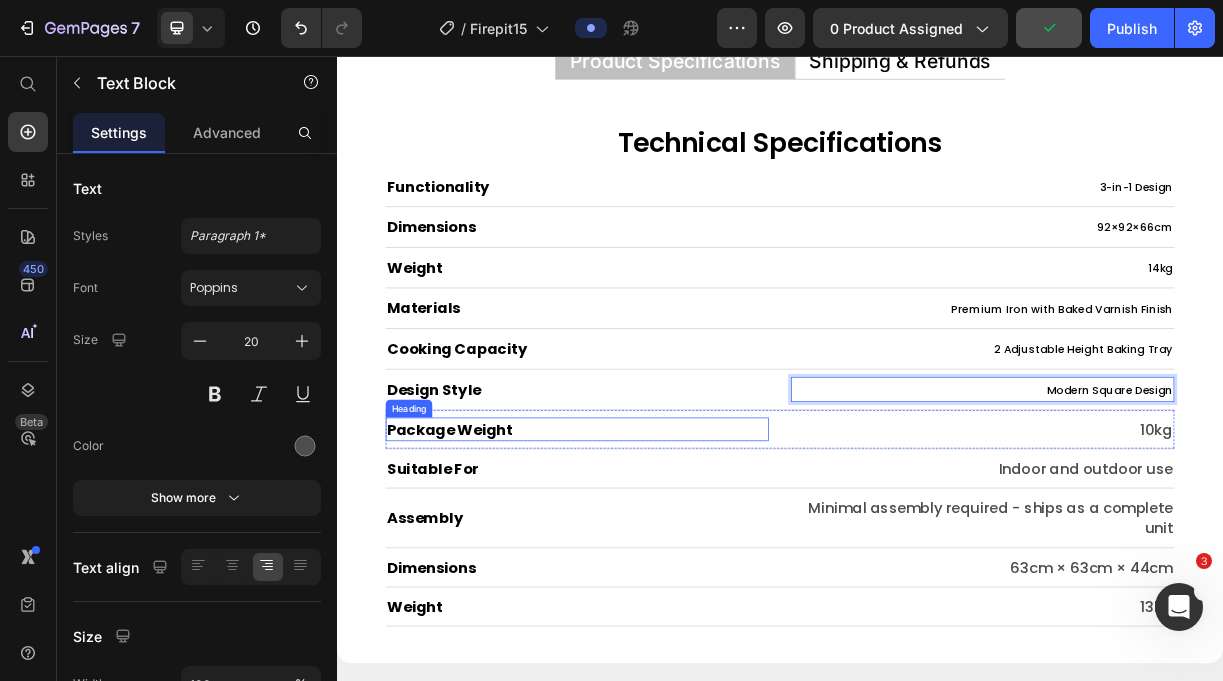 click on "Package Weight" at bounding box center (662, 562) 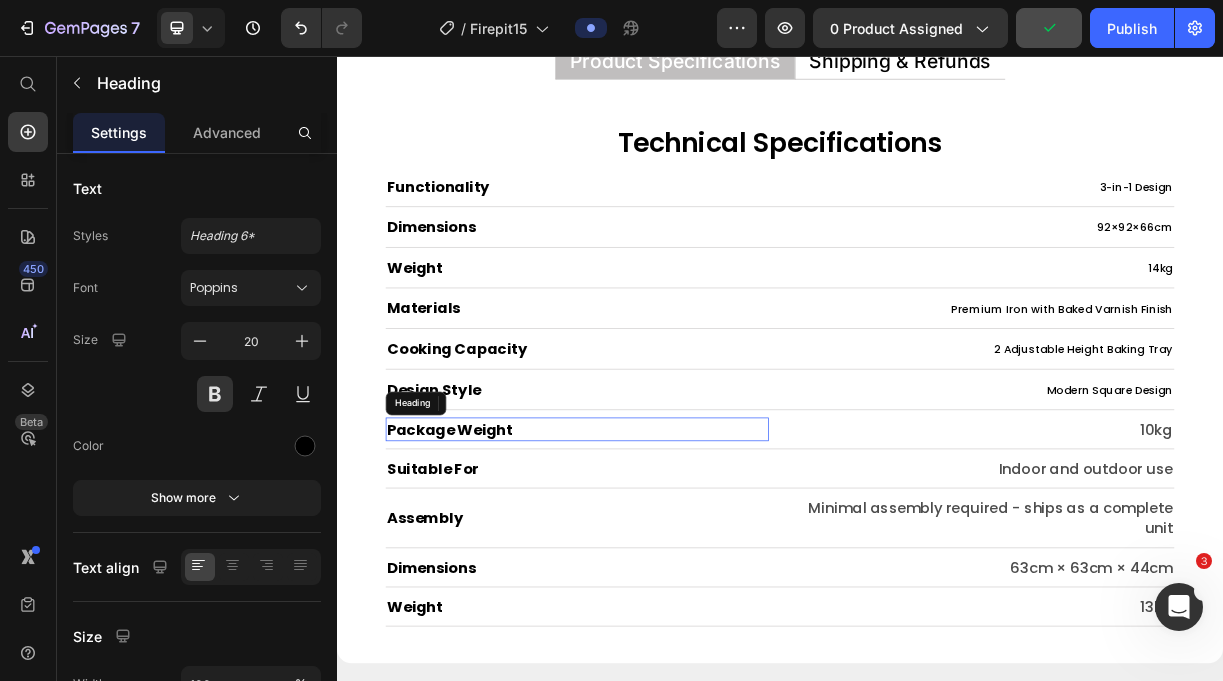 click on "Package Weight" at bounding box center (662, 562) 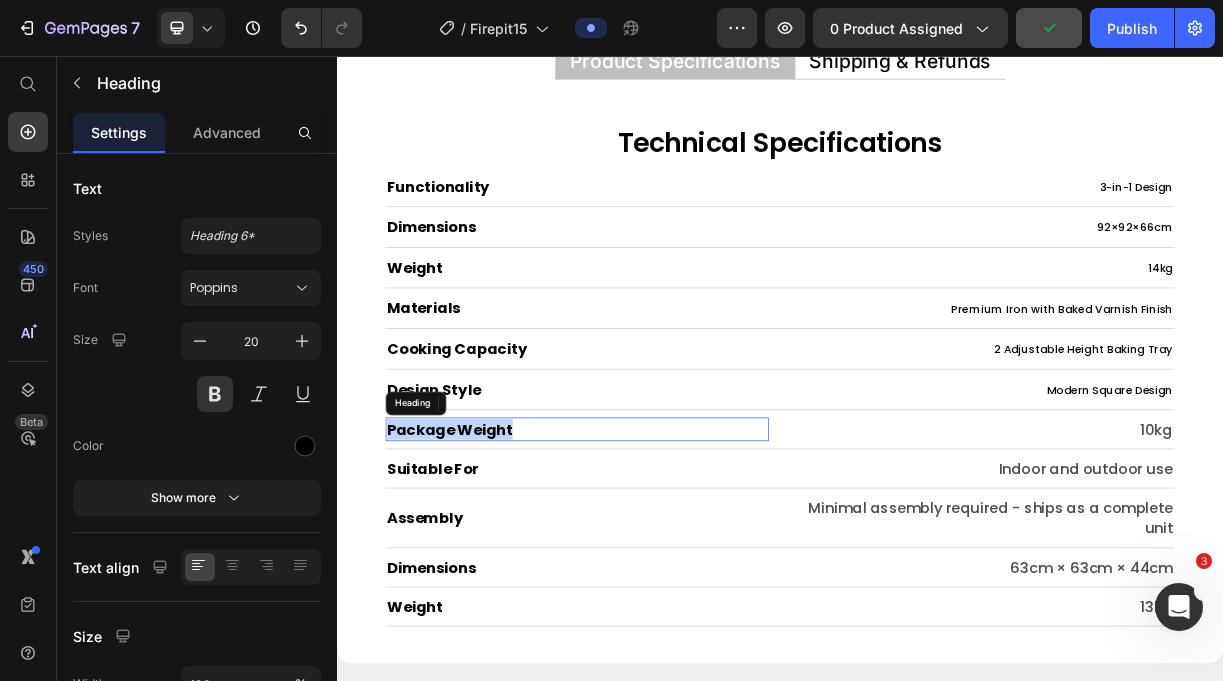 click on "Package Weight" at bounding box center [662, 562] 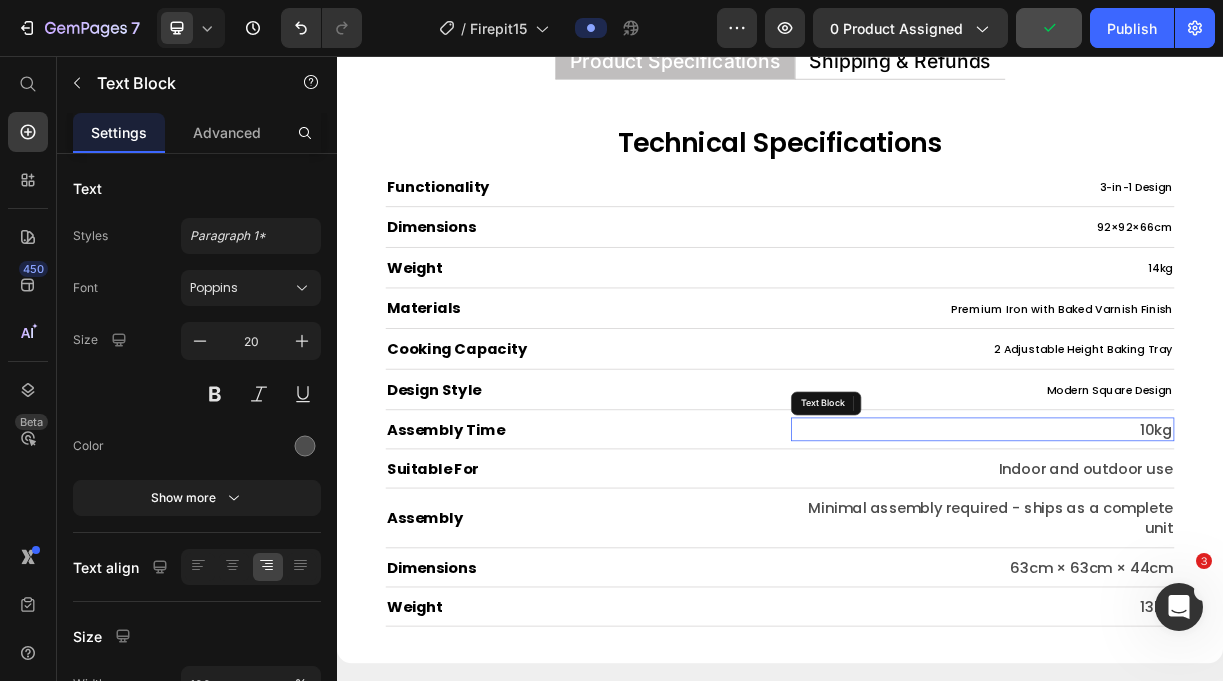 click on "10kg" at bounding box center [1211, 562] 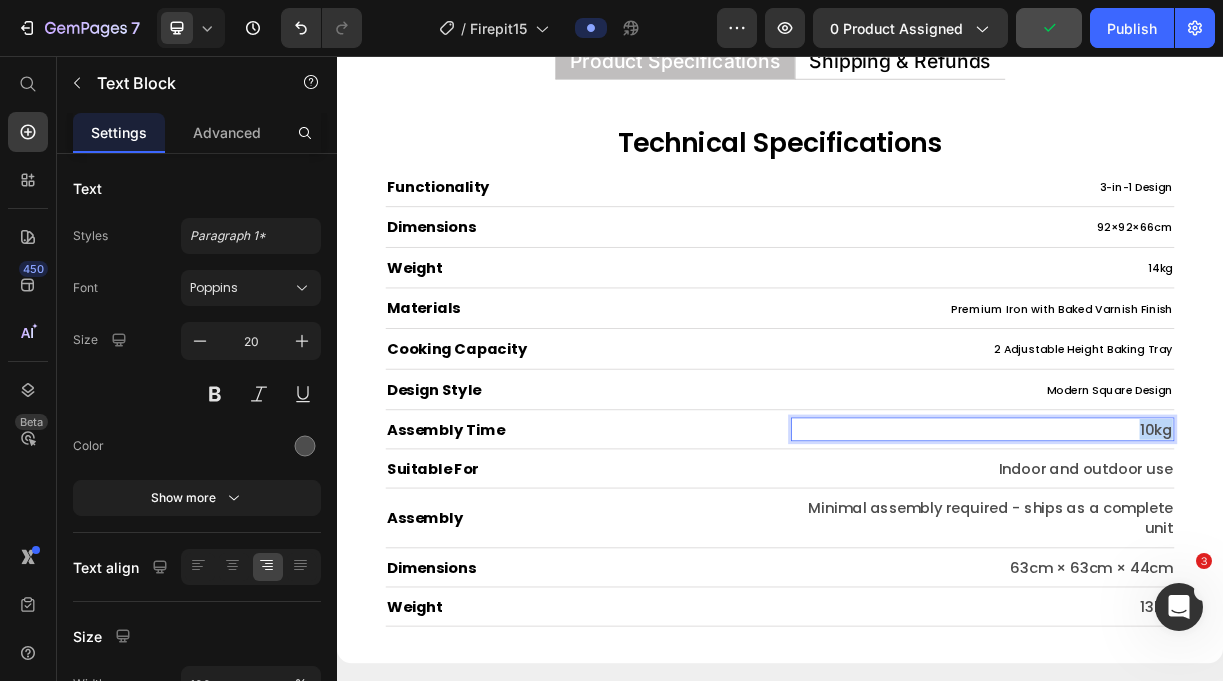 click on "10kg" at bounding box center (1211, 562) 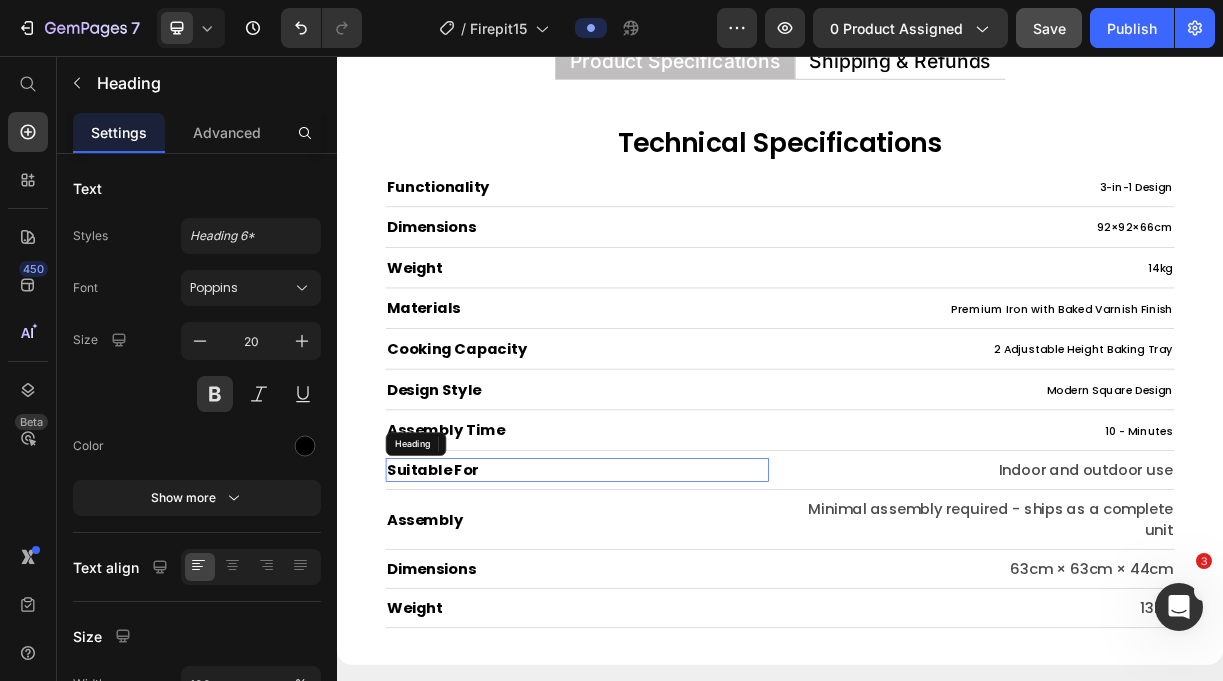 click on "Suitable For" at bounding box center [662, 617] 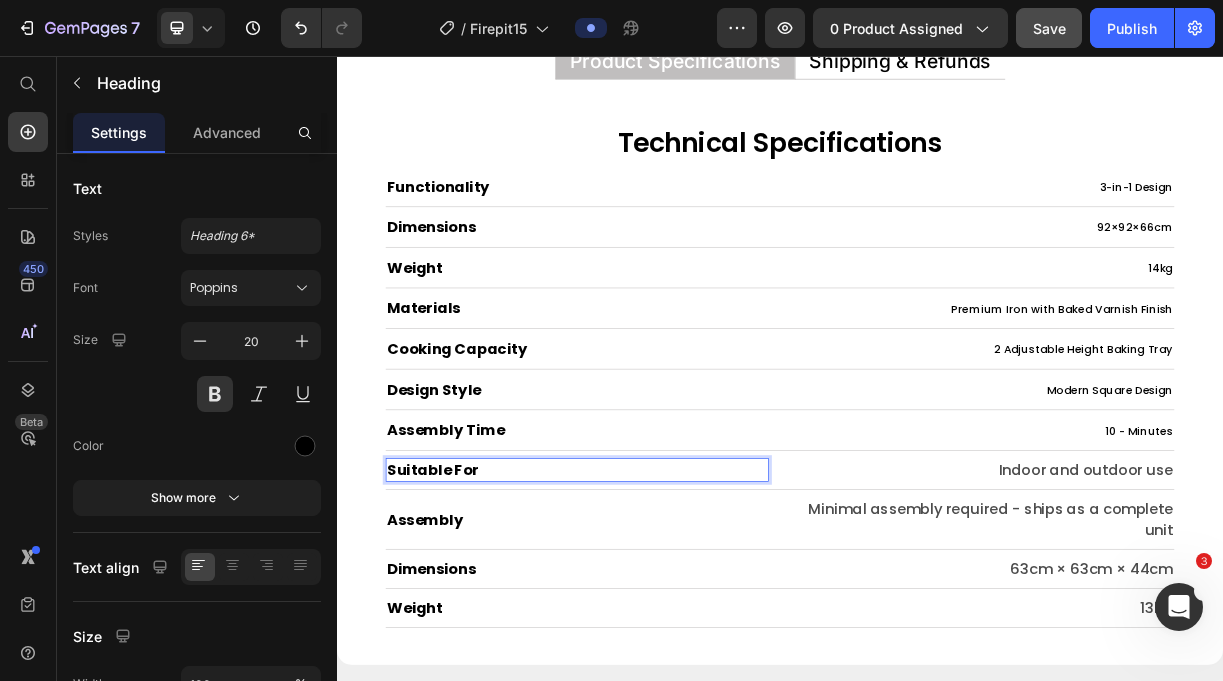 click on "Suitable For" at bounding box center (662, 617) 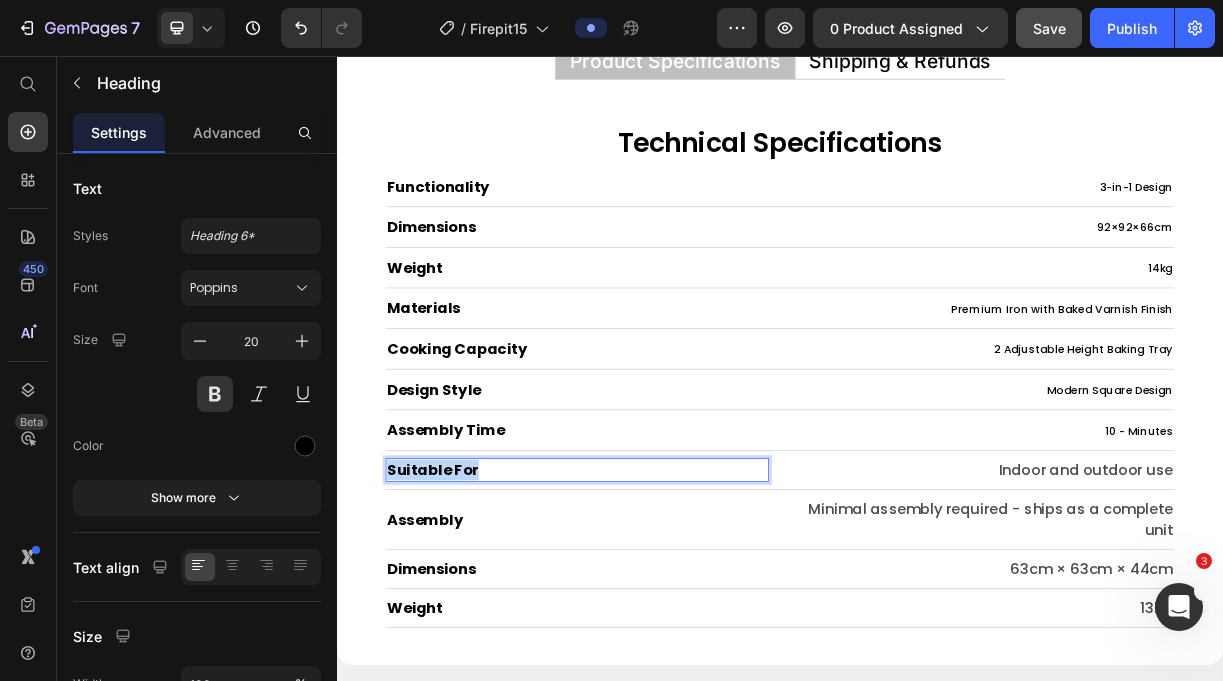 click on "Suitable For" at bounding box center (662, 617) 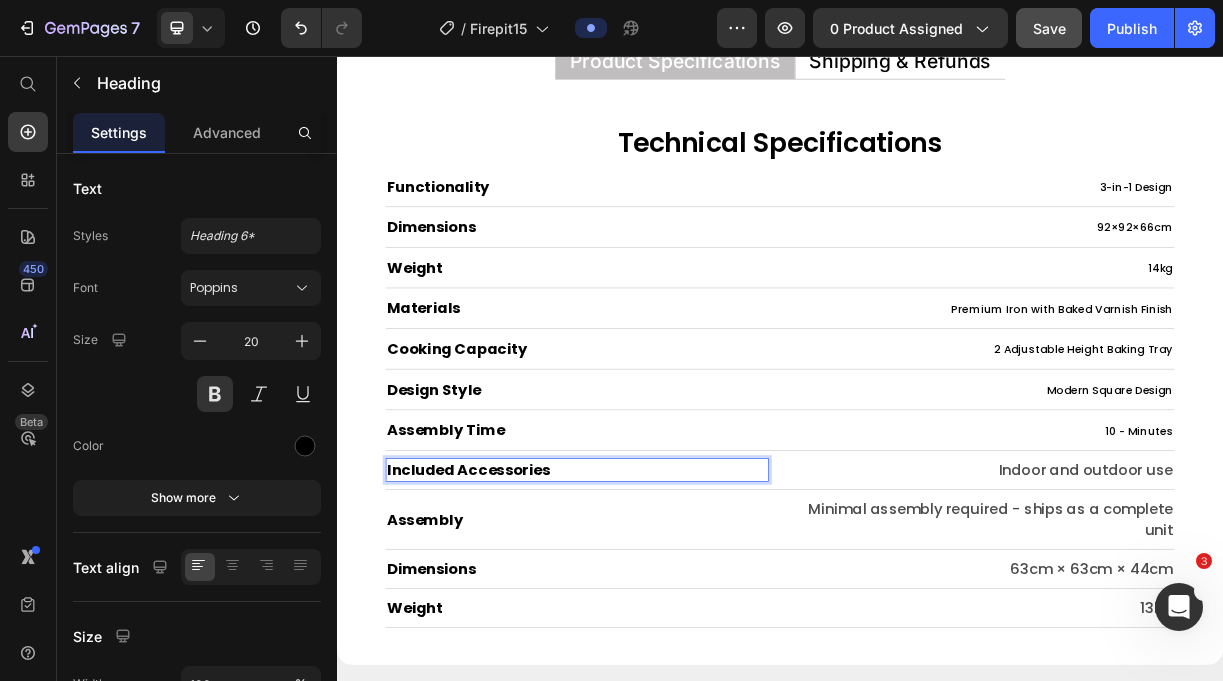 click on "7  Version history  /  Firepit15 Preview 0 product assigned  Save   Publish" 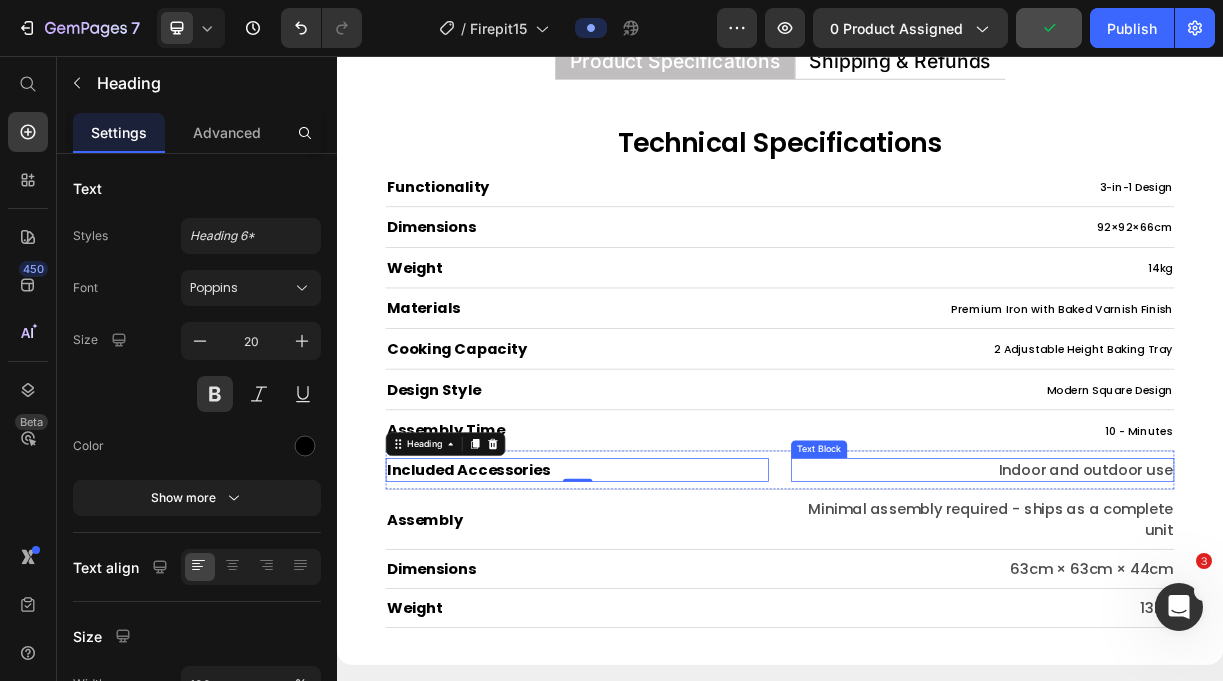 click on "Indoor and outdoor use" at bounding box center (1211, 617) 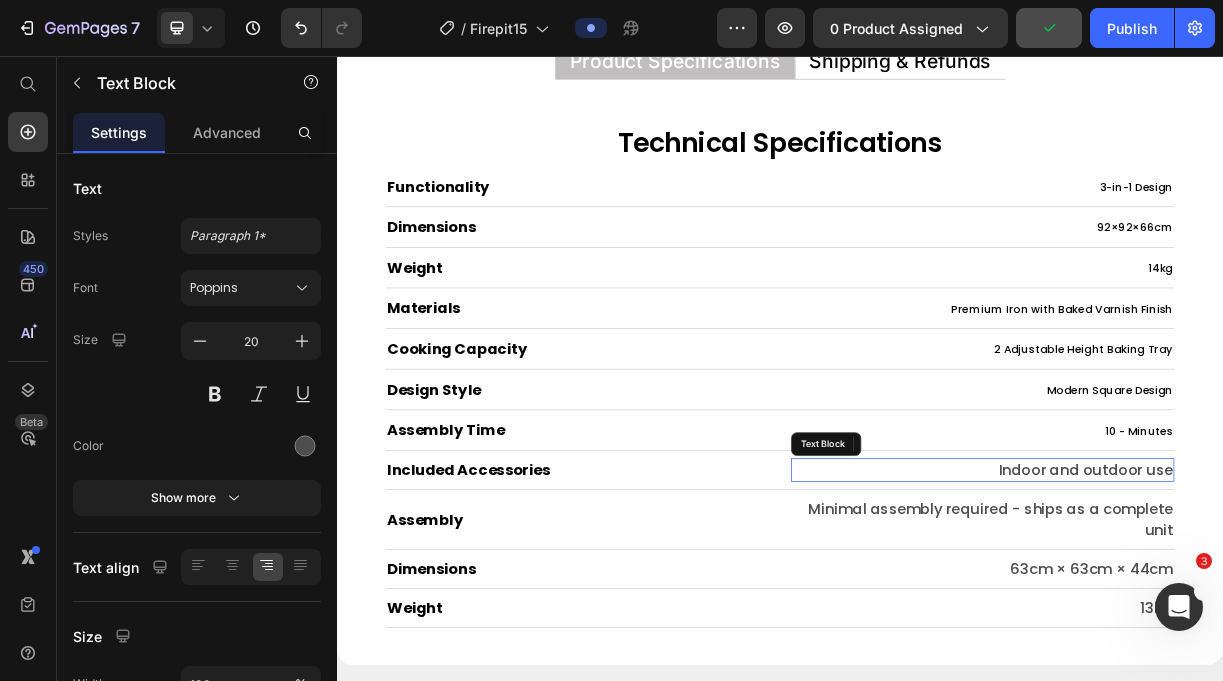 click on "Indoor and outdoor use" at bounding box center [1211, 617] 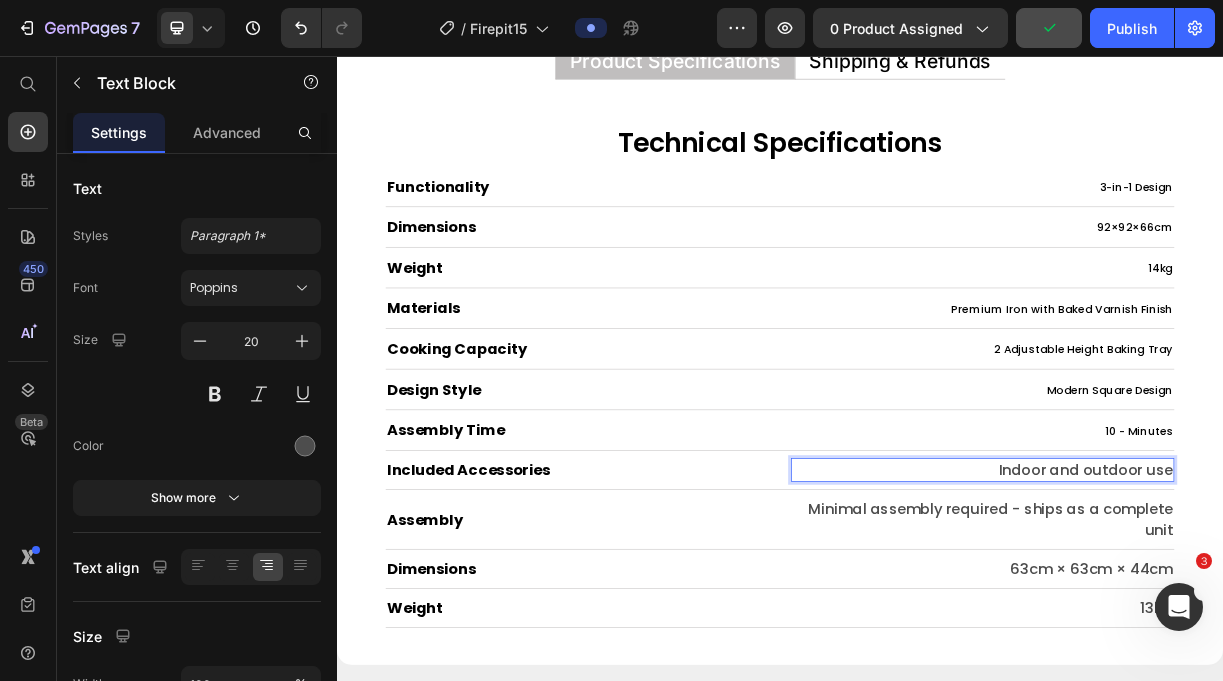 click on "Indoor and outdoor use" at bounding box center [1211, 617] 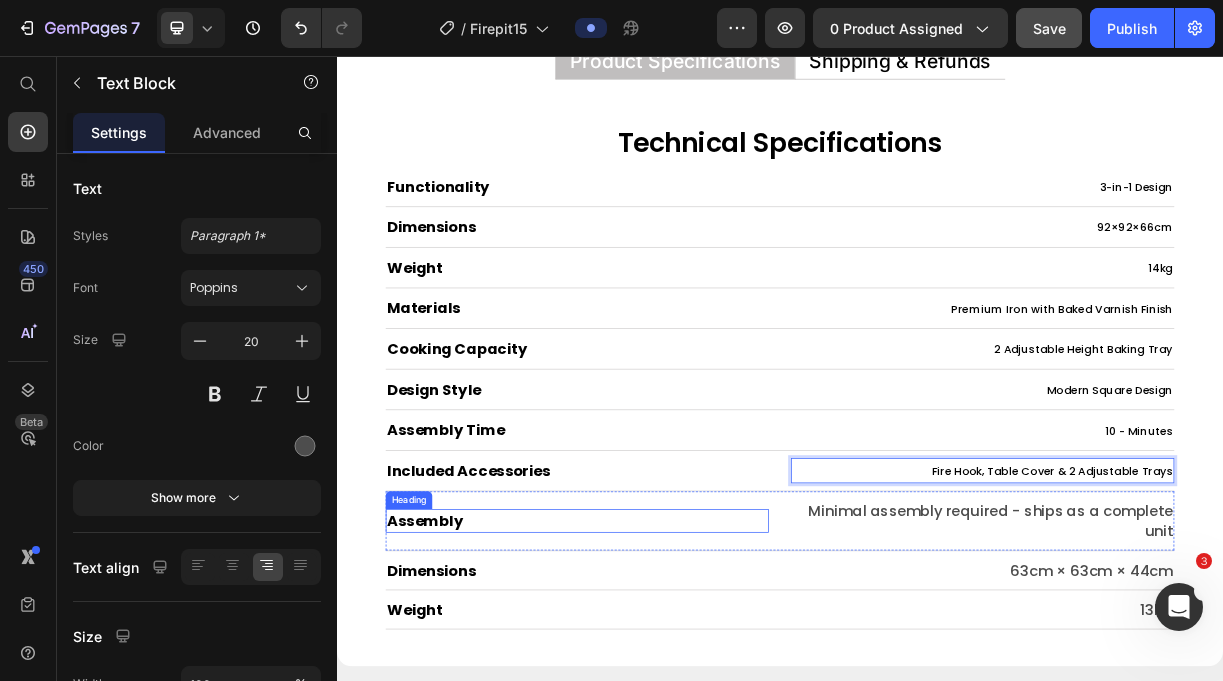 click on "Assembly" at bounding box center [662, 686] 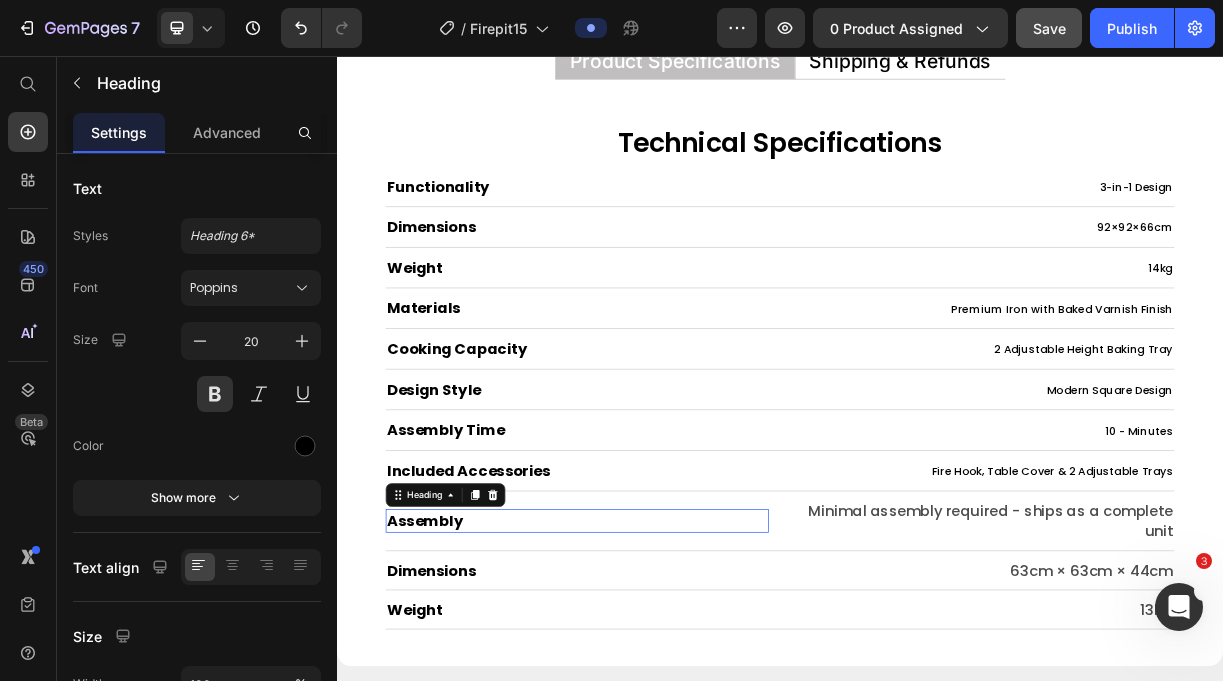 click on "Assembly" at bounding box center [662, 686] 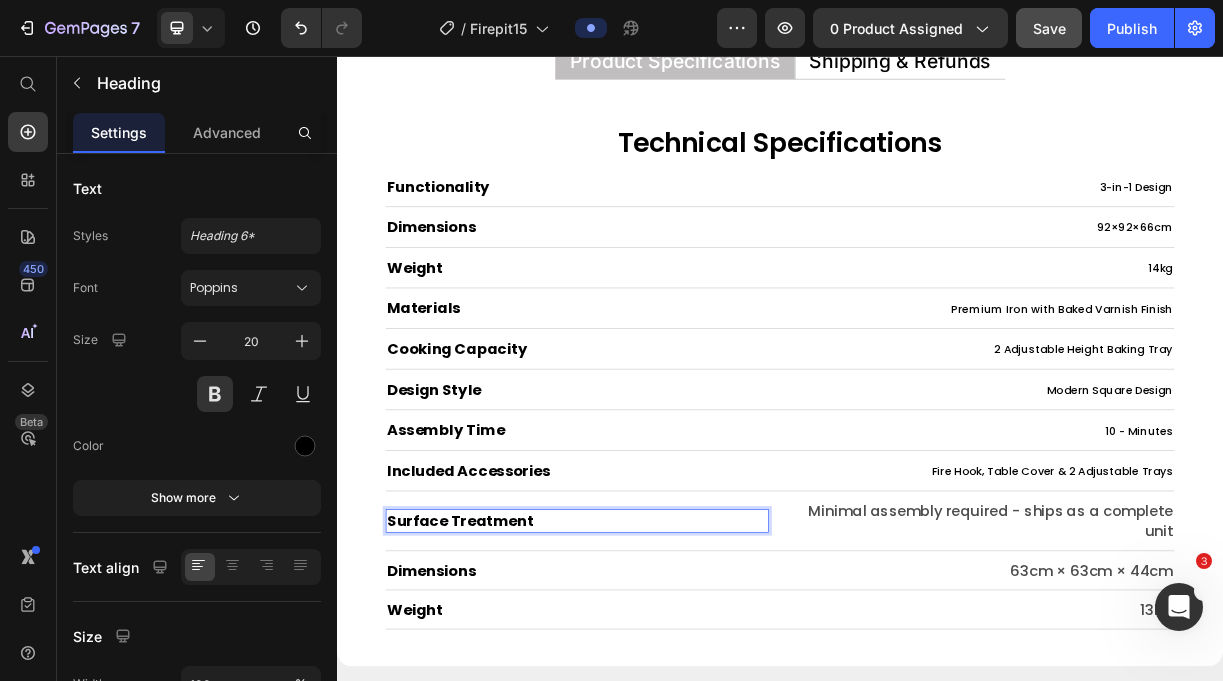 scroll, scrollTop: 38, scrollLeft: 0, axis: vertical 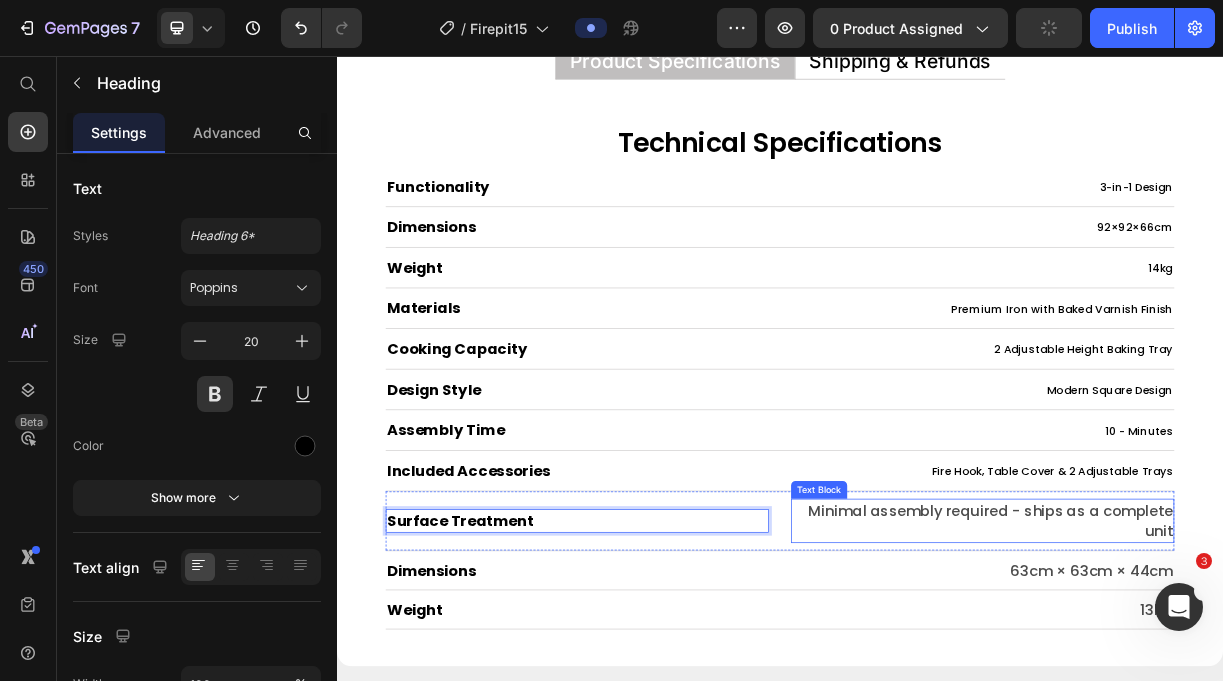 click on "Minimal assembly required - ships as a complete unit" at bounding box center (1211, 686) 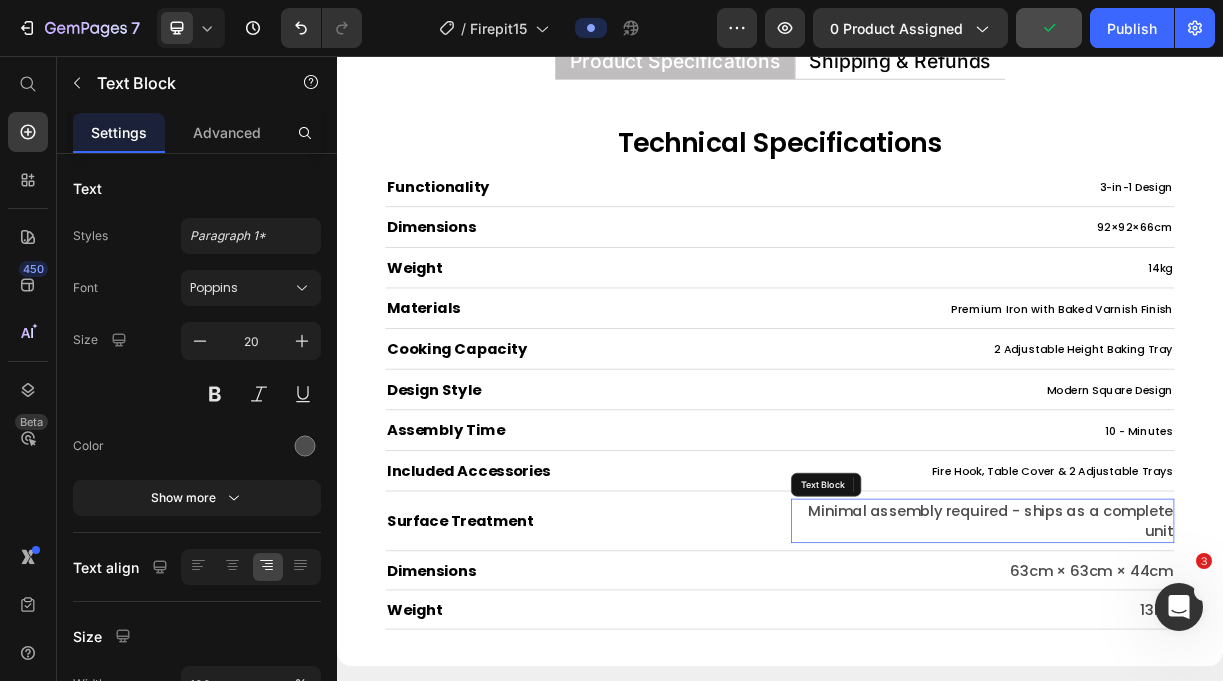 click on "Minimal assembly required - ships as a complete unit" at bounding box center (1211, 686) 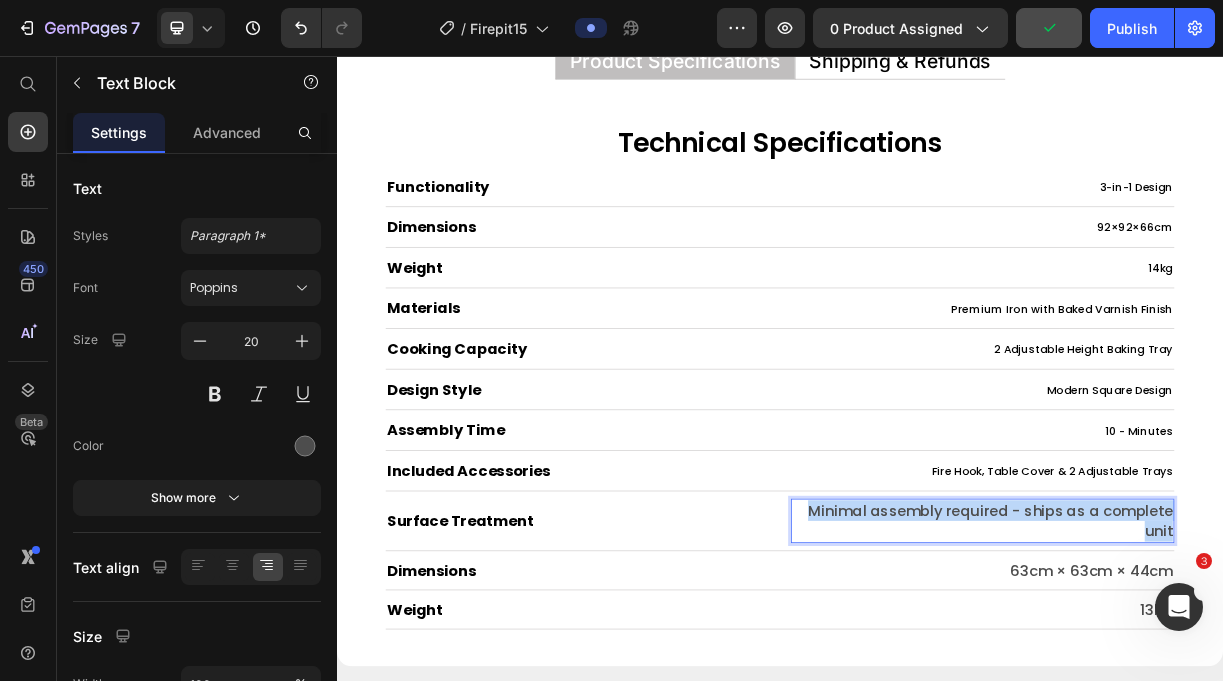 click on "Minimal assembly required - ships as a complete unit" at bounding box center (1211, 686) 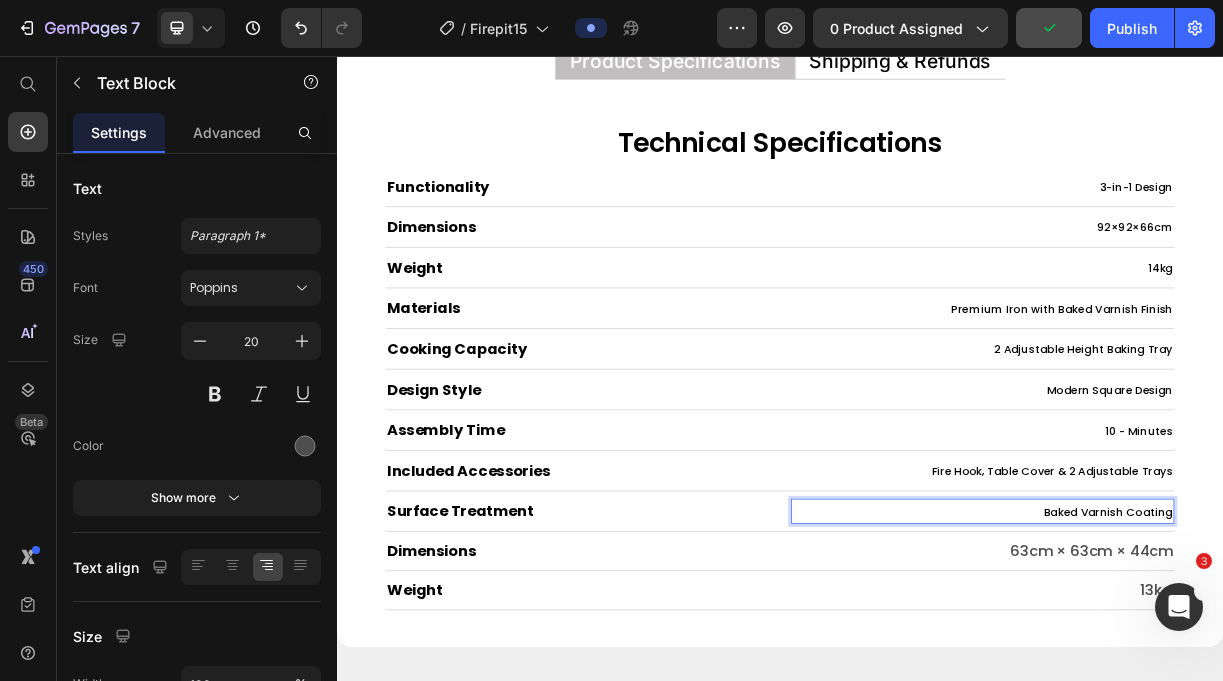 scroll, scrollTop: 22, scrollLeft: 0, axis: vertical 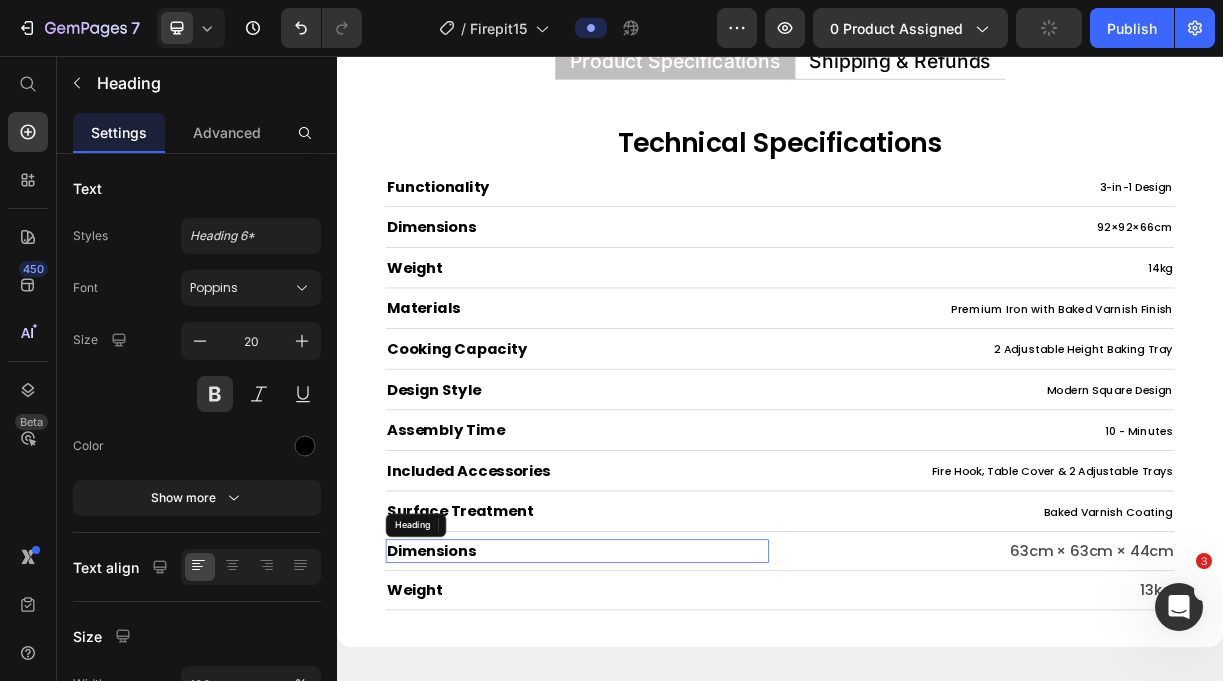 click on "Dimensions" at bounding box center [662, 727] 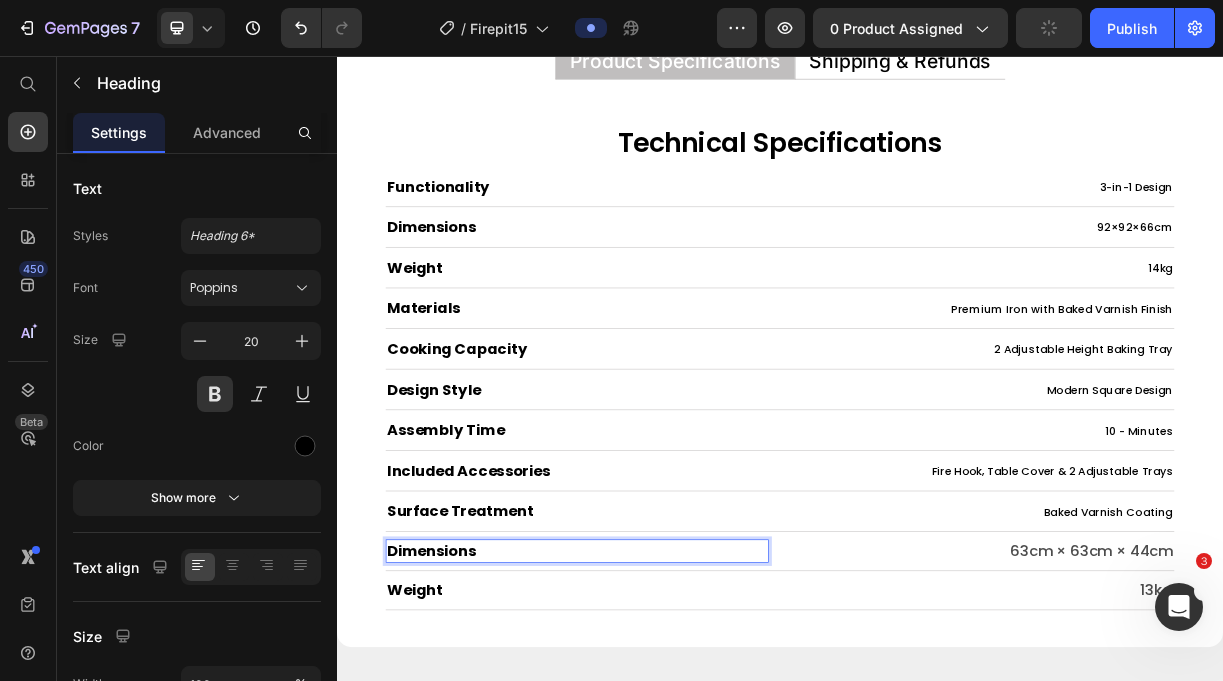 scroll, scrollTop: 0, scrollLeft: 0, axis: both 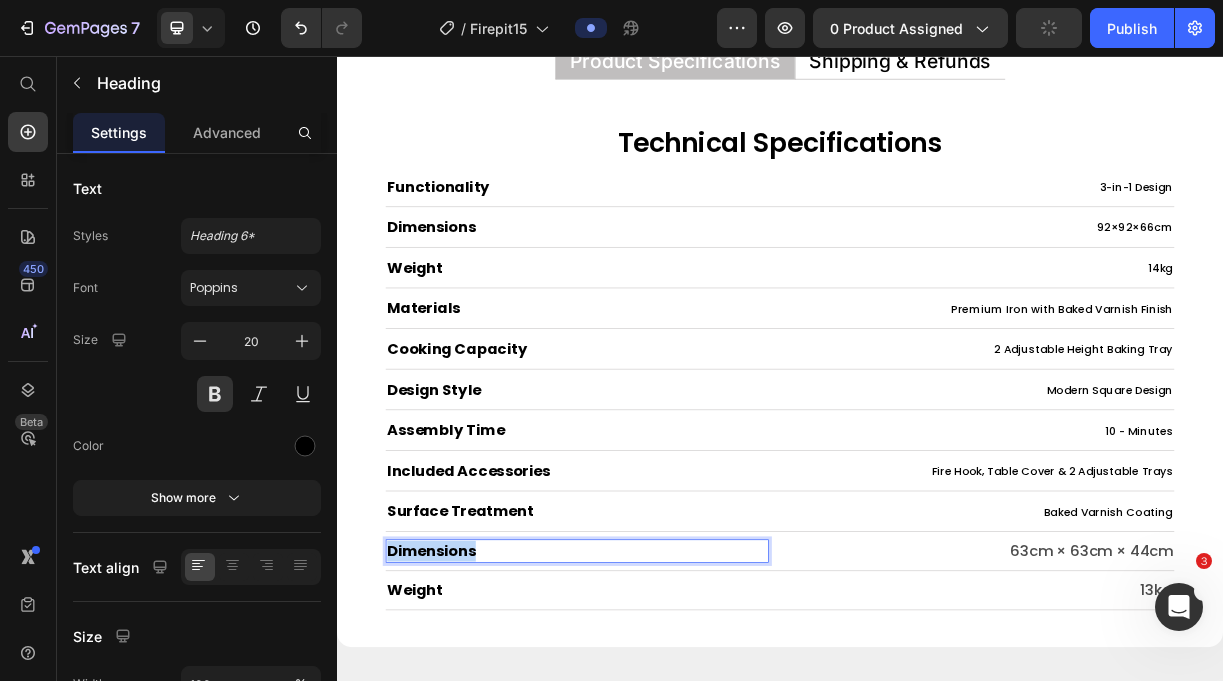 click on "Dimensions" at bounding box center (662, 727) 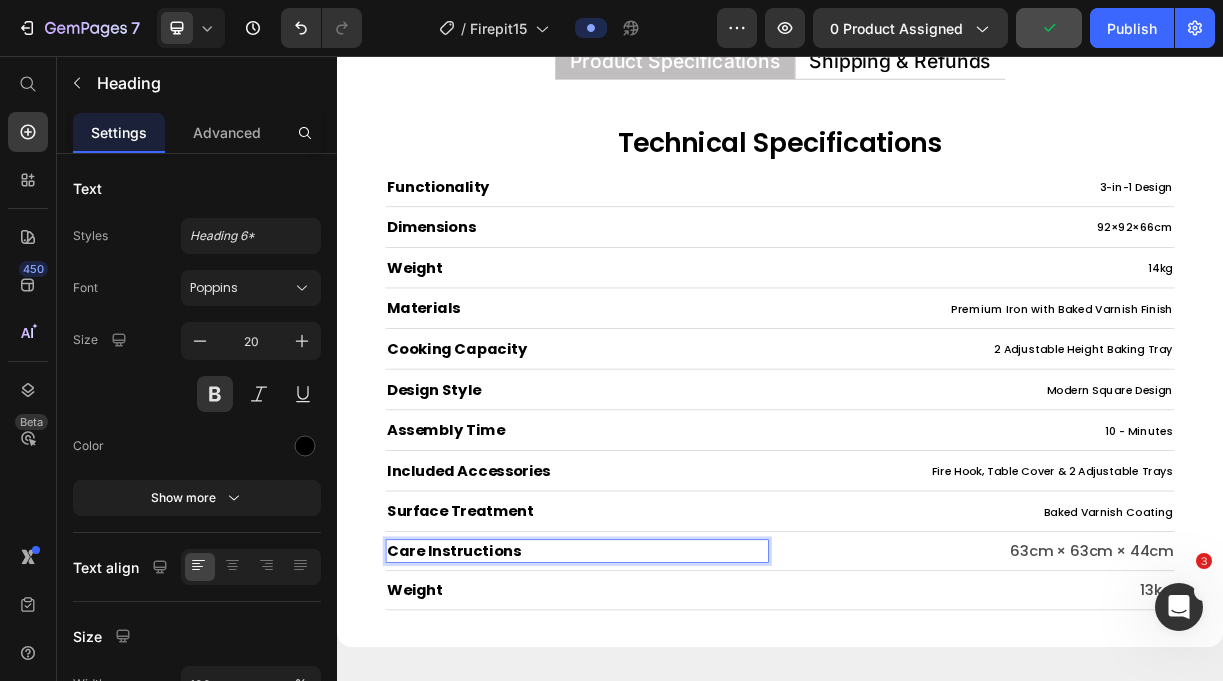 scroll, scrollTop: 79, scrollLeft: 0, axis: vertical 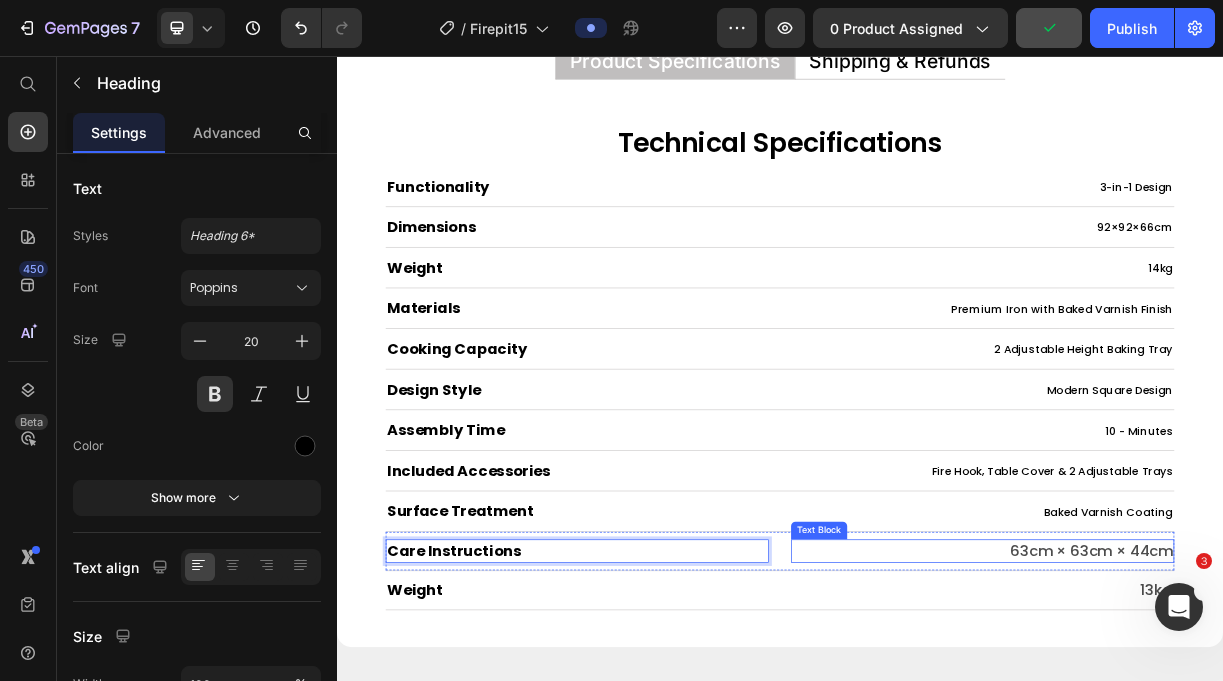 click on "63cm × 63cm × 44cm" at bounding box center (1211, 727) 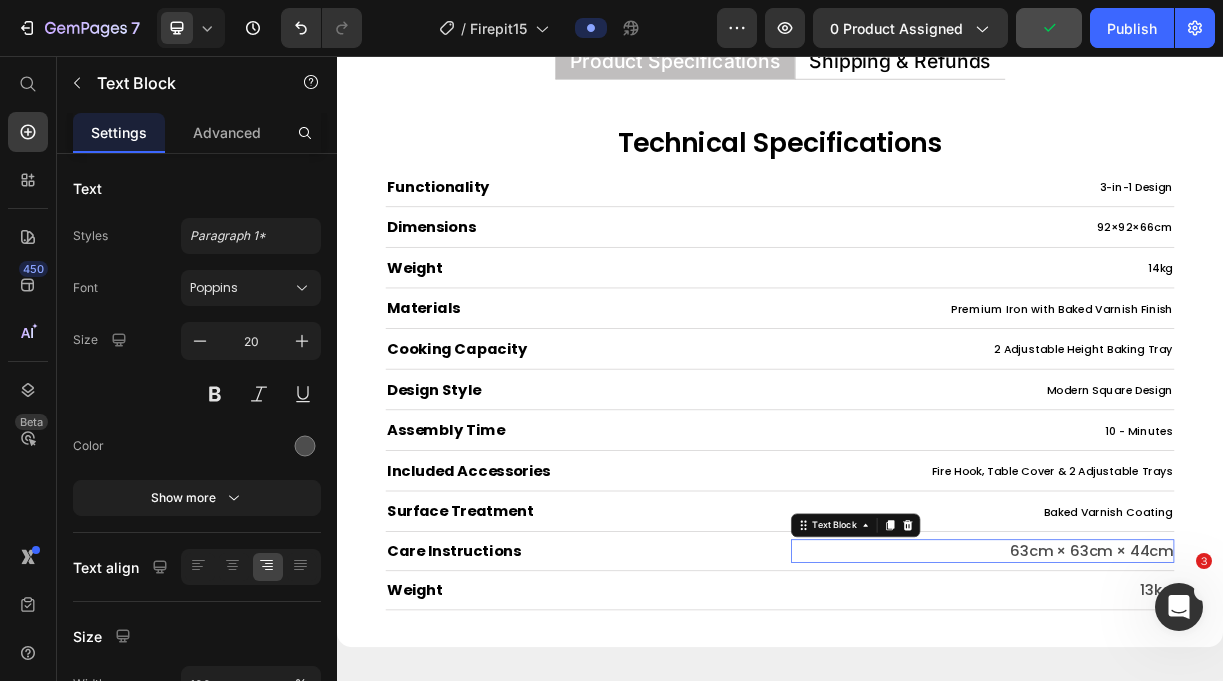 scroll, scrollTop: 0, scrollLeft: 0, axis: both 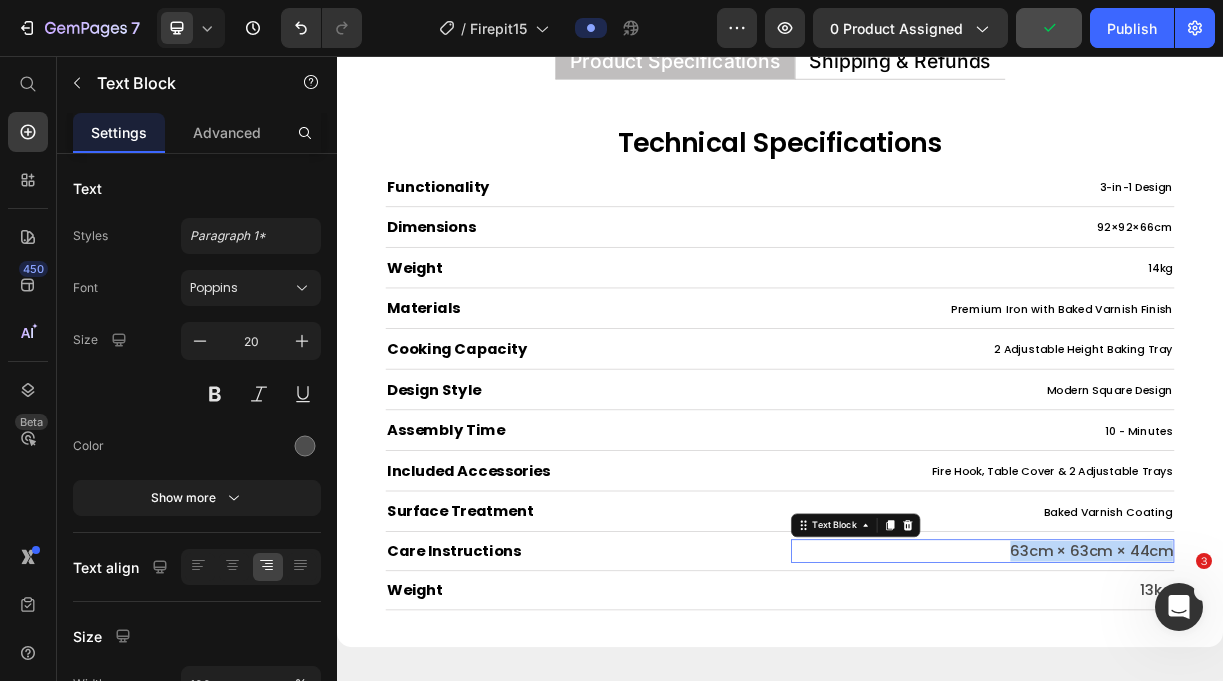 click on "63cm × 63cm × 44cm" at bounding box center [1211, 727] 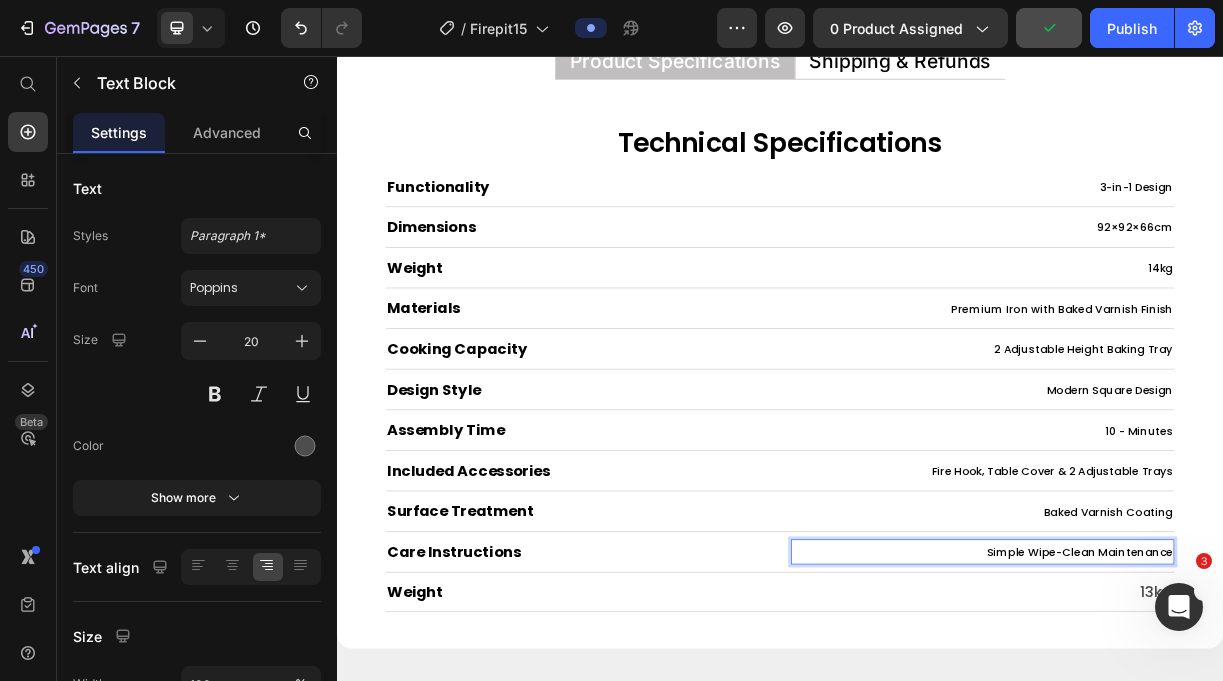 scroll, scrollTop: 77, scrollLeft: 0, axis: vertical 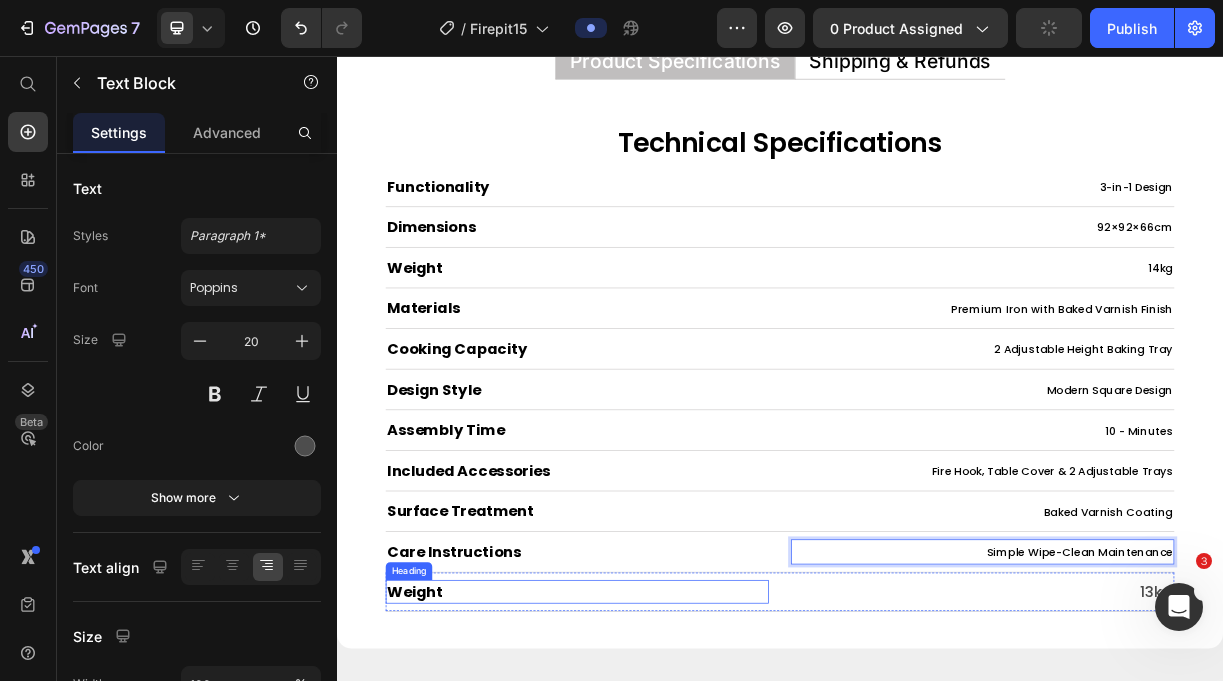 click on "Weight" at bounding box center (662, 782) 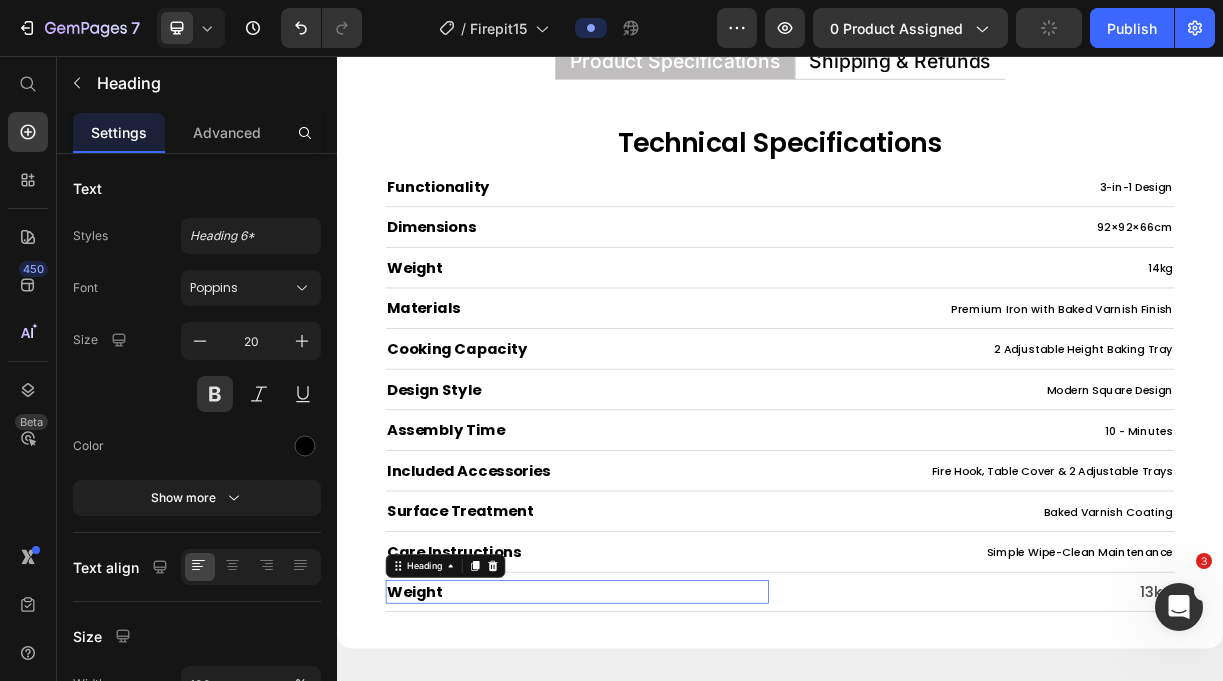 click on "Weight" at bounding box center (662, 782) 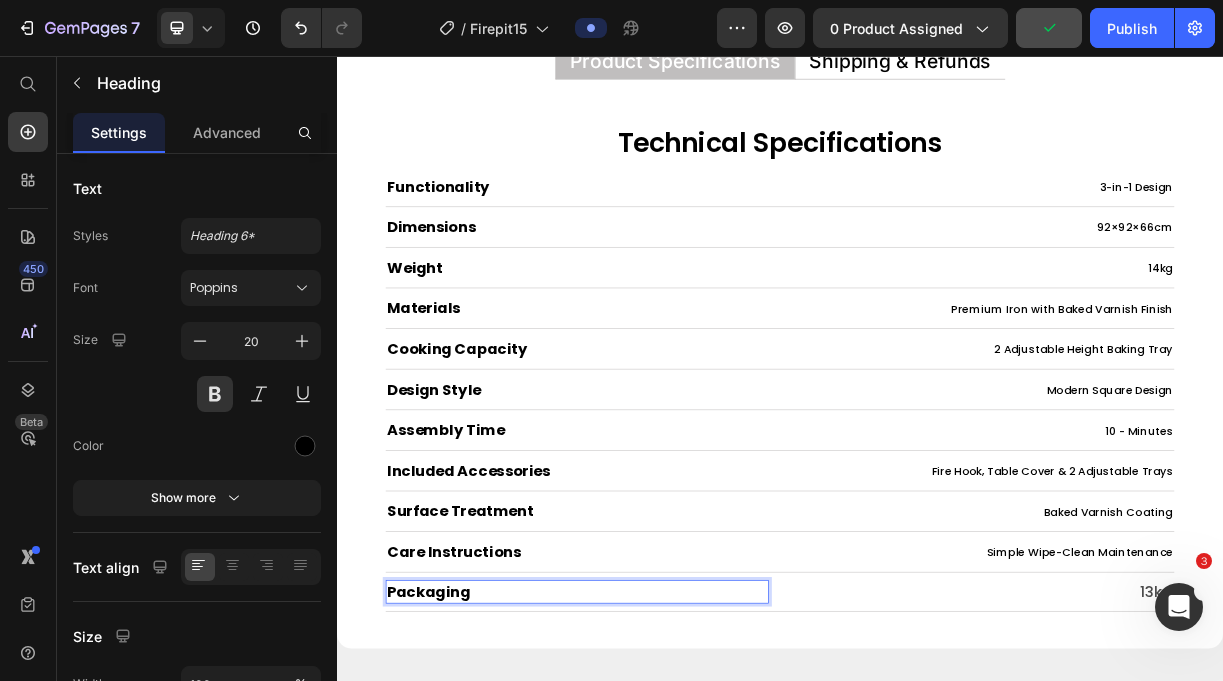 scroll, scrollTop: 97, scrollLeft: 0, axis: vertical 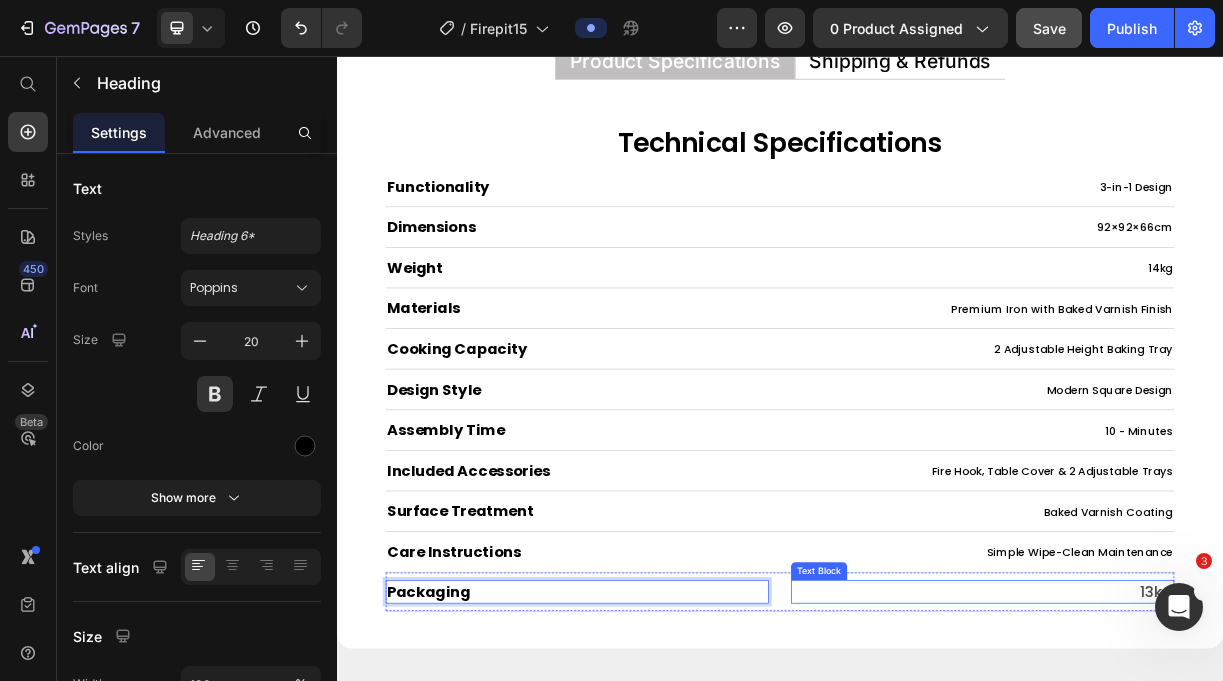 click on "13kg" at bounding box center (1211, 782) 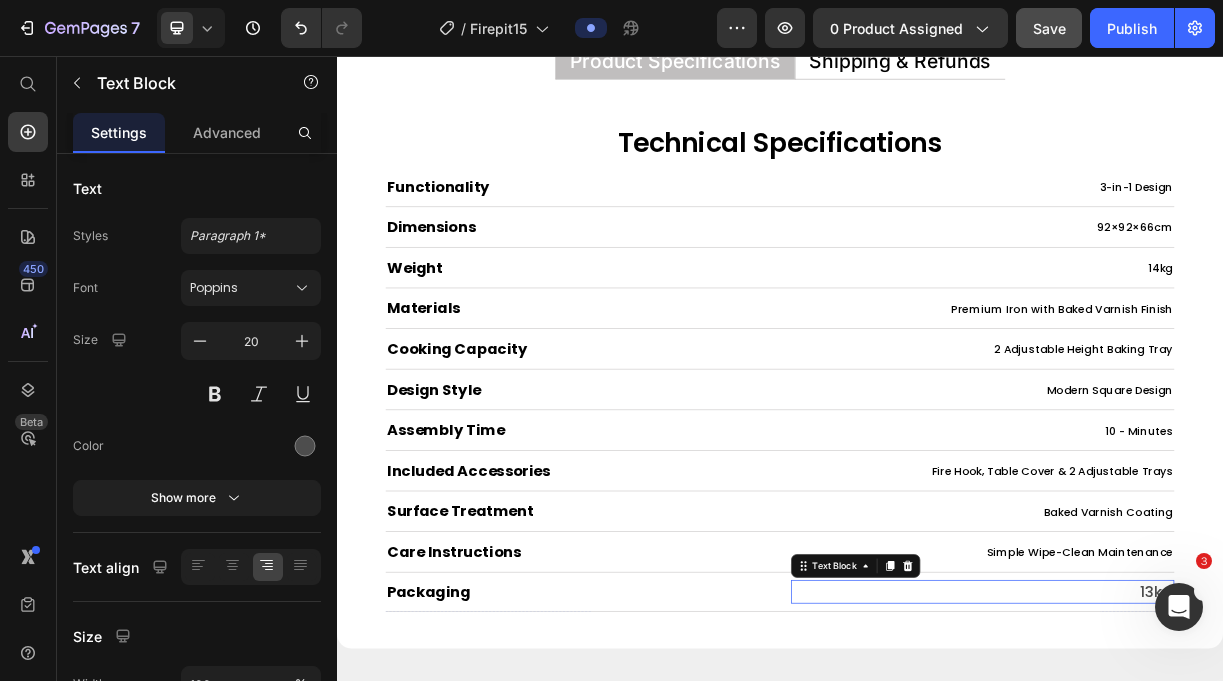 click on "13kg" at bounding box center [1211, 782] 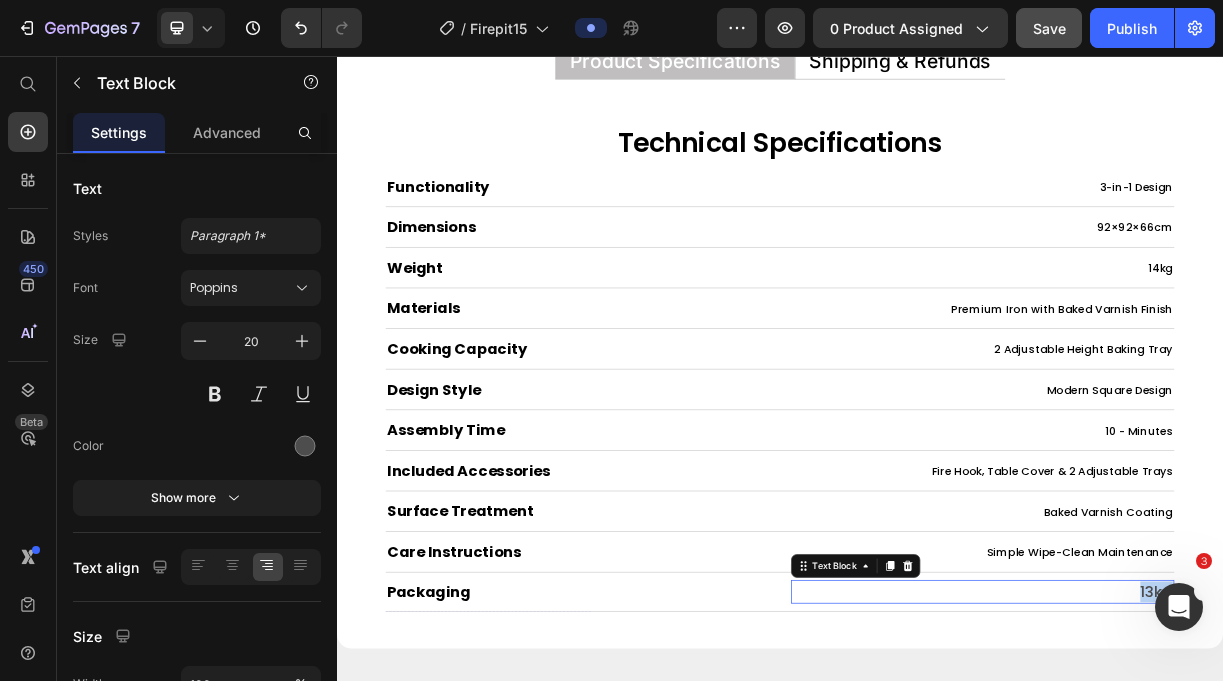 click on "13kg" at bounding box center (1211, 782) 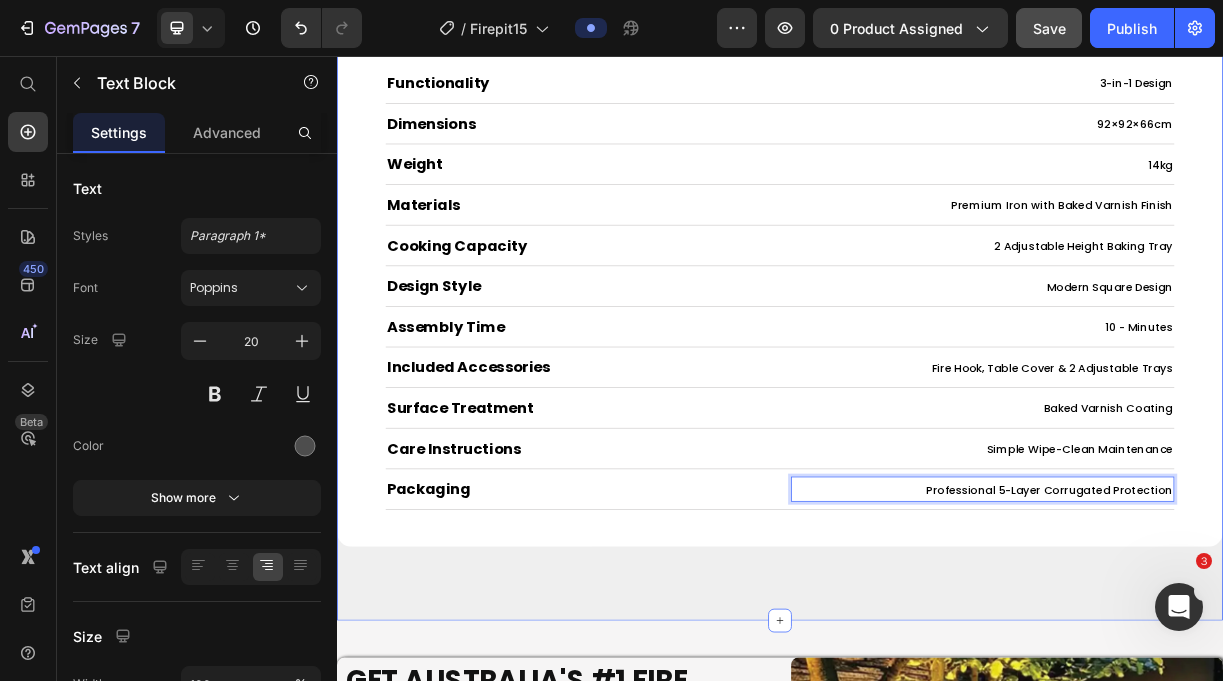 scroll, scrollTop: 9257, scrollLeft: 0, axis: vertical 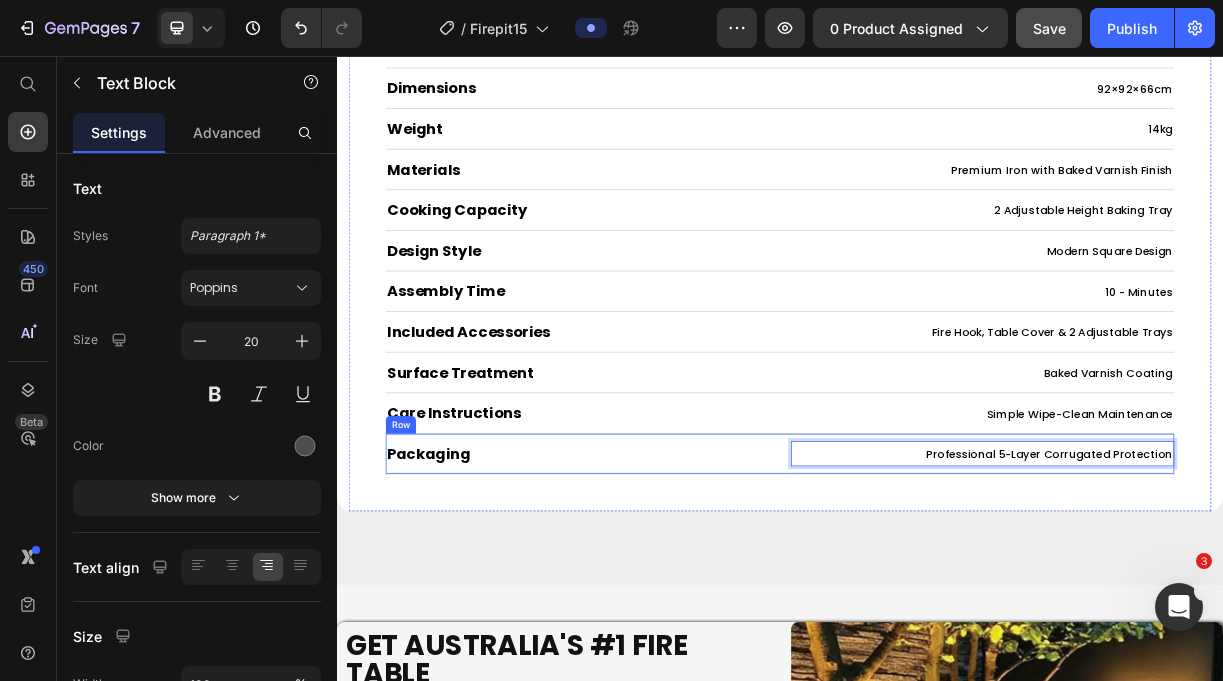 click on "⁠⁠⁠⁠⁠⁠⁠ Packaging Heading Professional 5-Layer Corrugated Protection Text Block   0 Row" at bounding box center [937, 595] 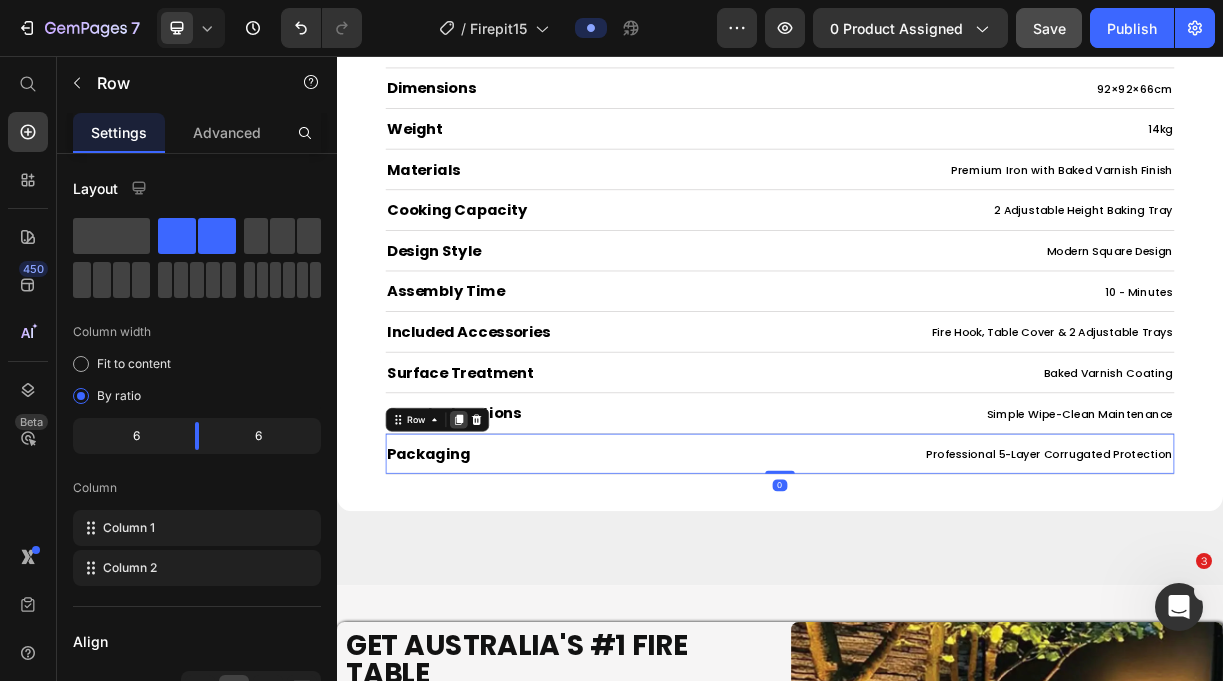 click 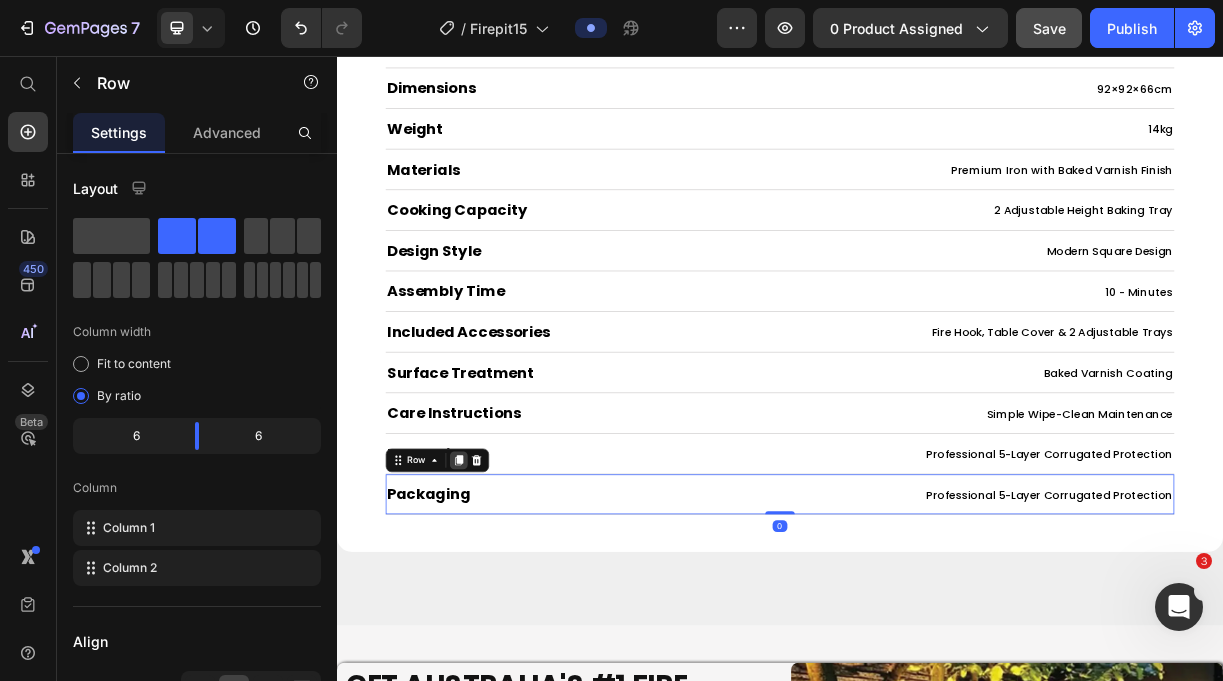 click 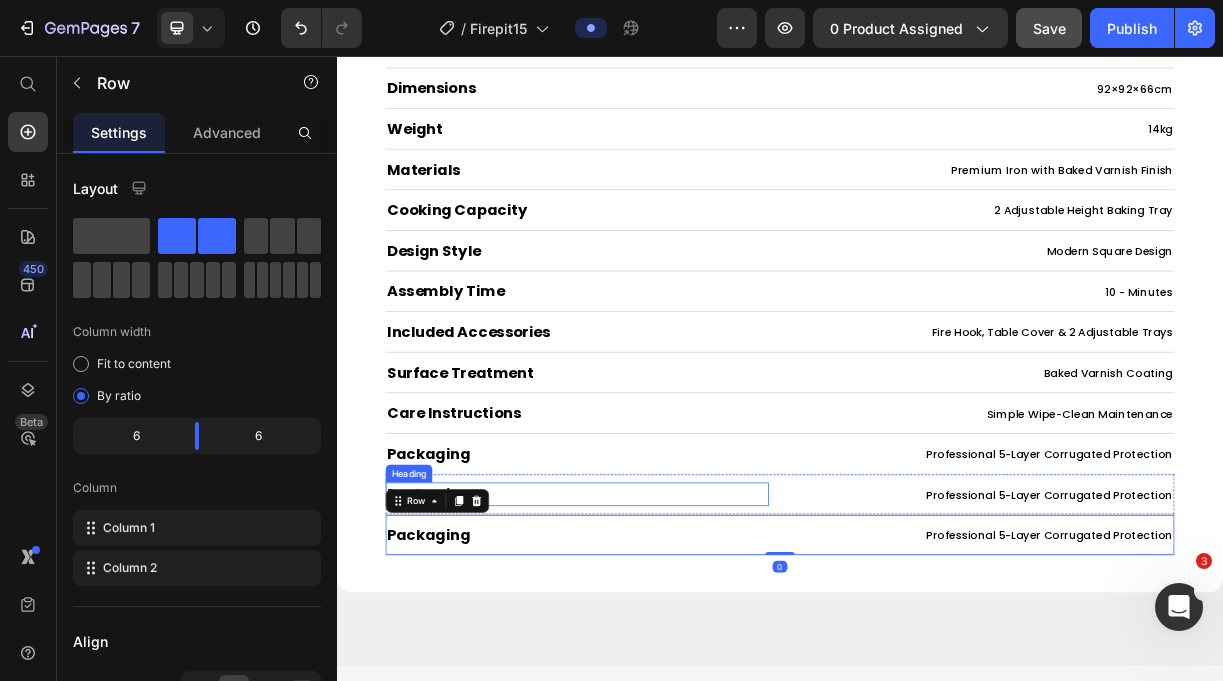 click on "Packaging" at bounding box center (662, 650) 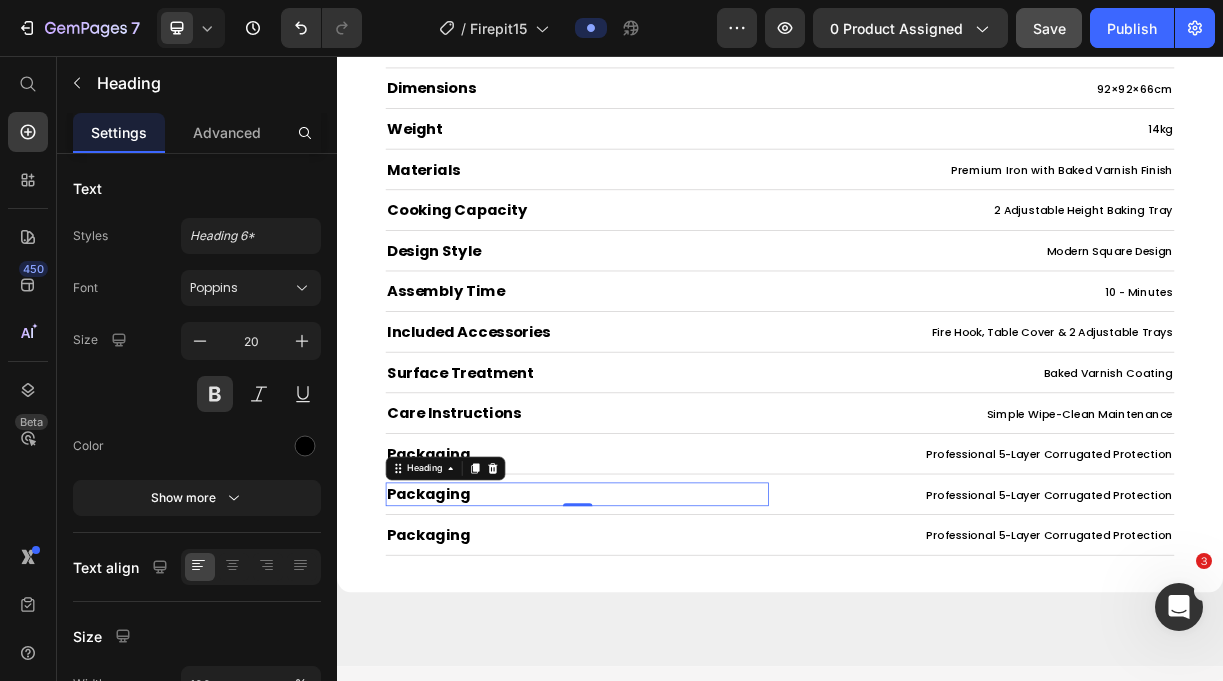 click on "Packaging" at bounding box center [662, 650] 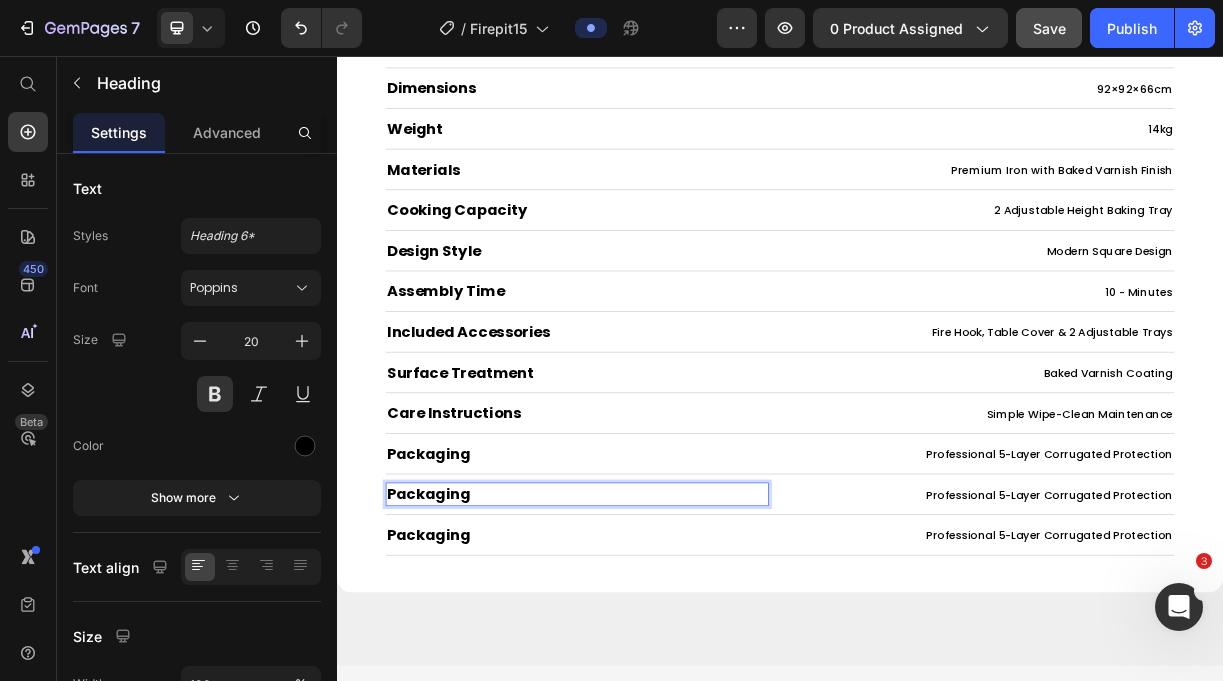 click on "Packaging" at bounding box center (662, 650) 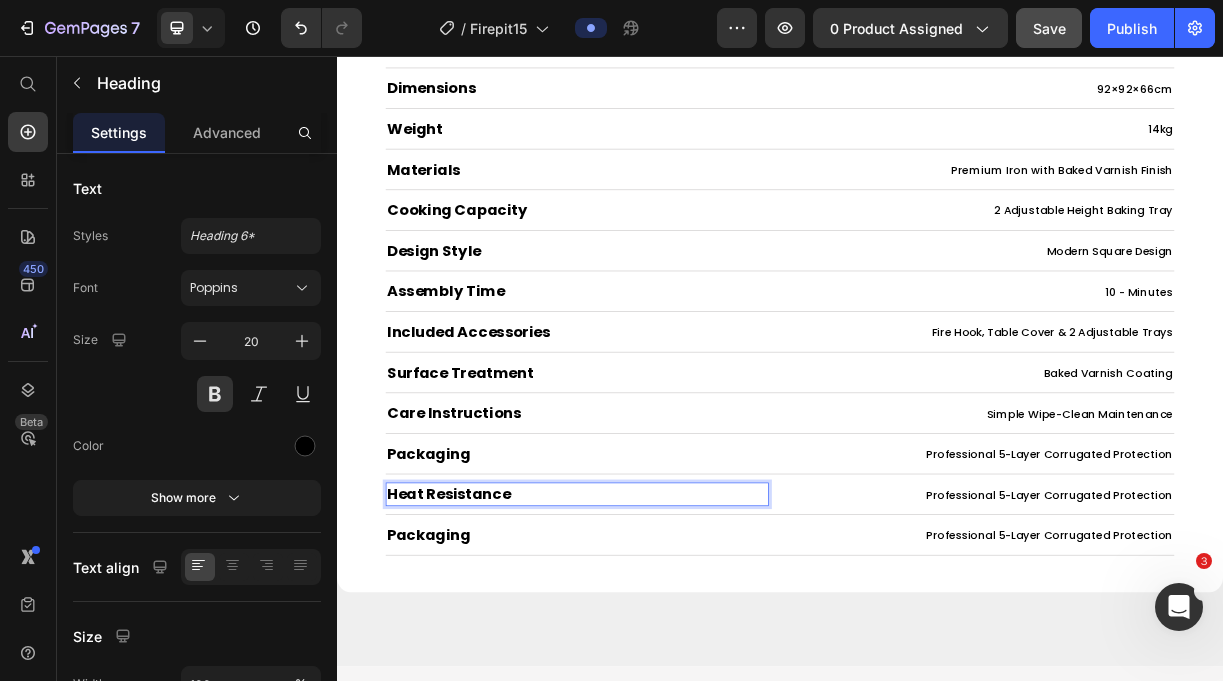 scroll, scrollTop: 2, scrollLeft: 0, axis: vertical 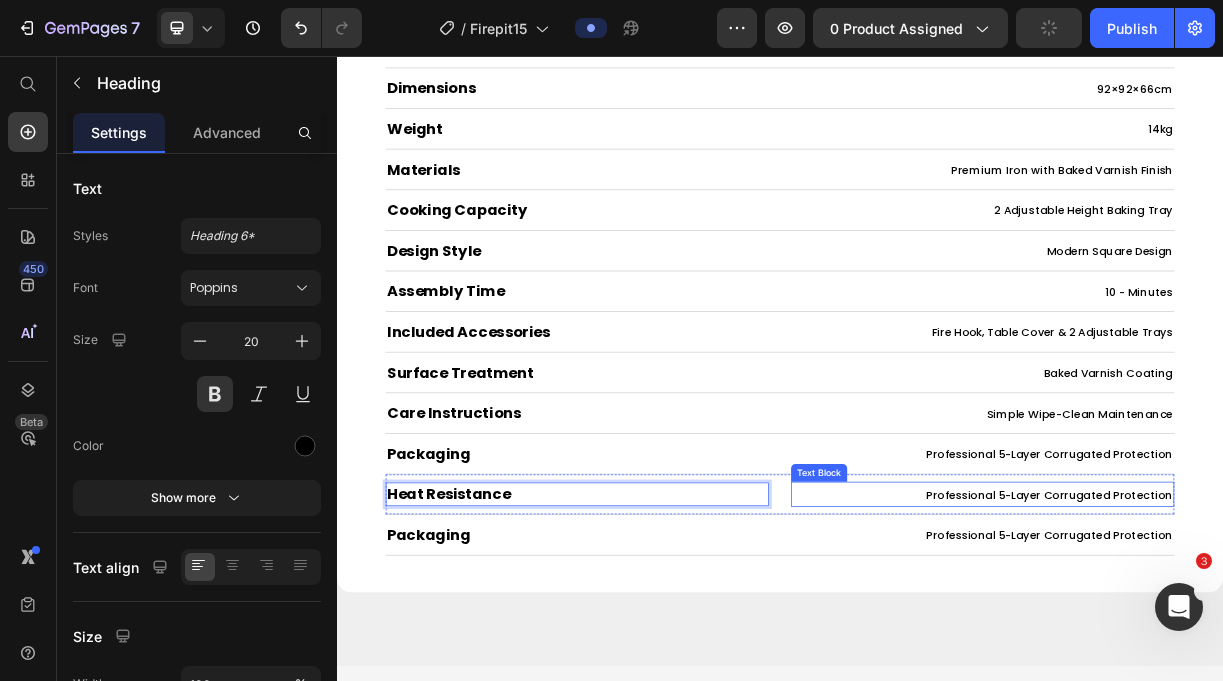 click on "Professional 5-Layer Corrugated Protection" at bounding box center (1302, 651) 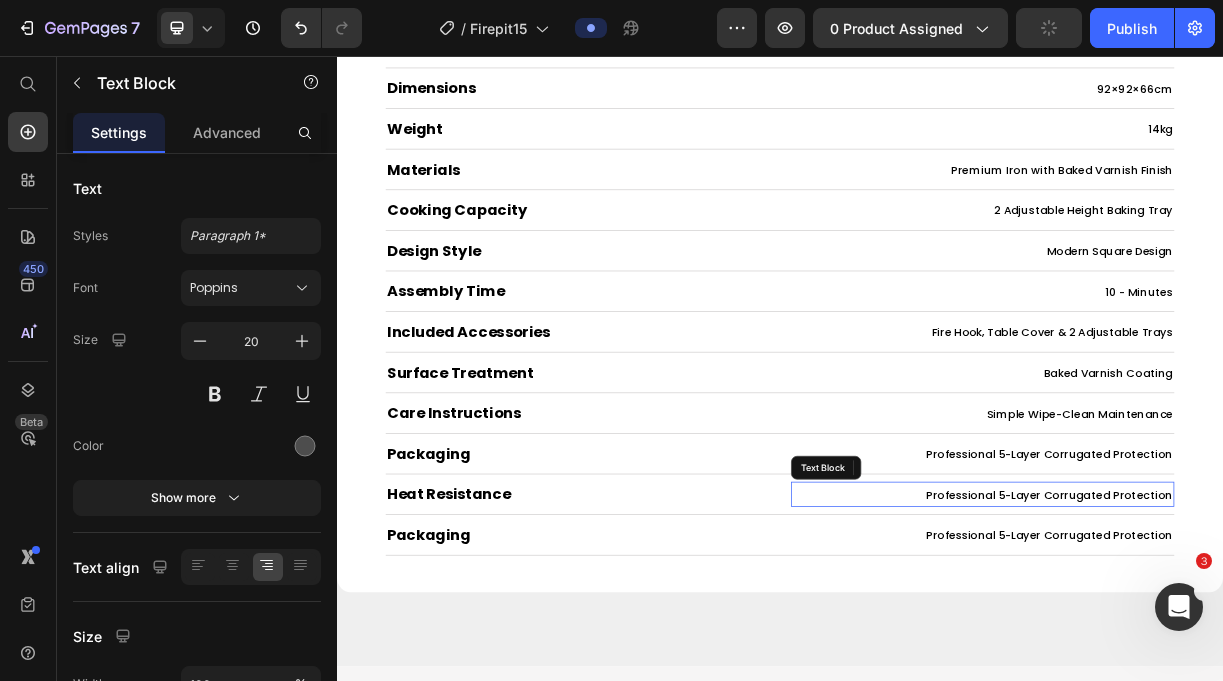 click on "Professional 5-Layer Corrugated Protection" at bounding box center [1302, 651] 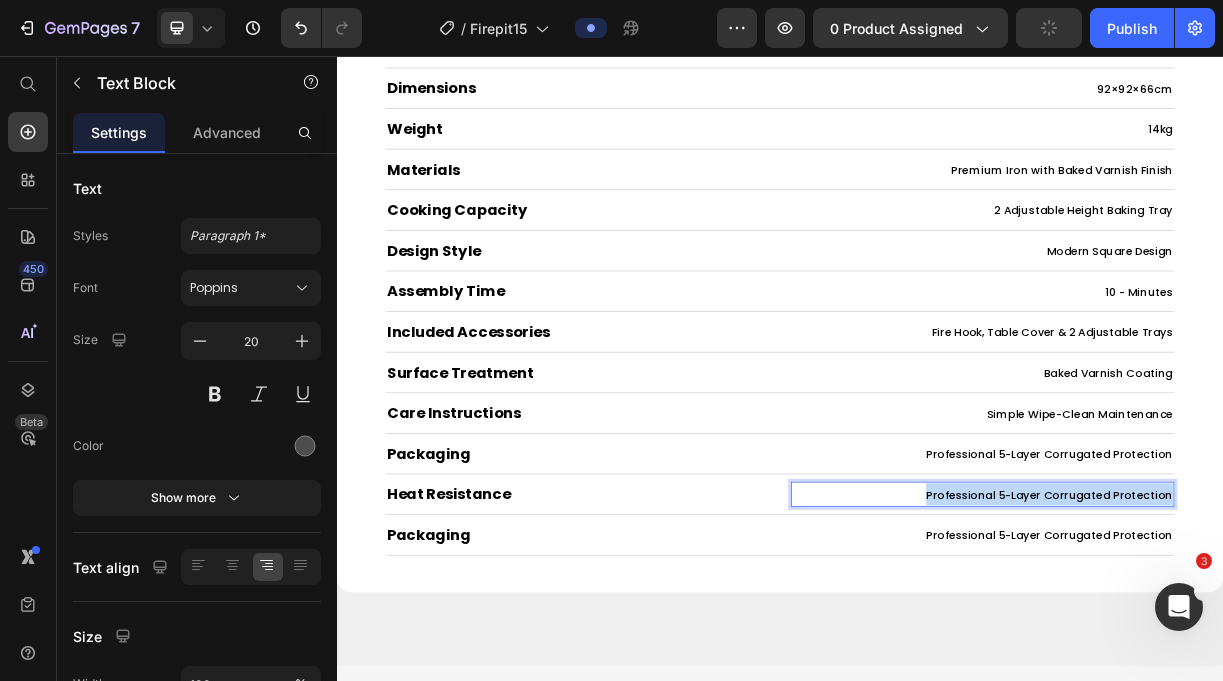 click on "Professional 5-Layer Corrugated Protection" at bounding box center (1302, 651) 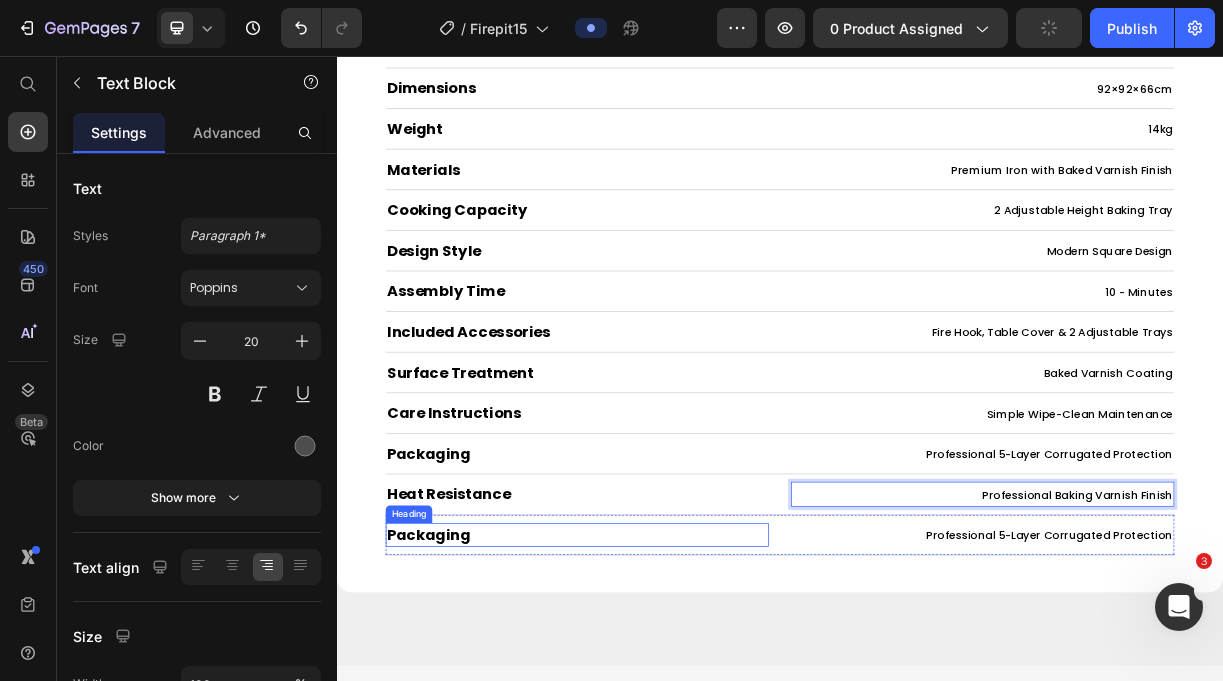 click on "Packaging" at bounding box center [662, 705] 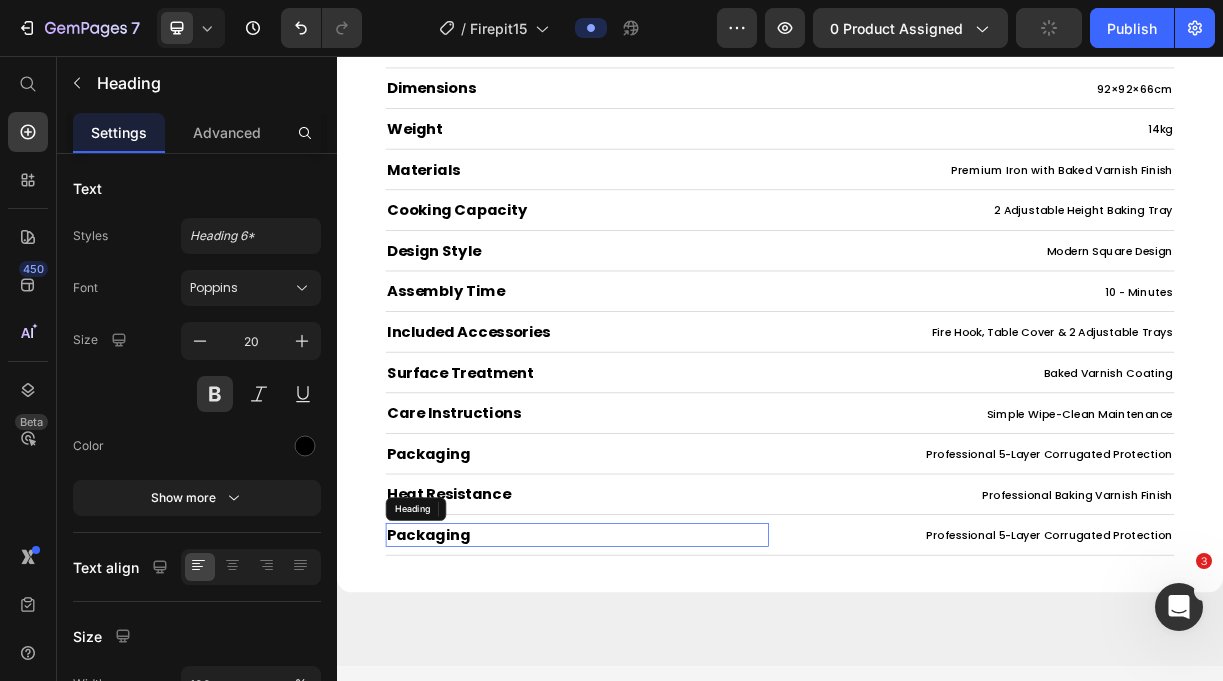 click on "Packaging" at bounding box center (662, 705) 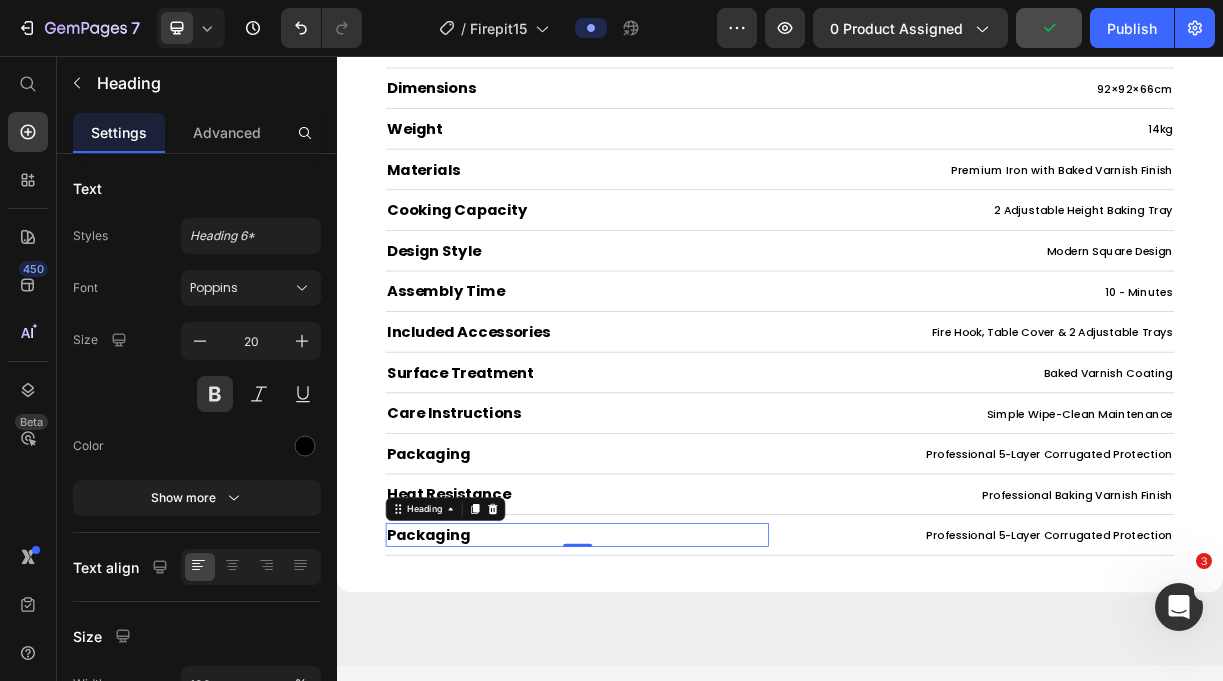 click on "Packaging" at bounding box center [662, 705] 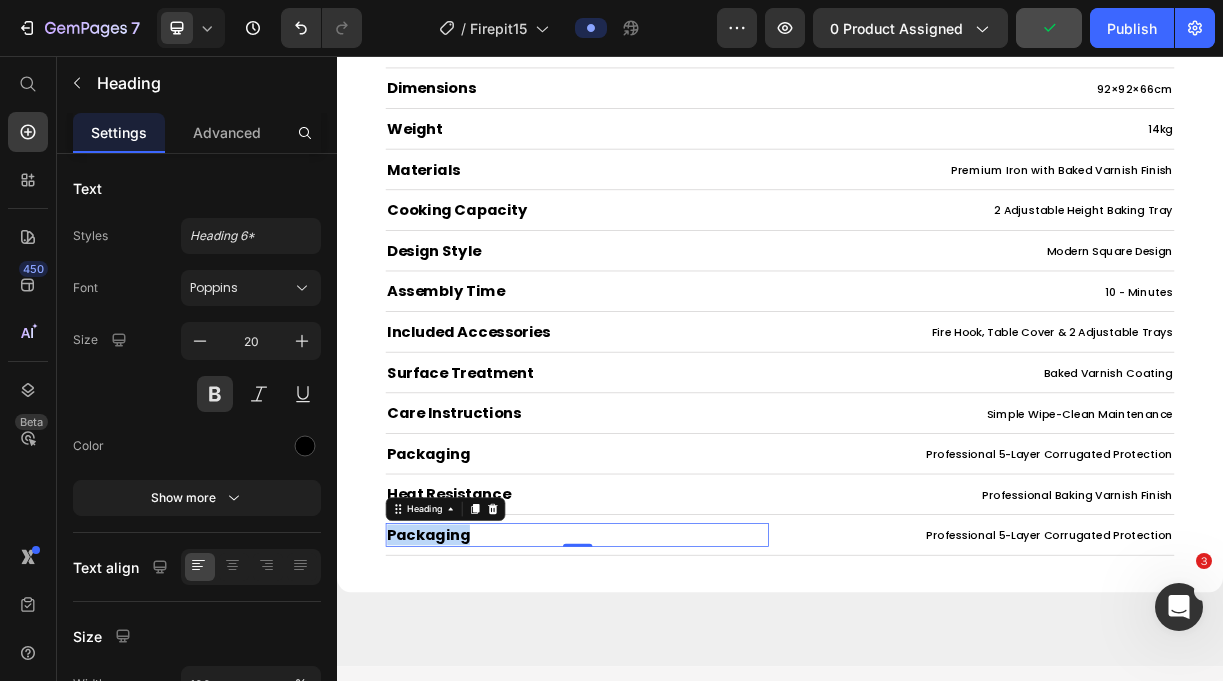 click on "Packaging" at bounding box center (662, 705) 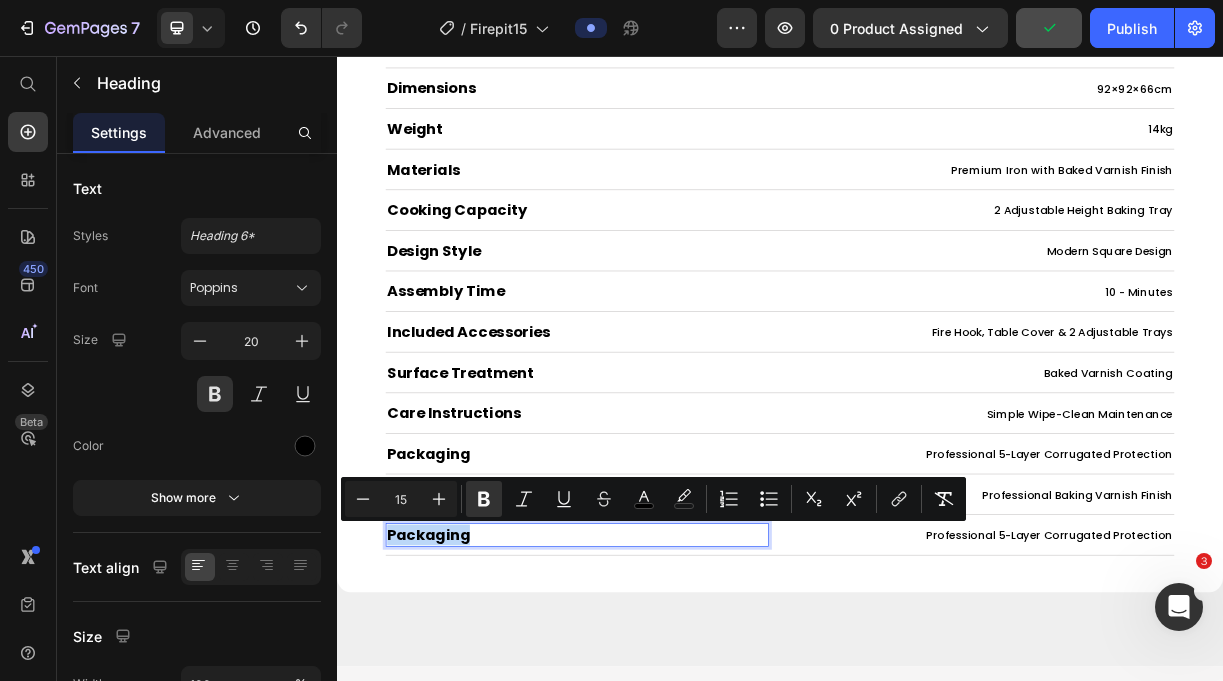 scroll, scrollTop: 57, scrollLeft: 0, axis: vertical 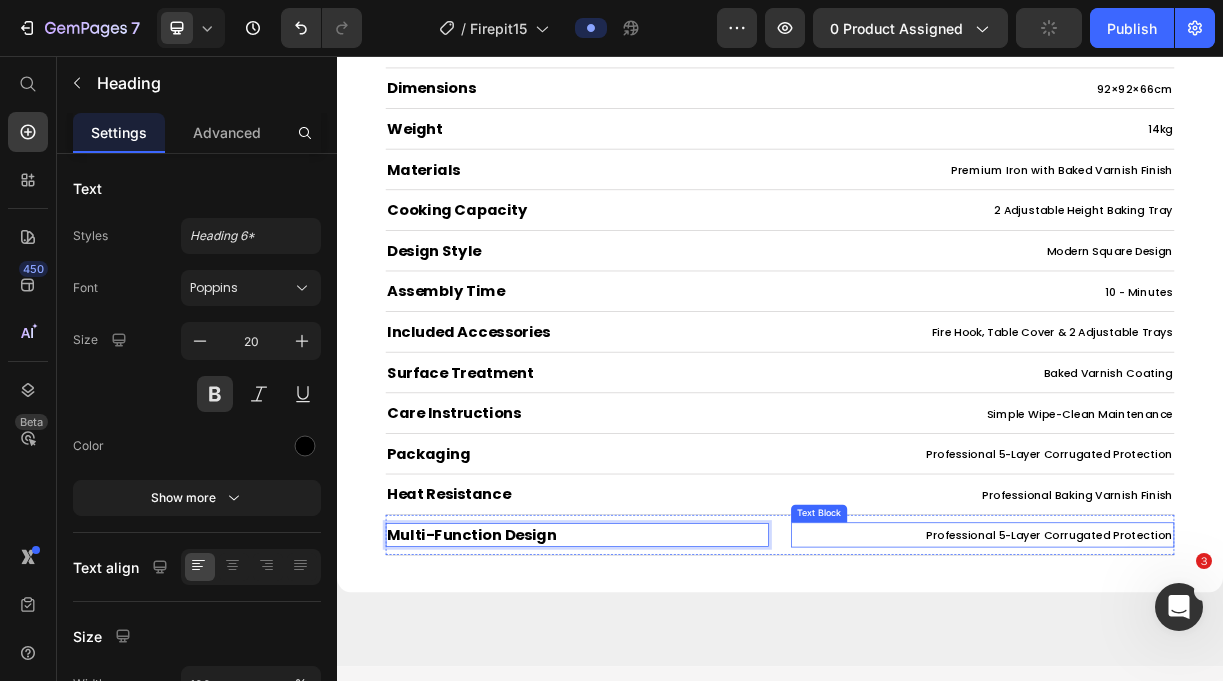 click on "Professional 5-Layer Corrugated Protection" at bounding box center [1302, 706] 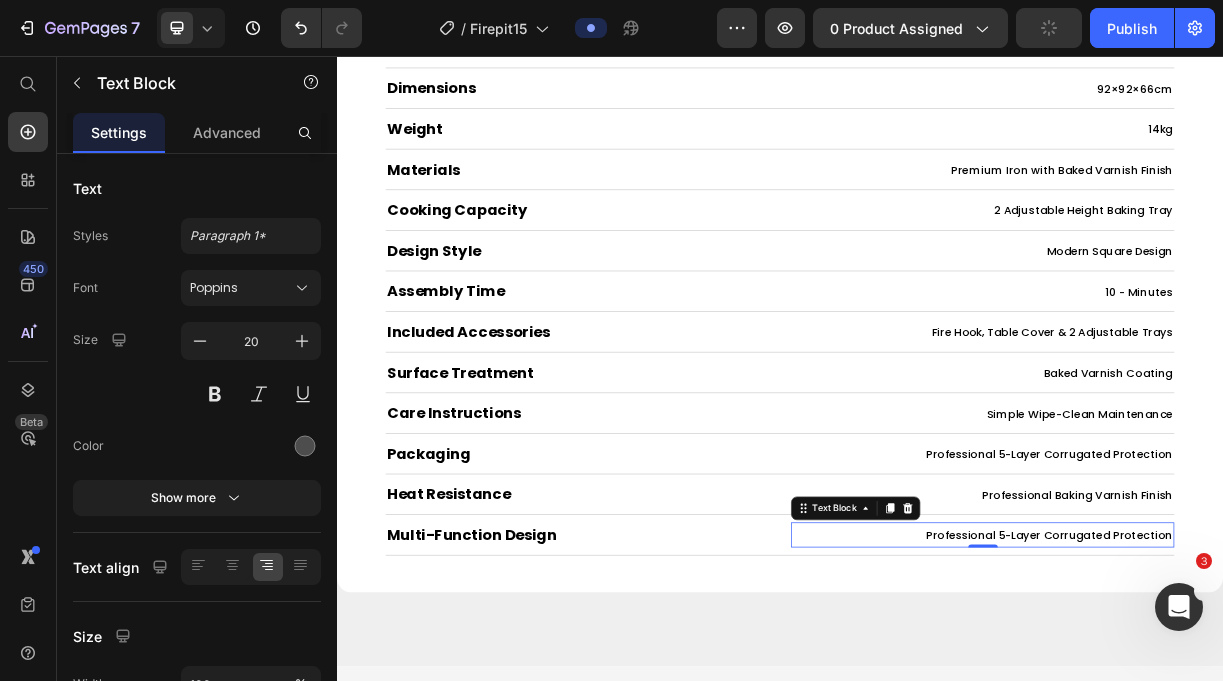 click on "Professional 5-Layer Corrugated Protection" at bounding box center (1302, 706) 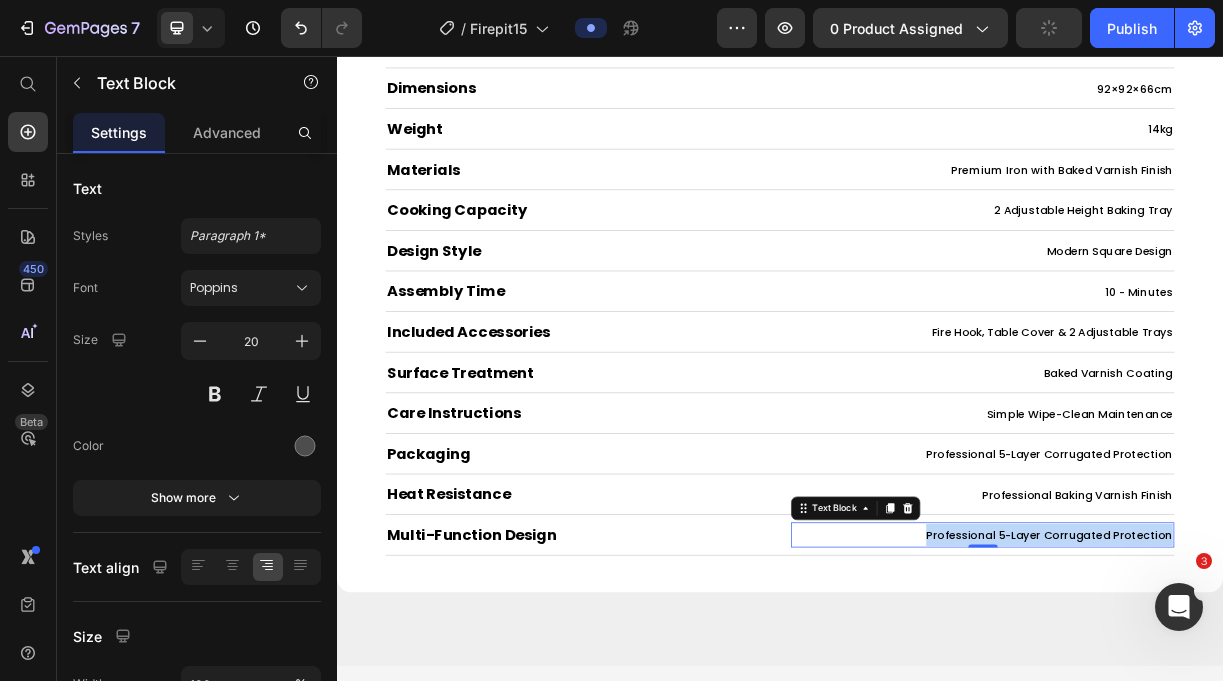 click on "Professional 5-Layer Corrugated Protection" at bounding box center [1302, 706] 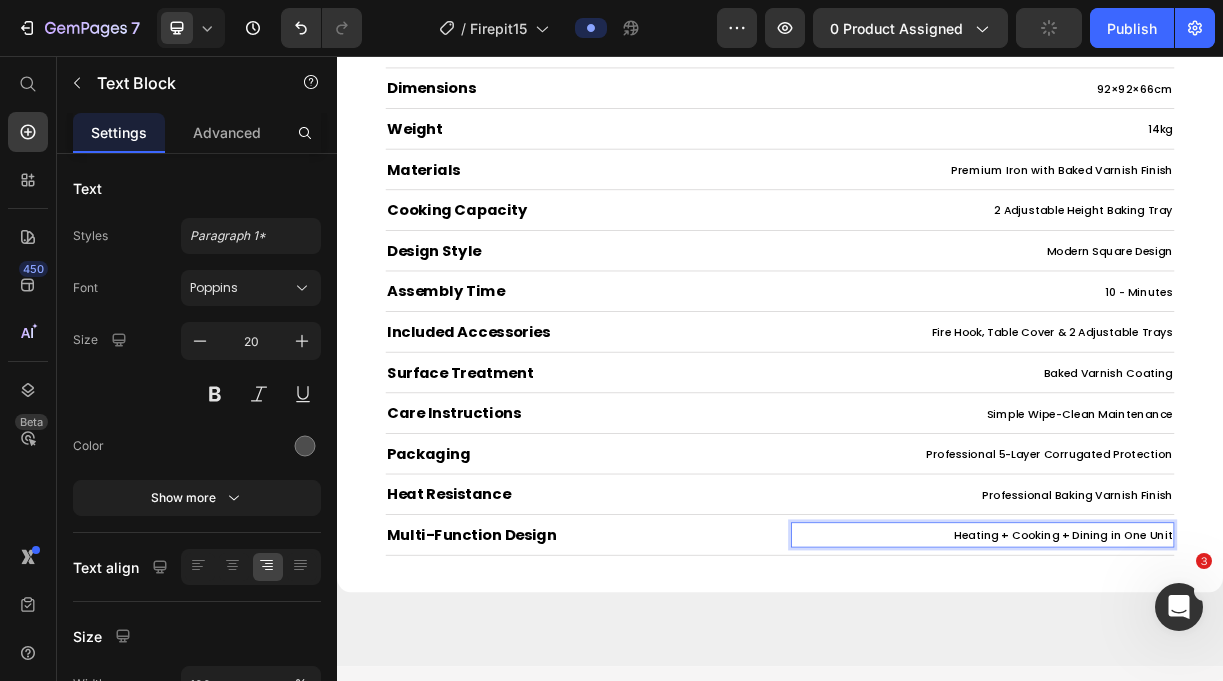 scroll, scrollTop: 54, scrollLeft: 0, axis: vertical 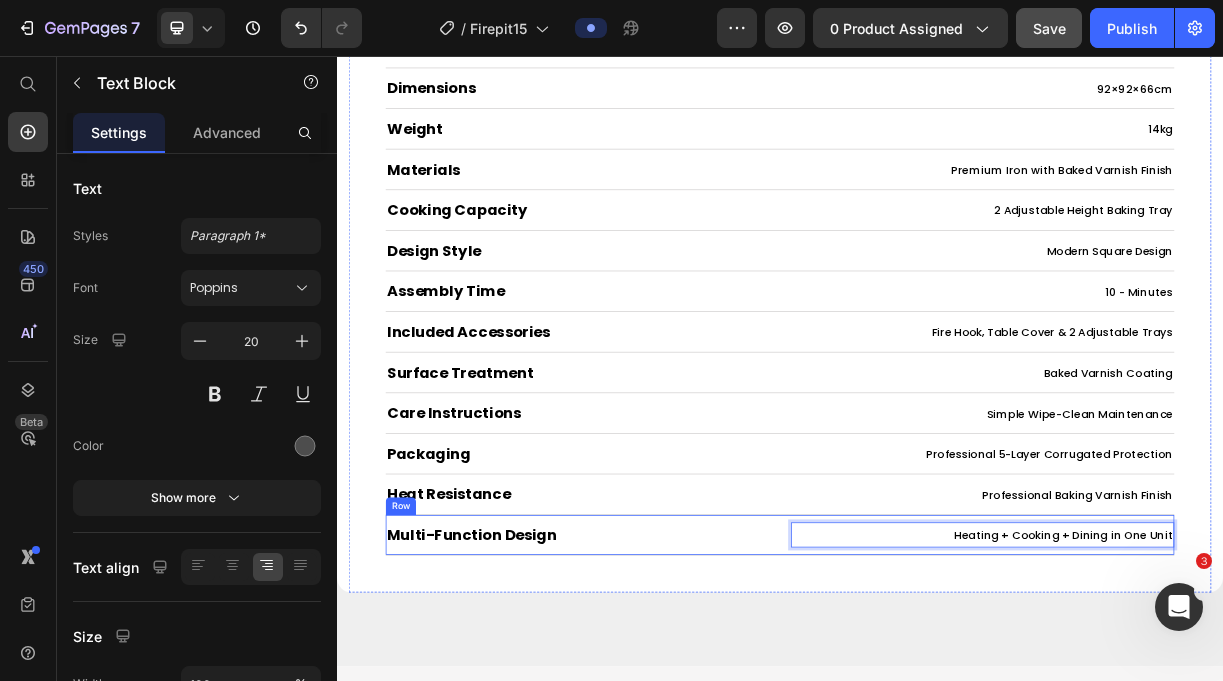 click on "⁠⁠⁠⁠⁠⁠⁠ Multi-Function Design Heading Heating + Cooking + Dining in One Unit Text Block   0 Row" at bounding box center [937, 705] 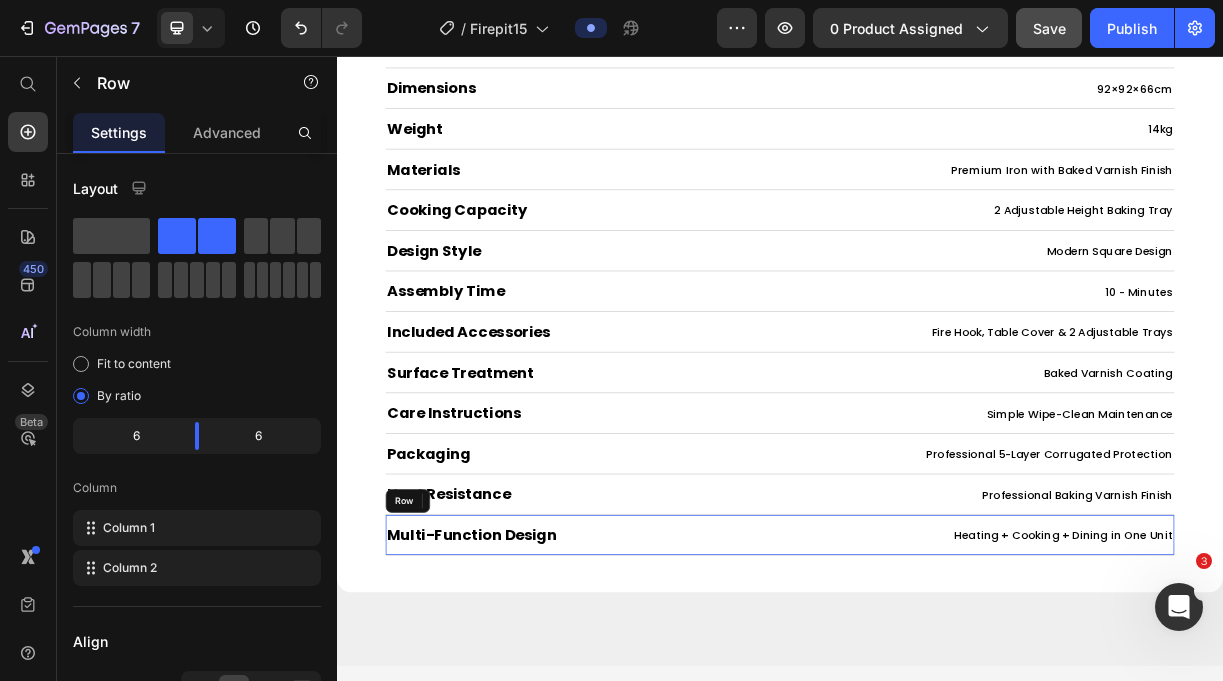 scroll, scrollTop: 0, scrollLeft: 0, axis: both 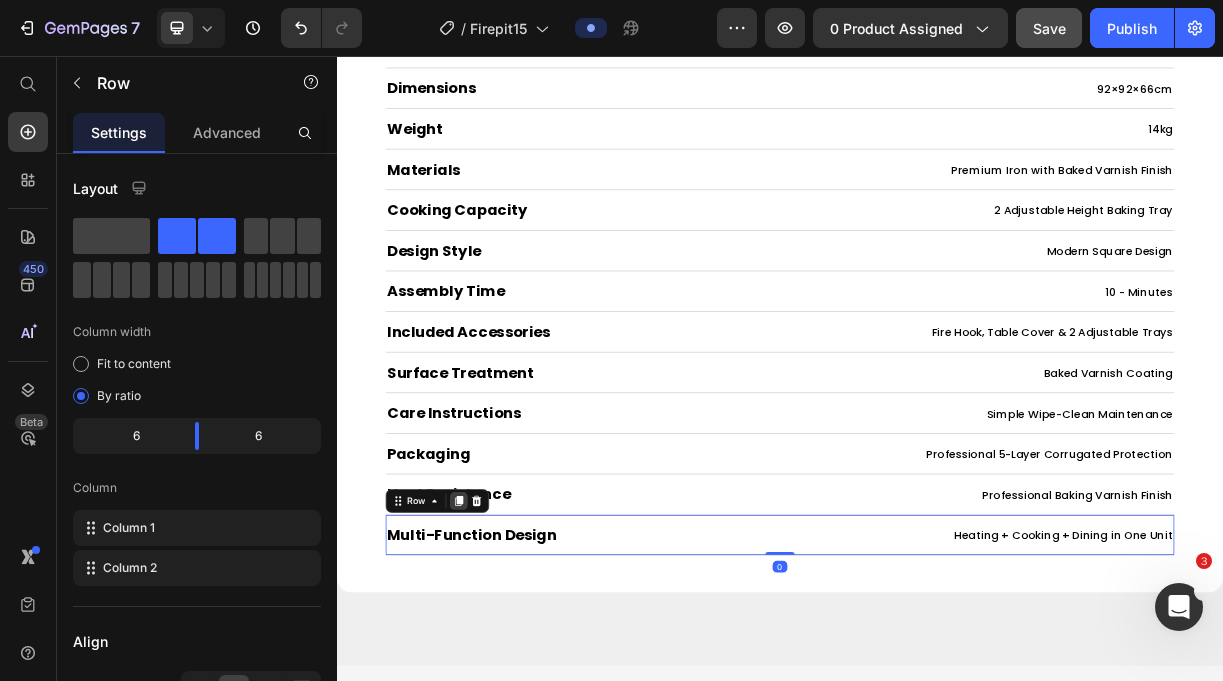 click 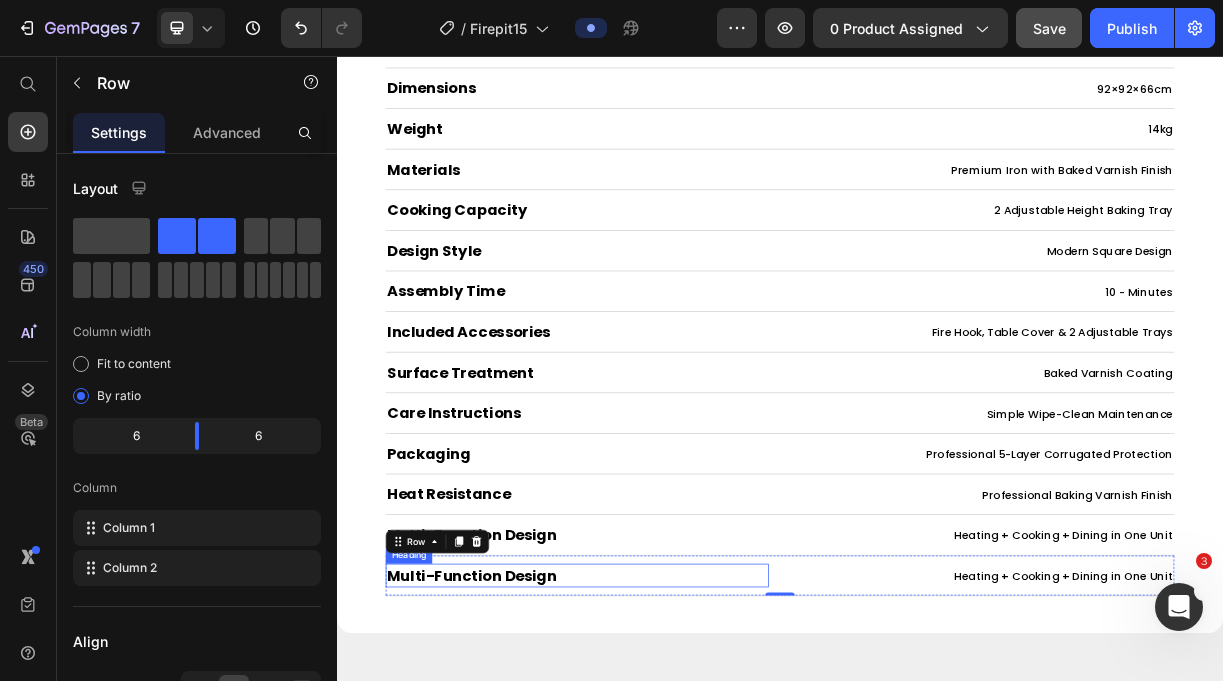 click on "Multi-Function Design" at bounding box center [519, 760] 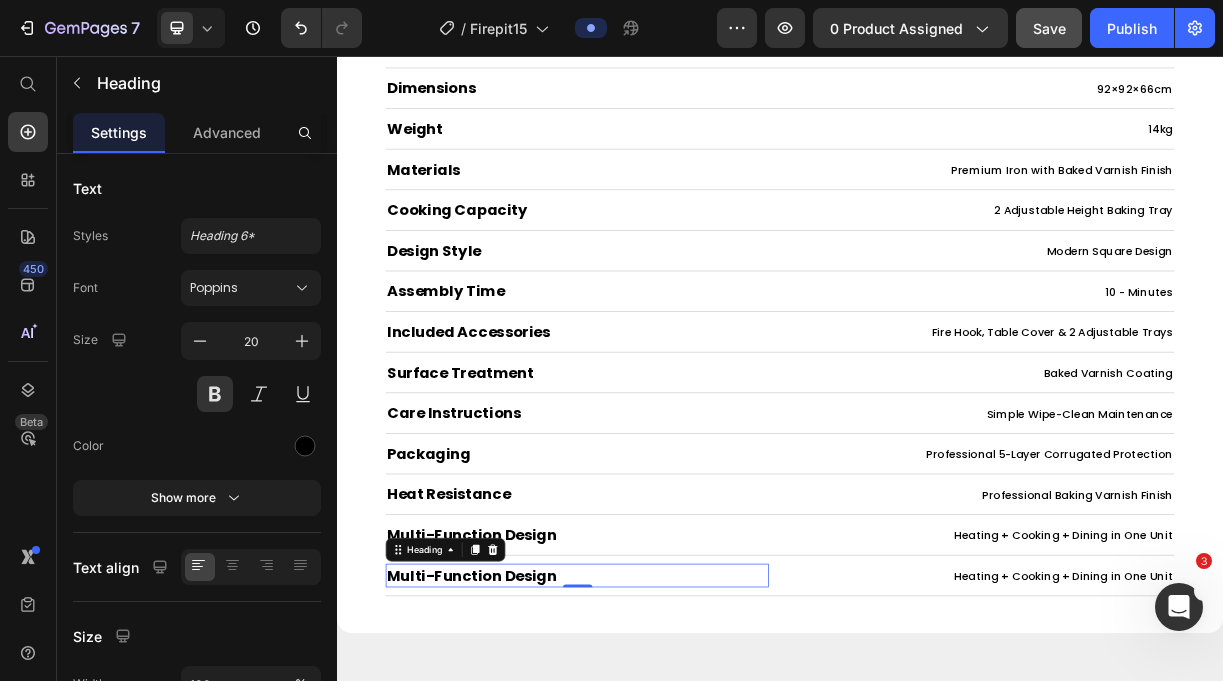 click on "Multi-Function Design" at bounding box center (519, 760) 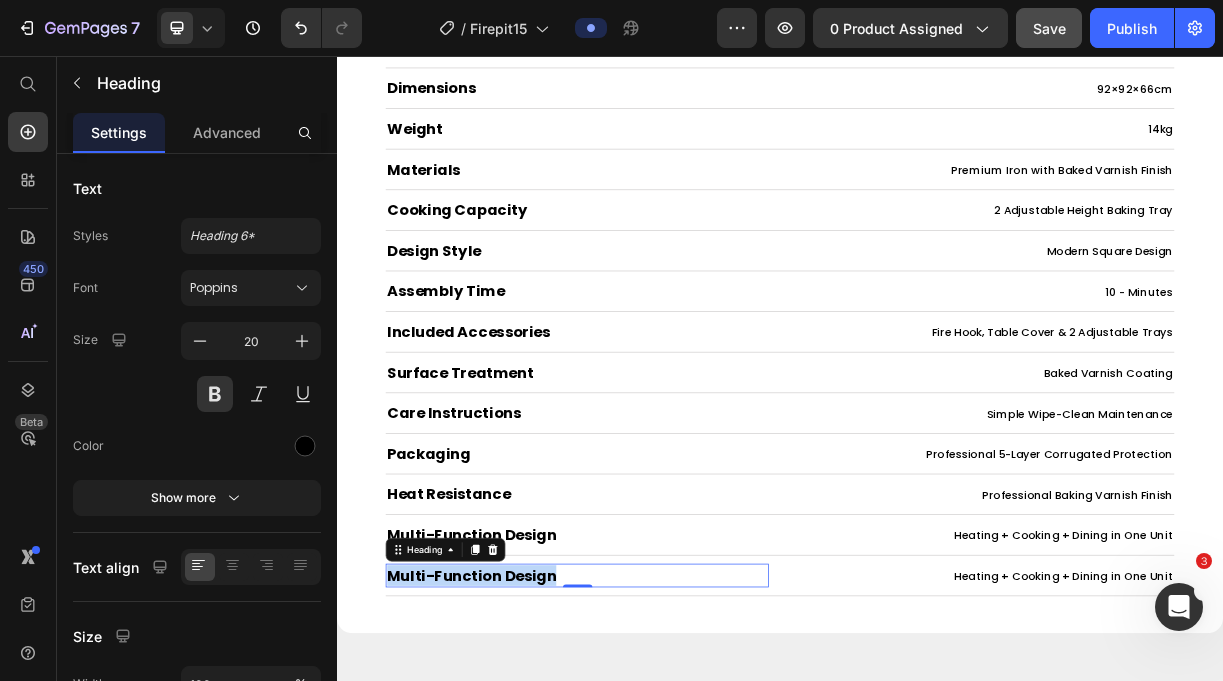 click on "Multi-Function Design" at bounding box center [519, 760] 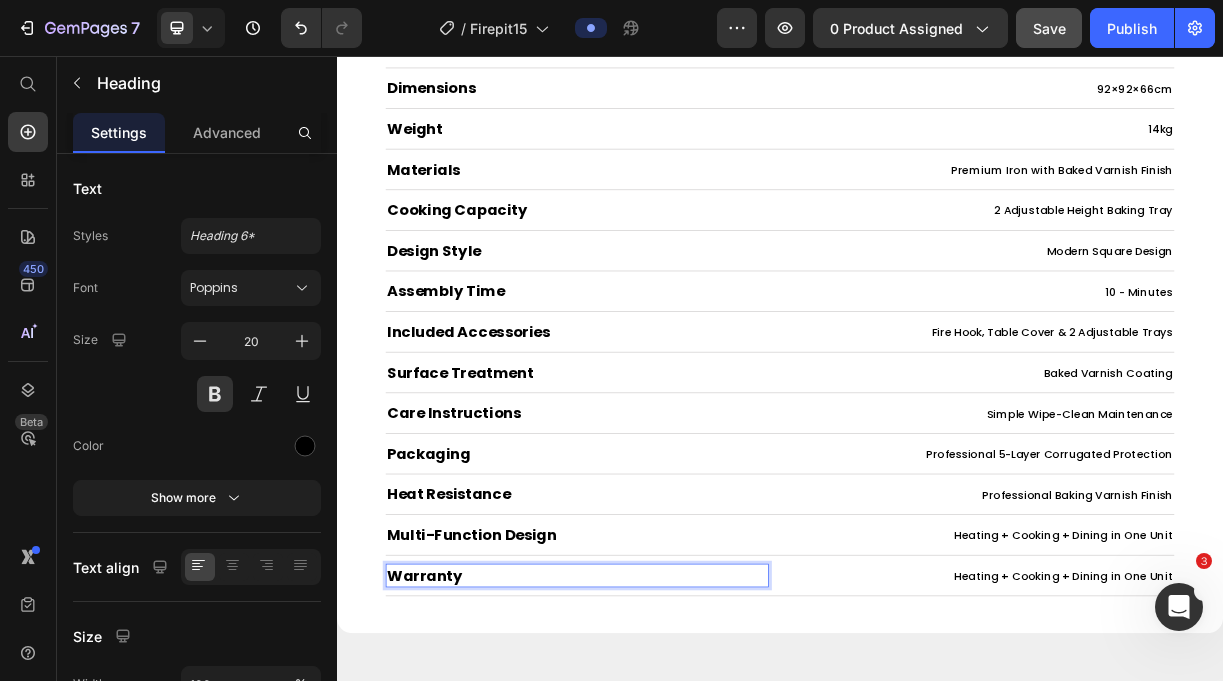 scroll, scrollTop: 97, scrollLeft: 0, axis: vertical 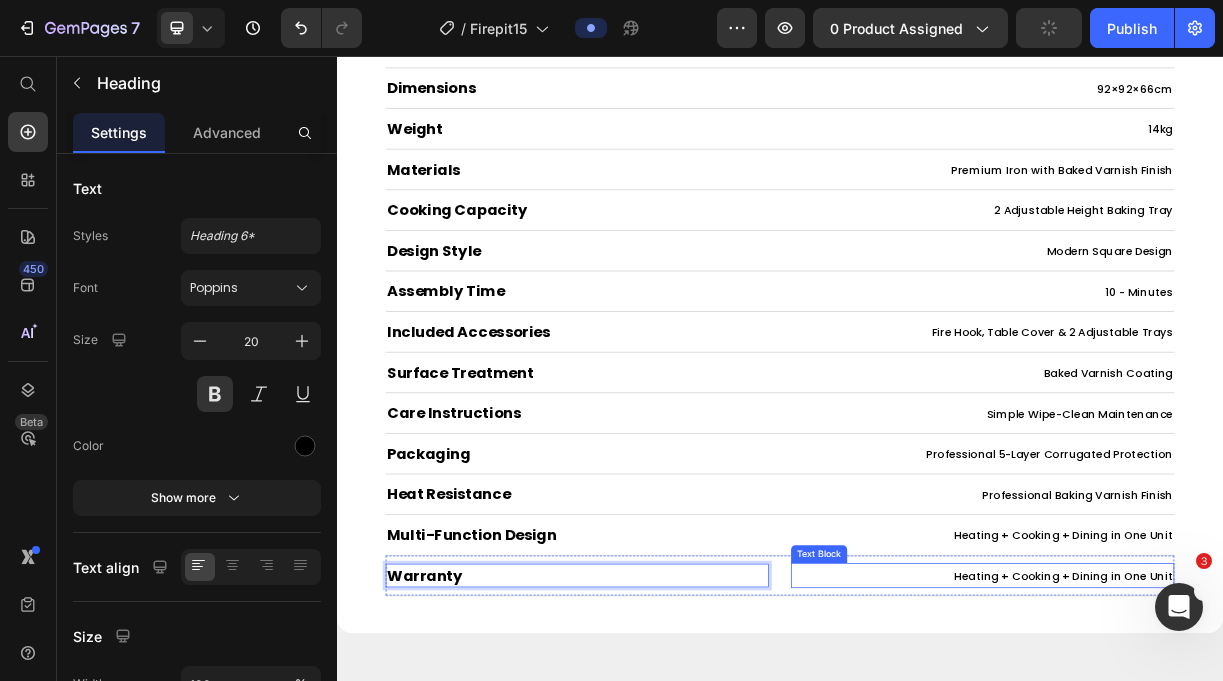 click on "Heating + Cooking + Dining in One Unit" at bounding box center [1321, 761] 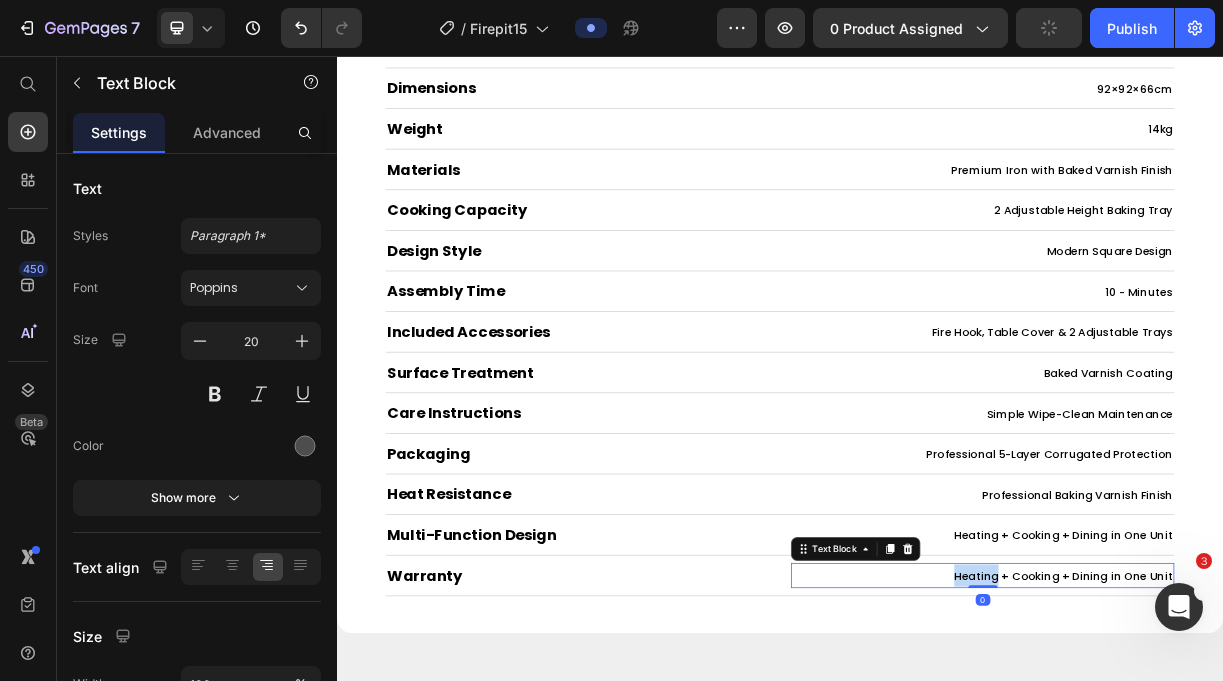 click on "Heating + Cooking + Dining in One Unit" at bounding box center (1321, 761) 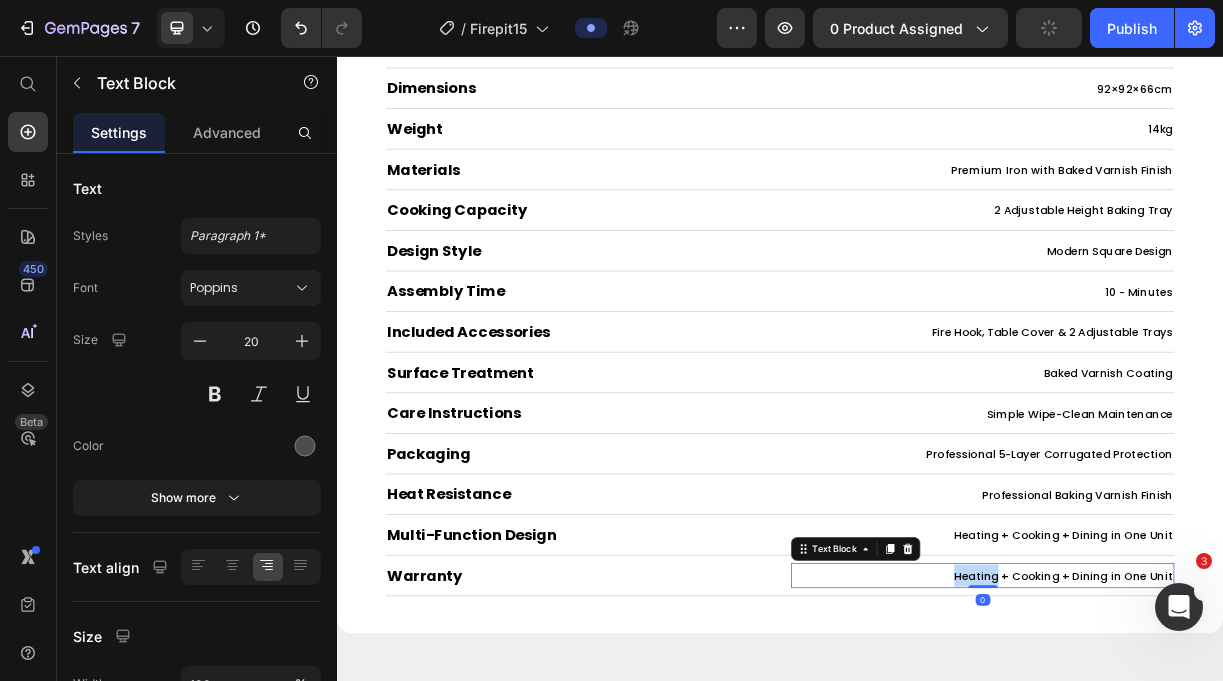 click on "Heating + Cooking + Dining in One Unit" at bounding box center [1321, 761] 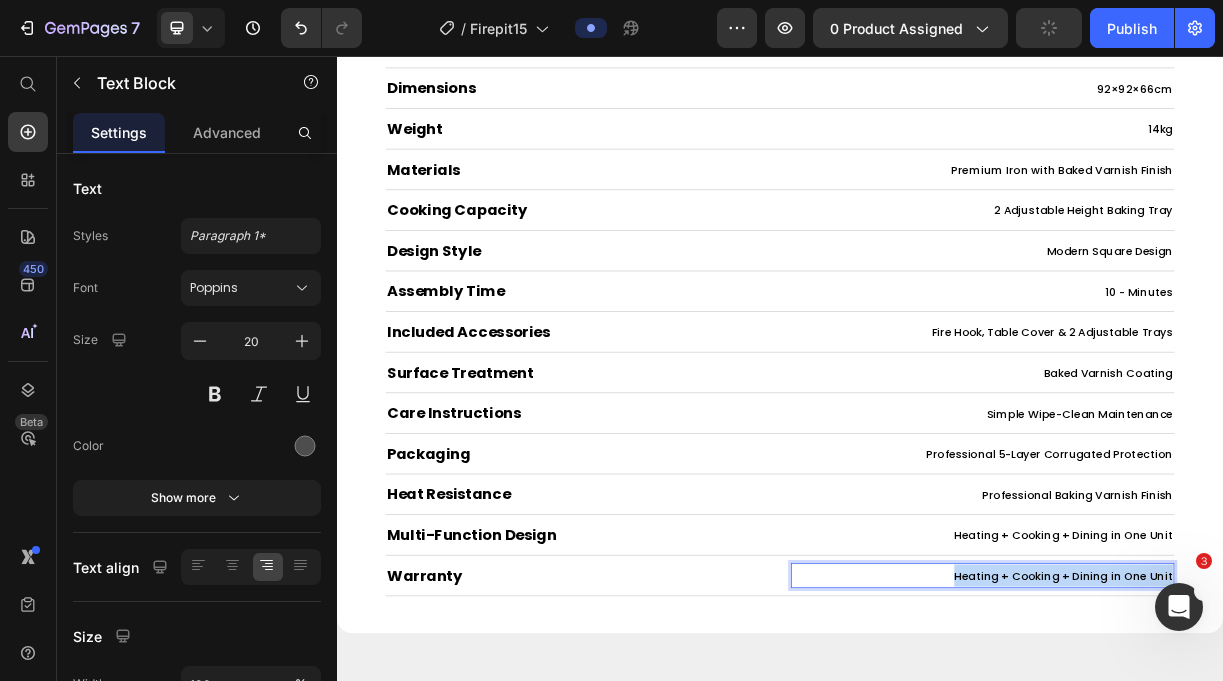 click on "Heating + Cooking + Dining in One Unit" at bounding box center [1321, 761] 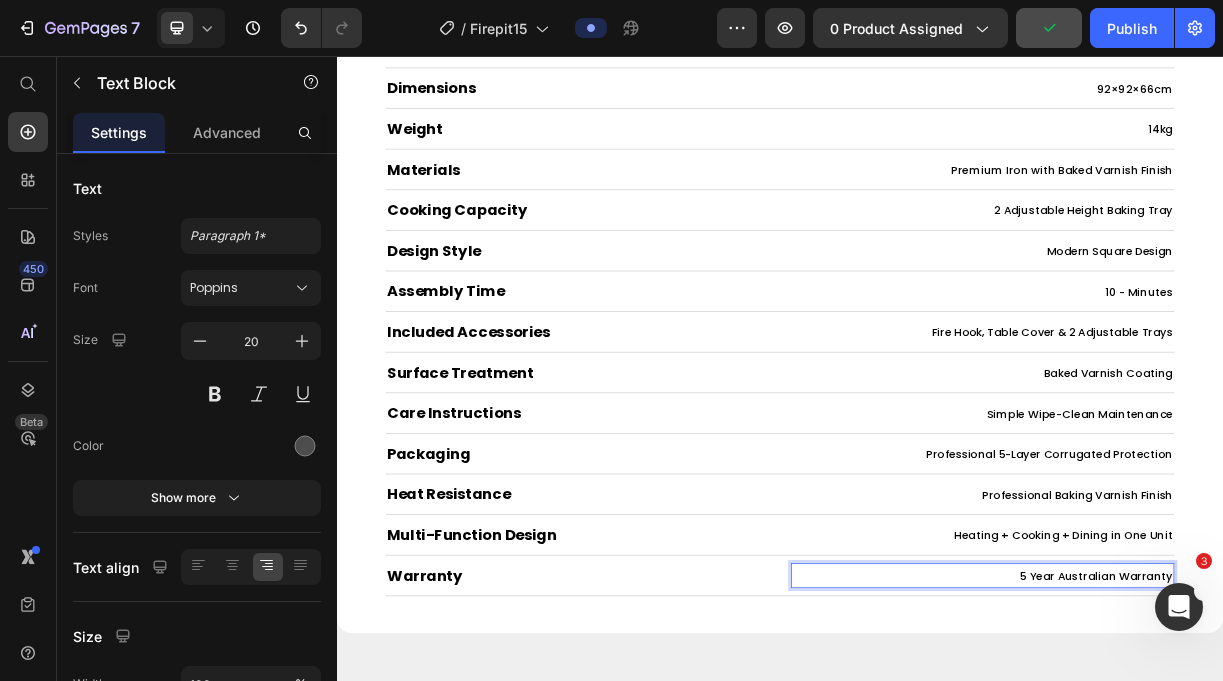 scroll, scrollTop: 97, scrollLeft: 0, axis: vertical 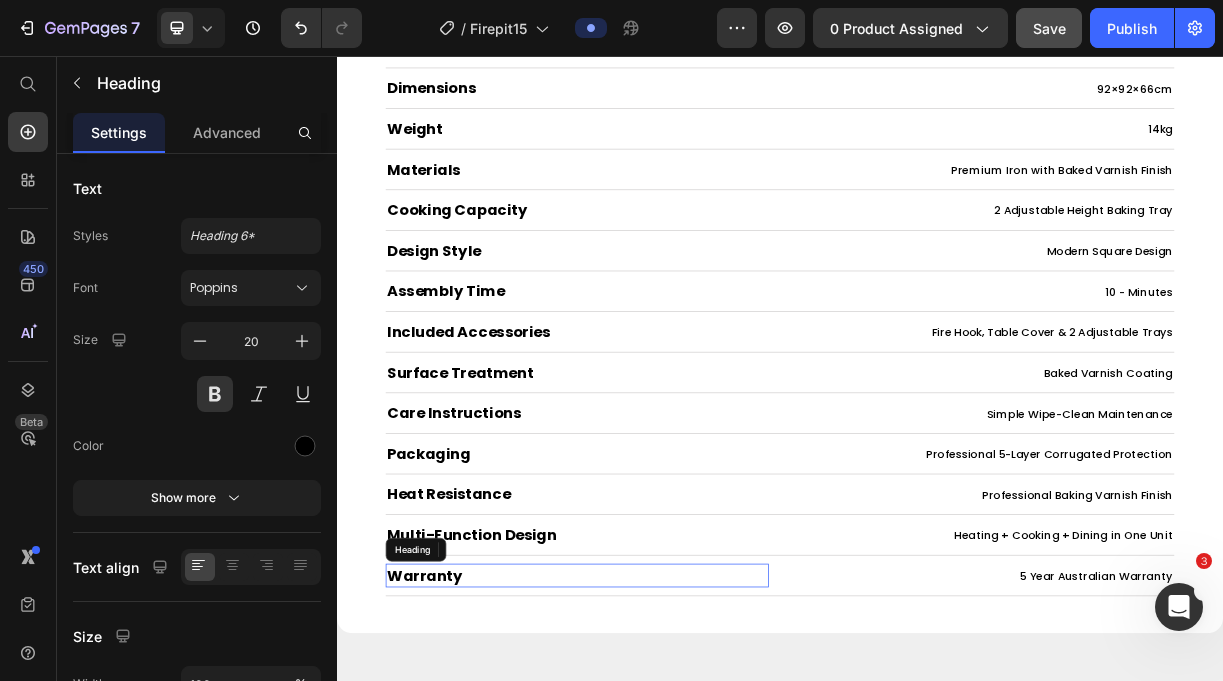 click on "⁠⁠⁠⁠⁠⁠⁠ Warranty" at bounding box center (662, 760) 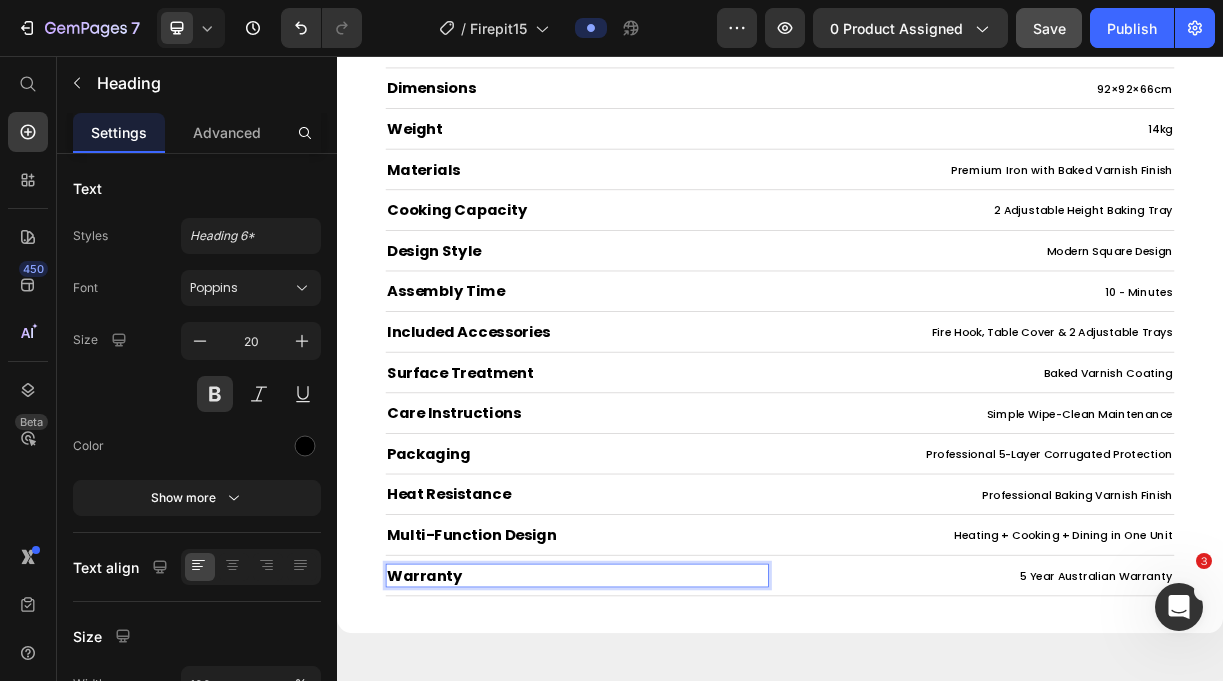 click on "Warranty" at bounding box center [662, 760] 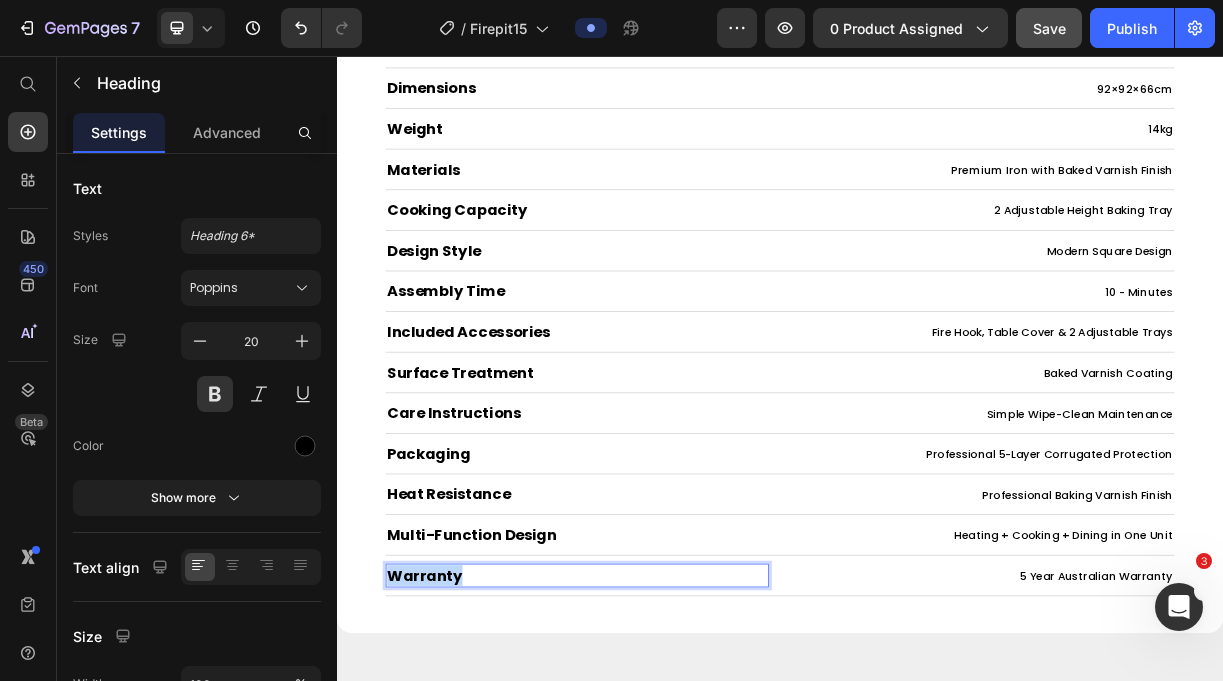 click on "Warranty" at bounding box center [662, 760] 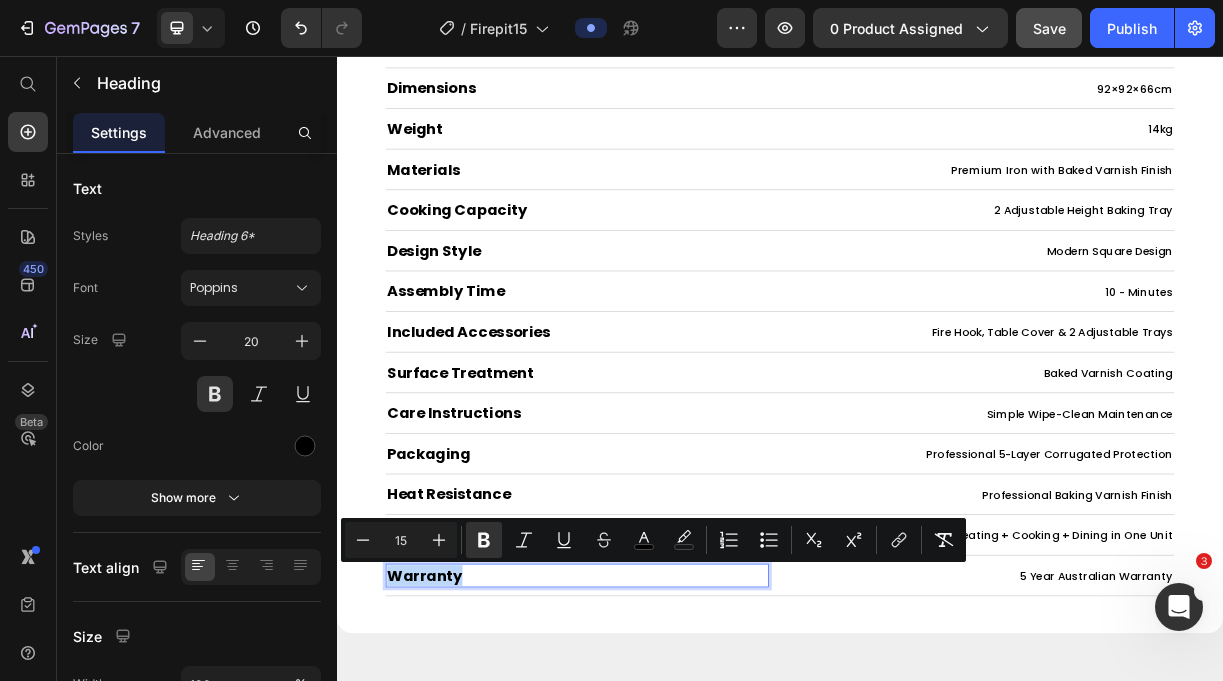 click on "Warranty" at bounding box center [662, 760] 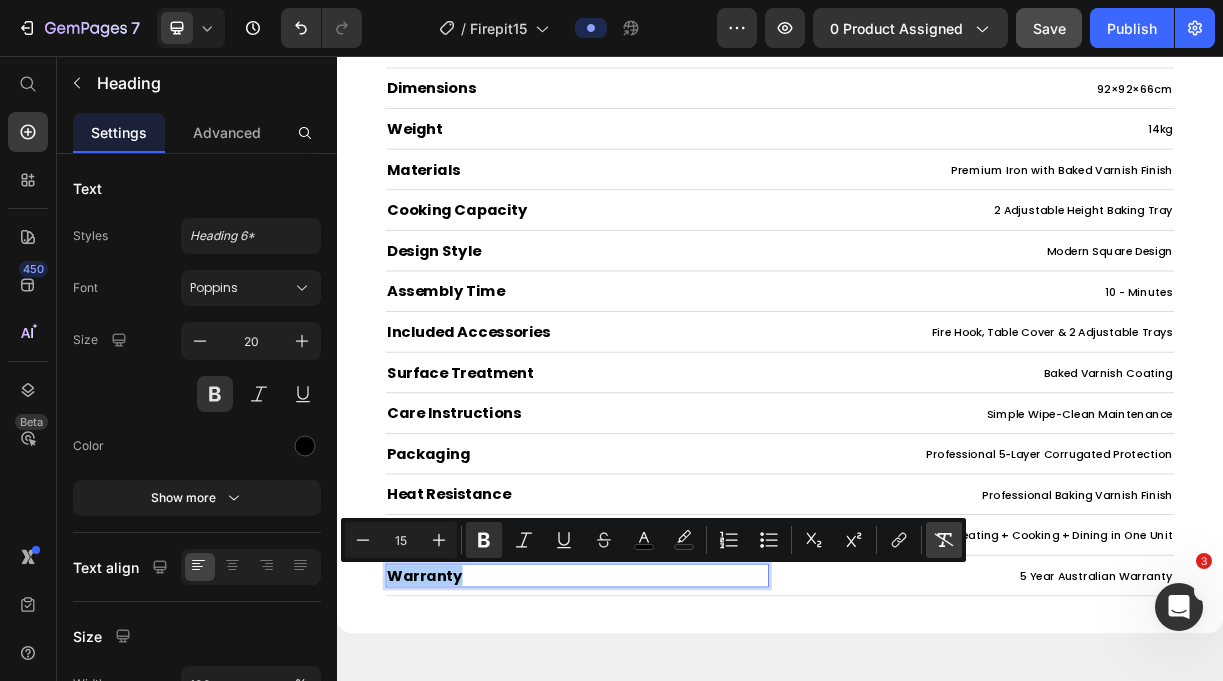 click 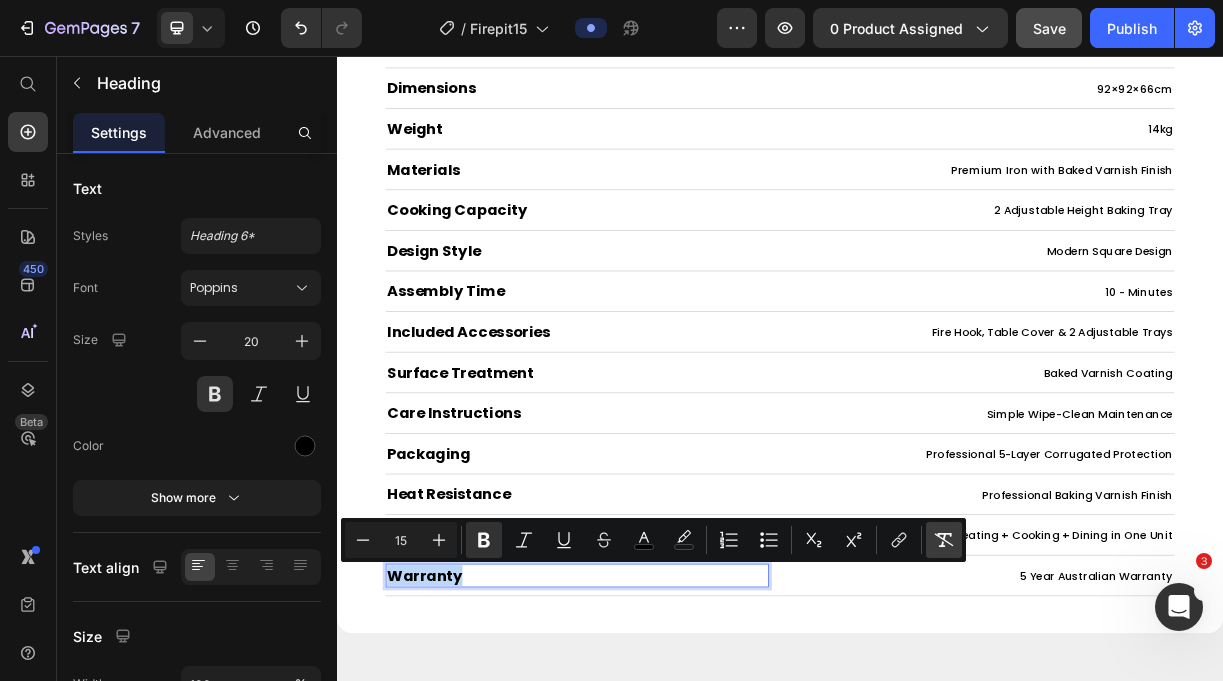 type on "20" 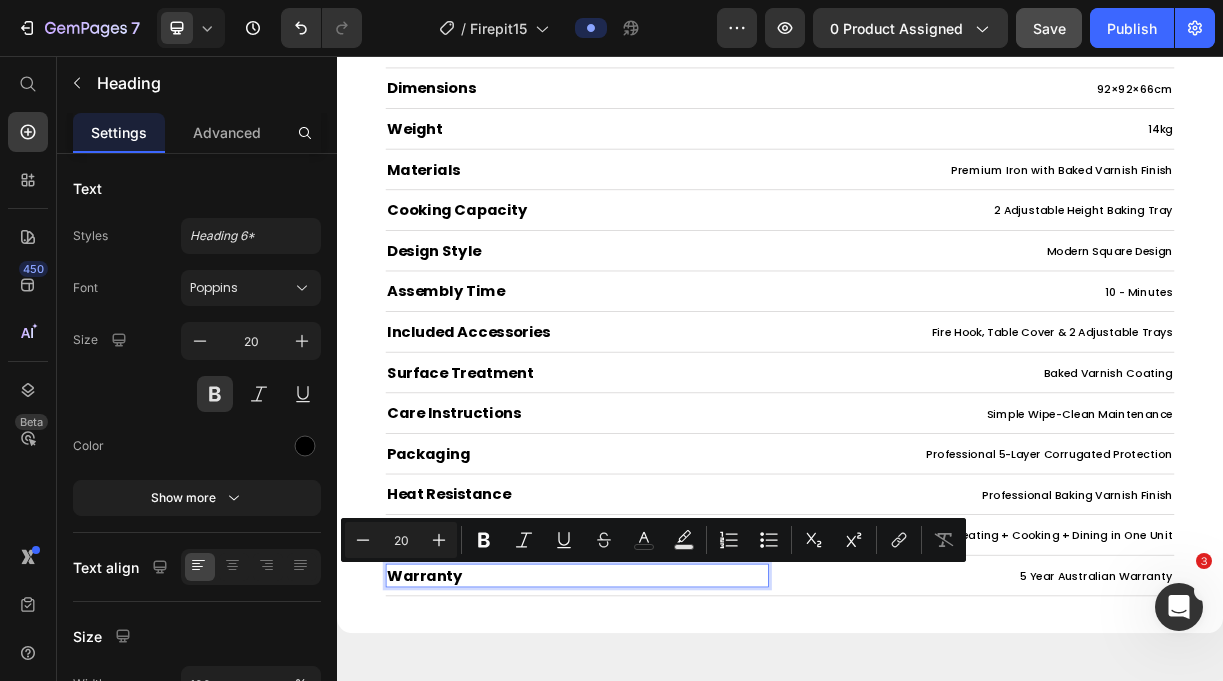 click on "Warranty" at bounding box center [662, 760] 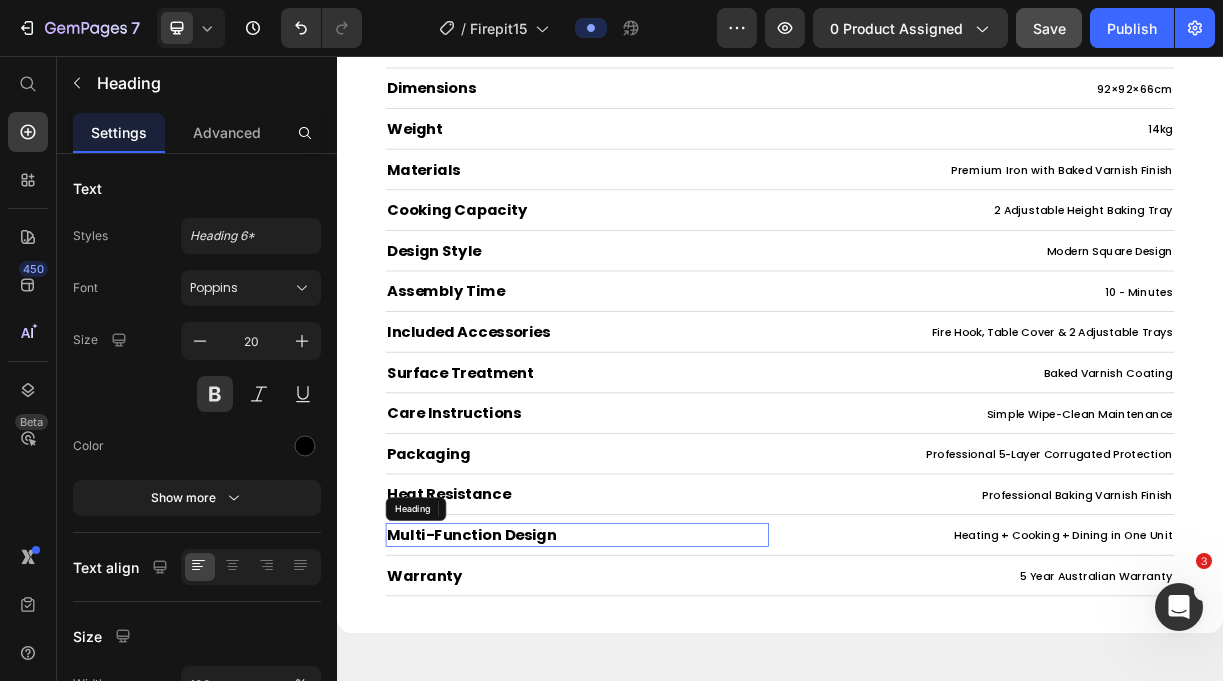 click on "⁠⁠⁠⁠⁠⁠⁠ Multi-Function Design" at bounding box center [662, 705] 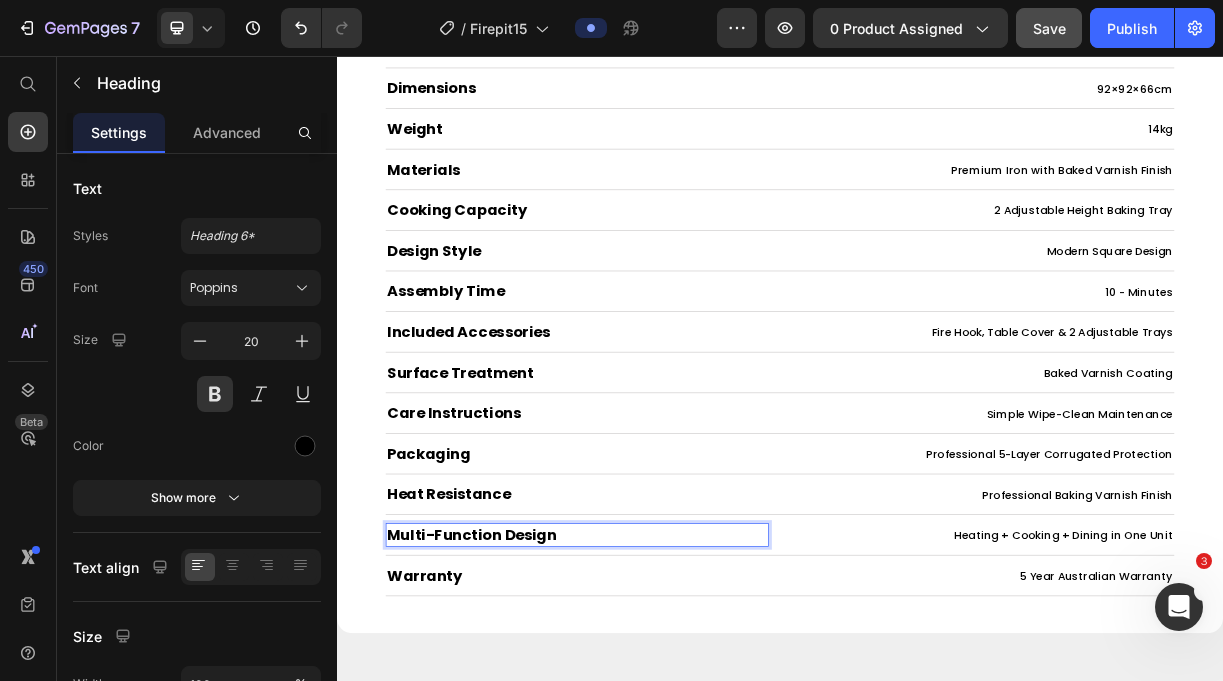 click on "Multi-Function Design" at bounding box center (662, 705) 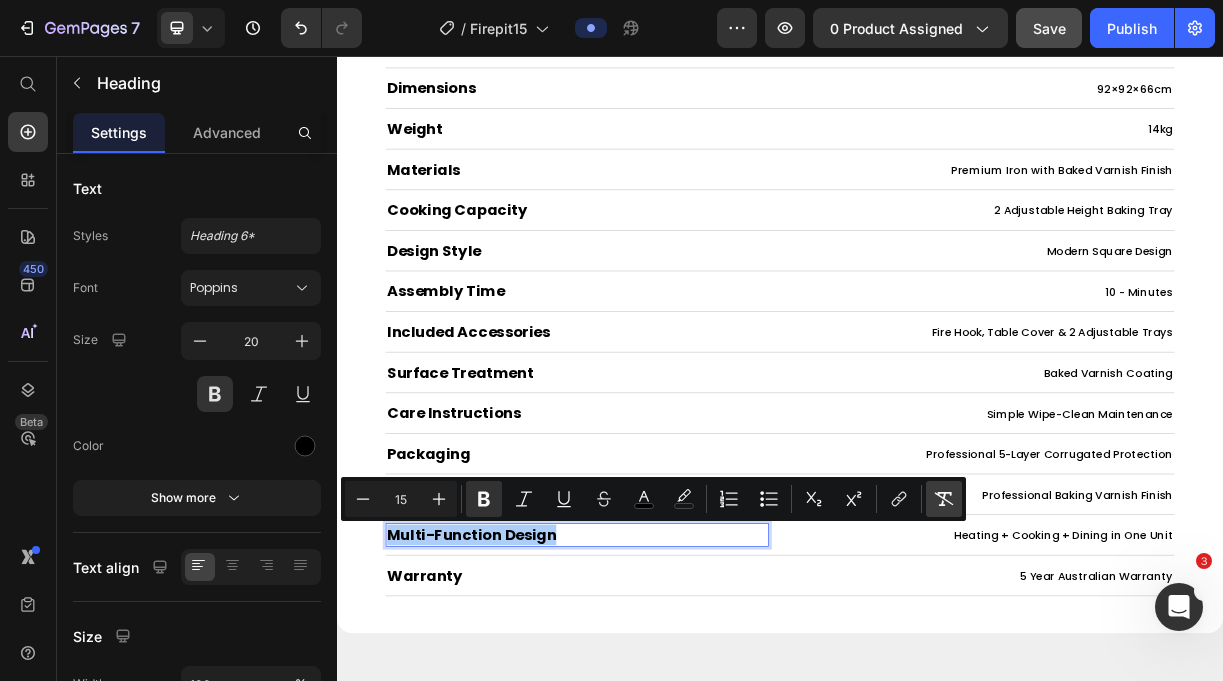 click 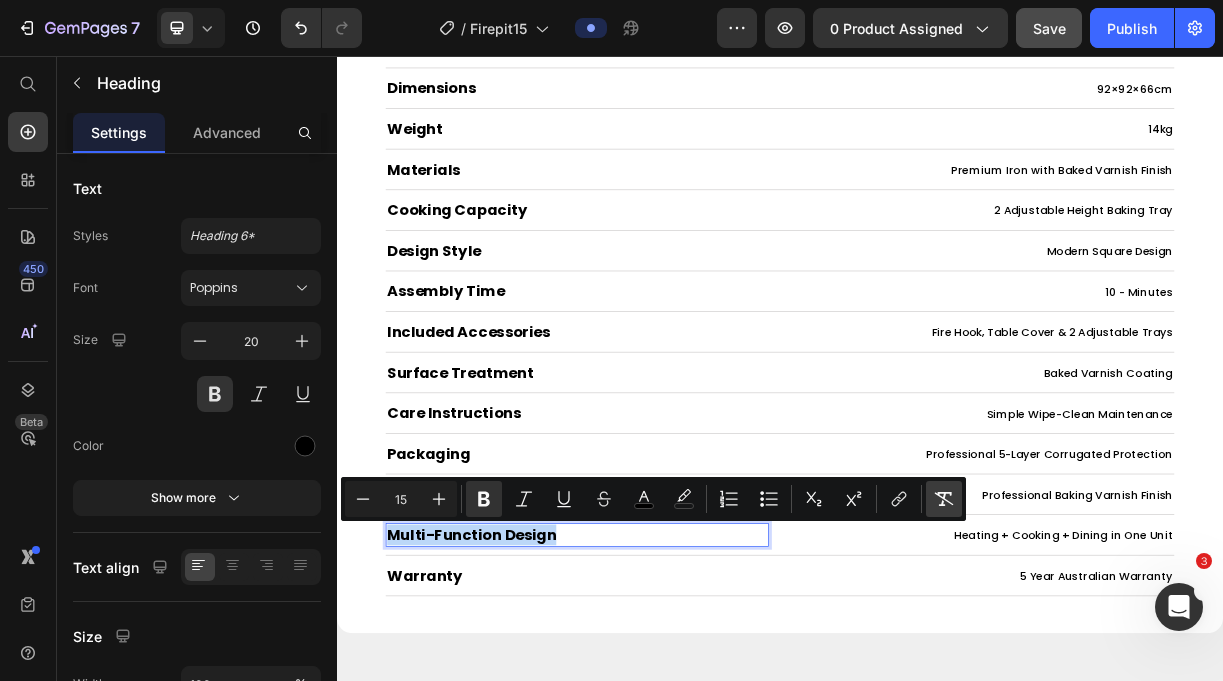 type on "20" 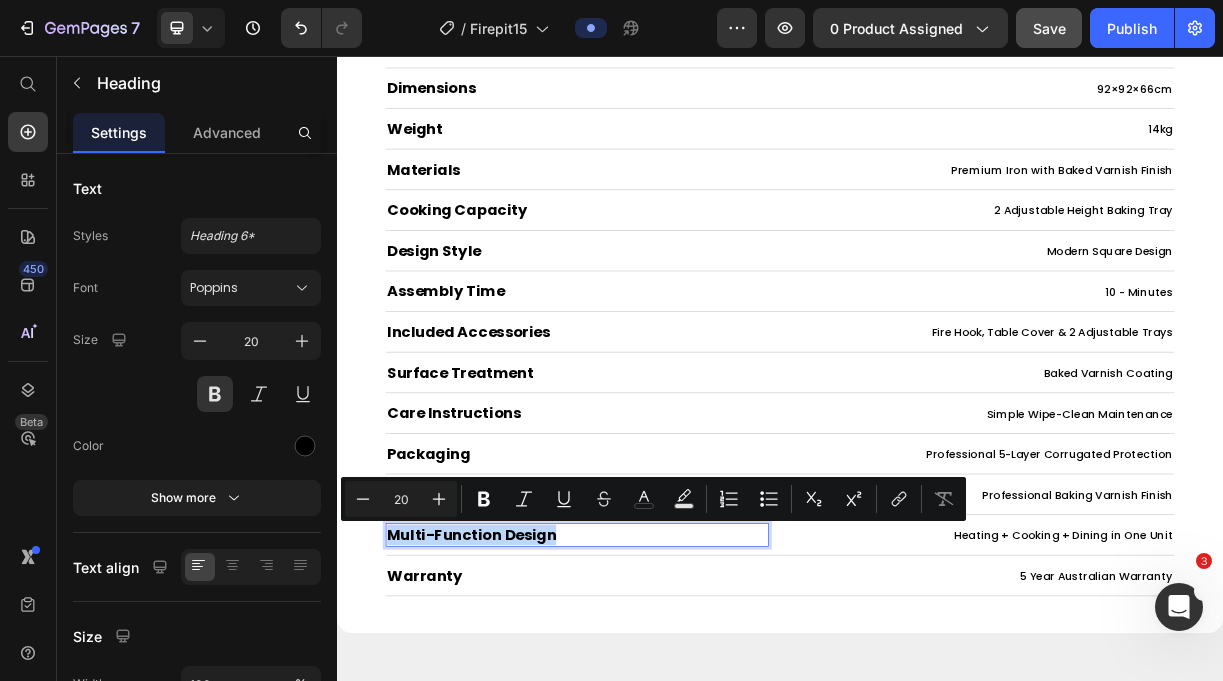 click on "Multi-Function Design" at bounding box center (662, 705) 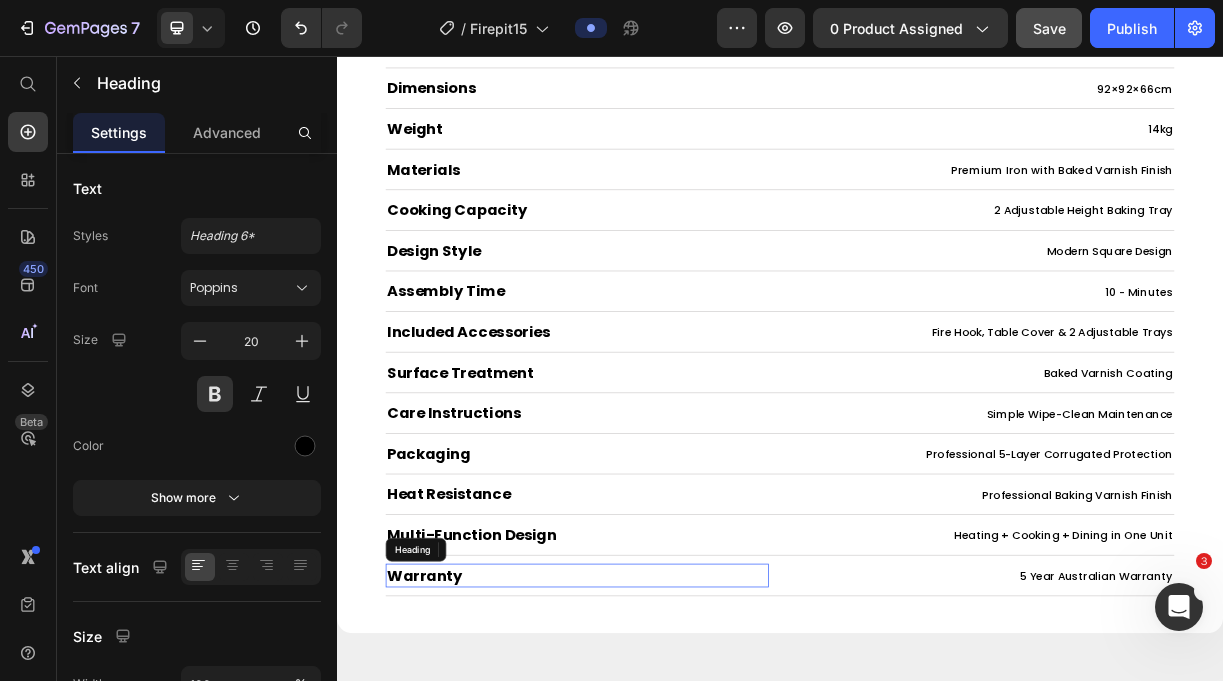 click on "frequently asked questions Heading Still have questions? Reach out to us at   customer- care@bakyard.com.au  we’re here to help! Text Block Row Row
Will this rust or deteriorate in Australian weather?
Is assembly difficult or will I need special tools?
Is it safe to use on my deck or patio?
What if I need parts or support after purchase?
How do I store it when not in use?
How heavy is it and can I move it around?
Does it produce a lot of smoke?
What type of wood can I use? Accordion Row Row Section 8 Judge.me - Review Widget Judge.me Product Specifications Shipping & Refunds Technical Specifications Heading ⁠⁠⁠⁠⁠⁠⁠ Functionality Heading 3-in-1 Design Text Block Row ⁠⁠⁠⁠⁠⁠⁠ Dimensions Heading 92×92×66cm Text Block Row ⁠⁠⁠⁠⁠⁠⁠ Weight Heading 14kg Text Block Row ⁠⁠⁠⁠⁠⁠⁠ Materials Heading Text Block Row ⁠⁠⁠⁠⁠⁠⁠" at bounding box center [937, -3589] 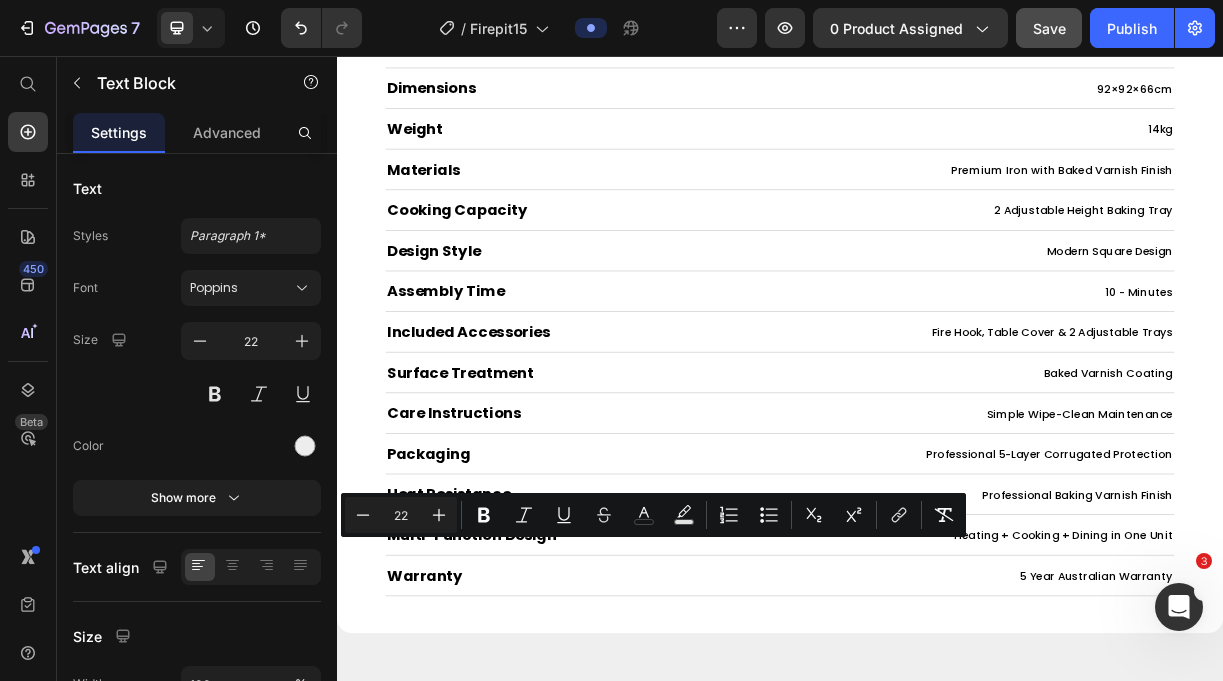 scroll, scrollTop: 10343, scrollLeft: 0, axis: vertical 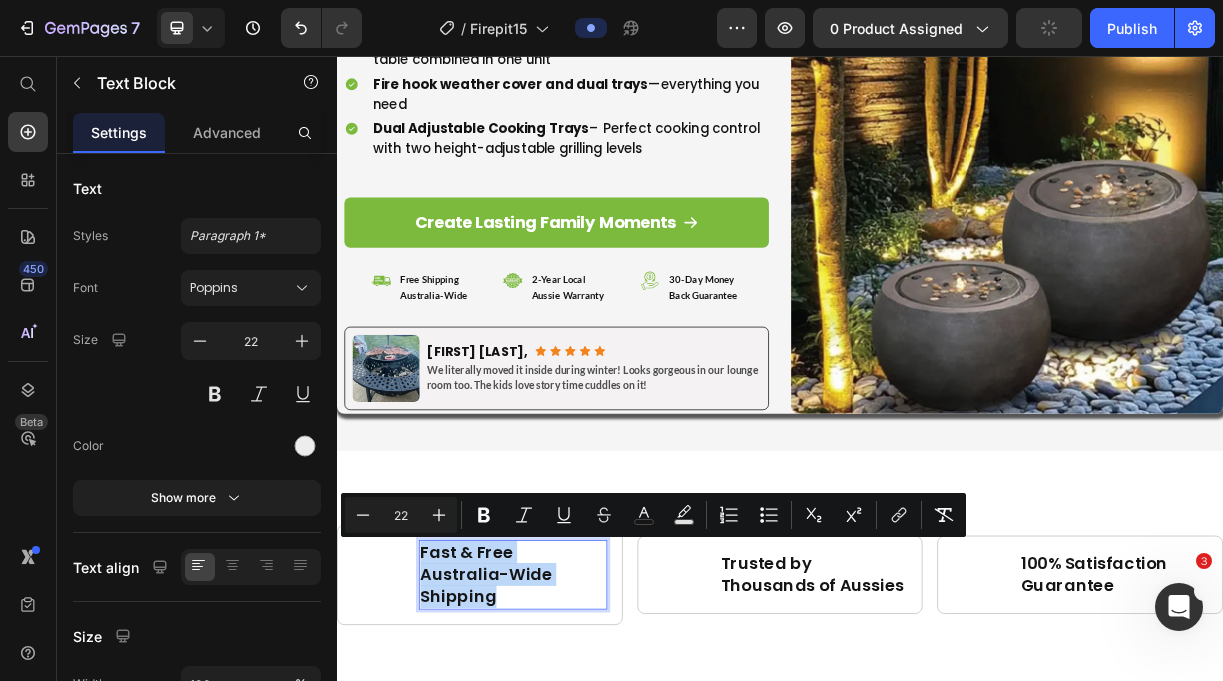 click on "Fast & Free Australia-Wide Shipping" at bounding box center (575, 759) 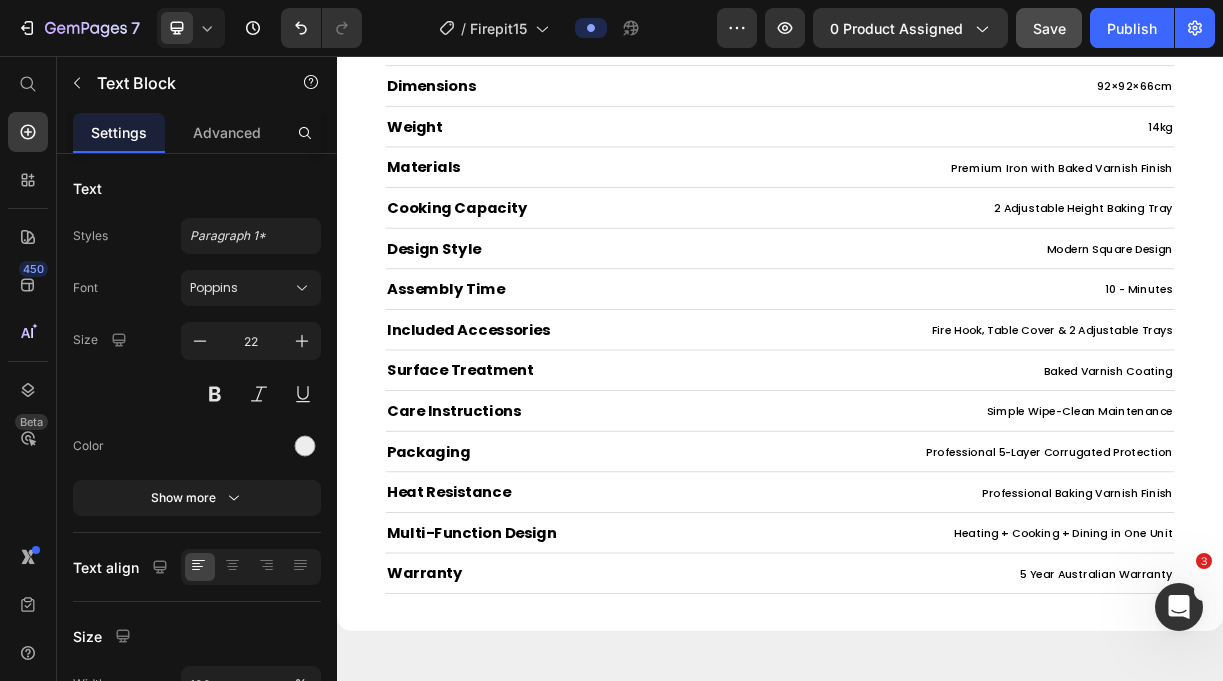 scroll, scrollTop: 9611, scrollLeft: 0, axis: vertical 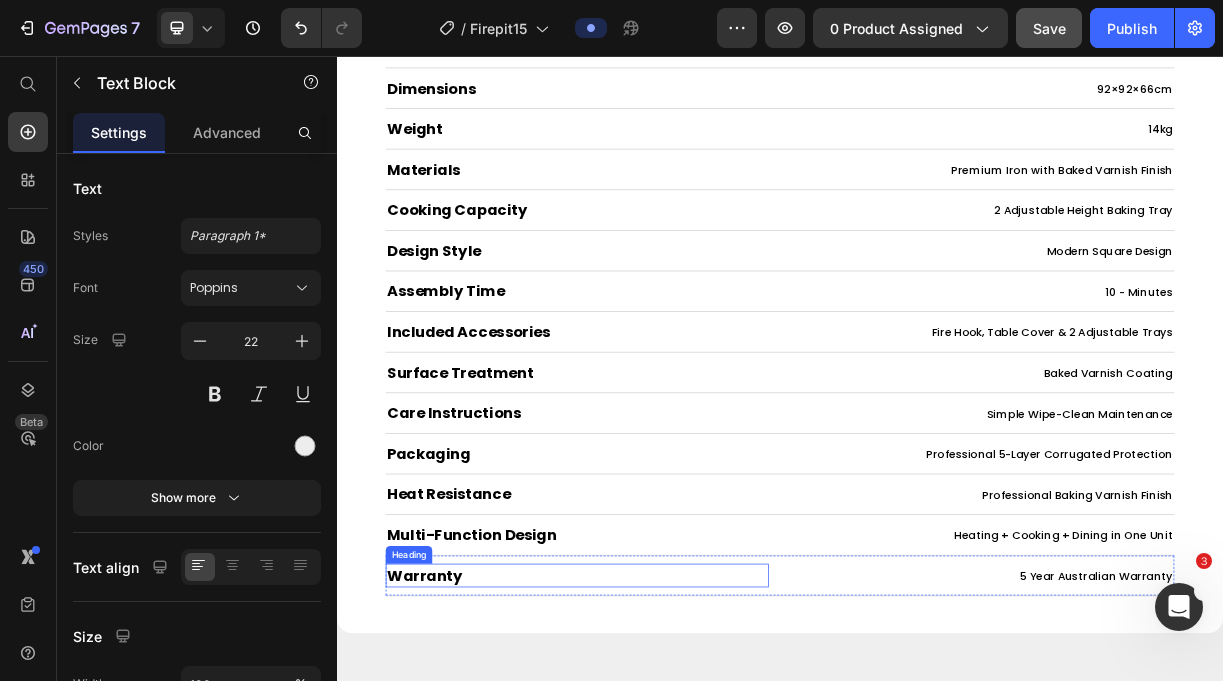 click on "Warranty" at bounding box center [662, 760] 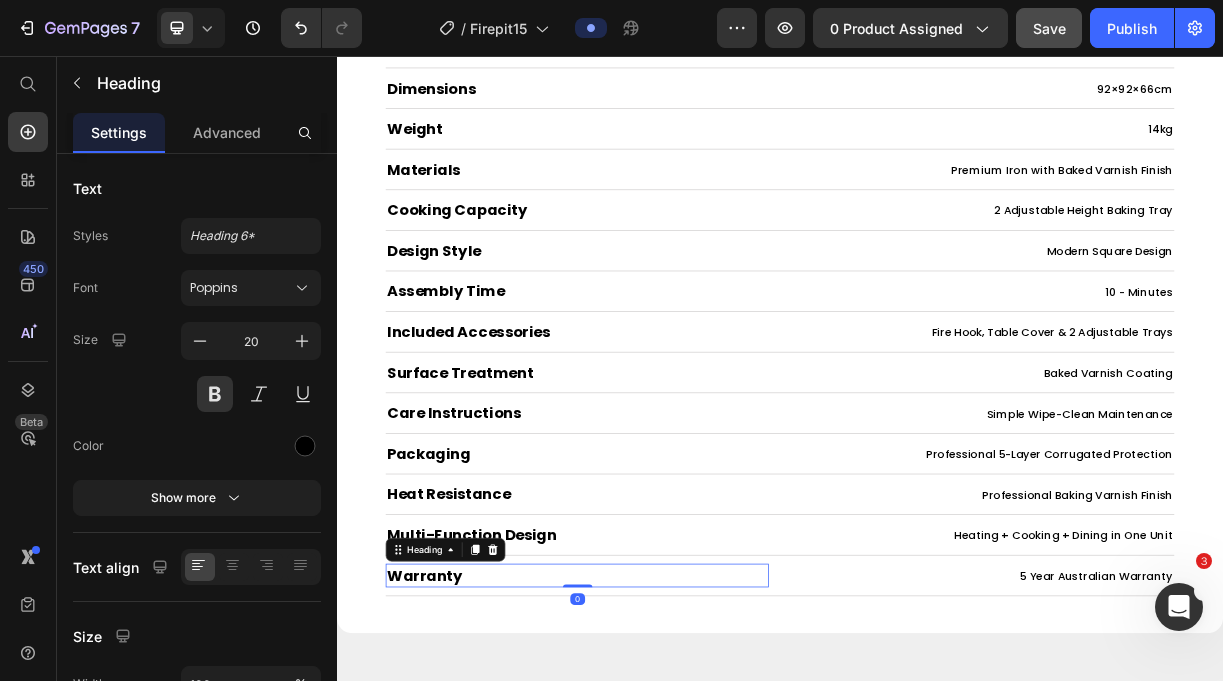 click on "Warranty" at bounding box center (662, 760) 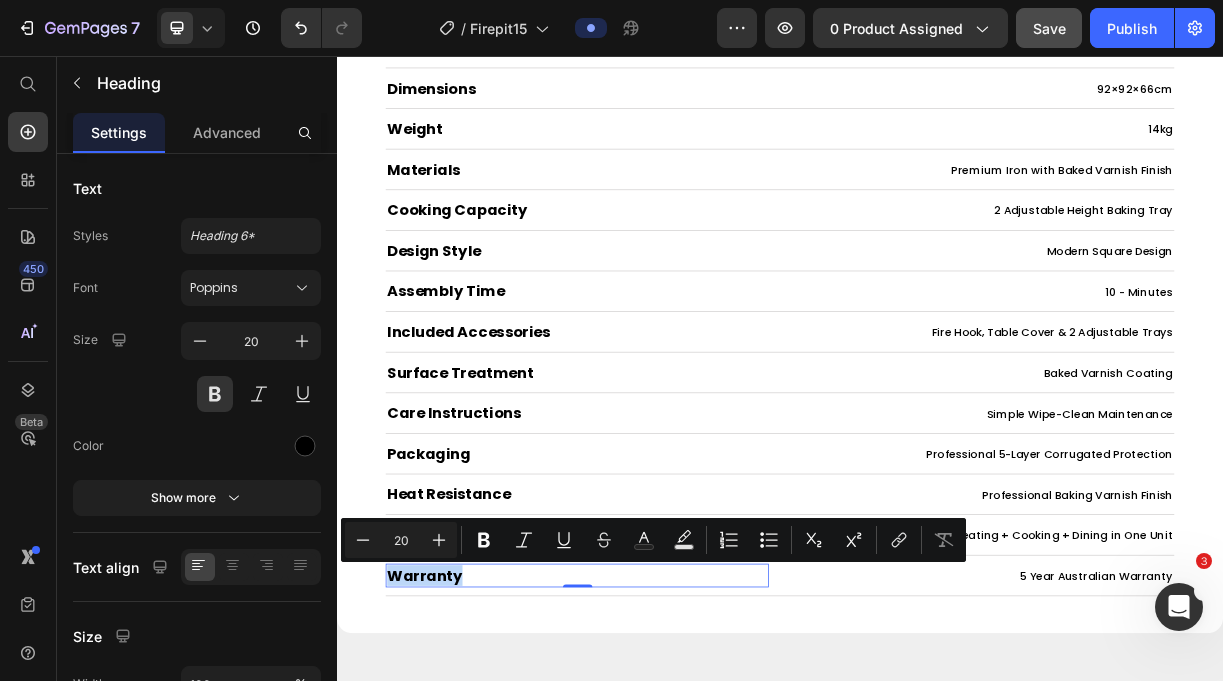 click on "Warranty" at bounding box center (662, 760) 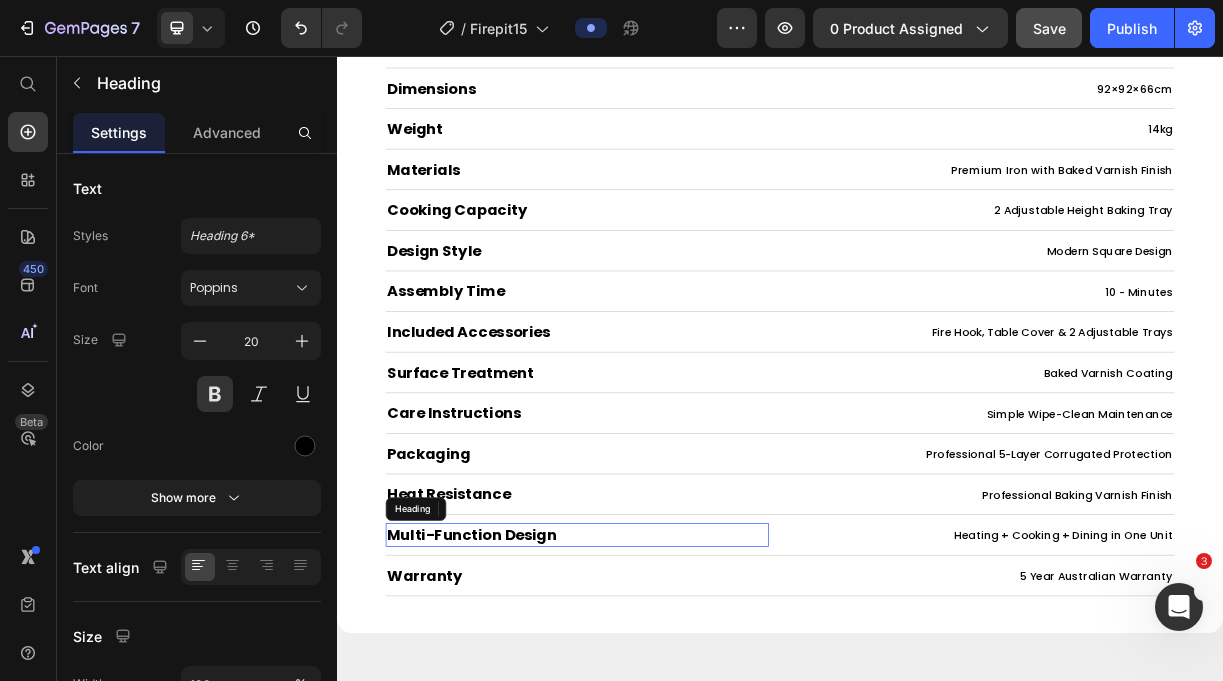 click on "frequently asked questions Heading Still have questions? Reach out to us at   [EMAIL]  we’re here to help! Text Block Row Row
Will this rust or deteriorate in [COUNTRY] weather?
Is assembly difficult or will I need special tools?
Is it safe to use on my deck or patio?
What if I need parts or support after purchase?
How do I store it when not in use?
How heavy is it and can I move it around?
Does it produce a lot of smoke?
What type of wood can I use? Accordion Row Row Section 8 Judge.me - Review Widget Judge.me Product Specifications Shipping & Refunds Technical Specifications Heading Functionality Heading 3-in-1 Design Text Block Row Dimensions Heading 92×92×66cm Text Block Row Weight Heading 14kg Text Block Row Materials Heading Premium Iron with Baked Varnish Finish Text Block Row Cooking Capacity Heading 2 Adjustable Height Baking Tray Text Block" at bounding box center [937, -3766] 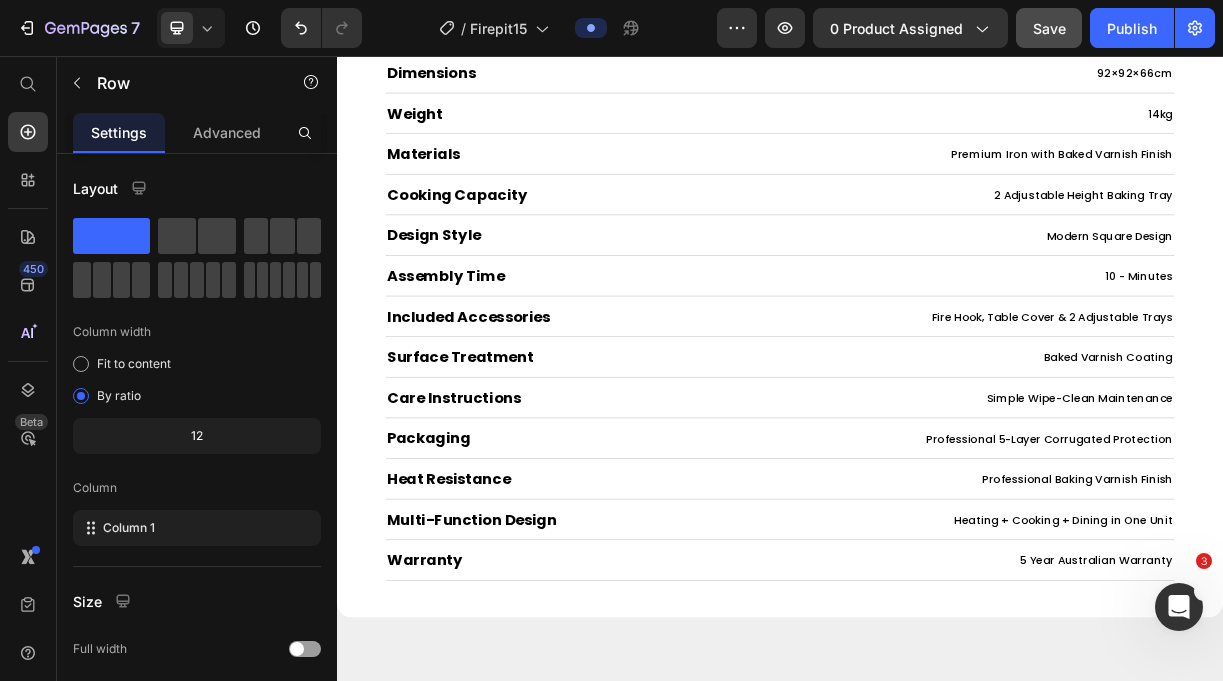 scroll, scrollTop: 9629, scrollLeft: 0, axis: vertical 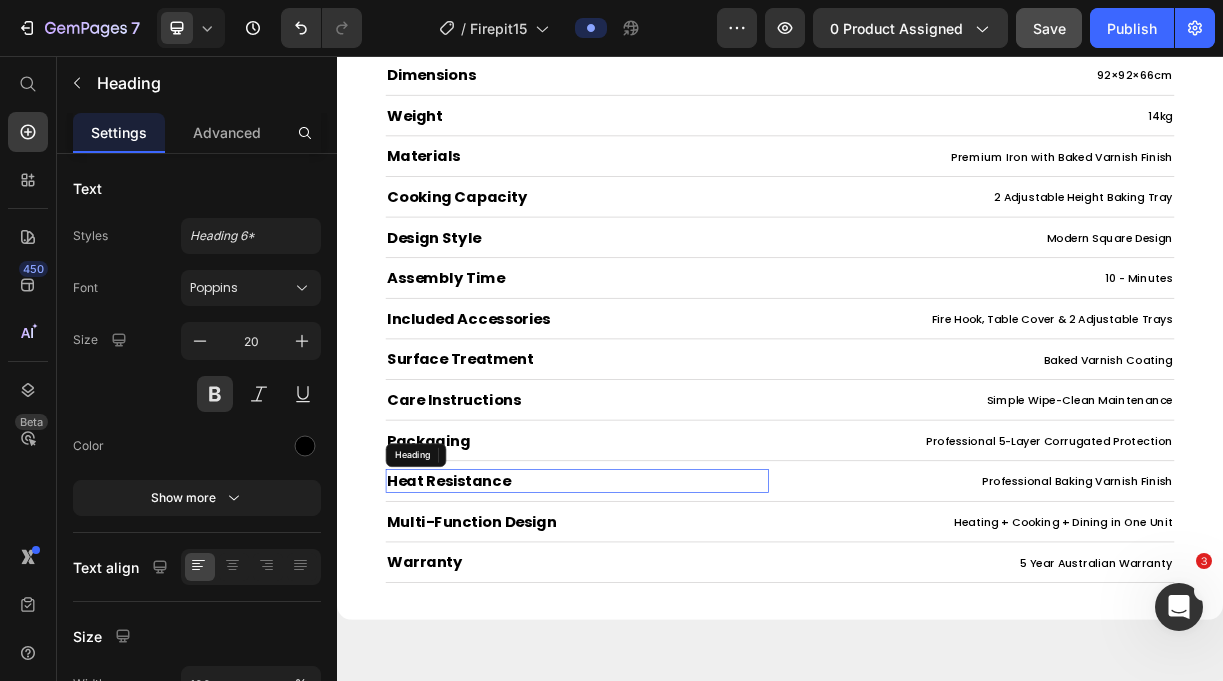 click on "Heat Resistance" at bounding box center [488, 632] 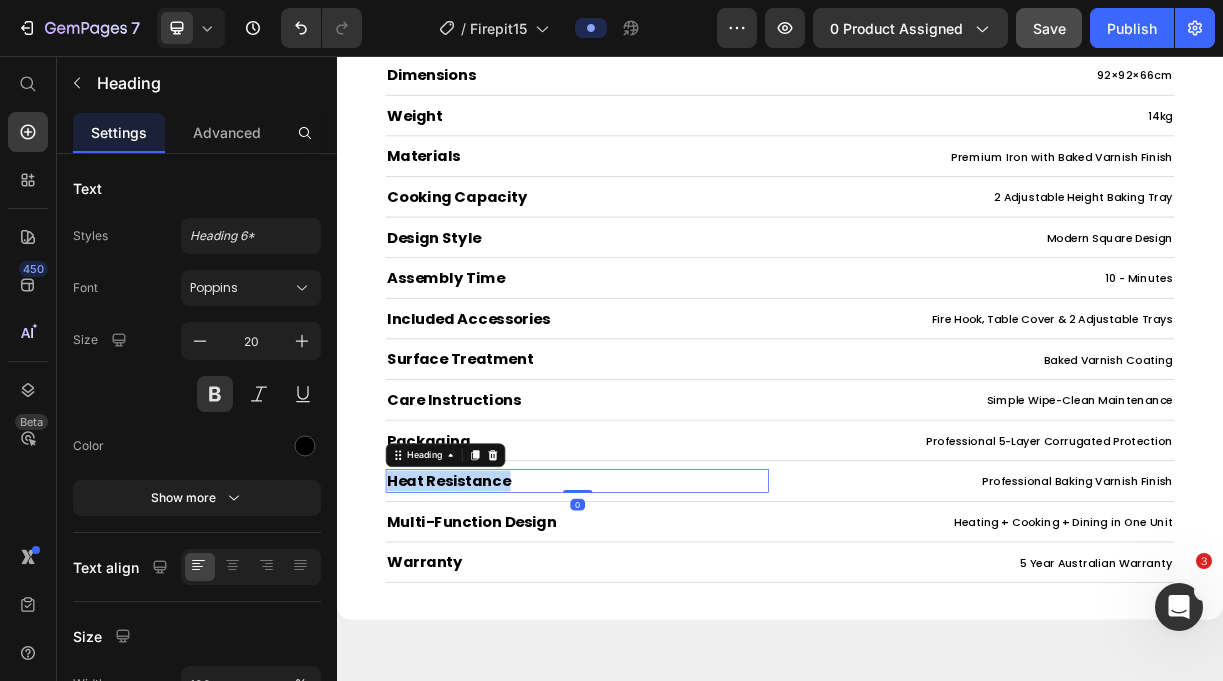 click on "Heat Resistance" at bounding box center [488, 632] 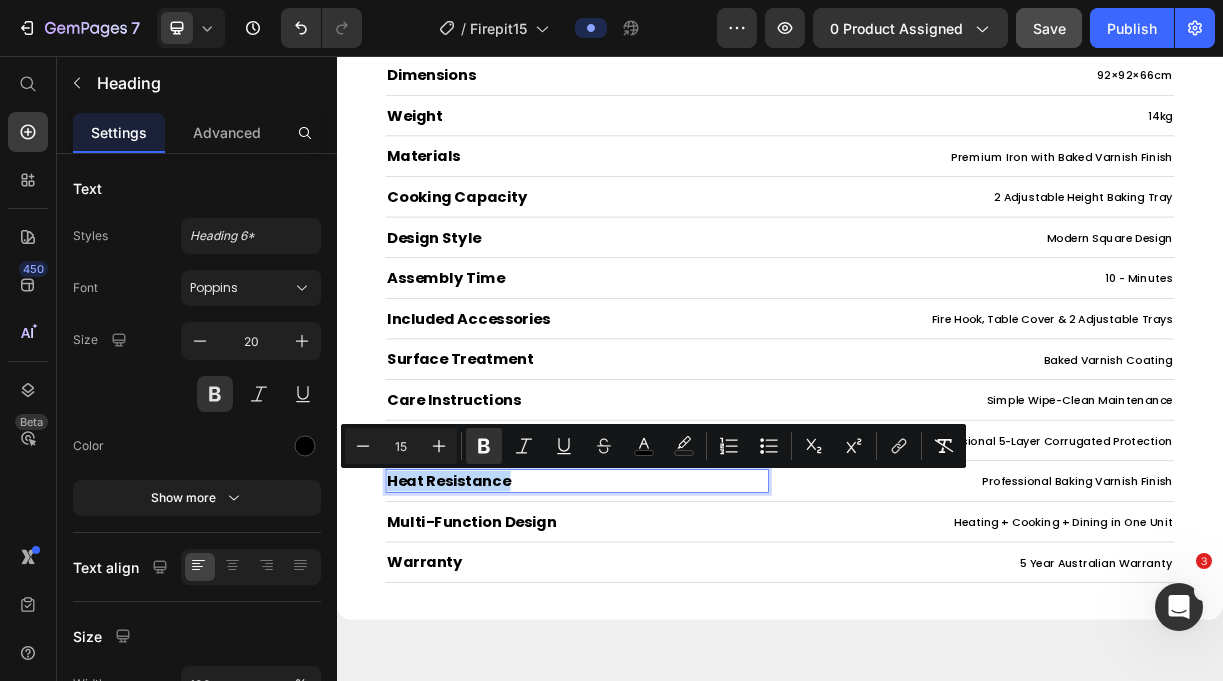 click on "Heat Resistance" at bounding box center (488, 632) 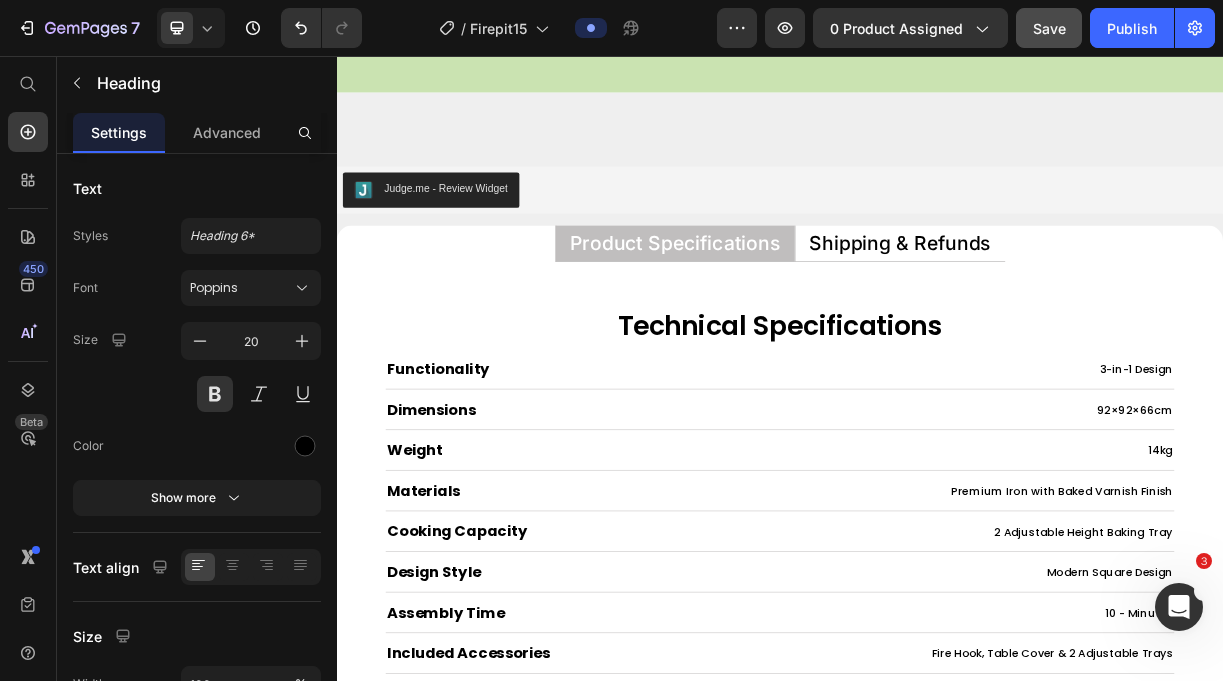 scroll, scrollTop: 9157, scrollLeft: 0, axis: vertical 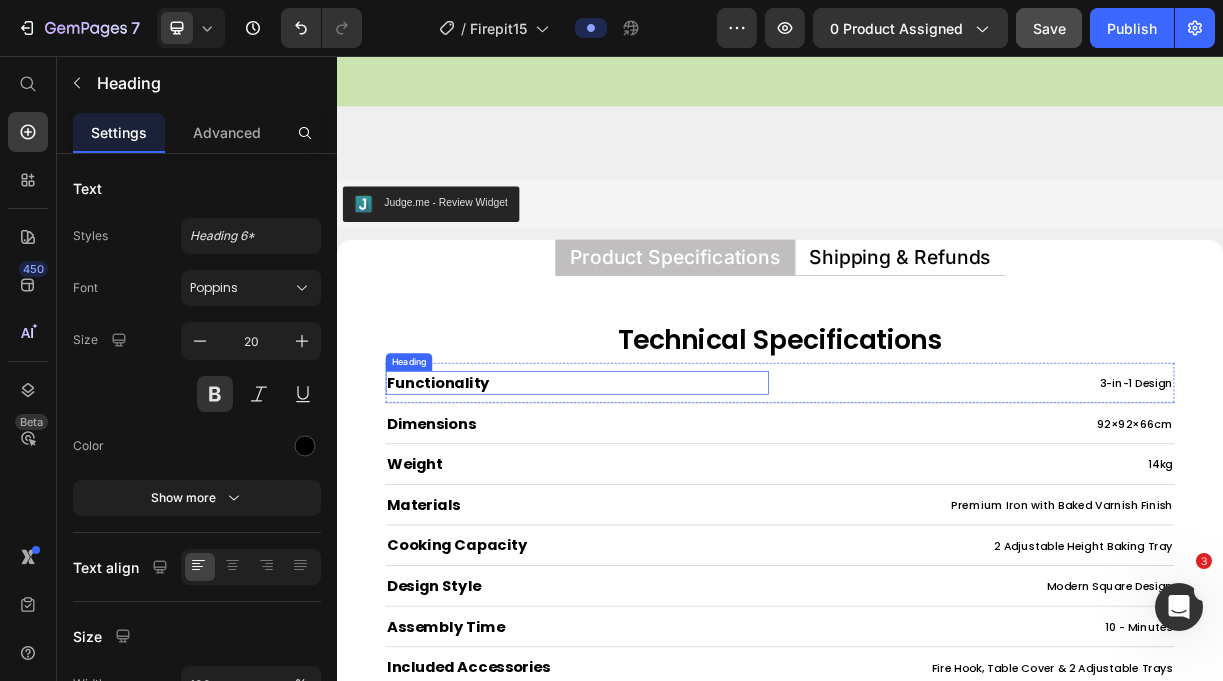 click on "frequently asked questions Heading Still have questions? Reach out to us at   [EMAIL]  we’re here to help! Text Block Row Row
Will this rust or deteriorate in [COUNTRY] weather?
Is assembly difficult or will I need special tools?
Is it safe to use on my deck or patio?
What if I need parts or support after purchase?
How do I store it when not in use?
How heavy is it and can I move it around?
Does it produce a lot of smoke?
What type of wood can I use? Accordion Row Row Section 8 Judge.me - Review Widget Judge.me Product Specifications Shipping & Refunds Technical Specifications Heading Functionality Heading 3-in-1 Design Text Block Row Dimensions Heading 92×92×66cm Text Block Row Weight Heading 14kg Text Block Row Materials Heading Premium Iron with Baked Varnish Finish Text Block Row Cooking Capacity Heading 2 Adjustable Height Baking Tray Text Block" at bounding box center [937, -3312] 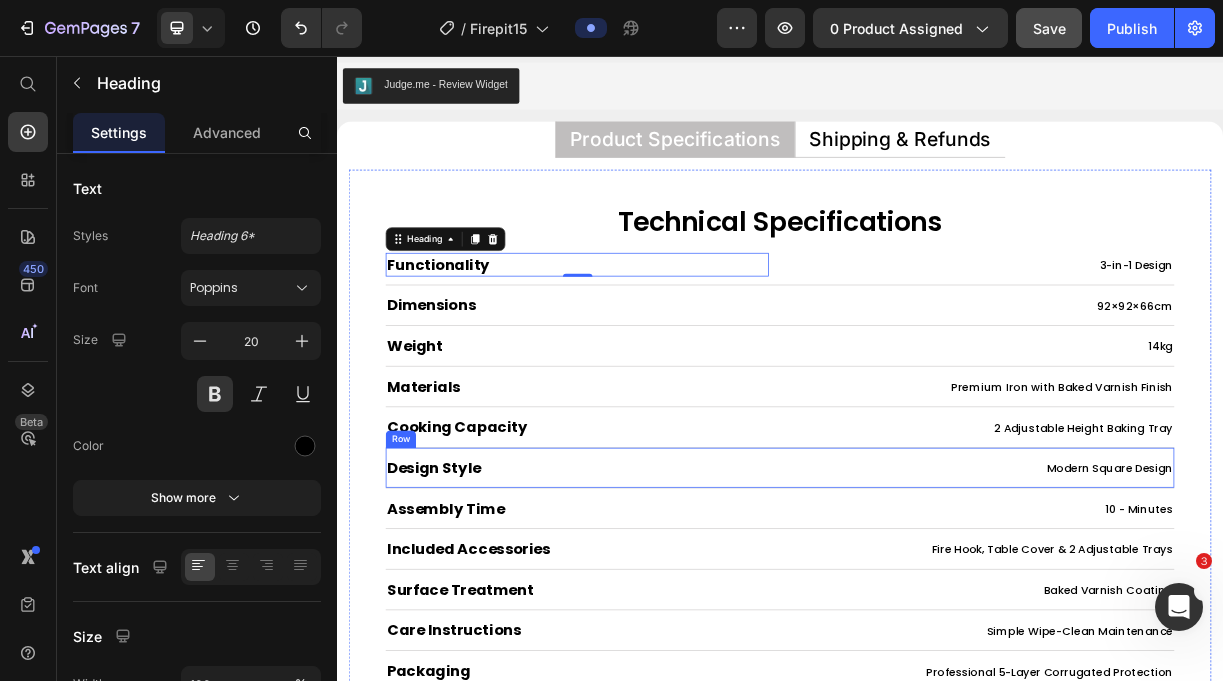 scroll, scrollTop: 9316, scrollLeft: 0, axis: vertical 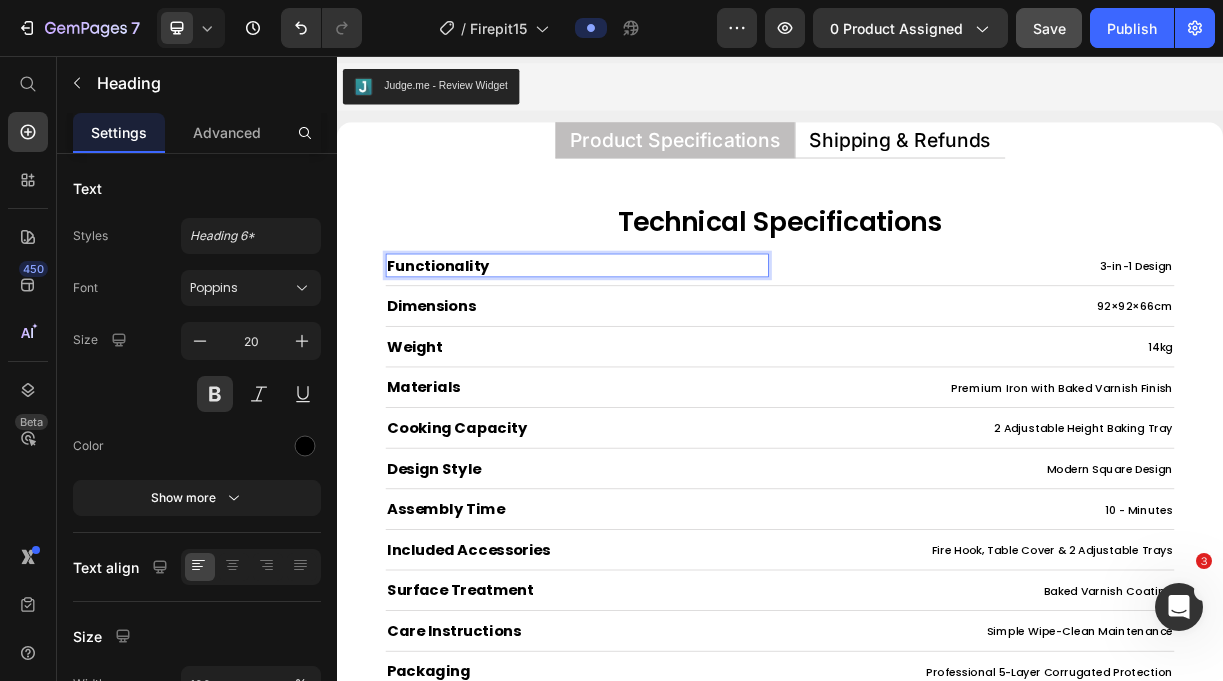 click on "Functionality" at bounding box center (474, 340) 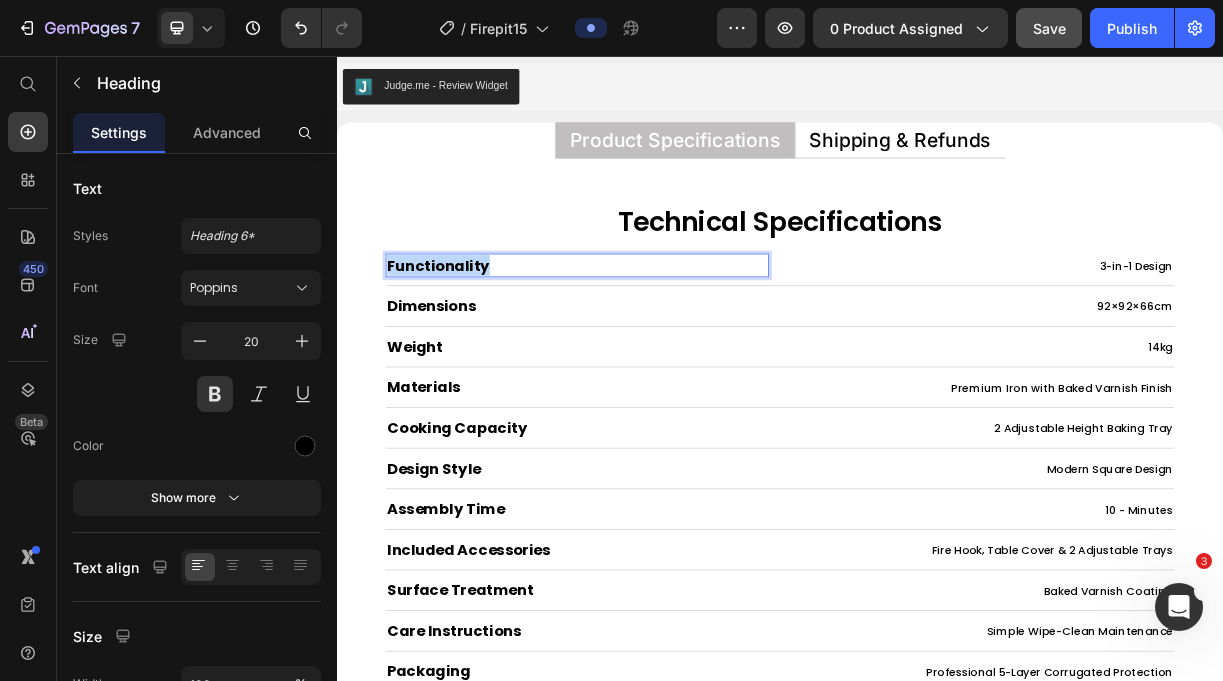 click on "Functionality" at bounding box center (474, 340) 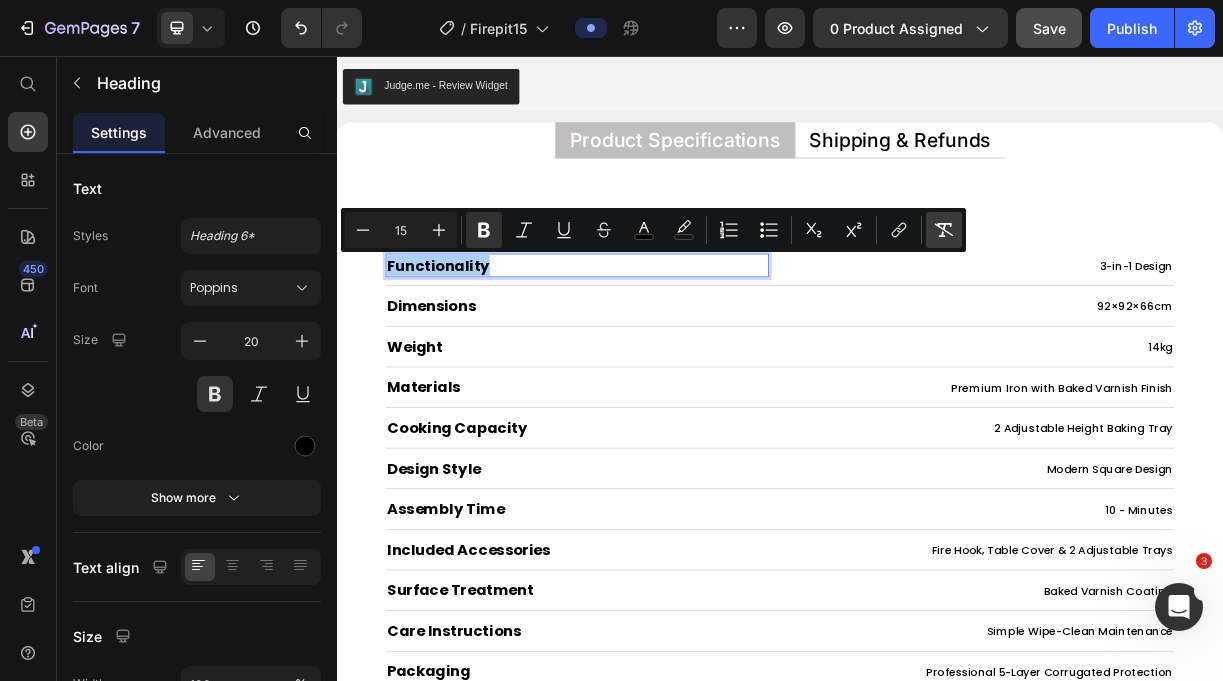 click 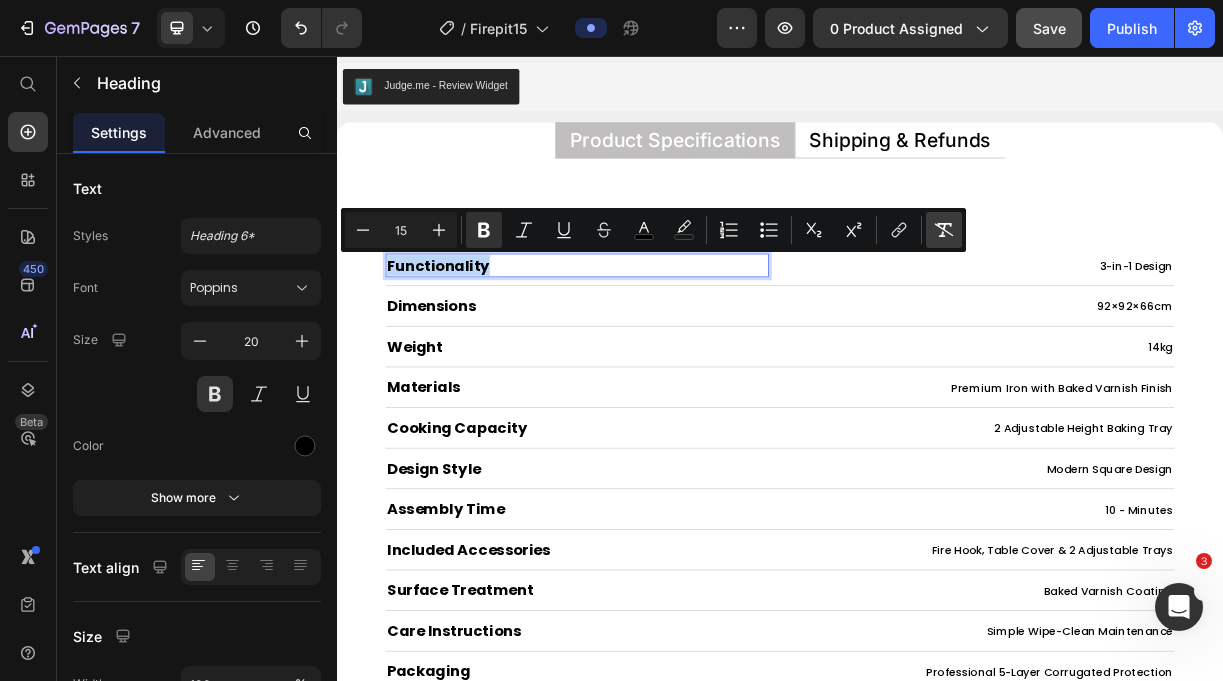 type on "20" 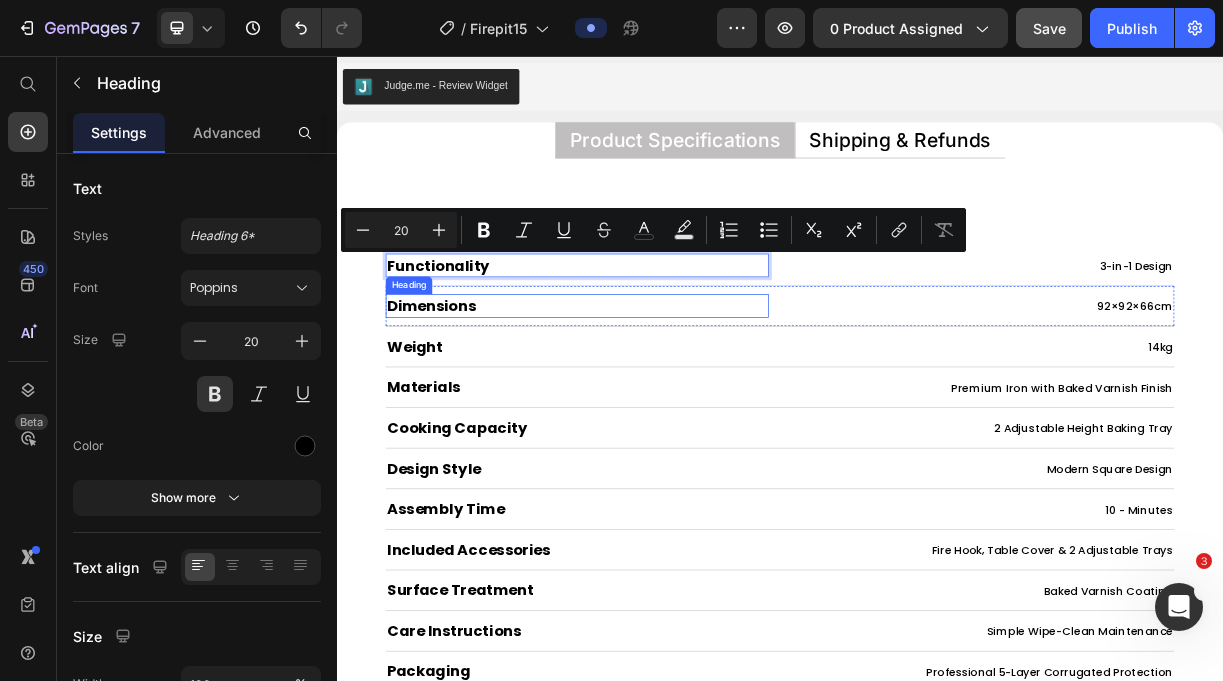 click on "Dimensions" at bounding box center [465, 395] 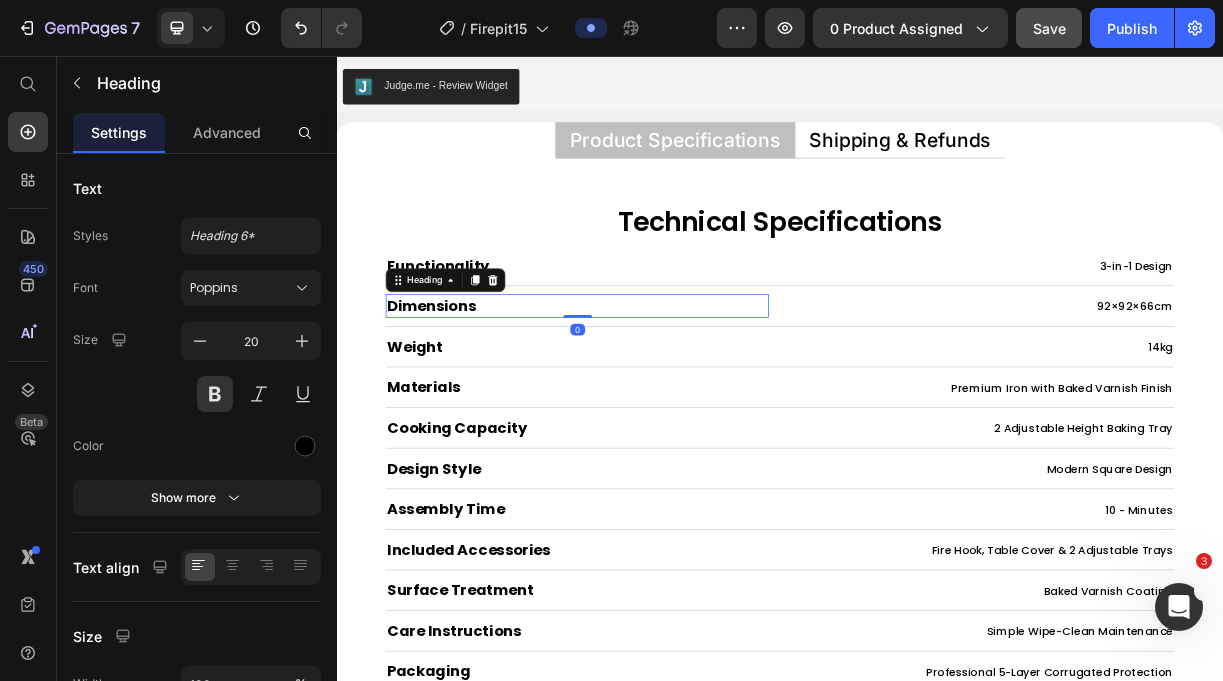 click on "Dimensions" at bounding box center [465, 395] 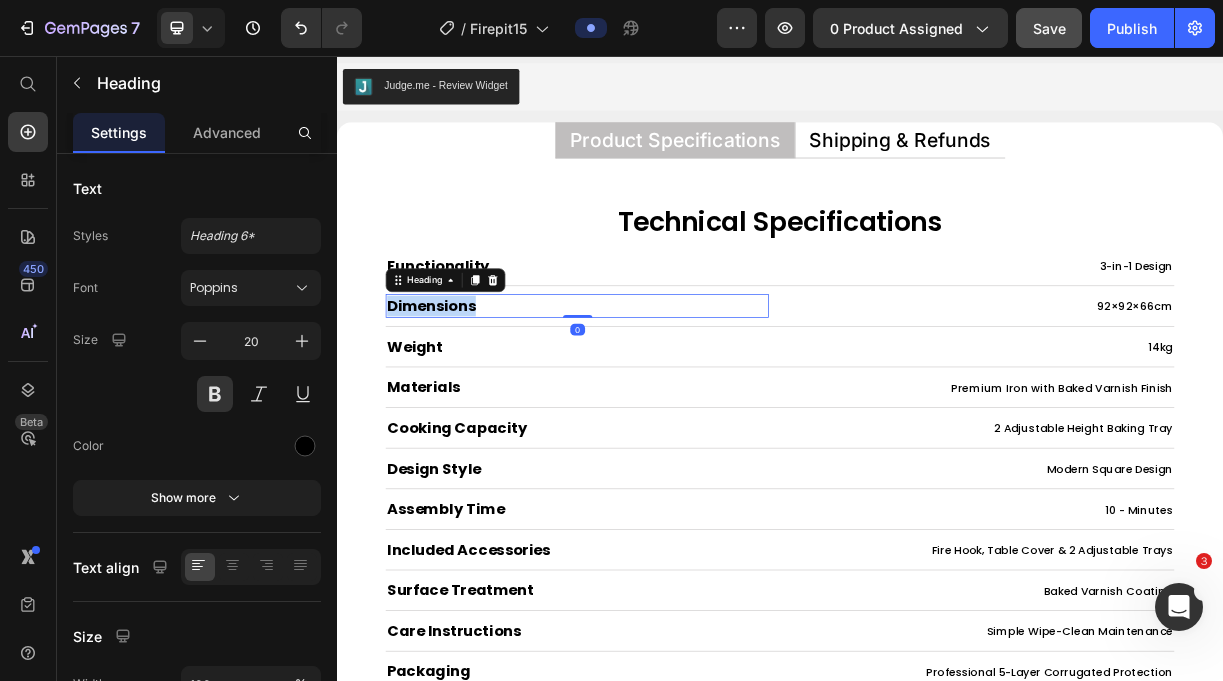 click on "Dimensions" at bounding box center (465, 395) 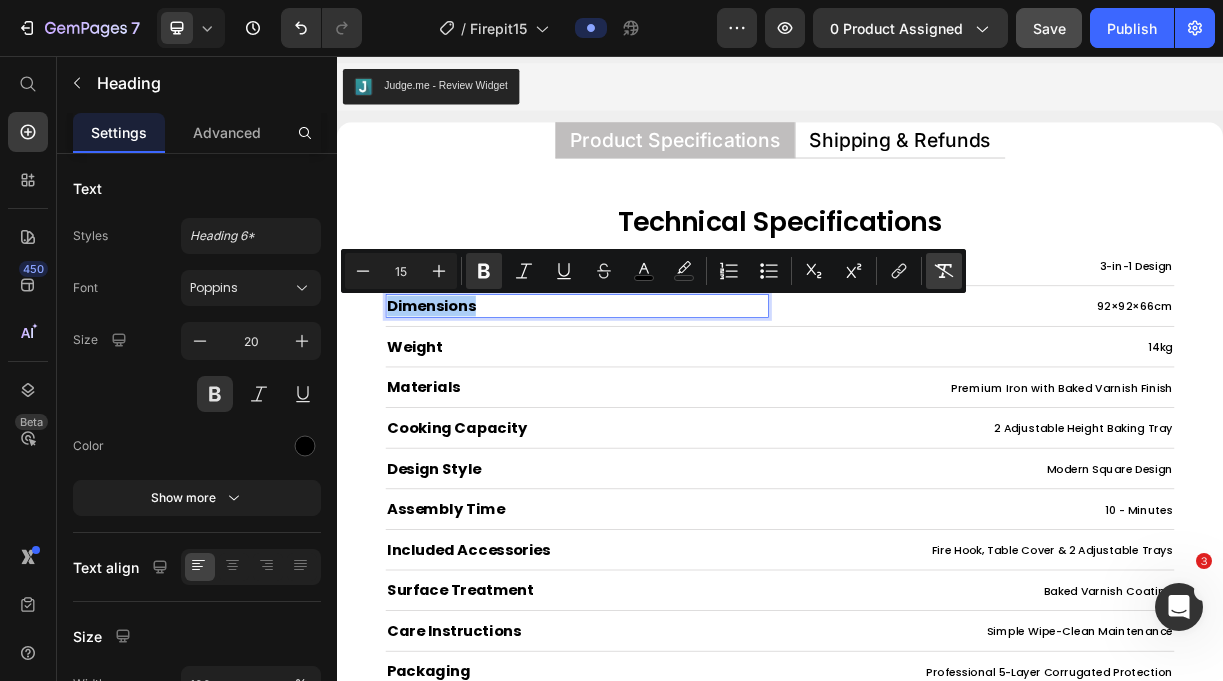 click 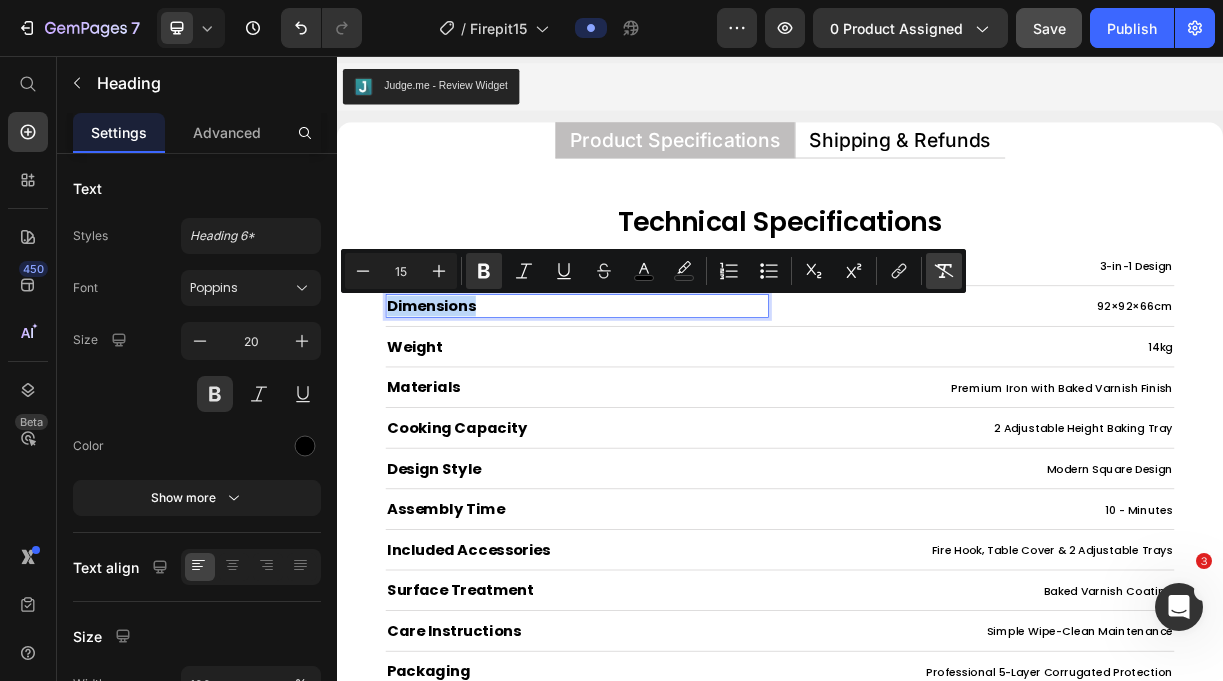 type on "20" 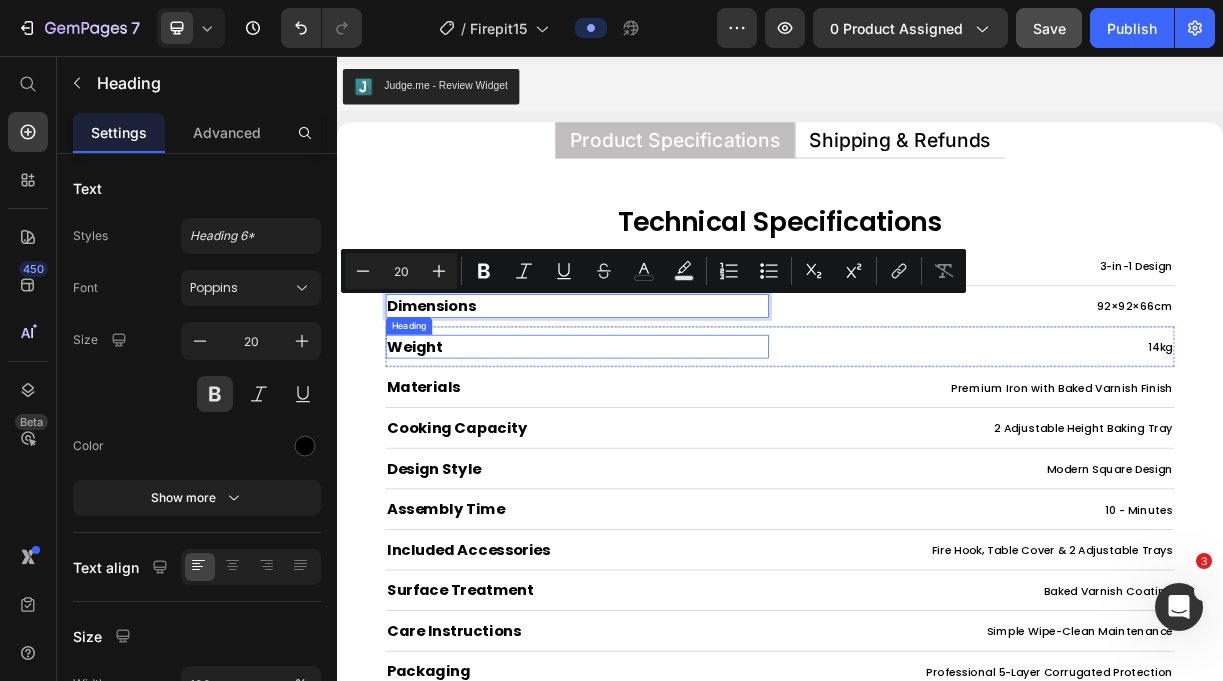 click on "Weight" at bounding box center (662, 450) 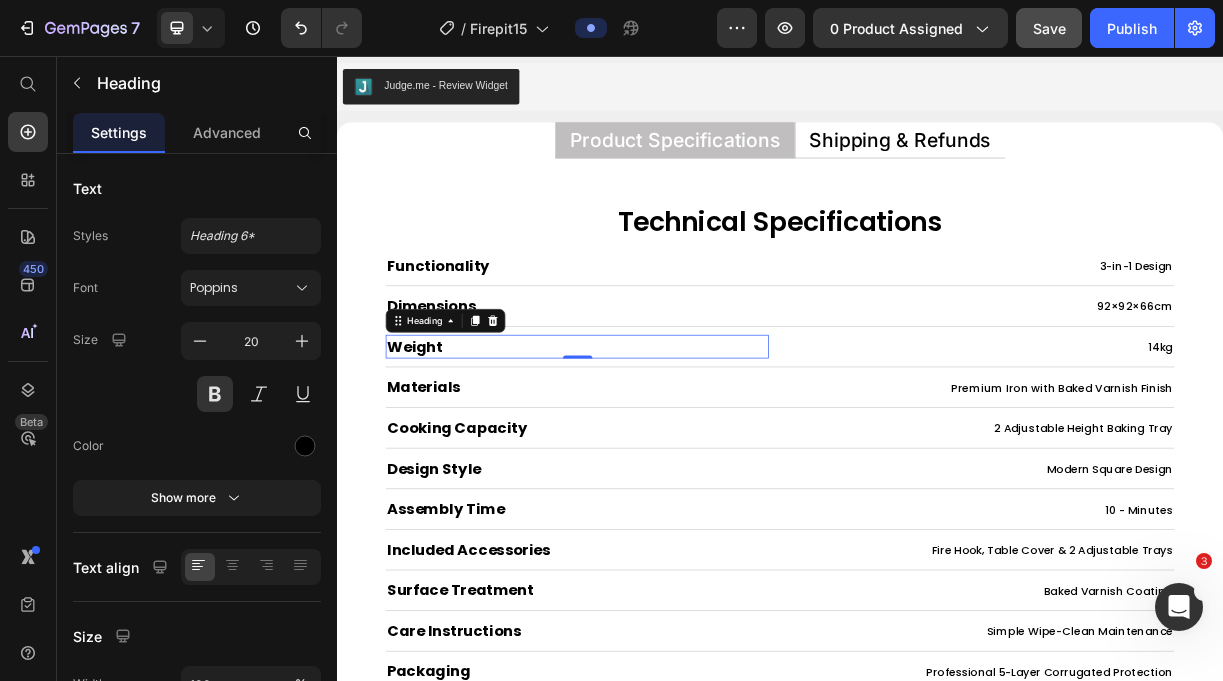 click on "Weight" at bounding box center (662, 450) 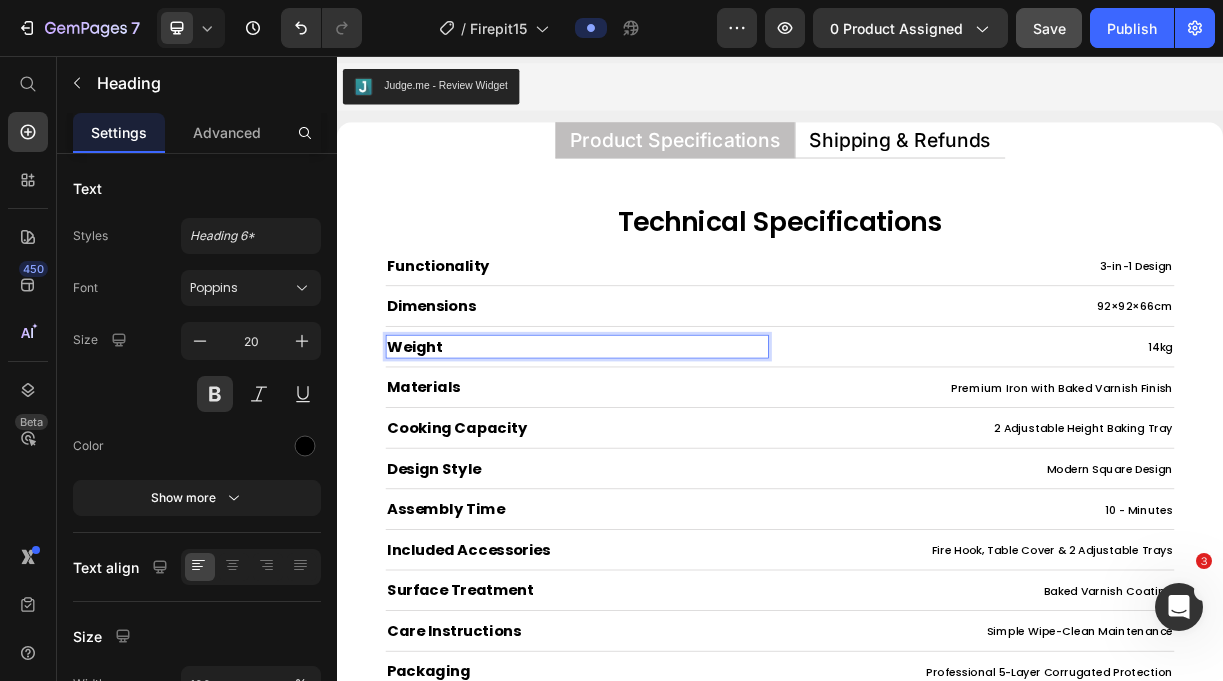 click on "Weight" at bounding box center [662, 450] 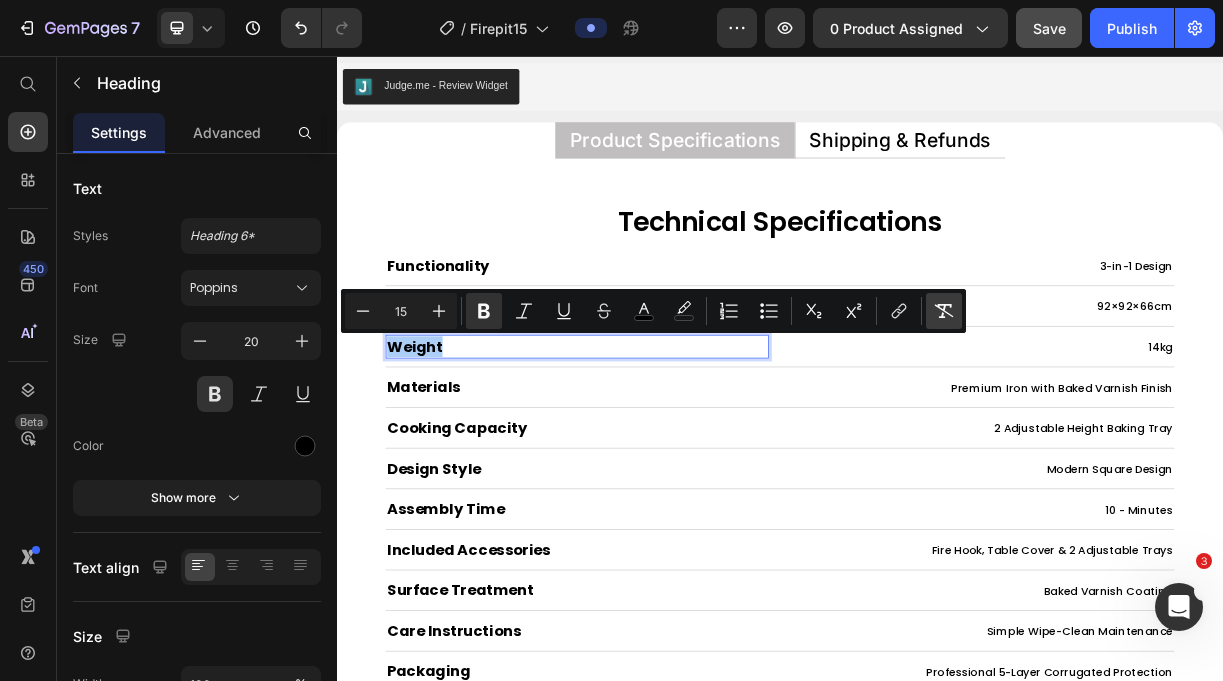 click 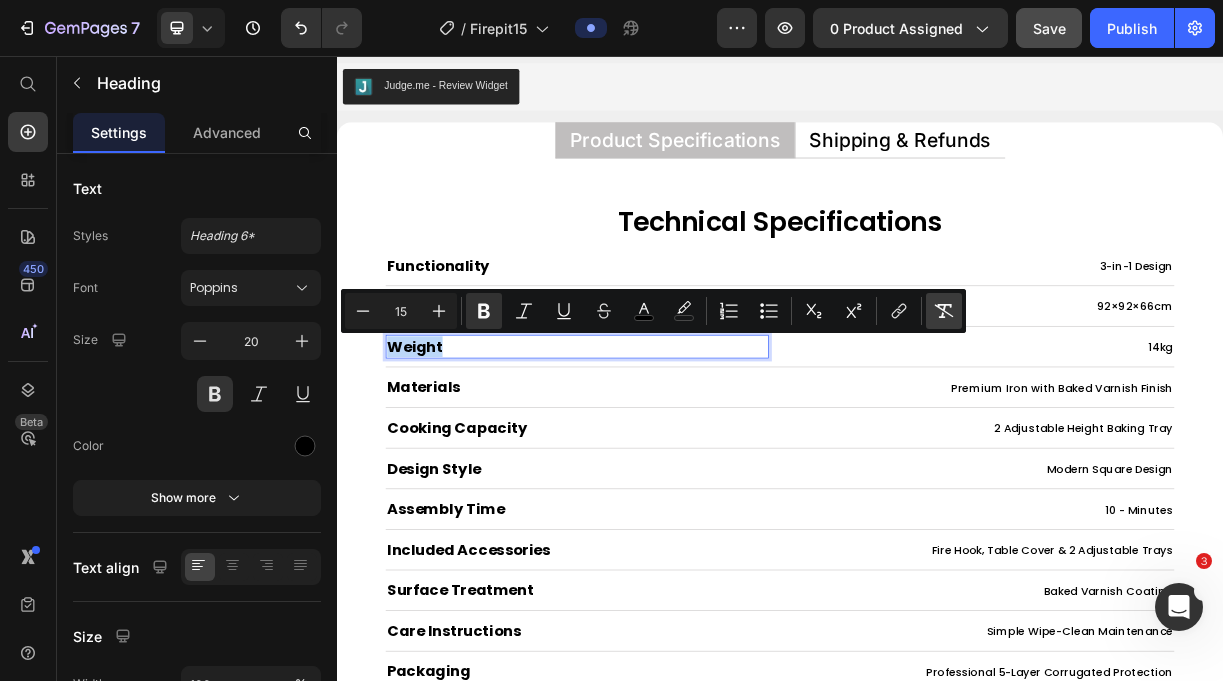 type on "20" 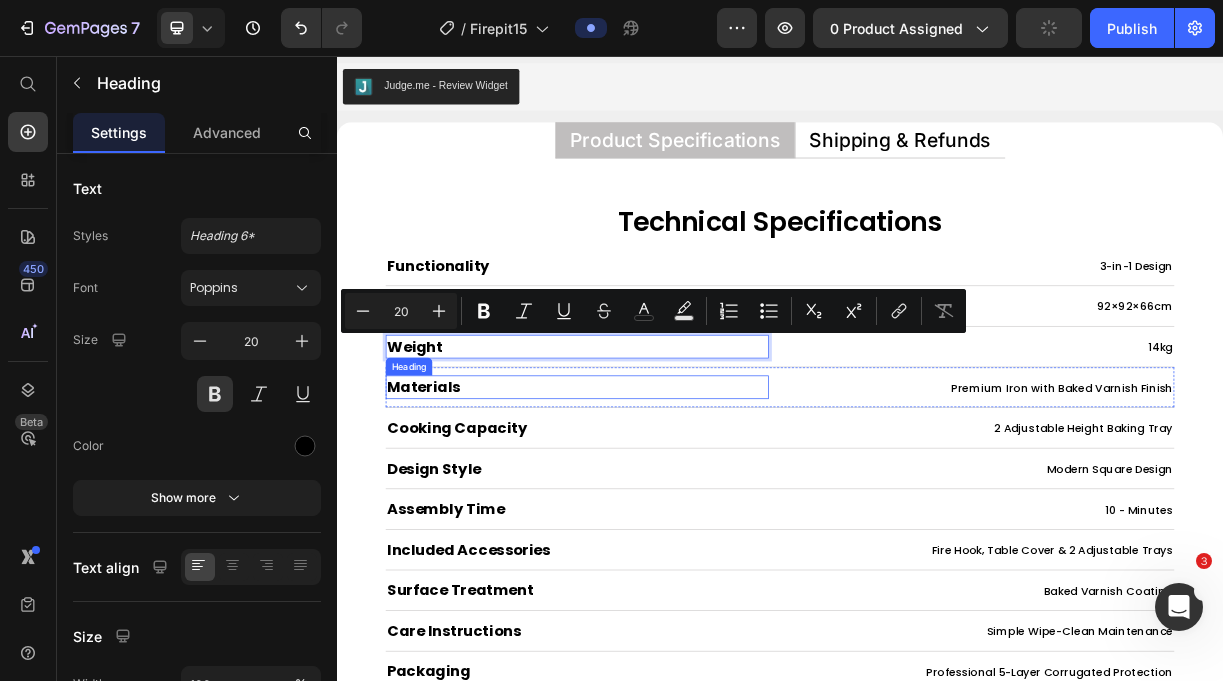 click on "Materials" at bounding box center (454, 505) 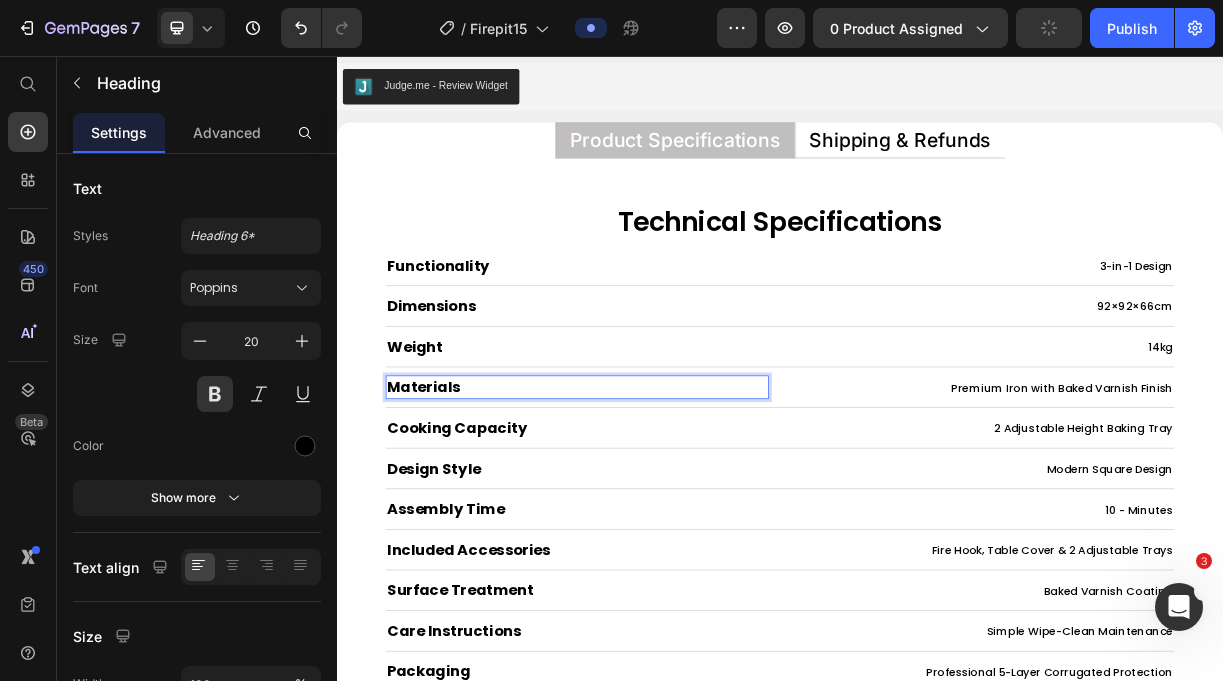 click on "Materials" at bounding box center (454, 505) 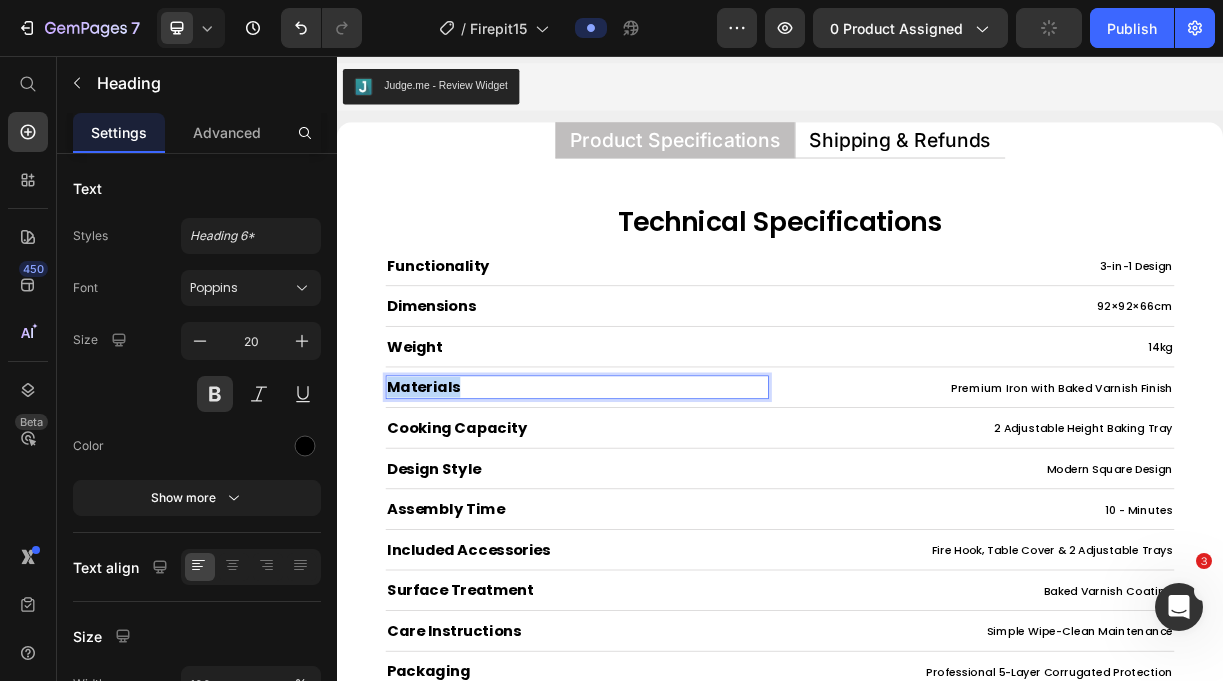click on "Materials" at bounding box center [454, 505] 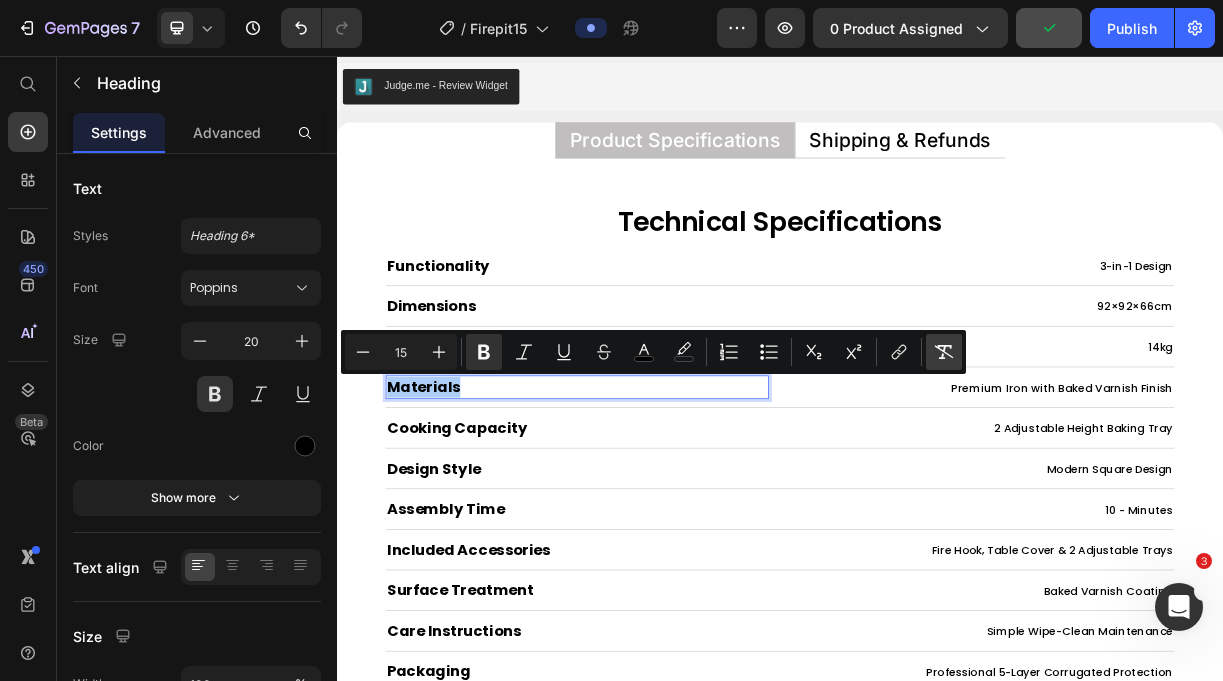 click 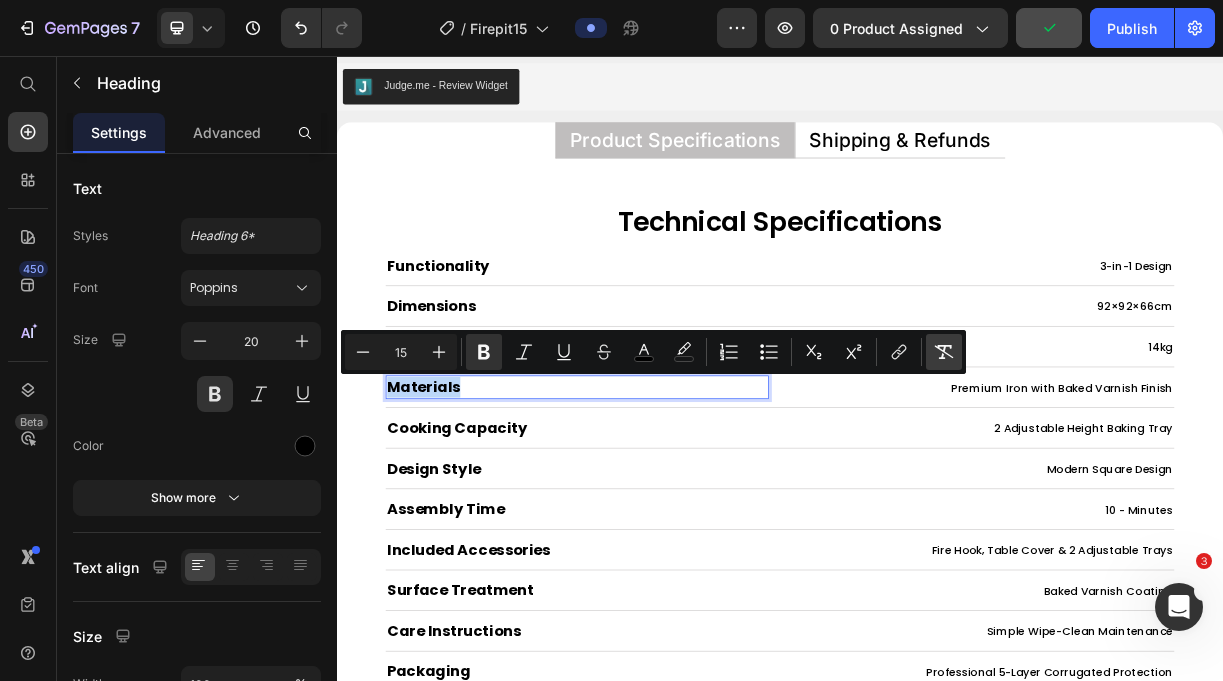 type on "20" 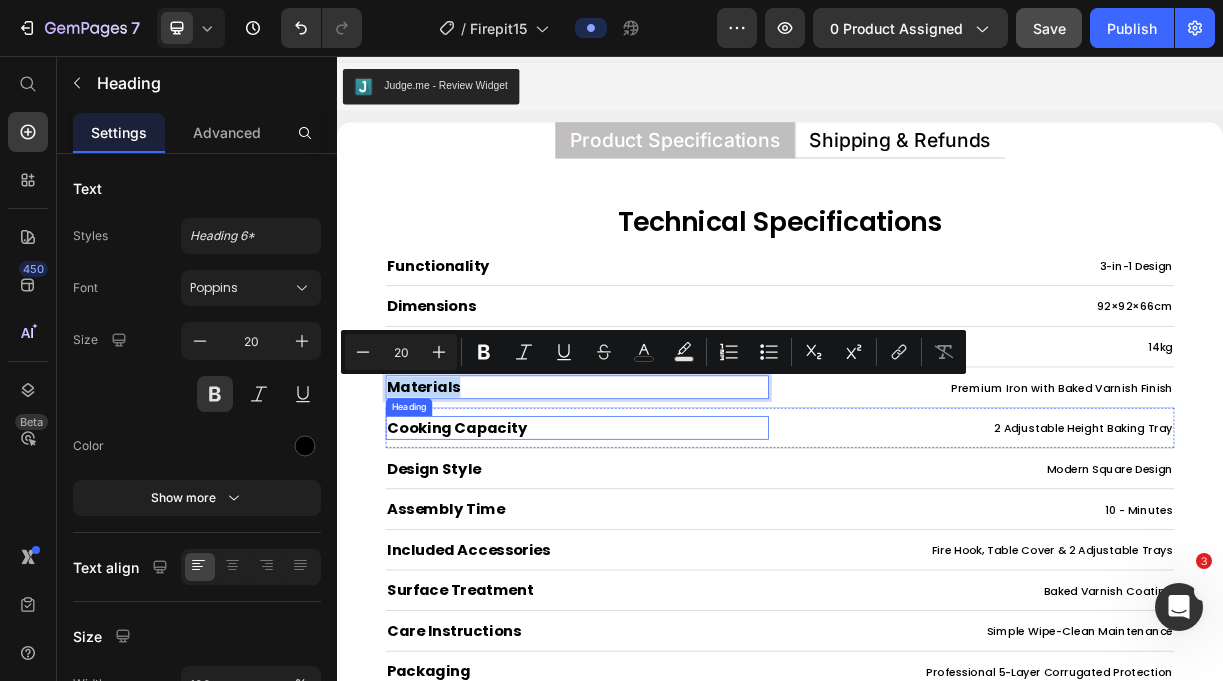 click on "Cooking Capacity" at bounding box center (500, 560) 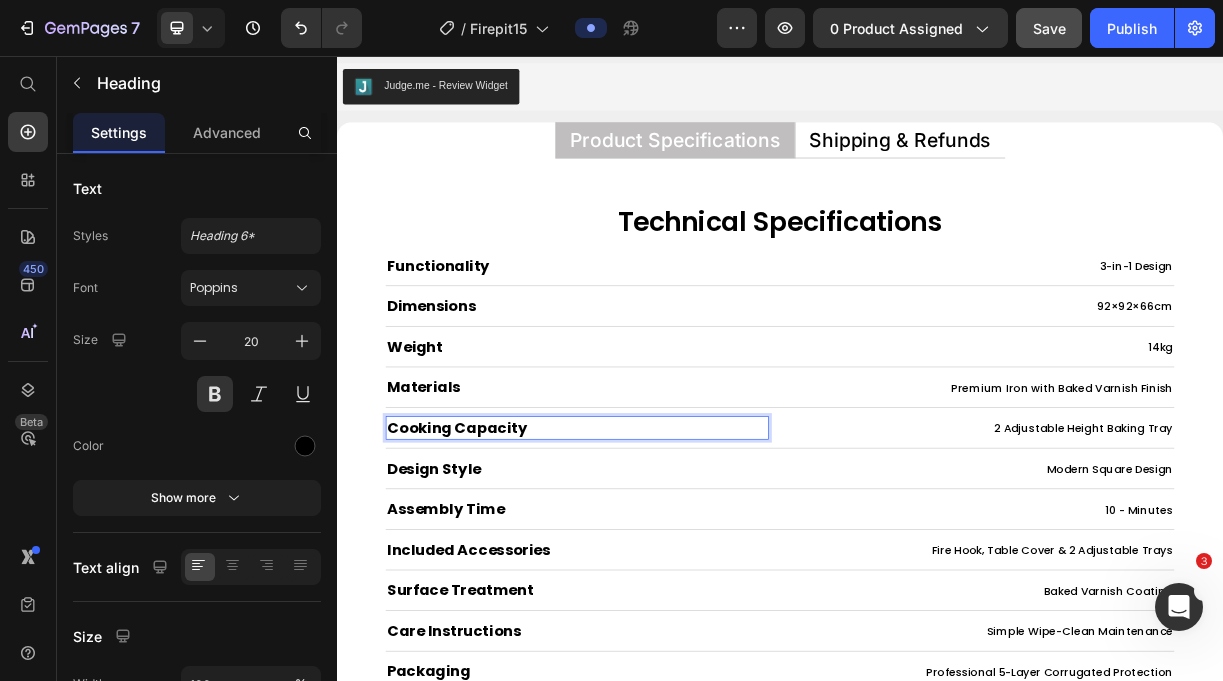 click on "Cooking Capacity" at bounding box center (500, 560) 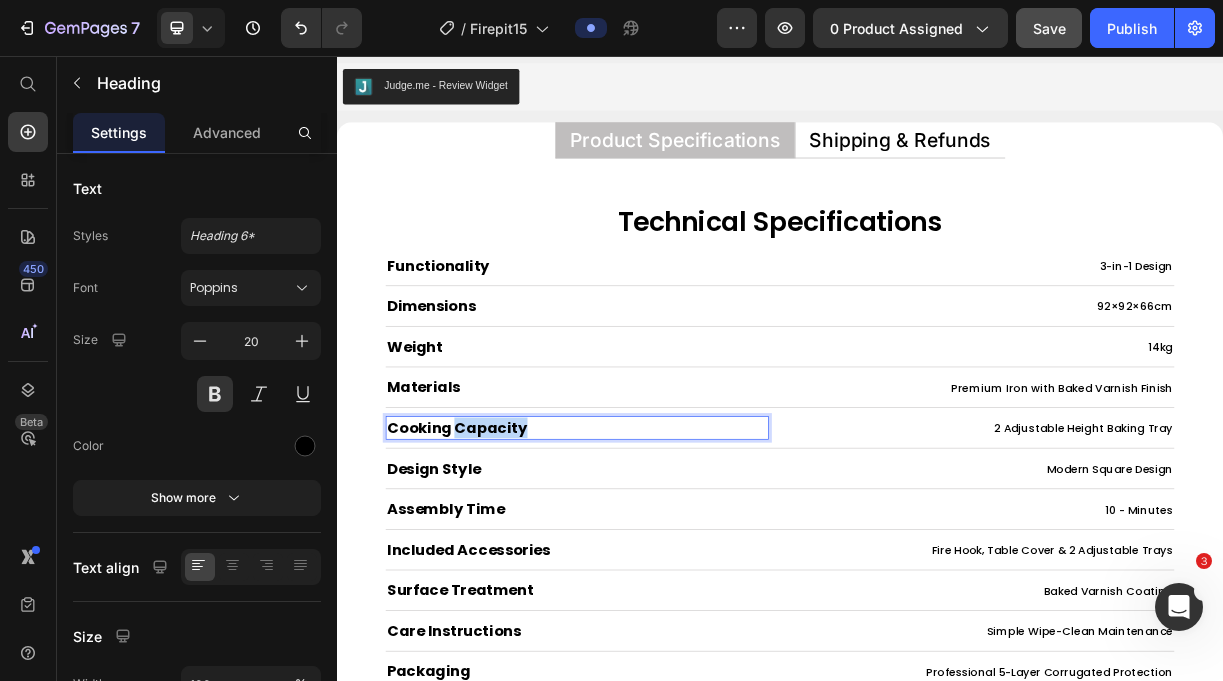 click on "Cooking Capacity" at bounding box center [500, 560] 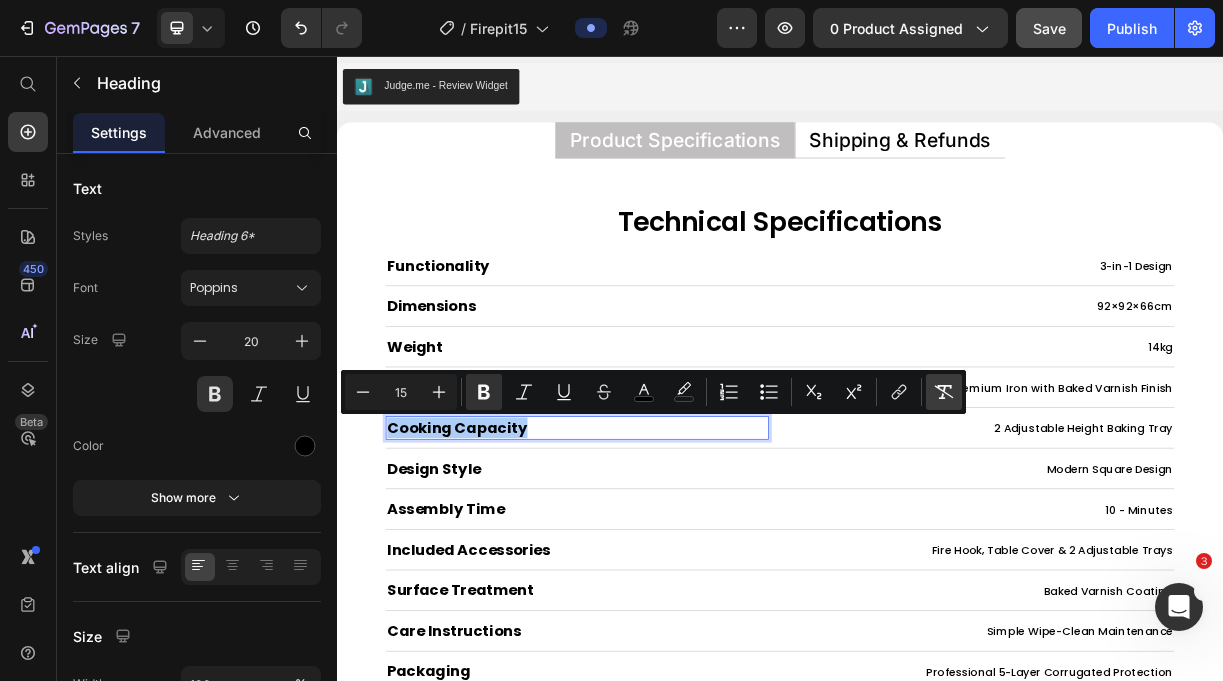 click 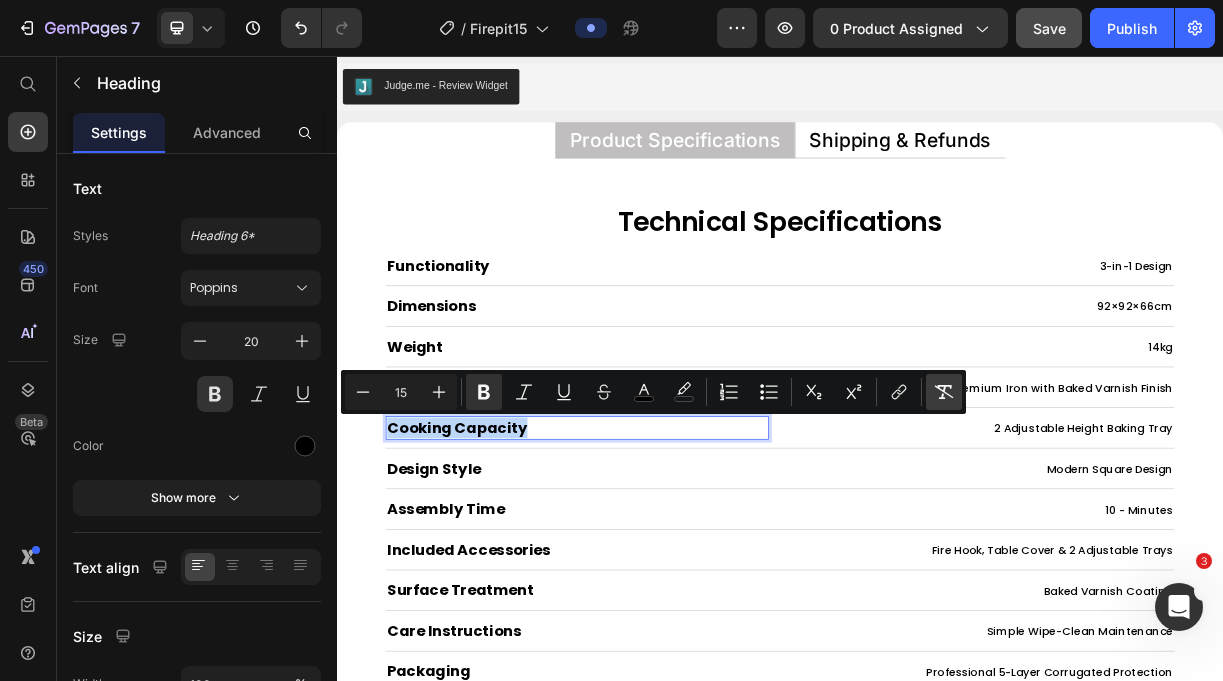 type on "20" 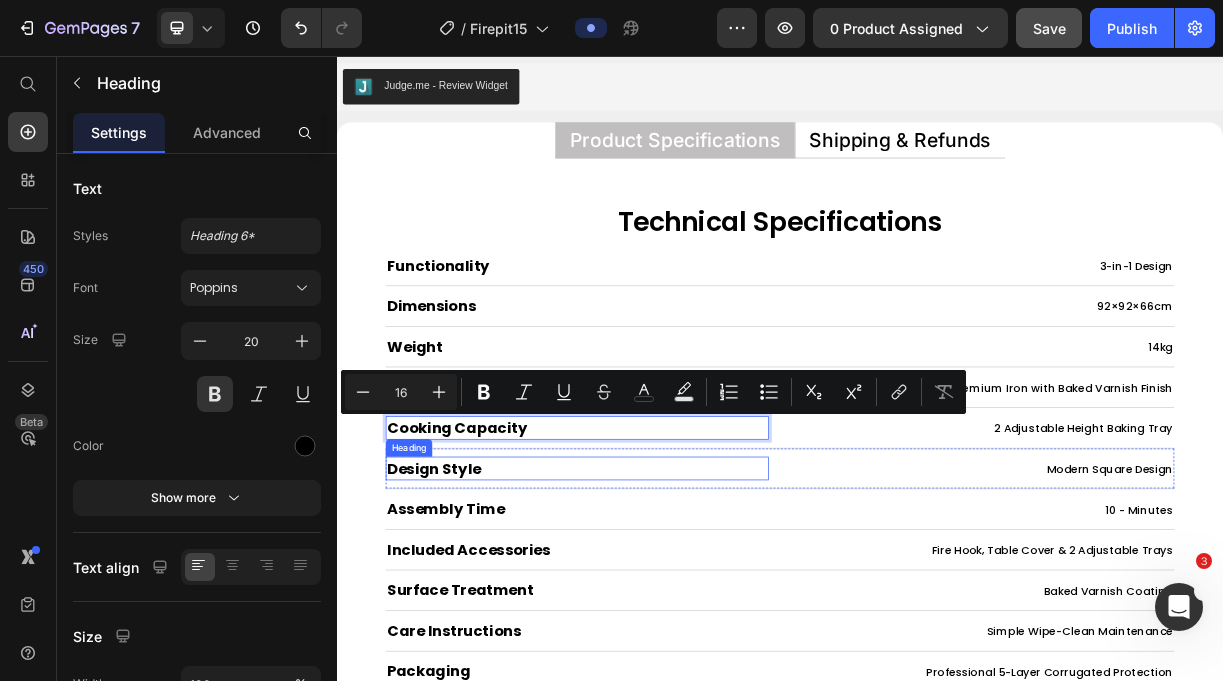 click on "Design Style" at bounding box center (468, 615) 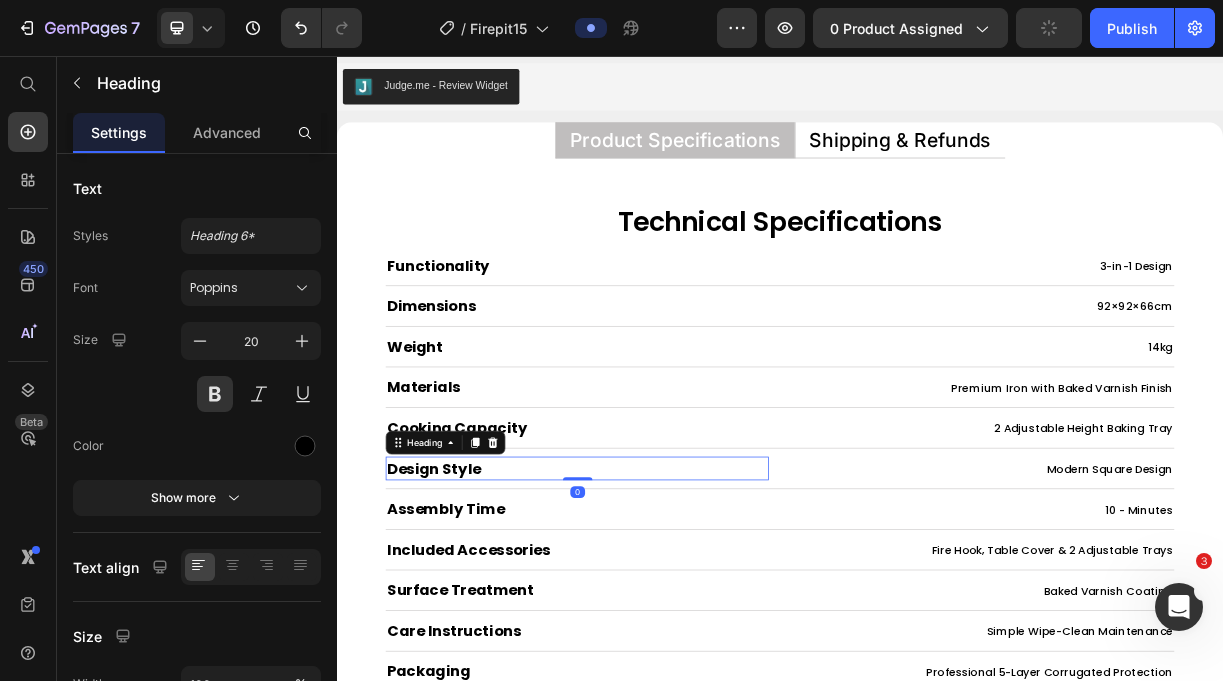 click on "Design Style" at bounding box center (468, 615) 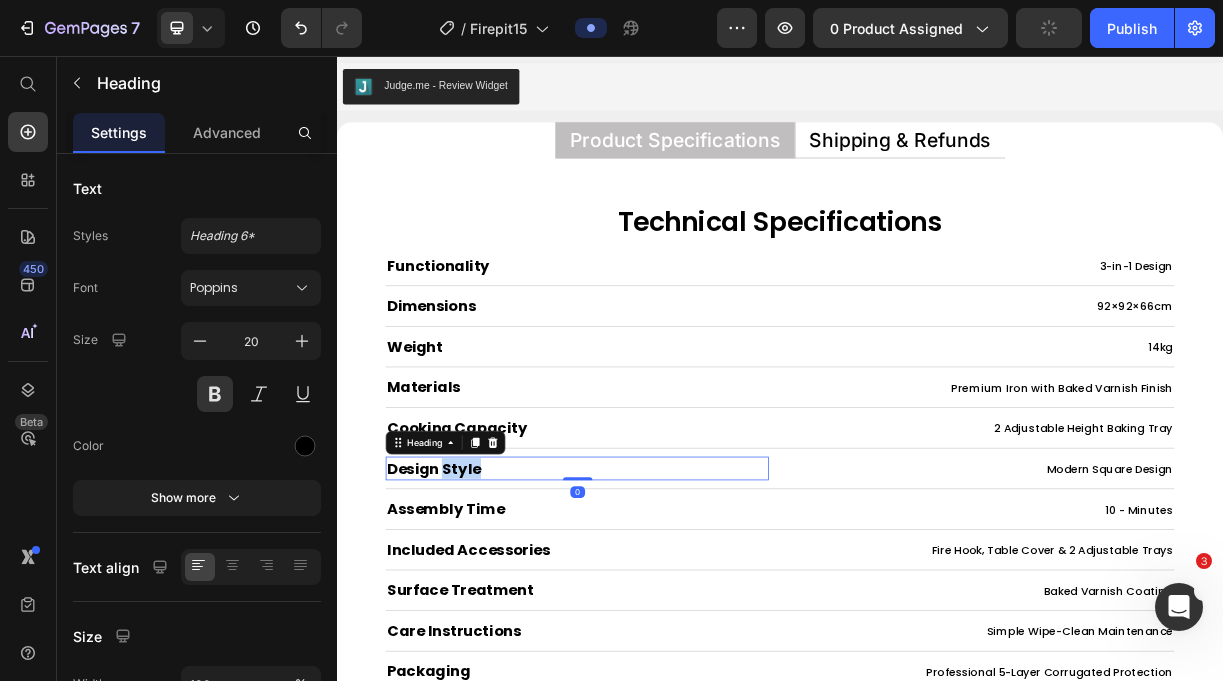 click on "Design Style" at bounding box center (468, 615) 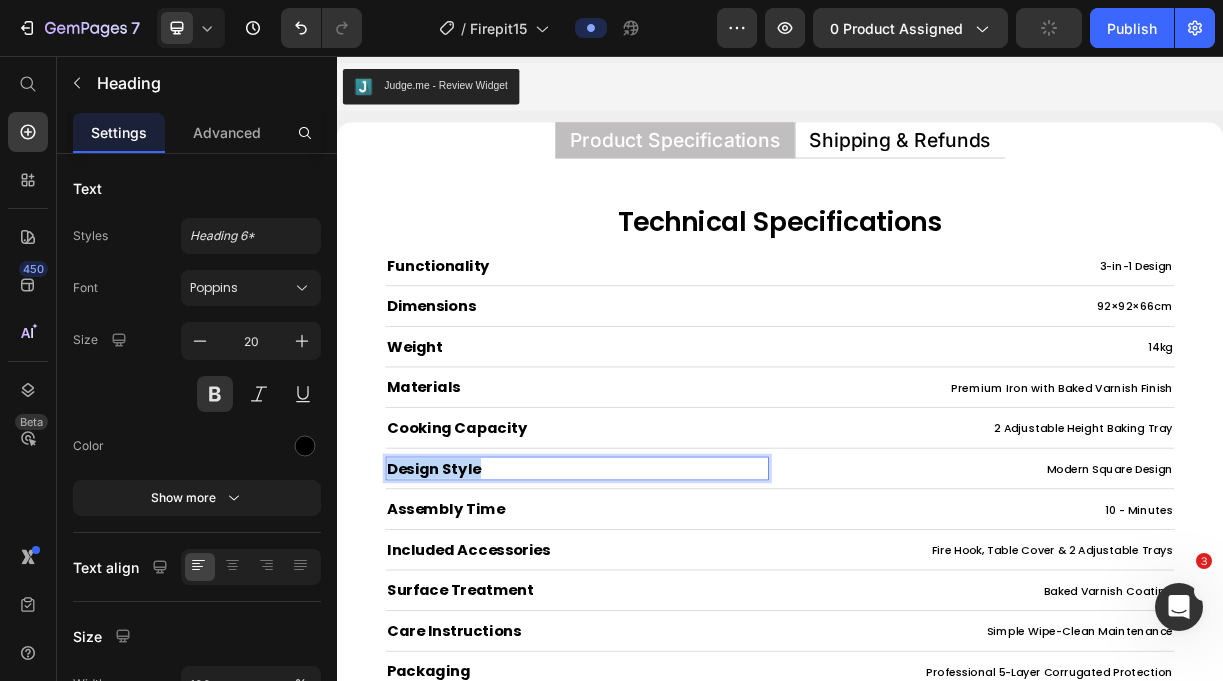 click on "Design Style" at bounding box center (468, 615) 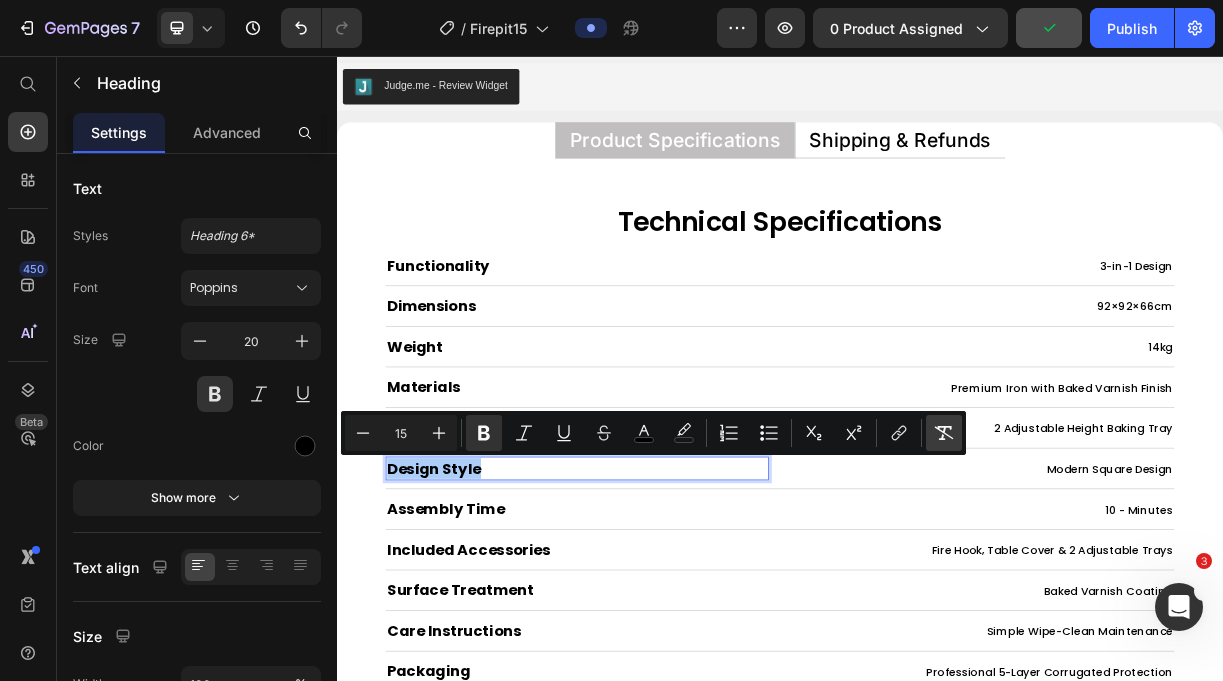 click 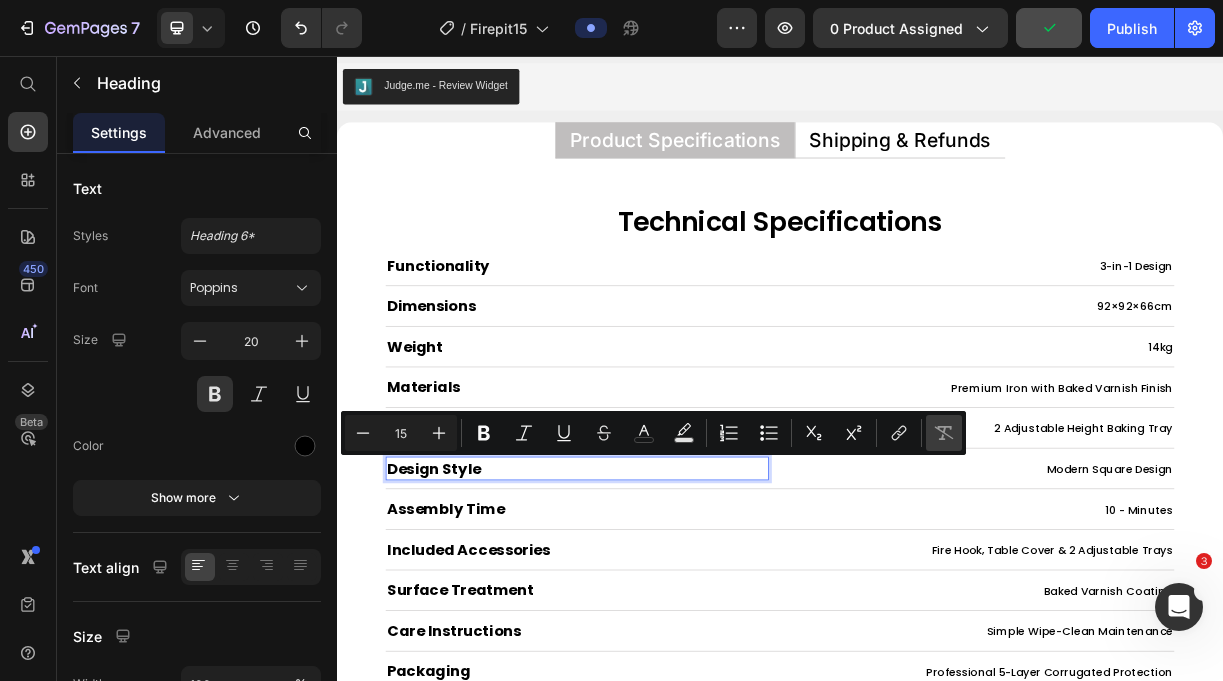 type on "20" 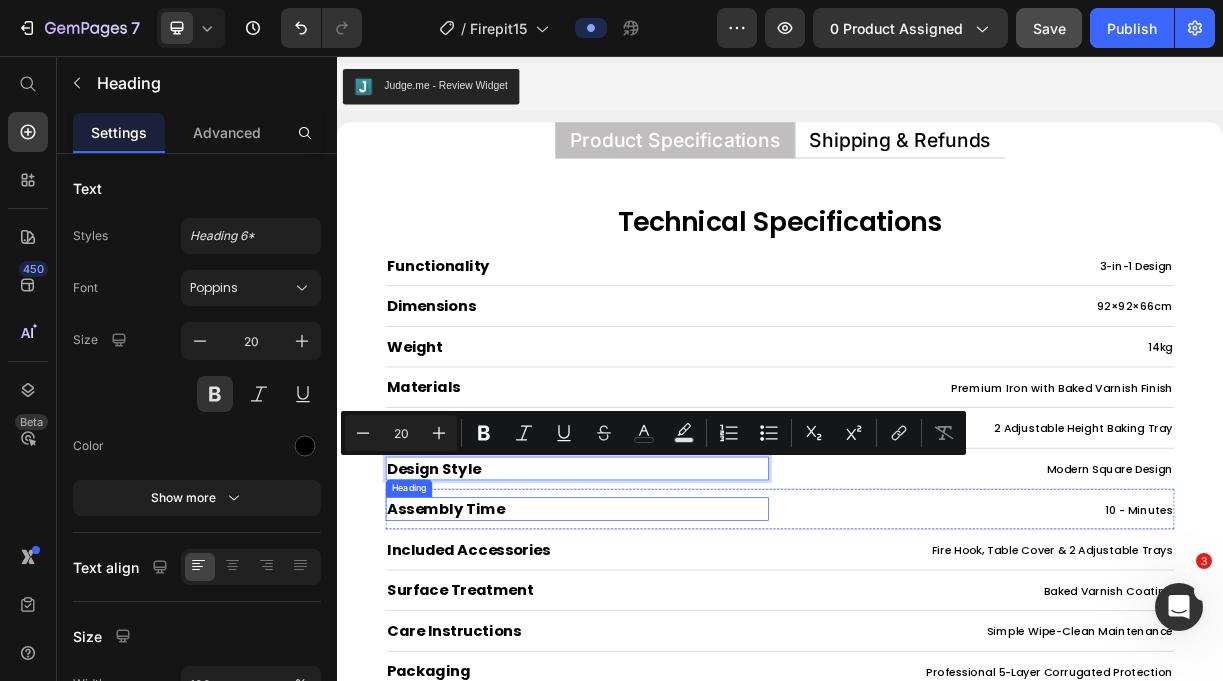 click on "Assembly Time" at bounding box center (484, 670) 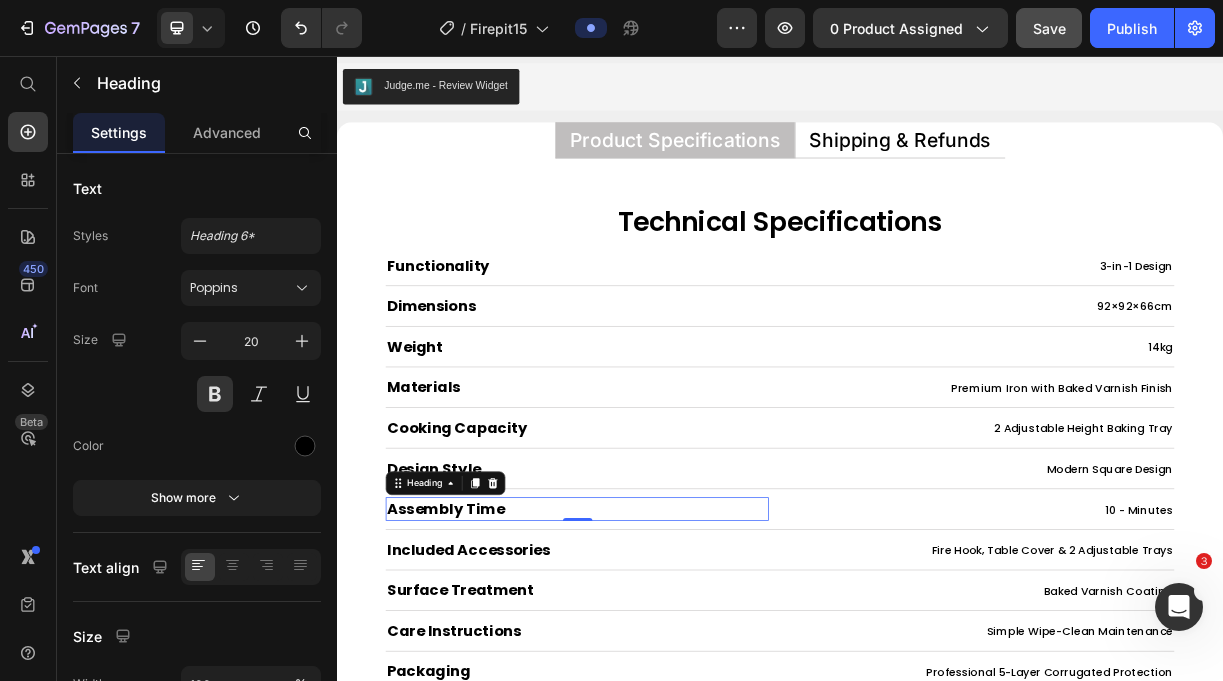 click on "Assembly Time" at bounding box center (484, 670) 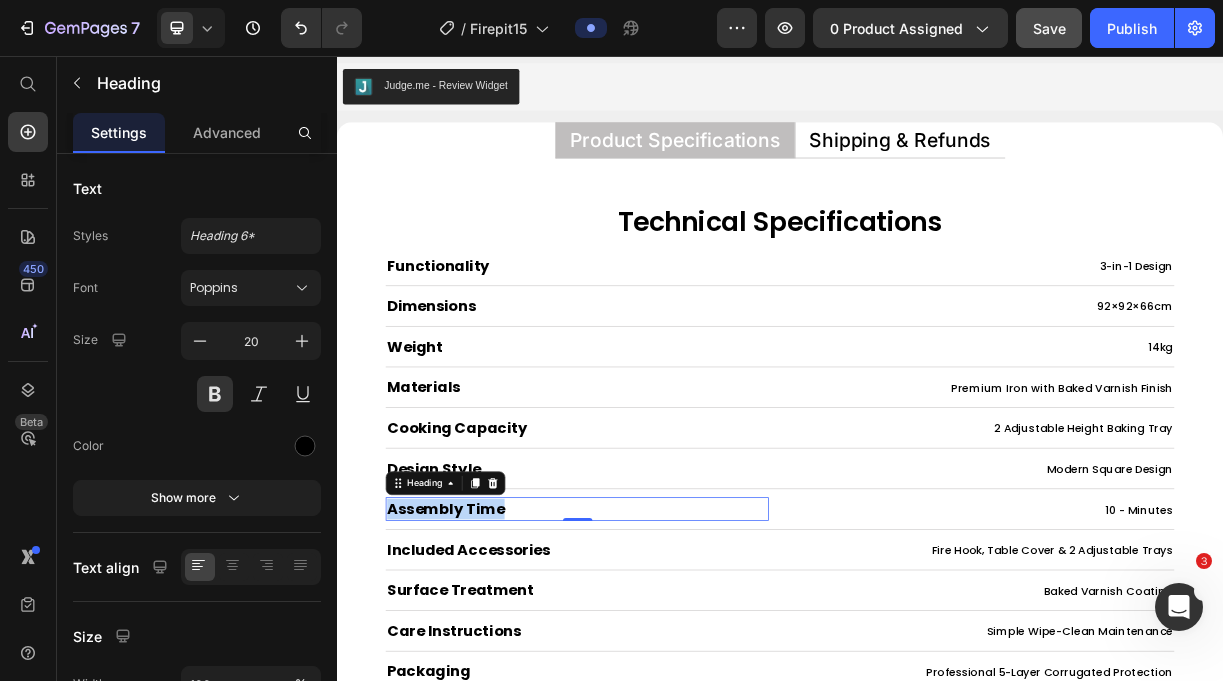 click on "Assembly Time" at bounding box center (484, 670) 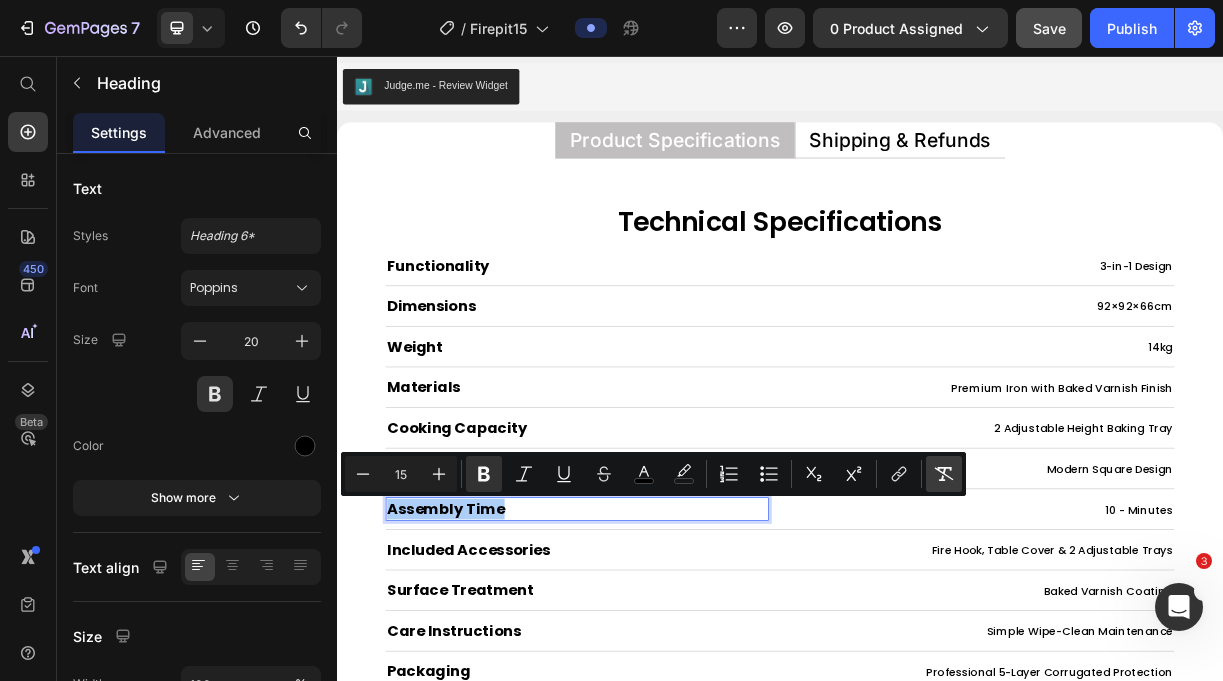 click 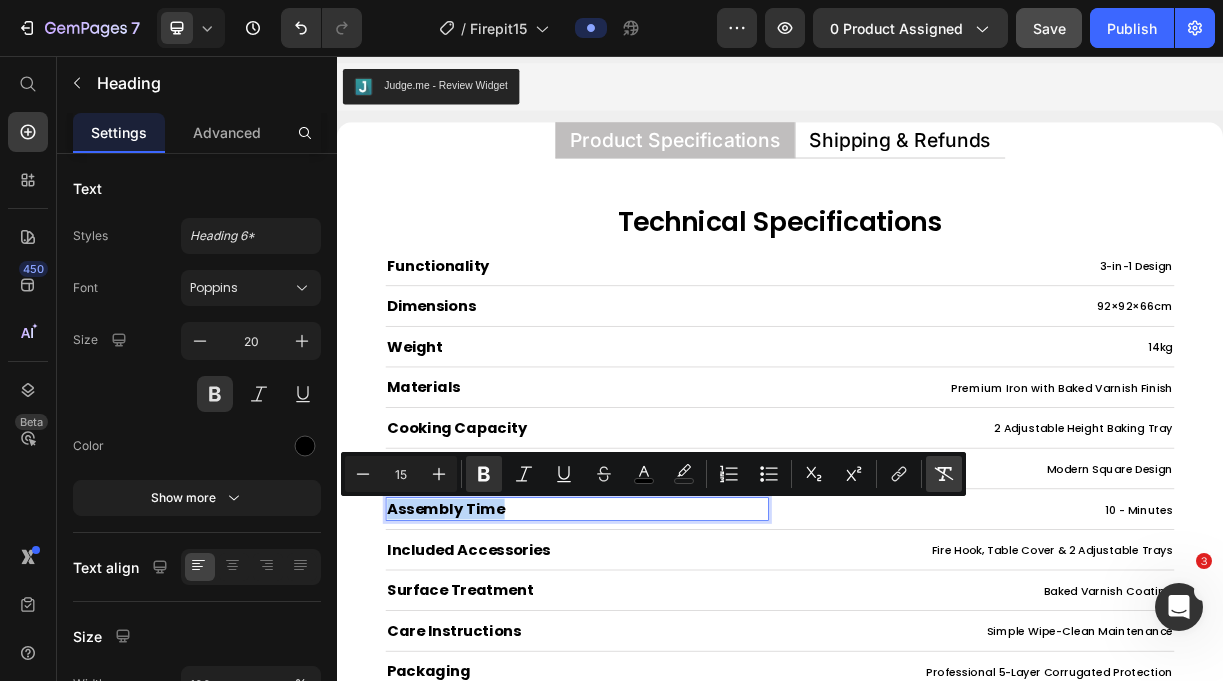 type on "20" 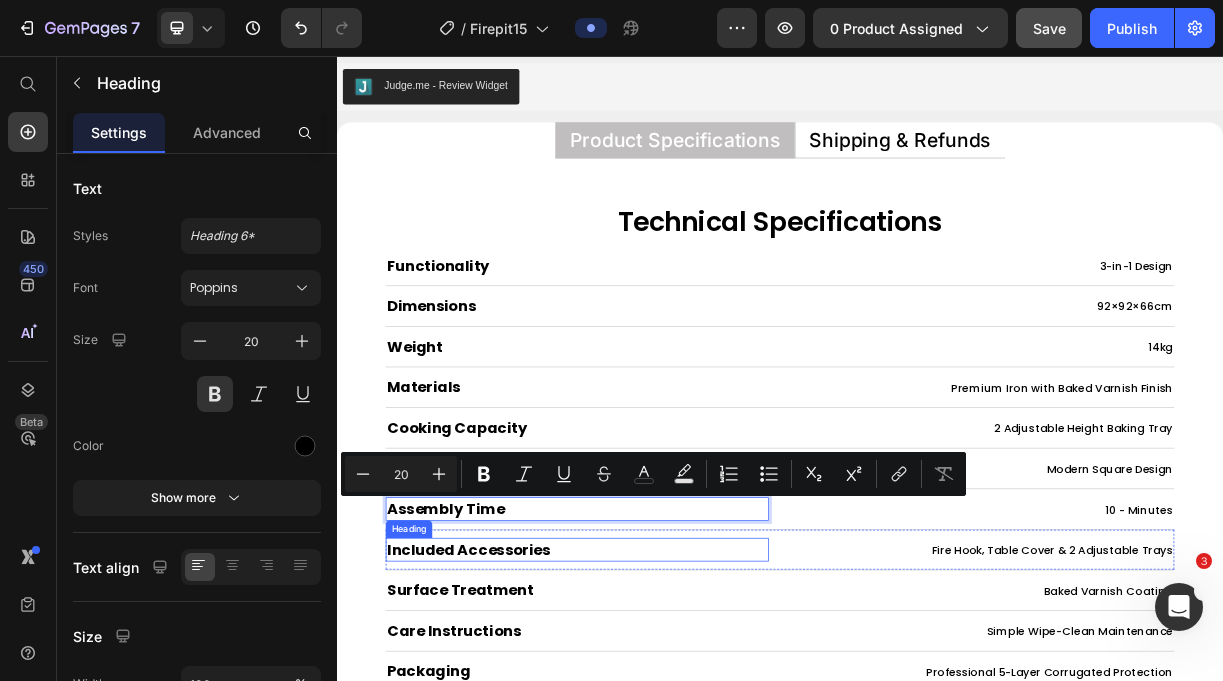 click on "Included Accessories" at bounding box center (515, 725) 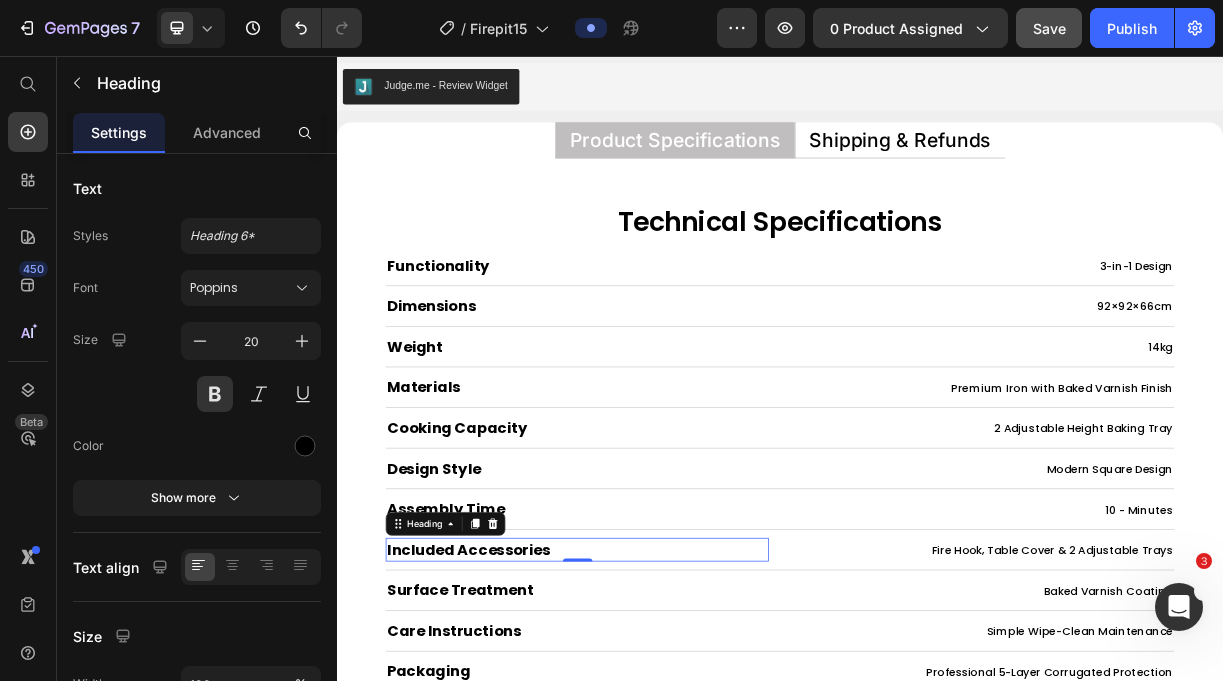 click on "Included Accessories" at bounding box center (515, 725) 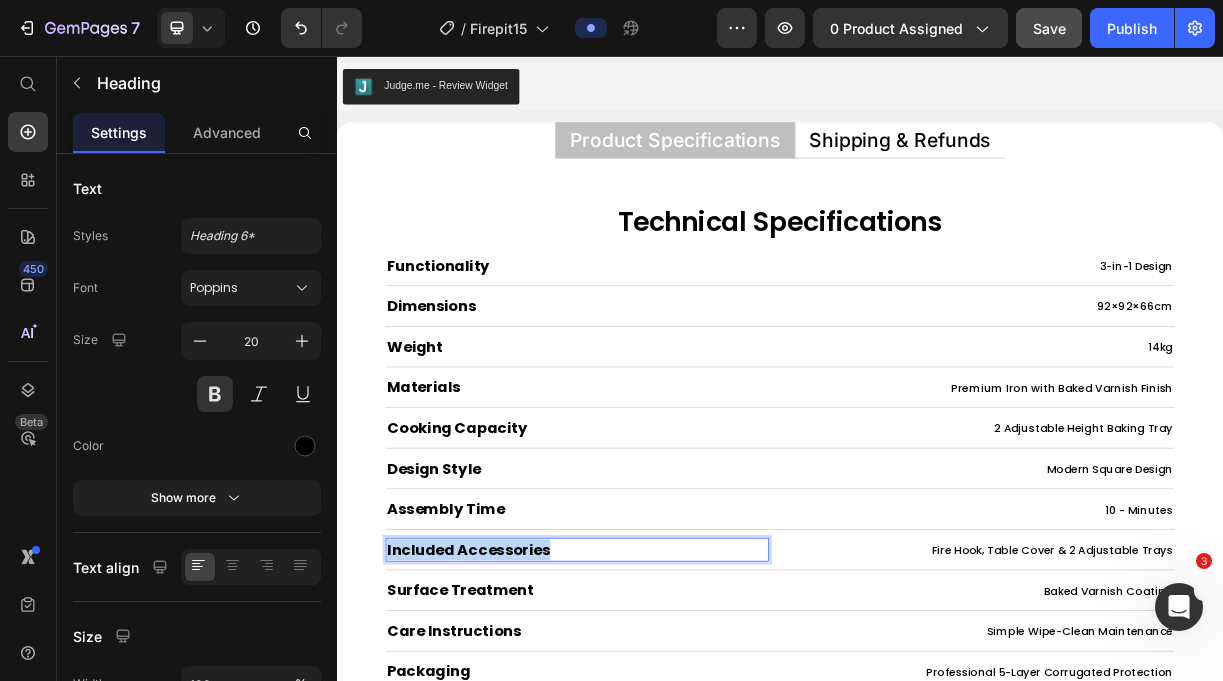 click on "Included Accessories" at bounding box center [515, 725] 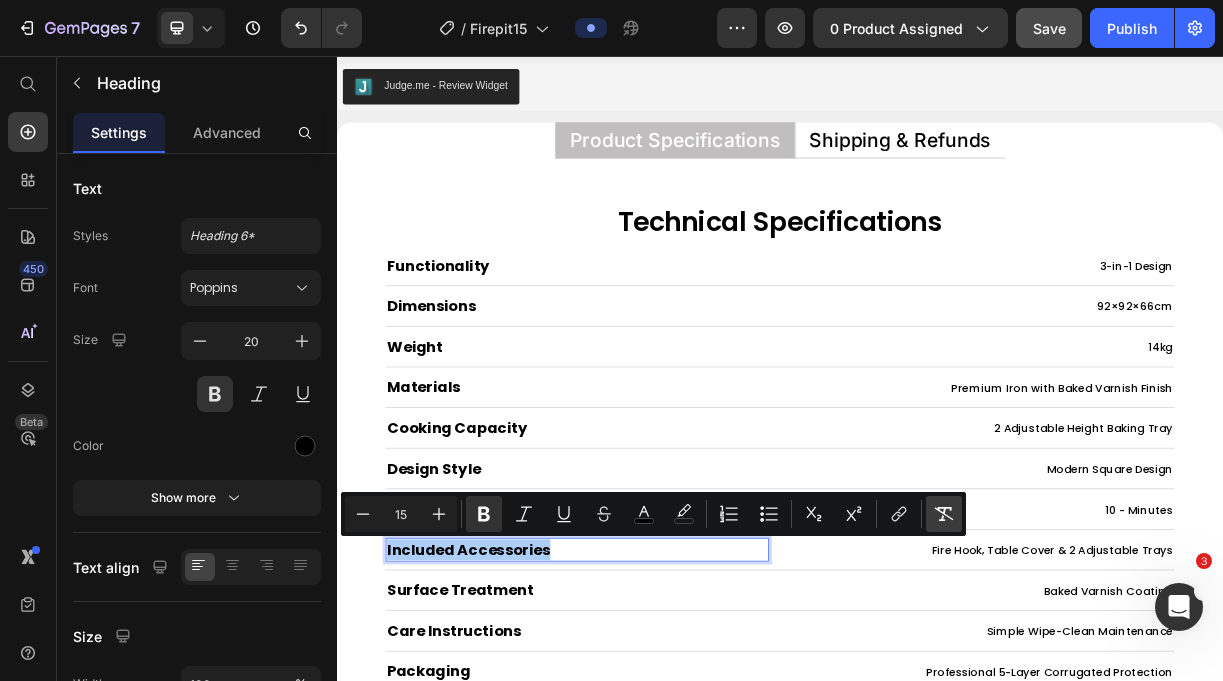 click 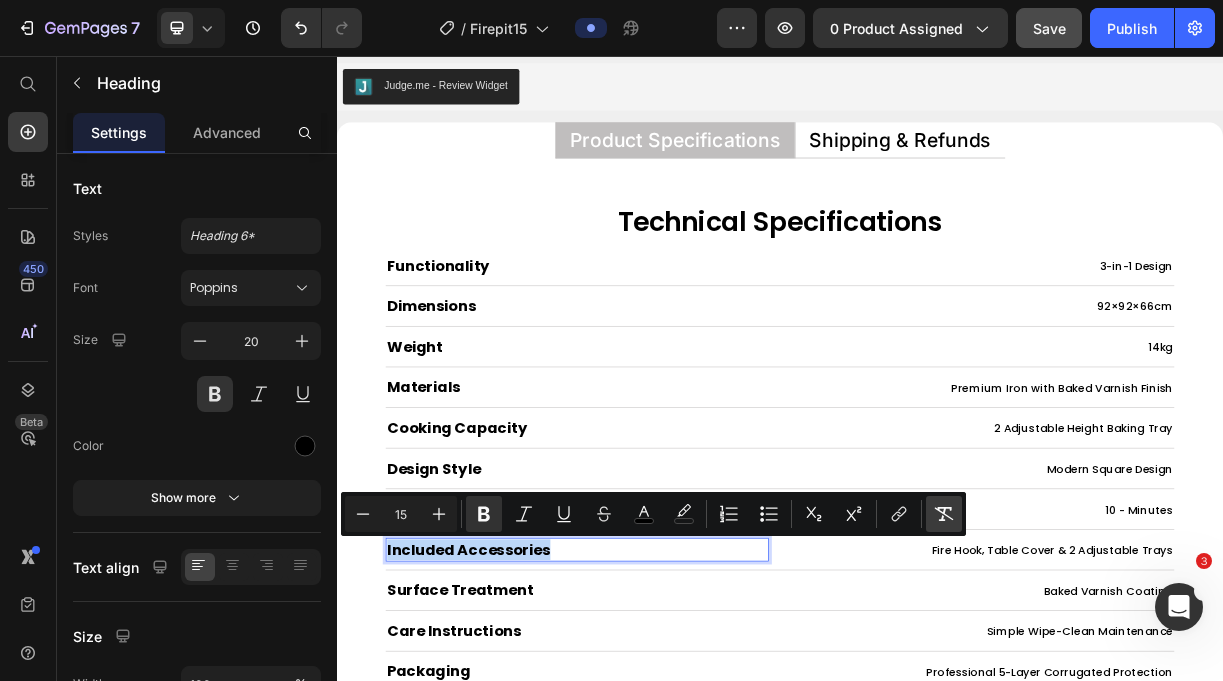 type on "20" 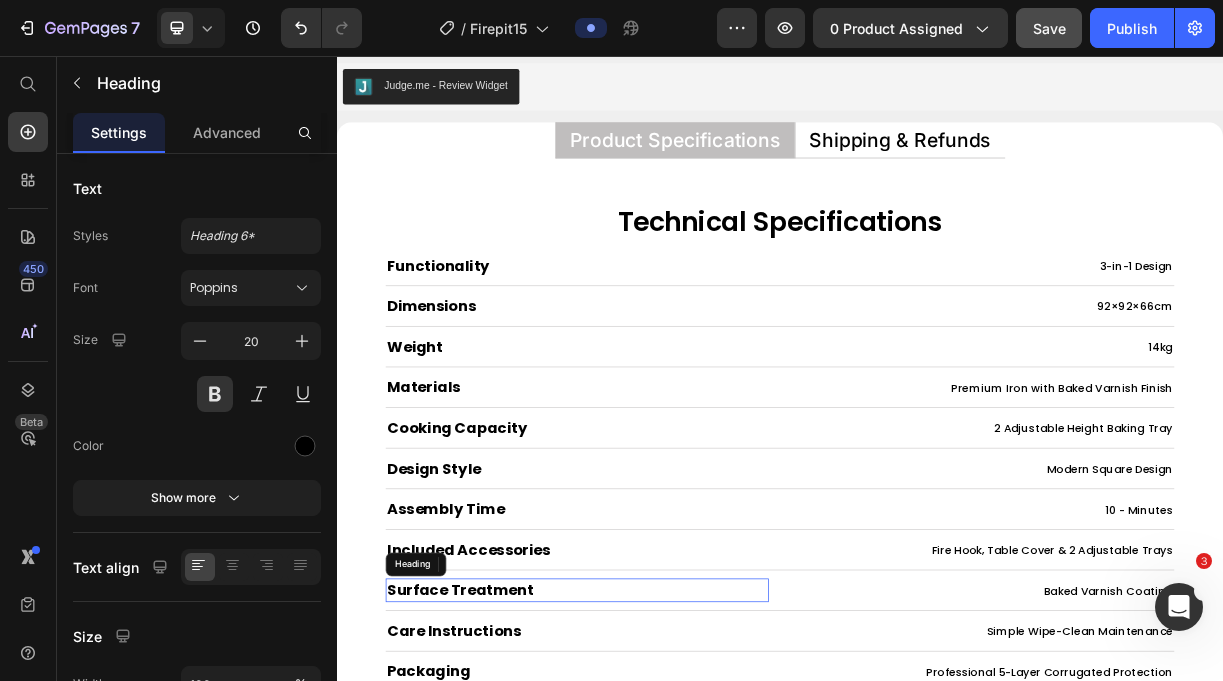 click on "Surface Treatment" at bounding box center (504, 780) 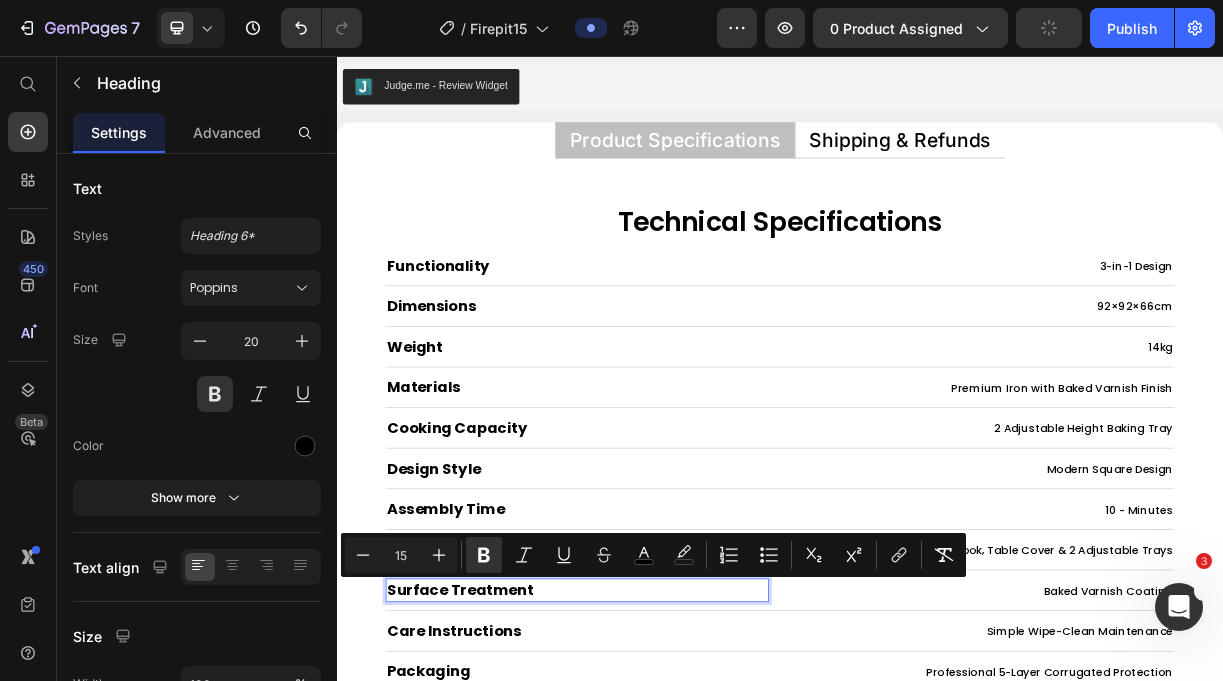 drag, startPoint x: 540, startPoint y: 781, endPoint x: 1009, endPoint y: 623, distance: 494.899 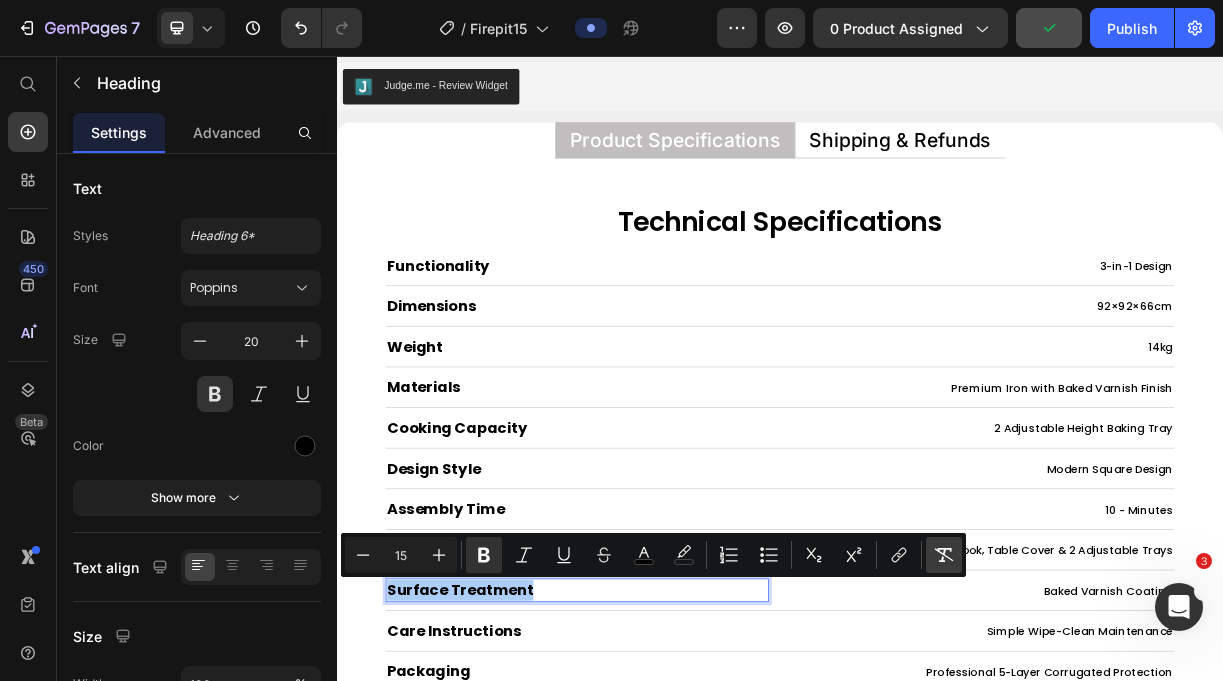 click 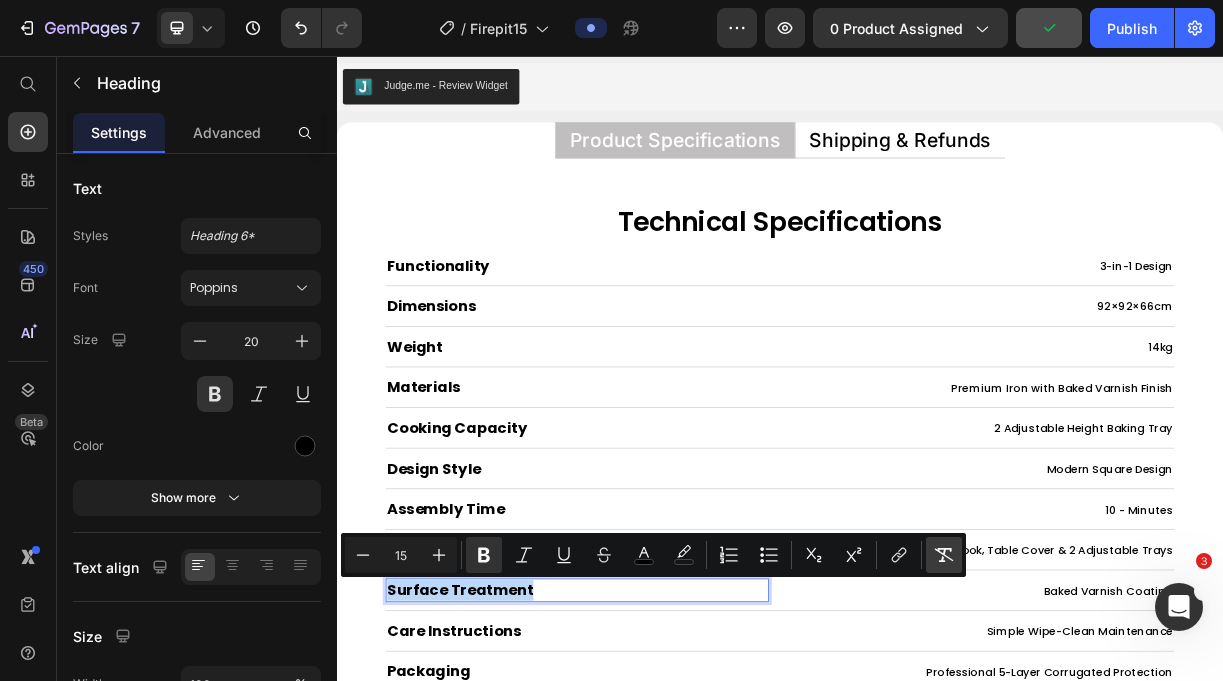 type on "20" 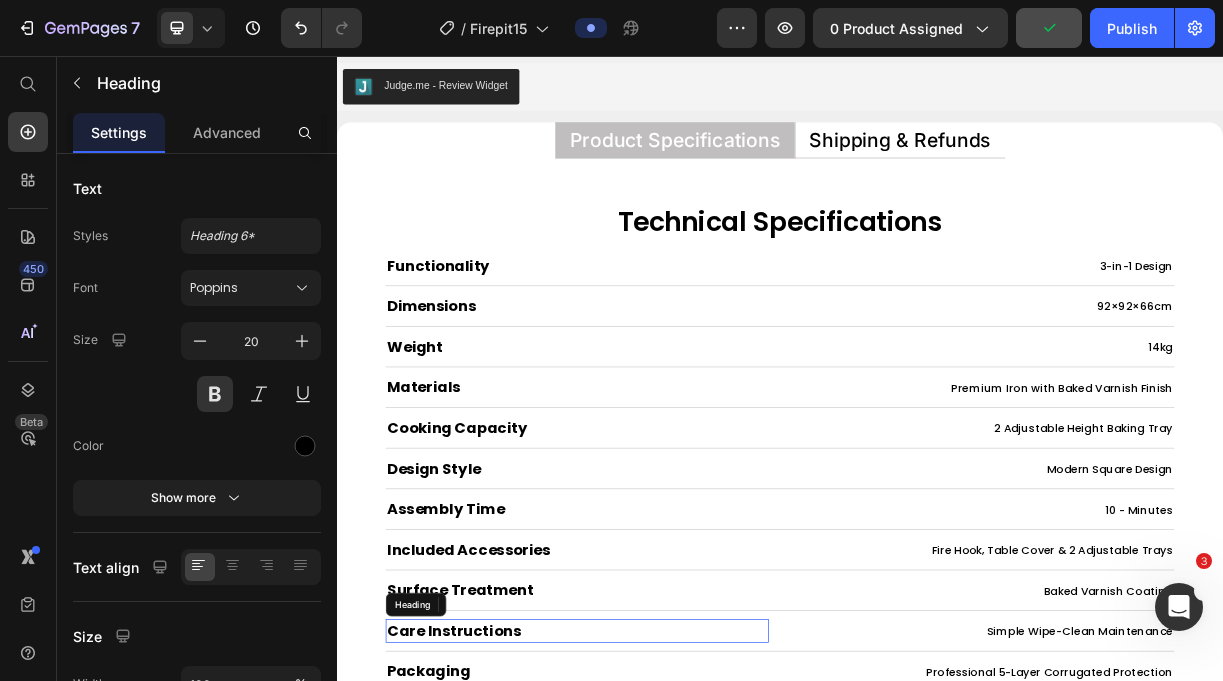 click on "Care Instructions" at bounding box center (495, 835) 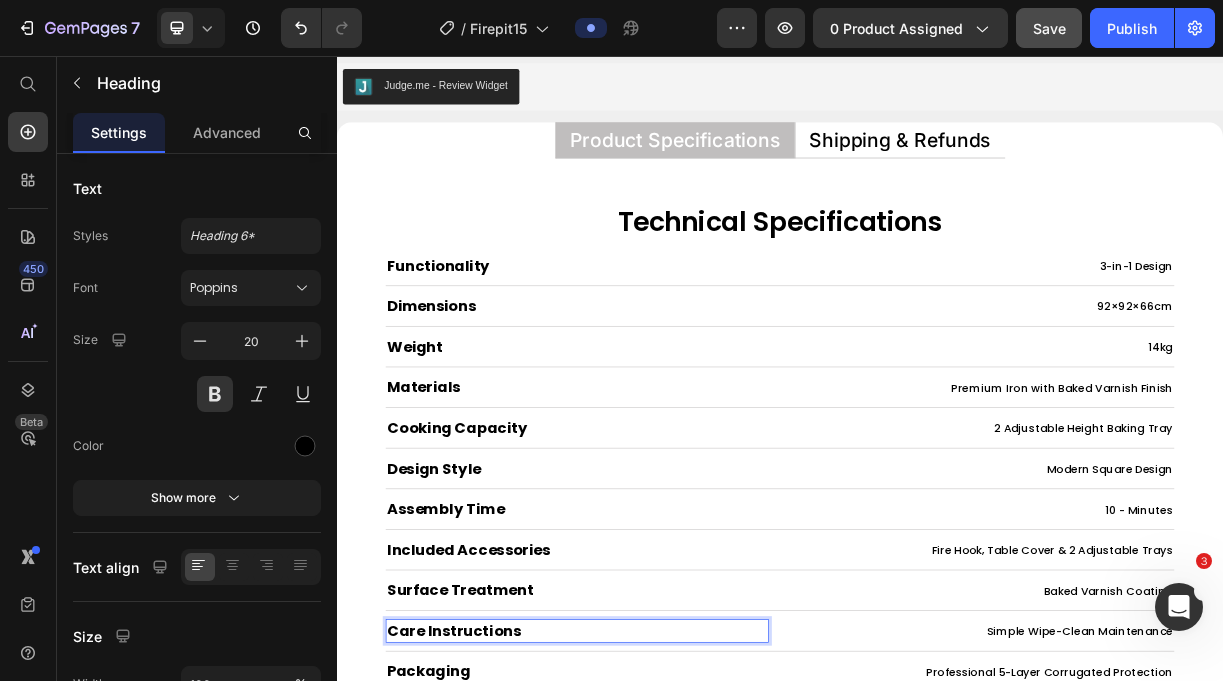 click on "Care Instructions" at bounding box center (495, 835) 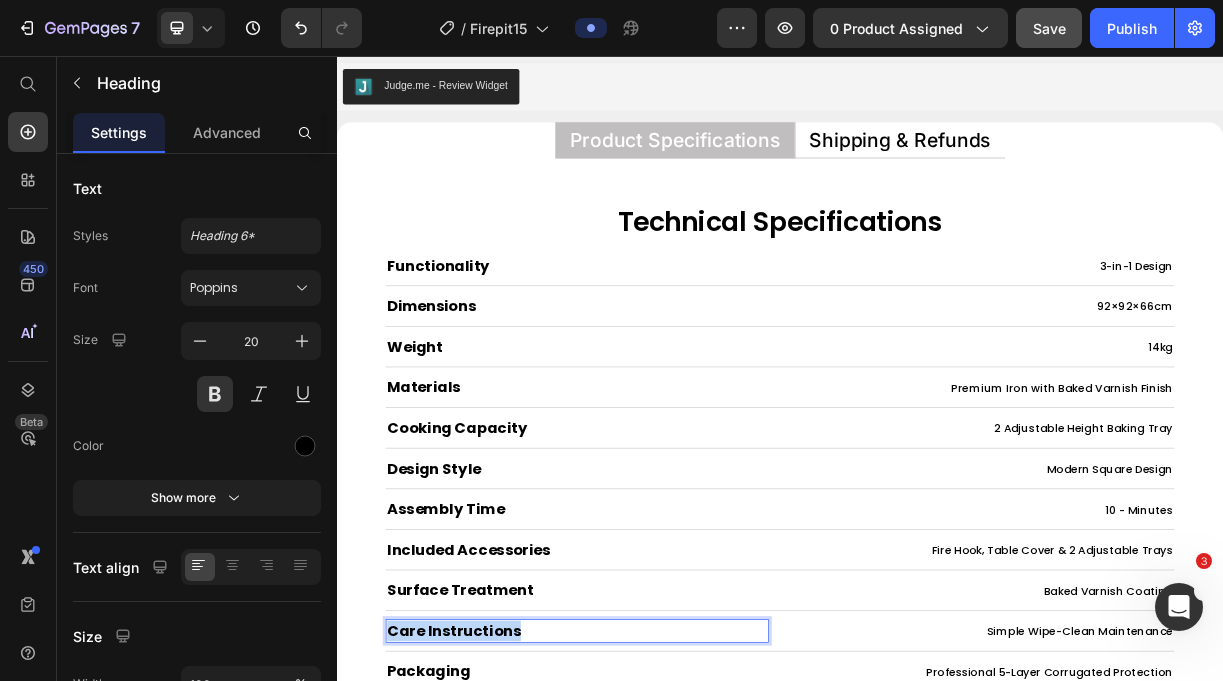 click on "Care Instructions" at bounding box center [495, 835] 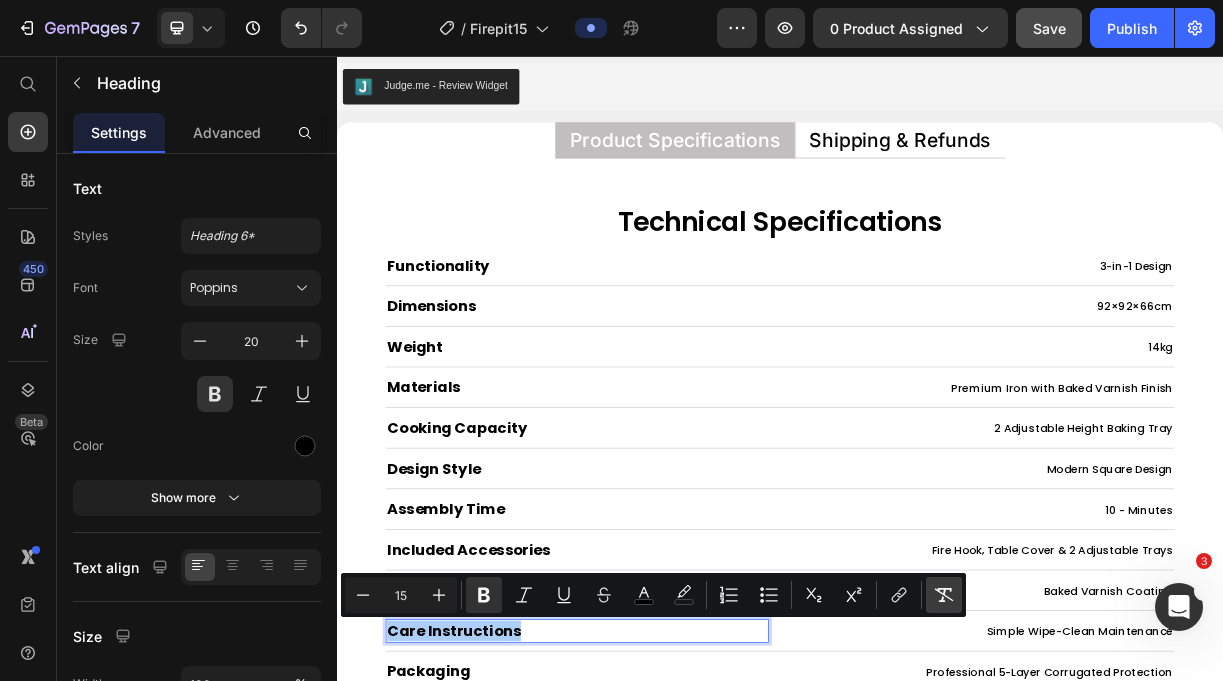 click 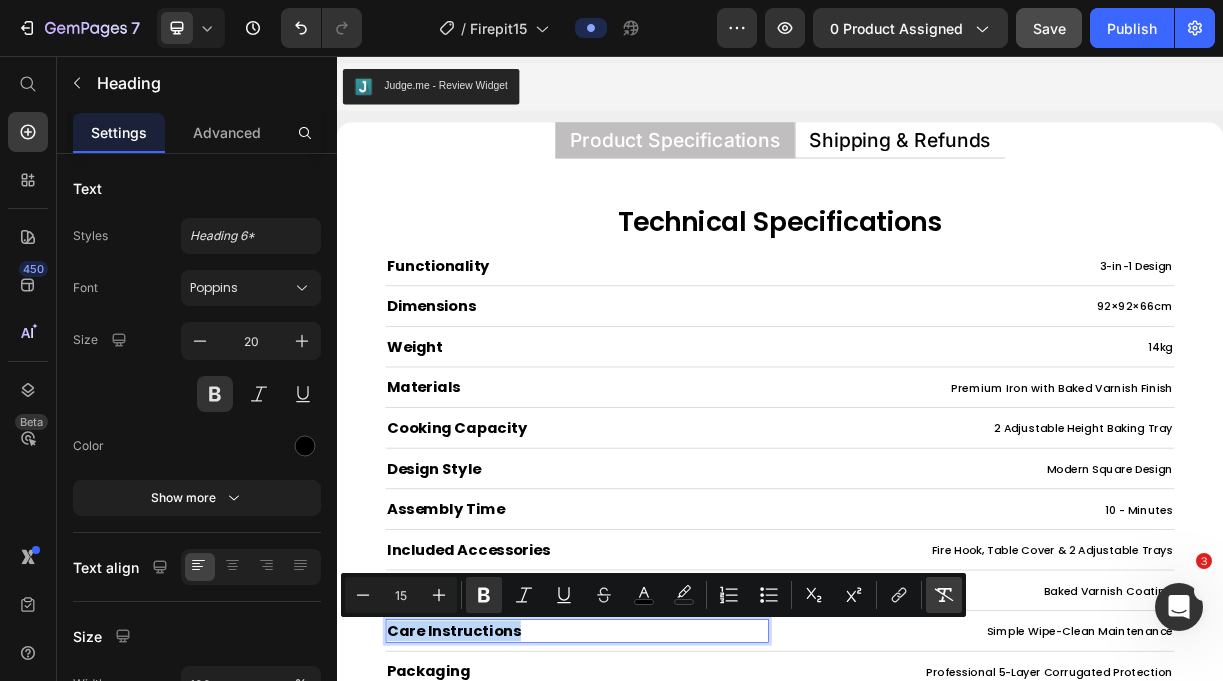 type on "20" 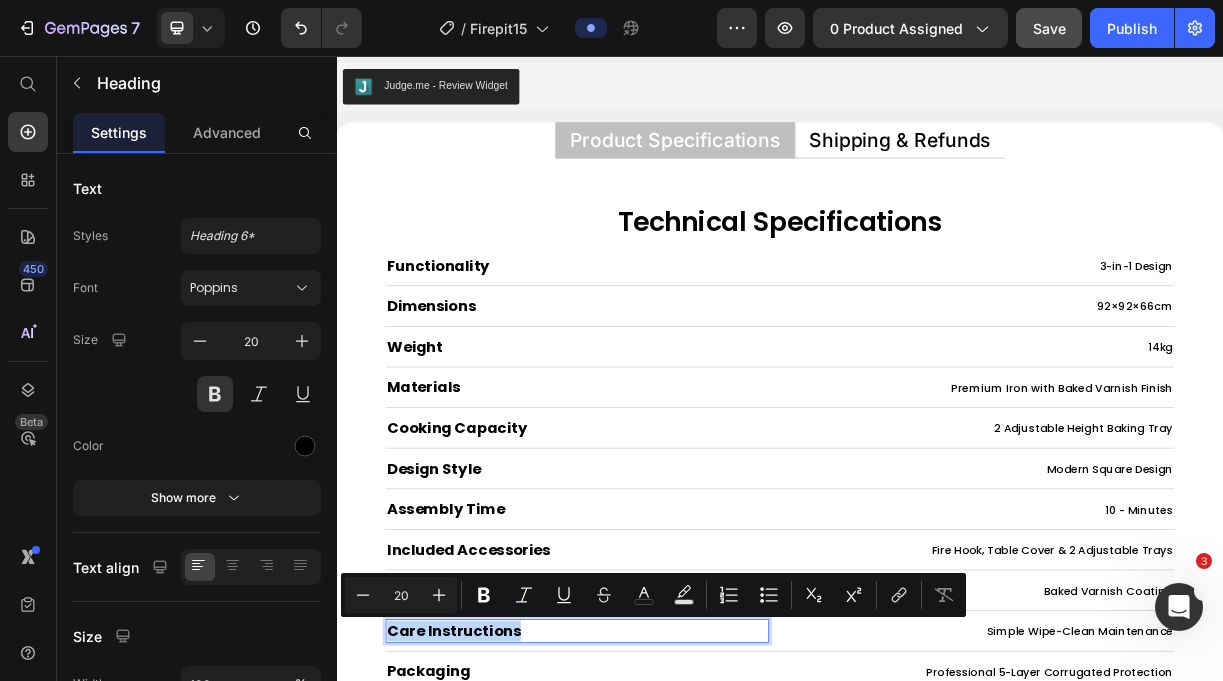 click on "Care Instructions" at bounding box center (662, 835) 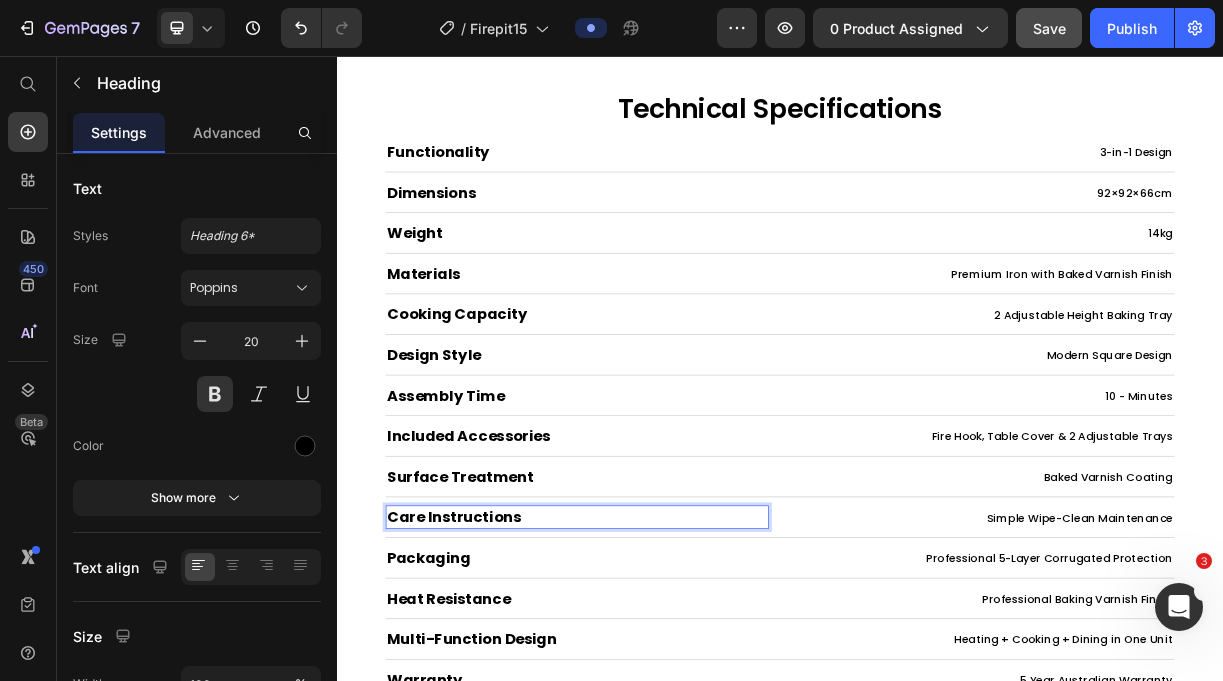 scroll, scrollTop: 9481, scrollLeft: 0, axis: vertical 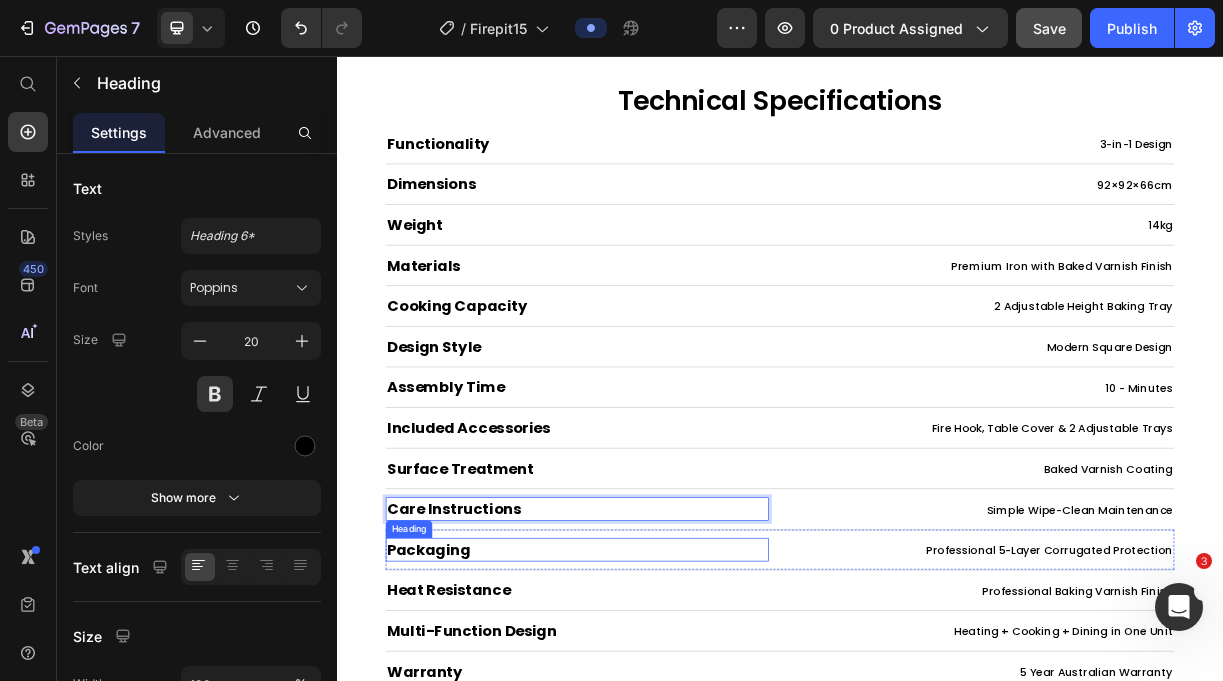 click on "Packaging" at bounding box center (461, 725) 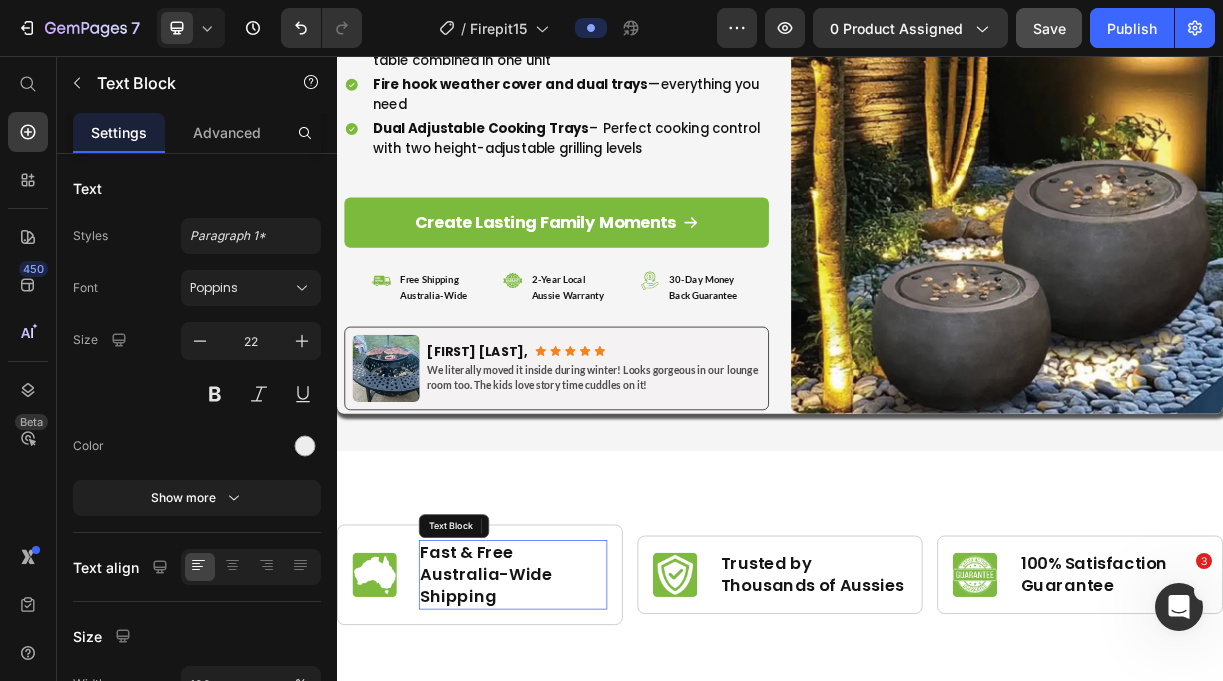 click on "Fast & Free Australia-Wide Shipping" at bounding box center (539, 758) 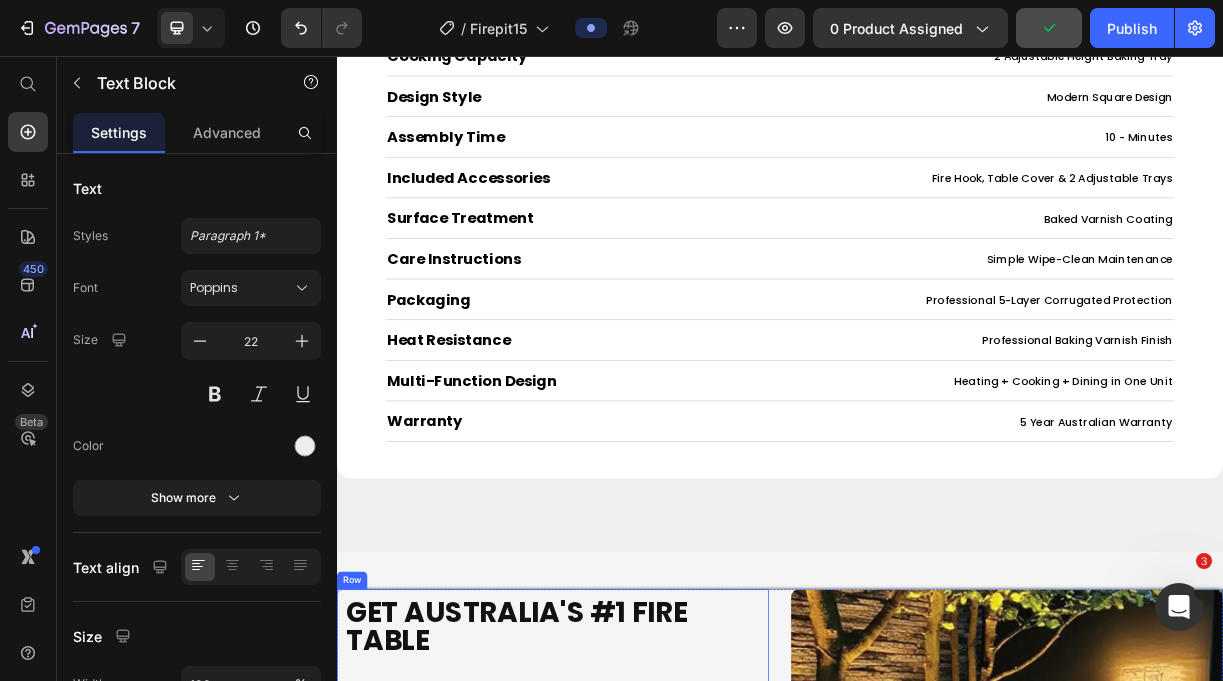 scroll, scrollTop: 9785, scrollLeft: 0, axis: vertical 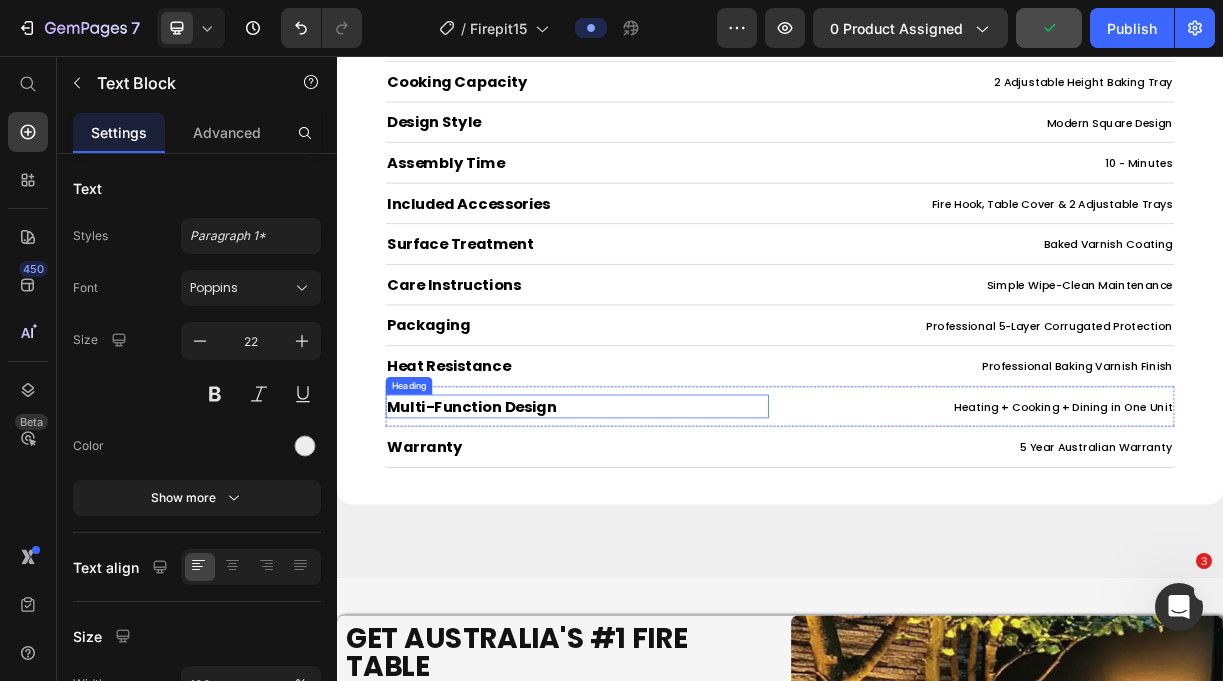 click on "Multi-Function Design" at bounding box center [662, 531] 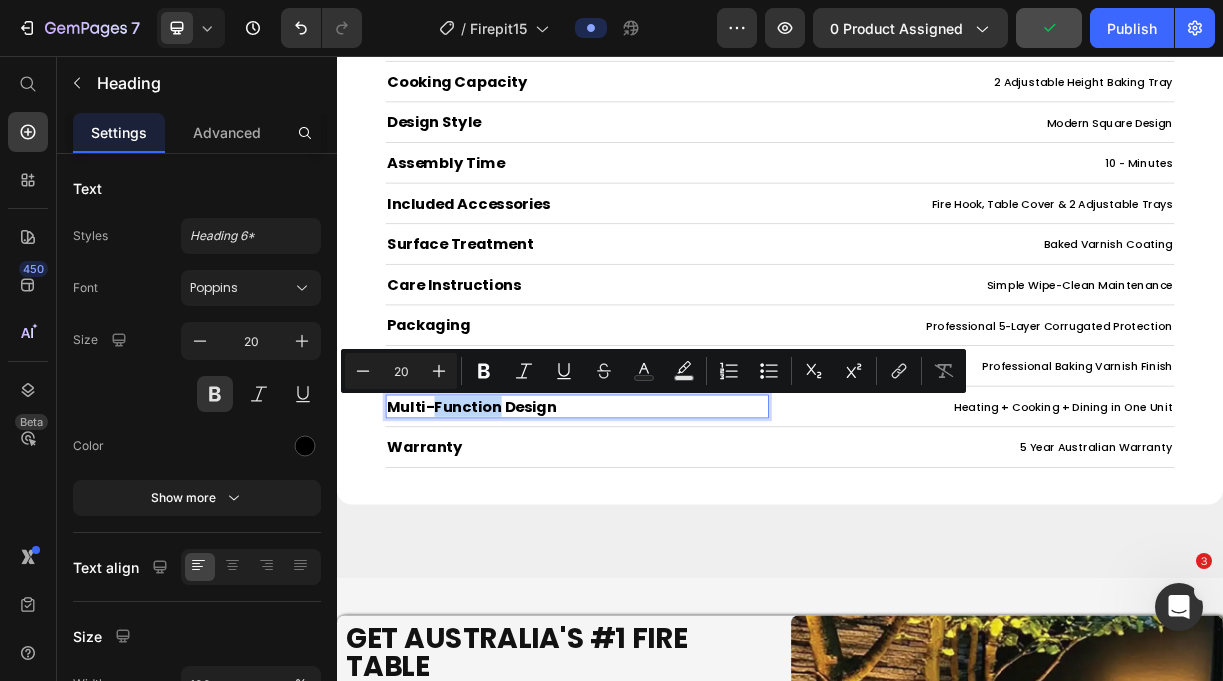 click on "Multi-Function Design" at bounding box center (662, 531) 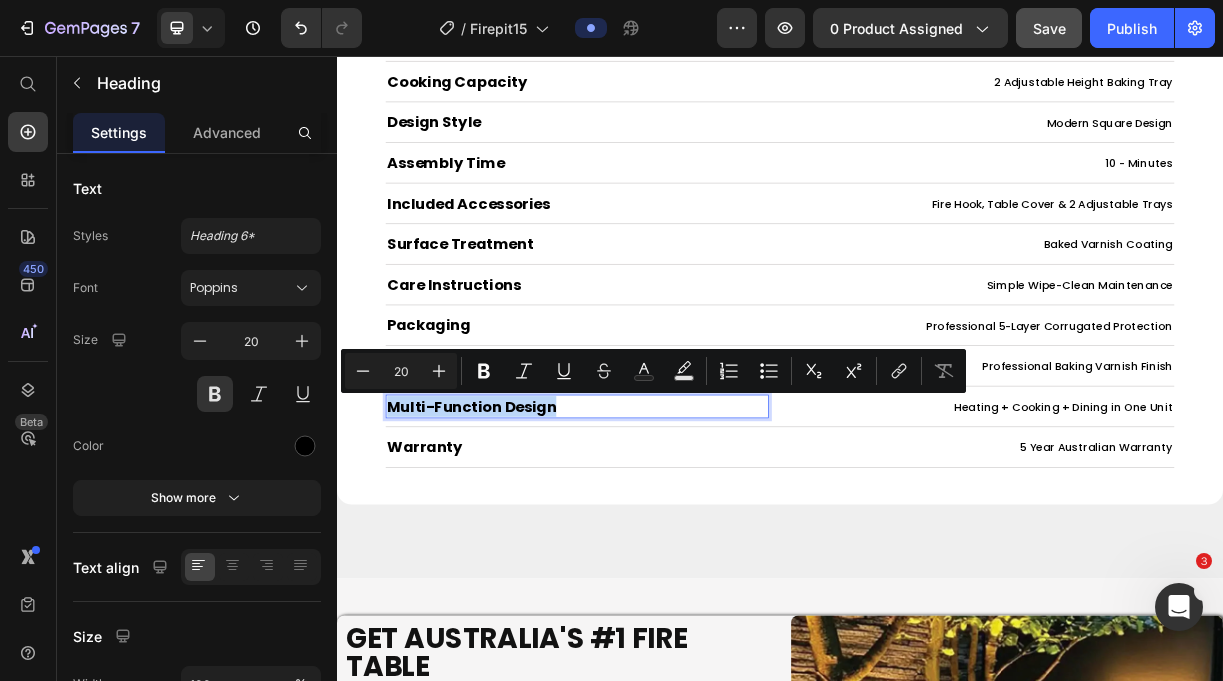 click on "Multi-Function Design" at bounding box center (662, 531) 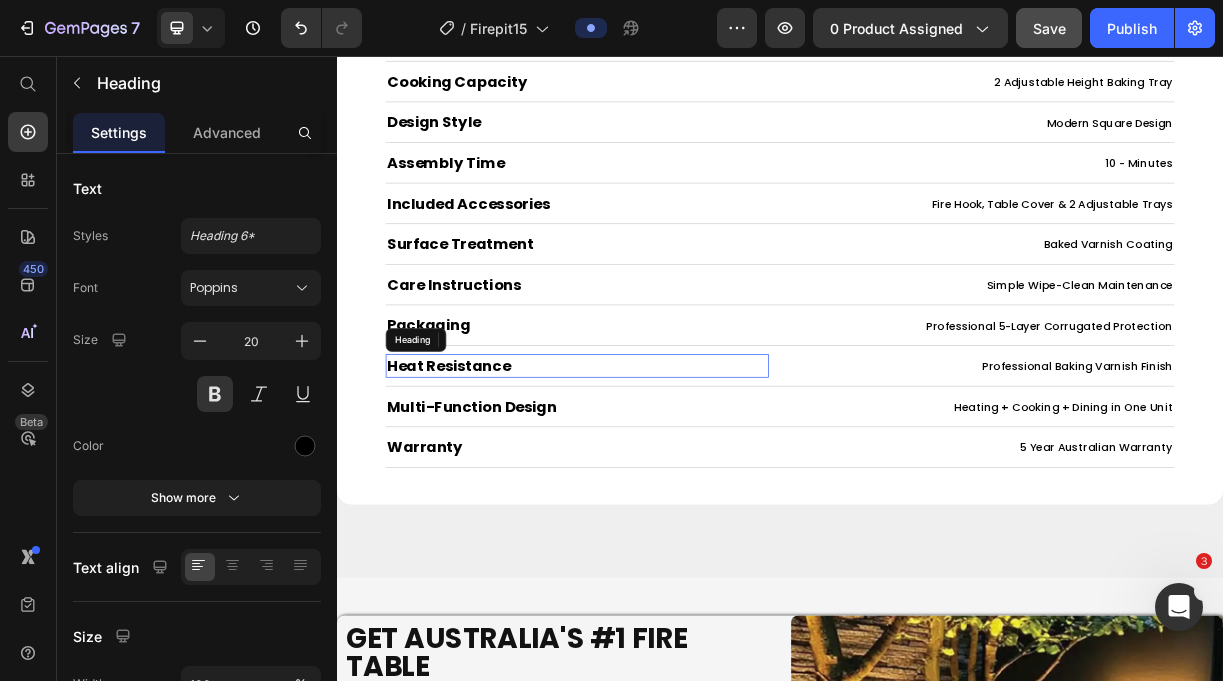 click on "Judge.me - Review Widget Judge.me Product Specifications Shipping & Refunds Technical Specifications Heading Functionality Heading 3-in-1 Design Text Block Row Dimensions Heading 92×92×66cm Text Block Row Weight Heading 14kg Text Block Row Materials Heading Premium Iron with Baked Varnish Finish Text Block Row Cooking Capacity Heading 2 Adjustable Height Baking Tray Text Block Row Design Style Heading Modern Square Design Text Block Row Assembly Time Heading 10 - Minutes Text Block Row Included Accessories Heading Fire Hook, Table Cover & 2 Adjustable Trays Text Block Row Surface Treatment Heading Baked Varnish Coating Text Block Row Care Instructions Heading Simple Wipe-Clean Maintenance Text Block Row Packaging Heading Professional 5-Layer Corrugated Protection Text Block Row ⁠⁠⁠⁠⁠⁠⁠ Heat Resistance Heading Professional Baking Varnish Finish Text Block Row Multi-Function Design Heading   0 Heating + Cooking + Dining in One Unit Text Block Row Warranty Heading 5 Year Australian Warranty Row" at bounding box center [937, -3940] 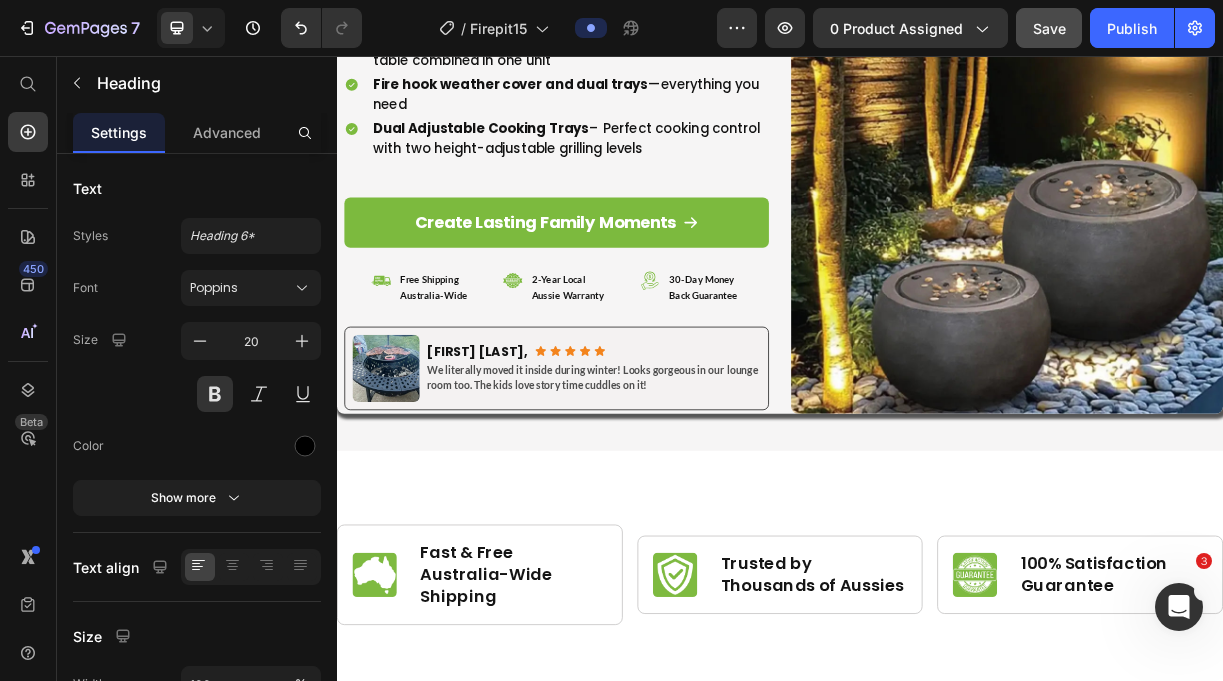 click on "We literally moved it inside during winter! Looks gorgeous in our lounge room too. The kids love story time cuddles on it!" at bounding box center [684, 492] 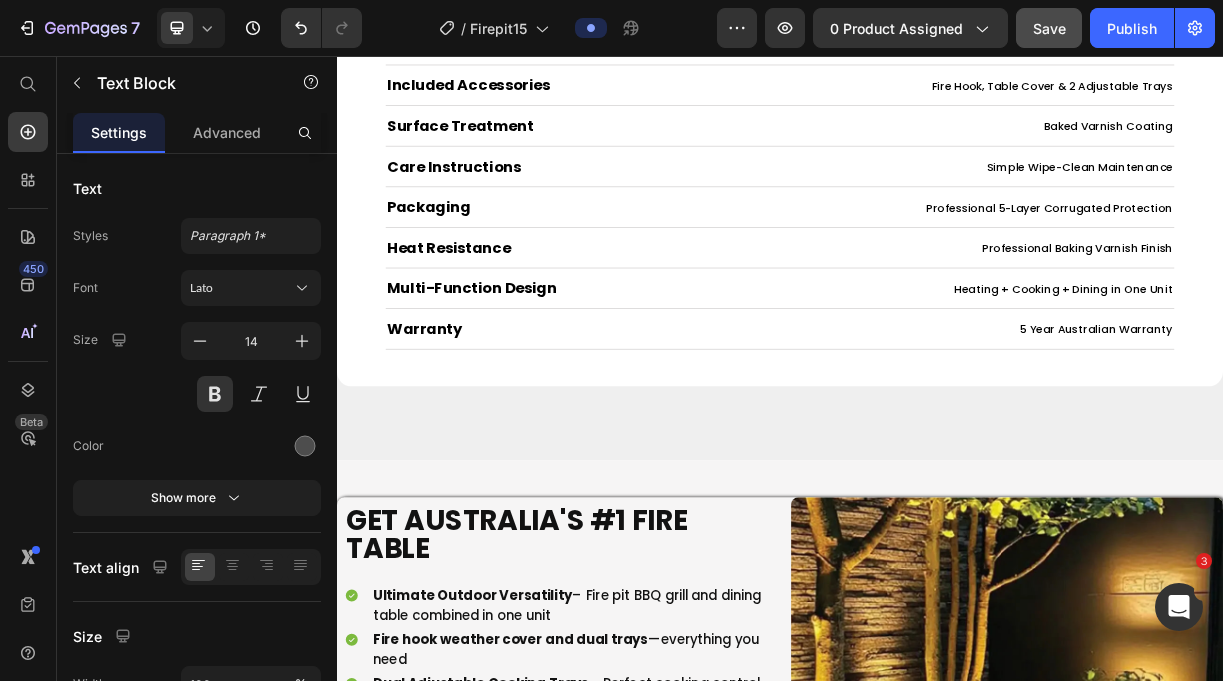 scroll, scrollTop: 9911, scrollLeft: 0, axis: vertical 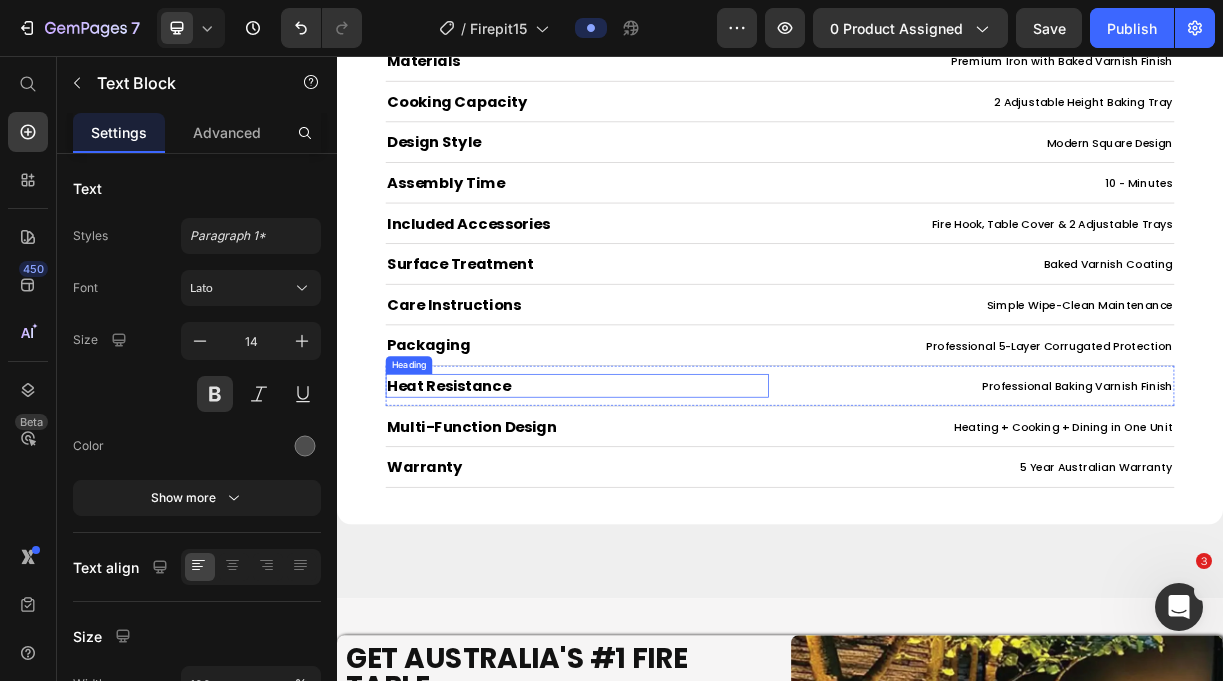 click on "Heat Resistance" at bounding box center (488, 503) 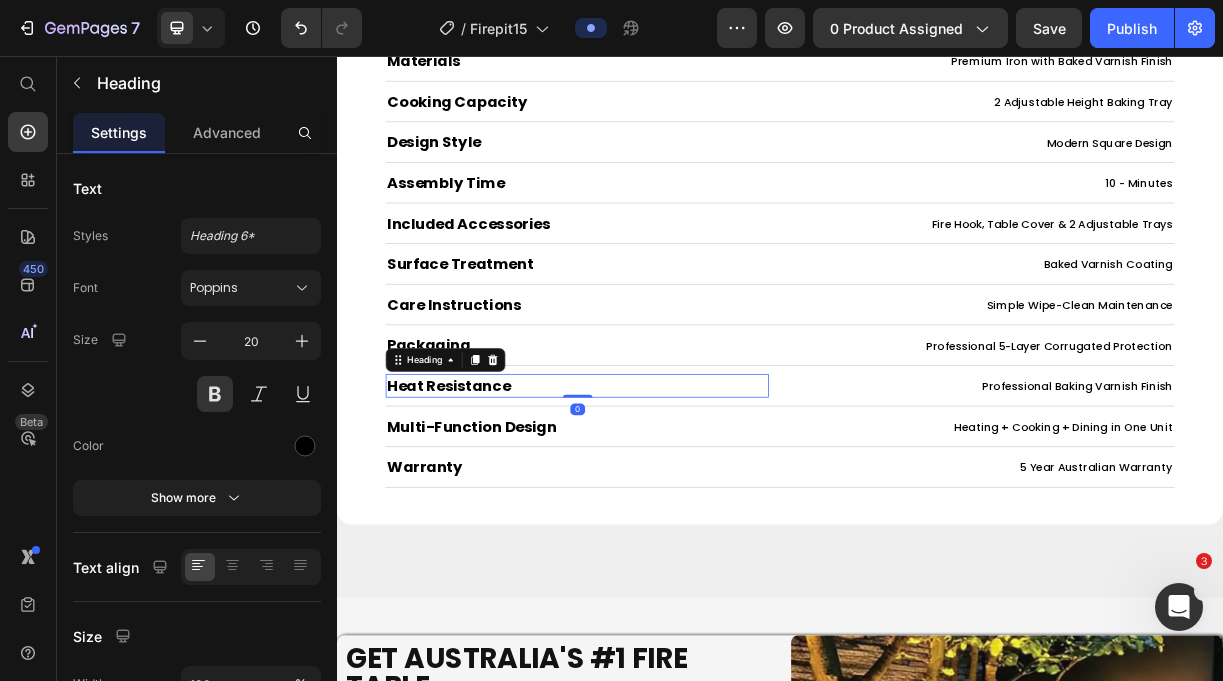 click on "Heat Resistance" at bounding box center [488, 503] 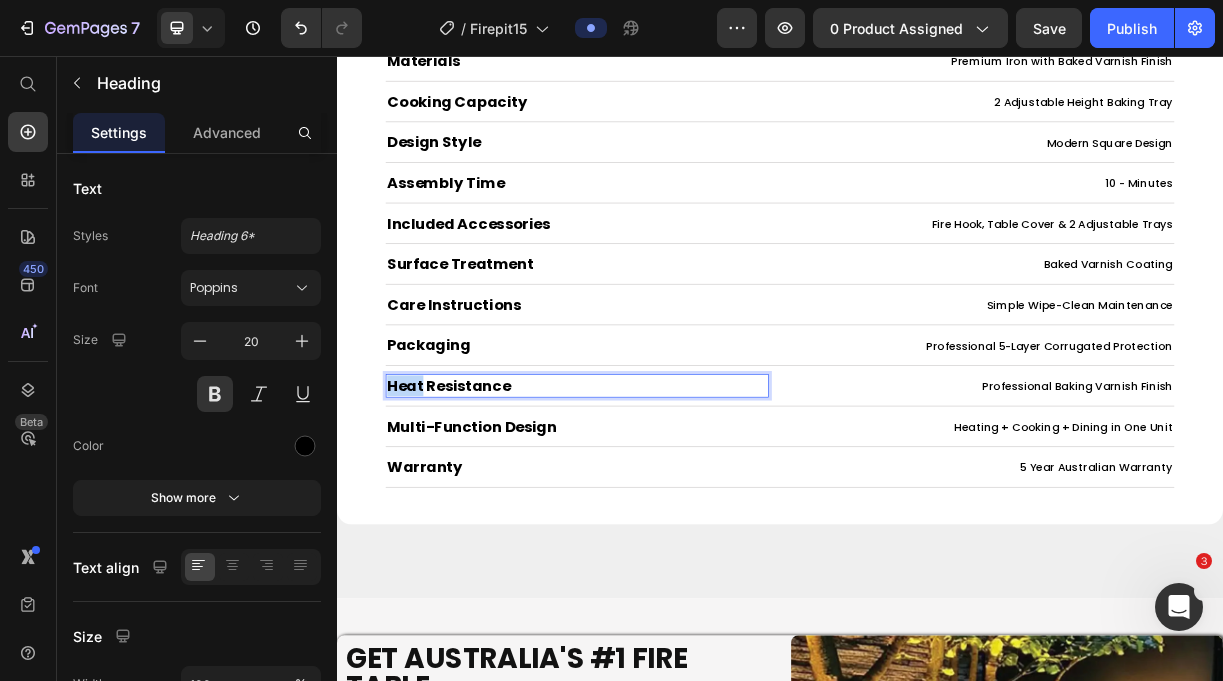 click on "Heat Resistance" at bounding box center [488, 503] 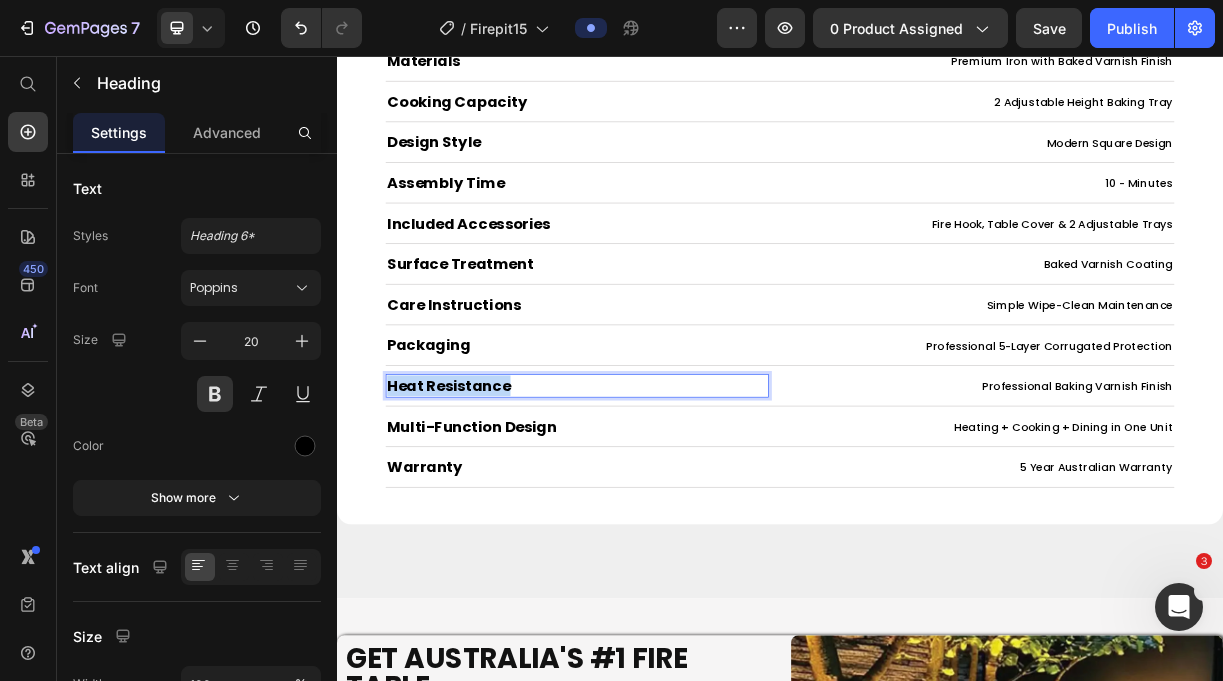 click on "Heat Resistance" at bounding box center [488, 503] 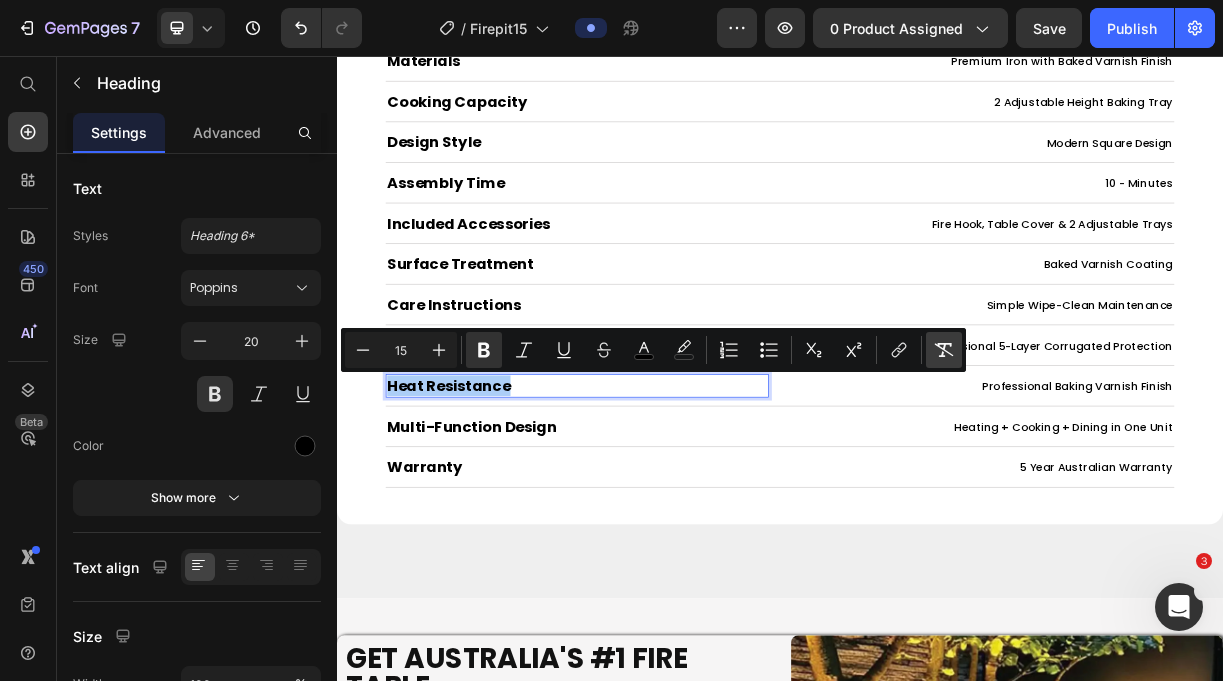 click 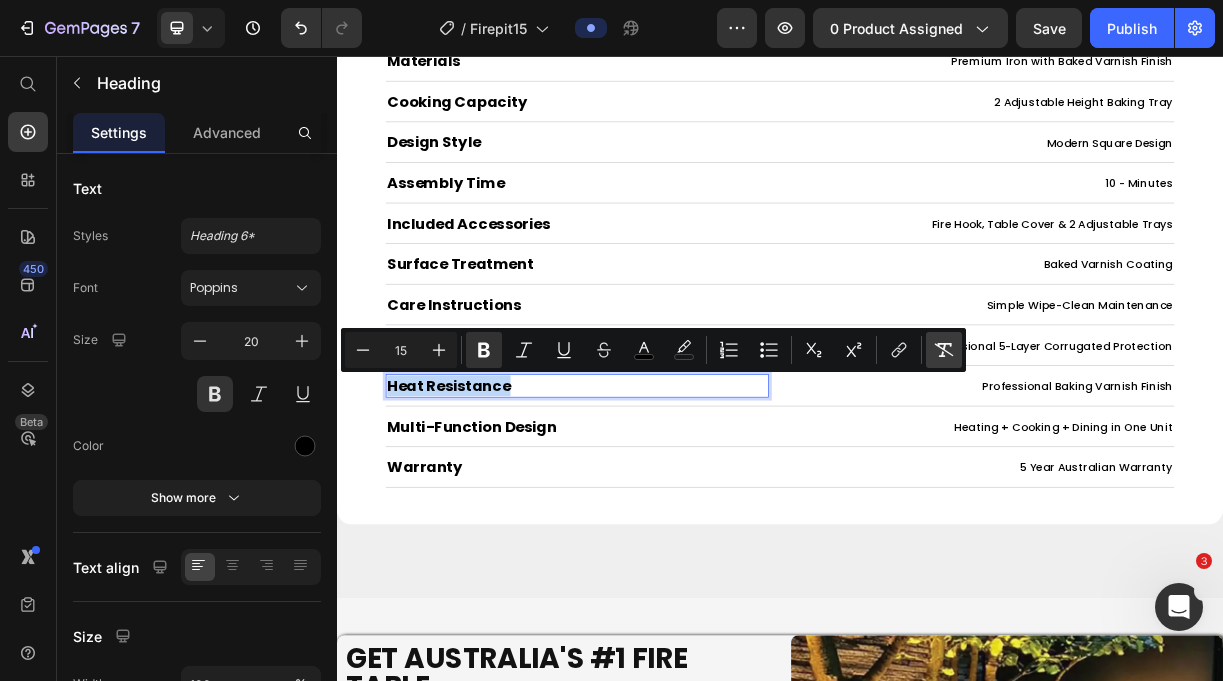 type on "20" 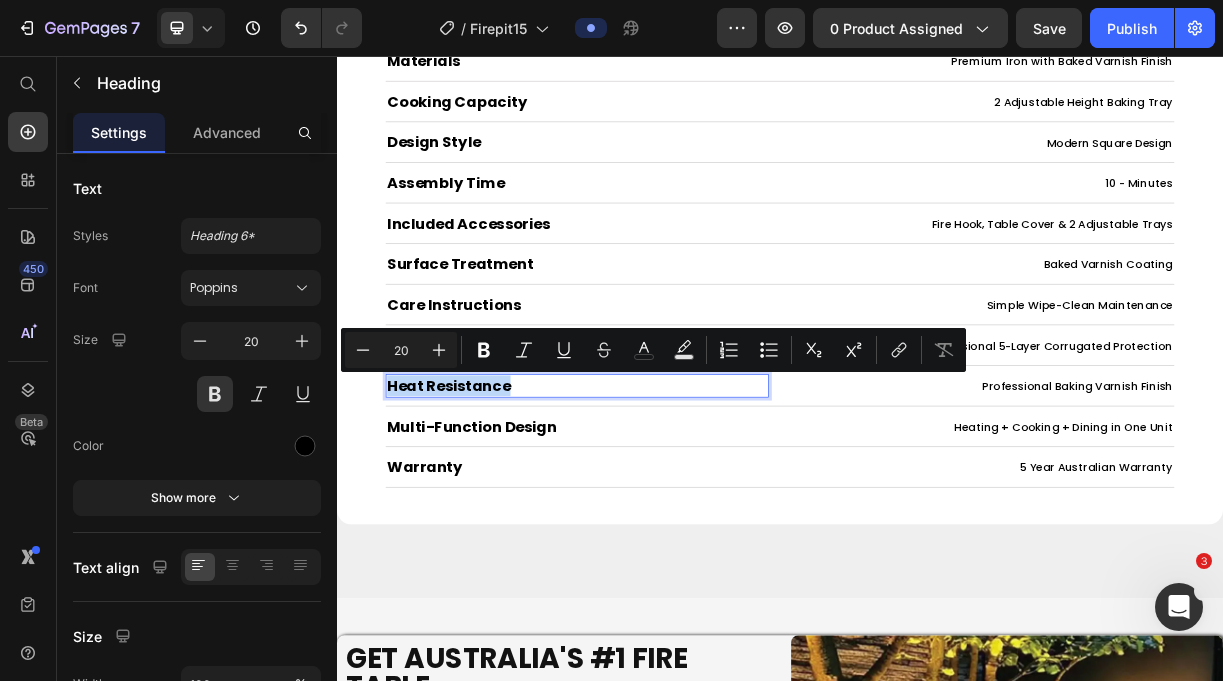 click on "Heat Resistance" at bounding box center [662, 503] 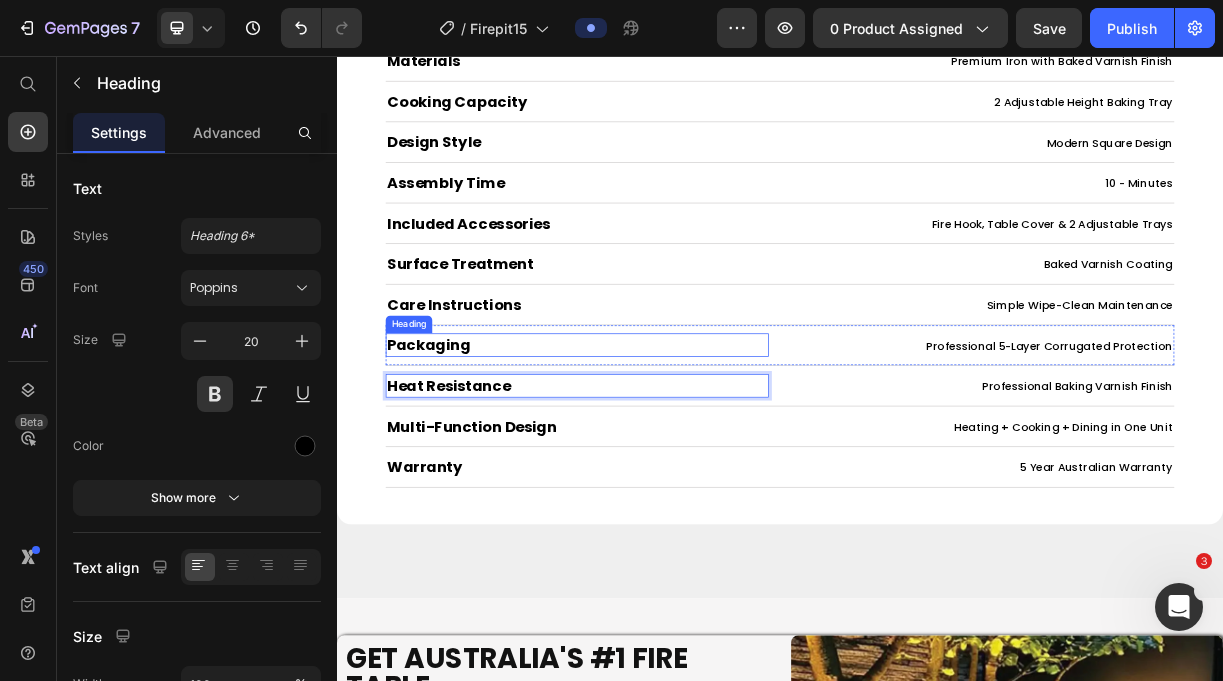click on "Packaging" at bounding box center (461, 448) 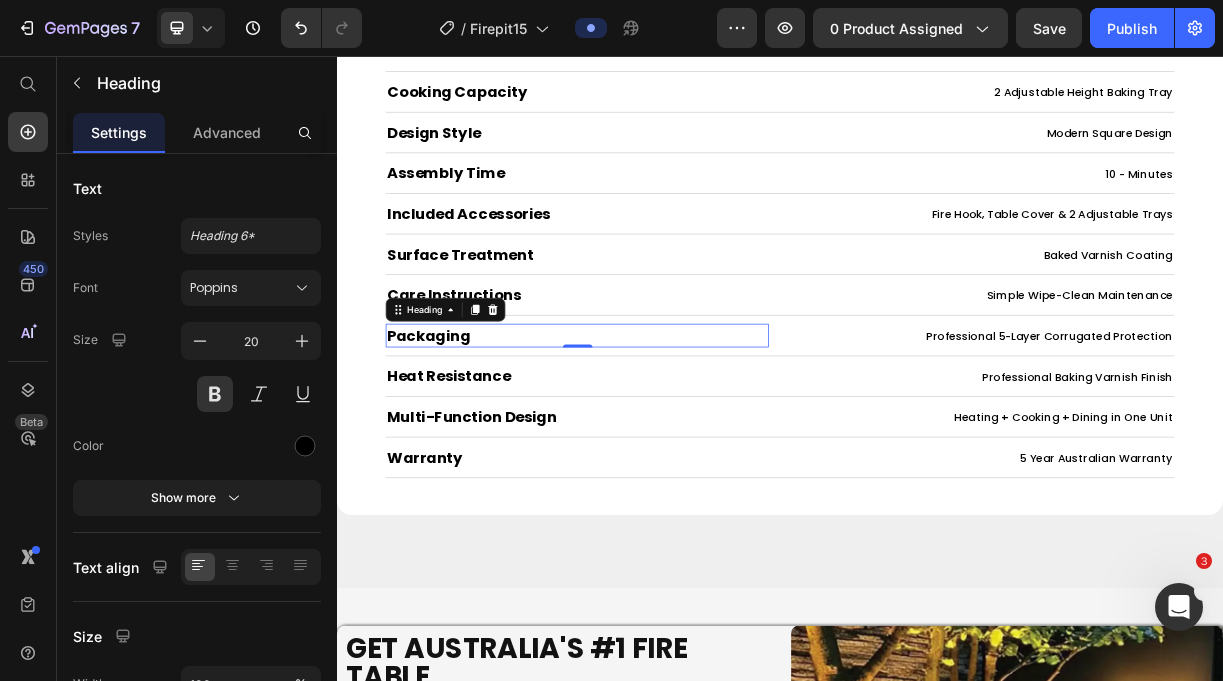 scroll, scrollTop: 9766, scrollLeft: 0, axis: vertical 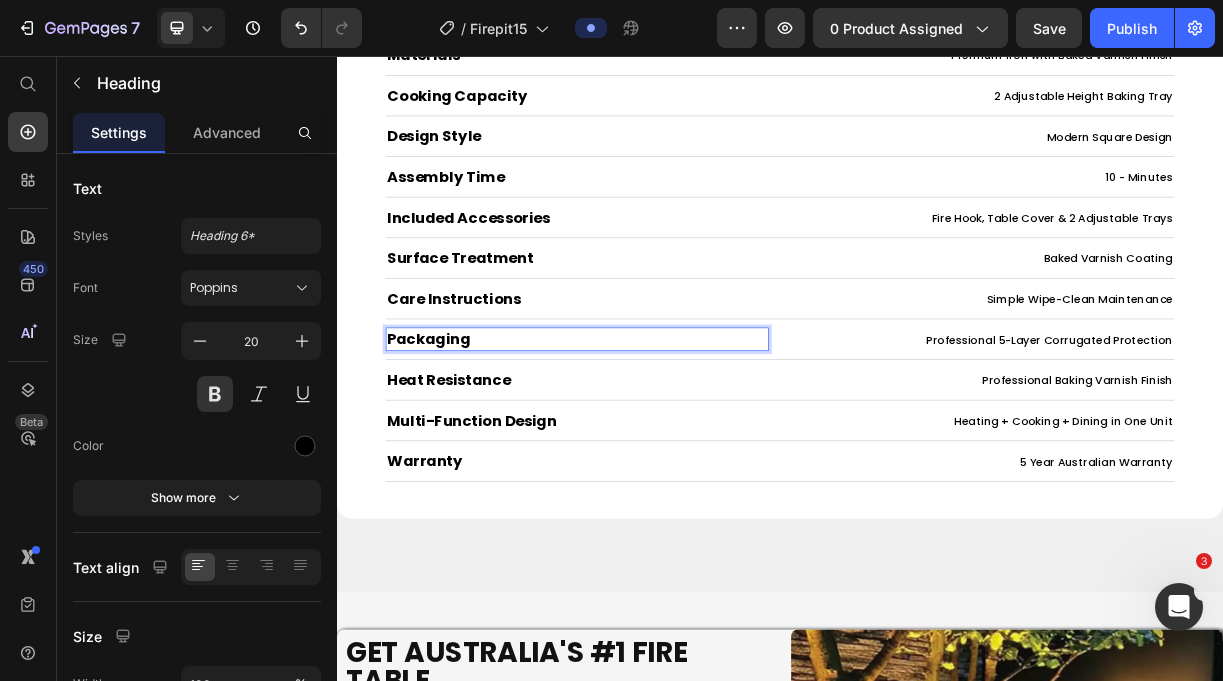 click on "Packaging" at bounding box center [461, 440] 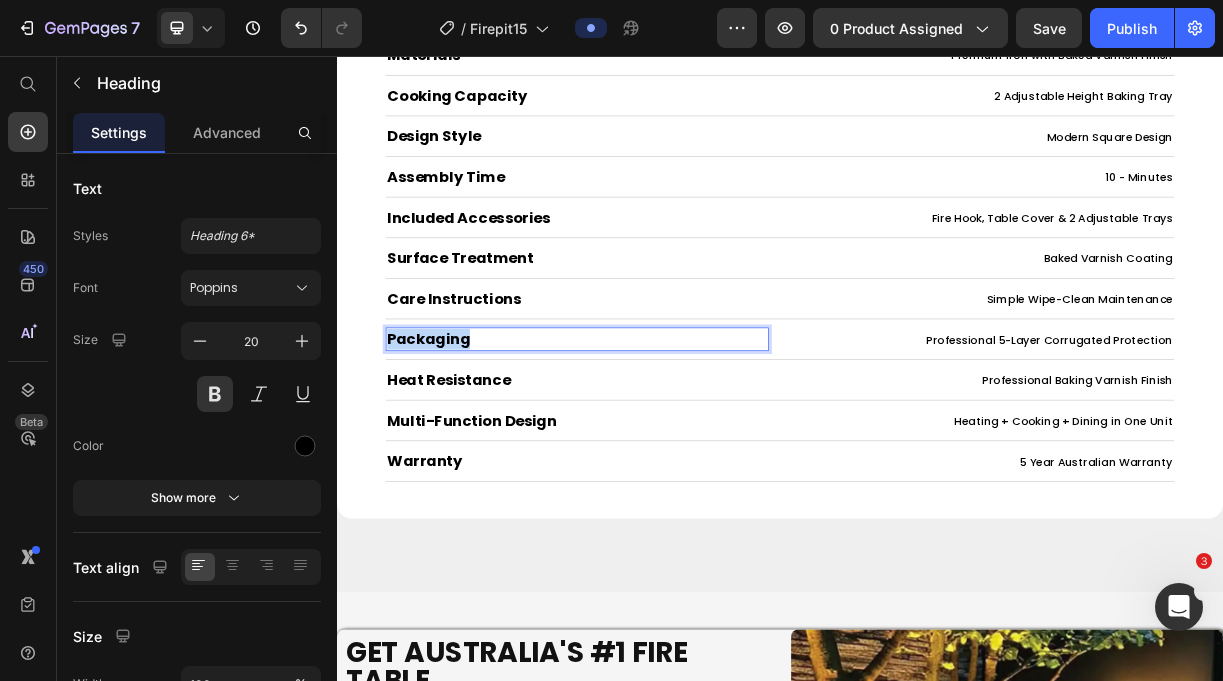 click on "Packaging" at bounding box center [461, 440] 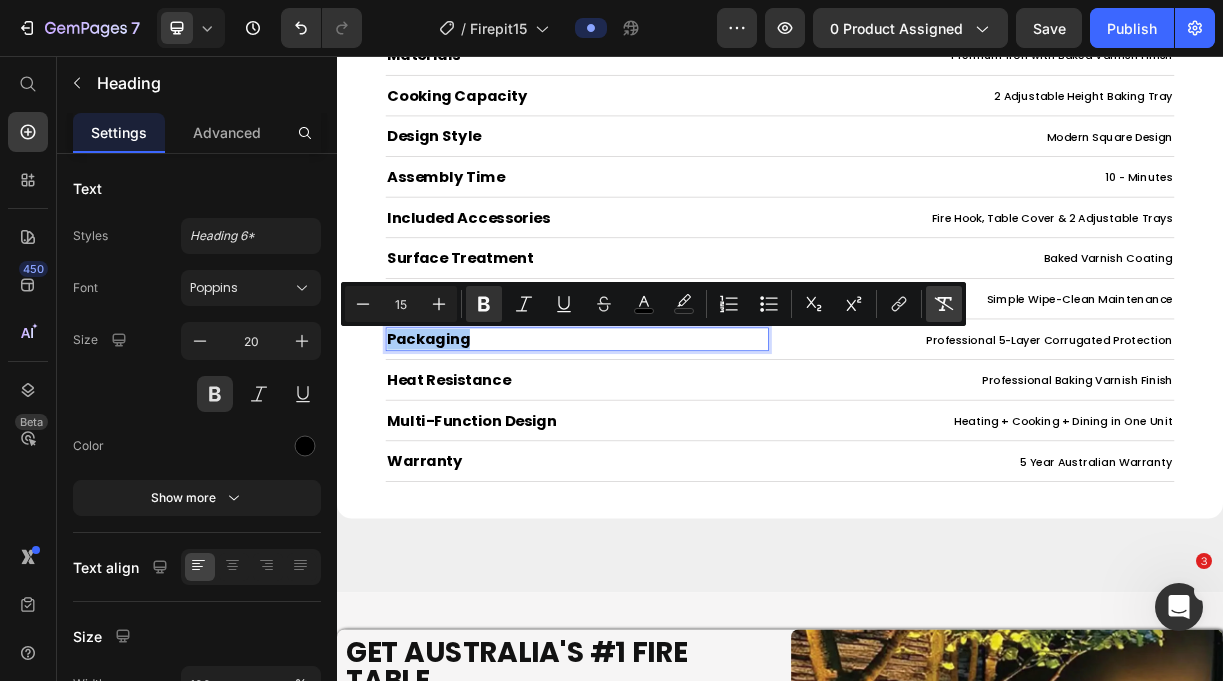 click 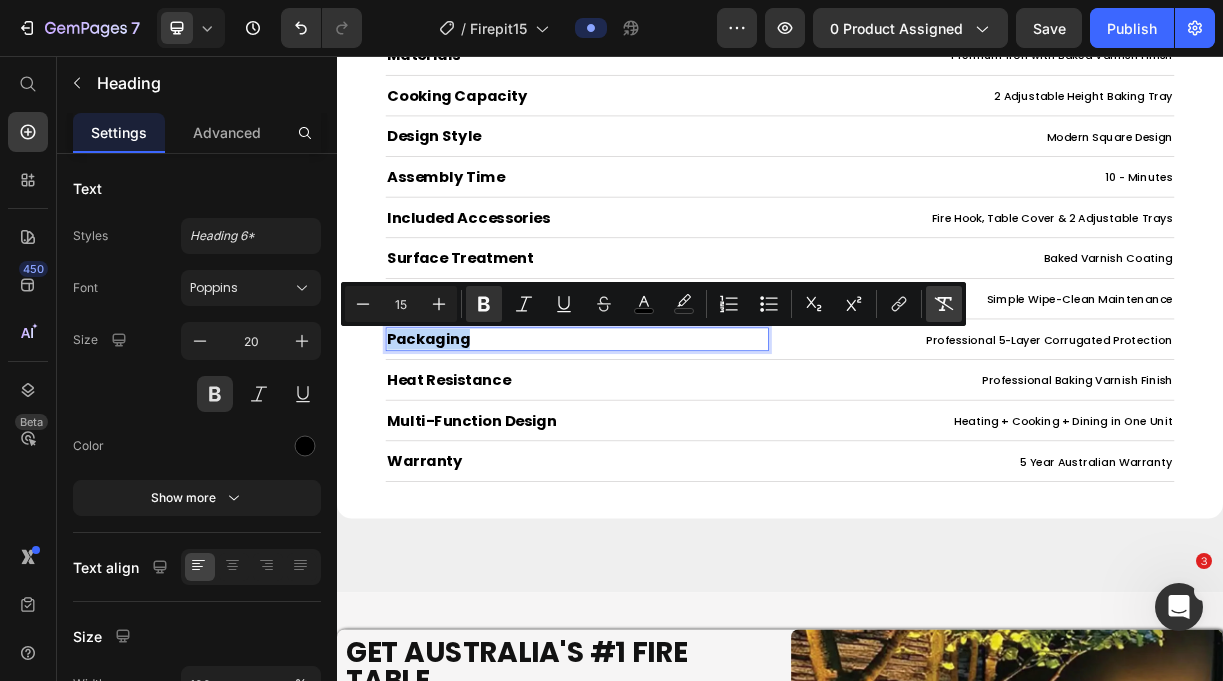 type on "20" 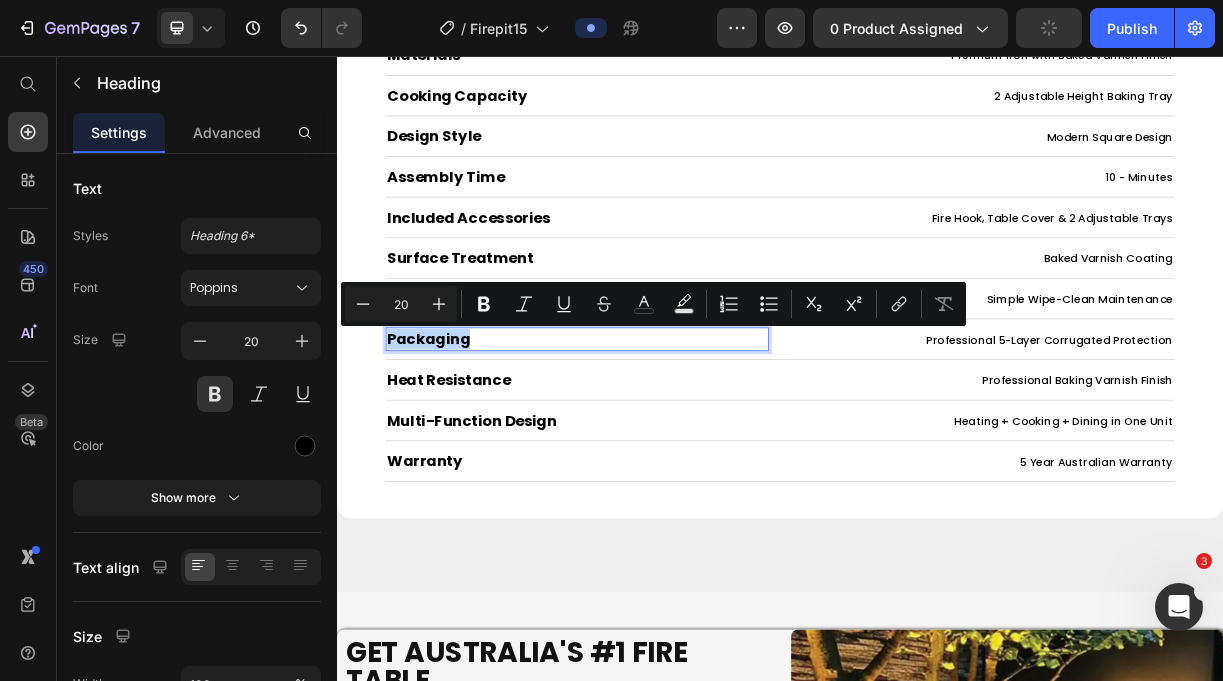 click on "Packaging" at bounding box center (662, 440) 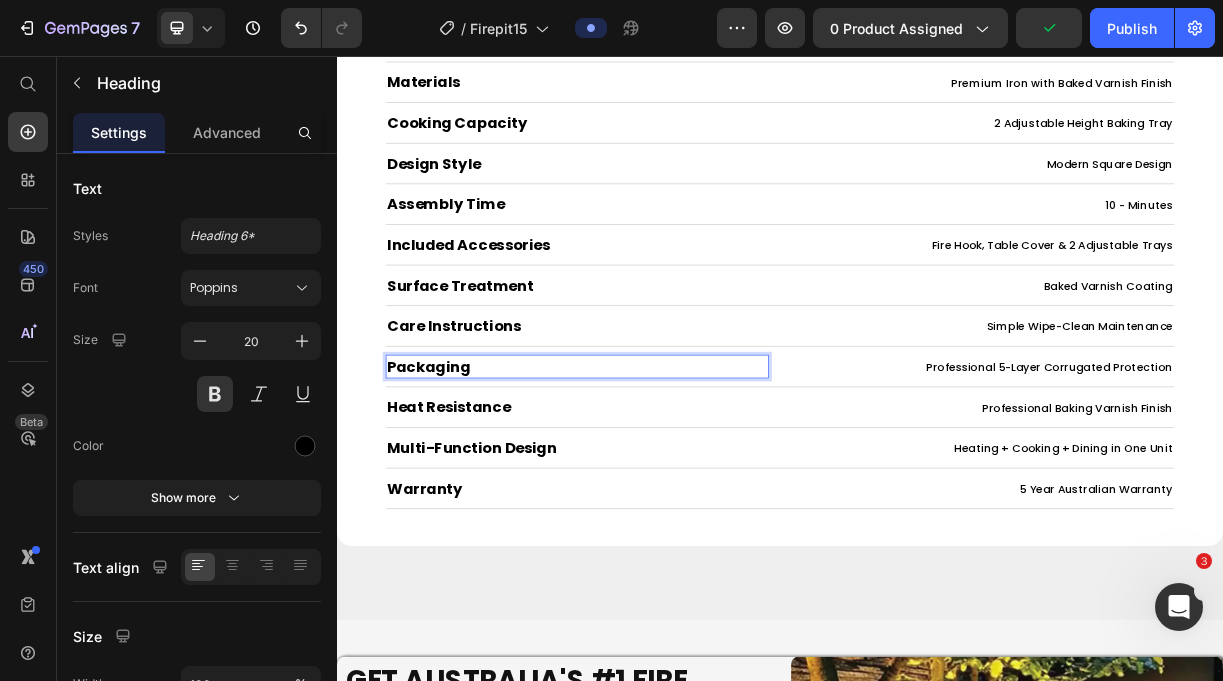 scroll, scrollTop: 9683, scrollLeft: 0, axis: vertical 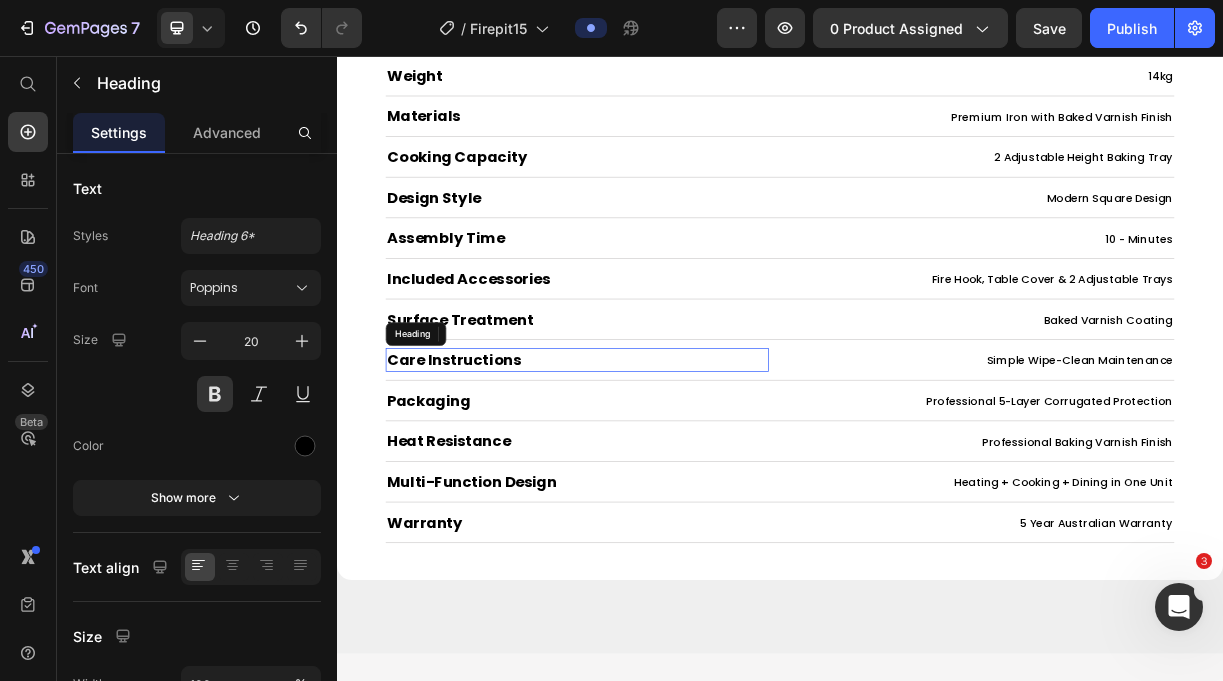 click on "frequently asked questions Heading Still have questions? Reach out to us at   [EMAIL]  we’re here to help! Text Block Row Row
Will this rust or deteriorate in [COUNTRY] weather?
Is assembly difficult or will I need special tools?
Is it safe to use on my deck or patio?
What if I need parts or support after purchase?
How do I store it when not in use?
How heavy is it and can I move it around?
Does it produce a lot of smoke?
What type of wood can I use? Accordion Row Row Section 8 Judge.me - Review Widget Judge.me Product Specifications Shipping & Refunds Technical Specifications Heading Functionality Heading 3-in-1 Design Text Block Row Dimensions Heading 92×92×66cm Text Block Row Weight Heading 14kg Text Block Row Materials Heading Premium Iron with Baked Varnish Finish Text Block Row Cooking Capacity Heading 2 Adjustable Height Baking Tray Text Block" at bounding box center [937, -3838] 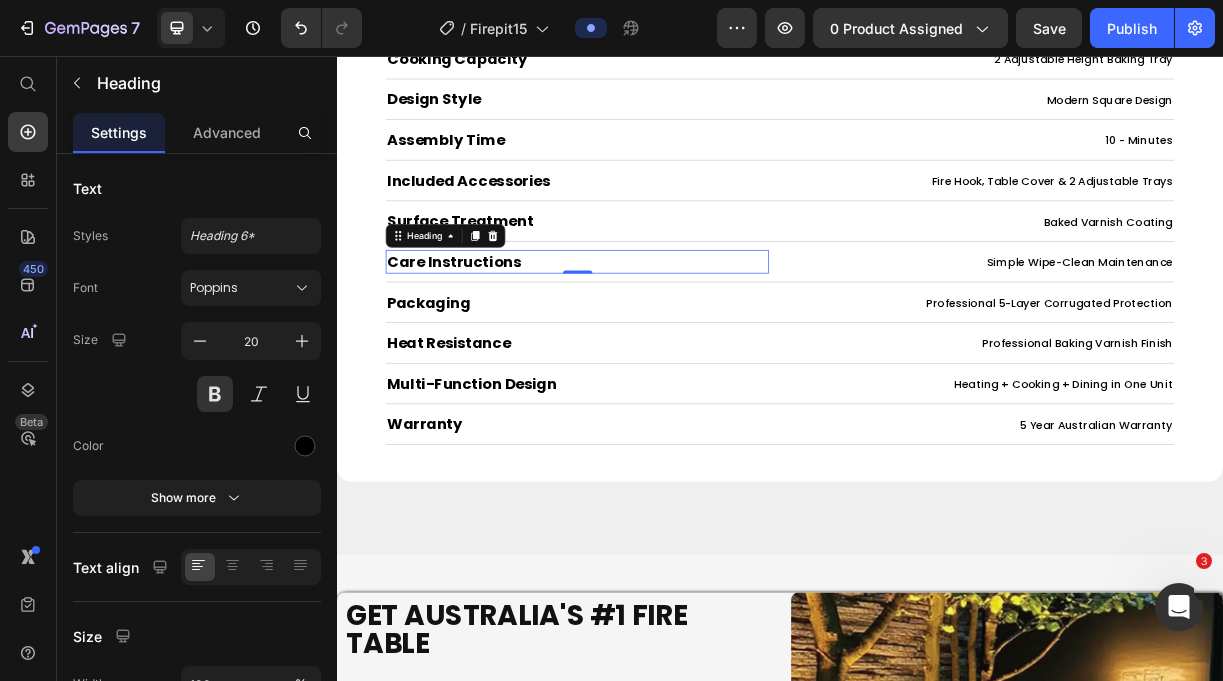 scroll, scrollTop: 9807, scrollLeft: 0, axis: vertical 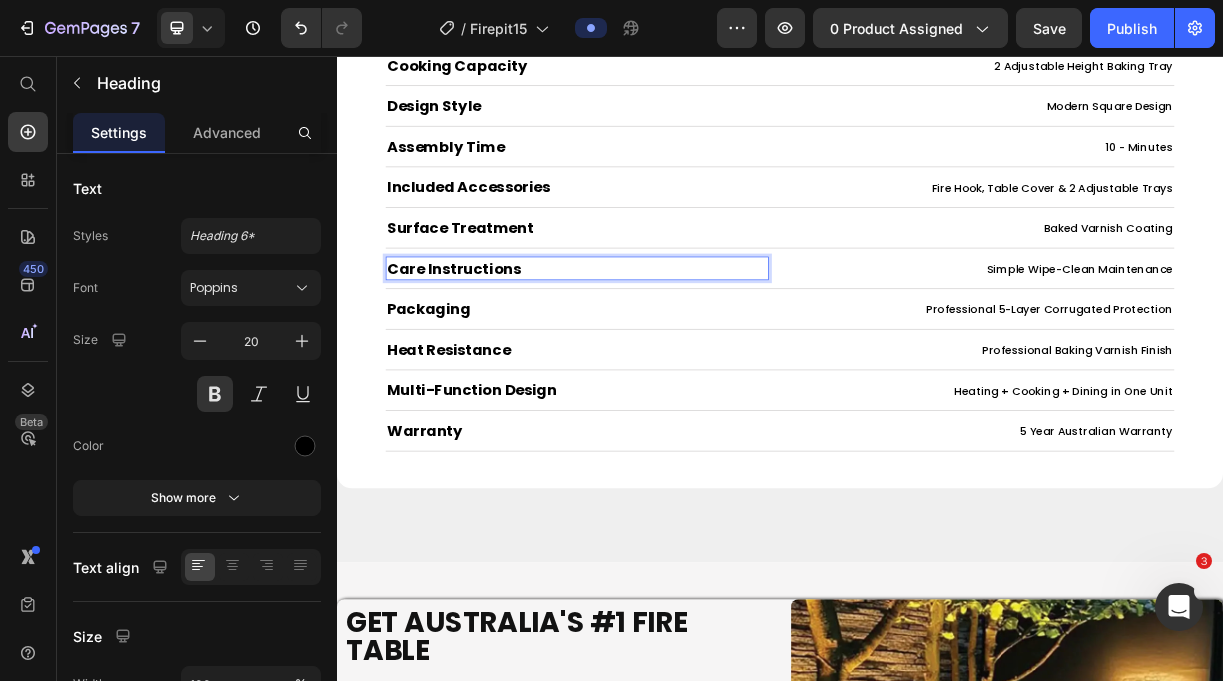 click on "Care Instructions" at bounding box center (662, 344) 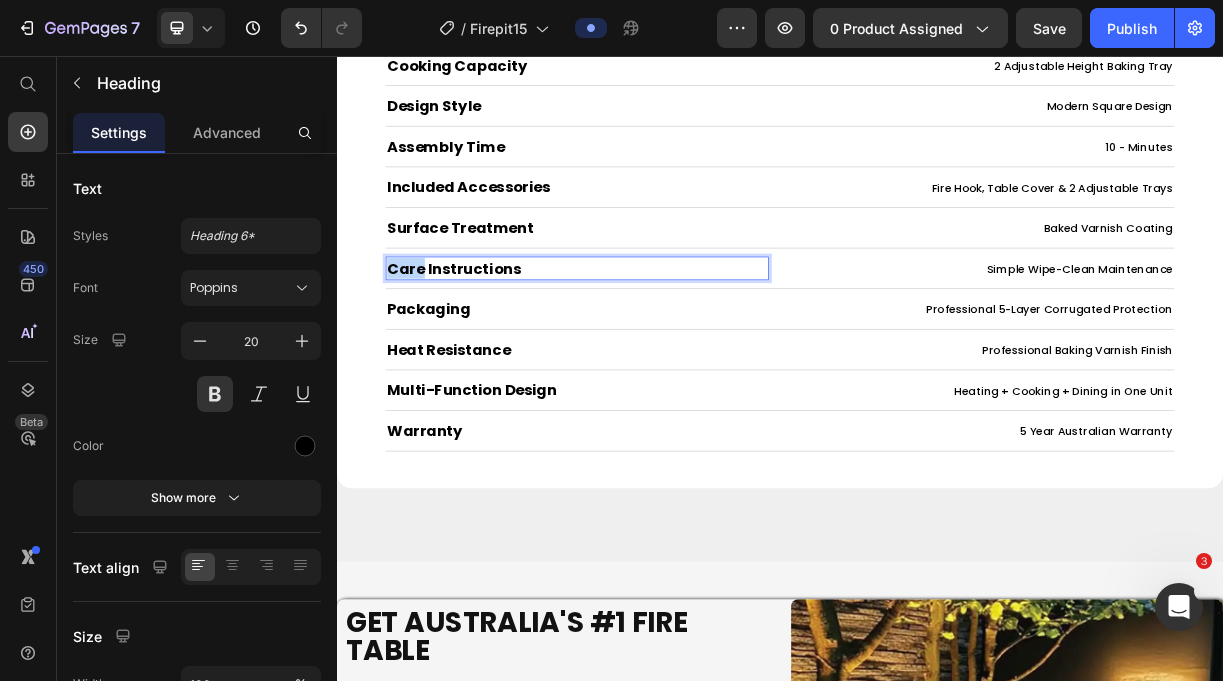 click on "Care Instructions" at bounding box center [662, 344] 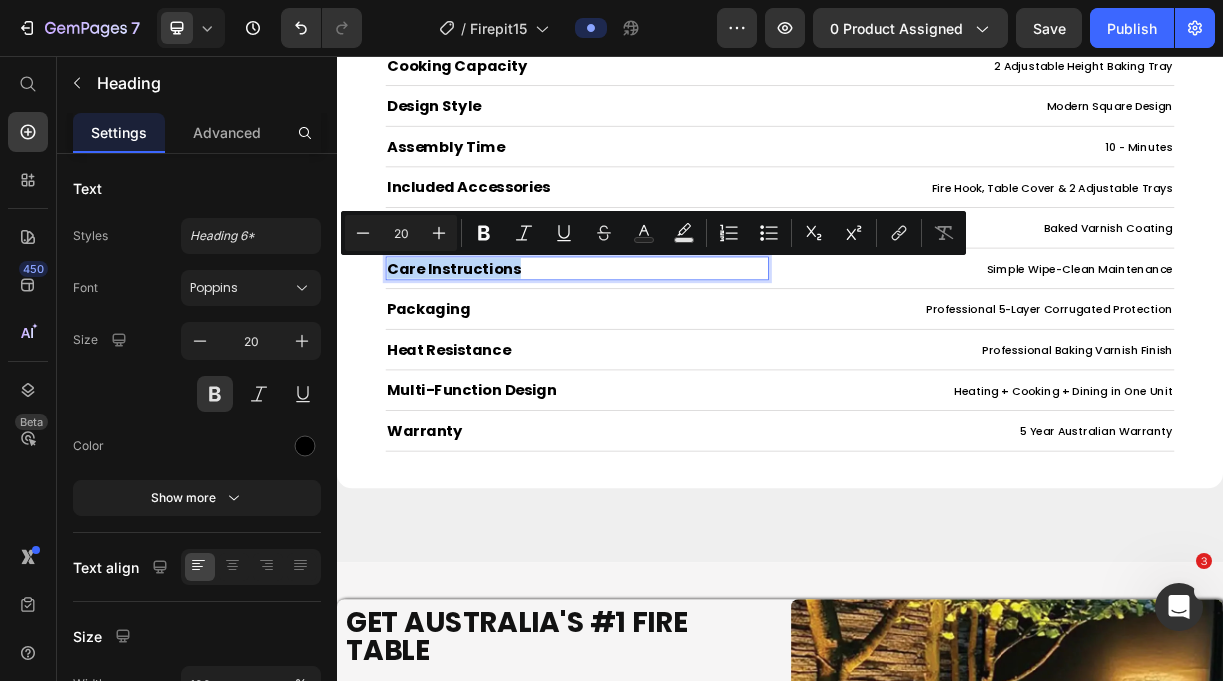 click on "Care Instructions" at bounding box center [662, 344] 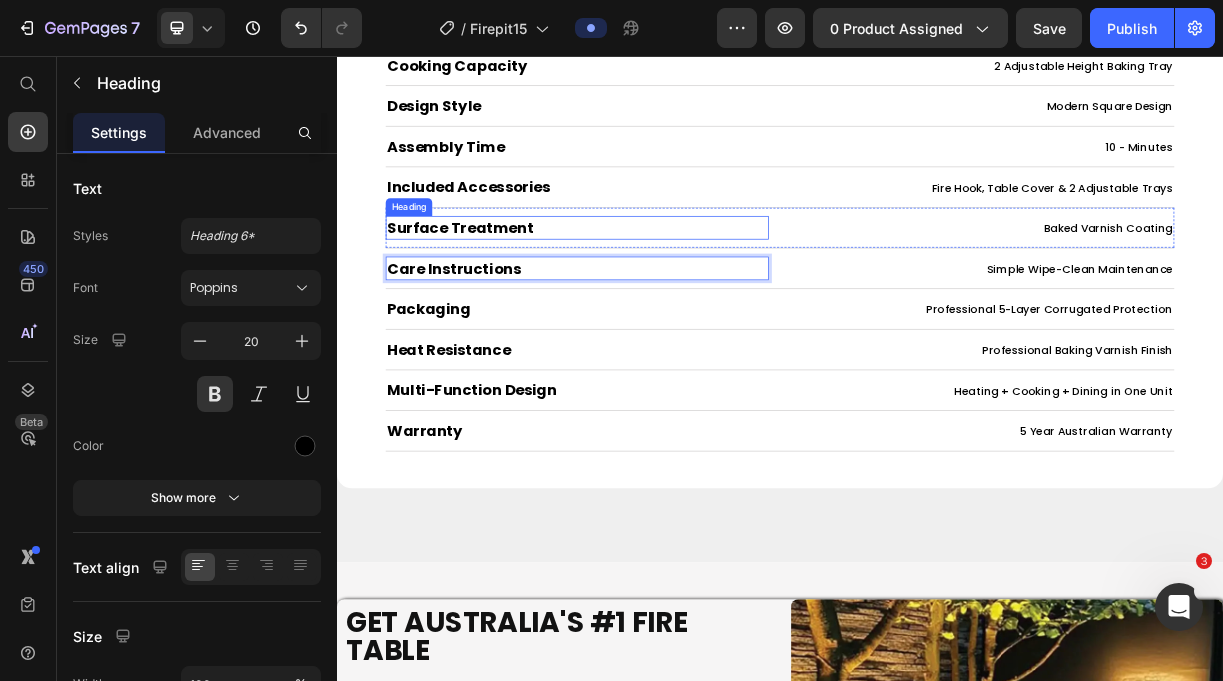 click on "Judge.me - Review Widget Judge.me Product Specifications Shipping & Refunds Technical Specifications Heading Functionality Heading 3-in-1 Design Text Block Row Dimensions Heading 92×92×66cm Text Block Row Weight Heading 14kg Text Block Row Materials Heading Premium Iron with Baked Varnish Finish Text Block Row Cooking Capacity Heading 2 Adjustable Height Baking Tray Text Block Row Design Style Heading Modern Square Design Text Block Row Assembly Time Heading 10 - Minutes Text Block Row Included Accessories Heading Fire Hook, Table Cover & 2 Adjustable Trays Text Block Row Surface Treatment Heading Baked Varnish Coating Text Block Row Care Instructions Heading   0 Simple Wipe-Clean Maintenance Text Block Row Packaging Heading Professional 5-Layer Corrugated Protection Text Block Row Heat Resistance Heading Professional Baking Varnish Finish Text Block Row Multi-Function Design Heading Heating + Cooking + Dining in One Unit Text Block Row Warranty Heading 5 Year Australian Warranty Text Block Row Row" at bounding box center [937, -3962] 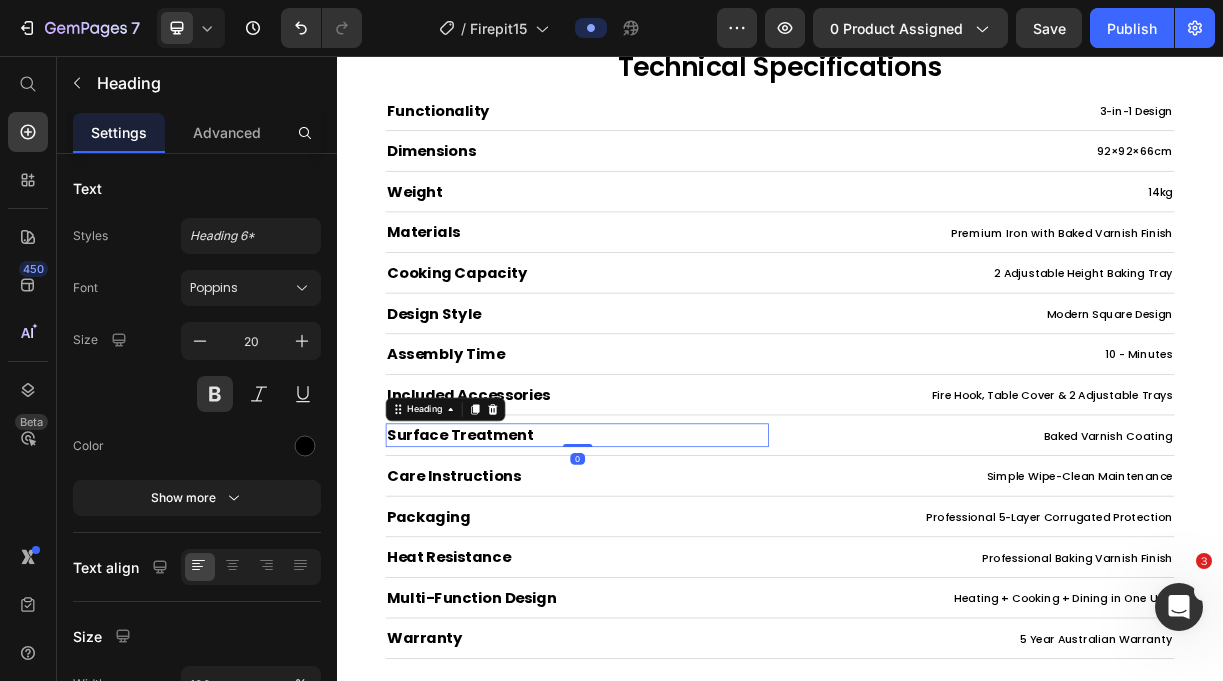 scroll, scrollTop: 9513, scrollLeft: 0, axis: vertical 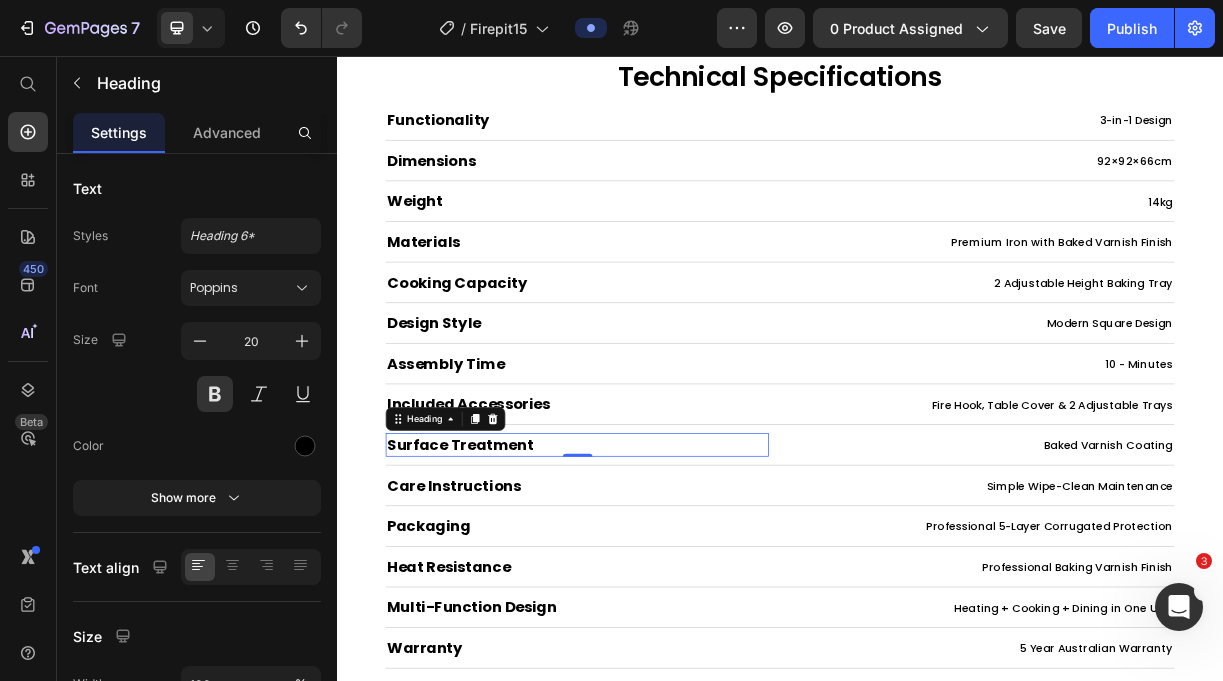 click on "Surface Treatment" at bounding box center (662, 583) 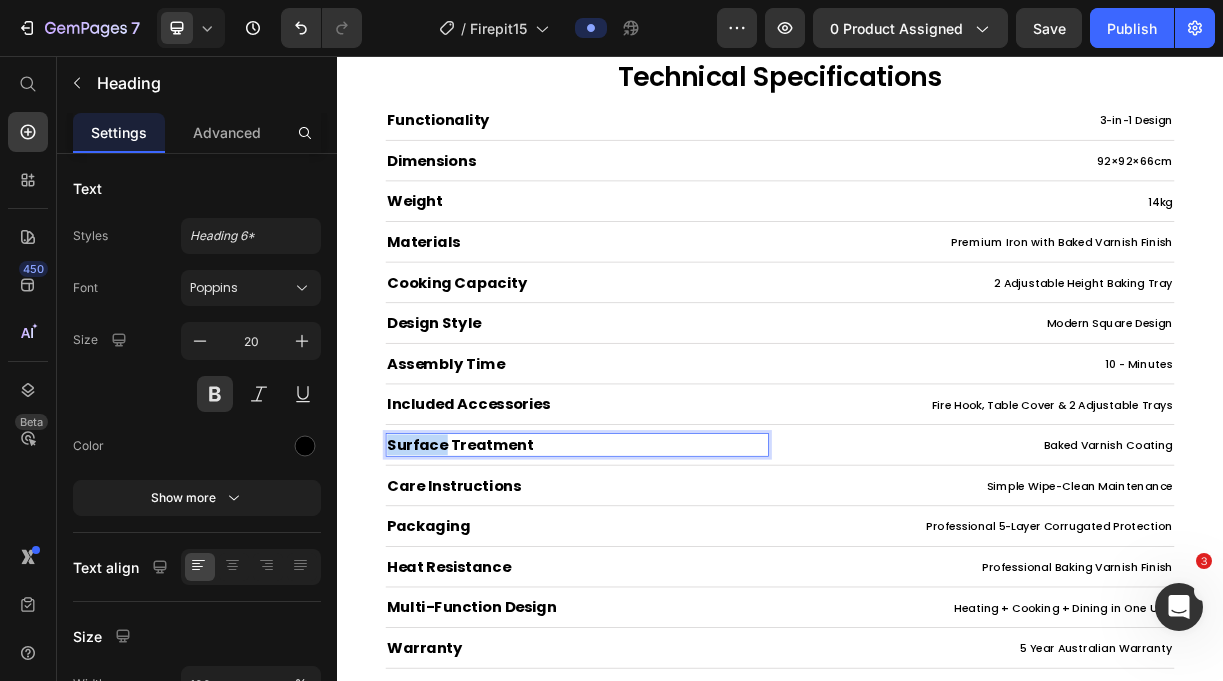 click on "Surface Treatment" at bounding box center [662, 583] 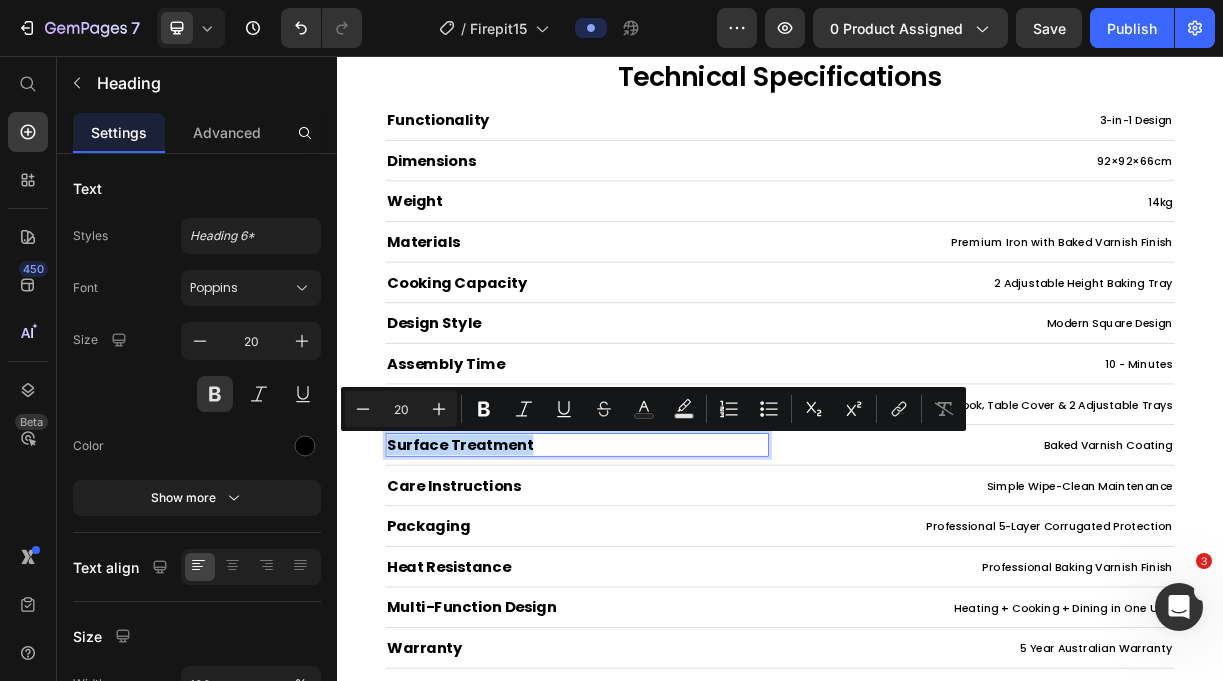 click on "Surface Treatment" at bounding box center [662, 583] 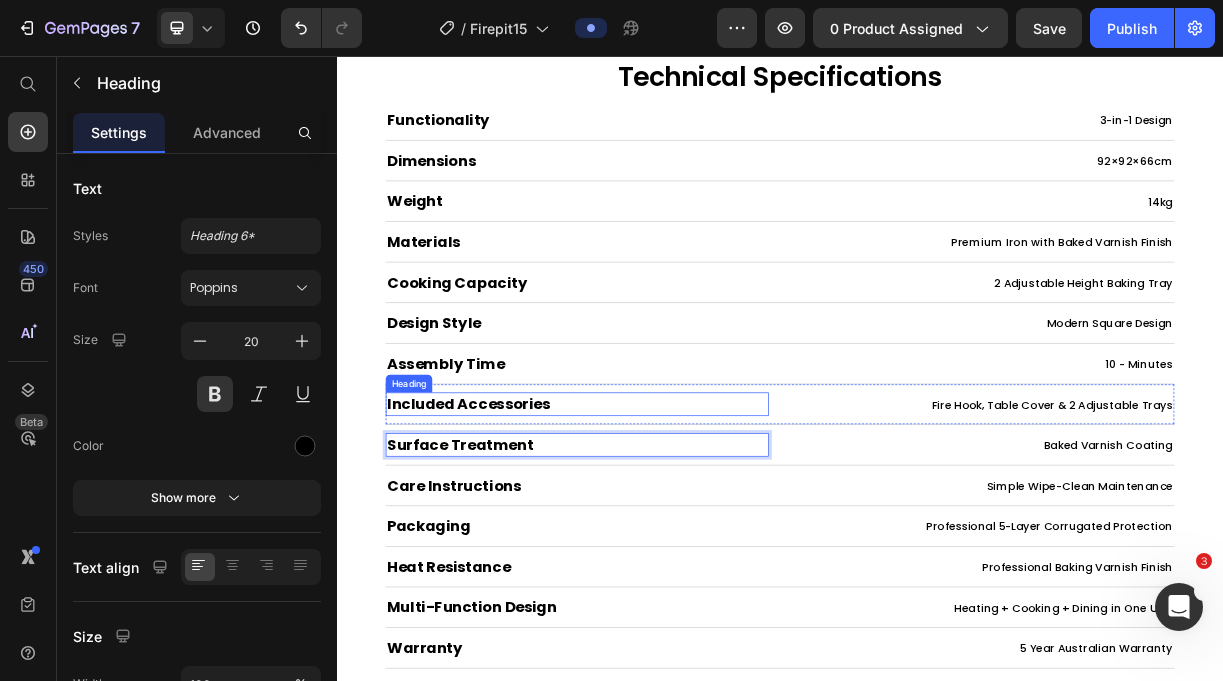 click on "frequently asked questions Heading Still have questions? Reach out to us at   [EMAIL]  we’re here to help! Text Block Row Row
Will this rust or deteriorate in [COUNTRY] weather?
Is assembly difficult or will I need special tools?
Is it safe to use on my deck or patio?
What if I need parts or support after purchase?
How do I store it when not in use?
How heavy is it and can I move it around?
Does it produce a lot of smoke?
What type of wood can I use? Accordion Row Row Section 8 Judge.me - Review Widget Judge.me Product Specifications Shipping & Refunds Technical Specifications Heading Functionality Heading 3-in-1 Design Text Block Row Dimensions Heading 92×92×66cm Text Block Row Weight Heading 14kg Text Block Row Materials Heading Premium Iron with Baked Varnish Finish Text Block Row Cooking Capacity Heading 2 Adjustable Height Baking Tray Text Block" at bounding box center [937, -3668] 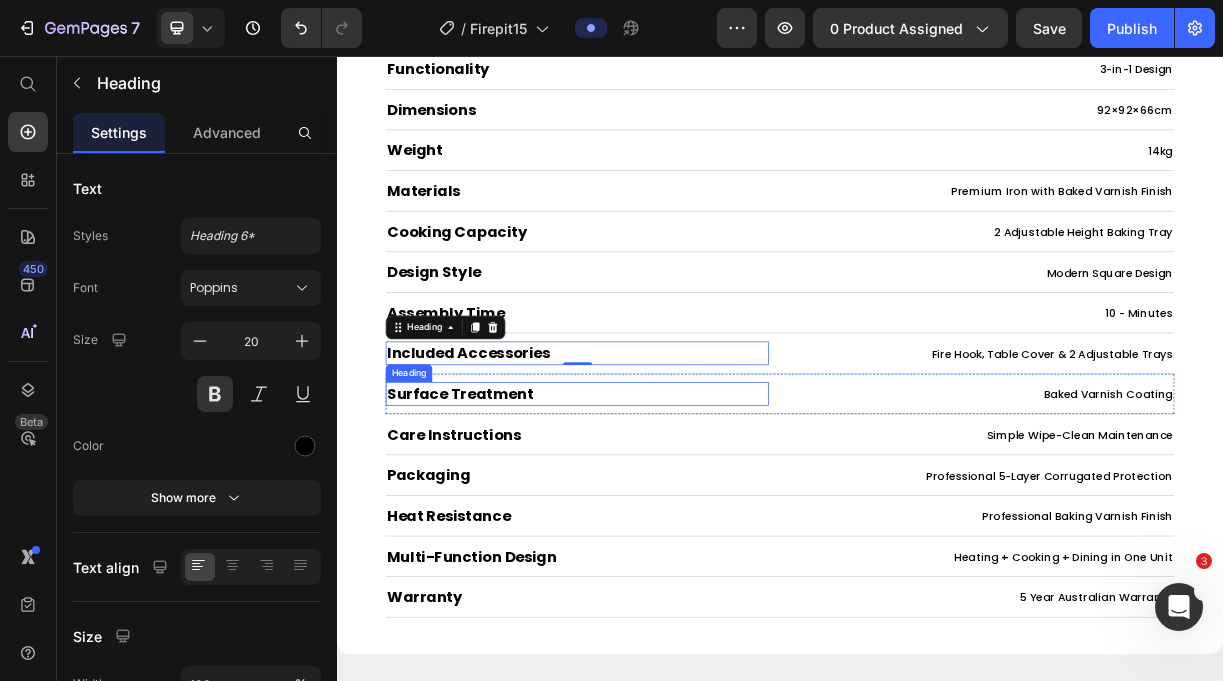 scroll, scrollTop: 9579, scrollLeft: 0, axis: vertical 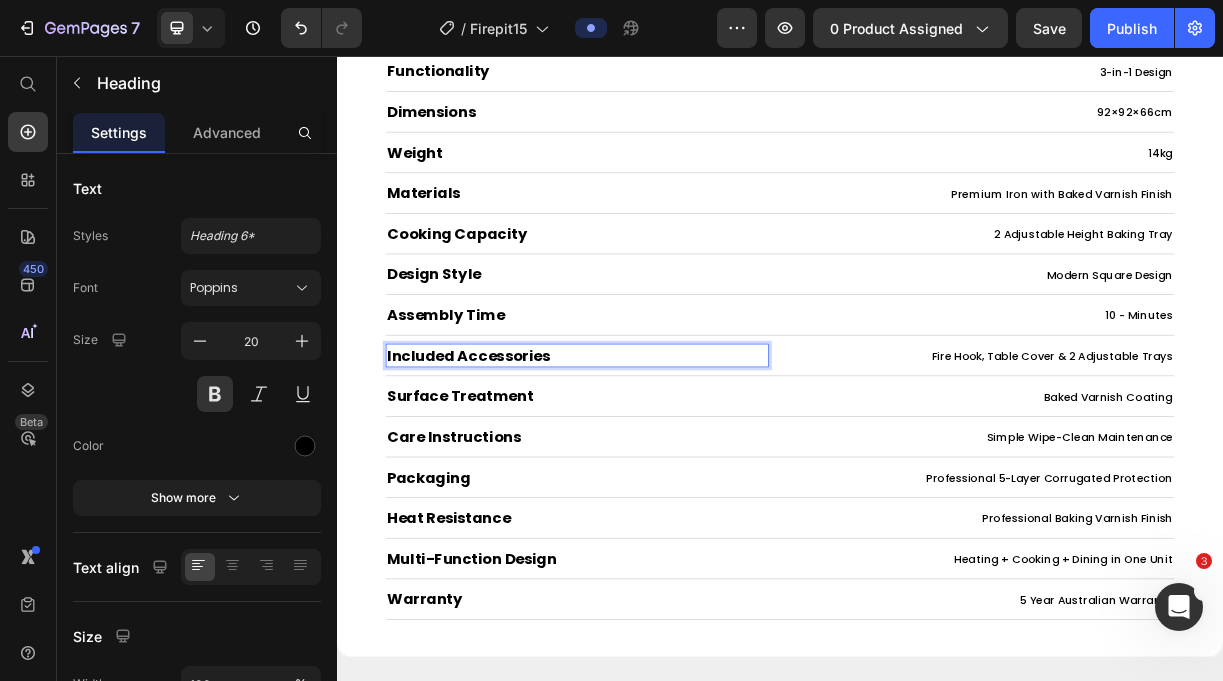 click on "Included Accessories" at bounding box center [662, 462] 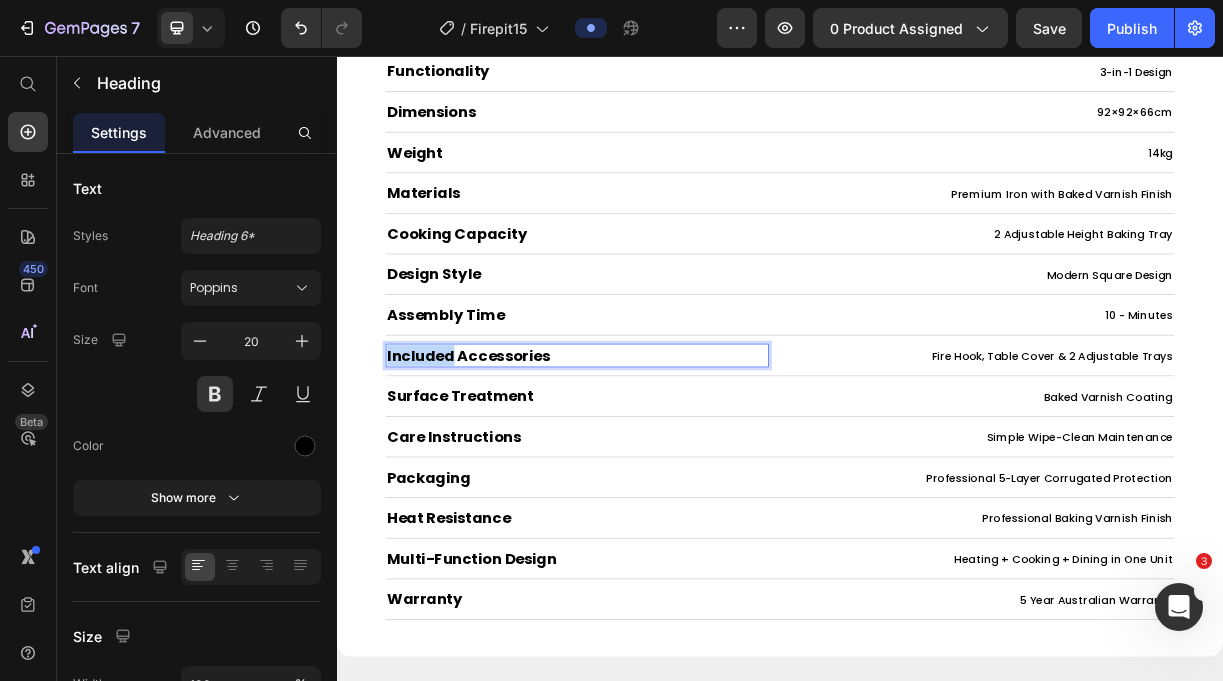 click on "Included Accessories" at bounding box center [662, 462] 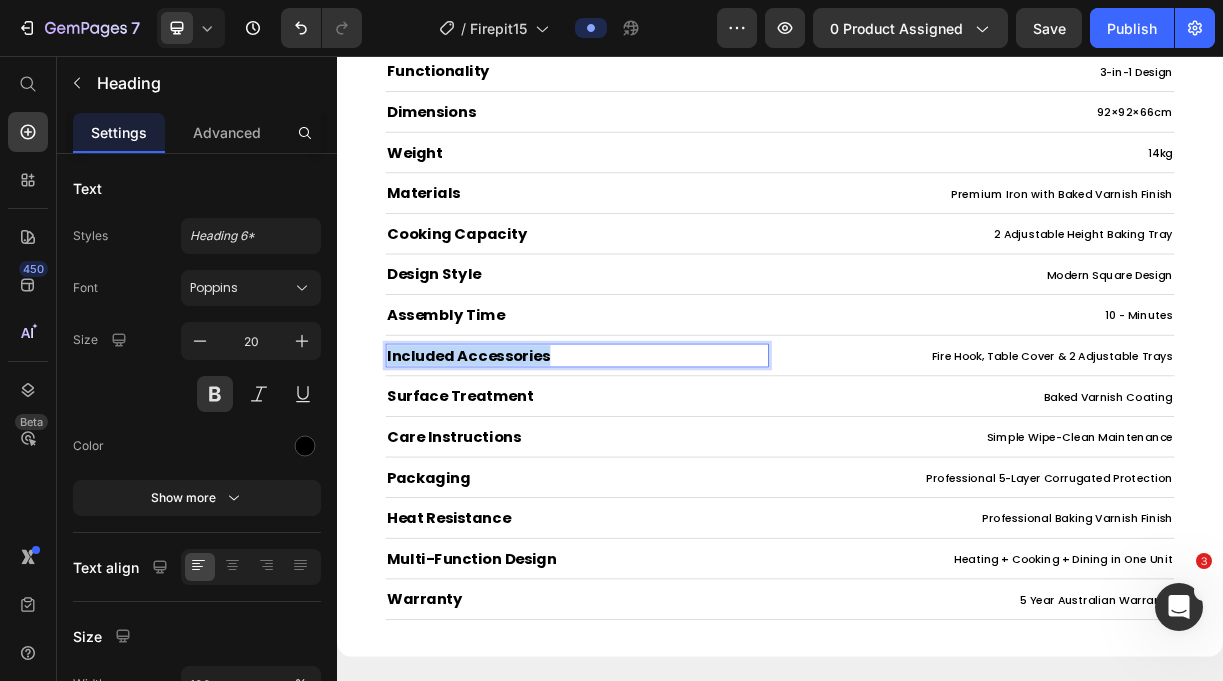 click on "Included Accessories" at bounding box center (662, 462) 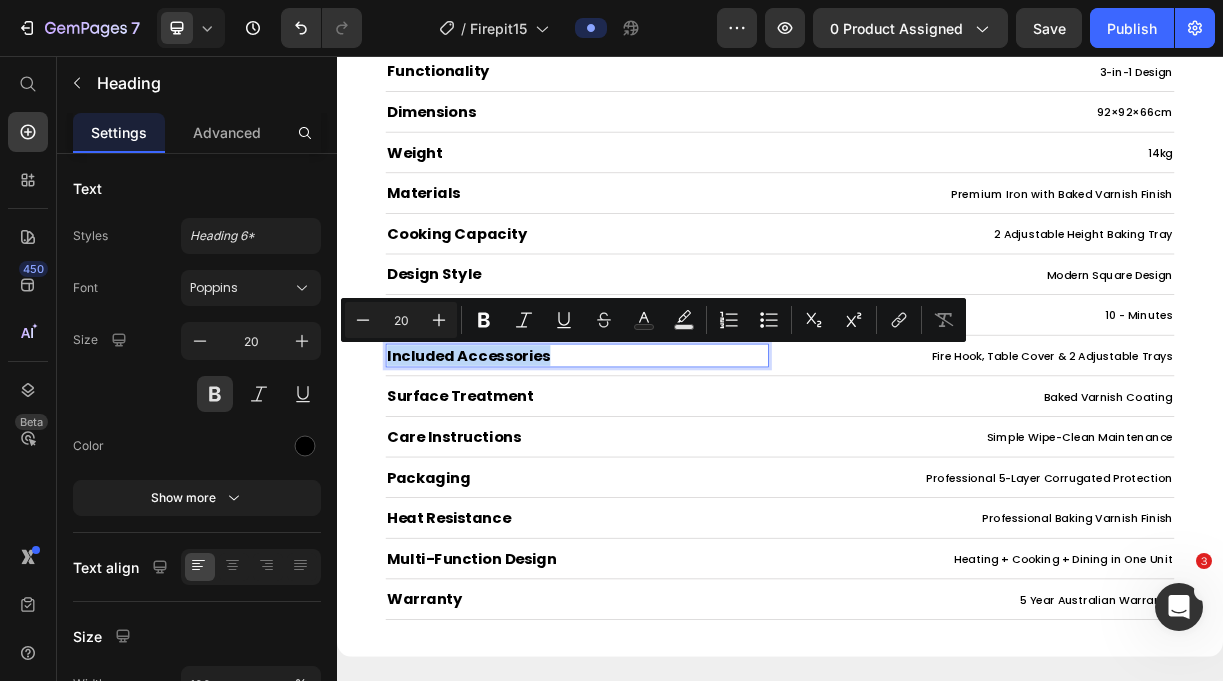 click on "Included Accessories" at bounding box center [662, 462] 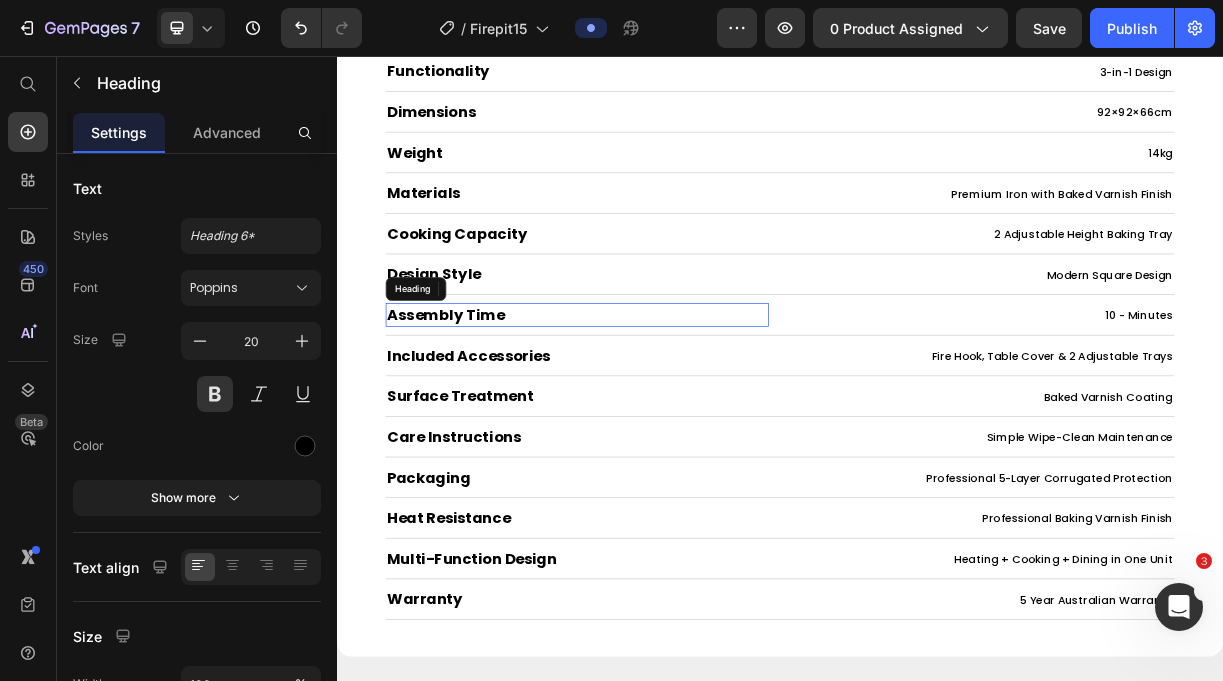 click on "frequently asked questions Heading Still have questions? Reach out to us at   [EMAIL]  we’re here to help! Text Block Row Row
Will this rust or deteriorate in [COUNTRY] weather?
Is assembly difficult or will I need special tools?
Is it safe to use on my deck or patio?
What if I need parts or support after purchase?
How do I store it when not in use?
How heavy is it and can I move it around?
Does it produce a lot of smoke?
What type of wood can I use? Accordion Row Row Section 8 Judge.me - Review Widget Judge.me Product Specifications Shipping & Refunds Technical Specifications Heading Functionality Heading 3-in-1 Design Text Block Row Dimensions Heading 92×92×66cm Text Block Row Weight Heading 14kg Text Block Row Materials Heading Premium Iron with Baked Varnish Finish Text Block Row Cooking Capacity Heading 2 Adjustable Height Baking Tray Text Block" at bounding box center [937, -3734] 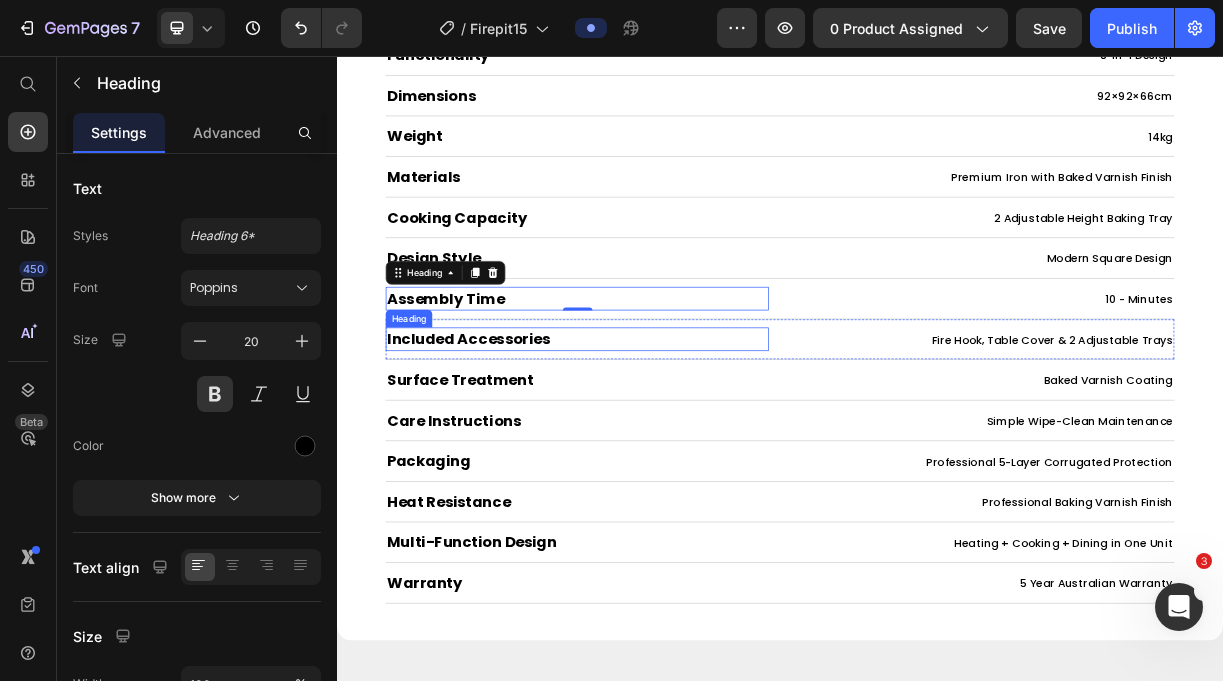 scroll, scrollTop: 9595, scrollLeft: 0, axis: vertical 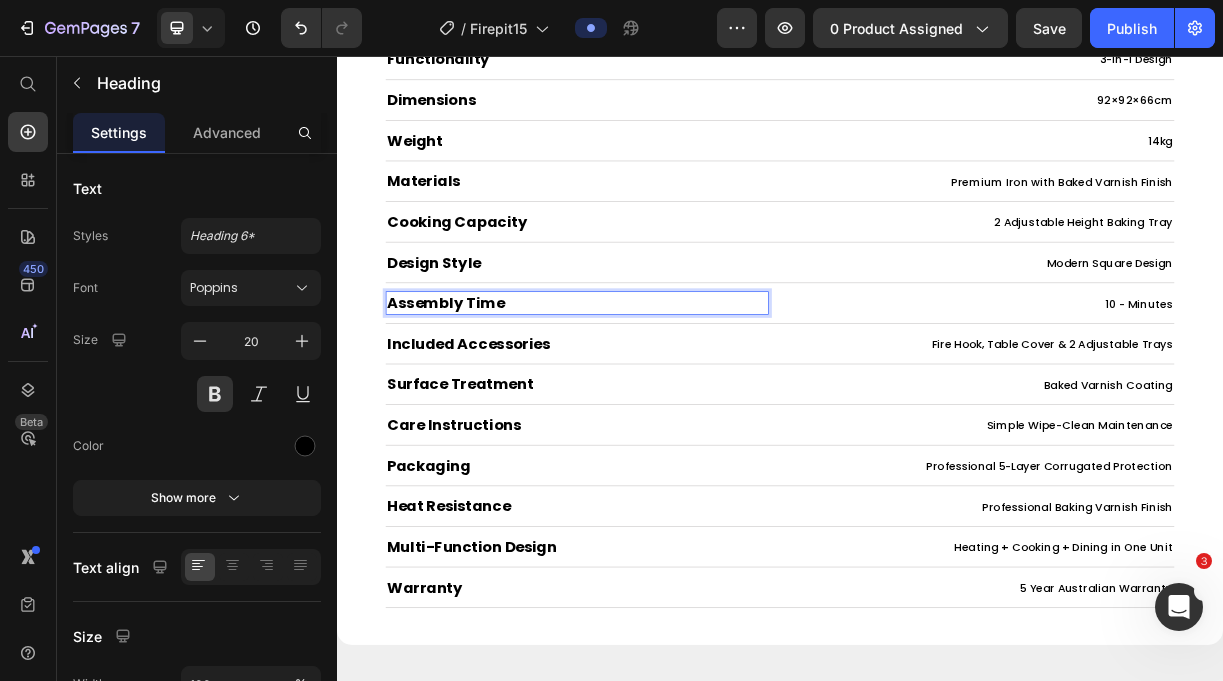 click on "Assembly Time" at bounding box center [662, 391] 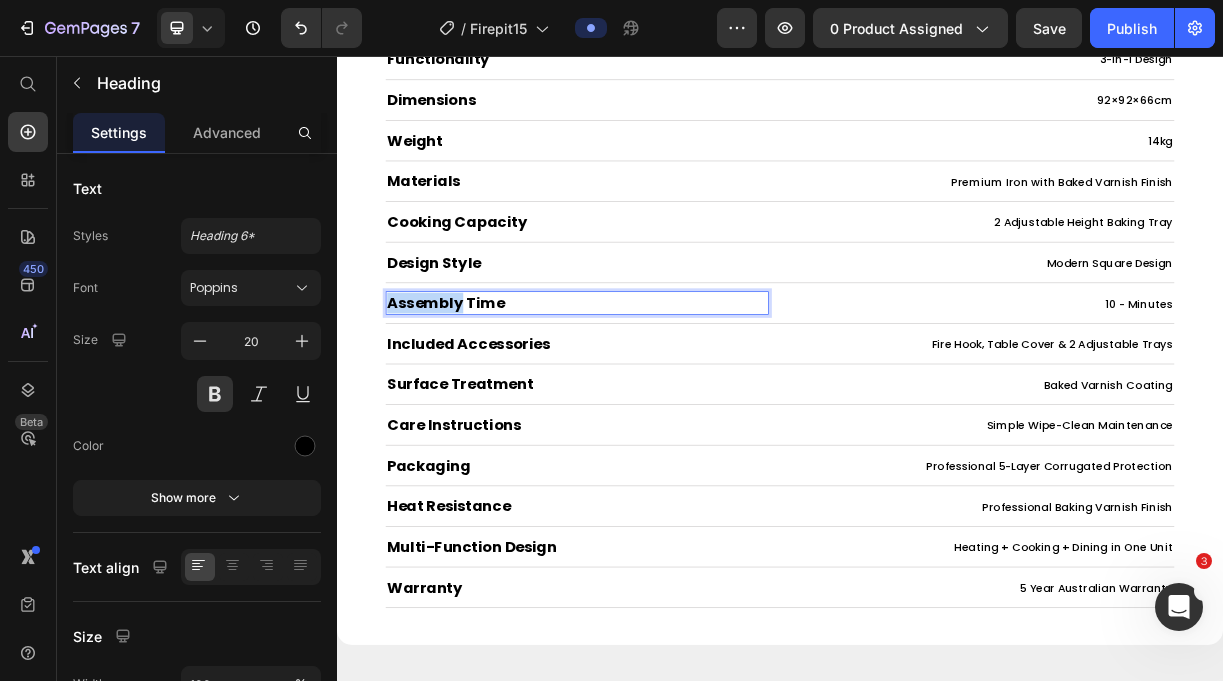 click on "Assembly Time" at bounding box center (662, 391) 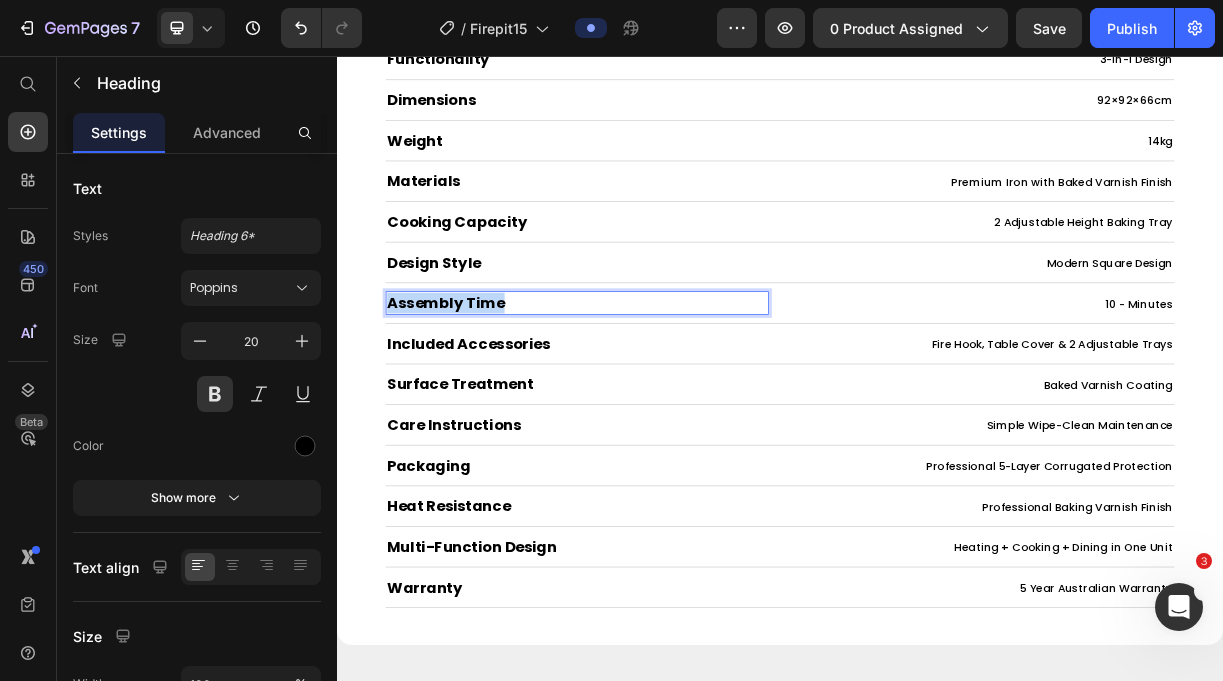 click on "Assembly Time" at bounding box center (662, 391) 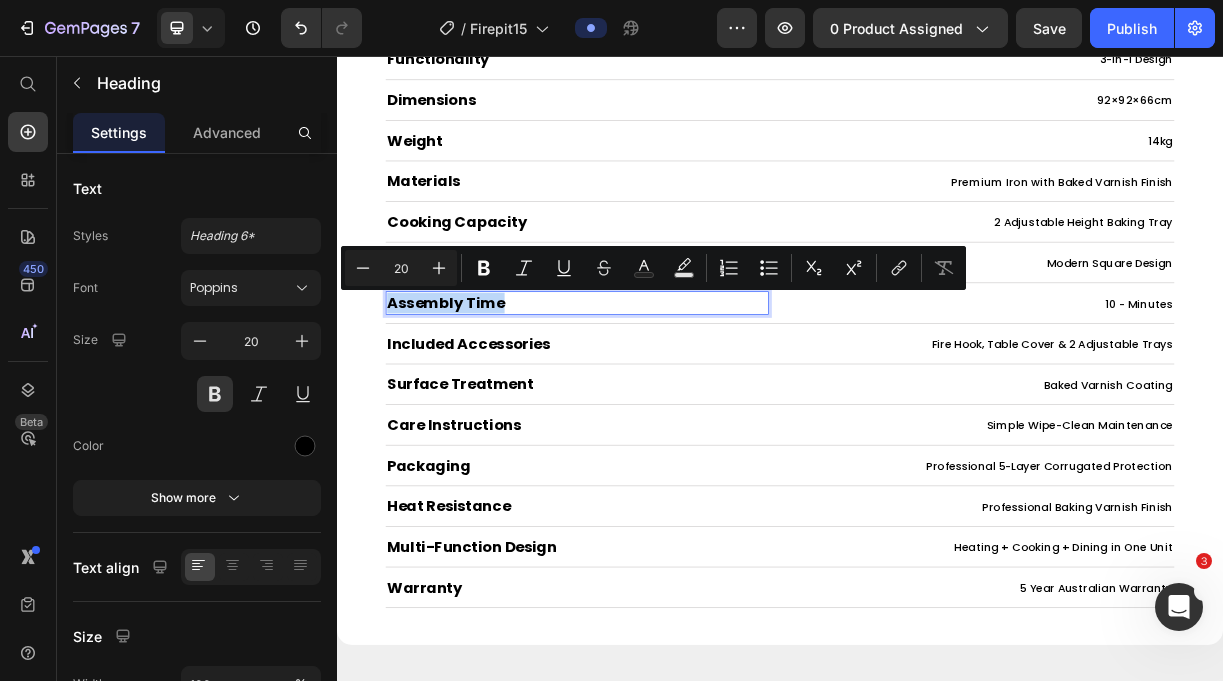 click on "Assembly Time" at bounding box center (662, 391) 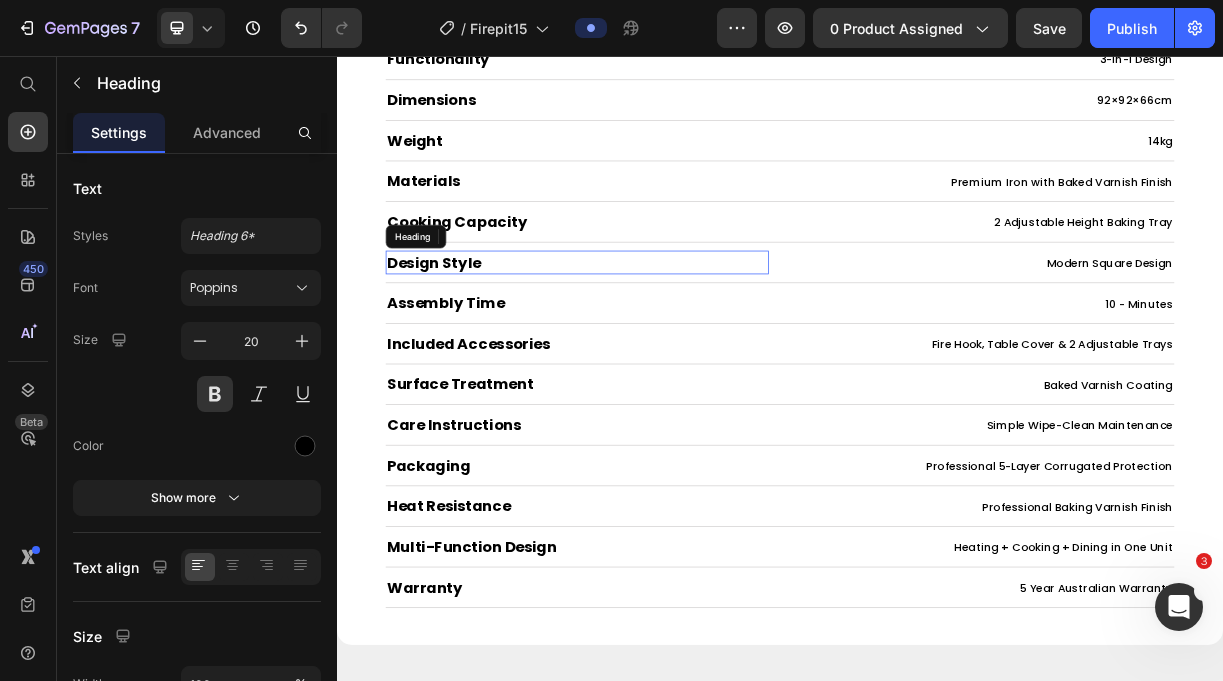 click on "frequently asked questions Heading Still have questions? Reach out to us at   [EMAIL]  we’re here to help! Text Block Row Row
Will this rust or deteriorate in [COUNTRY] weather?
Is assembly difficult or will I need special tools?
Is it safe to use on my deck or patio?
What if I need parts or support after purchase?
How do I store it when not in use?
How heavy is it and can I move it around?
Does it produce a lot of smoke?
What type of wood can I use? Accordion Row Row Section 8 Judge.me - Review Widget Judge.me Product Specifications Shipping & Refunds Technical Specifications Heading Functionality Heading 3-in-1 Design Text Block Row Dimensions Heading 92×92×66cm Text Block Row Weight Heading 14kg Text Block Row Materials Heading Premium Iron with Baked Varnish Finish Text Block Row Cooking Capacity Heading 2 Adjustable Height Baking Tray Text Block" at bounding box center [937, -3750] 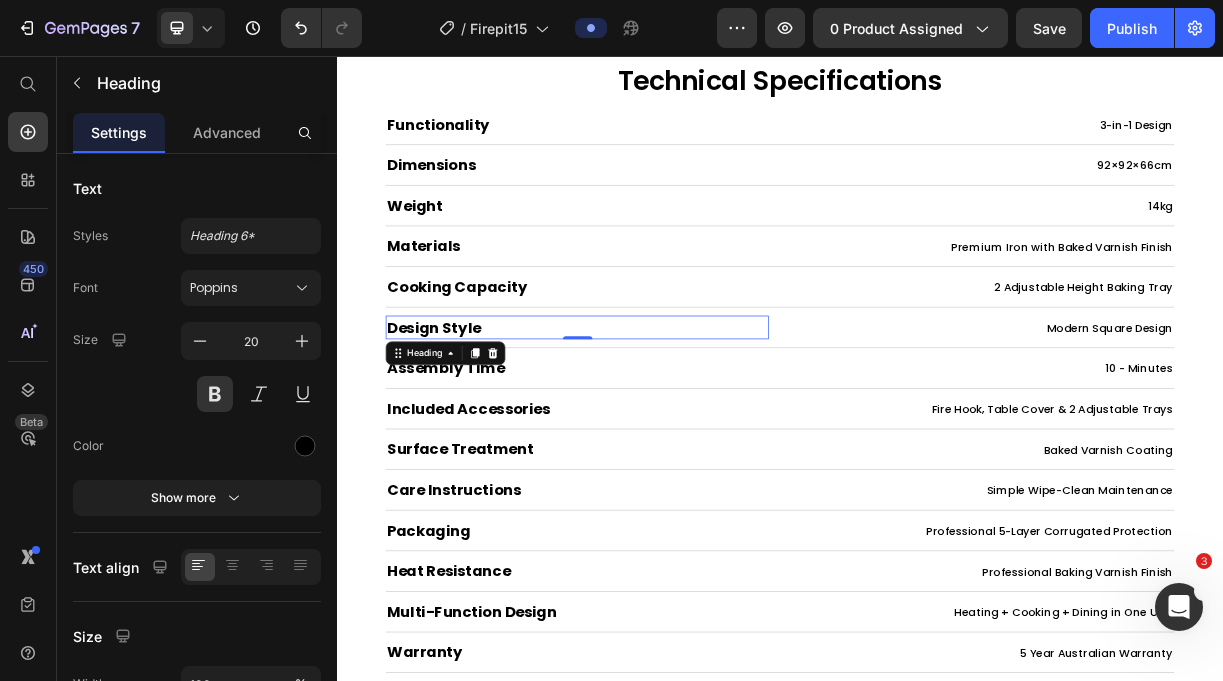 scroll, scrollTop: 9496, scrollLeft: 0, axis: vertical 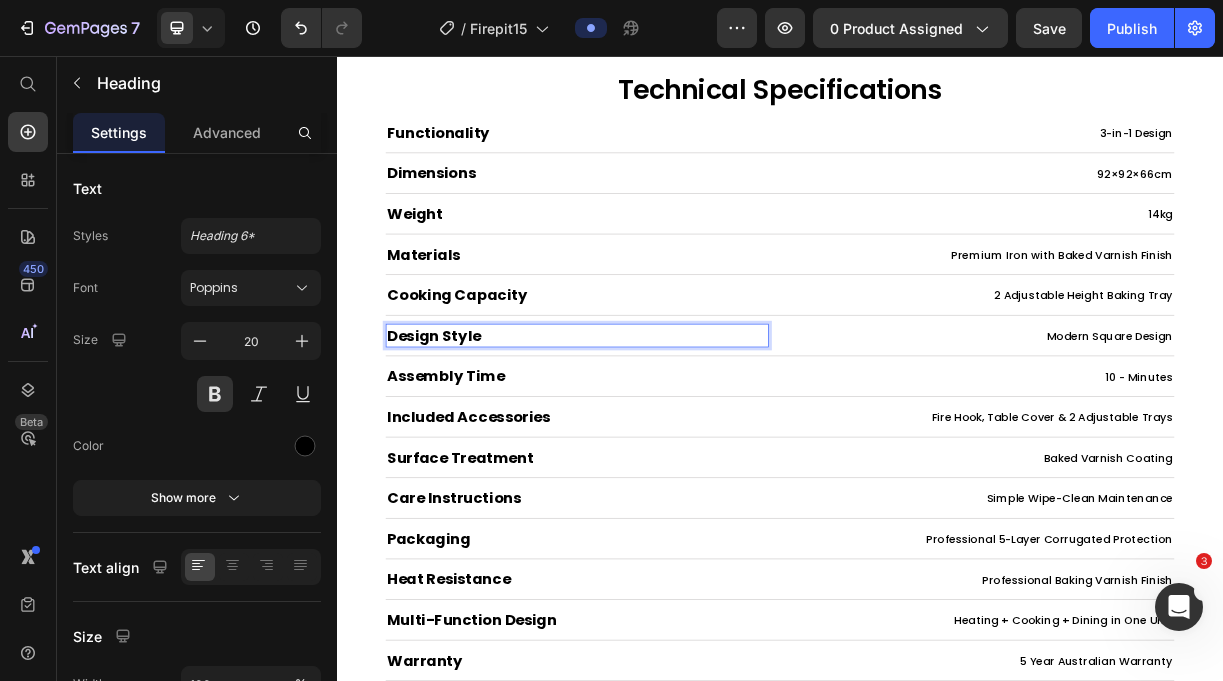 click on "Design Style" at bounding box center [662, 435] 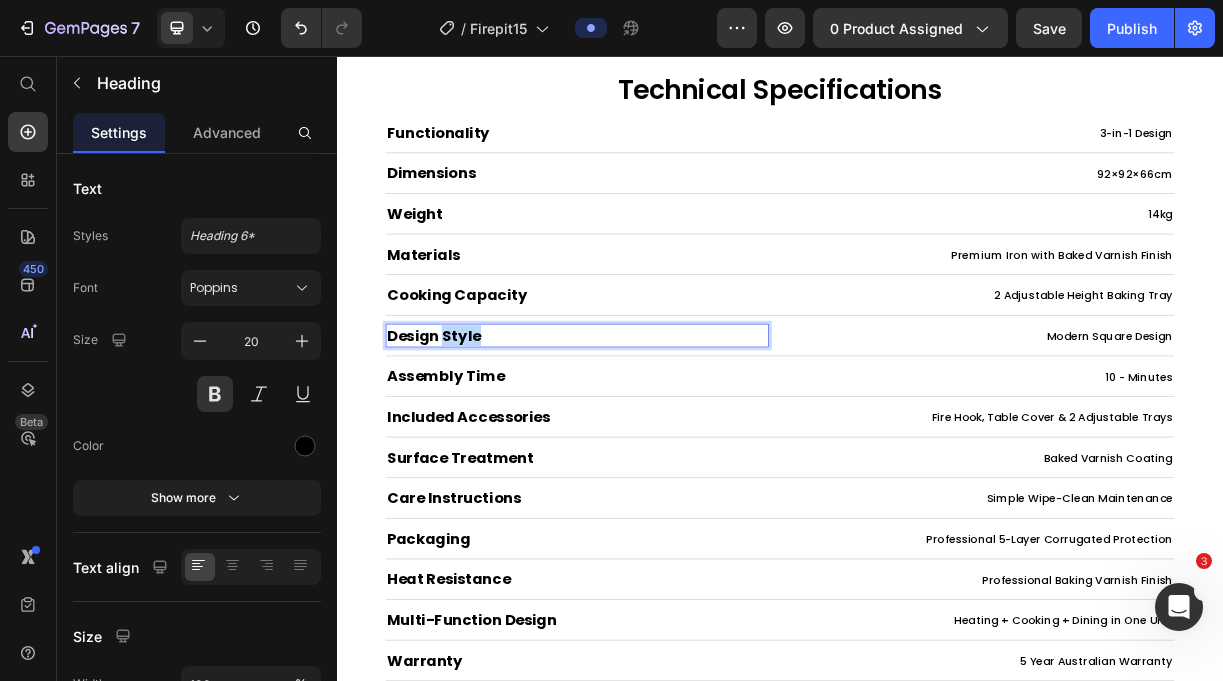 click on "Design Style" at bounding box center (662, 435) 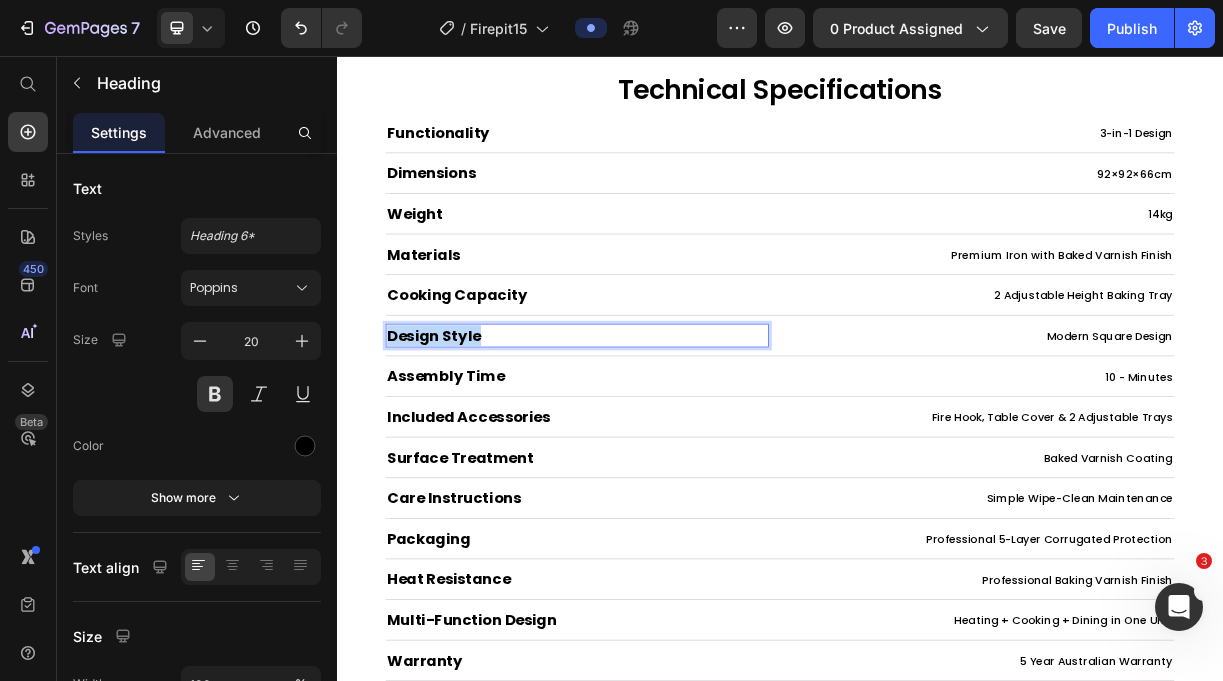 click on "Design Style" at bounding box center [662, 435] 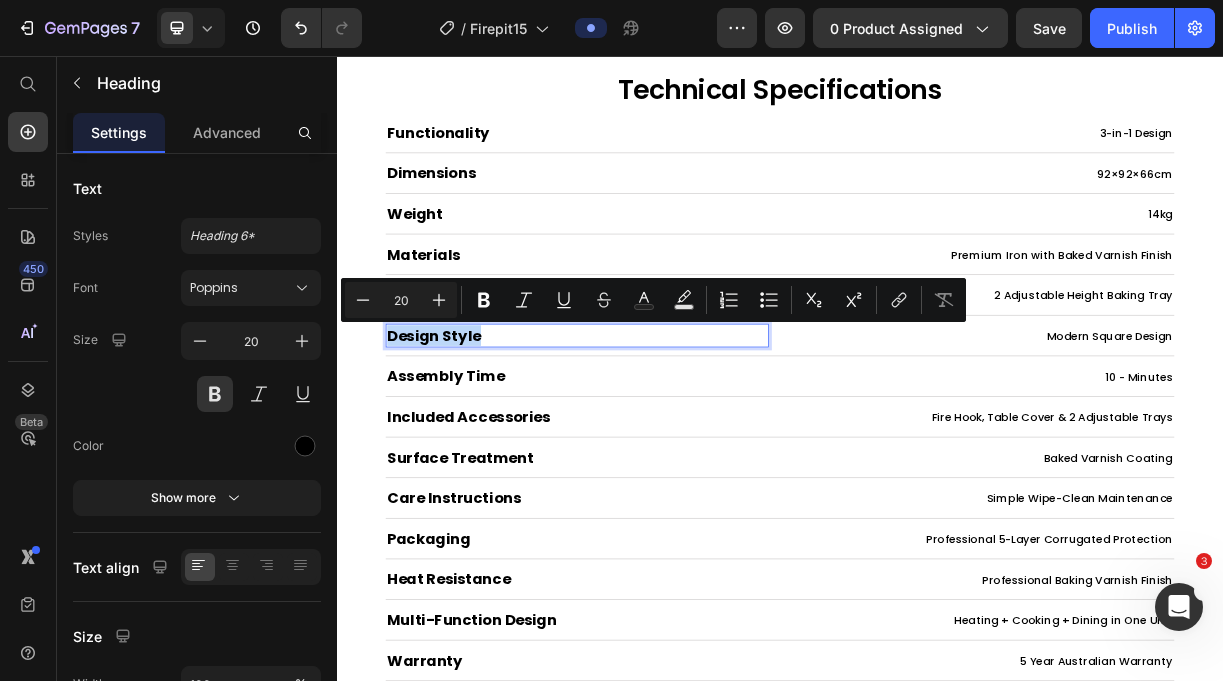click on "Design Style" at bounding box center (662, 435) 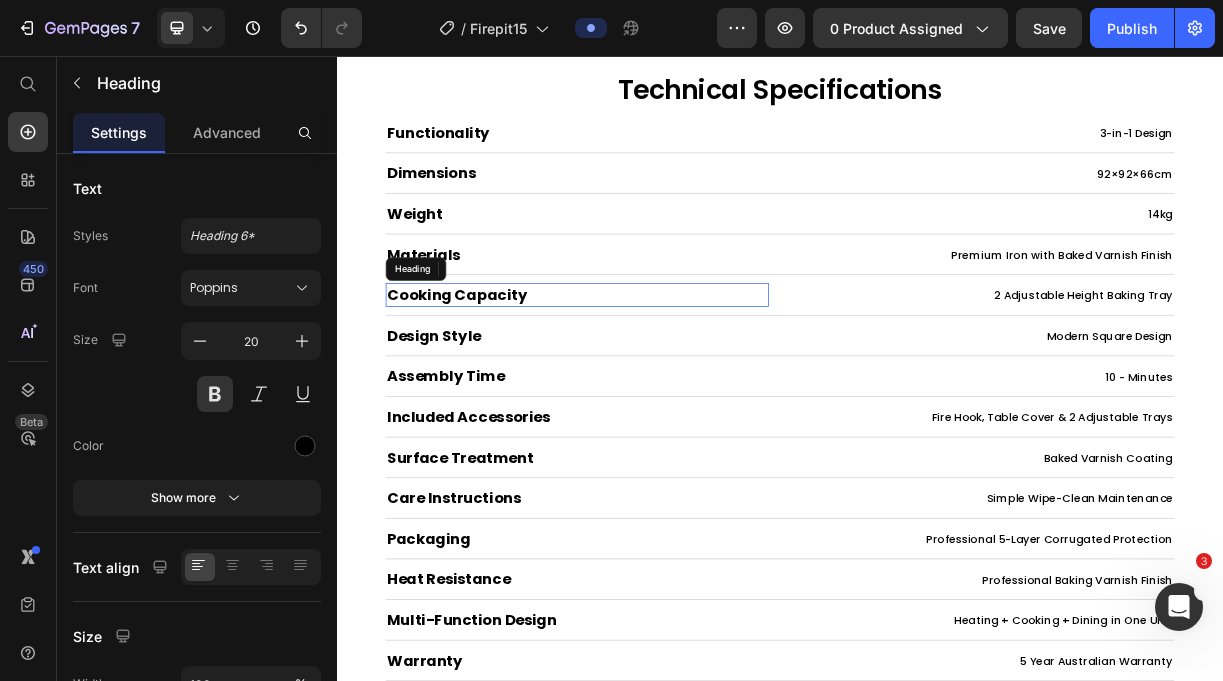 click on "frequently asked questions Heading Still have questions? Reach out to us at   [EMAIL]  we’re here to help! Text Block Row Row
Will this rust or deteriorate in [COUNTRY] weather?
Is assembly difficult or will I need special tools?
Is it safe to use on my deck or patio?
What if I need parts or support after purchase?
How do I store it when not in use?
How heavy is it and can I move it around?
Does it produce a lot of smoke?
What type of wood can I use? Accordion Row Row Section 8 Judge.me - Review Widget Judge.me Product Specifications Shipping & Refunds Technical Specifications Heading Functionality Heading 3-in-1 Design Text Block Row Dimensions Heading 92×92×66cm Text Block Row Weight Heading 14kg Text Block Row Materials Heading Premium Iron with Baked Varnish Finish Text Block Row Cooking Capacity Heading 2 Adjustable Height Baking Tray Text Block" at bounding box center (937, -3651) 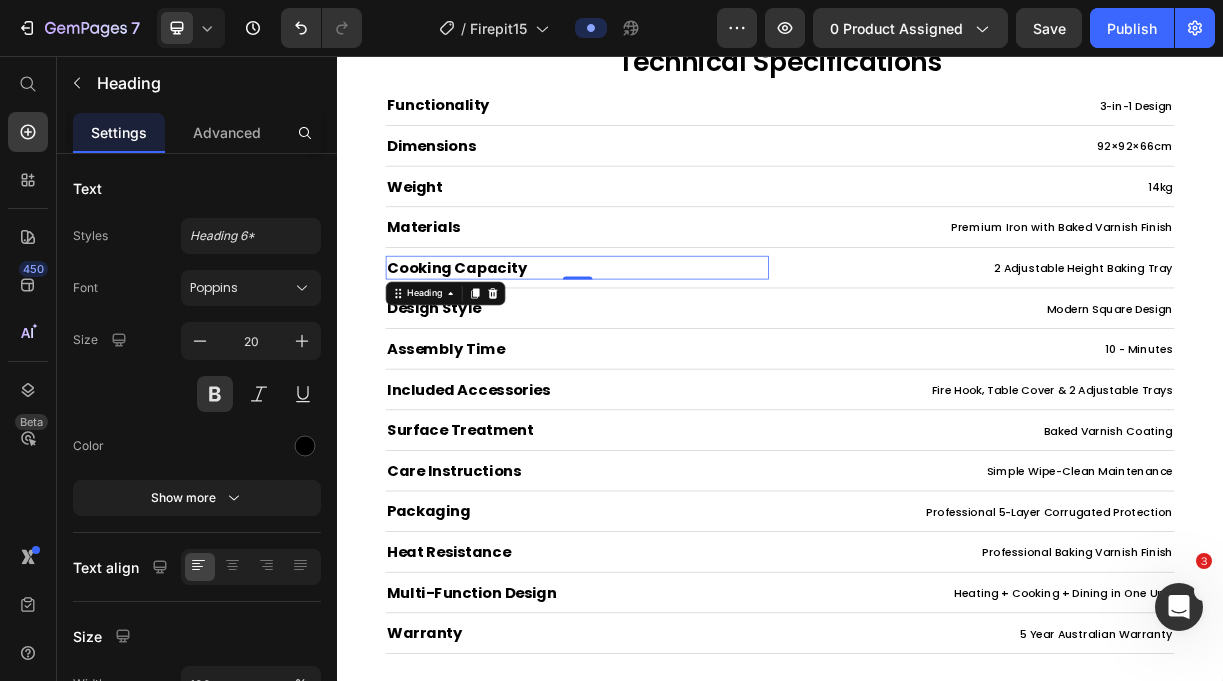 scroll, scrollTop: 9531, scrollLeft: 0, axis: vertical 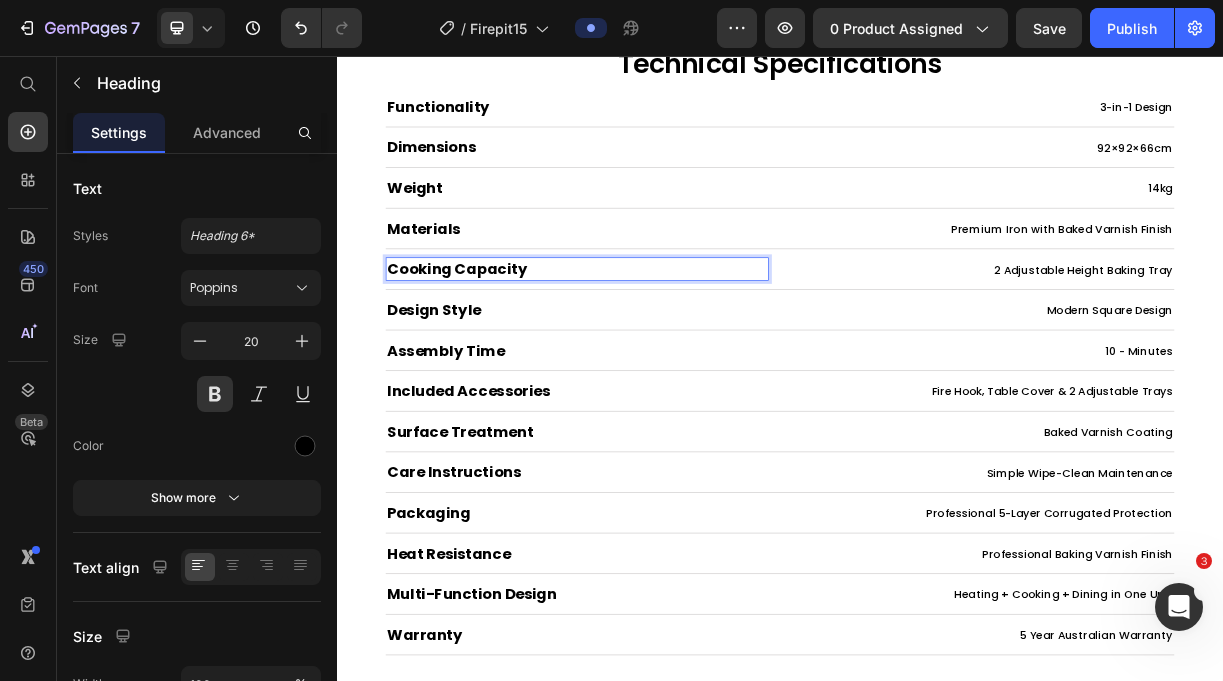 click on "Cooking Capacity" at bounding box center (662, 345) 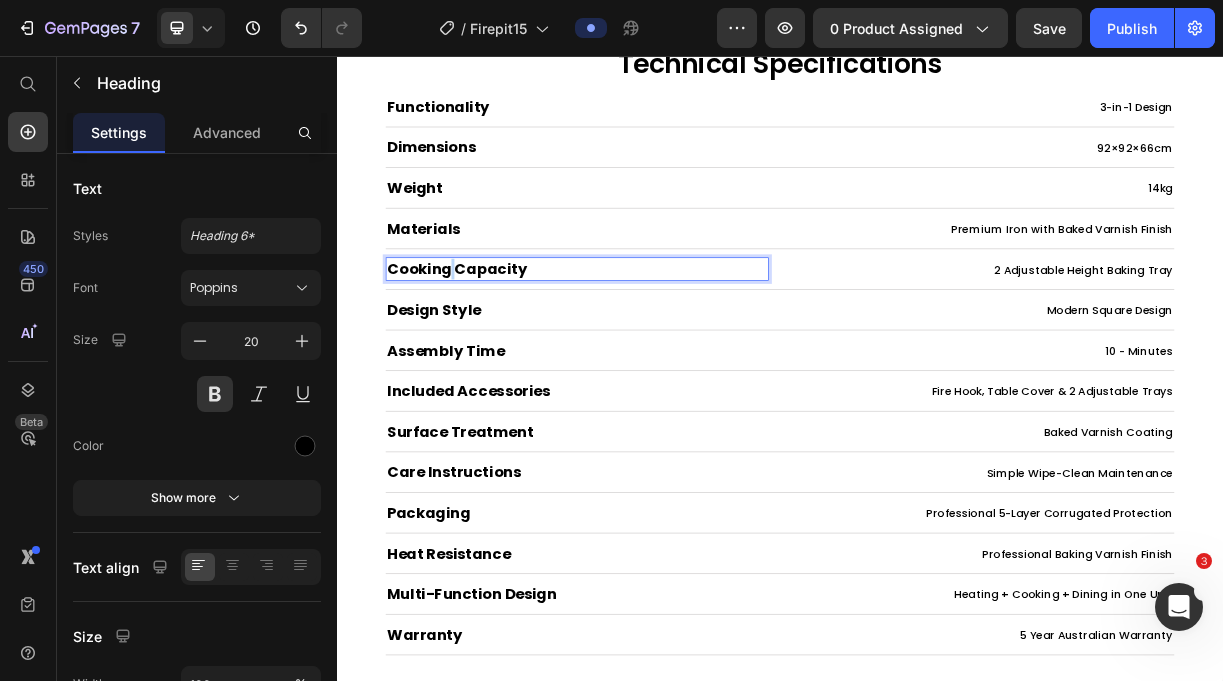 click on "Cooking Capacity" at bounding box center (662, 345) 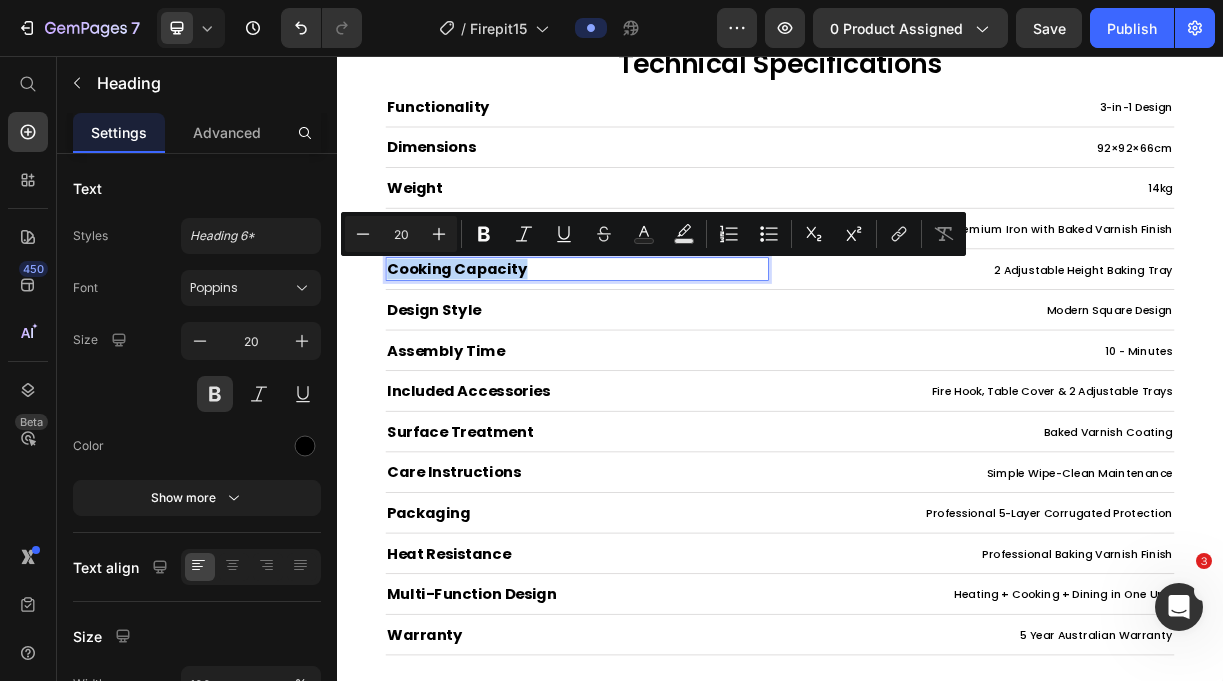 click on "Cooking Capacity" at bounding box center (662, 345) 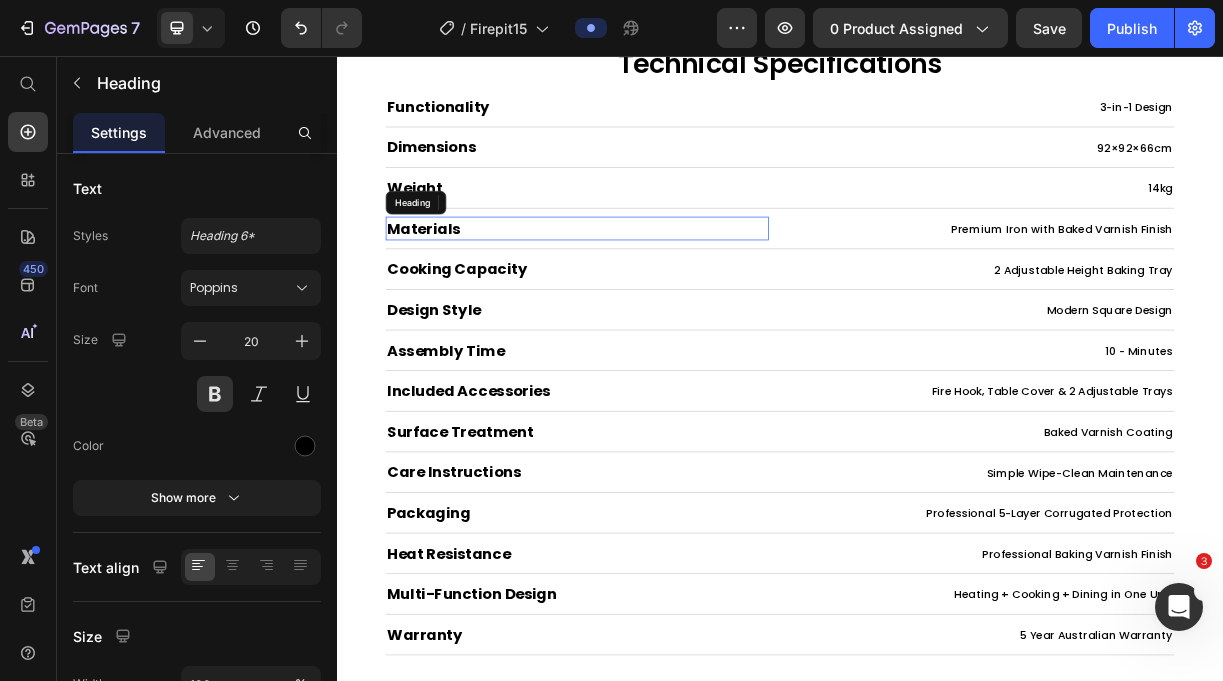 click on "frequently asked questions Heading Still have questions? Reach out to us at   [EMAIL]  we’re here to help! Text Block Row Row
Will this rust or deteriorate in [COUNTRY] weather?
Is assembly difficult or will I need special tools?
Is it safe to use on my deck or patio?
What if I need parts or support after purchase?
How do I store it when not in use?
How heavy is it and can I move it around?
Does it produce a lot of smoke?
What type of wood can I use? Accordion Row Row Section 8 Judge.me - Review Widget Judge.me Product Specifications Shipping & Refunds Technical Specifications Heading Functionality Heading 3-in-1 Design Text Block Row Dimensions Heading 92×92×66cm Text Block Row Weight Heading 14kg Text Block Row Materials Heading Premium Iron with Baked Varnish Finish Text Block Row Cooking Capacity Heading 2 Adjustable Height Baking Tray Row Row" at bounding box center (937, -3686) 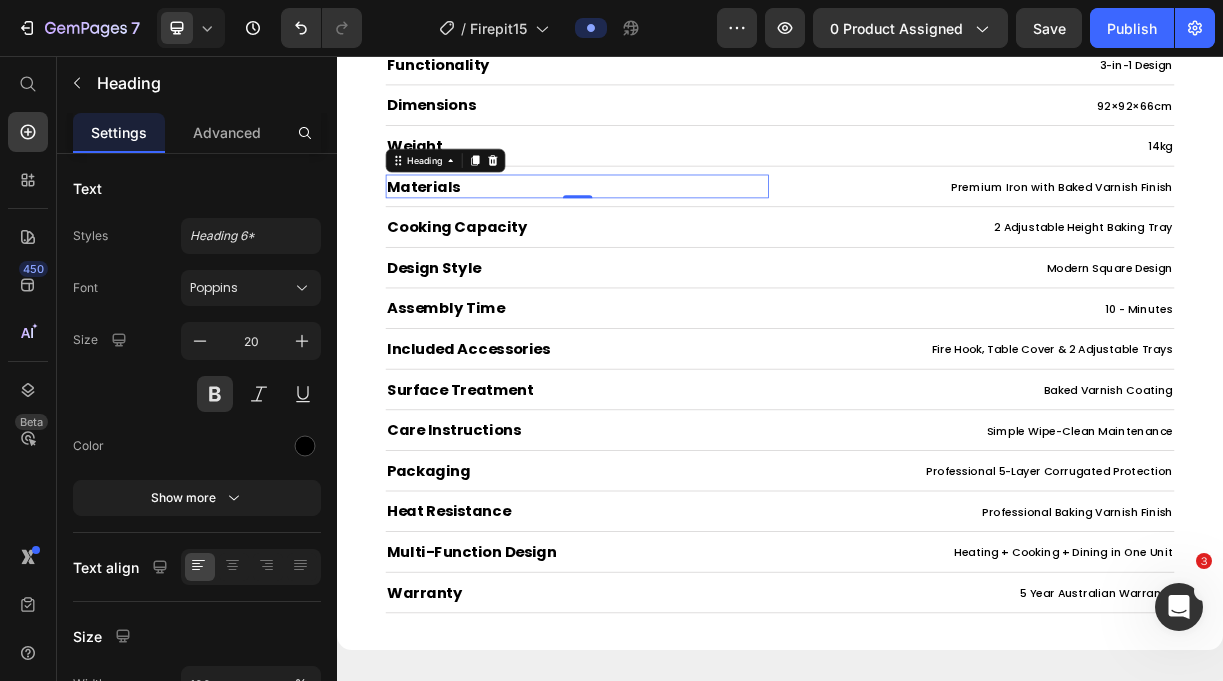 scroll, scrollTop: 9585, scrollLeft: 0, axis: vertical 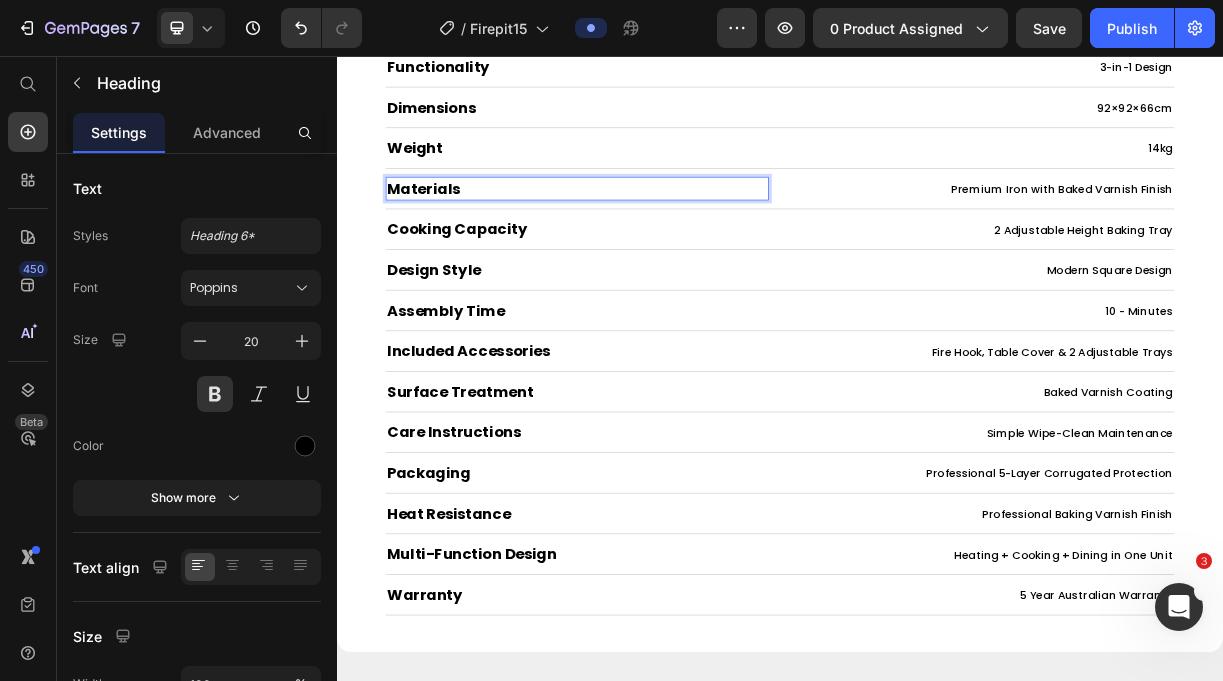 click on "Materials" at bounding box center (662, 236) 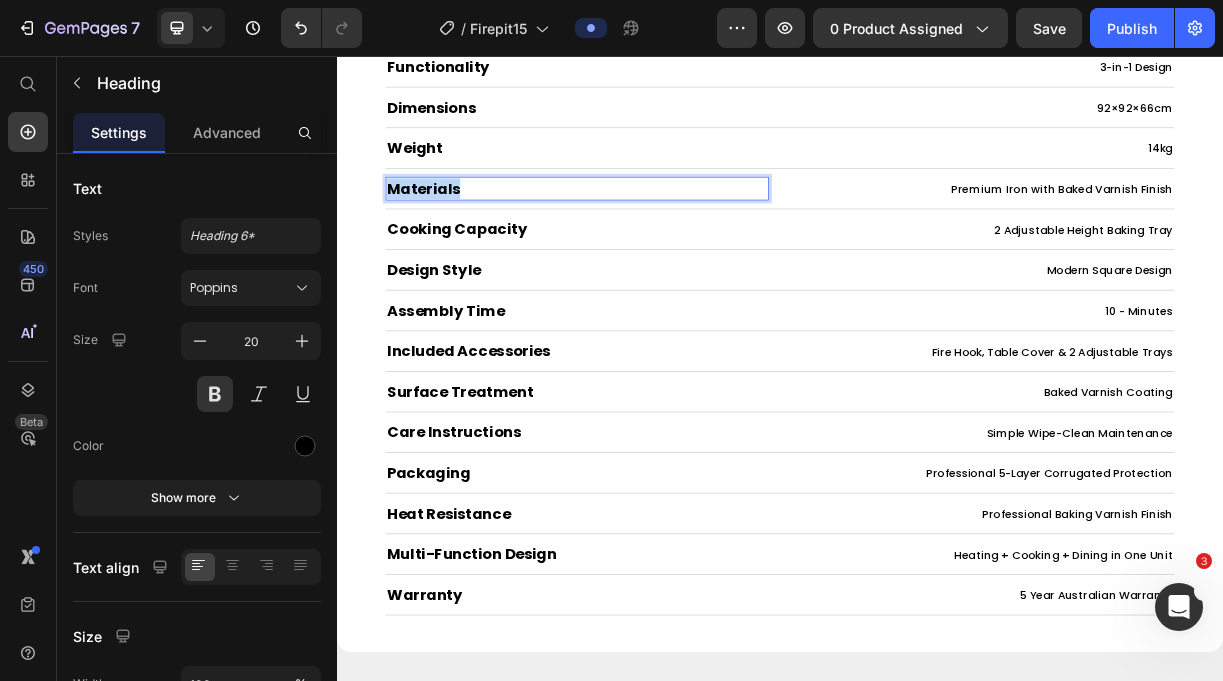 click on "Materials" at bounding box center [662, 236] 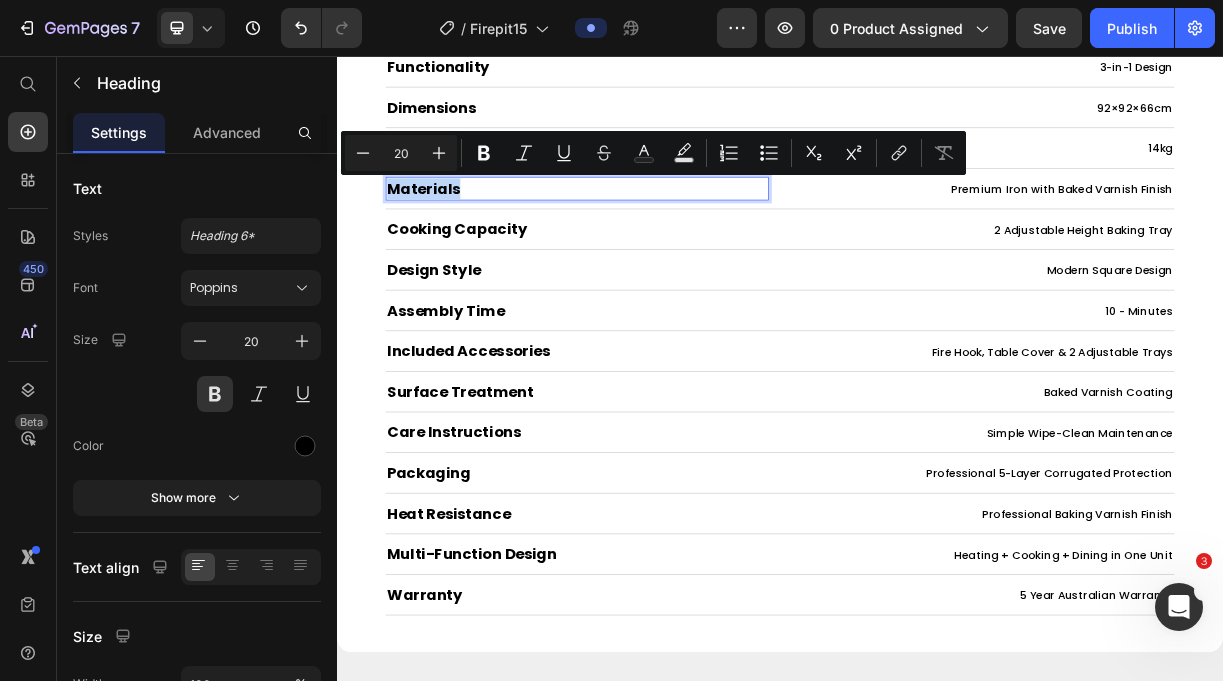 click on "Materials" at bounding box center (662, 236) 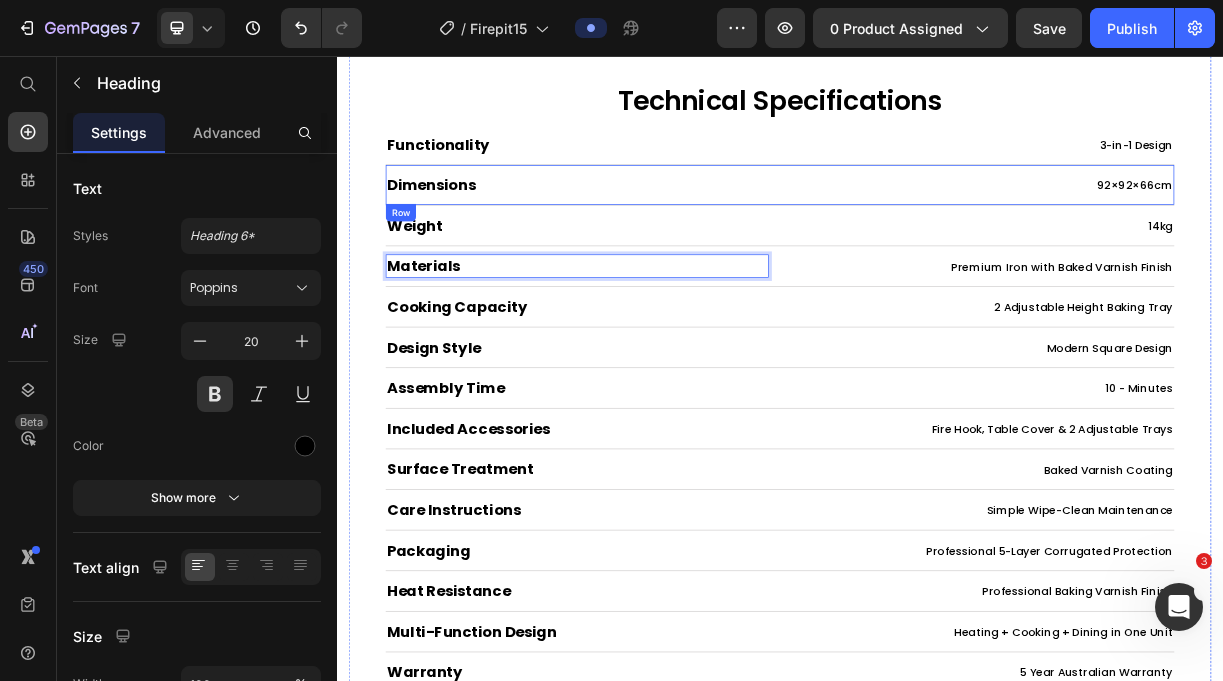 scroll, scrollTop: 9460, scrollLeft: 0, axis: vertical 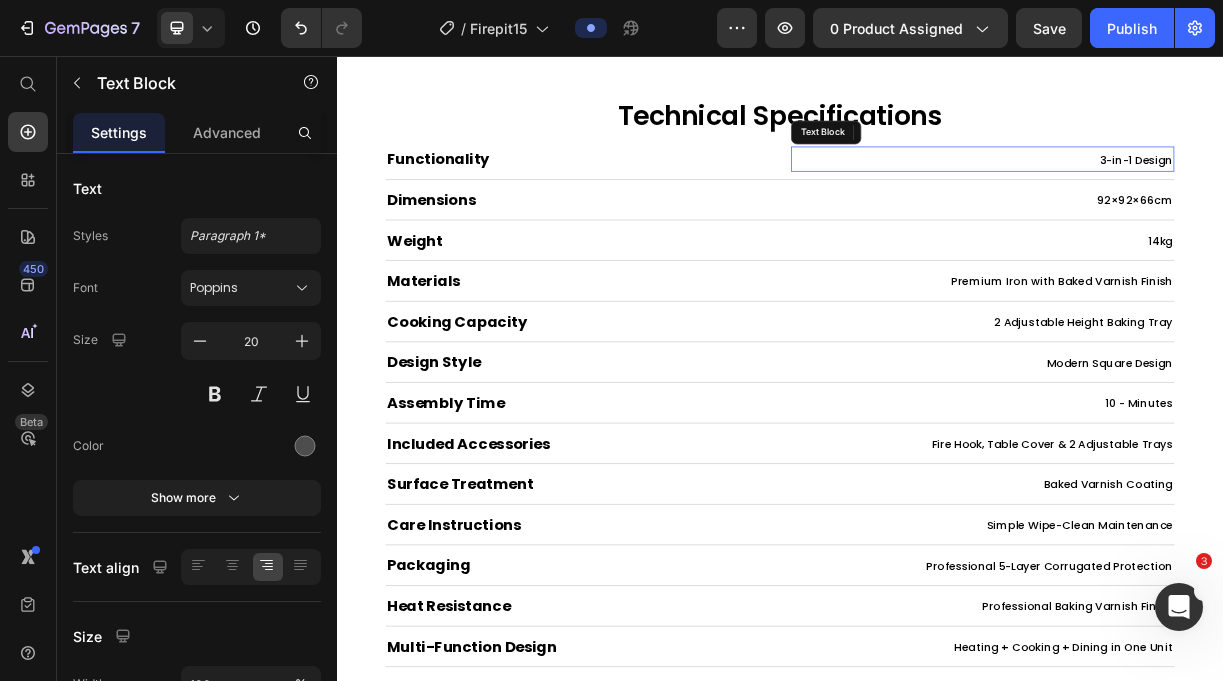 click on "frequently asked questions Heading Still have questions? Reach out to us at   [EMAIL]  we’re here to help! Text Block Row Row
Will this rust or deteriorate in [COUNTRY] weather?
Is assembly difficult or will I need special tools?
Is it safe to use on my deck or patio?
What if I need parts or support after purchase?
How do I store it when not in use?
How heavy is it and can I move it around?
Does it produce a lot of smoke?
What type of wood can I use? Accordion Row Row Section 8 Judge.me - Review Widget Judge.me Product Specifications Shipping & Refunds Technical Specifications Heading Functionality Heading 3-in-1 Design Text Block Row Dimensions Heading 92×92×66cm Text Block Row Weight Heading 14kg Text Block Row Materials Heading   0 Premium Iron with Baked Varnish Finish Text Block Row Cooking Capacity Heading 2 Adjustable Height Baking Tray Row Row" at bounding box center [937, -3615] 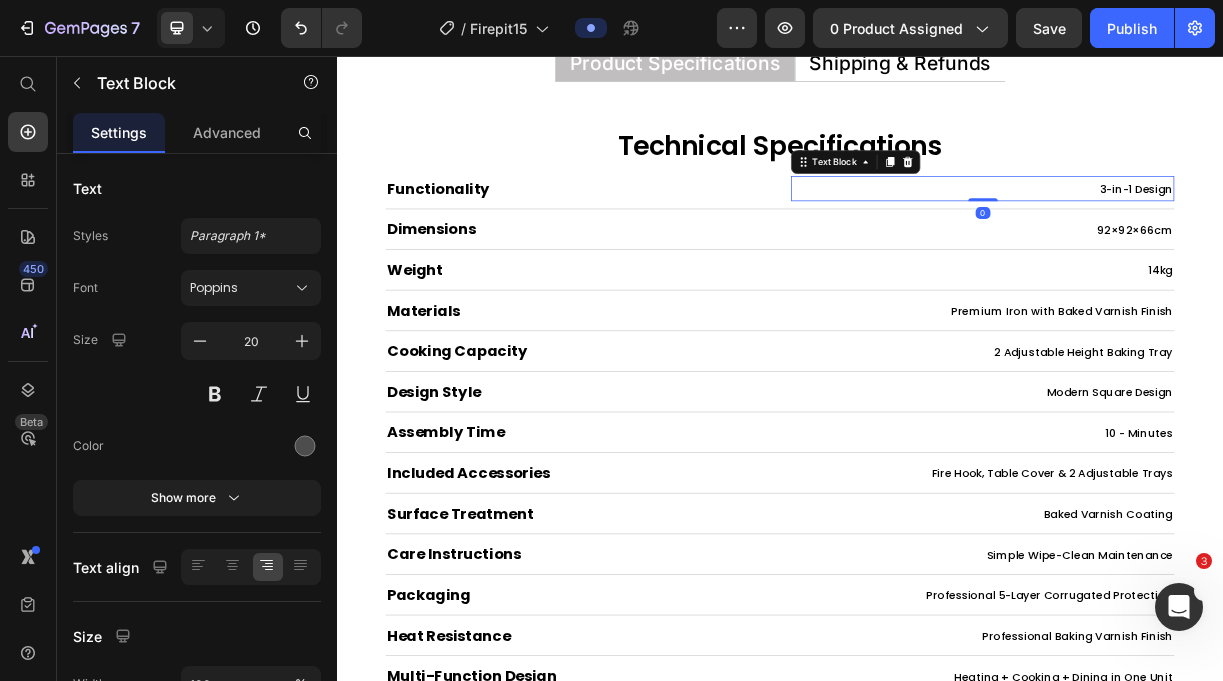 scroll, scrollTop: 9390, scrollLeft: 0, axis: vertical 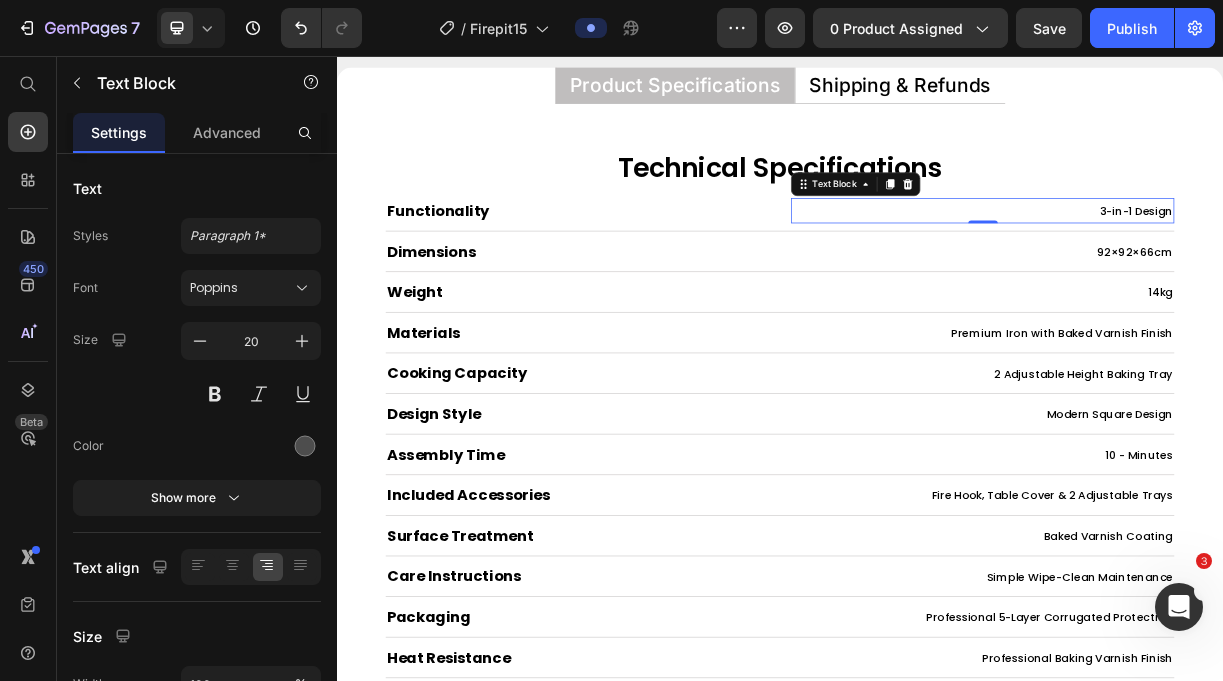 click on "3-in-1 Design" at bounding box center [1419, 267] 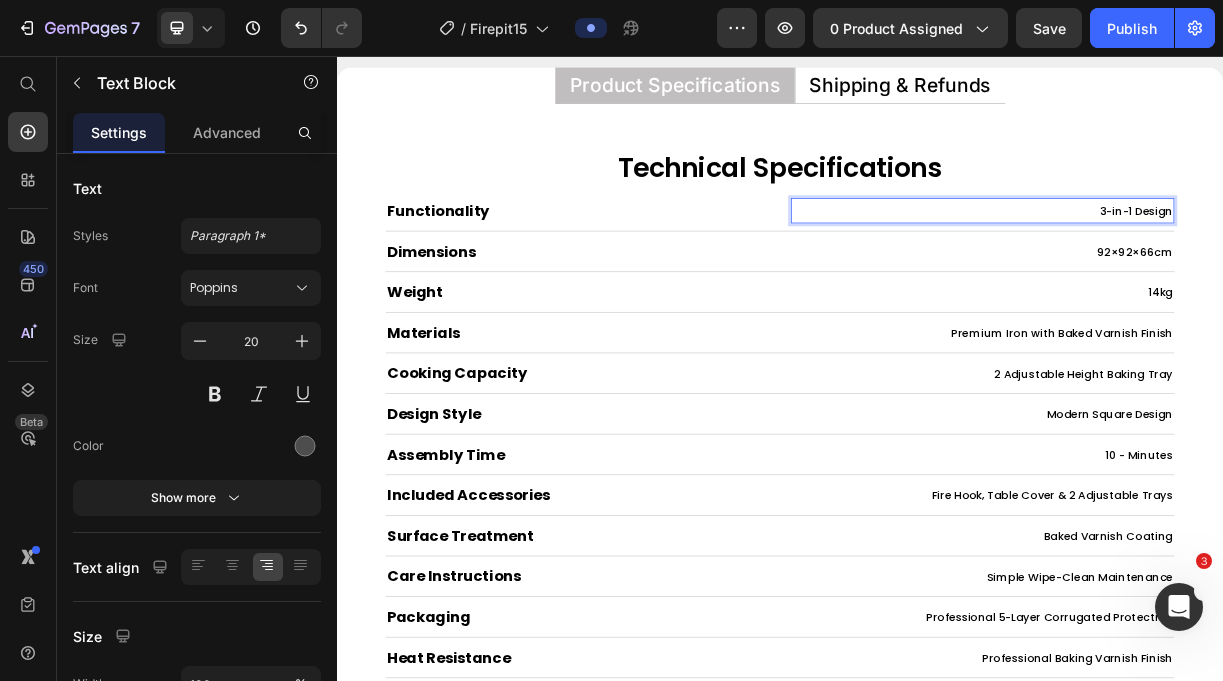 click on "3-in-1 Design" at bounding box center (1419, 267) 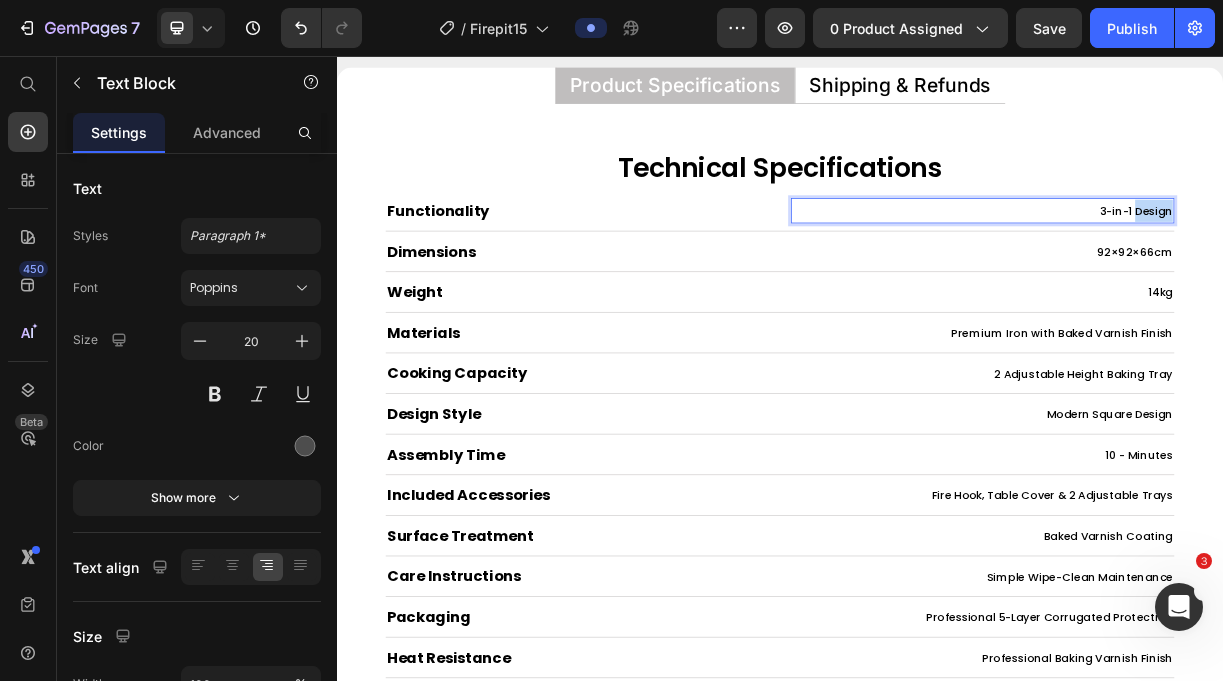 click on "3-in-1 Design" at bounding box center (1419, 267) 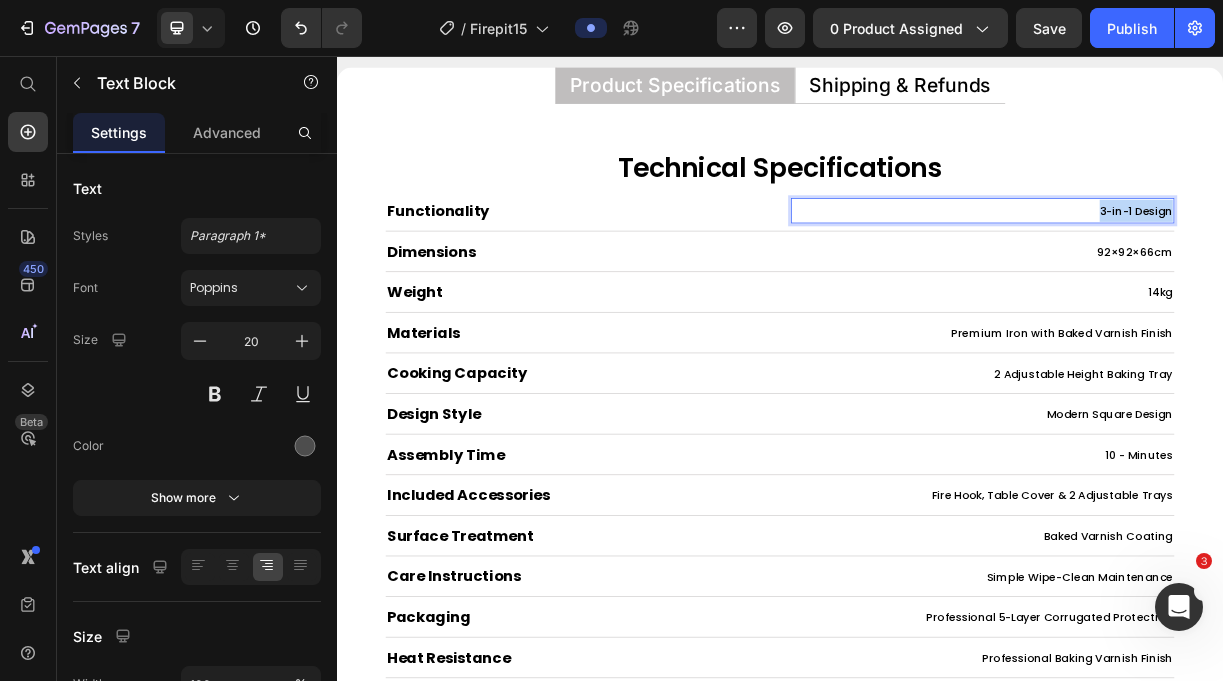 click on "3-in-1 Design" at bounding box center (1419, 267) 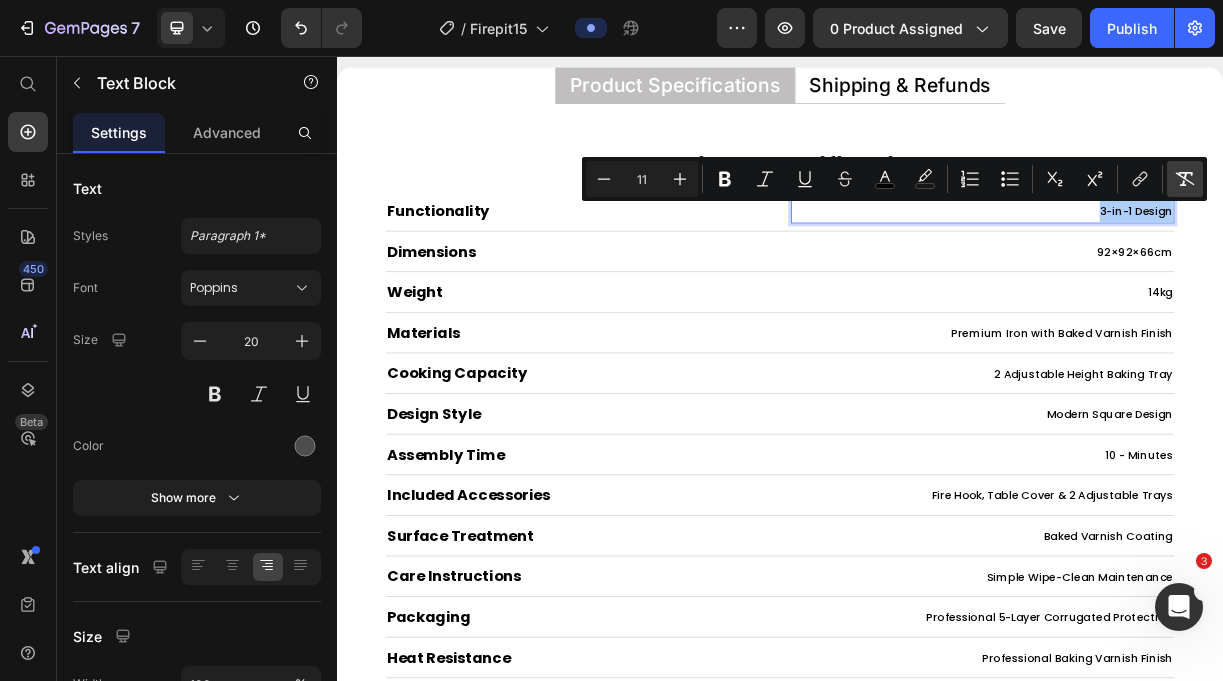 click 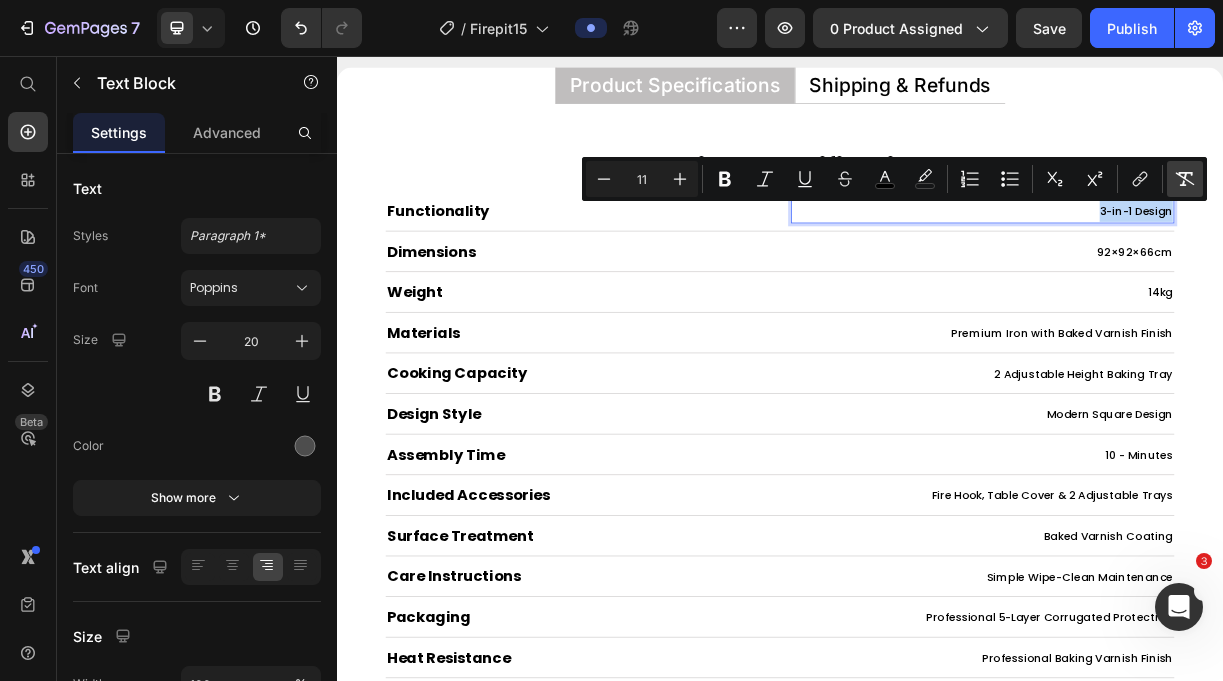 type on "20" 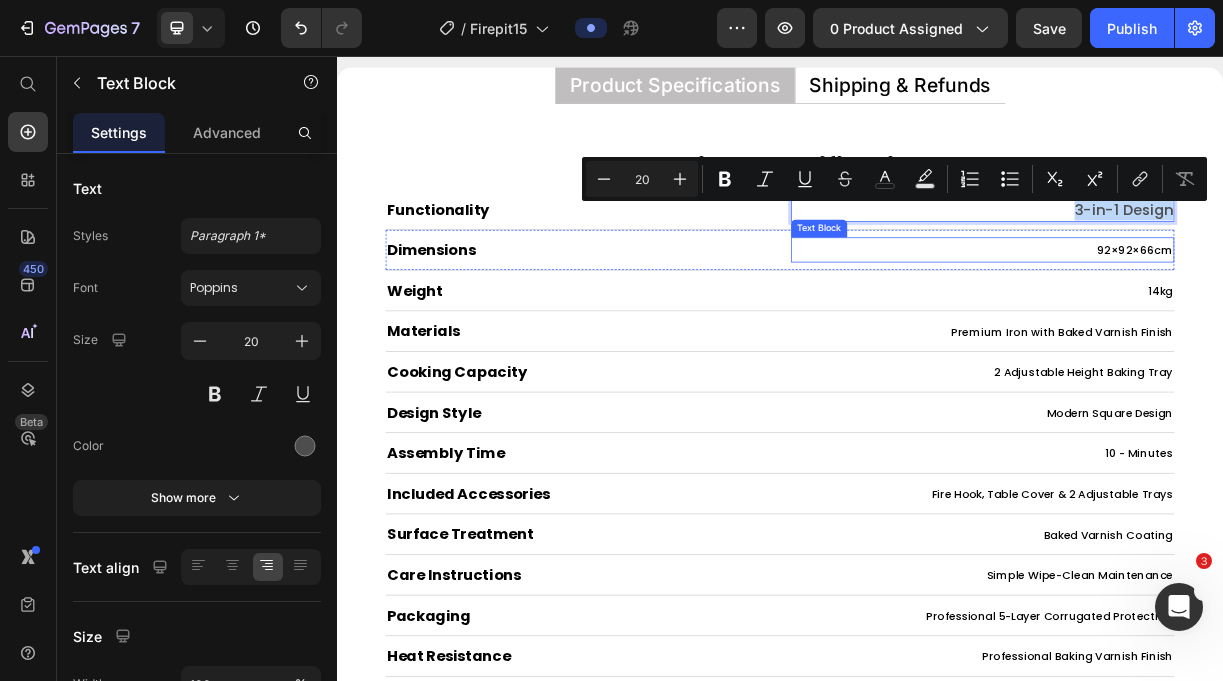 click on "92×92×66cm" at bounding box center [1417, 320] 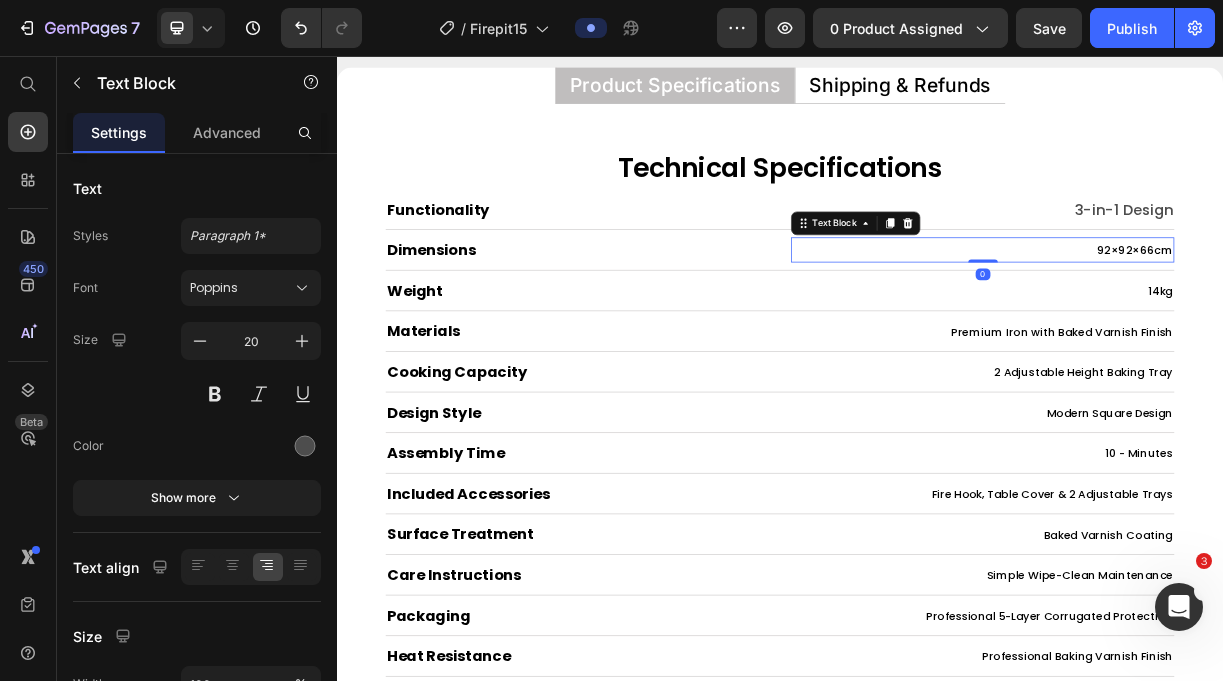 click on "92×92×66cm" at bounding box center (1417, 320) 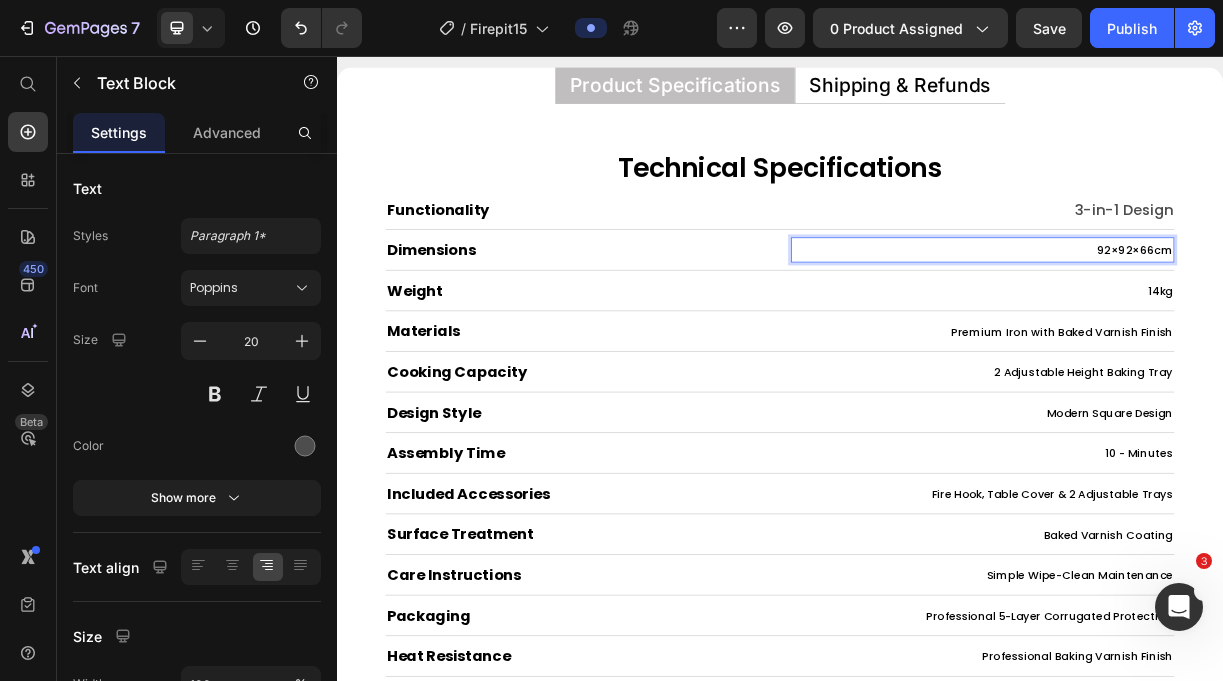 click on "92×92×66cm" at bounding box center (1417, 320) 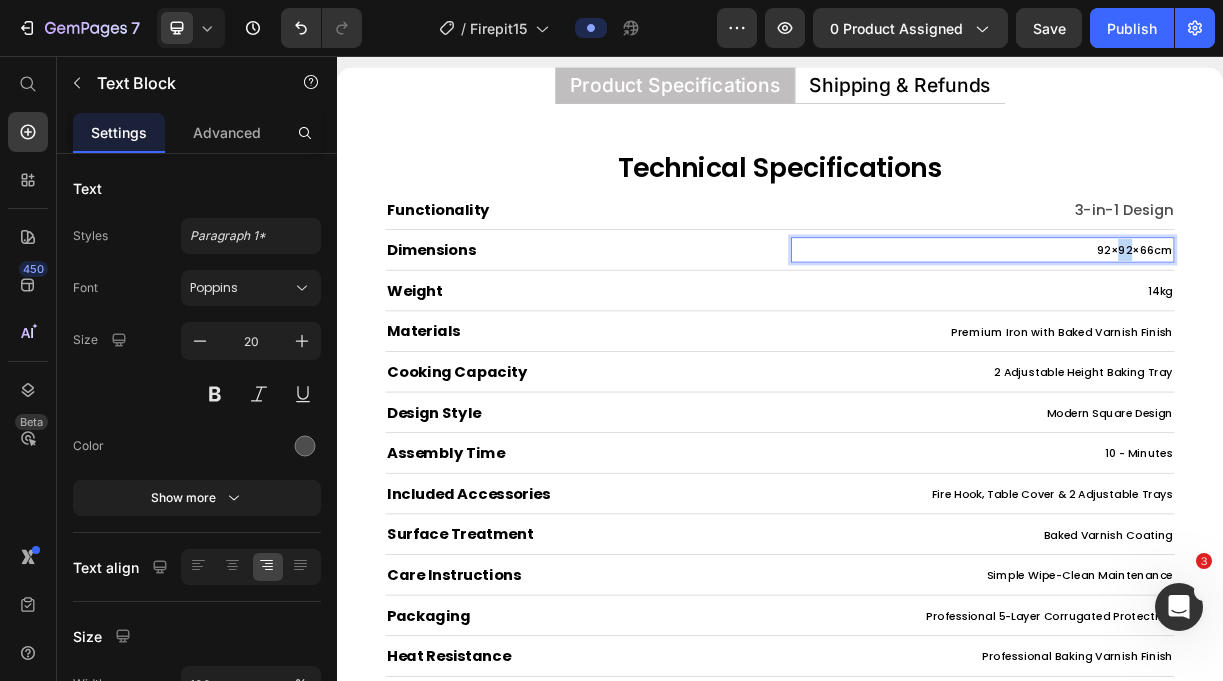 click on "92×92×66cm" at bounding box center [1417, 320] 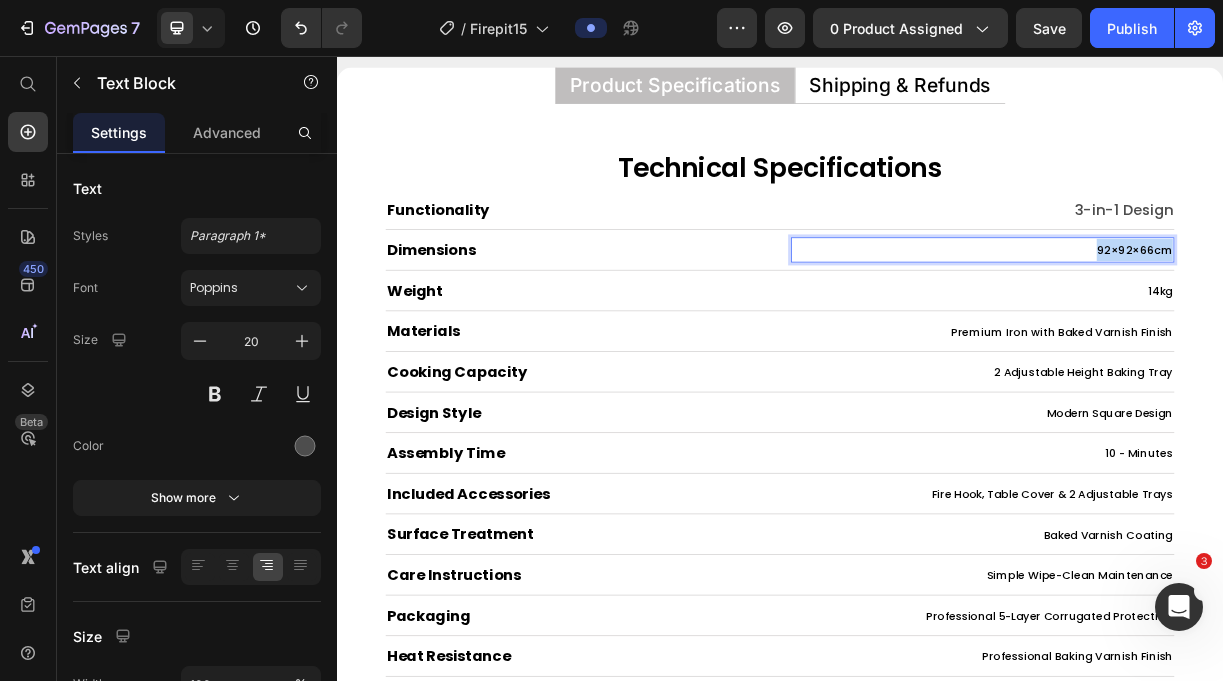 click on "92×92×66cm" at bounding box center (1417, 320) 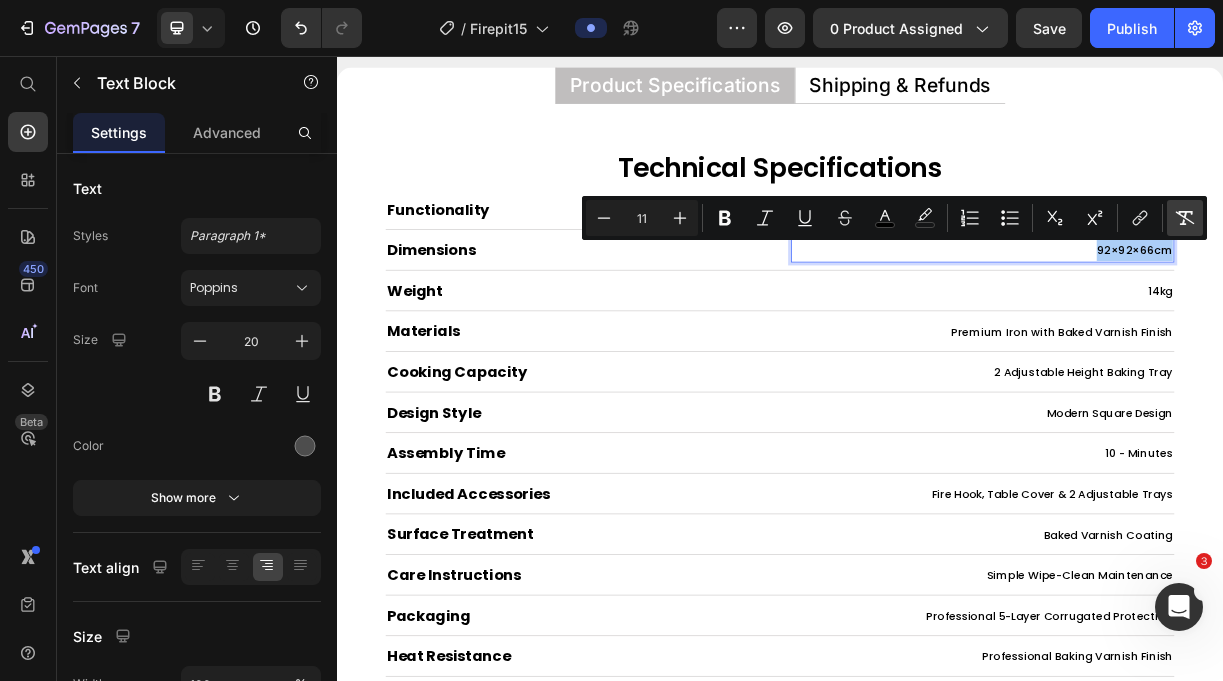 click 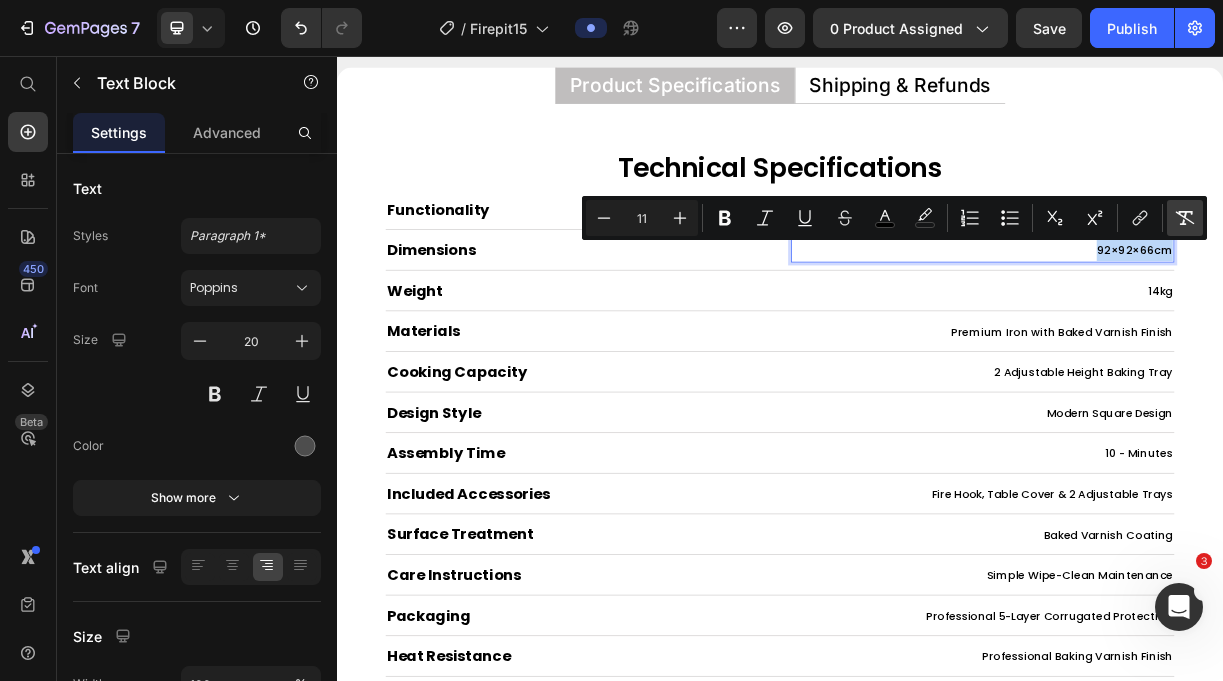 type on "20" 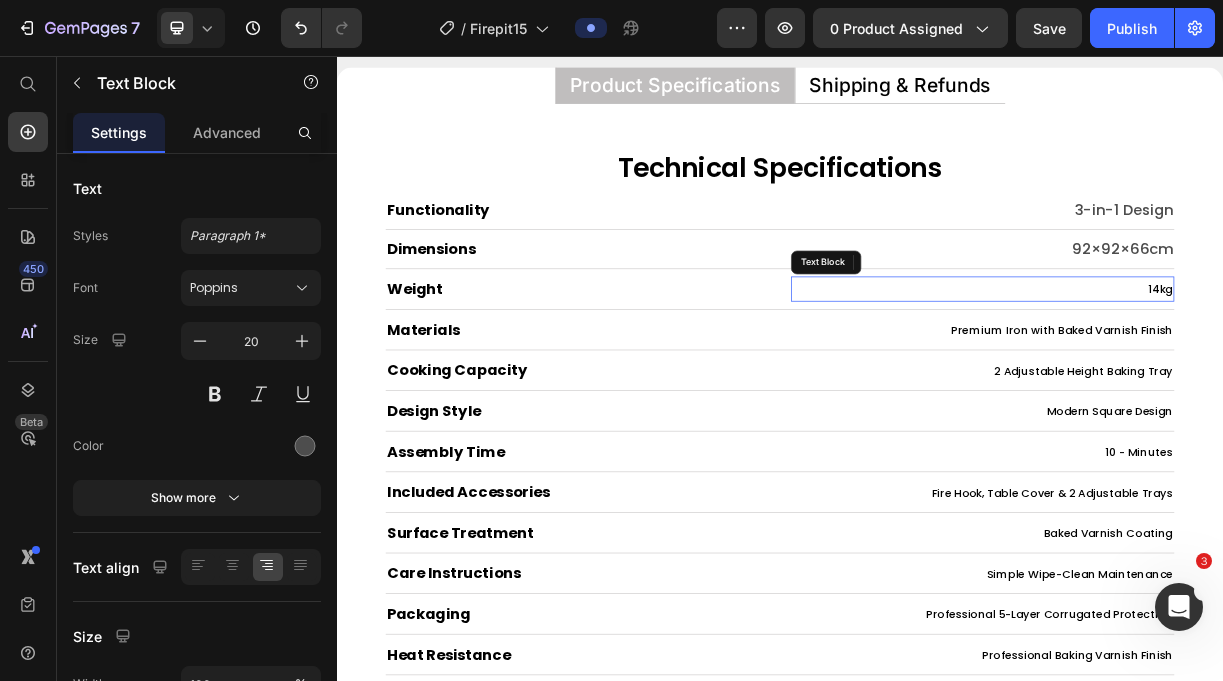 click on "14kg" at bounding box center [1452, 373] 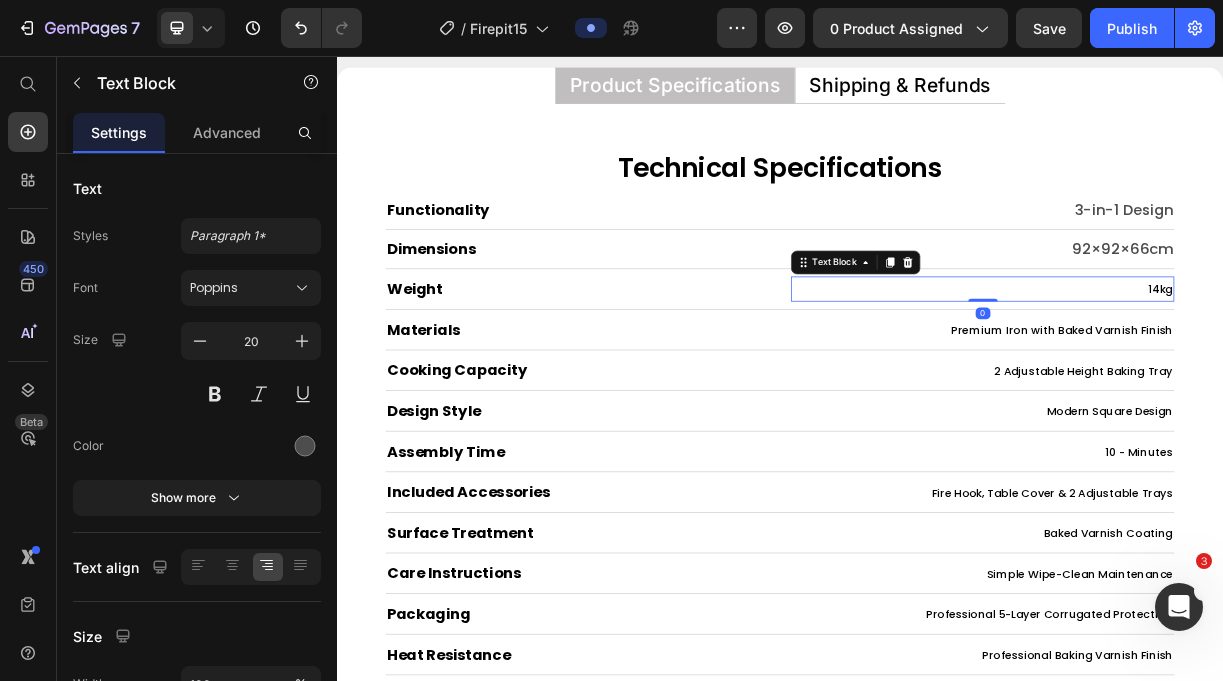 click on "14kg" at bounding box center [1452, 373] 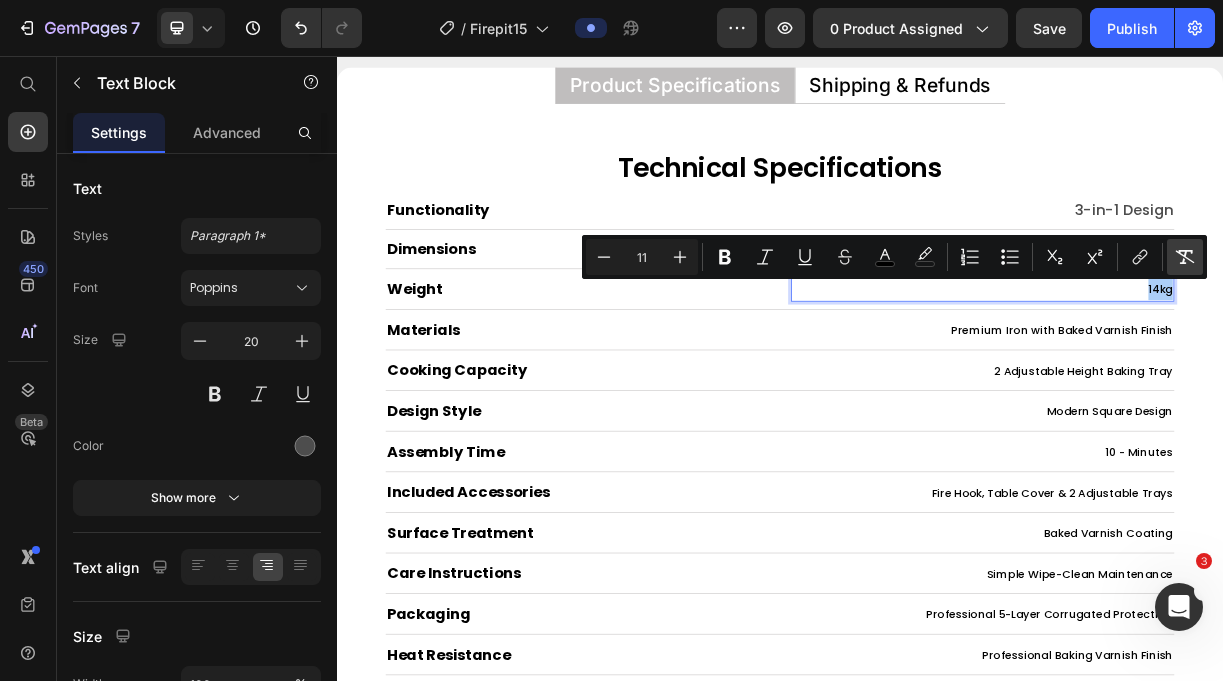 click 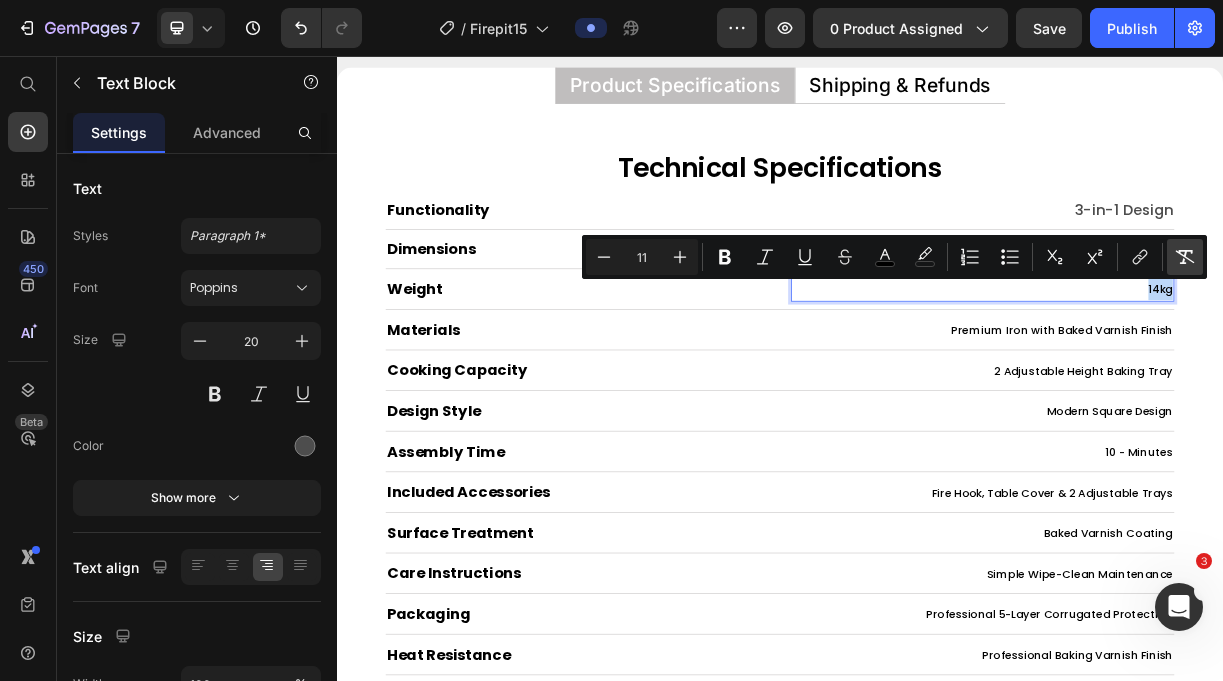 type on "20" 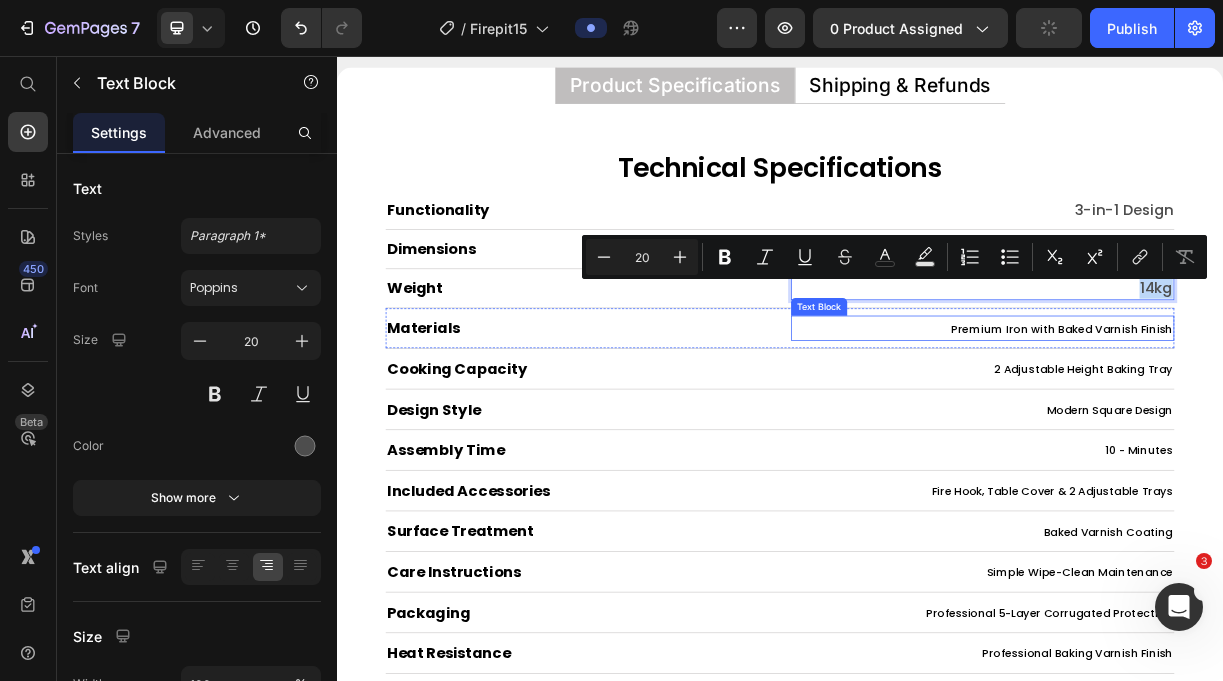 click on "Premium Iron with Baked Varnish Finish" at bounding box center [1319, 426] 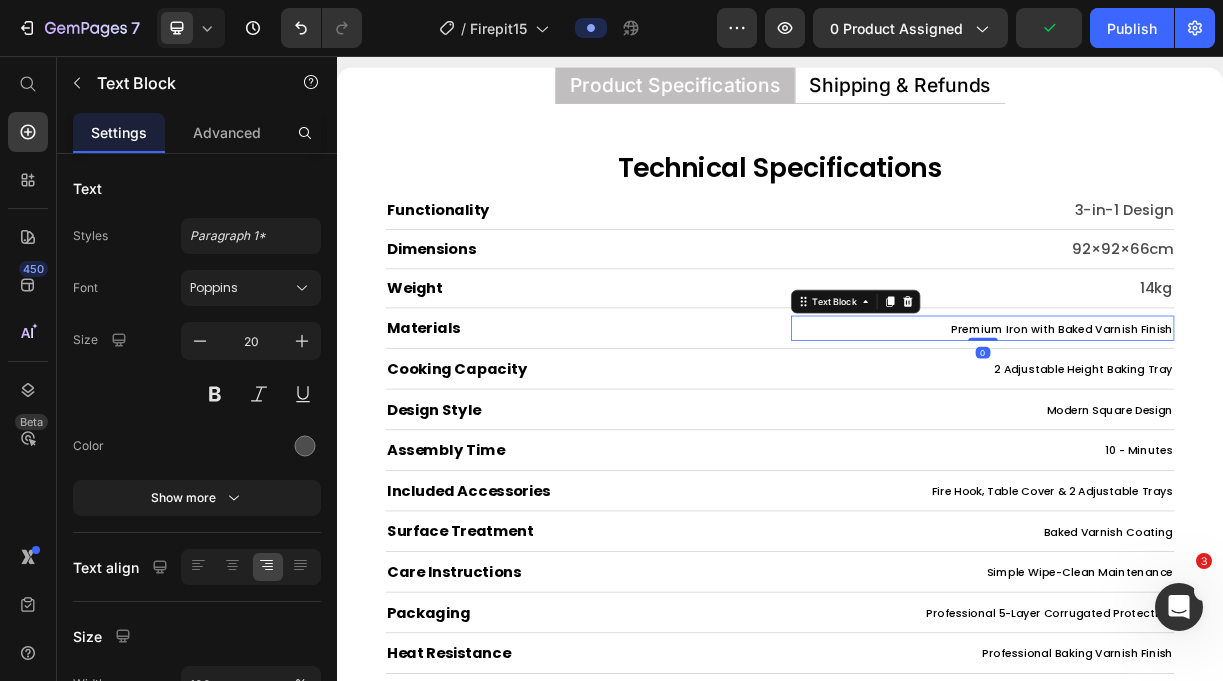 click on "Premium Iron with Baked Varnish Finish" at bounding box center [1319, 426] 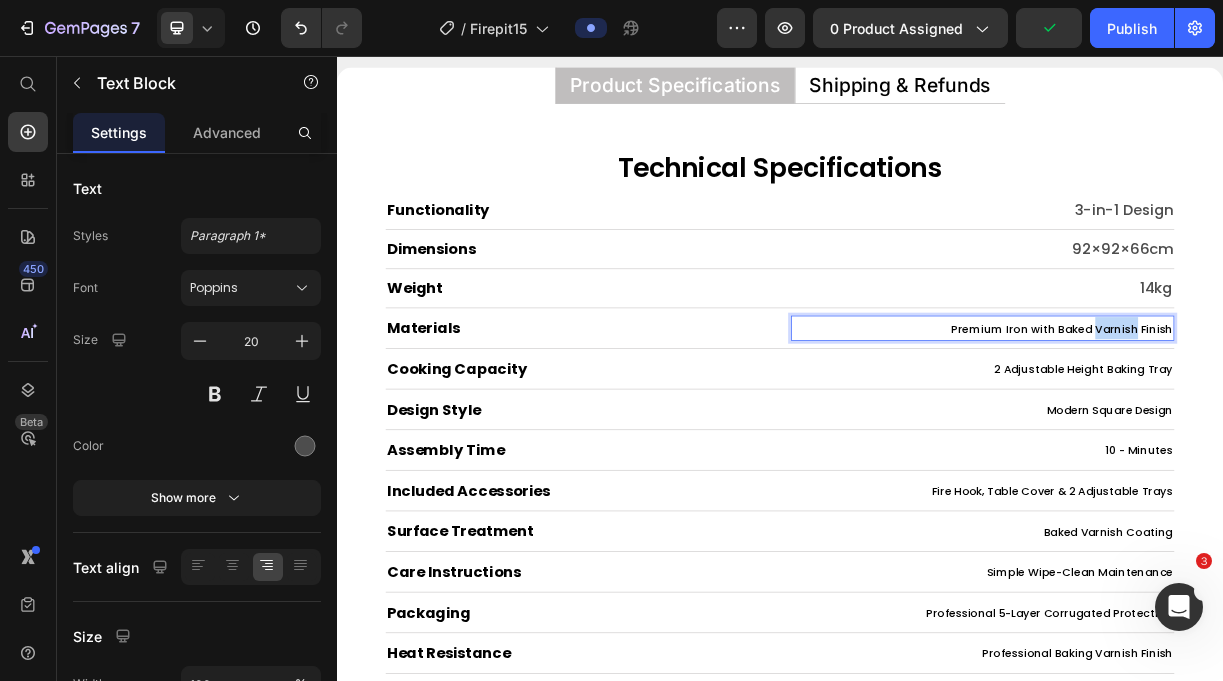 click on "Premium Iron with Baked Varnish Finish" at bounding box center (1319, 426) 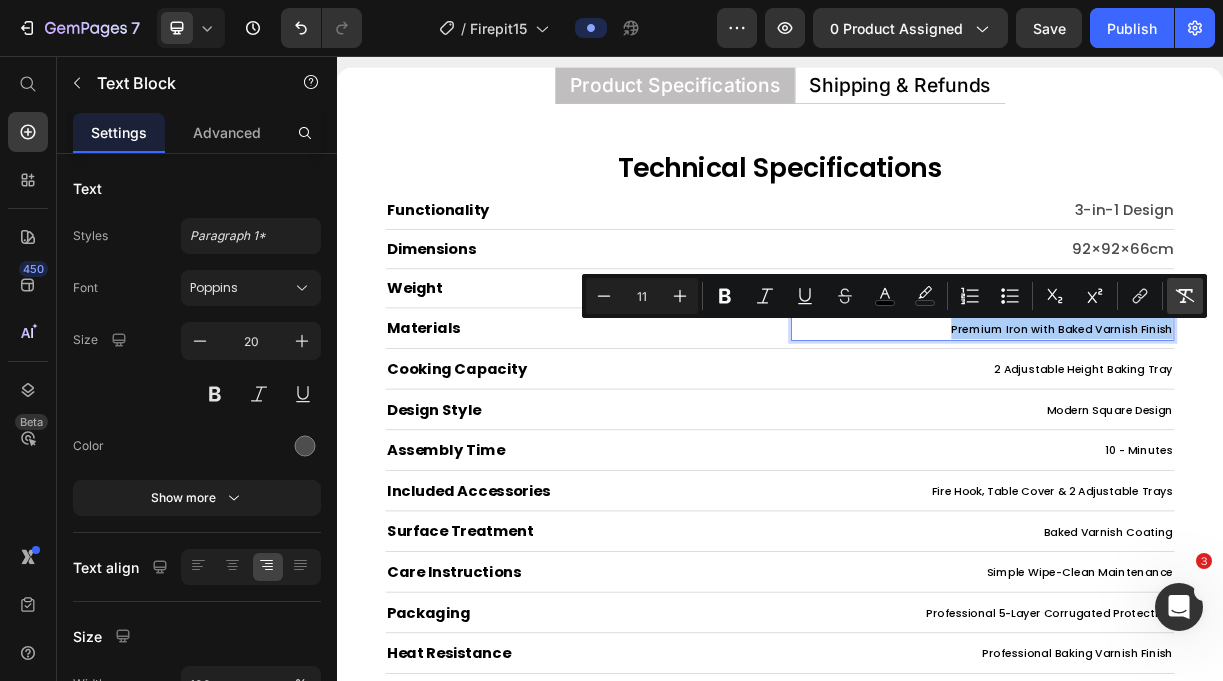 click 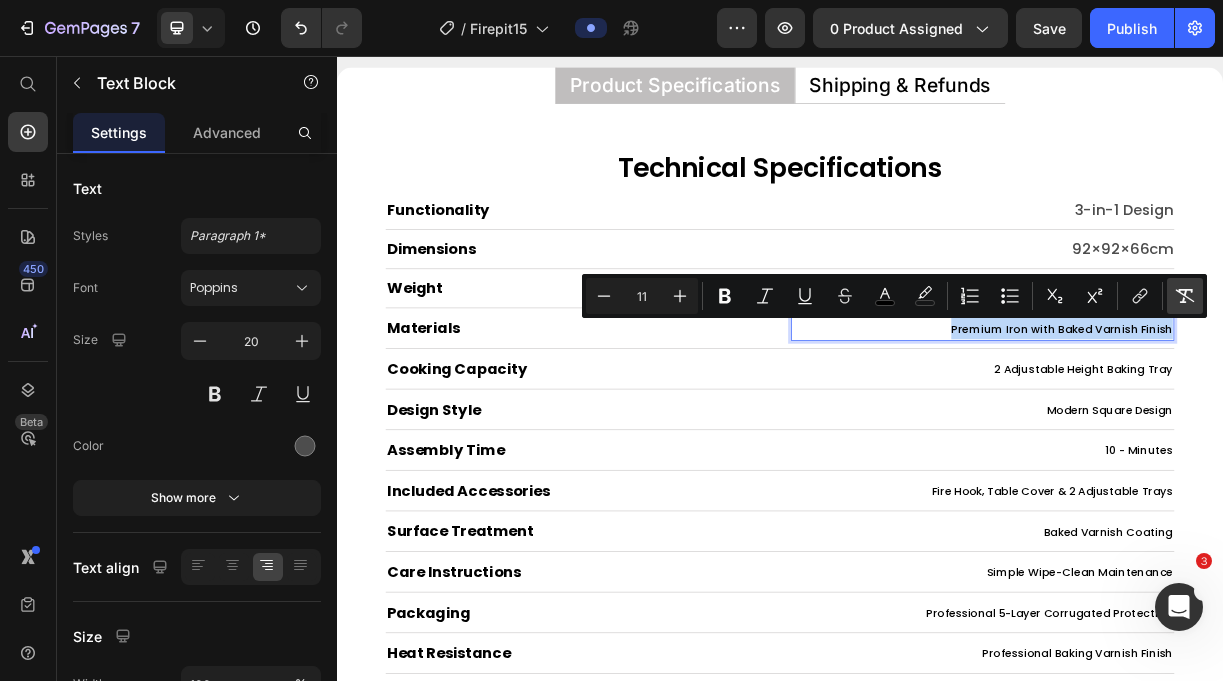 type on "20" 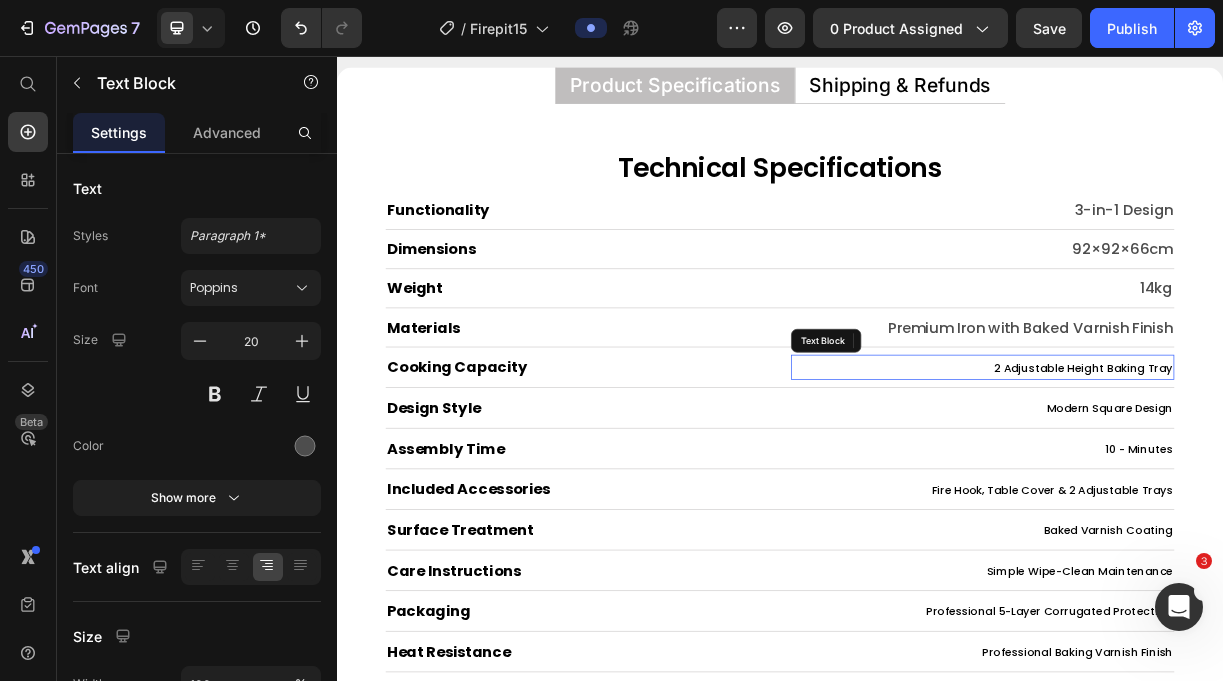click on "2 Adjustable Height Baking Tray" at bounding box center [1348, 479] 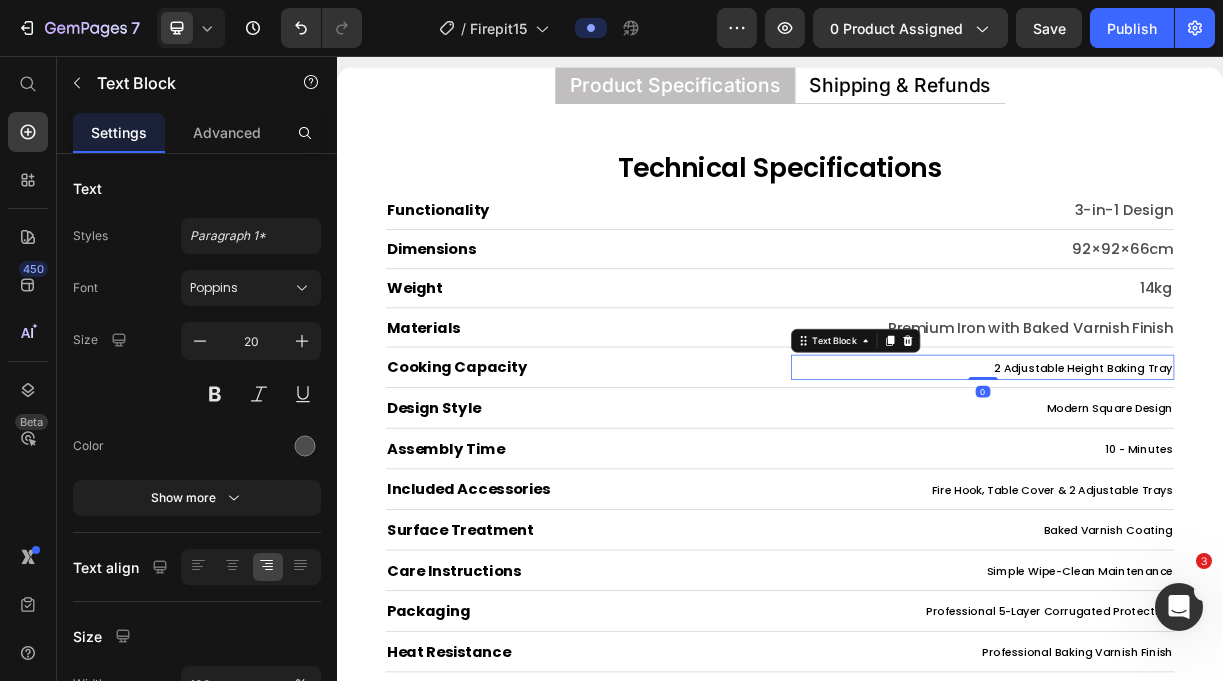 click on "2 Adjustable Height Baking Tray" at bounding box center [1348, 479] 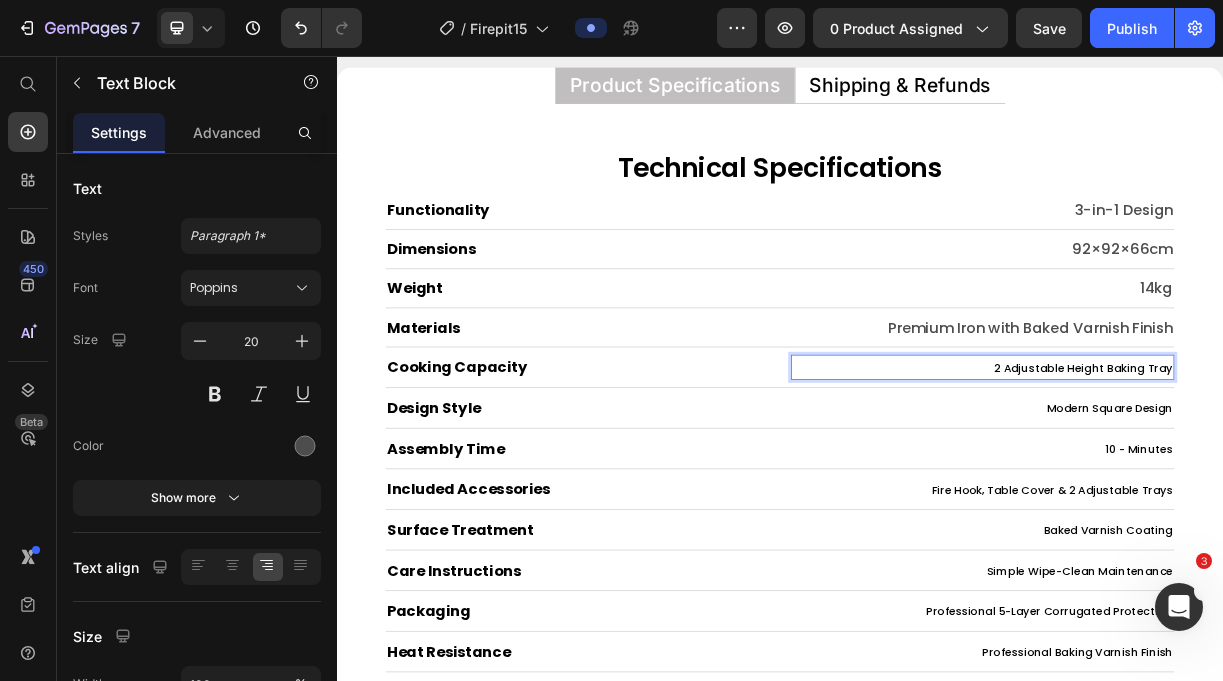 click on "2 Adjustable Height Baking Tray" at bounding box center (1348, 479) 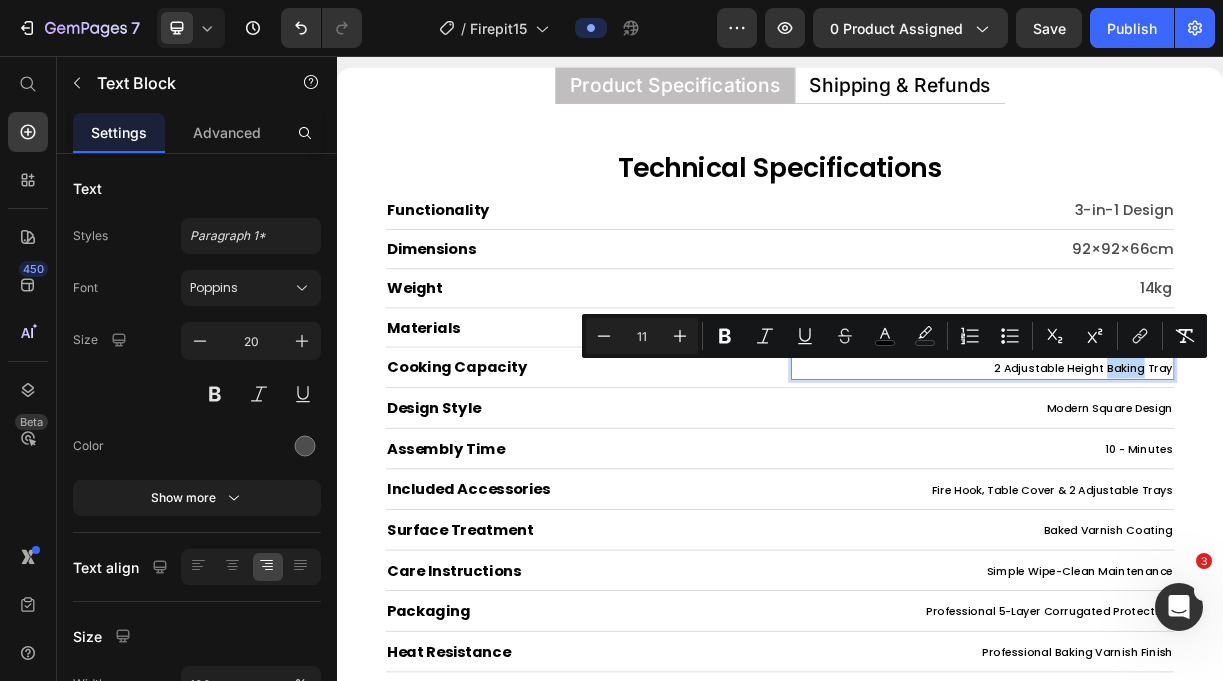 click on "2 Adjustable Height Baking Tray" at bounding box center (1348, 479) 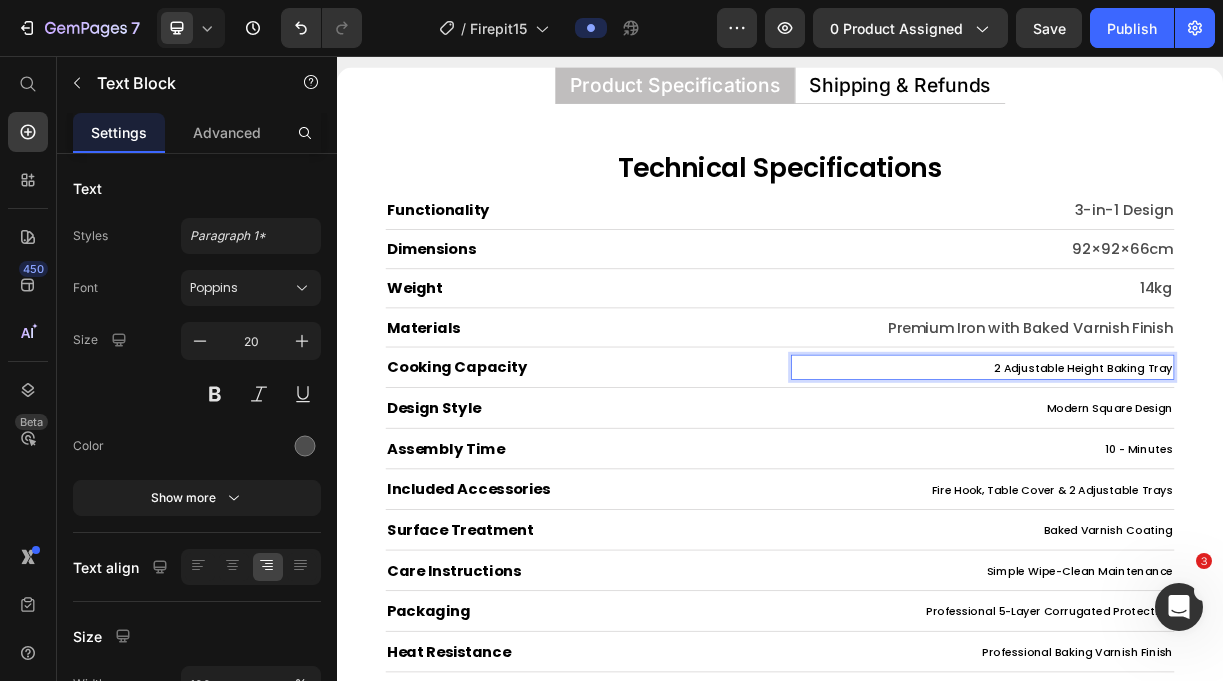 click on "2 Adjustable Height Baking Tray" at bounding box center [1348, 479] 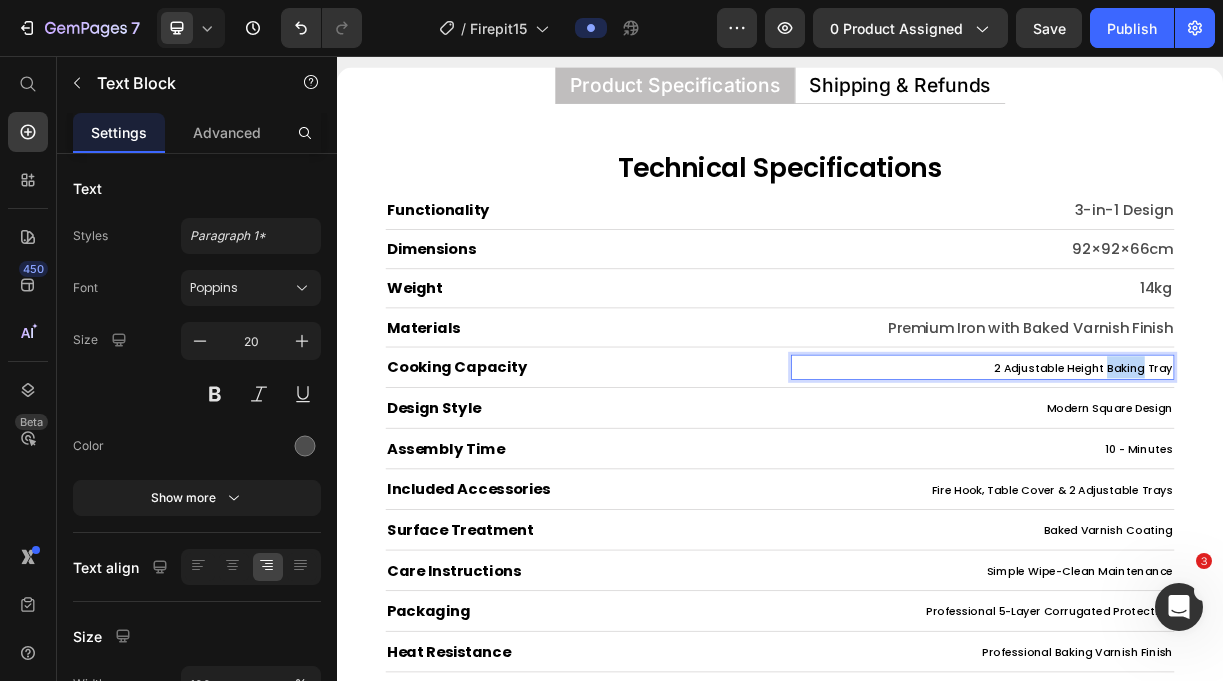 click on "2 Adjustable Height Baking Tray" at bounding box center (1348, 479) 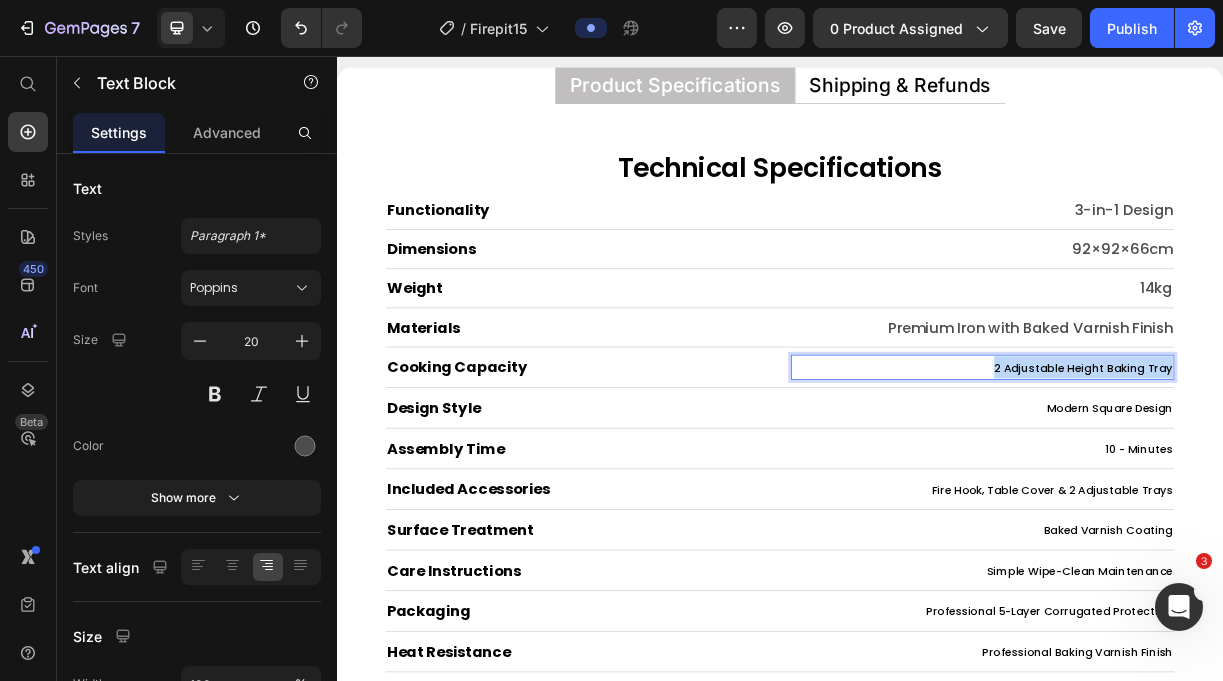 click on "2 Adjustable Height Baking Tray" at bounding box center (1348, 479) 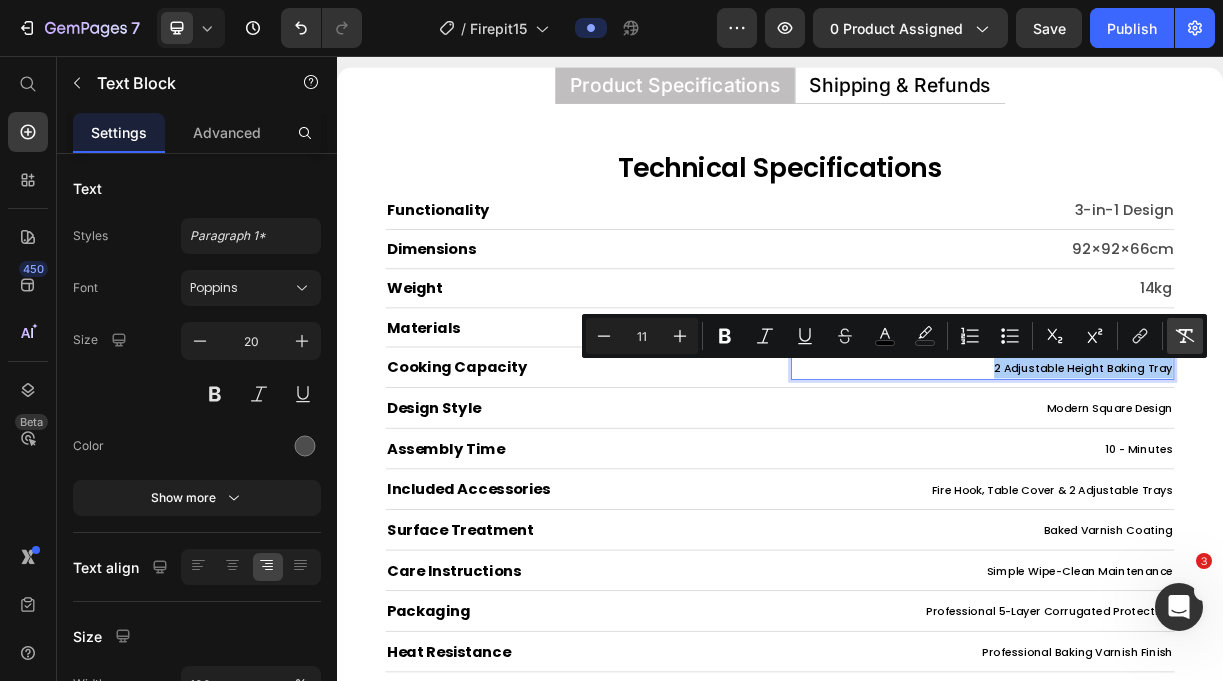 click 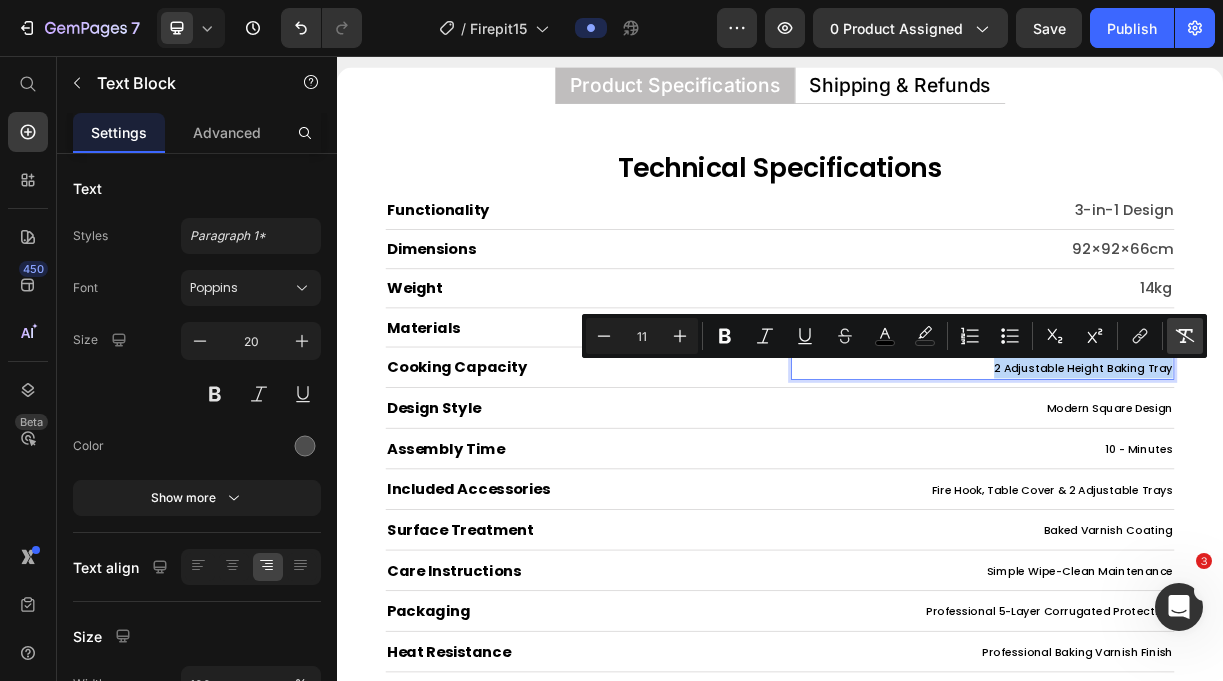 type on "20" 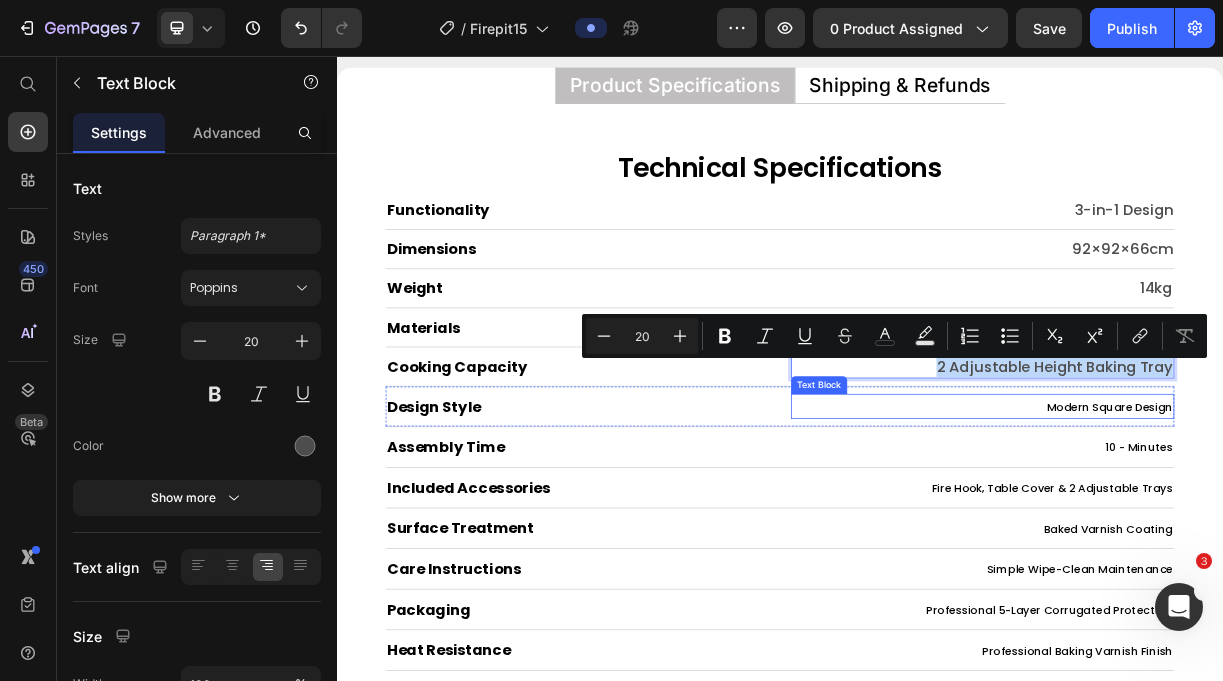 click on "Modern Square Design" at bounding box center [1383, 532] 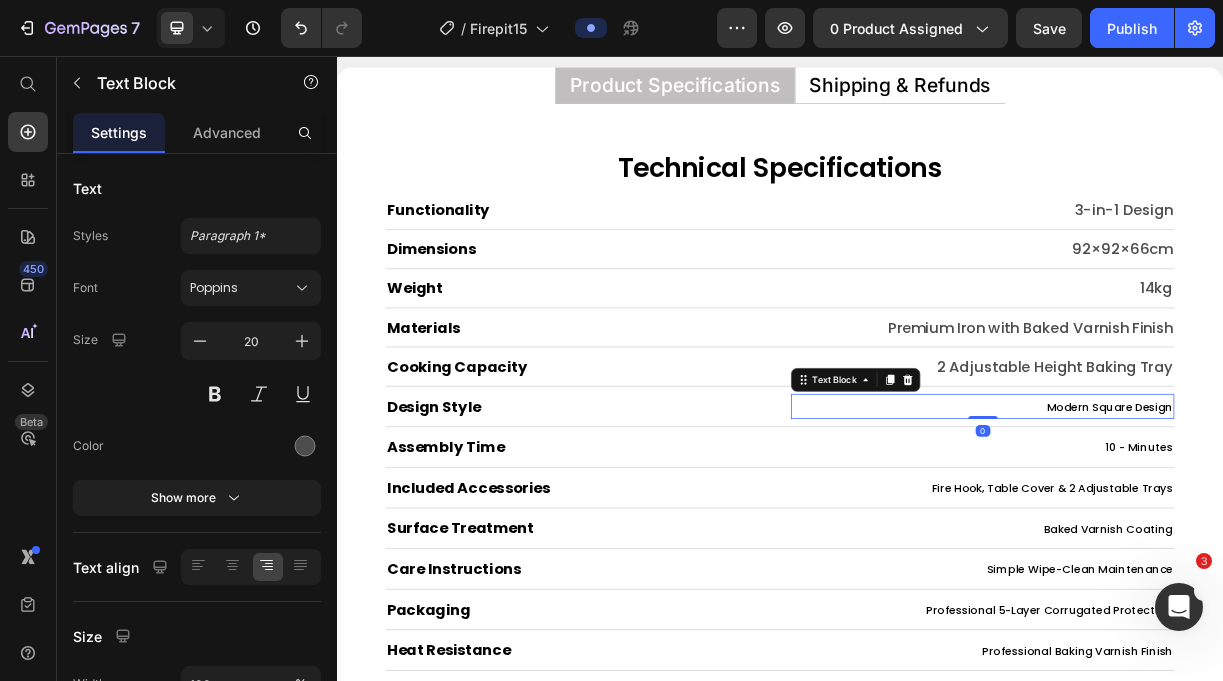 click on "Modern Square Design" at bounding box center (1383, 532) 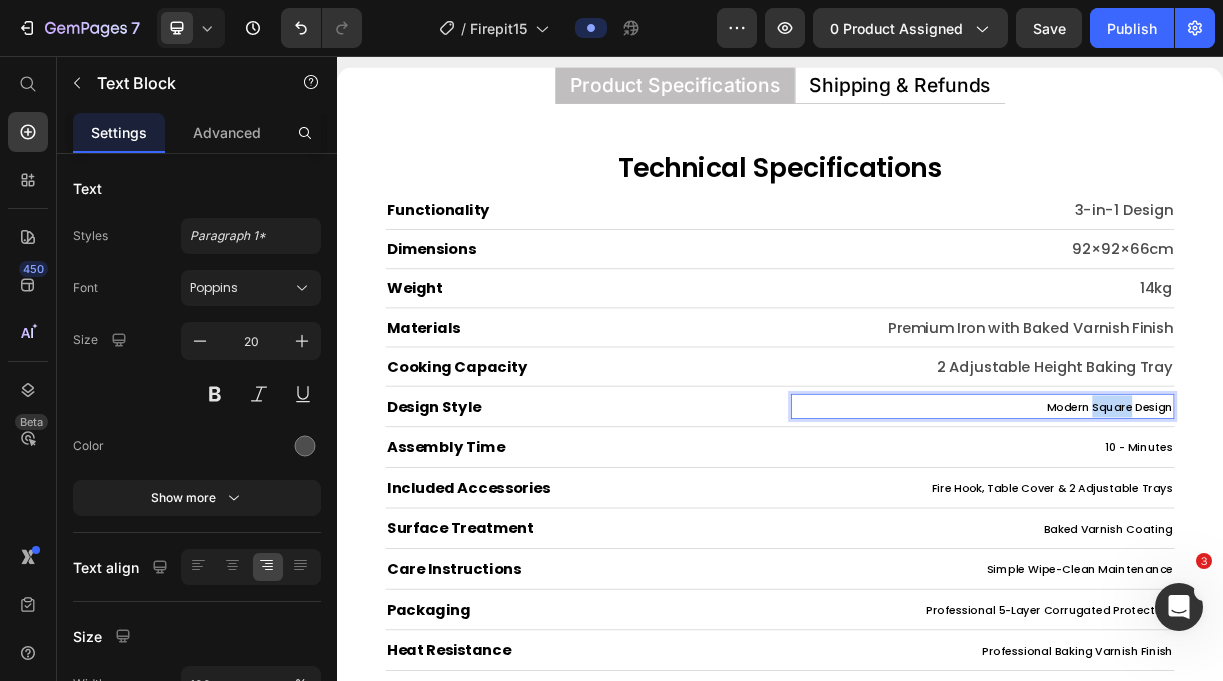 click on "Modern Square Design" at bounding box center (1383, 532) 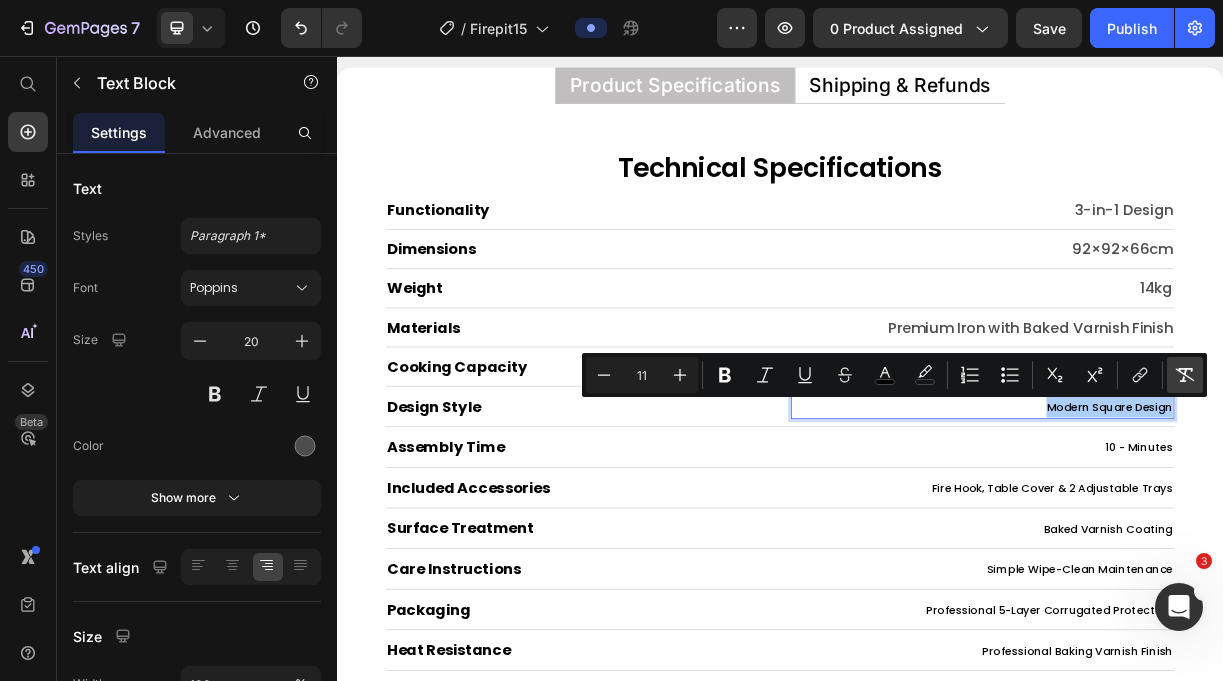 click 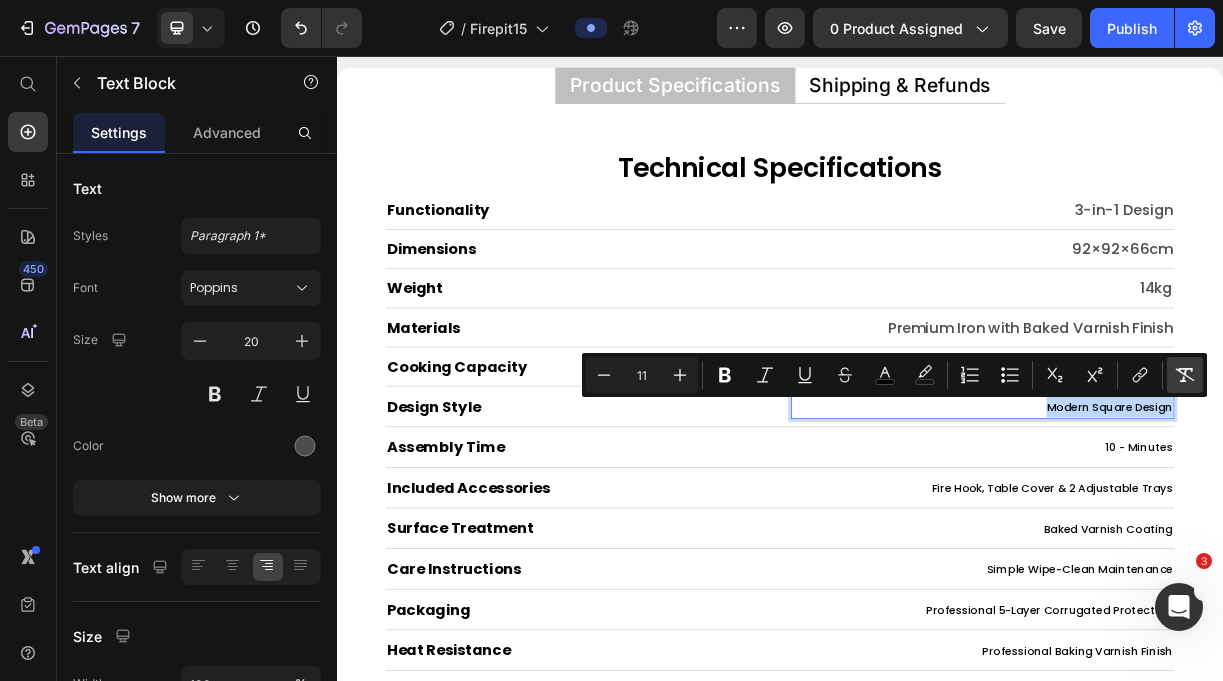 type on "20" 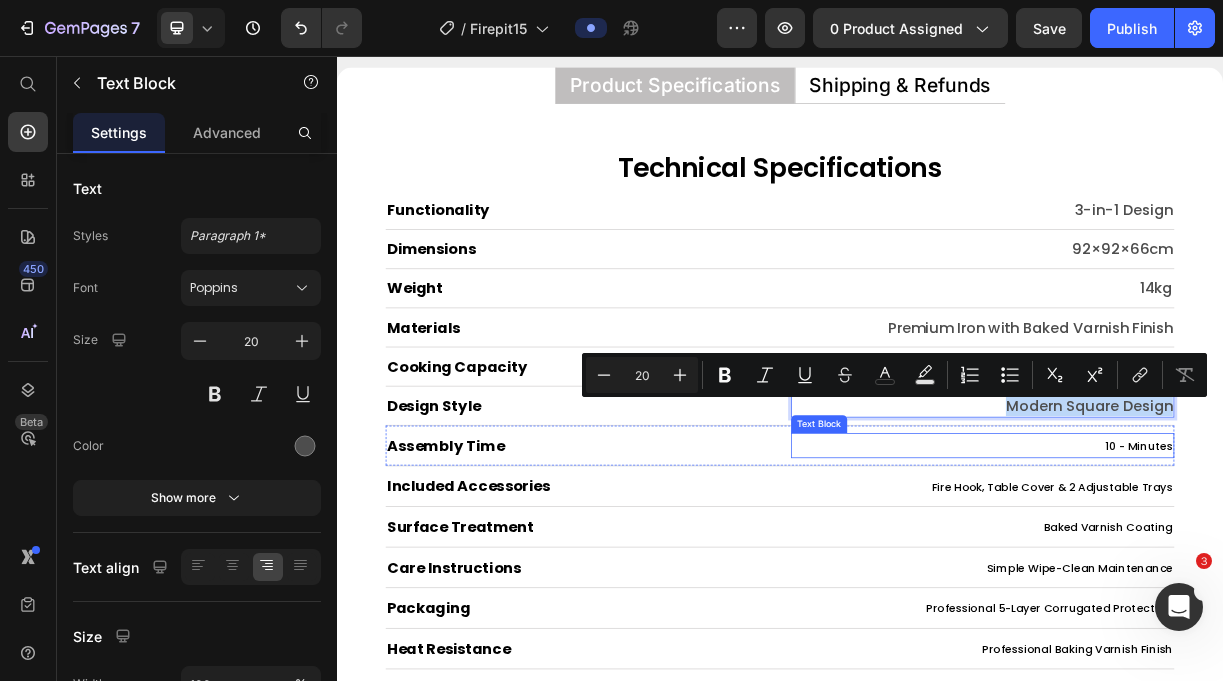 click on "10 - Minutes" at bounding box center (1423, 585) 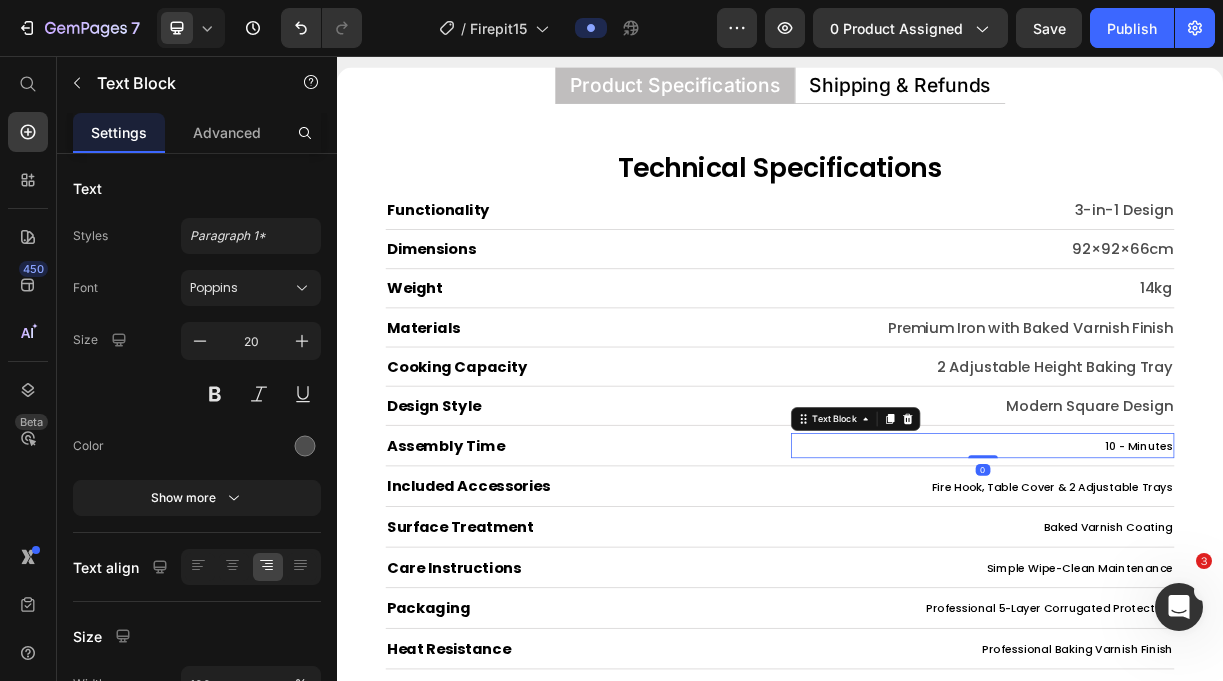 click on "10 - Minutes" at bounding box center [1423, 585] 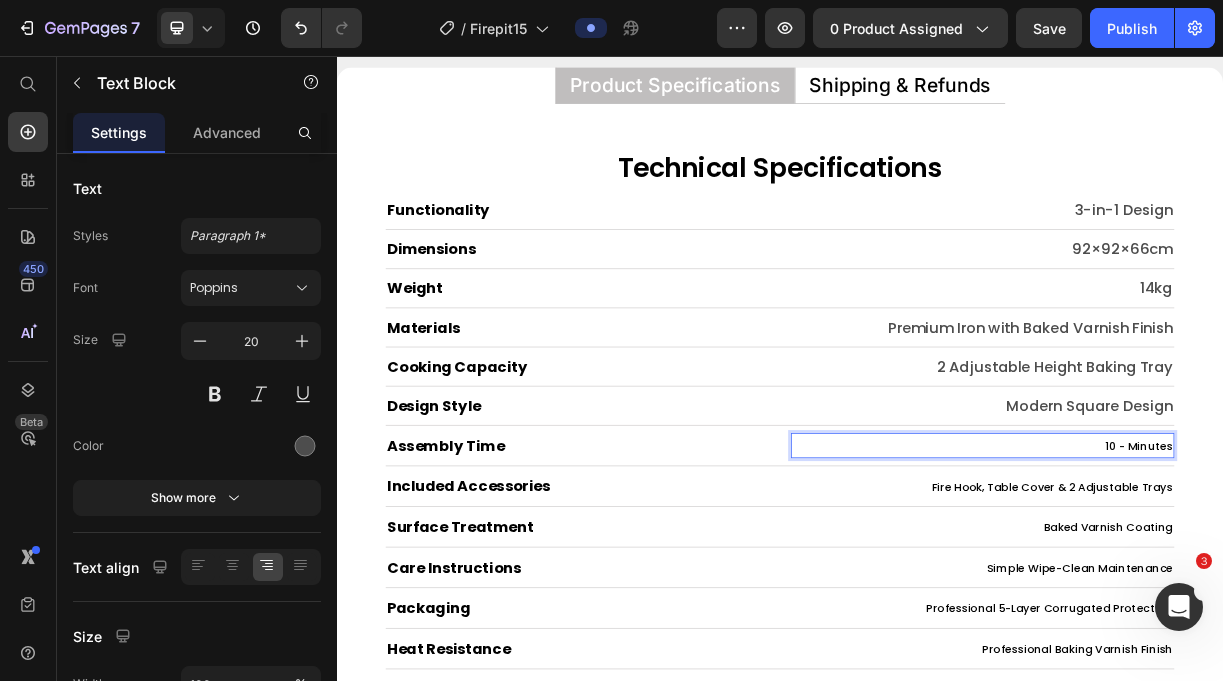 click on "10 - Minutes" at bounding box center (1423, 585) 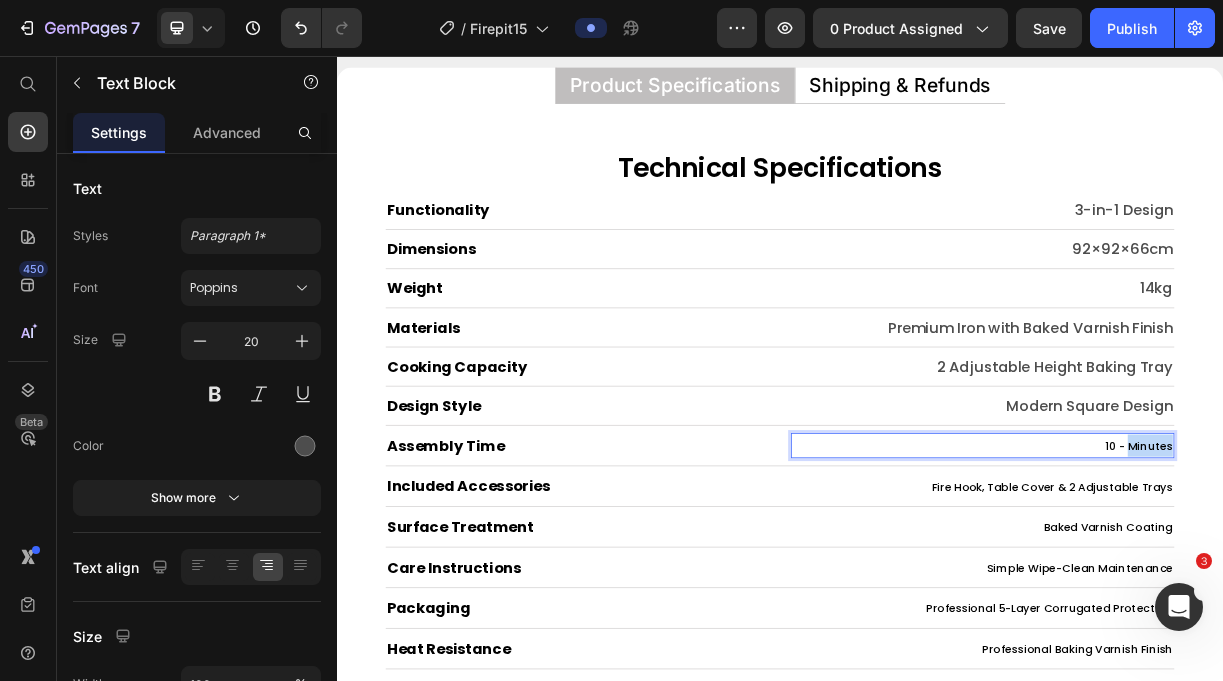 click on "10 - Minutes" at bounding box center (1423, 585) 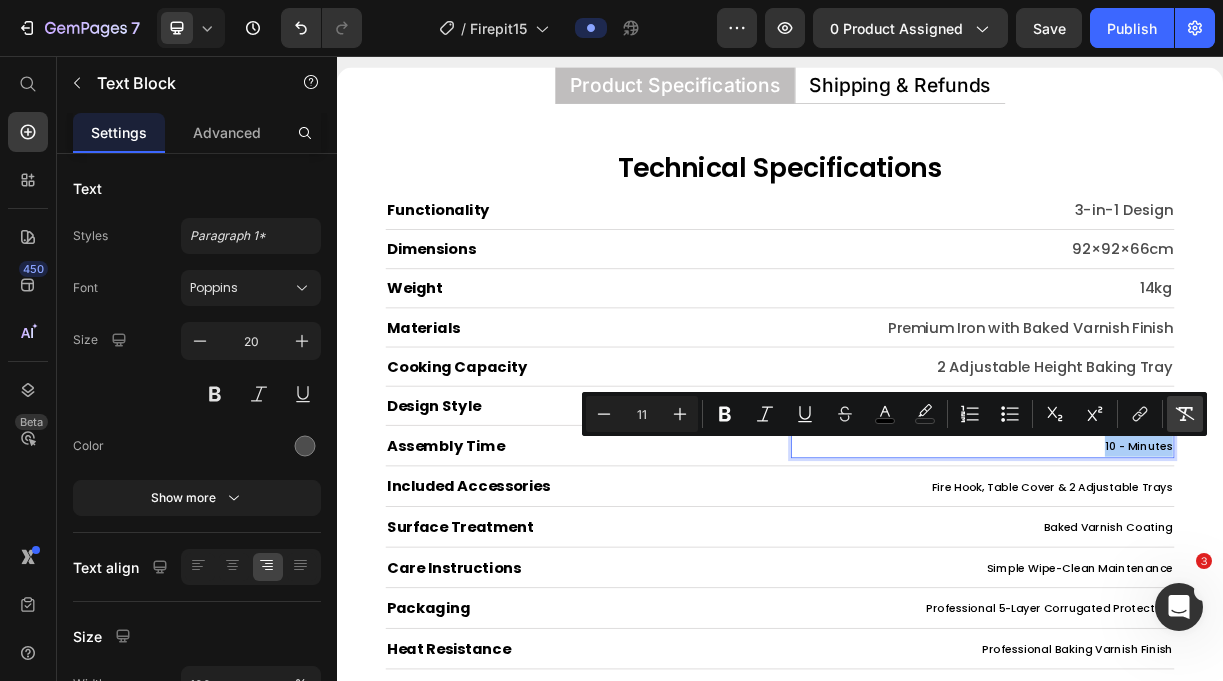 click 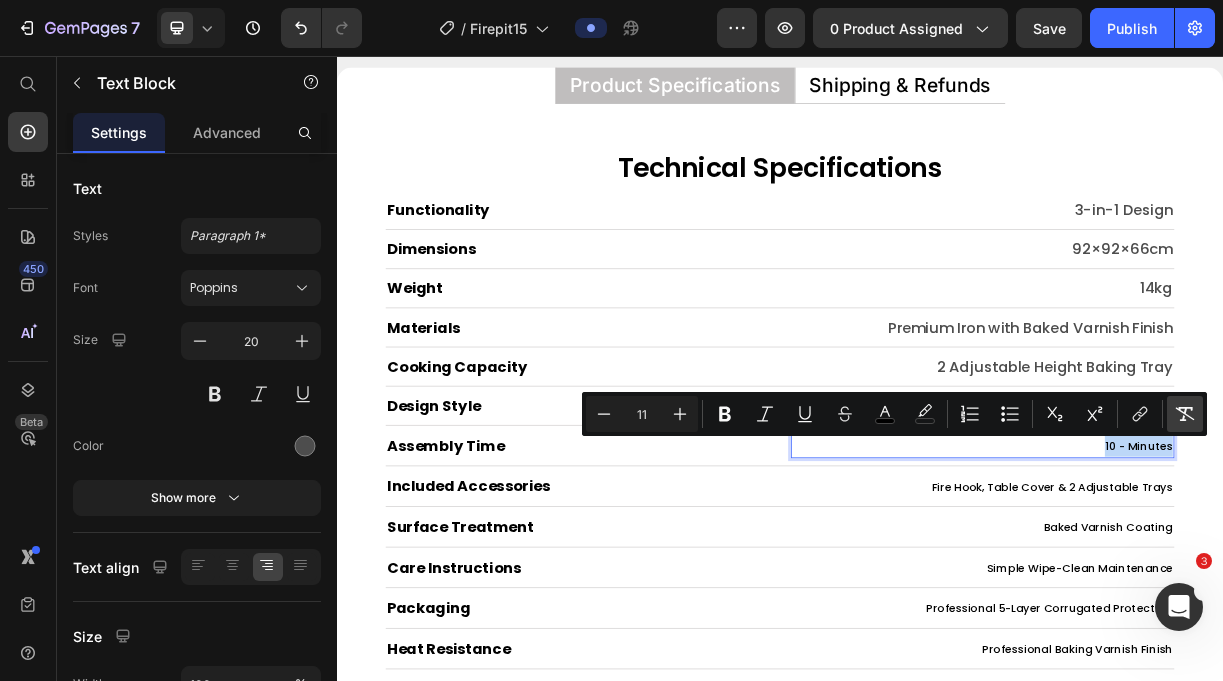 type on "20" 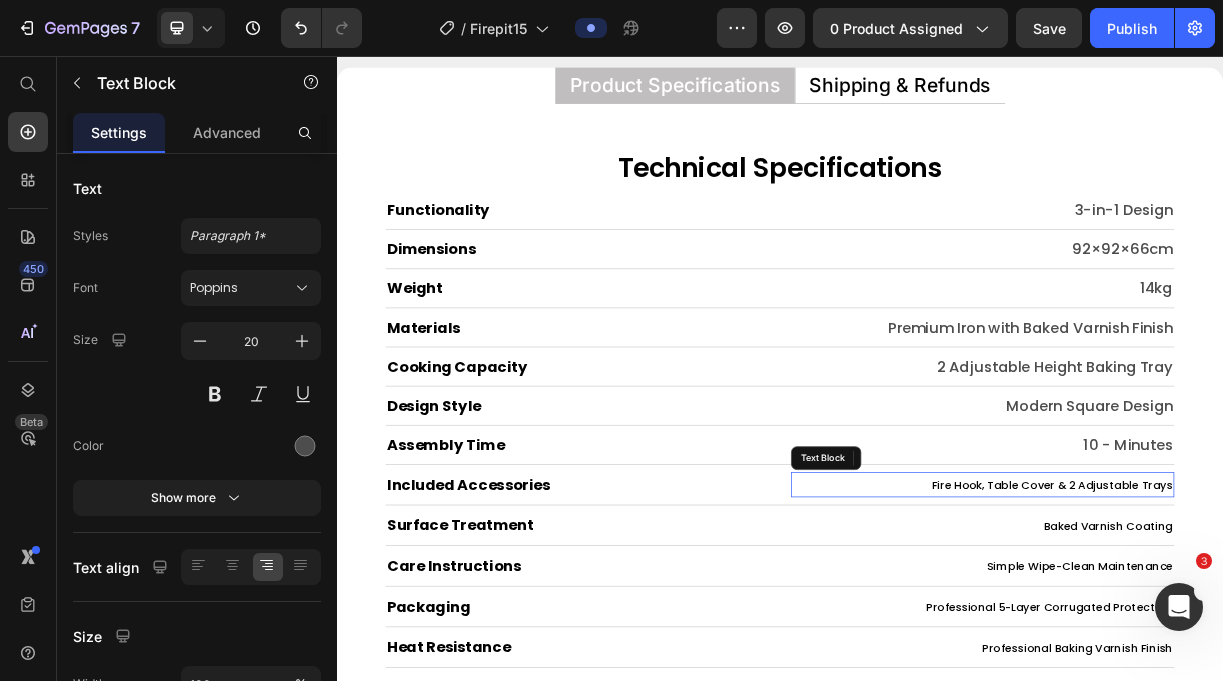 click on "Fire Hook, Table Cover & 2 Adjustable Trays" at bounding box center [1306, 638] 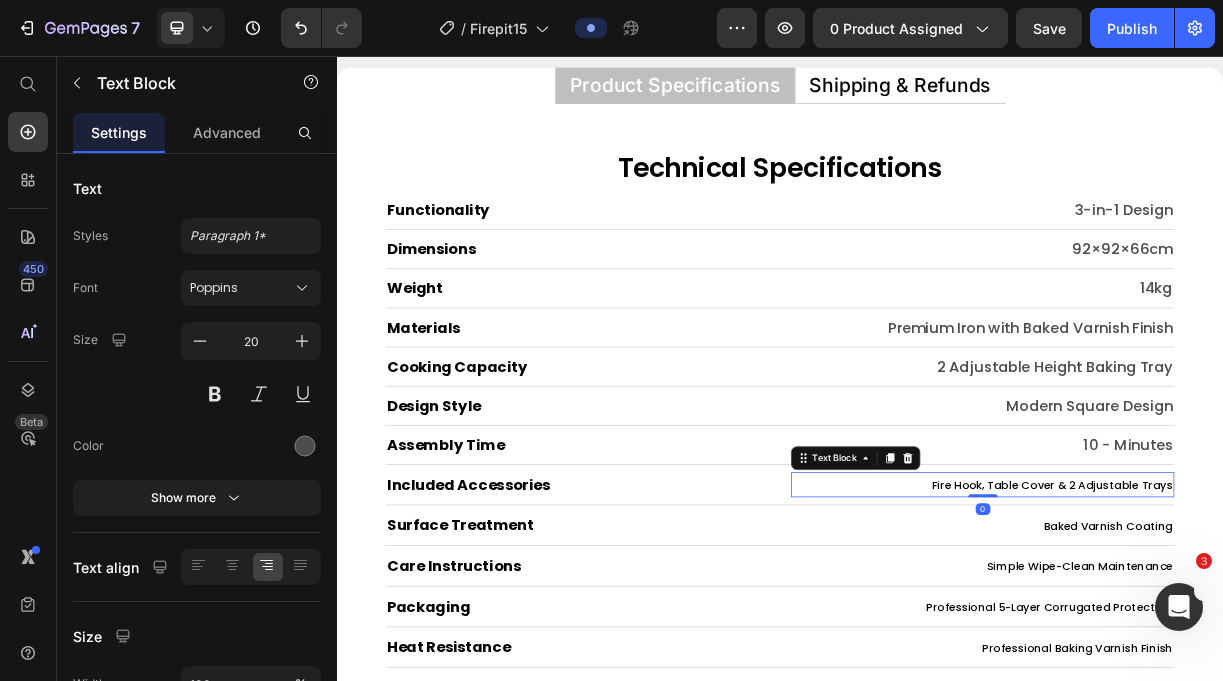click on "Fire Hook, Table Cover & 2 Adjustable Trays" at bounding box center (1306, 638) 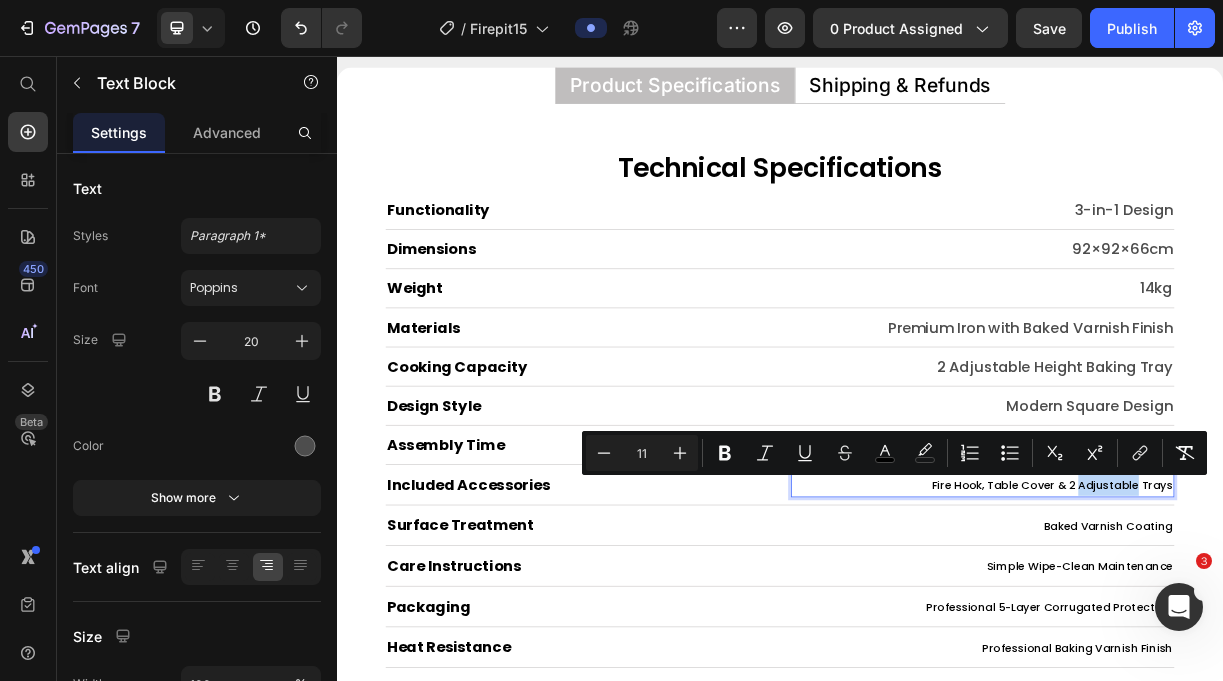 click on "Fire Hook, Table Cover & 2 Adjustable Trays" at bounding box center (1306, 638) 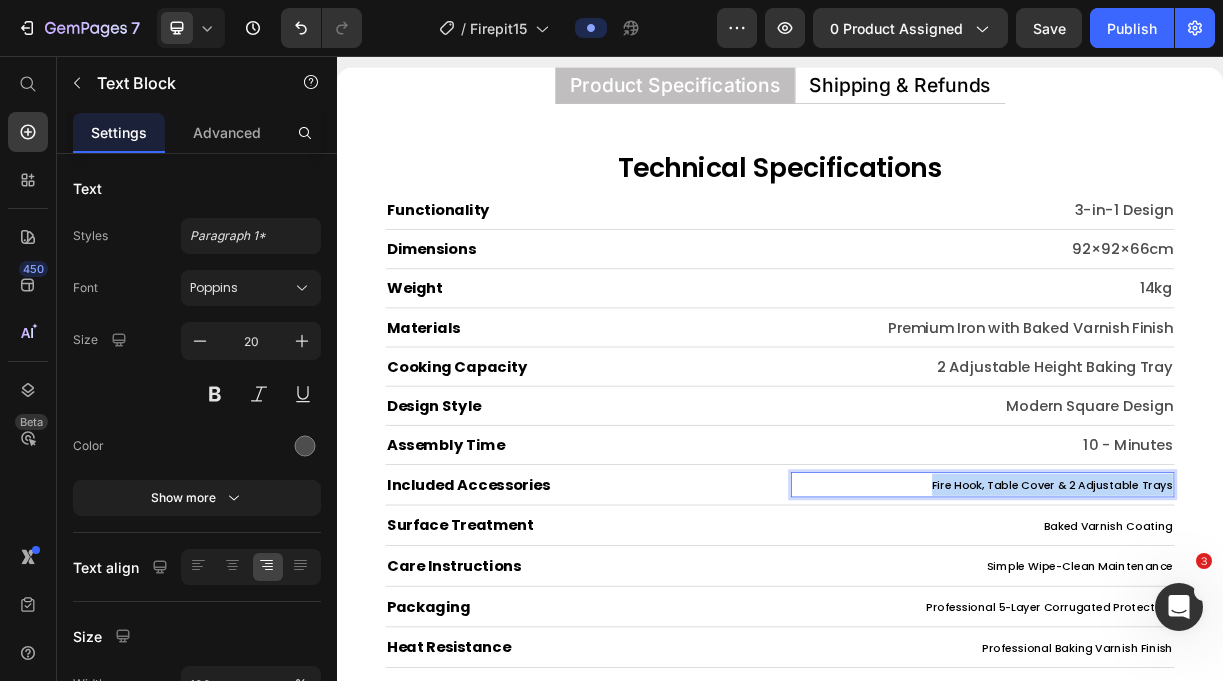 click on "Fire Hook, Table Cover & 2 Adjustable Trays" at bounding box center [1306, 638] 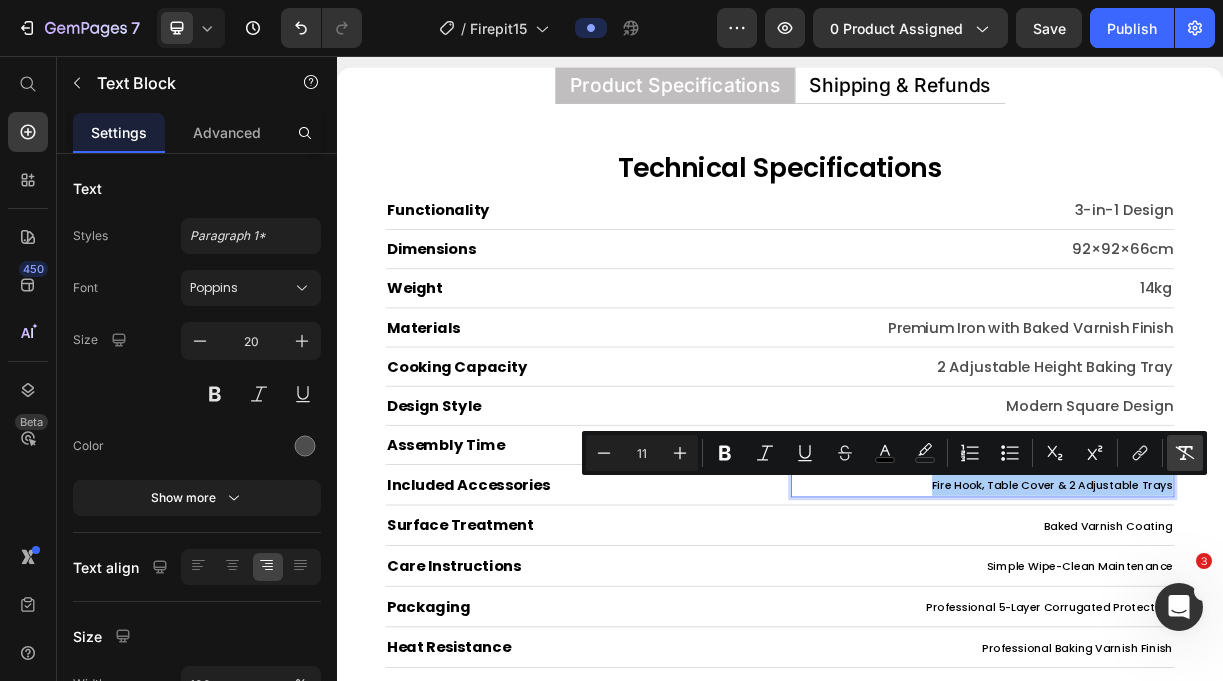 click 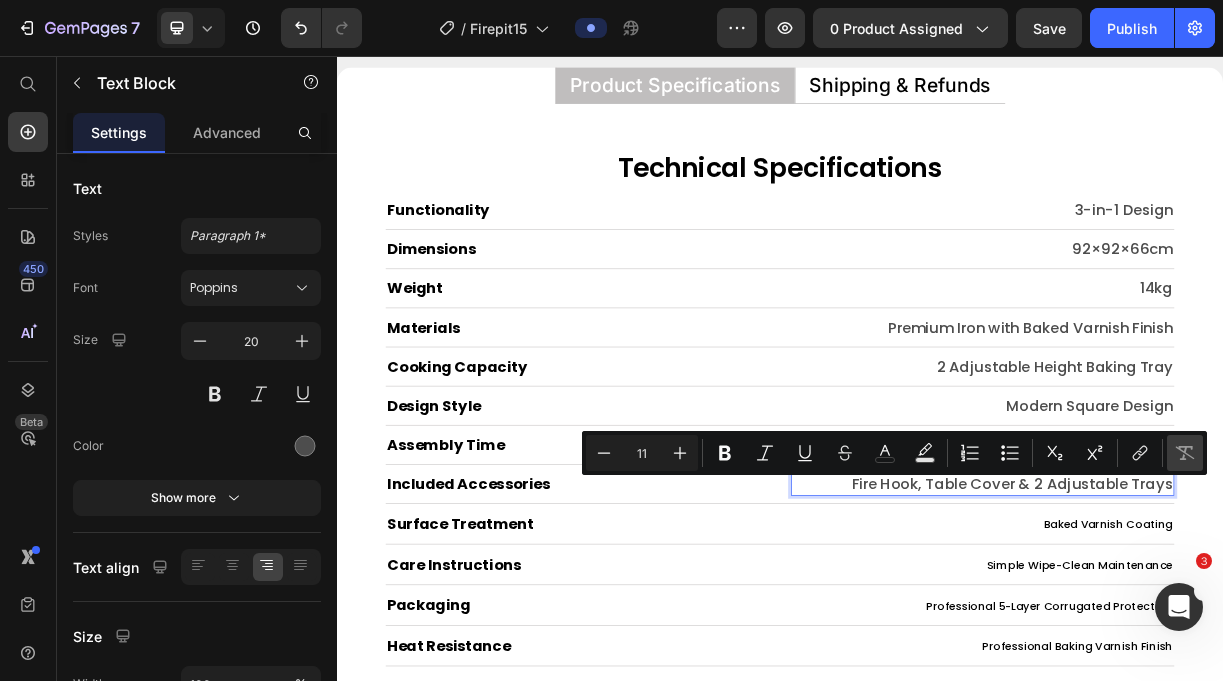 type on "20" 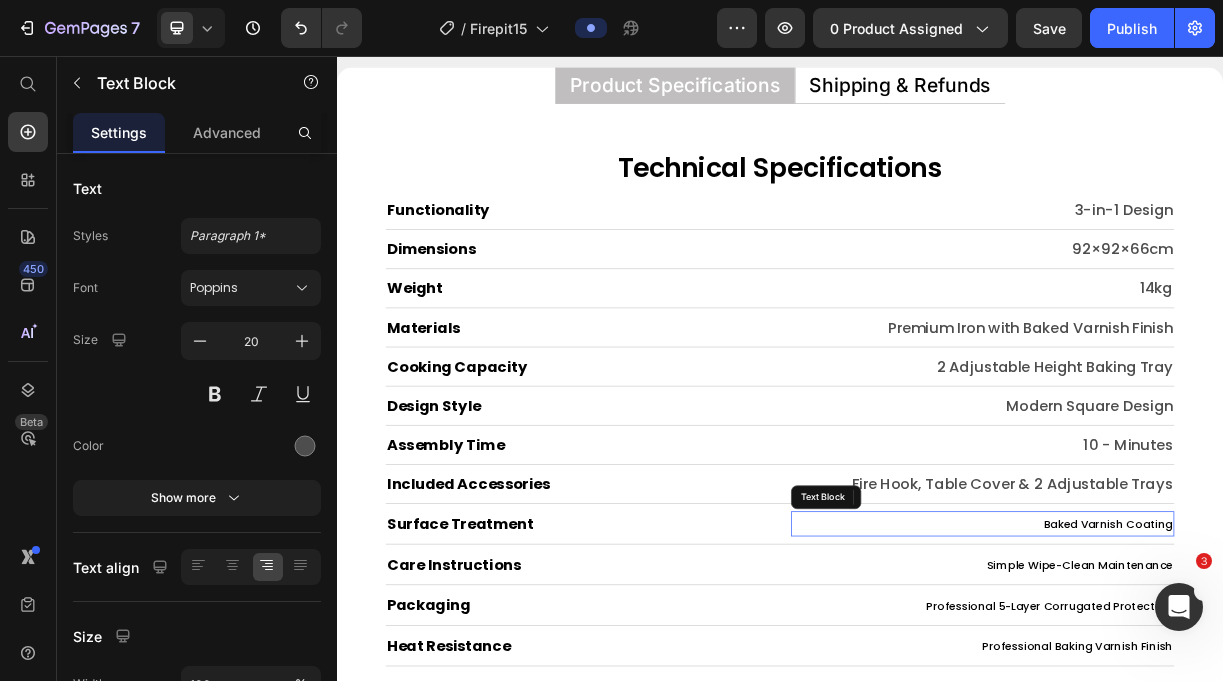 click on "Baked Varnish Coating" at bounding box center [1381, 691] 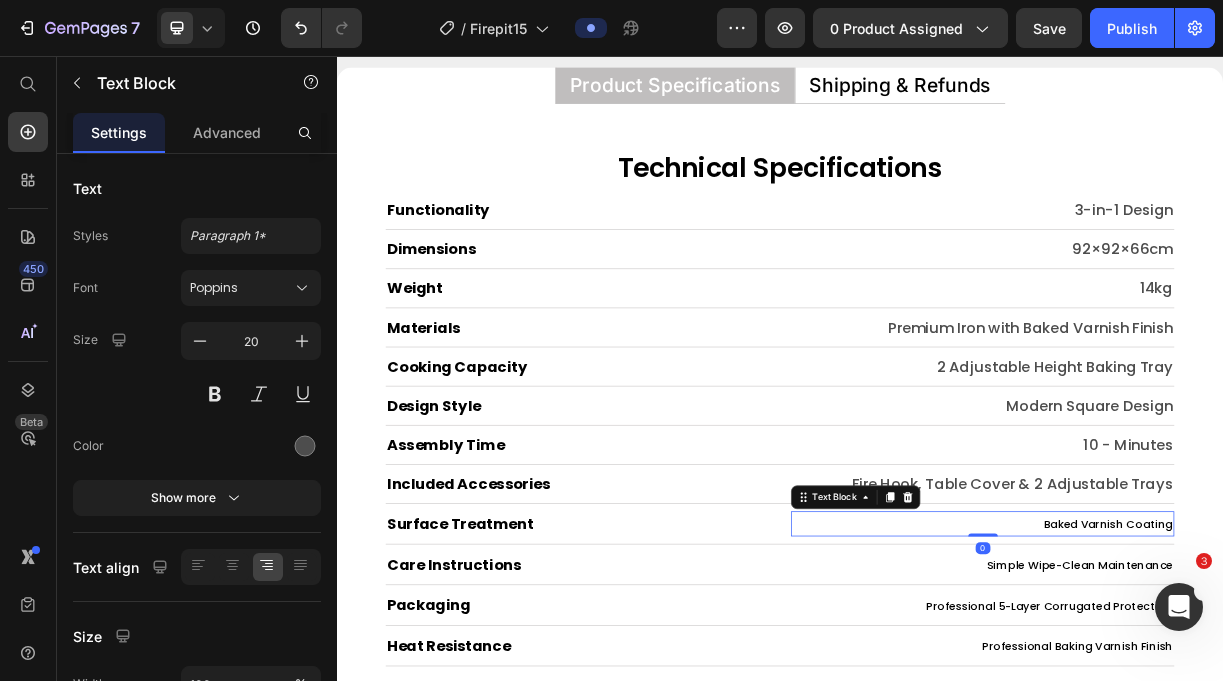 click on "Baked Varnish Coating" at bounding box center (1381, 691) 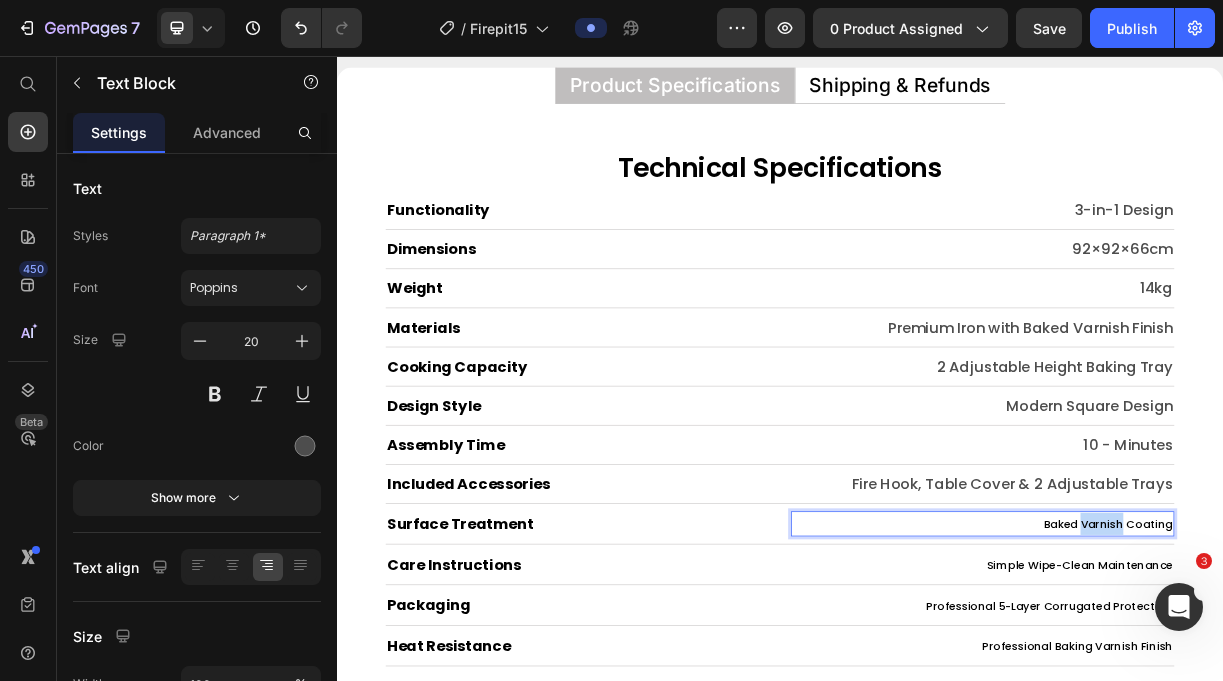 click on "Baked Varnish Coating" at bounding box center (1381, 691) 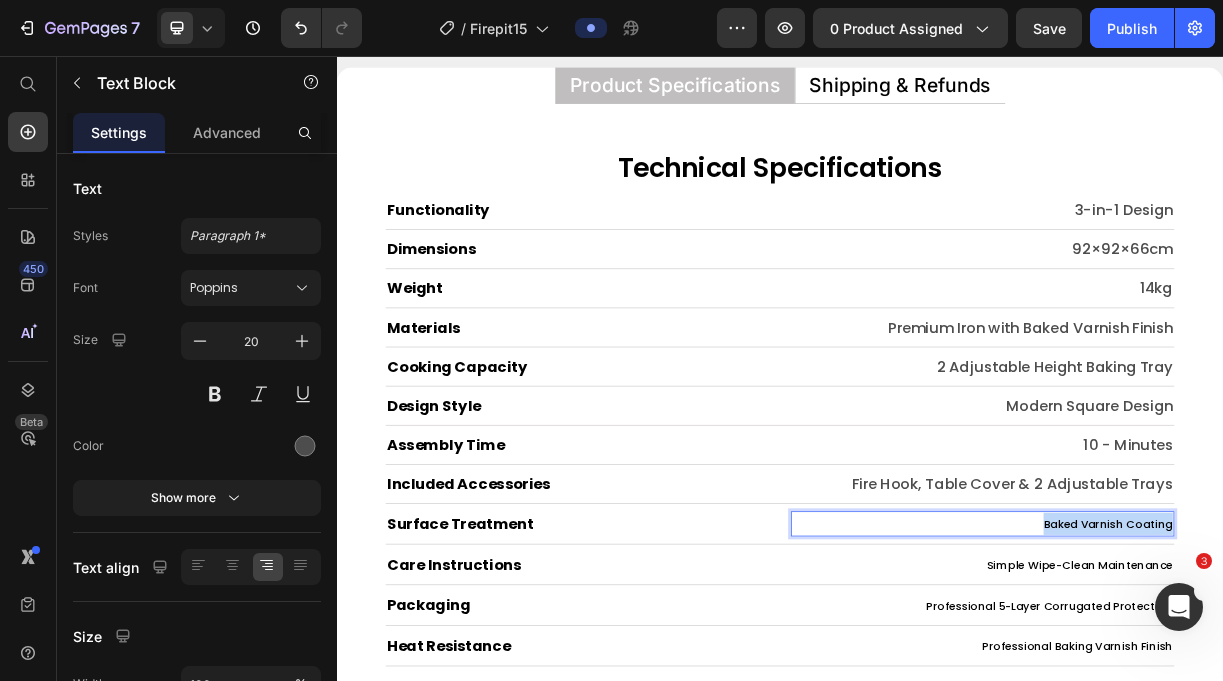 click on "Baked Varnish Coating" at bounding box center (1381, 691) 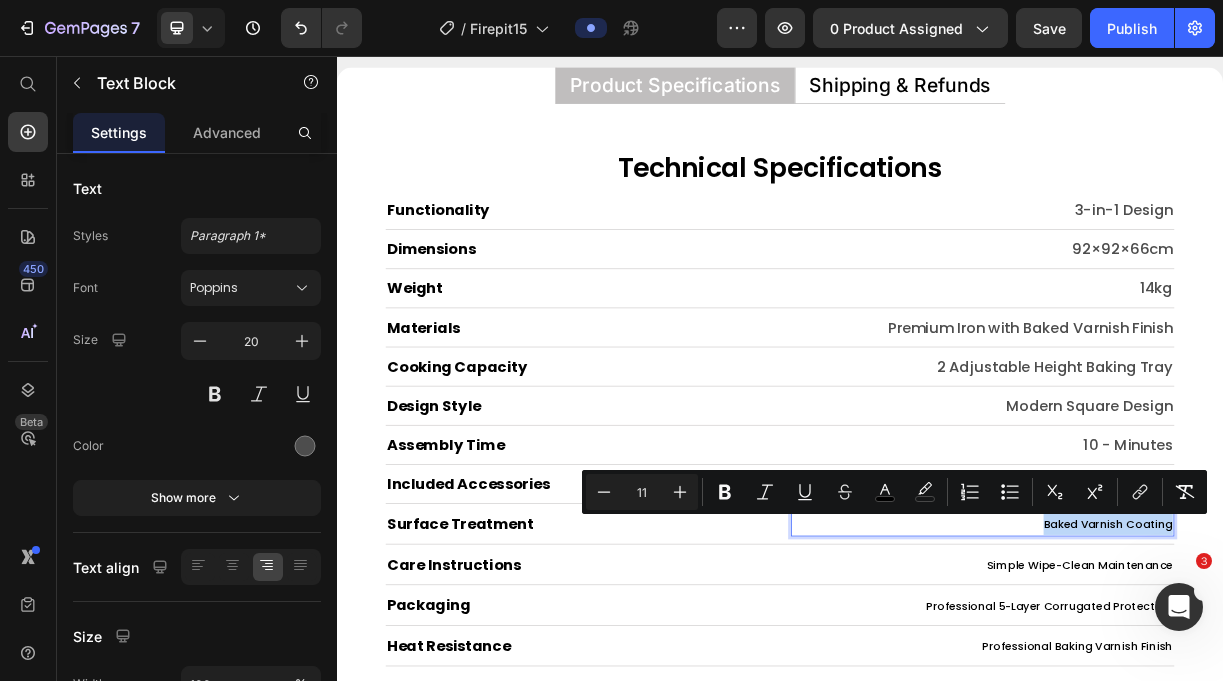click on "Baked Varnish Coating" at bounding box center [1381, 691] 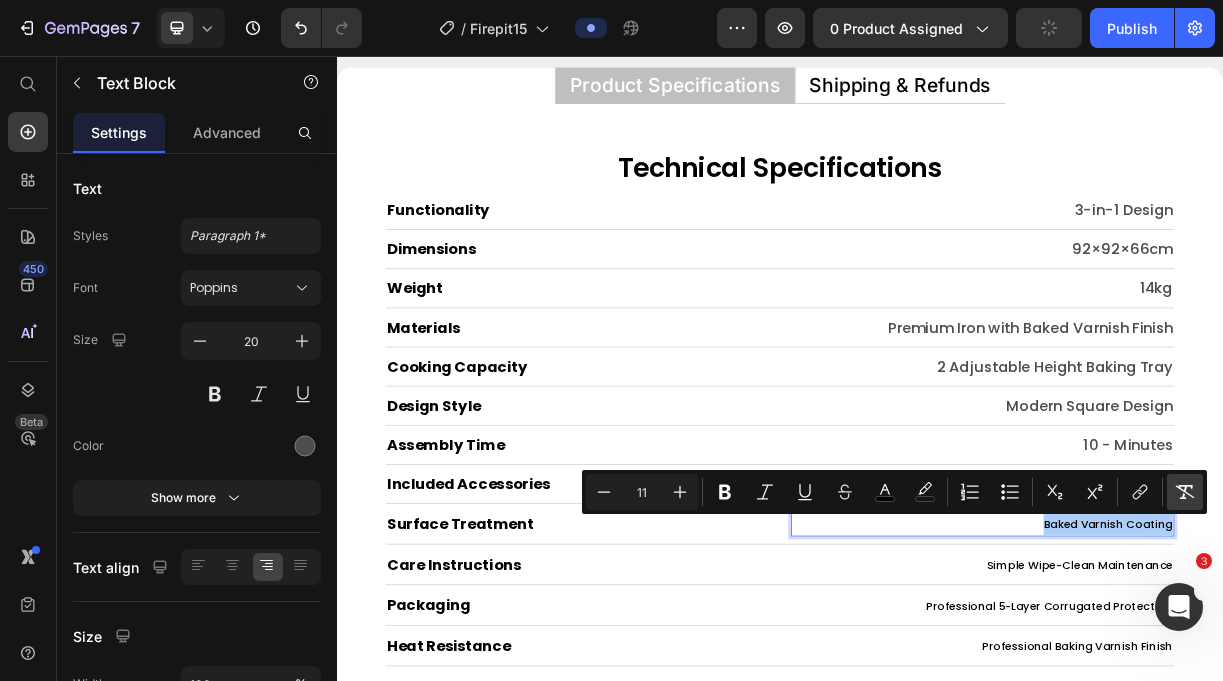 click 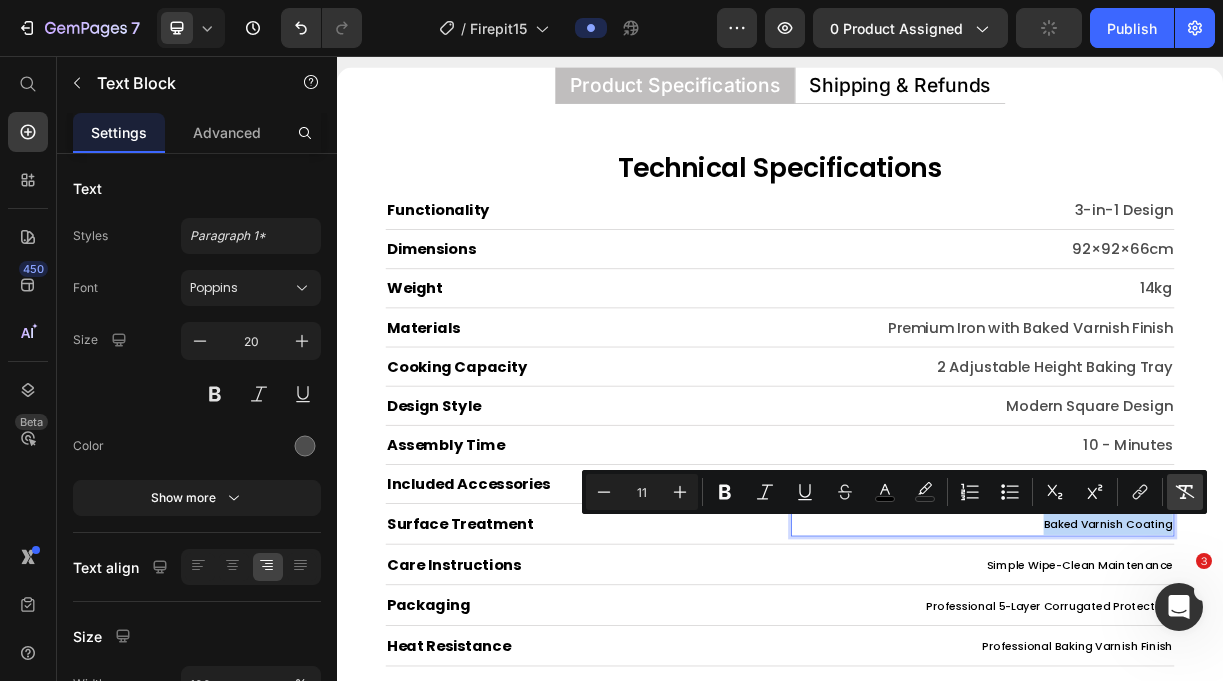 type on "20" 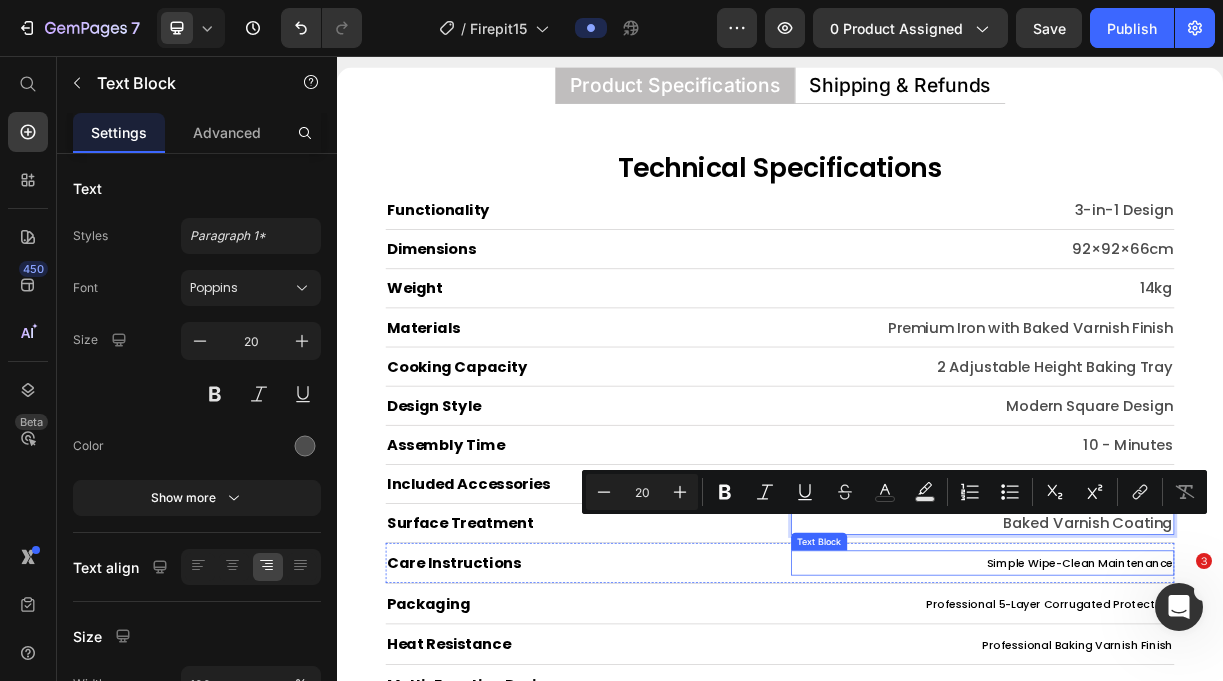 click on "Simple Wipe-Clean Maintenance" at bounding box center (1343, 744) 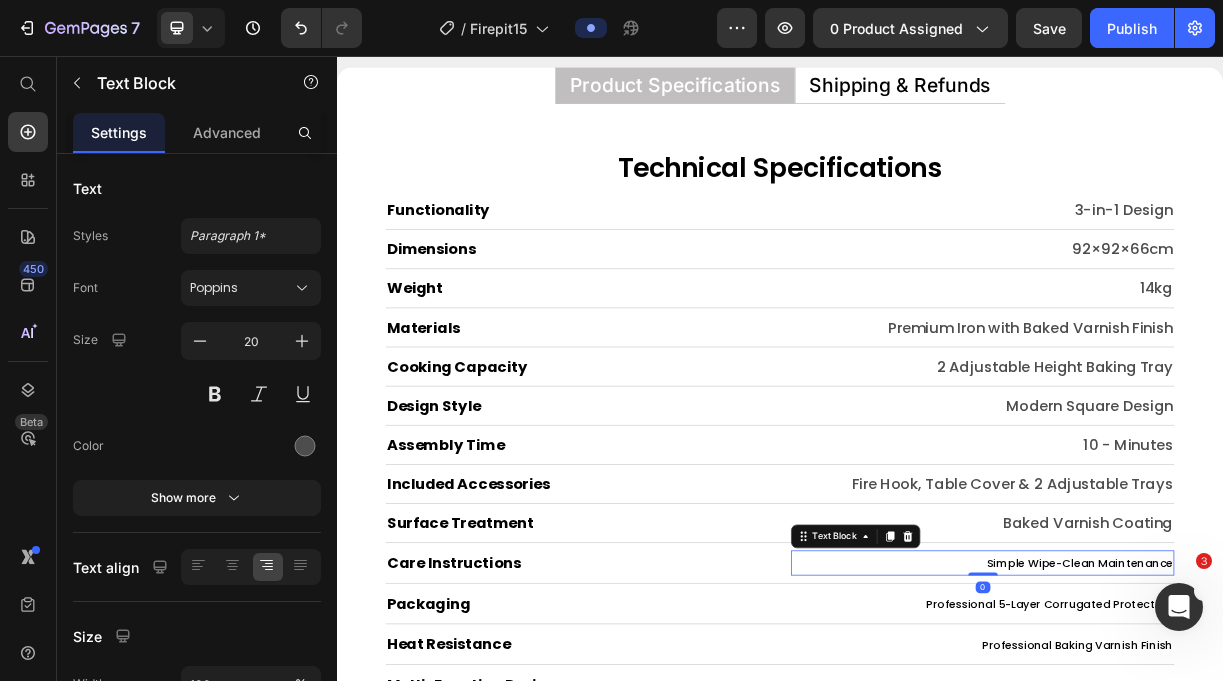 click on "Simple Wipe-Clean Maintenance" at bounding box center (1343, 744) 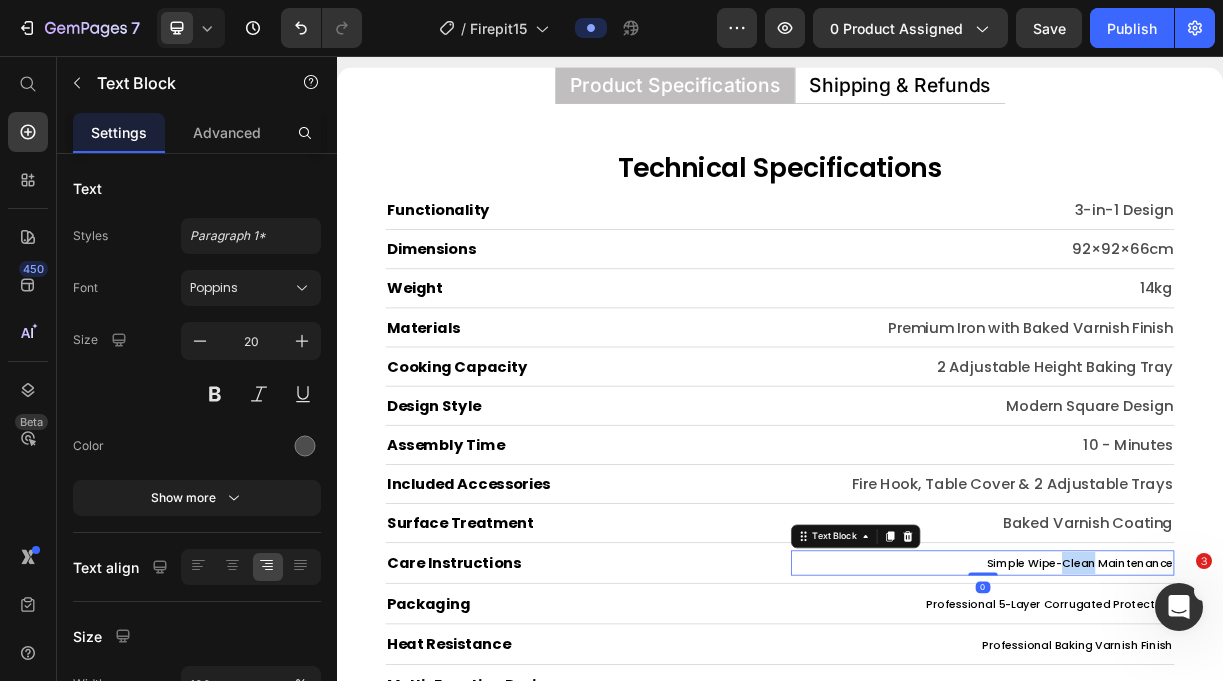 click on "Simple Wipe-Clean Maintenance" at bounding box center (1343, 744) 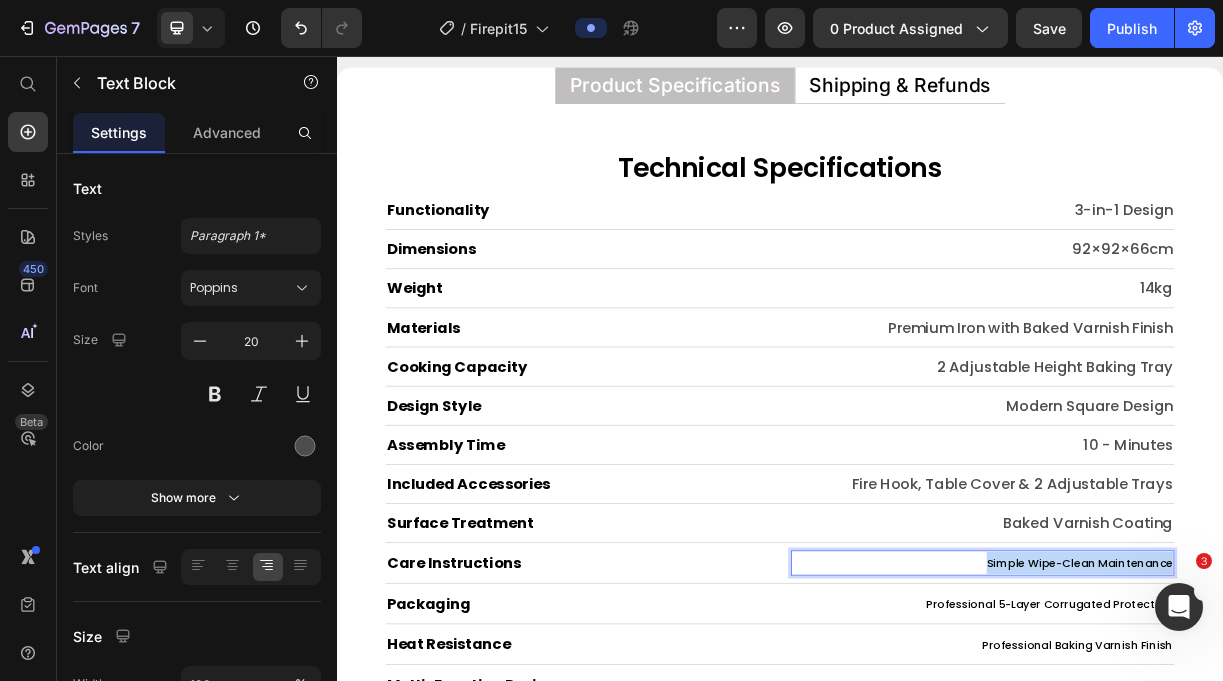 click on "Simple Wipe-Clean Maintenance" at bounding box center [1343, 744] 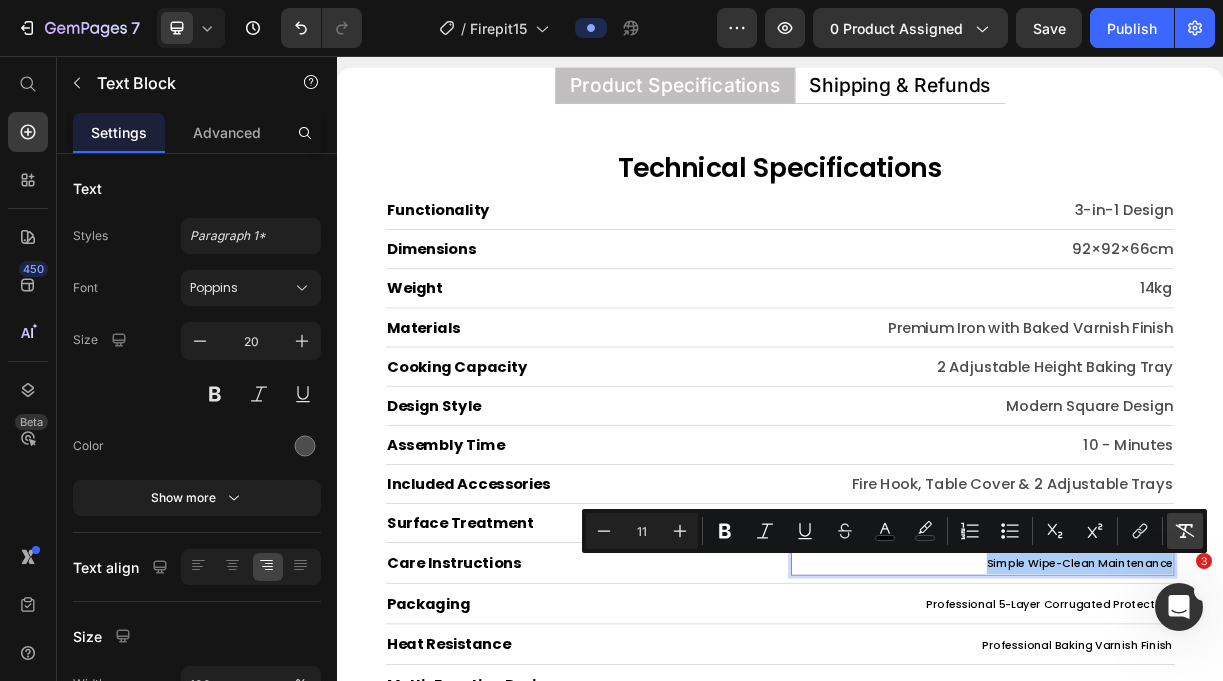 click on "Remove Format" at bounding box center [1185, 531] 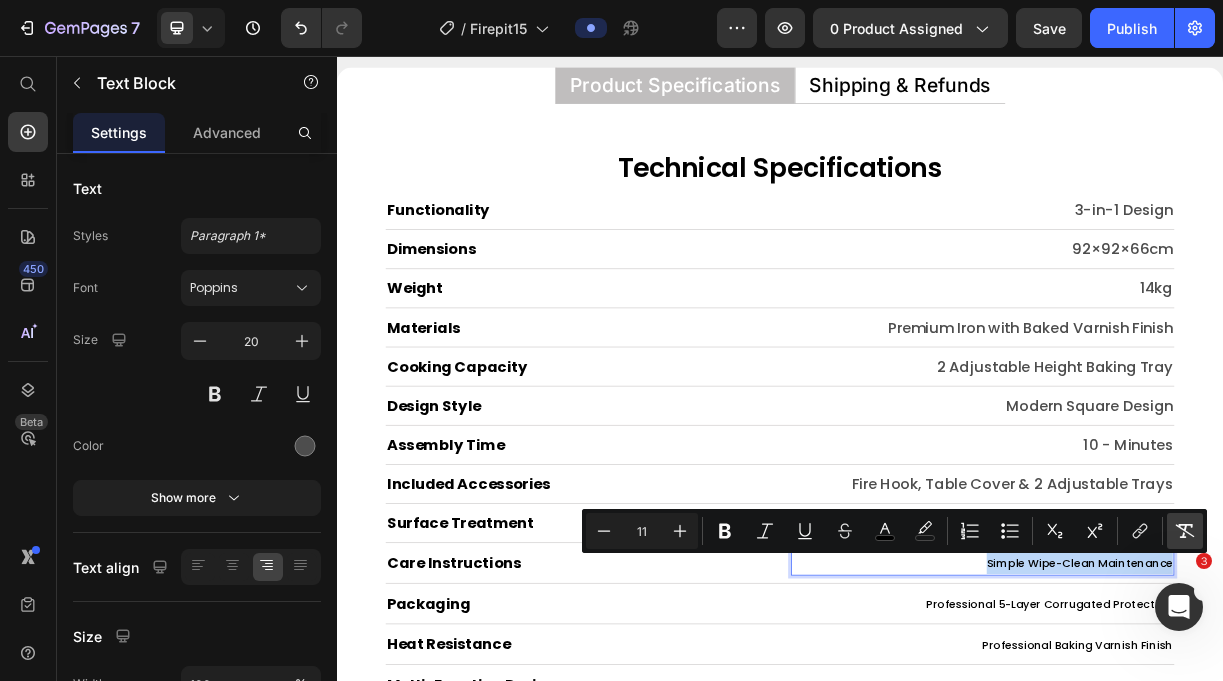 type on "20" 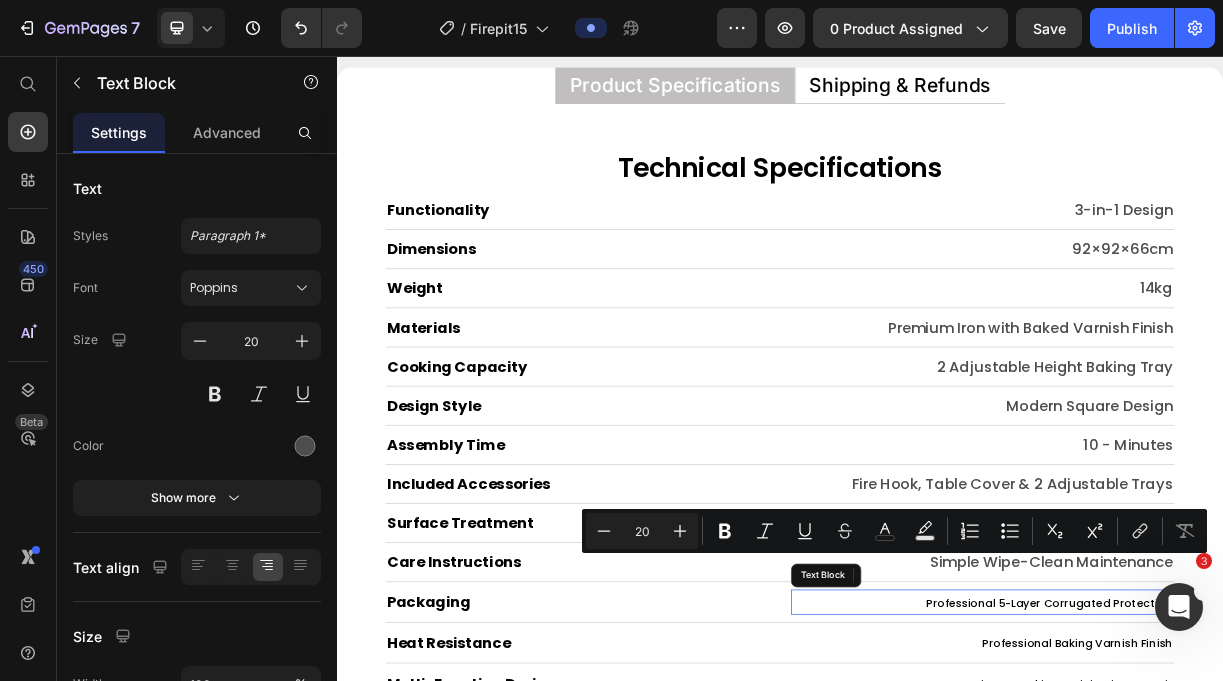 click on "Professional 5-Layer Corrugated Protection" at bounding box center (1302, 797) 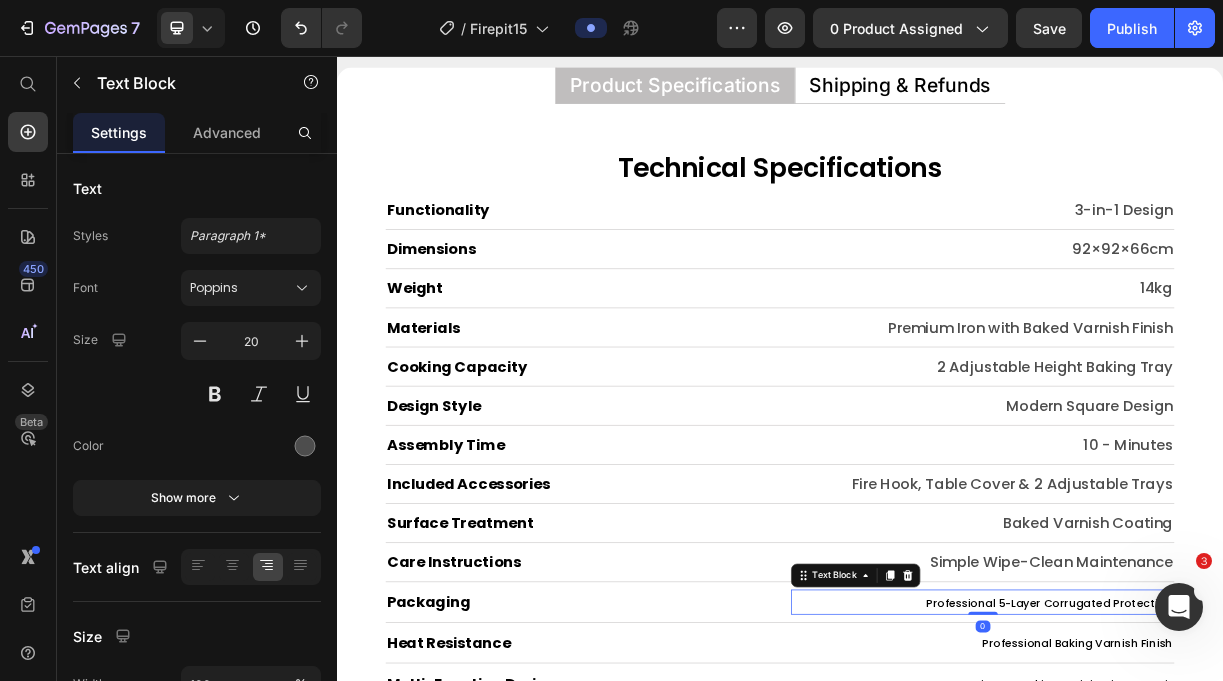 click on "Professional 5-Layer Corrugated Protection" at bounding box center (1302, 797) 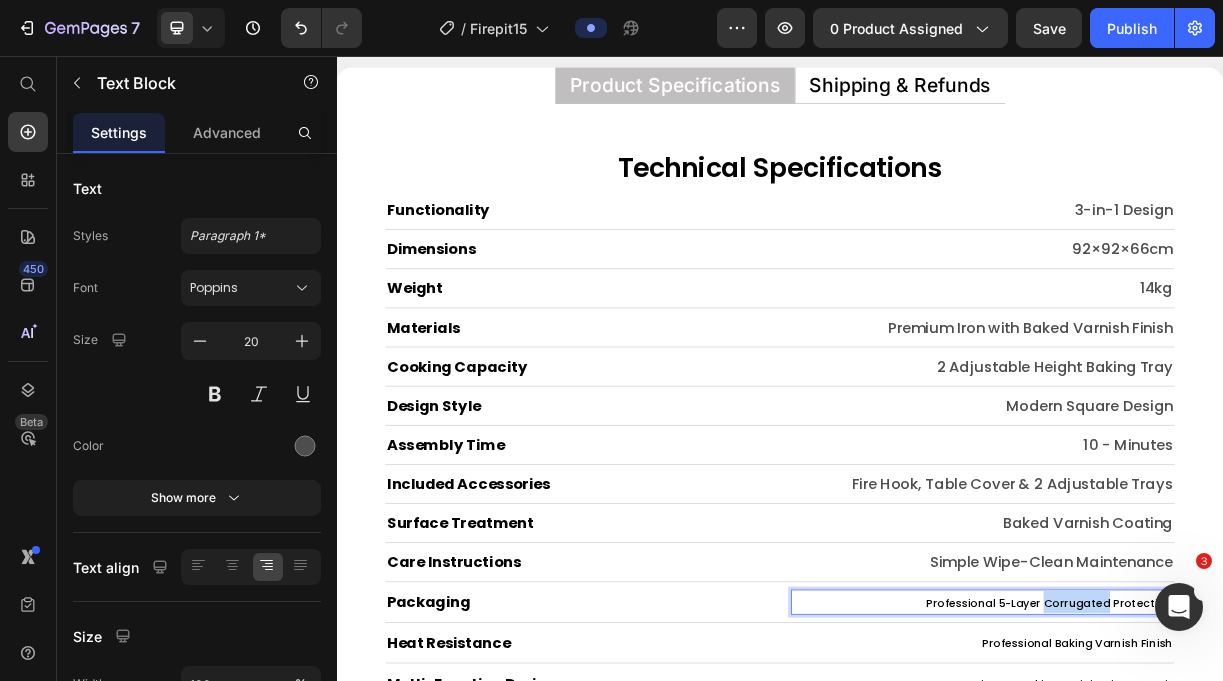 click on "Professional 5-Layer Corrugated Protection" at bounding box center (1302, 797) 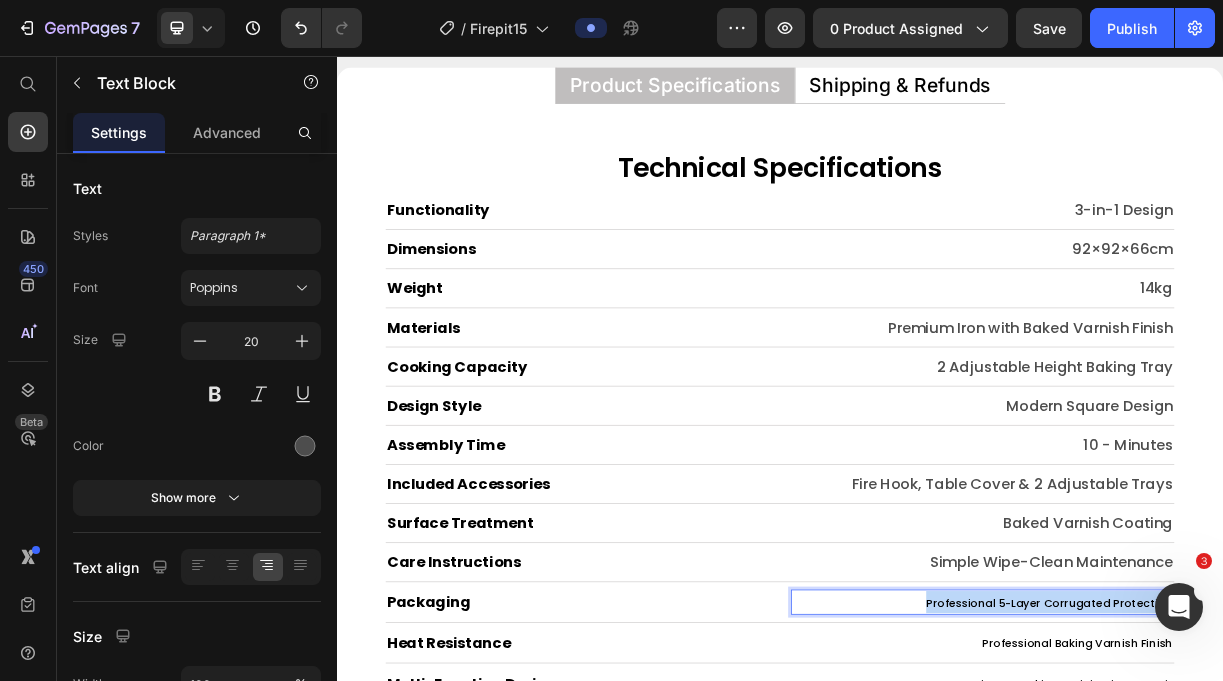click on "Professional 5-Layer Corrugated Protection" at bounding box center (1302, 797) 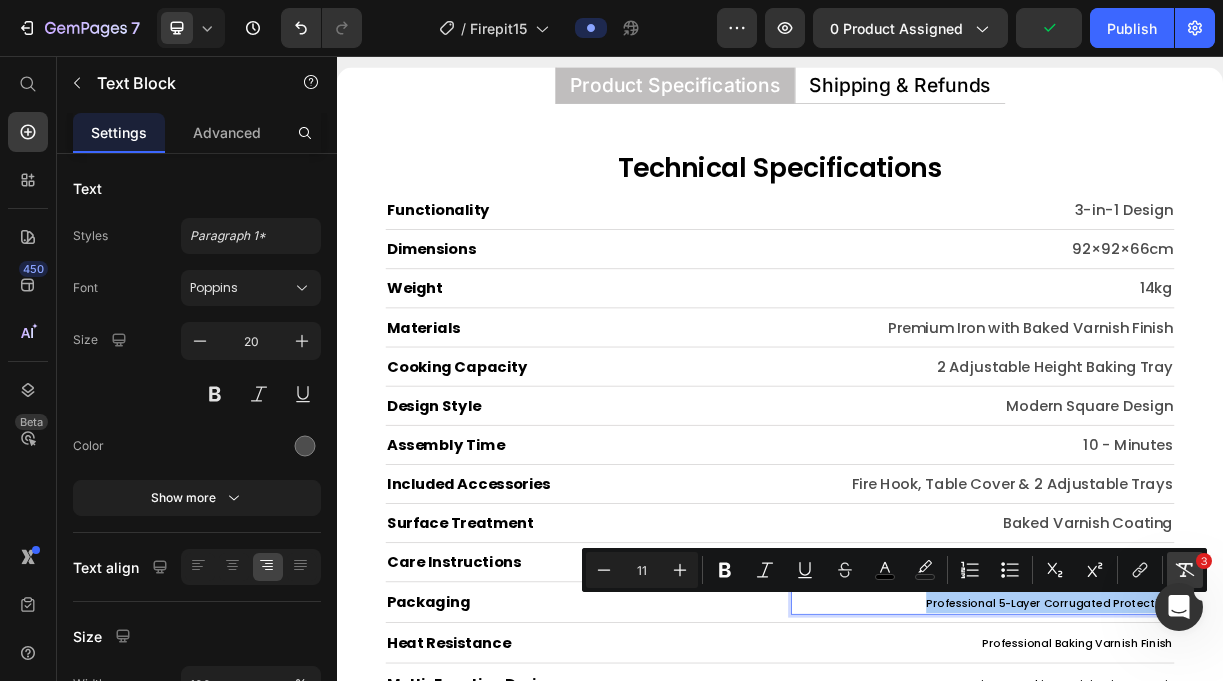 click 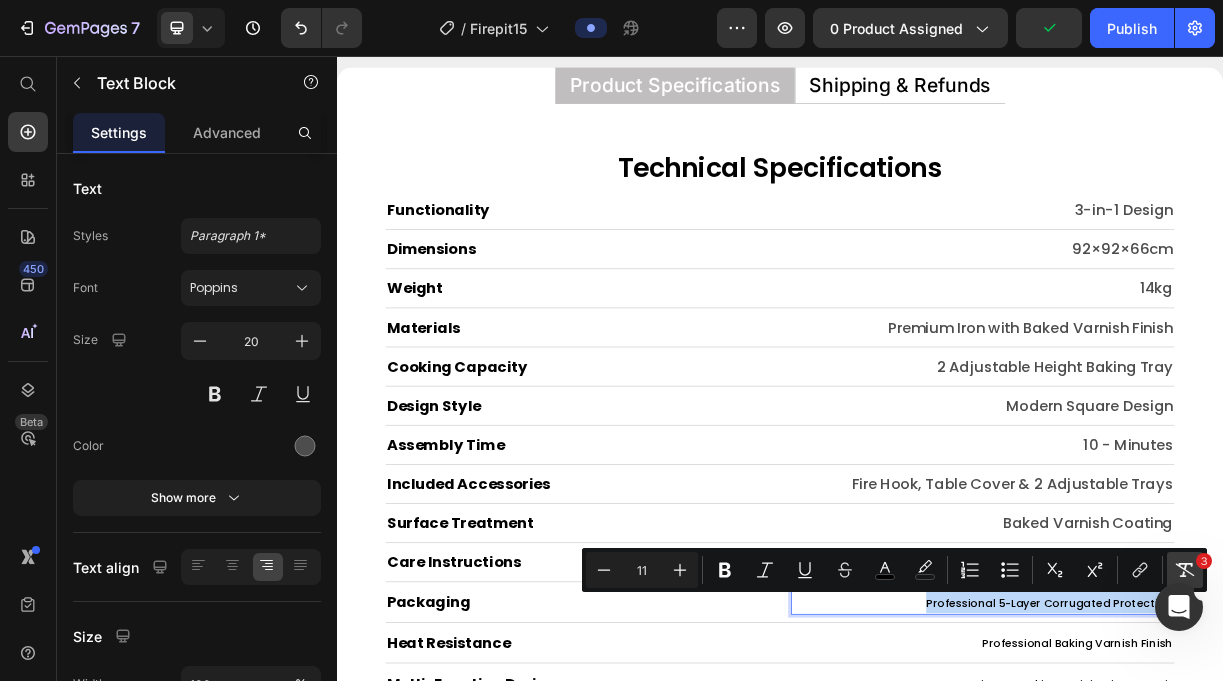type on "20" 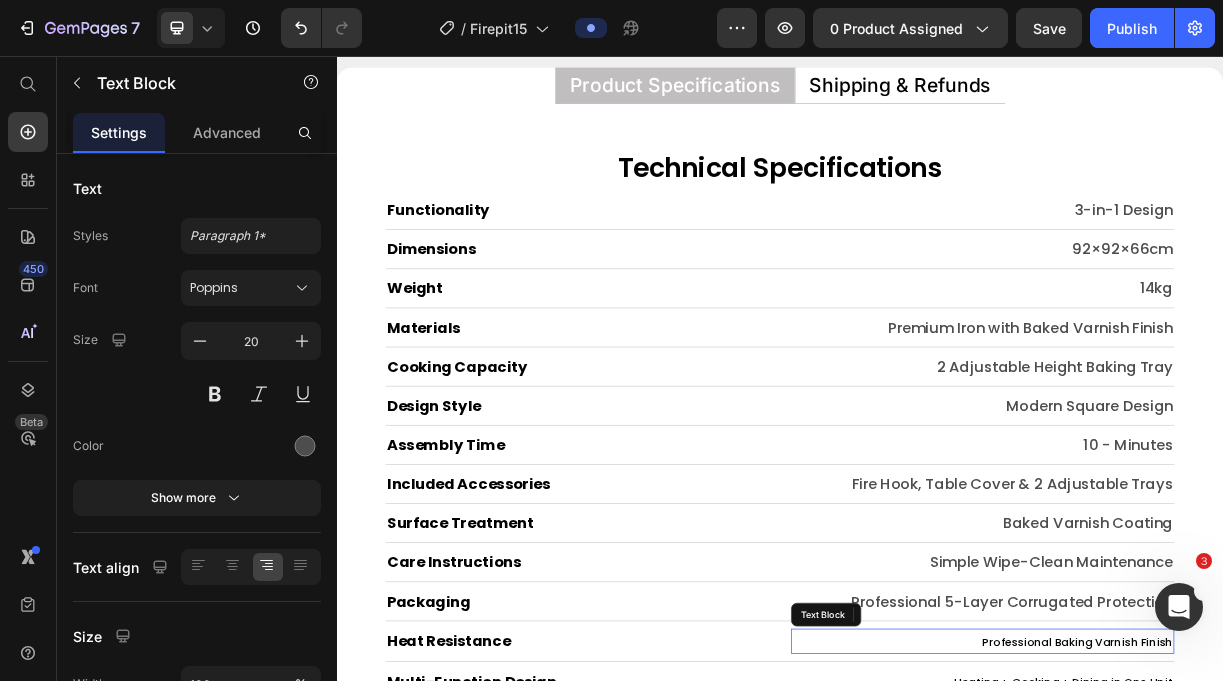 click on "Professional Baking Varnish Finish" at bounding box center [1340, 850] 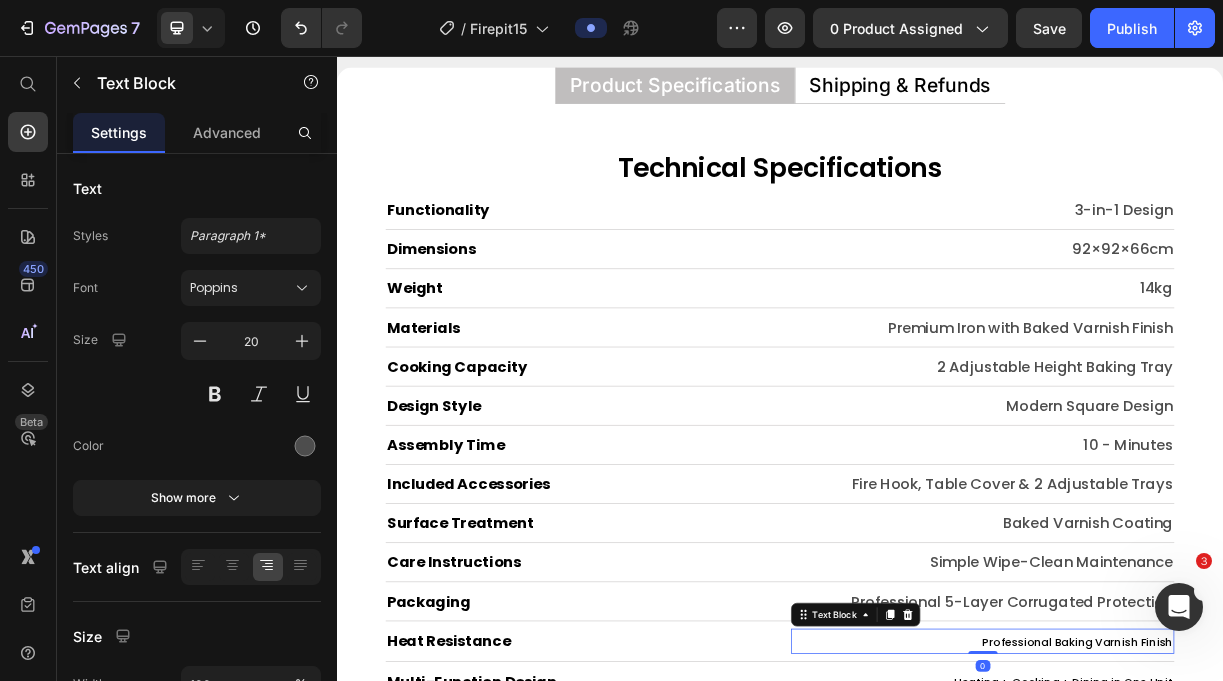 click on "Professional Baking Varnish Finish" at bounding box center [1340, 850] 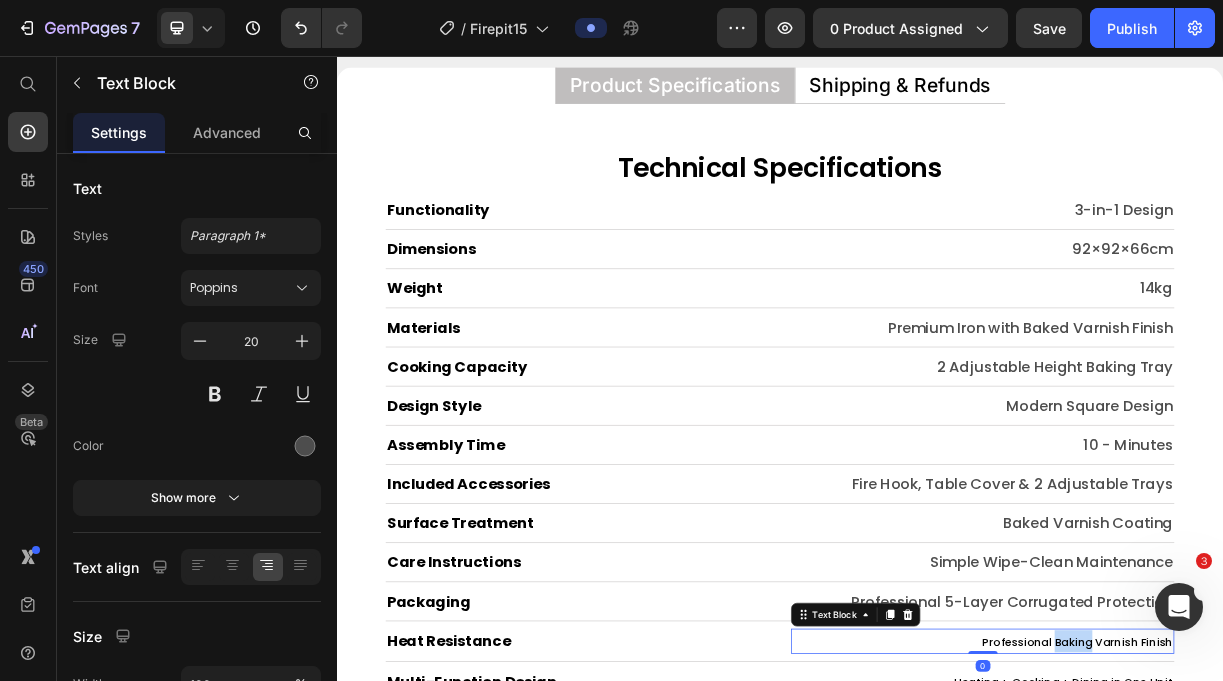 click on "Professional Baking Varnish Finish" at bounding box center (1340, 850) 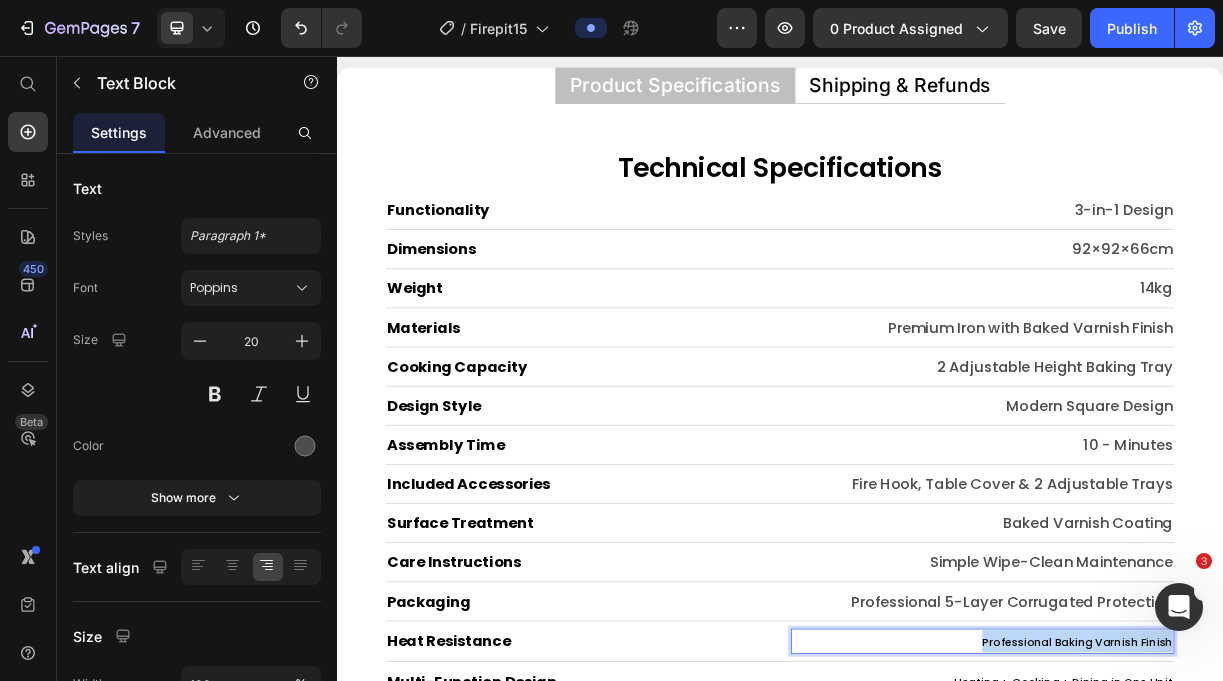 click on "Professional Baking Varnish Finish" at bounding box center [1340, 850] 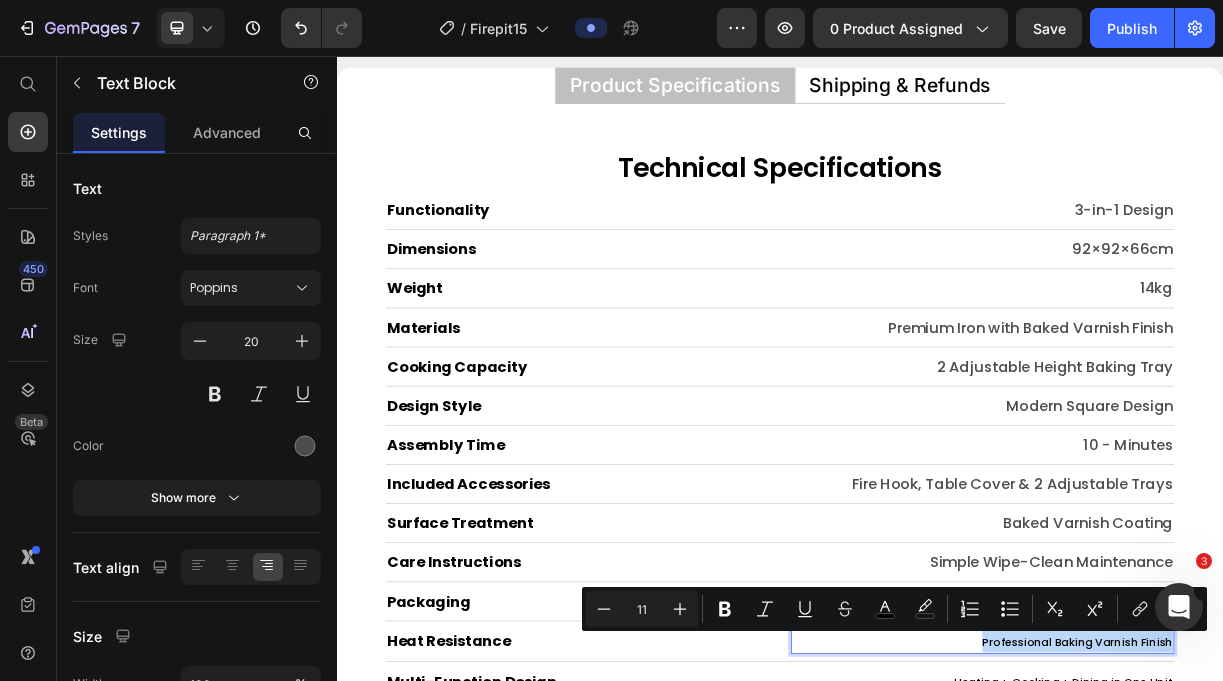 click on "Professional Baking Varnish Finish" at bounding box center (1340, 850) 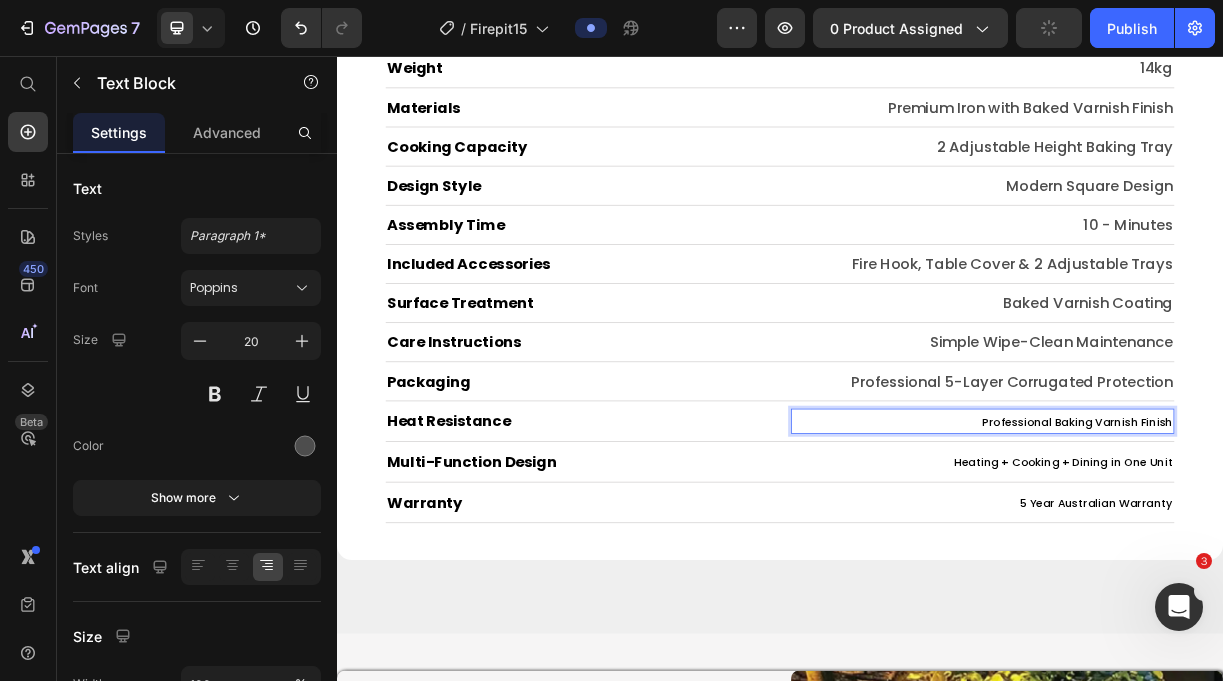 scroll, scrollTop: 9722, scrollLeft: 0, axis: vertical 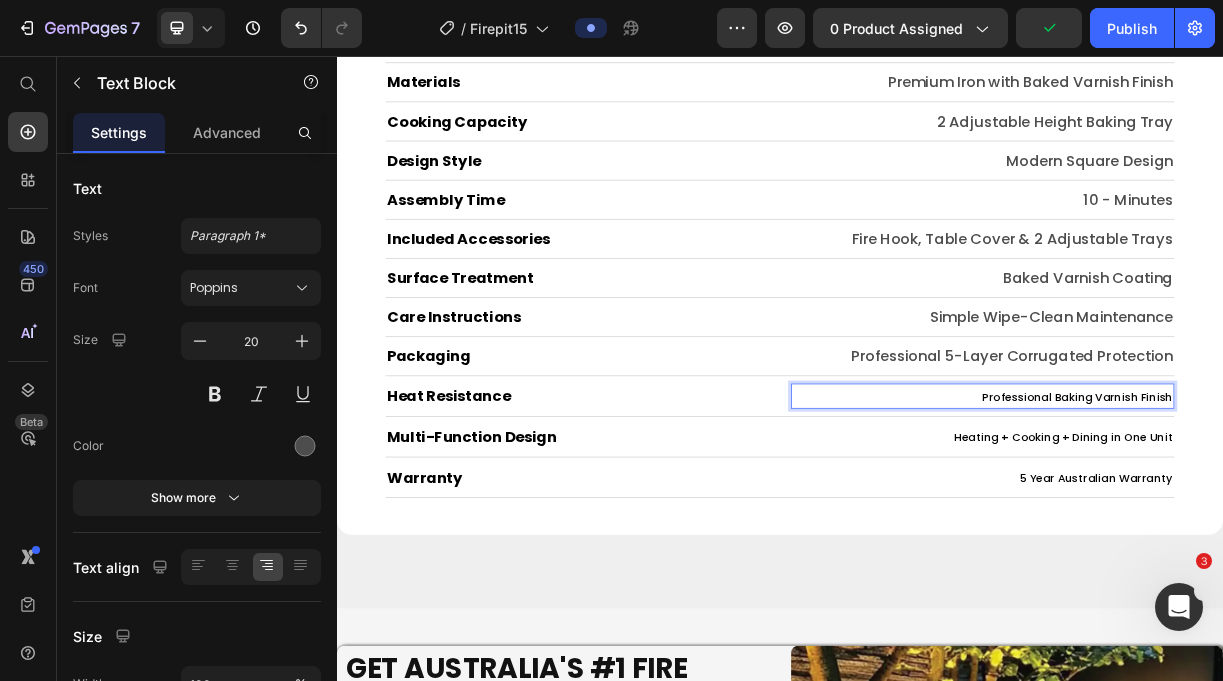 click on "Professional Baking Varnish Finish" at bounding box center (1340, 518) 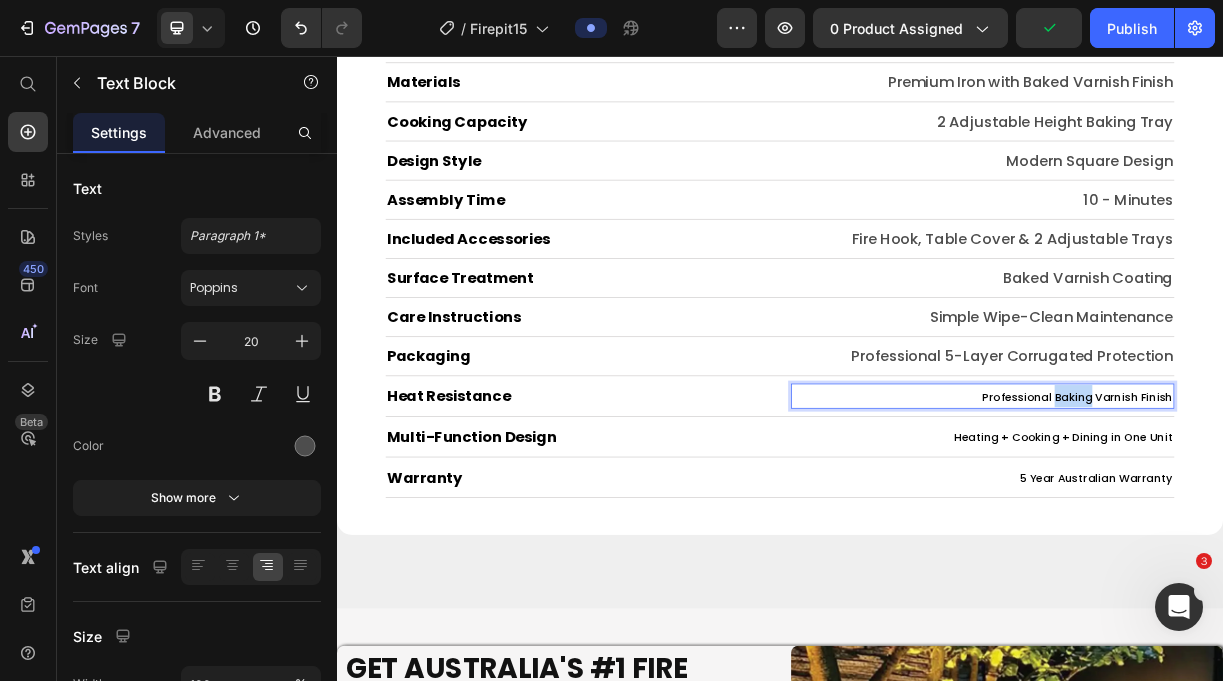 click on "Professional Baking Varnish Finish" at bounding box center [1340, 518] 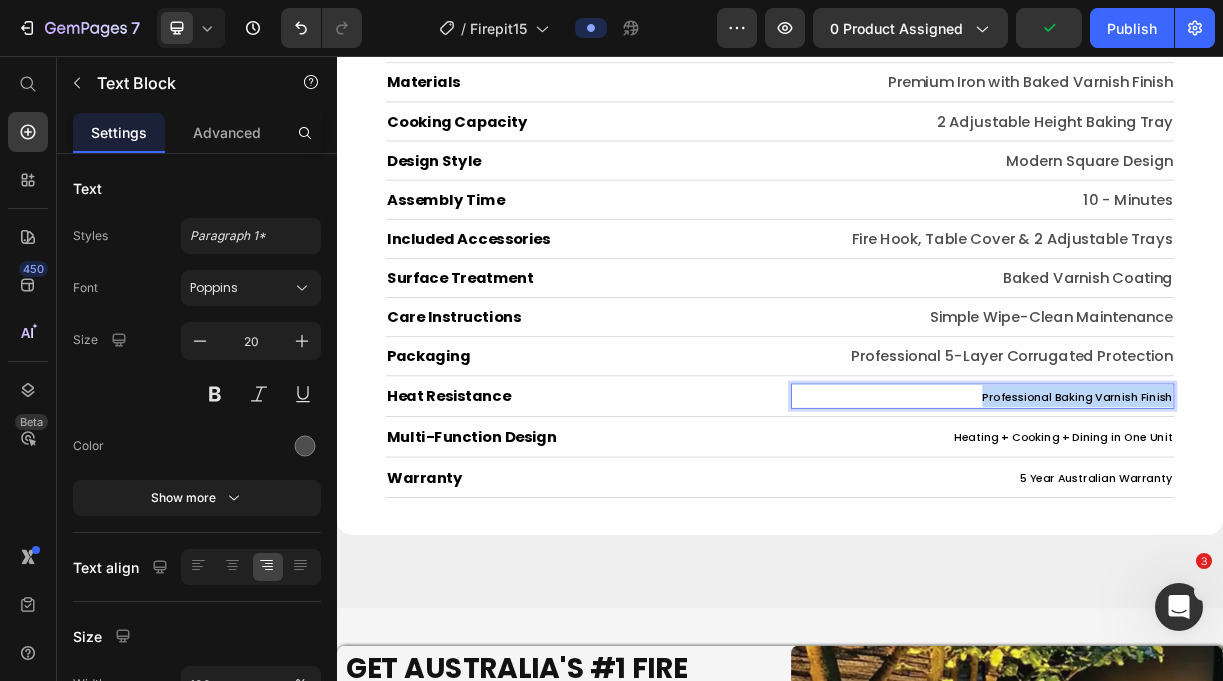 click on "Professional Baking Varnish Finish" at bounding box center [1340, 518] 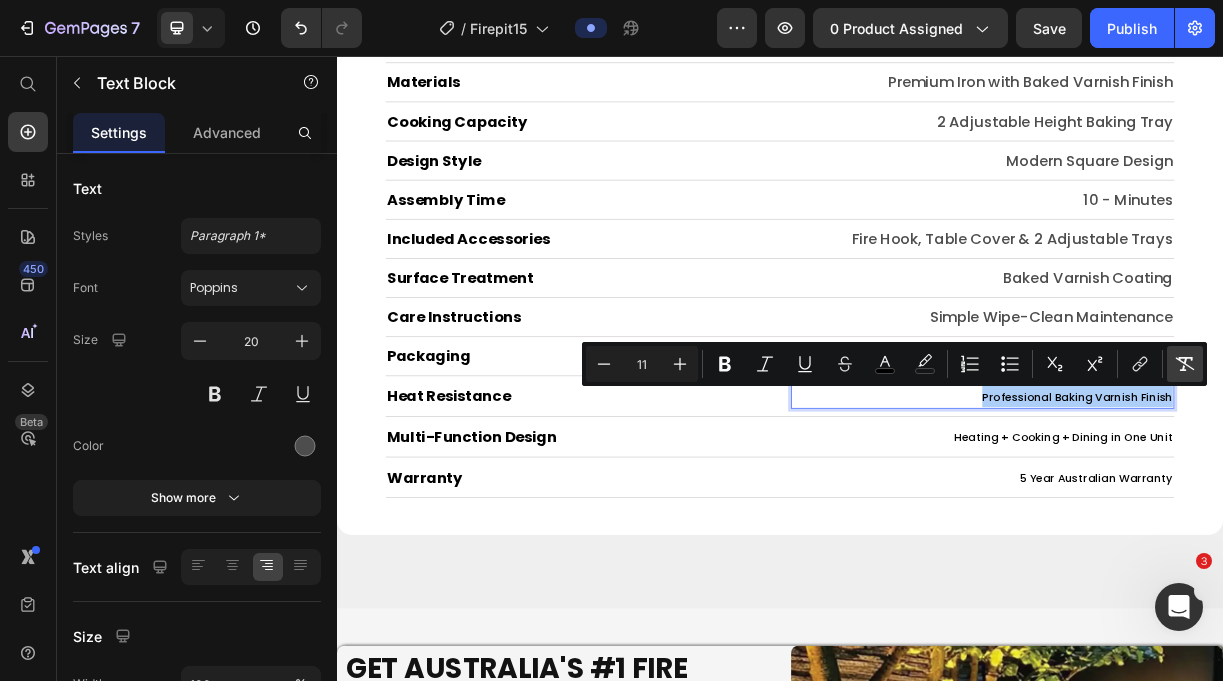 click 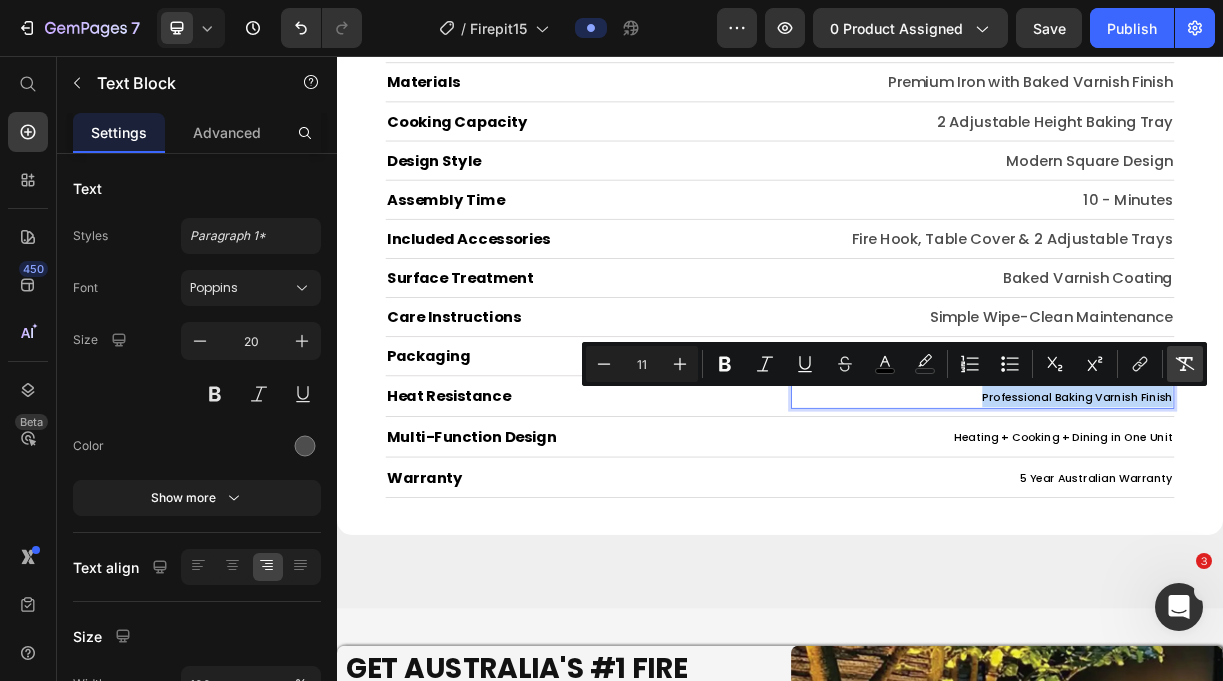 type on "20" 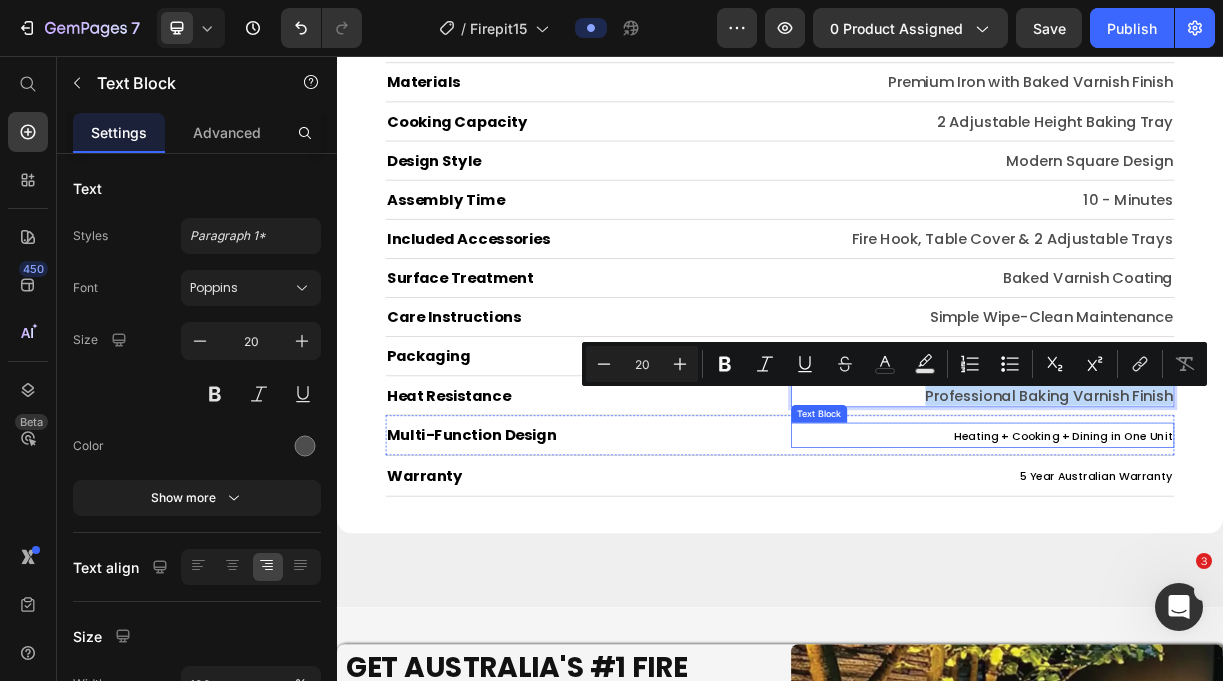 click on "Heating + Cooking + Dining in One Unit" at bounding box center [1321, 571] 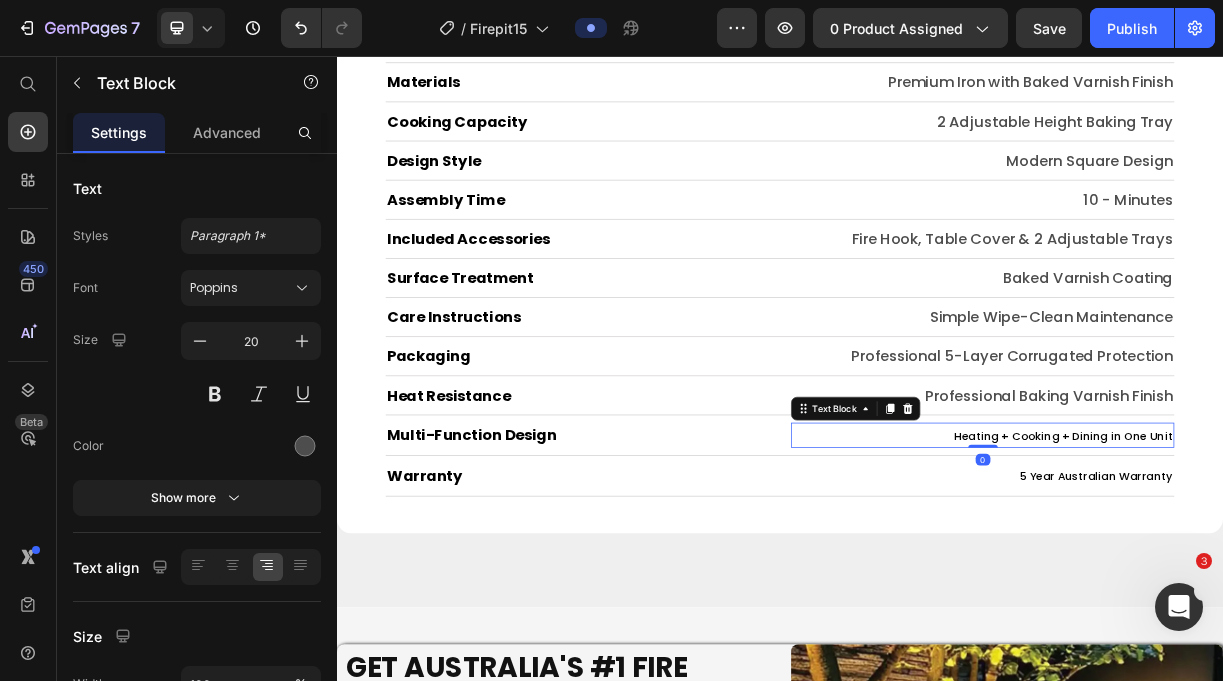 click on "Heating + Cooking + Dining in One Unit" at bounding box center [1321, 571] 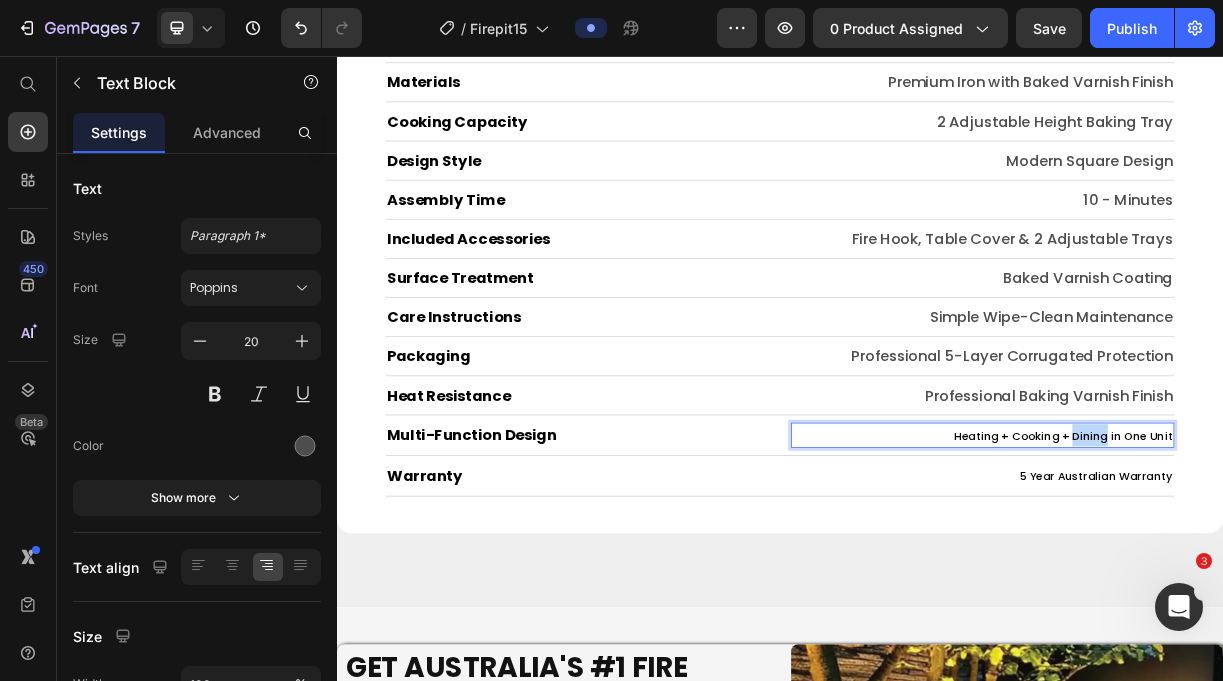 click on "Heating + Cooking + Dining in One Unit" at bounding box center (1321, 571) 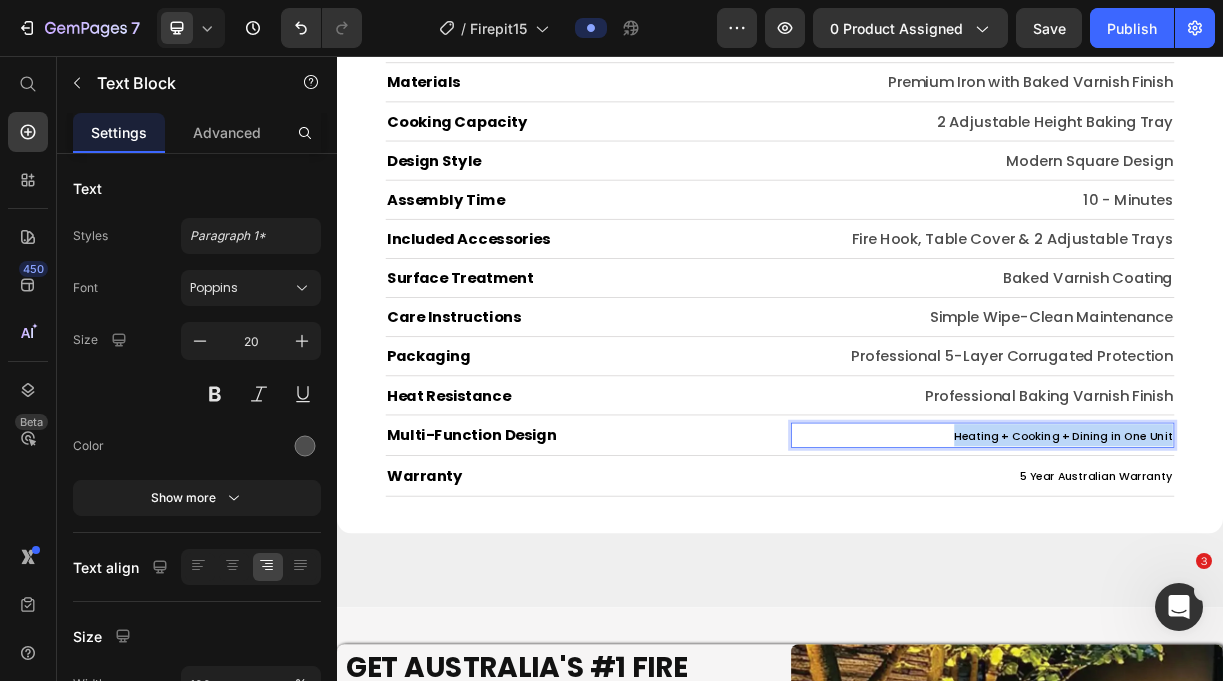 click on "Heating + Cooking + Dining in One Unit" at bounding box center (1321, 571) 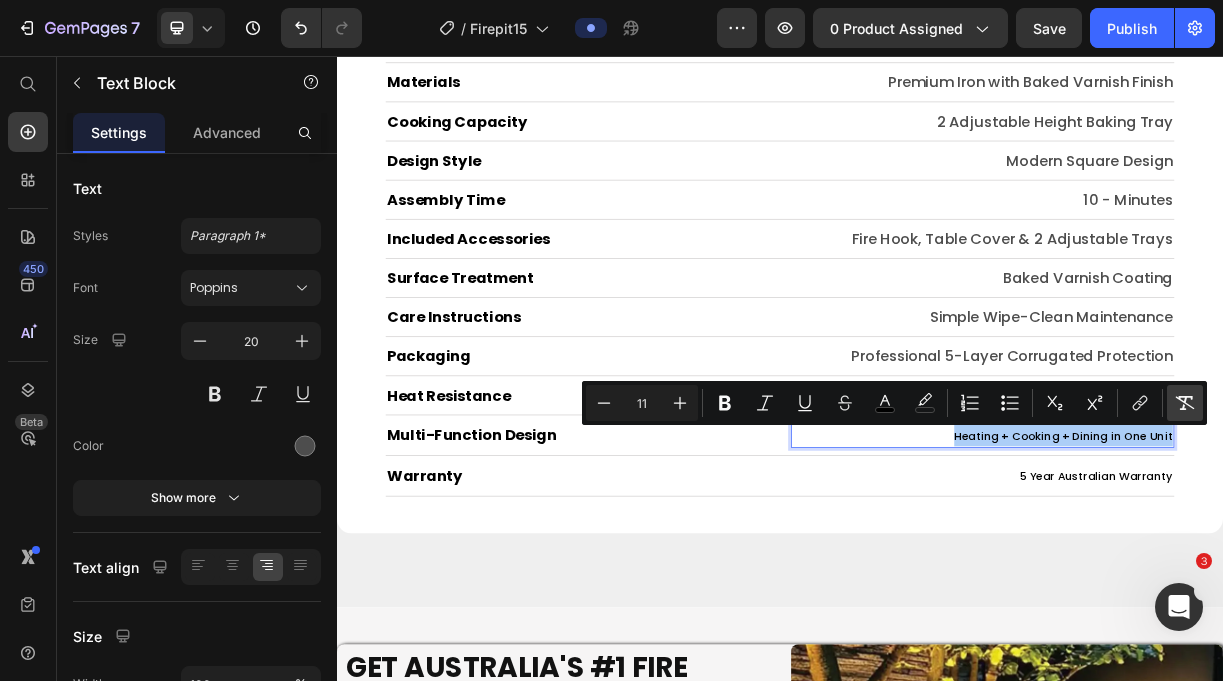 click 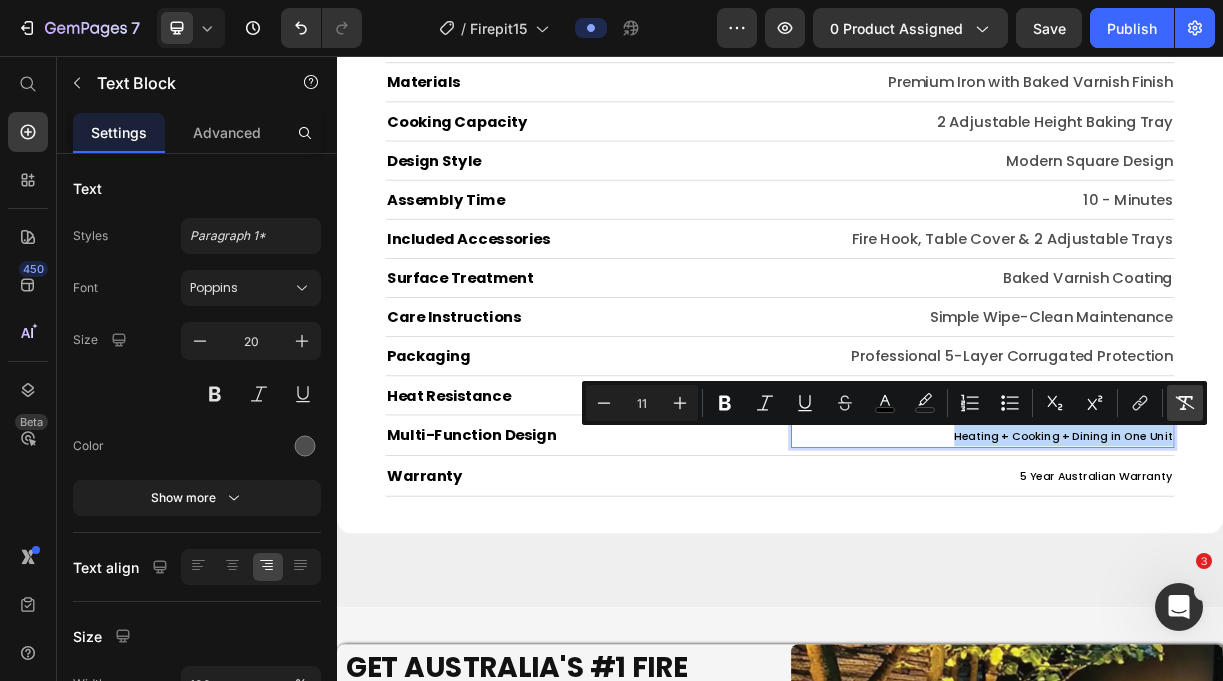 type on "20" 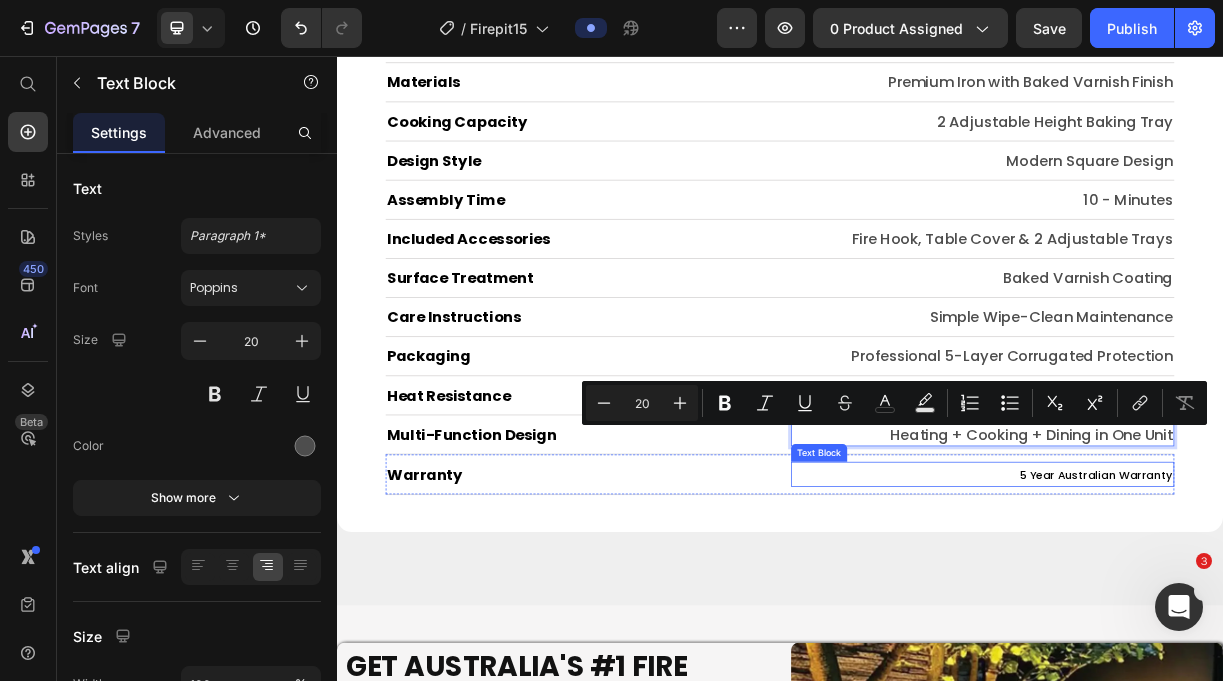 click on "5 Year Australian Warranty" at bounding box center (1365, 624) 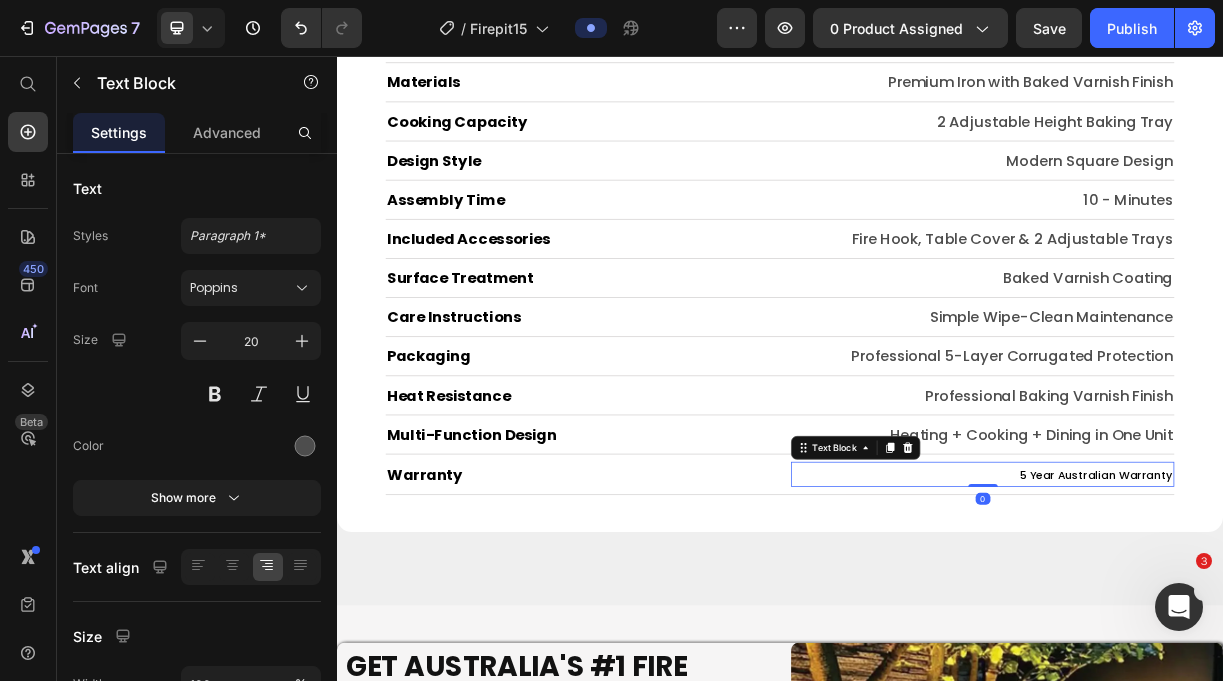 click on "5 Year Australian Warranty" at bounding box center (1365, 624) 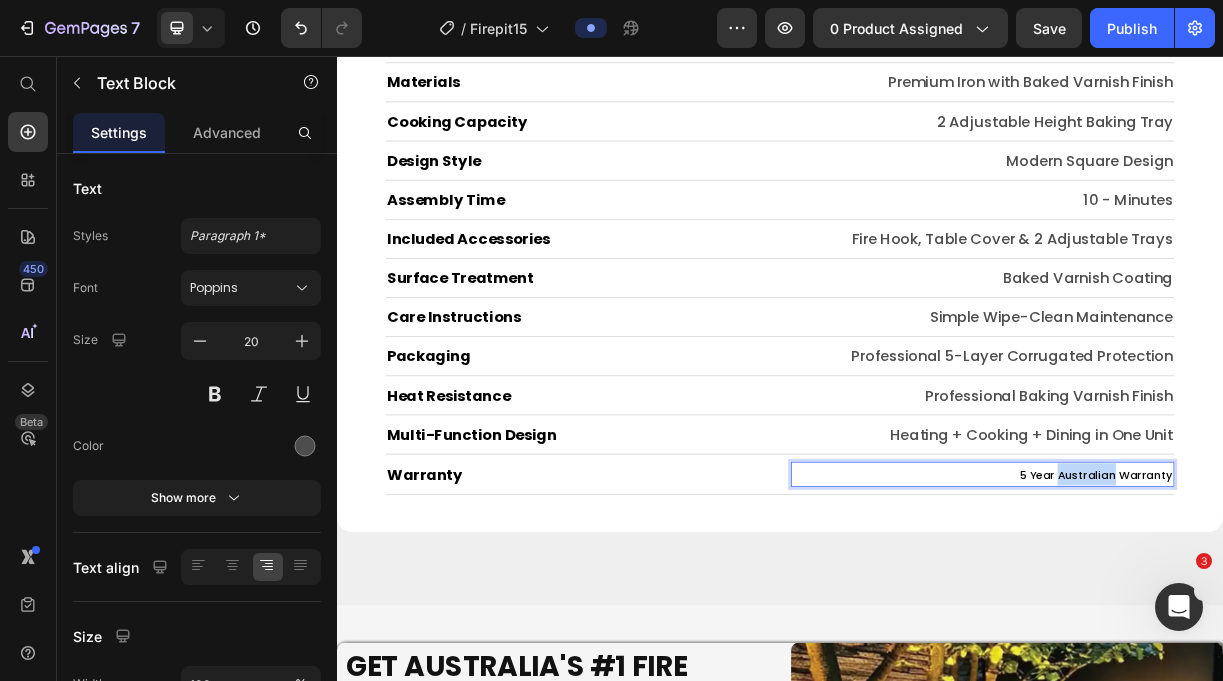 click on "5 Year Australian Warranty" at bounding box center [1365, 624] 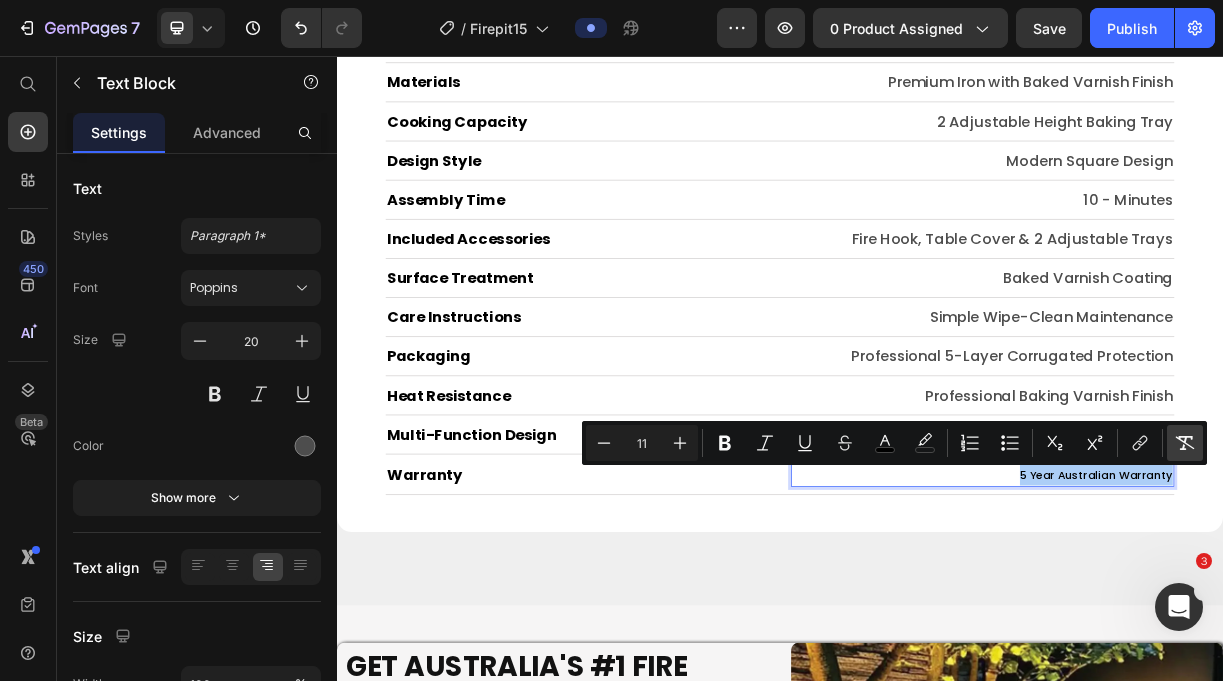 click 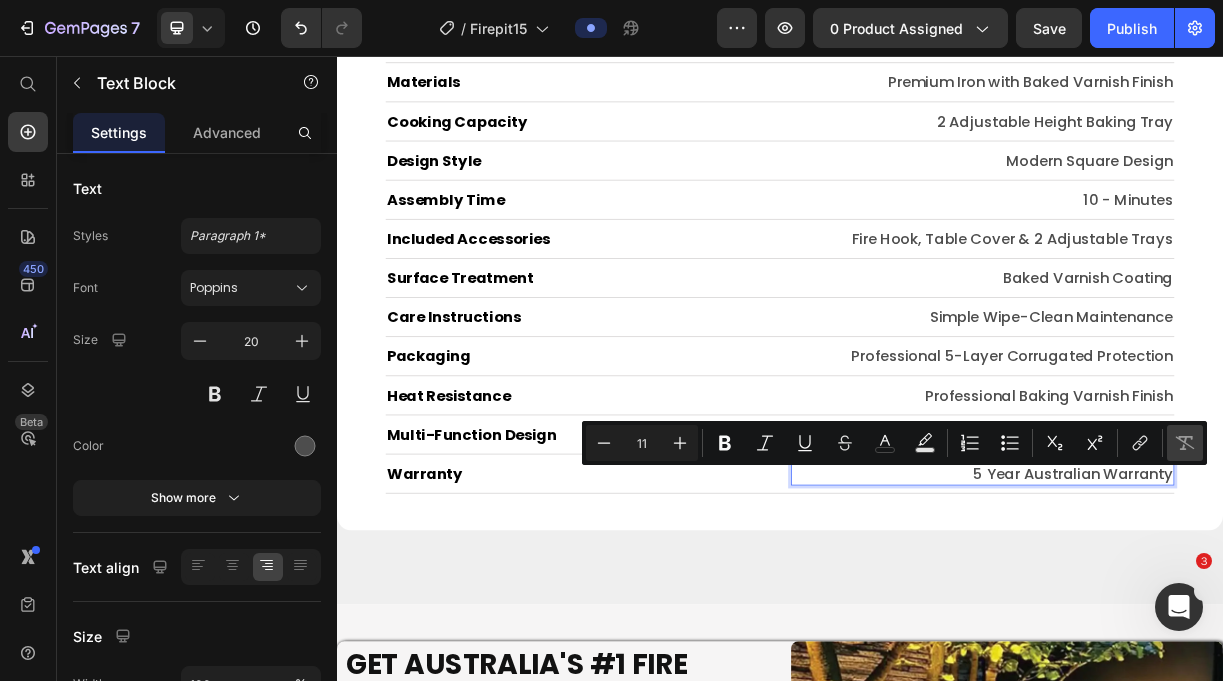 type on "20" 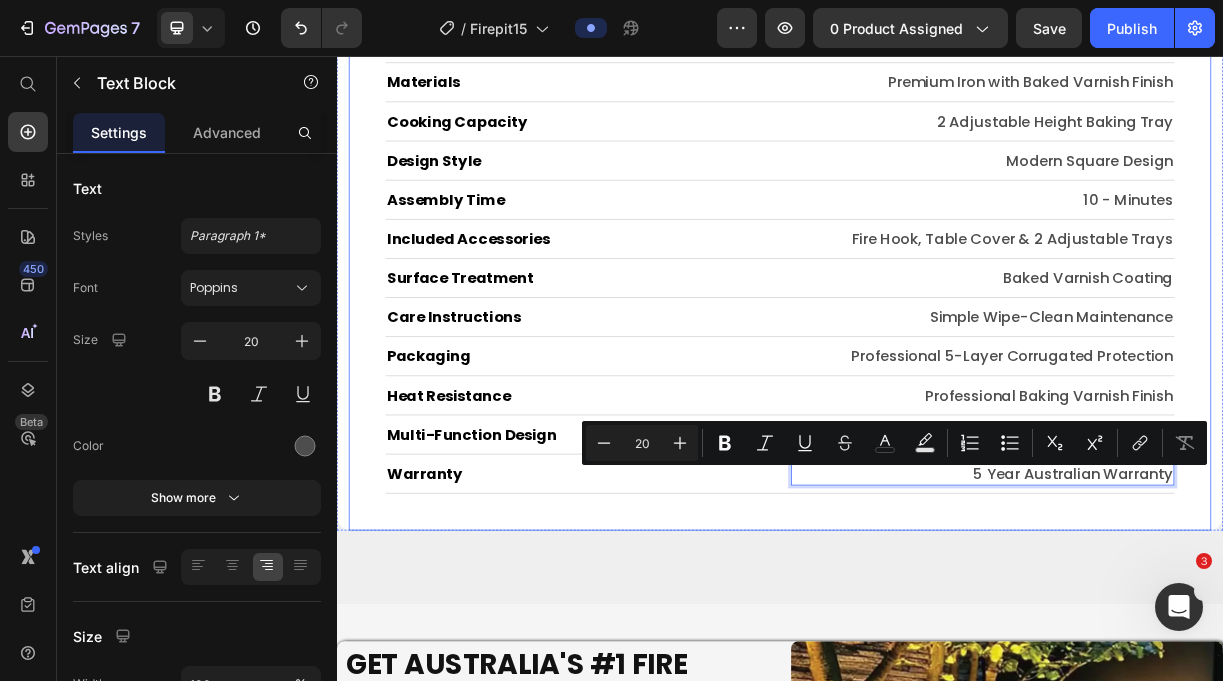 click on "Technical Specifications Heading Functionality Heading 3-in-1 Design Text Block Row Dimensions Heading 92×92×66cm Text Block Row Weight Heading 14kg Text Block Row Materials Heading Premium Iron with Baked Varnish Finish Text Block Row Cooking Capacity Heading 2 Adjustable Height Baking Tray Text Block Row Design Style Heading Modern Square Design Text Block Row Assembly Time Heading 10 - Minutes Text Block Row Included Accessories Heading Fire Hook, Table Cover & 2 Adjustable Trays Text Block Row Surface Treatment Heading Baked Varnish Coating Text Block Row Care Instructions Heading Simple Wipe-Clean Maintenance Text Block Row Packaging Heading Professional 5-Layer Corrugated Protection Text Block Row Heat Resistance Heading Professional Baking Varnish Finish Text Block Row Multi-Function Design Heading Heating + Cooking + Dining in One Unit Text Block Row Warranty Heading 5 Year Australian Warranty Text Block   0 Row Row" at bounding box center (937, 252) 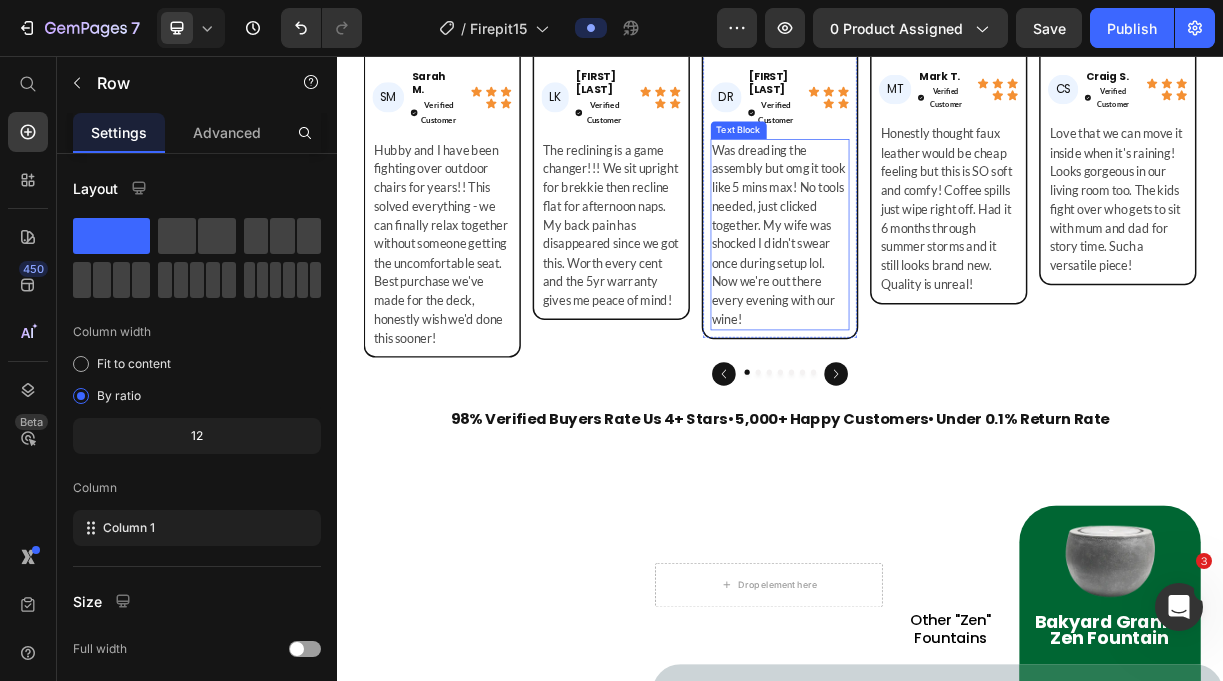 scroll, scrollTop: 5642, scrollLeft: 0, axis: vertical 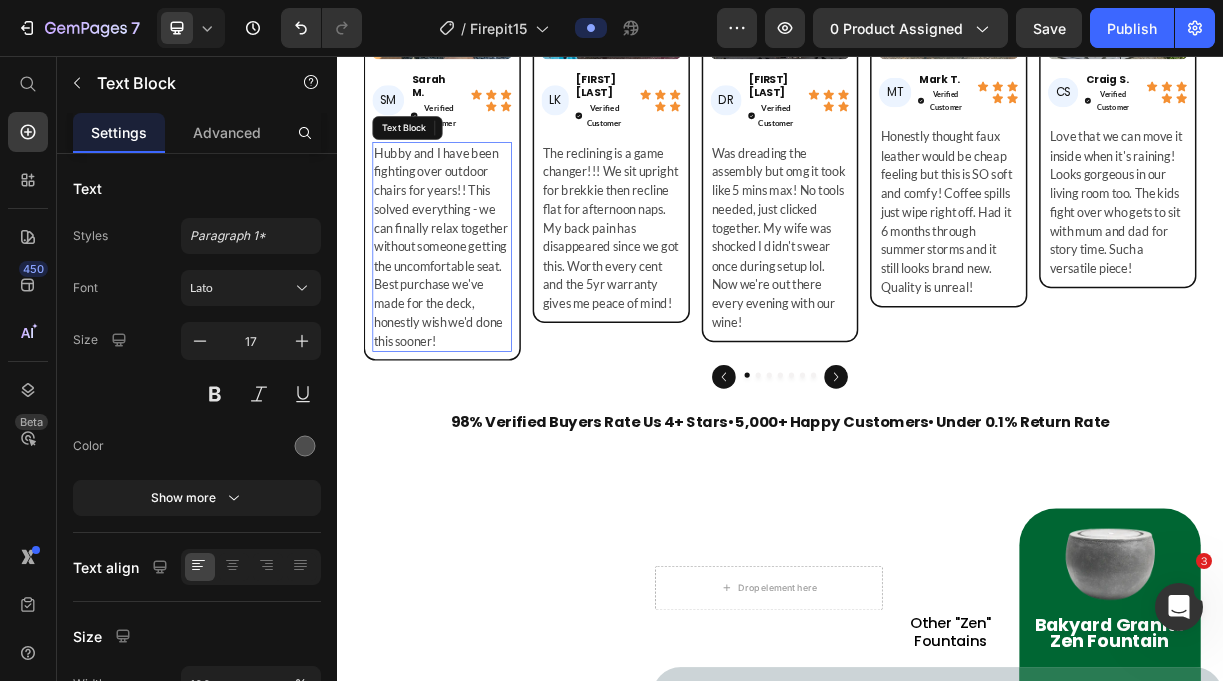 click on "Hubby and I have been fighting over outdoor chairs for years!! This solved everything - we can finally relax together without someone getting the uncomfortable seat. Best purchase we've made for the deck, honestly wish we'd done this sooner!" at bounding box center [479, 315] 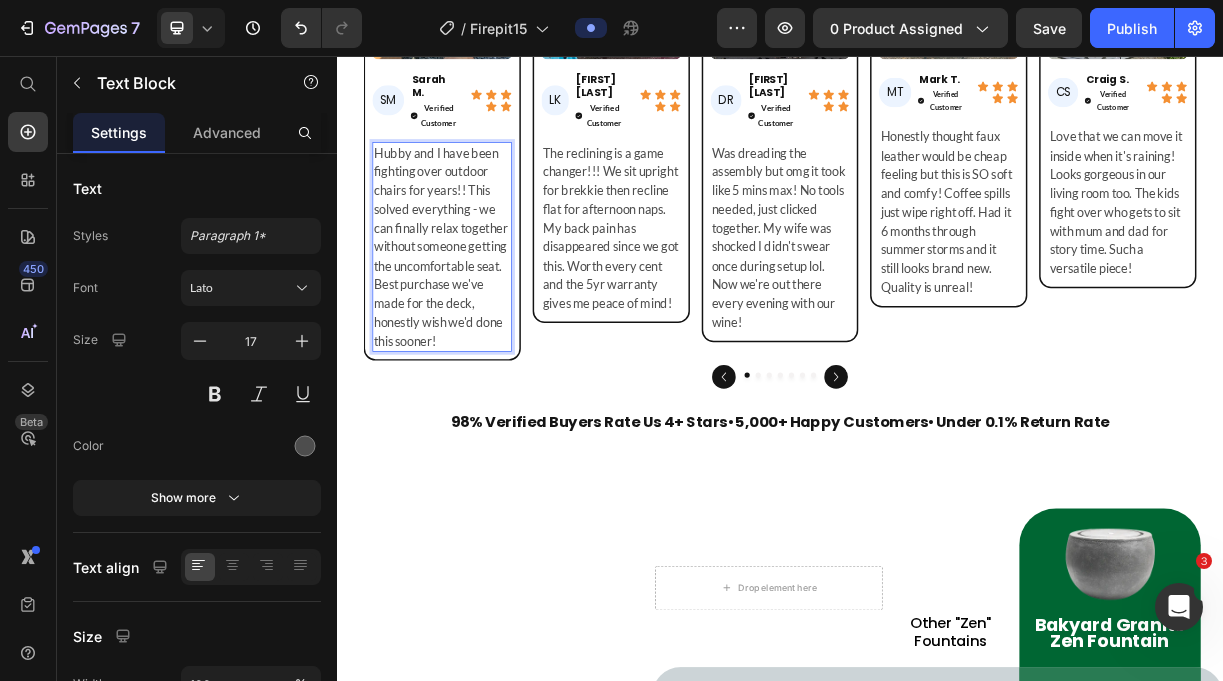click on "Hubby and I have been fighting over outdoor chairs for years!! This solved everything - we can finally relax together without someone getting the uncomfortable seat. Best purchase we've made for the deck, honestly wish we'd done this sooner!" at bounding box center (479, 315) 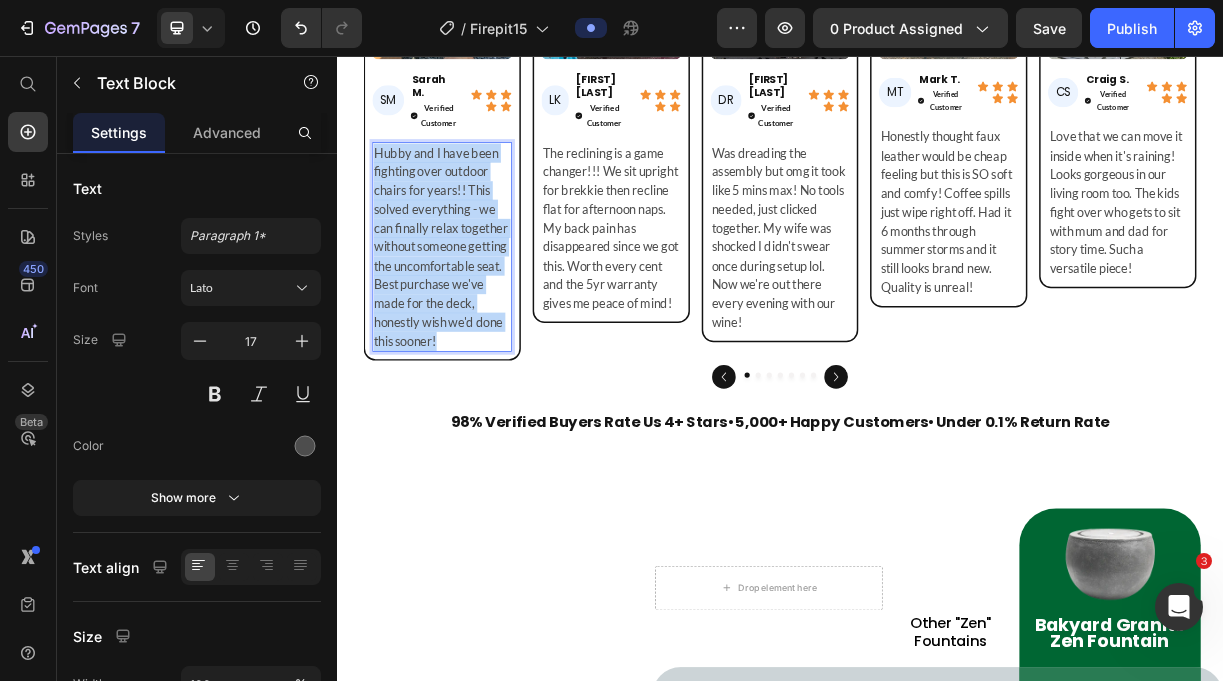 click on "Hubby and I have been fighting over outdoor chairs for years!! This solved everything - we can finally relax together without someone getting the uncomfortable seat. Best purchase we've made for the deck, honestly wish we'd done this sooner!" at bounding box center (479, 315) 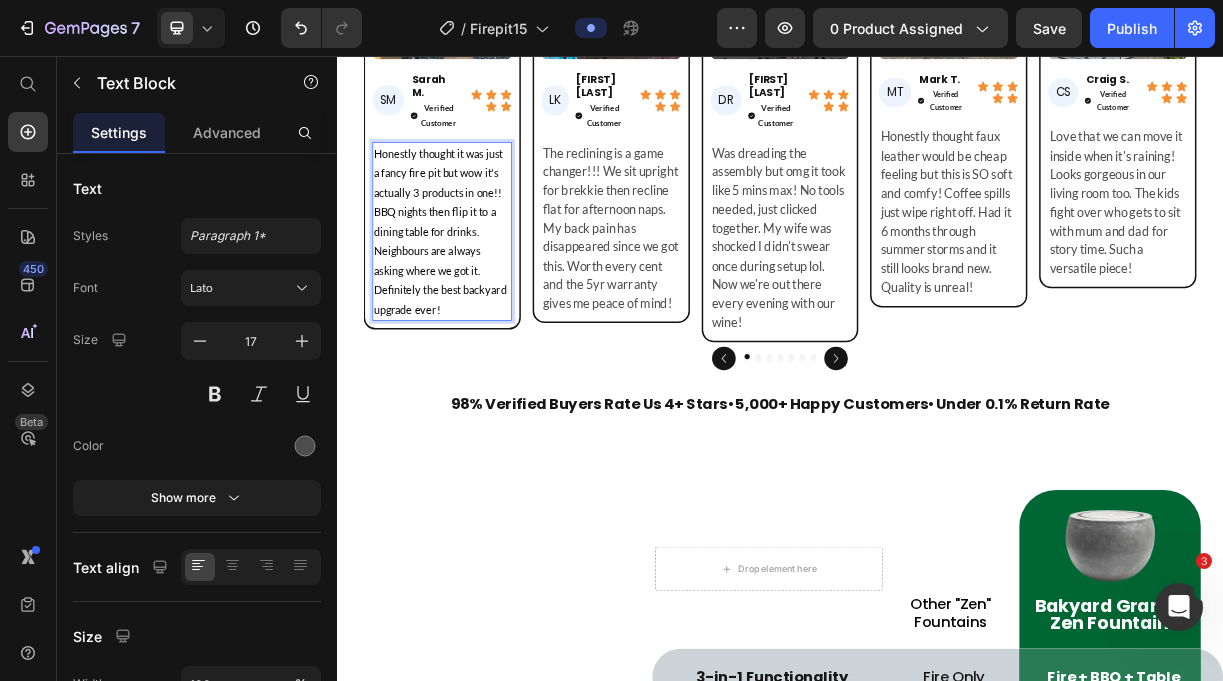 scroll, scrollTop: 97, scrollLeft: 0, axis: vertical 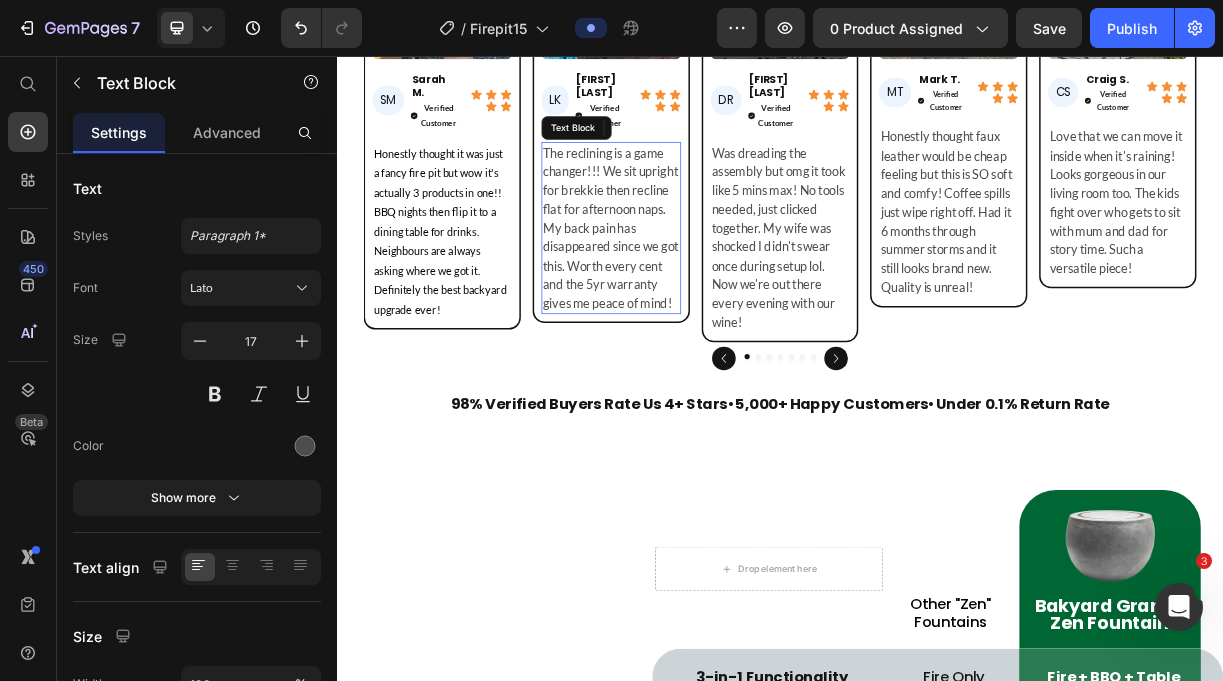 click on "The reclining is a game changer!!! We sit upright for brekkie then recline flat for afternoon naps. My back pain has disappeared since we got this. Worth every cent and the 5yr warranty gives me peace of mind!" at bounding box center (708, 290) 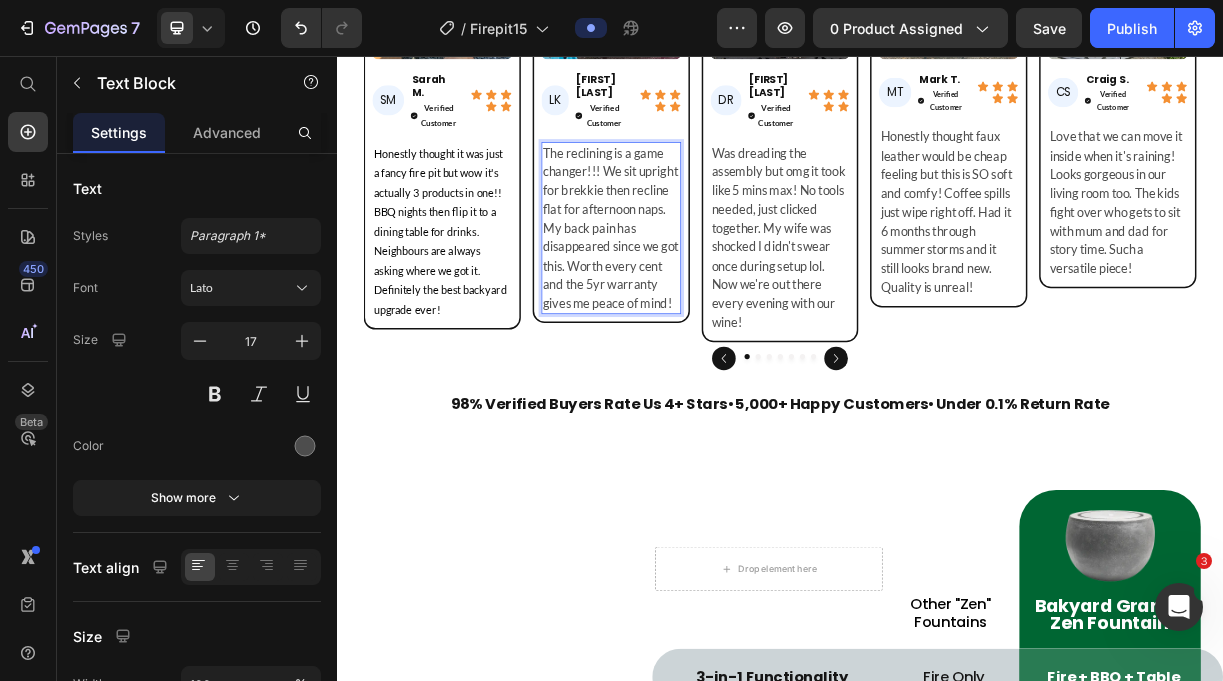 click on "The reclining is a game changer!!! We sit upright for brekkie then recline flat for afternoon naps. My back pain has disappeared since we got this. Worth every cent and the 5yr warranty gives me peace of mind!" at bounding box center [708, 290] 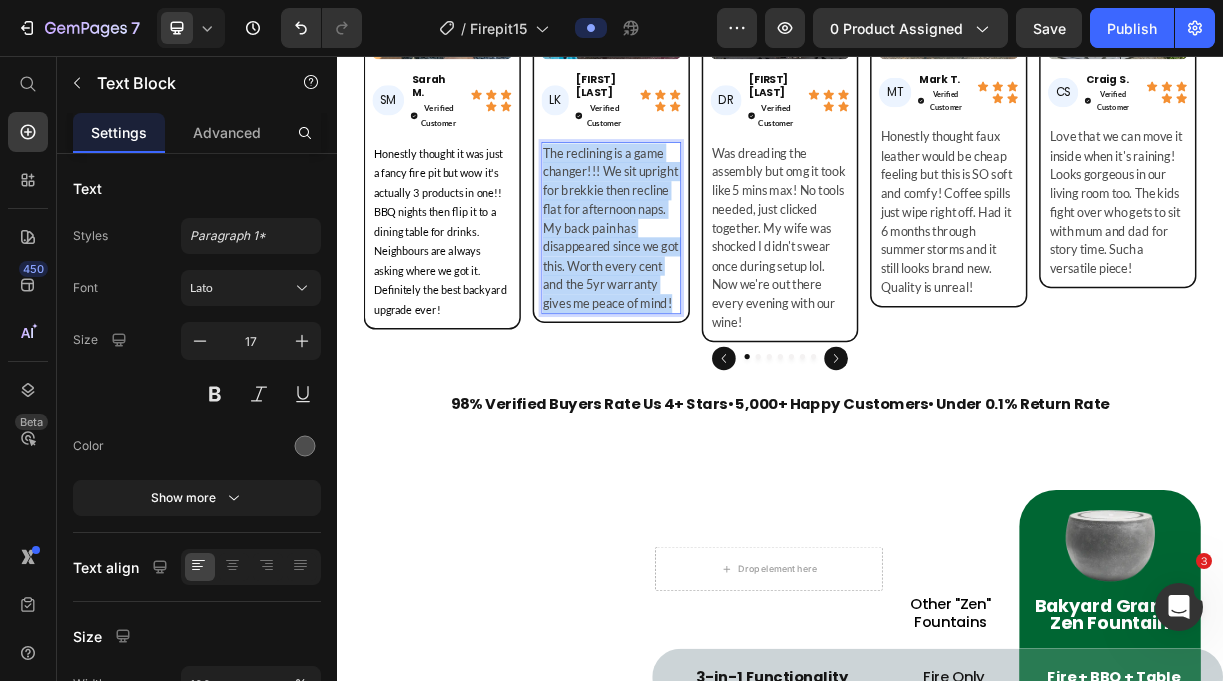 click on "The reclining is a game changer!!! We sit upright for brekkie then recline flat for afternoon naps. My back pain has disappeared since we got this. Worth every cent and the 5yr warranty gives me peace of mind!" at bounding box center (708, 290) 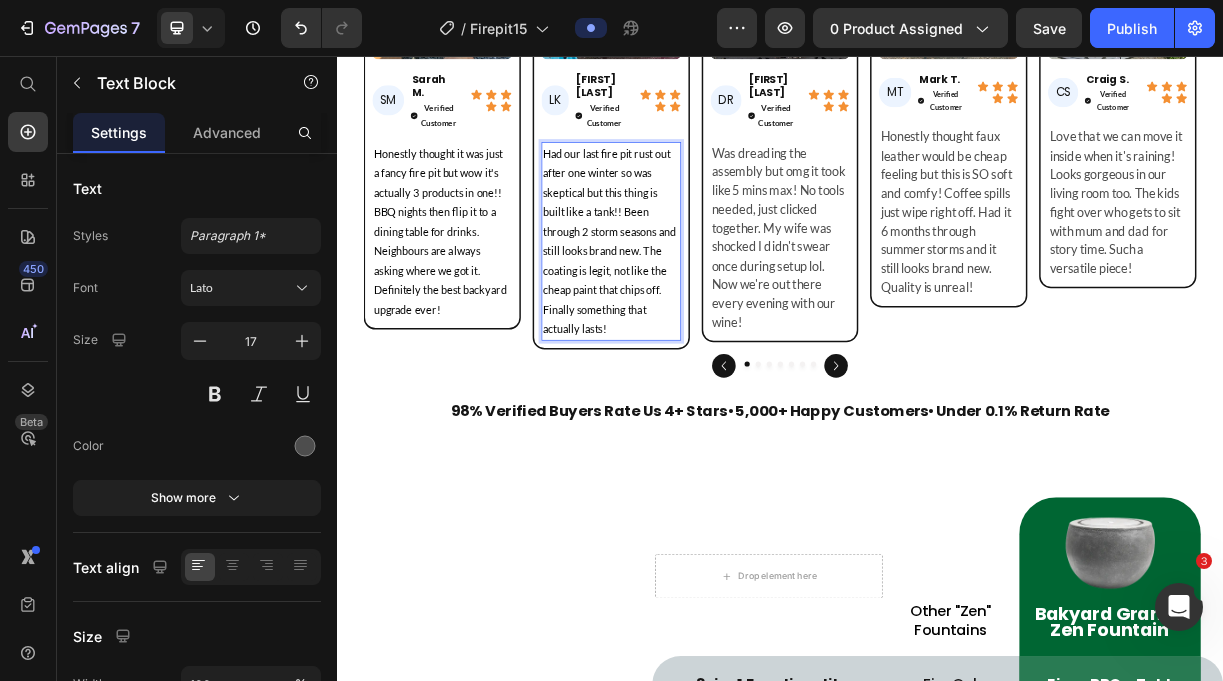 scroll, scrollTop: 97, scrollLeft: 0, axis: vertical 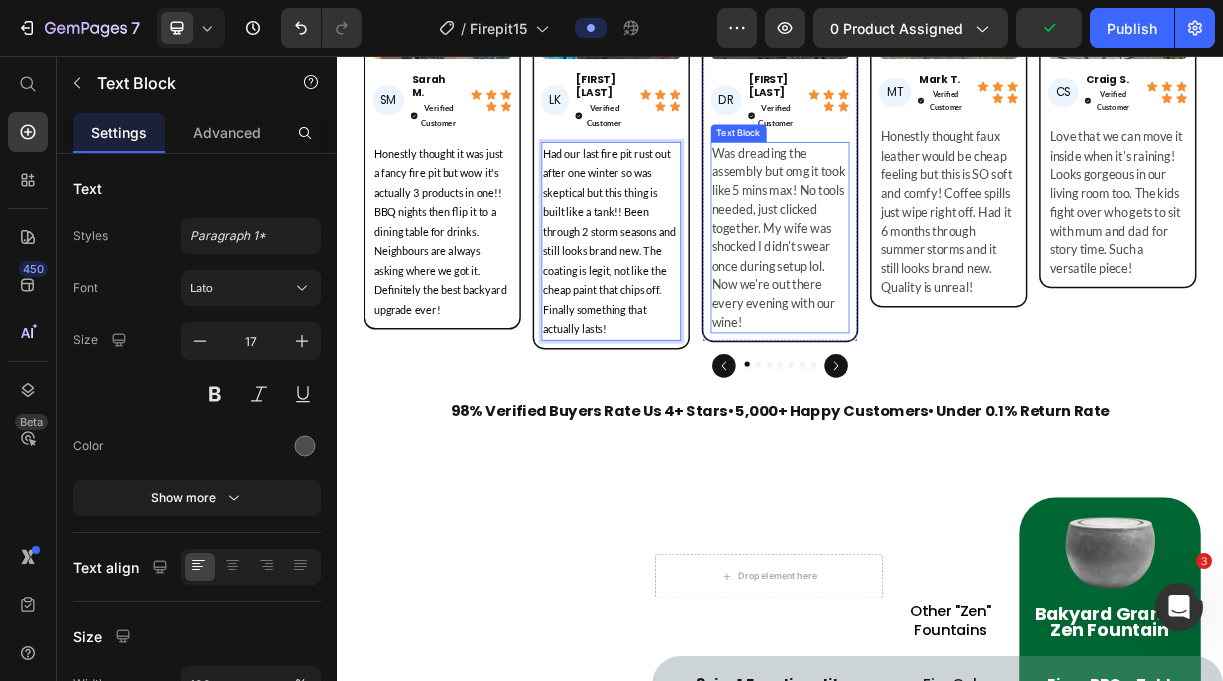 click on "Was dreading the assembly but omg it took like 5 mins max! No tools needed, just clicked together. My wife was shocked I didn't swear once during setup lol. Now we're out there every evening with our wine!" at bounding box center (937, 302) 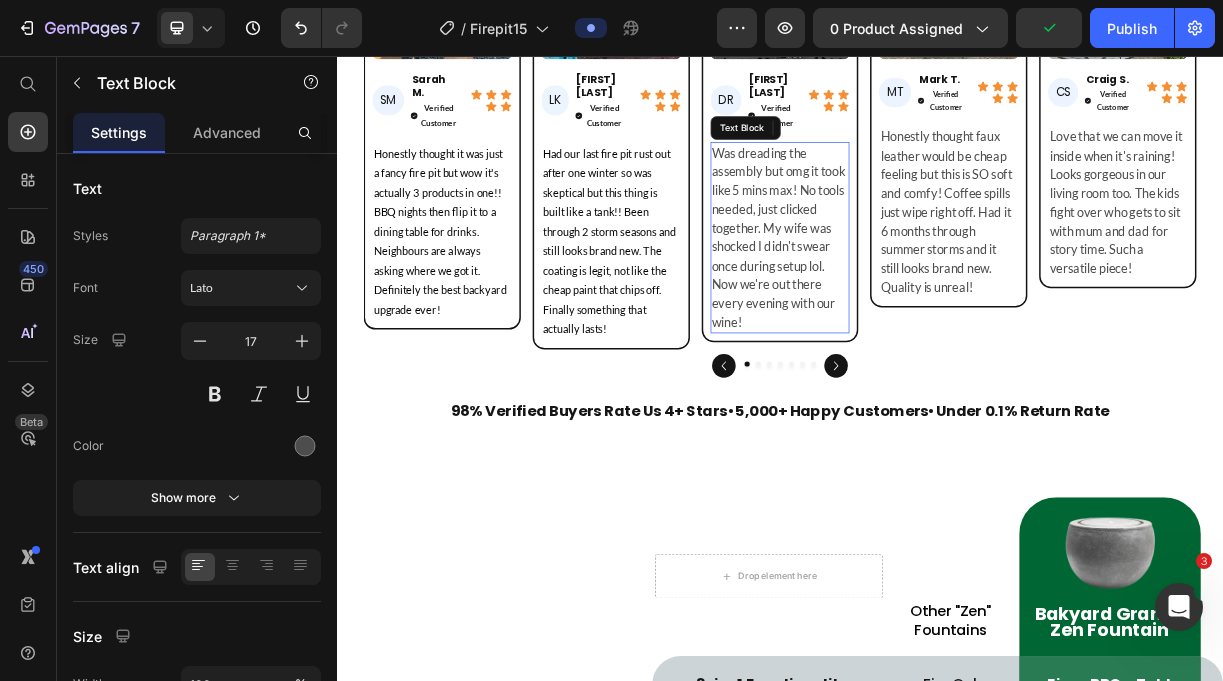 click on "Was dreading the assembly but omg it took like 5 mins max! No tools needed, just clicked together. My wife was shocked I didn't swear once during setup lol. Now we're out there every evening with our wine!" at bounding box center (937, 302) 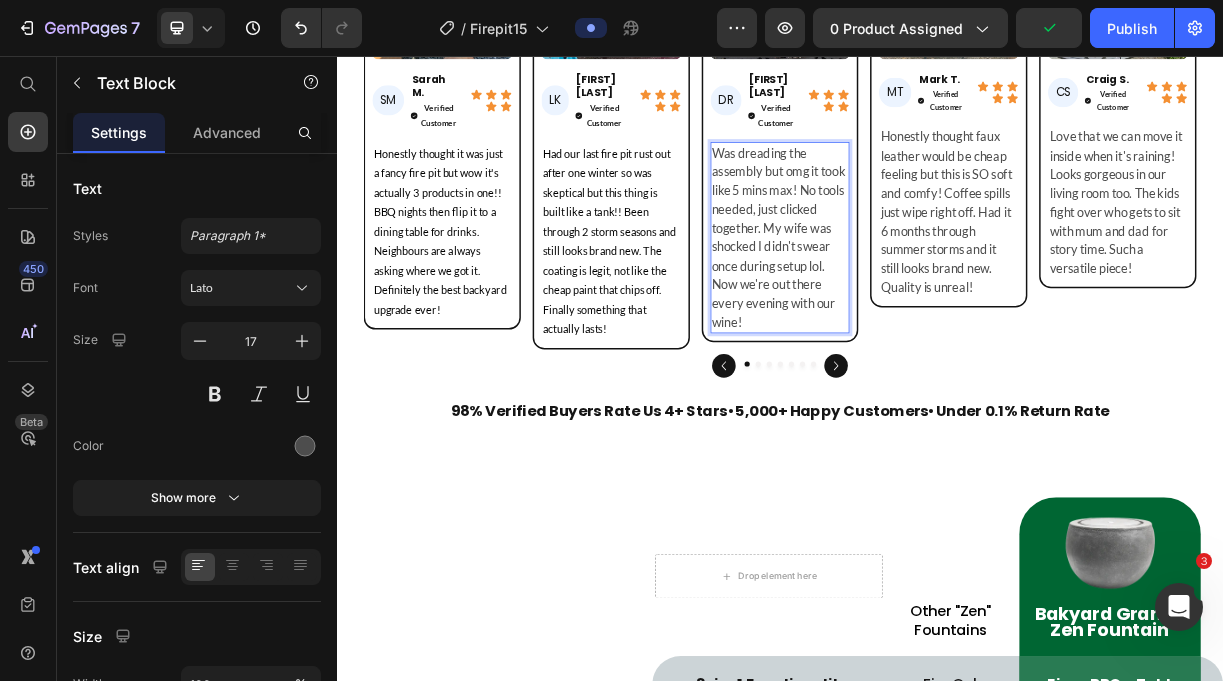 click on "Was dreading the assembly but omg it took like 5 mins max! No tools needed, just clicked together. My wife was shocked I didn't swear once during setup lol. Now we're out there every evening with our wine!" at bounding box center [937, 302] 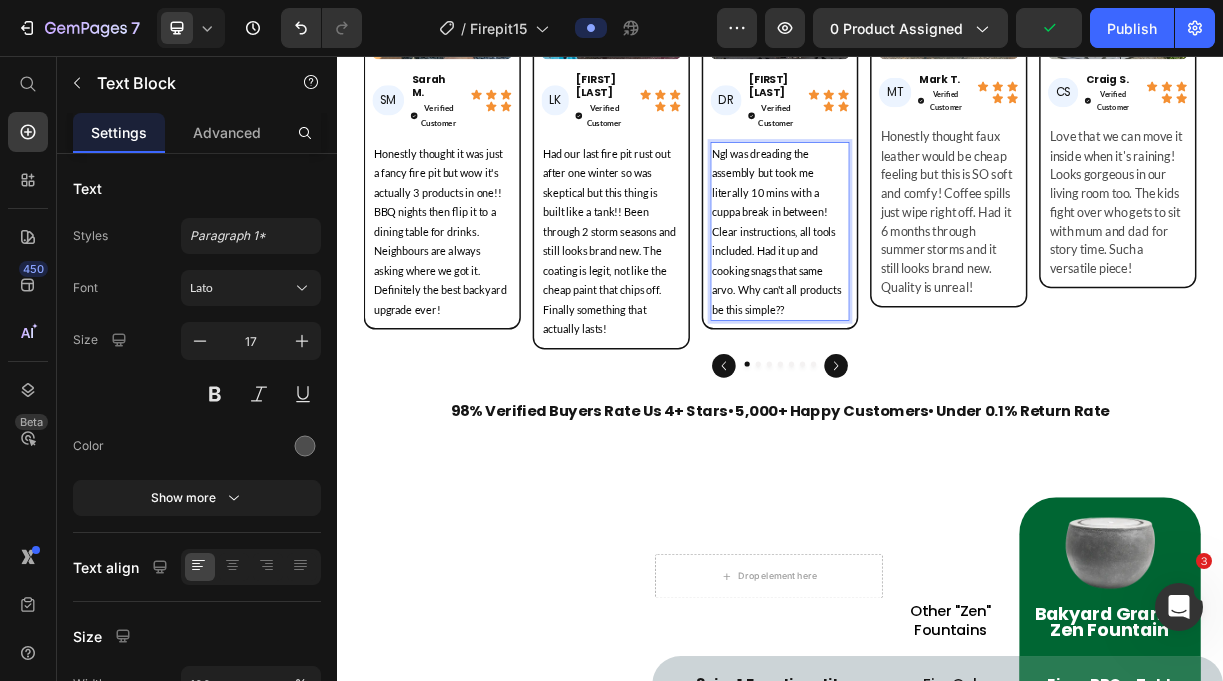 scroll, scrollTop: 97, scrollLeft: 0, axis: vertical 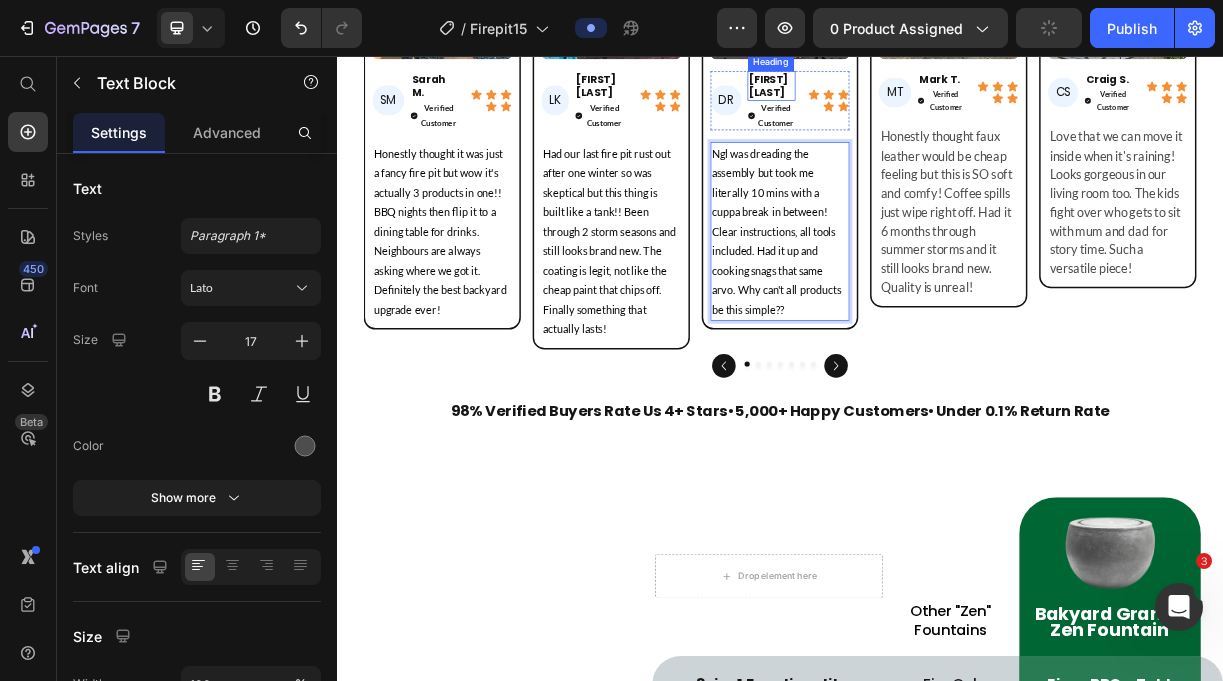 click on "[FIRST] [LAST]" at bounding box center (925, 97) 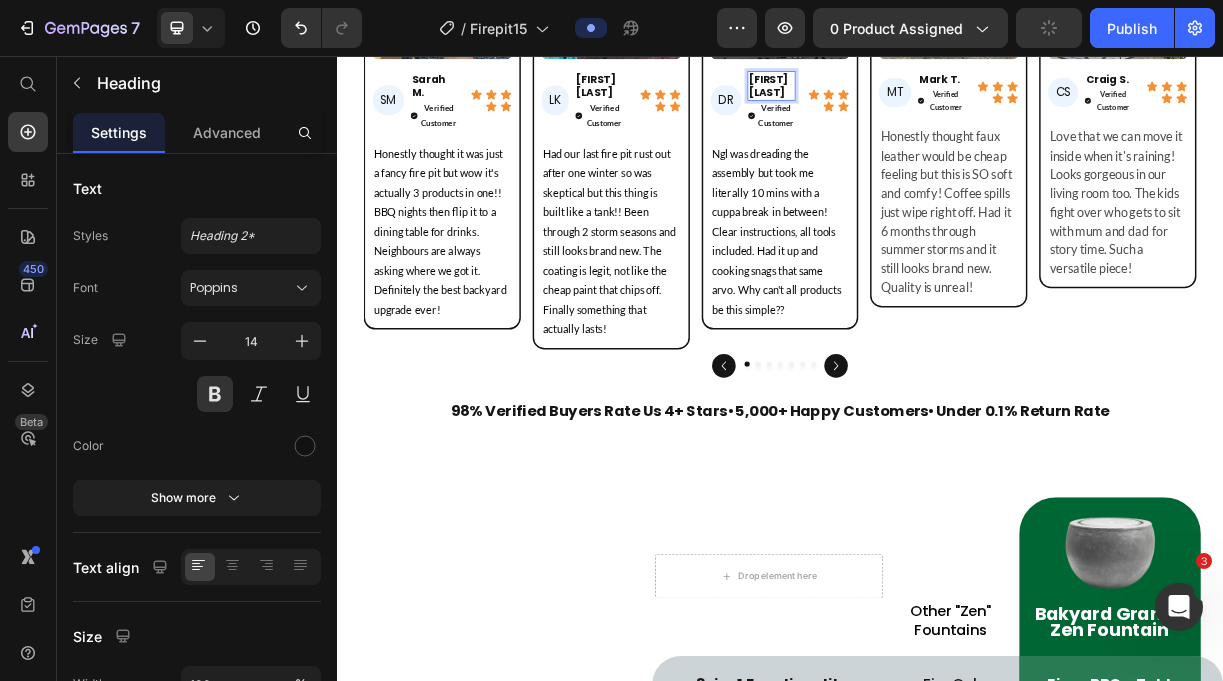 scroll, scrollTop: 0, scrollLeft: 0, axis: both 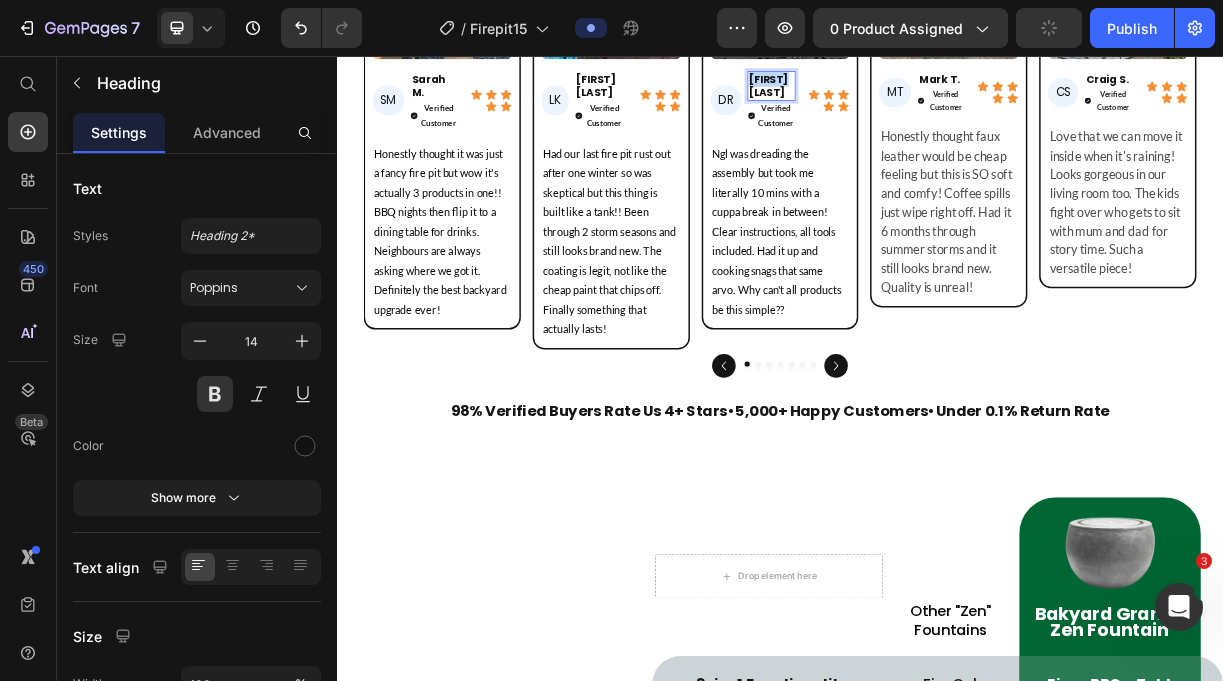click on "[FIRST] [LAST]" at bounding box center [925, 97] 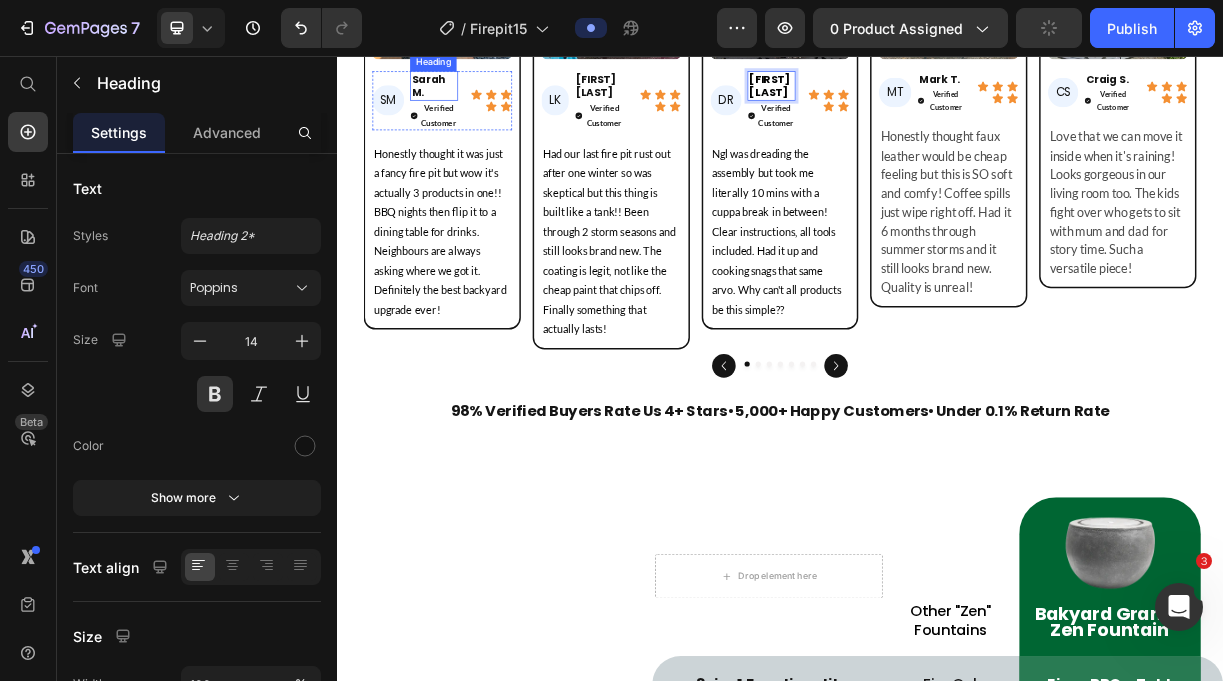 click on "Sarah M." at bounding box center (468, 97) 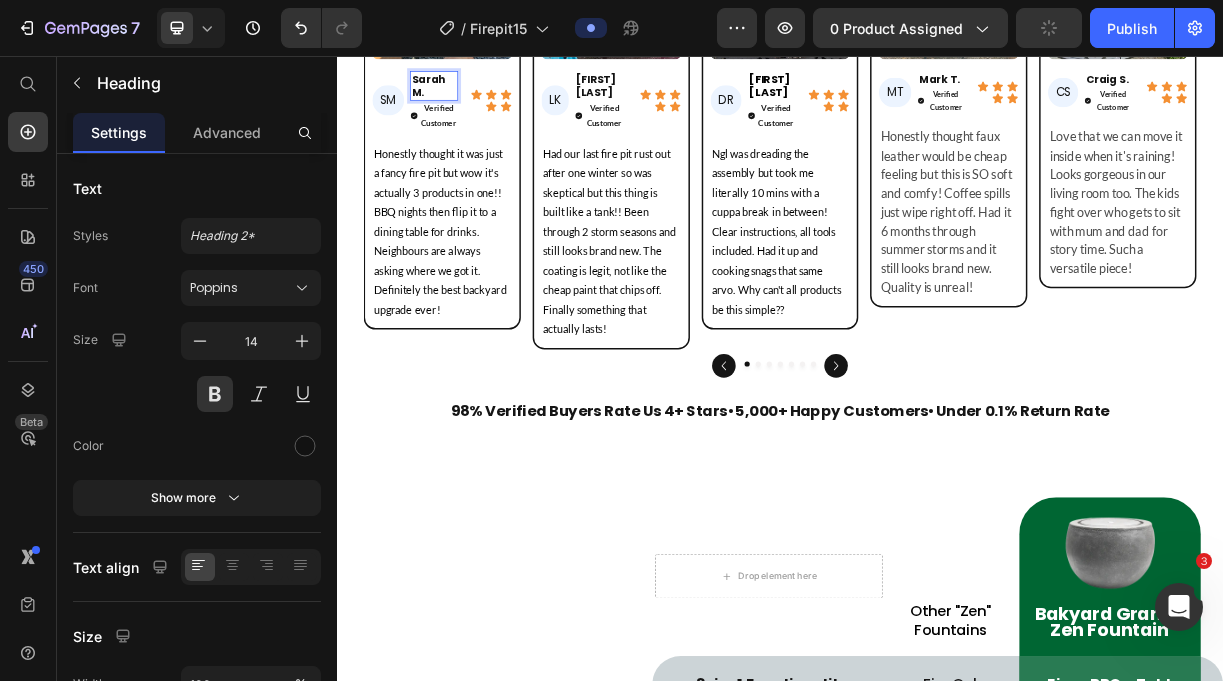 click on "Sarah M." at bounding box center [468, 97] 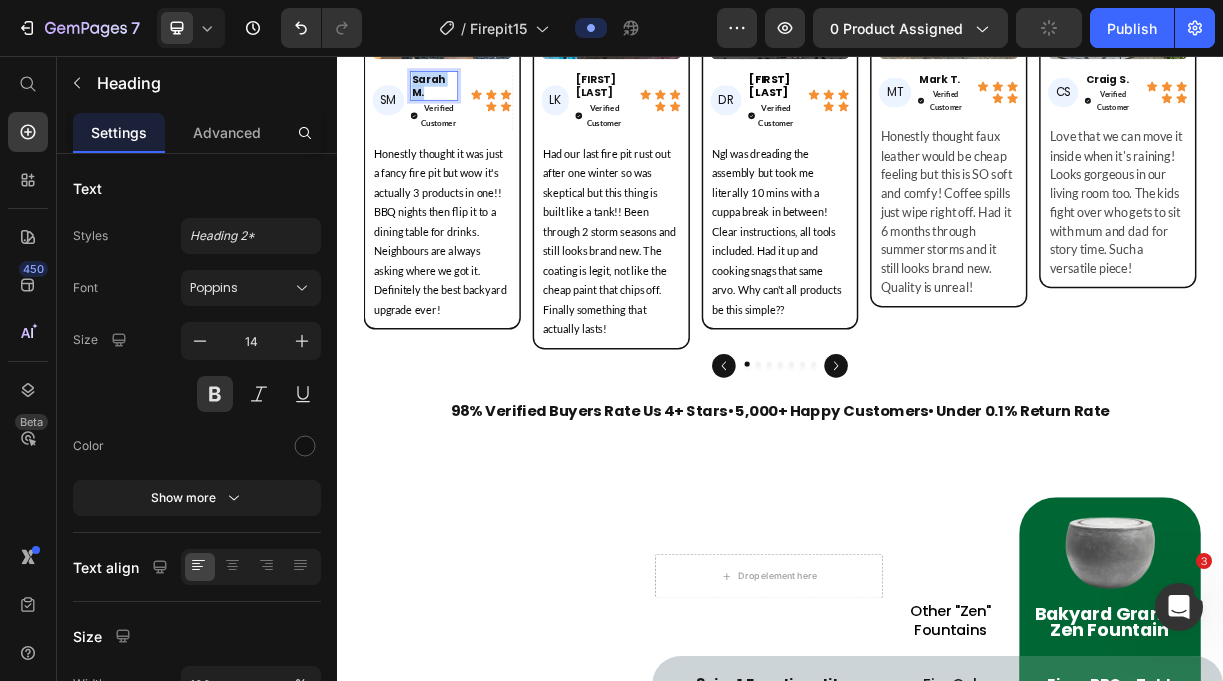 click on "Sarah M." at bounding box center (468, 97) 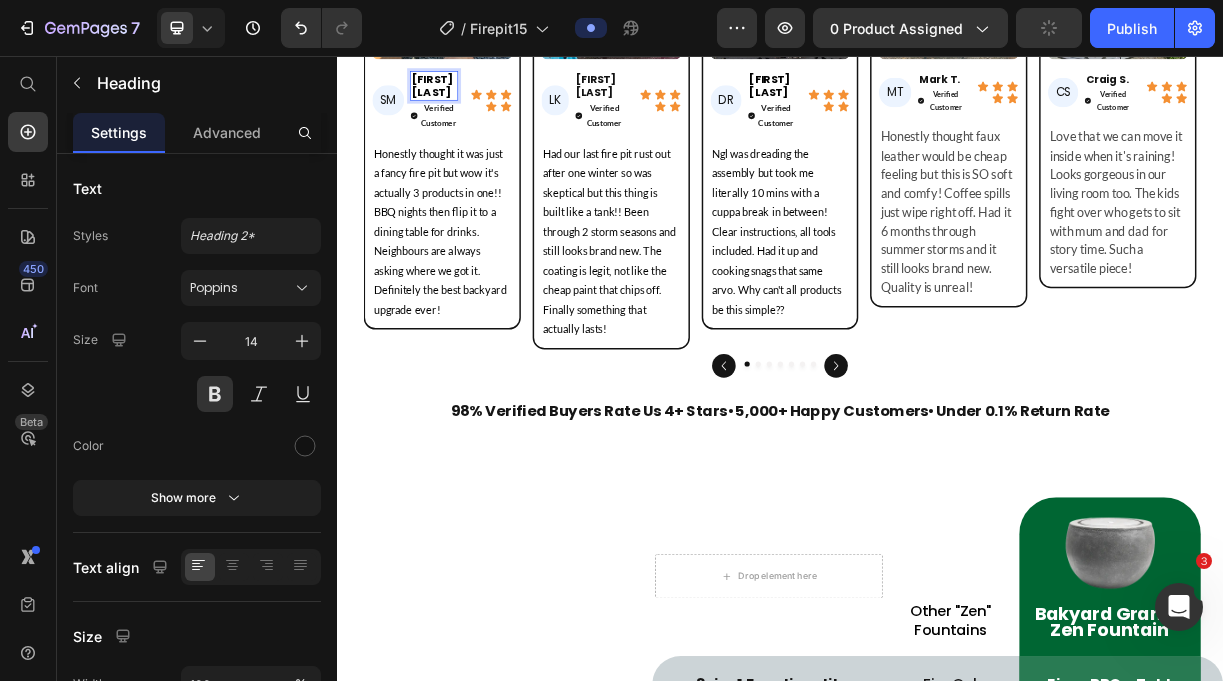 click on "[FIRST] [LAST]" at bounding box center [466, 97] 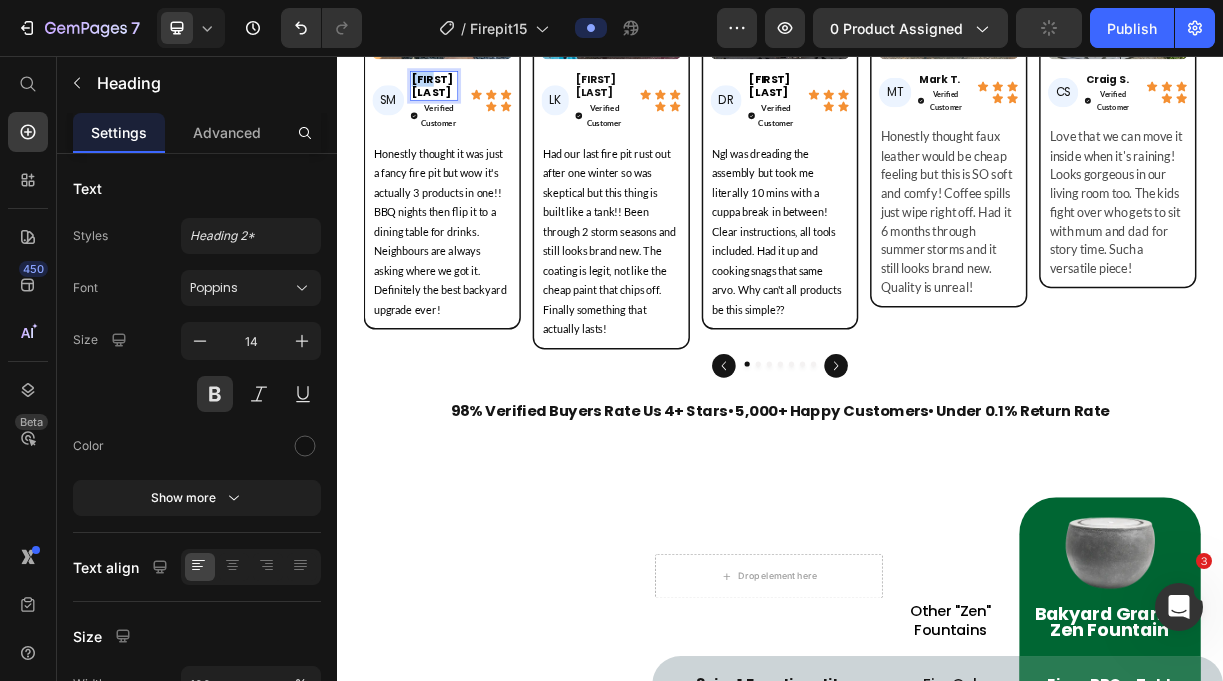 click on "[FIRST] [LAST]" at bounding box center [466, 97] 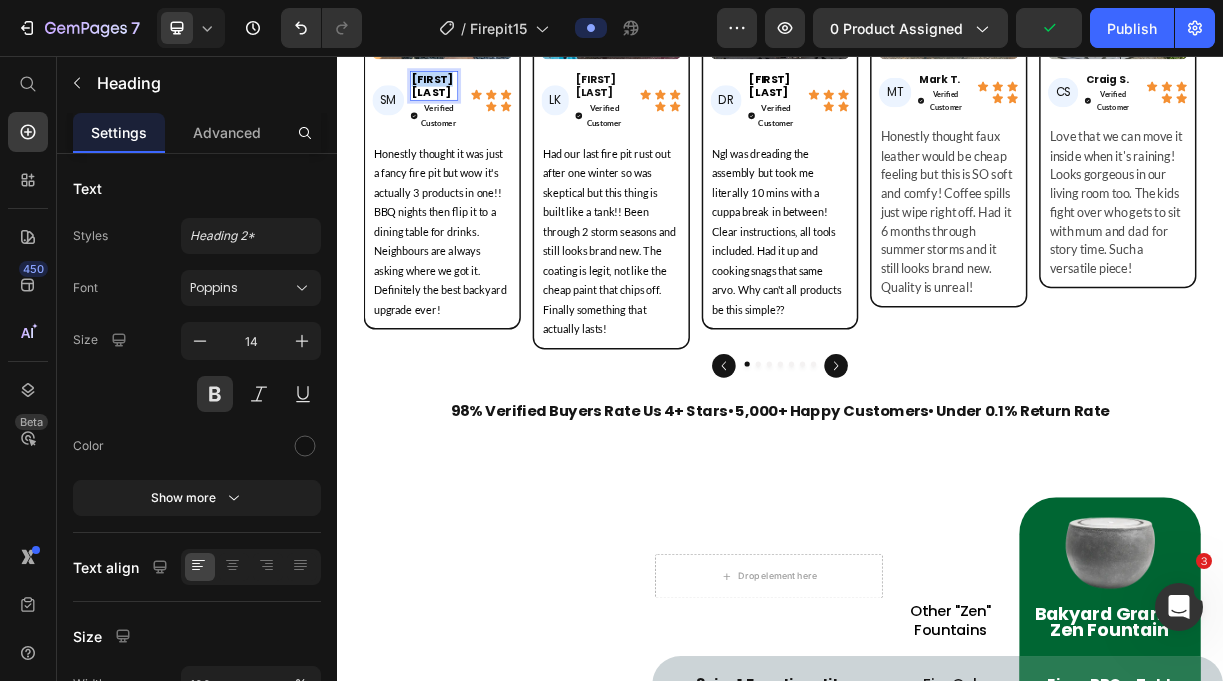 click on "[FIRST] [LAST]" at bounding box center [466, 97] 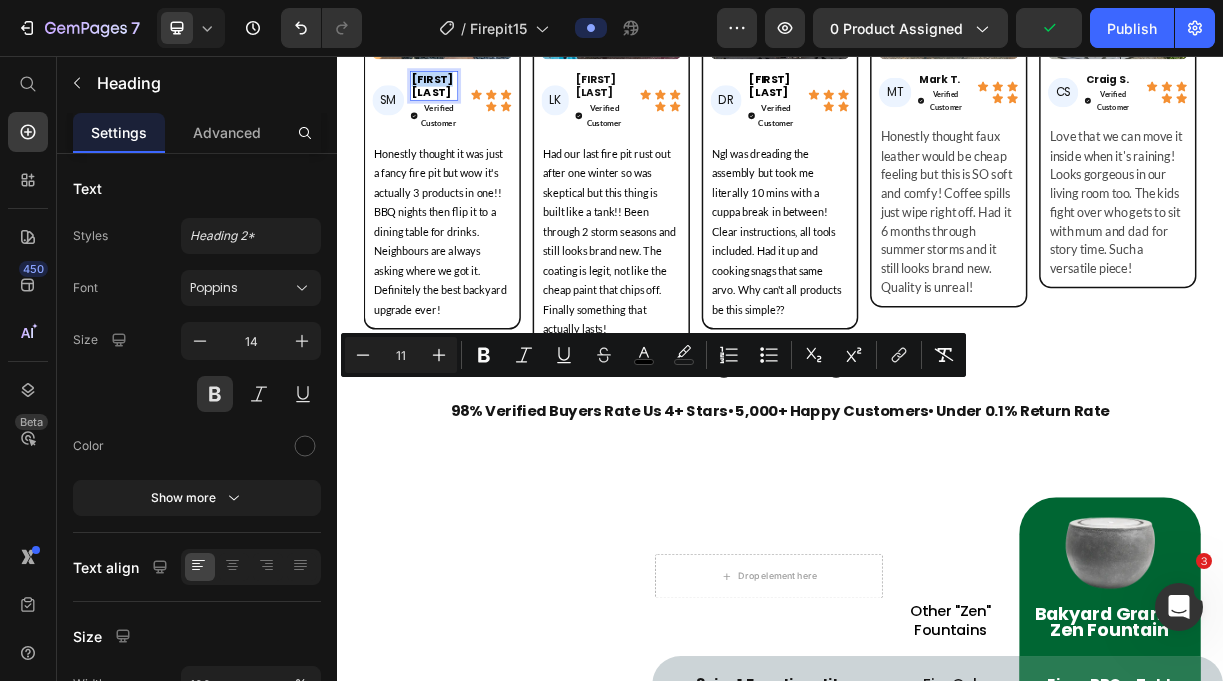 click on "[FIRST] [LAST]" at bounding box center [466, 97] 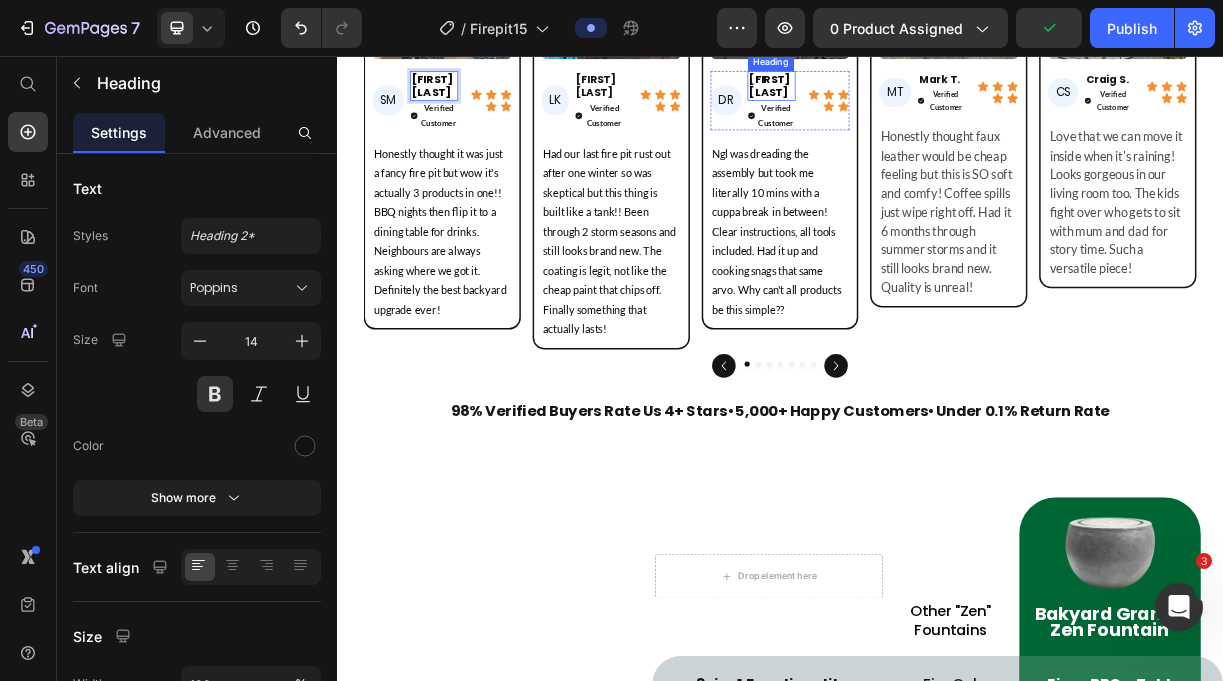 click on "[FIRST] [LAST]" at bounding box center (923, 97) 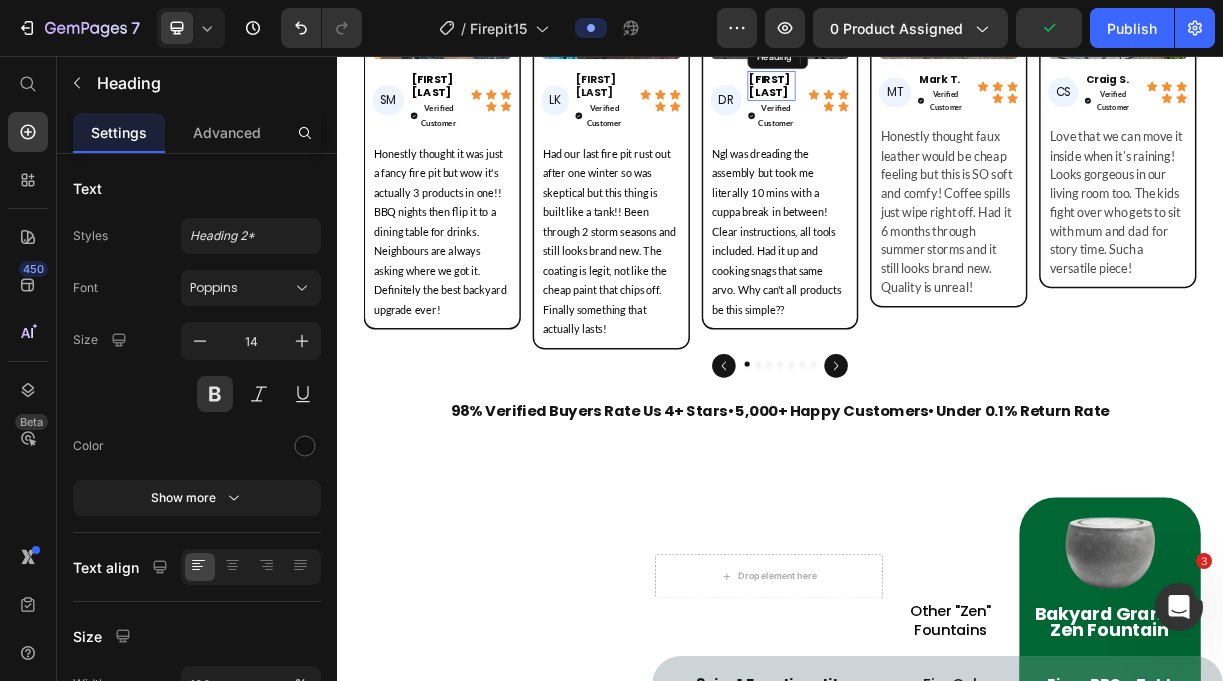 click on "[FIRST] [LAST]" at bounding box center (923, 97) 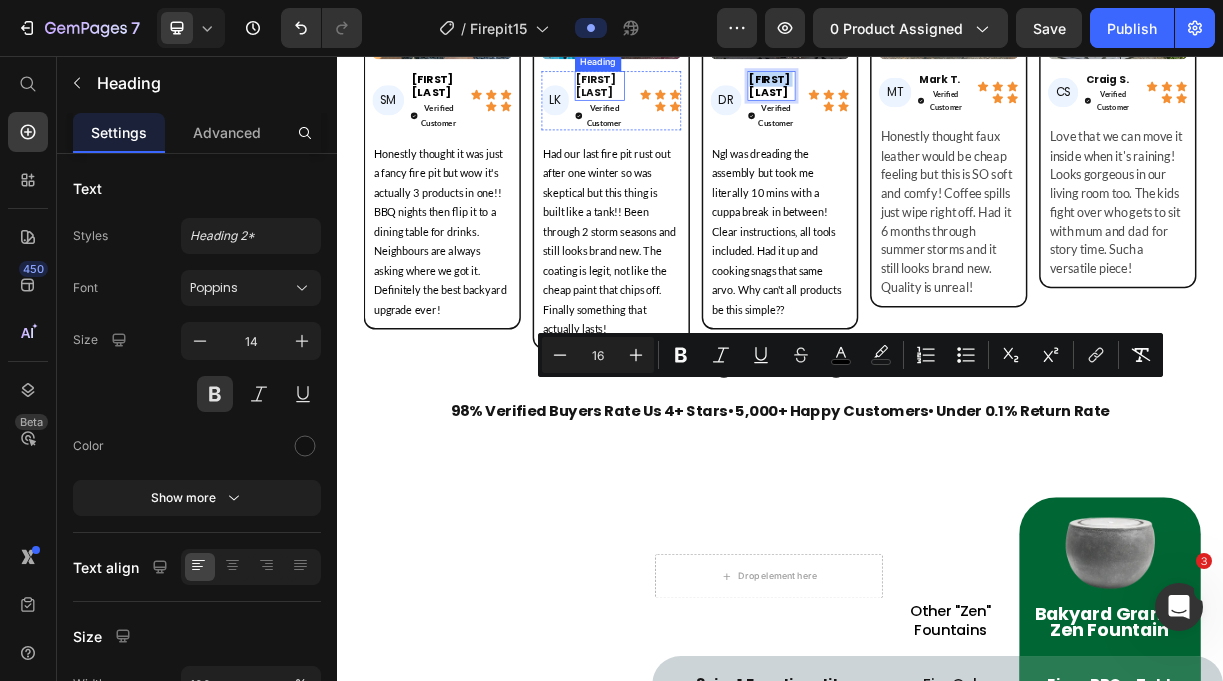 click on "[FIRST] [LAST]" at bounding box center [693, 97] 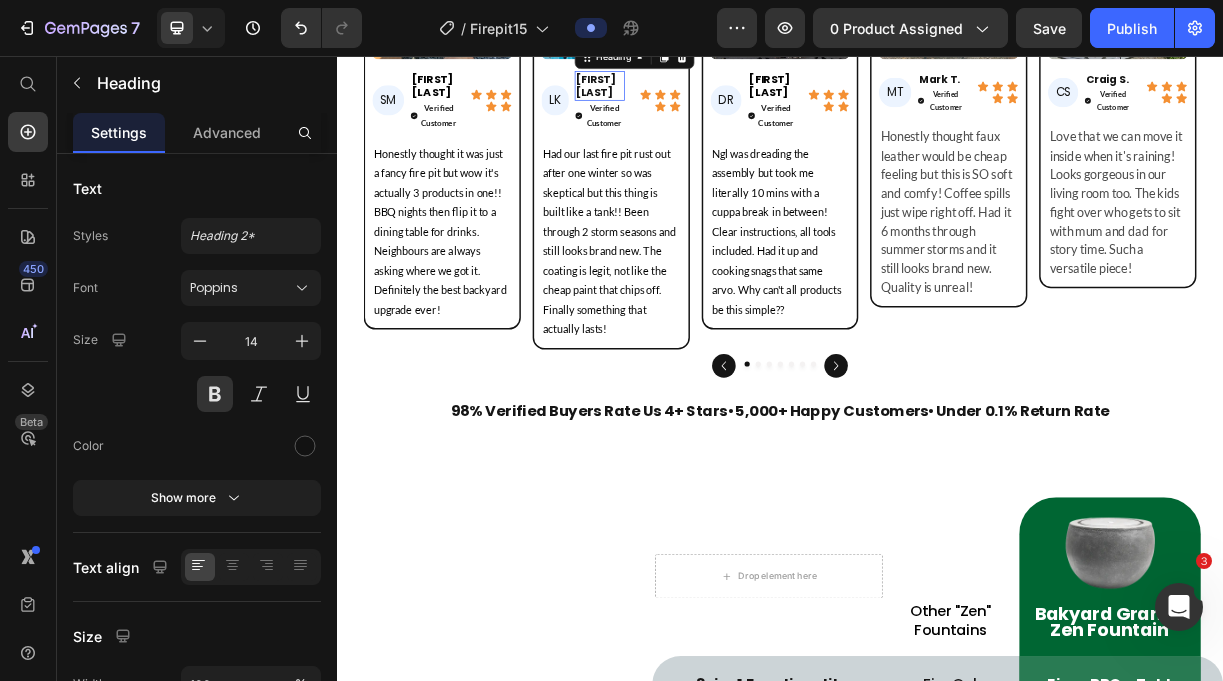 click on "[FIRST] [LAST]" at bounding box center (693, 97) 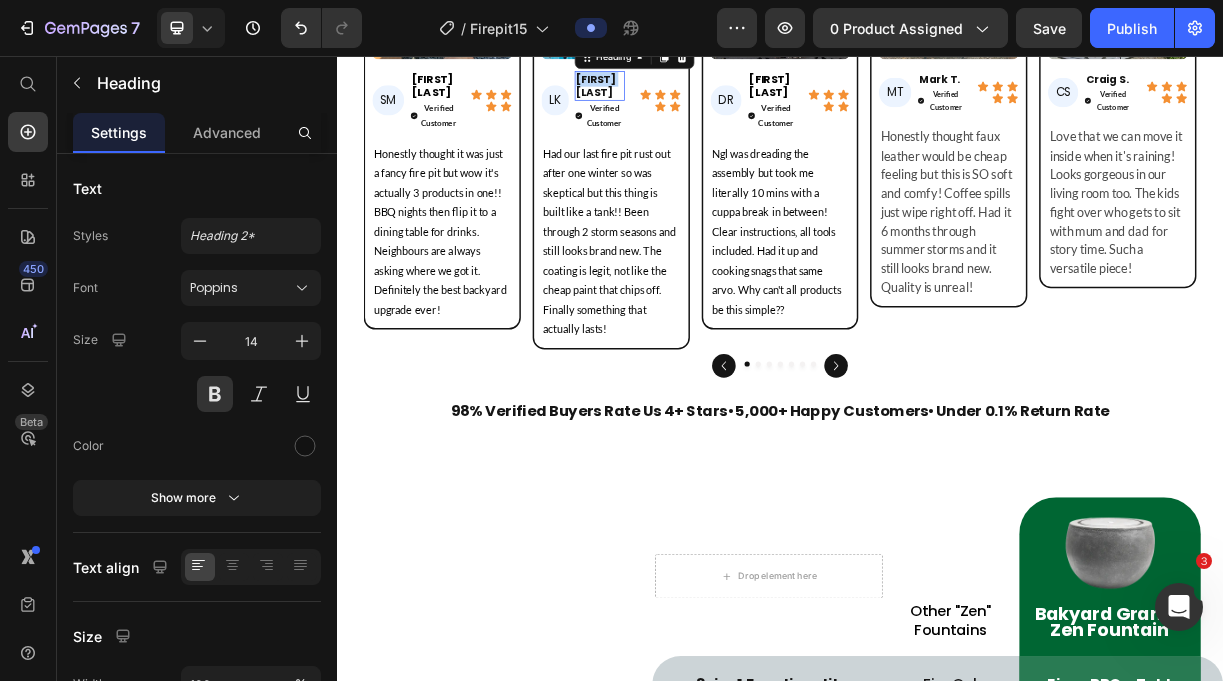 click on "[FIRST] [LAST]" at bounding box center [693, 97] 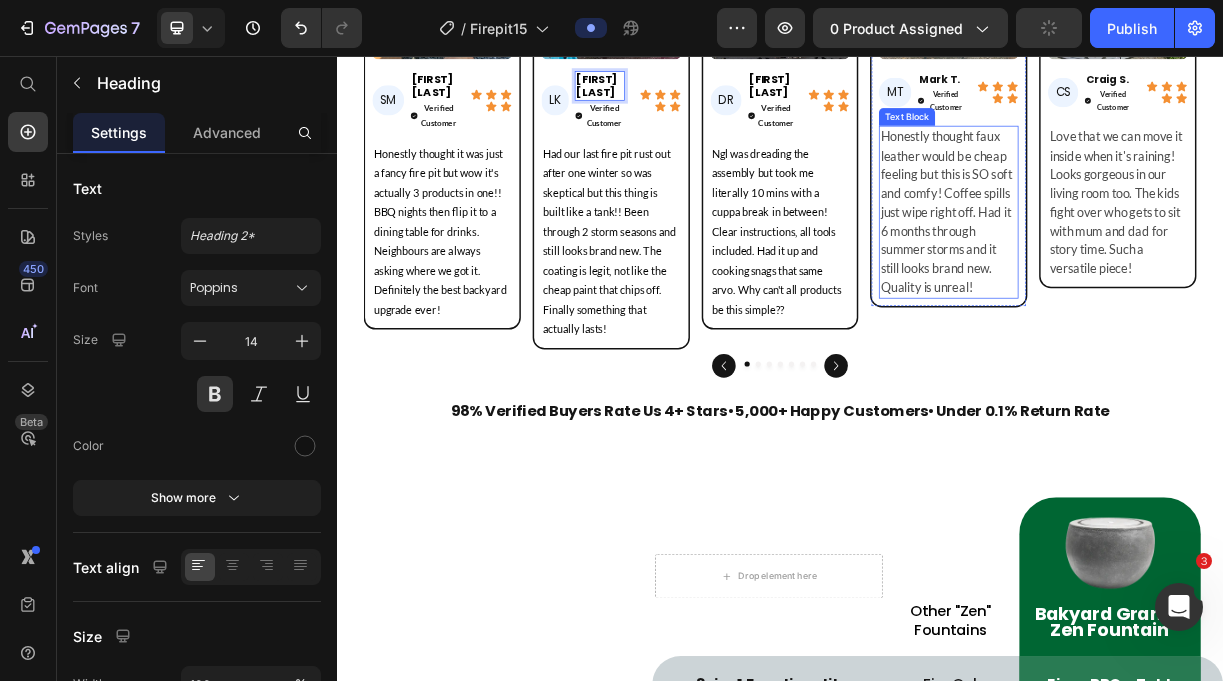click on "Honestly thought faux leather would be cheap feeling but this is SO soft and comfy! Coffee spills just wipe right off. Had it 6 months through summer storms and it still looks brand new. Quality is unreal!" at bounding box center [1165, 268] 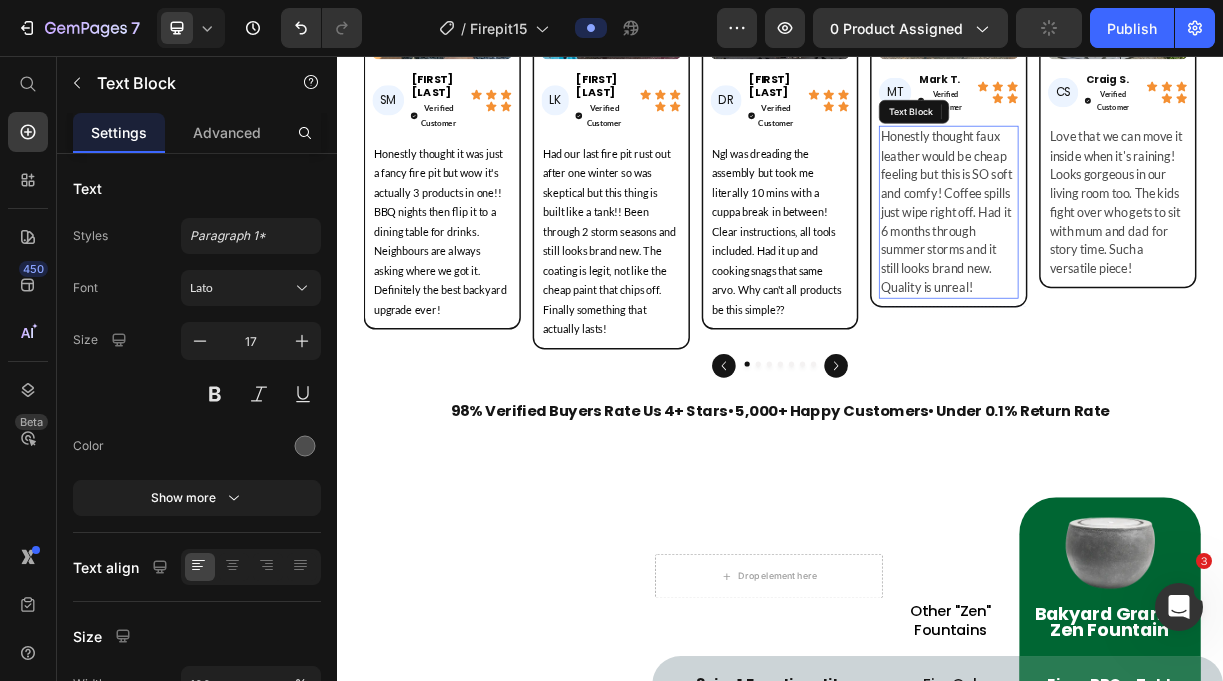 click on "Honestly thought faux leather would be cheap feeling but this is SO soft and comfy! Coffee spills just wipe right off. Had it 6 months through summer storms and it still looks brand new. Quality is unreal!" at bounding box center (1165, 268) 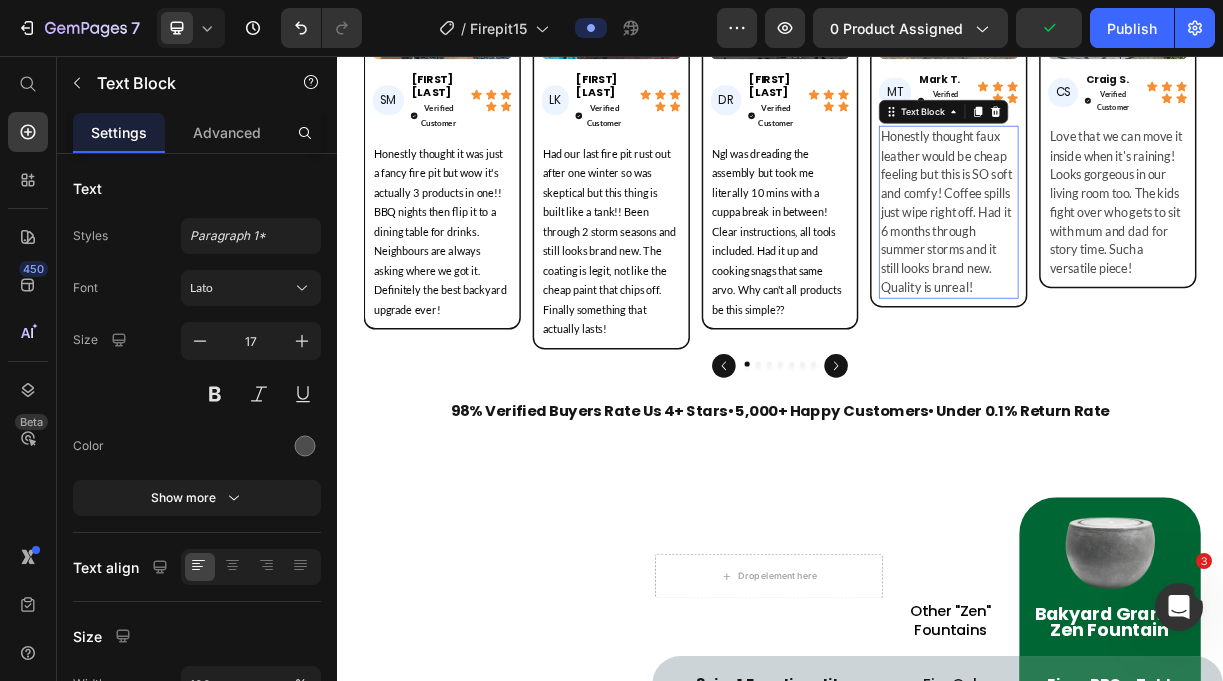 click on "Honestly thought faux leather would be cheap feeling but this is SO soft and comfy! Coffee spills just wipe right off. Had it 6 months through summer storms and it still looks brand new. Quality is unreal!" at bounding box center (1165, 268) 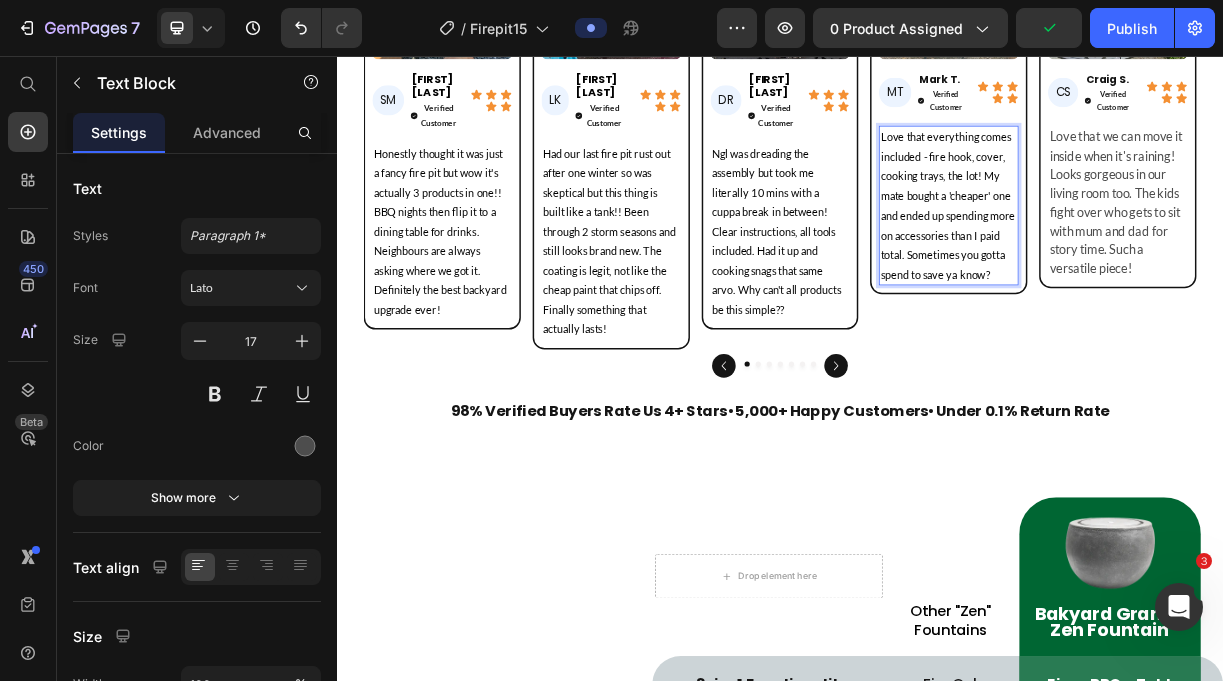 scroll, scrollTop: 97, scrollLeft: 0, axis: vertical 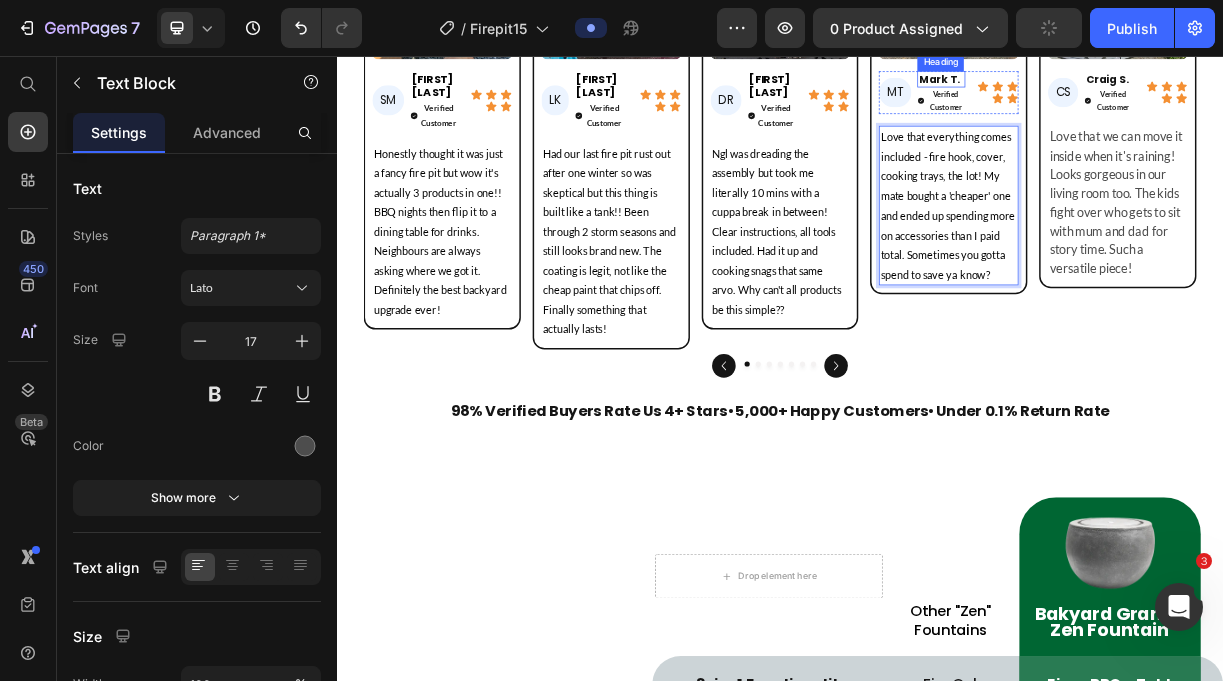 click on "Mark T." at bounding box center [1155, 88] 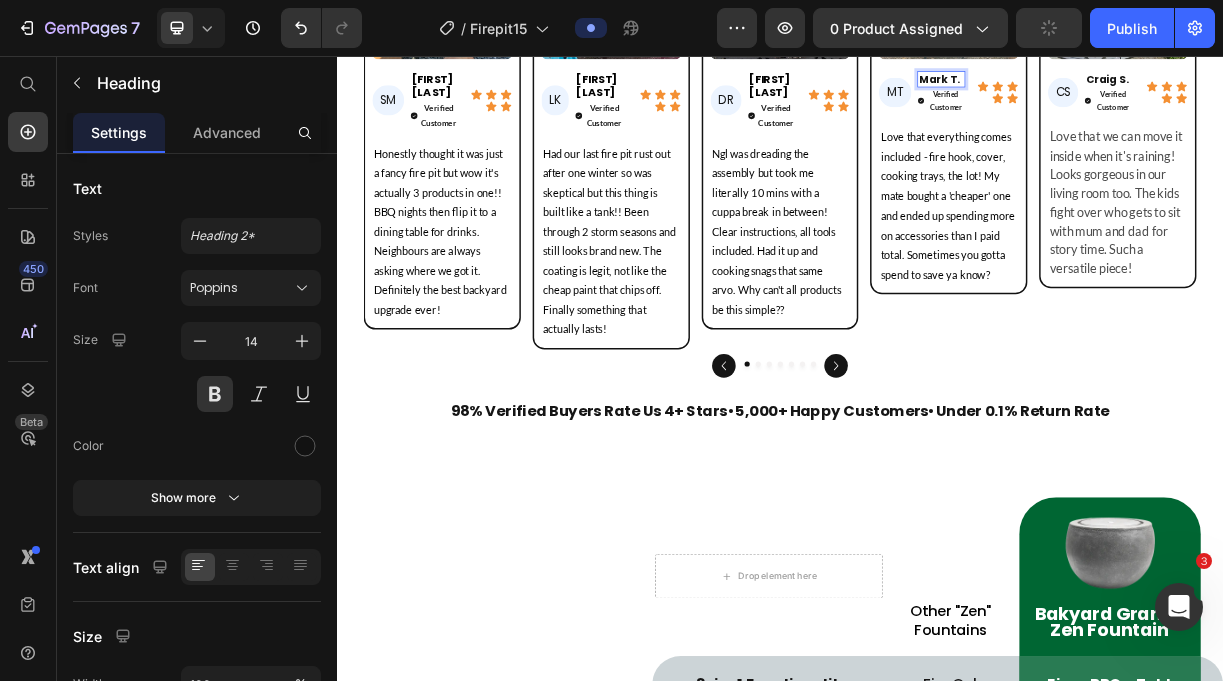 scroll, scrollTop: 0, scrollLeft: 0, axis: both 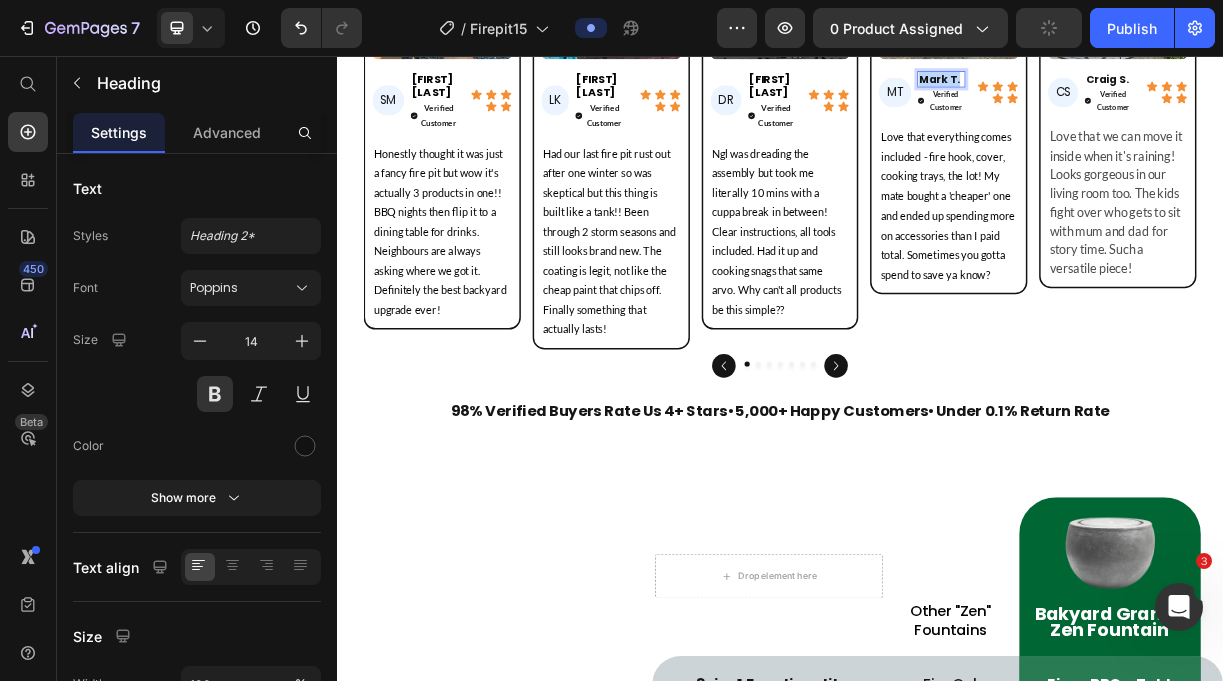 click on "Mark T." at bounding box center [1155, 88] 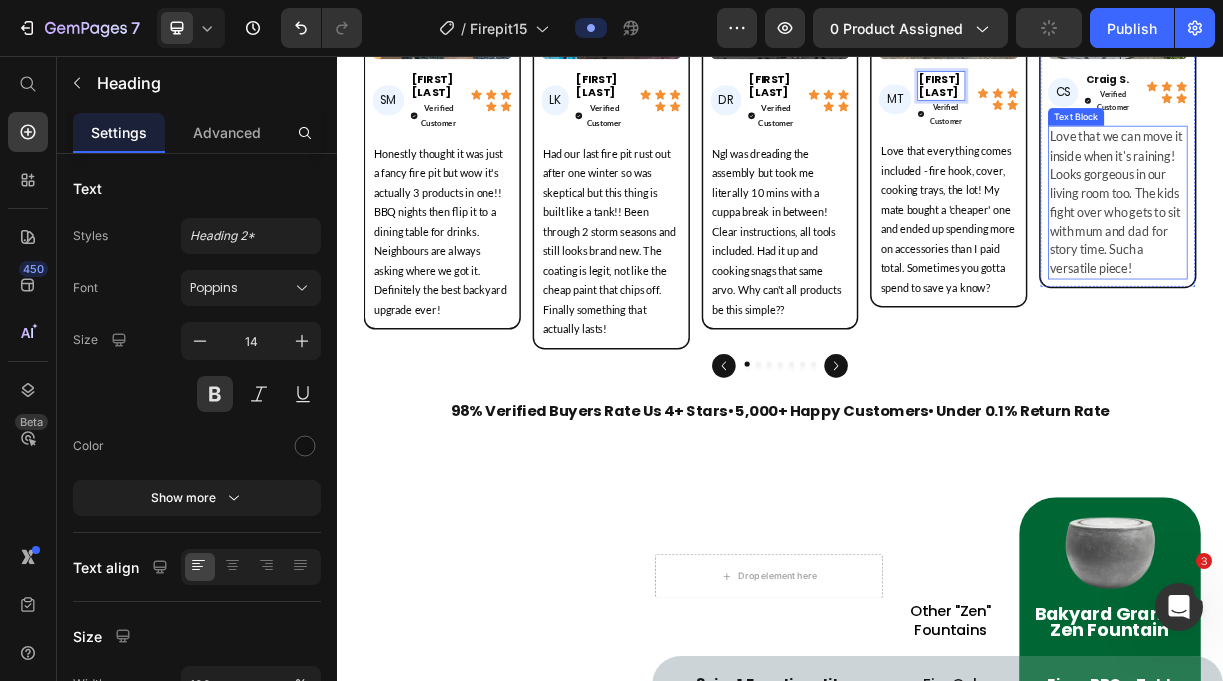 click on "Love that we can move it inside when it's raining! Looks gorgeous in our living room too. The kids fight over who gets to sit with mum and dad for story time. Such a versatile piece!" at bounding box center [1394, 255] 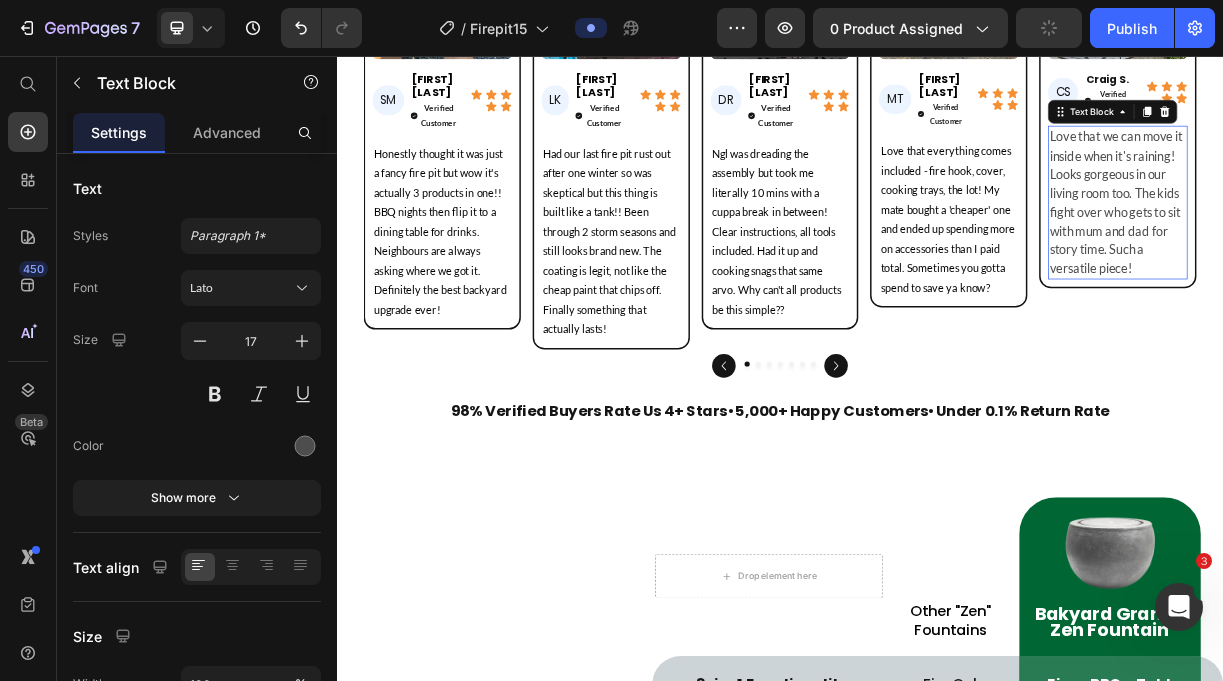click on "Love that we can move it inside when it's raining! Looks gorgeous in our living room too. The kids fight over who gets to sit with mum and dad for story time. Such a versatile piece!" at bounding box center (1394, 255) 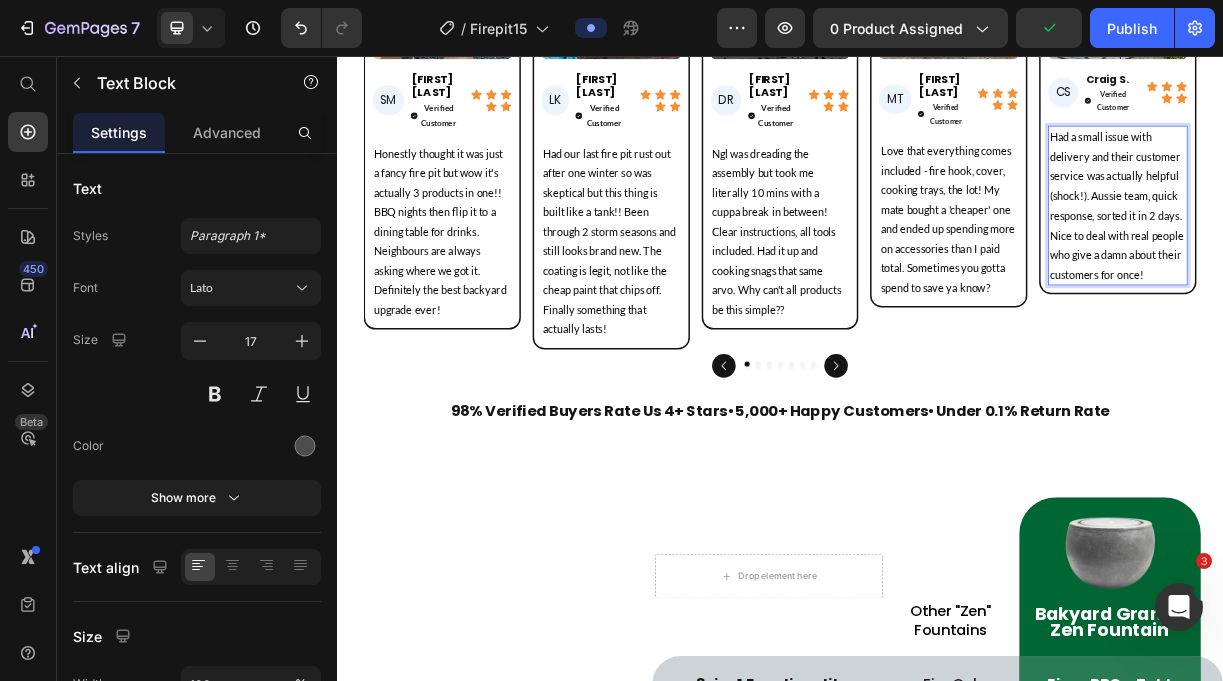 scroll, scrollTop: 97, scrollLeft: 0, axis: vertical 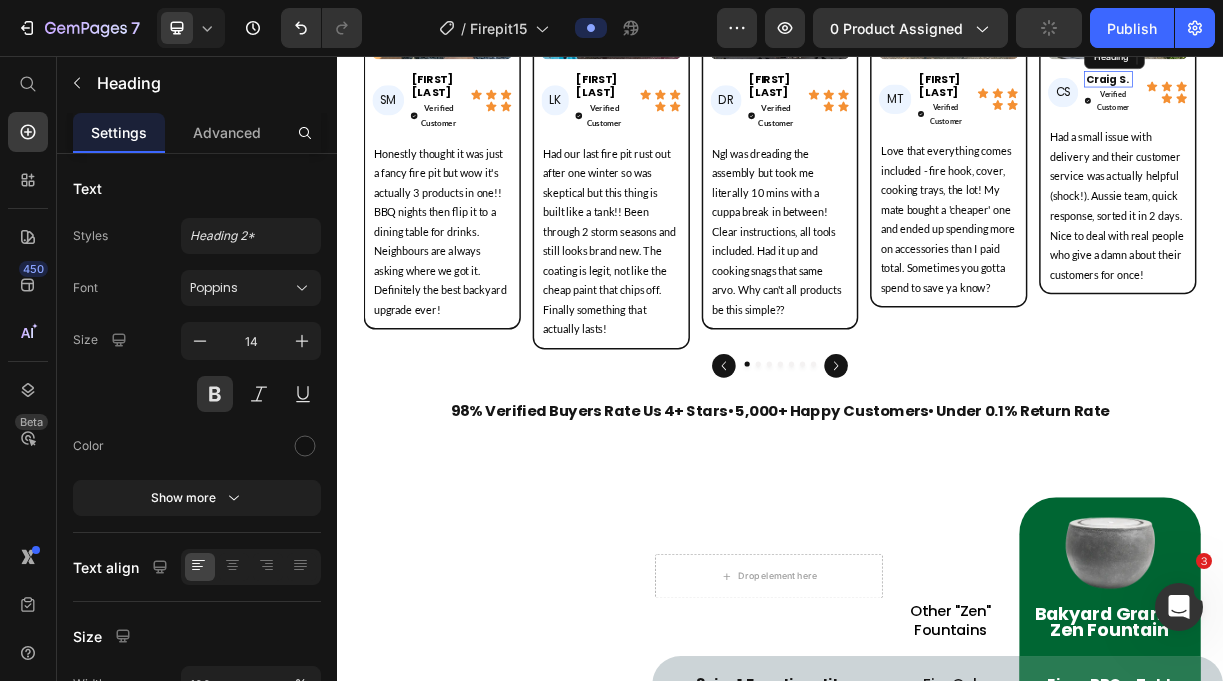 click on "Craig S." at bounding box center [1382, 88] 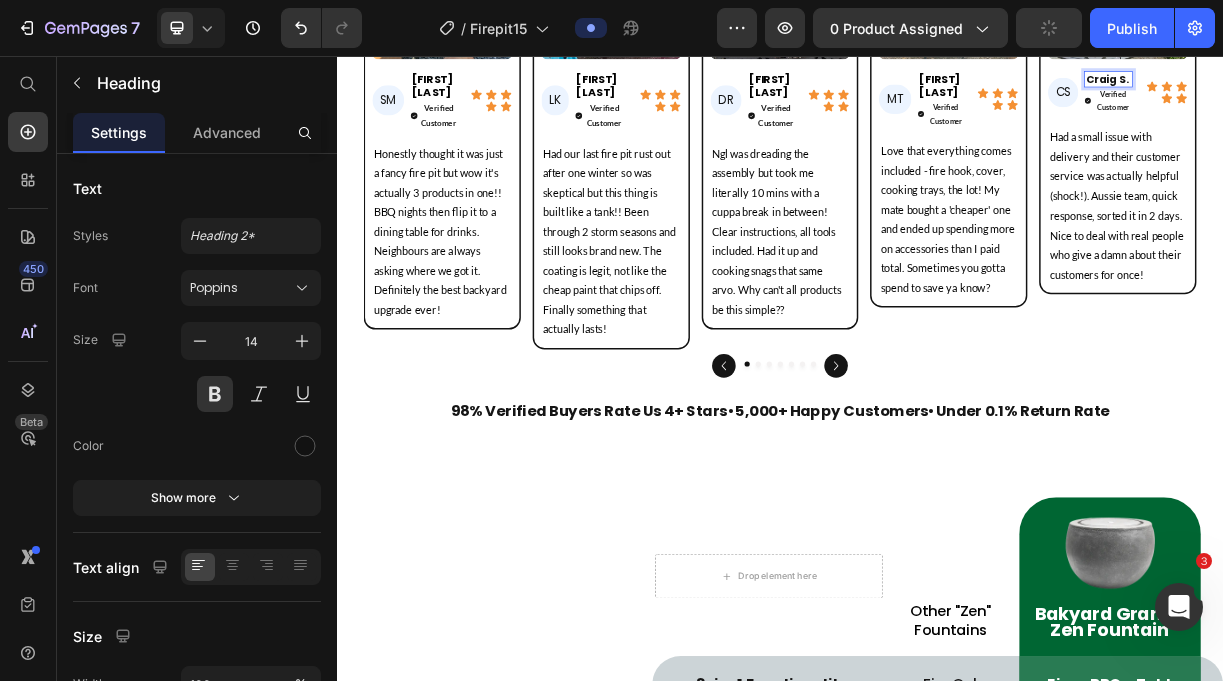click on "Craig S." at bounding box center (1382, 88) 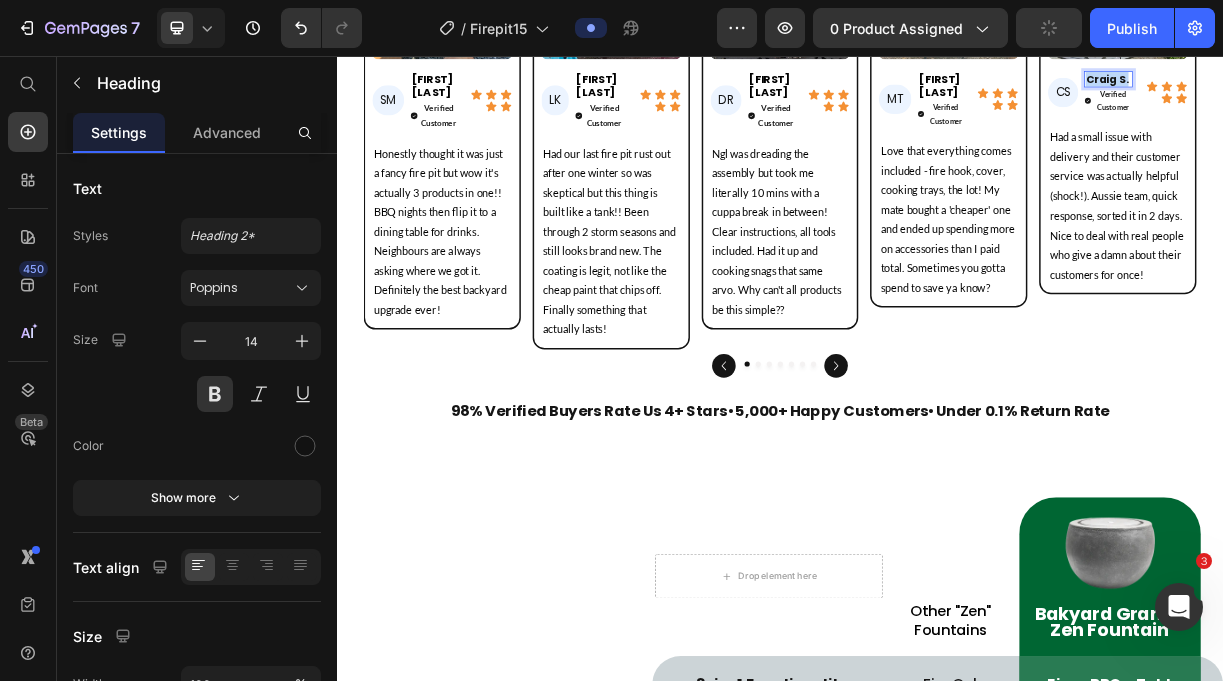 click on "Craig S." at bounding box center [1382, 88] 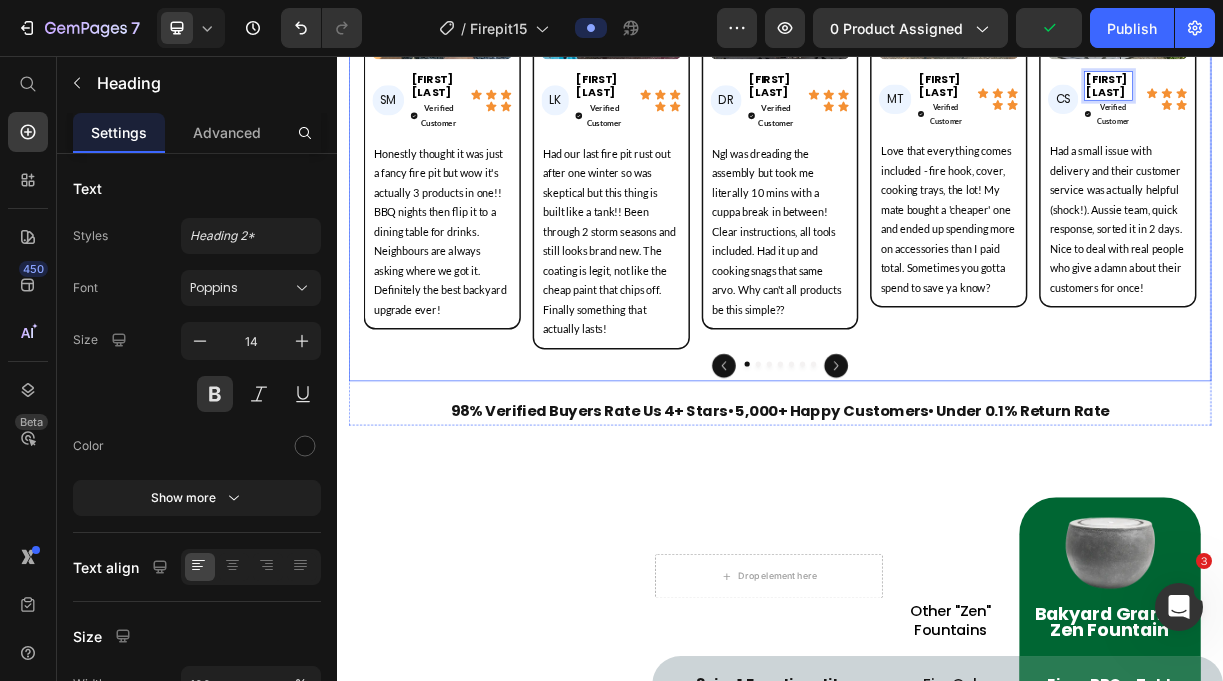 click 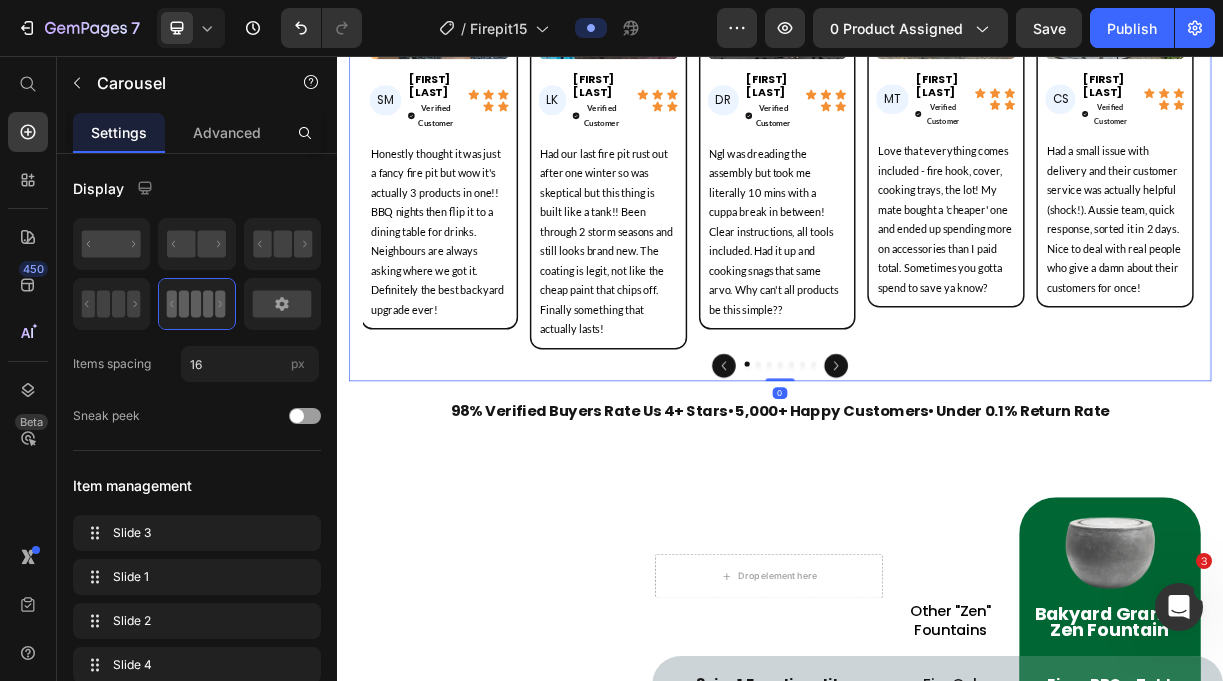 click 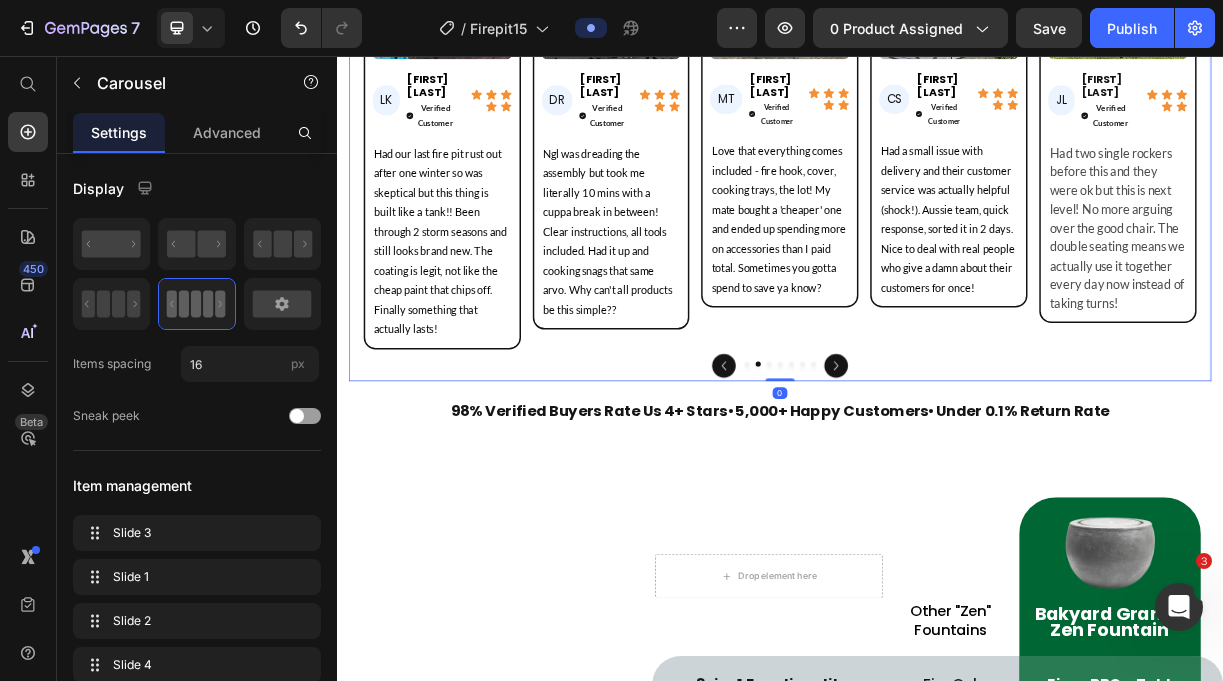 click 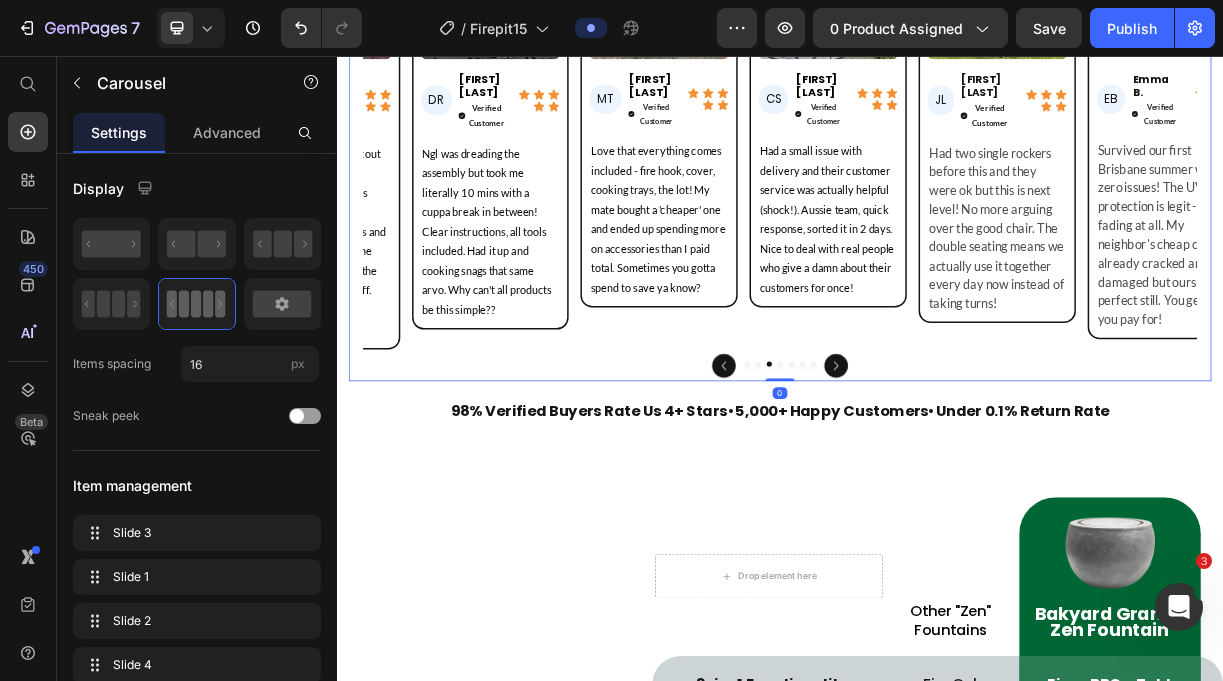 click 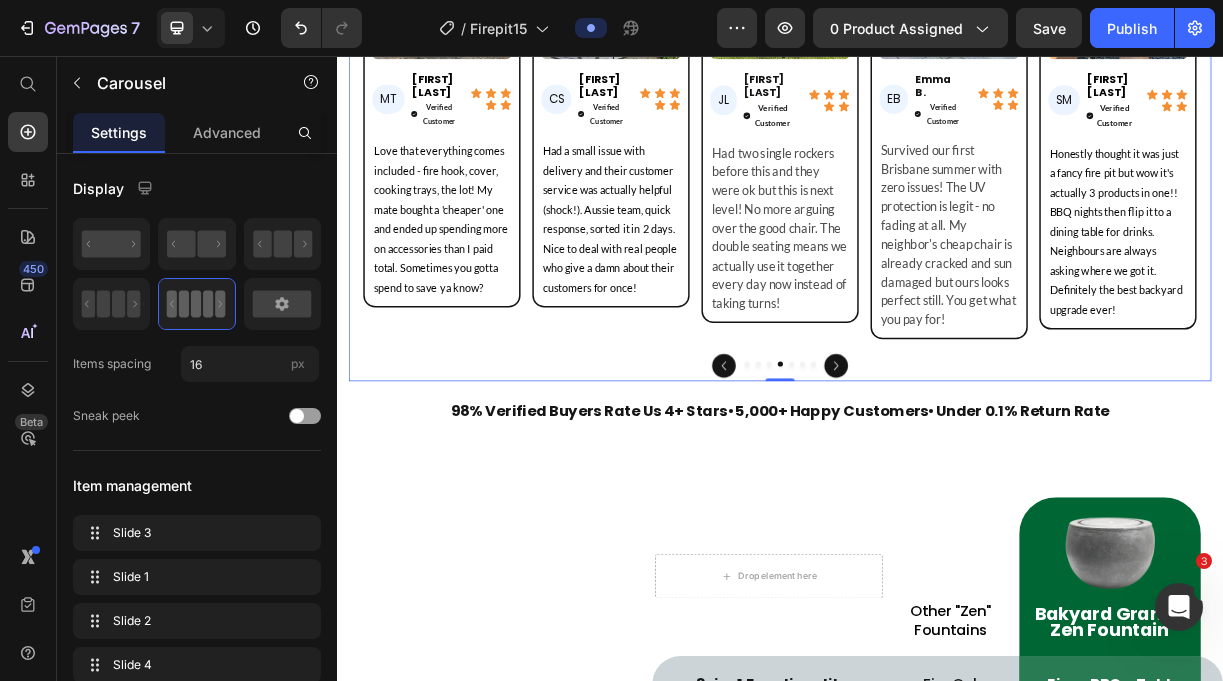 click 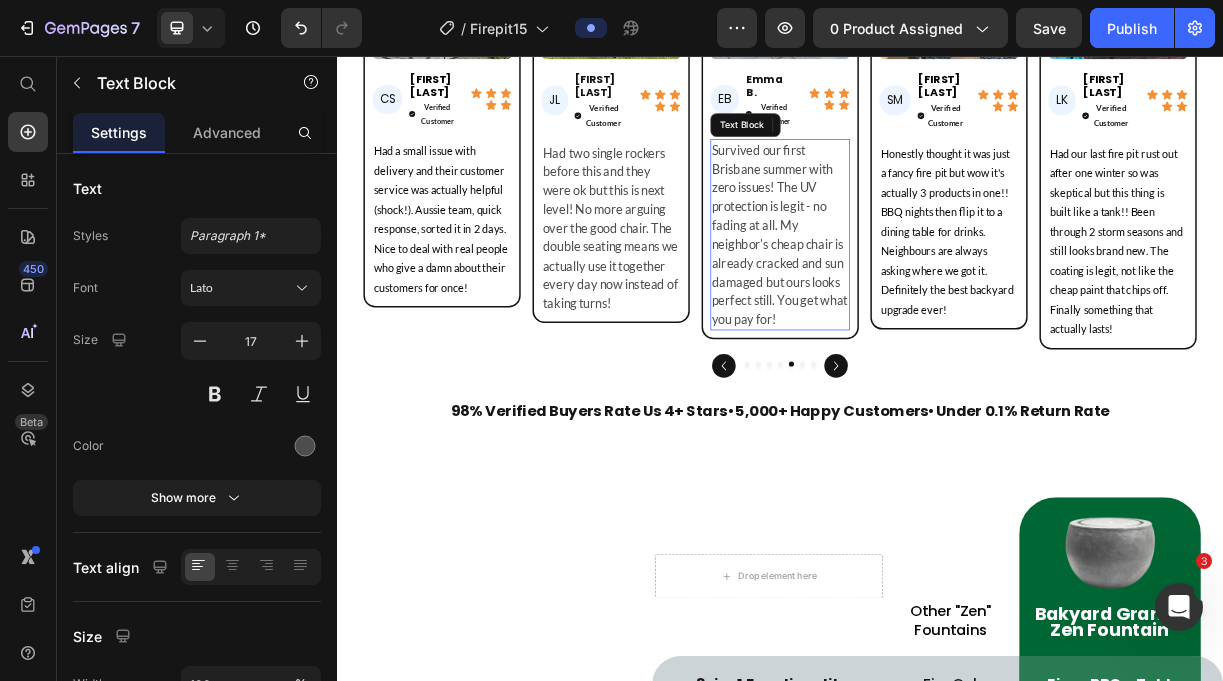 click on "Survived our first Brisbane summer with zero issues! The UV protection is legit - no fading at all. My neighbor's cheap chair is already cracked and sun damaged but ours looks perfect still. You get what you pay for!" at bounding box center (937, 298) 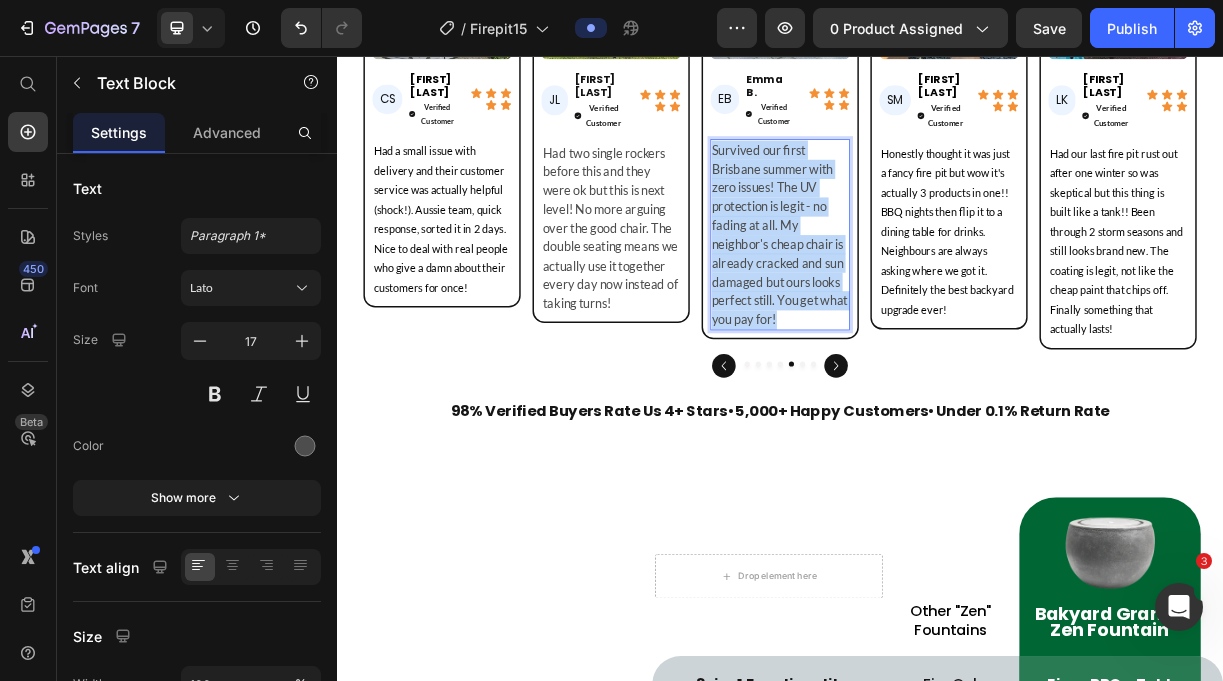 click on "Survived our first Brisbane summer with zero issues! The UV protection is legit - no fading at all. My neighbor's cheap chair is already cracked and sun damaged but ours looks perfect still. You get what you pay for!" at bounding box center [937, 298] 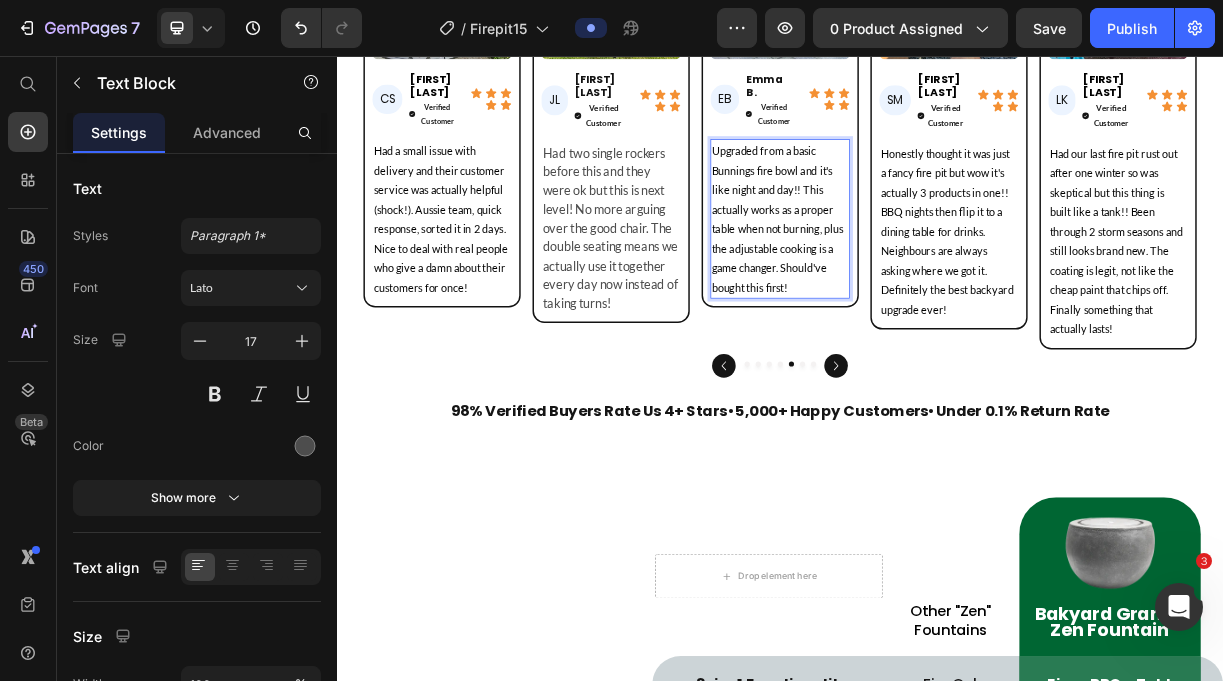 scroll, scrollTop: 97, scrollLeft: 0, axis: vertical 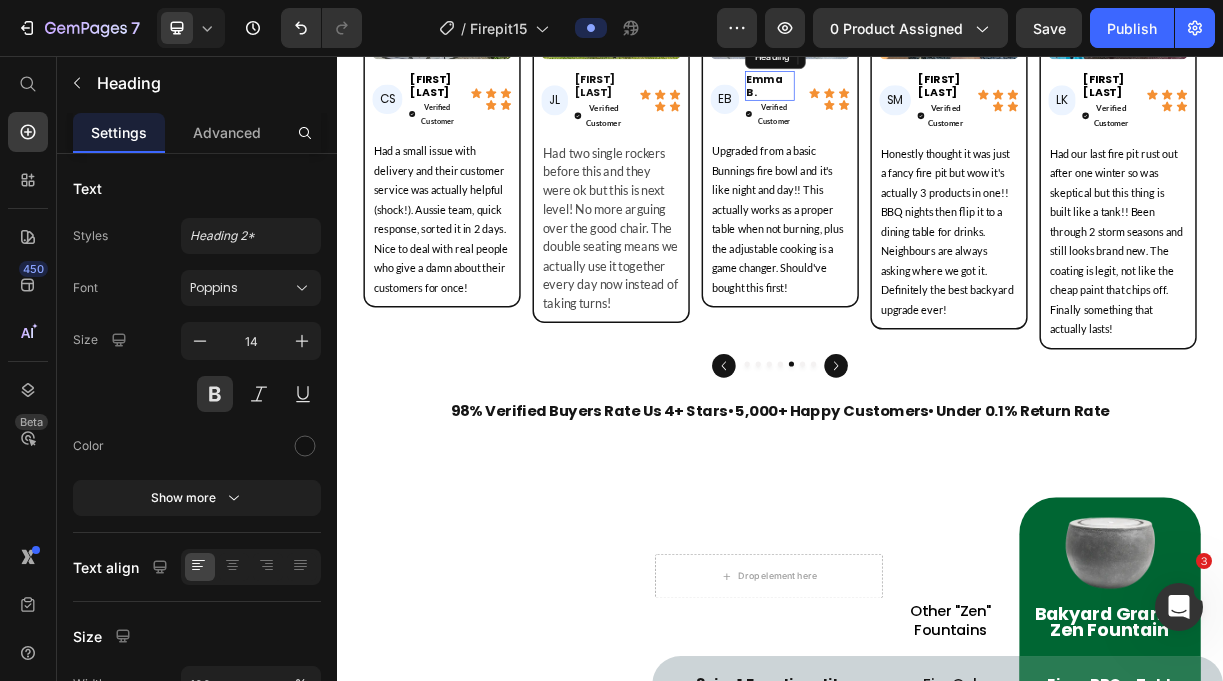 click on "Emma B." at bounding box center [923, 97] 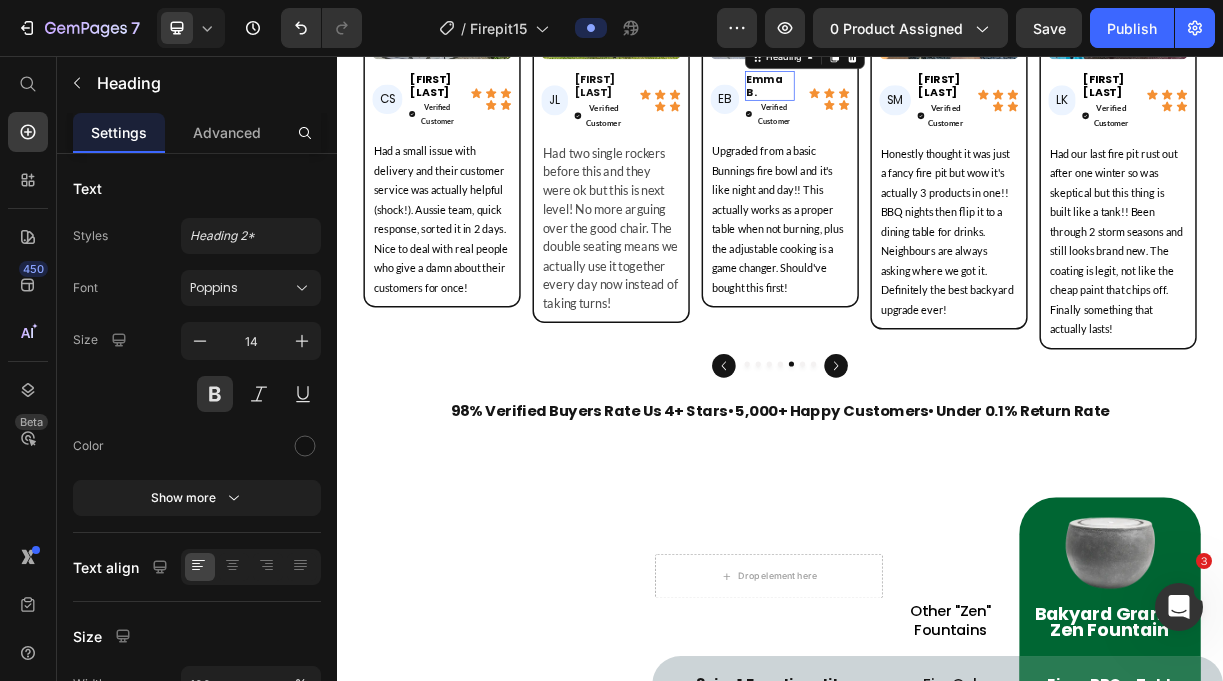 scroll, scrollTop: 0, scrollLeft: 0, axis: both 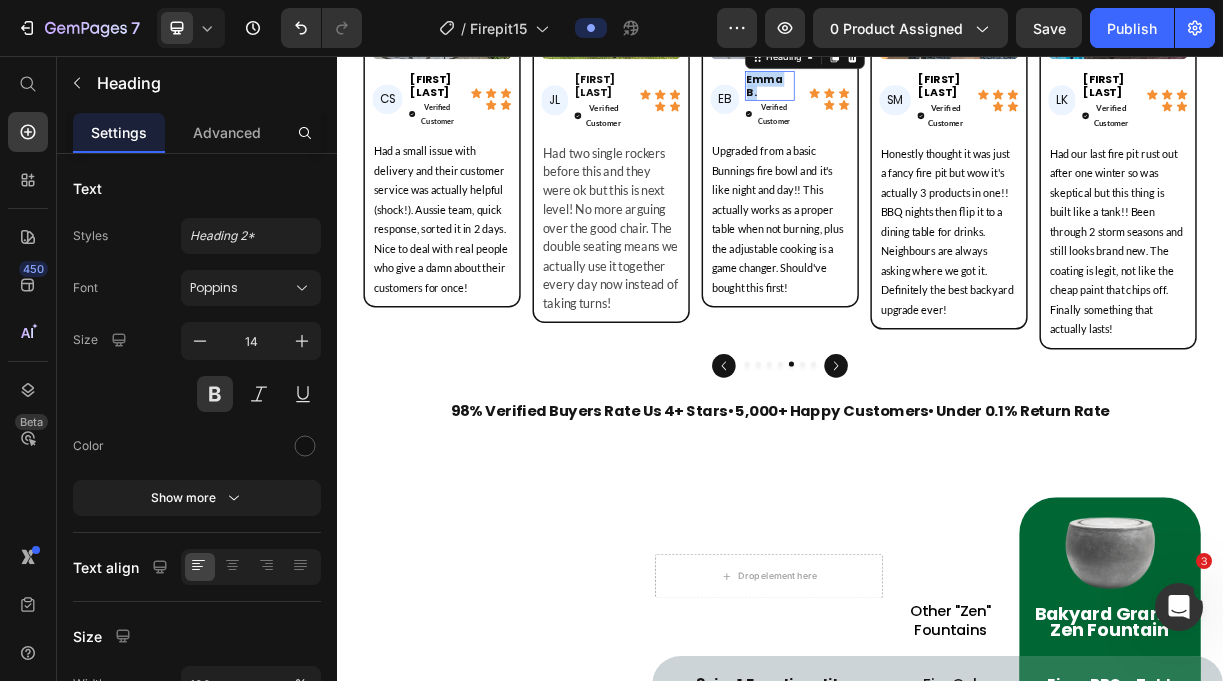click on "Emma B." at bounding box center (923, 97) 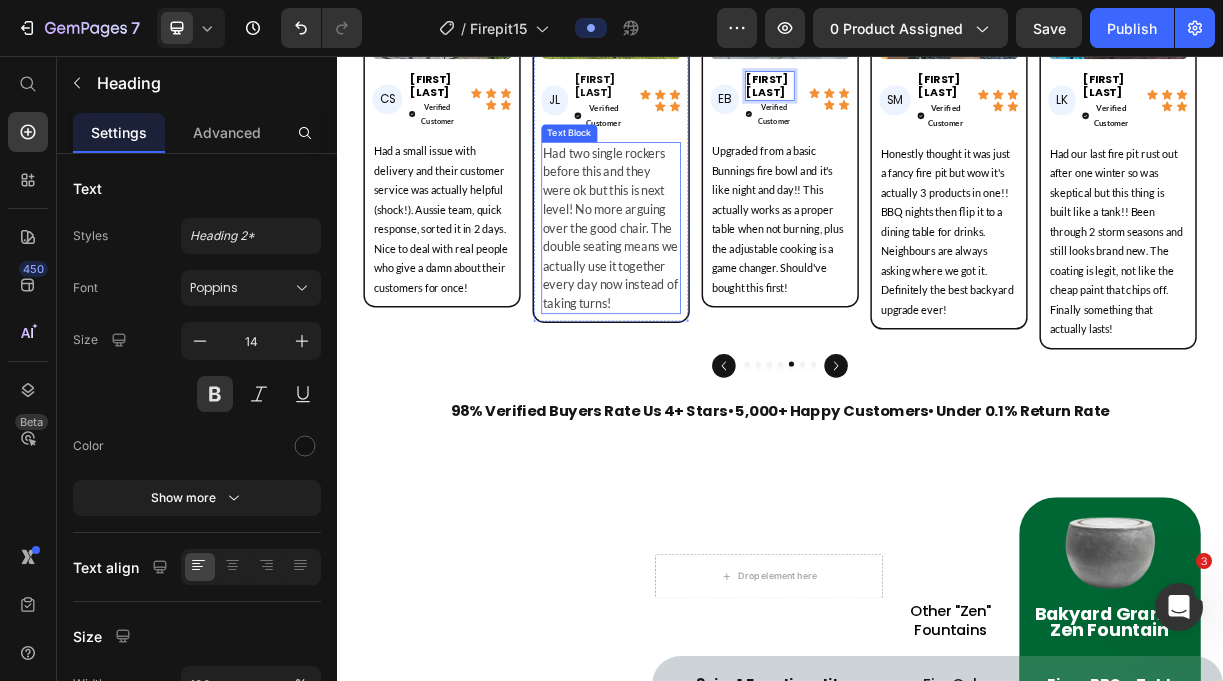 click on "Had two single rockers before this and they were ok but this is next level! No more arguing over the good chair. The double seating means we actually use it together every day now instead of taking turns!" at bounding box center [708, 290] 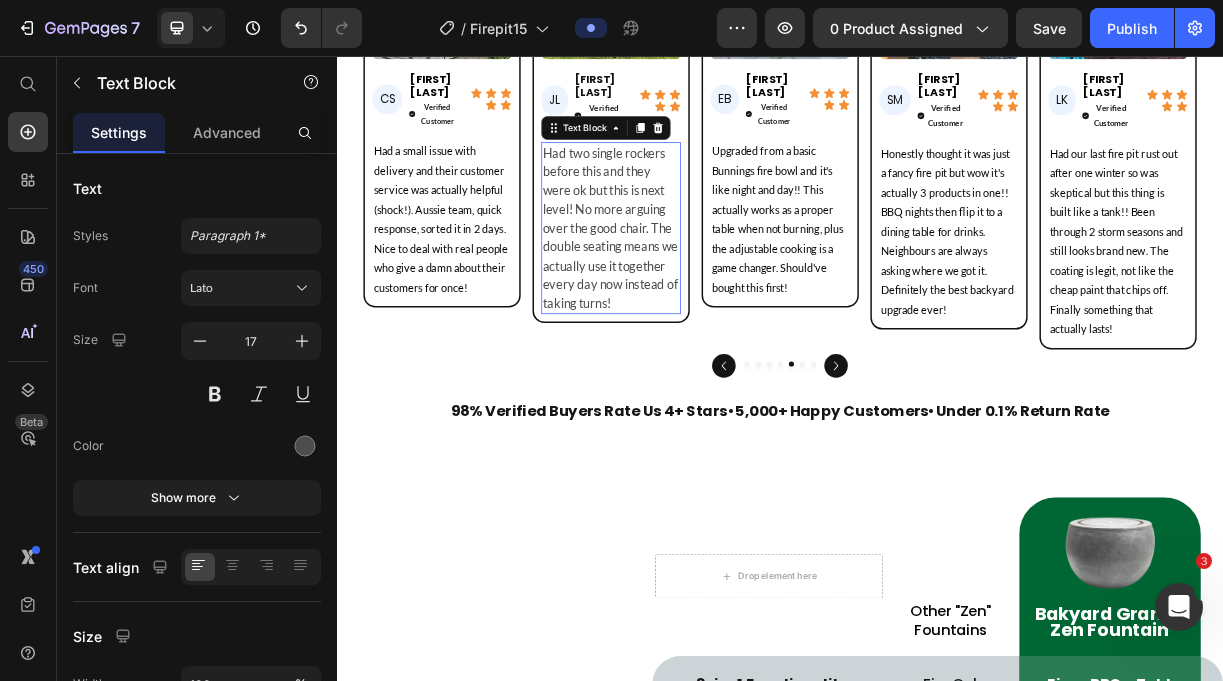 click on "Had two single rockers before this and they were ok but this is next level! No more arguing over the good chair. The double seating means we actually use it together every day now instead of taking turns!" at bounding box center [708, 290] 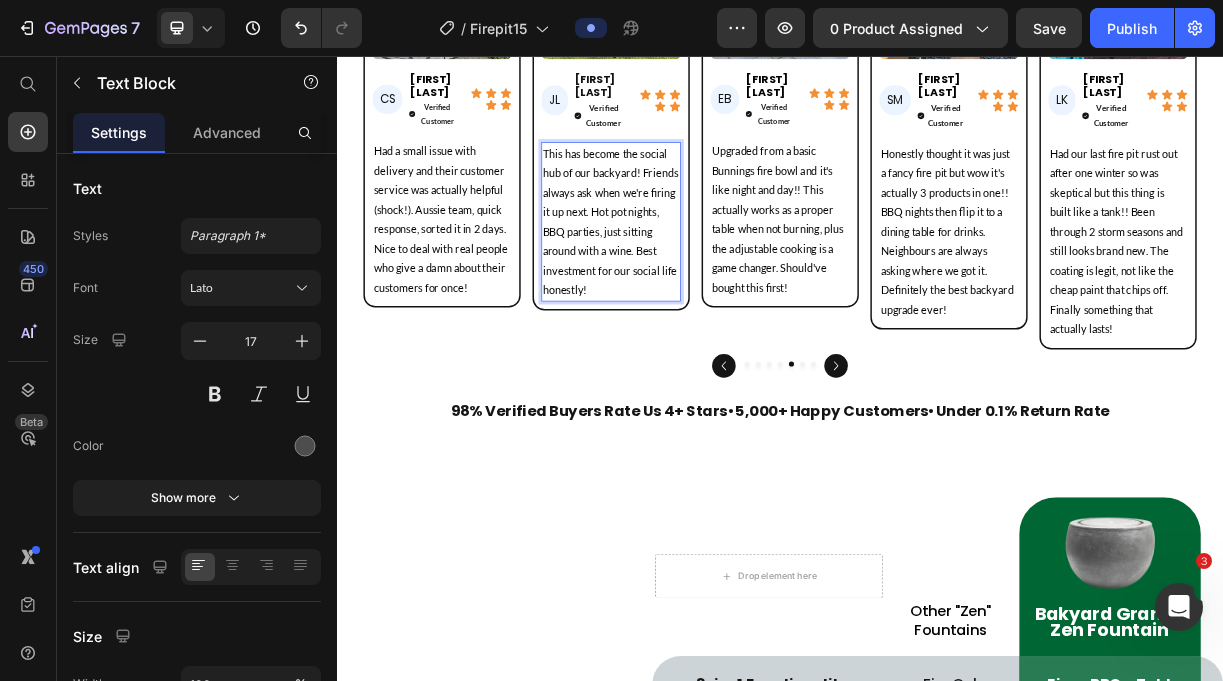 scroll, scrollTop: 97, scrollLeft: 0, axis: vertical 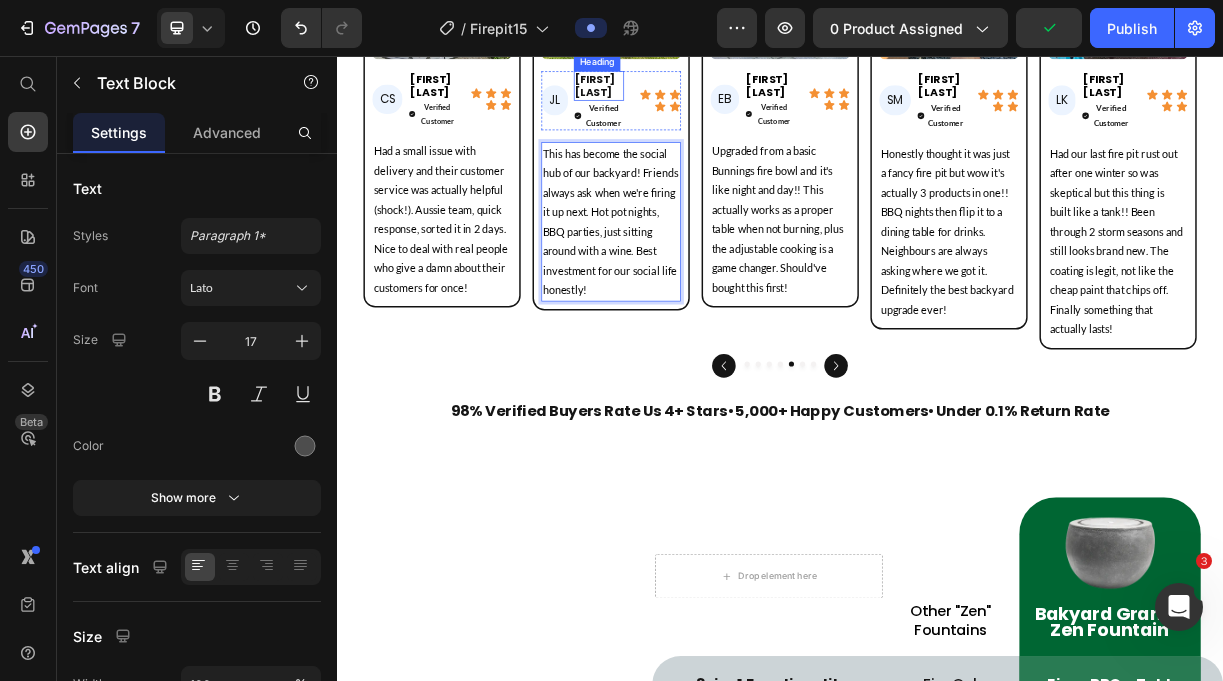 click on "[FIRST] [LAST]" at bounding box center (692, 97) 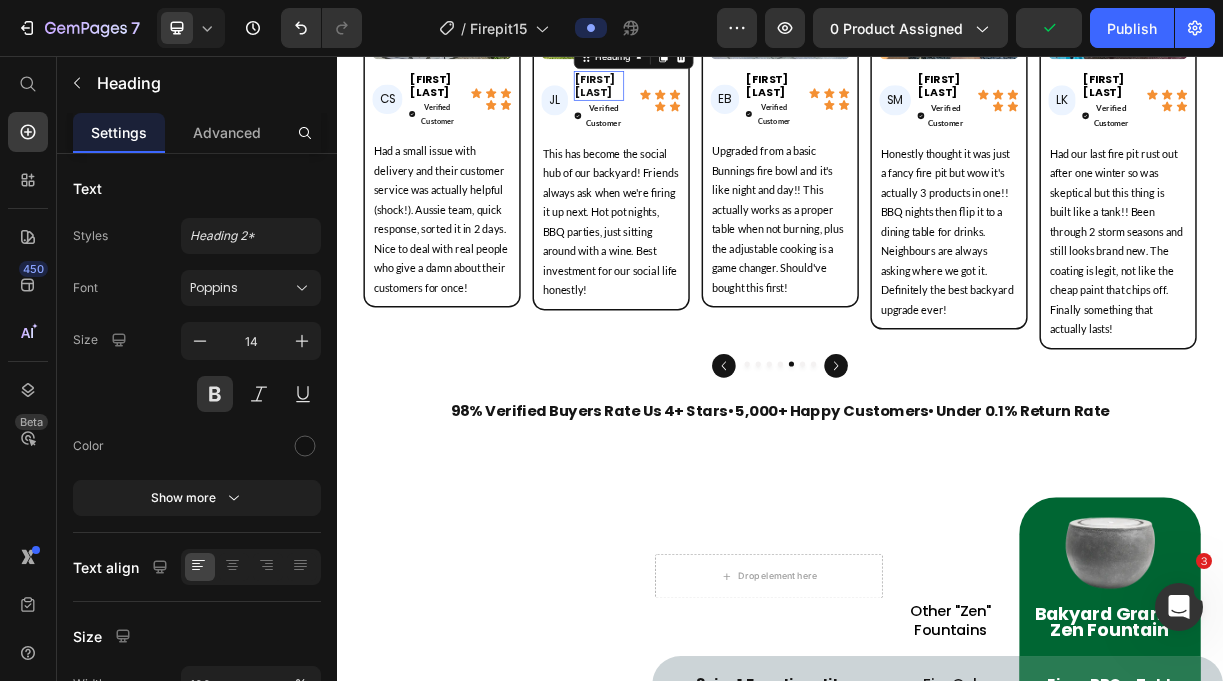 click on "[FIRST] [LAST]" at bounding box center [692, 97] 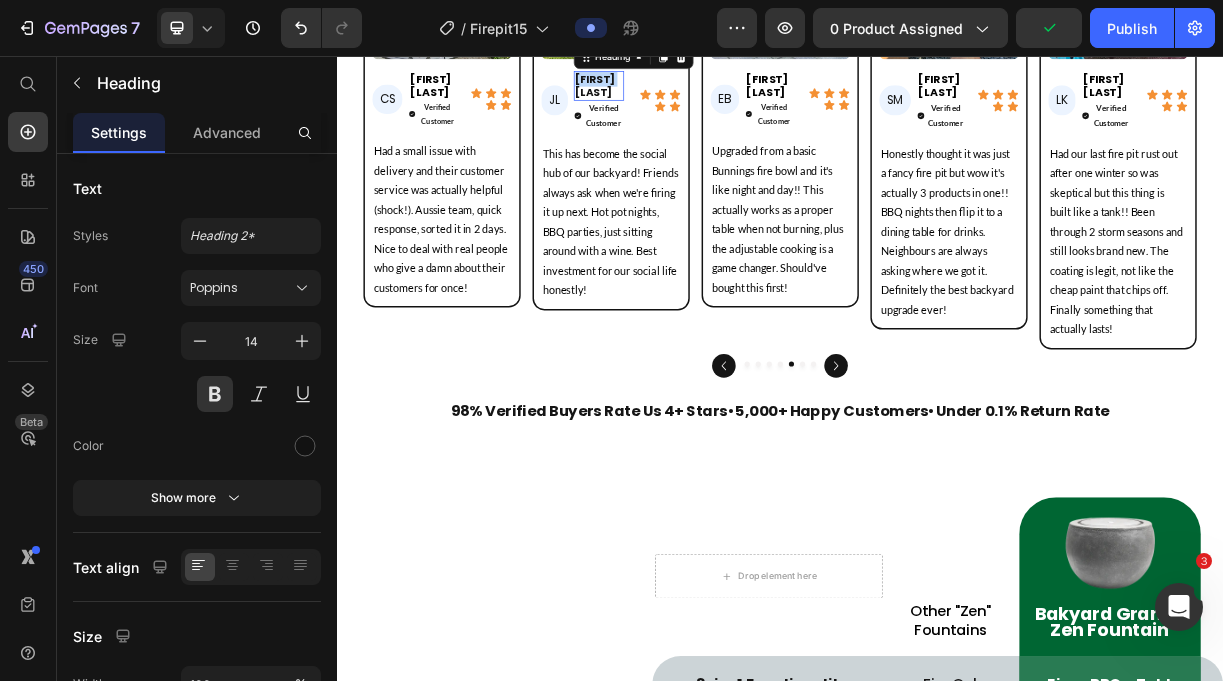 scroll, scrollTop: 0, scrollLeft: 0, axis: both 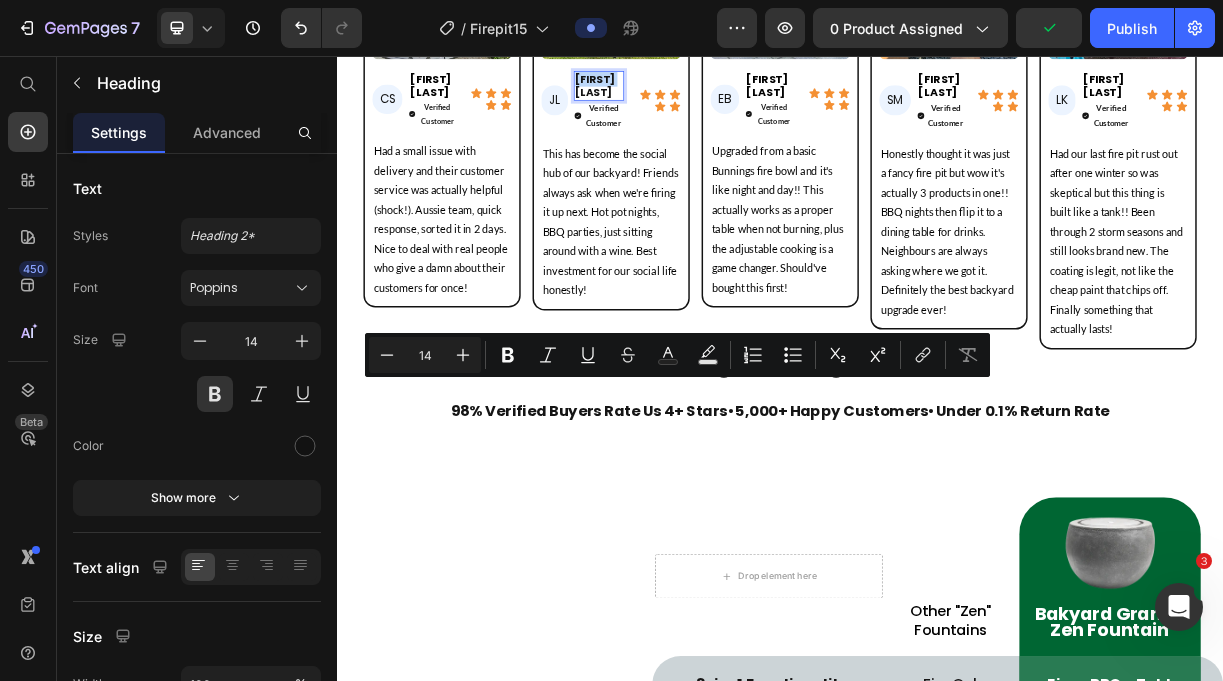type on "11" 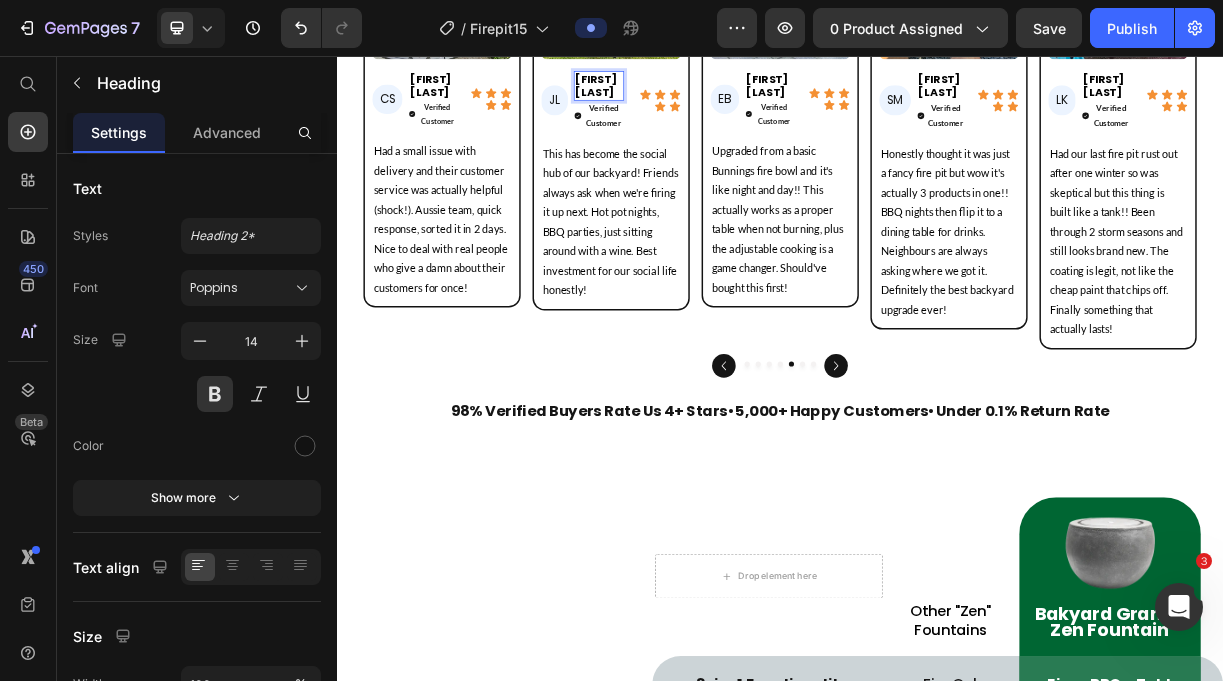 click on "[FIRST] [LAST]" at bounding box center [688, 97] 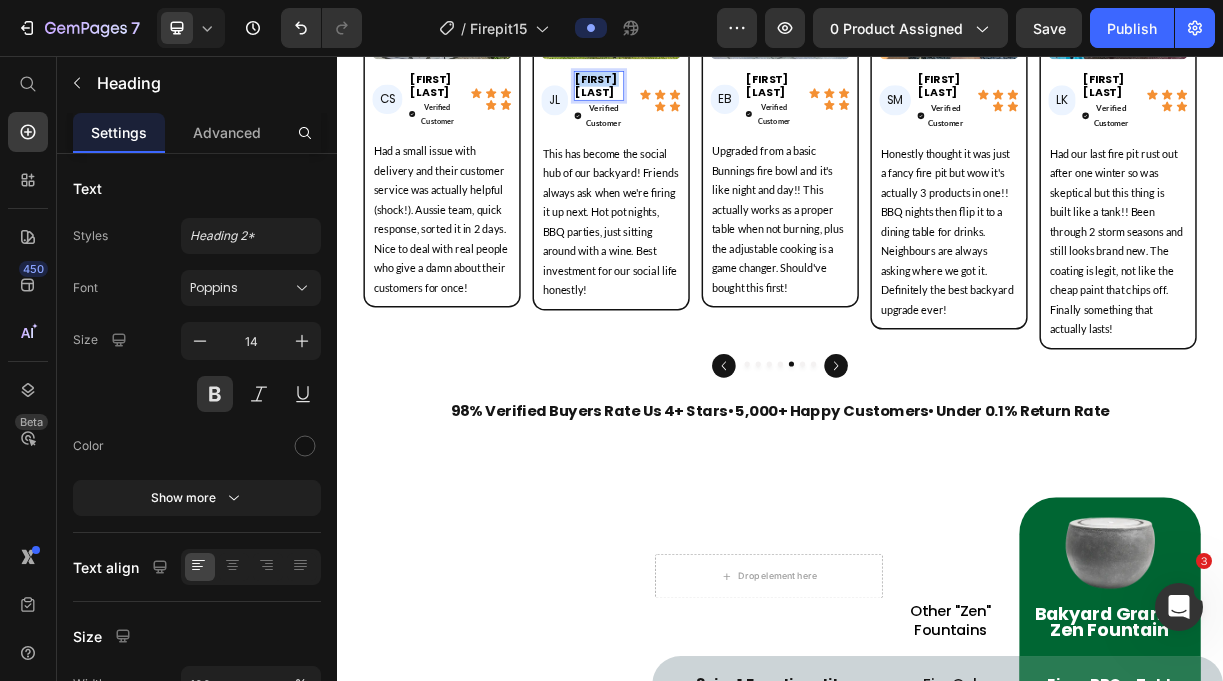 click on "[FIRST] [LAST]" at bounding box center [688, 97] 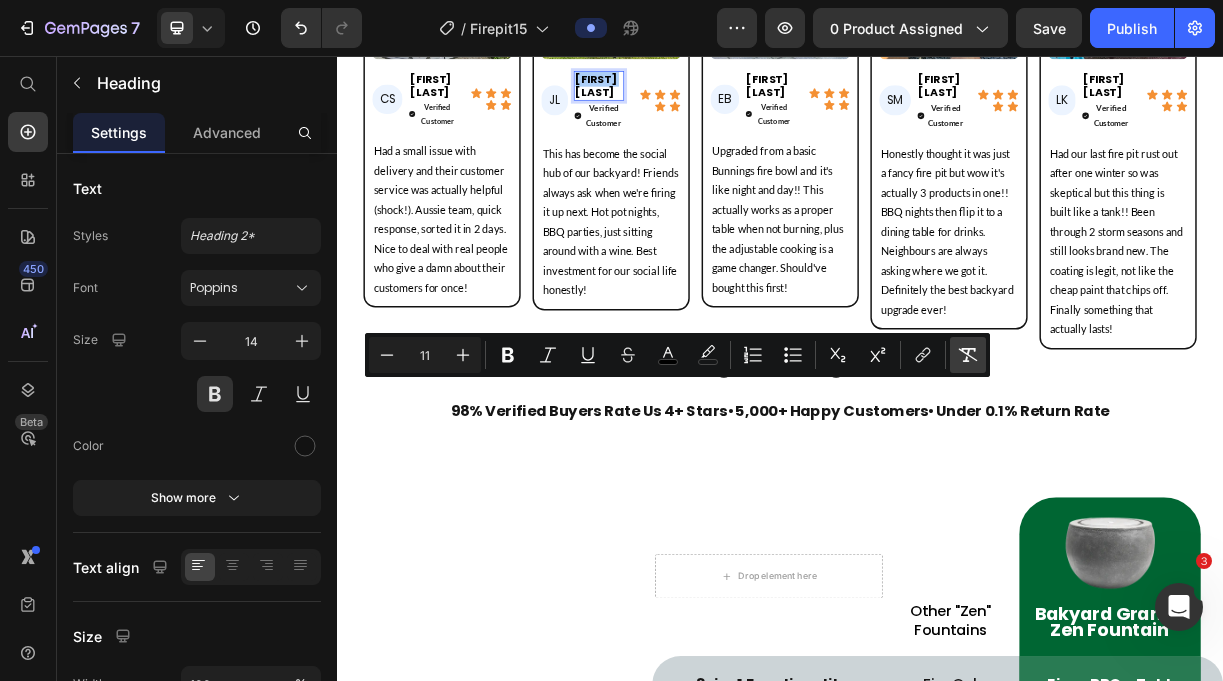 click 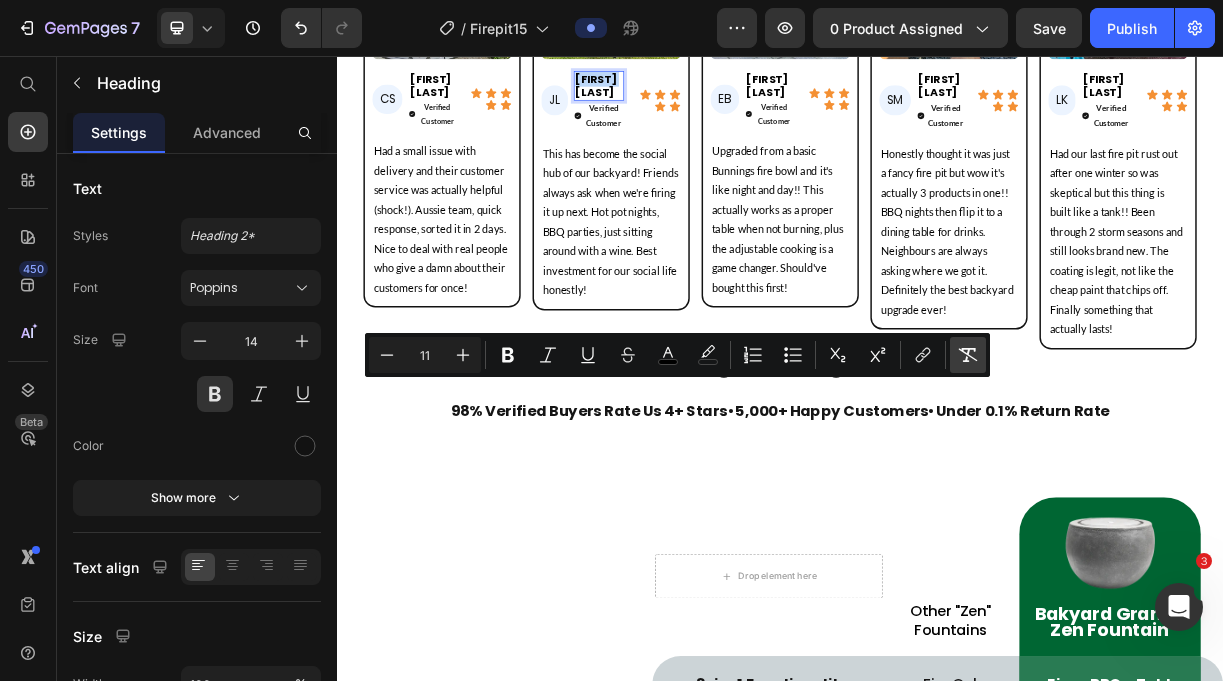 type on "14" 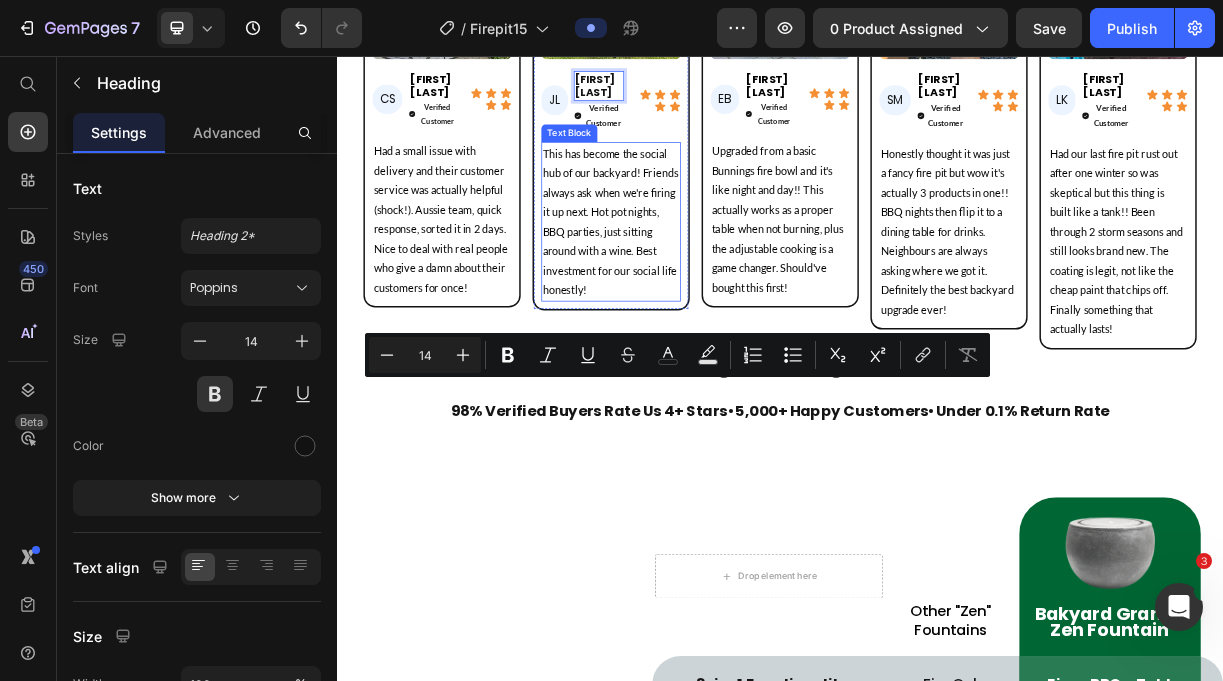 click on "This has become the social hub of our backyard! Friends always ask when we're firing it up next. Hot pot nights, BBQ parties, just sitting around with a wine. Best investment for our social life honestly!" at bounding box center (707, 281) 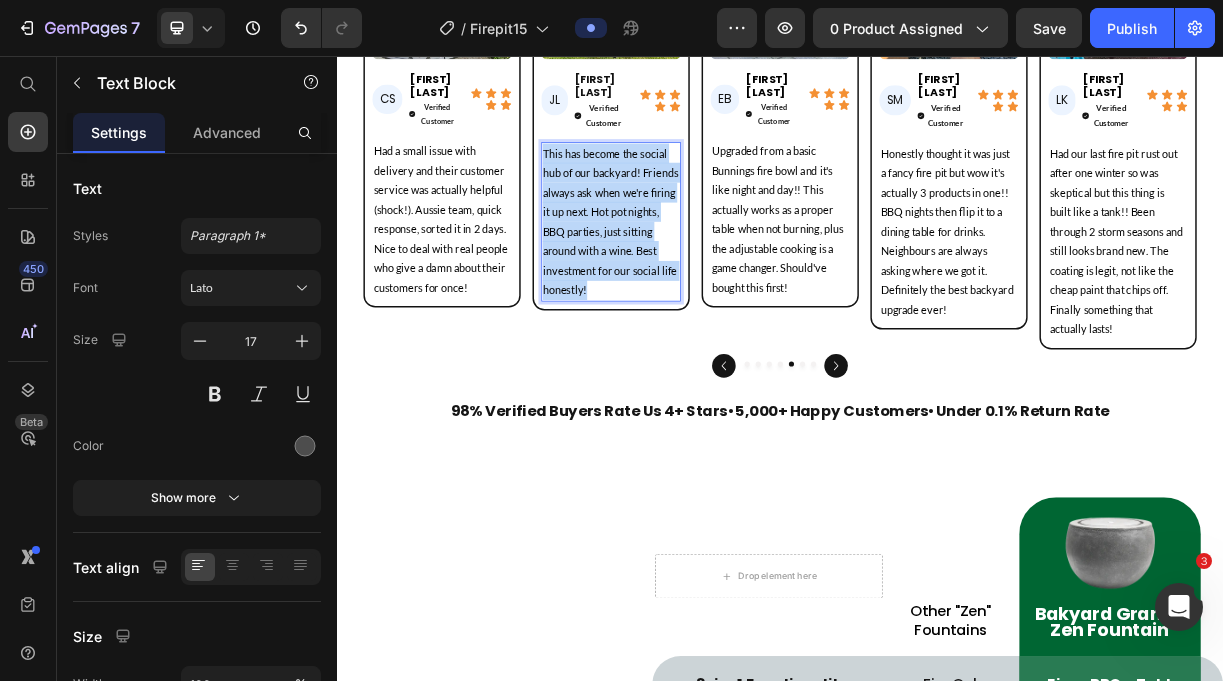 click on "This has become the social hub of our backyard! Friends always ask when we're firing it up next. Hot pot nights, BBQ parties, just sitting around with a wine. Best investment for our social life honestly!" at bounding box center [707, 281] 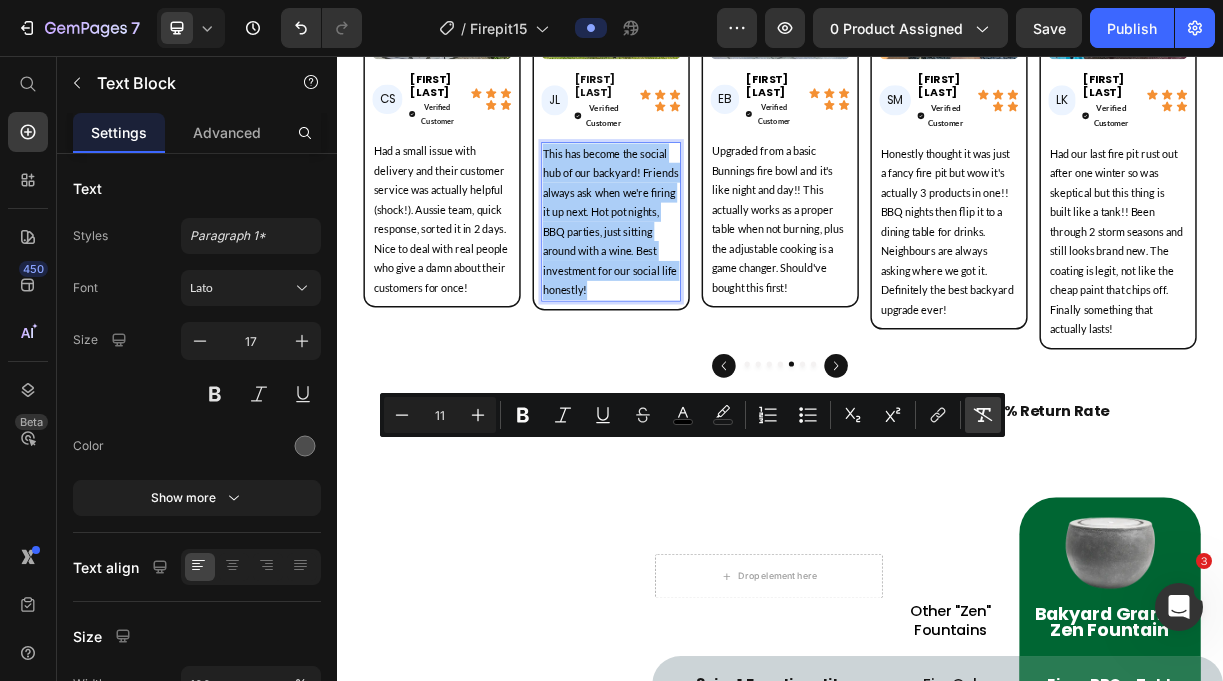click 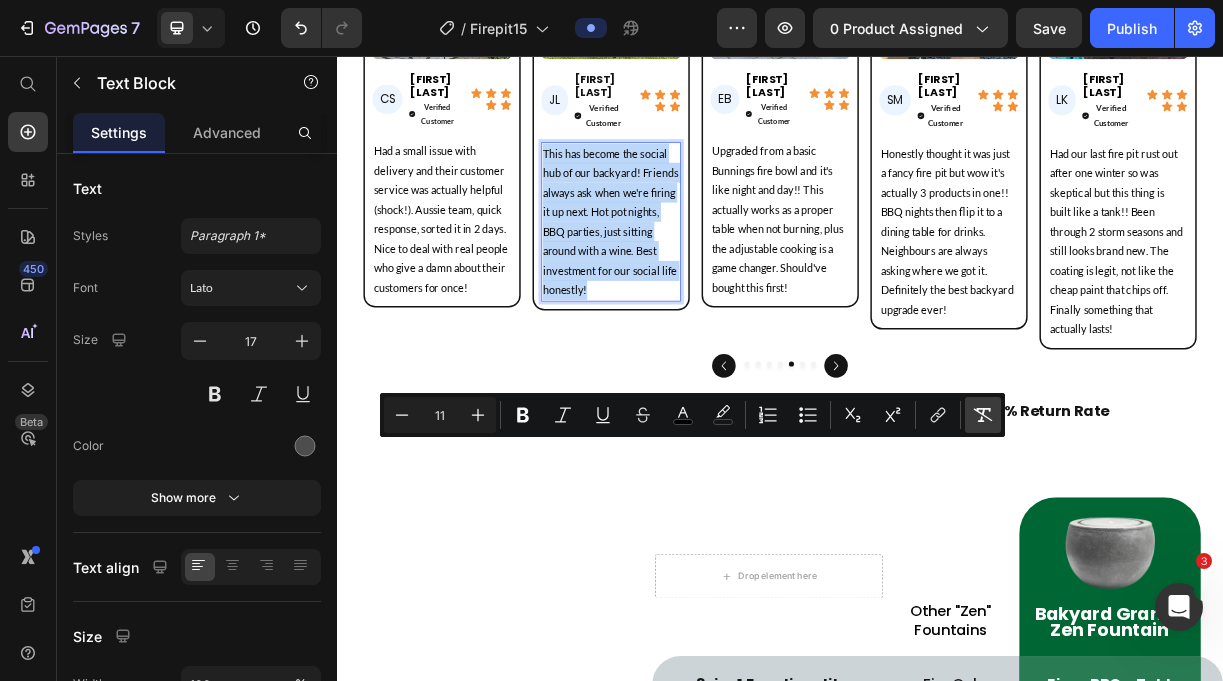 type on "17" 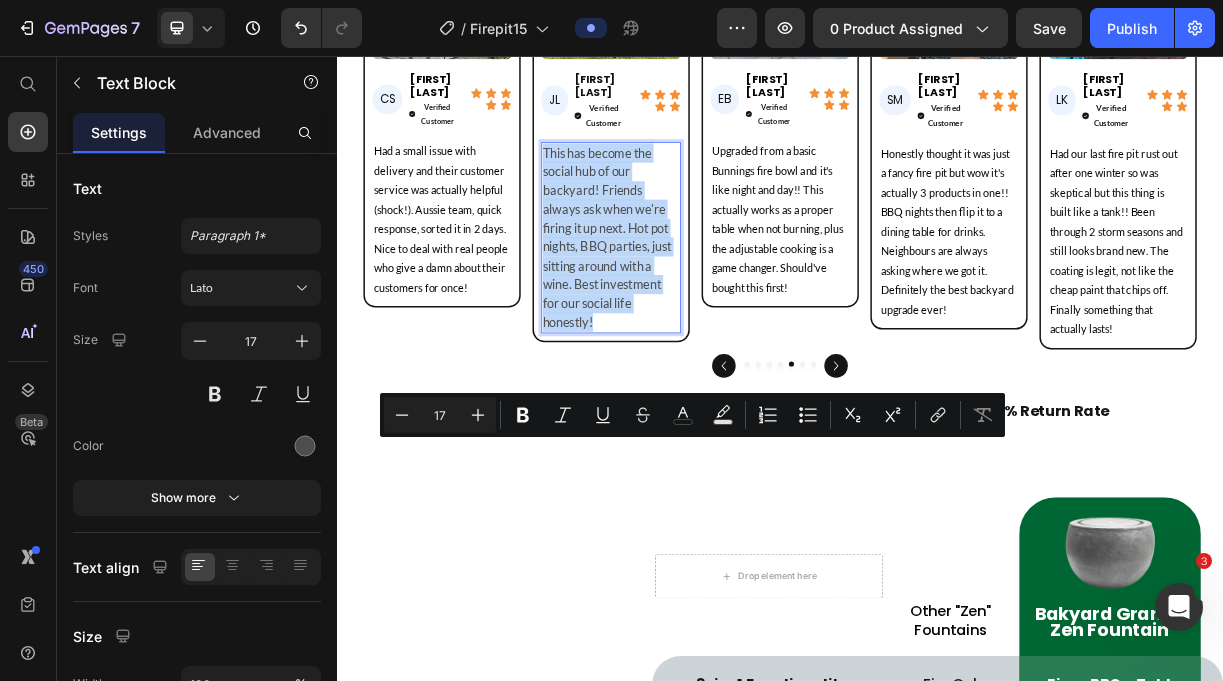 click on "This has become the social hub of our backyard! Friends always ask when we're firing it up next. Hot pot nights, BBQ parties, just sitting around with a wine. Best investment for our social life honestly!" at bounding box center [708, 302] 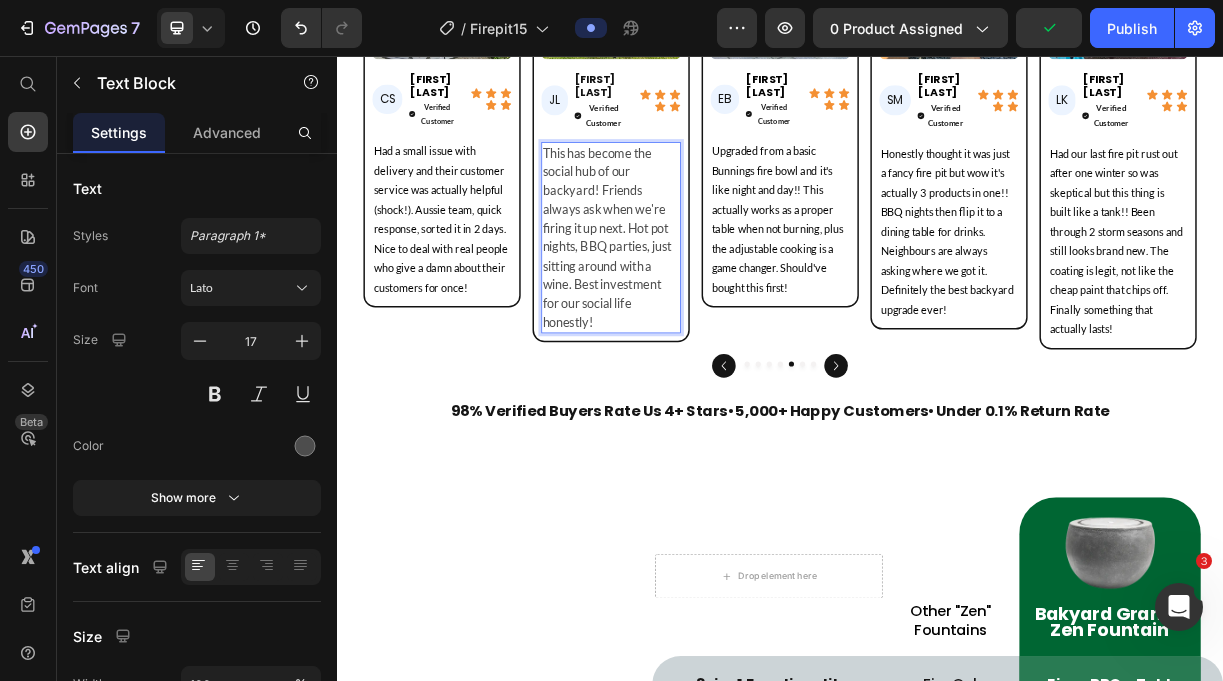 click on "This has become the social hub of our backyard! Friends always ask when we're firing it up next. Hot pot nights, BBQ parties, just sitting around with a wine. Best investment for our social life honestly!" at bounding box center (708, 302) 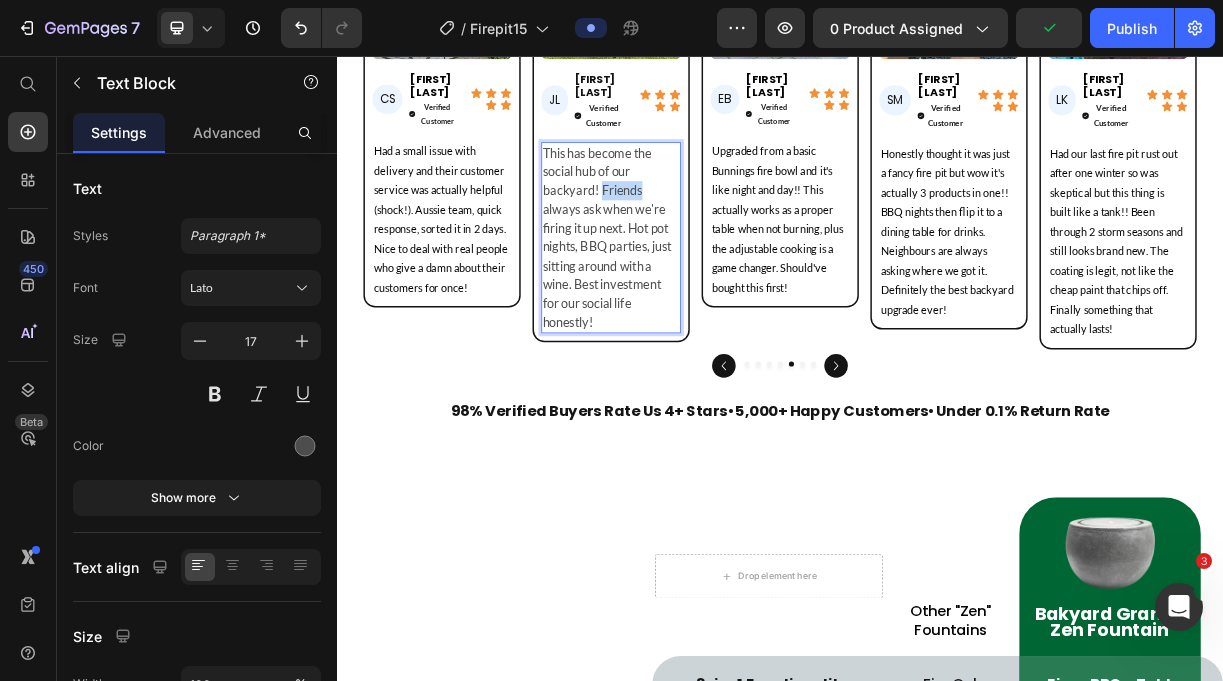 click on "This has become the social hub of our backyard! Friends always ask when we're firing it up next. Hot pot nights, BBQ parties, just sitting around with a wine. Best investment for our social life honestly!" at bounding box center [708, 302] 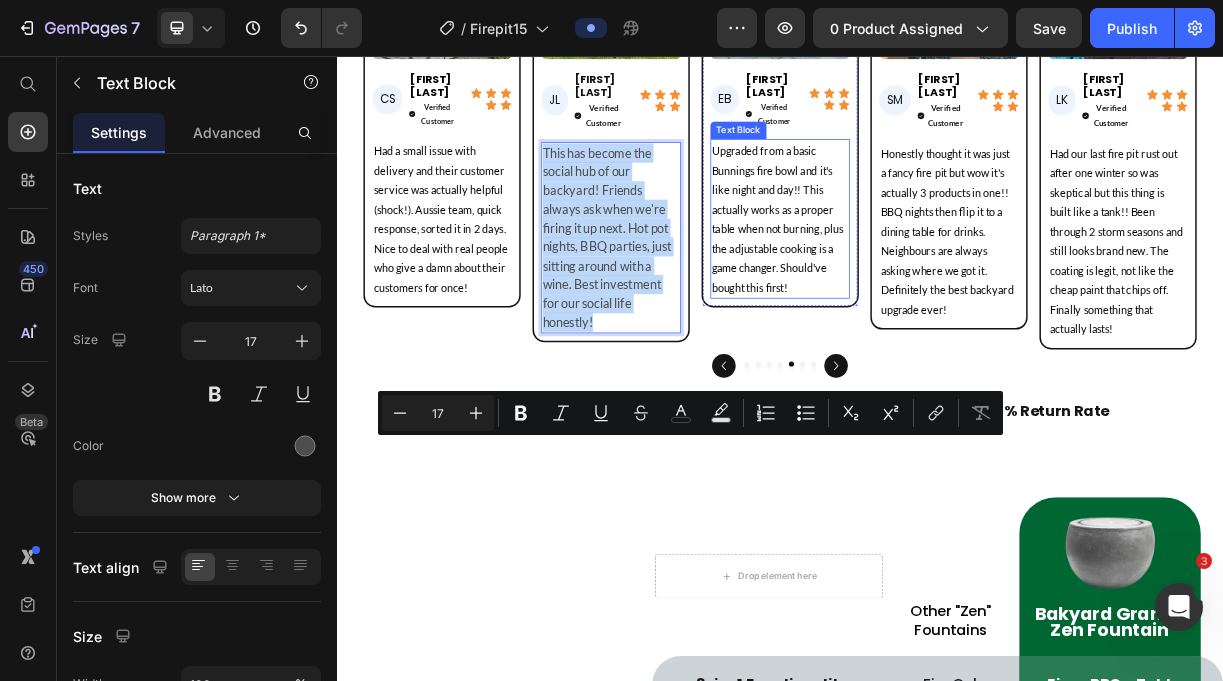 click on "Upgraded from a basic Bunnings fire bowl and it's like night and day!! This actually works as a proper table when not burning, plus the adjustable cooking is a game changer. Should've bought this first!" at bounding box center [937, 277] 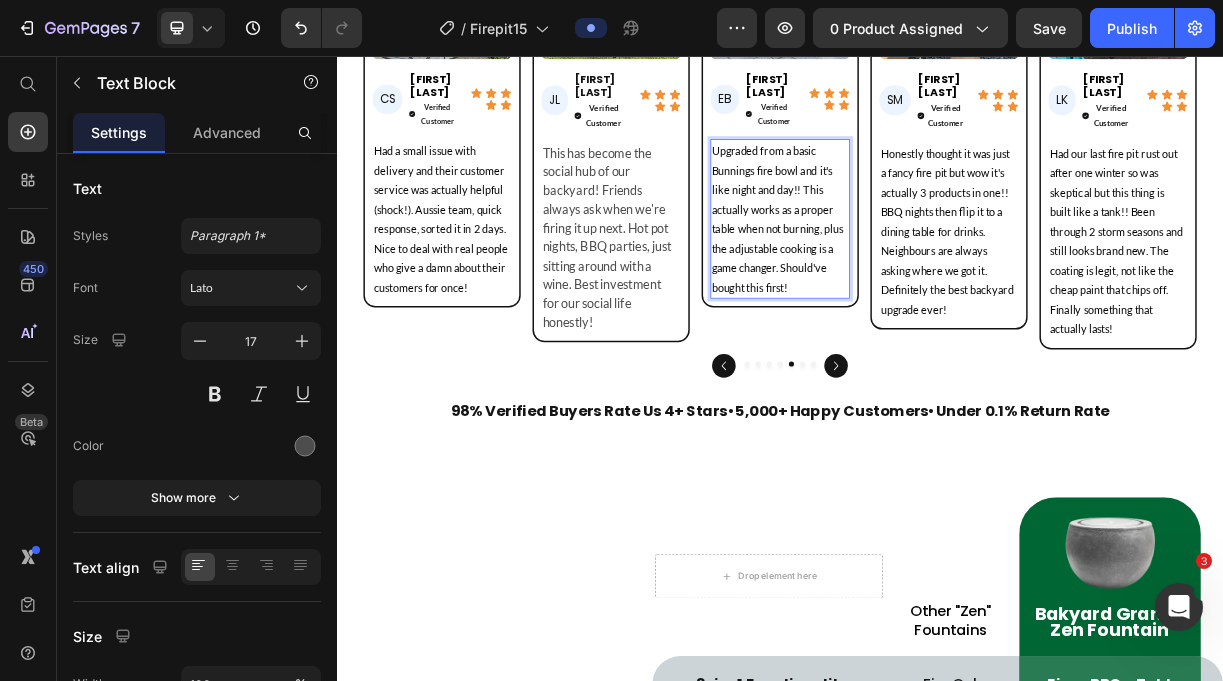 click on "Upgraded from a basic Bunnings fire bowl and it's like night and day!! This actually works as a proper table when not burning, plus the adjustable cooking is a game changer. Should've bought this first!" at bounding box center (937, 277) 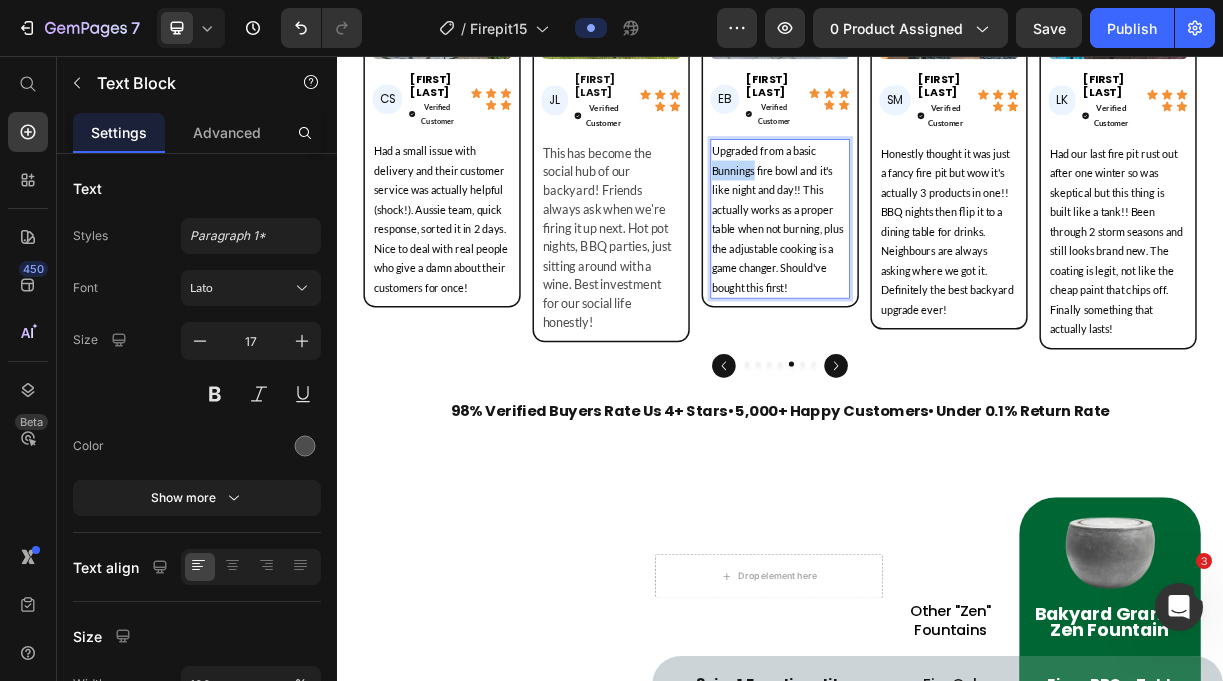 click on "Upgraded from a basic Bunnings fire bowl and it's like night and day!! This actually works as a proper table when not burning, plus the adjustable cooking is a game changer. Should've bought this first!" at bounding box center (937, 277) 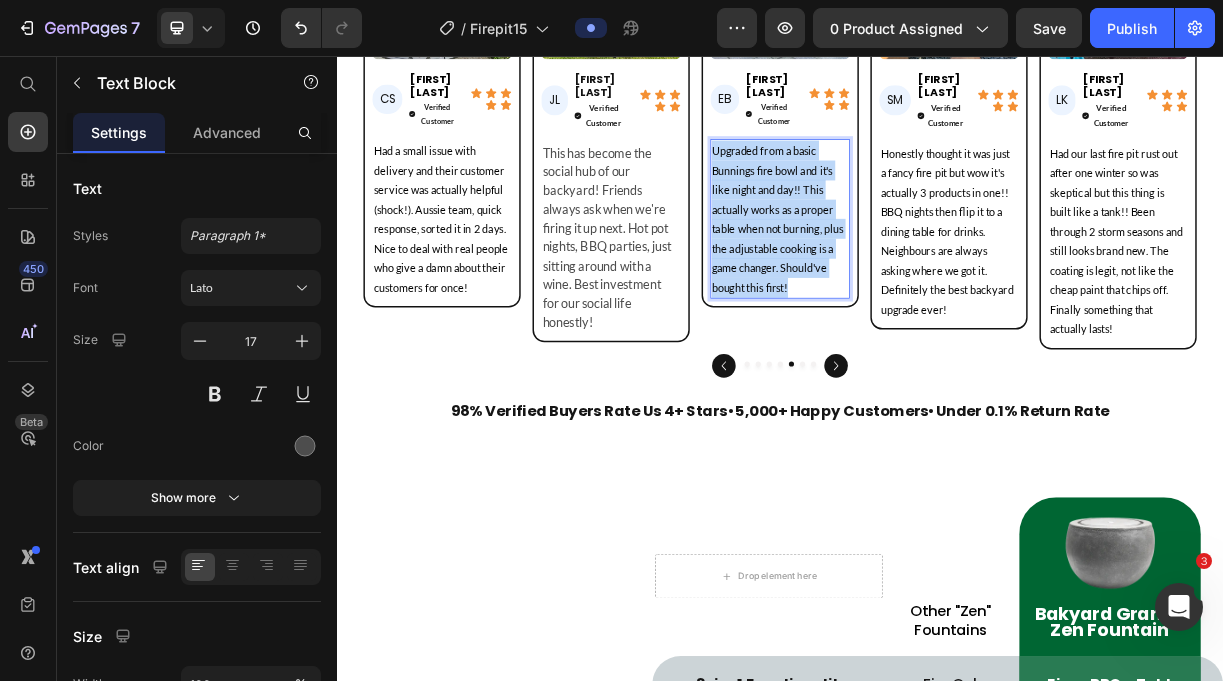 click on "Upgraded from a basic Bunnings fire bowl and it's like night and day!! This actually works as a proper table when not burning, plus the adjustable cooking is a game changer. Should've bought this first!" at bounding box center (937, 277) 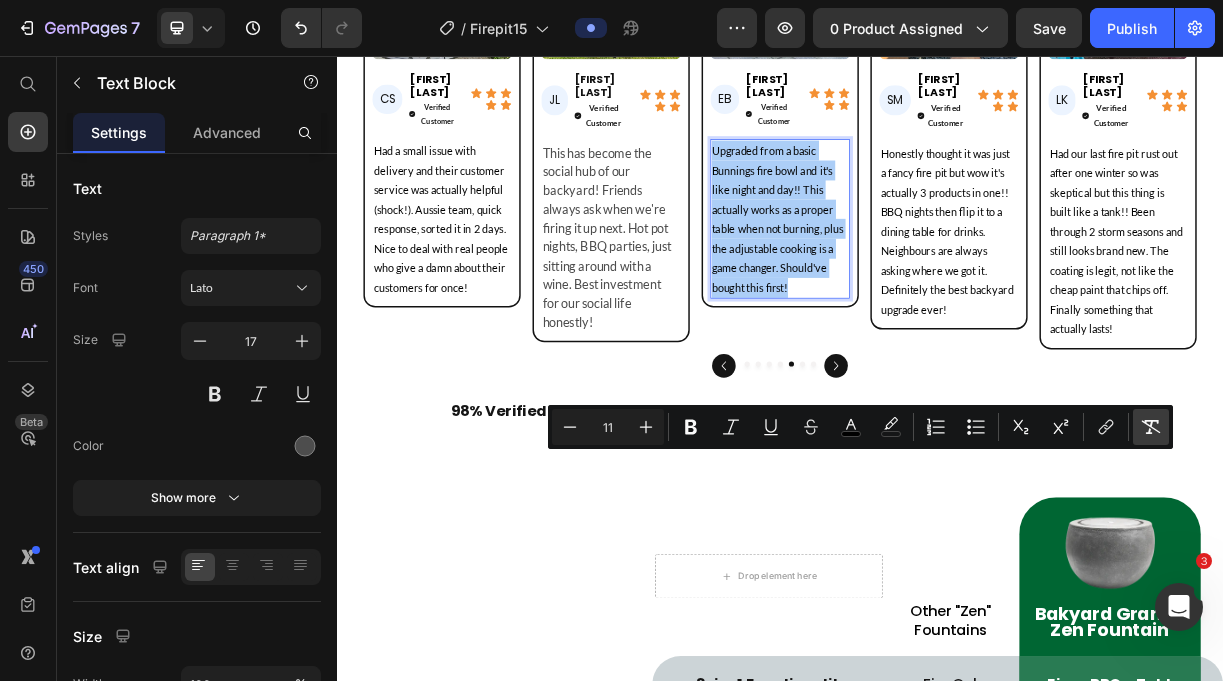 click 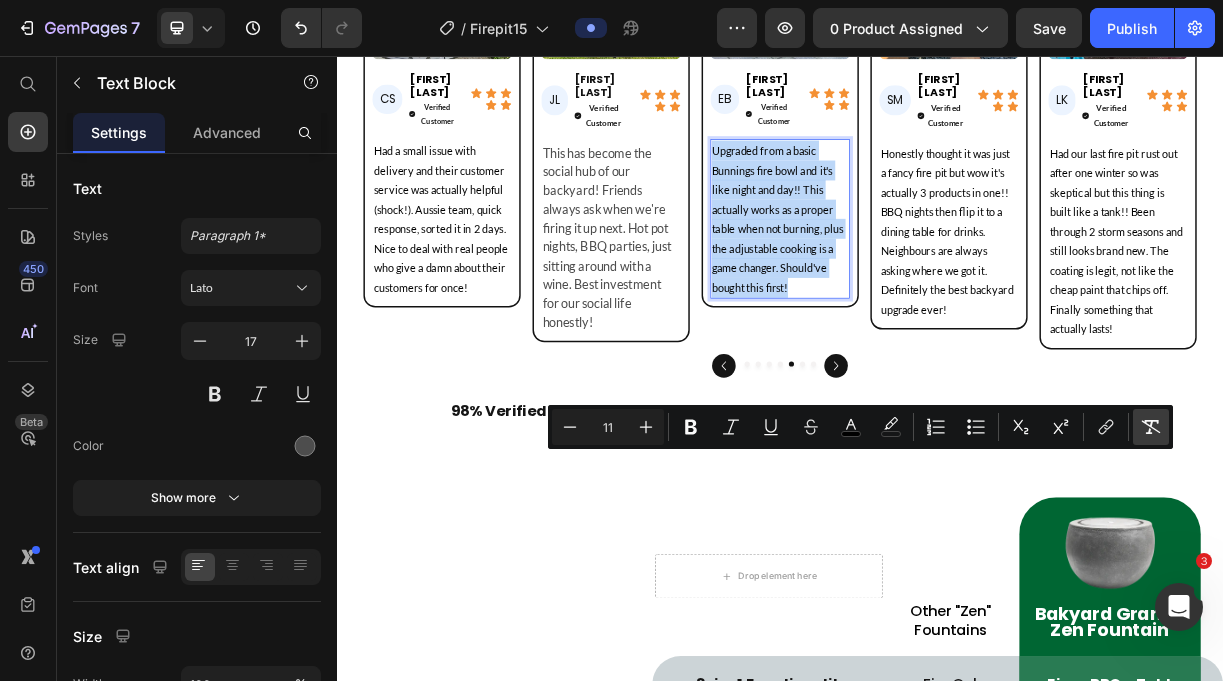 type on "17" 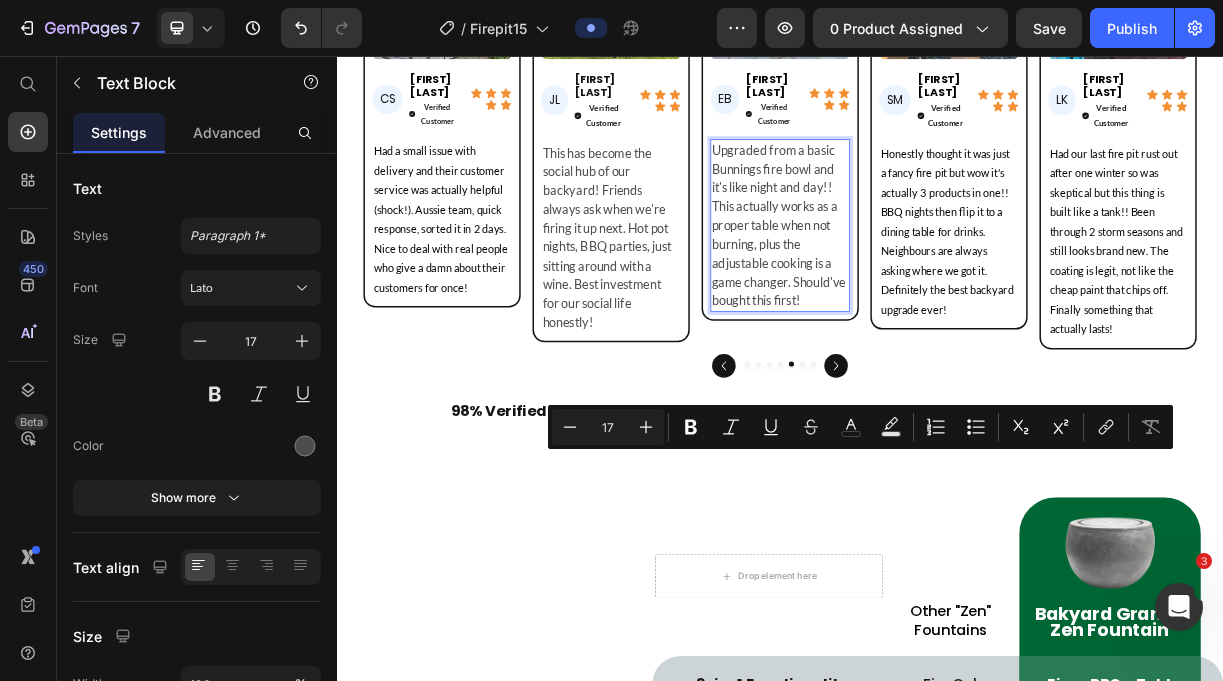 click on "Upgraded from a basic Bunnings fire bowl and it's like night and day!! This actually works as a proper table when not burning, plus the adjustable cooking is a game changer. Should've bought this first!" at bounding box center [937, 286] 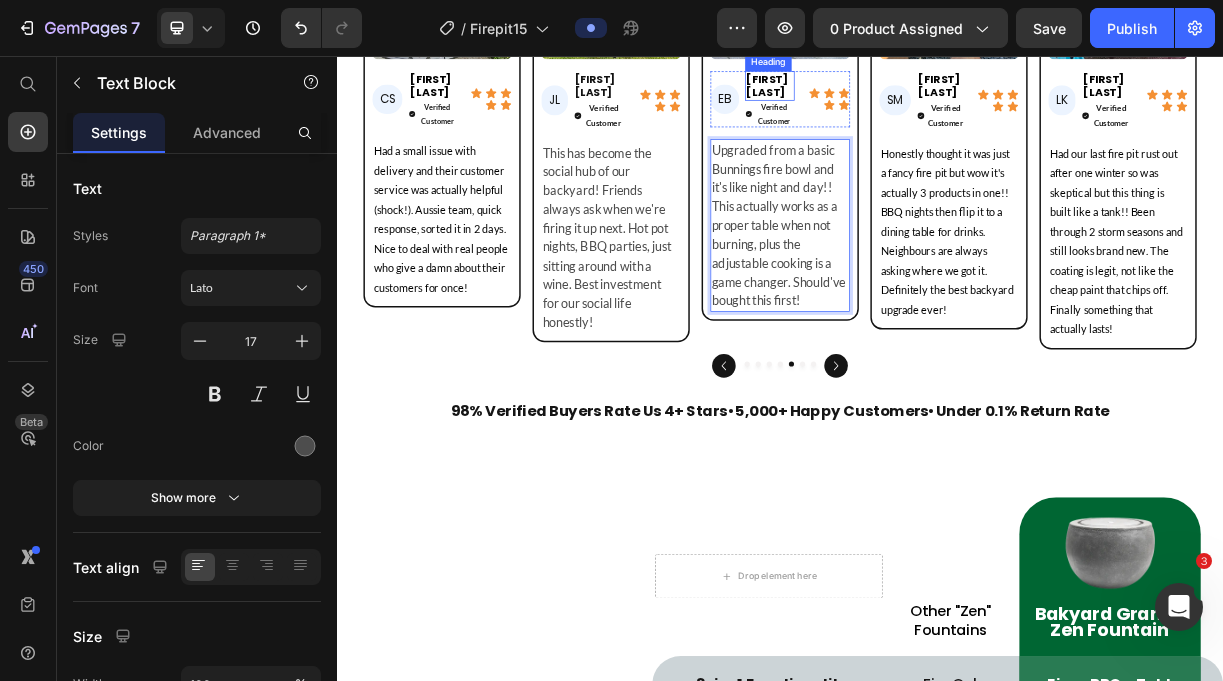 click on "[FIRST] [LAST]" at bounding box center [920, 97] 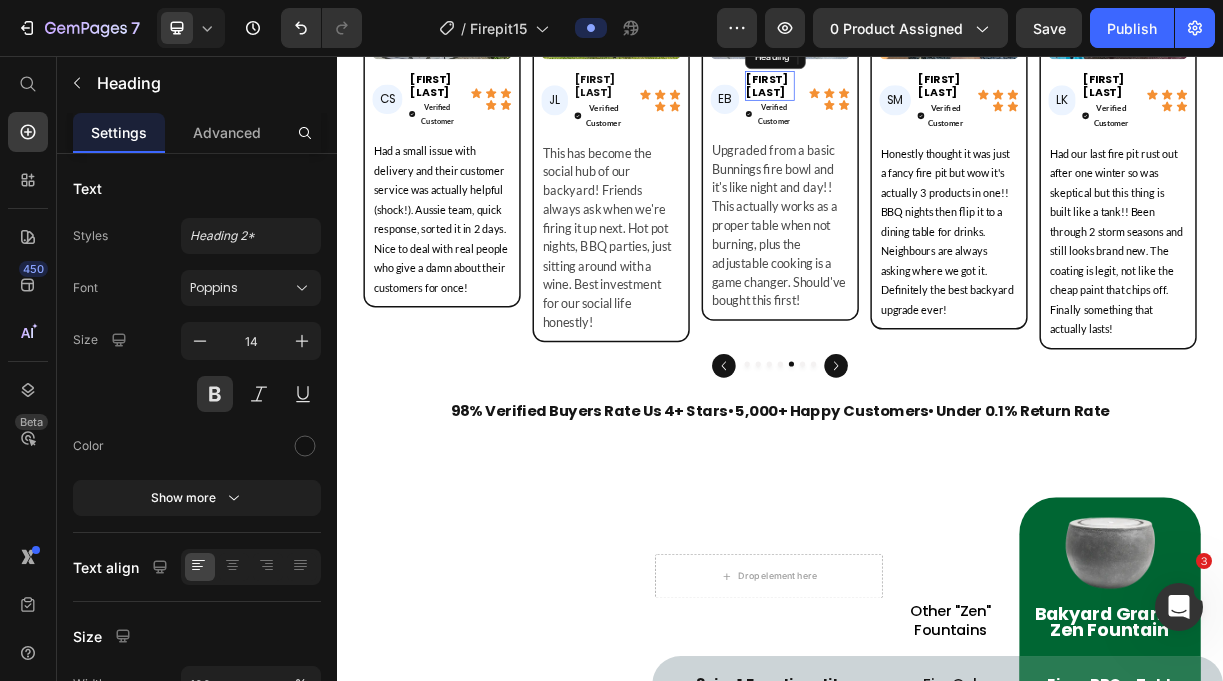 click on "[FIRST] [LAST]" at bounding box center [920, 97] 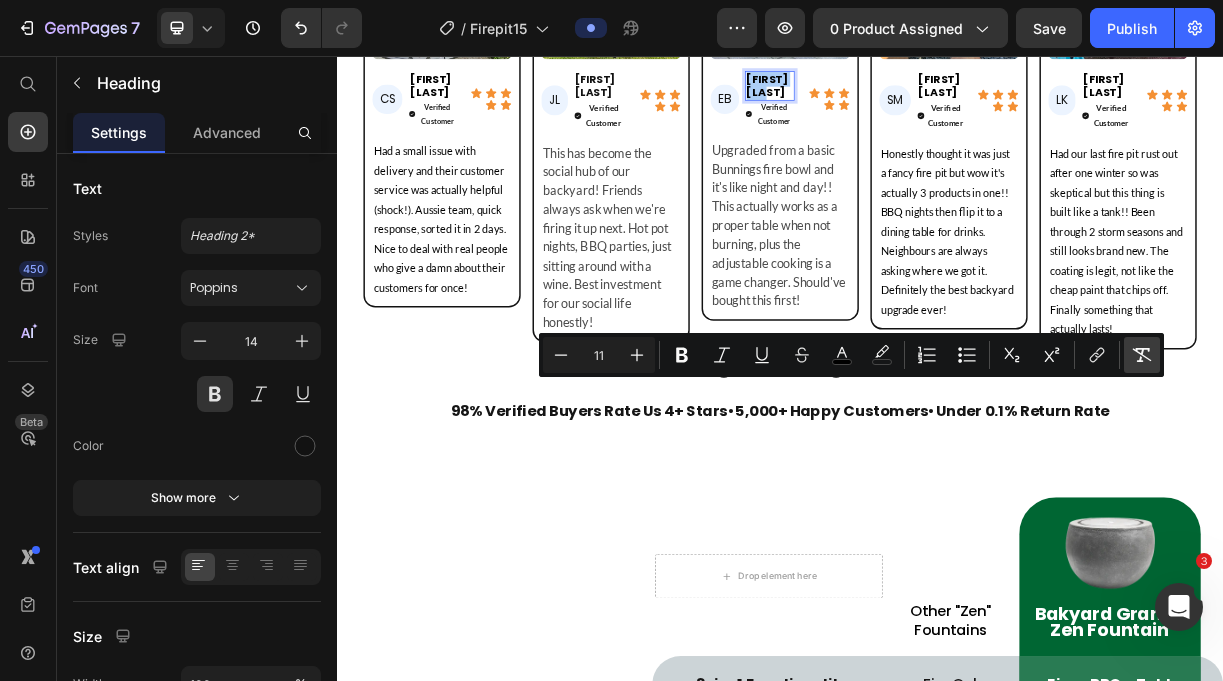 click 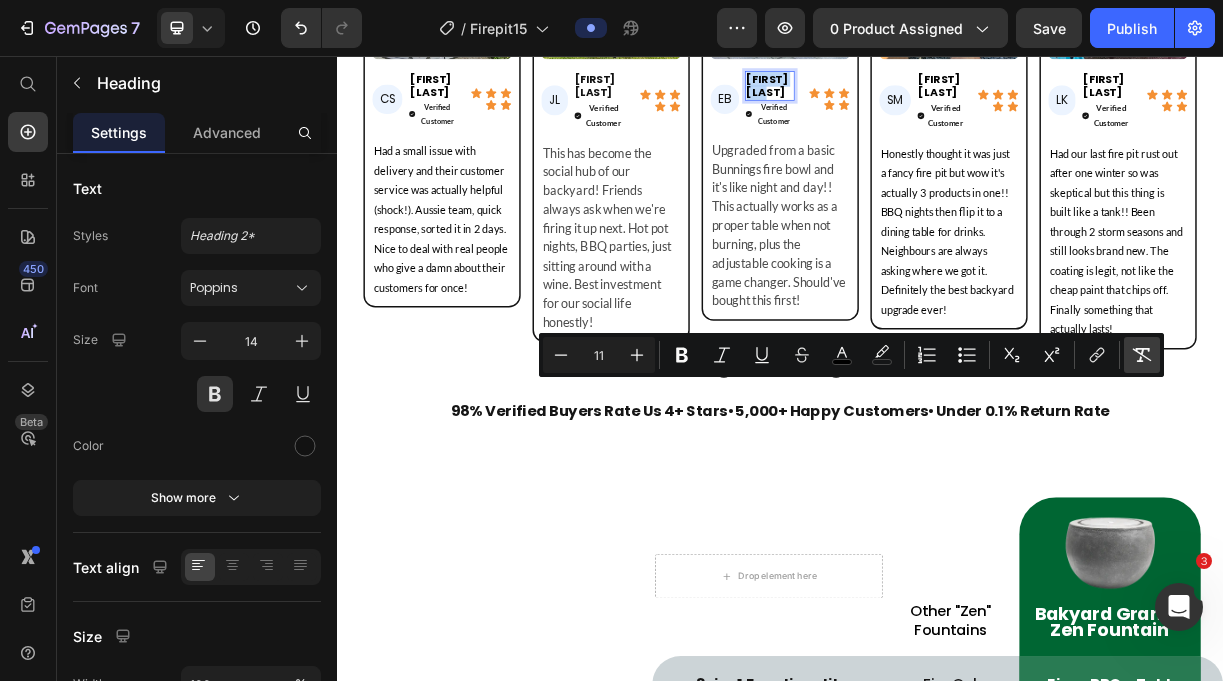 type on "14" 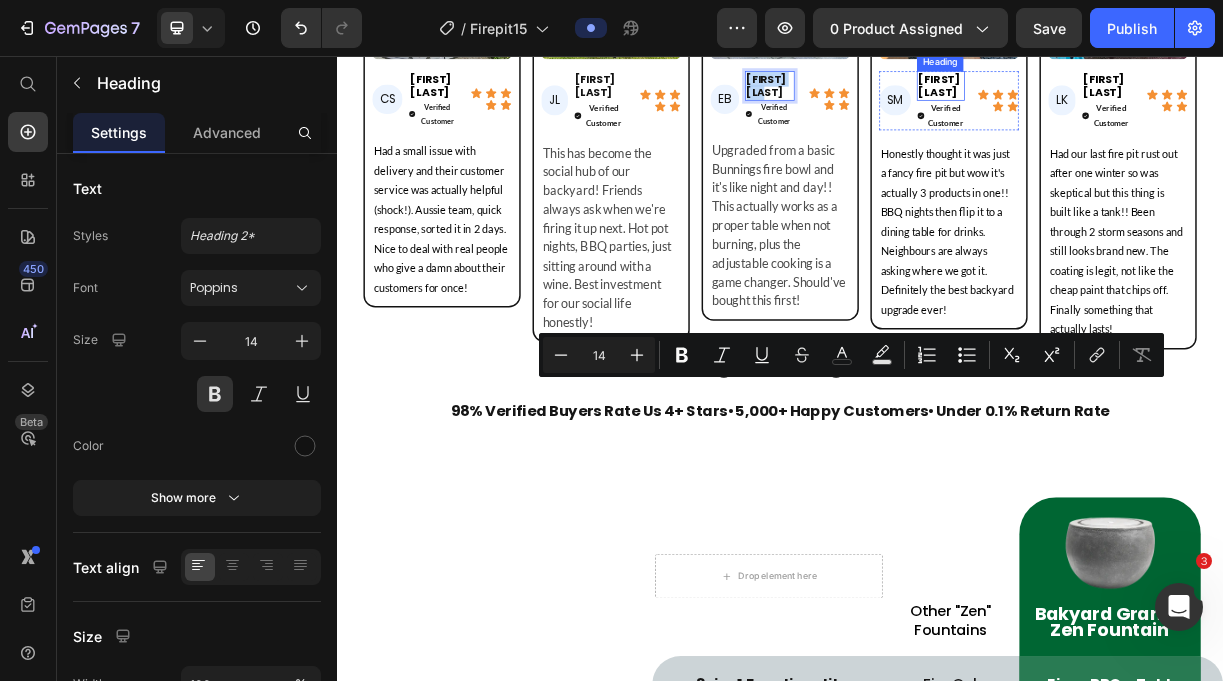 click on "[FIRST] [LAST]" at bounding box center [1152, 97] 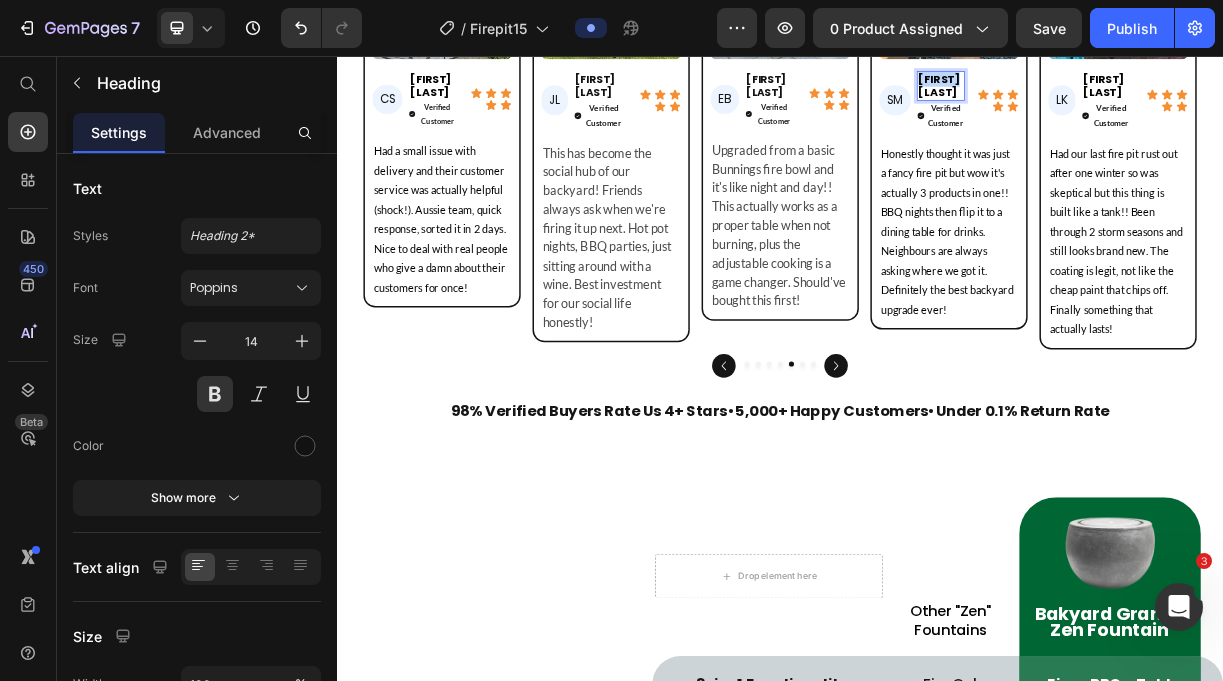 click on "[FIRST] [LAST]" at bounding box center [1152, 97] 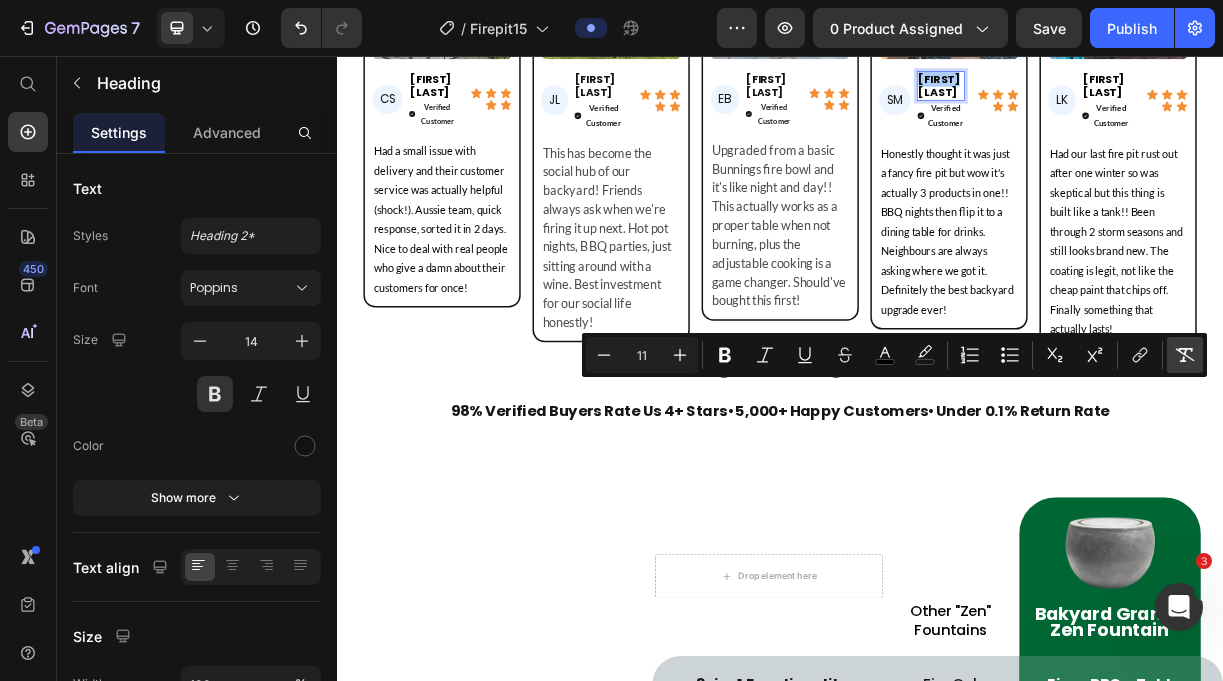 click 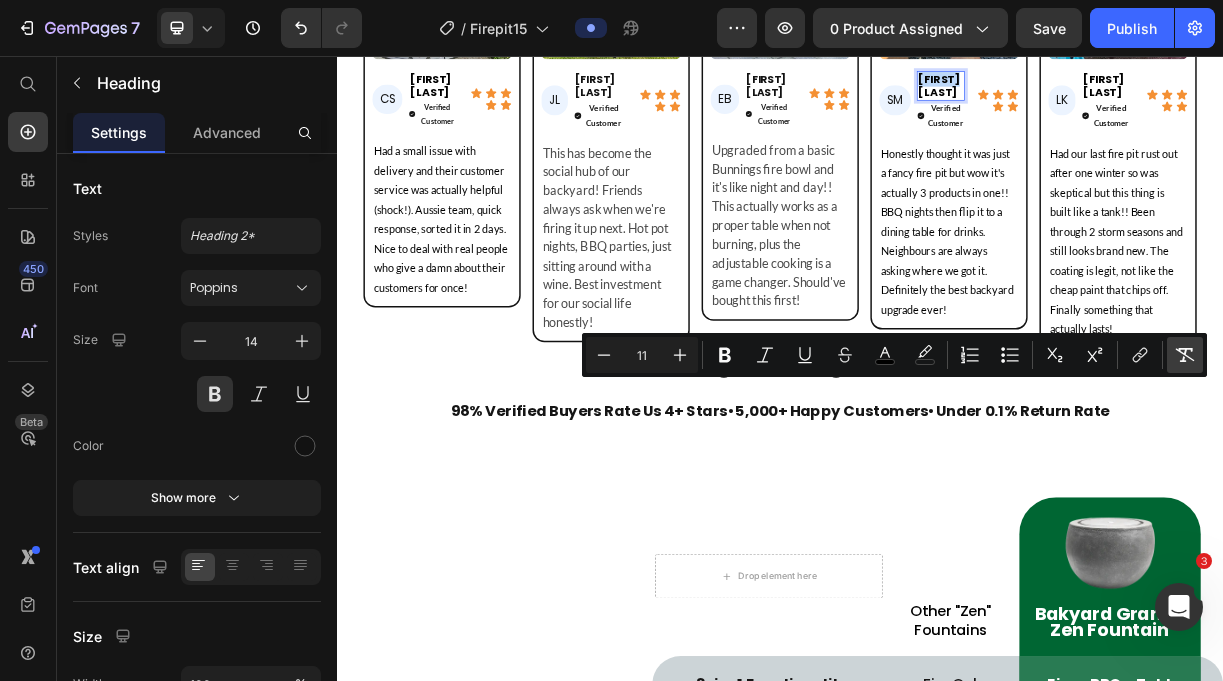 type on "14" 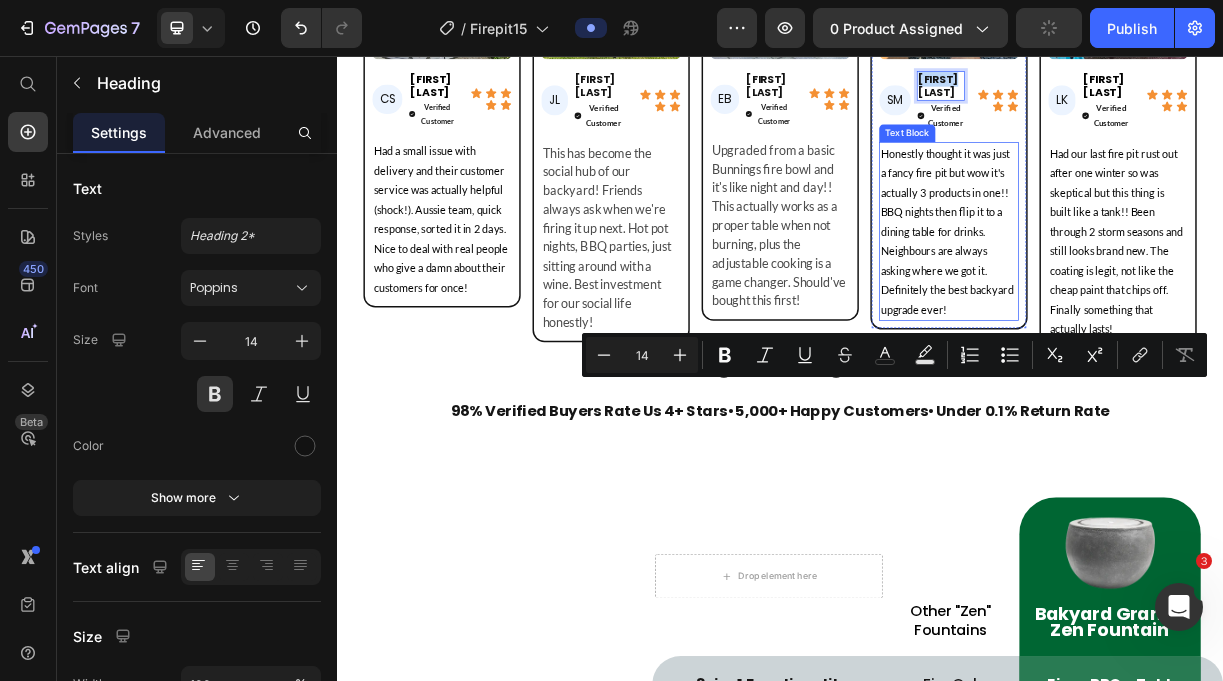 click on "Honestly thought it was just a fancy fire pit but wow it's actually 3 products in one!! BBQ nights then flip it to a dining table for drinks. Neighbours are always asking where we got it. Definitely the best backyard upgrade ever!" at bounding box center [1163, 294] 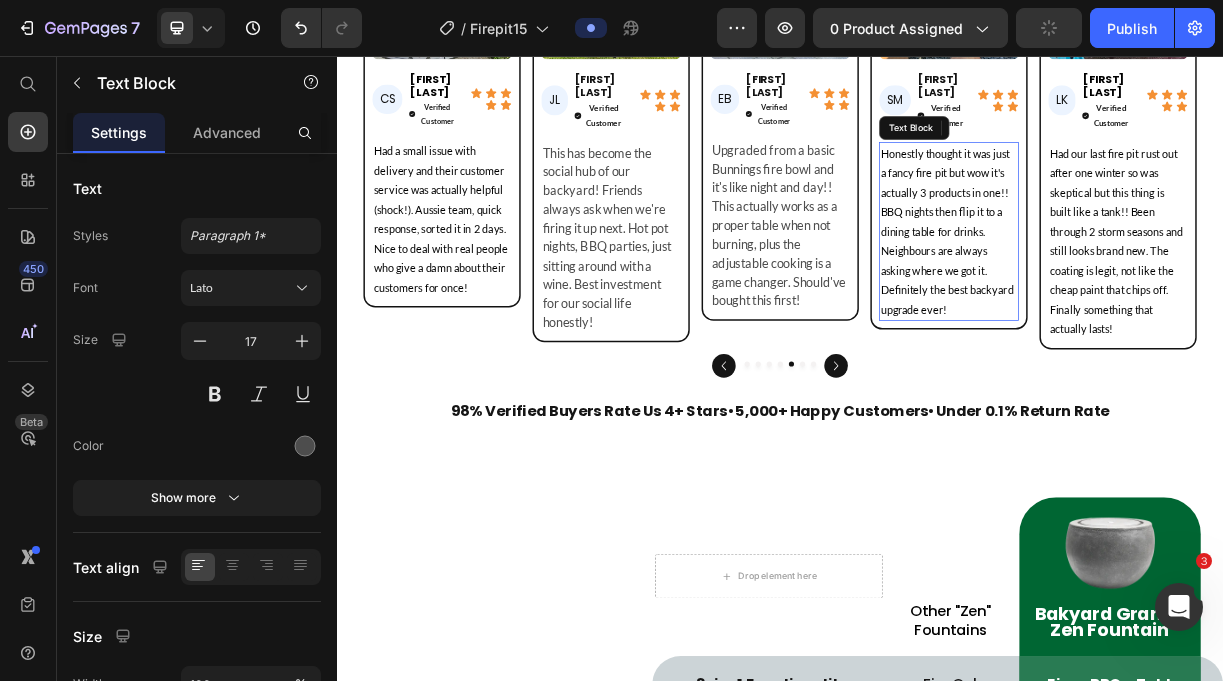 click on "Honestly thought it was just a fancy fire pit but wow it's actually 3 products in one!! BBQ nights then flip it to a dining table for drinks. Neighbours are always asking where we got it. Definitely the best backyard upgrade ever!" at bounding box center (1163, 294) 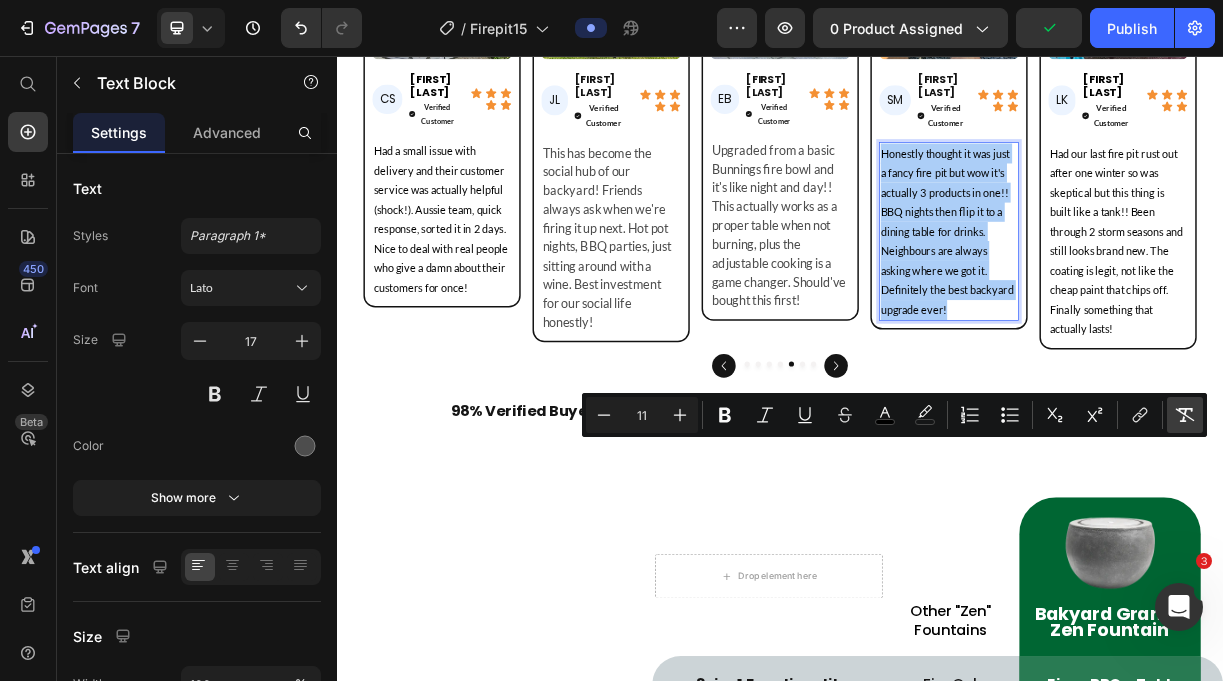 click 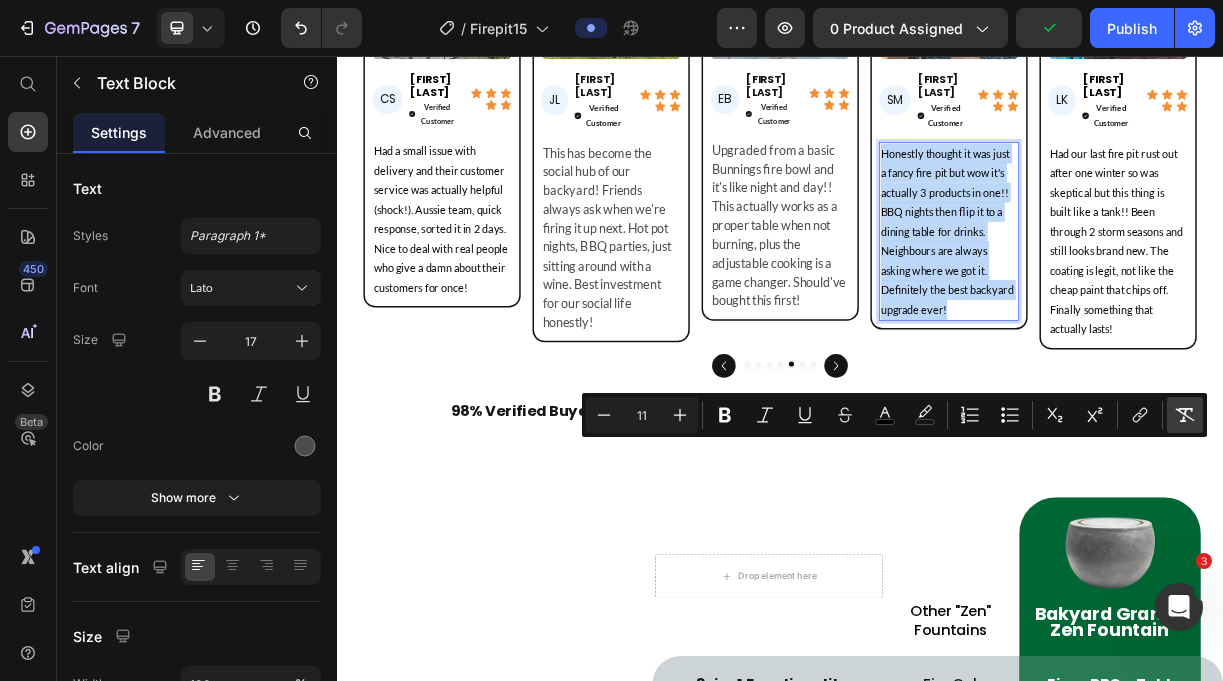 type on "17" 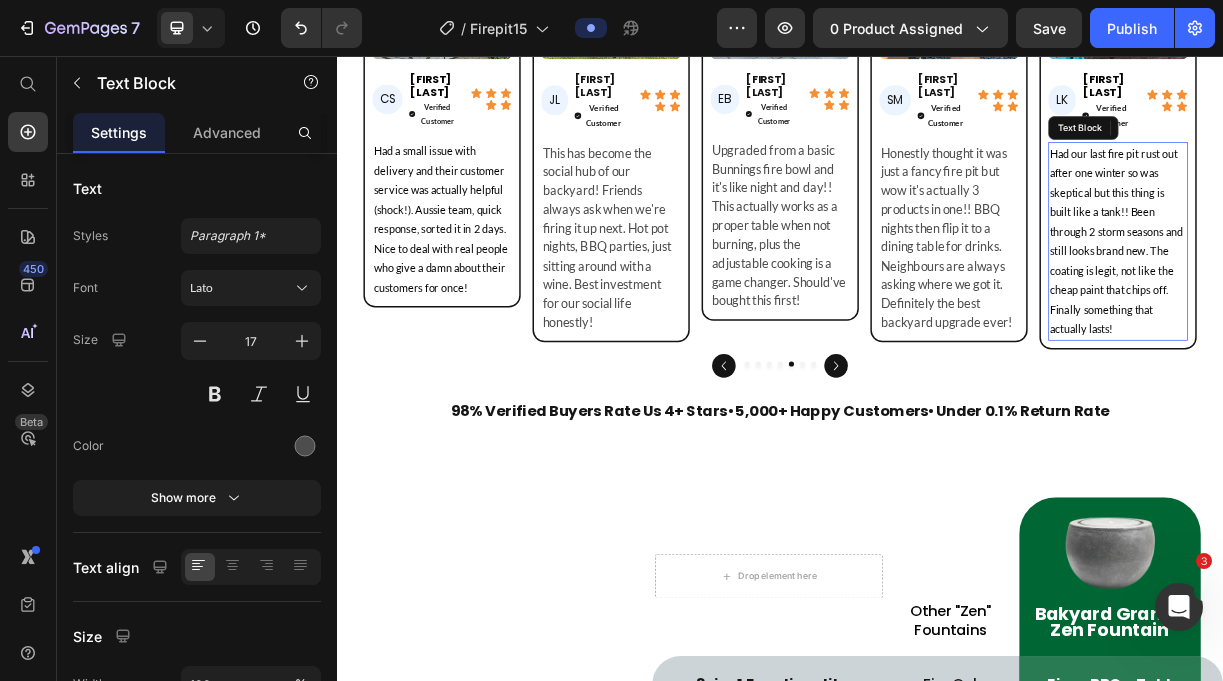 click on "Had our last fire pit rust out after one winter so was skeptical but this thing is built like a tank!! Been through 2 storm seasons and still looks brand new. The coating is legit, not like the cheap paint that chips off. Finally something that actually lasts!" at bounding box center [1394, 307] 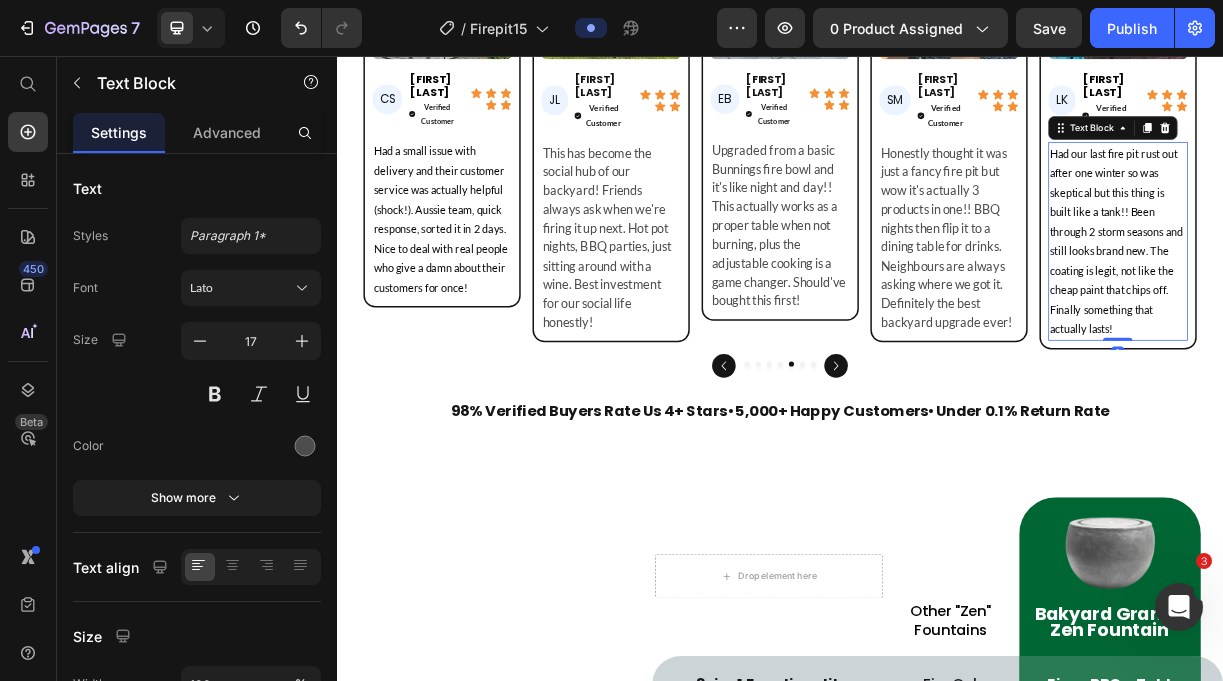 click on "Had our last fire pit rust out after one winter so was skeptical but this thing is built like a tank!! Been through 2 storm seasons and still looks brand new. The coating is legit, not like the cheap paint that chips off. Finally something that actually lasts!" at bounding box center [1394, 307] 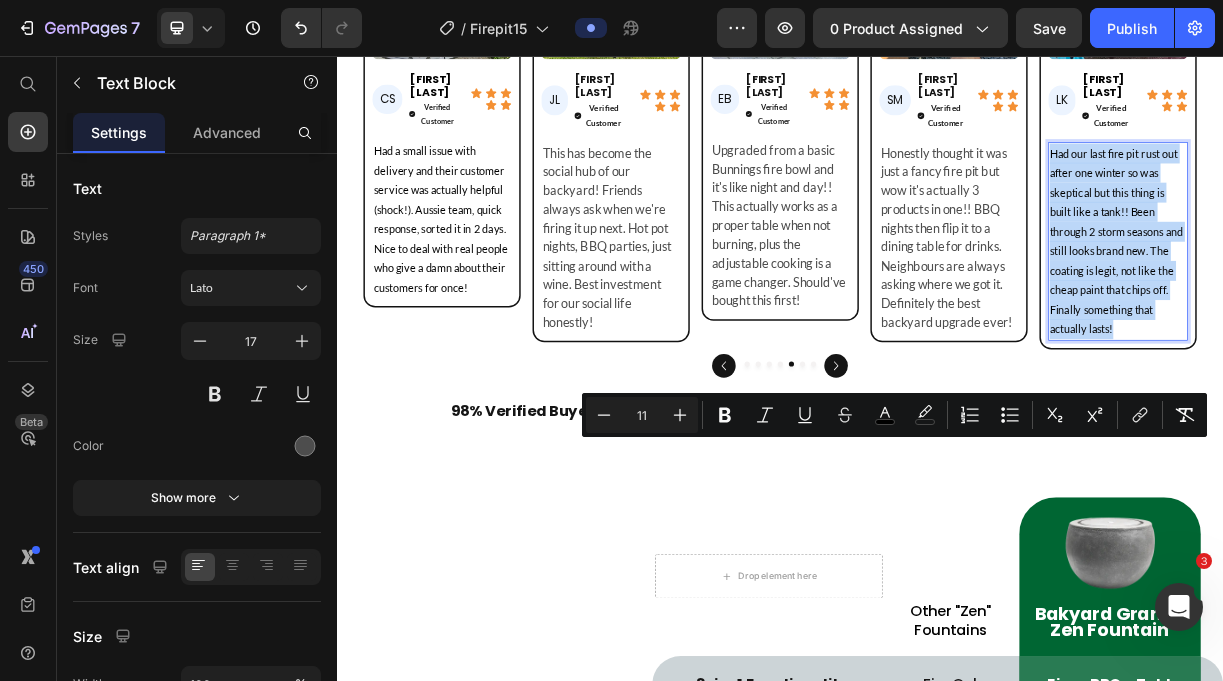 click on "Had our last fire pit rust out after one winter so was skeptical but this thing is built like a tank!! Been through 2 storm seasons and still looks brand new. The coating is legit, not like the cheap paint that chips off. Finally something that actually lasts!" at bounding box center (1394, 307) 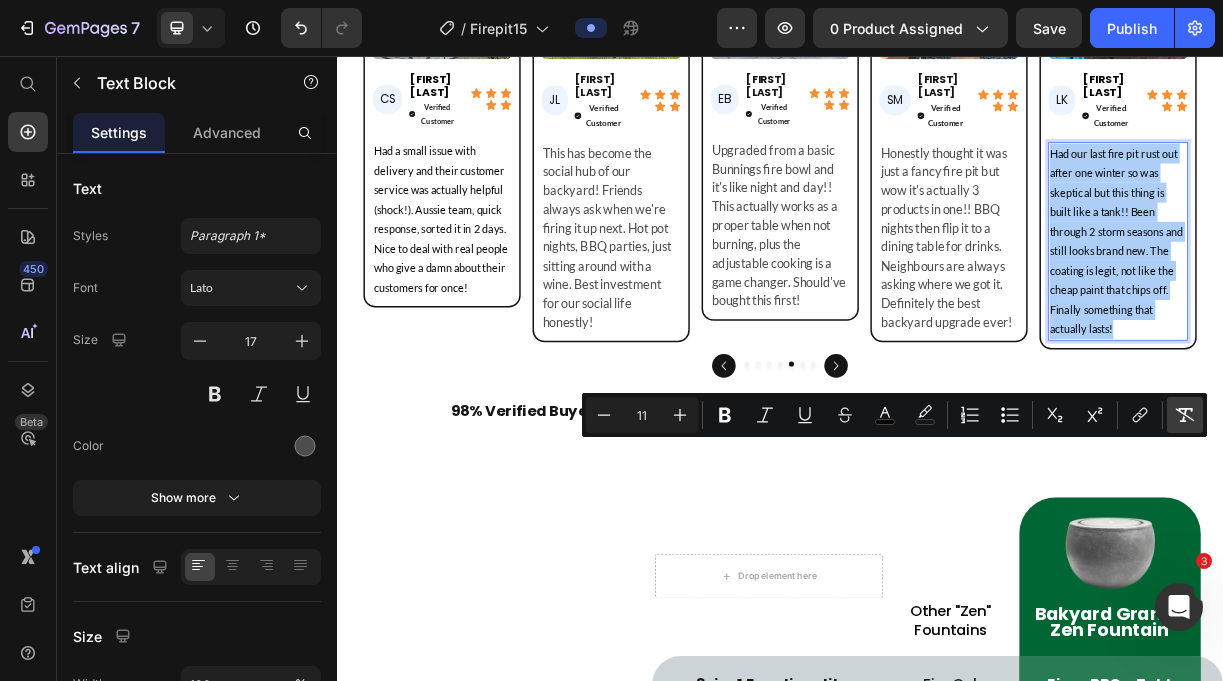 click 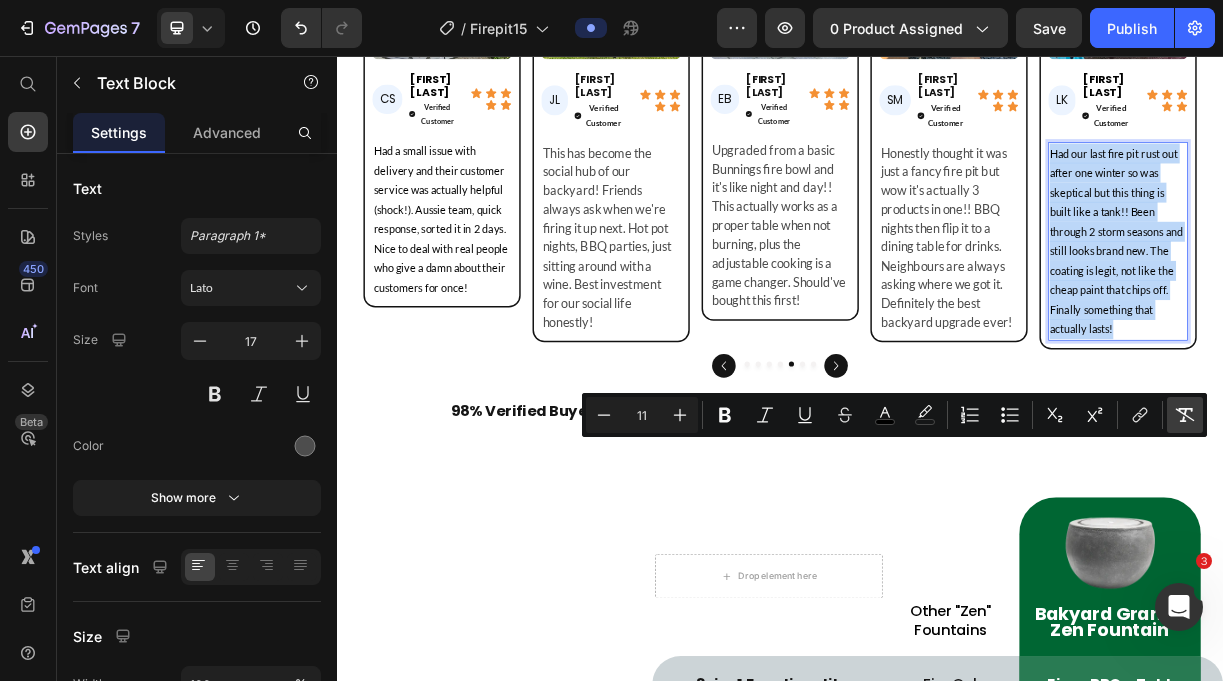 type on "17" 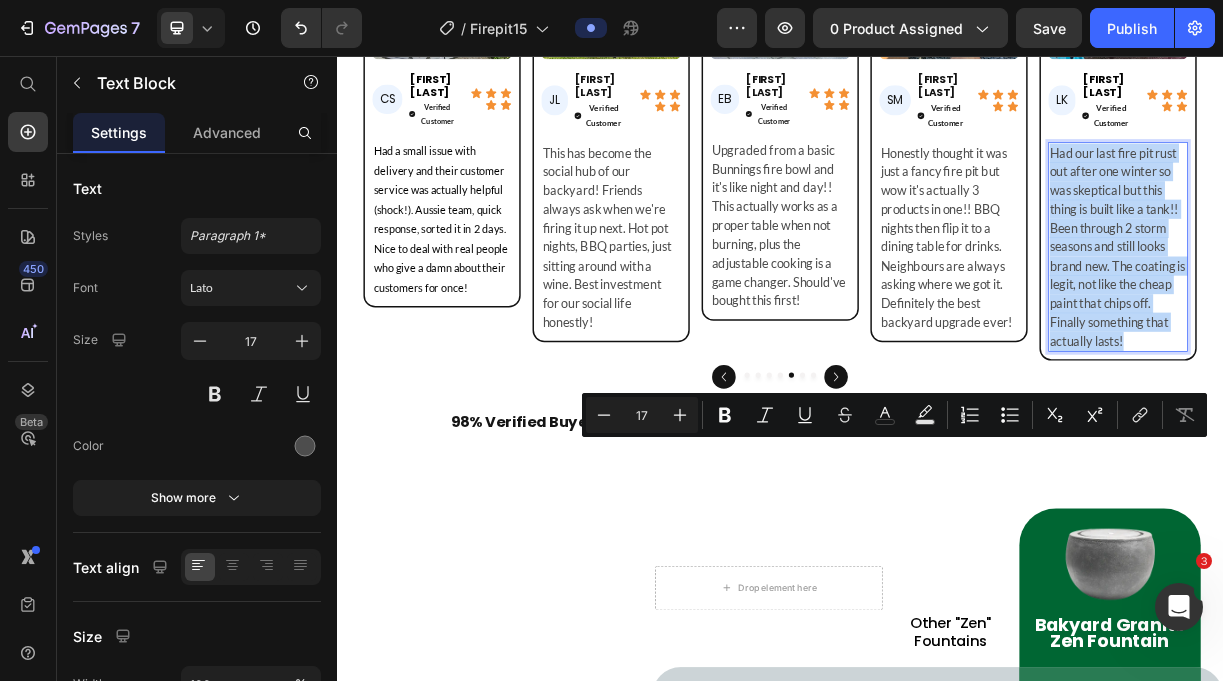 click on "Had our last fire pit rust out after one winter so was skeptical but this thing is built like a tank!! Been through 2 storm seasons and still looks brand new. The coating is legit, not like the cheap paint that chips off. Finally something that actually lasts!" at bounding box center [1394, 315] 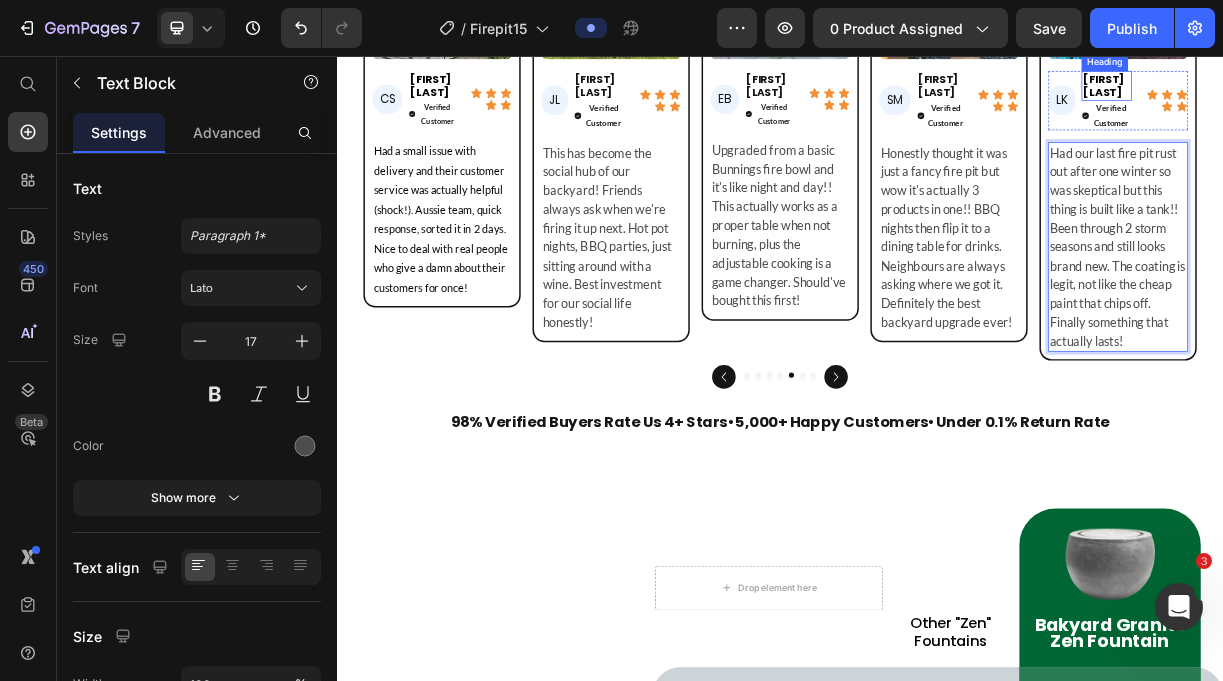 click on "[FIRST] [LAST]" at bounding box center [1375, 97] 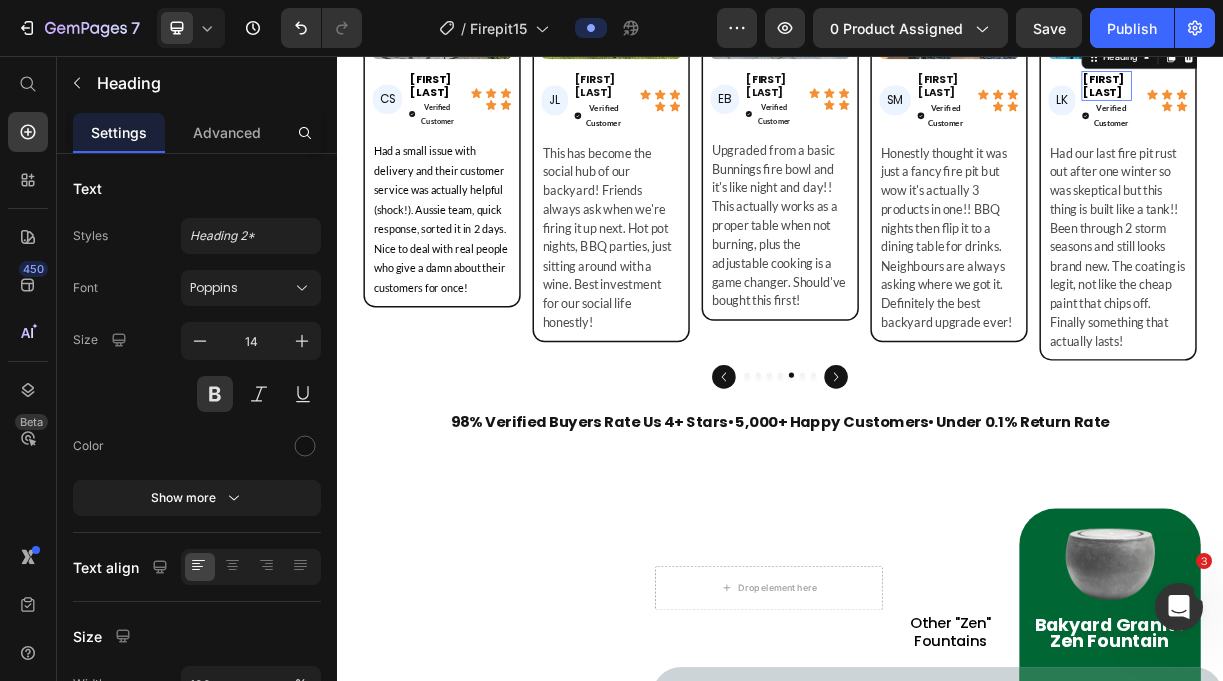 click on "[FIRST] [LAST]" at bounding box center [1375, 97] 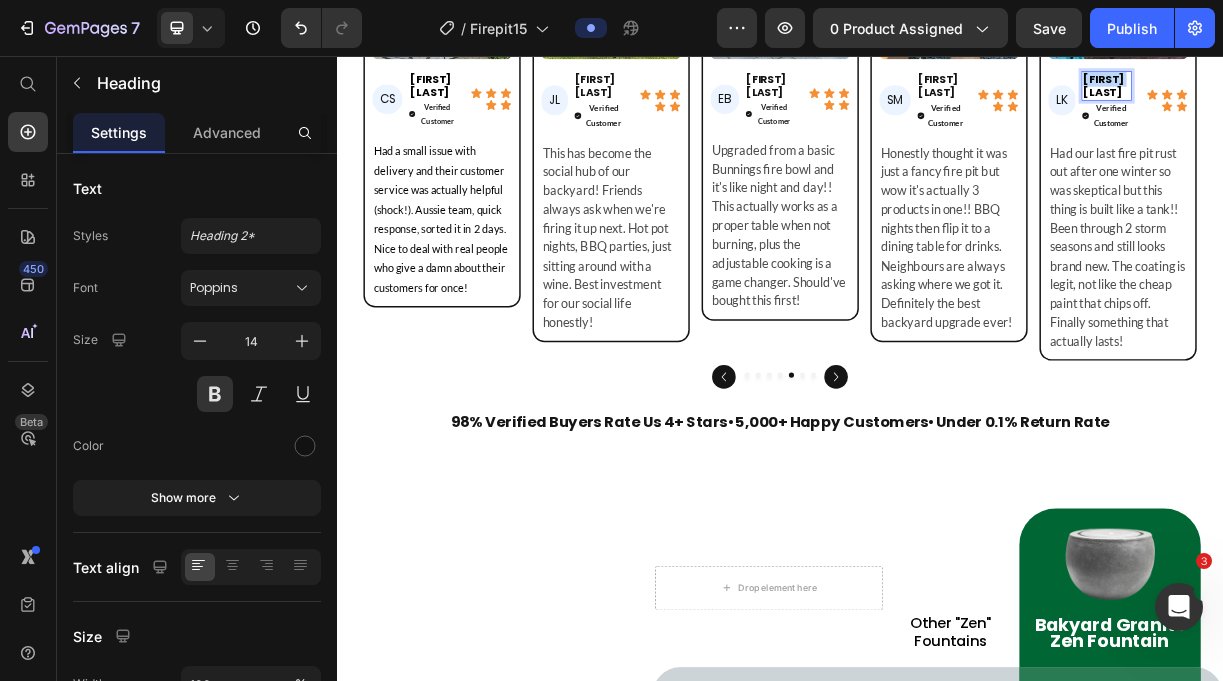 click on "[FIRST] [LAST]" at bounding box center (1375, 97) 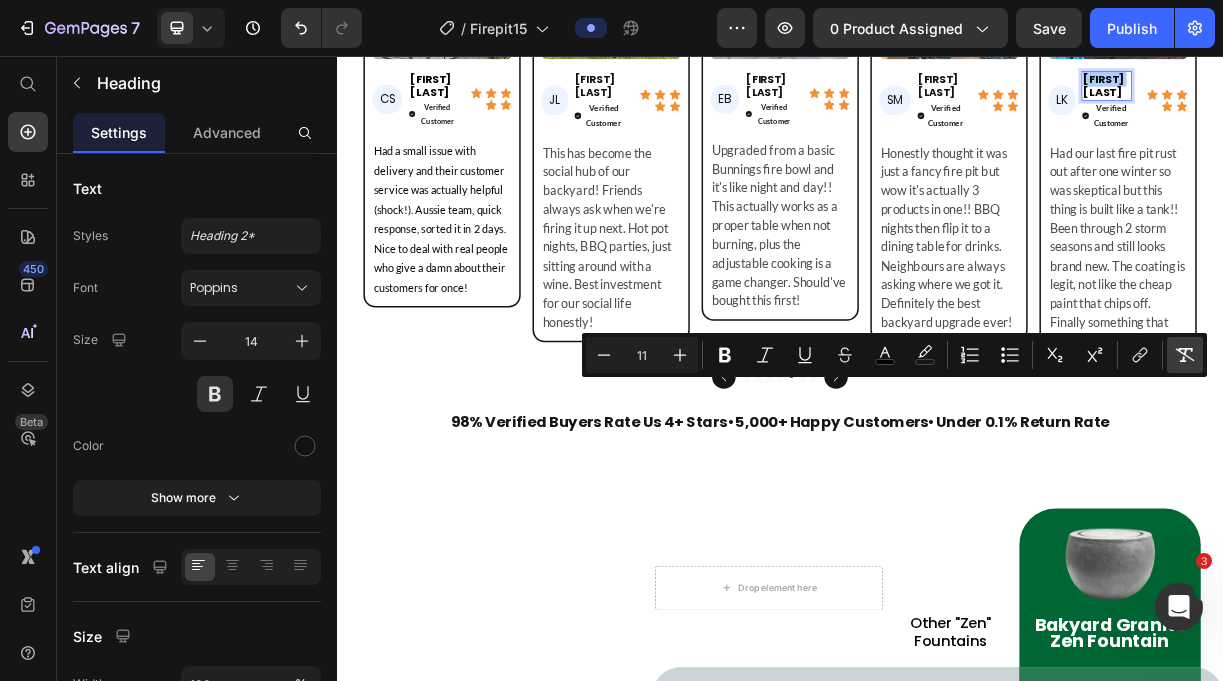 click 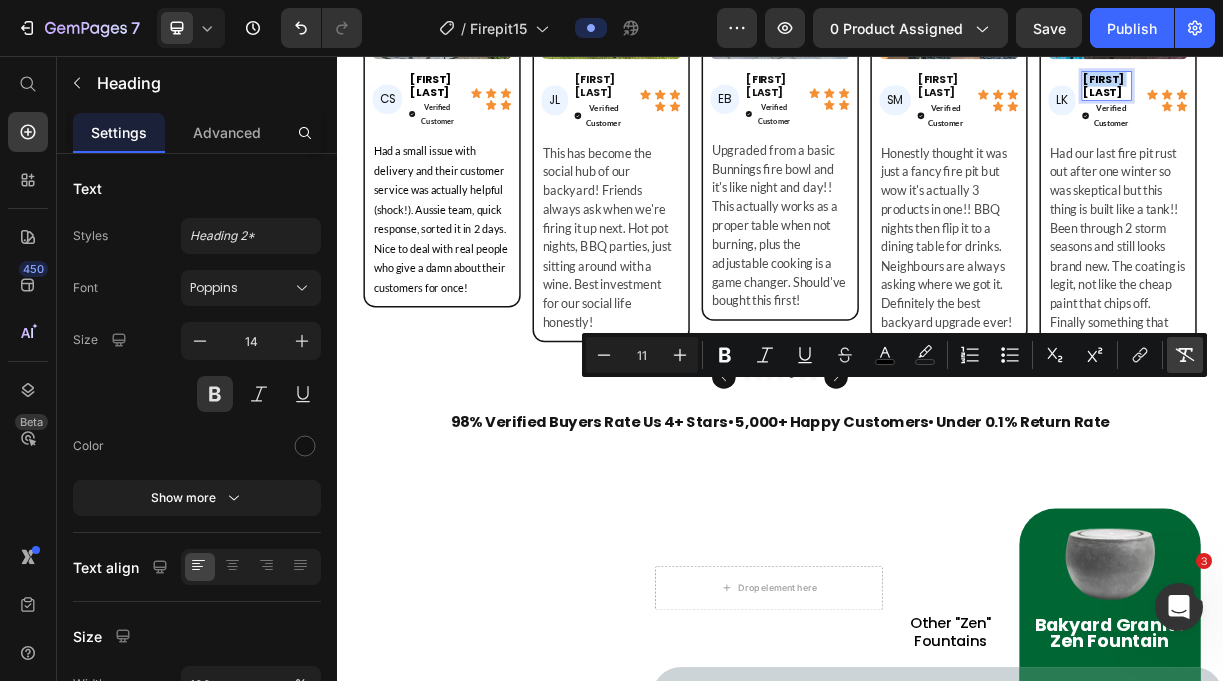 type on "14" 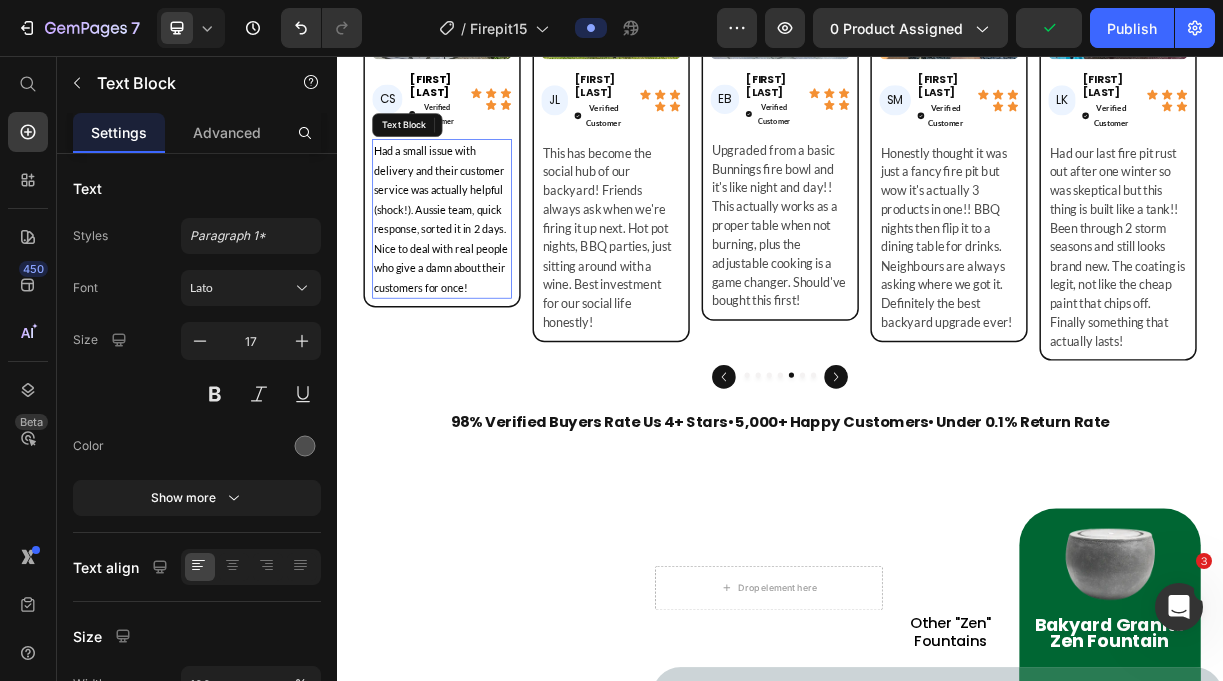 click on "Had a small issue with delivery and their customer service was actually helpful (shock!). Aussie team, quick response, sorted it in 2 days. Nice to deal with real people who give a damn about their customers for once!" at bounding box center (478, 277) 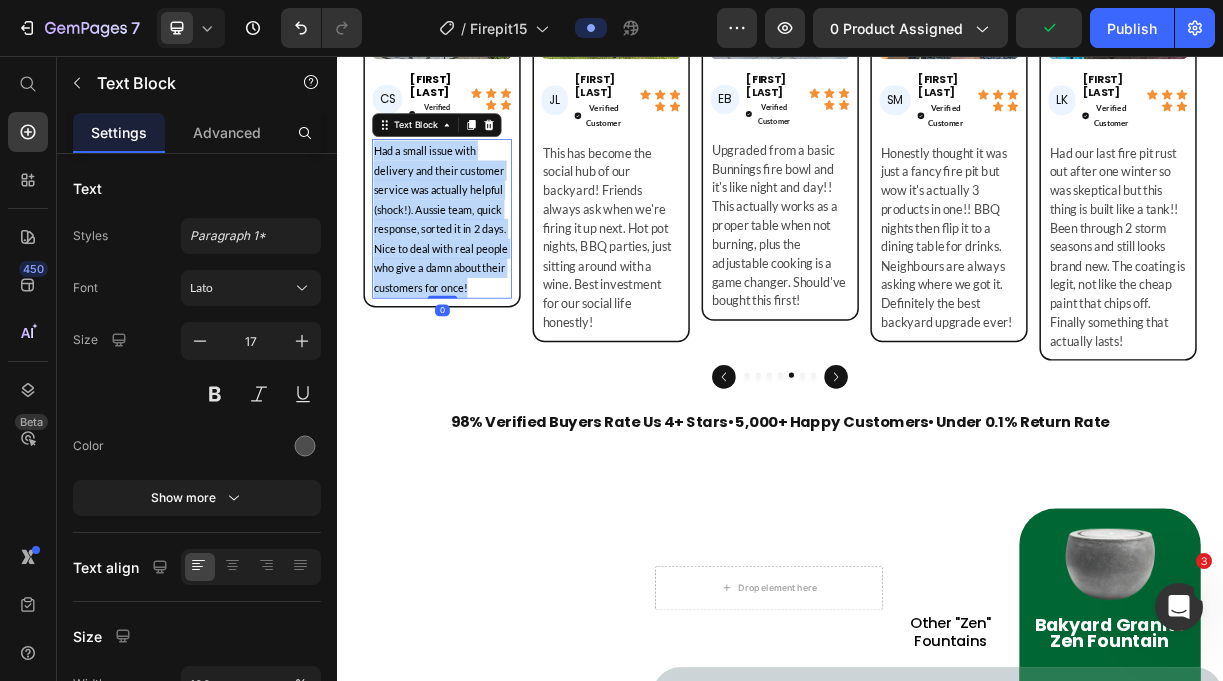 click on "Had a small issue with delivery and their customer service was actually helpful (shock!). Aussie team, quick response, sorted it in 2 days. Nice to deal with real people who give a damn about their customers for once!" at bounding box center (478, 277) 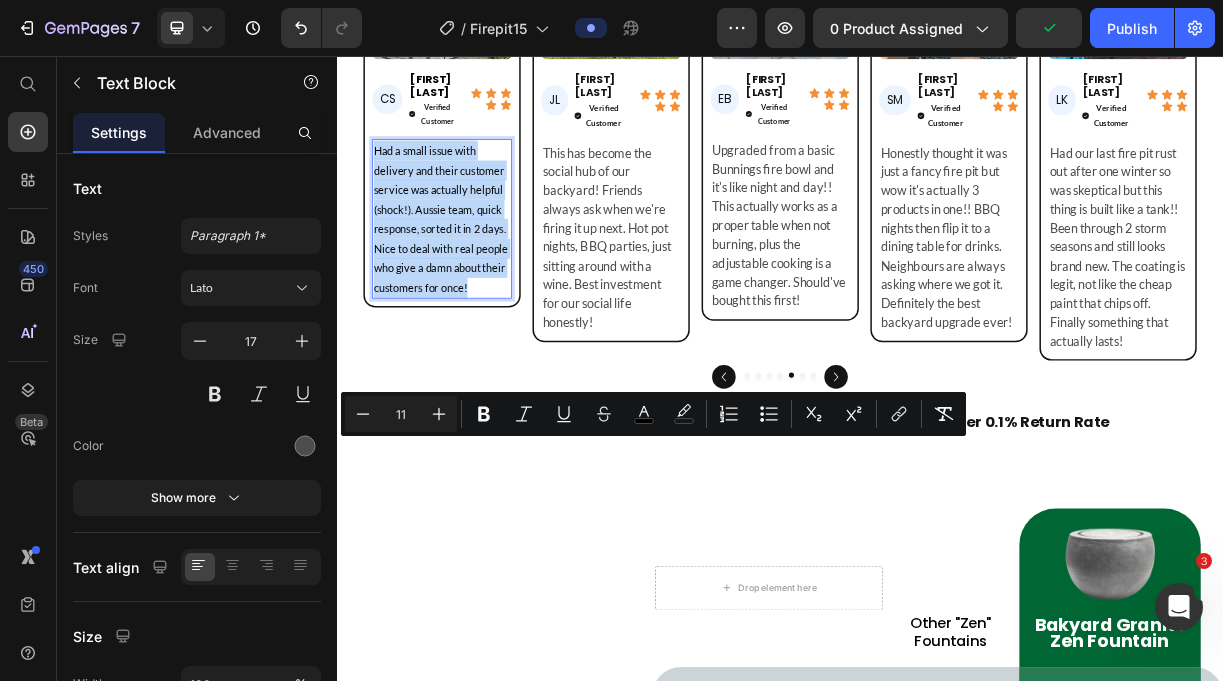 click on "Had a small issue with delivery and their customer service was actually helpful (shock!). Aussie team, quick response, sorted it in 2 days. Nice to deal with real people who give a damn about their customers for once!" at bounding box center (478, 277) 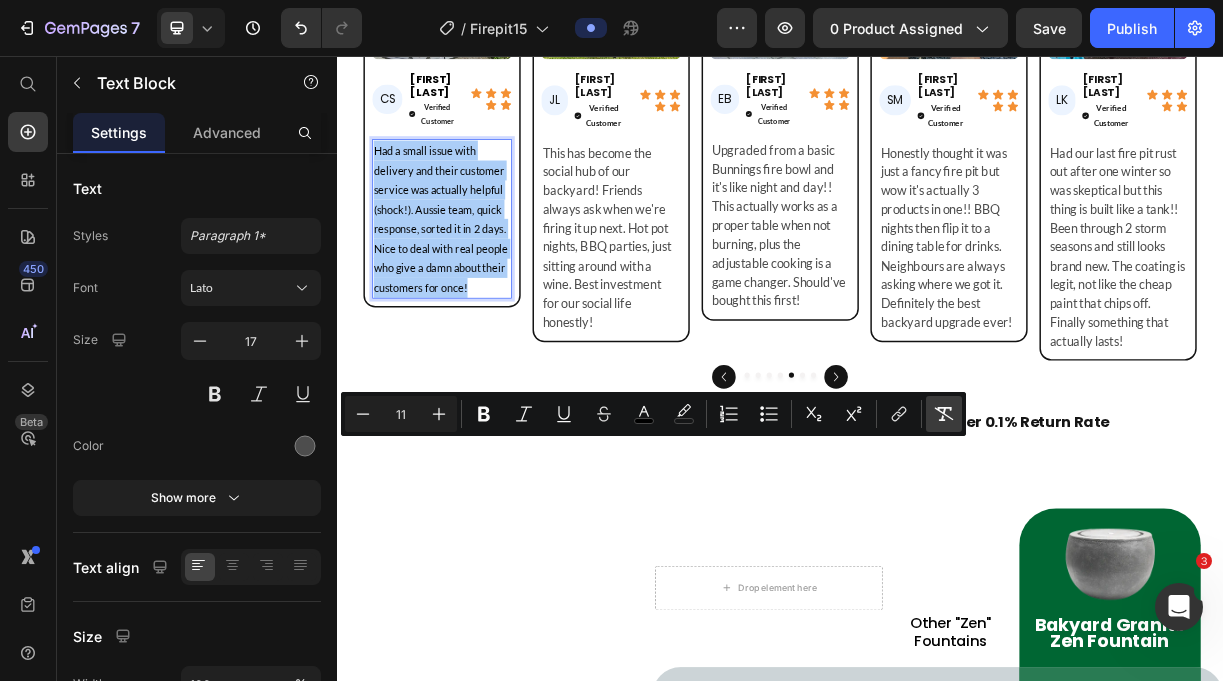 click 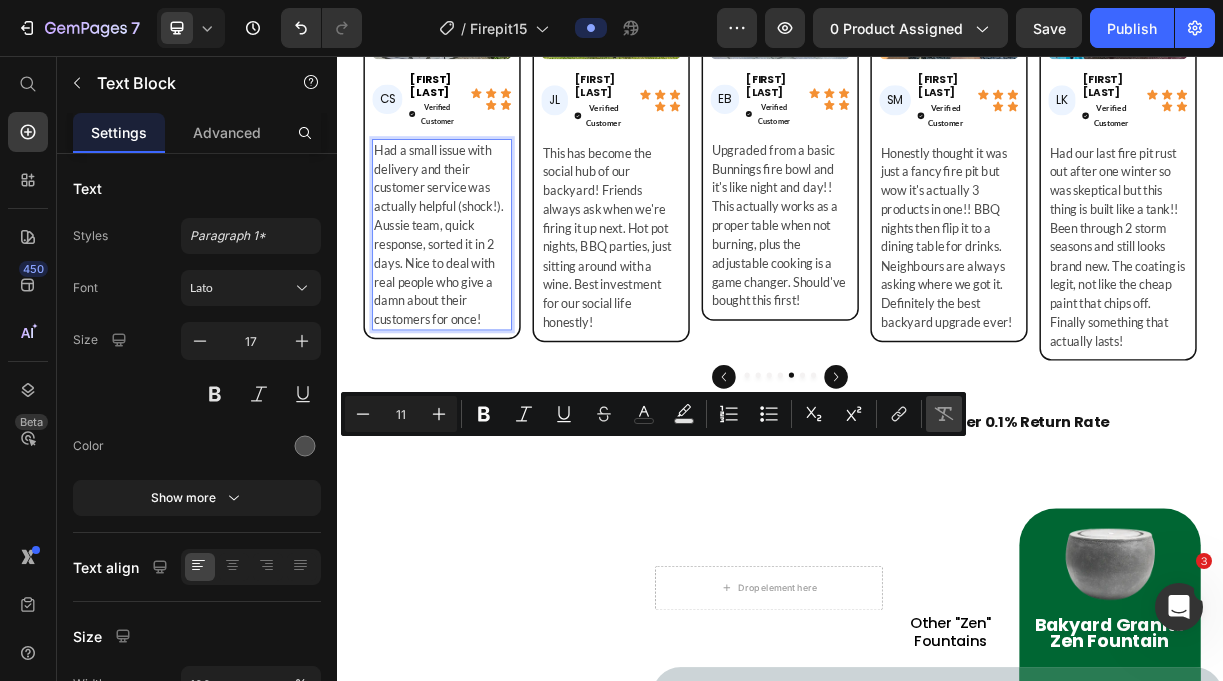type on "17" 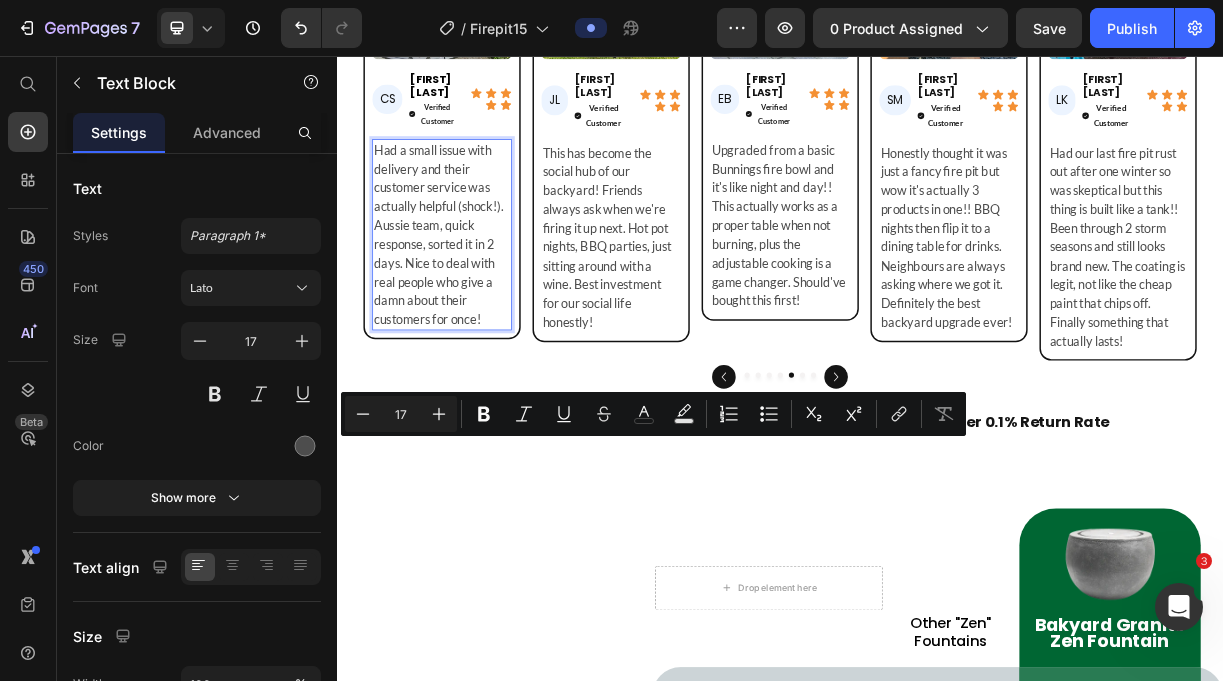 click on "Had a small issue with delivery and their customer service was actually helpful (shock!). Aussie team, quick response, sorted it in 2 days. Nice to deal with real people who give a damn about their customers for once!" at bounding box center [479, 298] 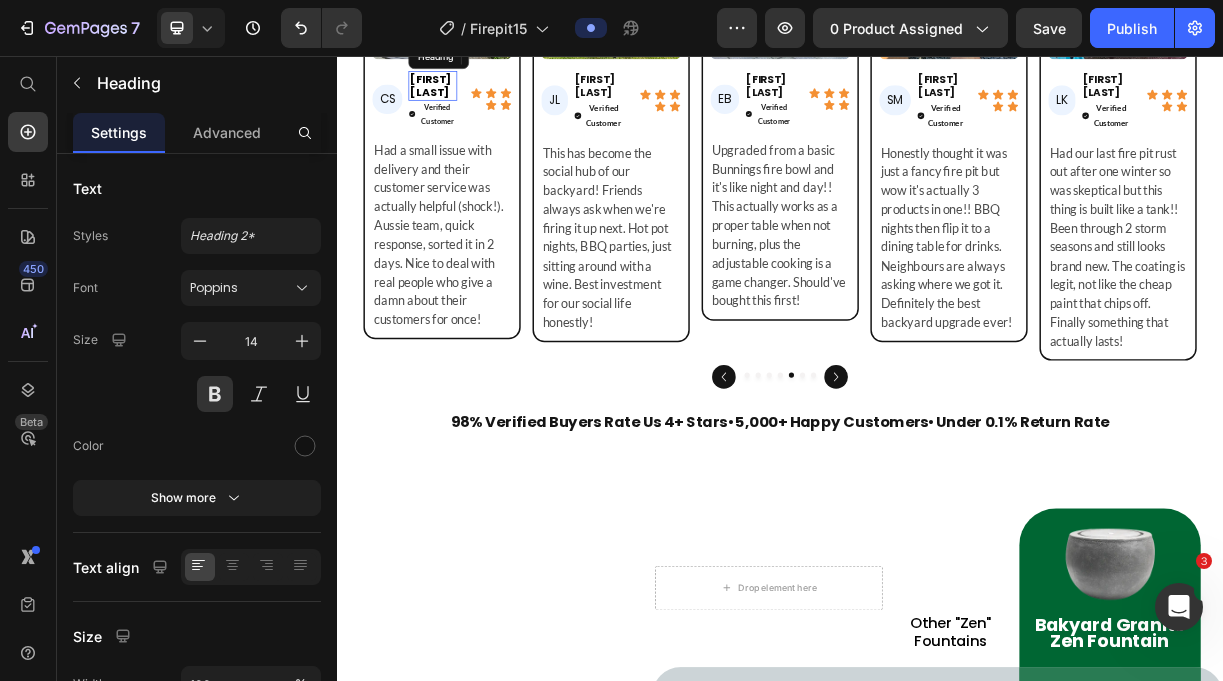 click on "[FIRST] [LAST]" at bounding box center (467, 97) 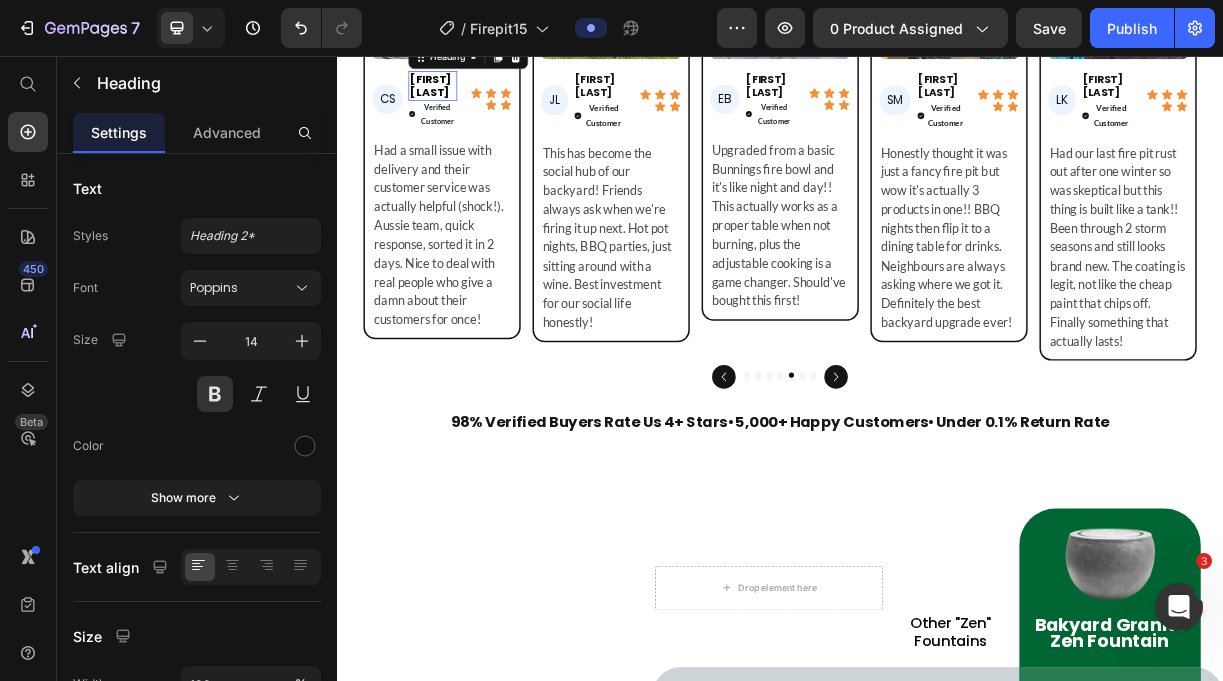 click on "[FIRST] [LAST]" at bounding box center (467, 97) 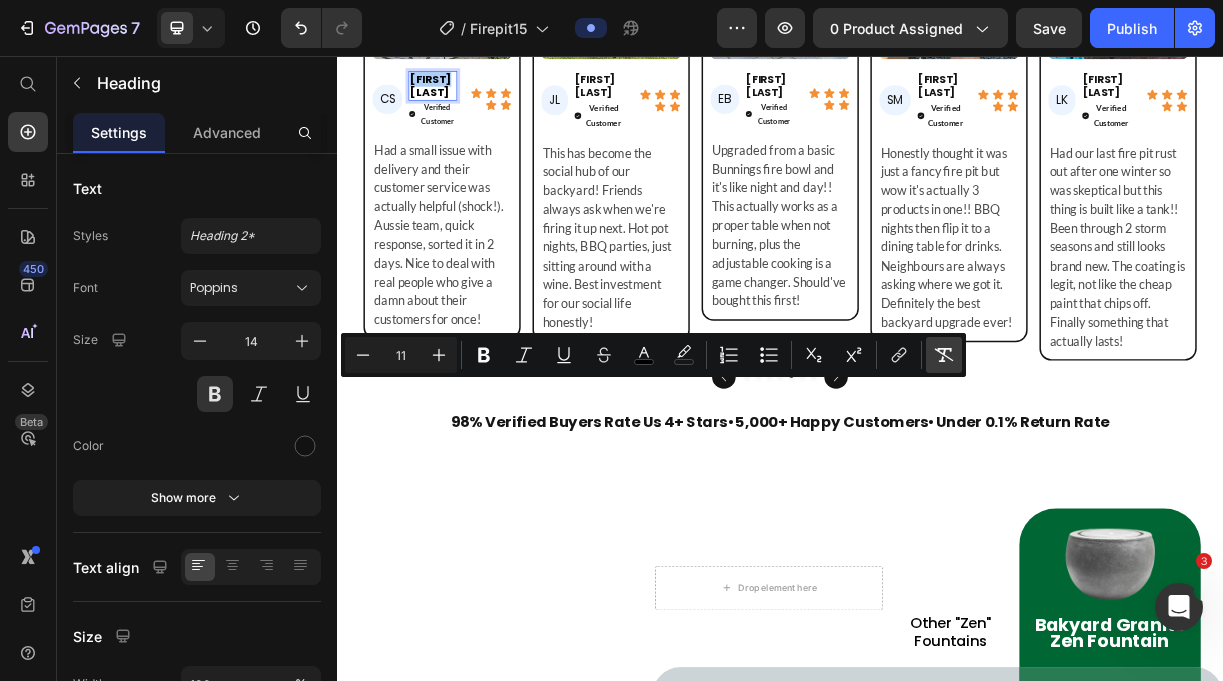 click 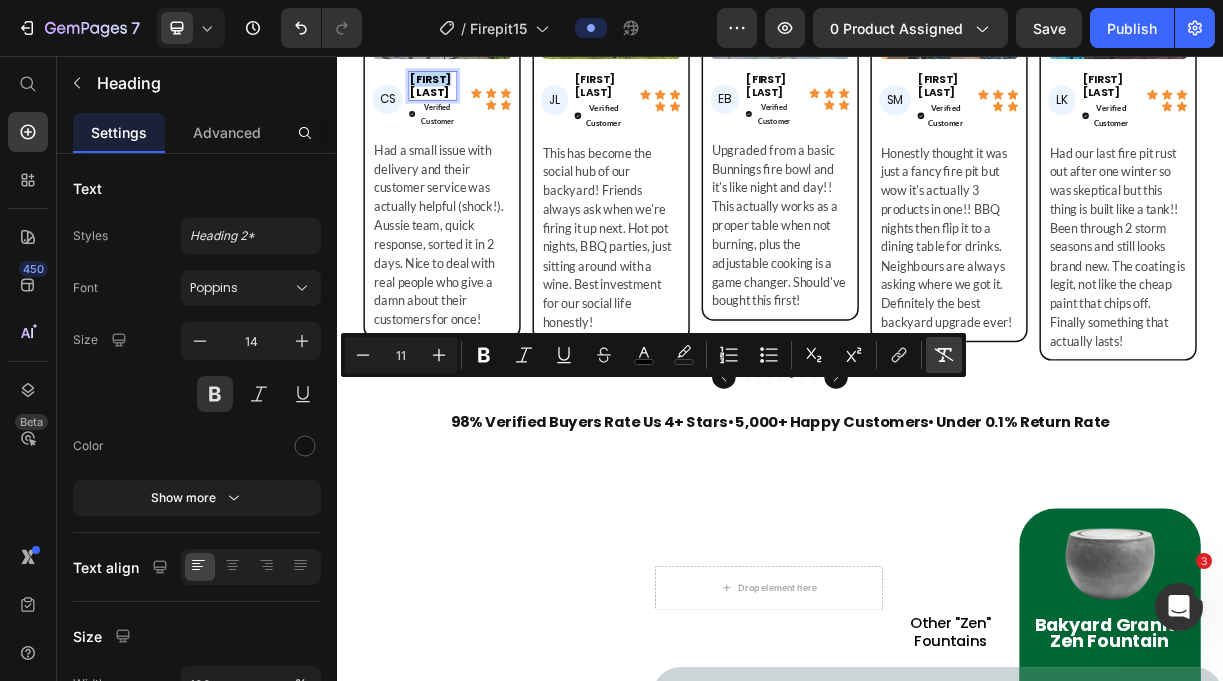 type on "14" 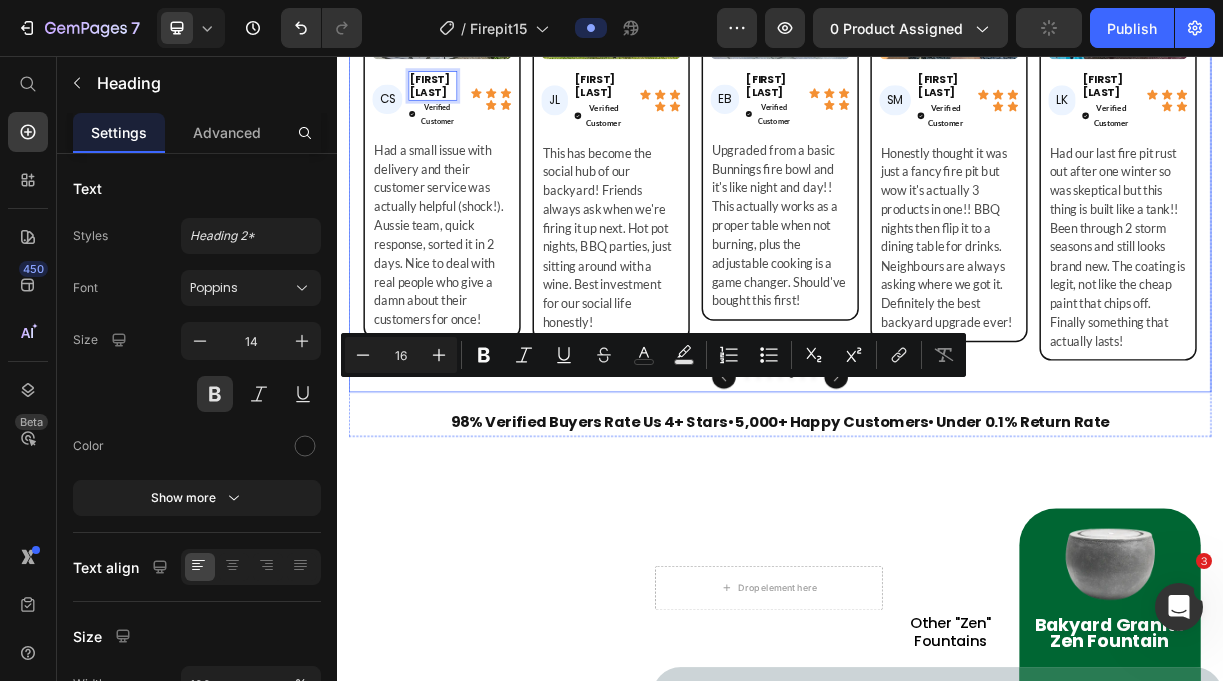 click 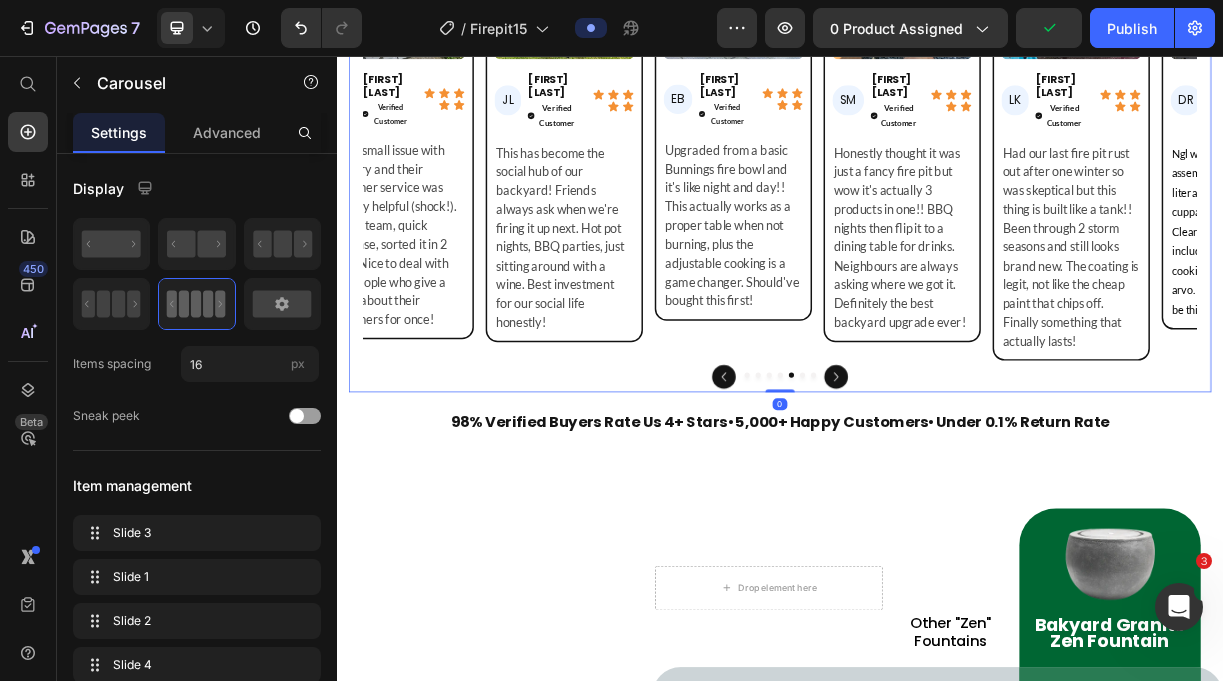 click 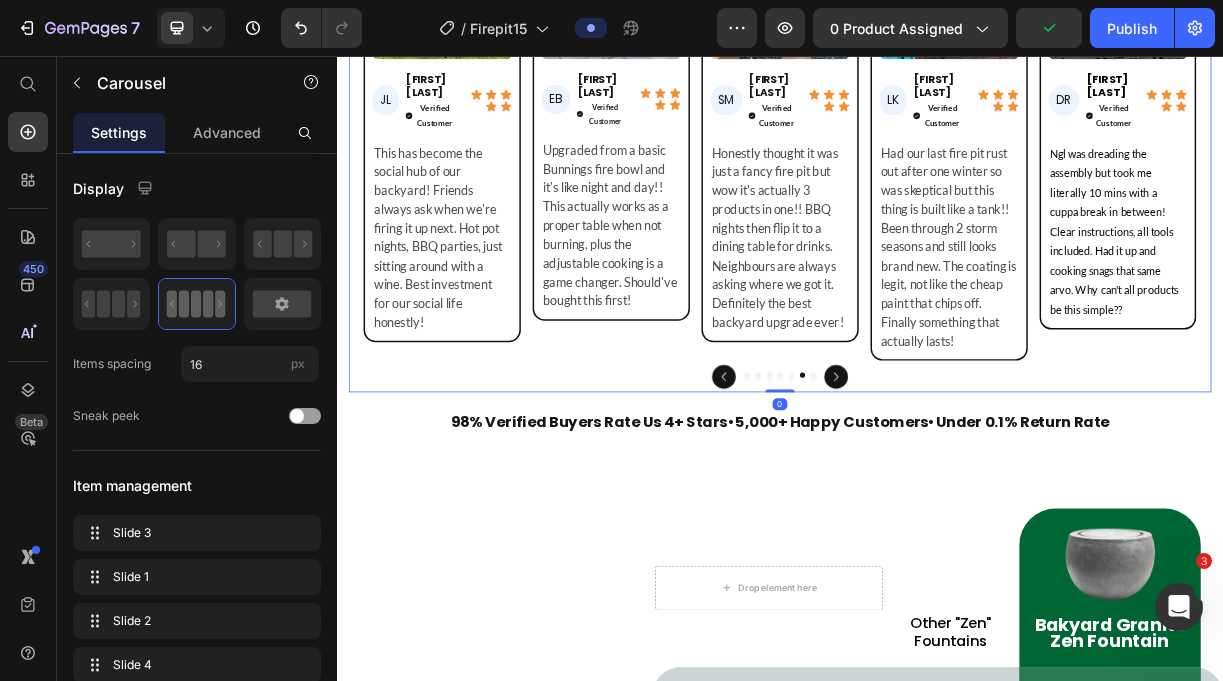 click 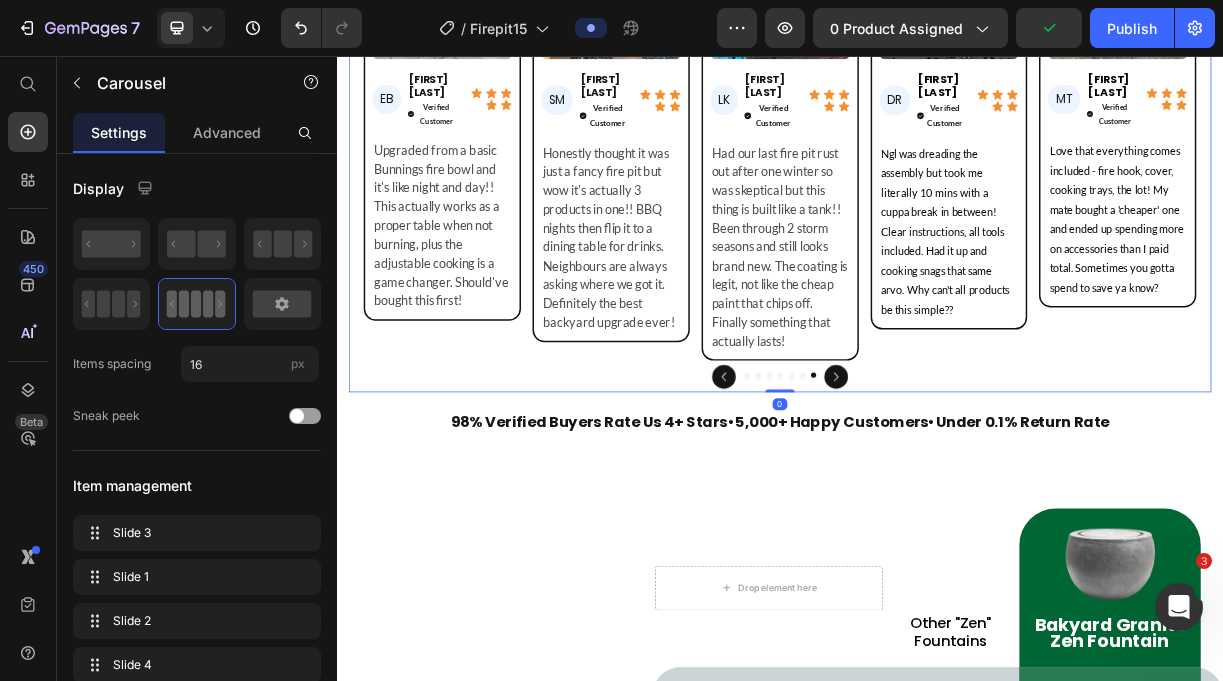 click 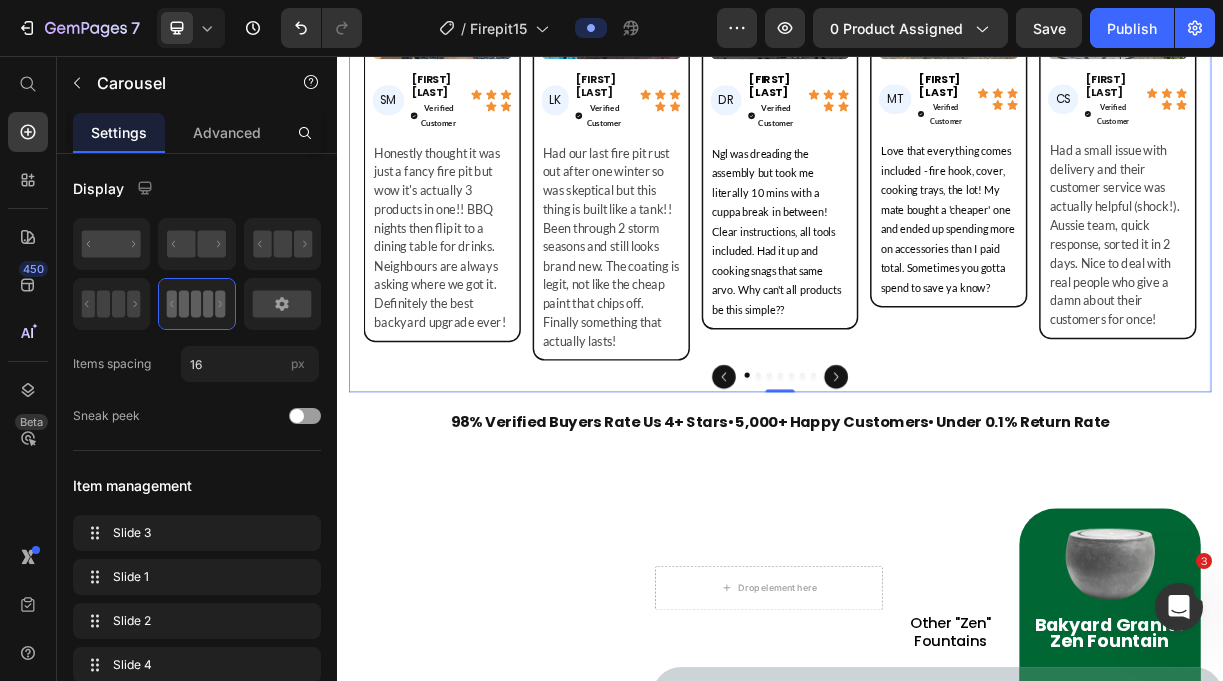 click 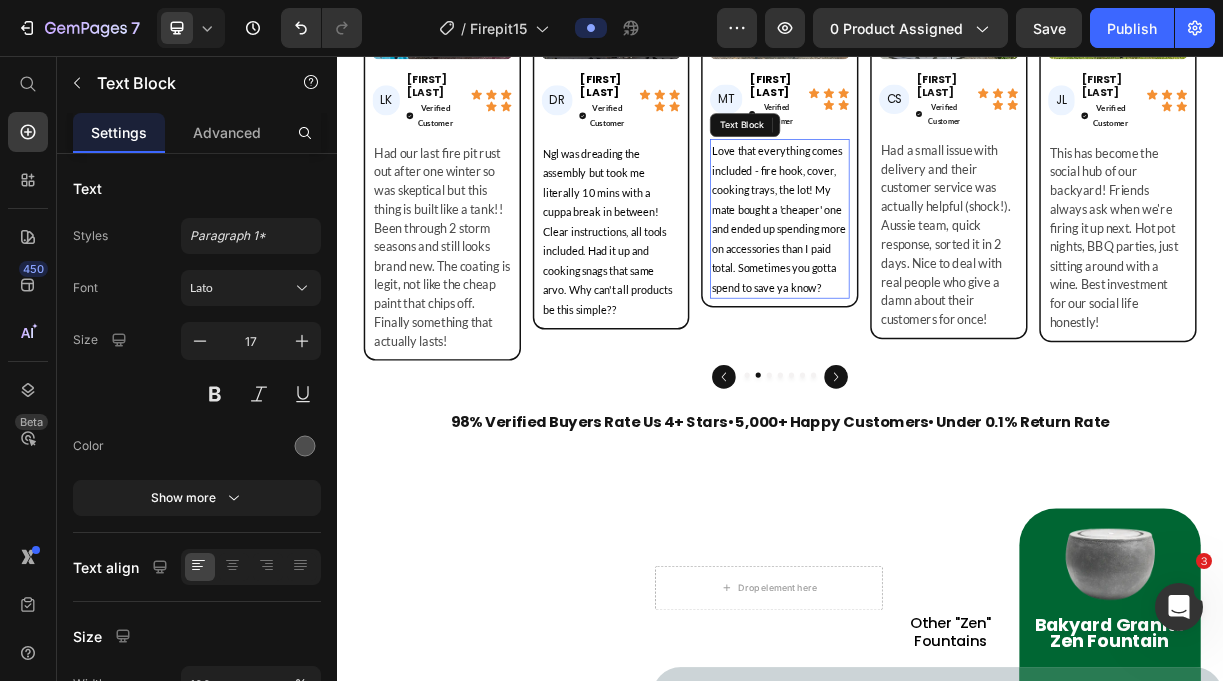 click on "Love that everything comes included - fire hook, cover, cooking trays, the lot! My mate bought a 'cheaper' one and ended up spending more on accessories than I paid total. Sometimes you gotta spend to save ya know?" at bounding box center [936, 277] 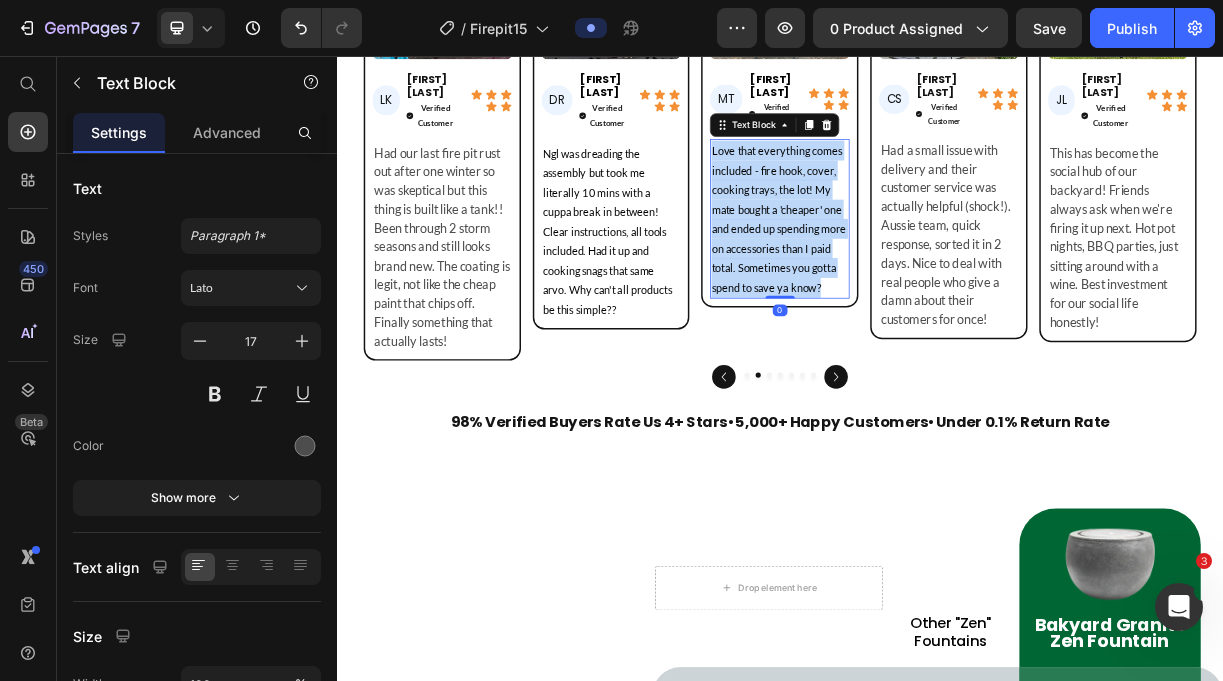 click on "Love that everything comes included - fire hook, cover, cooking trays, the lot! My mate bought a 'cheaper' one and ended up spending more on accessories than I paid total. Sometimes you gotta spend to save ya know?" at bounding box center [936, 277] 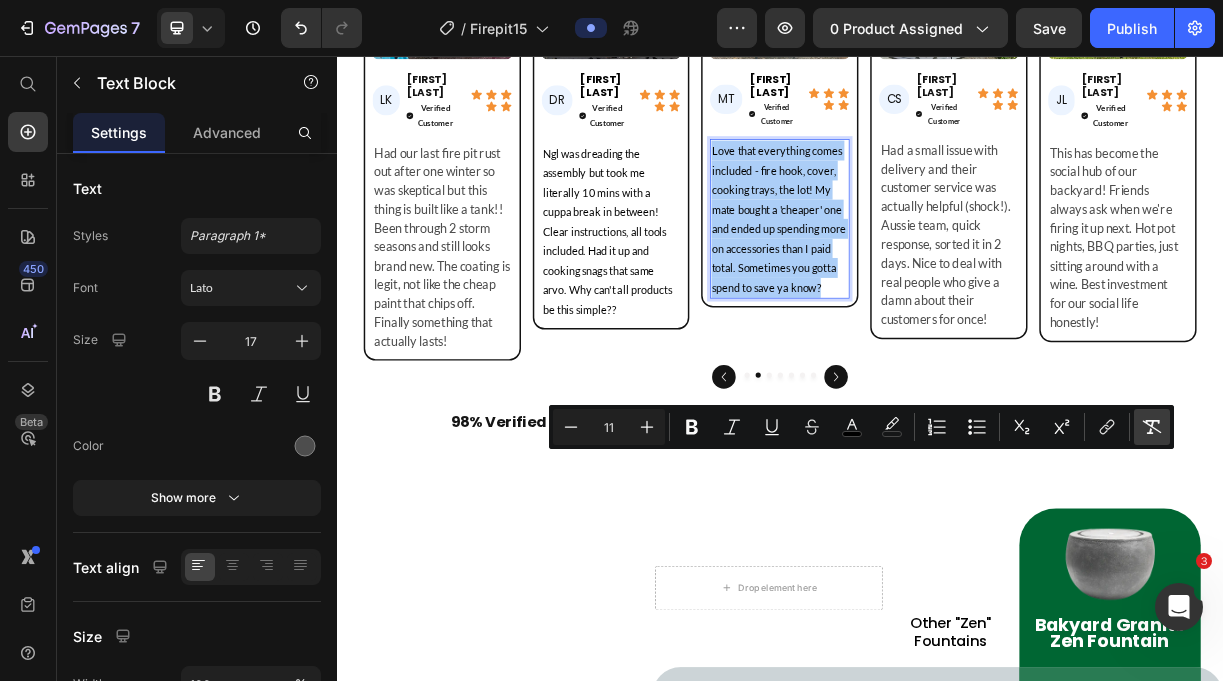 click 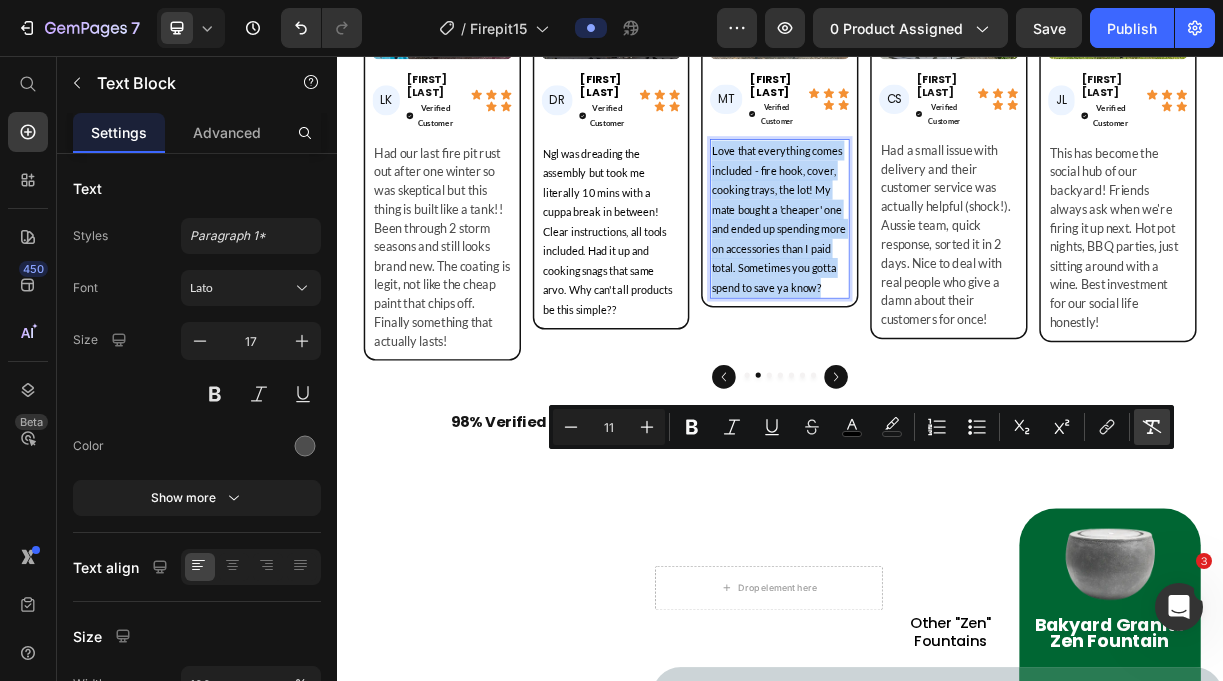 type on "17" 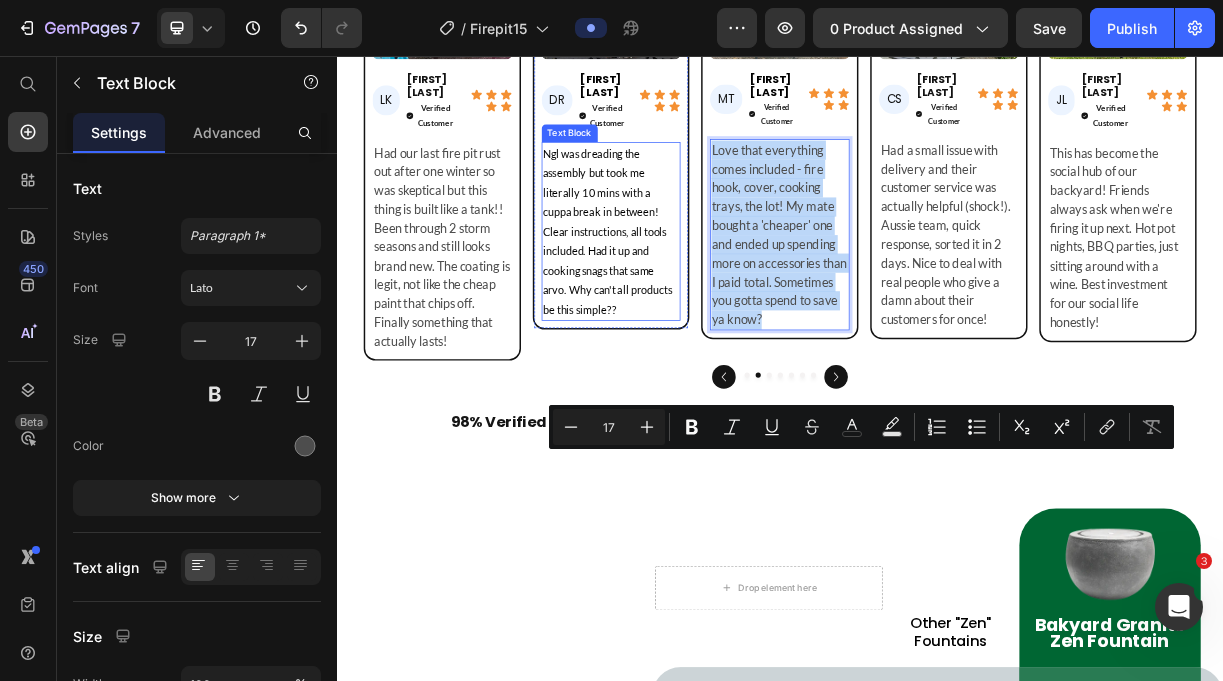 click on "Ngl was dreading the assembly but took me literally 10 mins with a cuppa break in between! Clear instructions, all tools included. Had it up and cooking snags that same arvo. Why can't all products be this simple??" at bounding box center (703, 294) 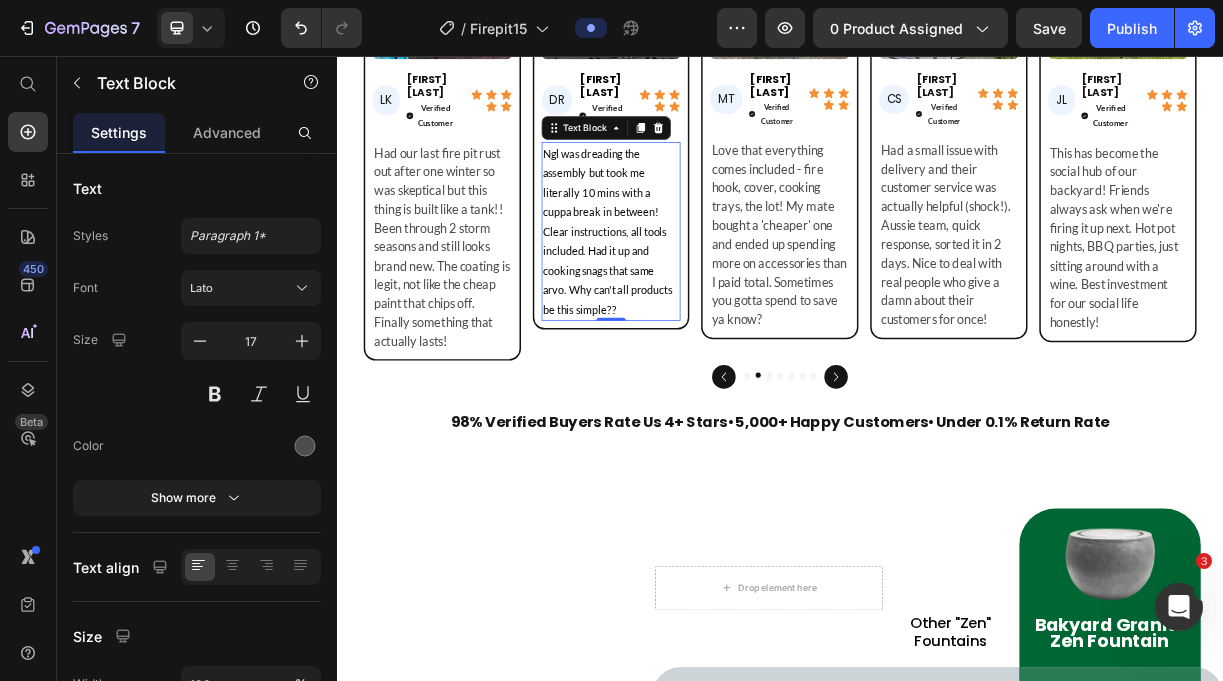 click on "Ngl was dreading the assembly but took me literally 10 mins with a cuppa break in between! Clear instructions, all tools included. Had it up and cooking snags that same arvo. Why can't all products be this simple??" at bounding box center (703, 294) 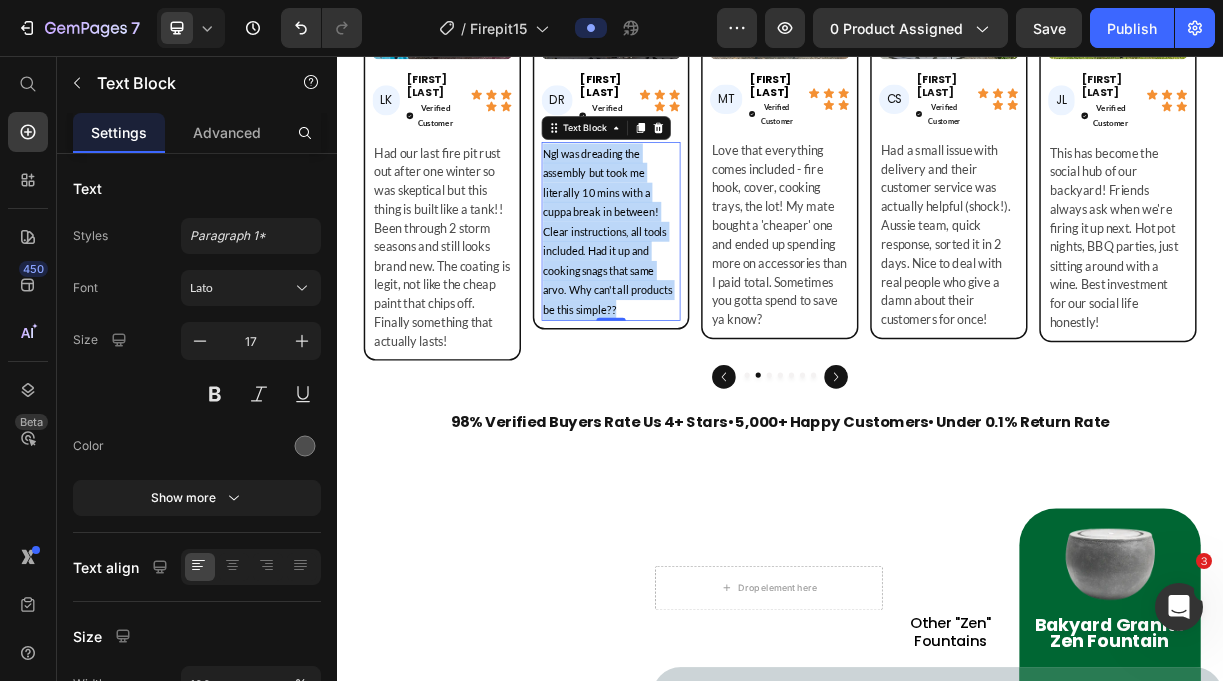 click on "Ngl was dreading the assembly but took me literally 10 mins with a cuppa break in between! Clear instructions, all tools included. Had it up and cooking snags that same arvo. Why can't all products be this simple??" at bounding box center (703, 294) 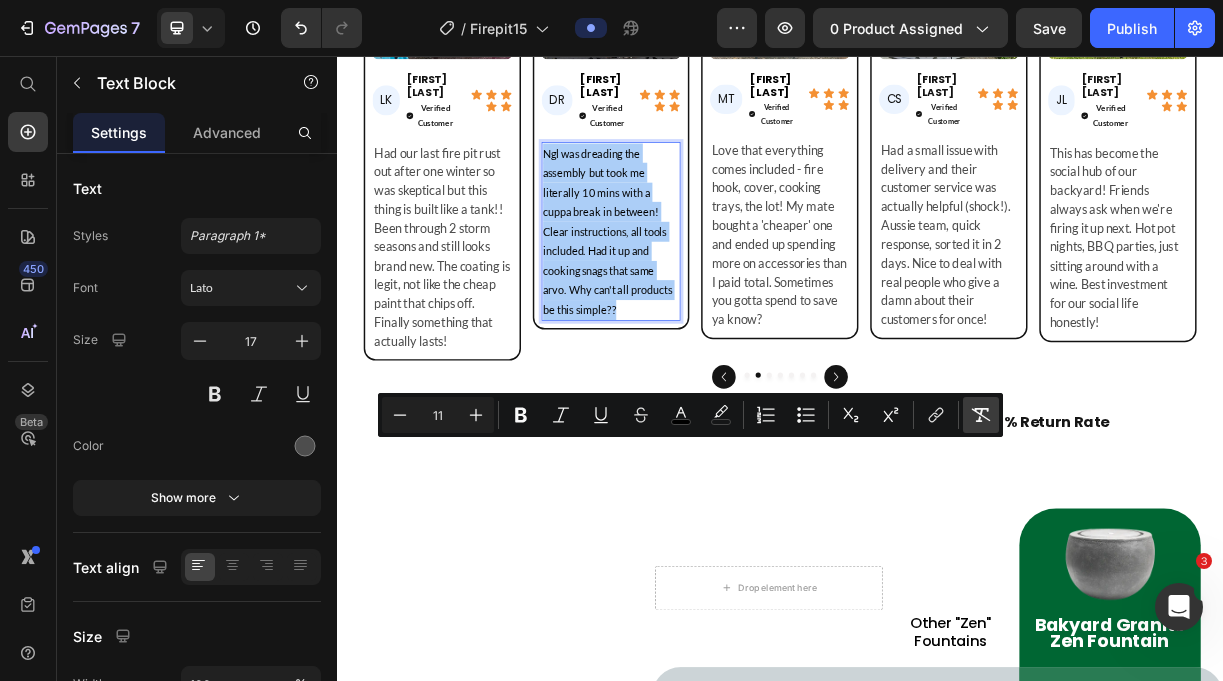click 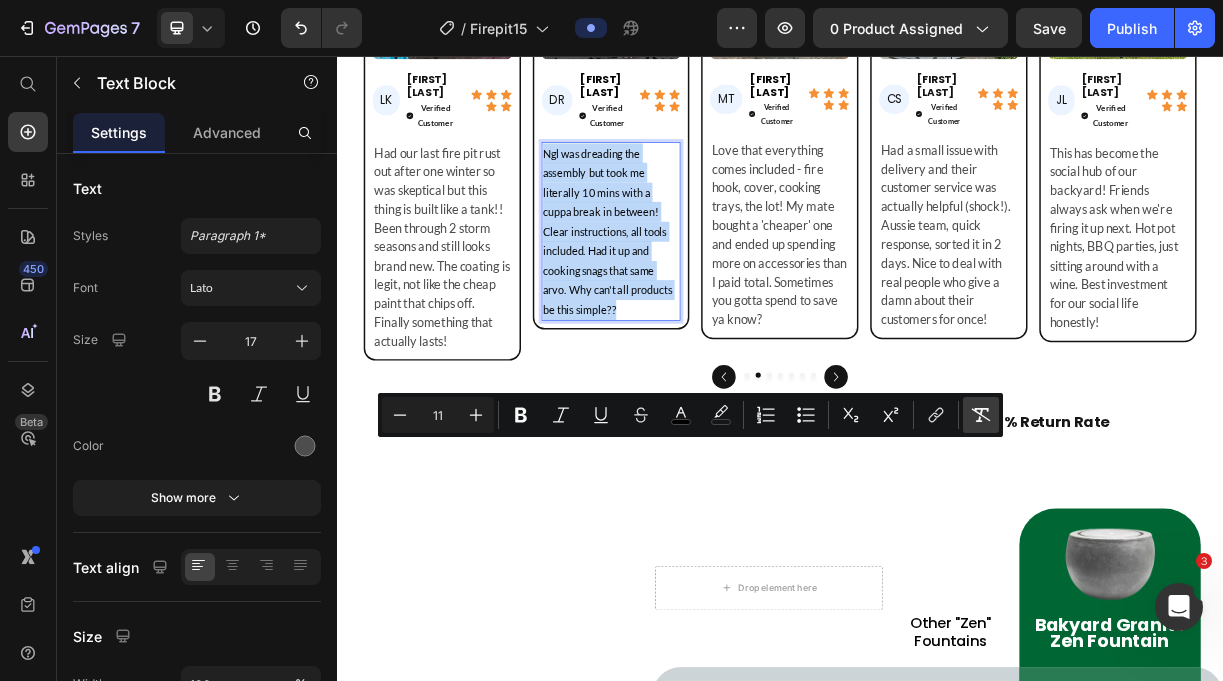 type on "17" 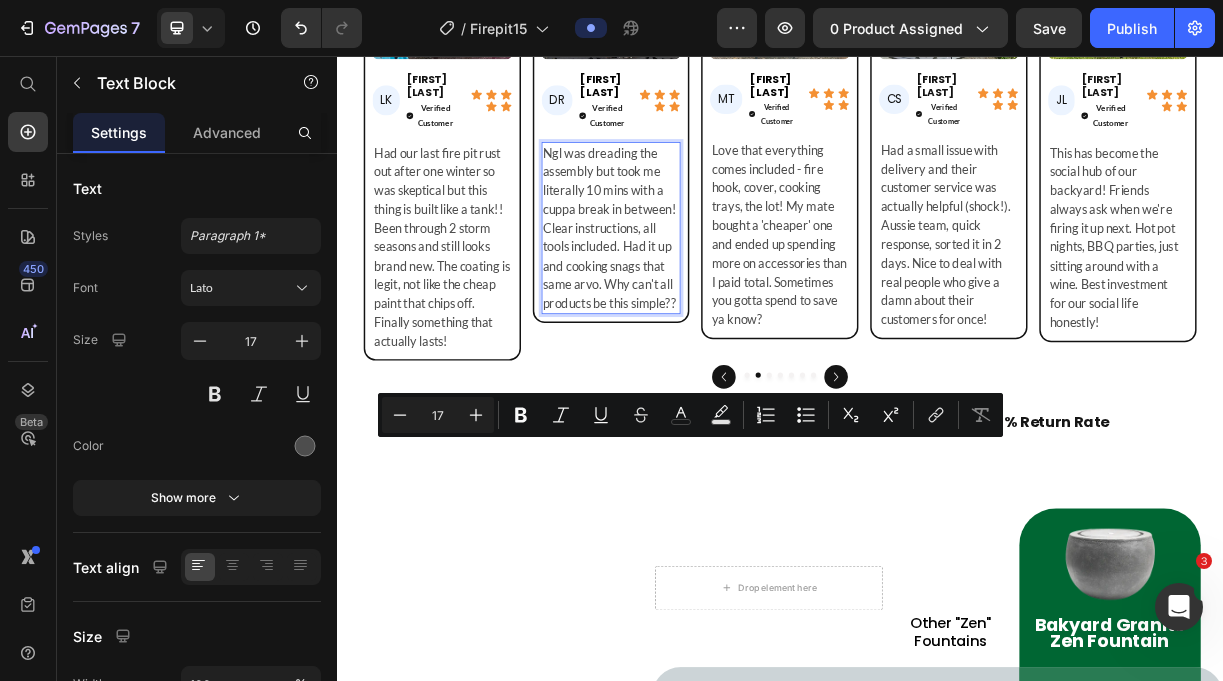 click on "Ngl was dreading the assembly but took me literally 10 mins with a cuppa break in between! Clear instructions, all tools included. Had it up and cooking snags that same arvo. Why can't all products be this simple??" at bounding box center (708, 290) 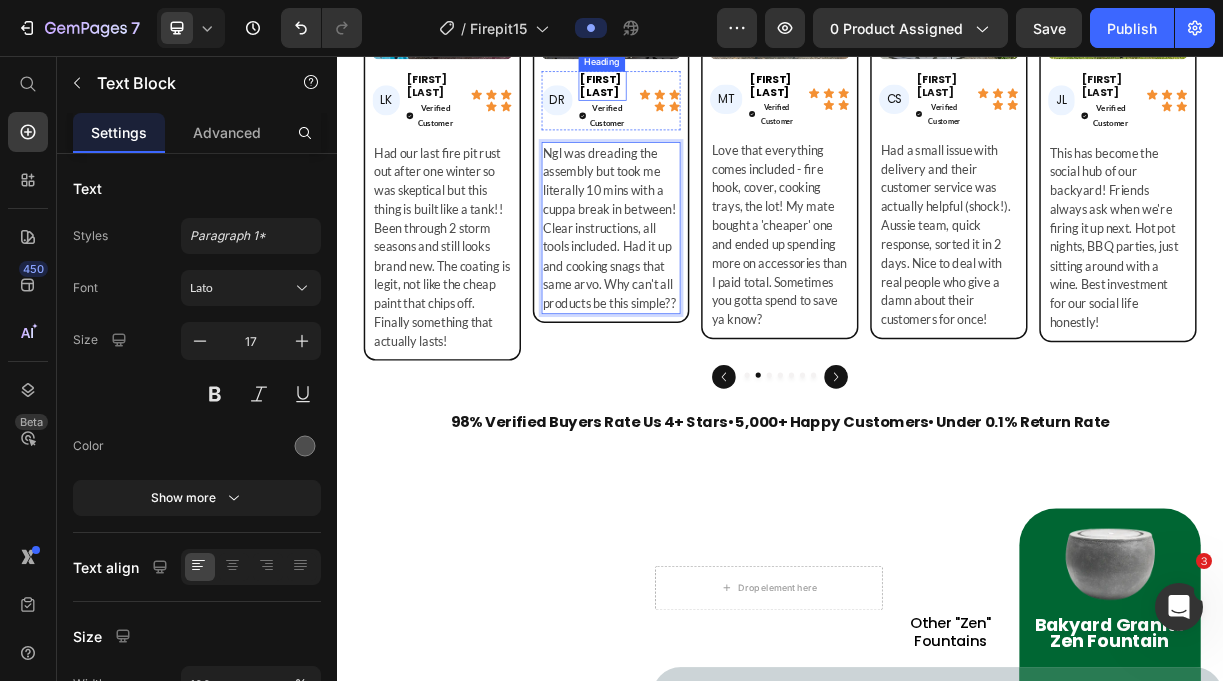 click on "[FIRST] [LAST]" at bounding box center (696, 97) 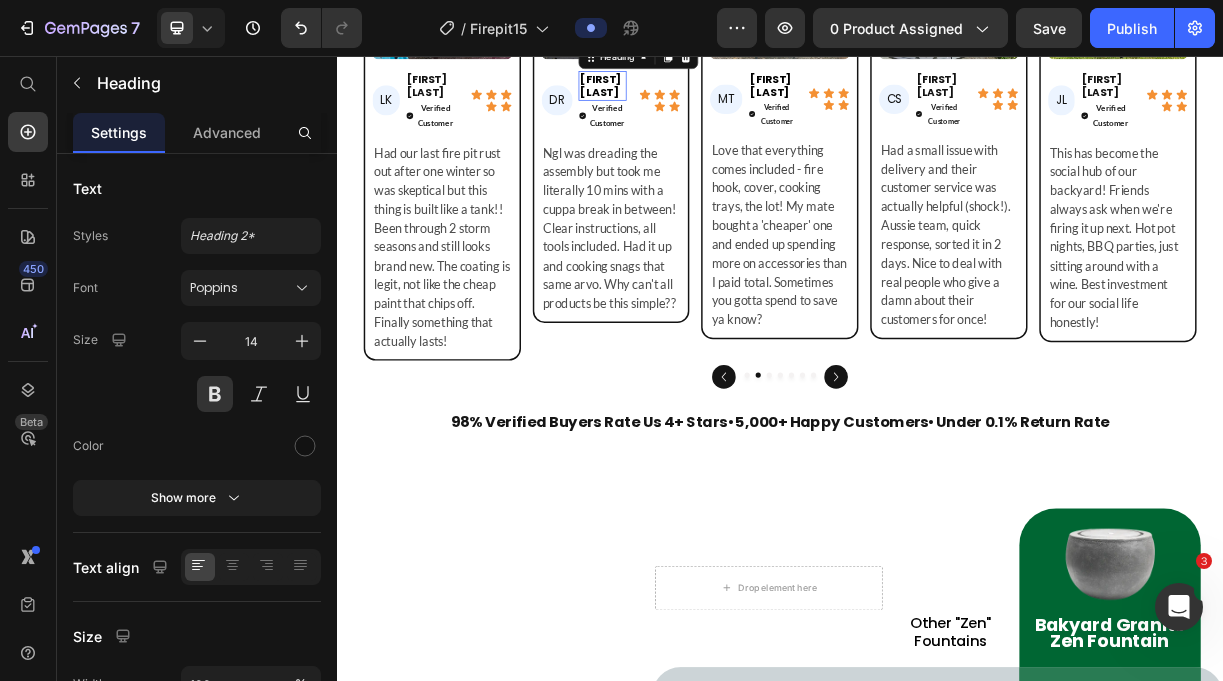 click on "[FIRST] [LAST]" at bounding box center (696, 97) 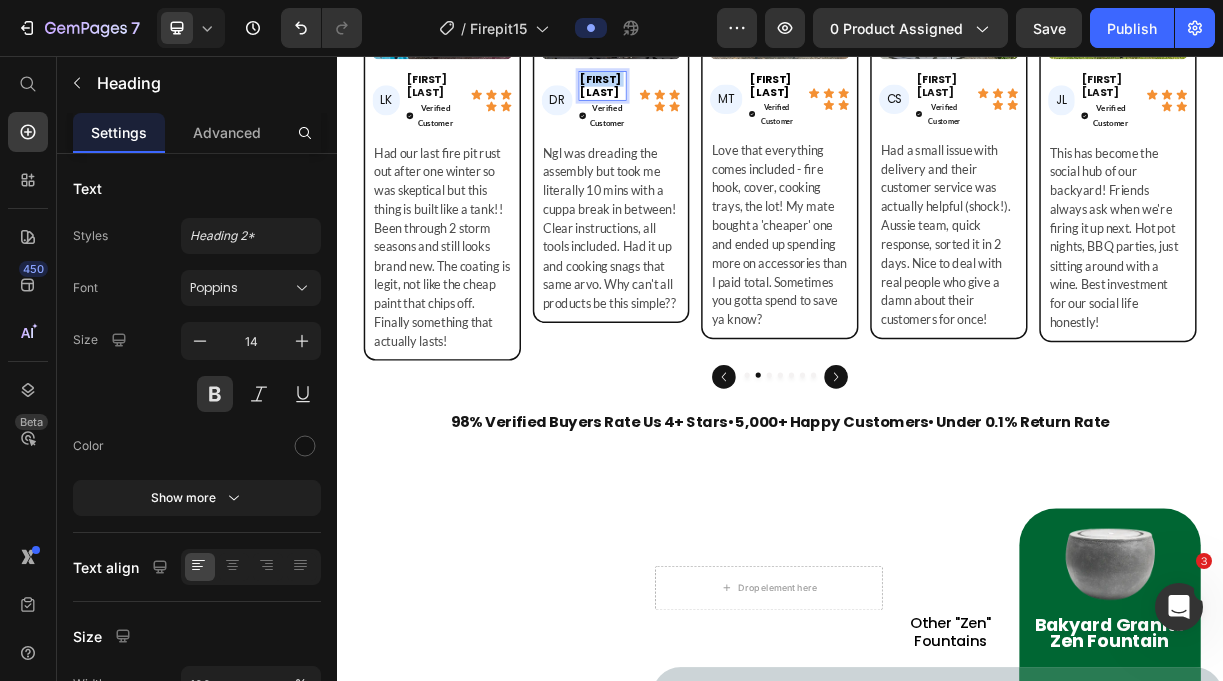 click on "[FIRST] [LAST]" at bounding box center (696, 97) 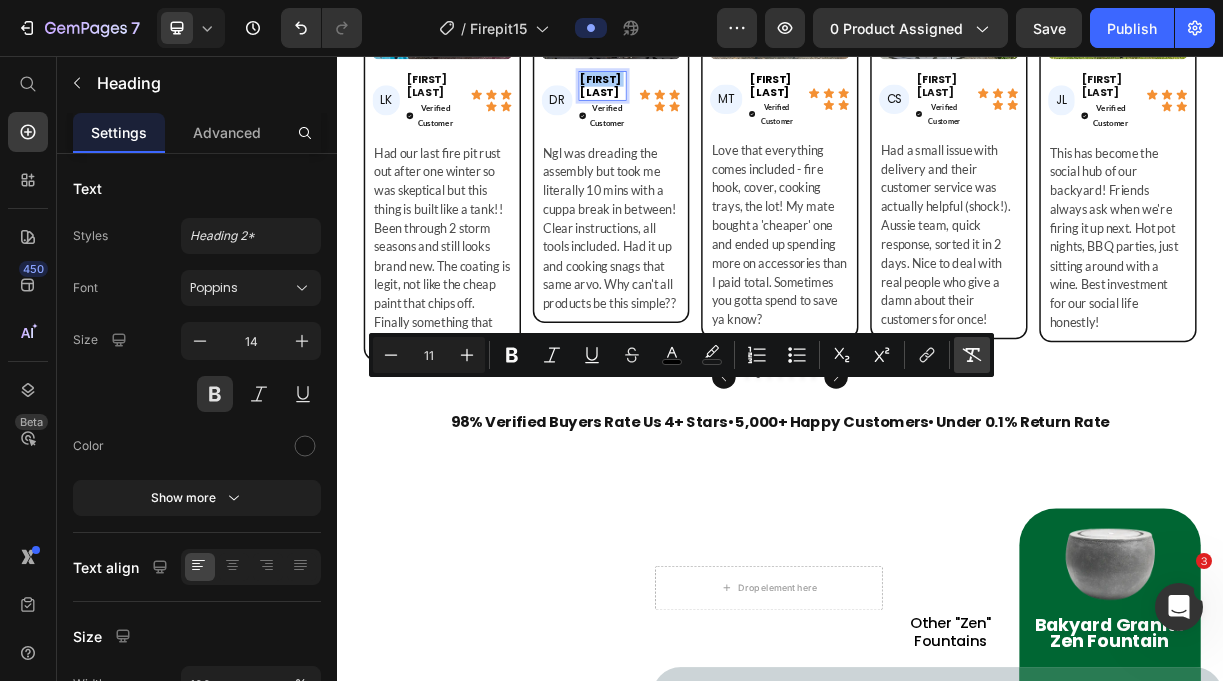 click 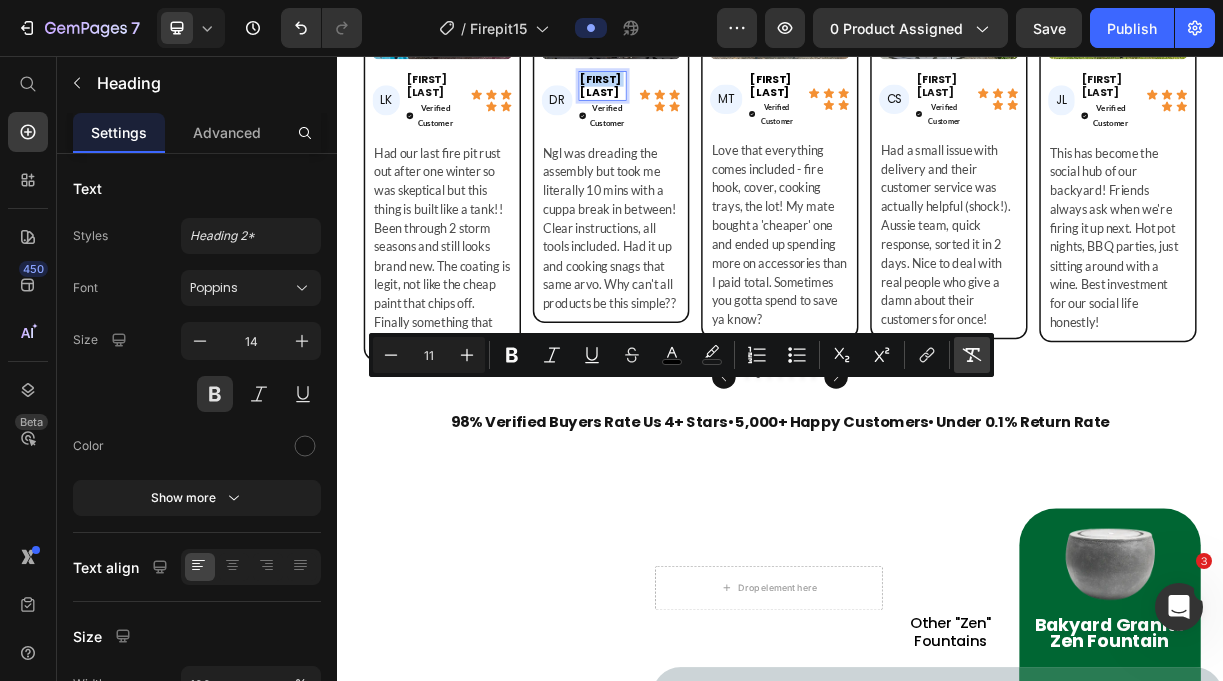 type on "14" 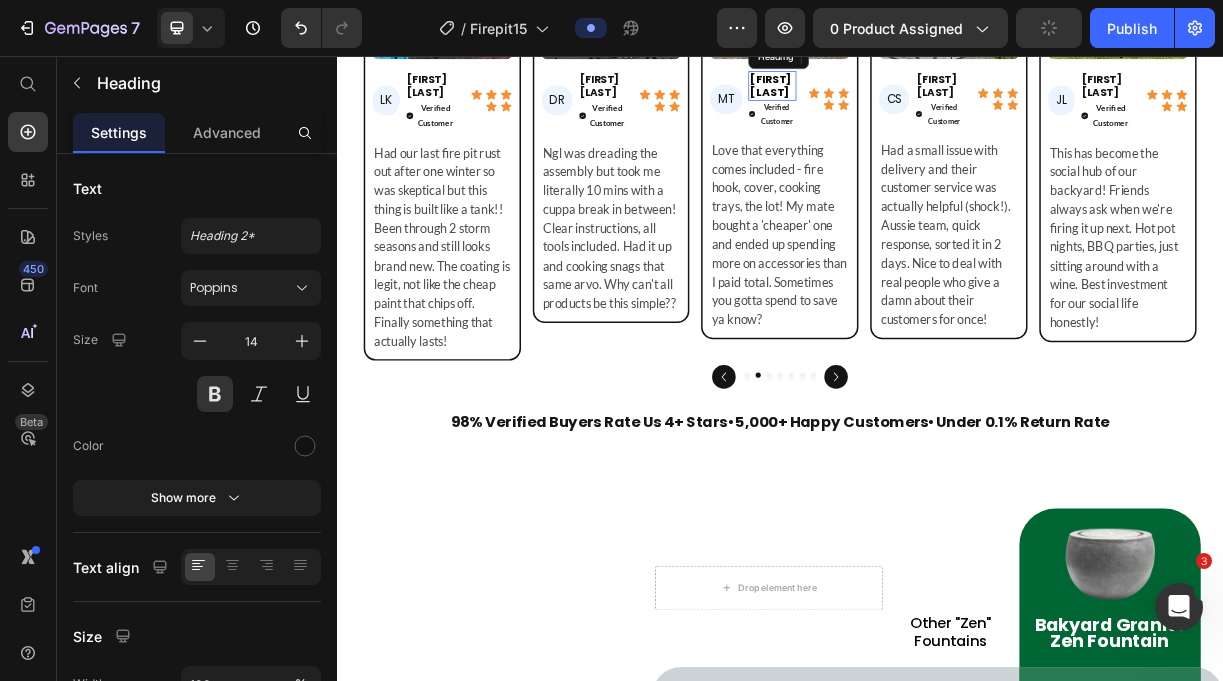 click on "[FIRST] [LAST]" at bounding box center (927, 97) 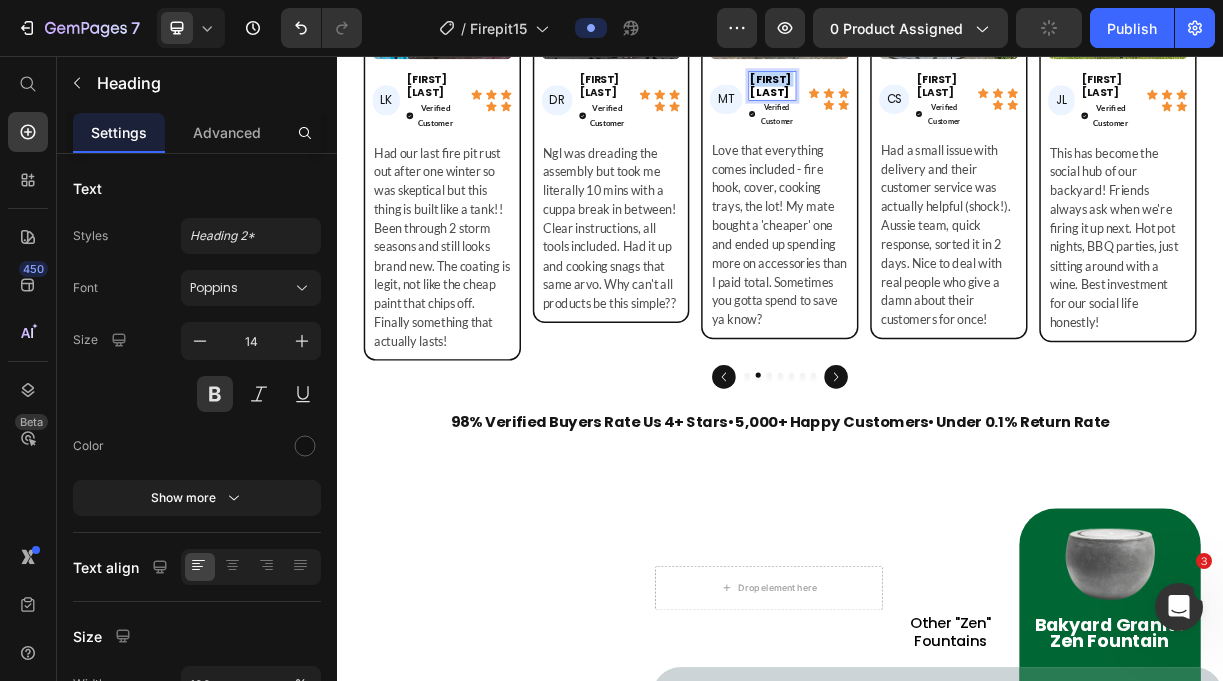 click on "[FIRST] [LAST]" at bounding box center (927, 97) 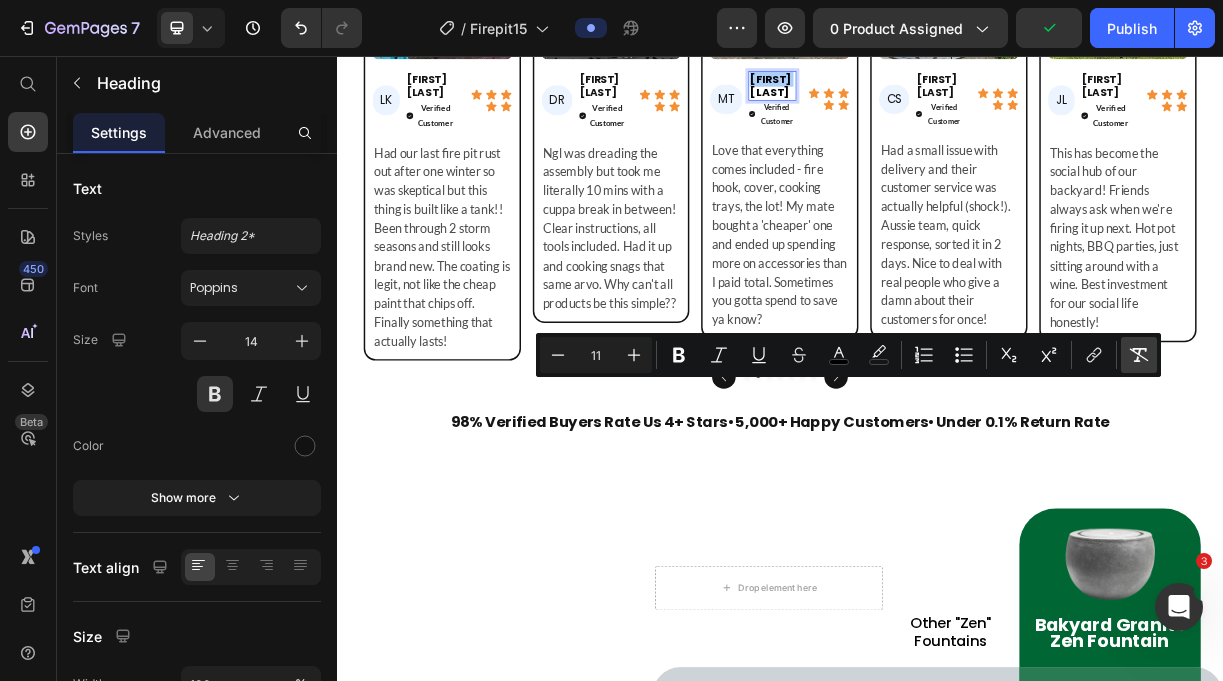 click 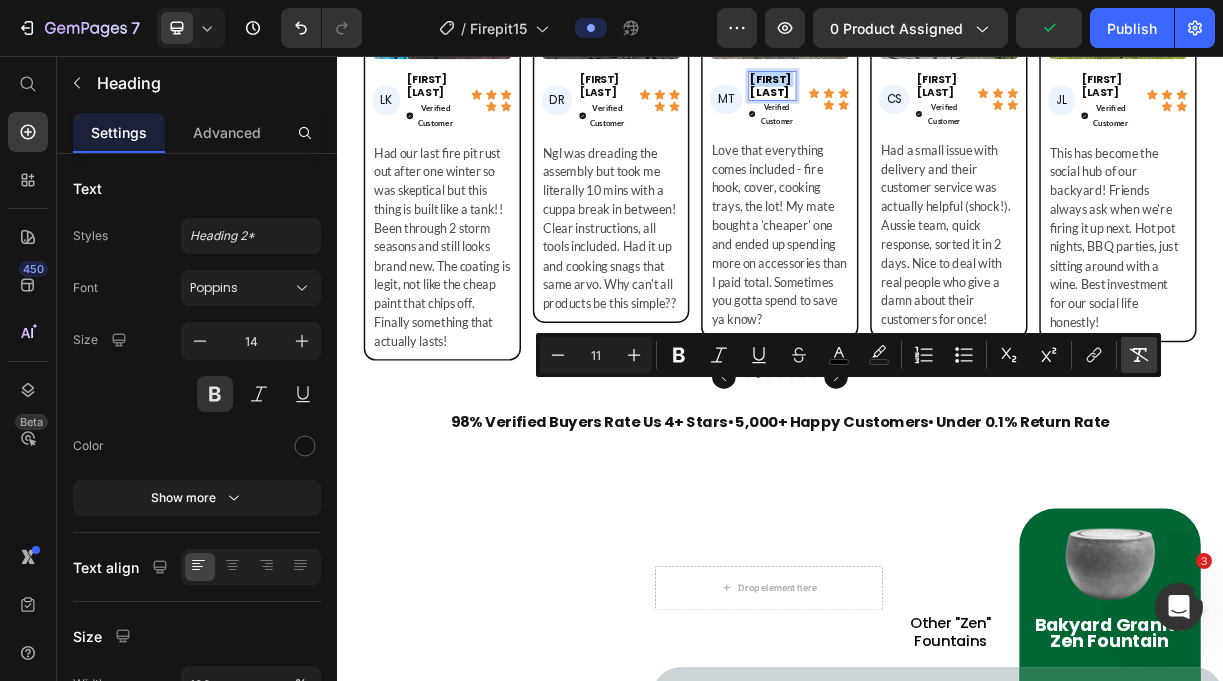 type on "14" 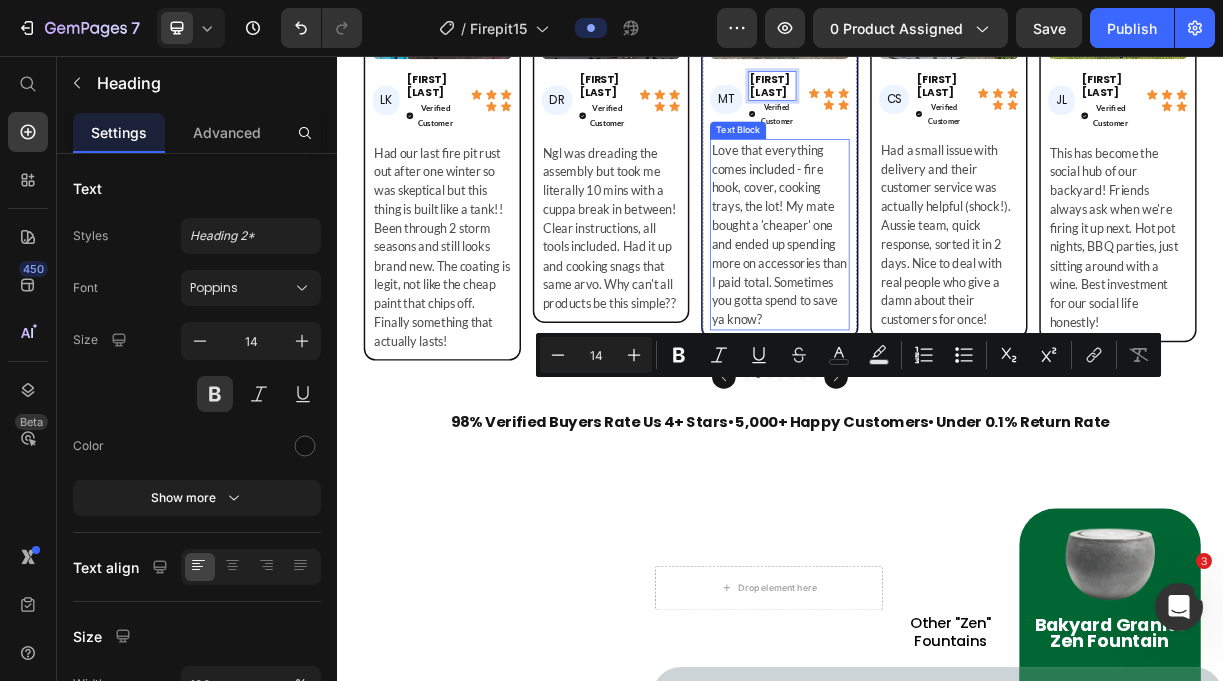 click on "Love that everything comes included - fire hook, cover, cooking trays, the lot! My mate bought a 'cheaper' one and ended up spending more on accessories than I paid total. Sometimes you gotta spend to save ya know?" at bounding box center [937, 298] 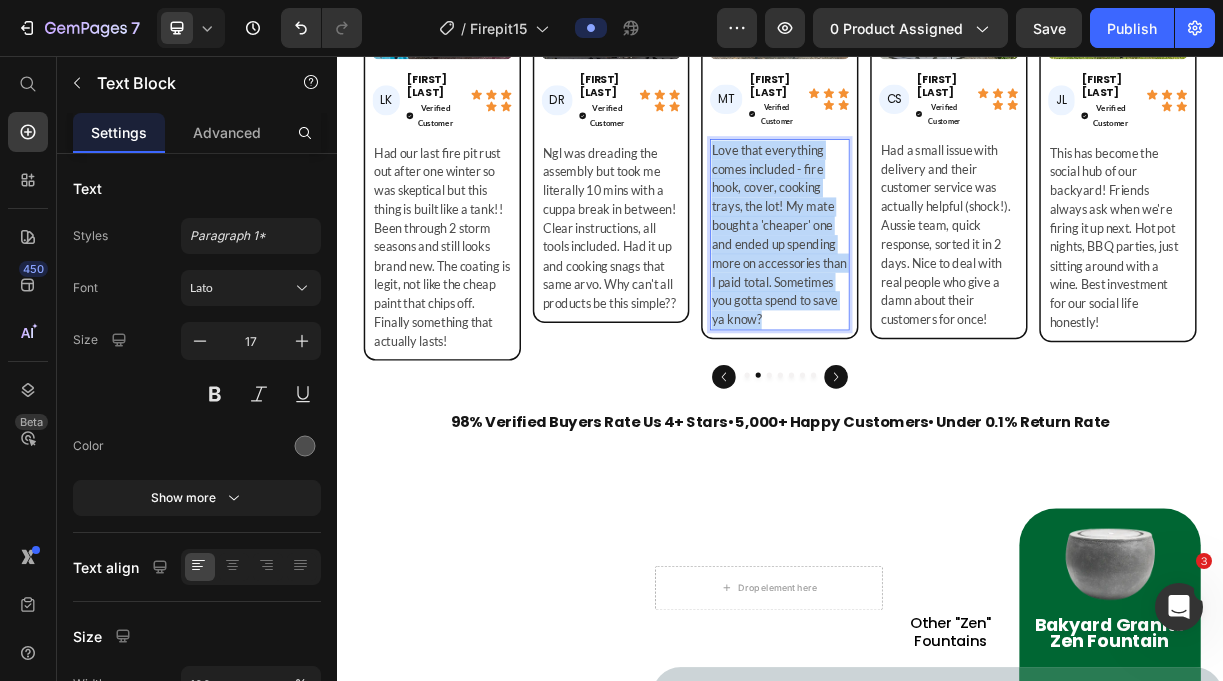 click on "Love that everything comes included - fire hook, cover, cooking trays, the lot! My mate bought a 'cheaper' one and ended up spending more on accessories than I paid total. Sometimes you gotta spend to save ya know?" at bounding box center [937, 298] 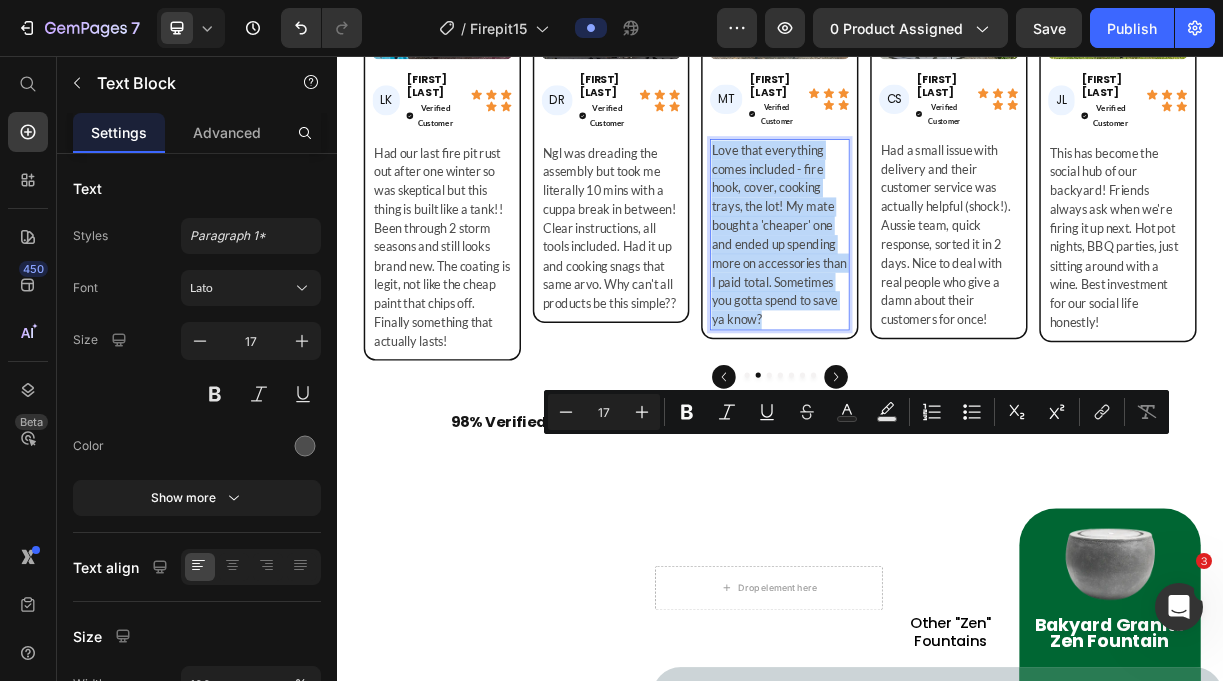 click on "Love that everything comes included - fire hook, cover, cooking trays, the lot! My mate bought a 'cheaper' one and ended up spending more on accessories than I paid total. Sometimes you gotta spend to save ya know?" at bounding box center [937, 298] 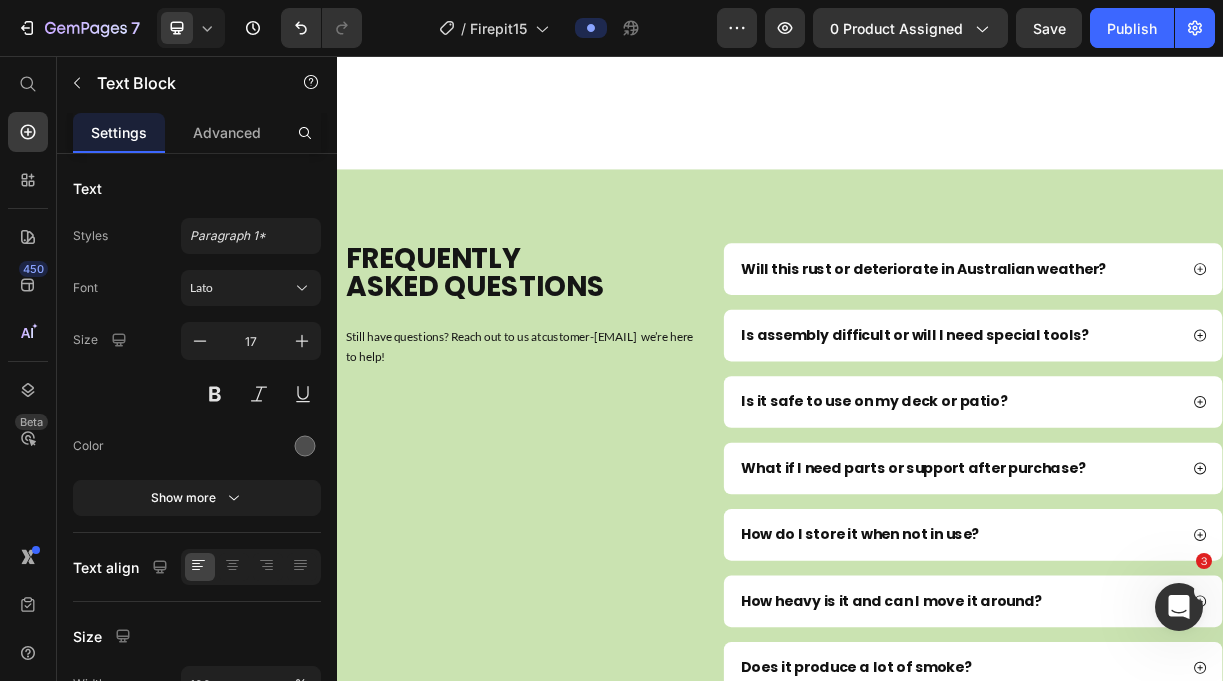 scroll, scrollTop: 10710, scrollLeft: 0, axis: vertical 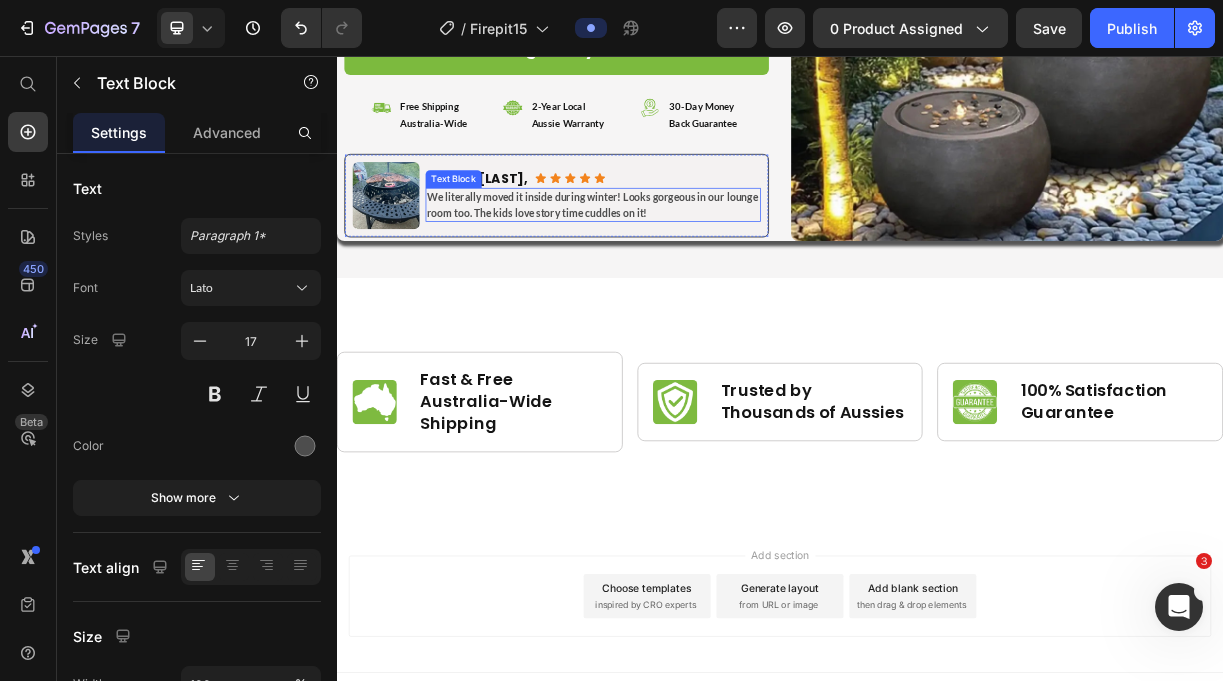 click on "We literally moved it inside during winter! Looks gorgeous in our lounge room too. The kids love story time cuddles on it!" at bounding box center (684, 258) 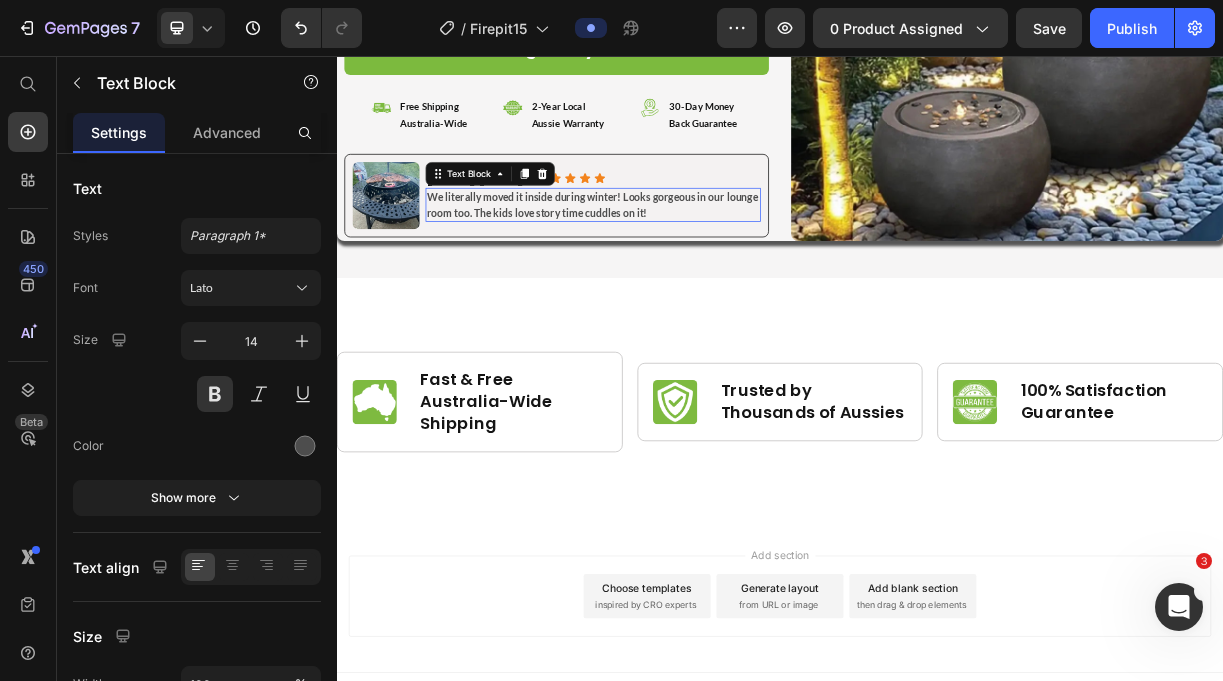 click on "We literally moved it inside during winter! Looks gorgeous in our lounge room too. The kids love story time cuddles on it!" at bounding box center (684, 258) 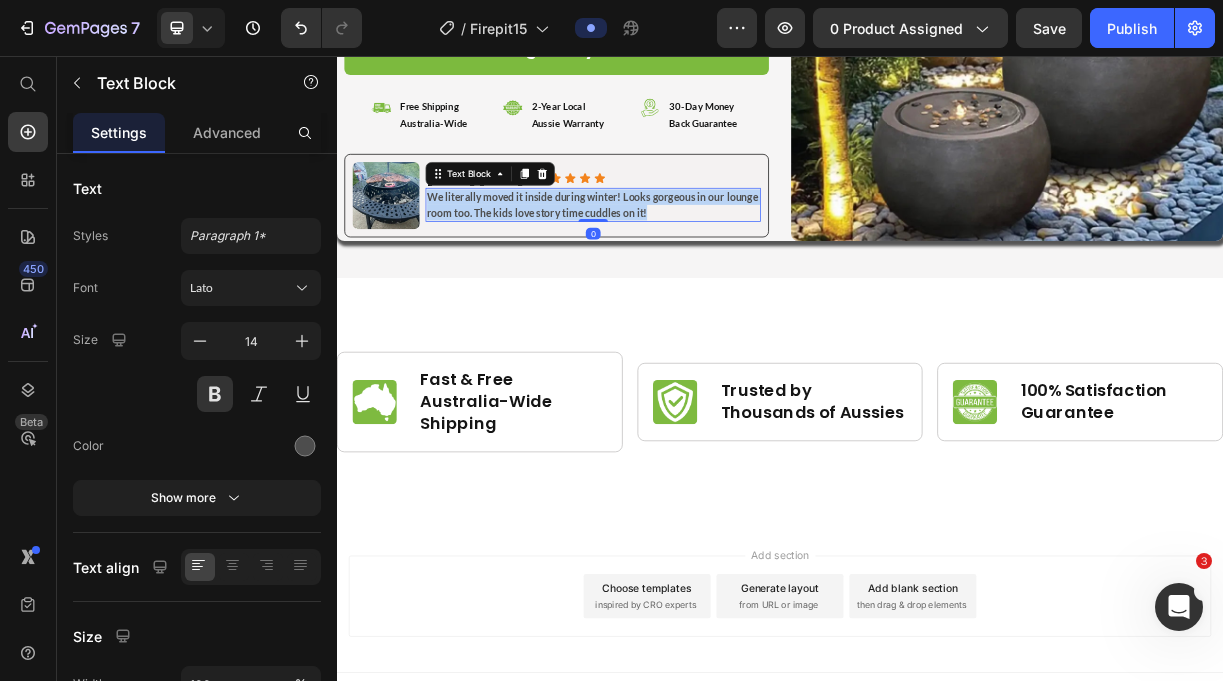 click on "We literally moved it inside during winter! Looks gorgeous in our lounge room too. The kids love story time cuddles on it!" at bounding box center [684, 258] 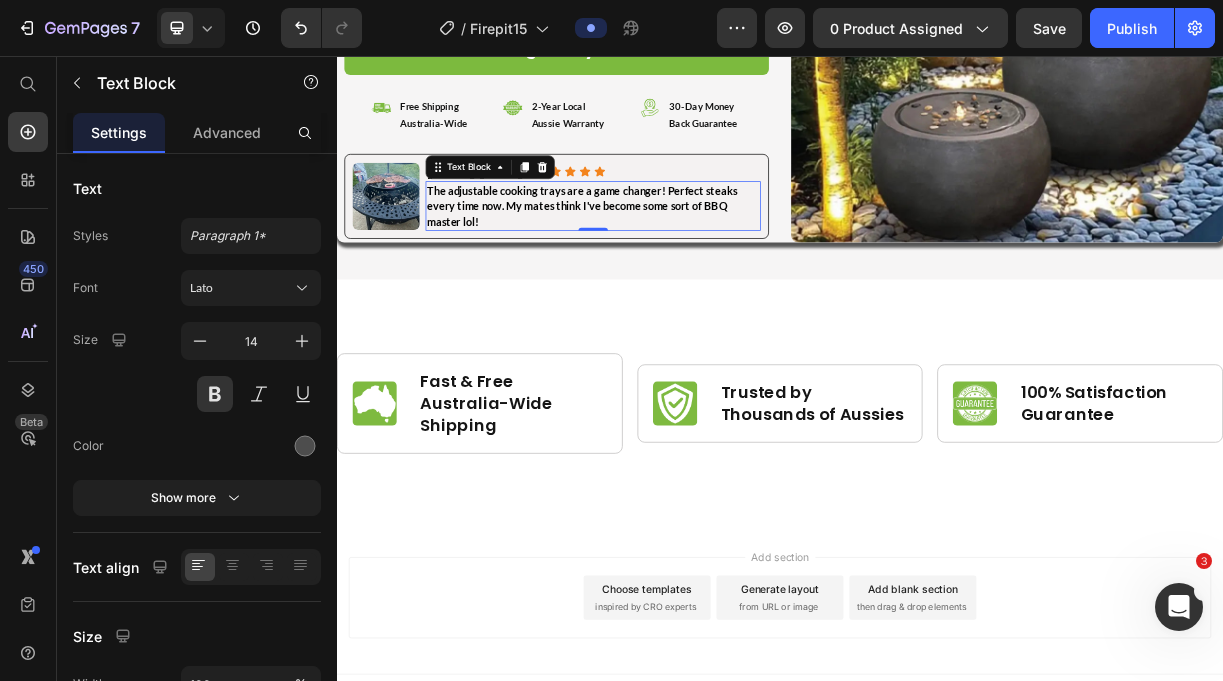 click on "The adjustable cooking trays are a game changer! Perfect steaks every time now. My mates think I've become some sort of BBQ master lol!" at bounding box center (669, 259) 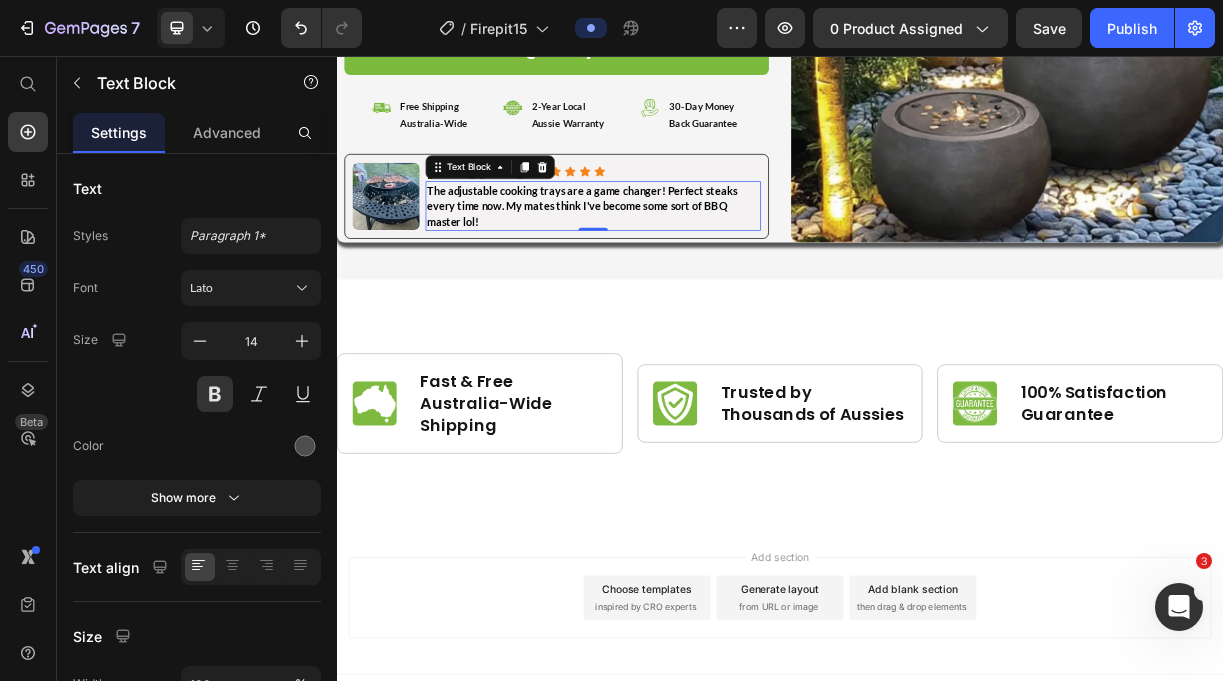 click on "The adjustable cooking trays are a game changer! Perfect steaks every time now. My mates think I've become some sort of BBQ master lol!" at bounding box center [669, 259] 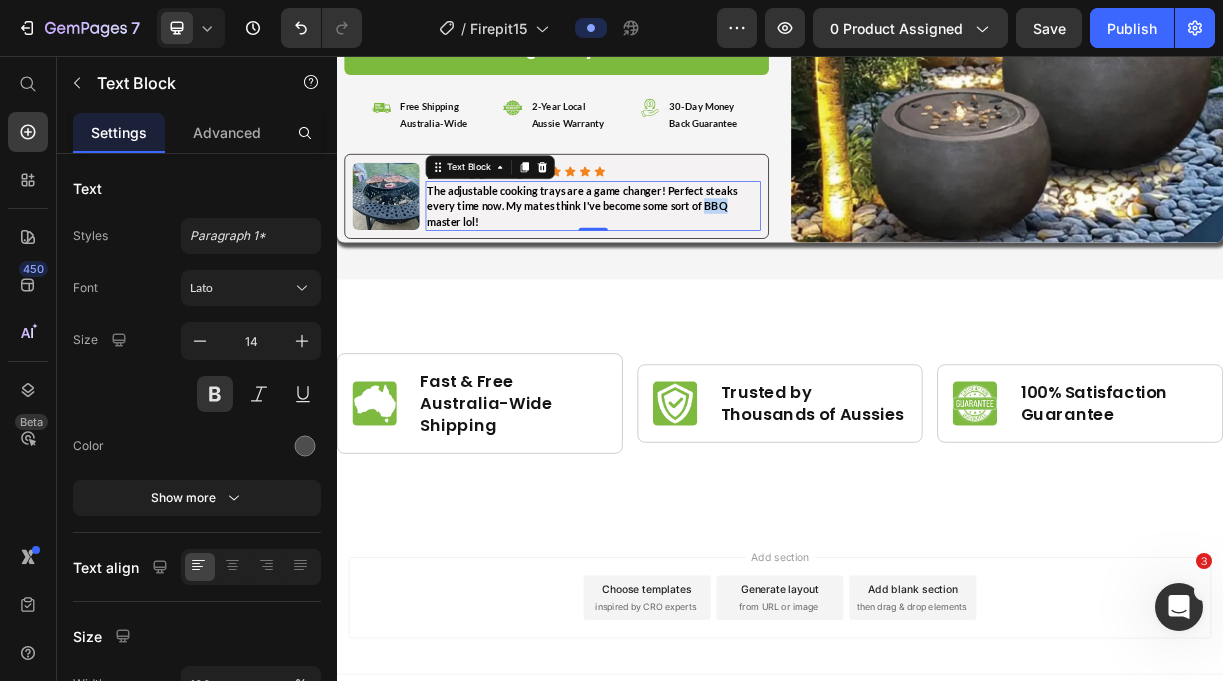 click on "The adjustable cooking trays are a game changer! Perfect steaks every time now. My mates think I've become some sort of BBQ master lol!" at bounding box center (669, 259) 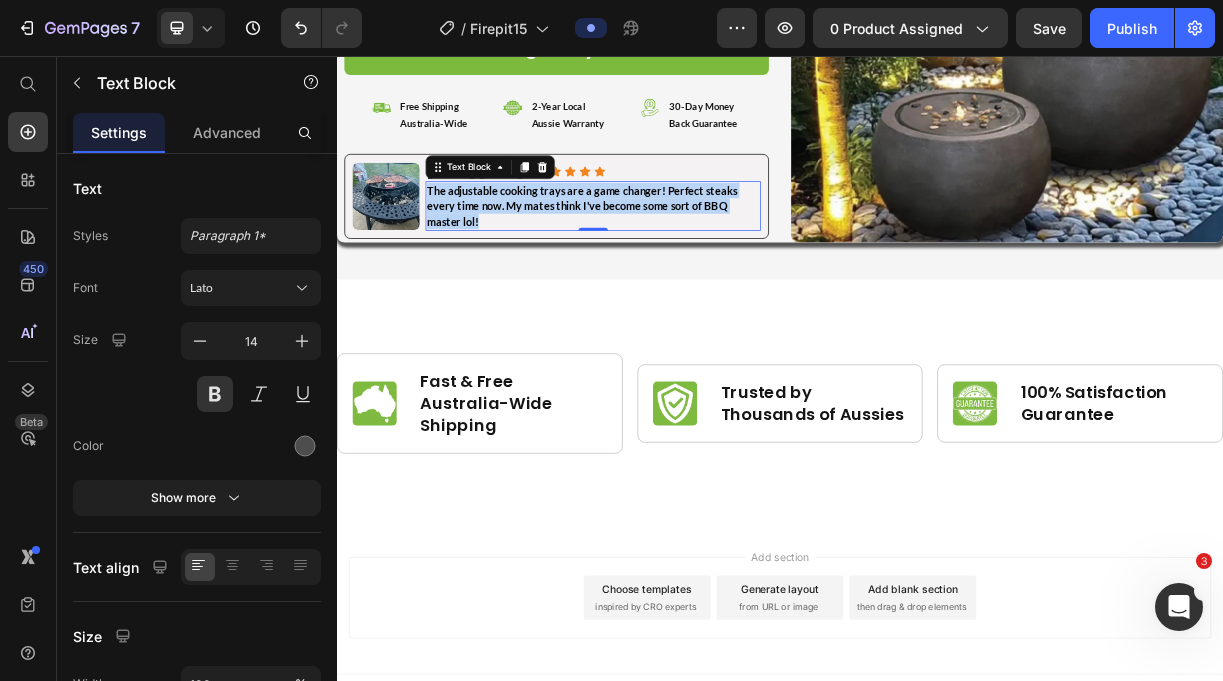 click on "The adjustable cooking trays are a game changer! Perfect steaks every time now. My mates think I've become some sort of BBQ master lol!" at bounding box center [669, 259] 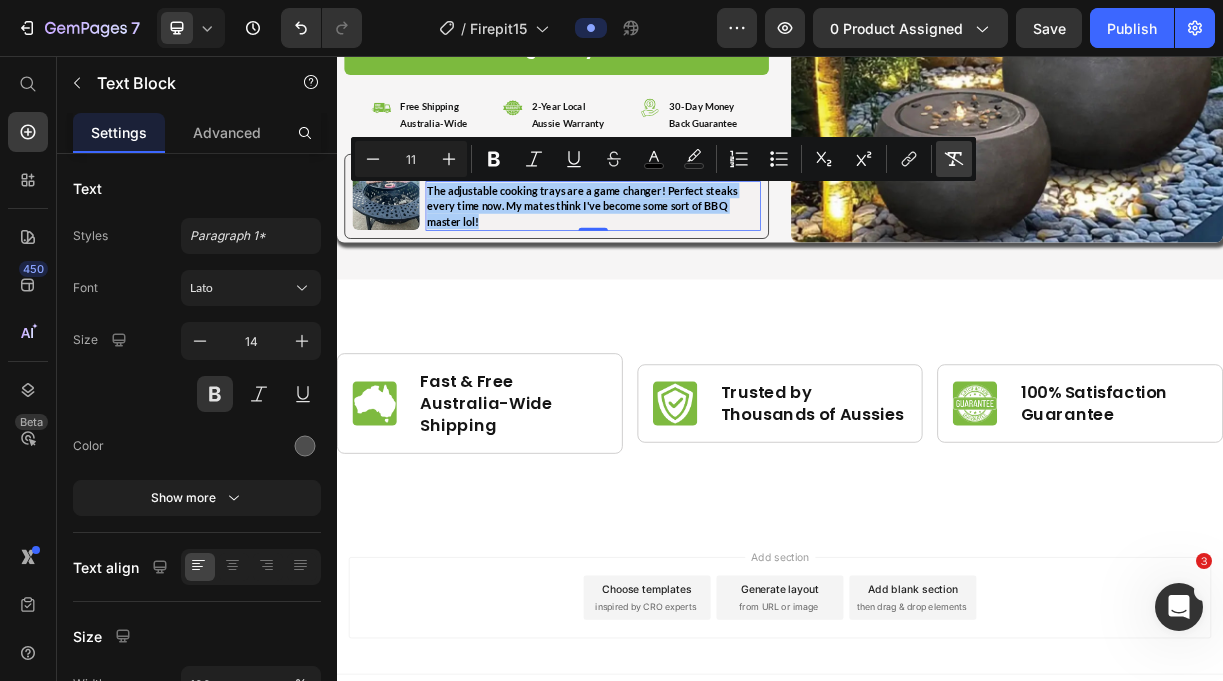 click 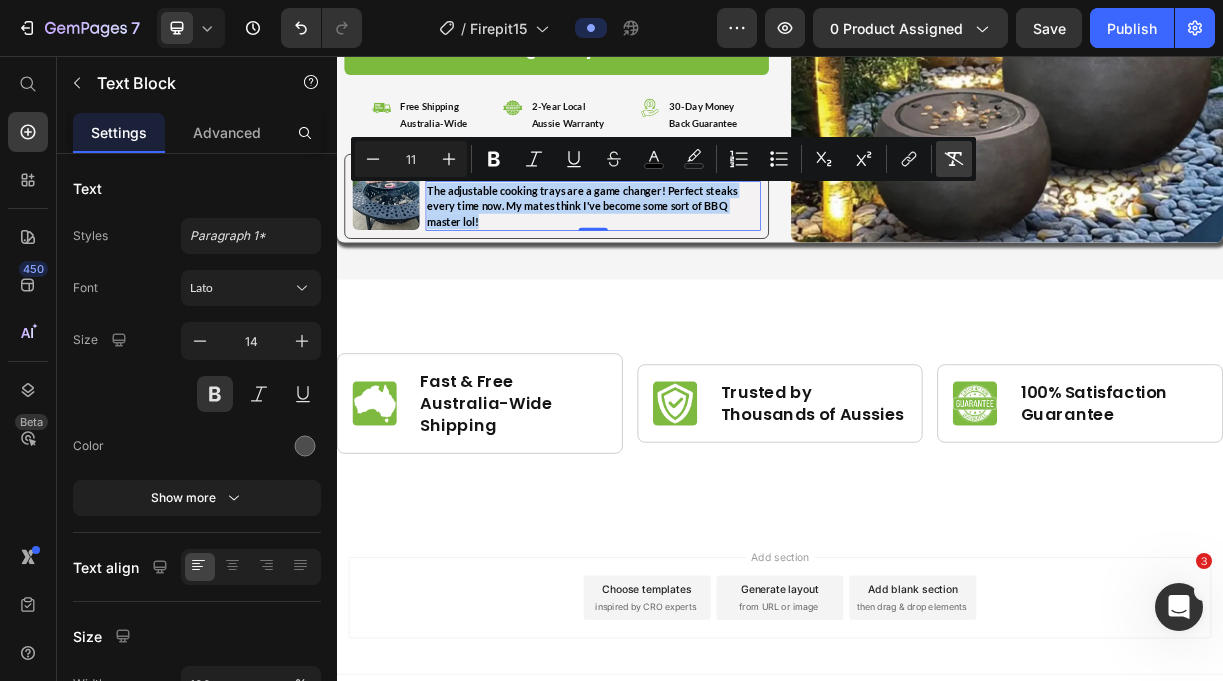 type on "14" 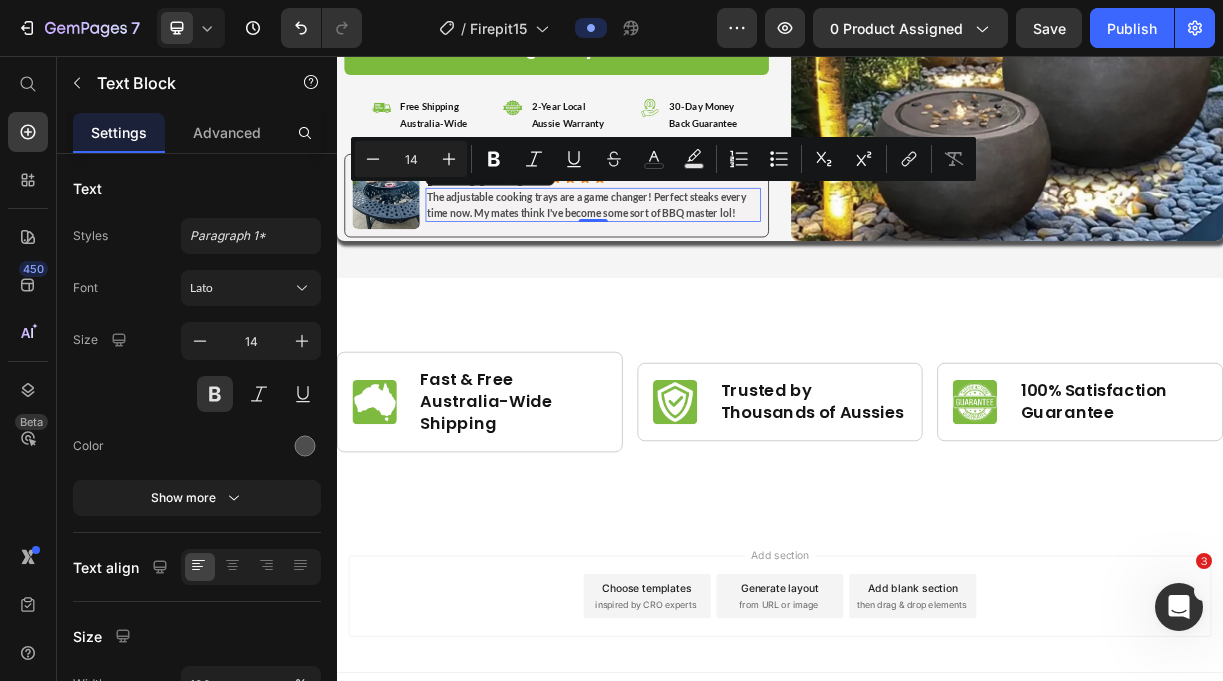 click on "The adjustable cooking trays are a game changer! Perfect steaks every time now. My mates think I've become some sort of BBQ master lol!" at bounding box center [684, 258] 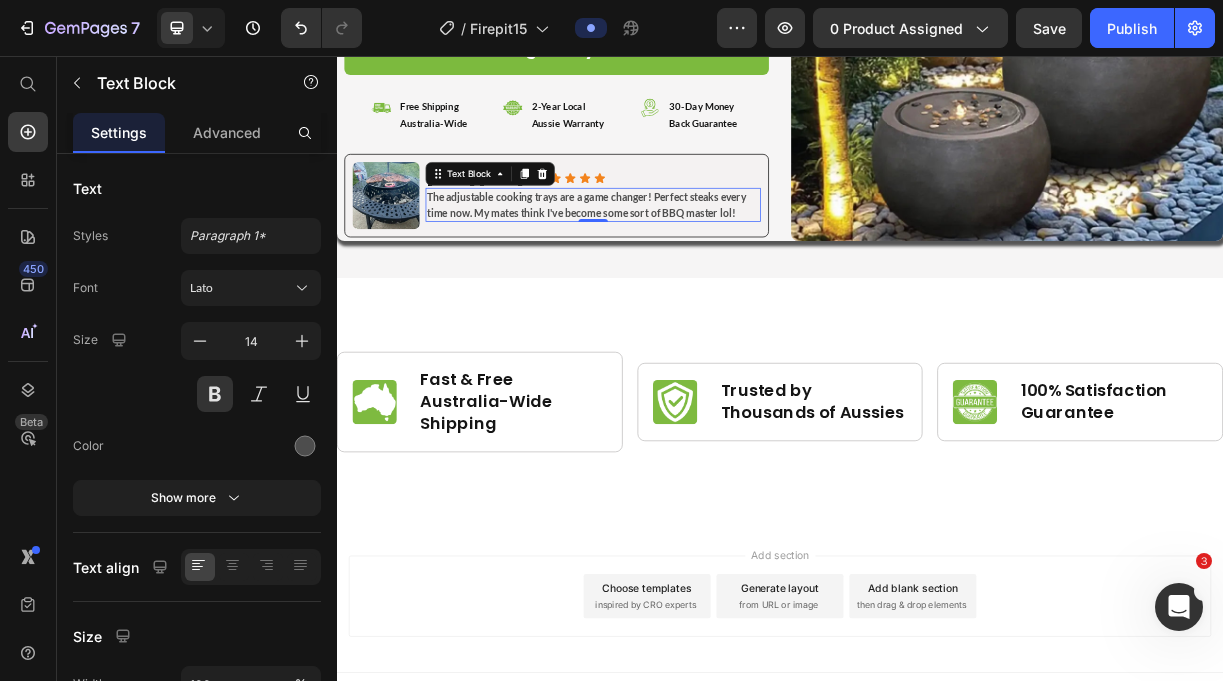 click on "The adjustable cooking trays are a game changer! Perfect steaks every time now. My mates think I've become some sort of BBQ master lol!" at bounding box center [684, 258] 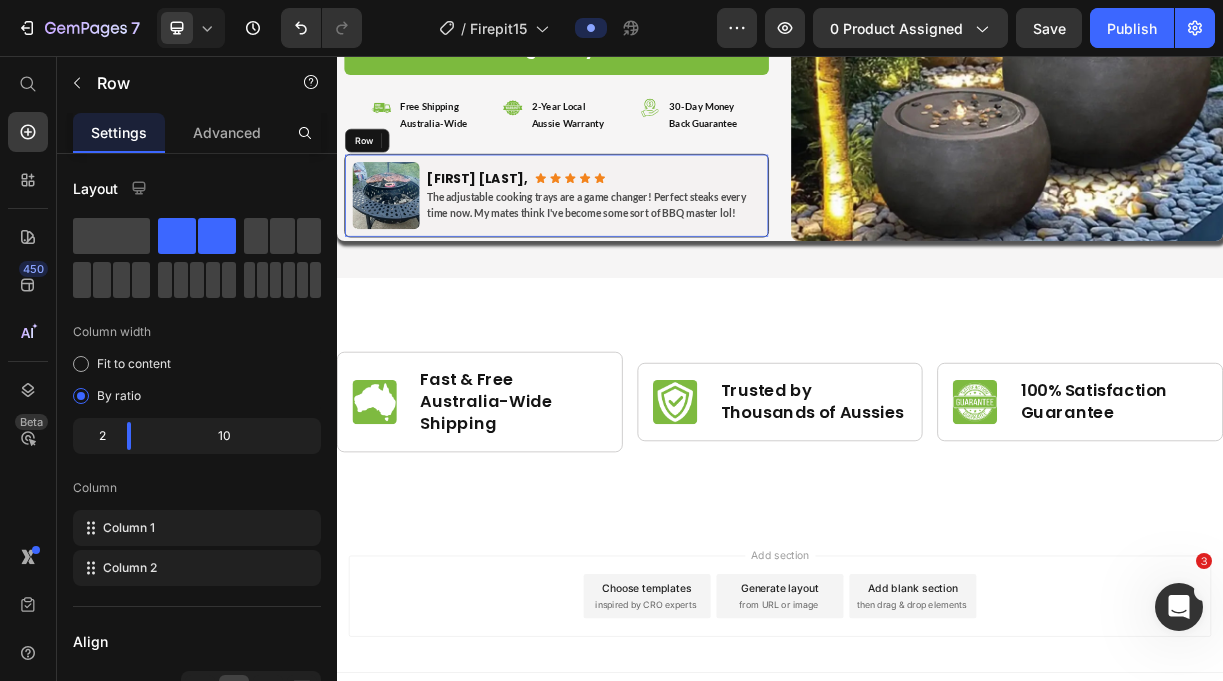 click on "[FIRST] [LAST], Heading Icon Icon Icon Icon Icon Icon List Row The adjustable cooking trays are a game changer! Perfect steaks every time now. My mates think I've become some sort of BBQ master lol! Text Block   0" at bounding box center [684, 245] 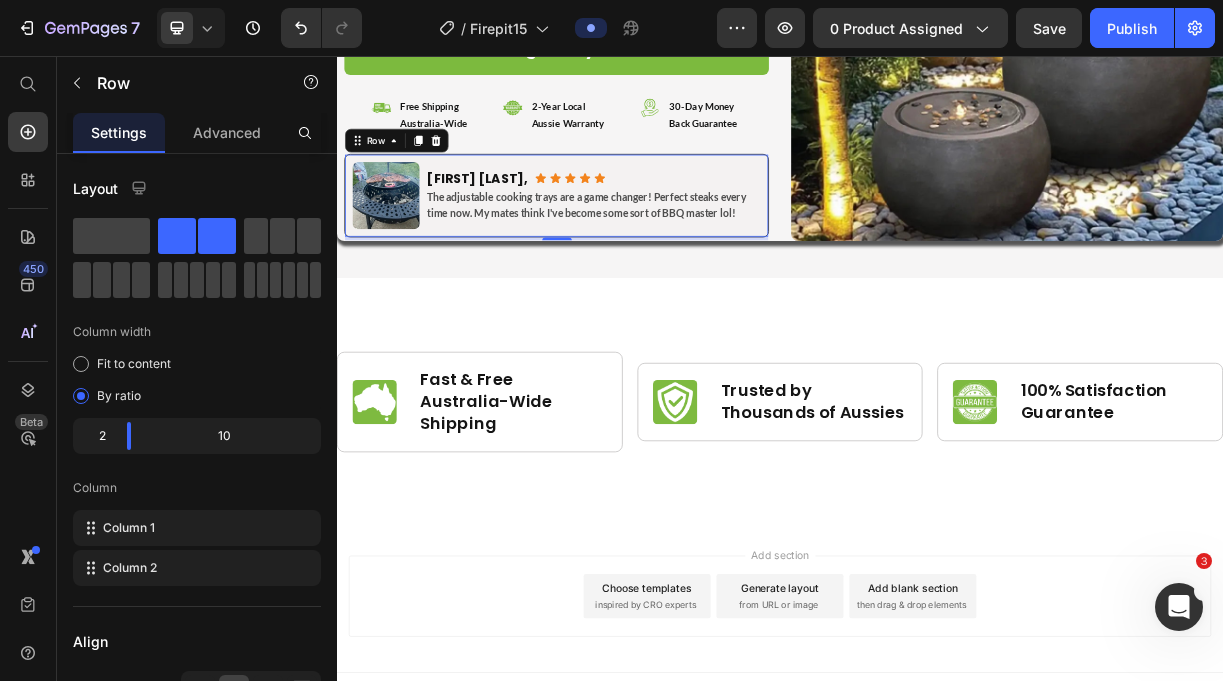 scroll, scrollTop: 10321, scrollLeft: 0, axis: vertical 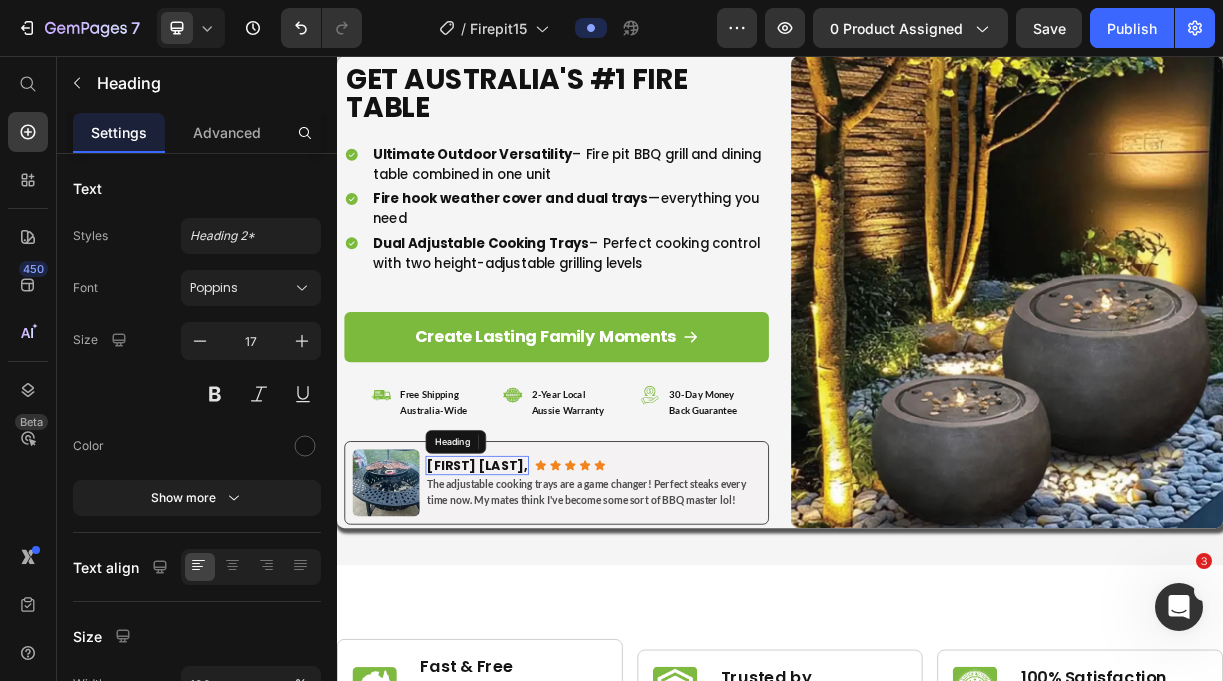 click on "[FIRST] [LAST]," at bounding box center [527, 611] 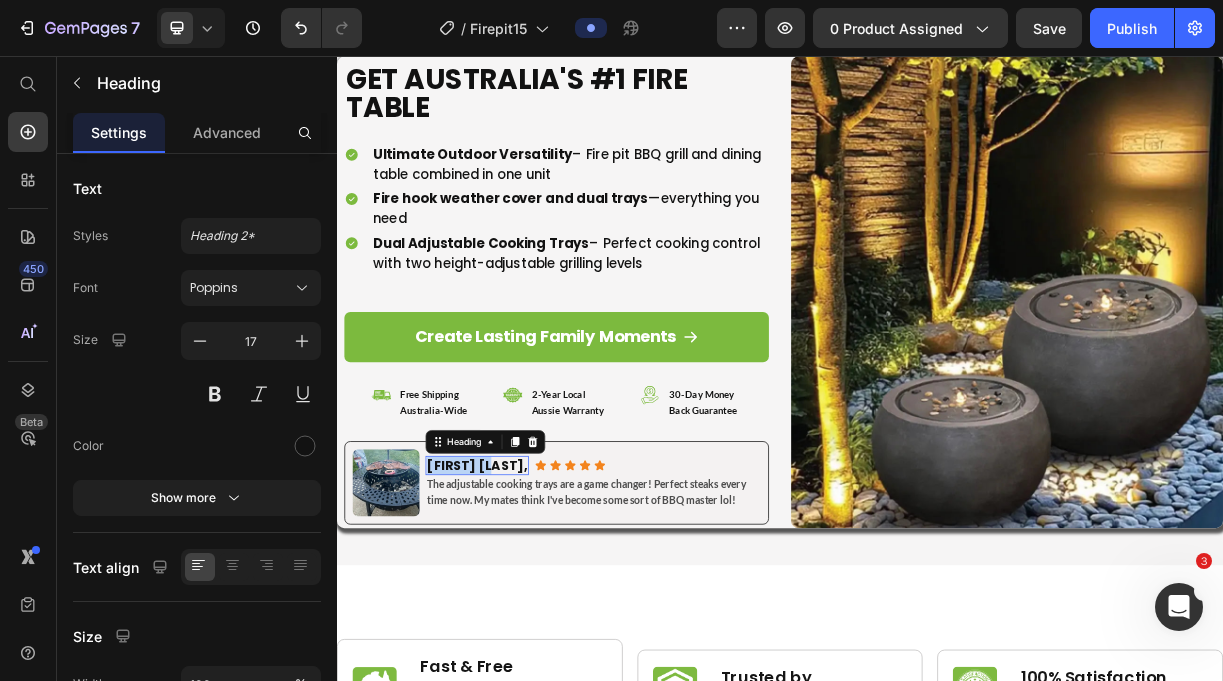 click on "[FIRST] [LAST]," at bounding box center (527, 611) 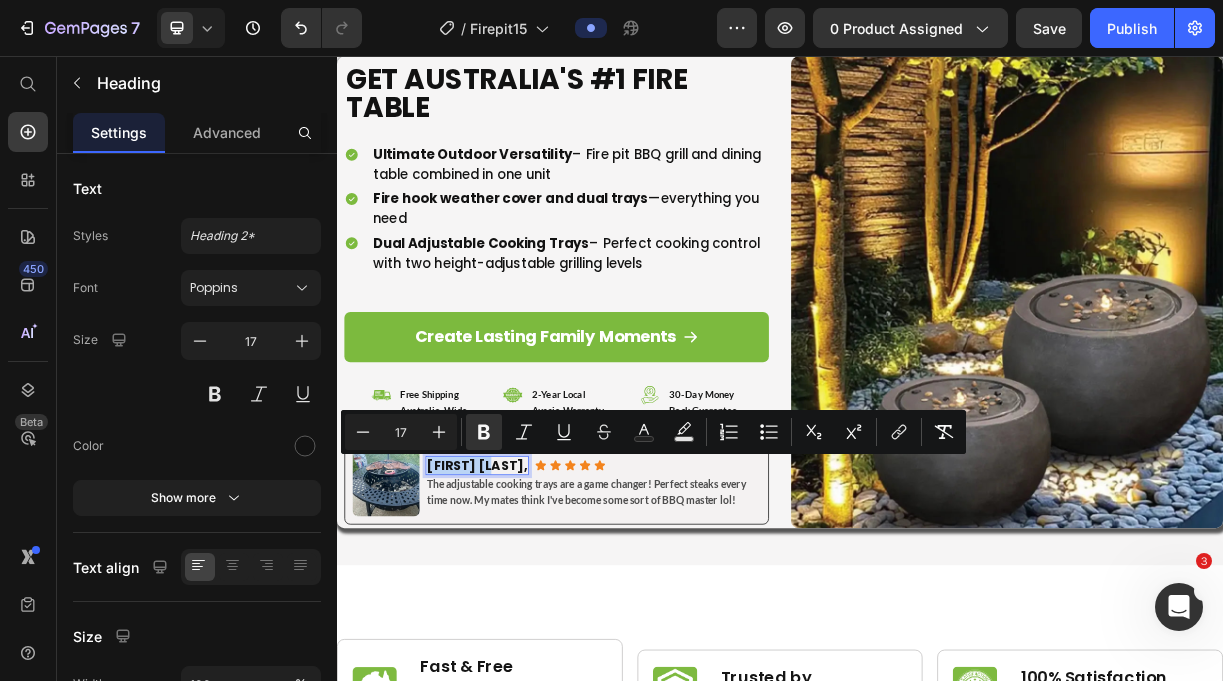 type on "11" 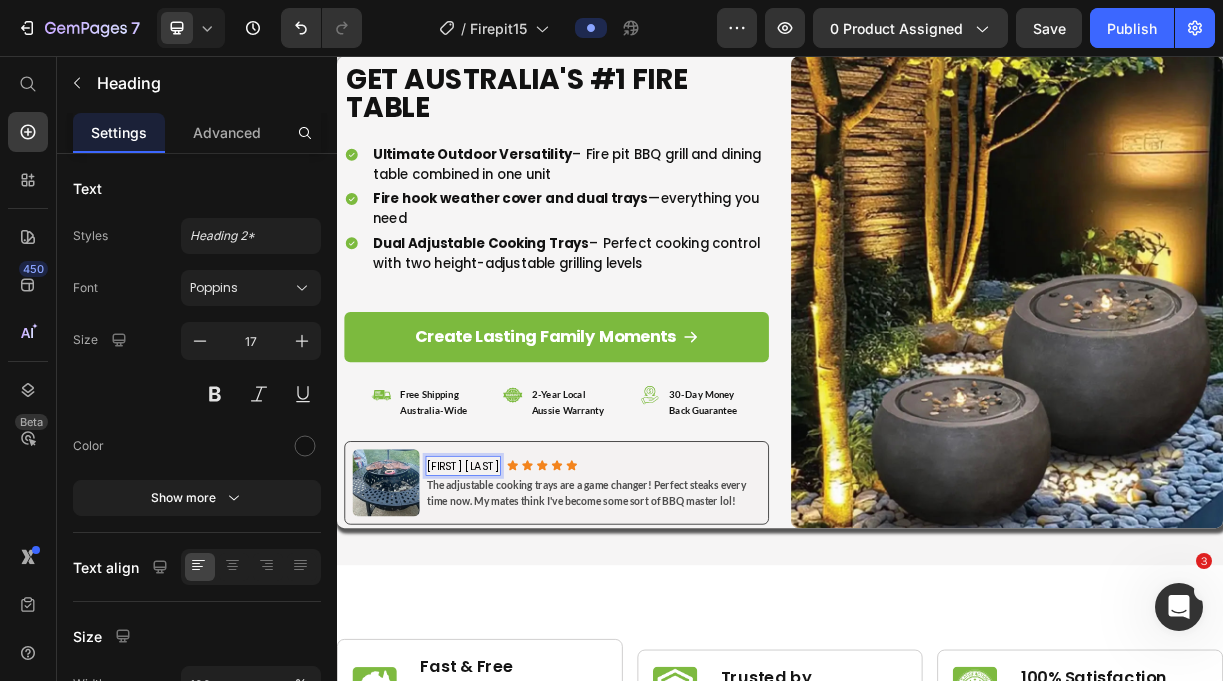 click on "[FIRST] [LAST]" at bounding box center (508, 612) 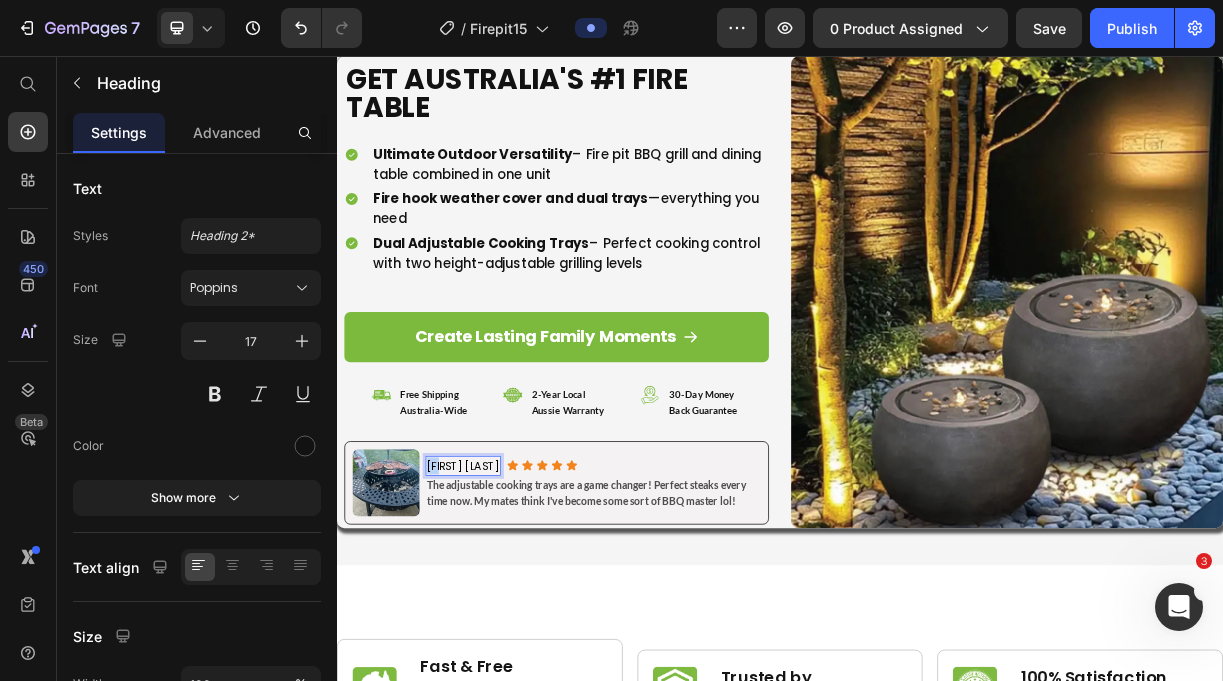 click on "[FIRST] [LAST]" at bounding box center (508, 612) 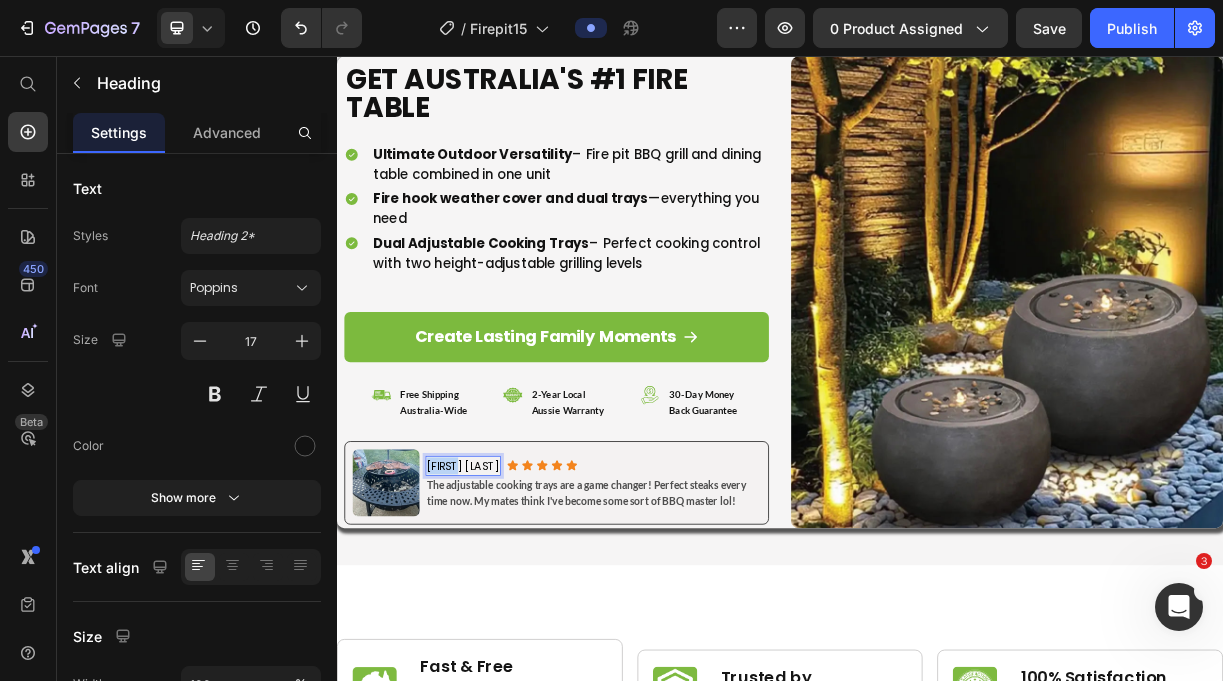click on "[FIRST] [LAST]" at bounding box center [508, 612] 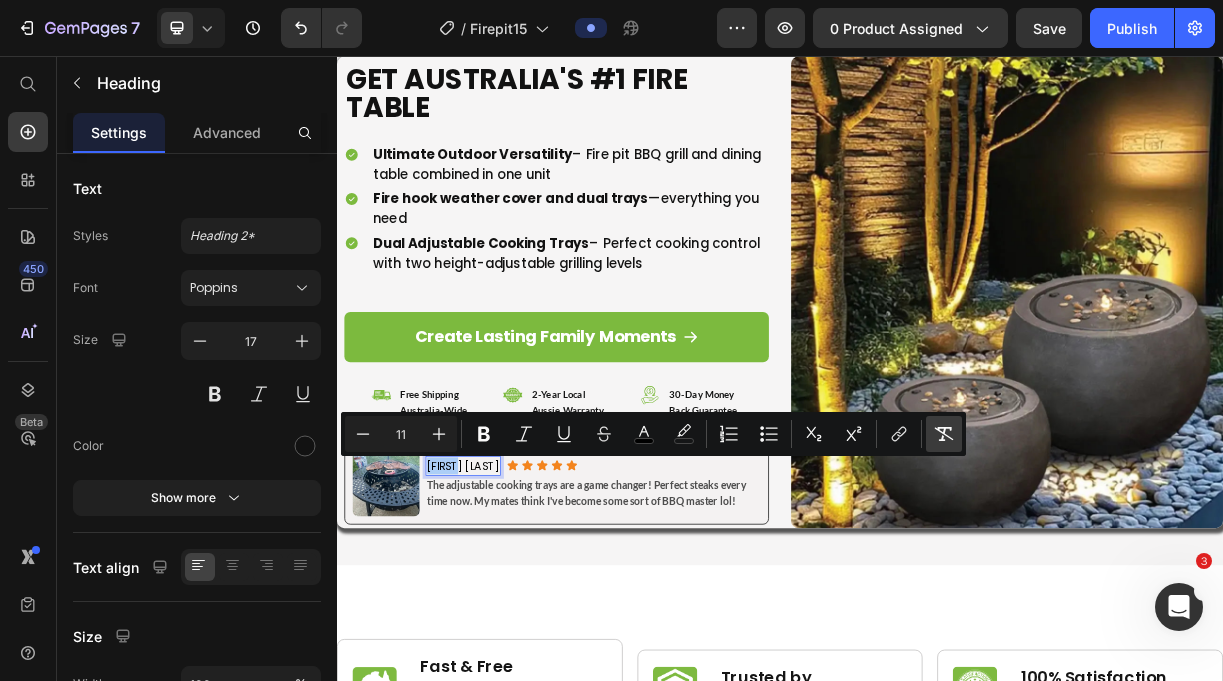 click 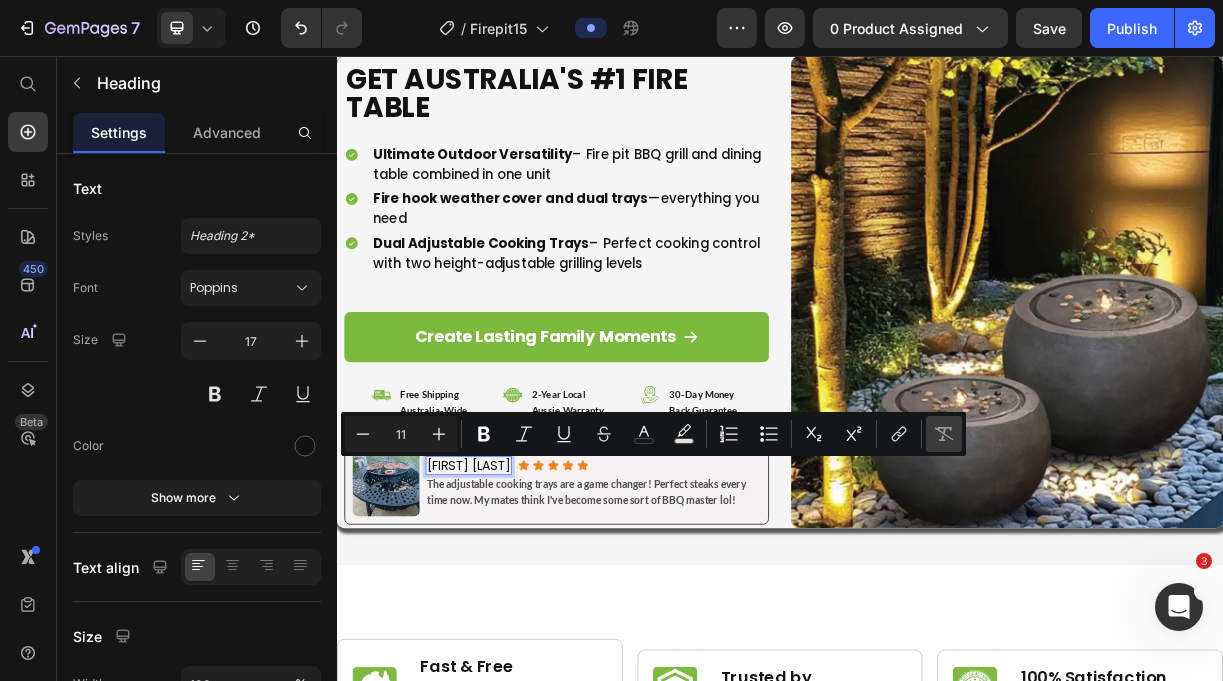 type on "17" 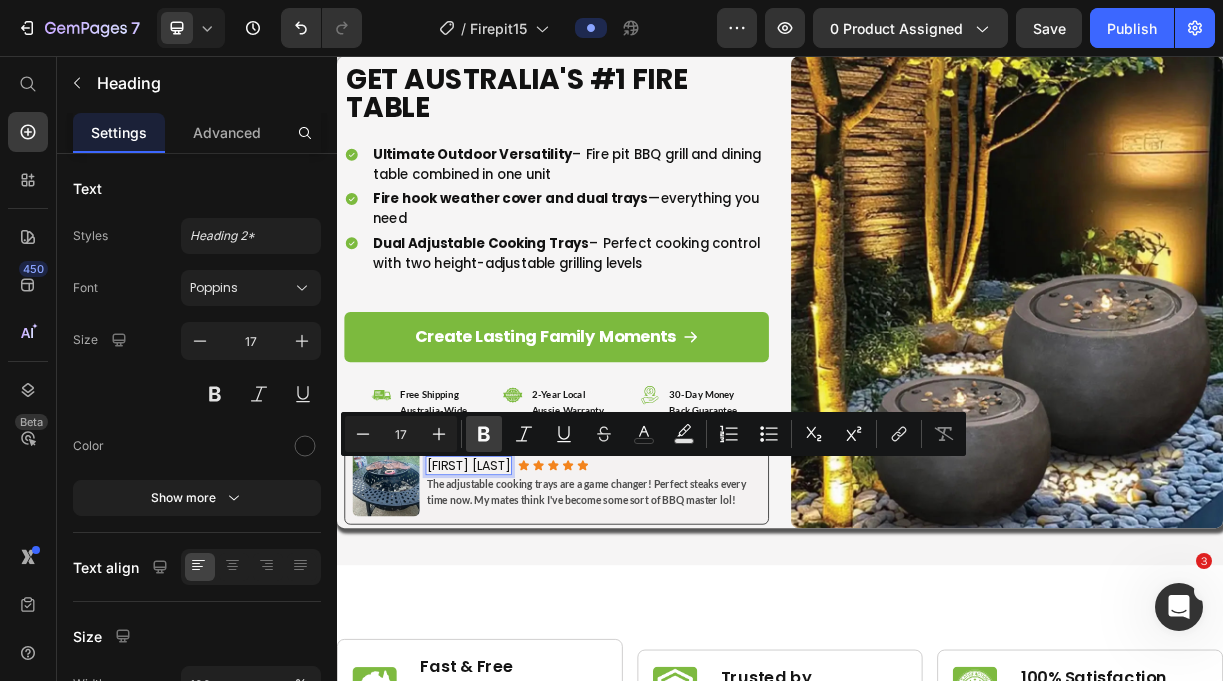 click 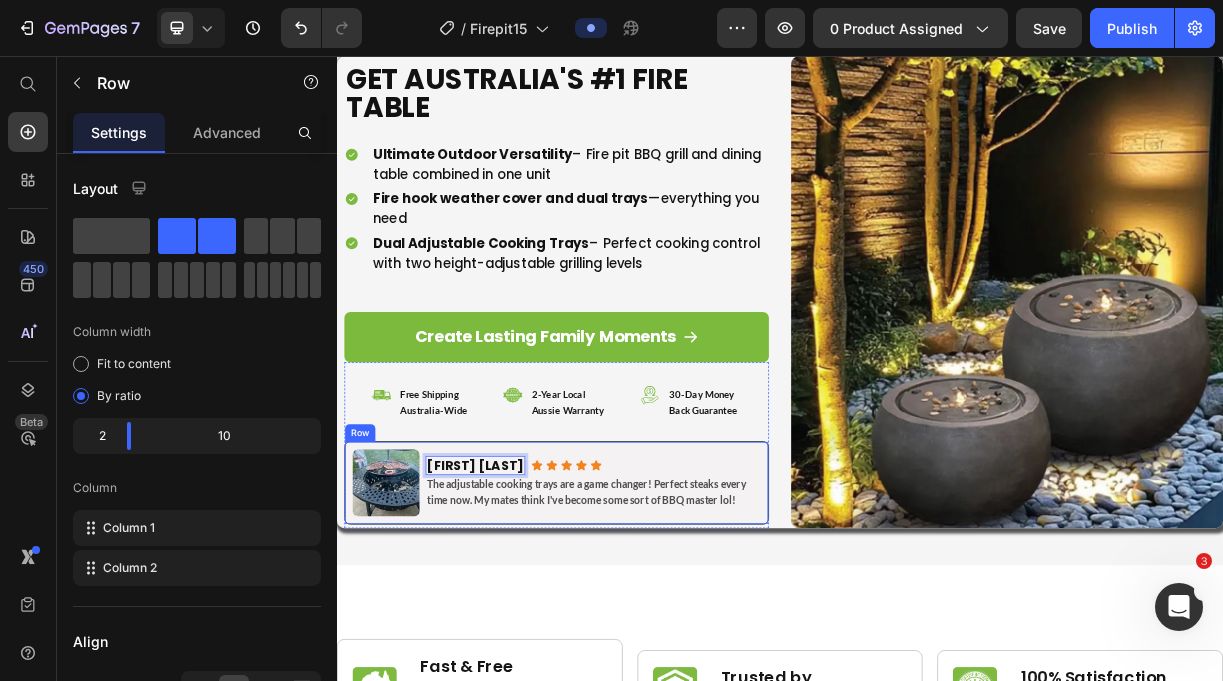 click on "Image [FIRST] [LAST] Heading   0 Icon Icon Icon Icon Icon Icon List Row The adjustable cooking trays are a game changer! Perfect steaks every time now. My mates think I've become some sort of BBQ master lol! Text Block Row" at bounding box center (634, 634) 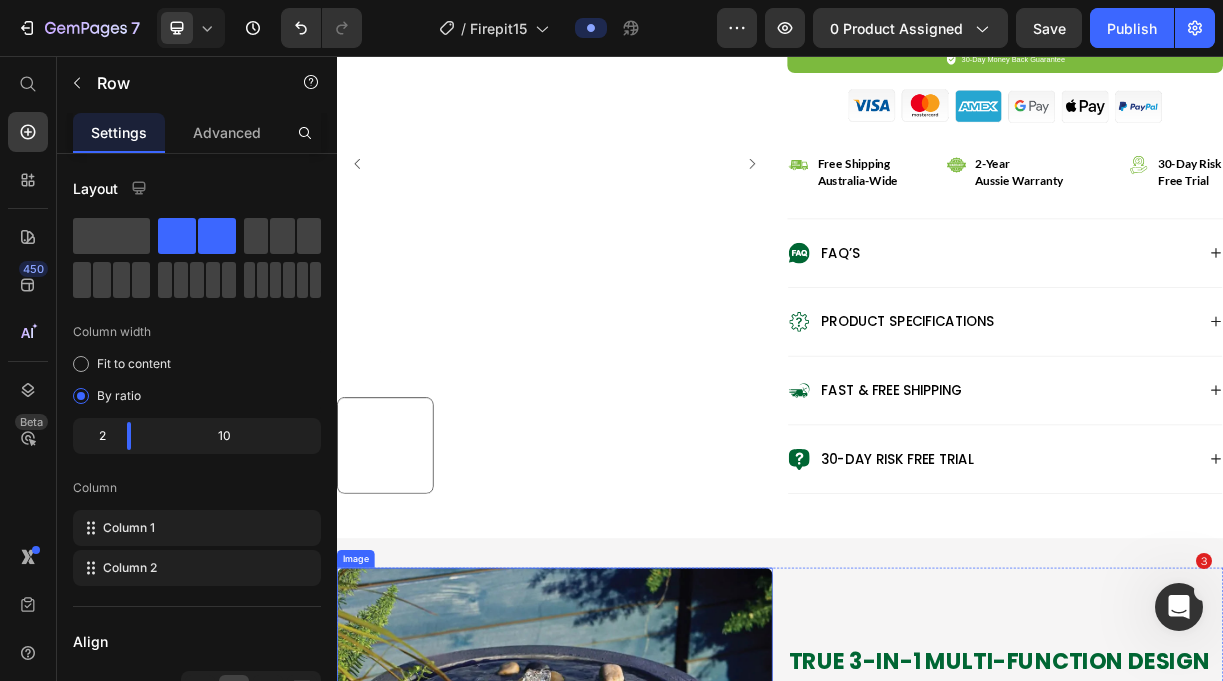 scroll, scrollTop: 963, scrollLeft: 0, axis: vertical 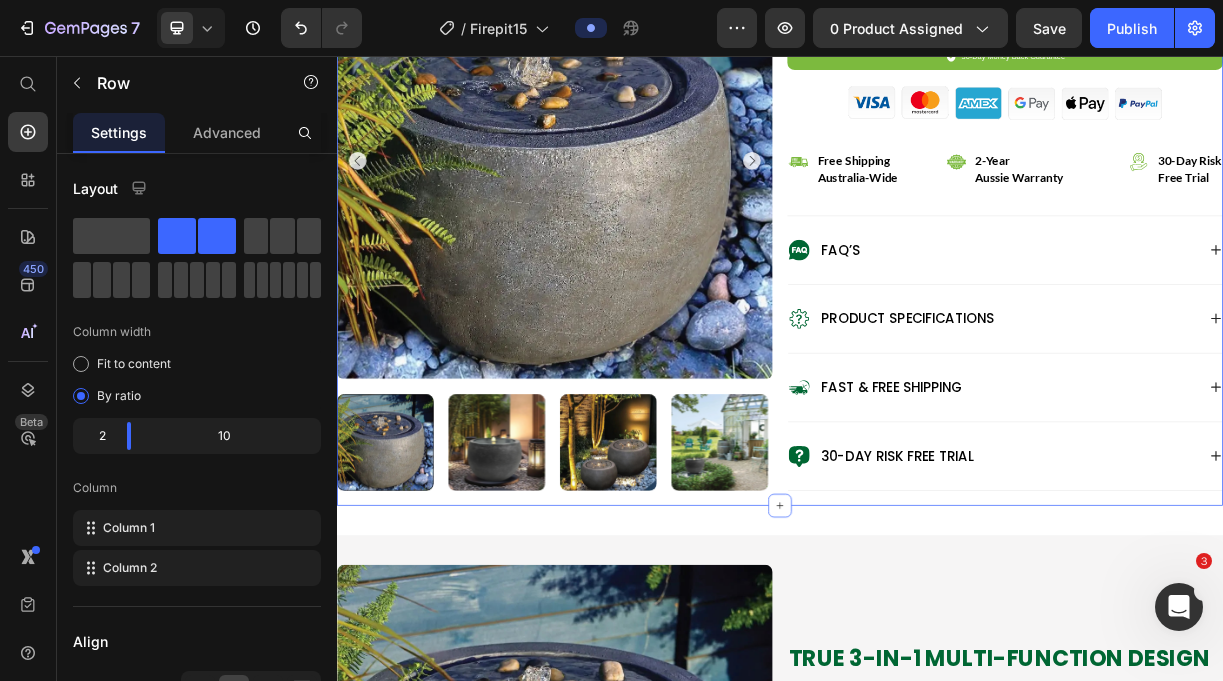 click on "Product Images Judge.me - Preview Badge (Stars) Judge.me Bakyard Granite Zen Fountain Product Title Australia's Only 3-in-1 Fire Table Text Block $0.00 Product Price $299.95 Product Price save 0% Discount Tag Row True 3-in-1 Versatility  – Fire pit, BBQ grill, and full dining table in one unit. Perfect 6-8 Person Capacity  –  92cm diameter provides ample space for family gatherings. 10-Minute Easy Assembly  – Just 10 minutes from box to backyard entertainment ready. Heavy-Duty 14kg Stability  – Heavy-duty design eliminates wobbling and tipping risks. Dual Swivel BBQ Grills  – Two height-adjustable grills mean double the cooking space for groups. Rust-Resistant Powder Coating  – High-temp finish plus weather cover keeps it looking new. Item List
.id550458245588714486 .st0{display:none;fill:#00FF00;}
.id550458245588714486 .st1{display:none;fill:#009245;}
.id550458245588714486 .st2{fill:#00FF00;}
.id550458245588714486 .st3{fill:#009245;}
Icon" at bounding box center [937, -101] 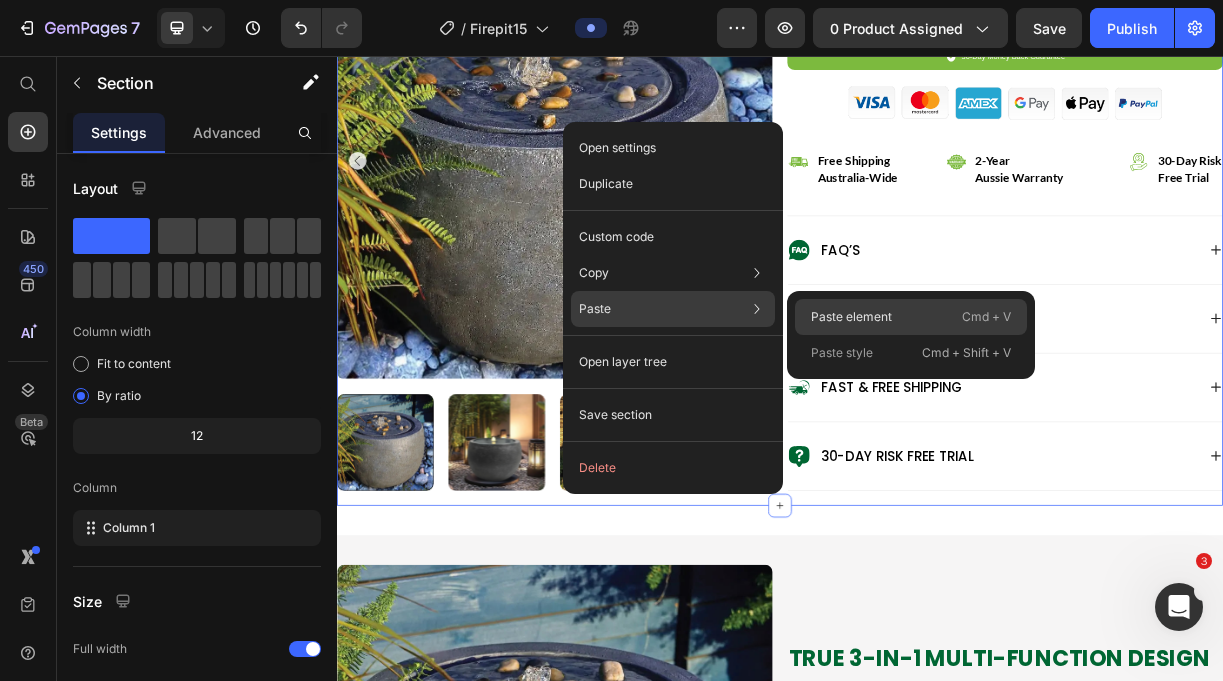 click on "Paste element" at bounding box center (851, 317) 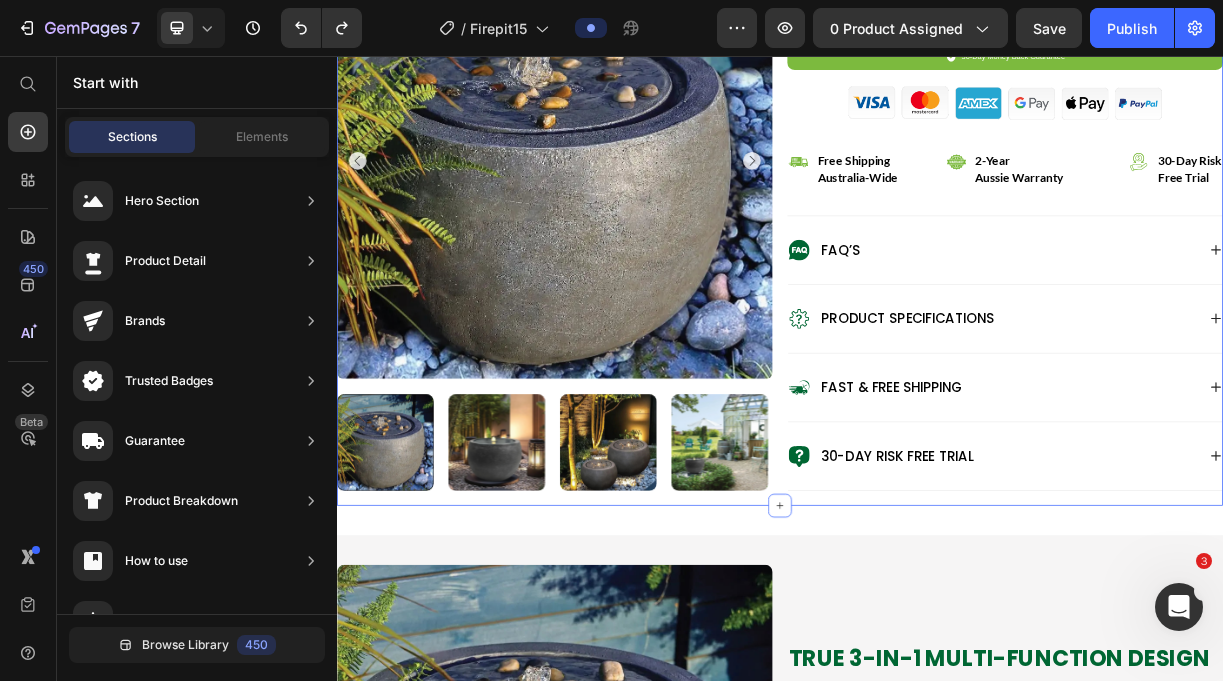 click on "Product Images Judge.me - Preview Badge (Stars) Judge.me Bakyard Granite Zen Fountain Product Title Australia's Only 3-in-1 Fire Table Text Block $0.00 Product Price $299.95 Product Price save 0% Discount Tag Row True 3-in-1 Versatility  – Fire pit, BBQ grill, and full dining table in one unit. Perfect 6-8 Person Capacity  –  92cm diameter provides ample space for family gatherings. 10-Minute Easy Assembly  – Just 10 minutes from box to backyard entertainment ready. Heavy-Duty 14kg Stability  – Heavy-duty design eliminates wobbling and tipping risks. Dual Swivel BBQ Grills  – Two height-adjustable grills mean double the cooking space for groups. Rust-Resistant Powder Coating  – High-temp finish plus weather cover keeps it looking new. Item List
.id550458245588714486 .st0{display:none;fill:#00FF00;}
.id550458245588714486 .st1{display:none;fill:#009245;}
.id550458245588714486 .st2{fill:#00FF00;}
.id550458245588714486 .st3{fill:#009245;}
Icon" at bounding box center (937, -101) 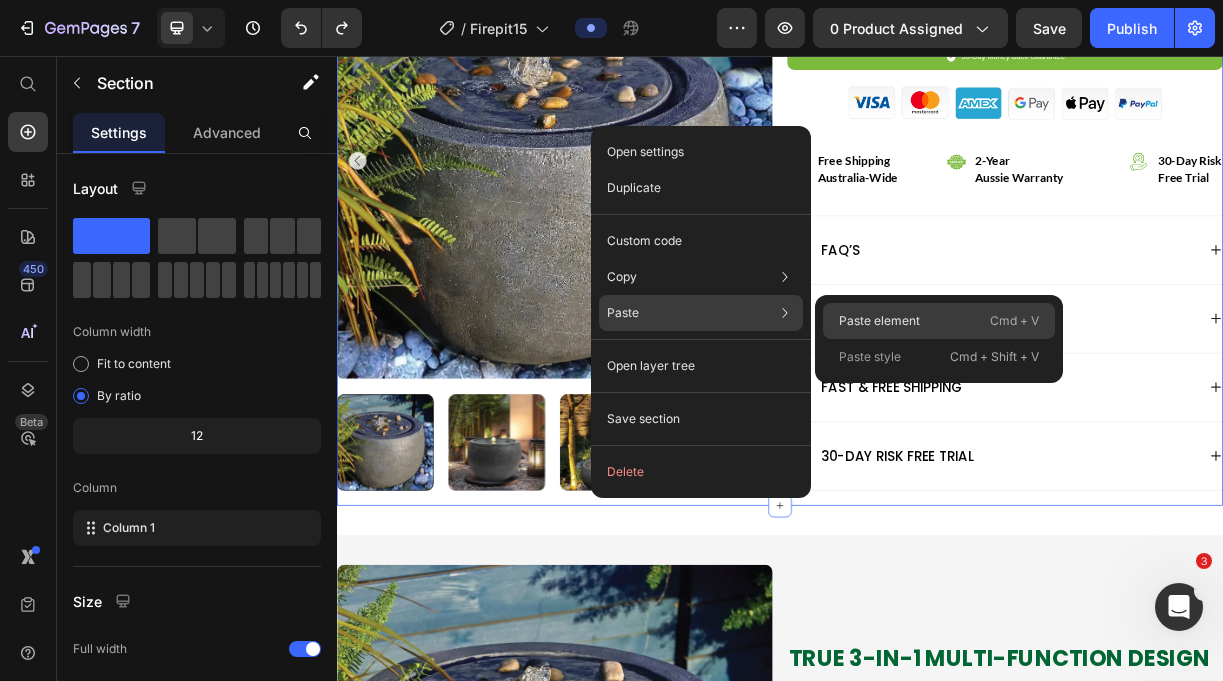 click on "Paste element" at bounding box center [879, 321] 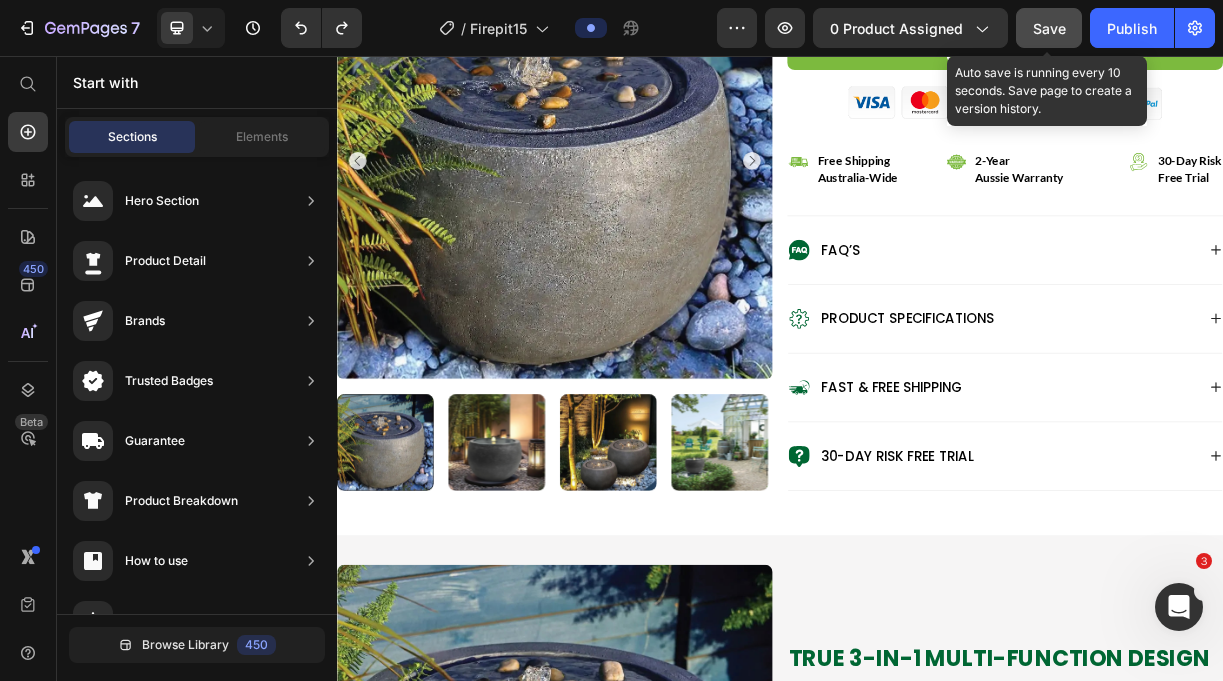click on "Save" at bounding box center [1049, 28] 